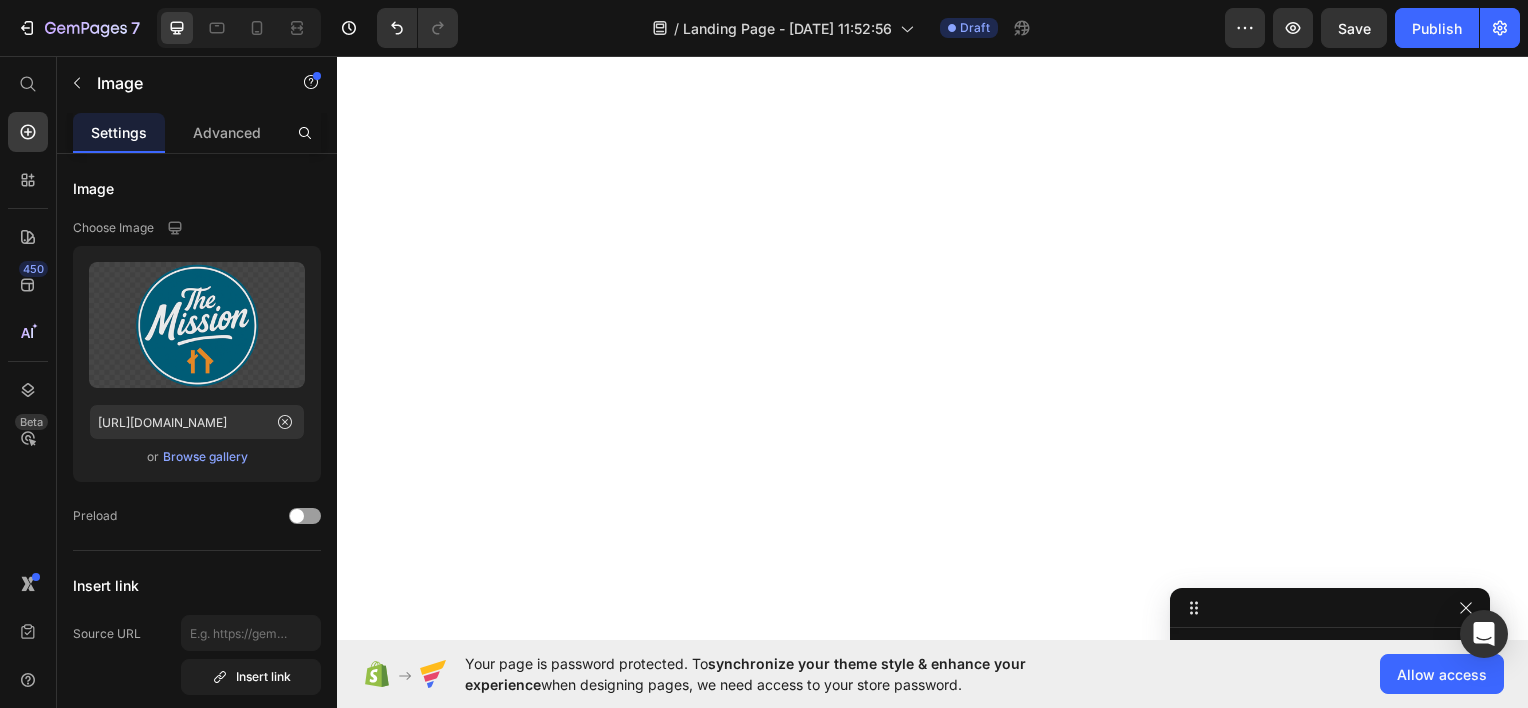 scroll, scrollTop: 0, scrollLeft: 0, axis: both 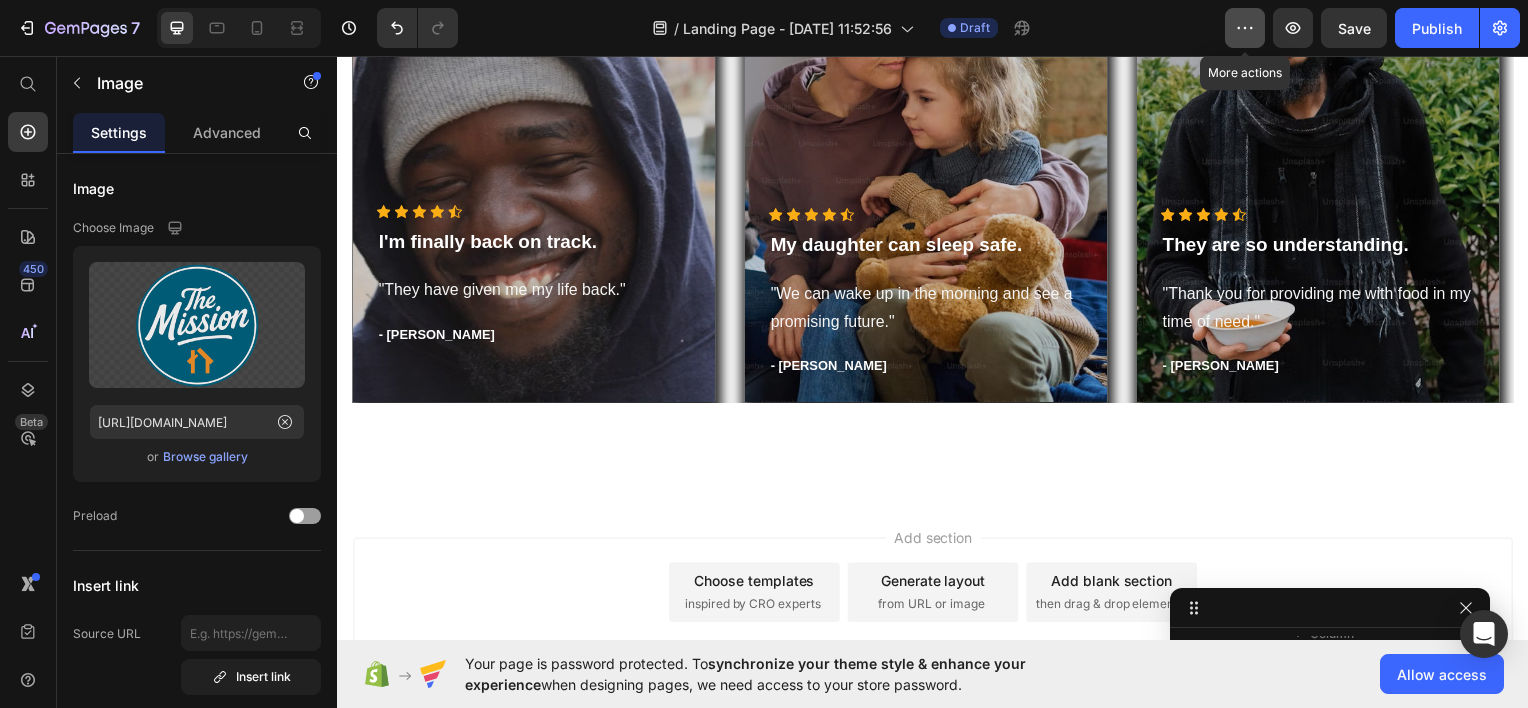 click 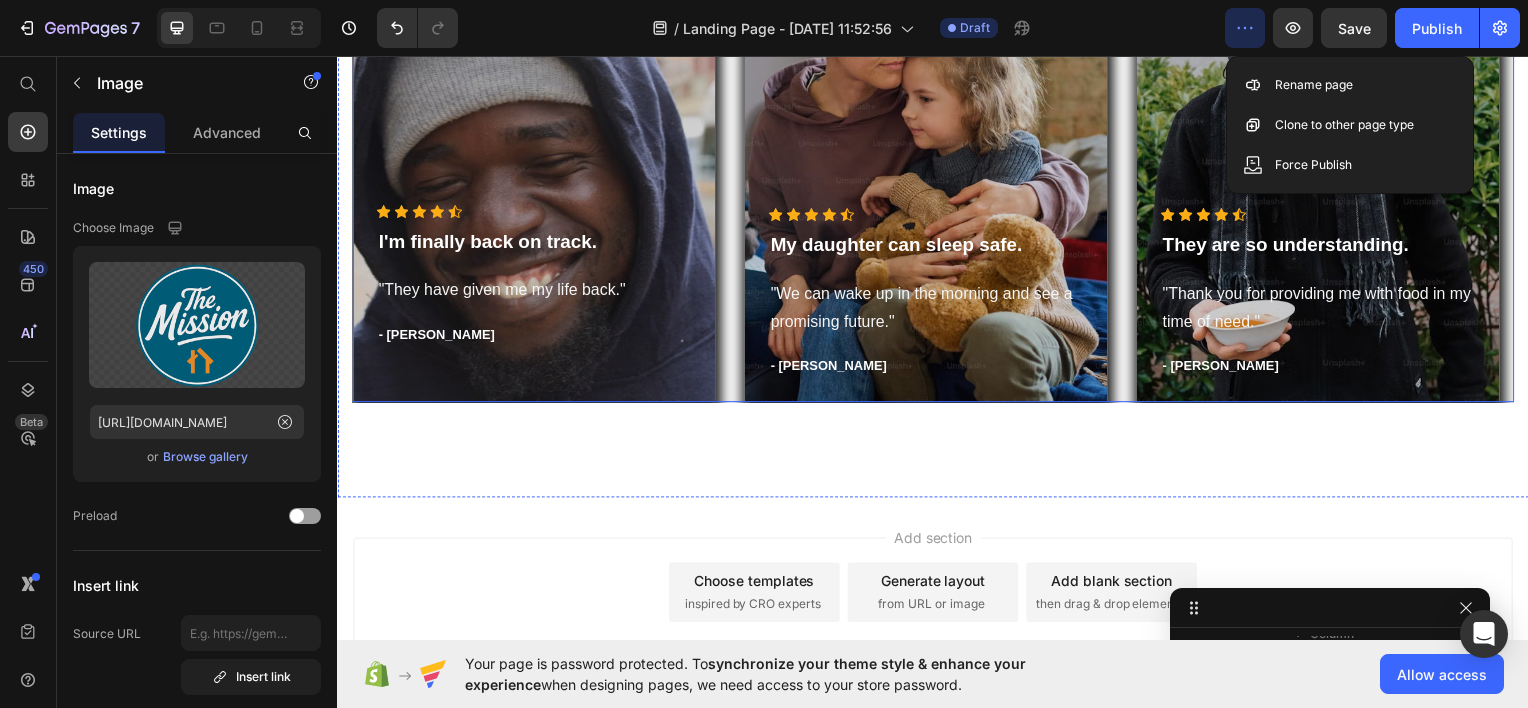 click on "What our clients say? Heading                Icon                Icon                Icon                Icon
Icon Icon List Hoz I'm finally back on track. Text block "They have given me my life back." Text block - Timothy A. Text block Row Hero Banner                Icon                Icon                Icon                Icon
Icon Icon List Hoz My daughter can sleep safe. Text block "We can wake up in the morning and see a promising future." Text block - Olivia P. Text block Row Hero Banner                Icon                Icon                Icon                Icon
Icon Icon List Hoz They are so understanding. Text block "Thank you for providing me with food in my time of need." Text block - Ryan S. Text block Row Hero Banner Carousel" at bounding box center (937, 105) 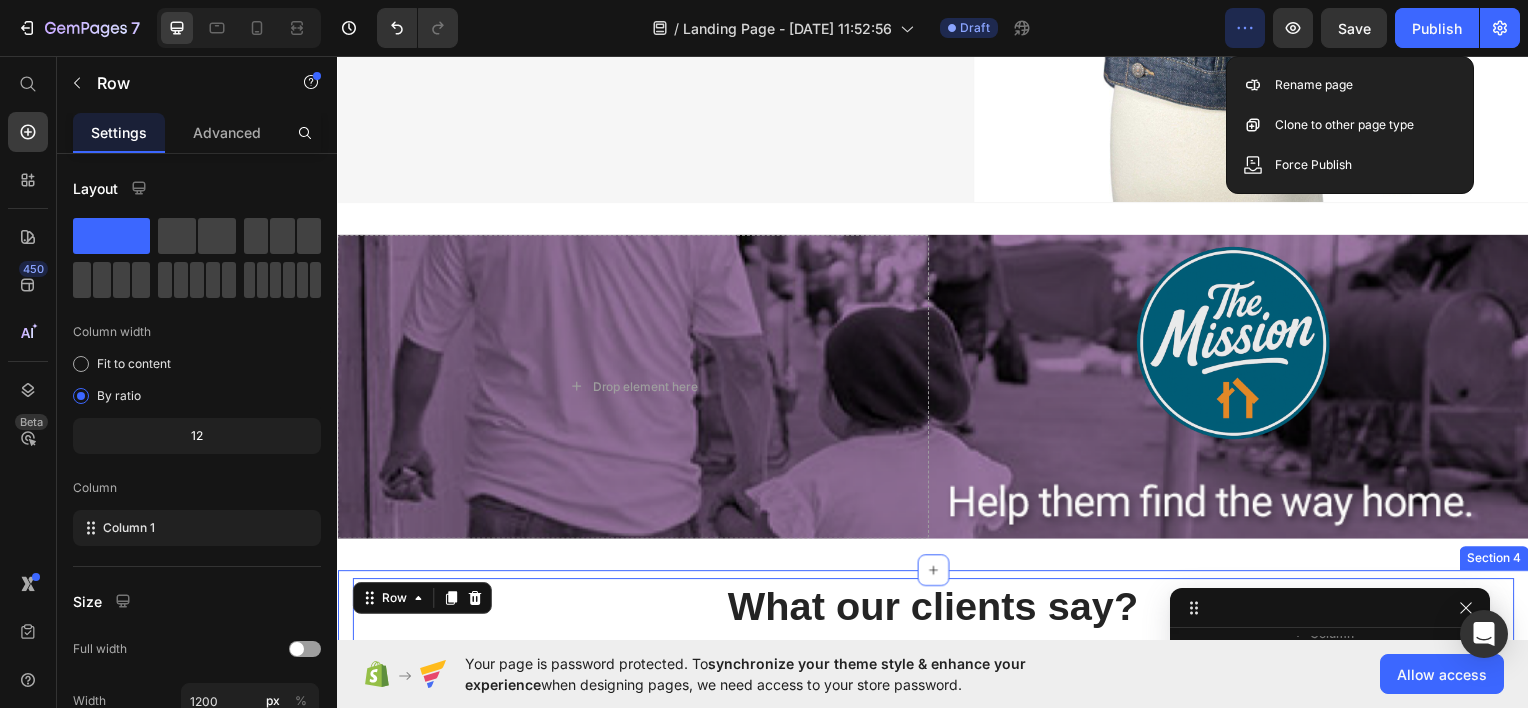 scroll, scrollTop: 1856, scrollLeft: 0, axis: vertical 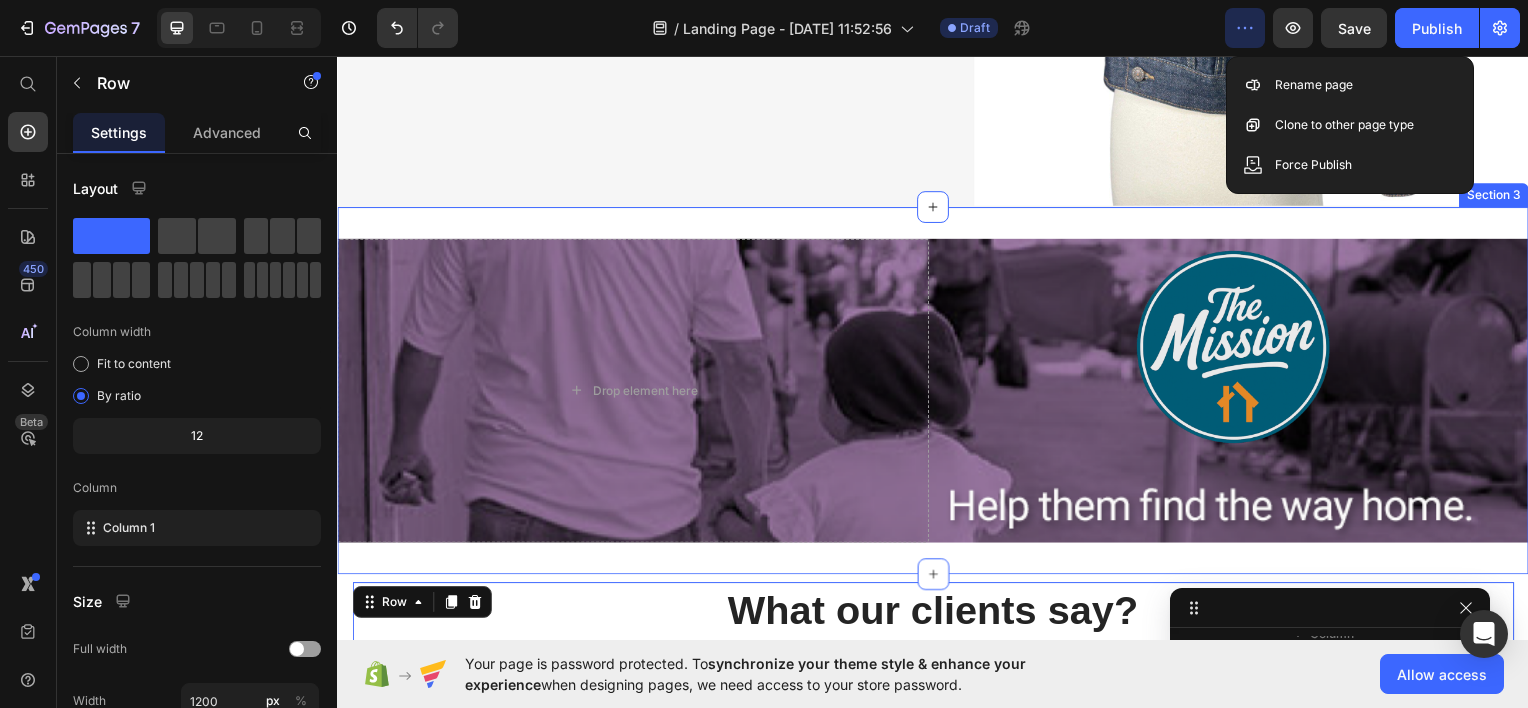click on "Drop element here Image Row Row Row Section 3" at bounding box center [937, 392] 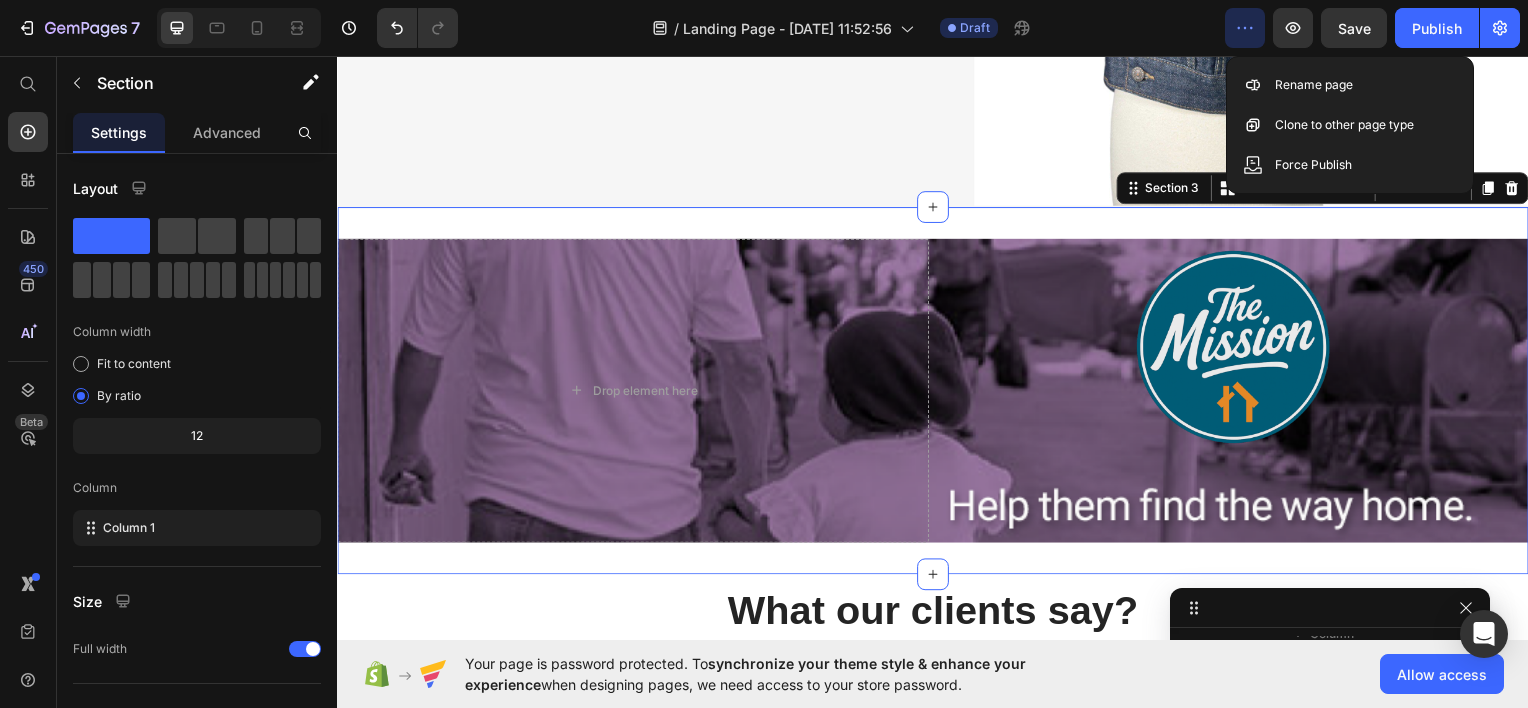 scroll, scrollTop: 1306, scrollLeft: 0, axis: vertical 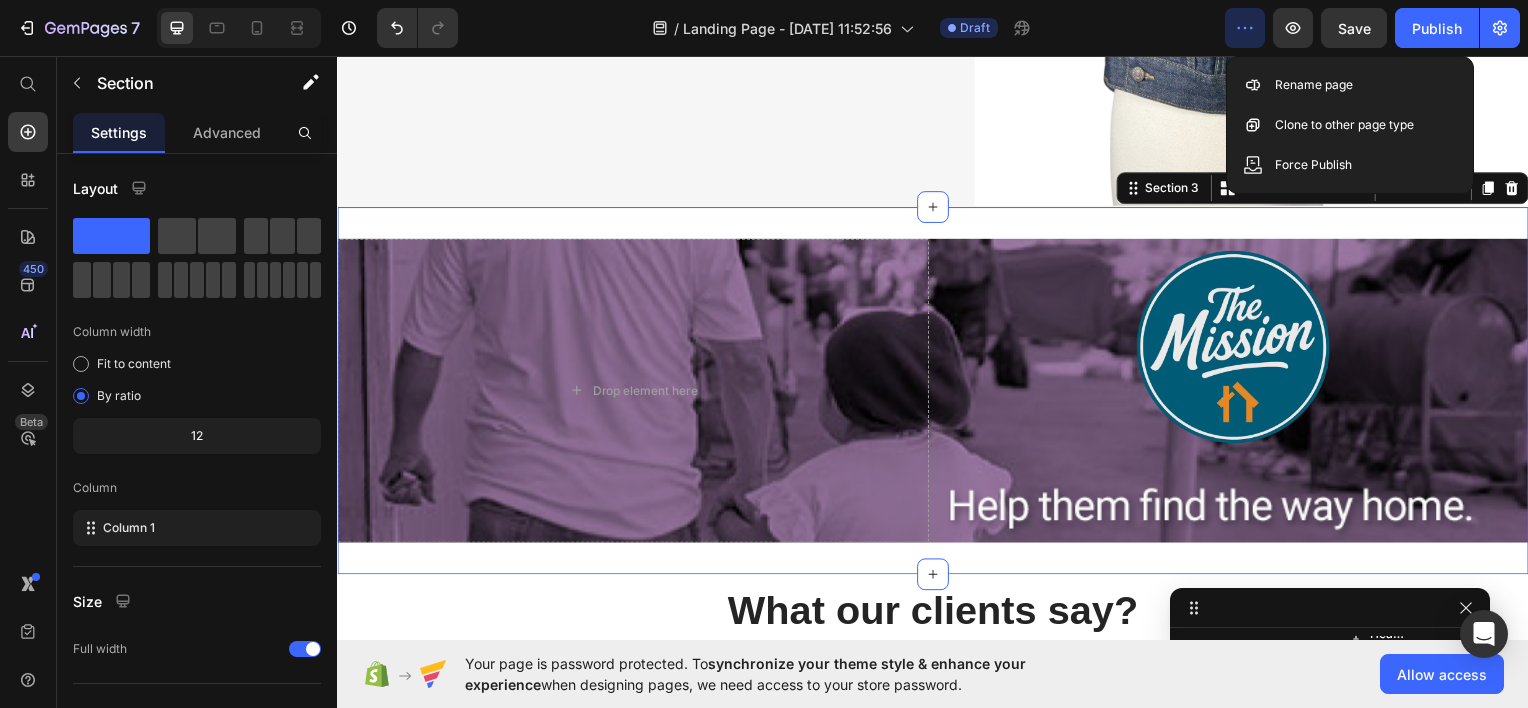 click 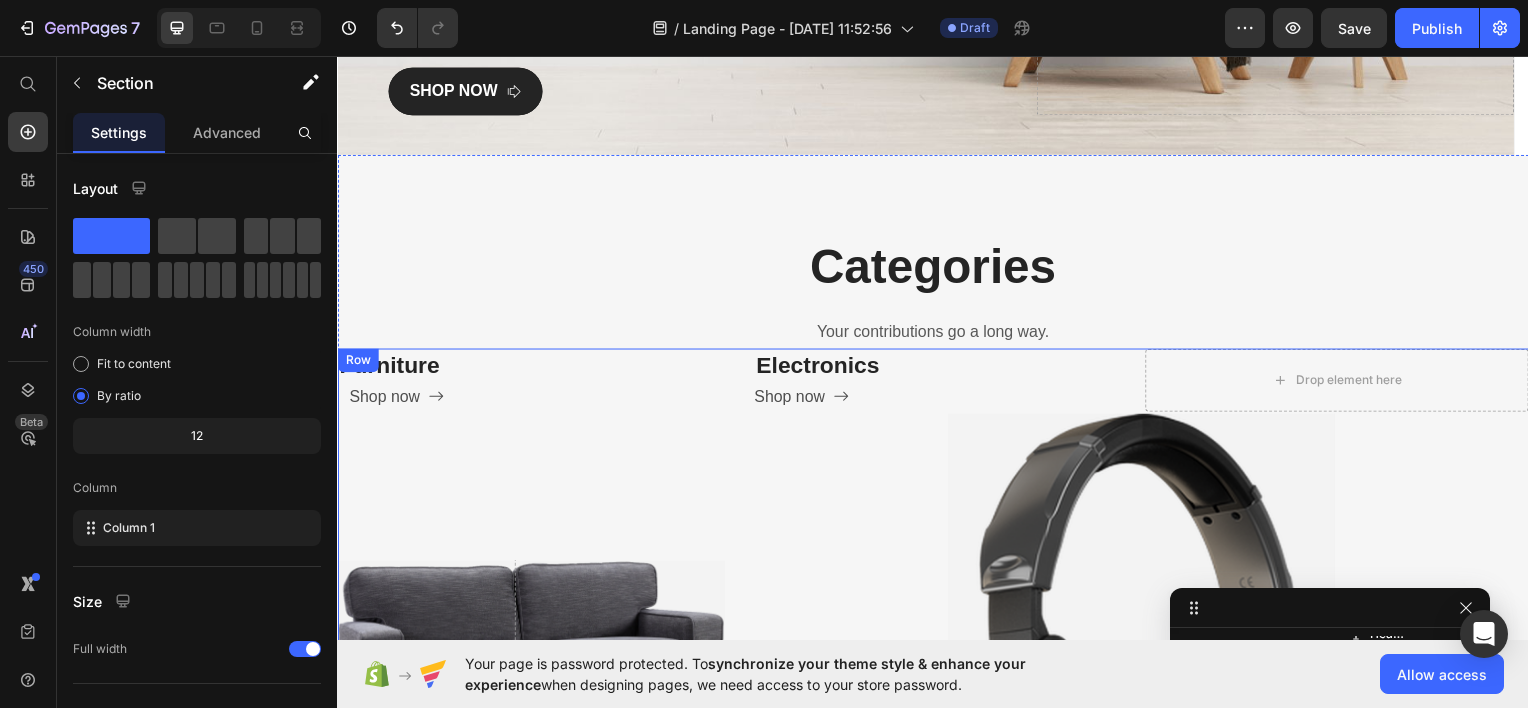 scroll, scrollTop: 434, scrollLeft: 0, axis: vertical 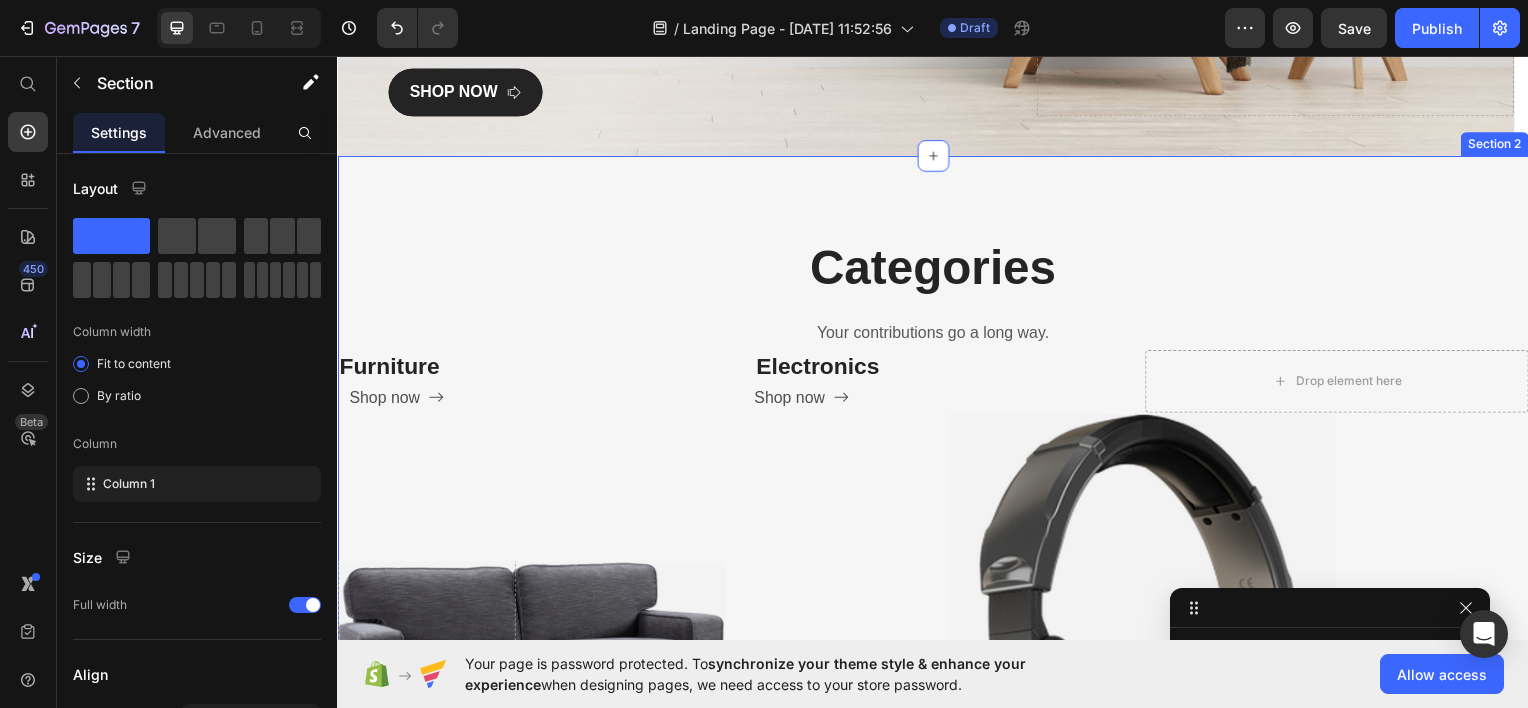 click on "Categories Heading Your contributions go a long way. Text block Row Furniture Heading
Shop now Button Furniture Heading
Shop now Button Row
Drop element here Hero Banner Electronics Heading
Shop now Button
Drop element here Row
Row Hero Banner
Hero Banner Home Decor Heading
Shop now Button Row Clothing Heading
Shop now Button
Drop element here Hero Banner Row Row Row Section 2" at bounding box center (937, 892) 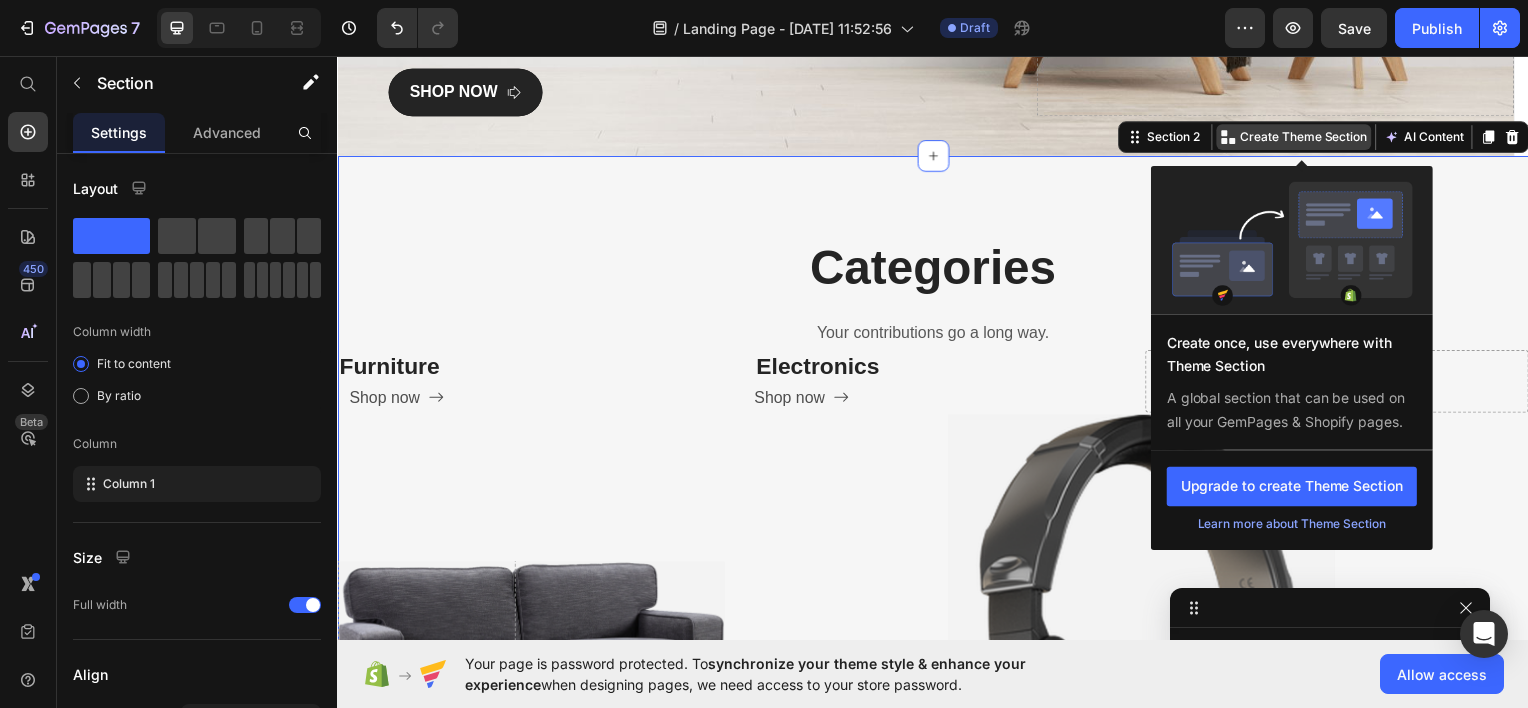 click on "Create Theme Section" at bounding box center (1310, 137) 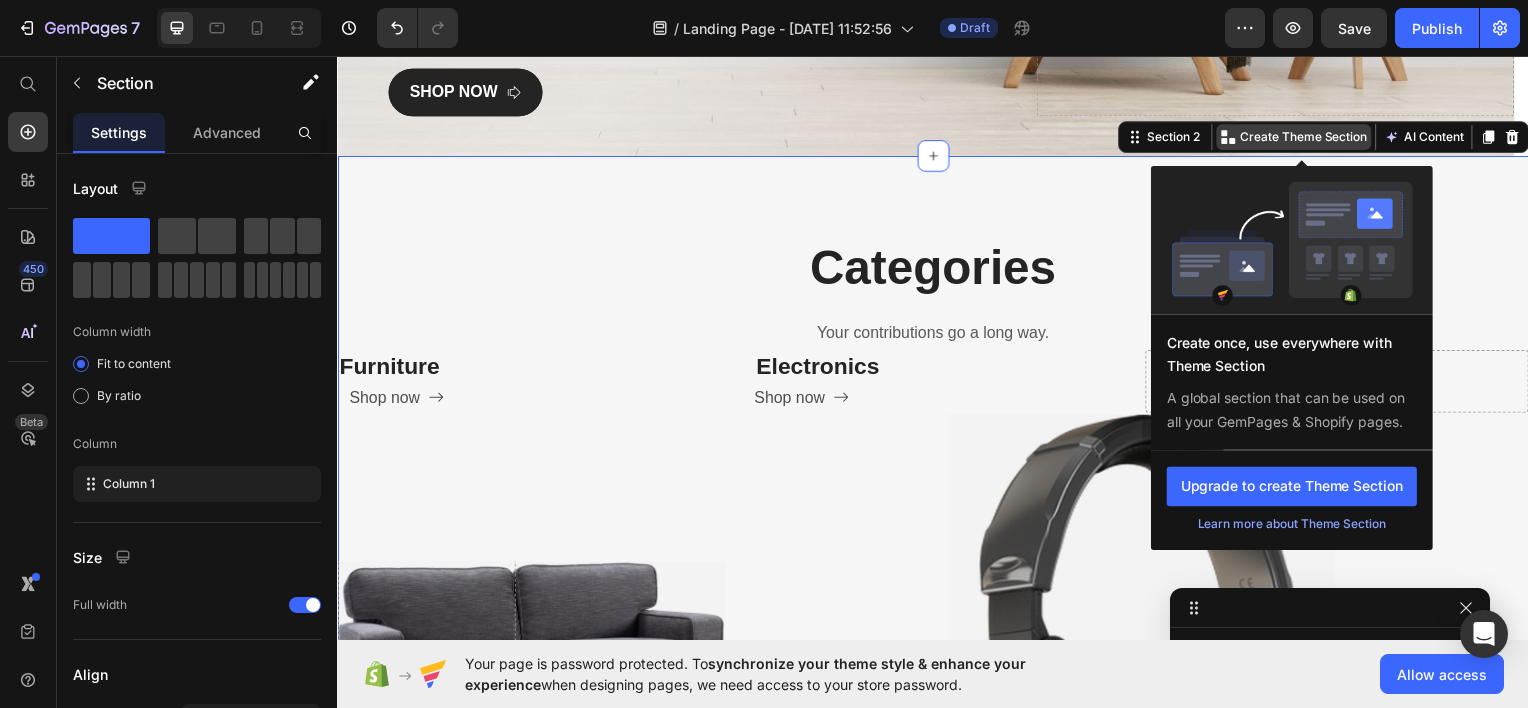 click on "Create Theme Section" at bounding box center [1300, 137] 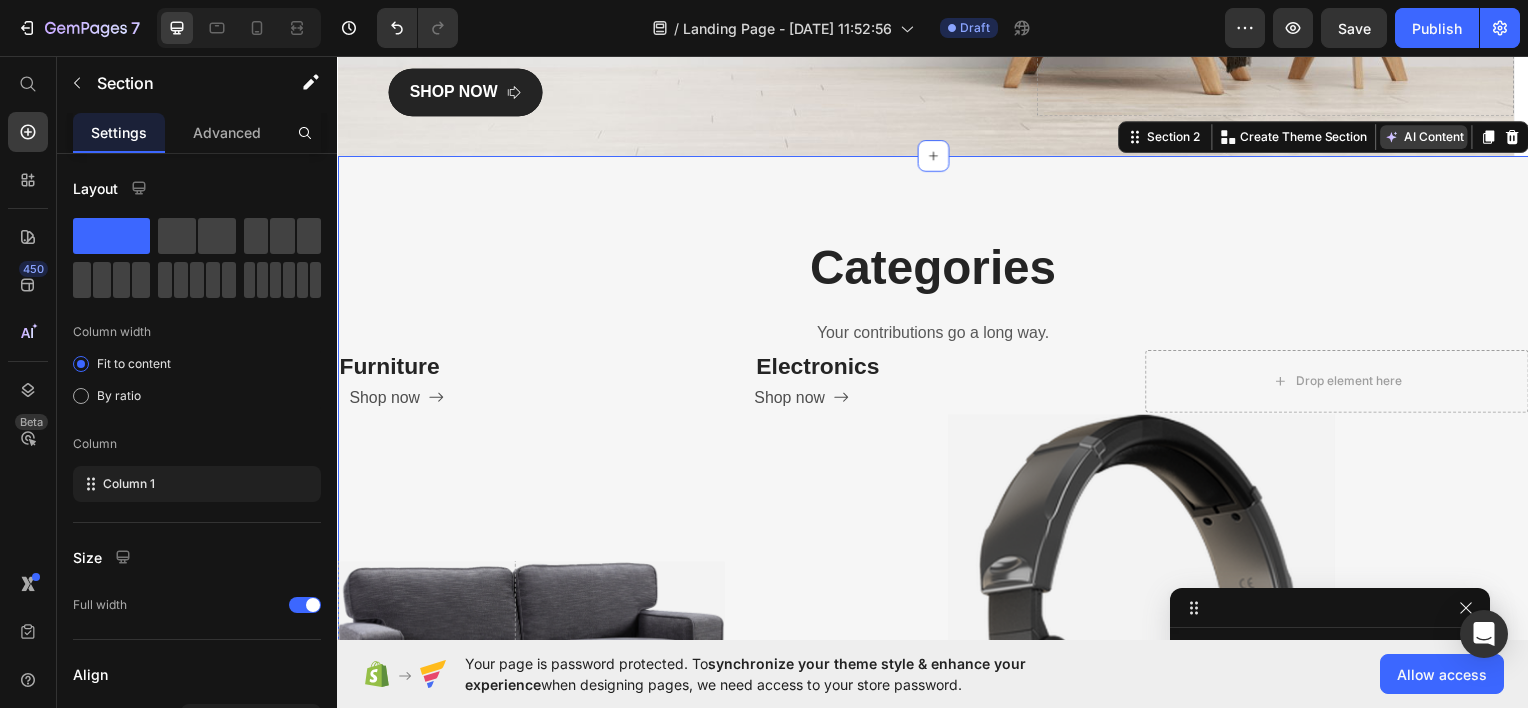 click on "AI Content" at bounding box center [1431, 137] 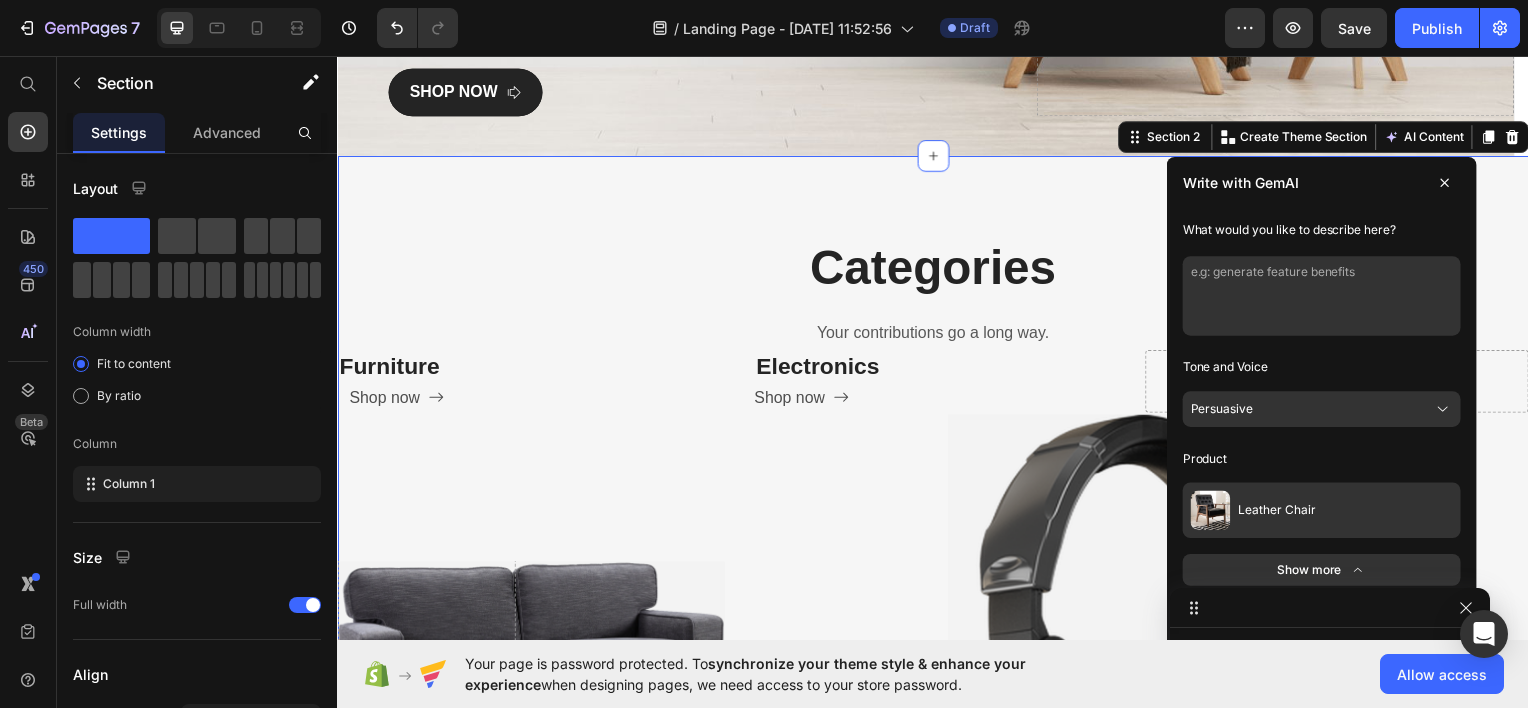 click 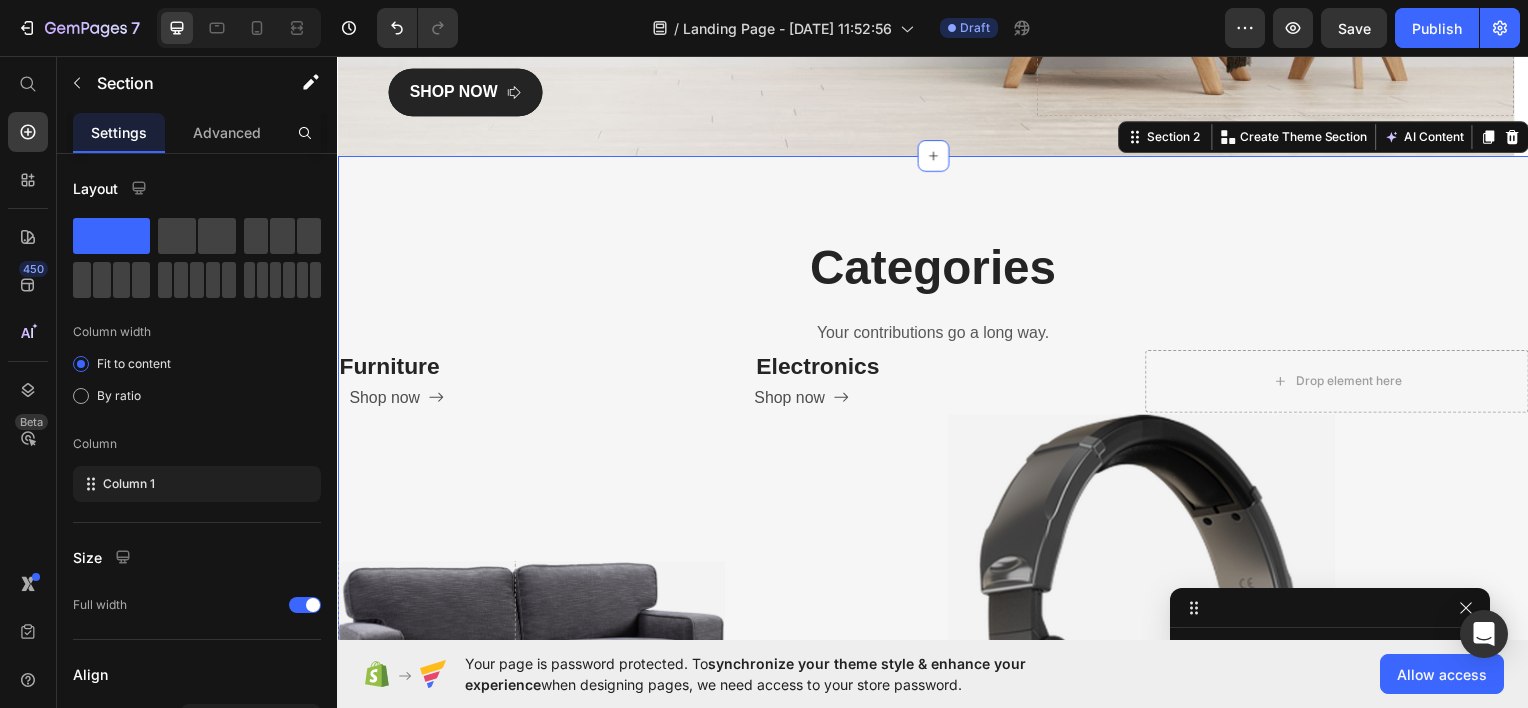 click on "Categories Heading Your contributions go a long way. Text block Row Furniture Heading
Shop now Button Furniture Heading
Shop now Button Row
Drop element here Hero Banner Electronics Heading
Shop now Button
Drop element here Row
Row Hero Banner
Hero Banner Home Decor Heading
Shop now Button Row Clothing Heading
Shop now Button
Drop element here Hero Banner Row Row Row Section 2   You can create reusable sections Create Theme Section AI Content Write with GemAI What would you like to describe here? Tone and Voice Persuasive Product Leather Chair Show more Generate" at bounding box center (937, 892) 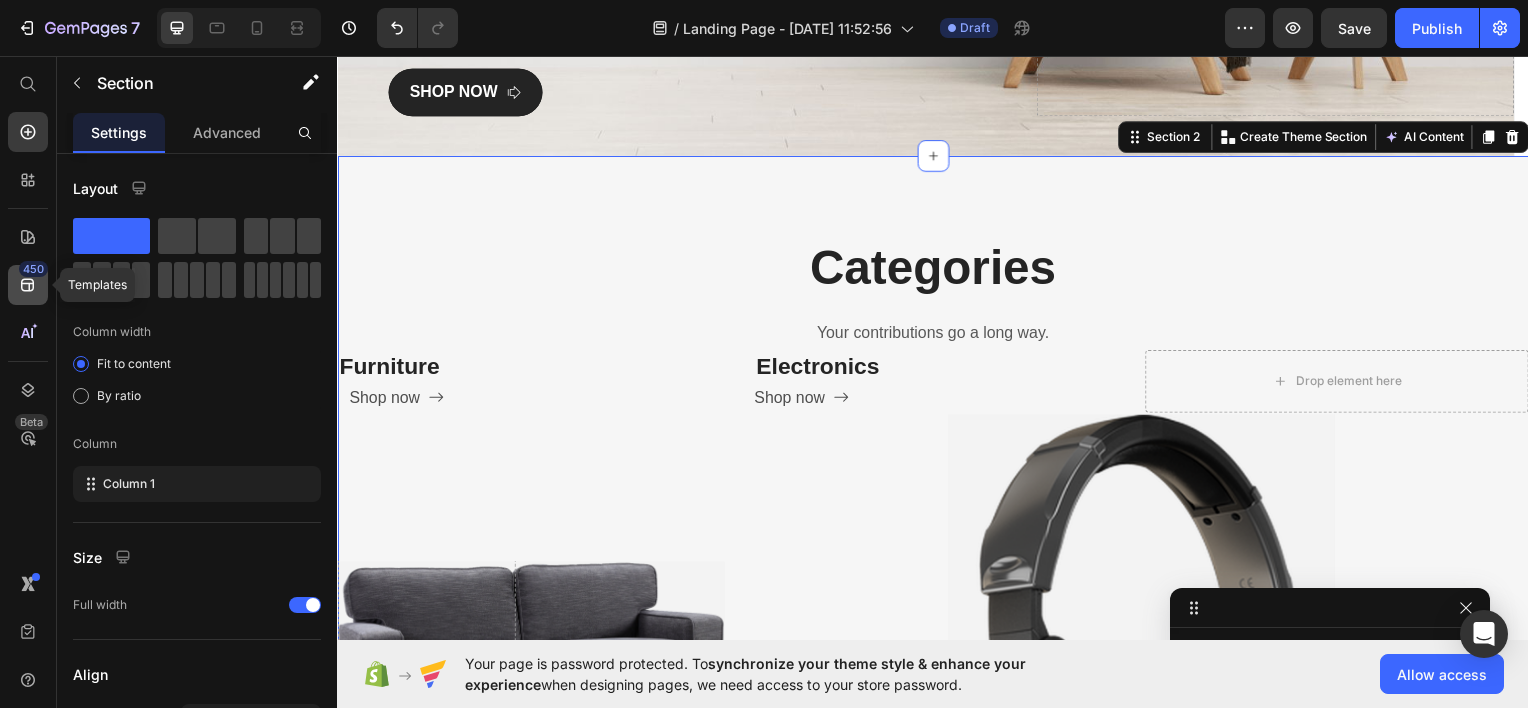 click on "450" 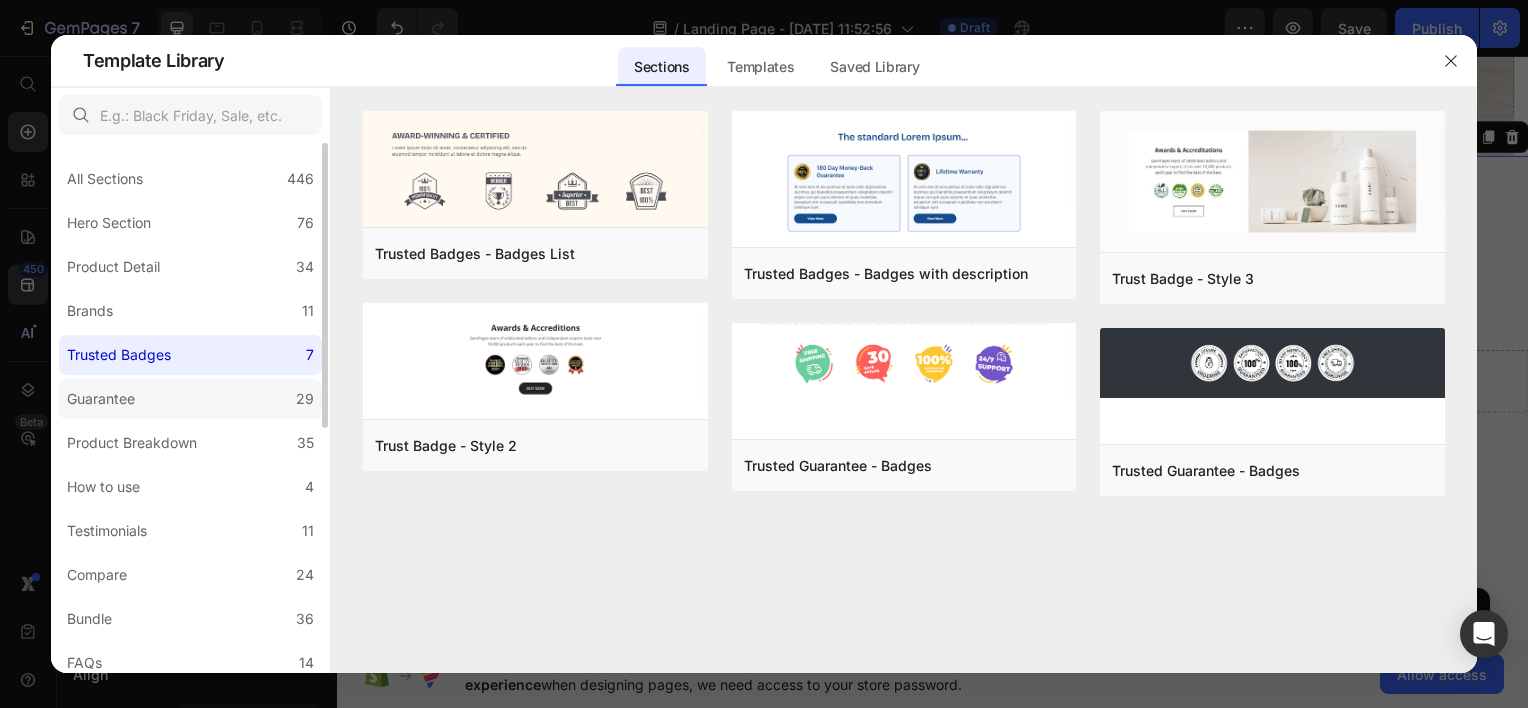 click on "Guarantee 29" 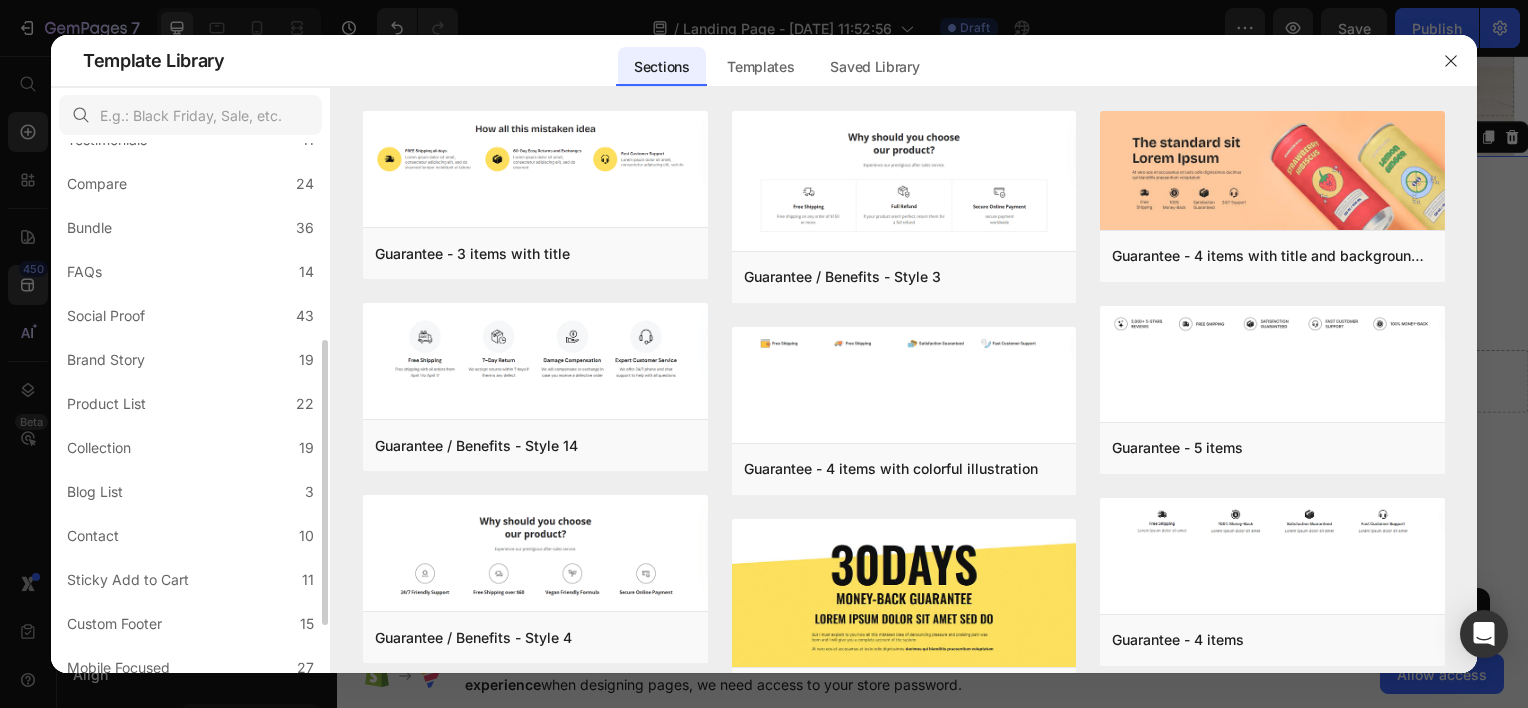 scroll, scrollTop: 392, scrollLeft: 0, axis: vertical 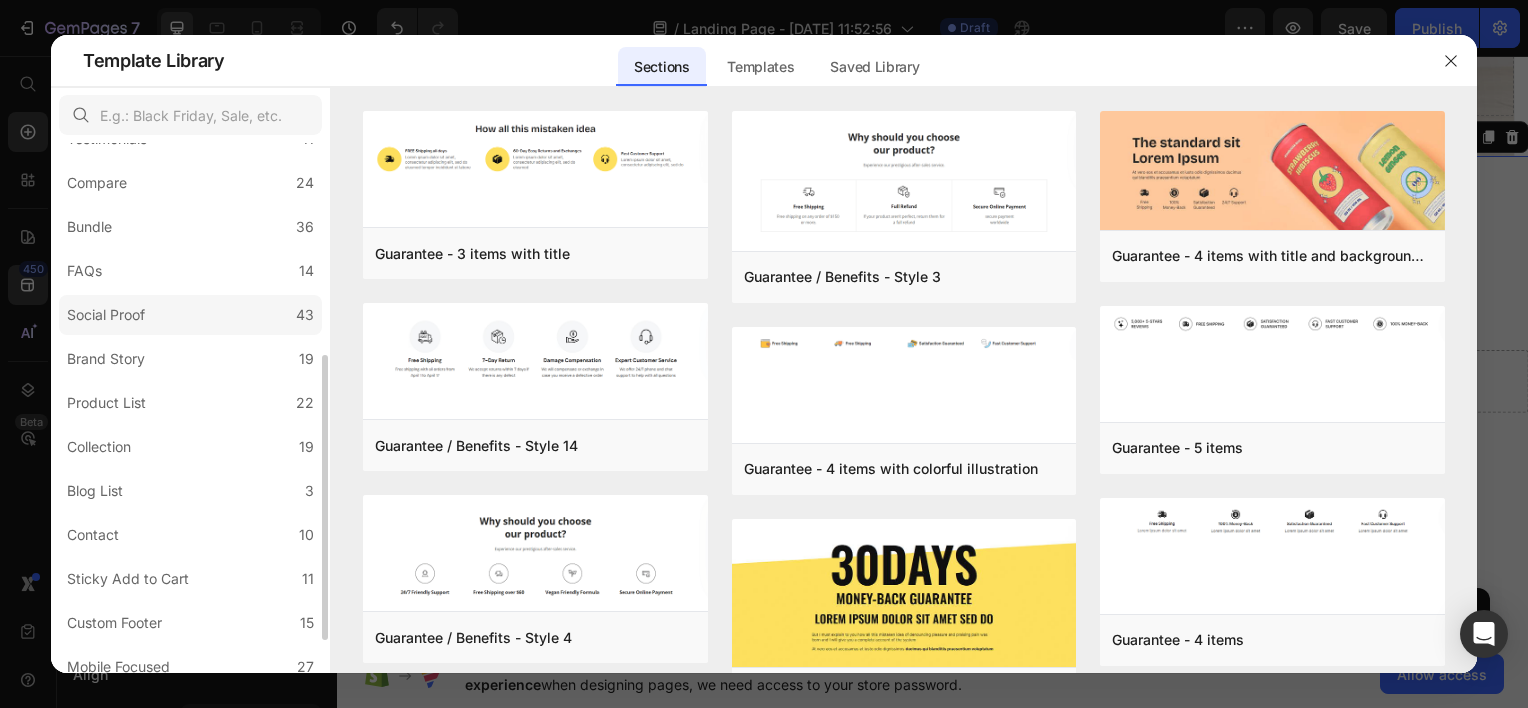 click on "Social Proof 43" 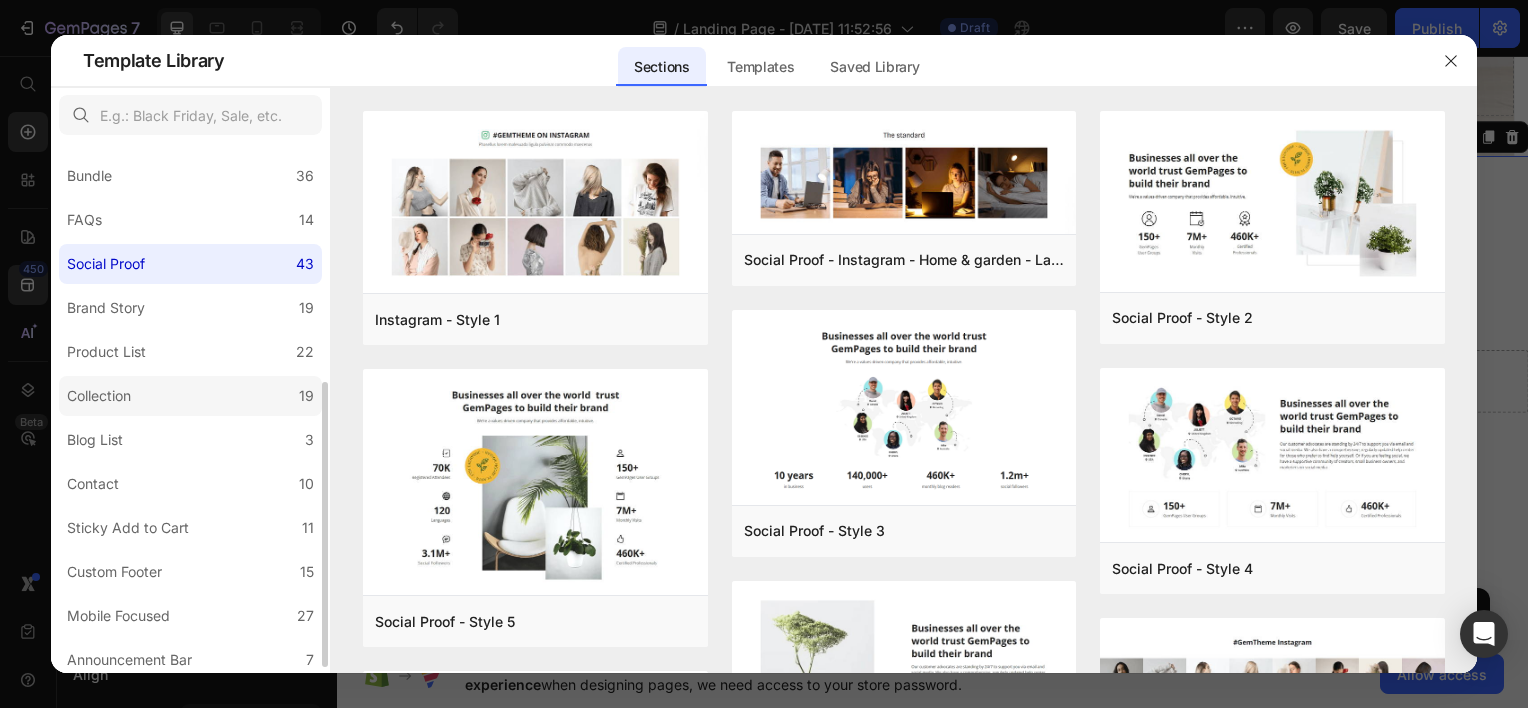 scroll, scrollTop: 442, scrollLeft: 0, axis: vertical 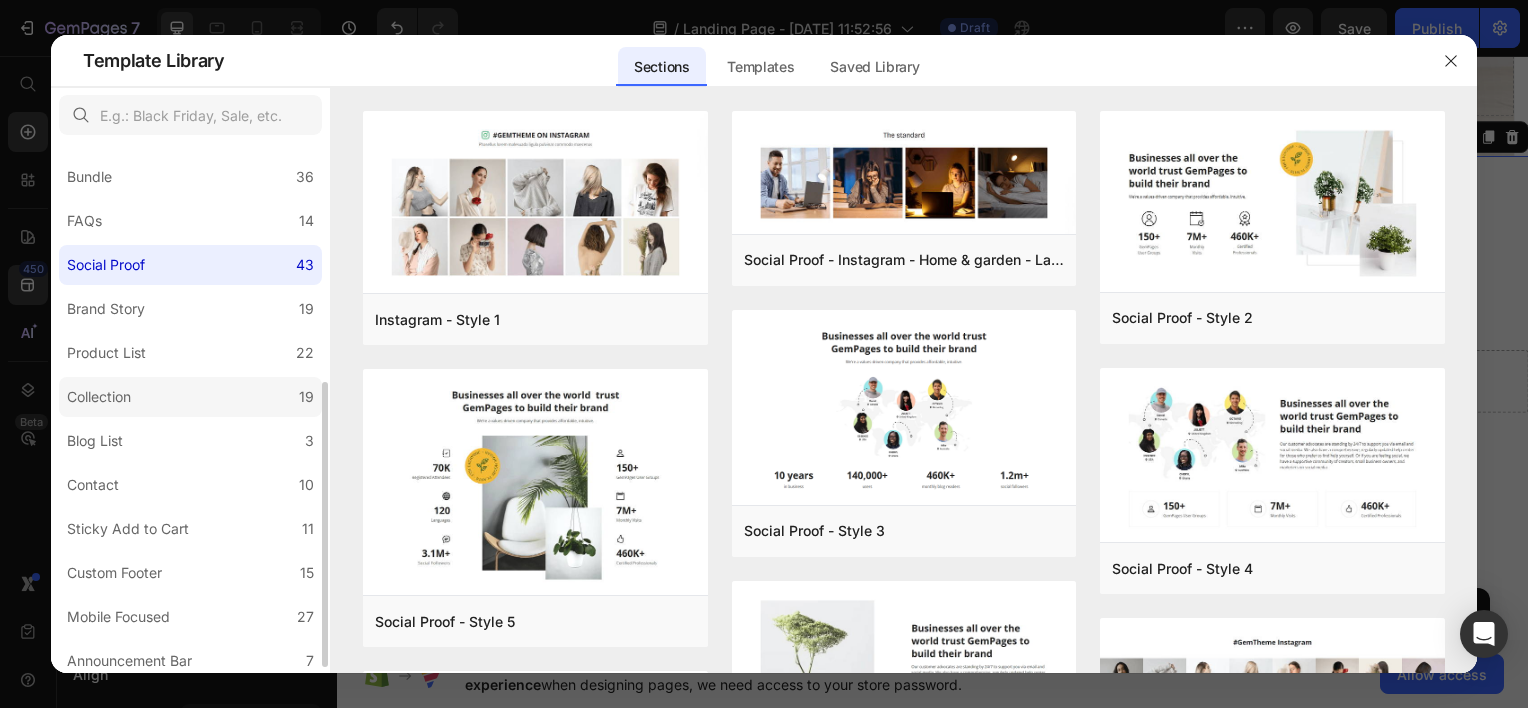 click on "Collection 19" 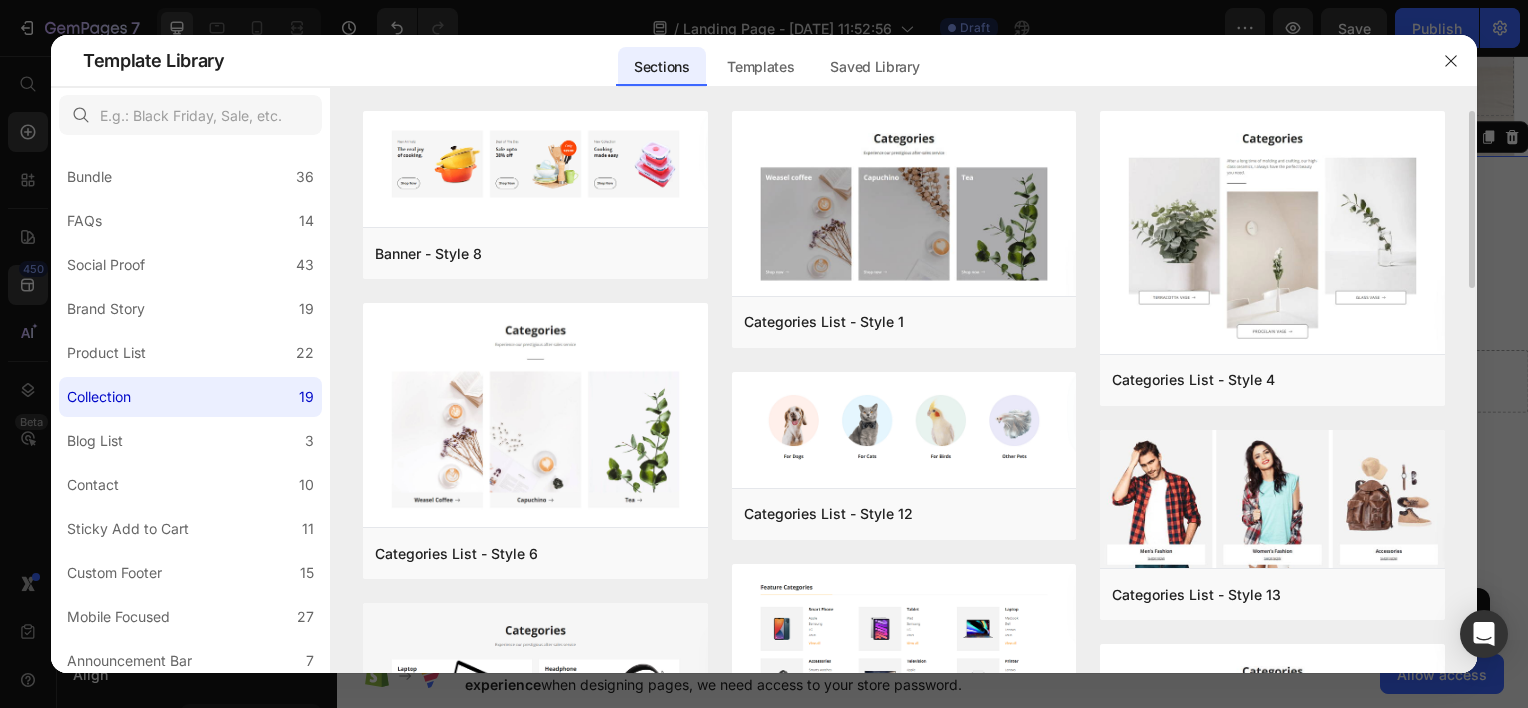 click on "Banner - Style 8 Add to page  Preview  Categories List - Style 6 Add to page  Preview  Categories List - Style 8 Add to page  Preview  Categories List - Style 20 Add to page  Preview  Categories List - Style 17 Add to page  Preview  Categories List - Style 7 Add to page  Preview  Categories List - Style 1 Add to page  Preview  Categories List - Style 12 Add to page  Preview  Categories List - Style 14 Add to page  Preview  Categories List - Style 10 Add to page  Preview  Categories List - Style 11 Add to page  Preview  Categories List - Style 18 Add to page  Preview  Categories List - Style 4 Add to page  Preview  Categories List - Style 13 Add to page  Preview  Categories List - Style 9 Add to page  Preview  Categories List - Style 5 Add to page  Preview  Categories List - Style 16 Add to page  Preview  Categories List - Style 19 Add to page  Preview  Banner - Style 8 Add to page  Preview  Categories List - Style 1 Add to page  Preview  Categories List - Style 4 Add to page  Preview  Add to page  Preview" at bounding box center [904, 993] 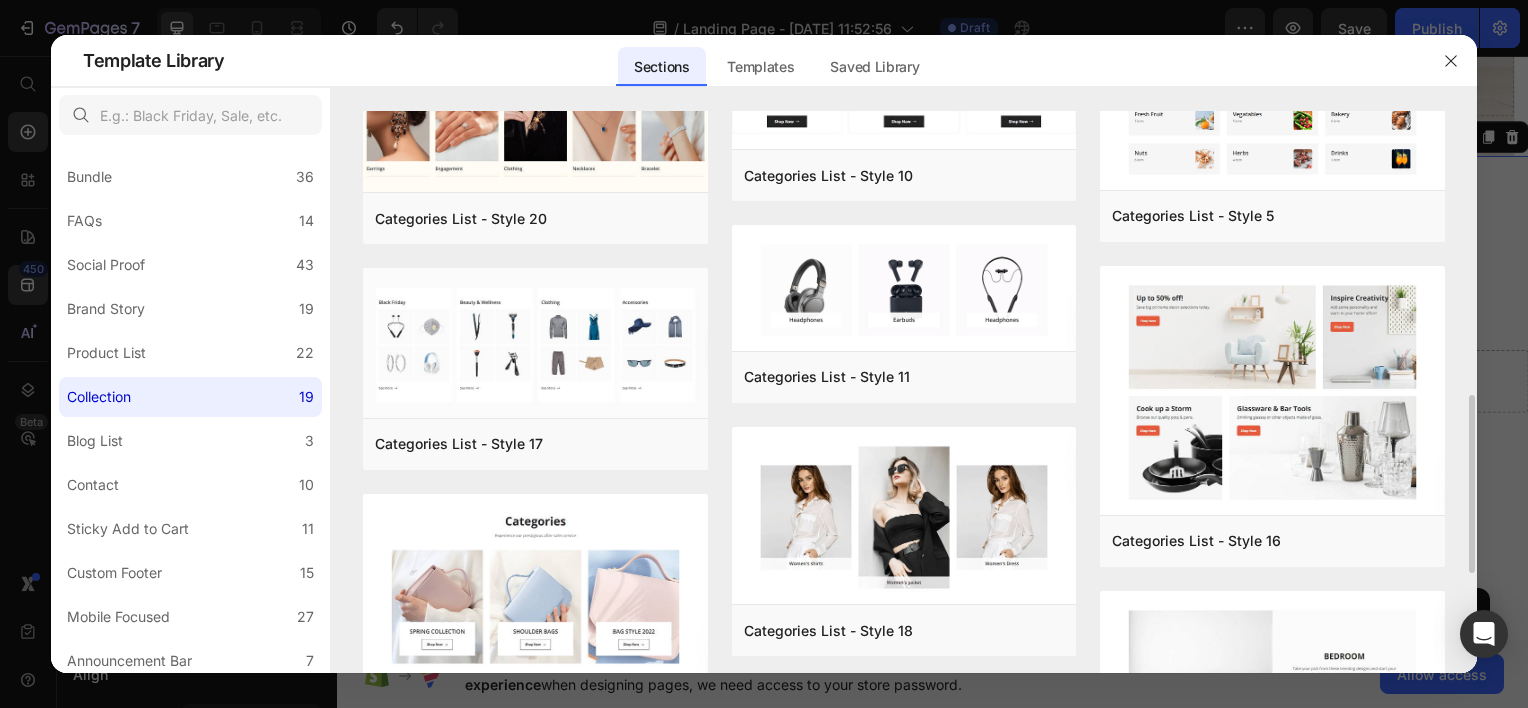 scroll, scrollTop: 877, scrollLeft: 0, axis: vertical 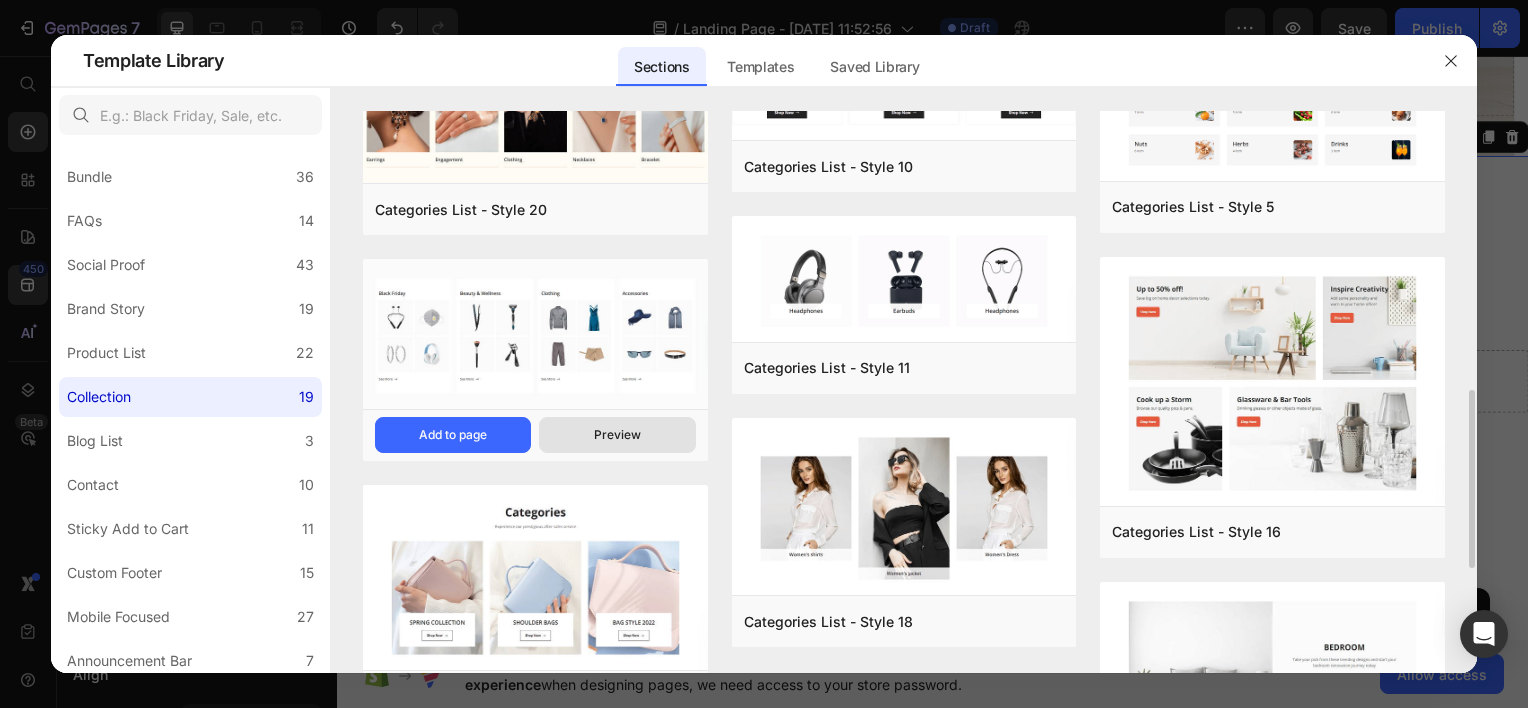 click on "Preview" at bounding box center [617, 435] 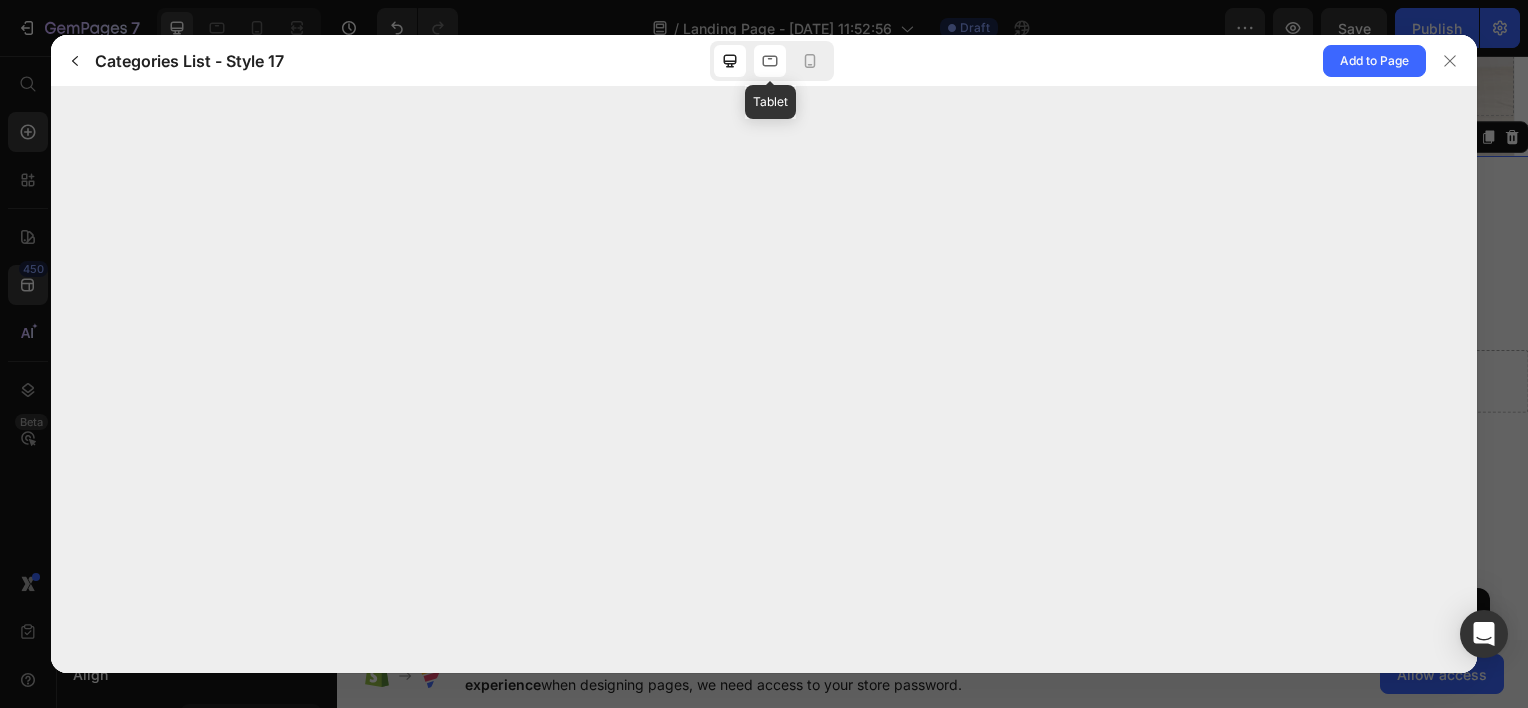 click 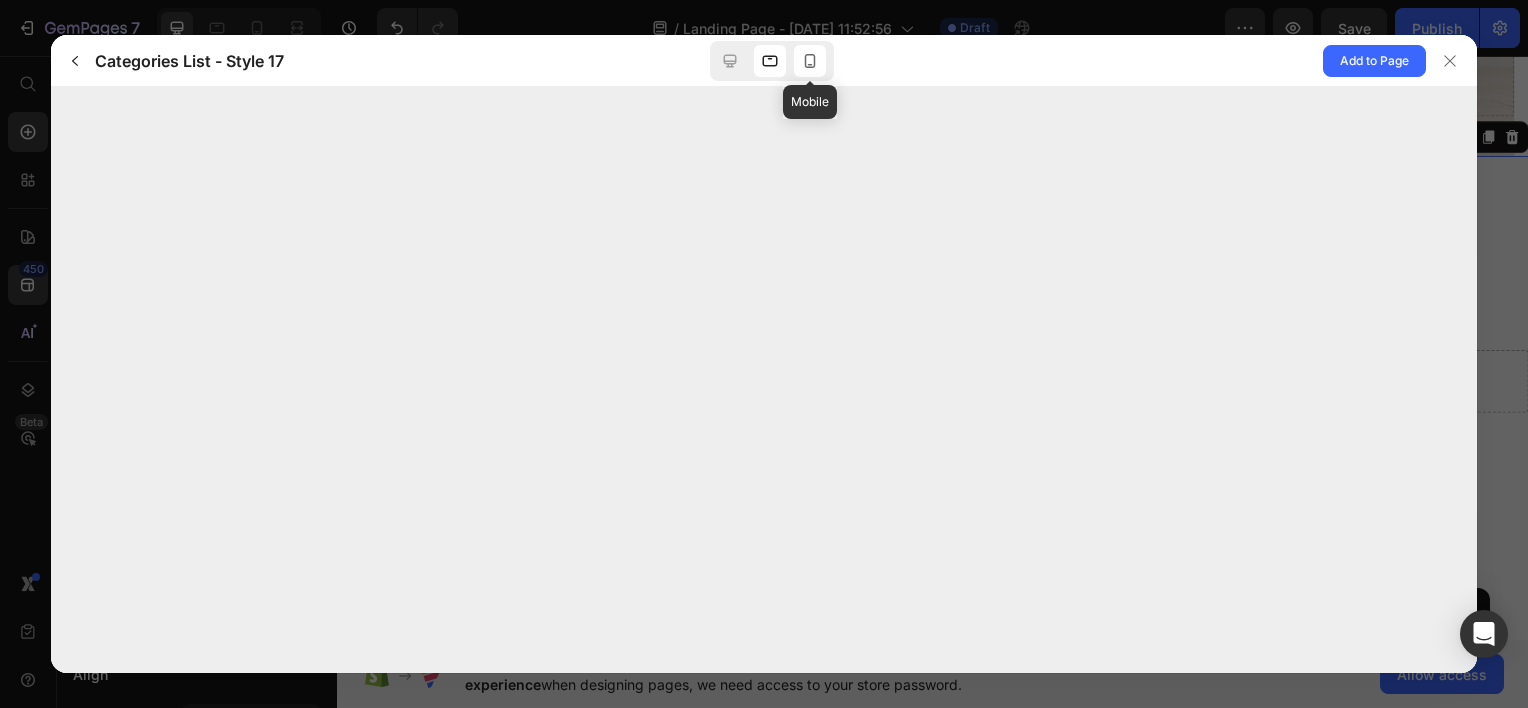 click 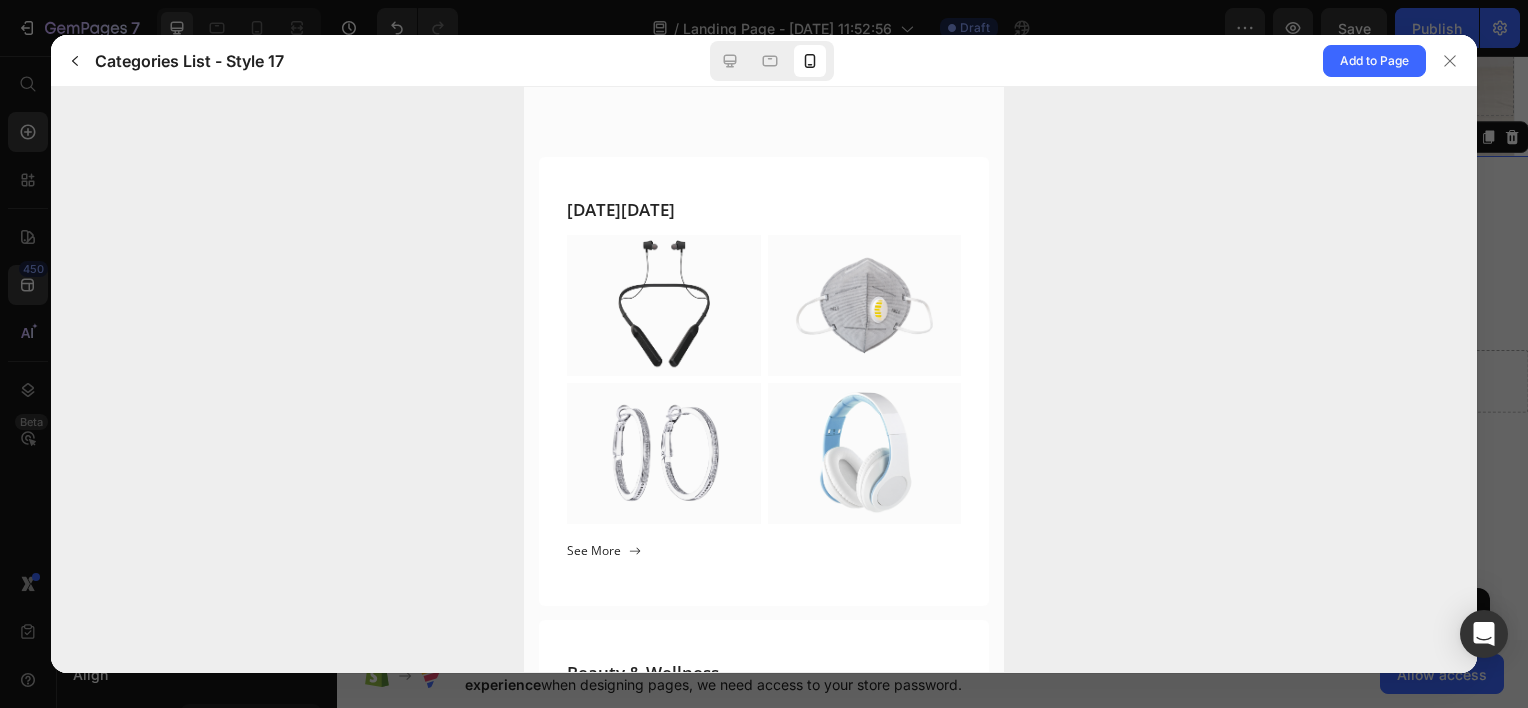 scroll, scrollTop: 0, scrollLeft: 0, axis: both 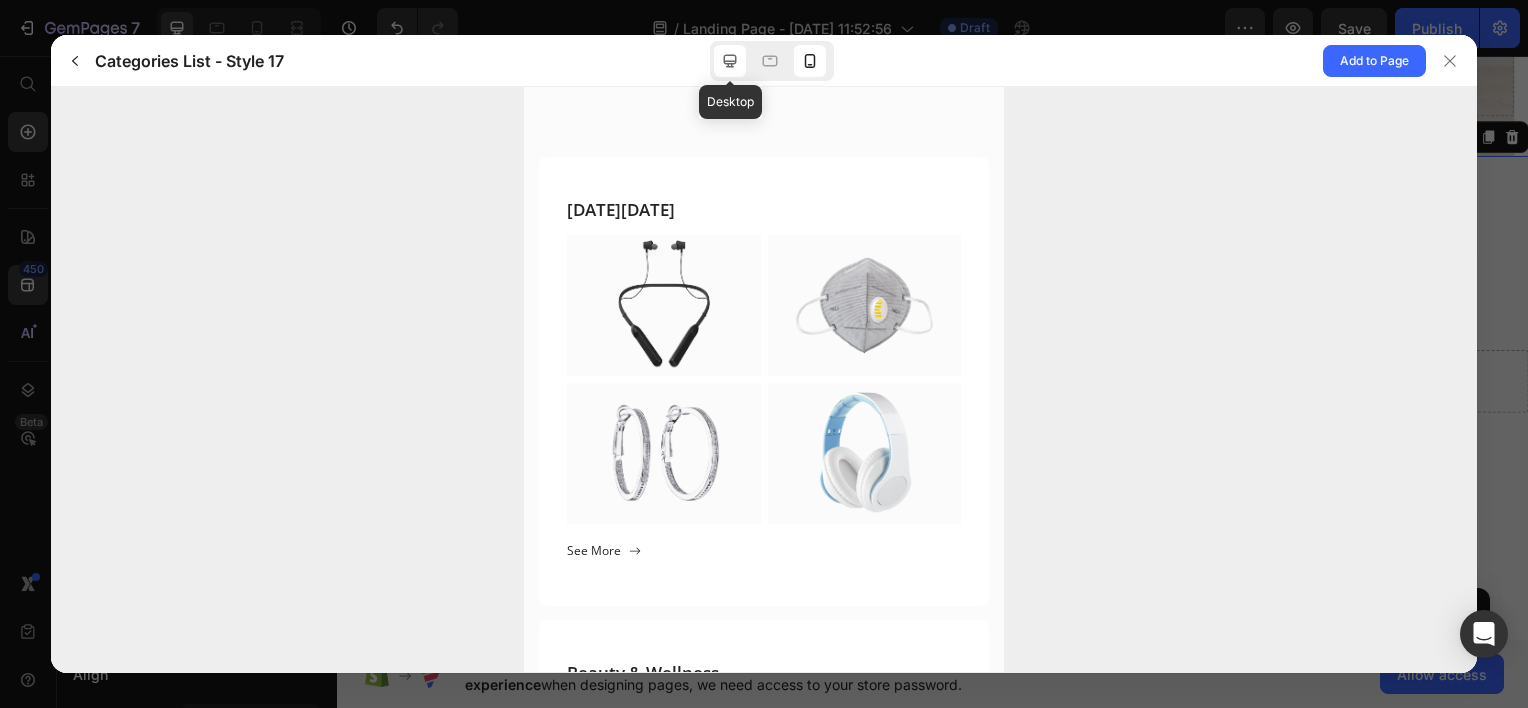 click 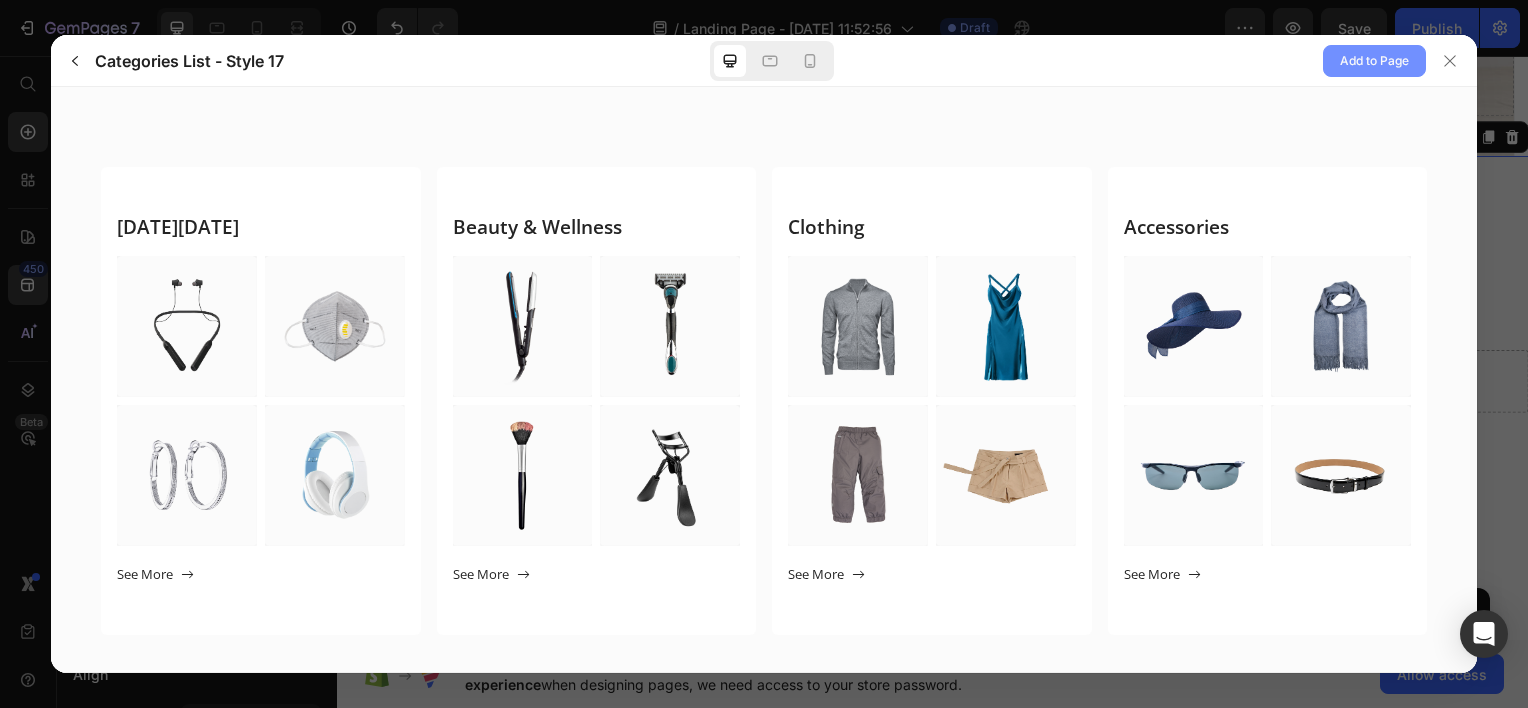 click on "Add to Page" 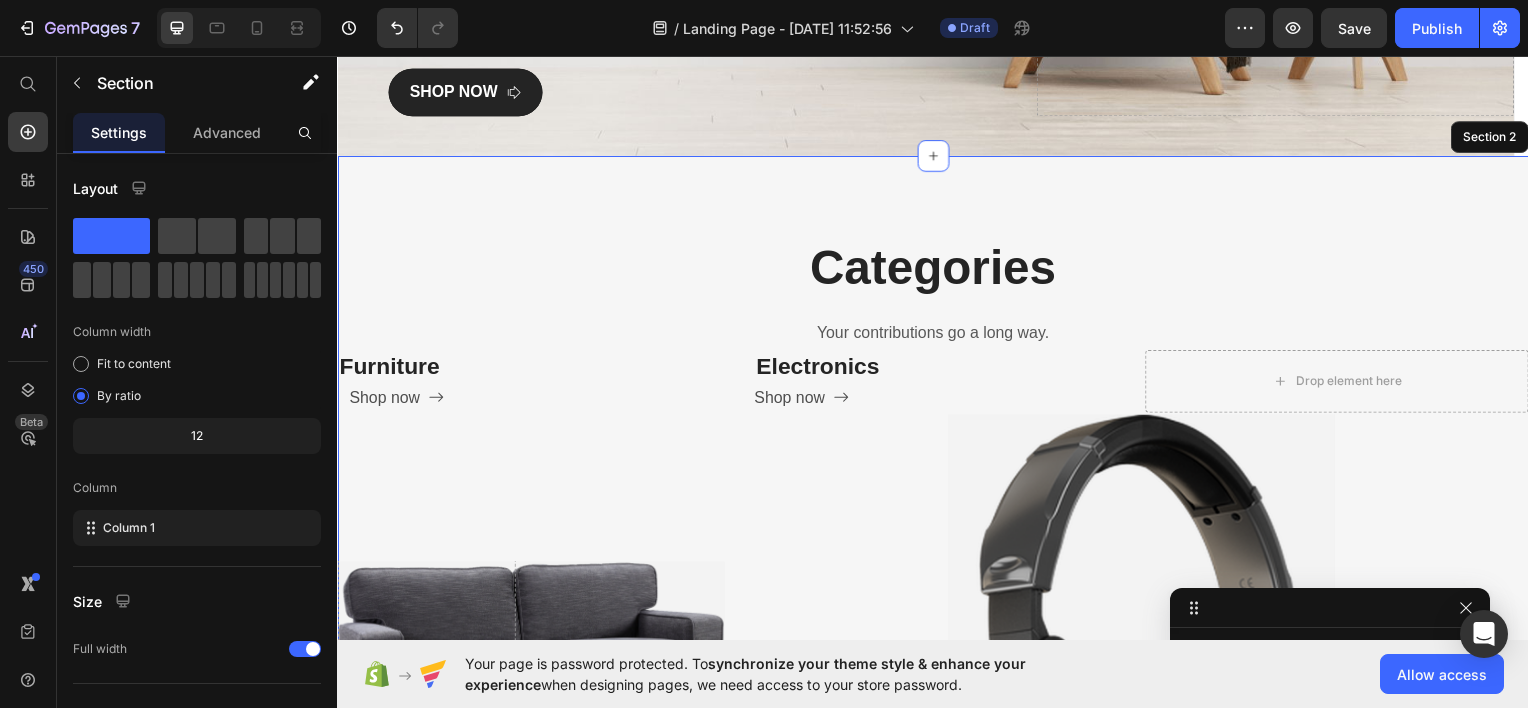 scroll, scrollTop: 2597, scrollLeft: 0, axis: vertical 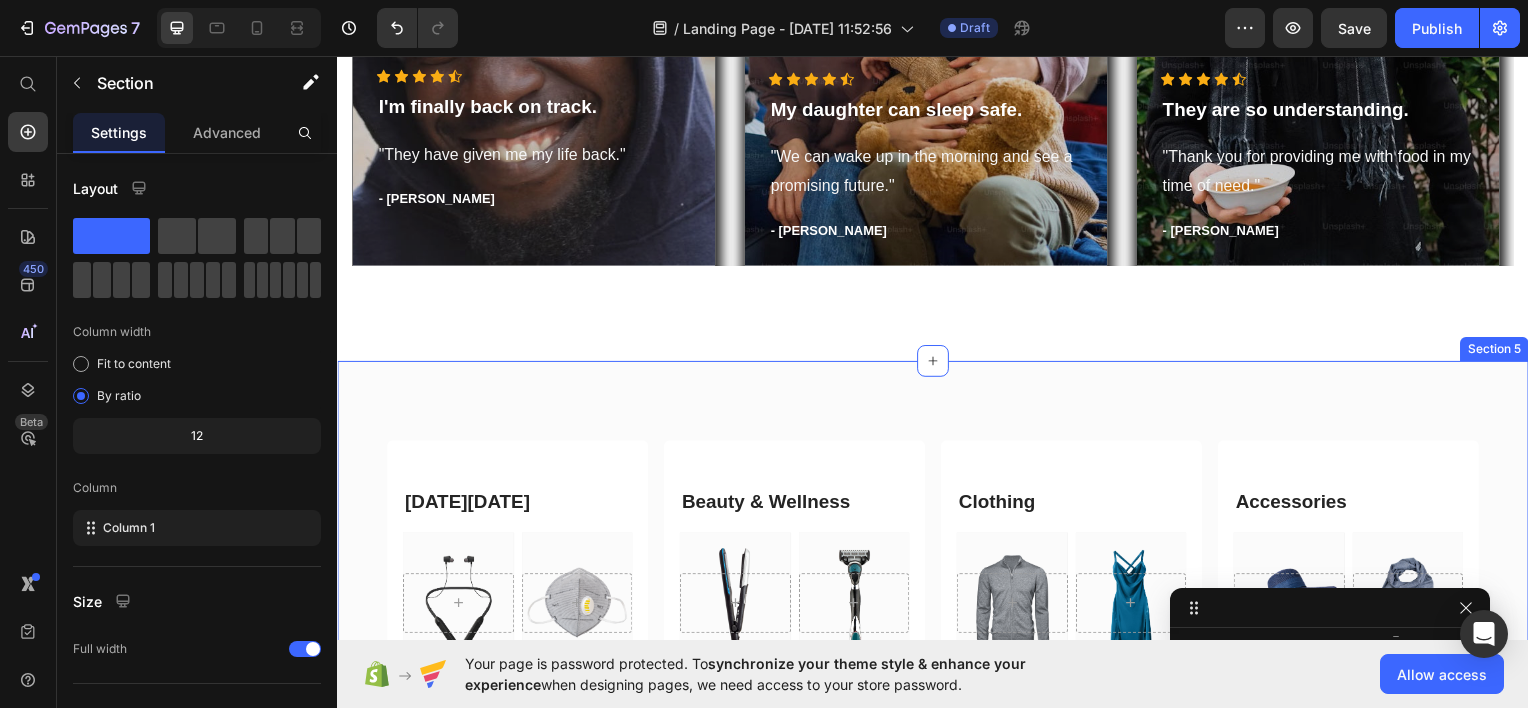 click on "Black Friday Heading
Hero Banner
Hero Banner Row
Hero Banner
Hero Banner Row
See More Button Row Beauty & Wellness Heading
Hero Banner
Hero Banner Row
Hero Banner
Hero Banner Row
See More Button Row Clothing Heading
Hero Banner
Hero Banner Row
Hero Banner
Hero Banner Row
See More Button Row Accessories Heading
Hero Banner
Hero Banner Row
Hero Banner
Hero Banner Row
See More Button Row Row Section 5" at bounding box center (937, 677) 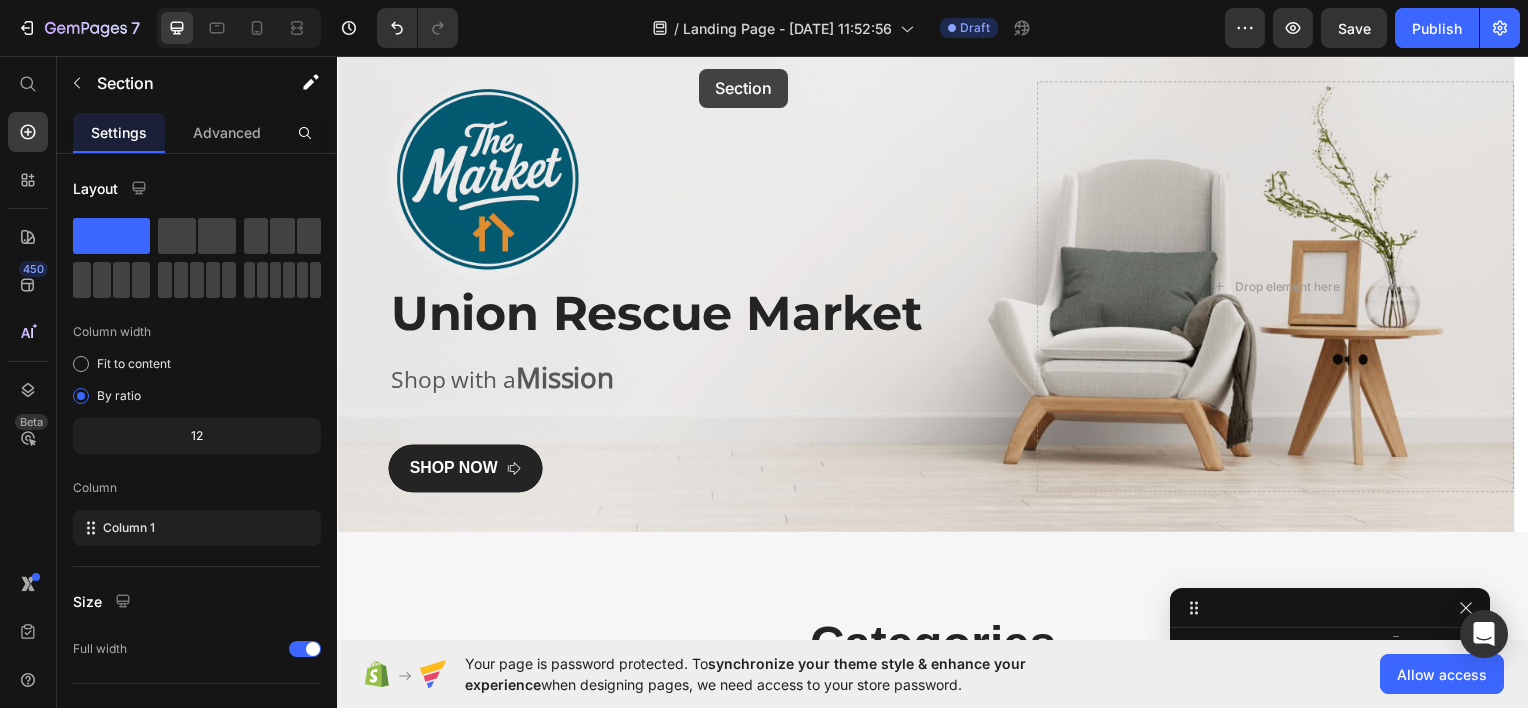 scroll, scrollTop: 44, scrollLeft: 0, axis: vertical 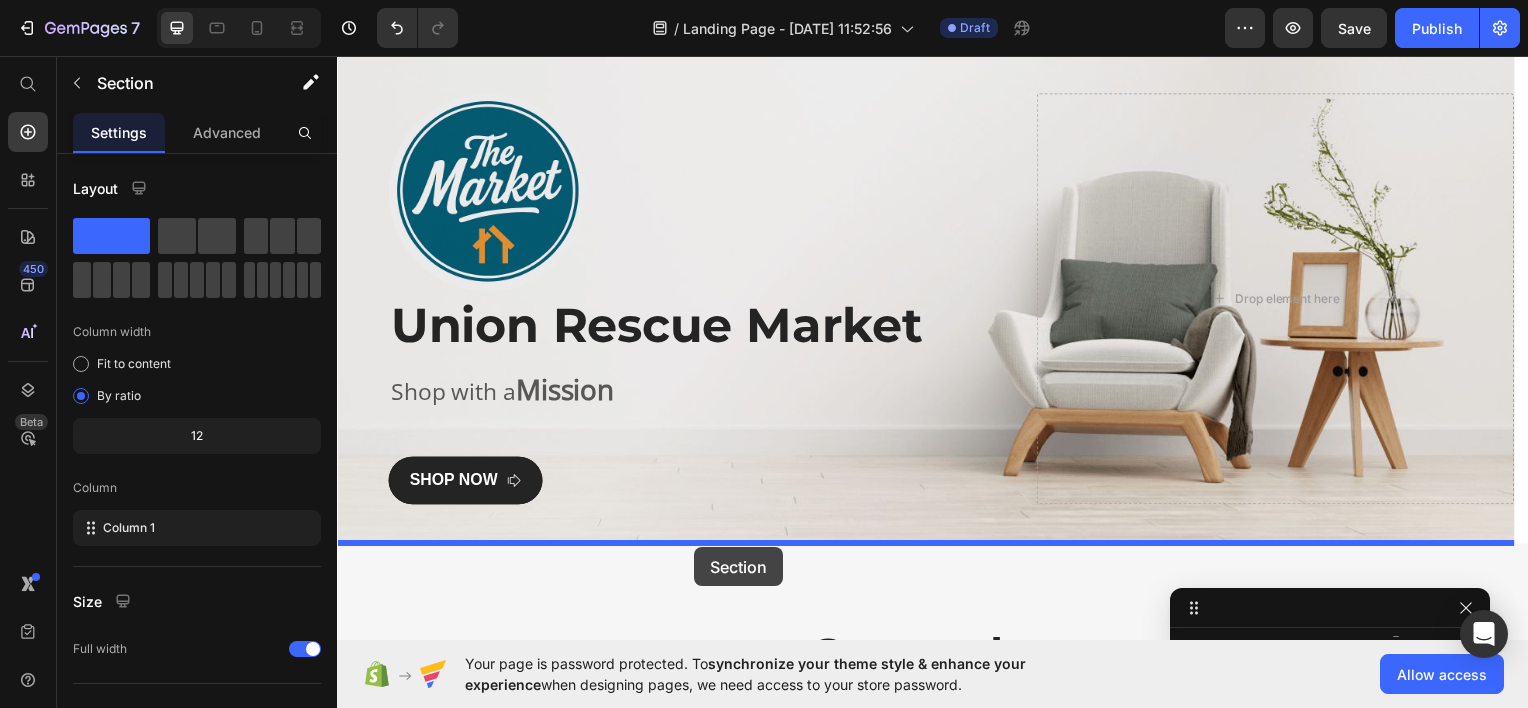 drag, startPoint x: 624, startPoint y: 403, endPoint x: 697, endPoint y: 550, distance: 164.128 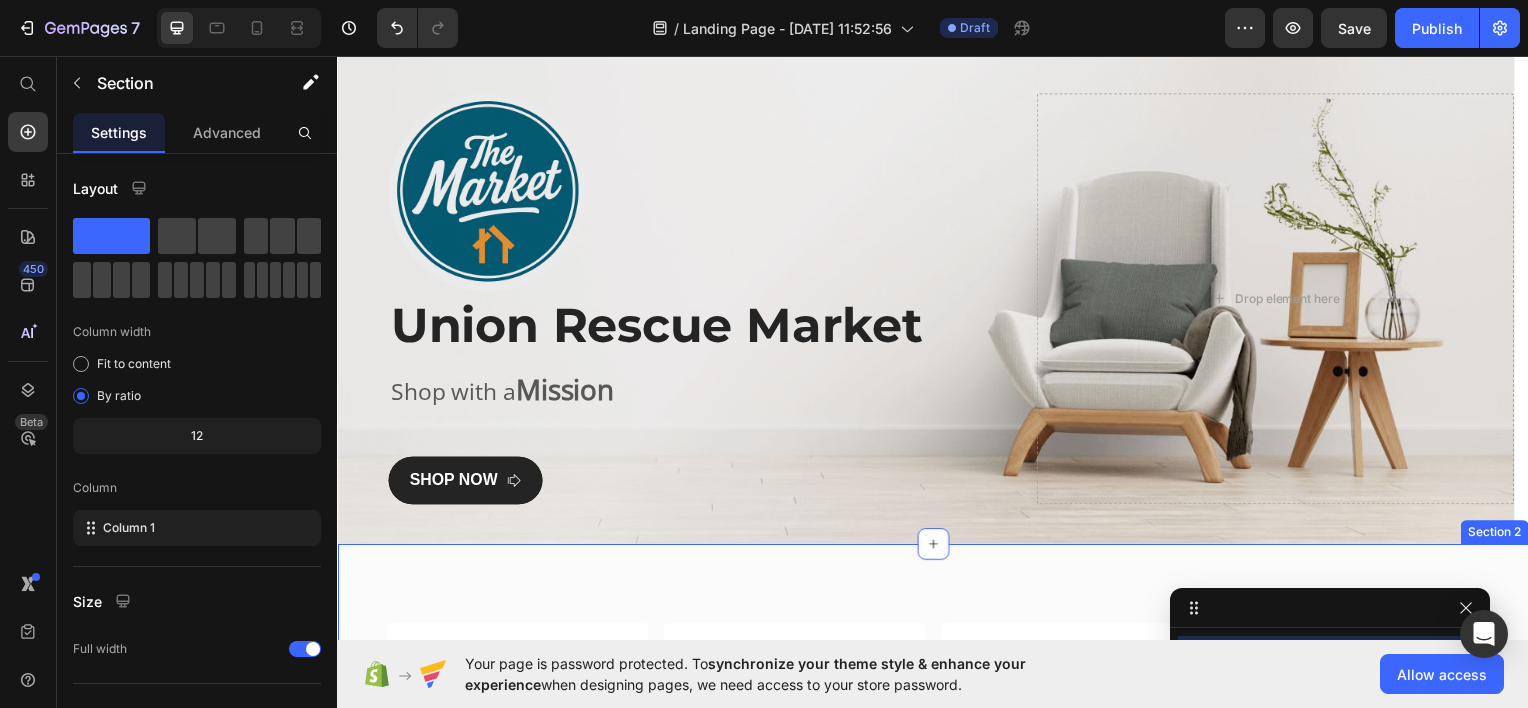 scroll, scrollTop: 328, scrollLeft: 0, axis: vertical 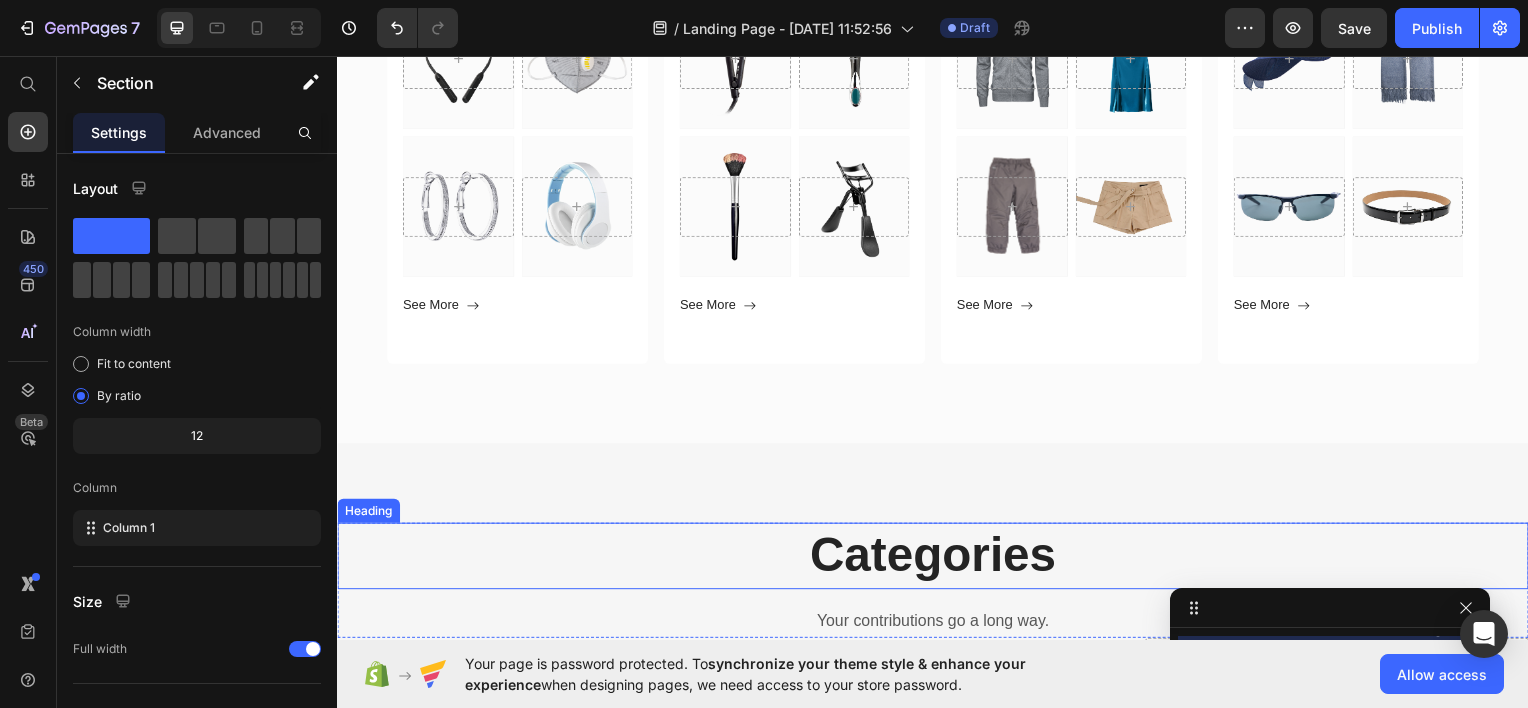 click on "Categories" at bounding box center [937, 558] 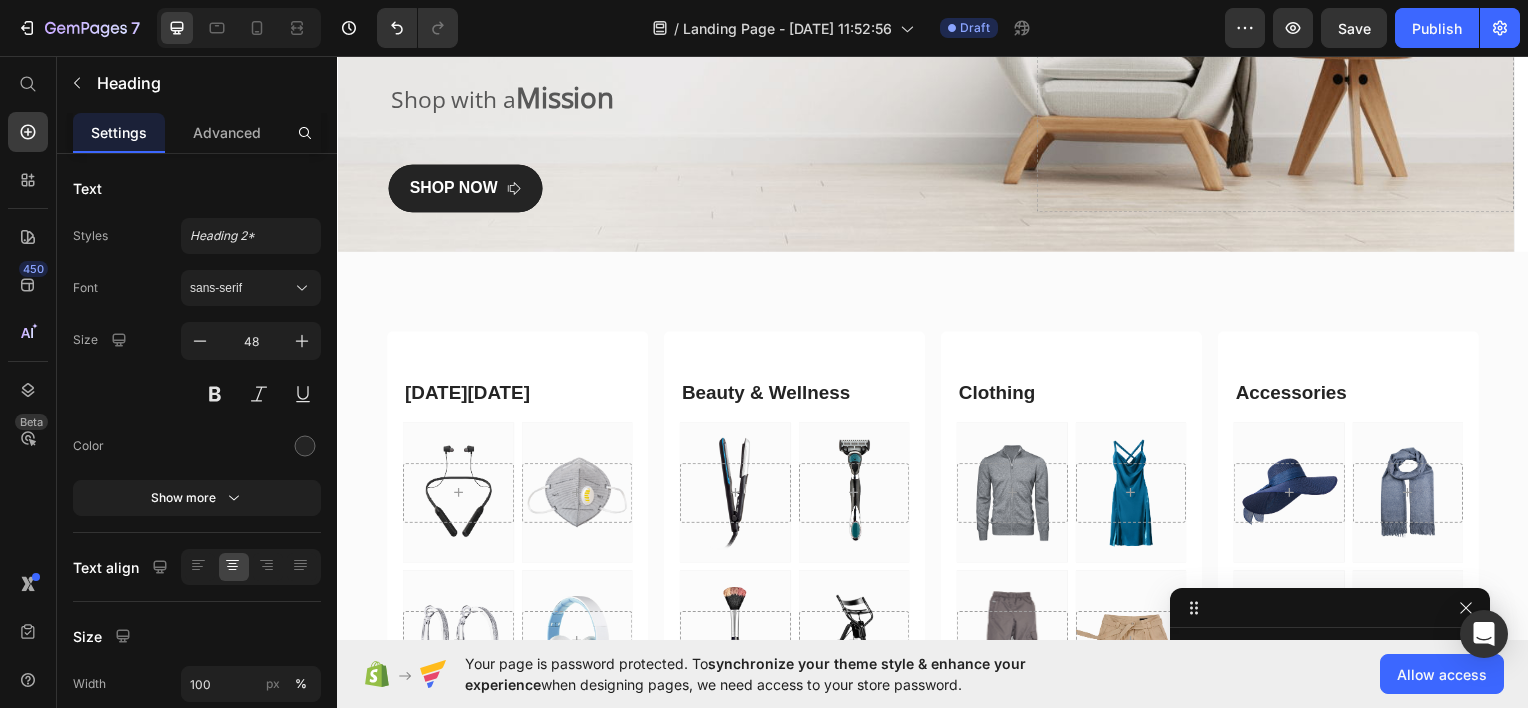 scroll, scrollTop: 339, scrollLeft: 0, axis: vertical 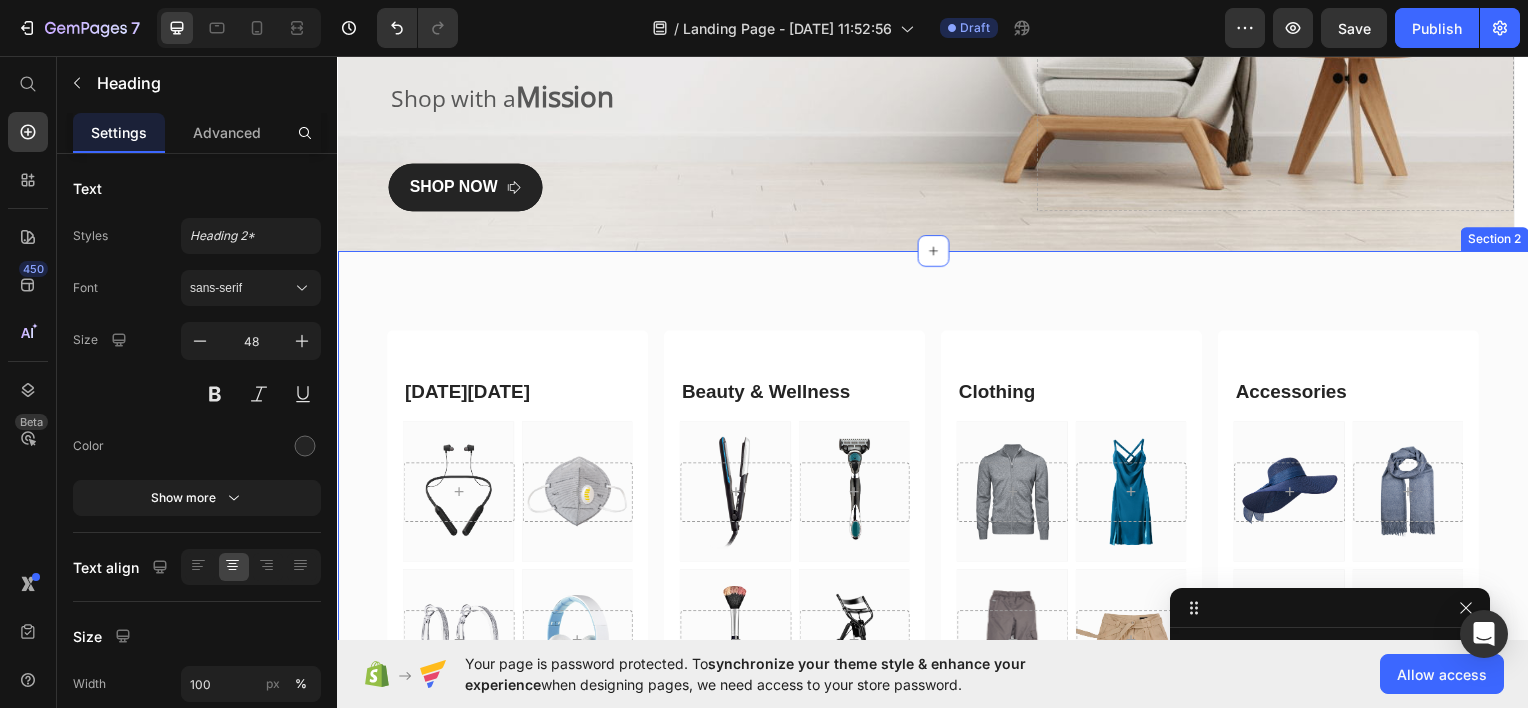 click on "Black Friday Heading
Hero Banner
Hero Banner Row
Hero Banner
Hero Banner Row
See More Button Row Beauty & Wellness Heading
Hero Banner
Hero Banner Row
Hero Banner
Hero Banner Row
See More Button Row Clothing Heading
Hero Banner
Hero Banner Row
Hero Banner
Hero Banner Row
See More Button Row Accessories Heading
Hero Banner
Hero Banner Row
Hero Banner
Hero Banner Row
See More Button Row Row Section 2" at bounding box center [937, 566] 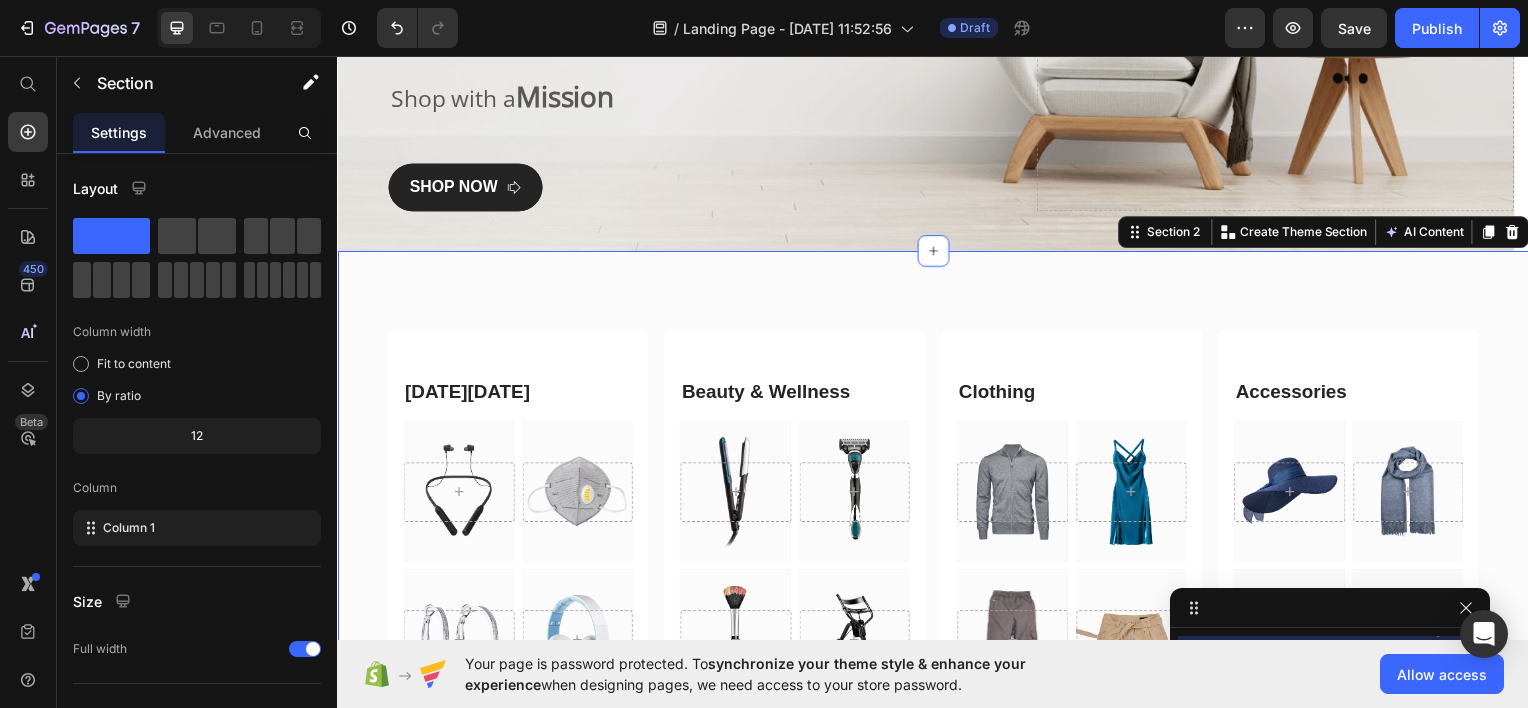 scroll, scrollTop: 0, scrollLeft: 0, axis: both 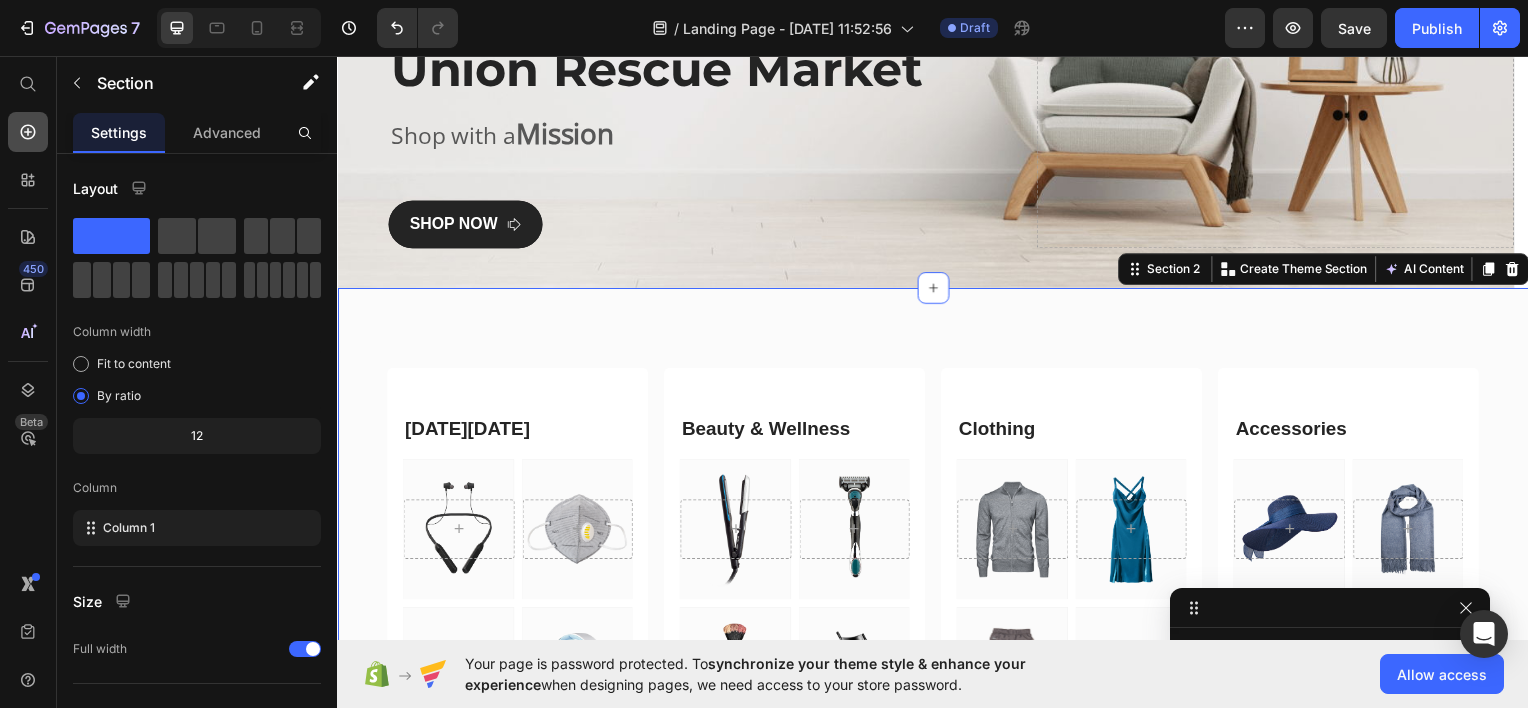 click 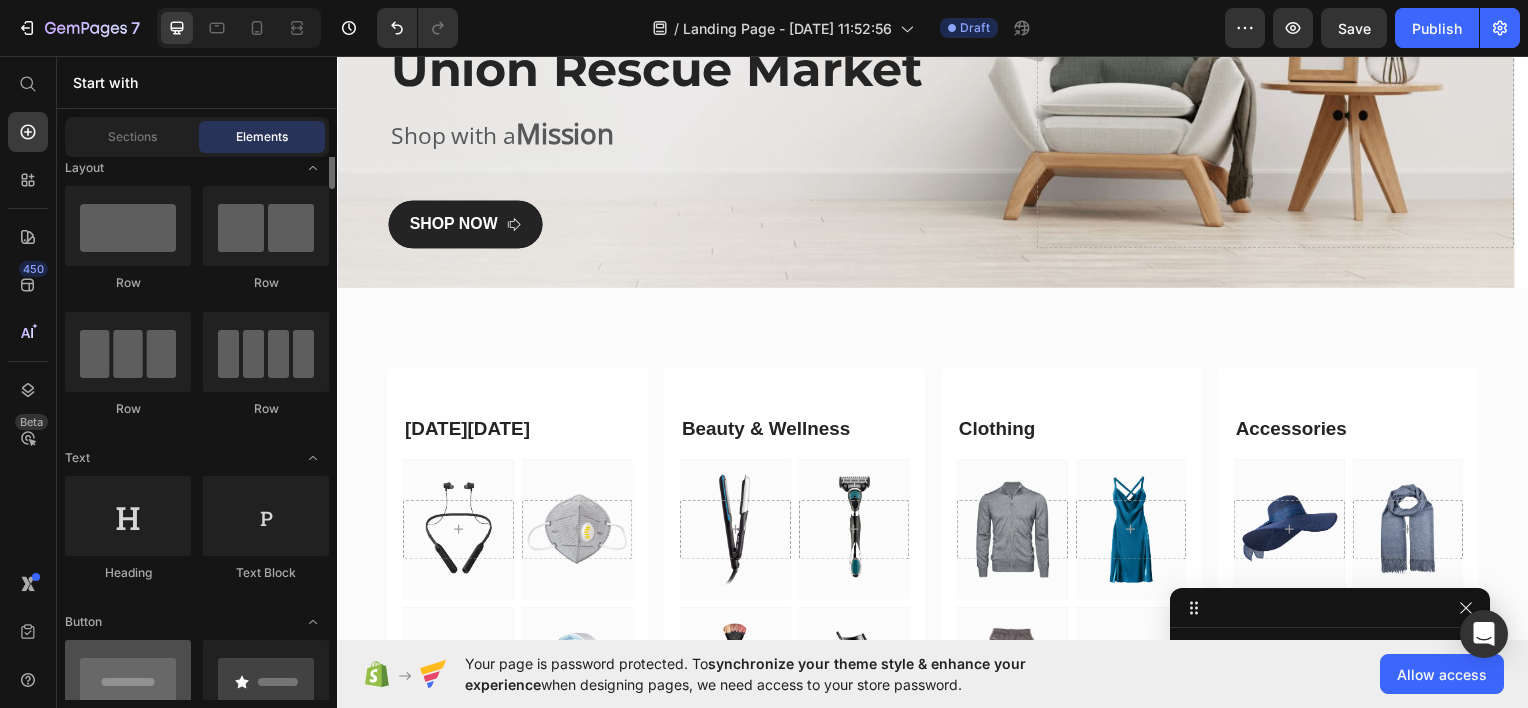 scroll, scrollTop: 0, scrollLeft: 0, axis: both 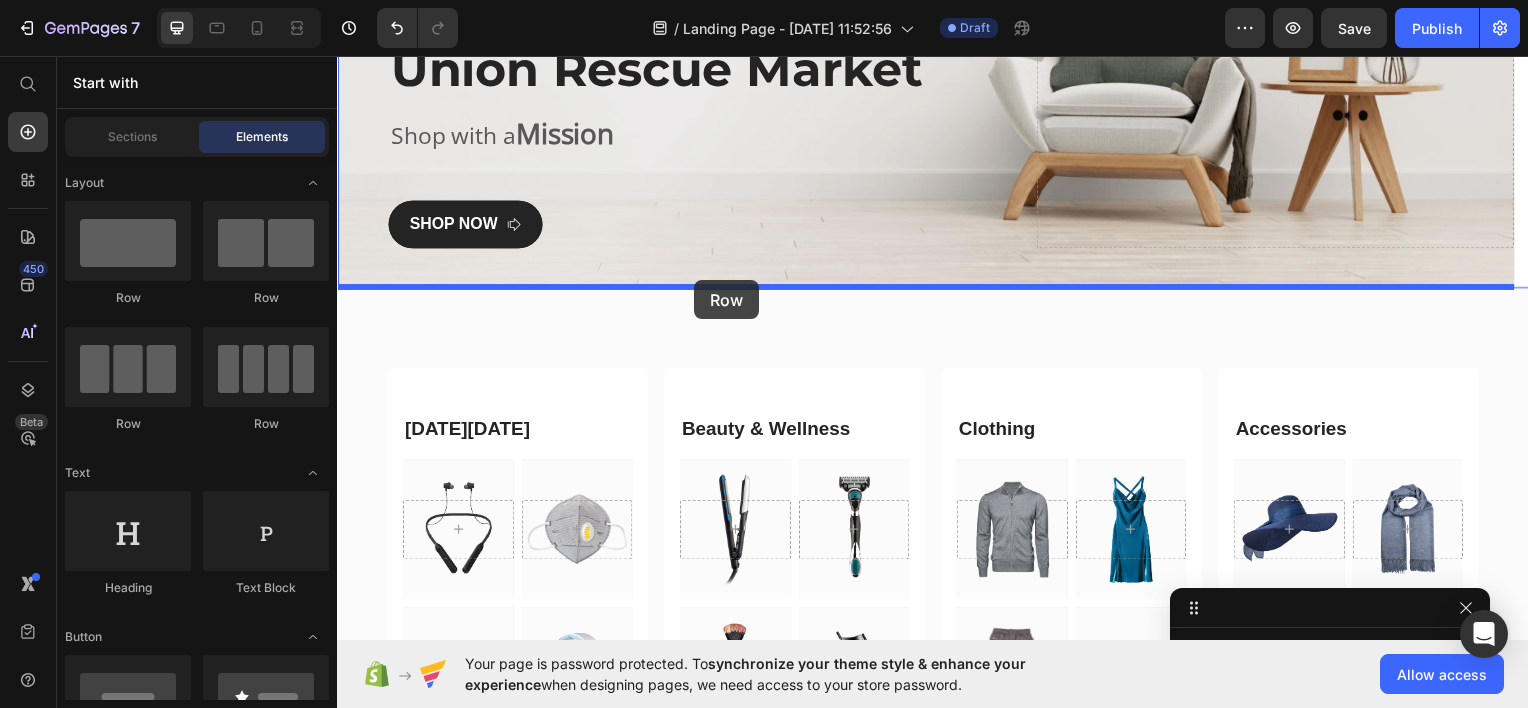 drag, startPoint x: 459, startPoint y: 288, endPoint x: 697, endPoint y: 281, distance: 238.10292 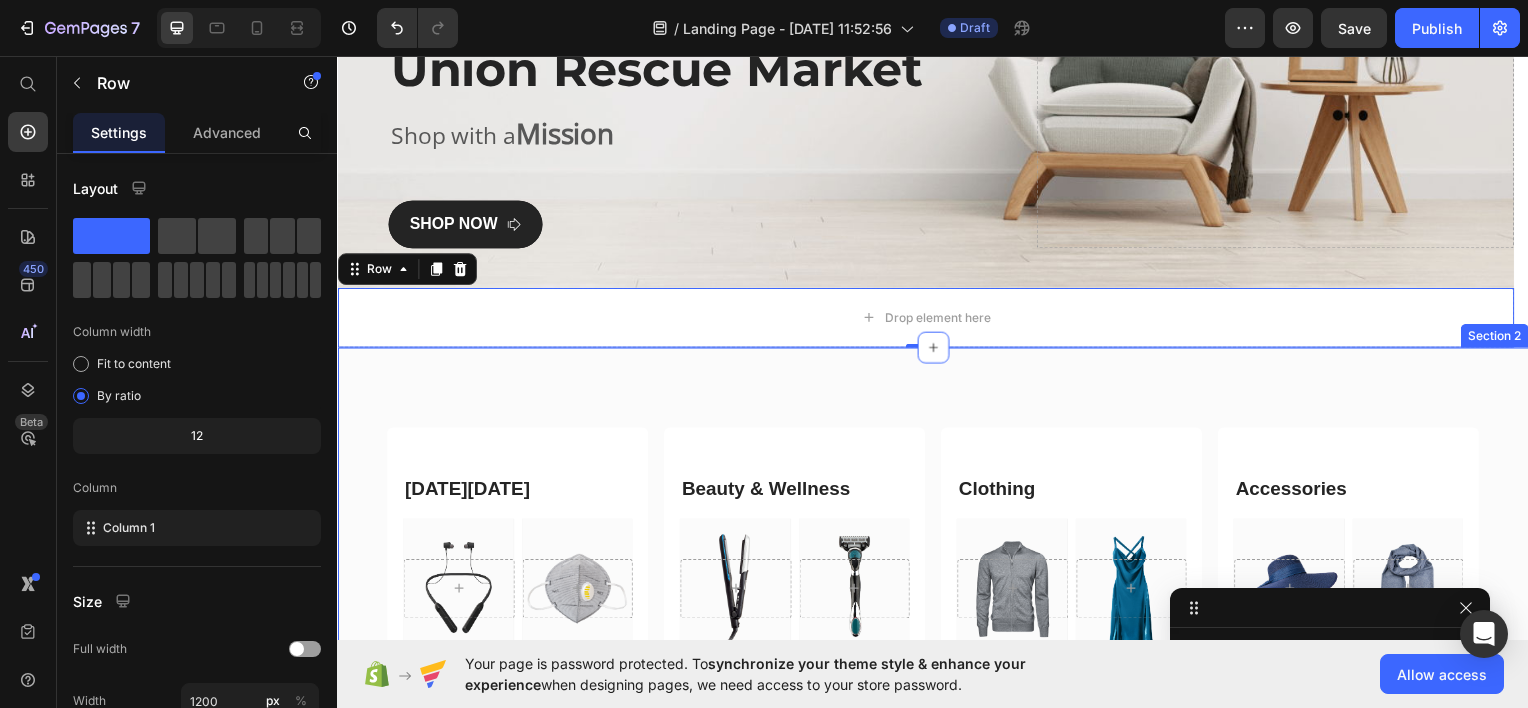 click on "Black Friday Heading
Hero Banner
Hero Banner Row
Hero Banner
Hero Banner Row
See More Button Row Beauty & Wellness Heading
Hero Banner
Hero Banner Row
Hero Banner
Hero Banner Row
See More Button Row Clothing Heading
Hero Banner
Hero Banner Row
Hero Banner
Hero Banner Row
See More Button Row Accessories Heading
Hero Banner
Hero Banner Row
Hero Banner
Hero Banner Row
See More Button Row Row Section 2" at bounding box center [937, 664] 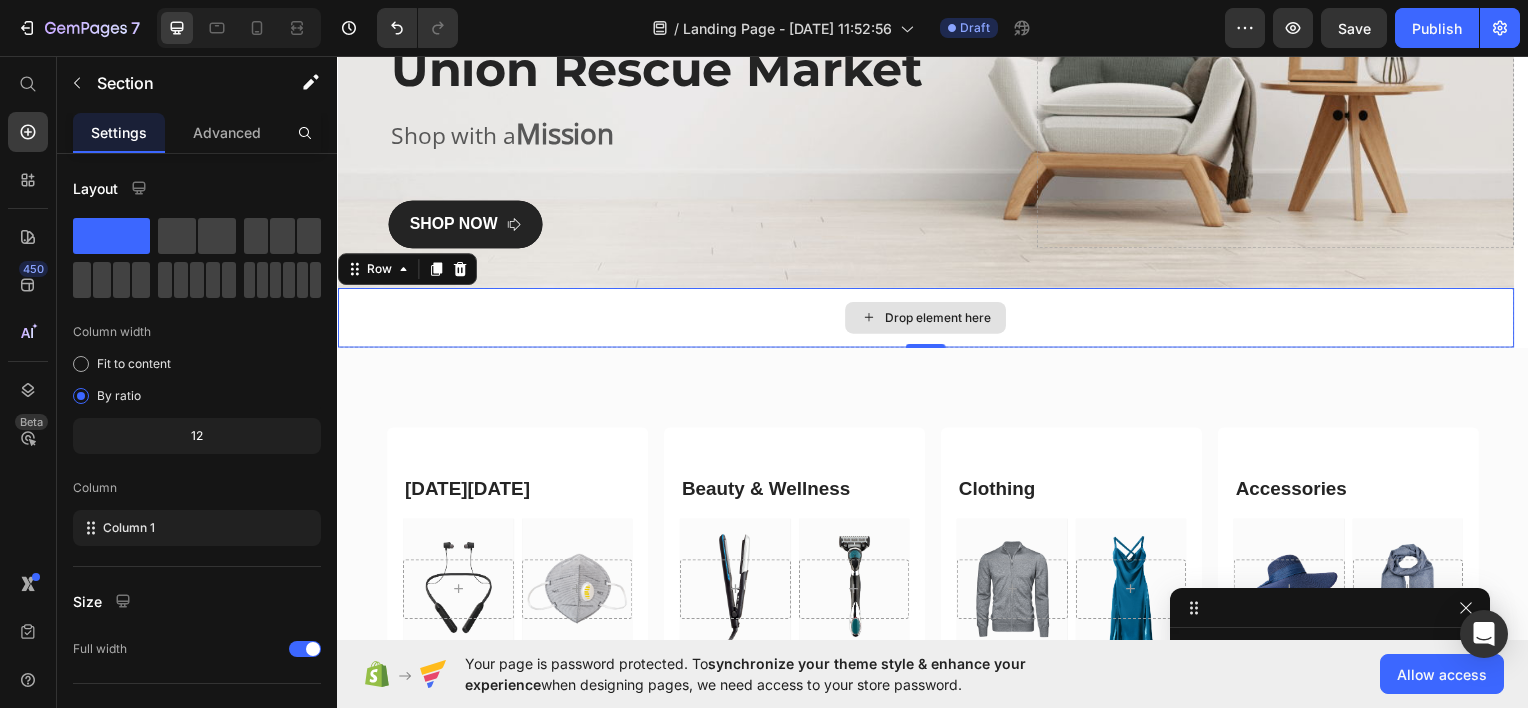click on "Drop element here" at bounding box center (929, 319) 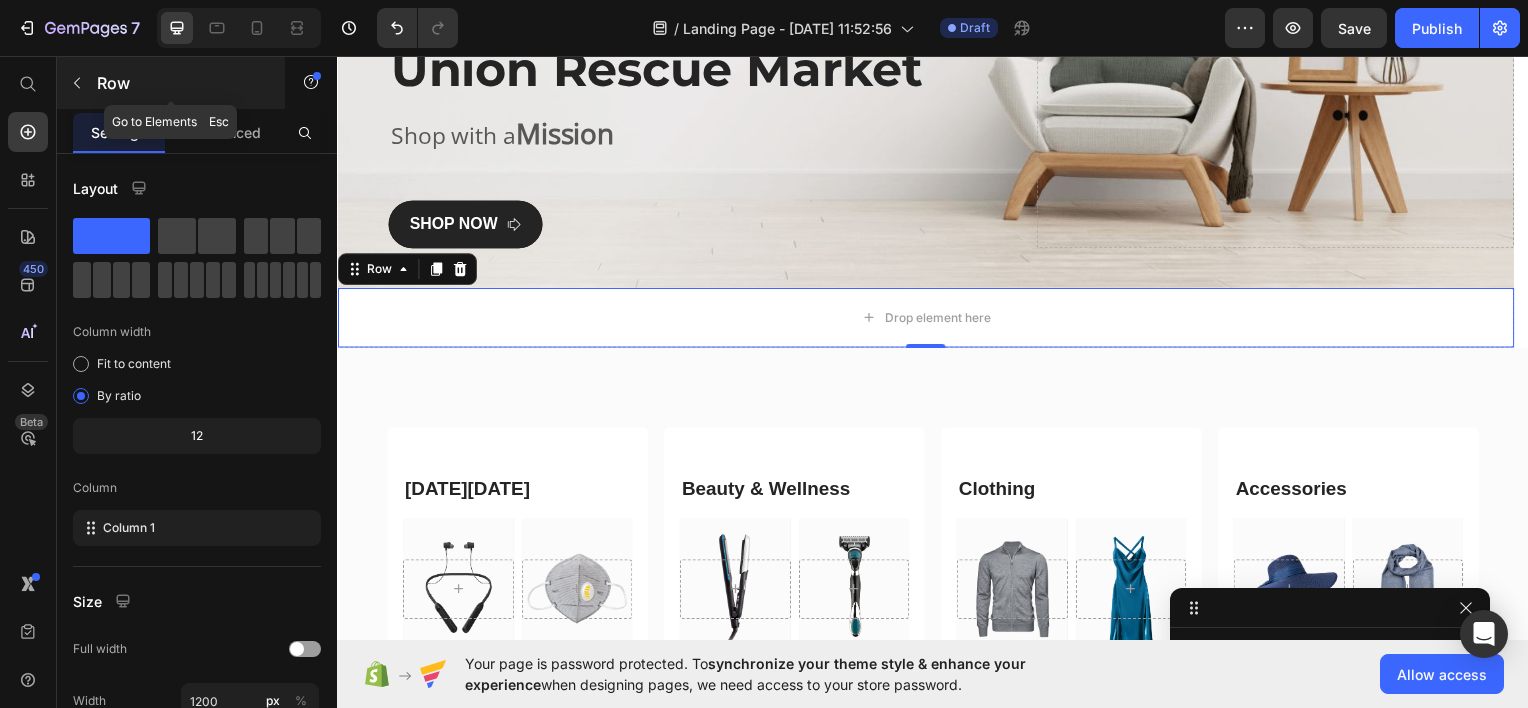 click on "Row" at bounding box center (171, 83) 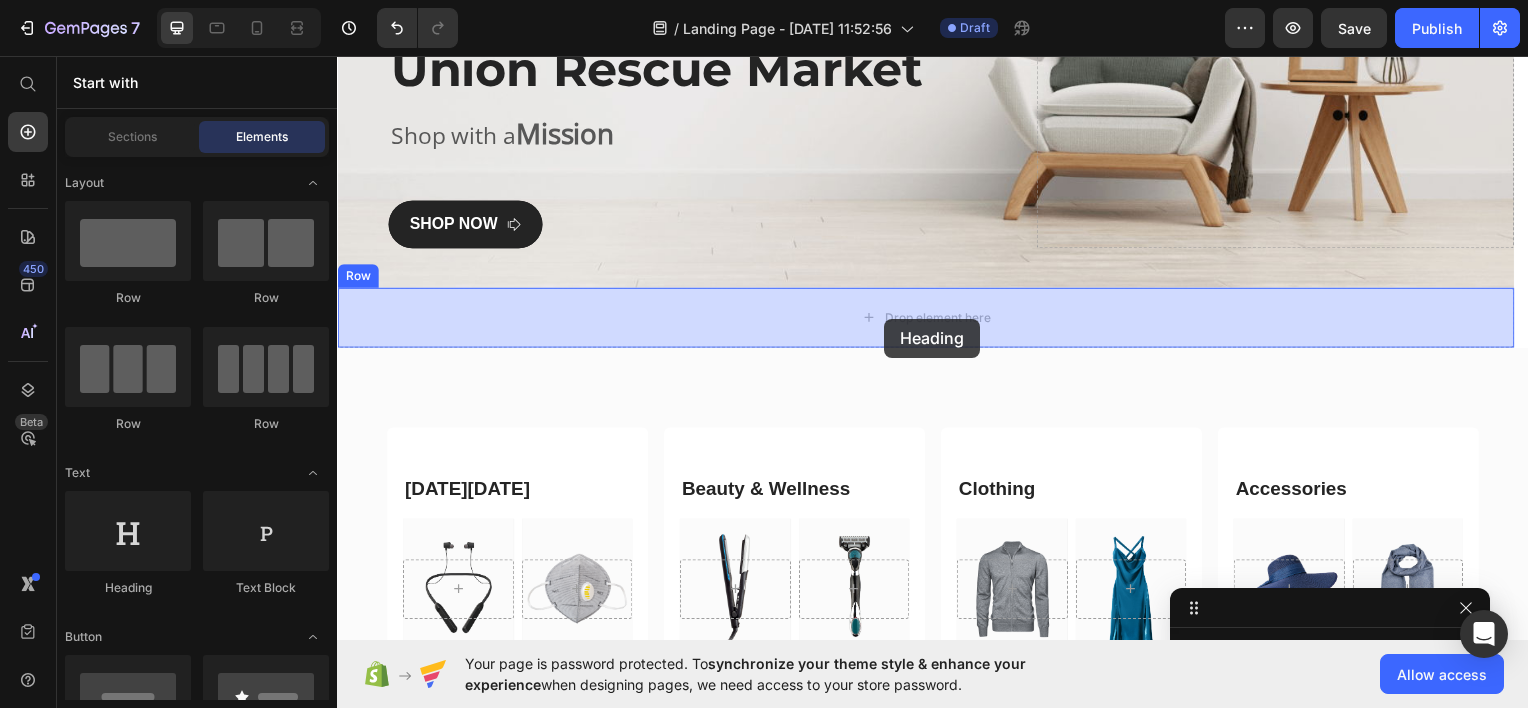 drag, startPoint x: 483, startPoint y: 587, endPoint x: 888, endPoint y: 320, distance: 485.09174 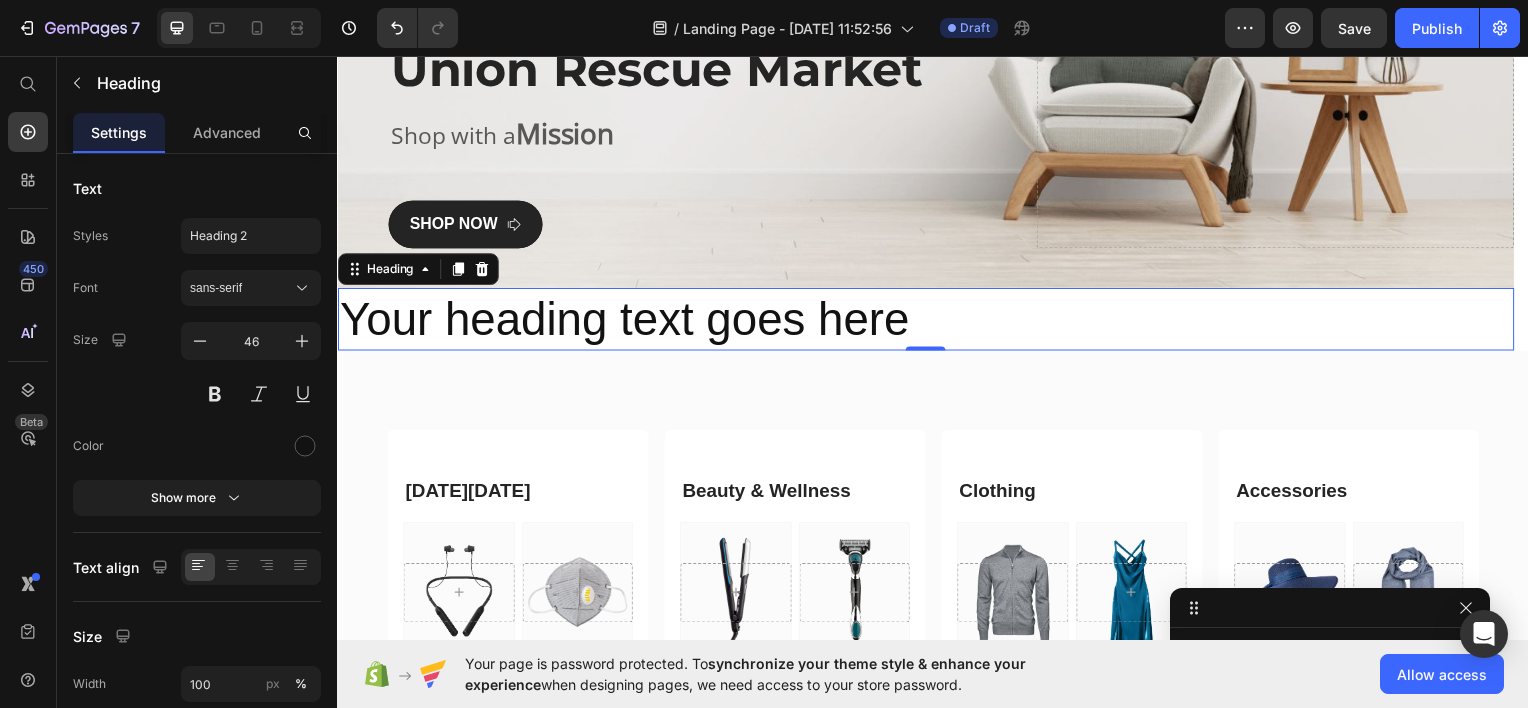 scroll, scrollTop: 370, scrollLeft: 0, axis: vertical 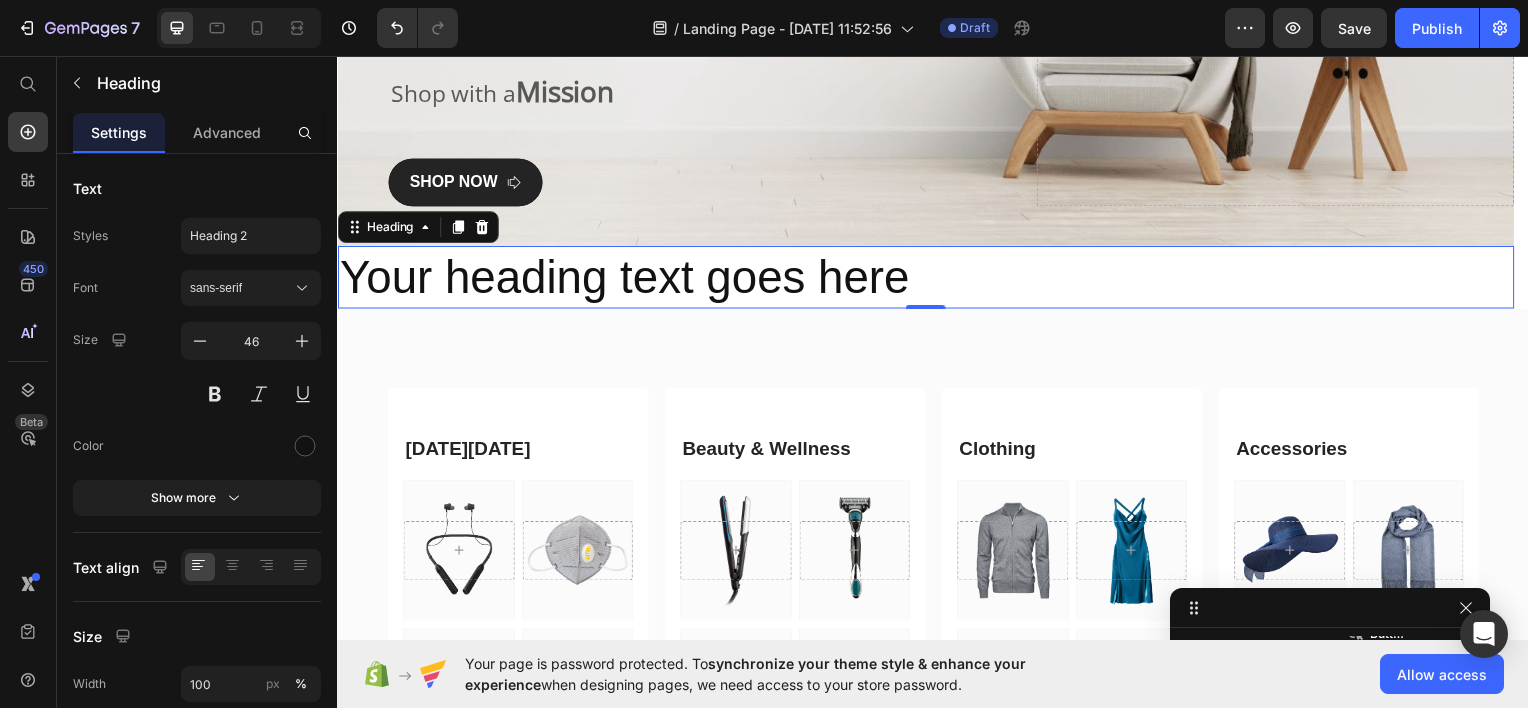 click on "Your heading text goes here" at bounding box center [929, 278] 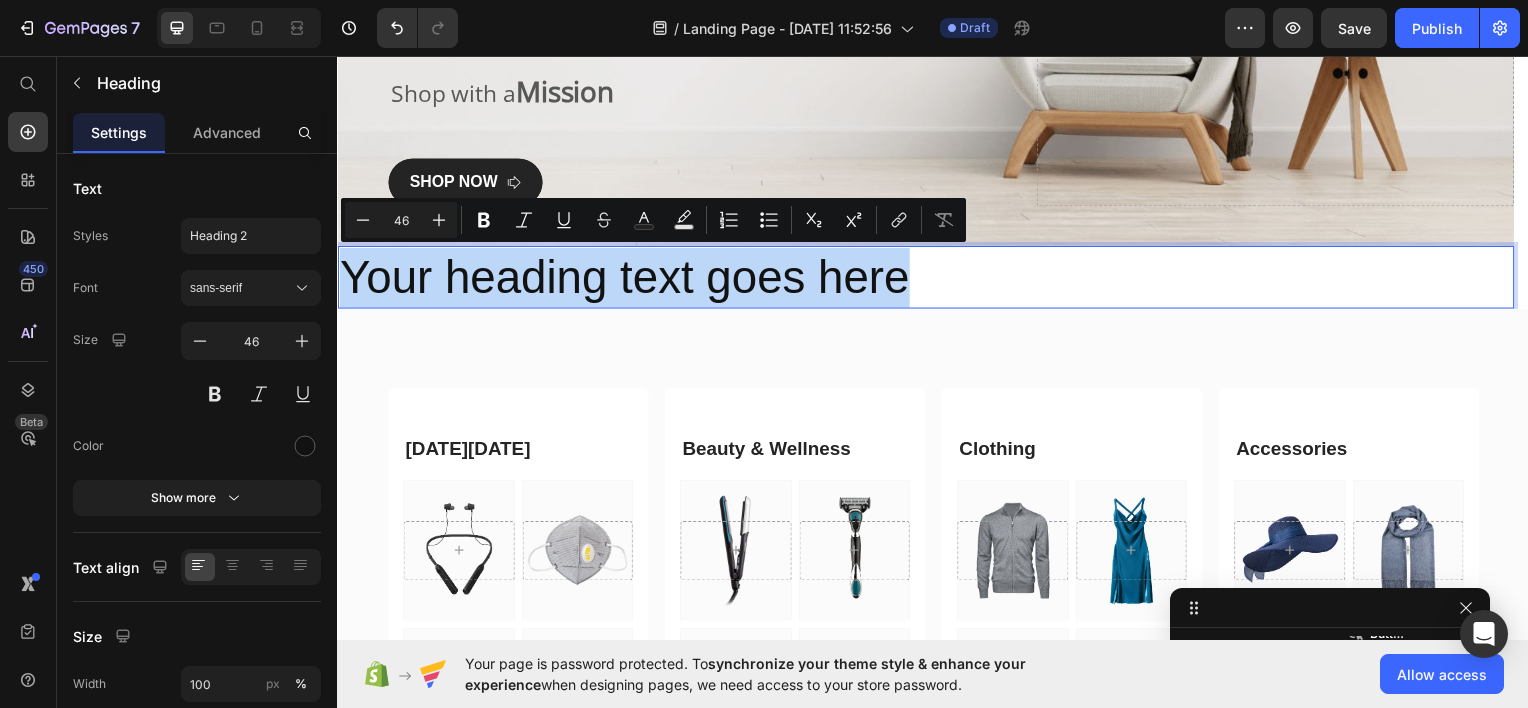 drag, startPoint x: 911, startPoint y: 272, endPoint x: 349, endPoint y: 248, distance: 562.5122 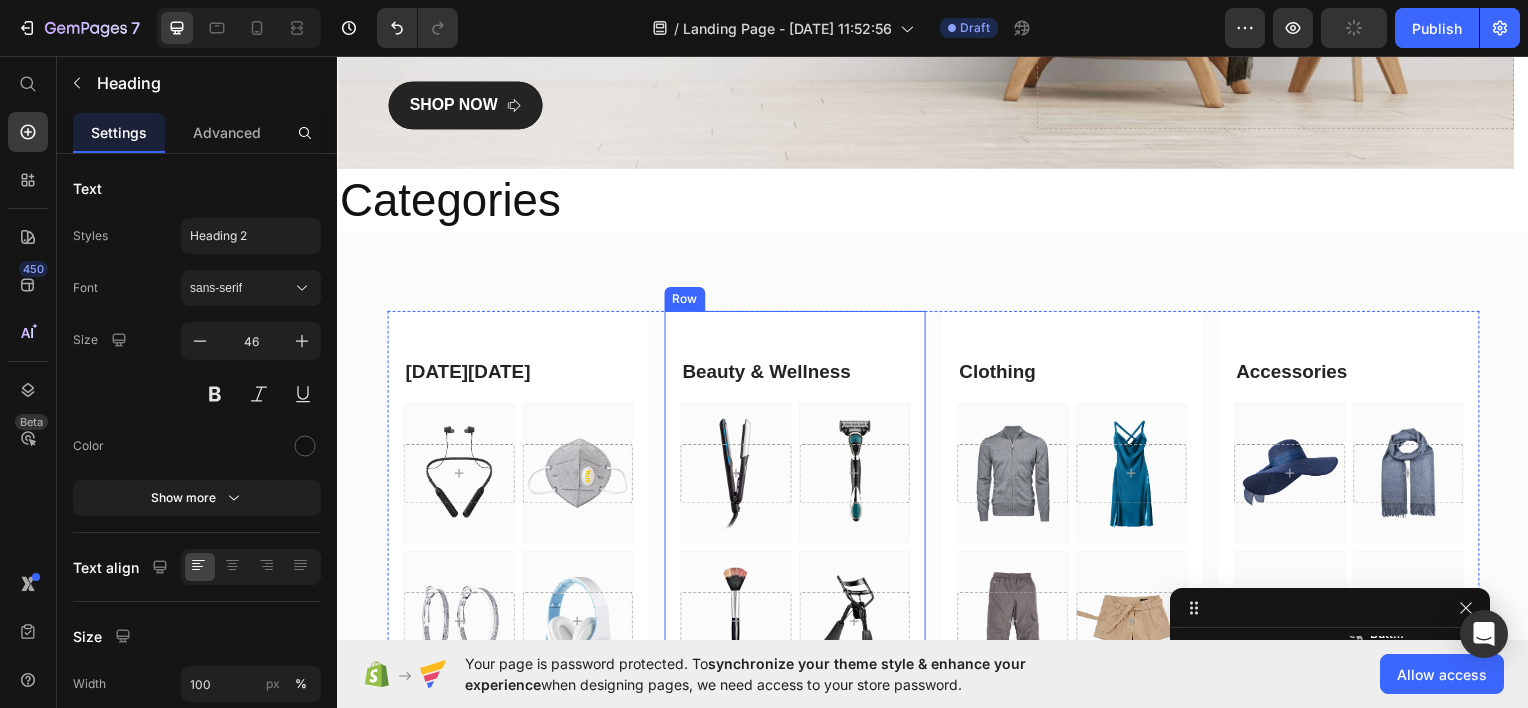 scroll, scrollTop: 418, scrollLeft: 0, axis: vertical 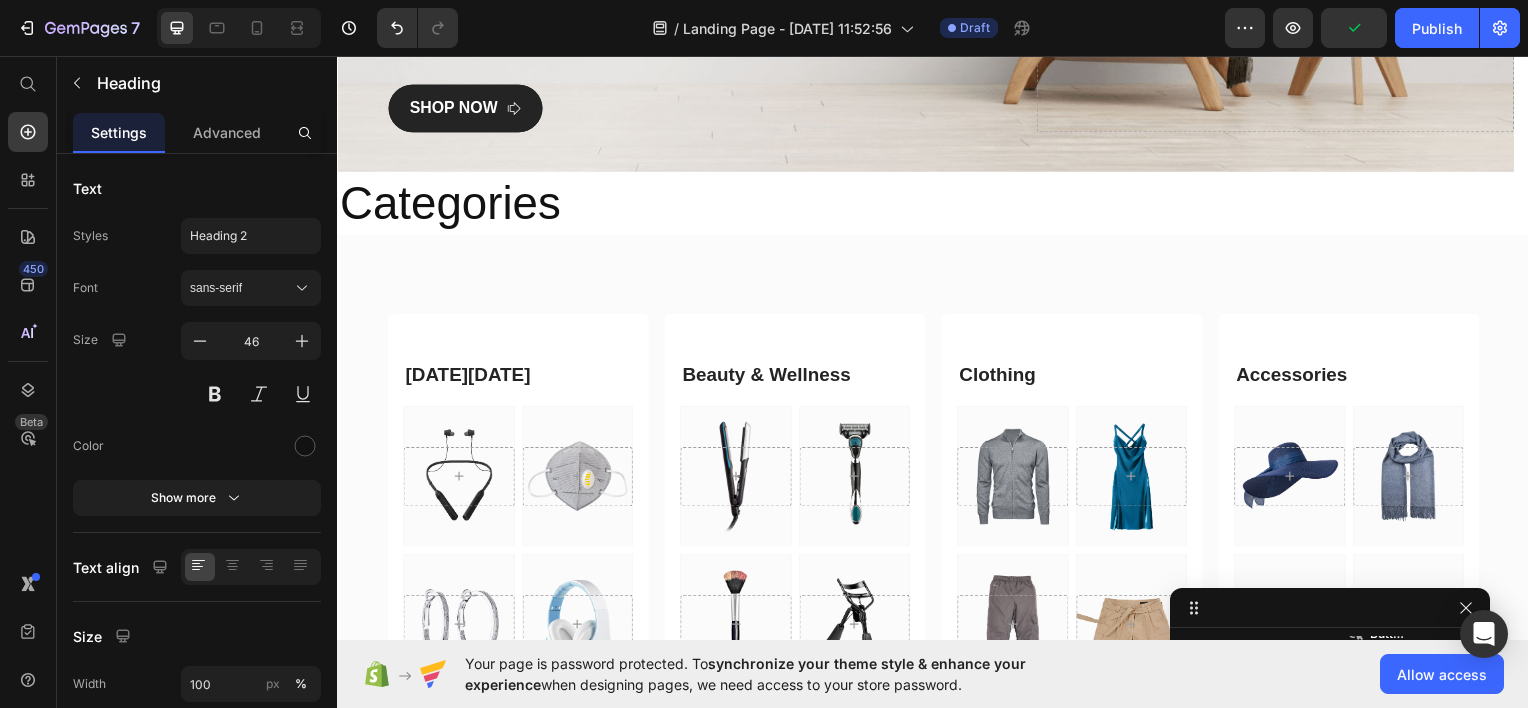 click on "Categories" at bounding box center (929, 204) 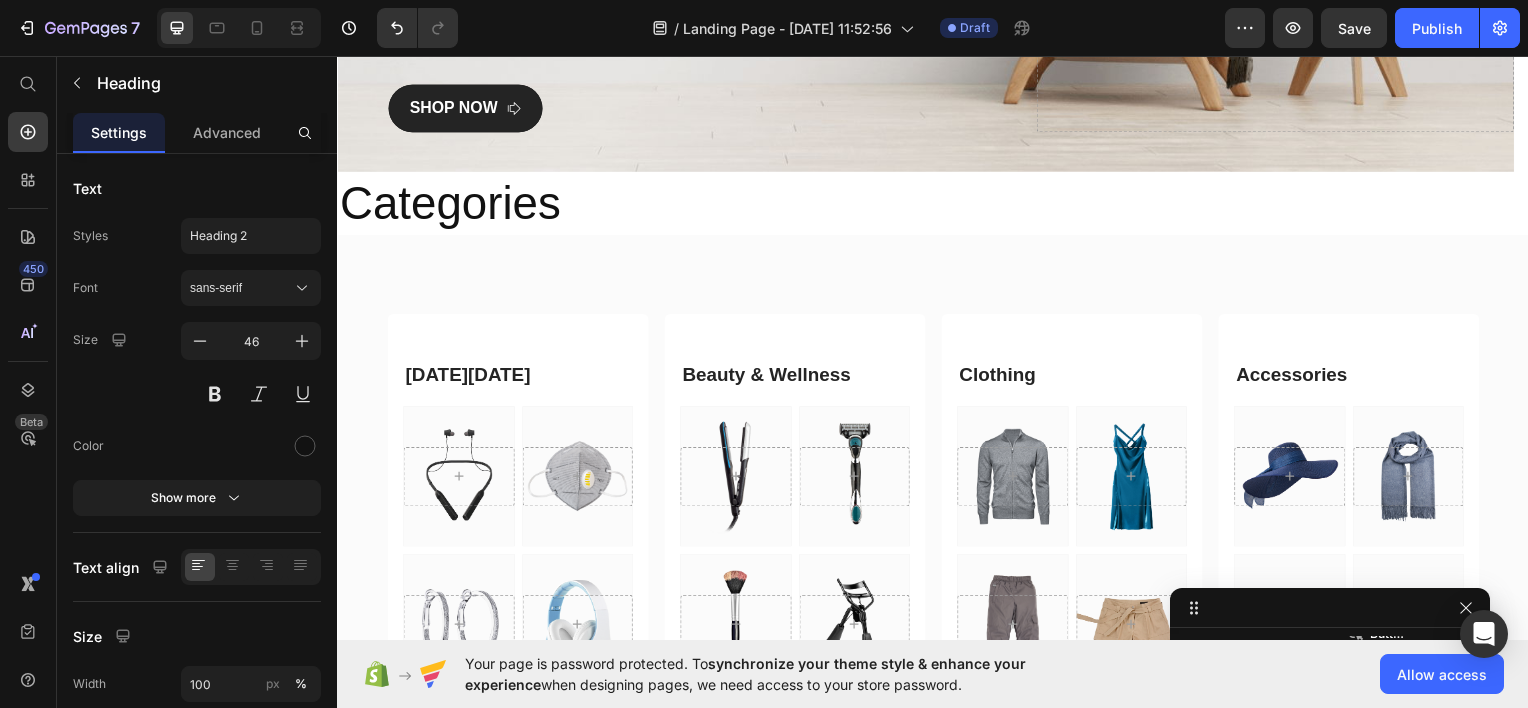click on "Categories" at bounding box center [929, 204] 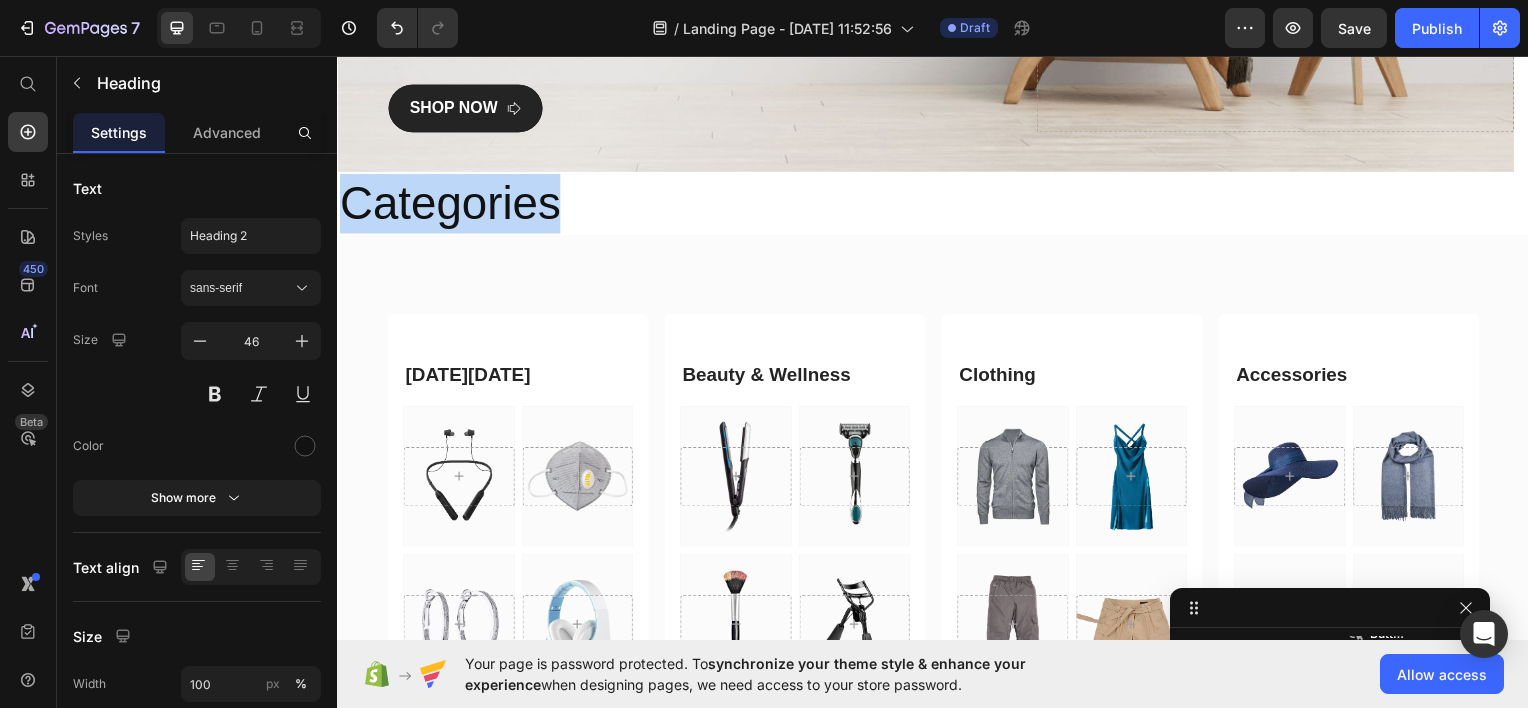 click on "Categories" at bounding box center [929, 204] 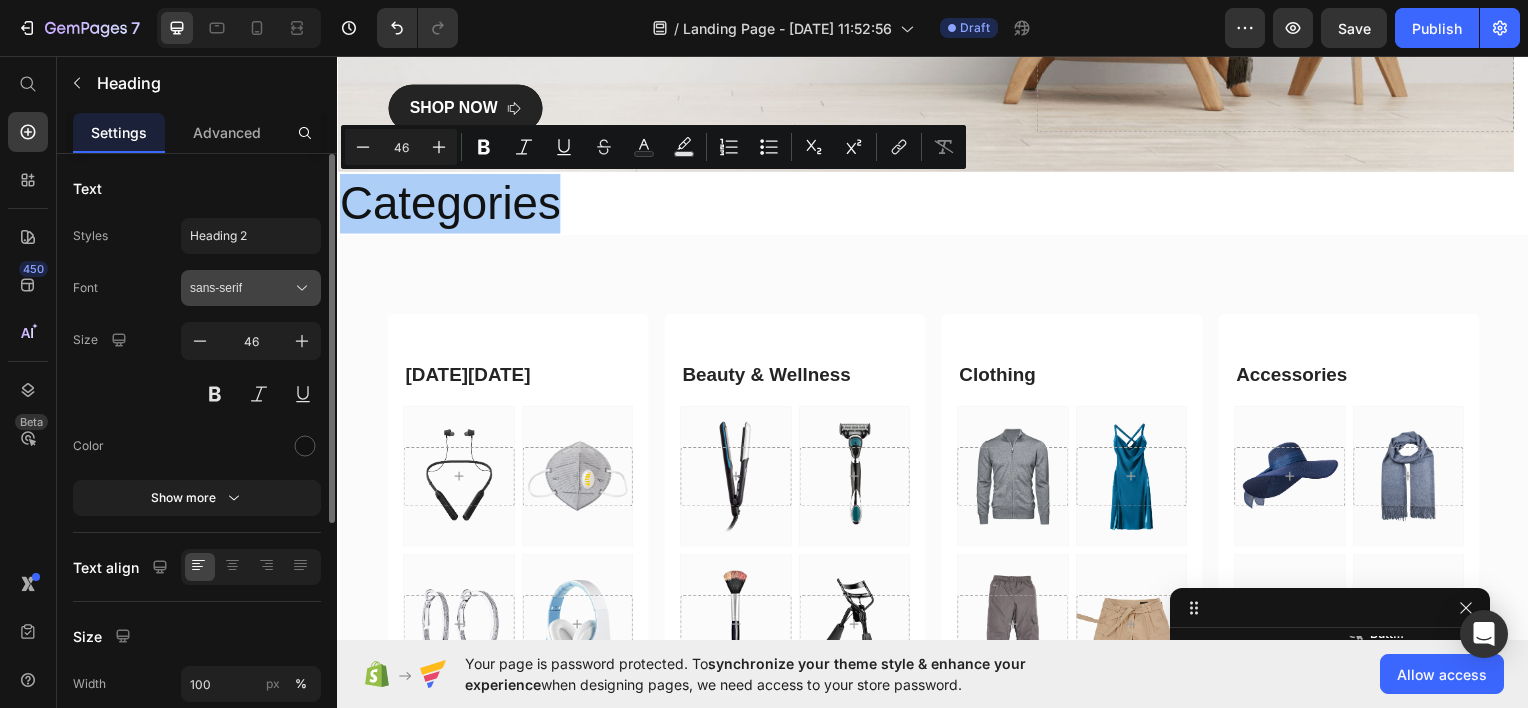click on "sans-serif" at bounding box center [241, 288] 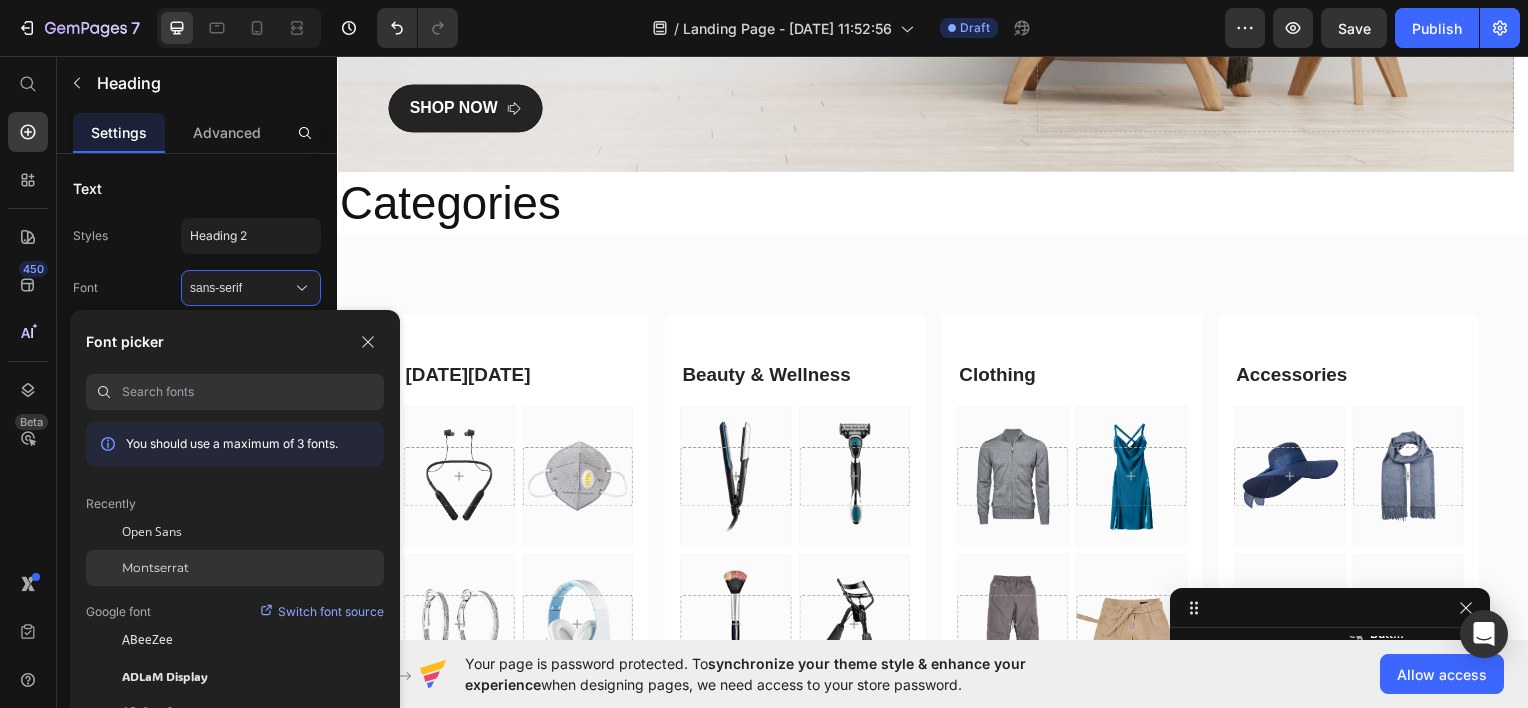 click on "Montserrat" 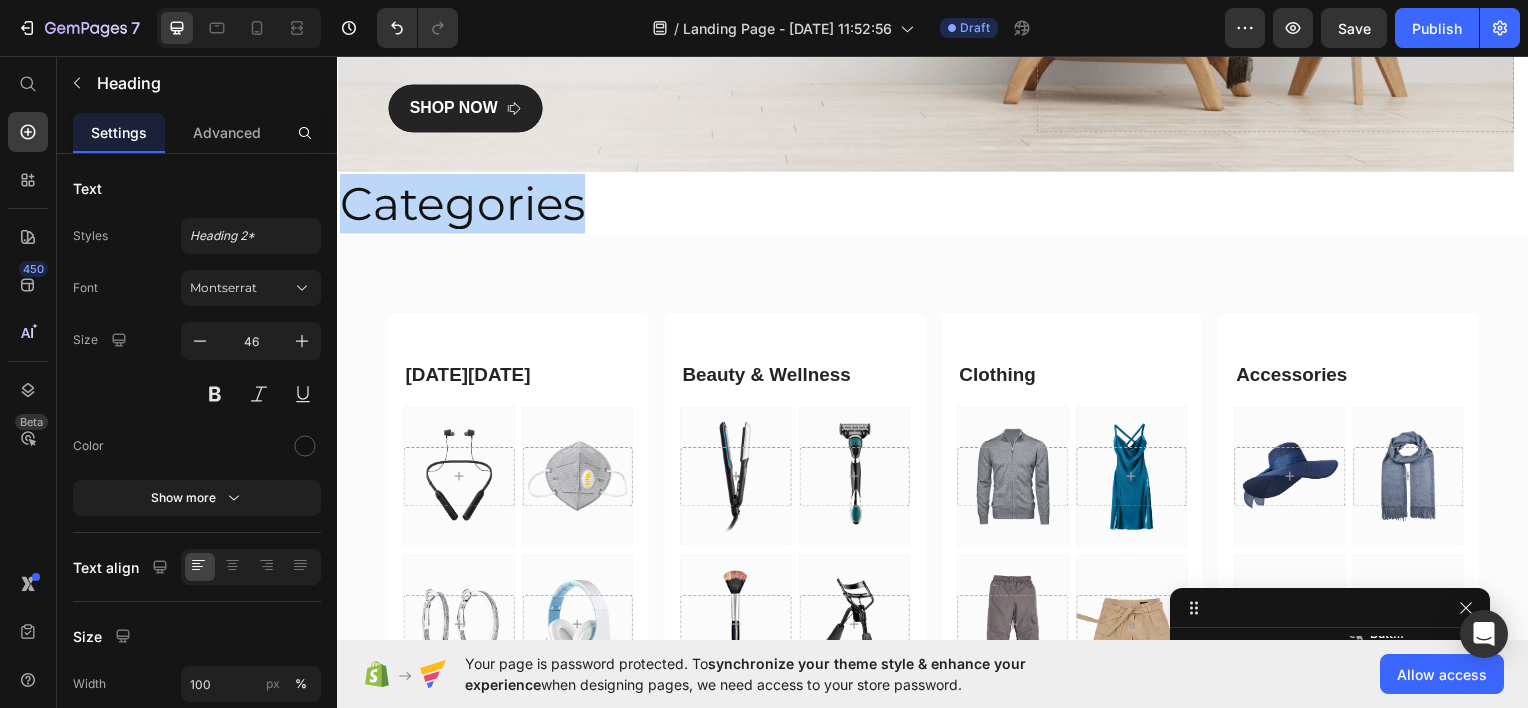 click on "Categories" at bounding box center [929, 204] 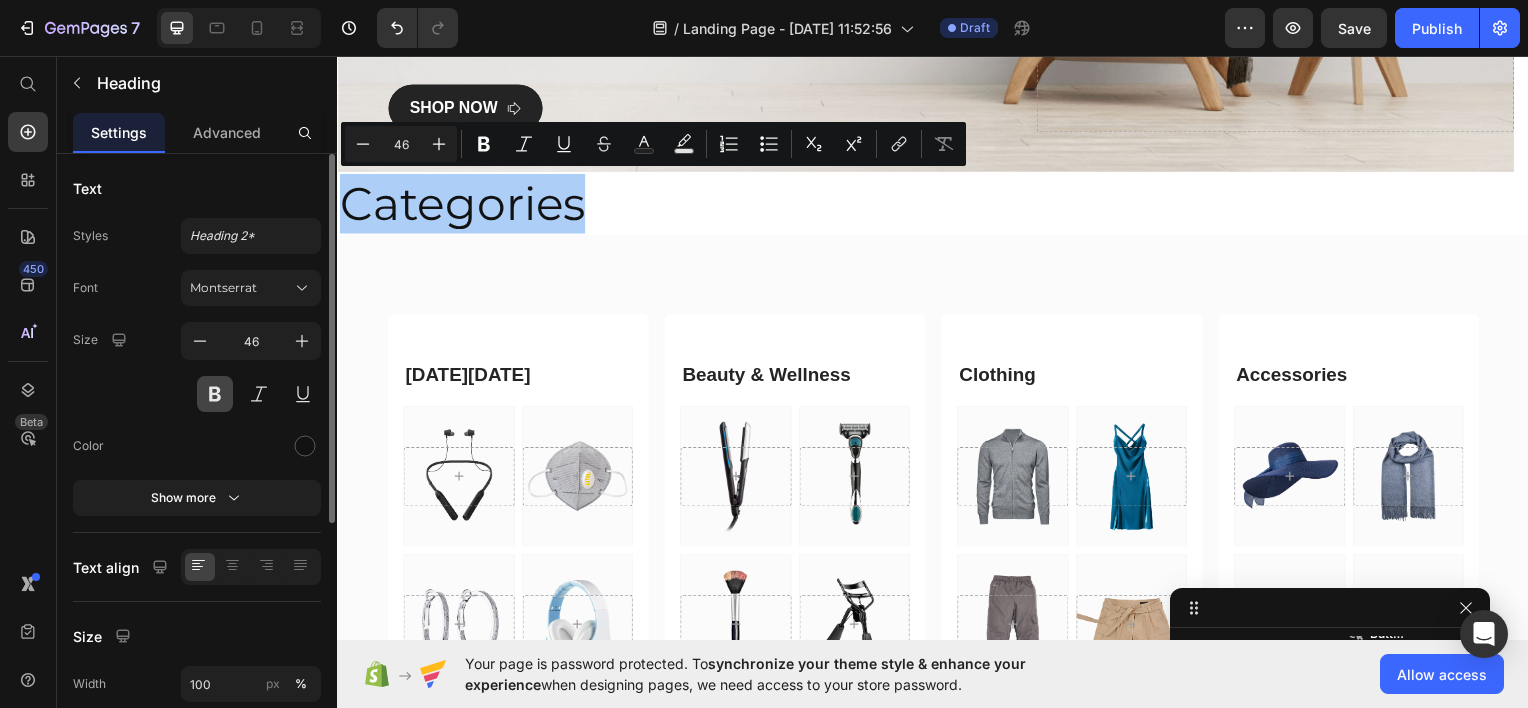 click at bounding box center (215, 394) 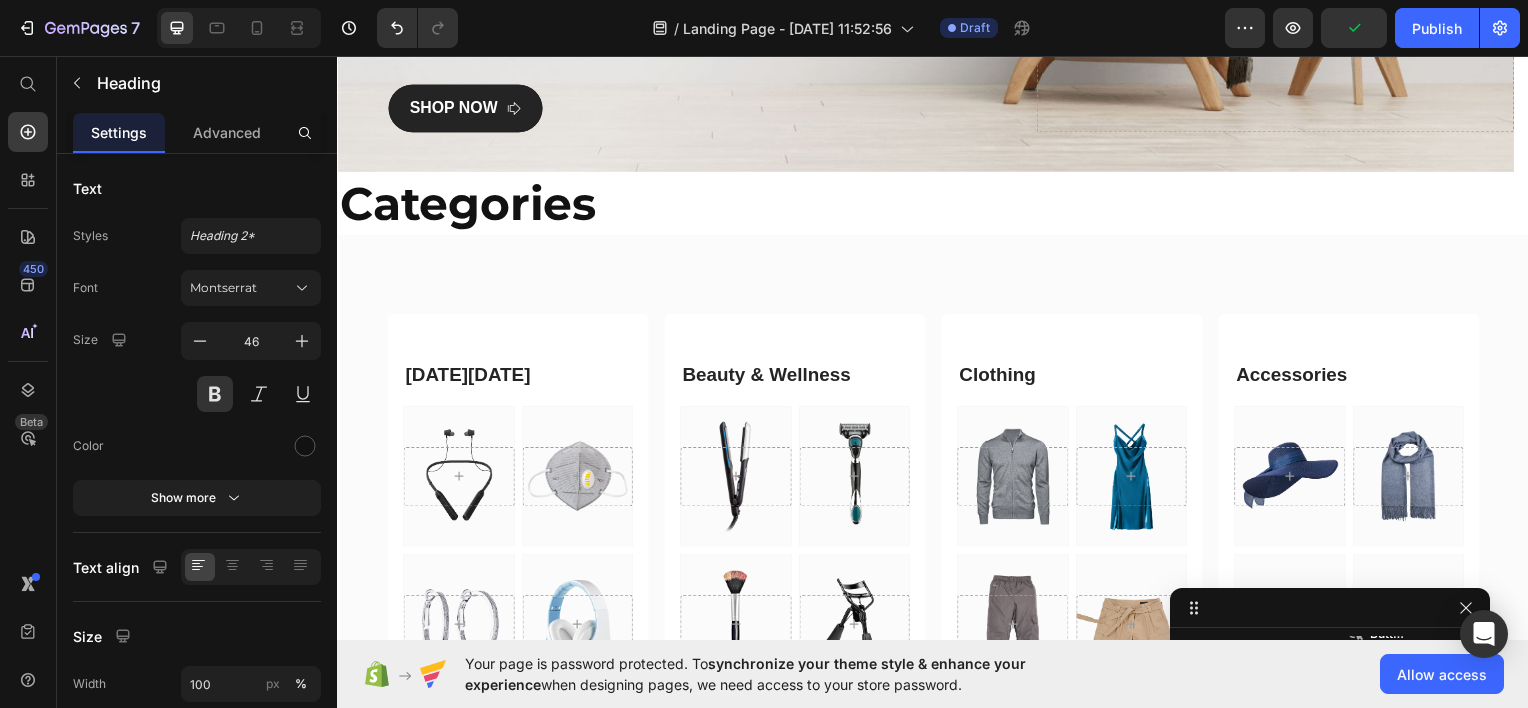 click on "Categories" at bounding box center (929, 204) 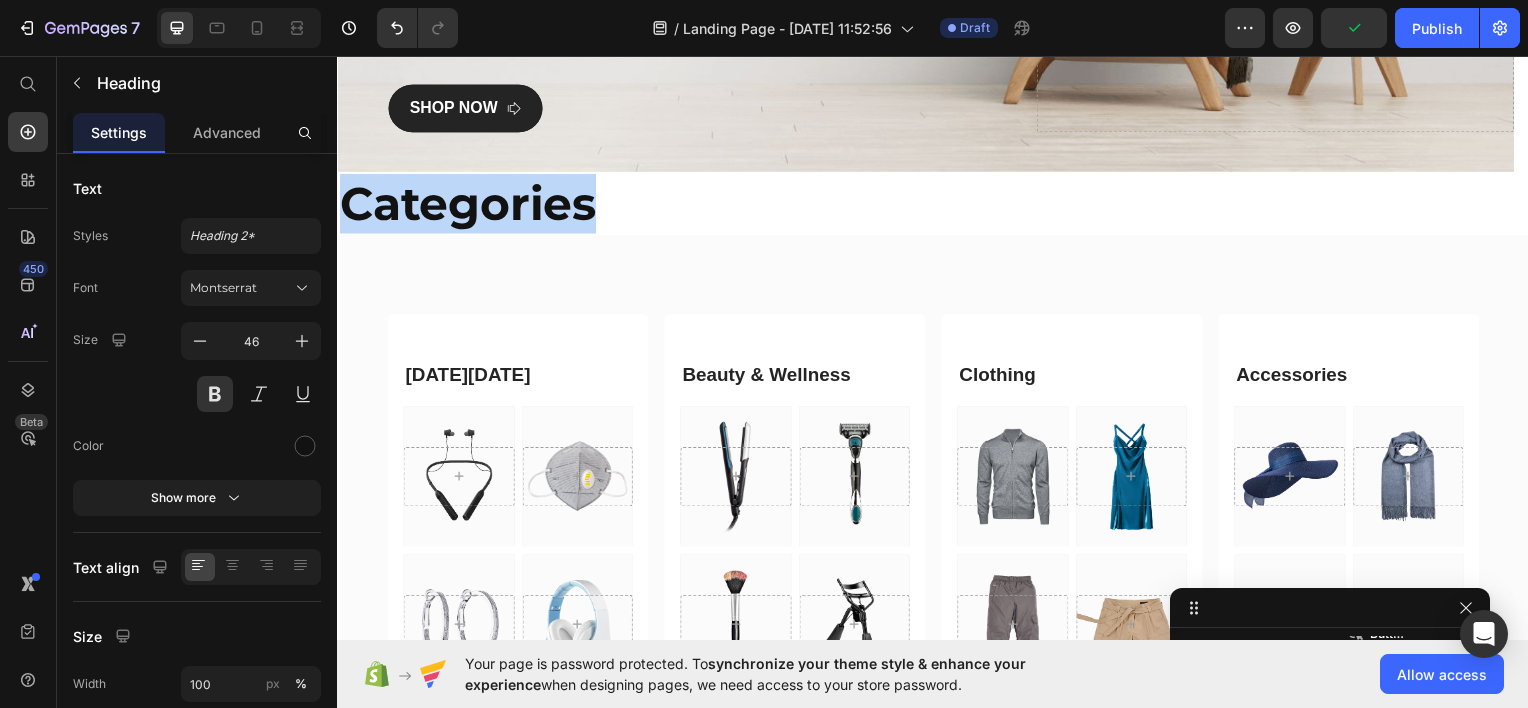 click on "Categories" at bounding box center [929, 204] 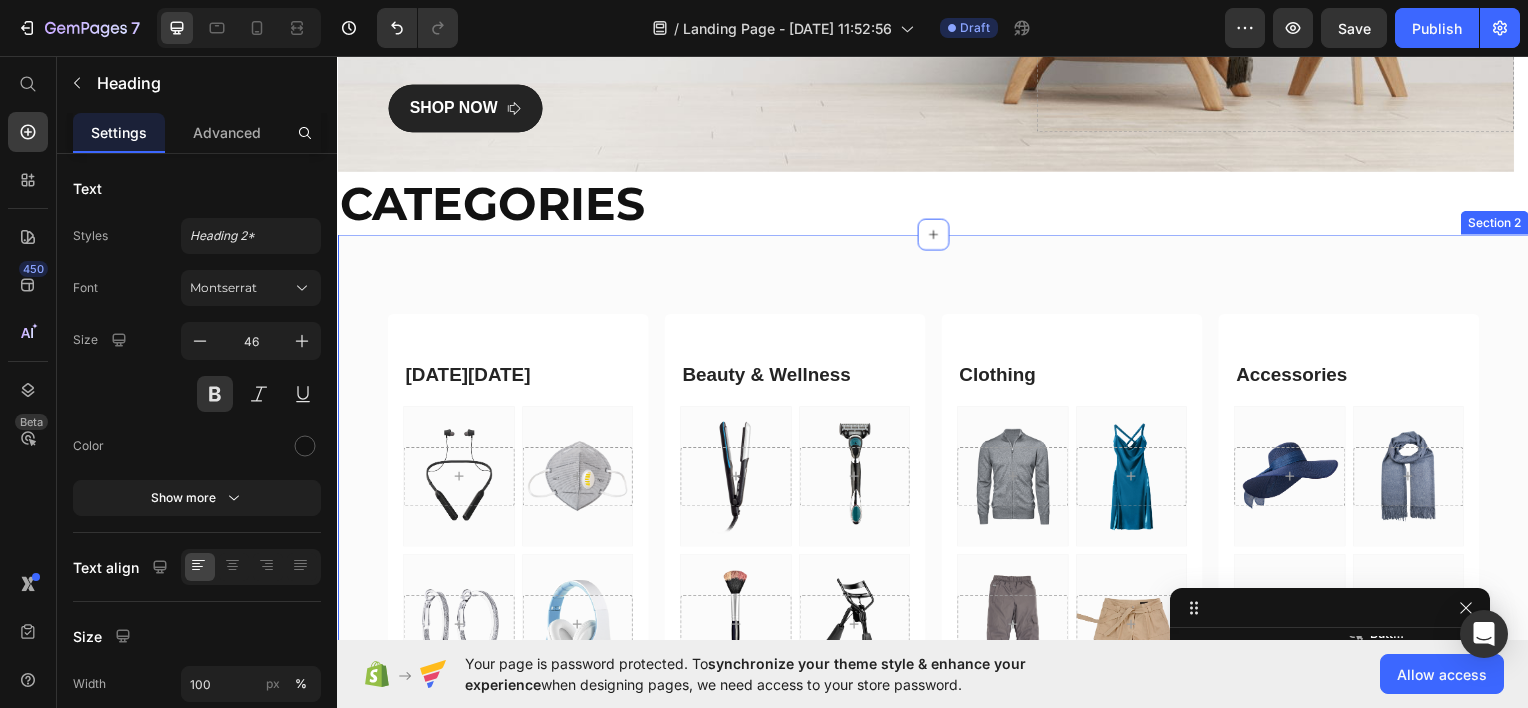 click on "Black Friday Heading
Hero Banner
Hero Banner Row
Hero Banner
Hero Banner Row
See More Button Row Beauty & Wellness Heading
Hero Banner
Hero Banner Row
Hero Banner
Hero Banner Row
See More Button Row Clothing Heading
Hero Banner
Hero Banner Row
Hero Banner
Hero Banner Row
See More Button Row Accessories Heading
Hero Banner
Hero Banner Row
Hero Banner
Hero Banner Row
See More Button Row Row Section 2" at bounding box center [937, 550] 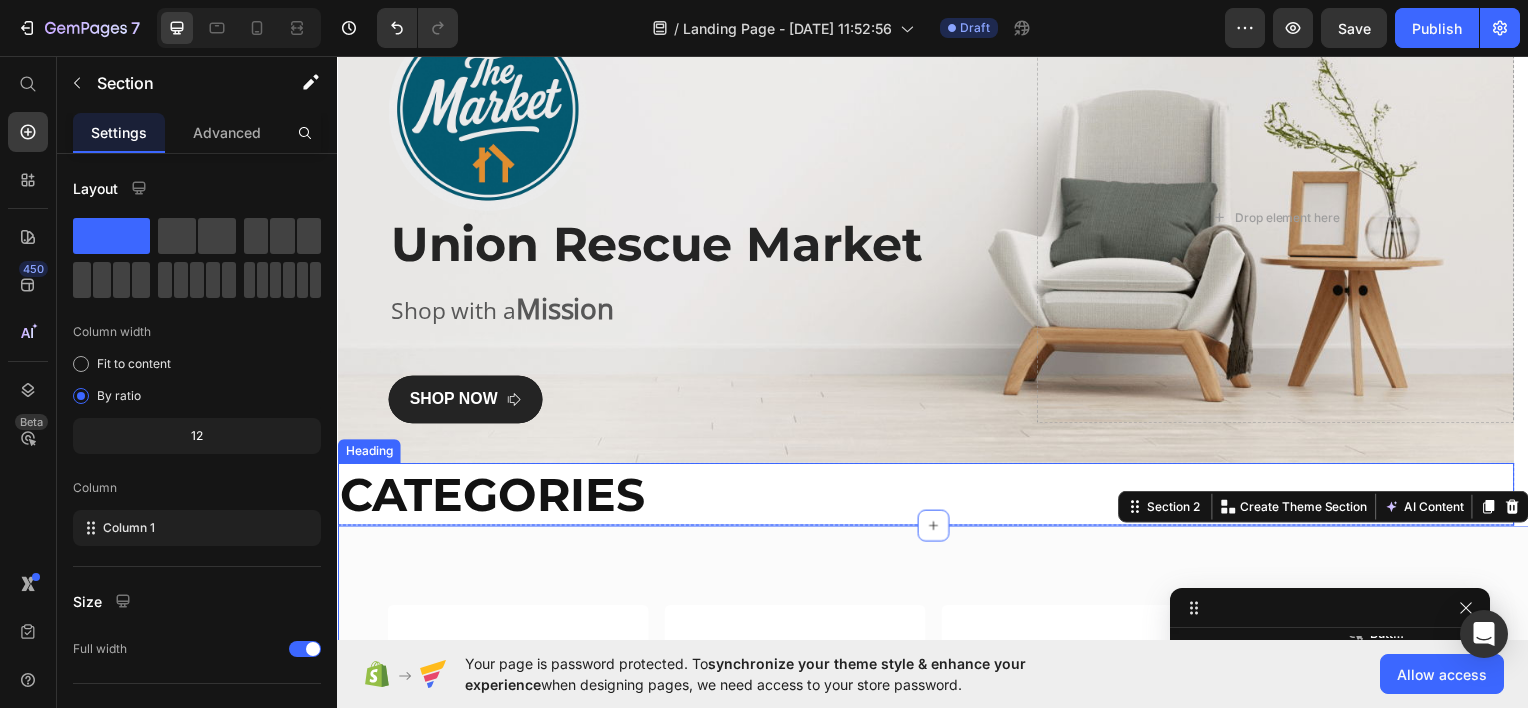 scroll, scrollTop: 211, scrollLeft: 0, axis: vertical 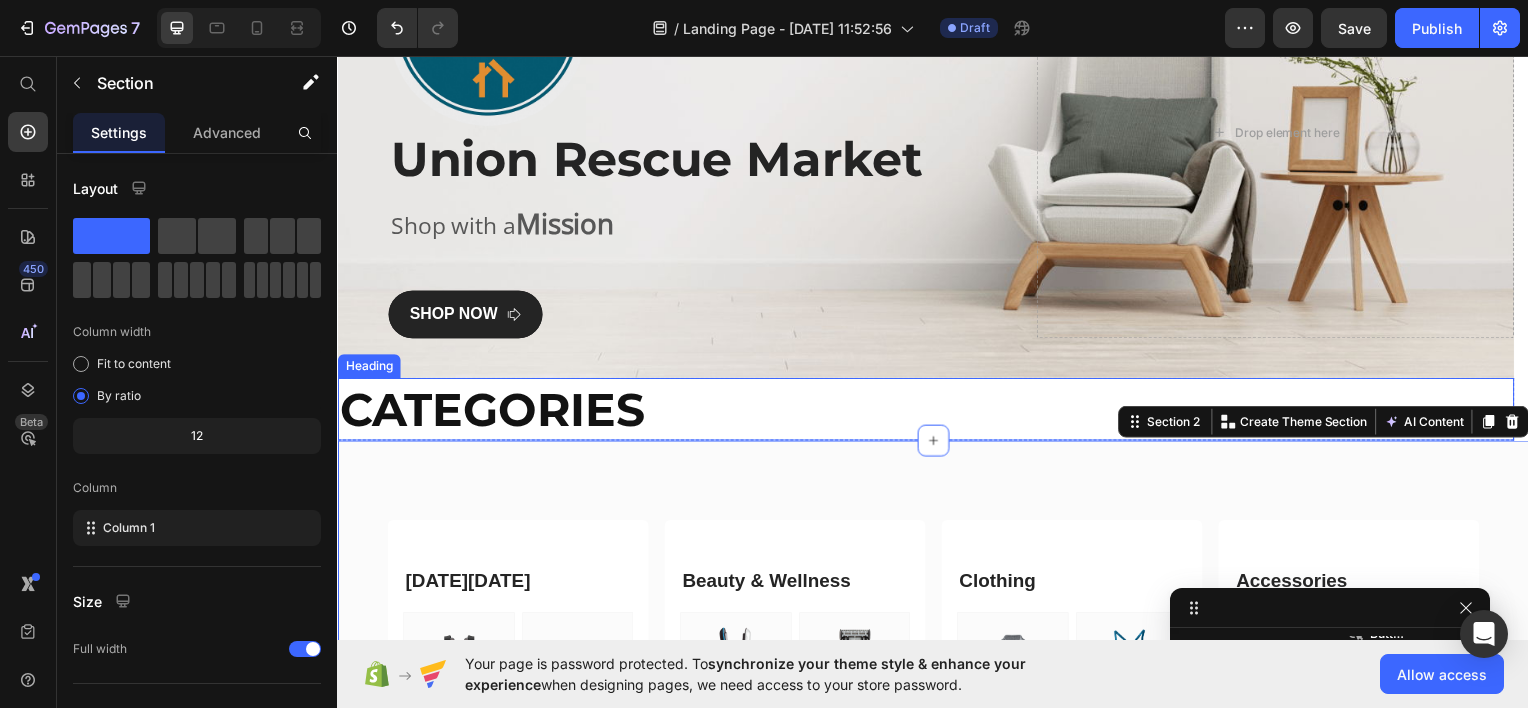 click on "CATEGORIES" at bounding box center (929, 411) 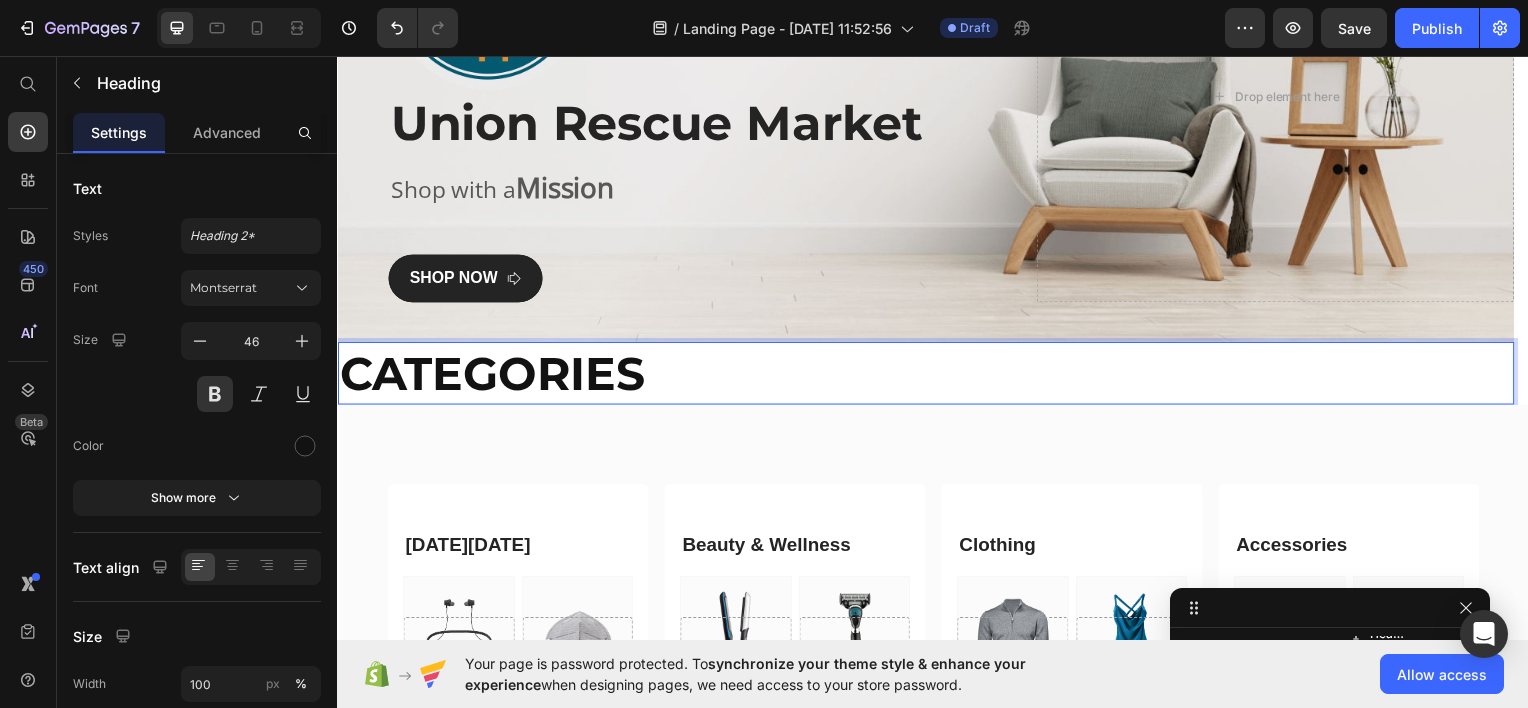 scroll, scrollTop: 245, scrollLeft: 0, axis: vertical 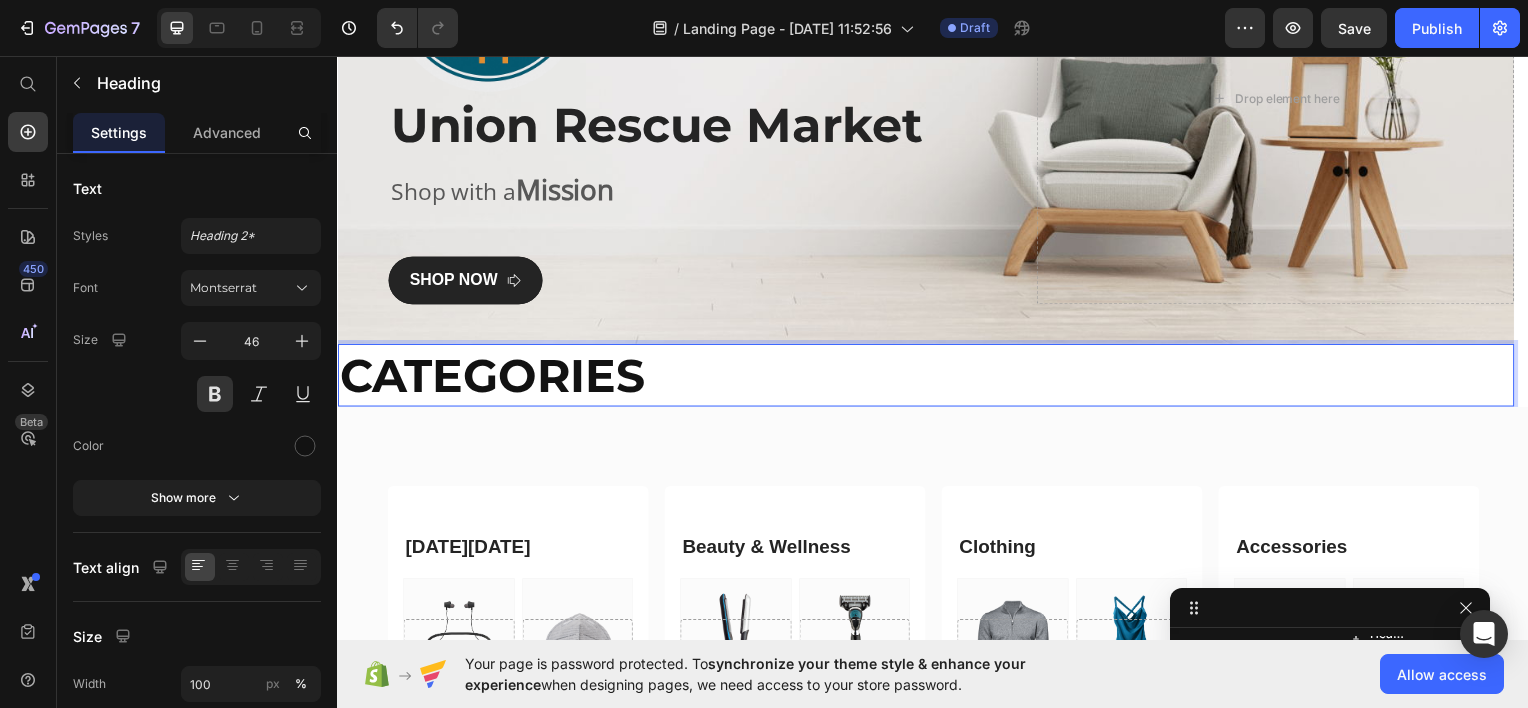 click on "CATEGORIES" at bounding box center [929, 377] 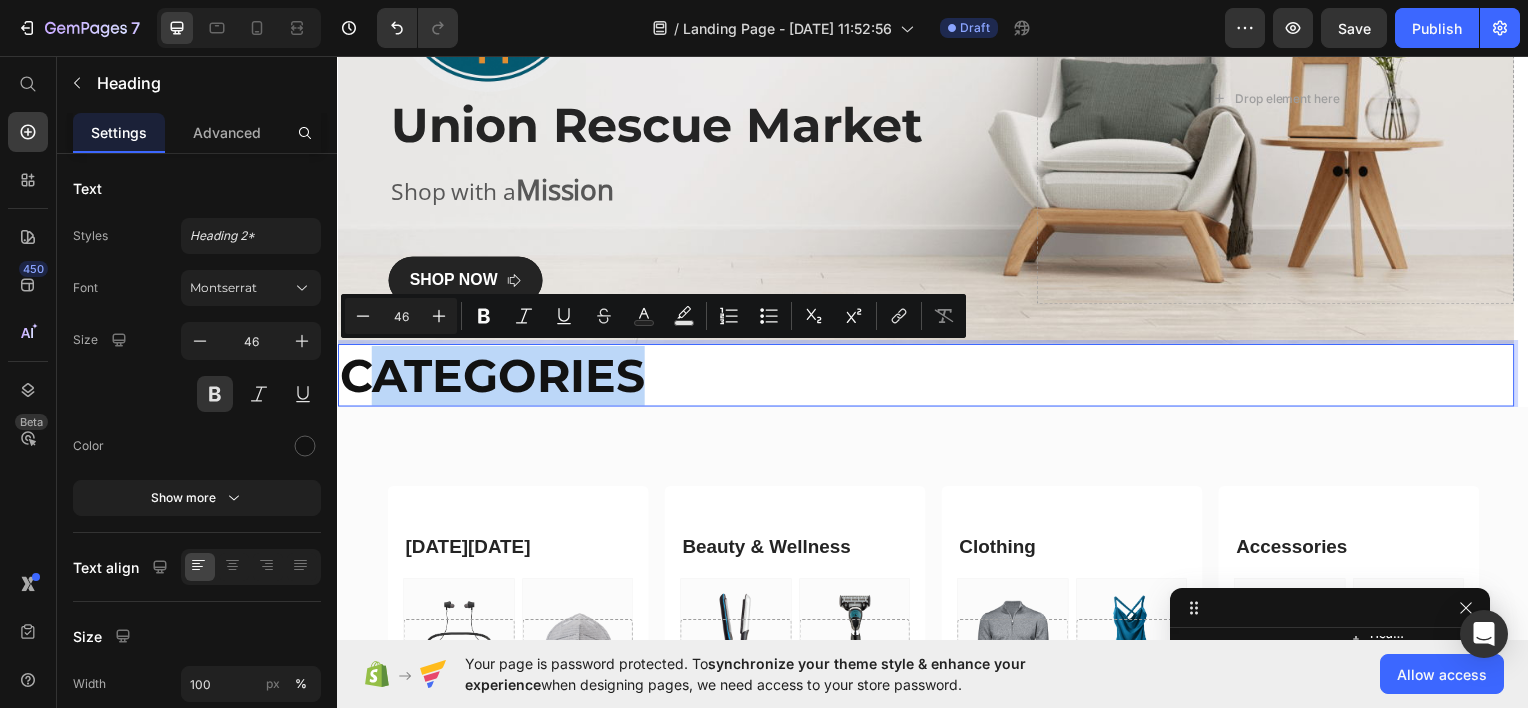 drag, startPoint x: 383, startPoint y: 376, endPoint x: 672, endPoint y: 382, distance: 289.0623 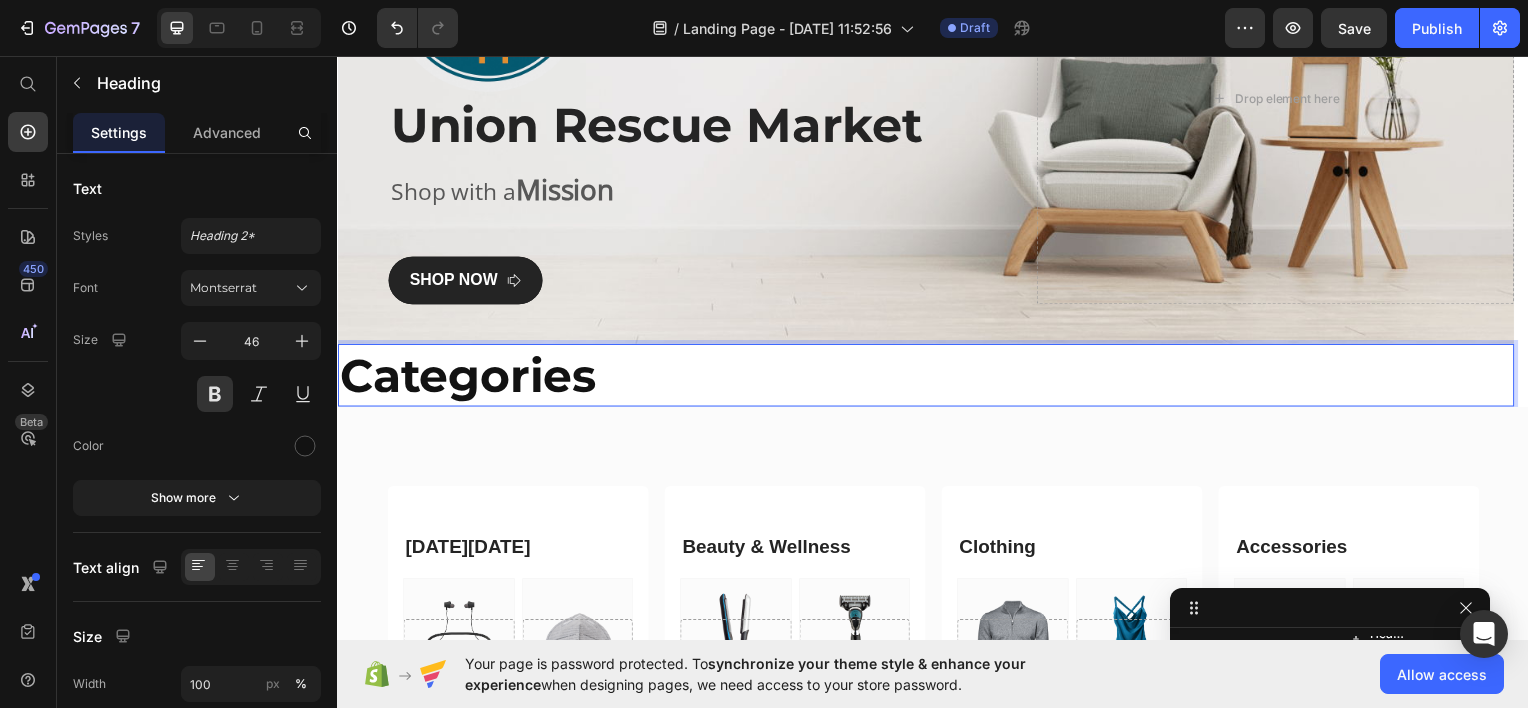 click on "Categories" at bounding box center [929, 377] 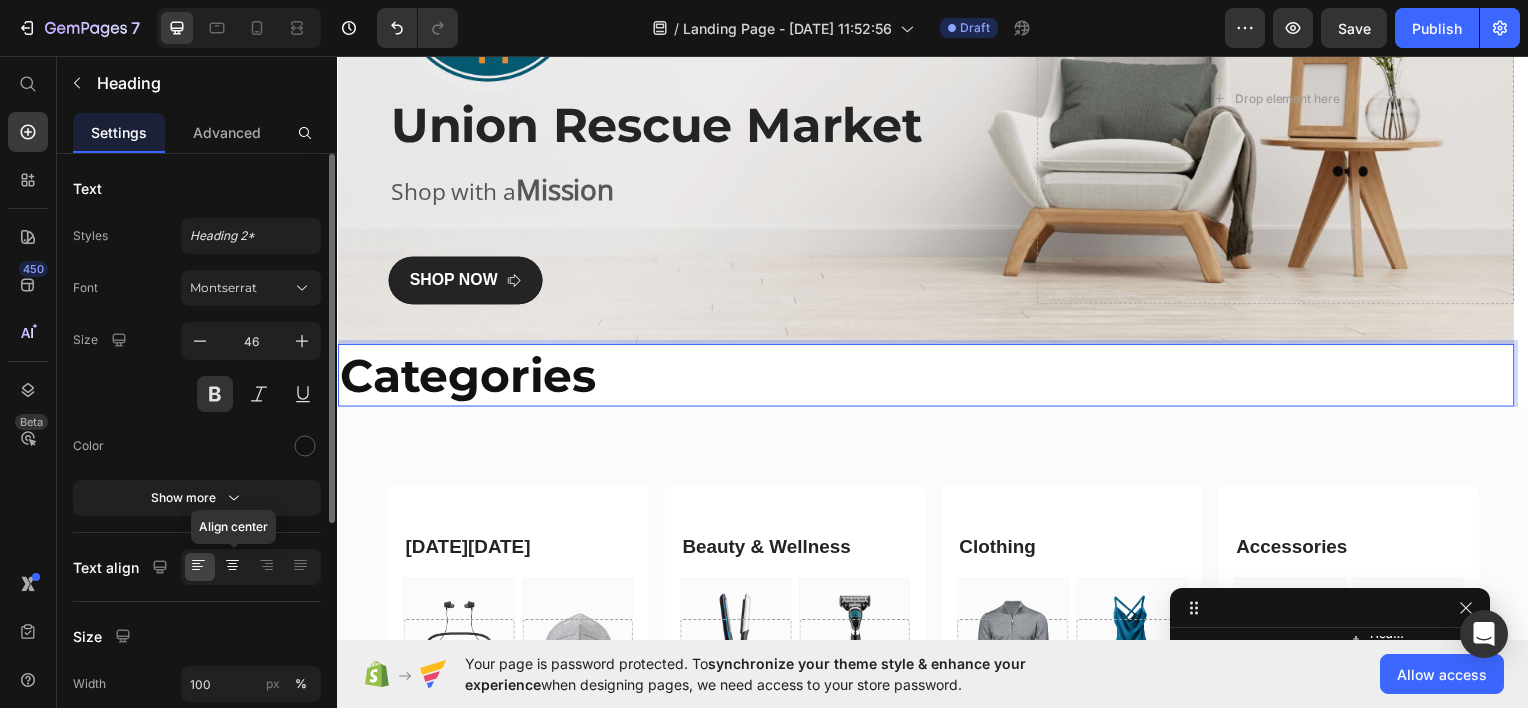 click 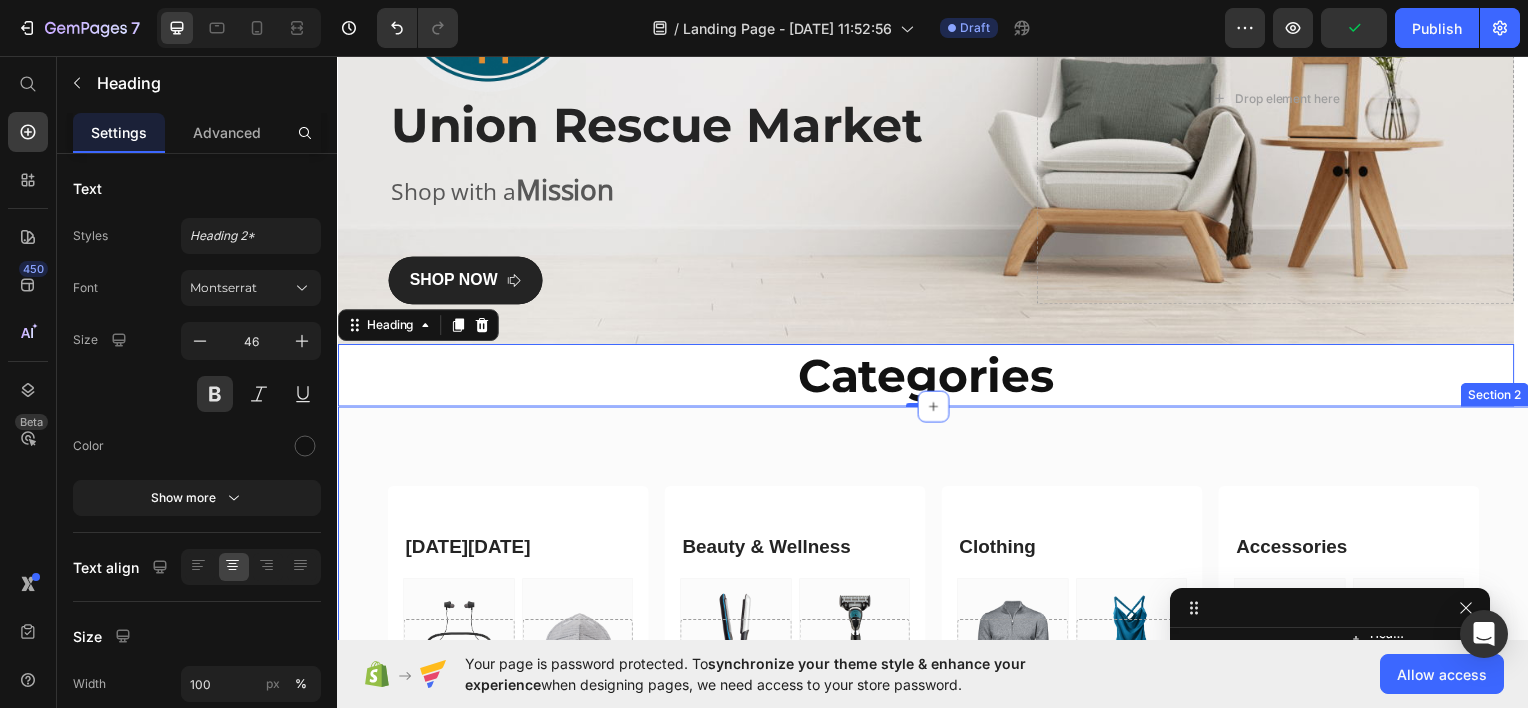 click on "Black Friday Heading
Hero Banner
Hero Banner Row
Hero Banner
Hero Banner Row
See More Button Row Beauty & Wellness Heading
Hero Banner
Hero Banner Row
Hero Banner
Hero Banner Row
See More Button Row Clothing Heading
Hero Banner
Hero Banner Row
Hero Banner
Hero Banner Row
See More Button Row Accessories Heading
Hero Banner
Hero Banner Row
Hero Banner
Hero Banner Row
See More Button Row Row Section 2" at bounding box center (937, 723) 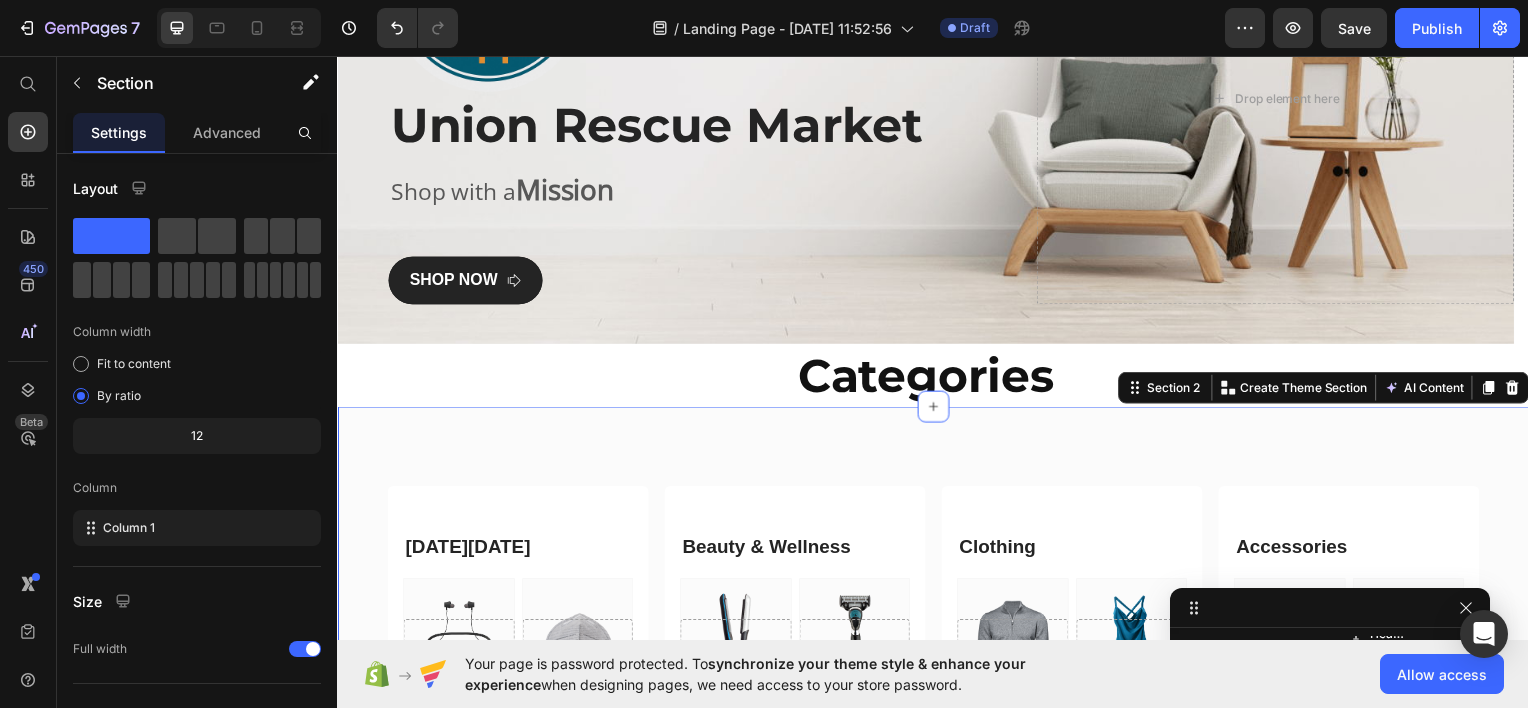 click on "Black Friday Heading
Hero Banner
Hero Banner Row
Hero Banner
Hero Banner Row
See More Button Row Beauty & Wellness Heading
Hero Banner
Hero Banner Row
Hero Banner
Hero Banner Row
See More Button Row Clothing Heading
Hero Banner
Hero Banner Row
Hero Banner
Hero Banner Row
See More Button Row Accessories Heading
Hero Banner
Hero Banner Row
Hero Banner
Hero Banner Row
See More Button Row Row Section 2   You can create reusable sections Create Theme Section AI Content Write with GemAI What would you like to describe here? Tone and Voice Persuasive Product Leather Chair Show more Generate" at bounding box center (937, 723) 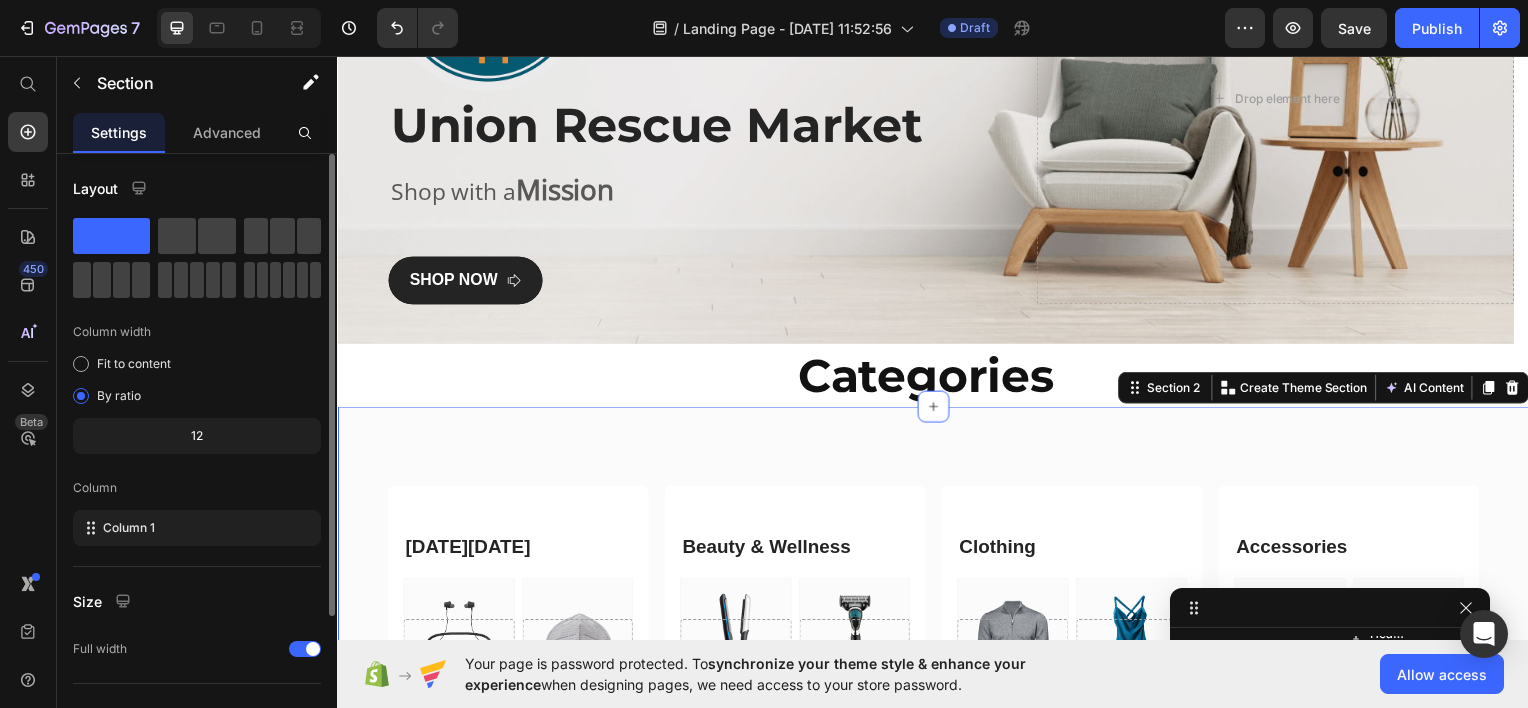 click on "12" 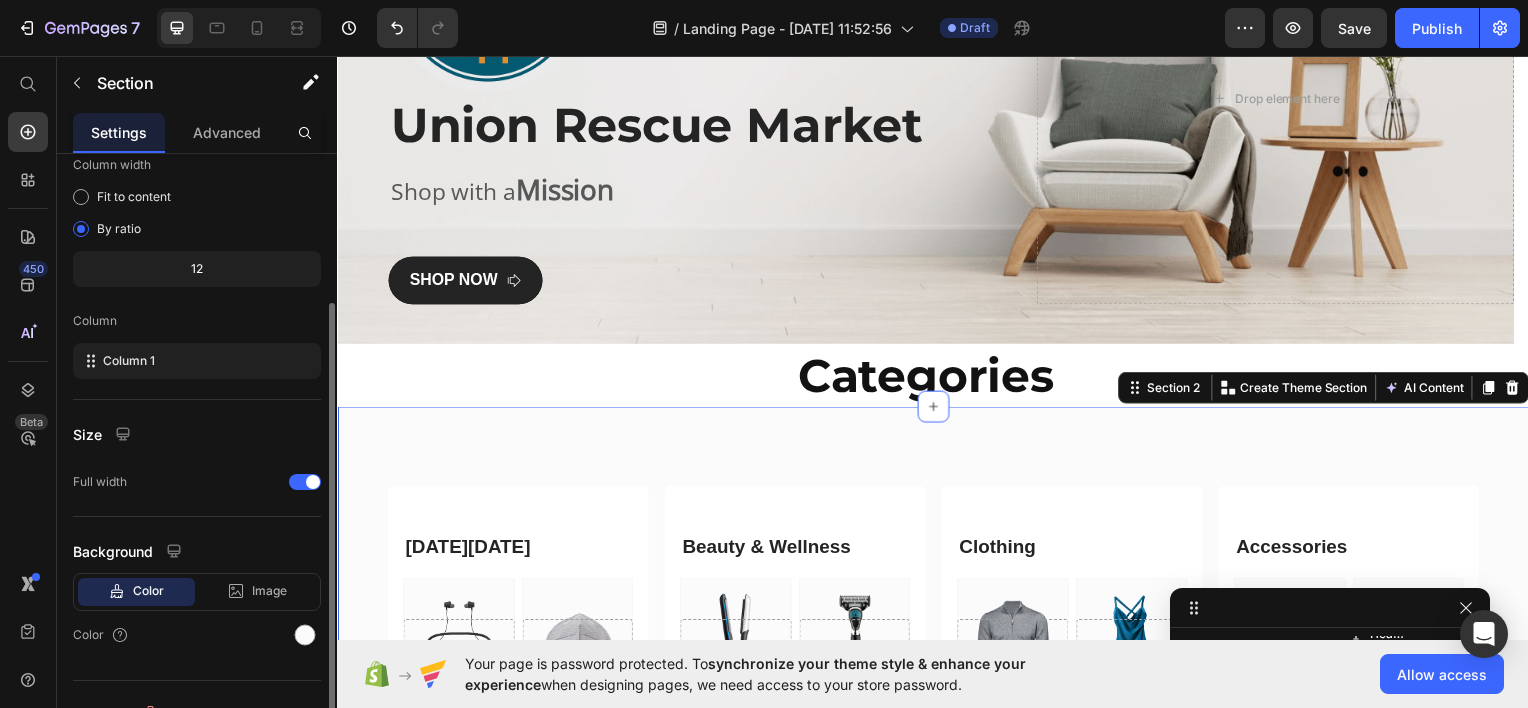 scroll, scrollTop: 195, scrollLeft: 0, axis: vertical 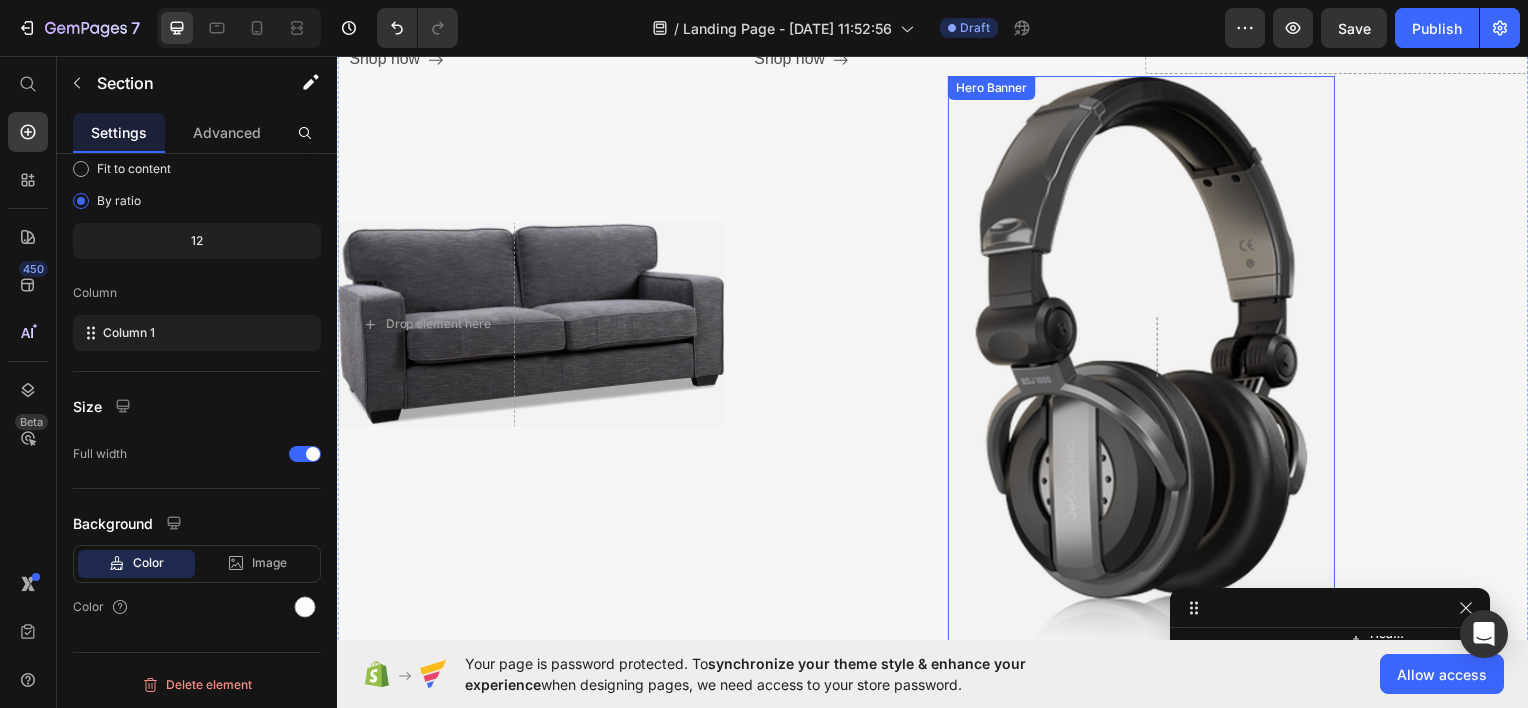click at bounding box center [1147, 369] 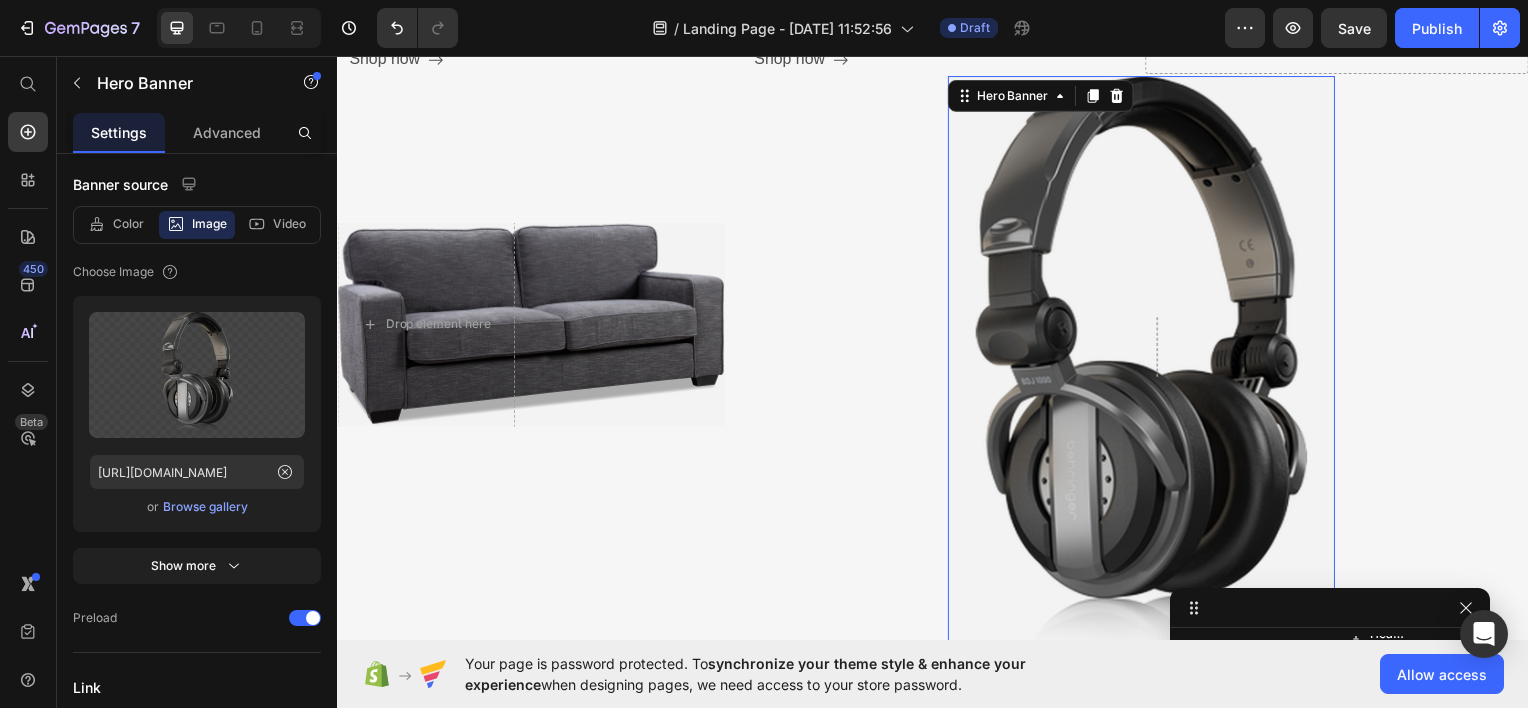 scroll, scrollTop: 4066, scrollLeft: 0, axis: vertical 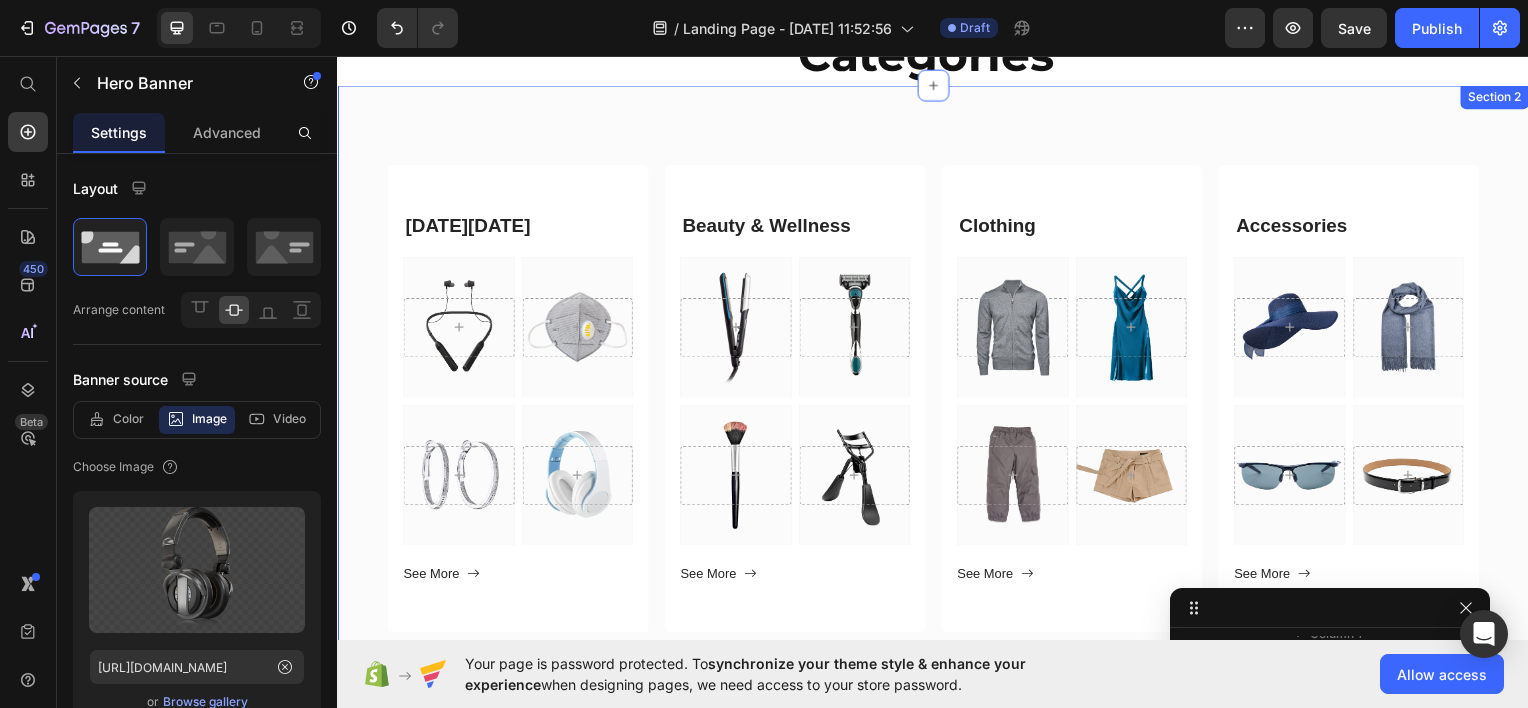 click on "Black Friday Heading
Hero Banner
Hero Banner Row
Hero Banner
Hero Banner Row
See More Button Row Beauty & Wellness Heading
Hero Banner
Hero Banner Row
Hero Banner
Hero Banner Row
See More Button Row Clothing Heading
Hero Banner
Hero Banner Row
Hero Banner
Hero Banner Row
See More Button Row Accessories Heading
Hero Banner
Hero Banner Row
Hero Banner
Hero Banner Row
See More Button Row Row Section 2" at bounding box center [937, 400] 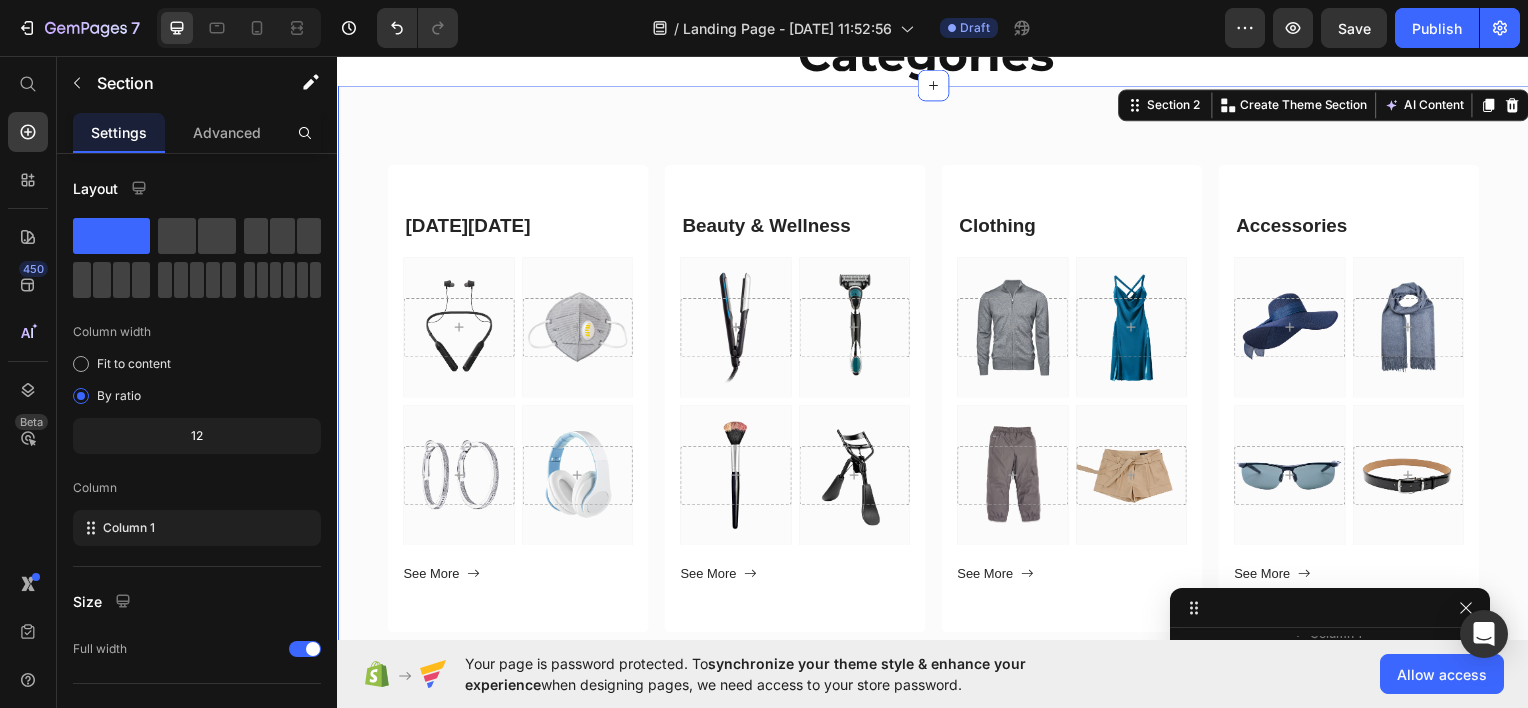 scroll, scrollTop: 466, scrollLeft: 0, axis: vertical 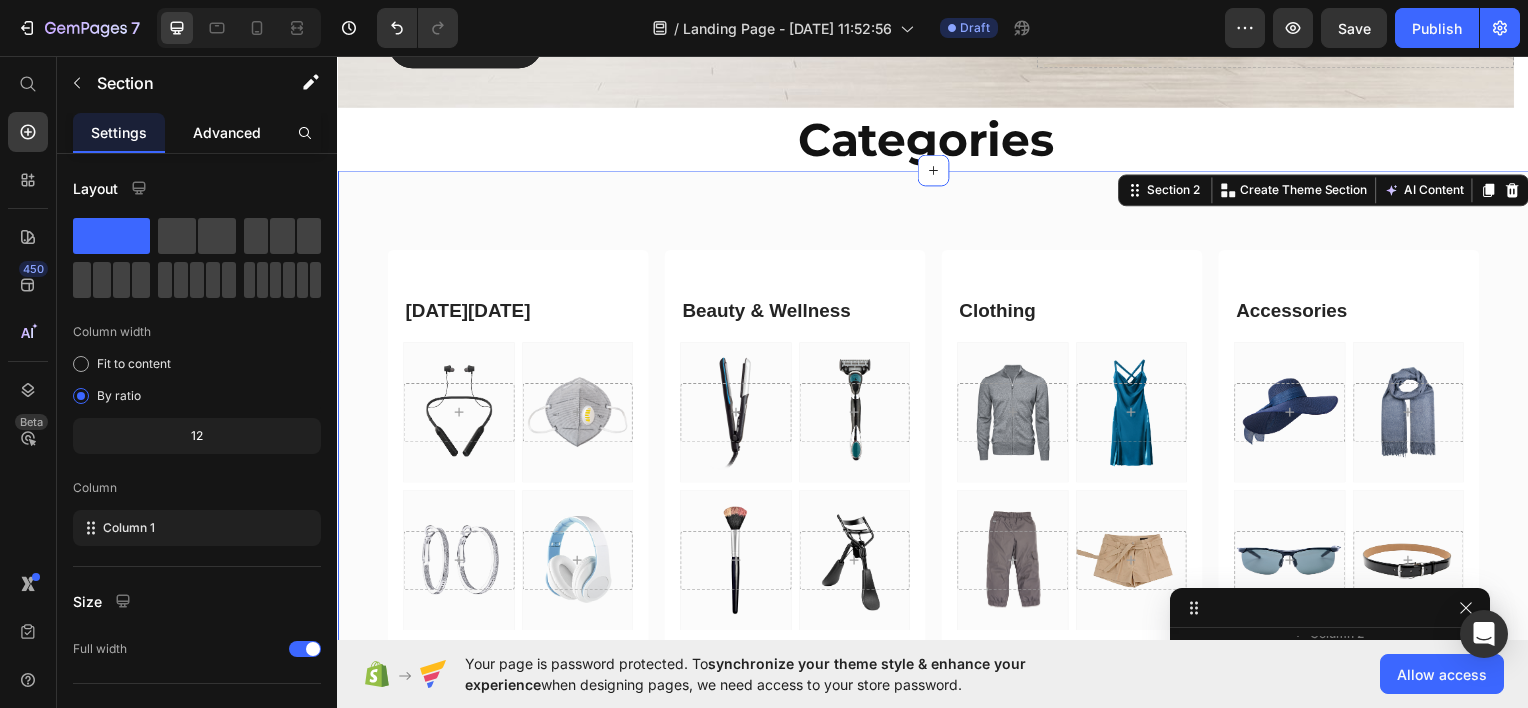 click on "Advanced" at bounding box center (227, 132) 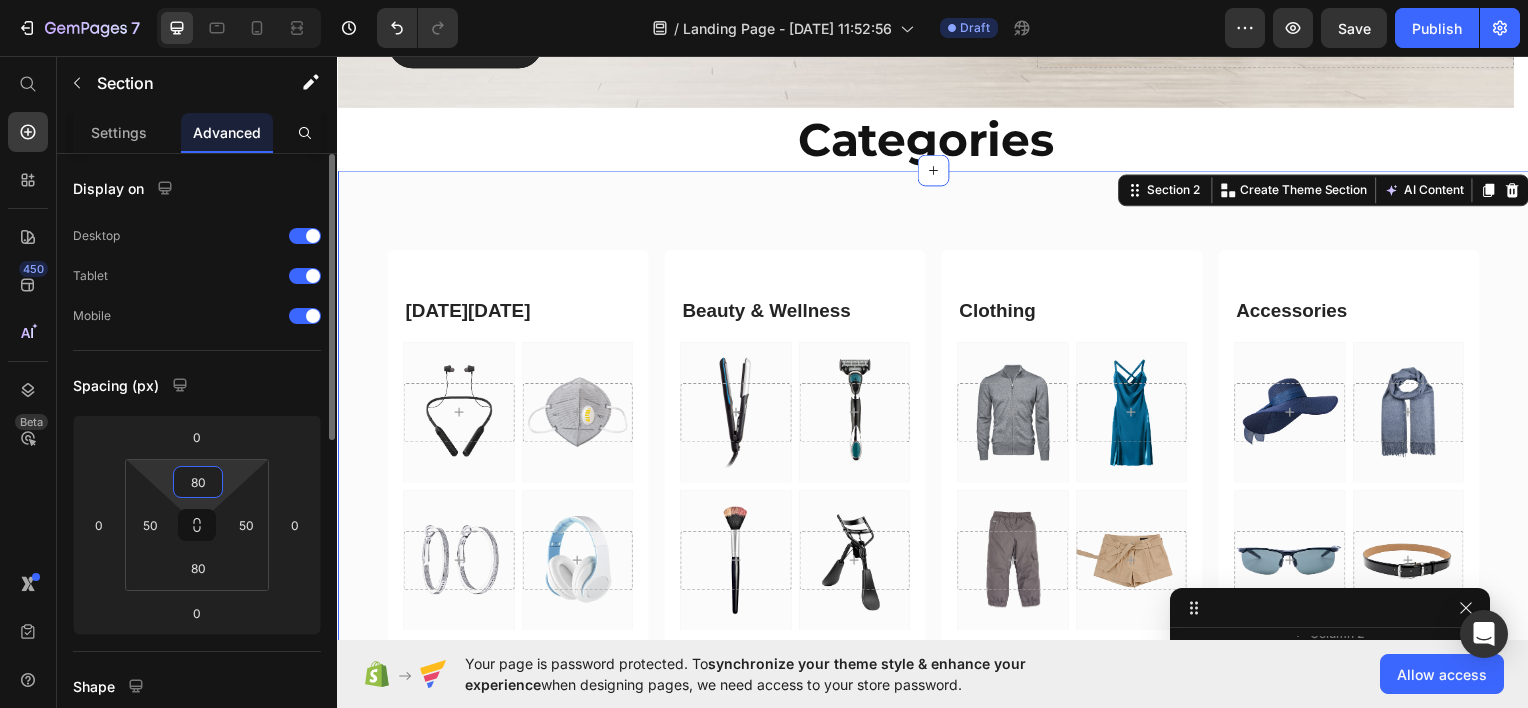 click on "80" at bounding box center [198, 482] 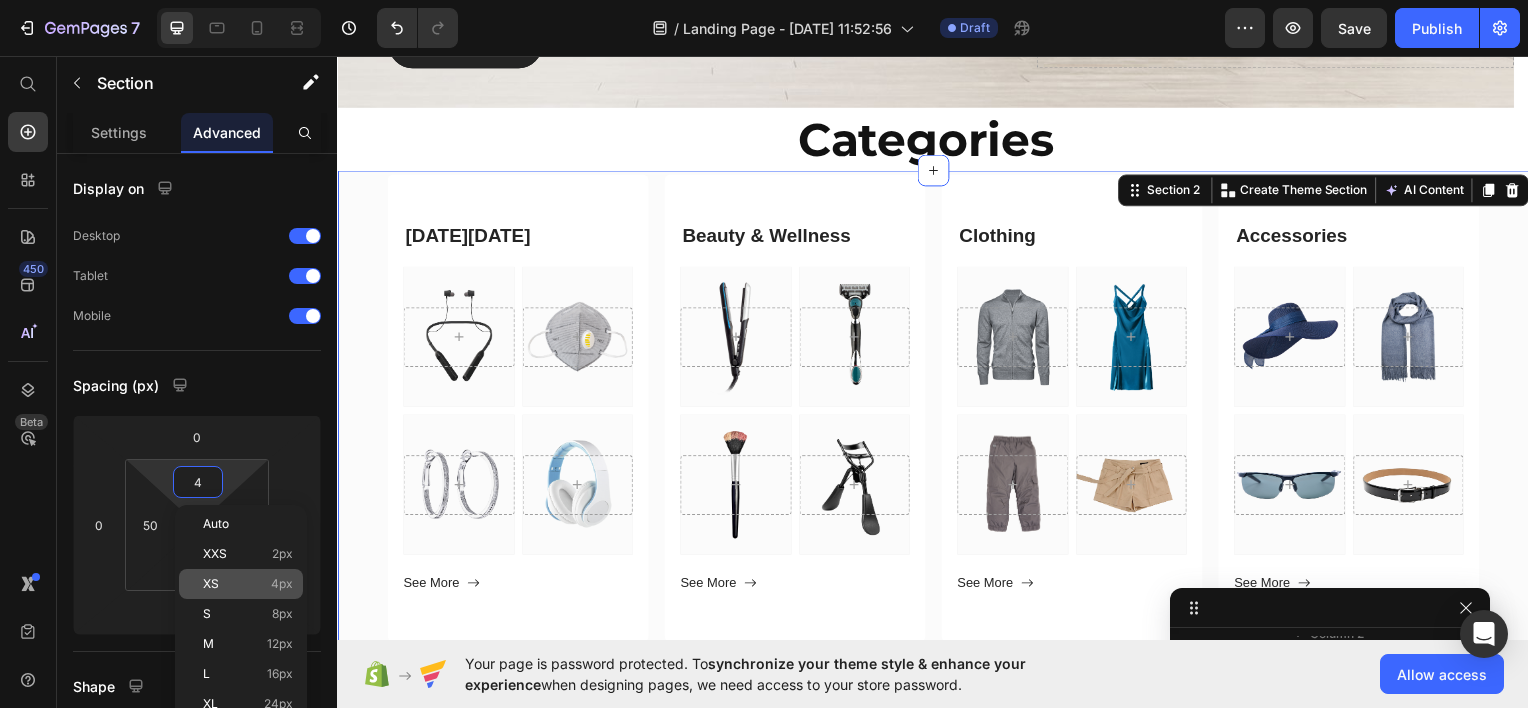 click on "XS 4px" at bounding box center (248, 584) 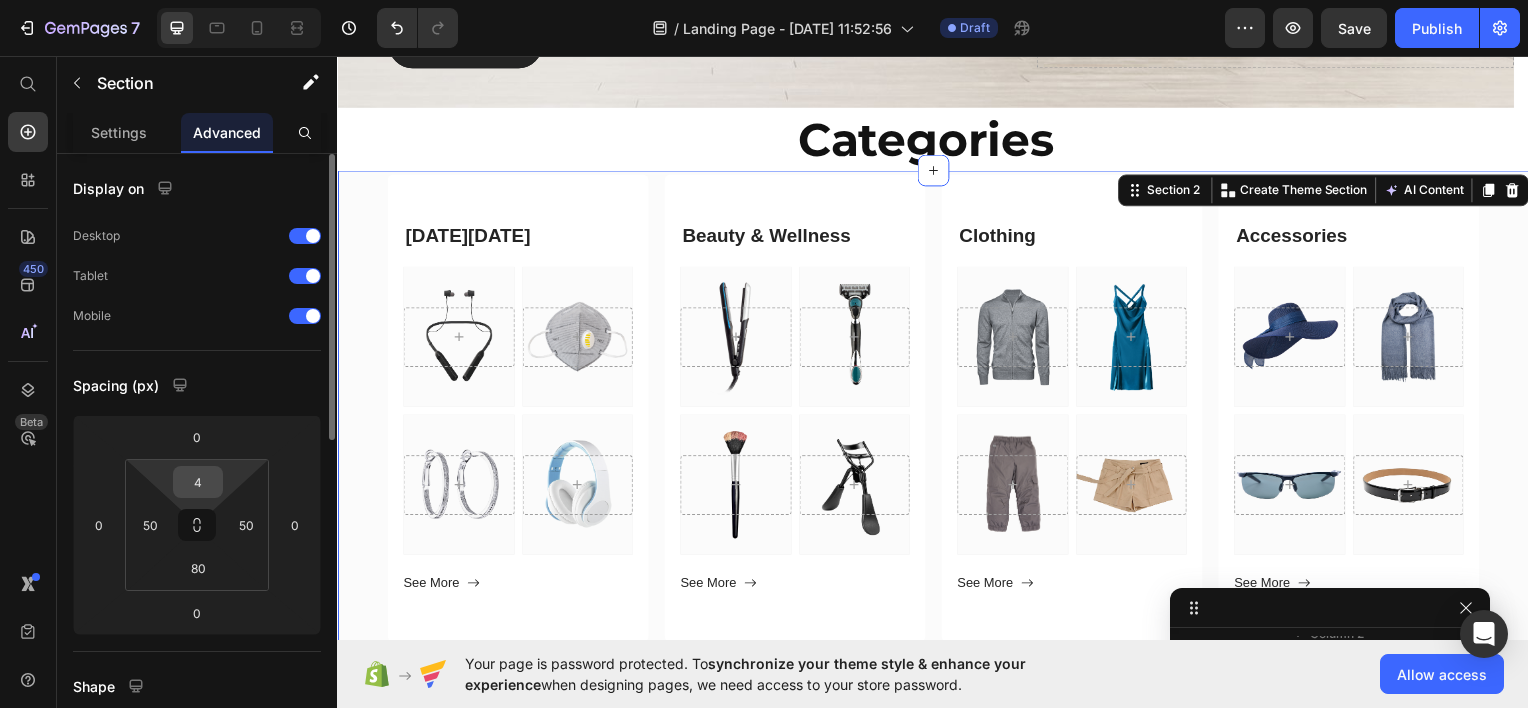 click on "4" at bounding box center [198, 482] 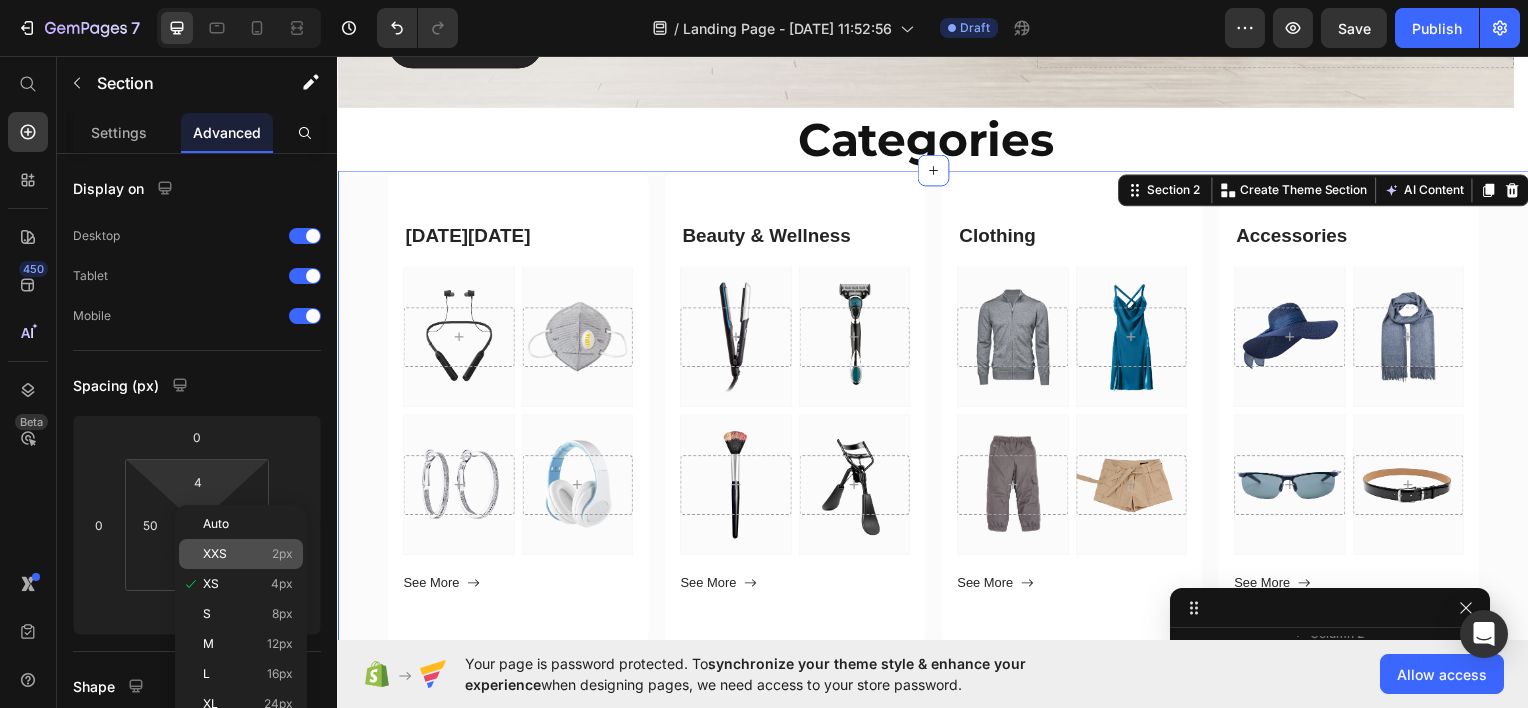 drag, startPoint x: 231, startPoint y: 555, endPoint x: 196, endPoint y: 548, distance: 35.69314 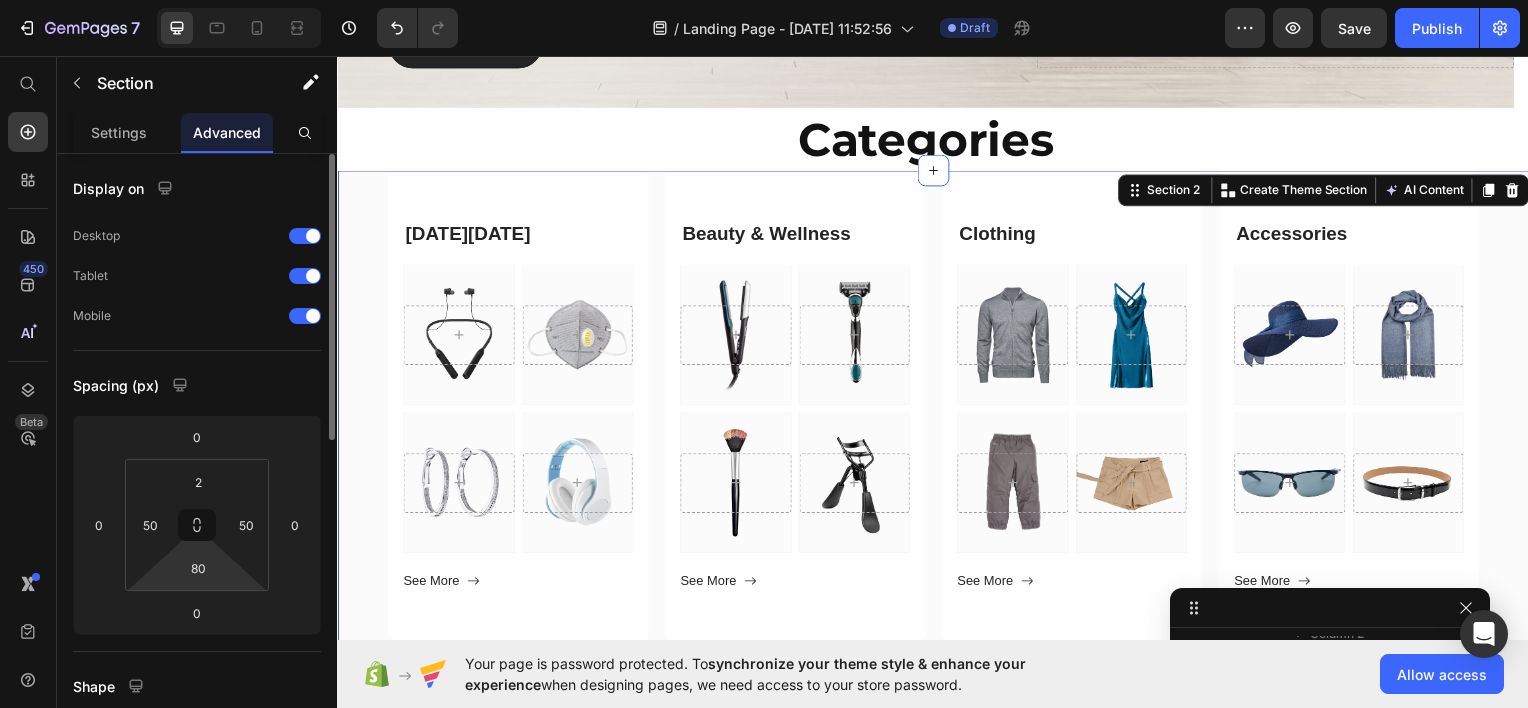 type on "4" 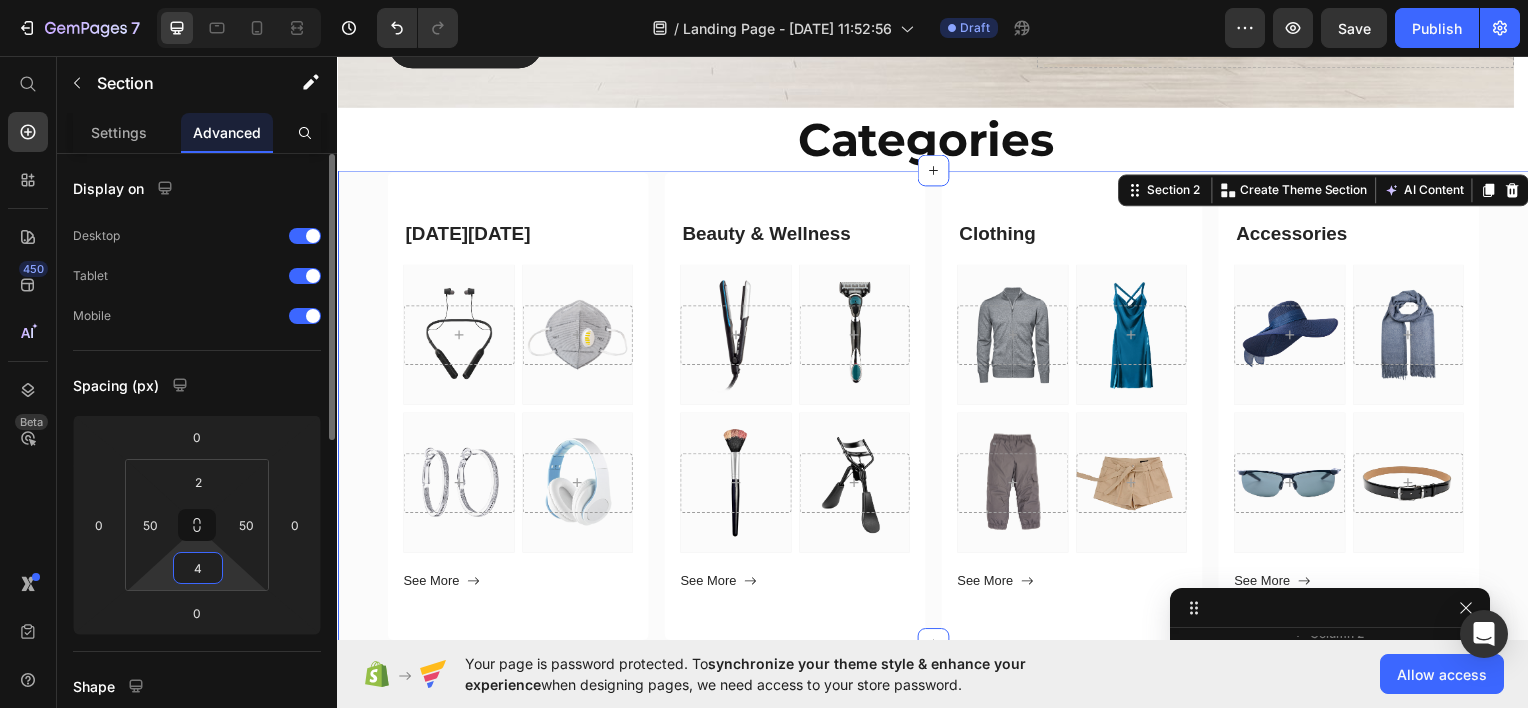 click on "7   /  Landing Page - Jul 26, 11:52:56 Draft Preview  Save   Publish  450 Beta Start with Sections Elements Hero Section Product Detail Brands Trusted Badges Guarantee Product Breakdown How to use Testimonials Compare Bundle FAQs Social Proof Brand Story Product List Collection Blog List Contact Sticky Add to Cart Custom Footer Browse Library 450 Layout
Row
Row
Row
Row Text
Heading
Text Block Button
Button
Button
Sticky Back to top Media
Image" at bounding box center (764, 0) 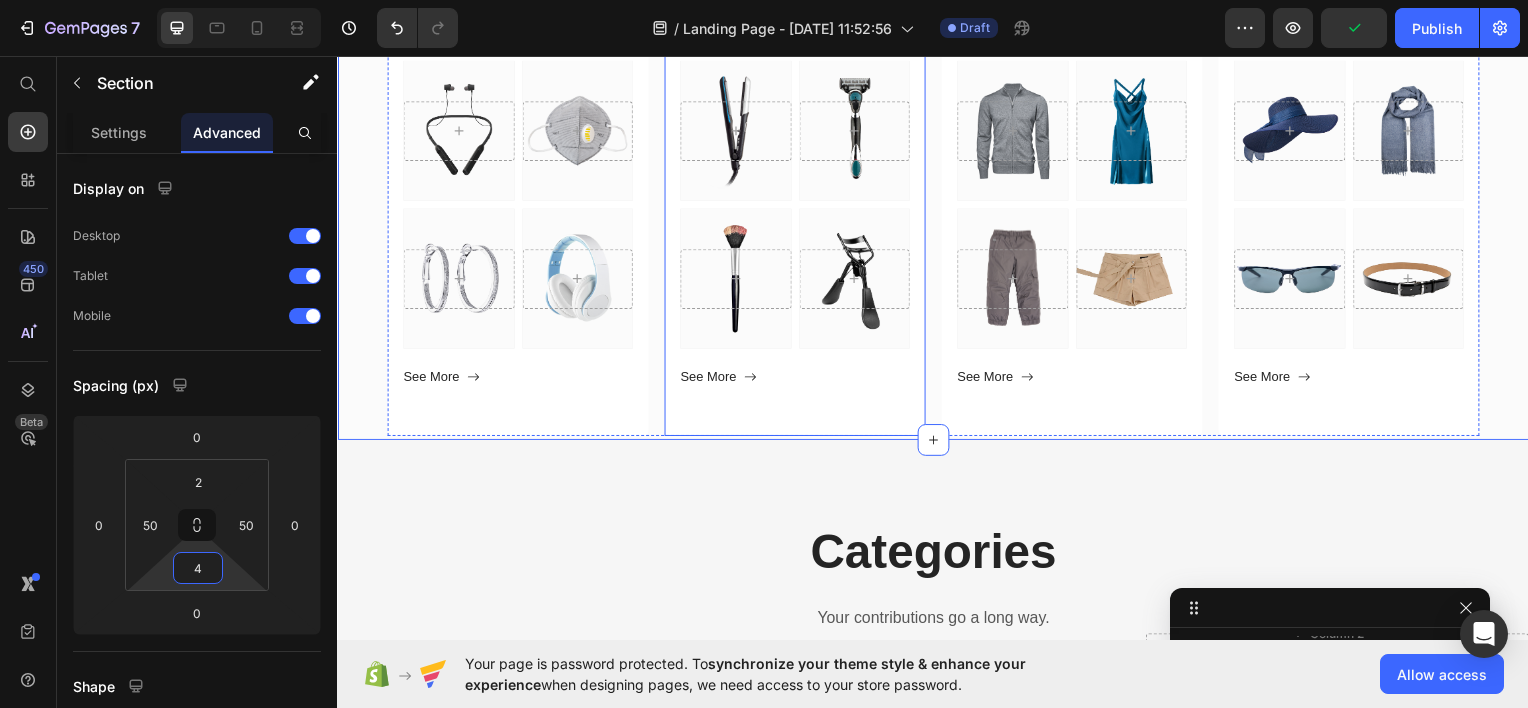 scroll, scrollTop: 699, scrollLeft: 0, axis: vertical 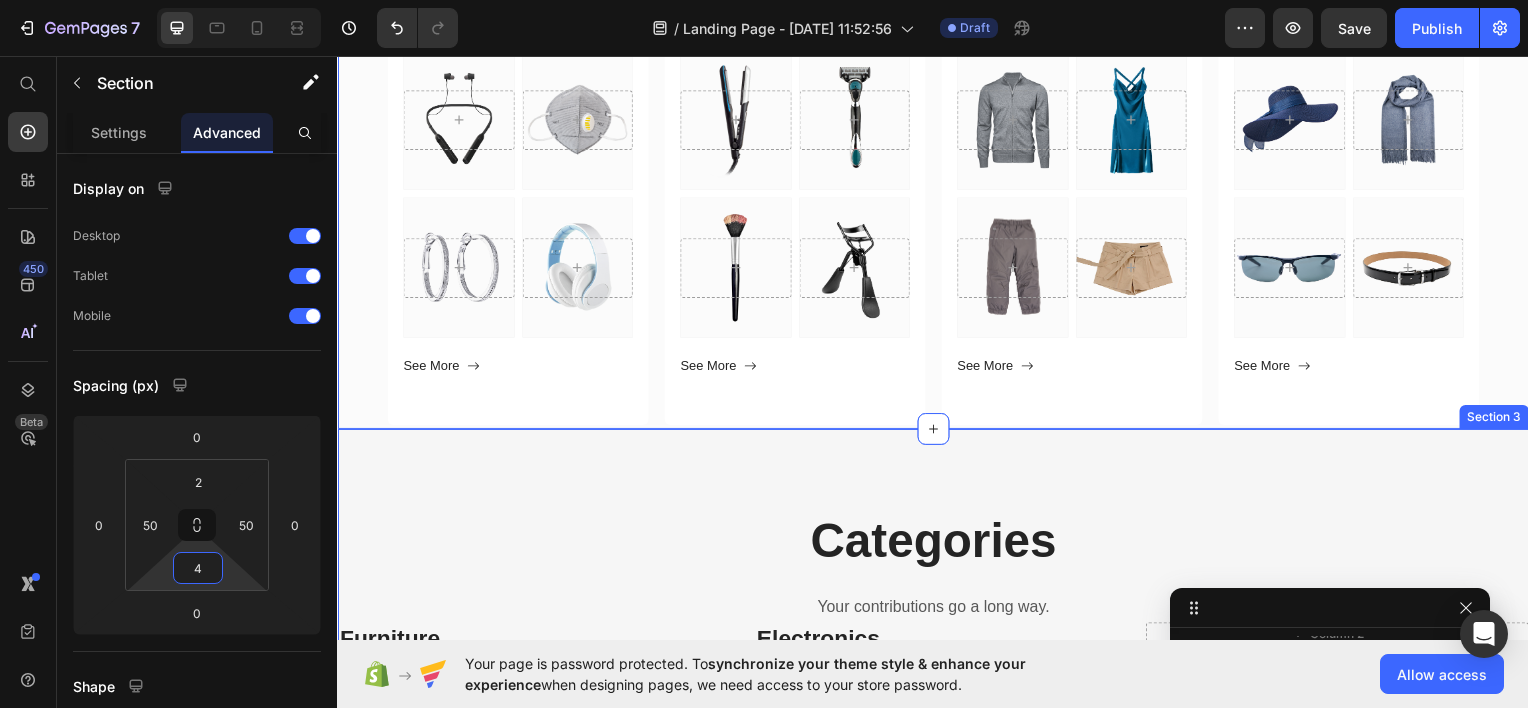 click on "Categories Heading Your contributions go a long way. Text block Row Furniture Heading
Shop now Button Furniture Heading
Shop now Button Row
Drop element here Hero Banner Electronics Heading
Shop now Button
Drop element here Row
Row Hero Banner
Hero Banner Home Decor Heading
Shop now Button Row Clothing Heading
Shop now Button
Drop element here Hero Banner Row Row Row Section 3" at bounding box center (937, 1167) 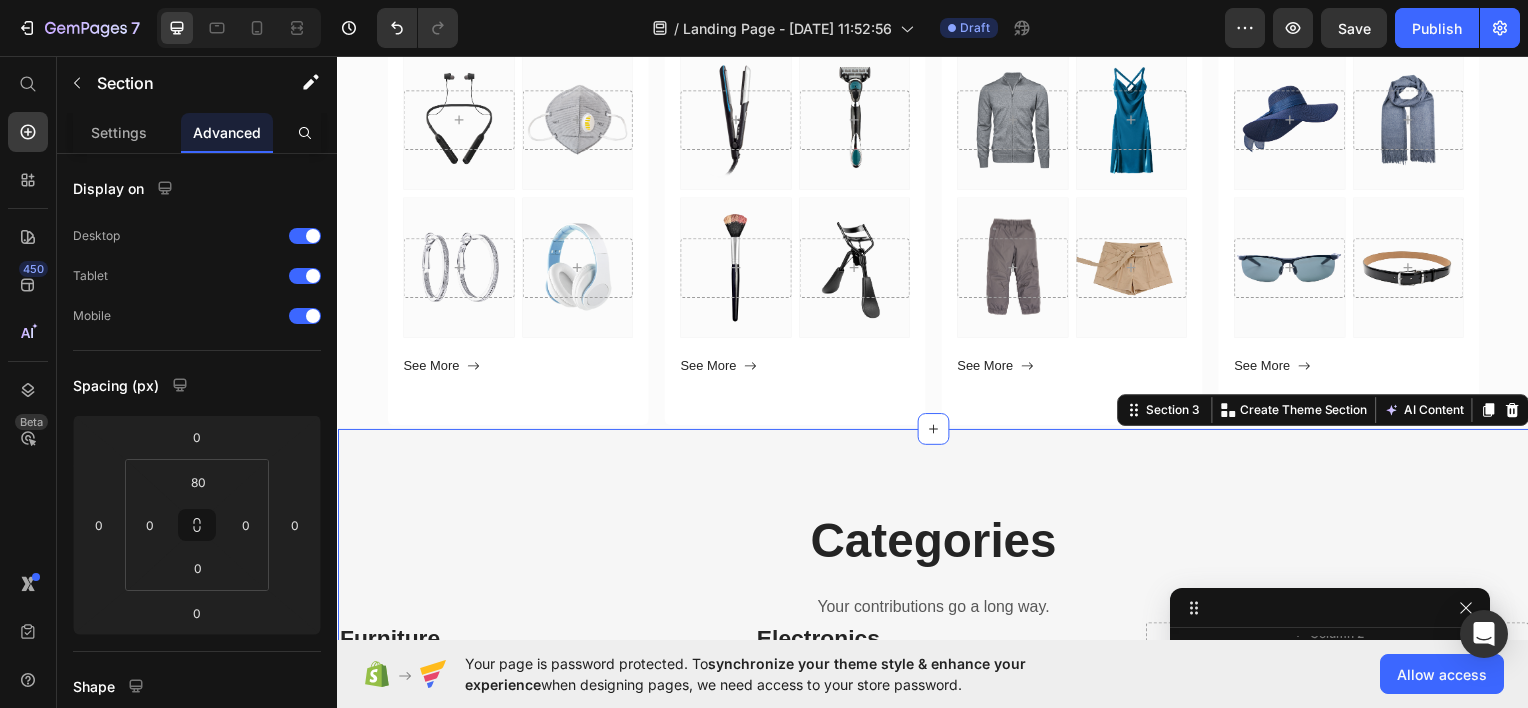 scroll, scrollTop: 3378, scrollLeft: 0, axis: vertical 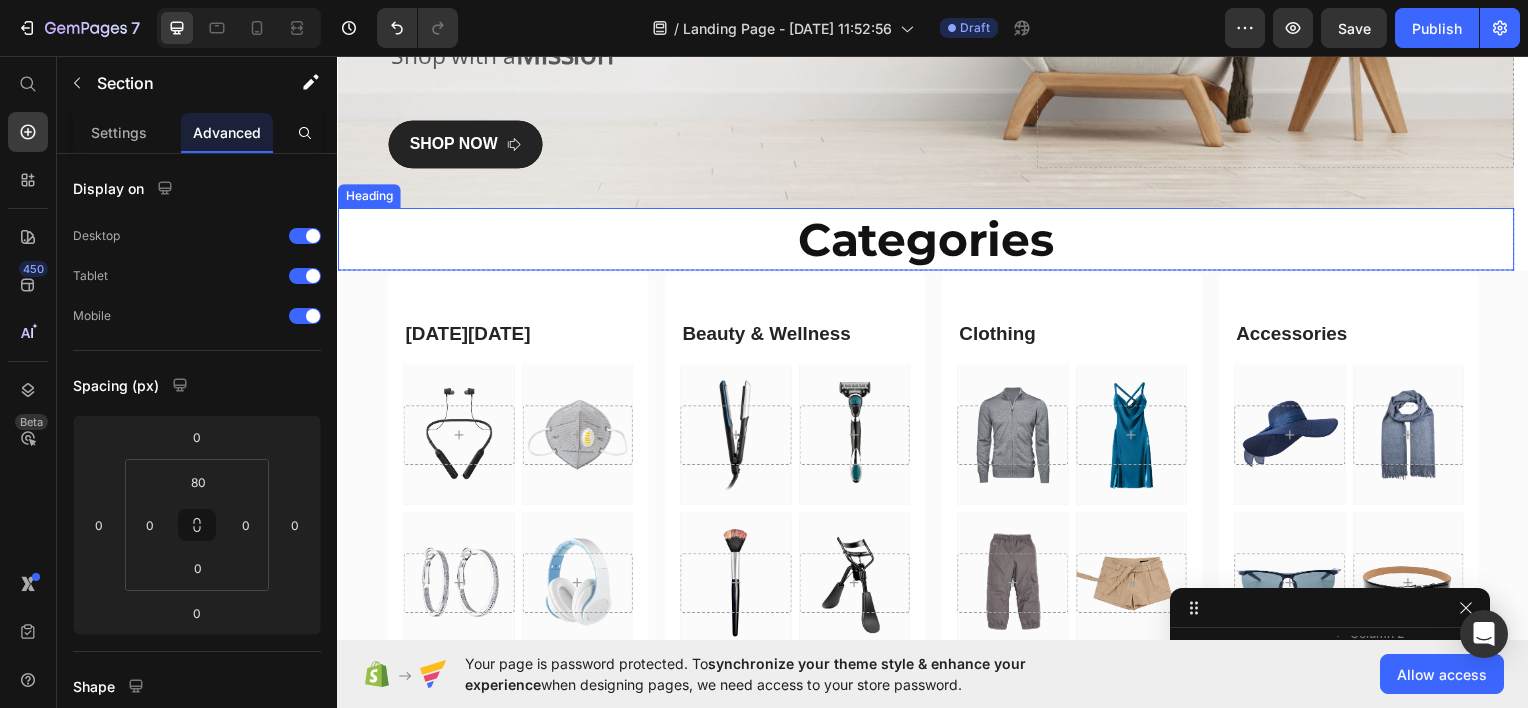 click on "Categories" at bounding box center [929, 240] 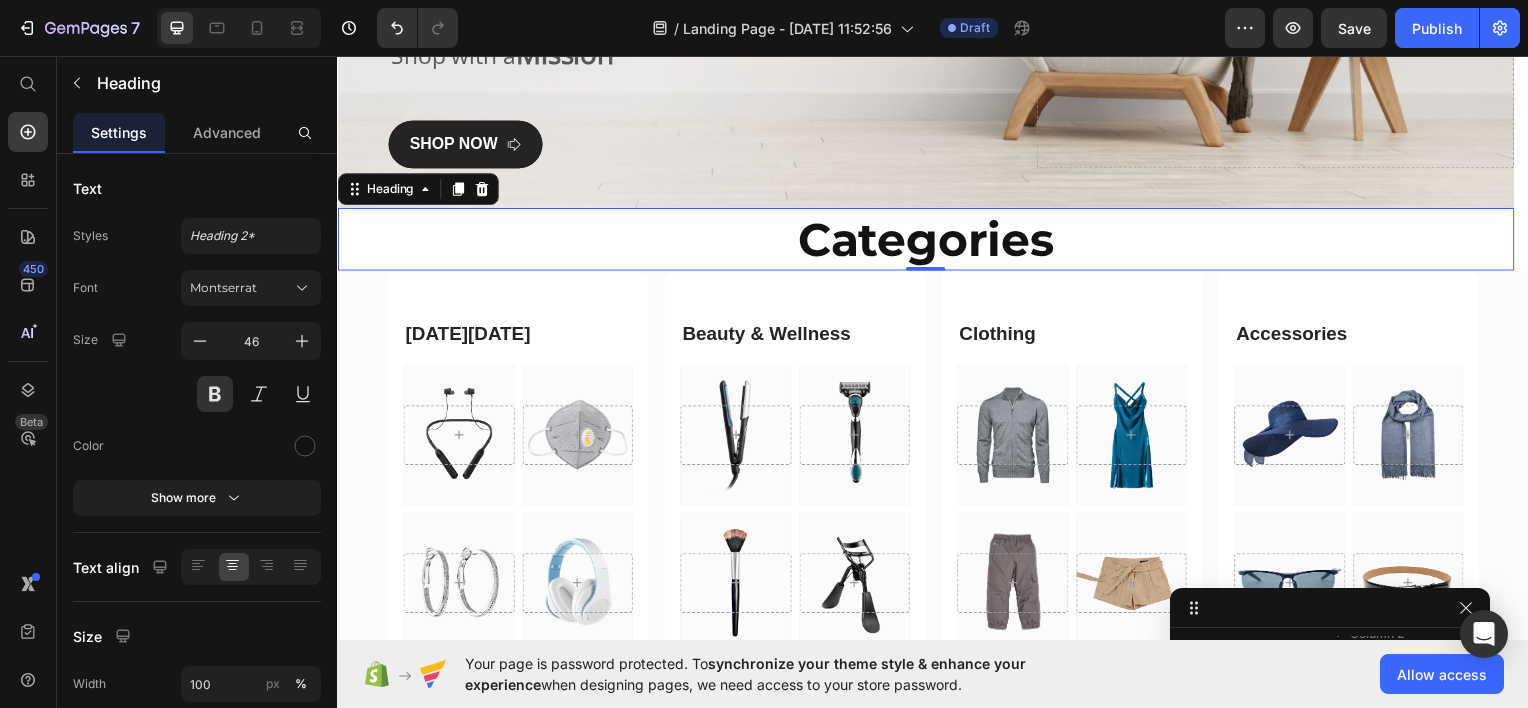 scroll, scrollTop: 434, scrollLeft: 0, axis: vertical 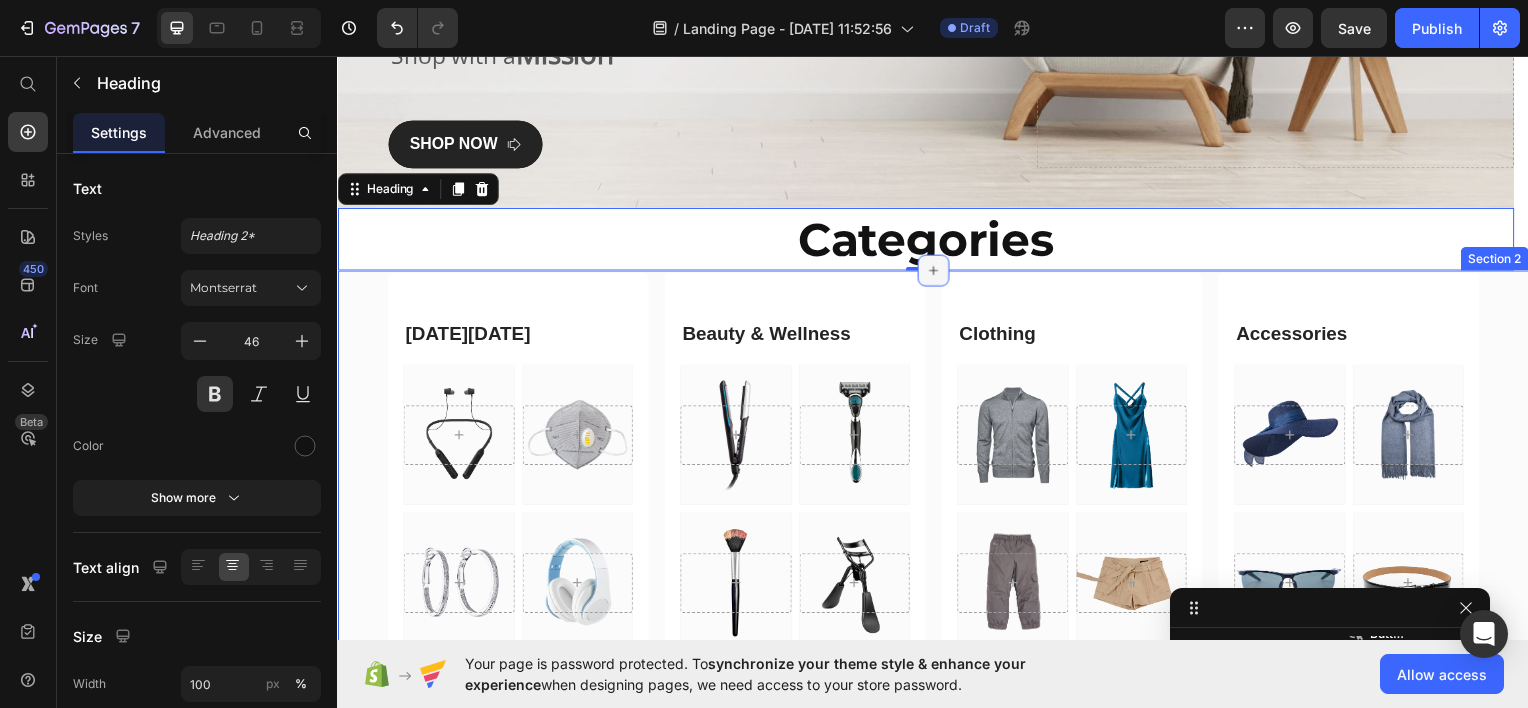 click 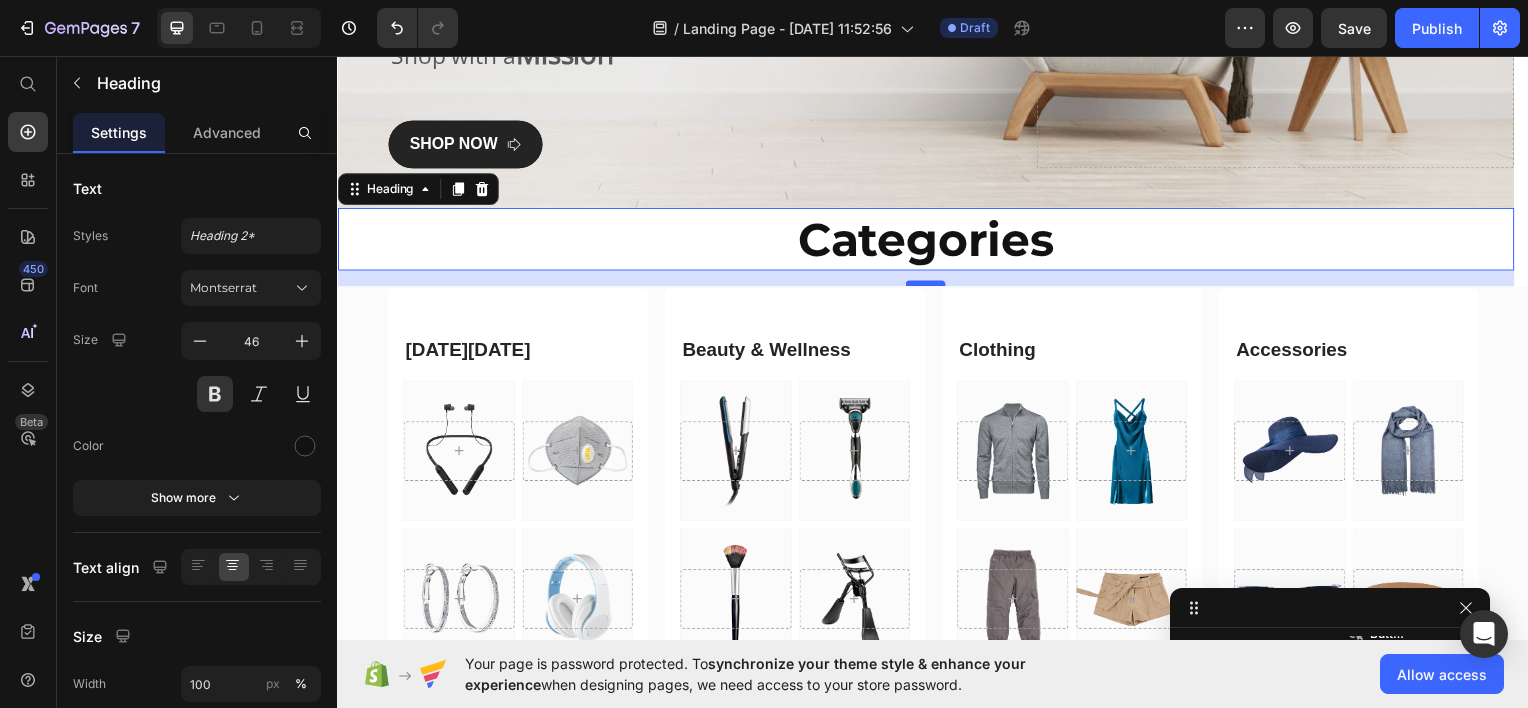 drag, startPoint x: 943, startPoint y: 268, endPoint x: 939, endPoint y: 284, distance: 16.492422 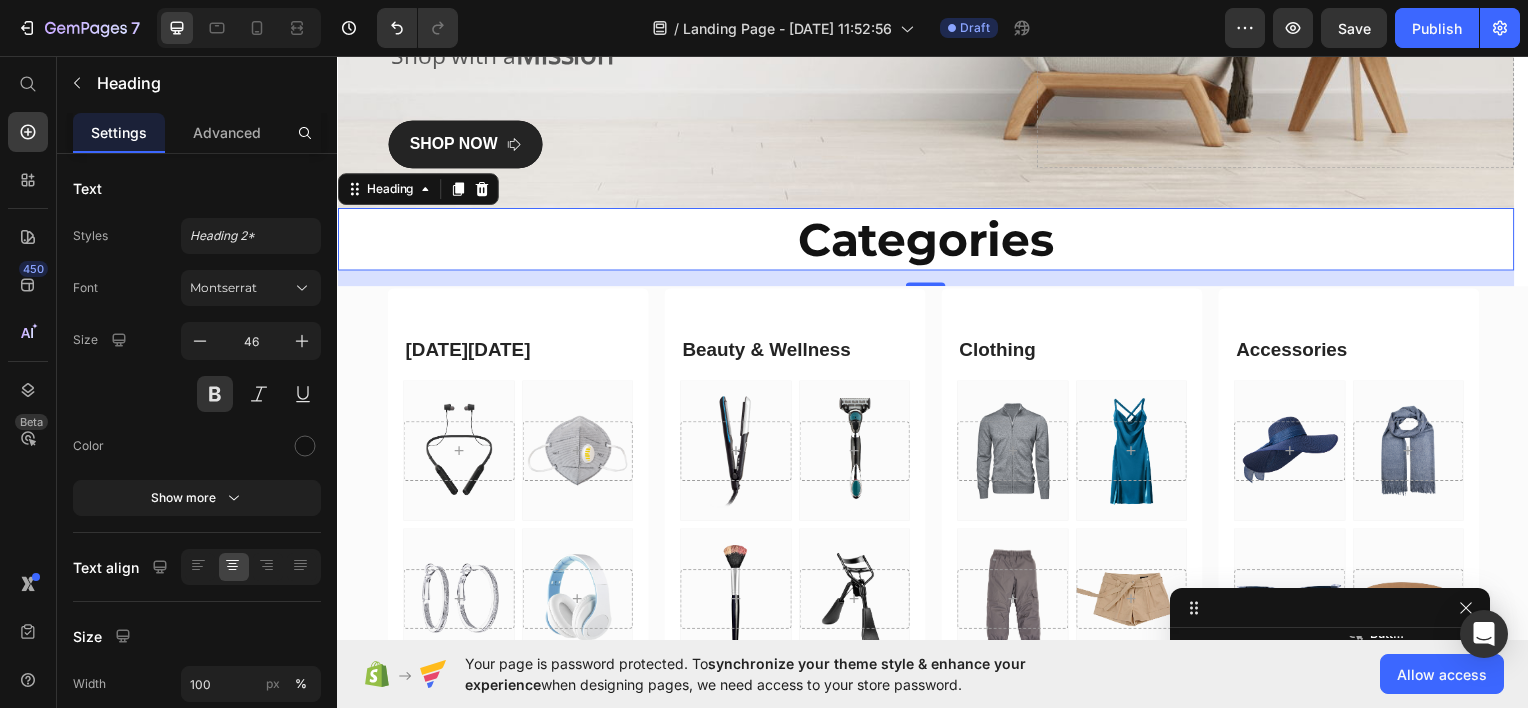 click on "Categories" at bounding box center (929, 240) 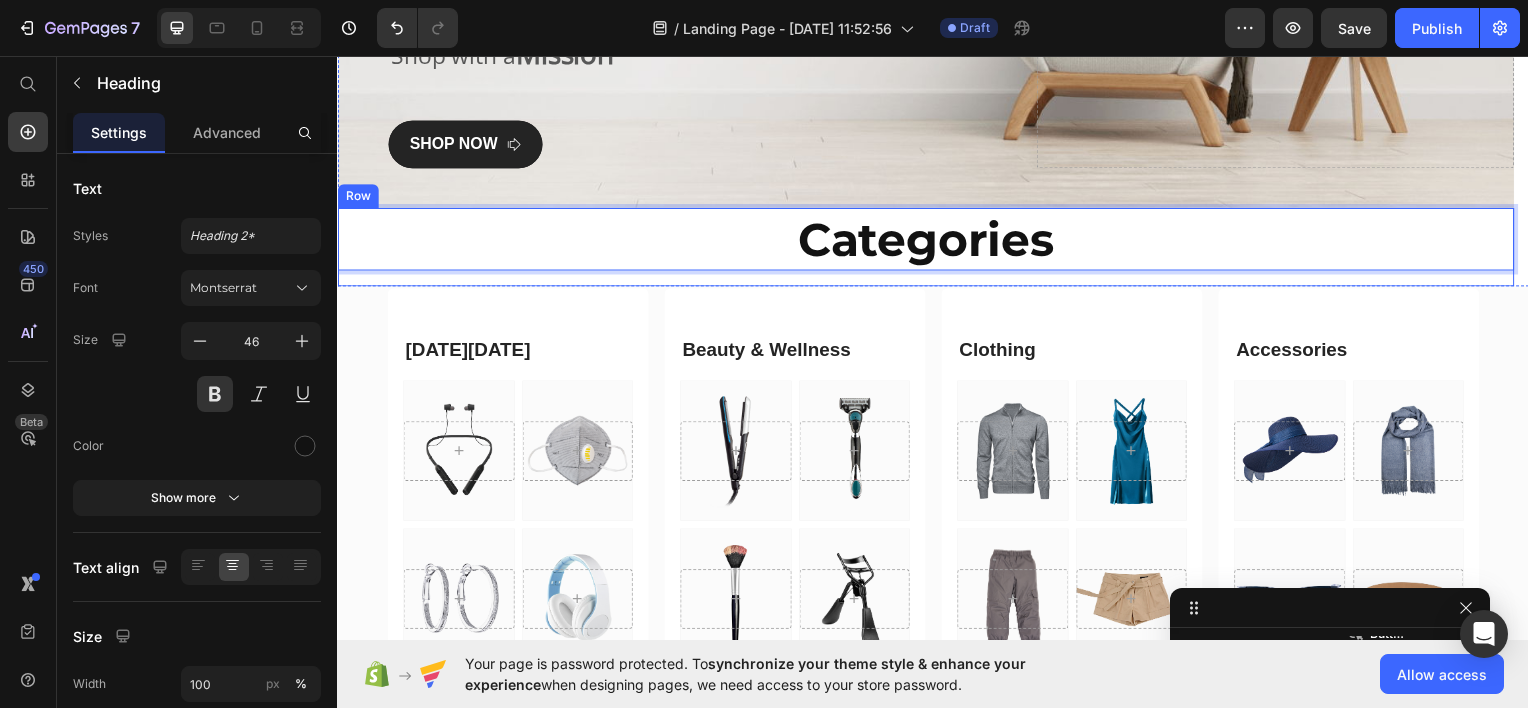 click on "Categories Heading   16" at bounding box center [929, 248] 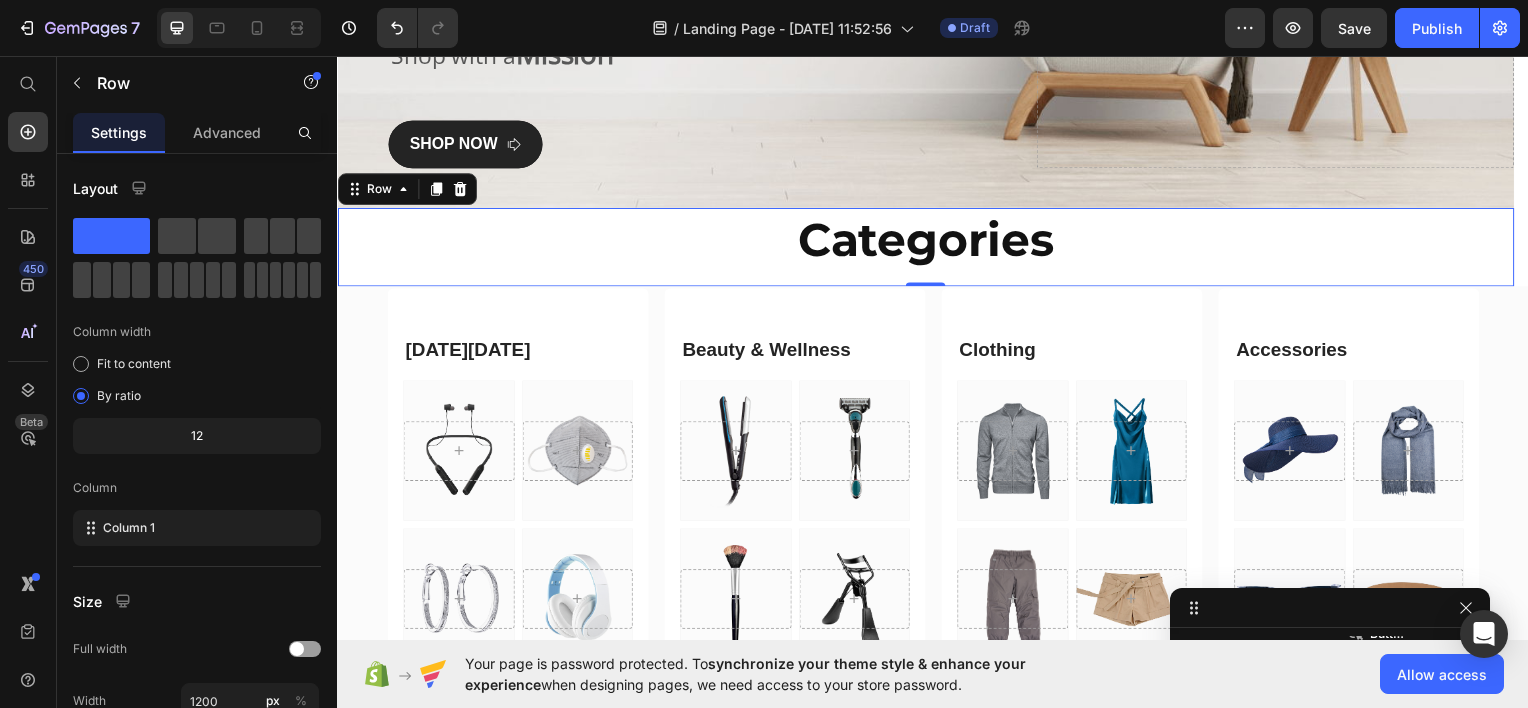drag, startPoint x: 946, startPoint y: 283, endPoint x: 942, endPoint y: 259, distance: 24.33105 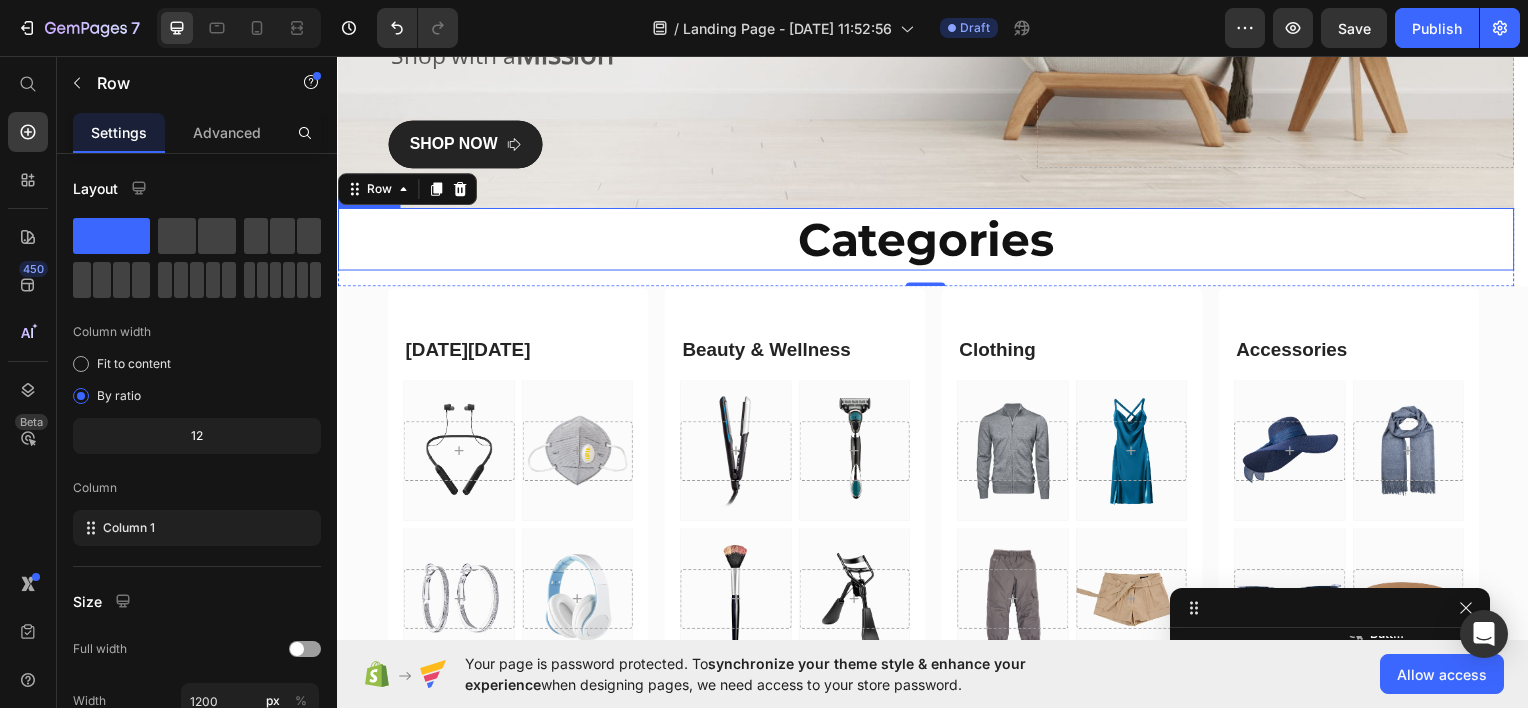 click on "Categories" at bounding box center [929, 240] 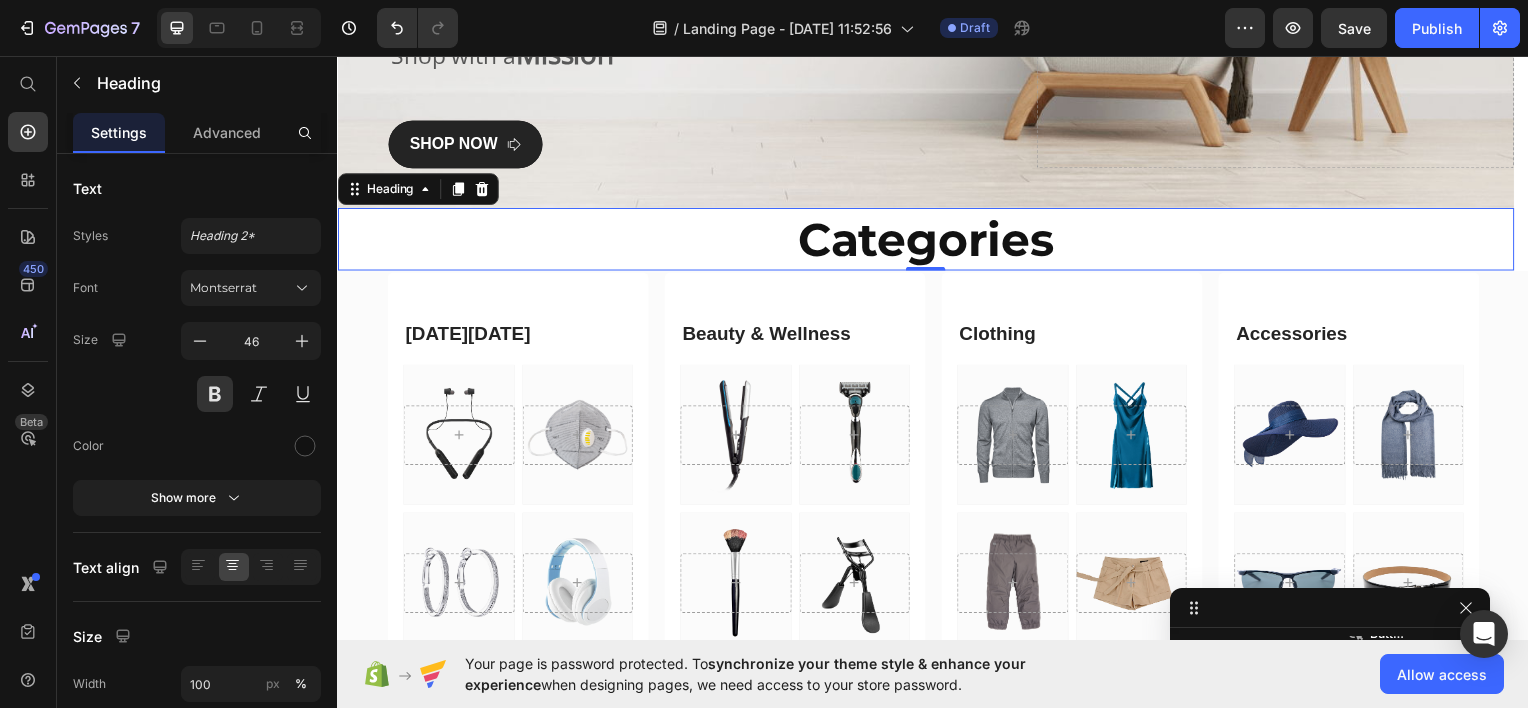drag, startPoint x: 936, startPoint y: 284, endPoint x: 938, endPoint y: 251, distance: 33.06055 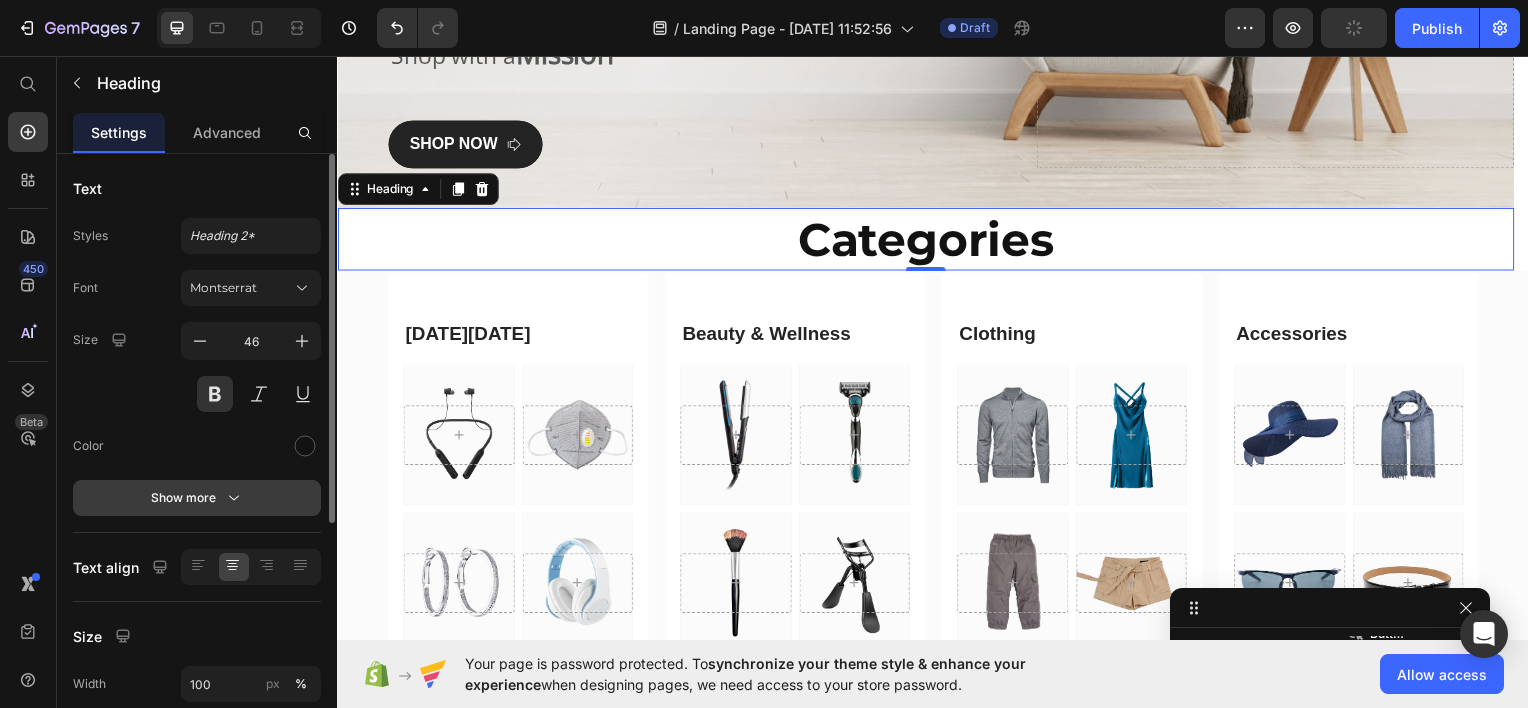 click 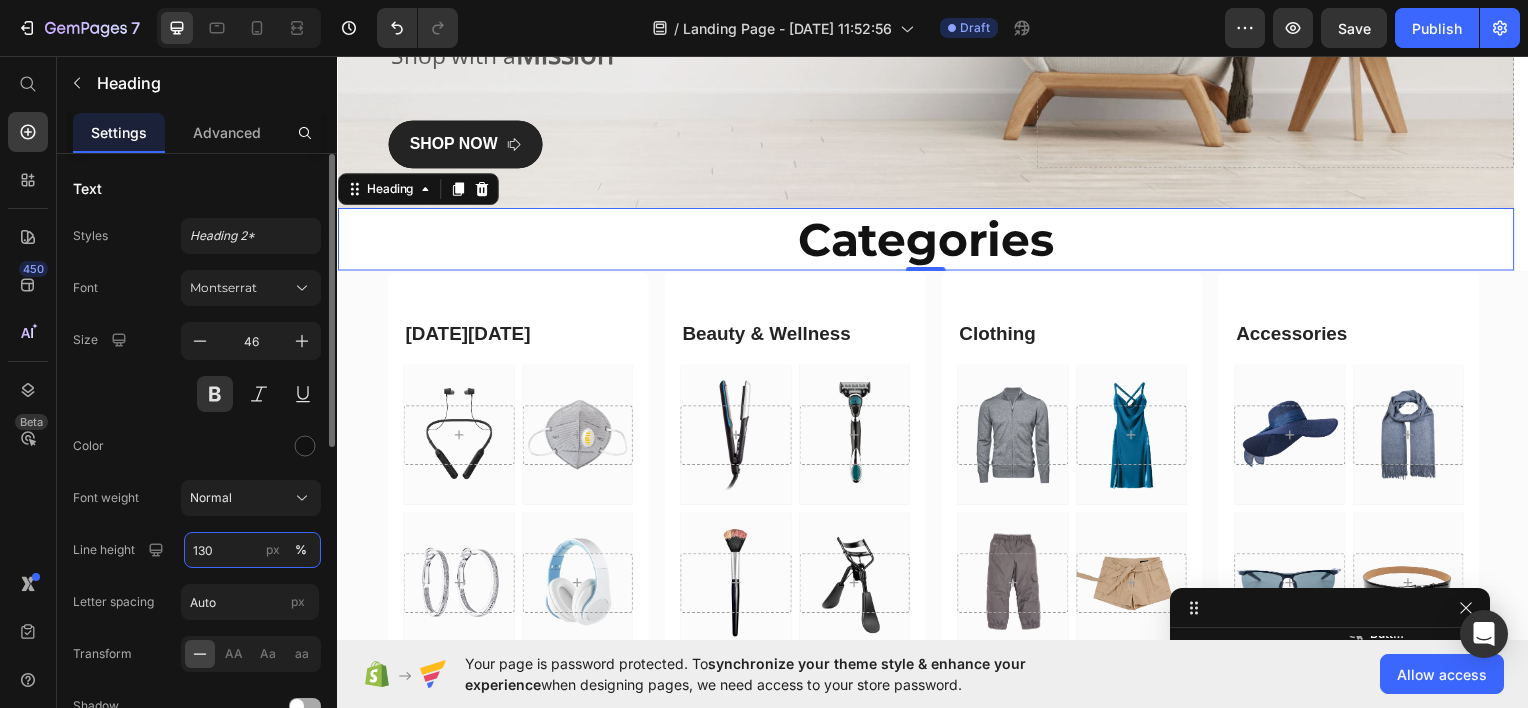click on "130" at bounding box center (252, 550) 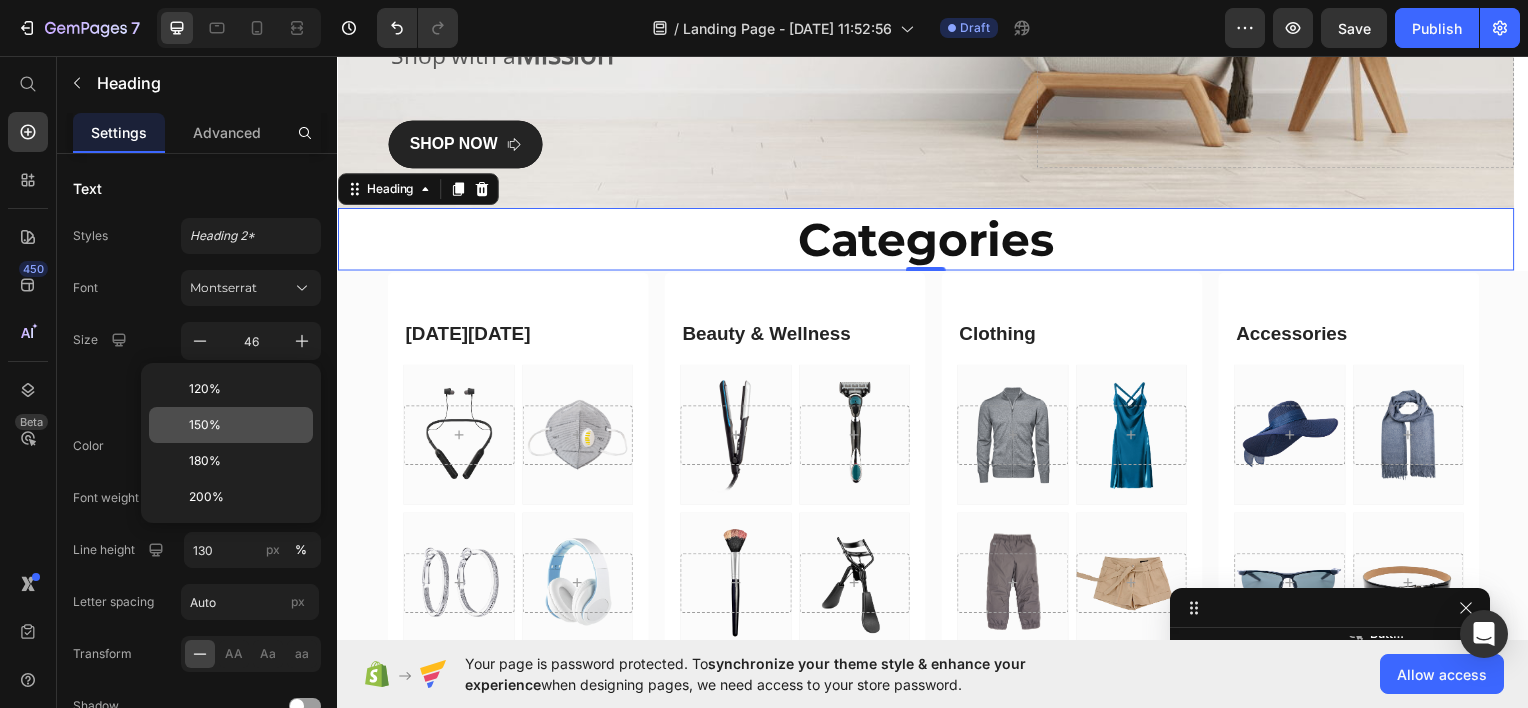 click on "150%" at bounding box center (247, 425) 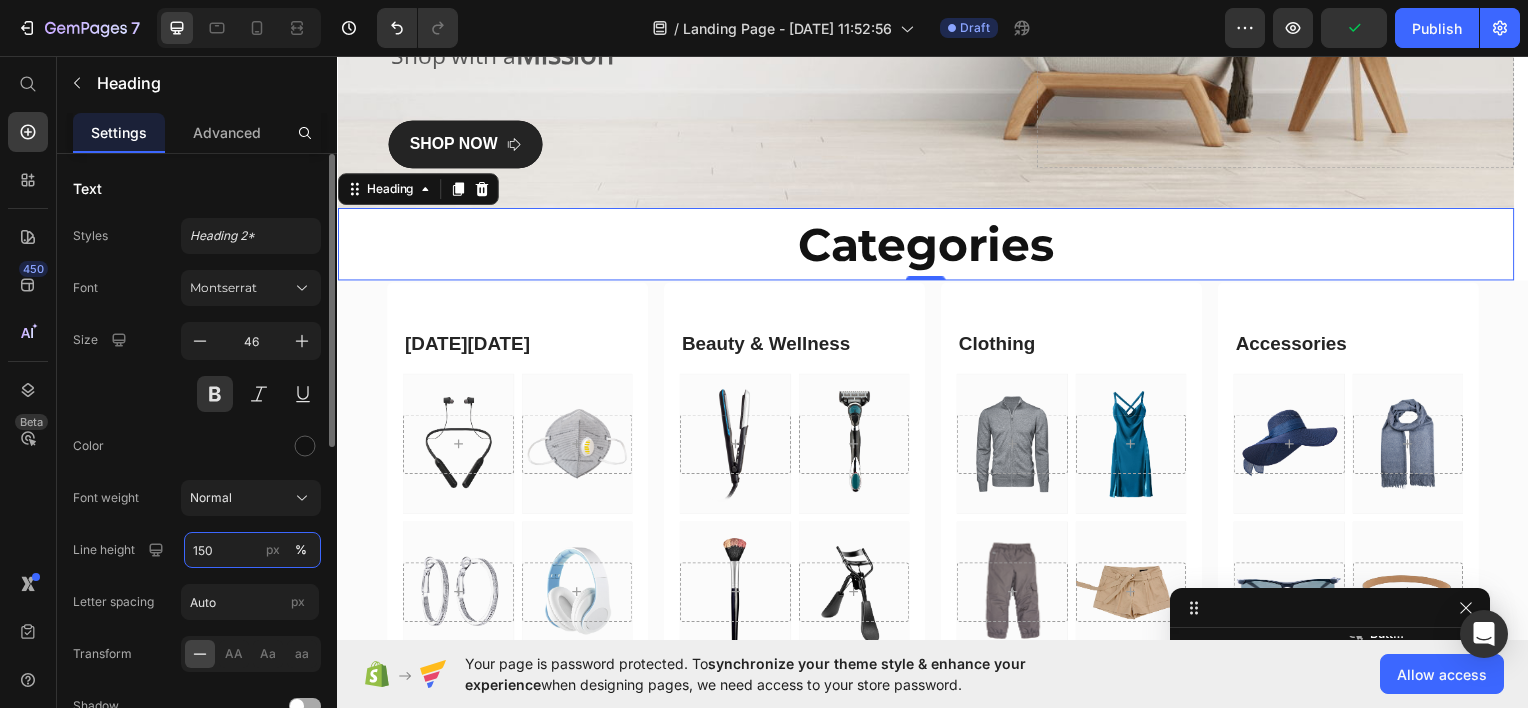 click on "150" at bounding box center [252, 550] 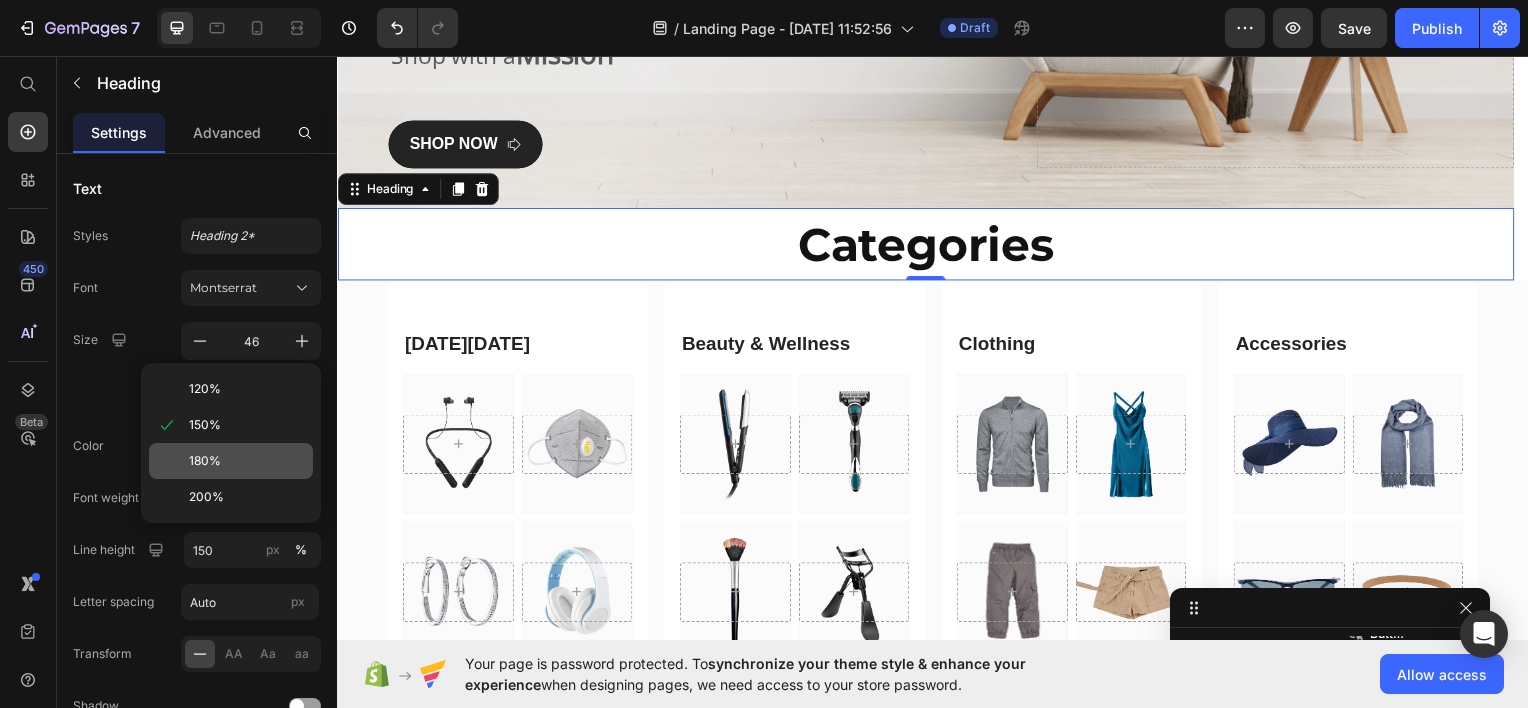 click on "180%" 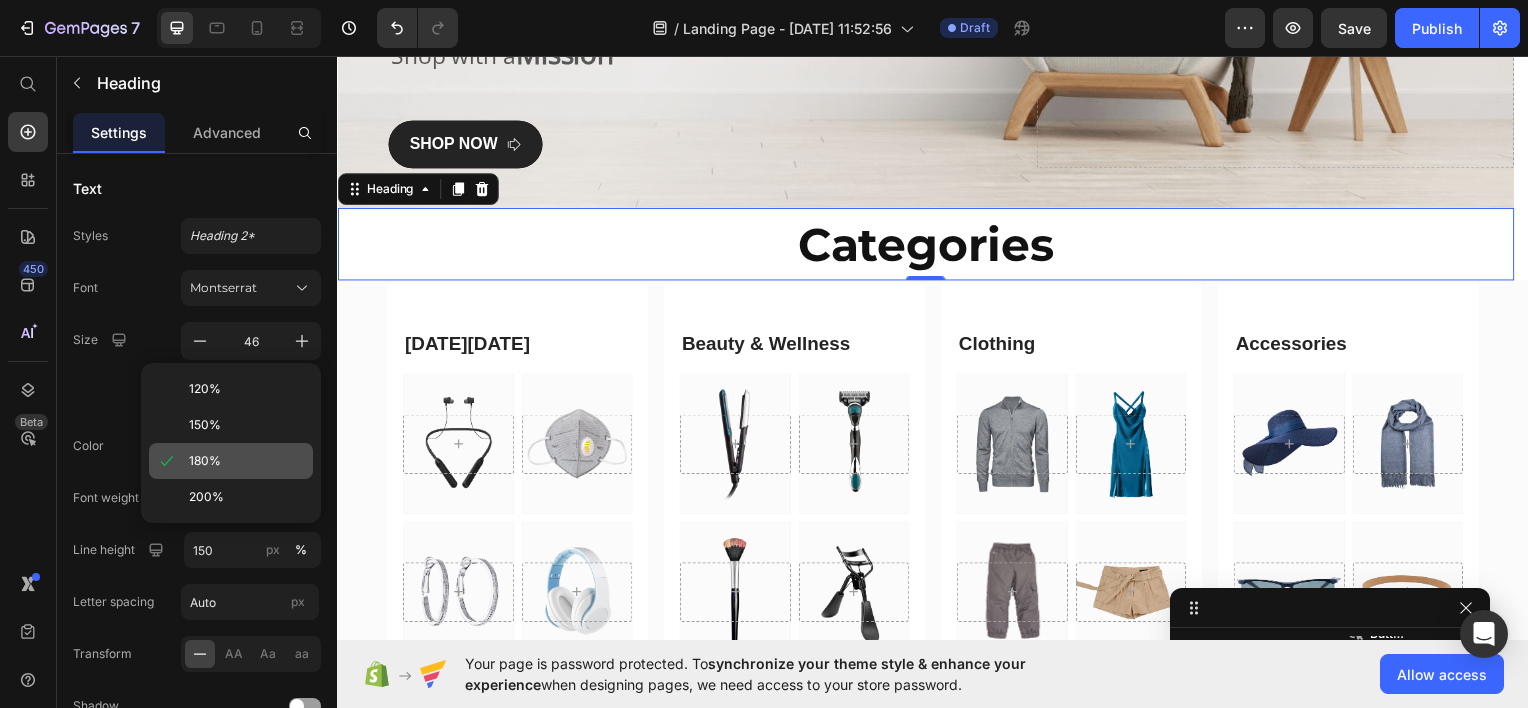 type on "180" 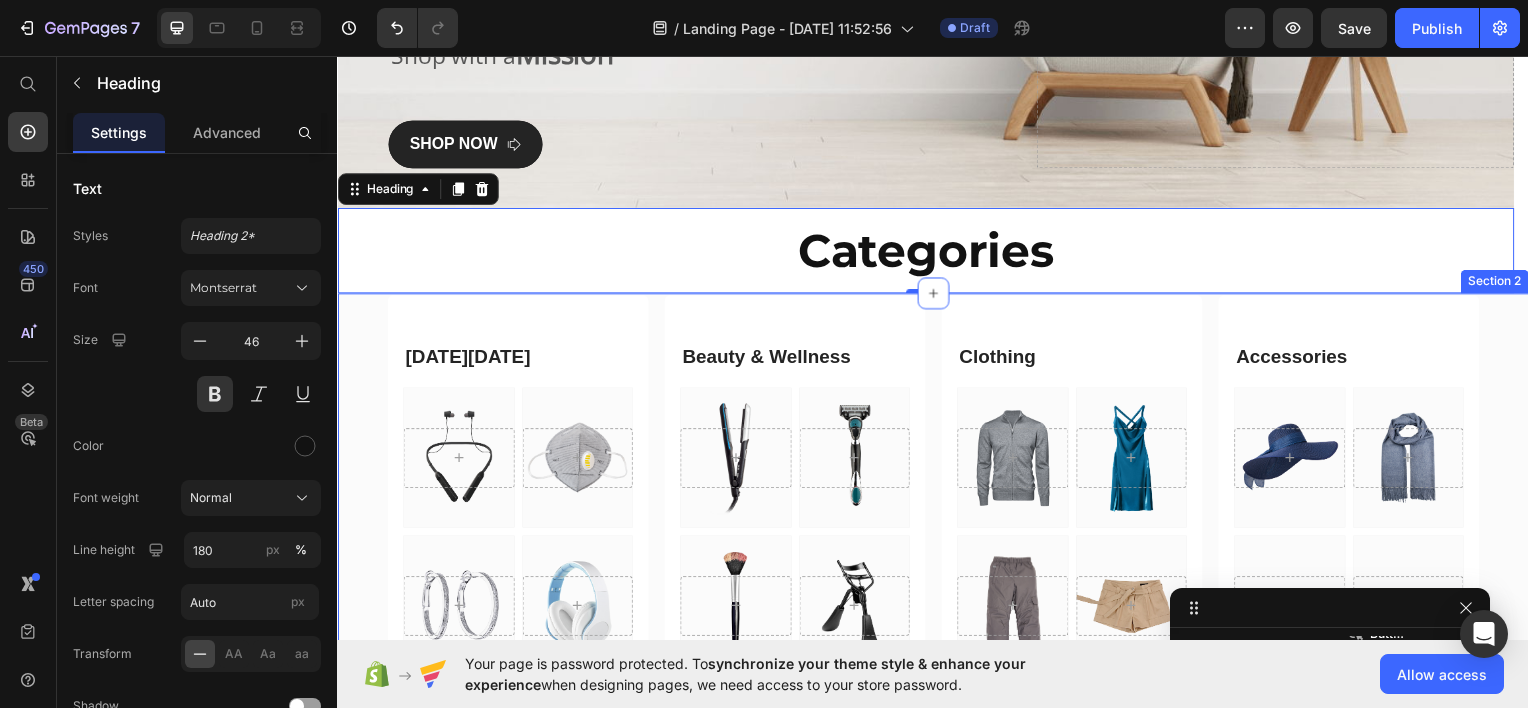 click on "Black Friday Heading
Hero Banner
Hero Banner Row
Hero Banner
Hero Banner Row
See More Button Row Beauty & Wellness Heading
Hero Banner
Hero Banner Row
Hero Banner
Hero Banner Row
See More Button Row Clothing Heading
Hero Banner
Hero Banner Row
Hero Banner
Hero Banner Row
See More Button Row Accessories Heading
Hero Banner
Hero Banner Row
Hero Banner
Hero Banner Row
See More Button Row Row Section 2" at bounding box center [937, 532] 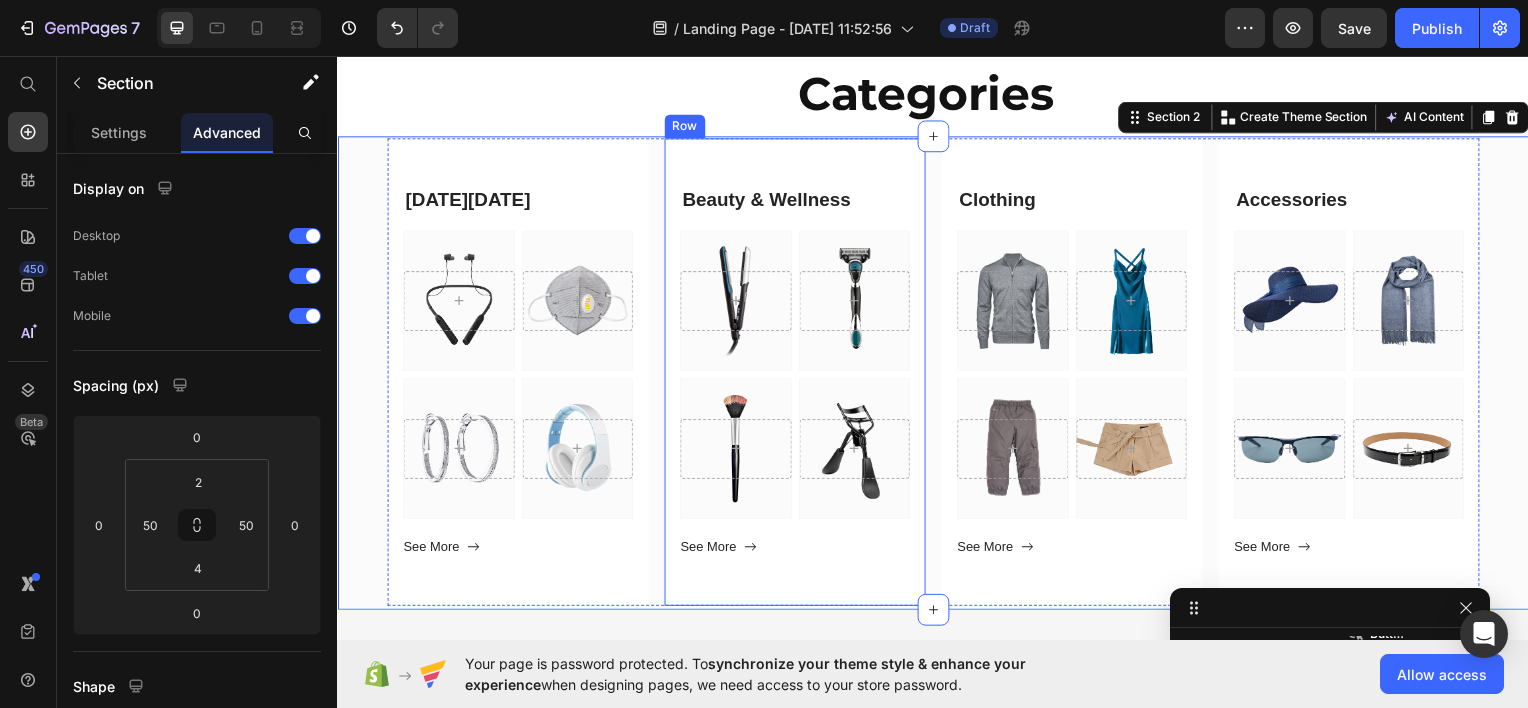 scroll, scrollTop: 542, scrollLeft: 0, axis: vertical 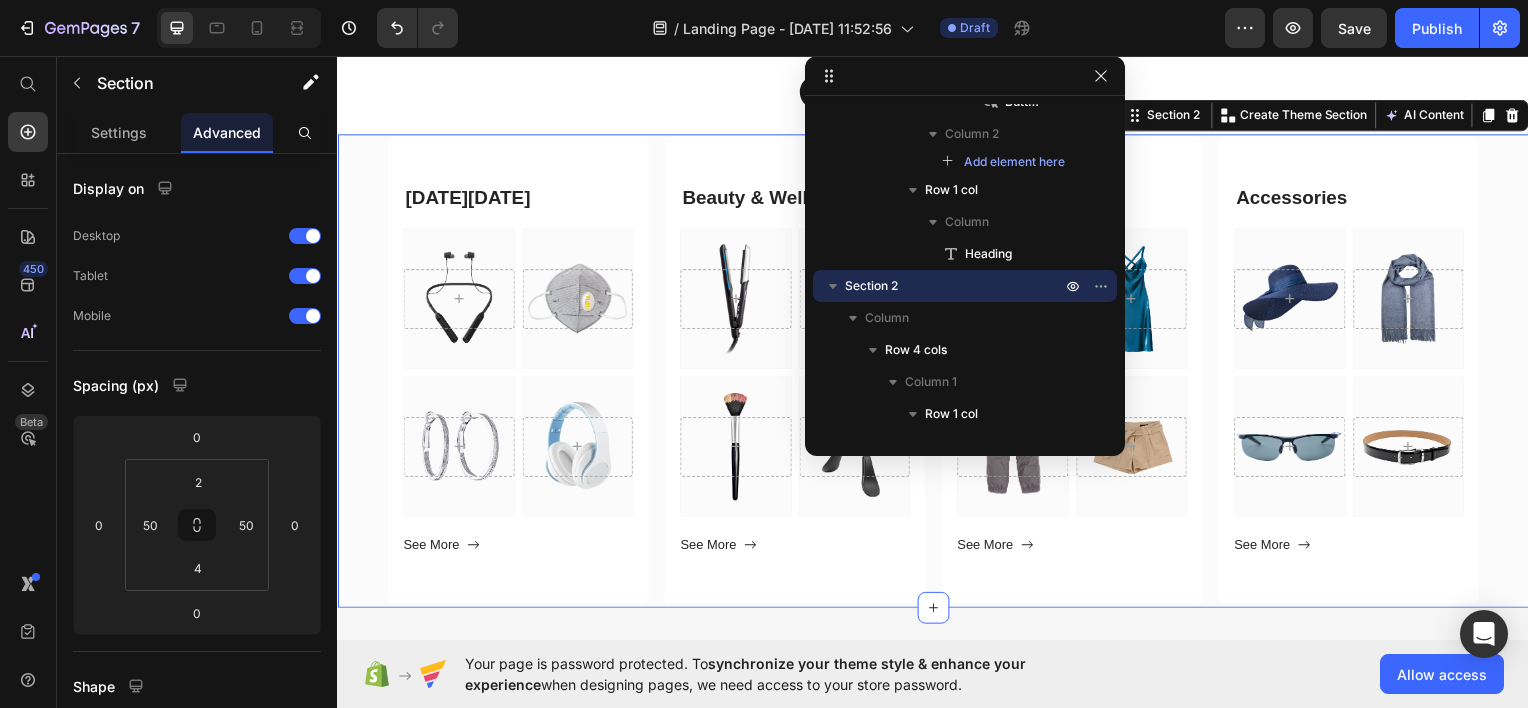 drag, startPoint x: 1214, startPoint y: 601, endPoint x: 1022, endPoint y: 46, distance: 587.2725 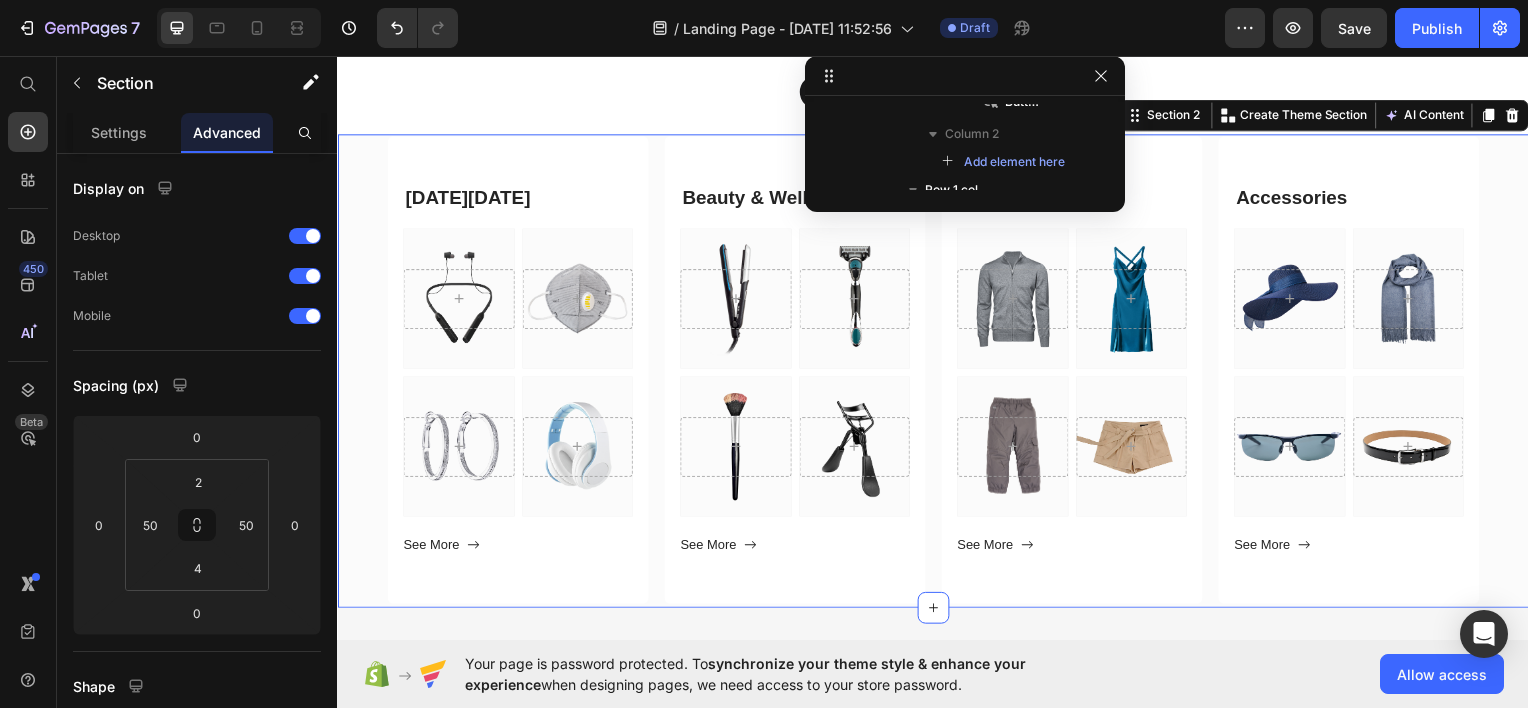 drag, startPoint x: 1033, startPoint y: 452, endPoint x: 1042, endPoint y: -13, distance: 465.0871 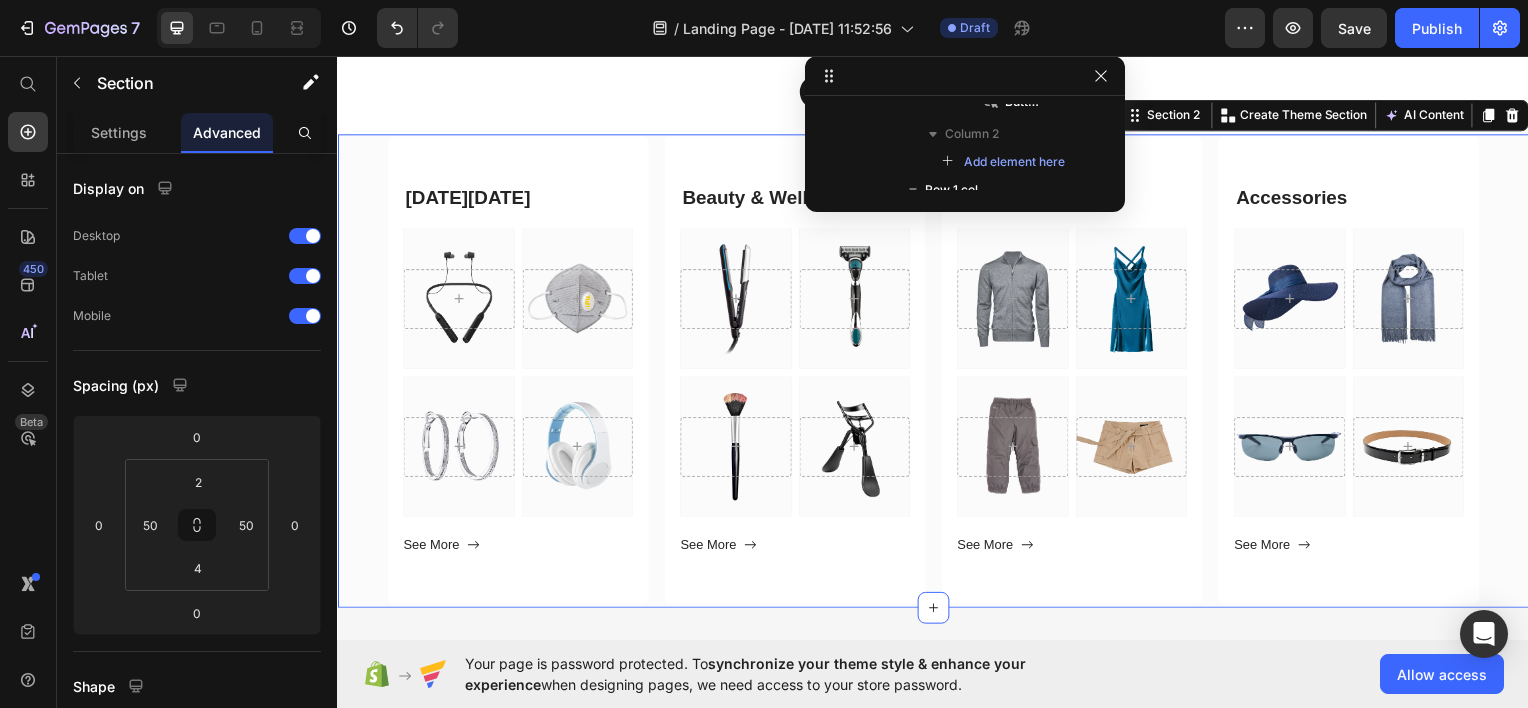 click on "7   /  Landing Page - Jul 26, 11:52:56 Draft Preview  Save   Publish  450 Beta Start with Sections Elements Hero Section Product Detail Brands Trusted Badges Guarantee Product Breakdown How to use Testimonials Compare Bundle FAQs Social Proof Brand Story Product List Collection Blog List Contact Sticky Add to Cart Custom Footer Browse Library 450 Layout
Row
Row
Row
Row Text
Heading
Text Block Button
Button
Button
Sticky Back to top Media
Image" at bounding box center [764, 0] 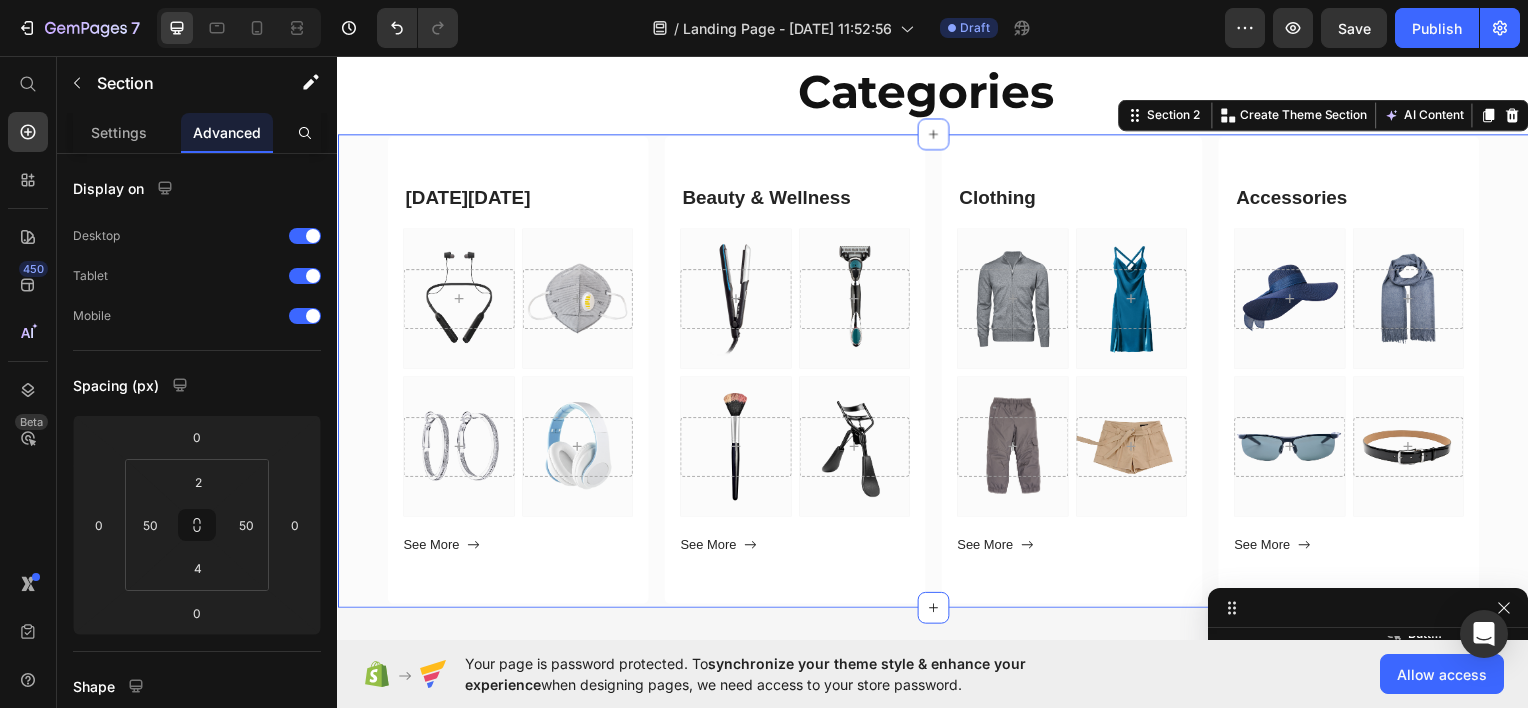 drag, startPoint x: 964, startPoint y: 80, endPoint x: 1520, endPoint y: 617, distance: 772.9845 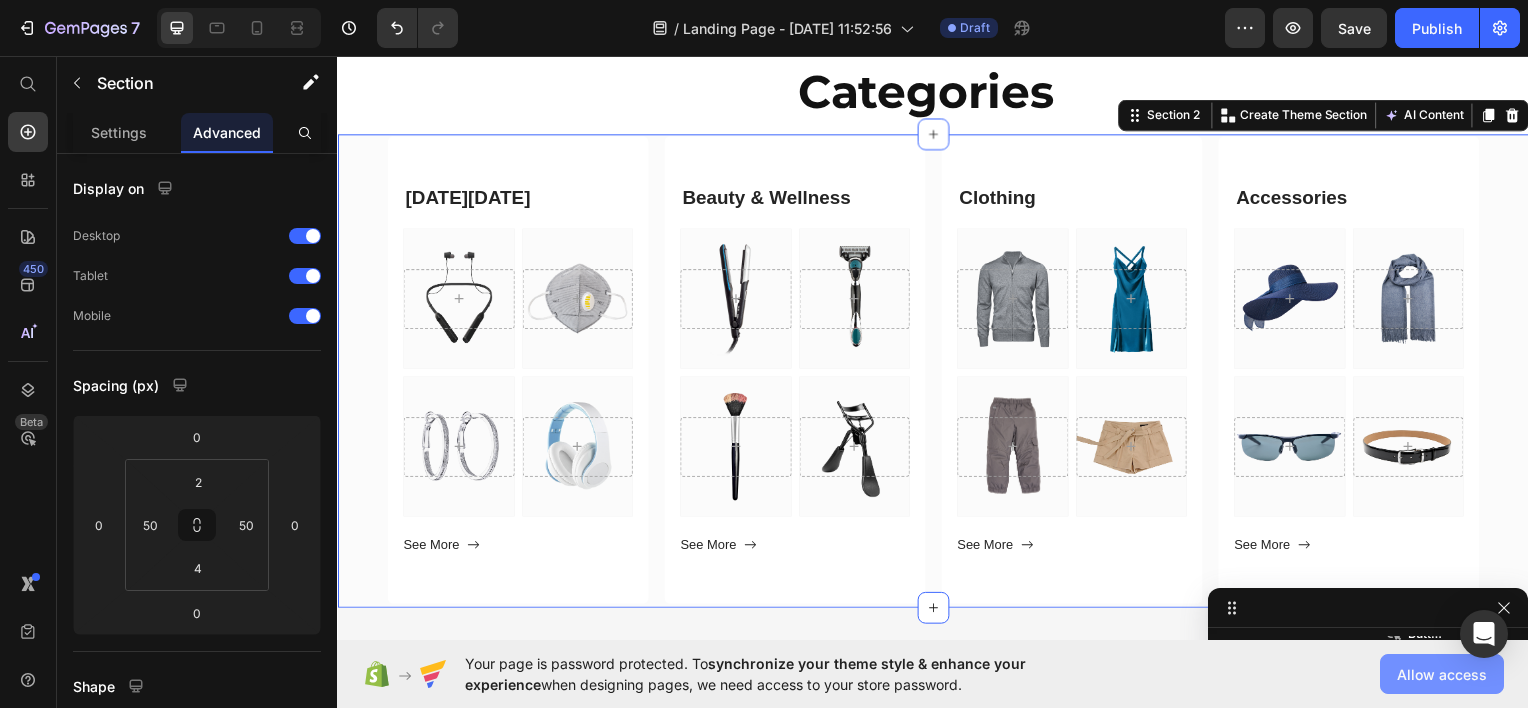 click on "Allow access" 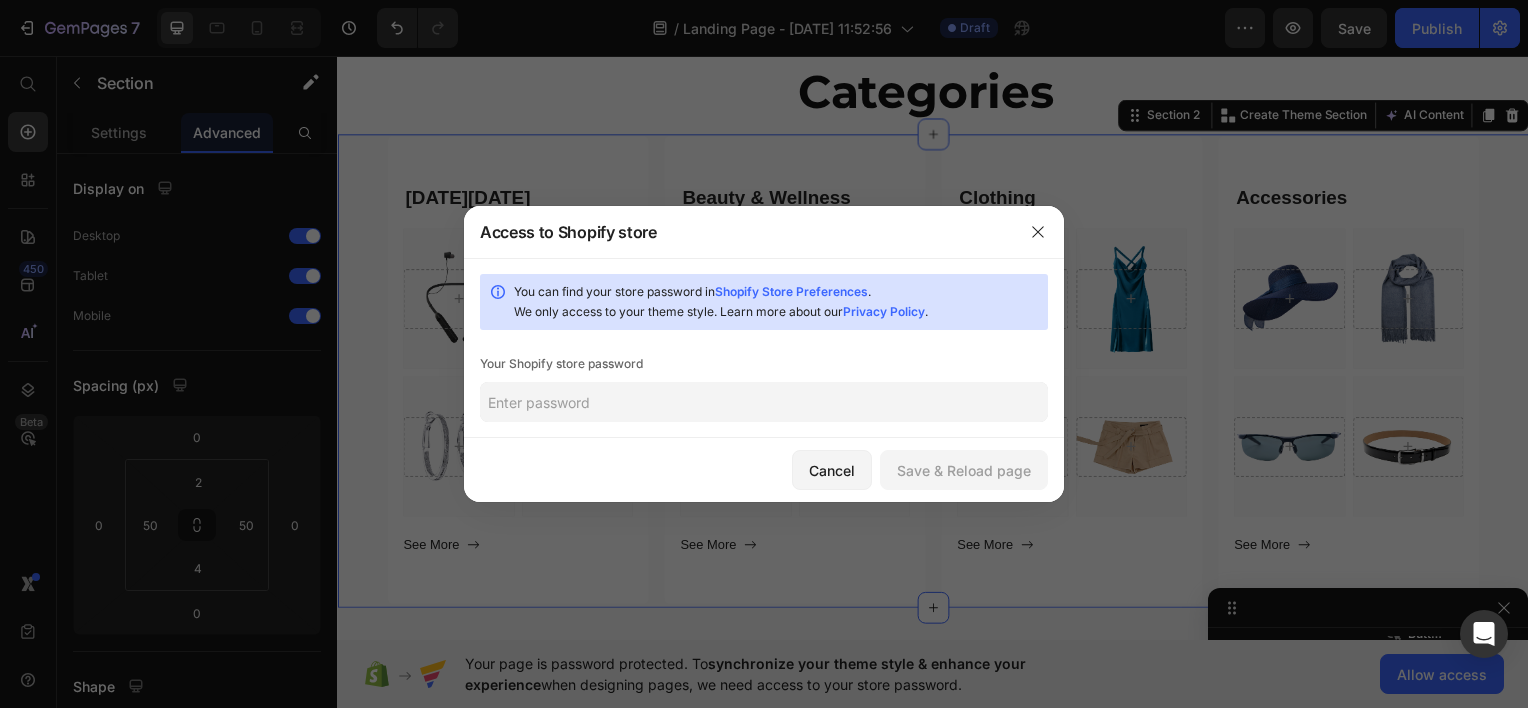 click 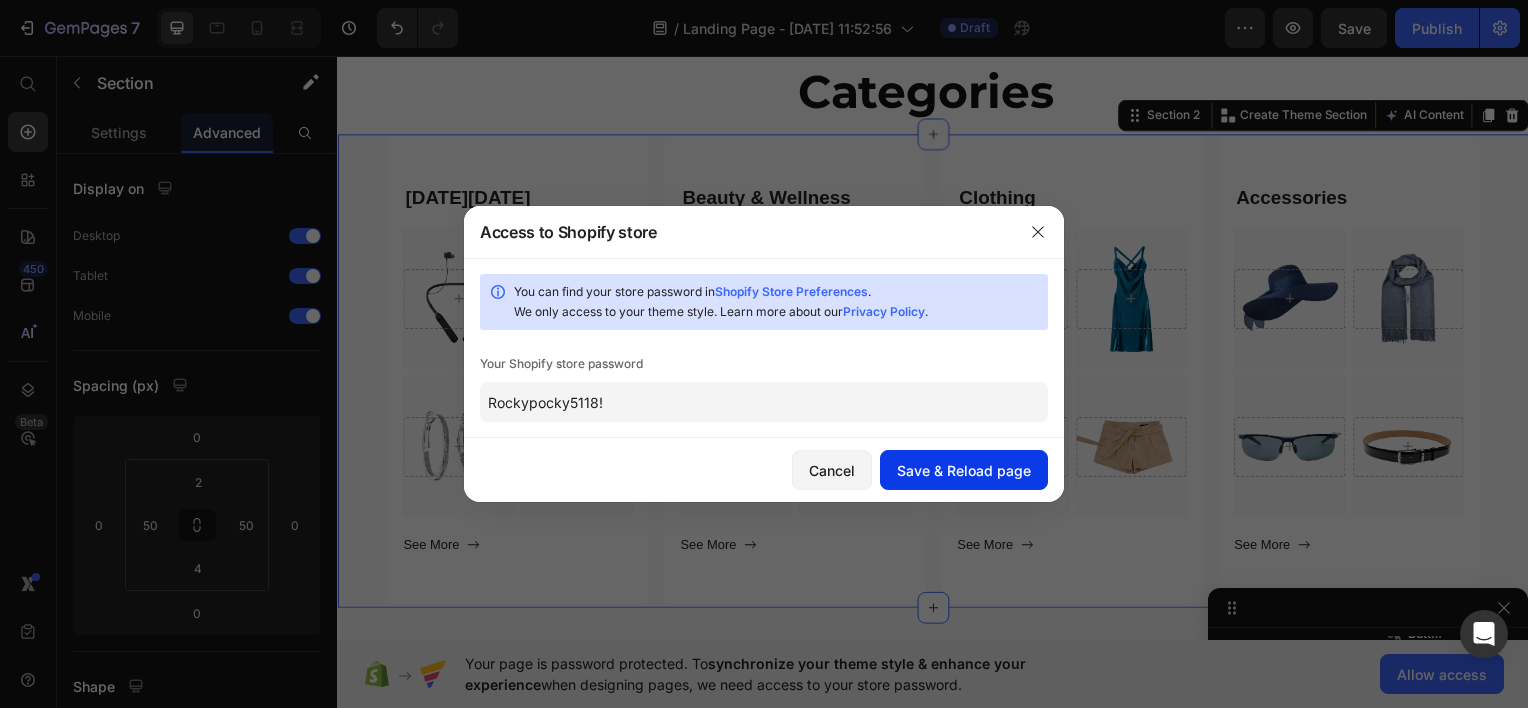 type on "Rockypocky5118!" 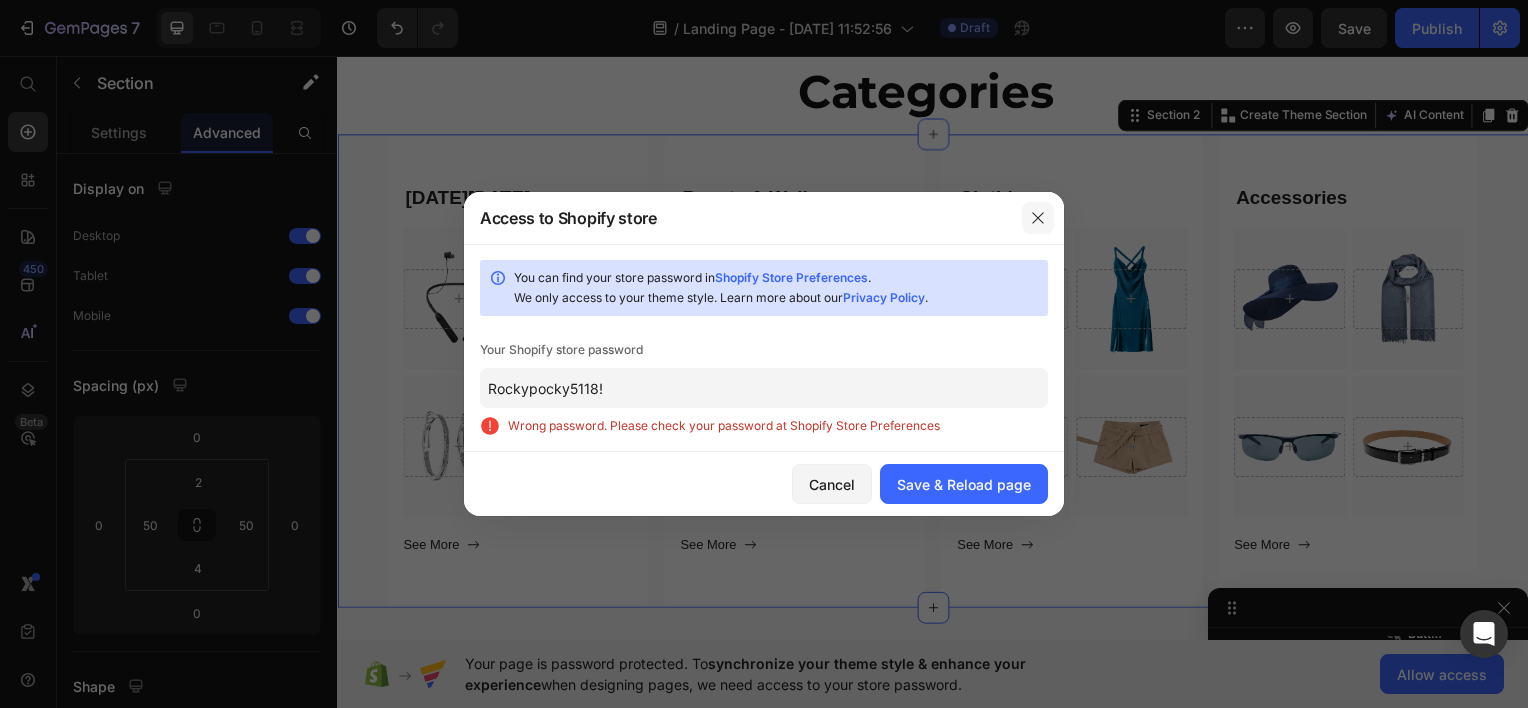 click 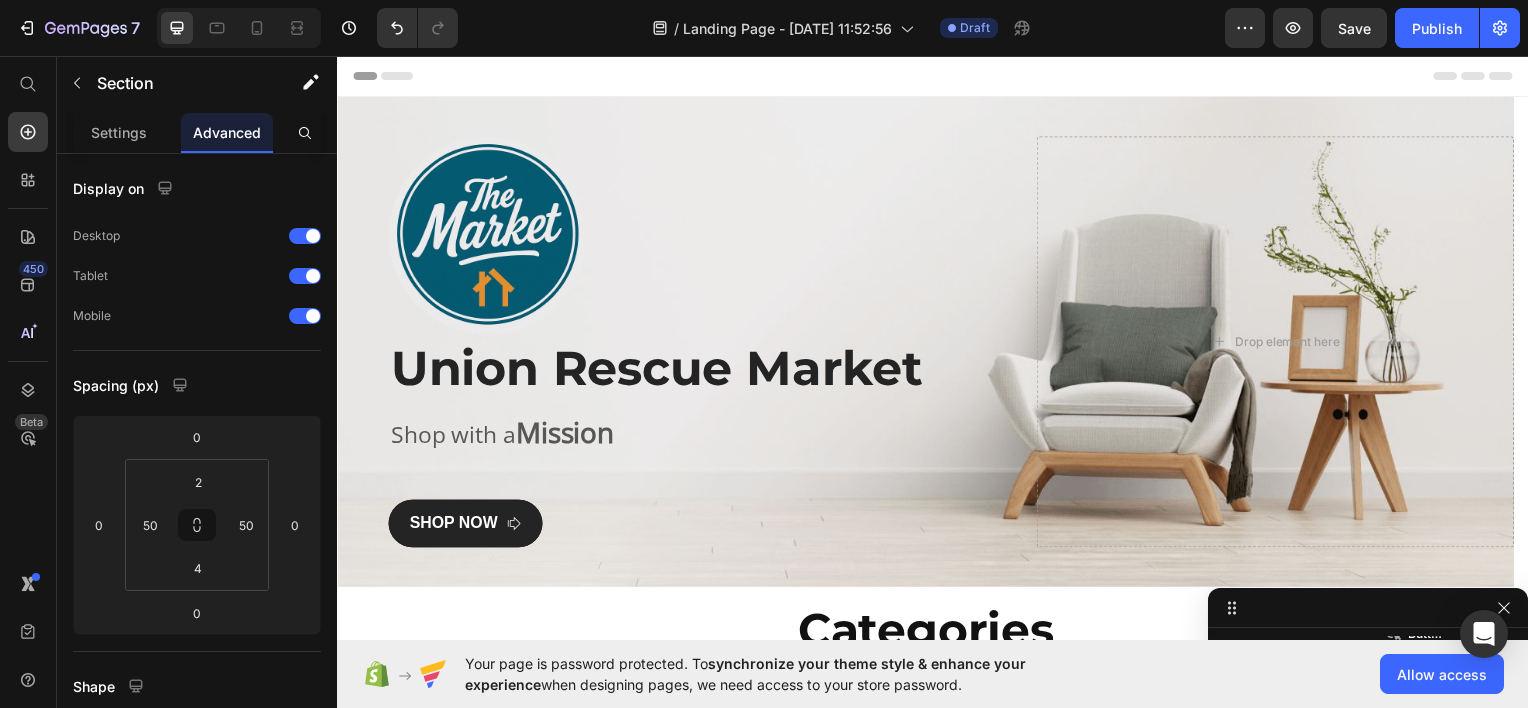 scroll, scrollTop: 475, scrollLeft: 0, axis: vertical 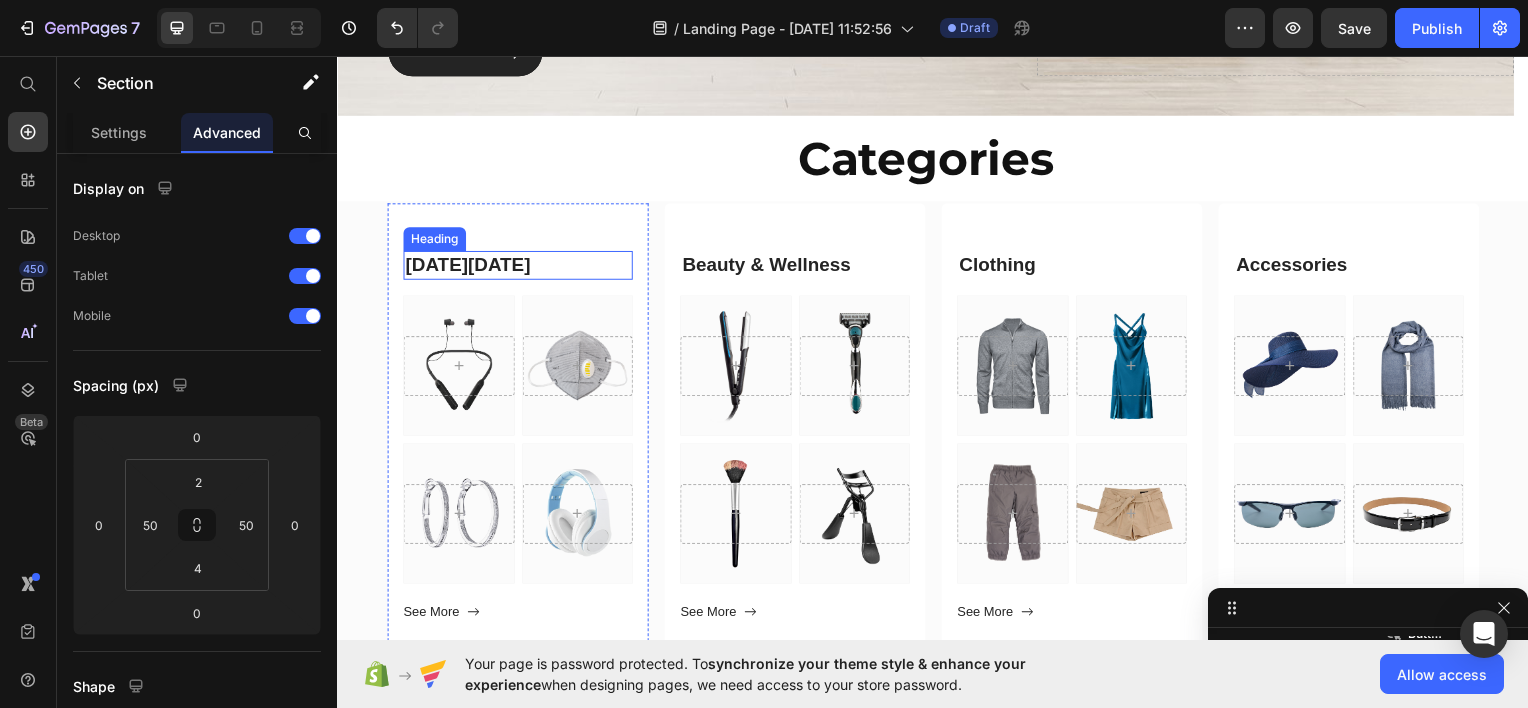 click on "Black Friday" at bounding box center [518, 265] 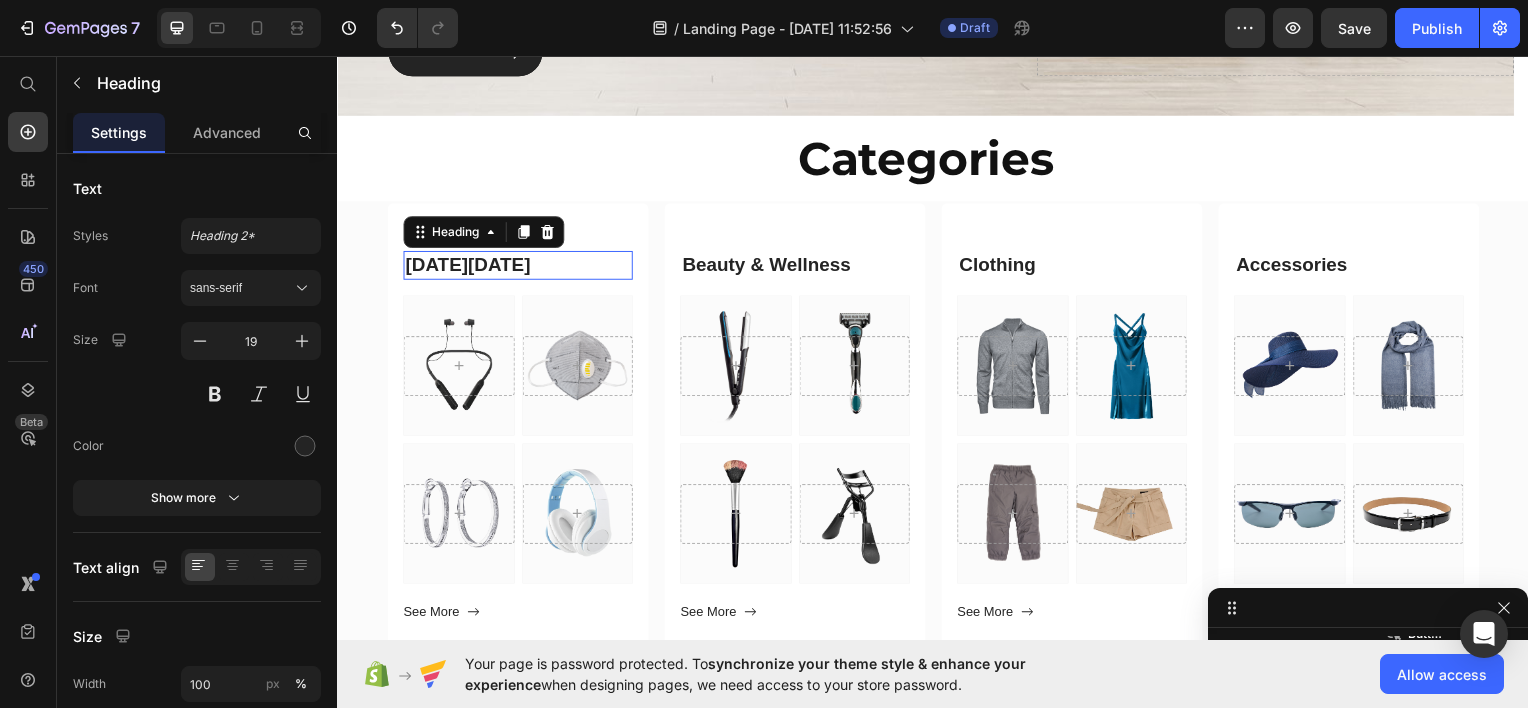 scroll, scrollTop: 740, scrollLeft: 0, axis: vertical 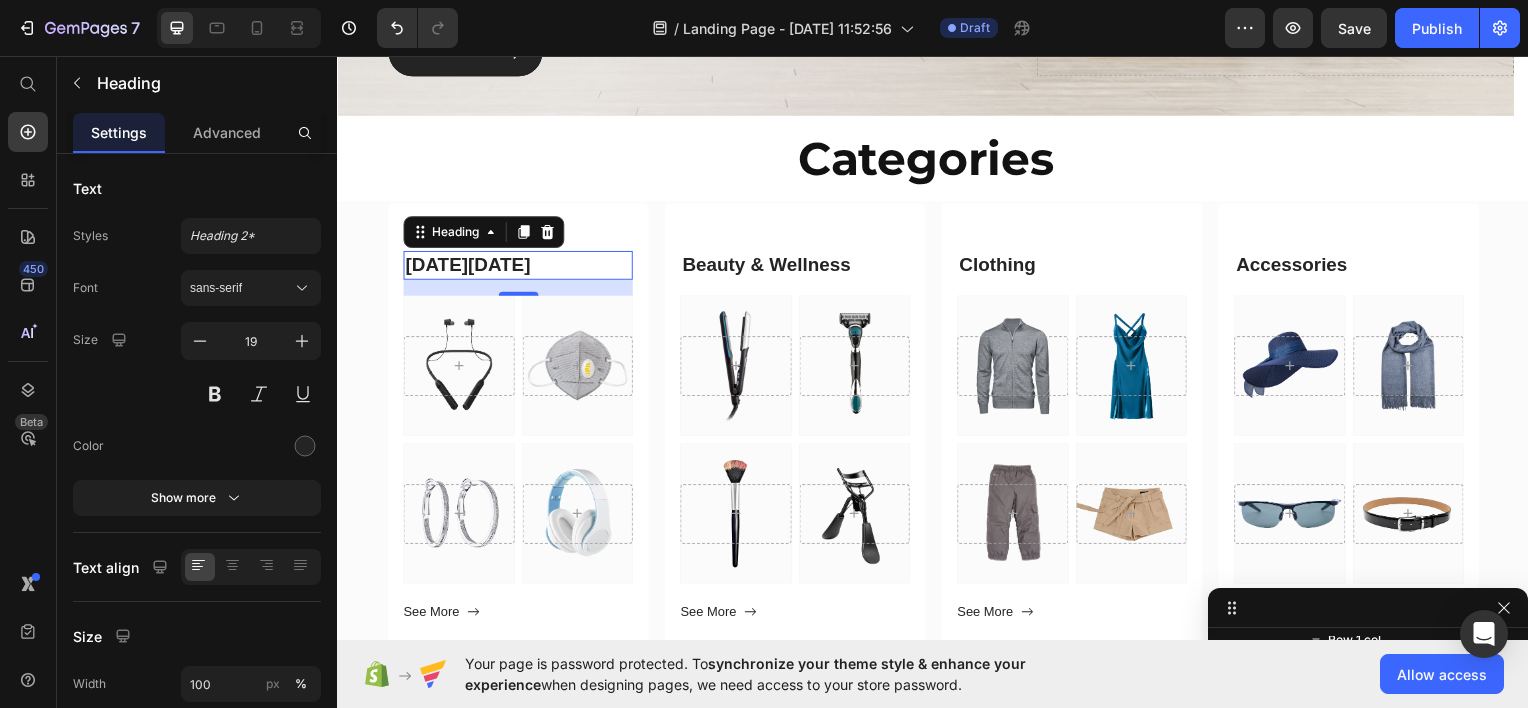 click on "Black Friday" at bounding box center (518, 265) 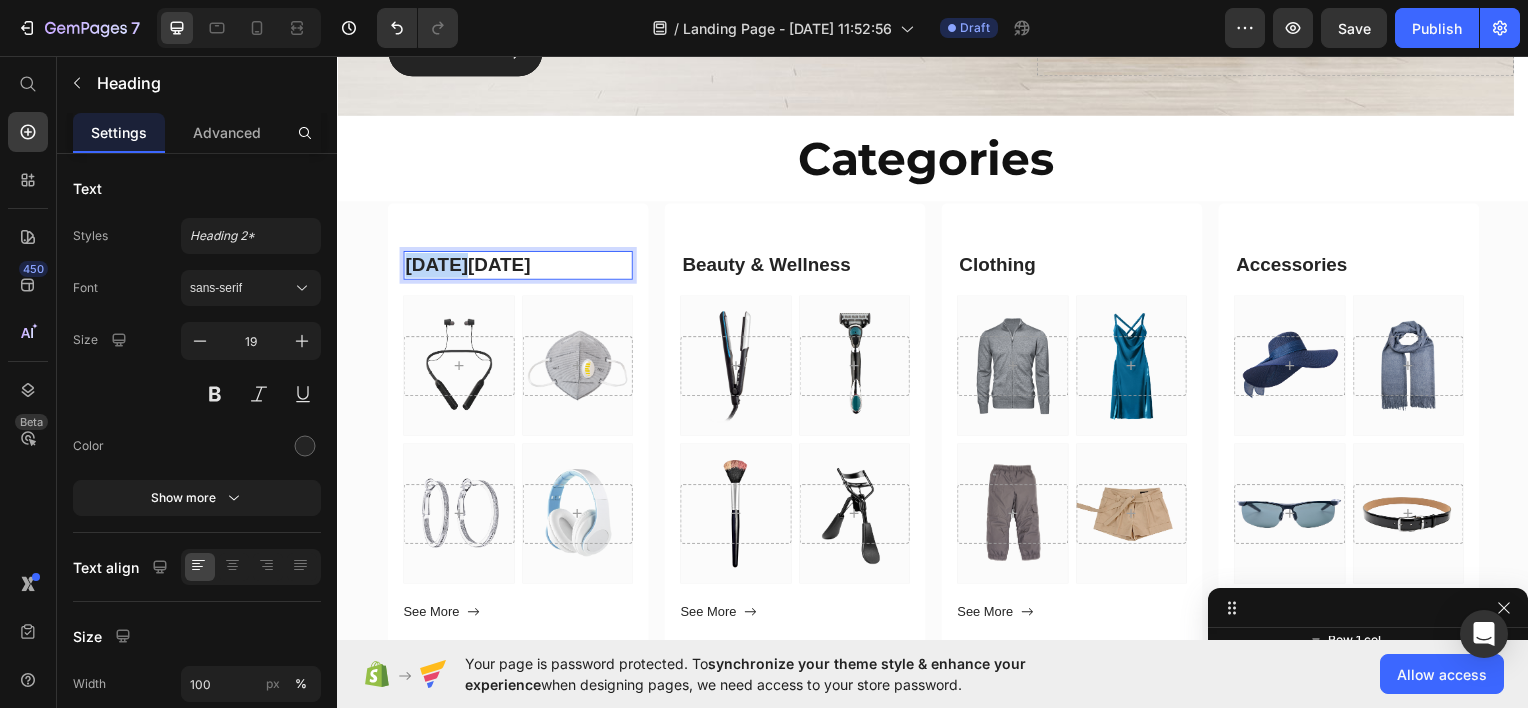 click on "Black Friday" at bounding box center (518, 265) 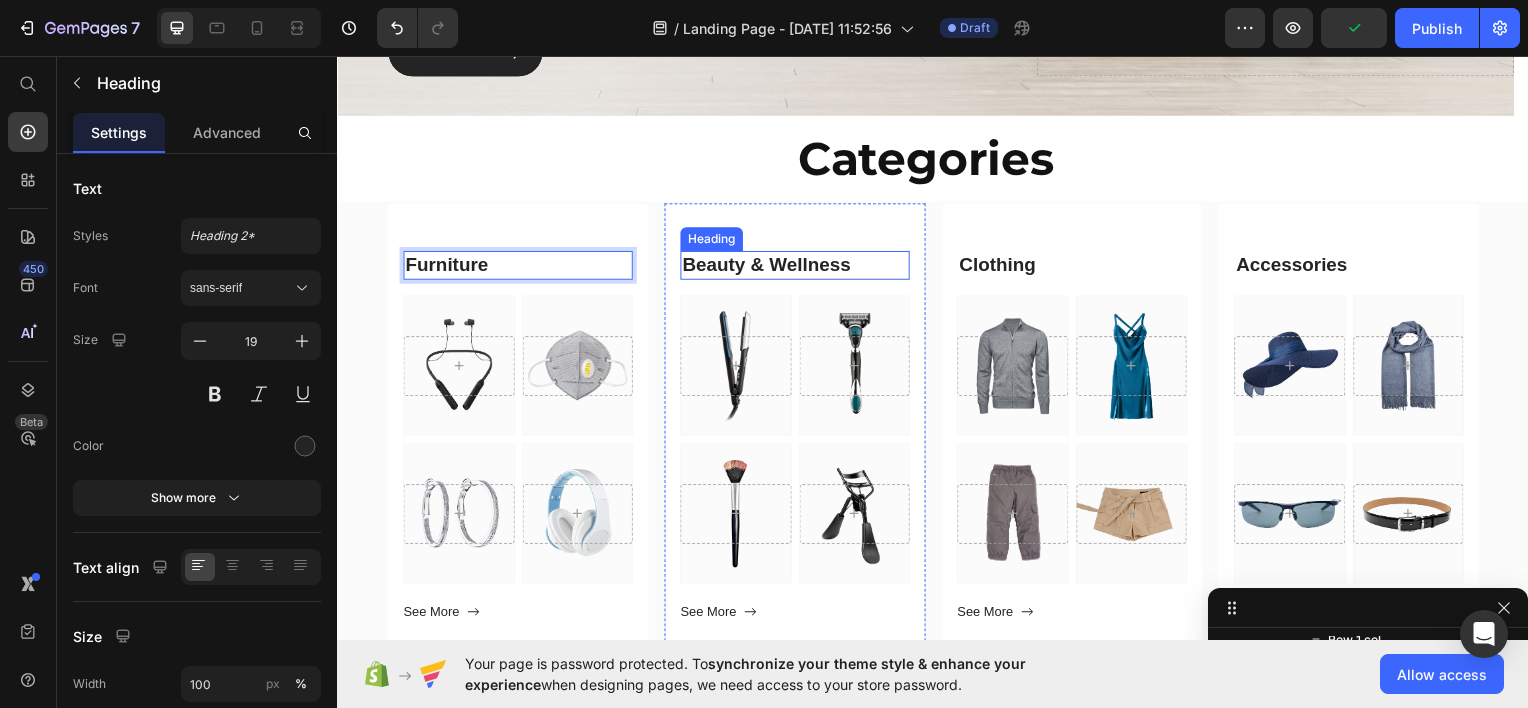 click on "Beauty & Wellness" at bounding box center [797, 265] 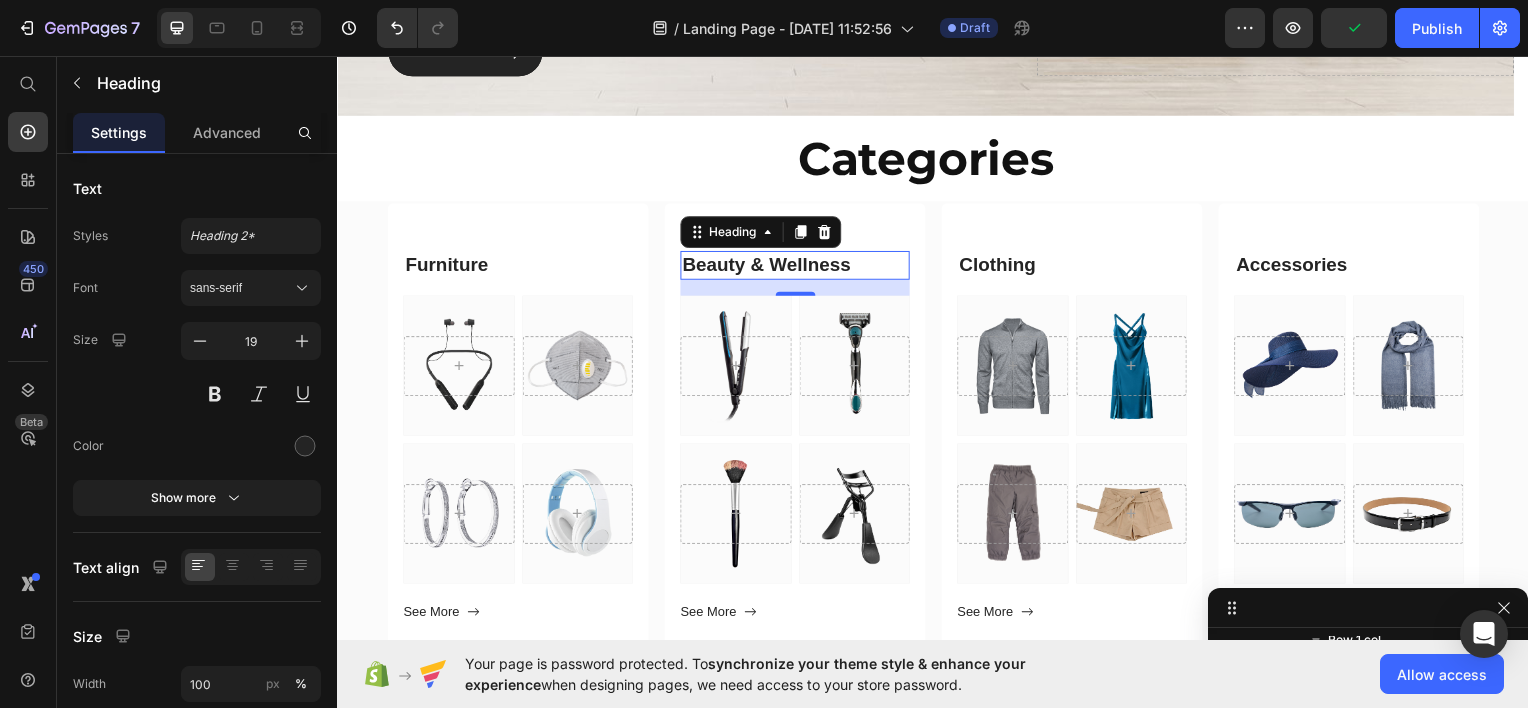 scroll, scrollTop: 1444, scrollLeft: 0, axis: vertical 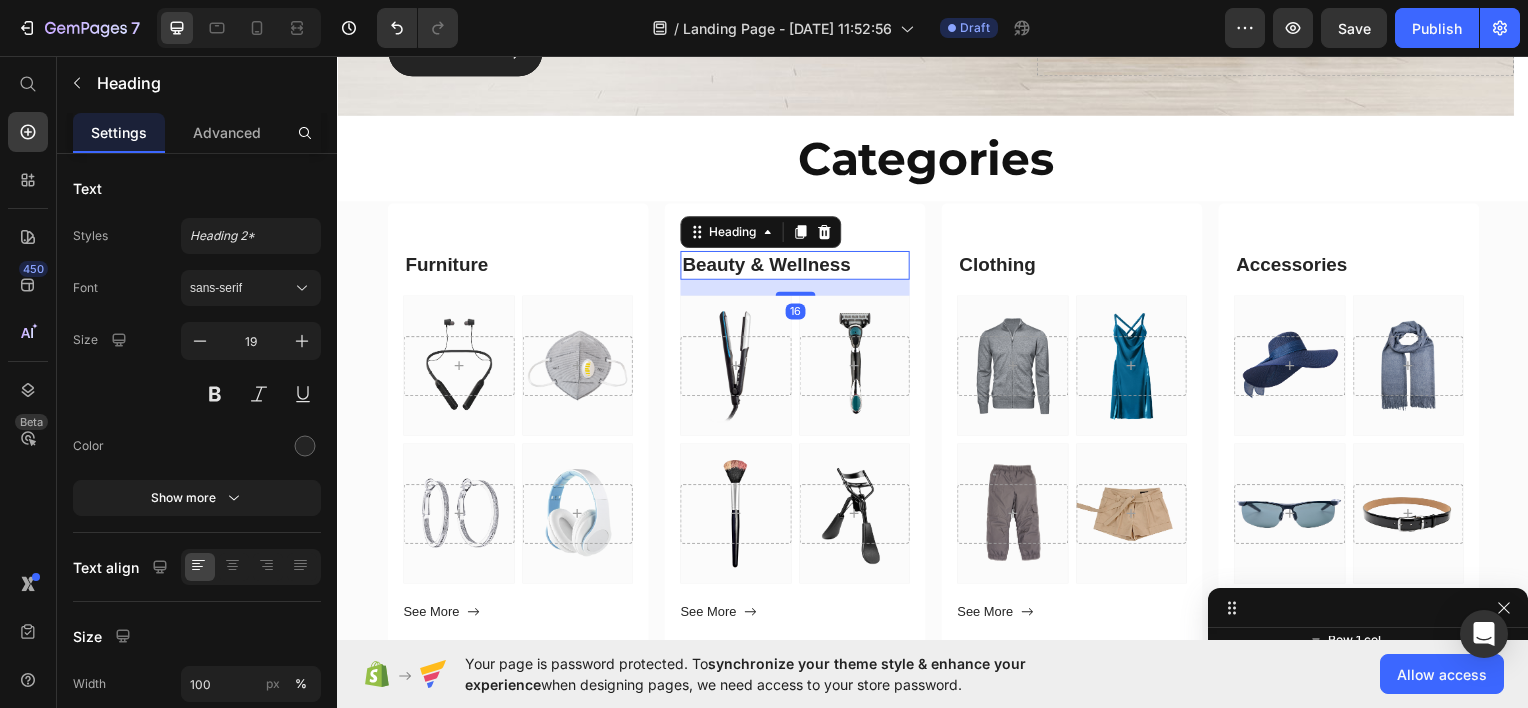 click on "Beauty & Wellness" at bounding box center [797, 265] 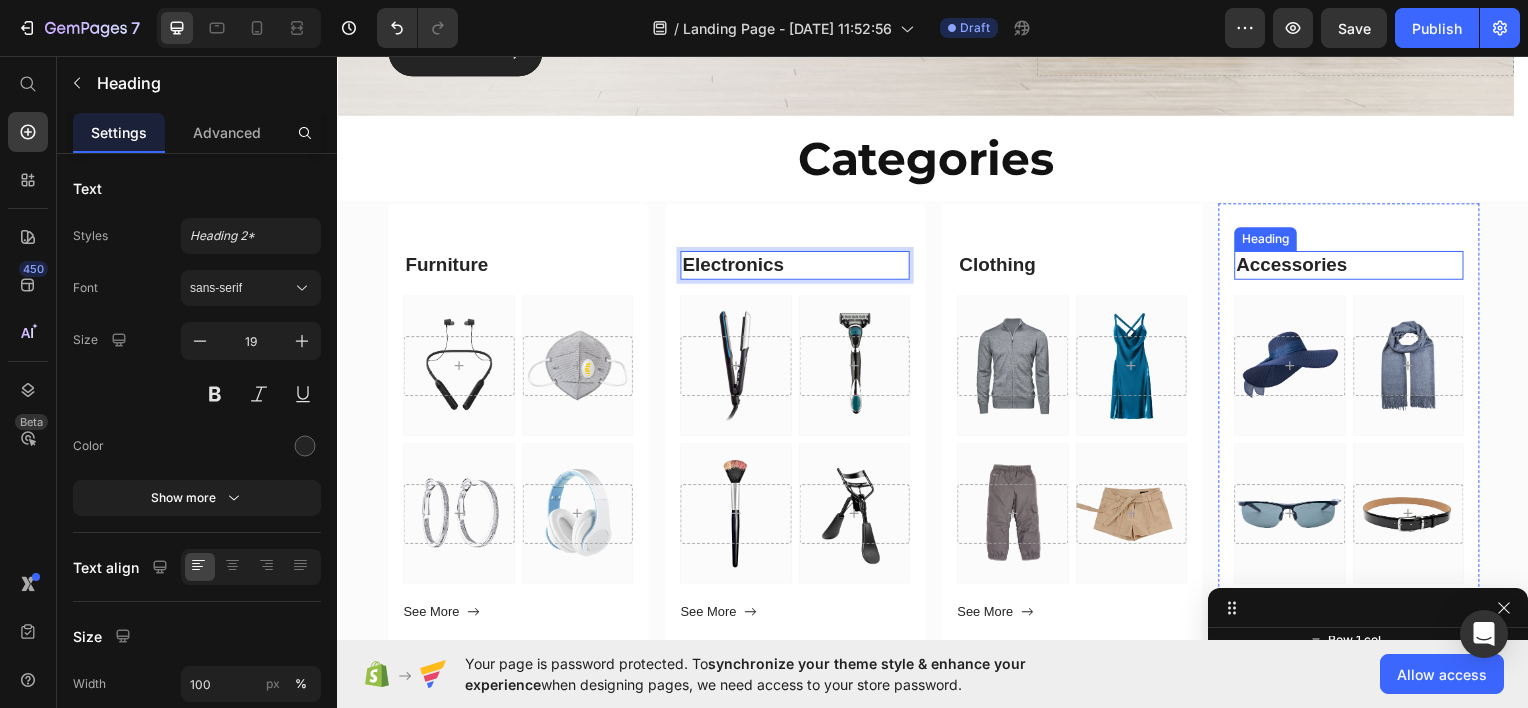 click on "Accessories" at bounding box center (1355, 265) 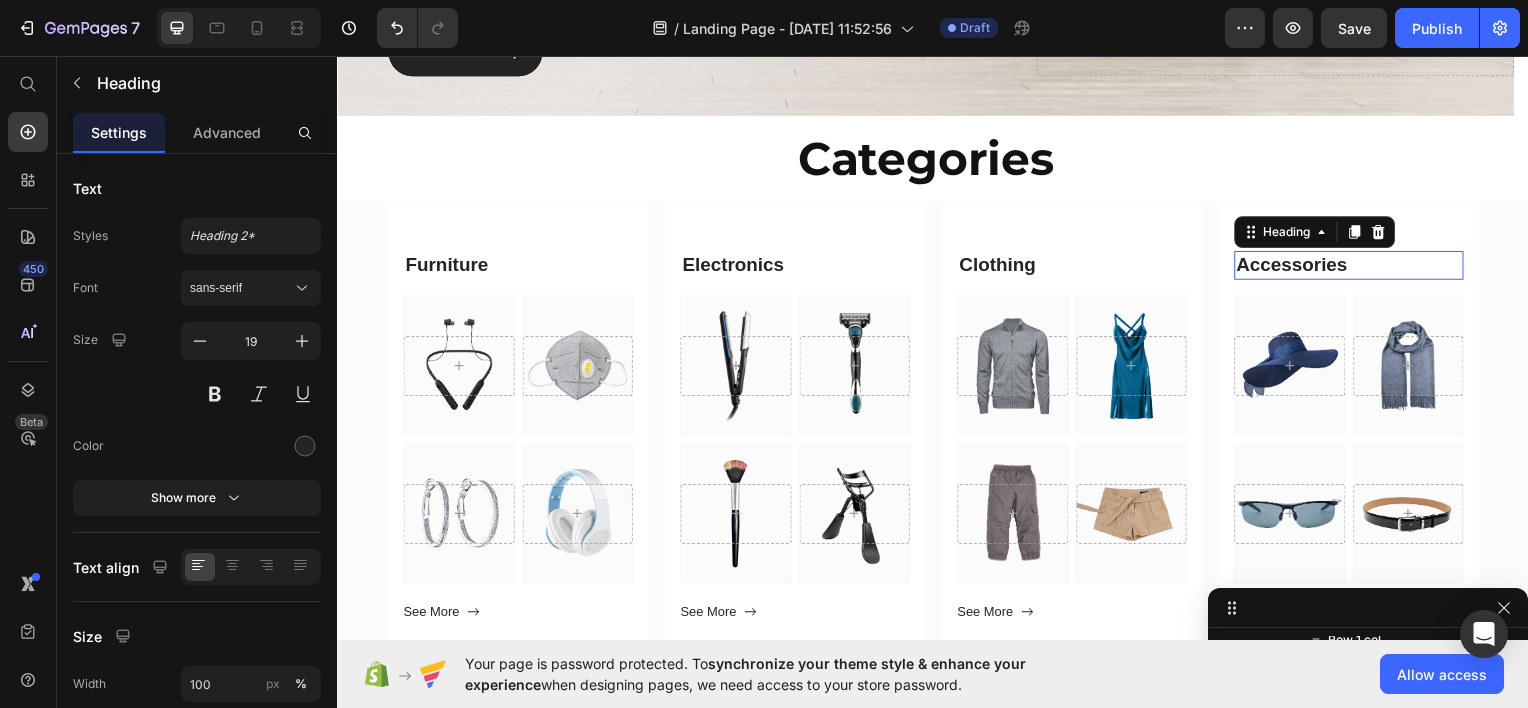 scroll, scrollTop: 2852, scrollLeft: 0, axis: vertical 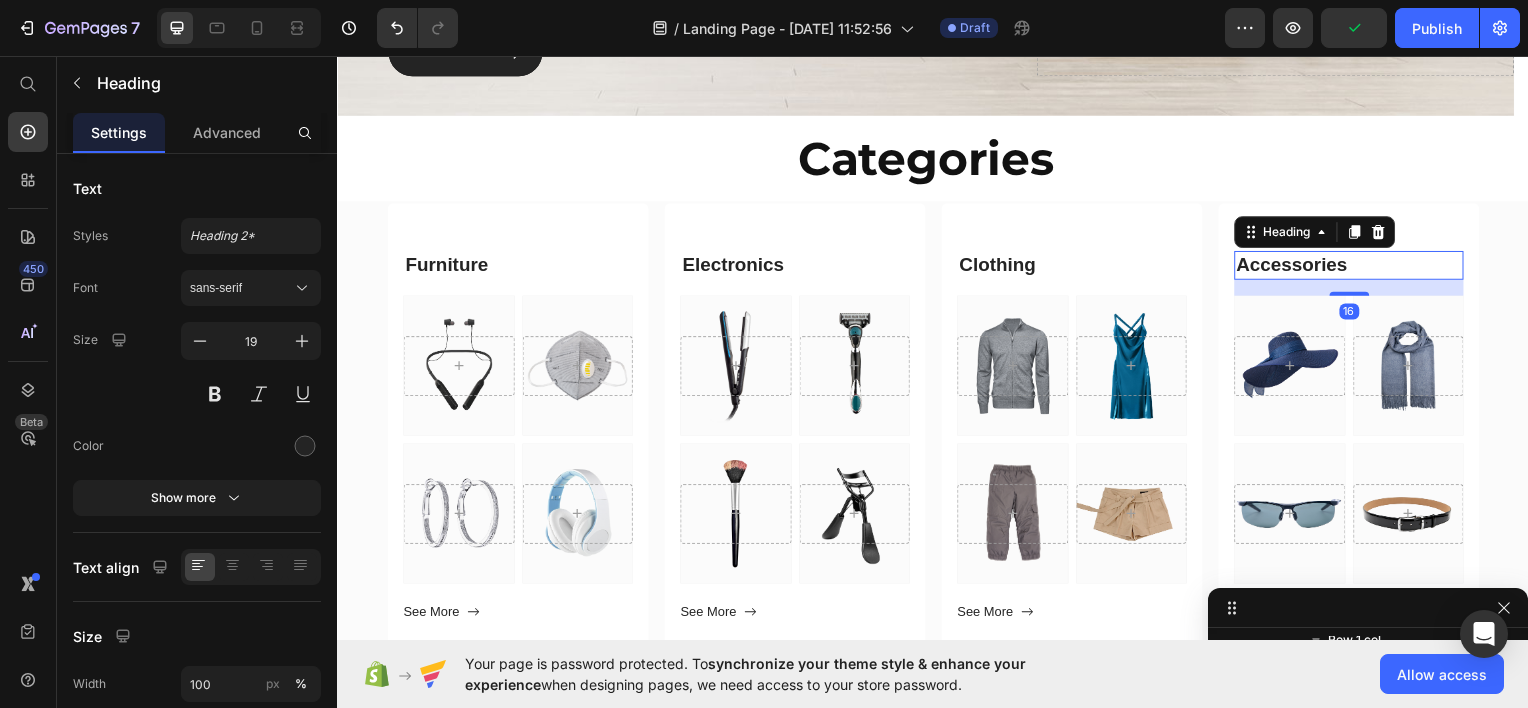 click on "Accessories" at bounding box center (1355, 265) 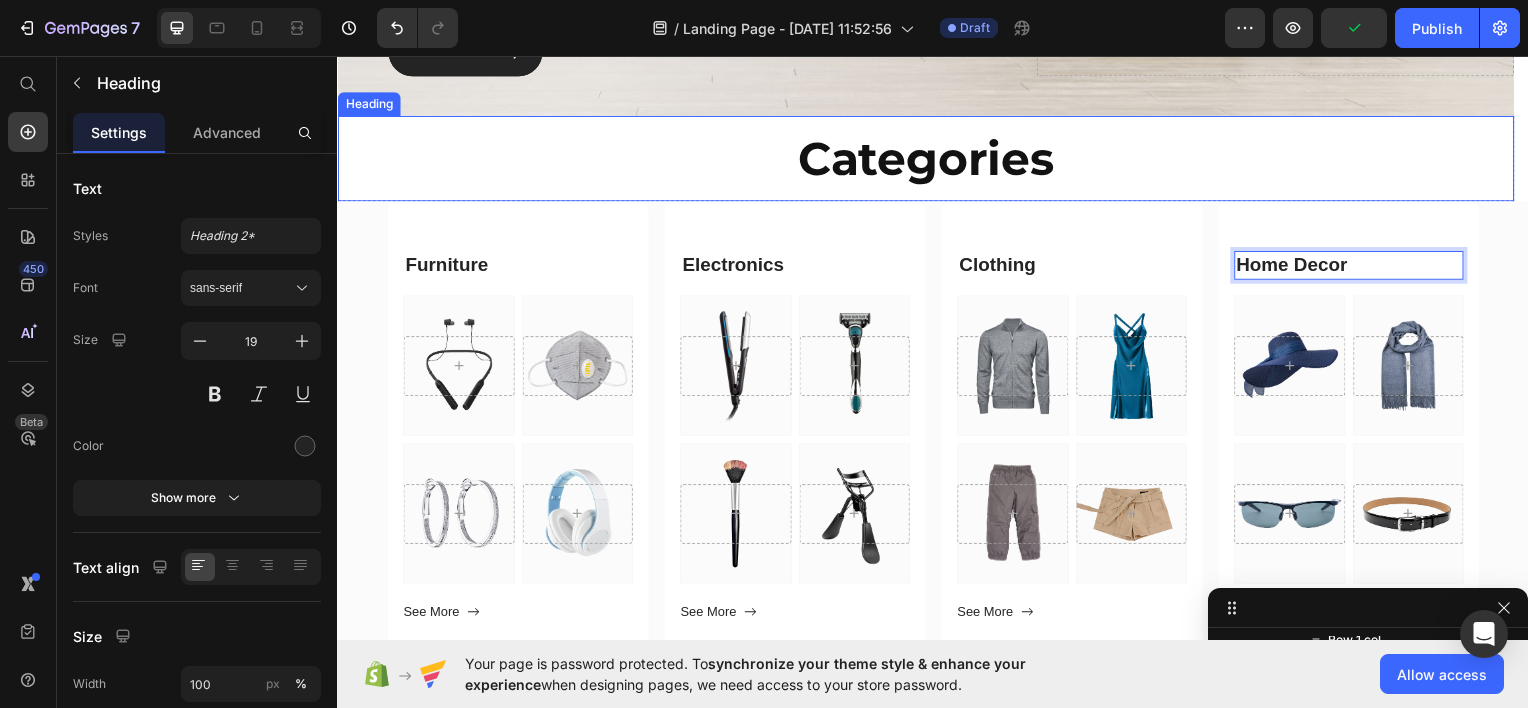 click on "Categories" at bounding box center [929, 158] 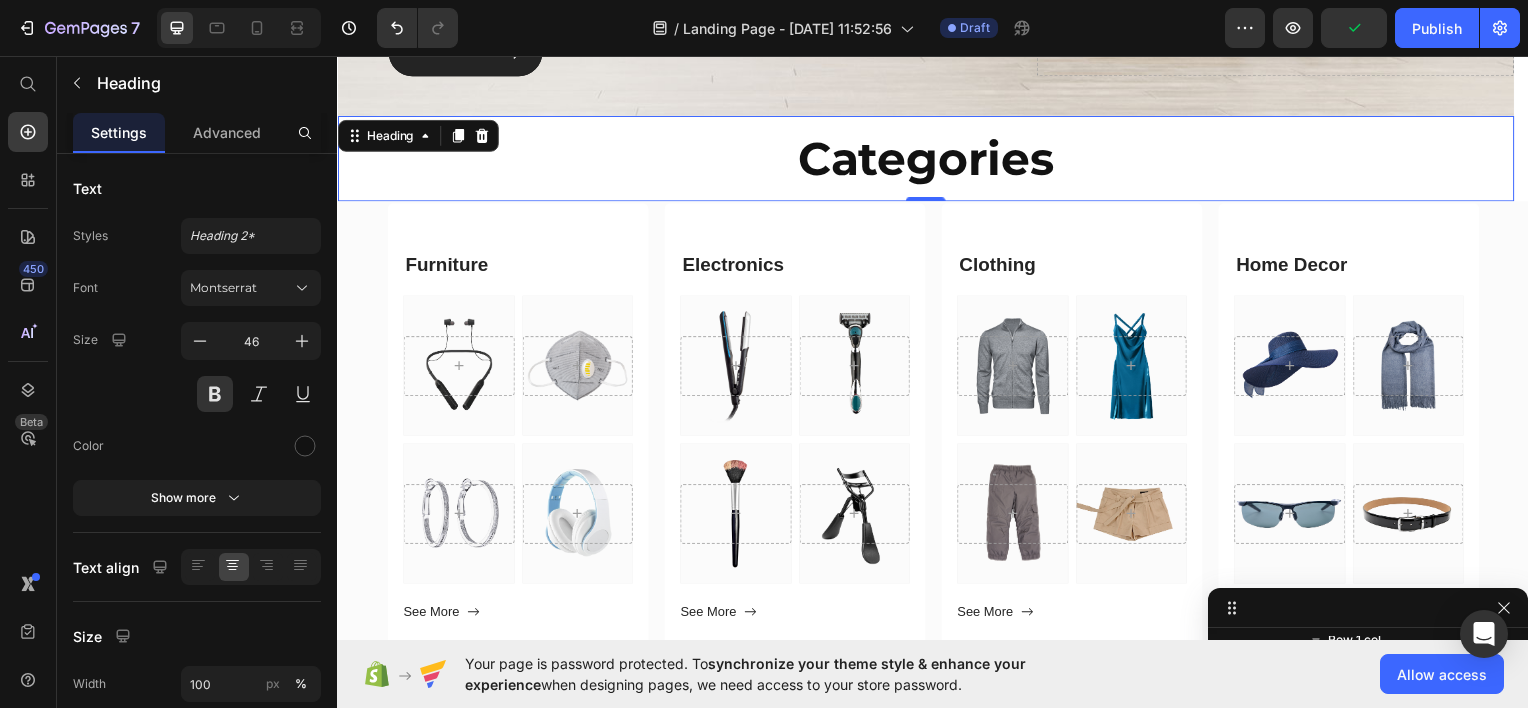 scroll, scrollTop: 516, scrollLeft: 0, axis: vertical 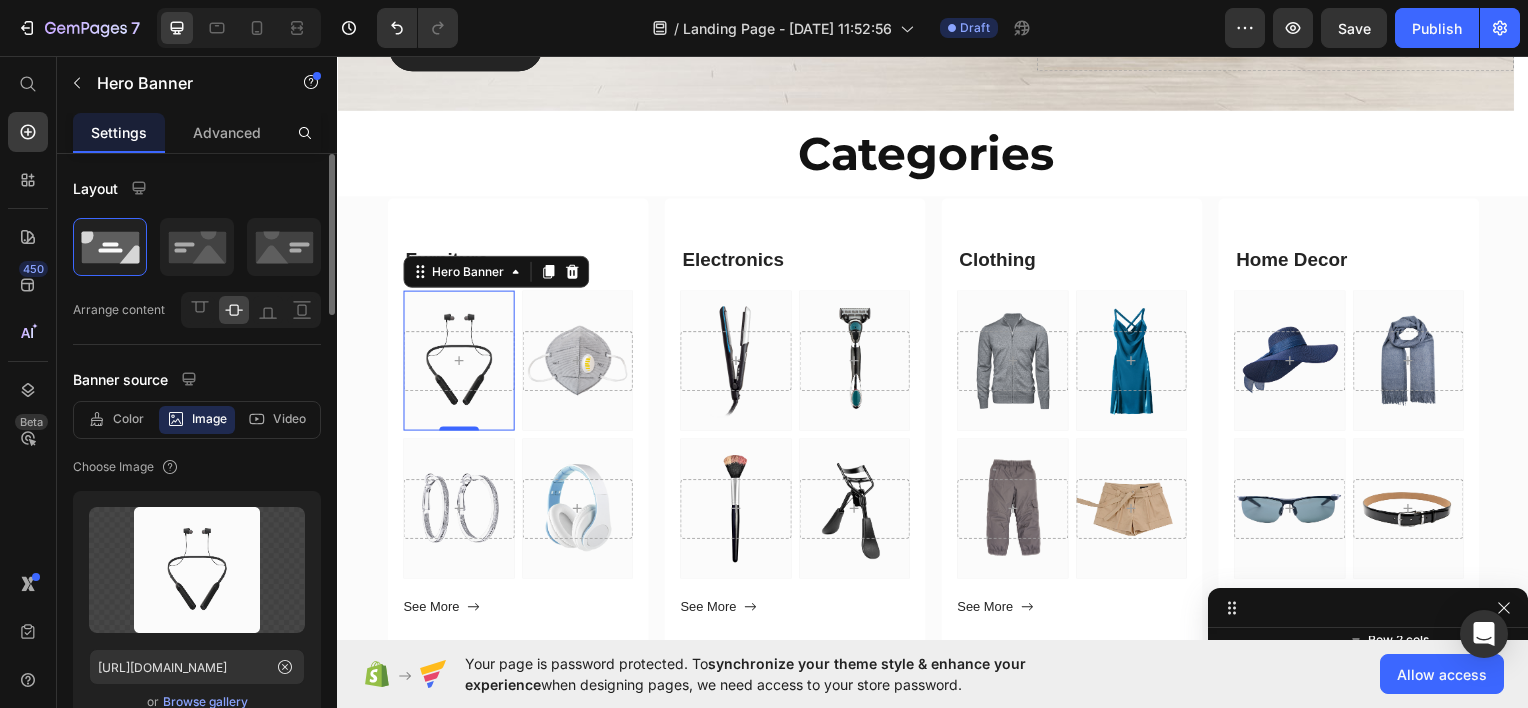 click on "Browse gallery" at bounding box center (205, 702) 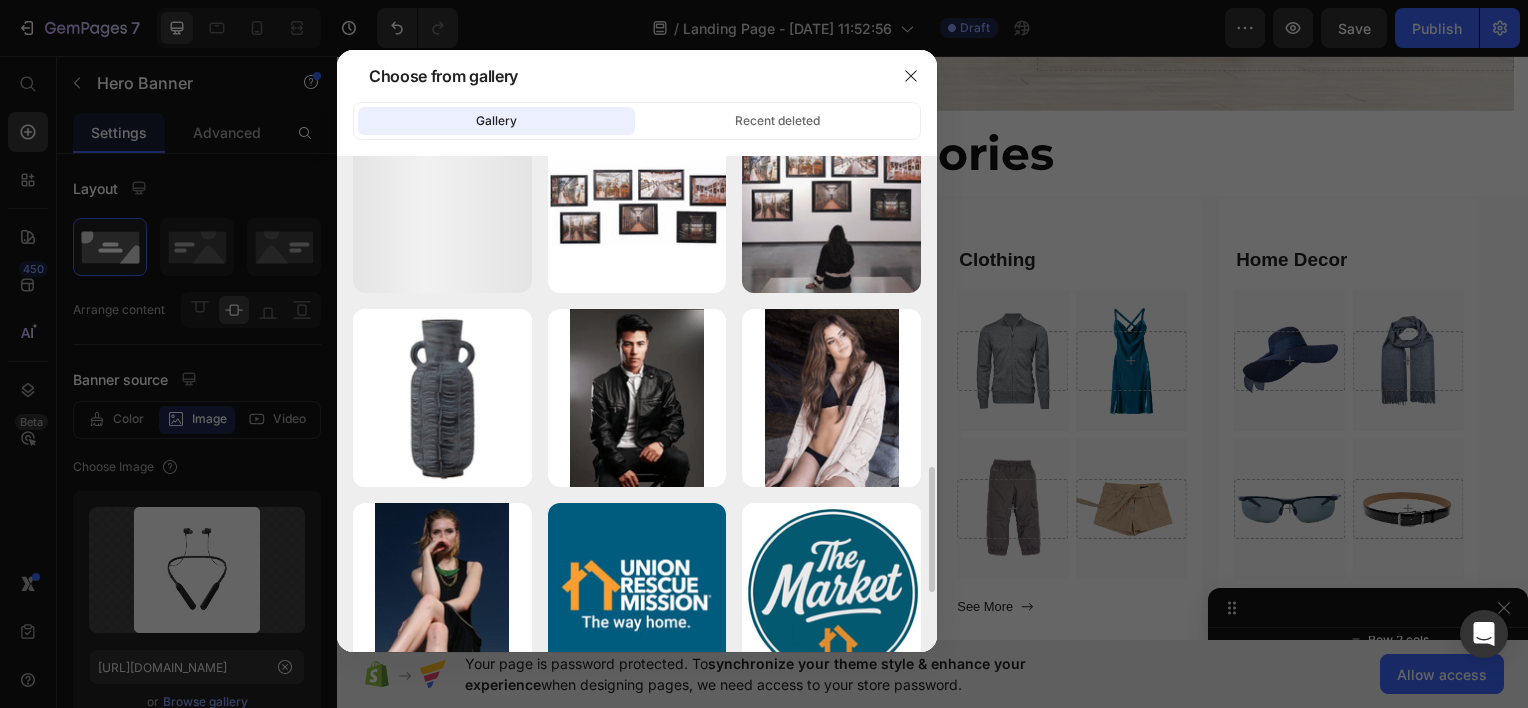 scroll, scrollTop: 1225, scrollLeft: 0, axis: vertical 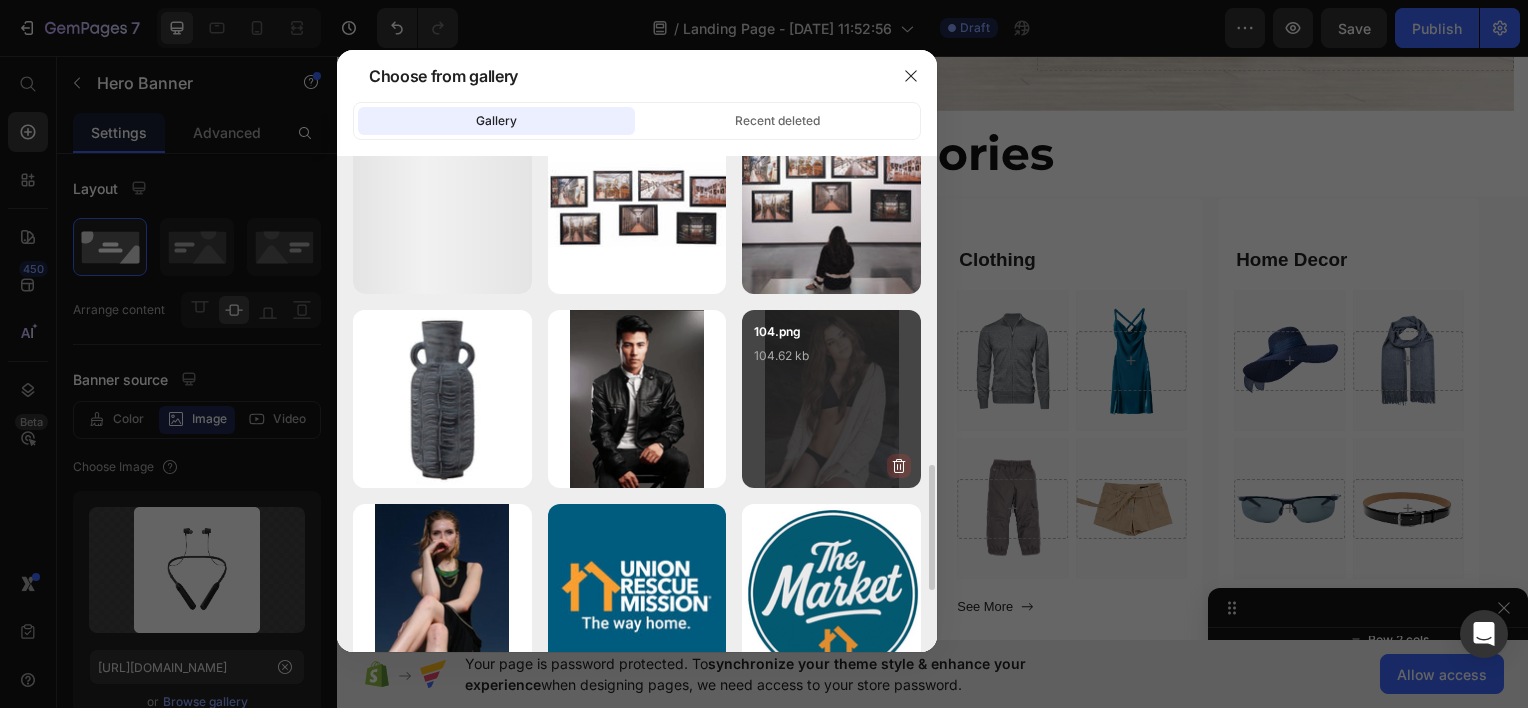 click 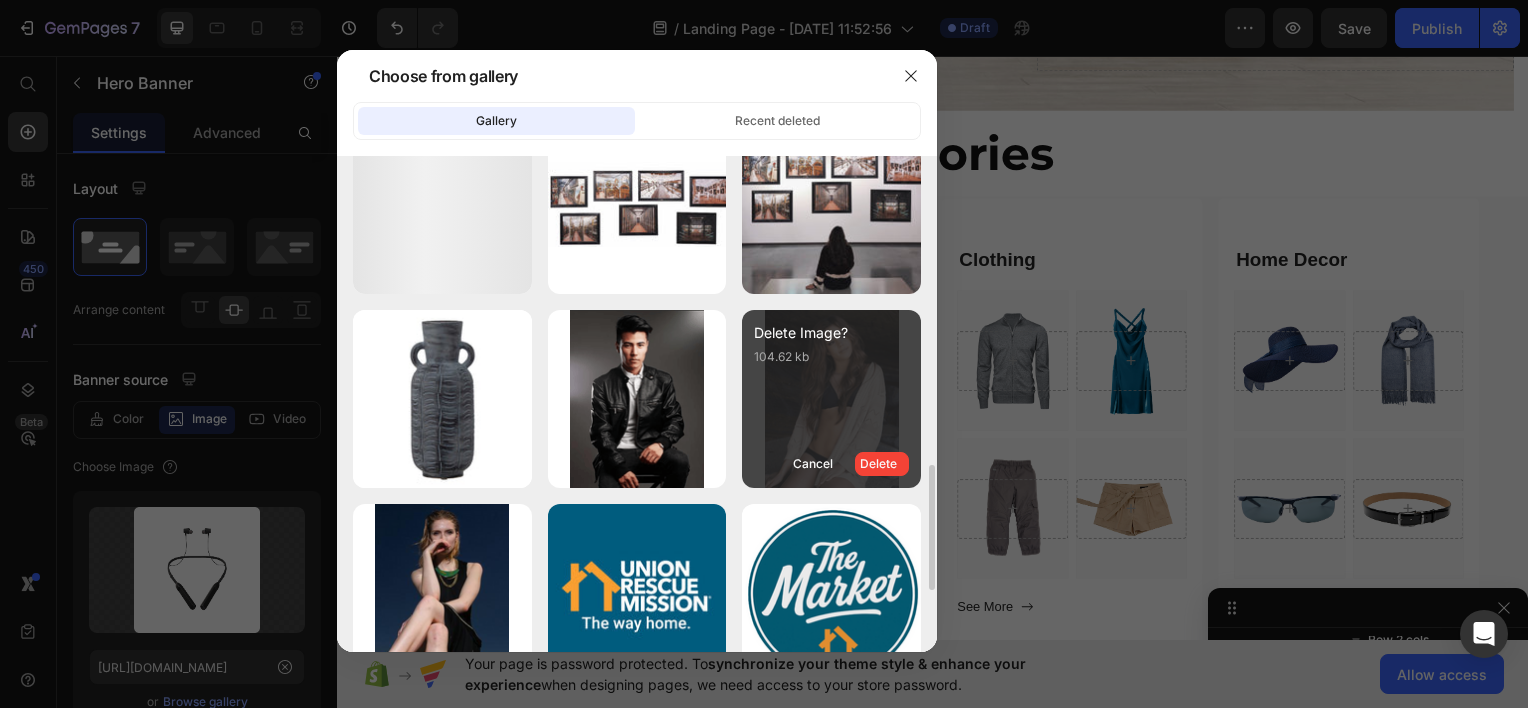 click on "Delete" at bounding box center (882, 464) 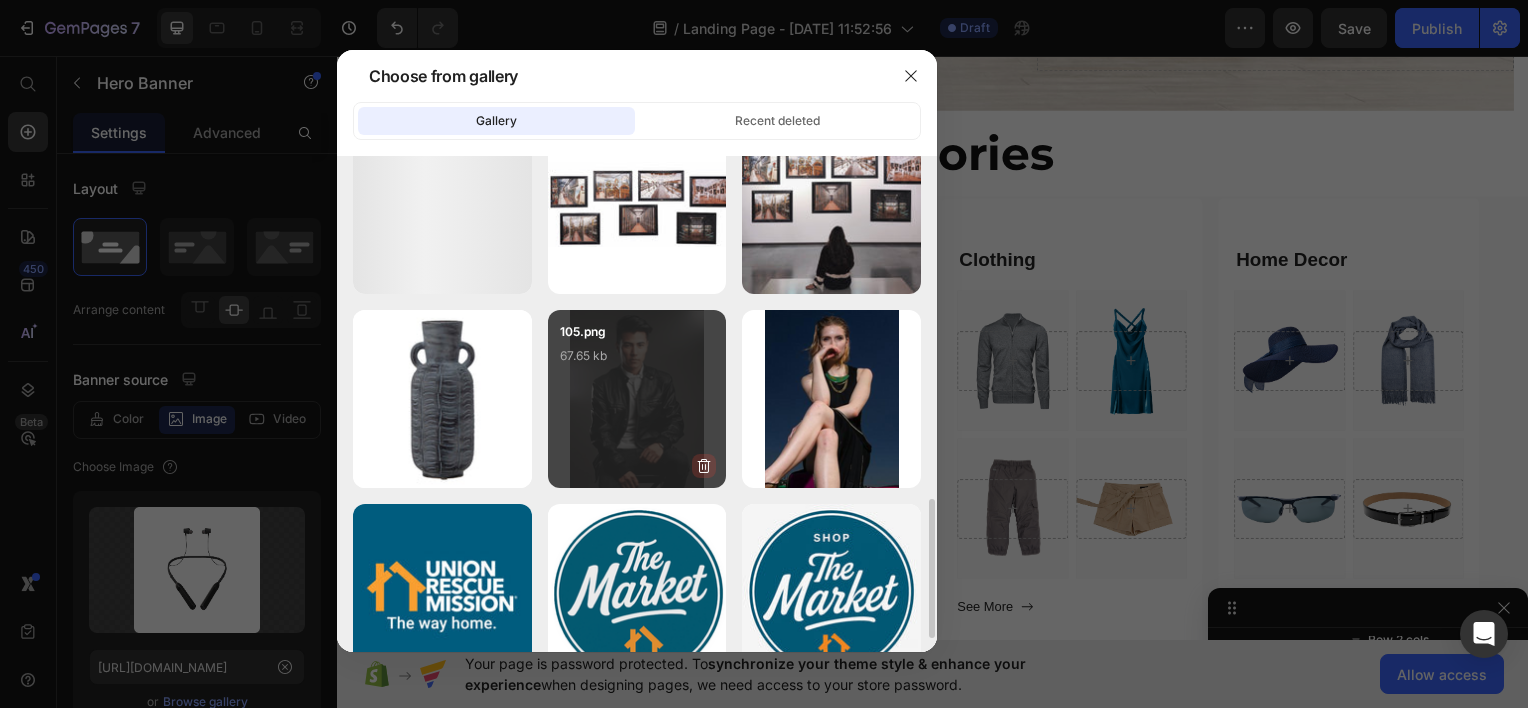 click 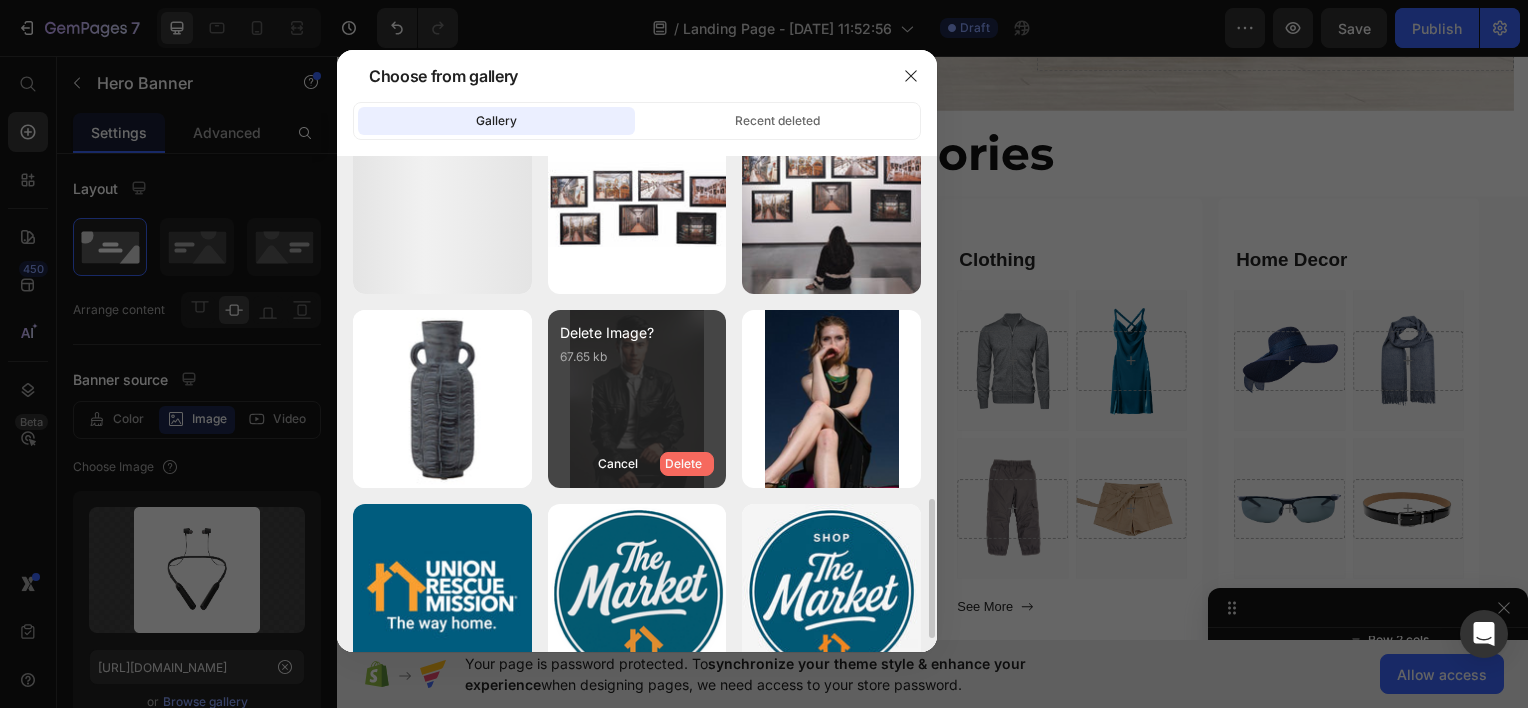 click on "Delete" at bounding box center [687, 464] 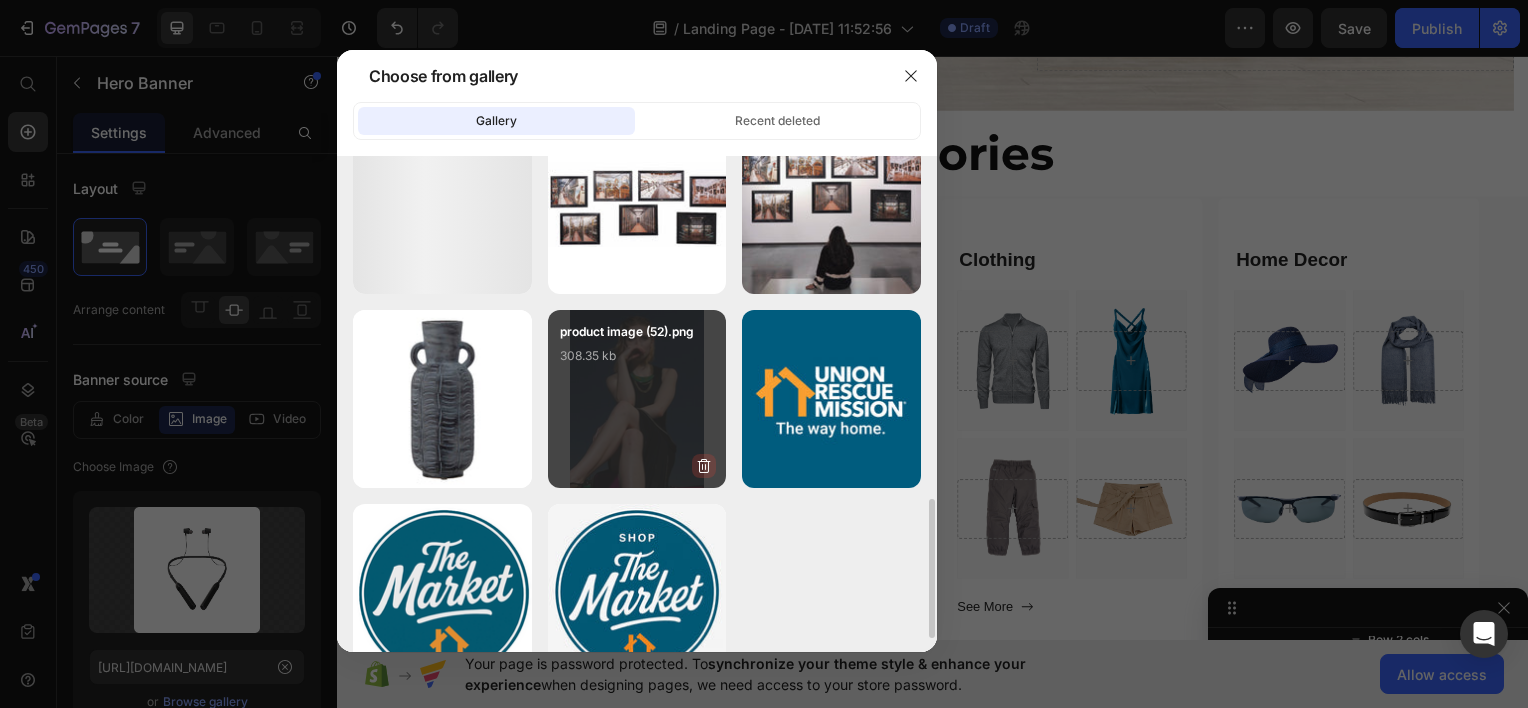 click 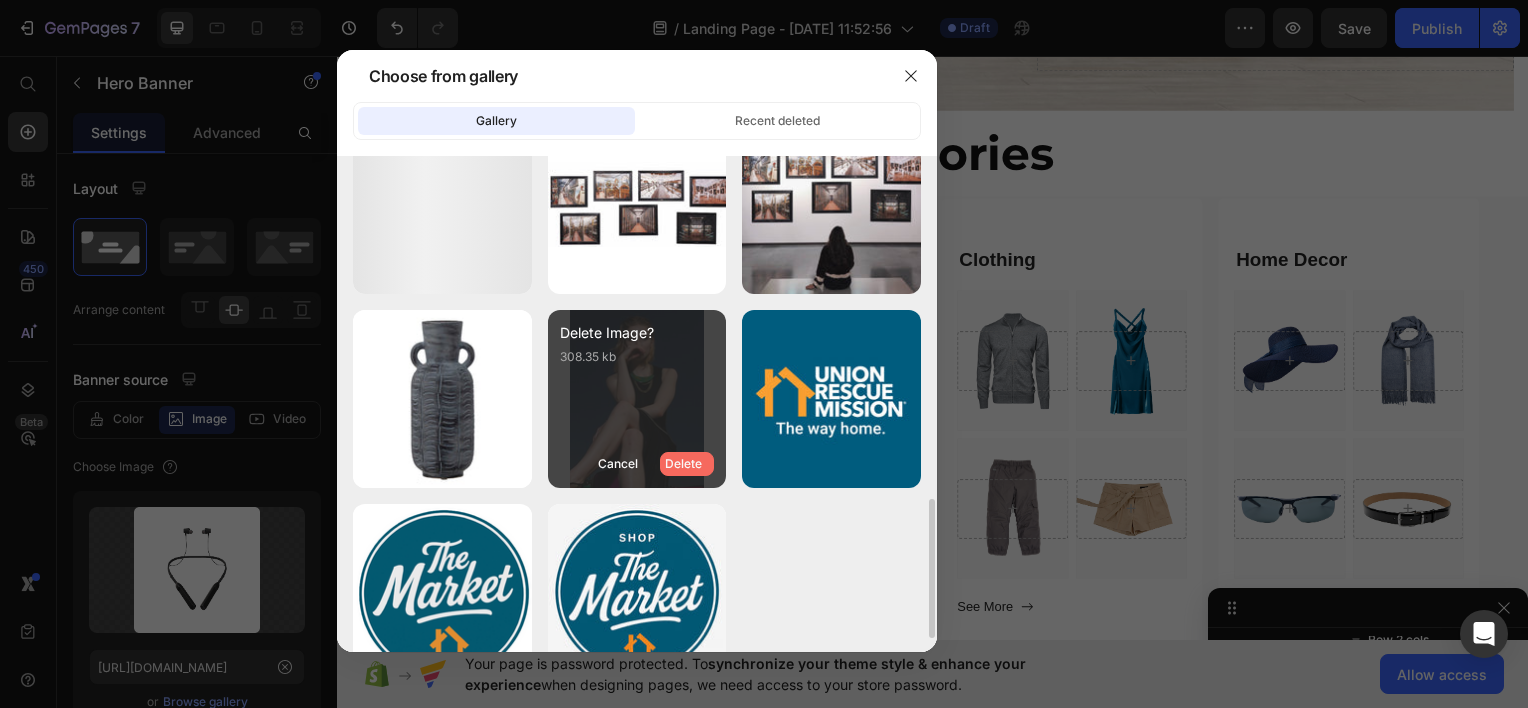 click on "Delete" at bounding box center (683, 464) 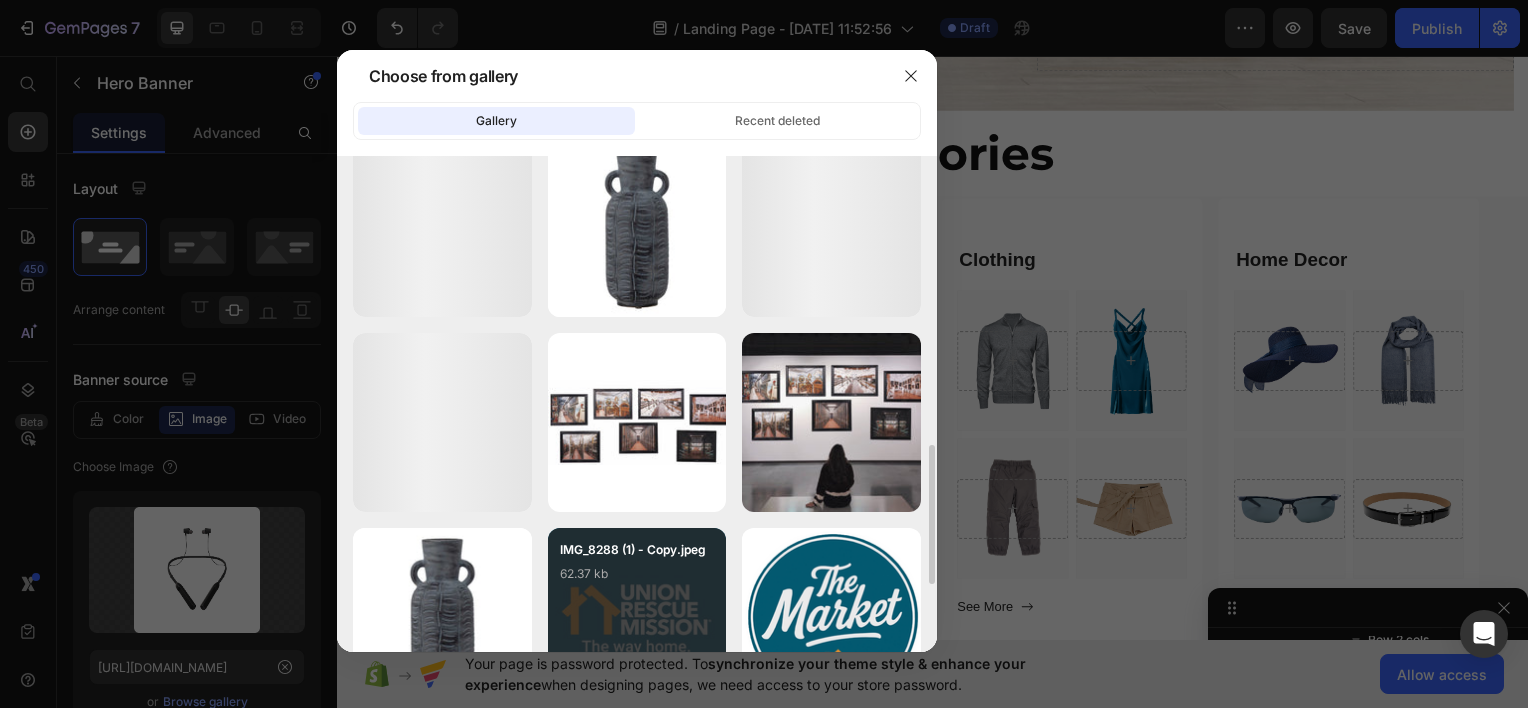 scroll, scrollTop: 1004, scrollLeft: 0, axis: vertical 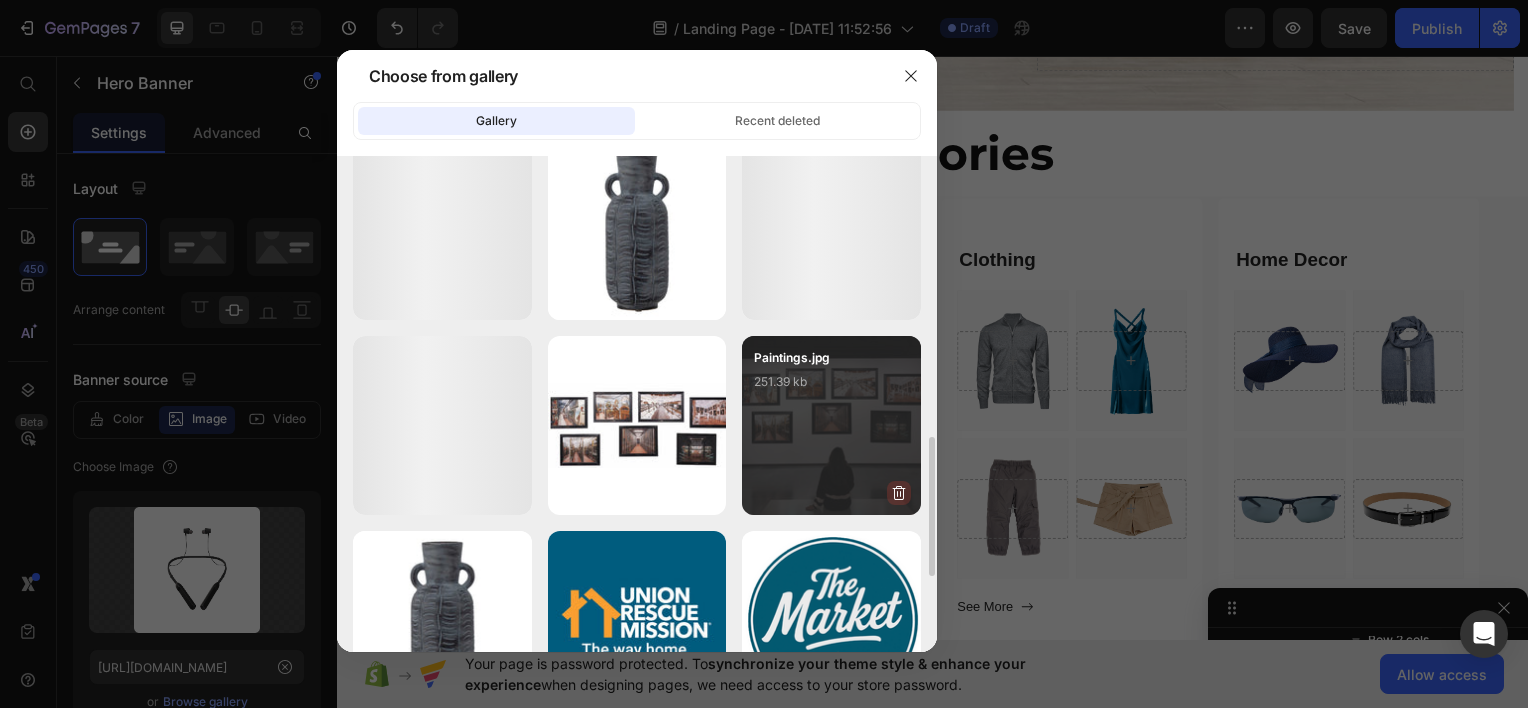 click 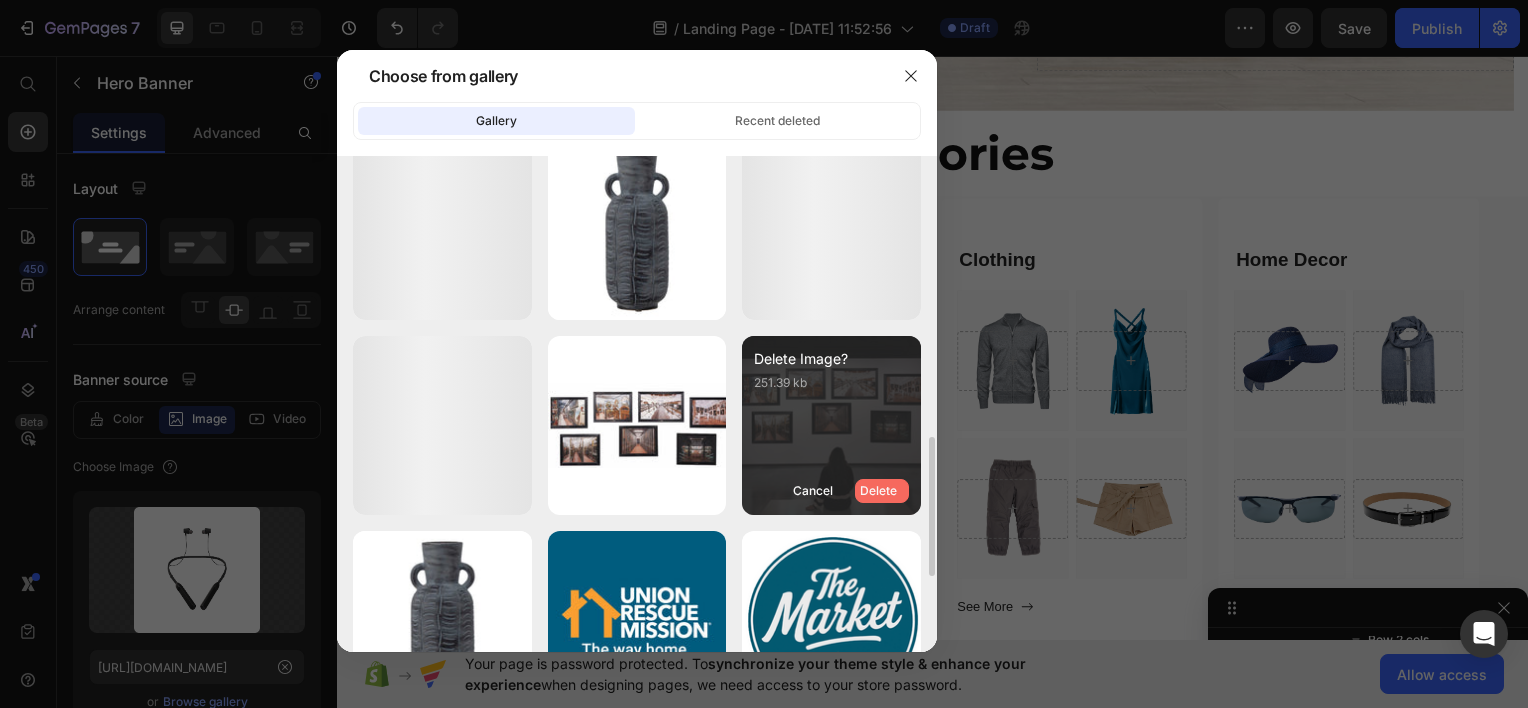 click on "Delete" at bounding box center (878, 491) 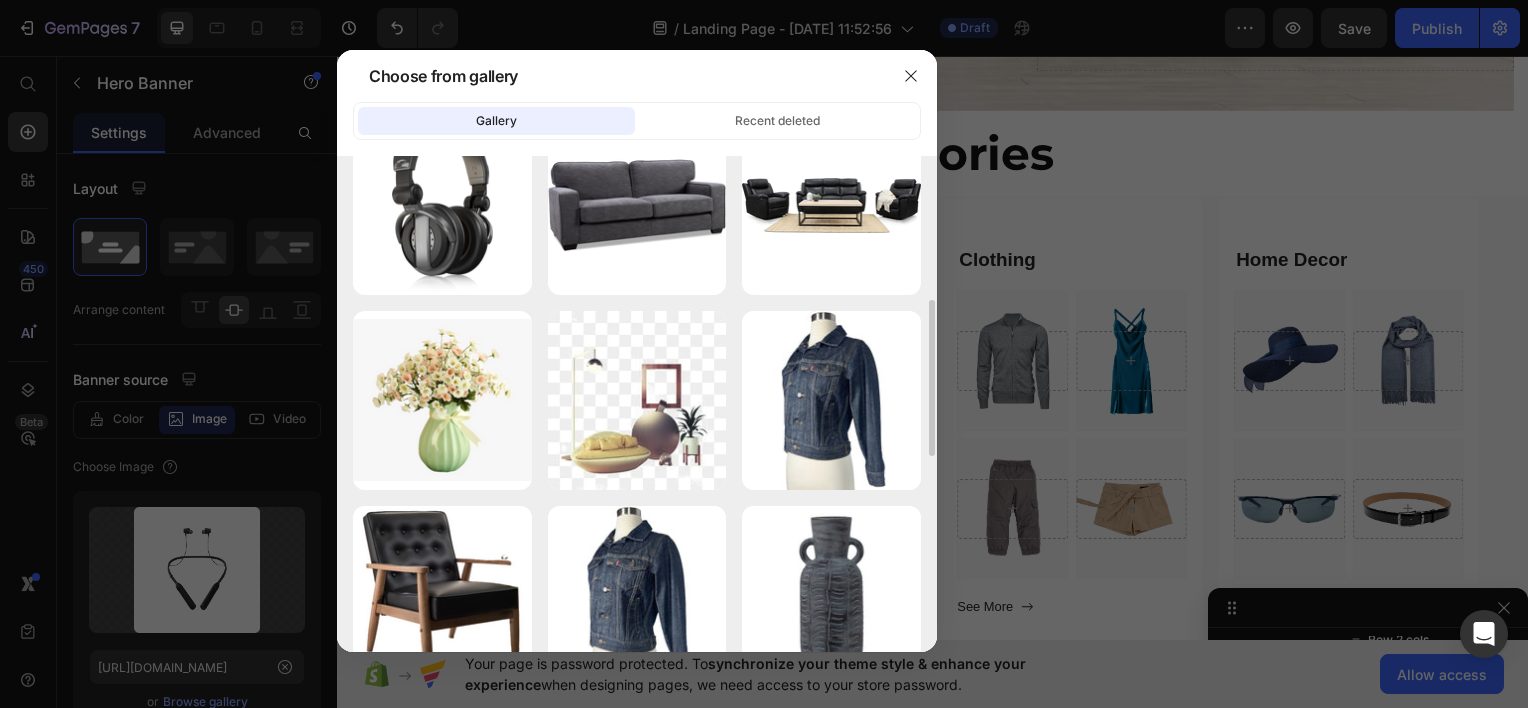 scroll, scrollTop: 442, scrollLeft: 0, axis: vertical 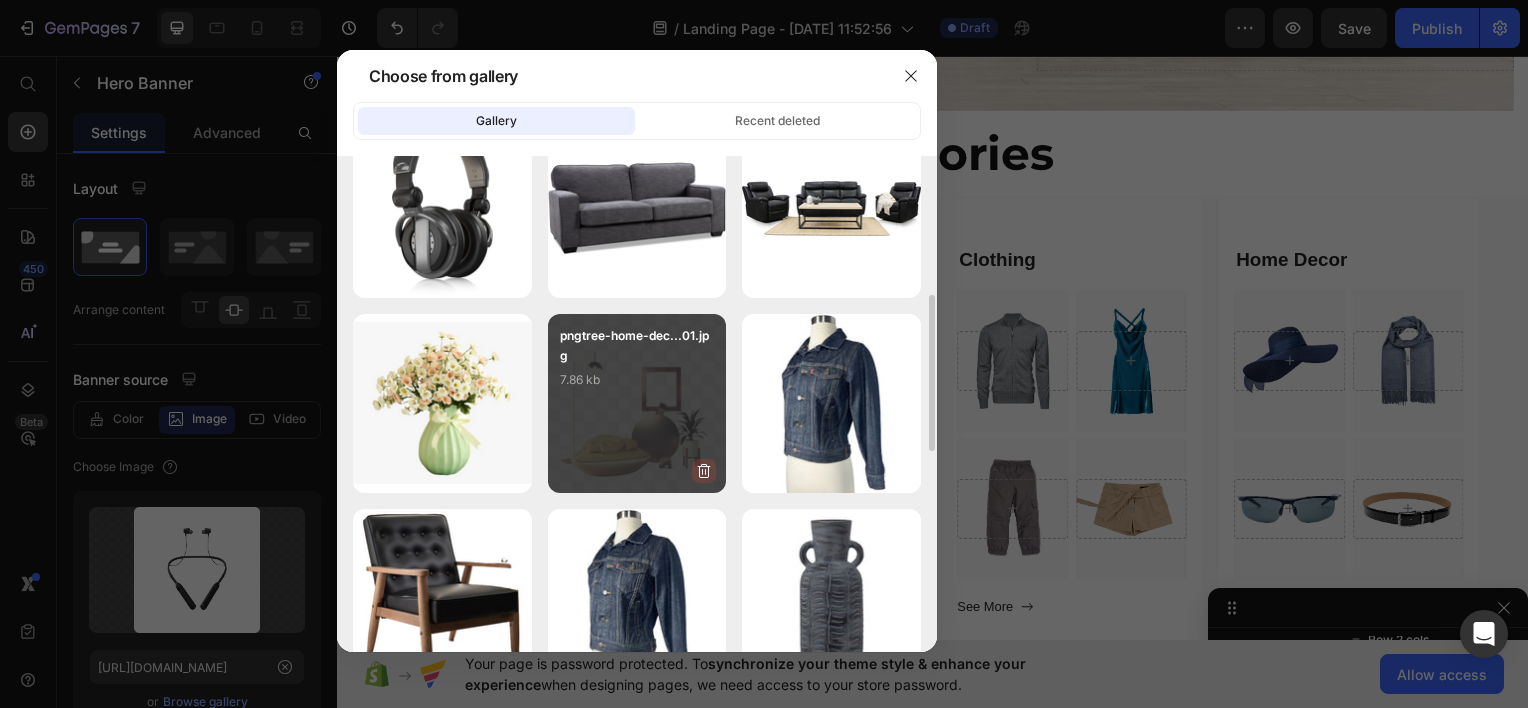 click 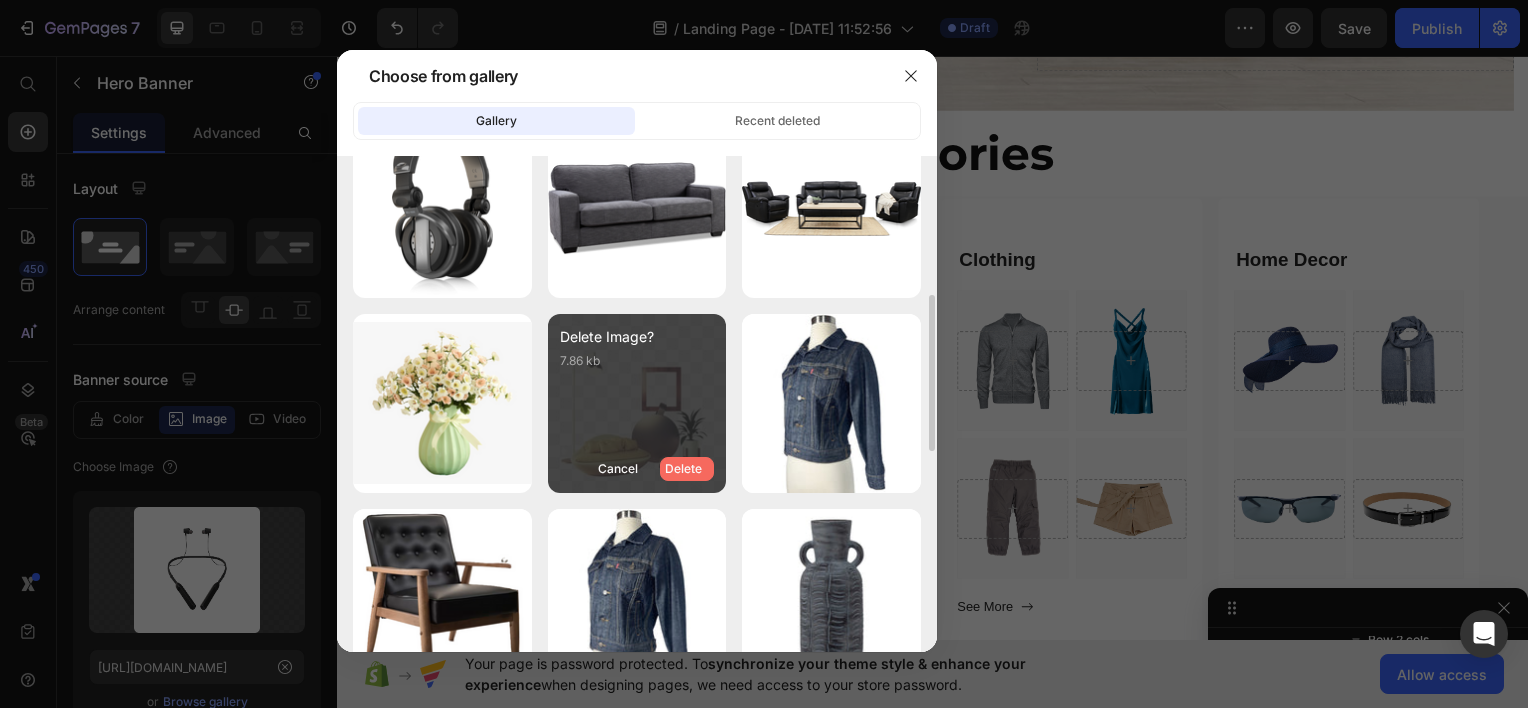 click on "Delete" at bounding box center [683, 469] 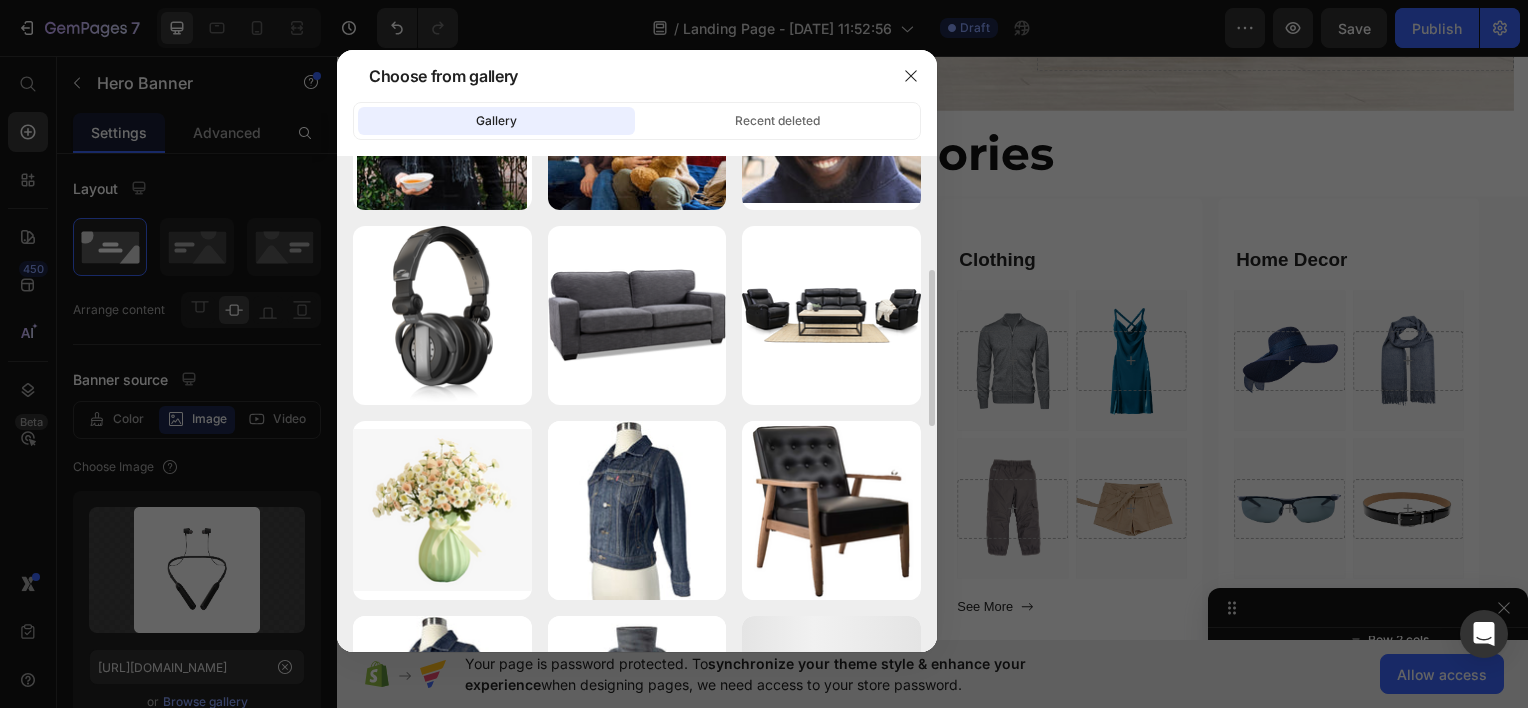 scroll, scrollTop: 344, scrollLeft: 0, axis: vertical 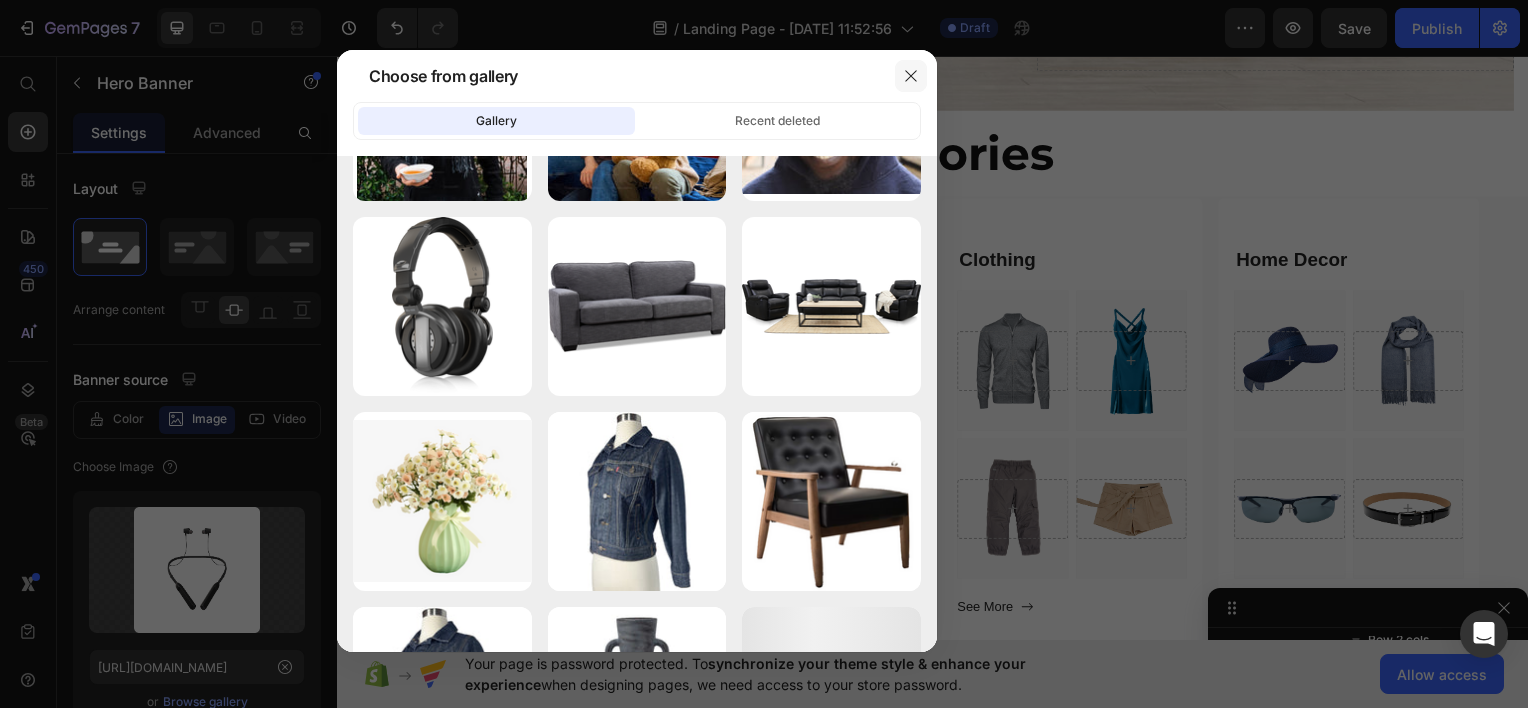 click 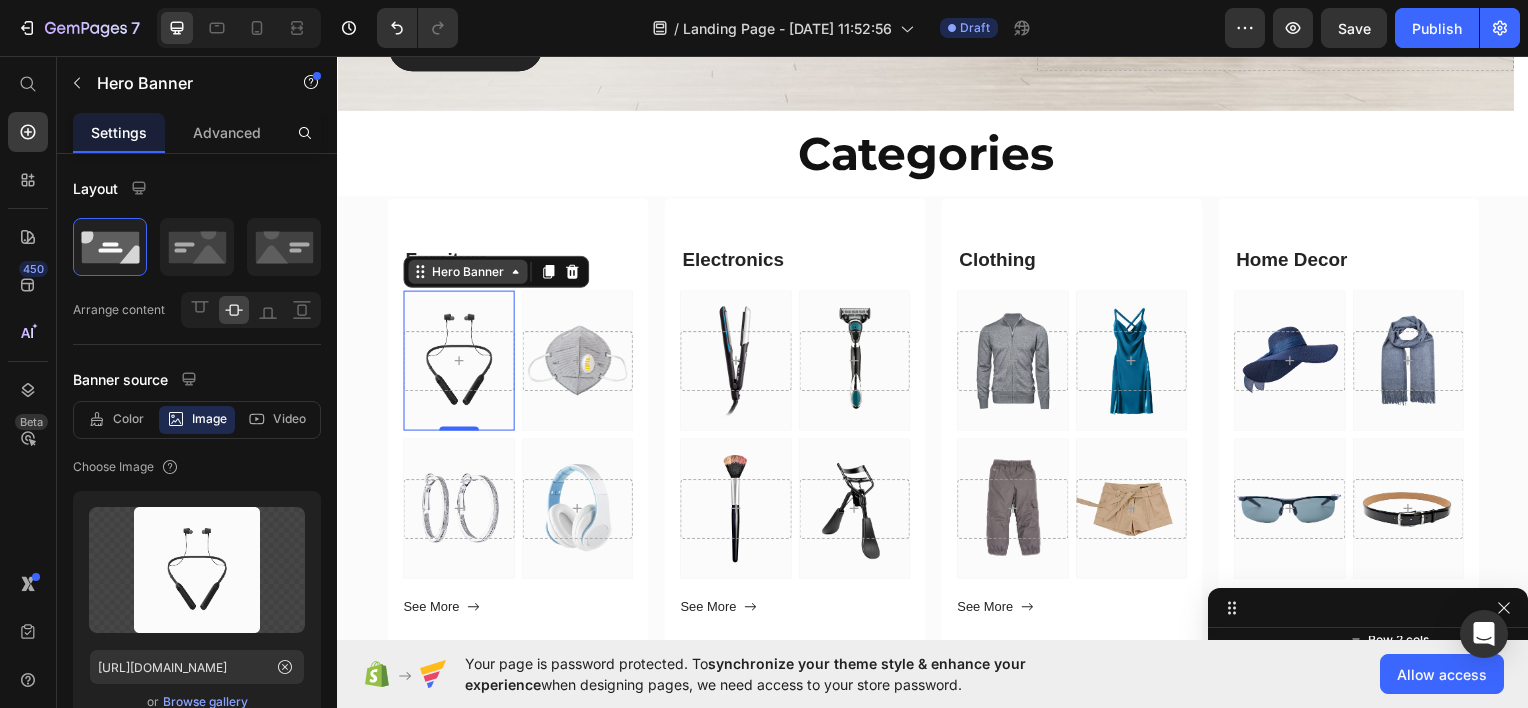 click on "Hero Banner" at bounding box center (468, 272) 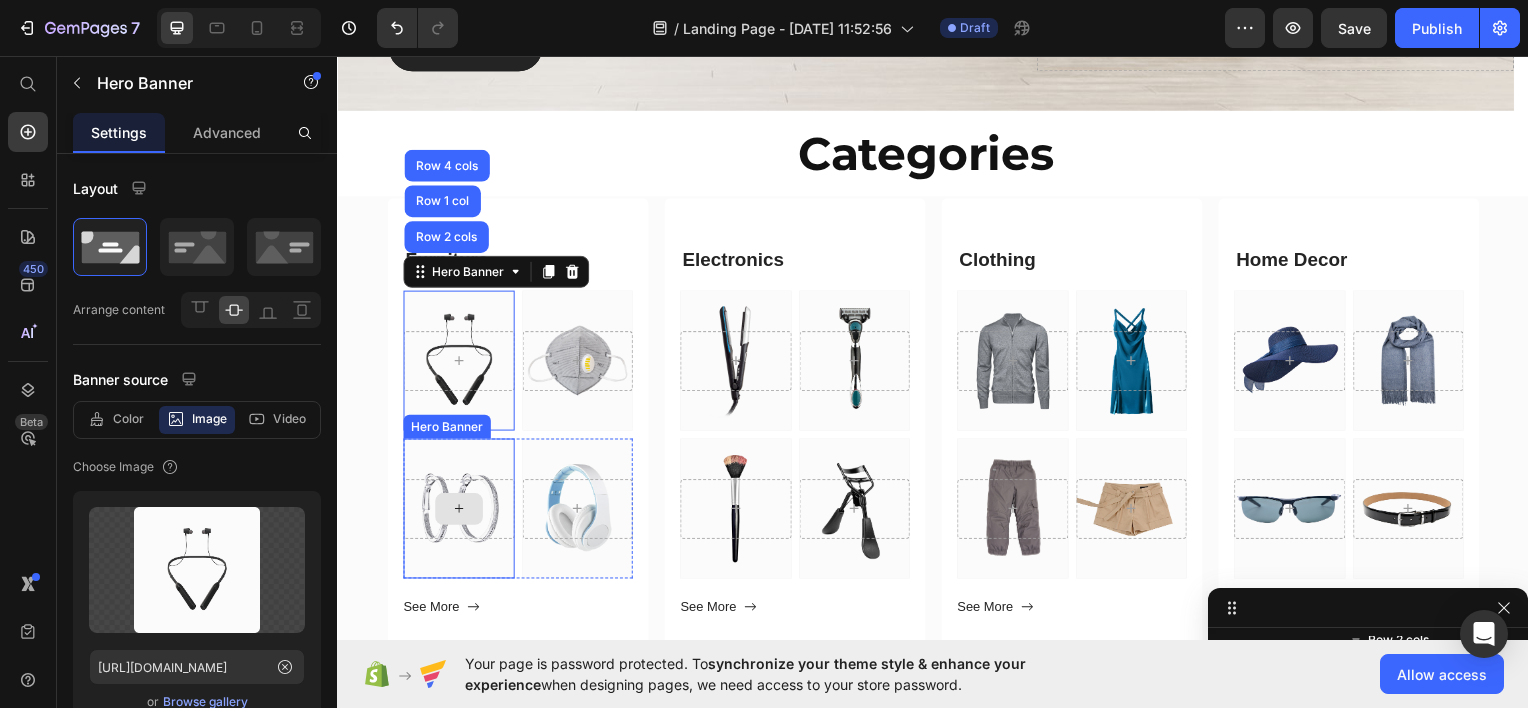 click at bounding box center (459, 511) 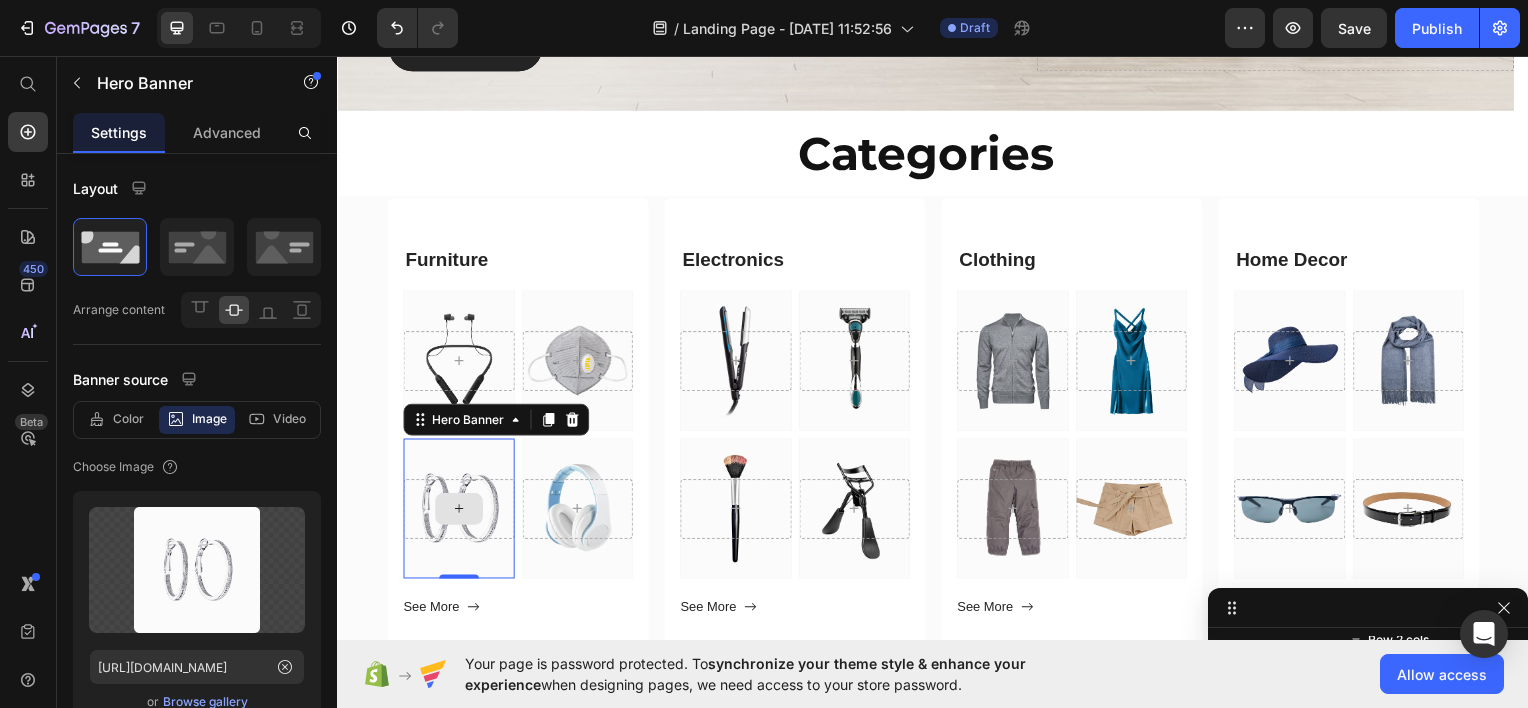scroll, scrollTop: 1108, scrollLeft: 0, axis: vertical 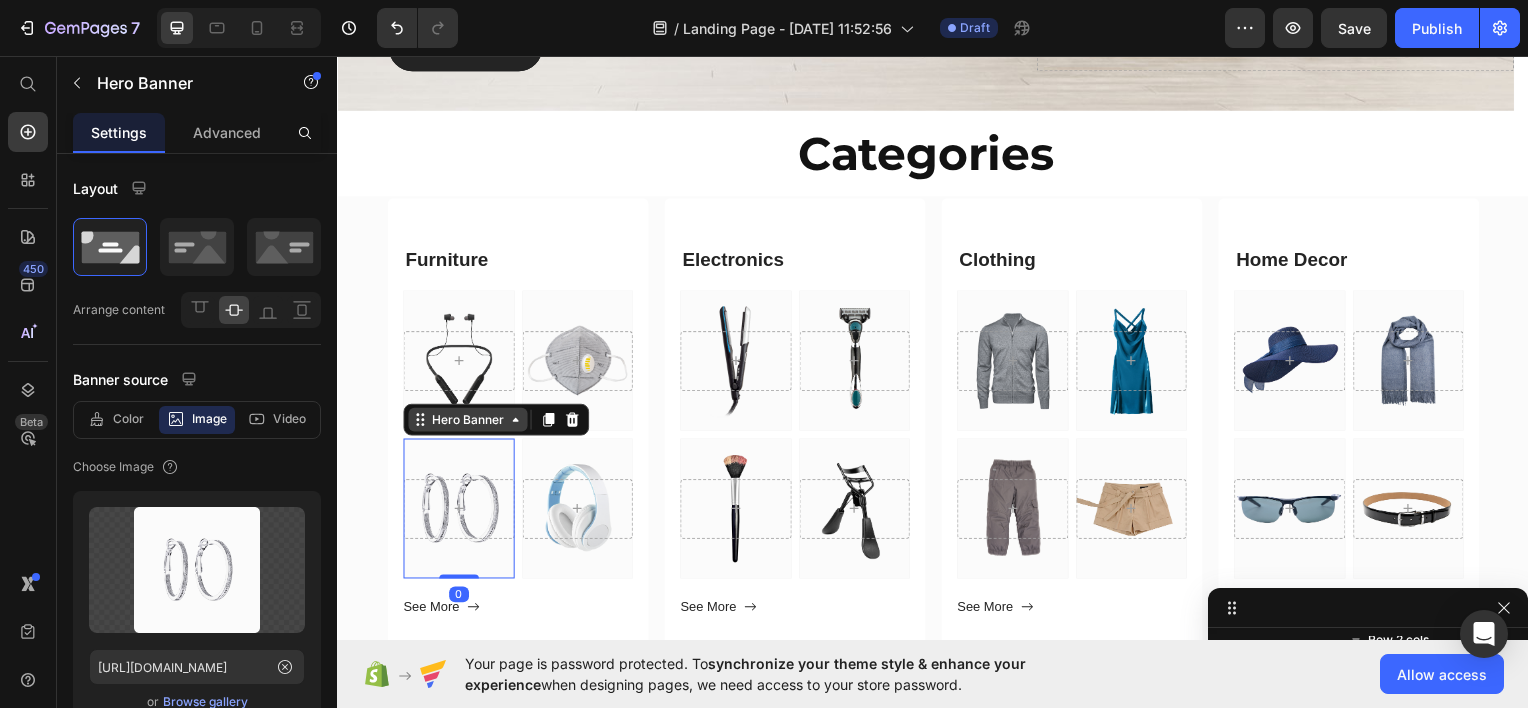 click 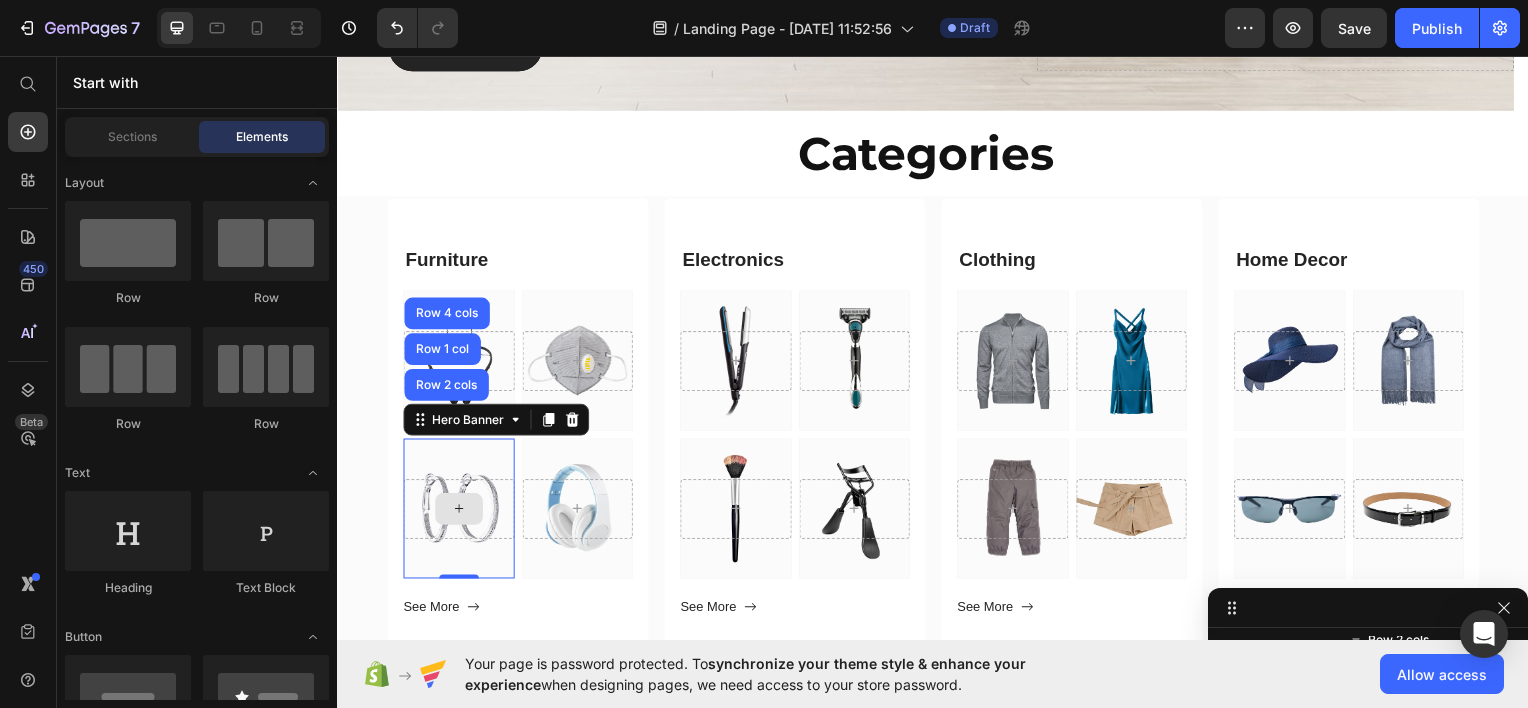 click at bounding box center (459, 511) 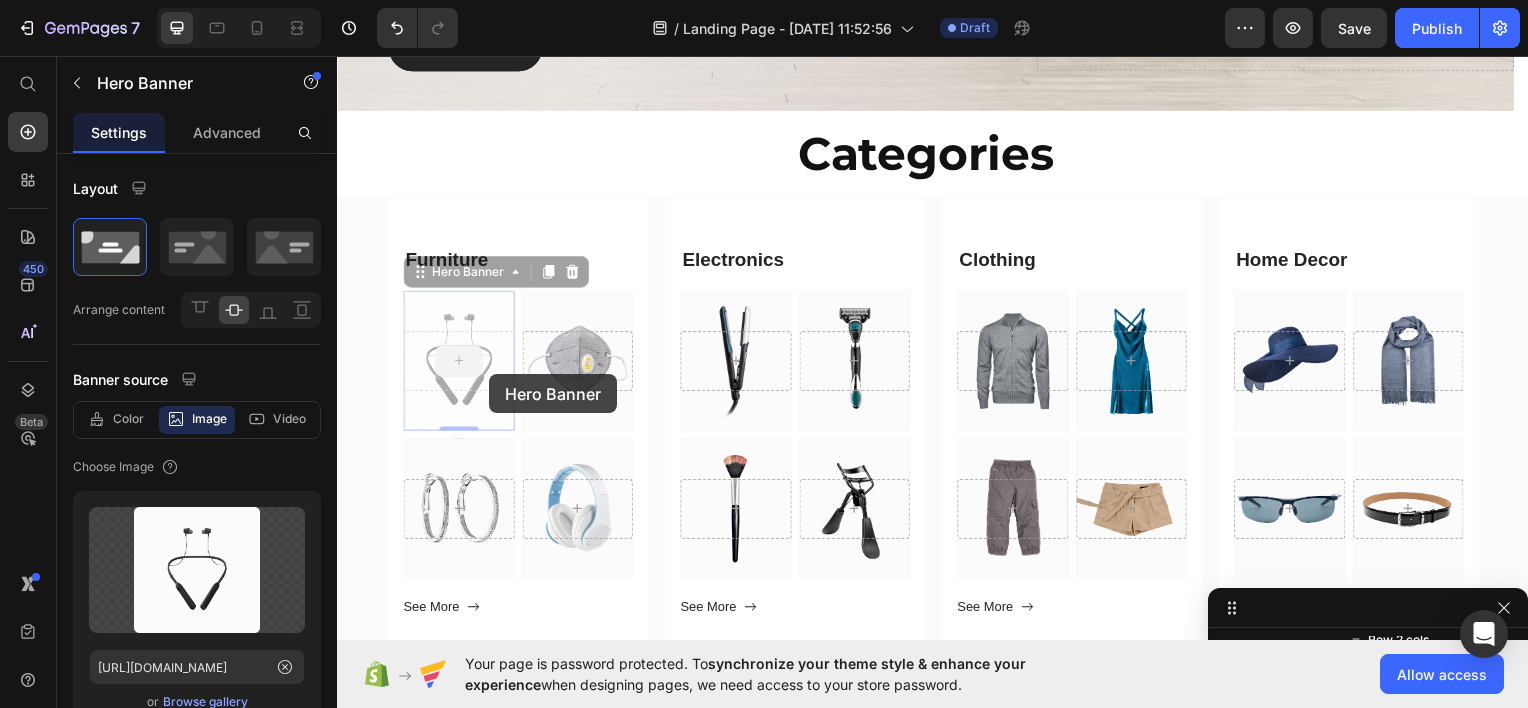 scroll, scrollTop: 836, scrollLeft: 0, axis: vertical 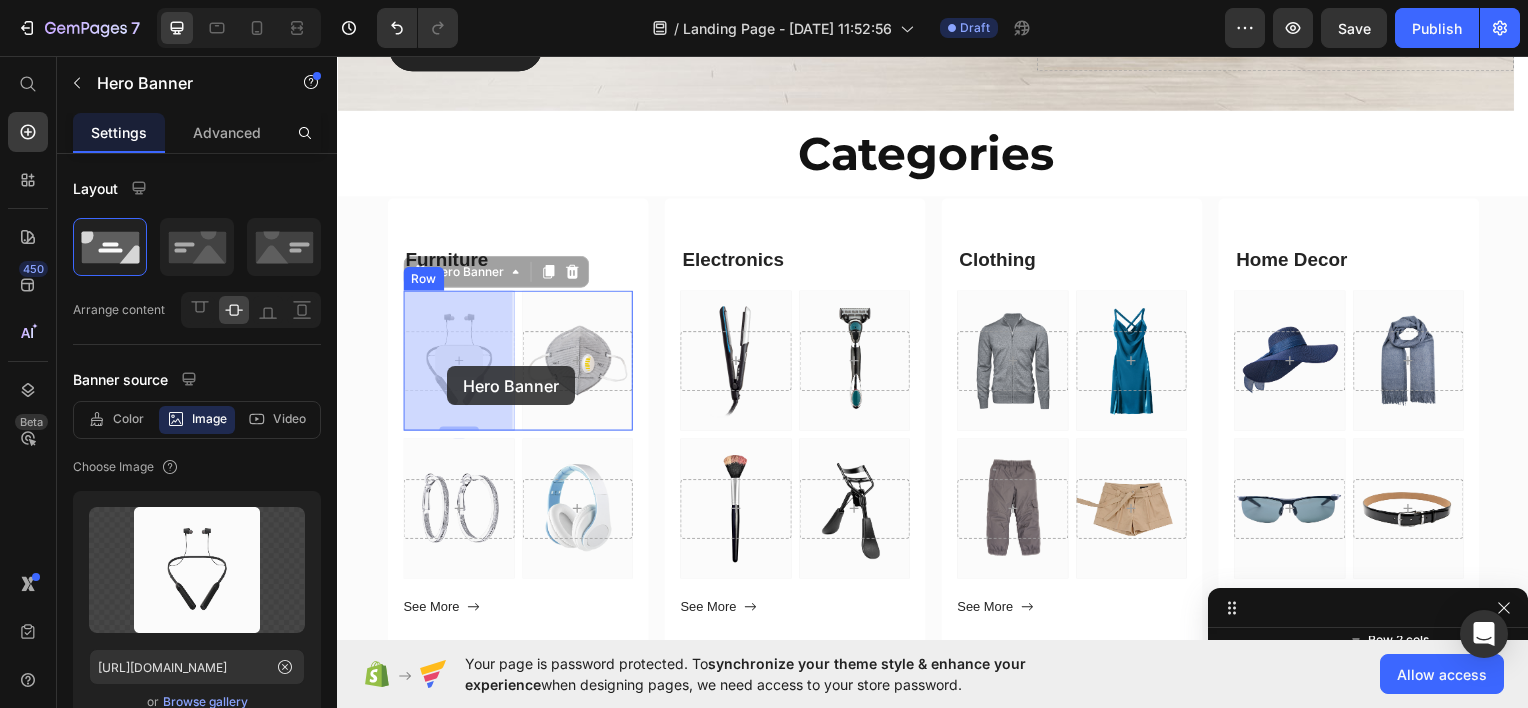 drag, startPoint x: 490, startPoint y: 376, endPoint x: 447, endPoint y: 368, distance: 43.737854 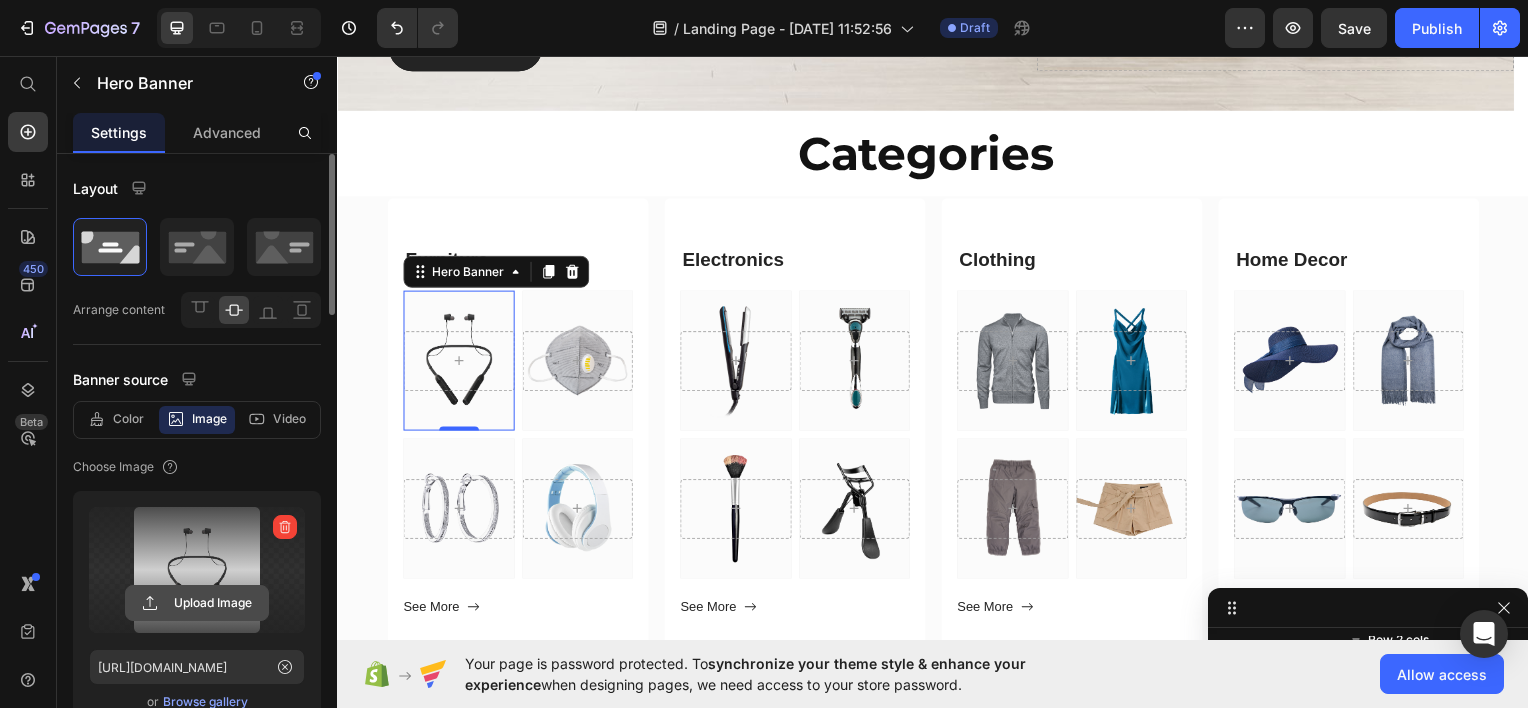 click 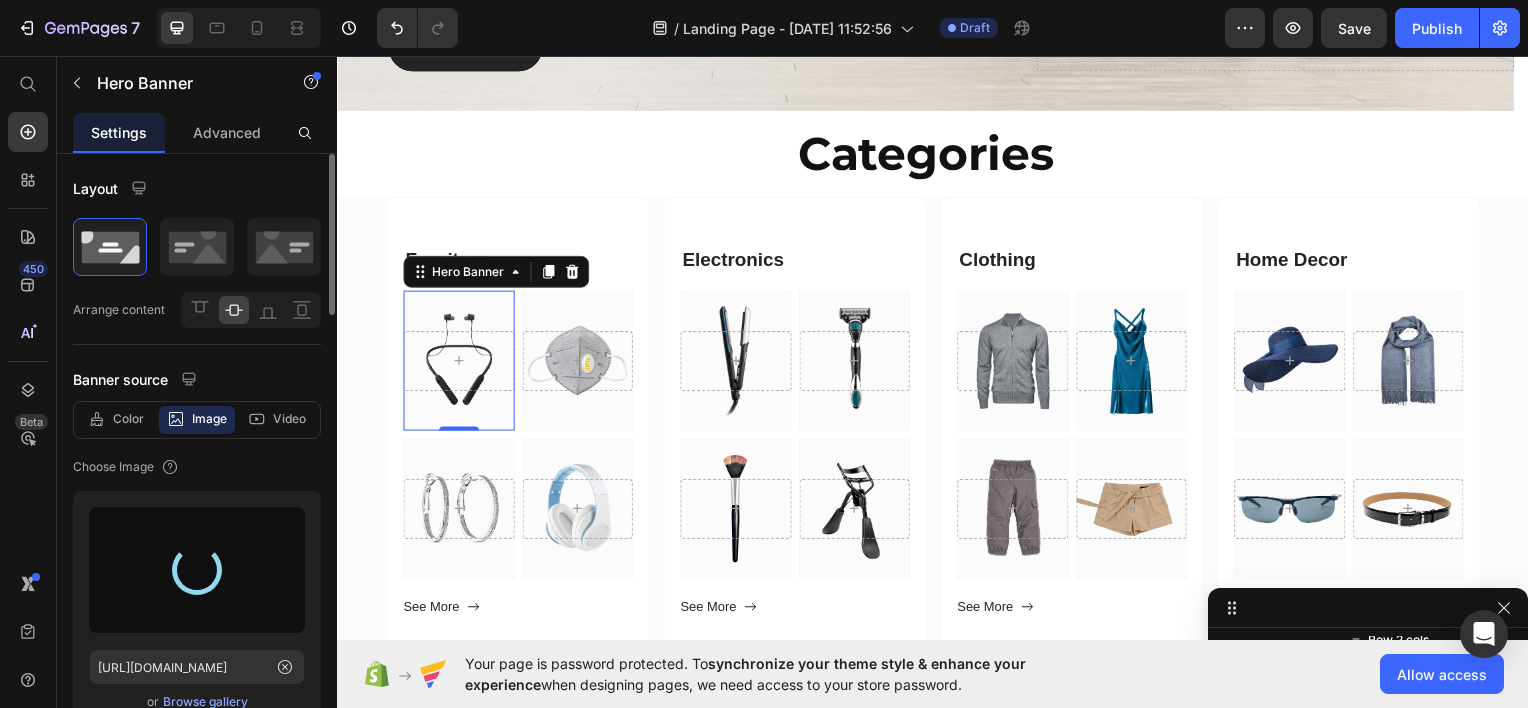 type on "https://cdn.shopify.com/s/files/1/0956/2564/2293/files/gempages_576941809293329250-151b480a-8d06-40c7-94e4-294d164a3c25.jpg" 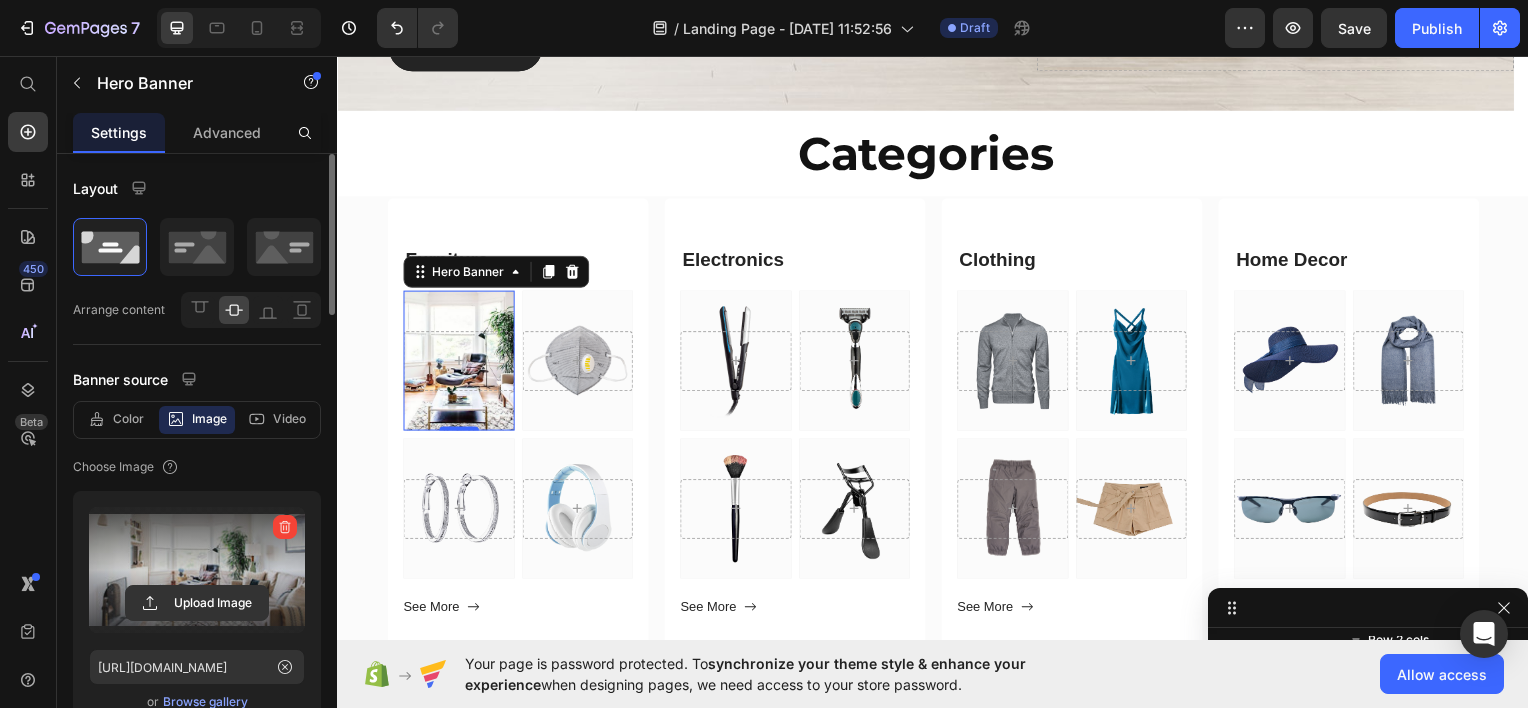 click at bounding box center [929, -137] 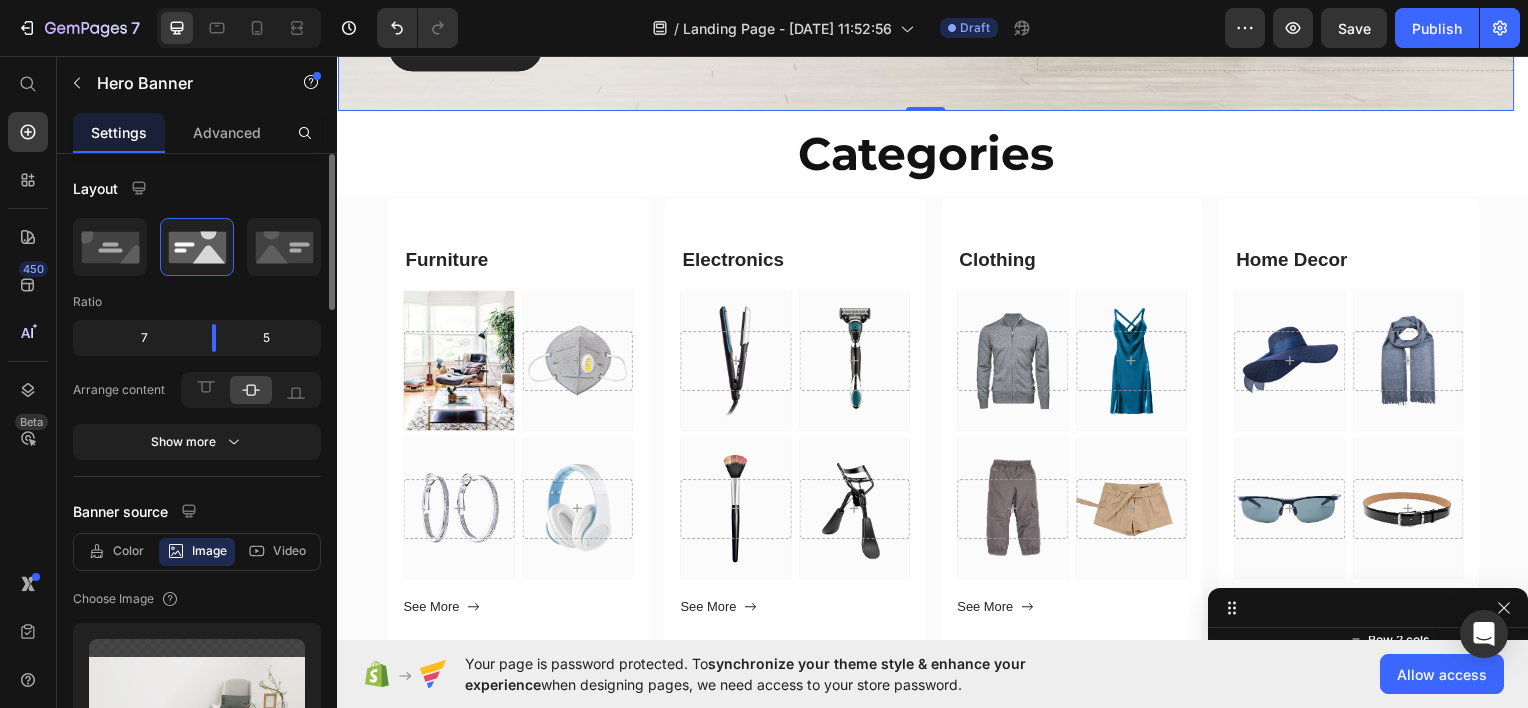 scroll, scrollTop: 76, scrollLeft: 0, axis: vertical 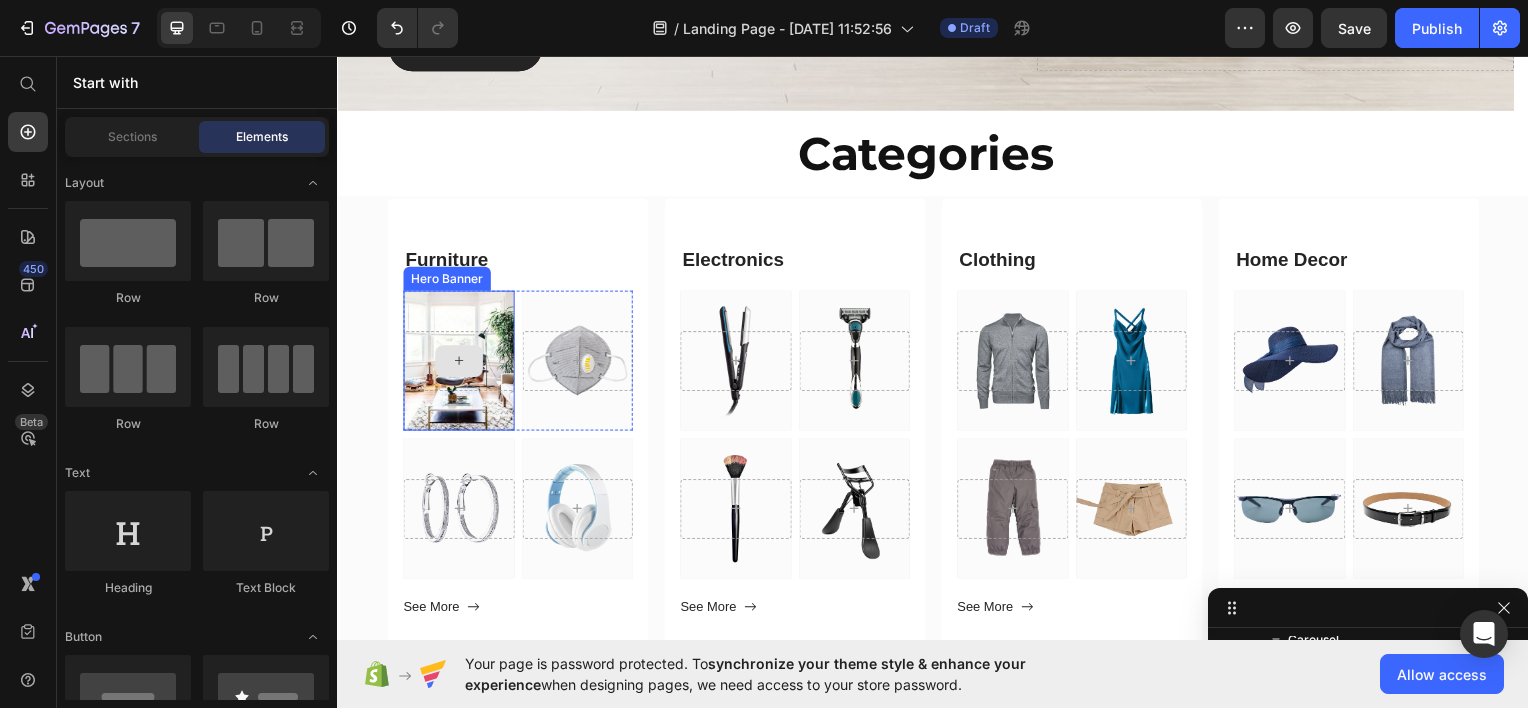 click at bounding box center (459, 362) 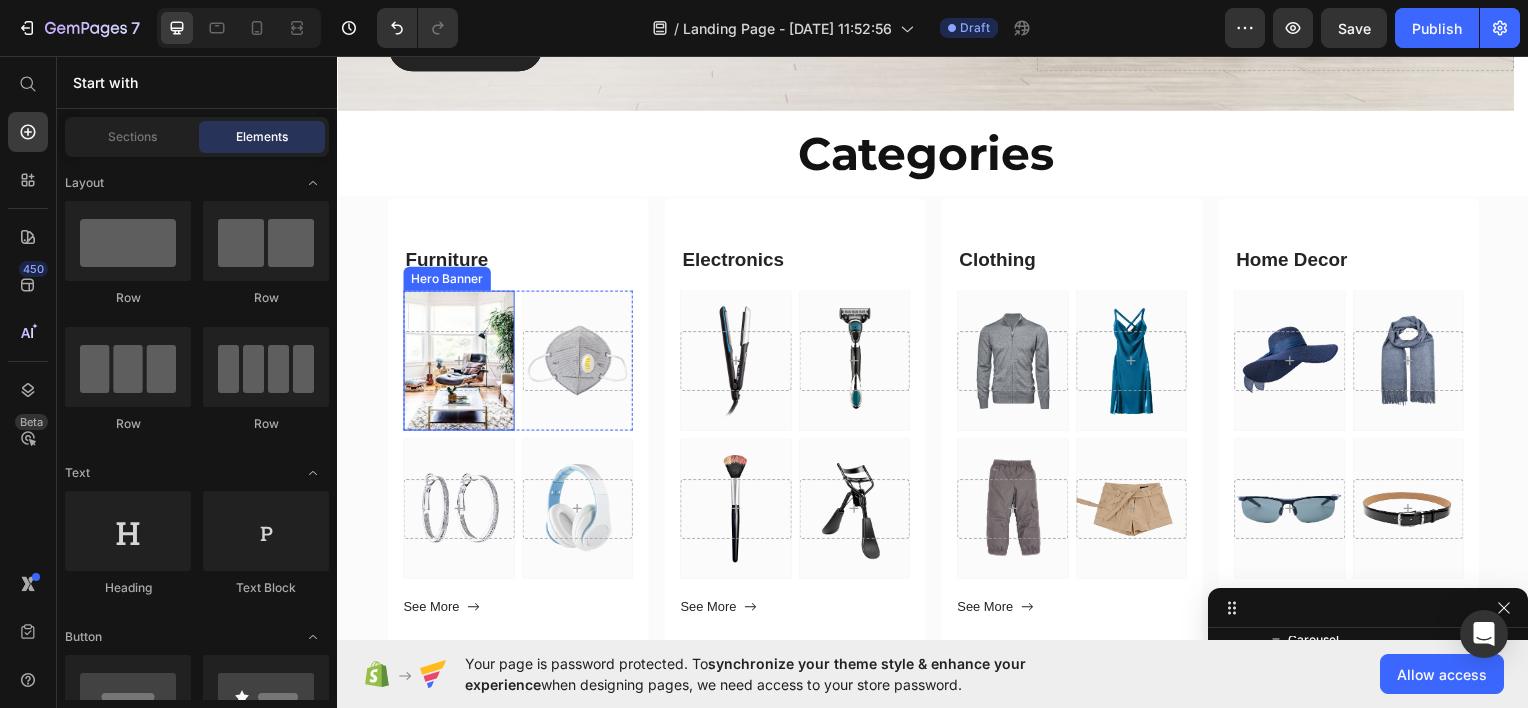 click at bounding box center (459, 361) 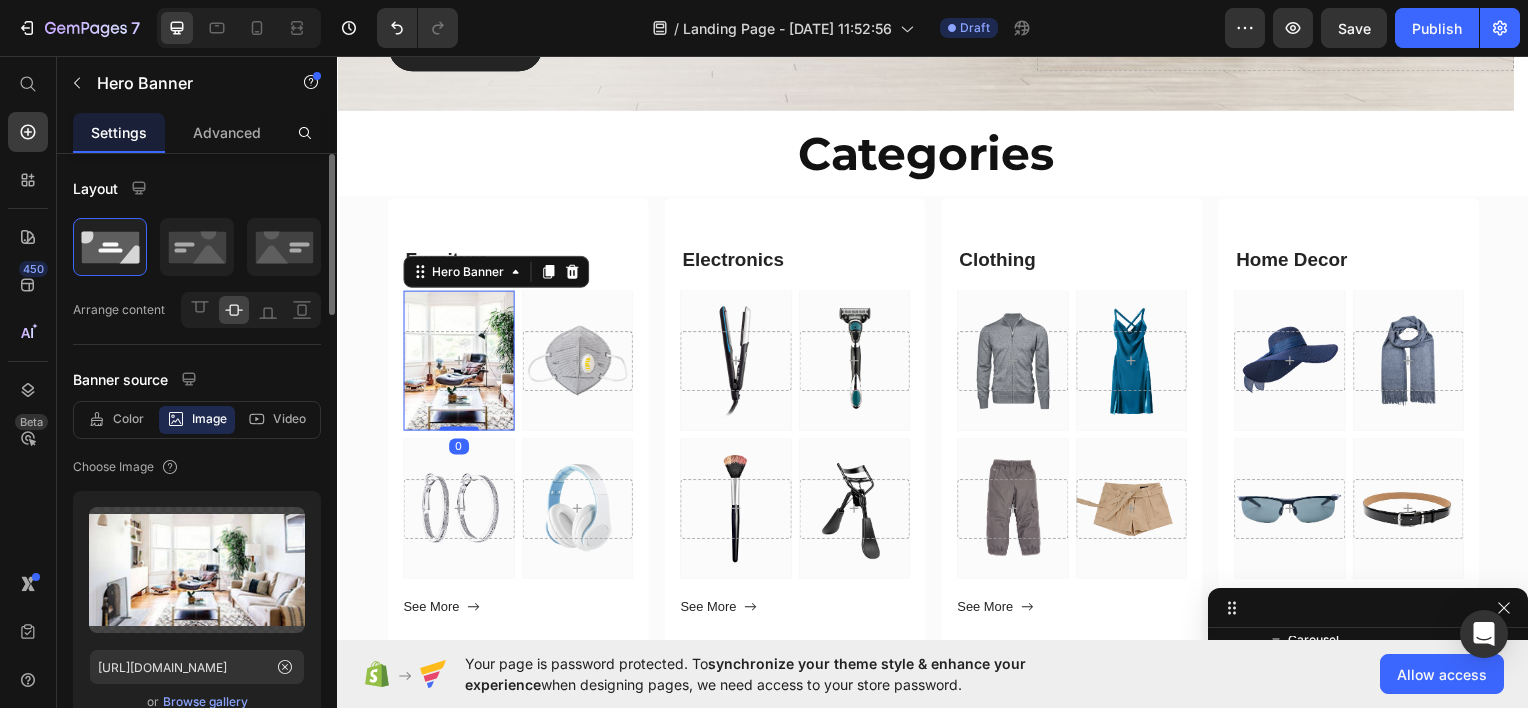 scroll, scrollTop: 836, scrollLeft: 0, axis: vertical 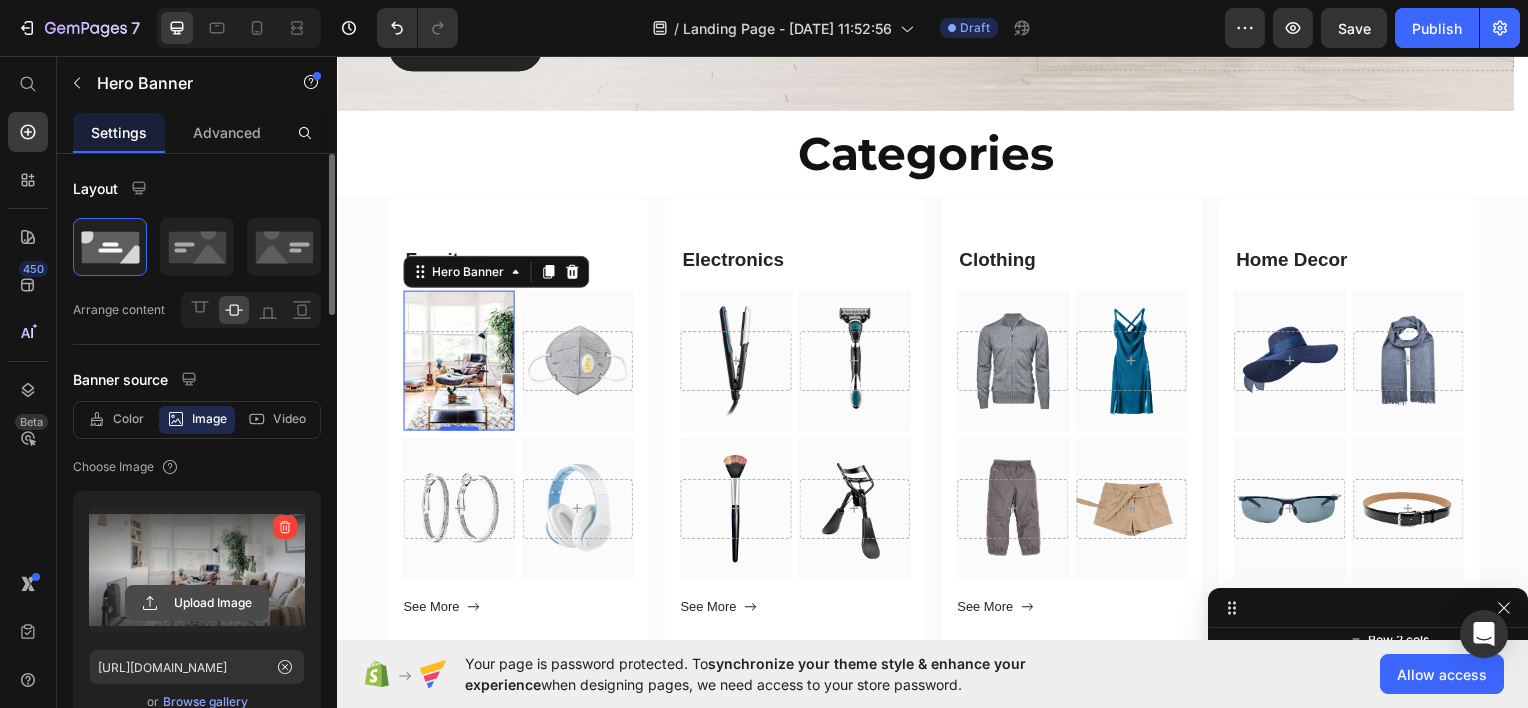 click 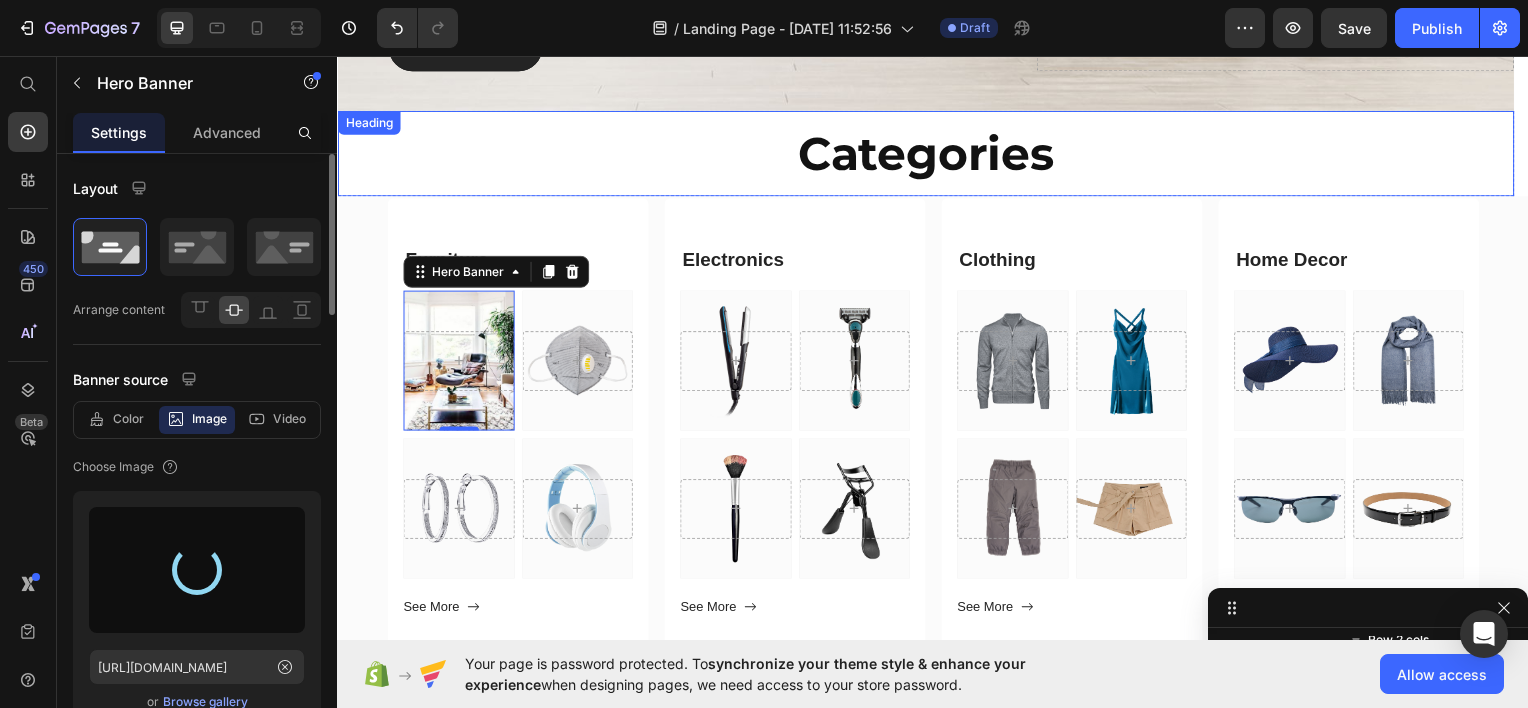 type on "[URL][DOMAIN_NAME]" 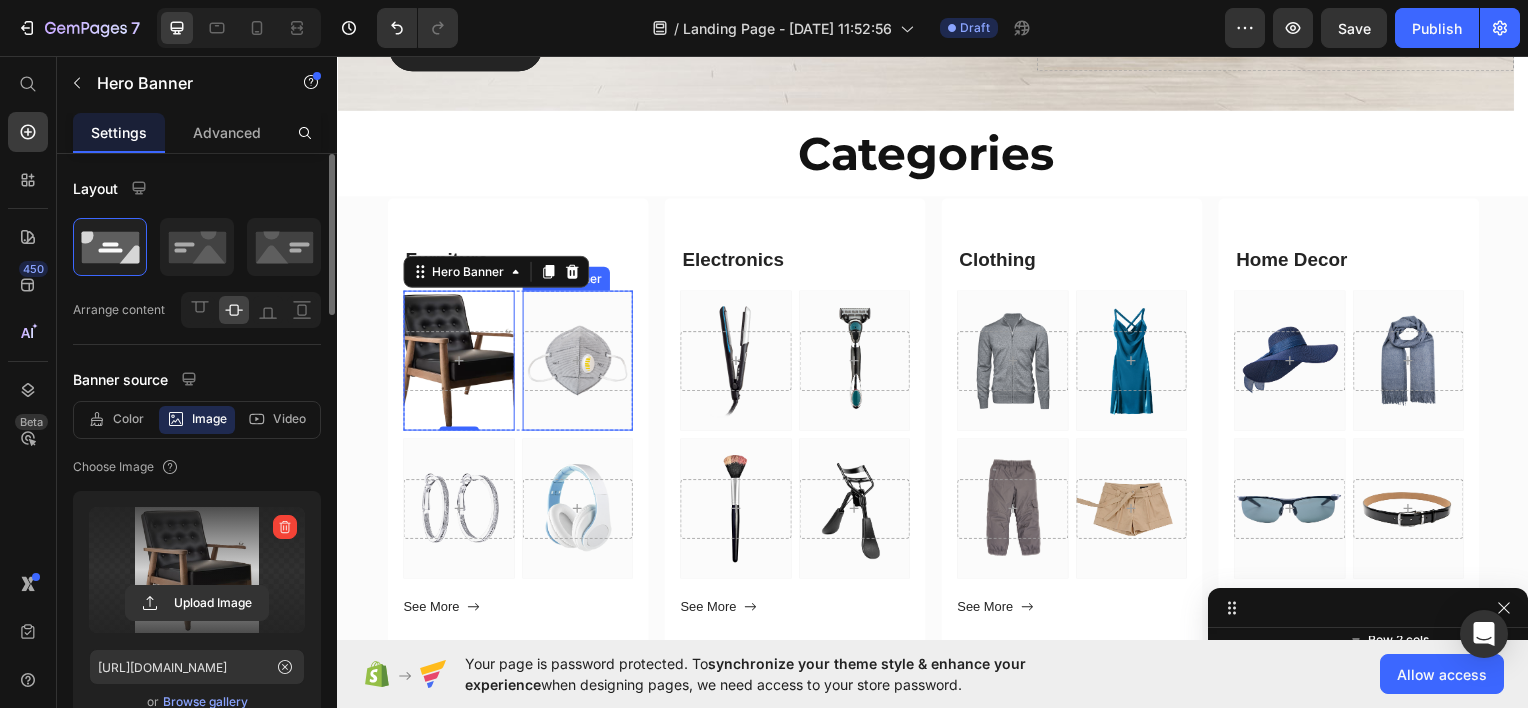click at bounding box center [579, 361] 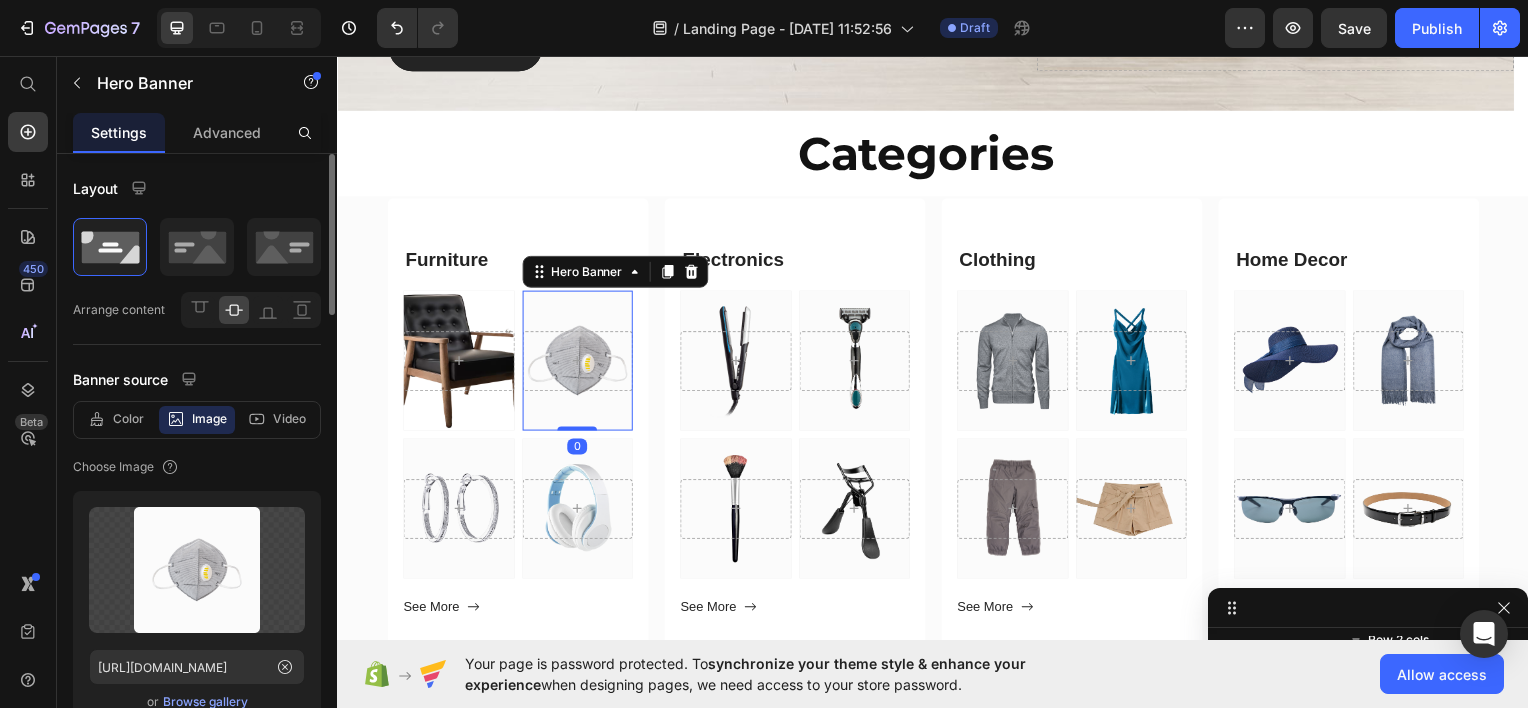 scroll, scrollTop: 956, scrollLeft: 0, axis: vertical 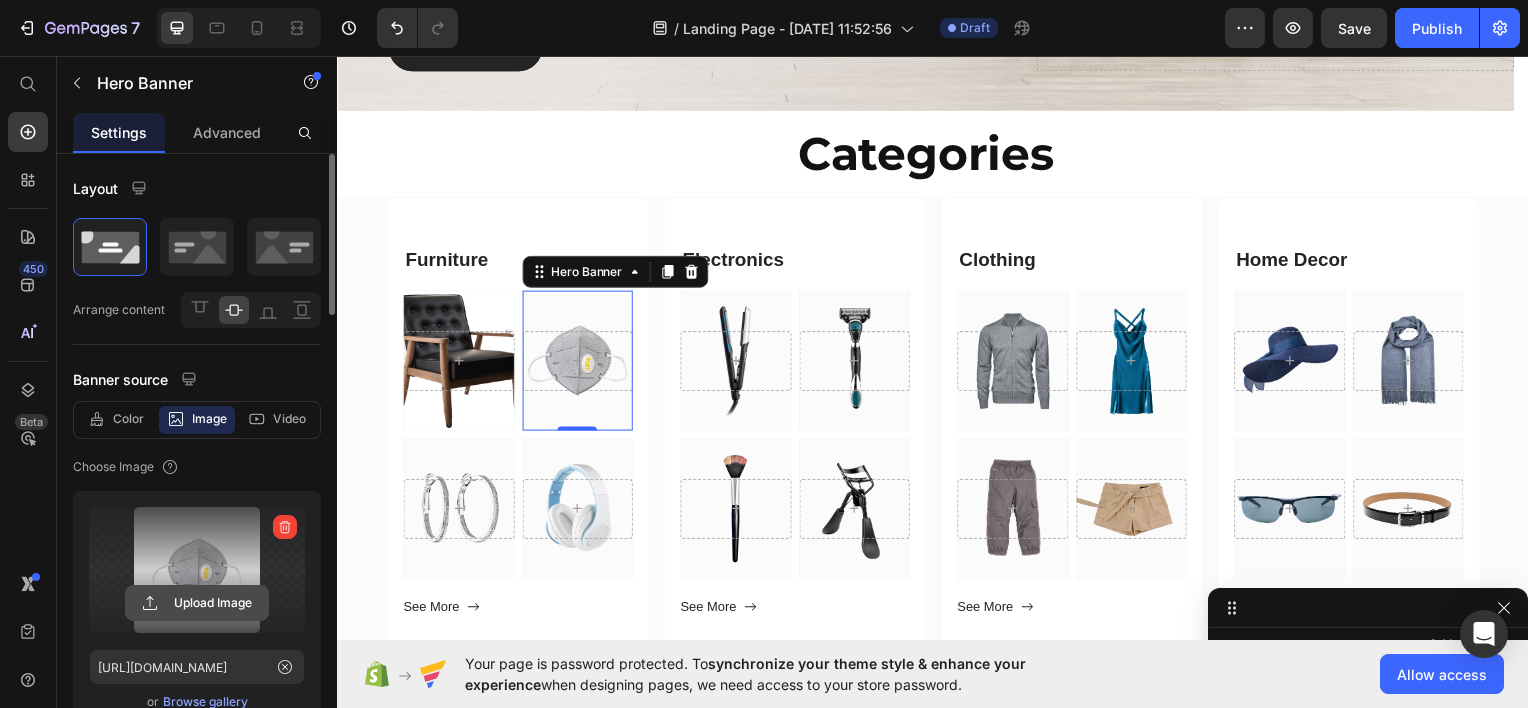 click 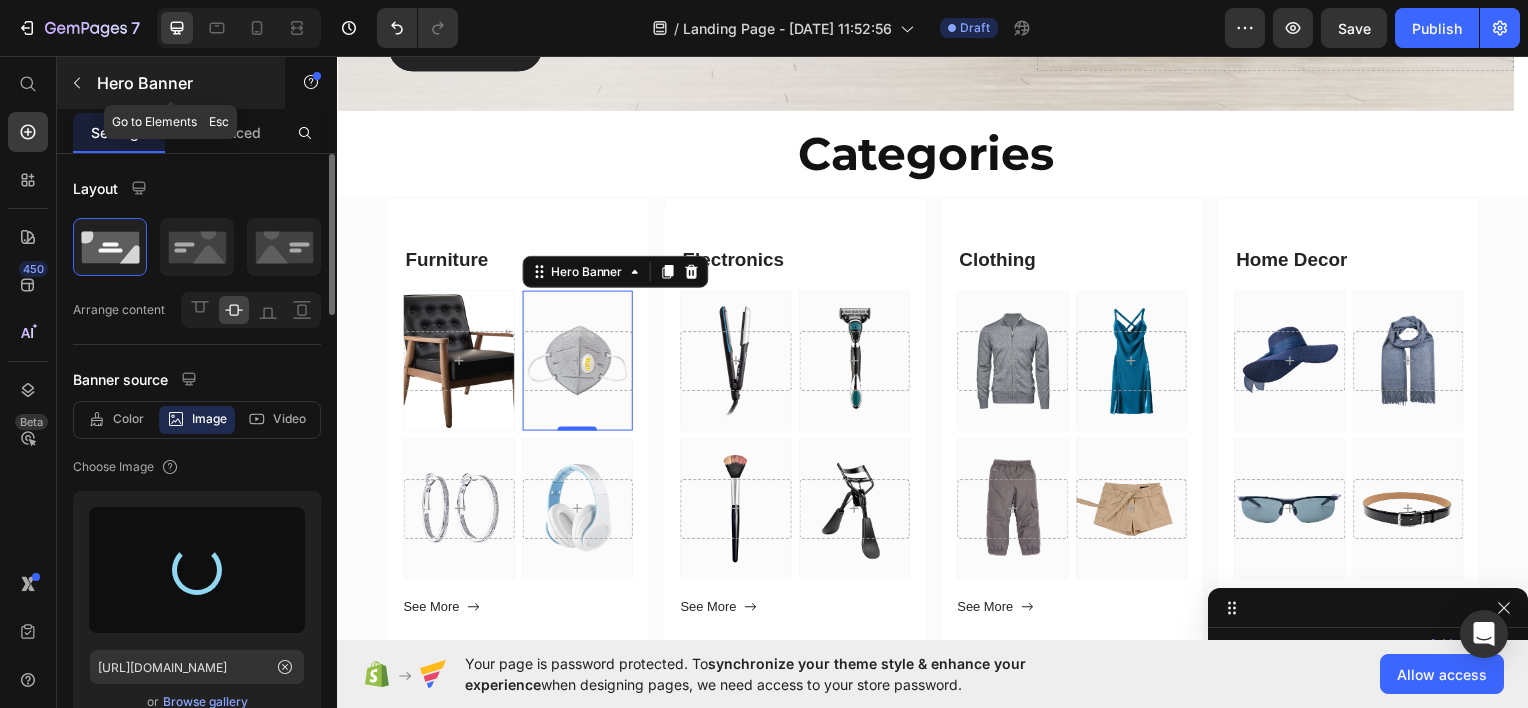 type on "https://cdn.shopify.com/s/files/1/0956/2564/2293/files/gempages_576941809293329250-d3297531-68e6-442a-9a23-b4283a14fedc.jpg" 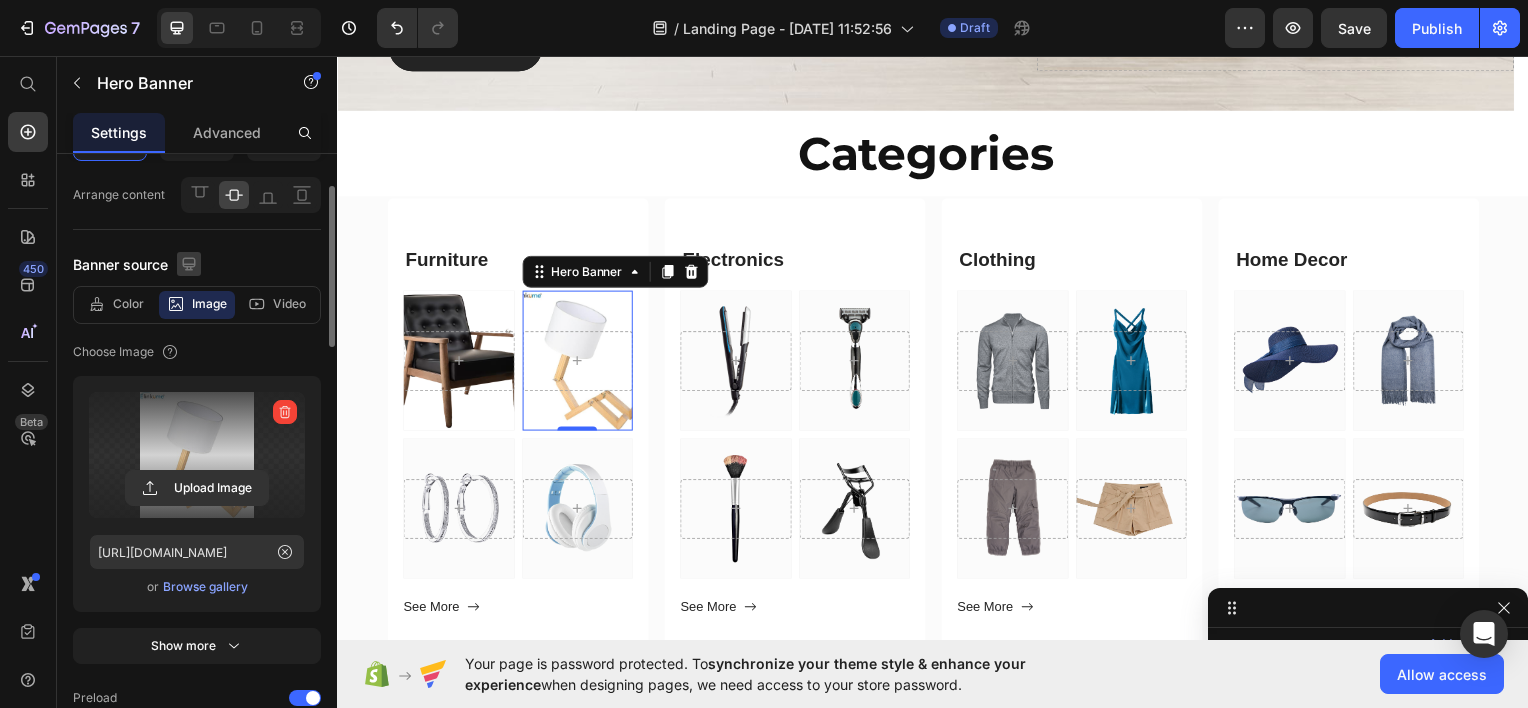 scroll, scrollTop: 117, scrollLeft: 0, axis: vertical 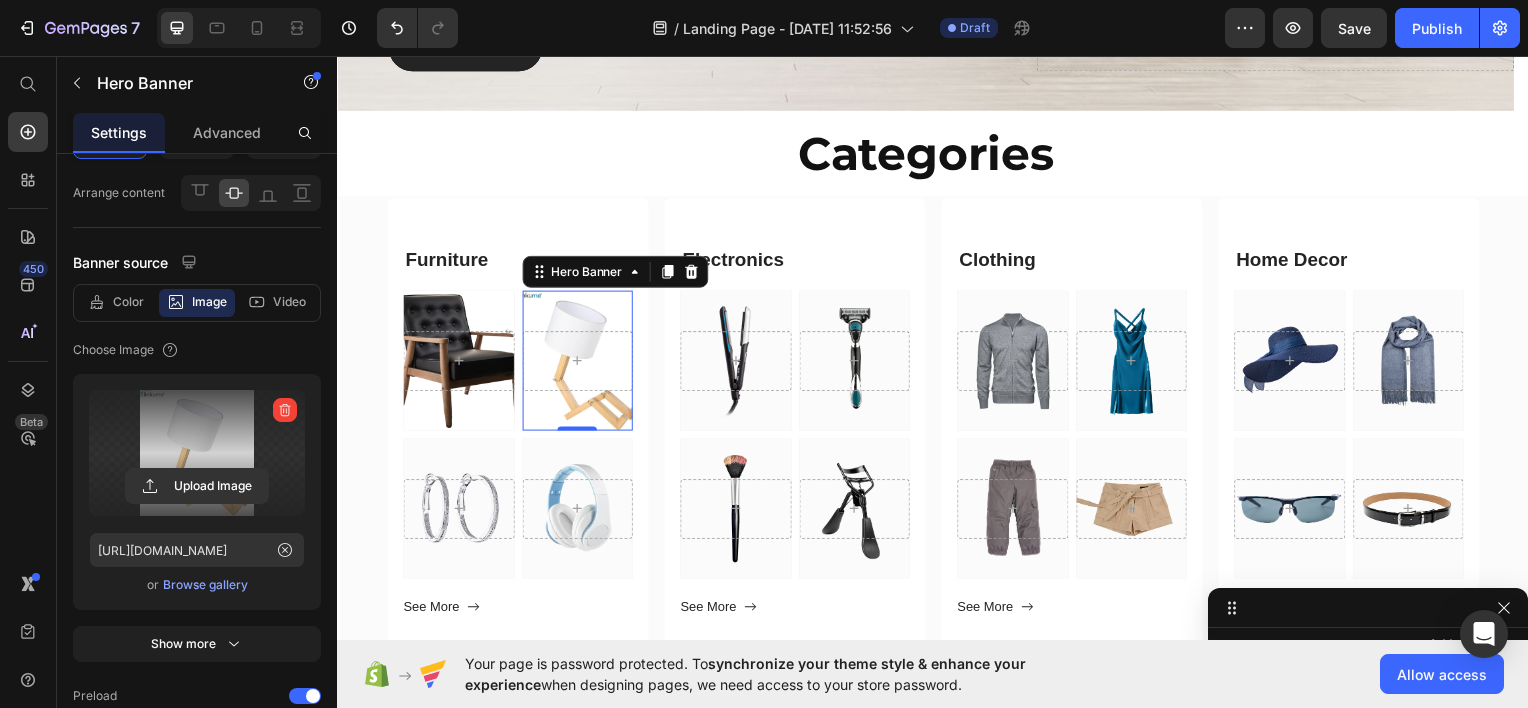 click on "Browse gallery" at bounding box center [205, 585] 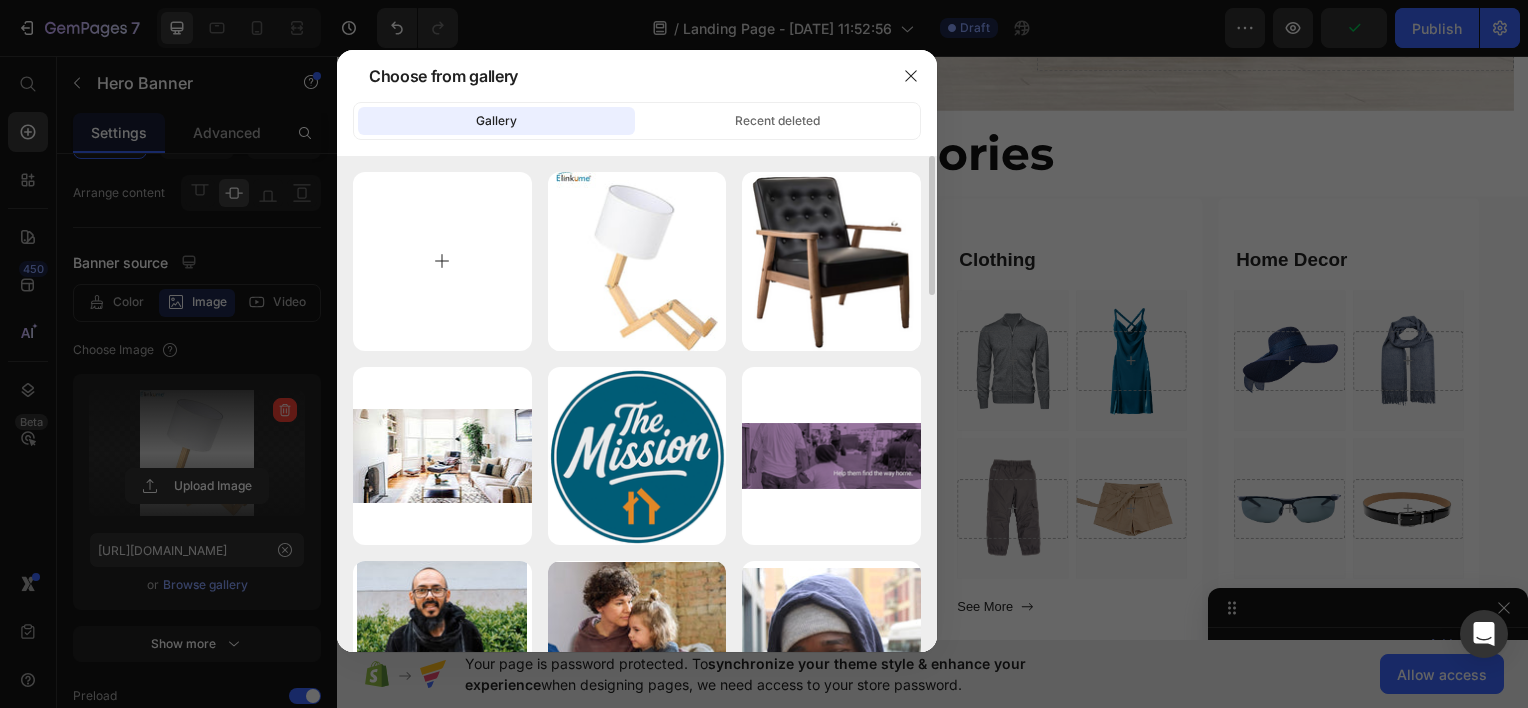 click at bounding box center (442, 261) 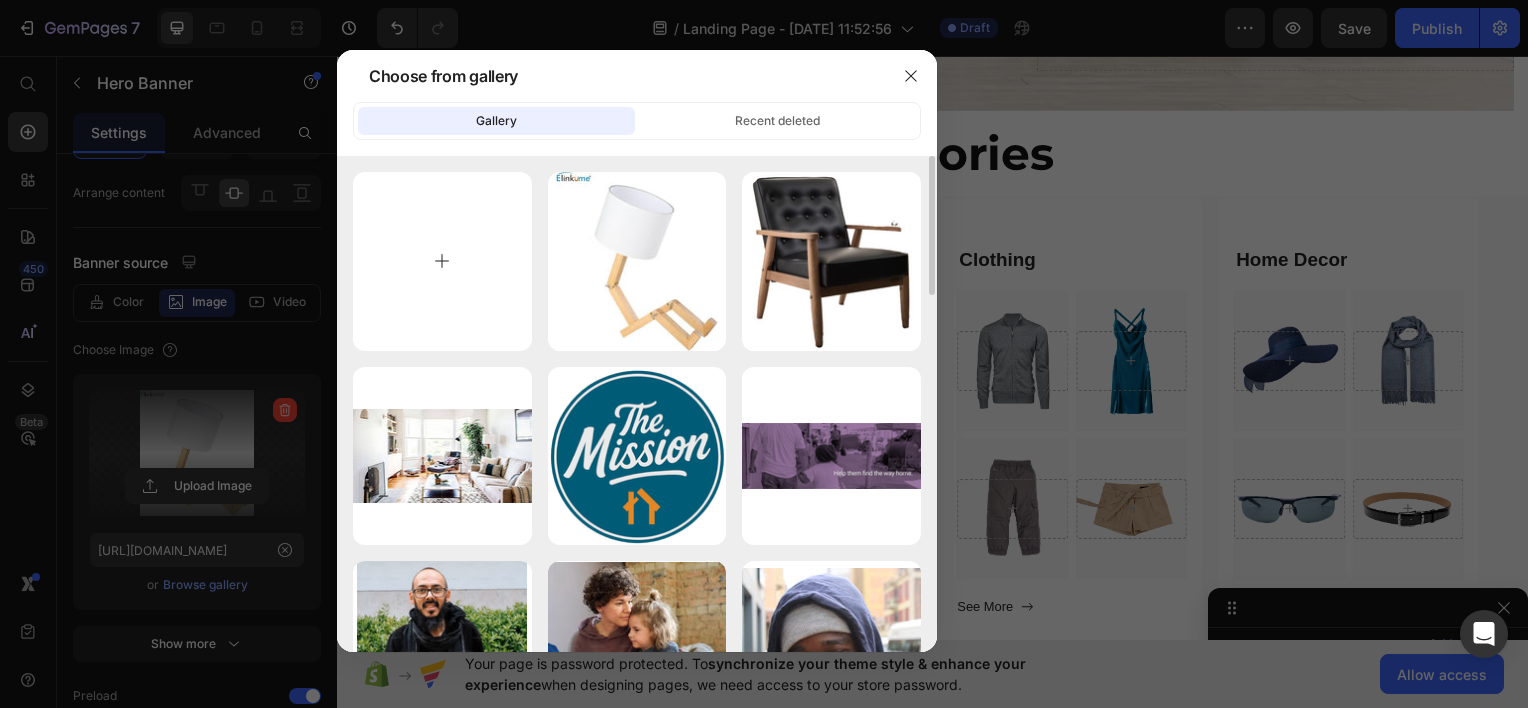 click at bounding box center [442, 261] 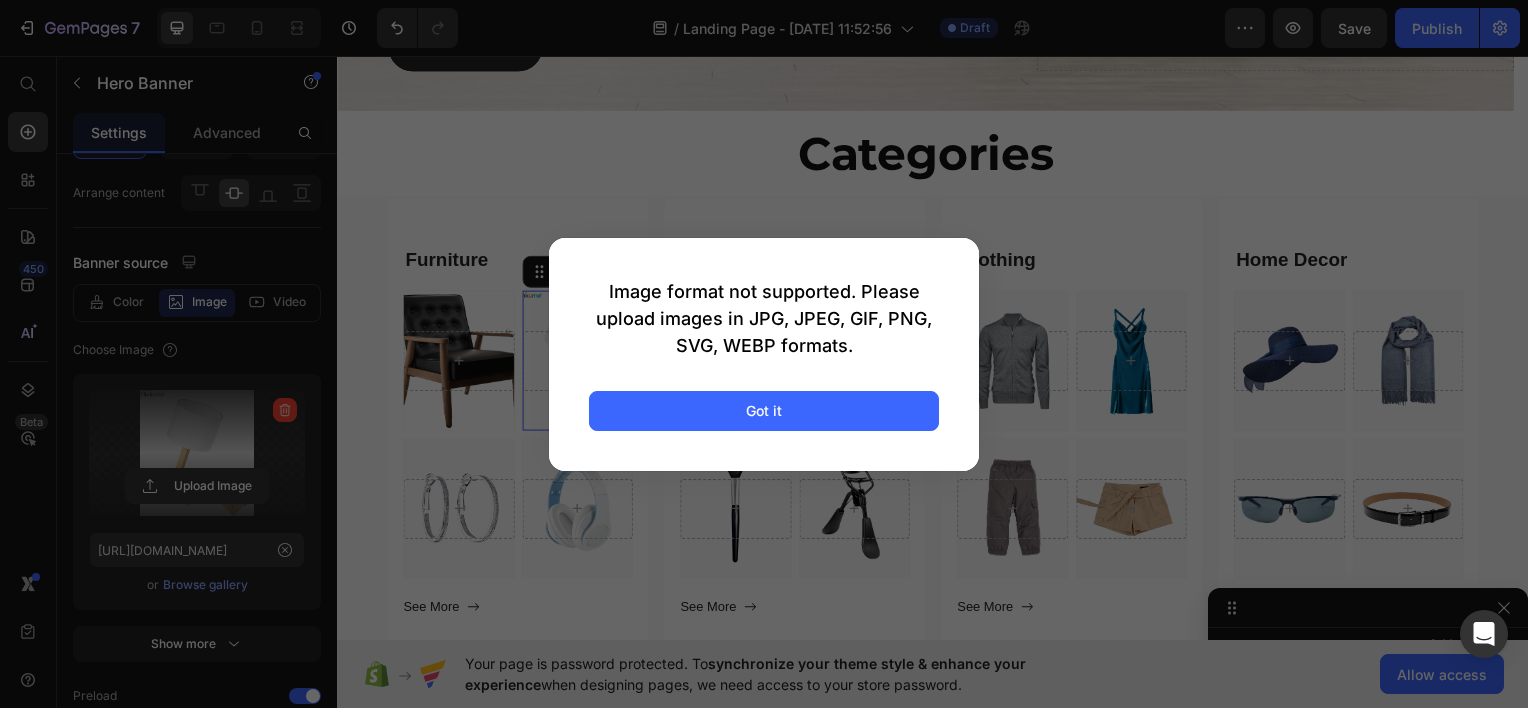 click on "Image format not supported. Please upload images in JPG, JPEG, GIF, PNG, SVG, WEBP formats.  Got it" 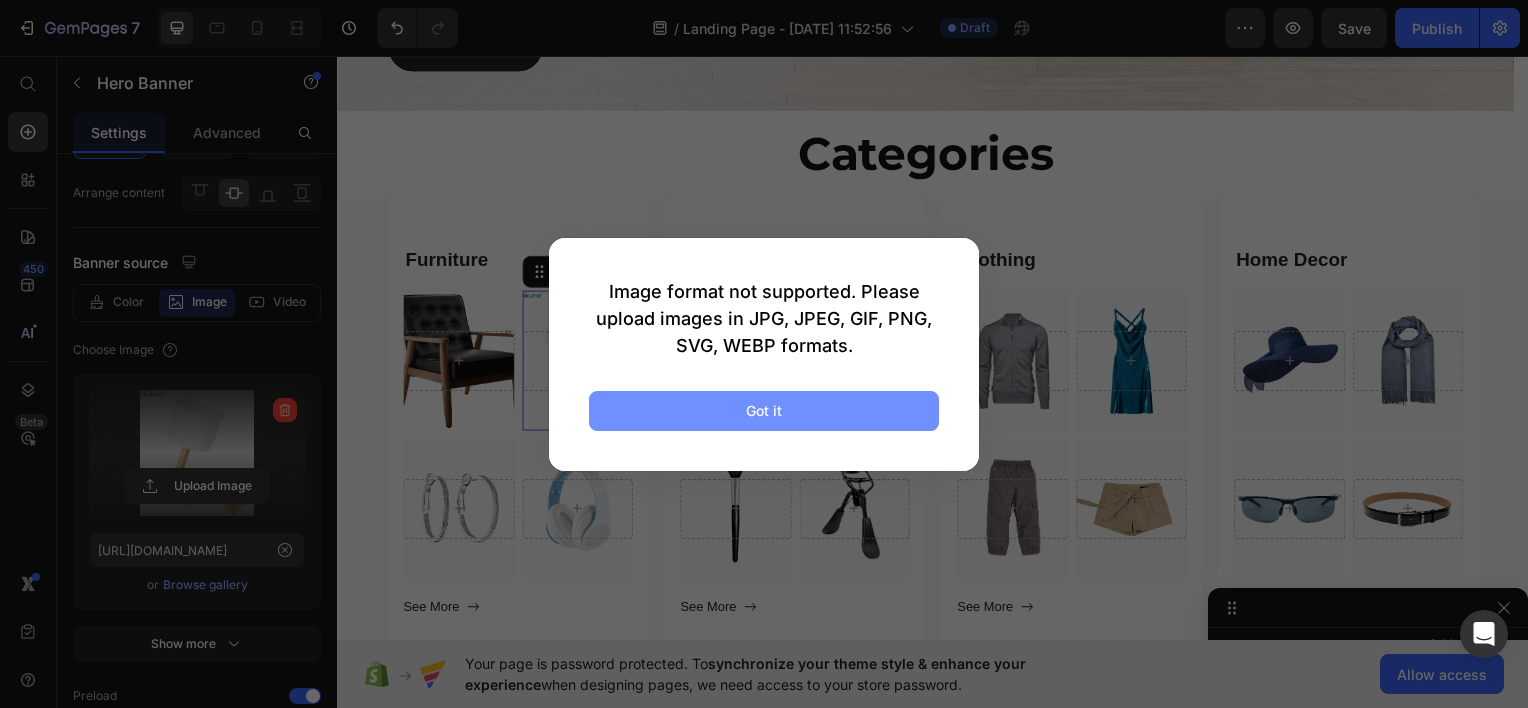 click on "Got it" at bounding box center [764, 411] 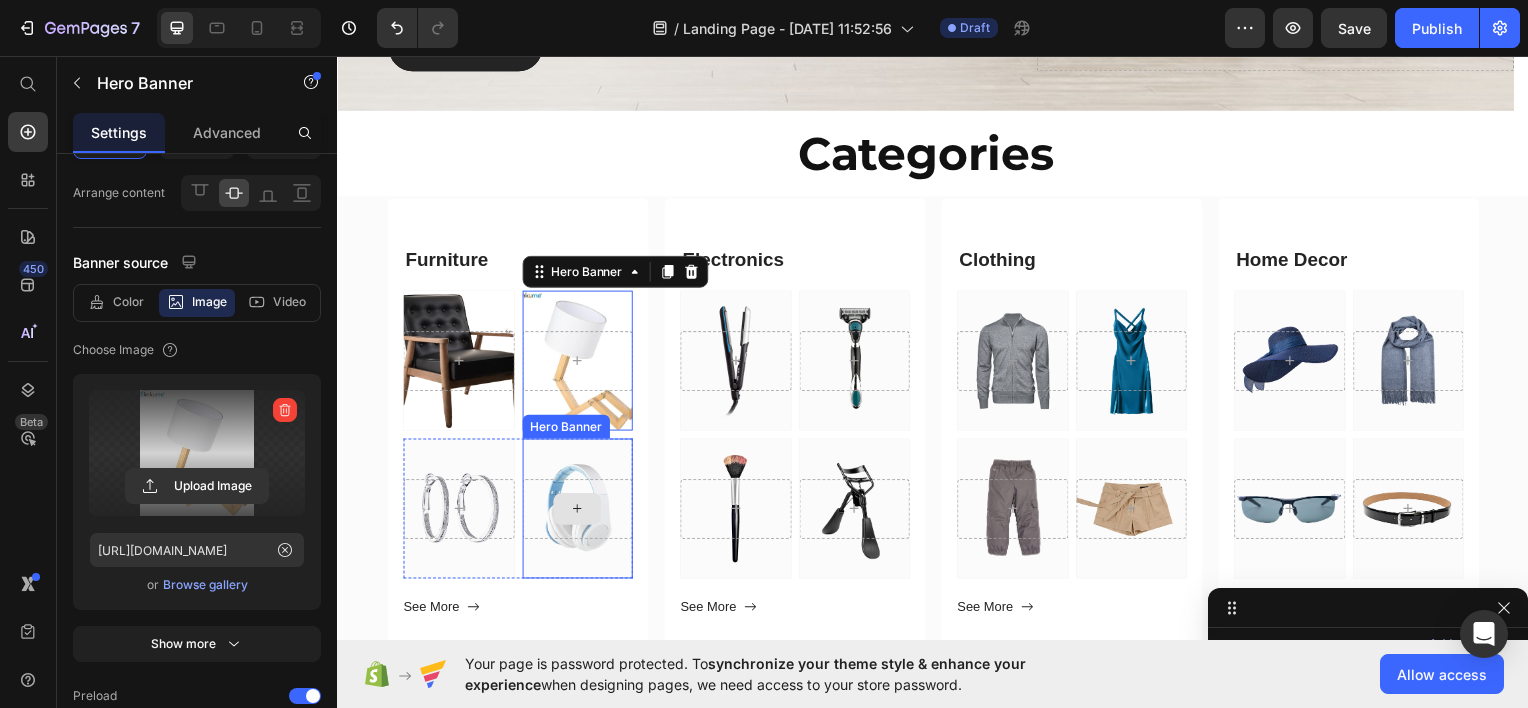 click at bounding box center (579, 511) 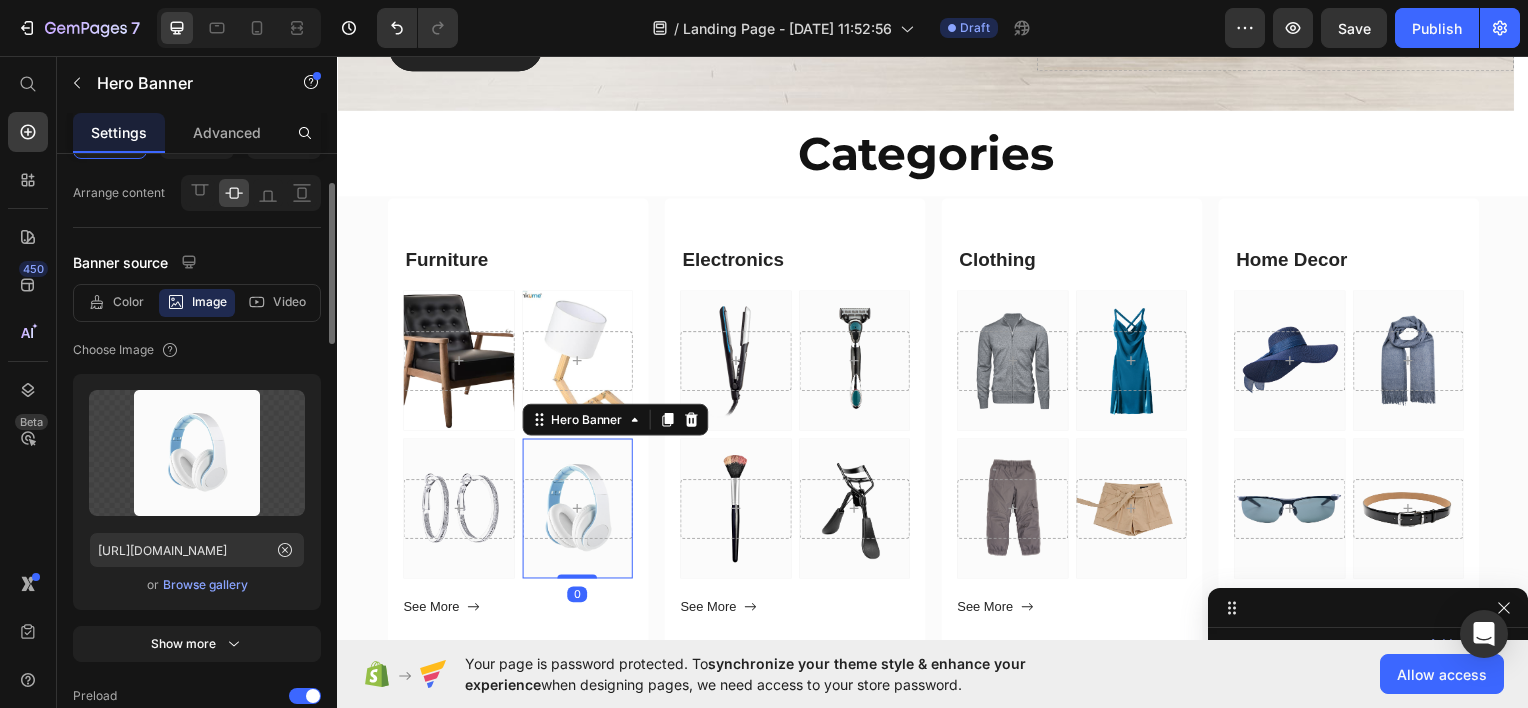 scroll, scrollTop: 116, scrollLeft: 0, axis: vertical 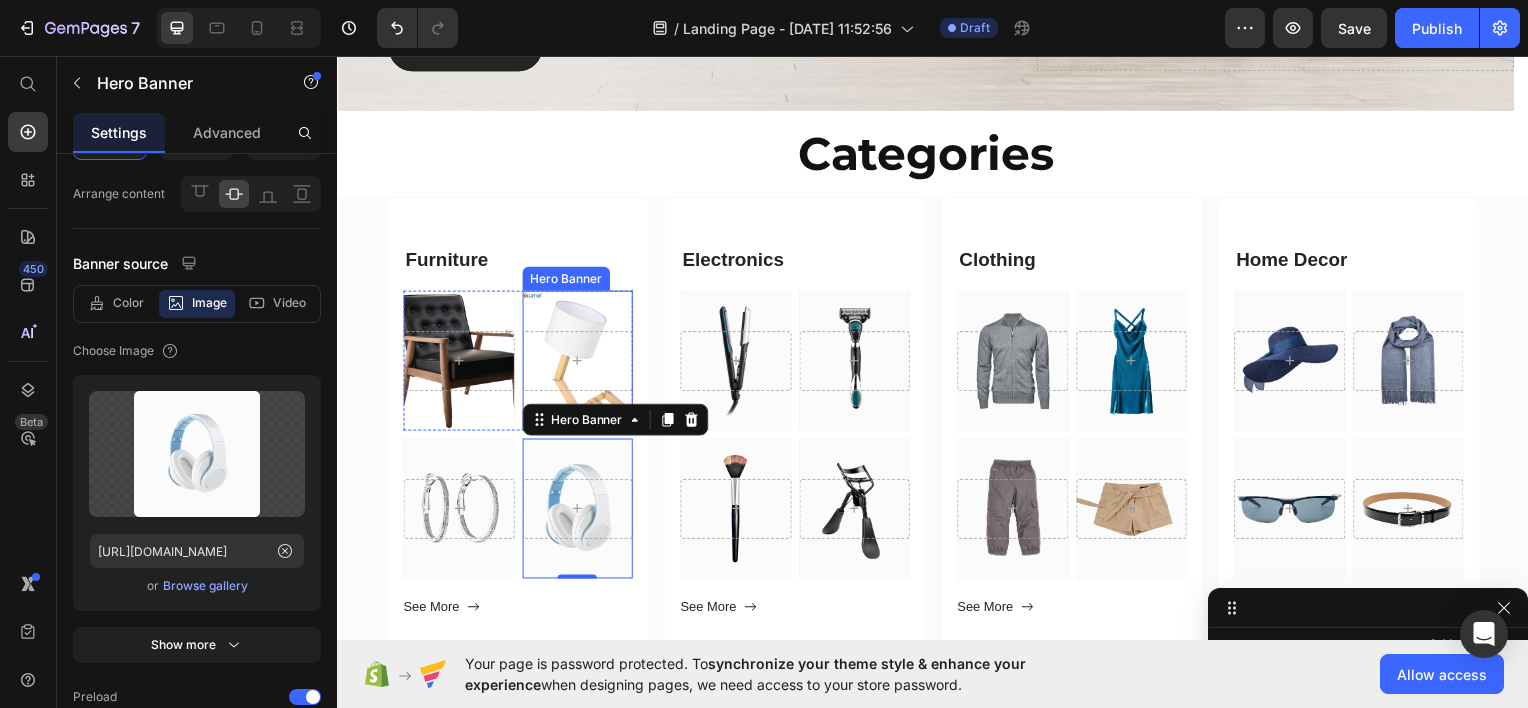 click at bounding box center [579, 361] 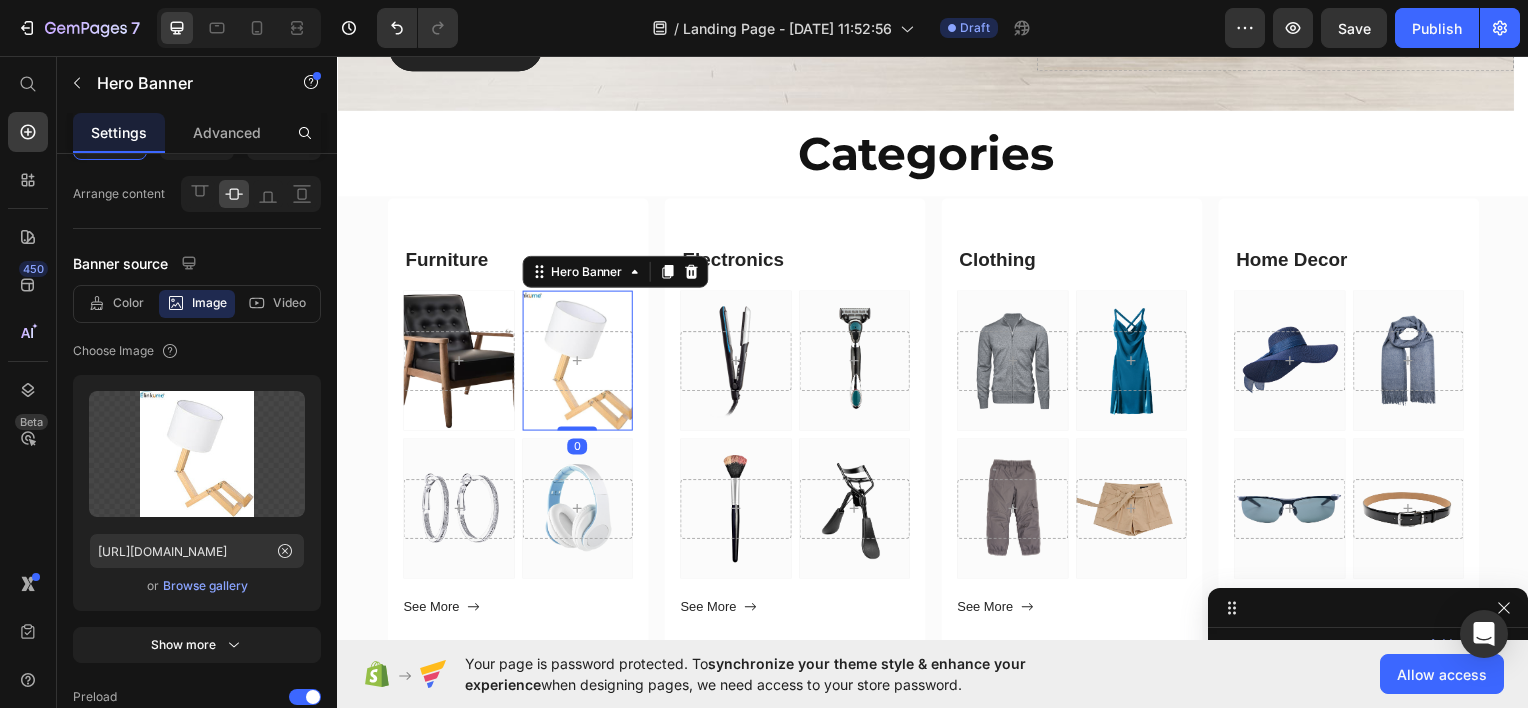 scroll, scrollTop: 116, scrollLeft: 0, axis: vertical 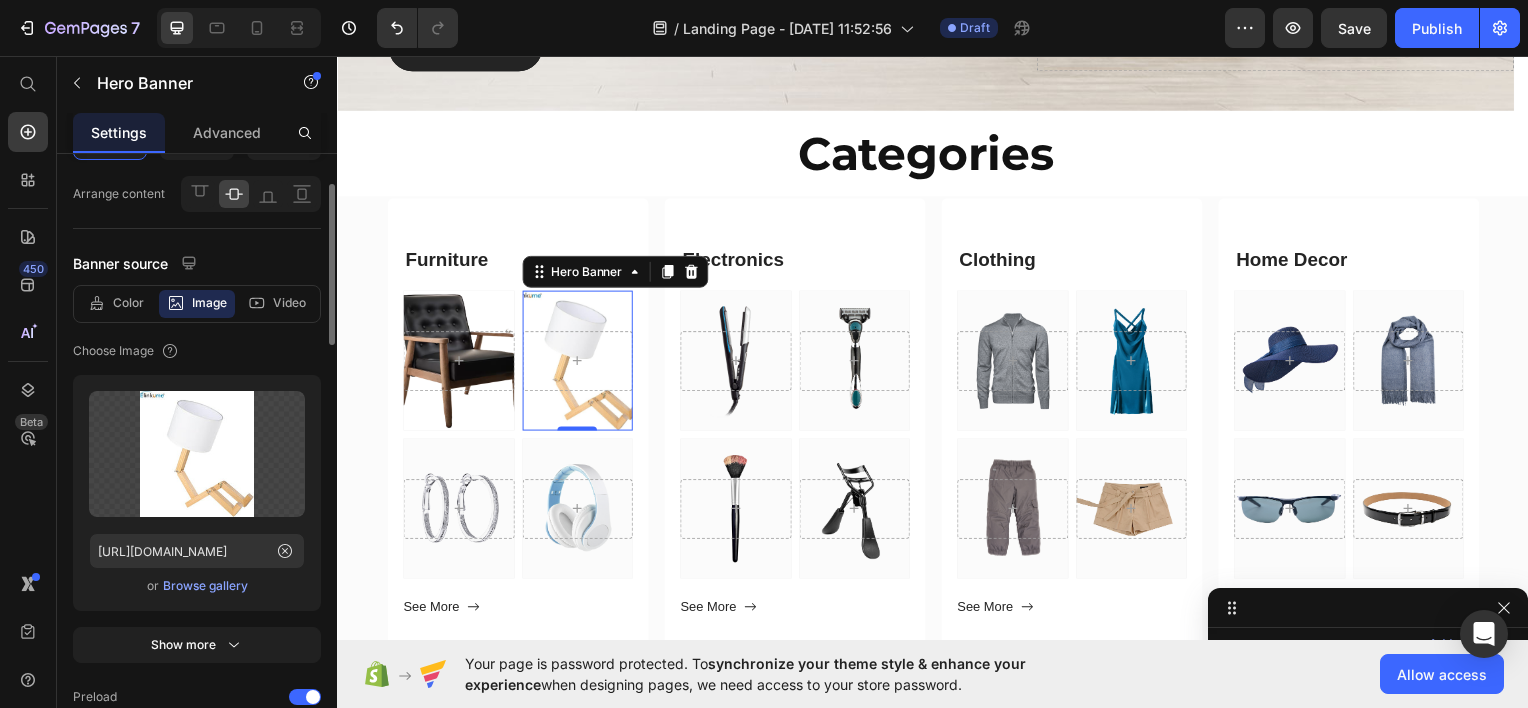 click on "Browse gallery" at bounding box center [205, 586] 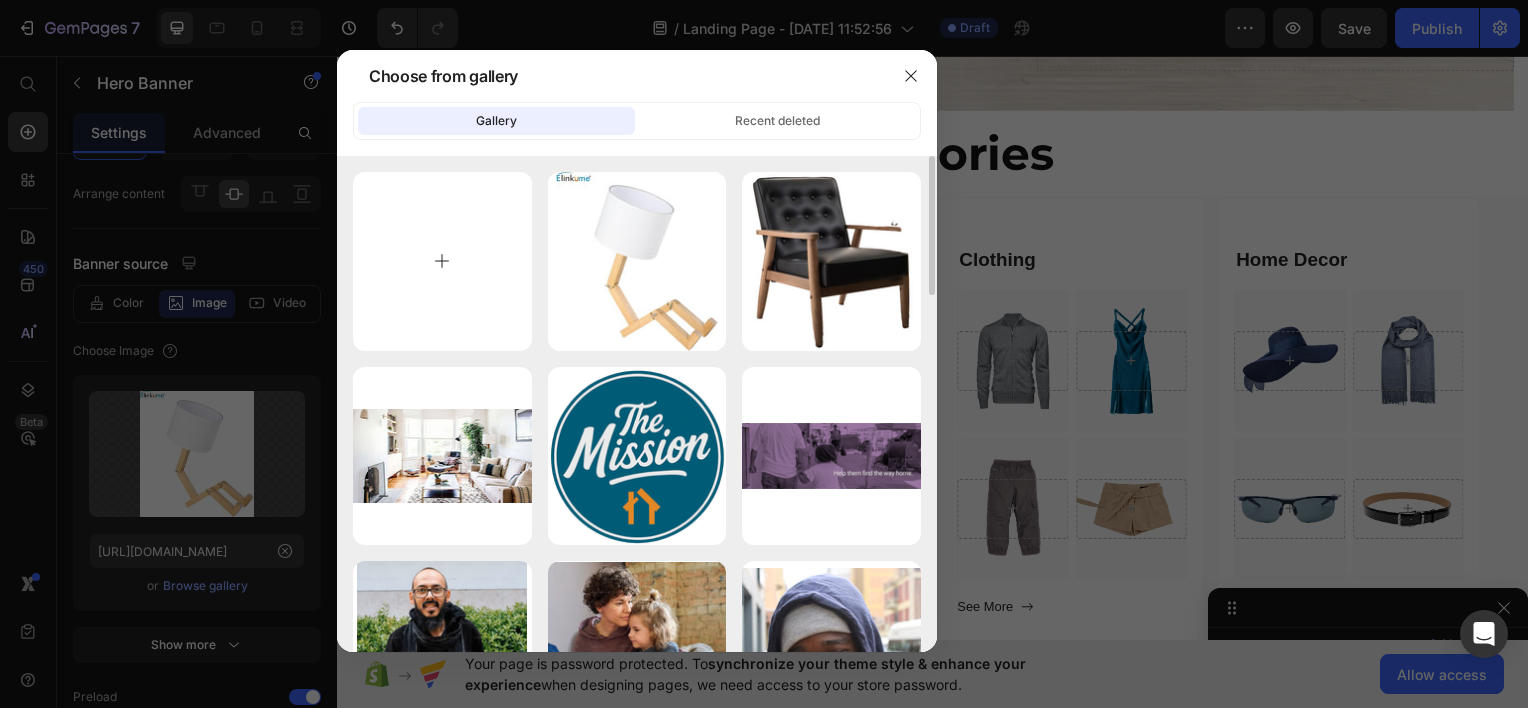 click at bounding box center (442, 261) 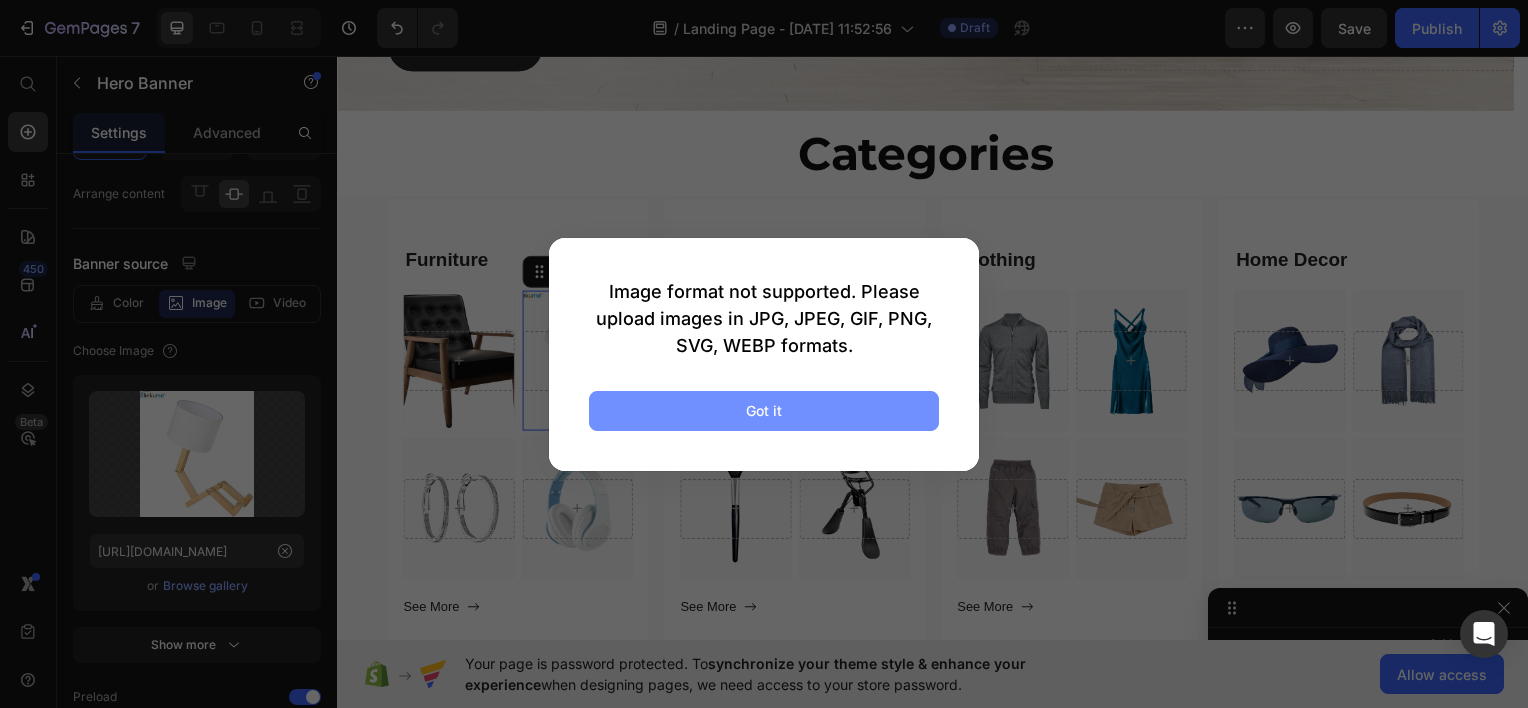 click on "Got it" at bounding box center (764, 411) 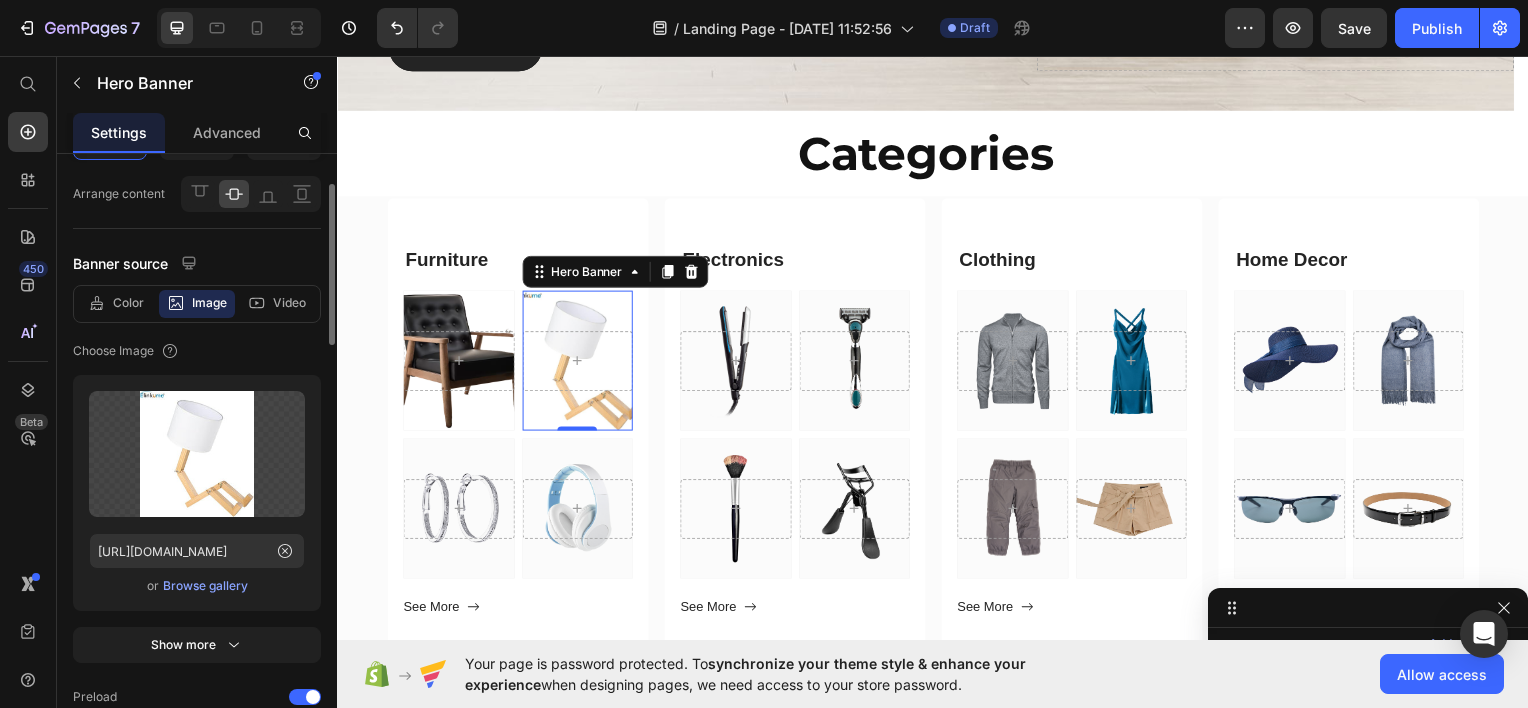 click on "Browse gallery" at bounding box center (205, 586) 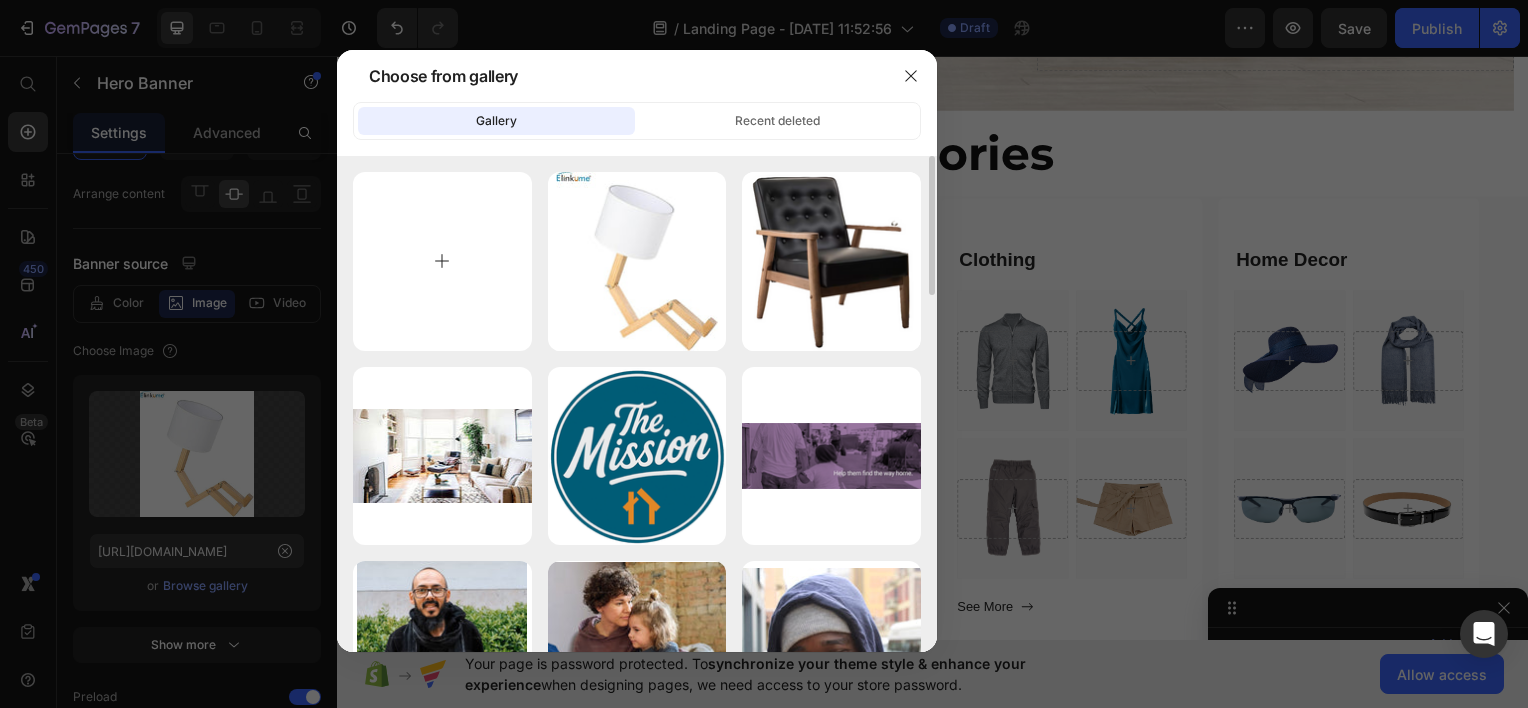 click at bounding box center [442, 261] 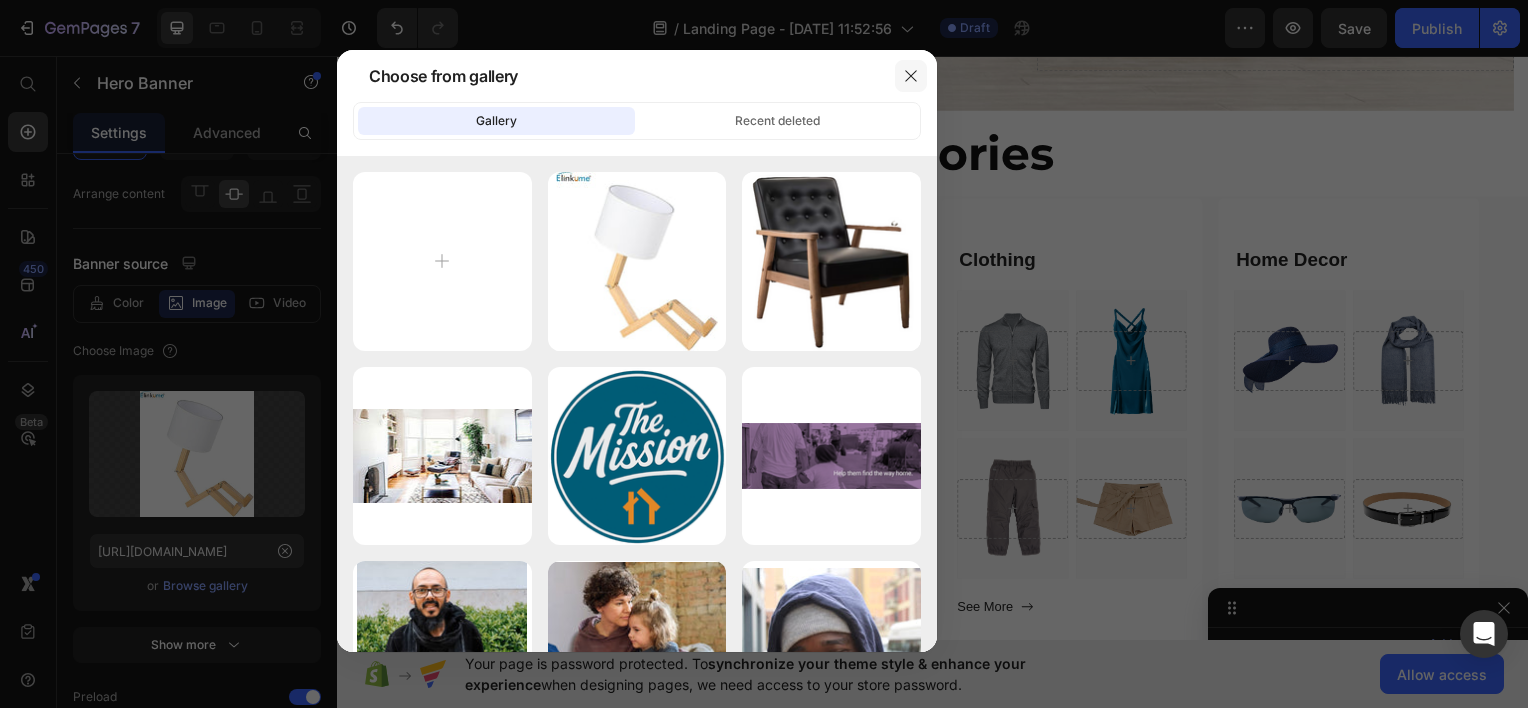 click 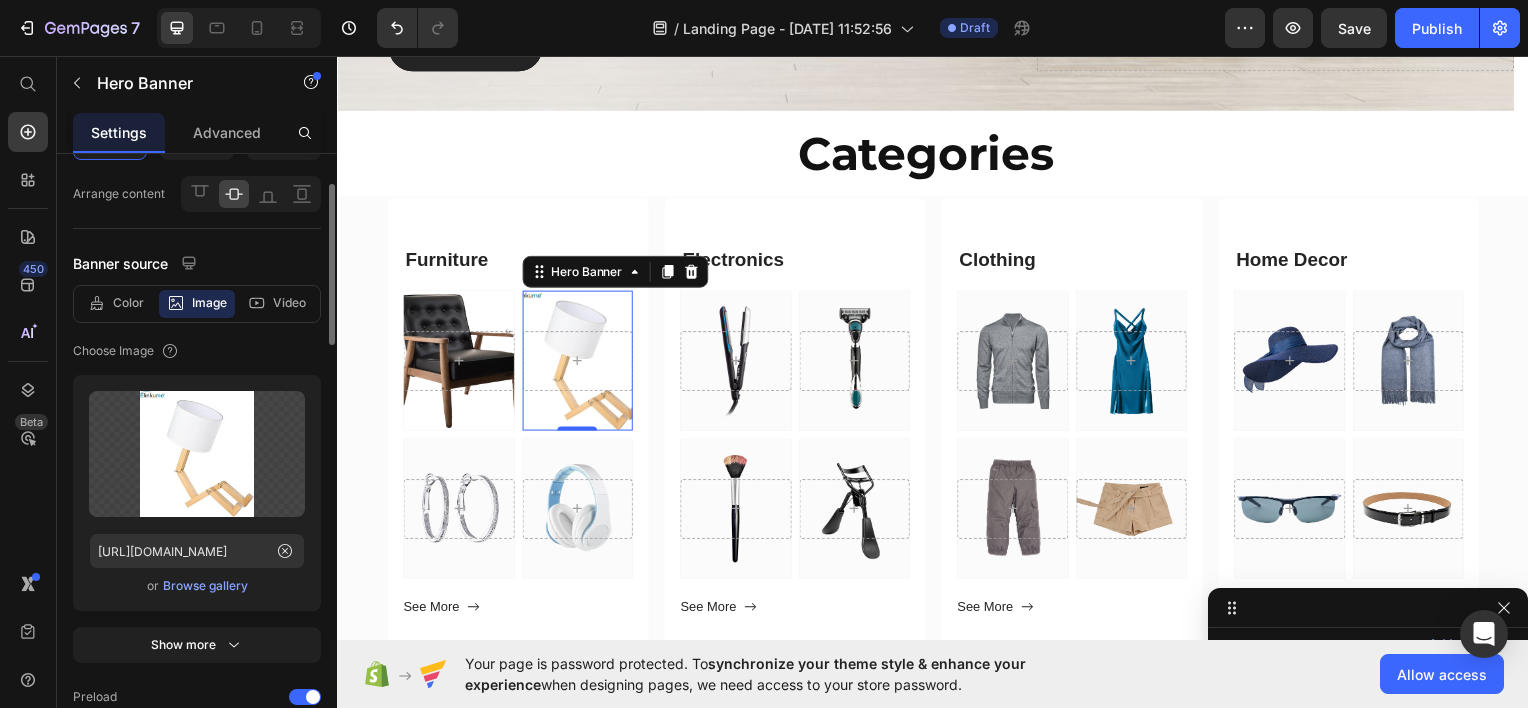 click on "Browse gallery" at bounding box center (205, 586) 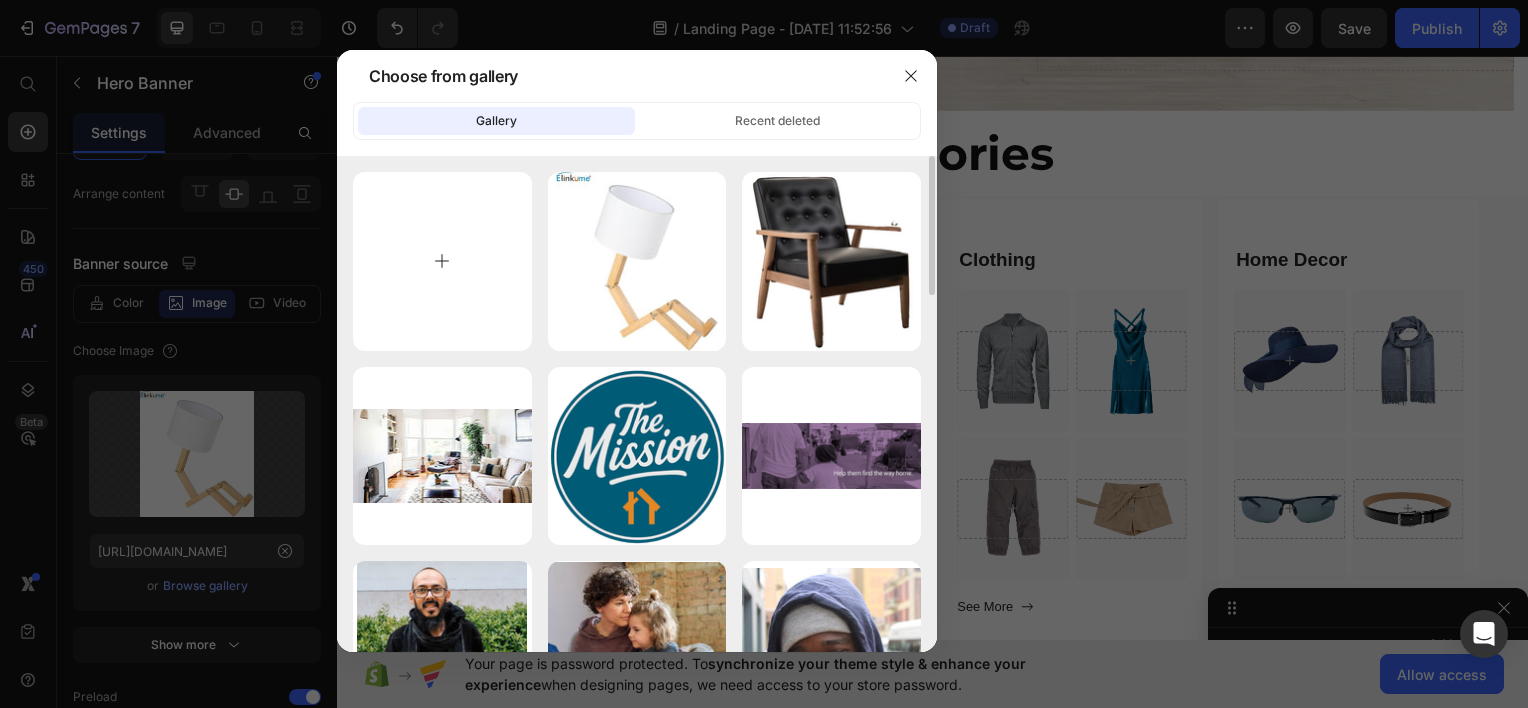 click at bounding box center [442, 261] 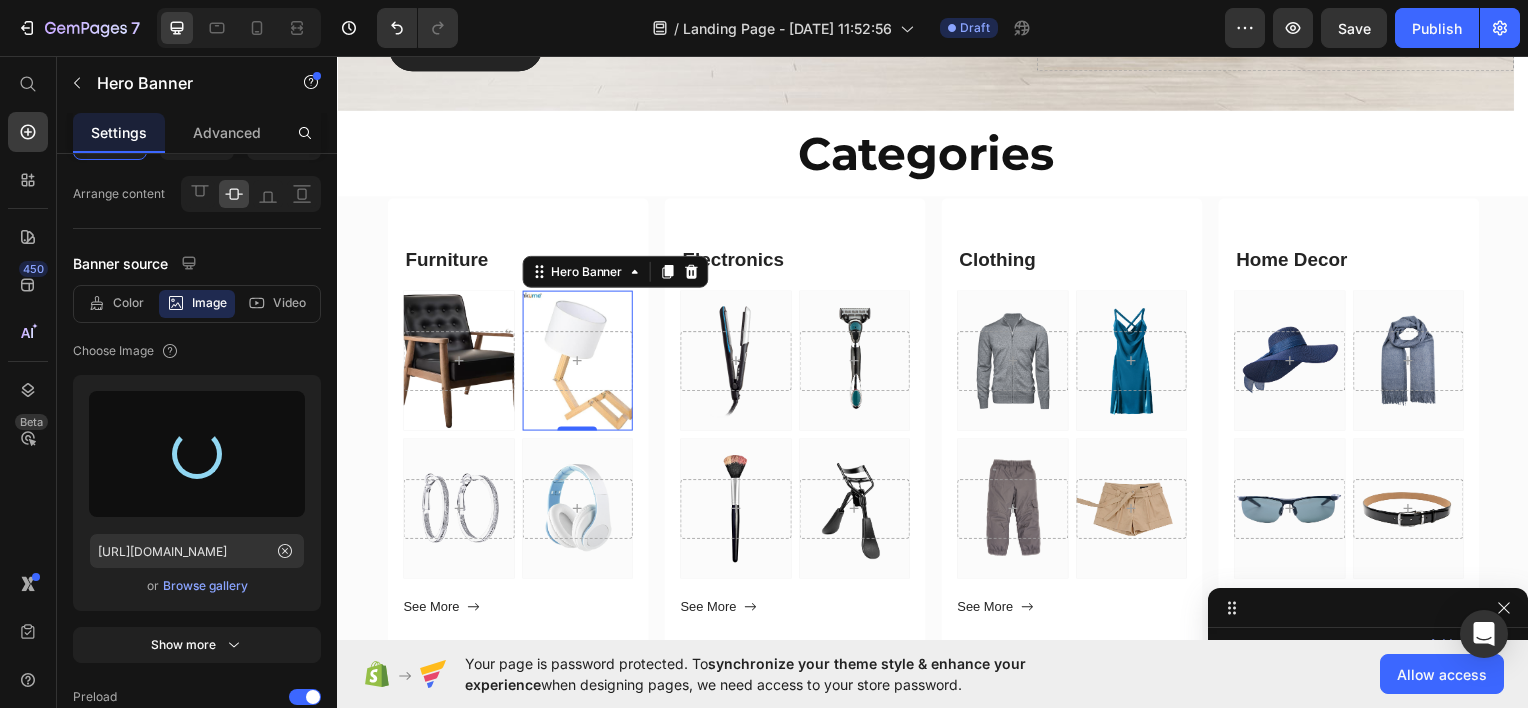 type on "https://cdn.shopify.com/s/files/1/0956/2564/2293/files/gempages_576941809293329250-a497fa61-e603-4449-82ab-c007e4cc8c14.png" 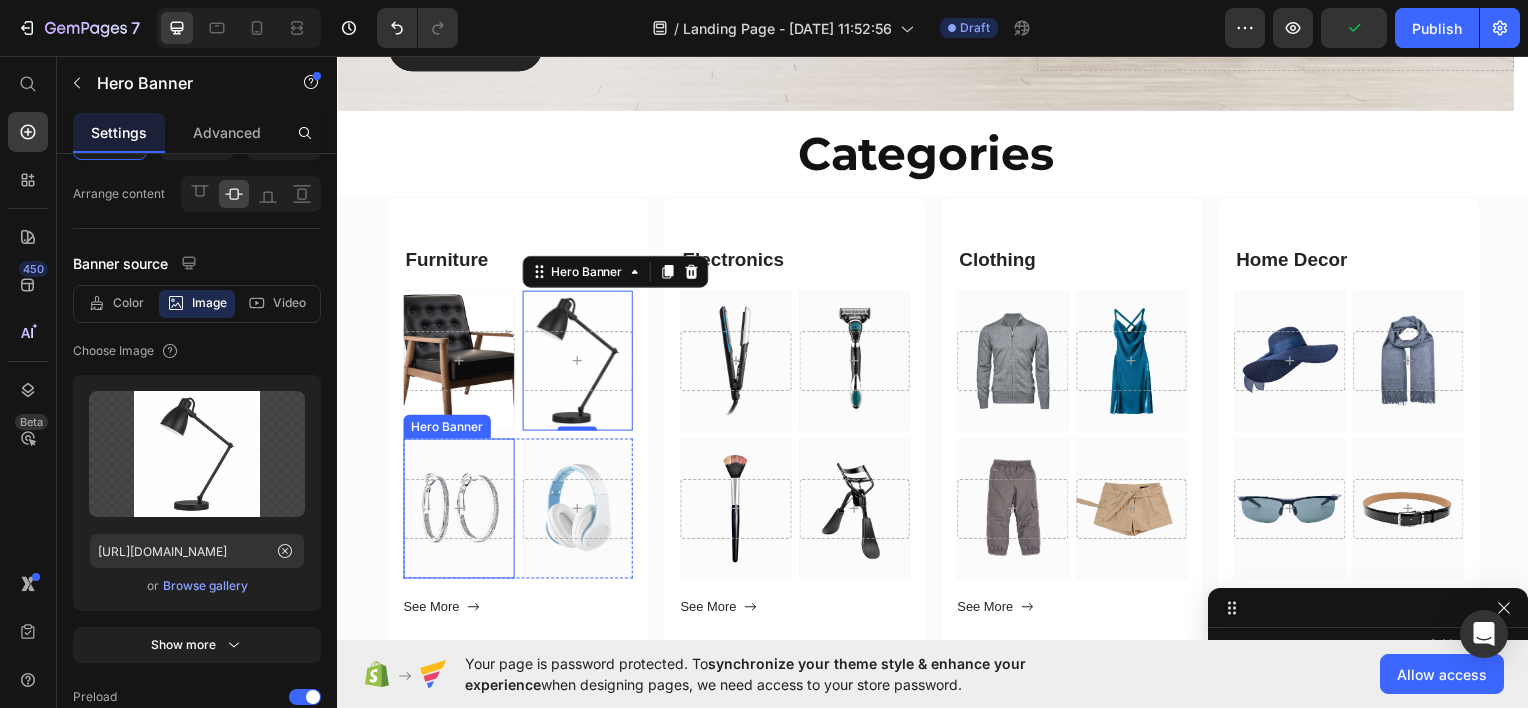 click at bounding box center (459, 510) 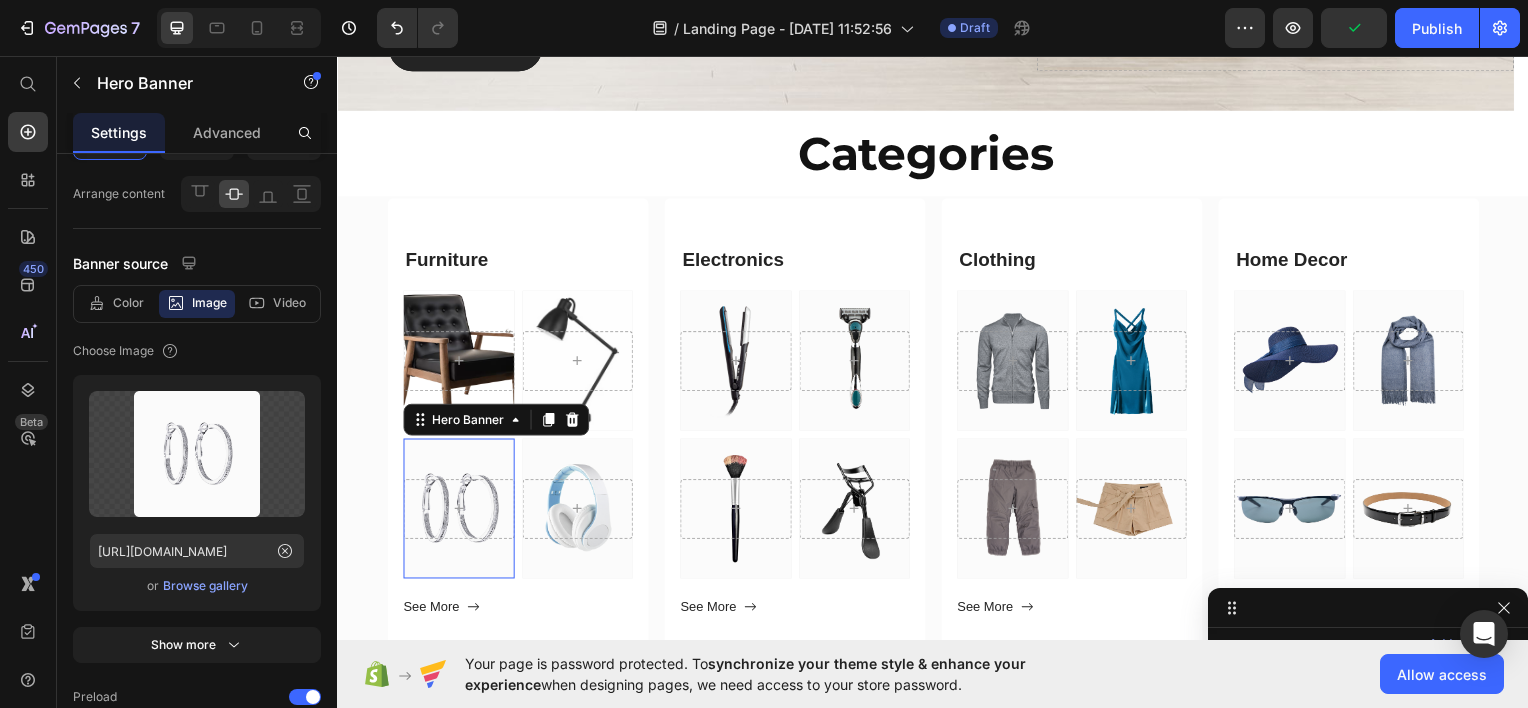 scroll, scrollTop: 1108, scrollLeft: 0, axis: vertical 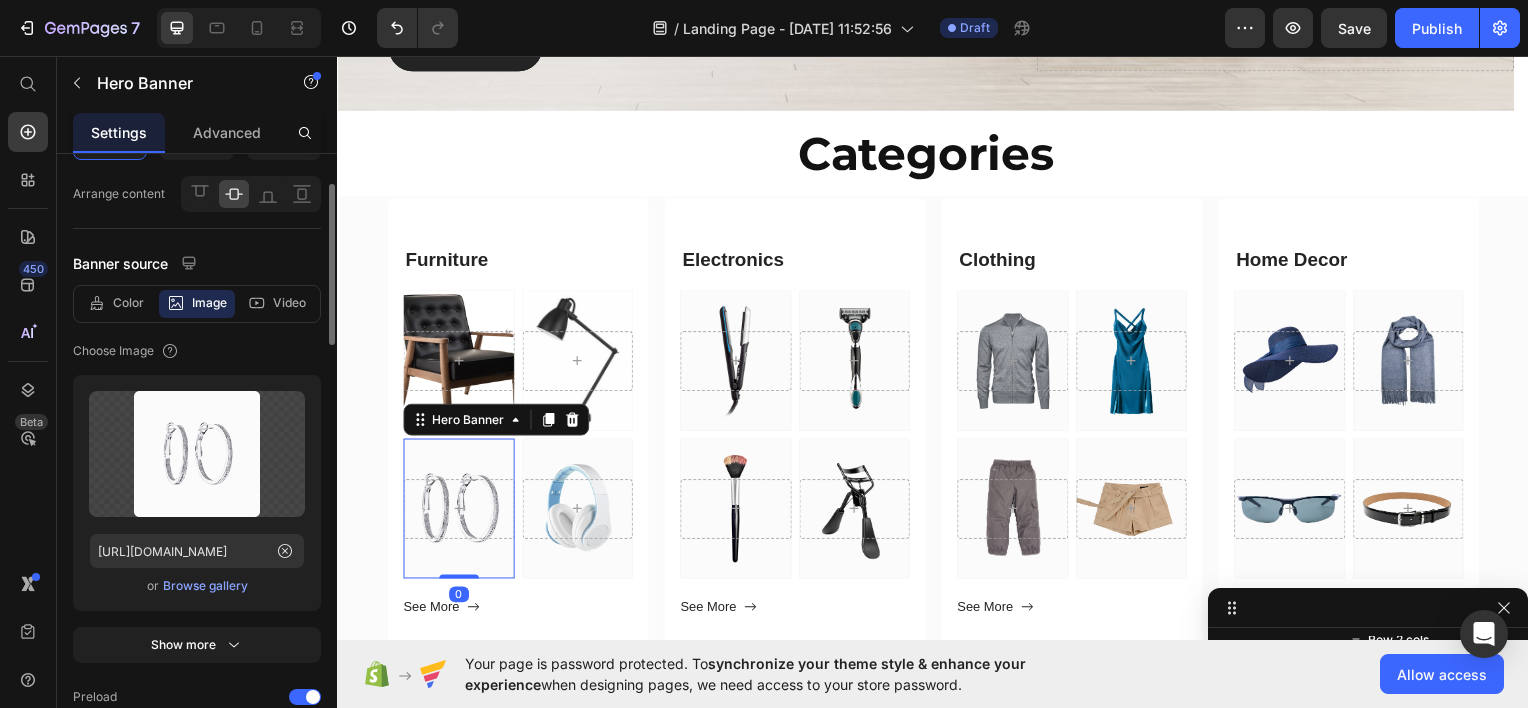click on "Browse gallery" at bounding box center [205, 586] 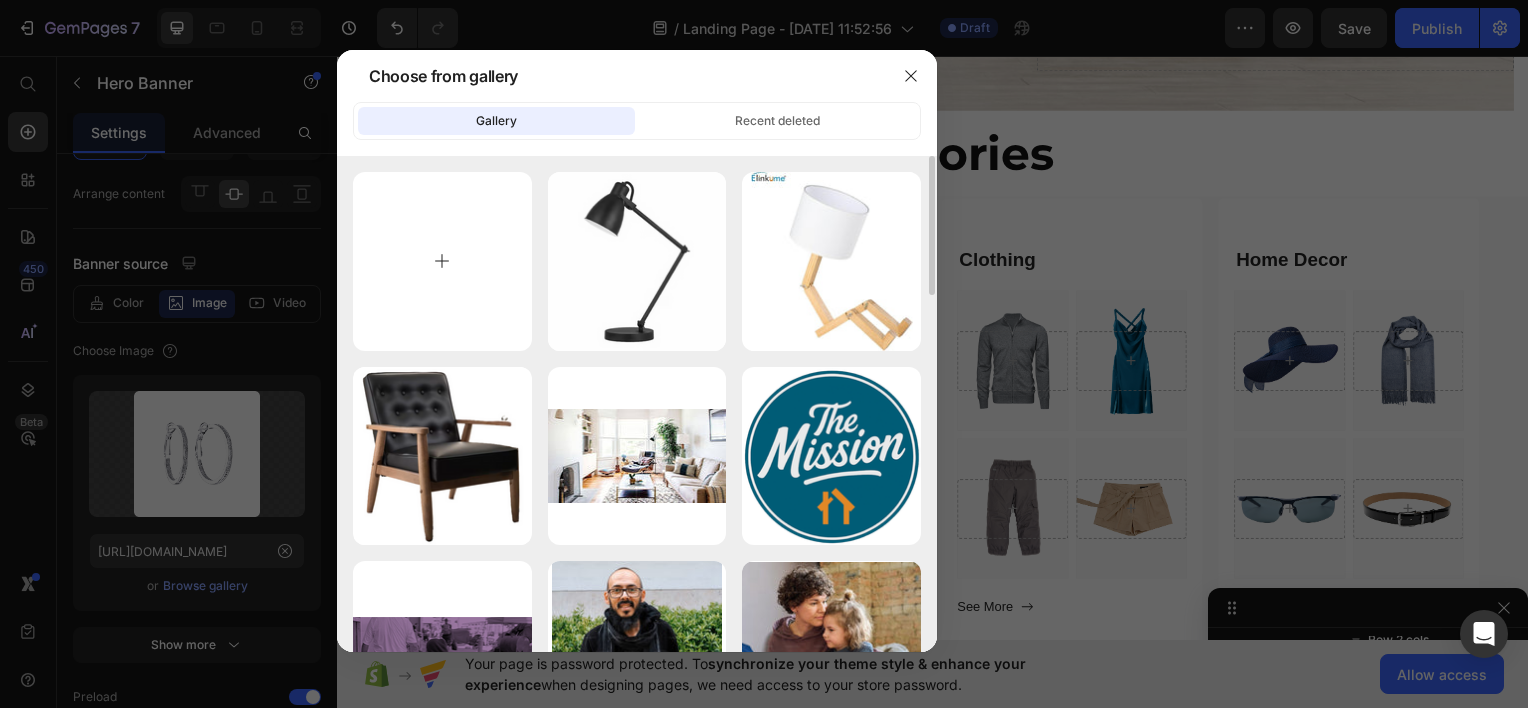 click at bounding box center (442, 261) 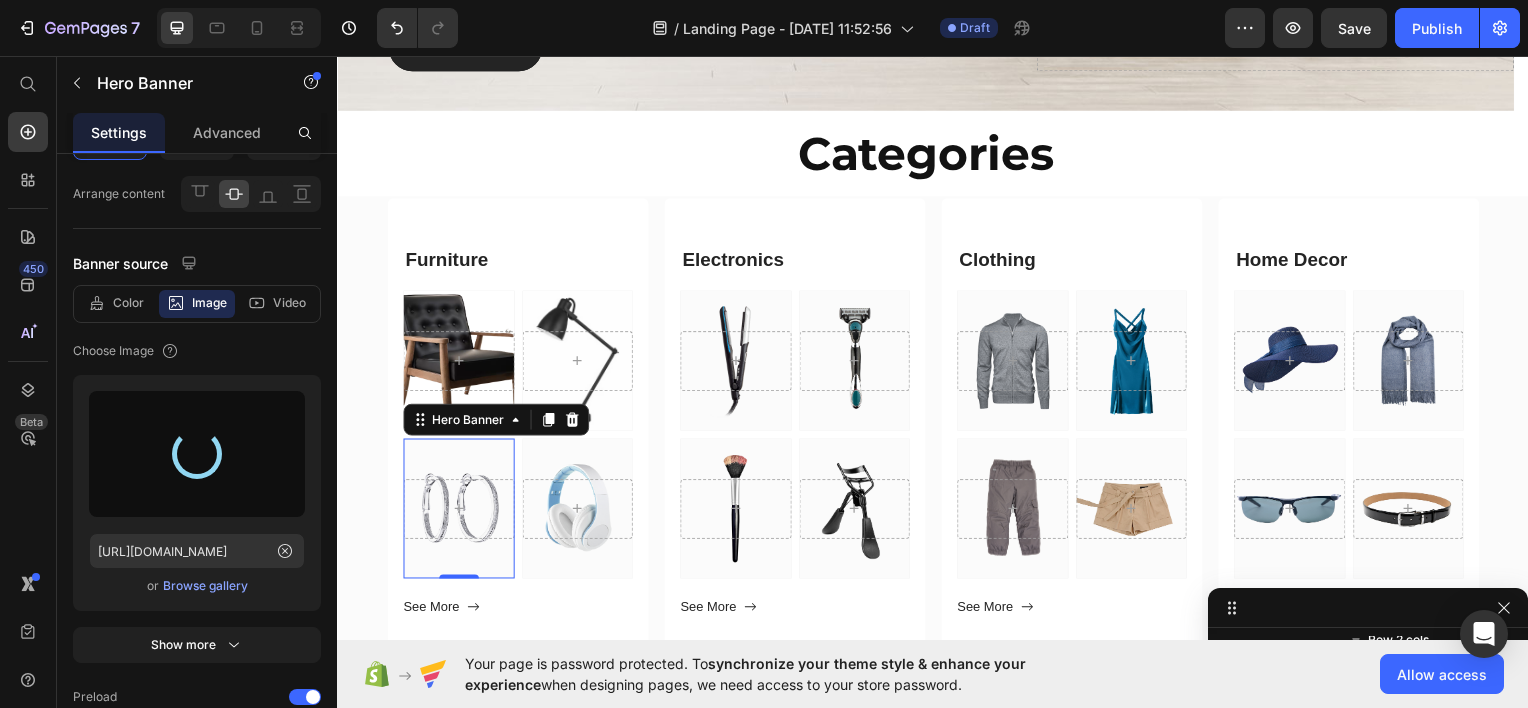 type on "[URL][DOMAIN_NAME]" 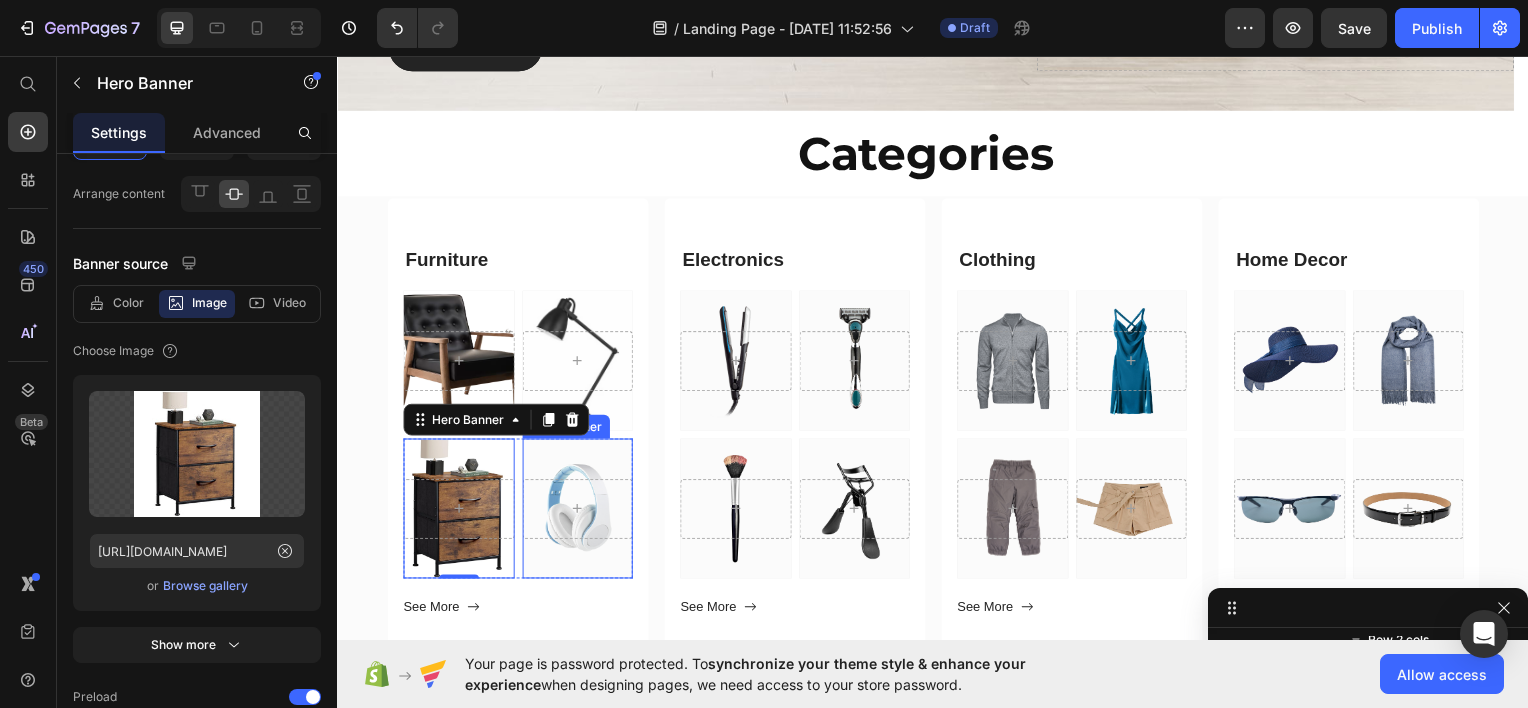 click at bounding box center [579, 510] 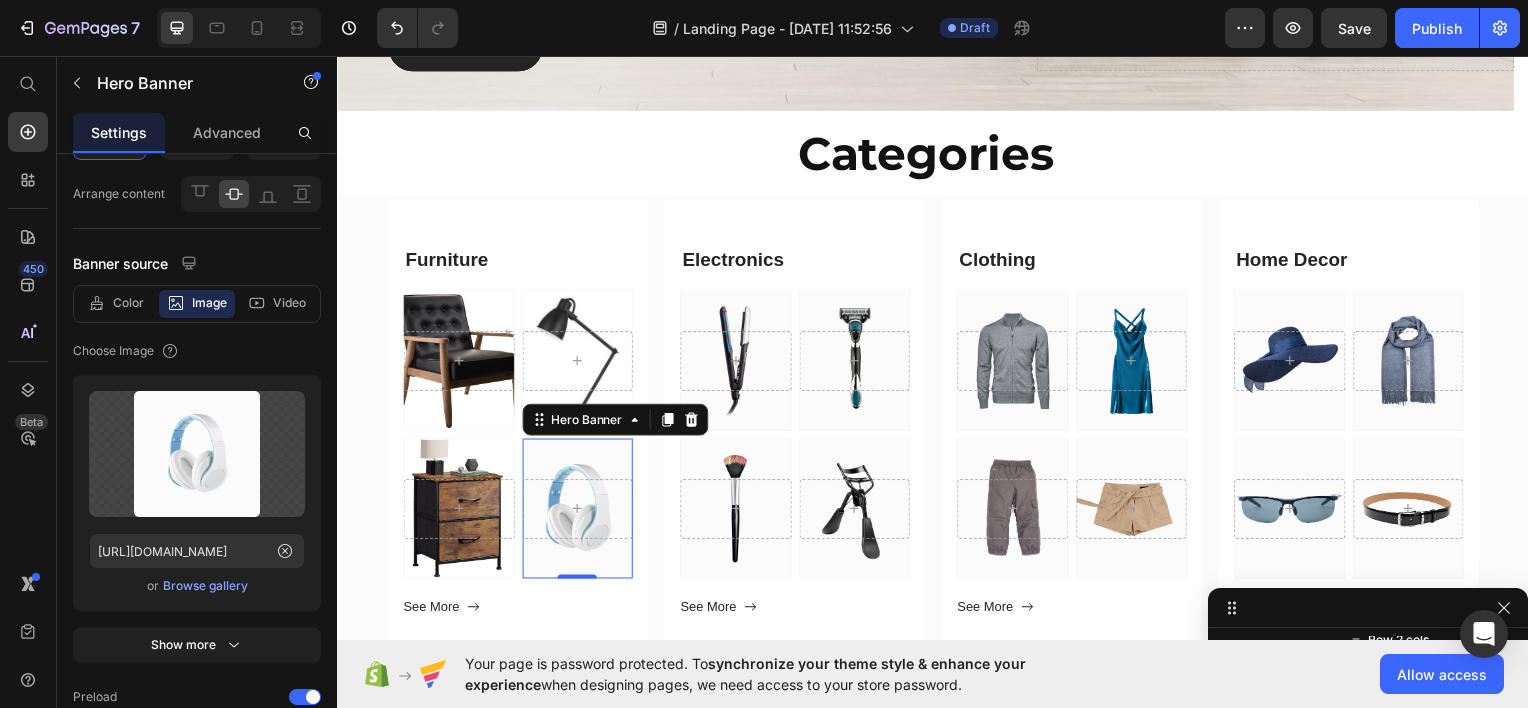 scroll, scrollTop: 1228, scrollLeft: 0, axis: vertical 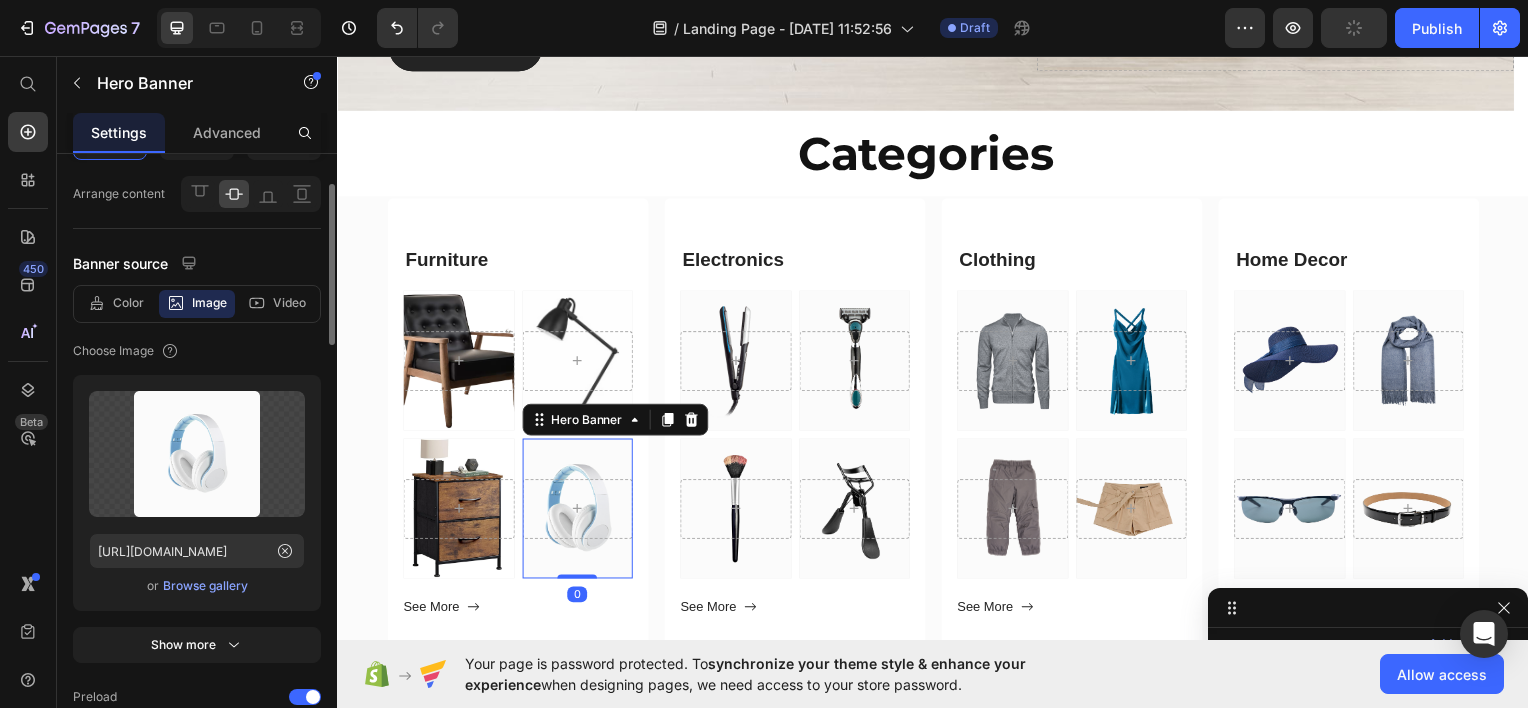 click on "Browse gallery" at bounding box center [205, 586] 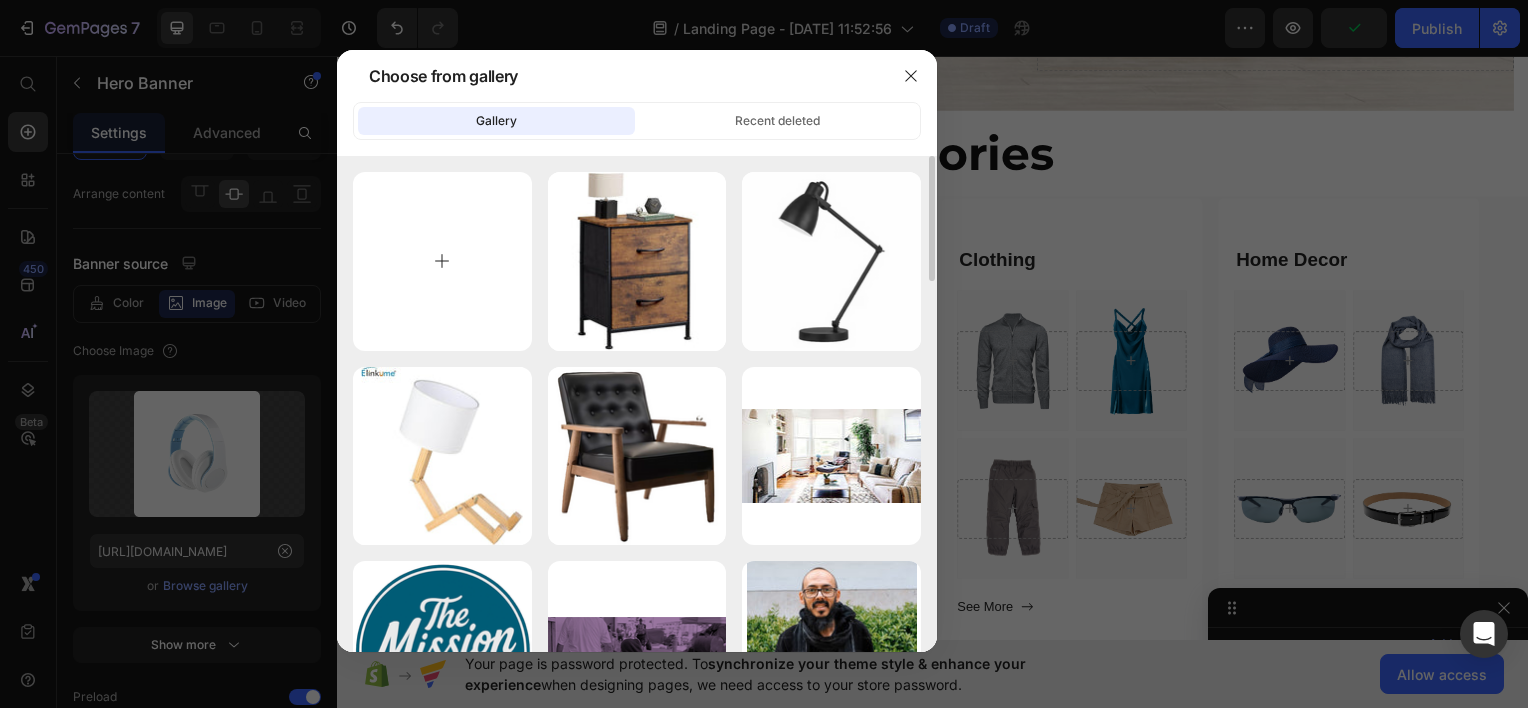 click at bounding box center (442, 261) 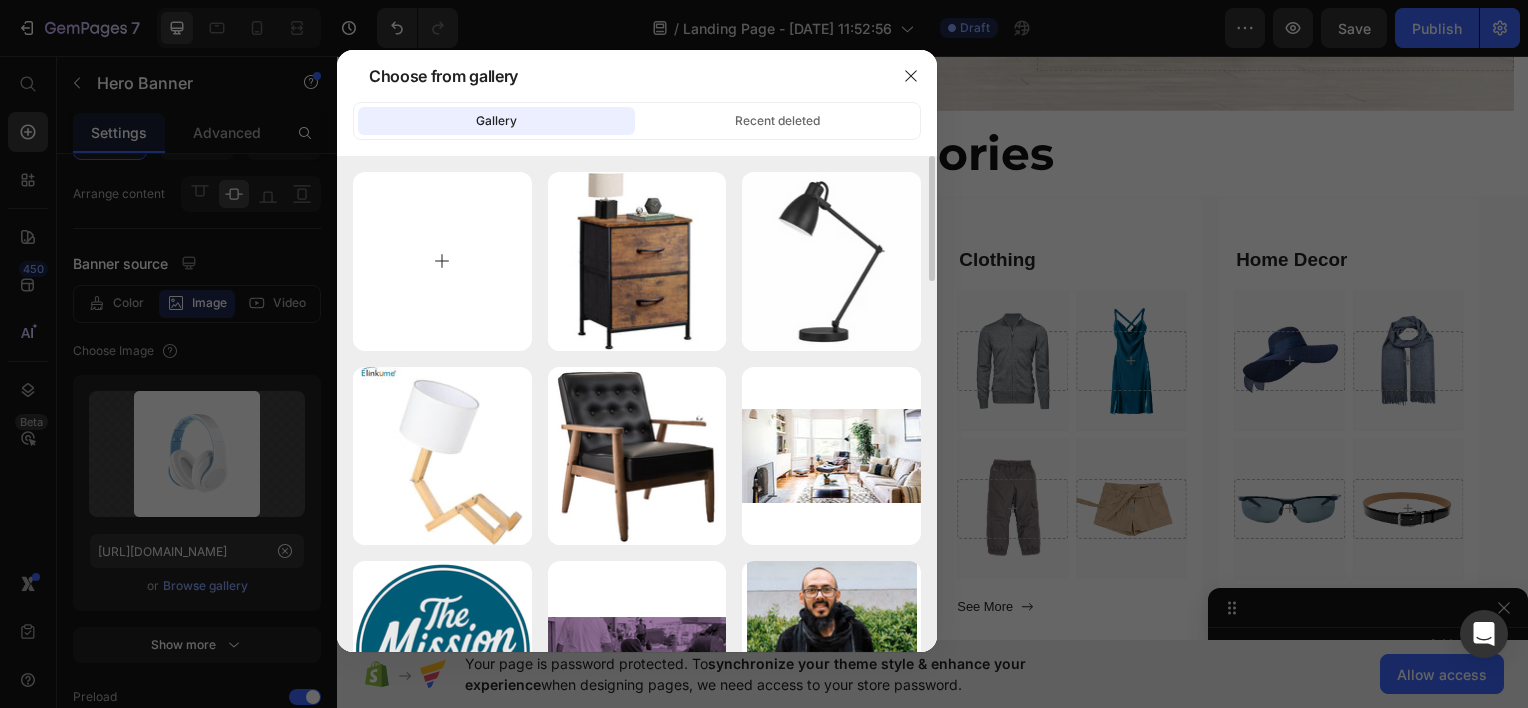 type on "C:\fakepath\[PERSON_NAME]-home-[PERSON_NAME]-outdoor-5-piece-acacia-wood-dining-set-1d613e96ee18417aa237028ab6984a40.jpg" 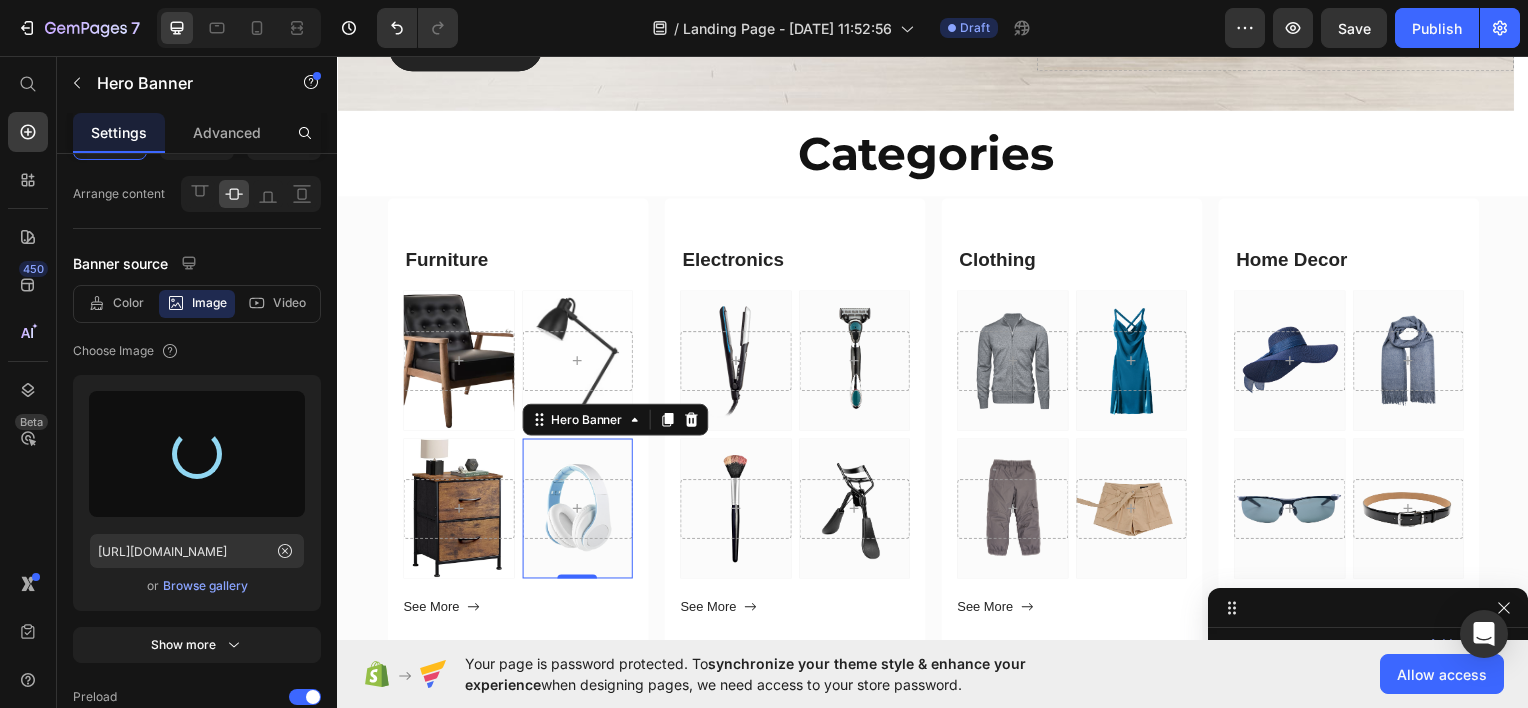 type on "[URL][DOMAIN_NAME]" 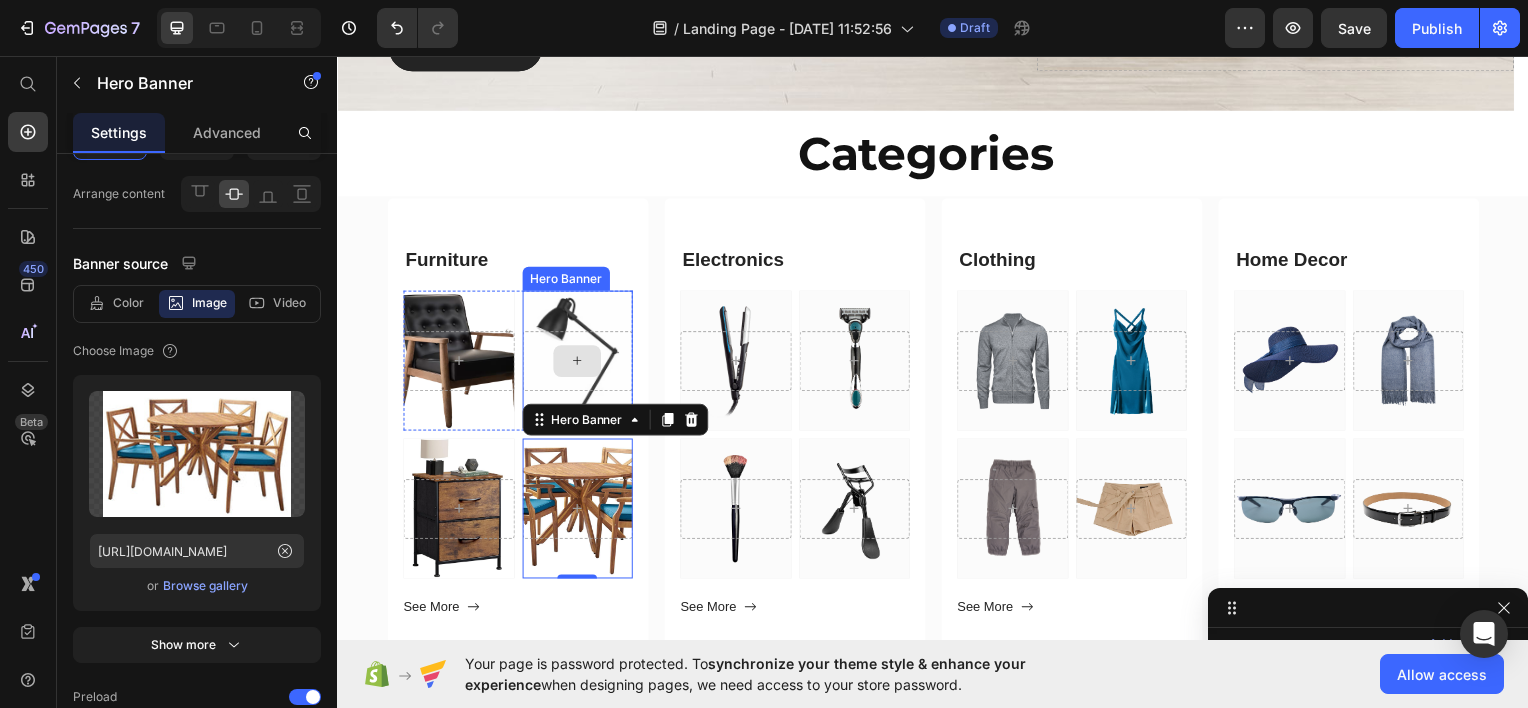 click at bounding box center [579, 362] 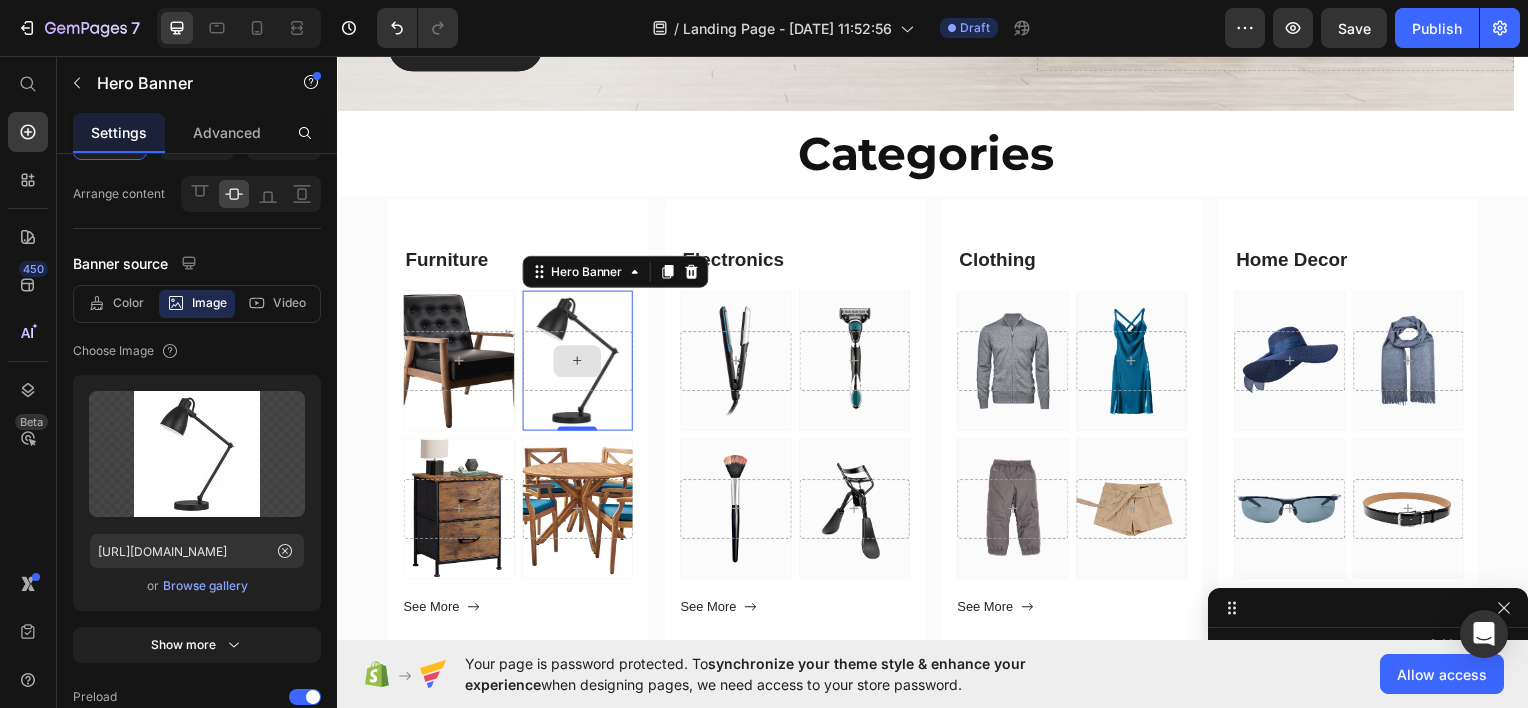 scroll, scrollTop: 956, scrollLeft: 0, axis: vertical 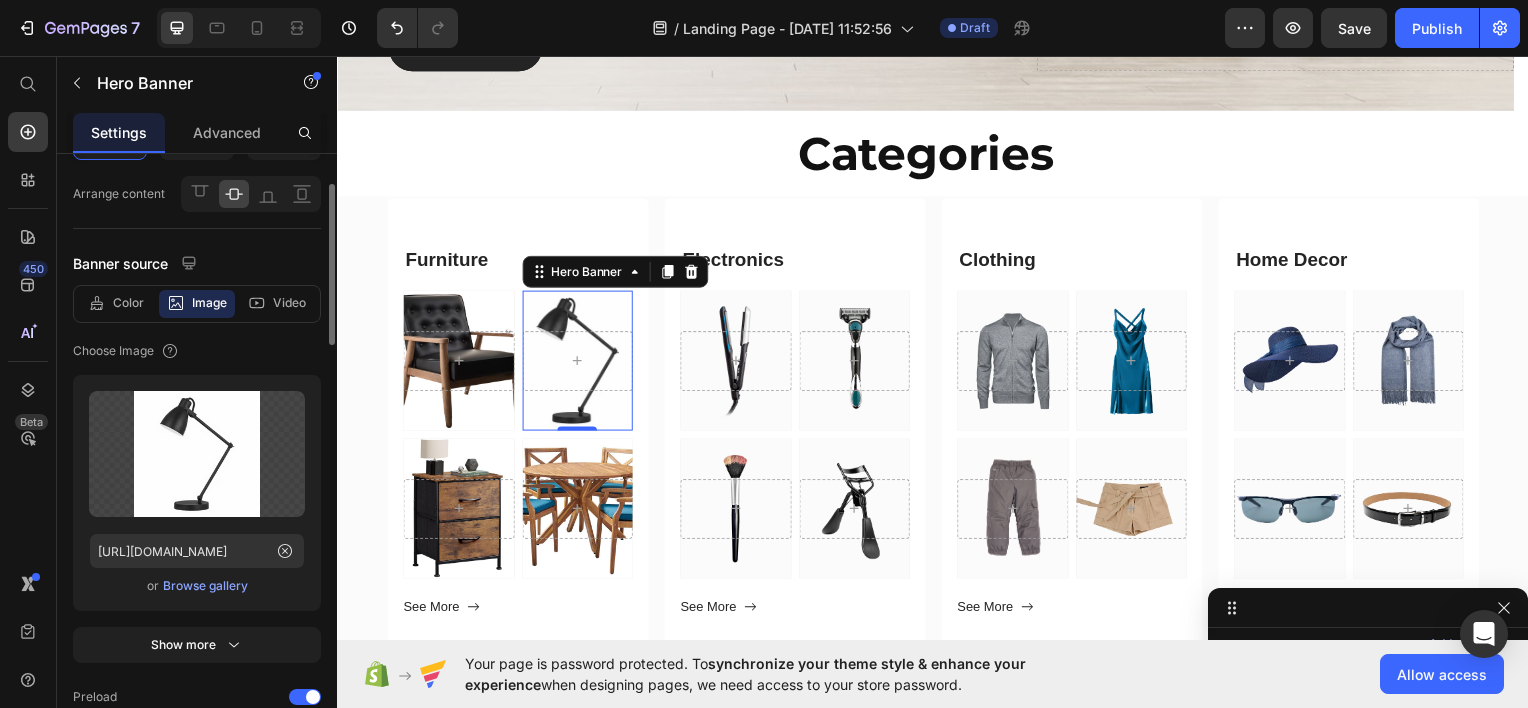 click on "Upload Image https://cdn.shopify.com/s/files/1/0956/2564/2293/files/gempages_576941809293329250-a497fa61-e603-4449-82ab-c007e4cc8c14.png  or   Browse gallery" 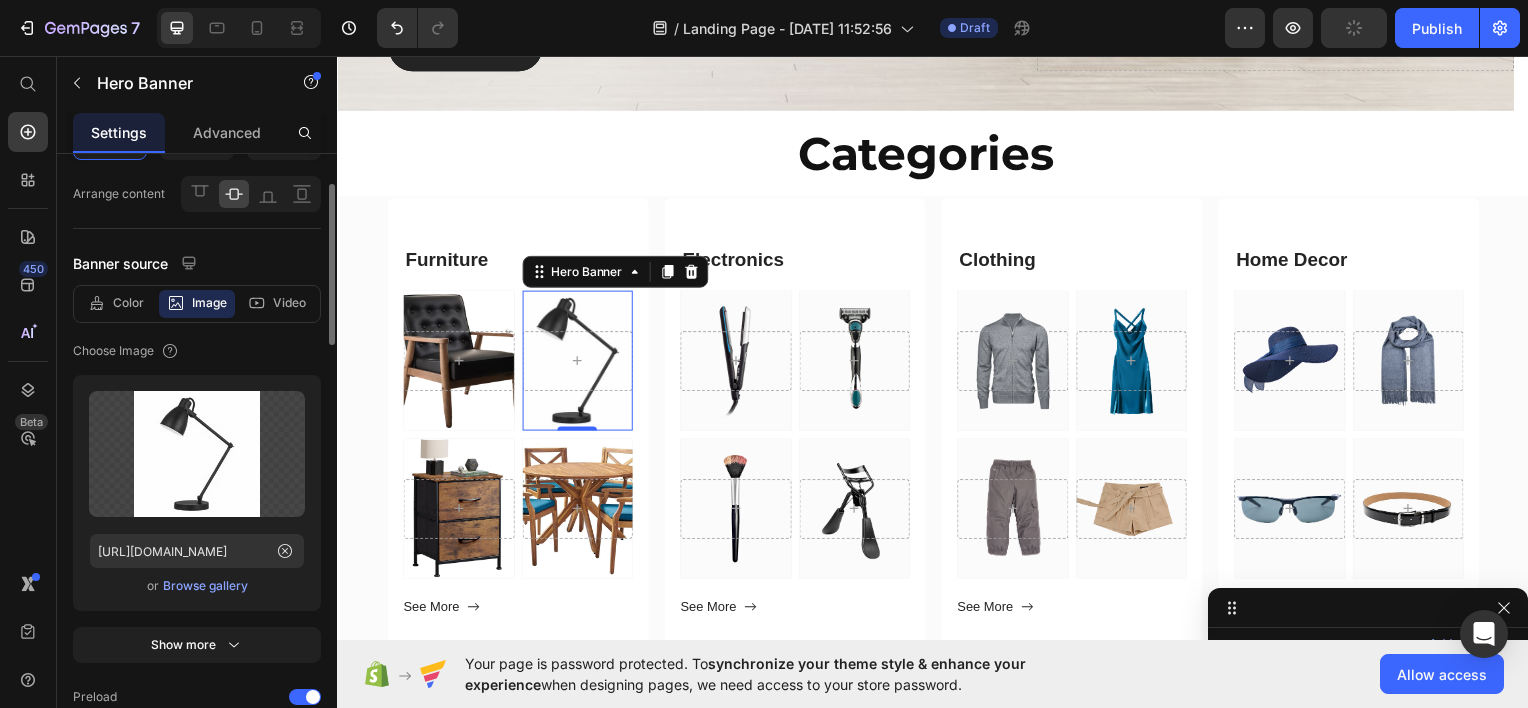 click on "Browse gallery" at bounding box center (205, 586) 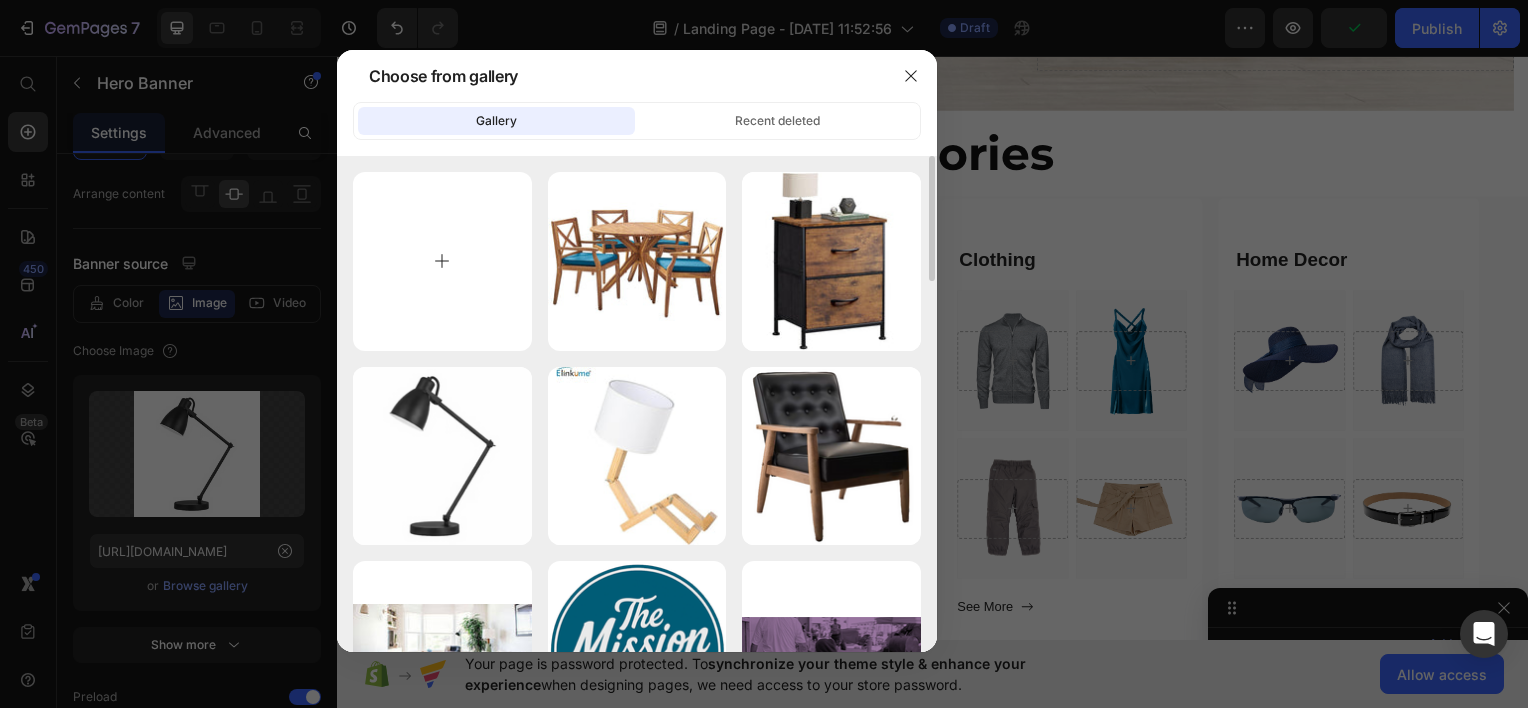 click at bounding box center (442, 261) 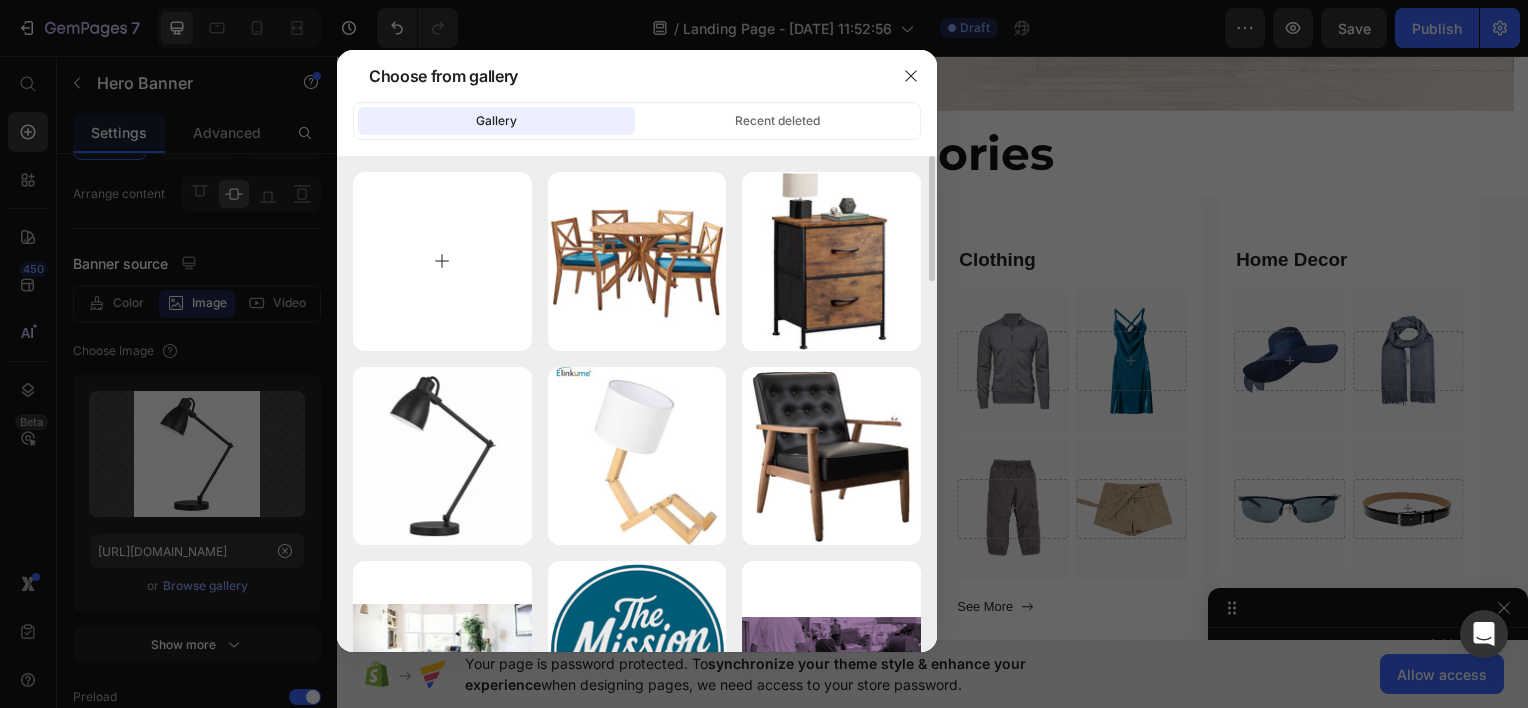type on "C:\fakepath\71PYQXSIUBL._AC_UF894,1000_QL80_.jpg" 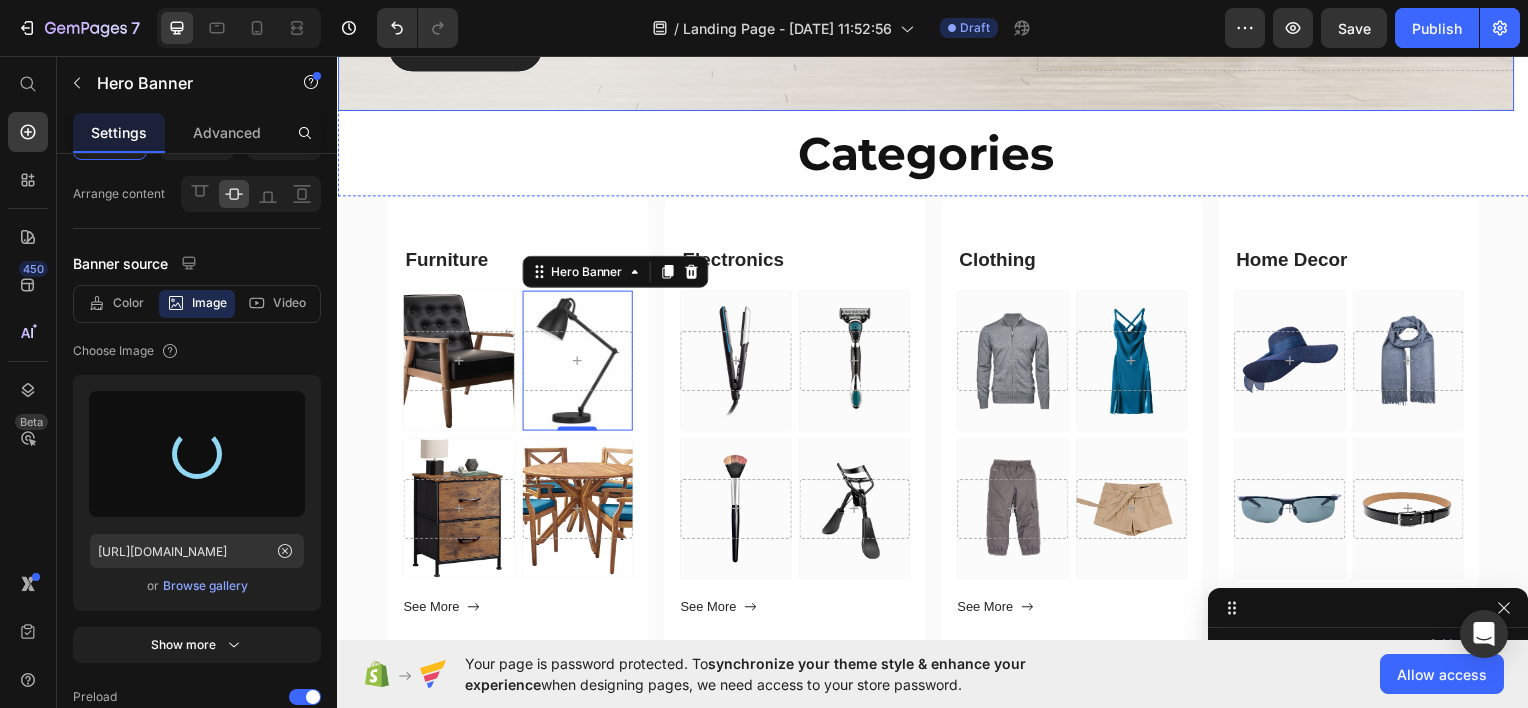 type on "[URL][DOMAIN_NAME]" 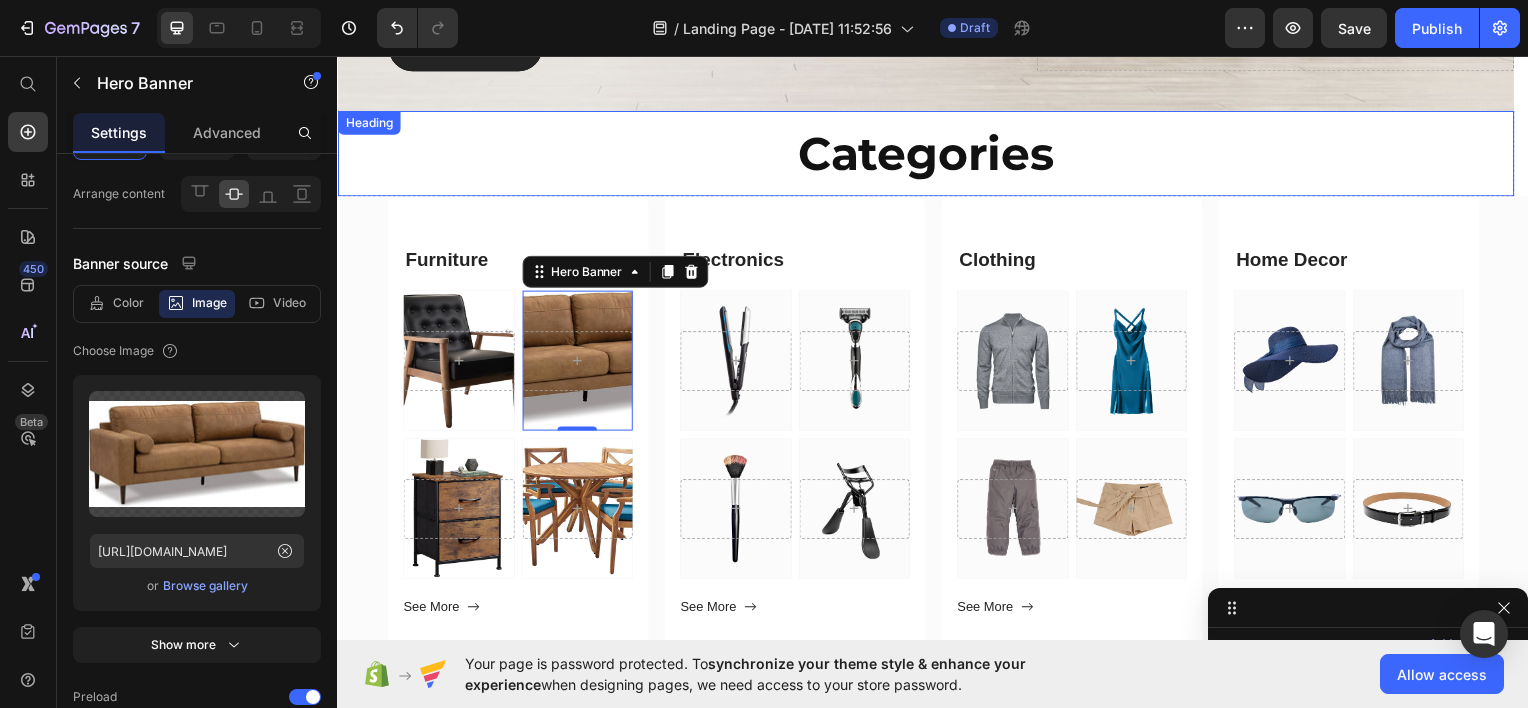 click on "Categories" at bounding box center (929, 153) 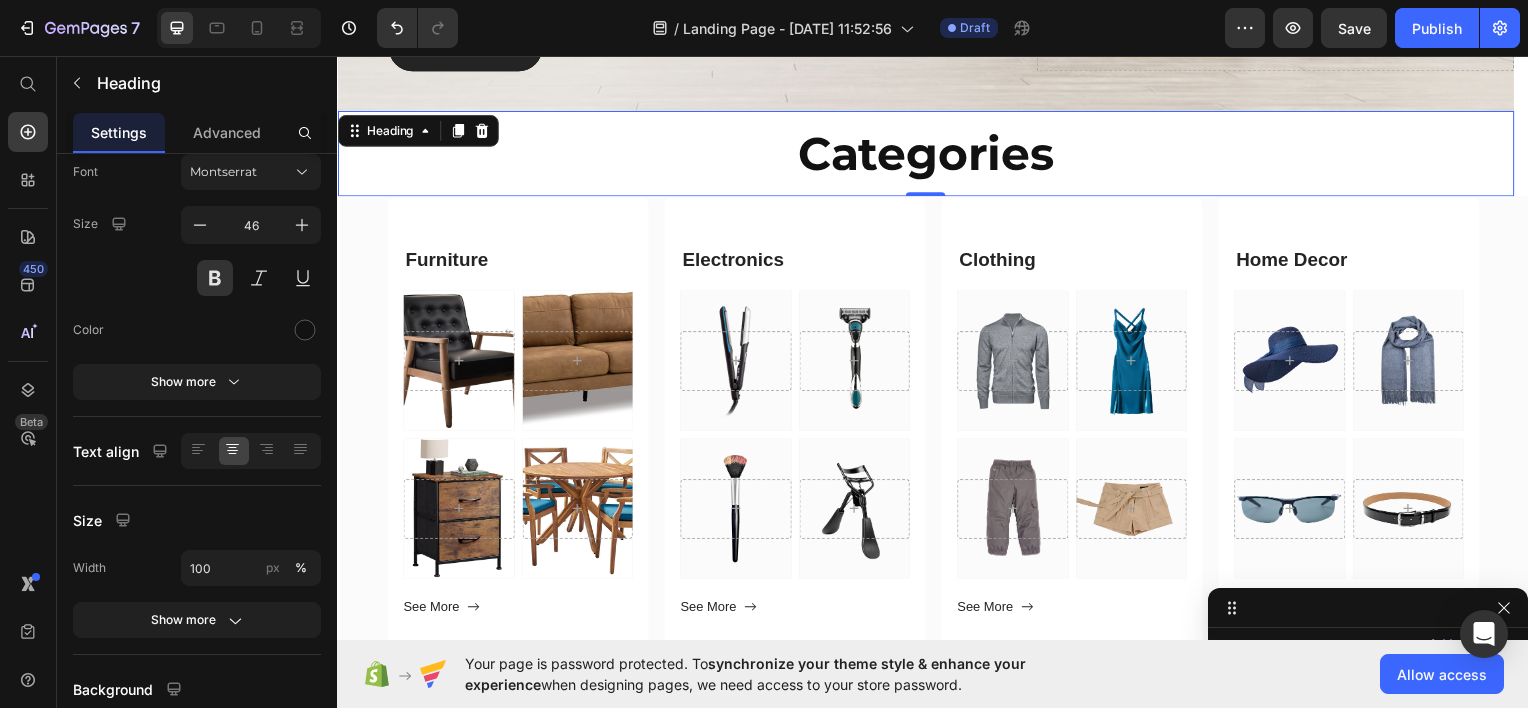 scroll, scrollTop: 516, scrollLeft: 0, axis: vertical 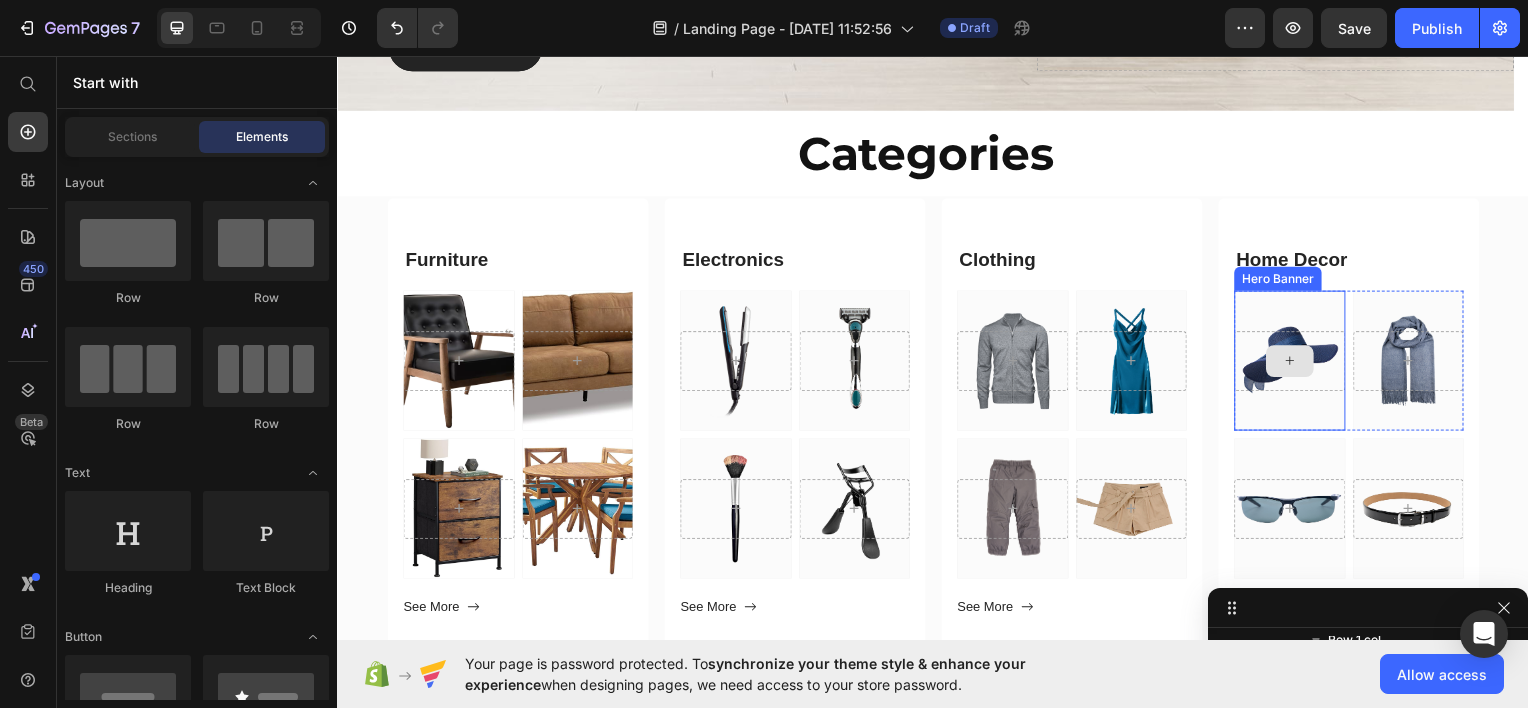 click at bounding box center (1296, 362) 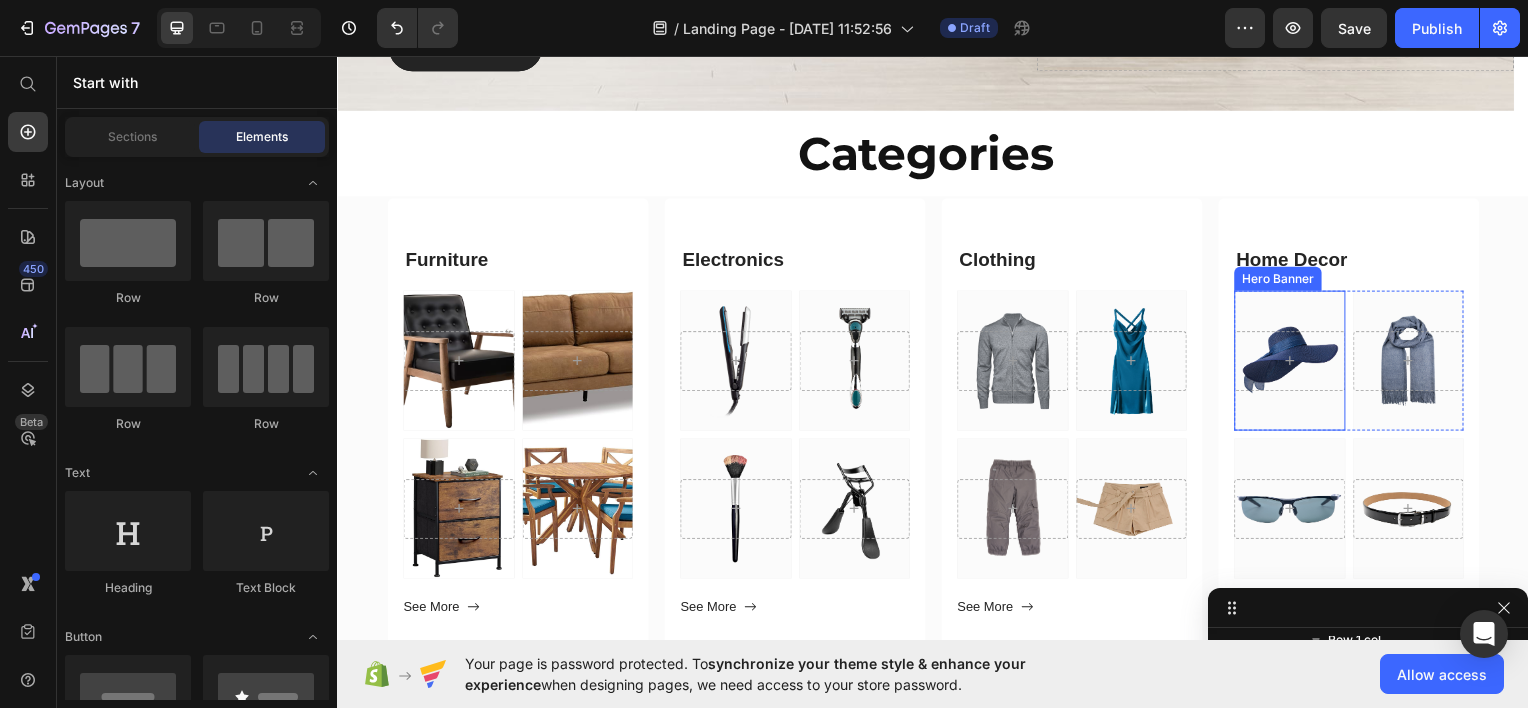click at bounding box center (1296, 361) 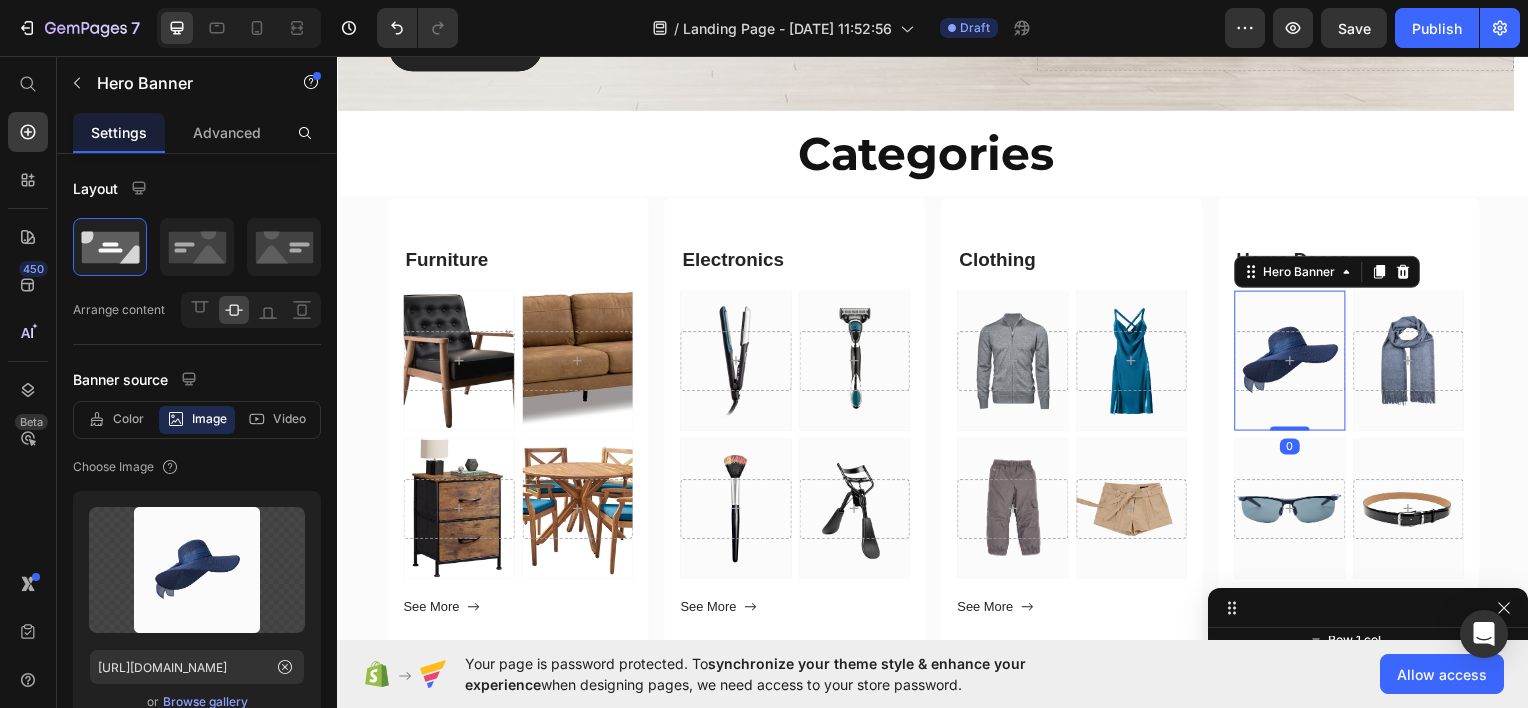 scroll, scrollTop: 2948, scrollLeft: 0, axis: vertical 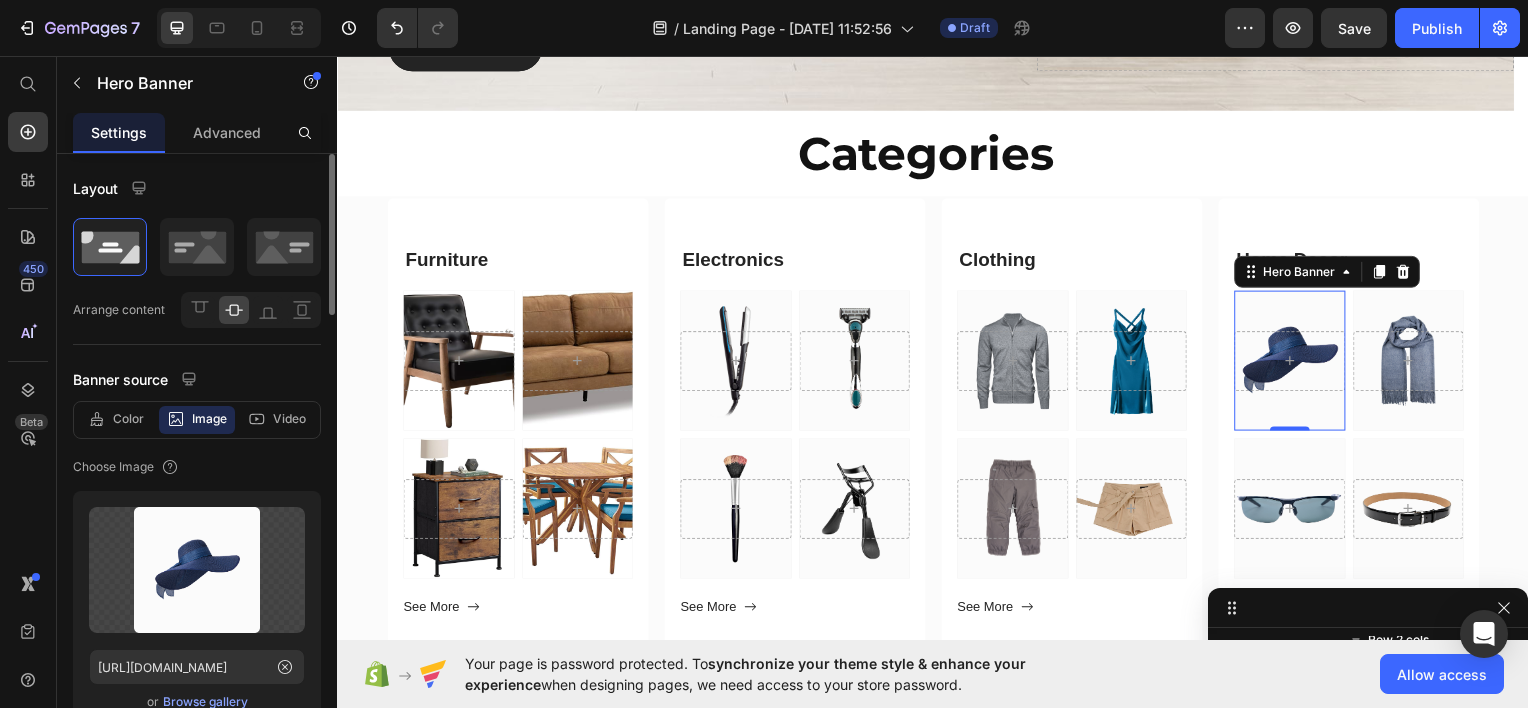 click on "Browse gallery" at bounding box center (205, 702) 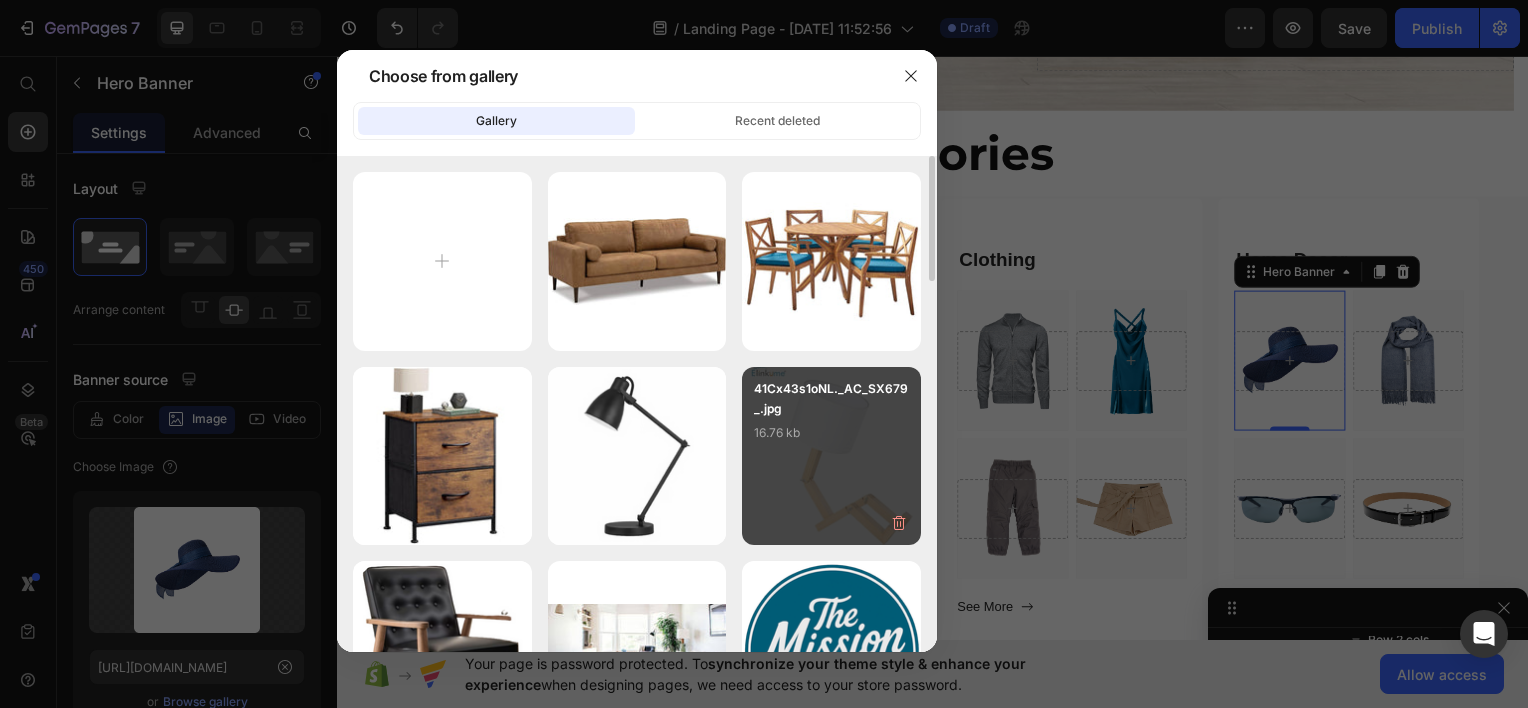 click on "16.76 kb" at bounding box center (831, 433) 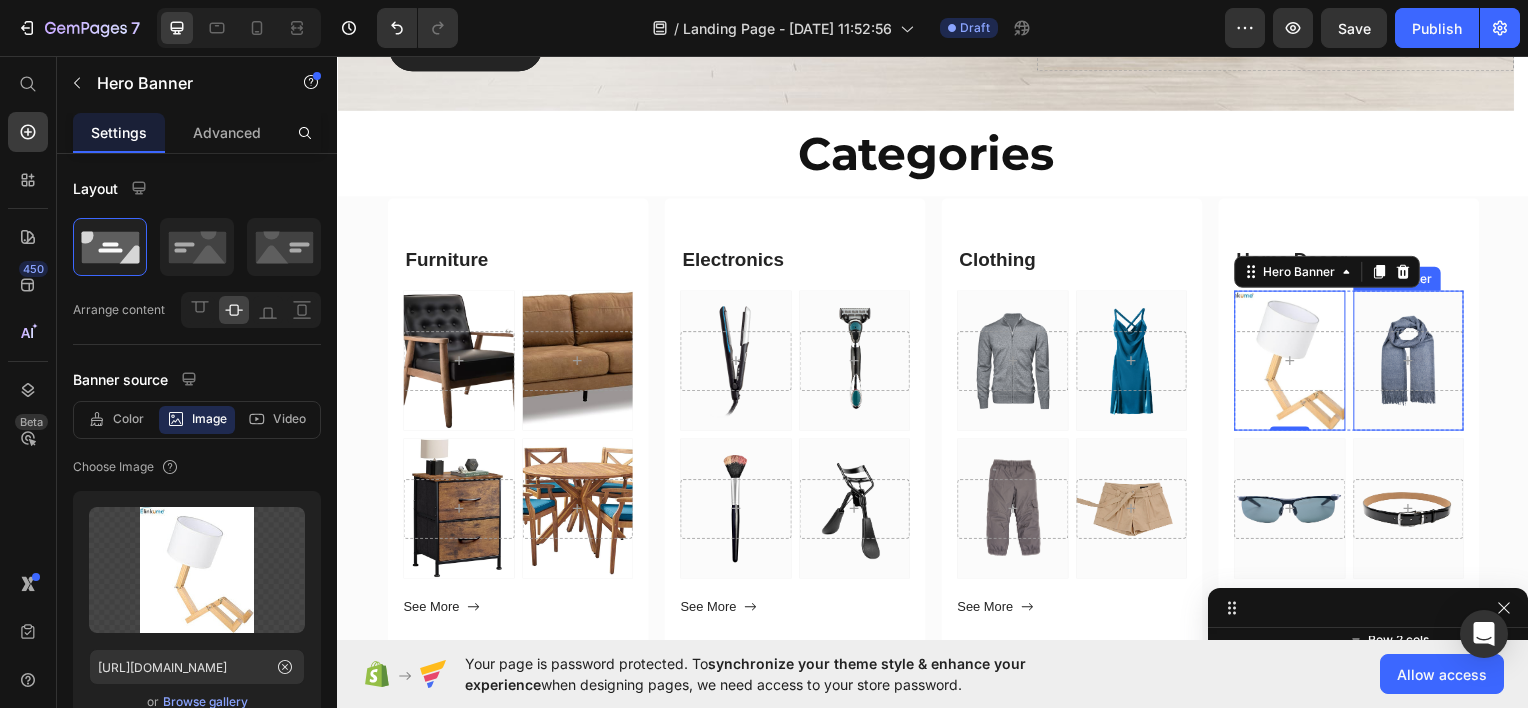 click at bounding box center [1416, 362] 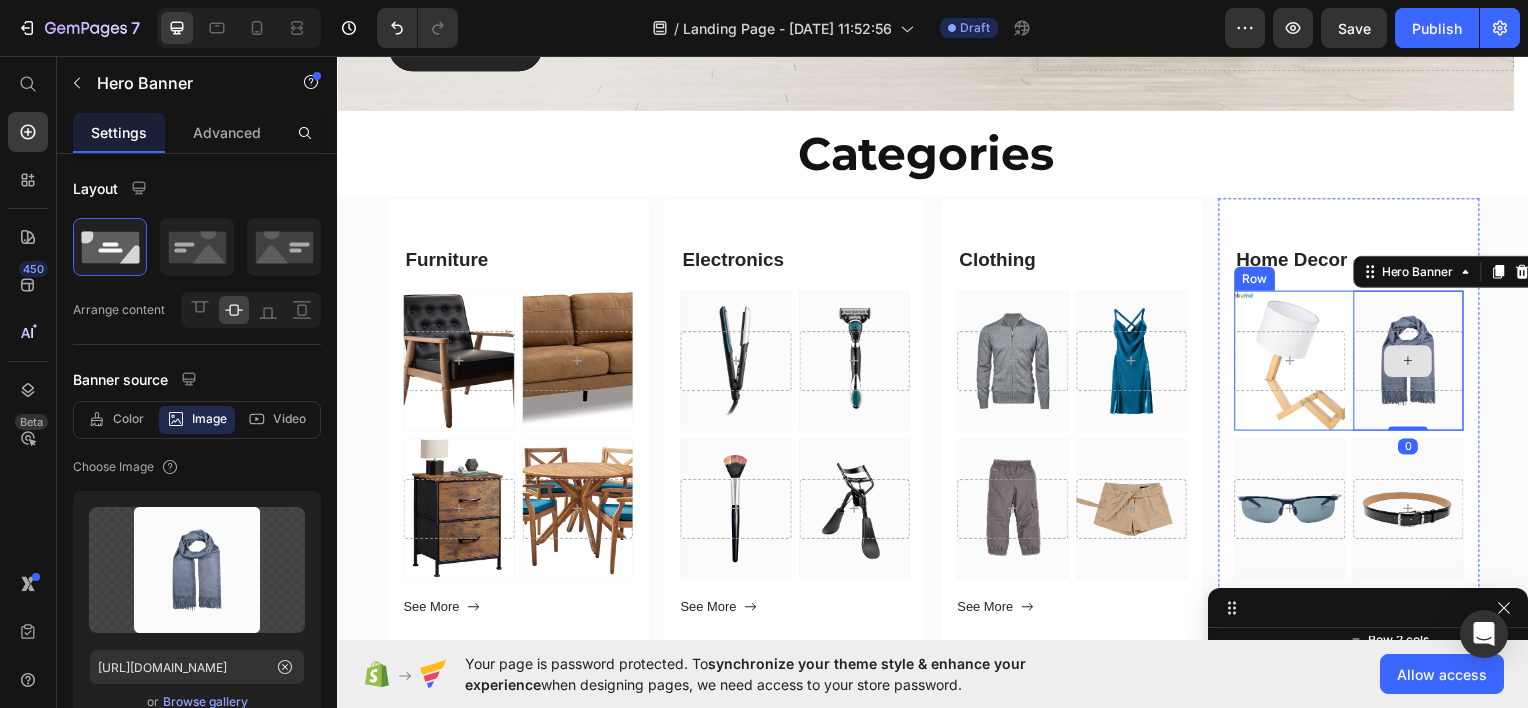 scroll, scrollTop: 3068, scrollLeft: 0, axis: vertical 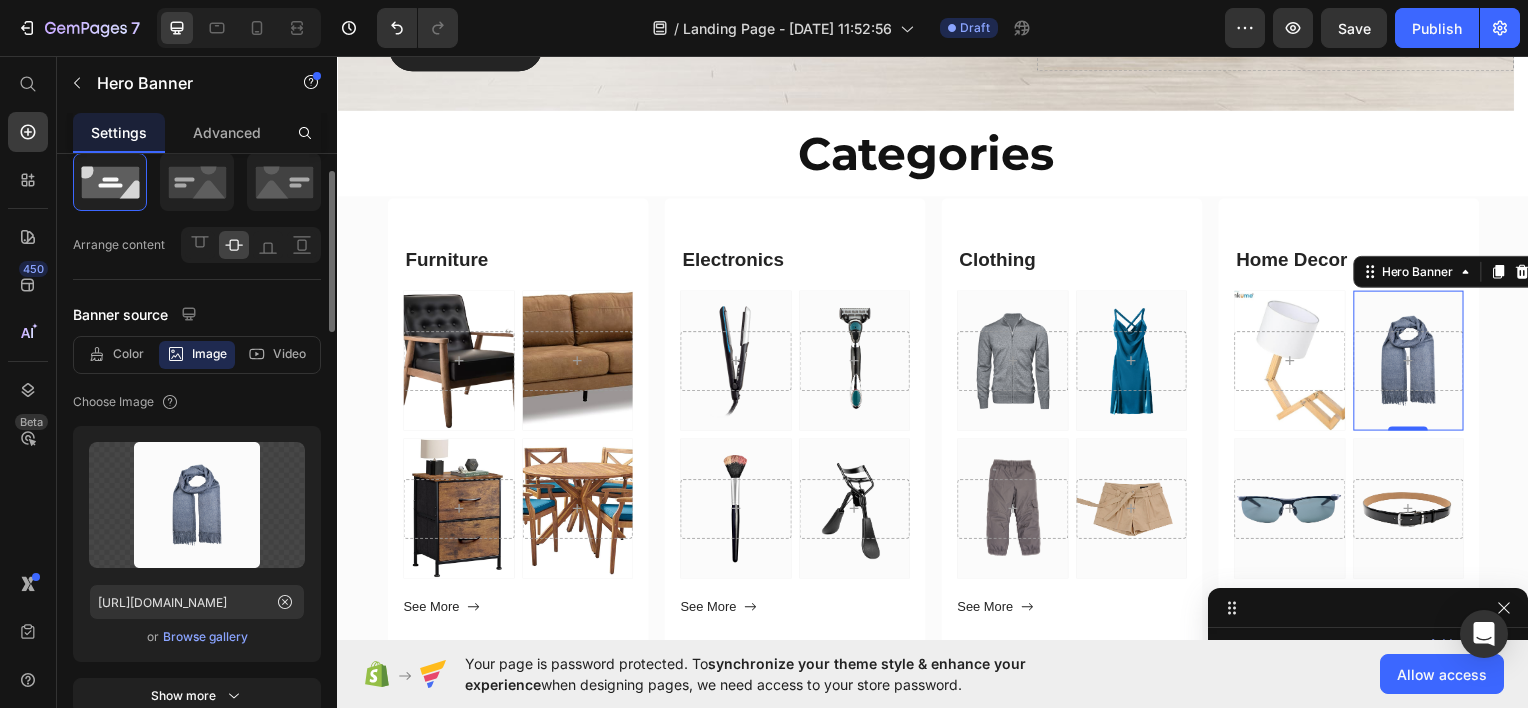 click on "Browse gallery" at bounding box center (205, 637) 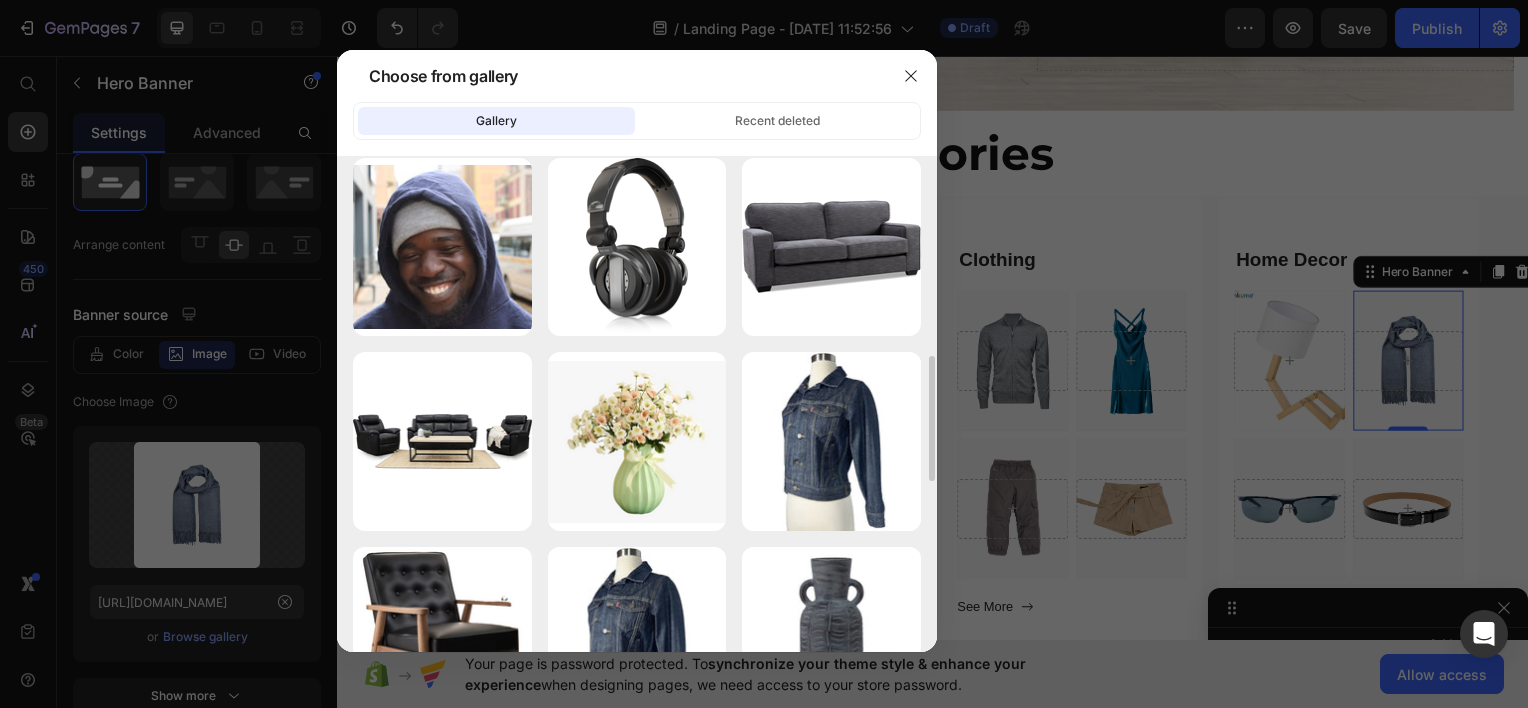 scroll, scrollTop: 796, scrollLeft: 0, axis: vertical 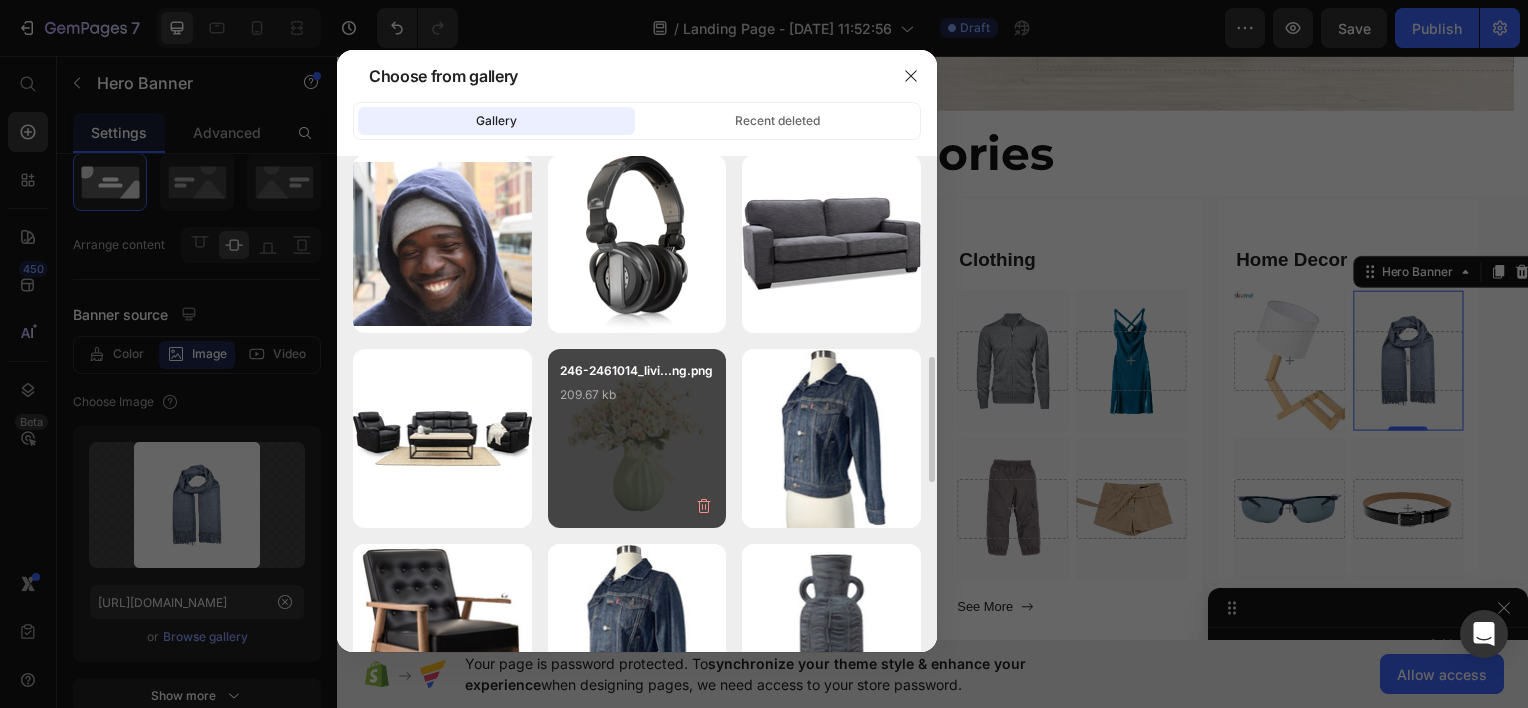 click on "246-2461014_livi...ng.png 209.67 kb" at bounding box center (637, 401) 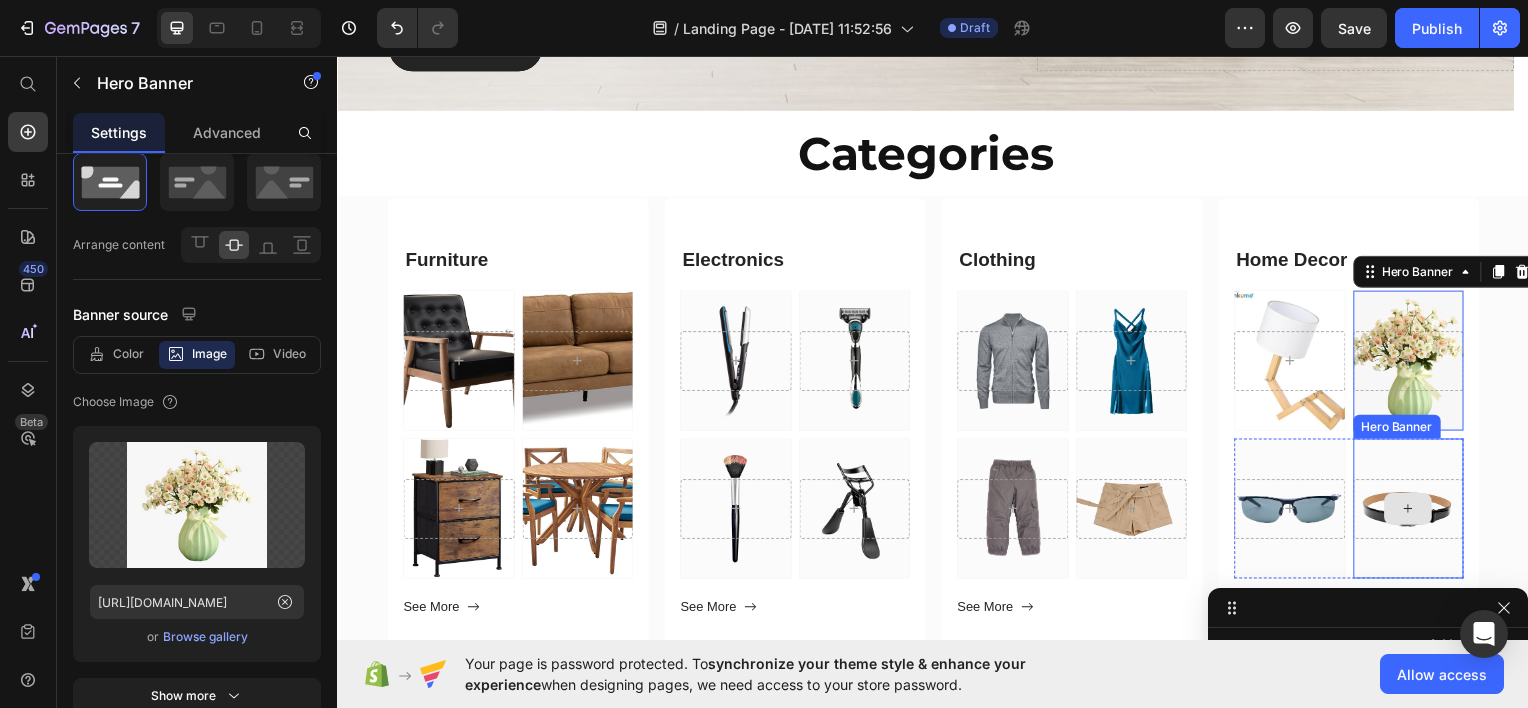 click at bounding box center [1416, 511] 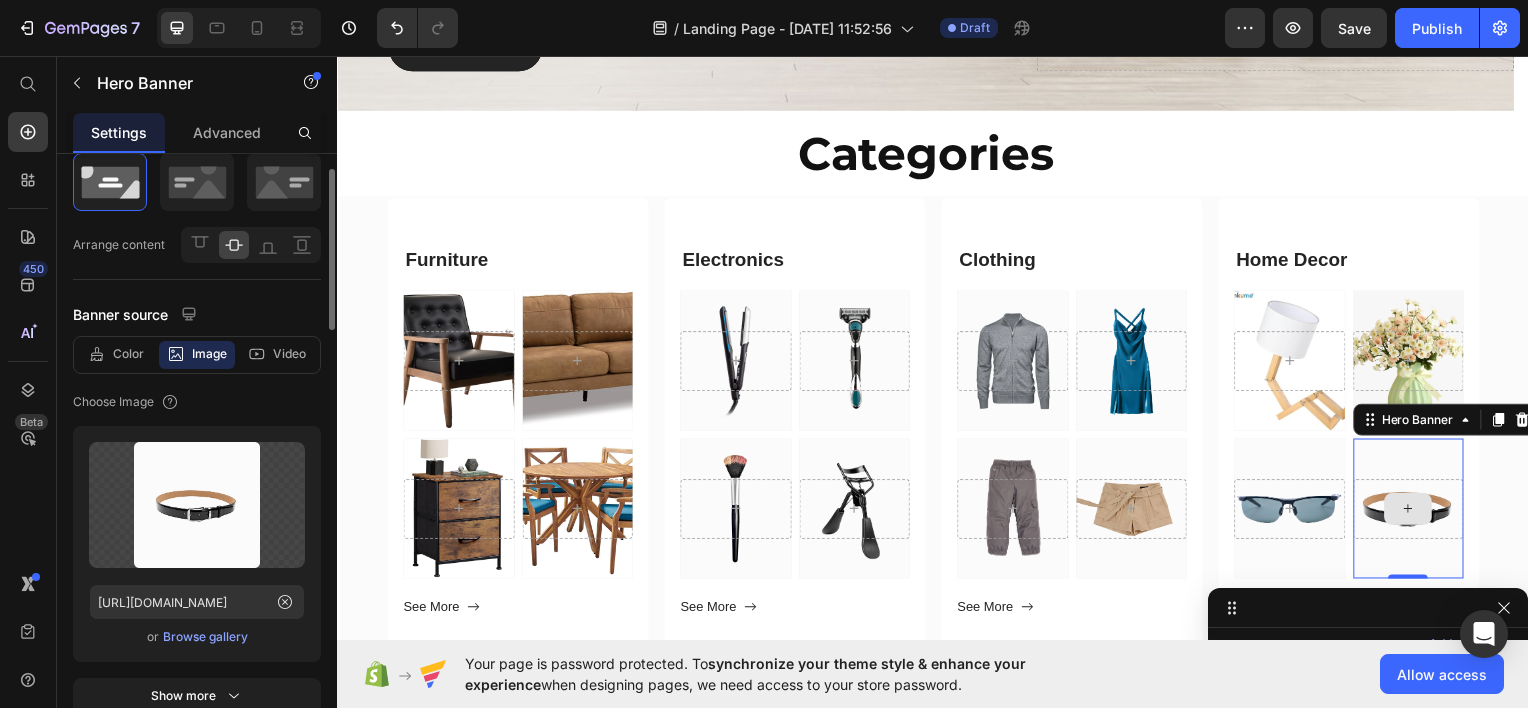 scroll, scrollTop: 64, scrollLeft: 0, axis: vertical 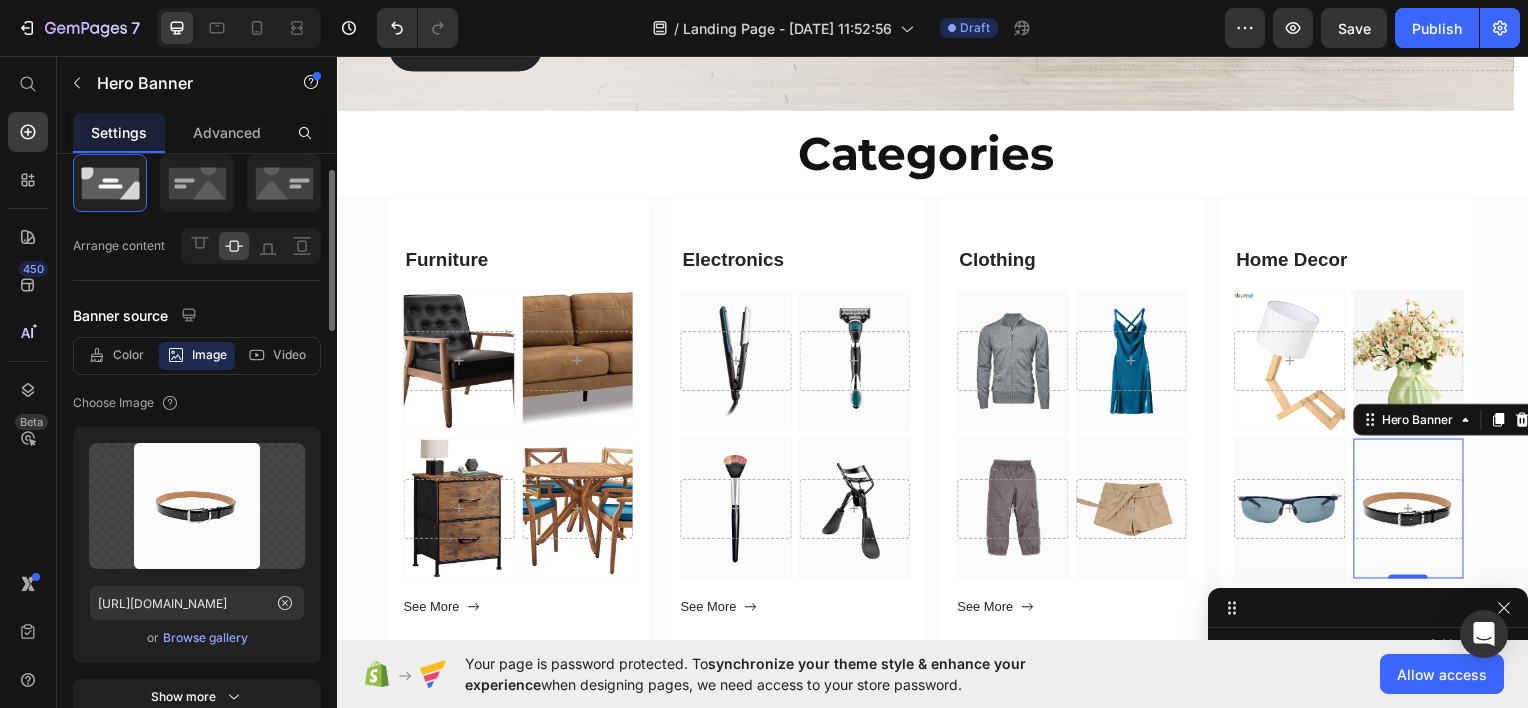 click on "Browse gallery" at bounding box center [205, 638] 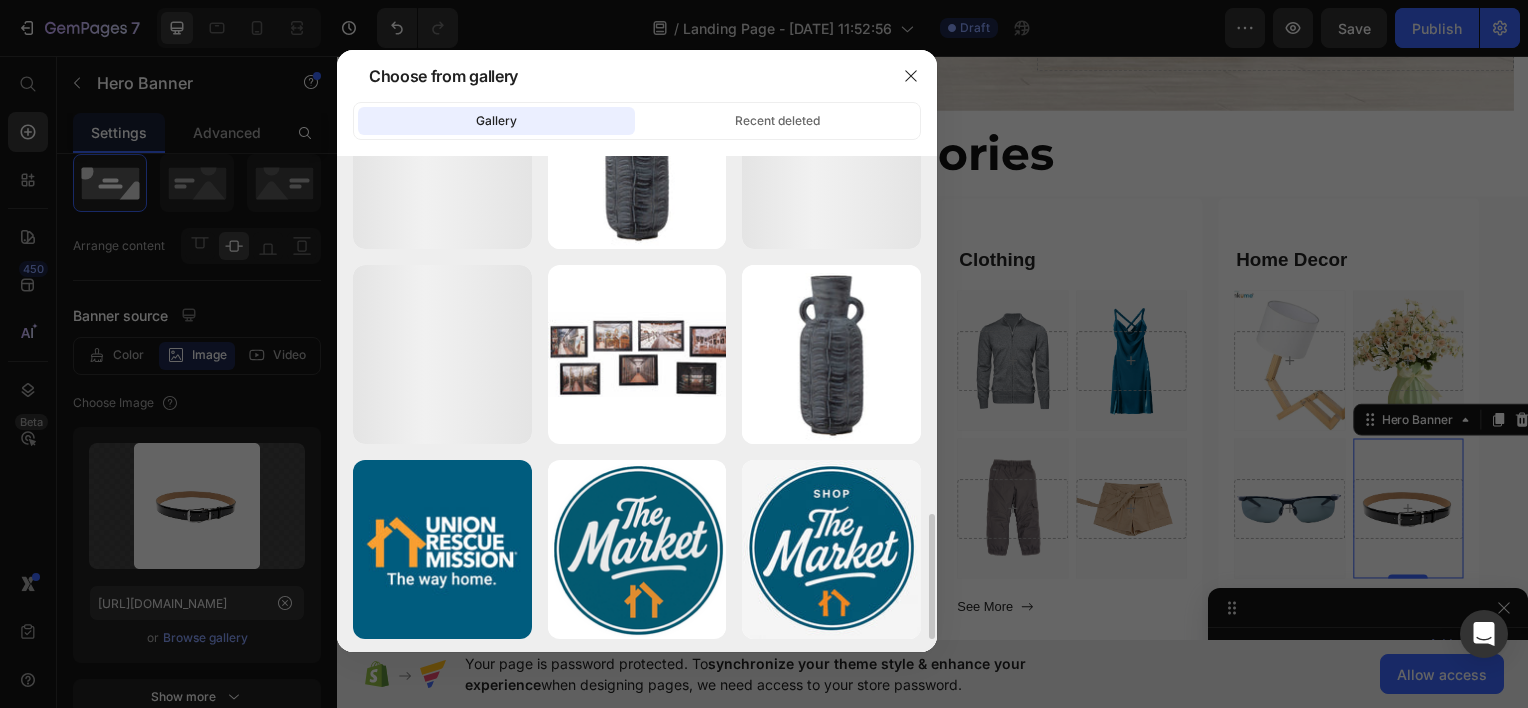 scroll, scrollTop: 1466, scrollLeft: 0, axis: vertical 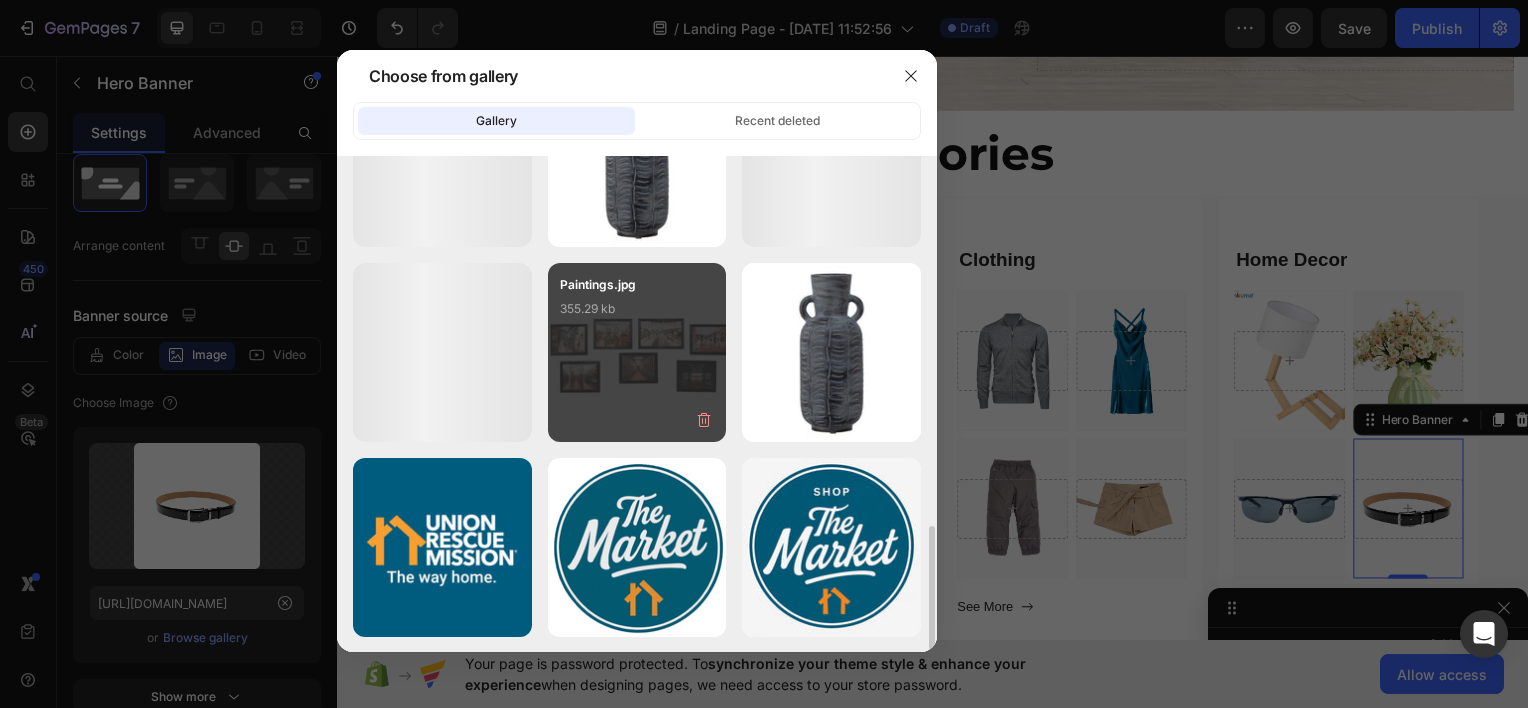 click on "Paintings.jpg 355.29 kb" at bounding box center (637, 315) 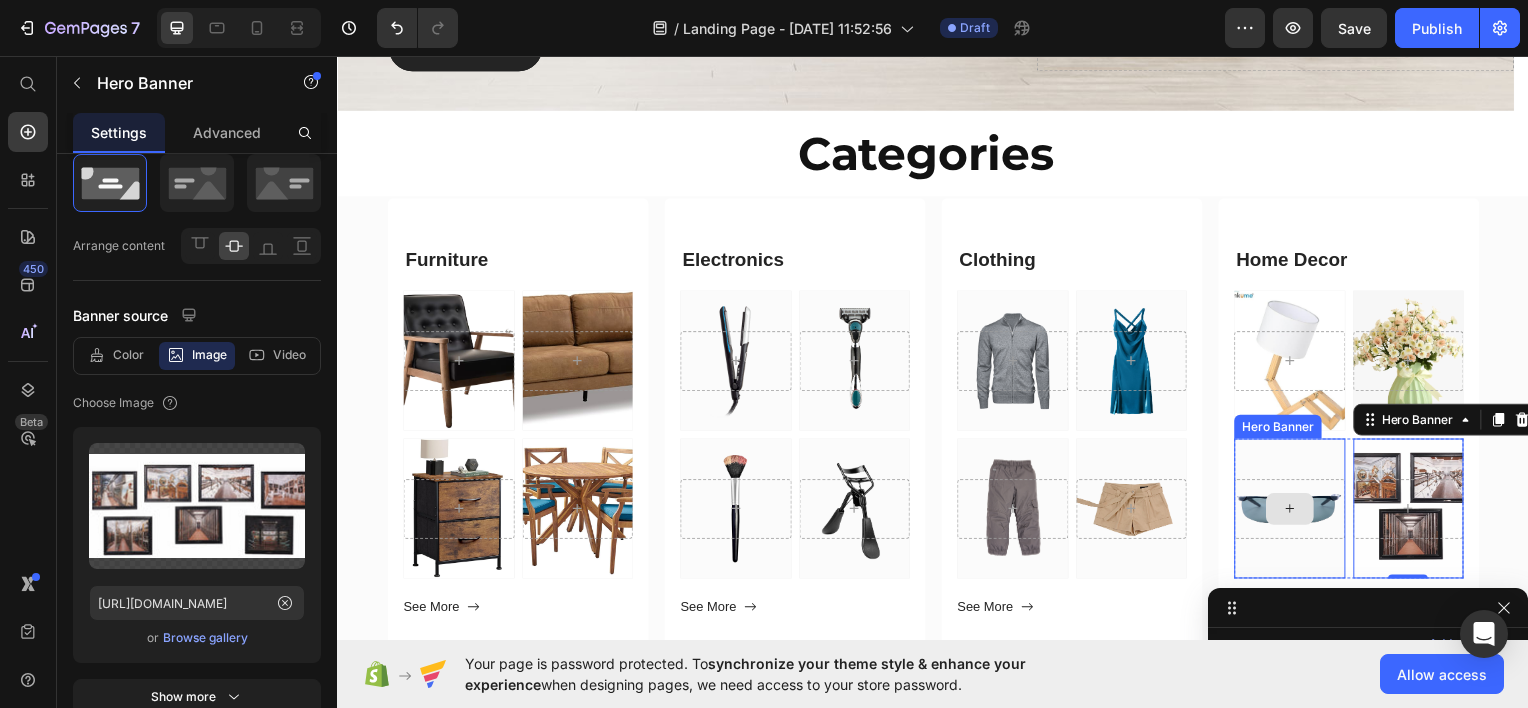 click at bounding box center (1296, 511) 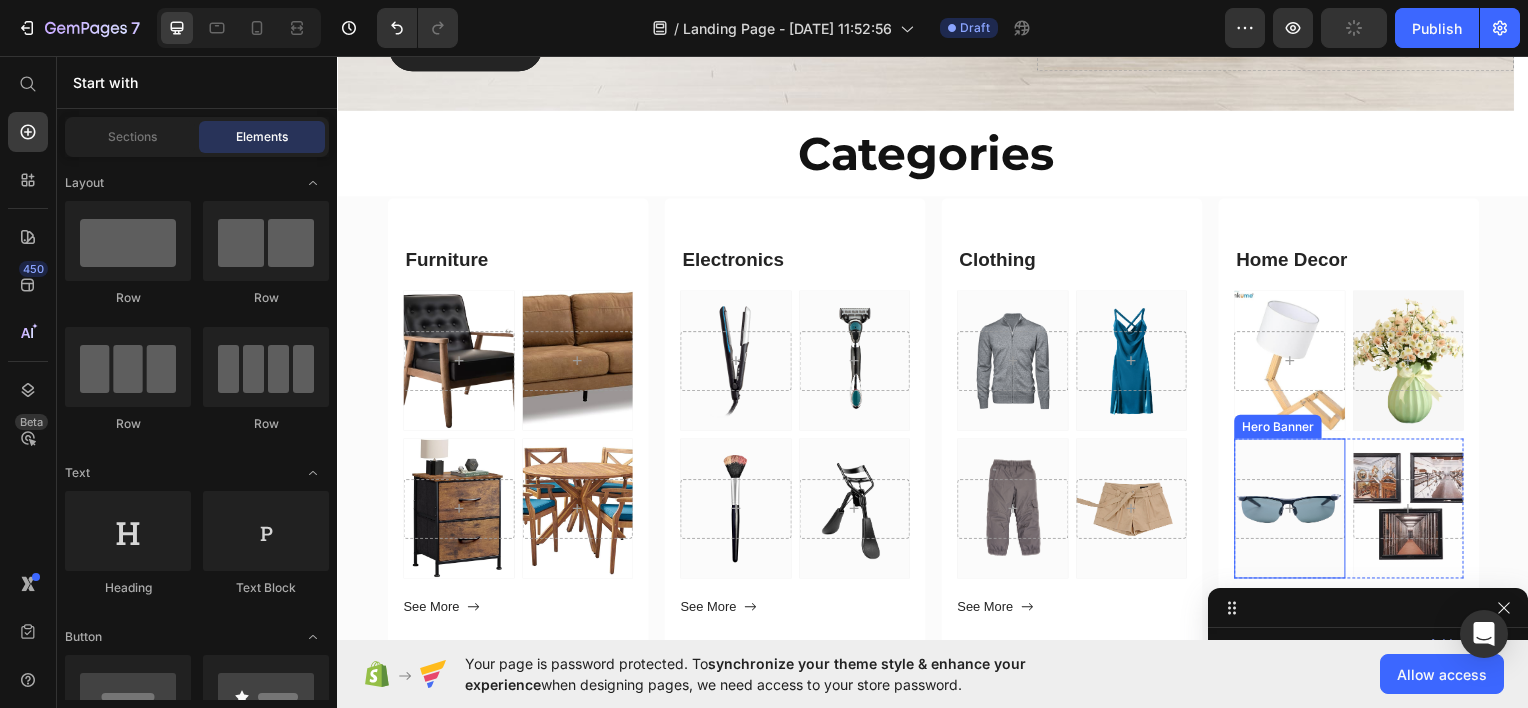 click at bounding box center (1296, 510) 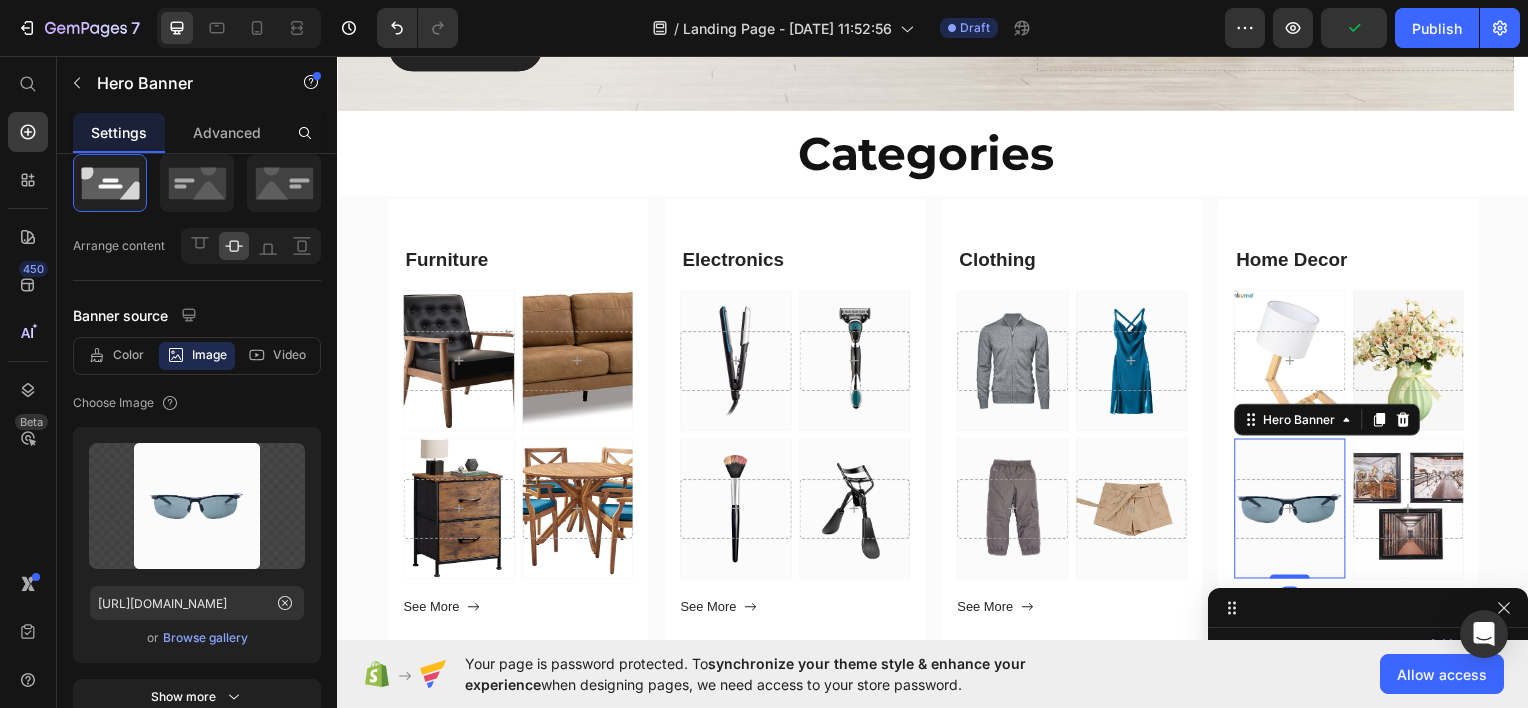 scroll, scrollTop: 3220, scrollLeft: 0, axis: vertical 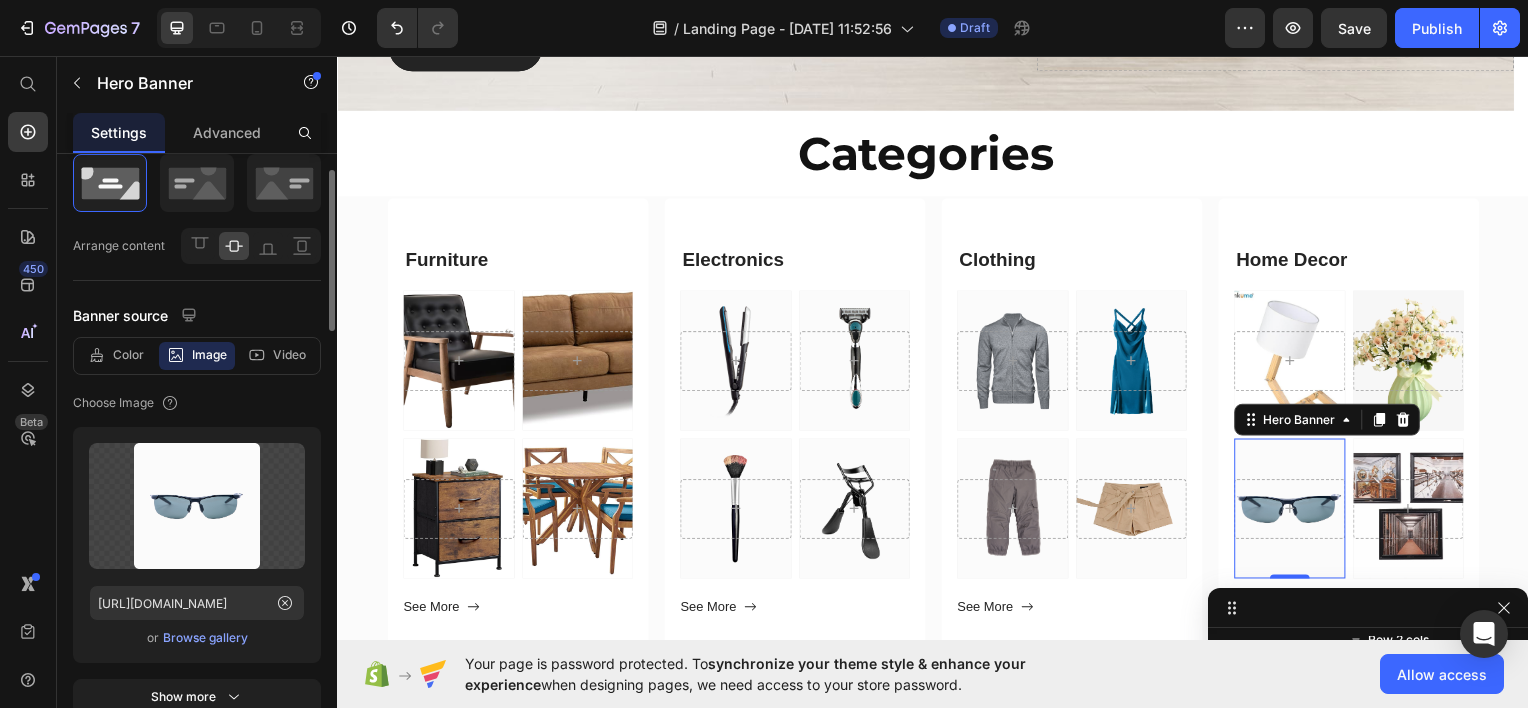 click on "Browse gallery" at bounding box center [205, 638] 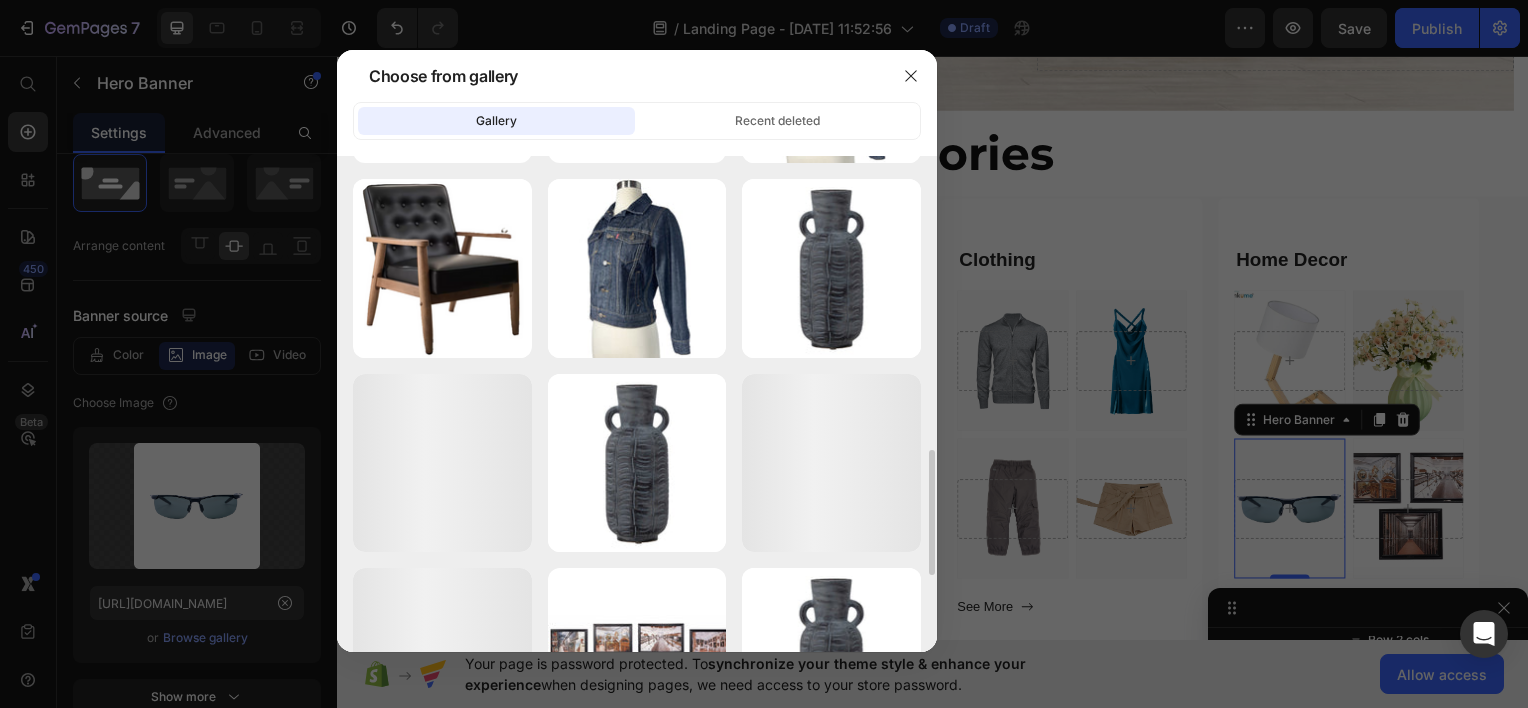 scroll, scrollTop: 1162, scrollLeft: 0, axis: vertical 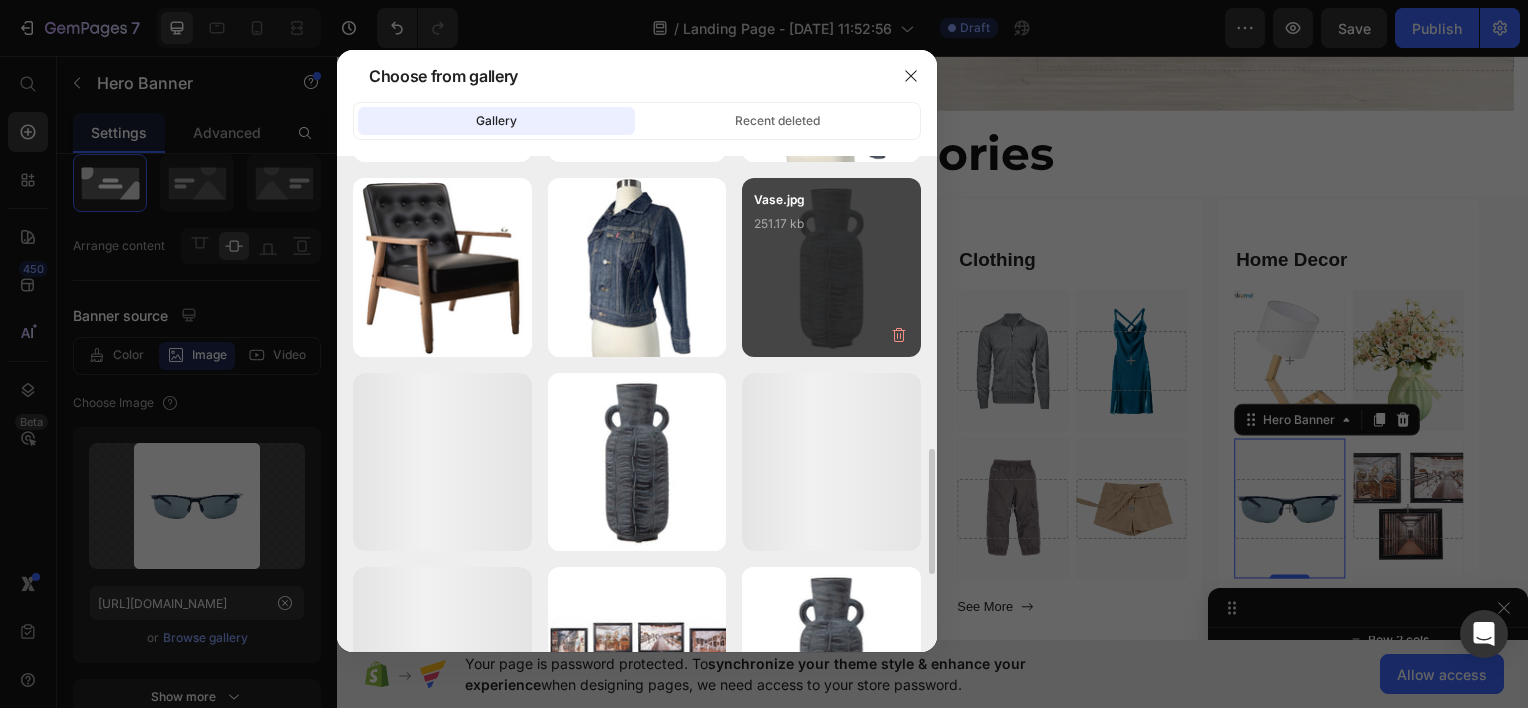 click on "Vase.jpg 251.17 kb" at bounding box center [831, 230] 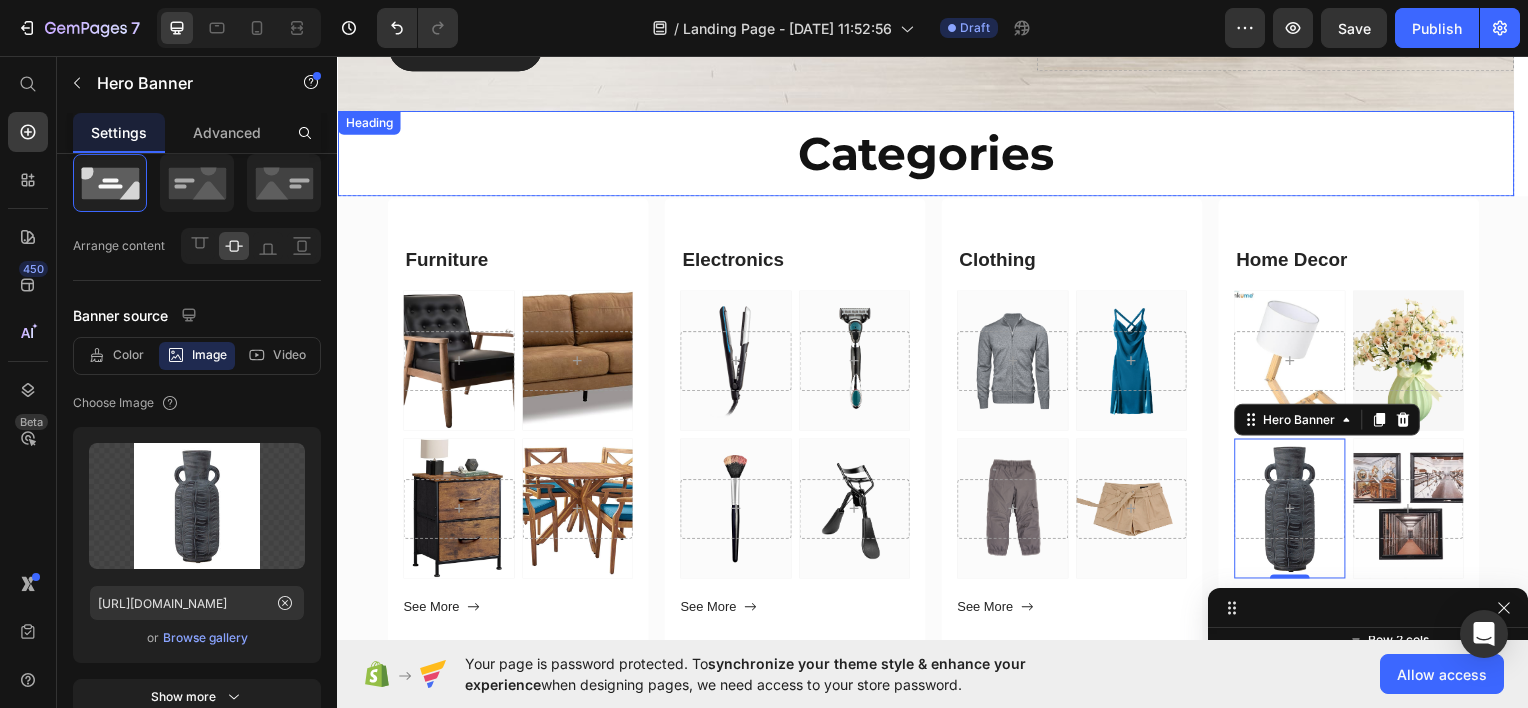 click on "Categories" at bounding box center (929, 153) 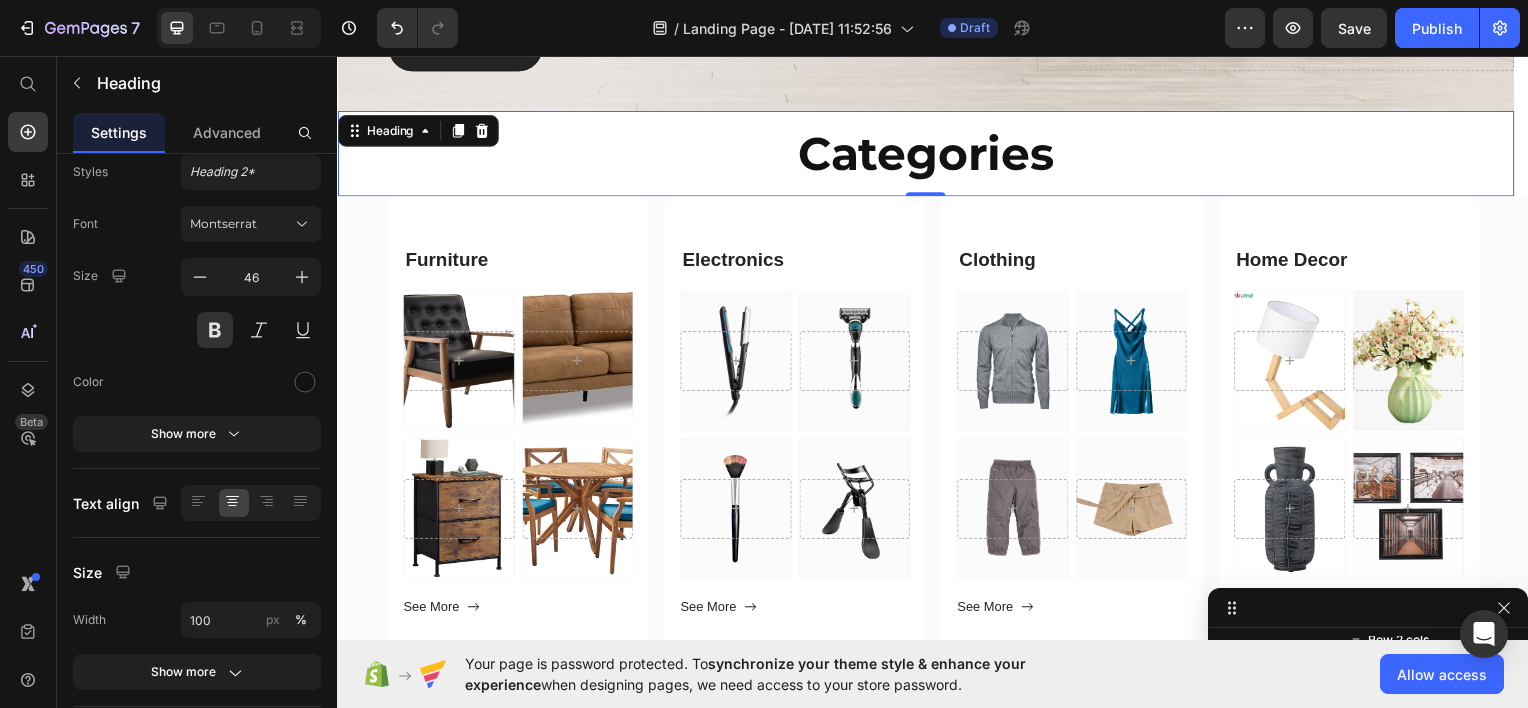 scroll, scrollTop: 516, scrollLeft: 0, axis: vertical 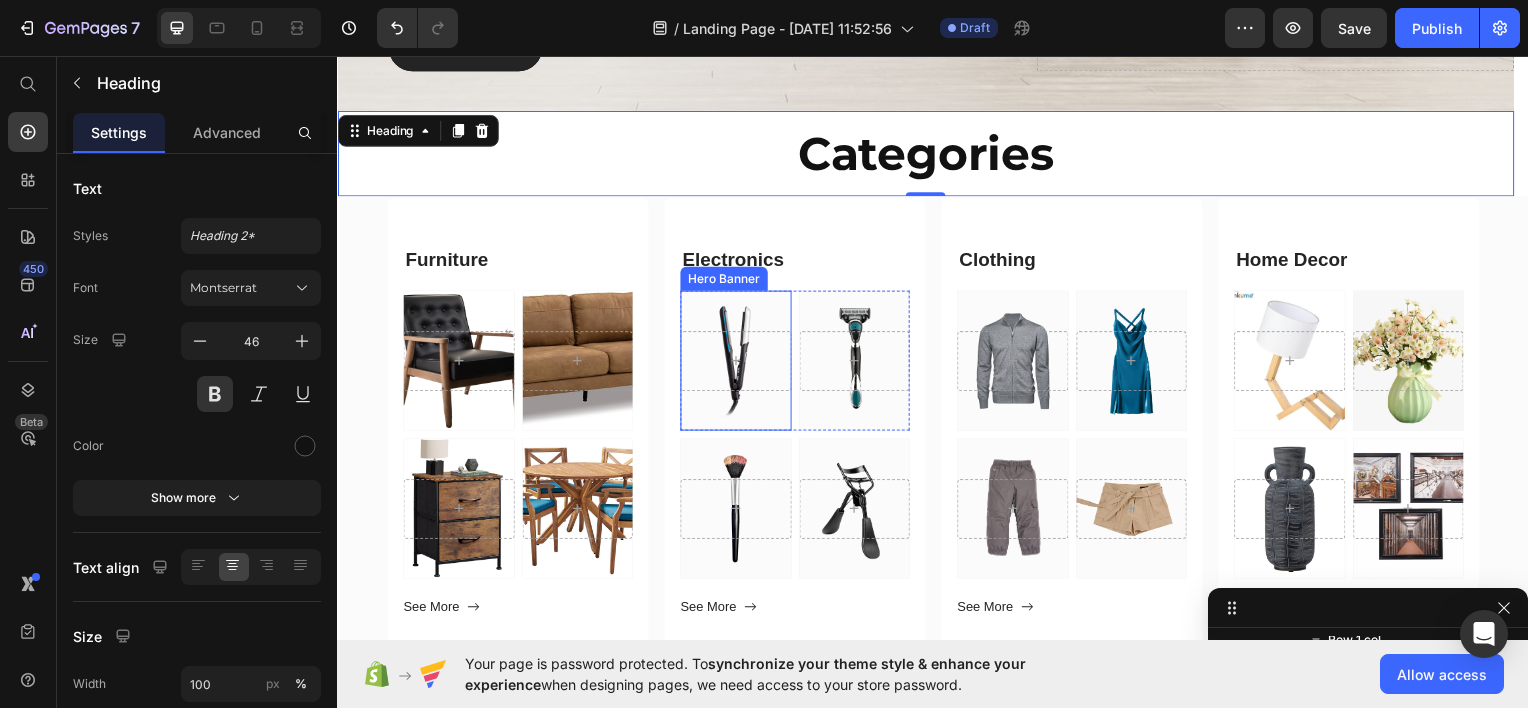 click at bounding box center (738, 361) 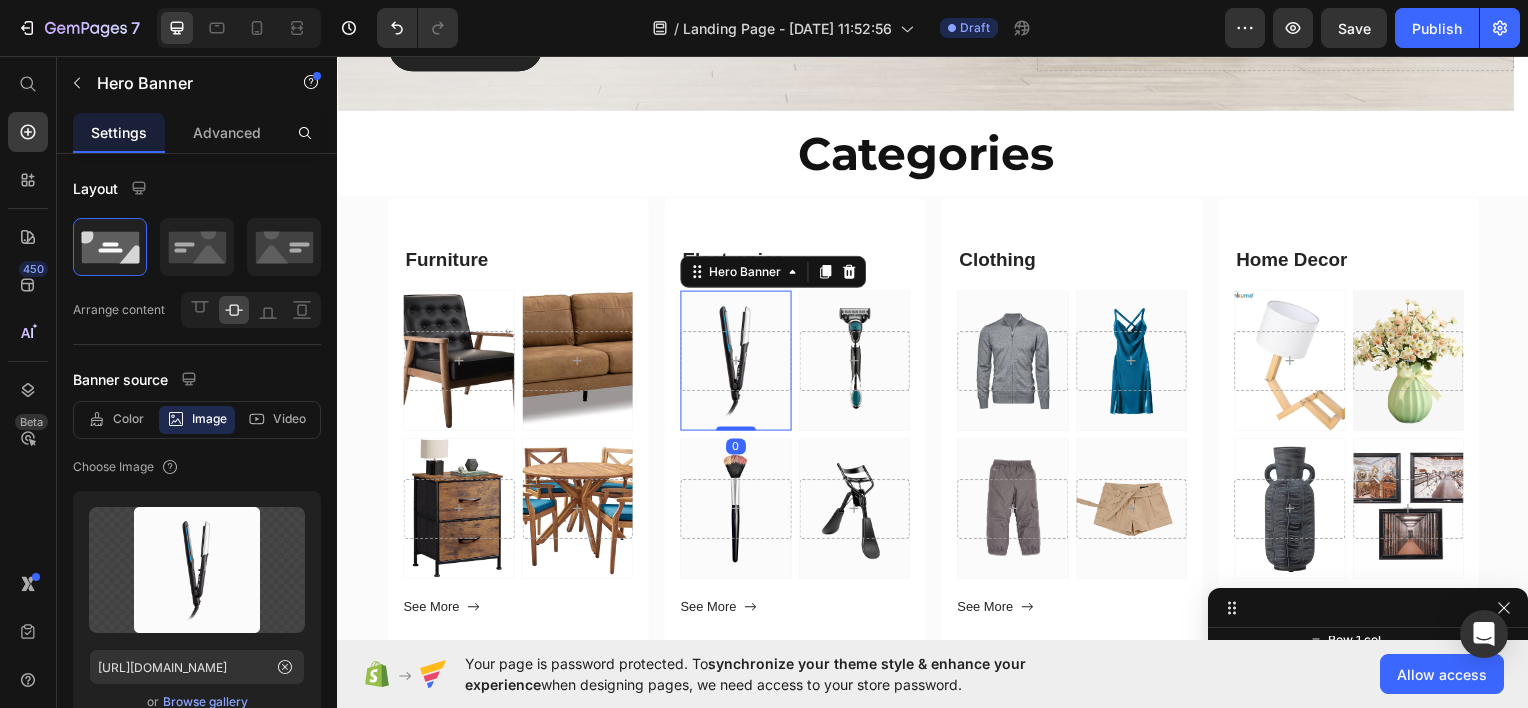 scroll, scrollTop: 1540, scrollLeft: 0, axis: vertical 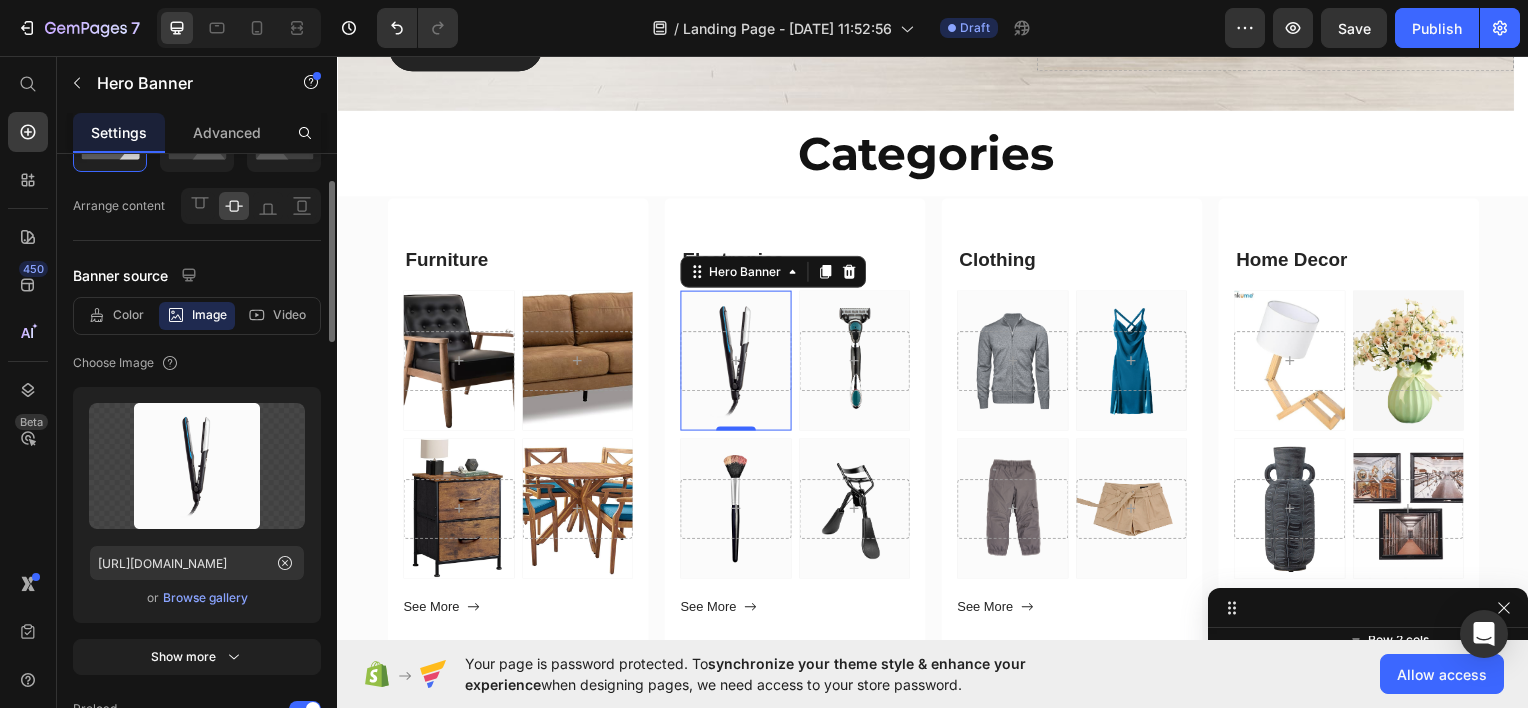 click on "Browse gallery" at bounding box center [205, 598] 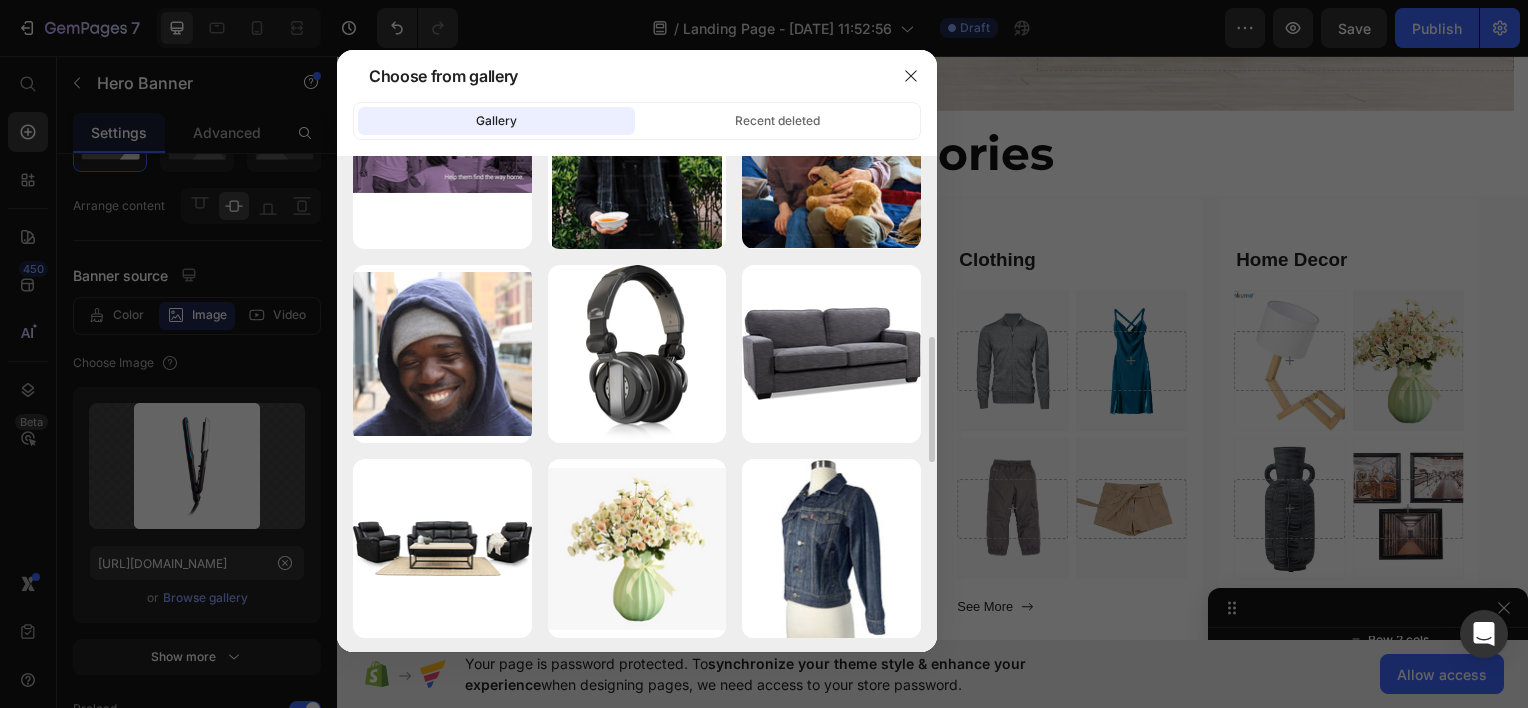 scroll, scrollTop: 694, scrollLeft: 0, axis: vertical 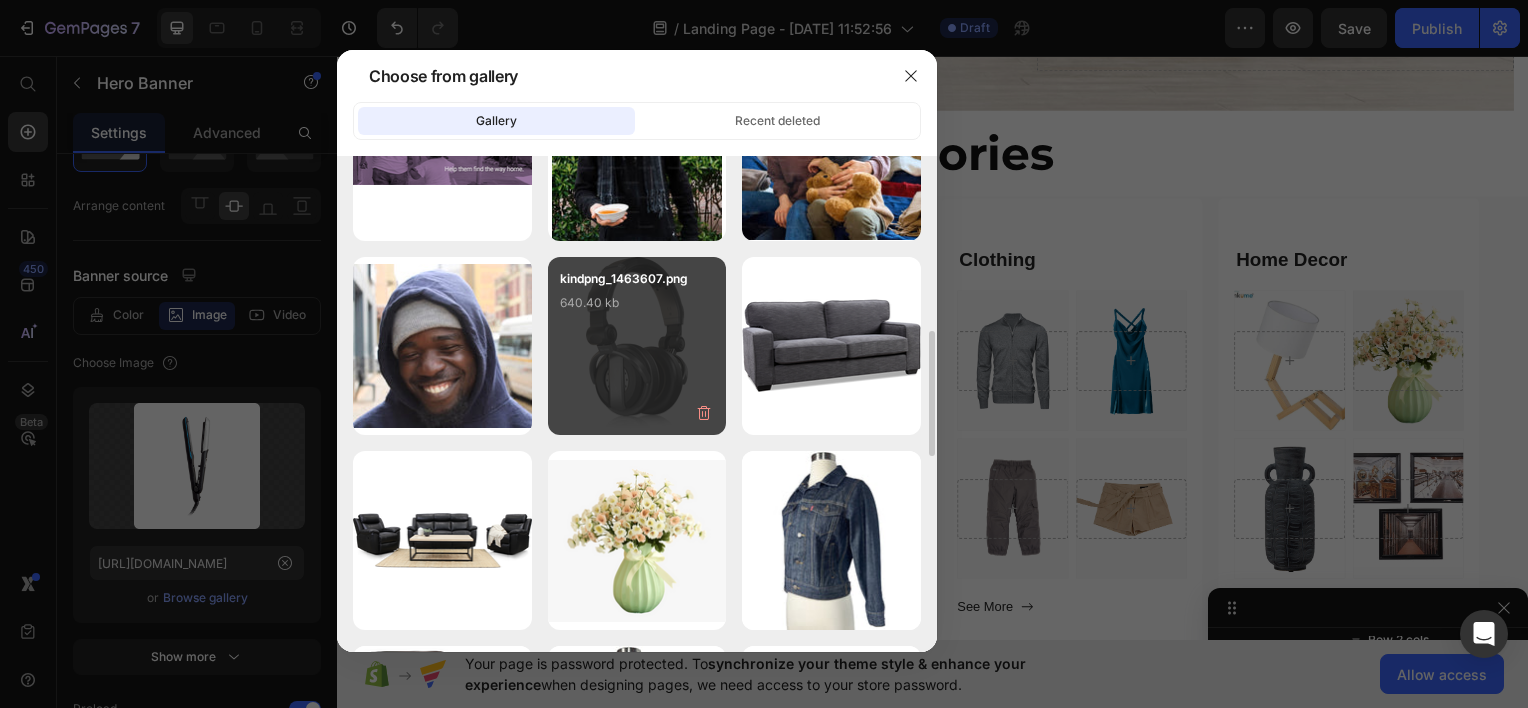 click on "kindpng_1463607.png 640.40 kb" at bounding box center (637, 346) 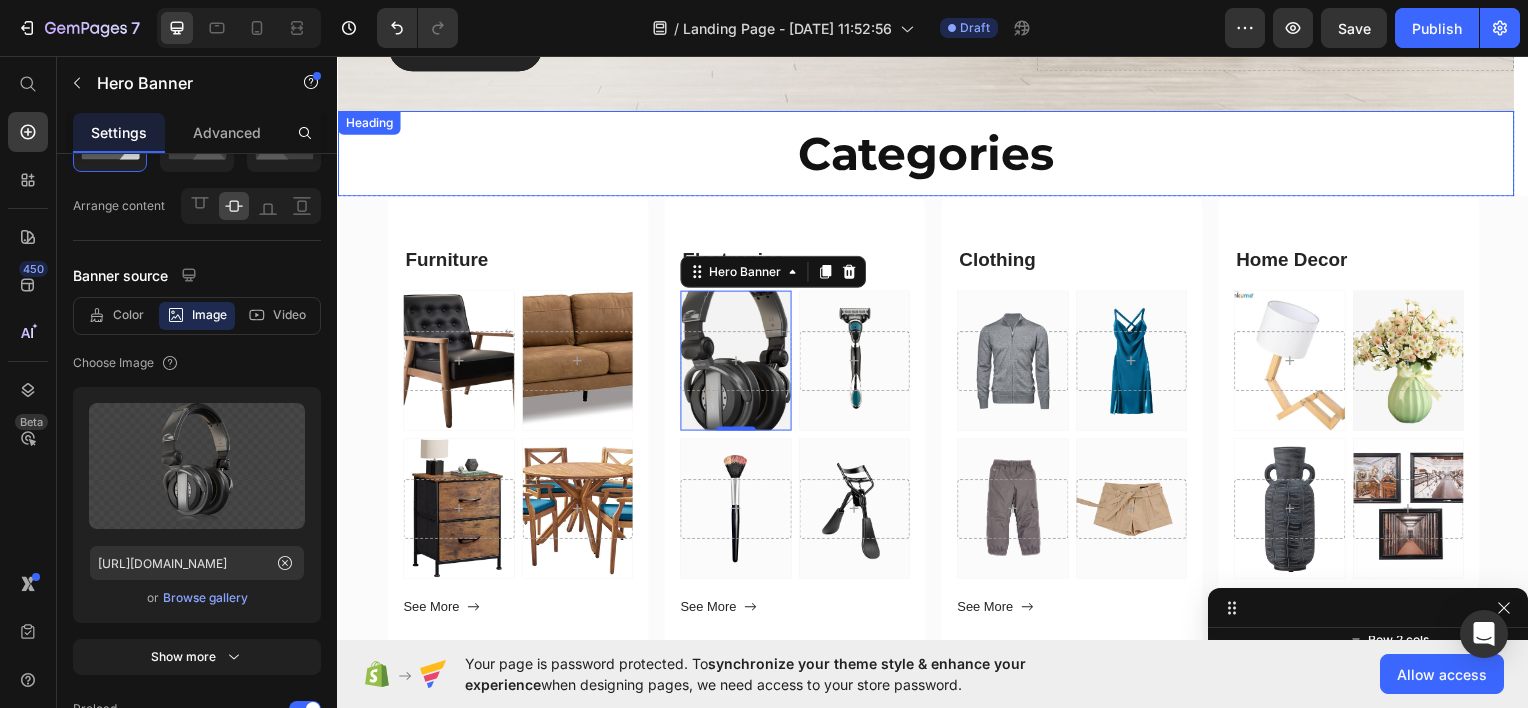 click on "Categories" at bounding box center [929, 153] 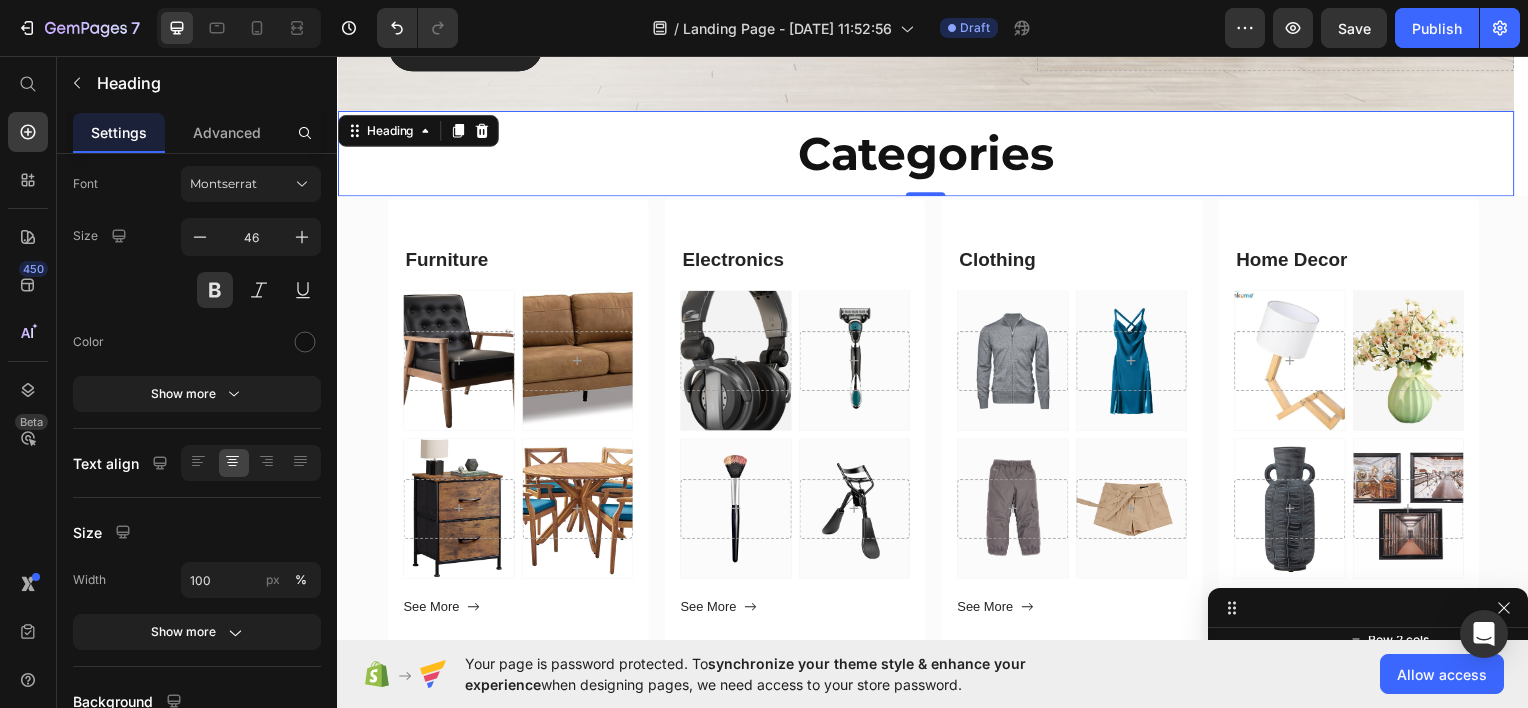 scroll, scrollTop: 516, scrollLeft: 0, axis: vertical 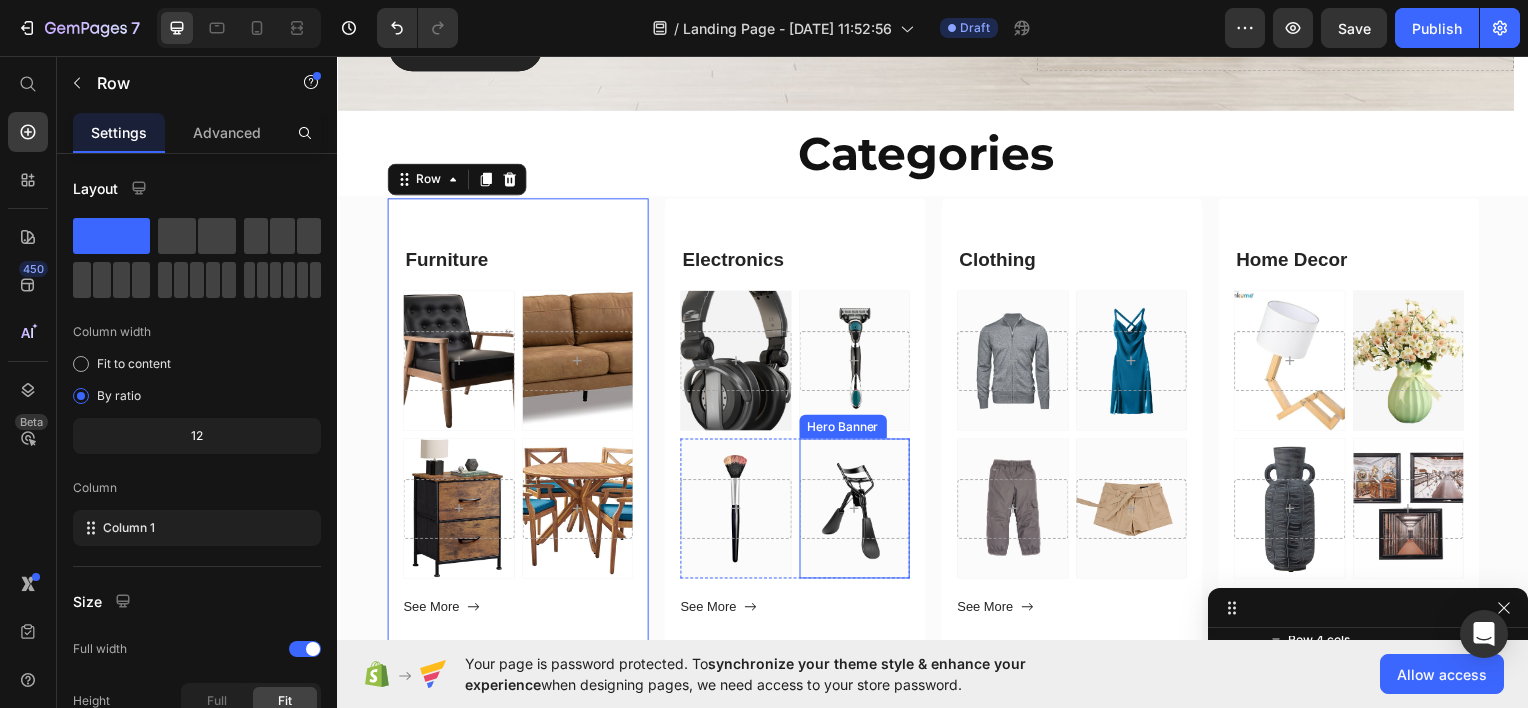 click at bounding box center [858, 510] 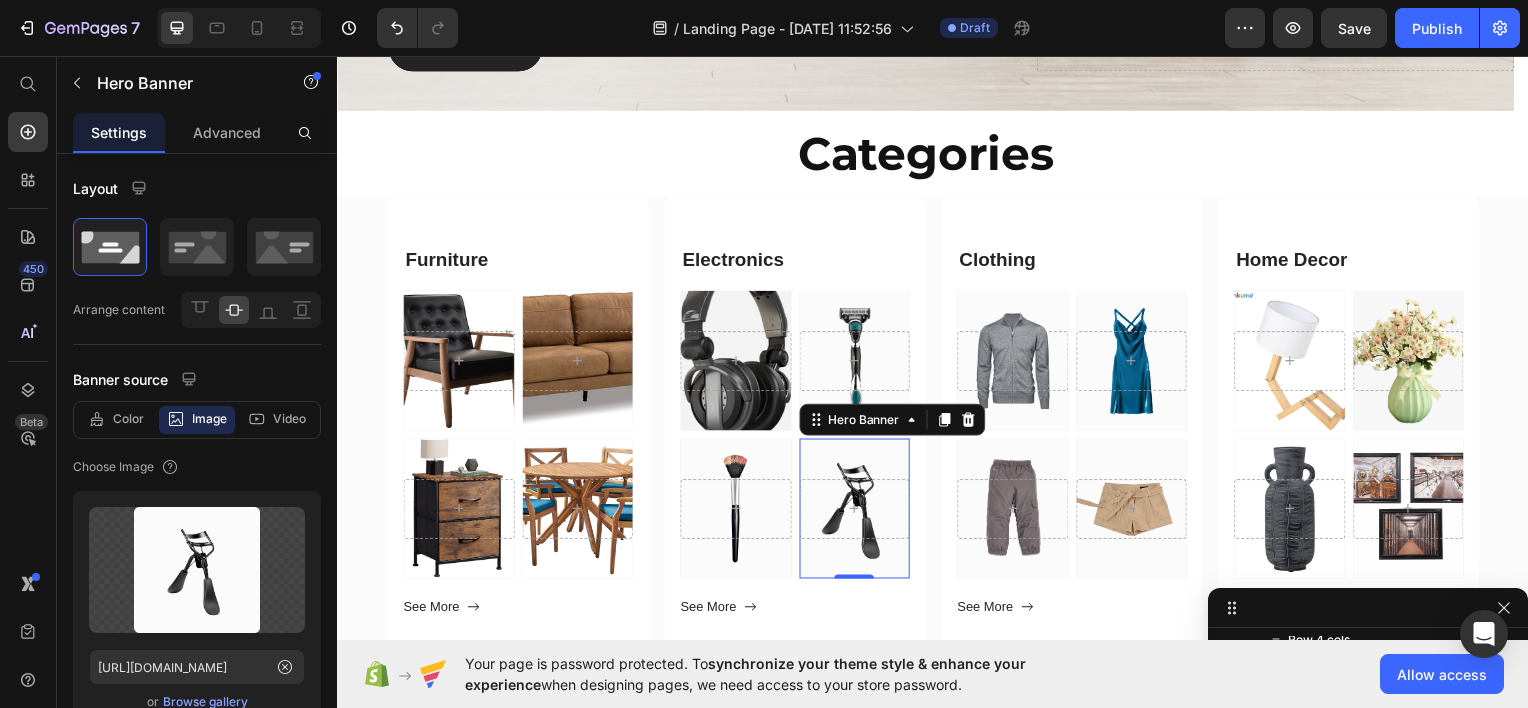 scroll, scrollTop: 1932, scrollLeft: 0, axis: vertical 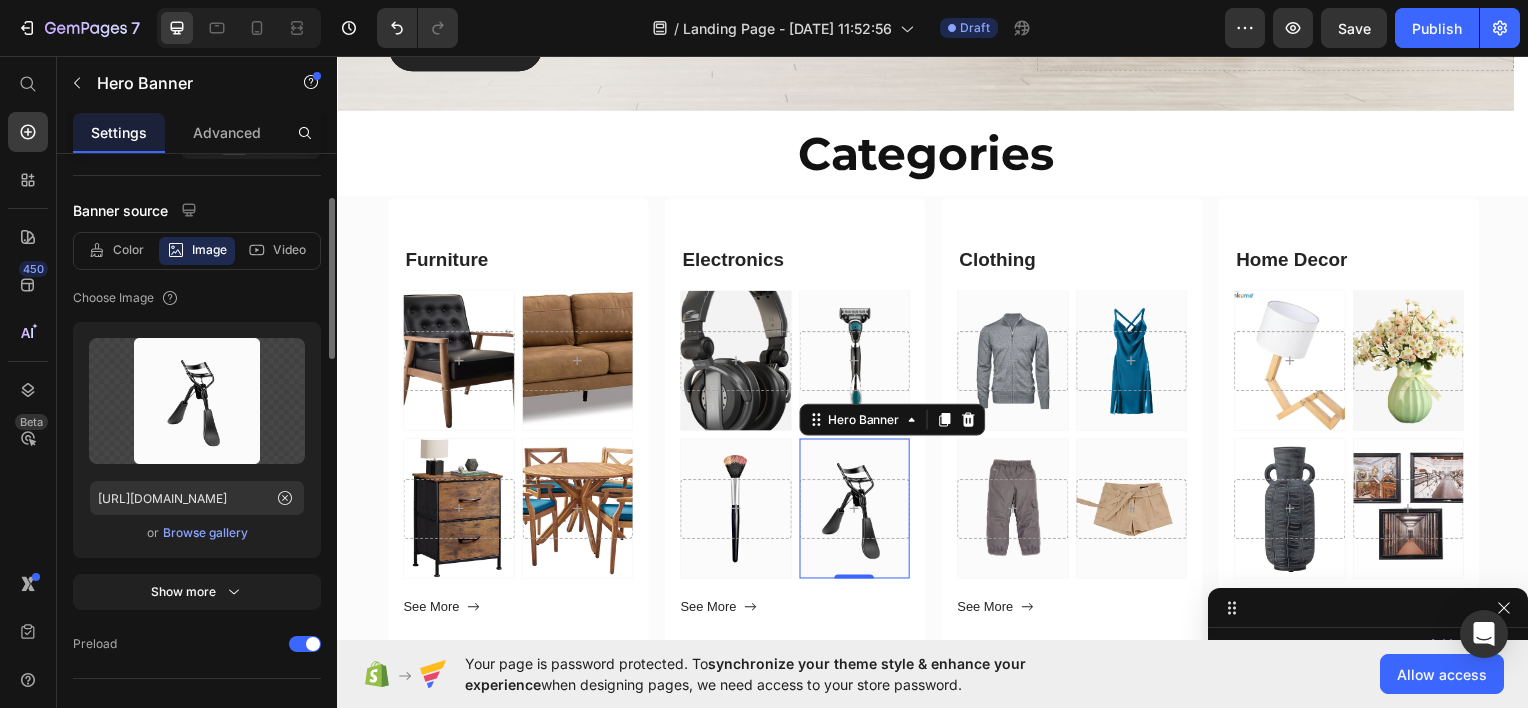 click on "Browse gallery" at bounding box center [205, 533] 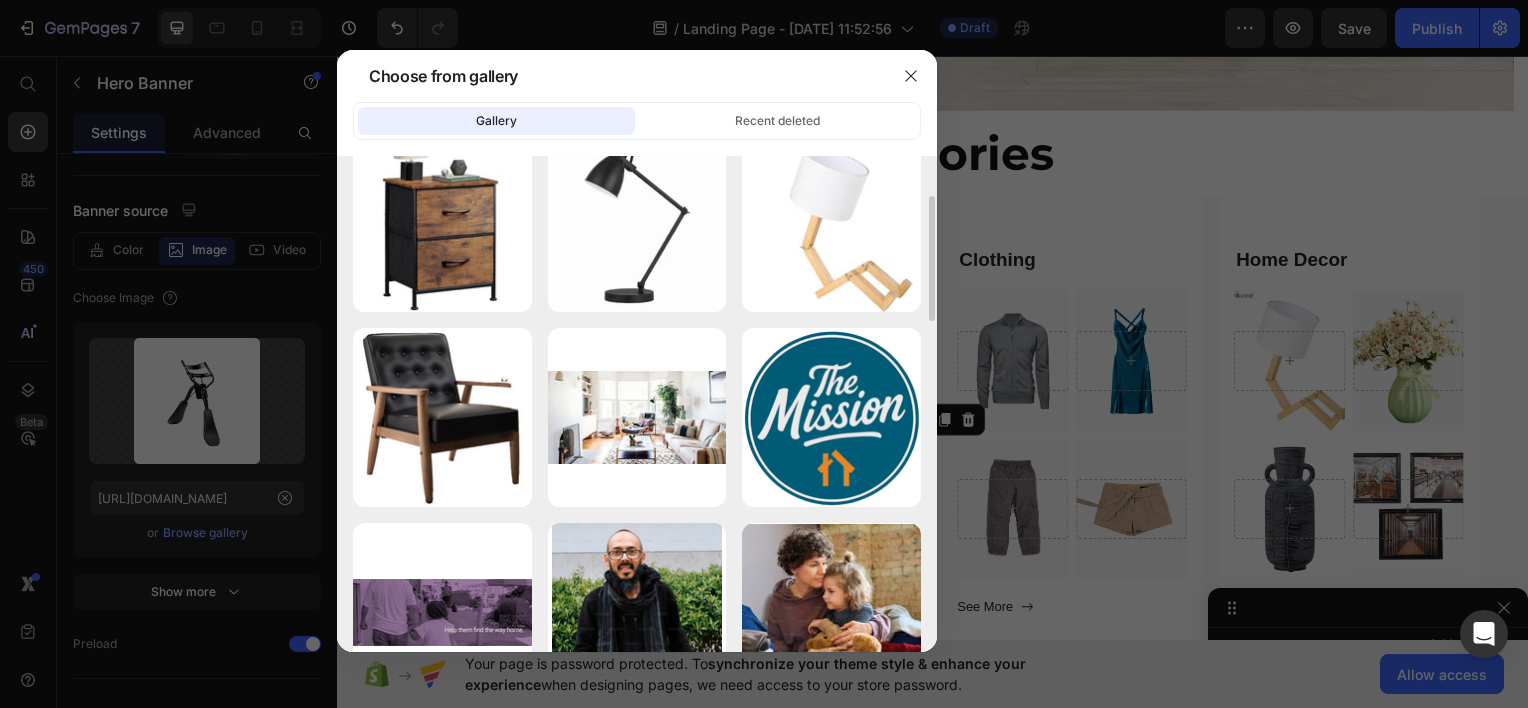 scroll, scrollTop: 88, scrollLeft: 0, axis: vertical 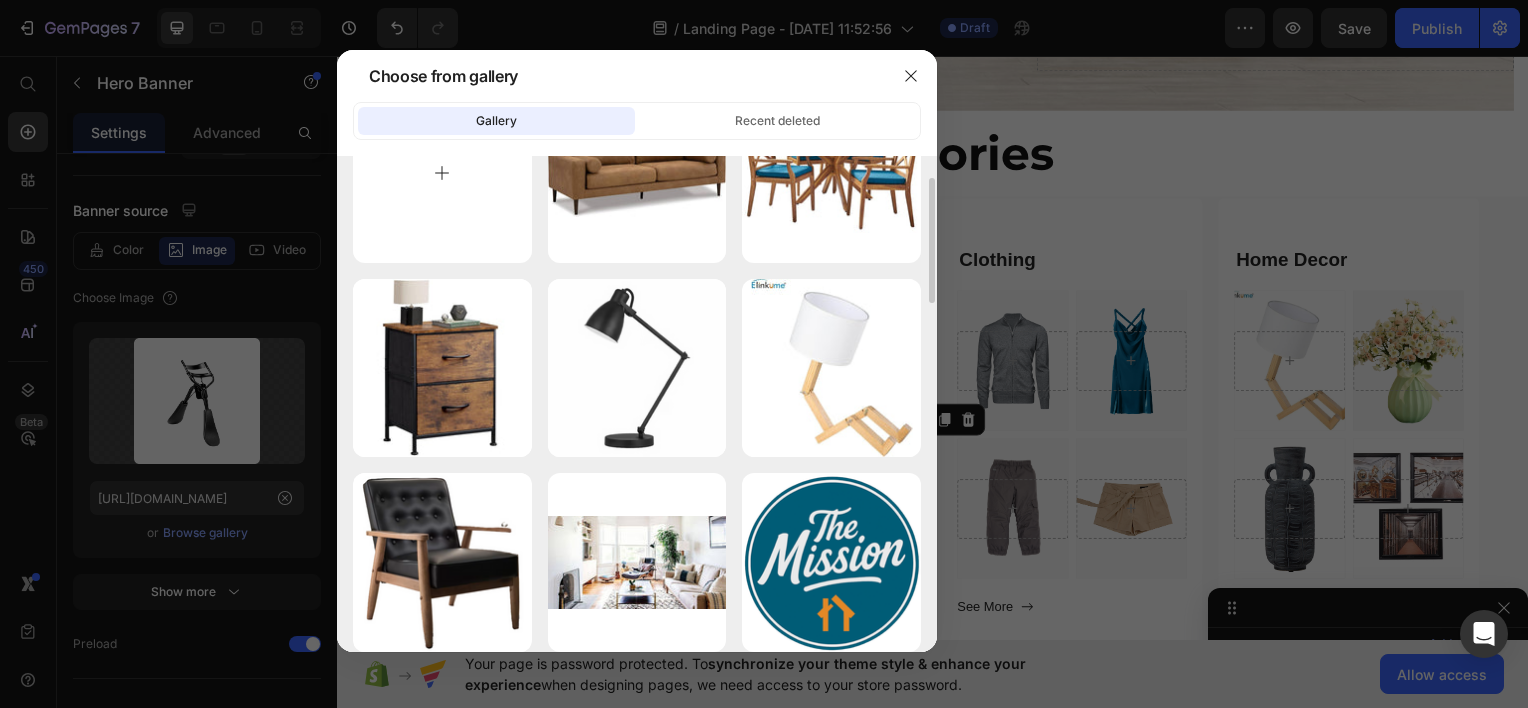 click at bounding box center [442, 173] 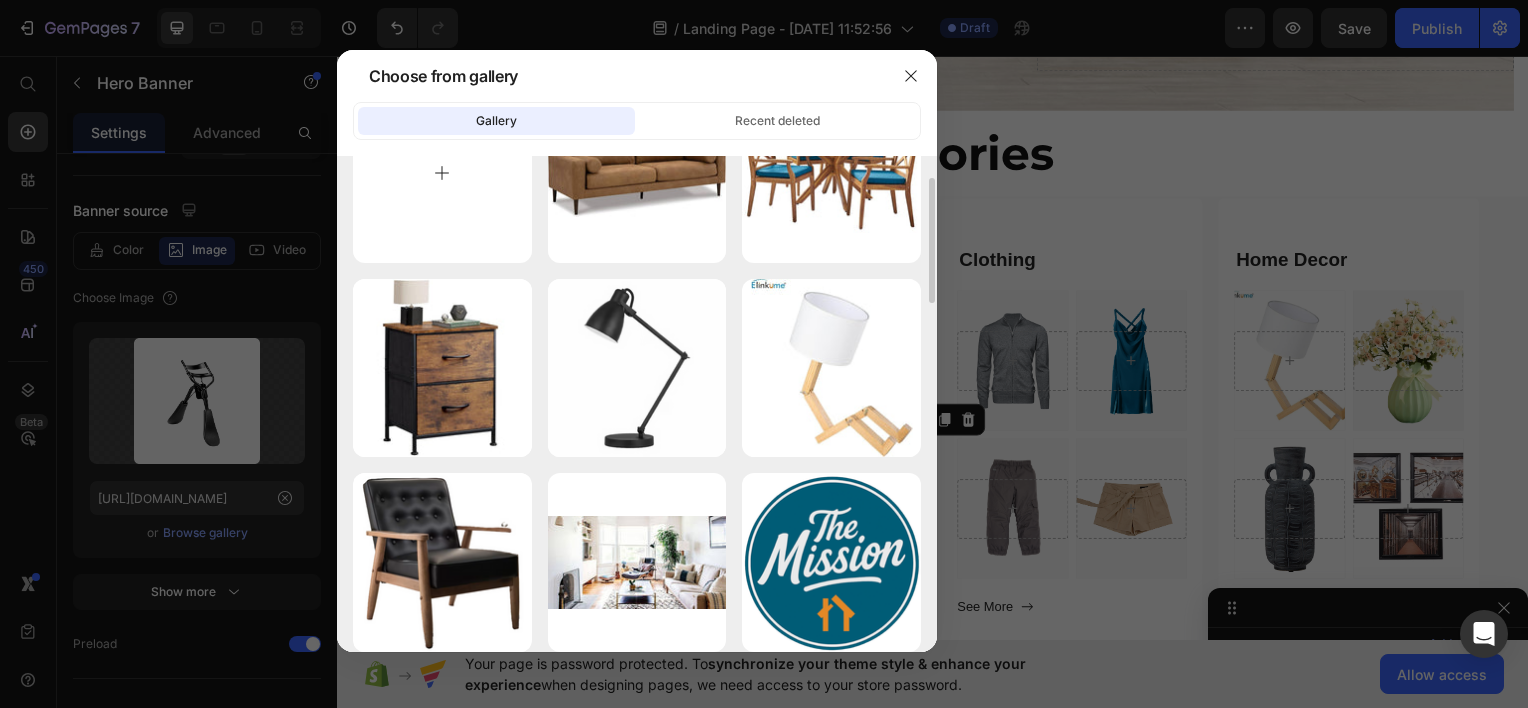 type on "C:\fakepath\Speaker.jpg" 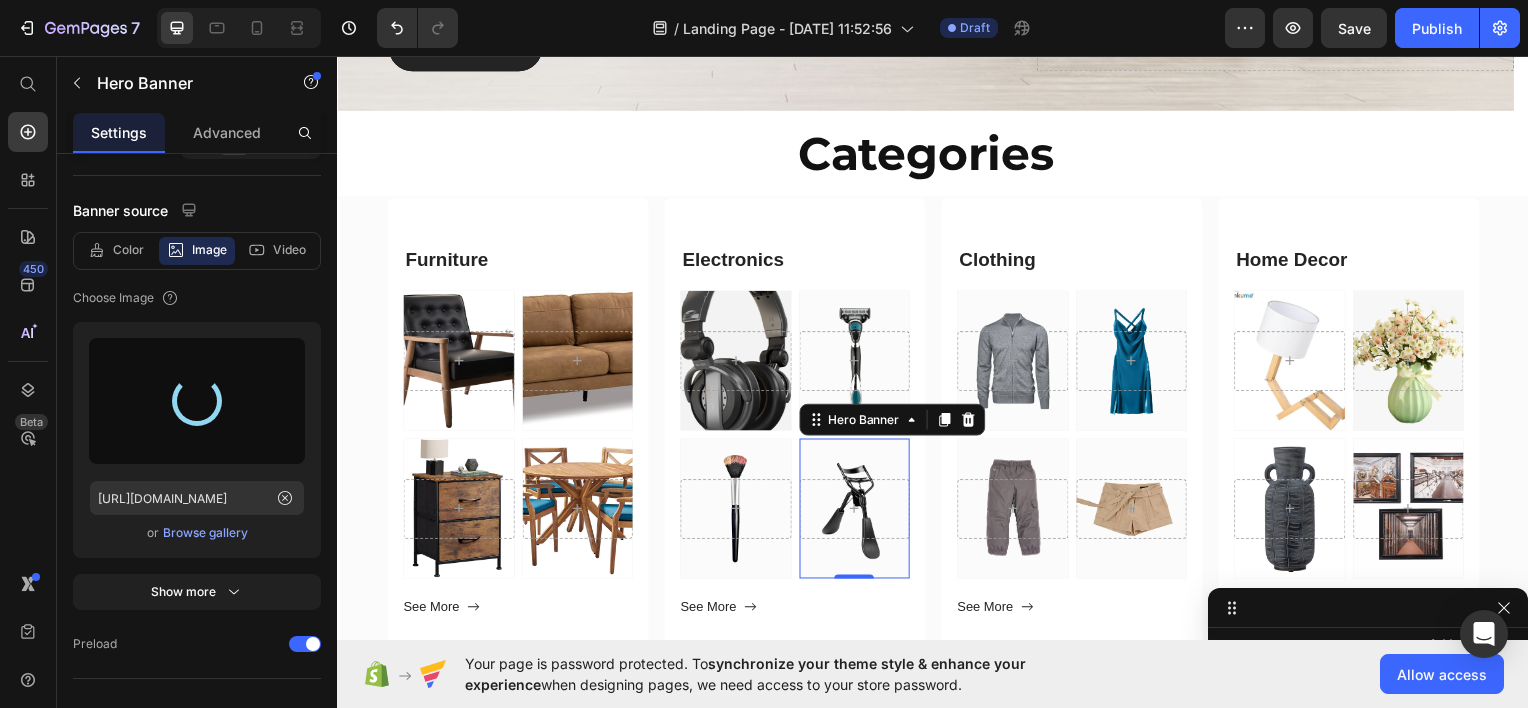type on "https://cdn.shopify.com/s/files/1/0956/2564/2293/files/gempages_576941809293329250-41b85fce-3e71-40c6-881d-e4935b50b1dd.jpg" 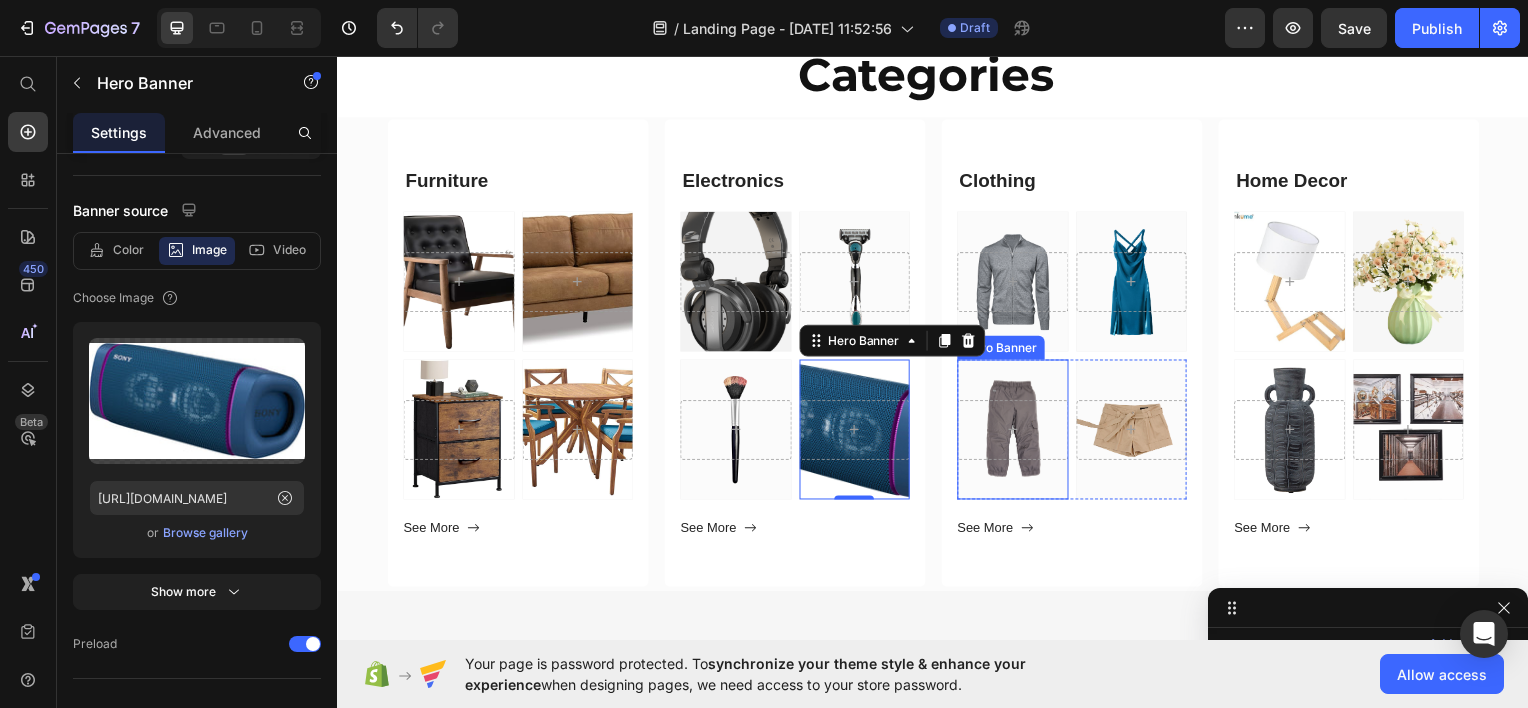 scroll, scrollTop: 560, scrollLeft: 0, axis: vertical 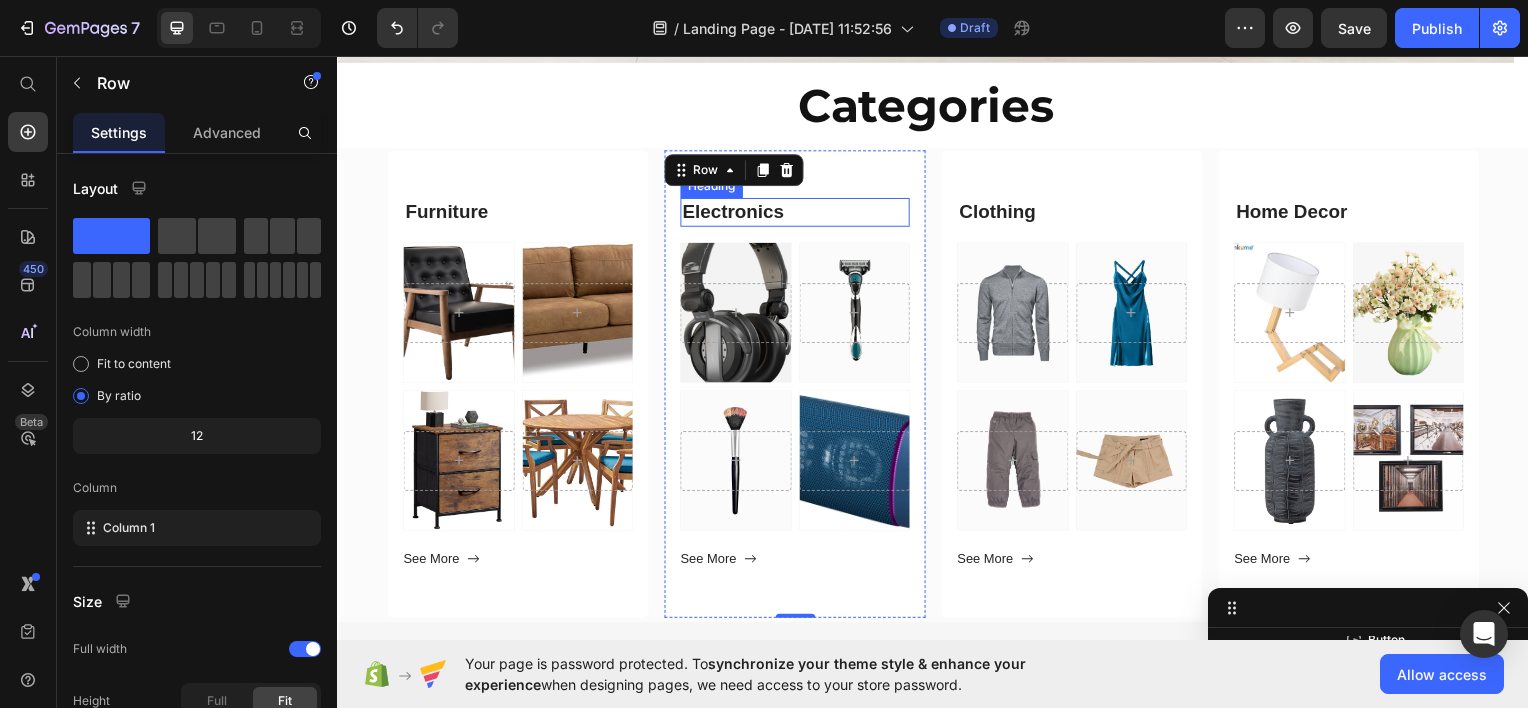click on "Electronics" at bounding box center (797, 212) 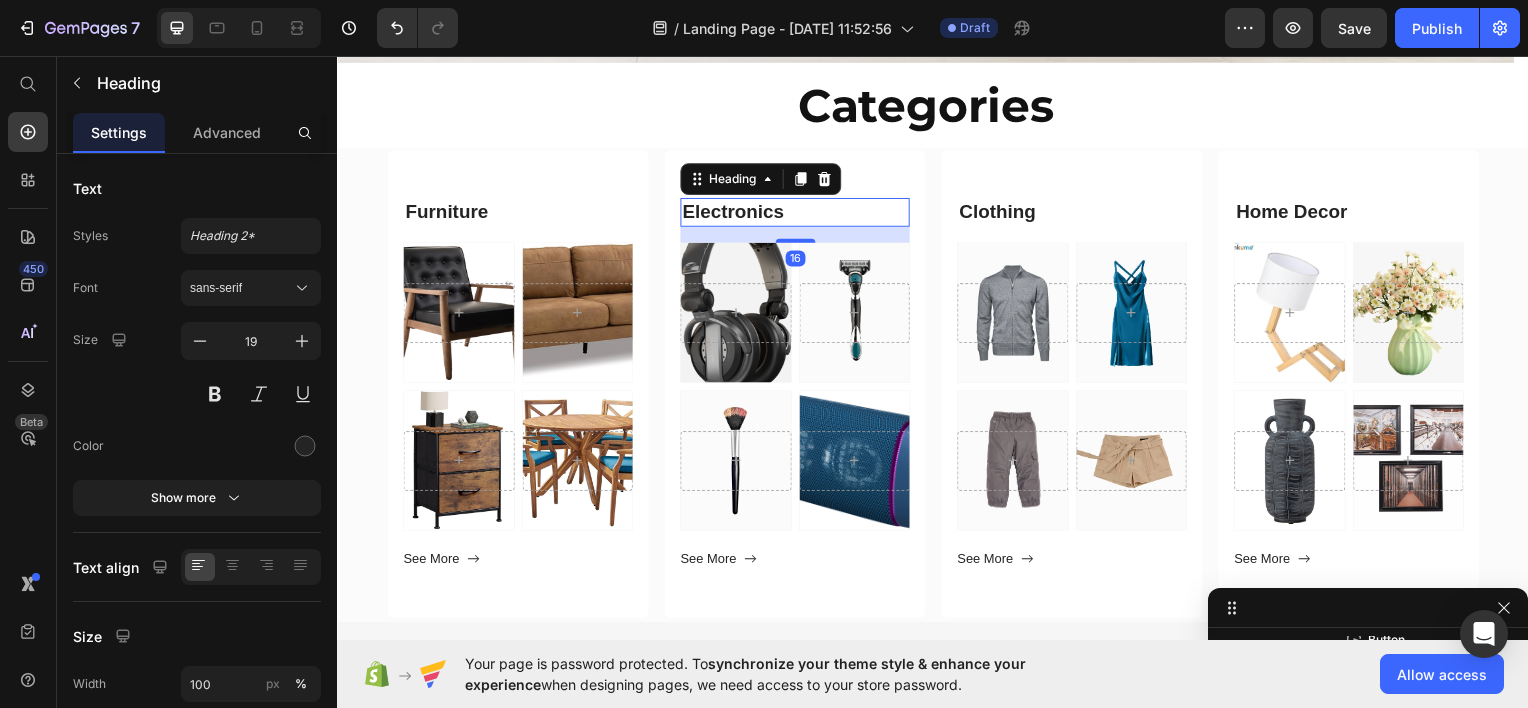 scroll, scrollTop: 1444, scrollLeft: 0, axis: vertical 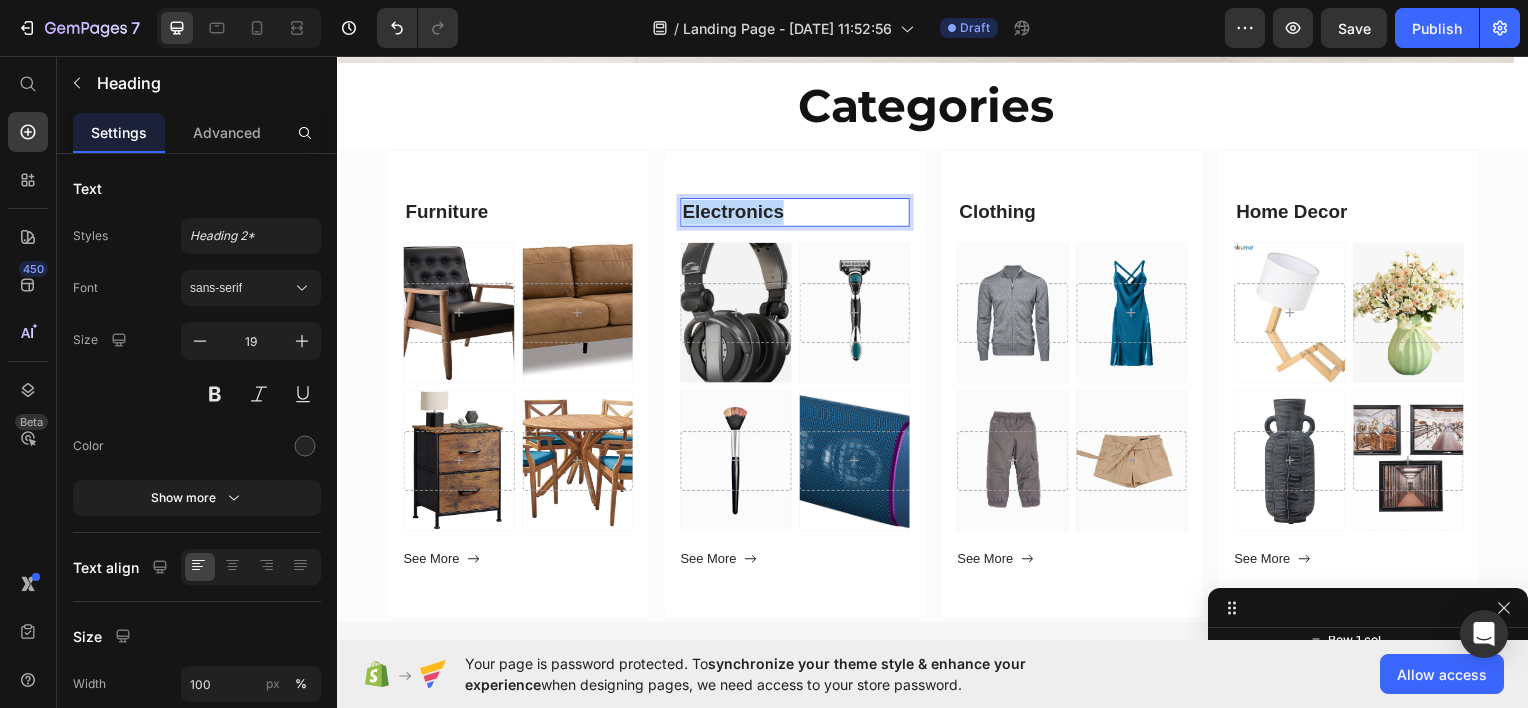 click on "Electronics" at bounding box center (797, 212) 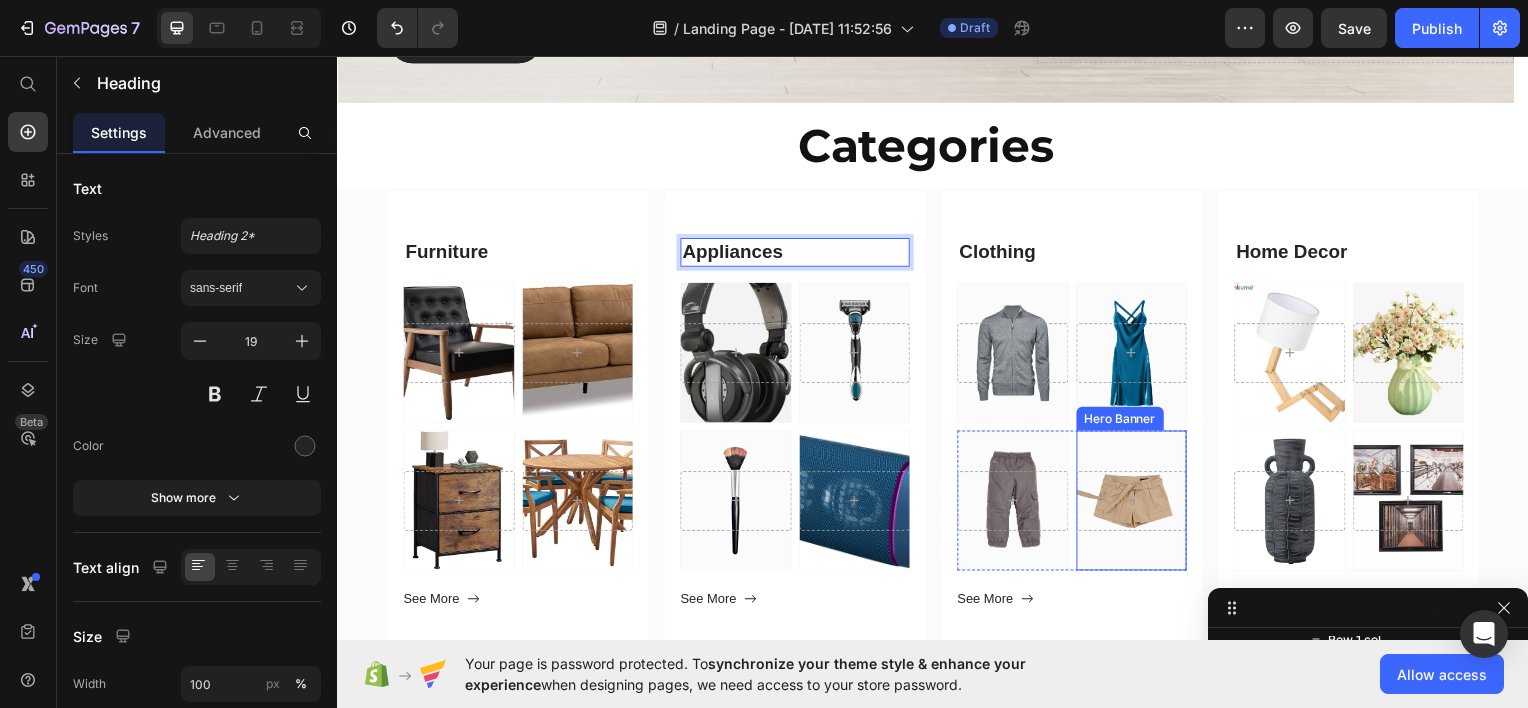 scroll, scrollTop: 488, scrollLeft: 0, axis: vertical 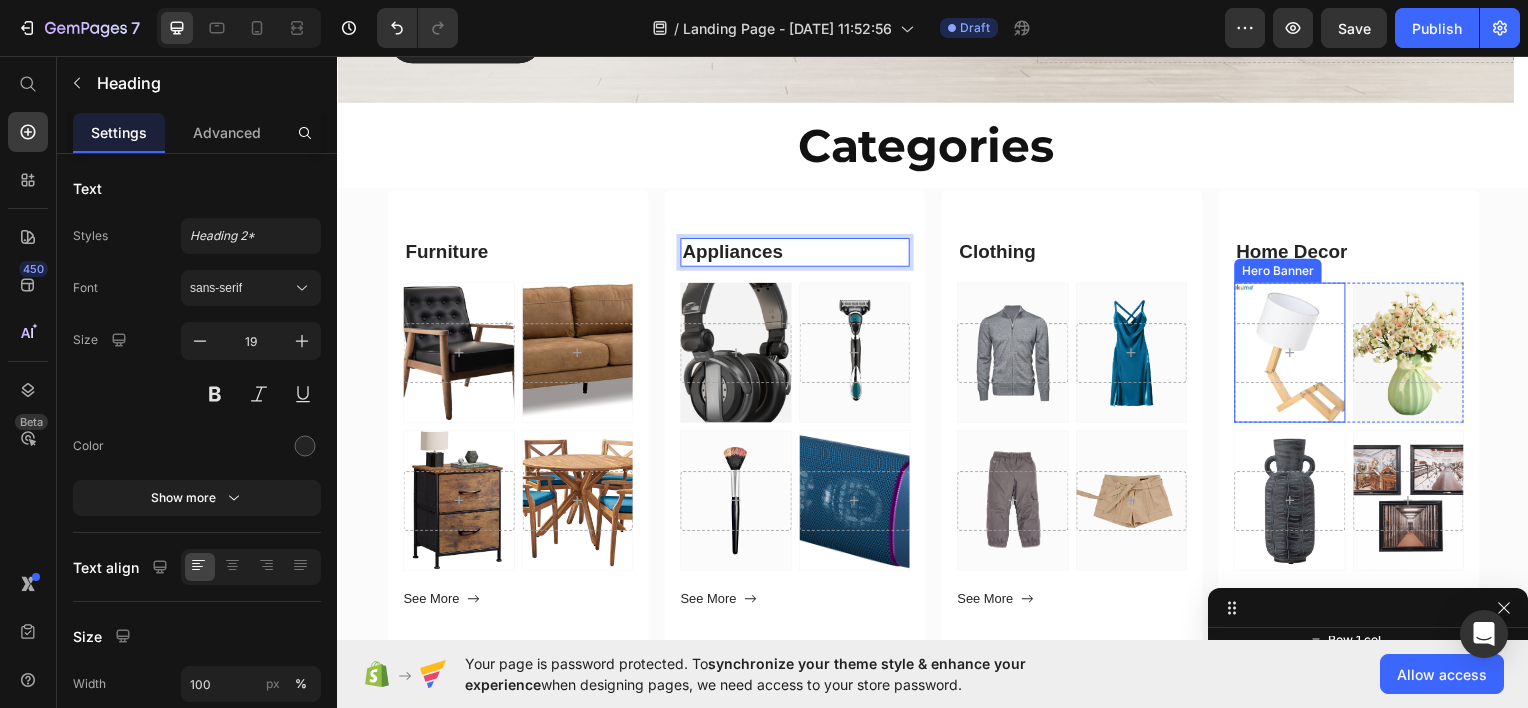 click at bounding box center [1296, 353] 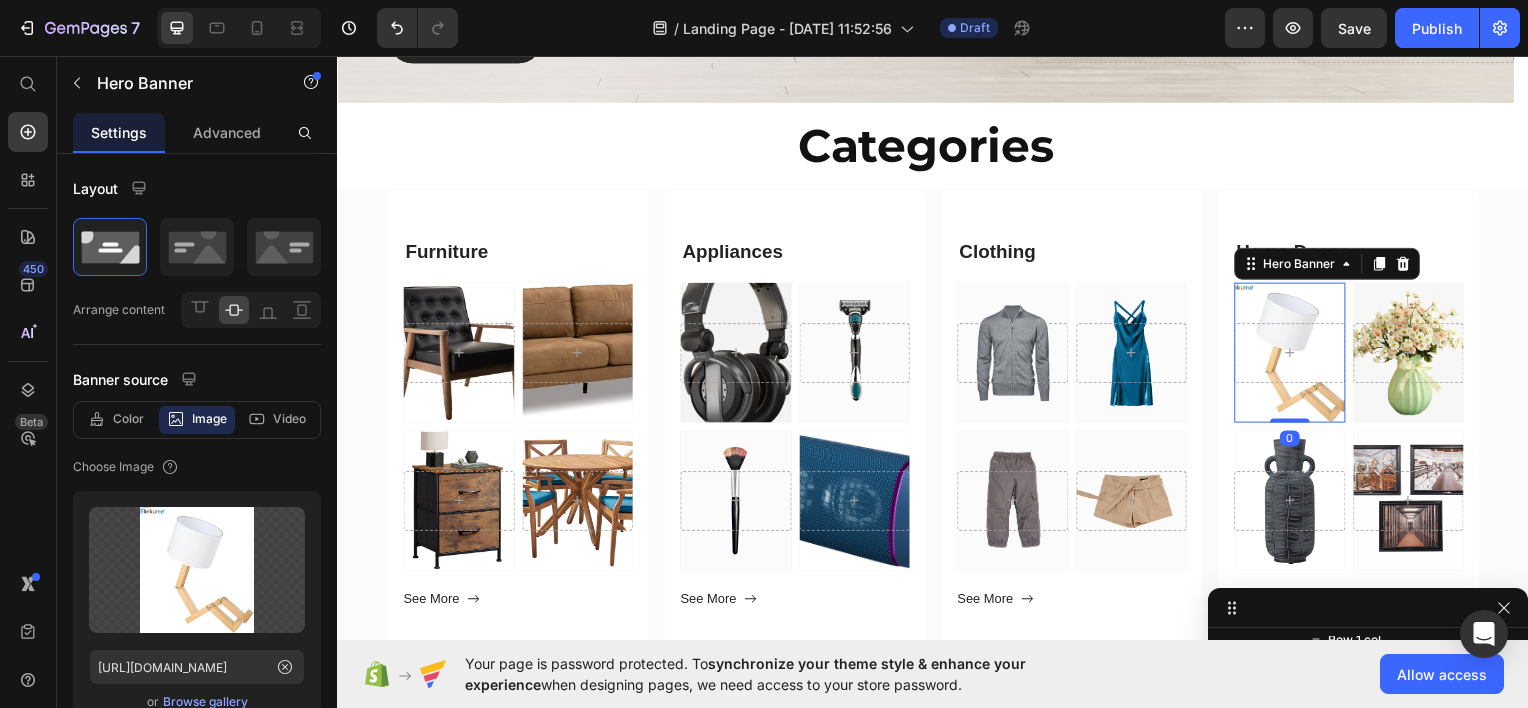 scroll, scrollTop: 2948, scrollLeft: 0, axis: vertical 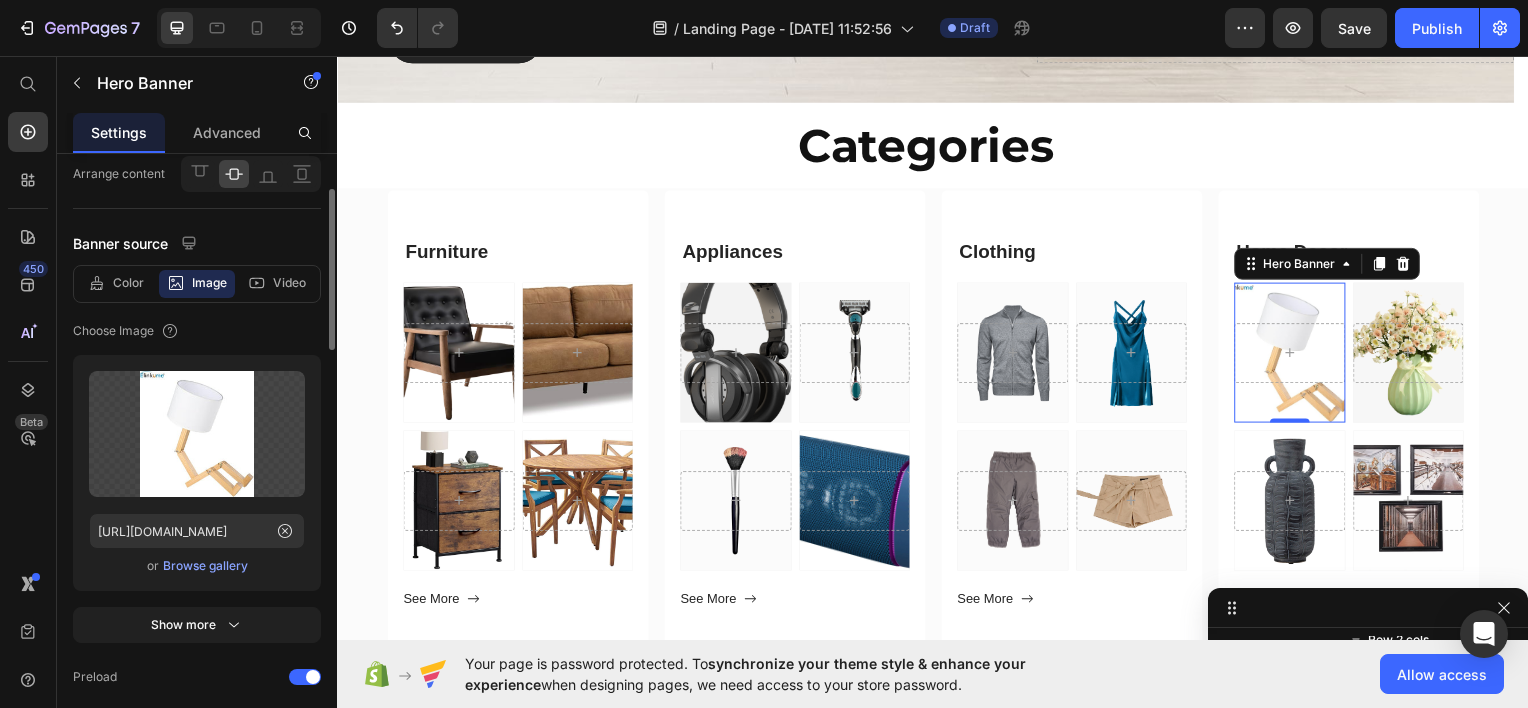 click on "Browse gallery" at bounding box center (205, 566) 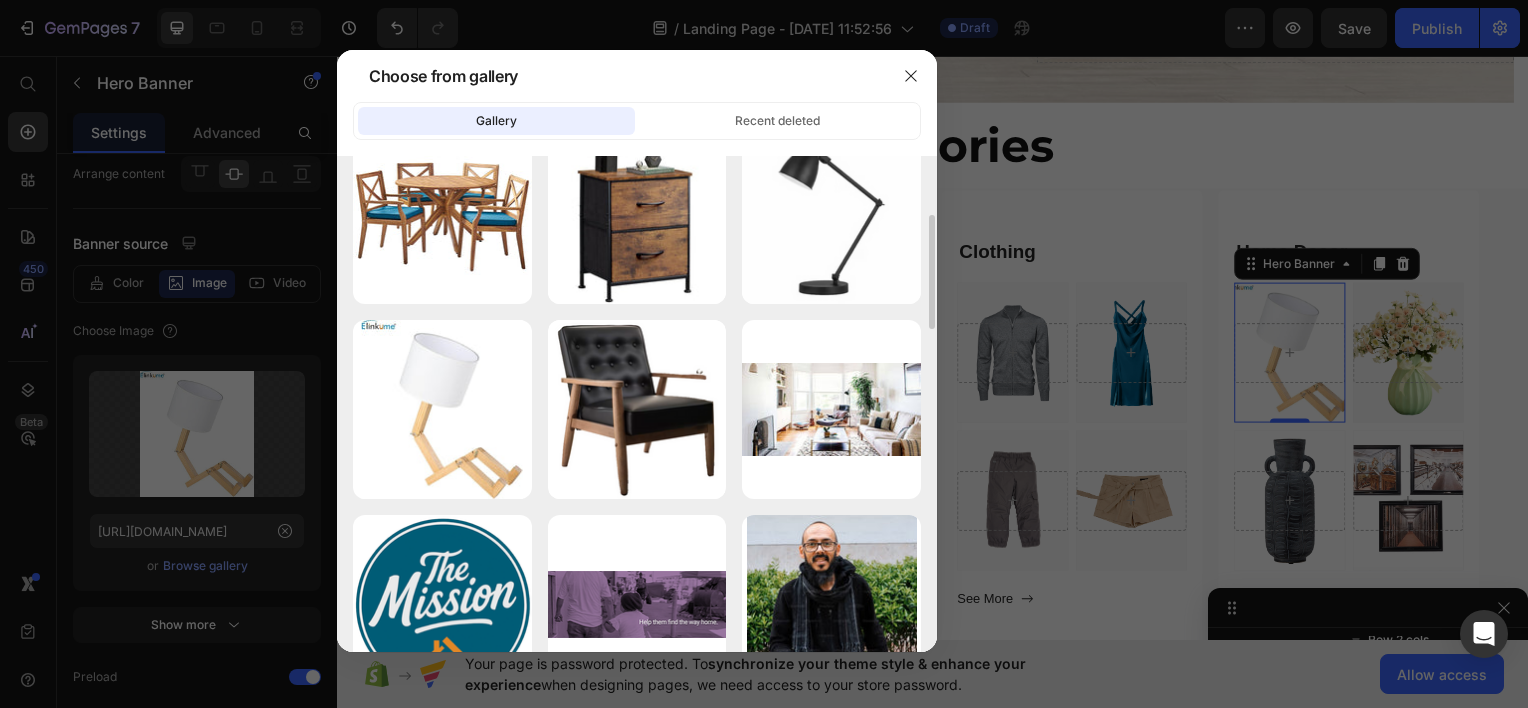 scroll, scrollTop: 250, scrollLeft: 0, axis: vertical 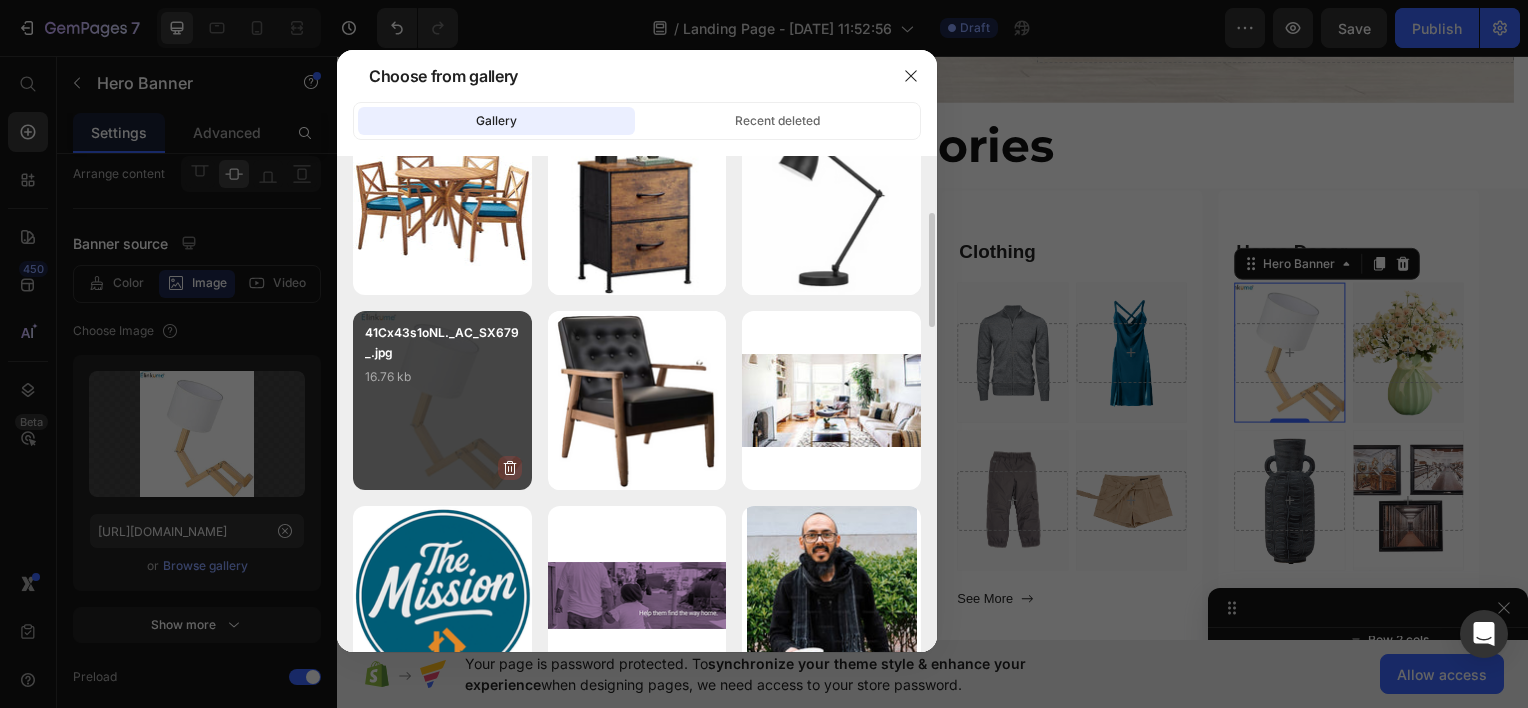 click 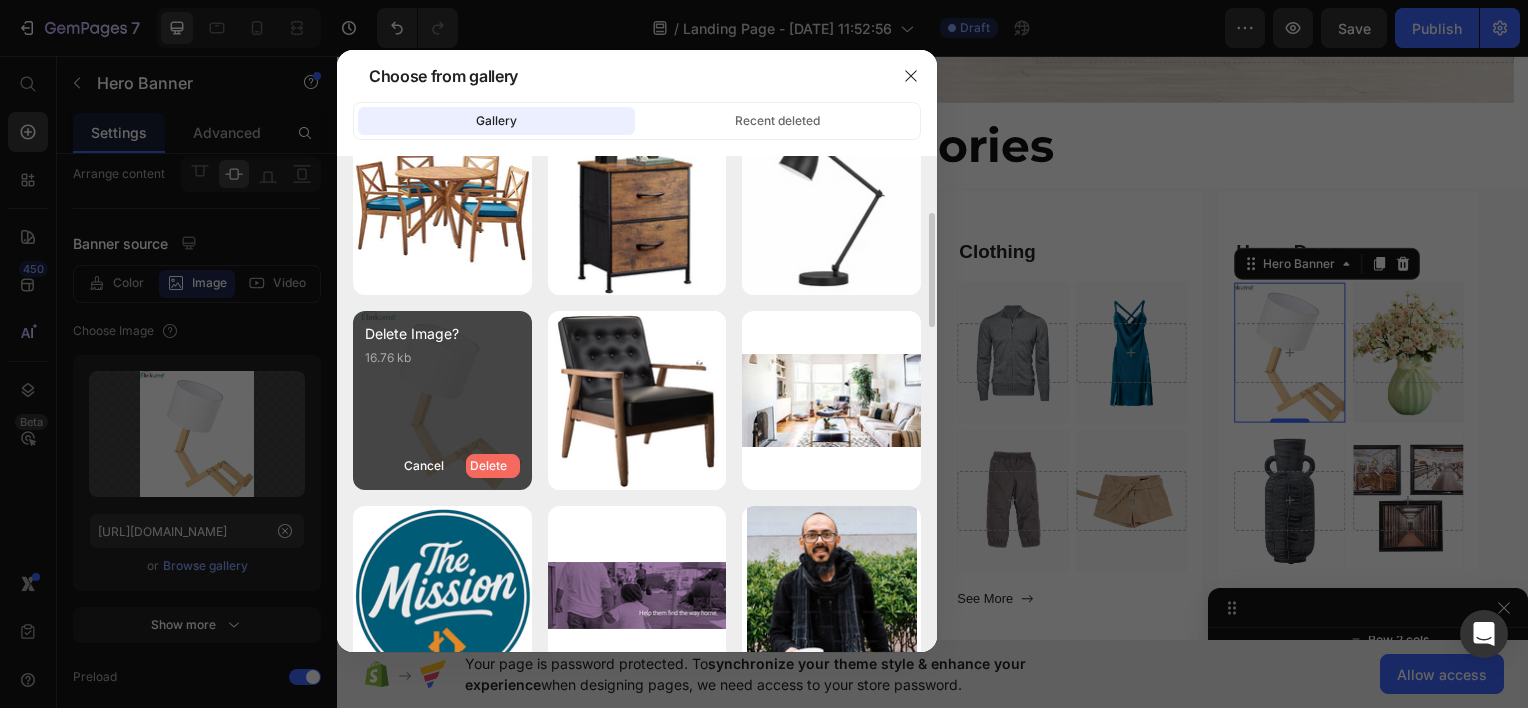 click on "Delete" at bounding box center [488, 466] 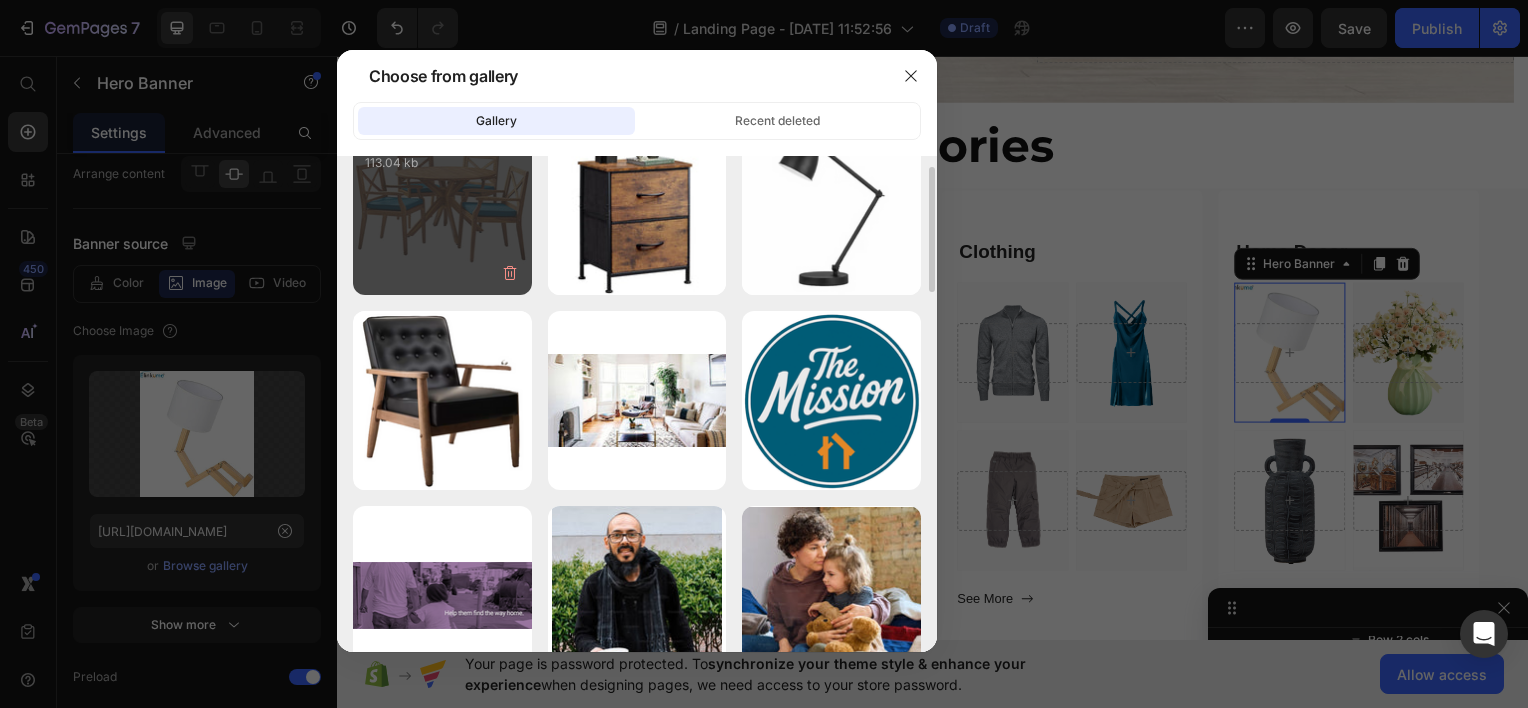scroll, scrollTop: 0, scrollLeft: 0, axis: both 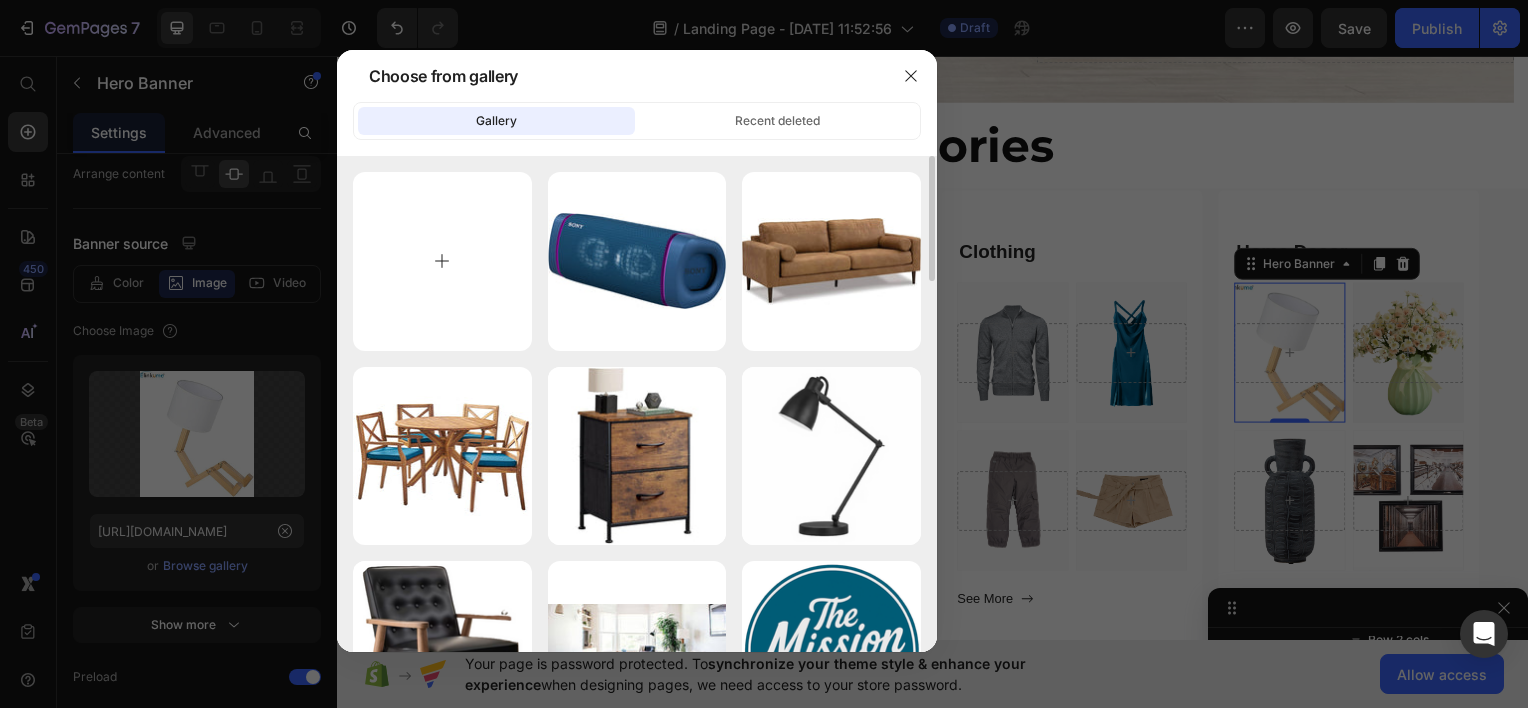 click at bounding box center (442, 261) 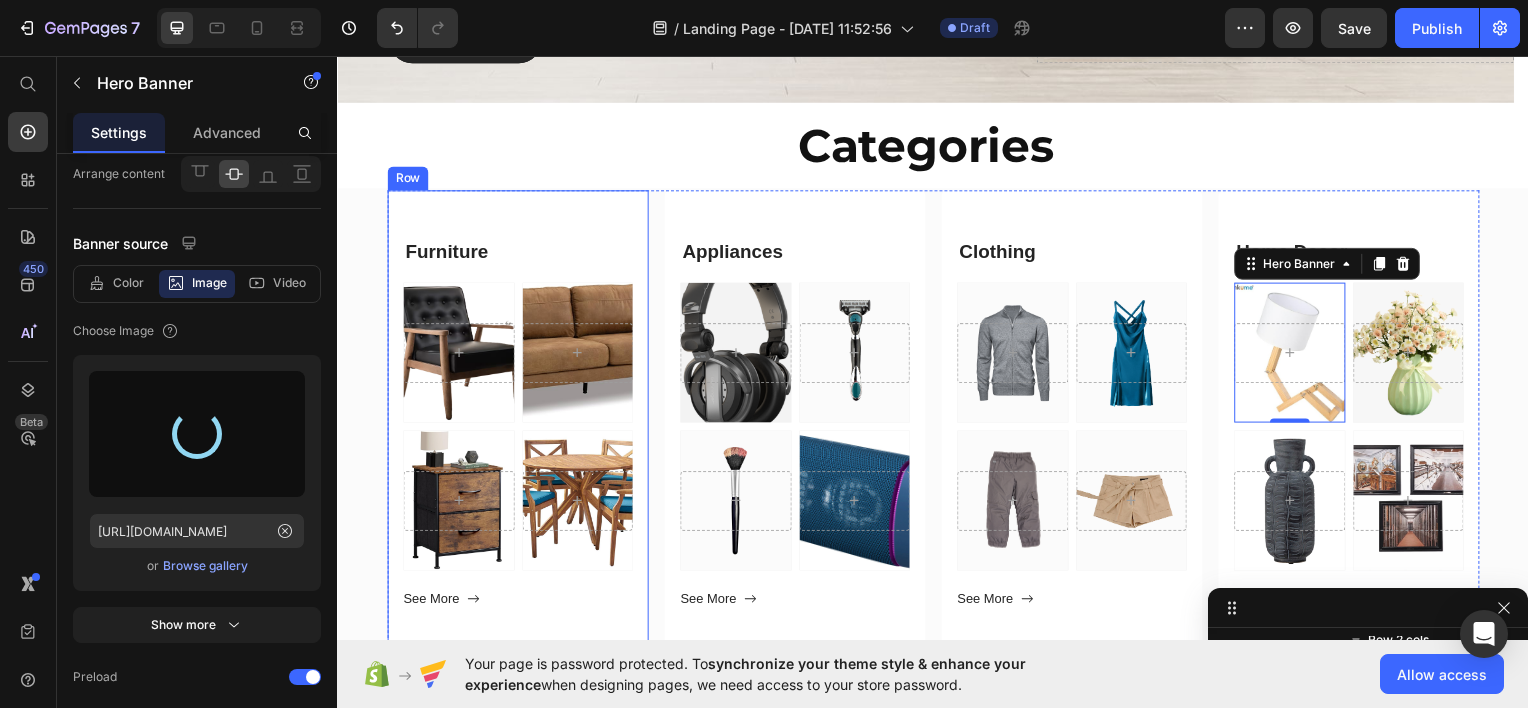 type on "[URL][DOMAIN_NAME]" 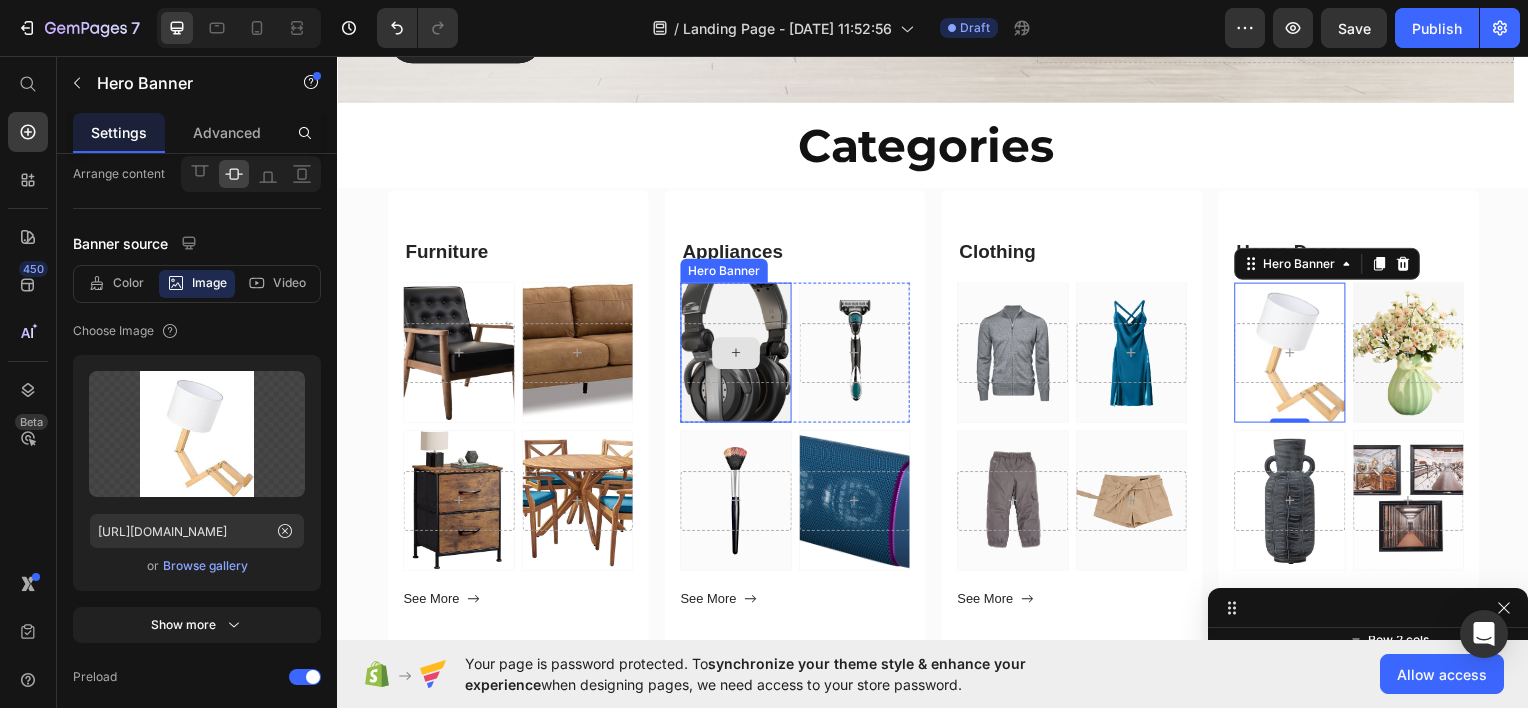 click at bounding box center [738, 354] 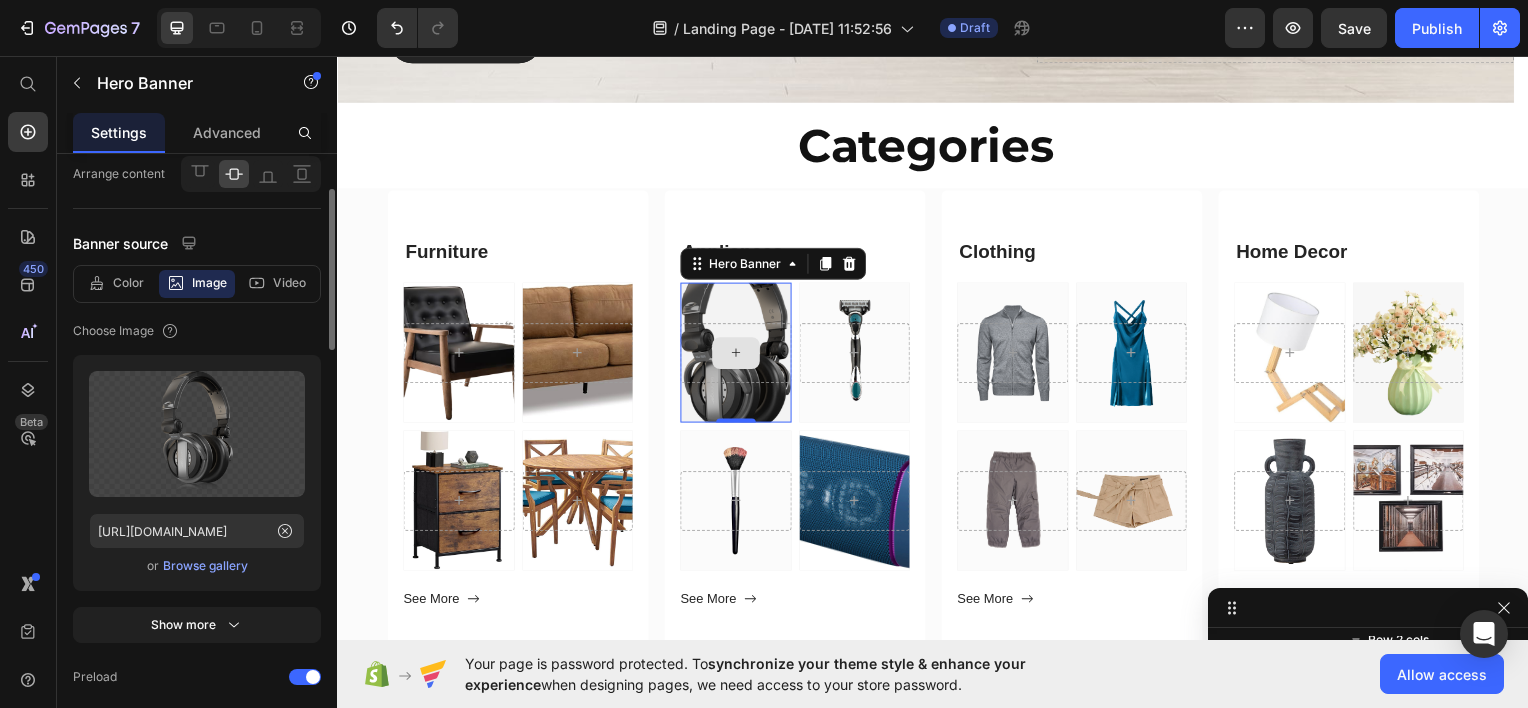 scroll, scrollTop: 1540, scrollLeft: 0, axis: vertical 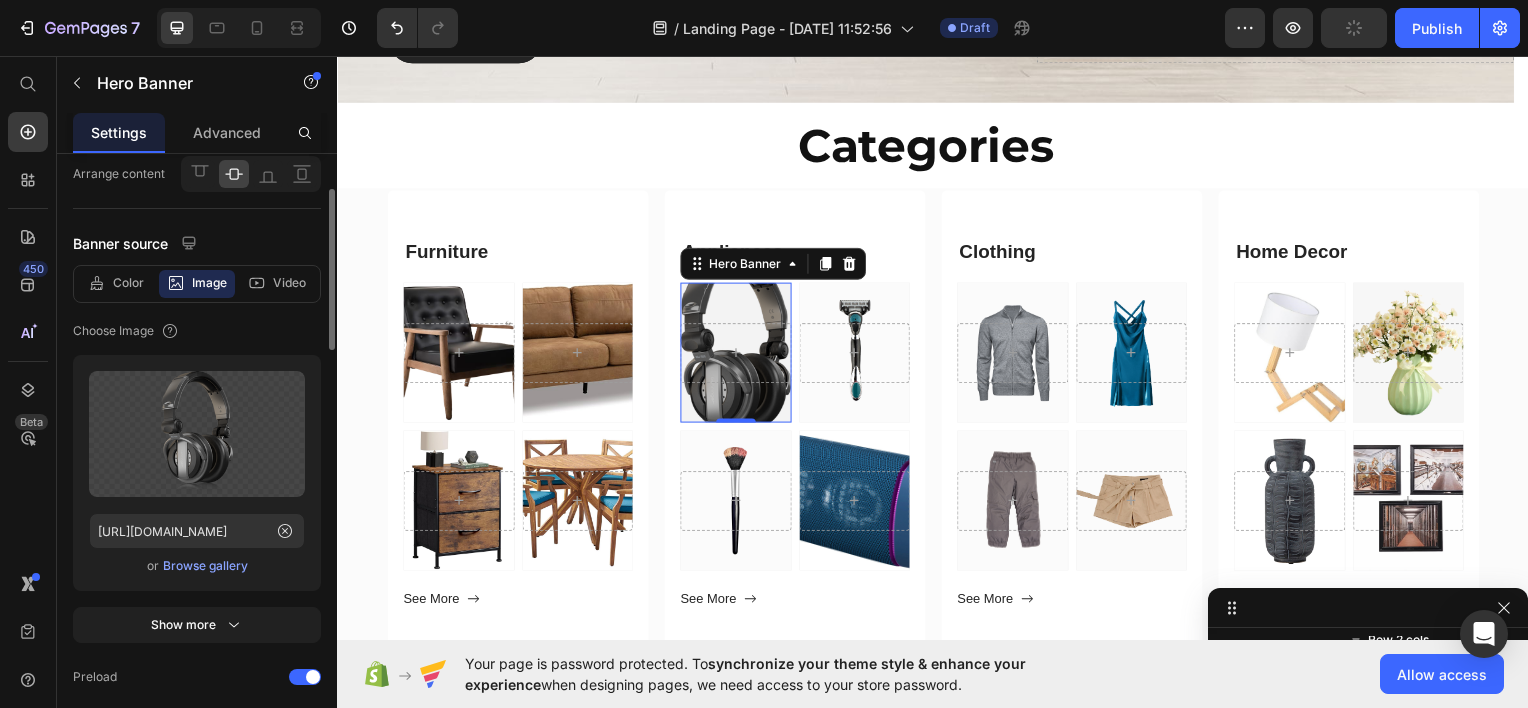 click on "Browse gallery" at bounding box center [205, 566] 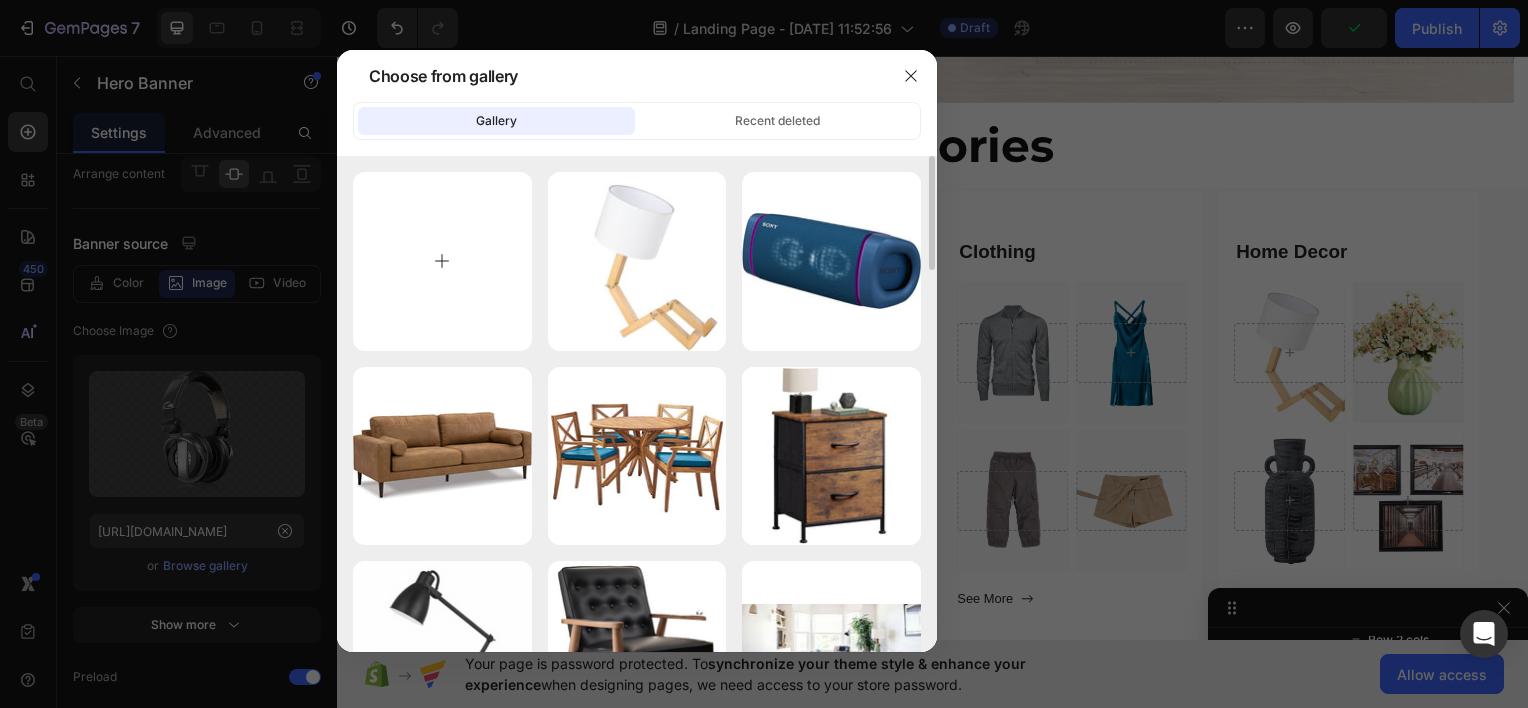 click at bounding box center (442, 261) 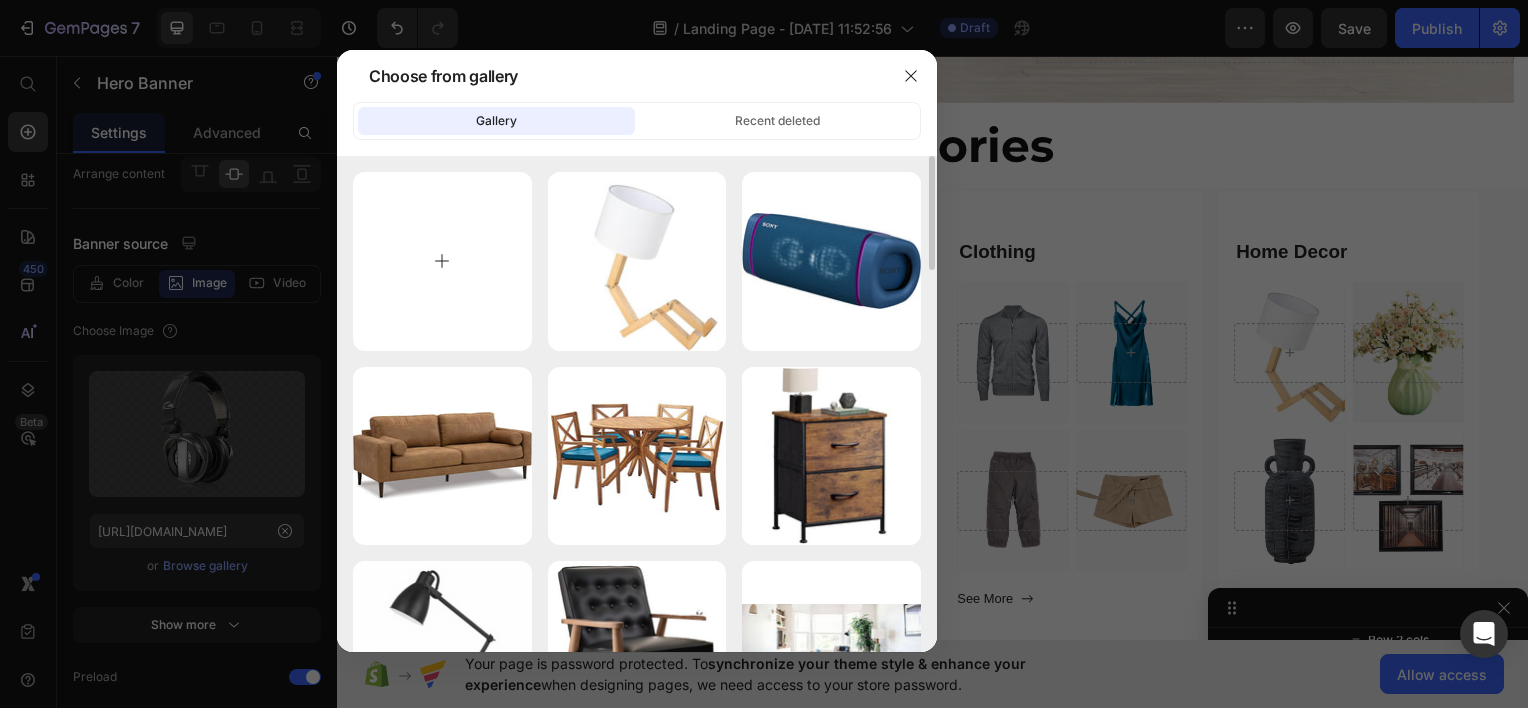 type on "C:\fakepath\Large-Appliances-is-Amazons-most-lucrative-category-shutterstock_318473174-1024x683.jpg" 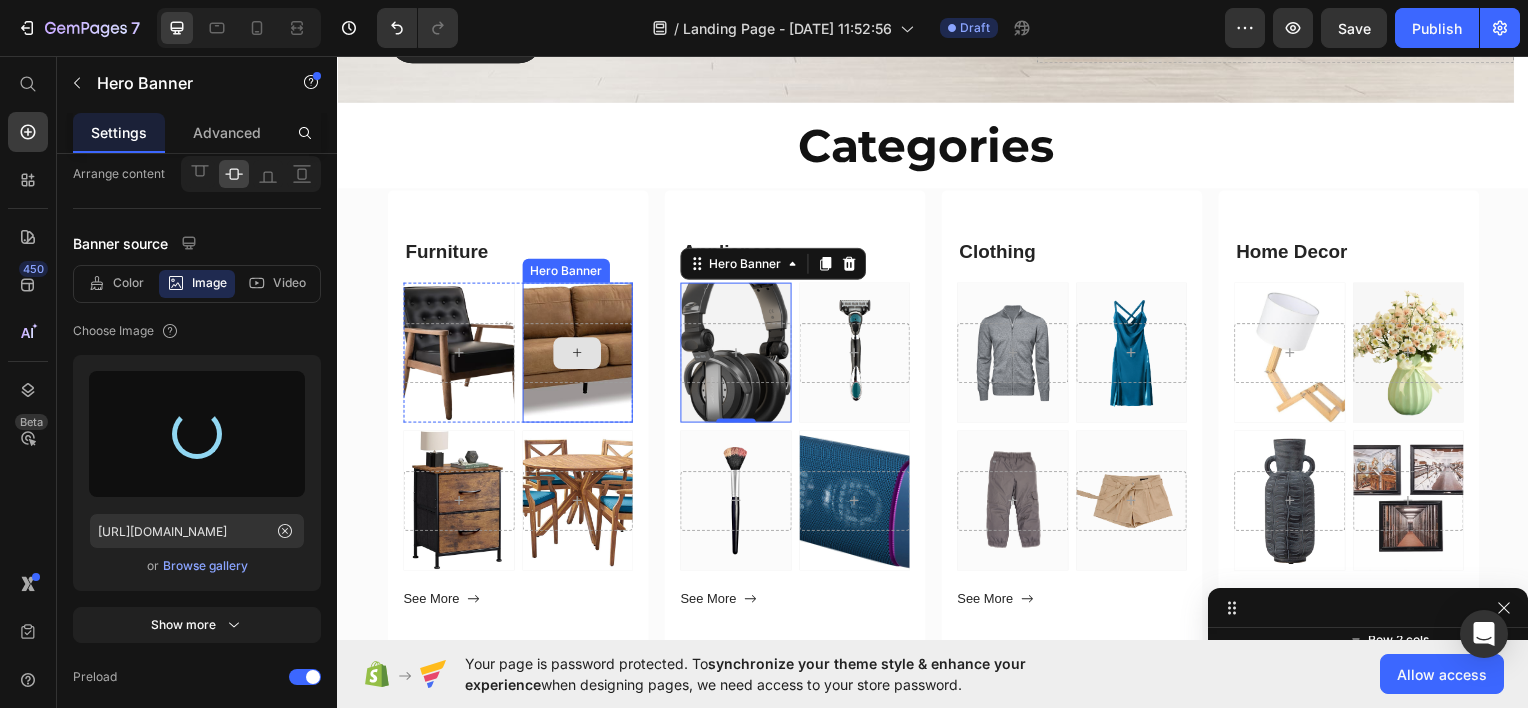 type on "[URL][DOMAIN_NAME]" 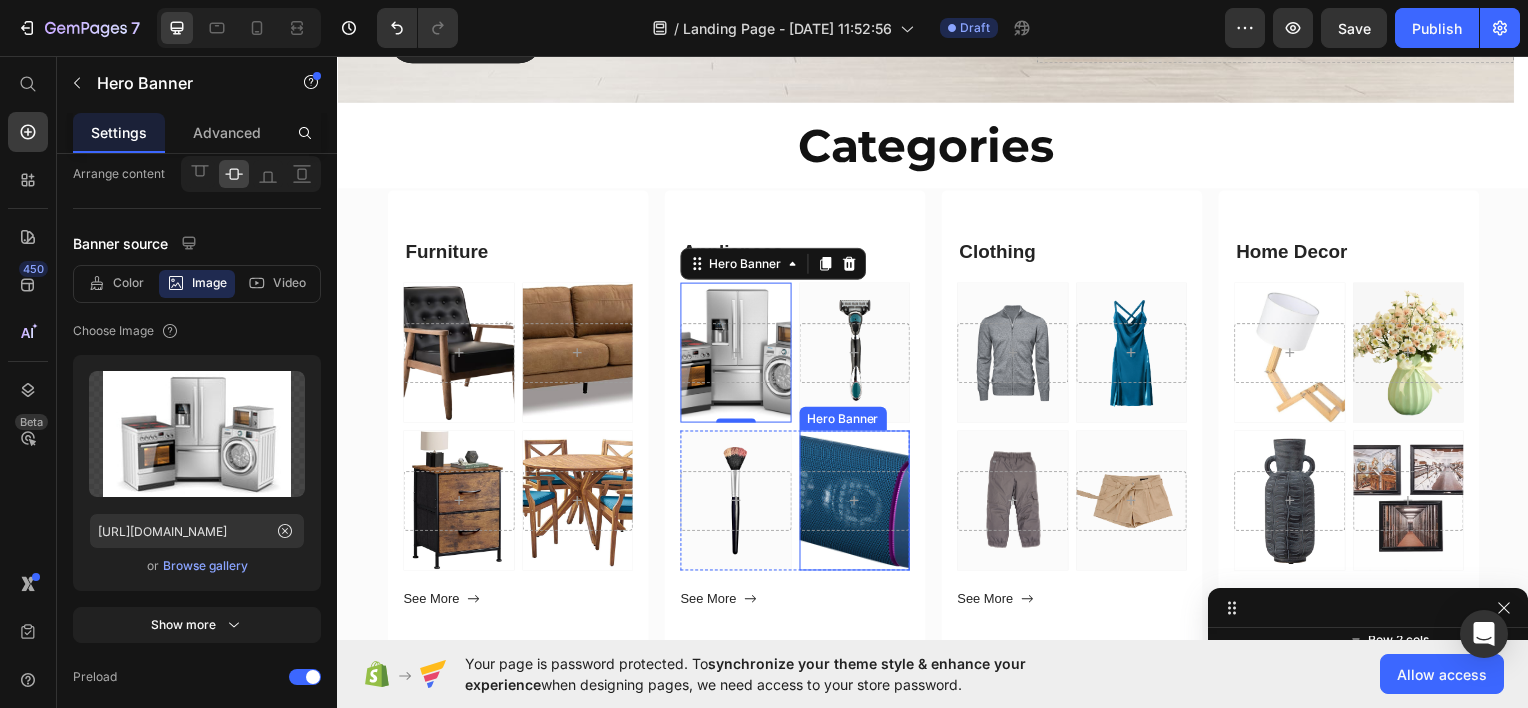 click at bounding box center [858, 502] 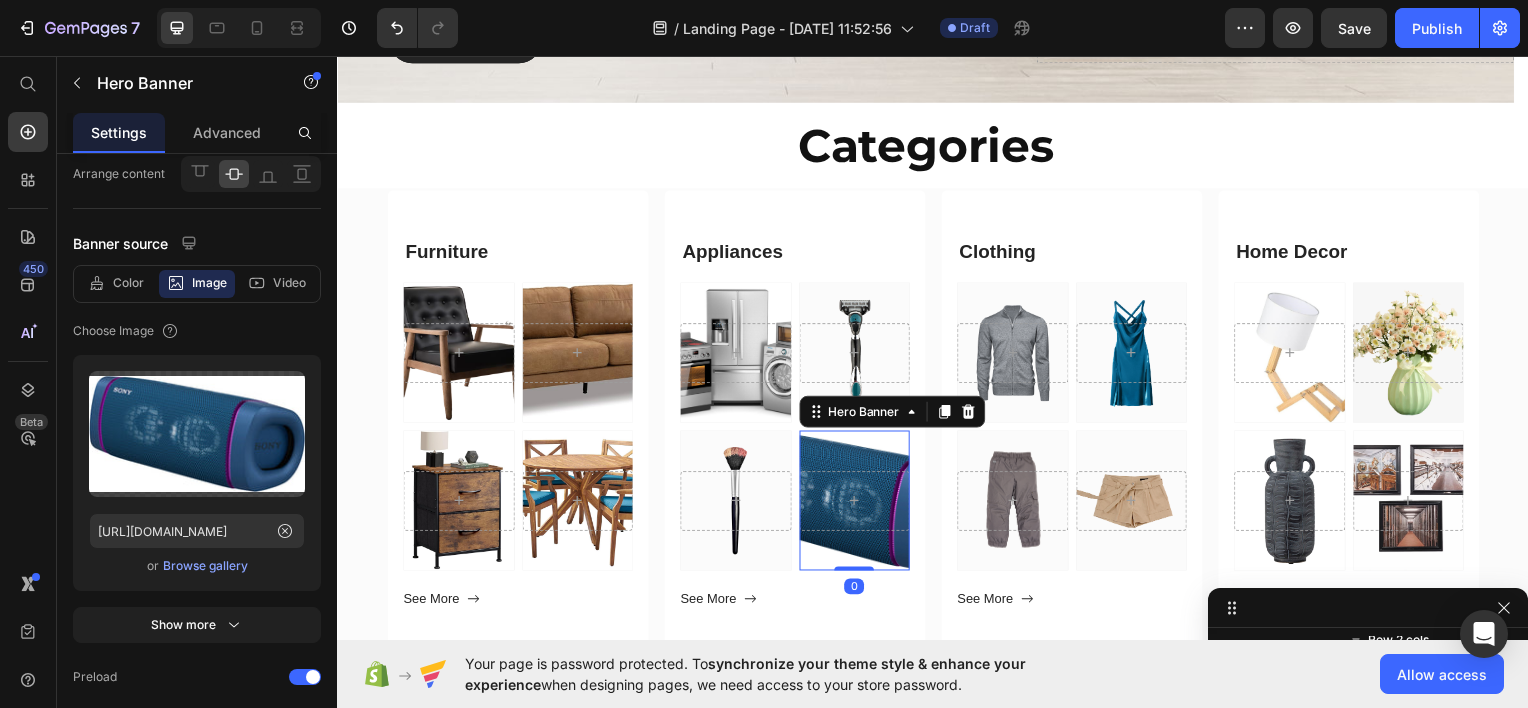 scroll, scrollTop: 1932, scrollLeft: 0, axis: vertical 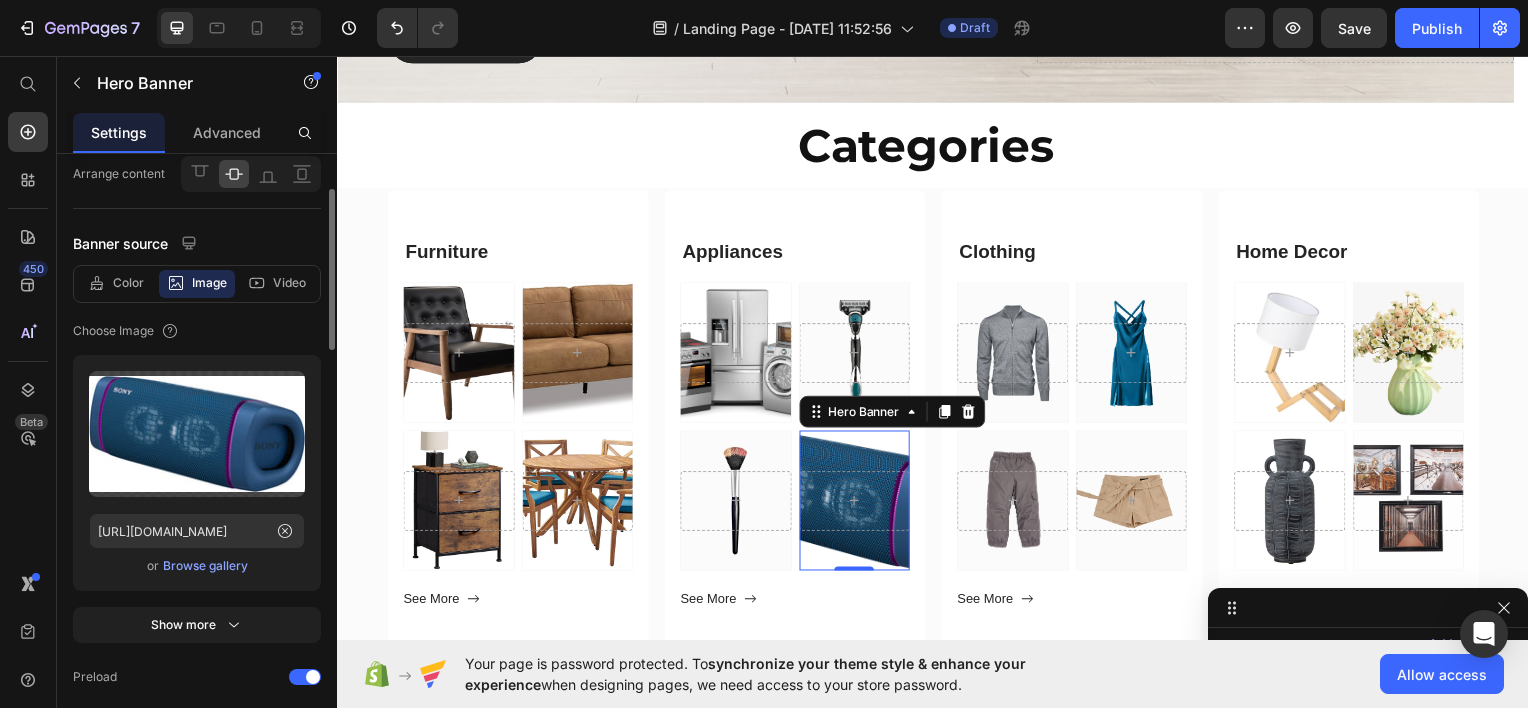 click on "Browse gallery" at bounding box center (205, 566) 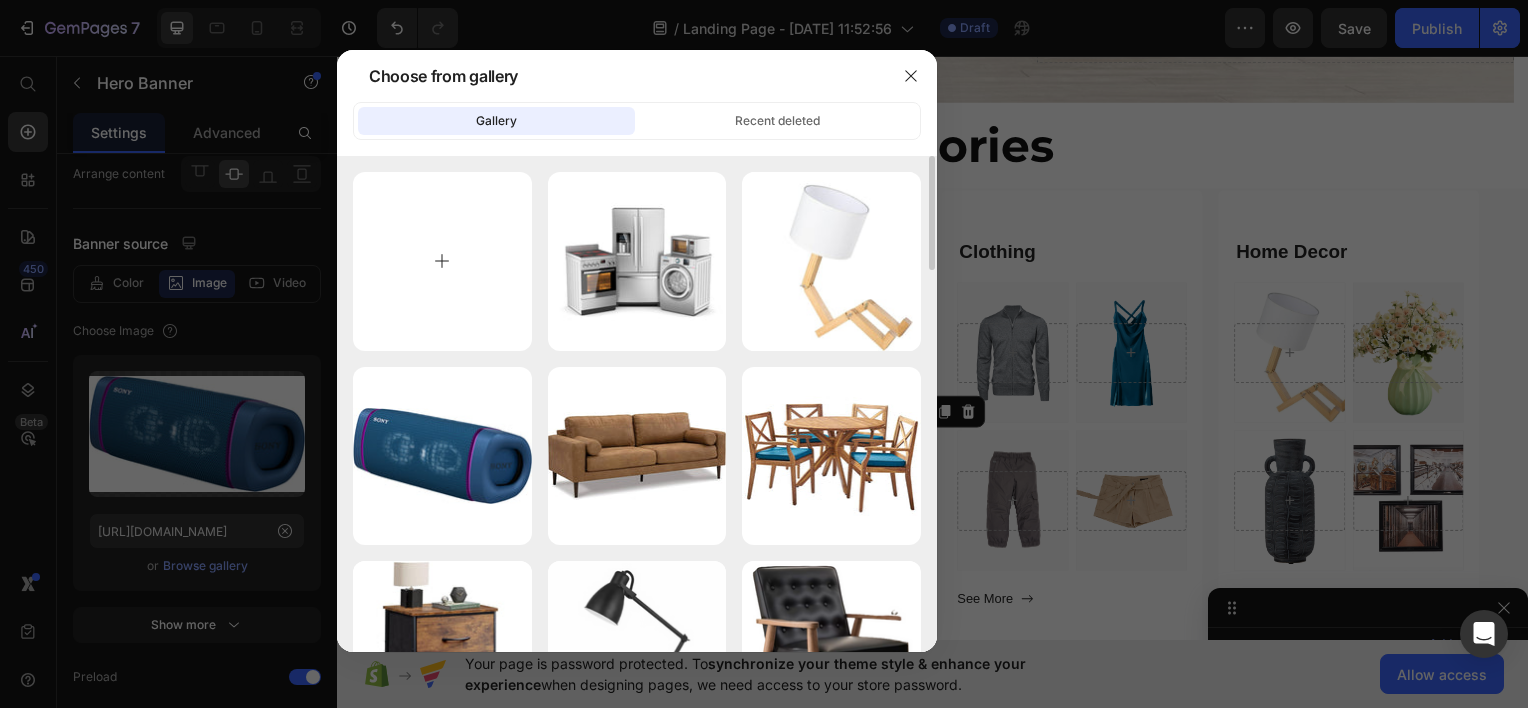 click at bounding box center (442, 261) 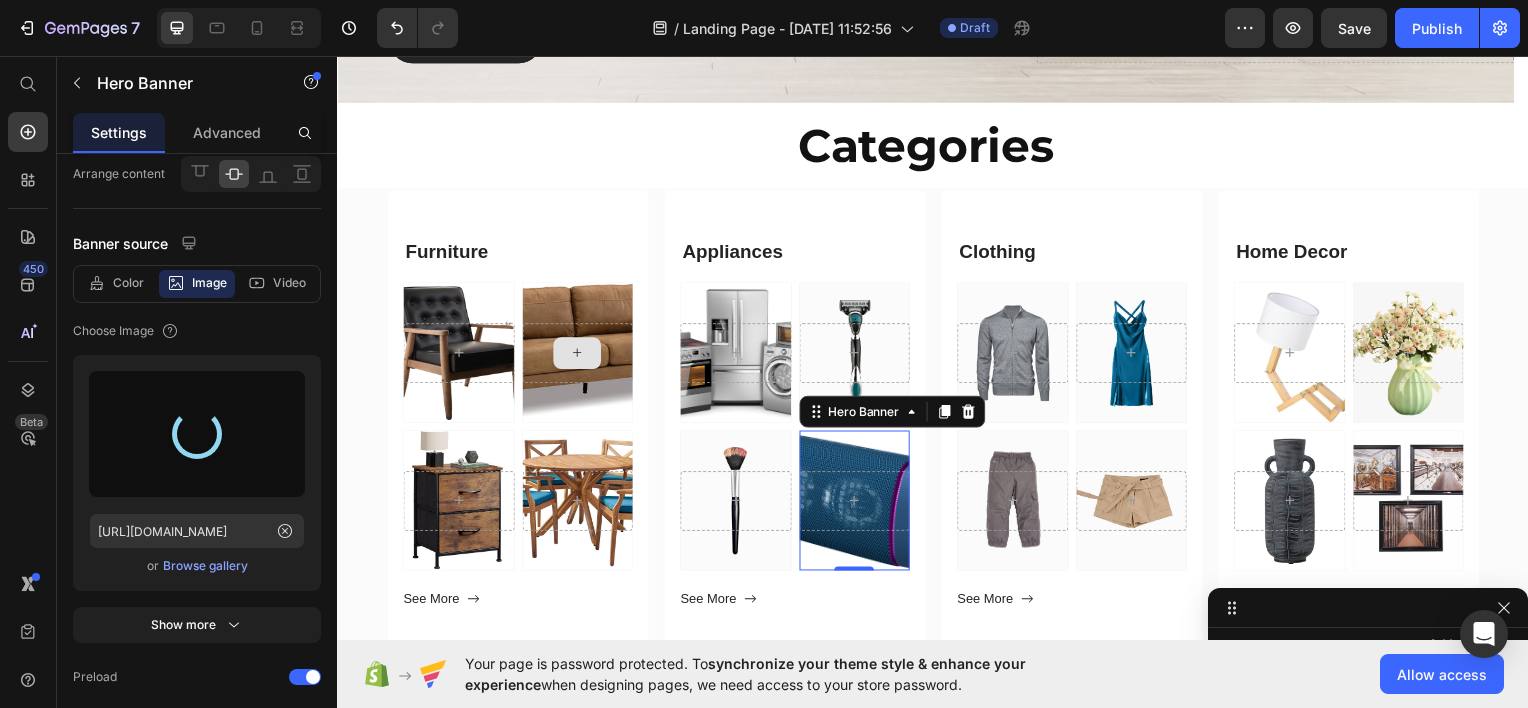 type on "[URL][DOMAIN_NAME]" 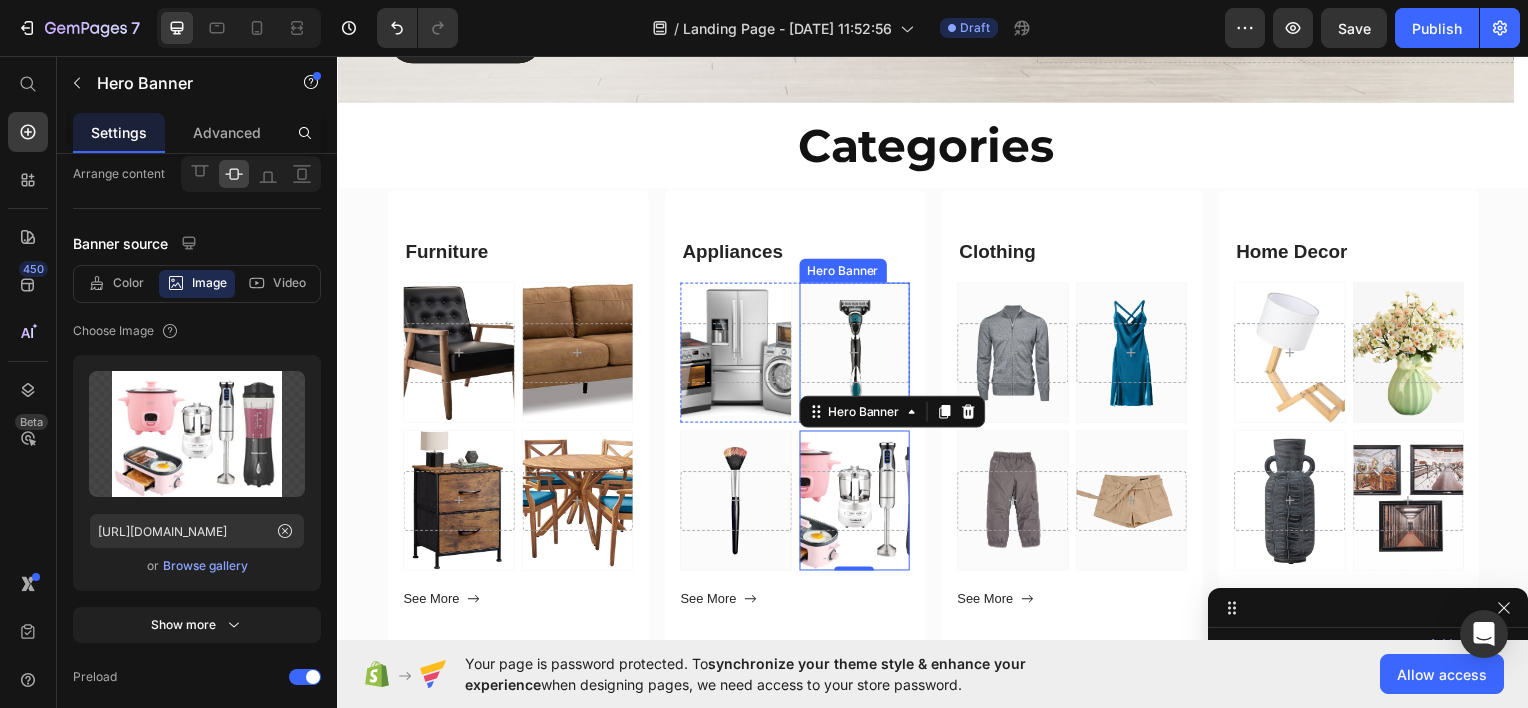 click at bounding box center (858, 353) 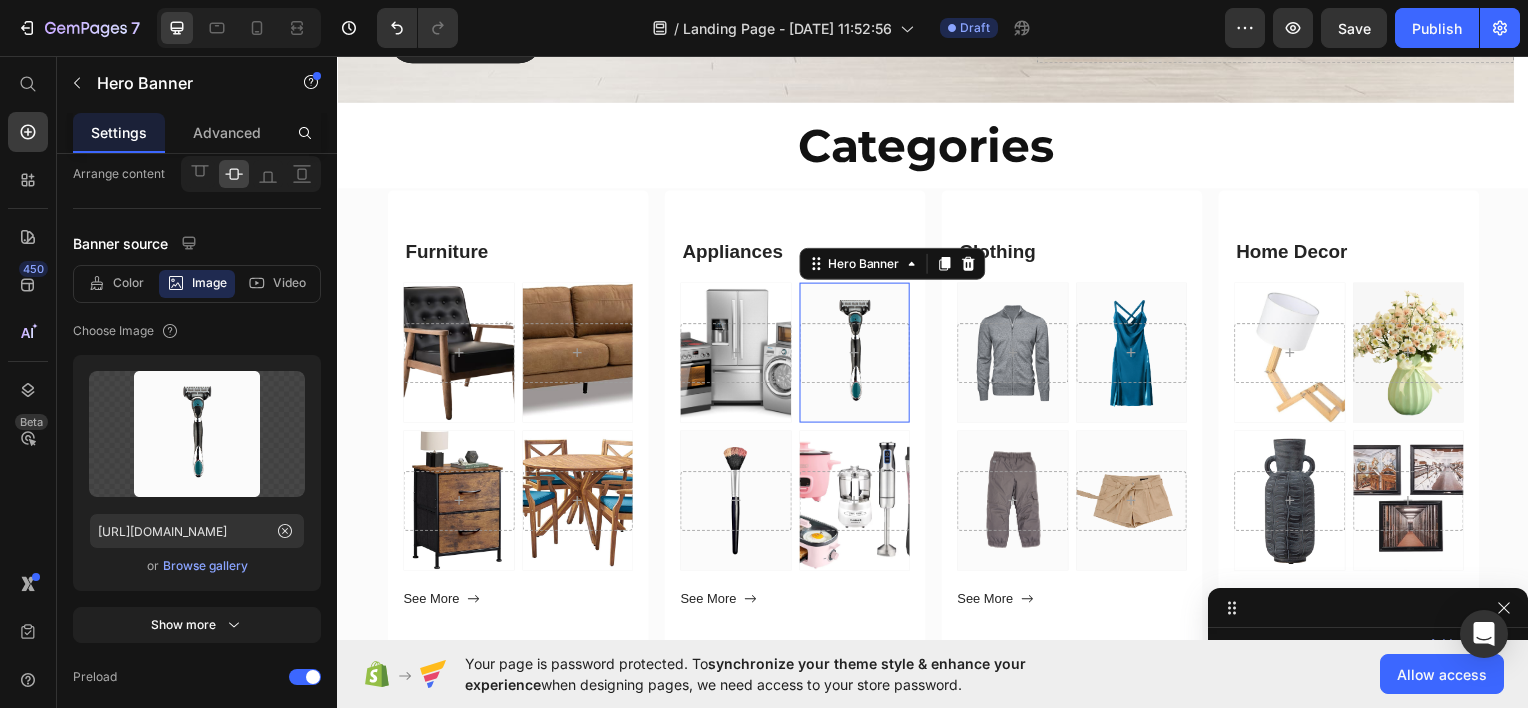 scroll, scrollTop: 1660, scrollLeft: 0, axis: vertical 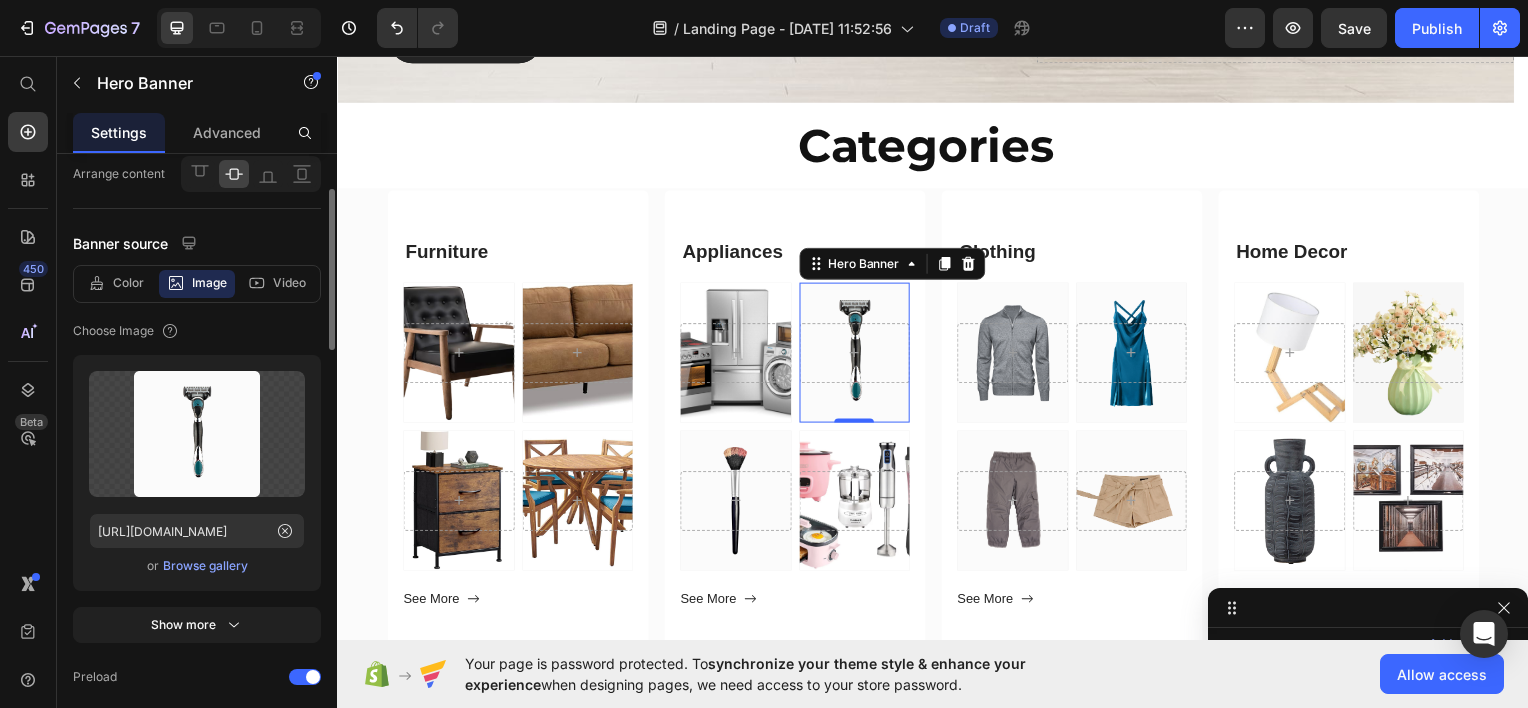 click on "Browse gallery" at bounding box center (205, 566) 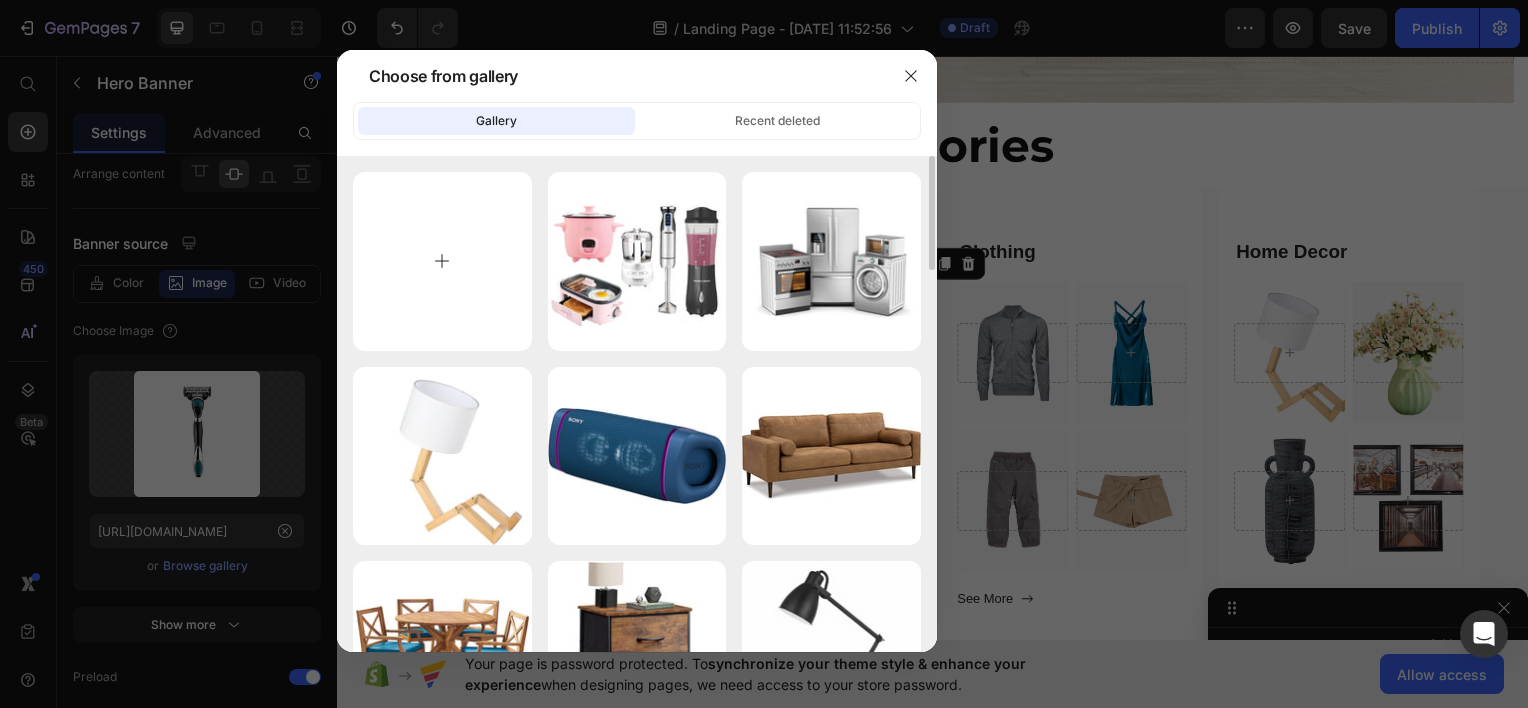 click at bounding box center [442, 261] 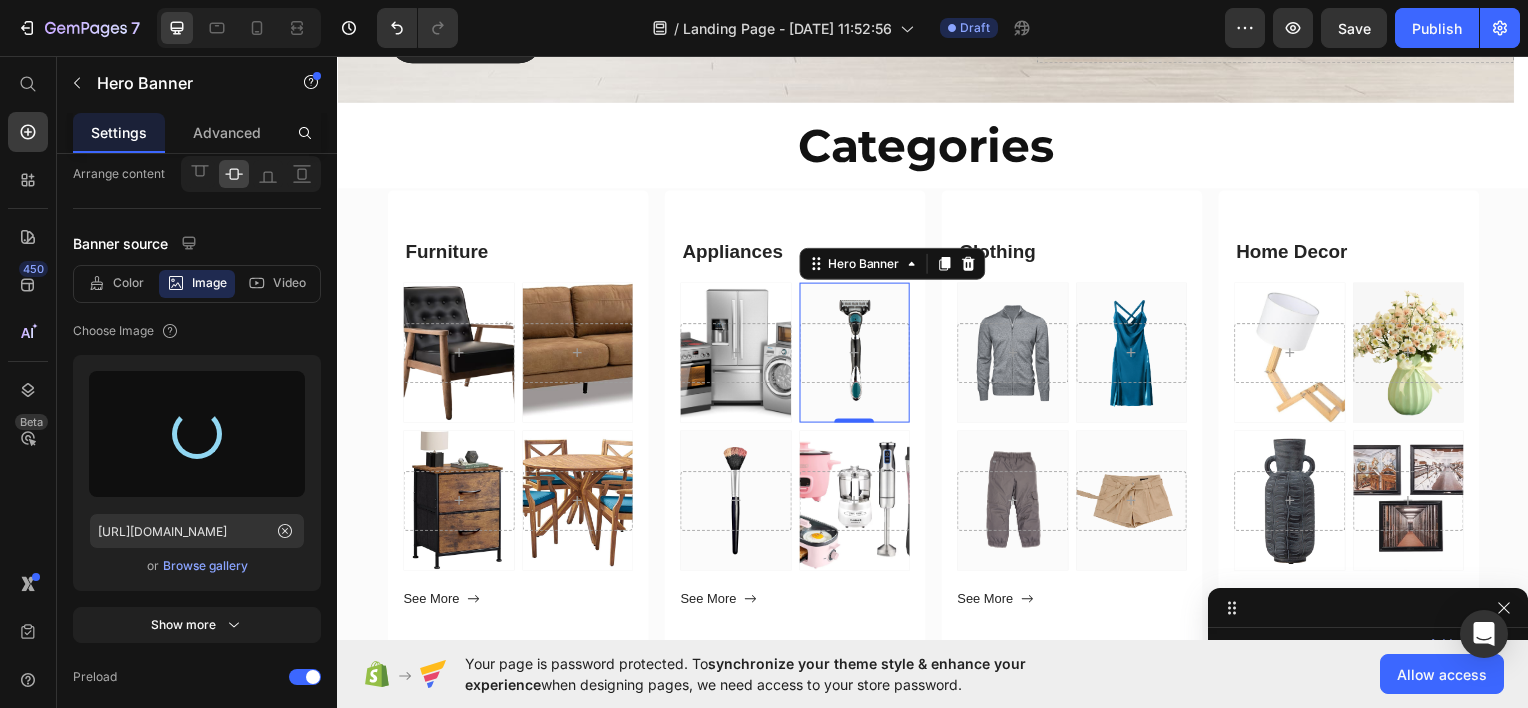 type on "https://cdn.shopify.com/s/files/1/0956/2564/2293/files/gempages_576941809293329250-1dbbf8a6-664f-421b-b6a2-3afdbaaea45c.avif" 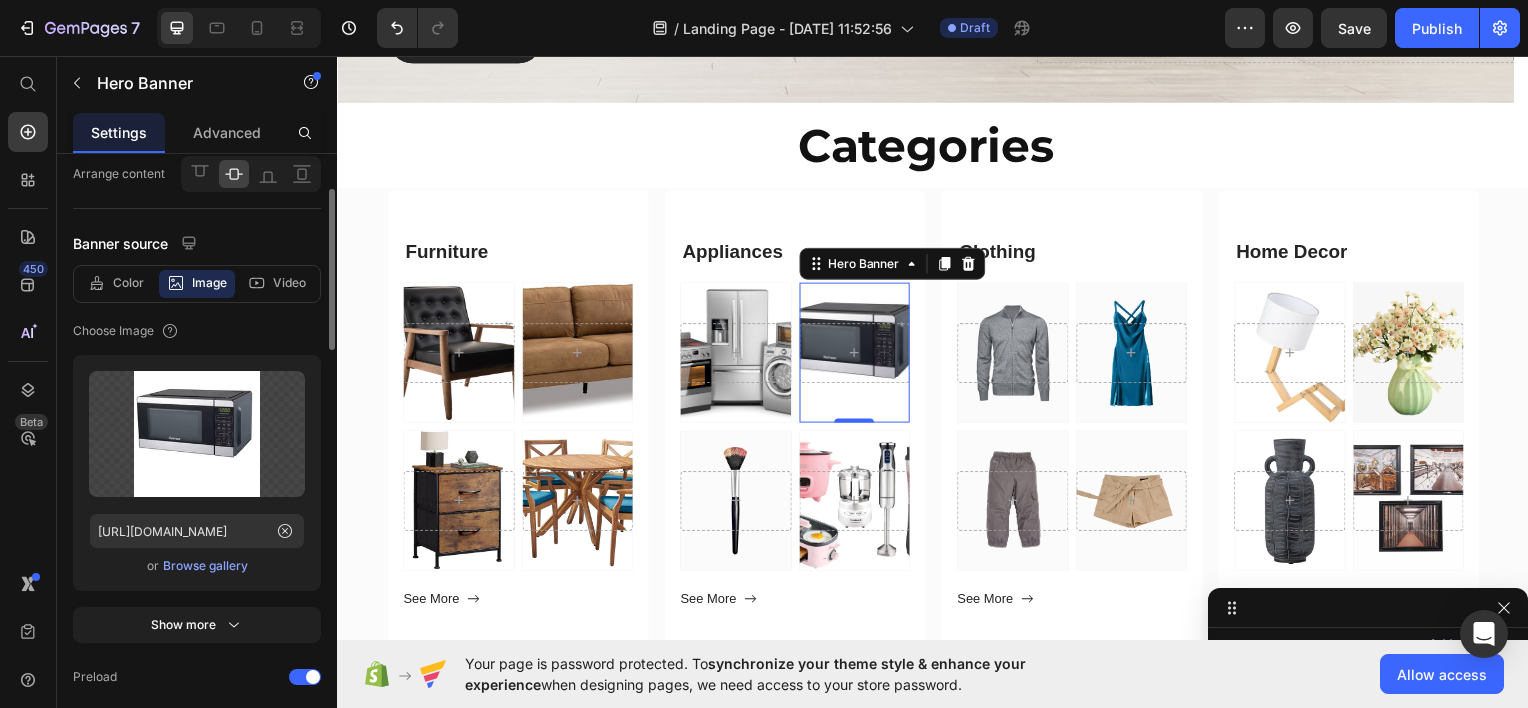 click on "Browse gallery" at bounding box center (205, 566) 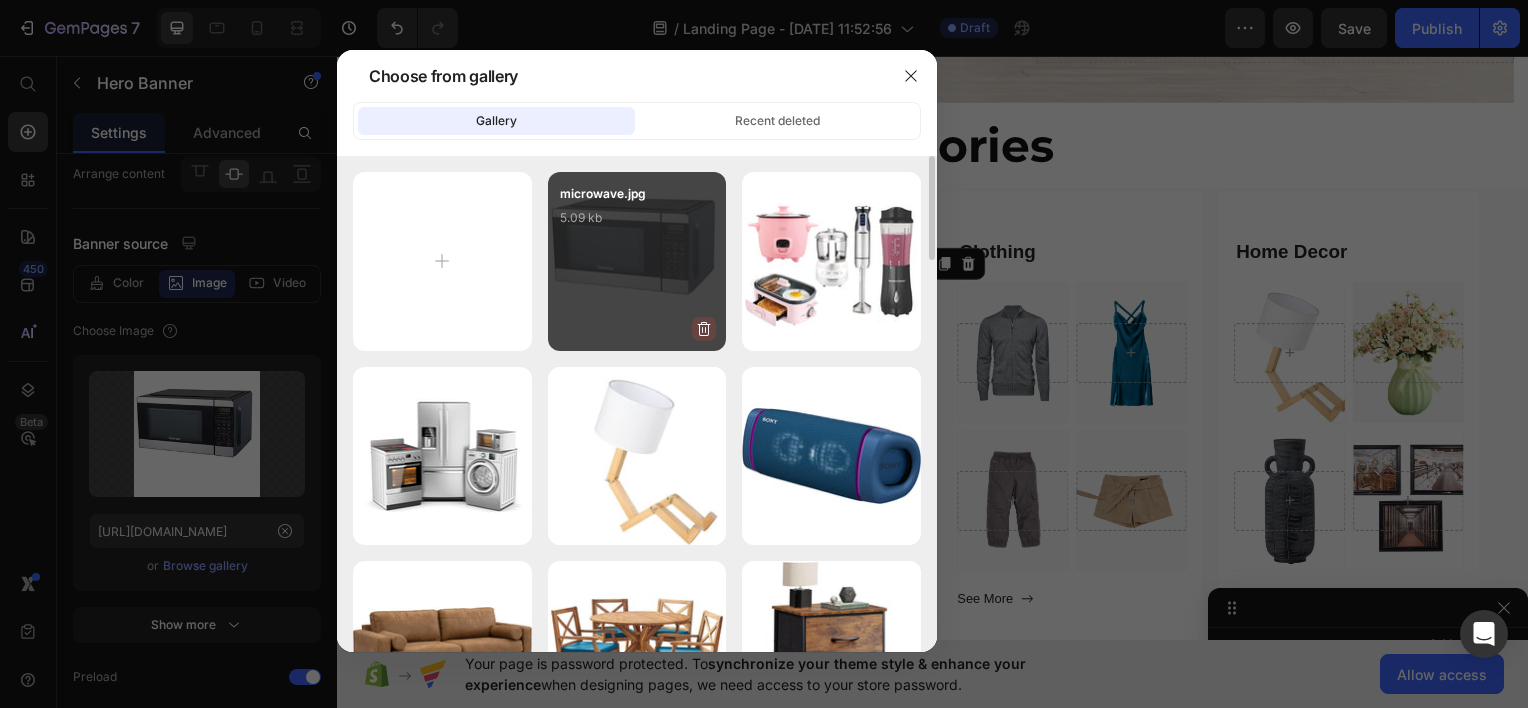 click 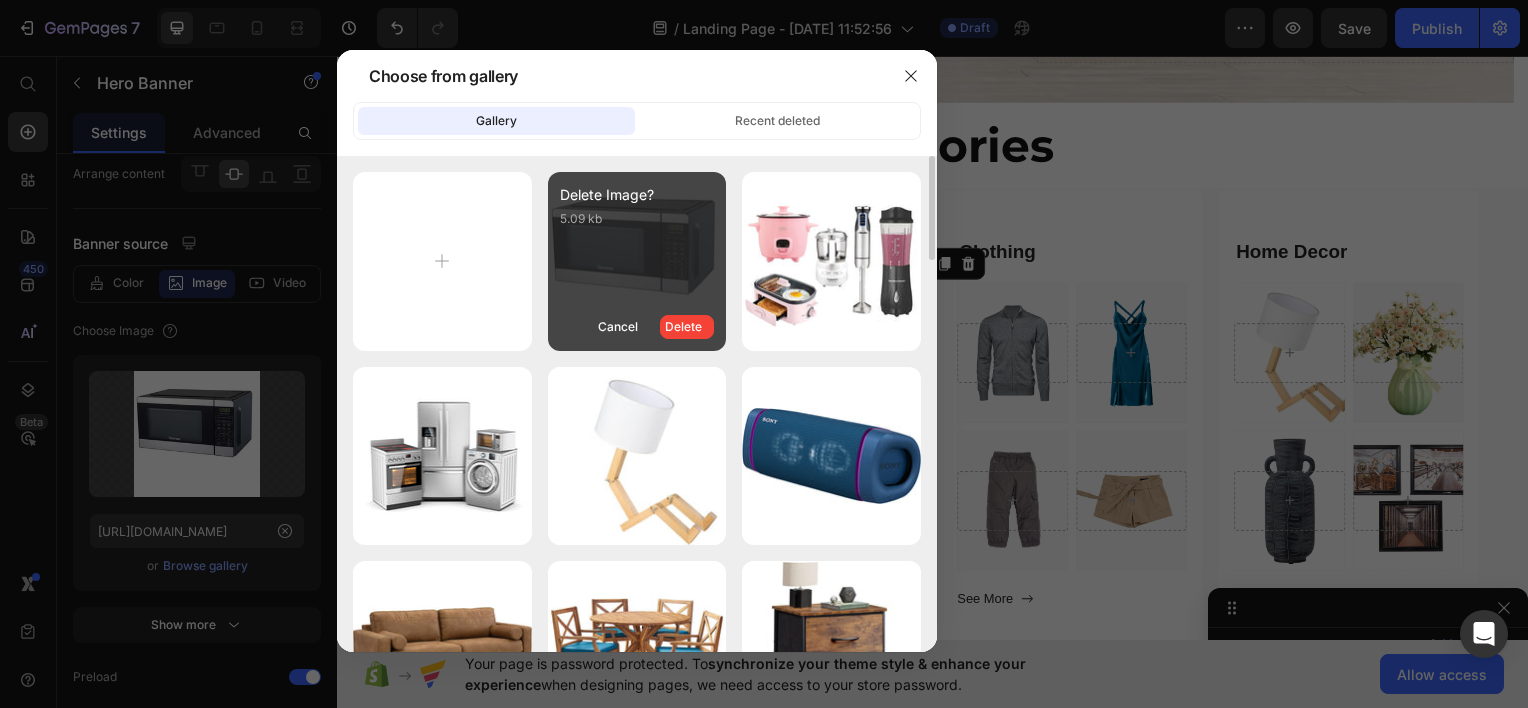 click on "Delete" at bounding box center (683, 327) 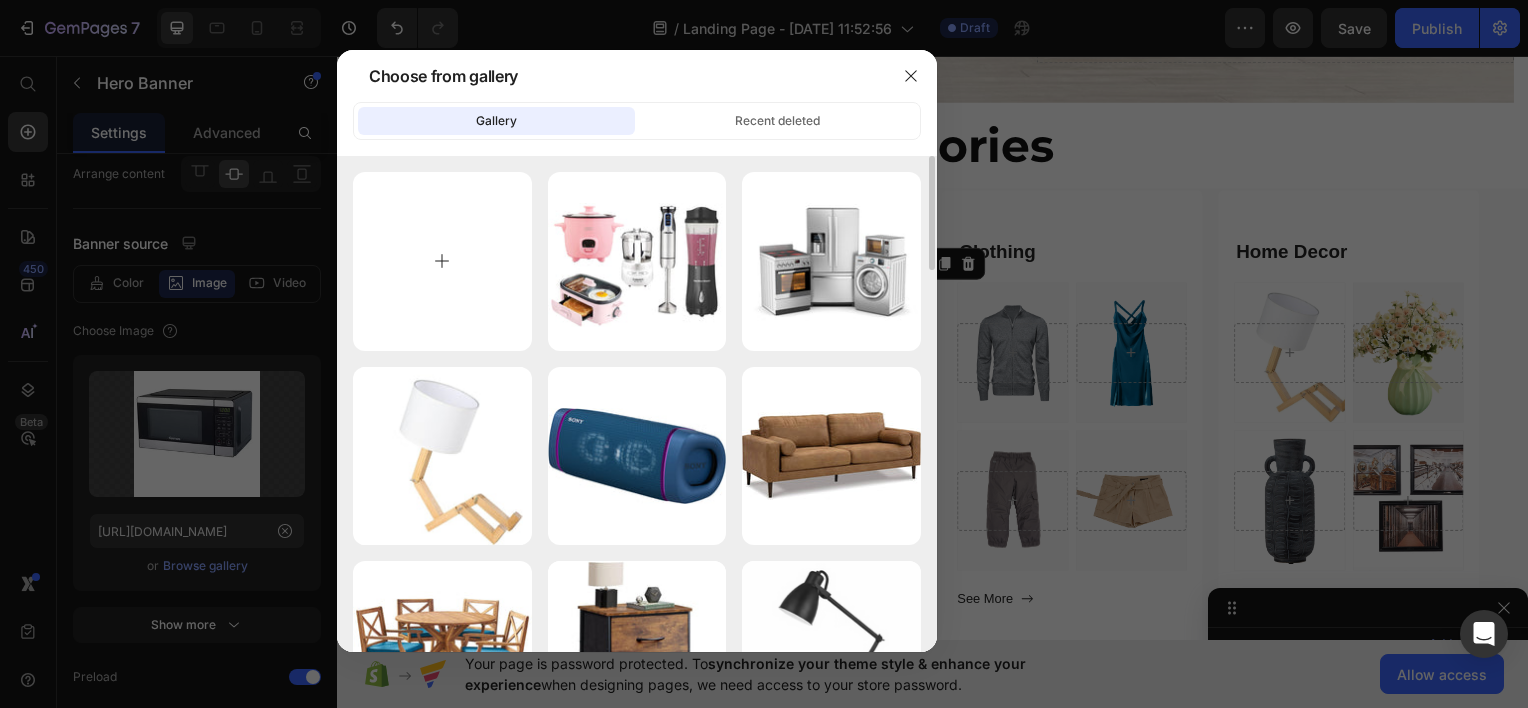 click at bounding box center (442, 261) 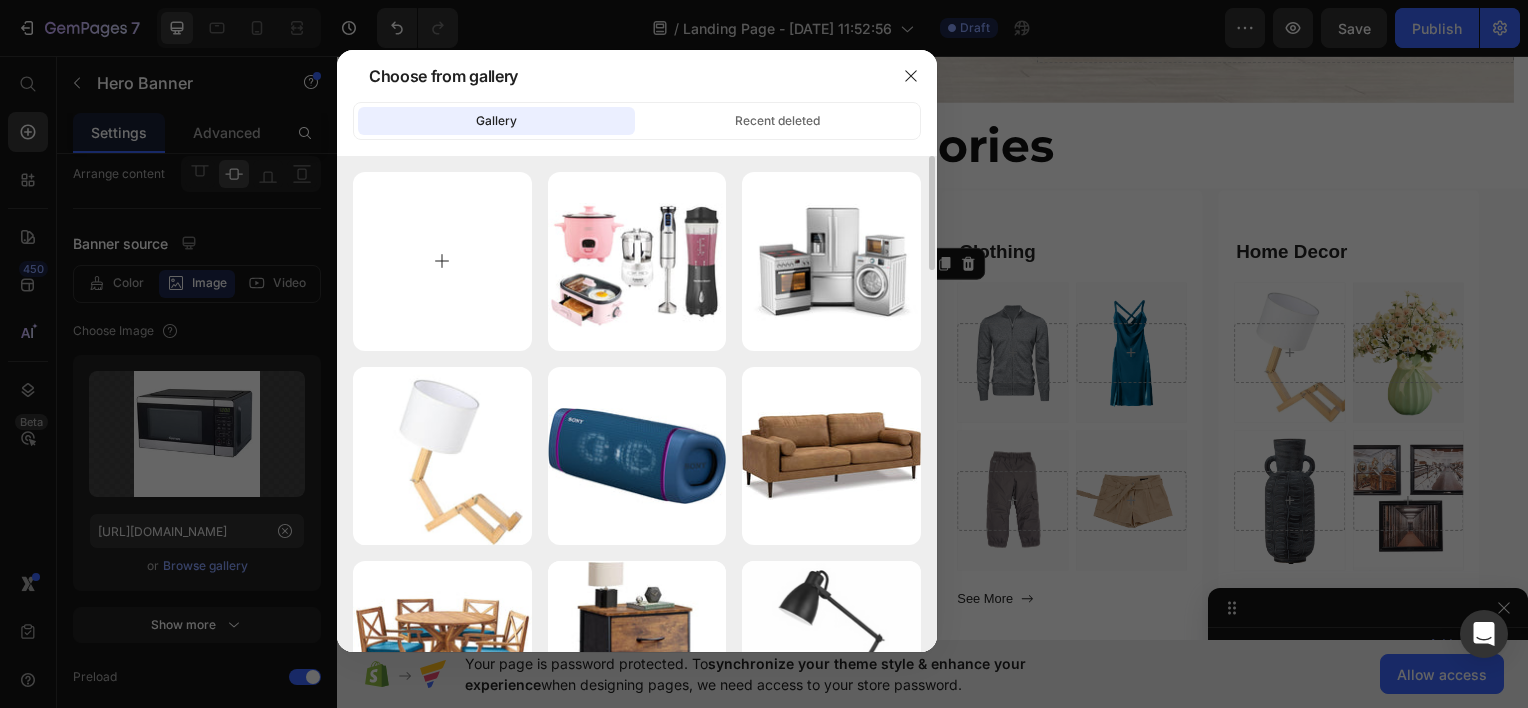 type on "C:\fakepath\microwave.jpg" 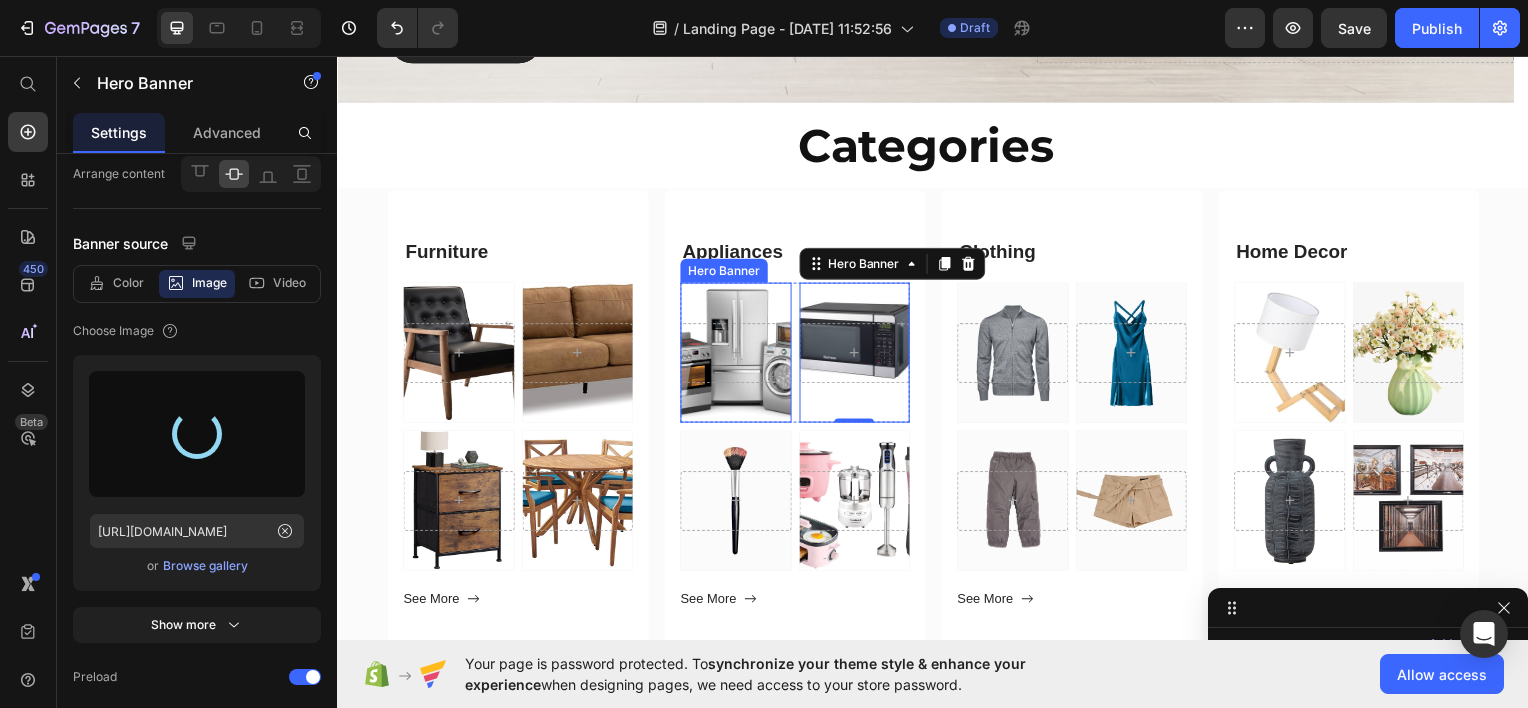 type on "[URL][DOMAIN_NAME]" 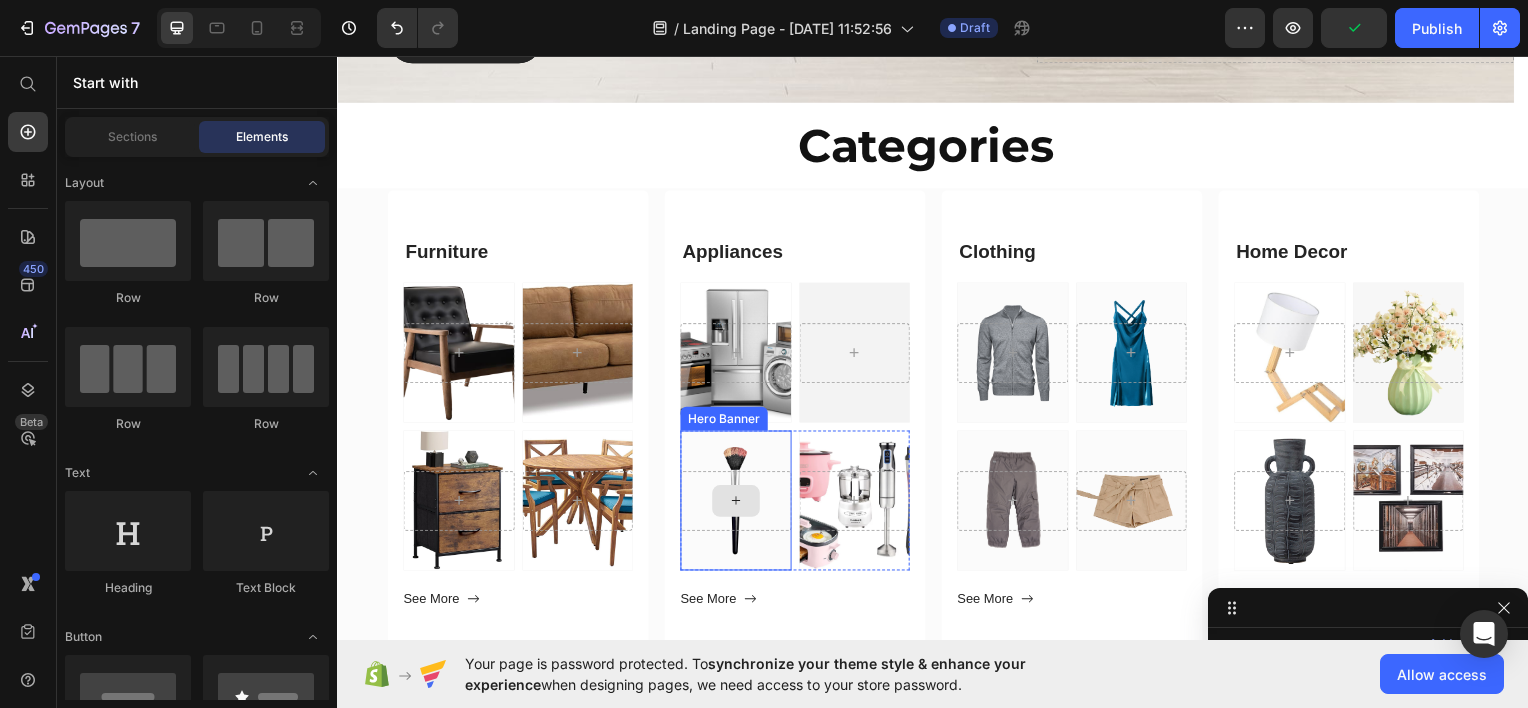click 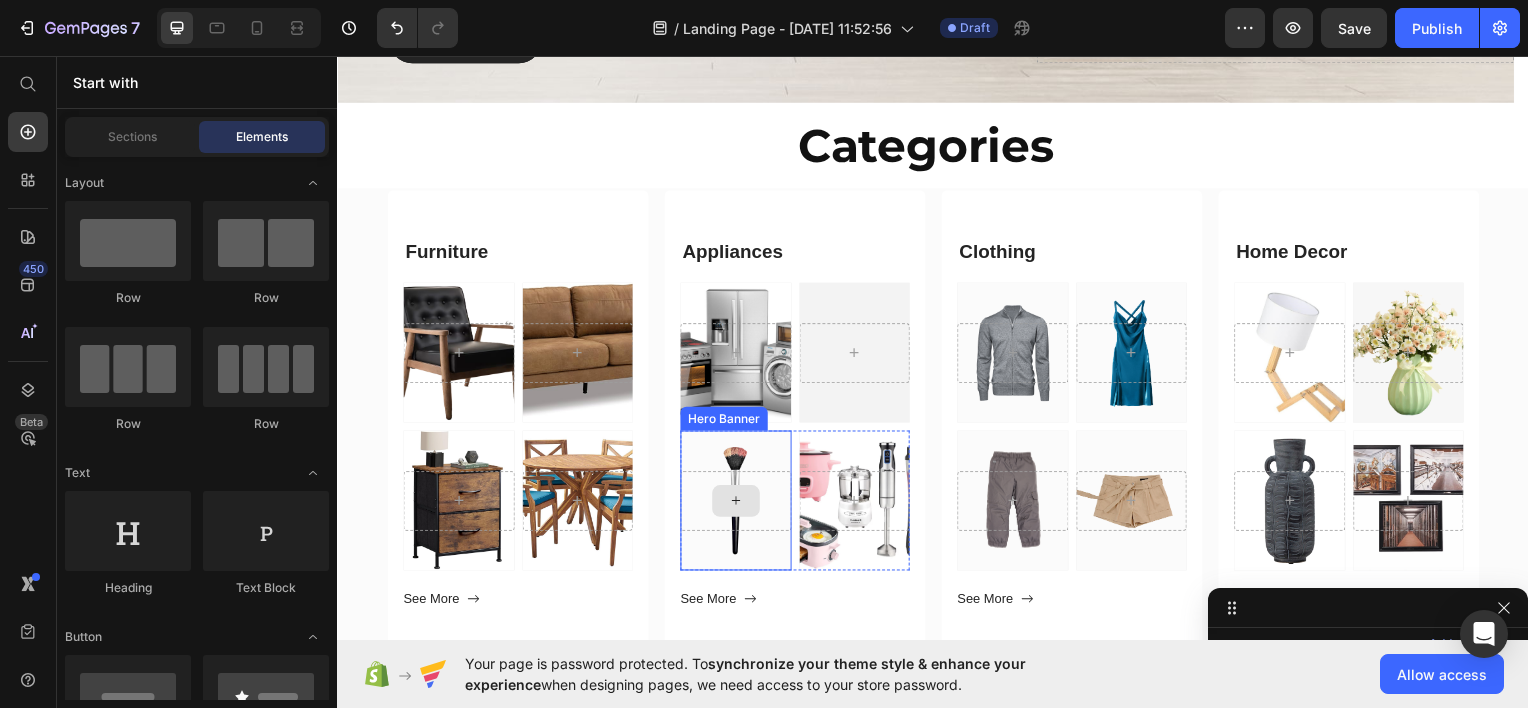 click 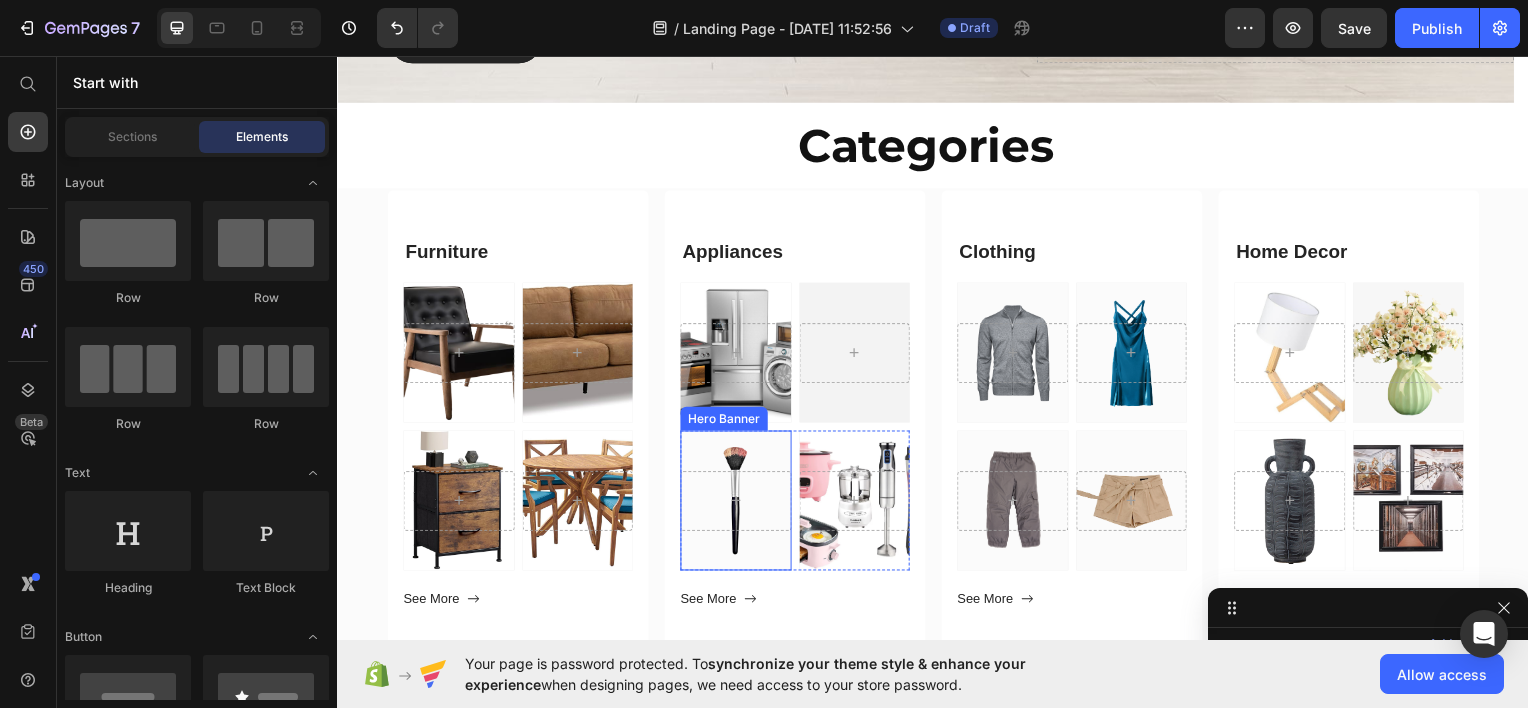 click at bounding box center [738, 502] 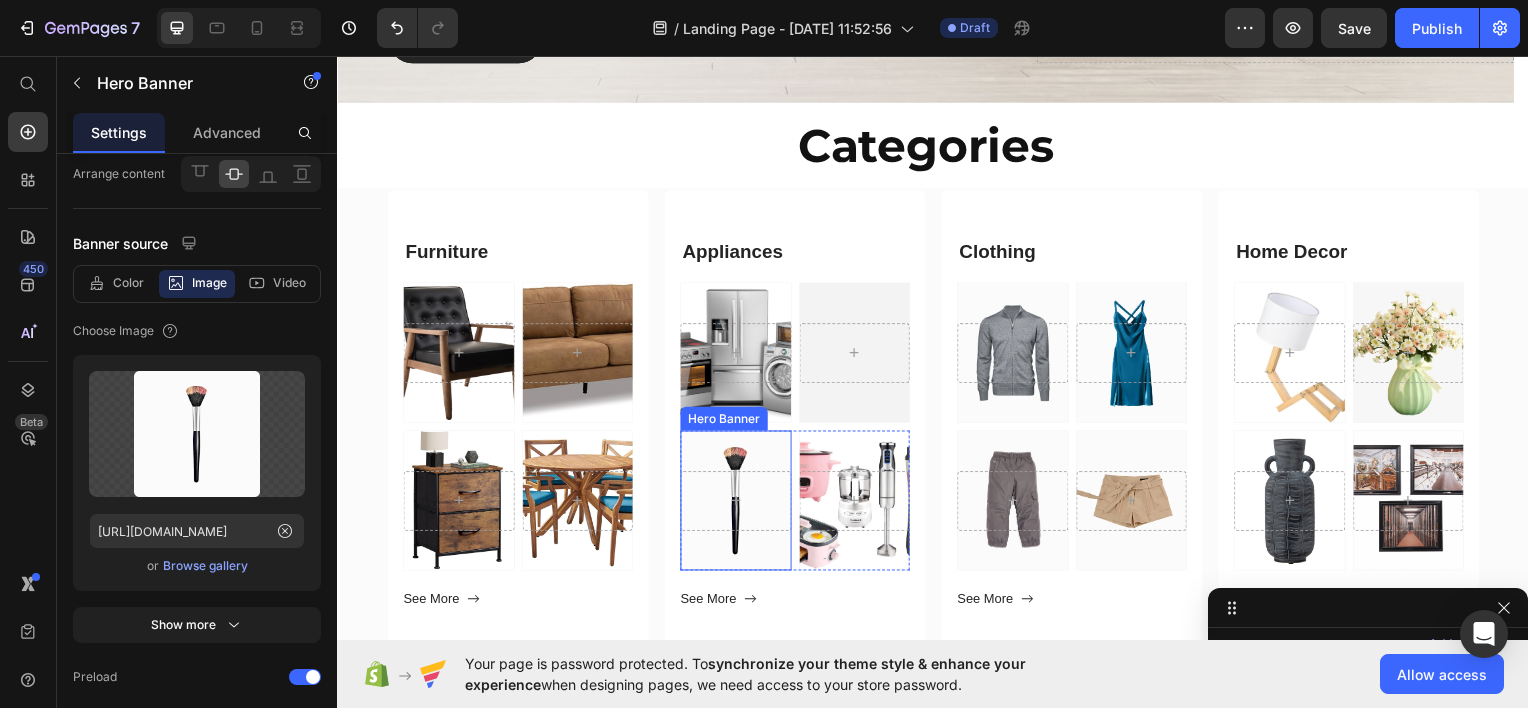 scroll, scrollTop: 1812, scrollLeft: 0, axis: vertical 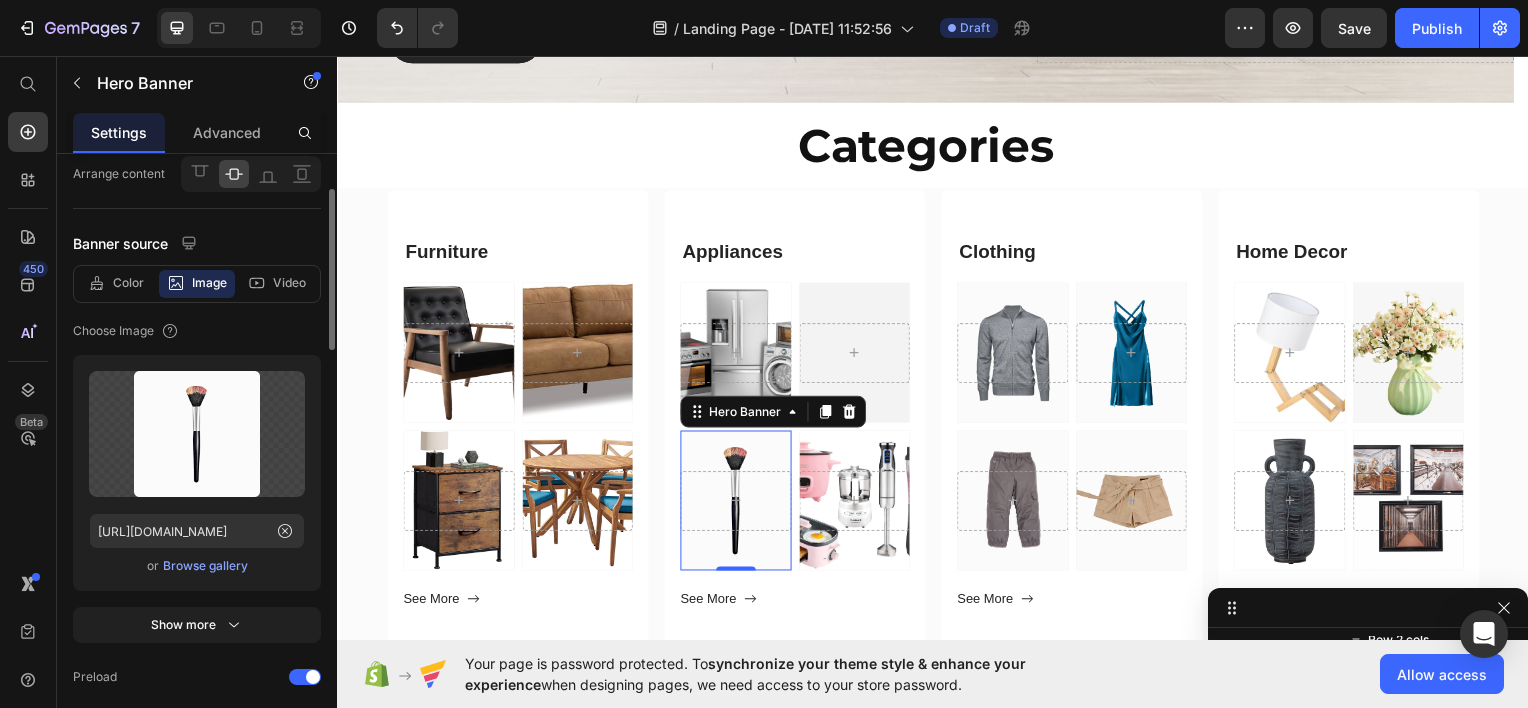 click on "Browse gallery" at bounding box center (205, 566) 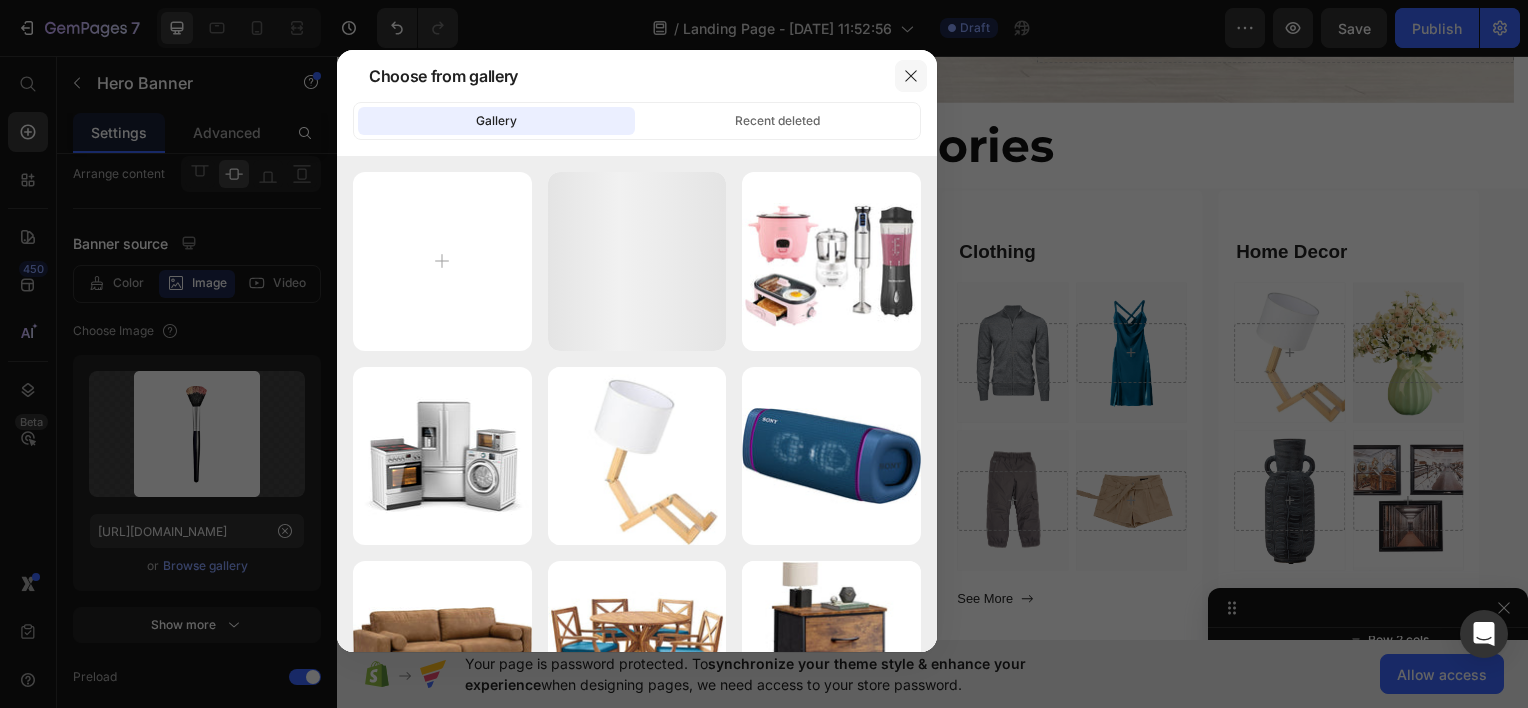 click 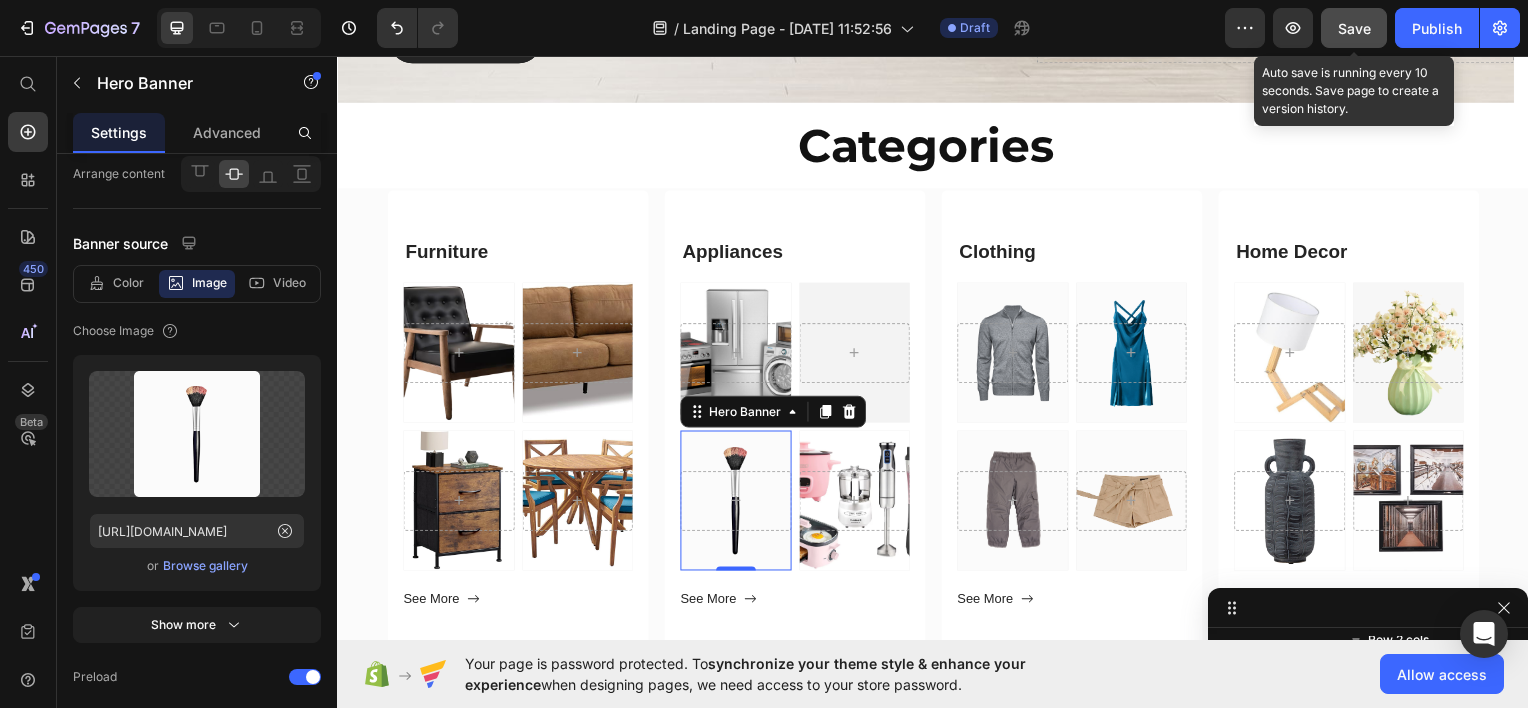 click on "Save" at bounding box center (1354, 28) 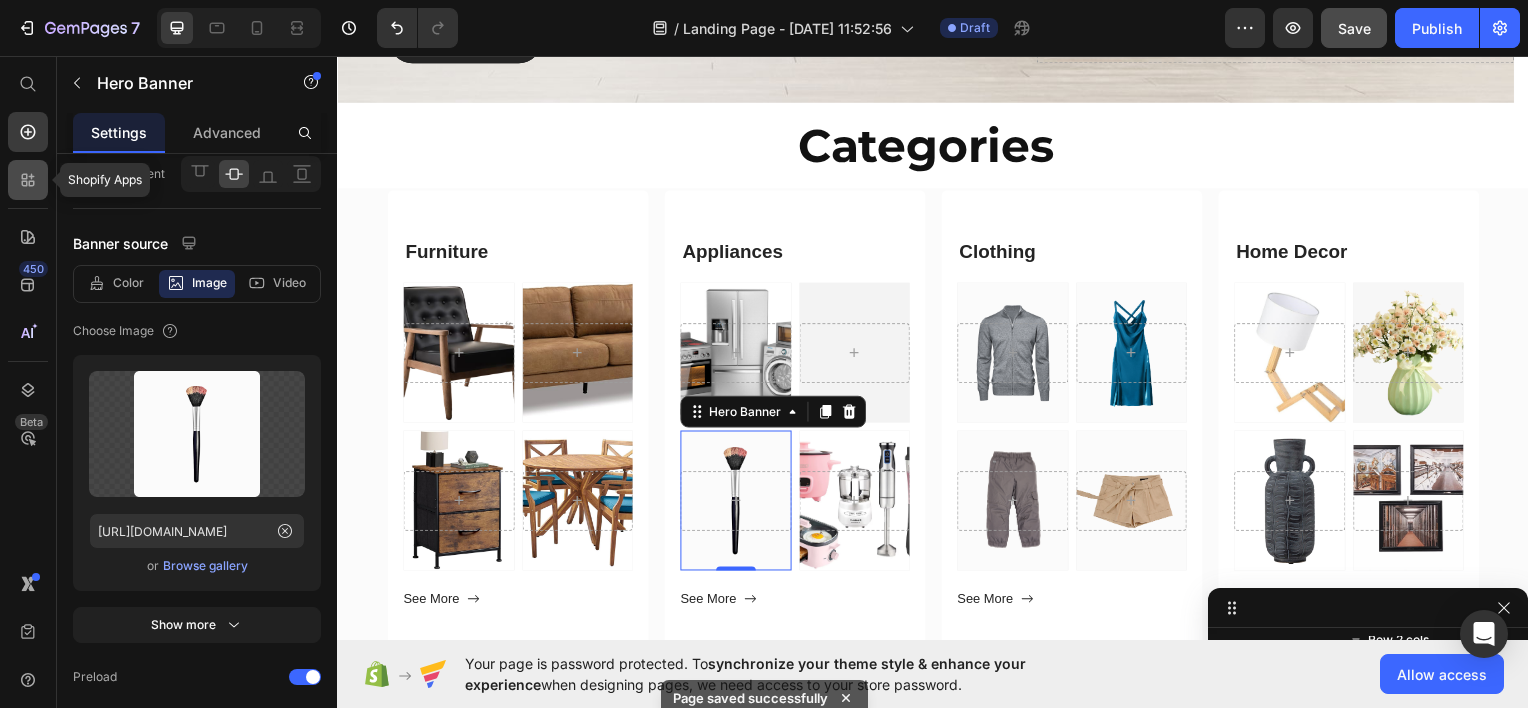 click 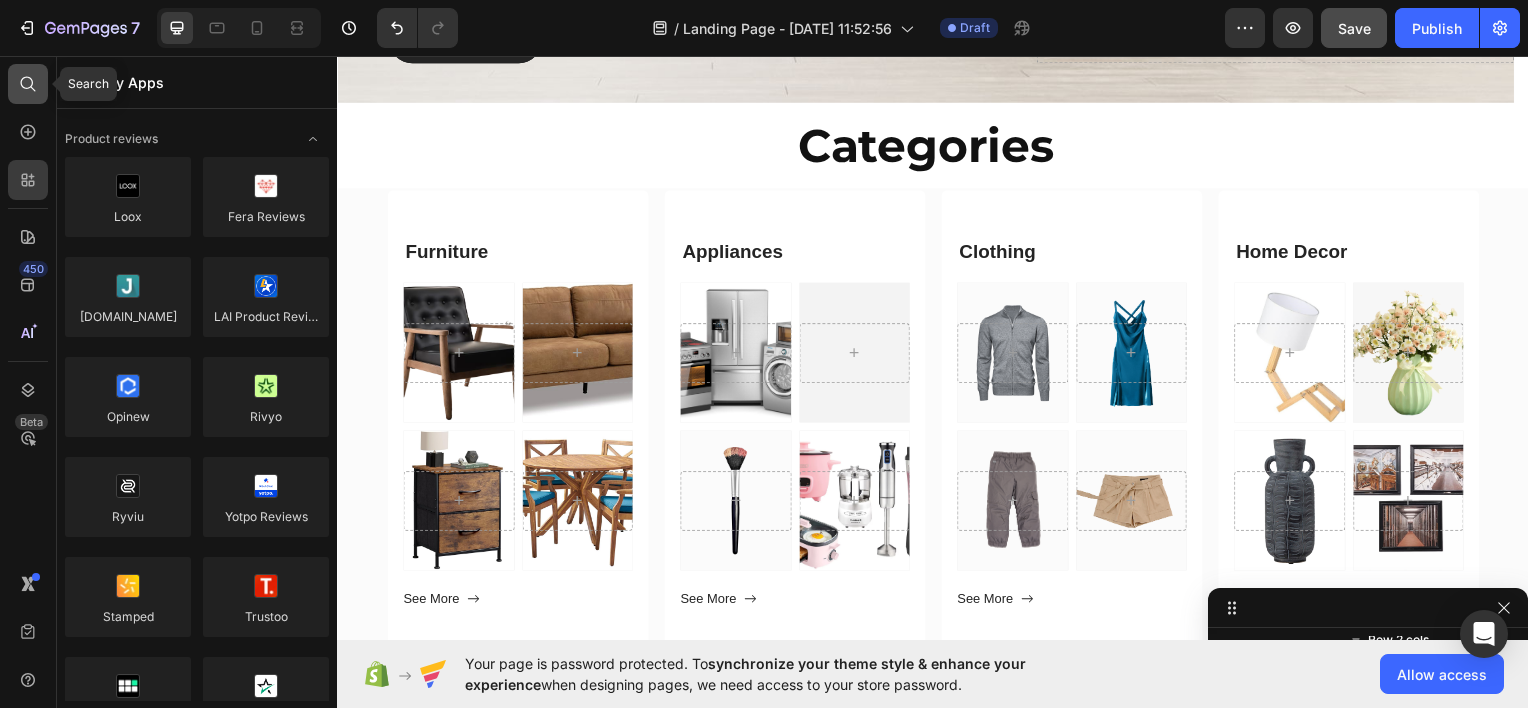 click 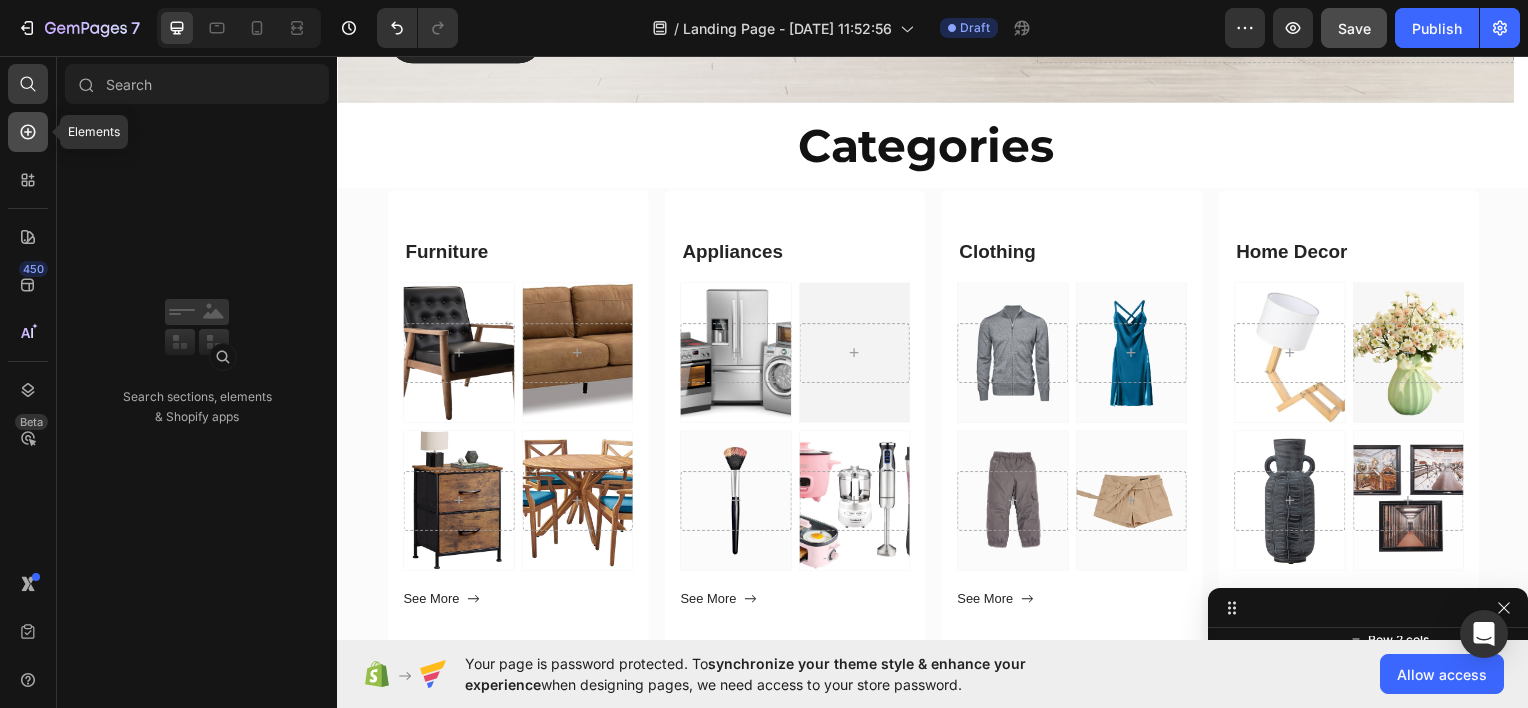 click 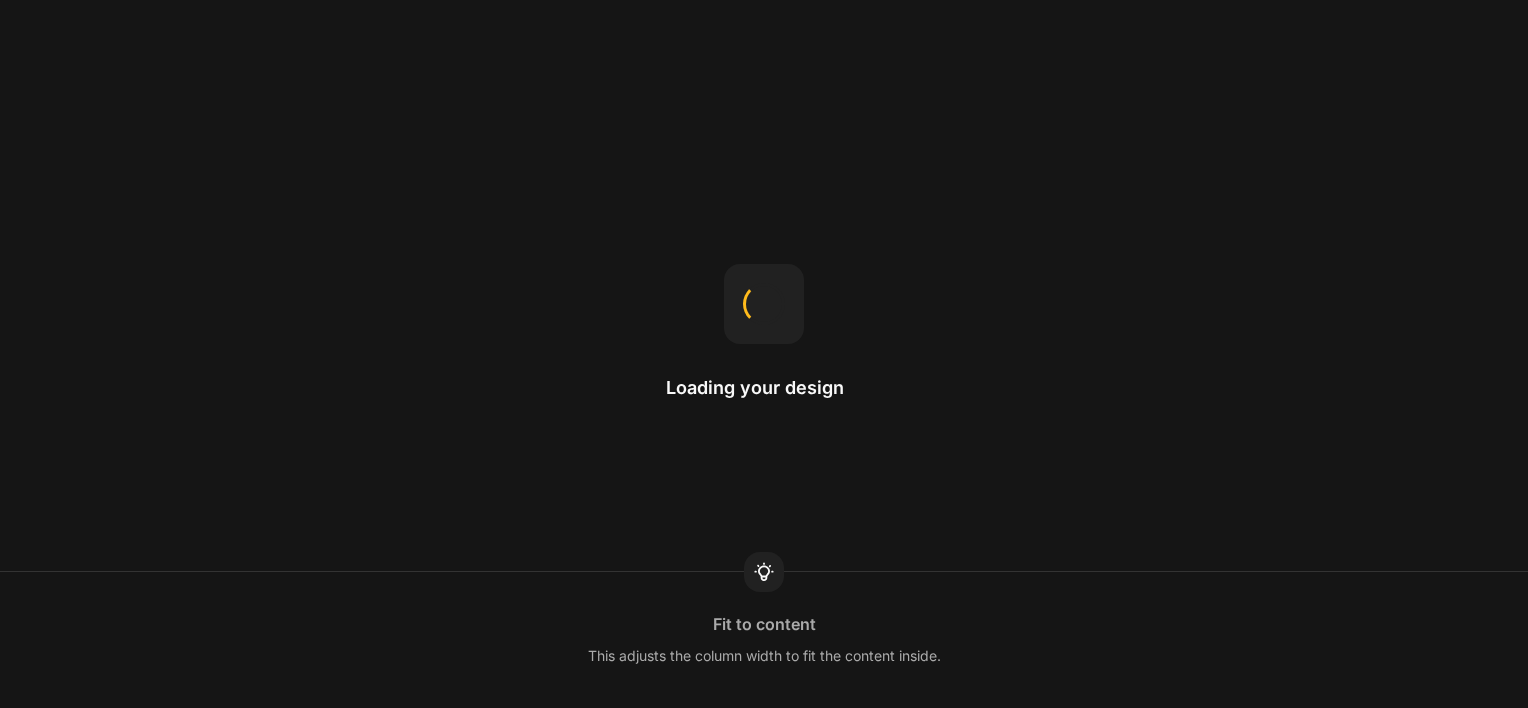 scroll, scrollTop: 0, scrollLeft: 0, axis: both 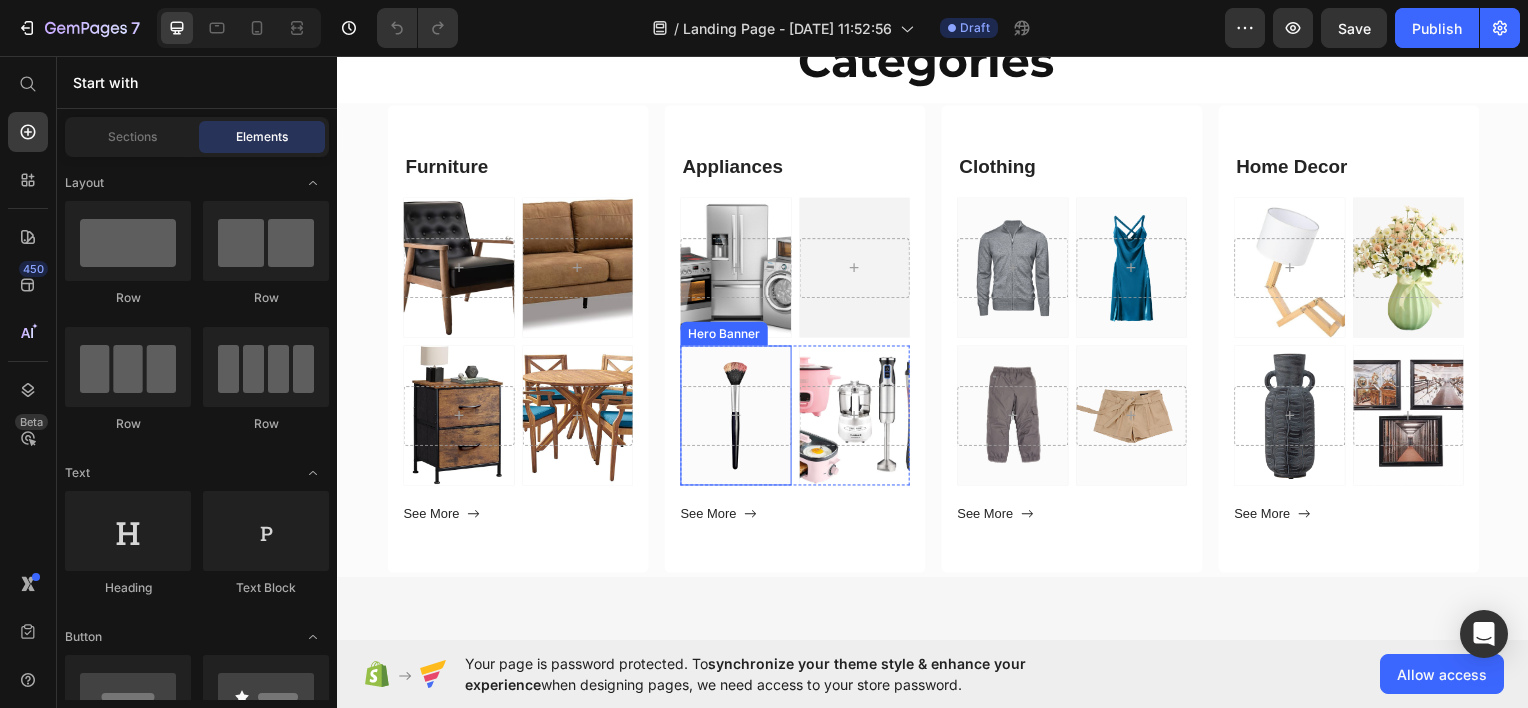click at bounding box center [738, 416] 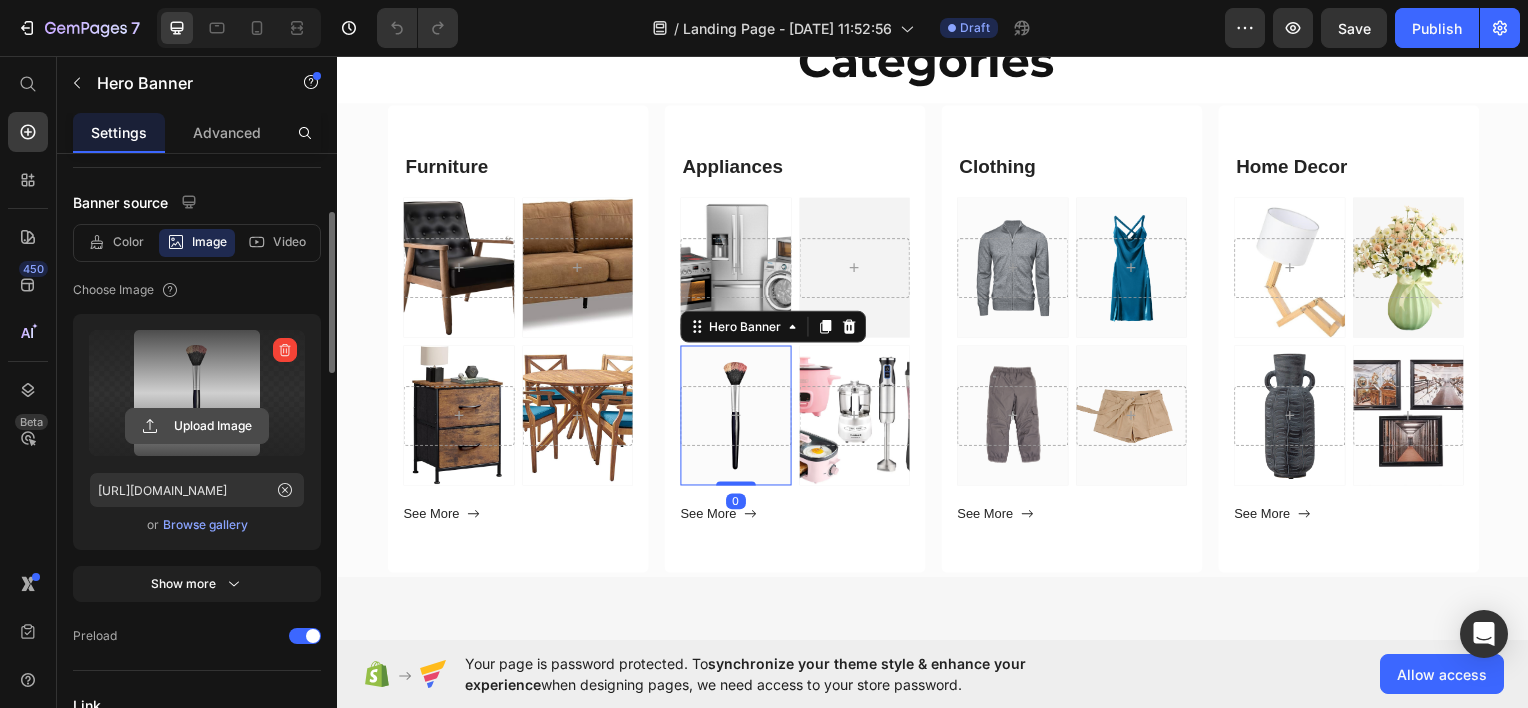 scroll, scrollTop: 189, scrollLeft: 0, axis: vertical 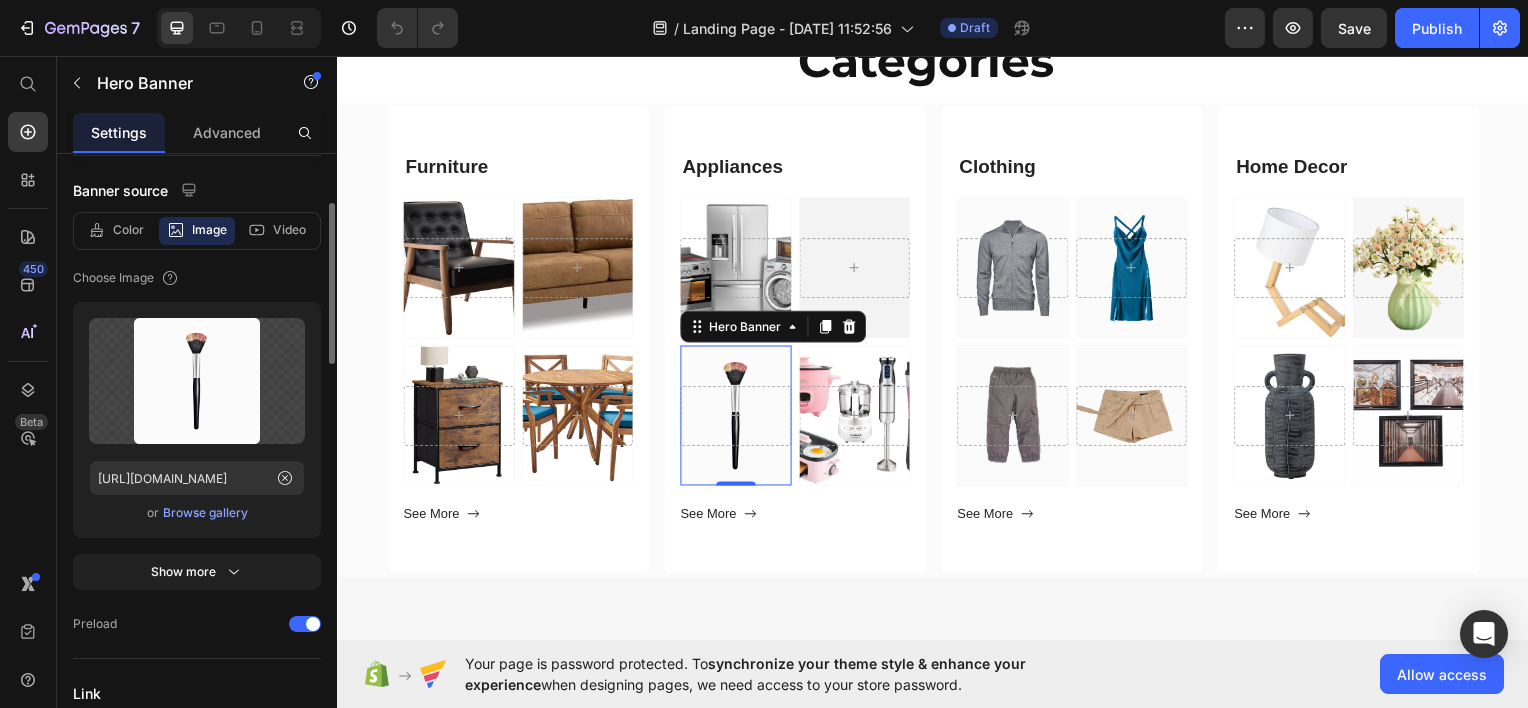 click on "Browse gallery" at bounding box center (205, 513) 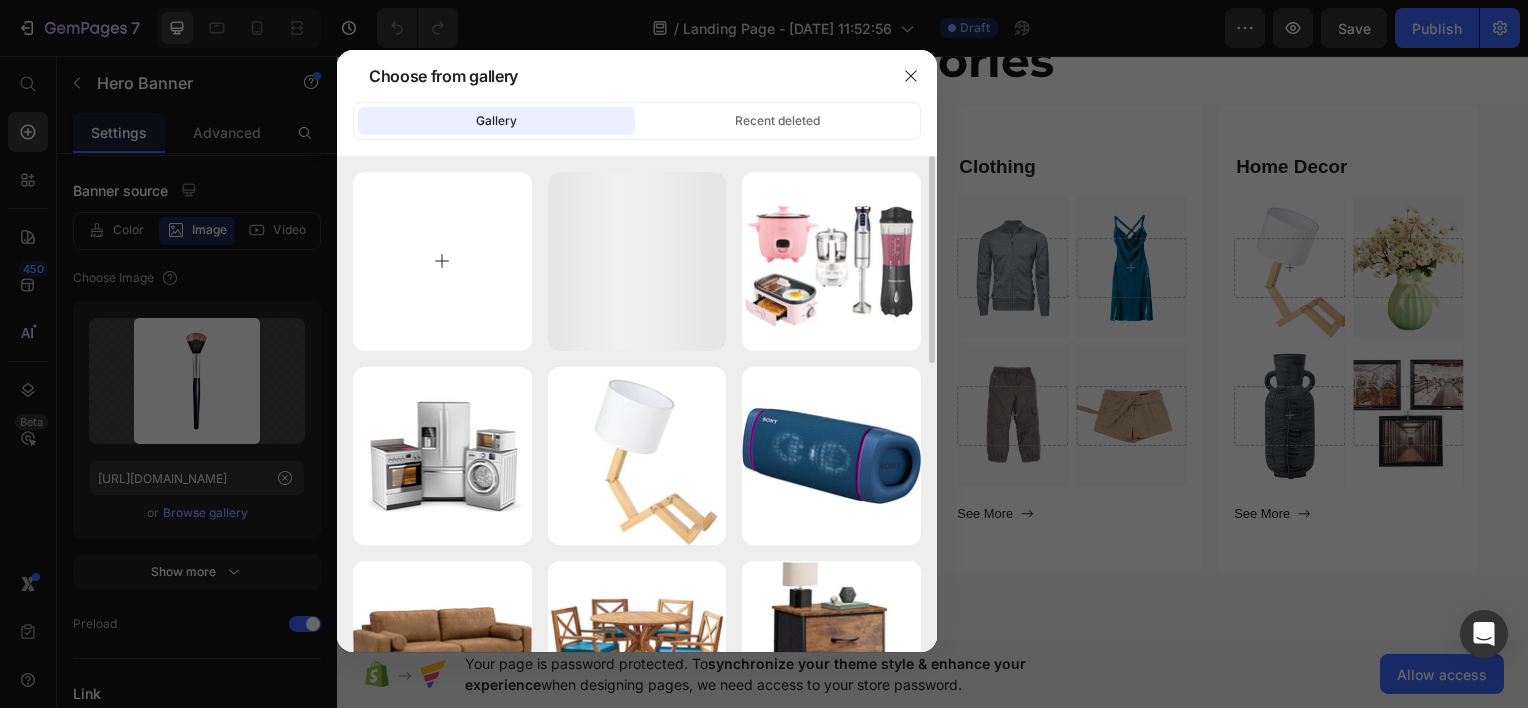 click at bounding box center [442, 261] 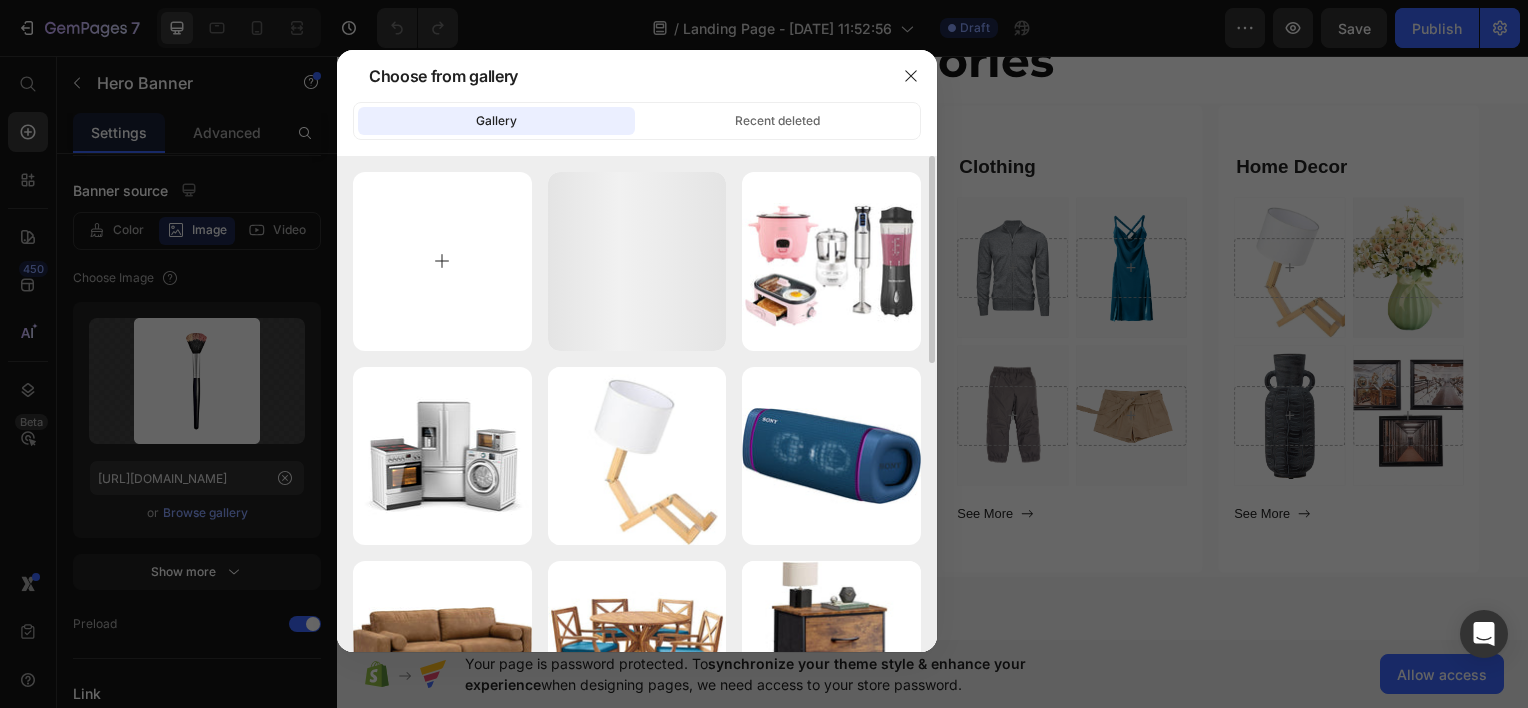 type on "C:\fakepath\Screenshot [DATE] 190310.png" 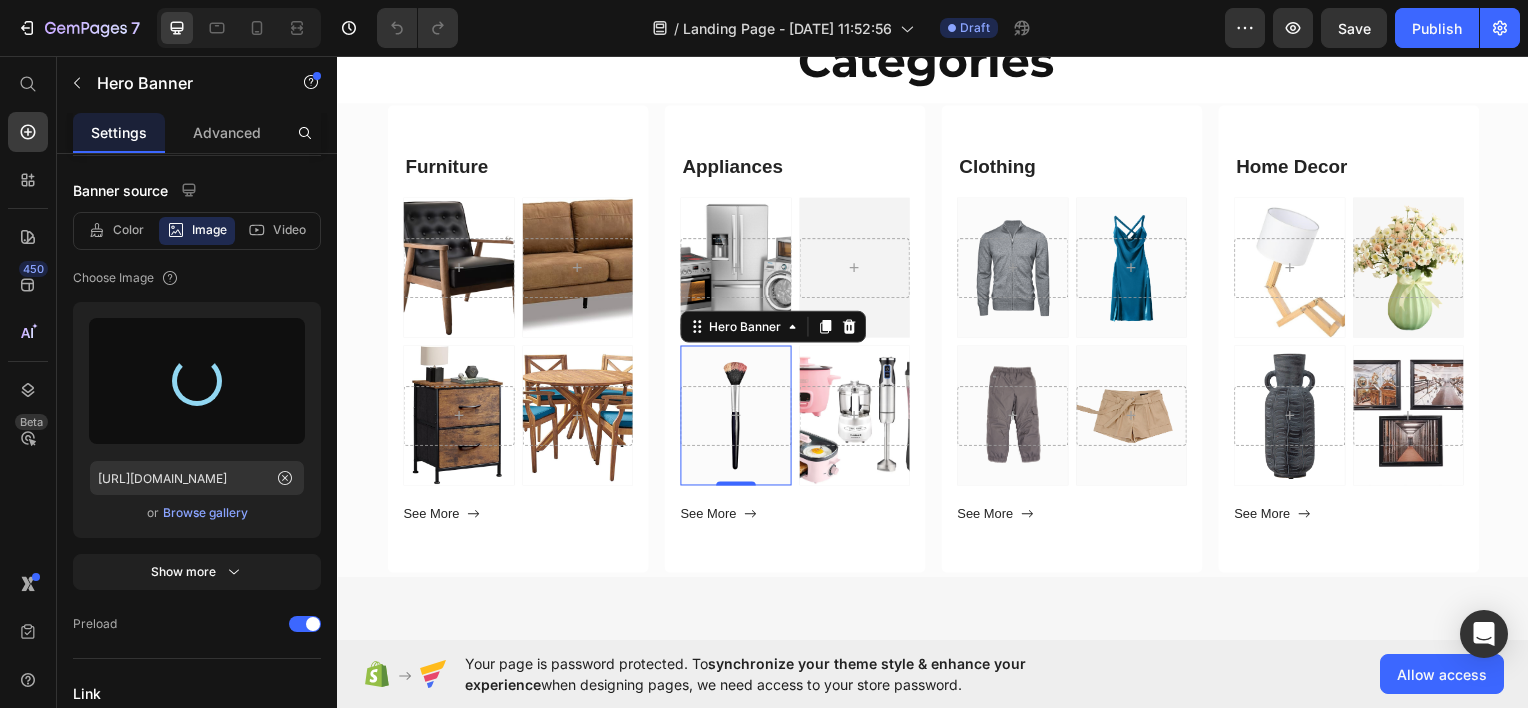 type on "[URL][DOMAIN_NAME]" 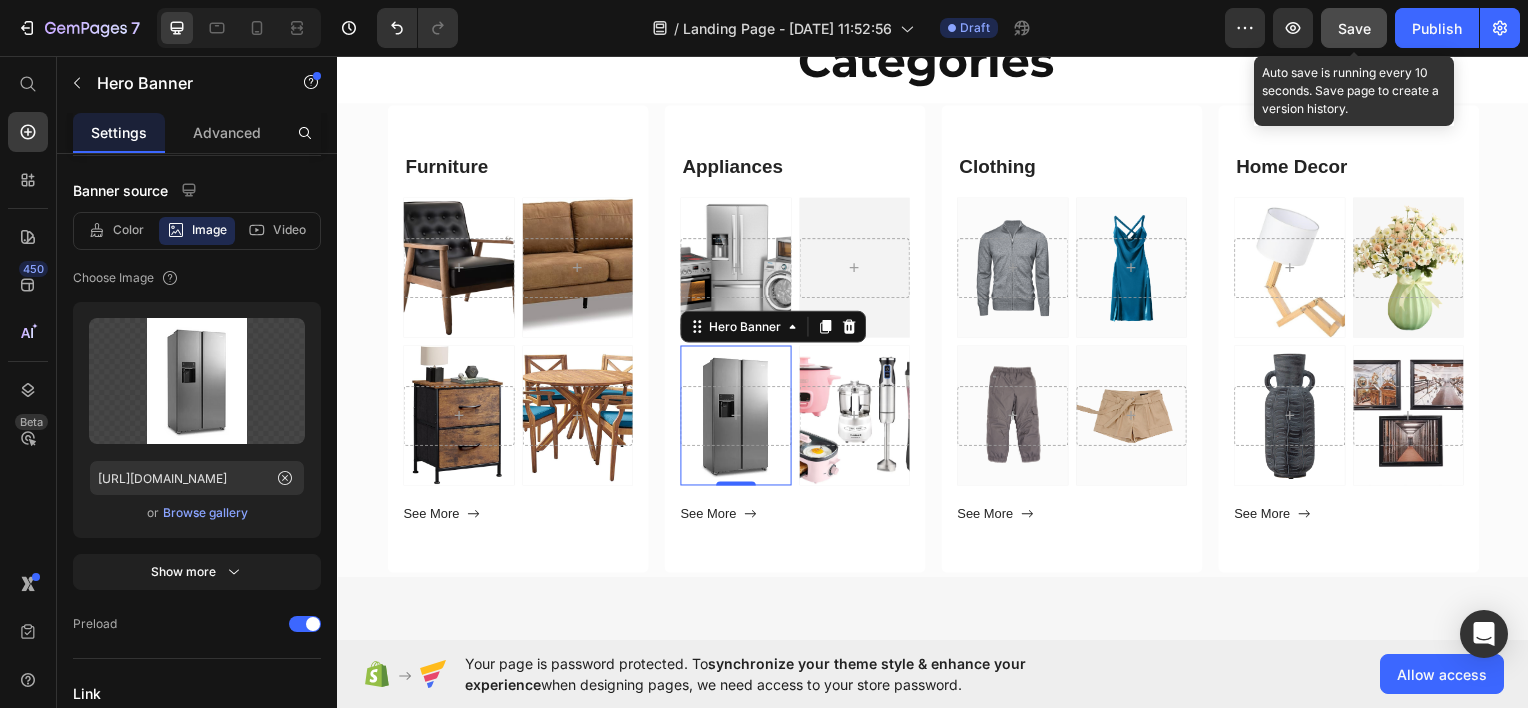 click on "Save" at bounding box center [1354, 28] 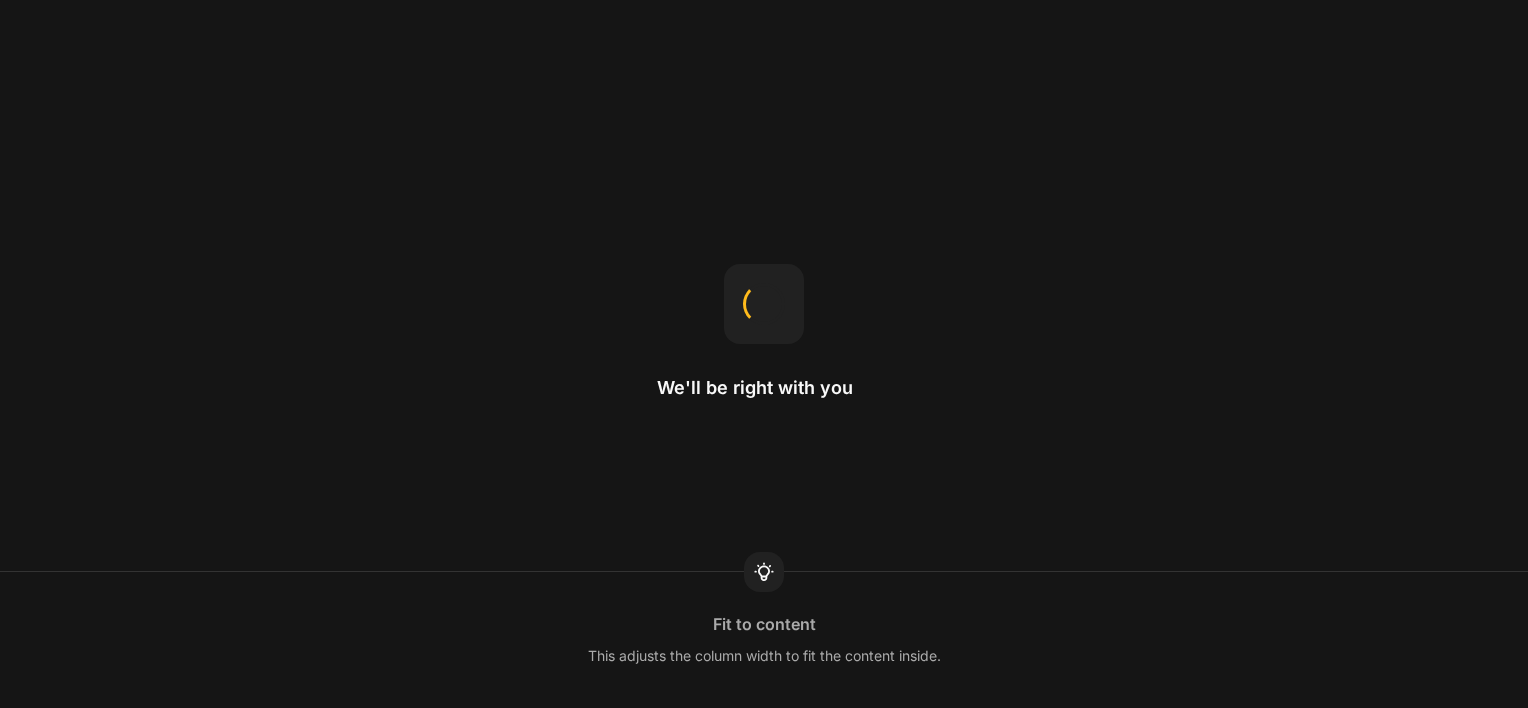 scroll, scrollTop: 0, scrollLeft: 0, axis: both 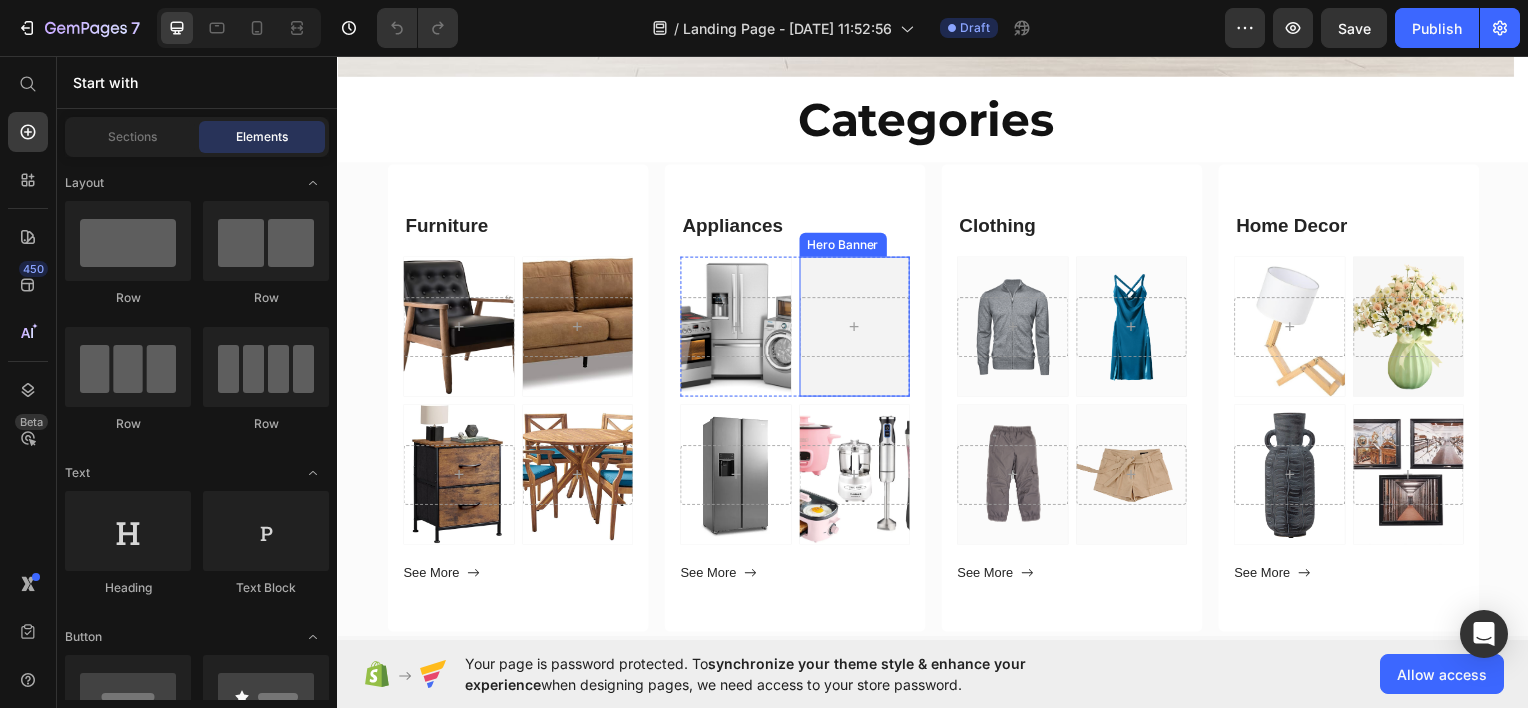 click at bounding box center [858, 327] 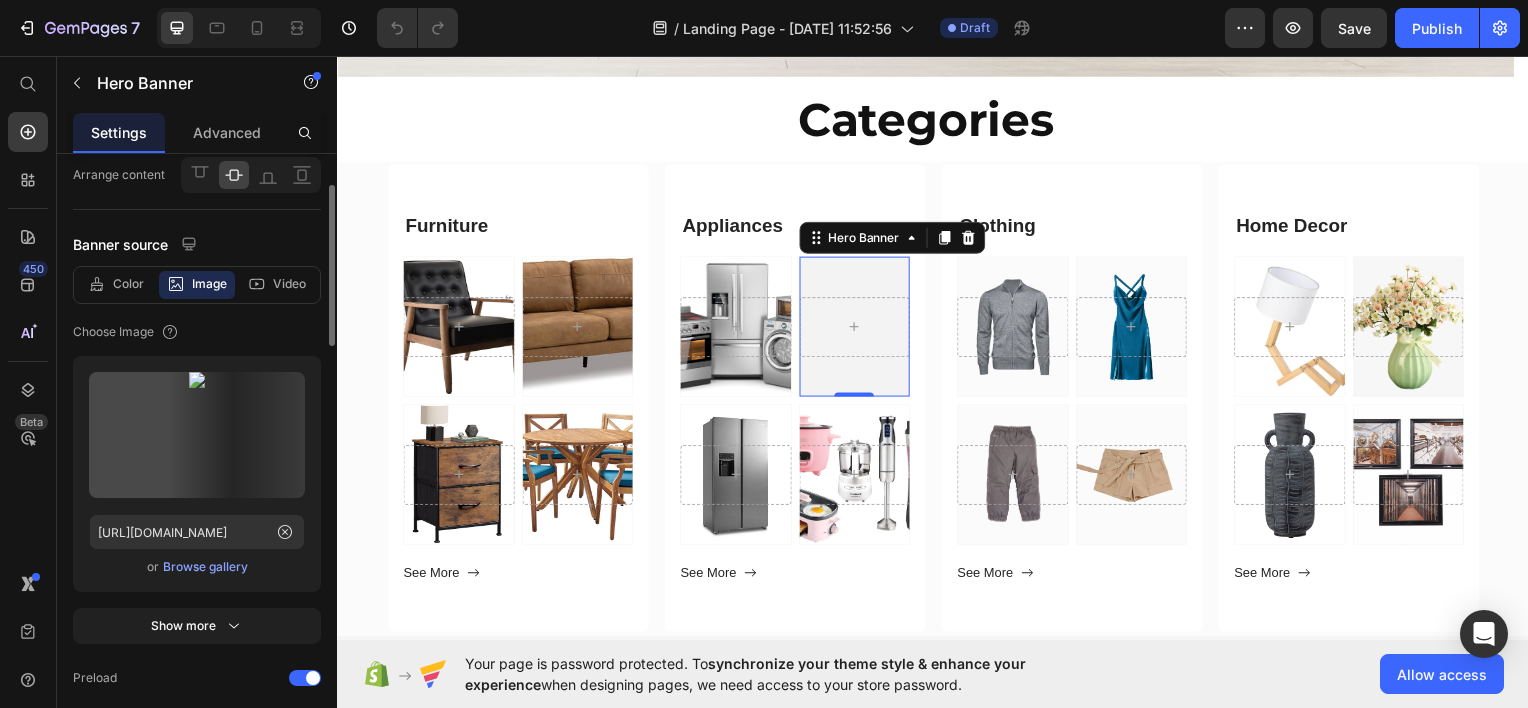 scroll, scrollTop: 136, scrollLeft: 0, axis: vertical 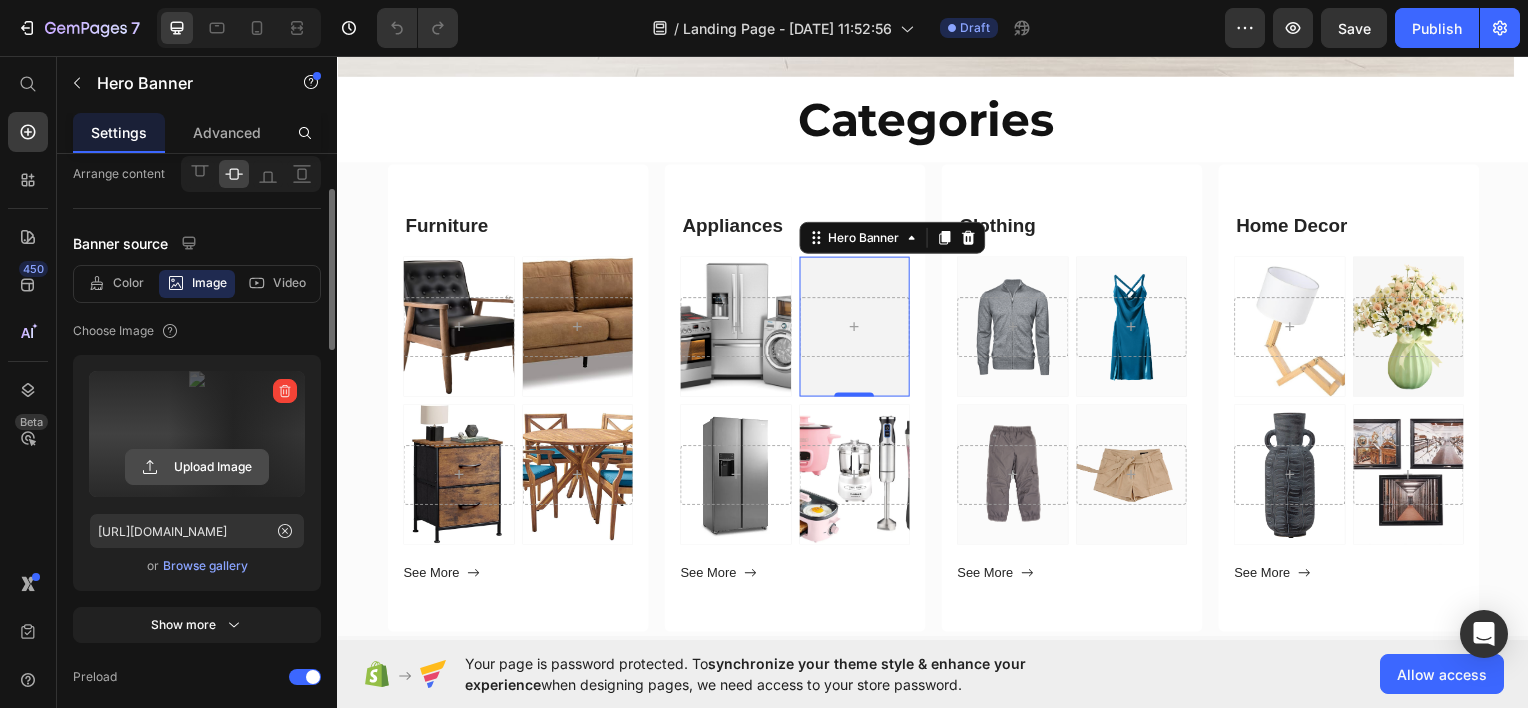 click 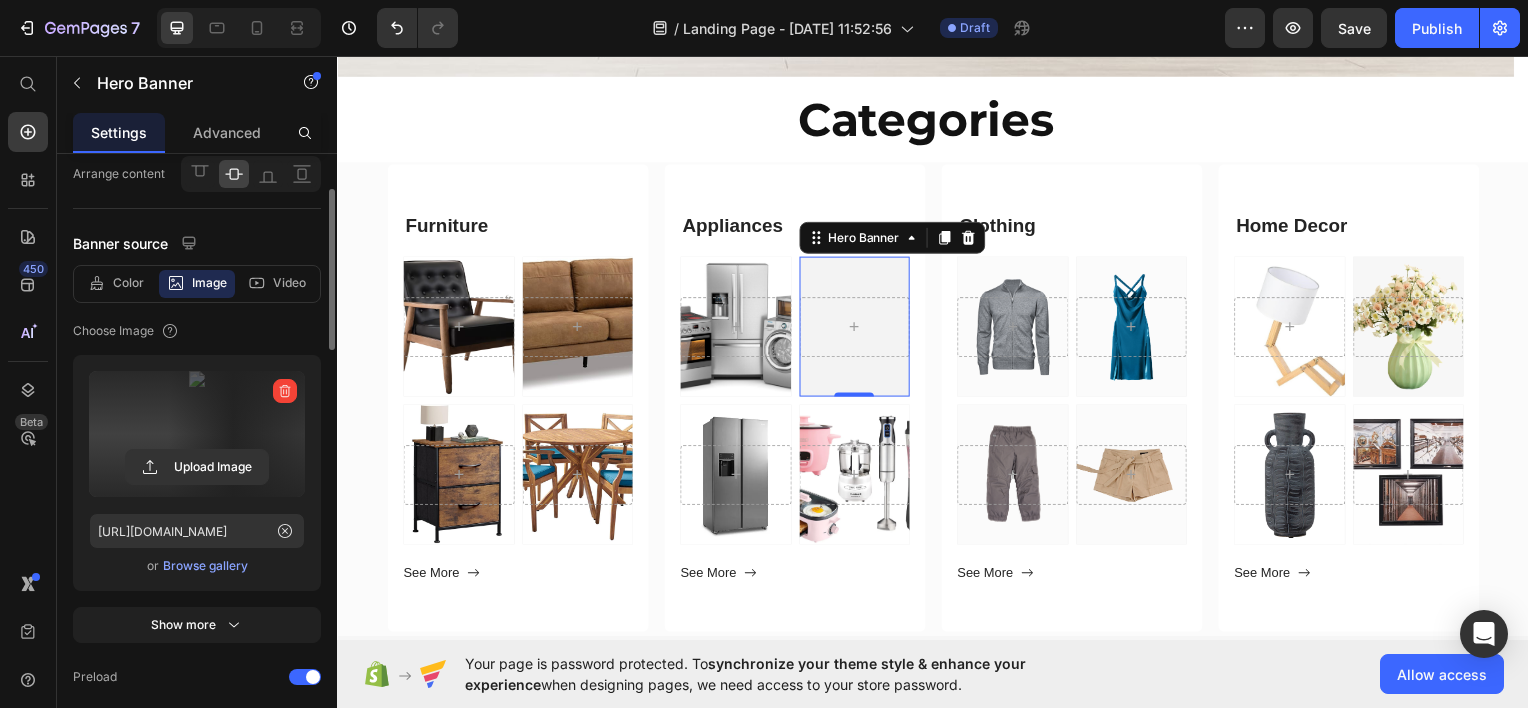 click on "Browse gallery" at bounding box center [205, 566] 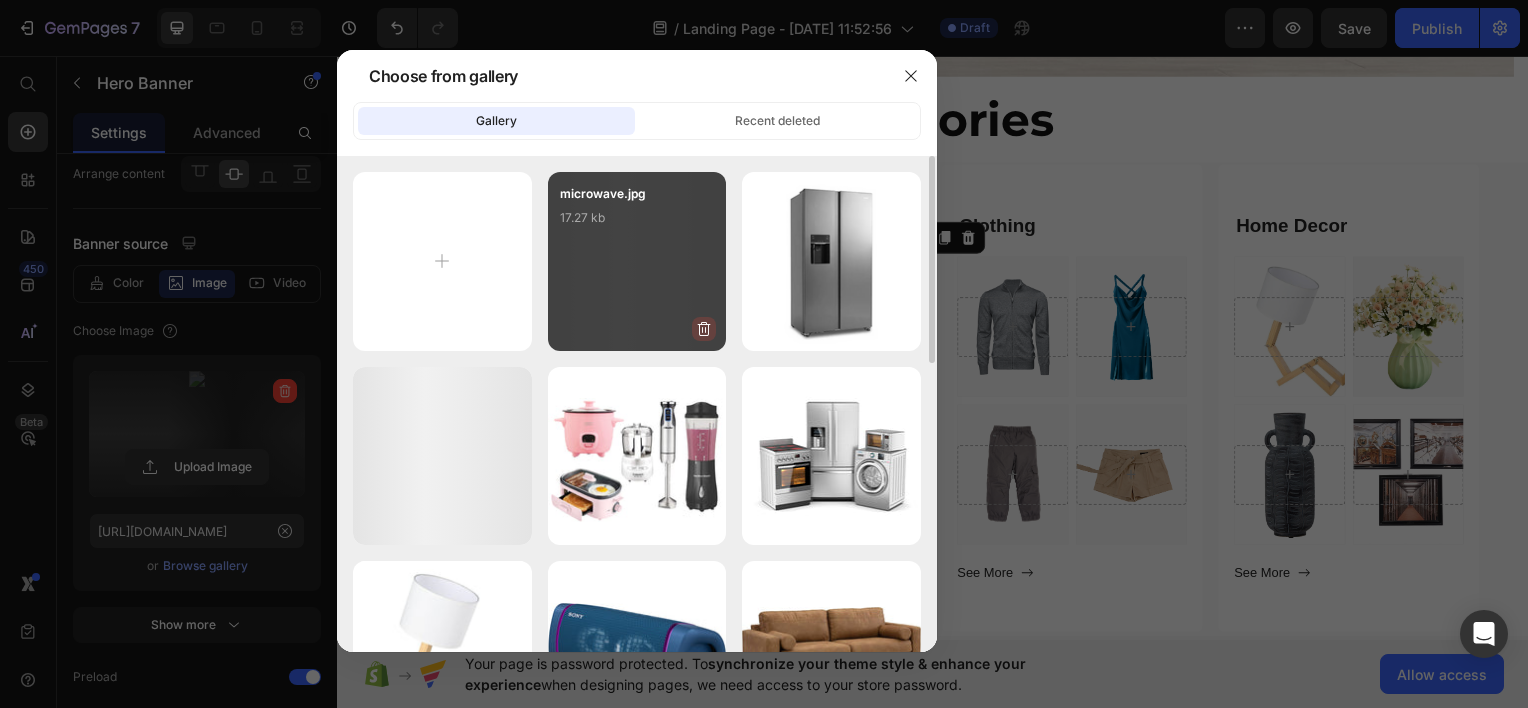 click 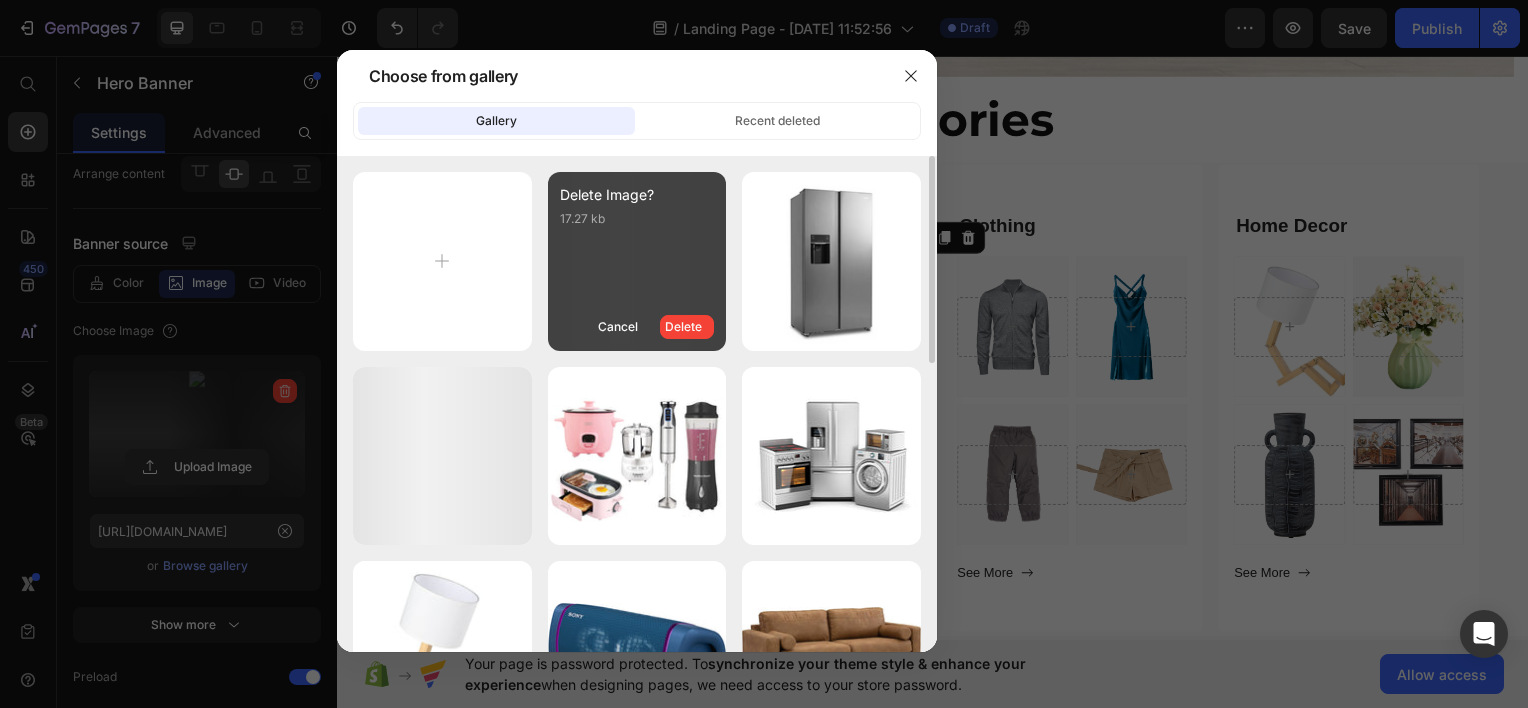 click on "Delete" at bounding box center [687, 327] 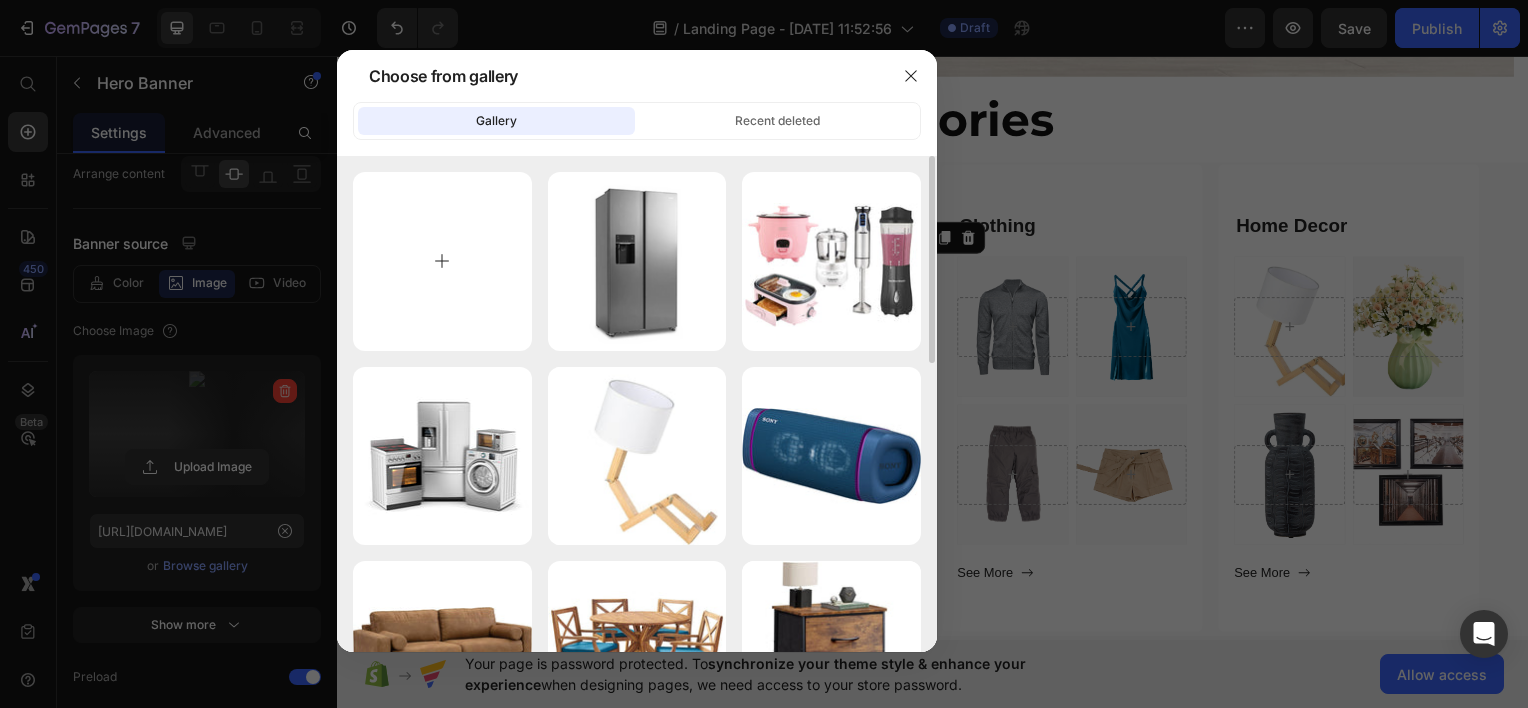 click at bounding box center [442, 261] 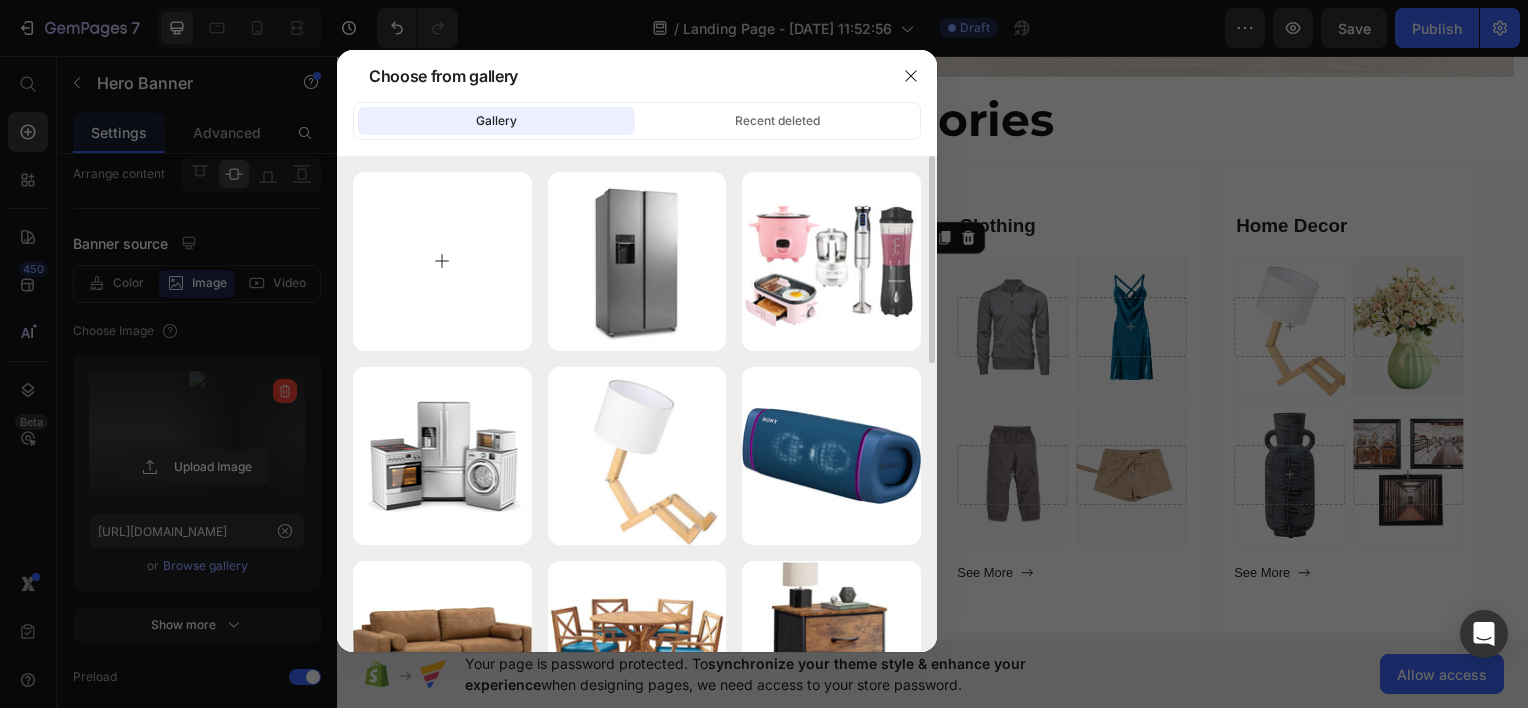 type on "C:\fakepath\microwave 1.jpg" 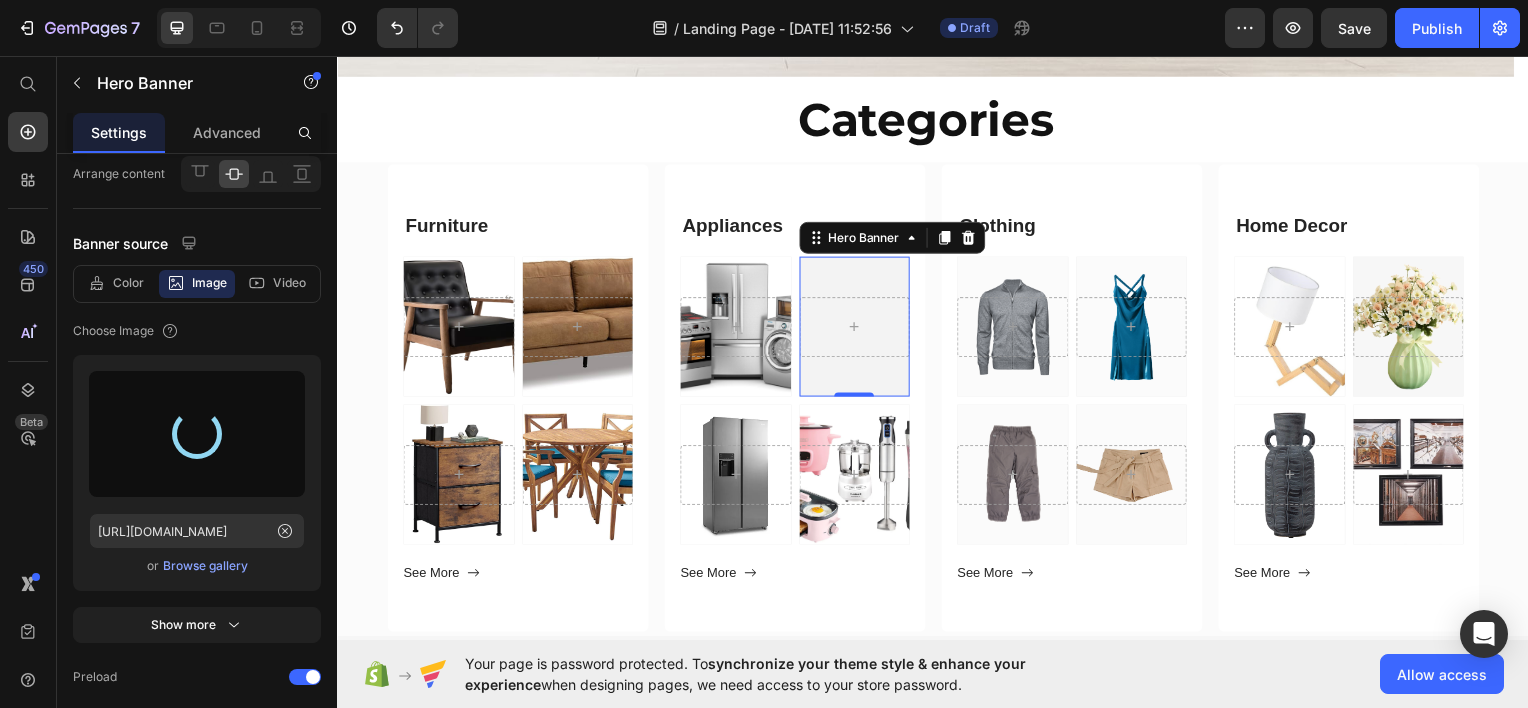 type on "[URL][DOMAIN_NAME]" 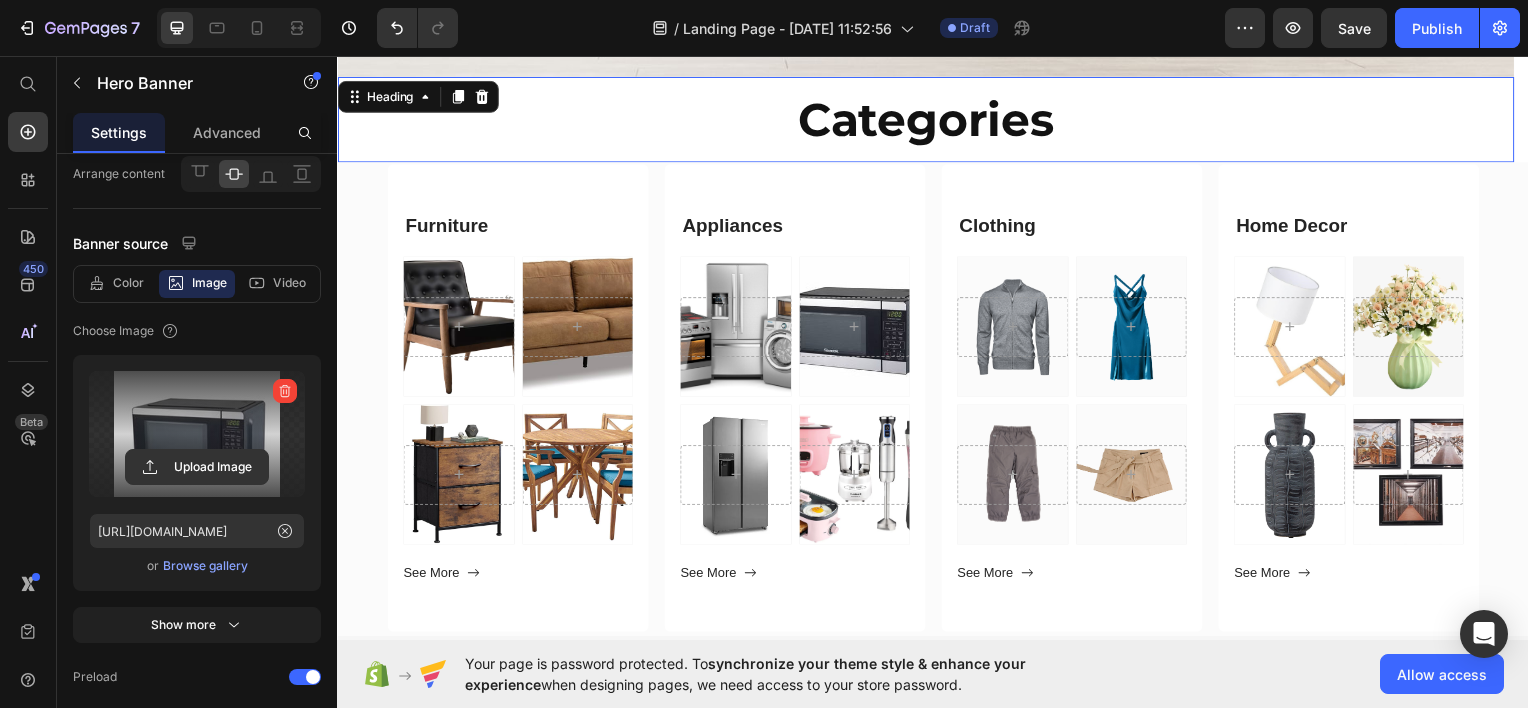 click on "Categories" at bounding box center [929, 119] 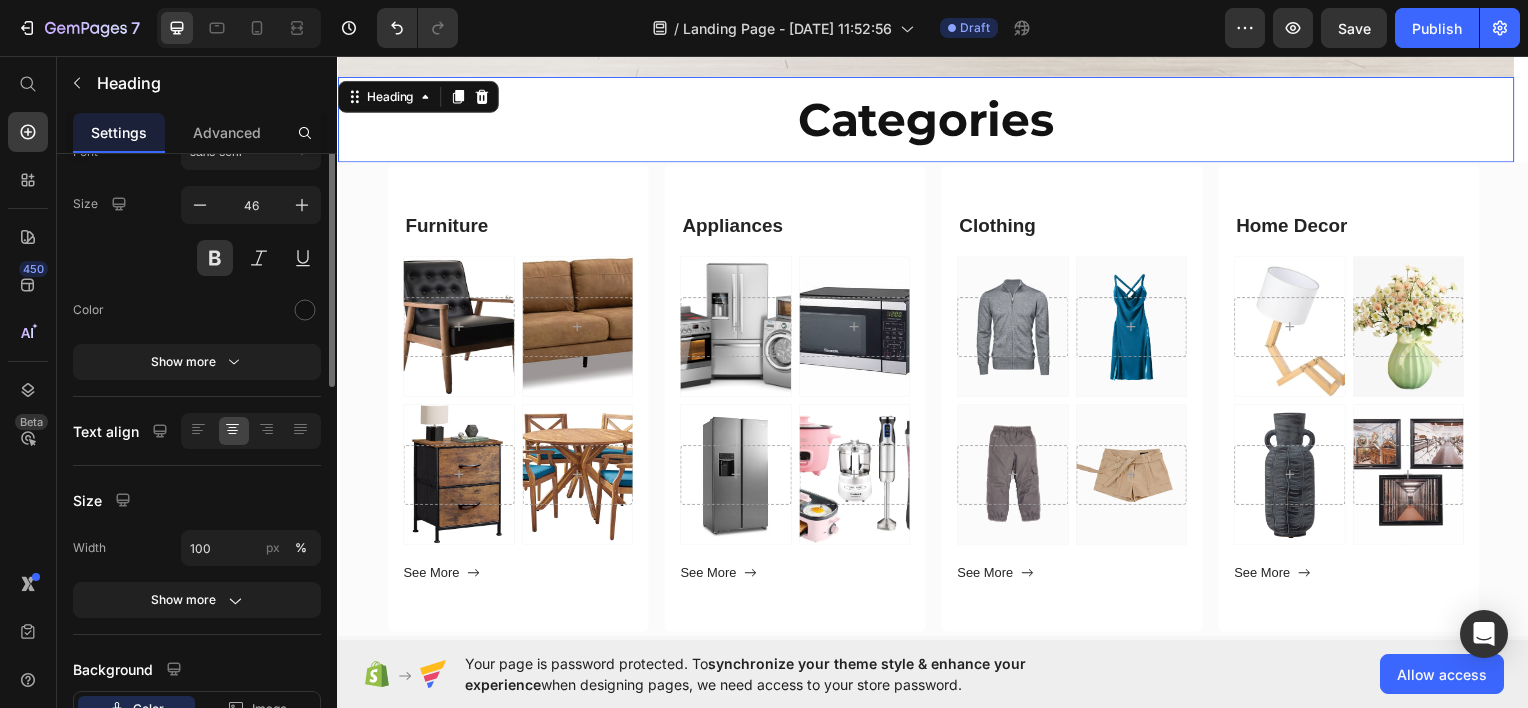 scroll, scrollTop: 0, scrollLeft: 0, axis: both 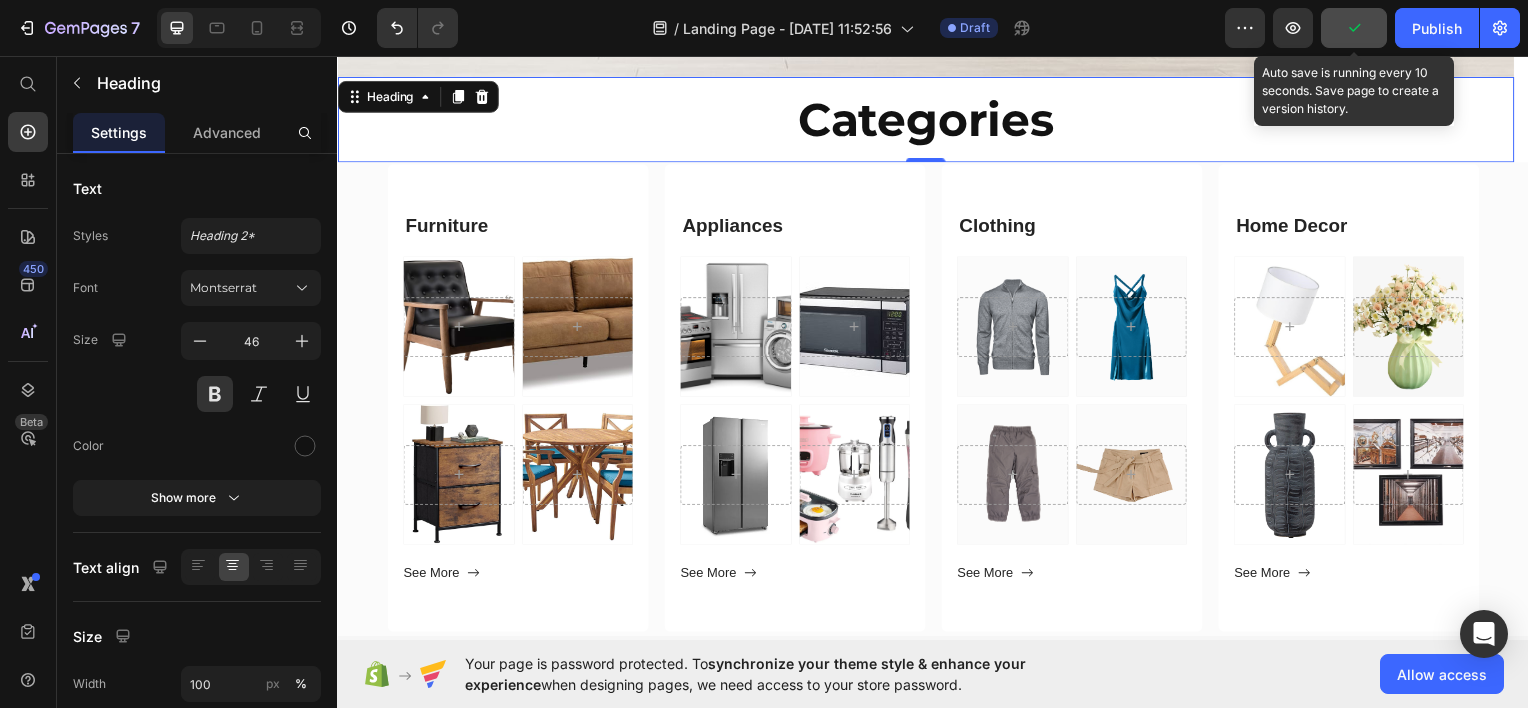 click 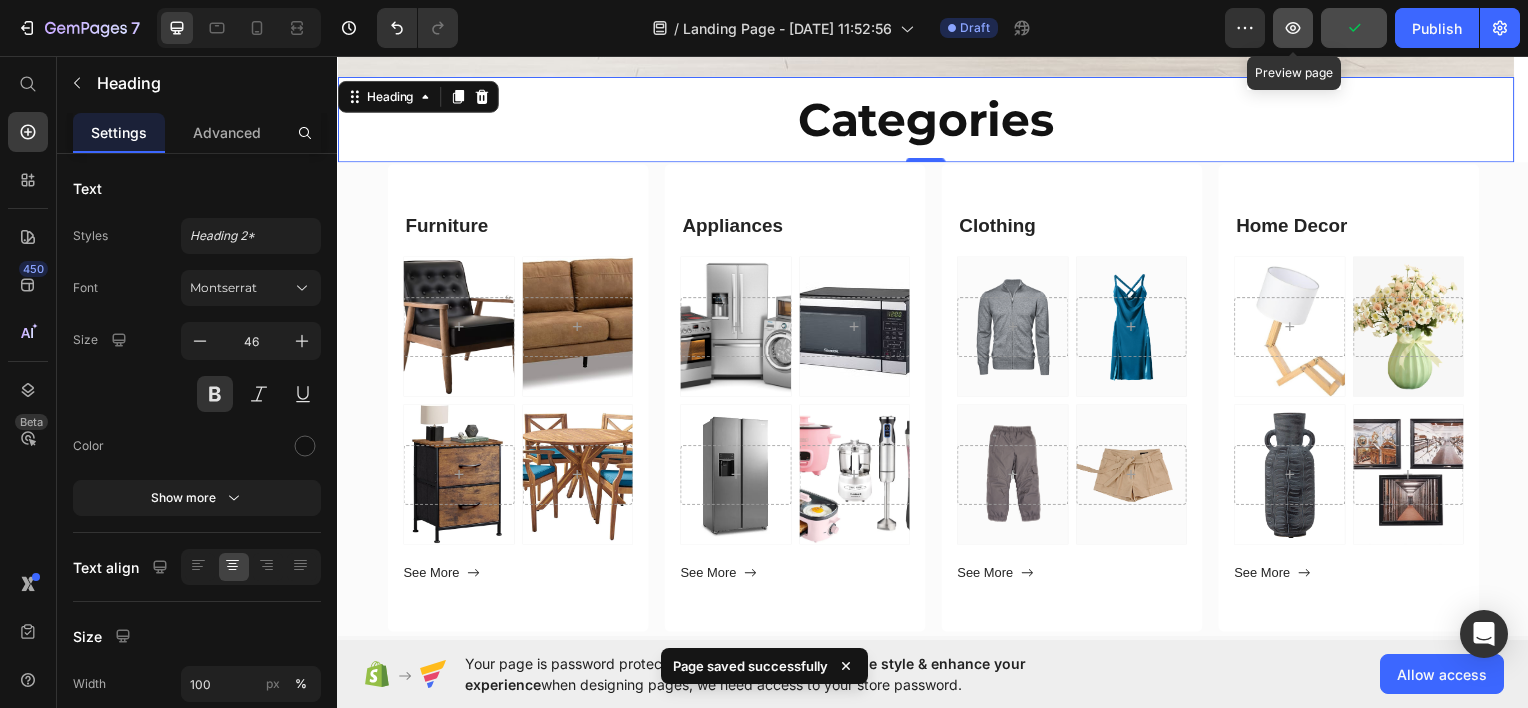 click 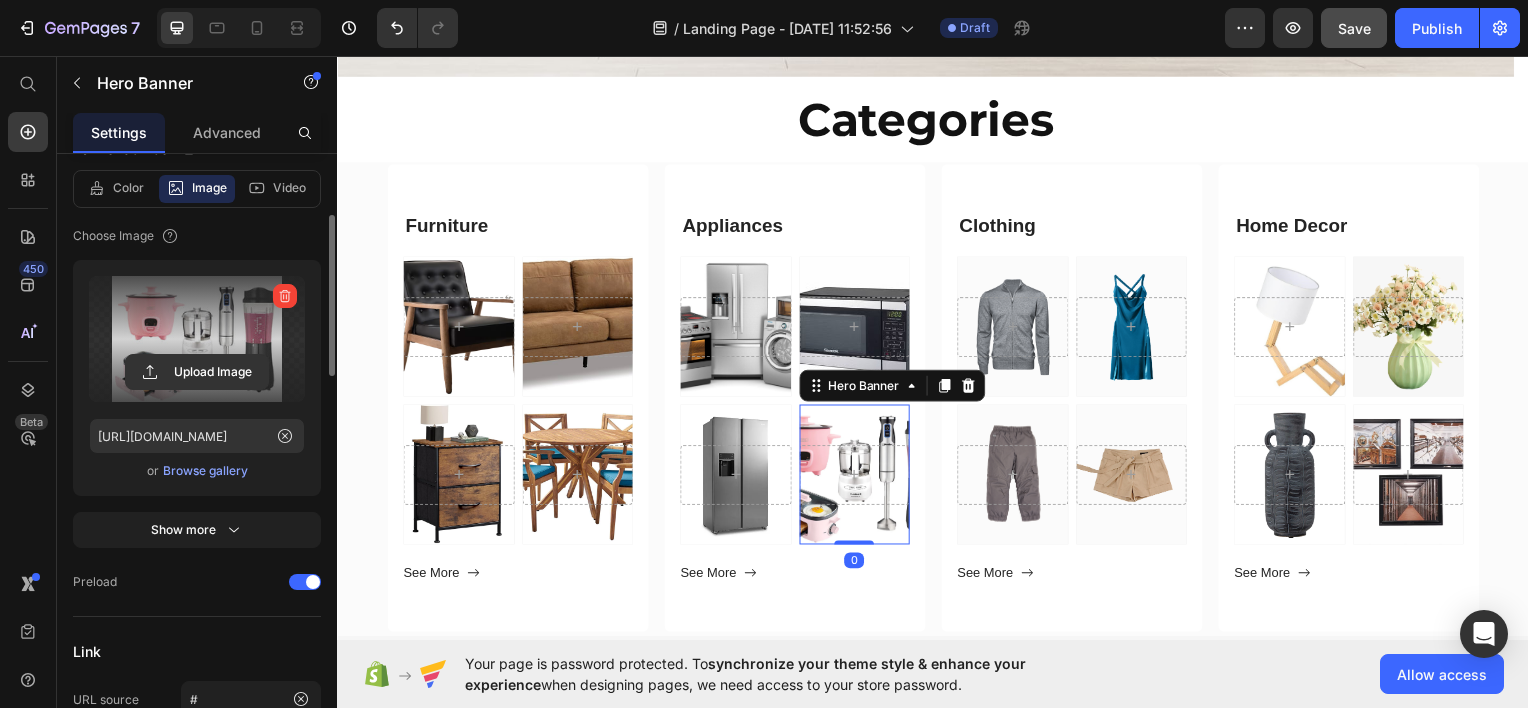 scroll, scrollTop: 232, scrollLeft: 0, axis: vertical 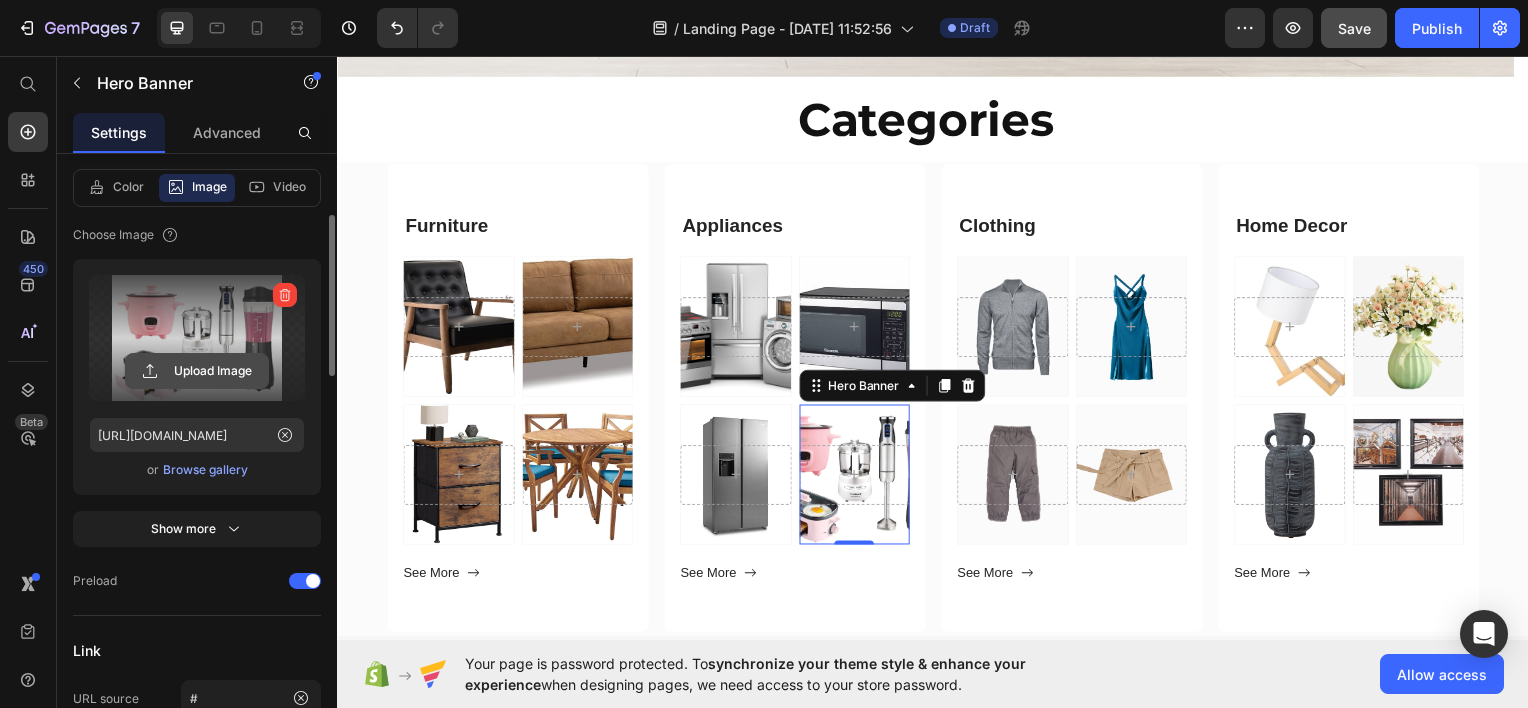 click 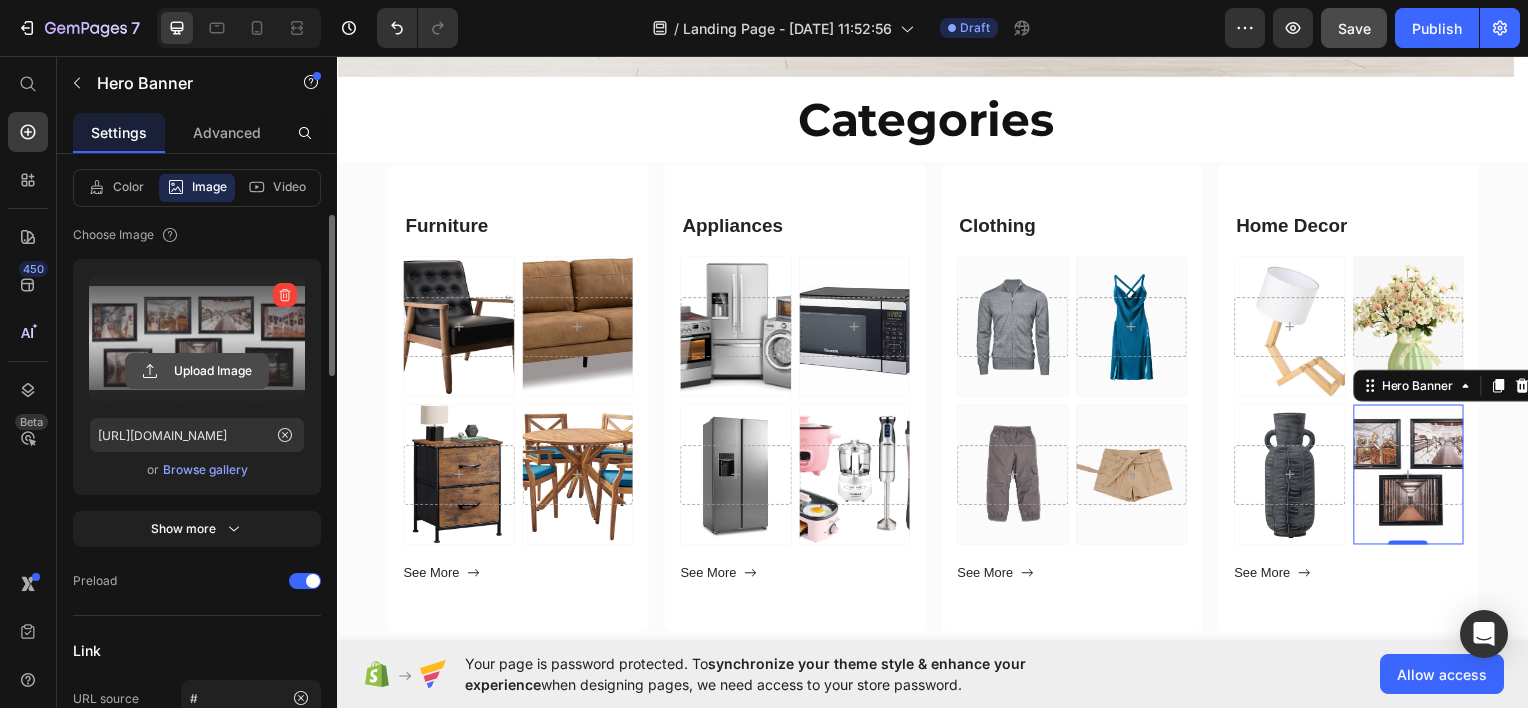 click 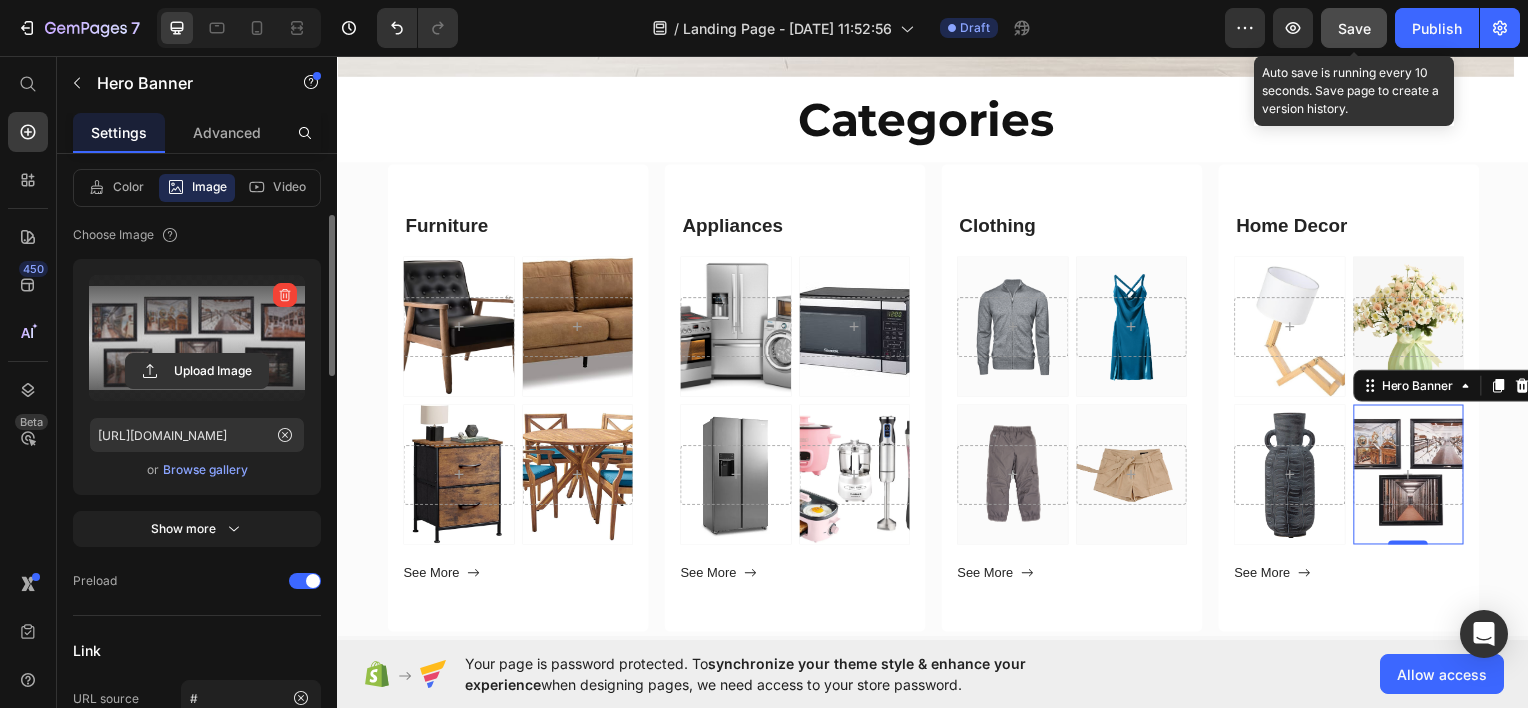 click on "Save" at bounding box center [1354, 28] 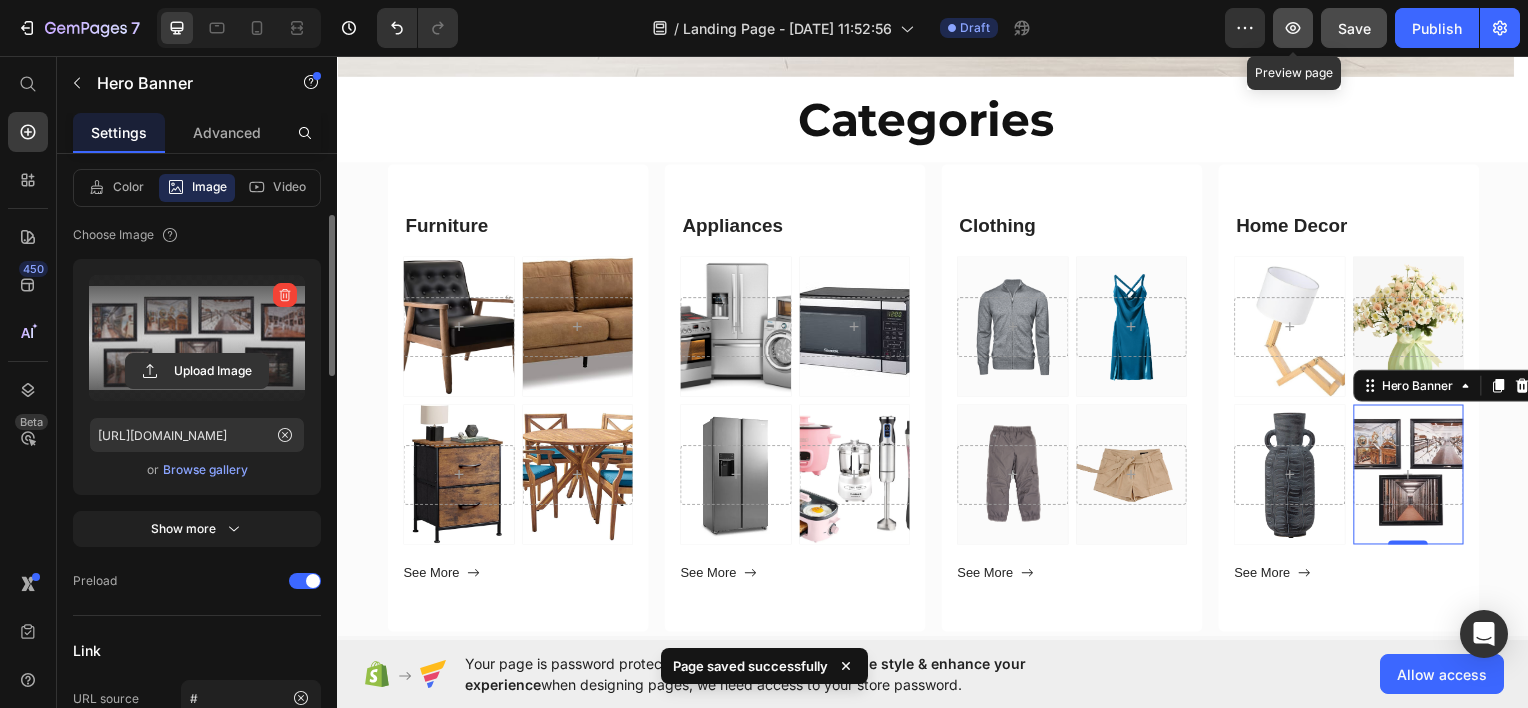 click 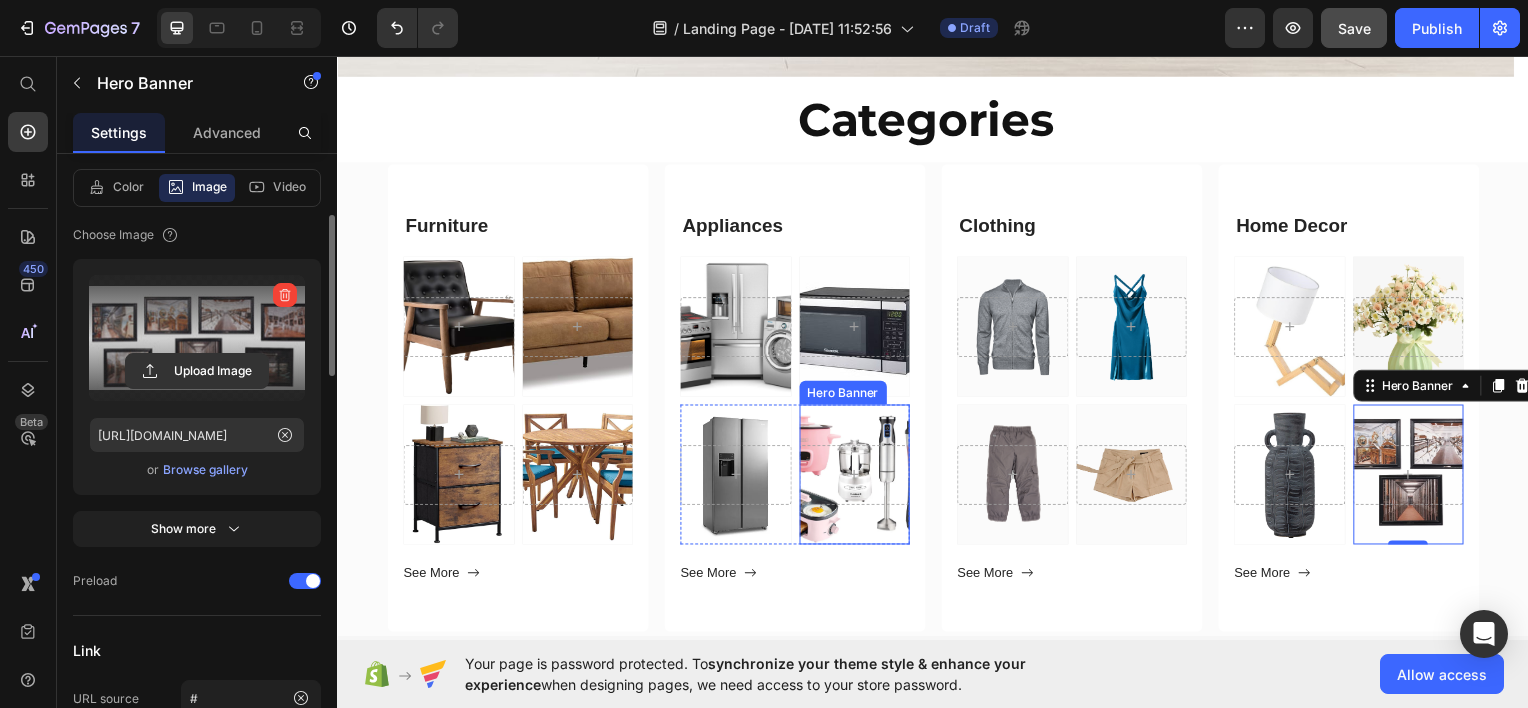 click at bounding box center (858, 476) 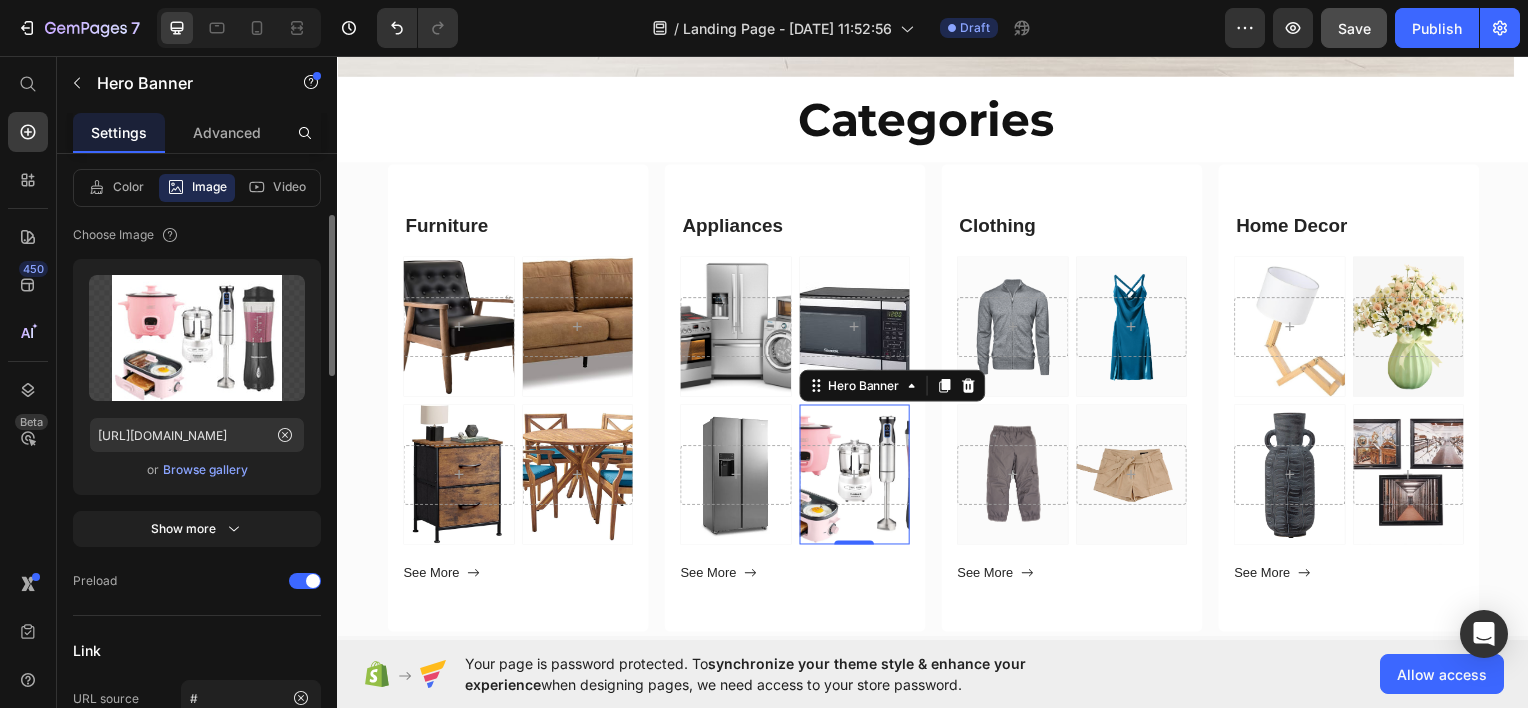click on "Browse gallery" at bounding box center (205, 470) 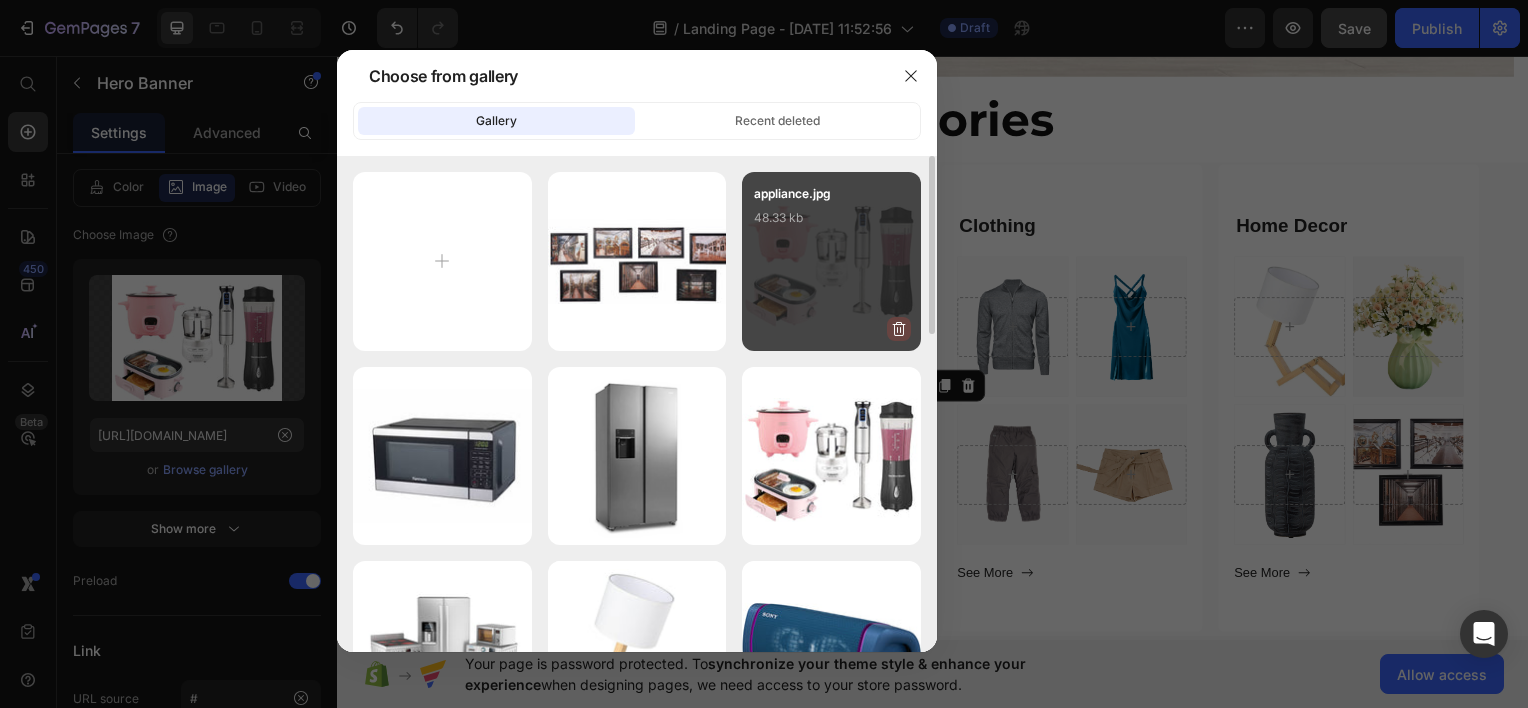click 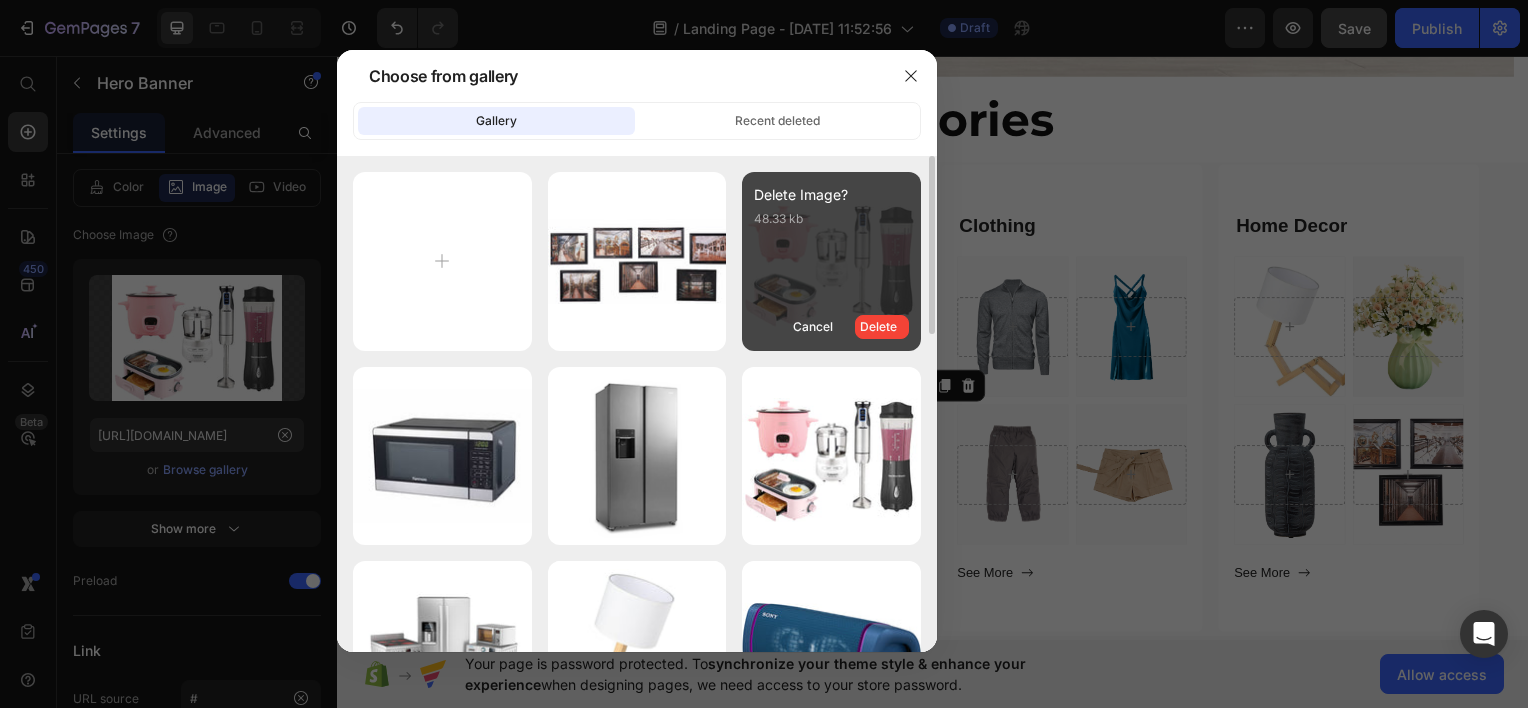click on "Delete" at bounding box center (882, 327) 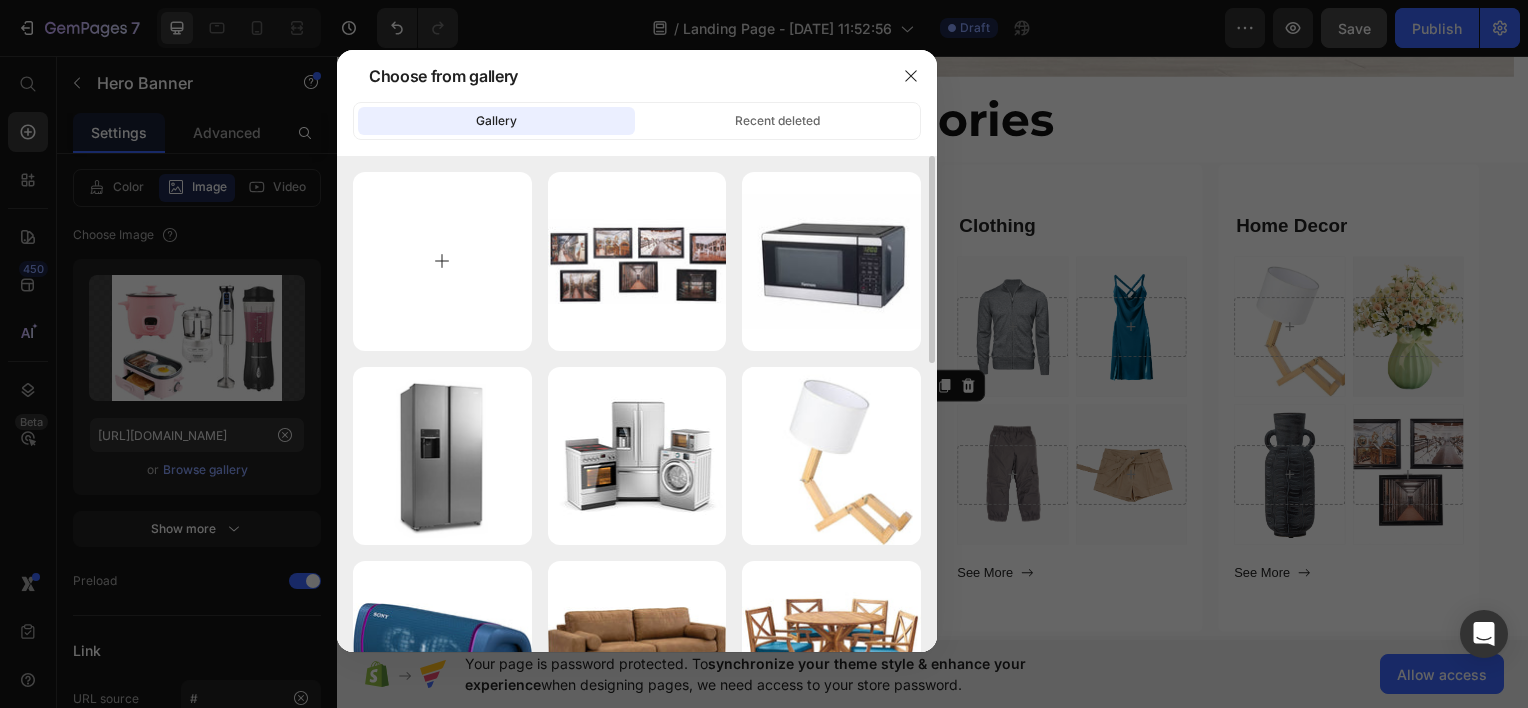 click at bounding box center [442, 261] 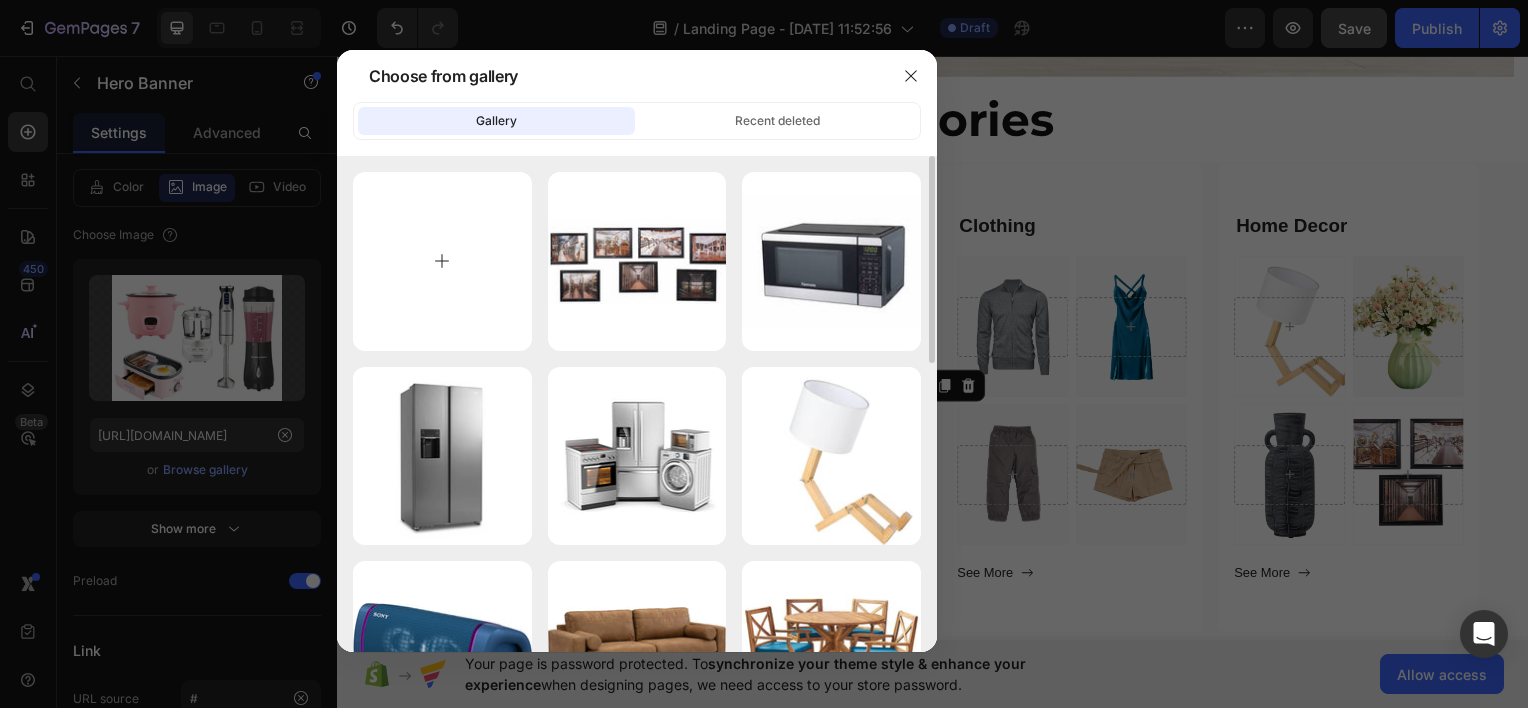 type on "C:\fakepath\appliance.jpg" 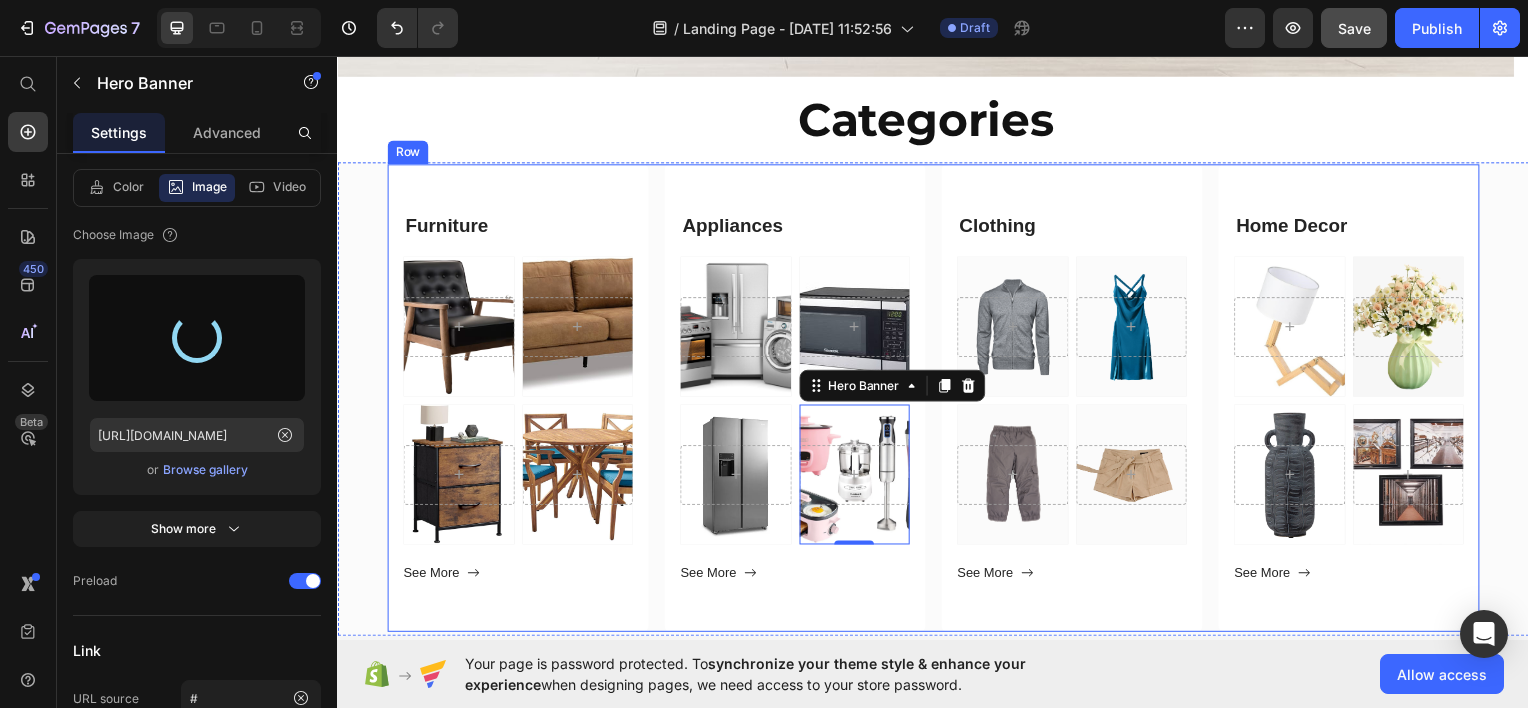 type on "[URL][DOMAIN_NAME]" 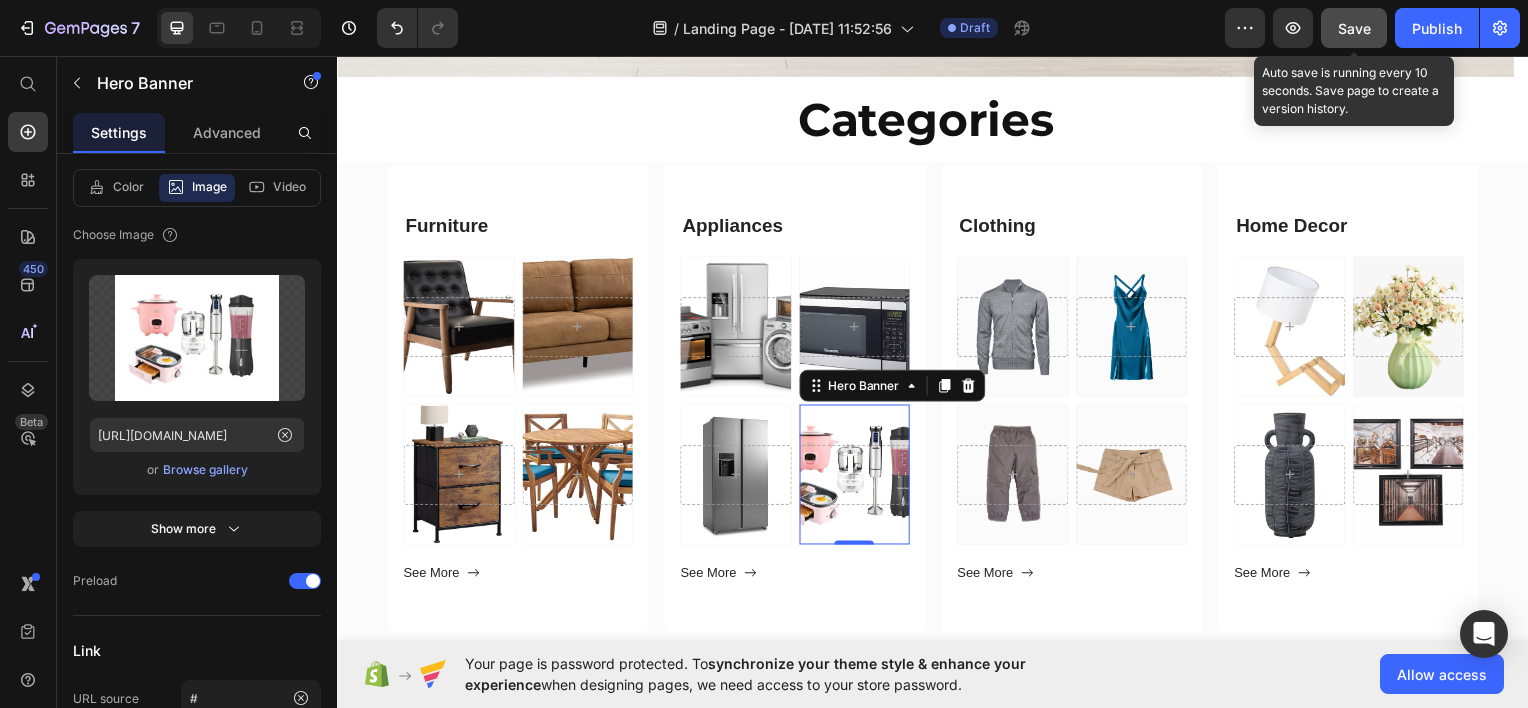 click on "Save" at bounding box center [1354, 28] 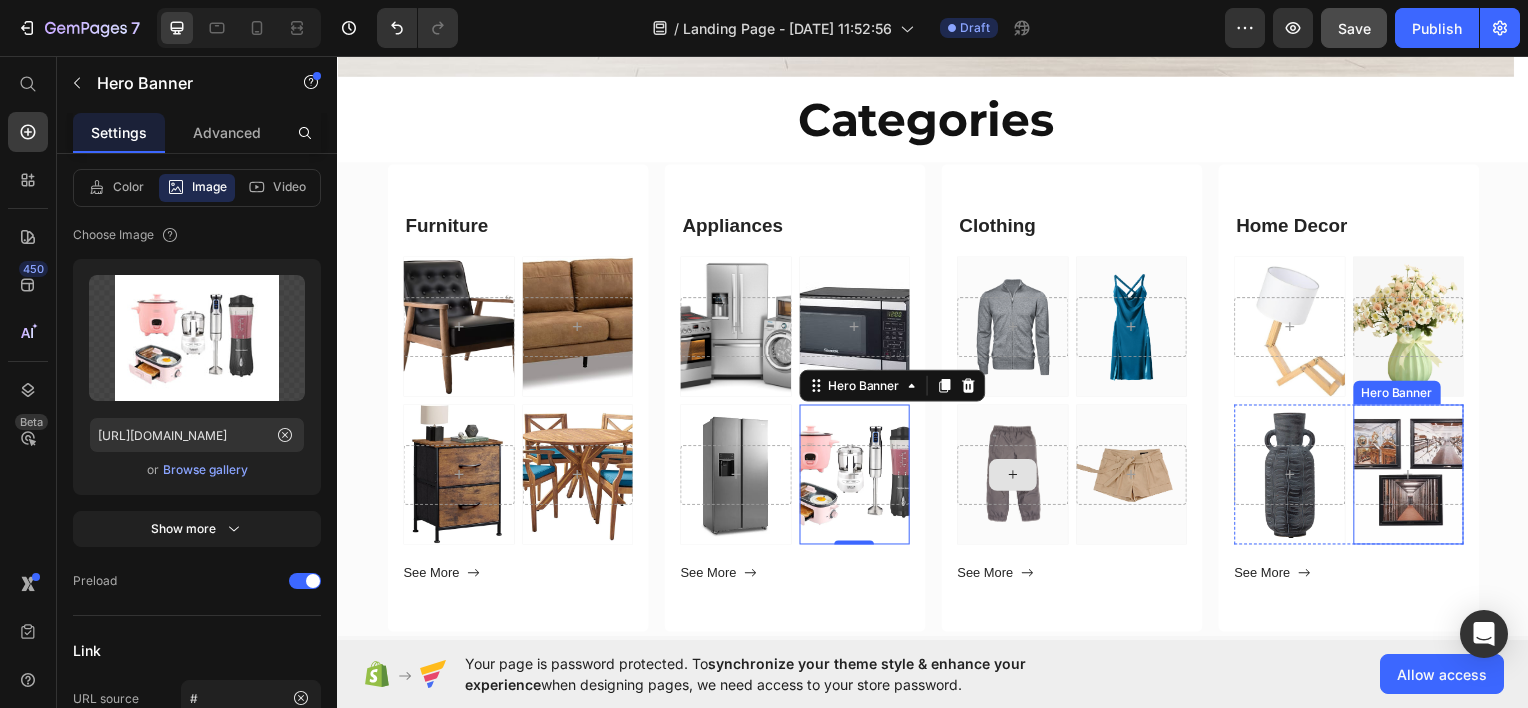 click at bounding box center (1416, 477) 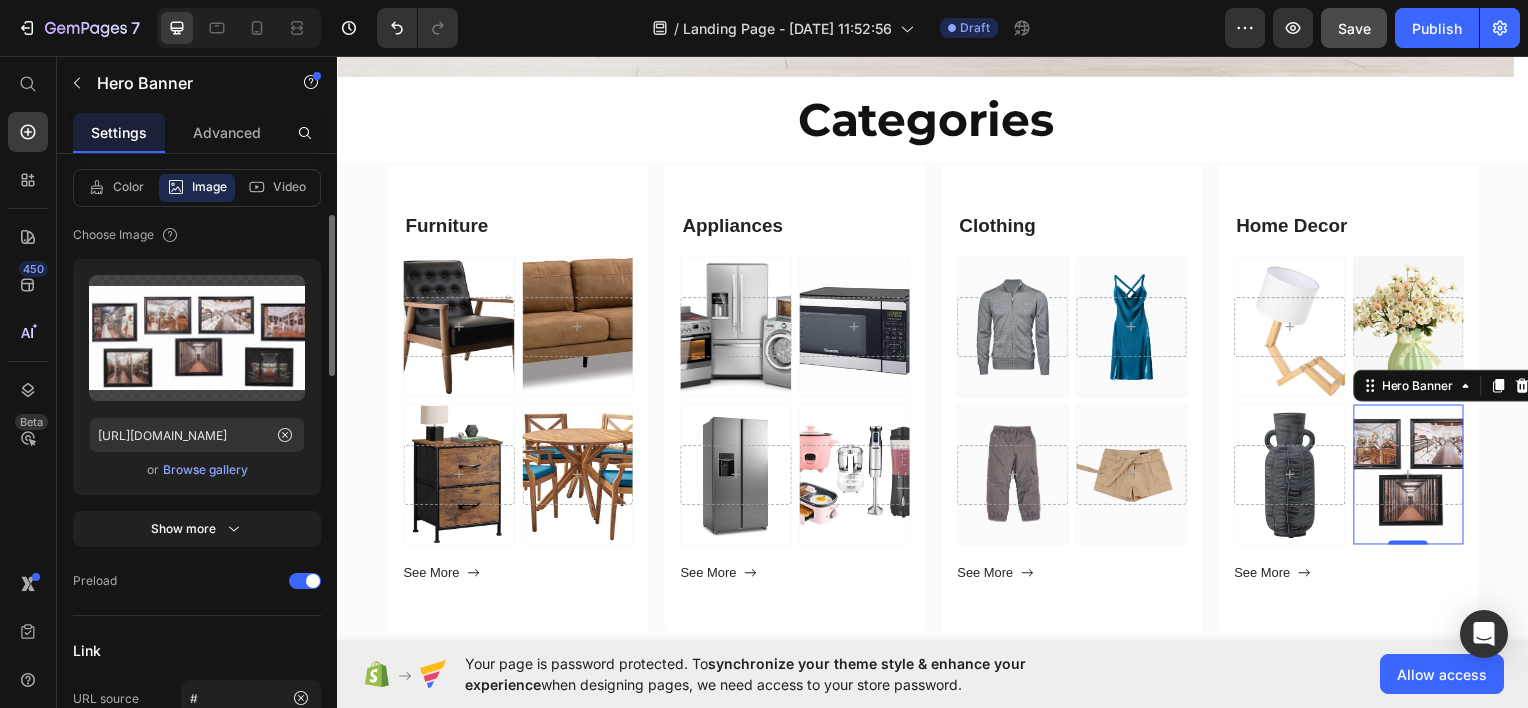 click on "Browse gallery" at bounding box center [205, 470] 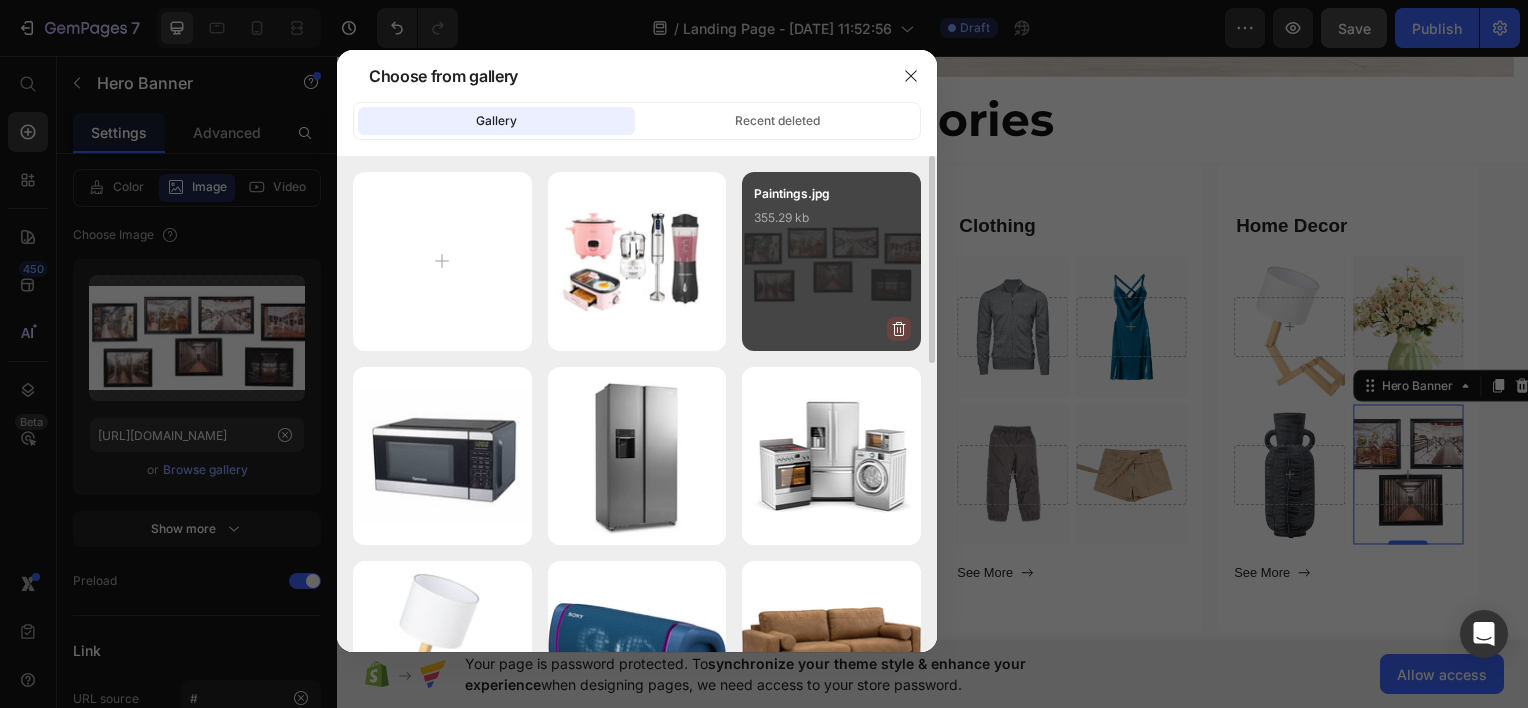 click 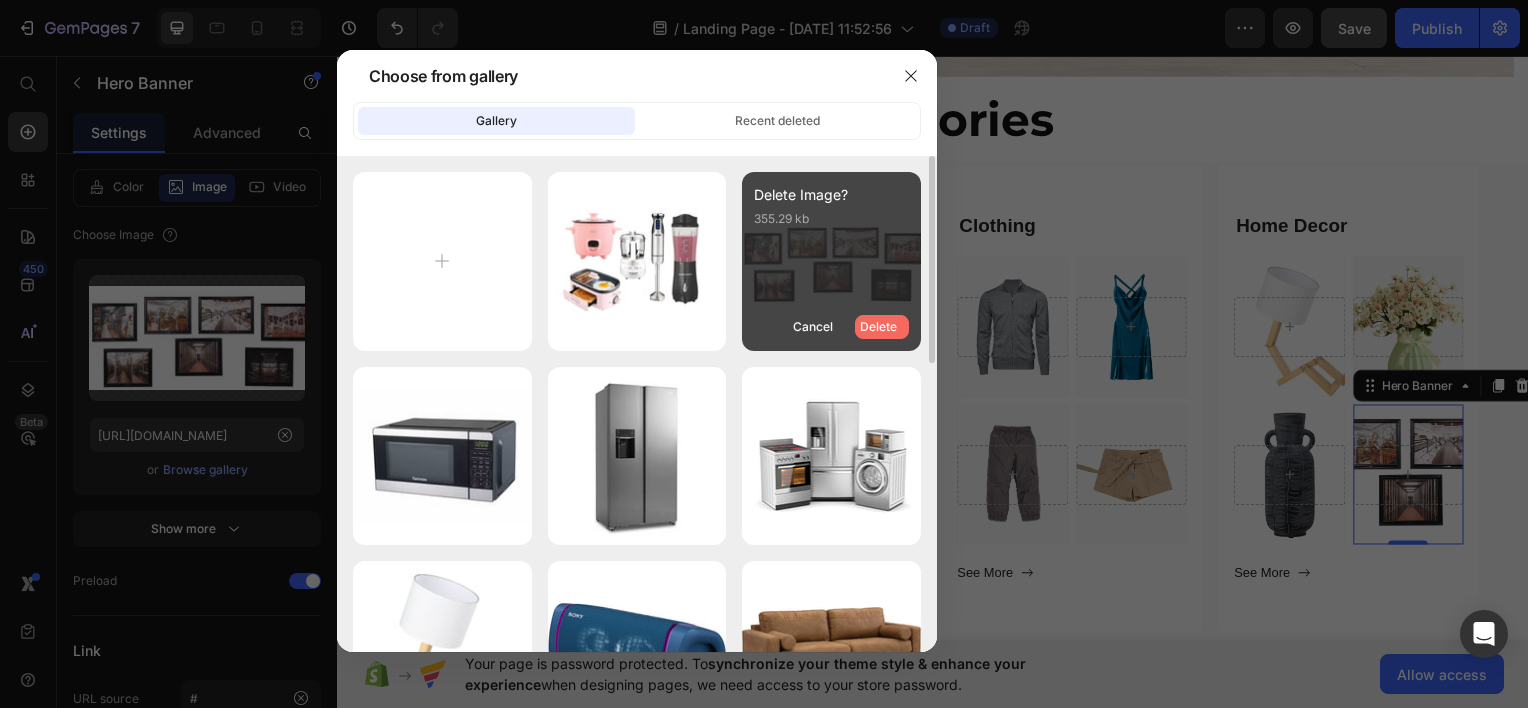 click on "Delete" at bounding box center (878, 327) 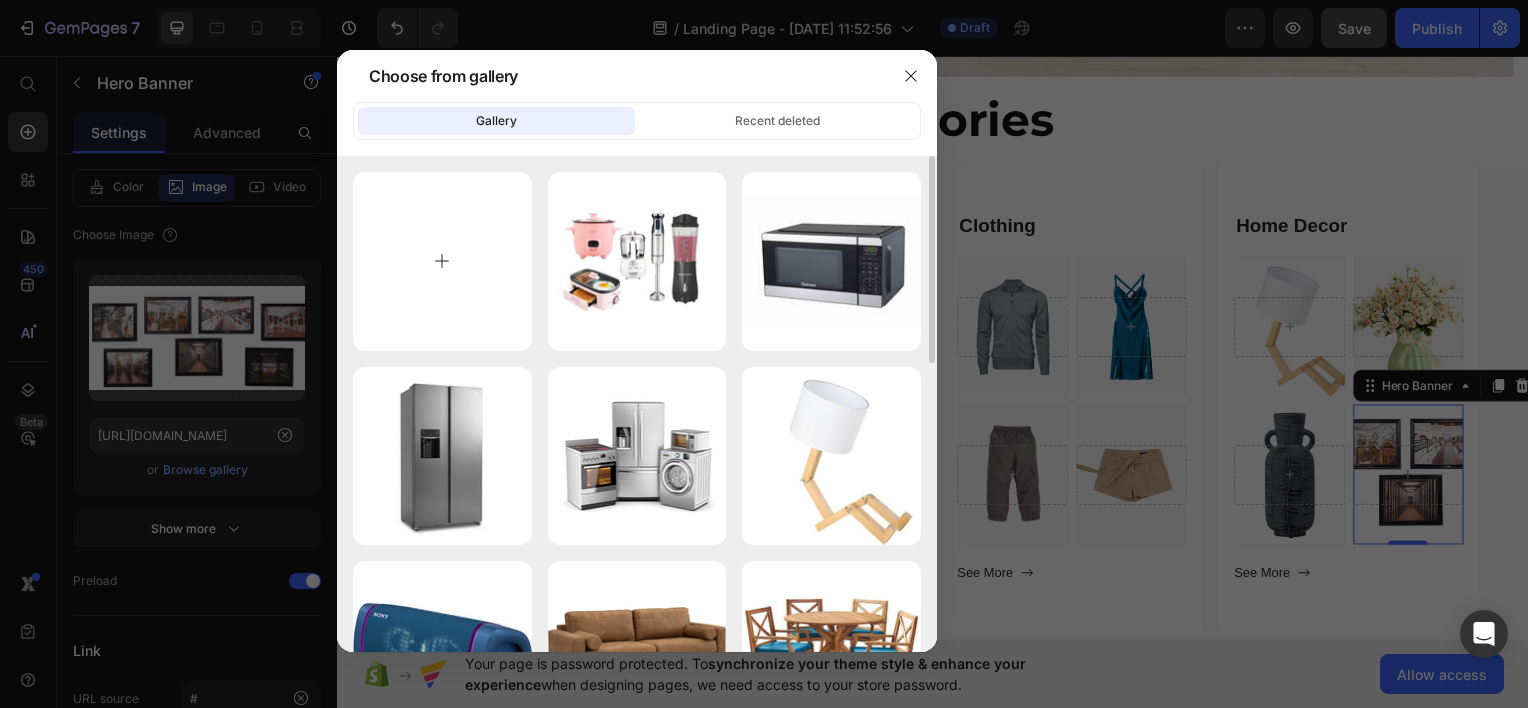 click at bounding box center [442, 261] 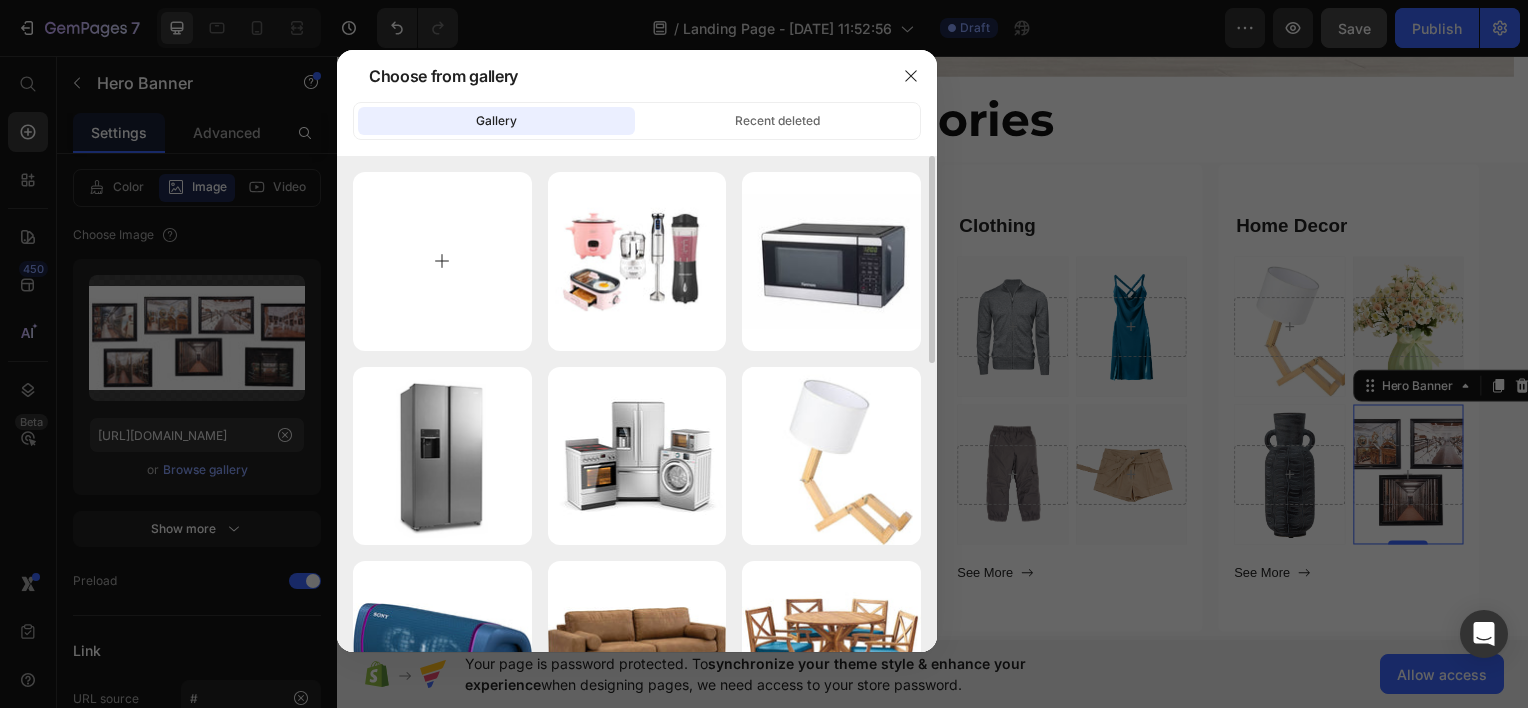 type on "C:\fakepath\Paintings.jpg" 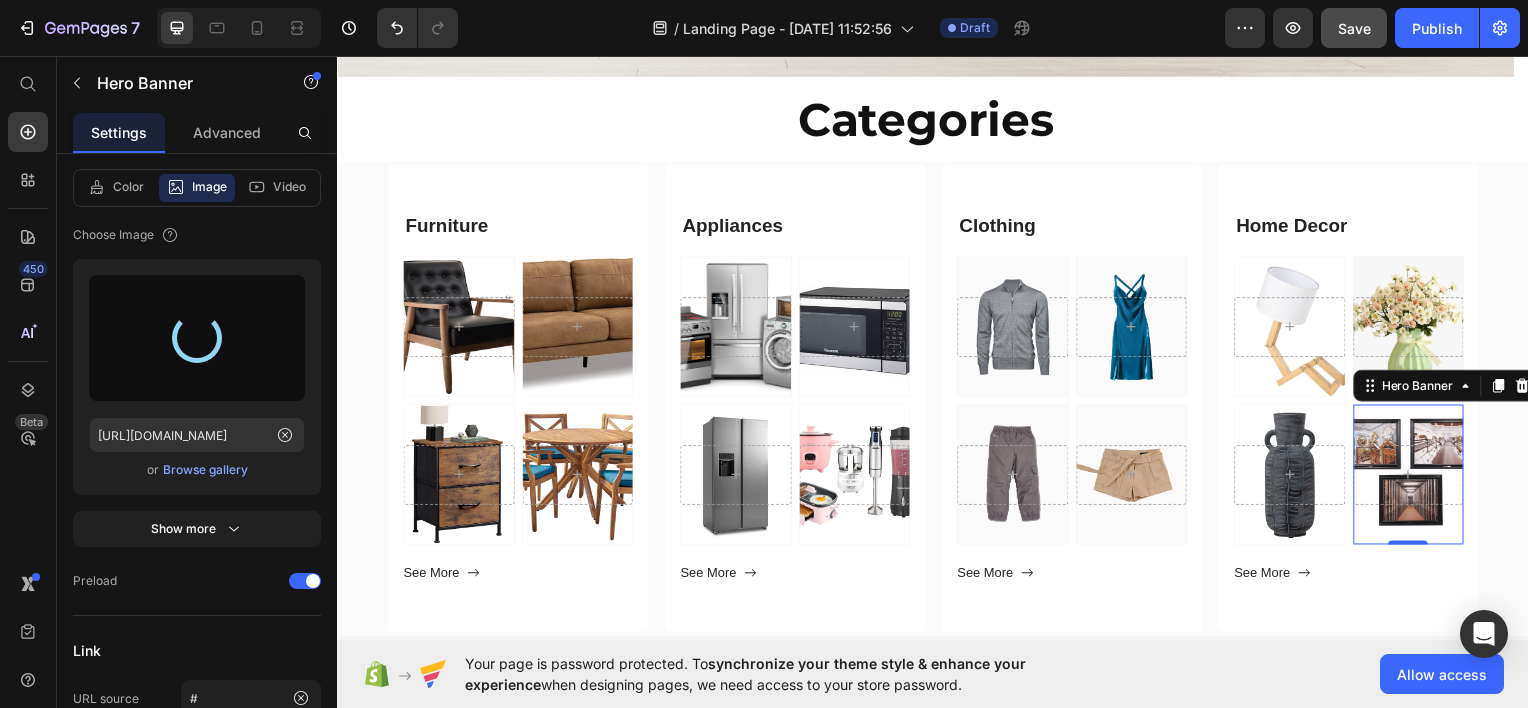 type on "[URL][DOMAIN_NAME]" 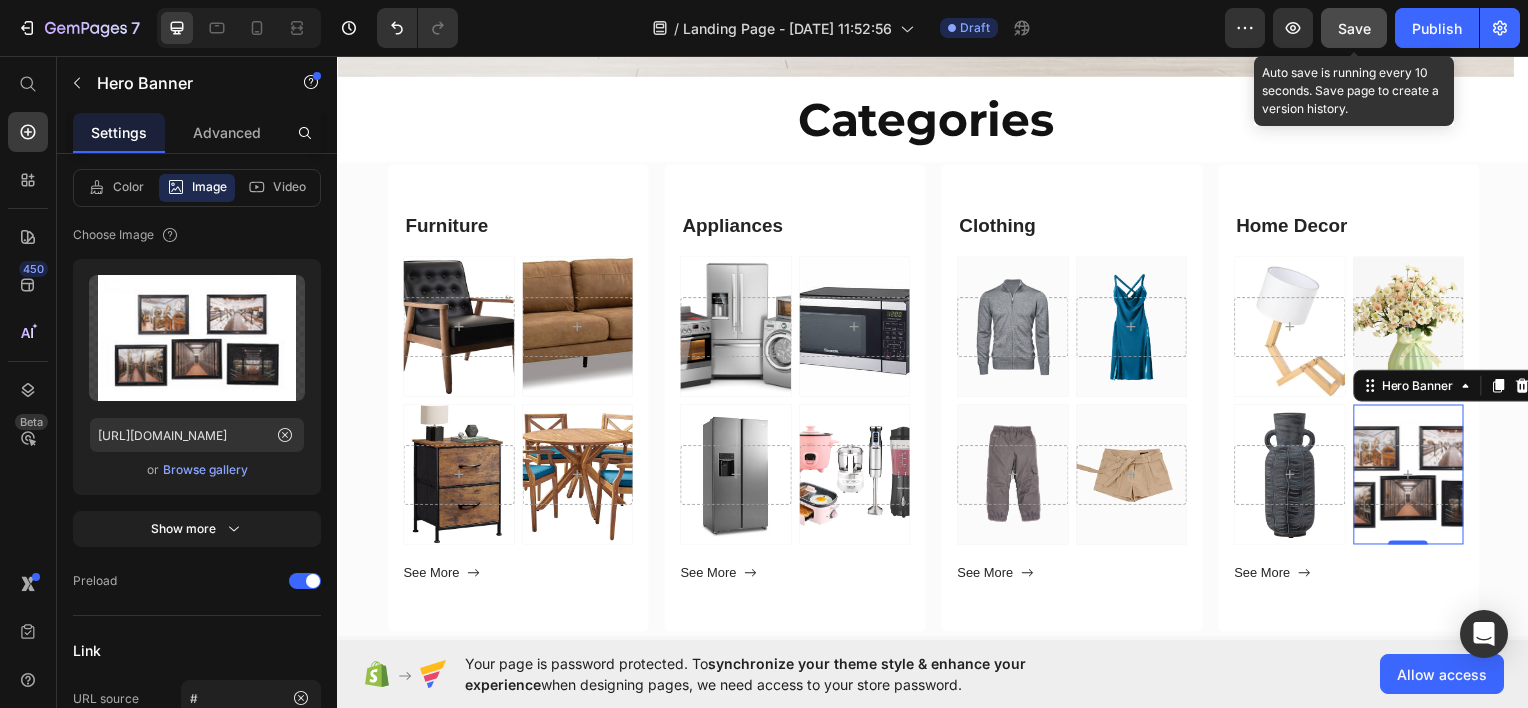 click on "Save" 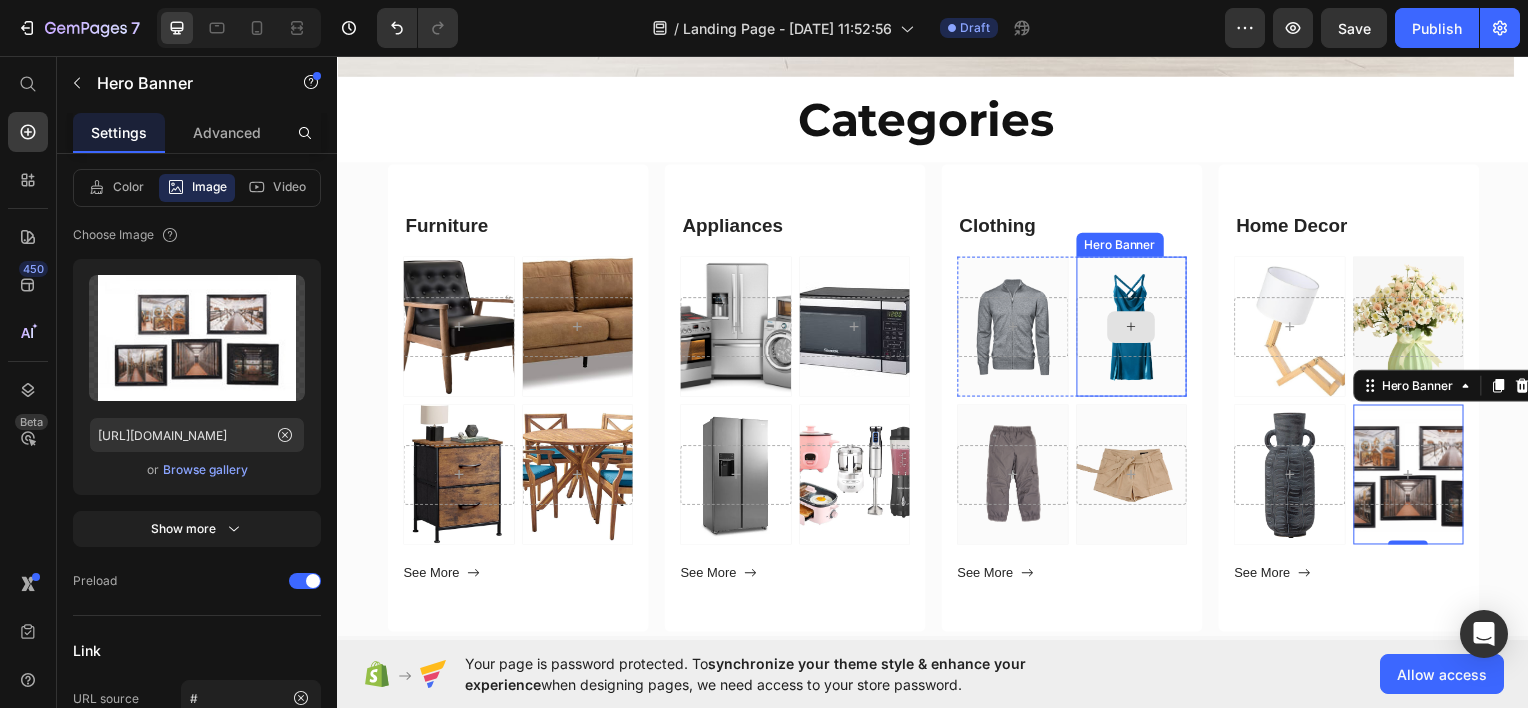 click at bounding box center (1137, 328) 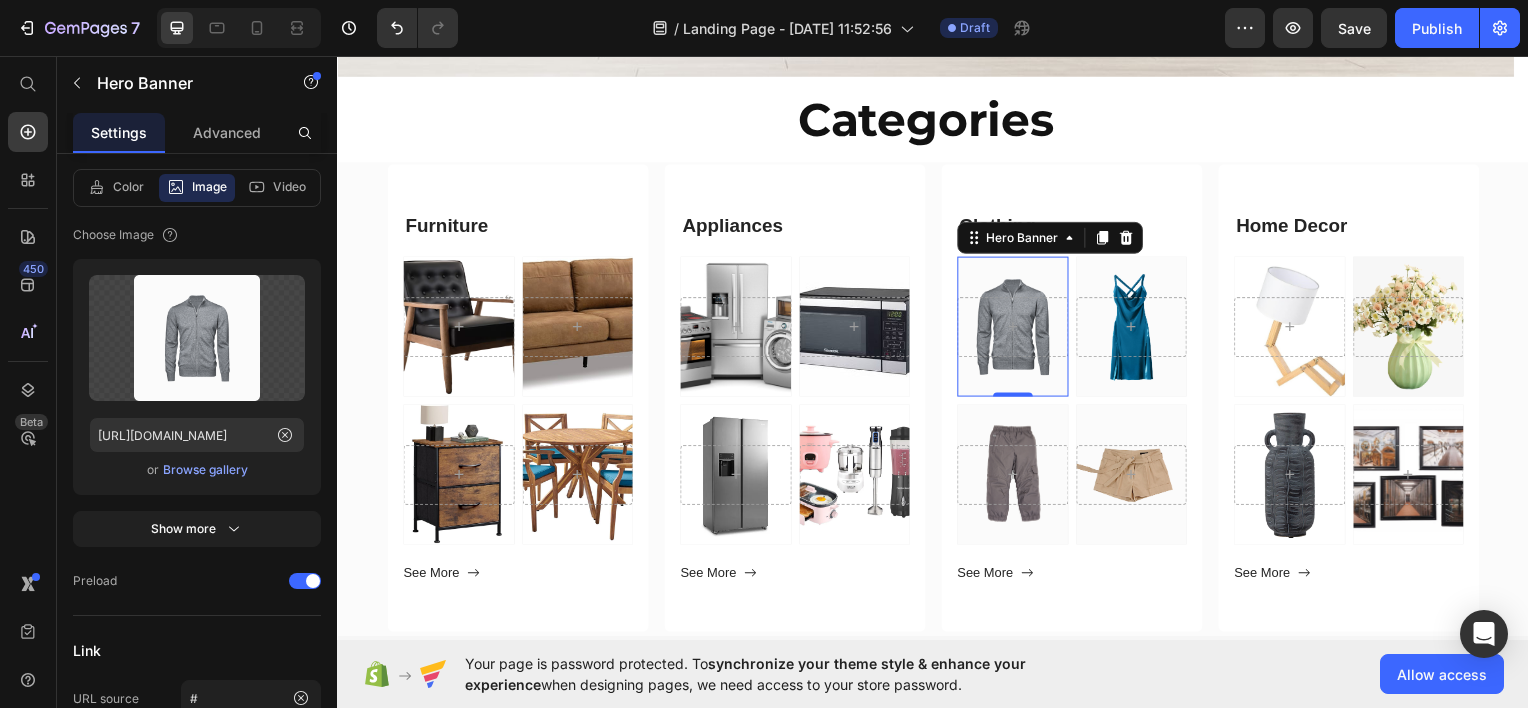 click at bounding box center (1017, 327) 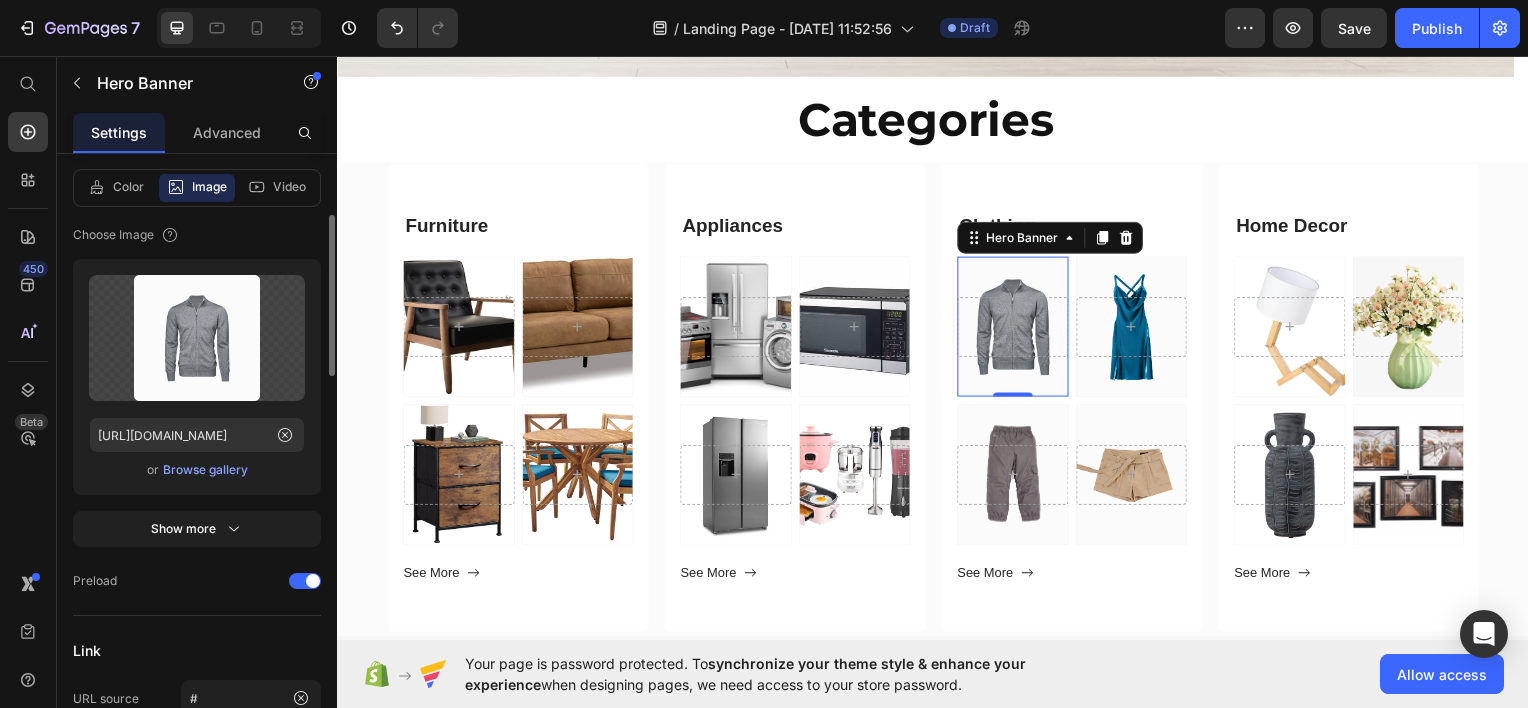 click on "Browse gallery" at bounding box center (205, 470) 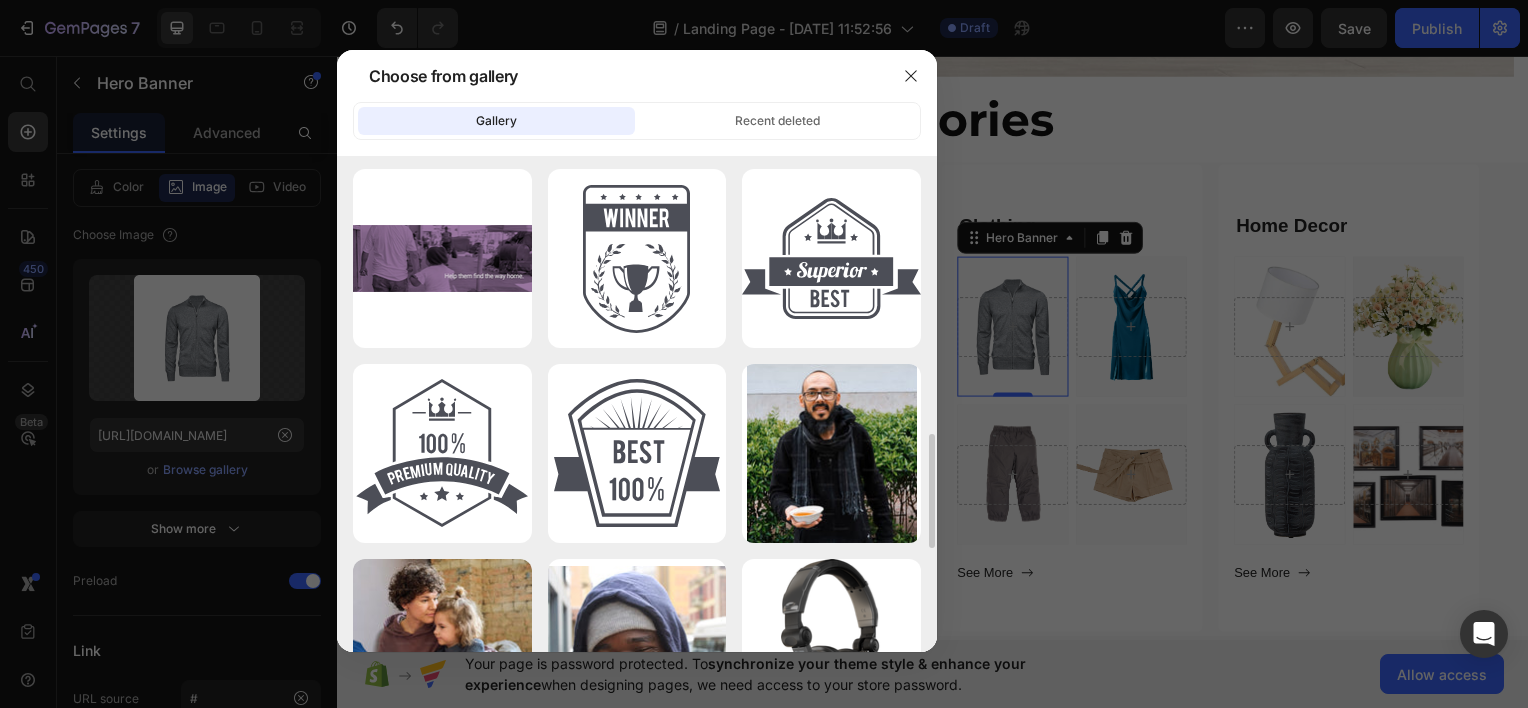 scroll, scrollTop: 969, scrollLeft: 0, axis: vertical 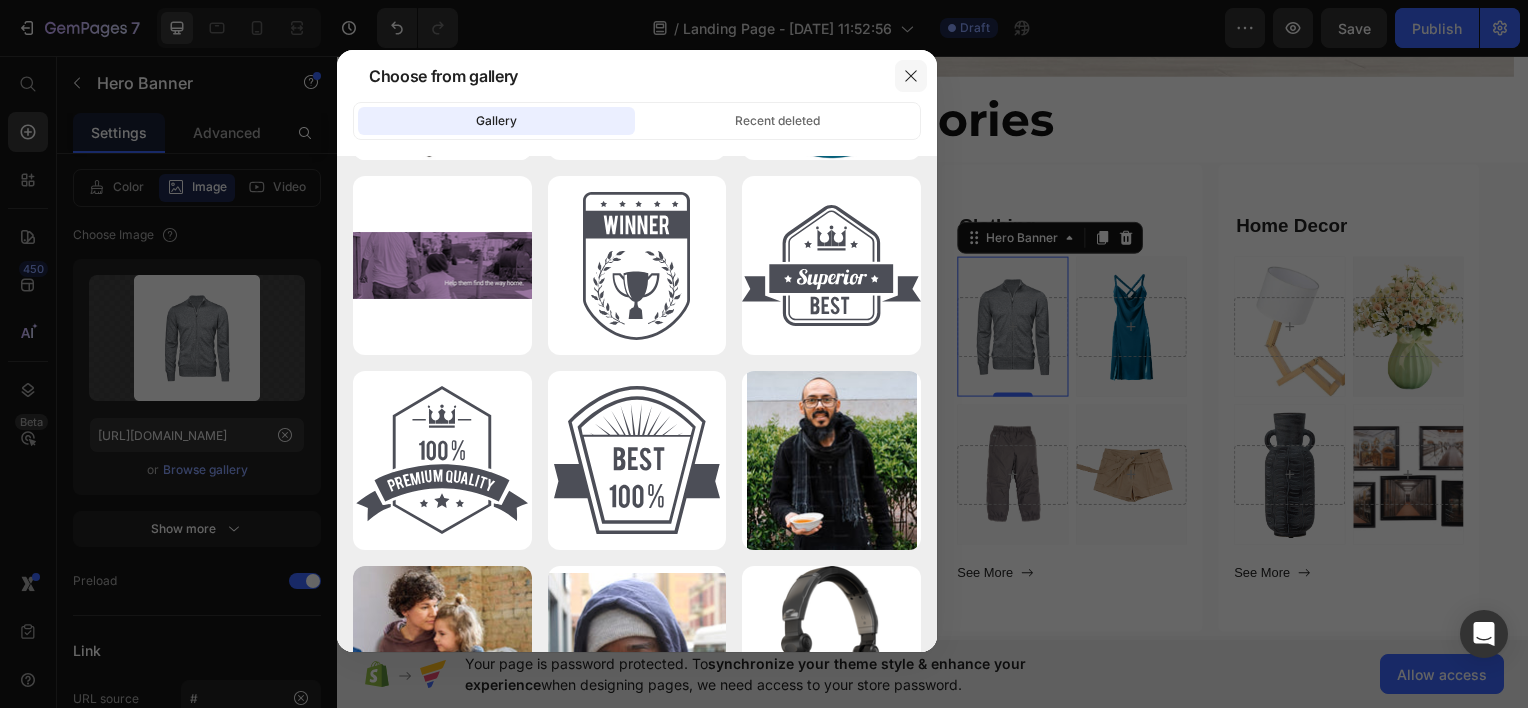 click 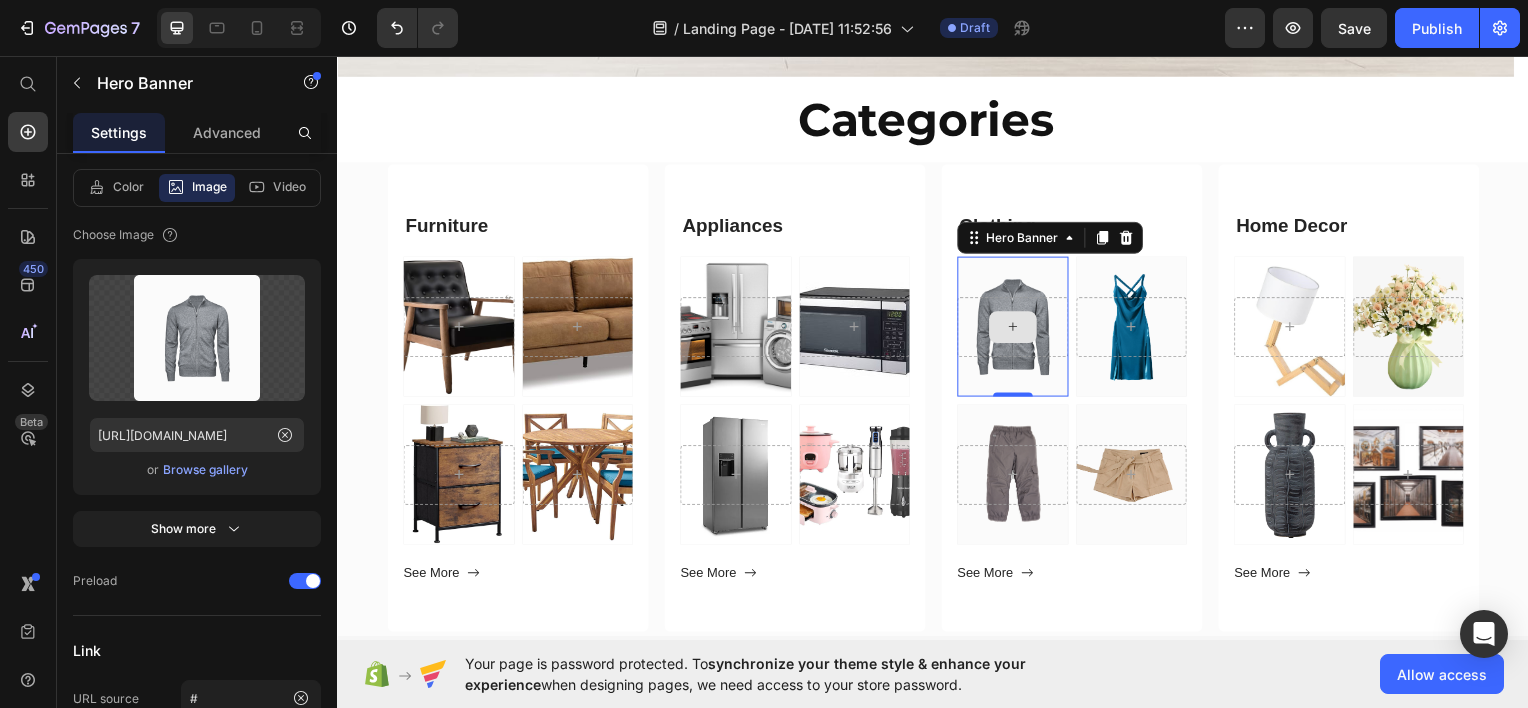 click at bounding box center [1017, 328] 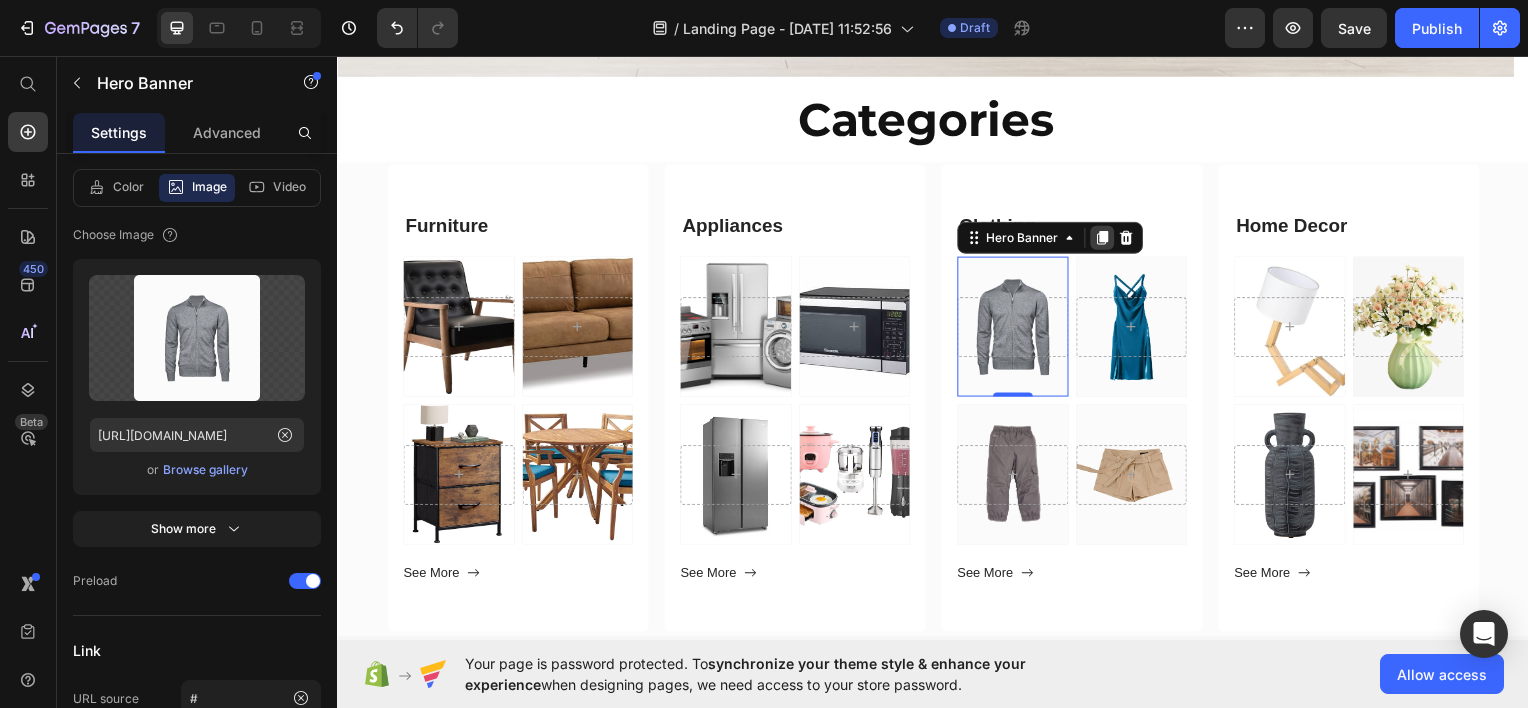 click 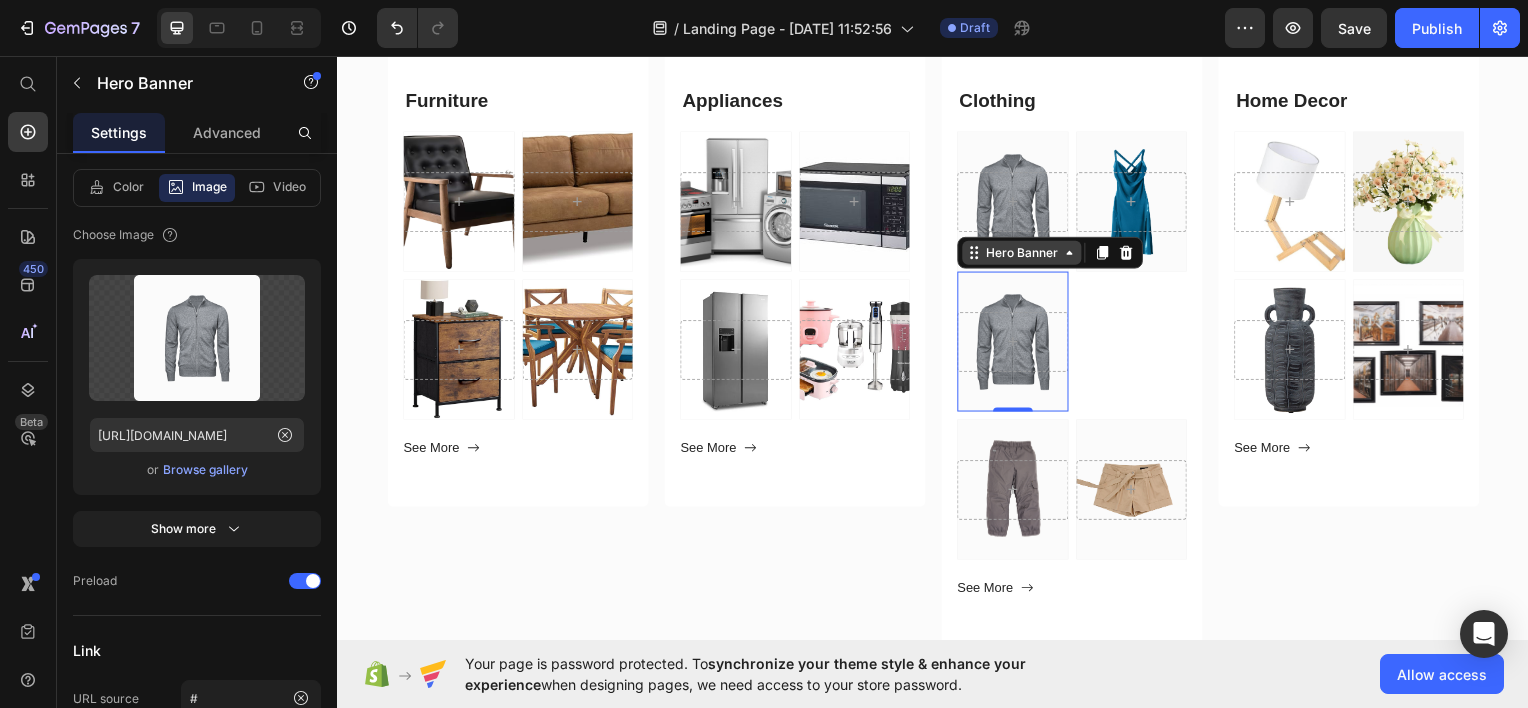 scroll, scrollTop: 640, scrollLeft: 0, axis: vertical 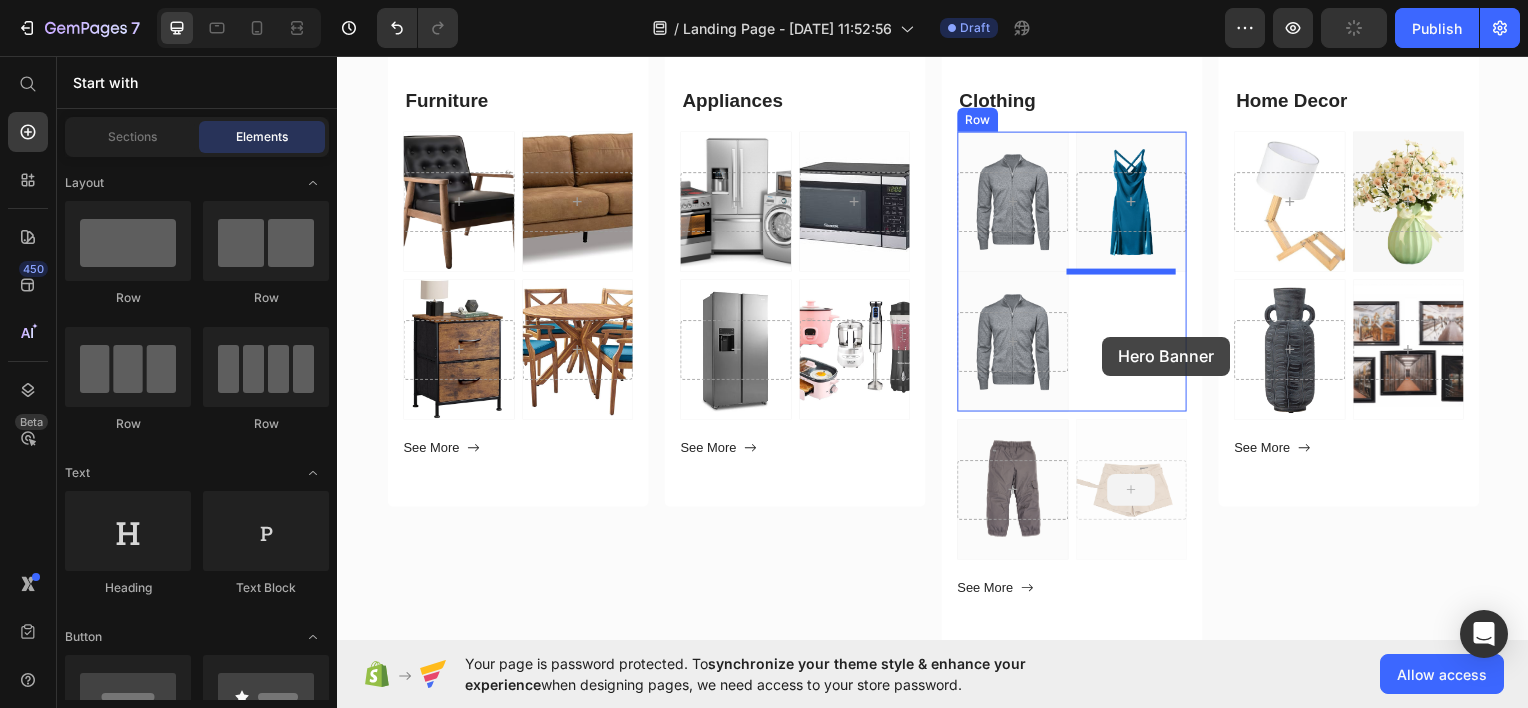 drag, startPoint x: 1122, startPoint y: 477, endPoint x: 1108, endPoint y: 336, distance: 141.69333 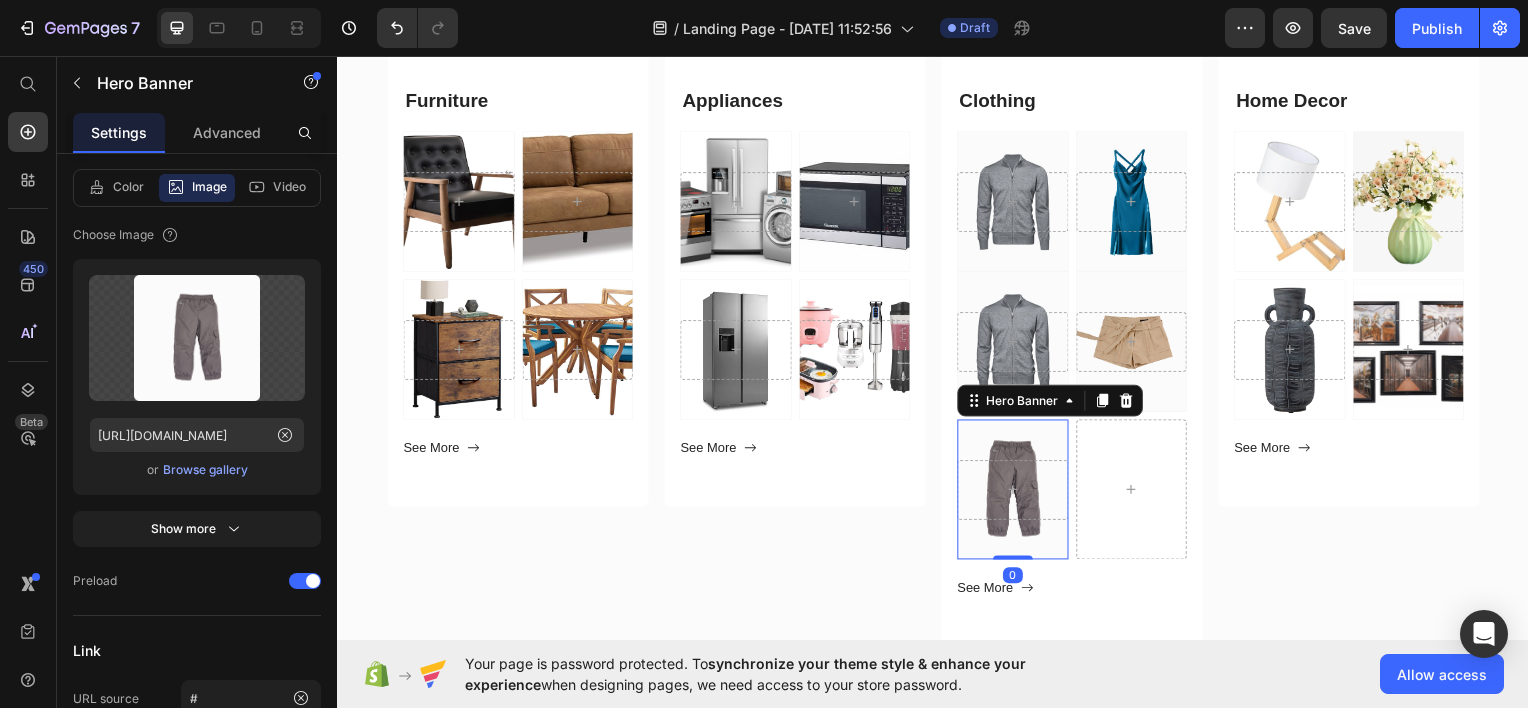 click at bounding box center (1017, 491) 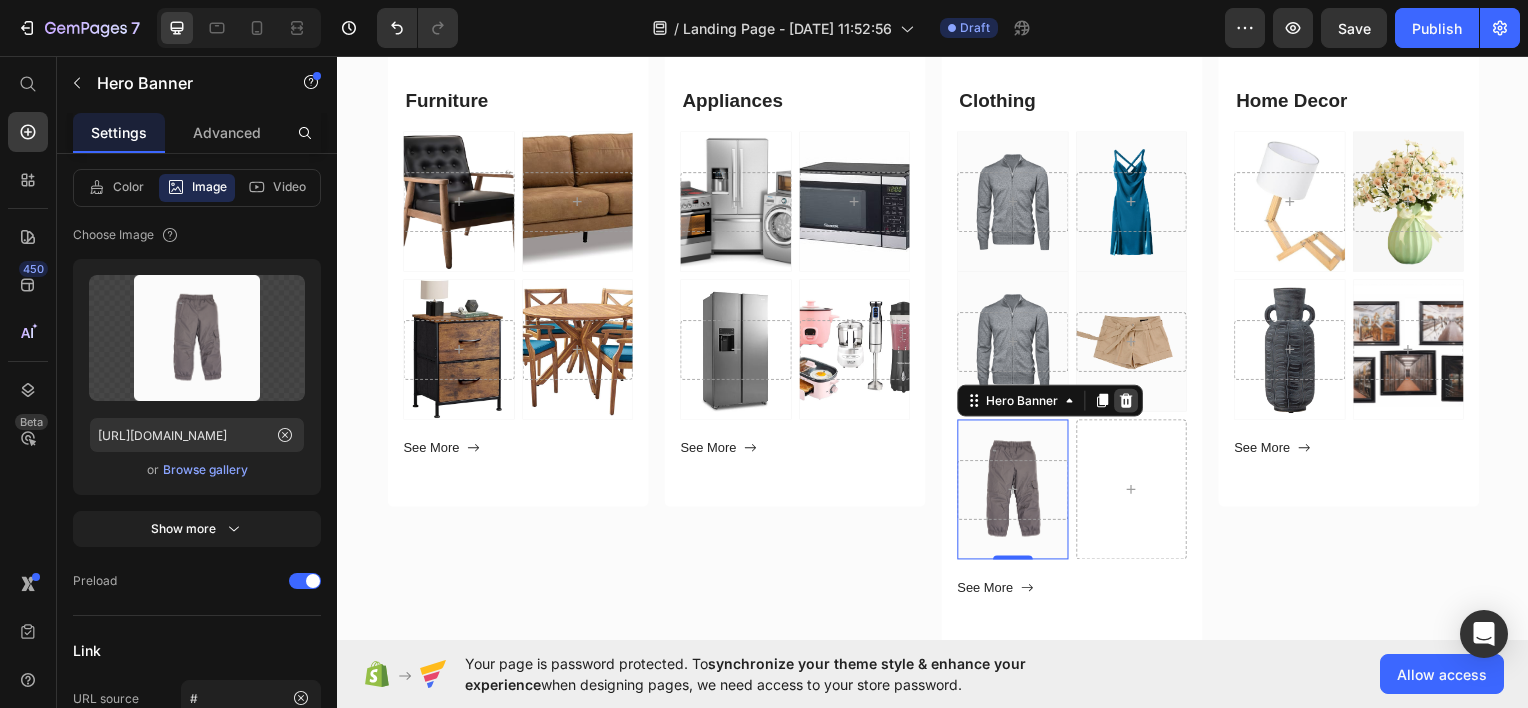 click 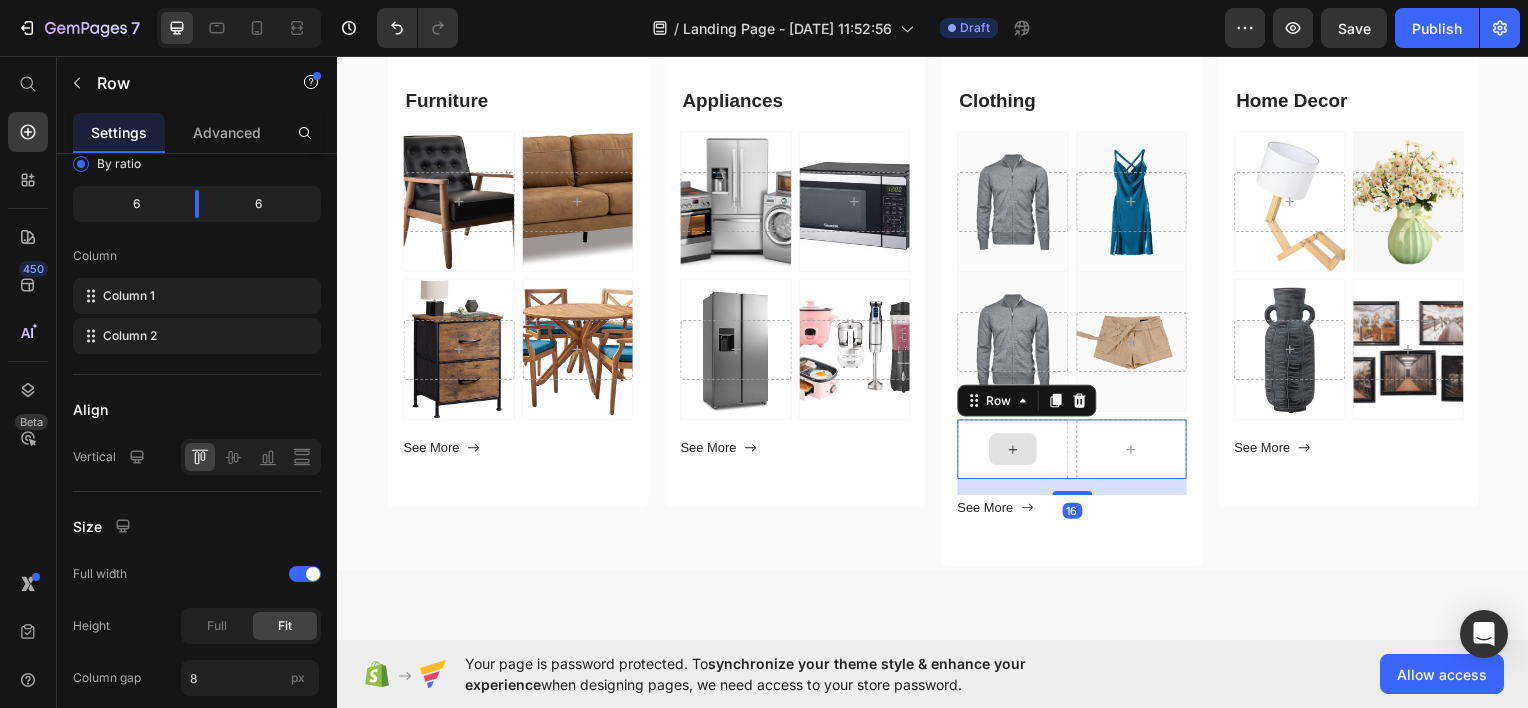 click at bounding box center (1017, 451) 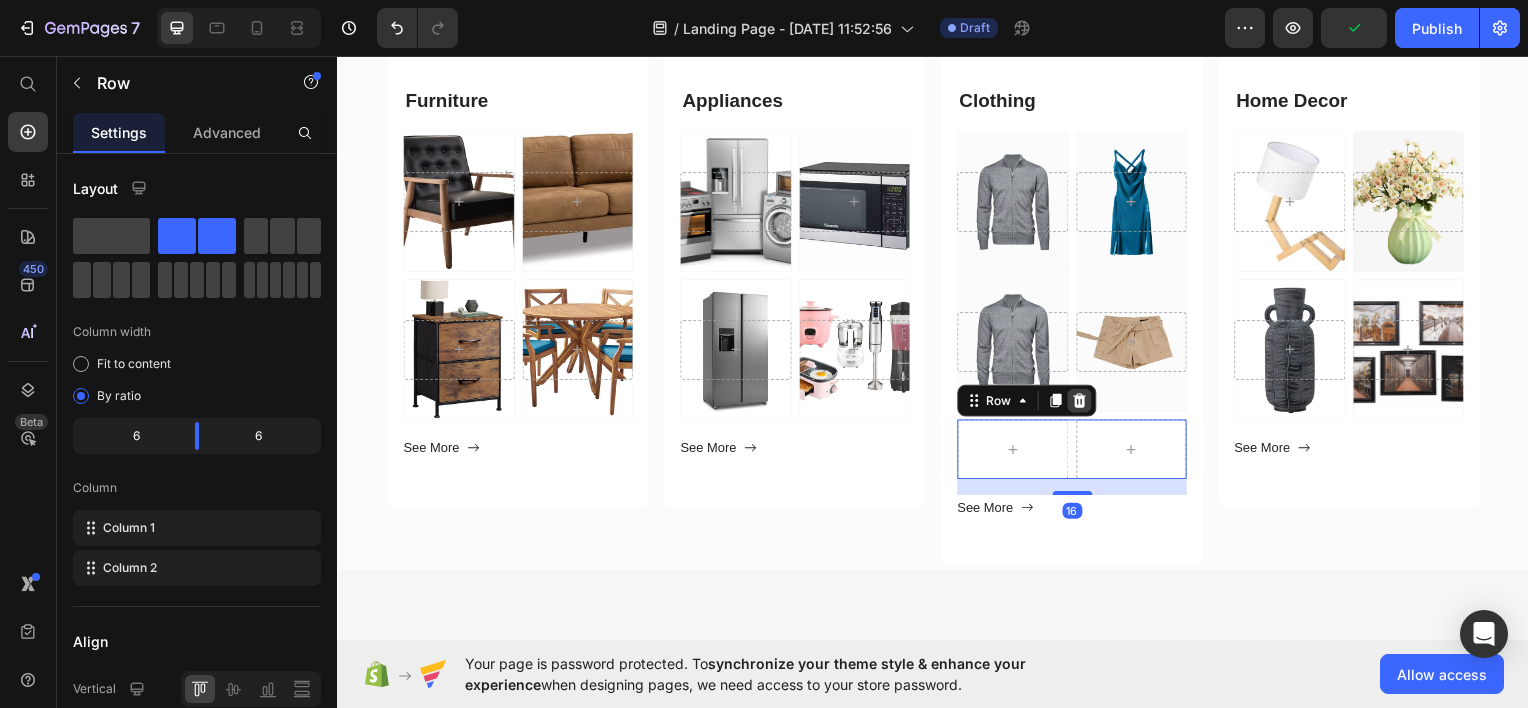 click 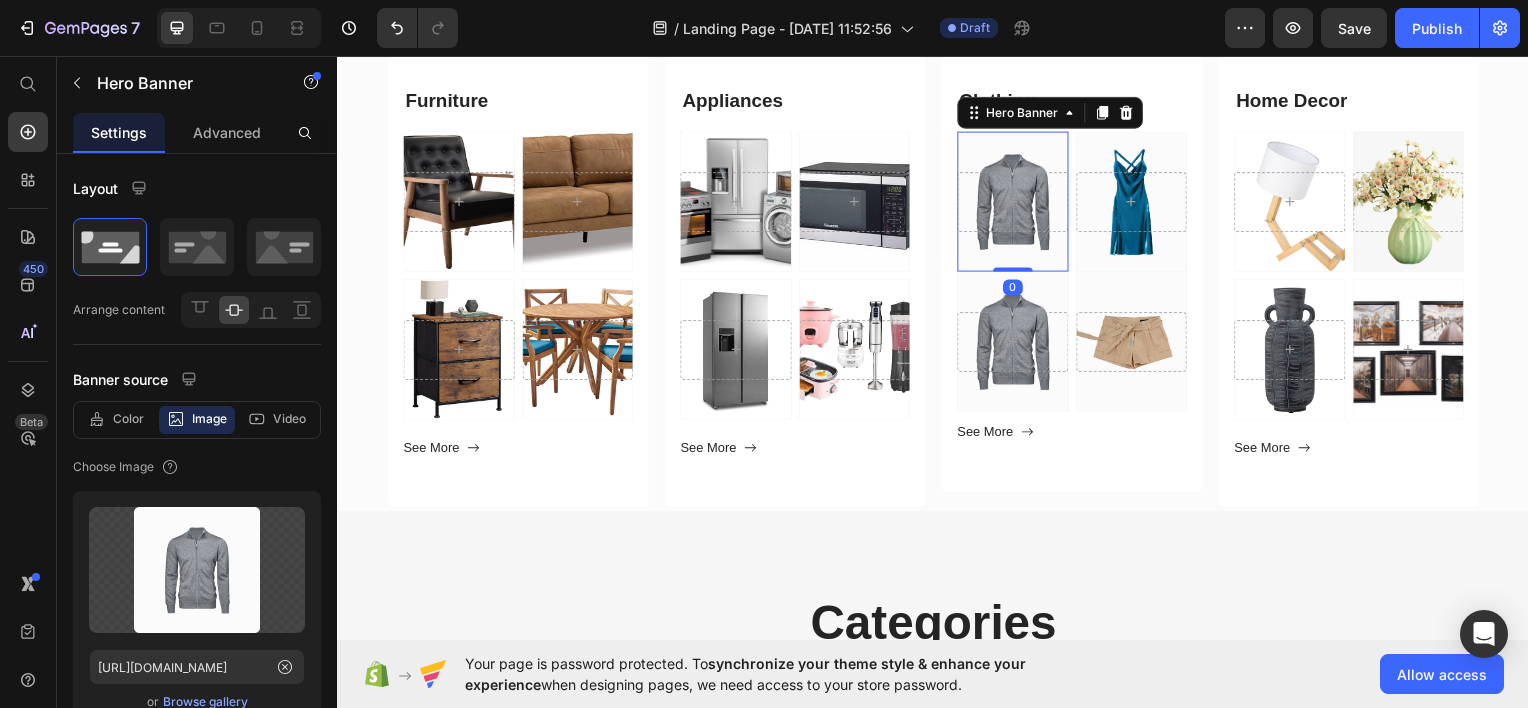 click at bounding box center [1017, 201] 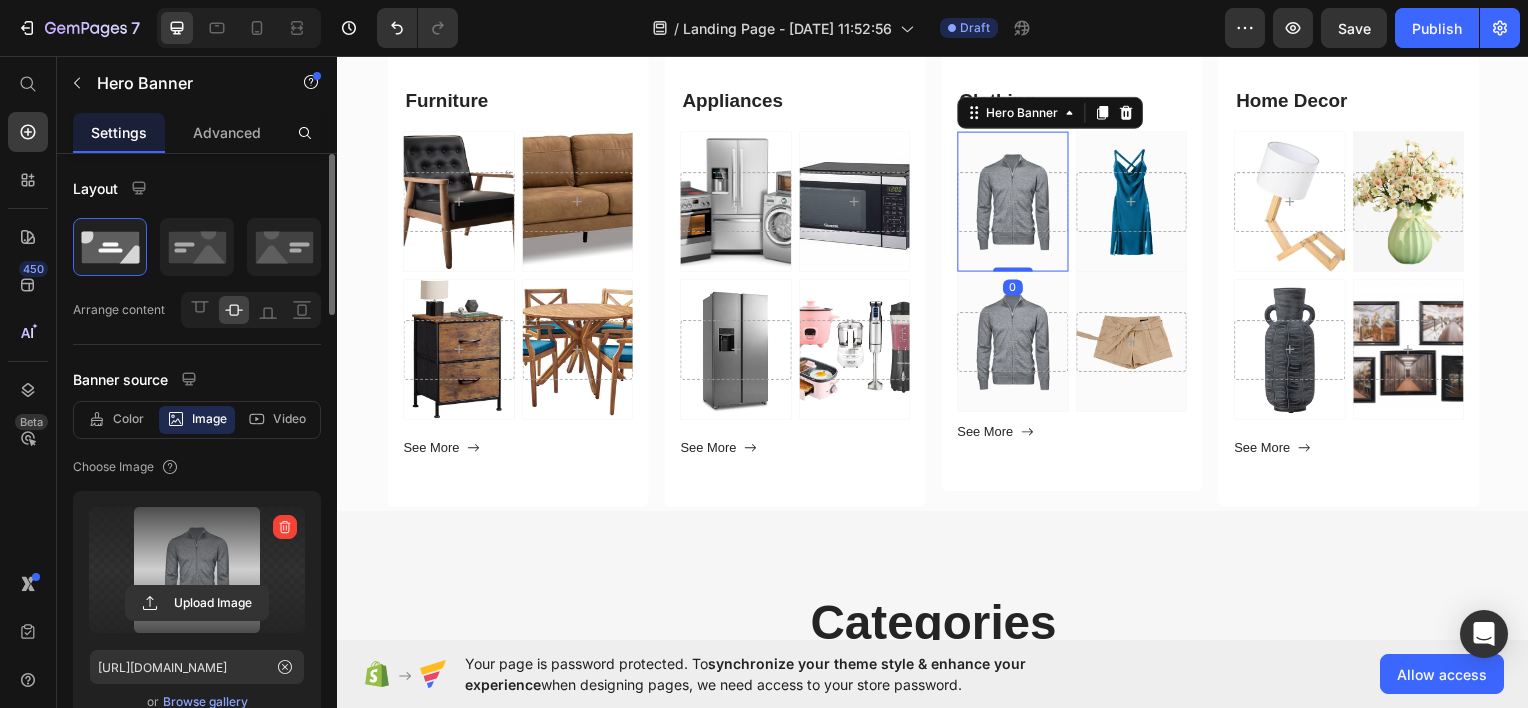 scroll, scrollTop: 245, scrollLeft: 0, axis: vertical 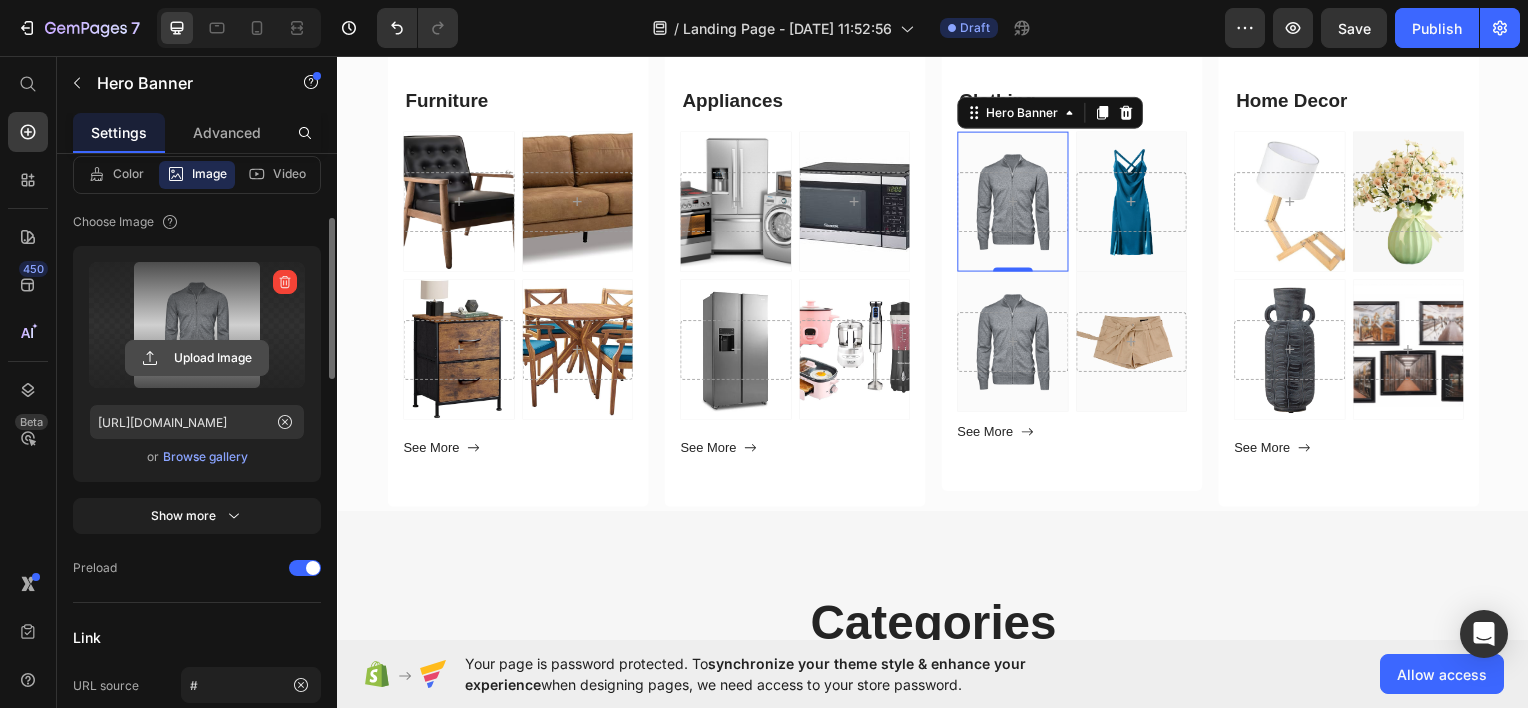 click 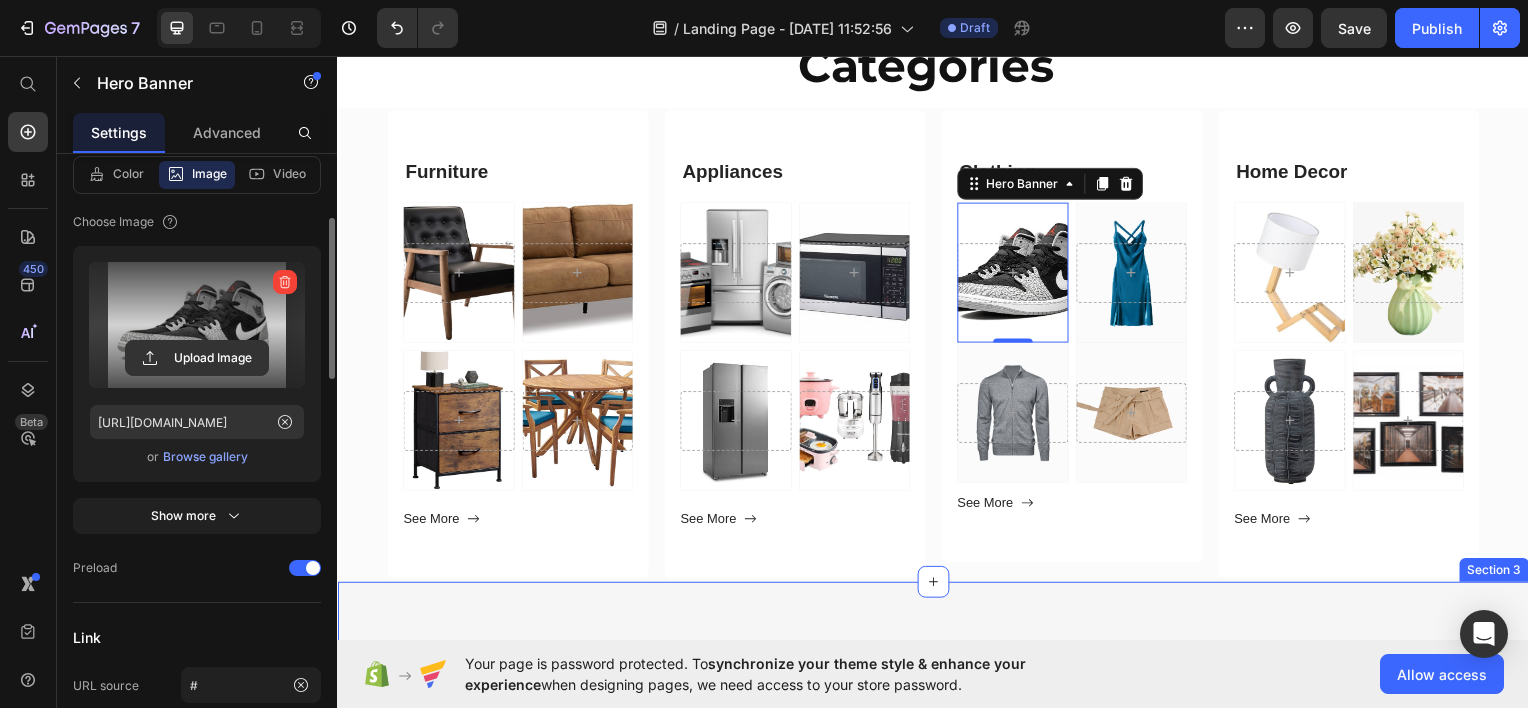 scroll, scrollTop: 567, scrollLeft: 0, axis: vertical 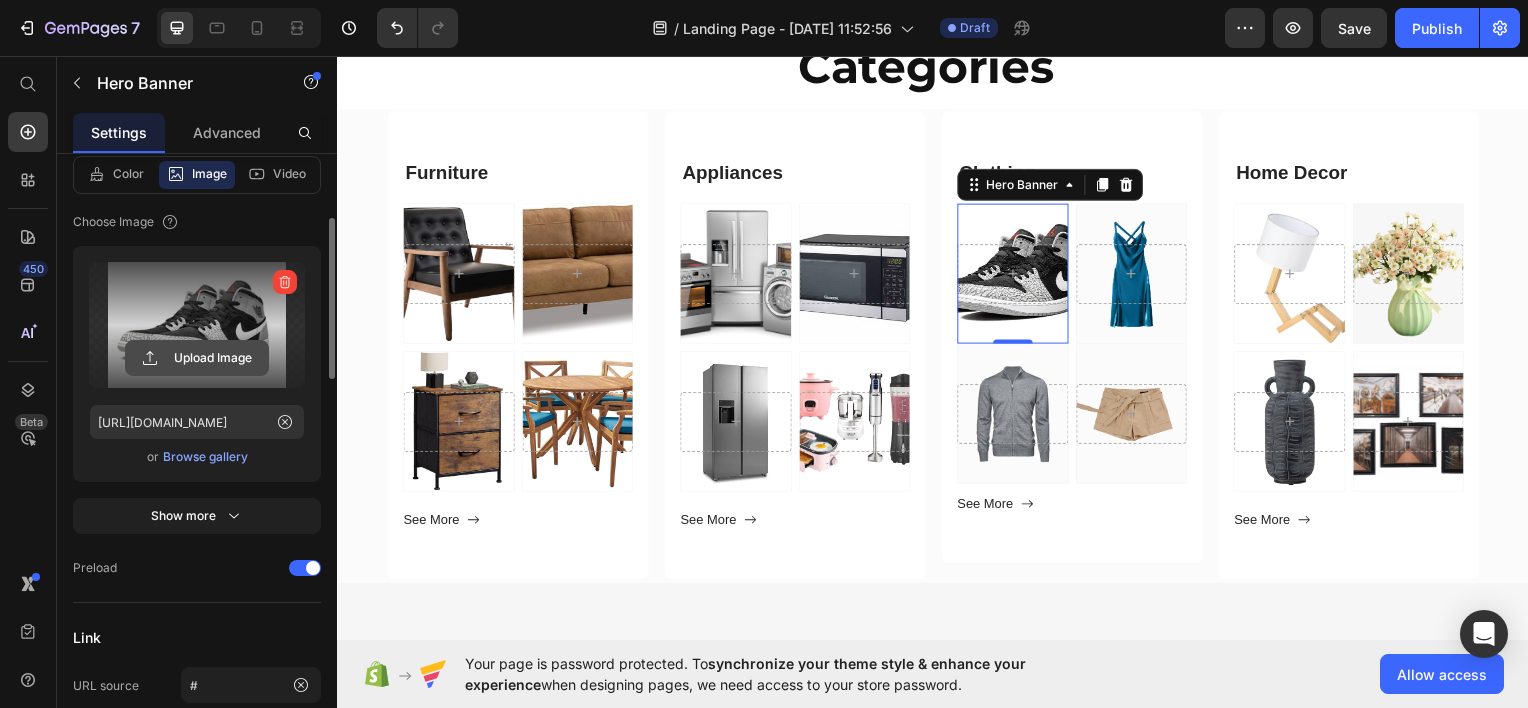 click 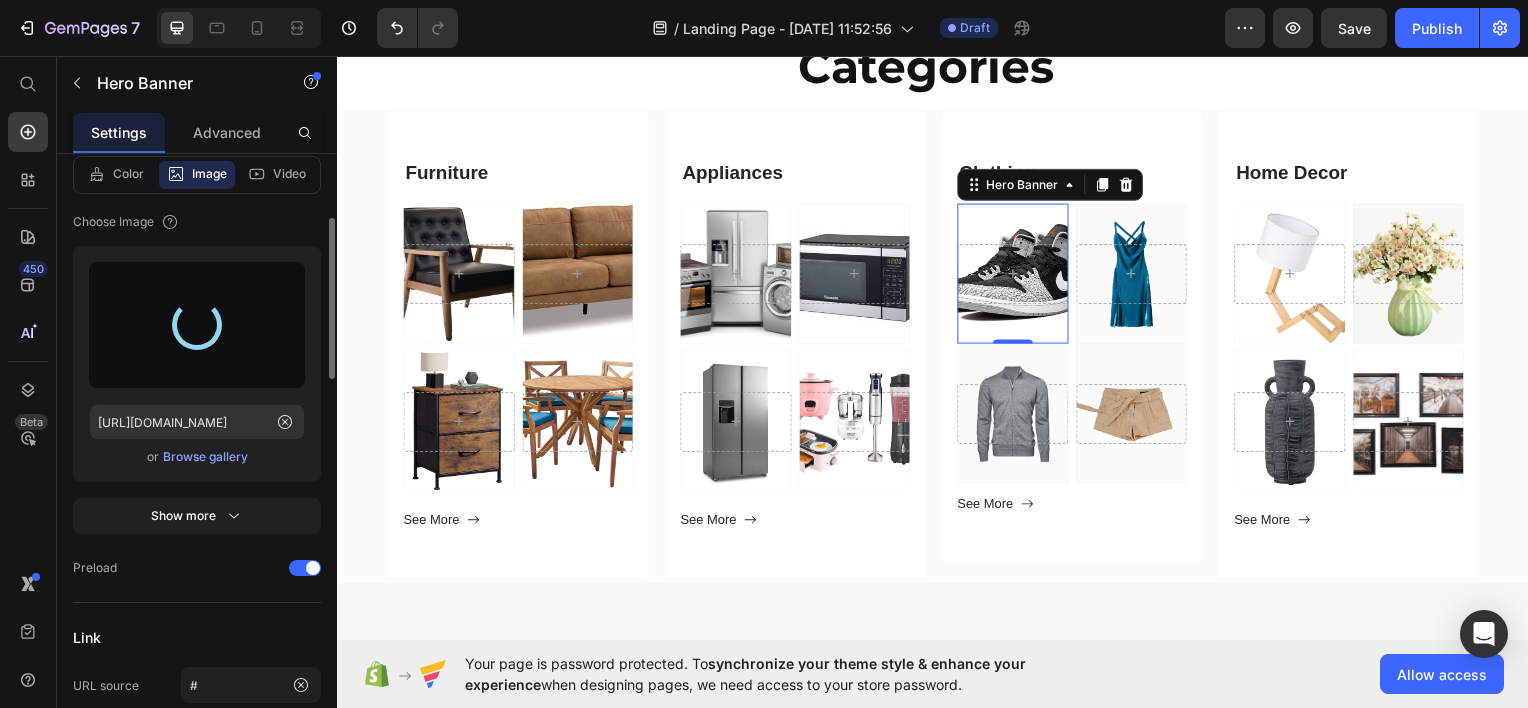 type on "[URL][DOMAIN_NAME]" 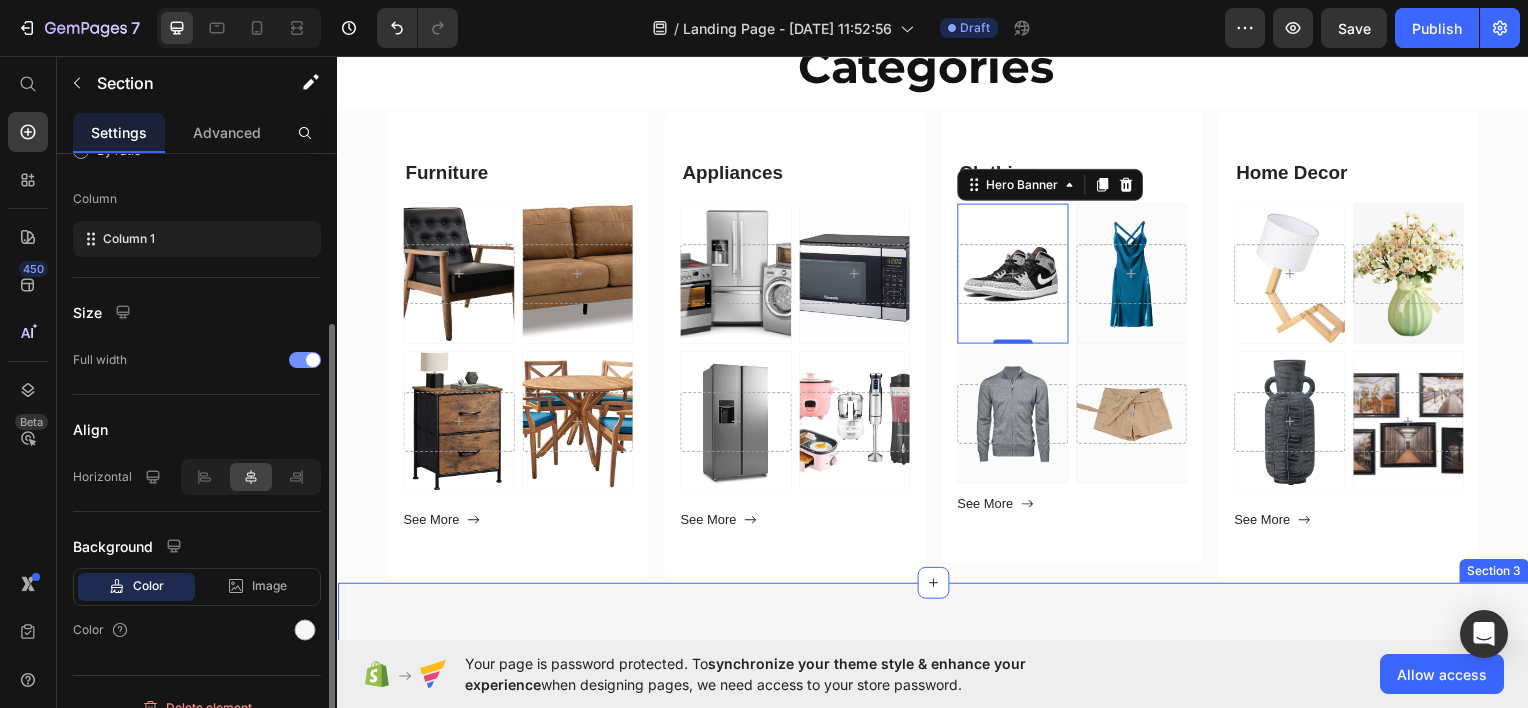 click on "Categories Heading Your contributions go a long way. Text block Row Furniture Heading
Shop now Button Furniture Heading
Shop now Button Row
Drop element here Hero Banner Electronics Heading
Shop now Button
Drop element here Row
Row Hero Banner
Hero Banner Home Decor Heading
Shop now Button Row Clothing Heading
Shop now Button
Drop element here Hero Banner Row Row Row Section 3" at bounding box center (937, 1322) 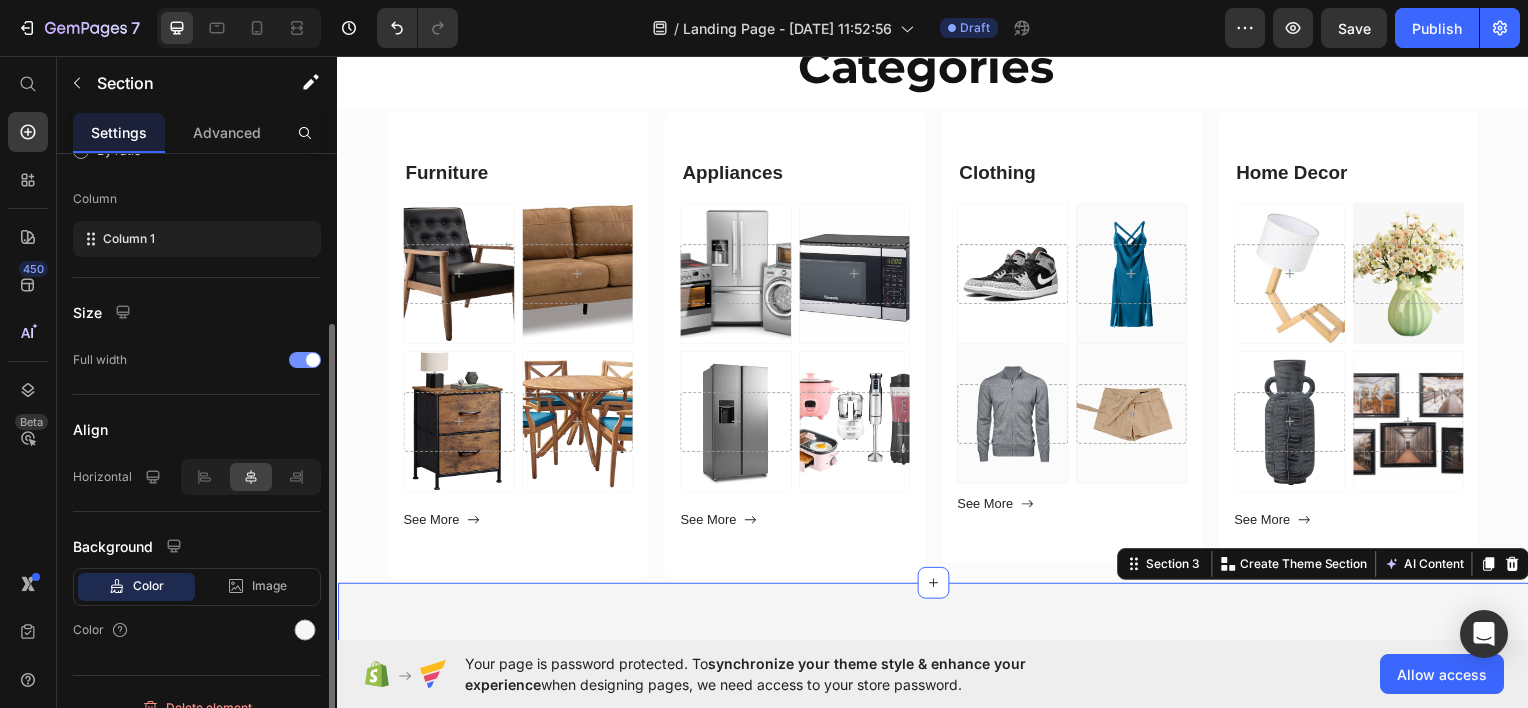 scroll, scrollTop: 0, scrollLeft: 0, axis: both 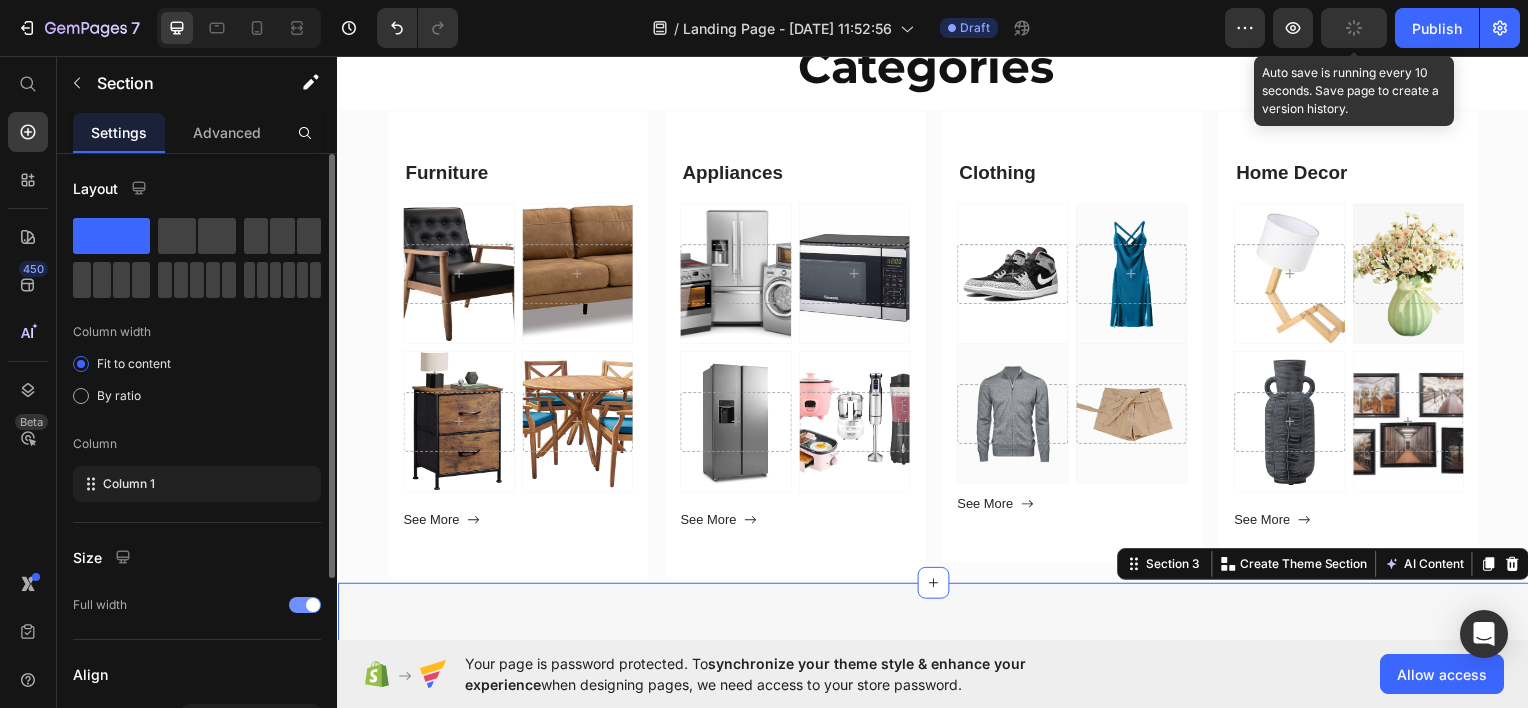 click 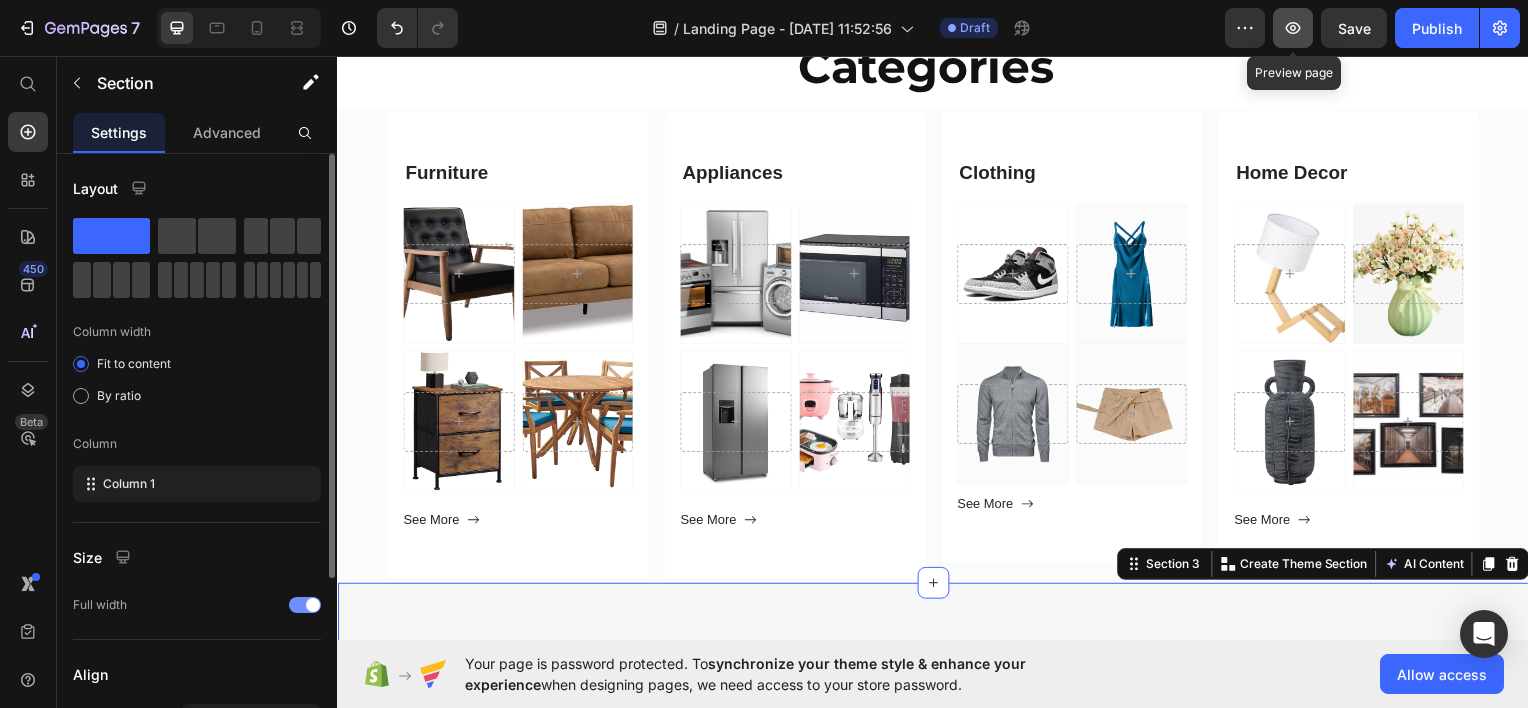 click 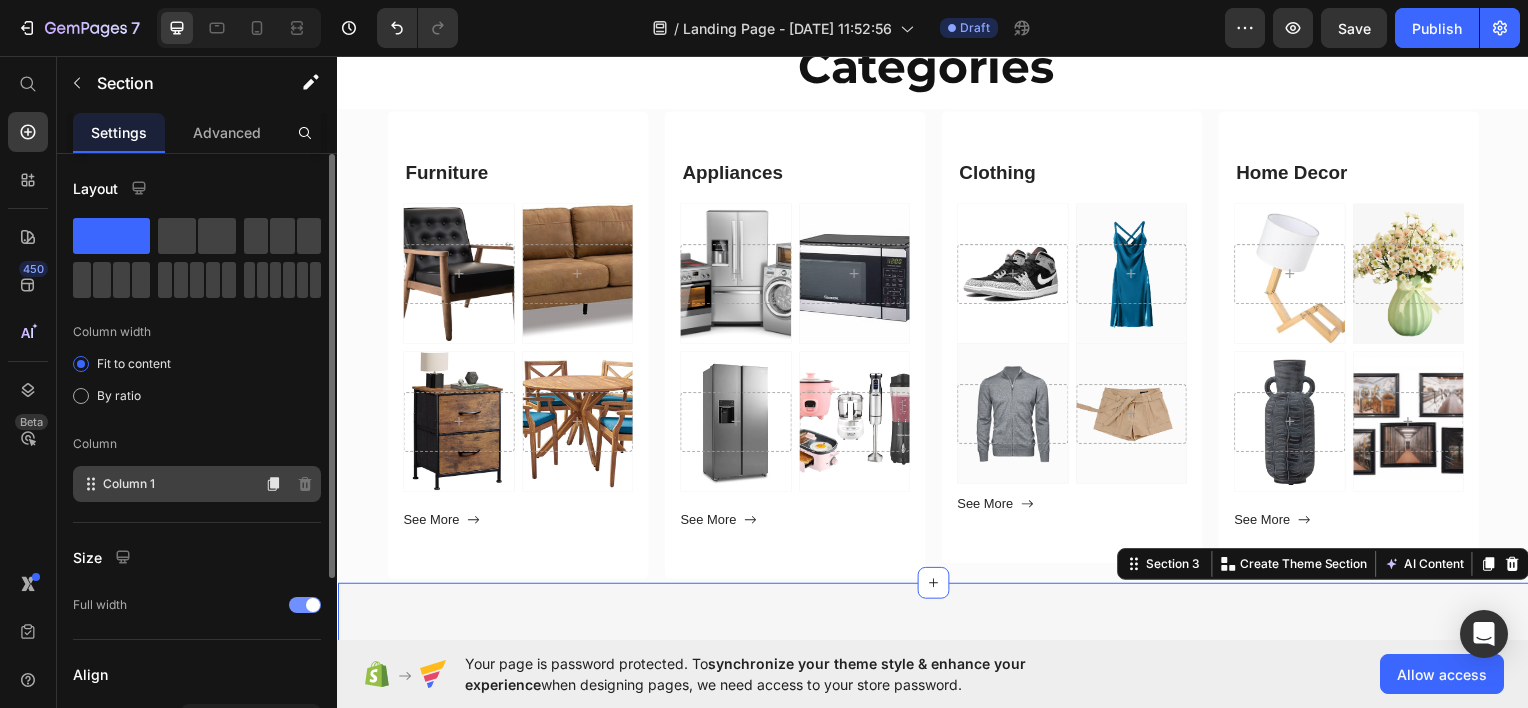 click on "Column 1" 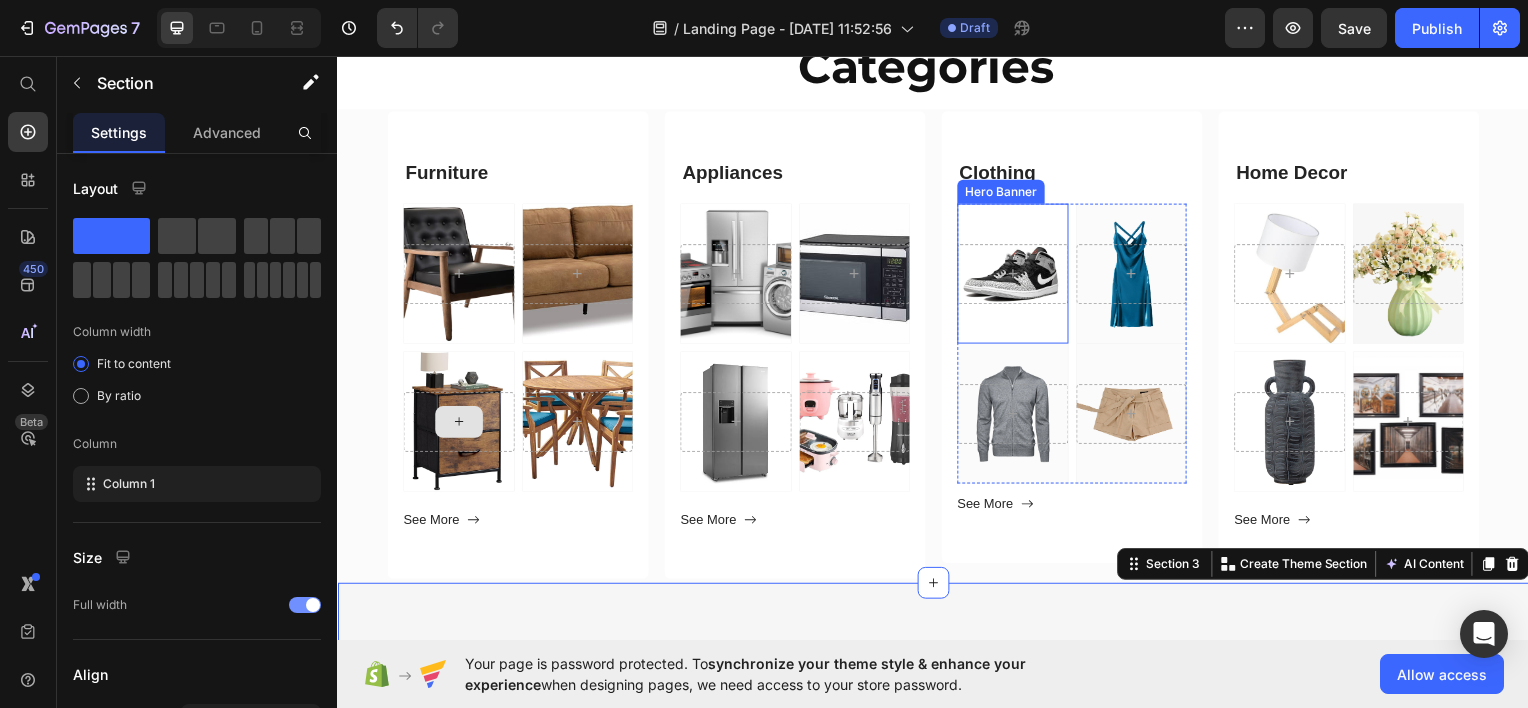 click at bounding box center (1017, 274) 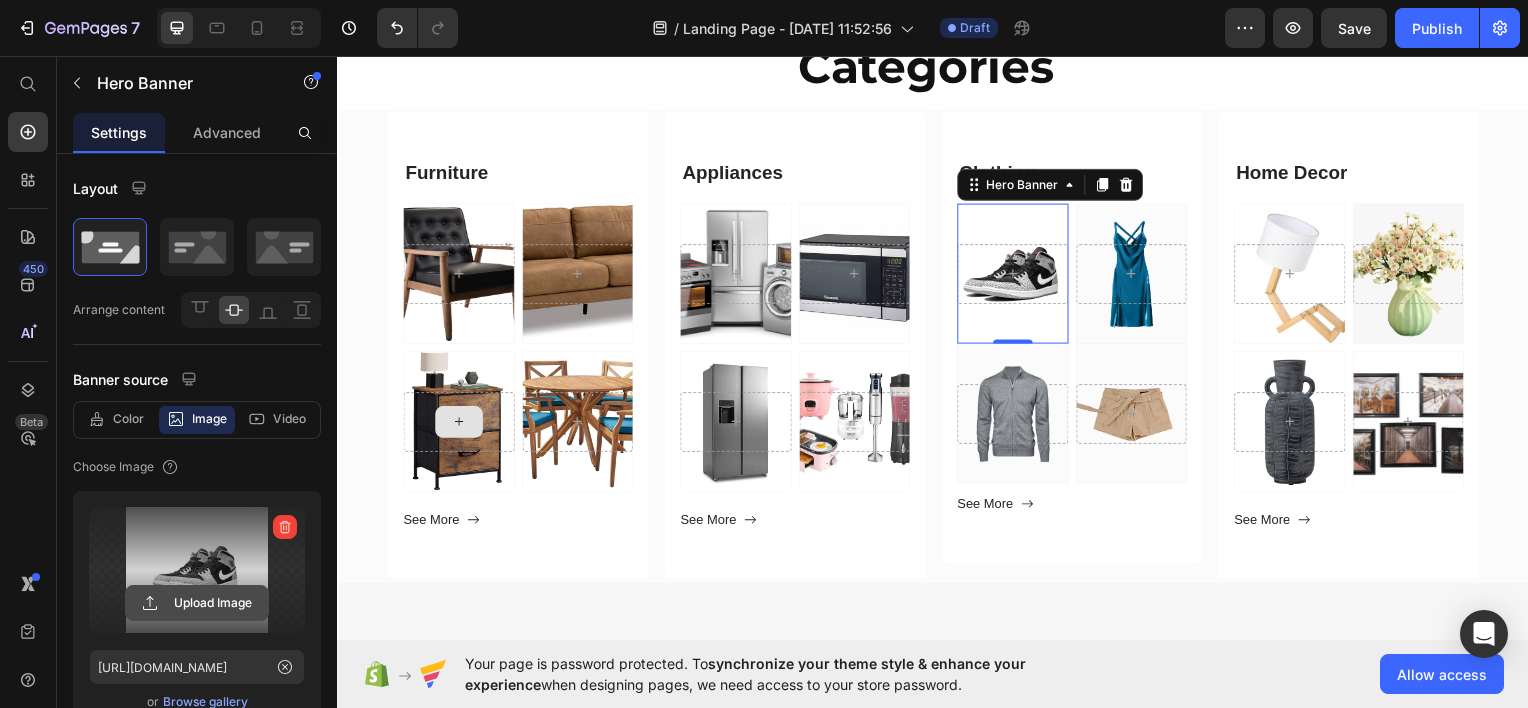click 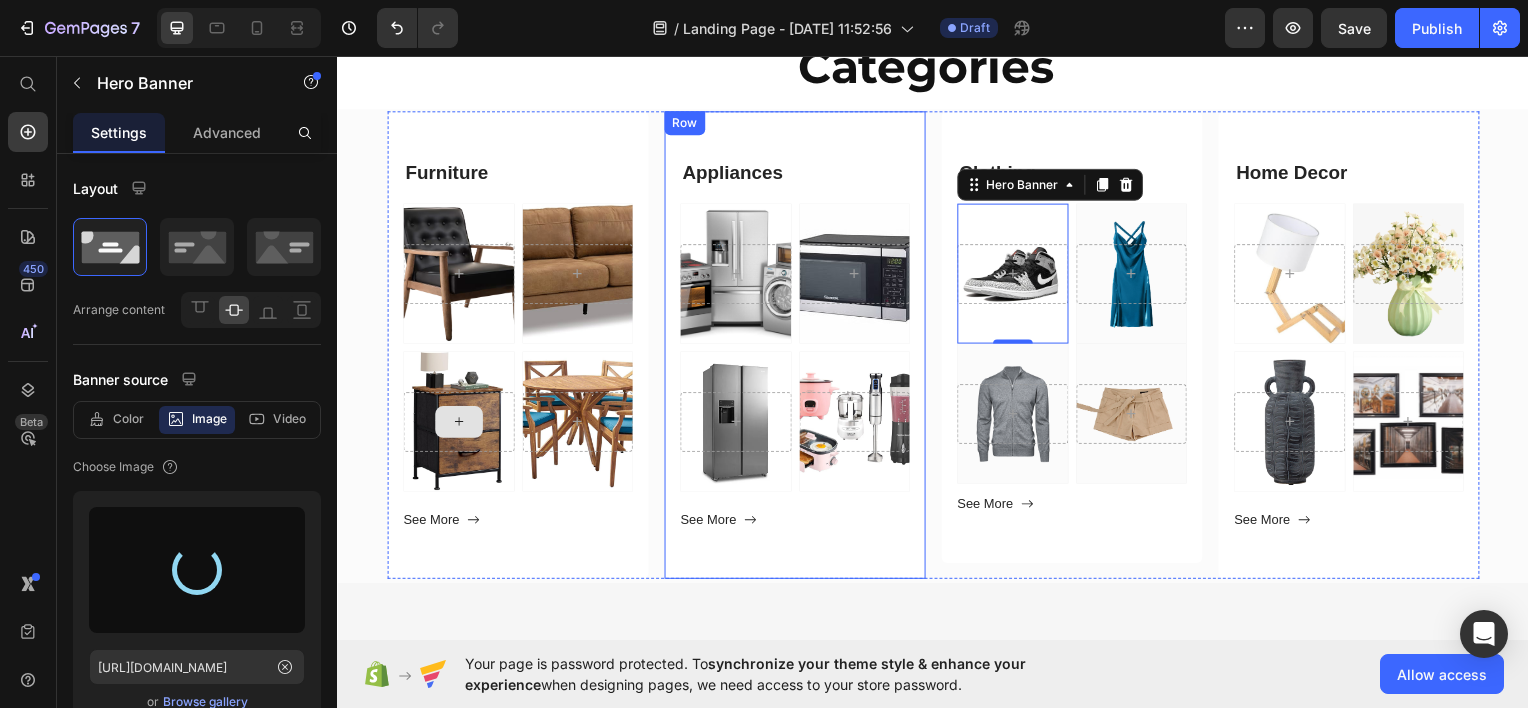 type on "[URL][DOMAIN_NAME]" 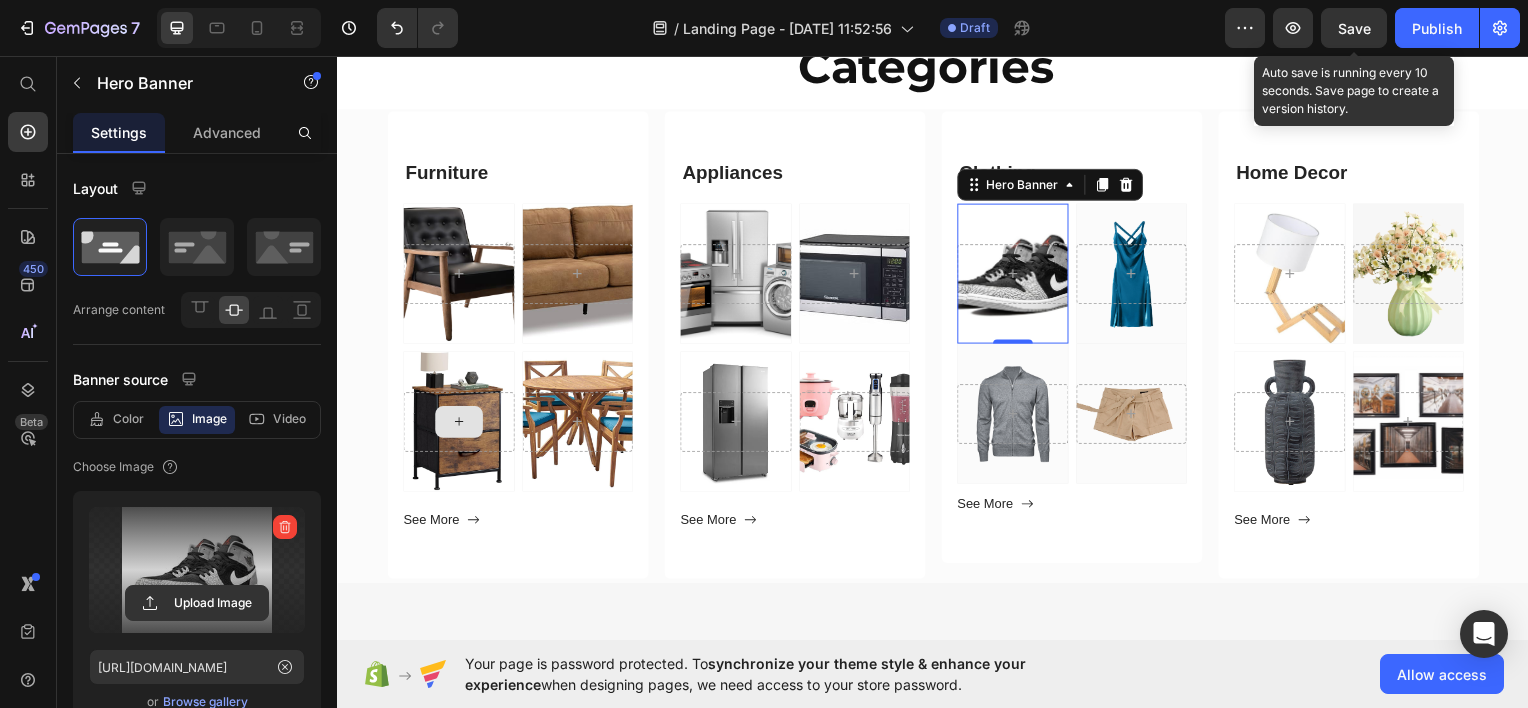 click on "Save" at bounding box center (1354, 28) 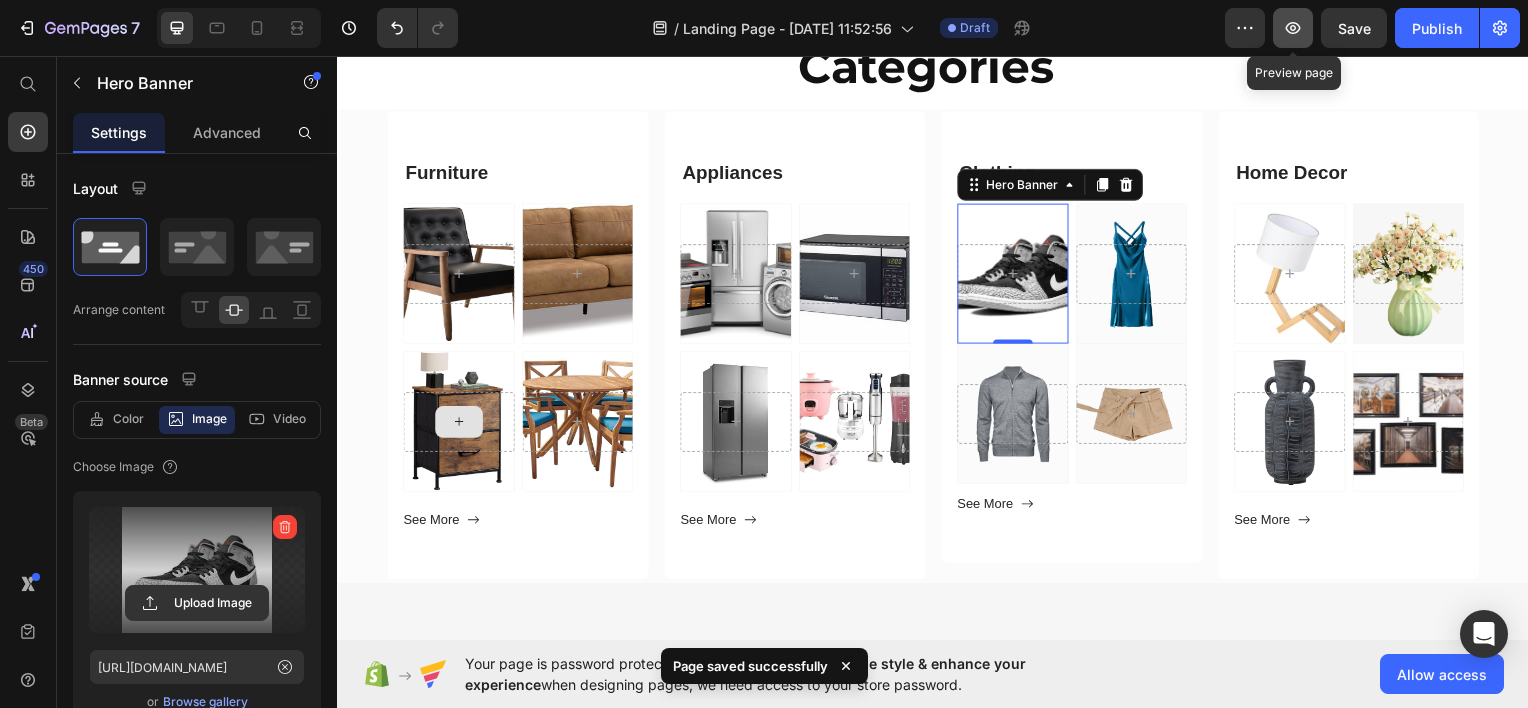 click 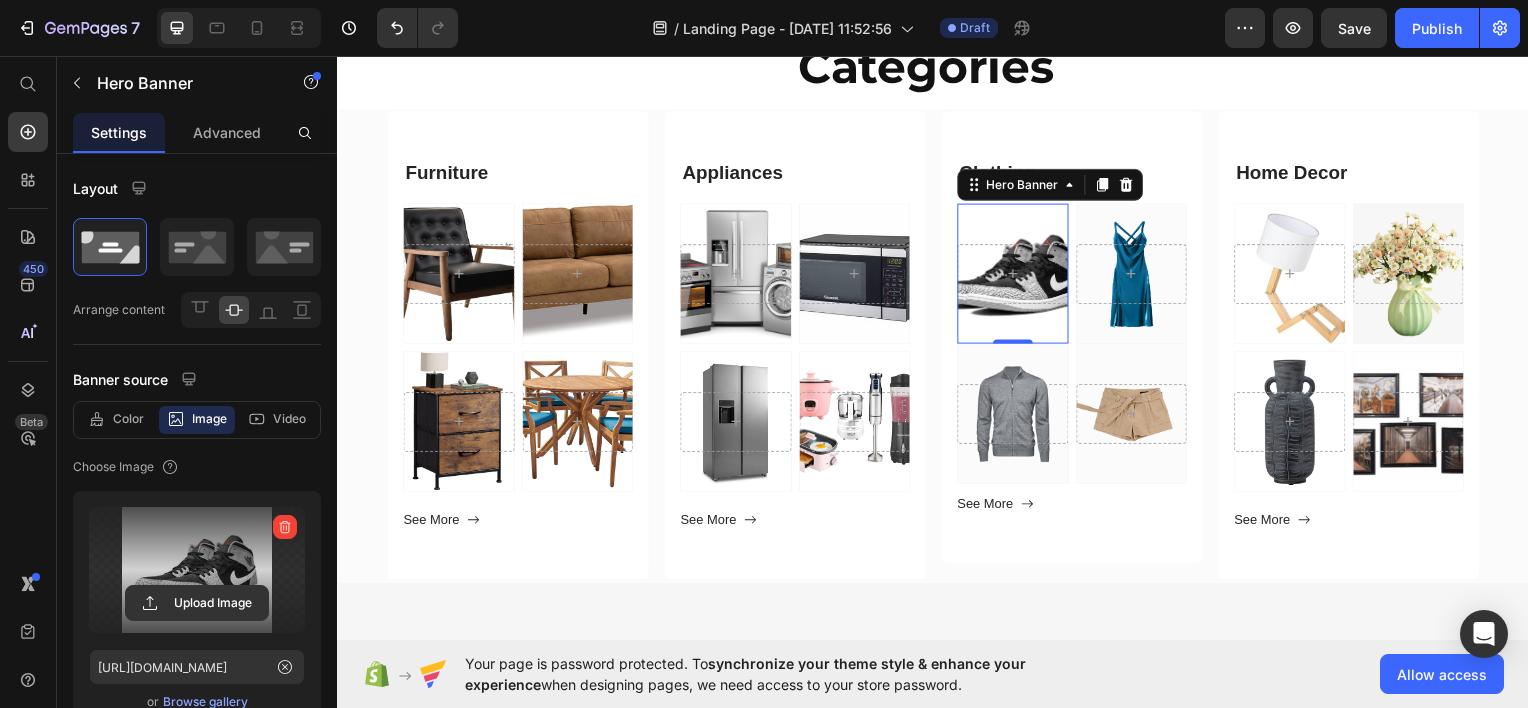 click on "Browse gallery" at bounding box center [205, 702] 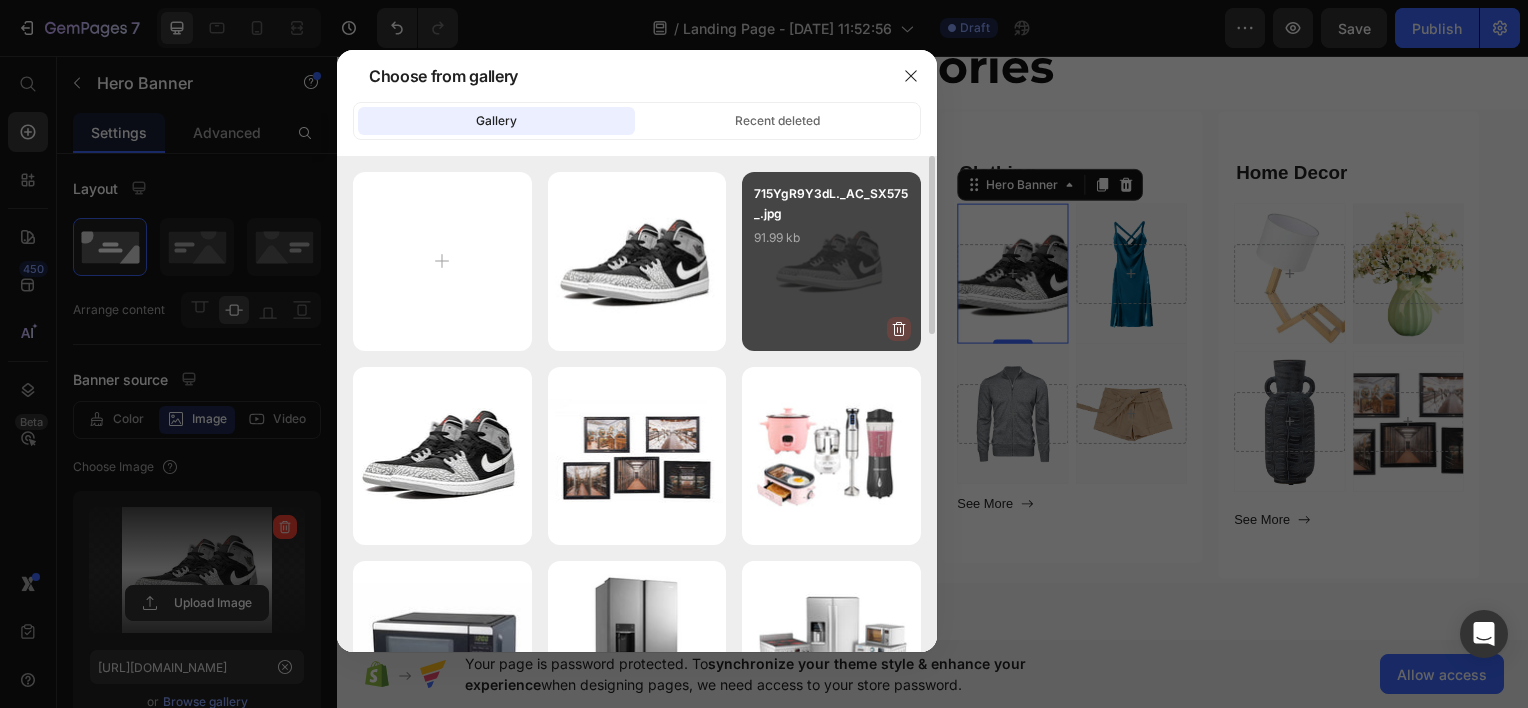 click 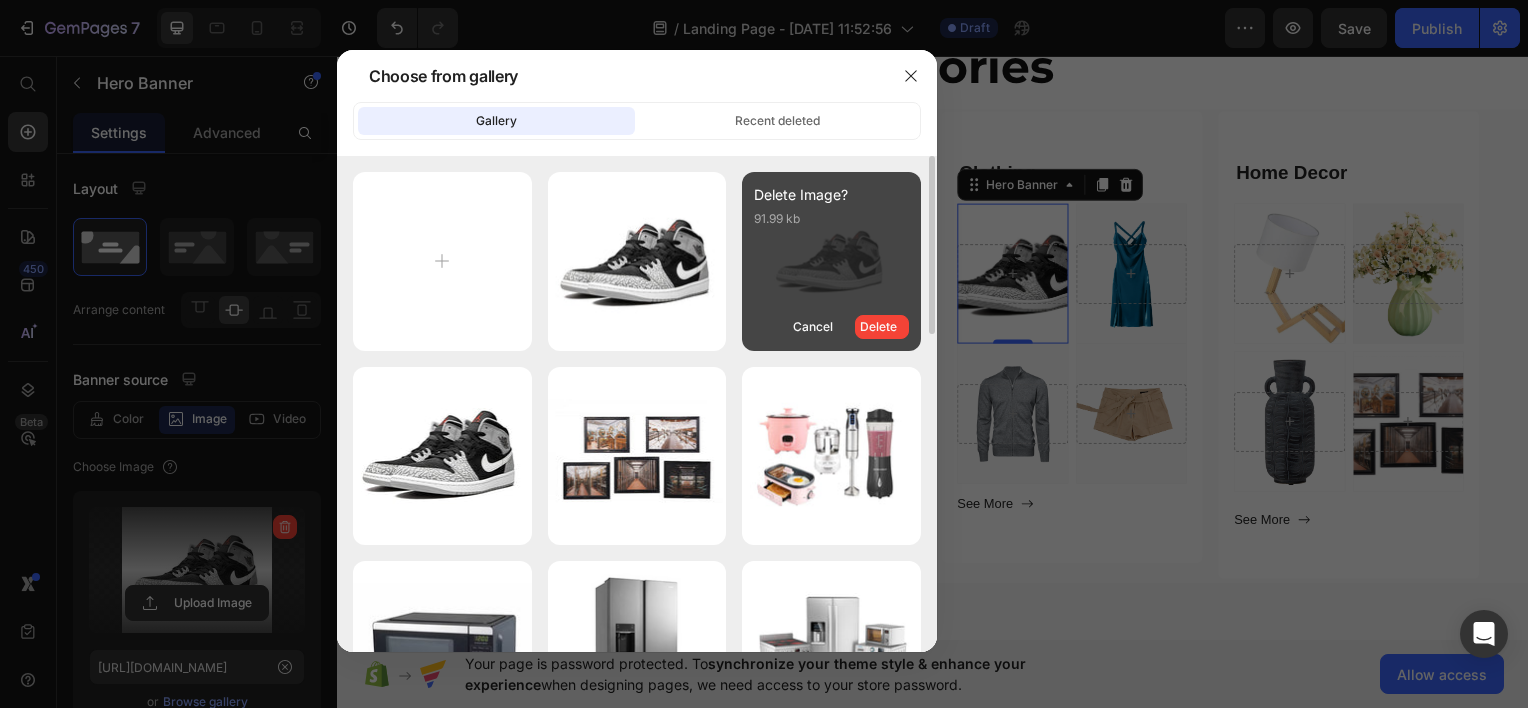 click on "Delete" at bounding box center (878, 327) 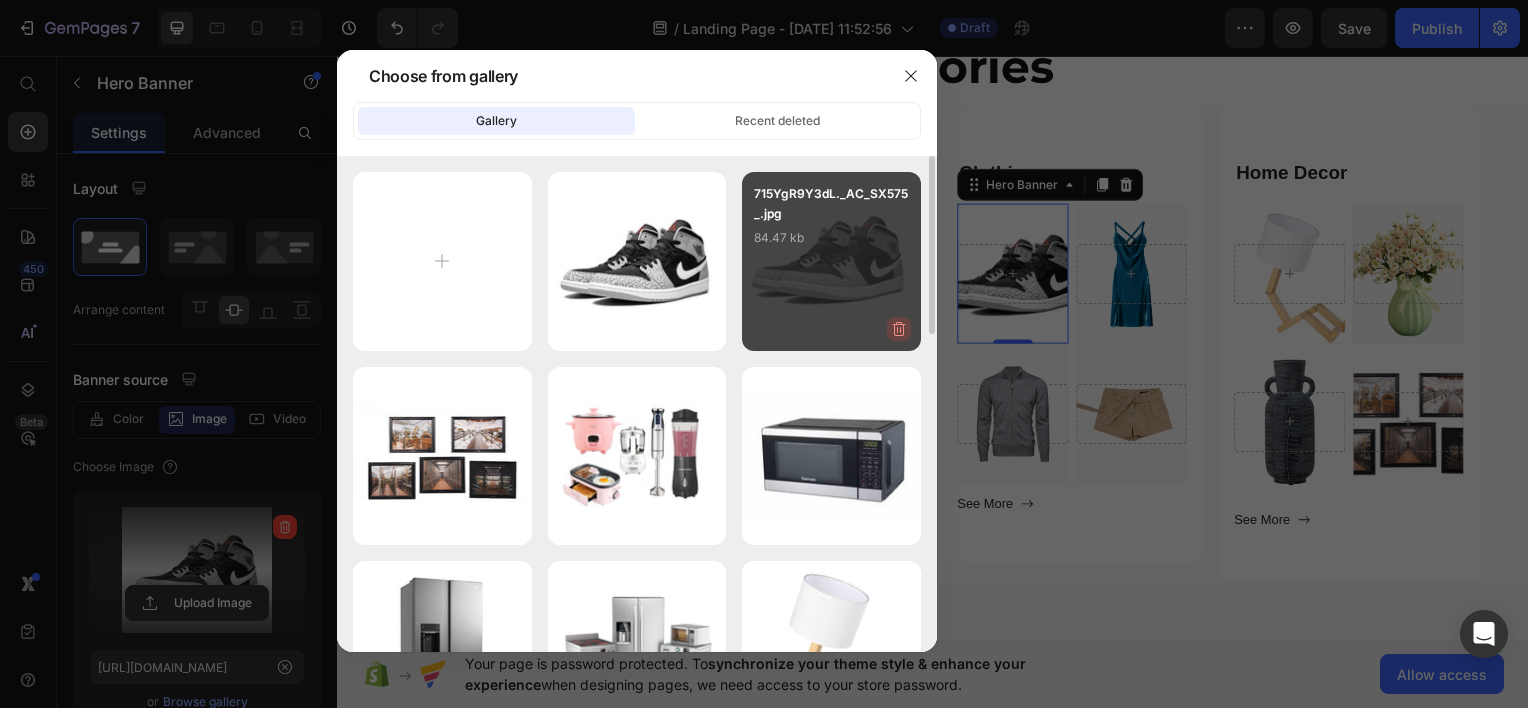 click at bounding box center [899, 329] 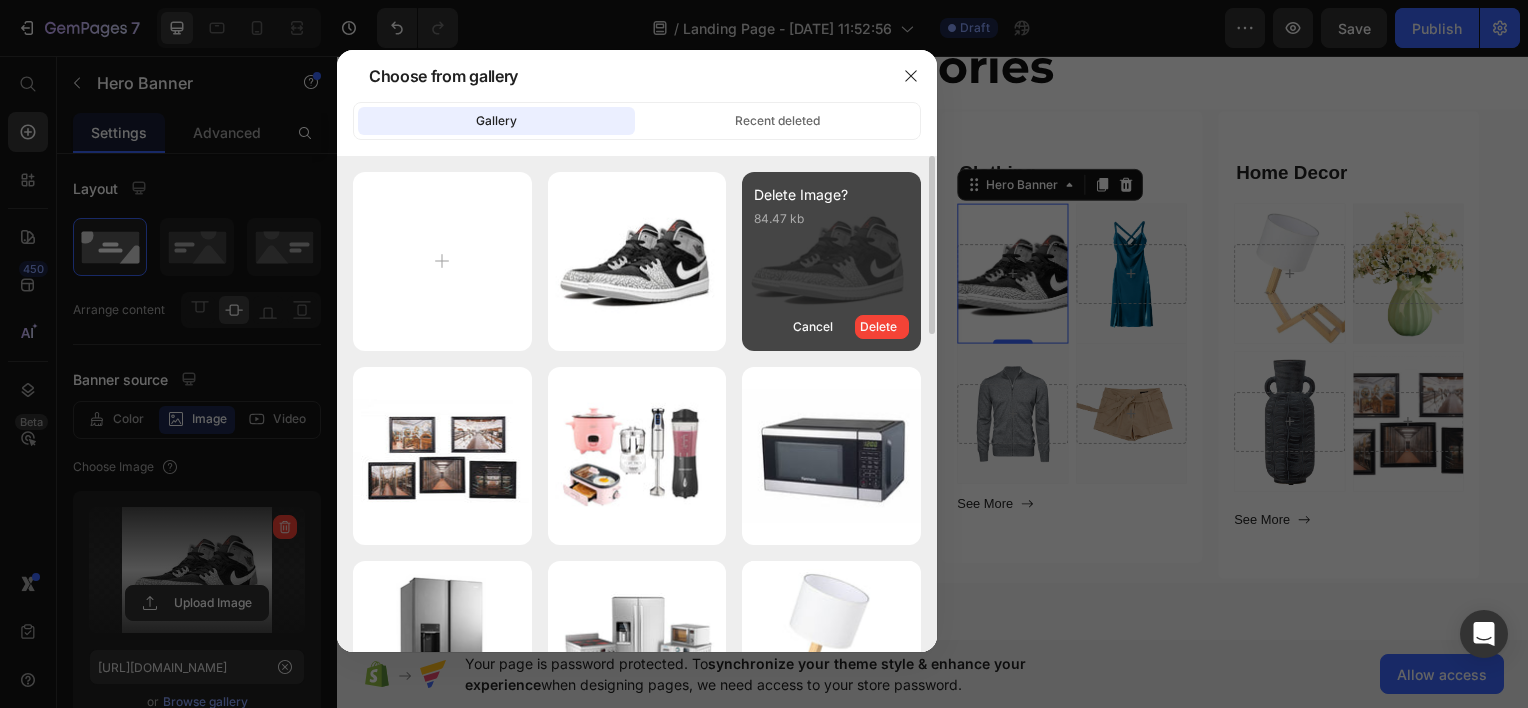 click on "Delete" at bounding box center (882, 327) 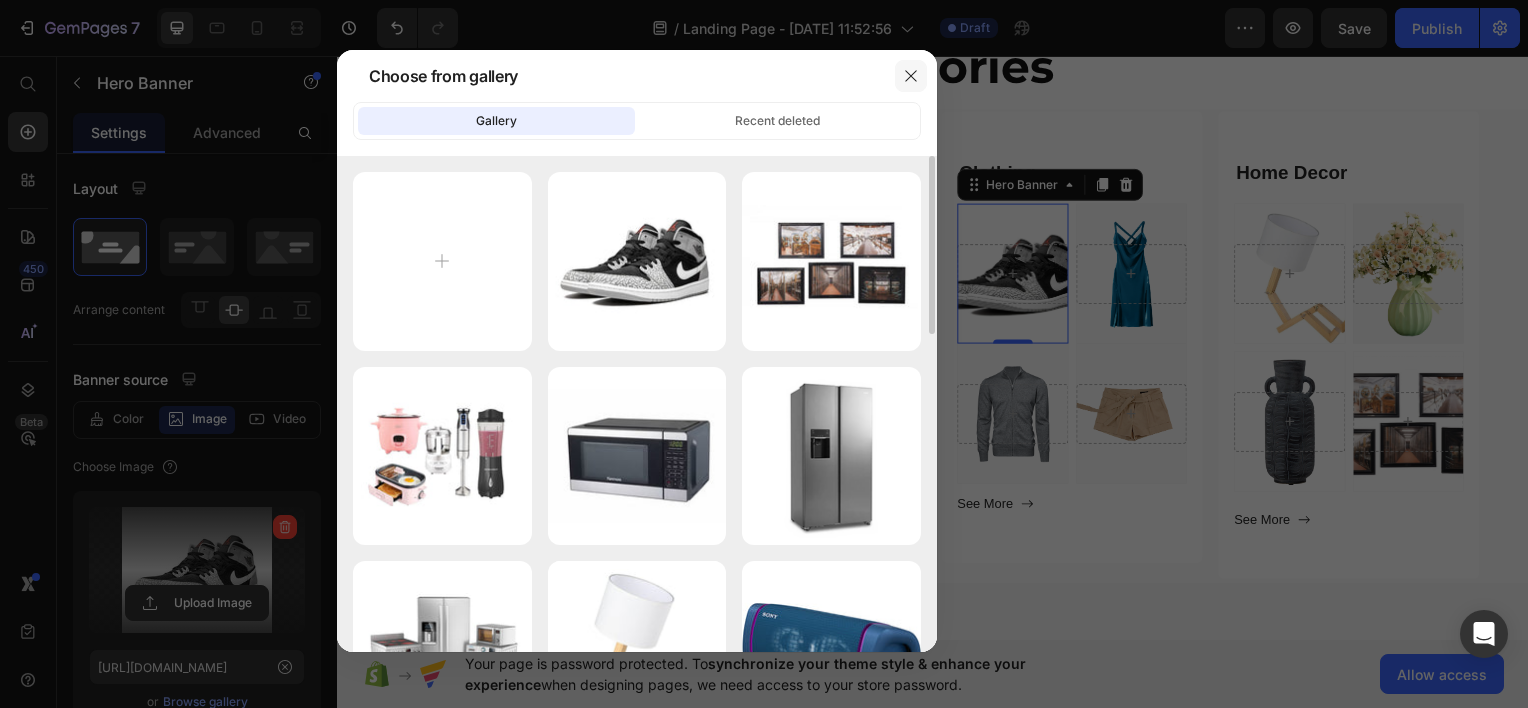 click 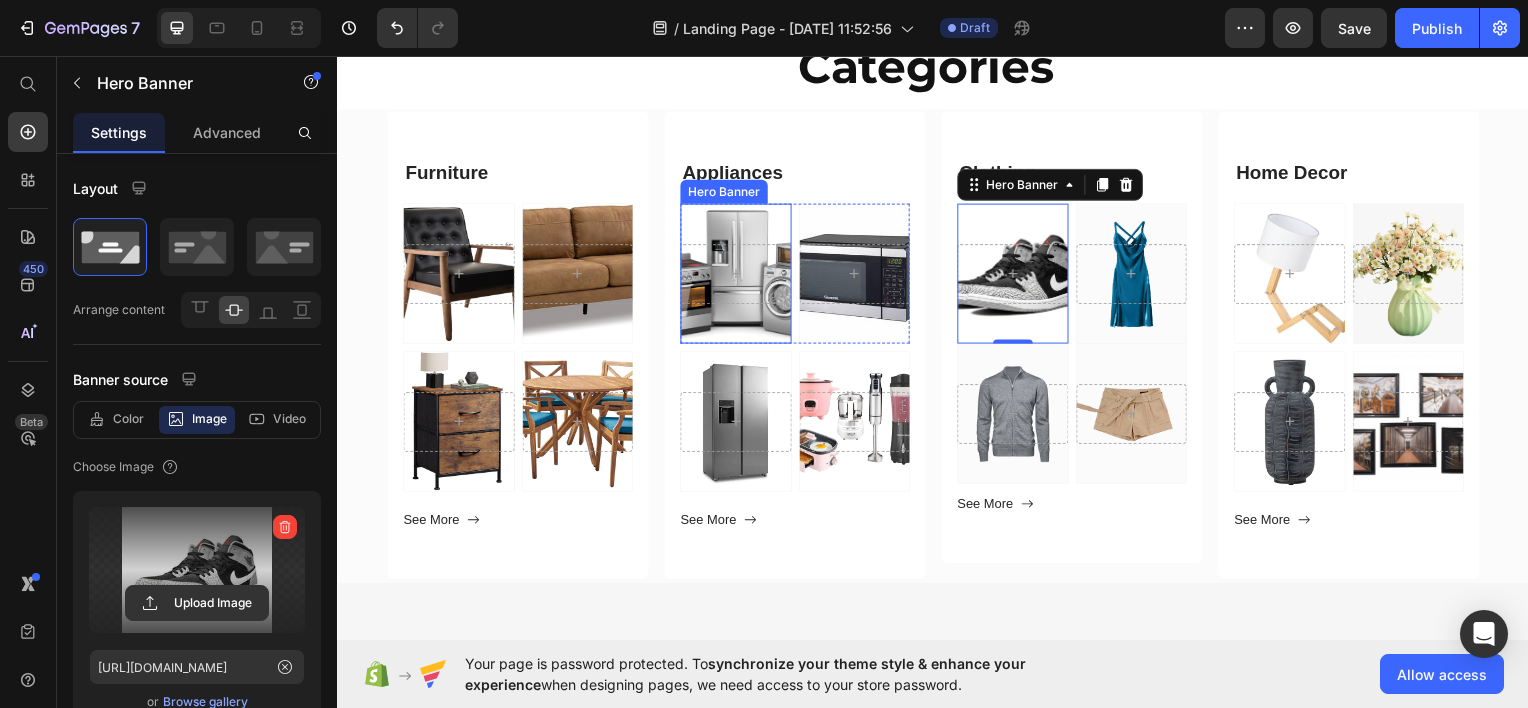 click at bounding box center (738, 274) 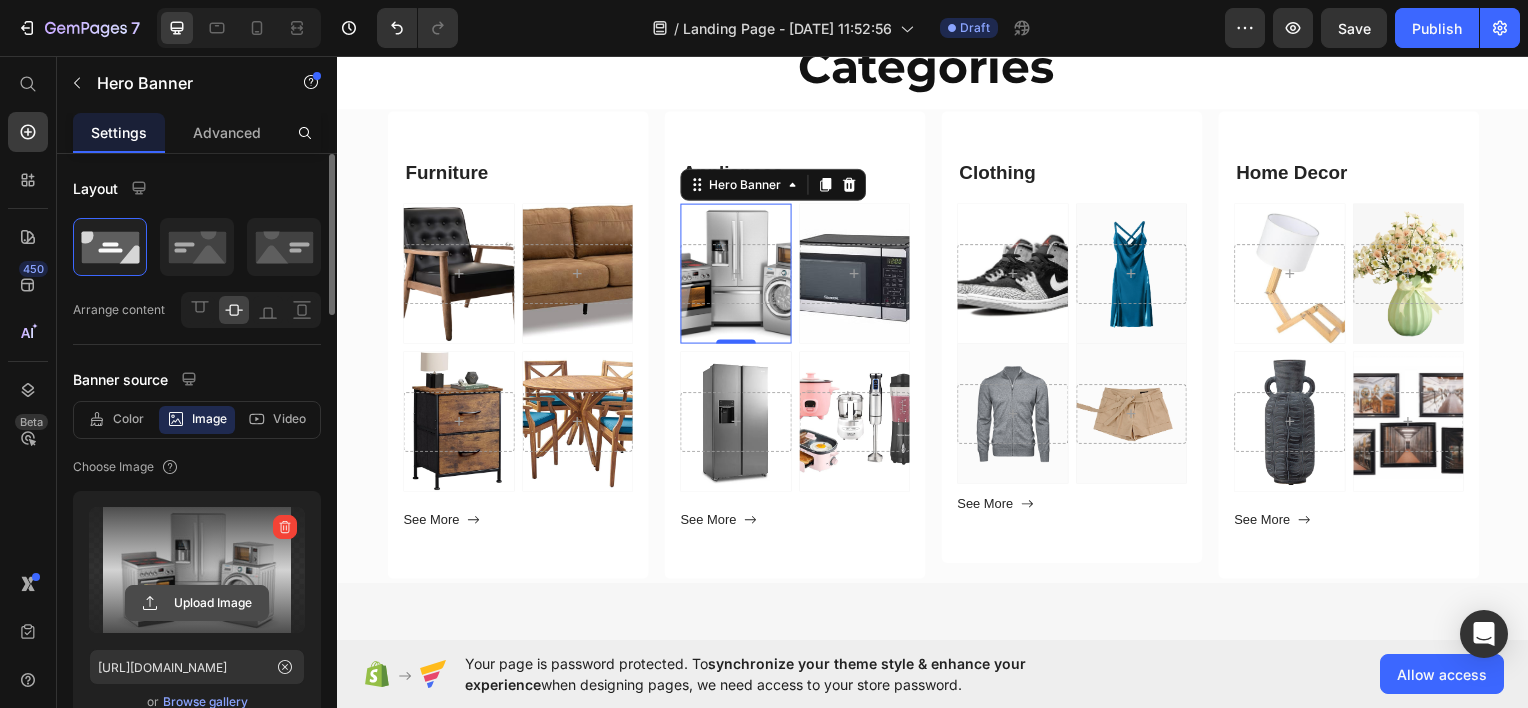 click 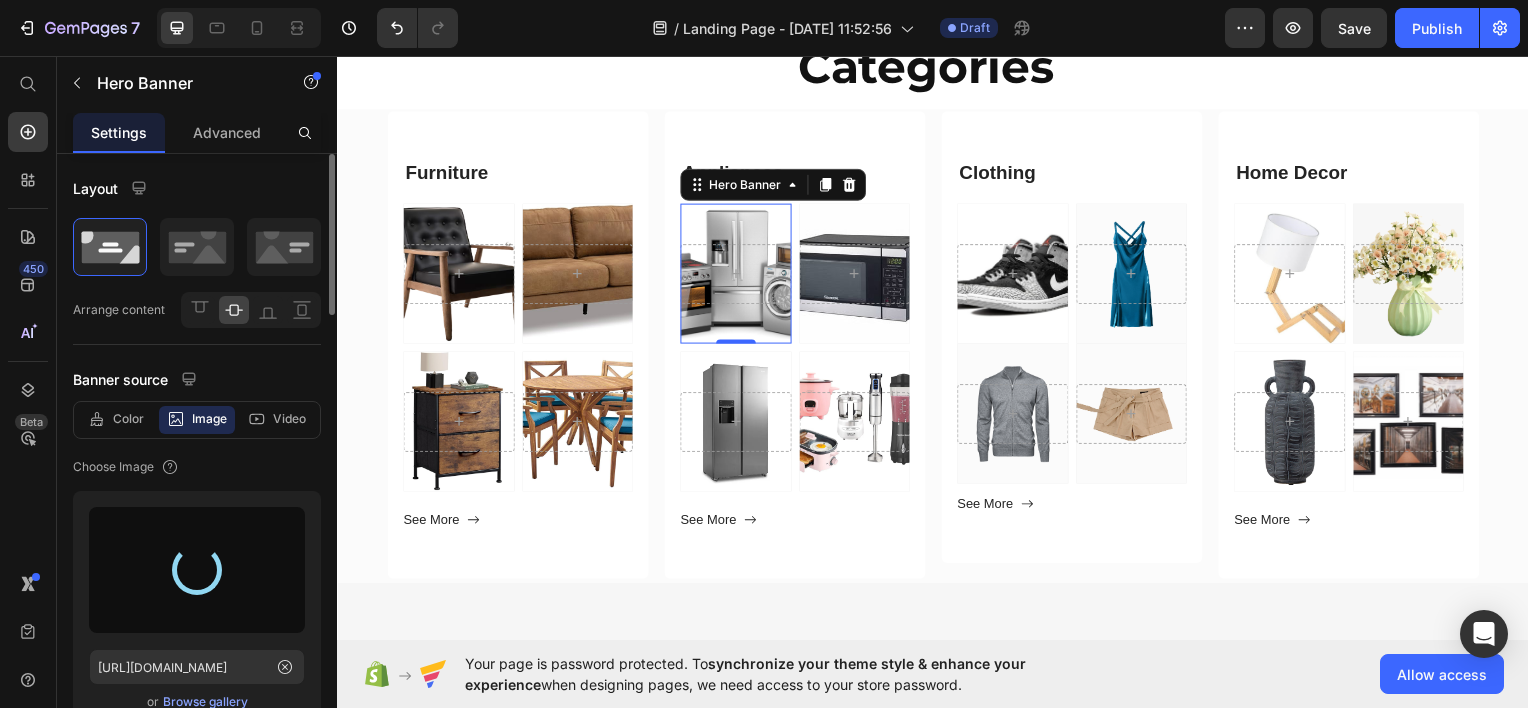 type on "[URL][DOMAIN_NAME]" 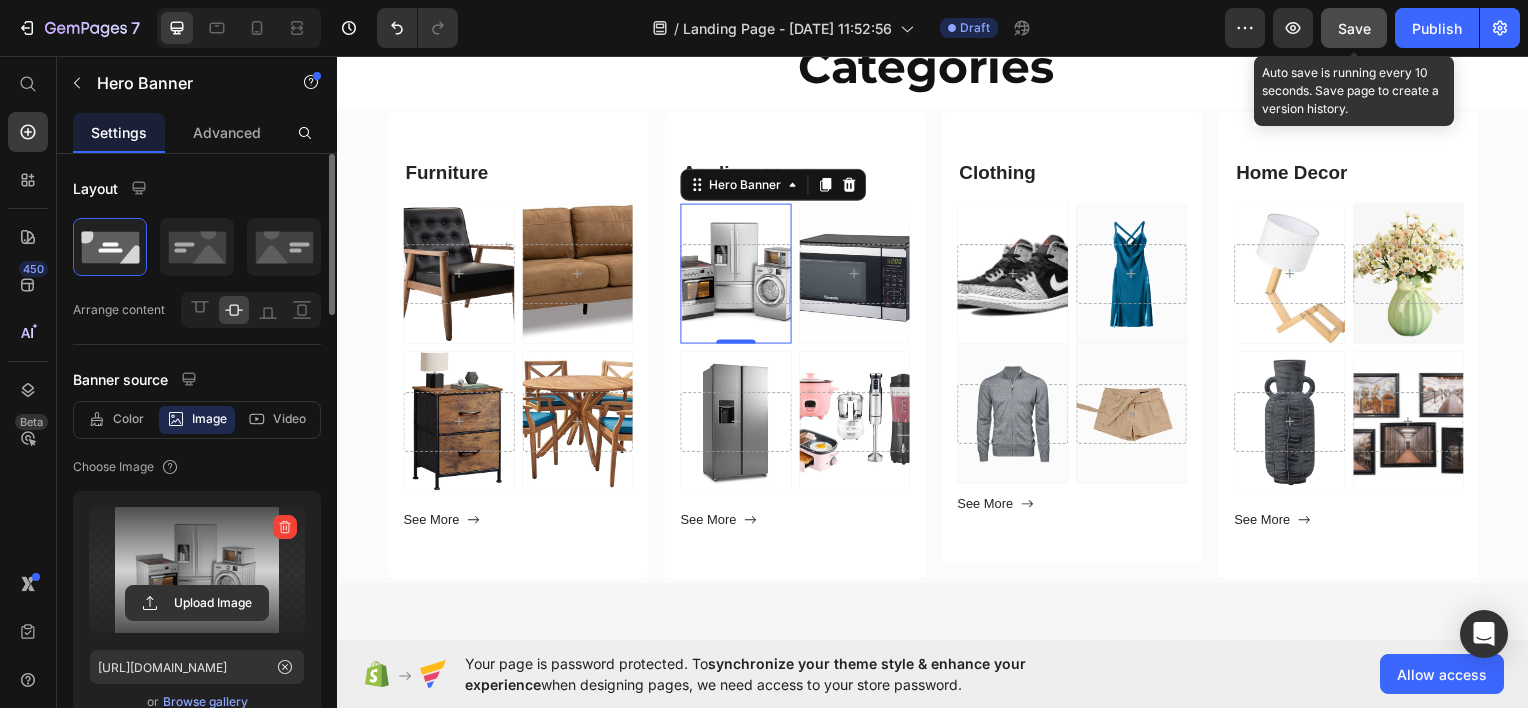 click on "Save" 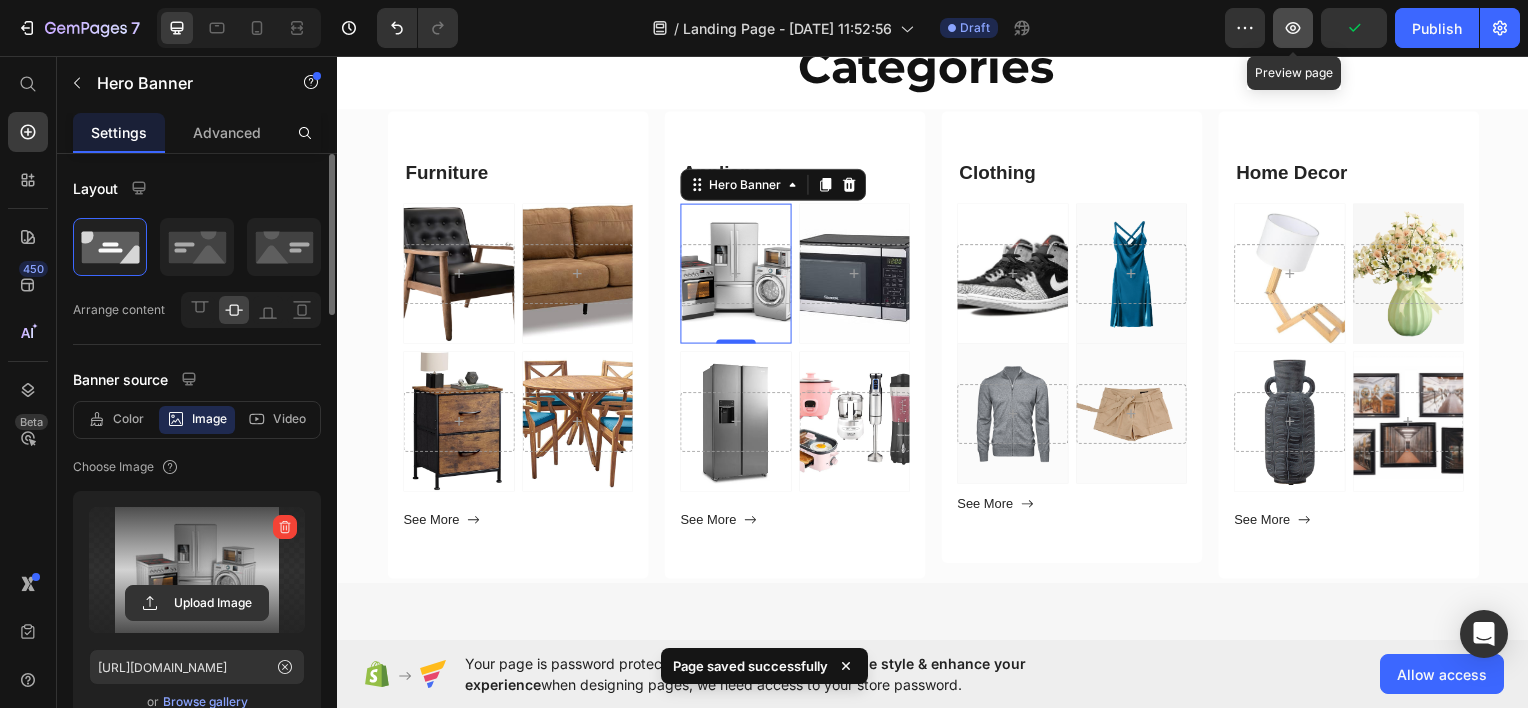 click 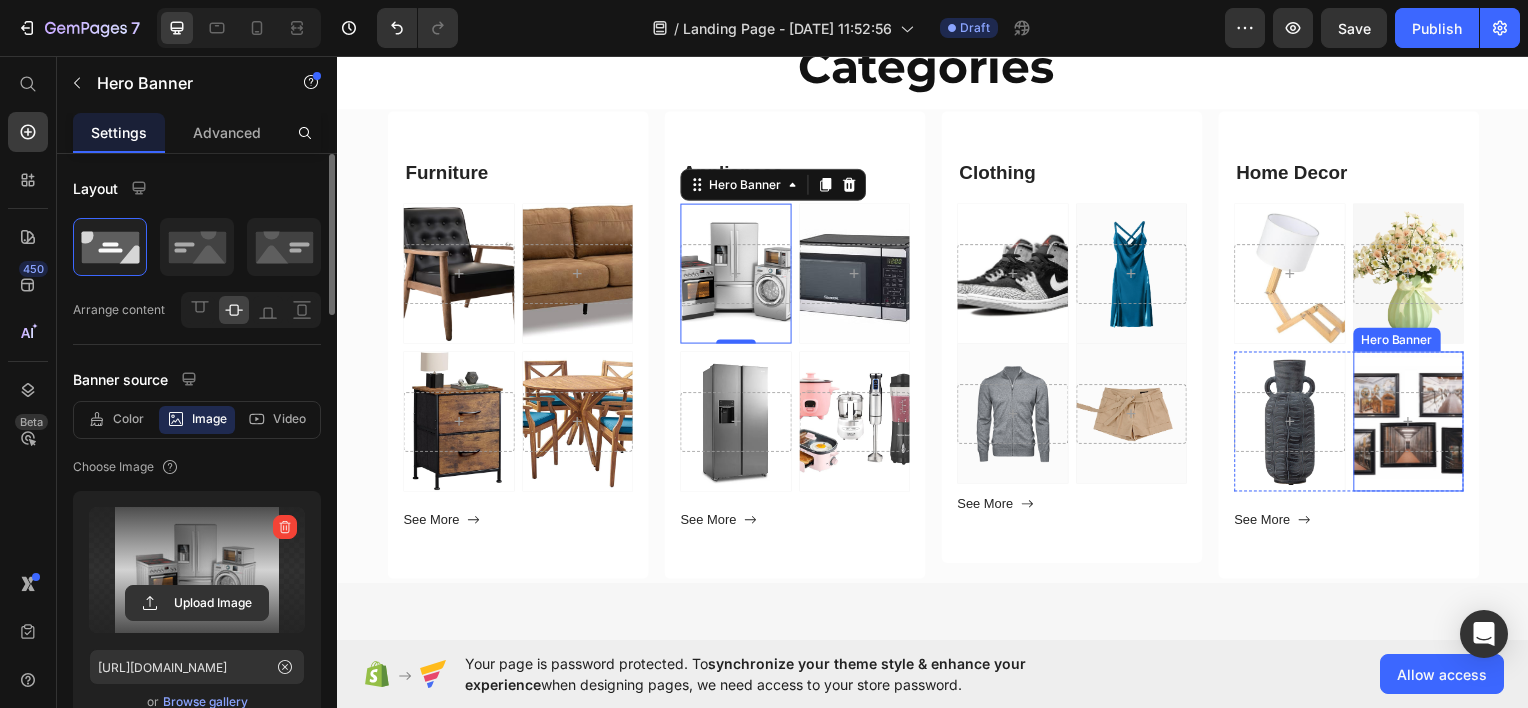 click at bounding box center [1416, 423] 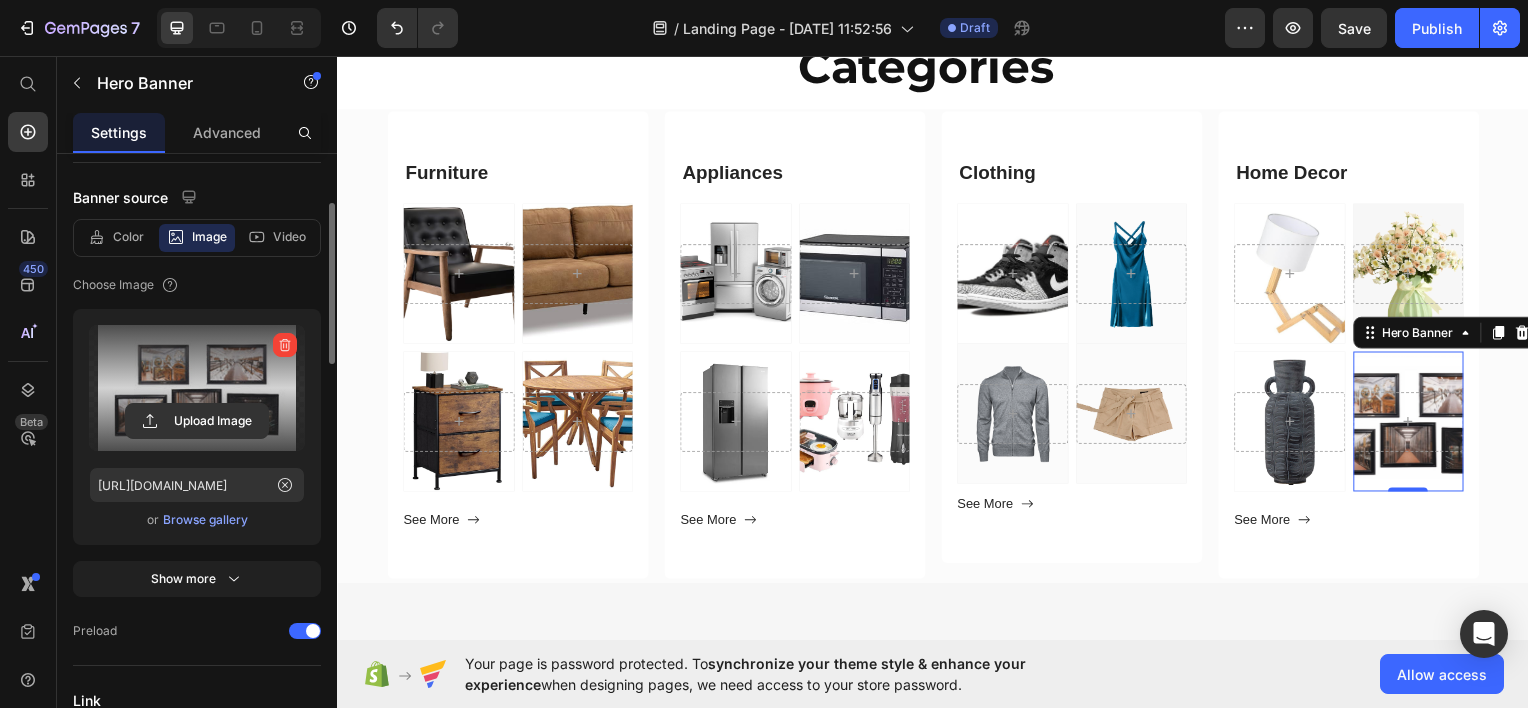 scroll, scrollTop: 183, scrollLeft: 0, axis: vertical 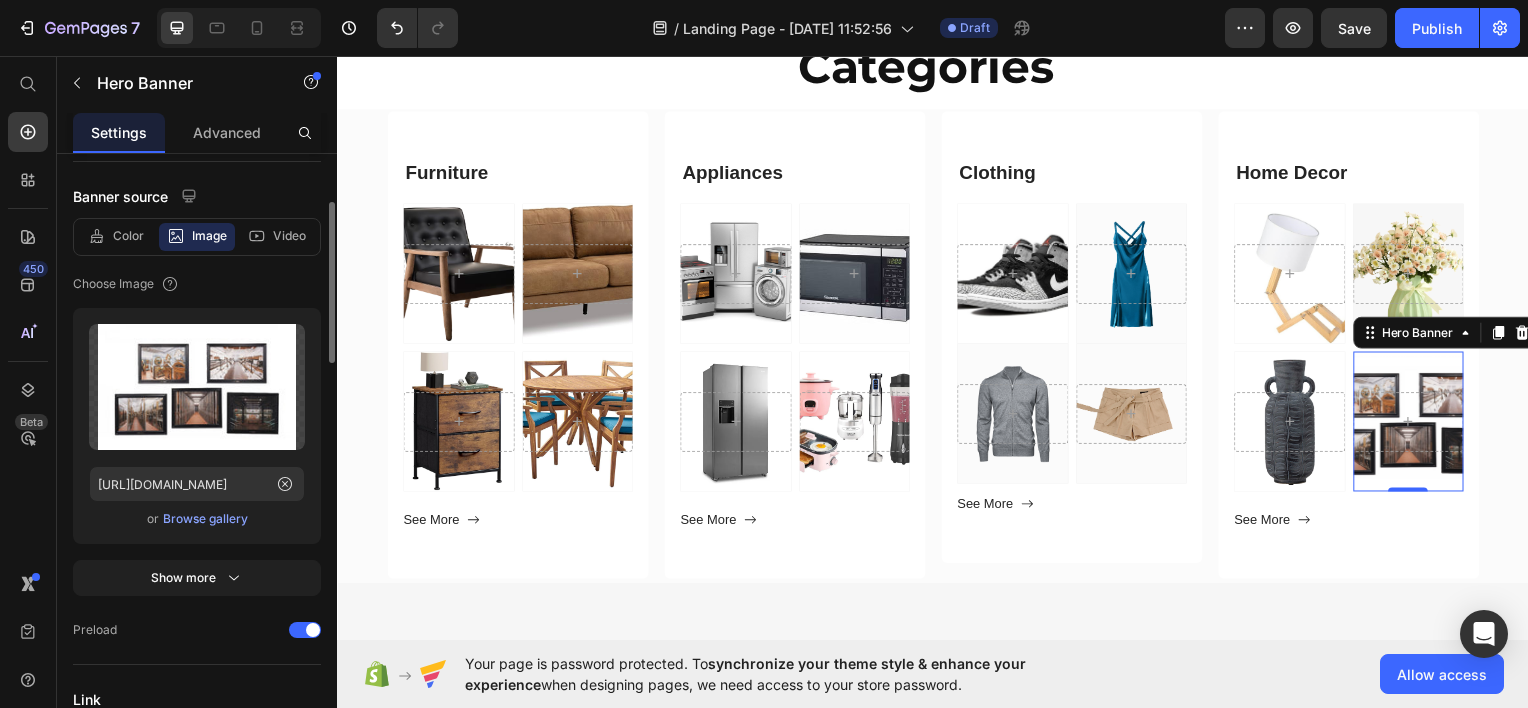 click on "Browse gallery" at bounding box center (205, 519) 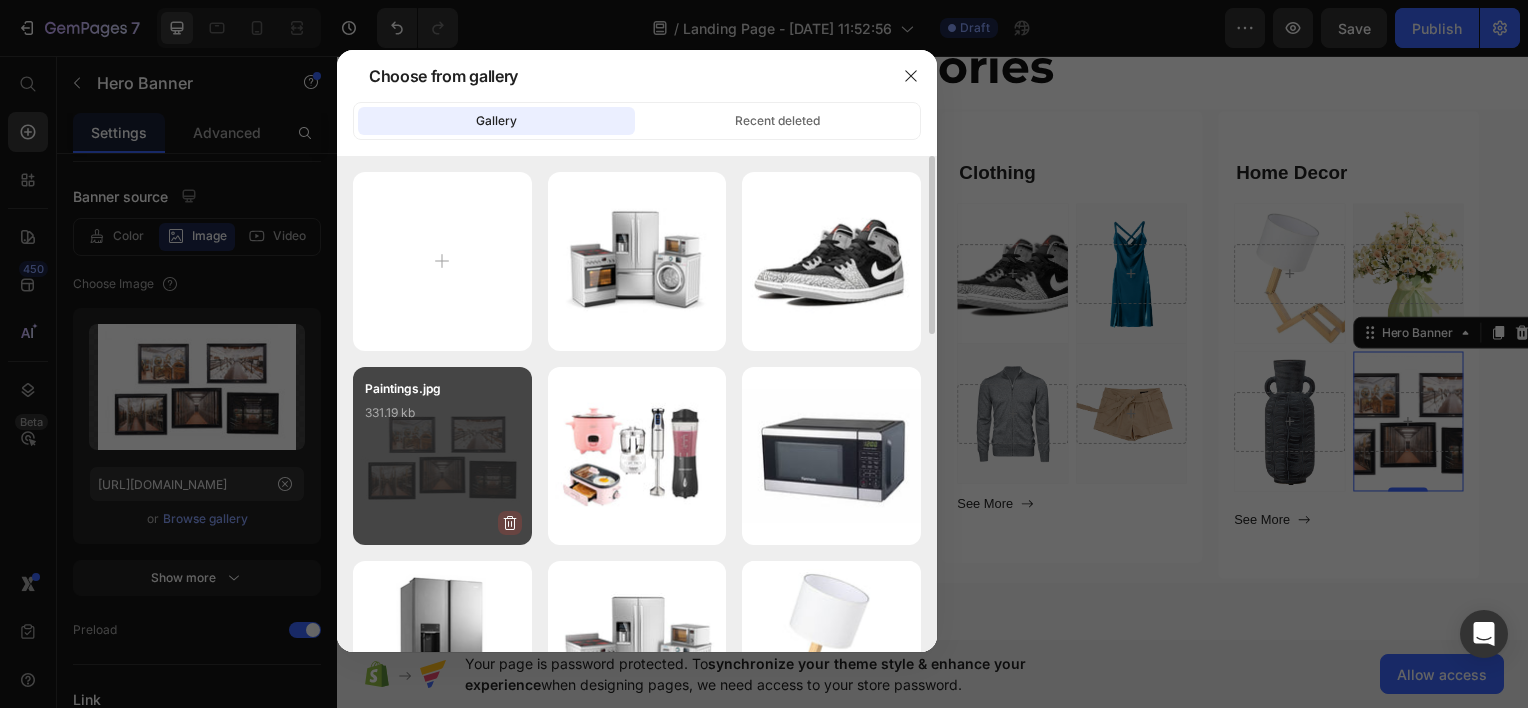 click 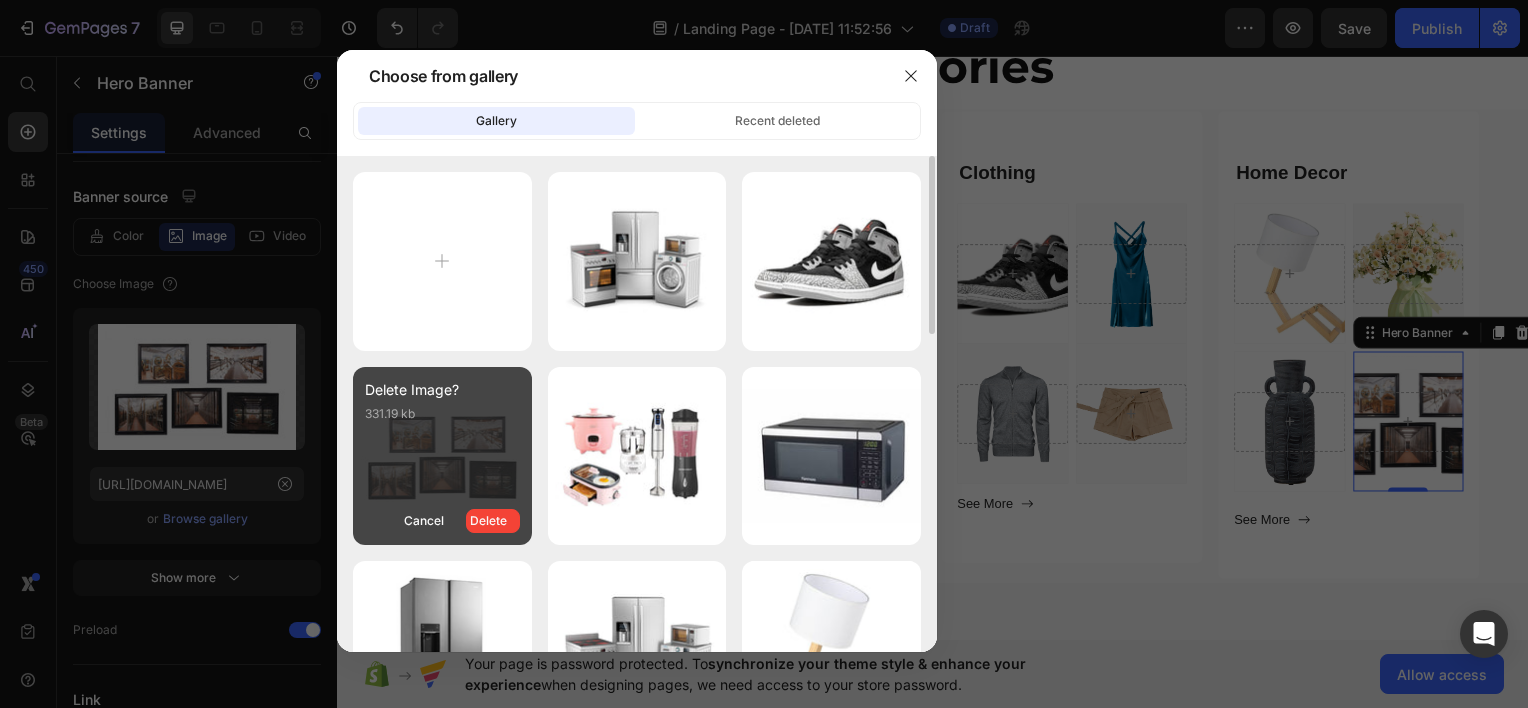 click on "Delete" at bounding box center [493, 521] 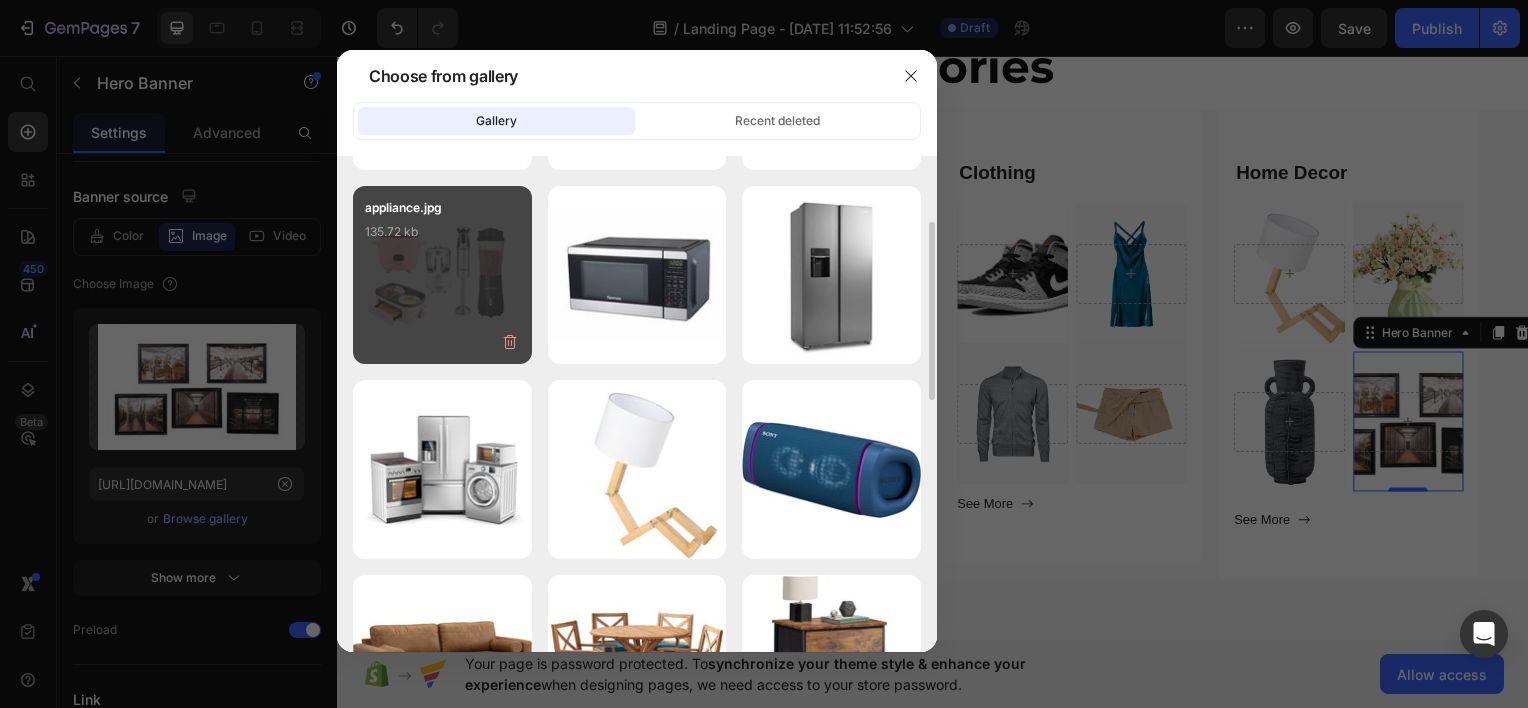 scroll, scrollTop: 182, scrollLeft: 0, axis: vertical 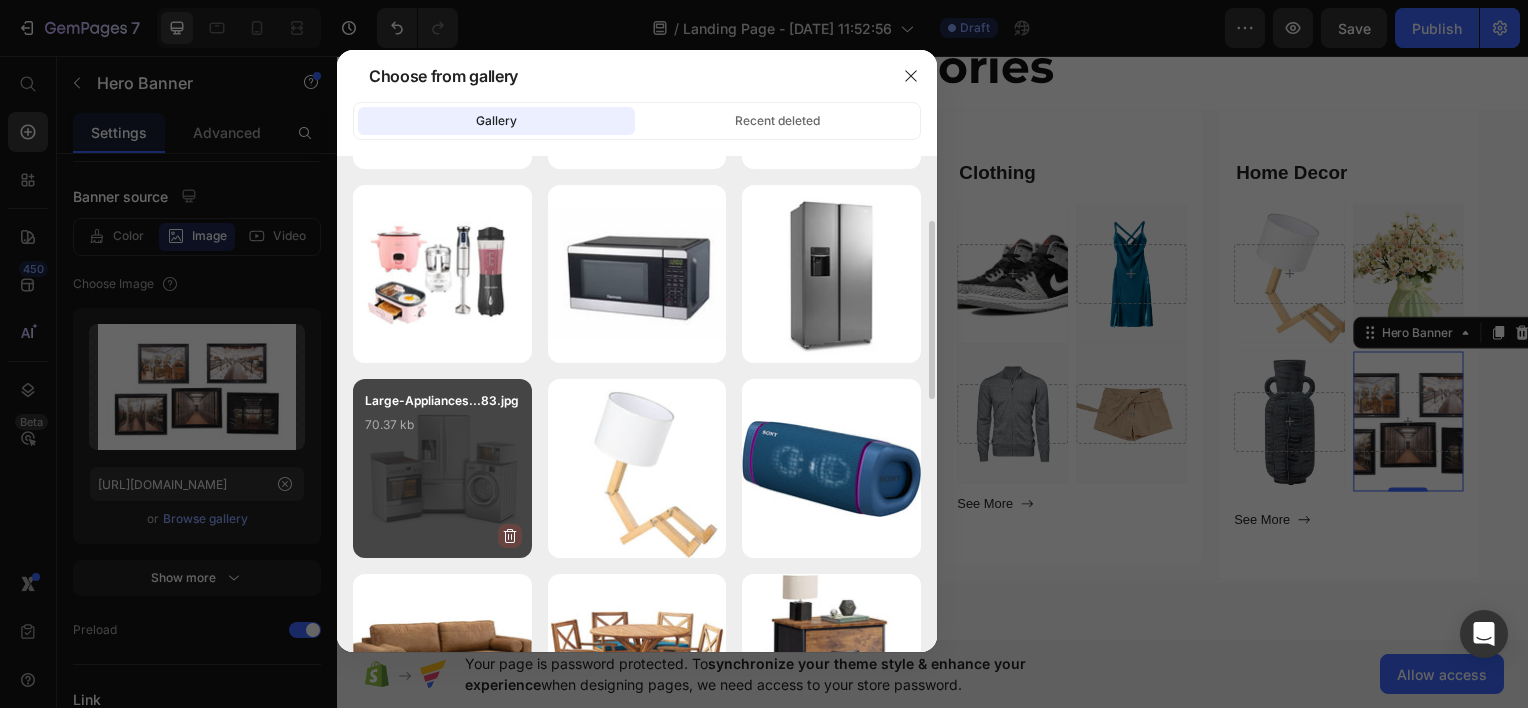 click 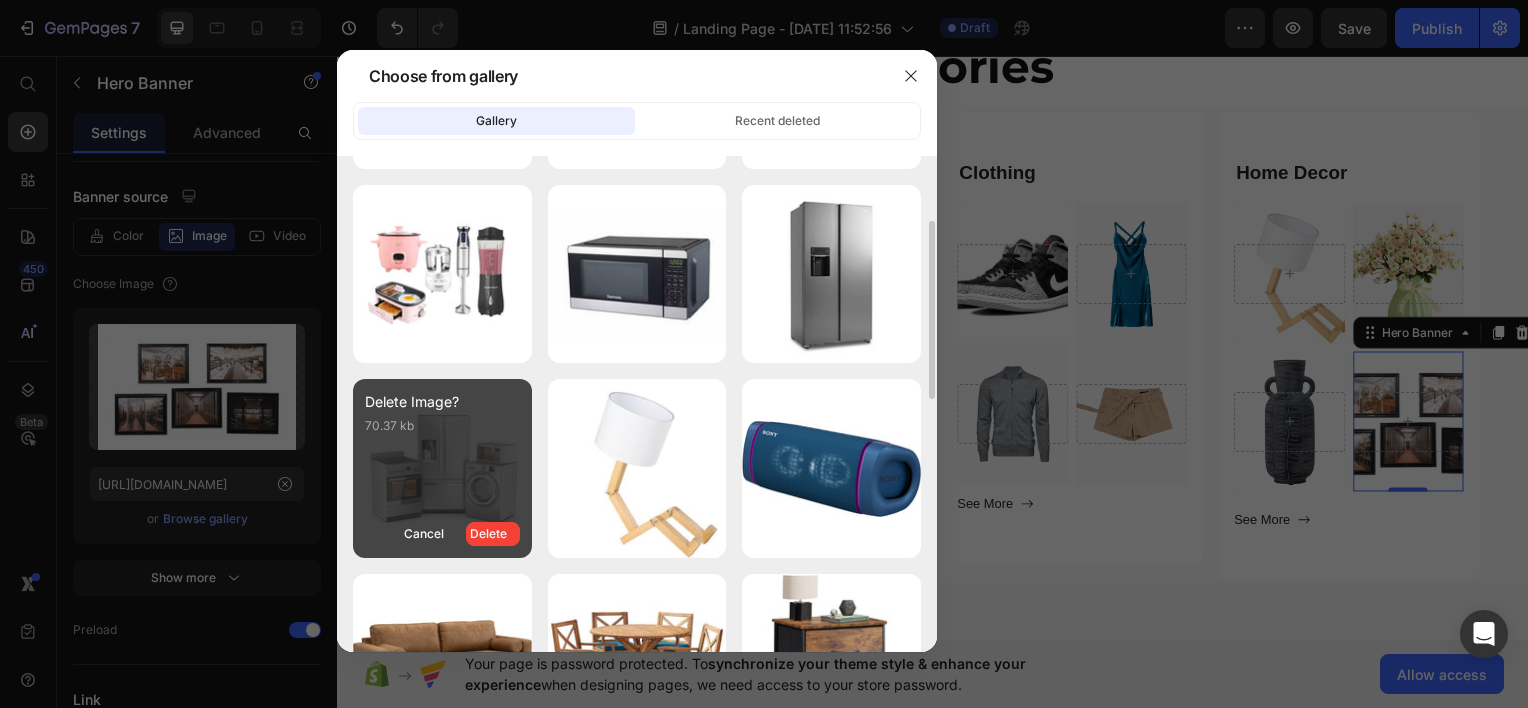 click on "Delete" at bounding box center [493, 534] 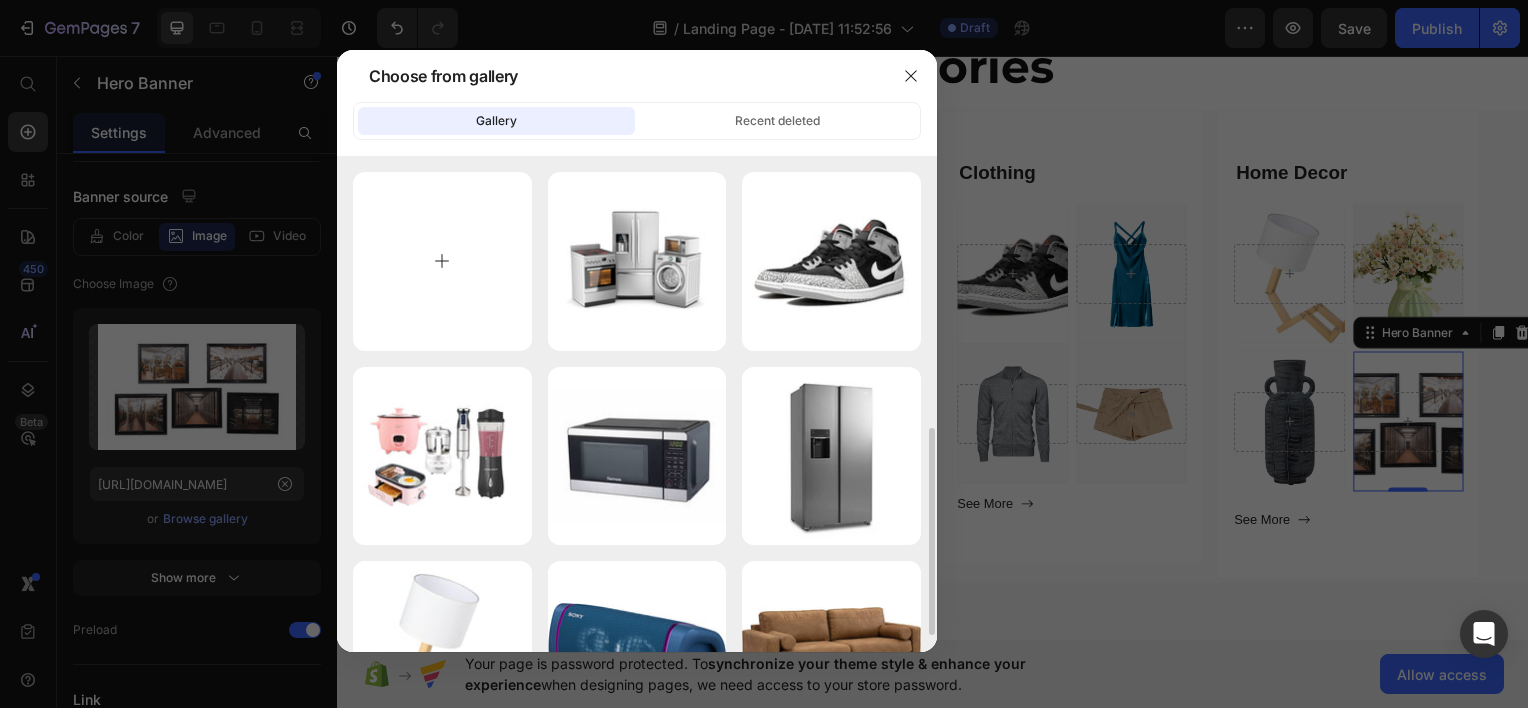 scroll, scrollTop: 242, scrollLeft: 0, axis: vertical 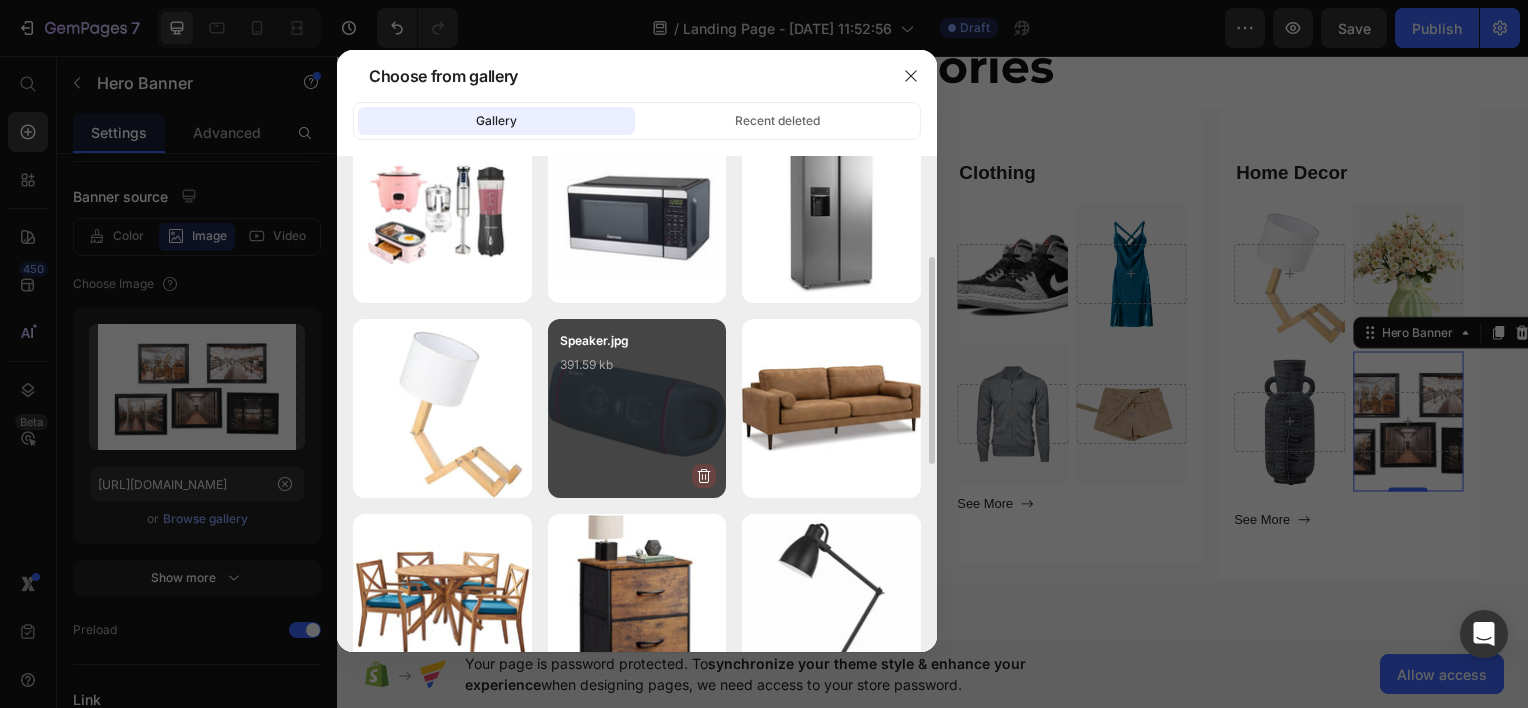 click 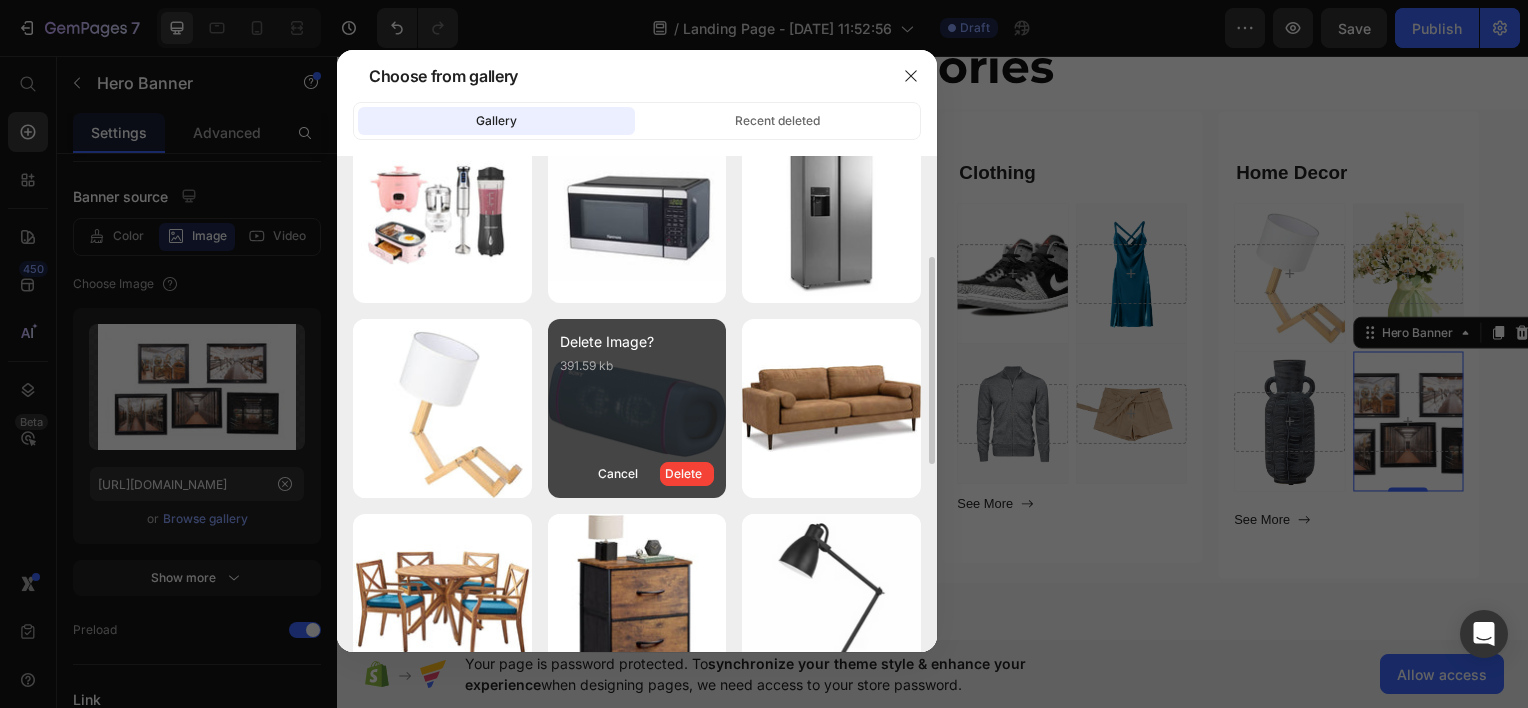 click on "Delete" at bounding box center [687, 474] 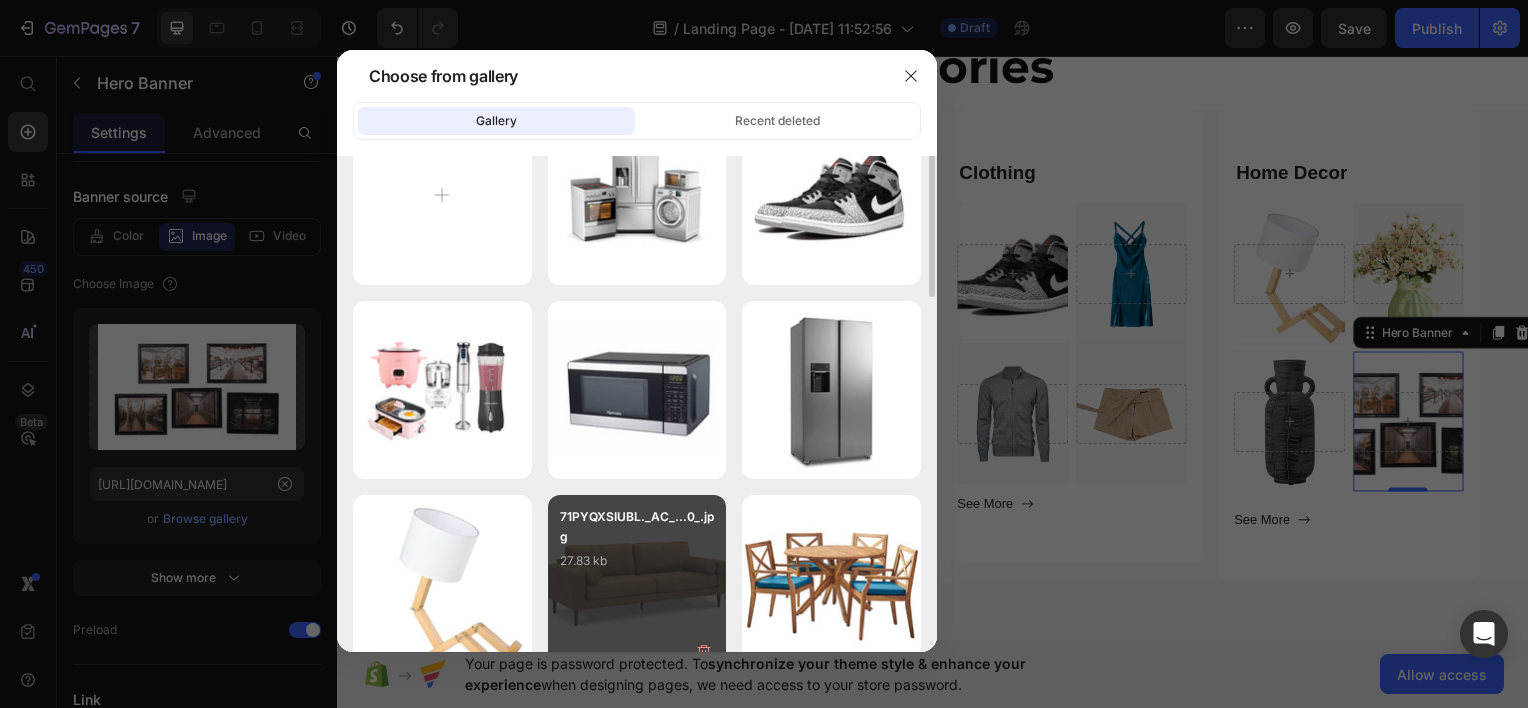 scroll, scrollTop: 0, scrollLeft: 0, axis: both 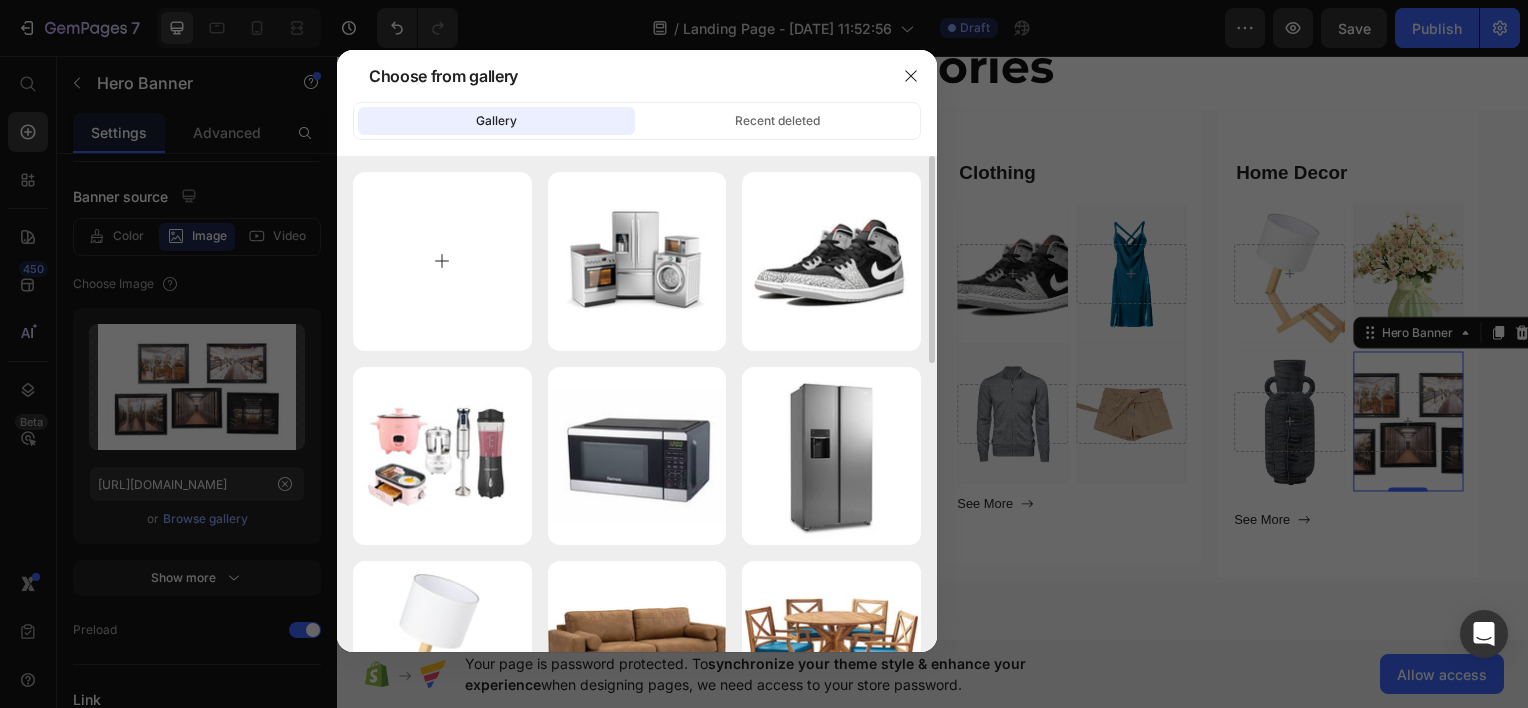 click at bounding box center (442, 261) 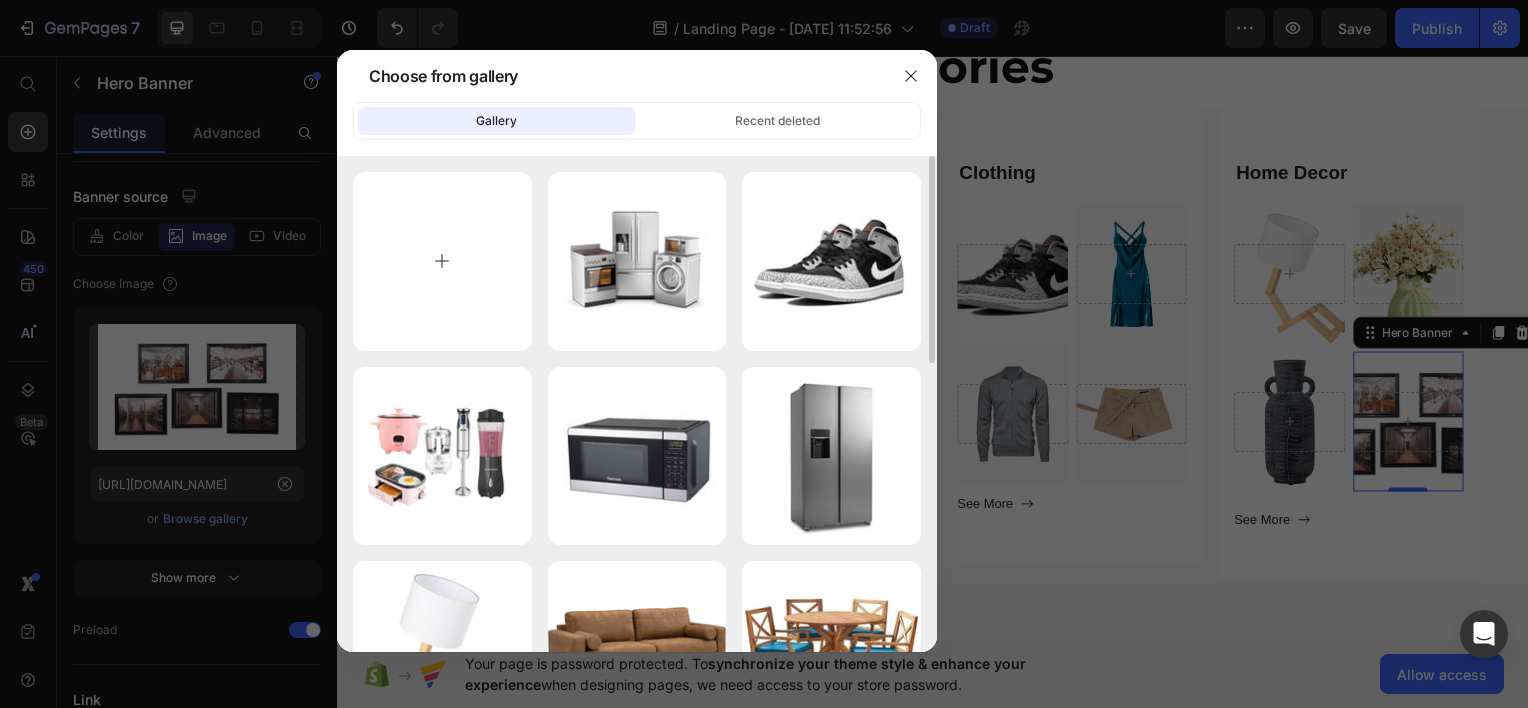 type on "C:\fakepath\Paintings.jpg" 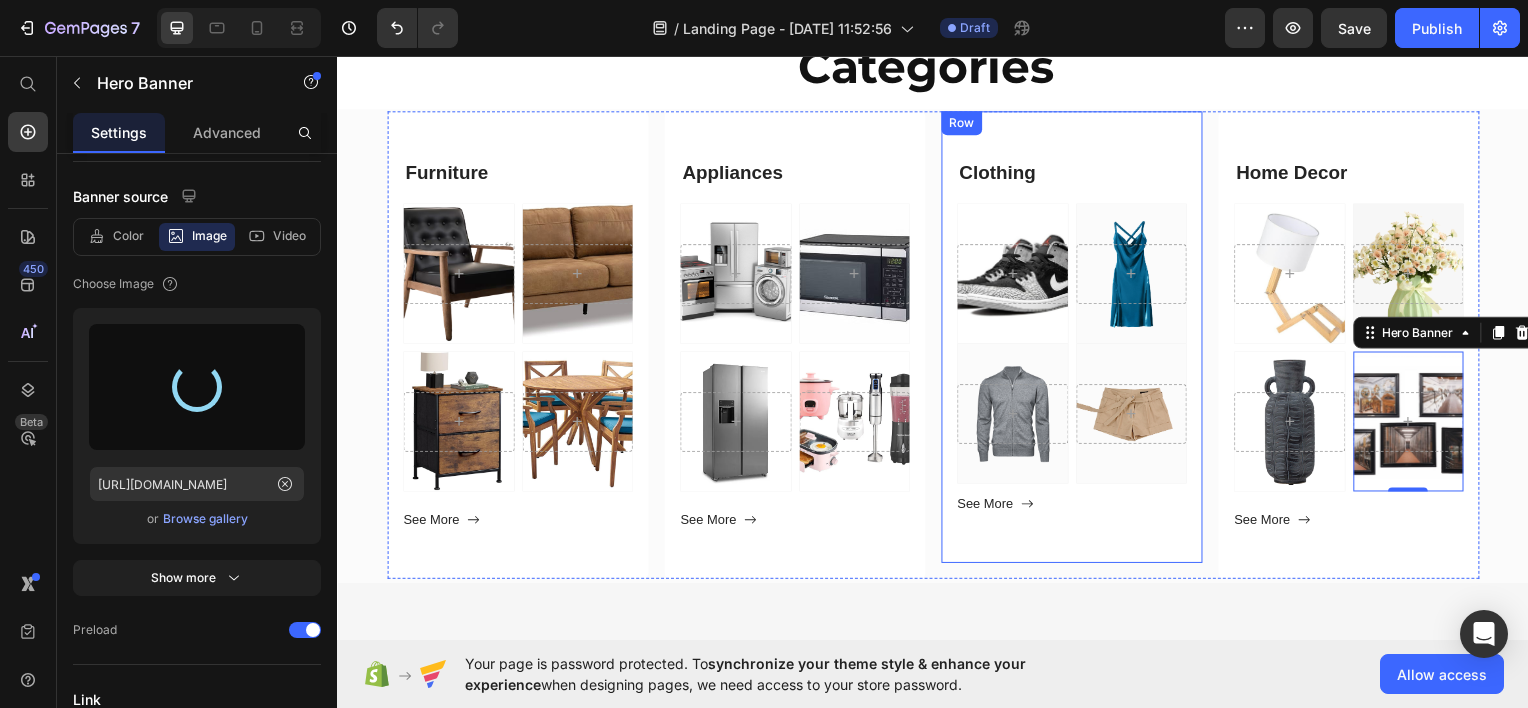 type on "[URL][DOMAIN_NAME]" 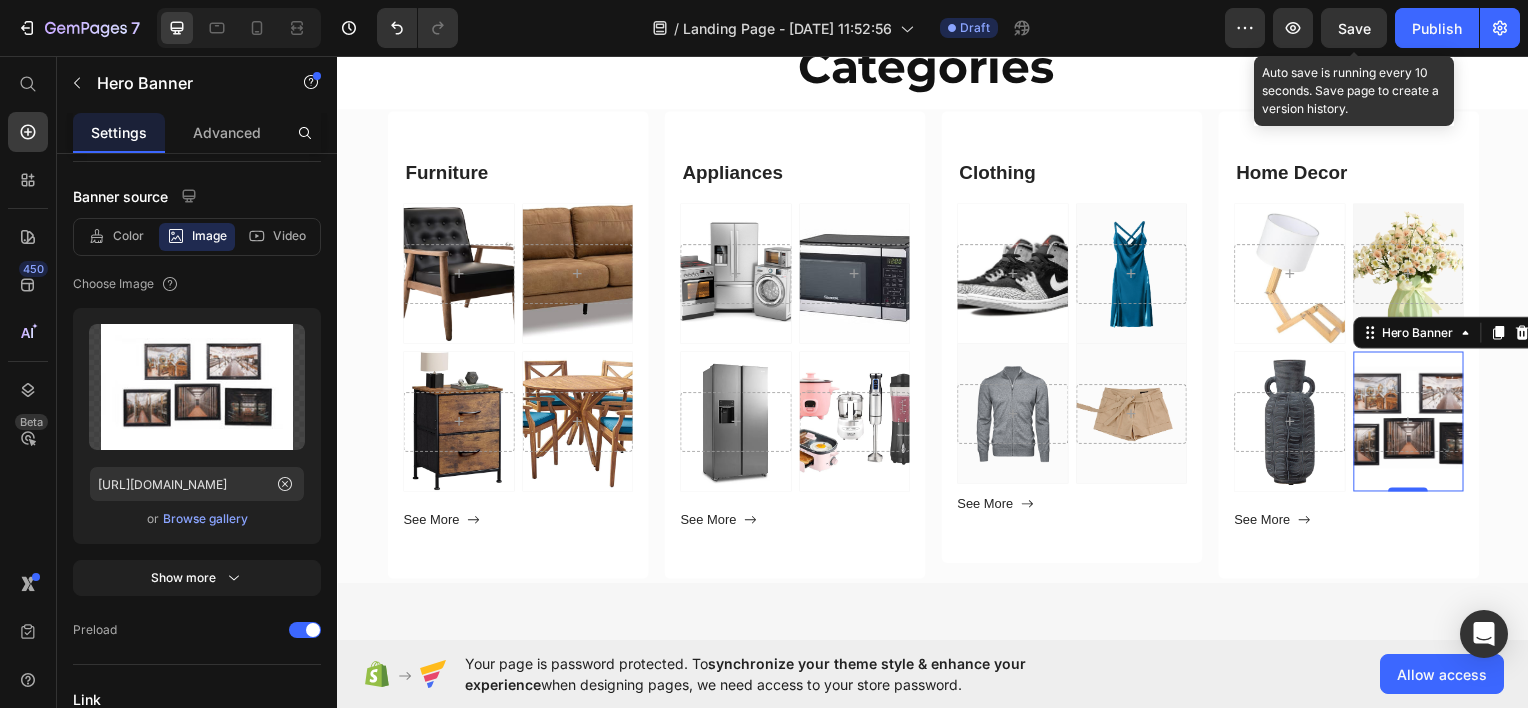click on "Save" at bounding box center (1354, 28) 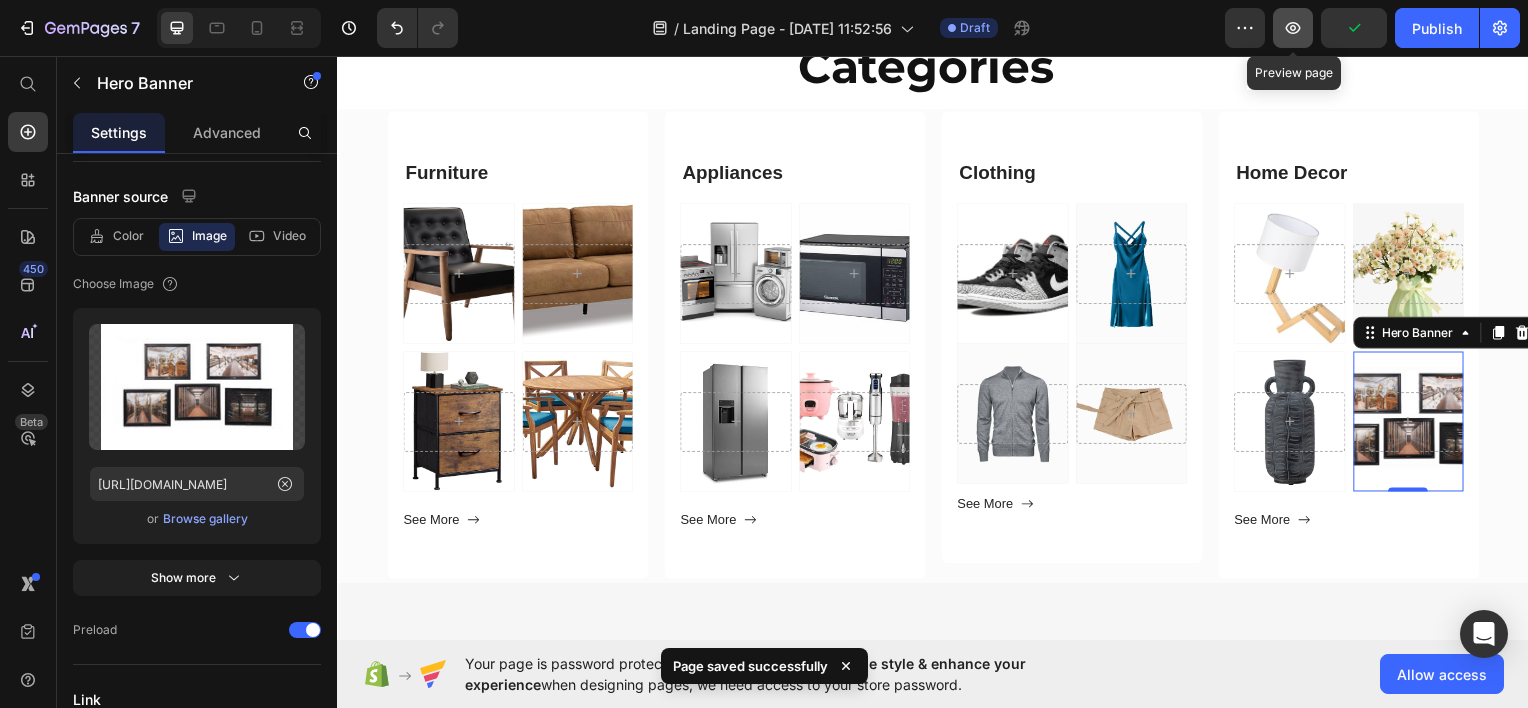 click 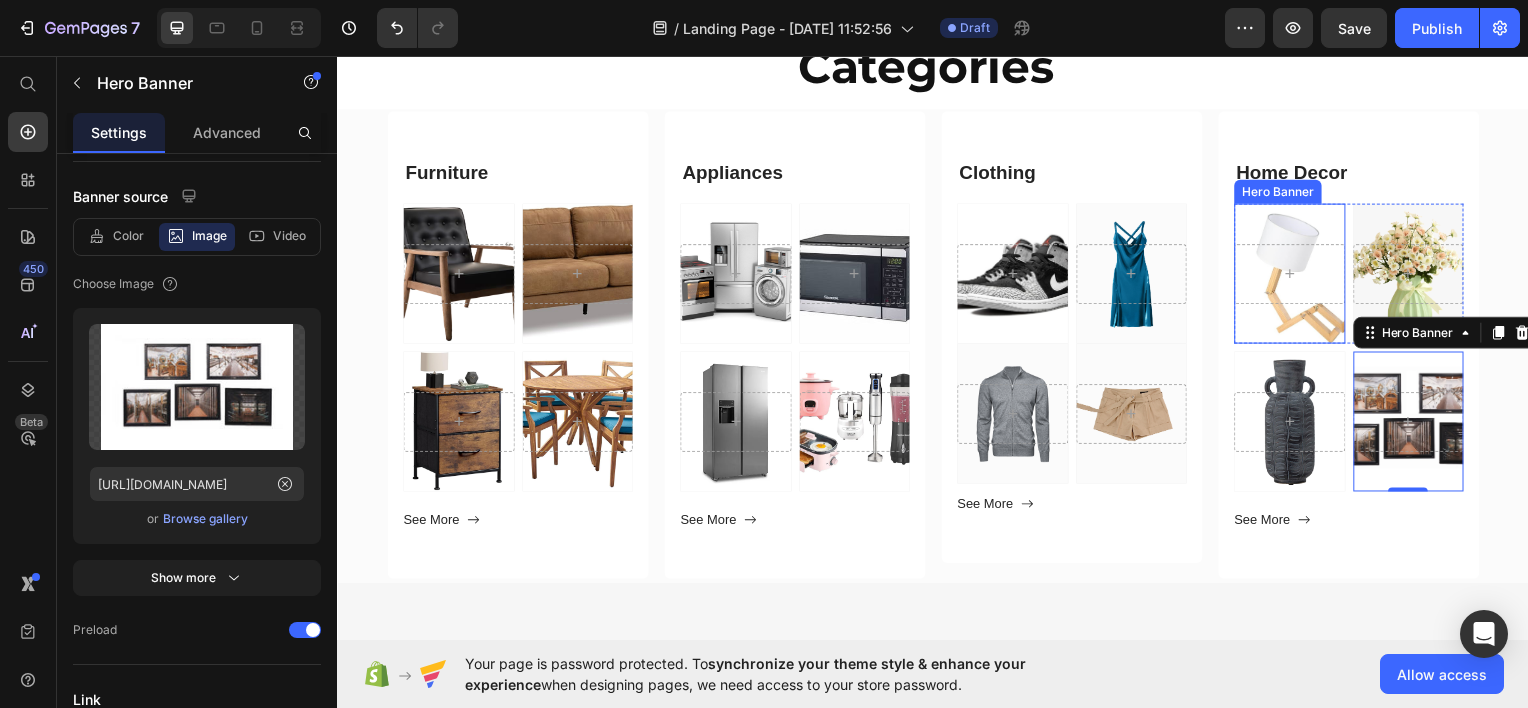 click at bounding box center [1296, 274] 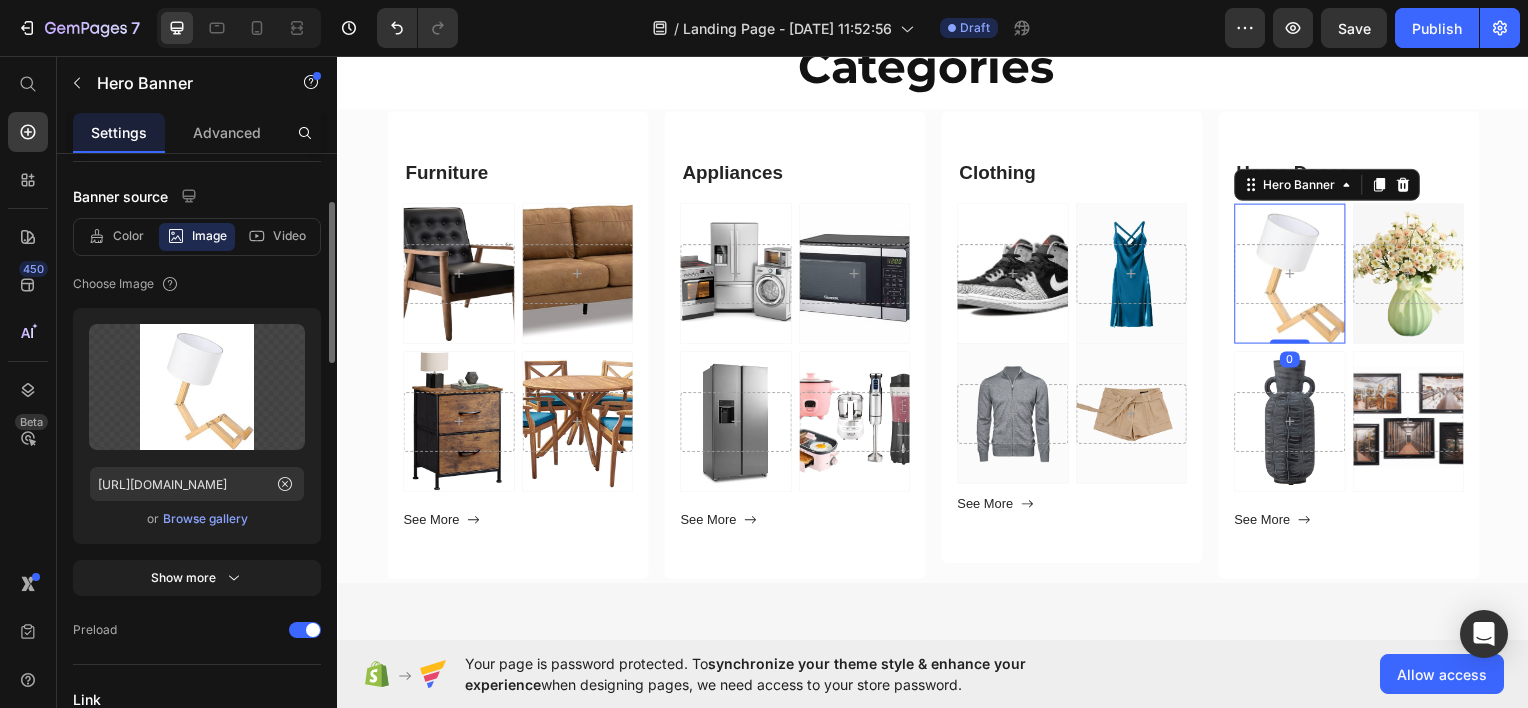 click on "Browse gallery" at bounding box center (205, 519) 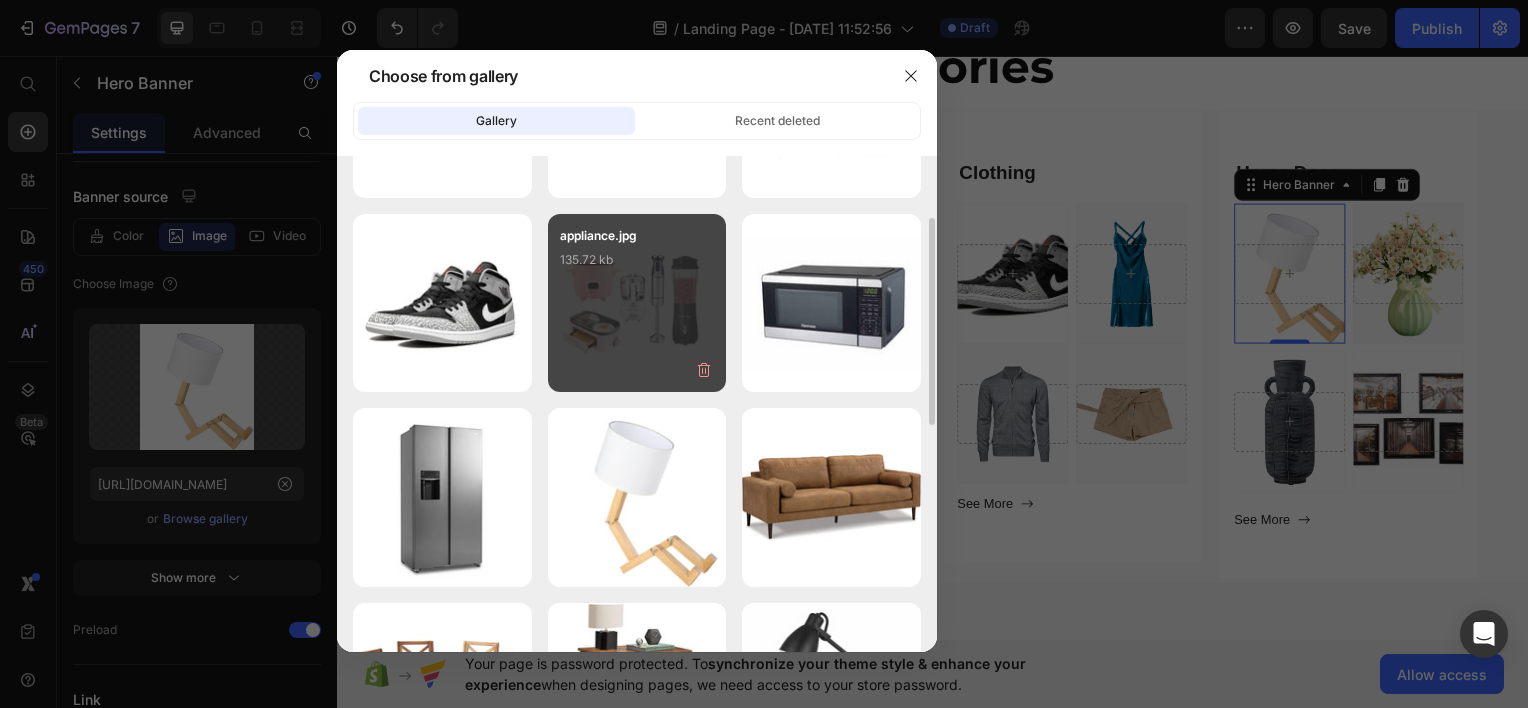 scroll, scrollTop: 154, scrollLeft: 0, axis: vertical 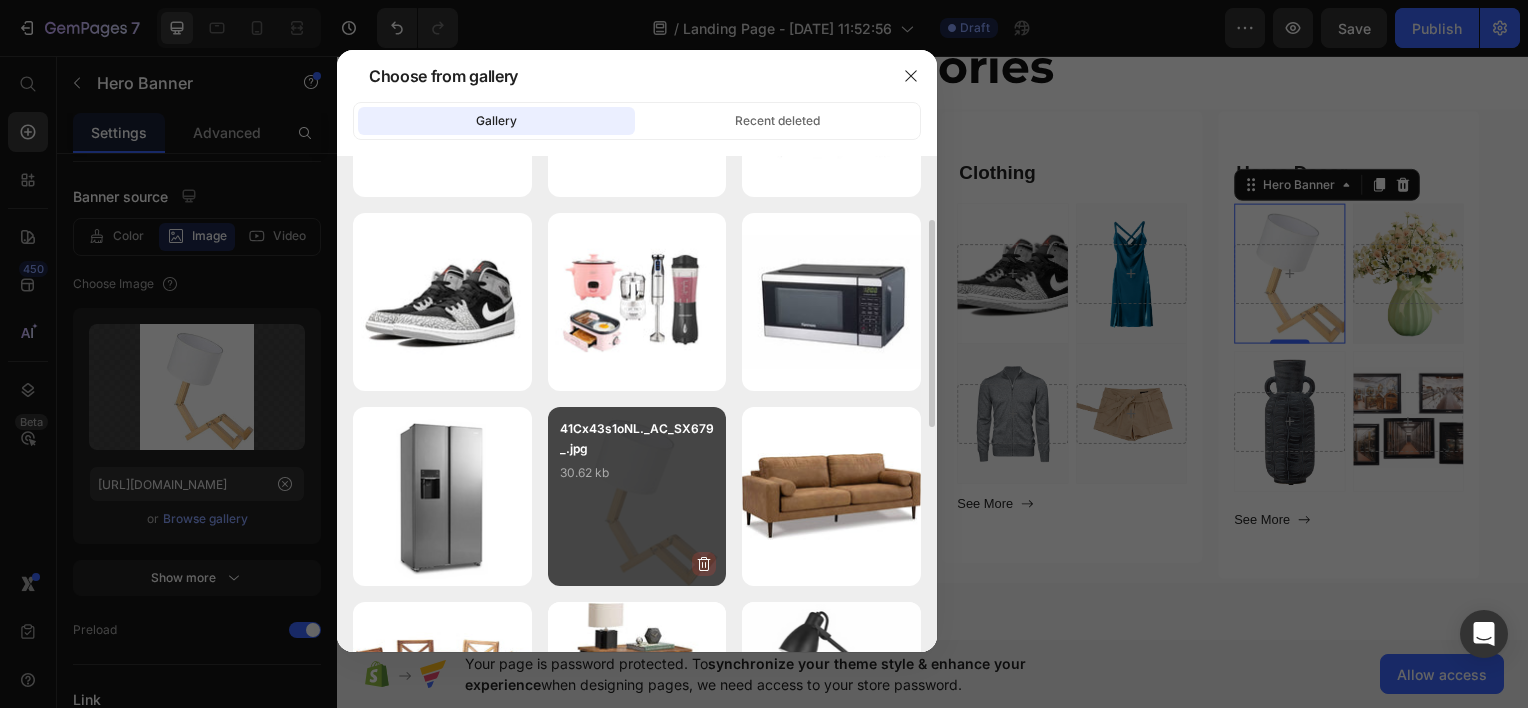 click 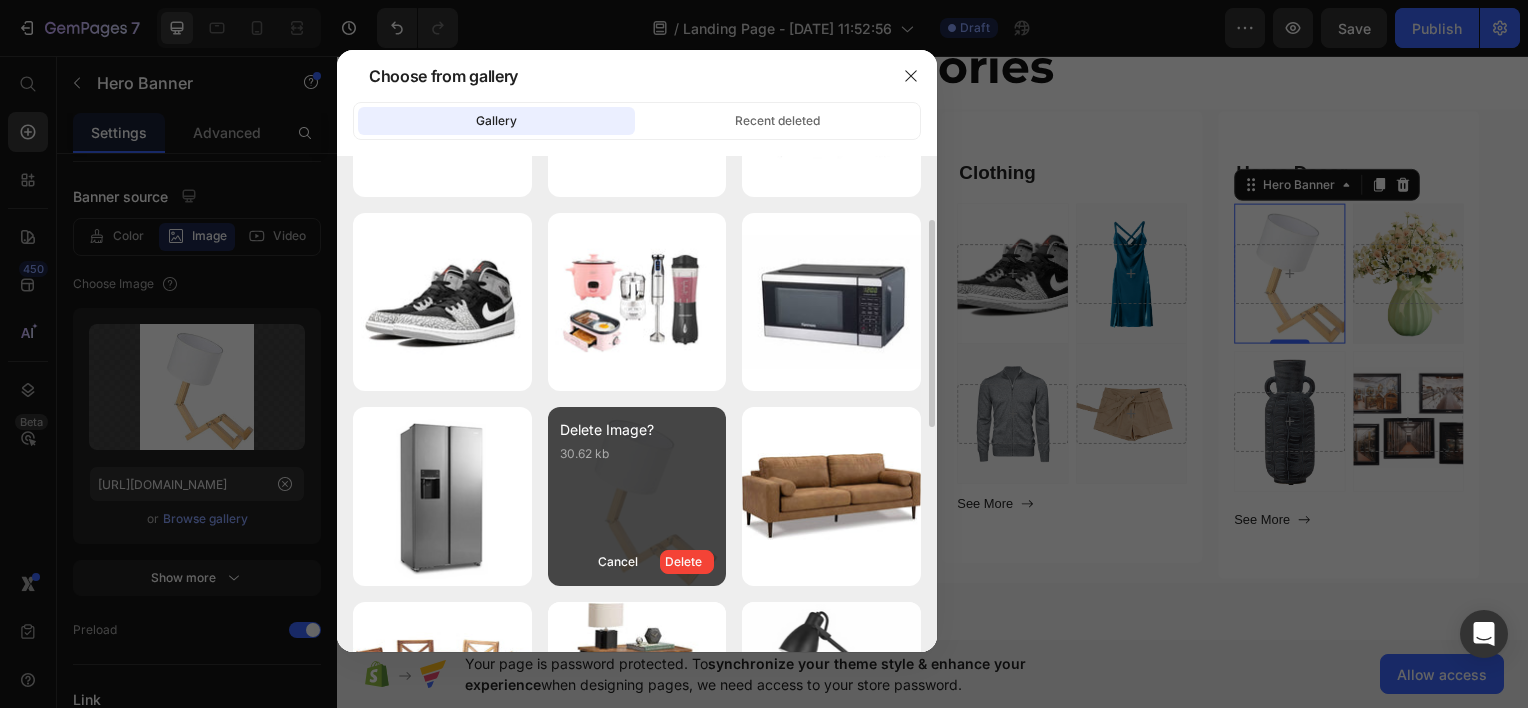 click on "Delete" at bounding box center [683, 562] 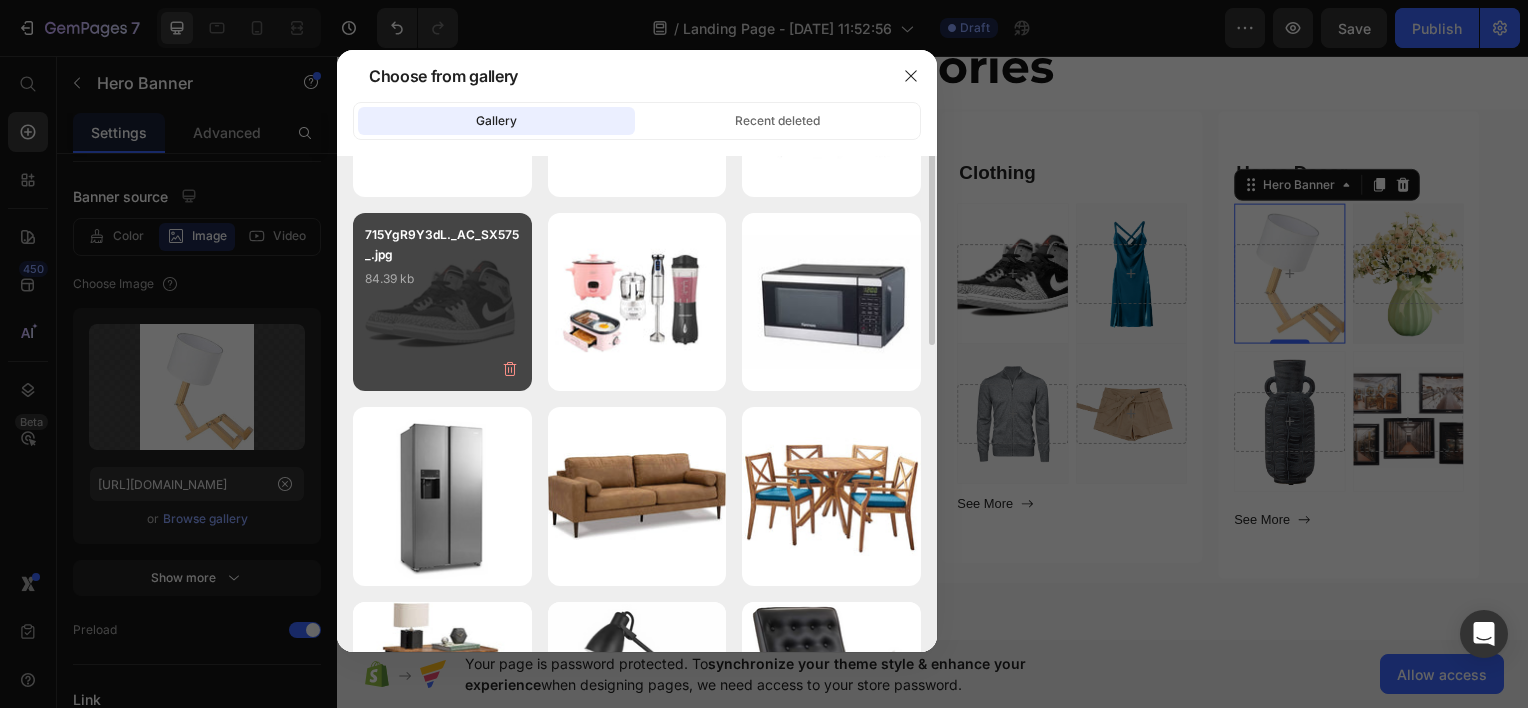 scroll, scrollTop: 0, scrollLeft: 0, axis: both 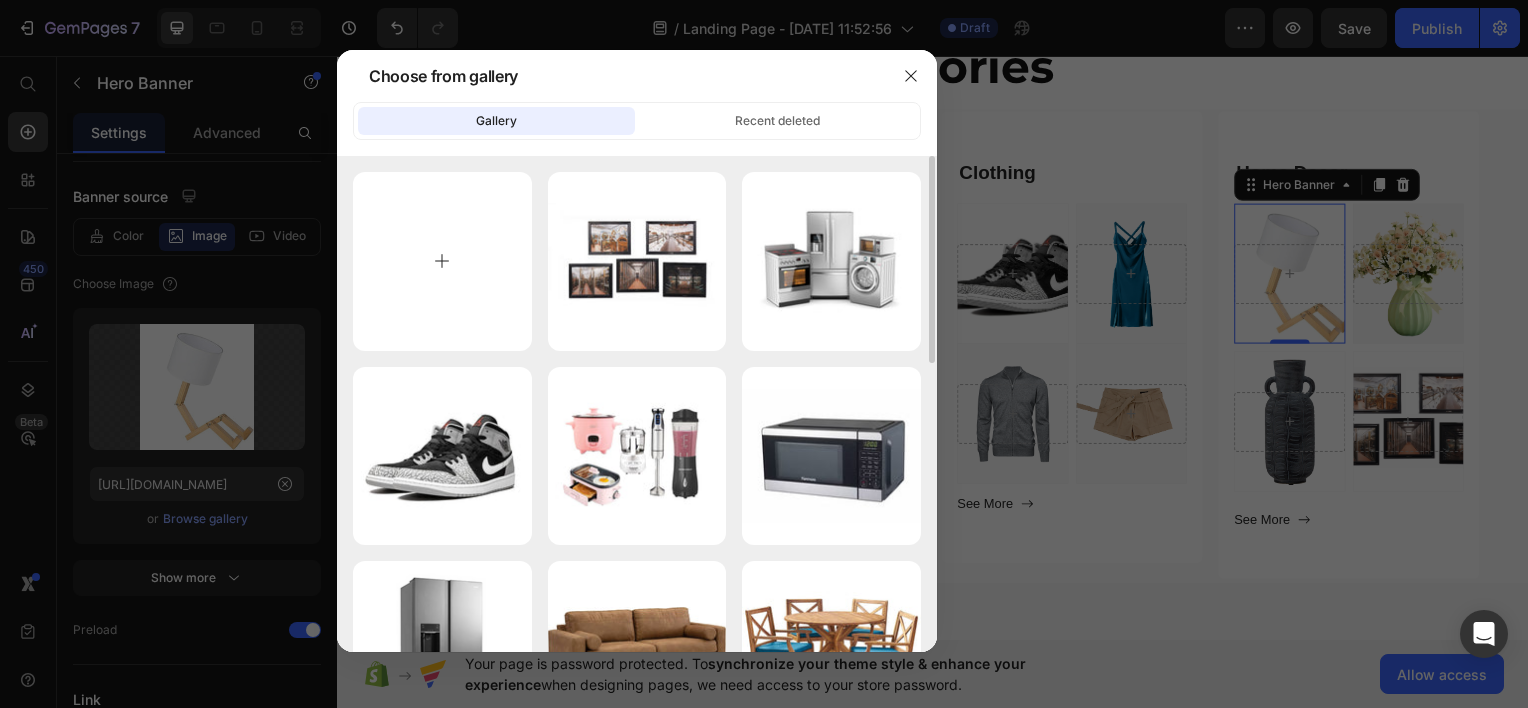 click at bounding box center [442, 261] 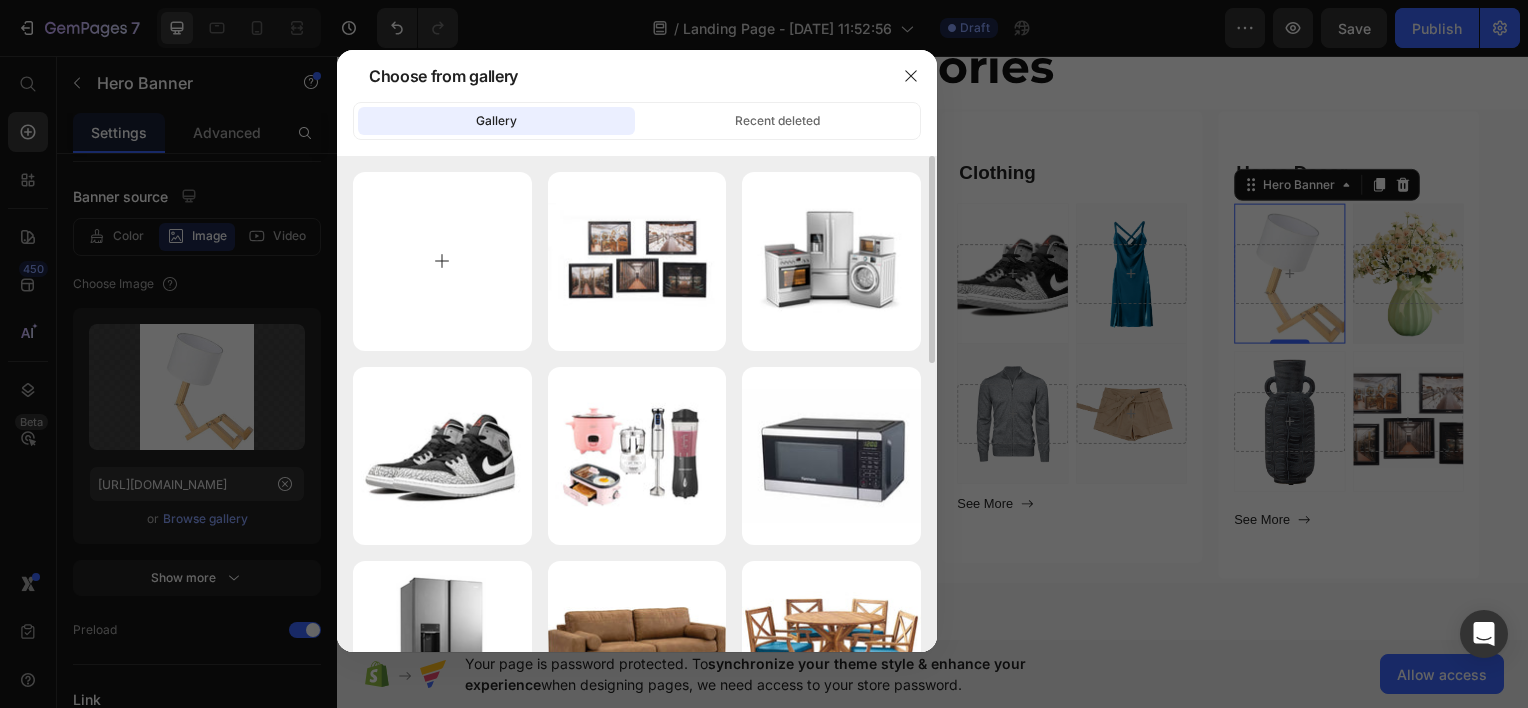 type on "C:\fakepath\41Cx43s1oNL._AC_SX679_.jpg" 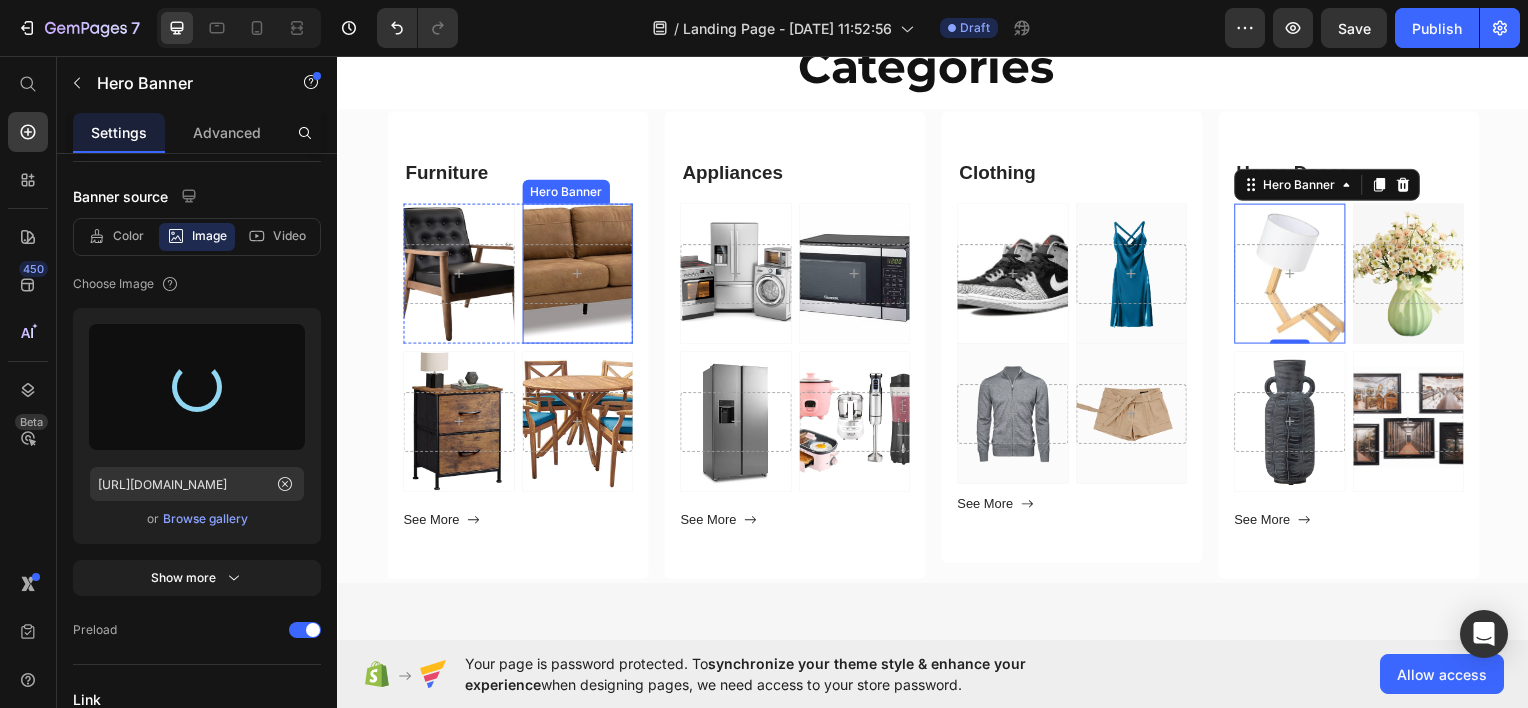 type on "[URL][DOMAIN_NAME]" 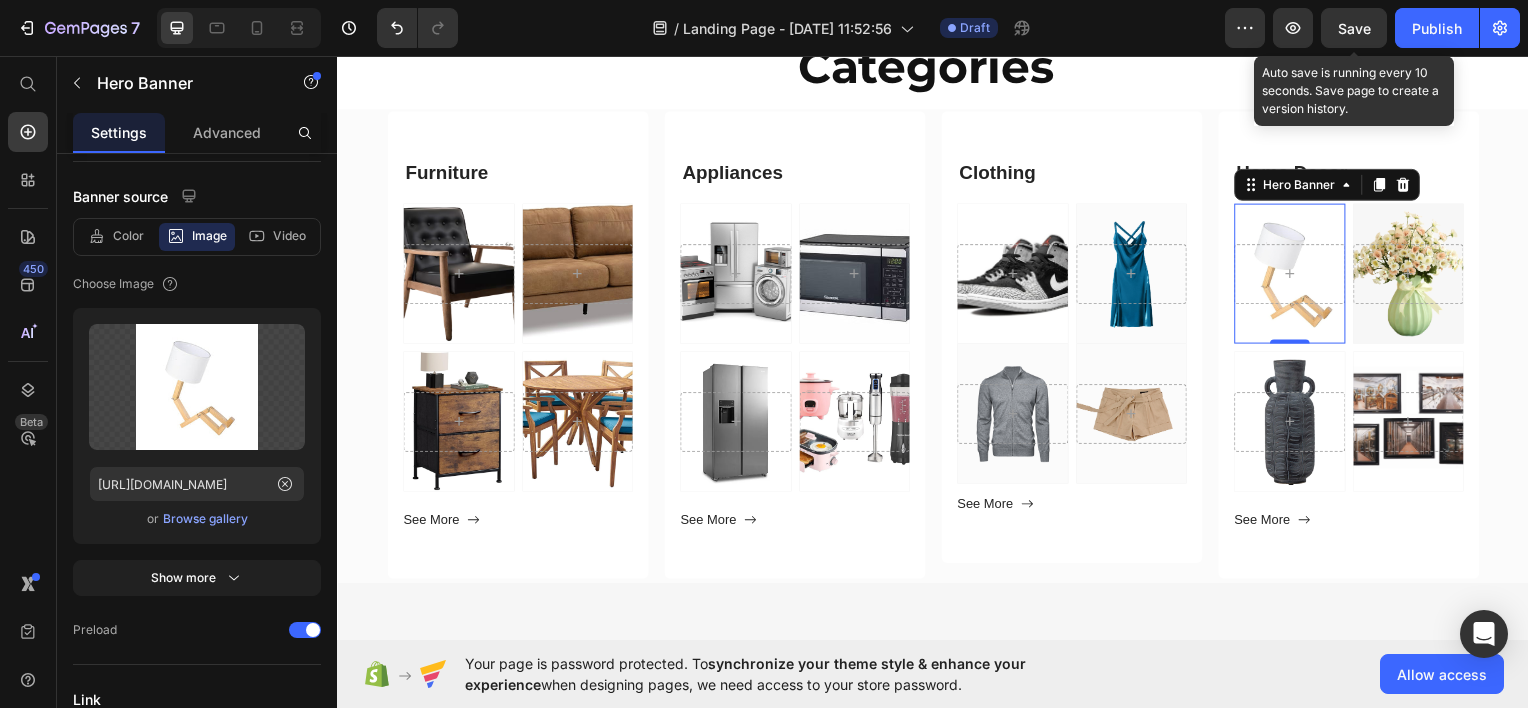 click on "Save" at bounding box center [1354, 28] 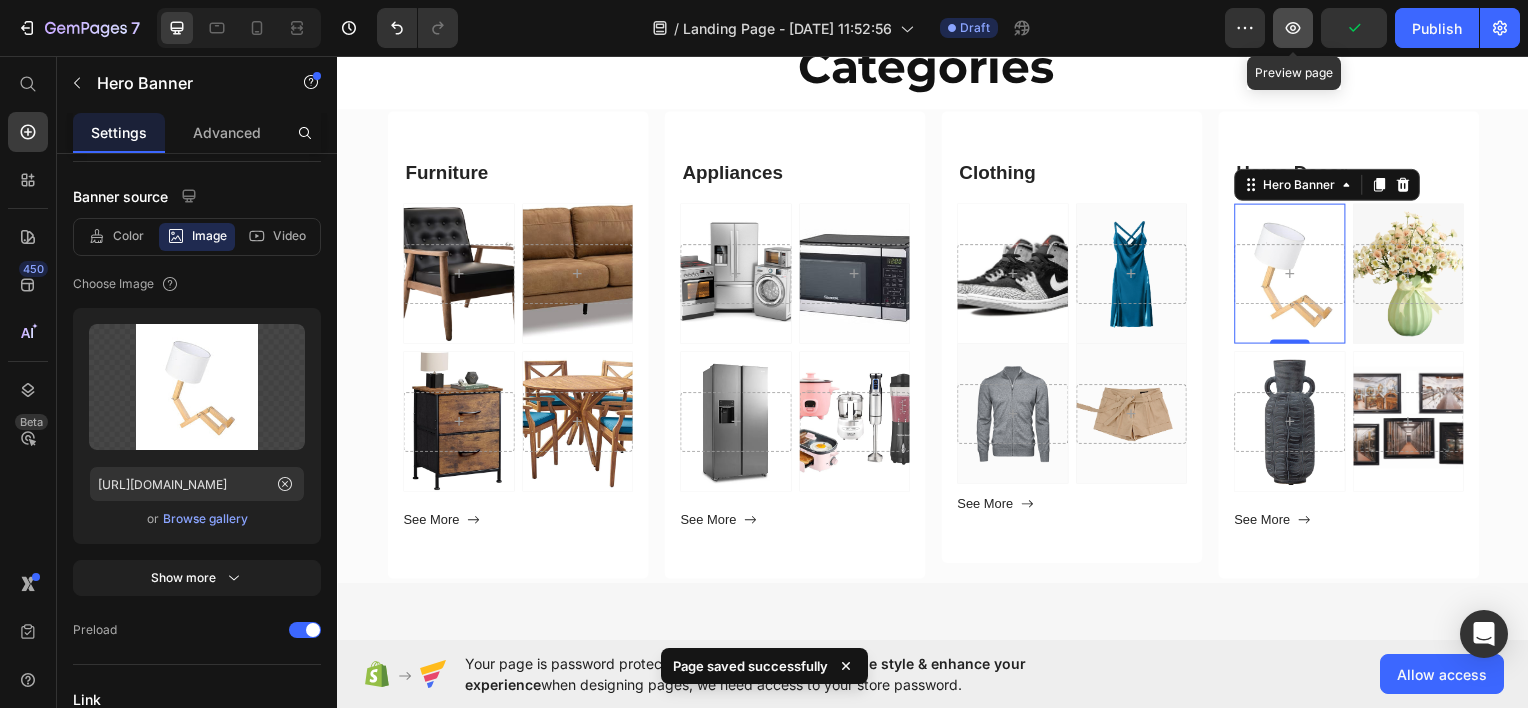 click 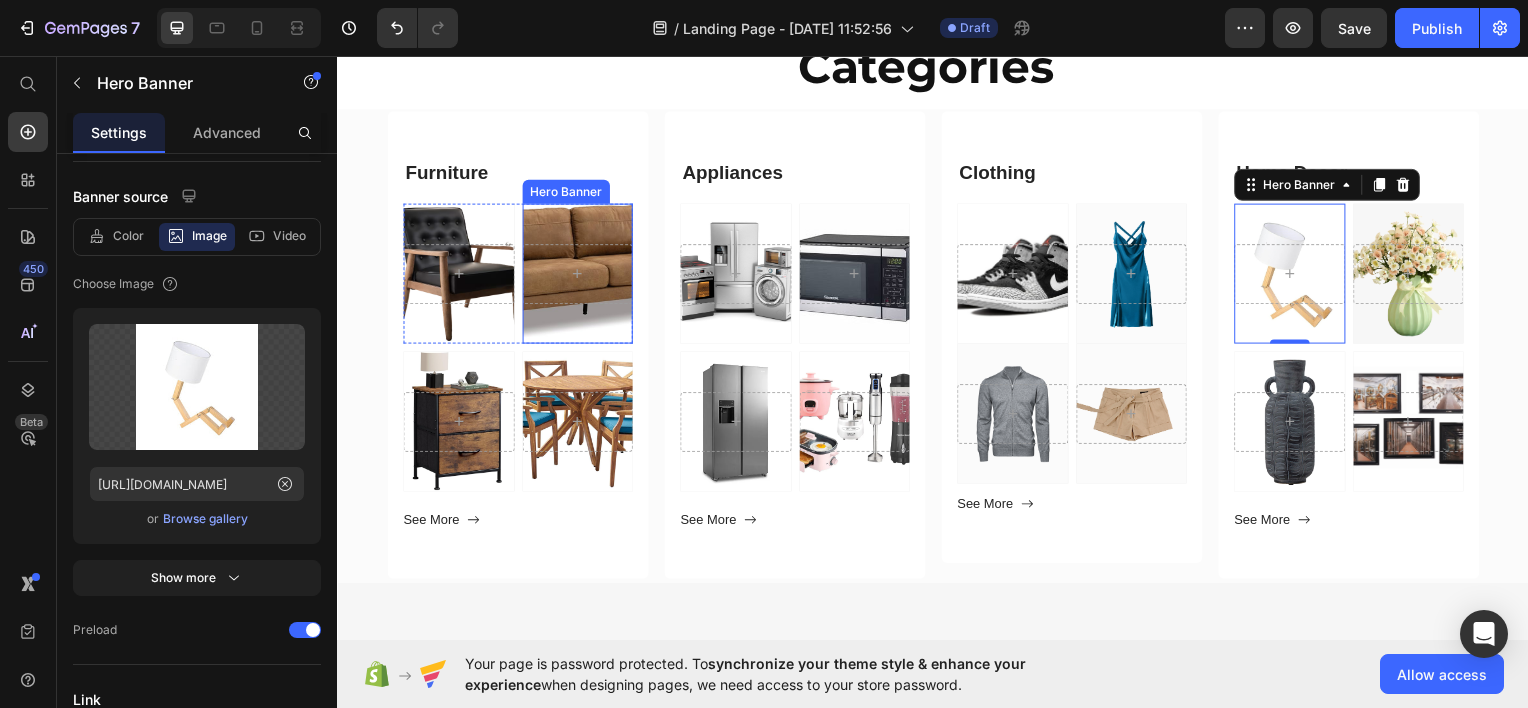 click at bounding box center (579, 274) 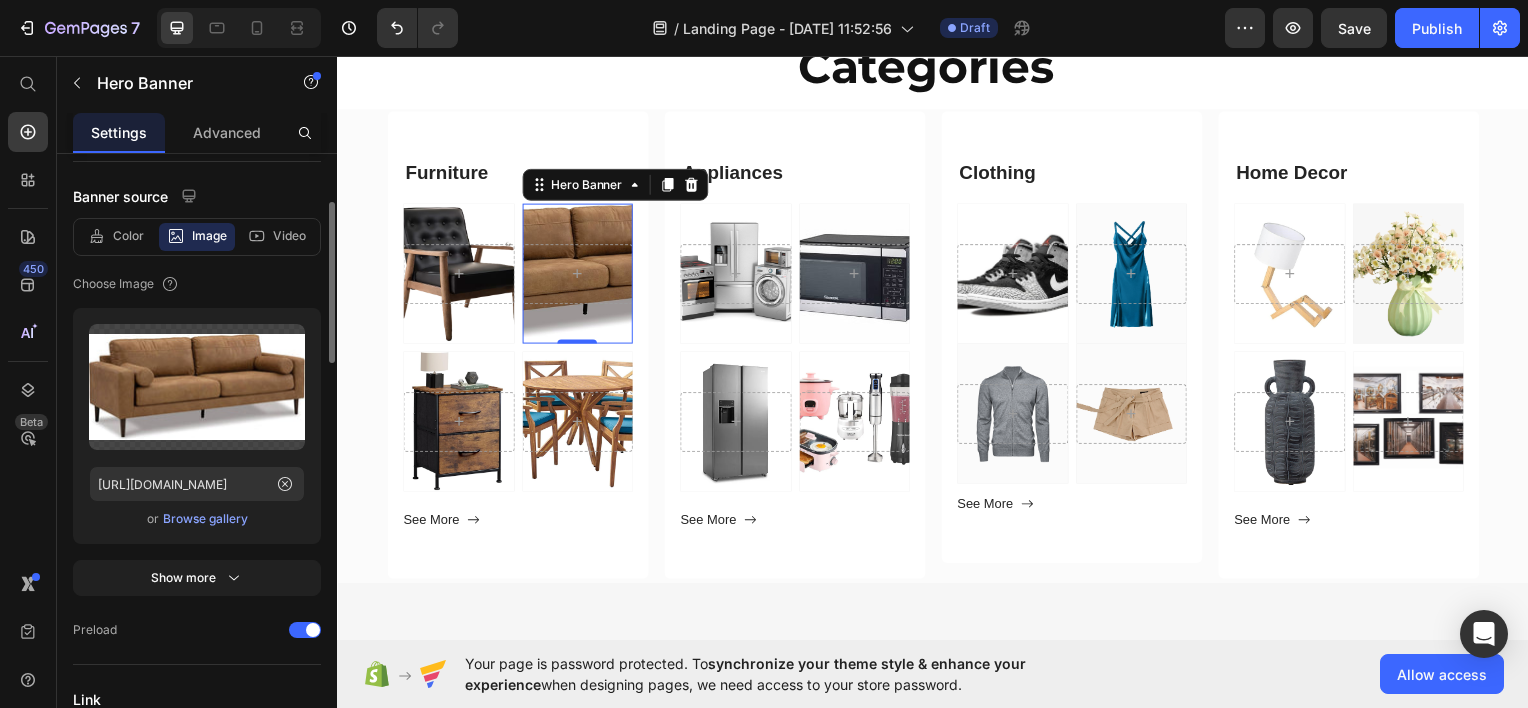 click on "Browse gallery" at bounding box center [205, 519] 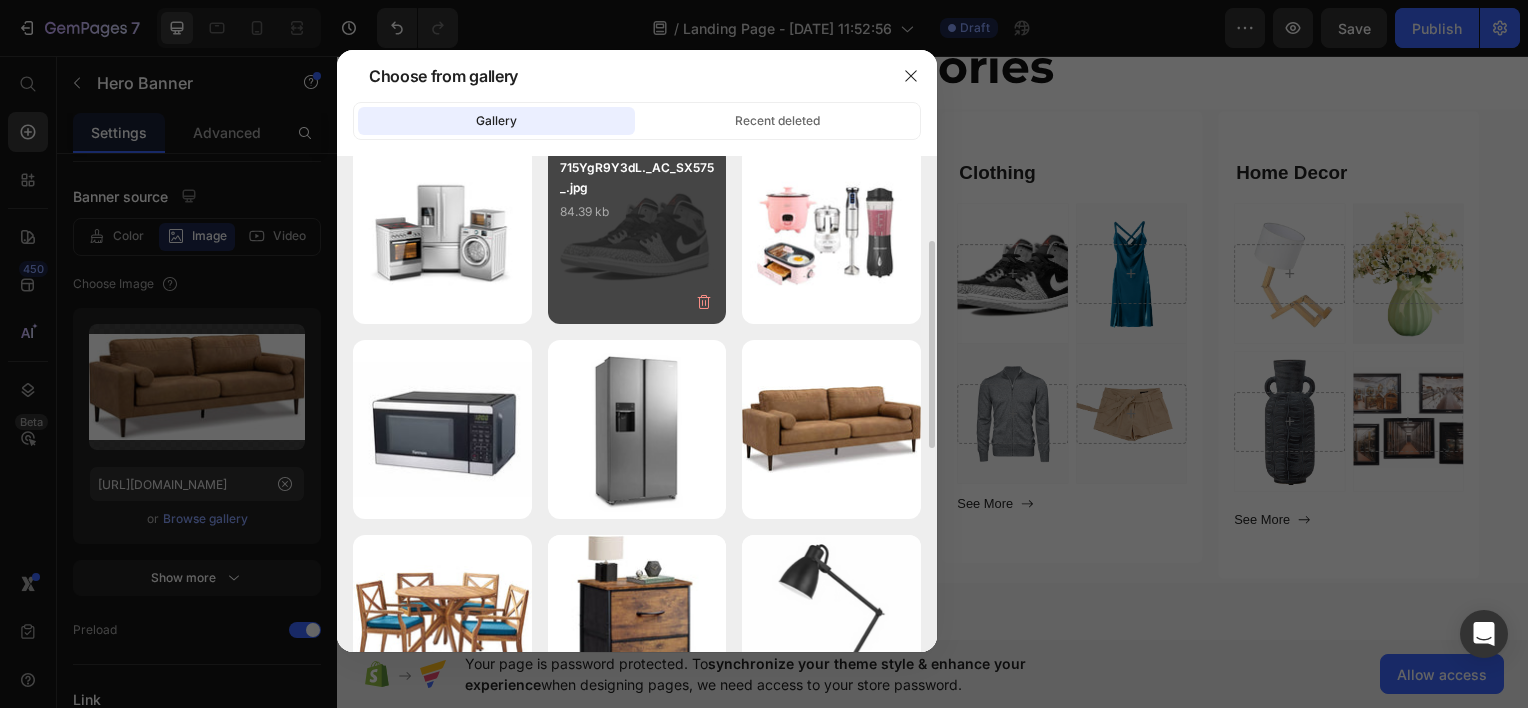 scroll, scrollTop: 223, scrollLeft: 0, axis: vertical 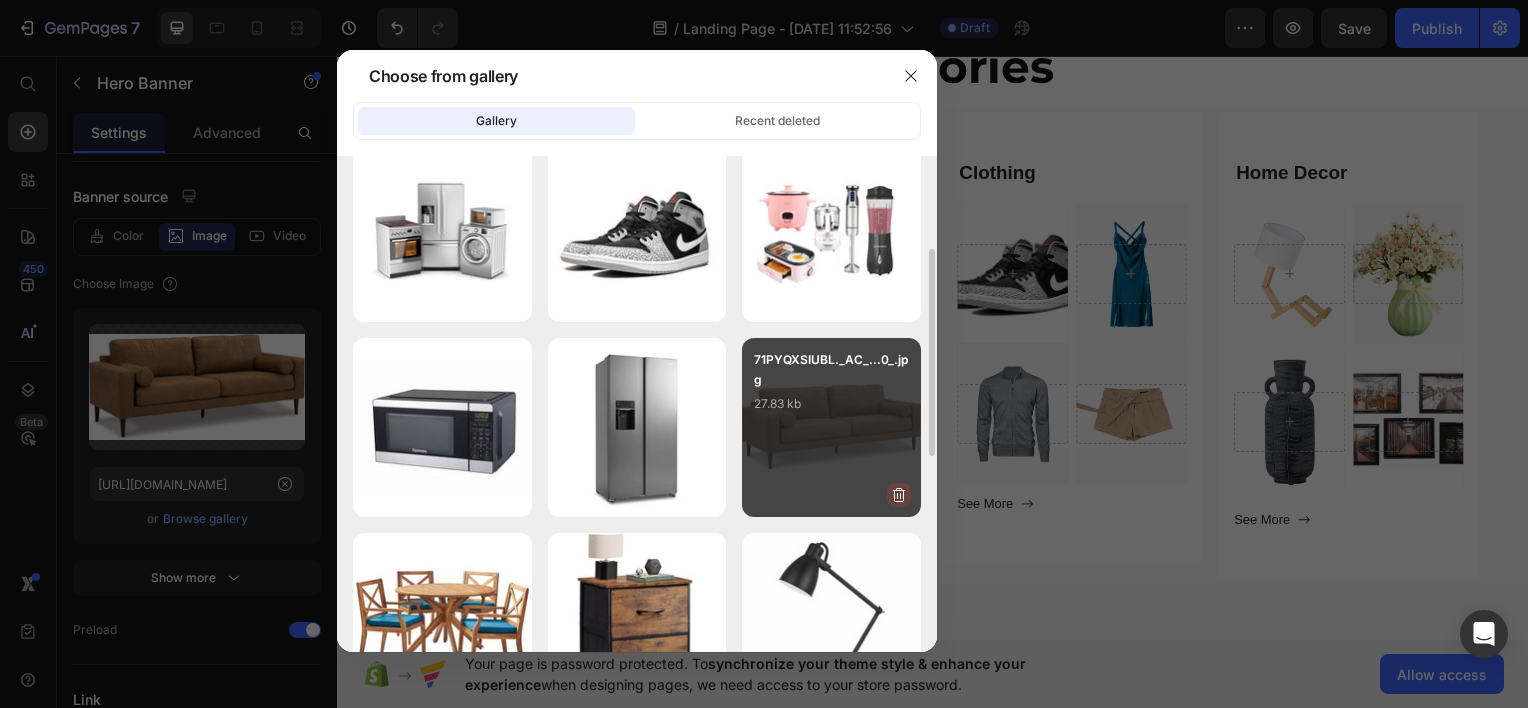 click 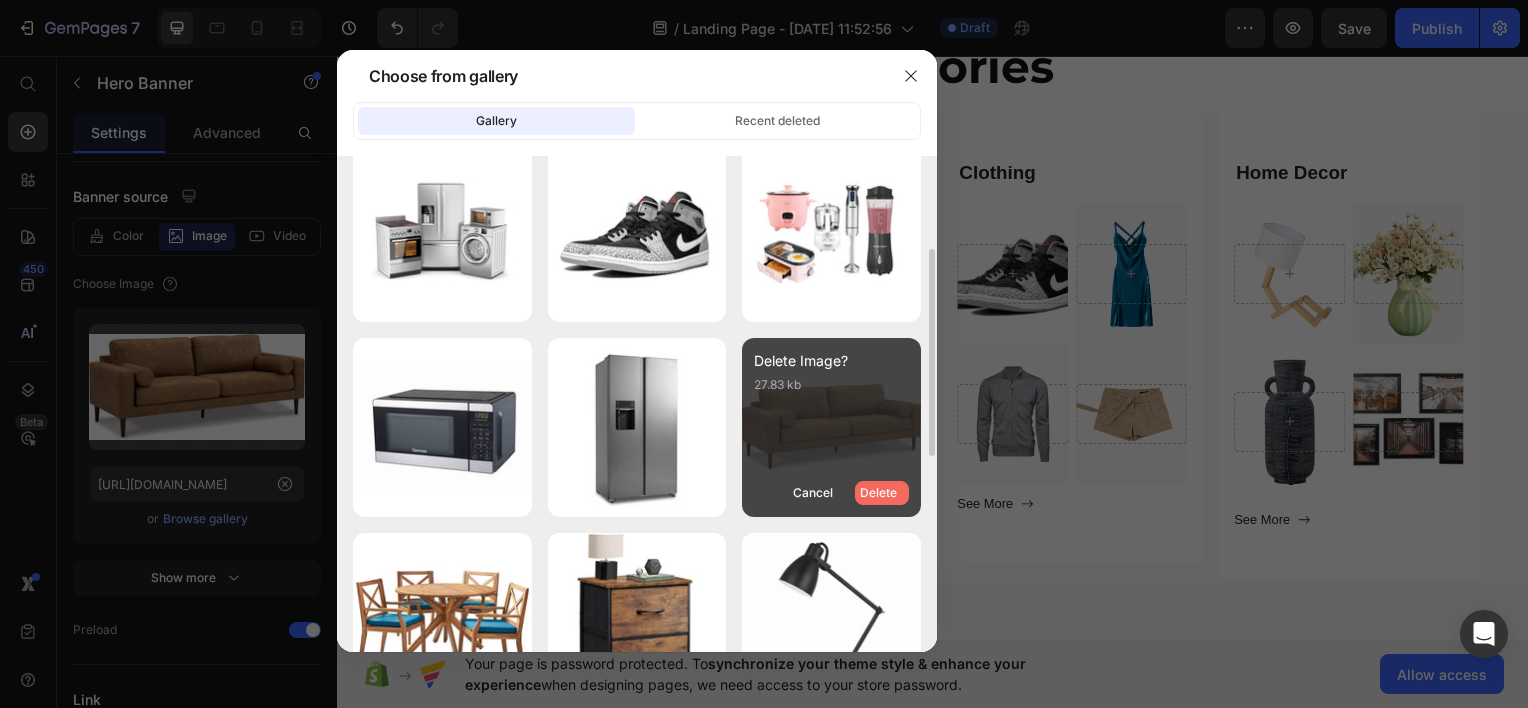 click on "Delete" at bounding box center [878, 493] 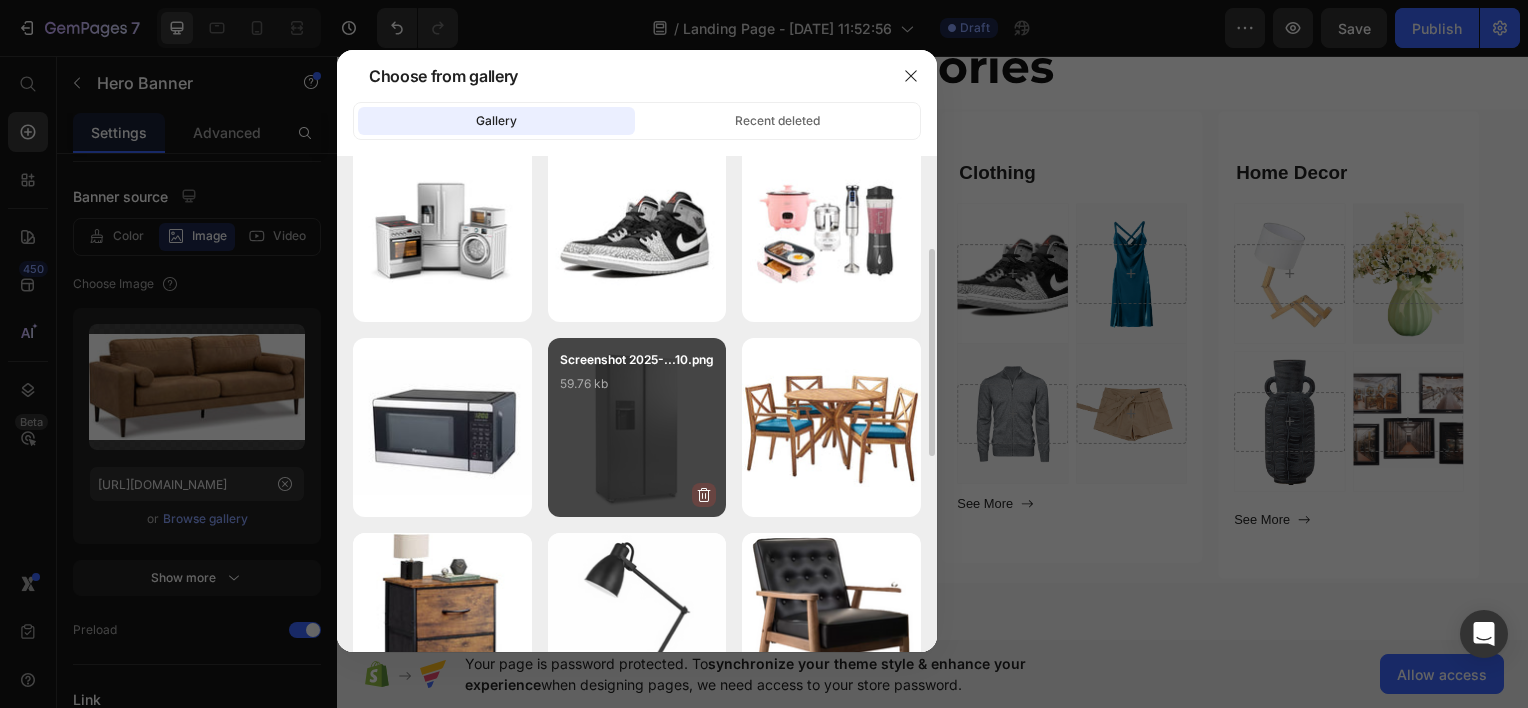 click 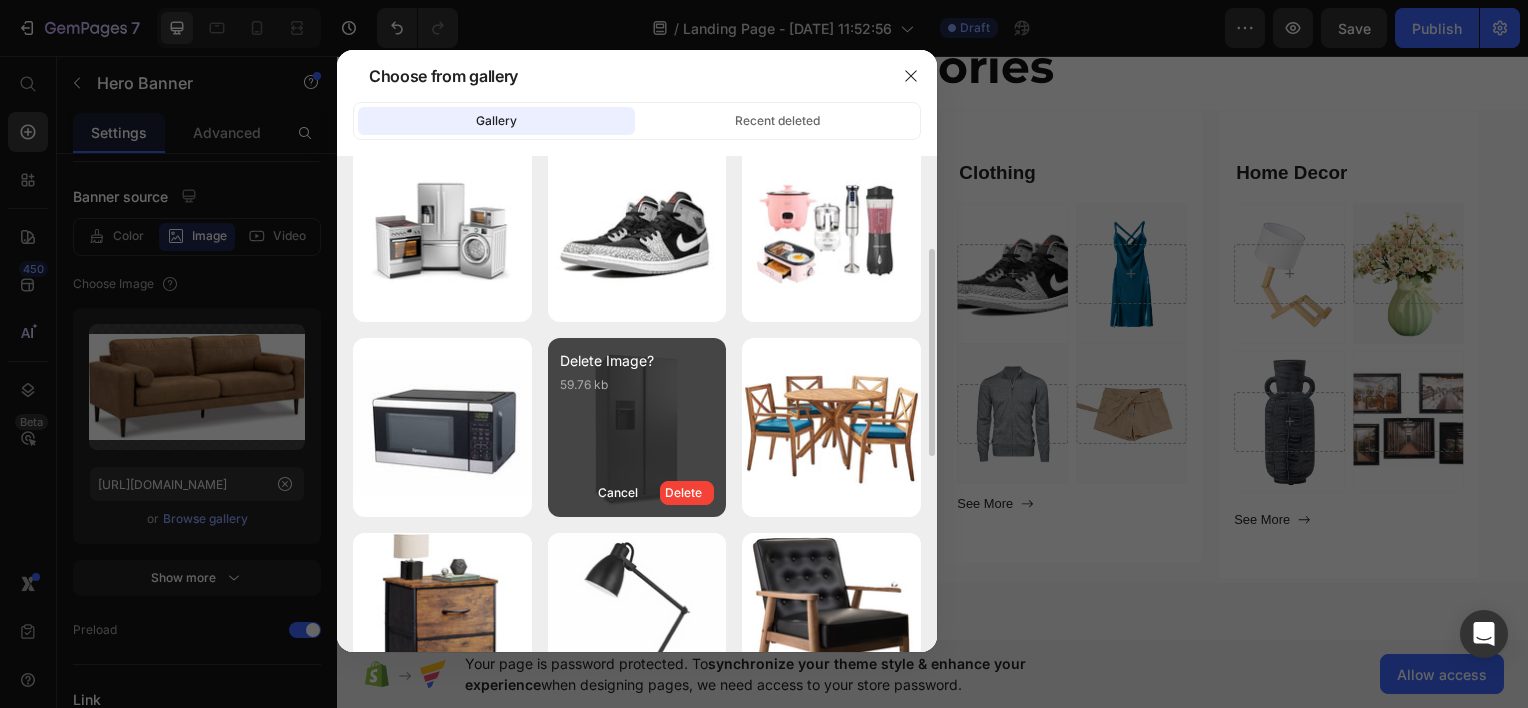 click on "Delete" at bounding box center (687, 493) 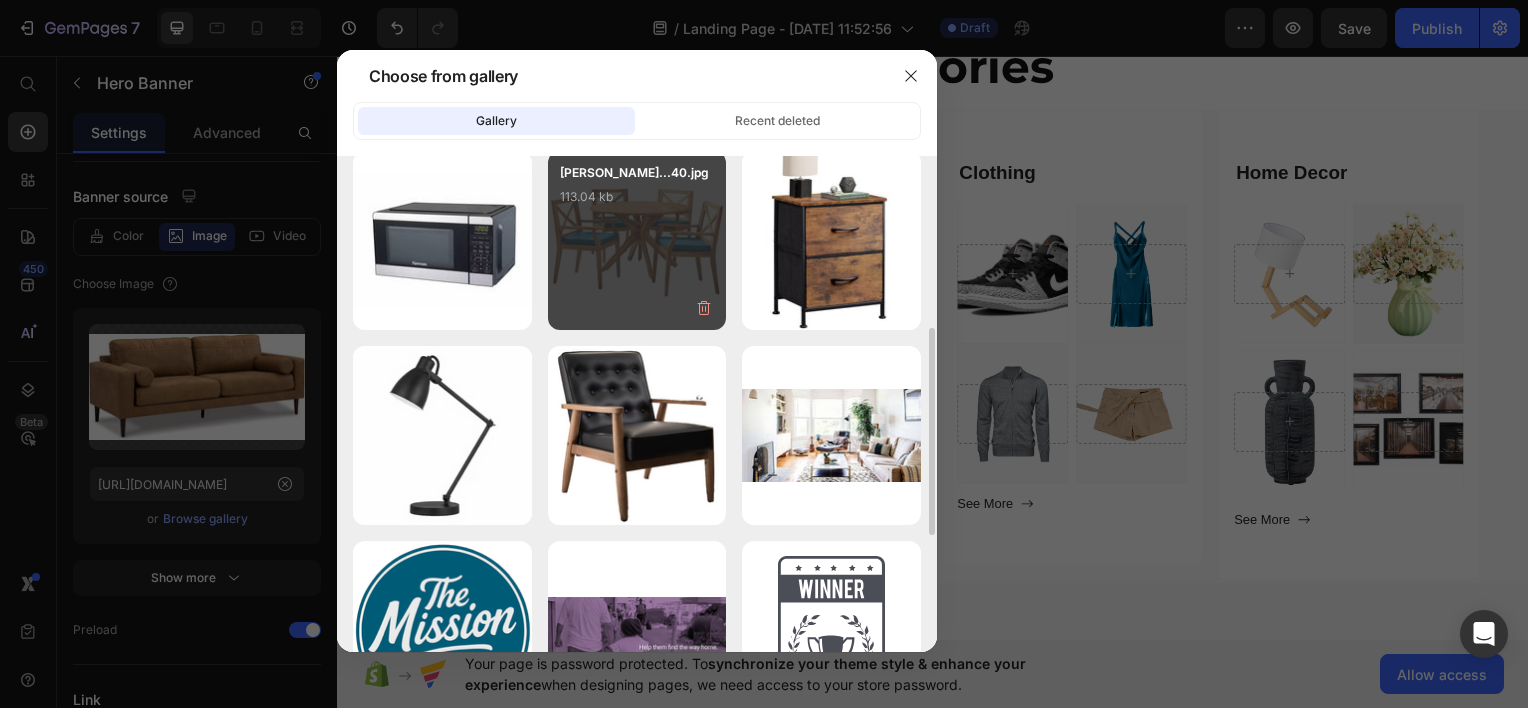scroll, scrollTop: 411, scrollLeft: 0, axis: vertical 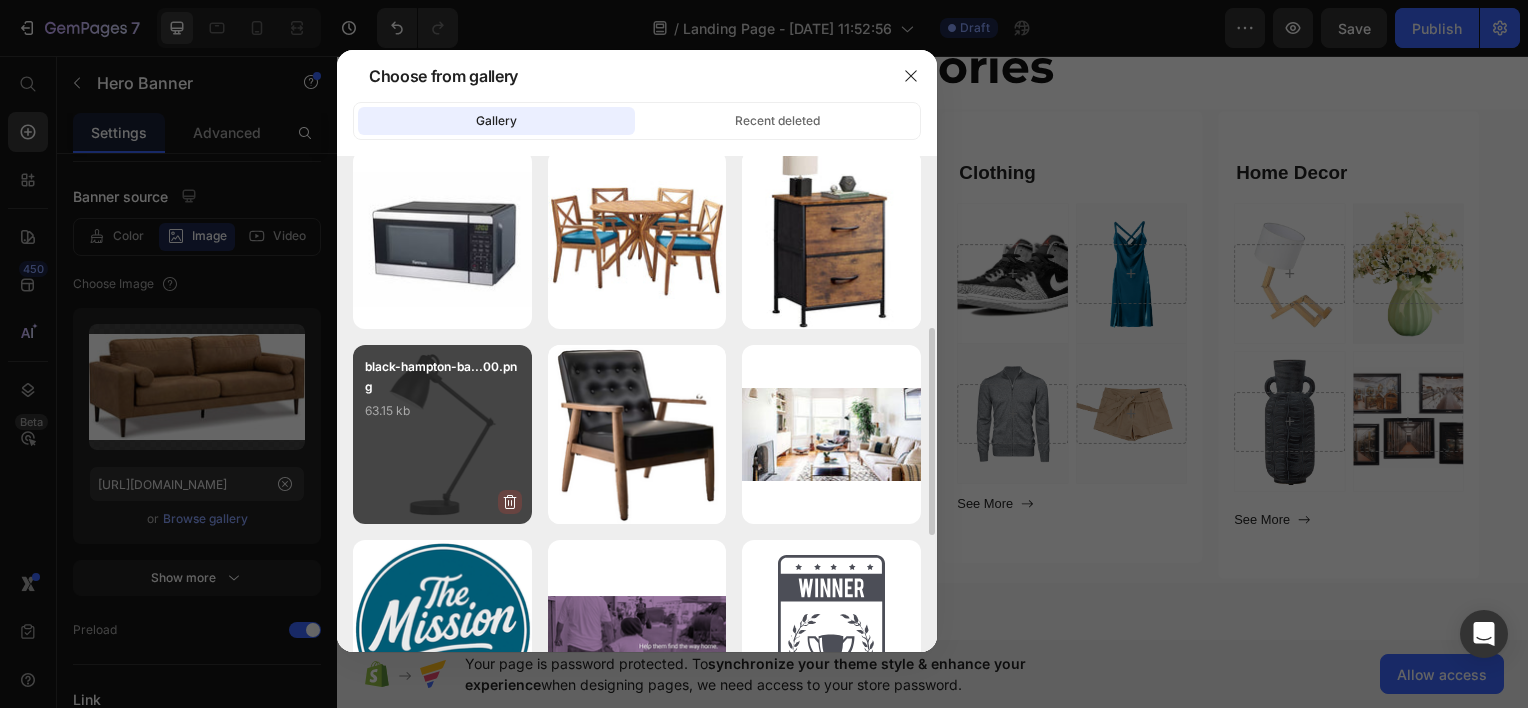 click 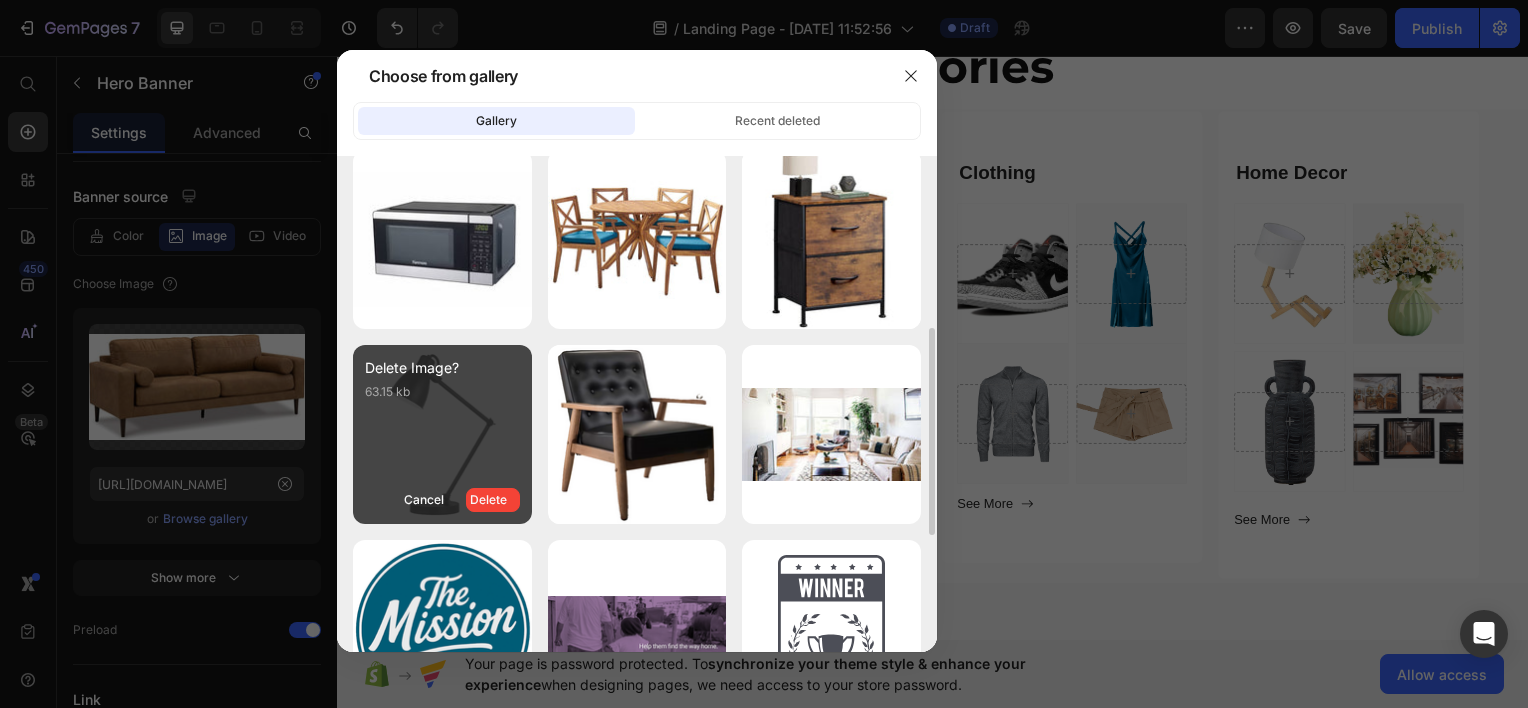 click on "Delete" at bounding box center [493, 500] 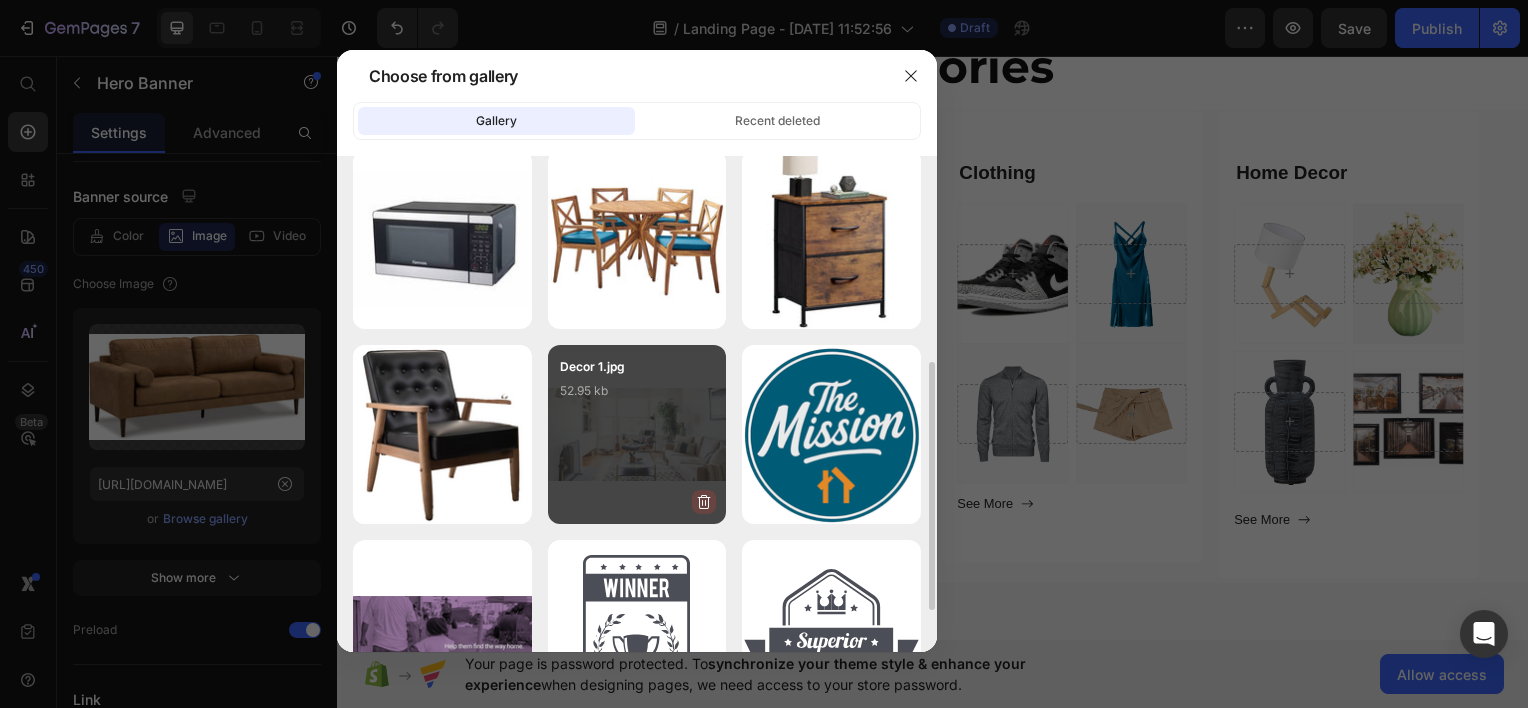 click 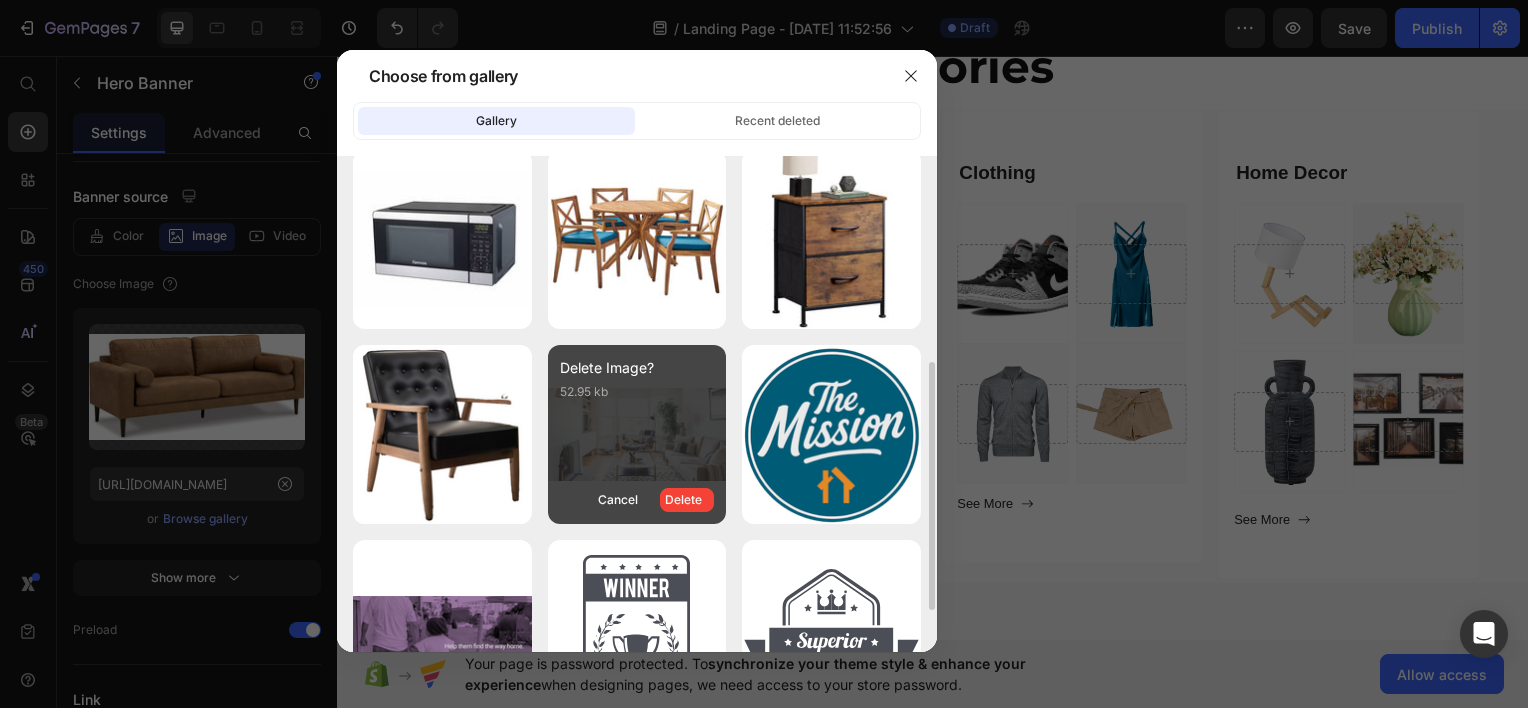 click on "Delete" at bounding box center (683, 500) 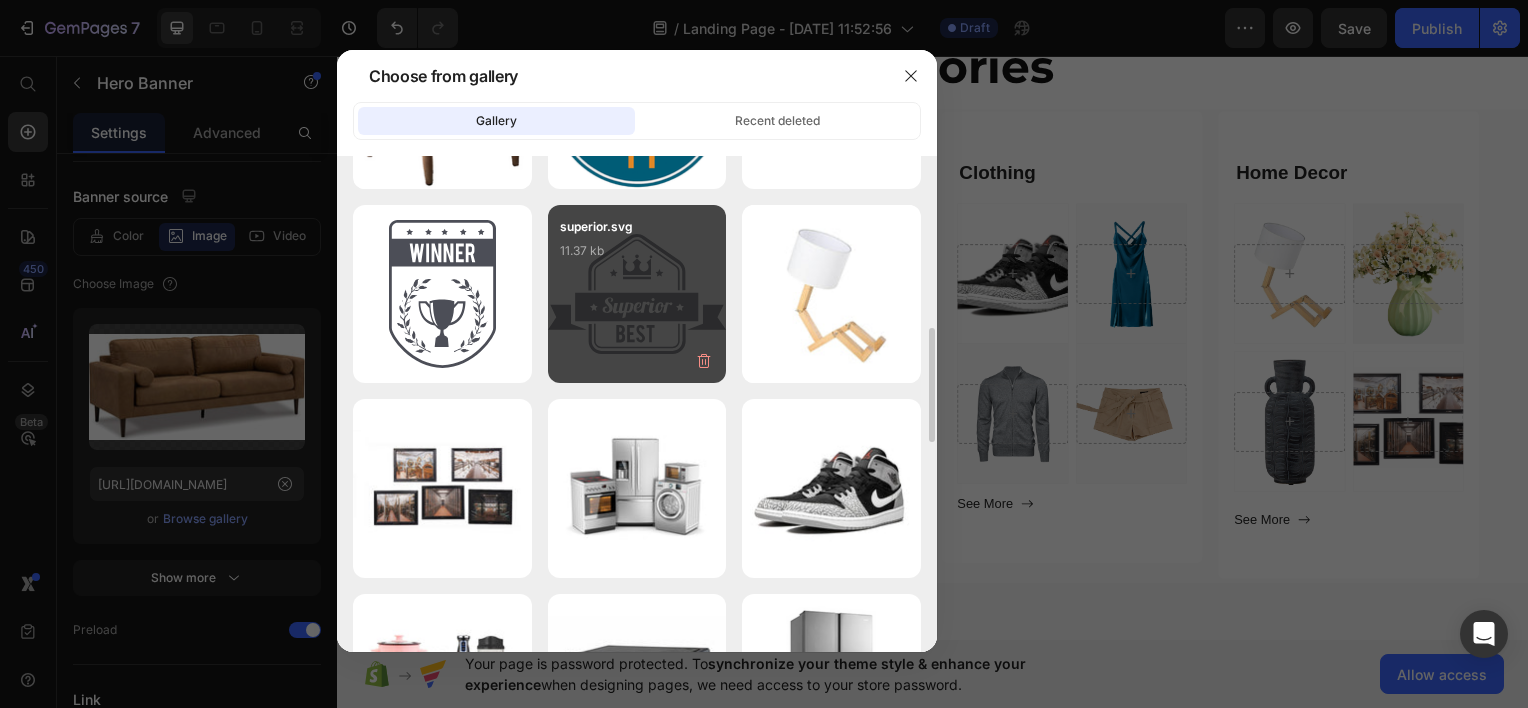 scroll, scrollTop: 747, scrollLeft: 0, axis: vertical 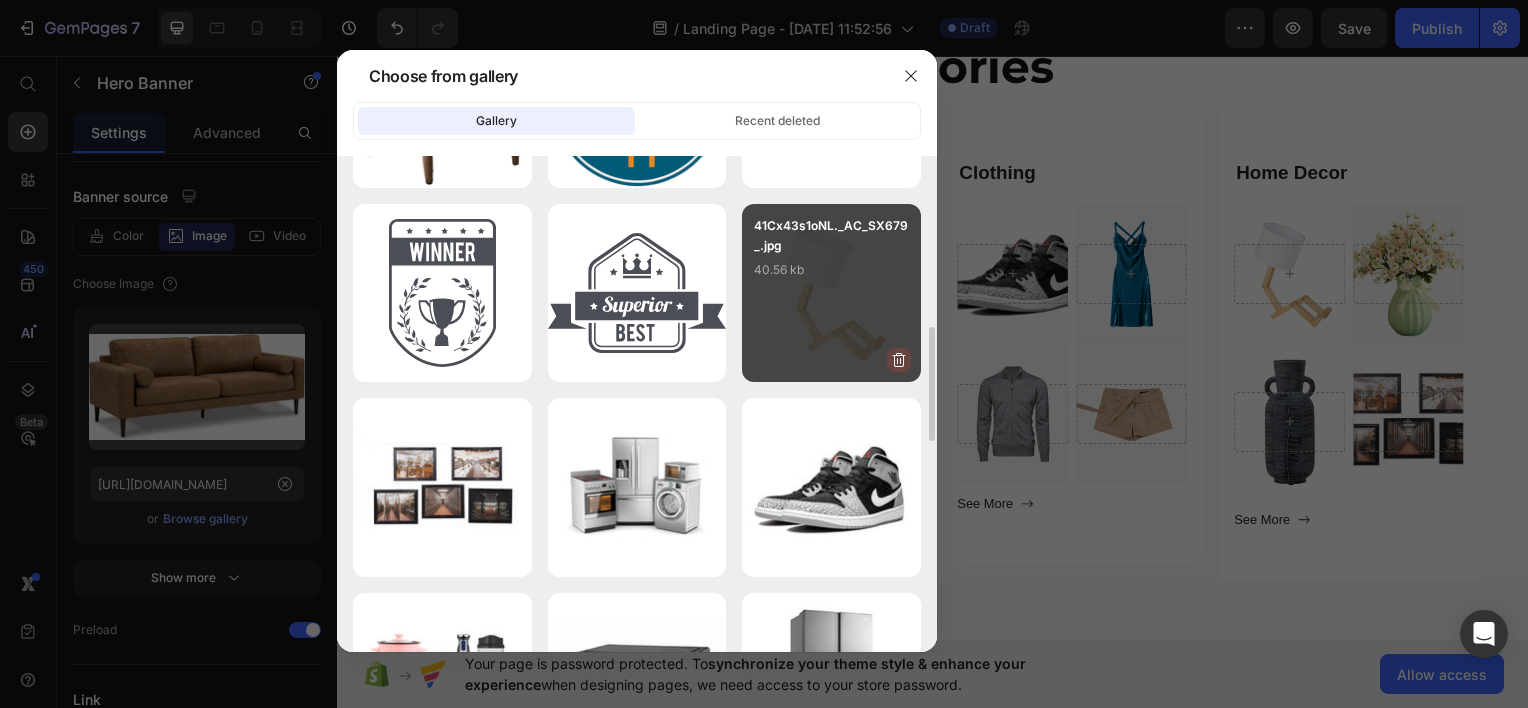 click 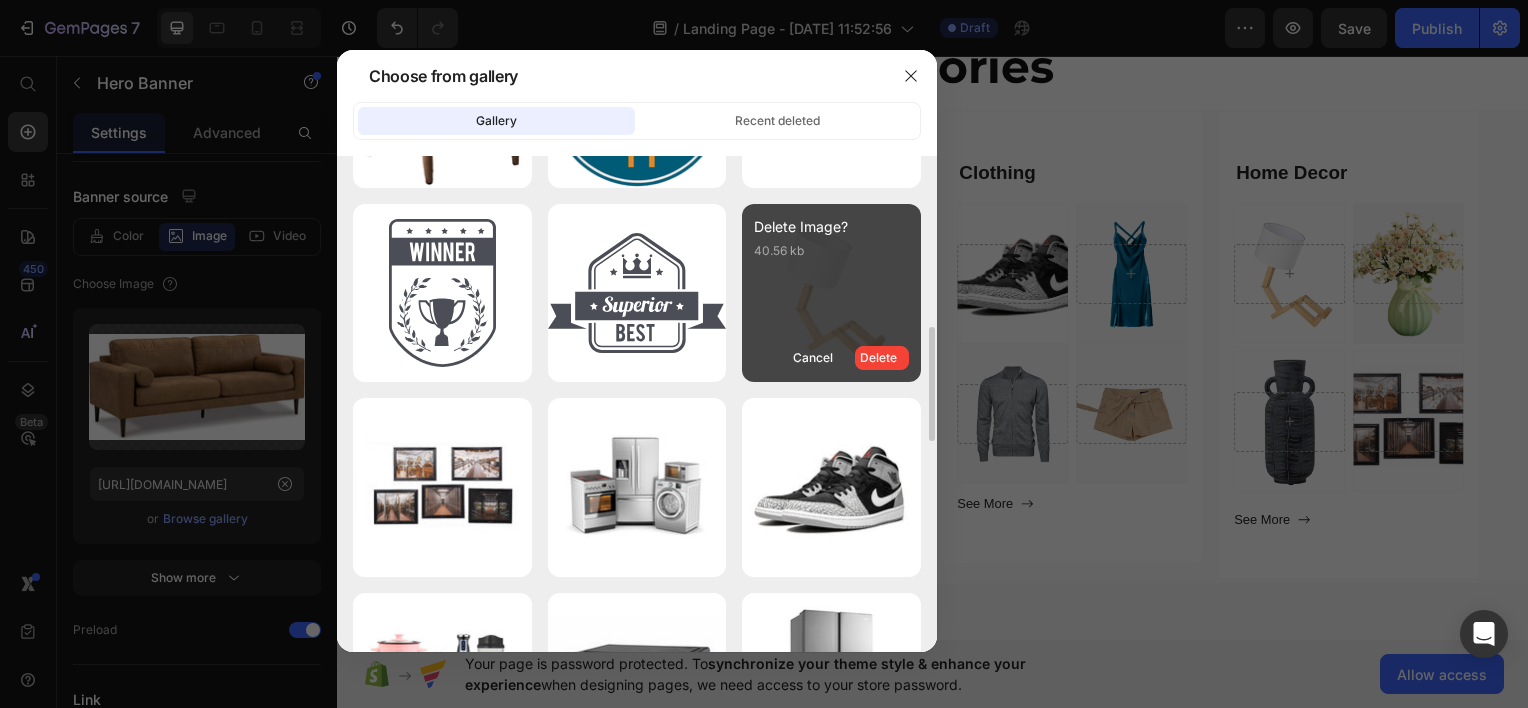 click on "Delete" at bounding box center (882, 358) 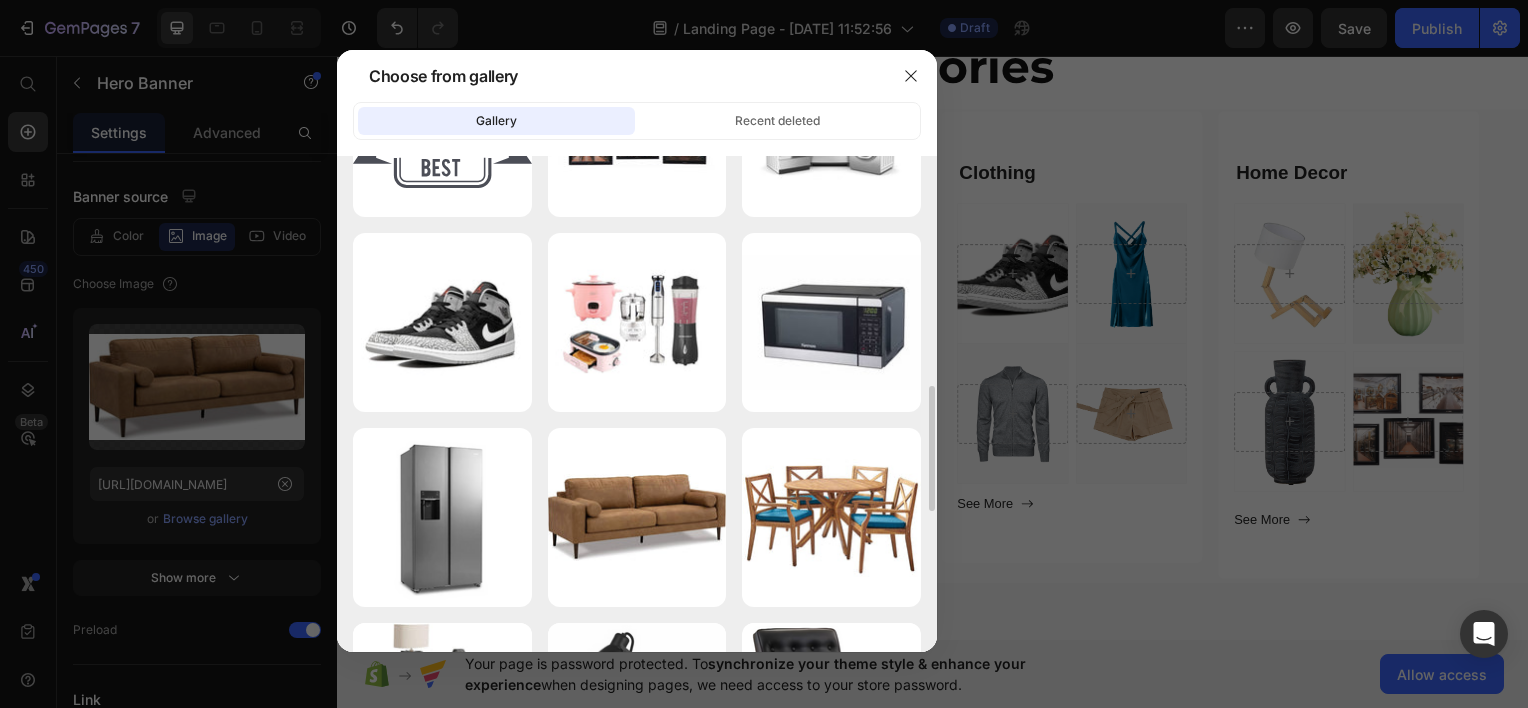 scroll, scrollTop: 913, scrollLeft: 0, axis: vertical 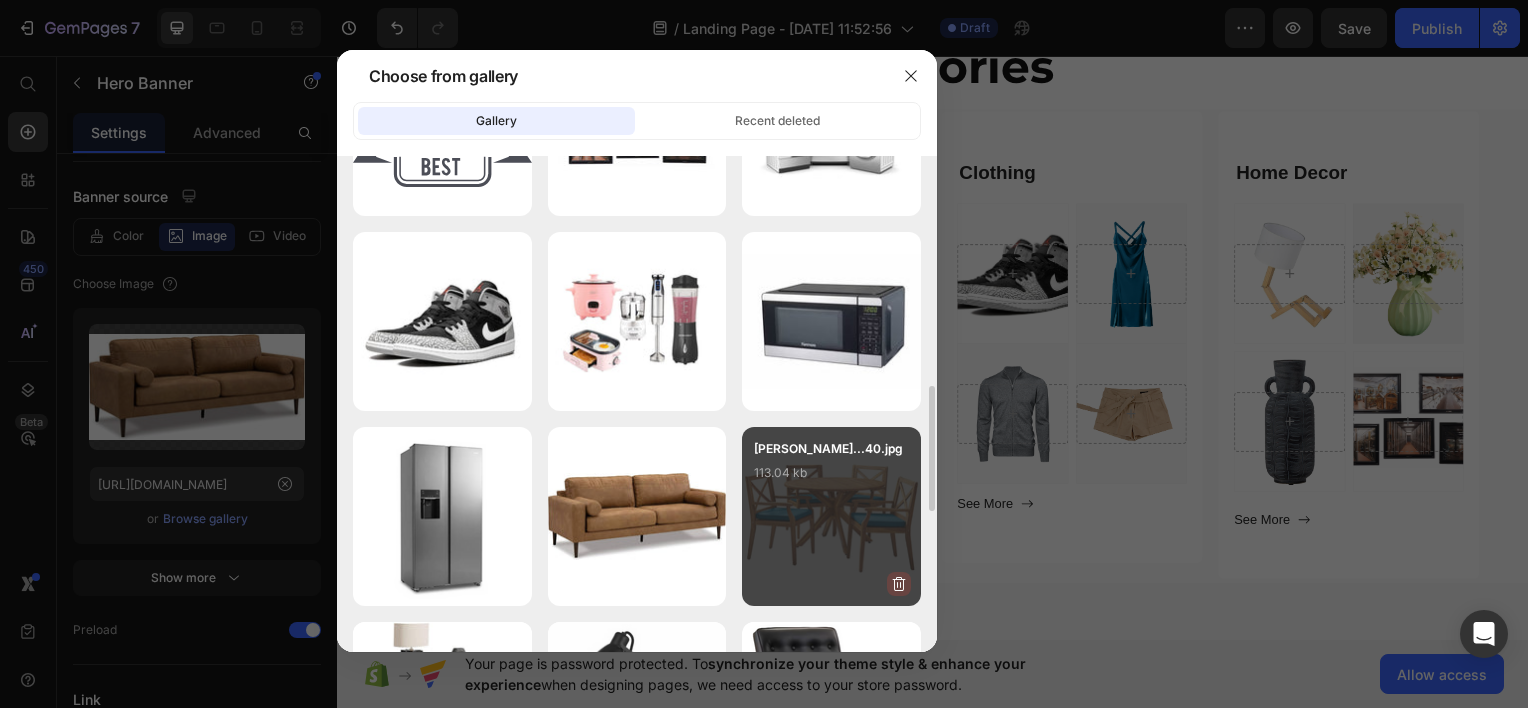 click 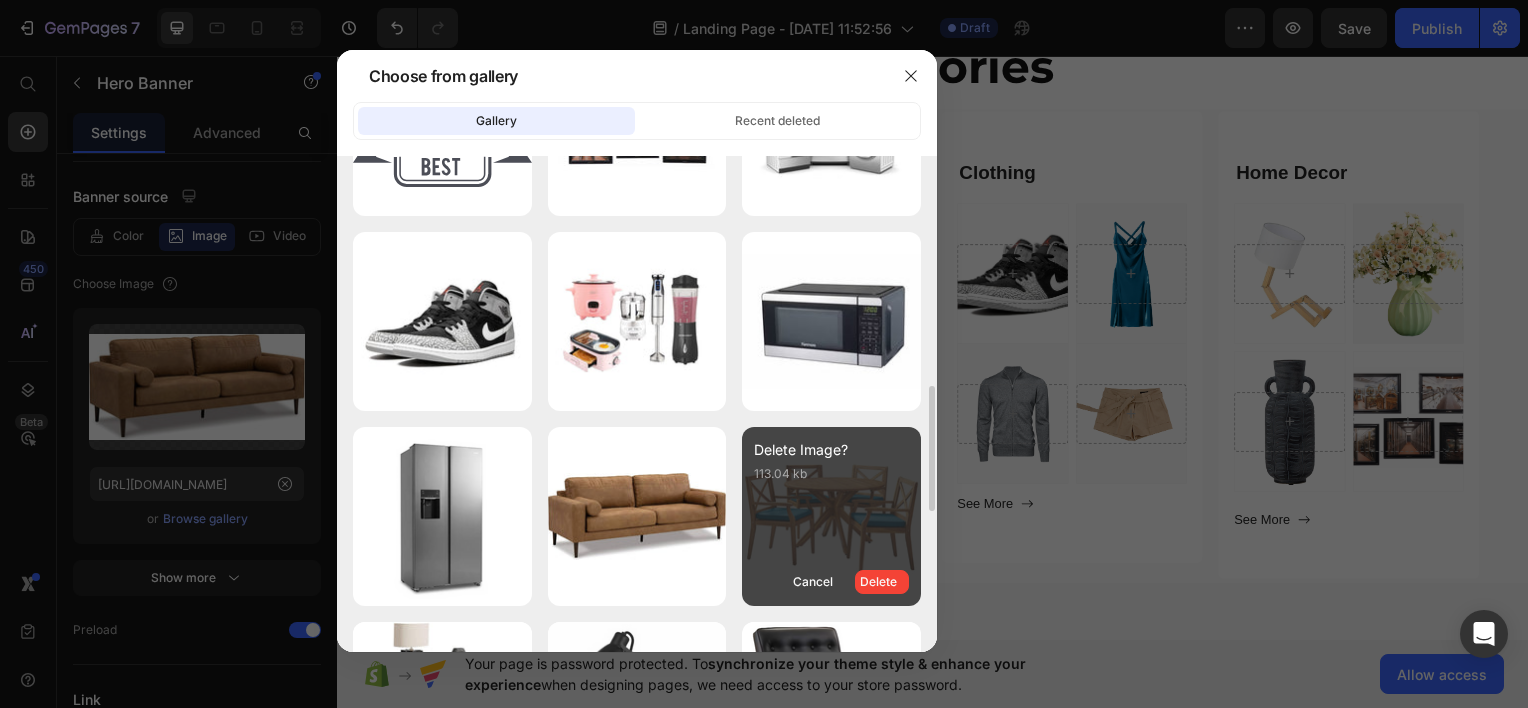 click on "Delete" at bounding box center [878, 582] 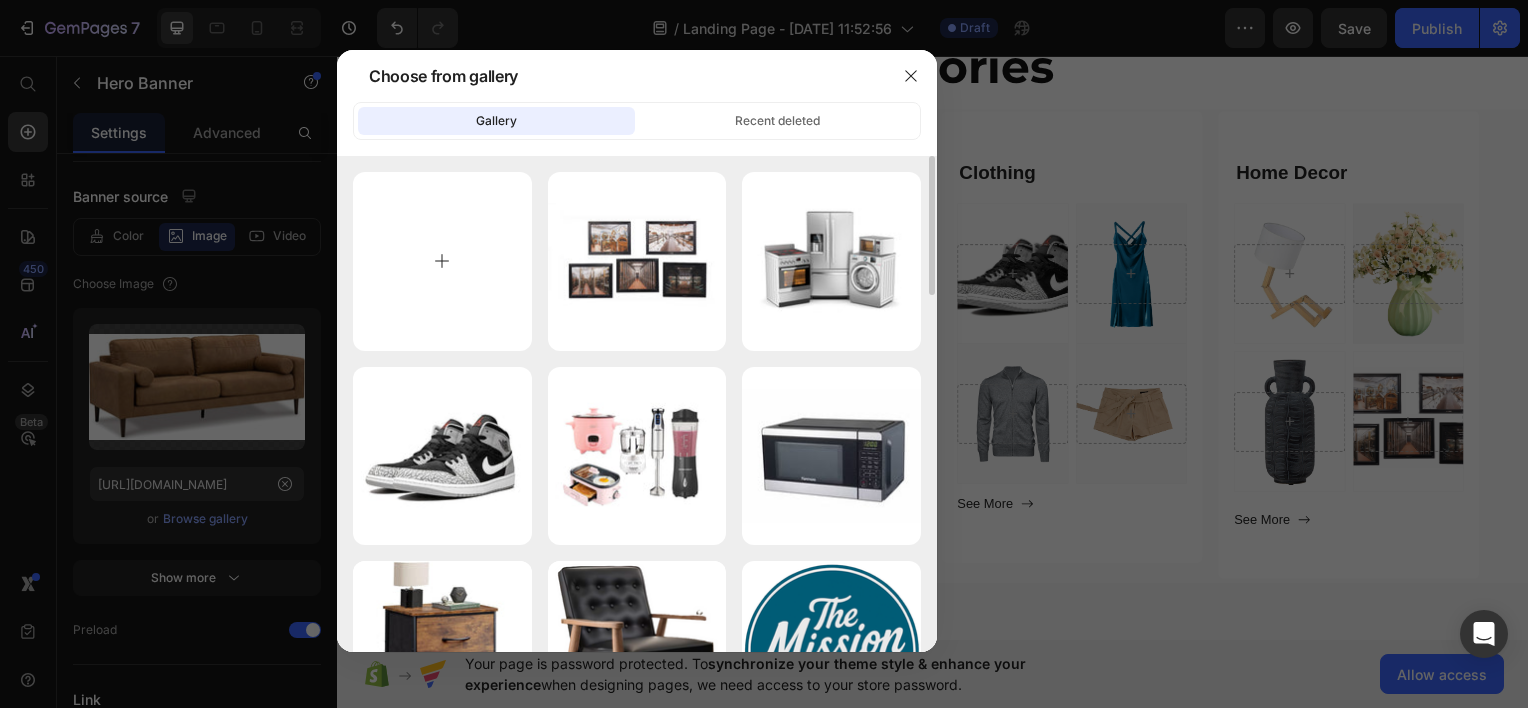 scroll, scrollTop: 0, scrollLeft: 0, axis: both 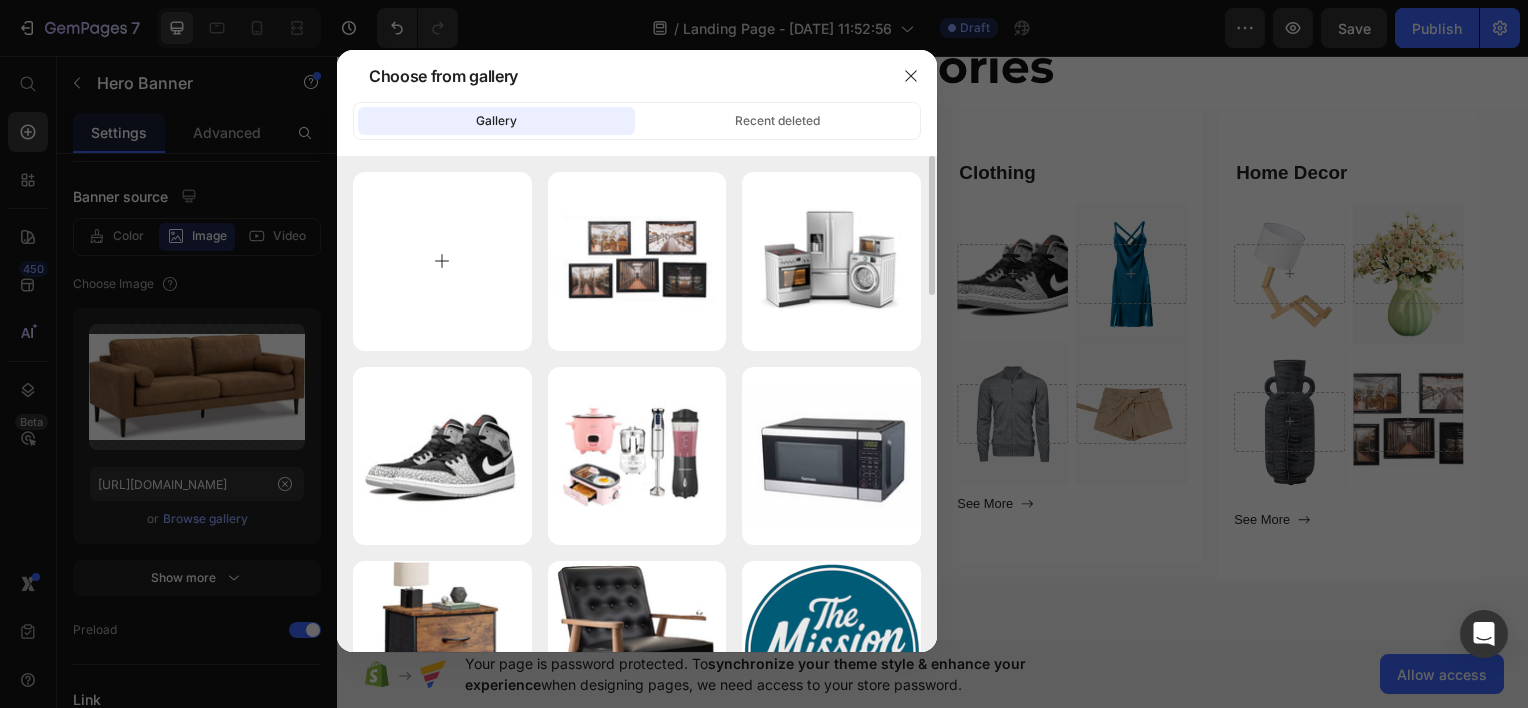 type on "C:\fakepath\71PYQXSIUBL._AC_UF894,1000_QL80_.jpg" 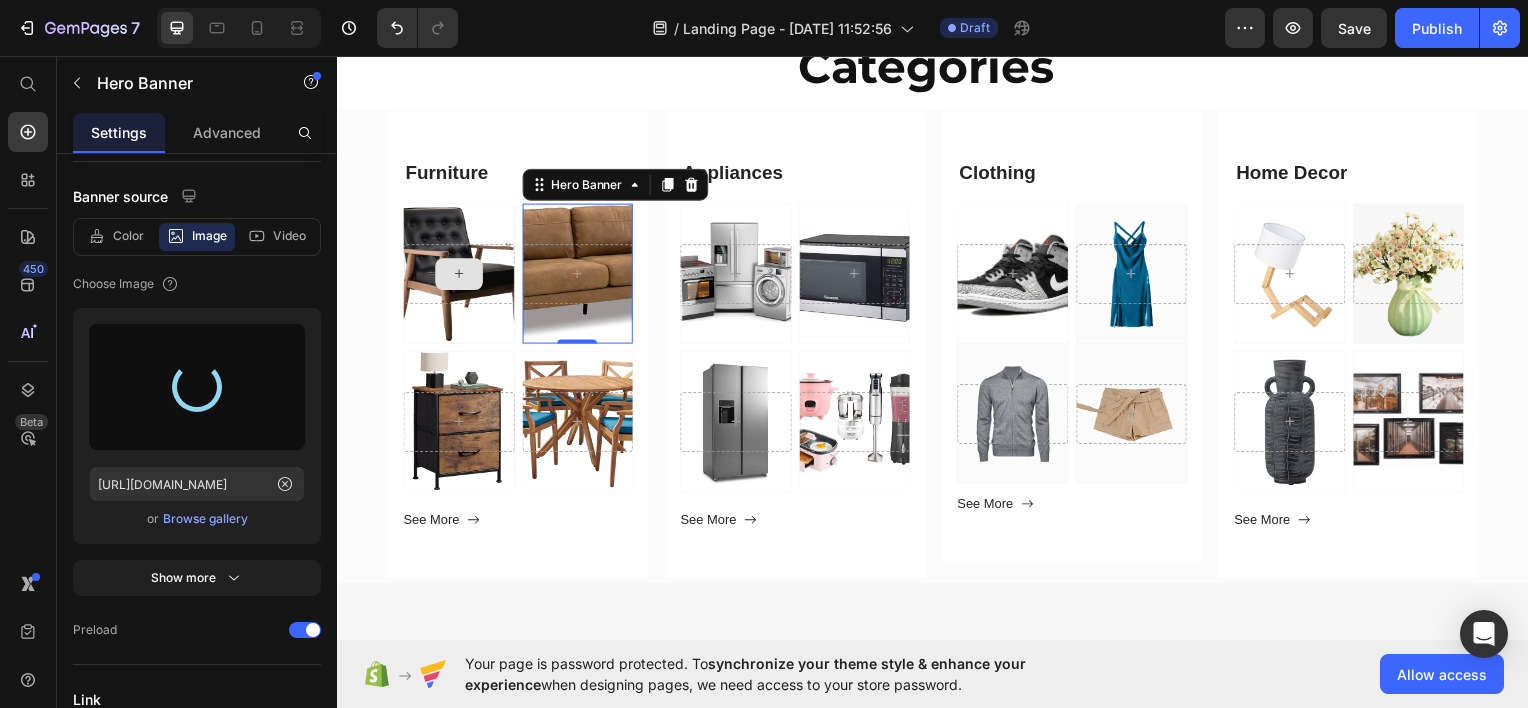 type on "[URL][DOMAIN_NAME]" 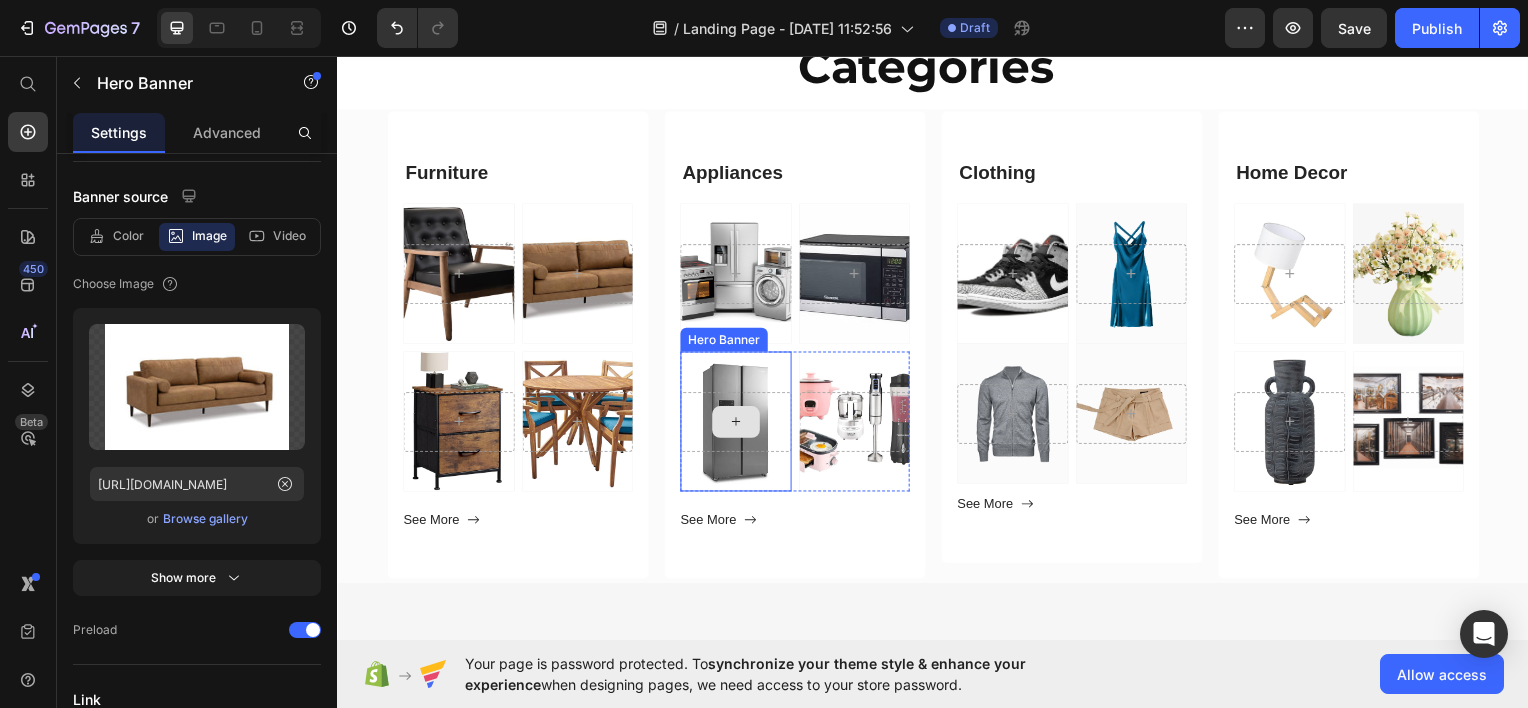 click 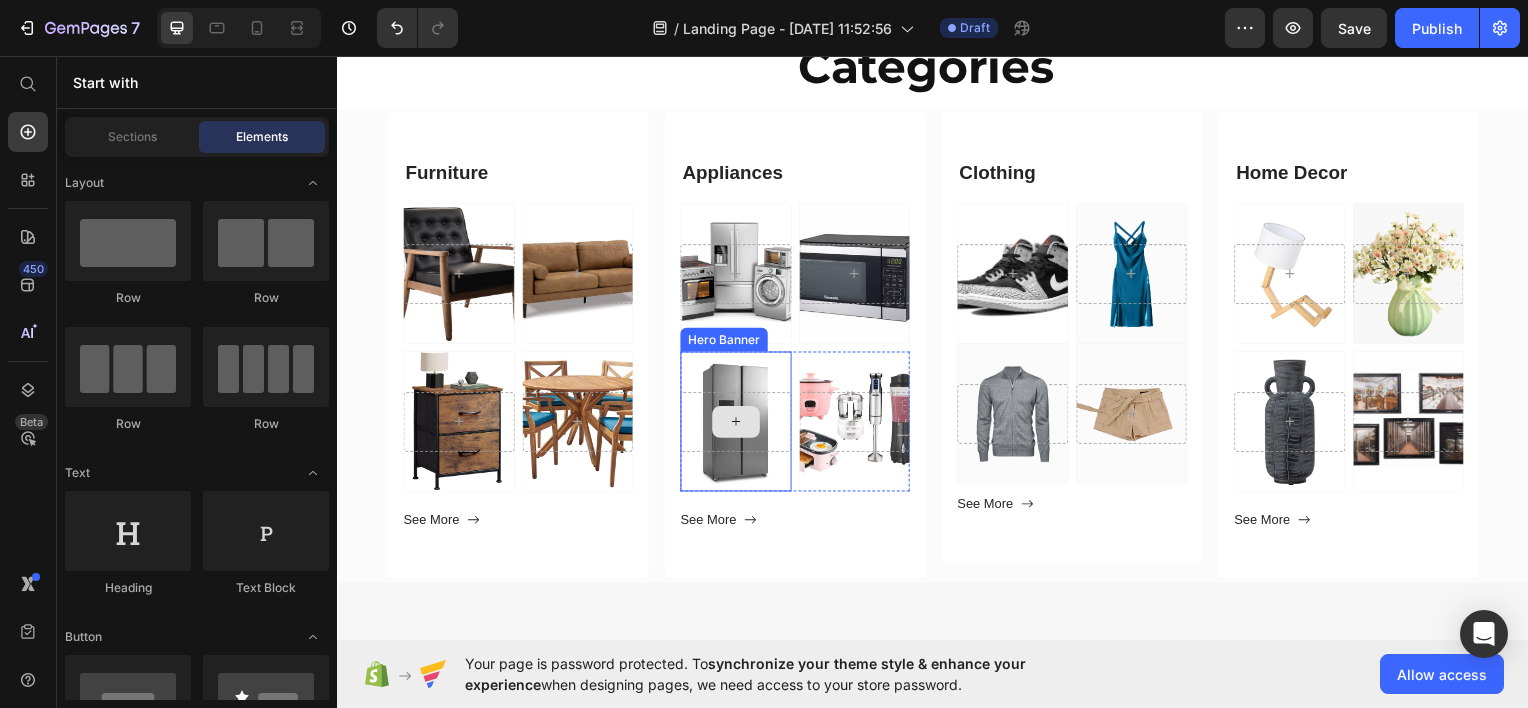 click 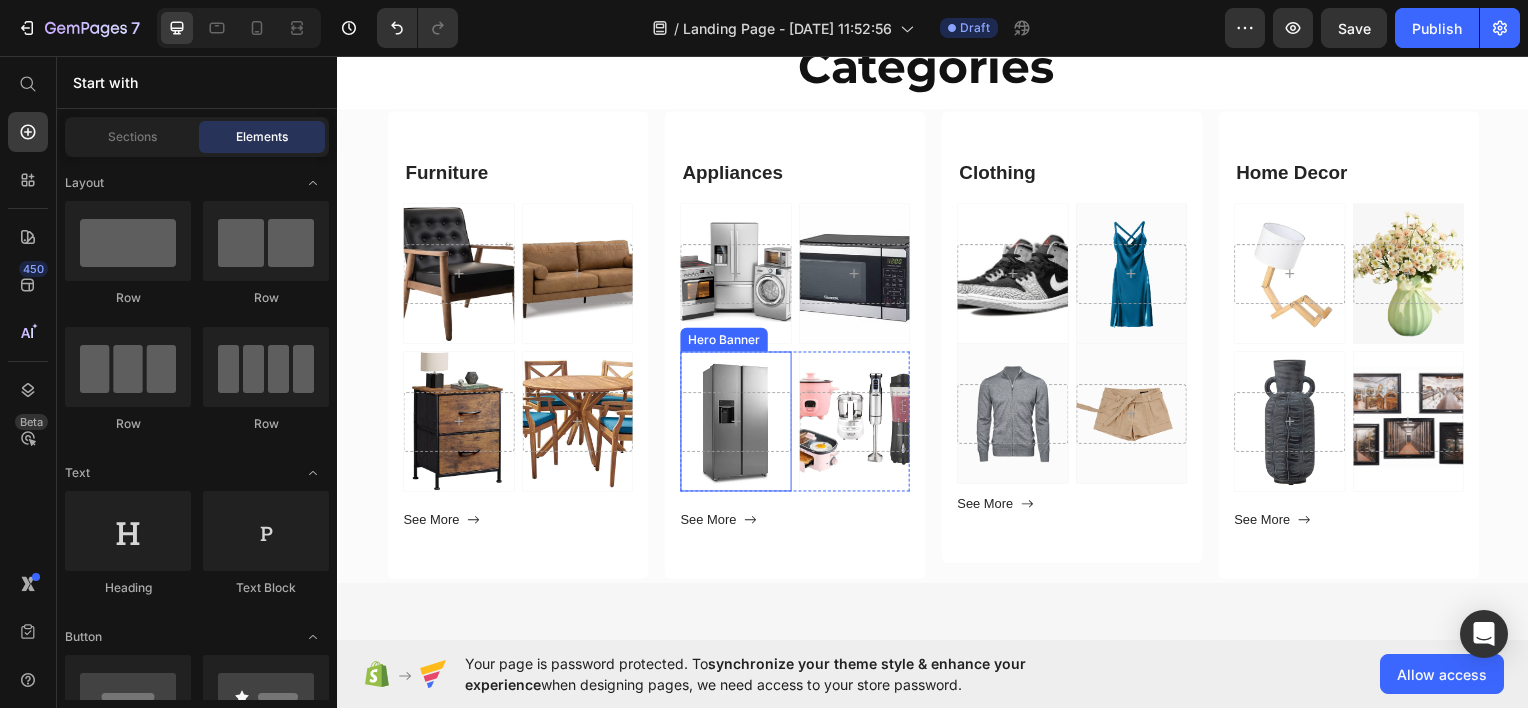 click at bounding box center (738, 423) 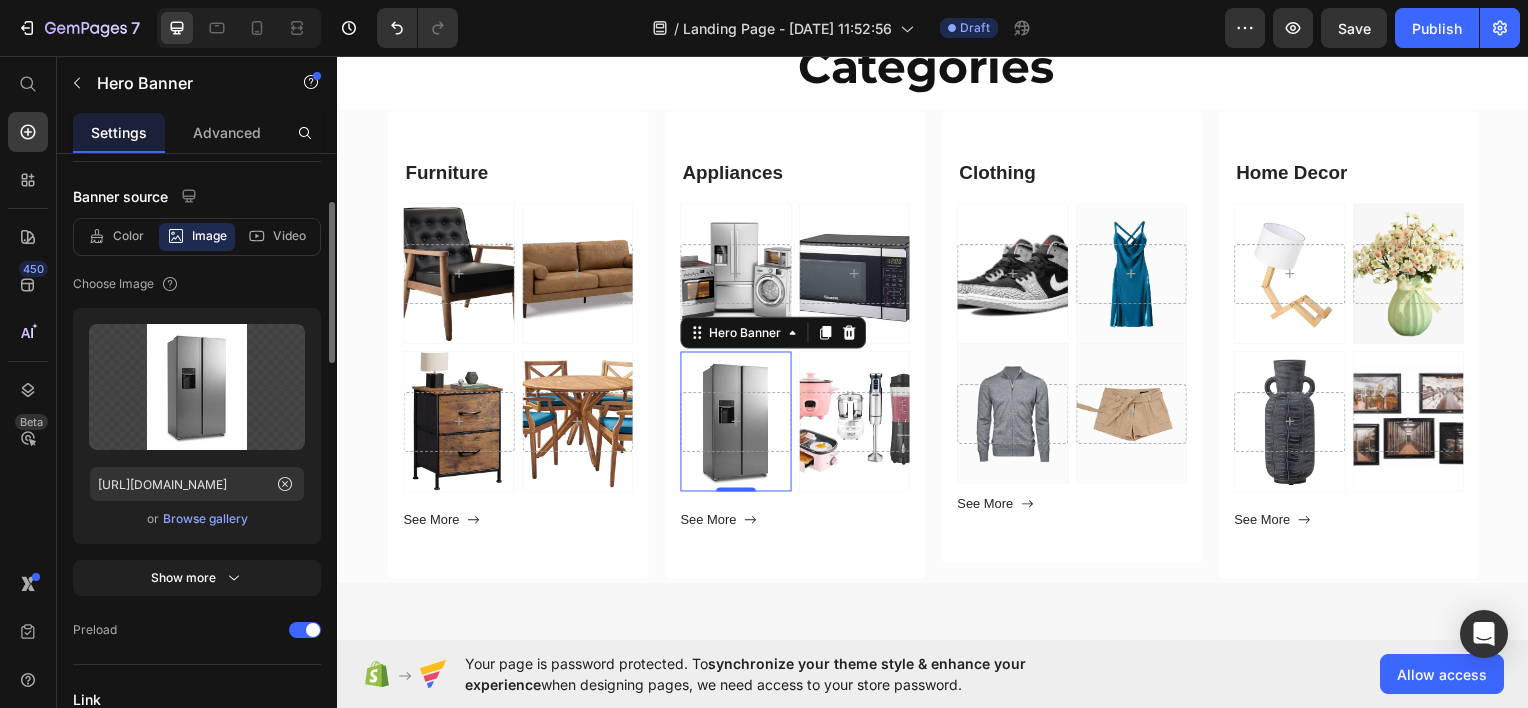 click on "Browse gallery" at bounding box center [205, 519] 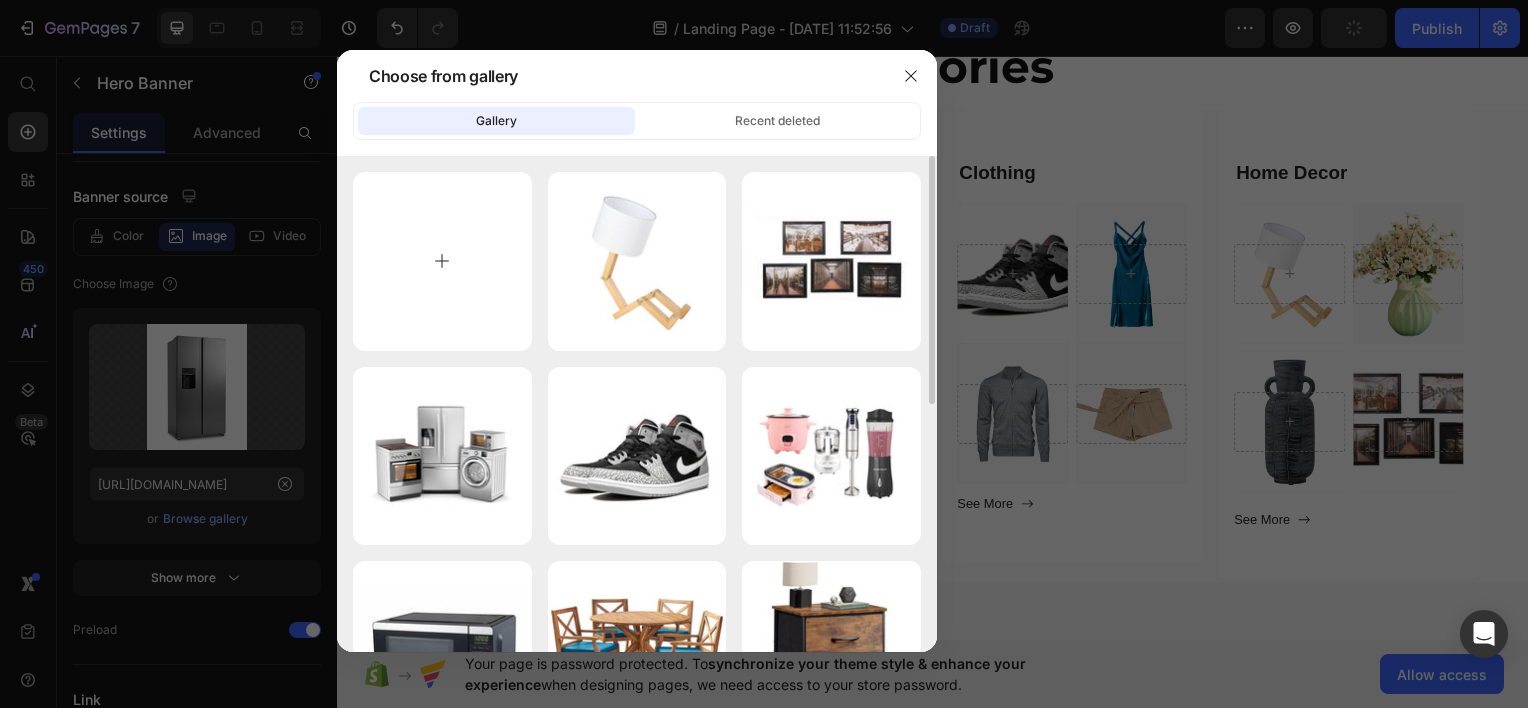 click at bounding box center [442, 261] 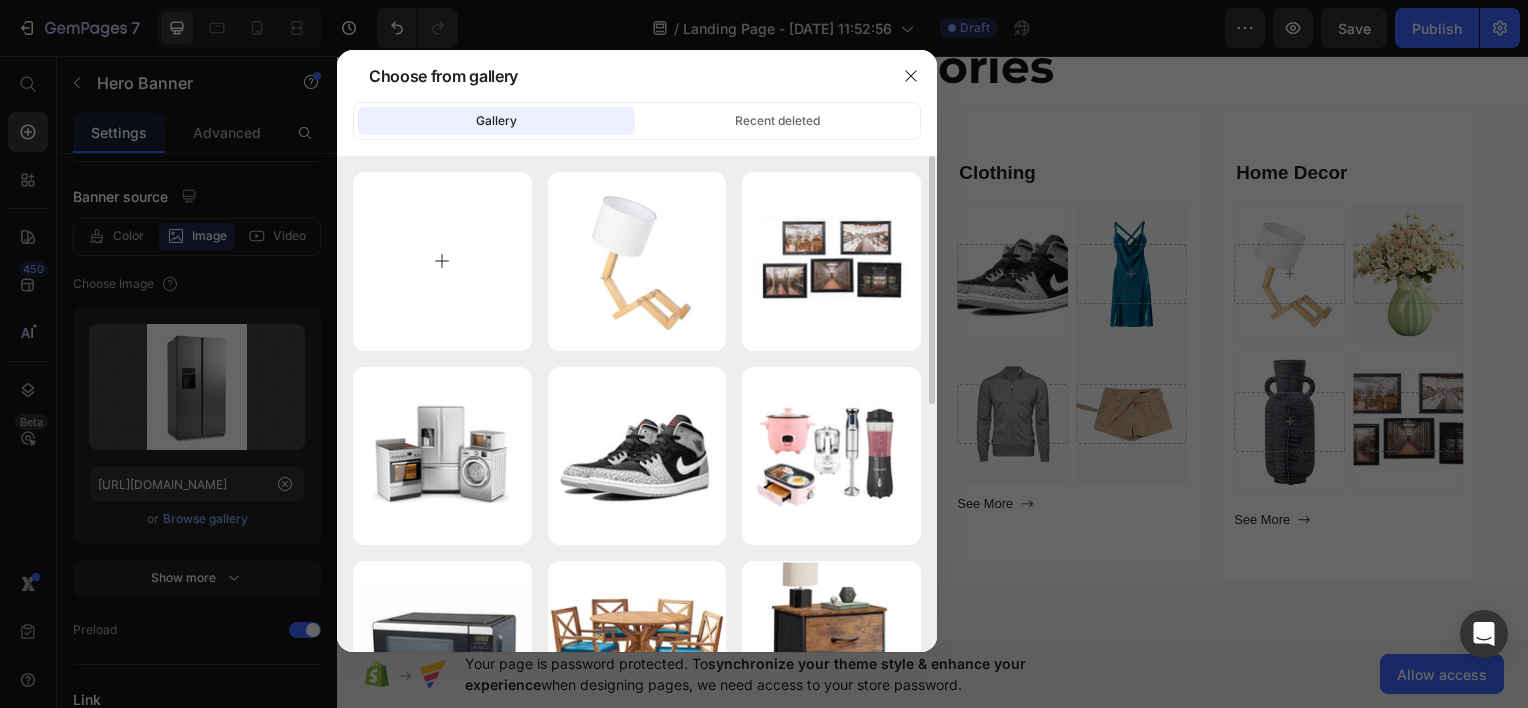 type on "C:\fakepath\Screenshot [DATE] 190310.png" 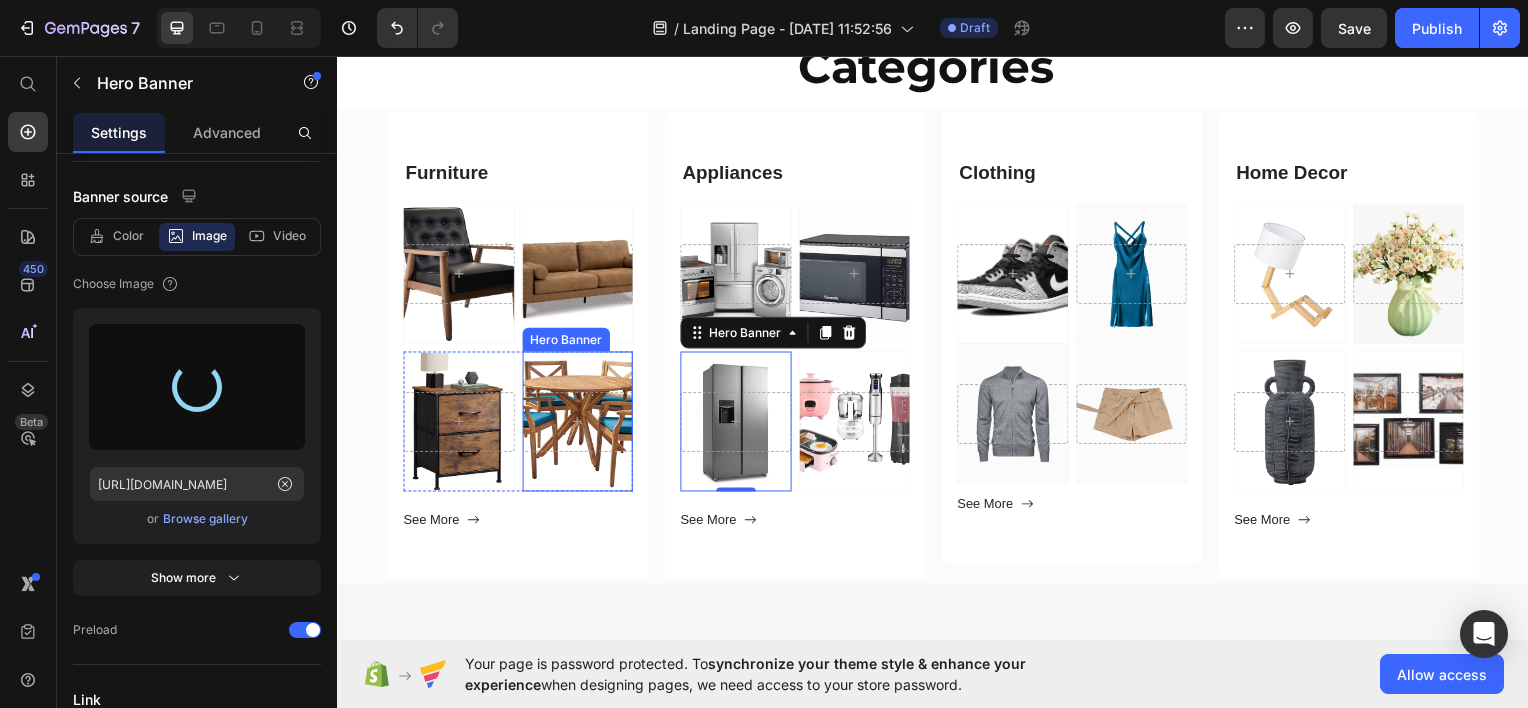 type on "[URL][DOMAIN_NAME]" 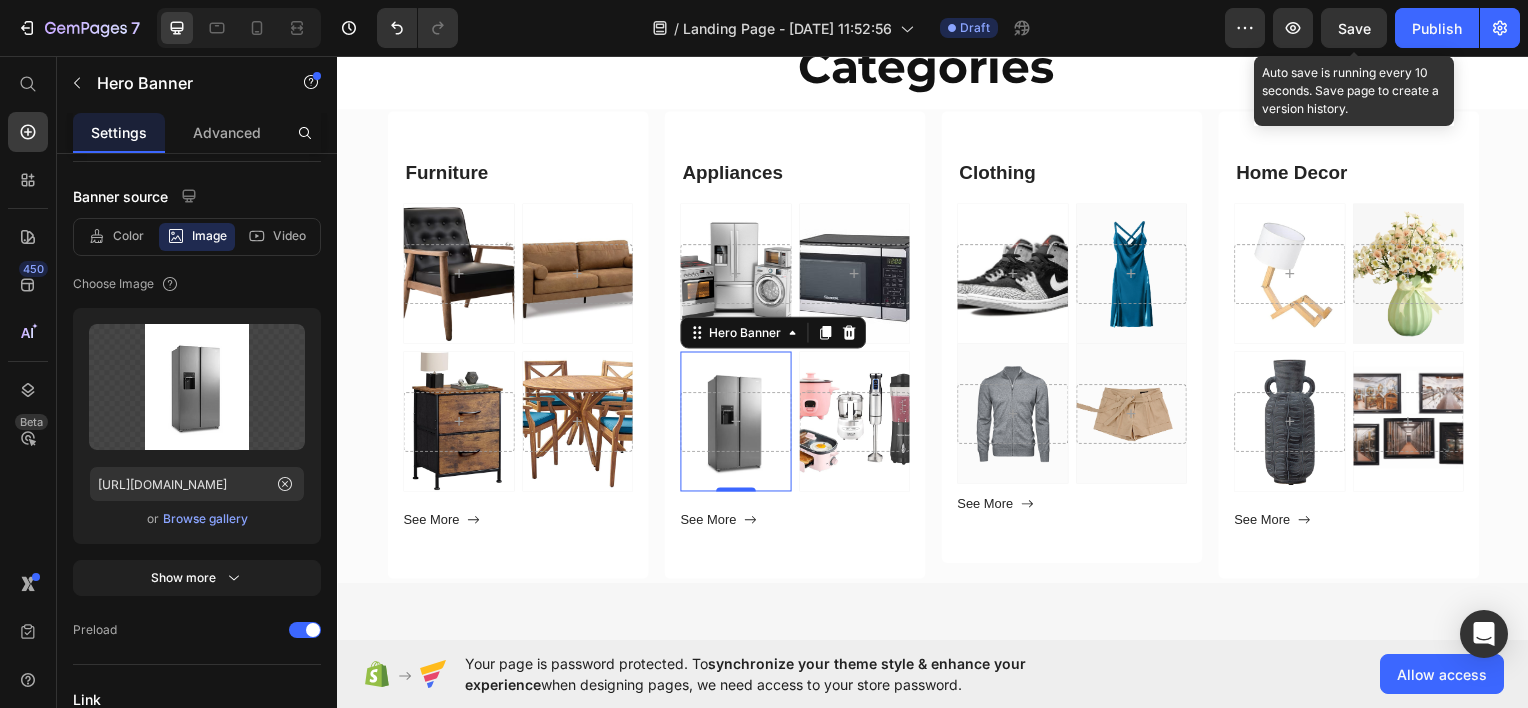 click on "Save" at bounding box center [1354, 28] 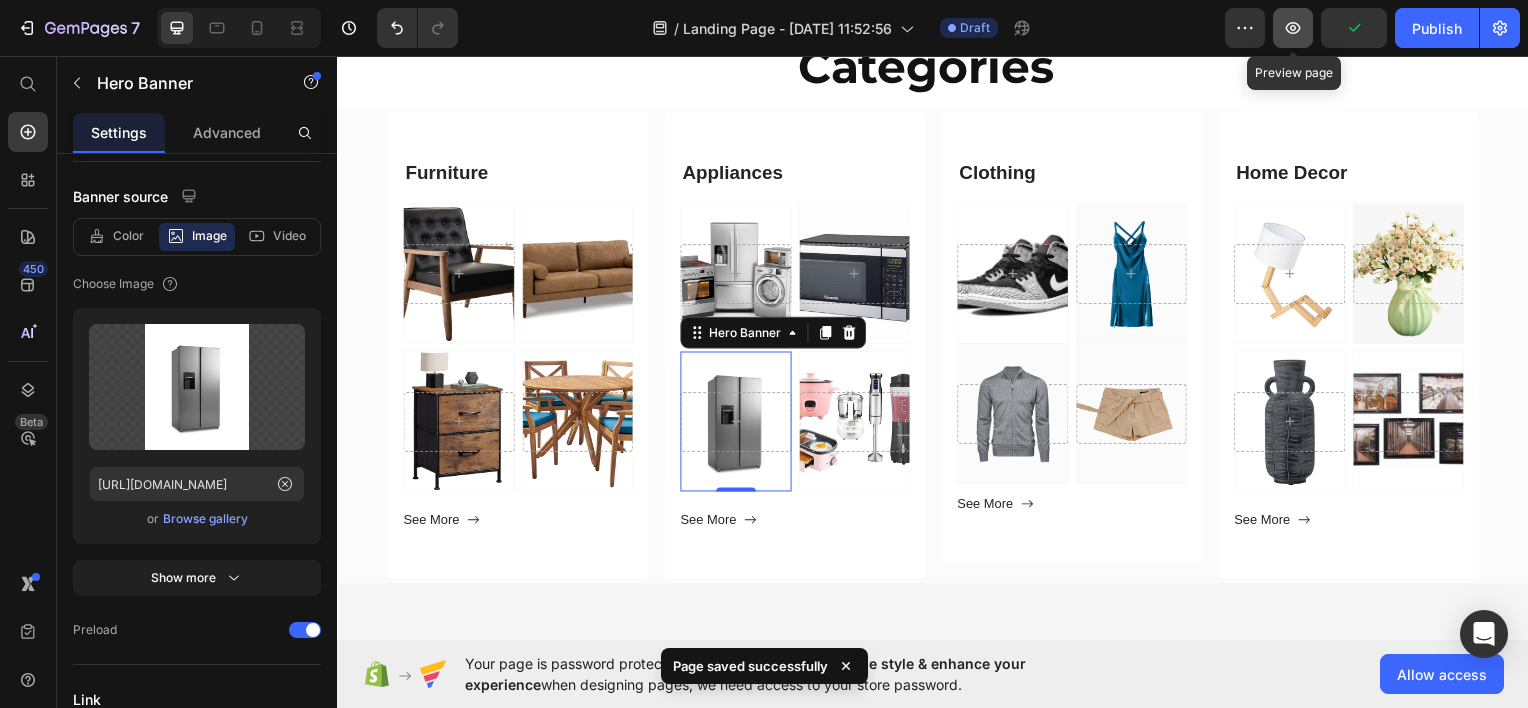 click 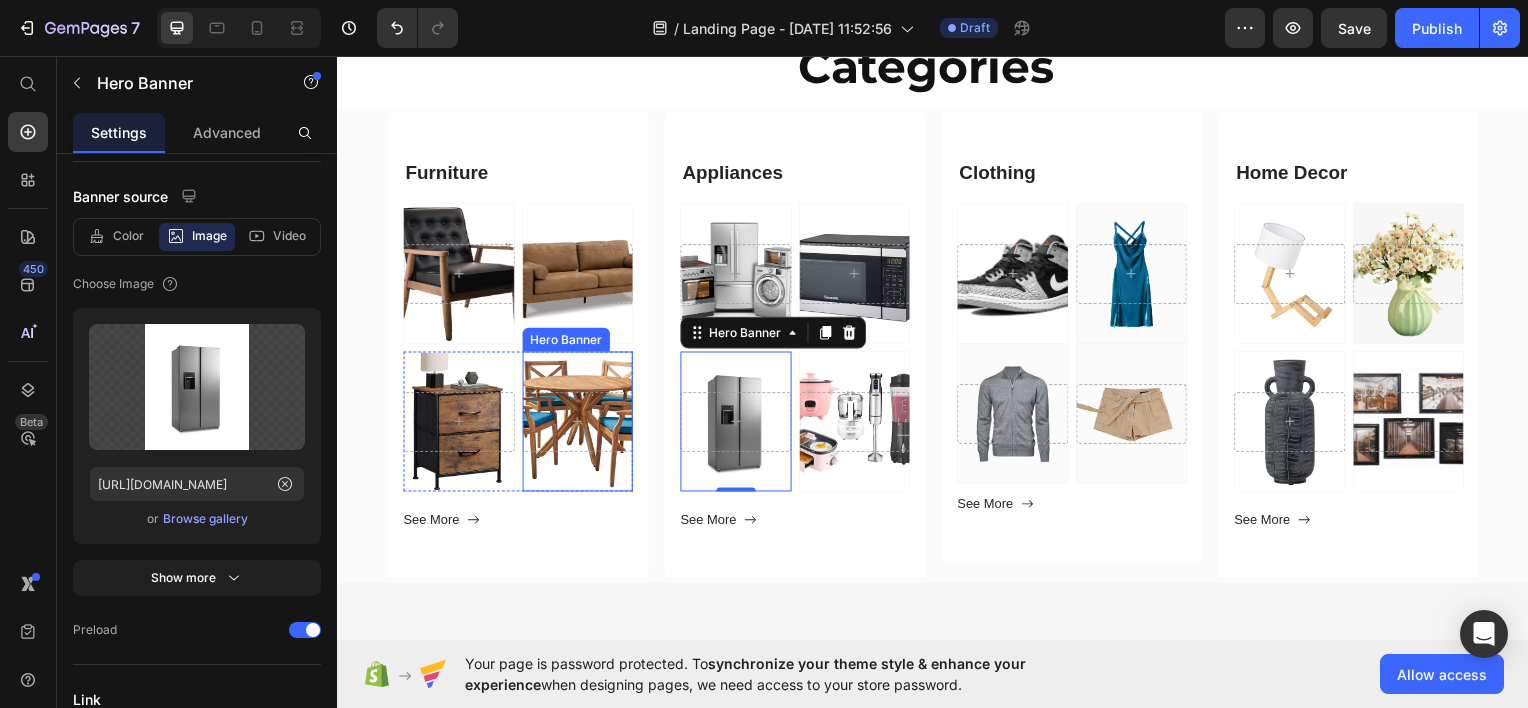 click at bounding box center (579, 423) 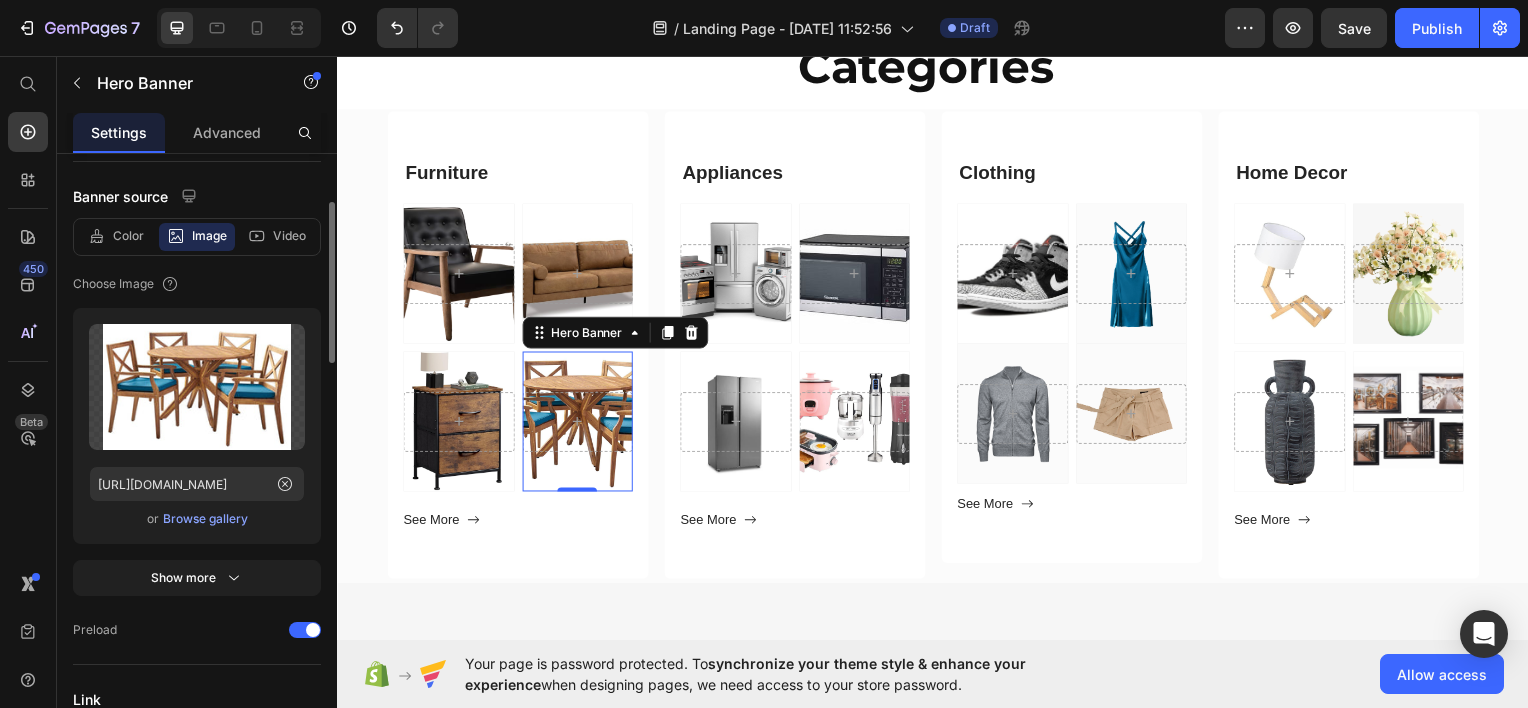 click on "Browse gallery" at bounding box center (205, 519) 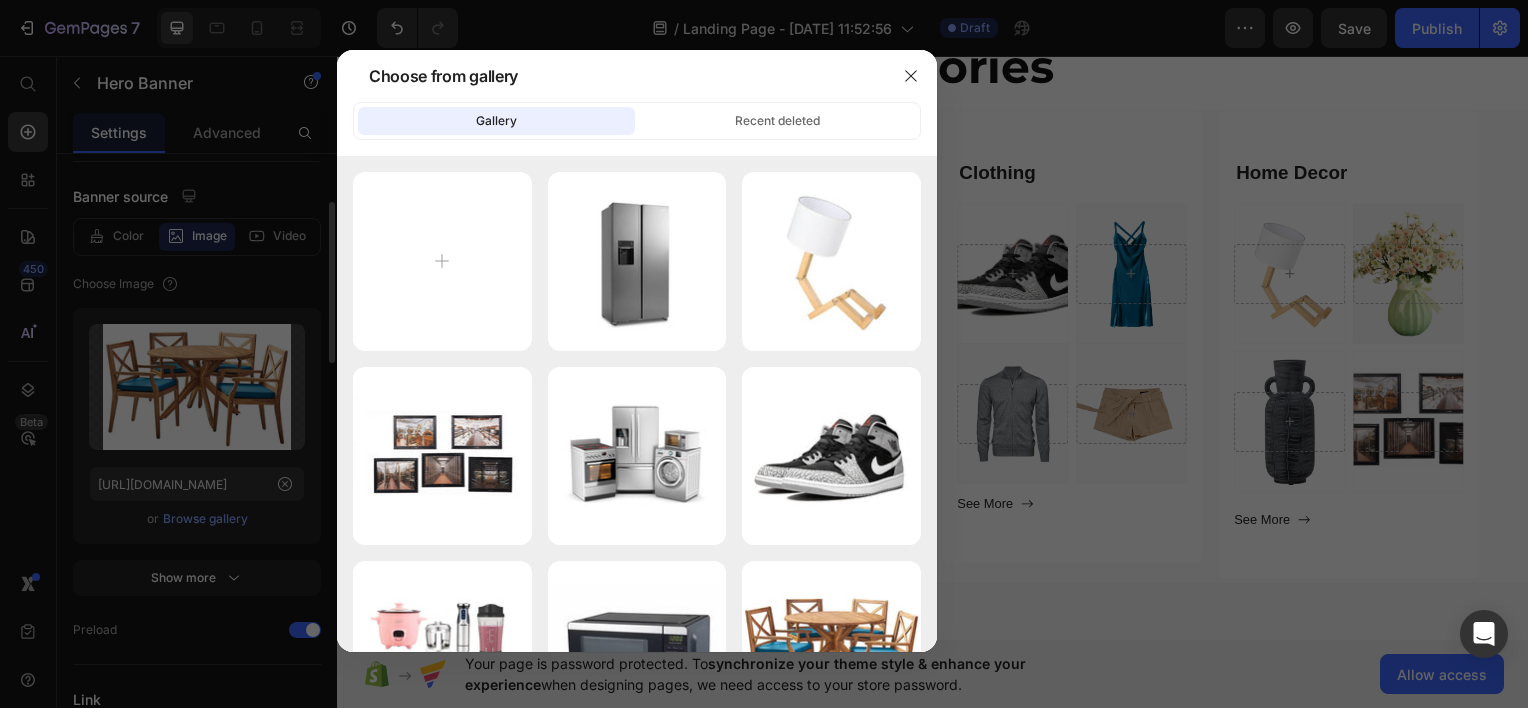 click at bounding box center [764, 354] 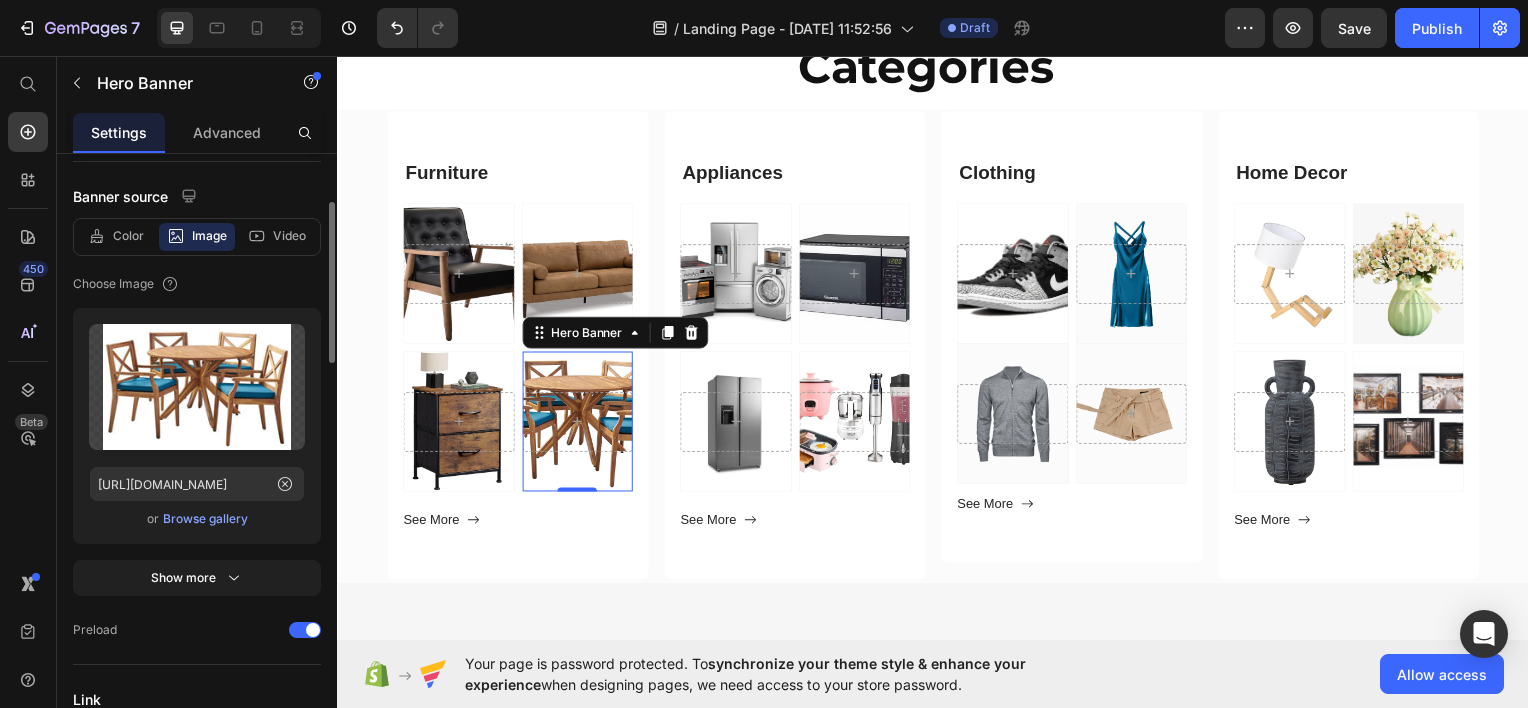 click on "Browse gallery" at bounding box center (205, 519) 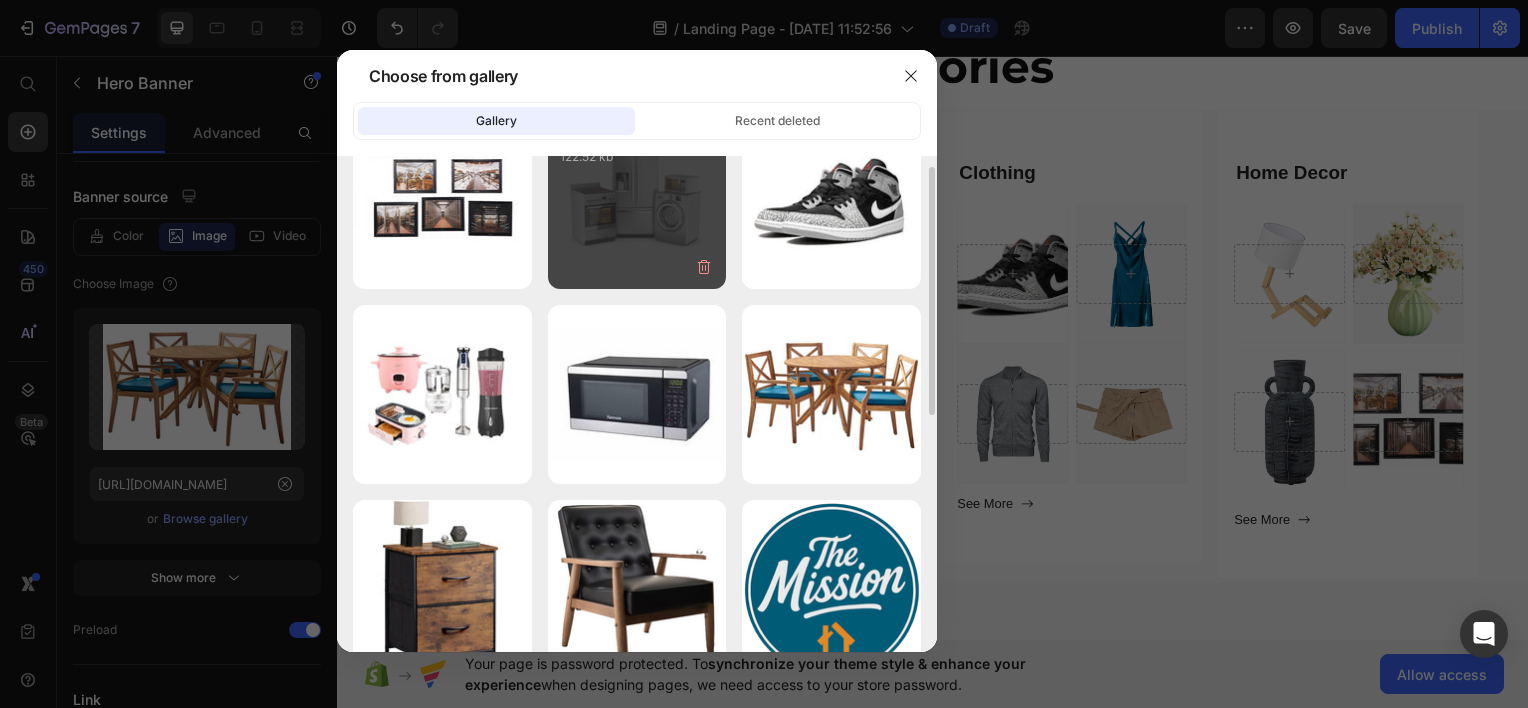 scroll, scrollTop: 257, scrollLeft: 0, axis: vertical 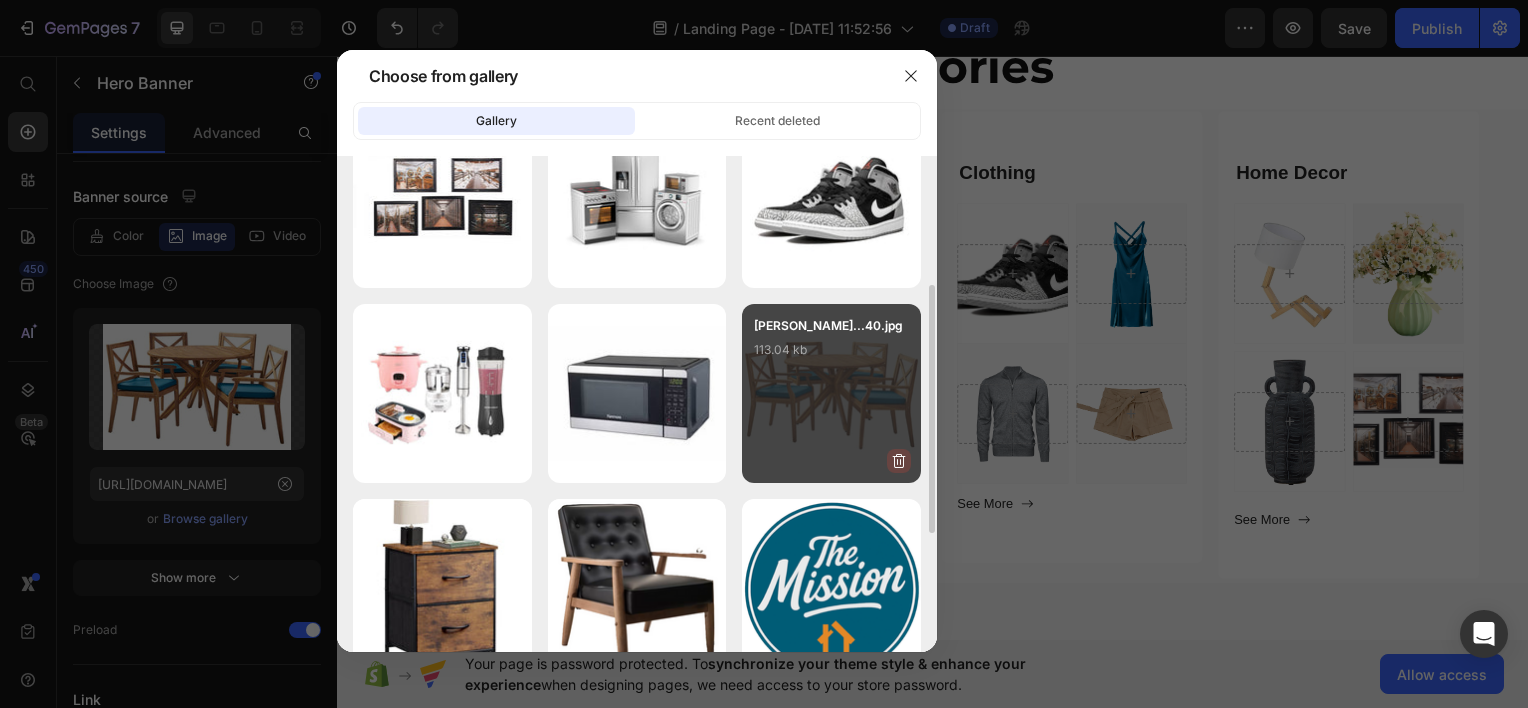click 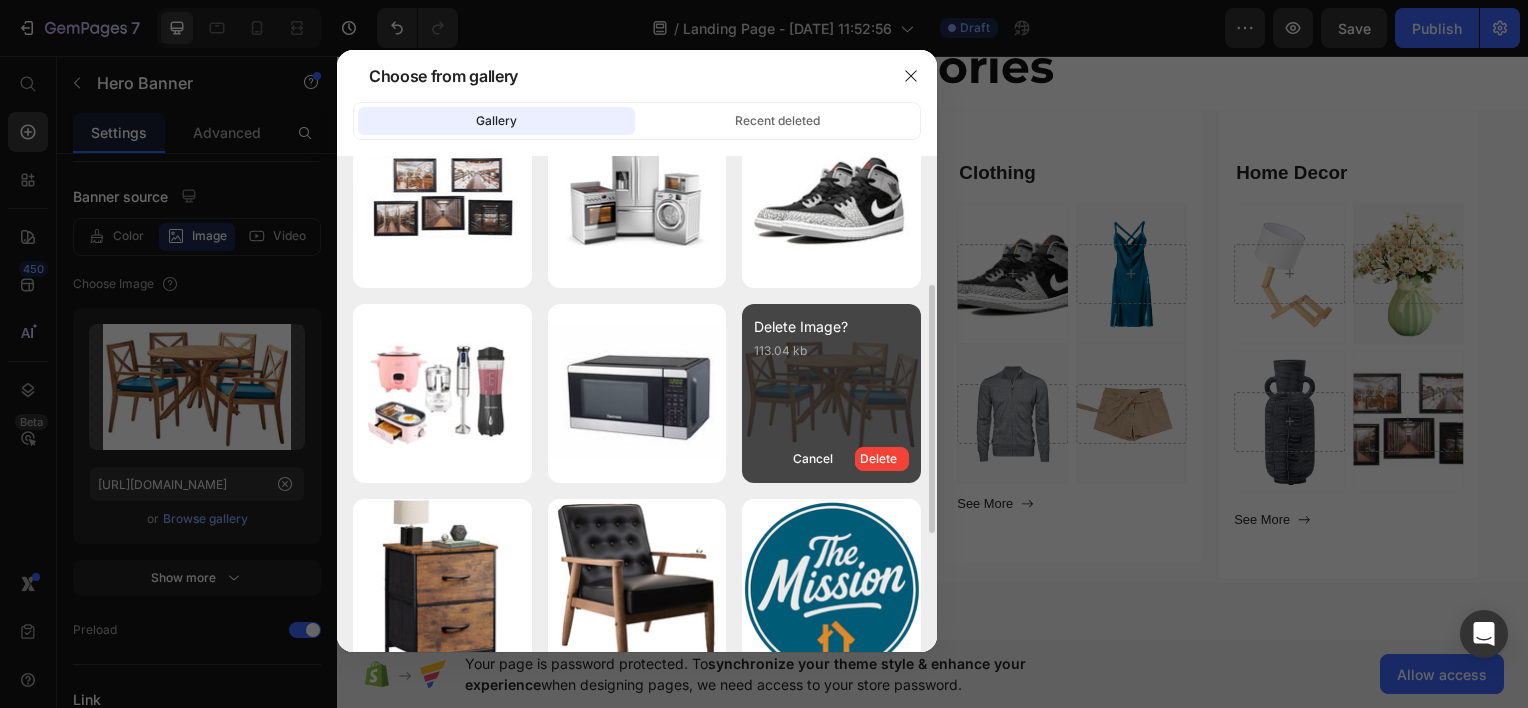 click on "Delete" at bounding box center [882, 459] 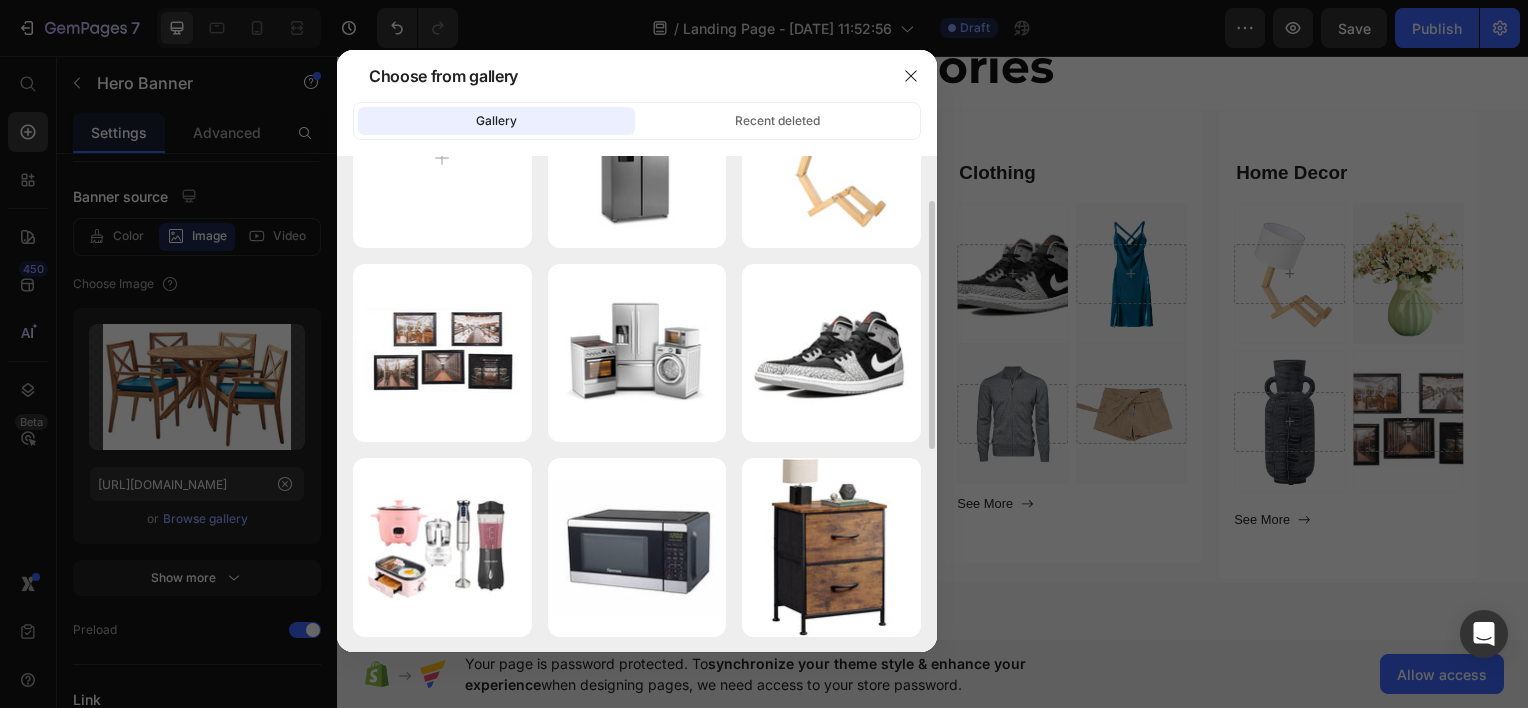 scroll, scrollTop: 99, scrollLeft: 0, axis: vertical 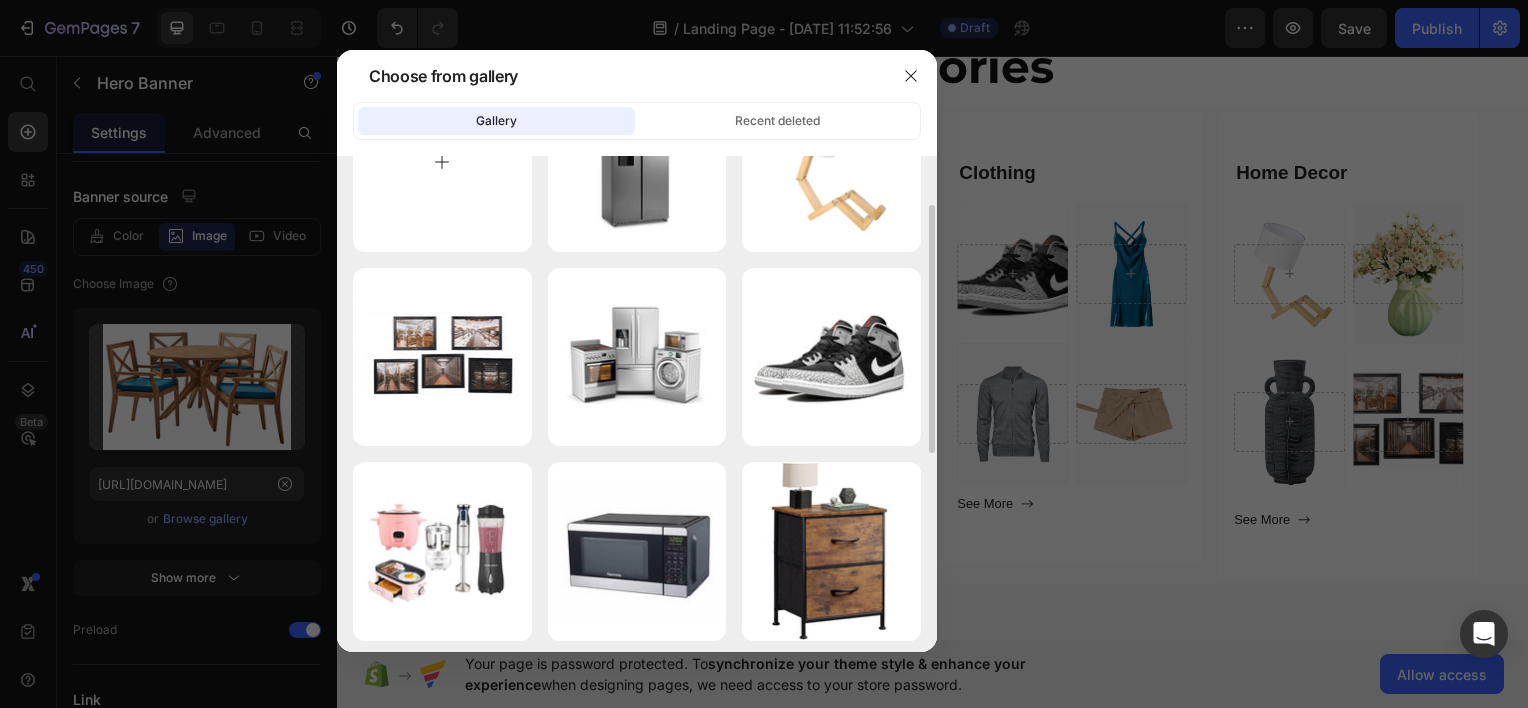 click at bounding box center (442, 162) 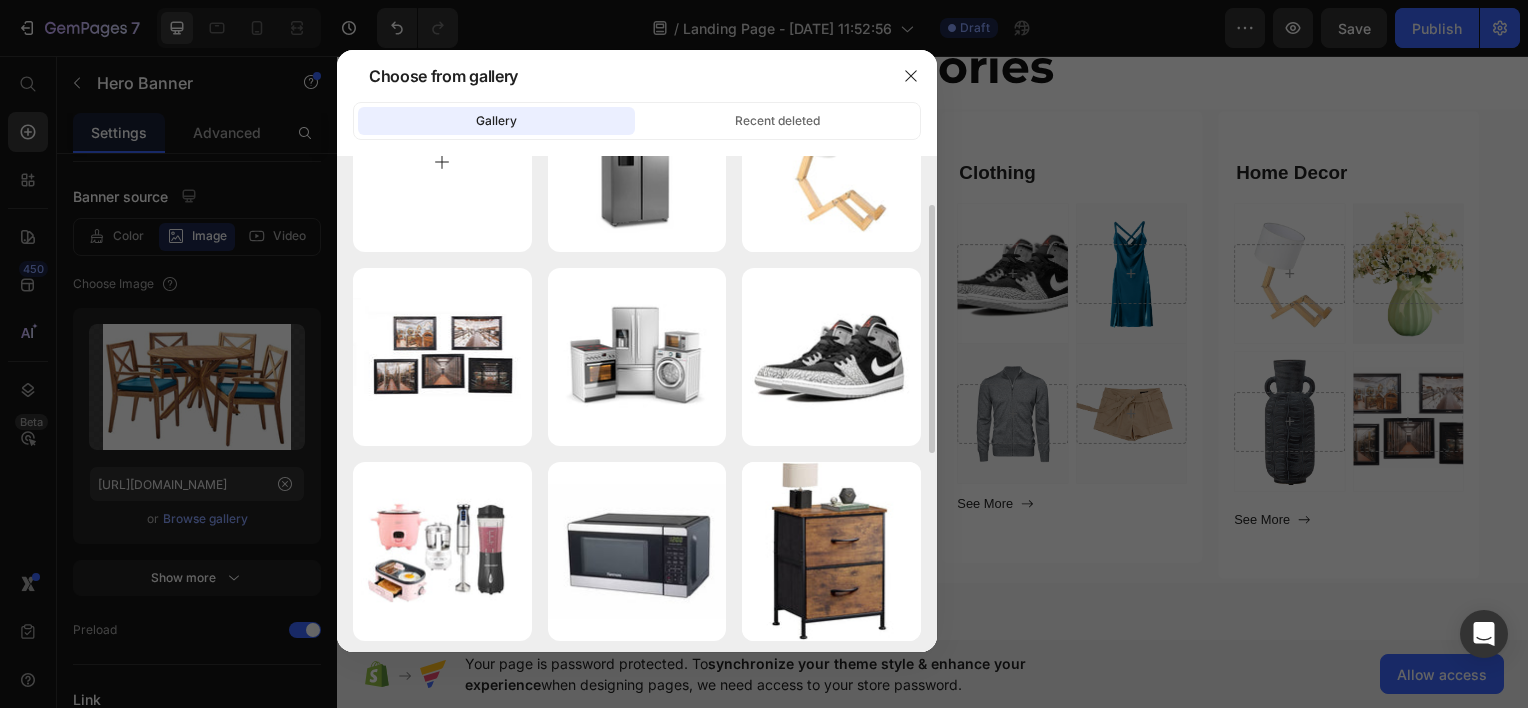type on "C:\fakepath\[PERSON_NAME]-home-[PERSON_NAME]-outdoor-5-piece-acacia-wood-dining-set-1d613e96ee18417aa237028ab6984a40.jpg" 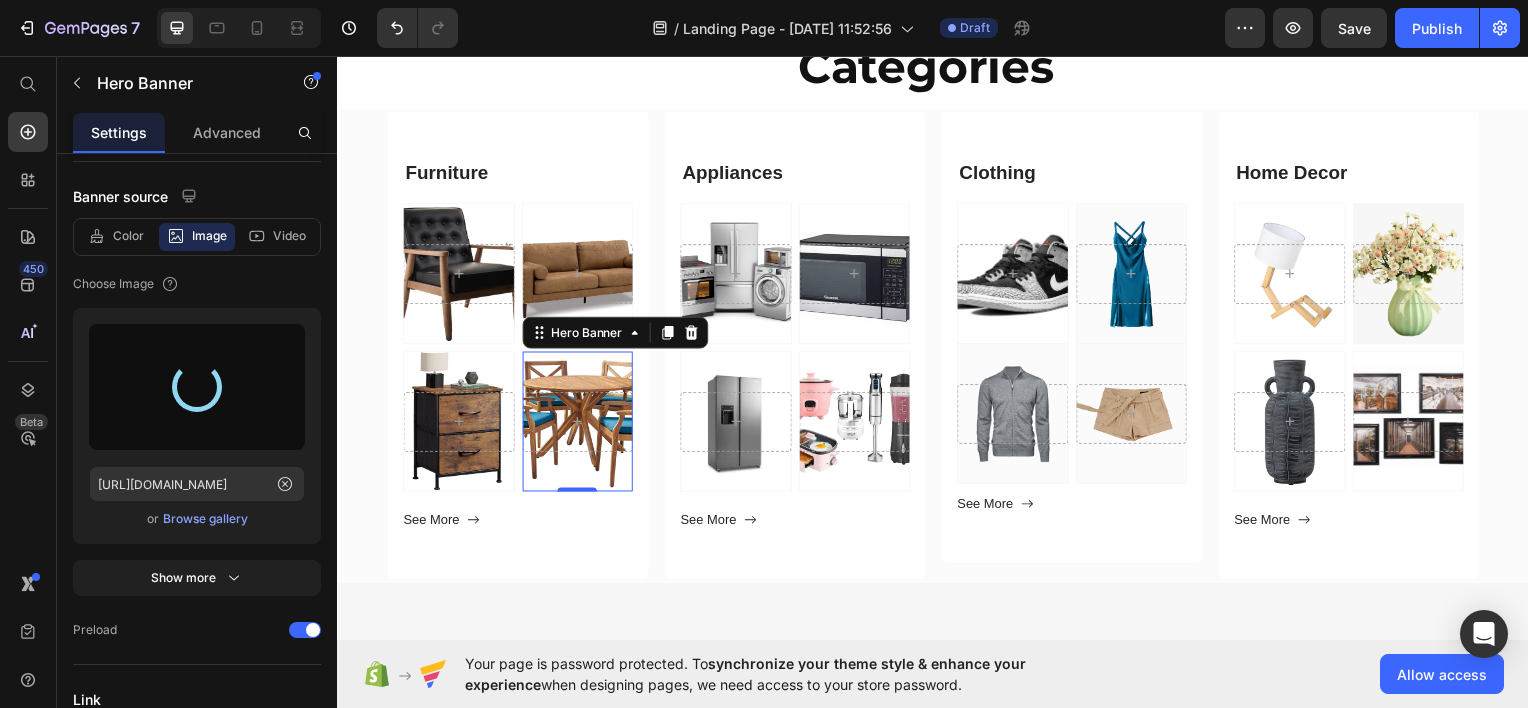type on "[URL][DOMAIN_NAME]" 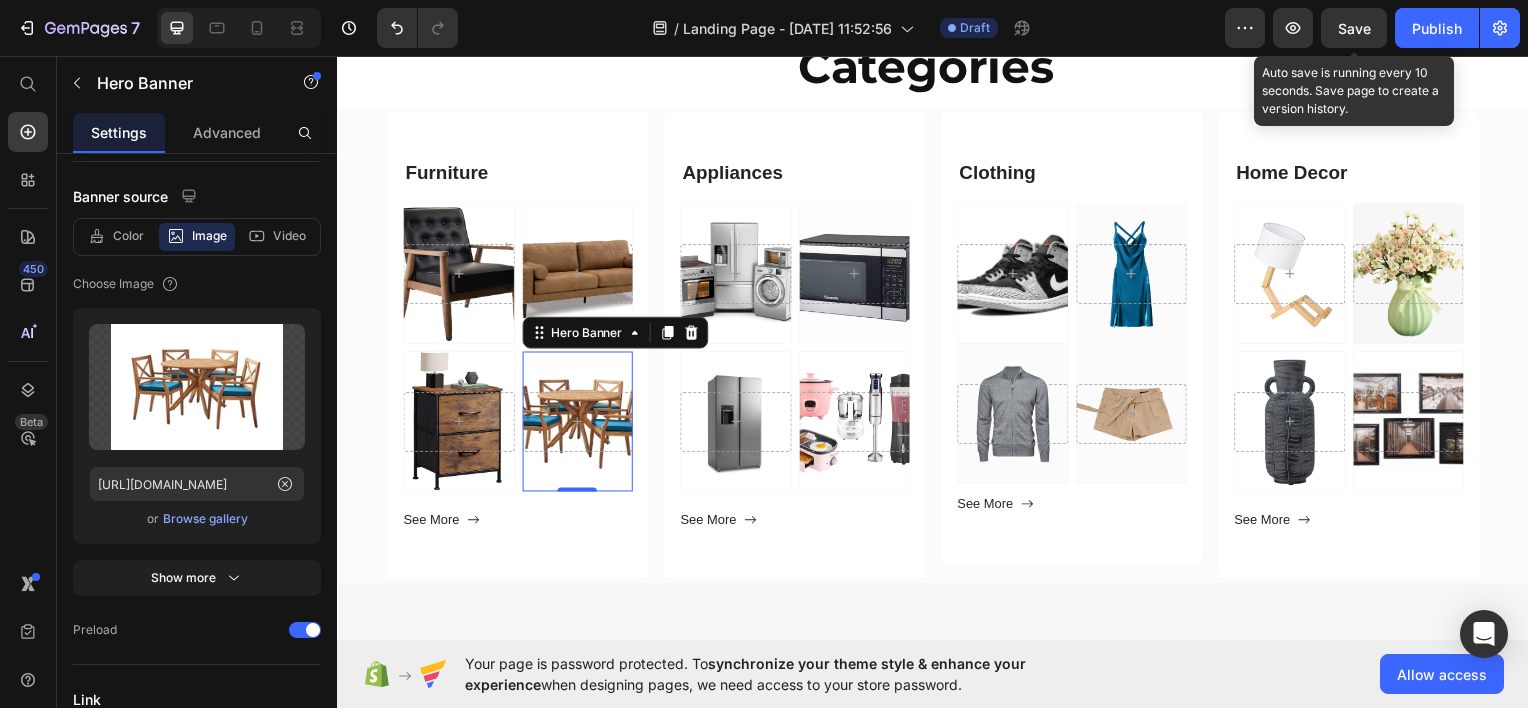 click on "Save" at bounding box center [1354, 28] 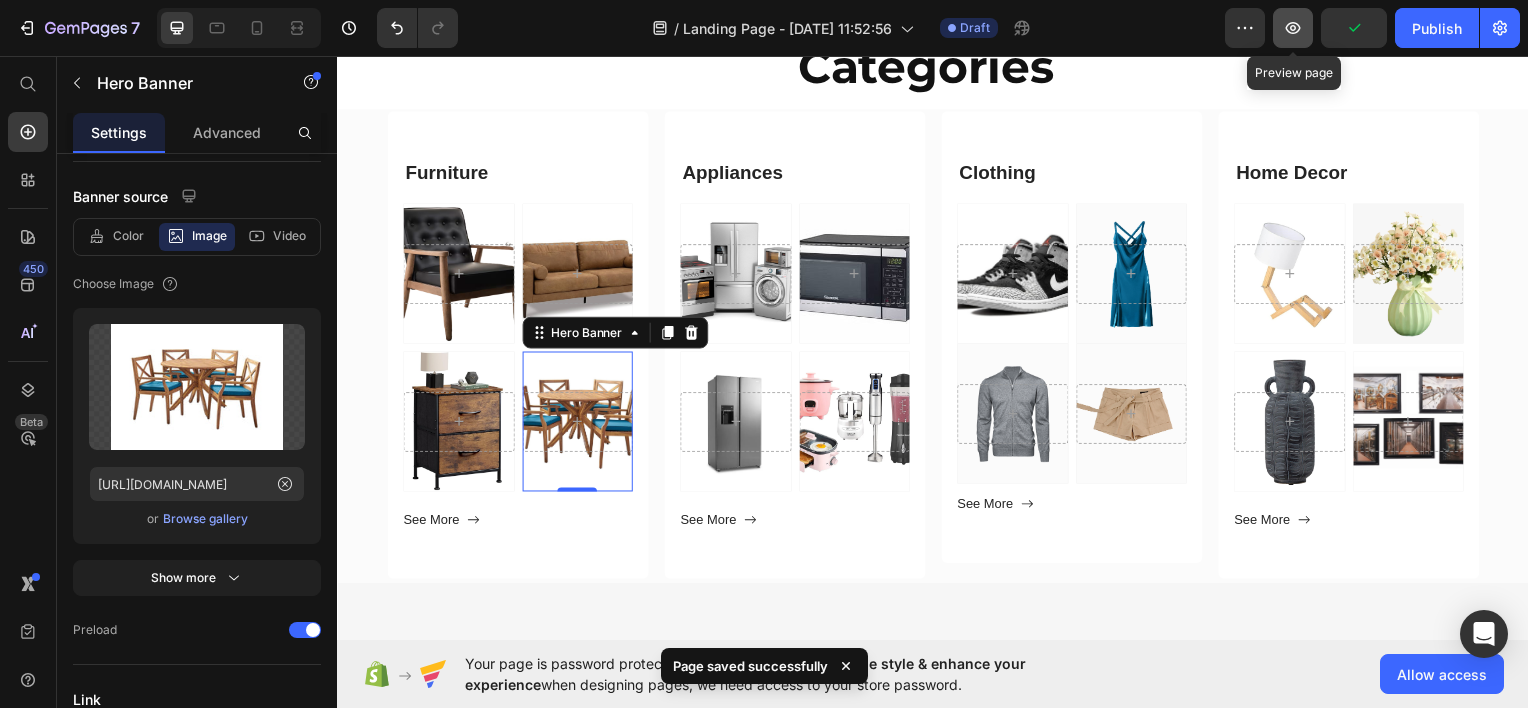click 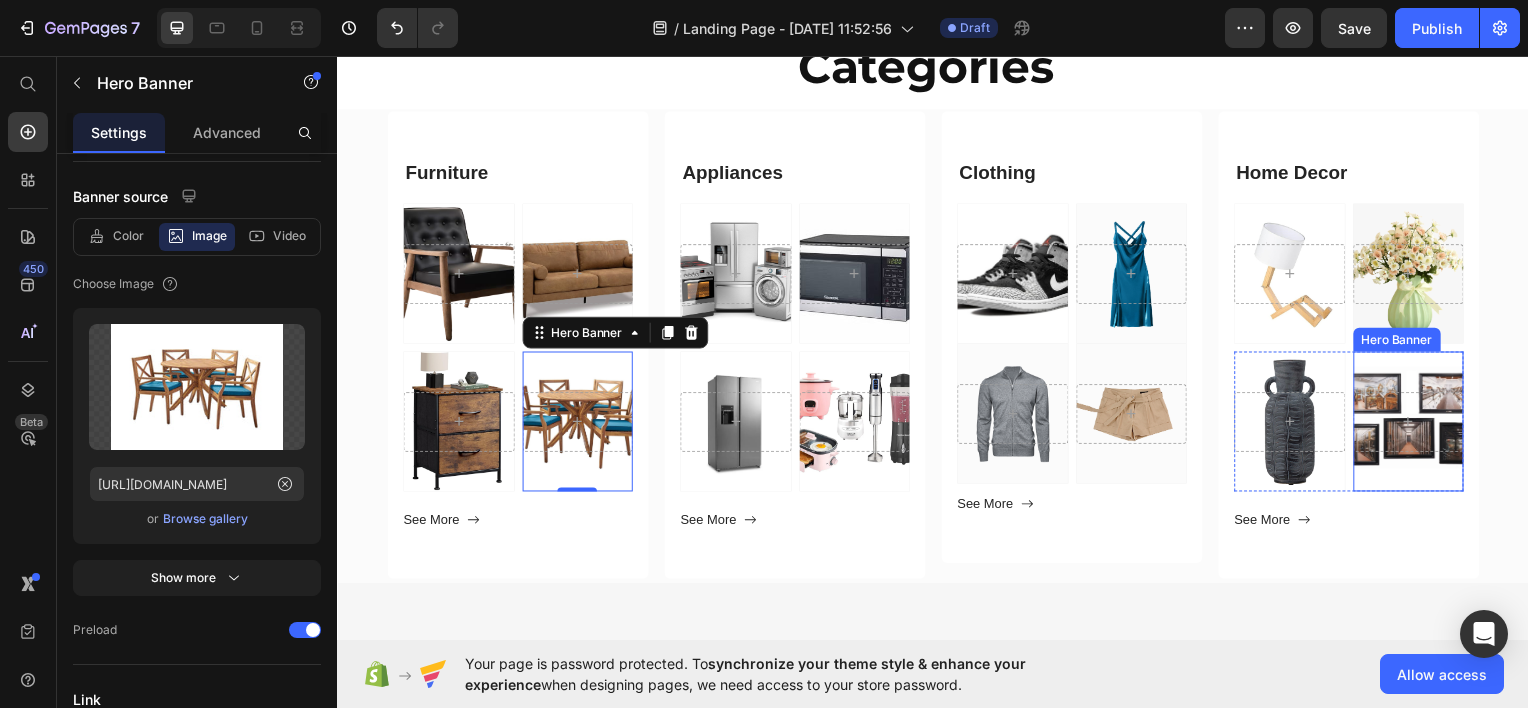 click at bounding box center [1416, 423] 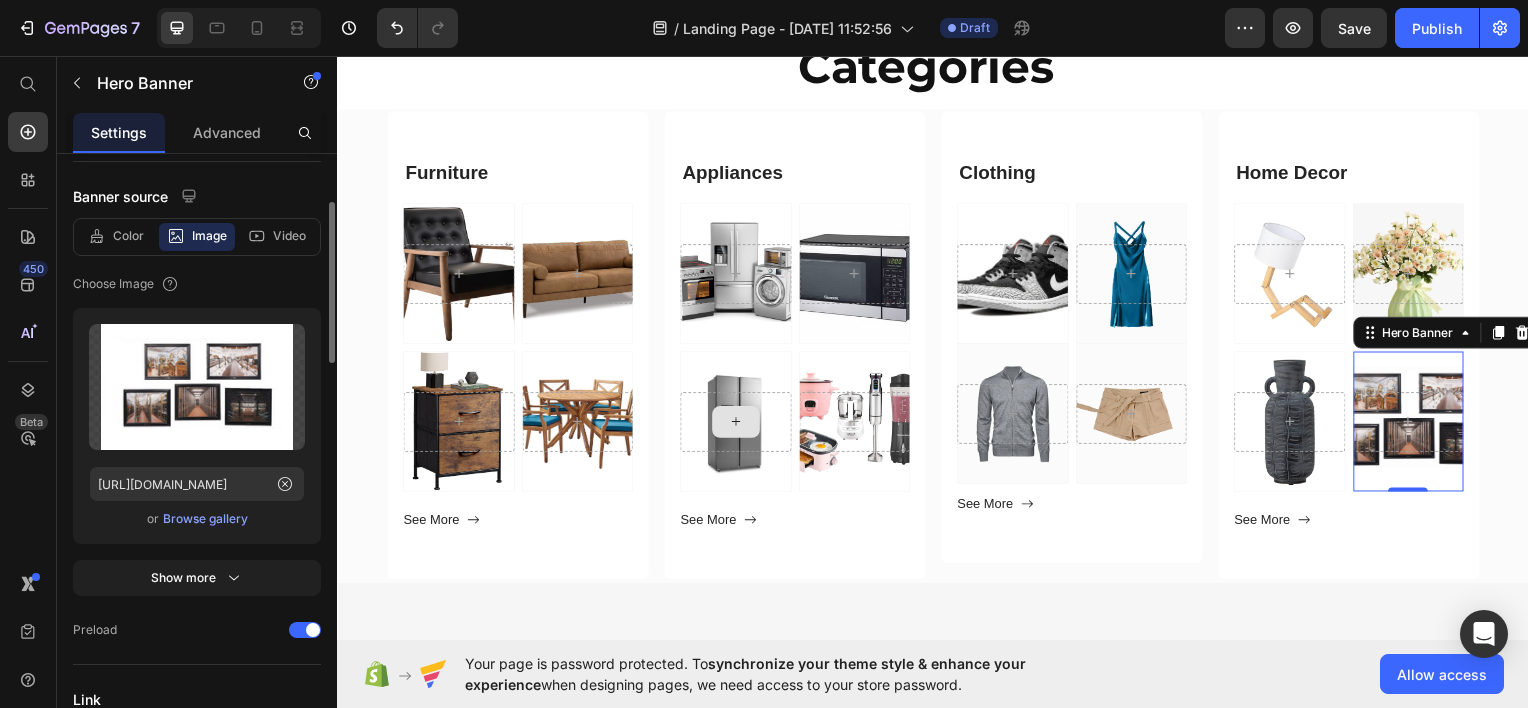 click on "Browse gallery" at bounding box center [205, 519] 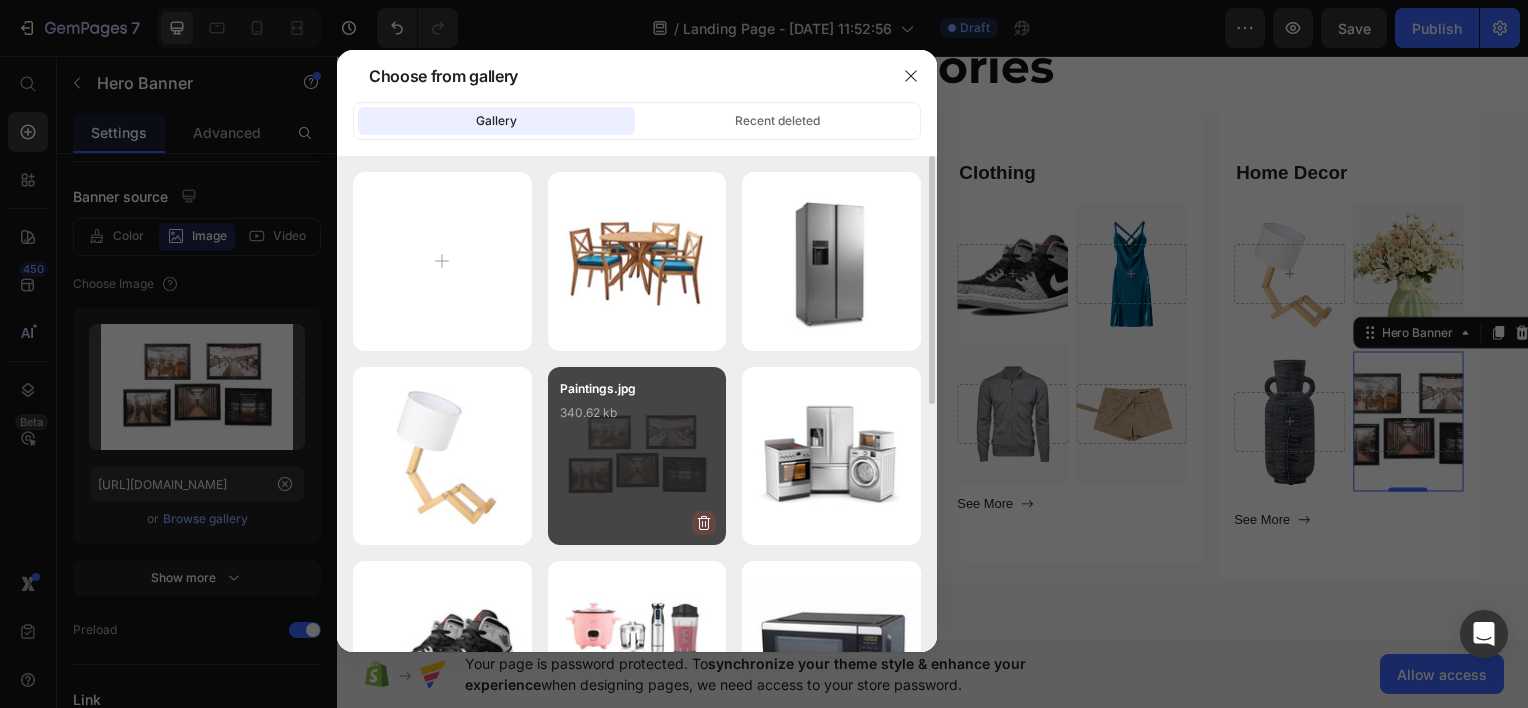 click 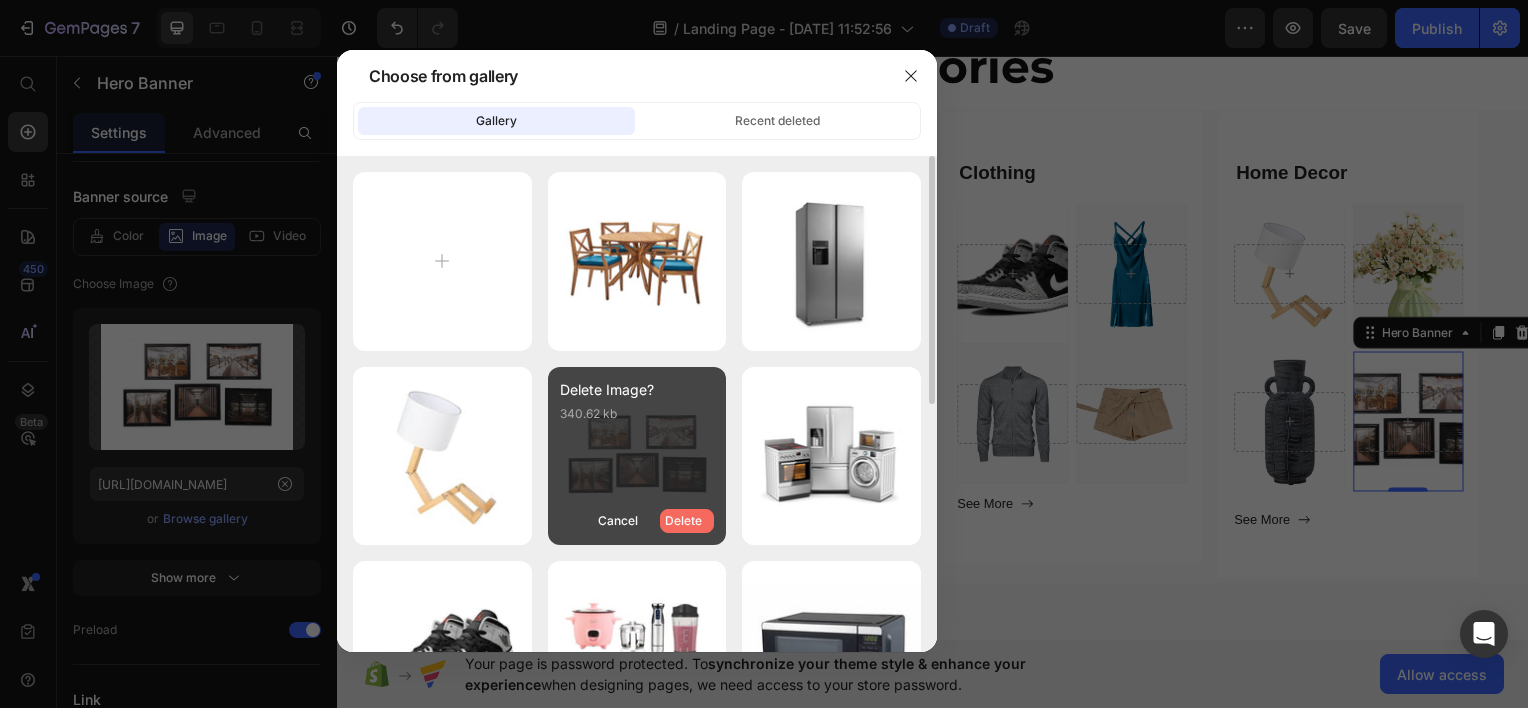 click on "Delete" at bounding box center (687, 521) 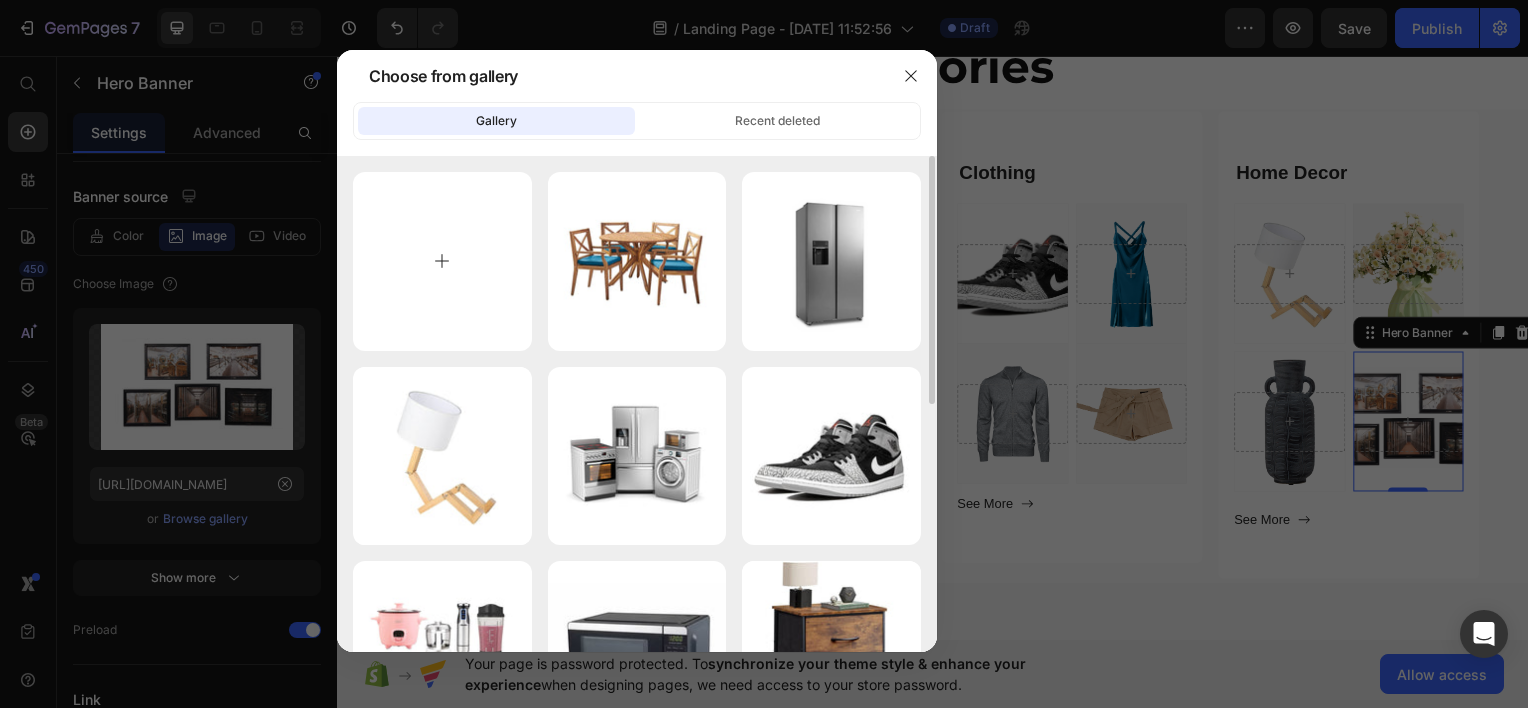click at bounding box center (442, 261) 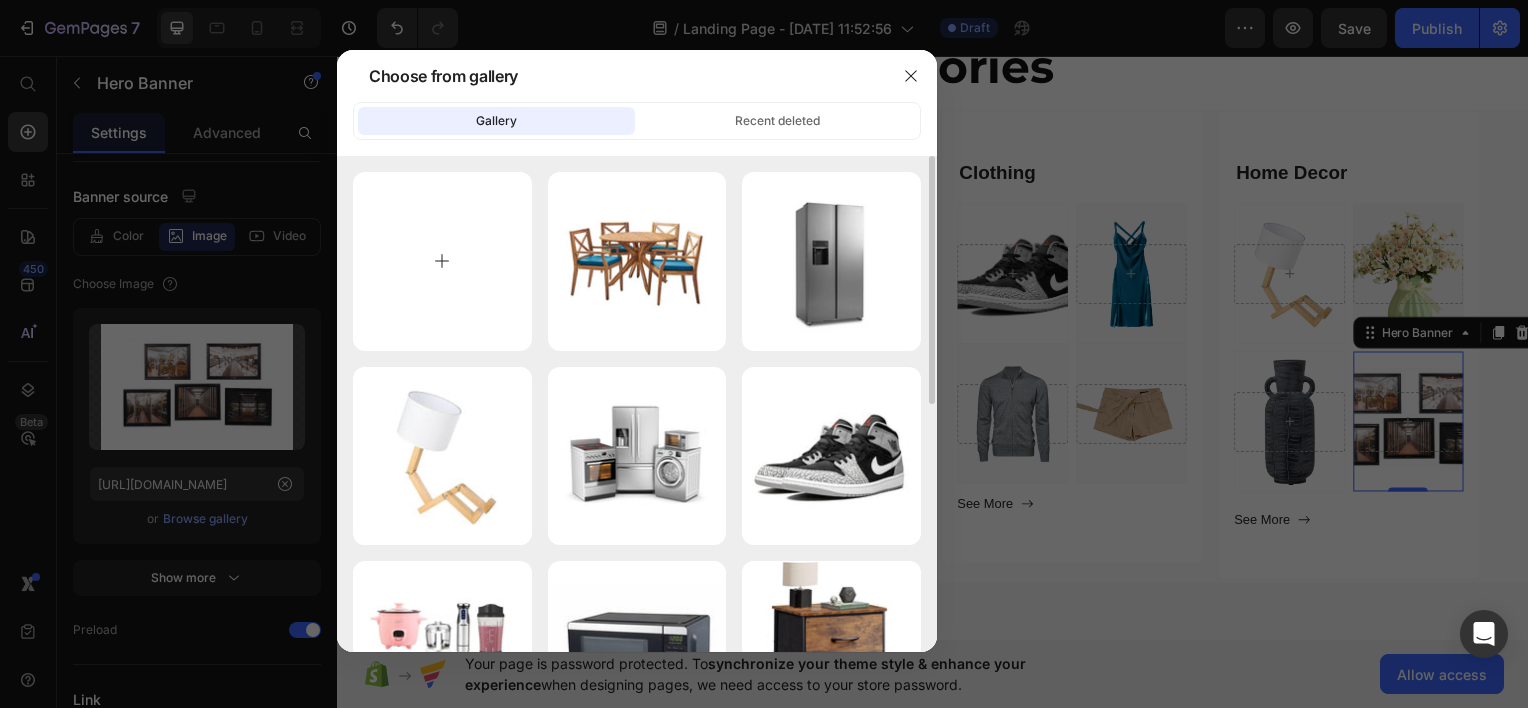 type on "C:\fakepath\Paintings.jpg" 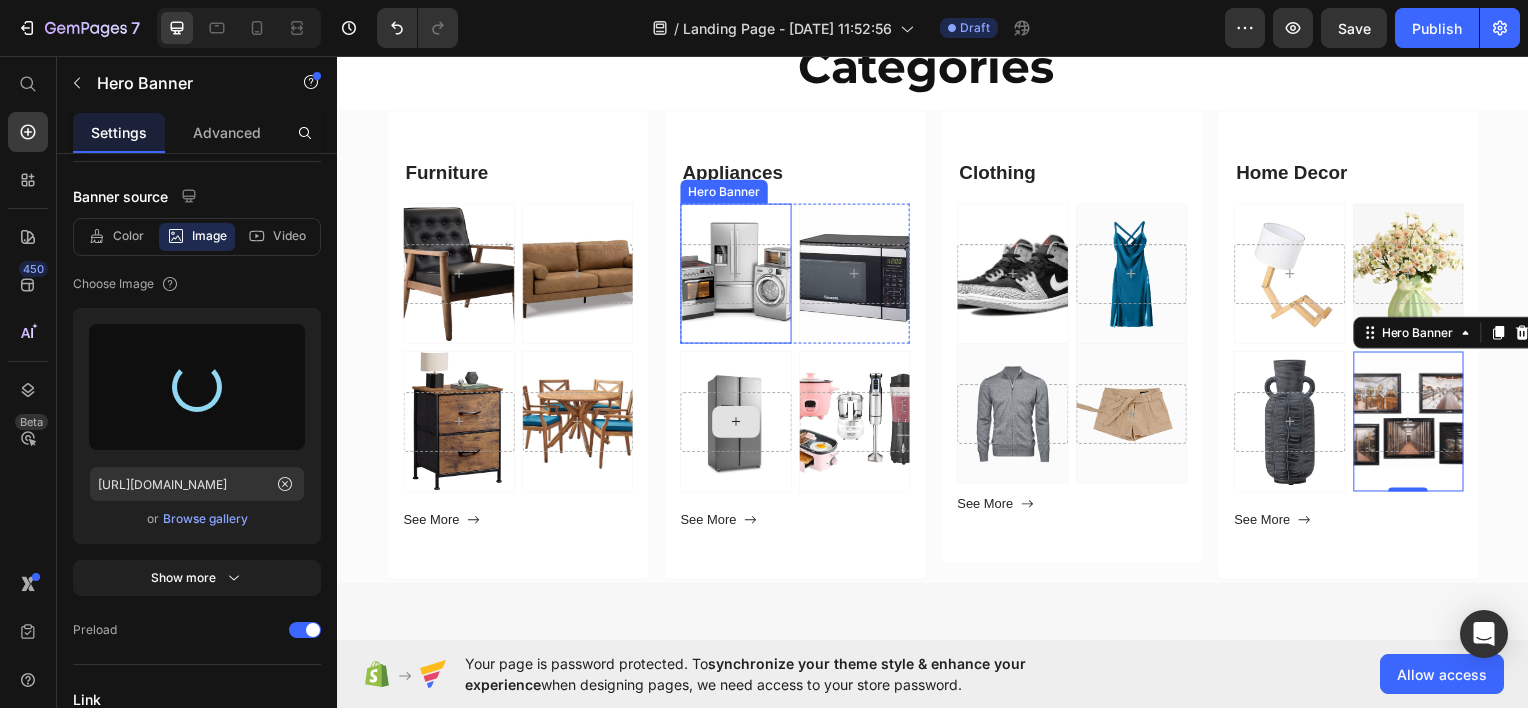 type on "[URL][DOMAIN_NAME]" 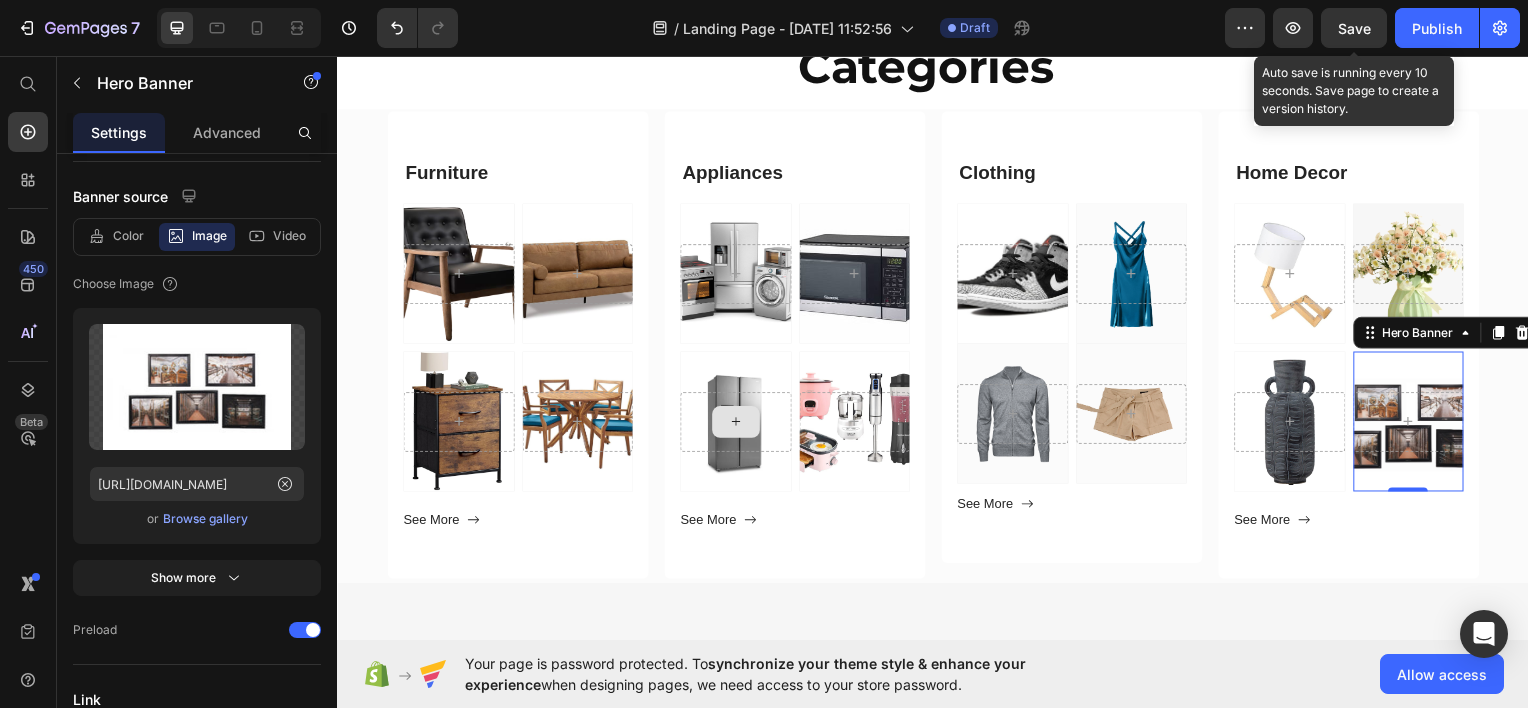 click on "Save" 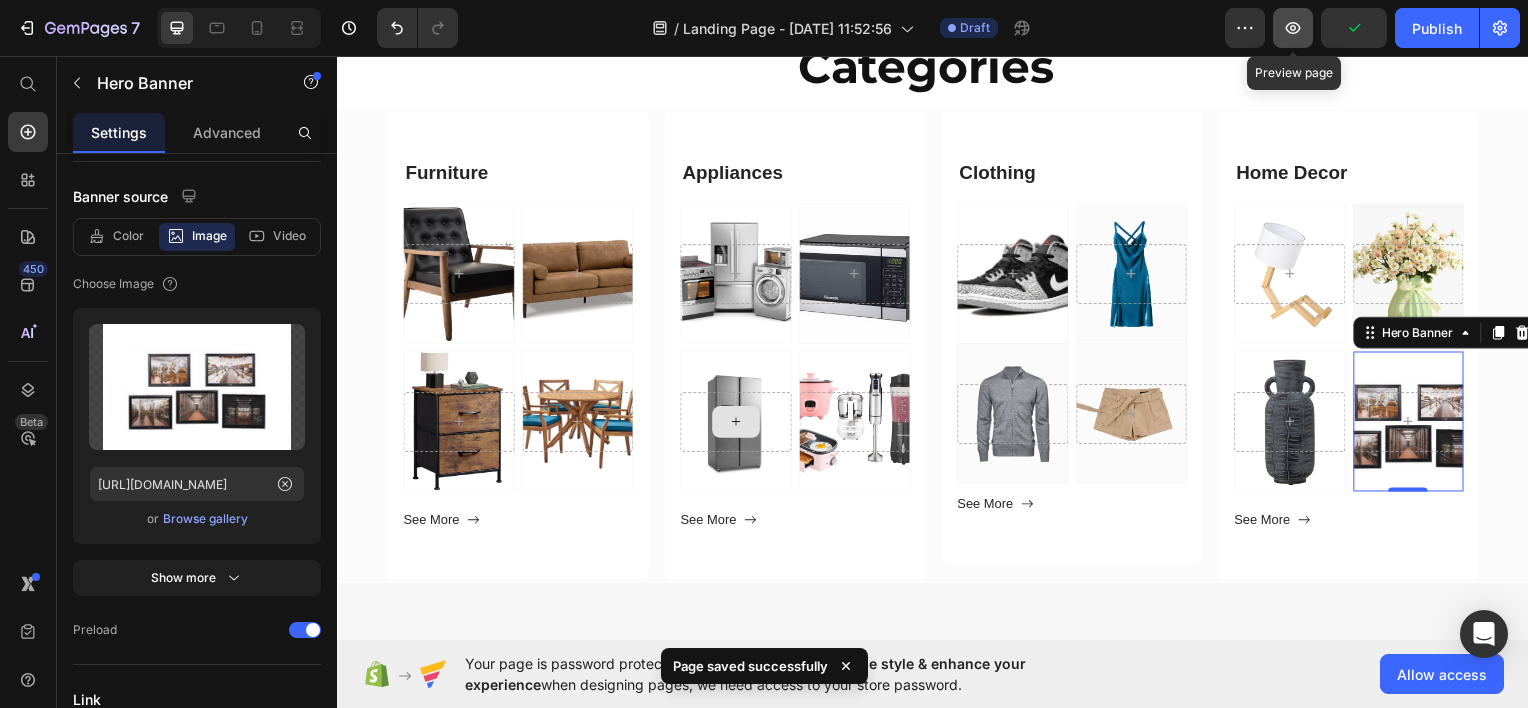 click 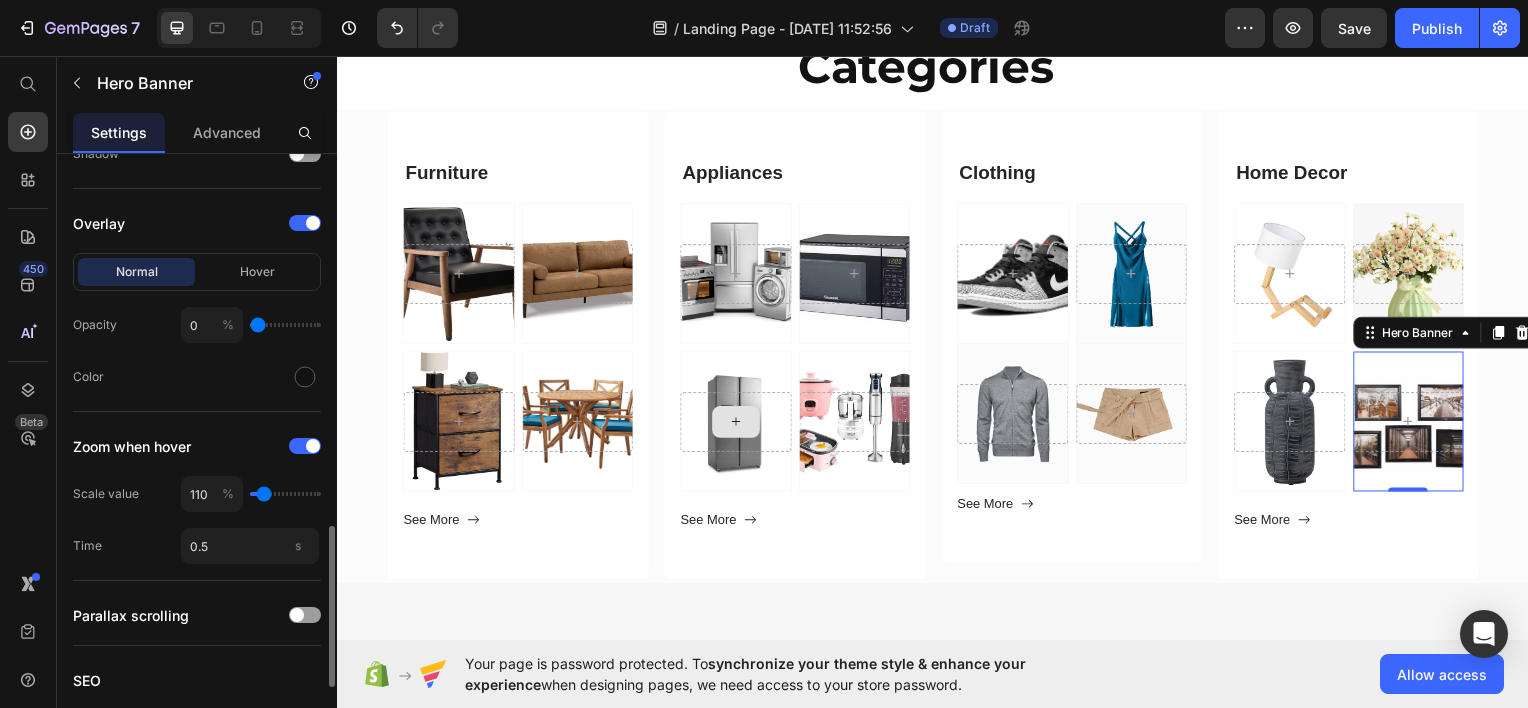 scroll, scrollTop: 1419, scrollLeft: 0, axis: vertical 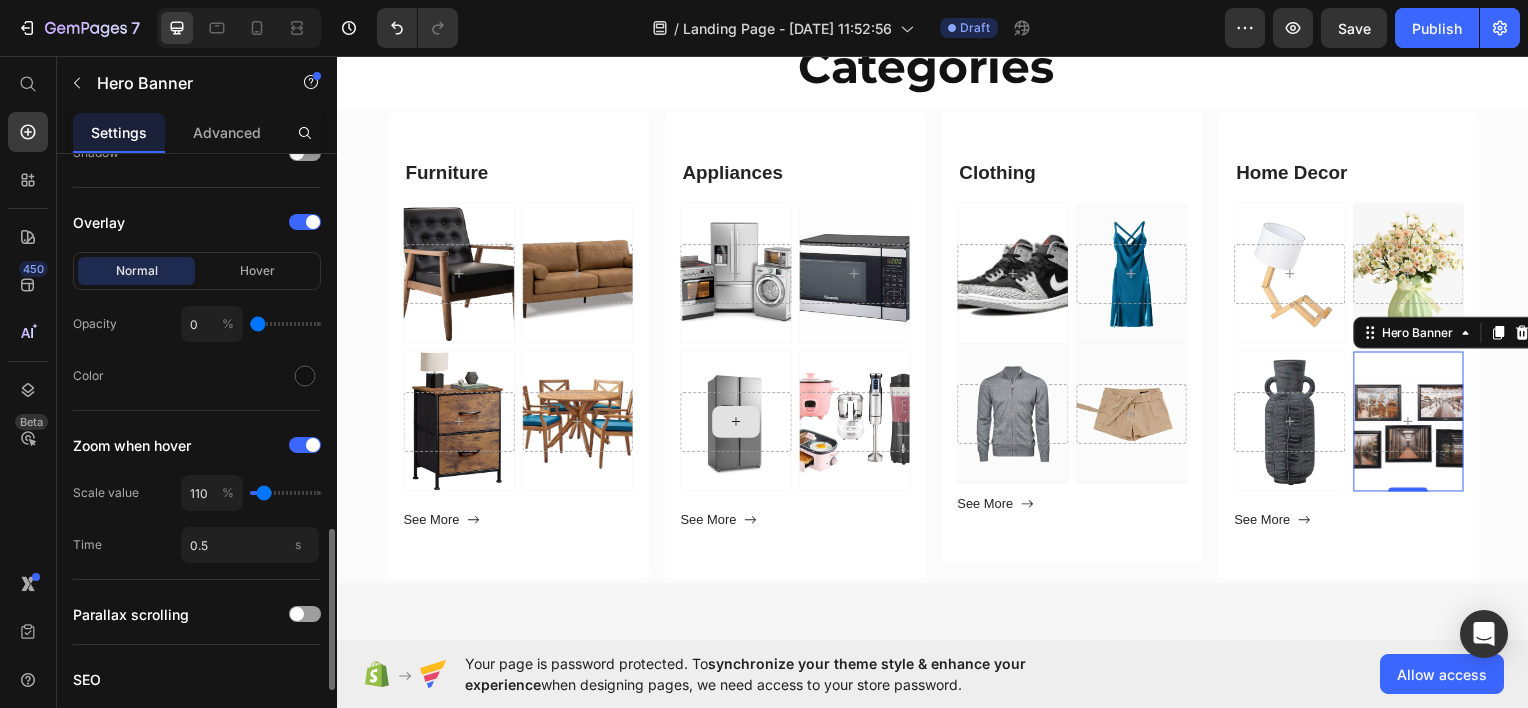 type on "115" 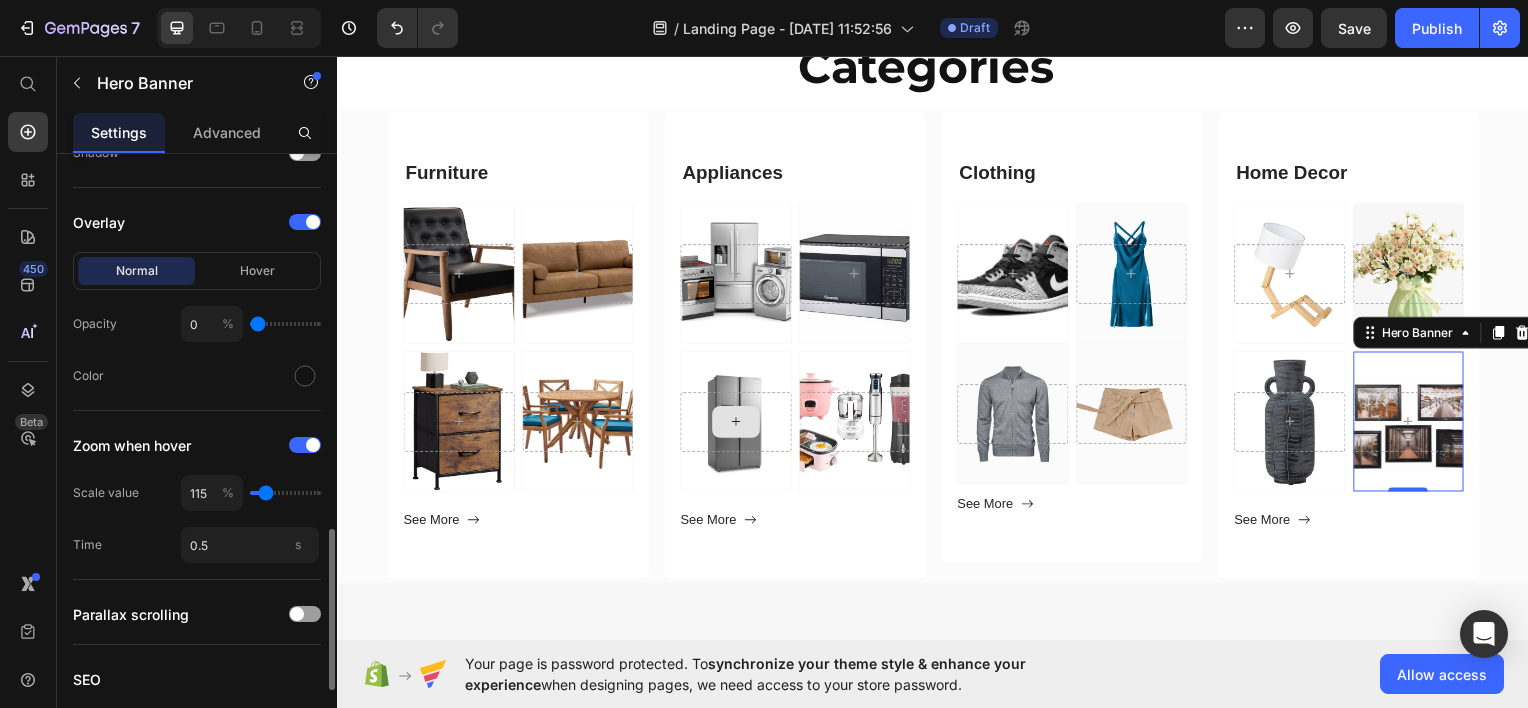 type on "120" 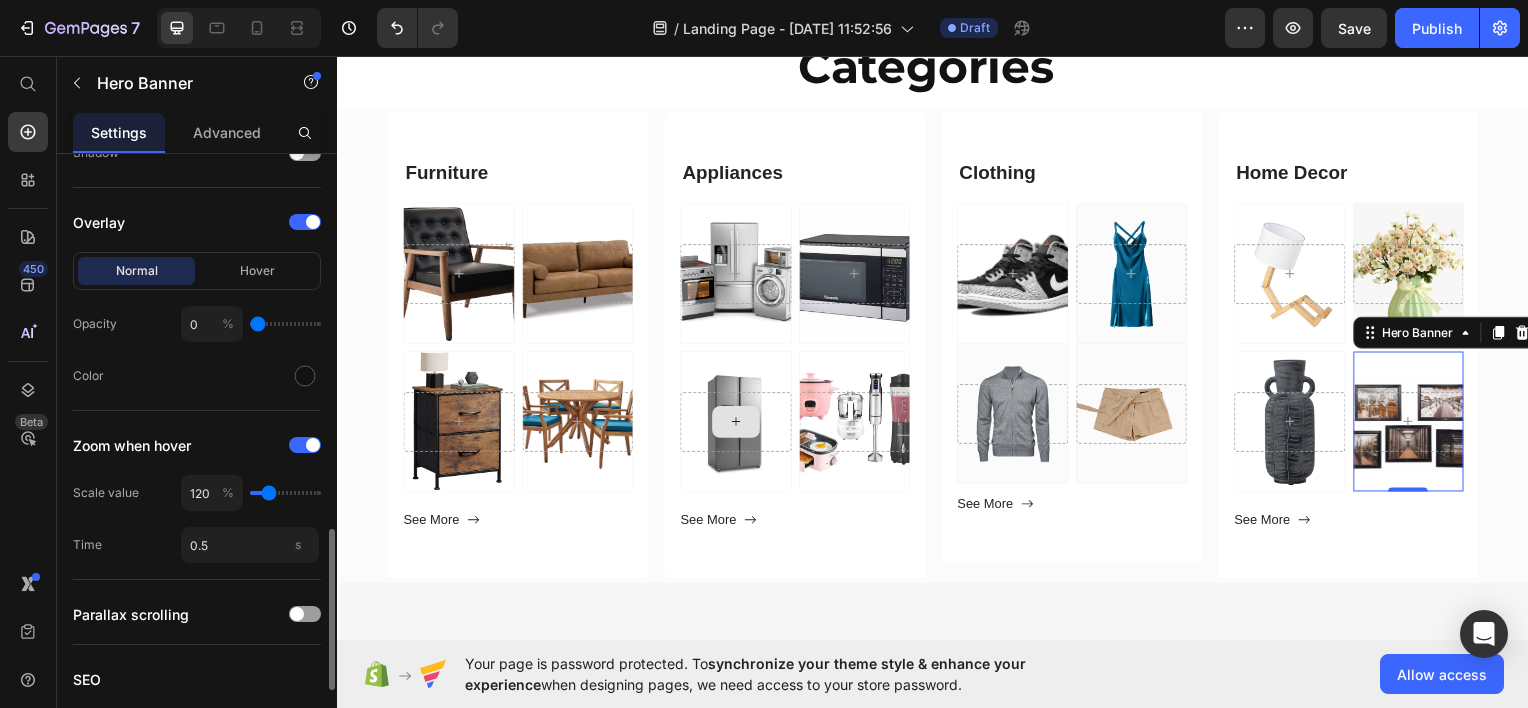 type on "125" 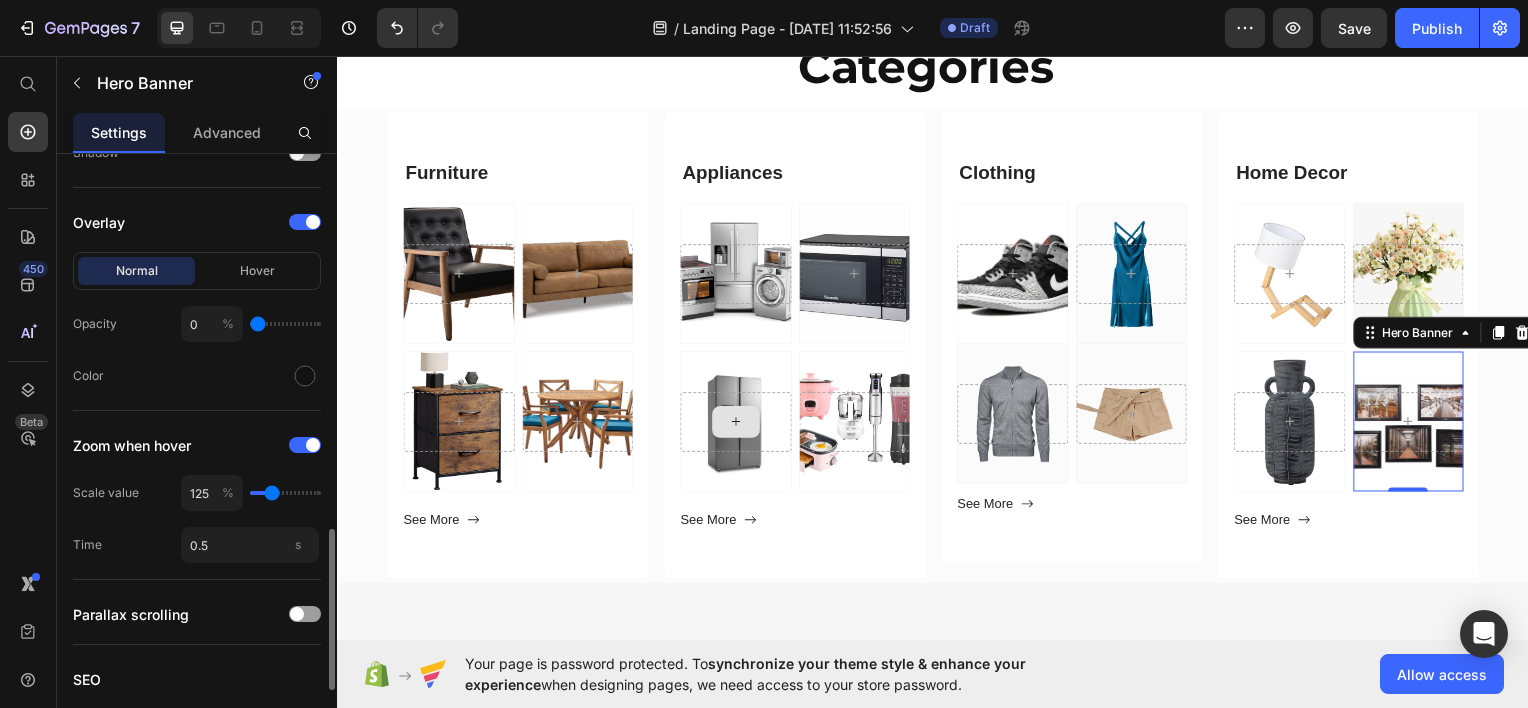 type on "130" 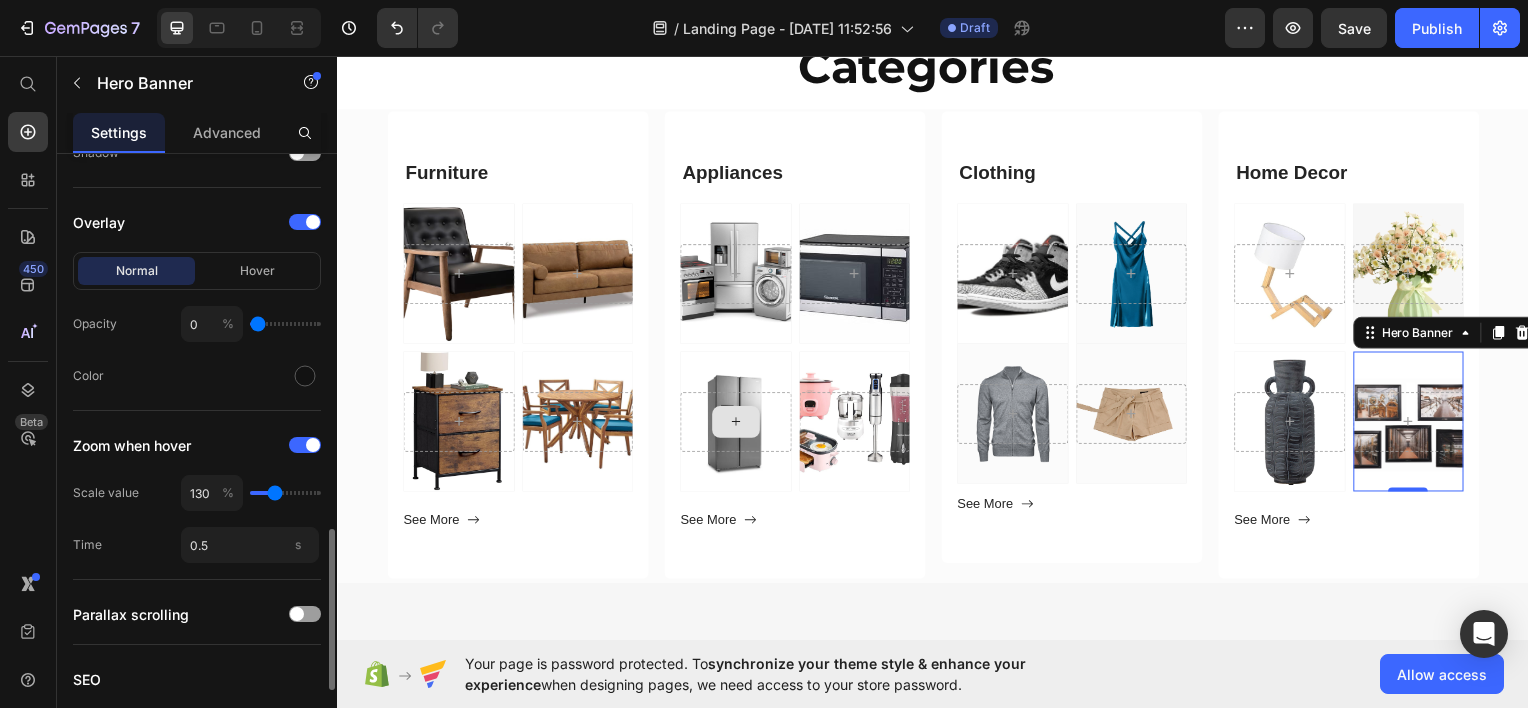 type on "135" 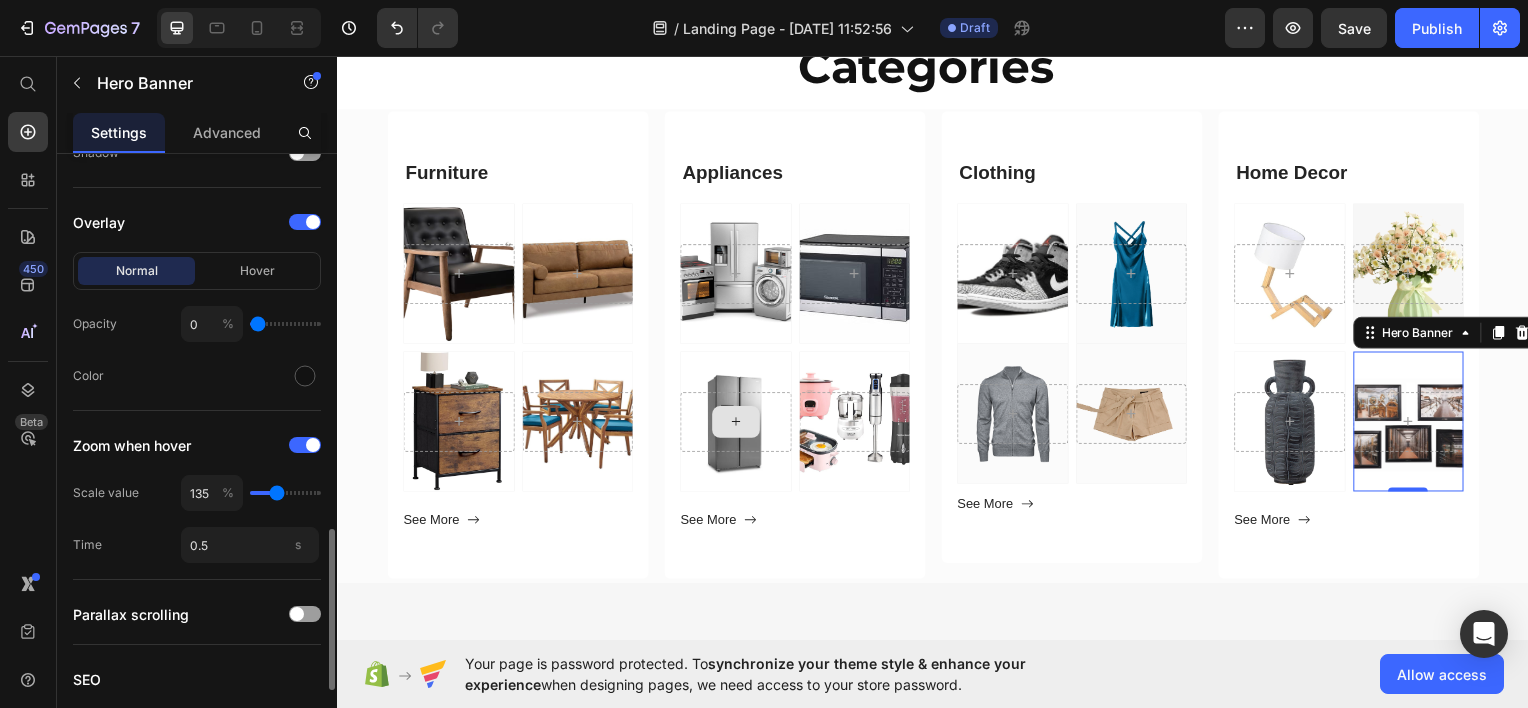 type on "140" 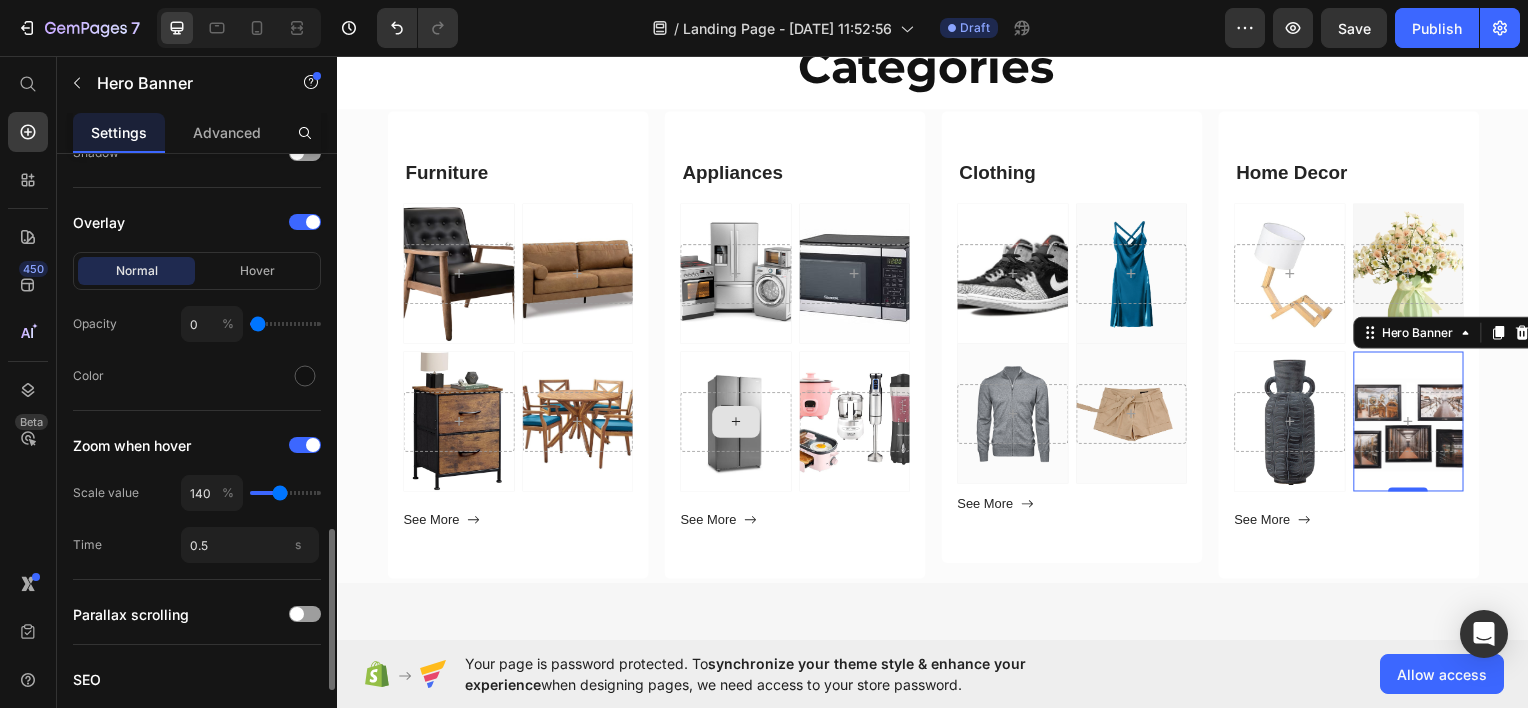 drag, startPoint x: 262, startPoint y: 494, endPoint x: 280, endPoint y: 494, distance: 18 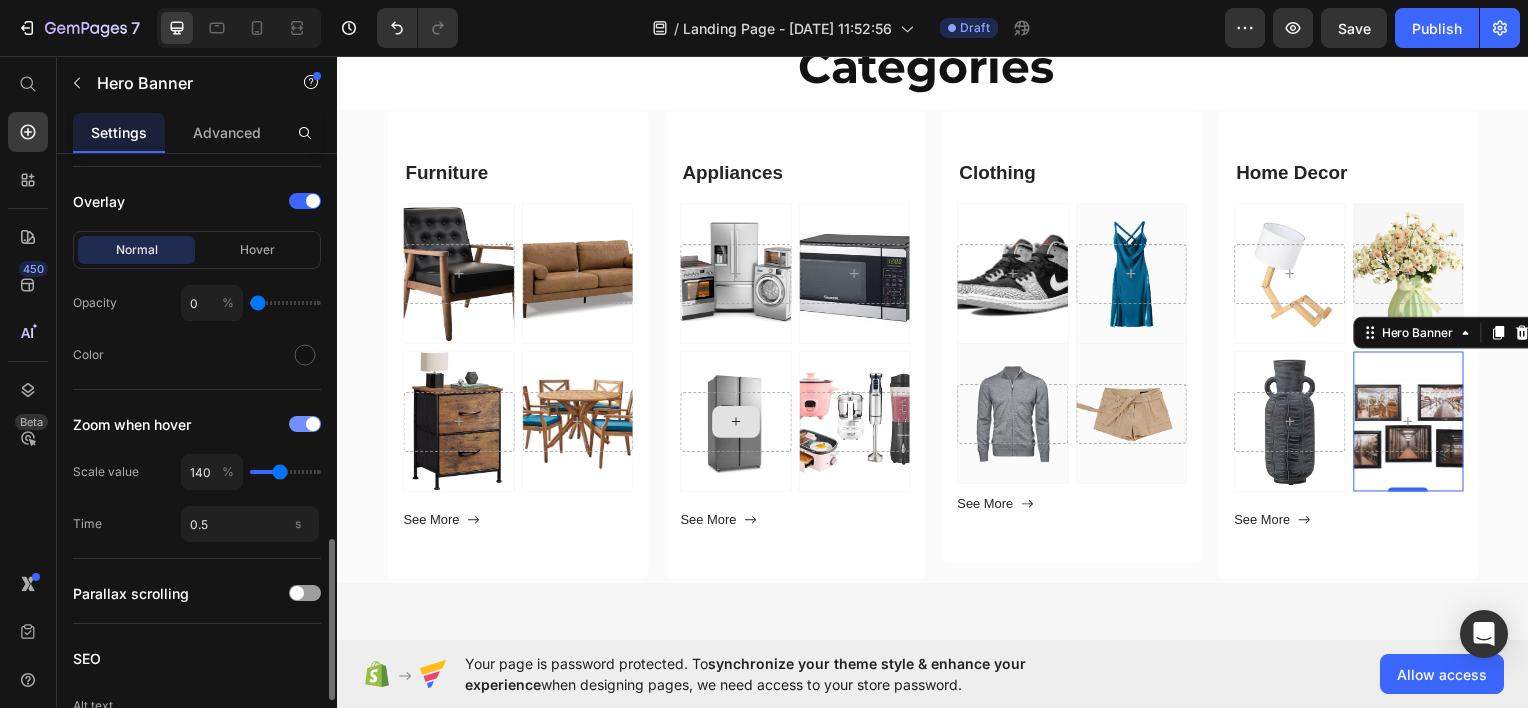 scroll, scrollTop: 1448, scrollLeft: 0, axis: vertical 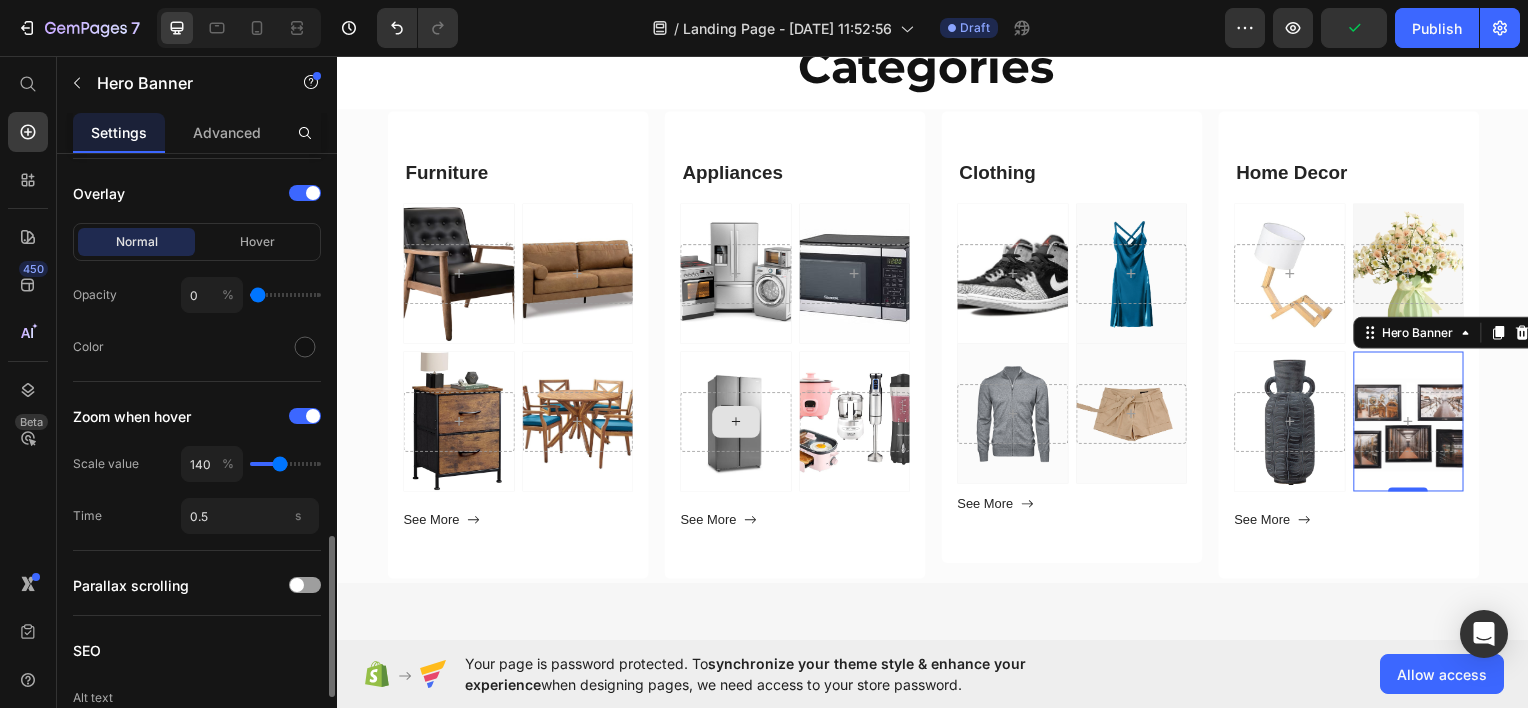 click at bounding box center [285, 464] 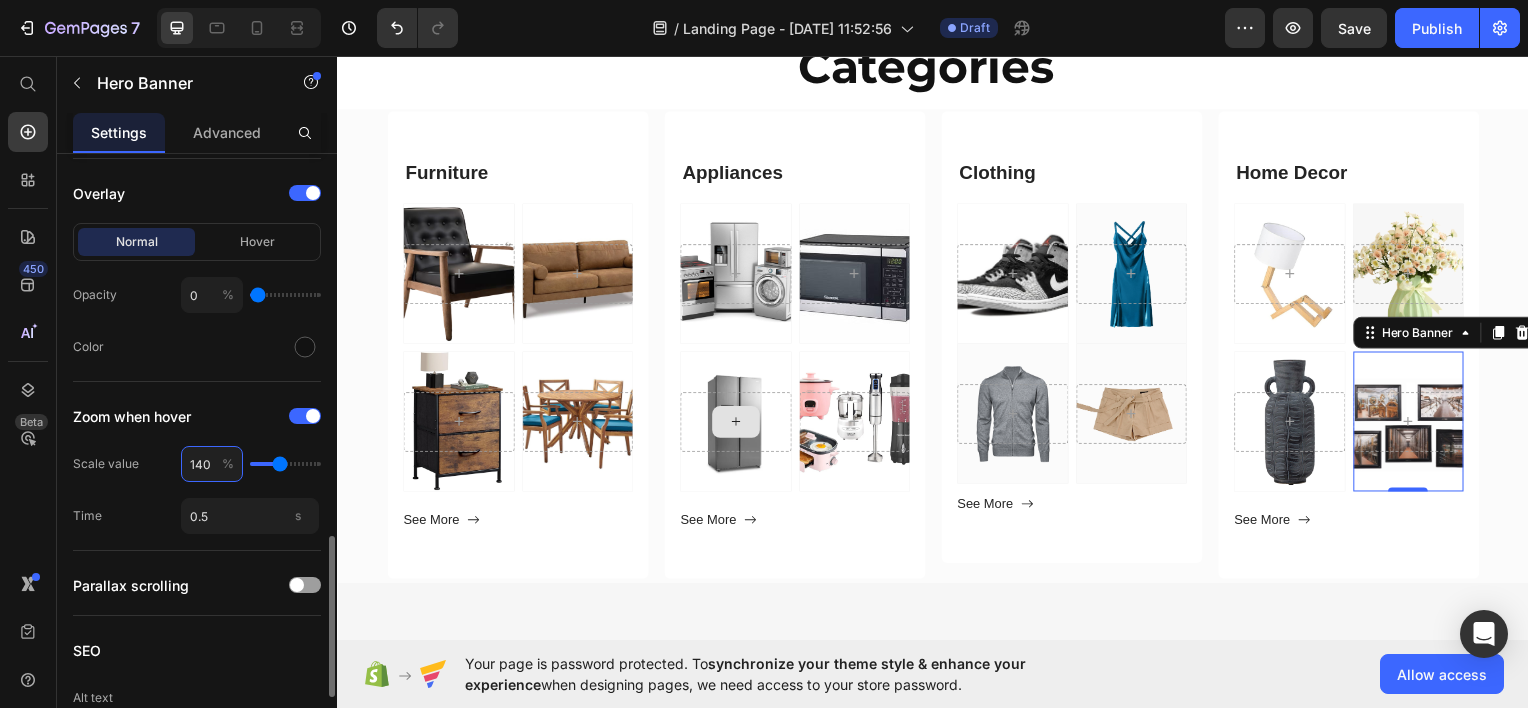 click on "140" at bounding box center [212, 464] 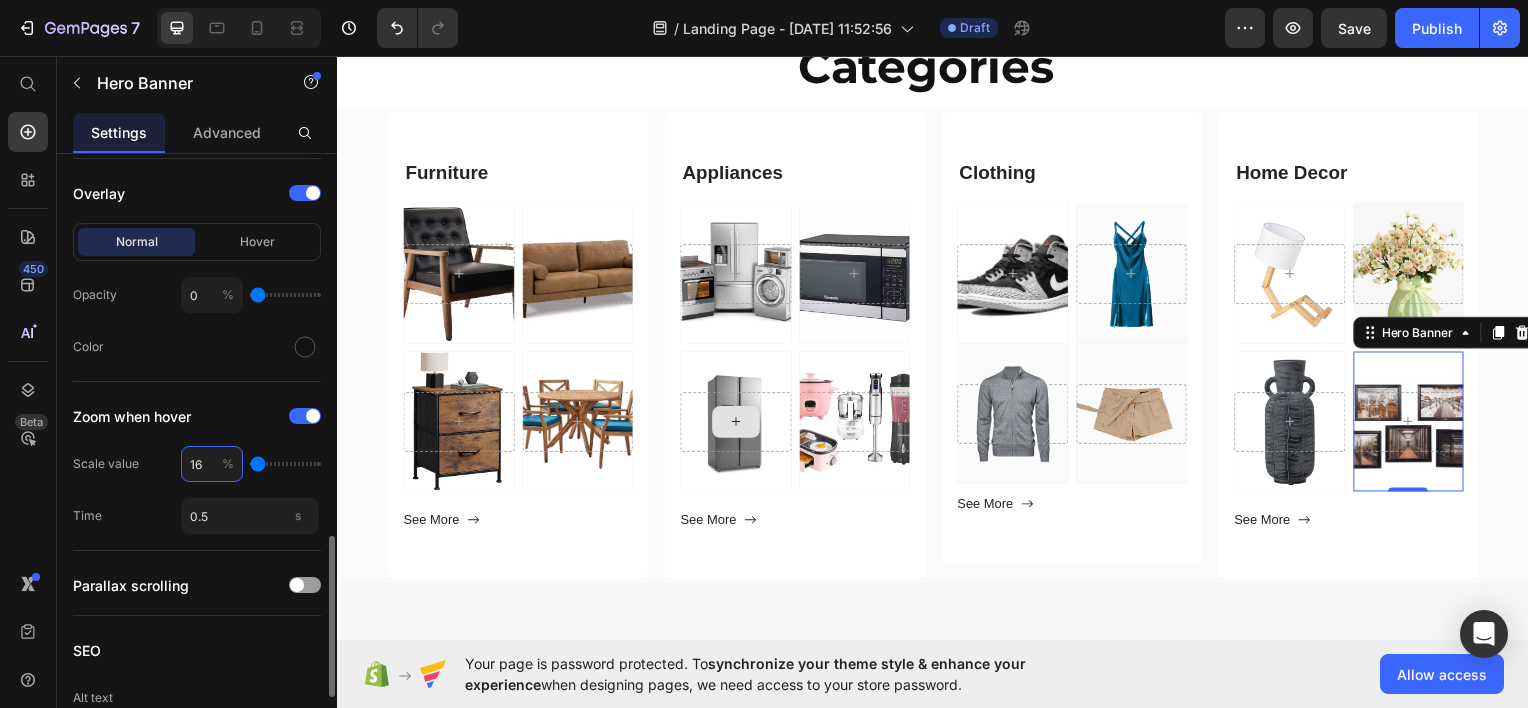 type on "165" 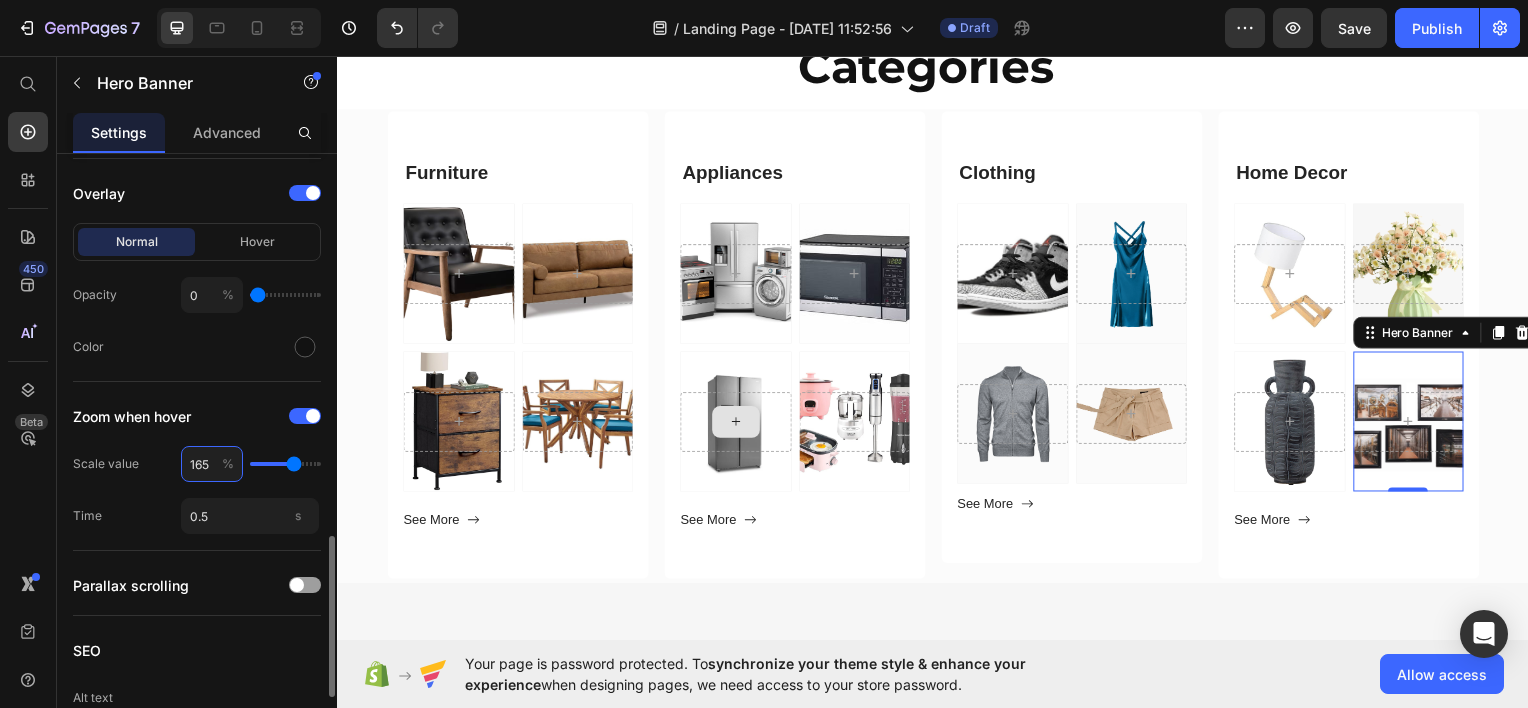 type on "1650" 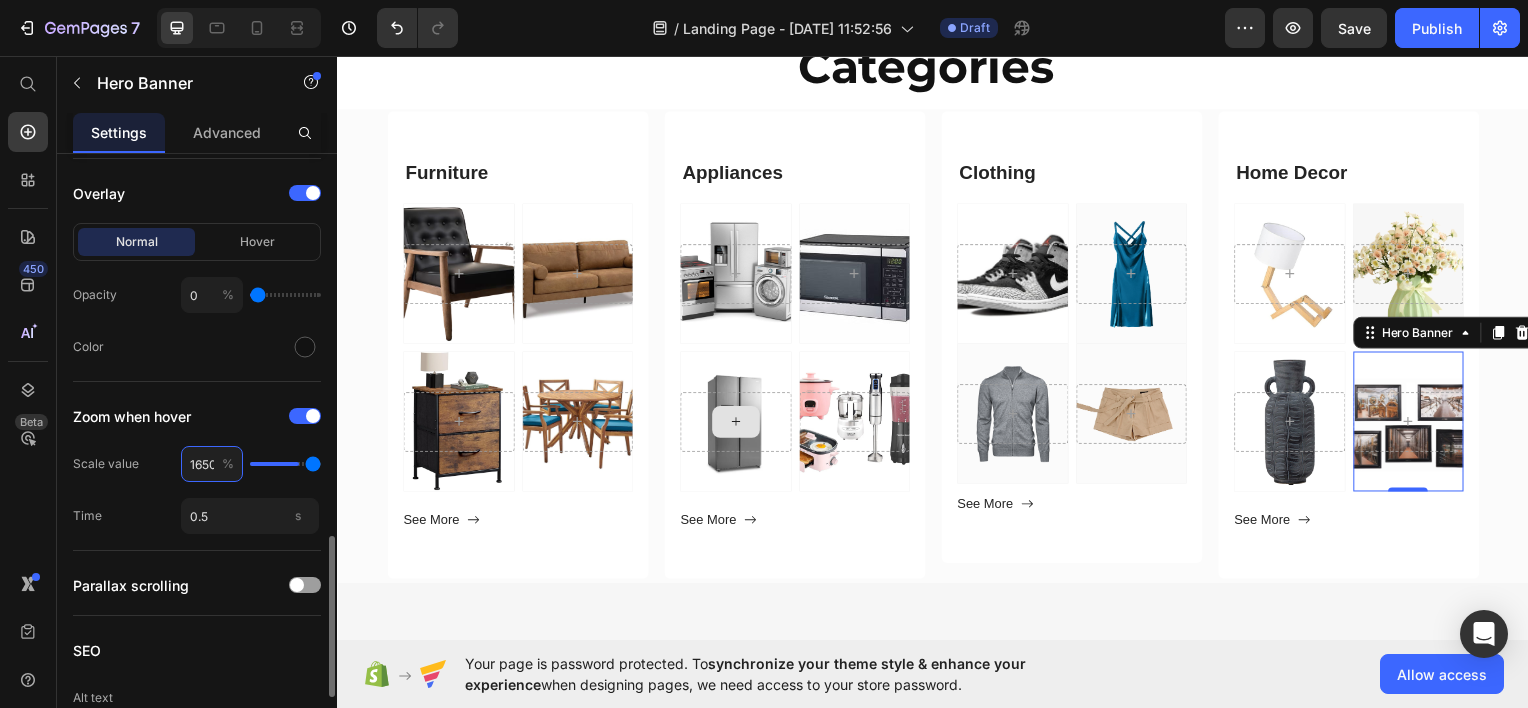 scroll, scrollTop: 0, scrollLeft: 2, axis: horizontal 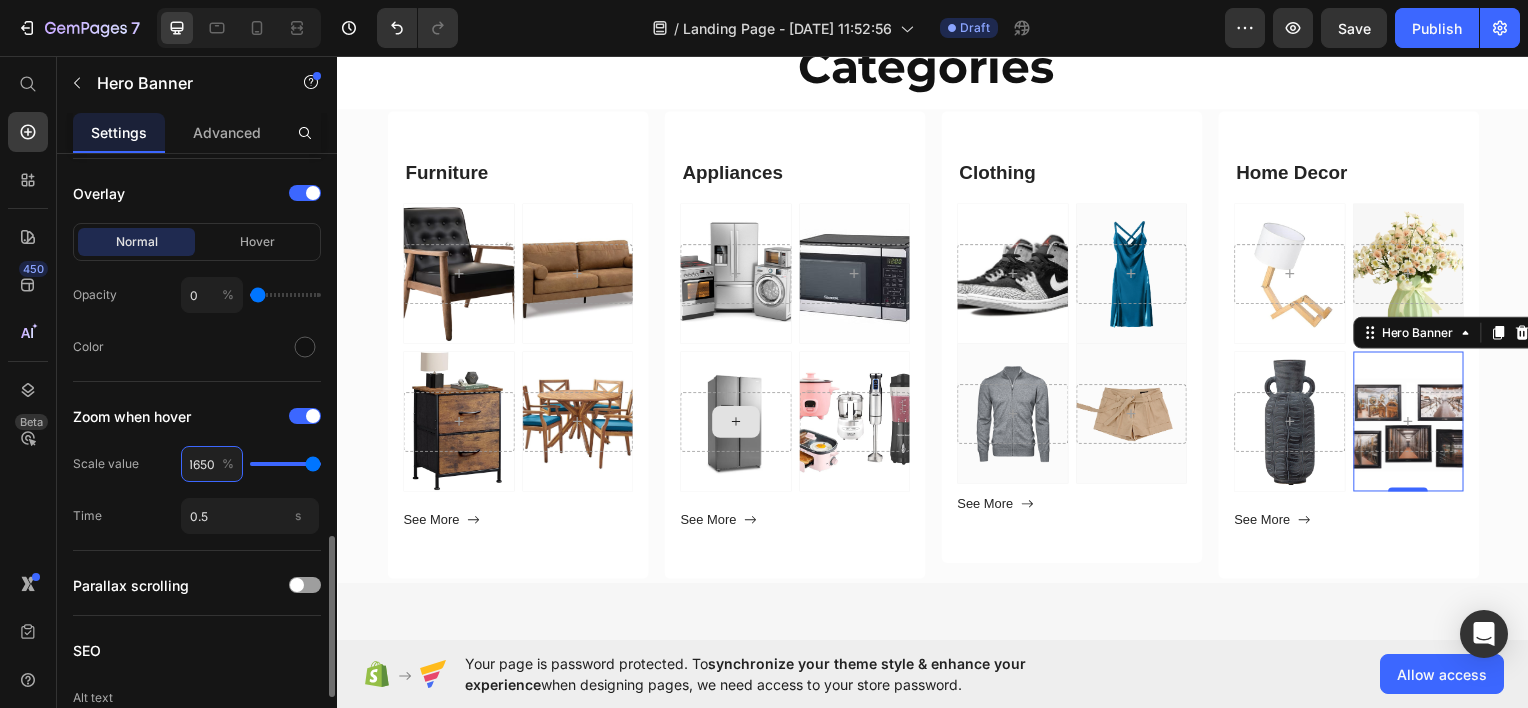 type on "165" 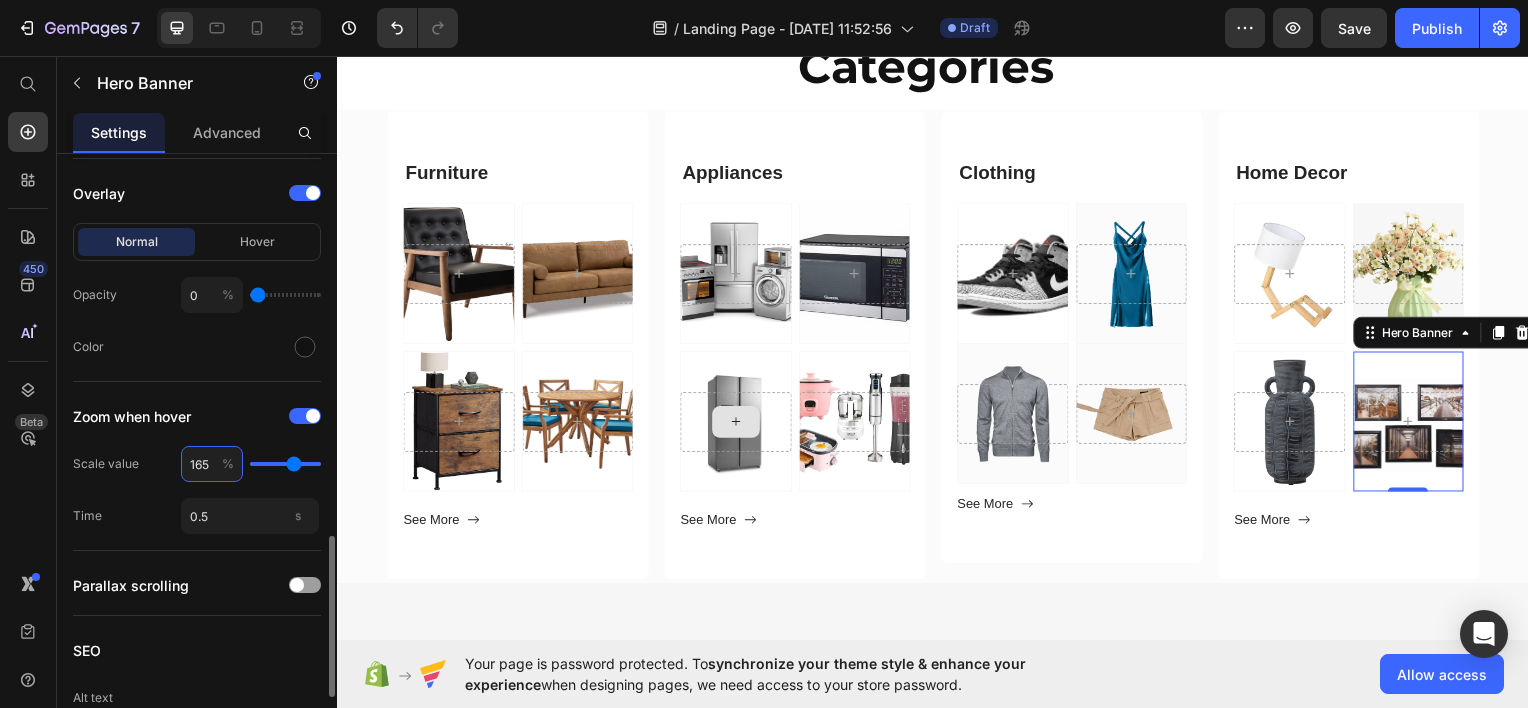 scroll, scrollTop: 0, scrollLeft: 0, axis: both 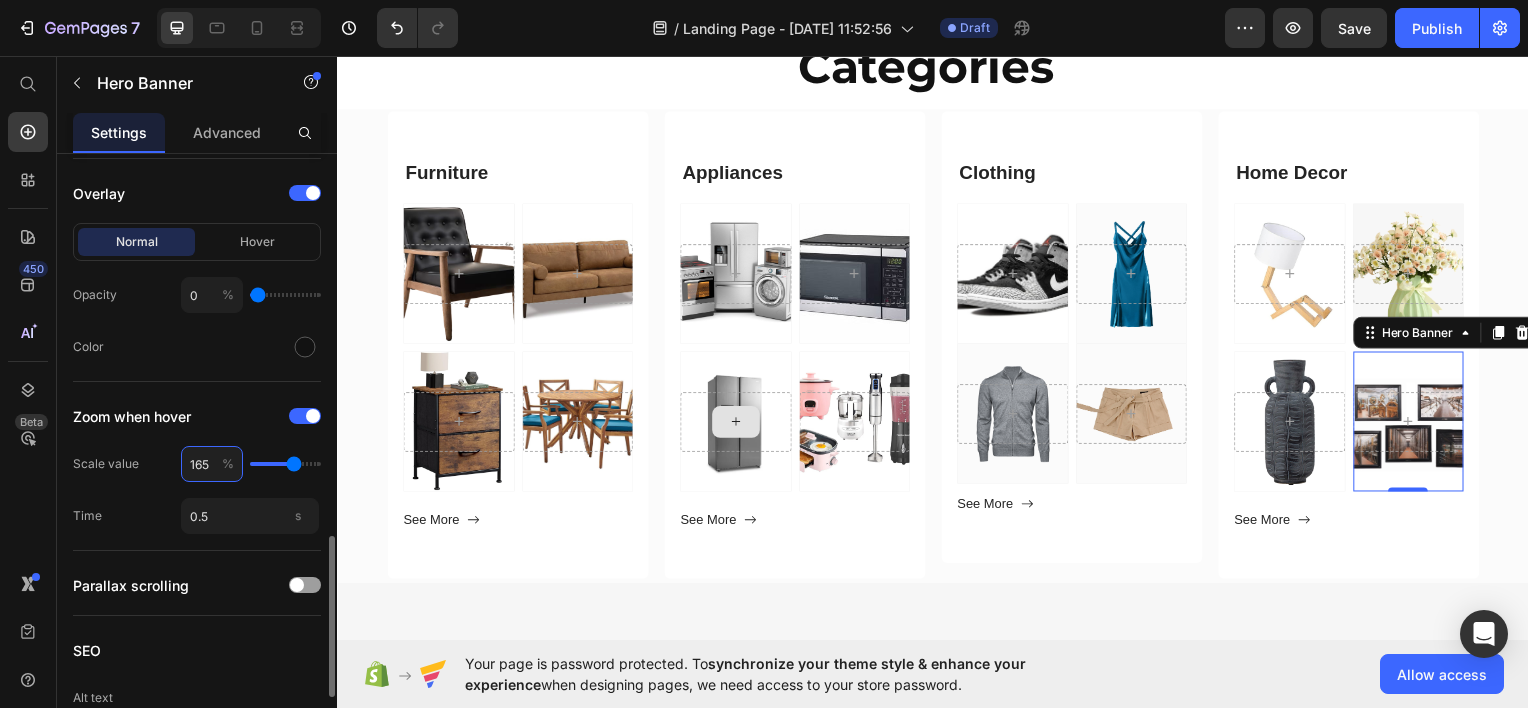 type on "16" 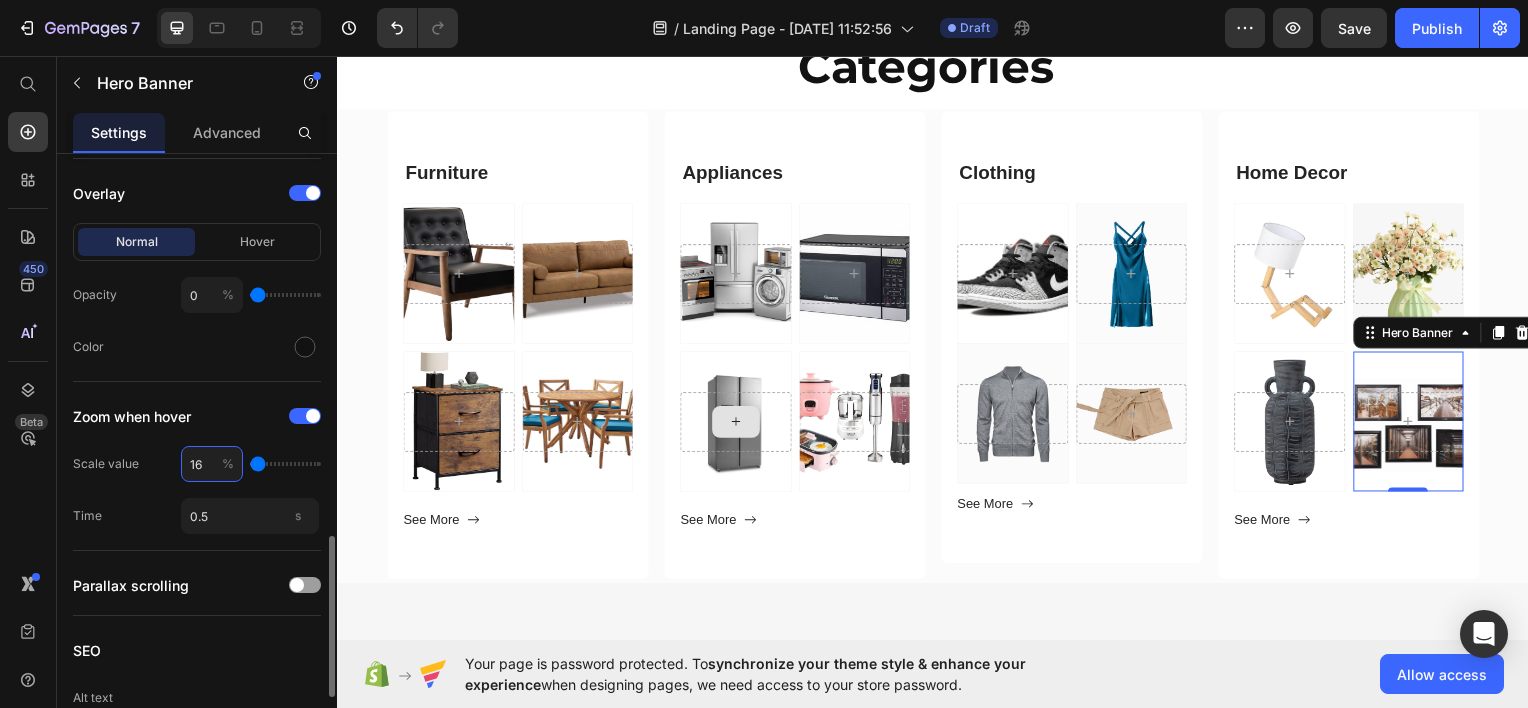 type on "160" 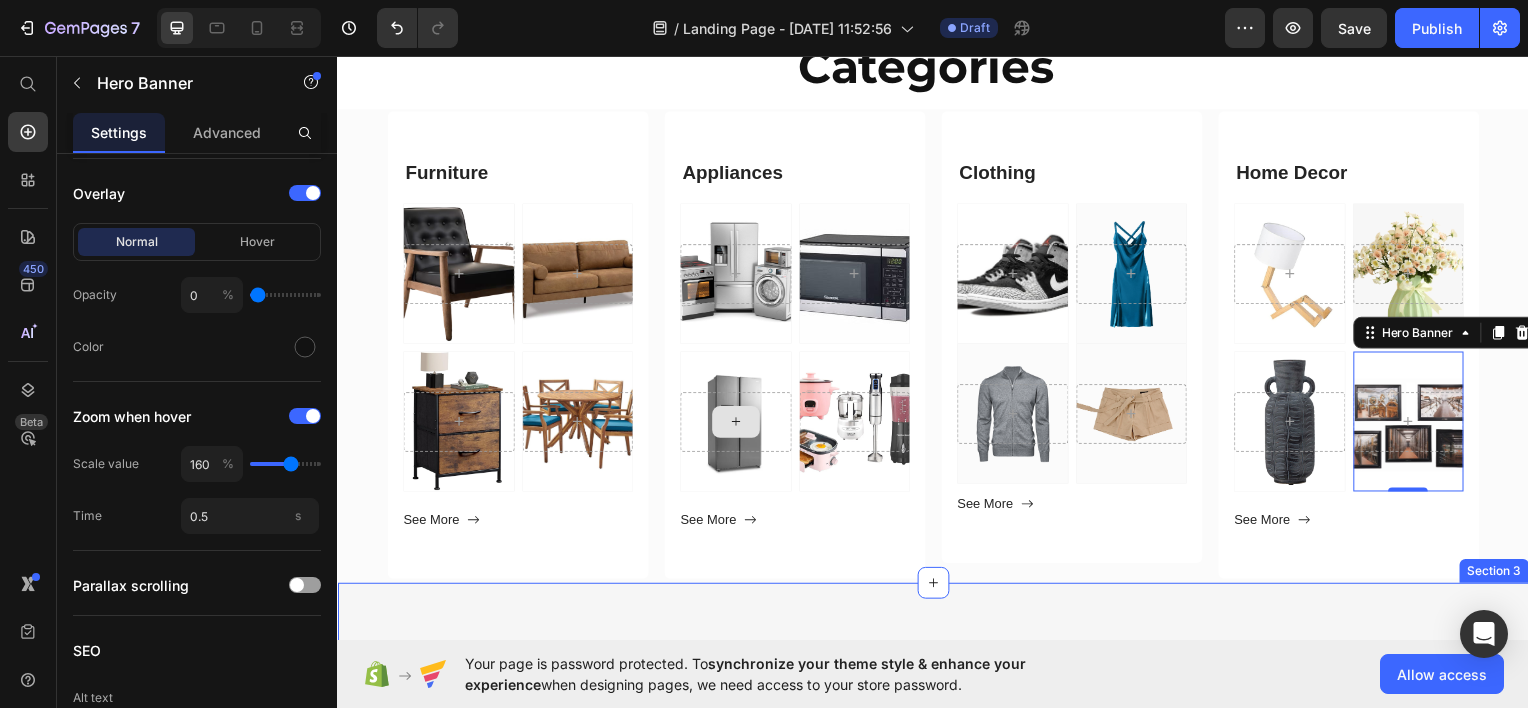 click on "Categories Heading Your contributions go a long way. Text block Row Furniture Heading
Shop now Button Furniture Heading
Shop now Button Row
Drop element here Hero Banner Electronics Heading
Shop now Button
Drop element here Row
Row Hero Banner
Hero Banner Home Decor Heading
Shop now Button Row Clothing Heading
Shop now Button
Drop element here Hero Banner Row Row Row Section 3" at bounding box center [937, 1322] 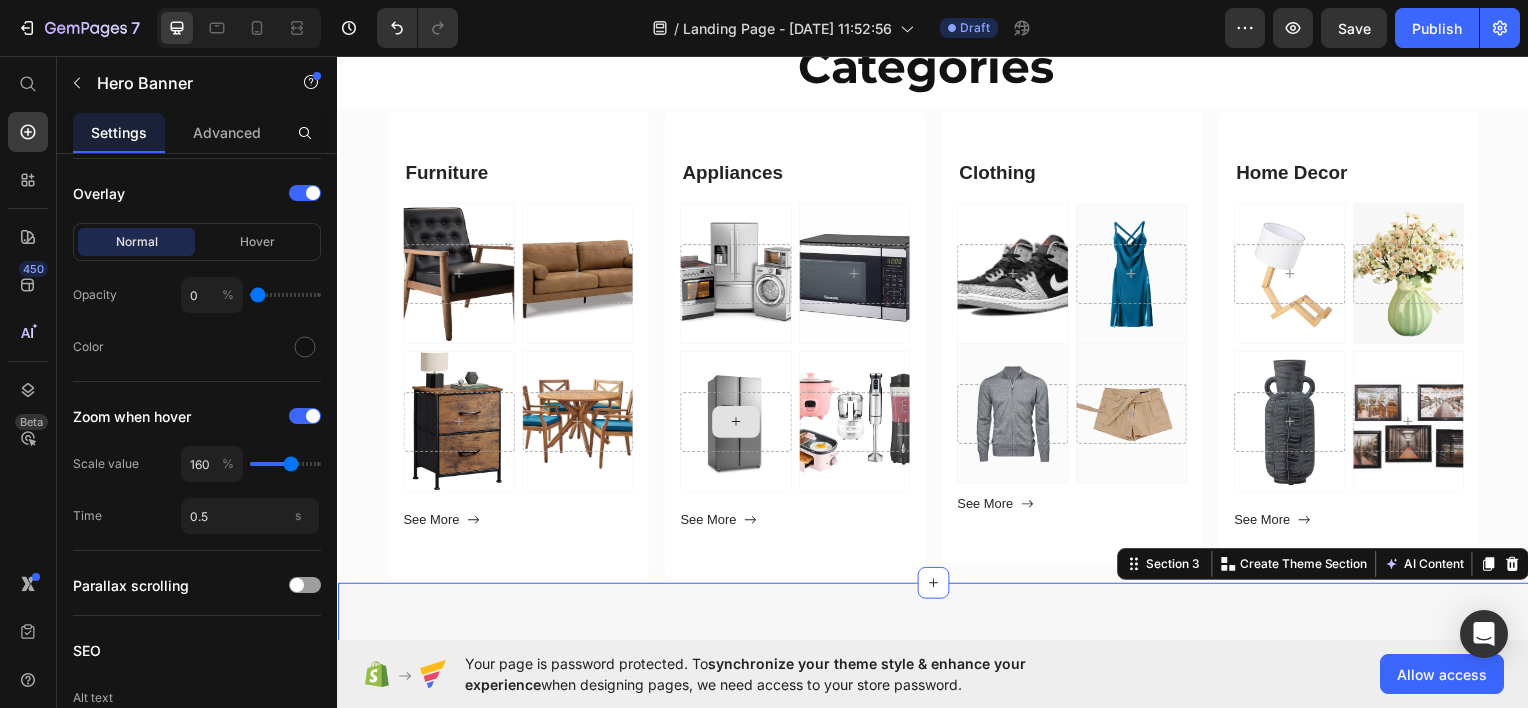 scroll, scrollTop: 0, scrollLeft: 0, axis: both 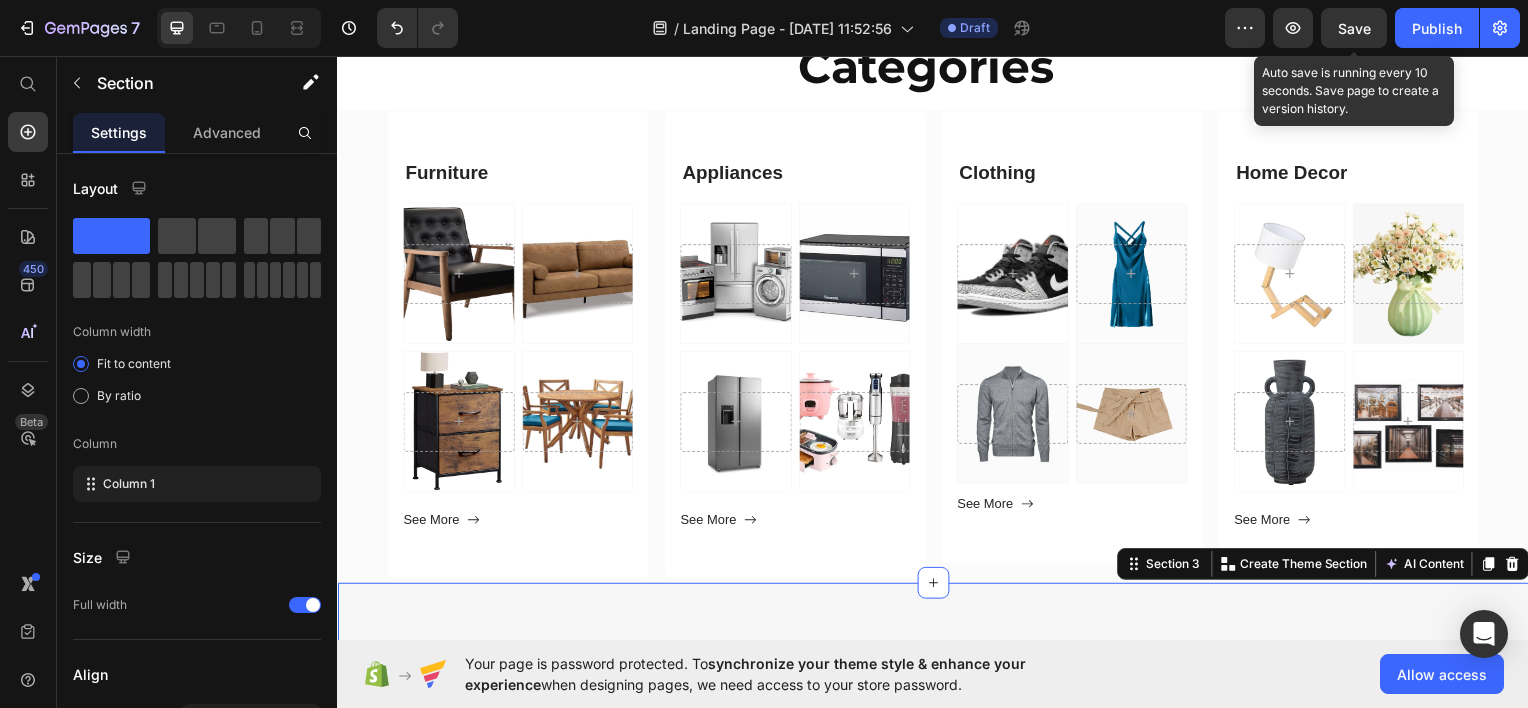 click on "Save" at bounding box center (1354, 28) 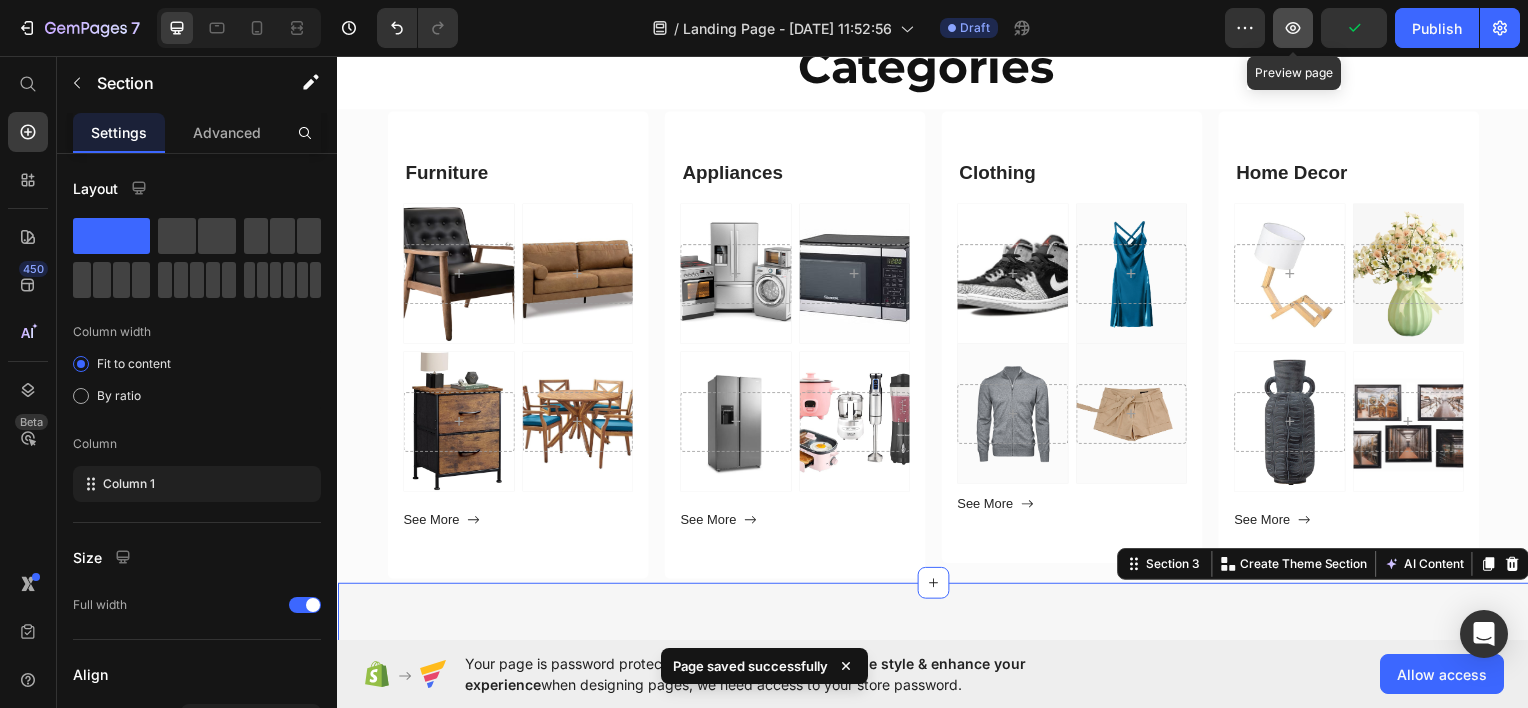 click 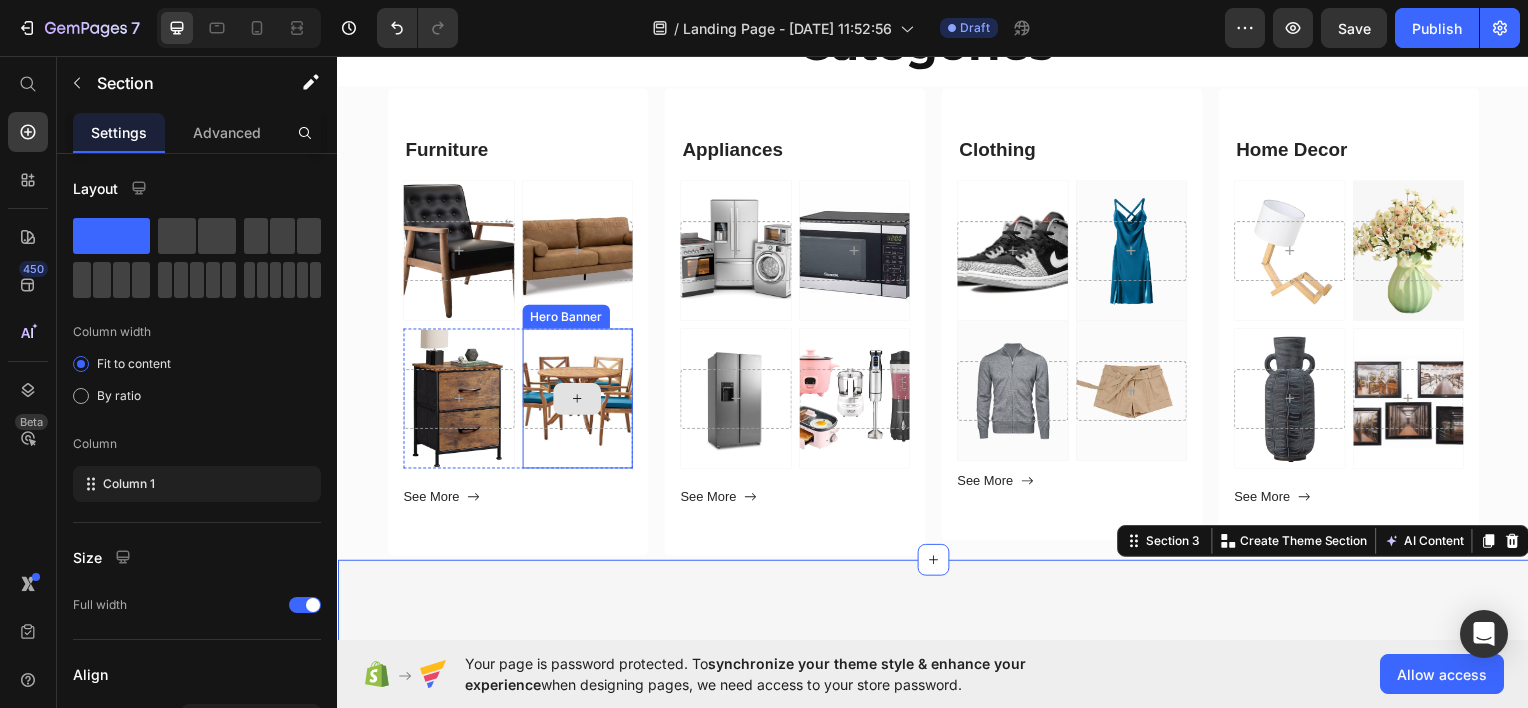scroll, scrollTop: 584, scrollLeft: 0, axis: vertical 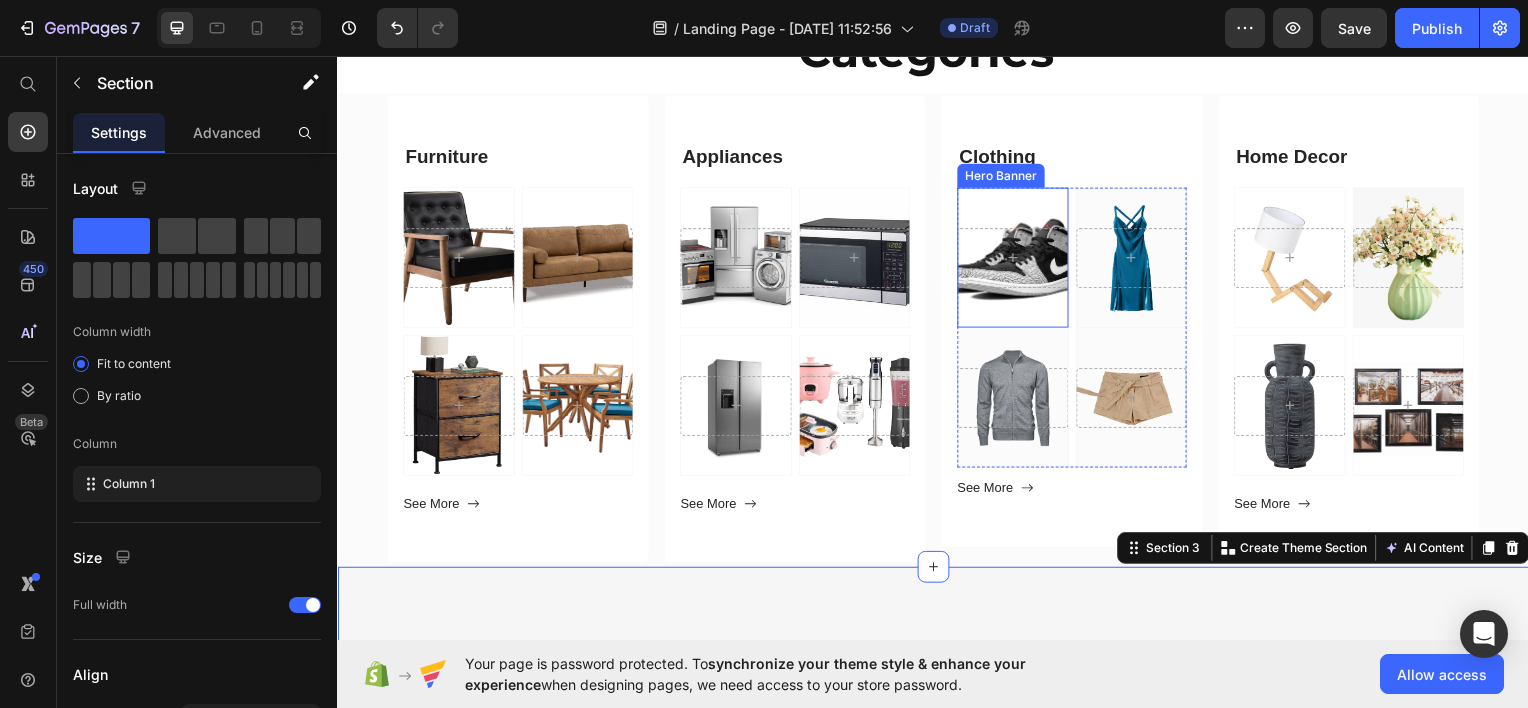 click on "Hero Banner" at bounding box center (1005, 175) 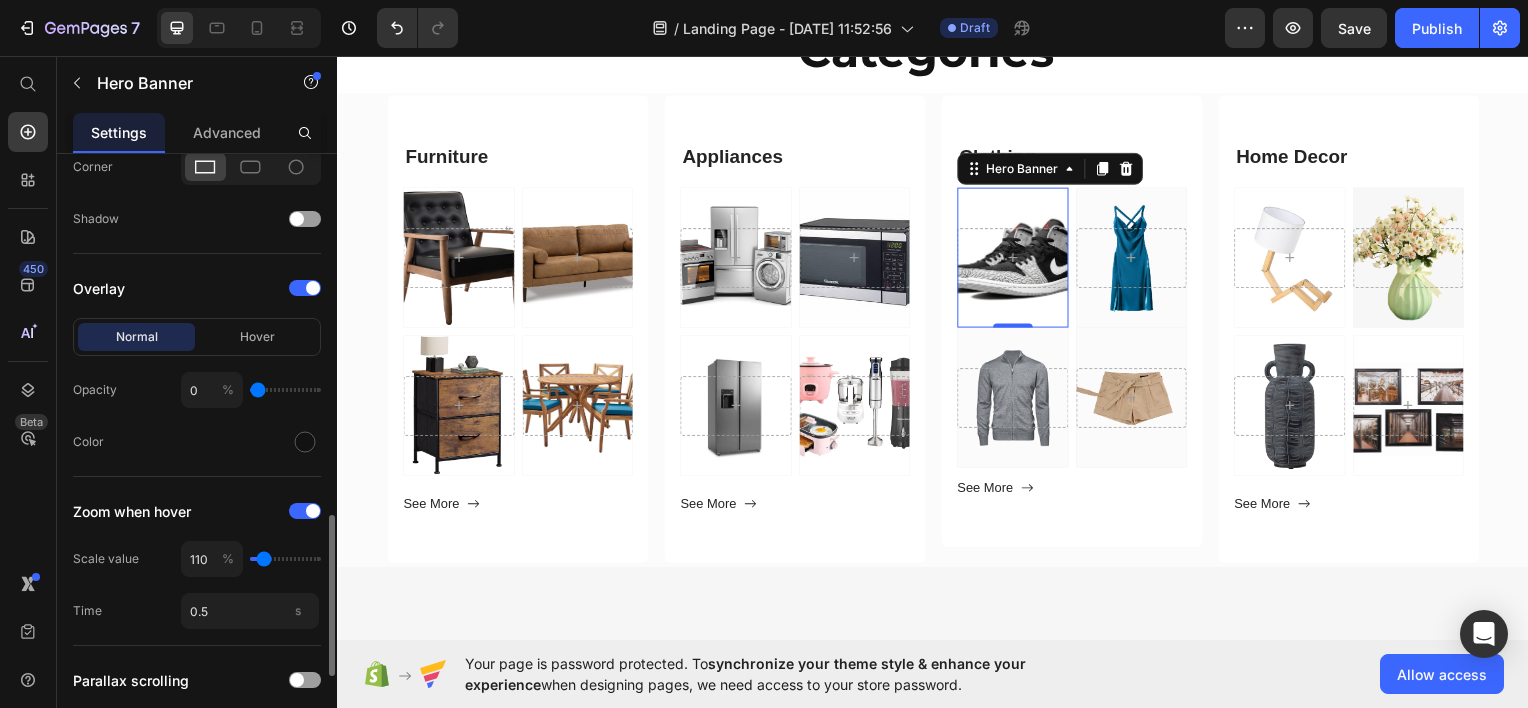 scroll, scrollTop: 1356, scrollLeft: 0, axis: vertical 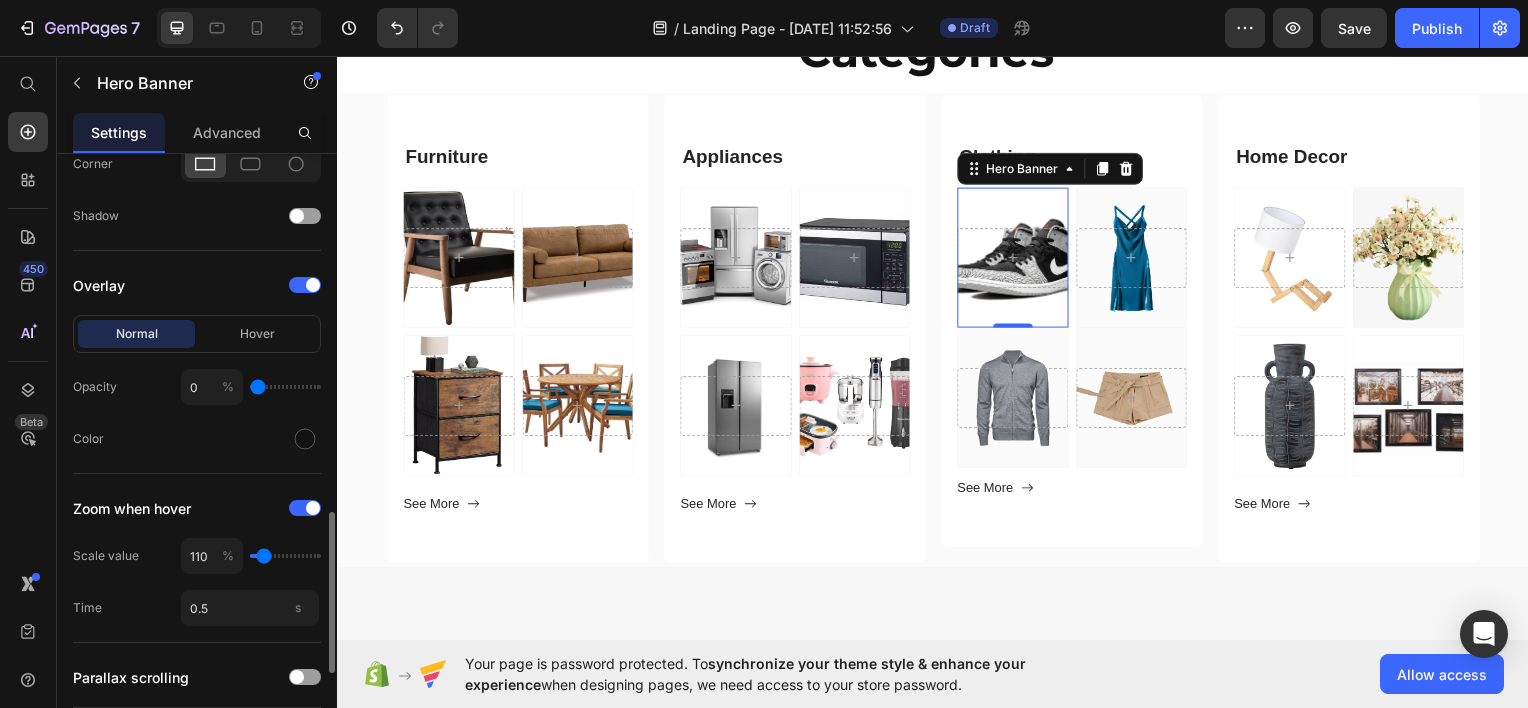 type on "125" 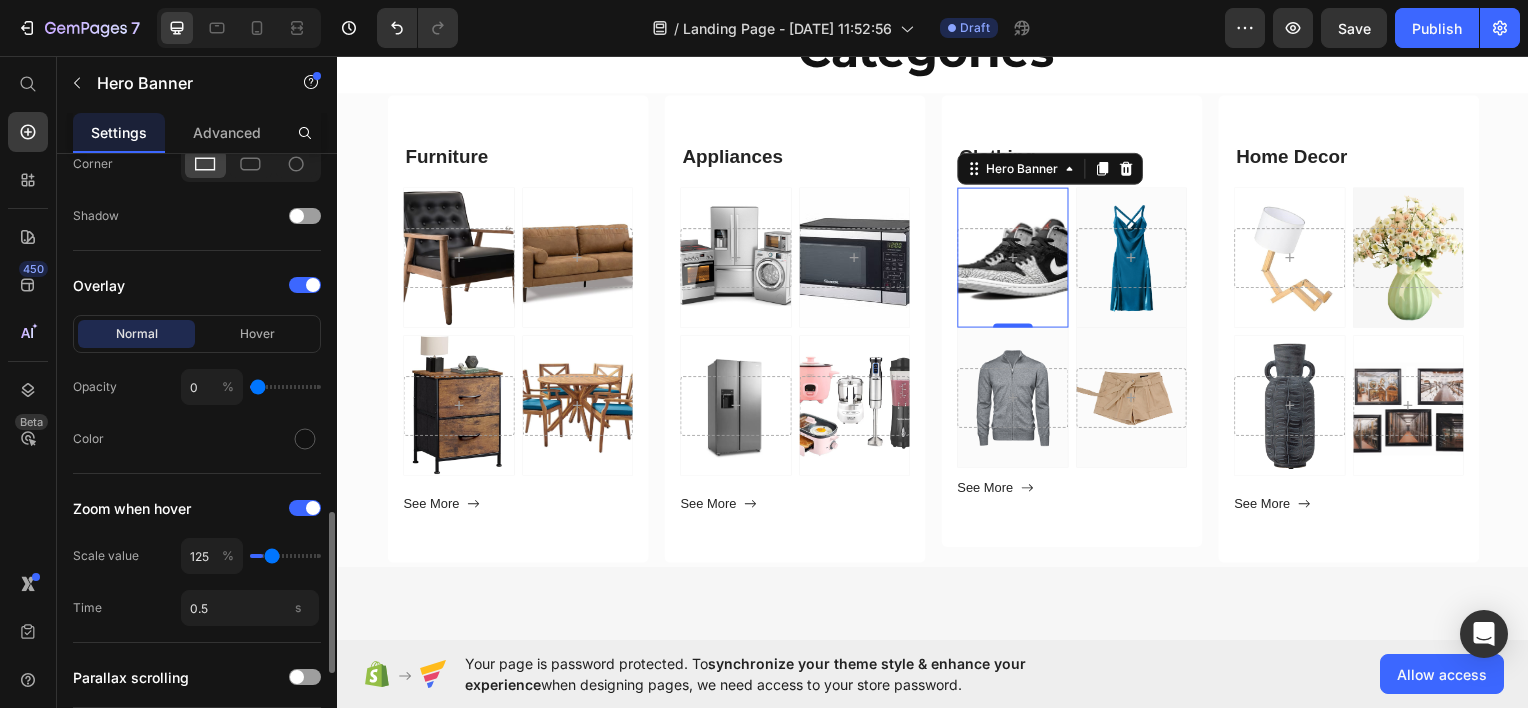 type on "130" 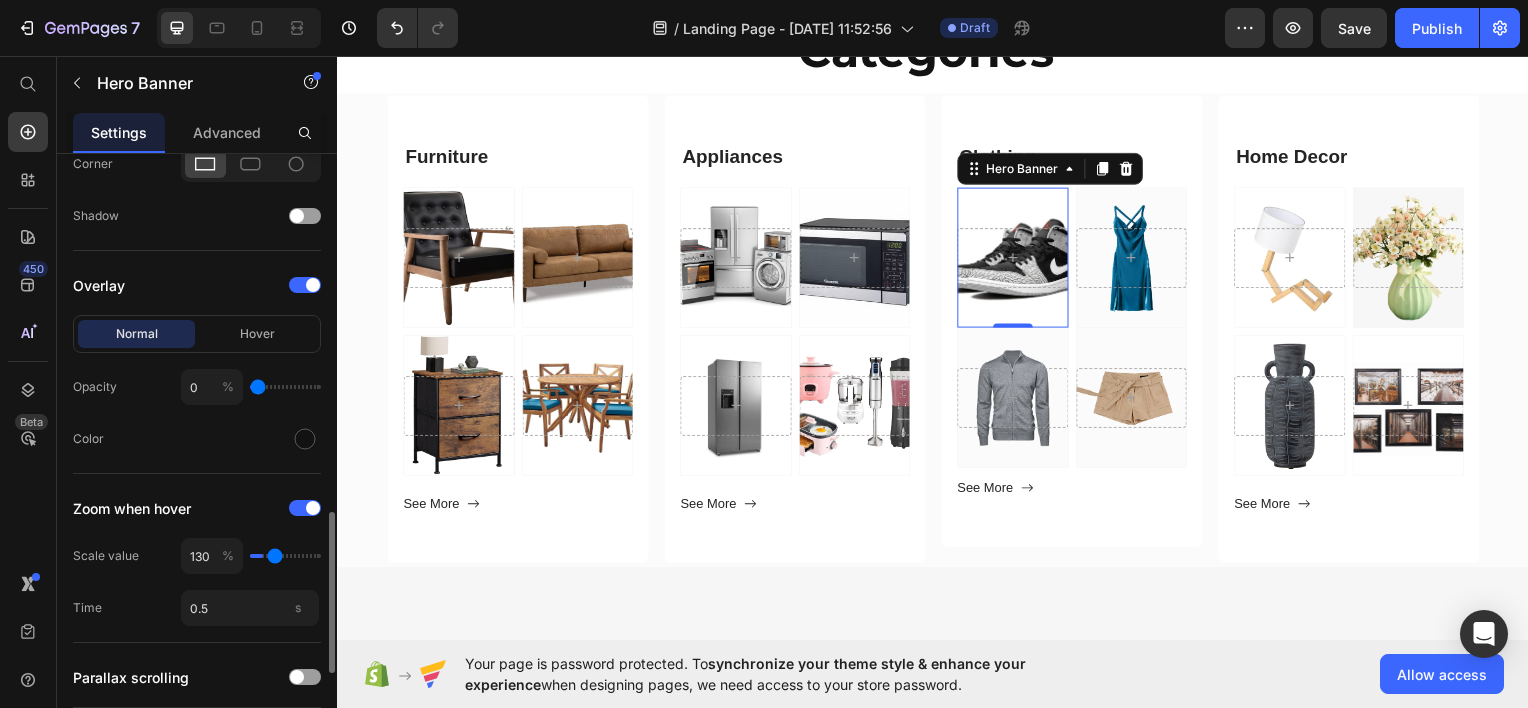 type on "135" 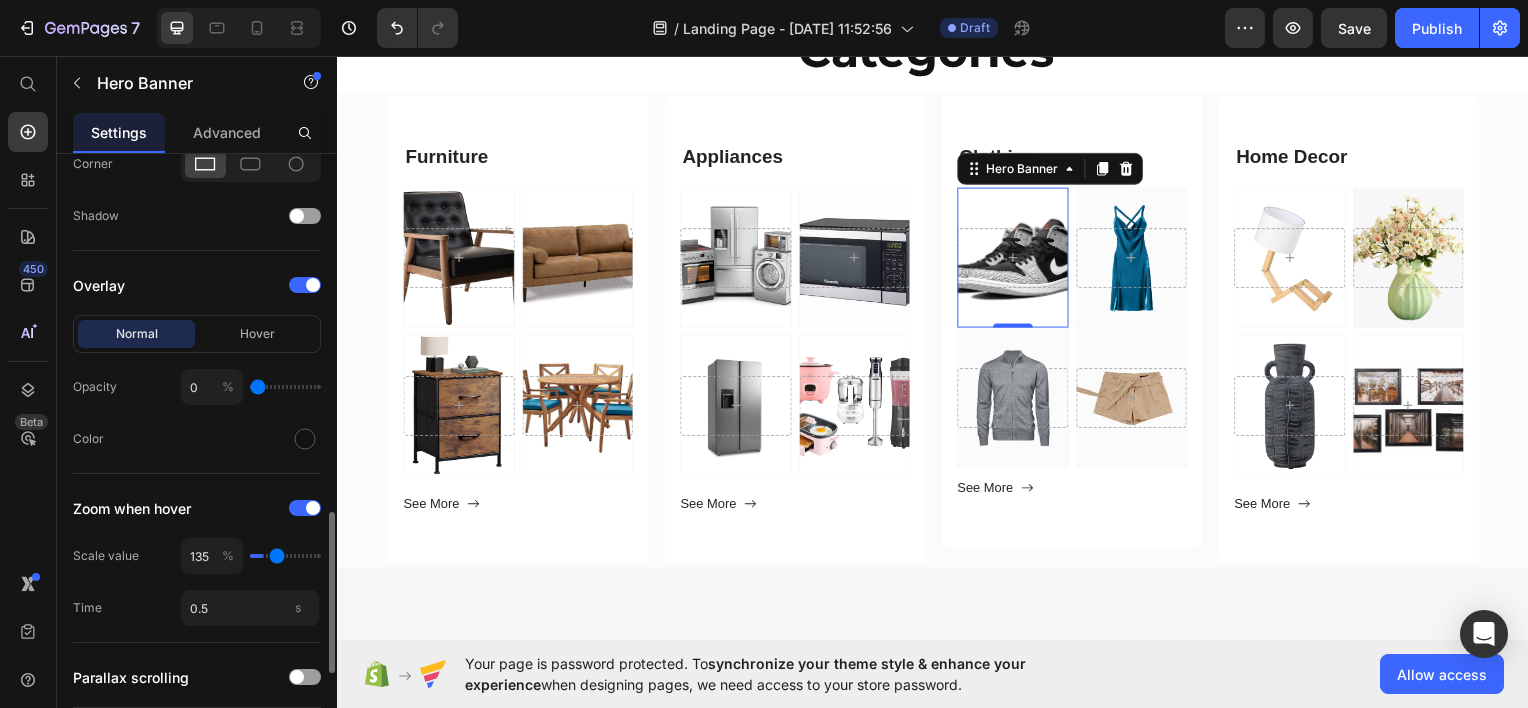 type on "140" 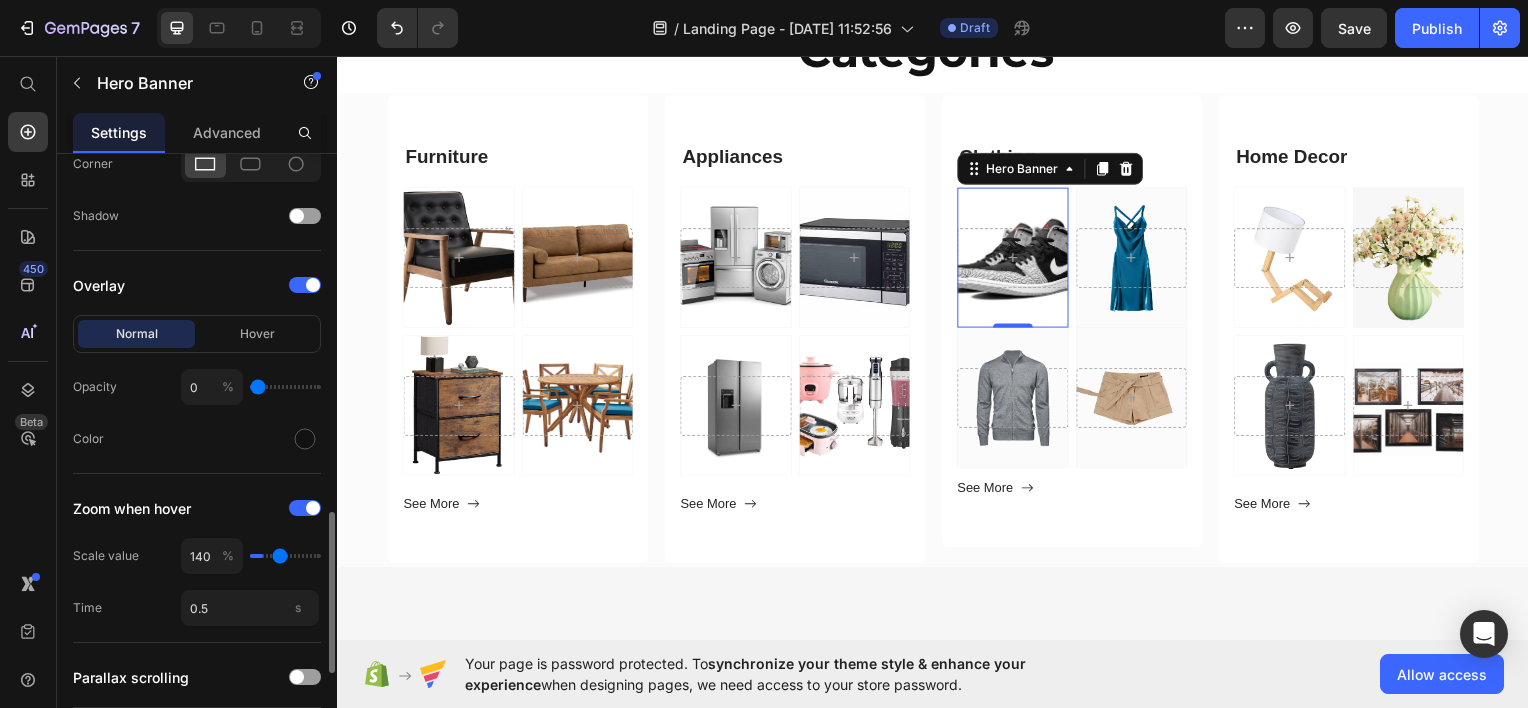 type on "145" 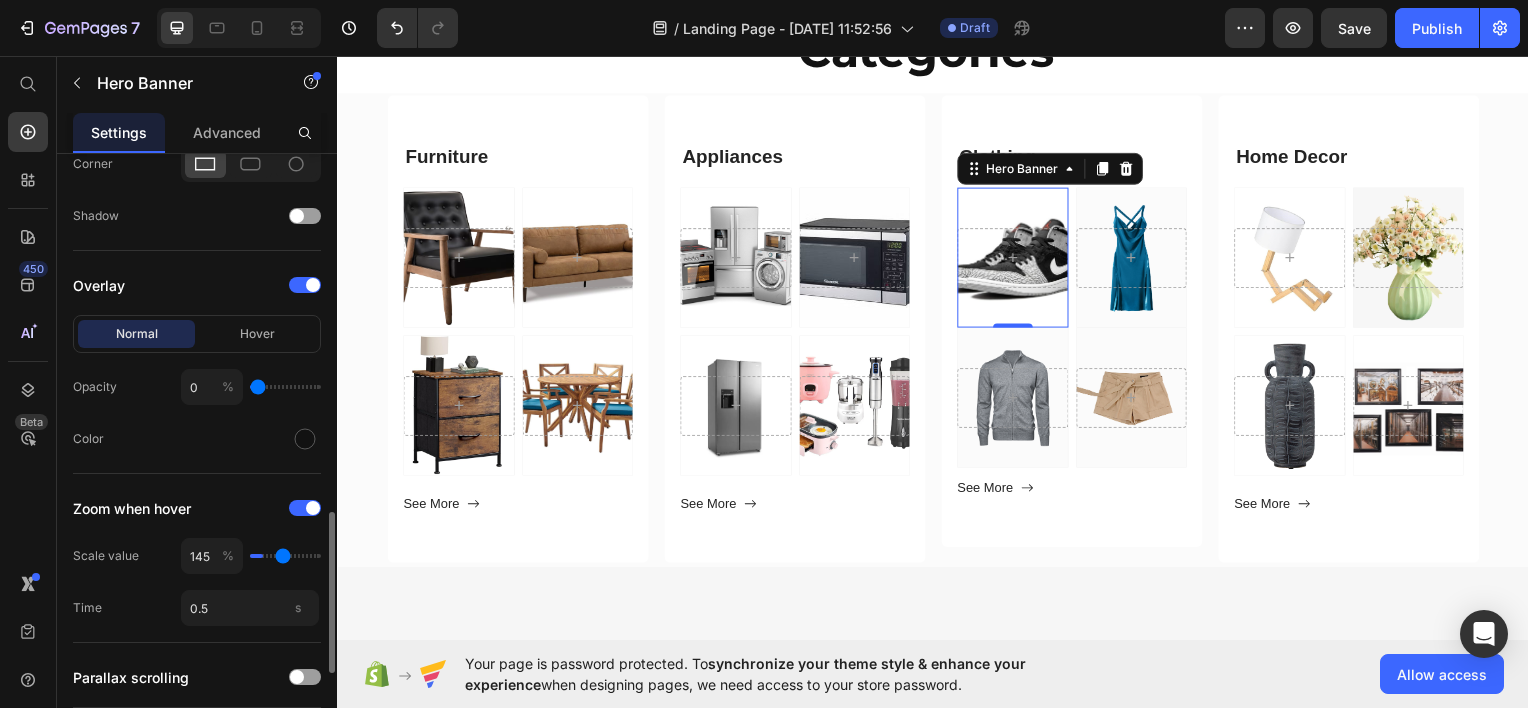 type on "150" 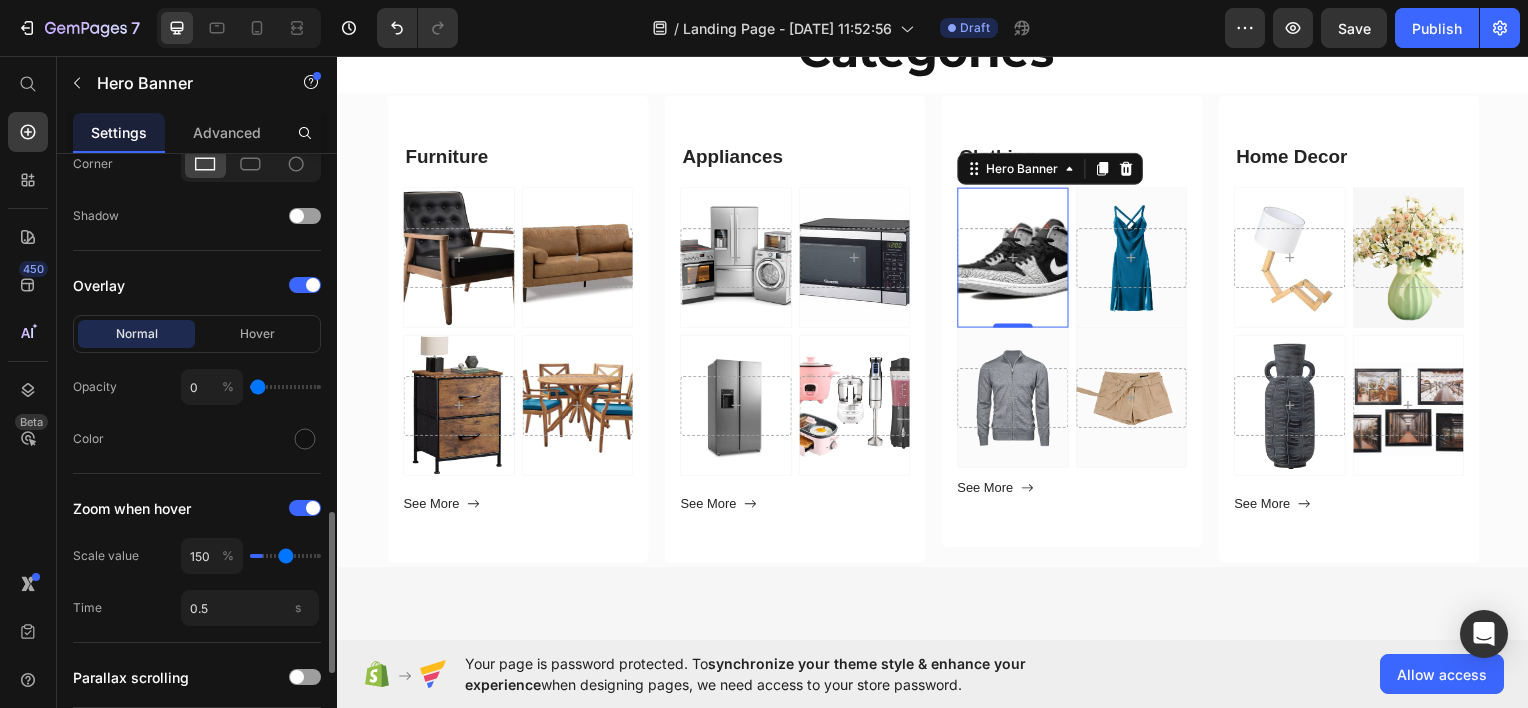 type on "155" 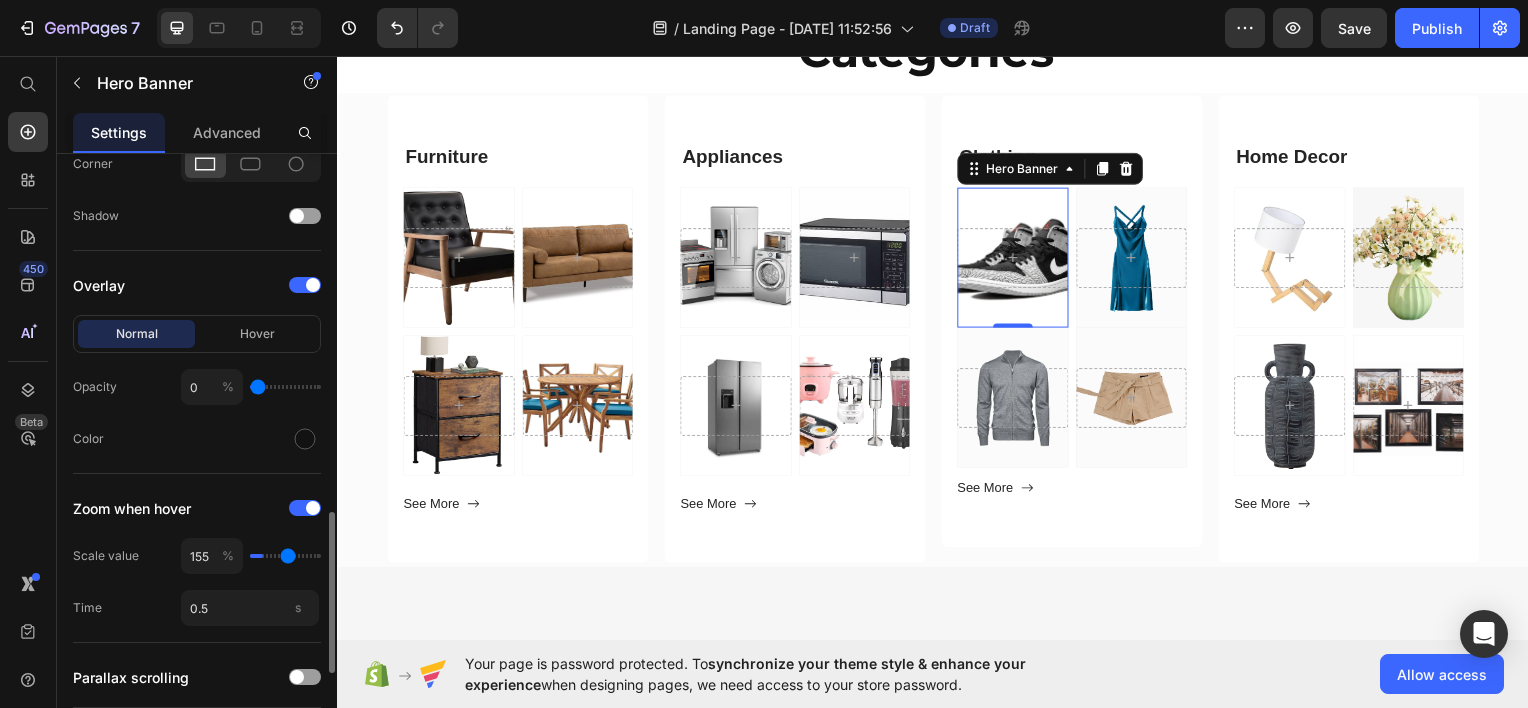 type on "160" 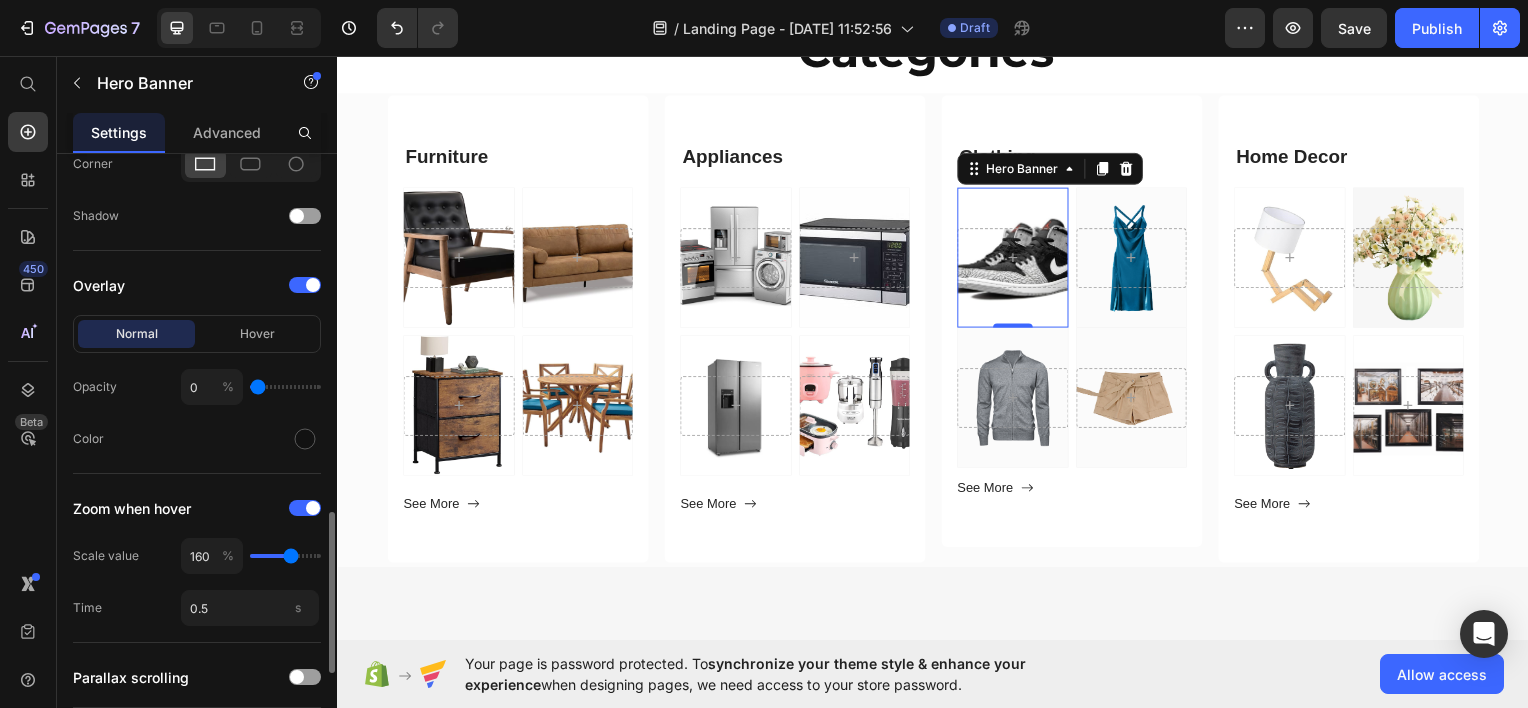 type on "165" 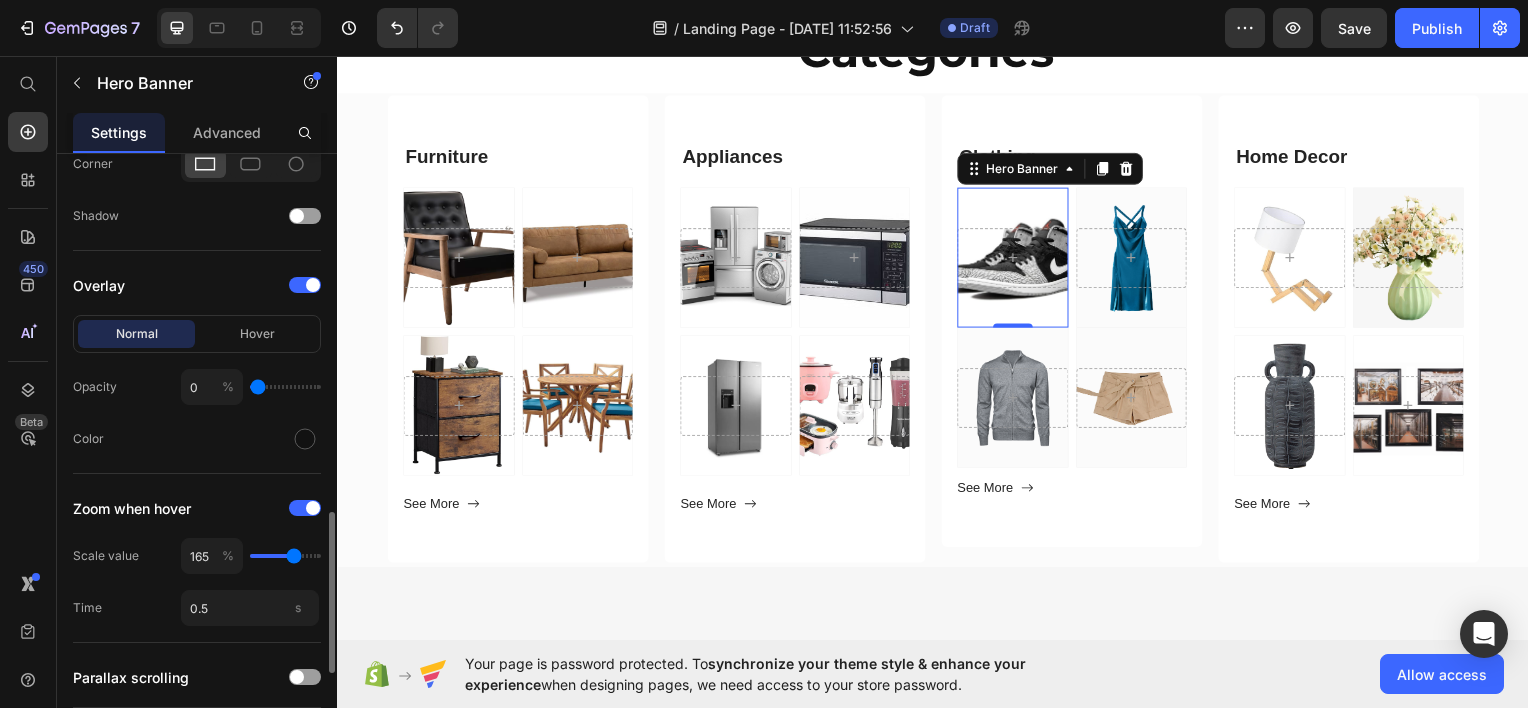 type on "170" 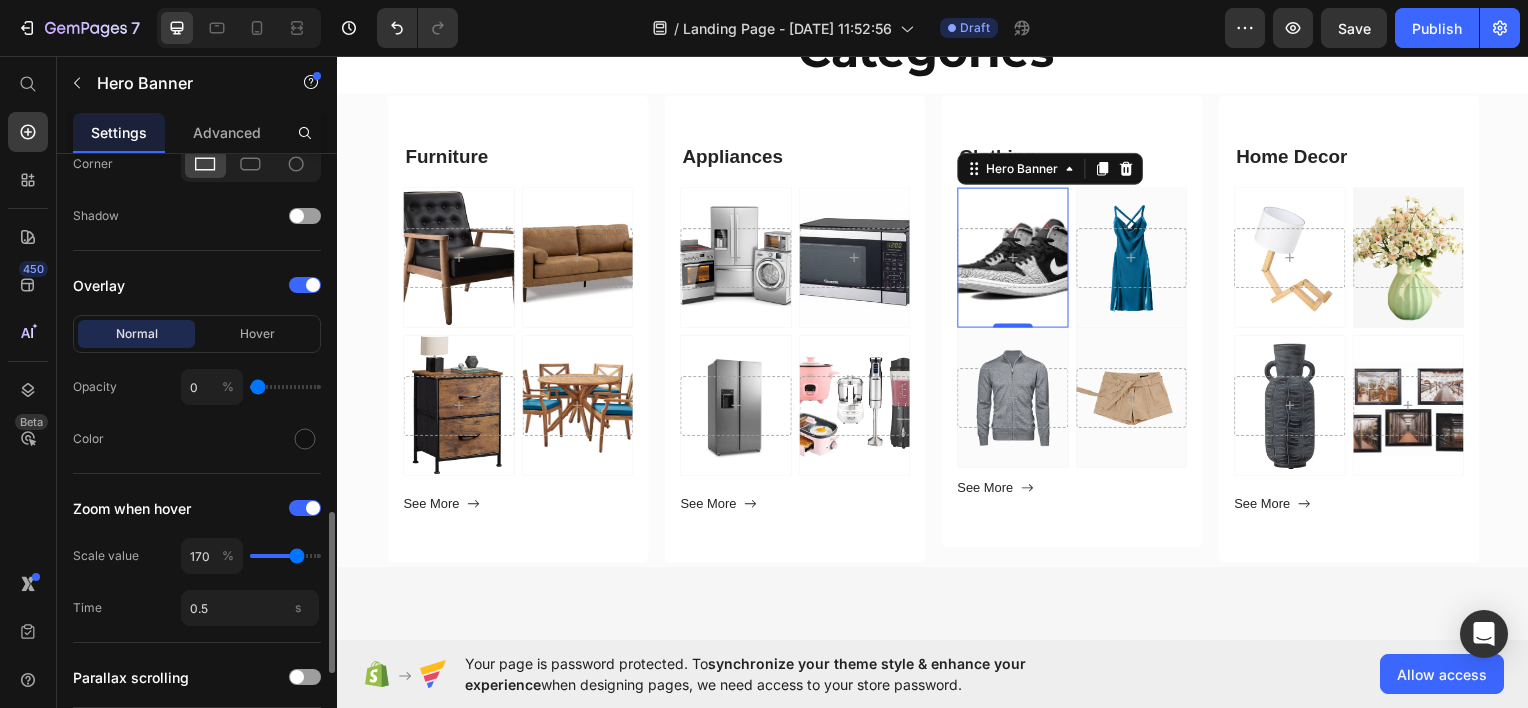 type on "175" 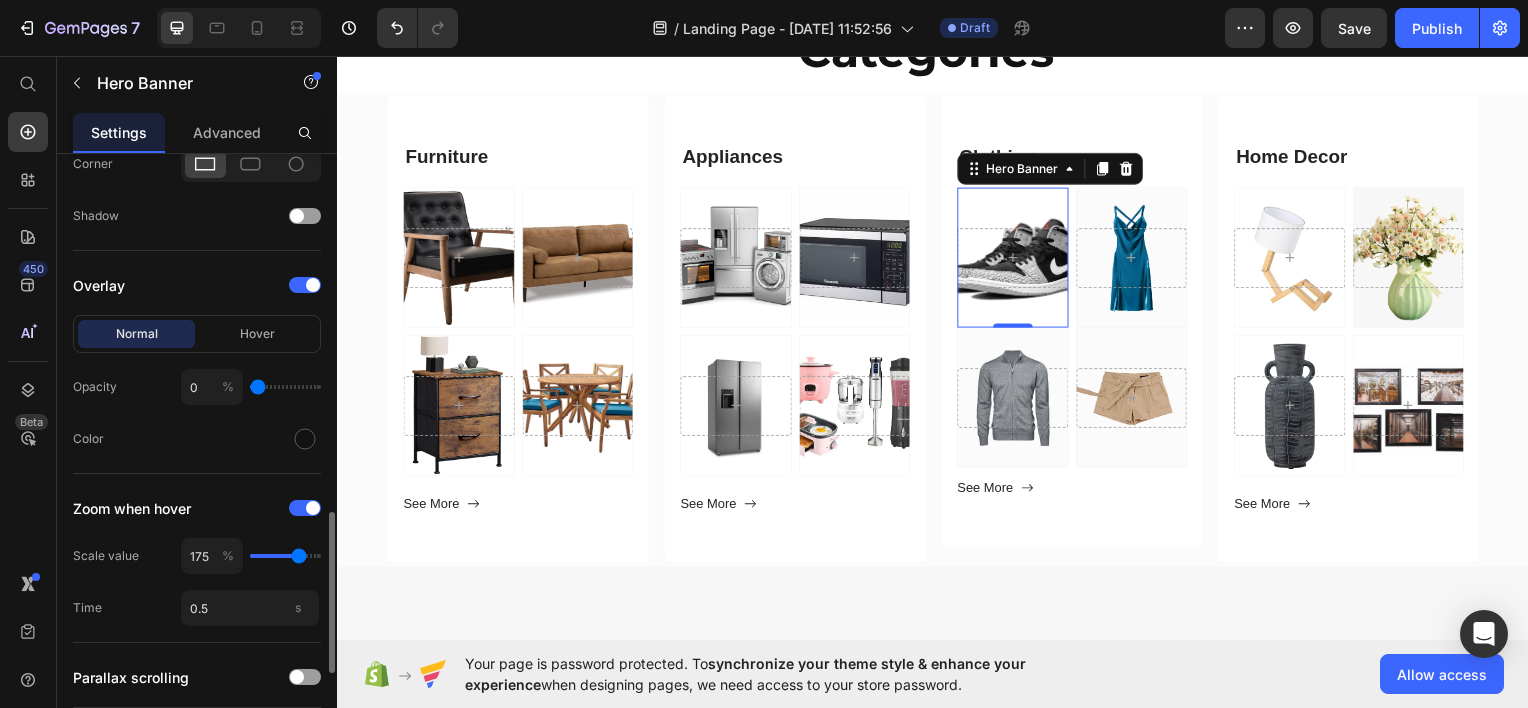 type on "180" 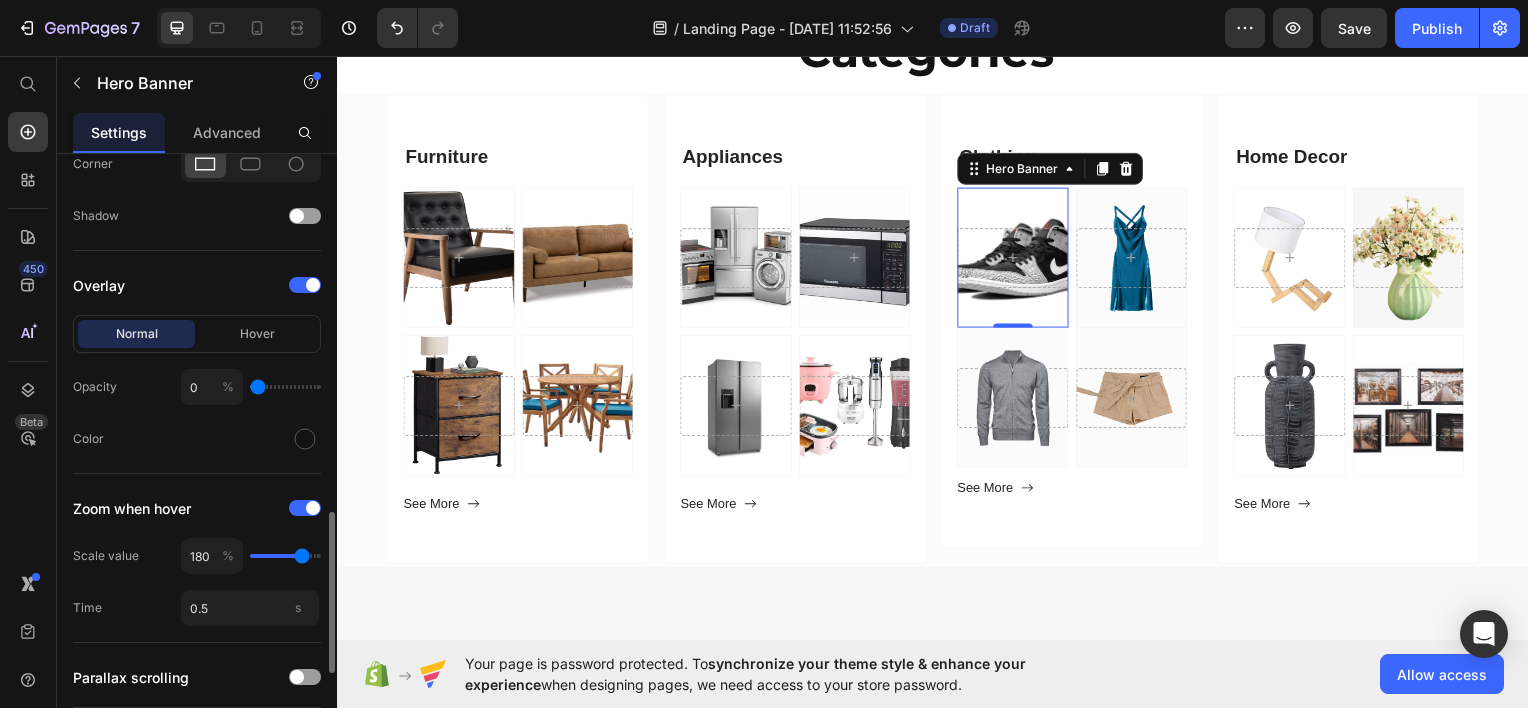 type on "185" 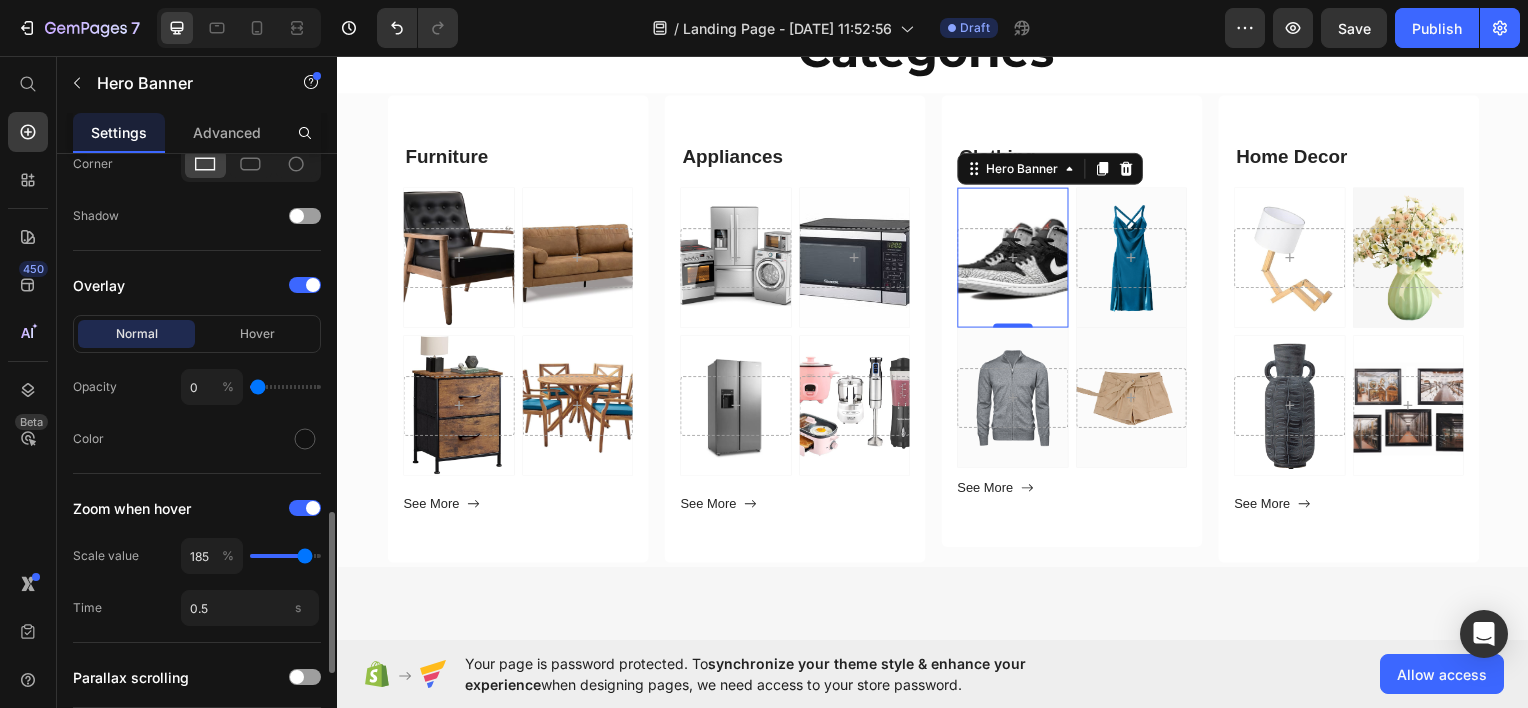 type on "190" 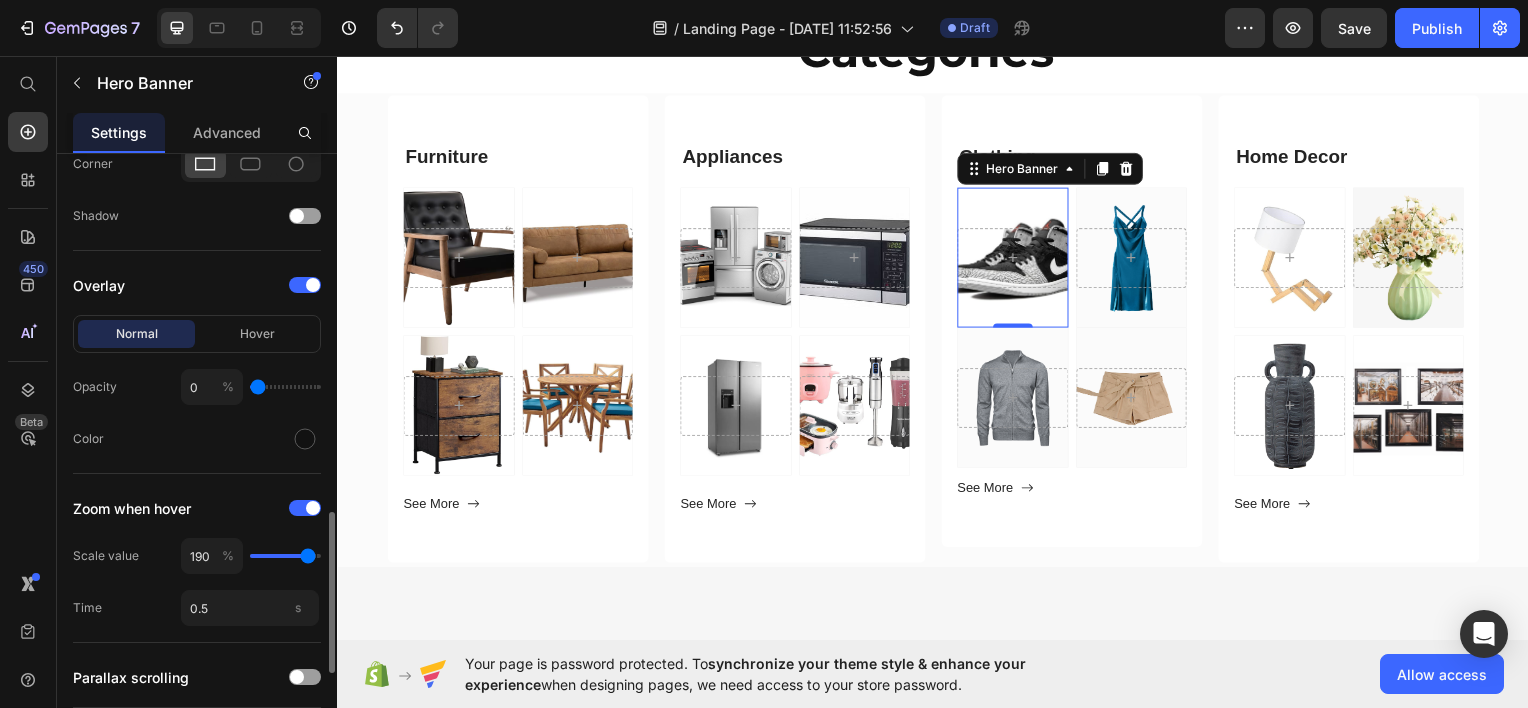 type on "200" 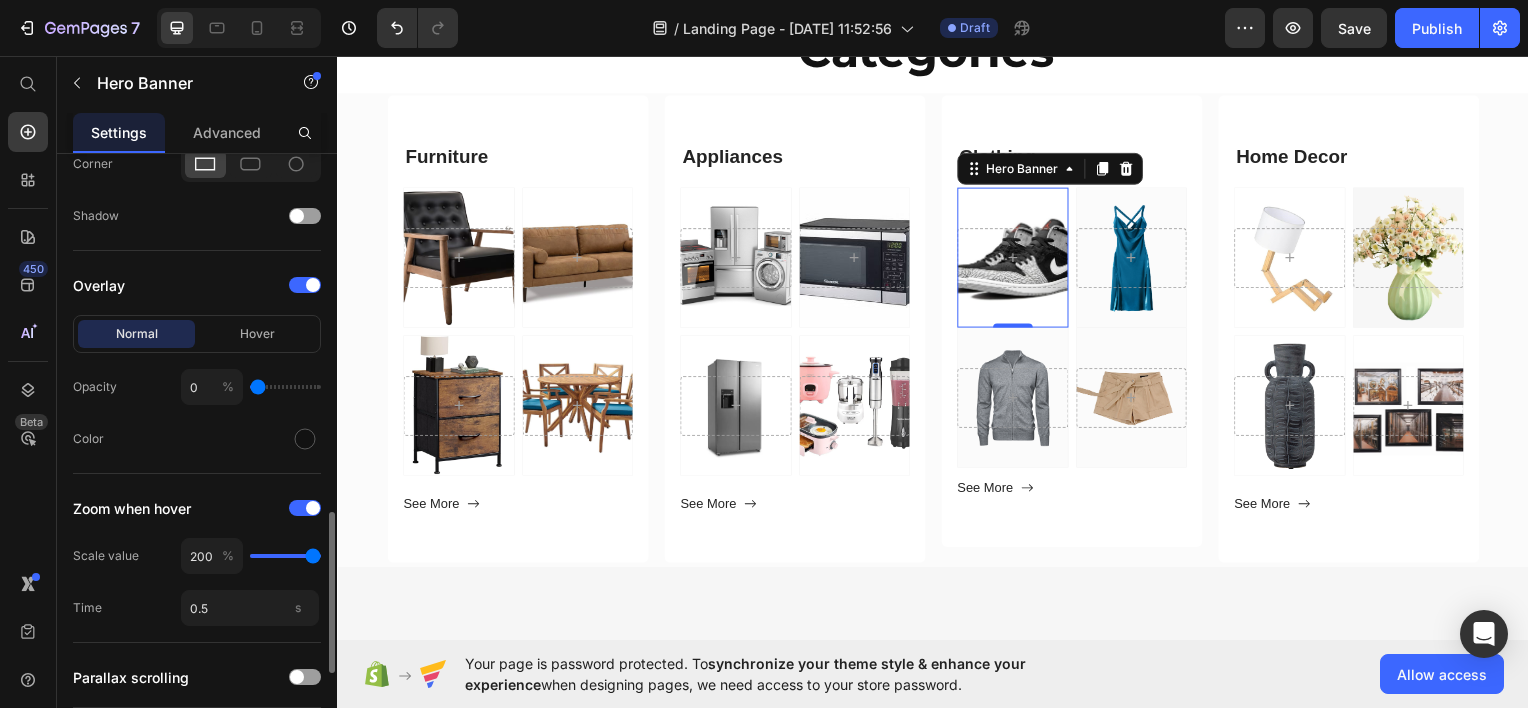drag, startPoint x: 269, startPoint y: 553, endPoint x: 1, endPoint y: 500, distance: 273.1904 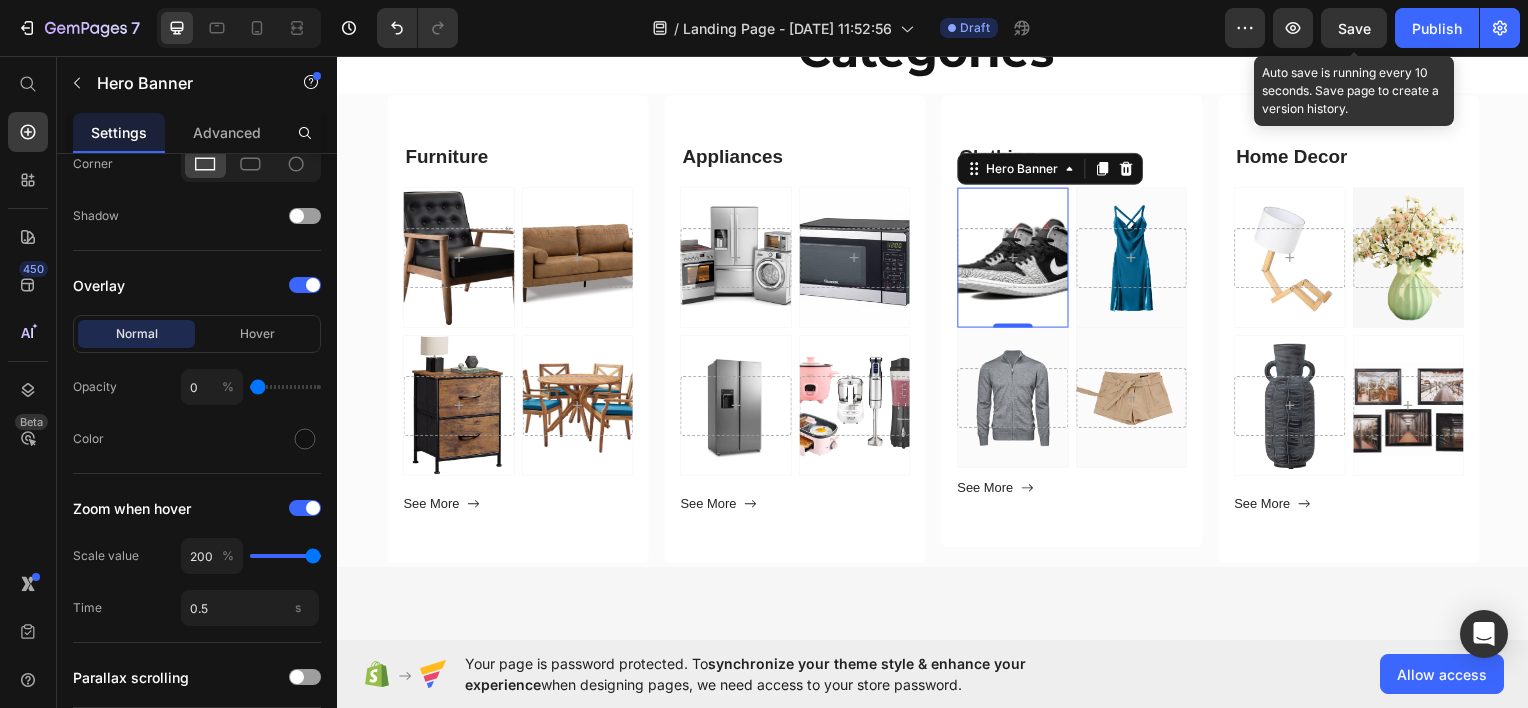 click on "Save" at bounding box center [1354, 28] 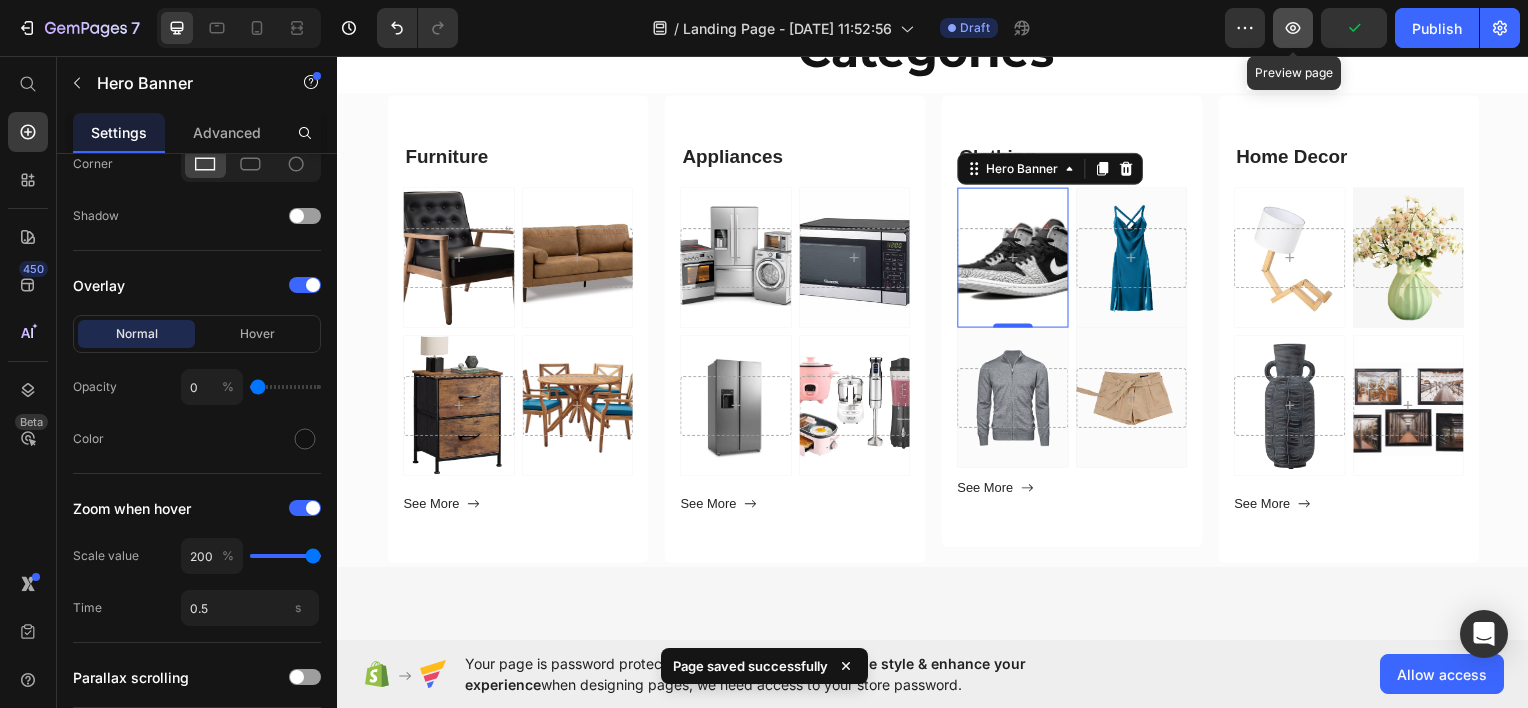 click 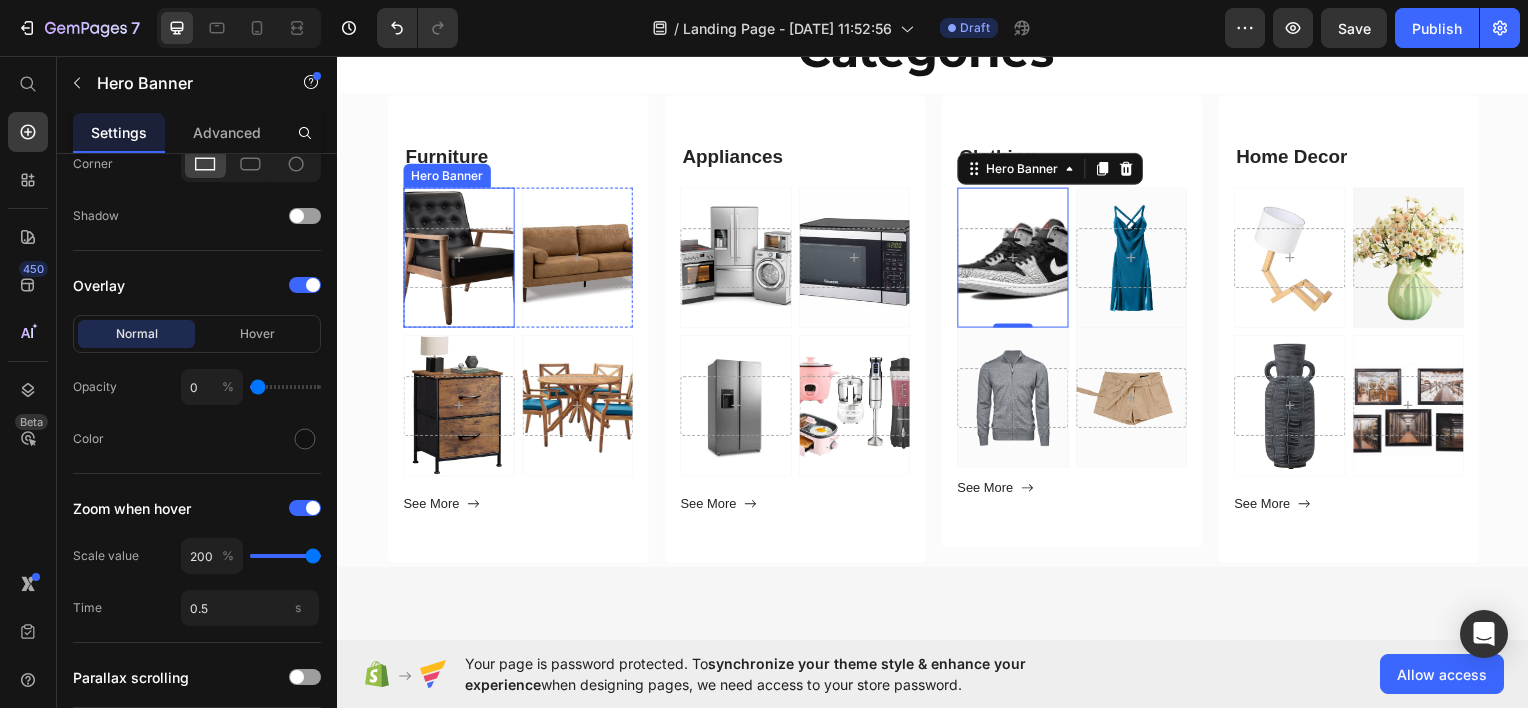 click at bounding box center (459, 257) 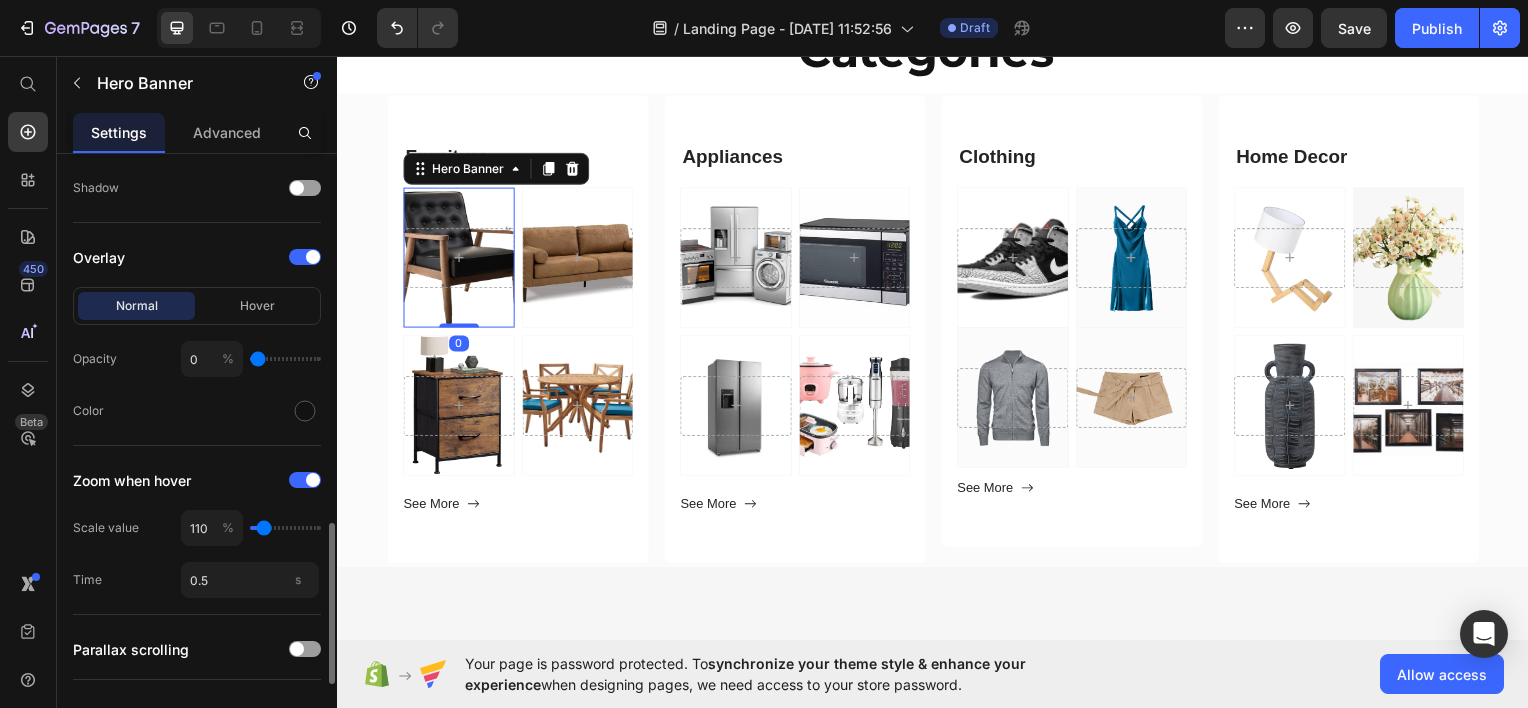 scroll, scrollTop: 1387, scrollLeft: 0, axis: vertical 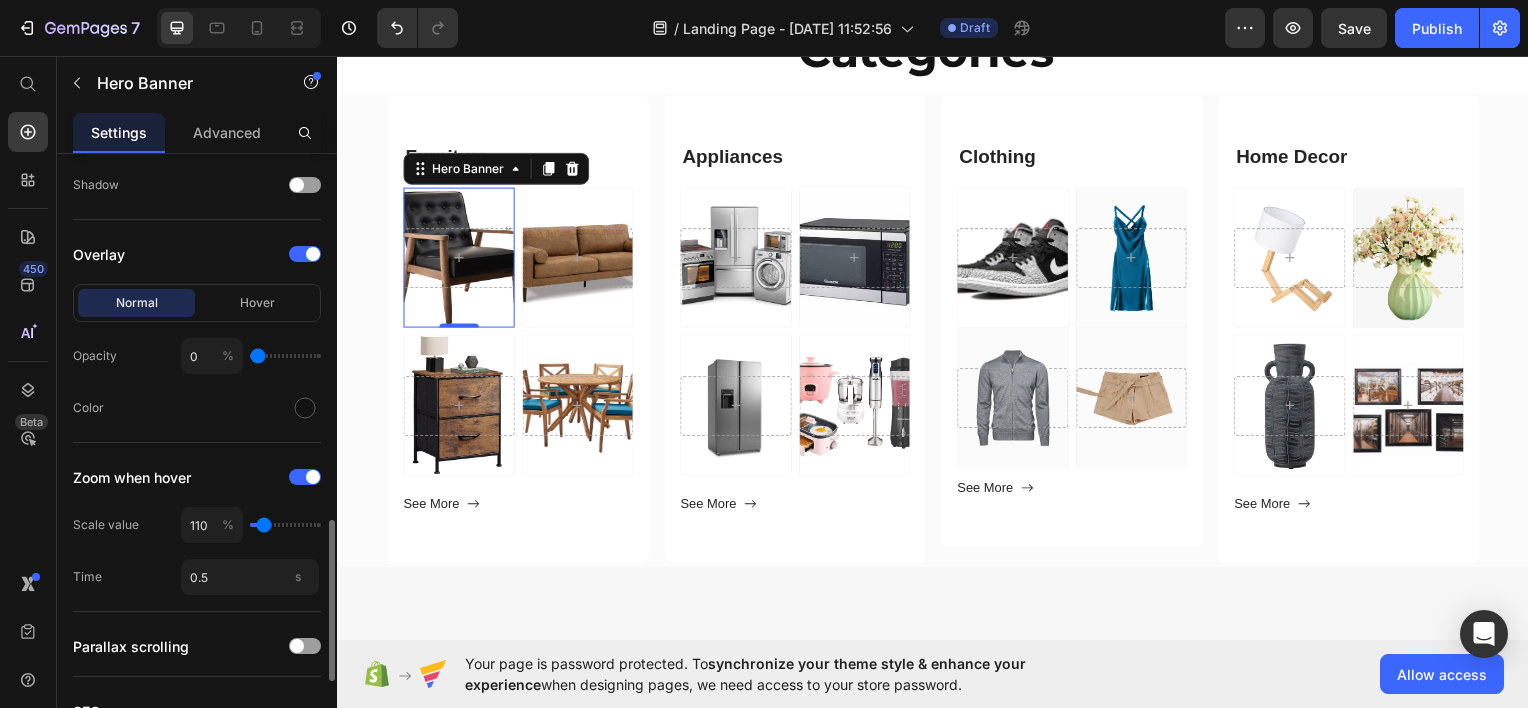 click at bounding box center [285, 525] 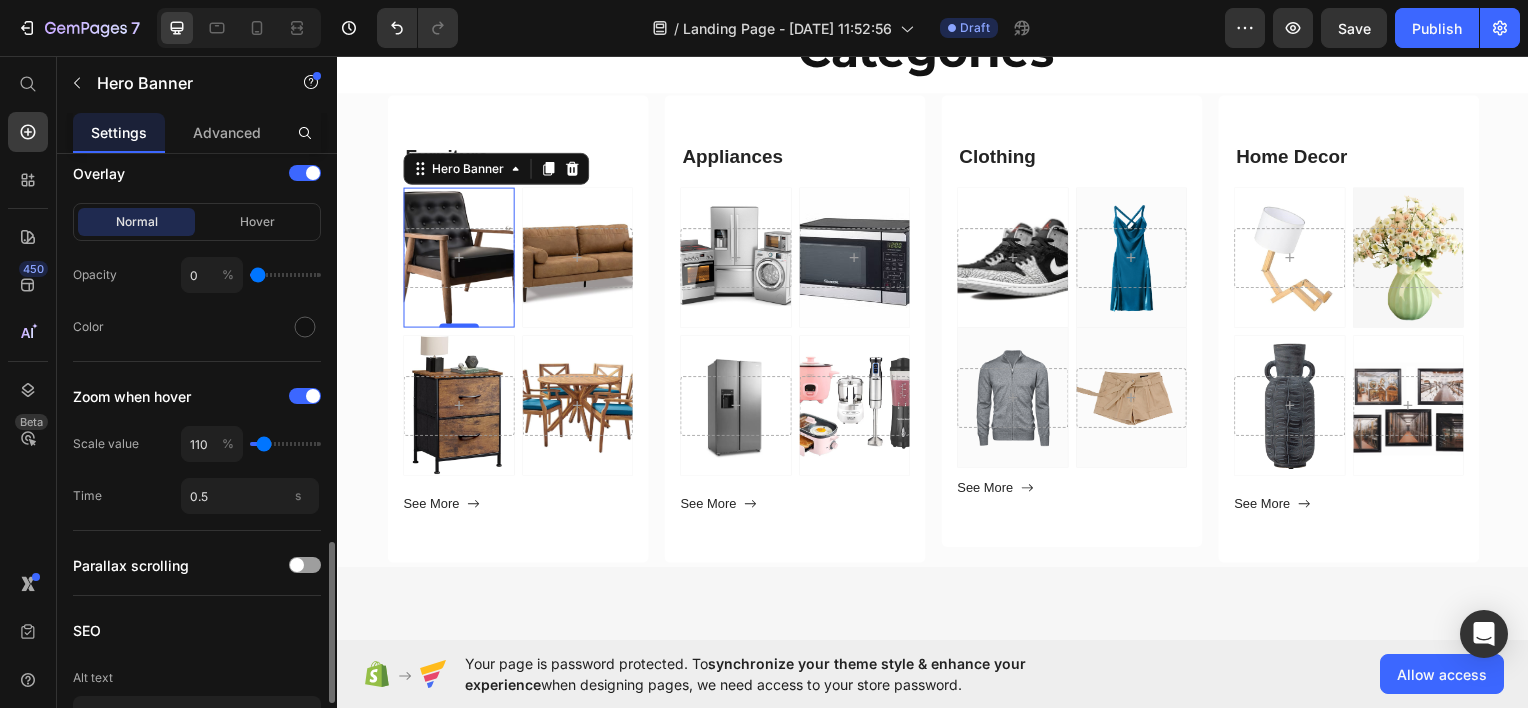 scroll, scrollTop: 1468, scrollLeft: 0, axis: vertical 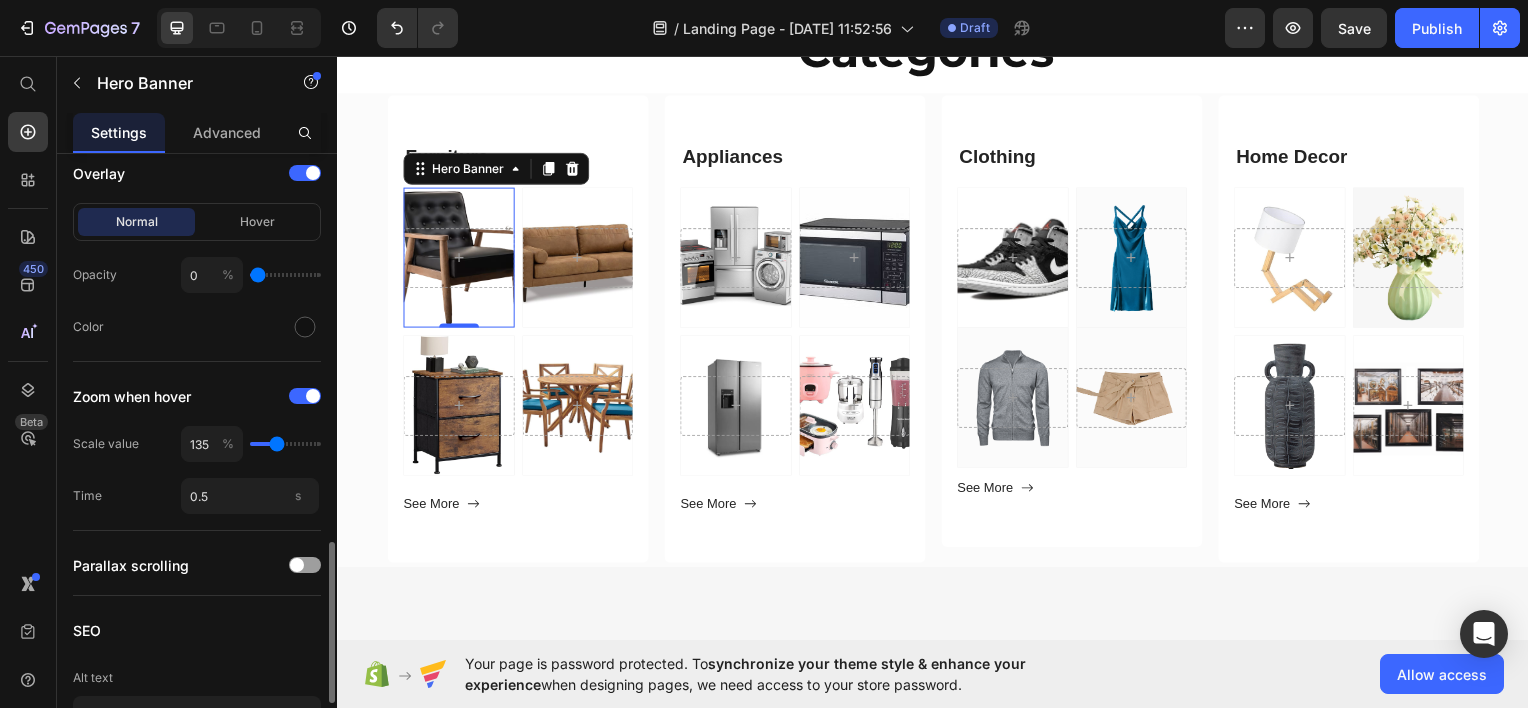type on "160" 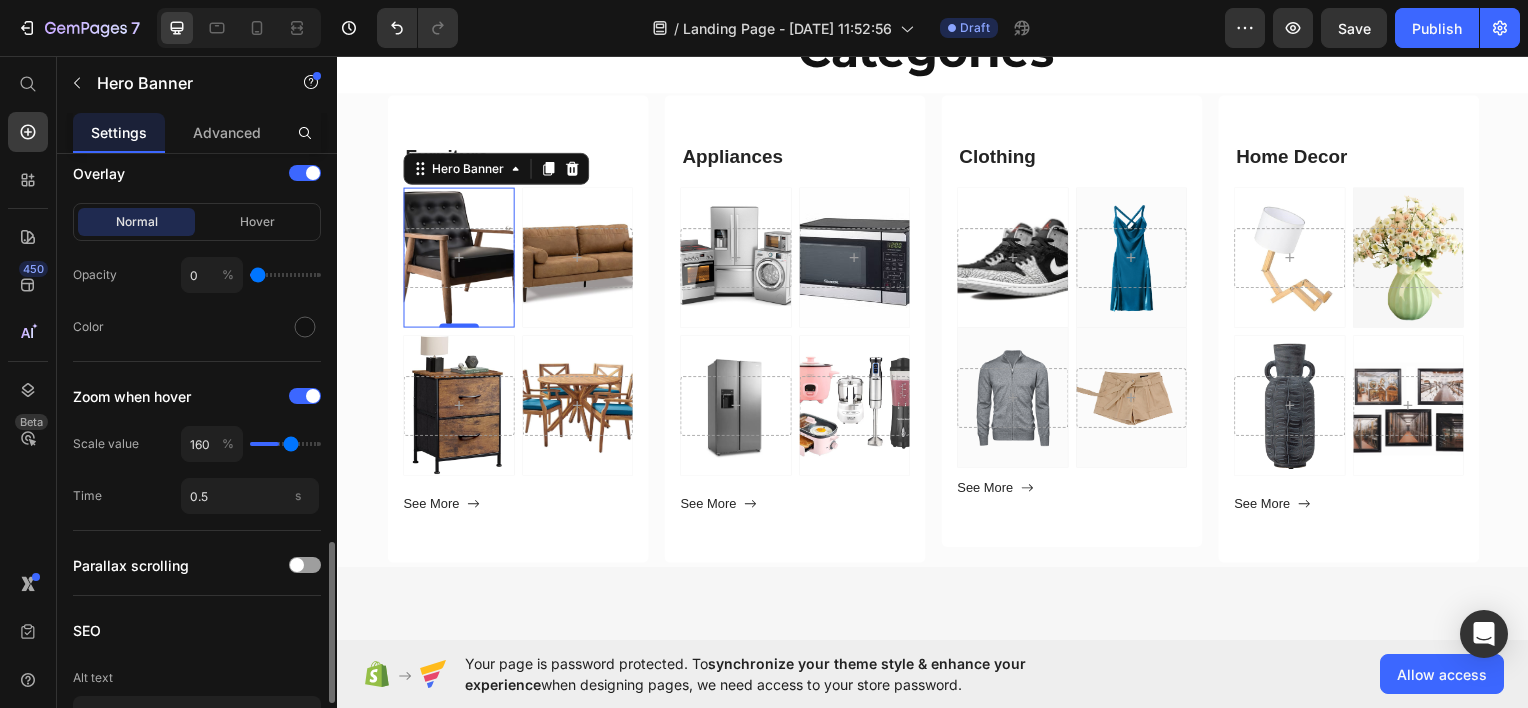 type on "180" 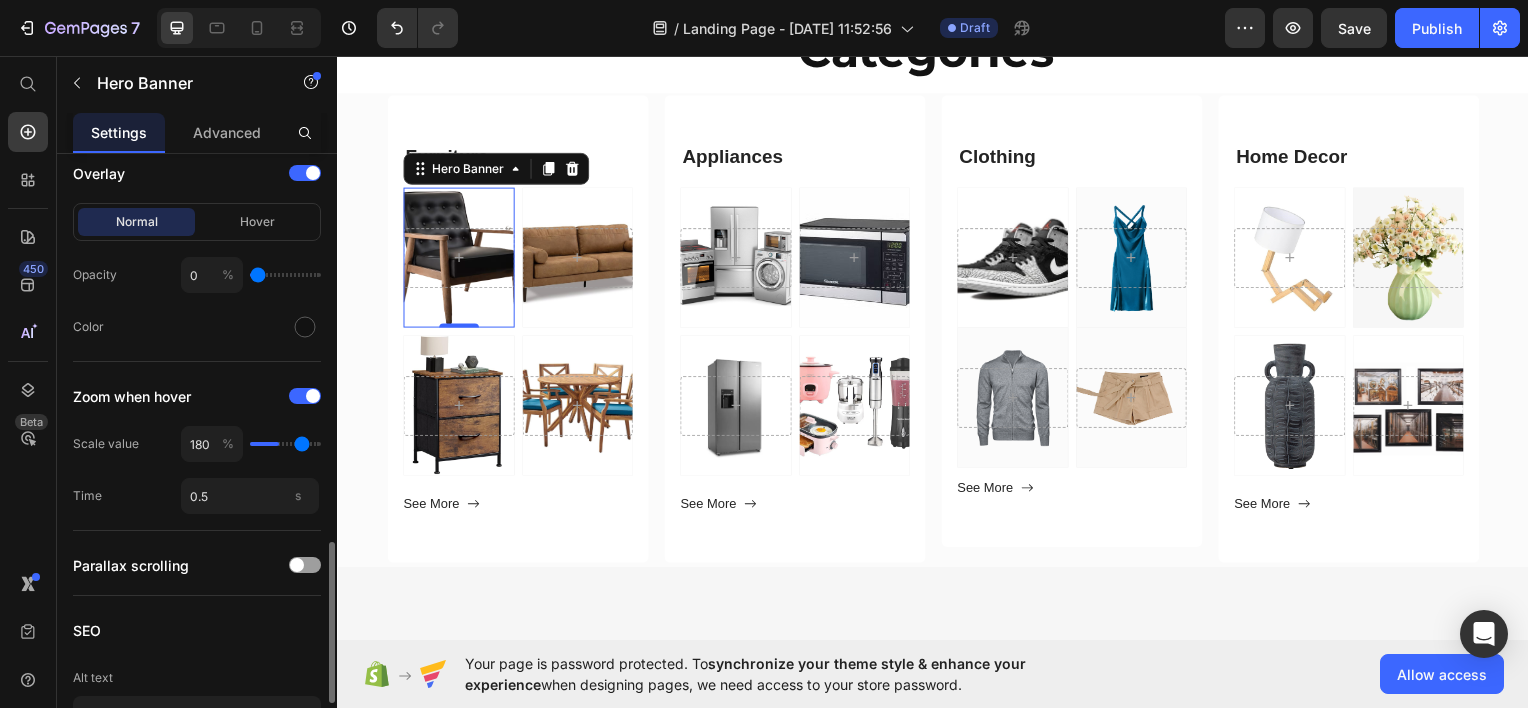 type on "195" 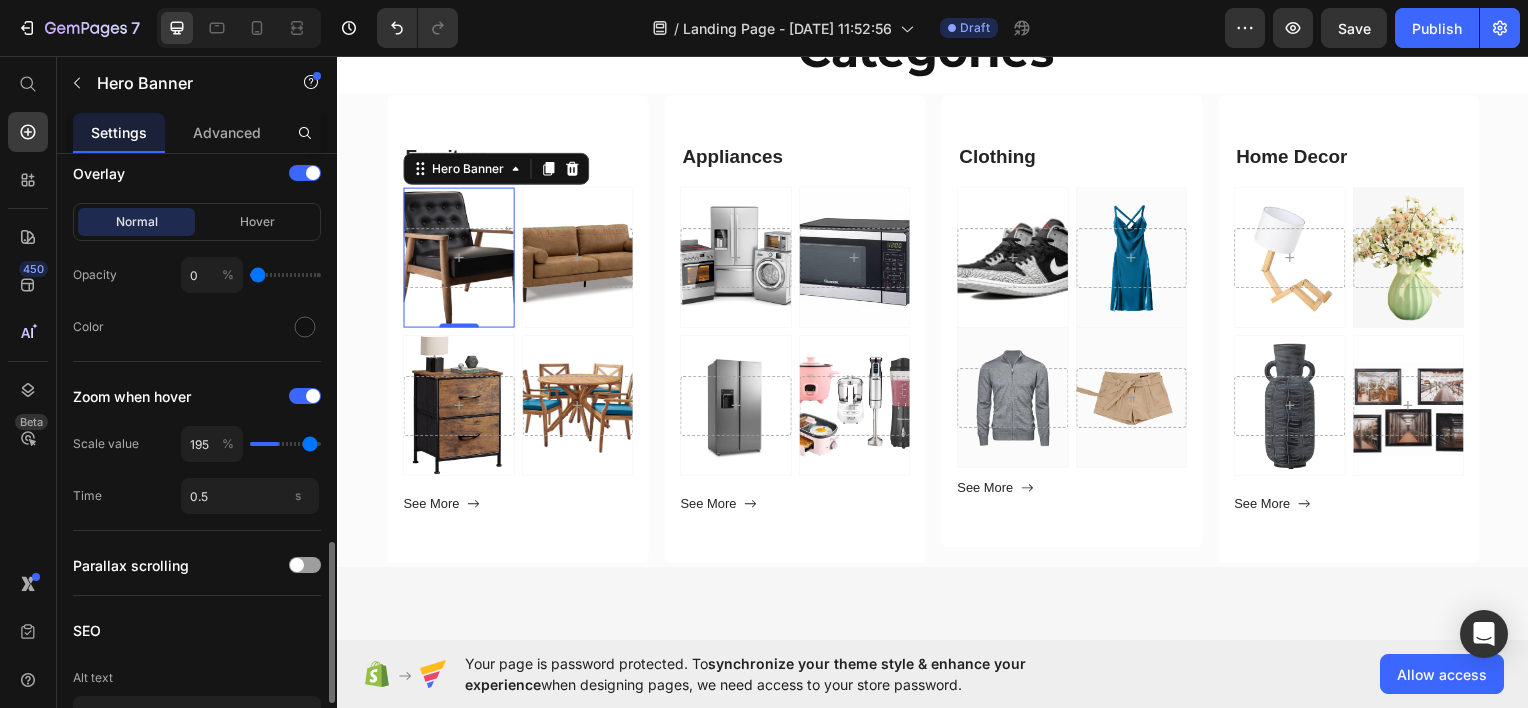 type on "200" 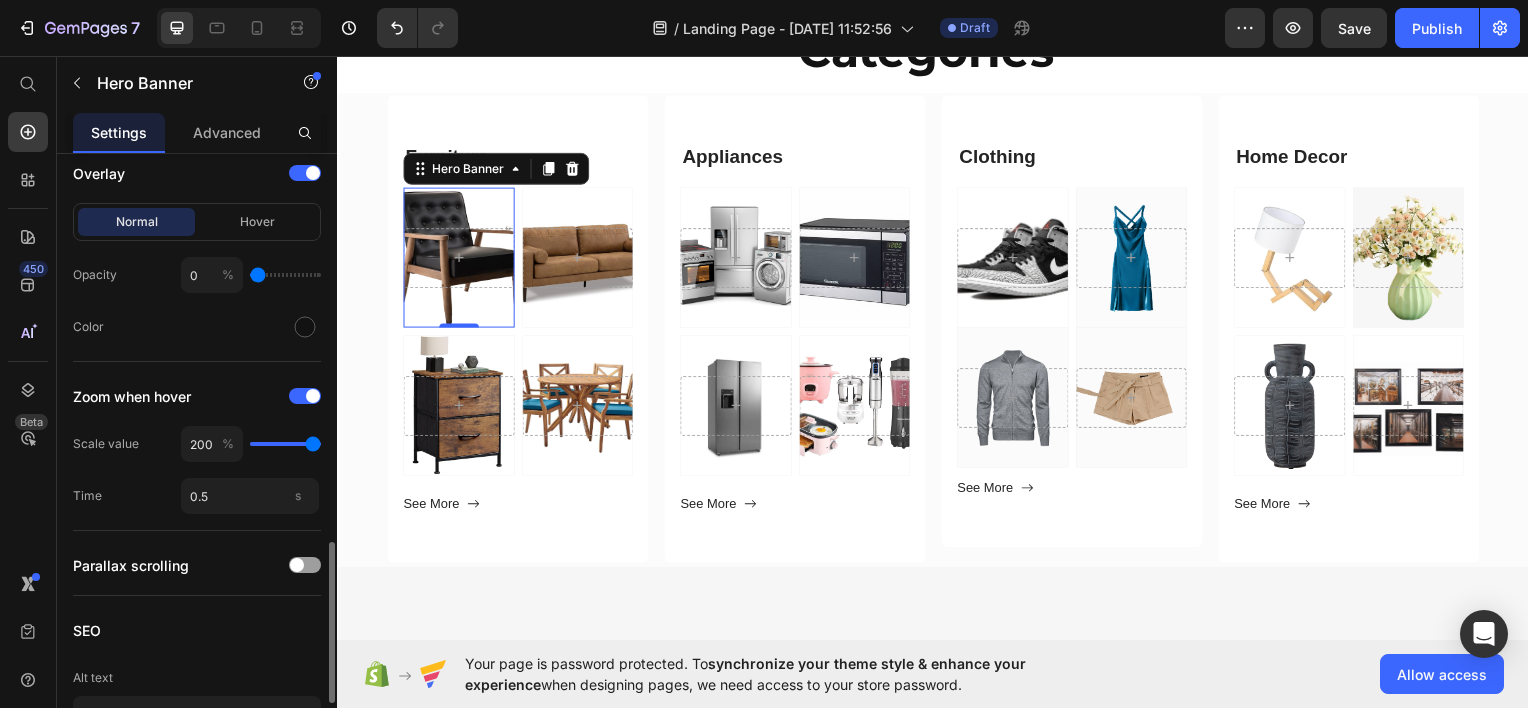 drag, startPoint x: 261, startPoint y: 444, endPoint x: 31, endPoint y: 396, distance: 234.95532 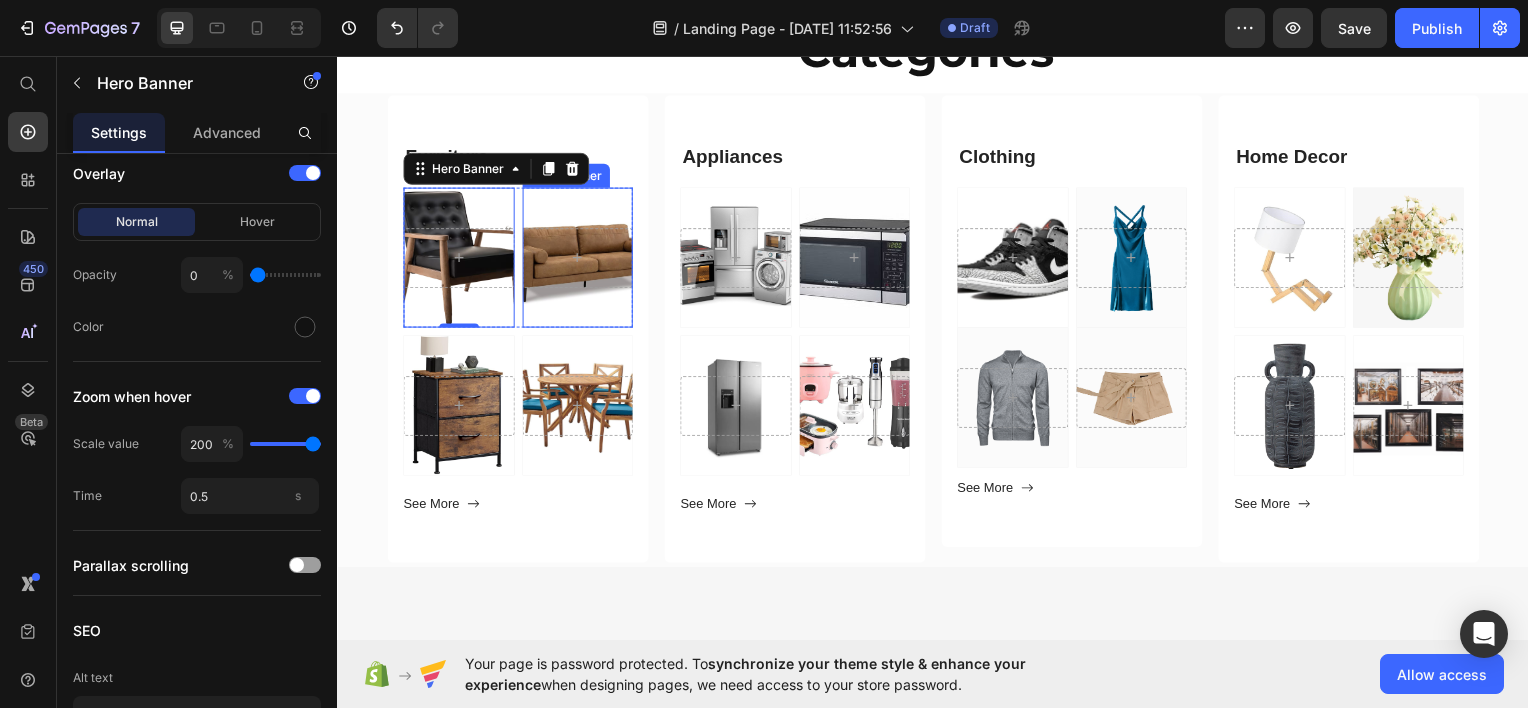 click at bounding box center [579, 257] 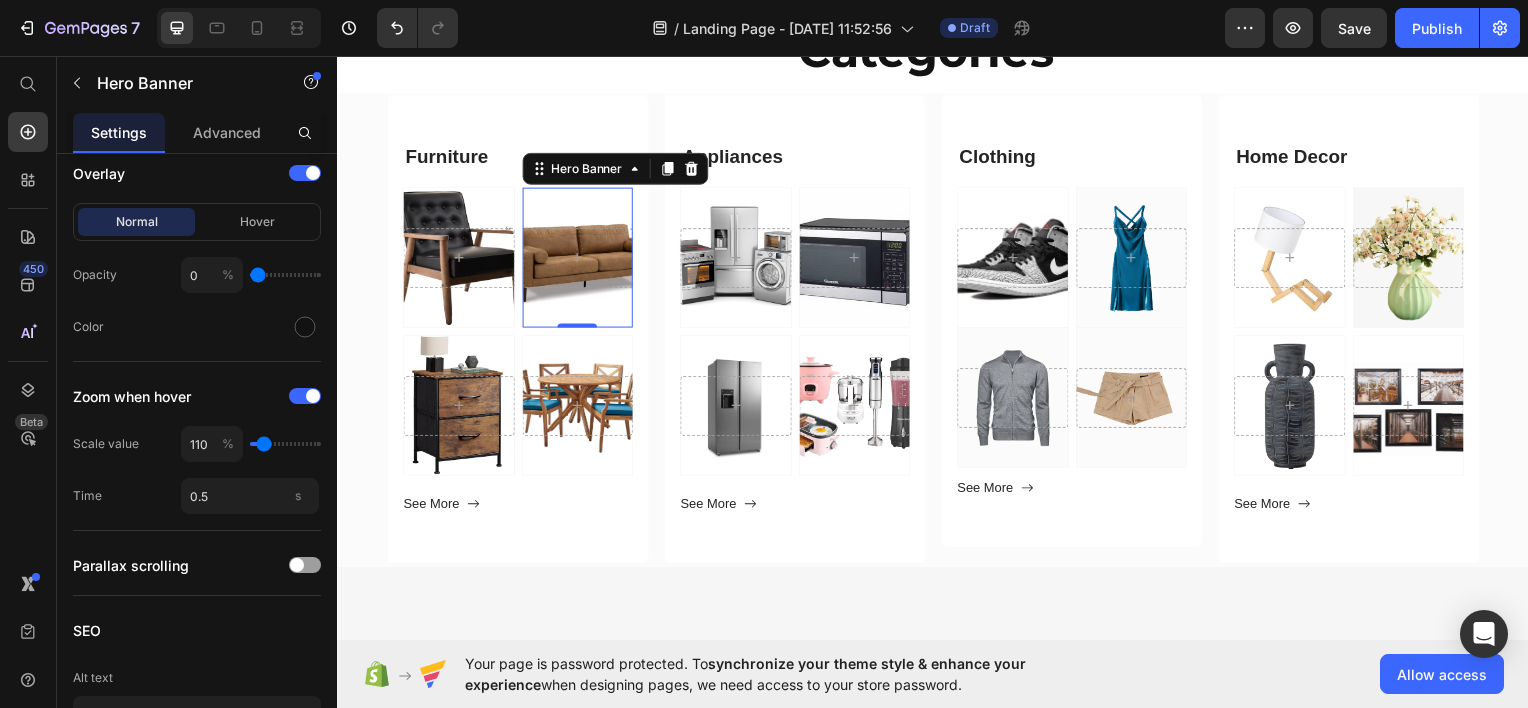 scroll, scrollTop: 1468, scrollLeft: 0, axis: vertical 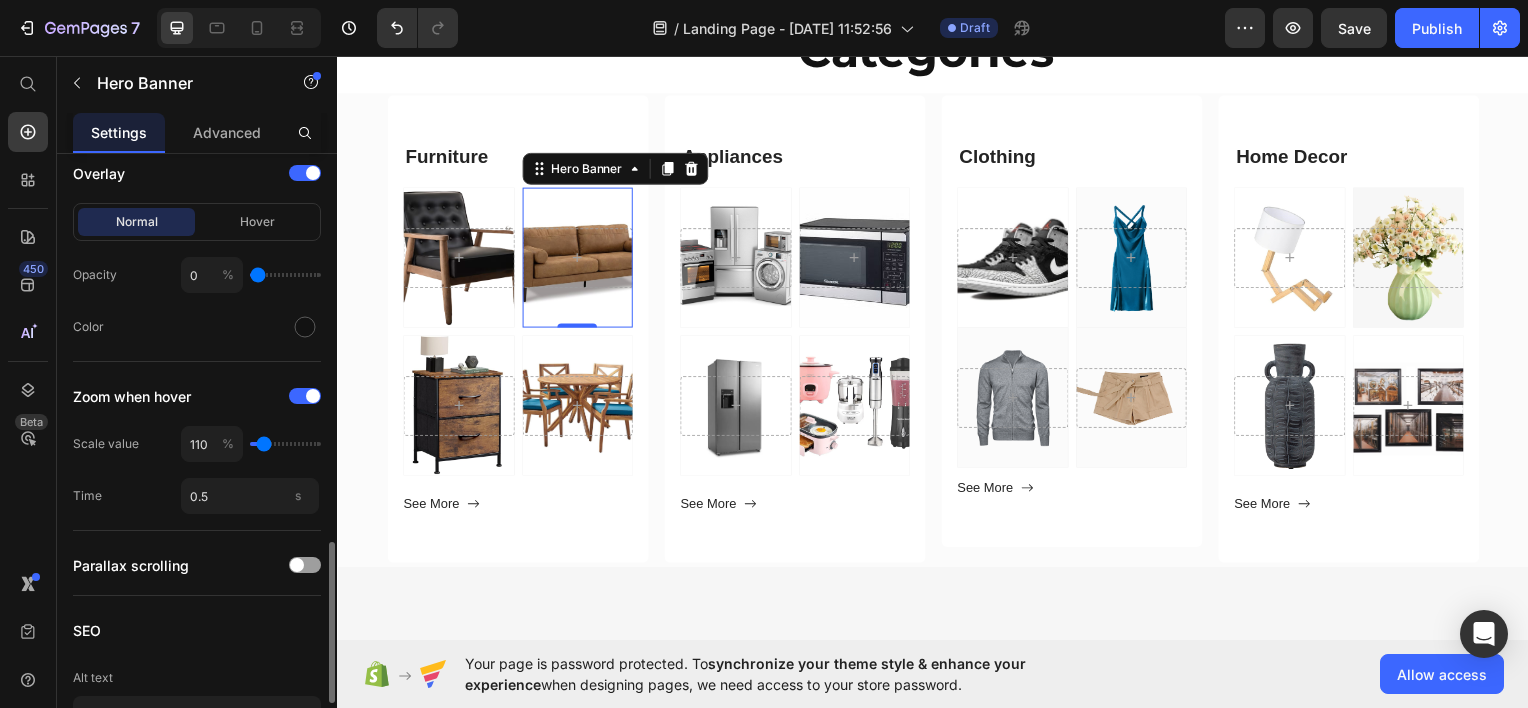 type on "115" 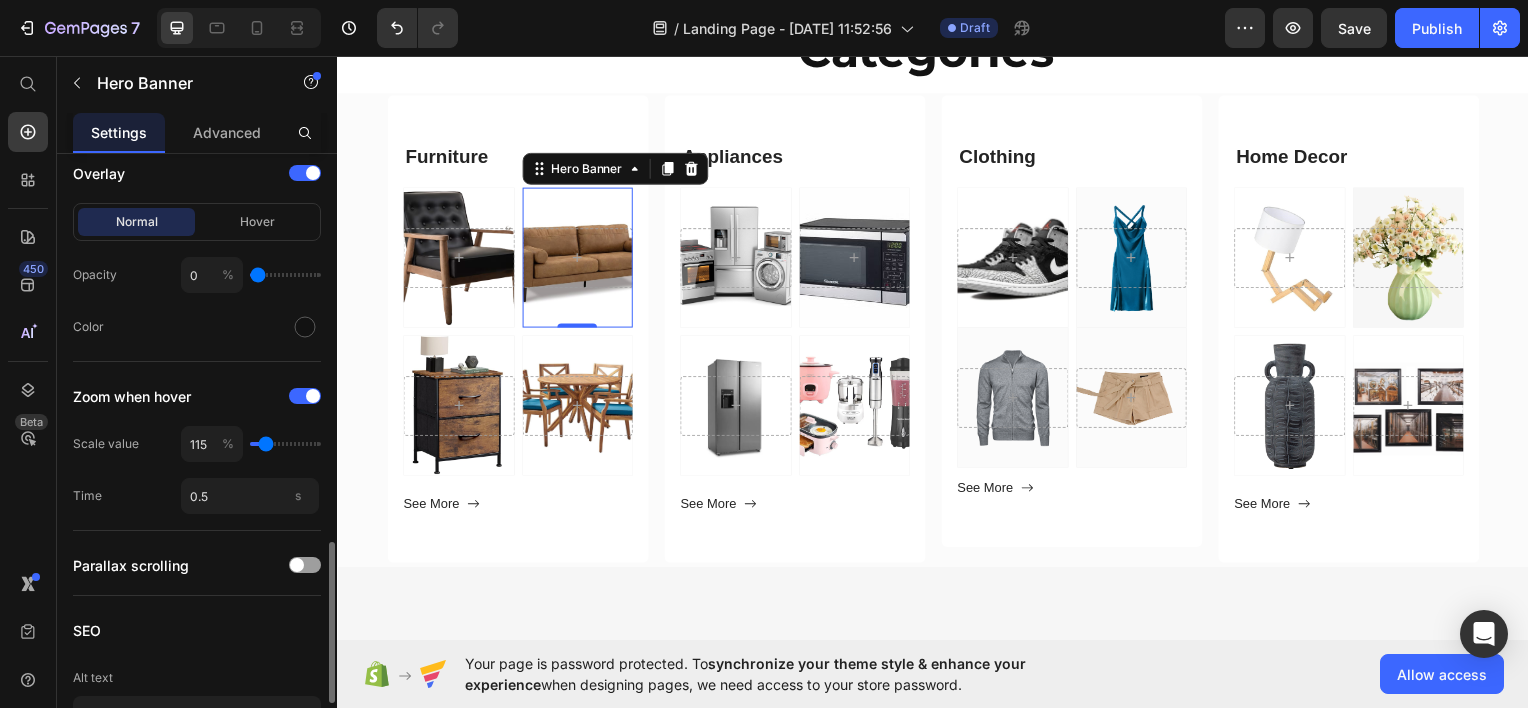 type on "135" 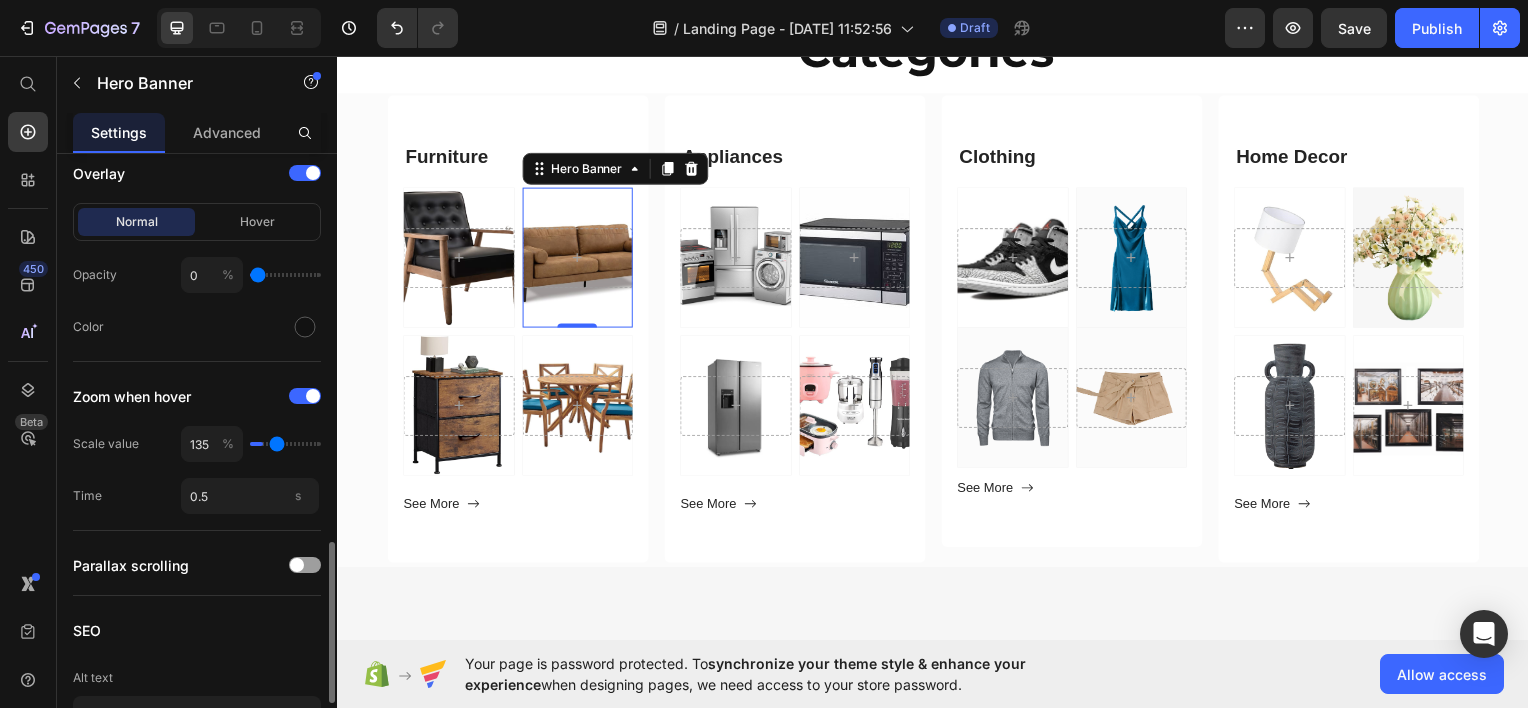 type on "150" 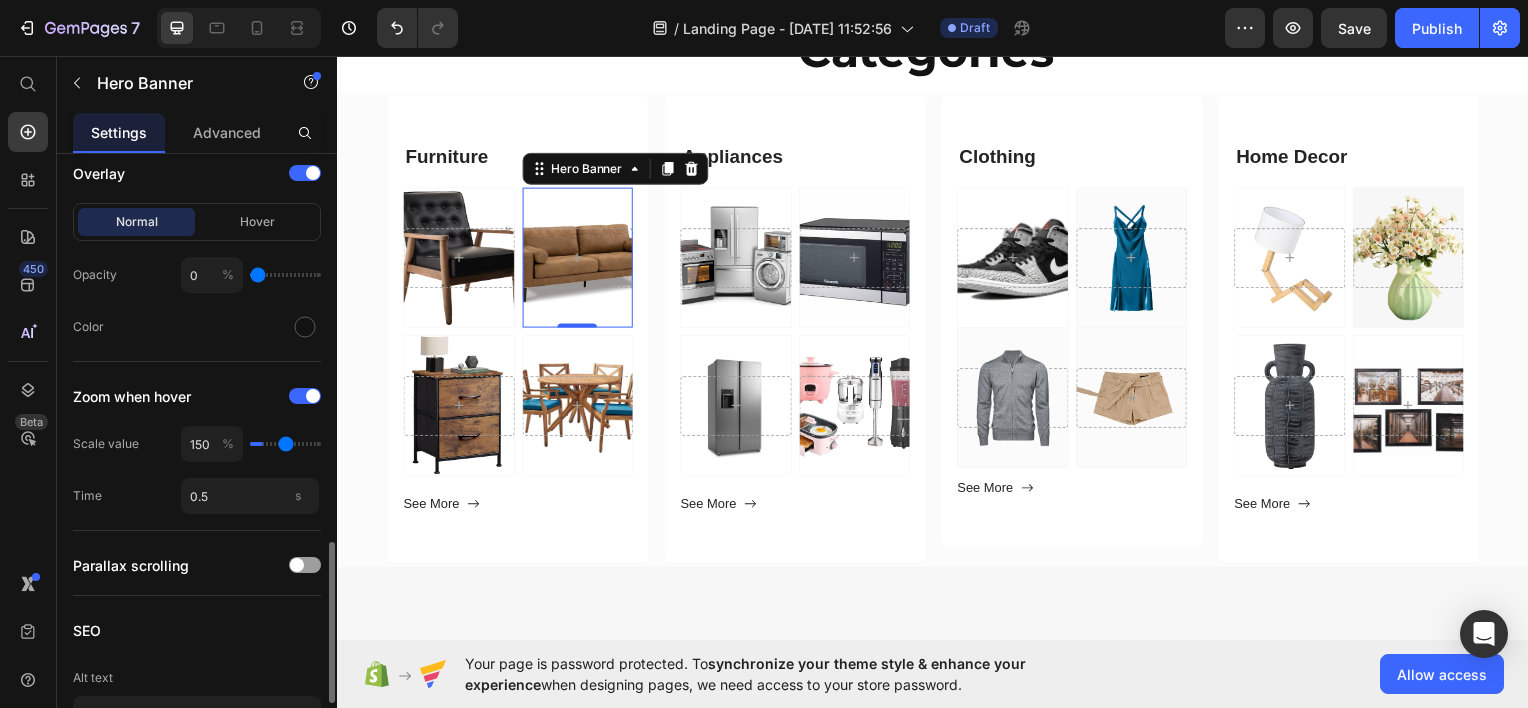 type on "155" 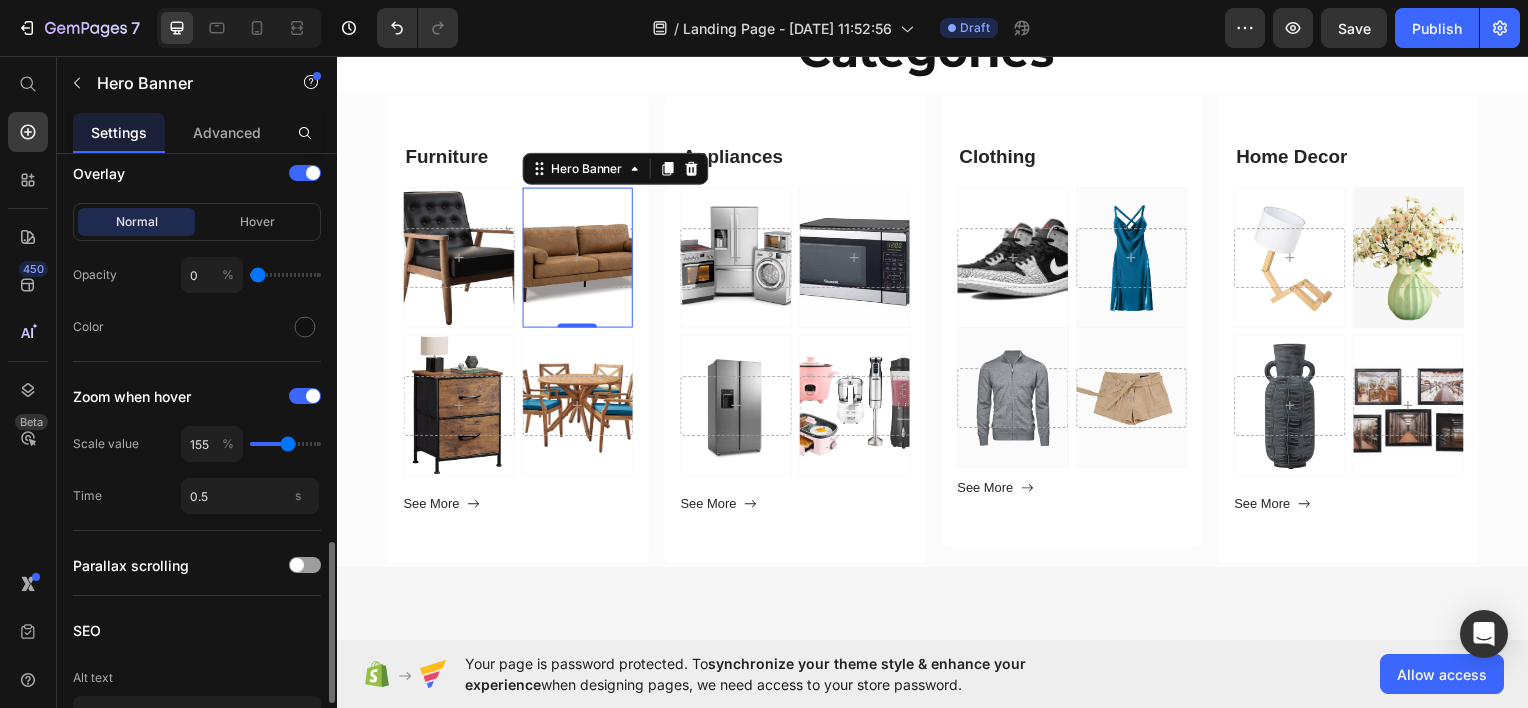type on "170" 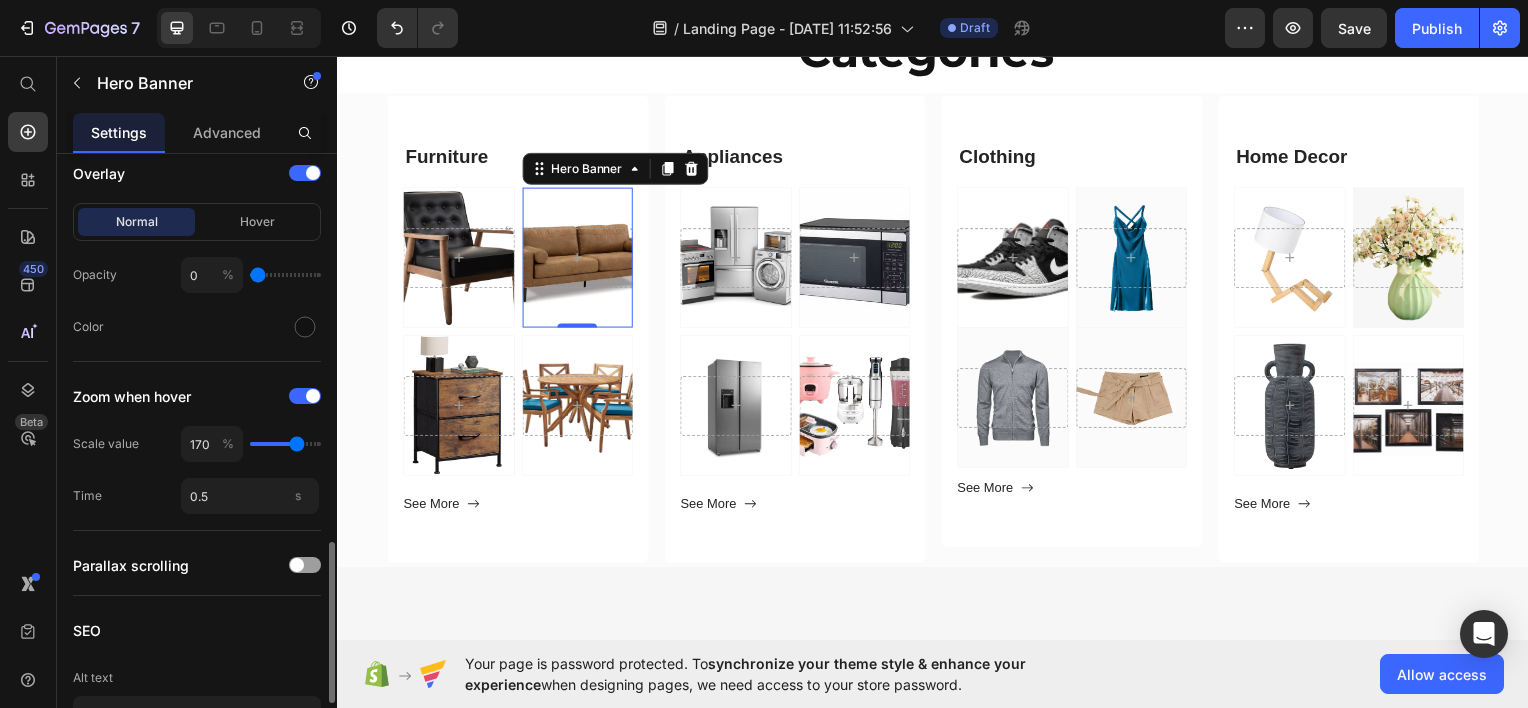 type on "180" 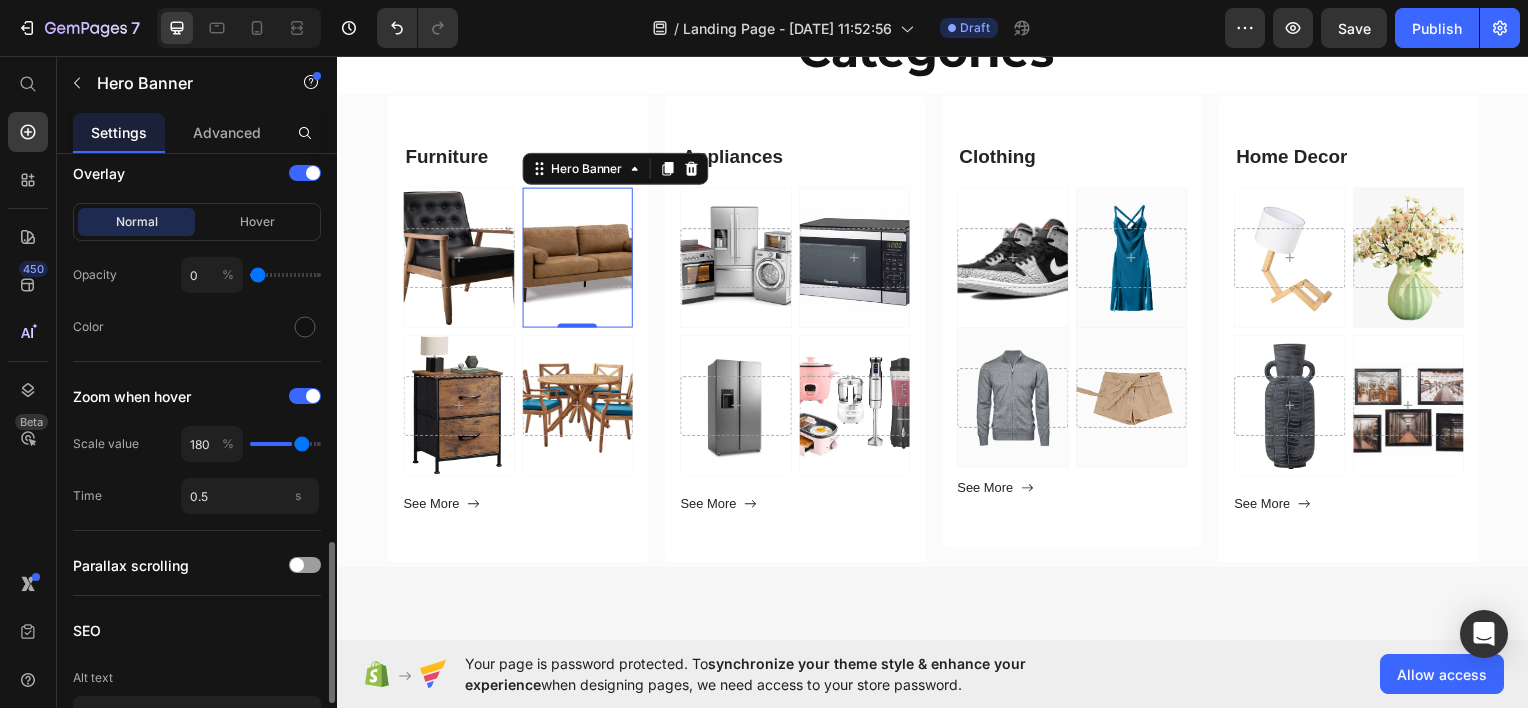 type on "195" 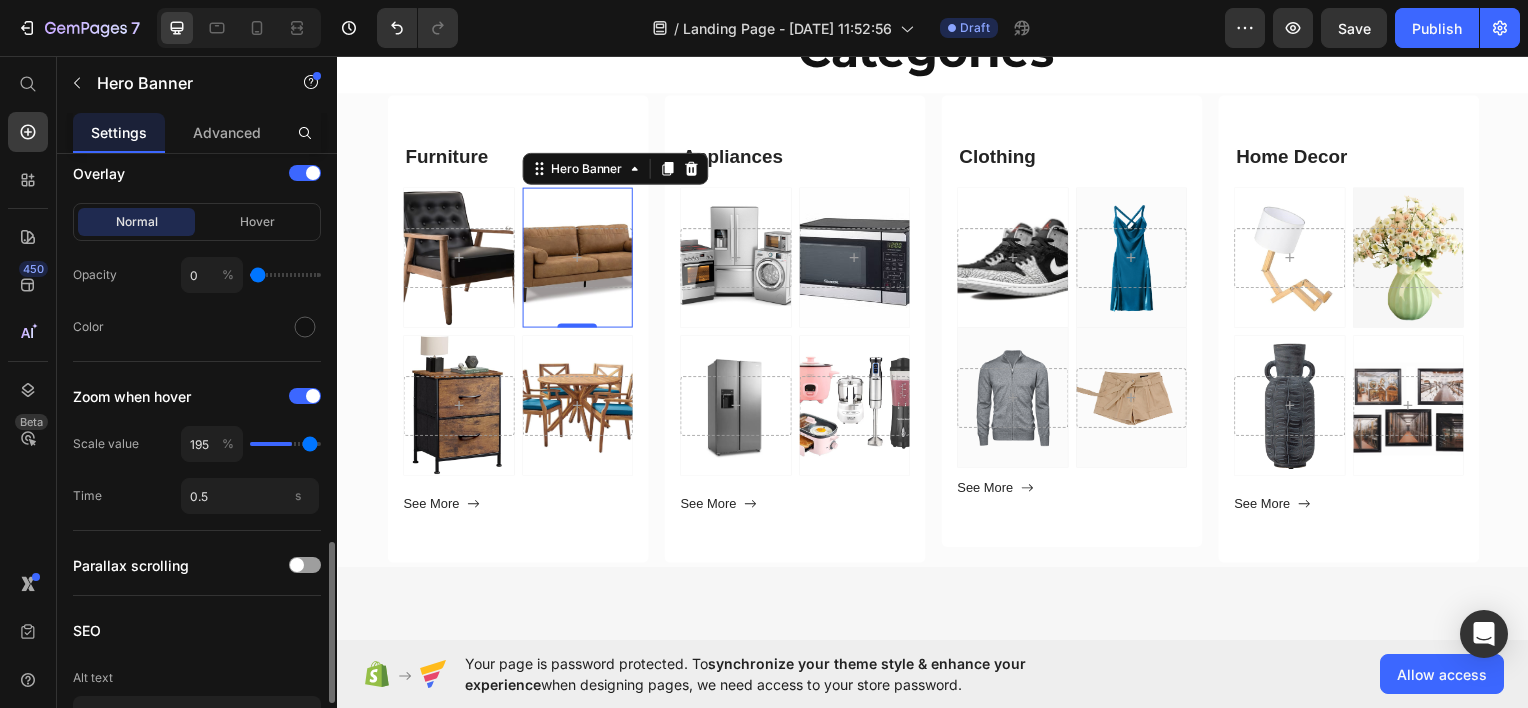 type on "200" 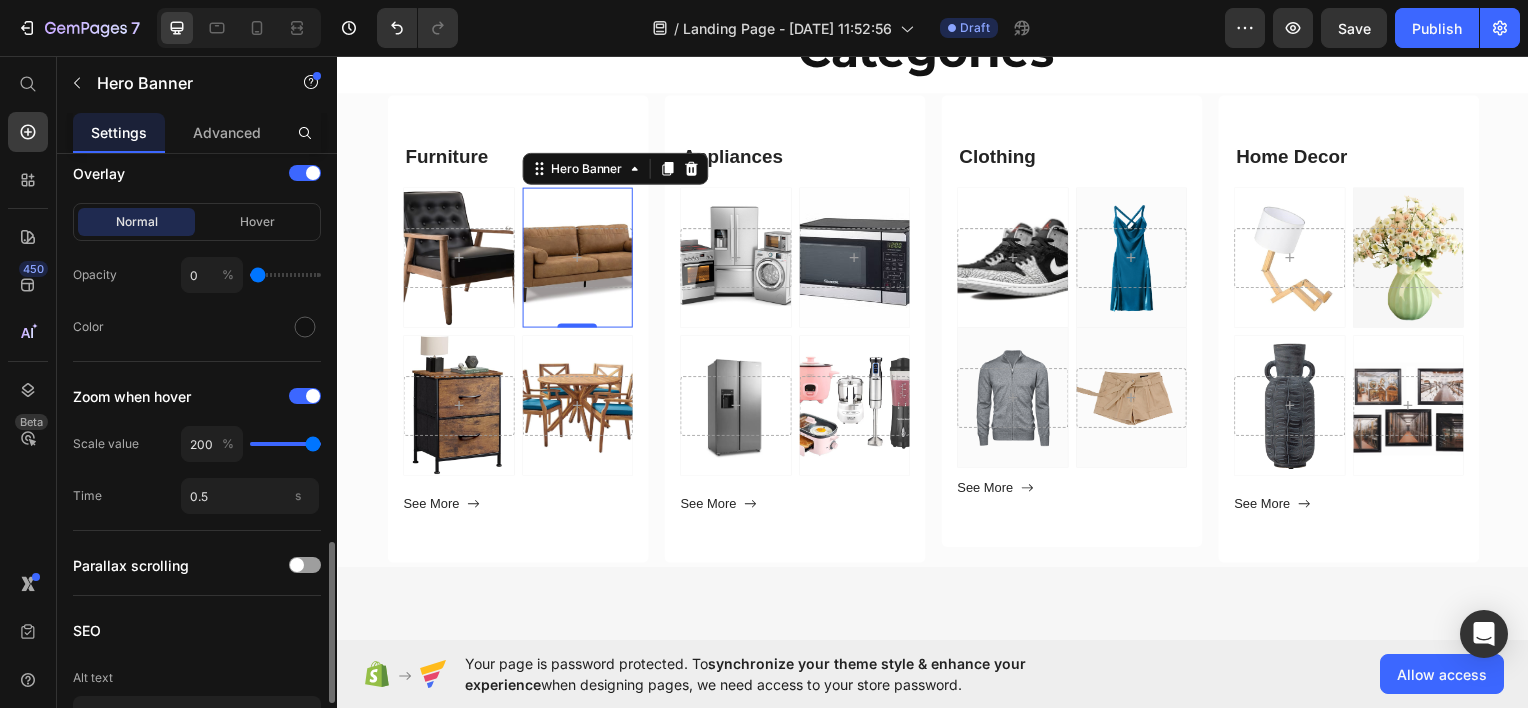 drag, startPoint x: 264, startPoint y: 439, endPoint x: 372, endPoint y: 437, distance: 108.01852 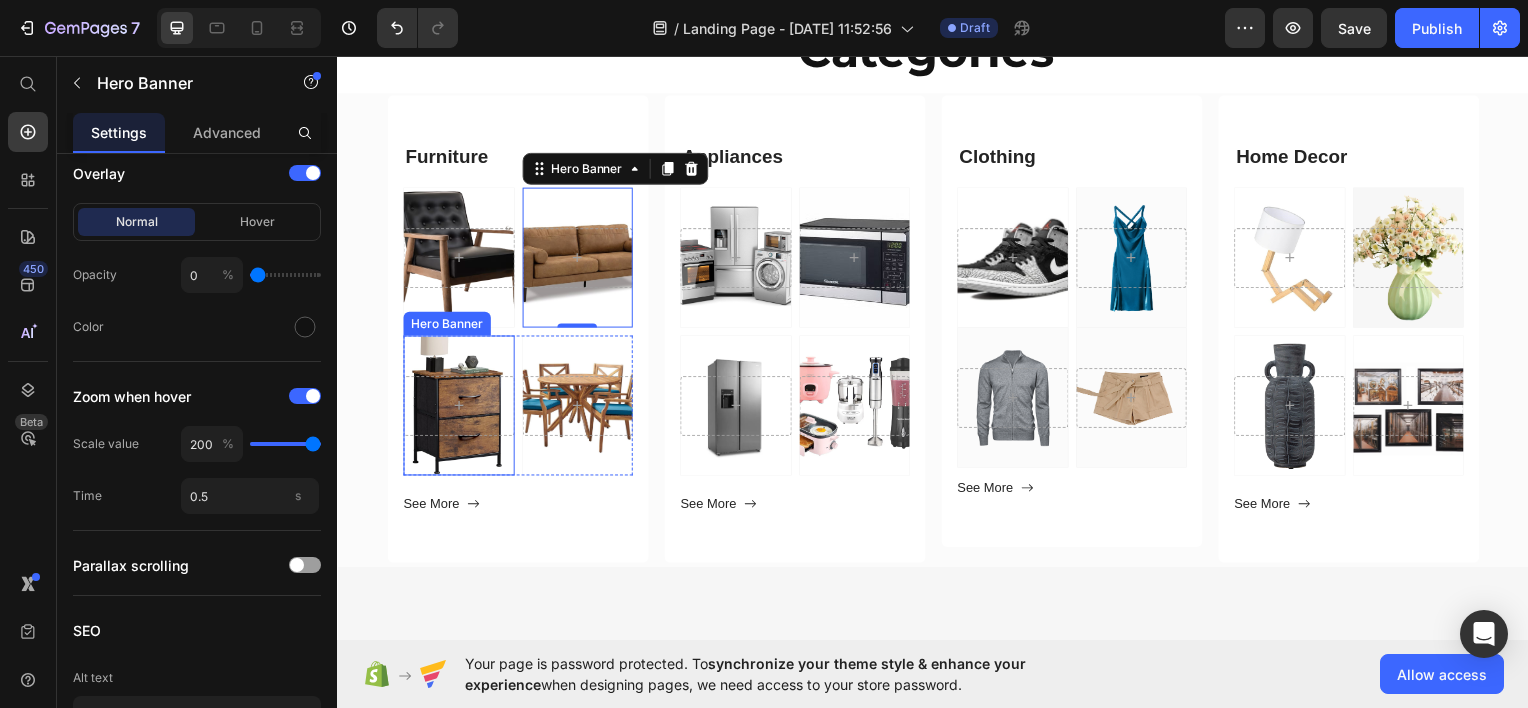 click at bounding box center (459, 406) 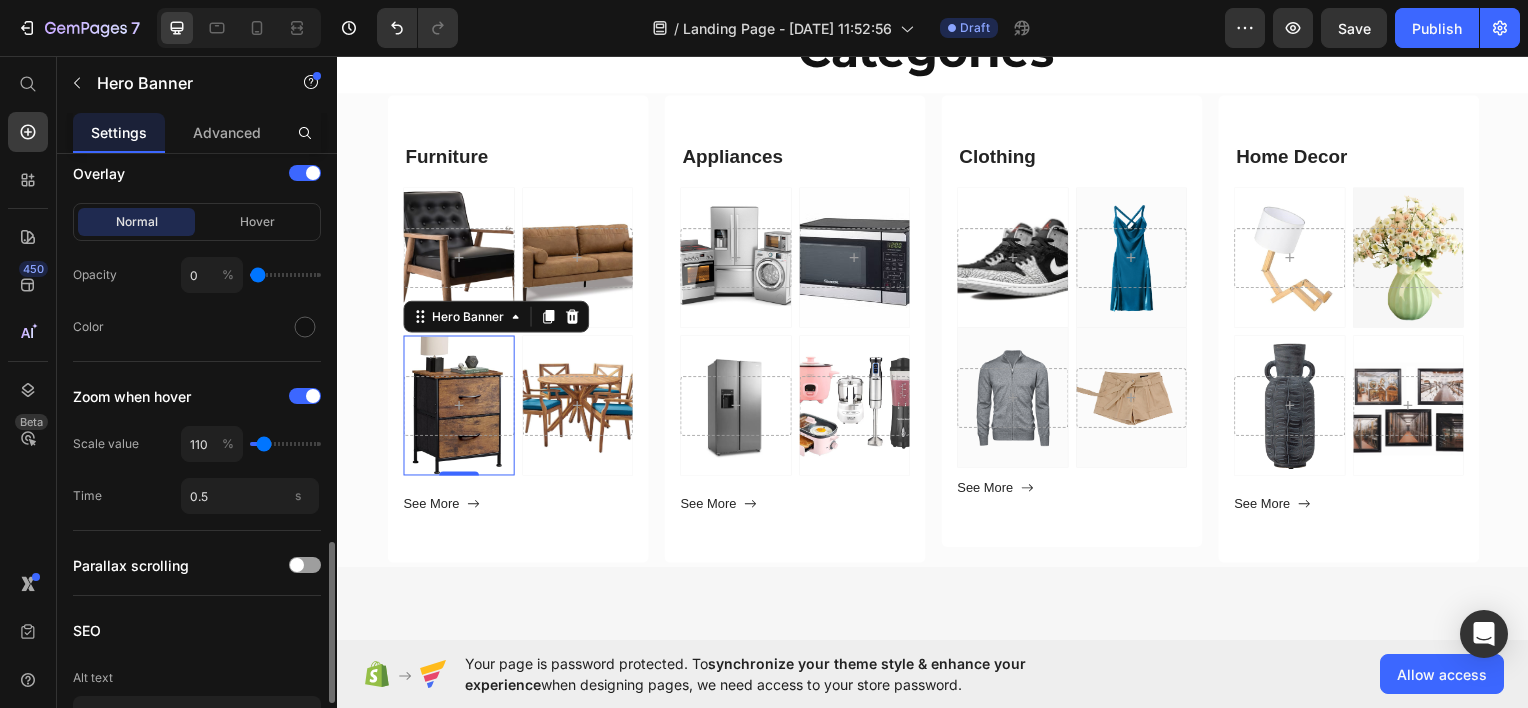 type on "115" 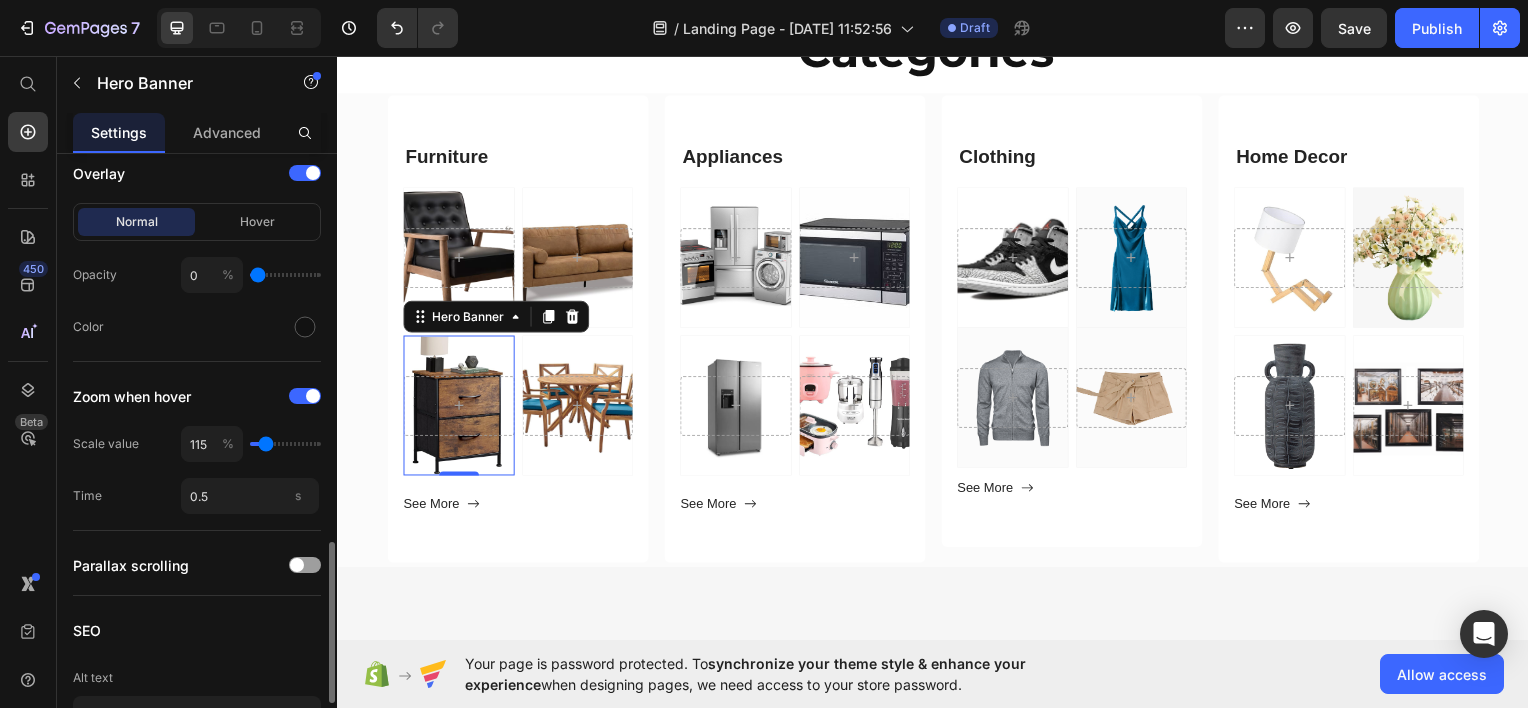 type on "125" 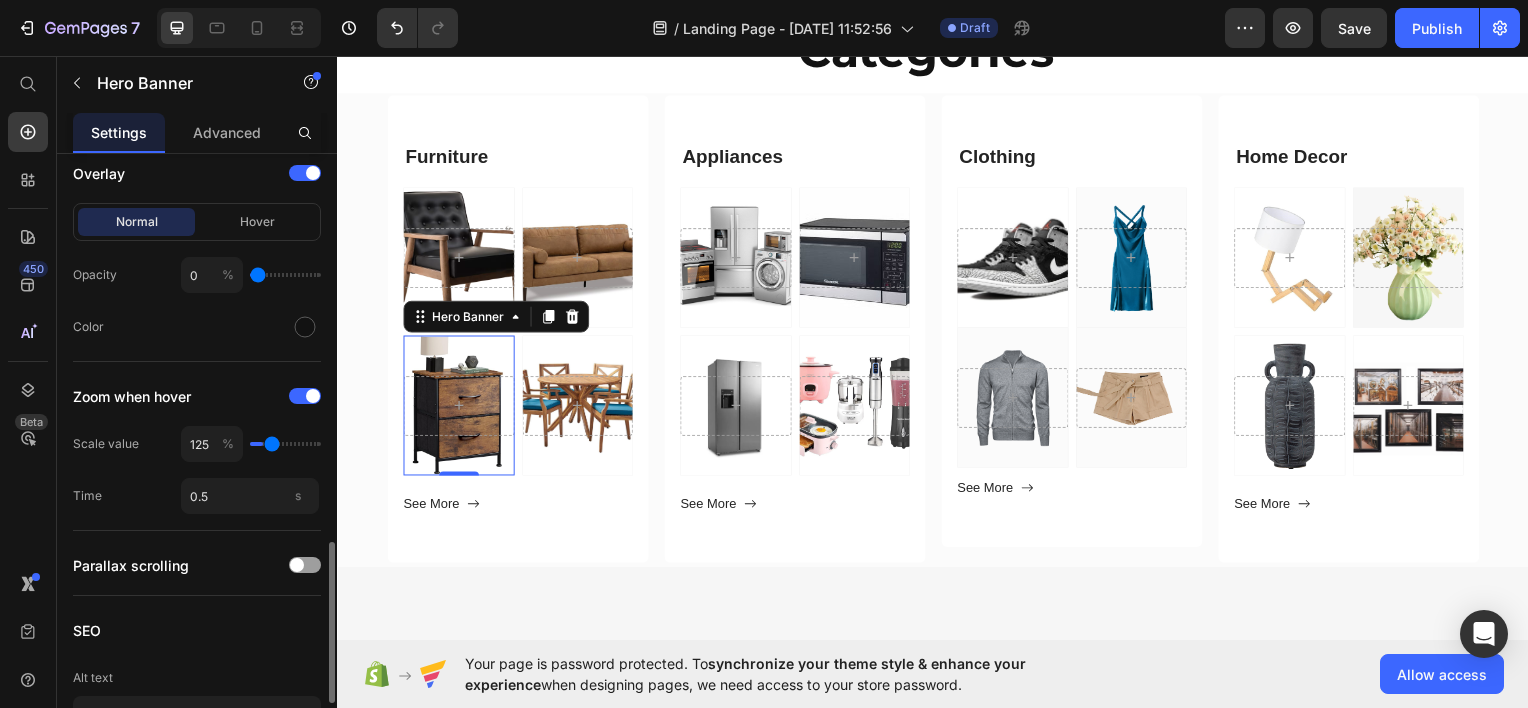 type on "140" 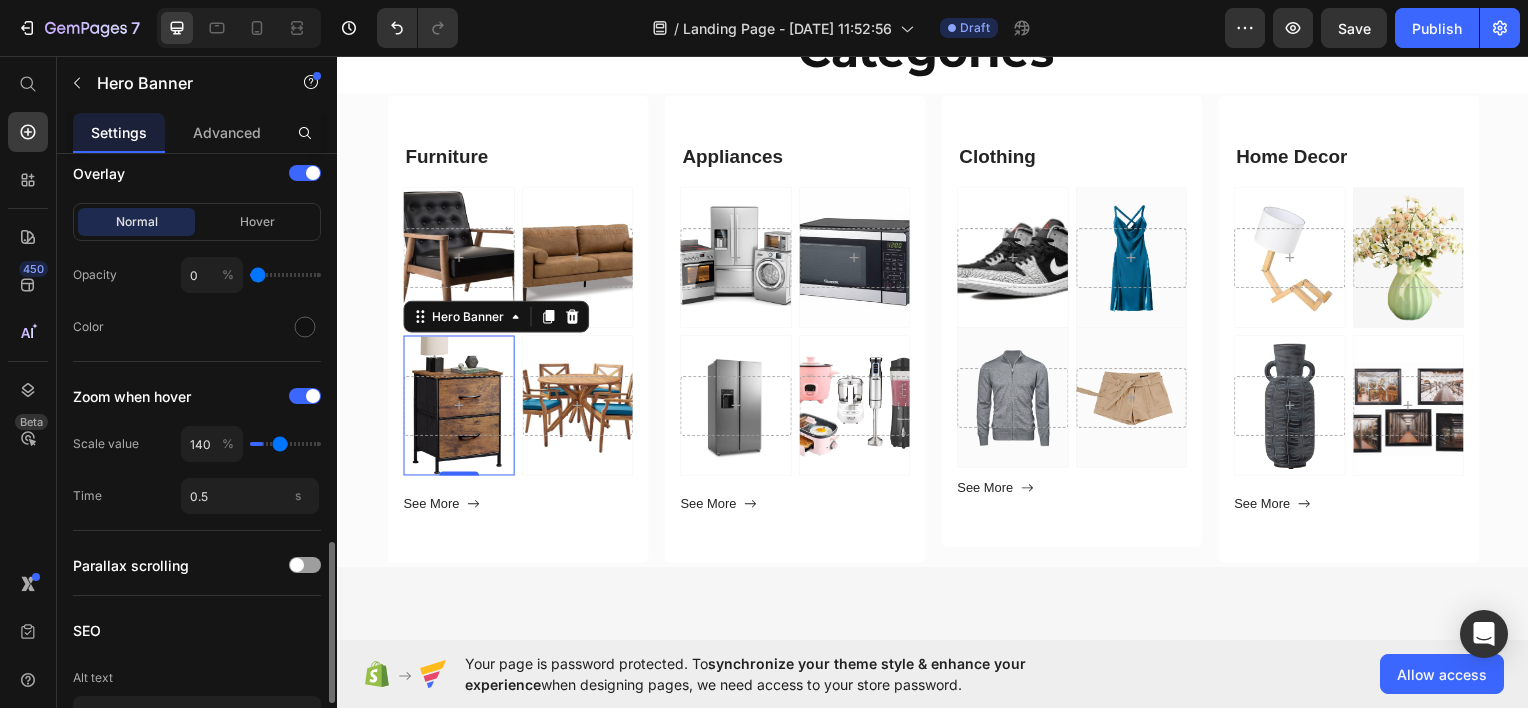 type on "155" 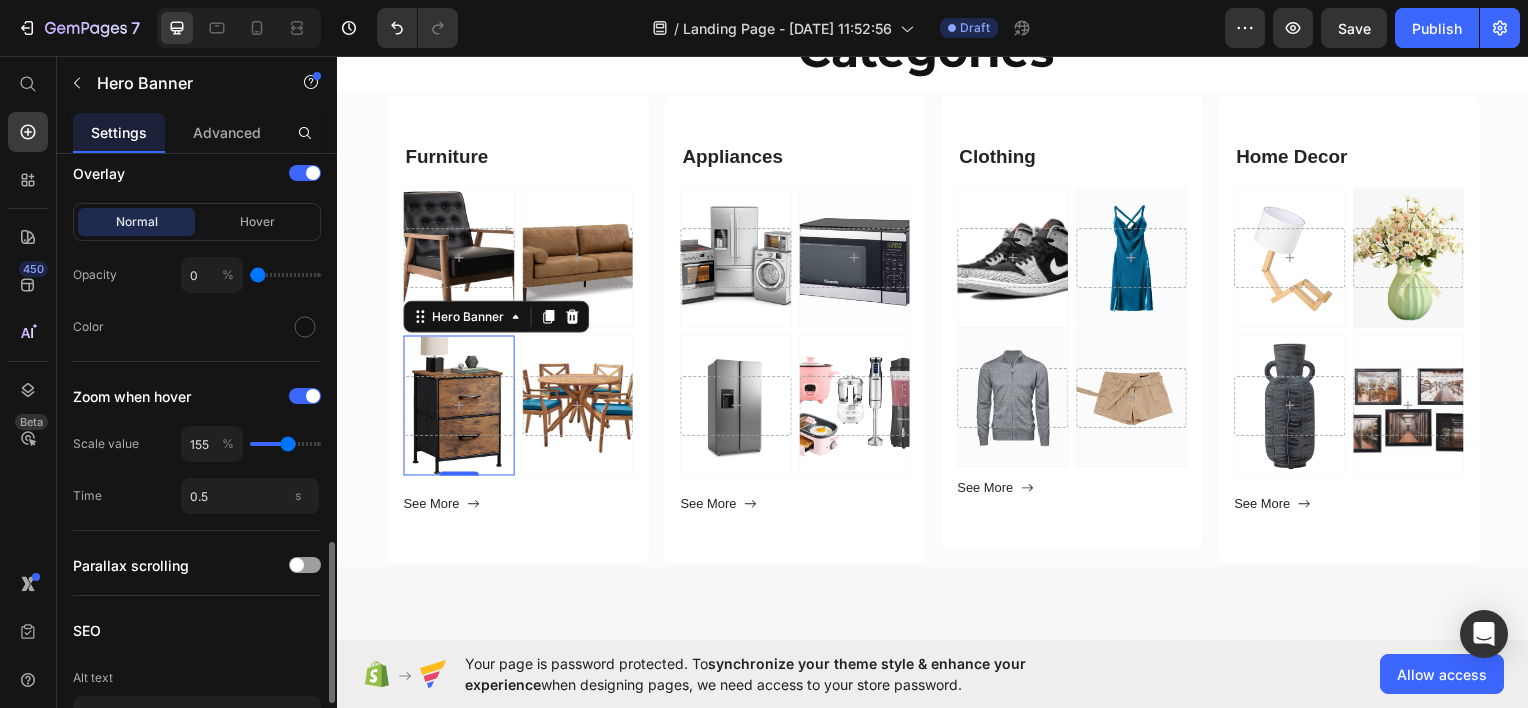 type on "185" 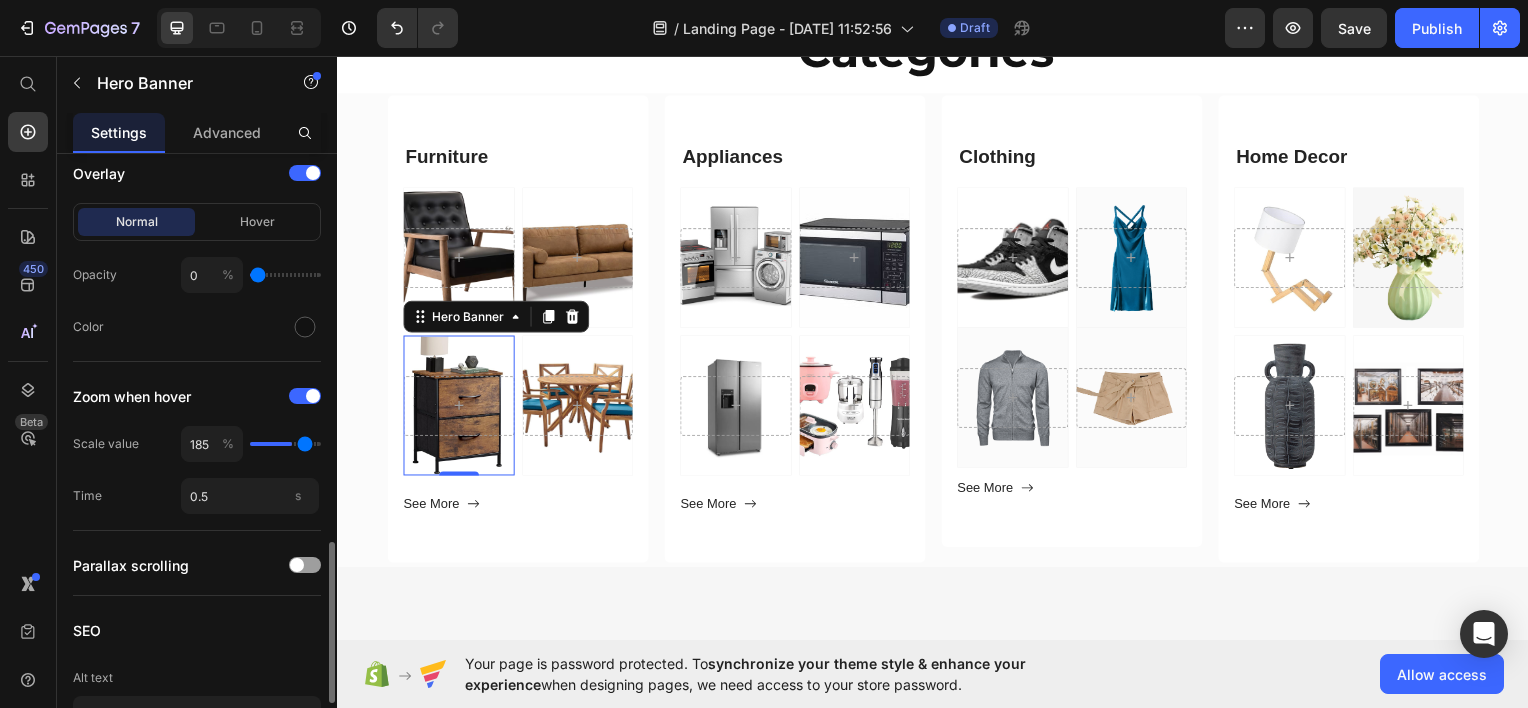 type on "200" 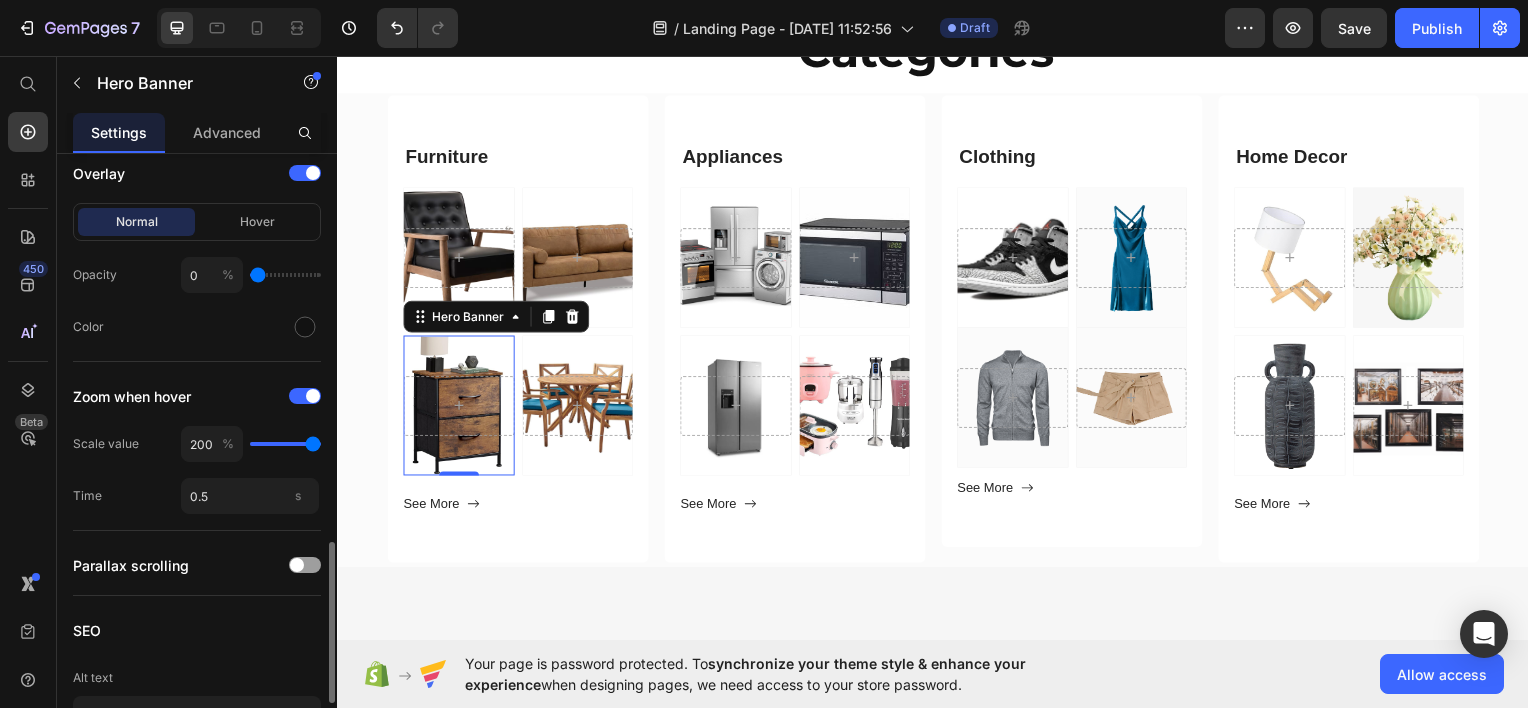 drag, startPoint x: 264, startPoint y: 442, endPoint x: 371, endPoint y: 432, distance: 107.46627 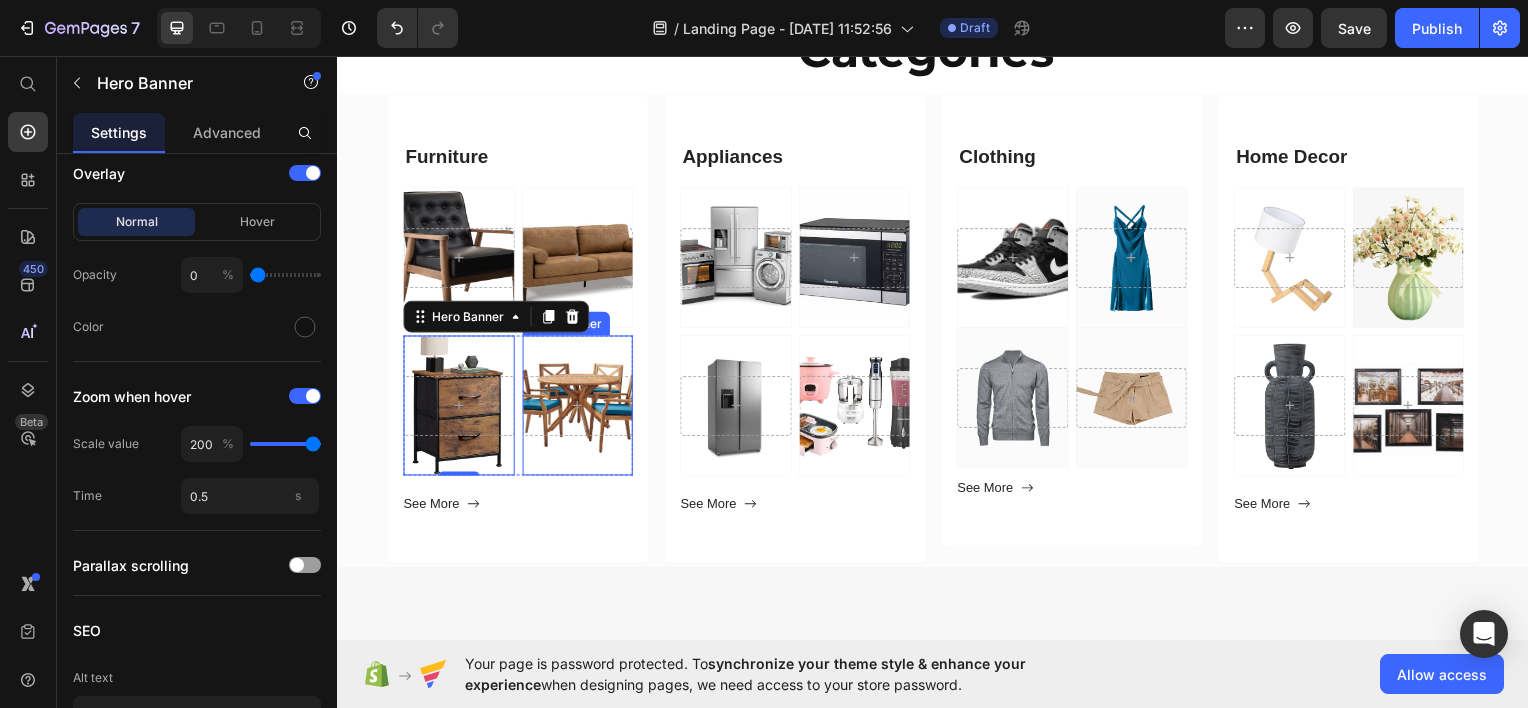 click at bounding box center [579, 406] 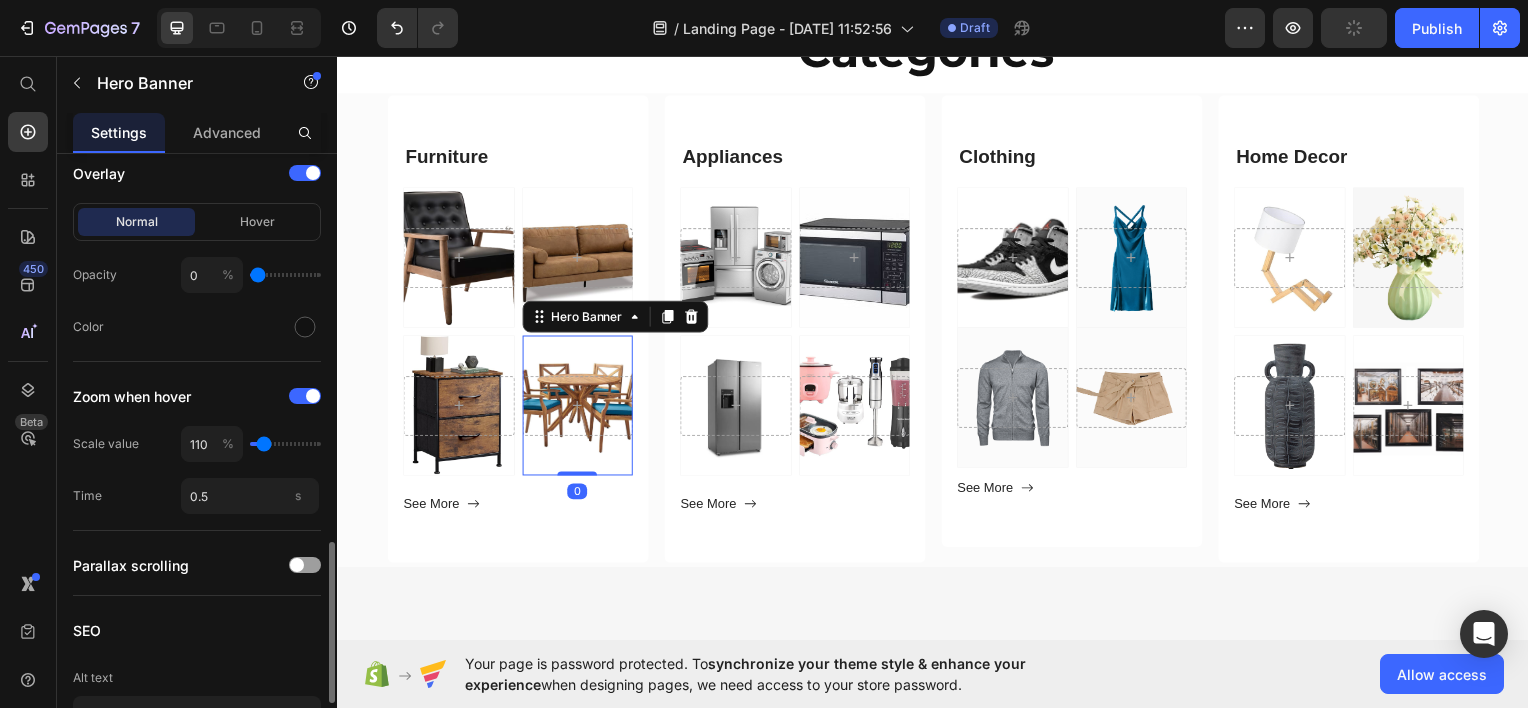 type on "125" 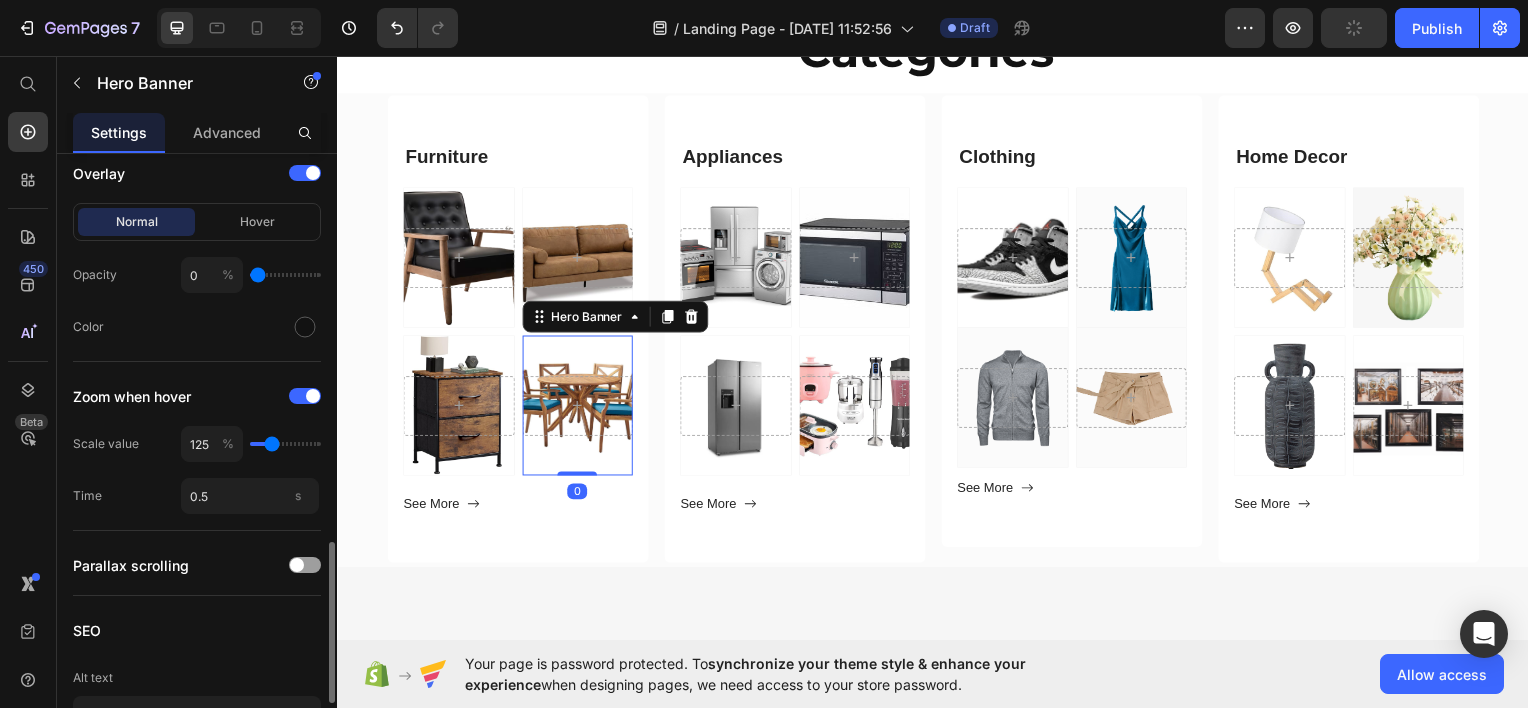 type on "150" 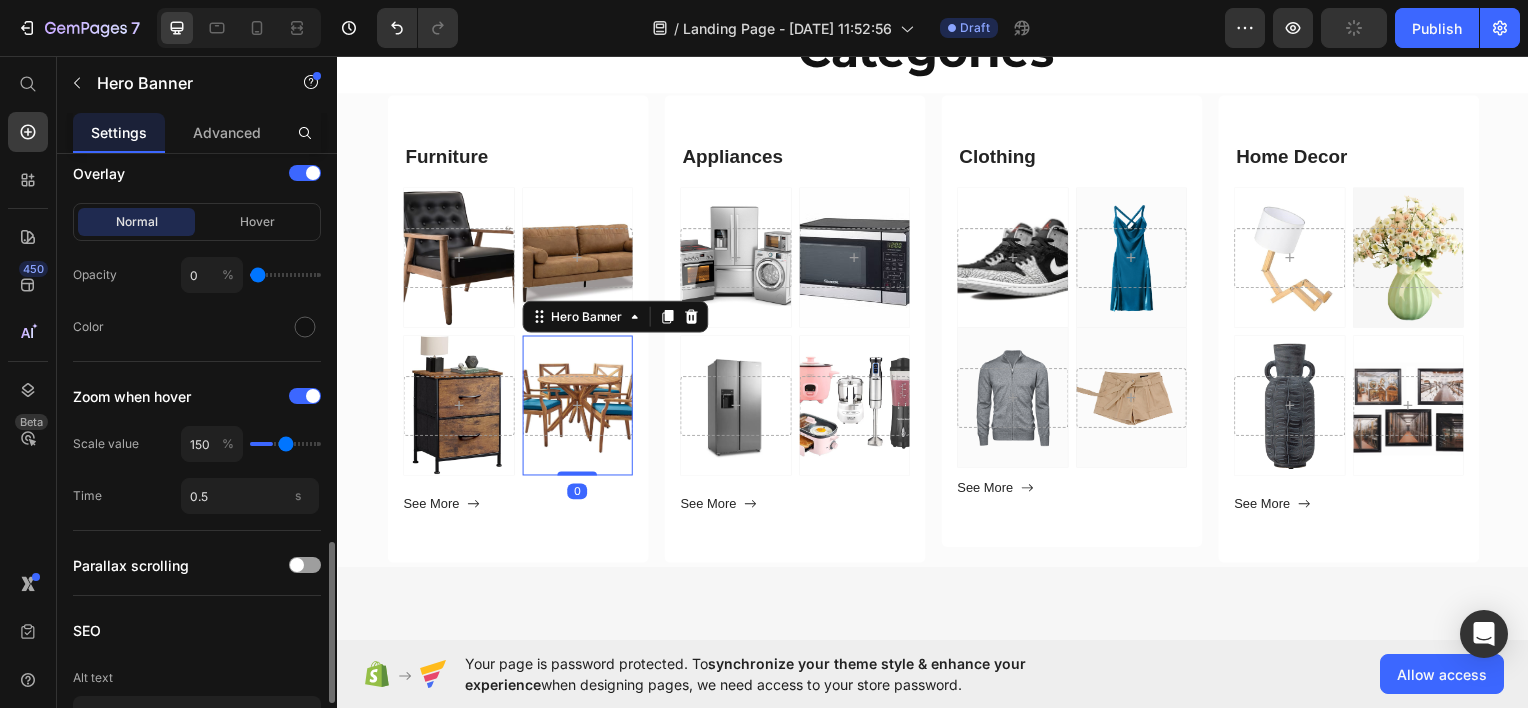 type on "165" 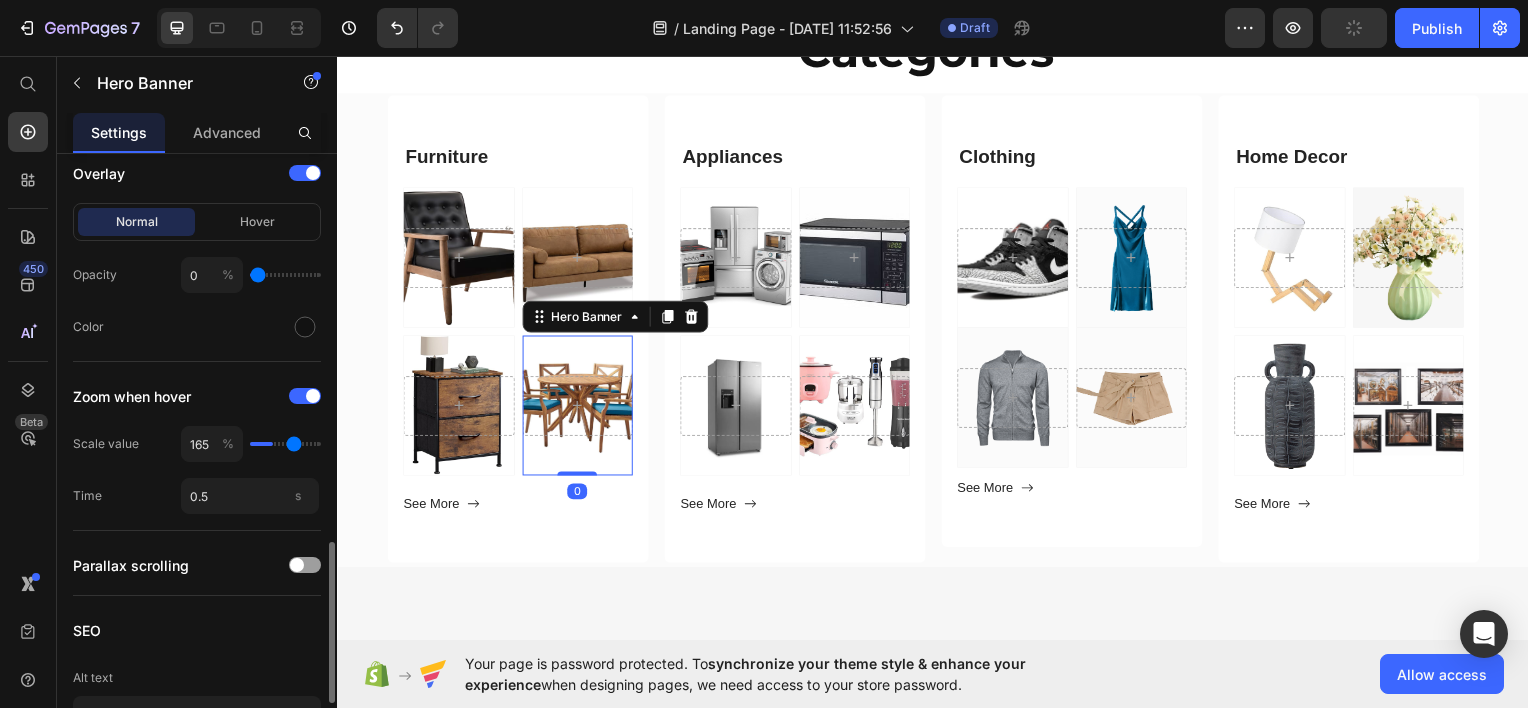 type on "180" 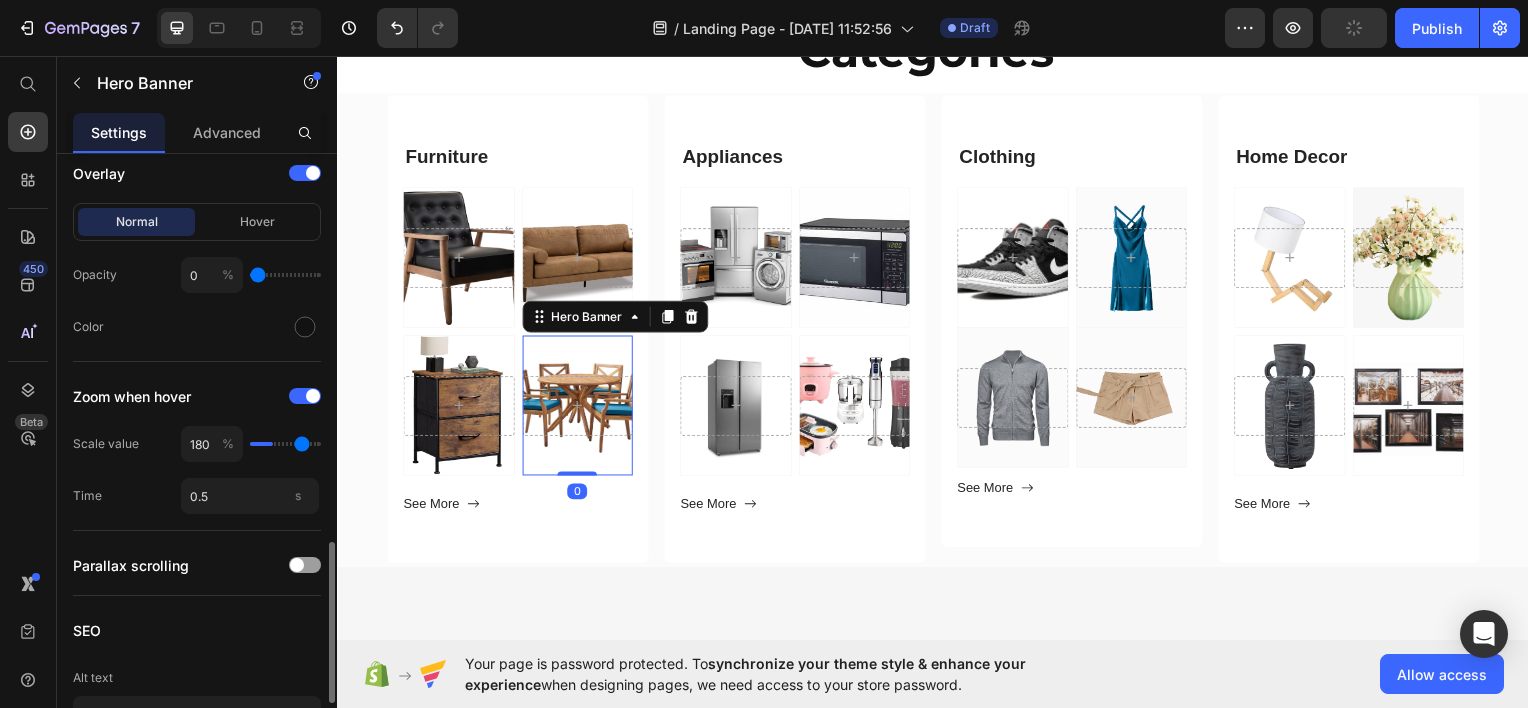 type on "190" 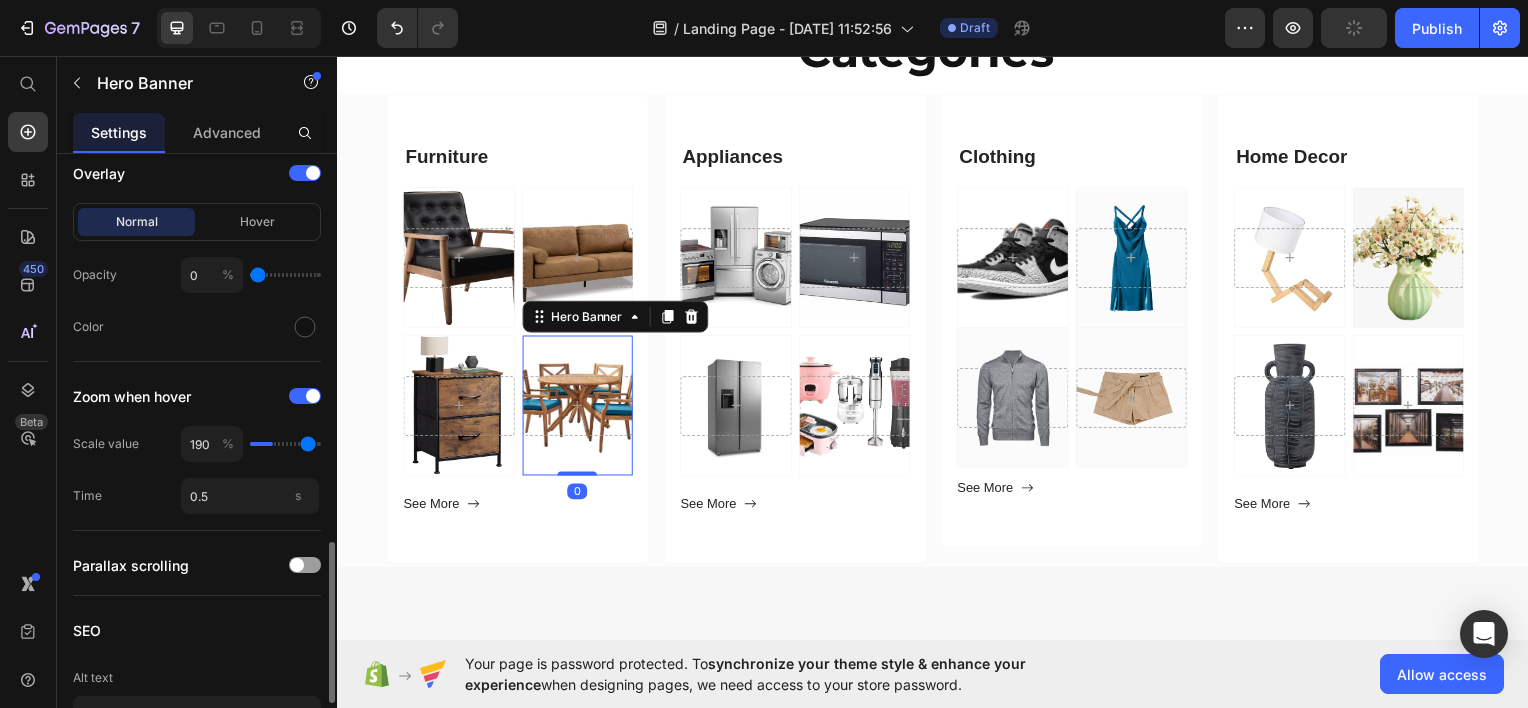 type on "200" 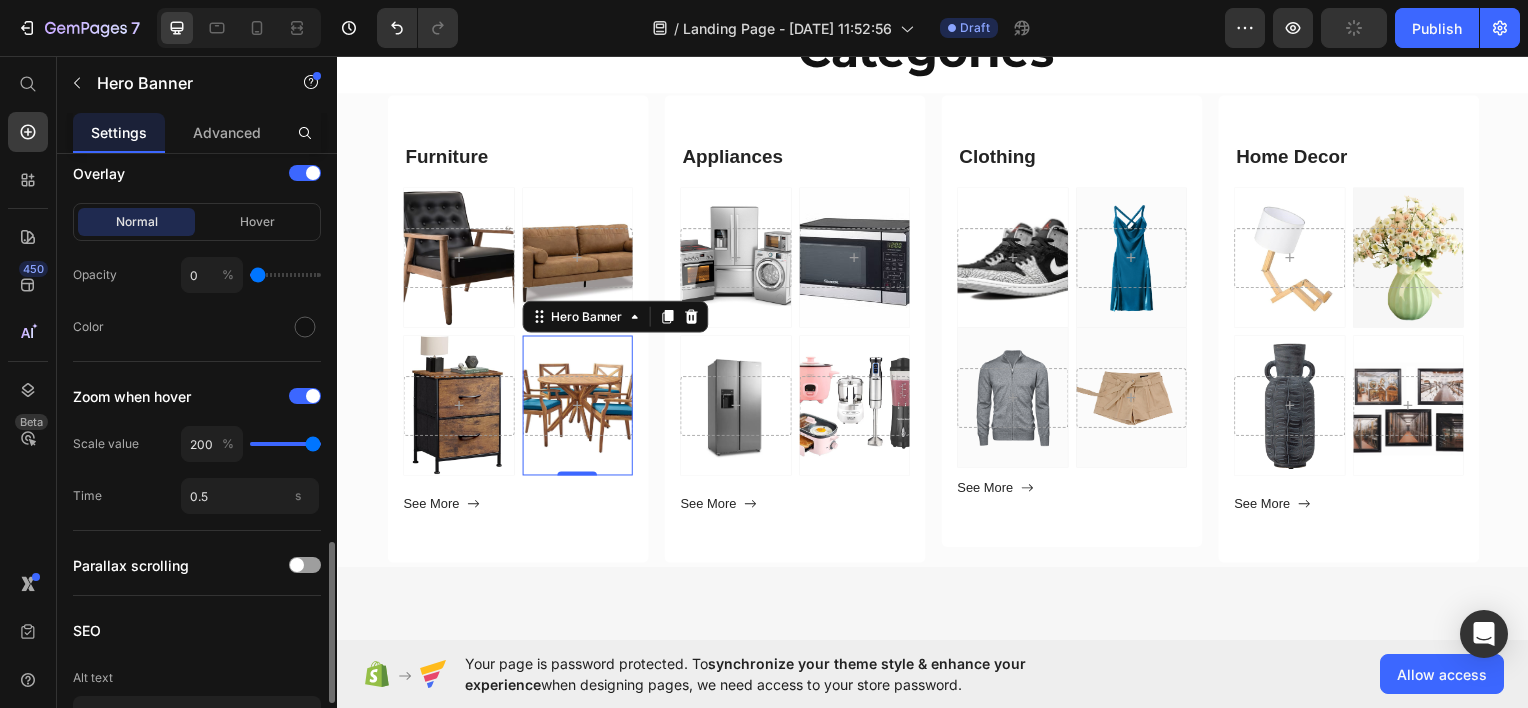 drag, startPoint x: 260, startPoint y: 448, endPoint x: 354, endPoint y: 449, distance: 94.00532 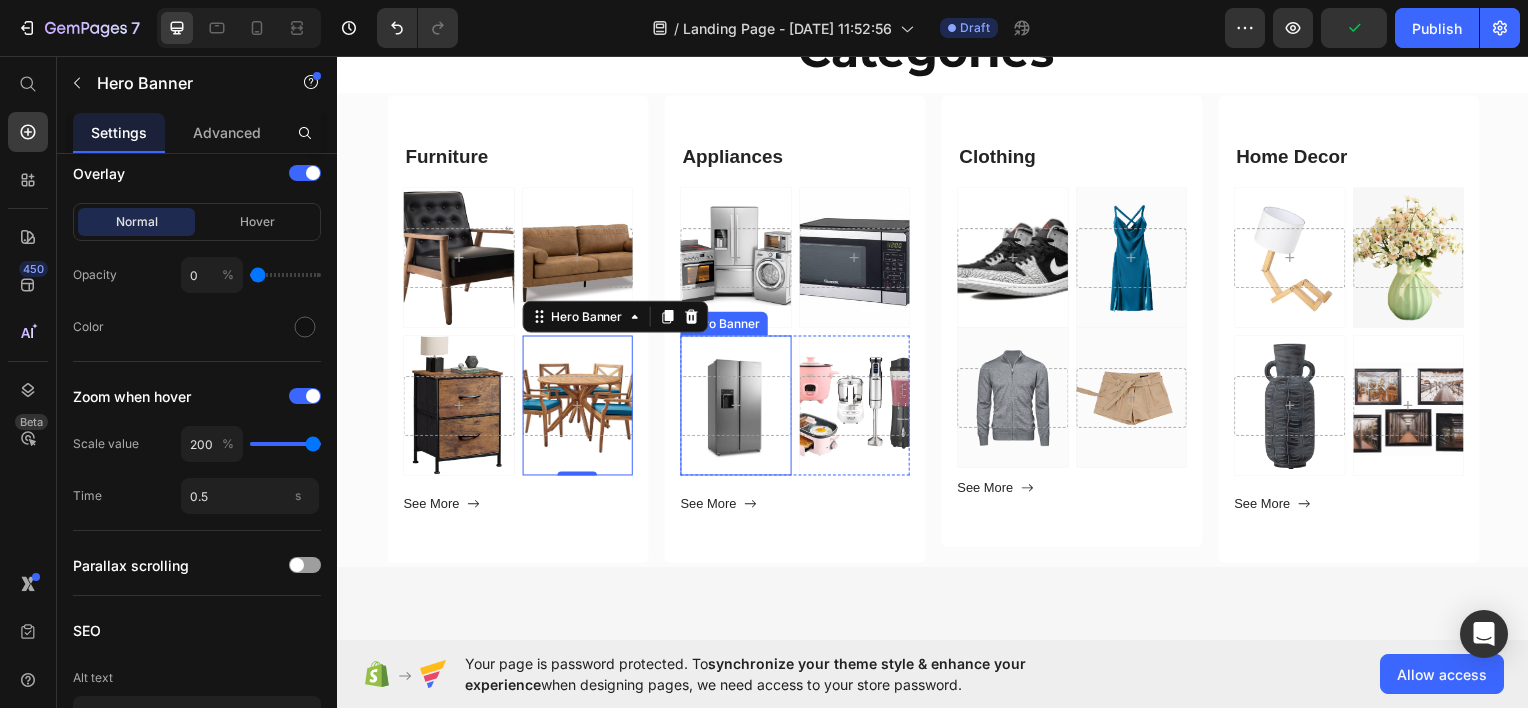 click at bounding box center [738, 406] 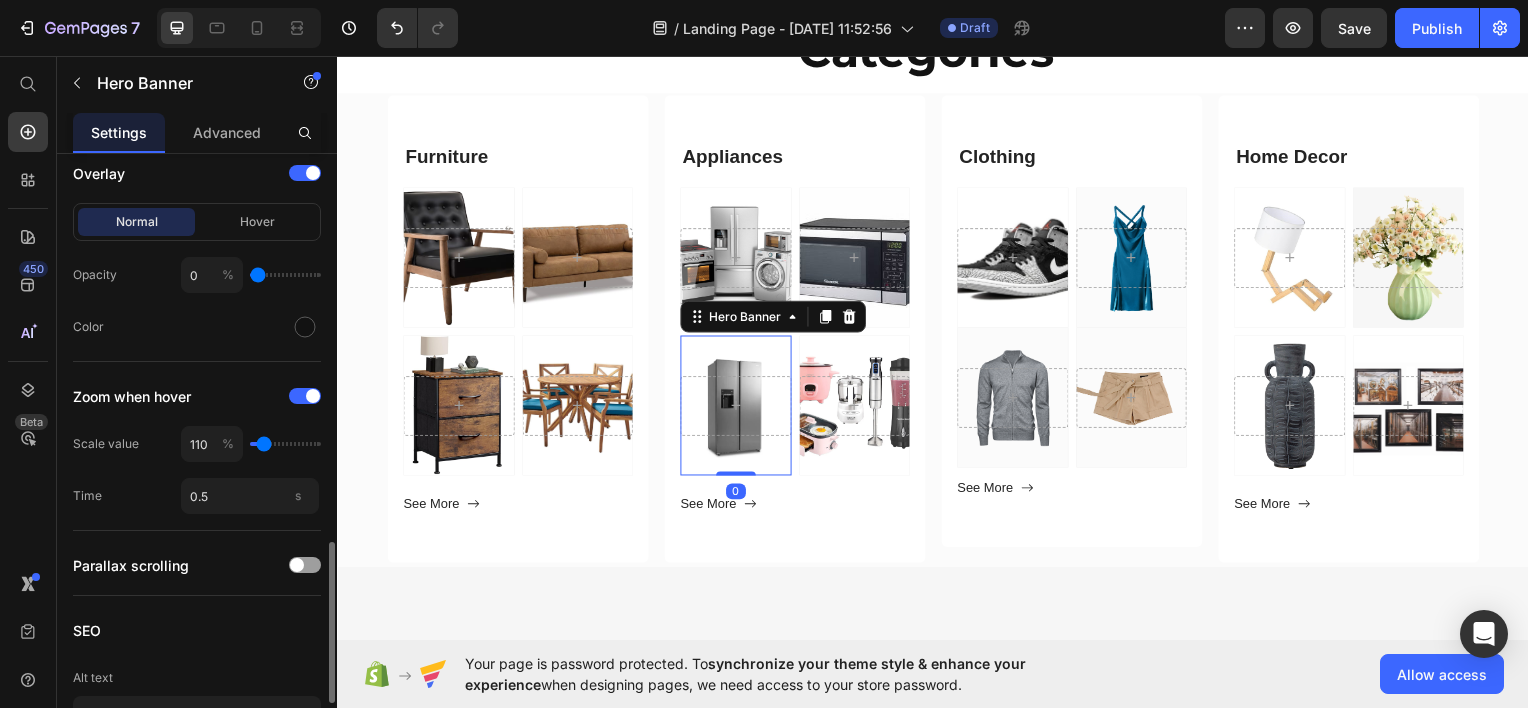 type on "115" 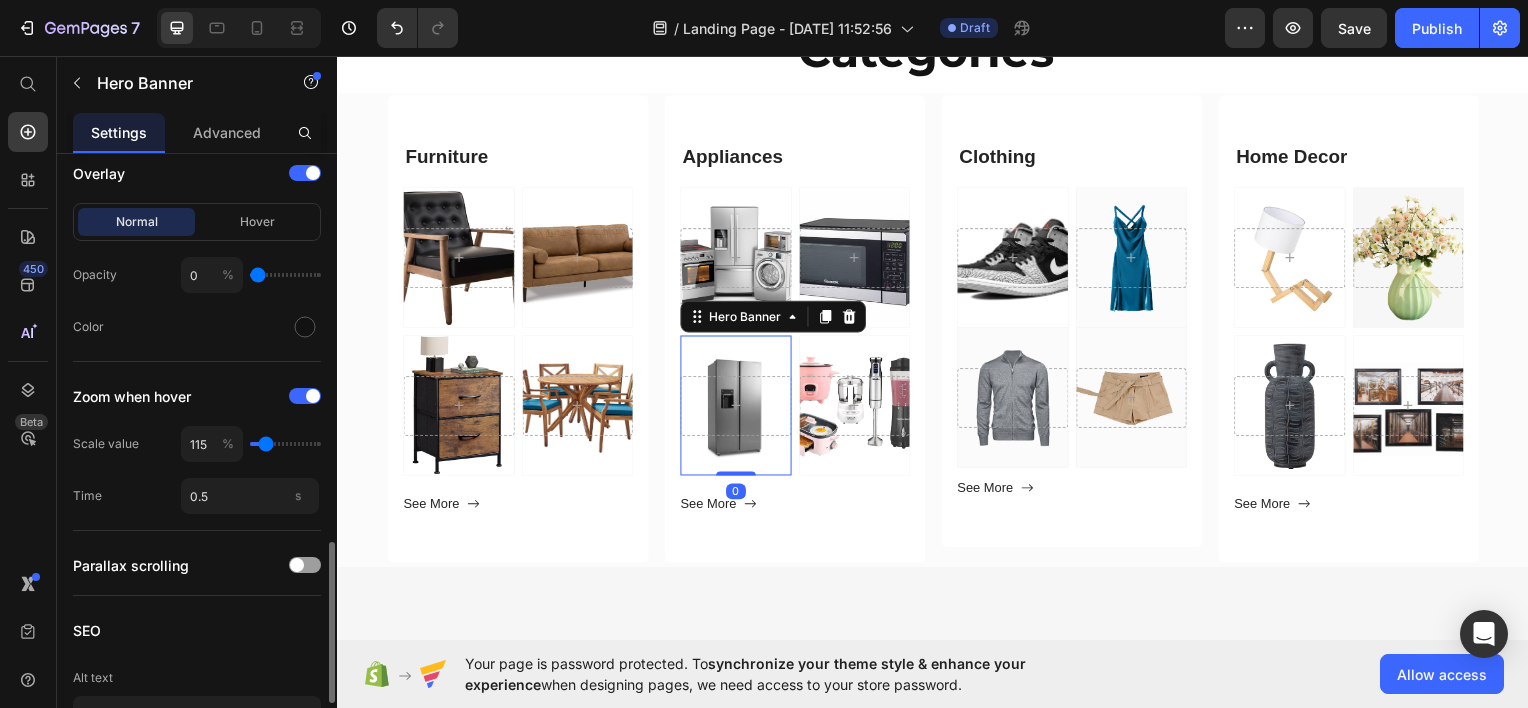 type on "125" 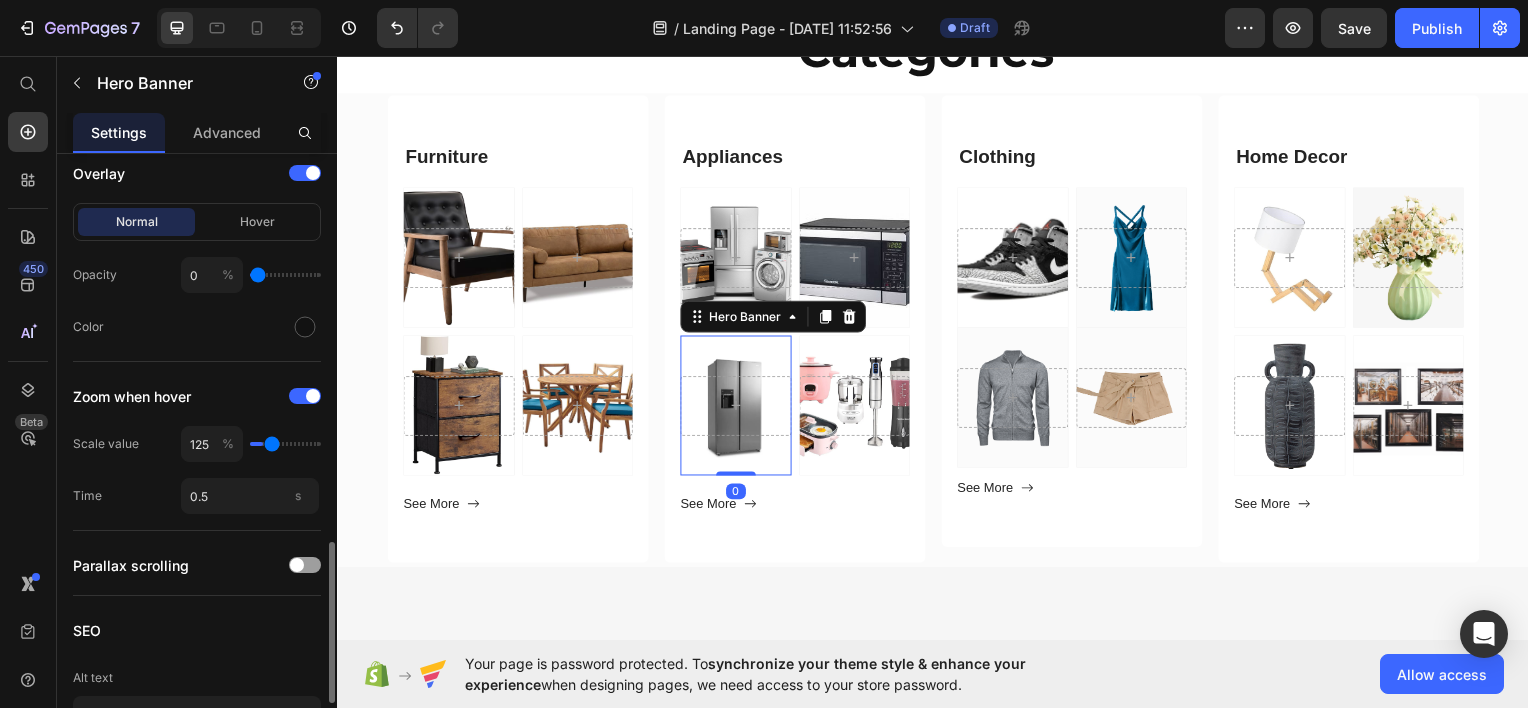 type on "135" 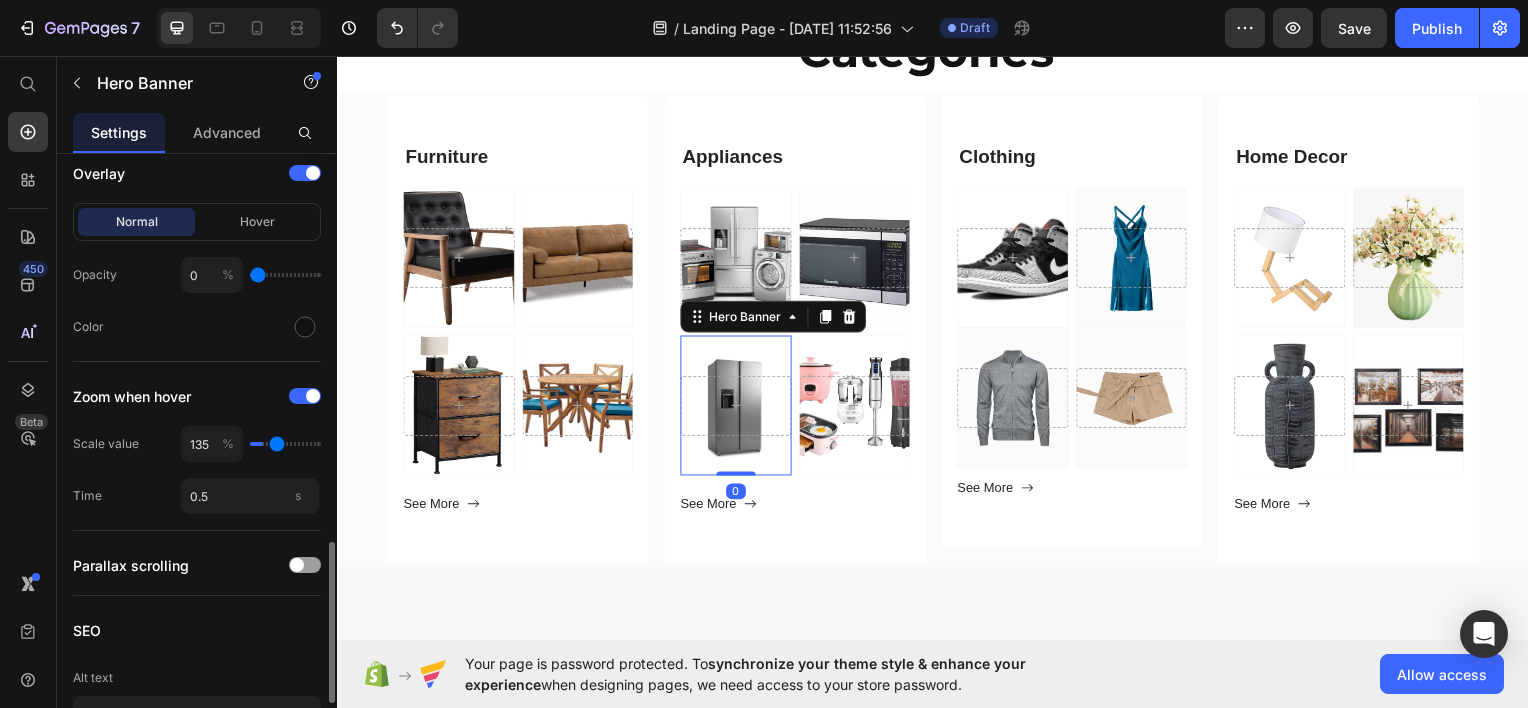 type on "150" 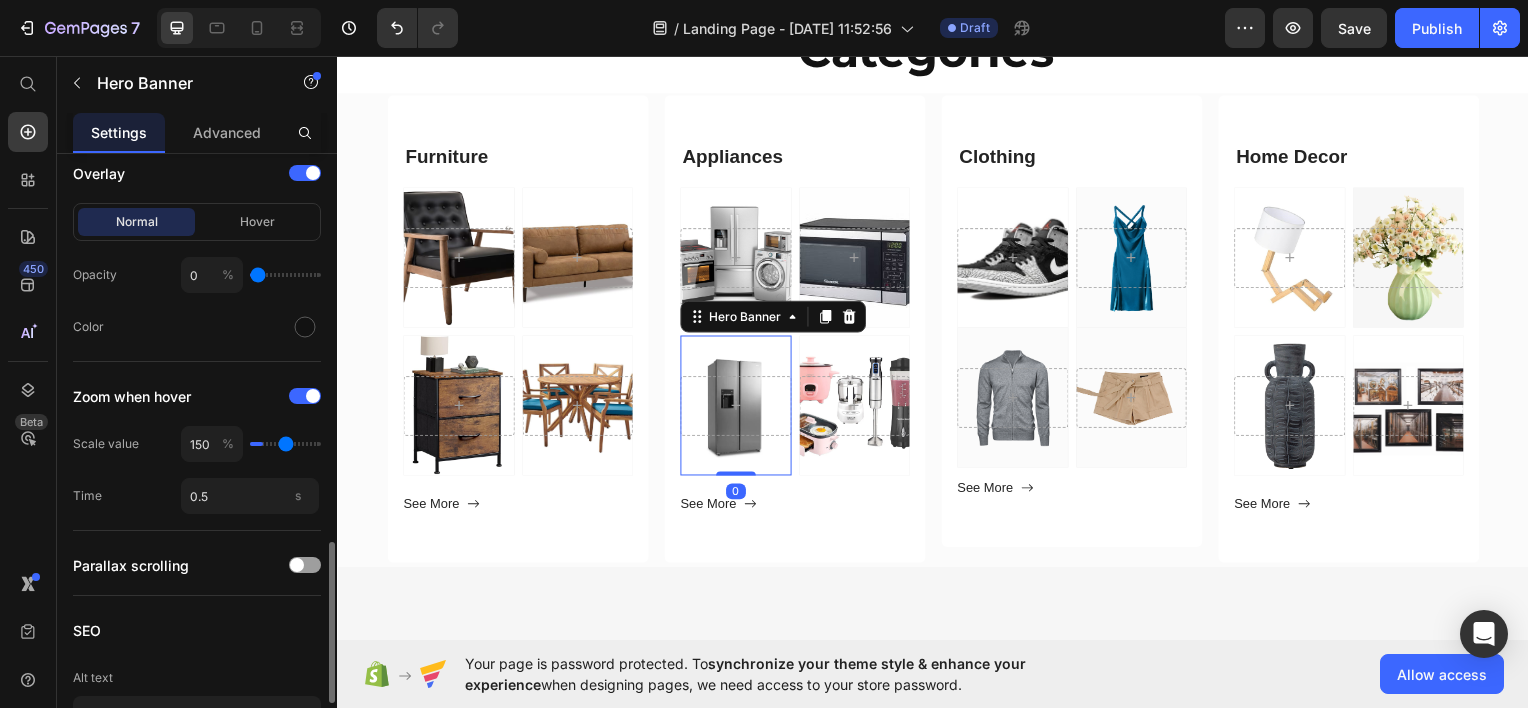 type on "175" 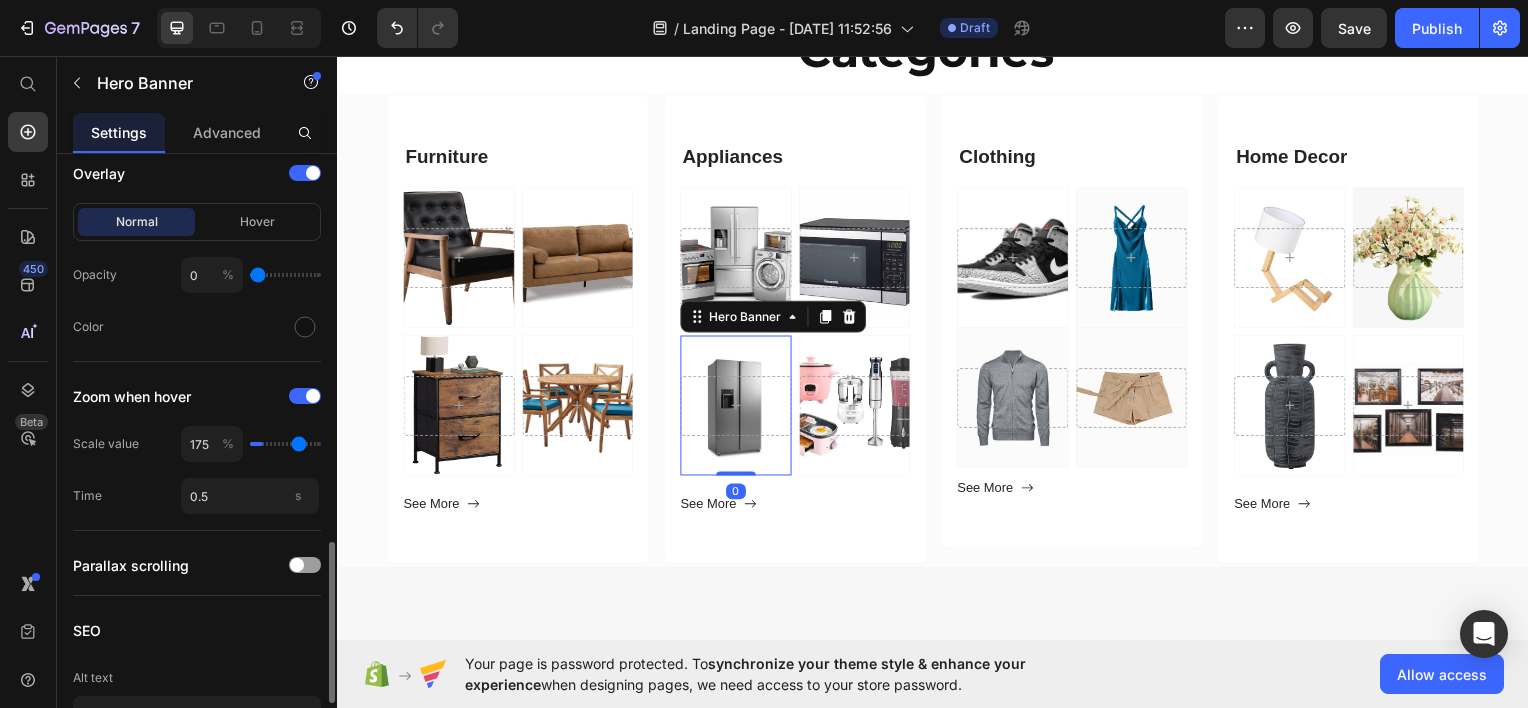 type on "200" 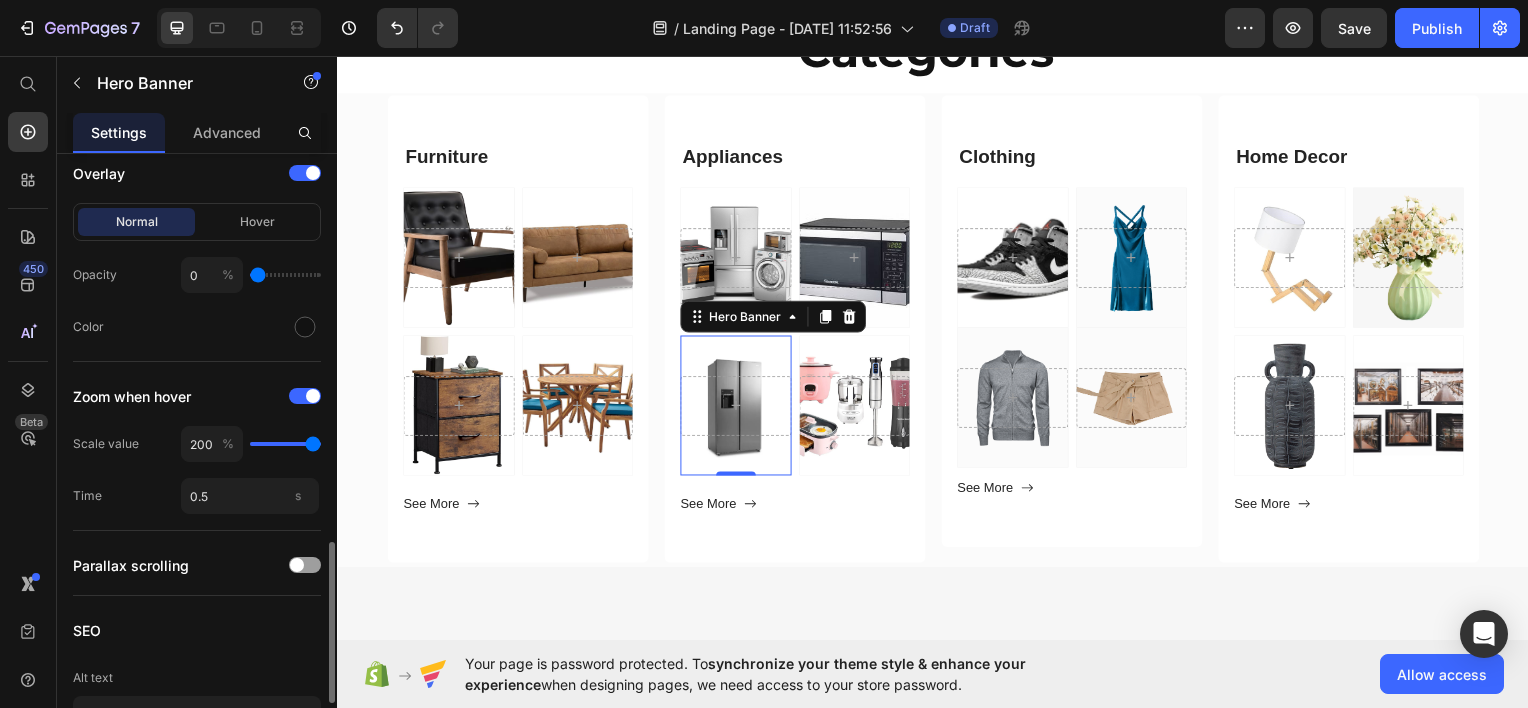 drag, startPoint x: 263, startPoint y: 440, endPoint x: 58, endPoint y: 387, distance: 211.7404 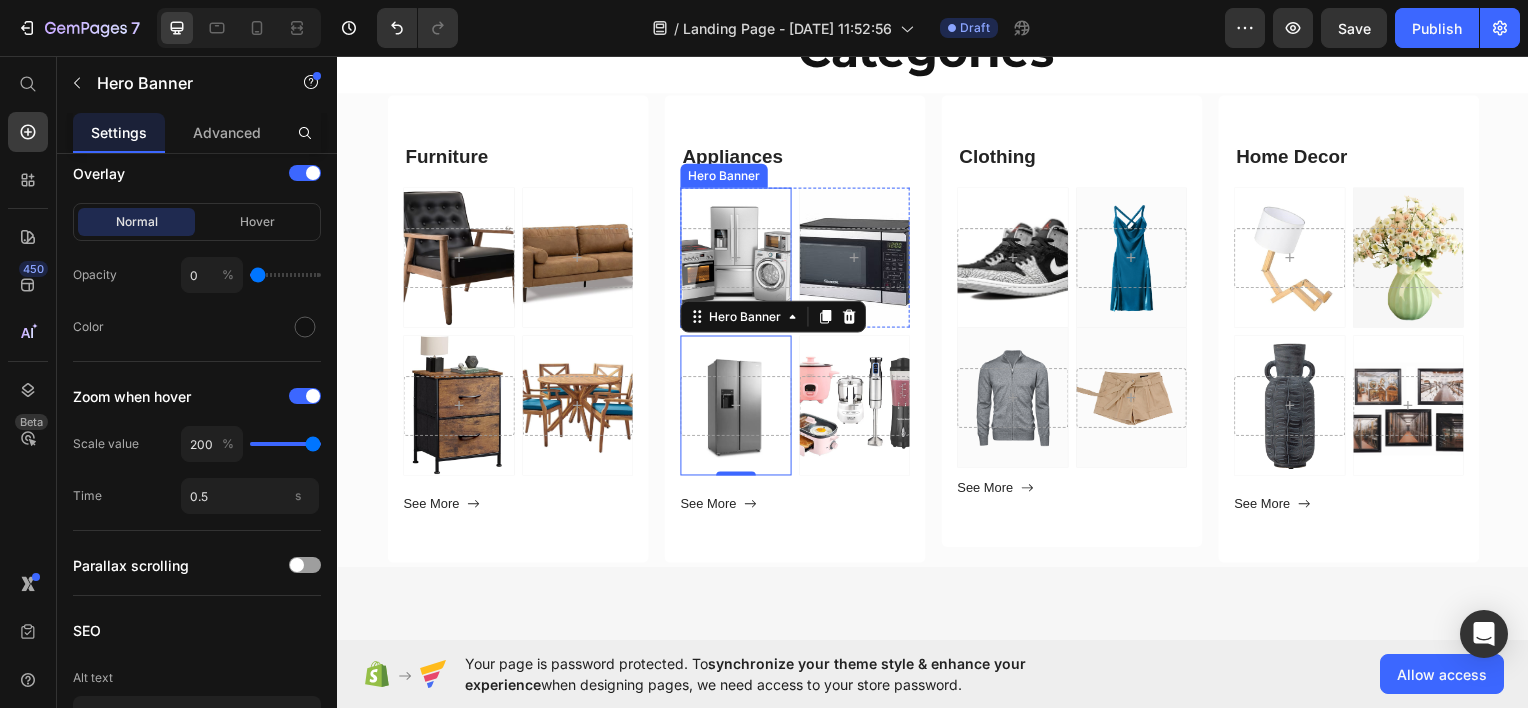 click at bounding box center (738, 257) 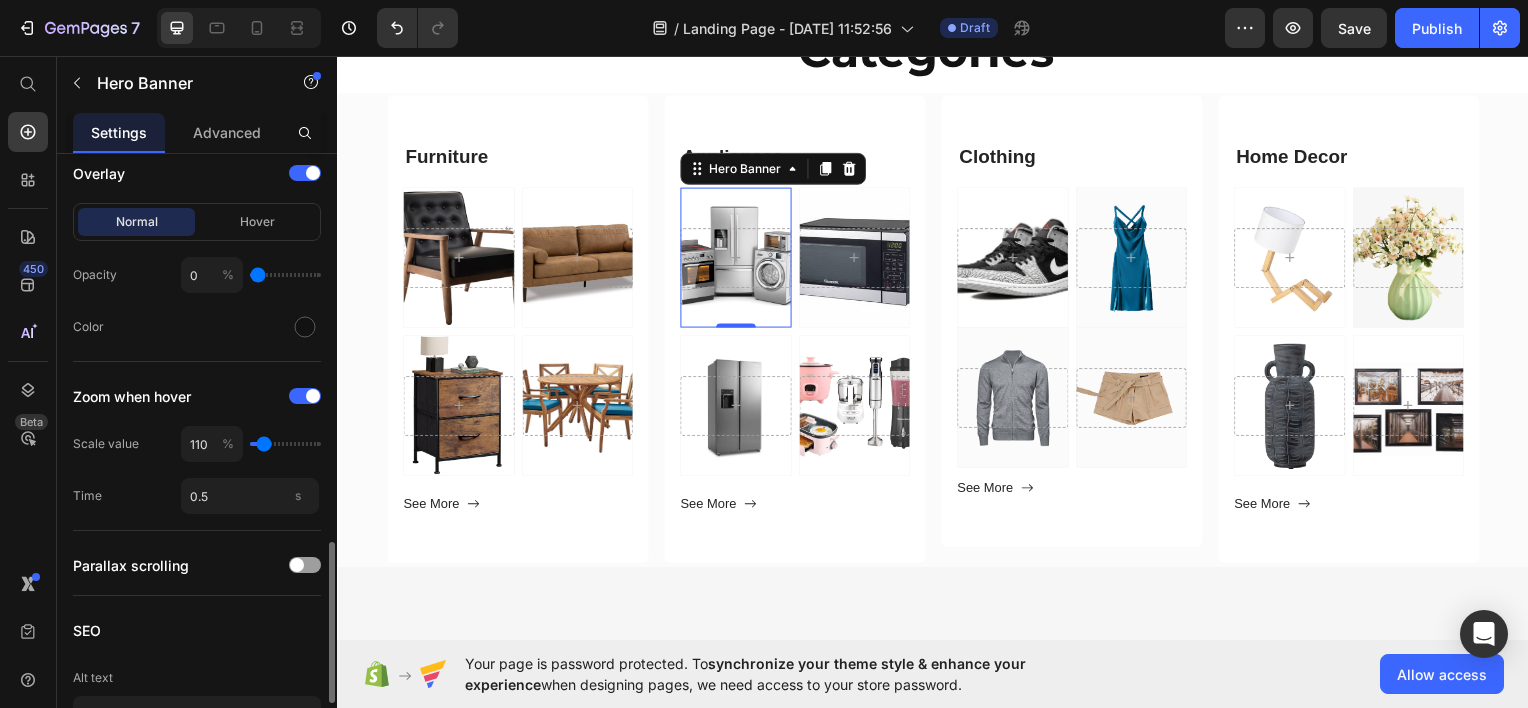 type on "115" 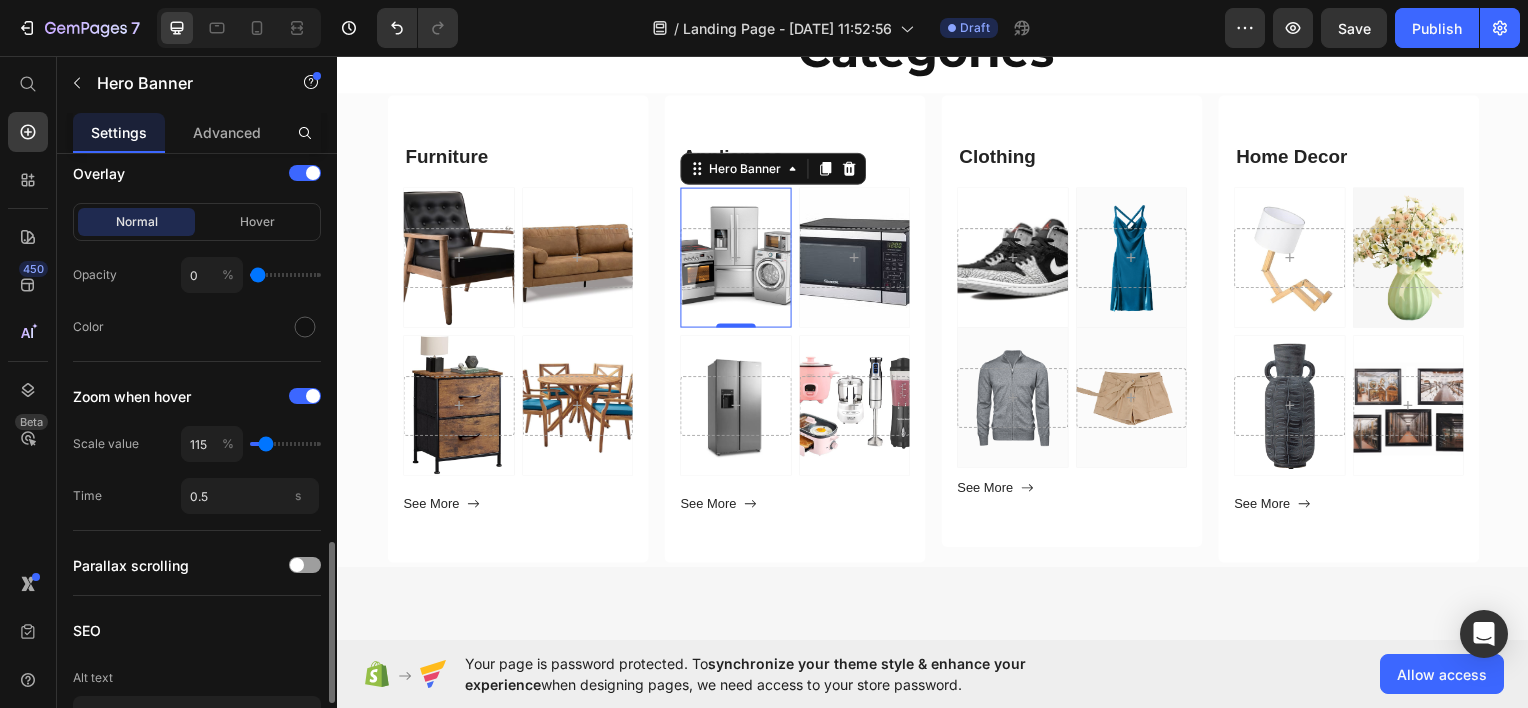 type on "120" 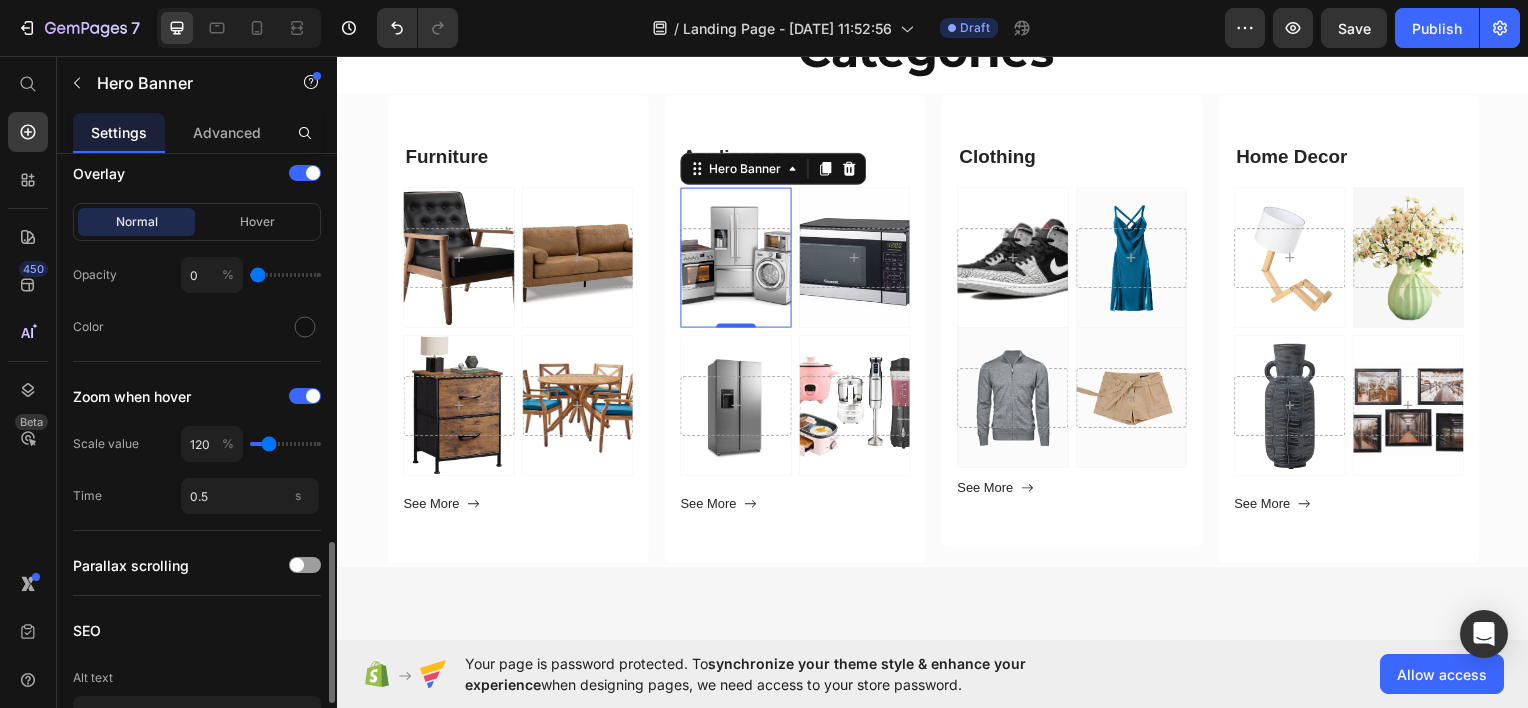 type on "130" 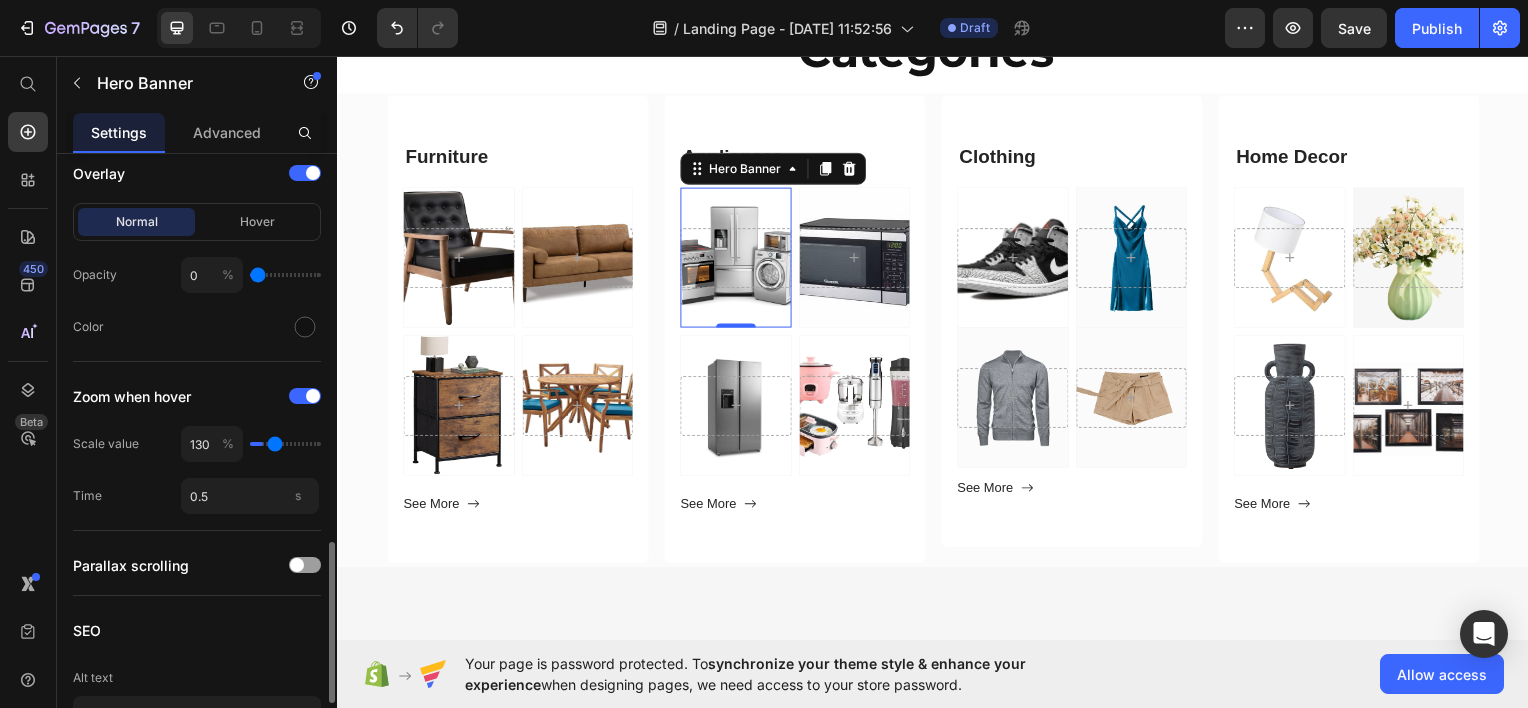 type on "145" 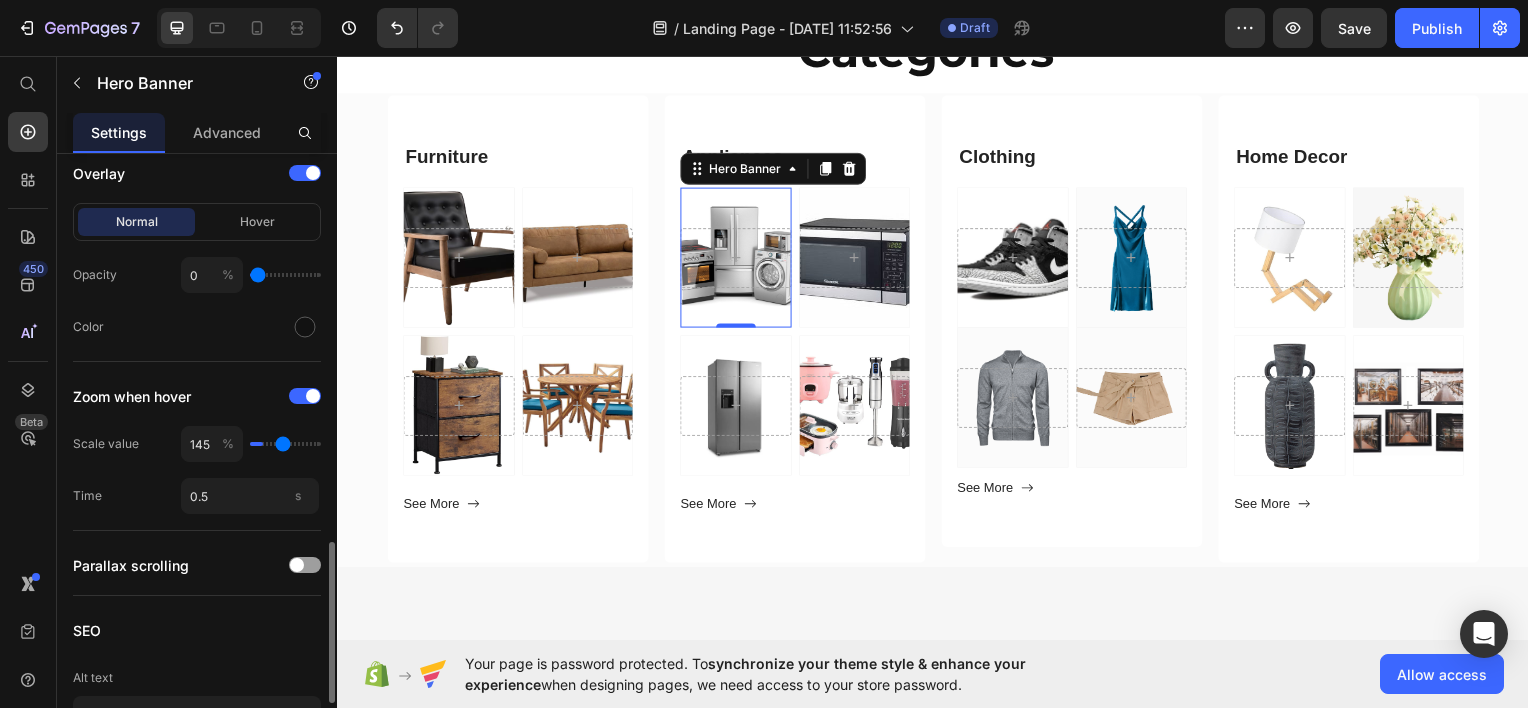 type on "155" 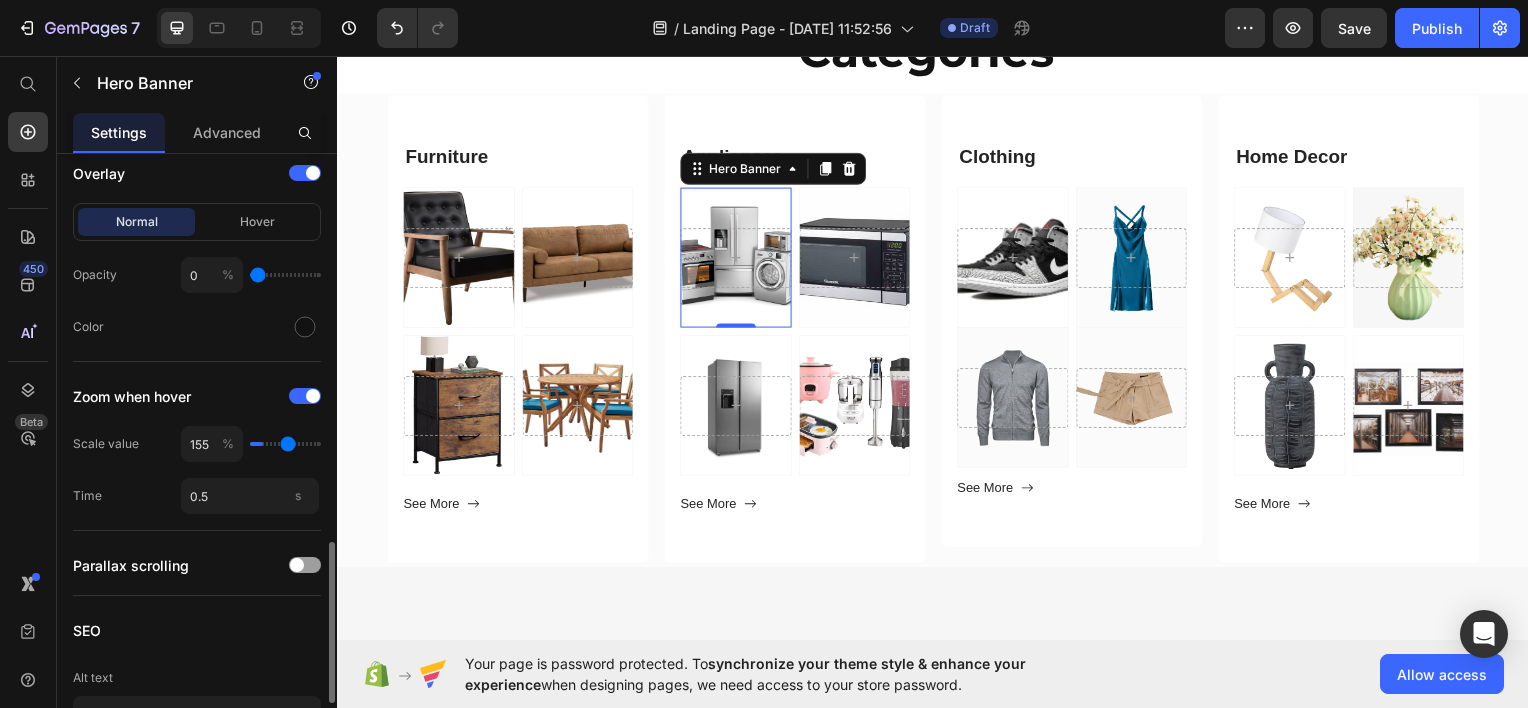 type on "175" 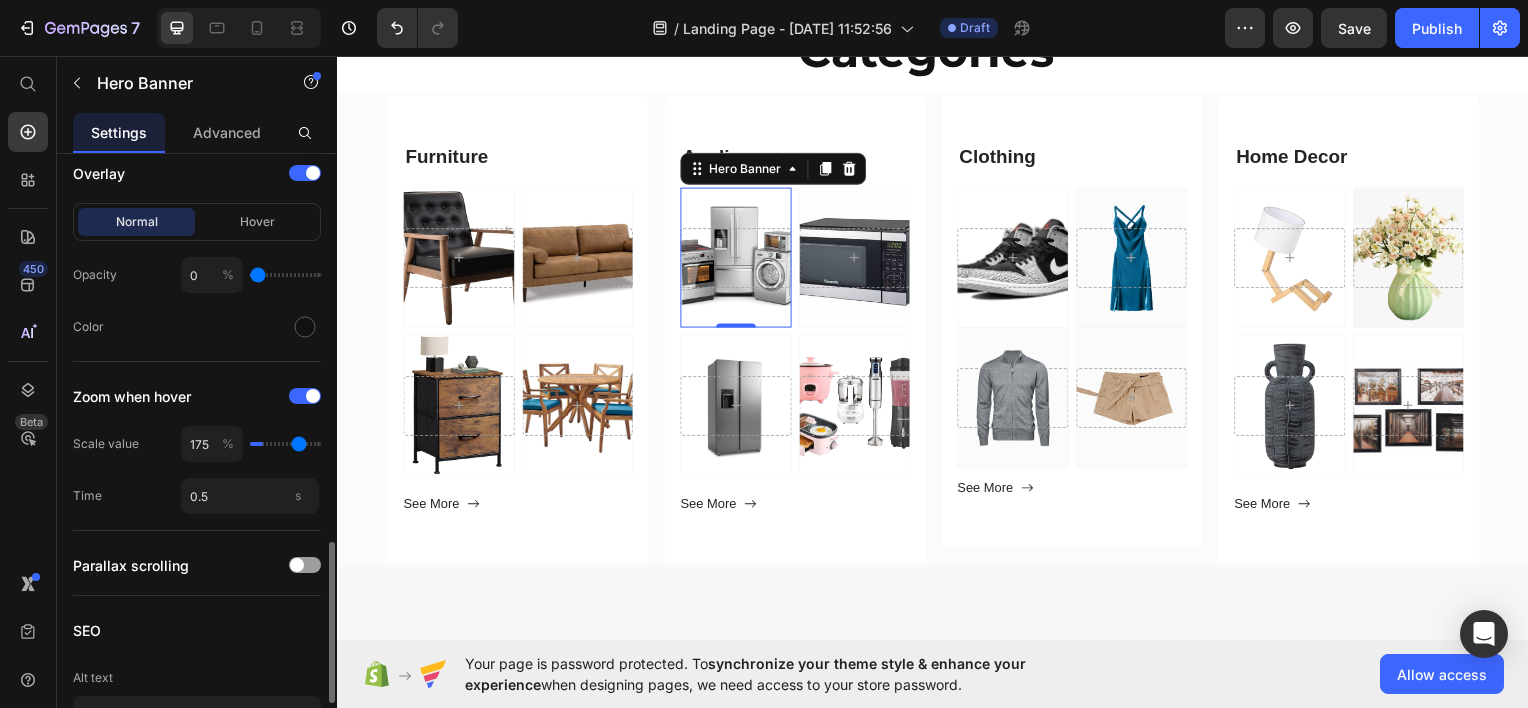 type on "195" 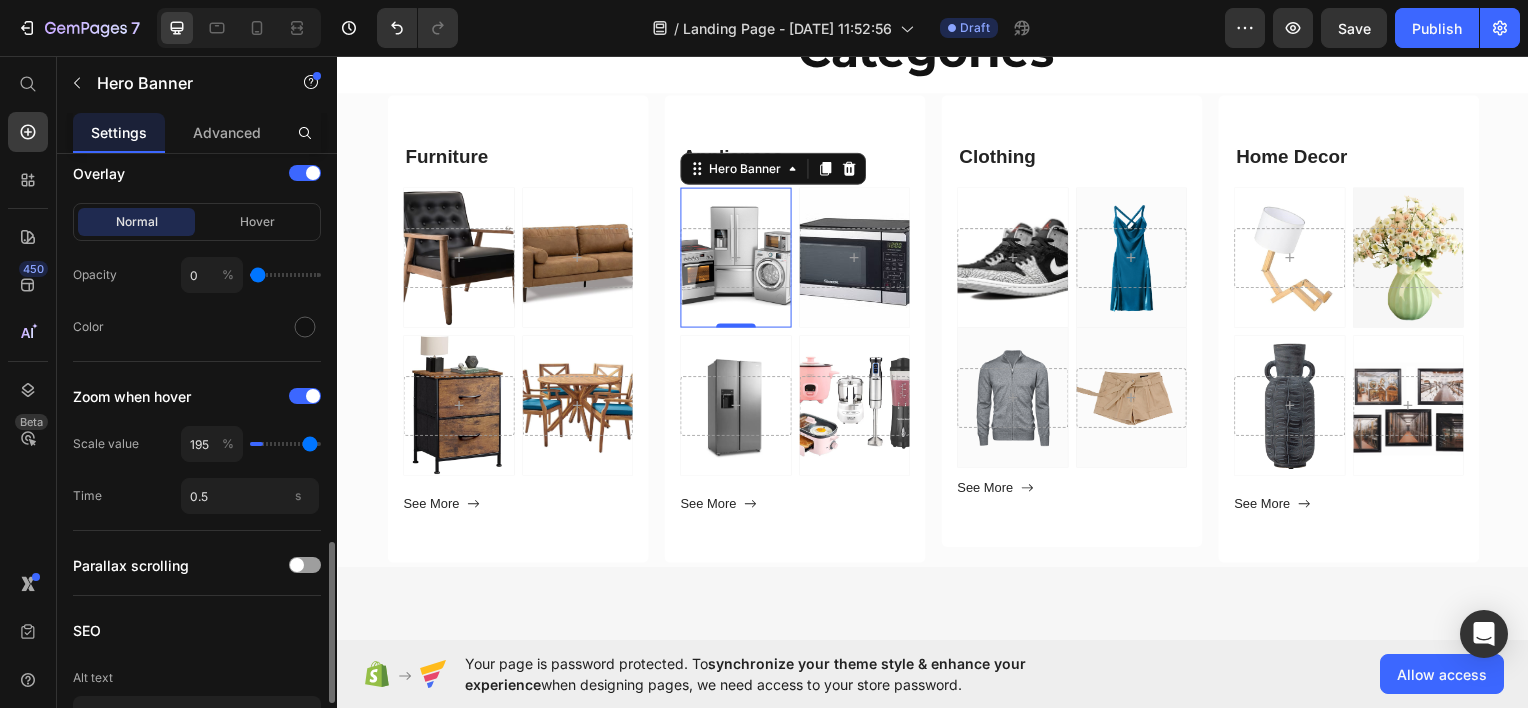 type on "200" 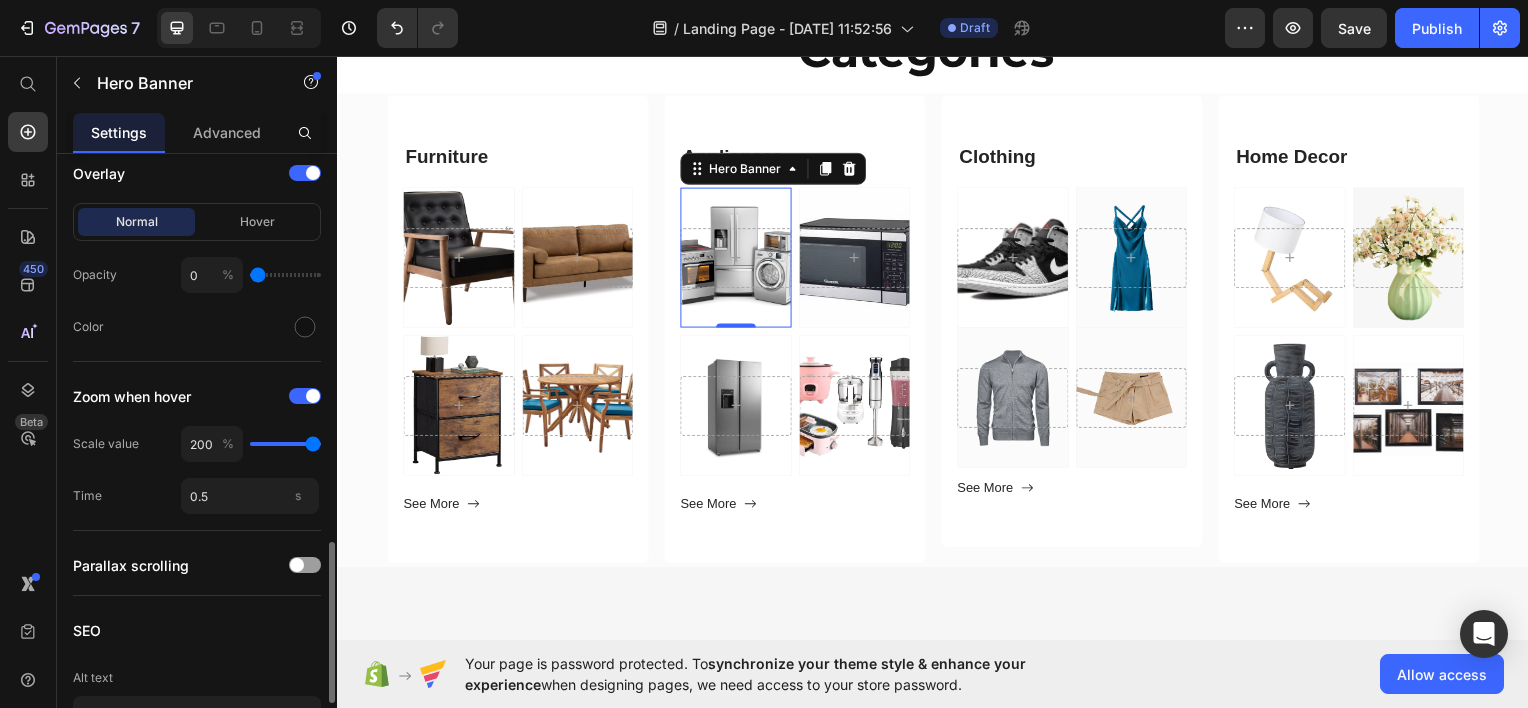 drag, startPoint x: 260, startPoint y: 448, endPoint x: 30, endPoint y: 391, distance: 236.95781 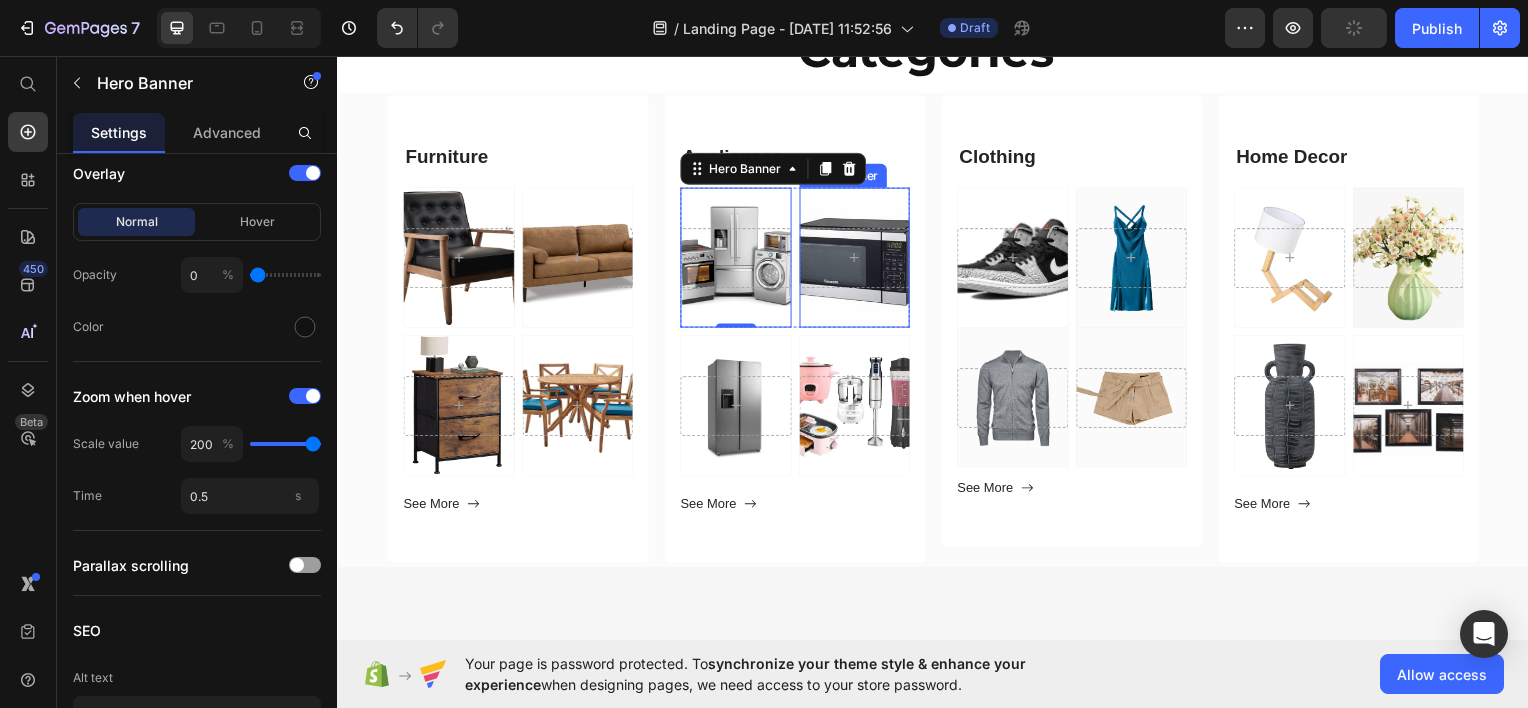 click at bounding box center (858, 257) 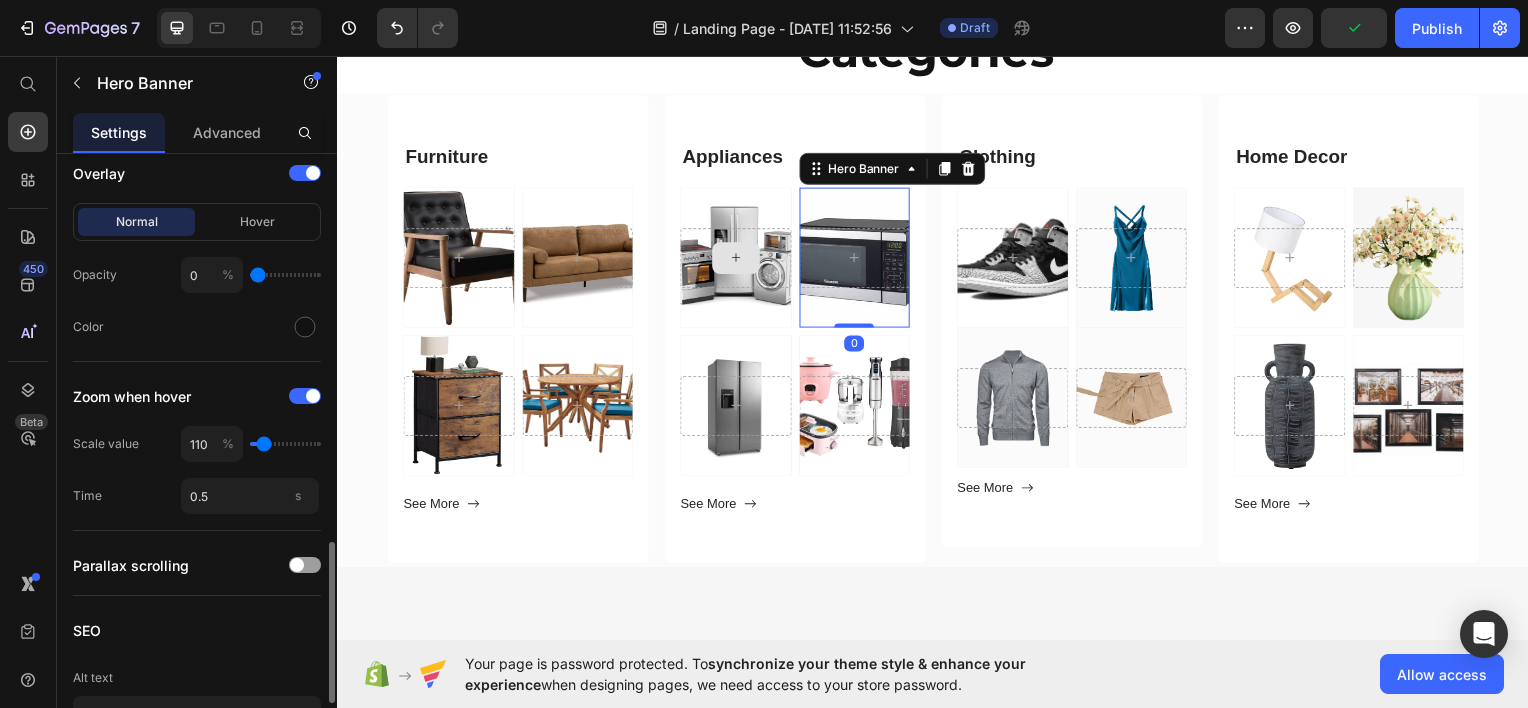 type on "135" 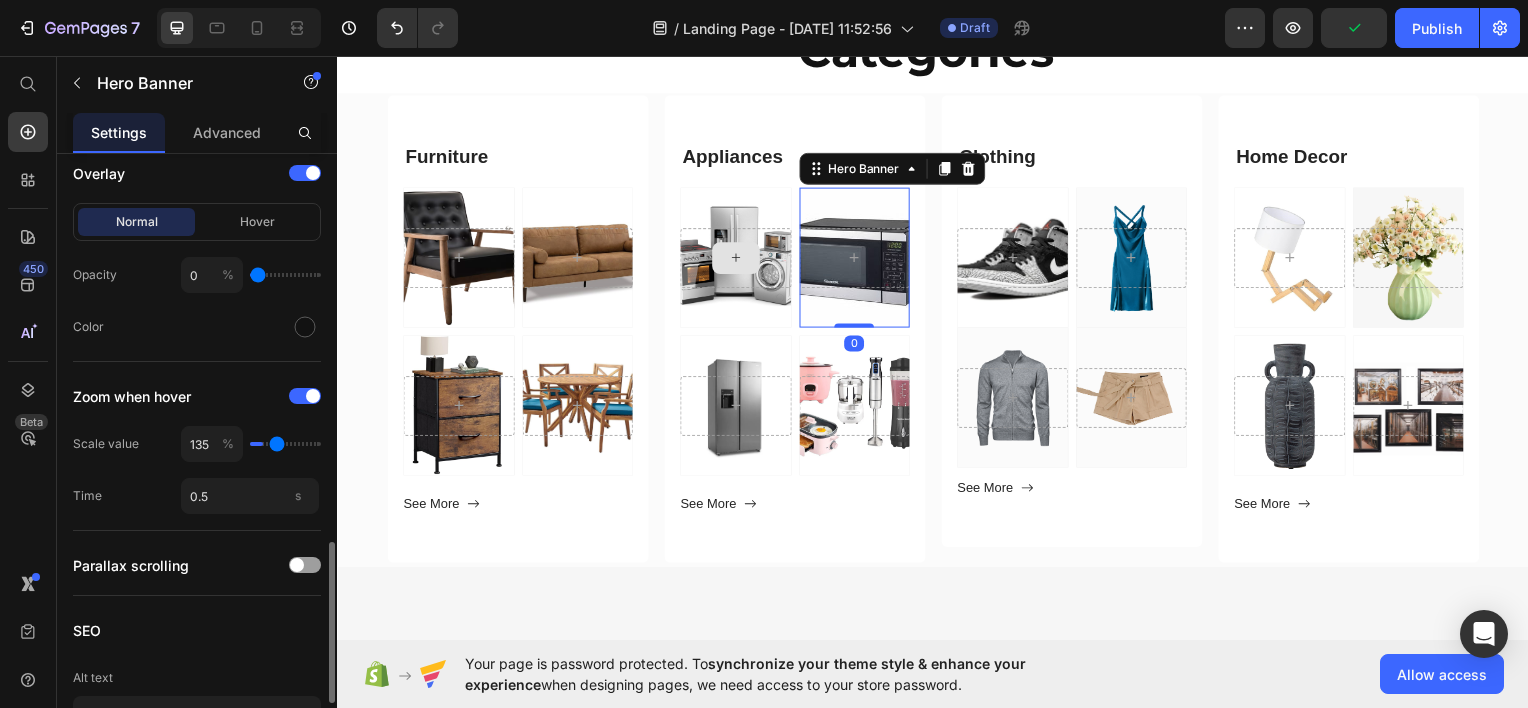 type on "140" 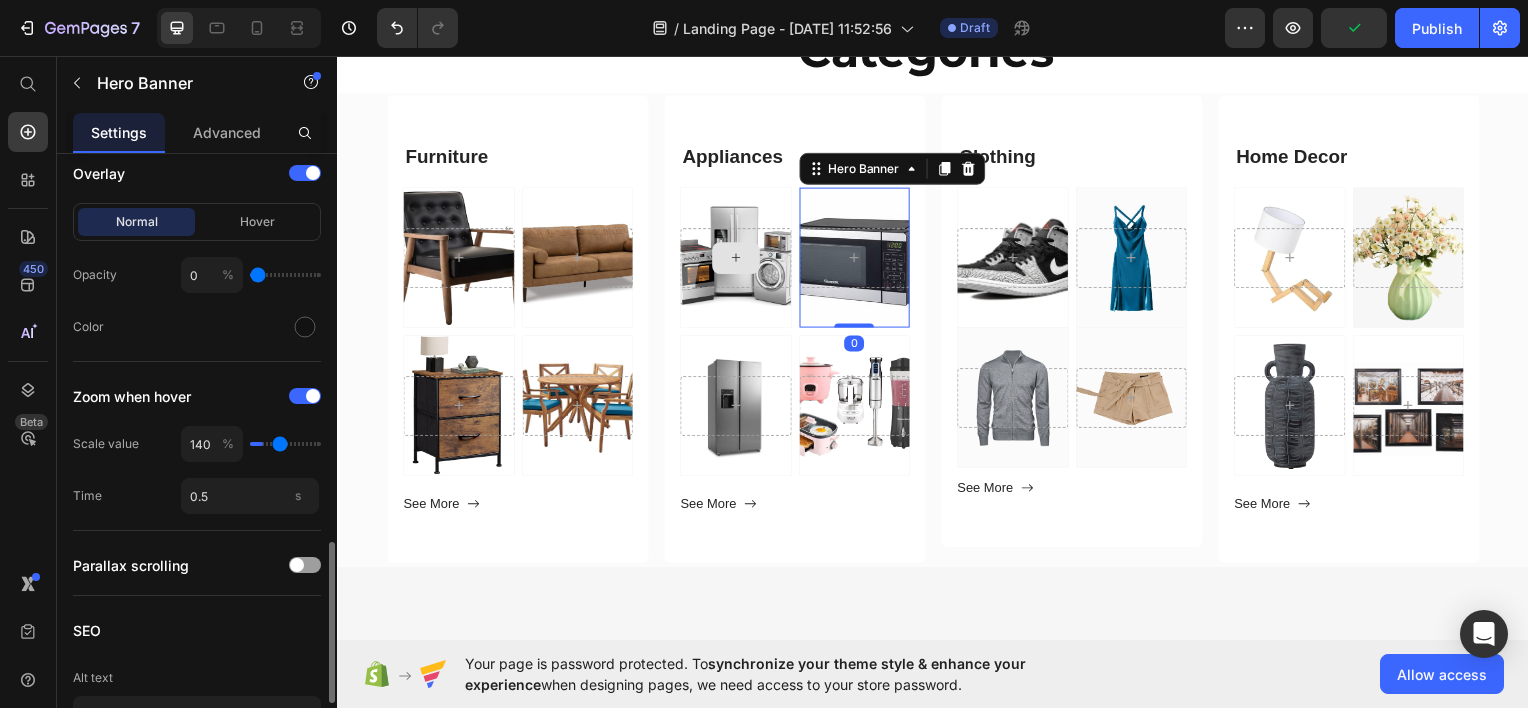 type on "155" 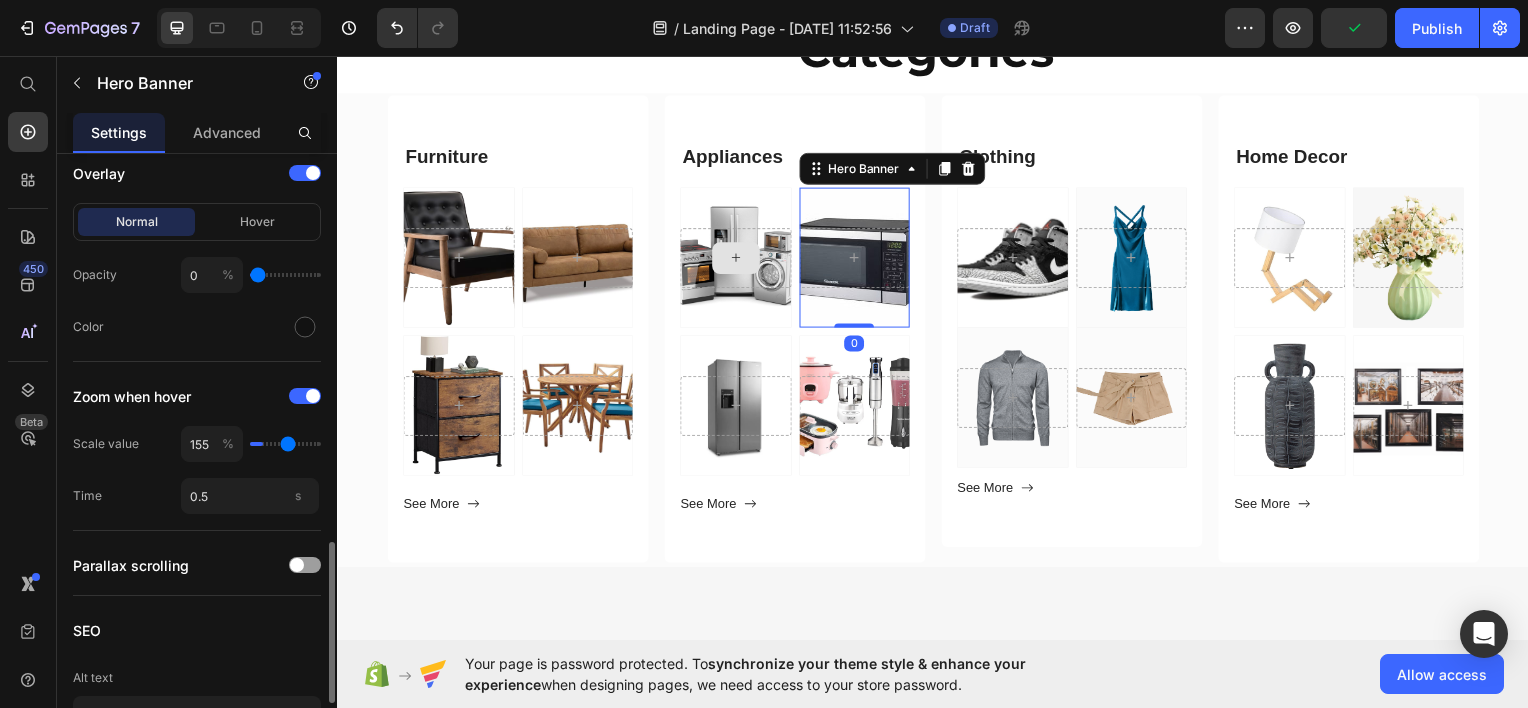 type on "165" 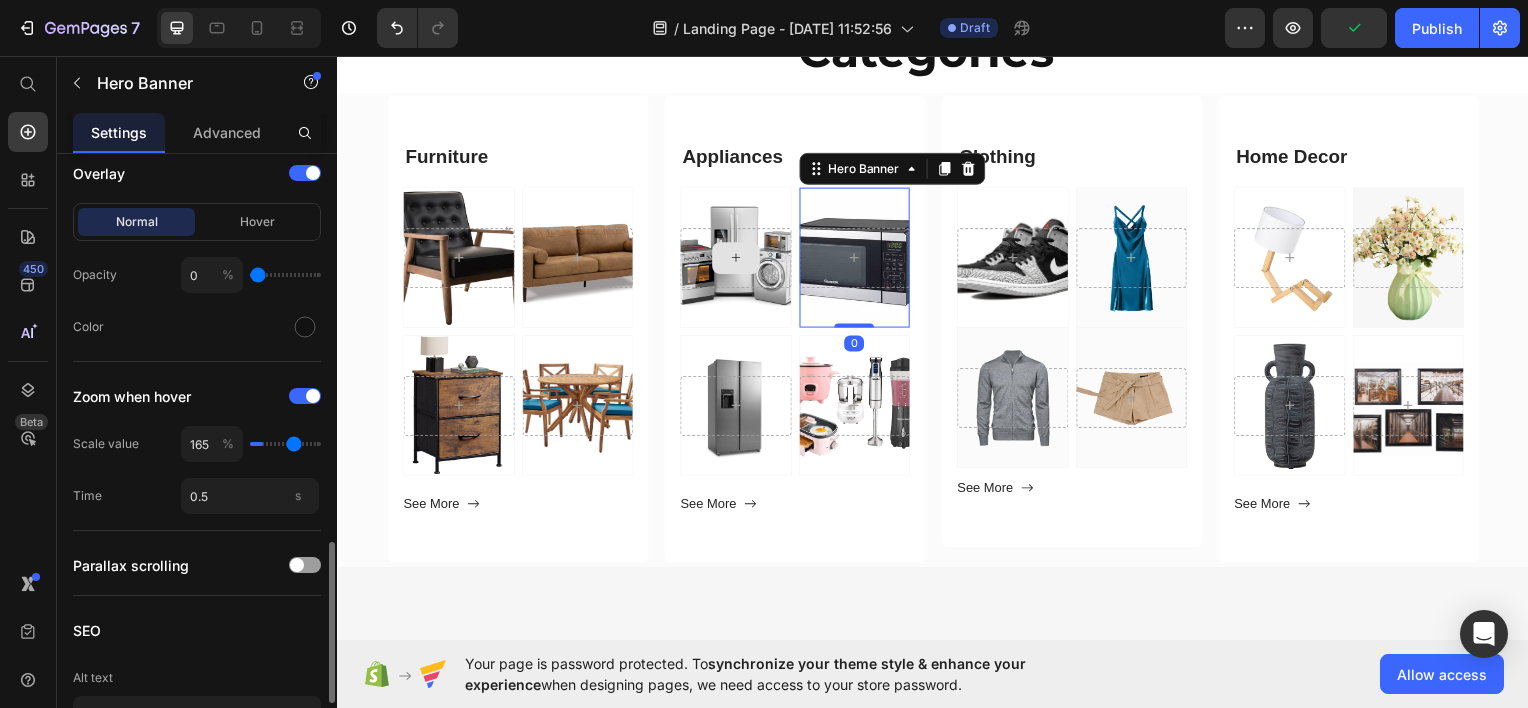 type on "175" 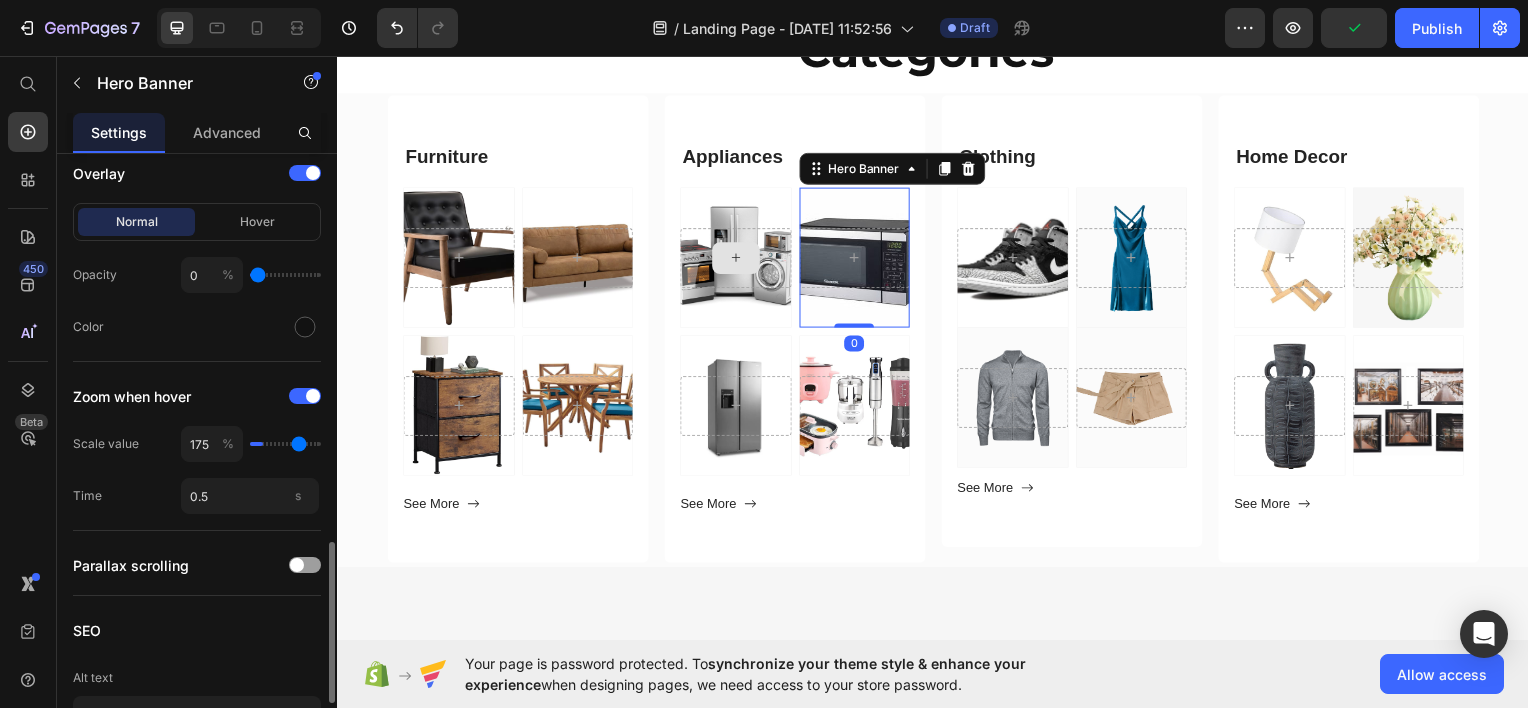 type on "185" 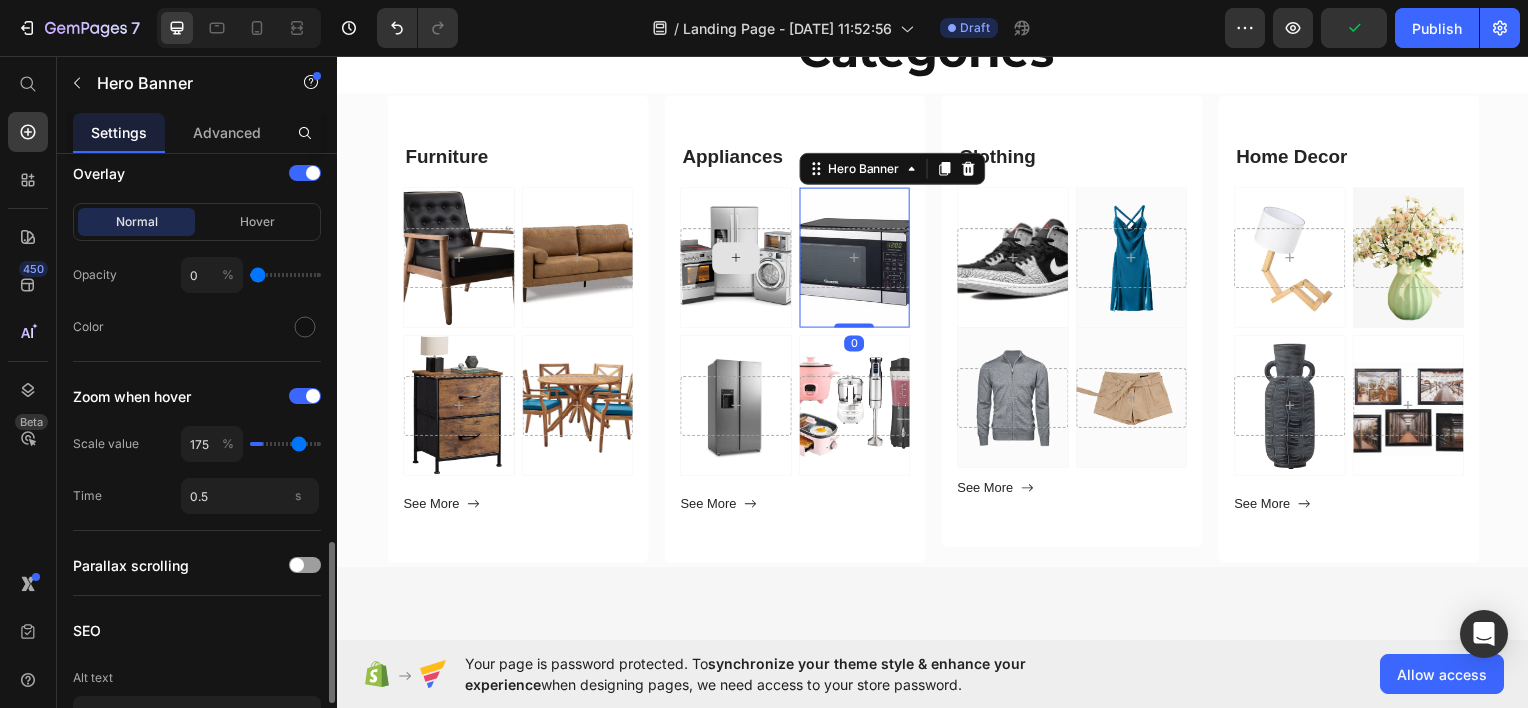 type on "185" 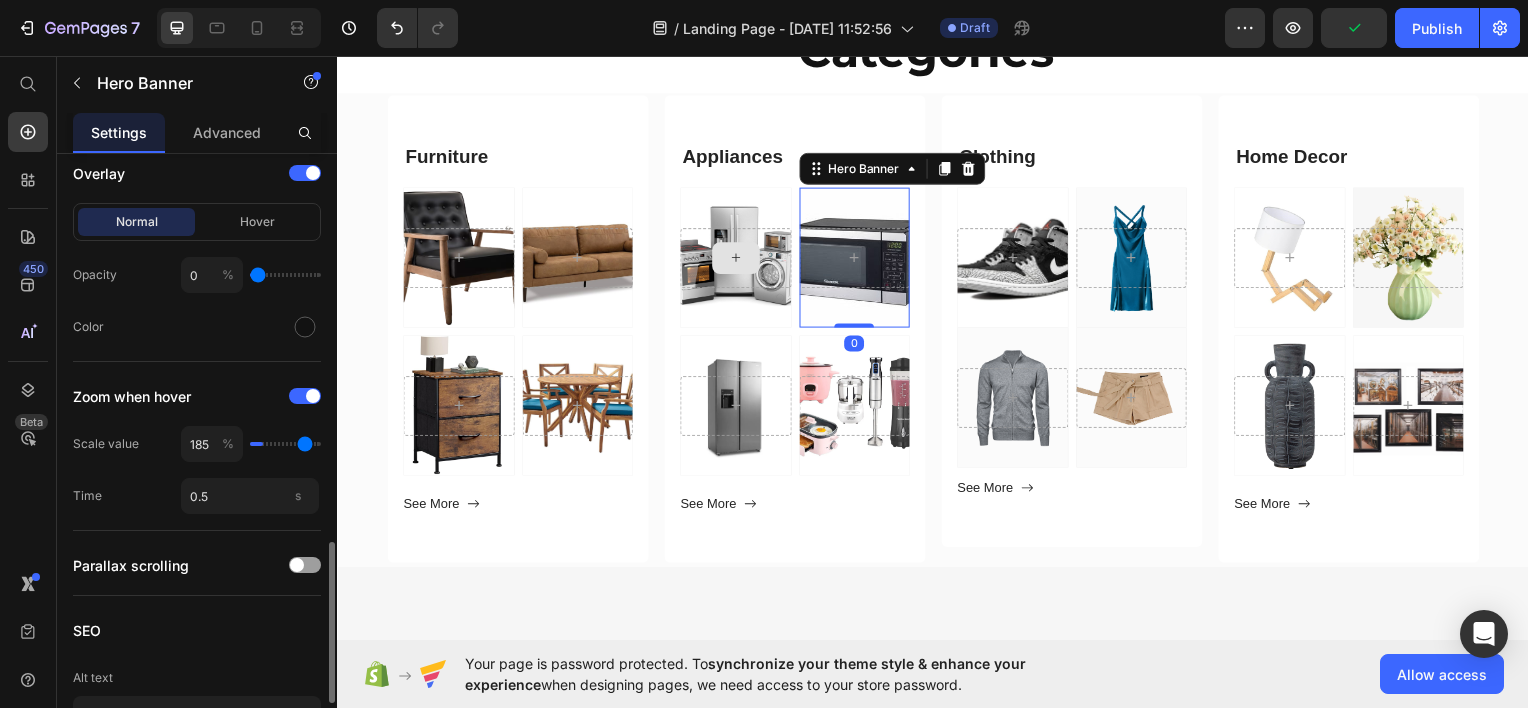 type on "200" 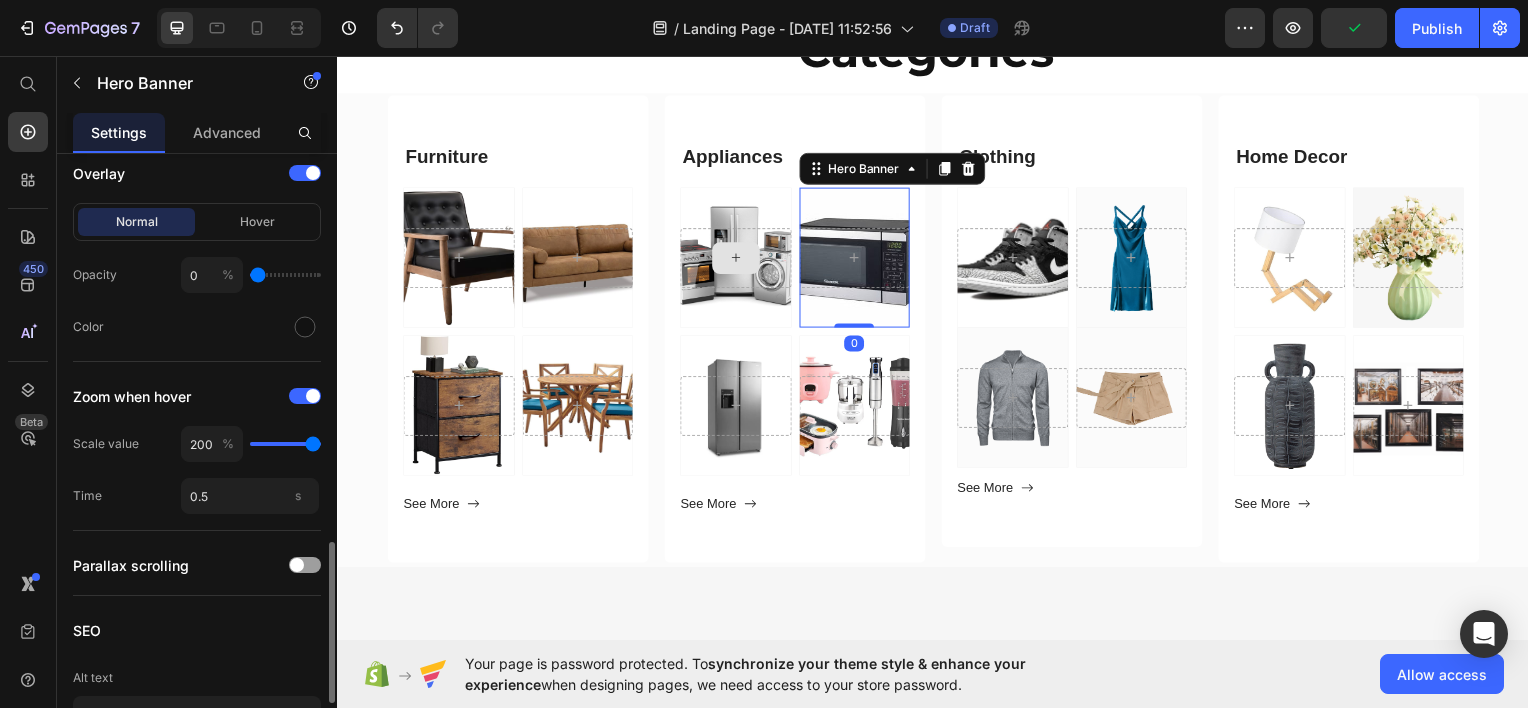 drag, startPoint x: 270, startPoint y: 440, endPoint x: 360, endPoint y: 429, distance: 90.66973 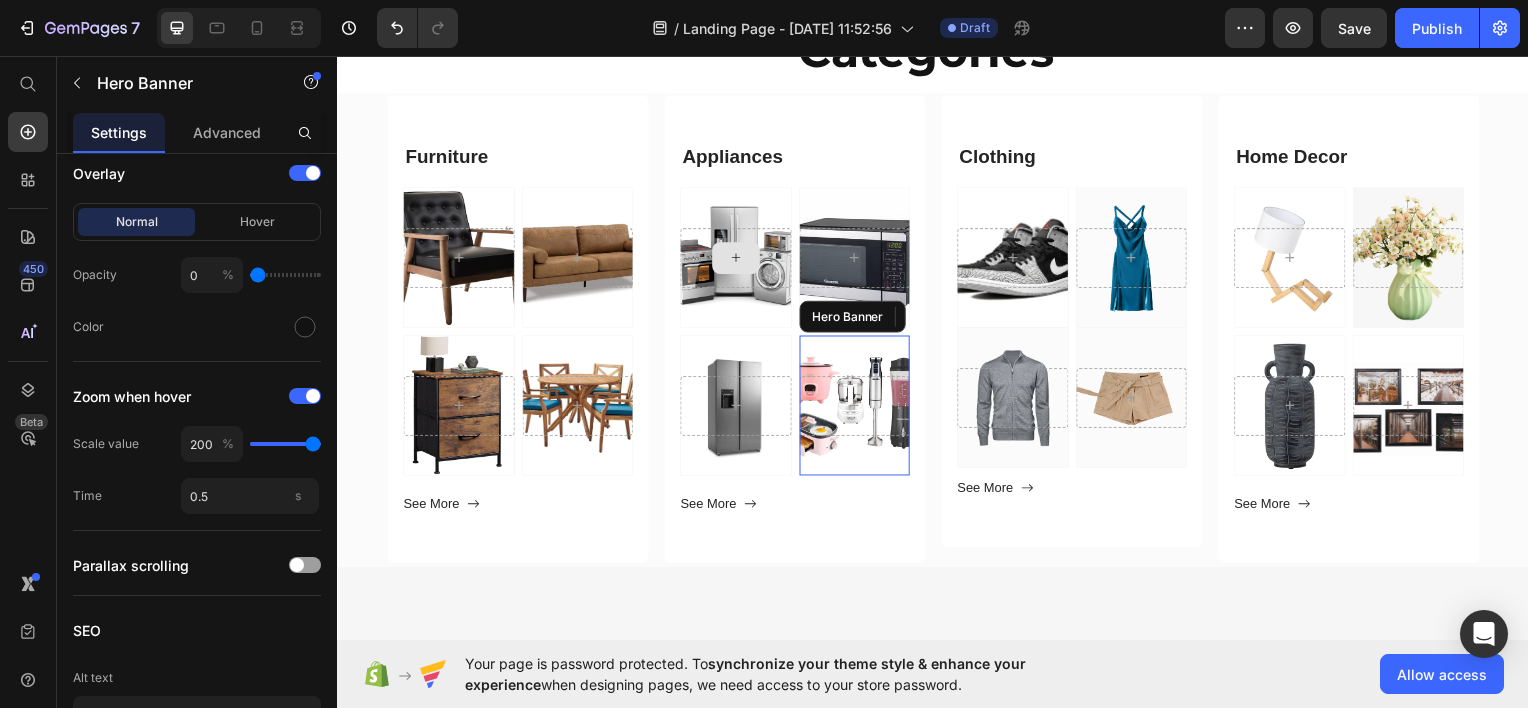 click at bounding box center [858, 406] 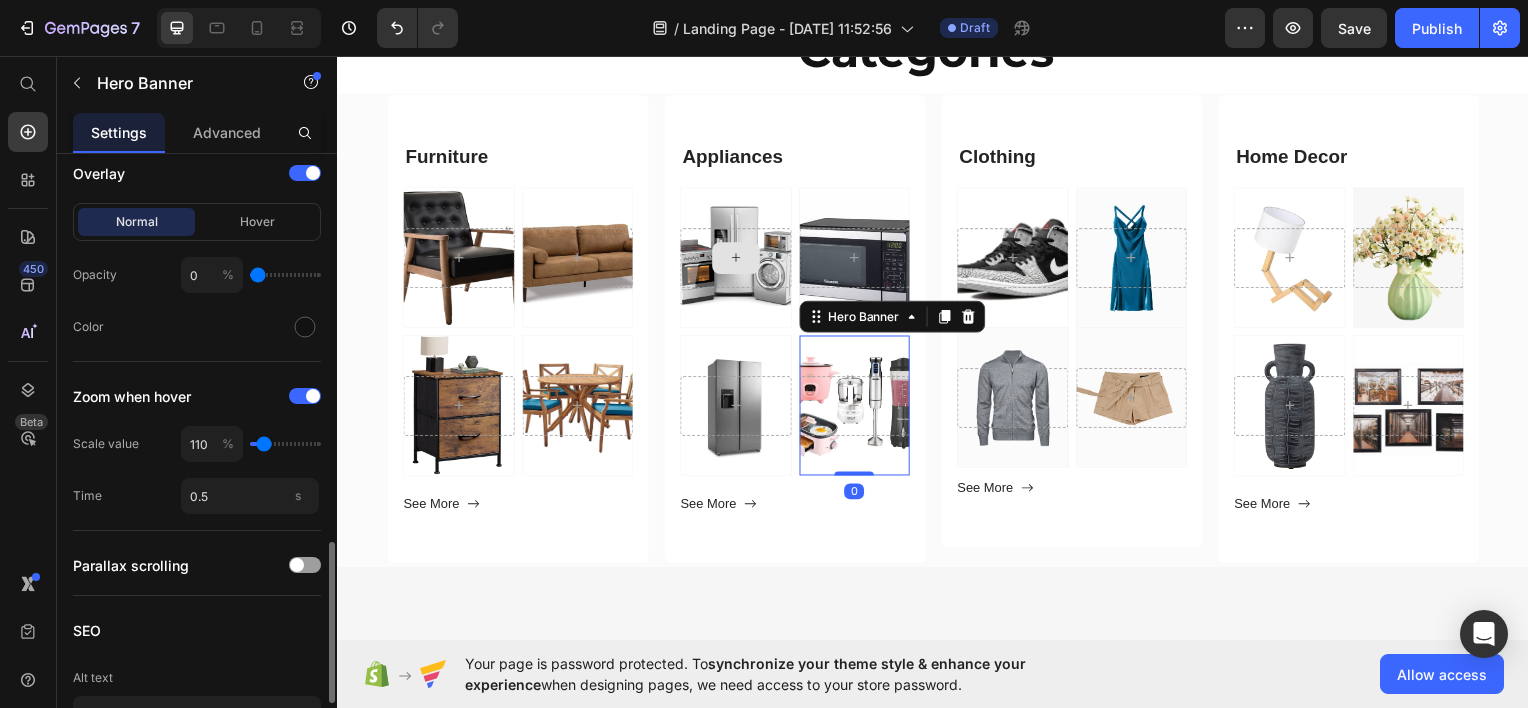 type on "120" 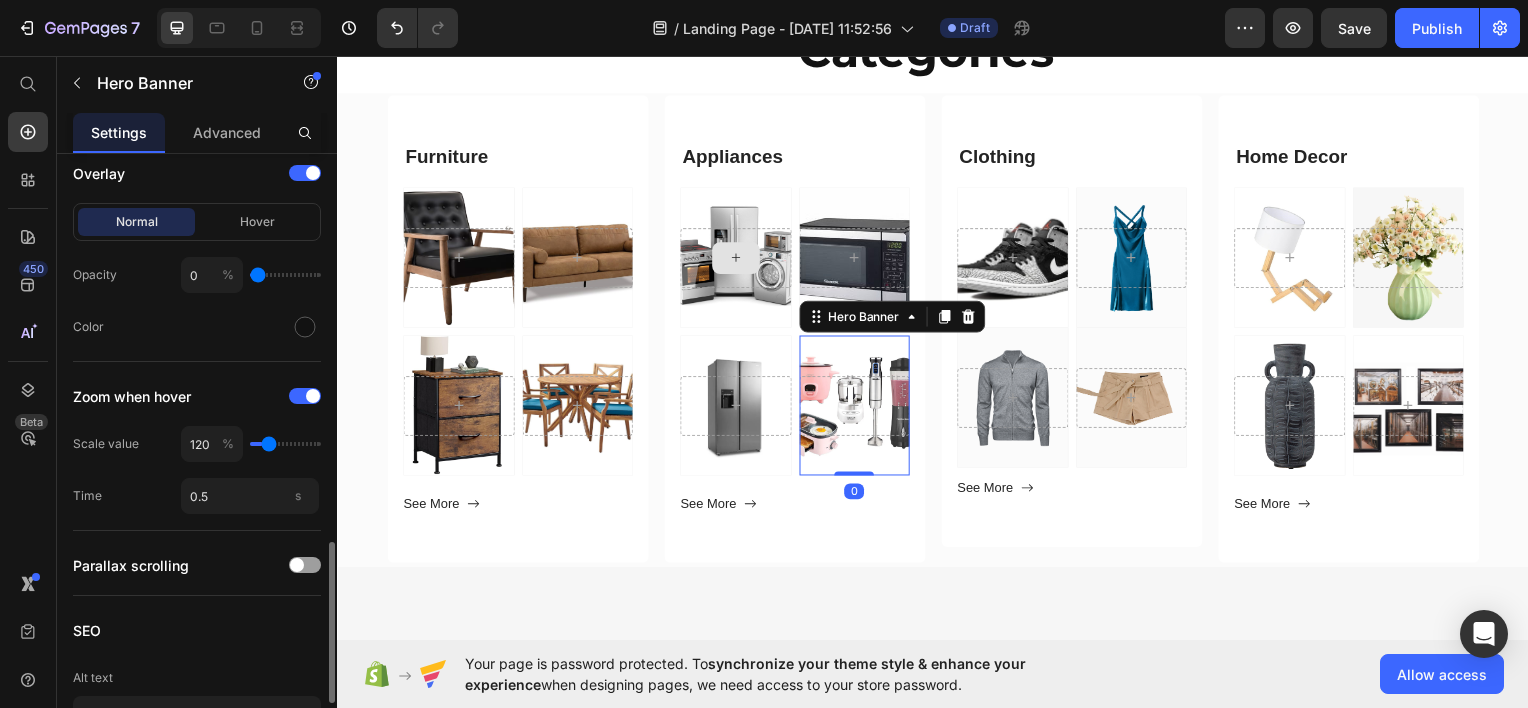 type on "135" 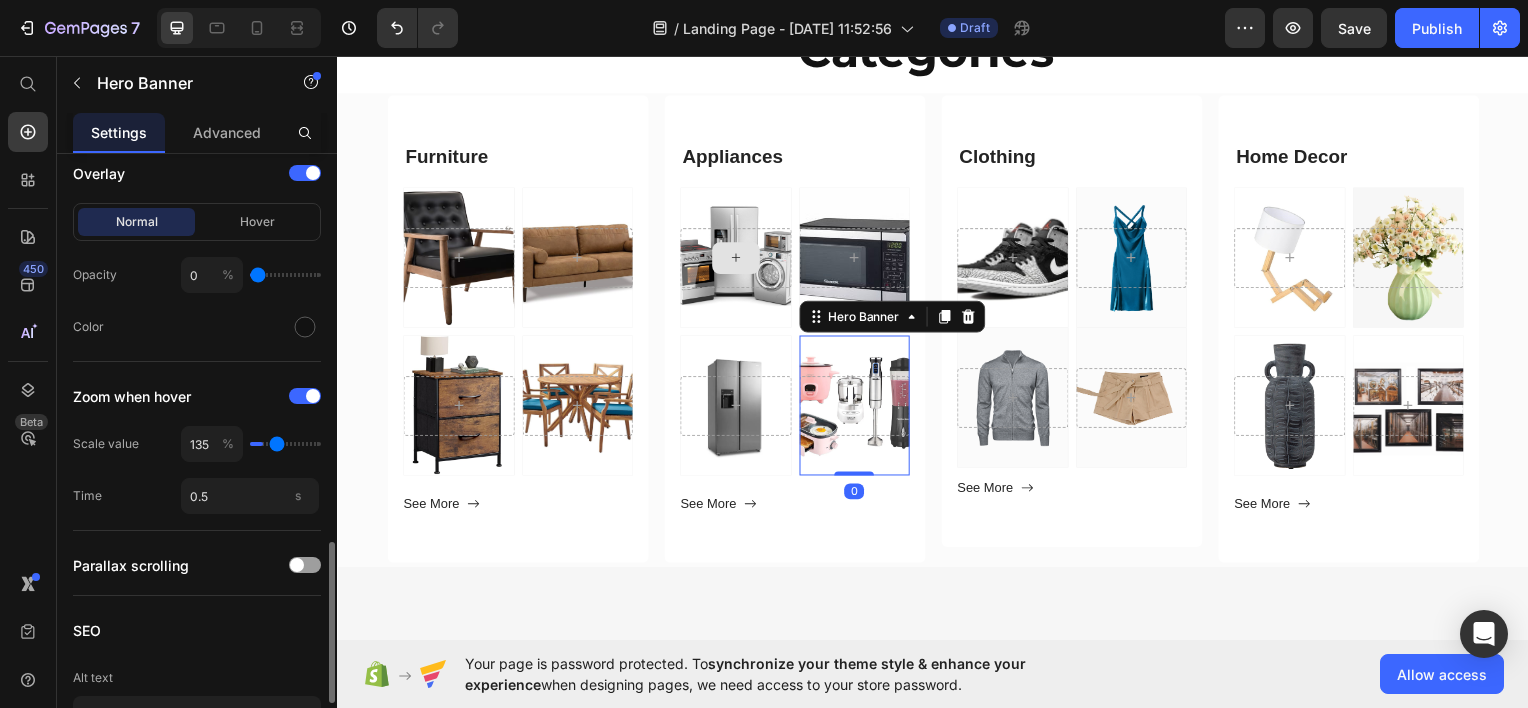type on "150" 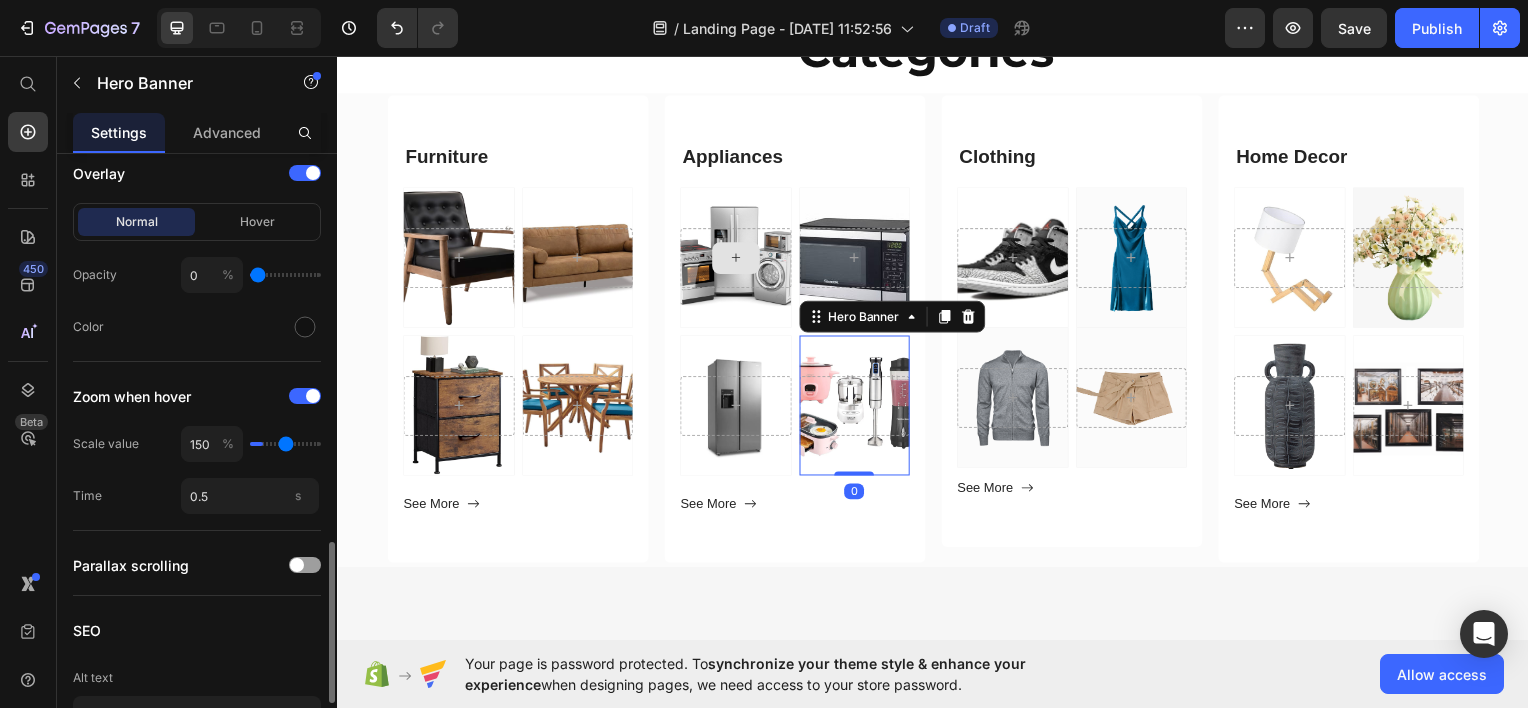 type on "175" 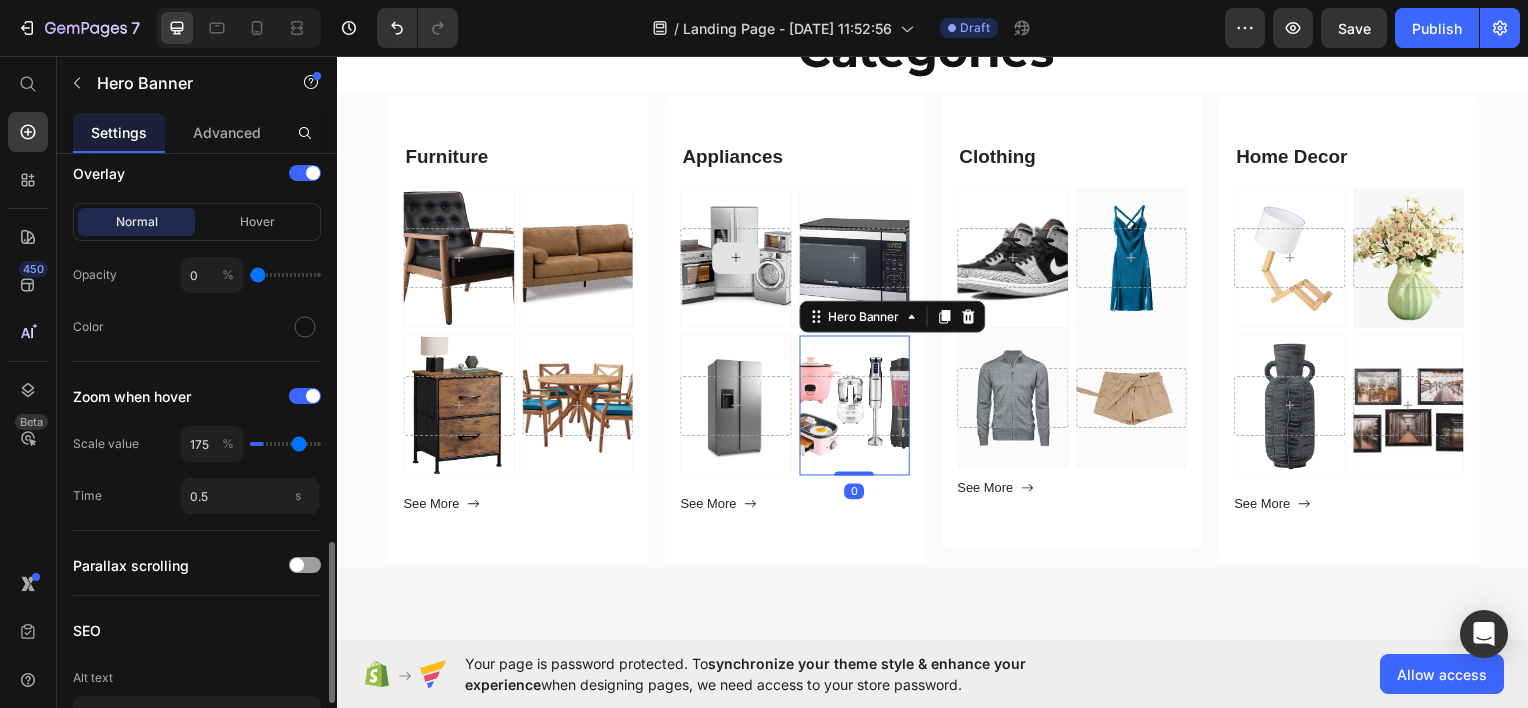 type on "200" 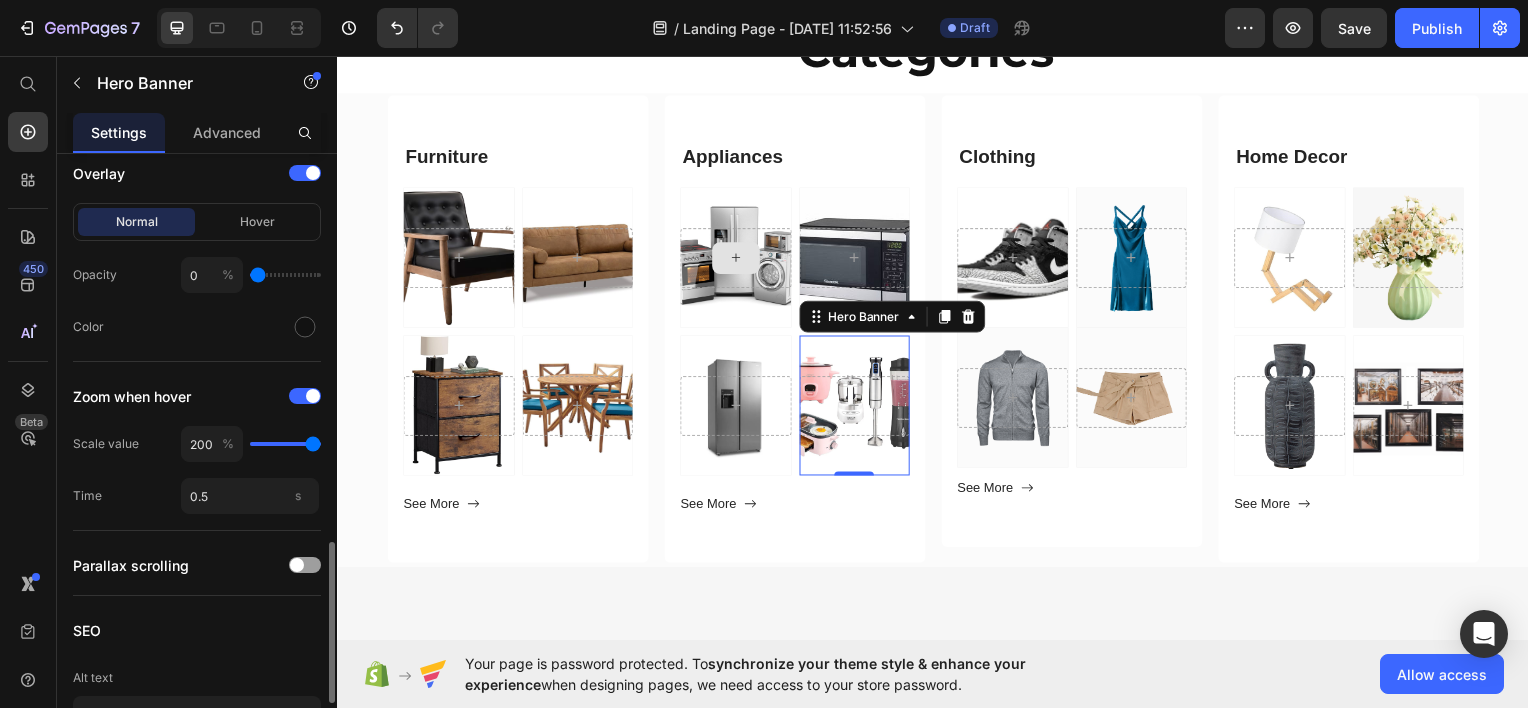 drag, startPoint x: 260, startPoint y: 445, endPoint x: 392, endPoint y: 440, distance: 132.09467 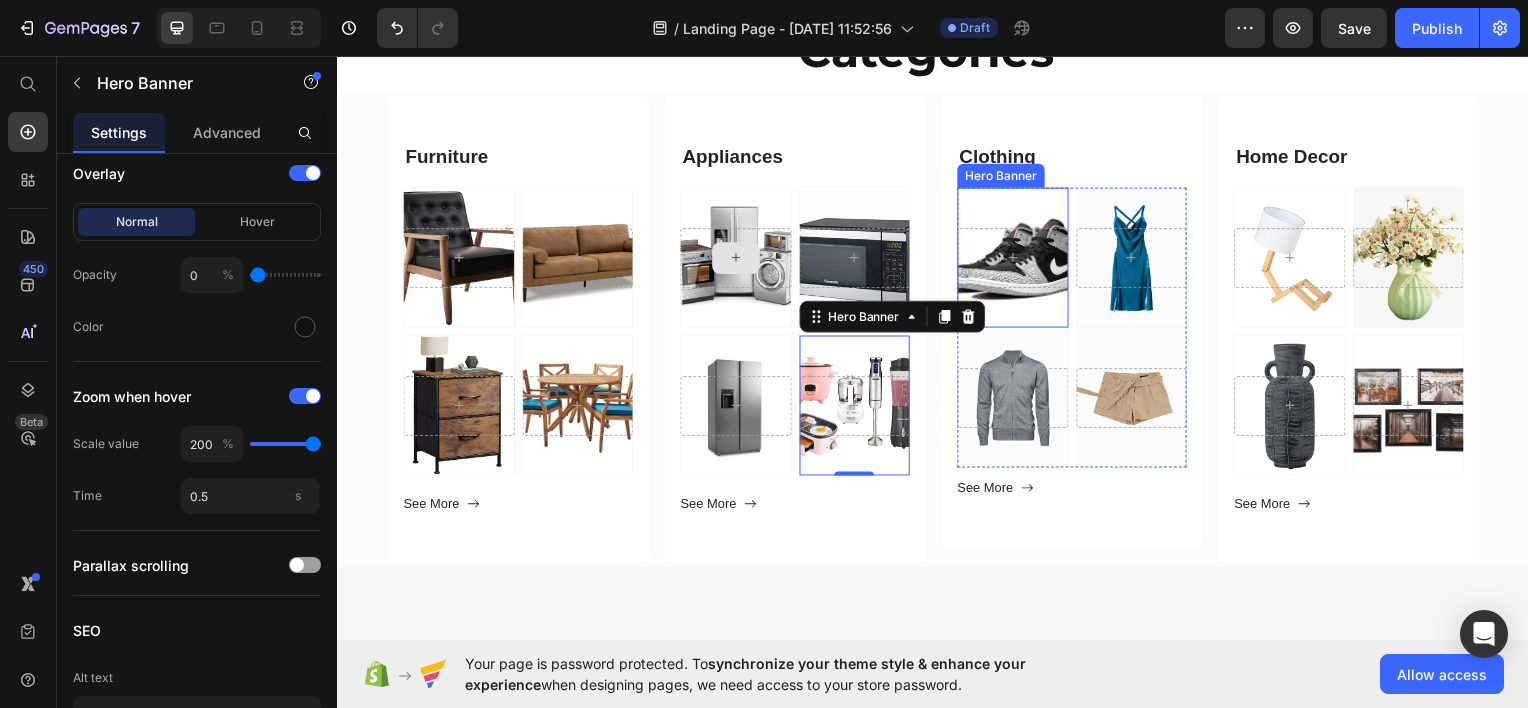 click at bounding box center [1017, 257] 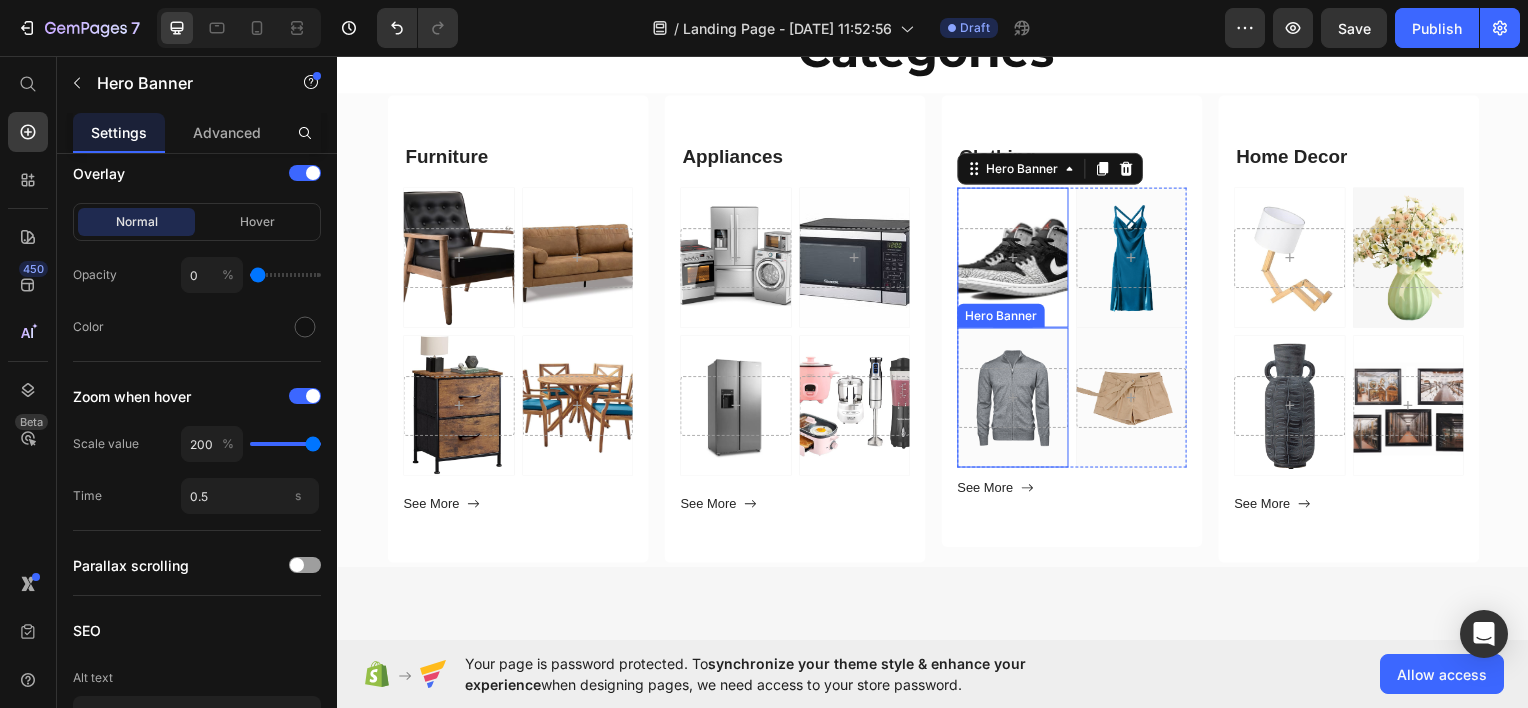 click at bounding box center [1017, 398] 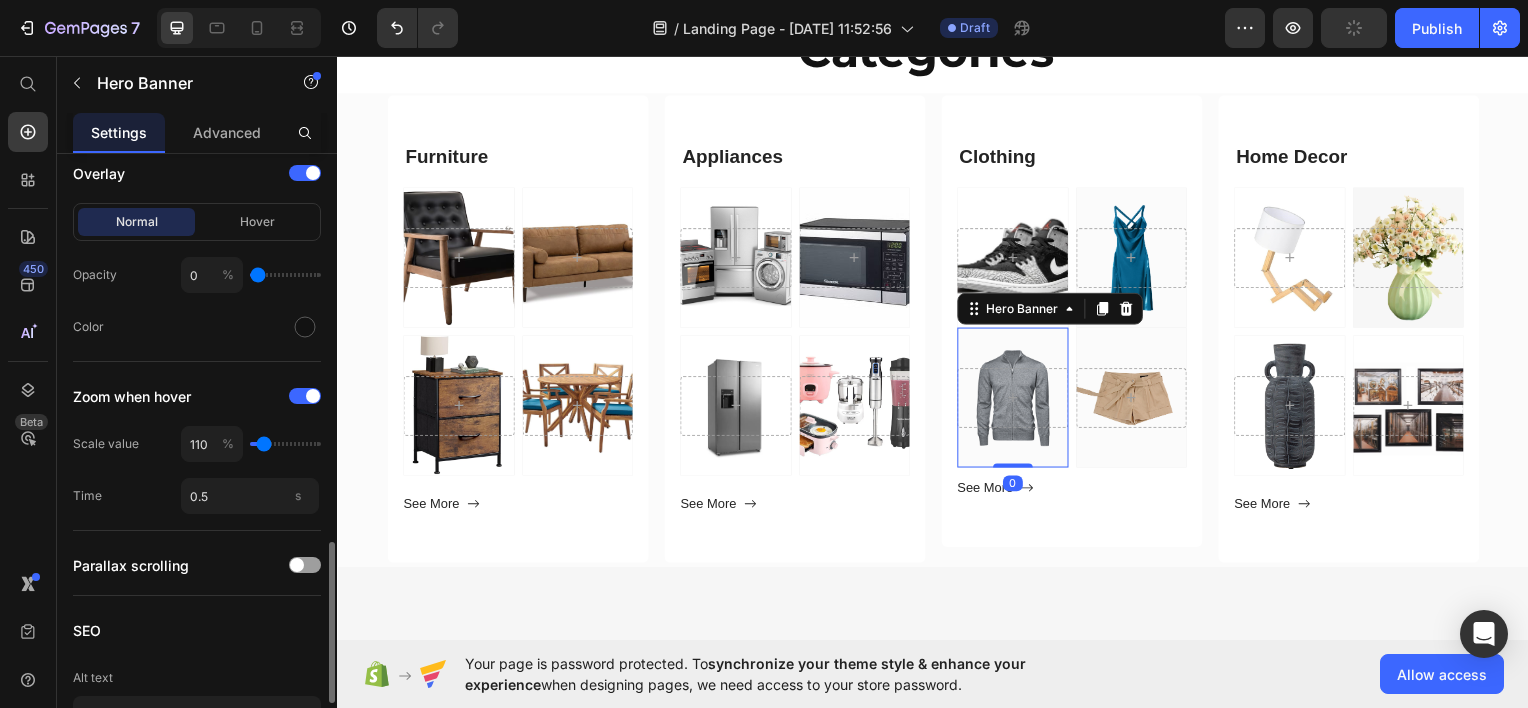 type on "125" 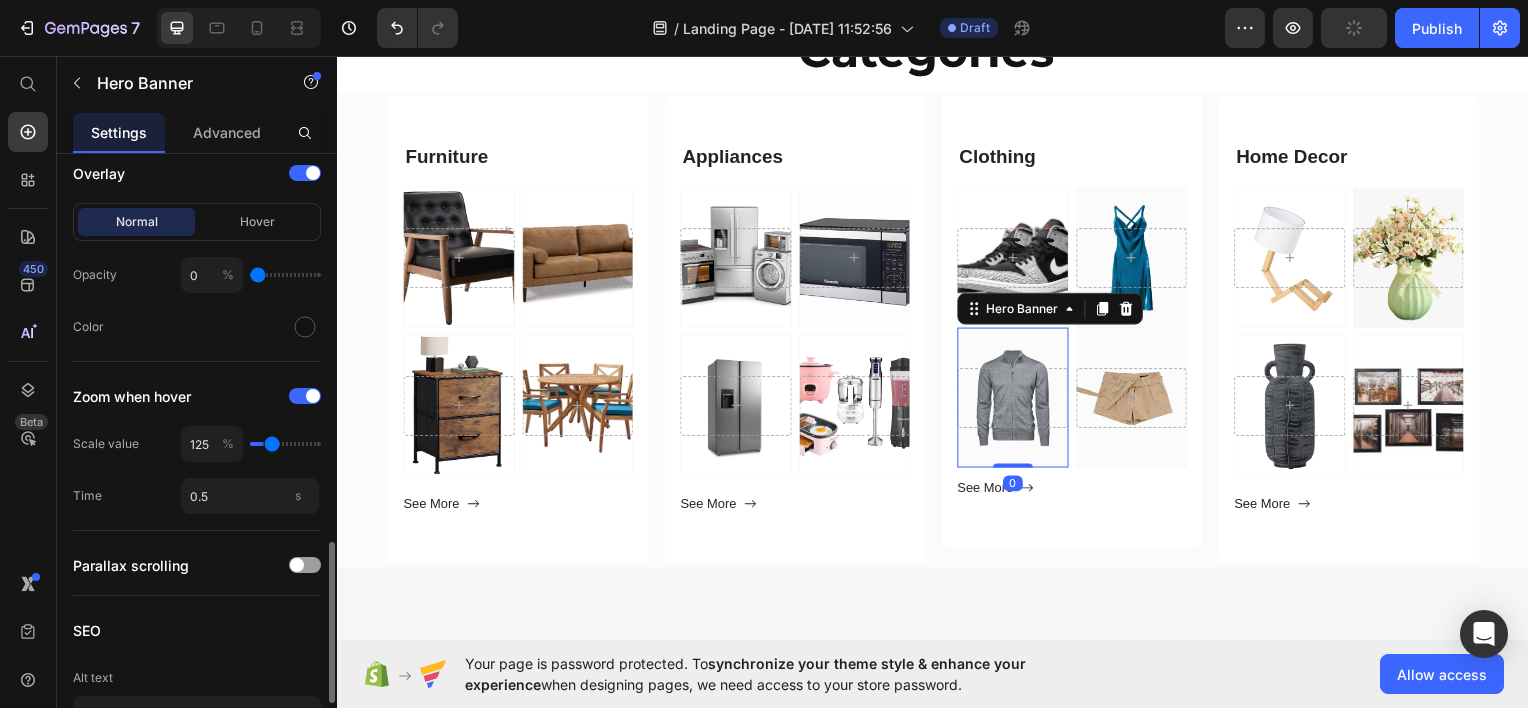 type on "175" 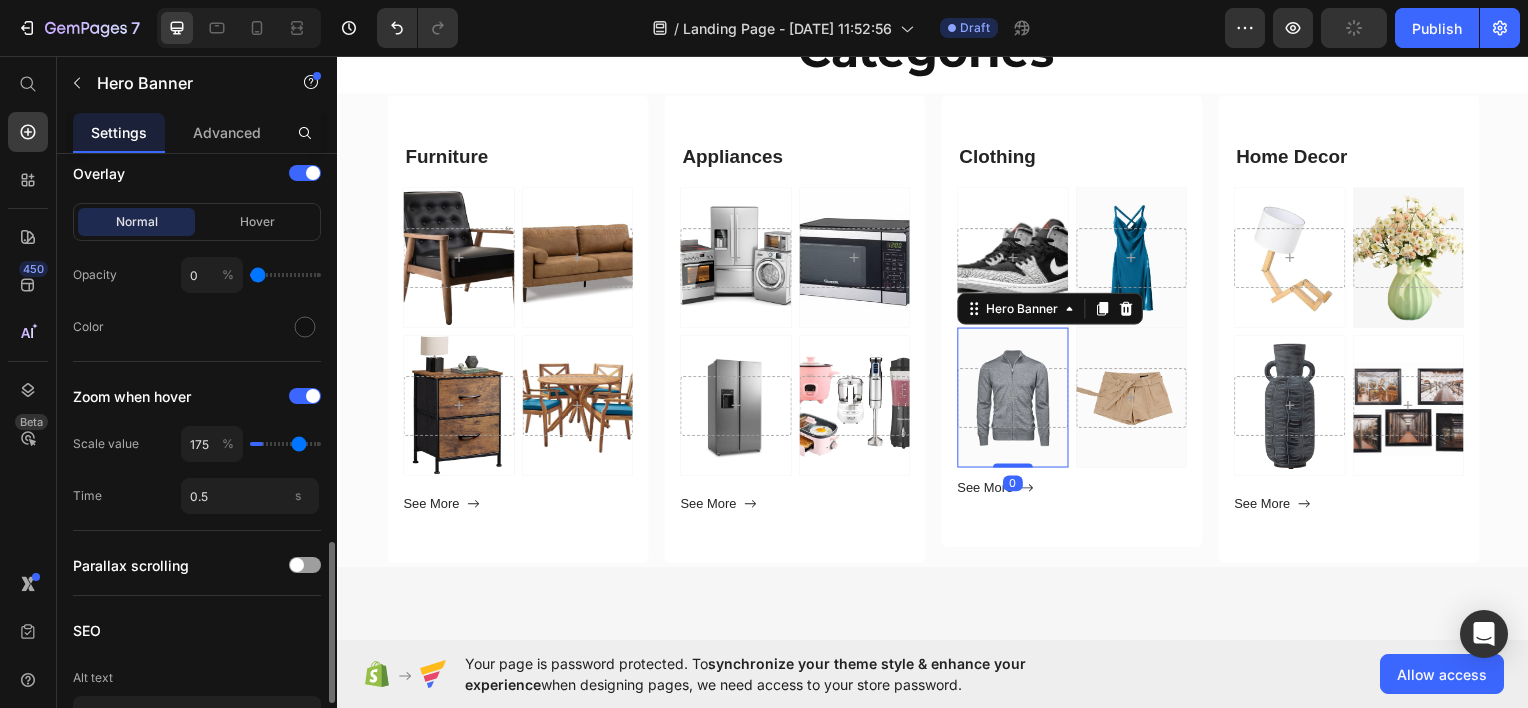 type on "195" 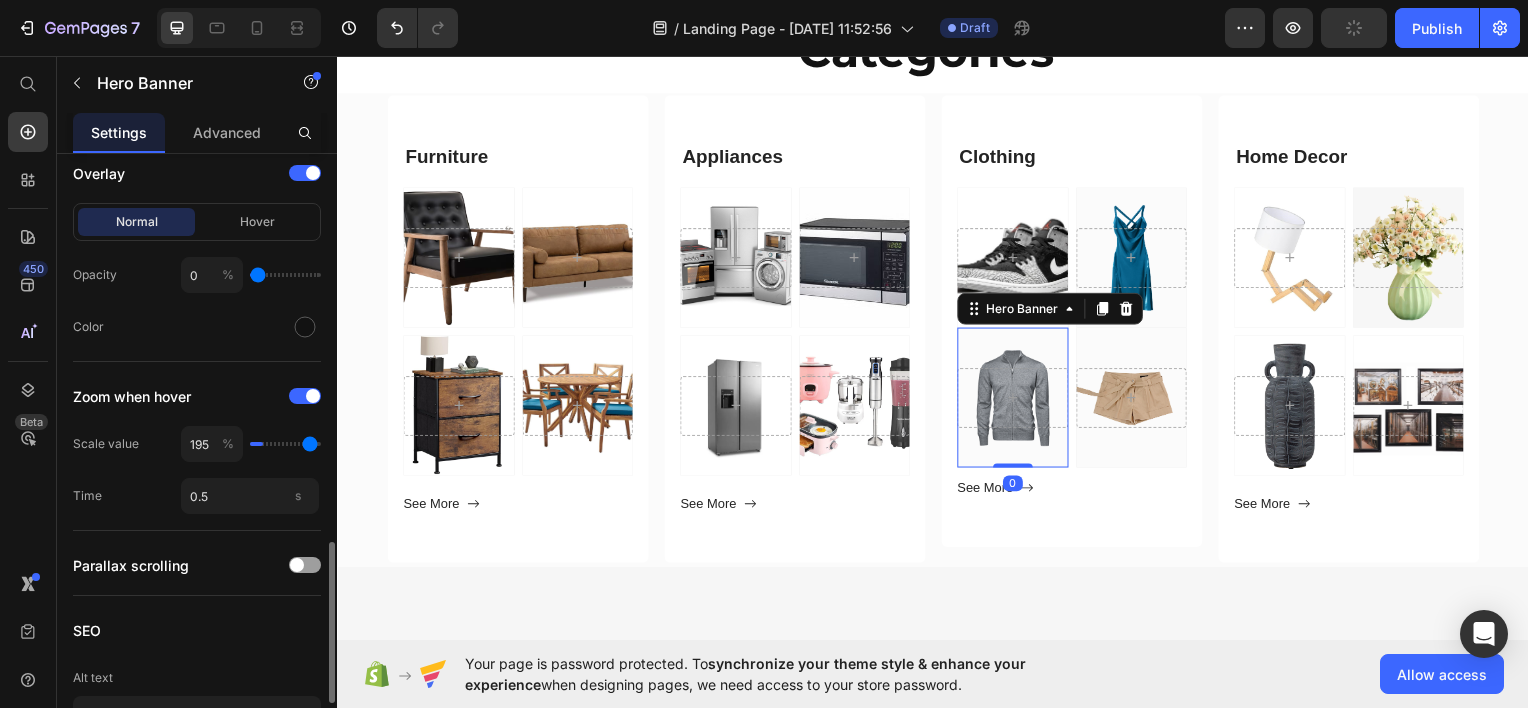 type on "200" 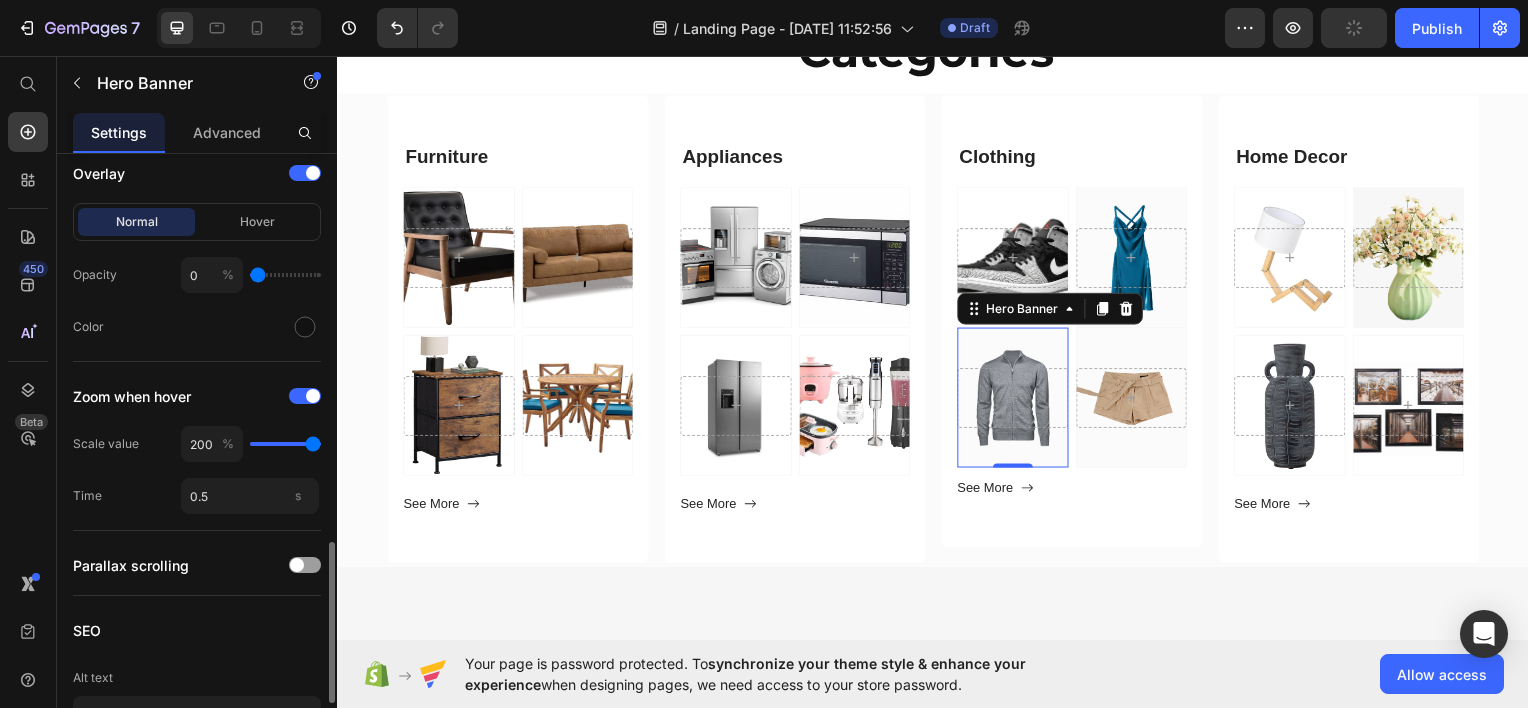 drag, startPoint x: 263, startPoint y: 440, endPoint x: 334, endPoint y: 438, distance: 71.02816 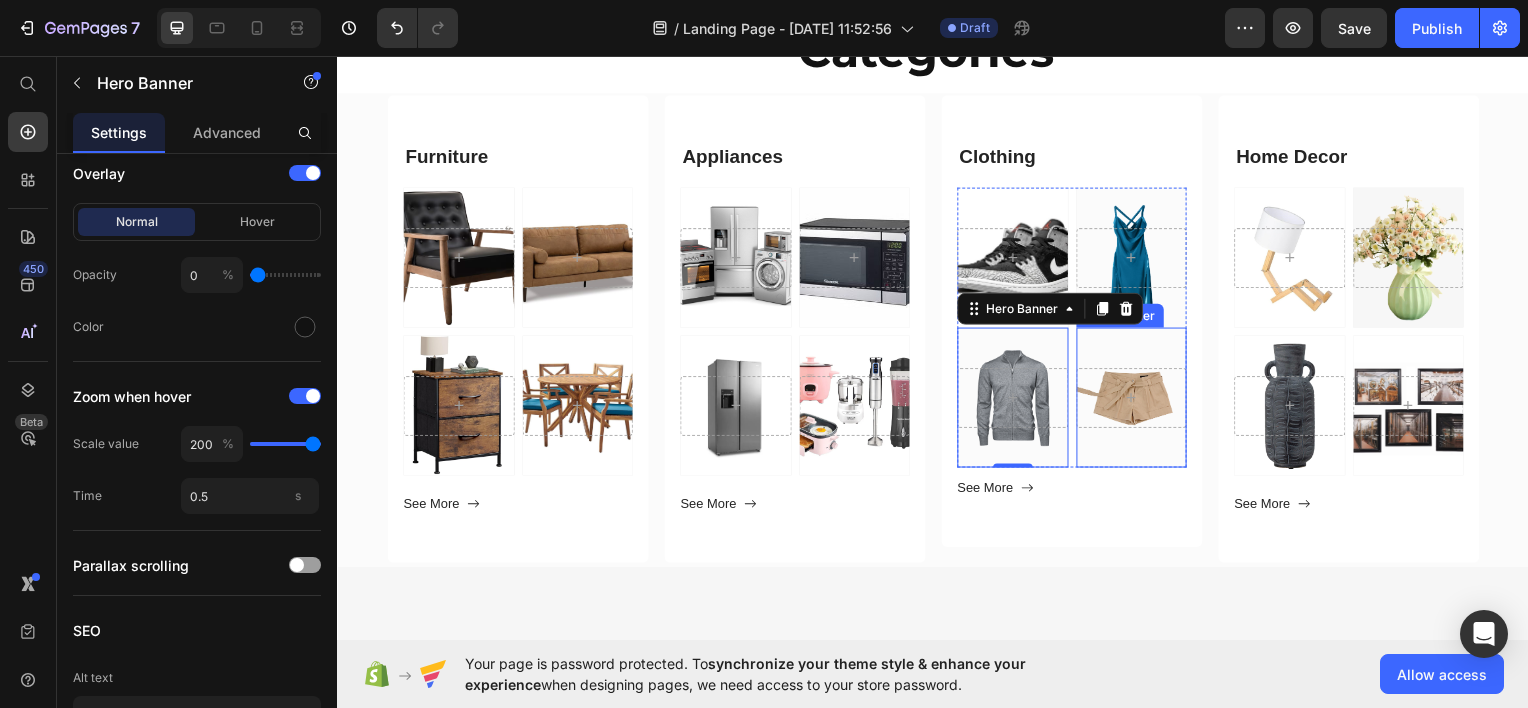 click at bounding box center [1137, 398] 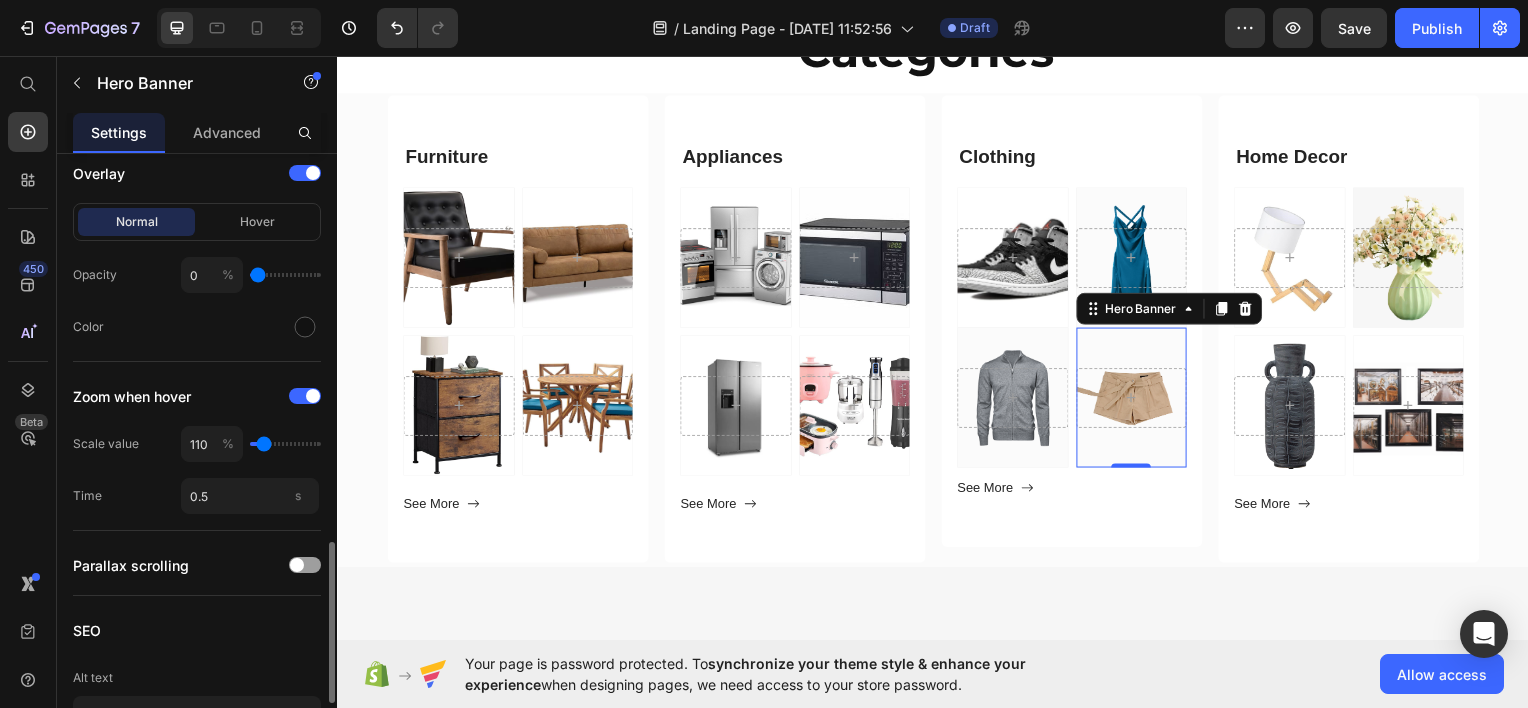 type on "120" 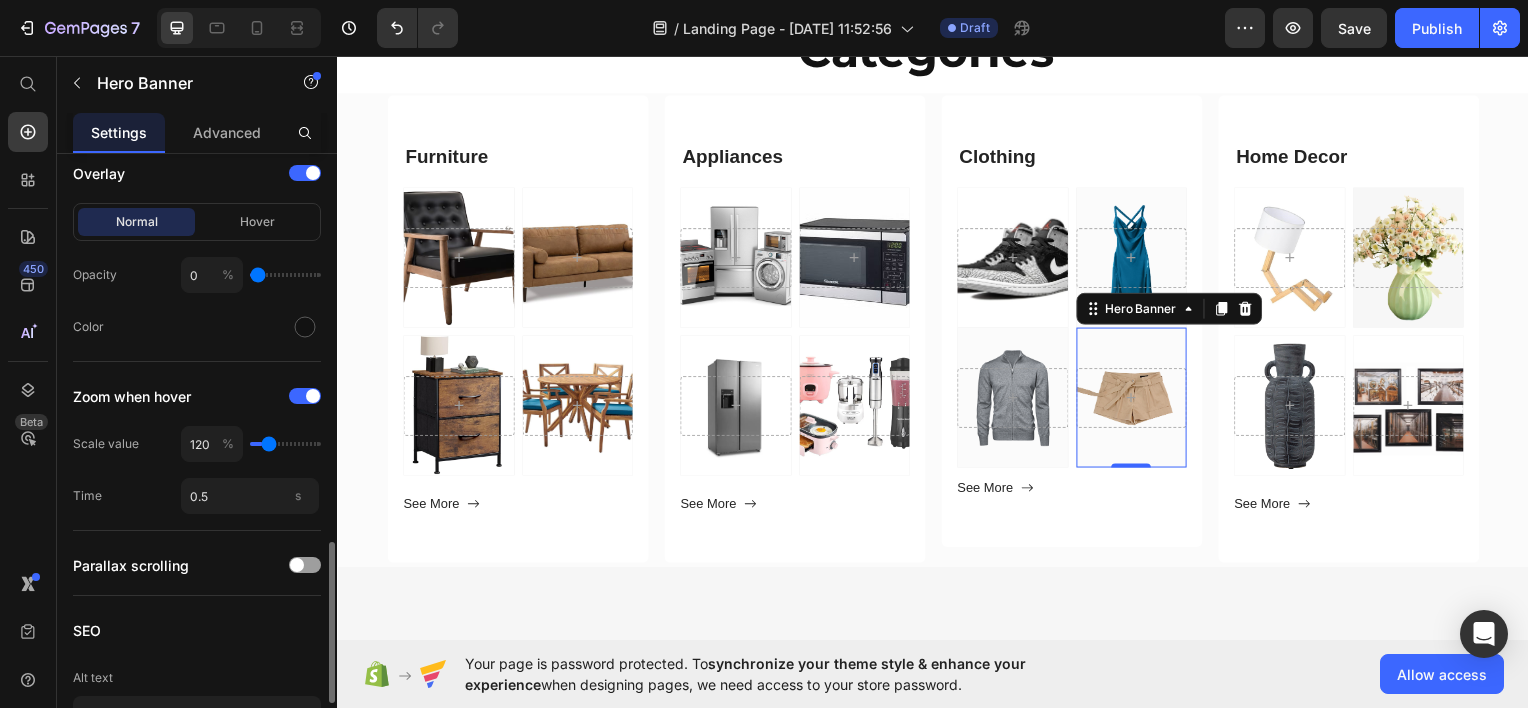 type on "130" 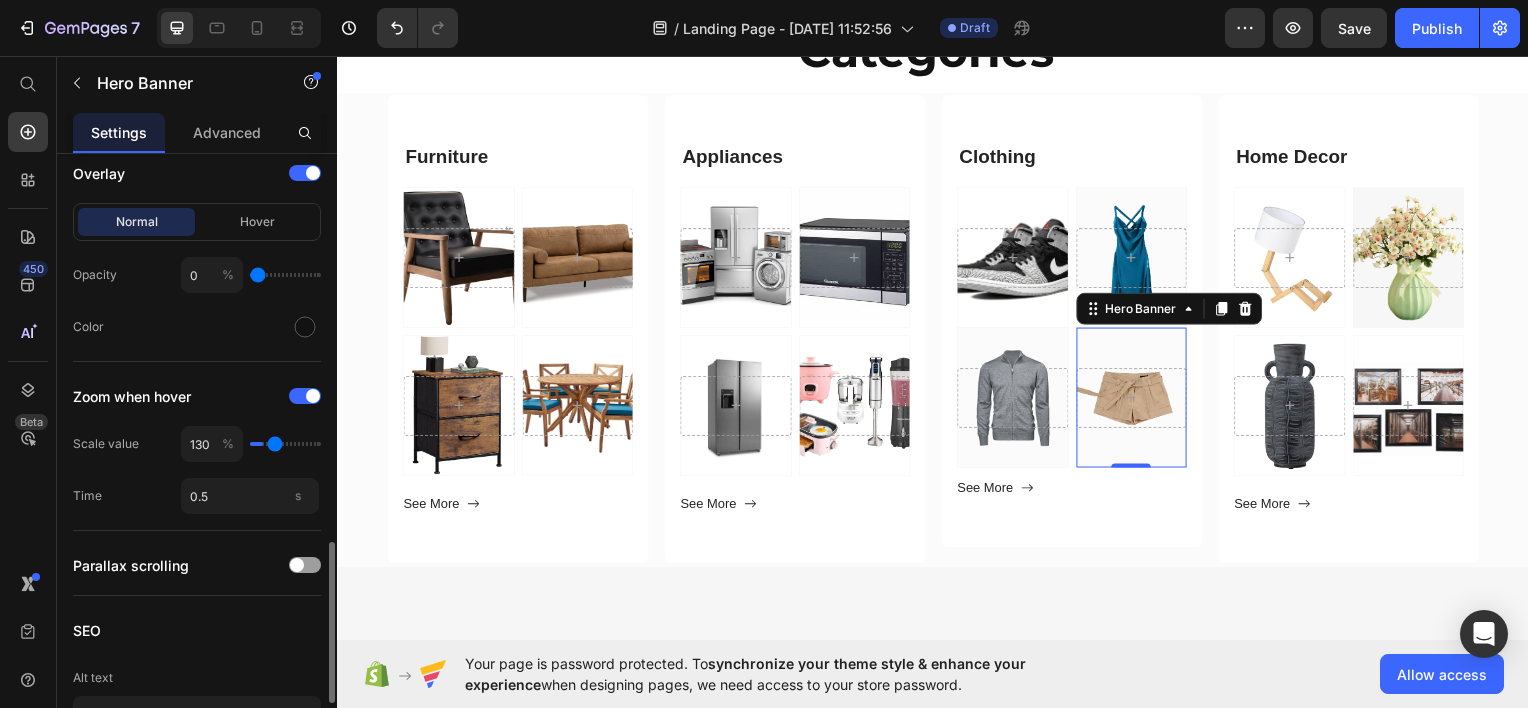 type on "145" 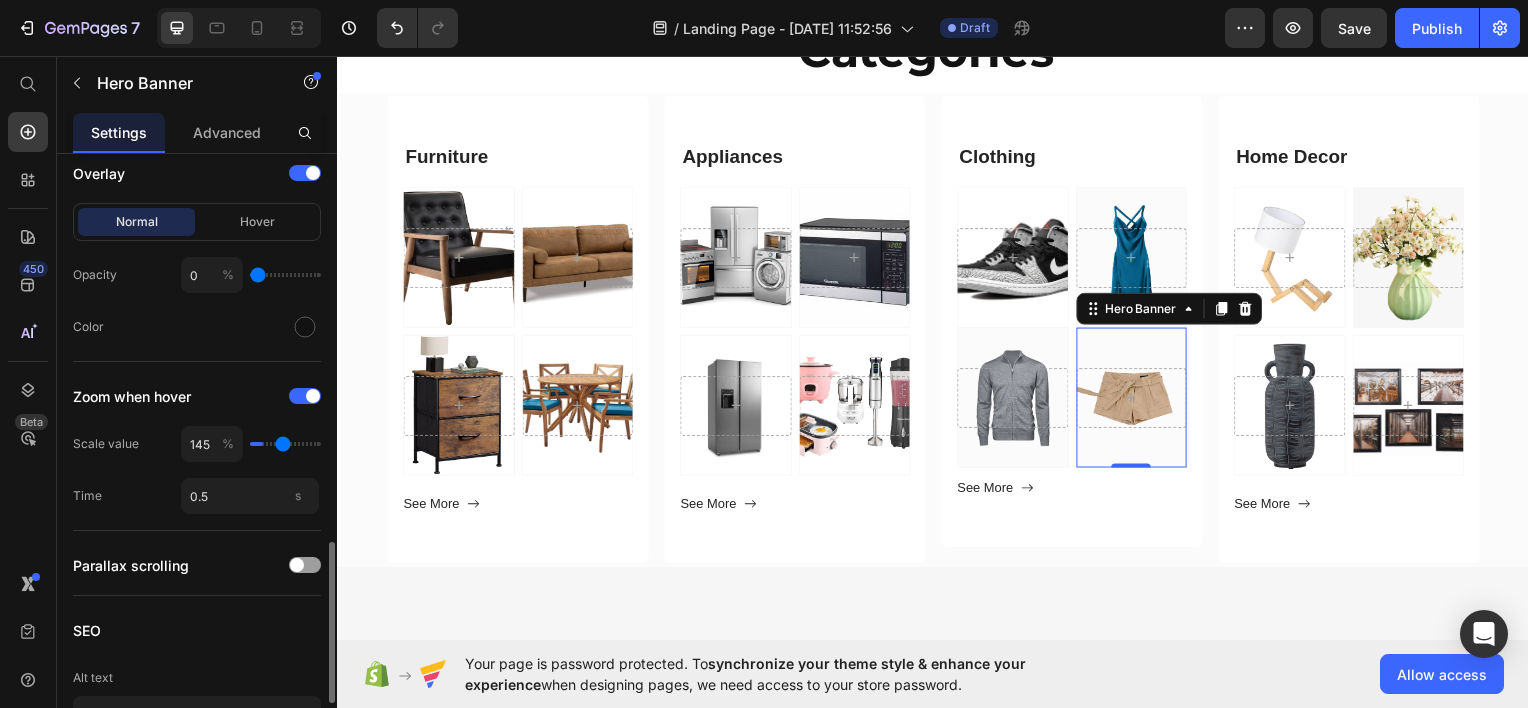 type on "165" 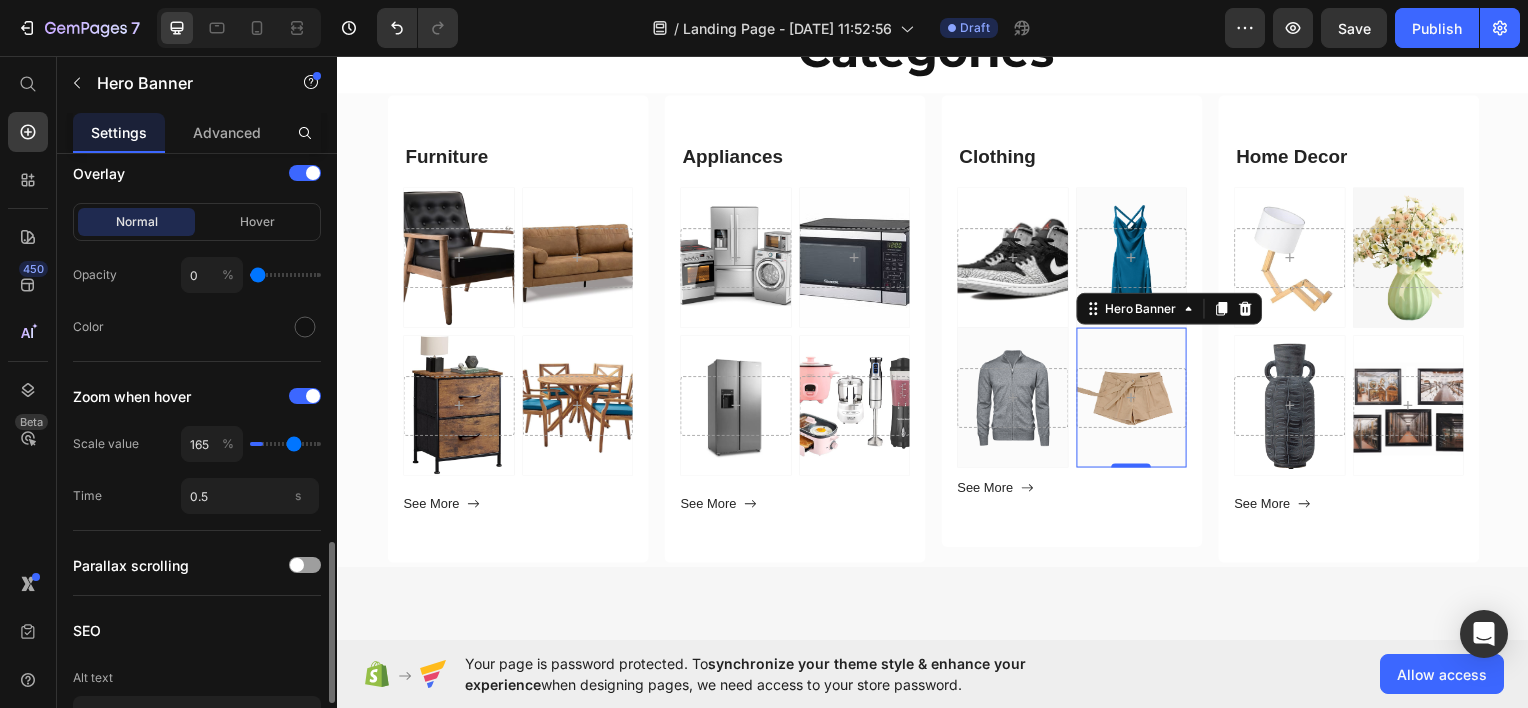 type on "190" 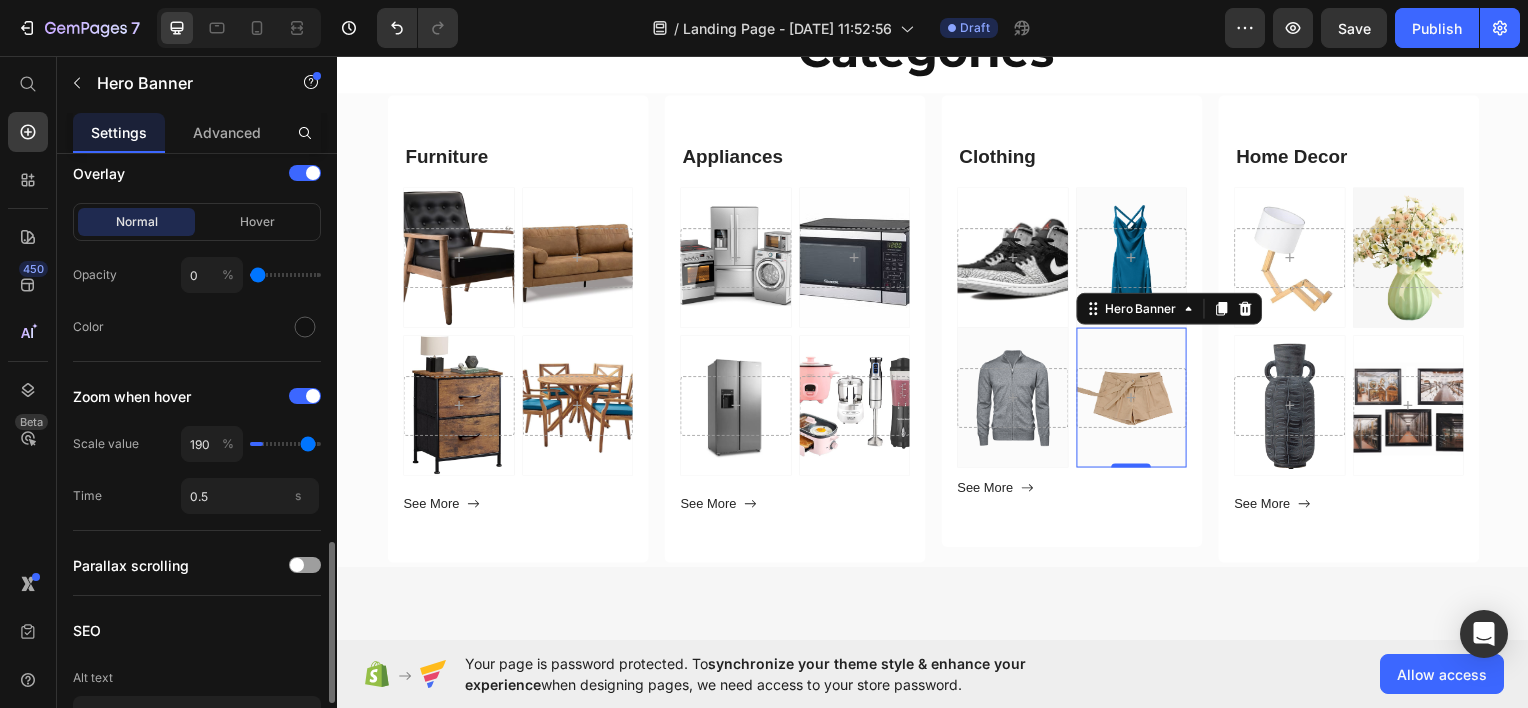 type on "200" 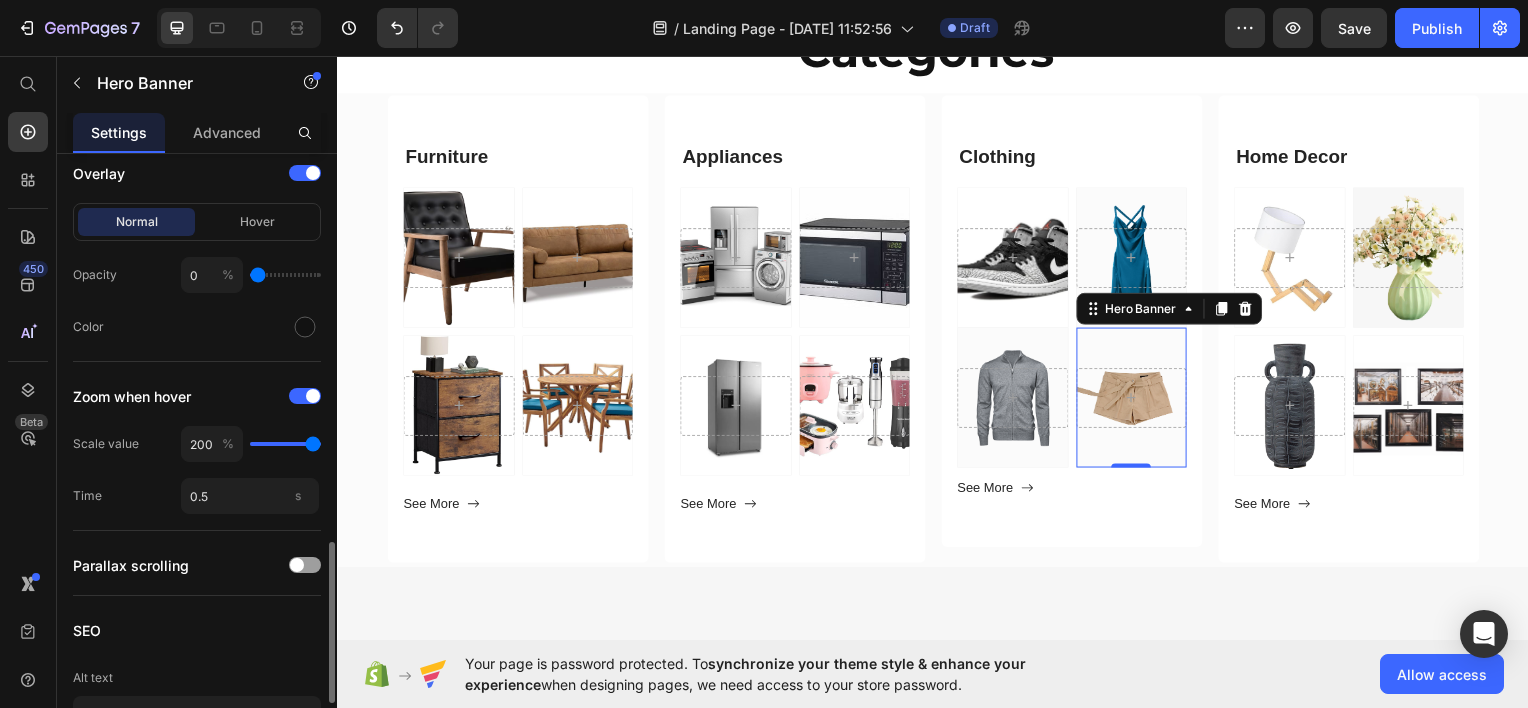 drag, startPoint x: 266, startPoint y: 444, endPoint x: 361, endPoint y: 443, distance: 95.005264 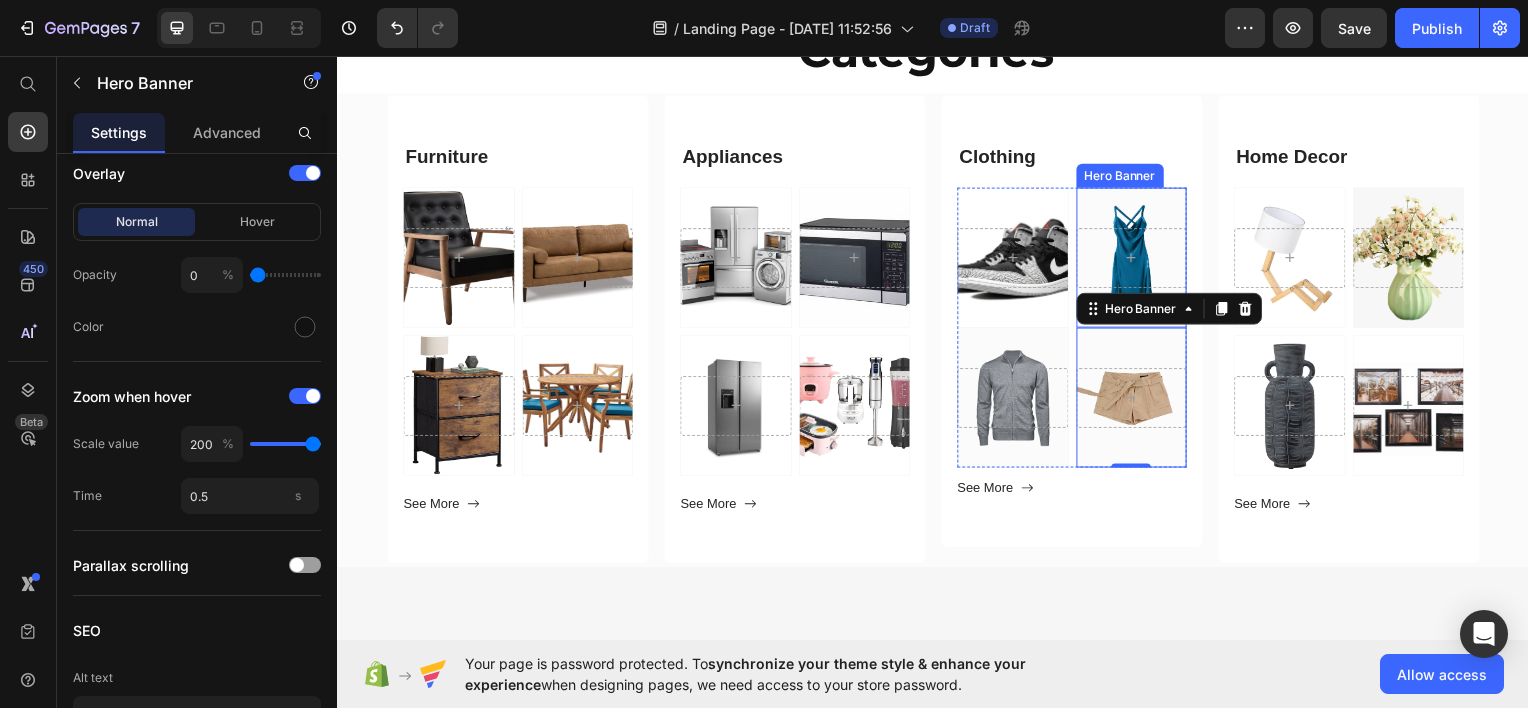 click at bounding box center [1137, 257] 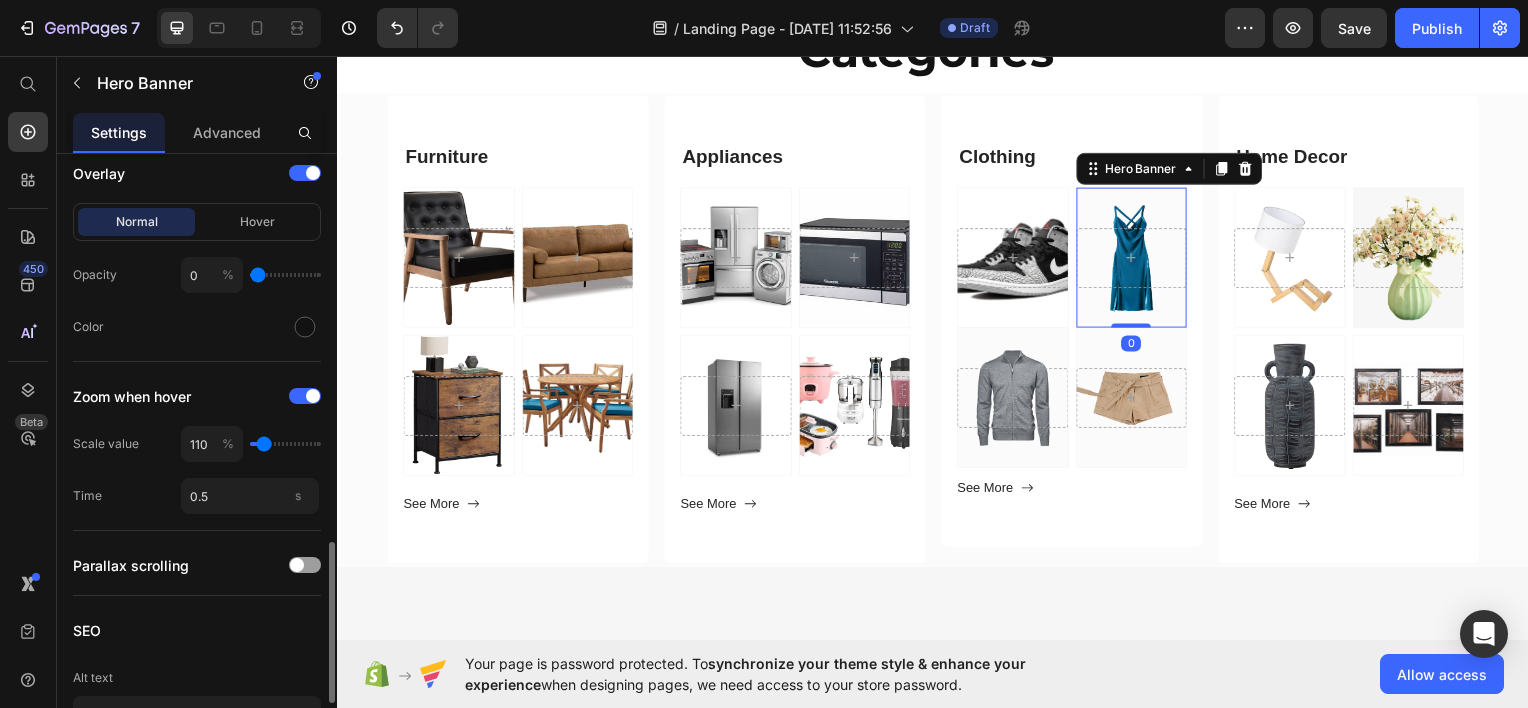 type on "120" 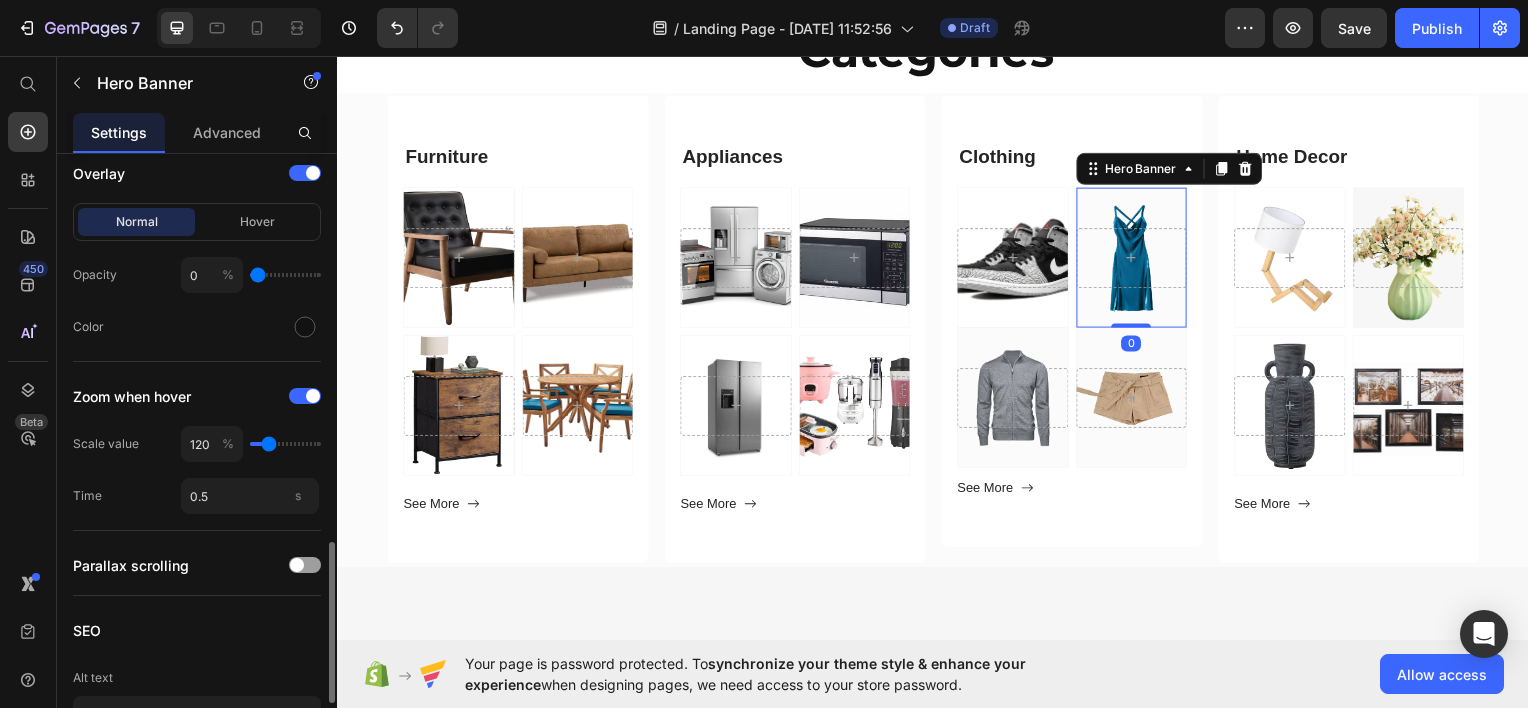 type on "125" 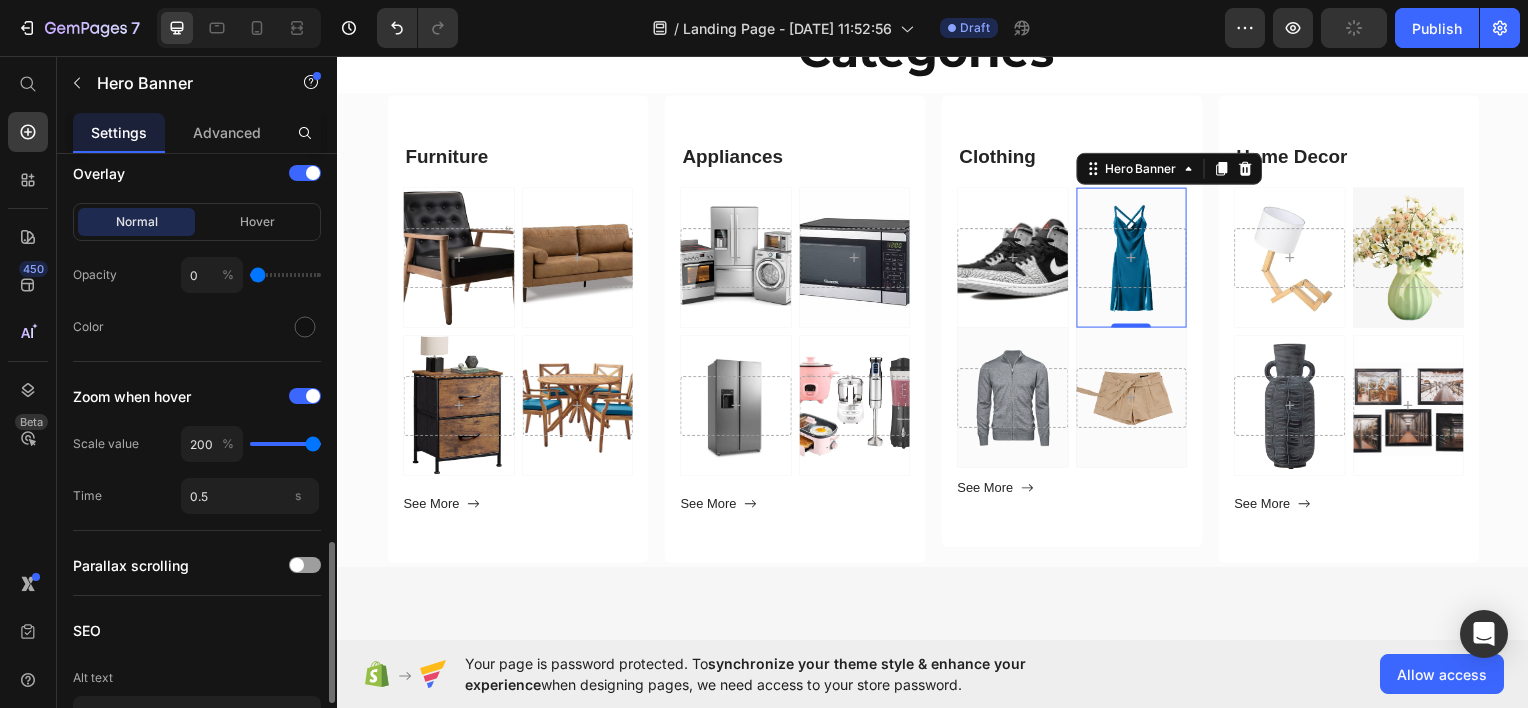 drag, startPoint x: 261, startPoint y: 444, endPoint x: 339, endPoint y: 451, distance: 78.31347 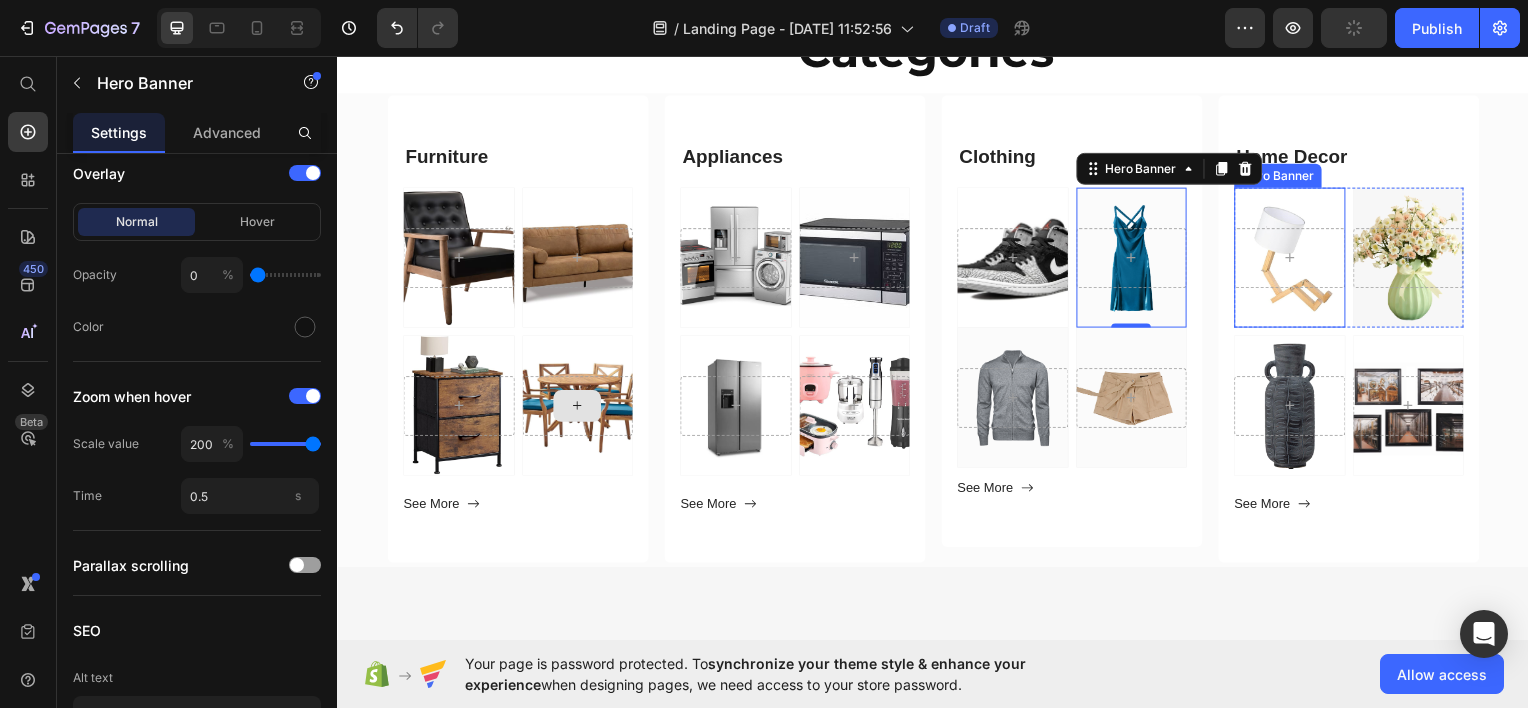 click at bounding box center (1296, 257) 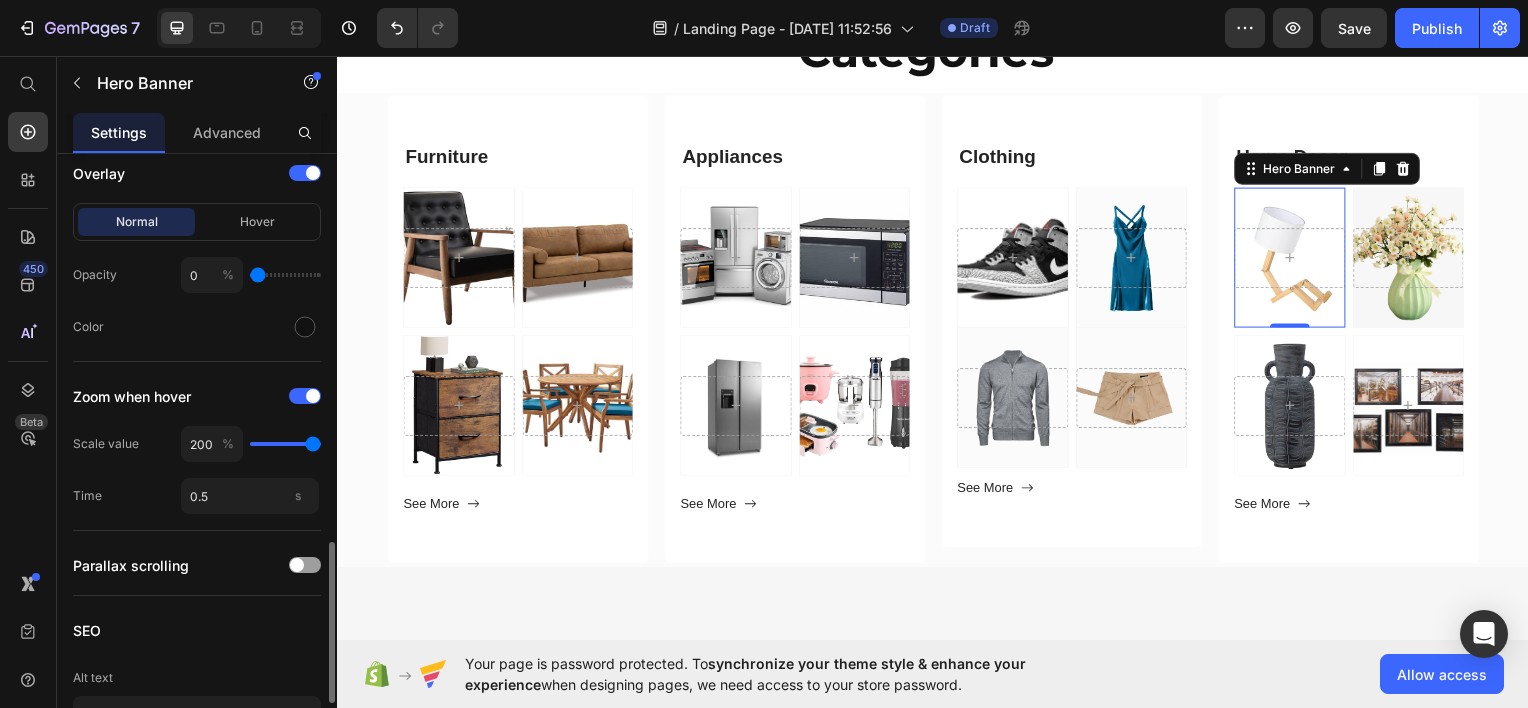 drag, startPoint x: 271, startPoint y: 440, endPoint x: 369, endPoint y: 438, distance: 98.02041 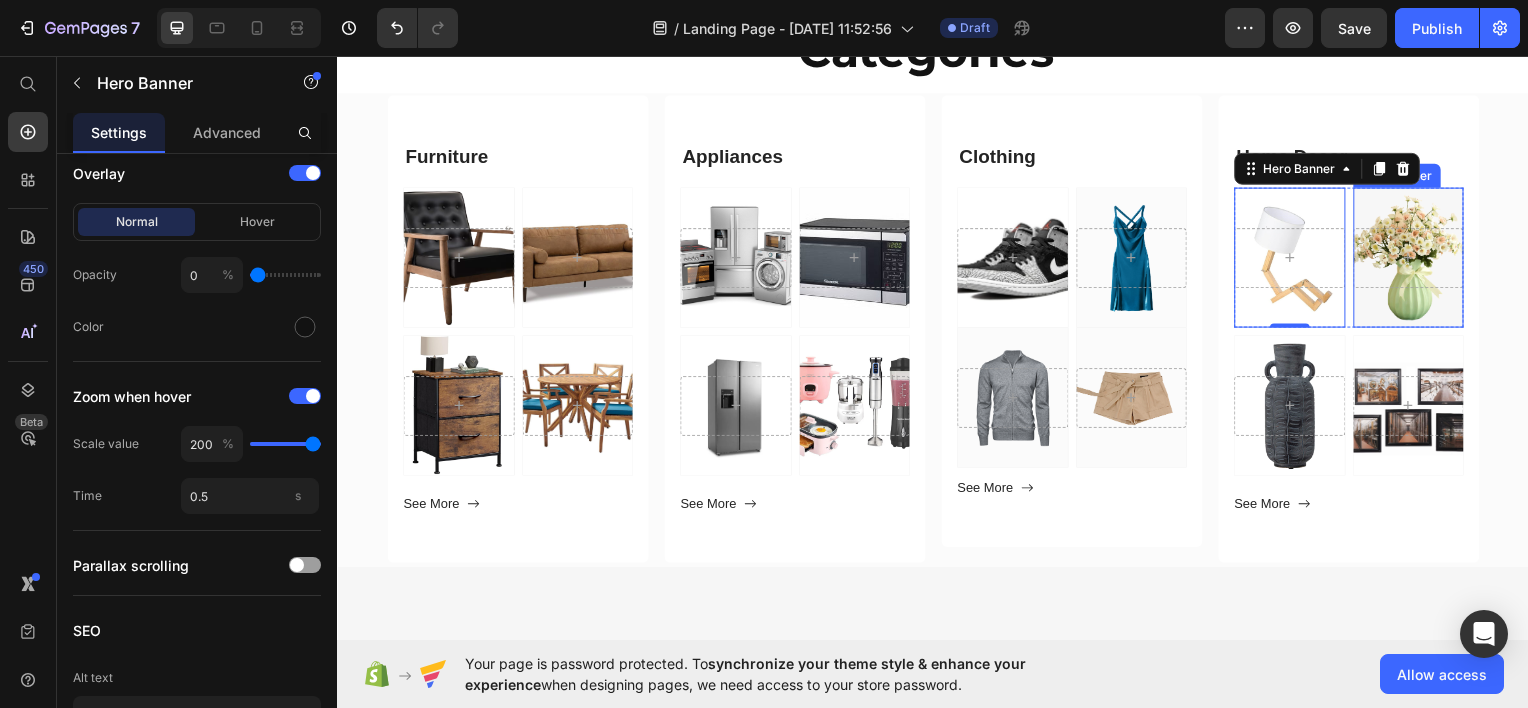 click at bounding box center (1416, 257) 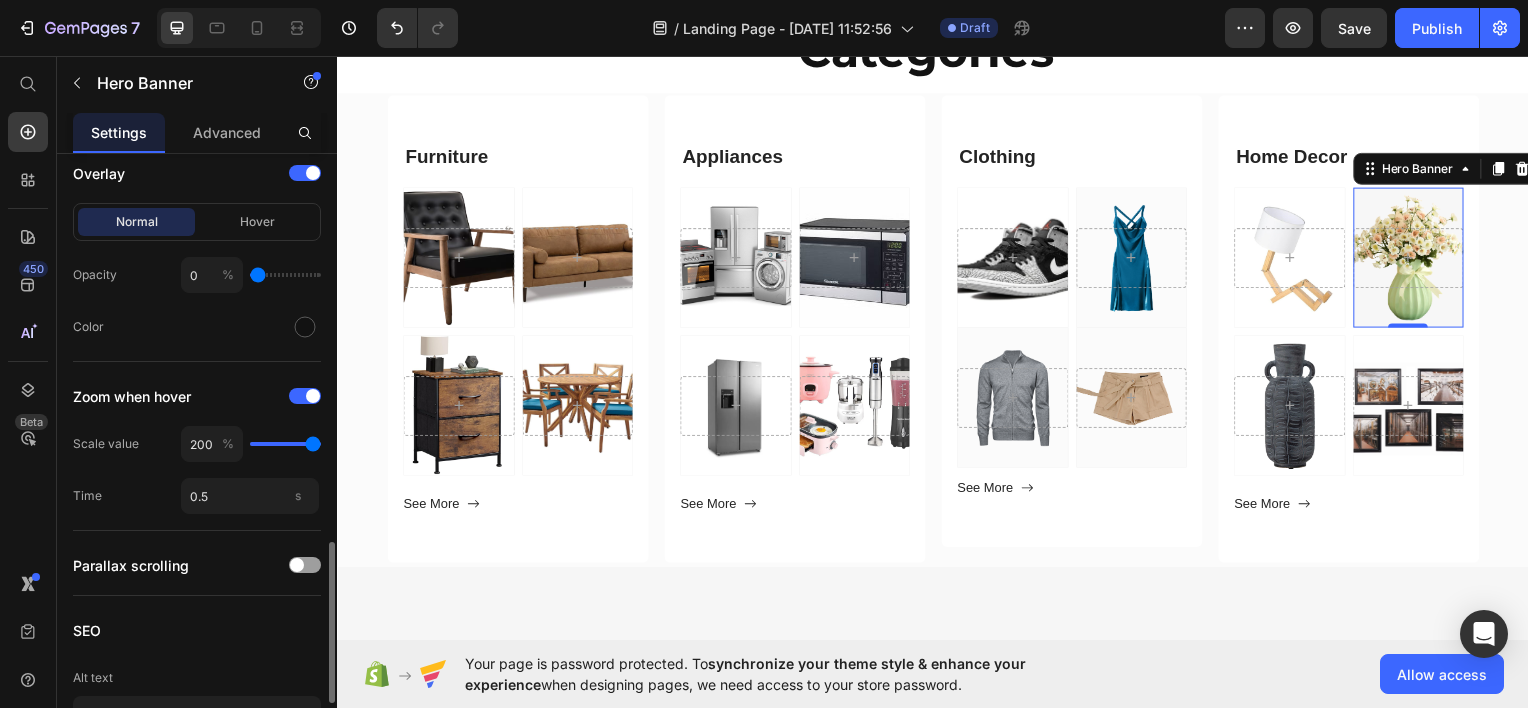 drag, startPoint x: 264, startPoint y: 434, endPoint x: 399, endPoint y: 444, distance: 135.36986 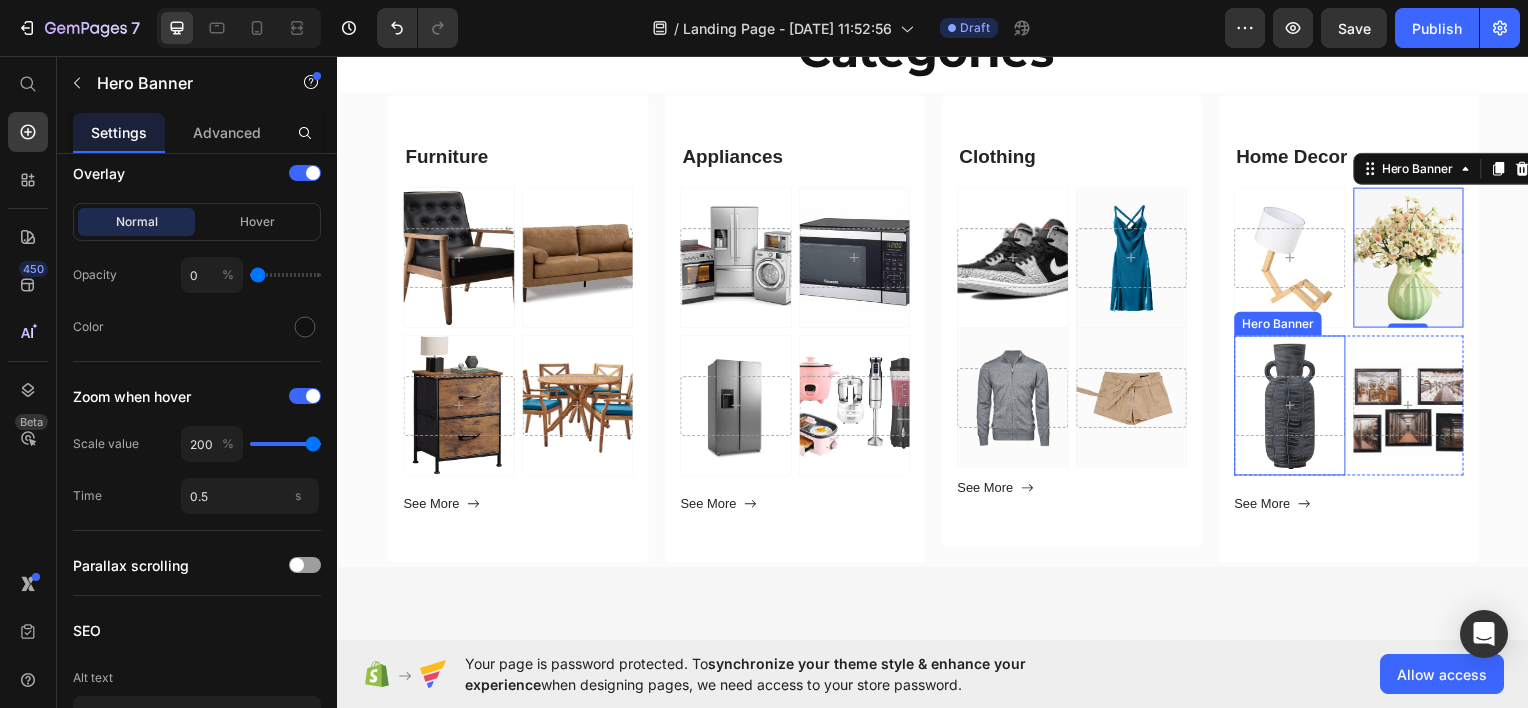 click at bounding box center [1296, 406] 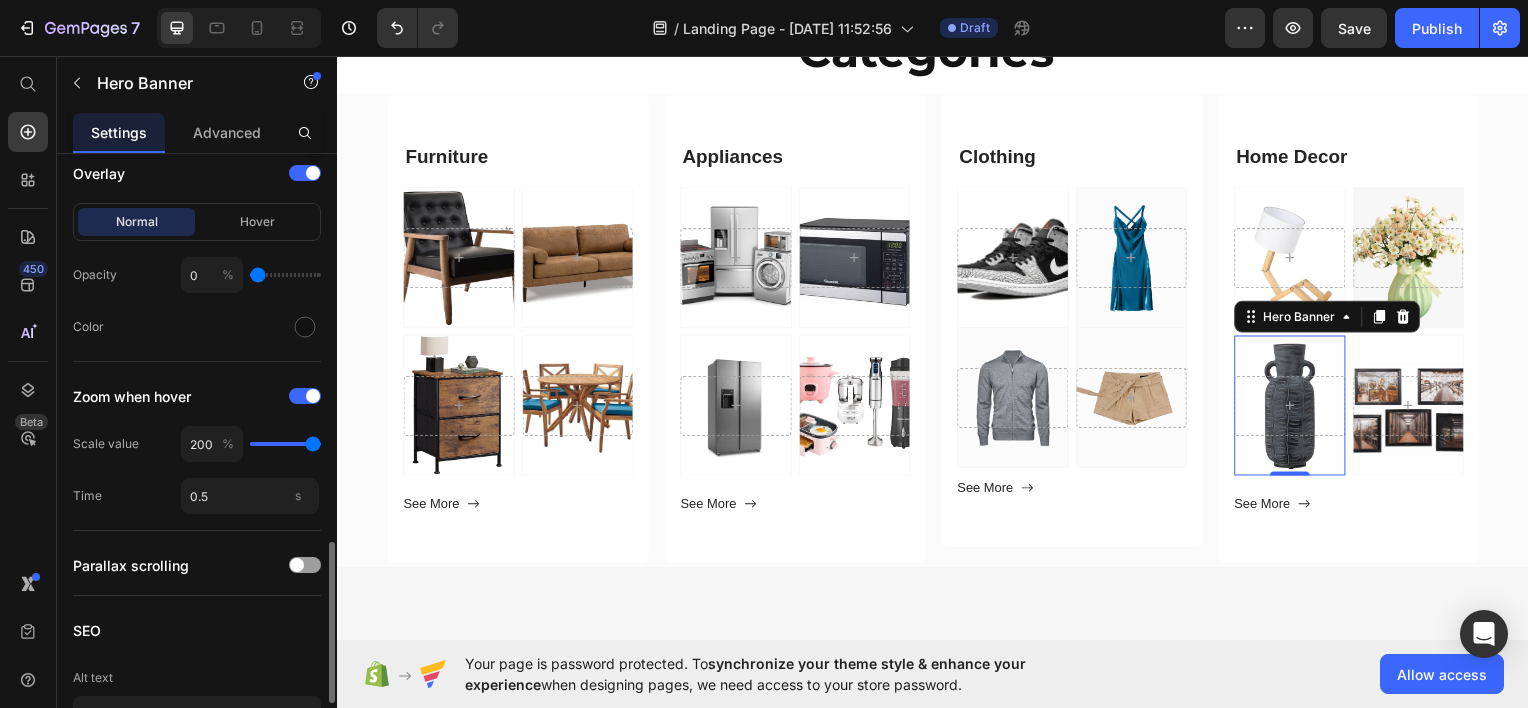 drag, startPoint x: 268, startPoint y: 444, endPoint x: 392, endPoint y: 441, distance: 124.036285 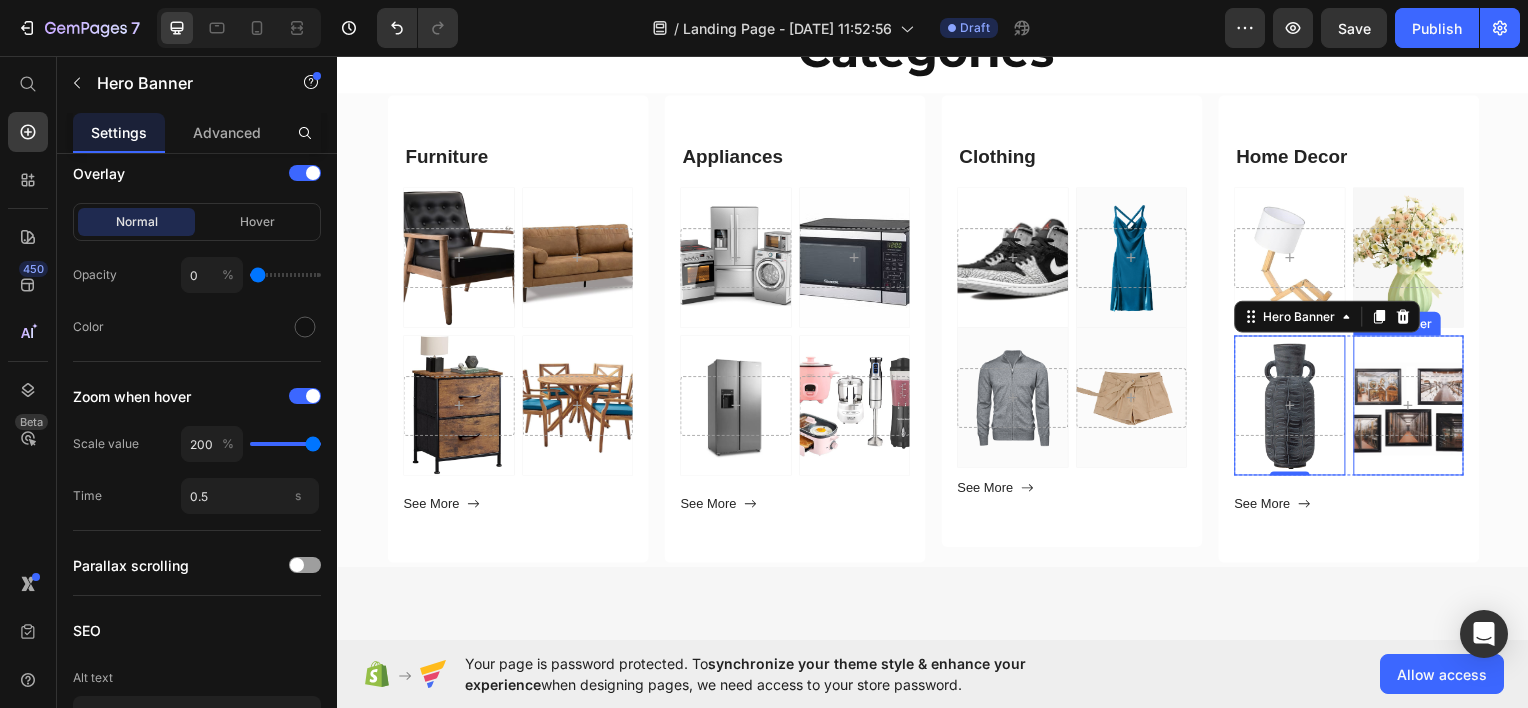 click at bounding box center [1416, 406] 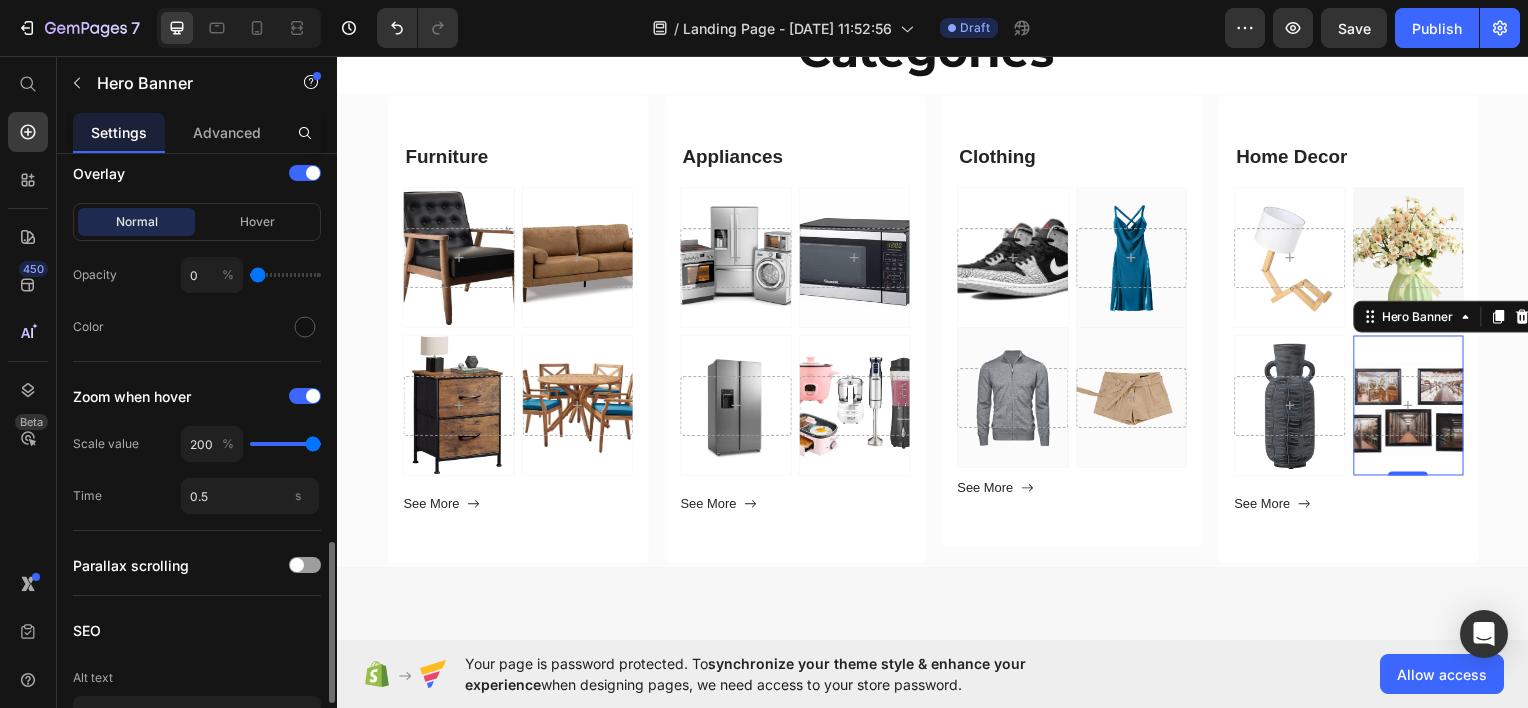 drag, startPoint x: 292, startPoint y: 442, endPoint x: 0, endPoint y: 391, distance: 296.42032 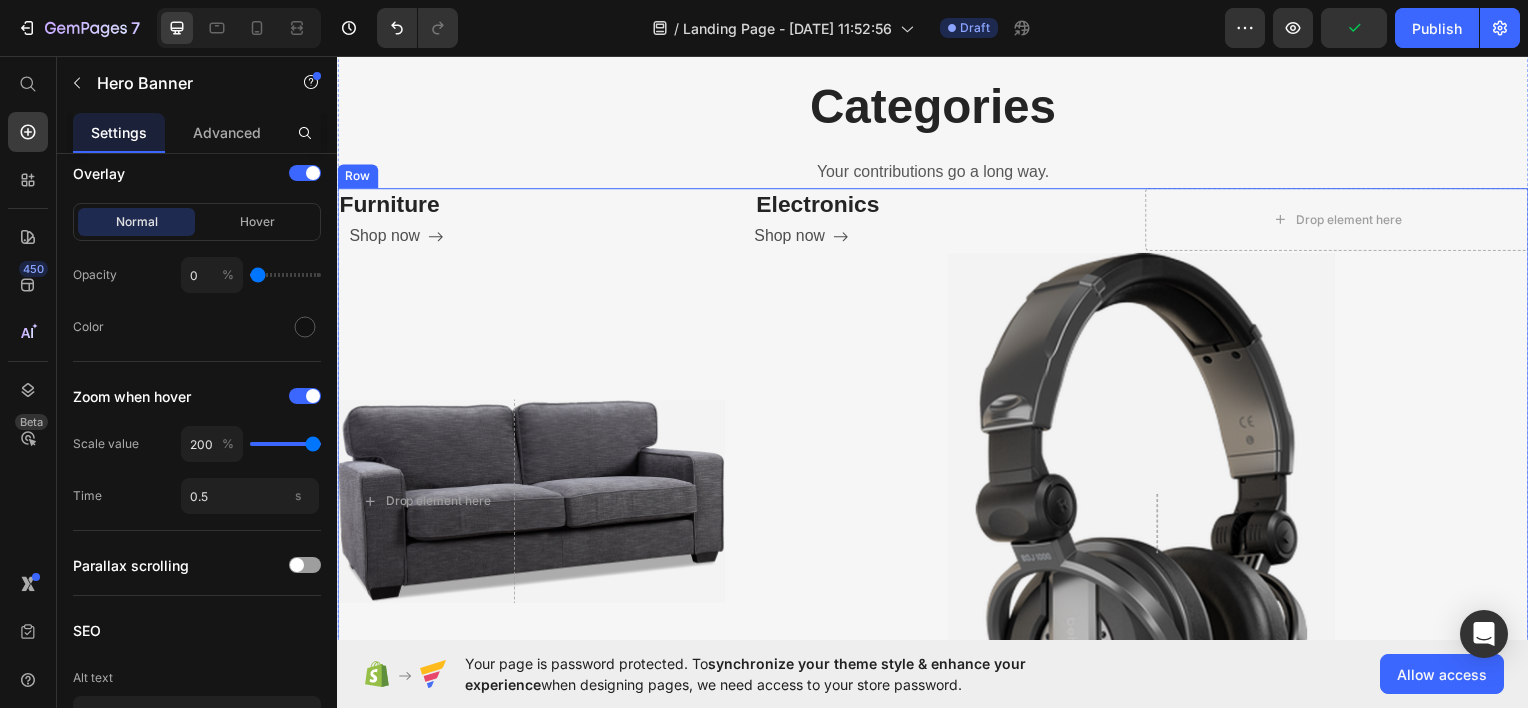 scroll, scrollTop: 1094, scrollLeft: 0, axis: vertical 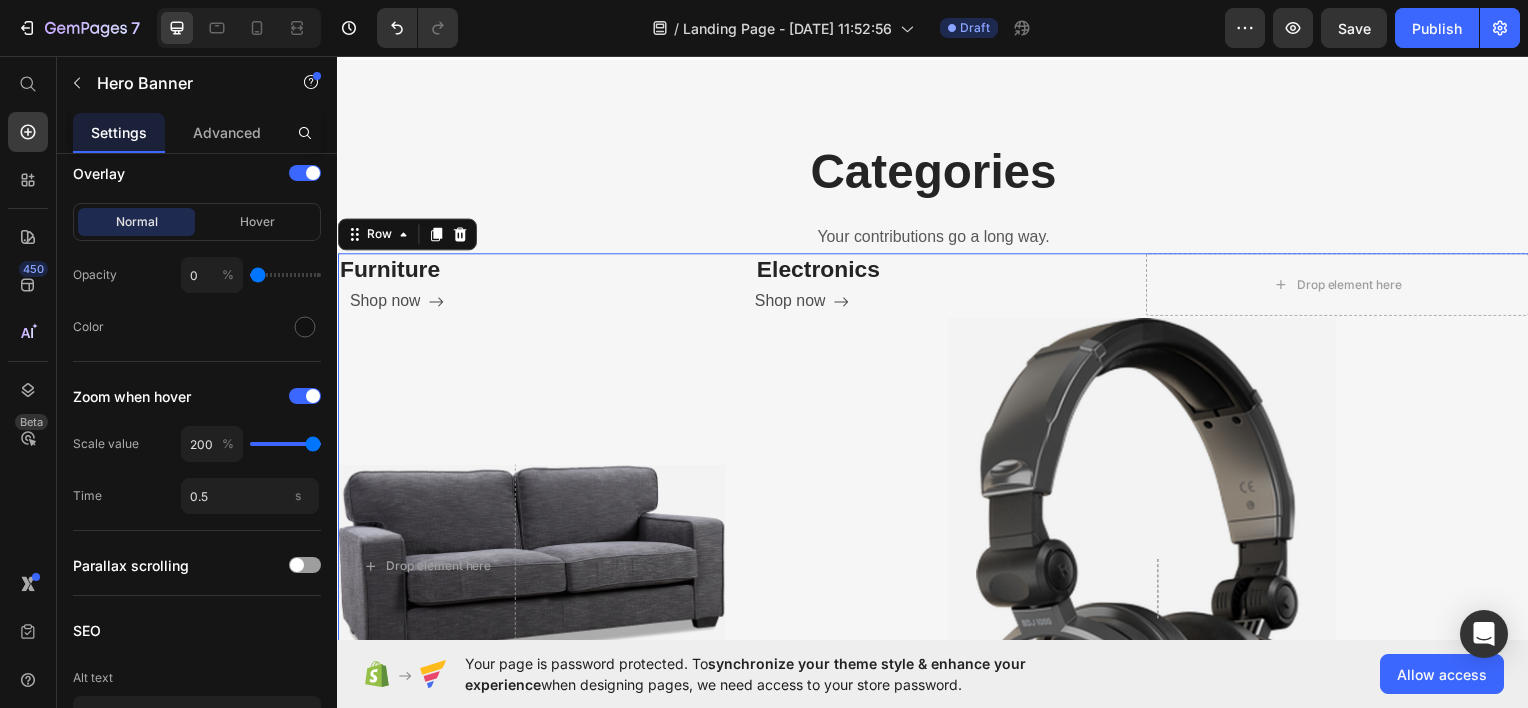 click on "Furniture Heading
Shop now Button Furniture Heading
Shop now Button Row
Drop element here Hero Banner Electronics Heading
Shop now Button
Drop element here Row
Row Hero Banner
Hero Banner Home Decor Heading
Shop now Button Row Clothing Heading
Shop now Button
Drop element here Hero Banner Row Row Row   0" at bounding box center [937, 893] 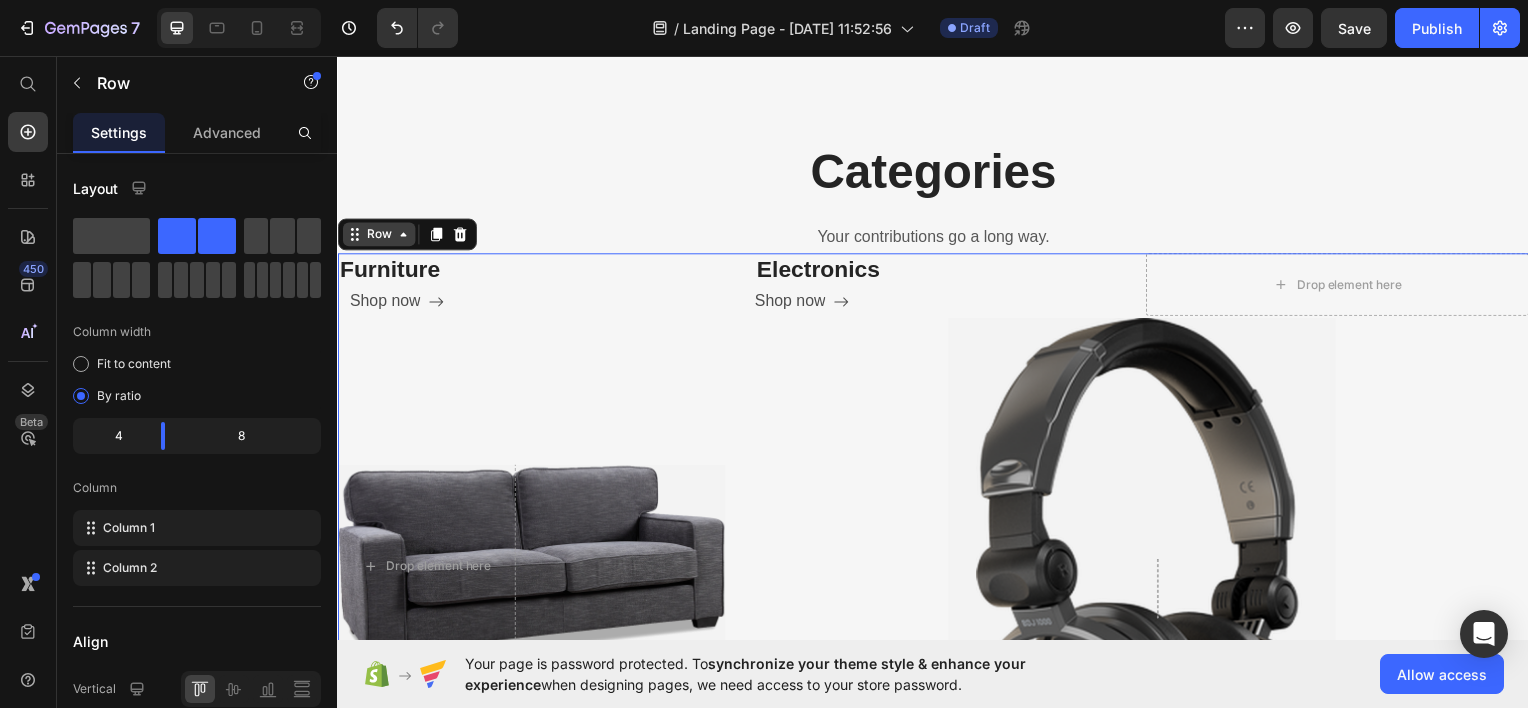 click 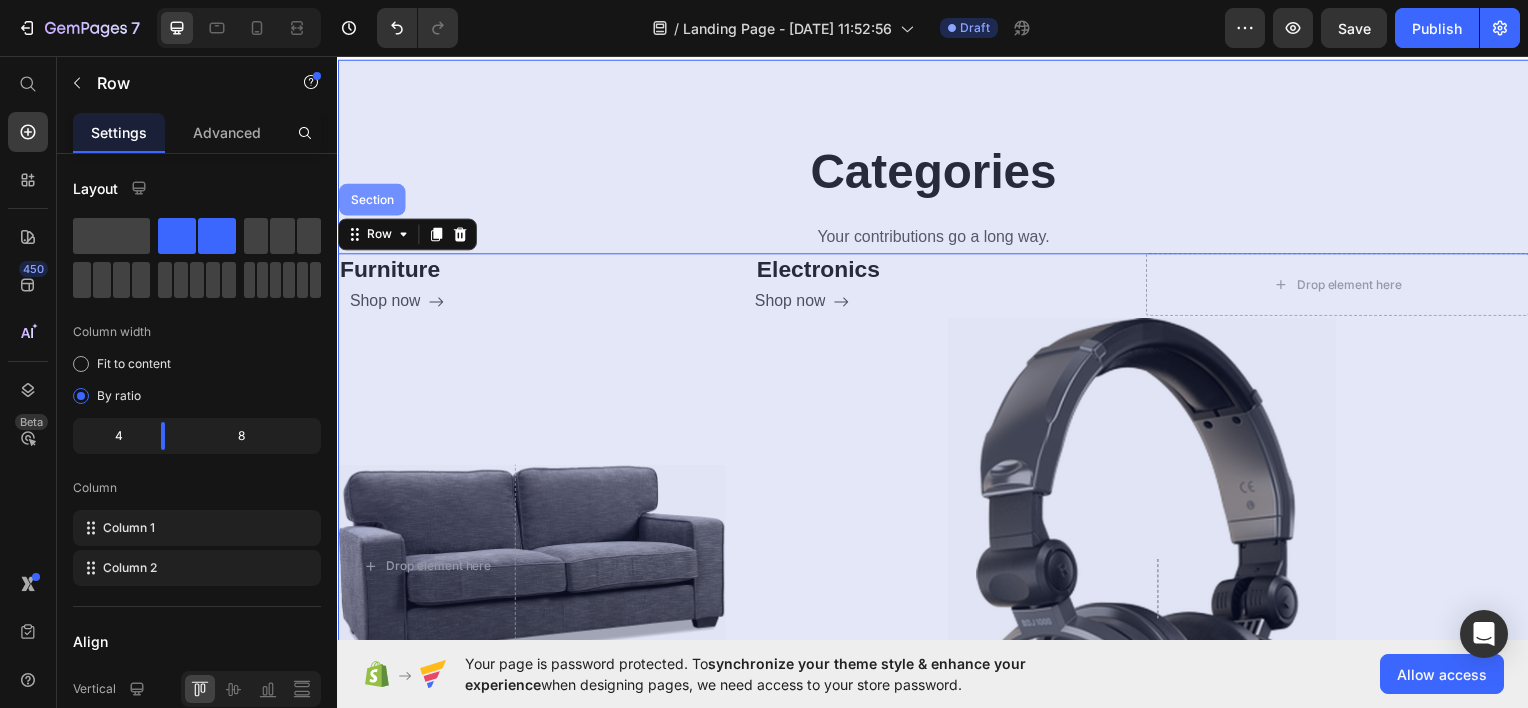 click on "Section" at bounding box center (371, 200) 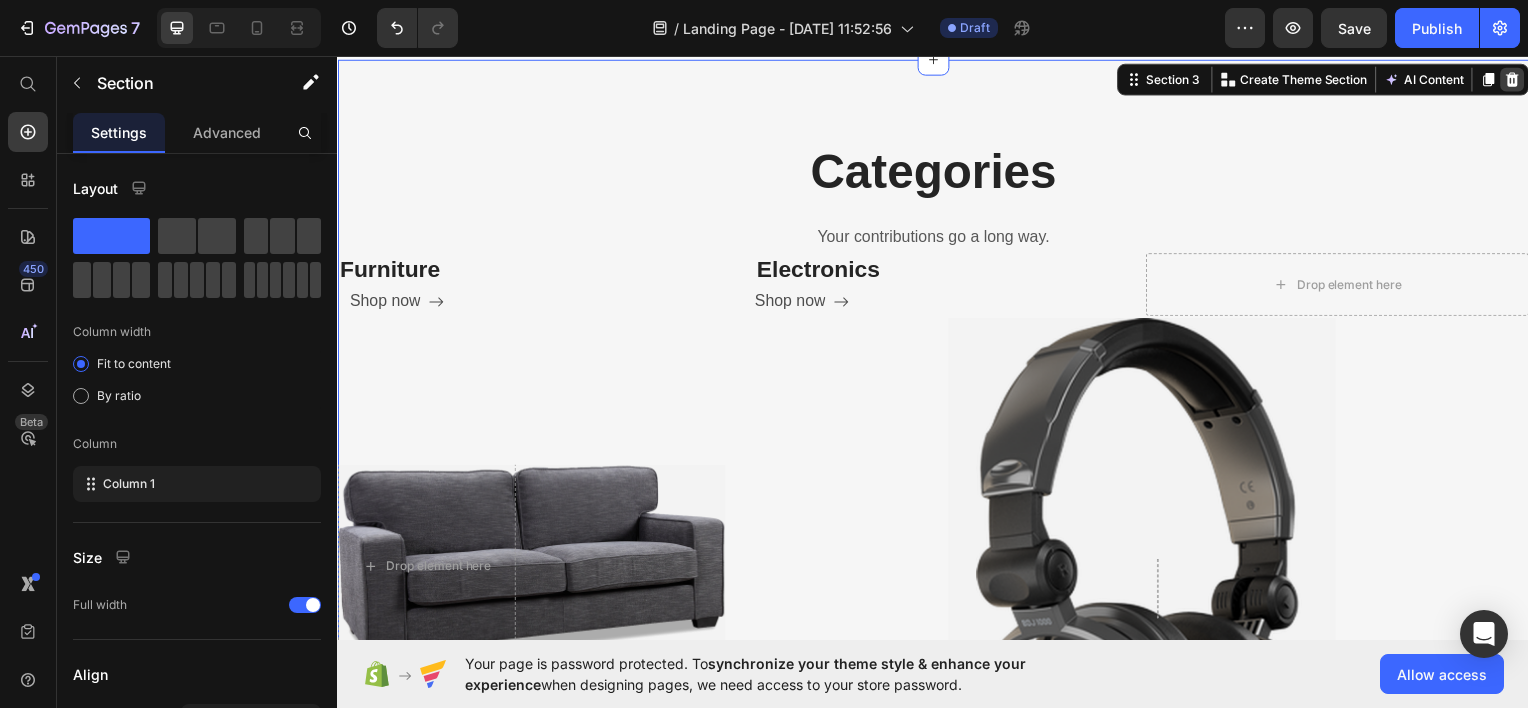 click 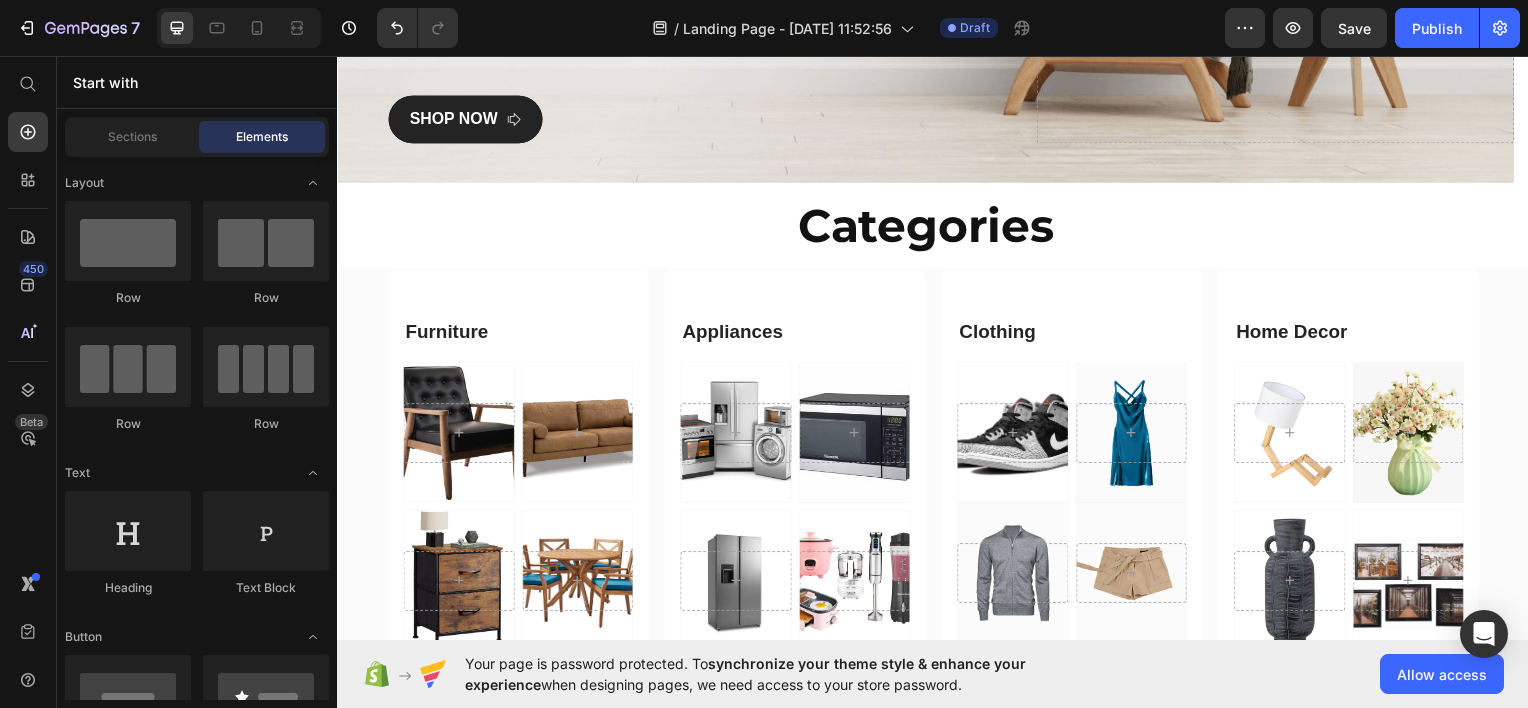 scroll, scrollTop: 406, scrollLeft: 0, axis: vertical 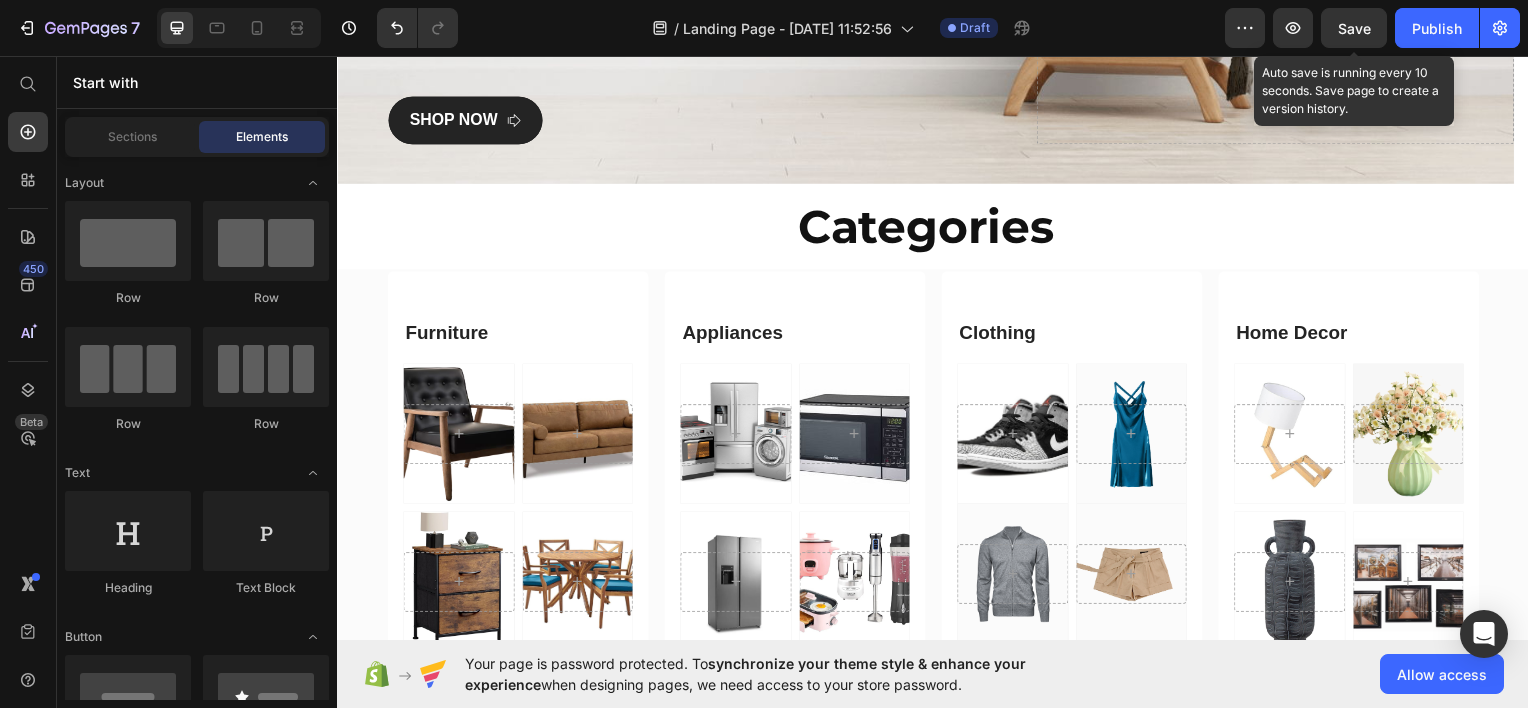 click on "Save" at bounding box center [1354, 28] 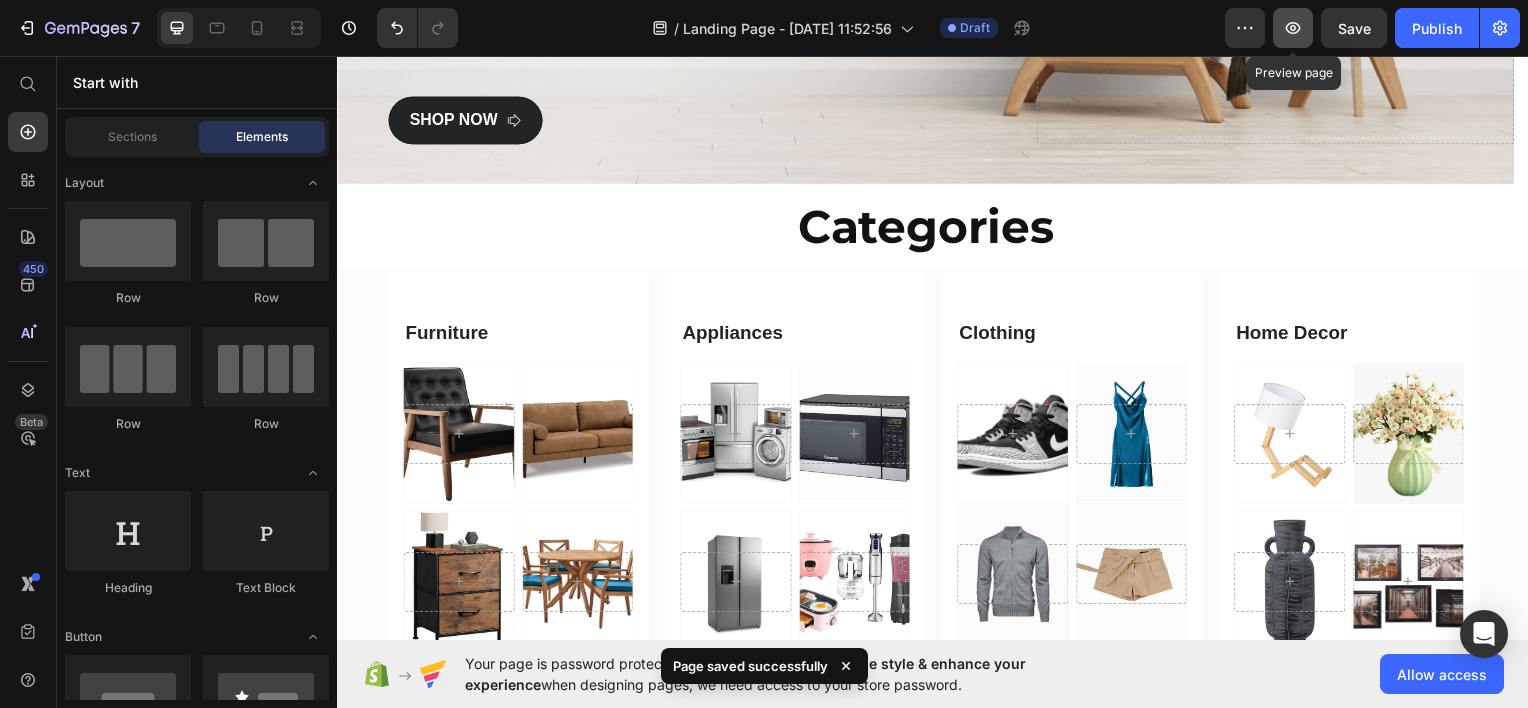 click 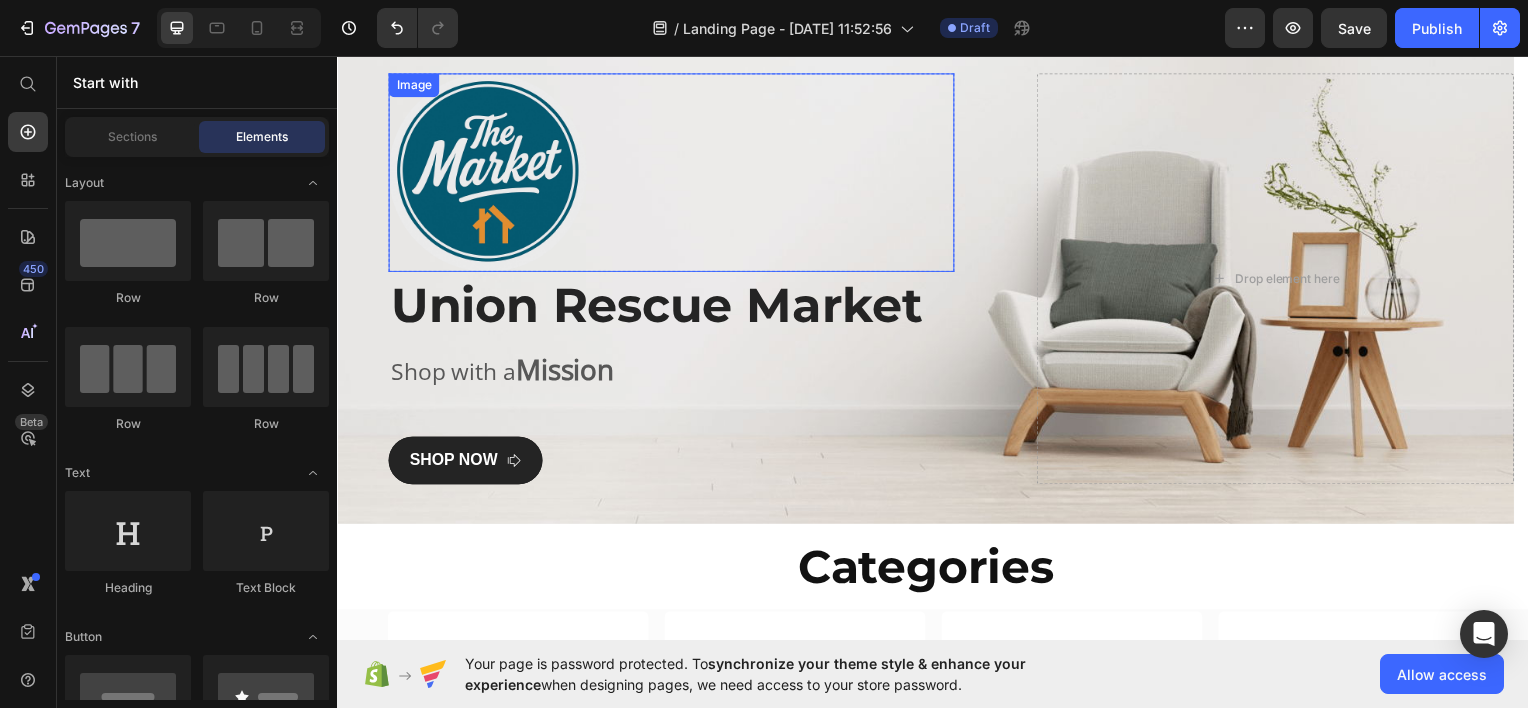 scroll, scrollTop: 46, scrollLeft: 0, axis: vertical 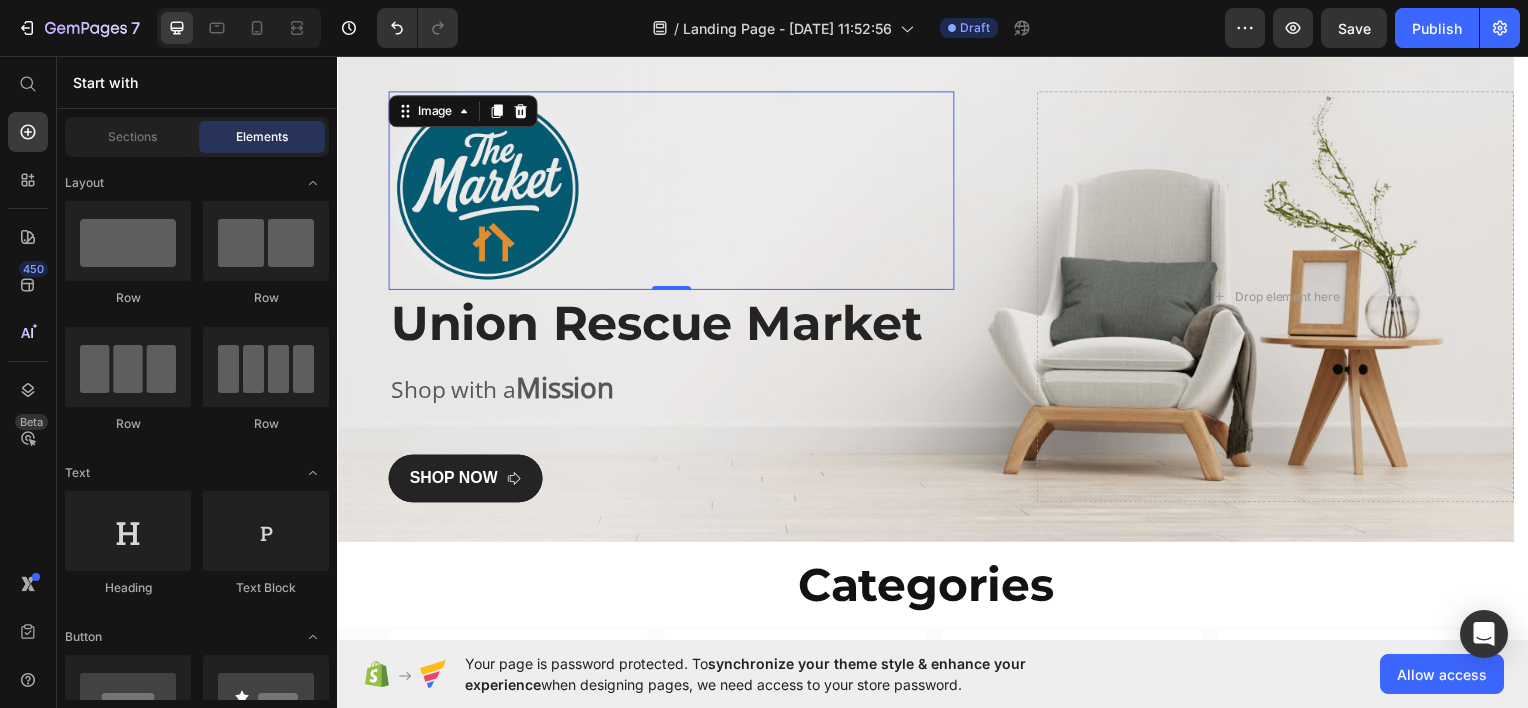 click at bounding box center (673, 190) 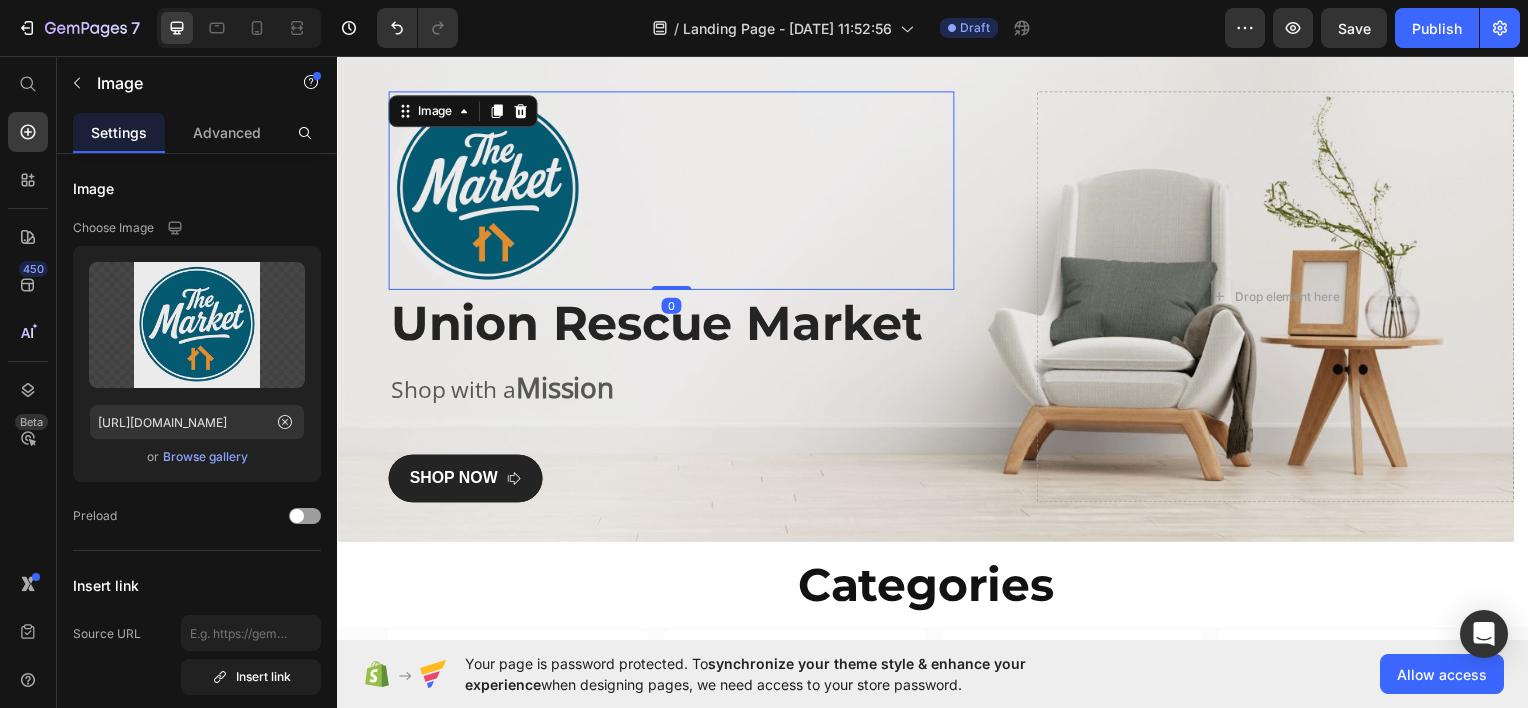 click at bounding box center (673, 190) 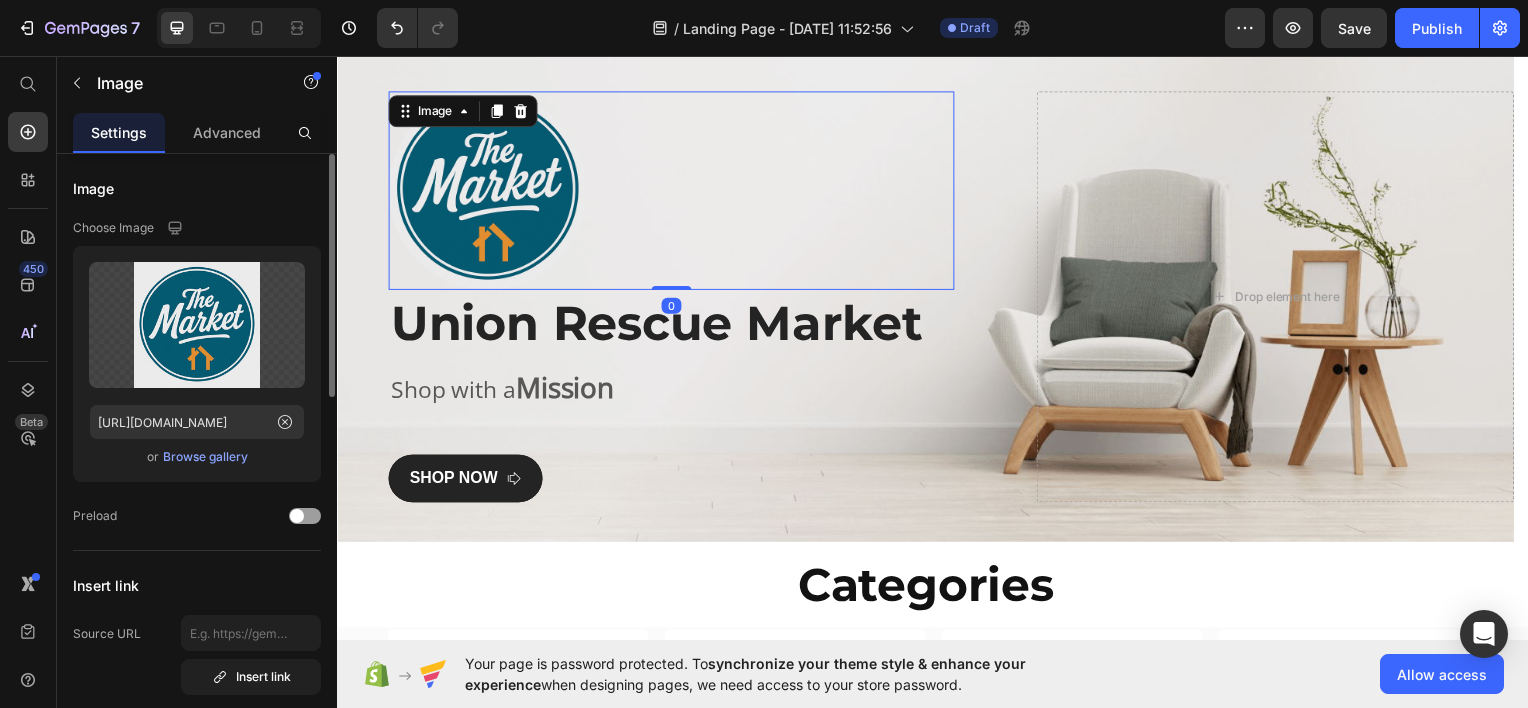 click on "Upload Image [URL][DOMAIN_NAME]  or   Browse gallery" 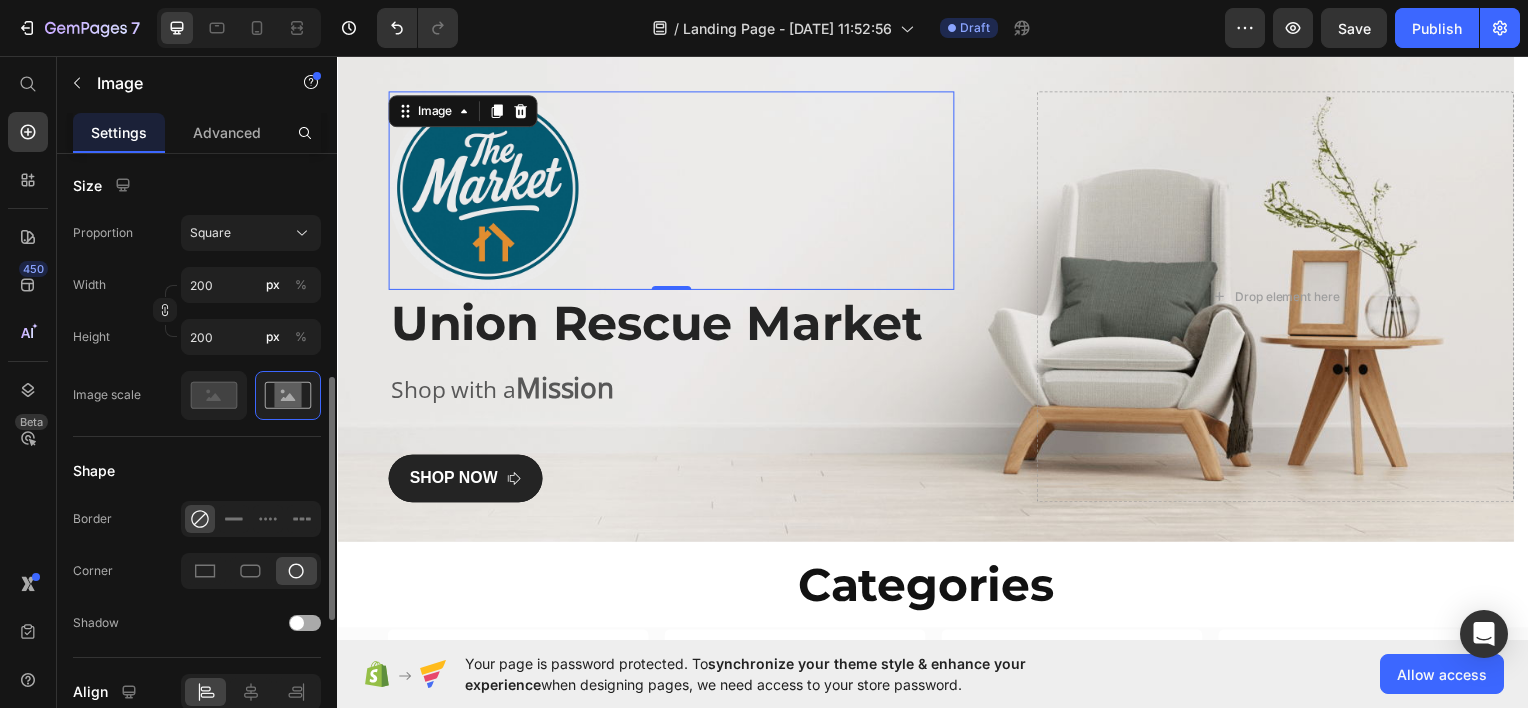 scroll, scrollTop: 560, scrollLeft: 0, axis: vertical 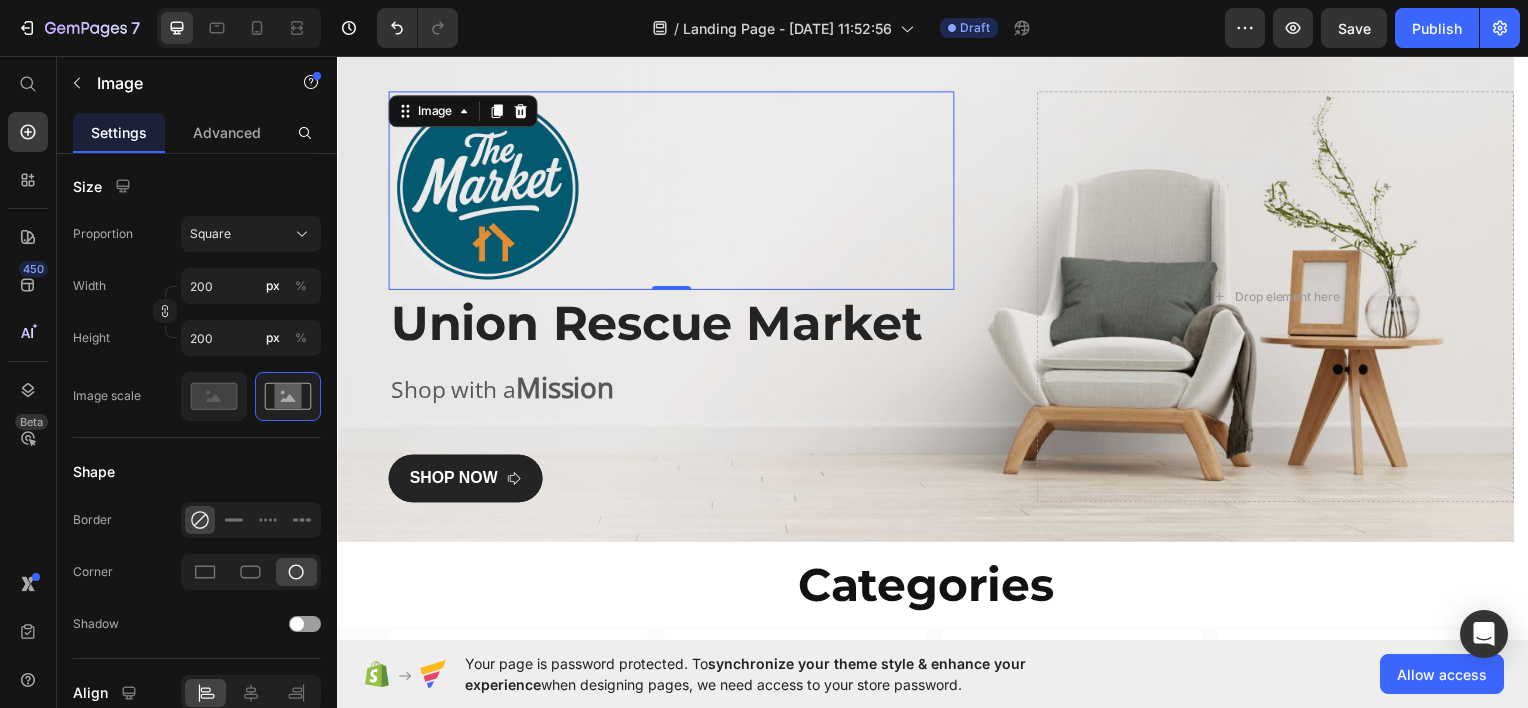 click at bounding box center [673, 190] 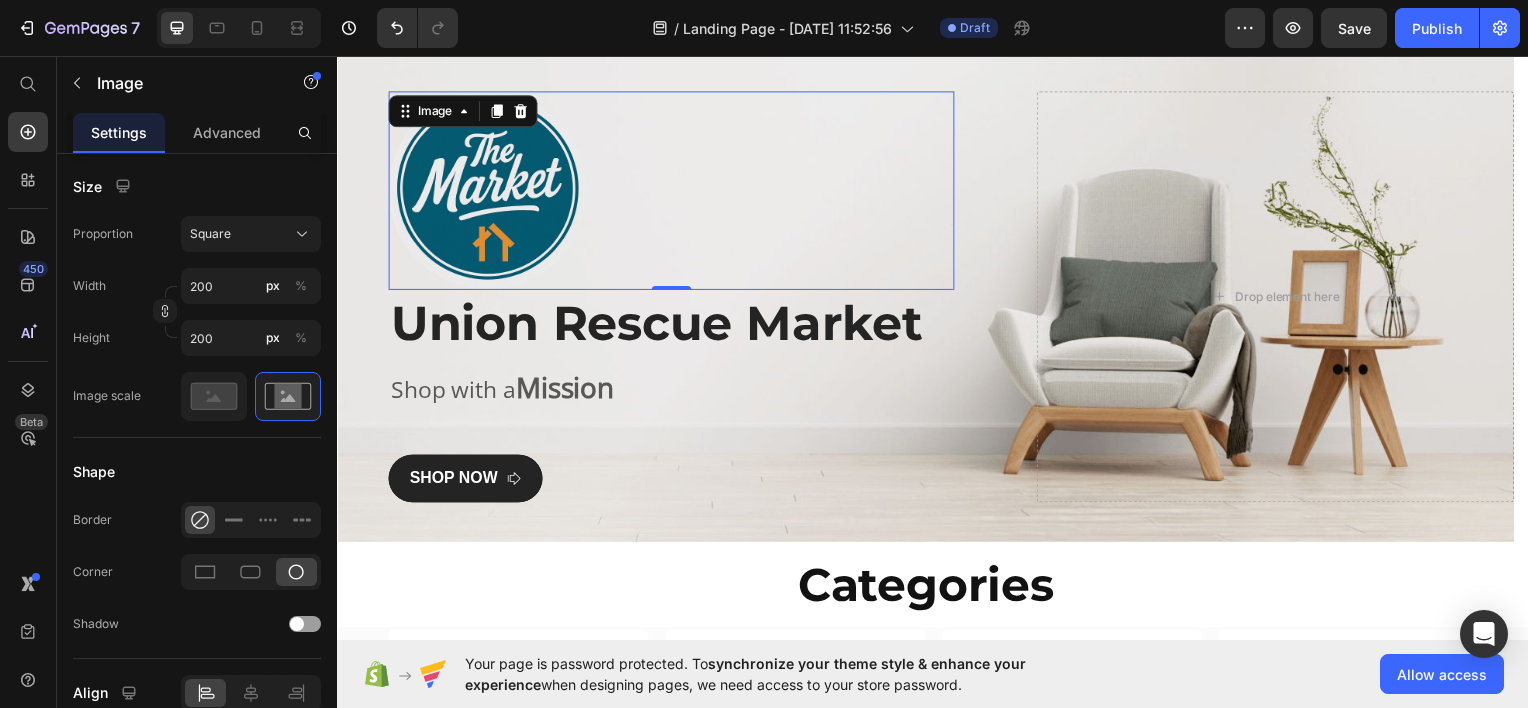 click at bounding box center (673, 190) 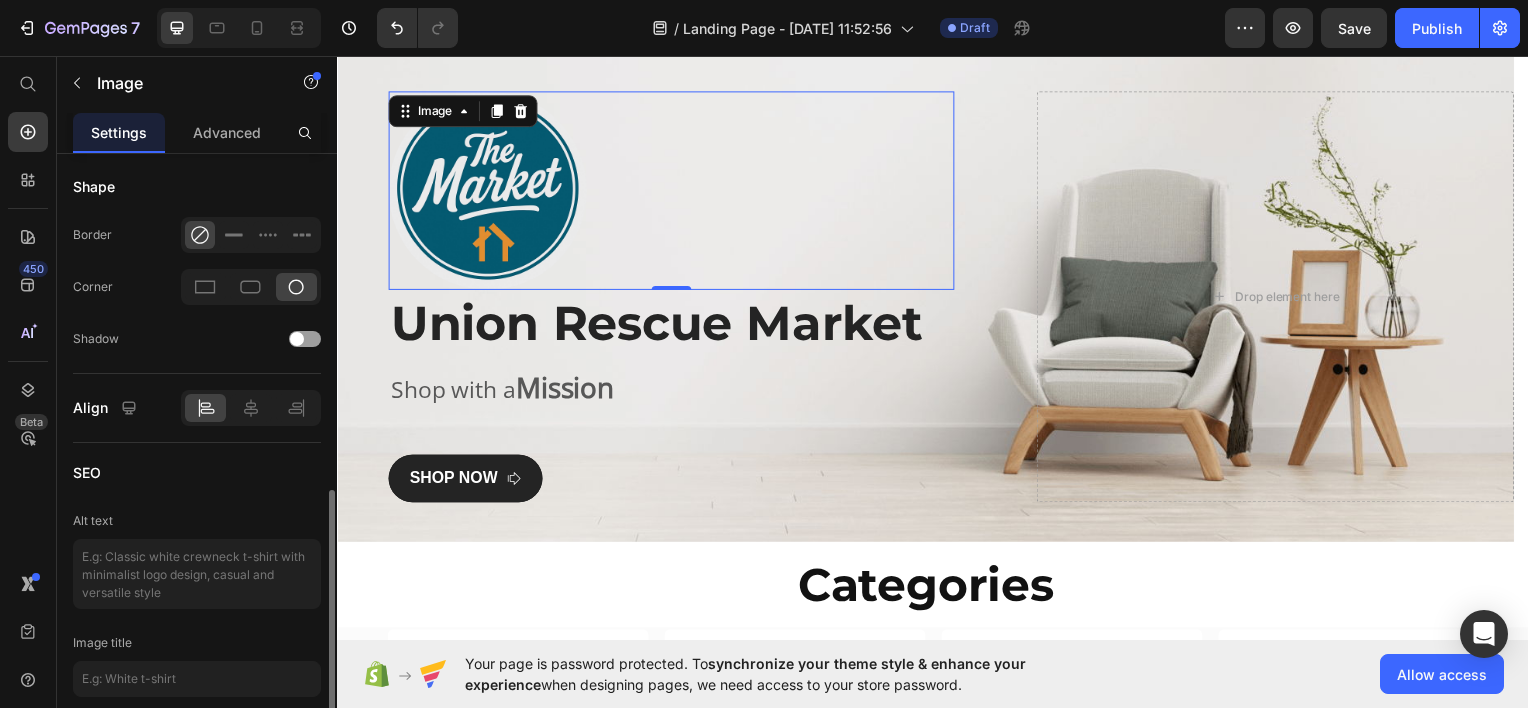 scroll, scrollTop: 923, scrollLeft: 0, axis: vertical 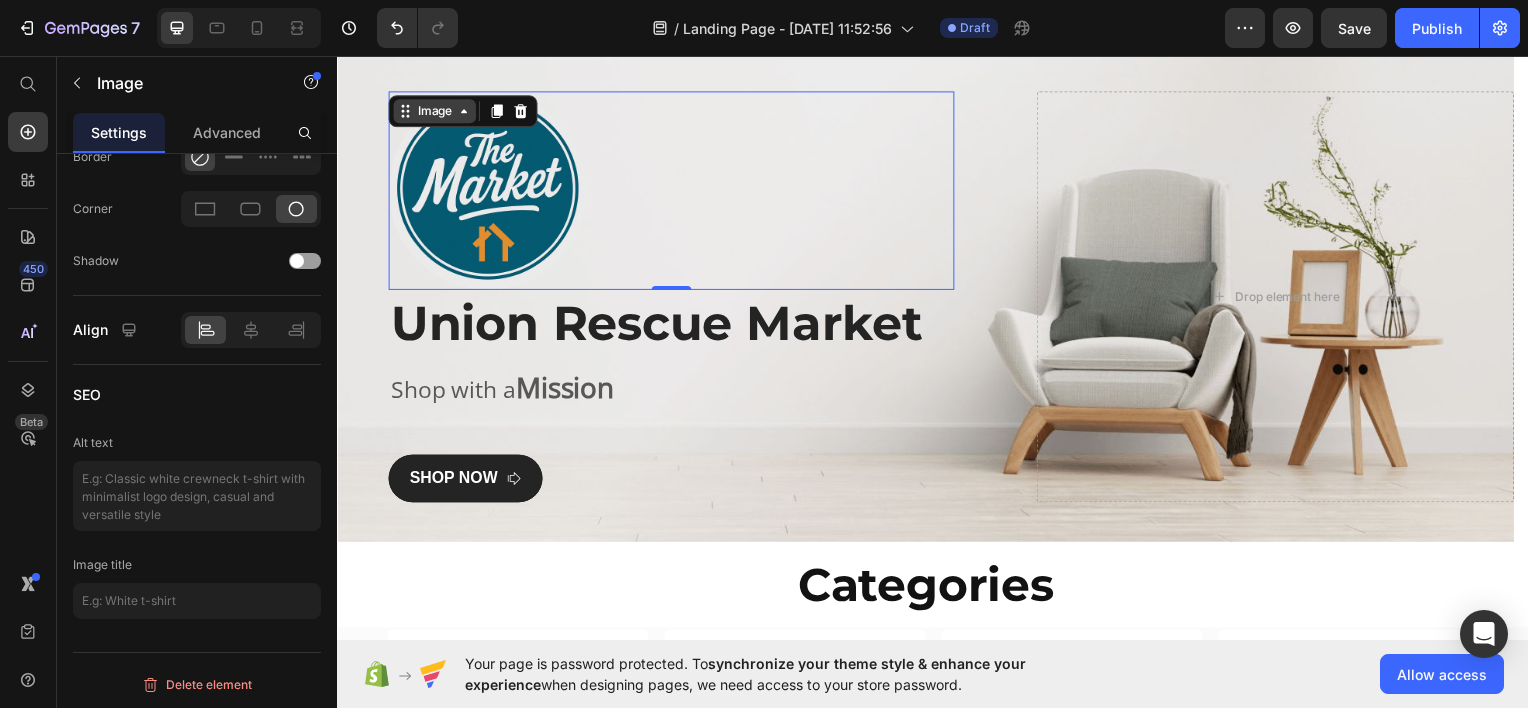 click 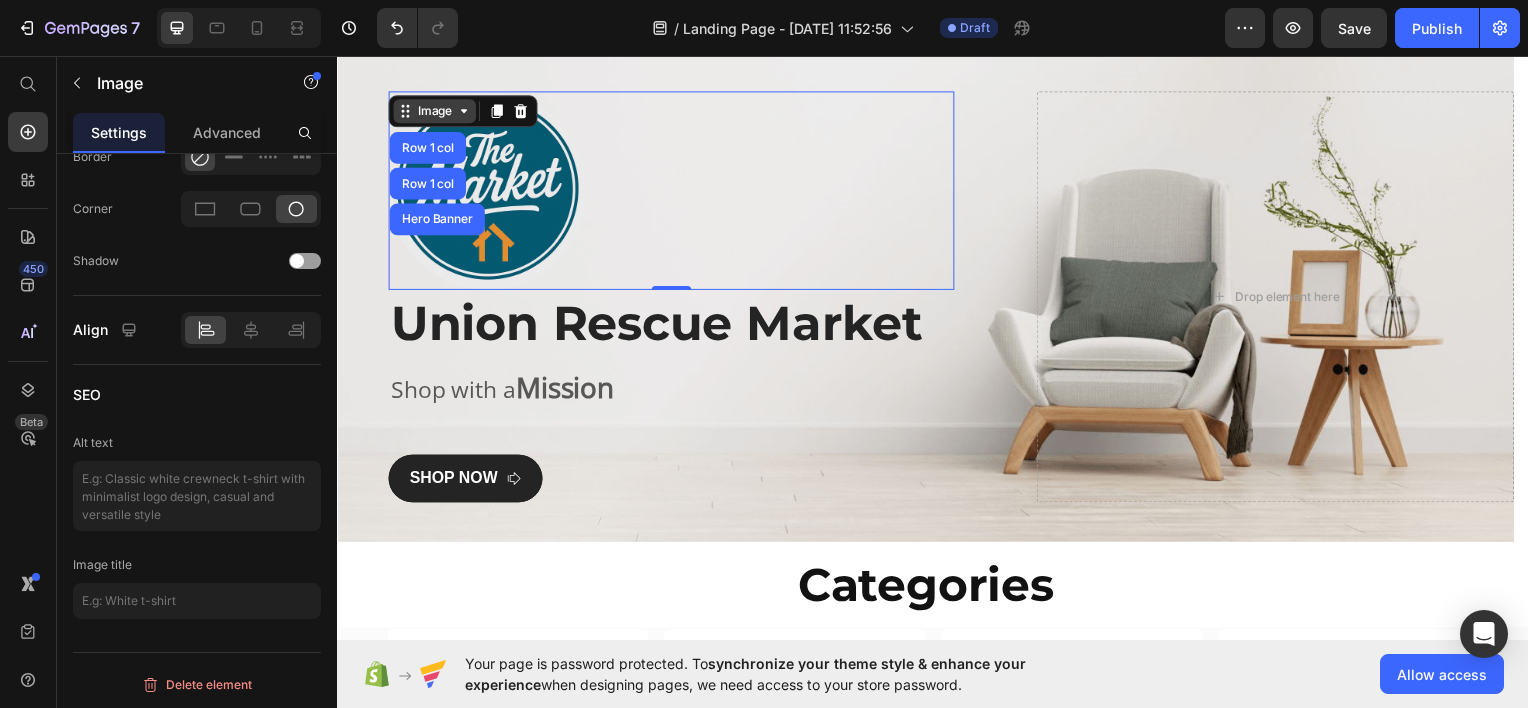 click on "Image" at bounding box center [434, 110] 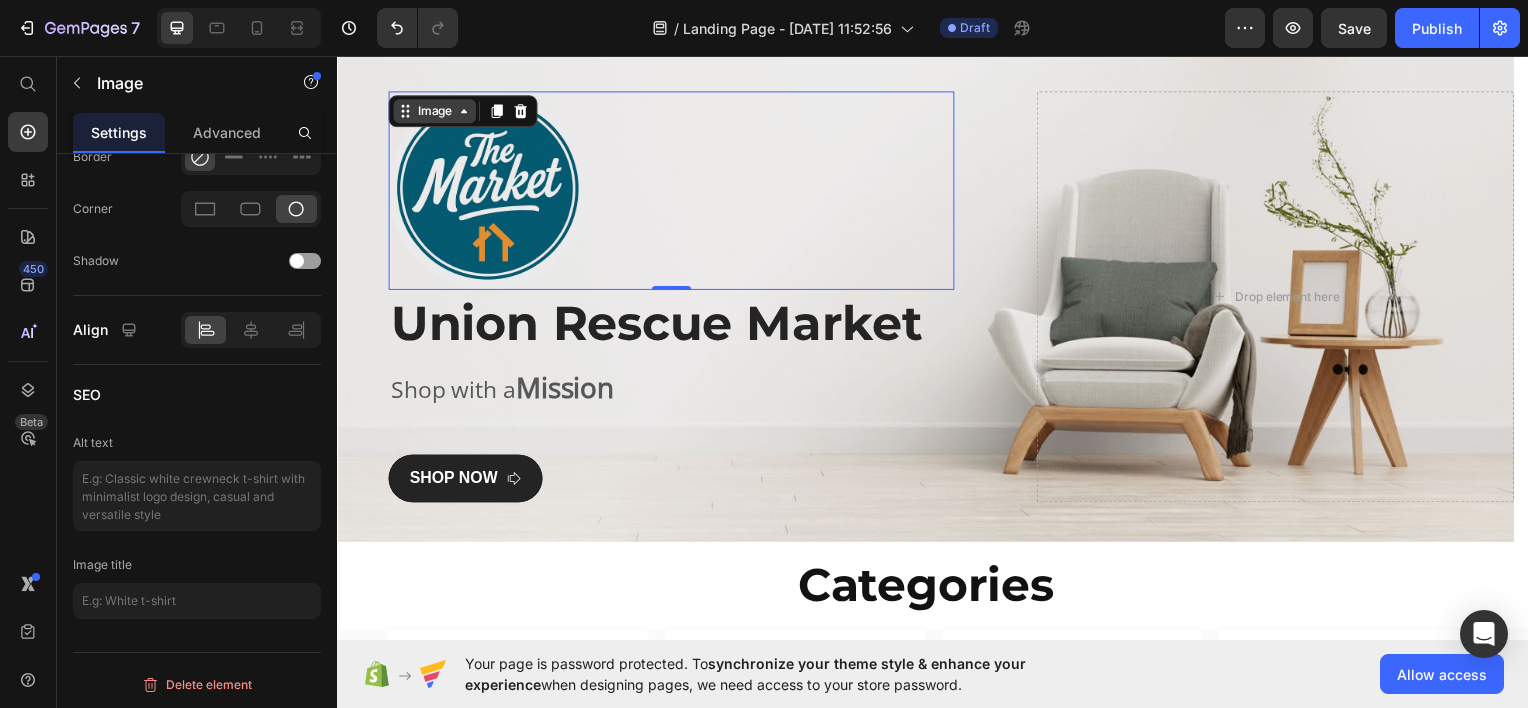 click on "Image" at bounding box center [434, 110] 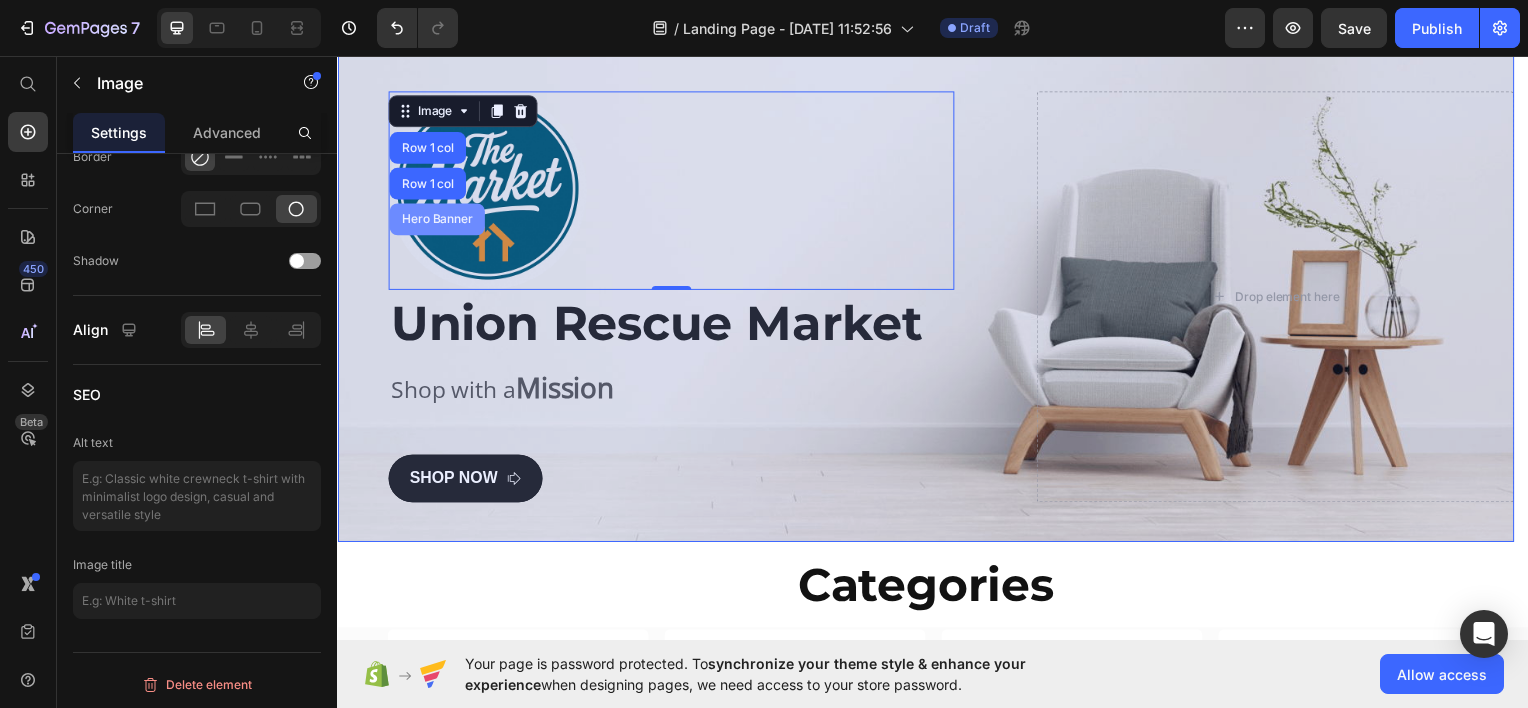 click on "Hero Banner" at bounding box center [437, 219] 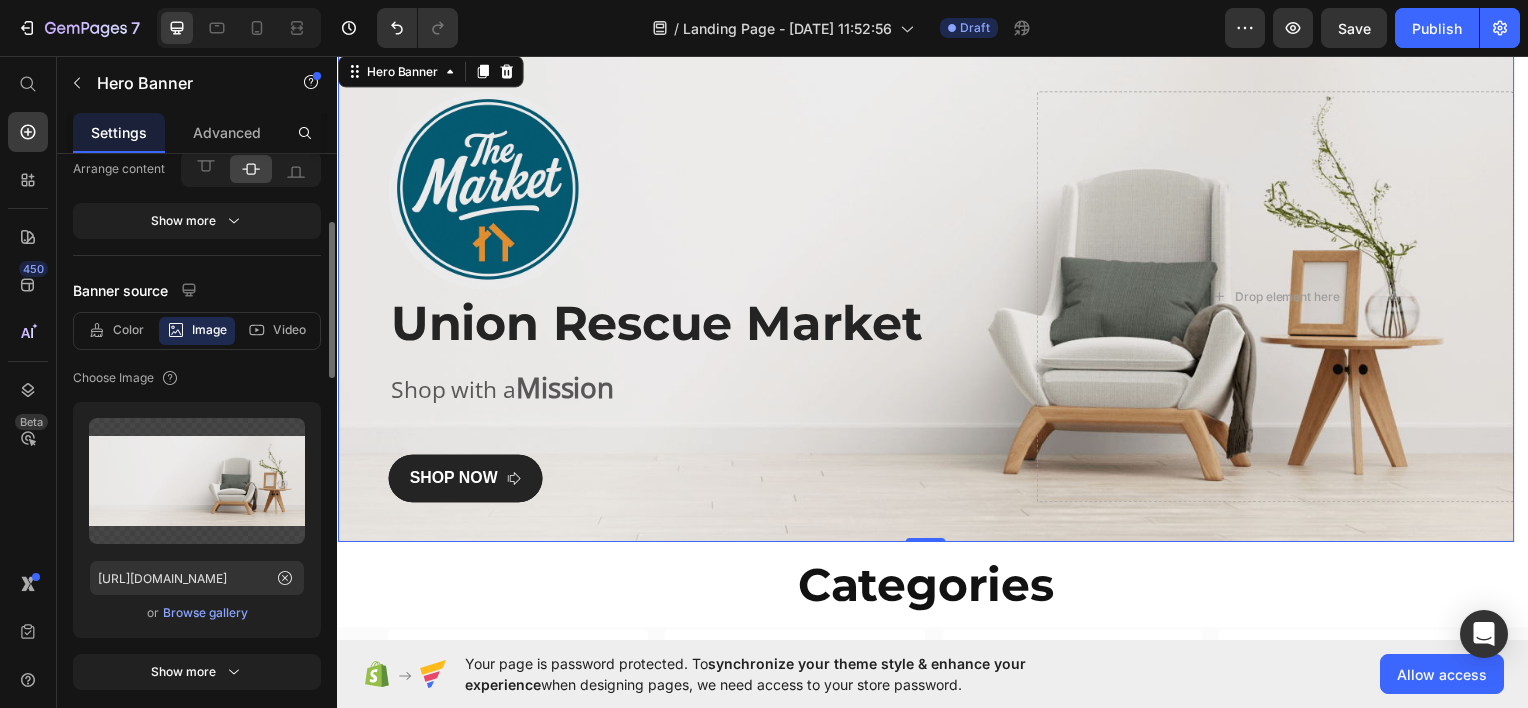 scroll, scrollTop: 209, scrollLeft: 0, axis: vertical 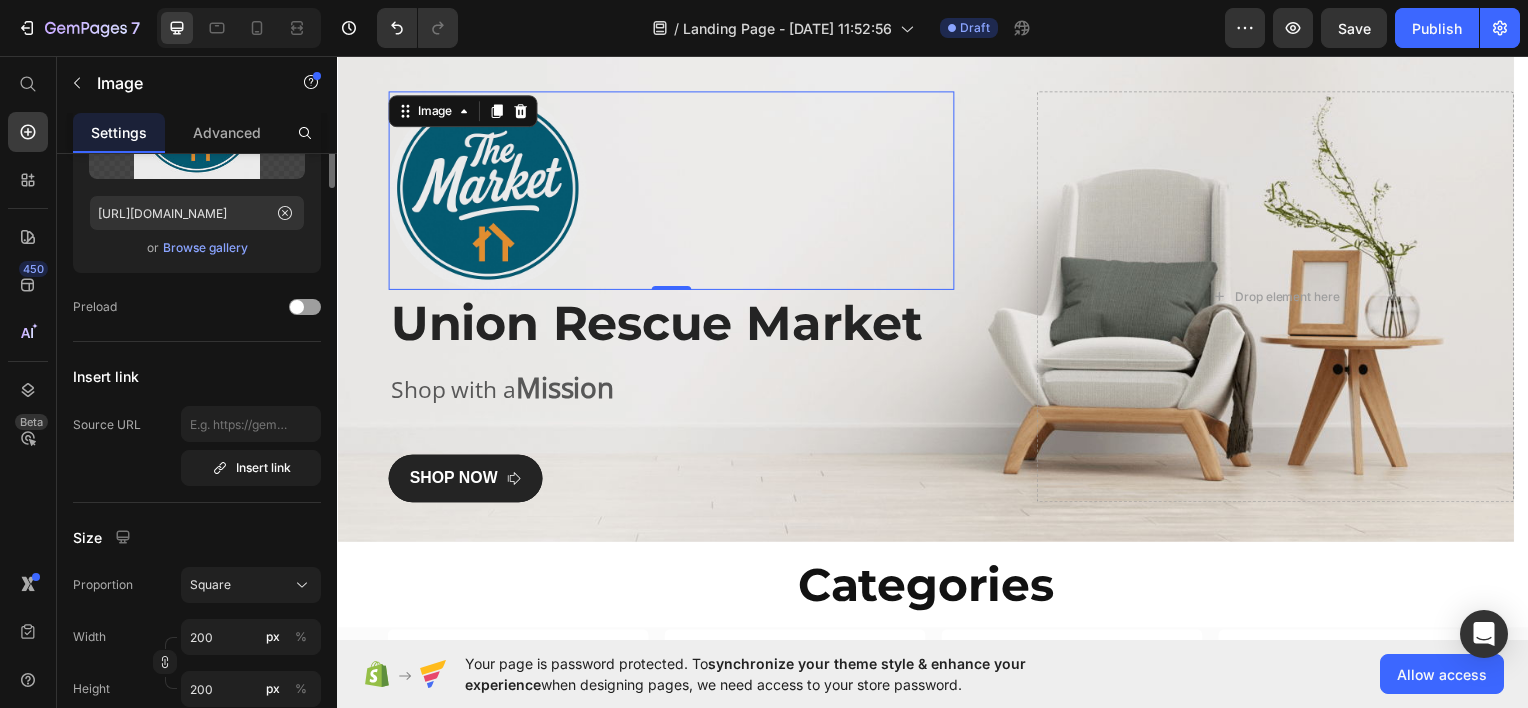 click at bounding box center (673, 190) 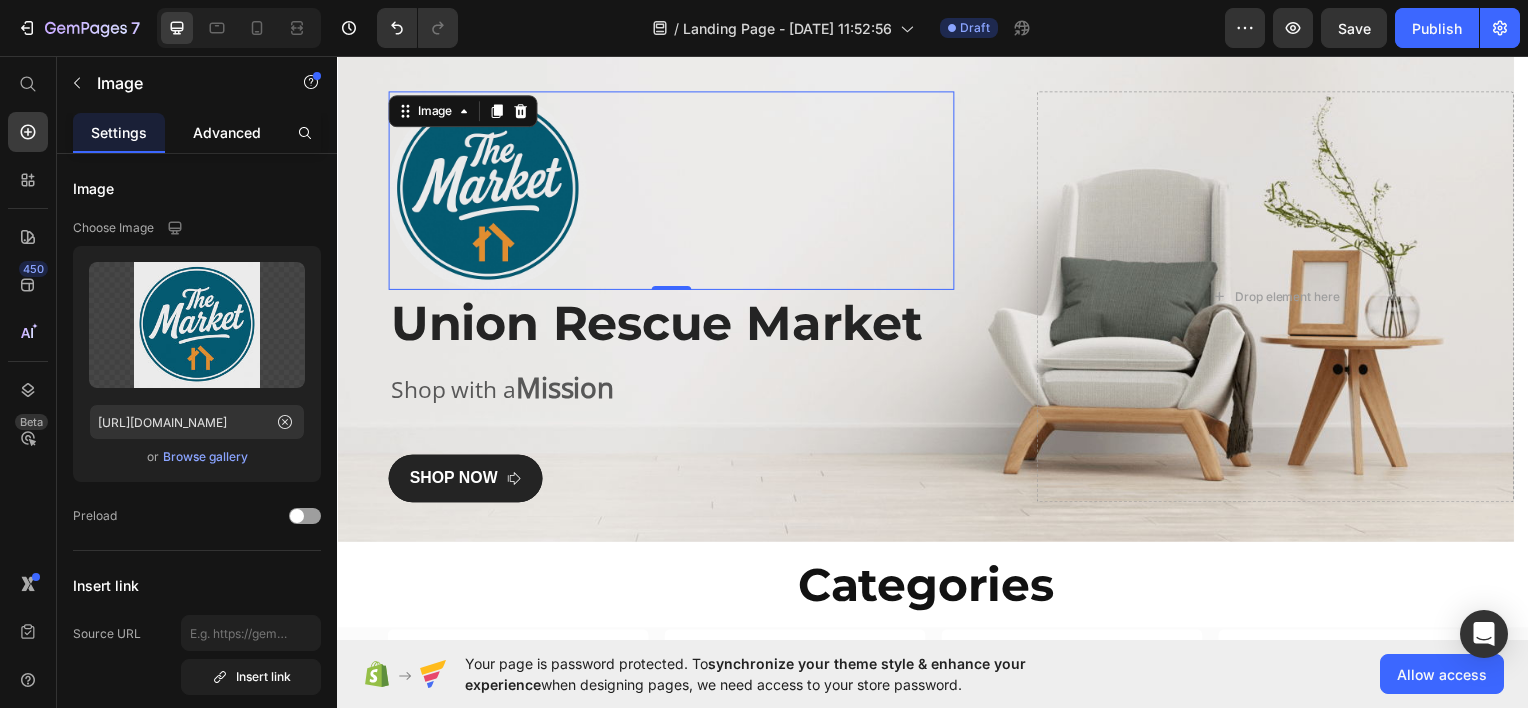 click on "Advanced" at bounding box center (227, 132) 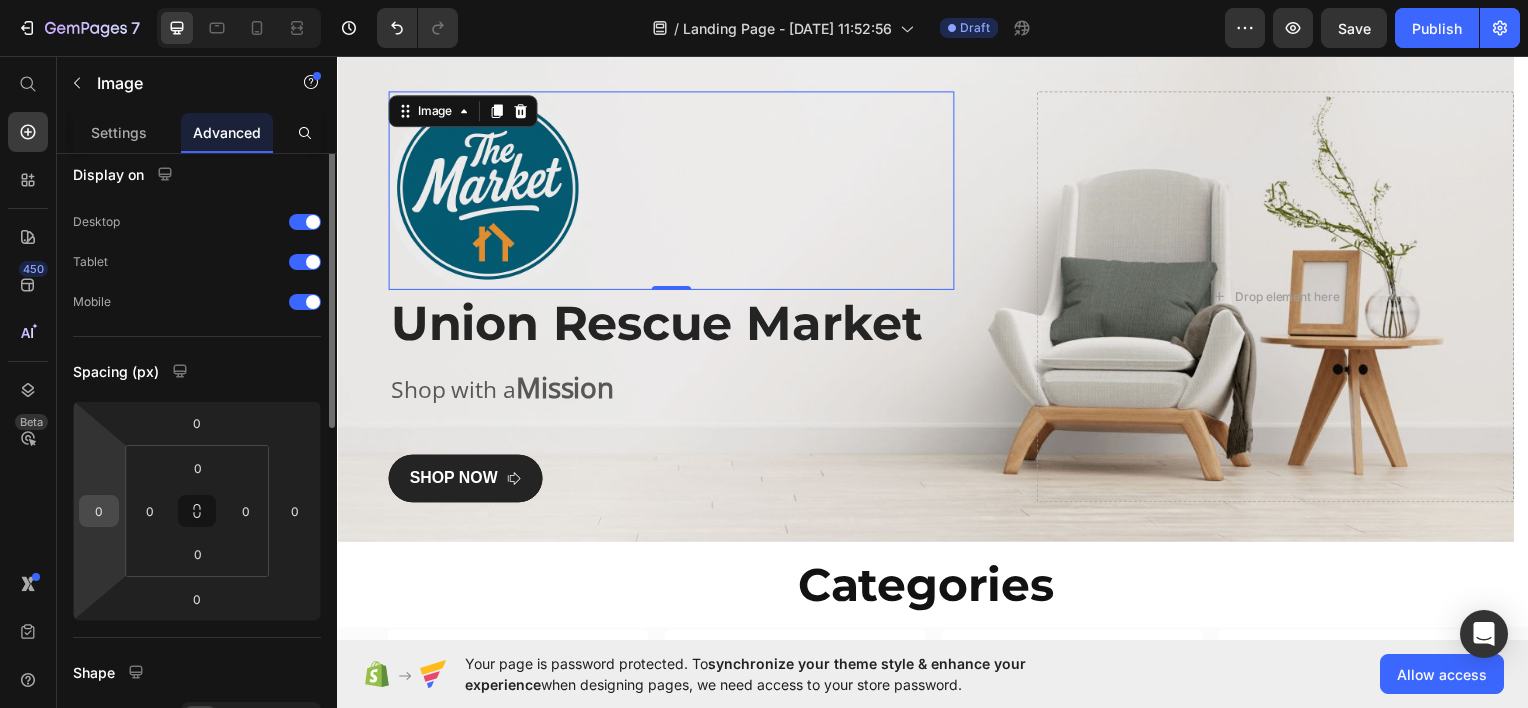 scroll, scrollTop: 0, scrollLeft: 0, axis: both 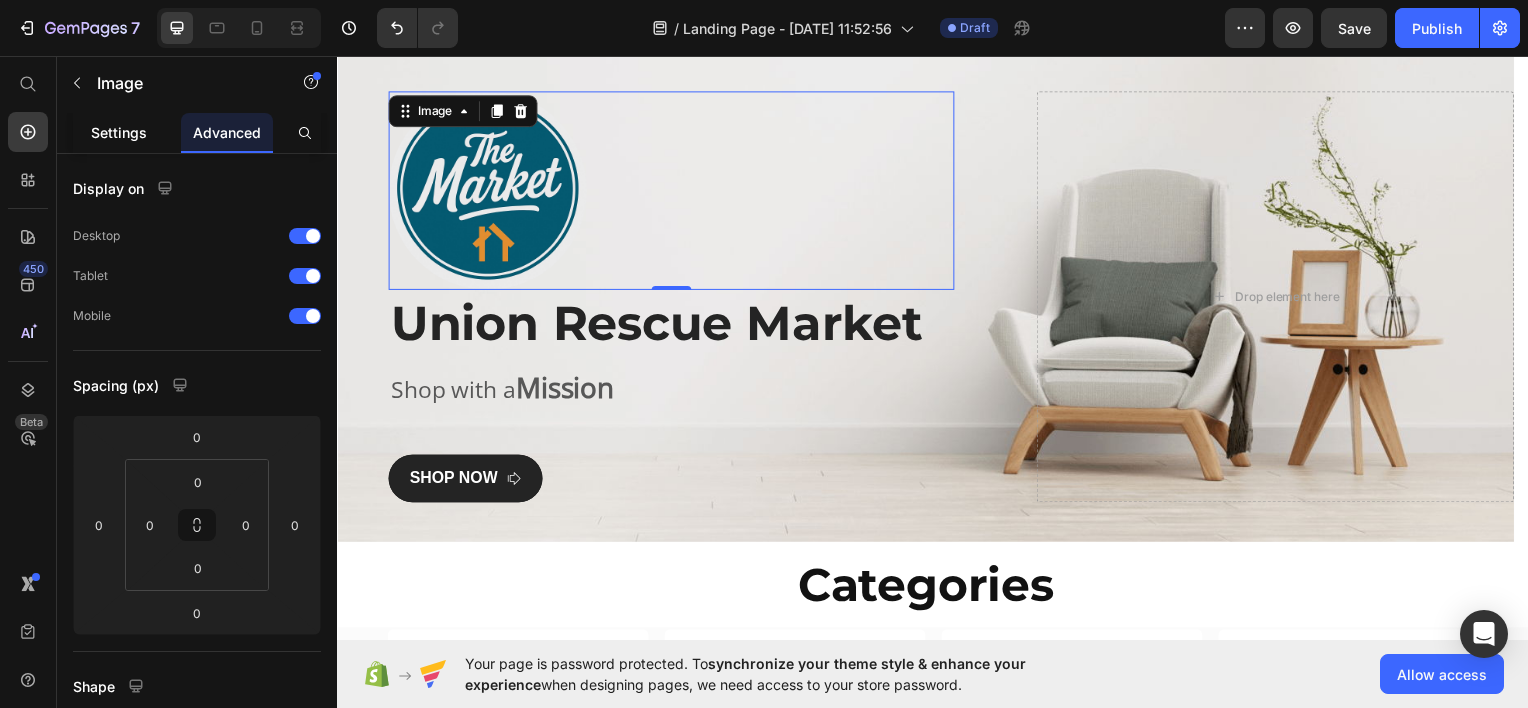 click on "Settings" at bounding box center [119, 132] 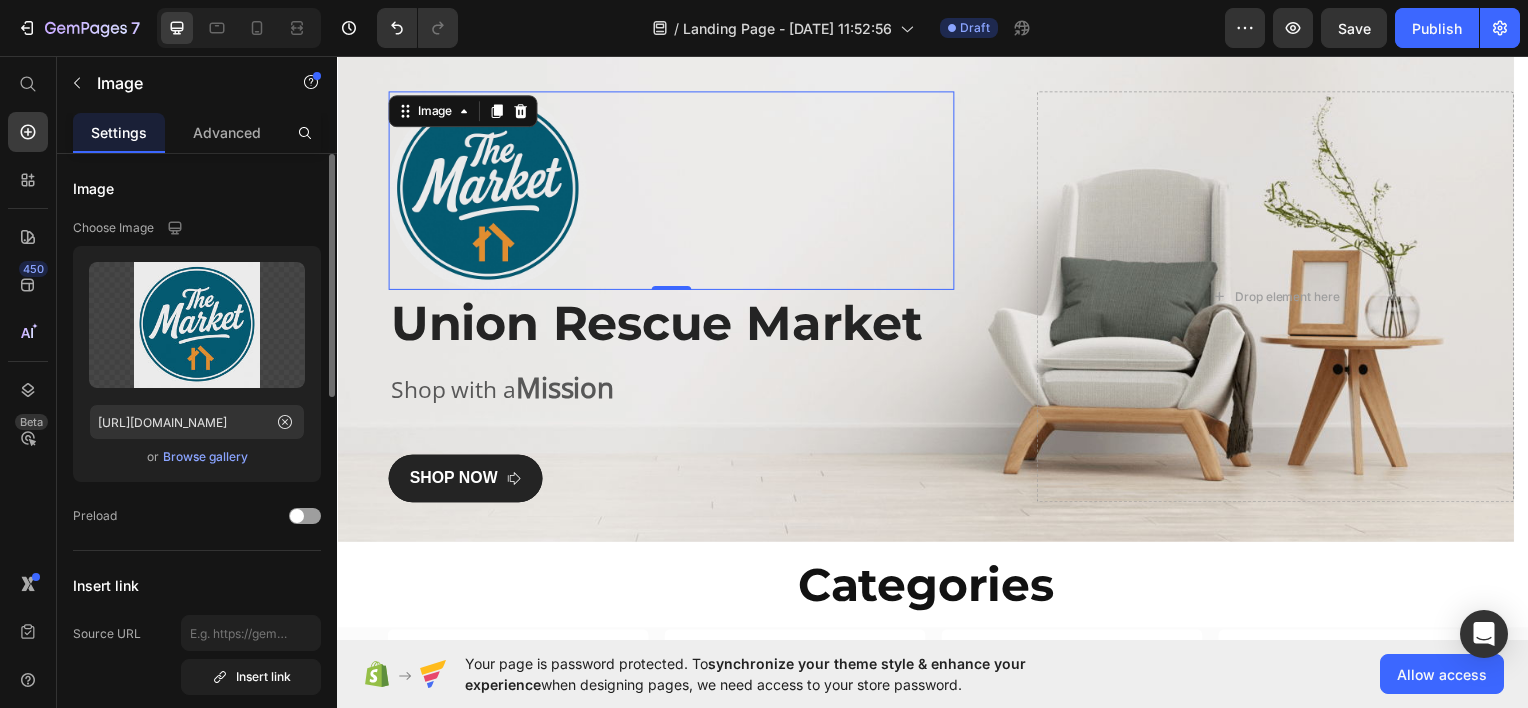 scroll, scrollTop: 0, scrollLeft: 0, axis: both 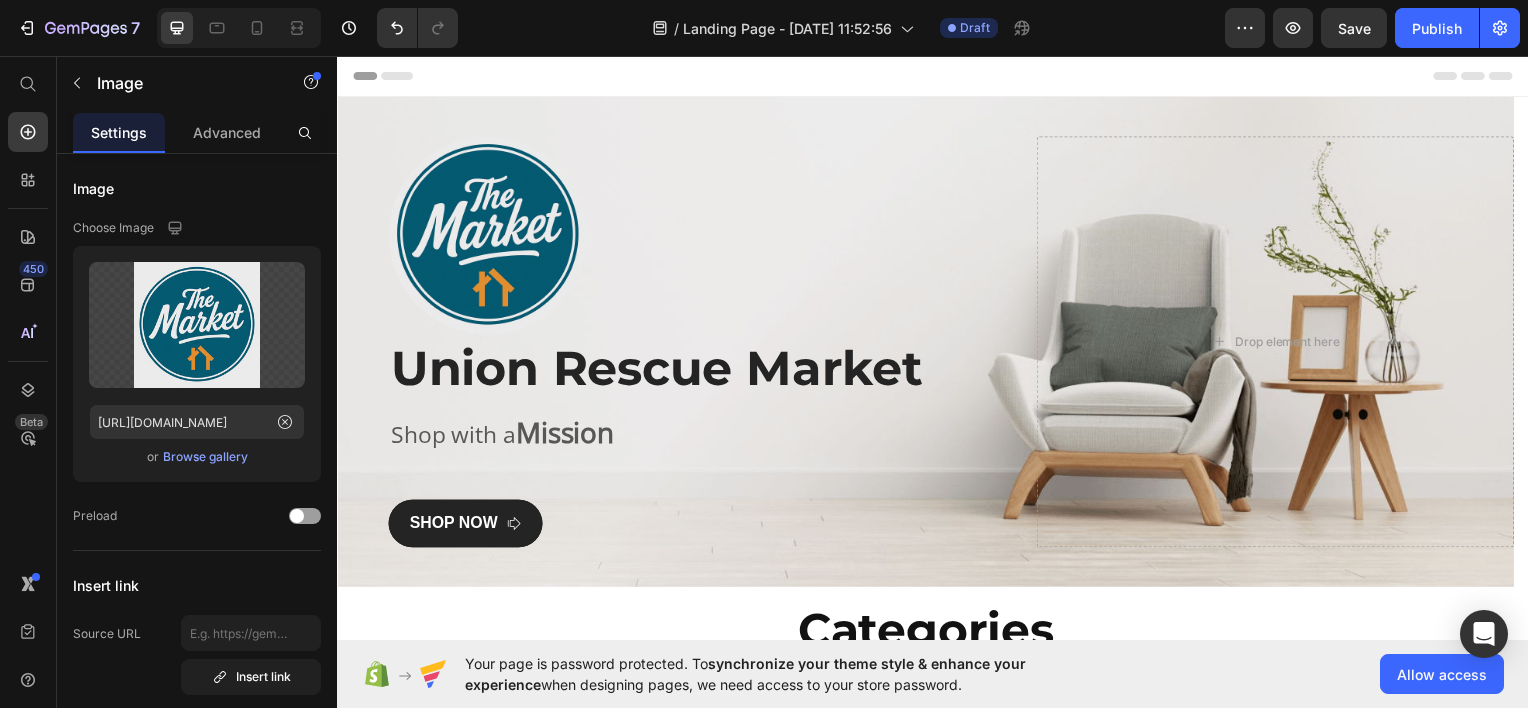 click at bounding box center [673, 236] 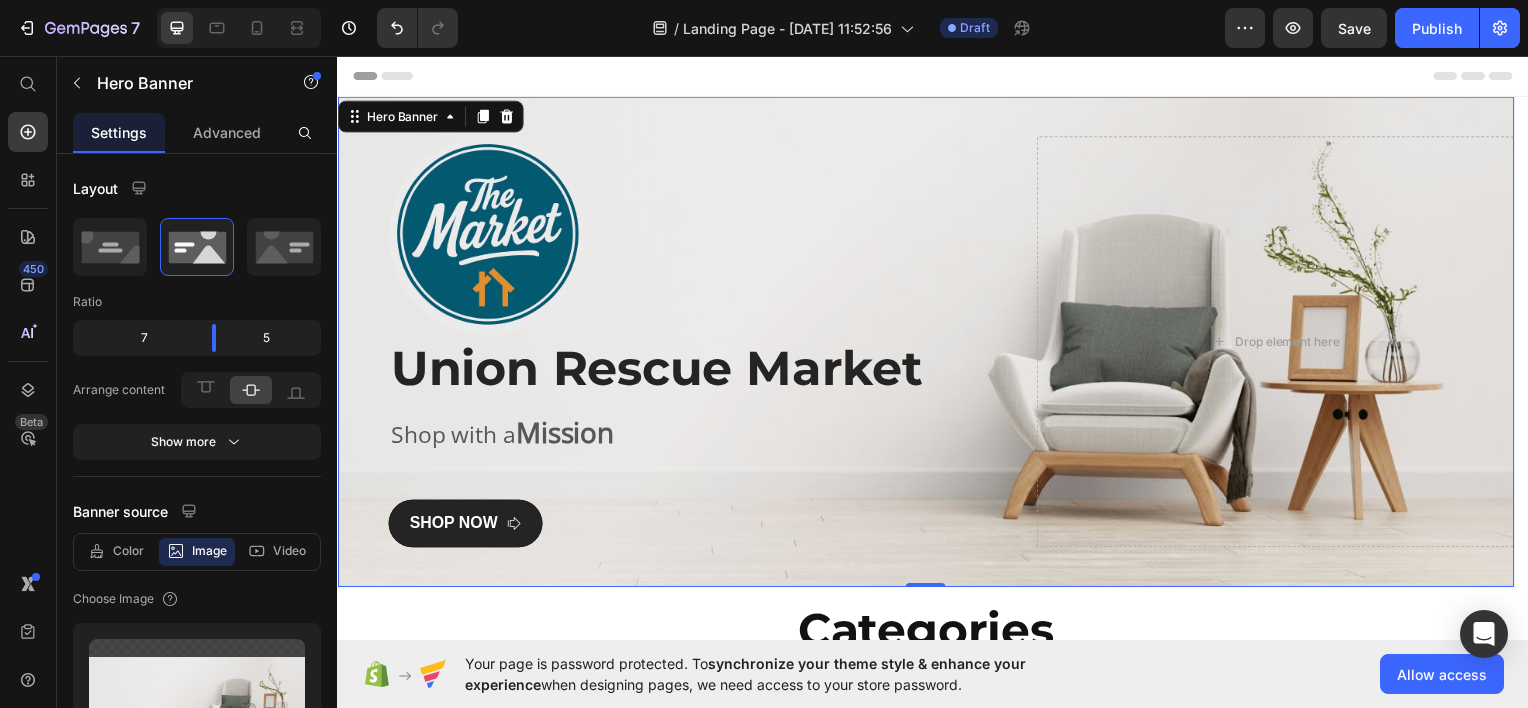 click on "Image Row Union Rescue Market Heading Shop with a  Mission Text block
SHOP NOW Button Row
Drop element here Hero Banner   0" at bounding box center (929, 343) 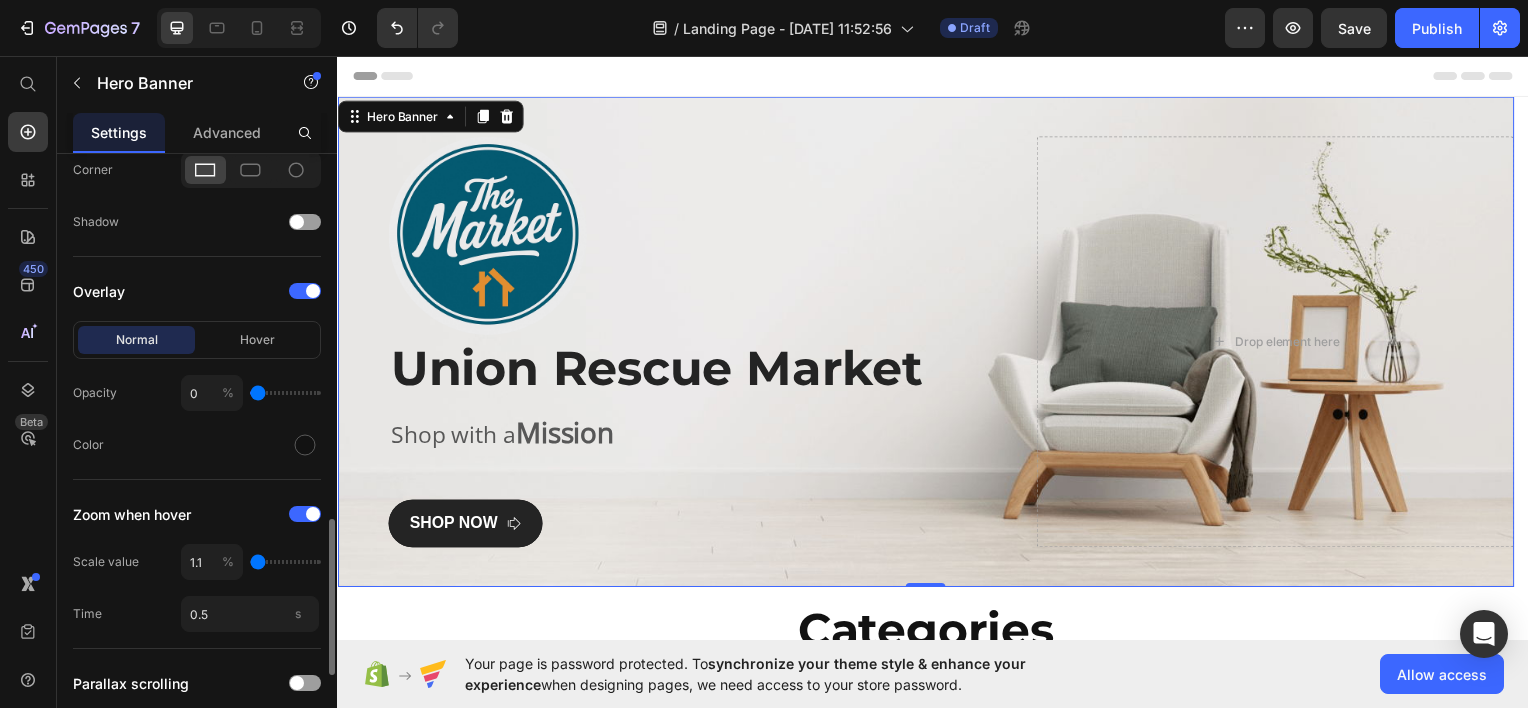 scroll, scrollTop: 1431, scrollLeft: 0, axis: vertical 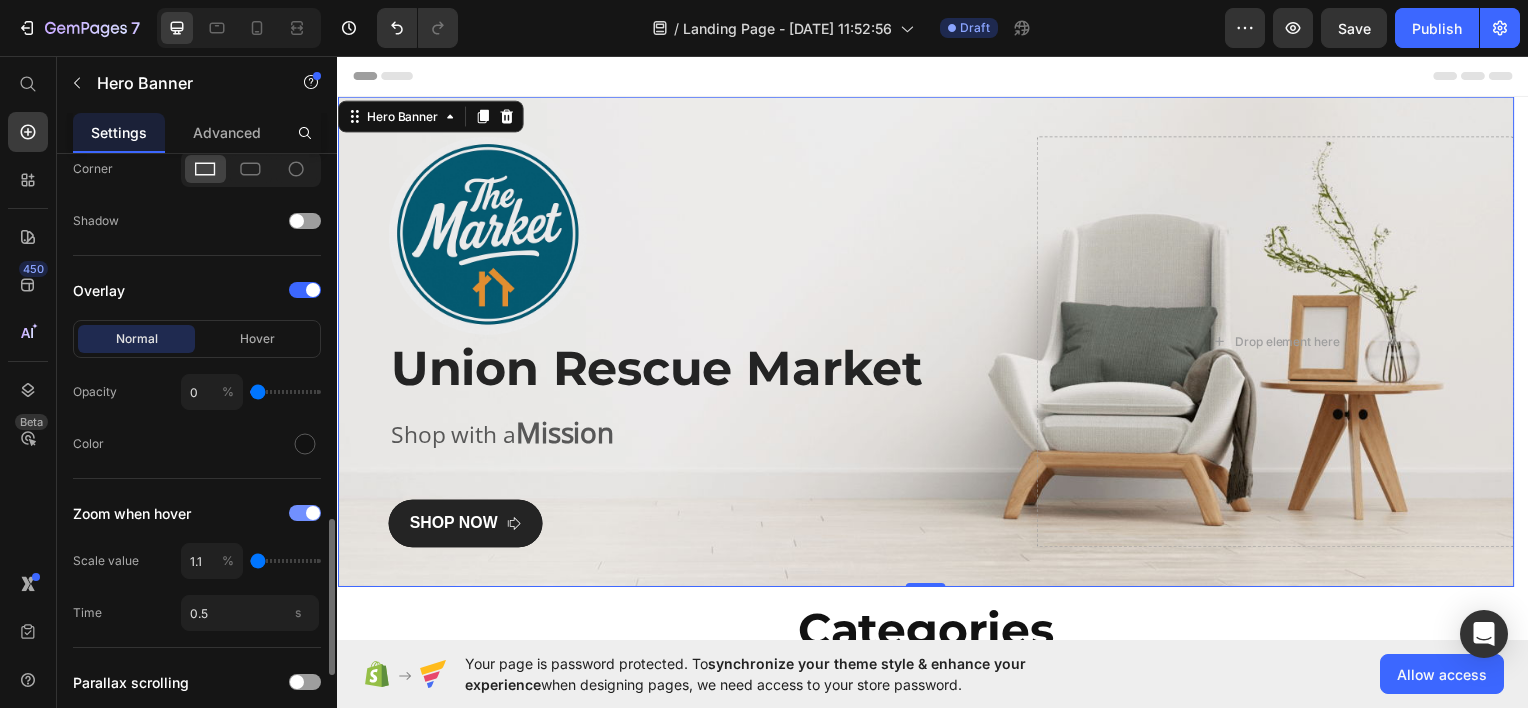click at bounding box center (305, 513) 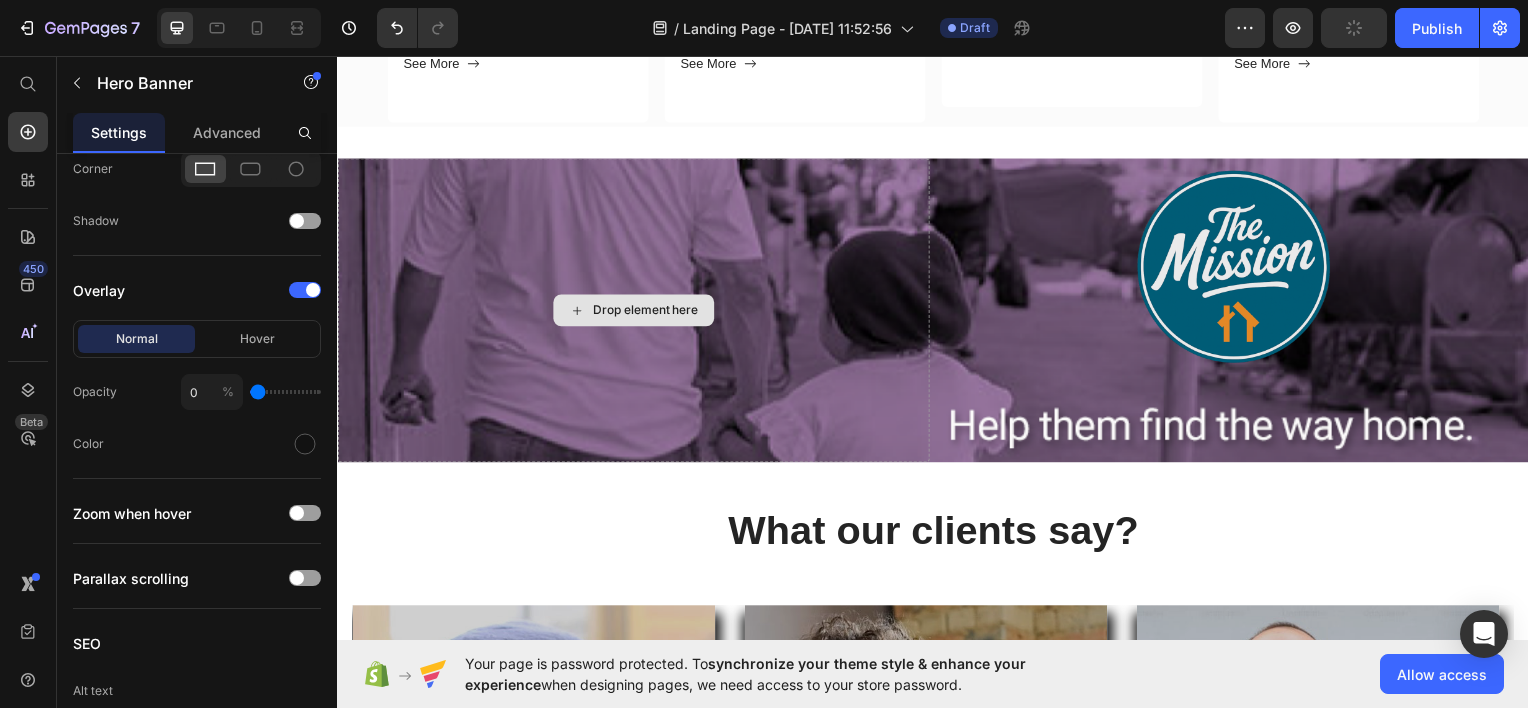 scroll, scrollTop: 1028, scrollLeft: 0, axis: vertical 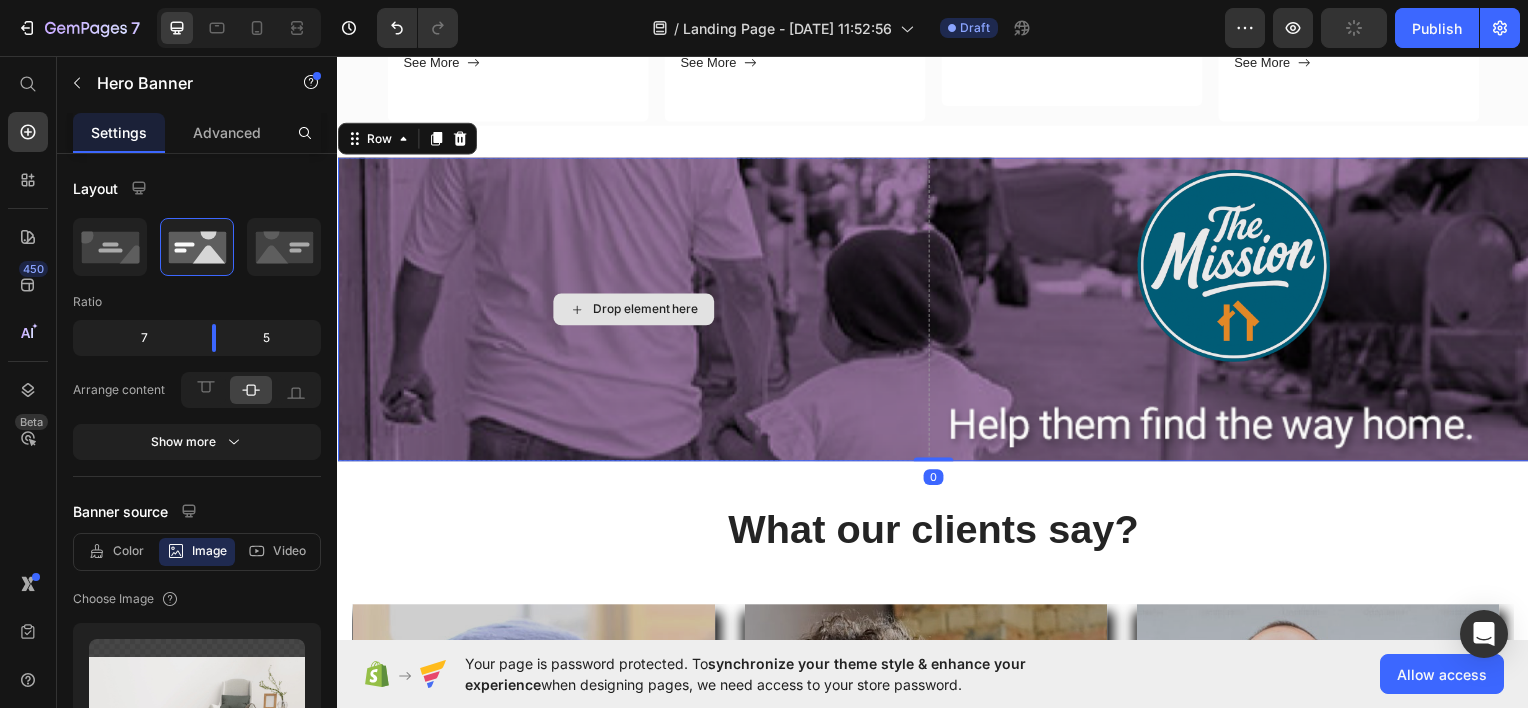 click on "Drop element here" at bounding box center (635, 310) 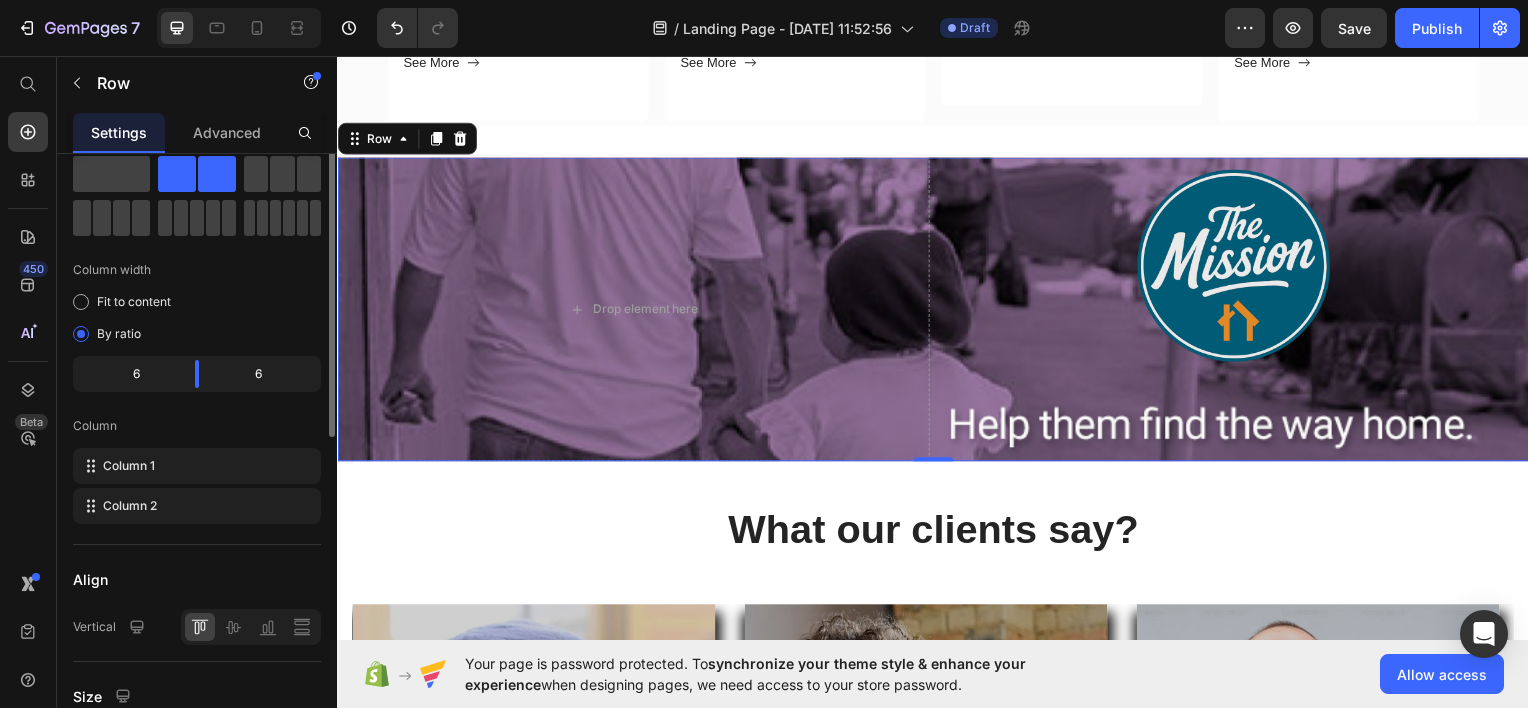 scroll, scrollTop: 0, scrollLeft: 0, axis: both 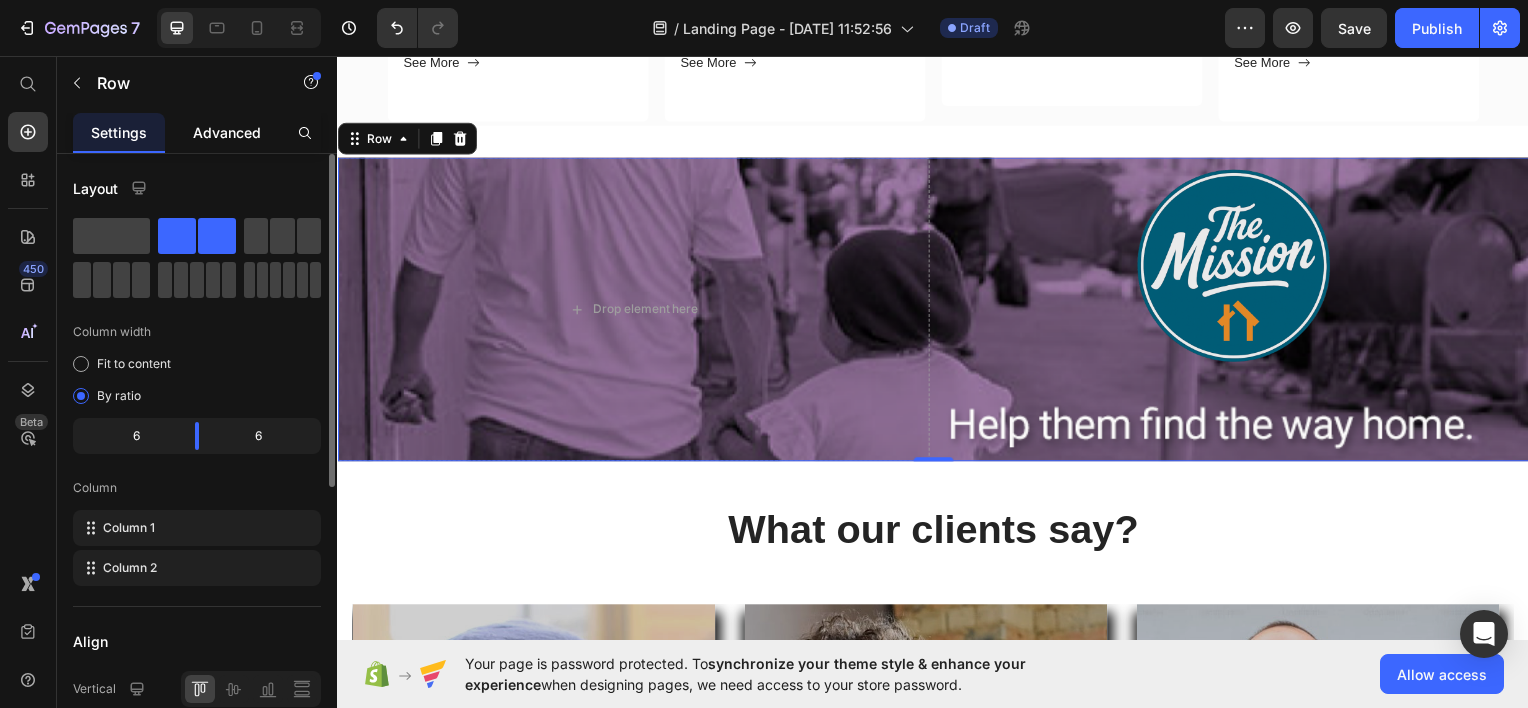 click on "Advanced" at bounding box center (227, 132) 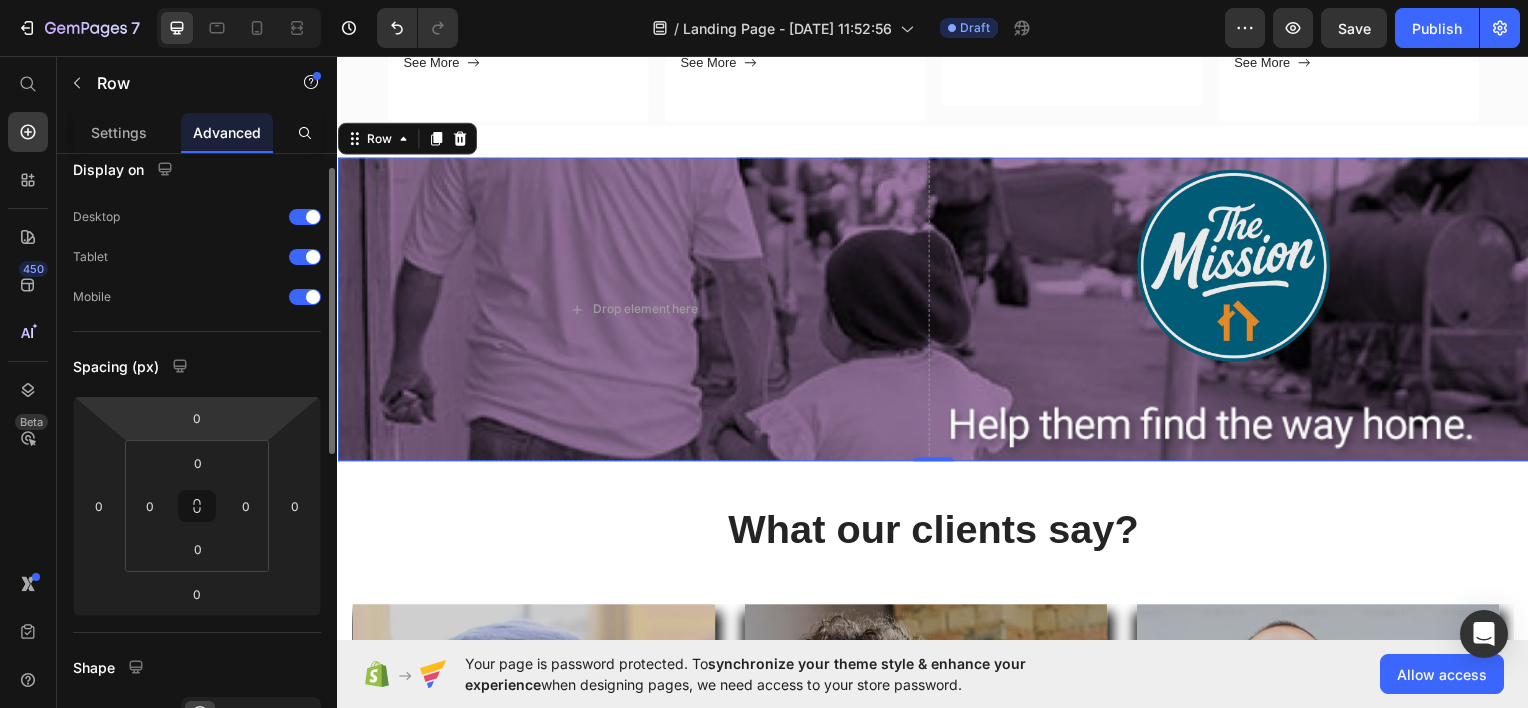 scroll, scrollTop: 0, scrollLeft: 0, axis: both 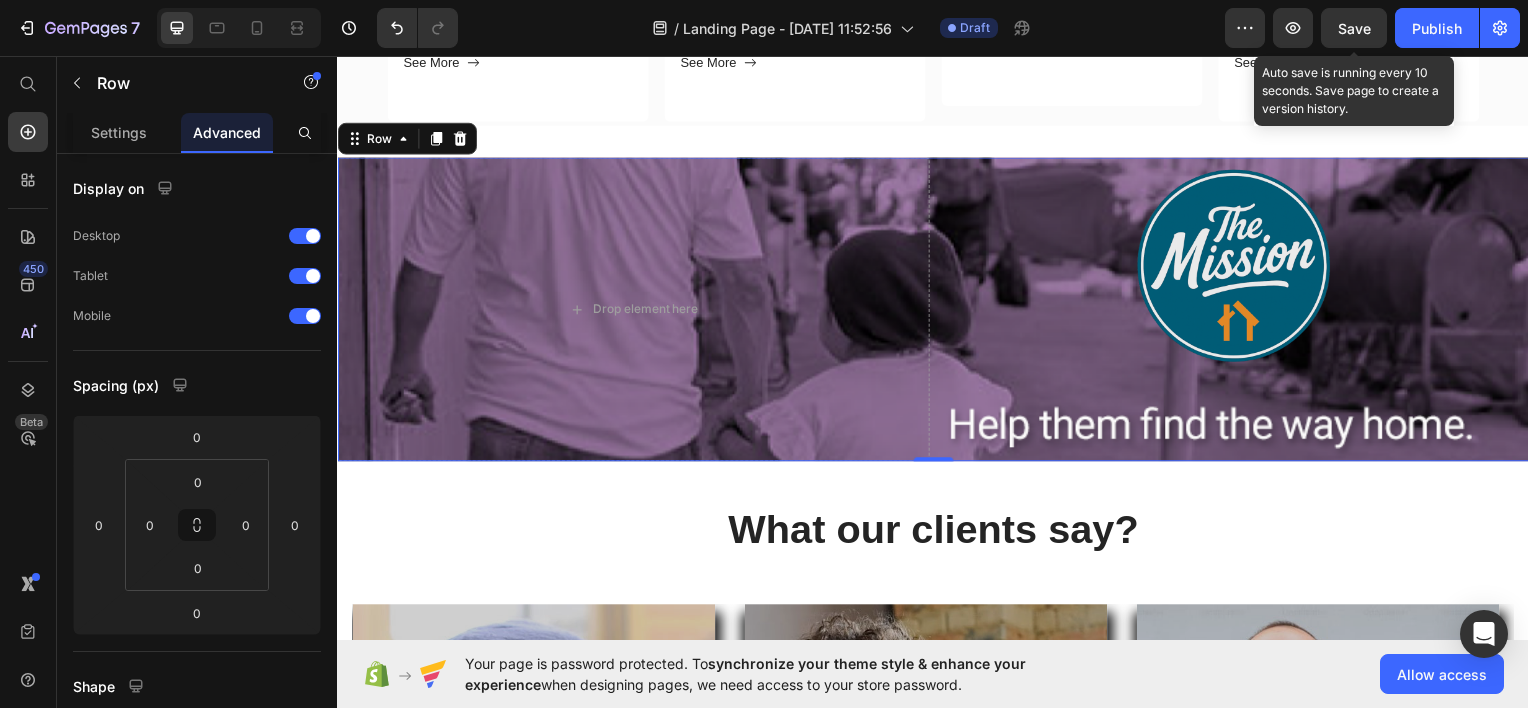 click on "Save" at bounding box center (1354, 28) 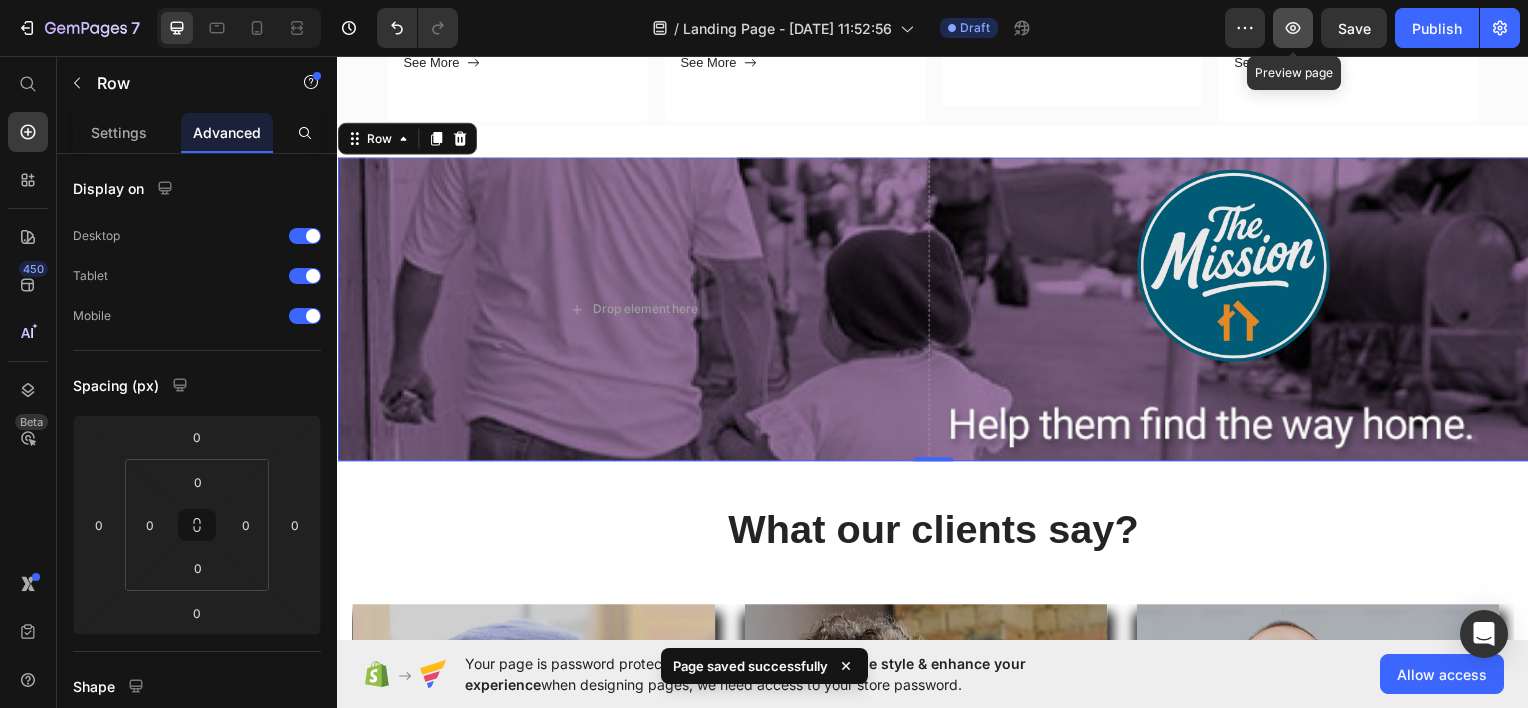 click 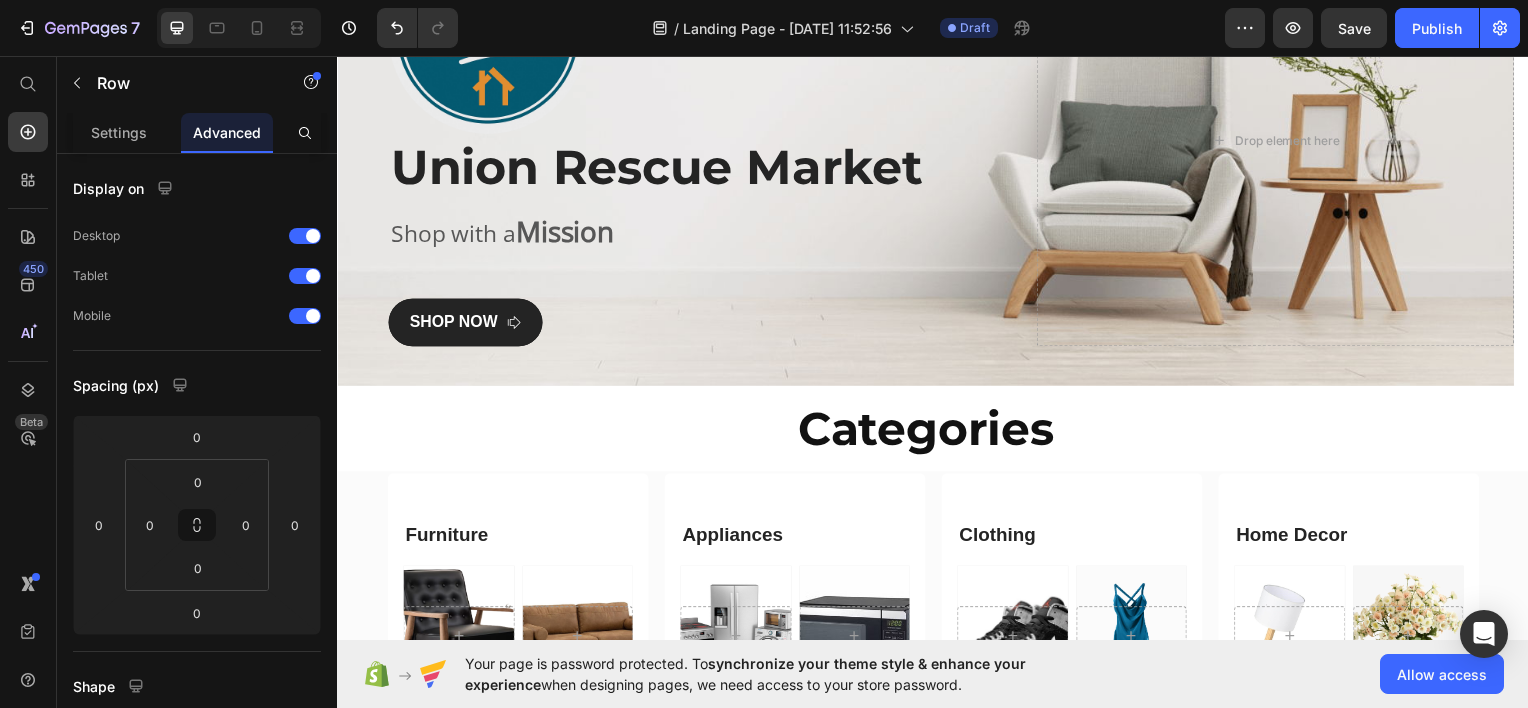 scroll, scrollTop: 202, scrollLeft: 0, axis: vertical 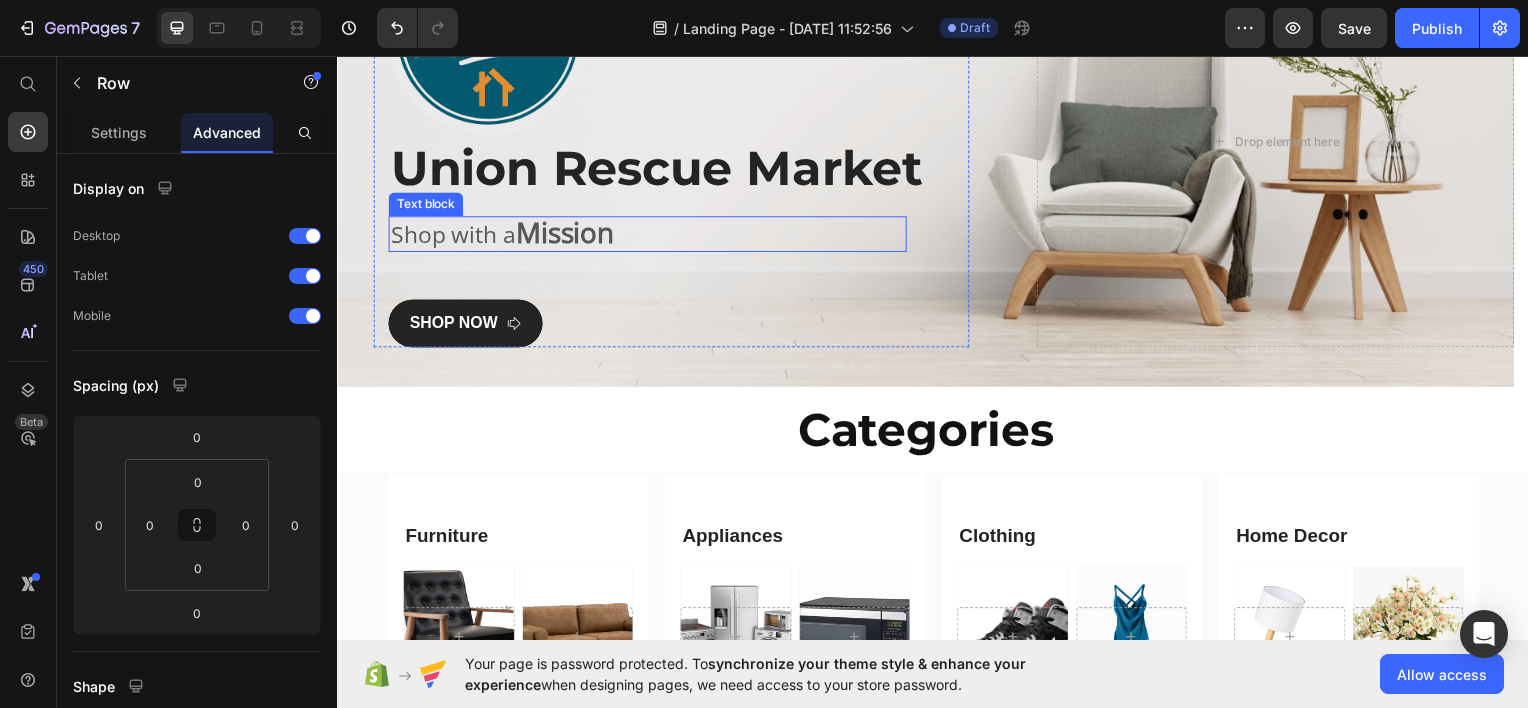 click on "Mission" at bounding box center (565, 232) 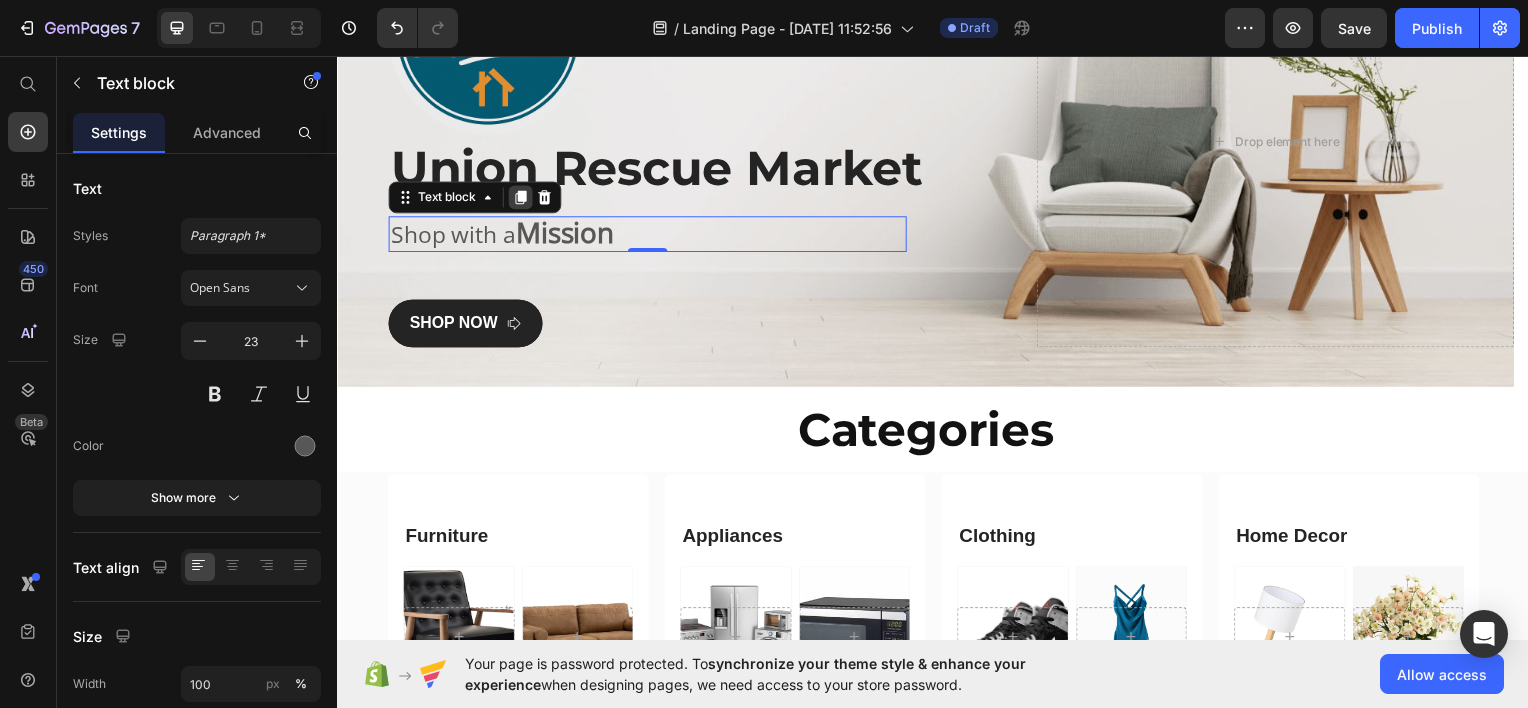 click 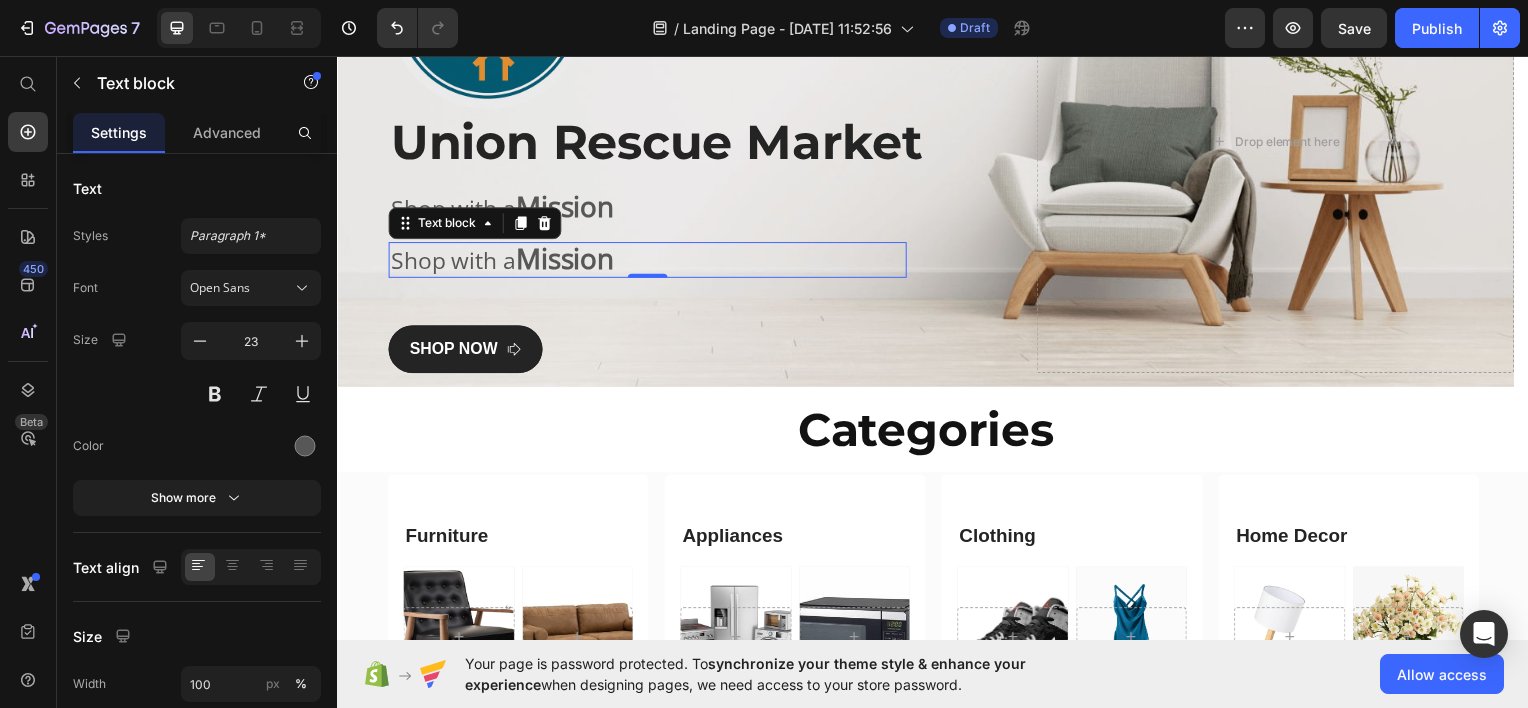 click on "Mission" at bounding box center [565, 258] 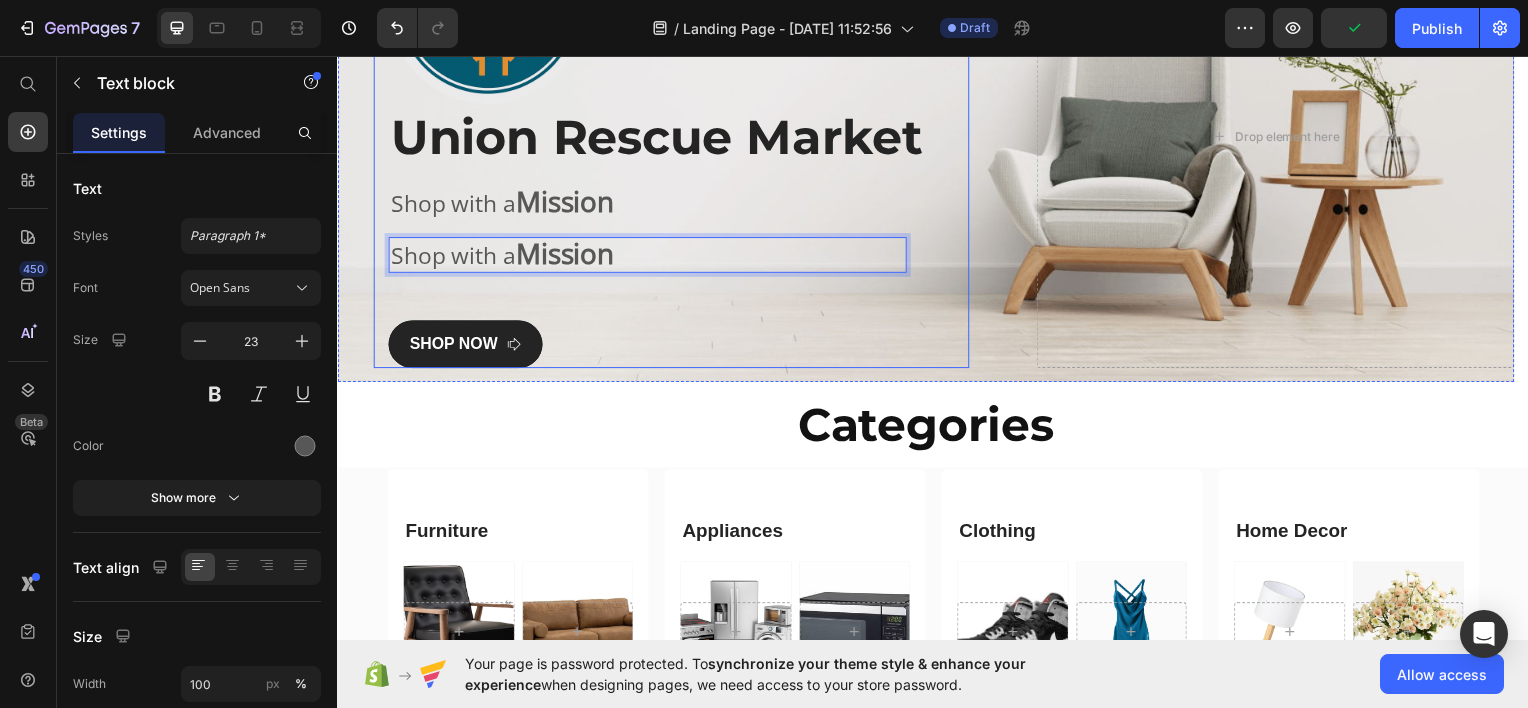 scroll, scrollTop: 208, scrollLeft: 0, axis: vertical 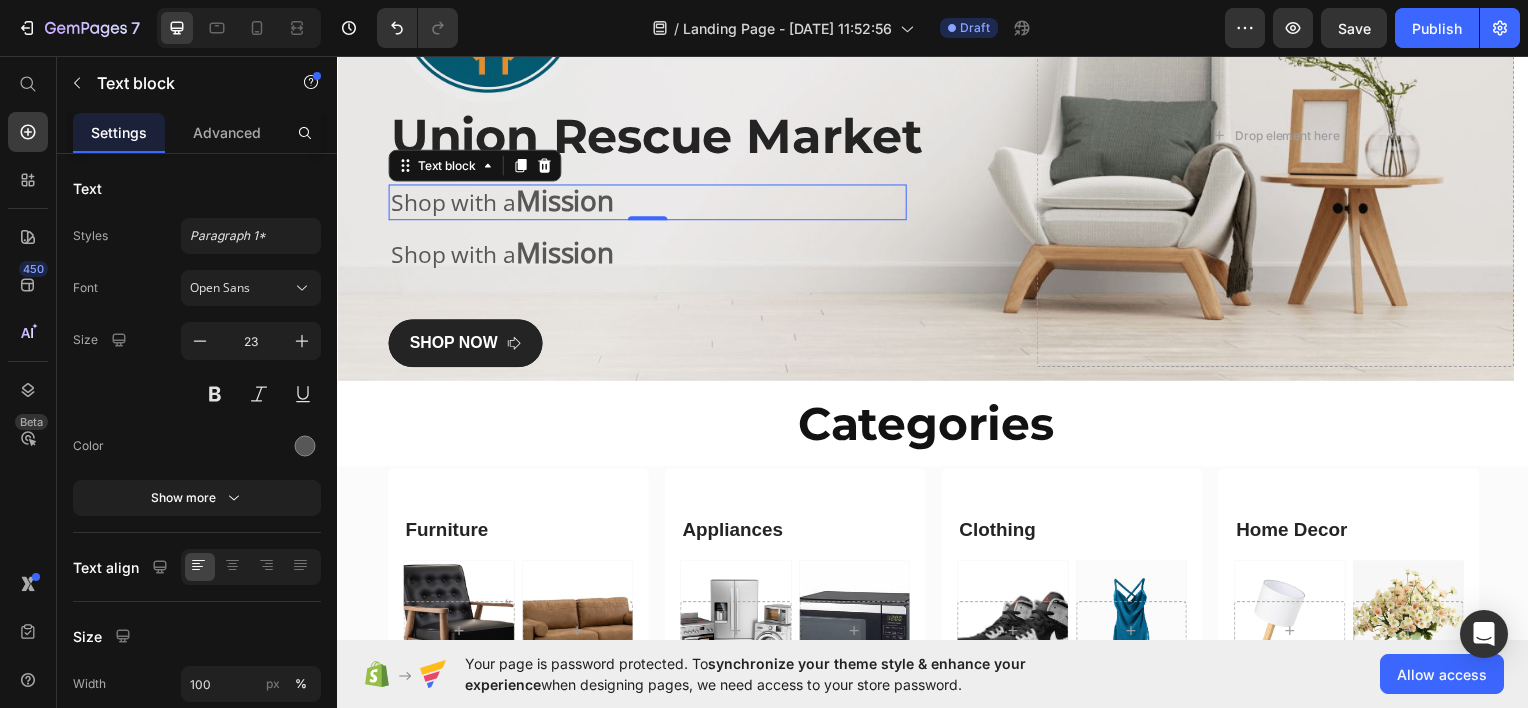click on "Shop with a  Mission" at bounding box center [649, 202] 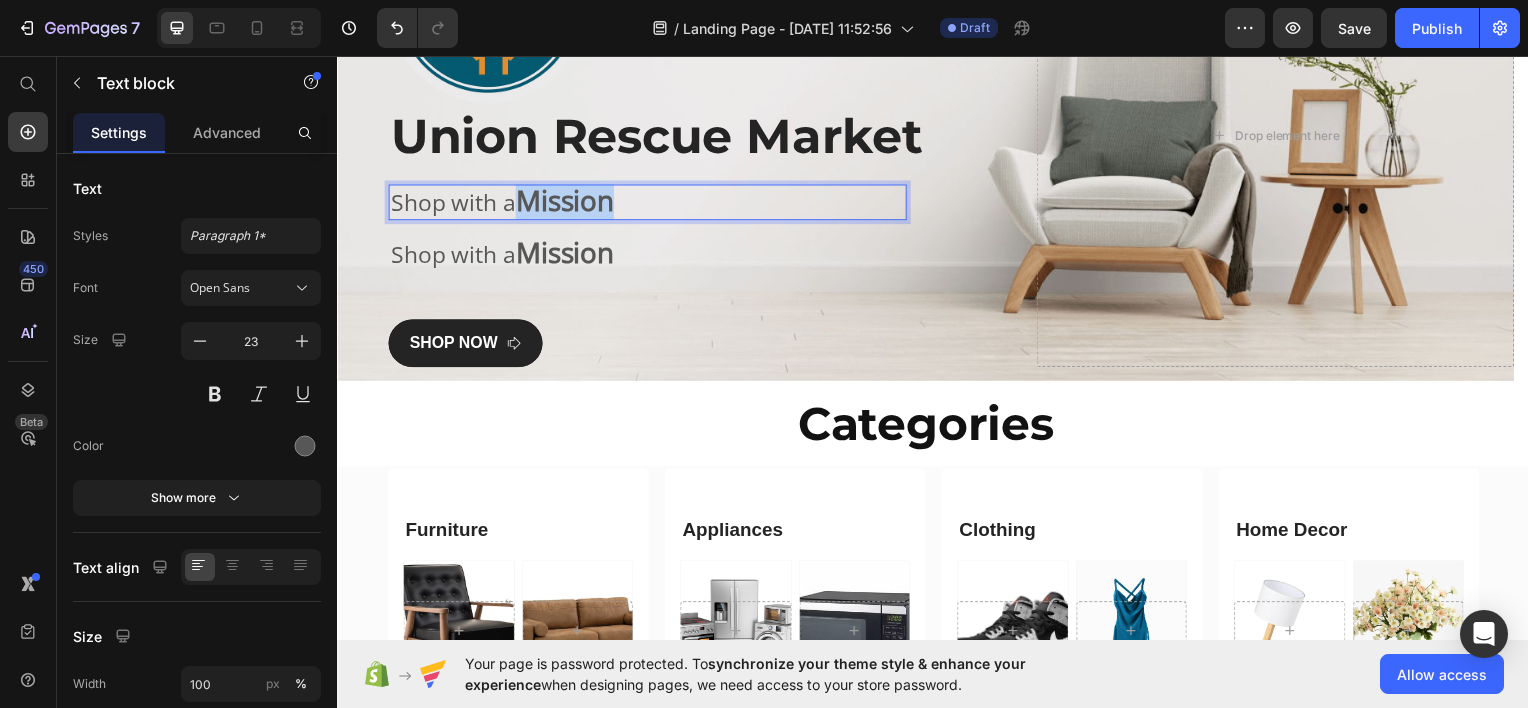 click on "Mission" at bounding box center (565, 200) 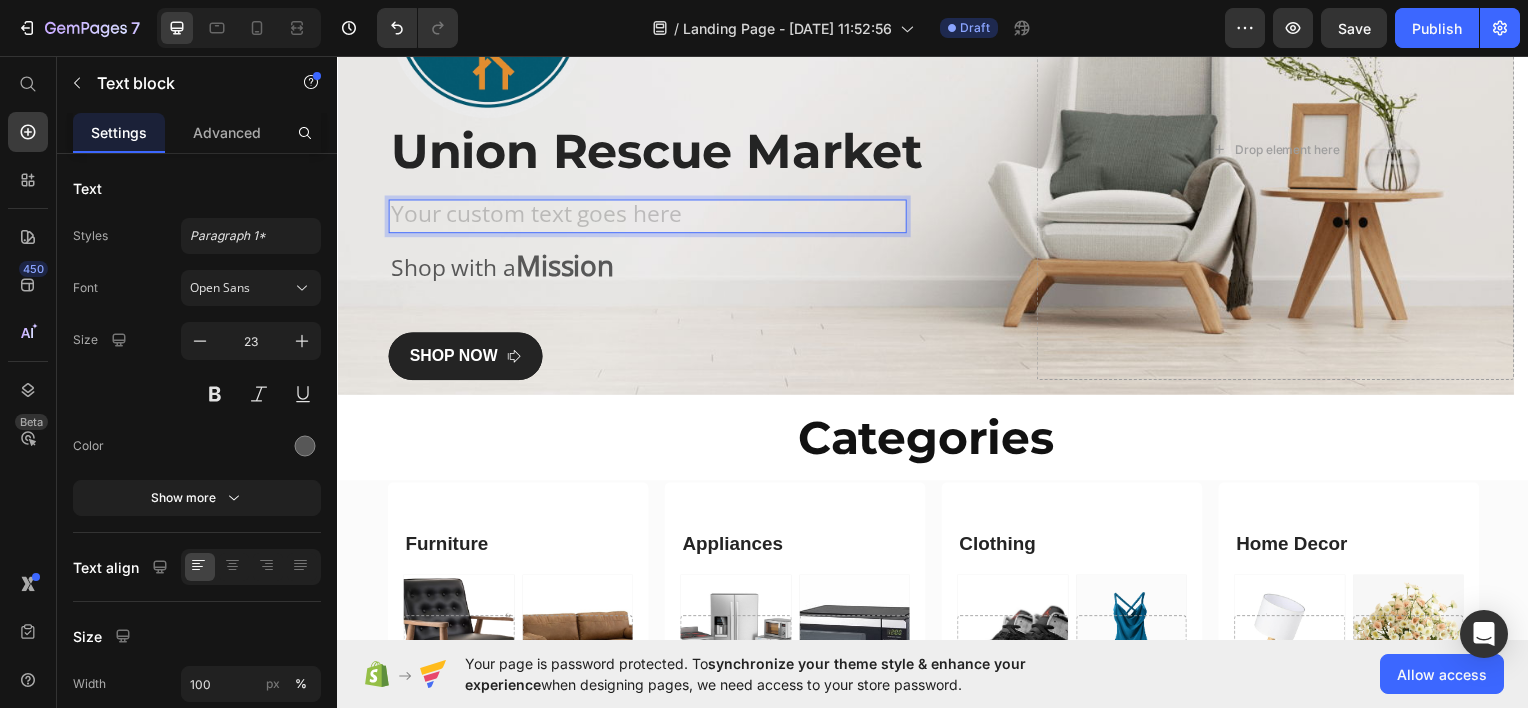 scroll, scrollTop: 179, scrollLeft: 0, axis: vertical 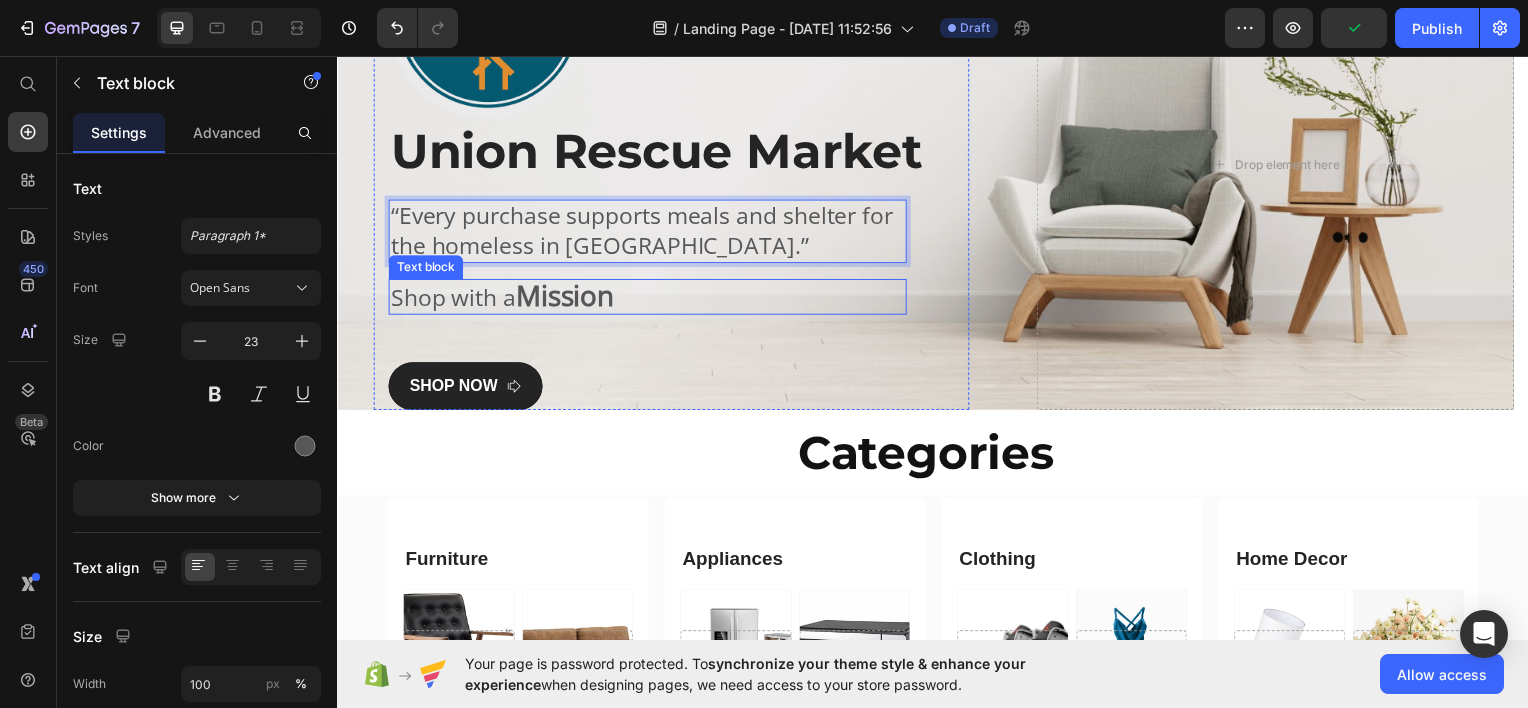 click on "Mission" at bounding box center (565, 295) 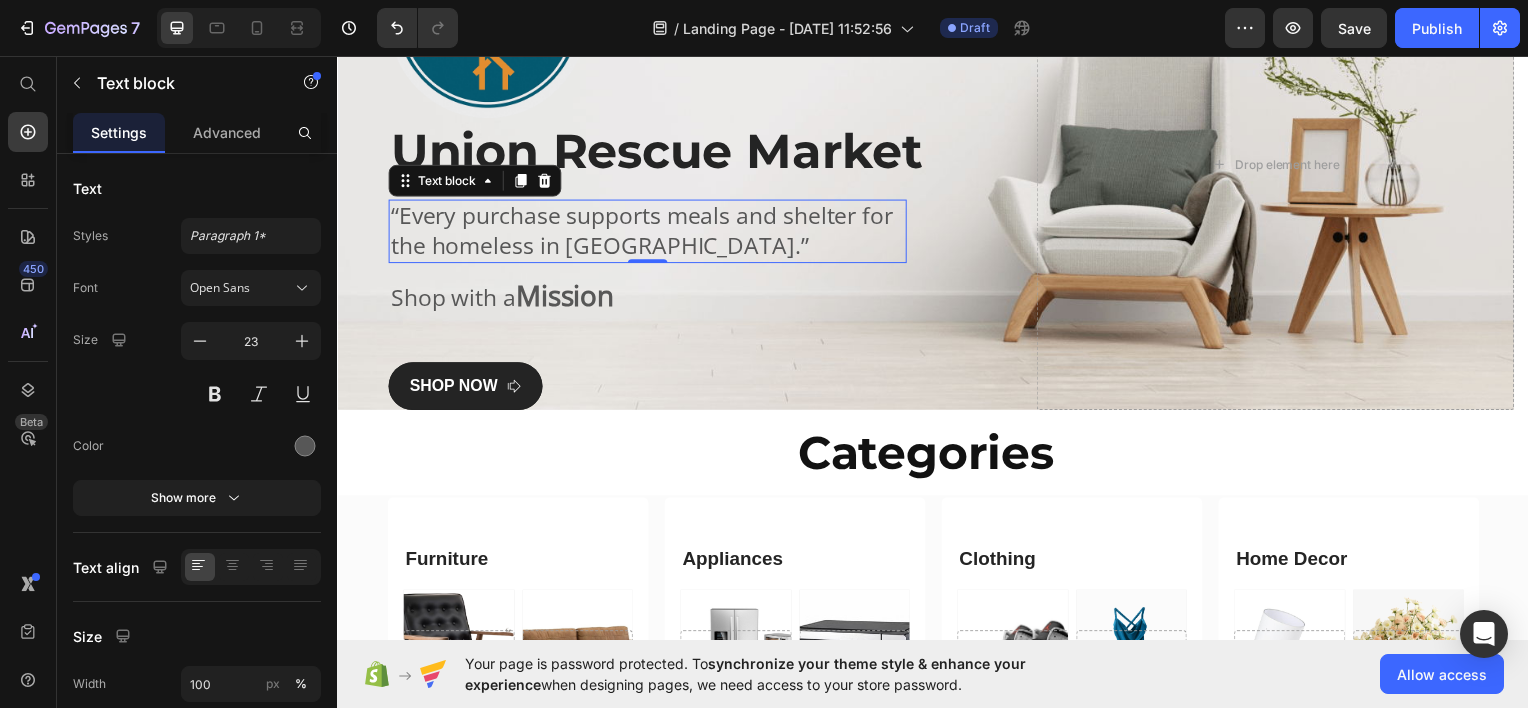 click on "“Every purchase supports meals and shelter for the homeless in [GEOGRAPHIC_DATA].”" at bounding box center (649, 231) 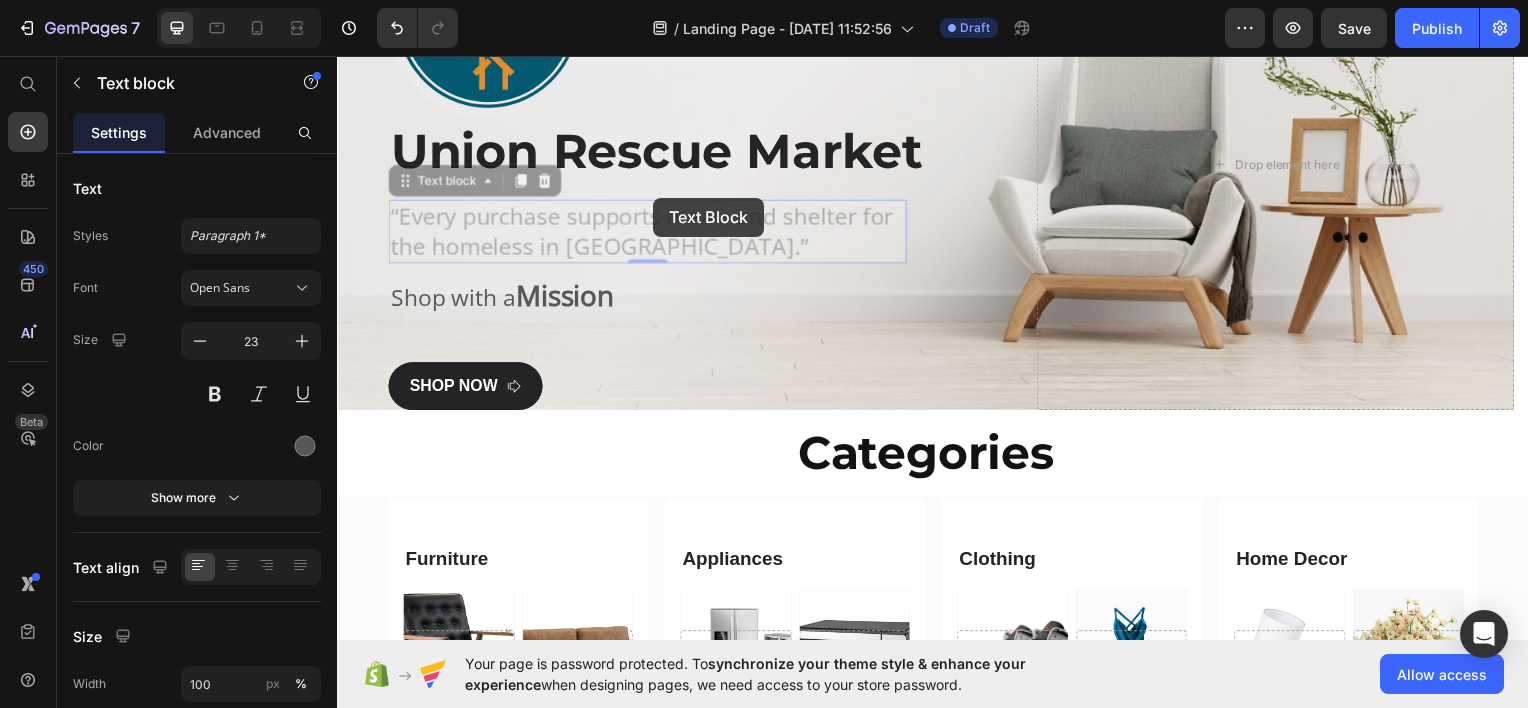 scroll, scrollTop: 139, scrollLeft: 0, axis: vertical 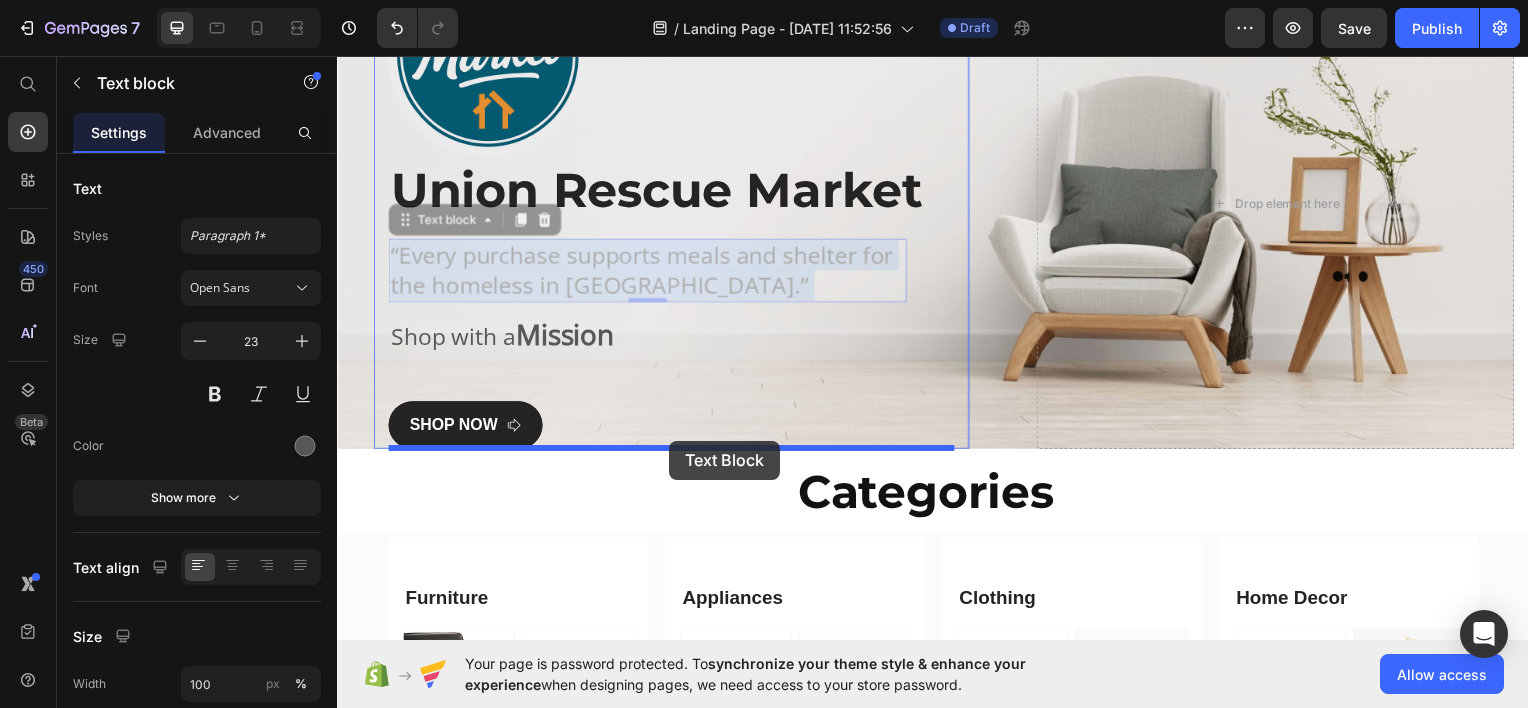 drag, startPoint x: 655, startPoint y: 198, endPoint x: 672, endPoint y: 443, distance: 245.58908 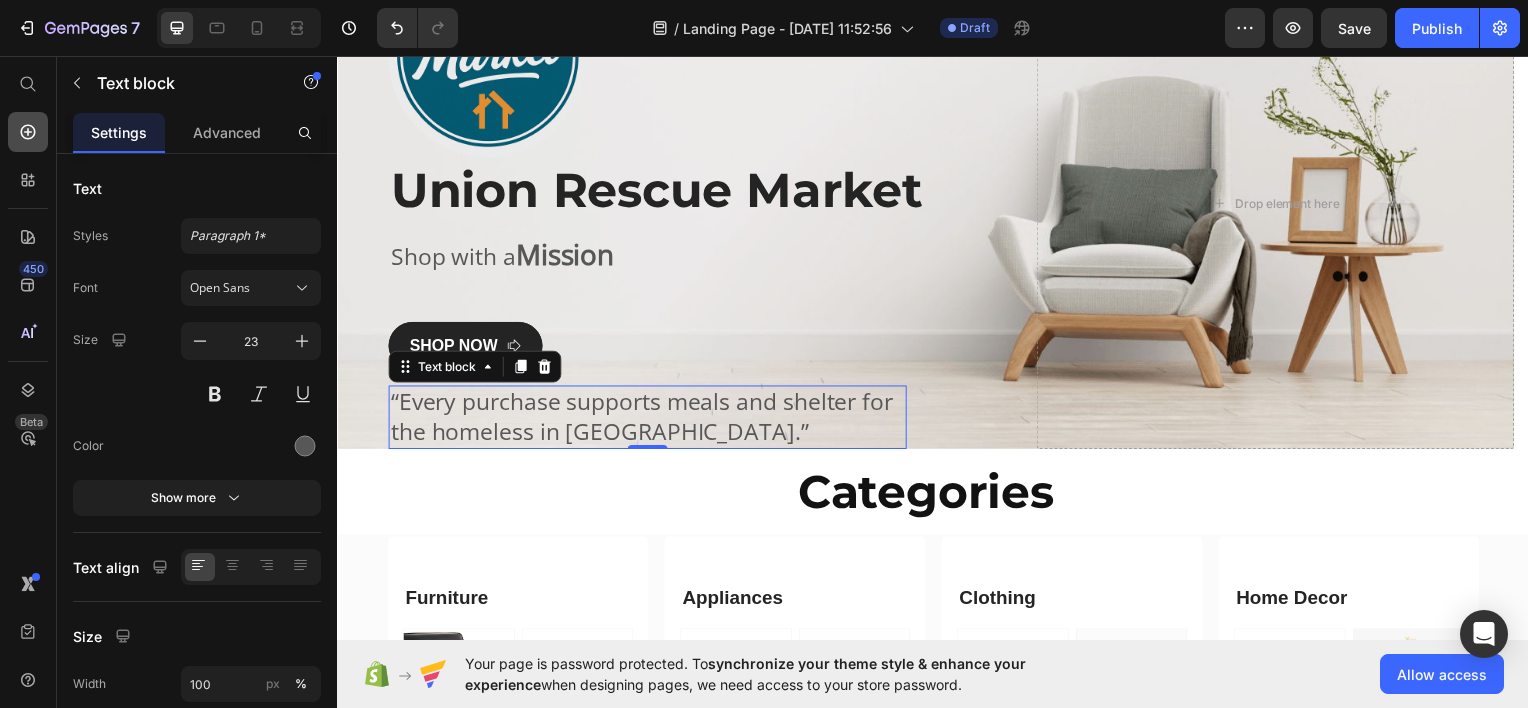 click 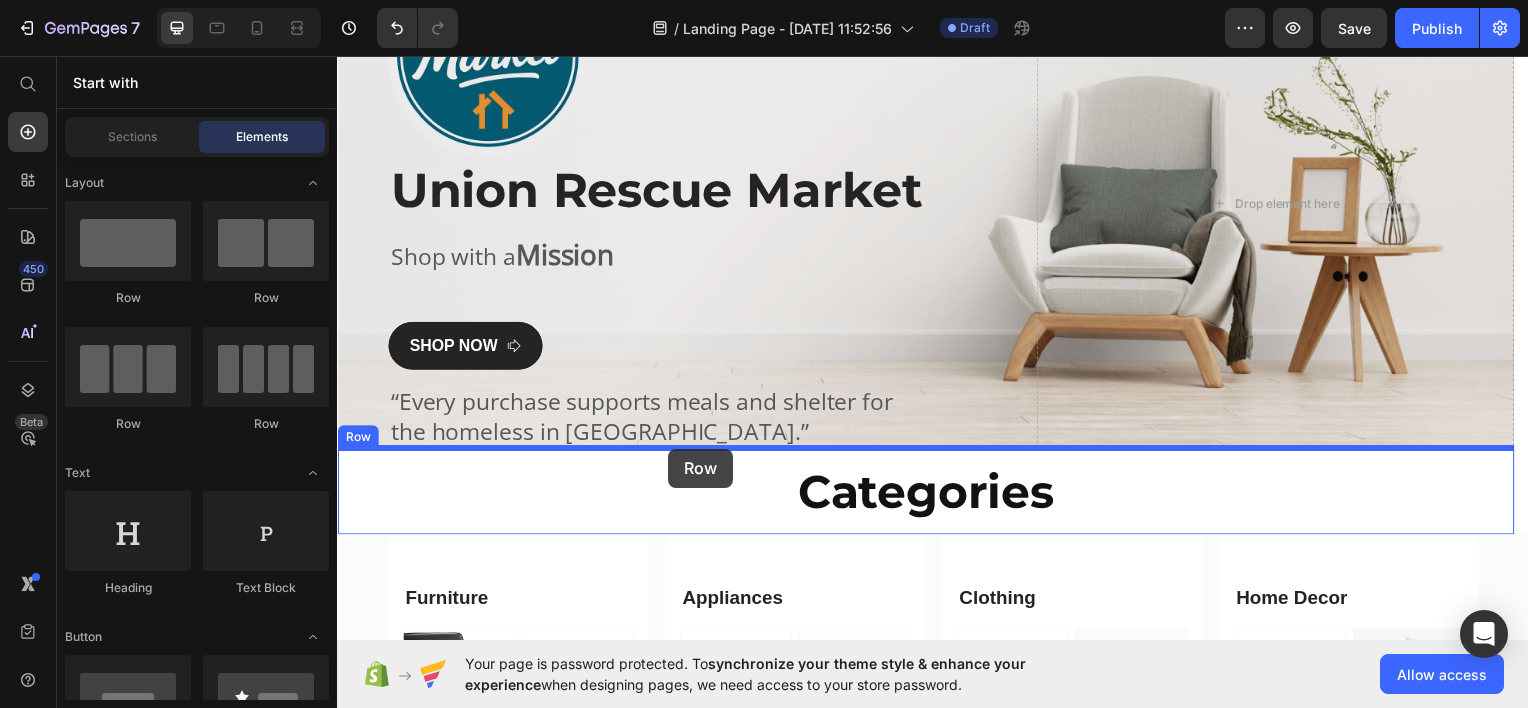 drag, startPoint x: 497, startPoint y: 318, endPoint x: 671, endPoint y: 451, distance: 219.00912 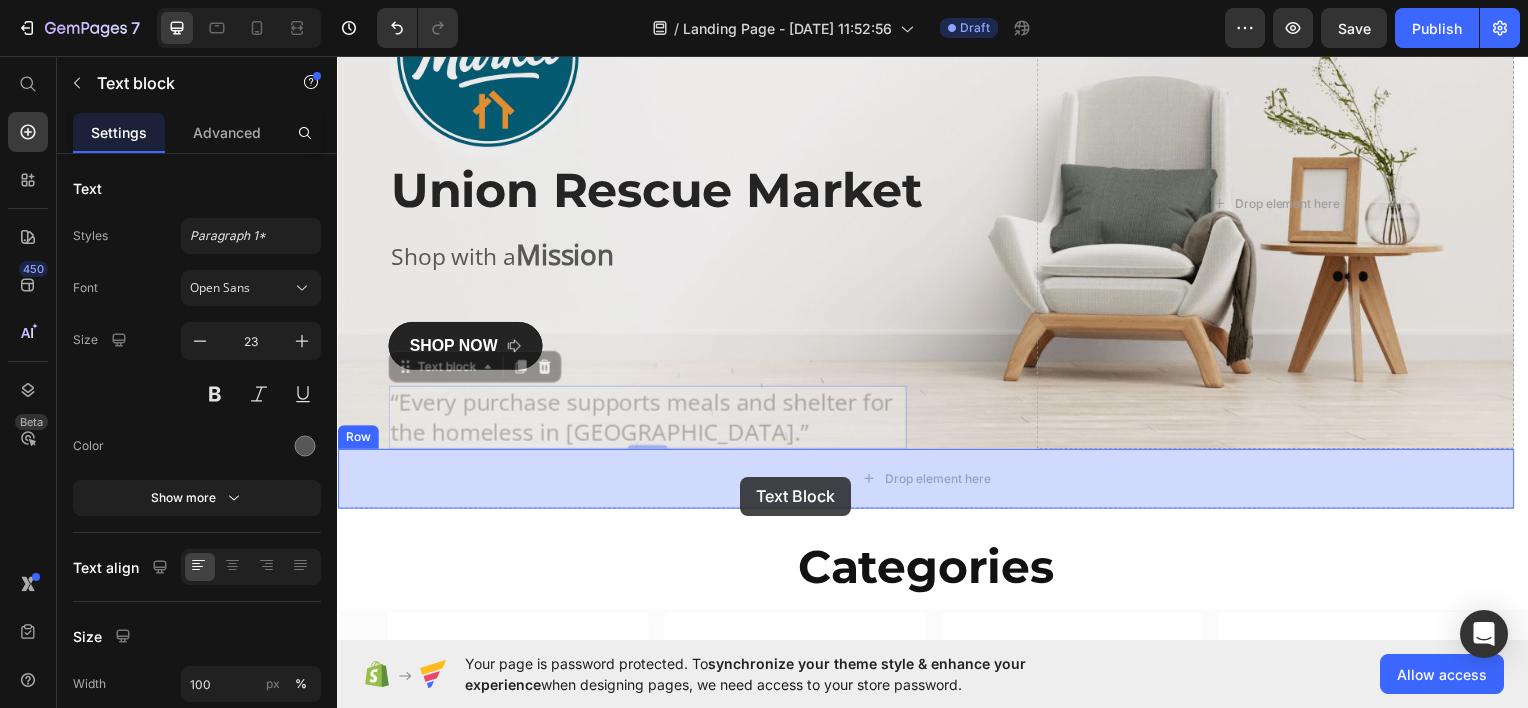 drag, startPoint x: 587, startPoint y: 410, endPoint x: 743, endPoint y: 479, distance: 170.57843 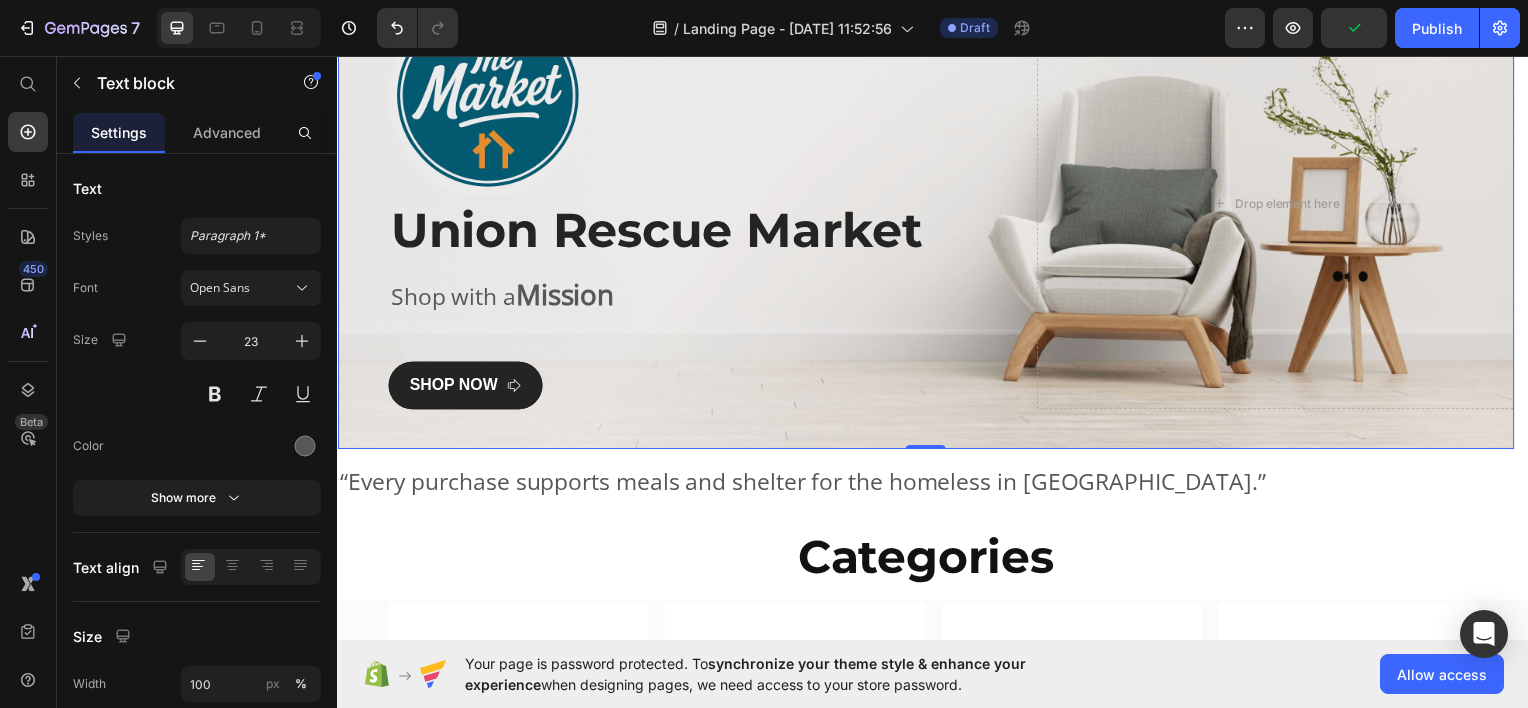 click at bounding box center [929, 204] 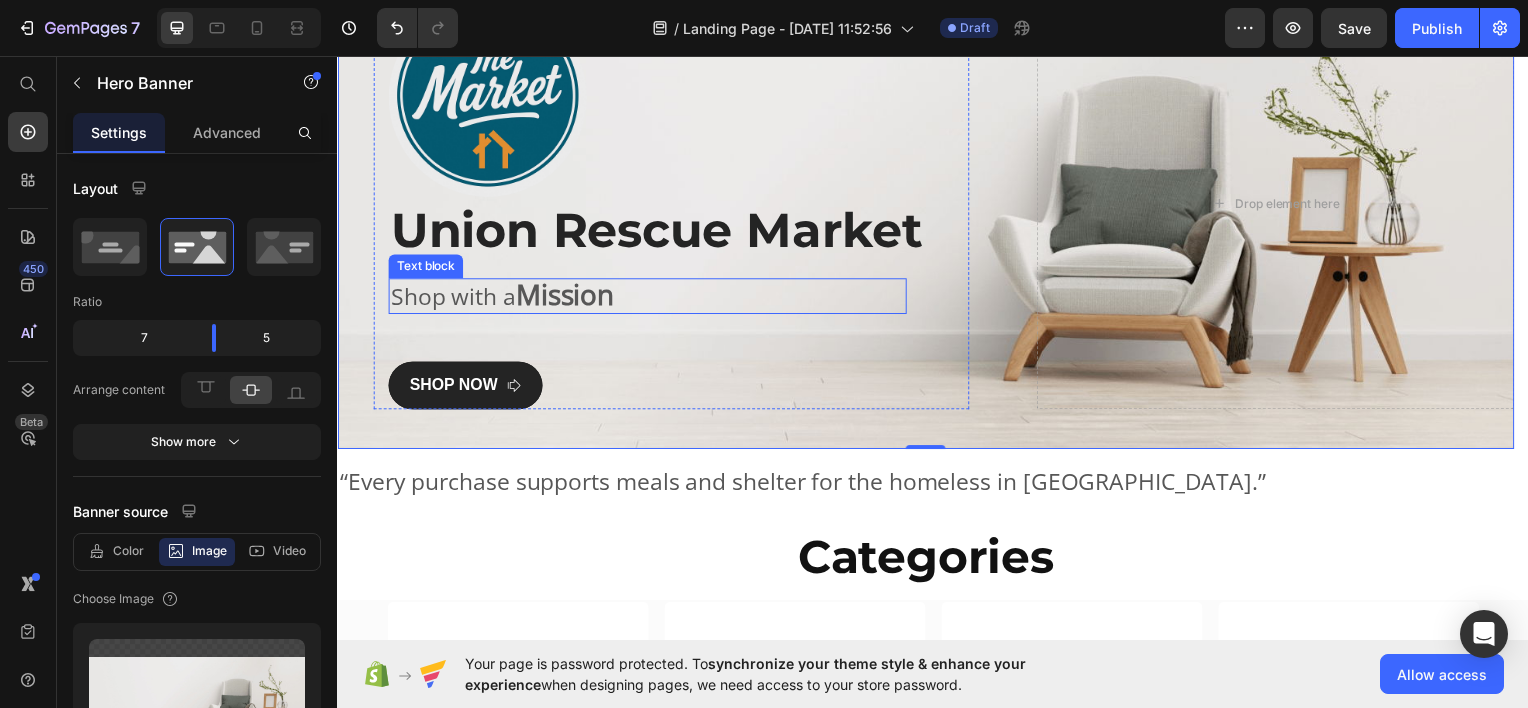 click on "Shop with a  Mission" at bounding box center (649, 297) 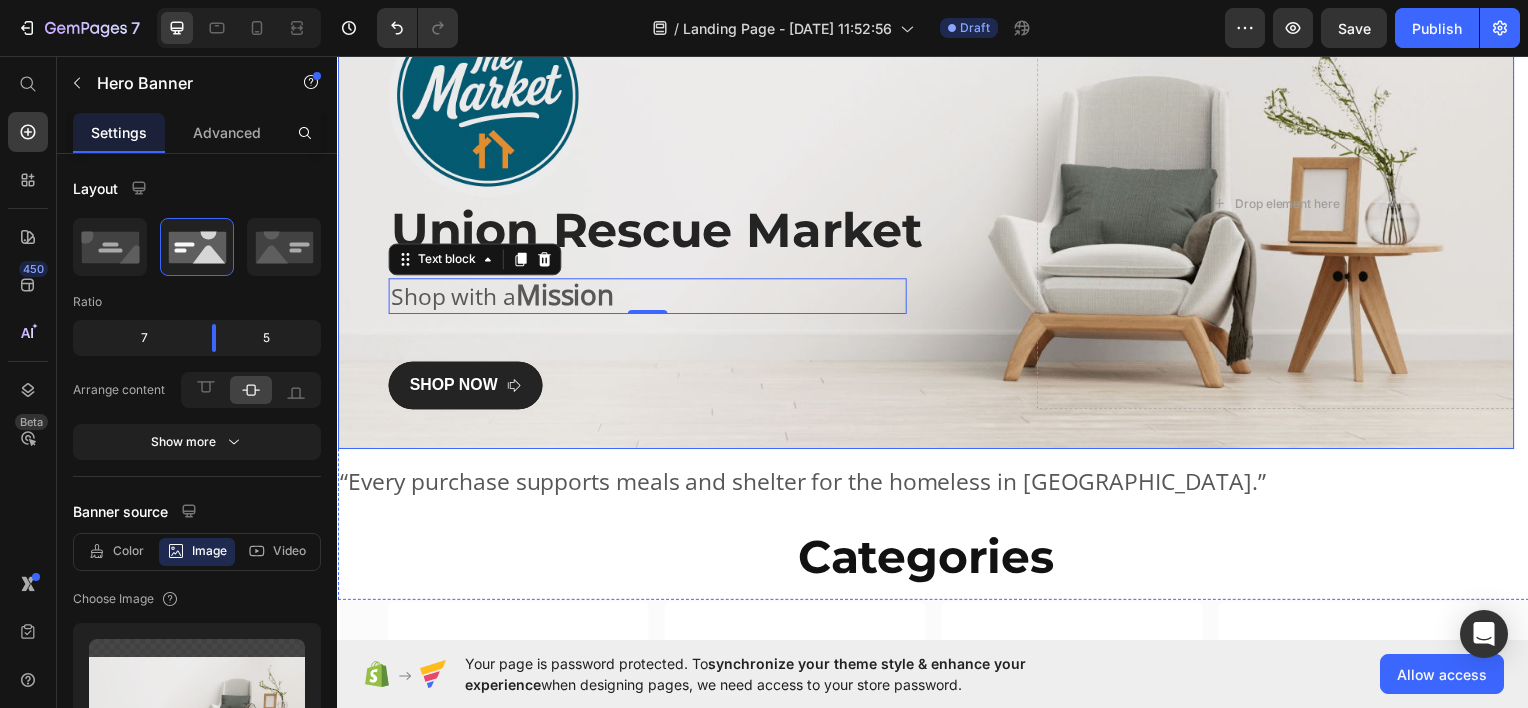 click on "Image Row Union Rescue Market Heading Shop with a  Mission Text block   0
SHOP NOW Button Row" at bounding box center [673, 204] 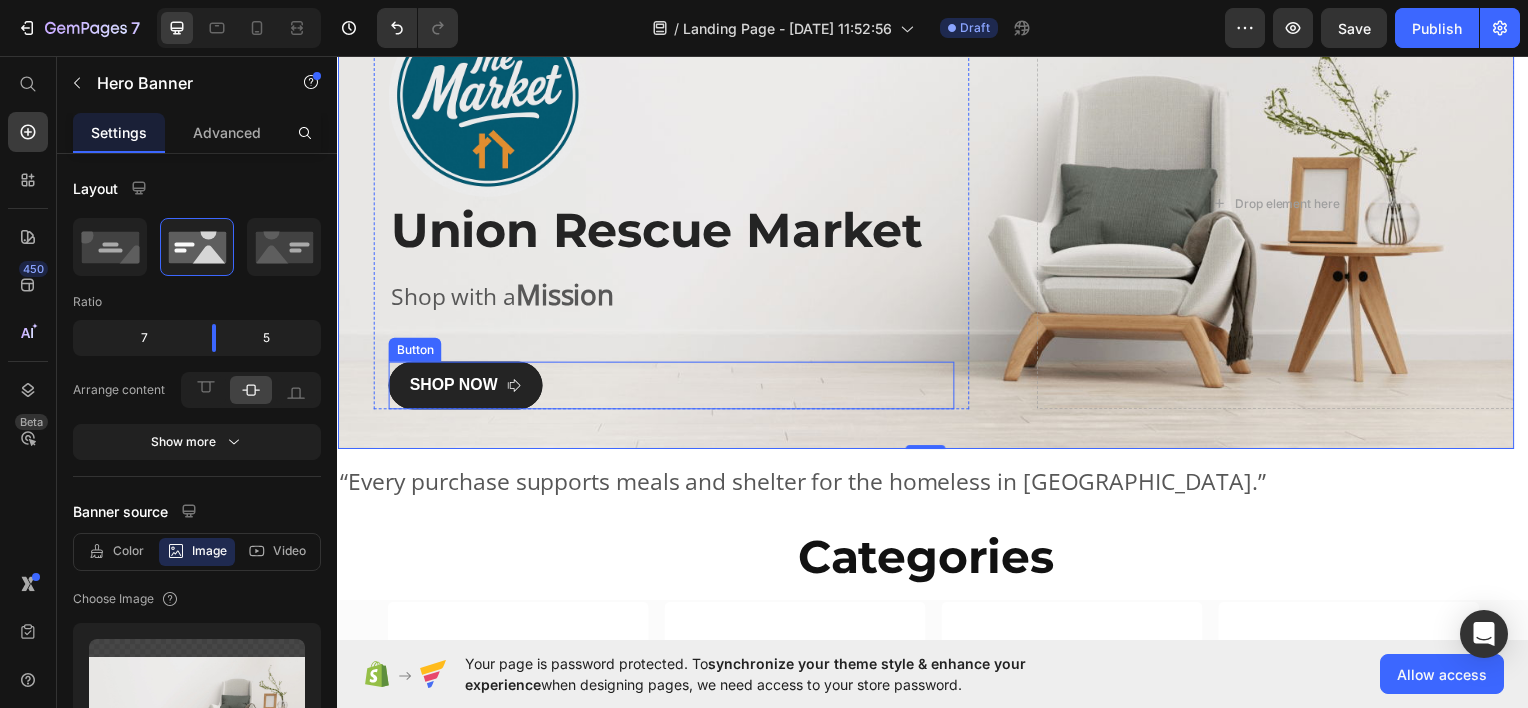 click on "SHOP NOW Button" at bounding box center [673, 387] 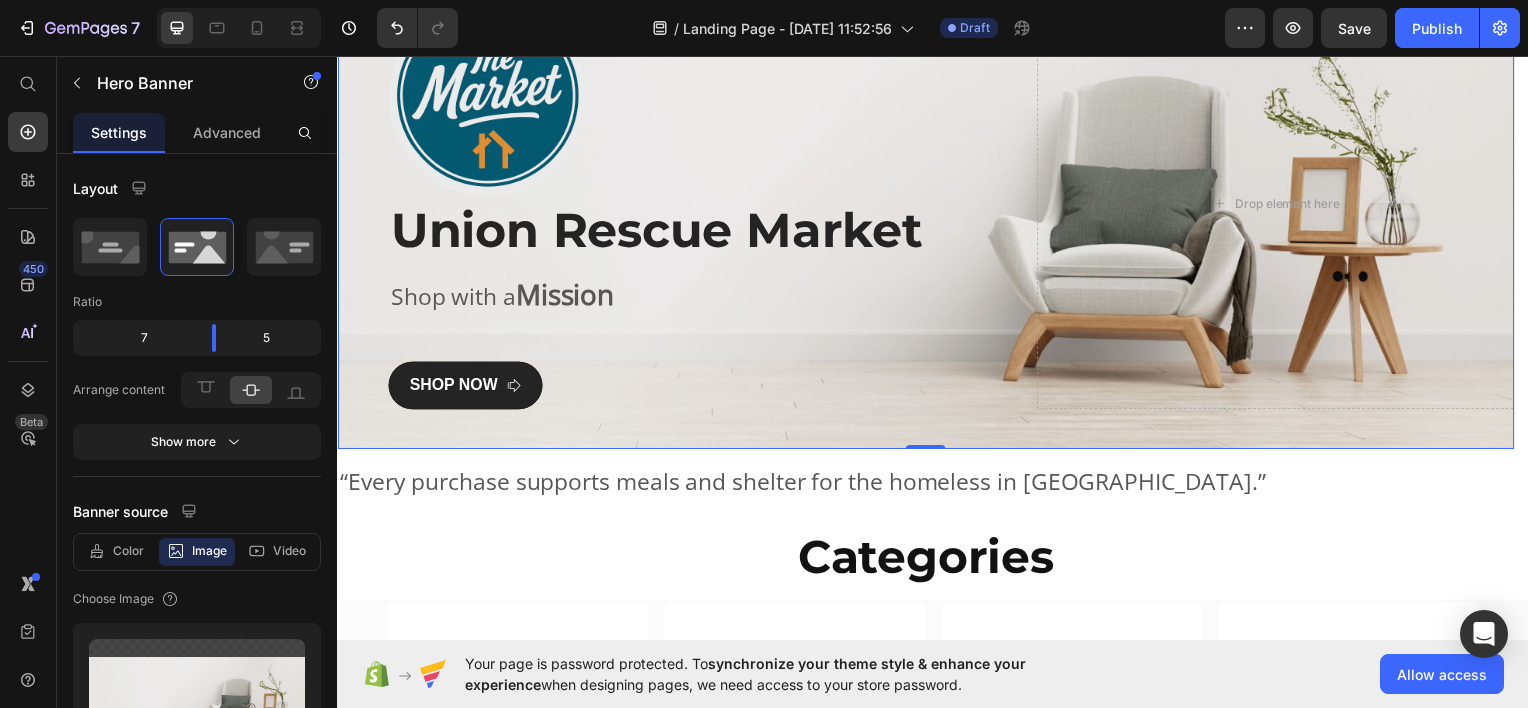 click at bounding box center [929, 204] 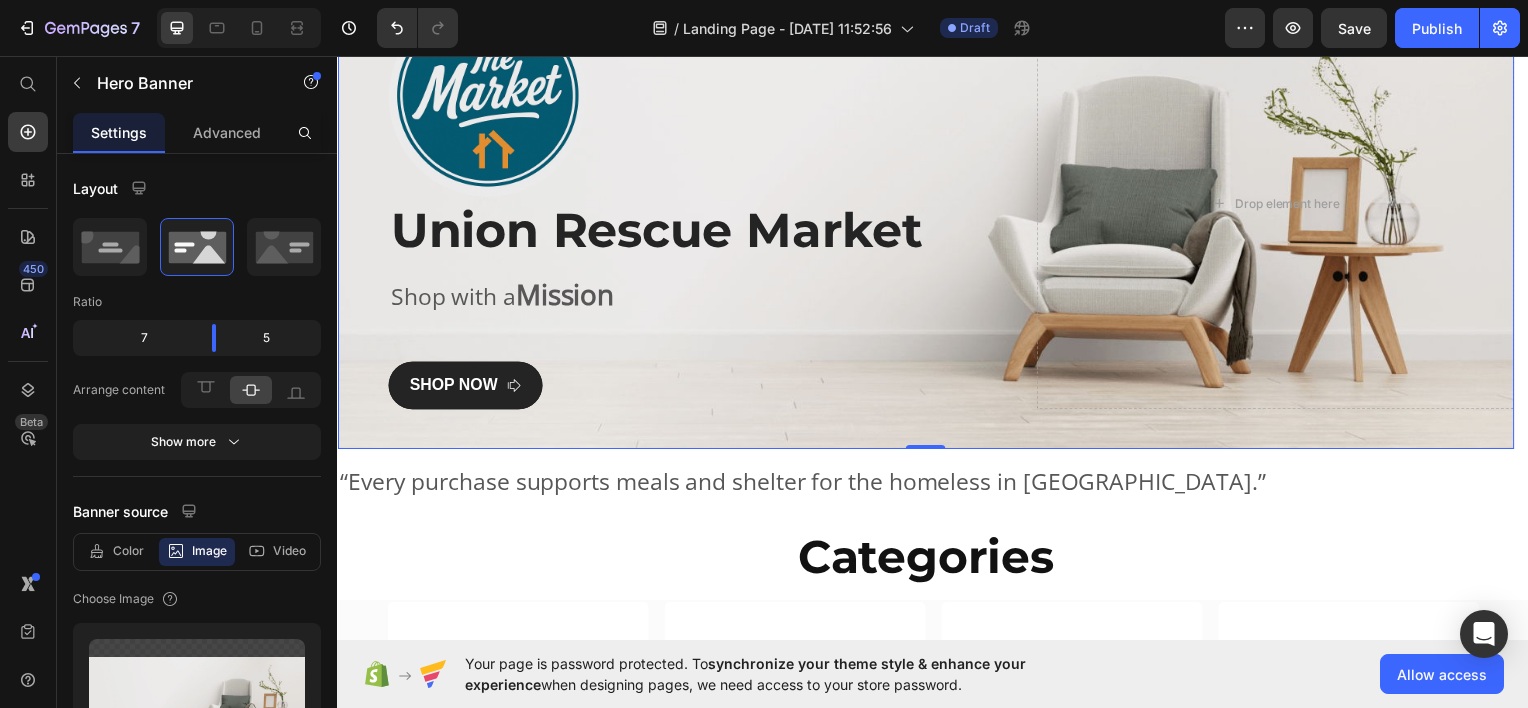 click on "0" at bounding box center (929, 451) 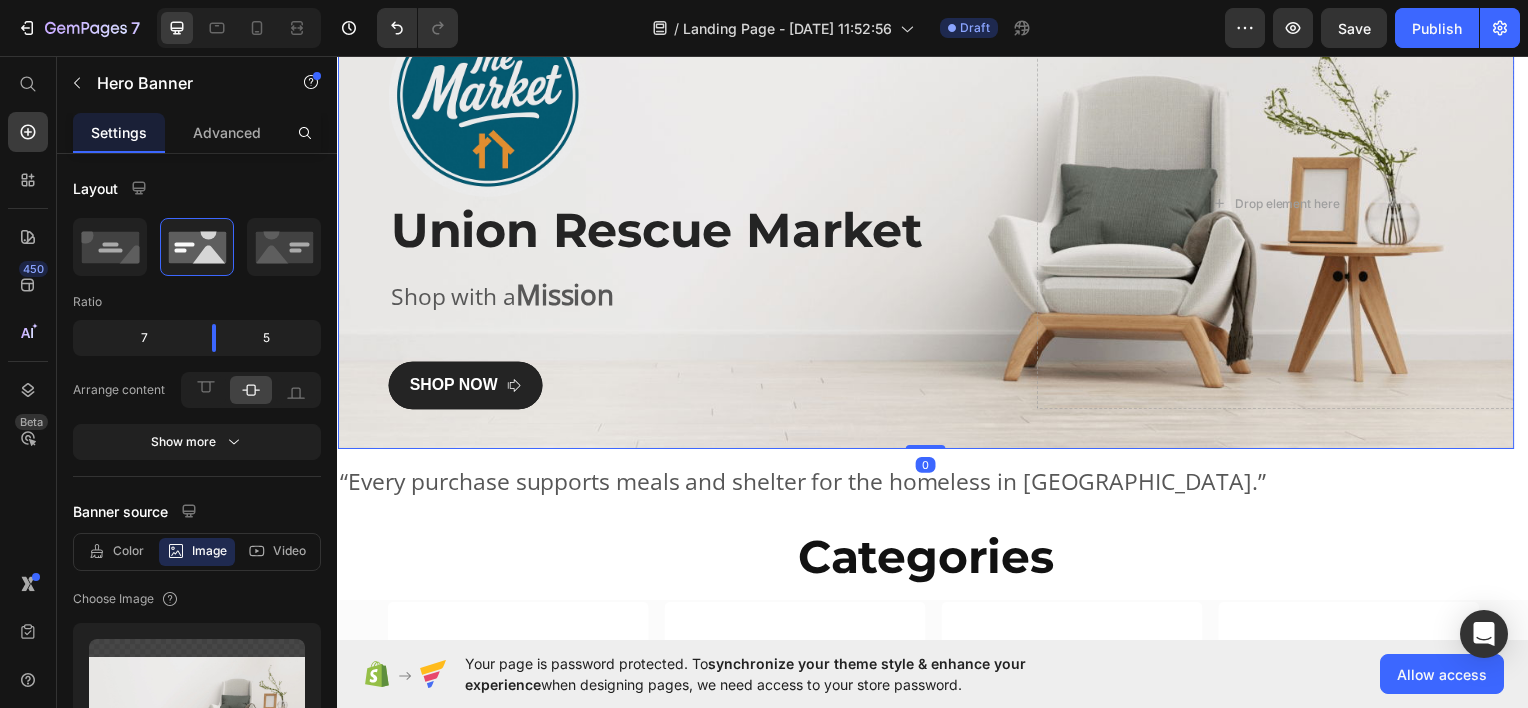 drag, startPoint x: 931, startPoint y: 447, endPoint x: 942, endPoint y: 394, distance: 54.129475 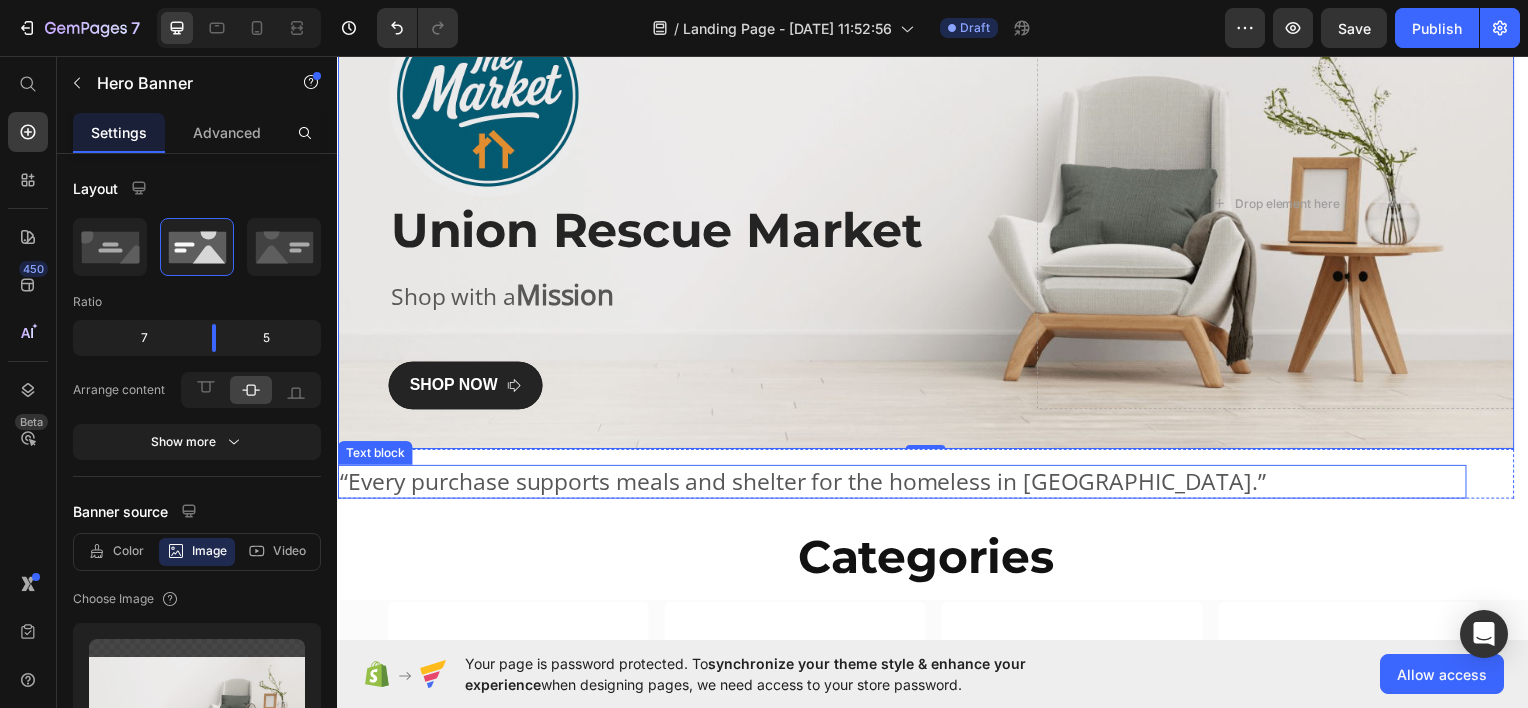 click on "“Every purchase supports meals and shelter for the homeless in [GEOGRAPHIC_DATA].”" at bounding box center [905, 484] 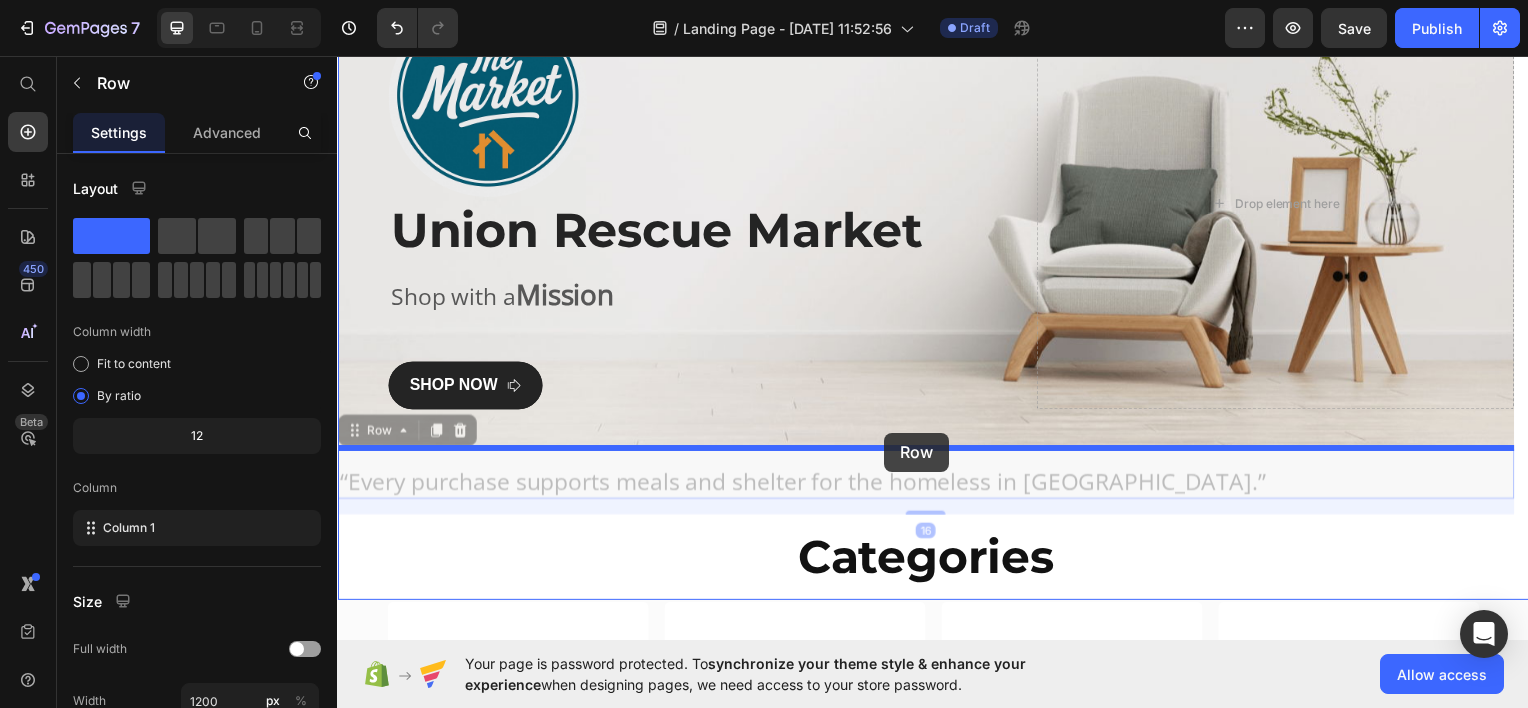 drag, startPoint x: 885, startPoint y: 455, endPoint x: 888, endPoint y: 435, distance: 20.22375 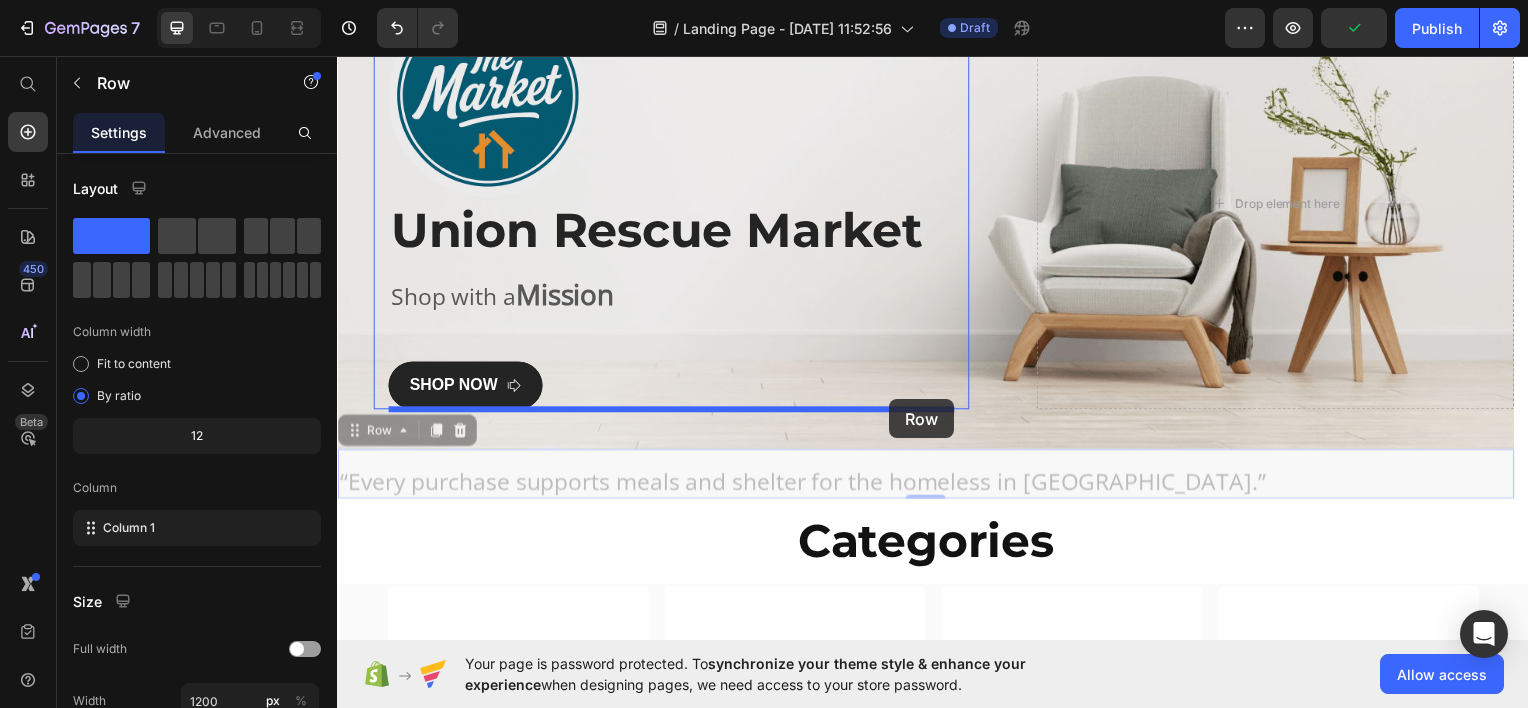 drag, startPoint x: 888, startPoint y: 453, endPoint x: 893, endPoint y: 401, distance: 52.23983 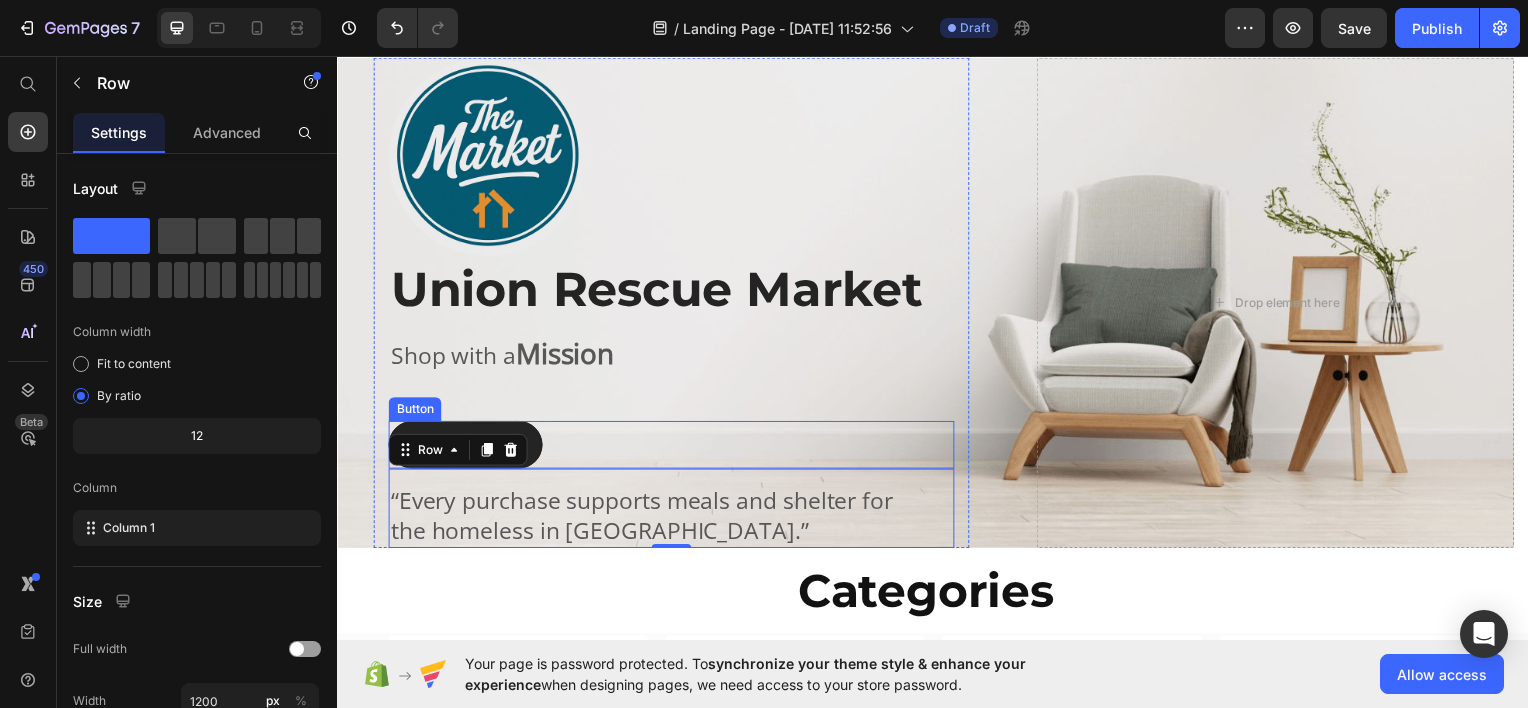 scroll, scrollTop: 40, scrollLeft: 0, axis: vertical 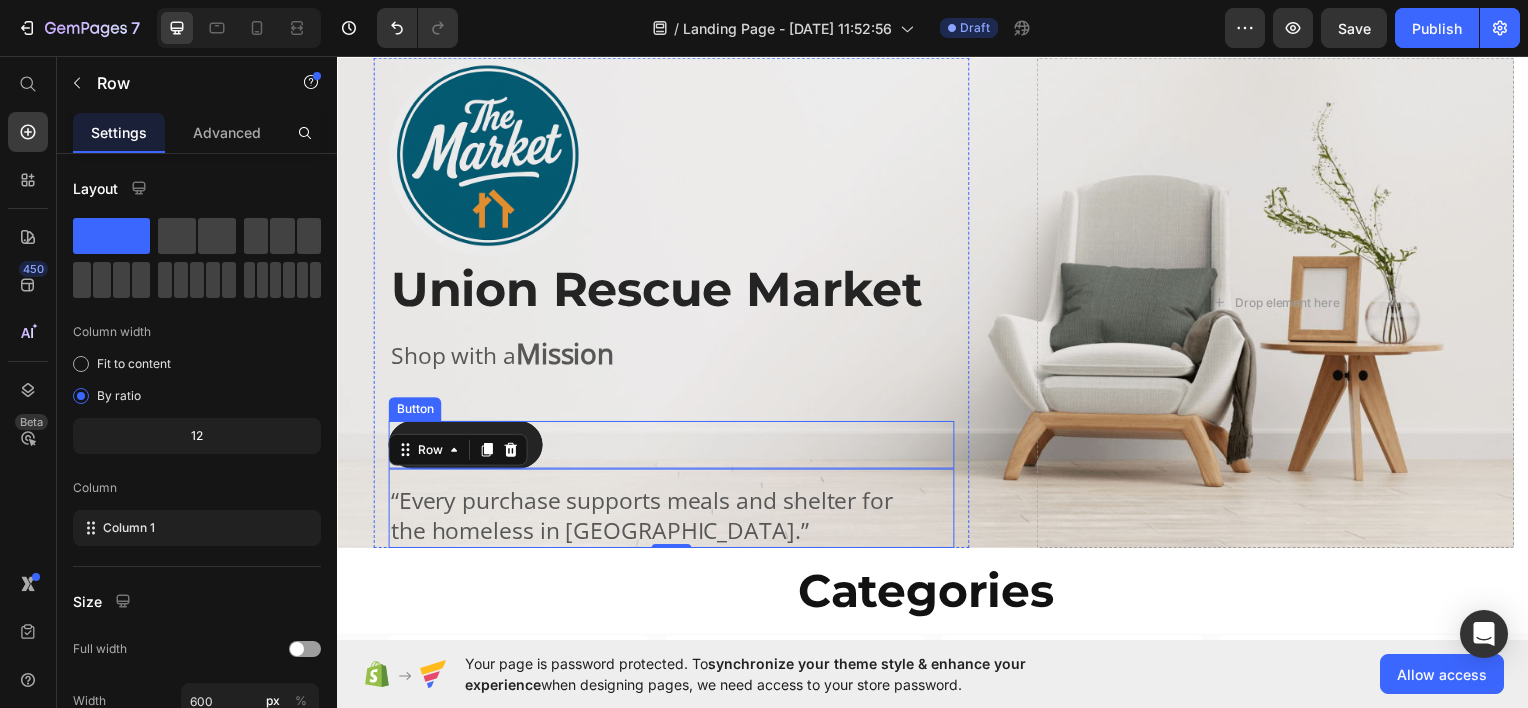 click on "Image Row Union Rescue Market Heading Shop with a  Mission Text block
SHOP NOW Button “Every purchase supports meals and shelter for the homeless in [GEOGRAPHIC_DATA].” Text block Row   0" at bounding box center (673, 303) 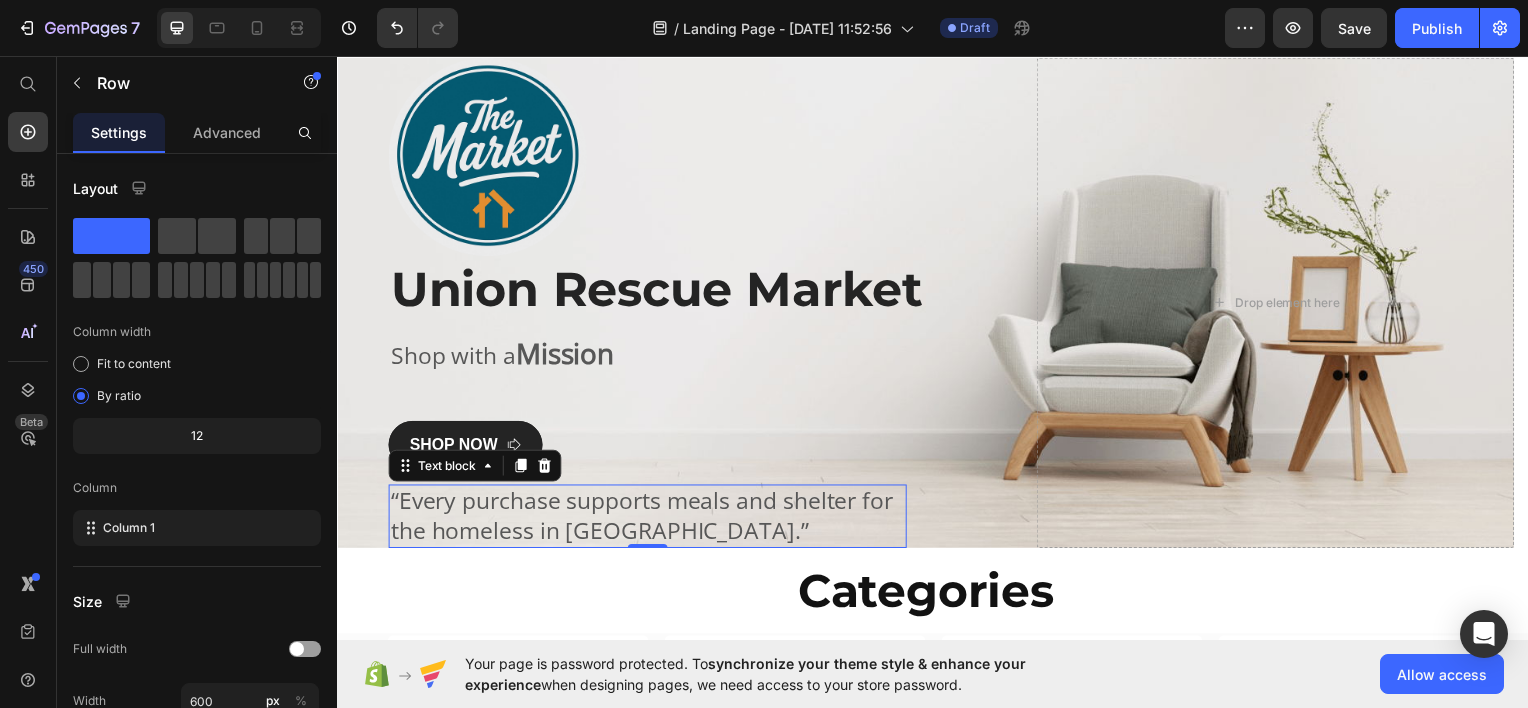 click on "“Every purchase supports meals and shelter for the homeless in [GEOGRAPHIC_DATA].”" at bounding box center (649, 518) 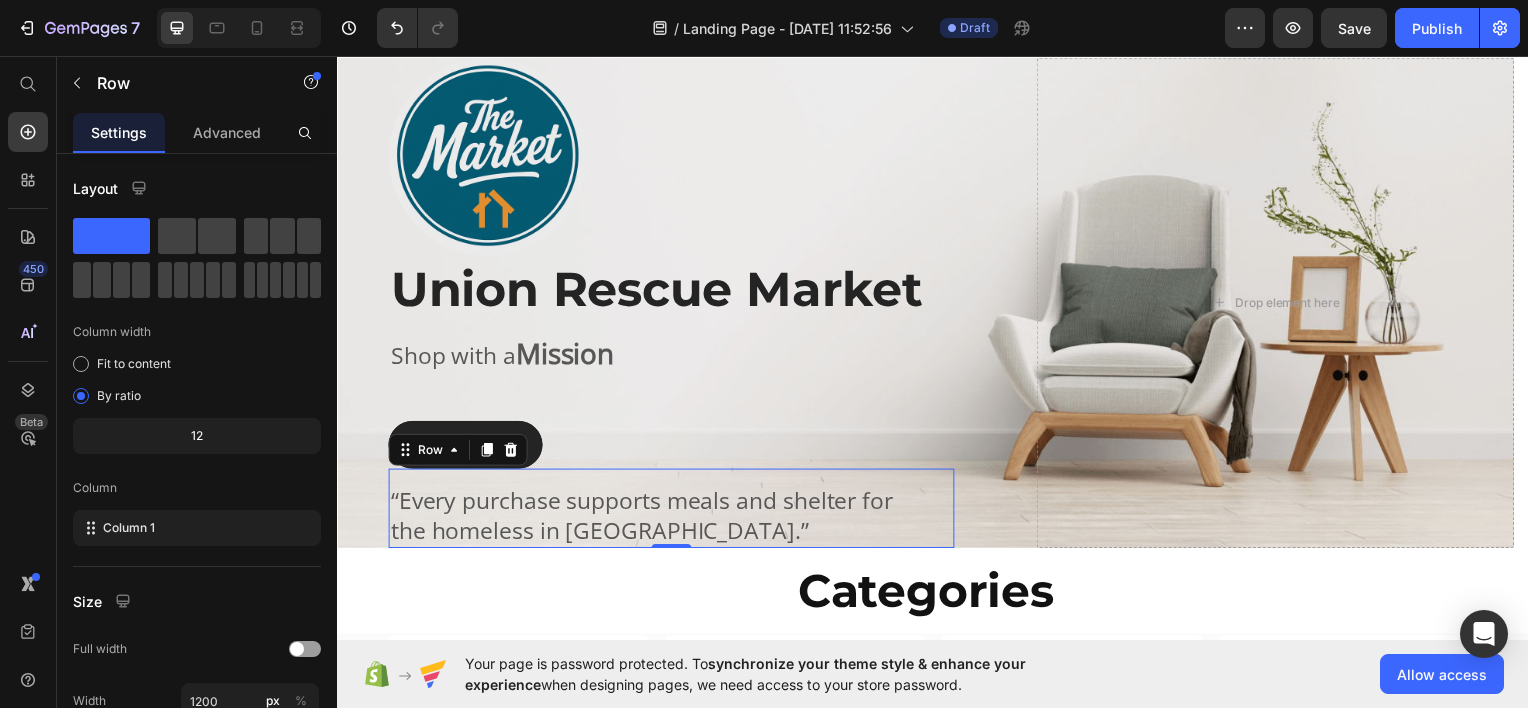 click on "“Every purchase supports meals and shelter for the homeless in [GEOGRAPHIC_DATA].” Text block" at bounding box center [673, 510] 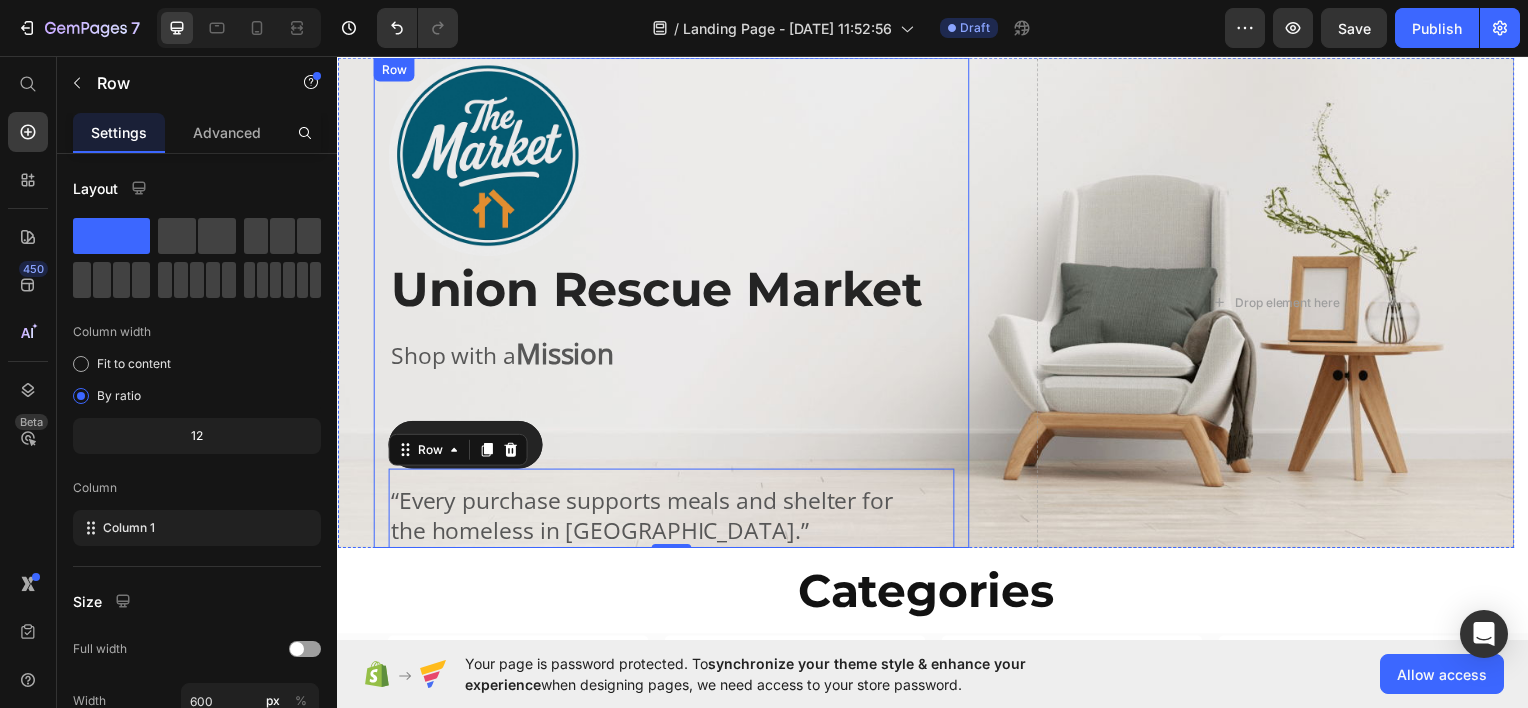 click on "Image Row Union Rescue Market Heading Shop with a  Mission Text block
SHOP NOW Button “Every purchase supports meals and shelter for the homeless in [GEOGRAPHIC_DATA].” Text block Row   0" at bounding box center [673, 303] 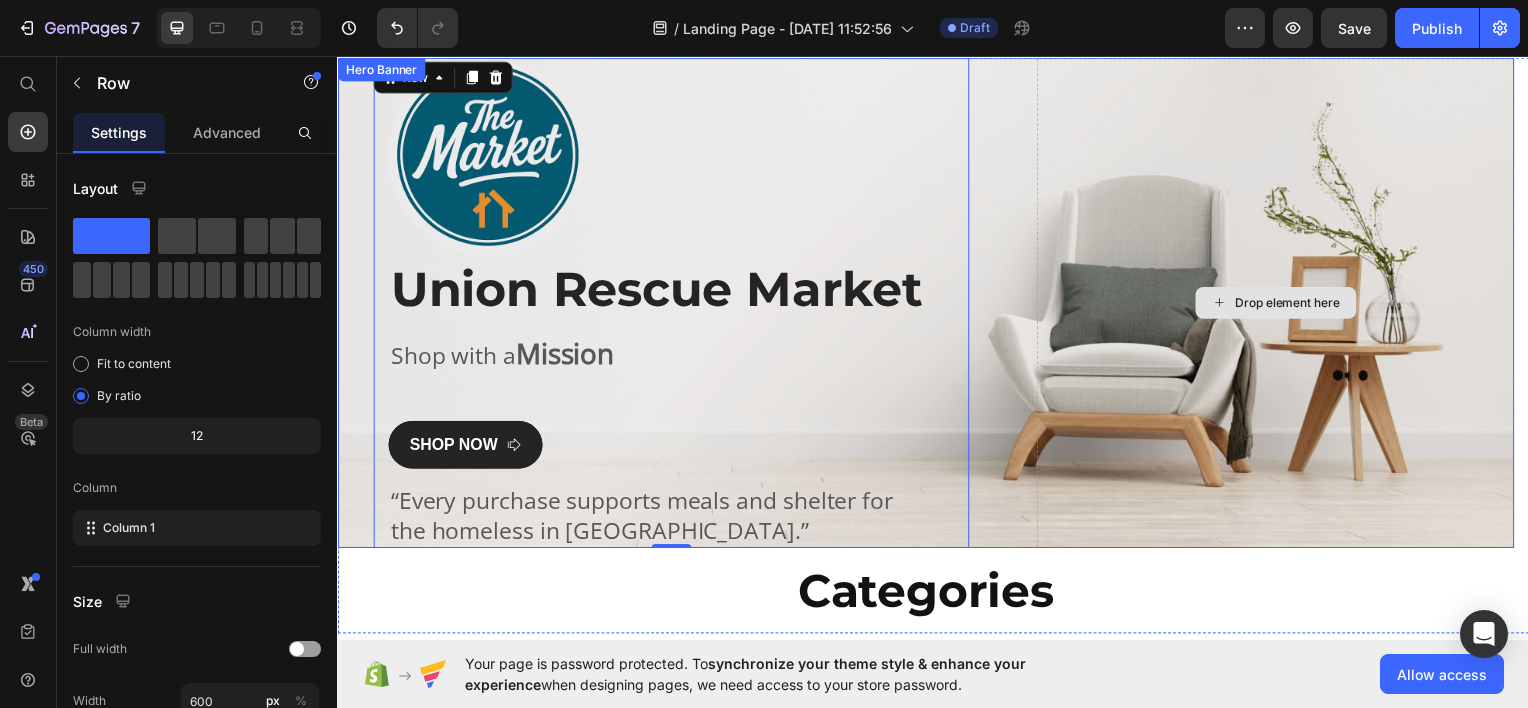 click on "Drop element here" at bounding box center (1281, 303) 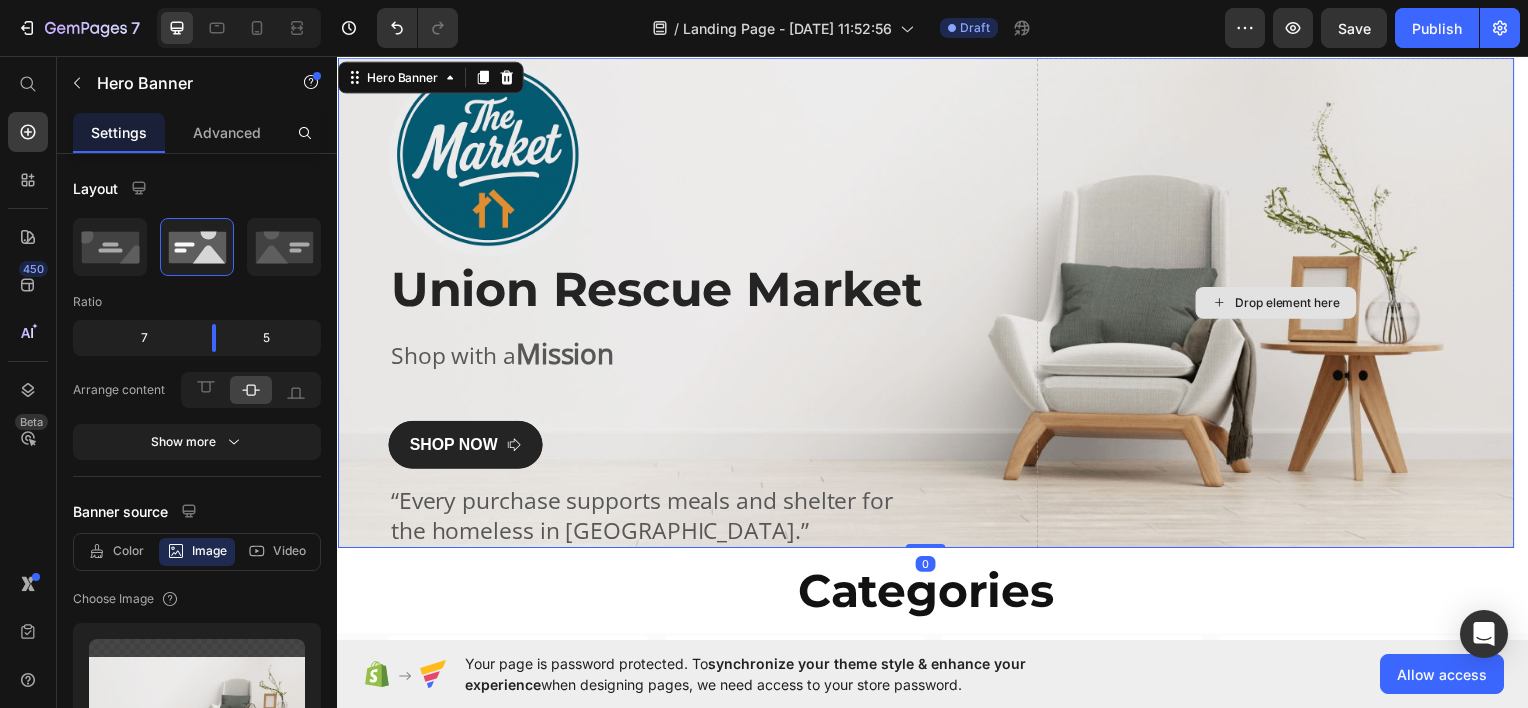 click on "Drop element here" at bounding box center [1281, 303] 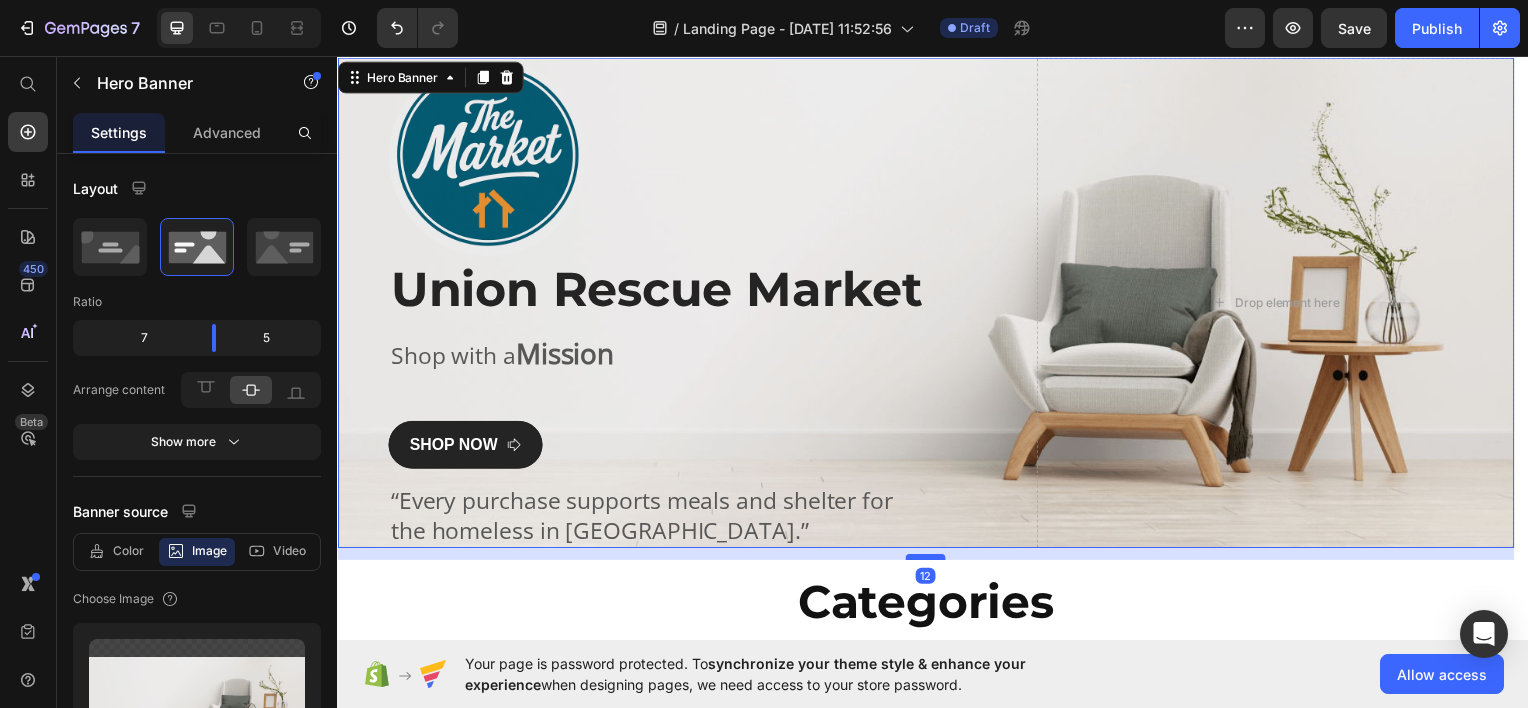 drag, startPoint x: 931, startPoint y: 546, endPoint x: 929, endPoint y: 558, distance: 12.165525 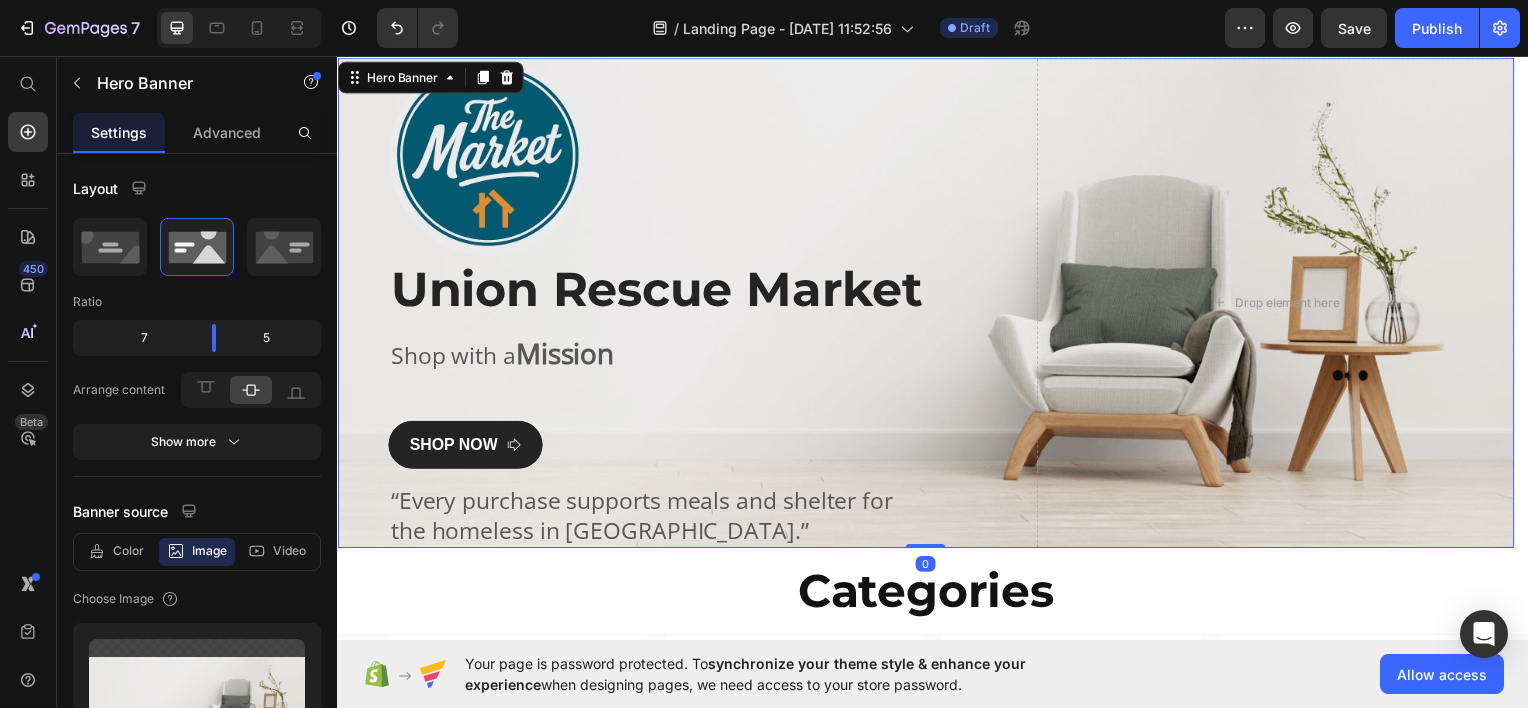 drag, startPoint x: 929, startPoint y: 558, endPoint x: 930, endPoint y: 533, distance: 25.019993 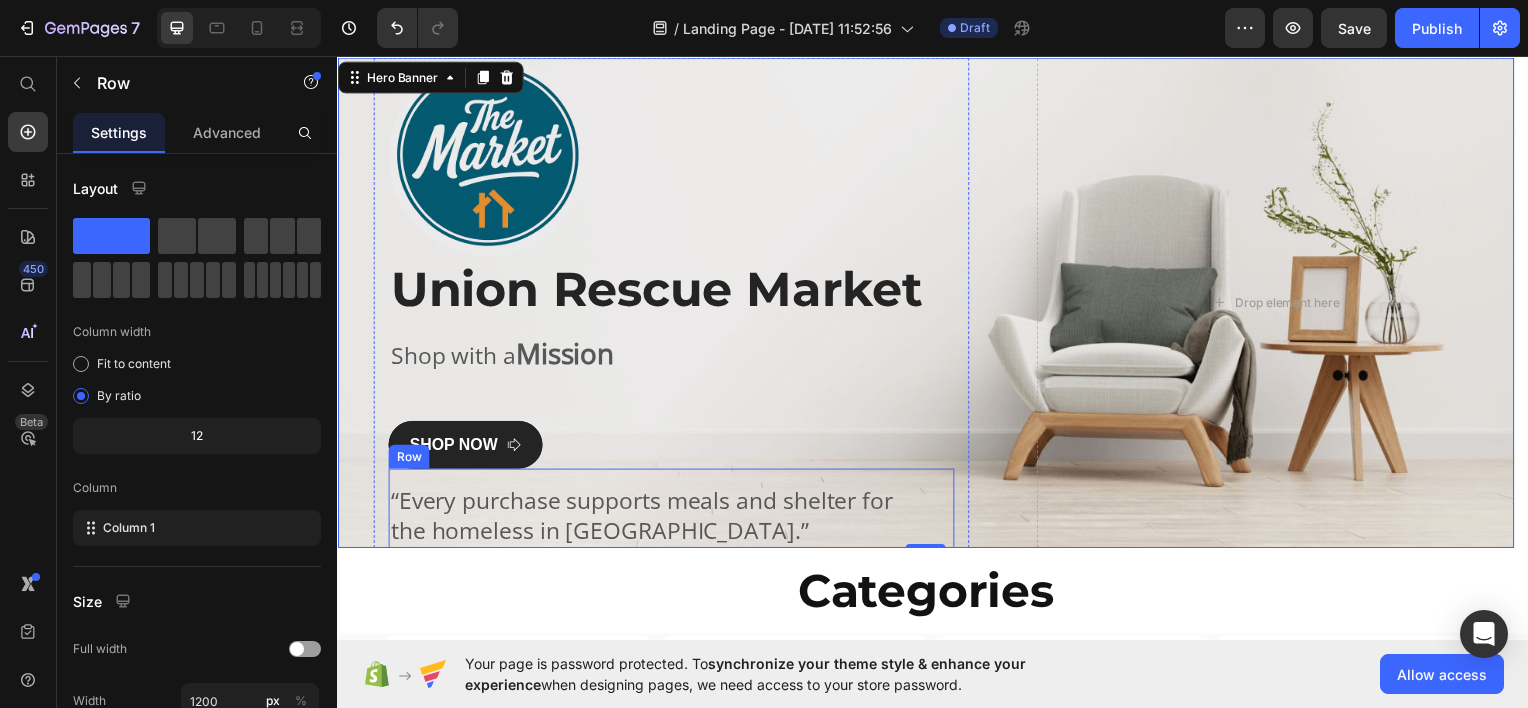 click on "“Every purchase supports meals and shelter for the homeless in [GEOGRAPHIC_DATA].” Text block" at bounding box center (673, 510) 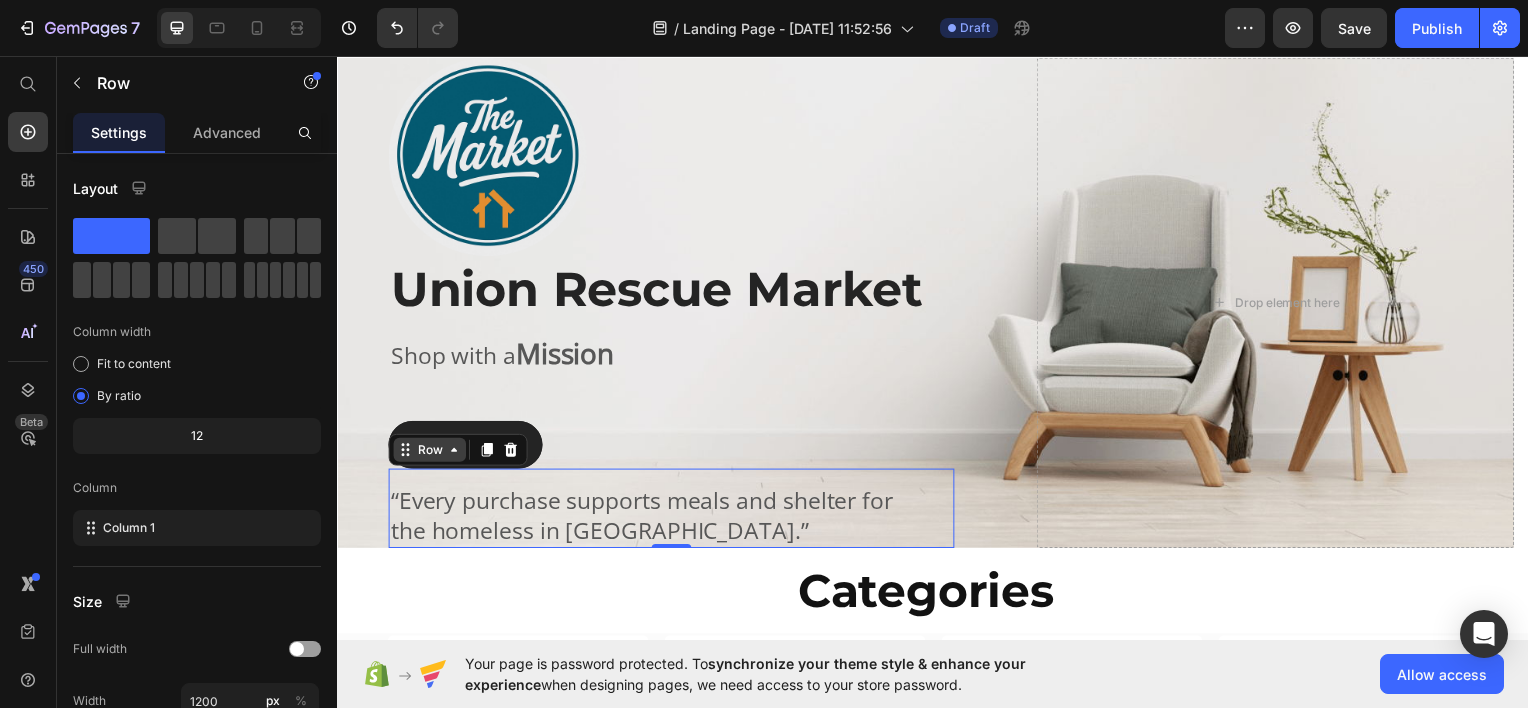 click 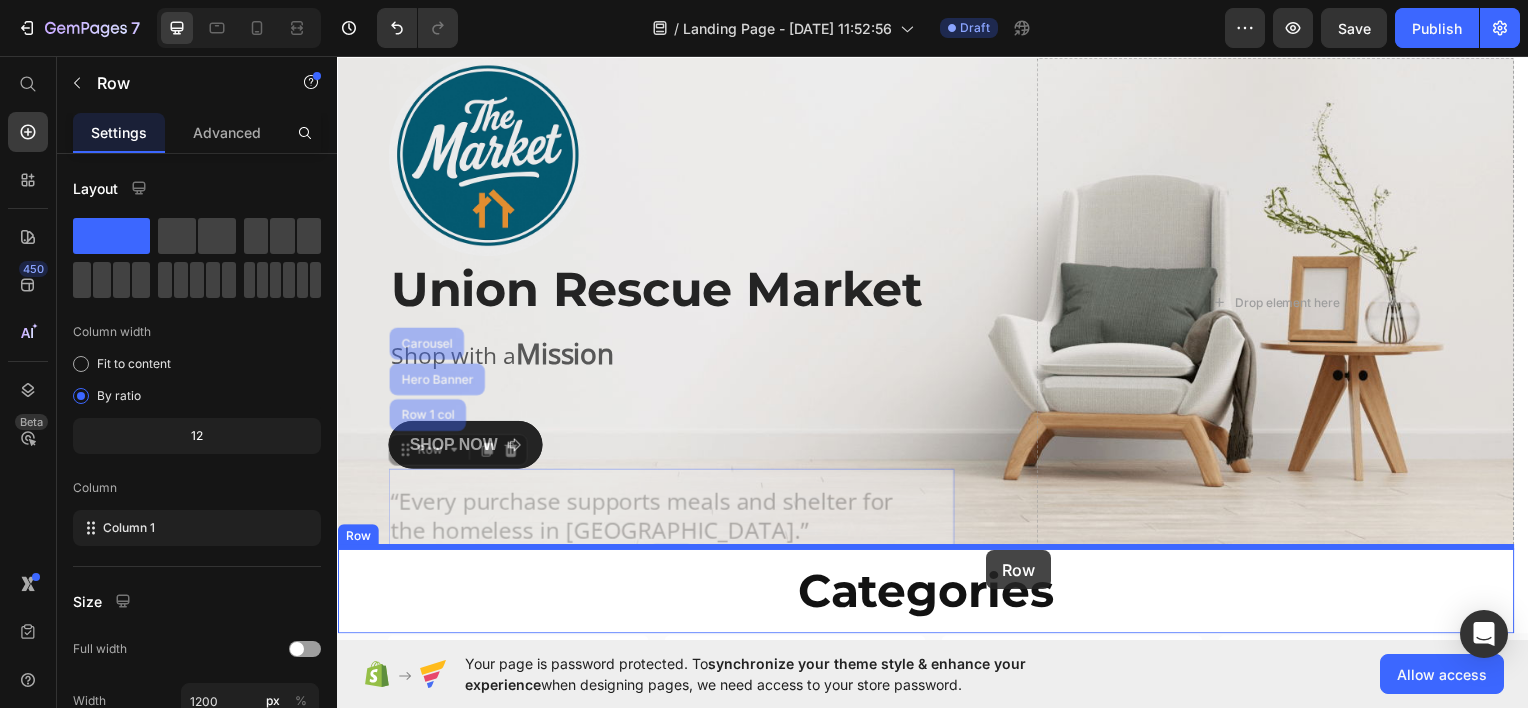 drag, startPoint x: 926, startPoint y: 505, endPoint x: 991, endPoint y: 553, distance: 80.80223 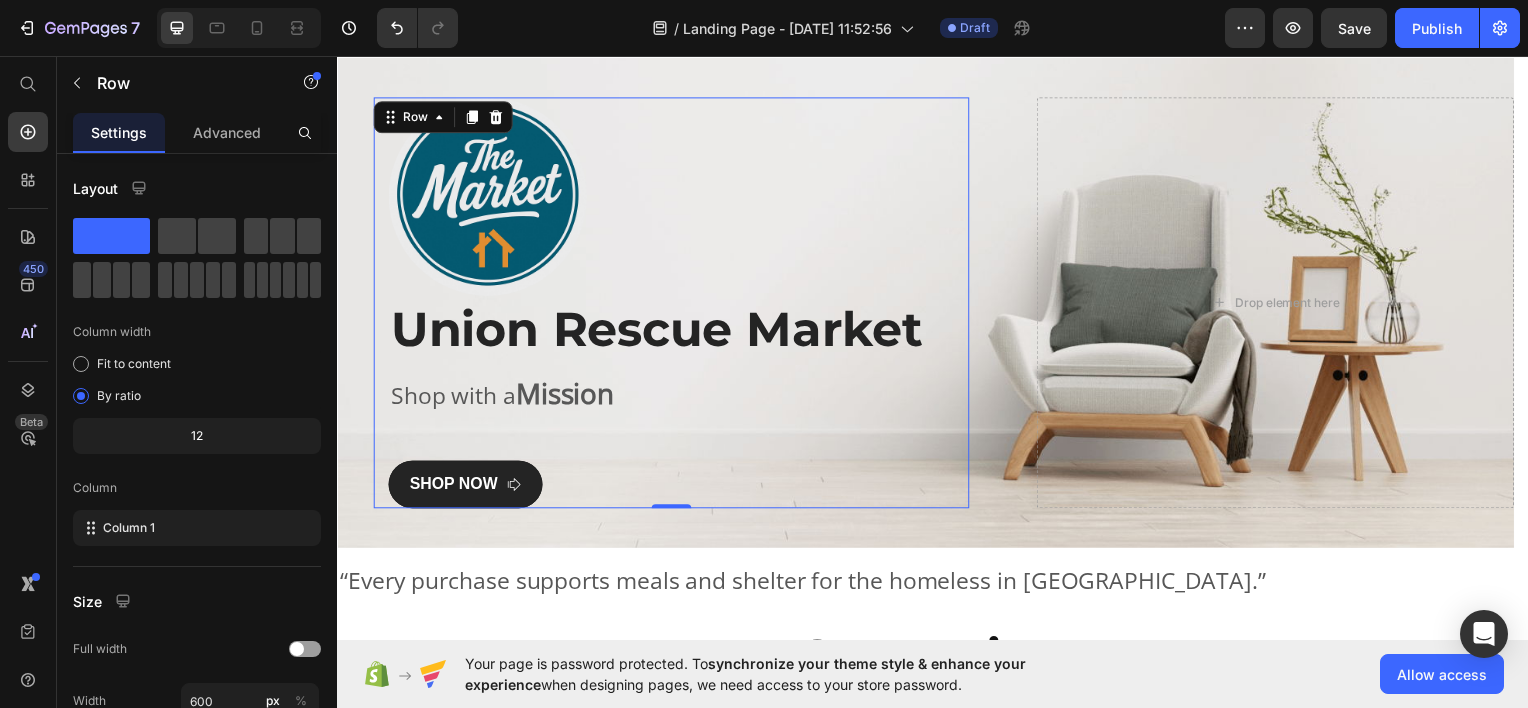 click on "Image Row Union Rescue Market Heading Shop with a  Mission Text block
SHOP NOW Button" at bounding box center [673, 303] 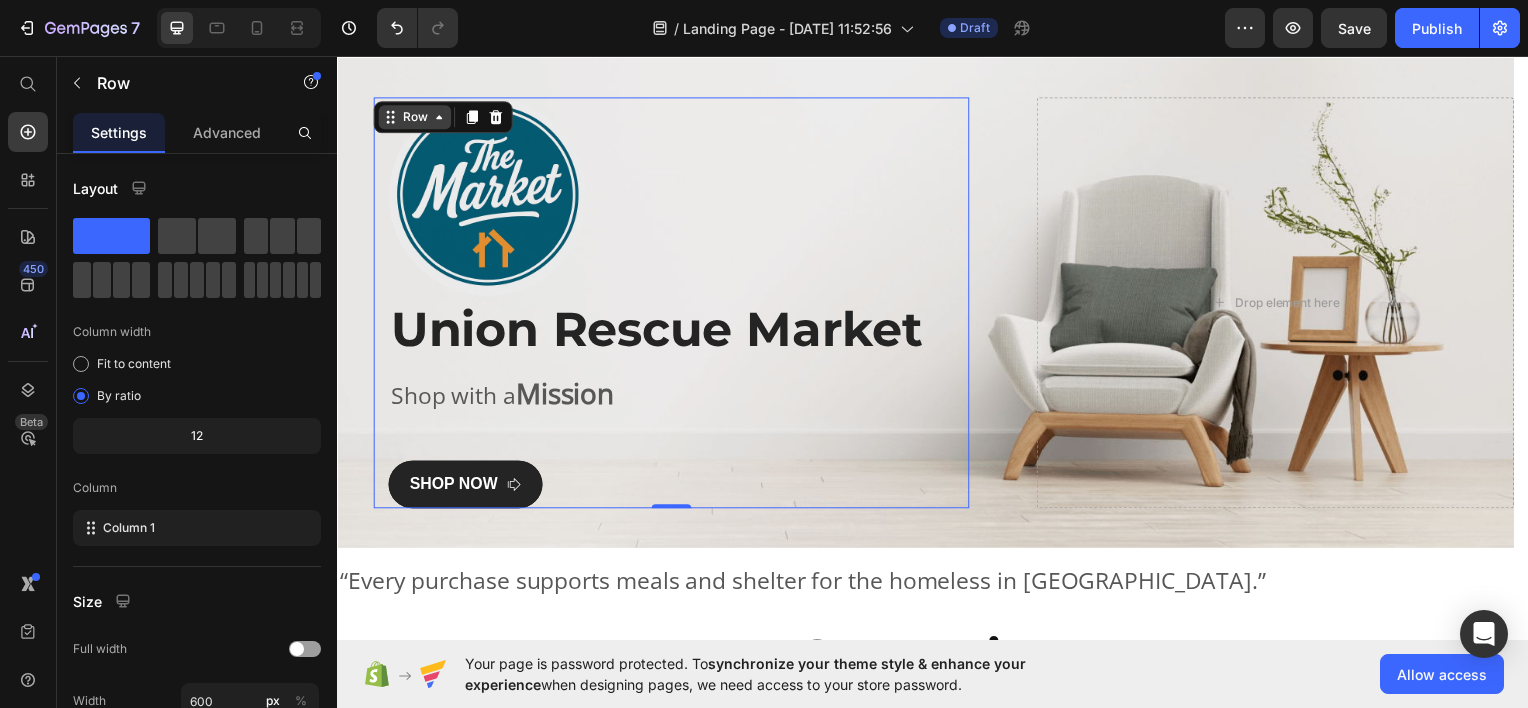 click 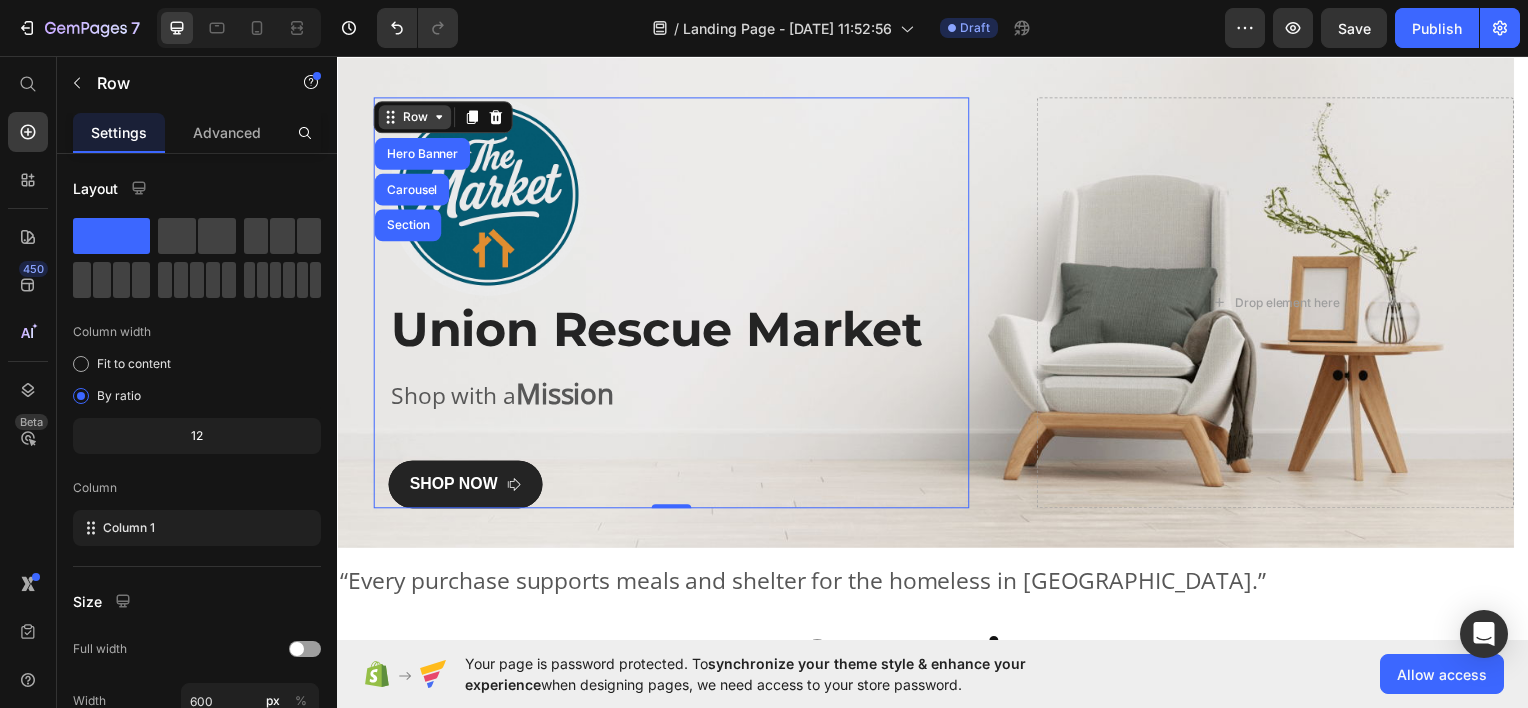 click 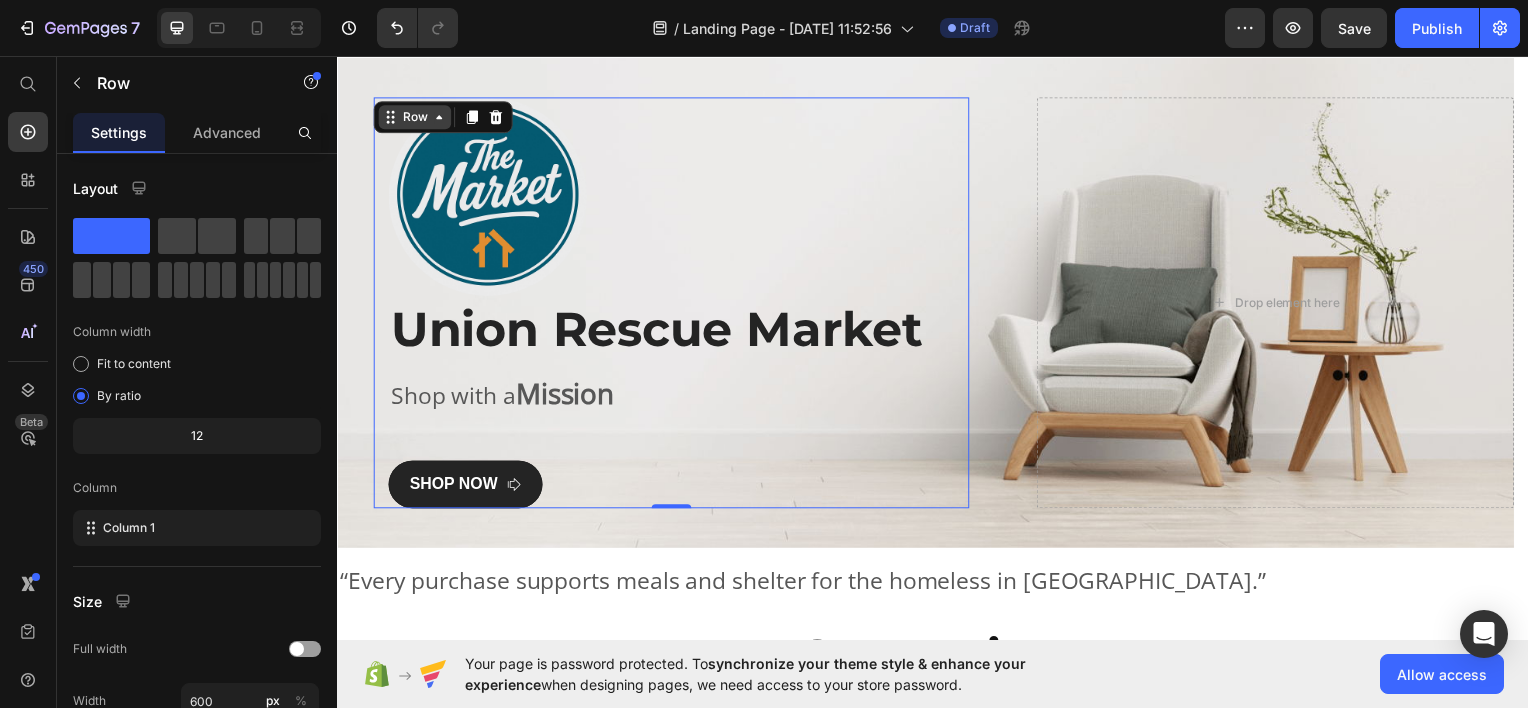 click 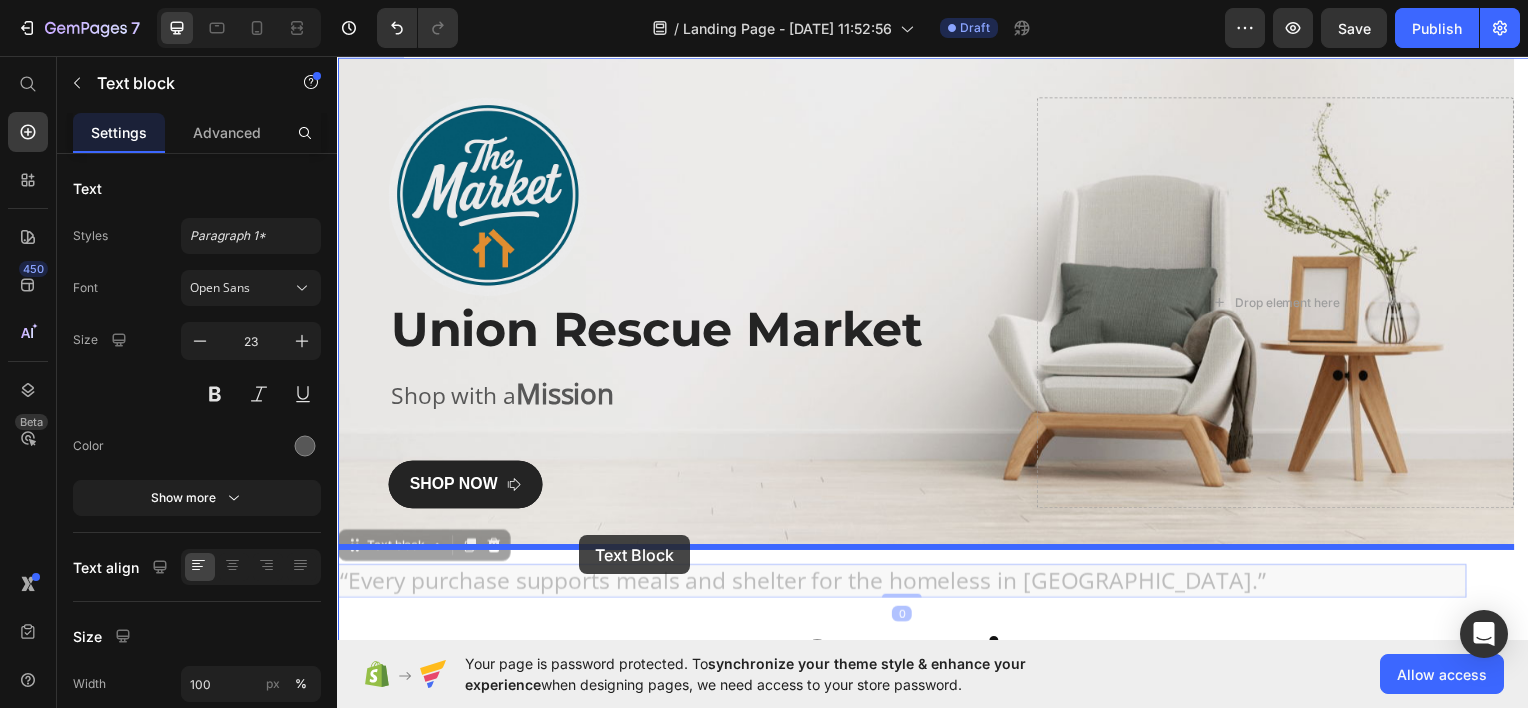 drag, startPoint x: 577, startPoint y: 580, endPoint x: 581, endPoint y: 538, distance: 42.190044 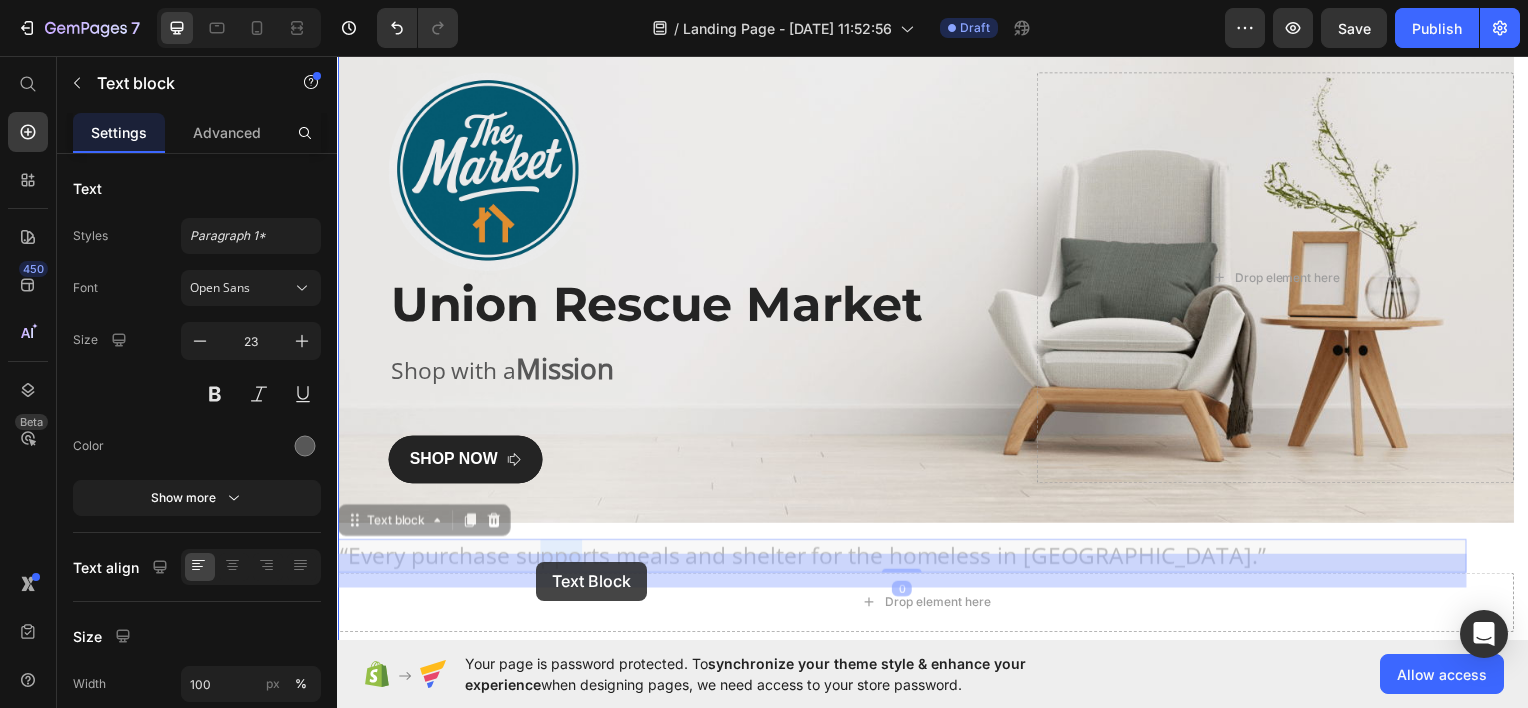 scroll, scrollTop: 75, scrollLeft: 0, axis: vertical 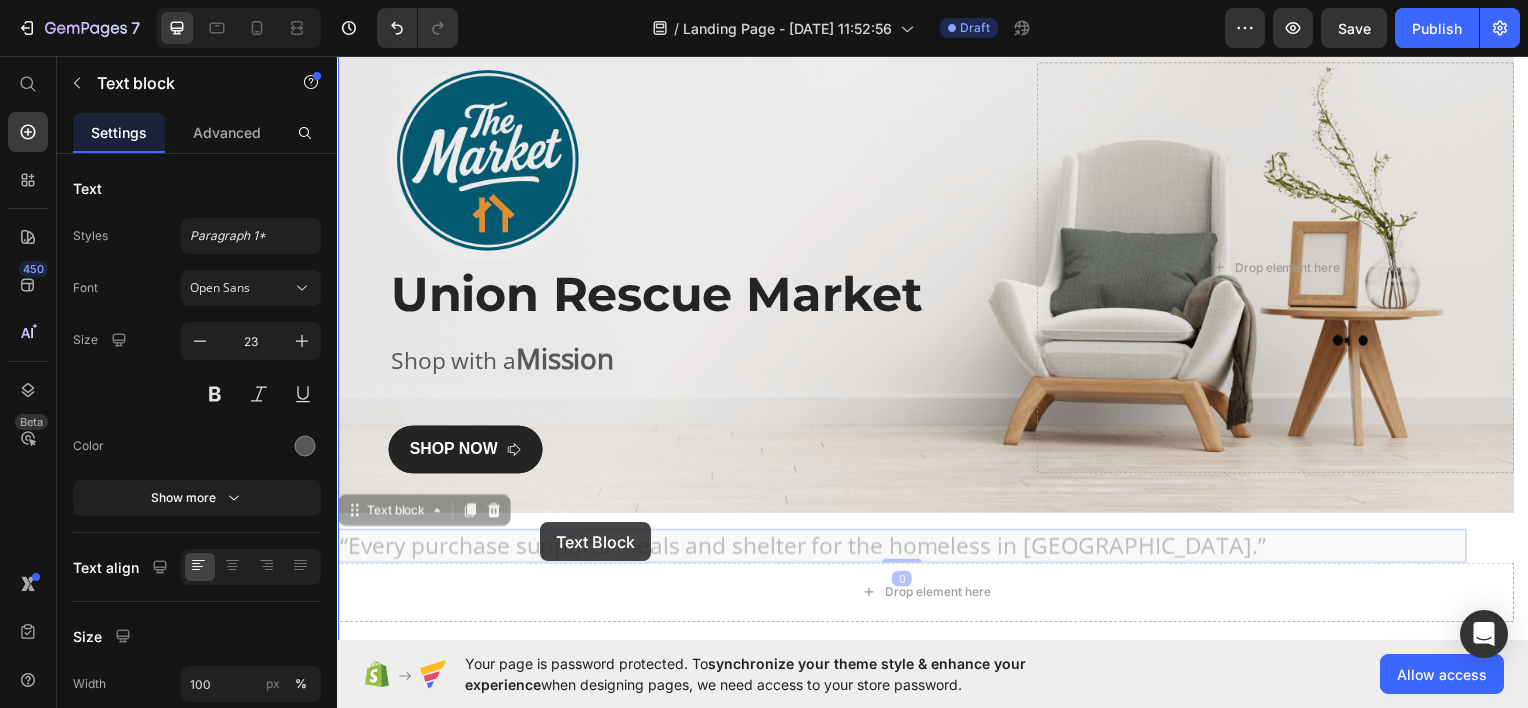 drag, startPoint x: 581, startPoint y: 580, endPoint x: 542, endPoint y: 525, distance: 67.424034 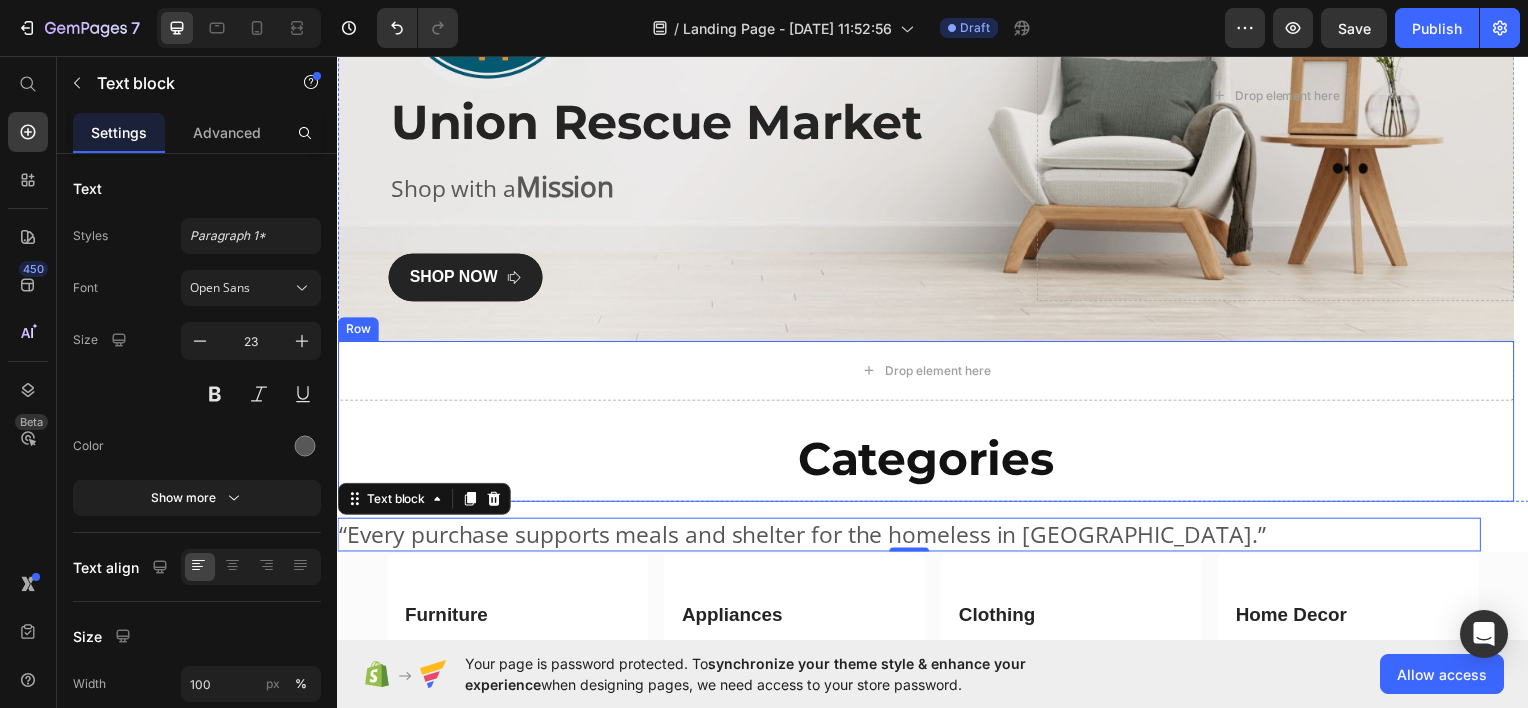 scroll, scrollTop: 252, scrollLeft: 0, axis: vertical 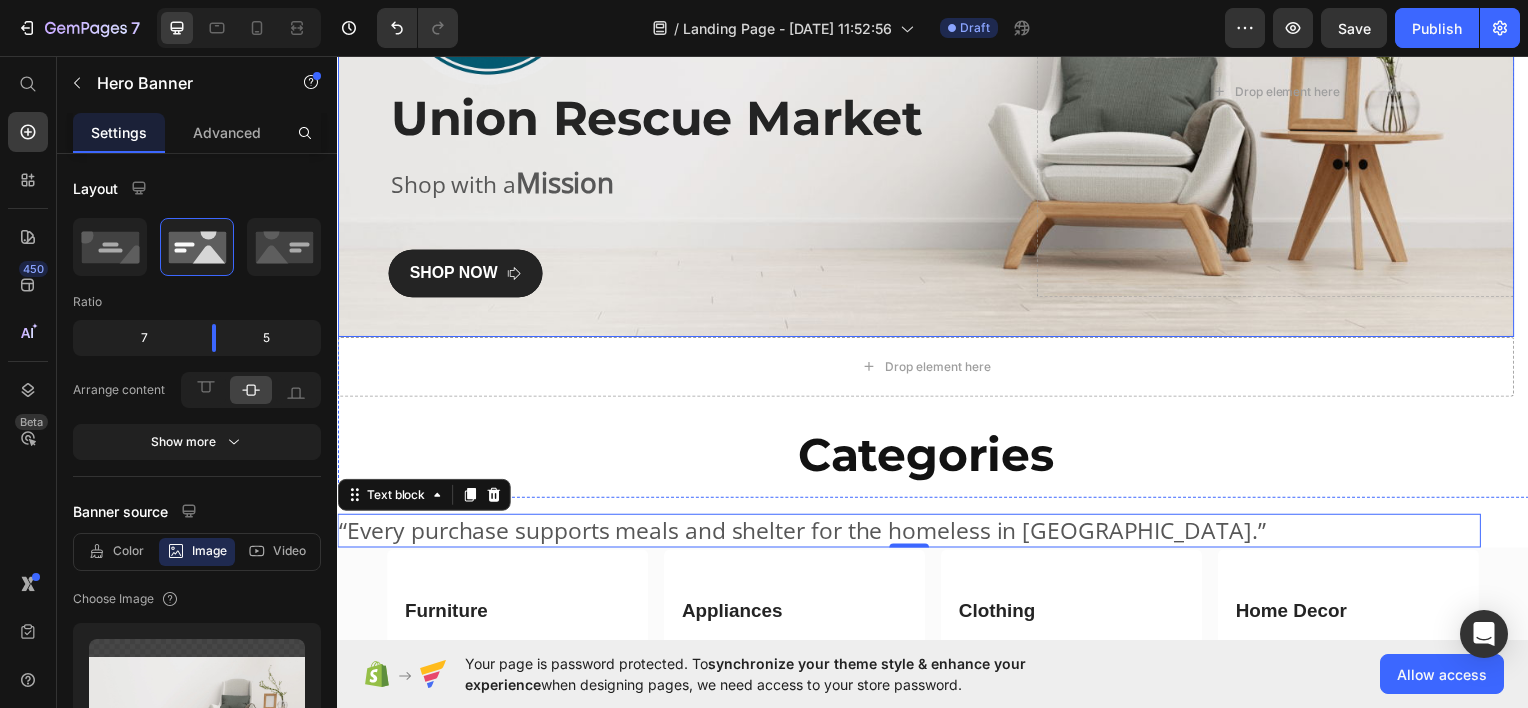 click at bounding box center [929, 91] 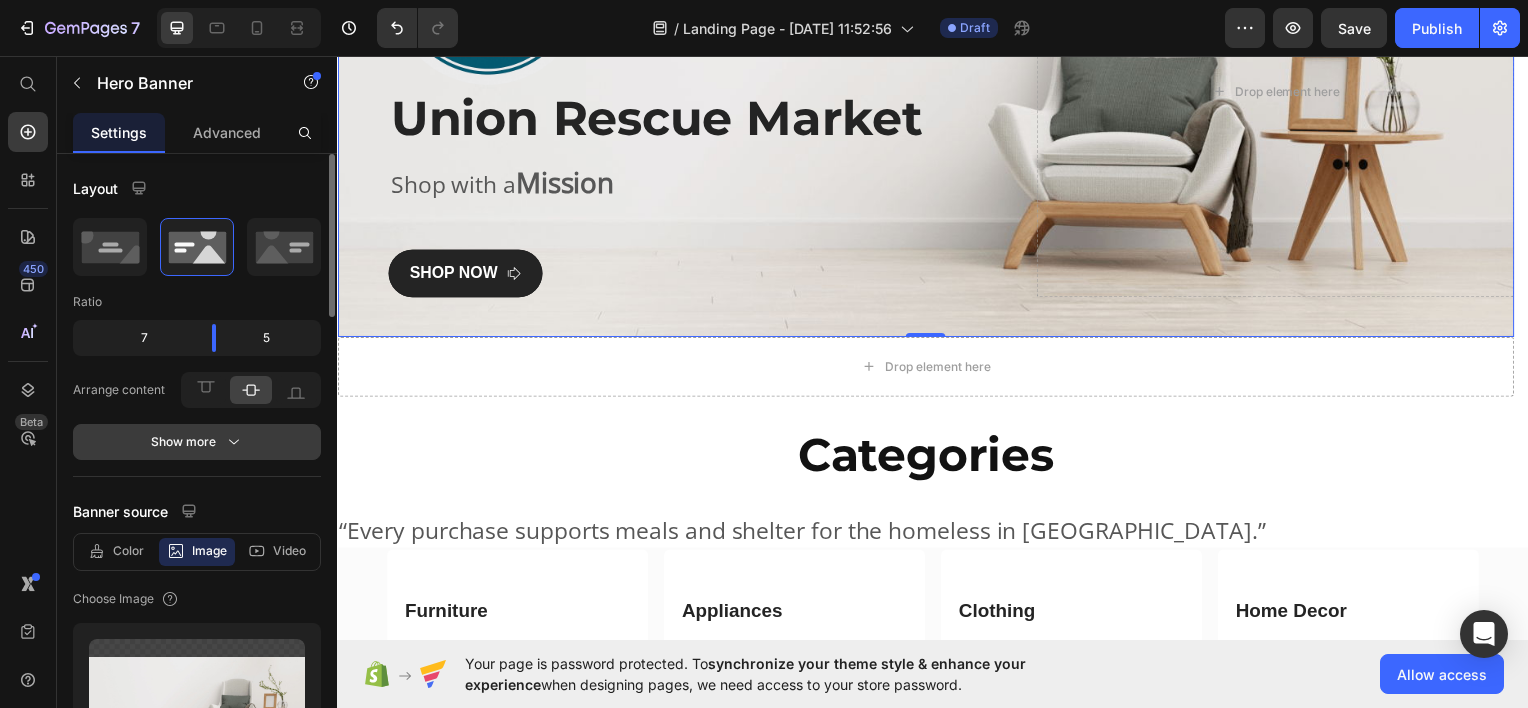 click 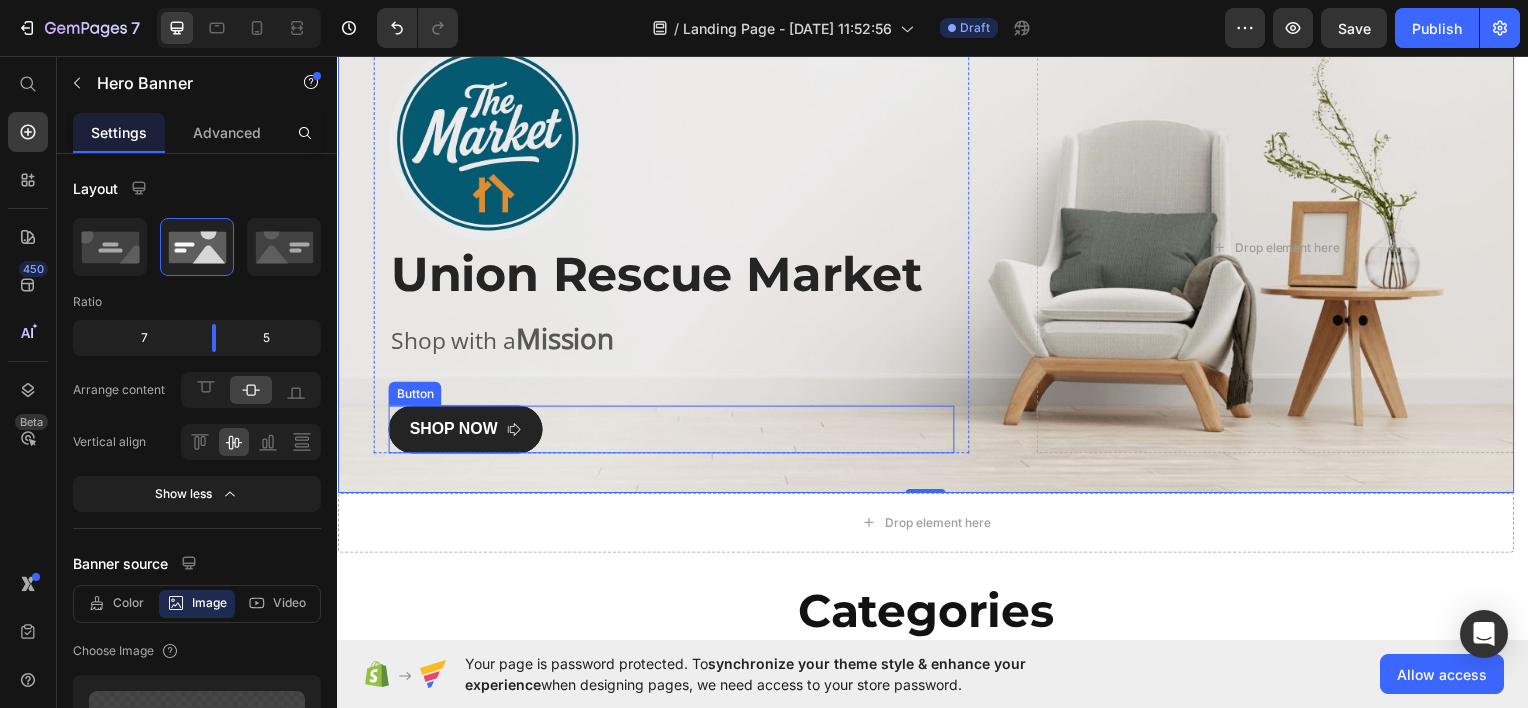 scroll, scrollTop: 93, scrollLeft: 0, axis: vertical 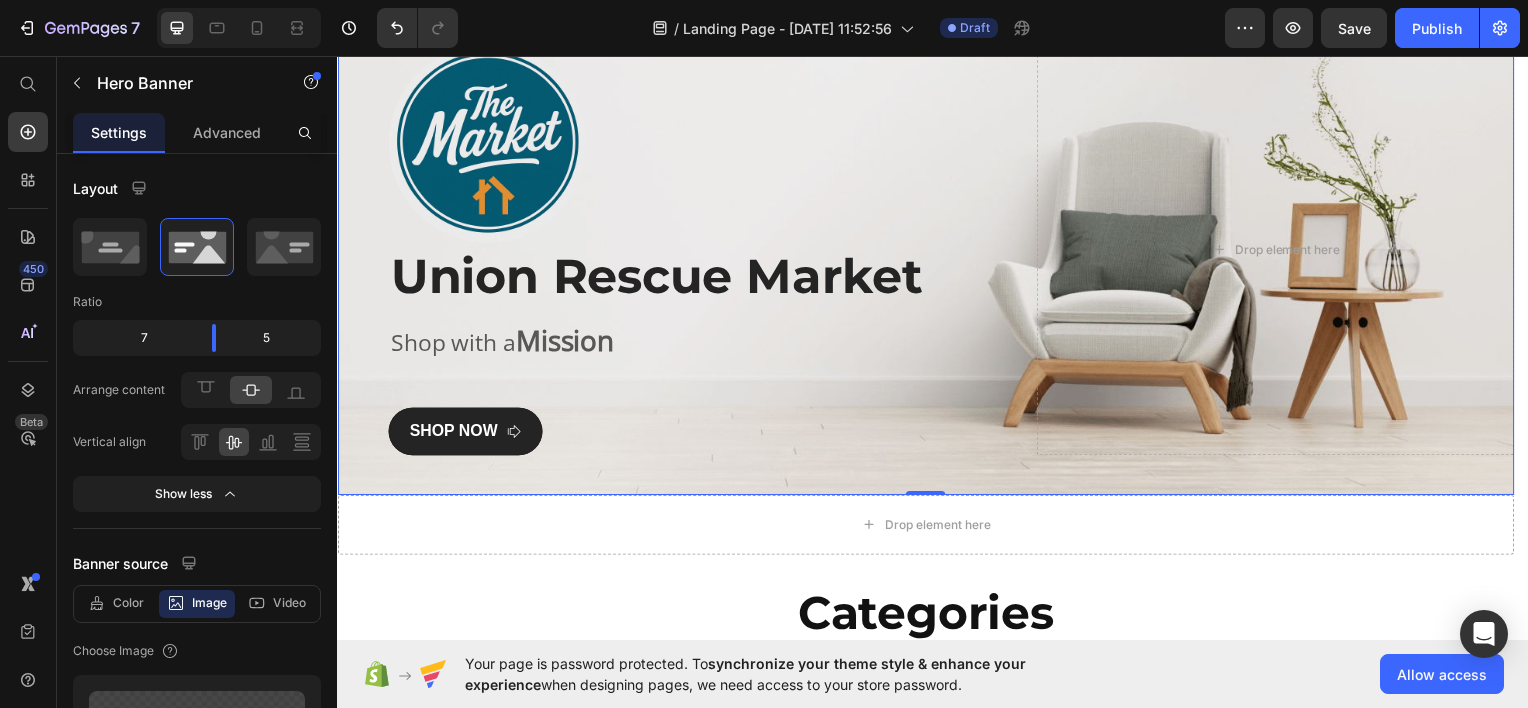 click on "Image Row Union Rescue Market Heading Shop with a  Mission Text block
SHOP NOW Button Row" at bounding box center [673, 250] 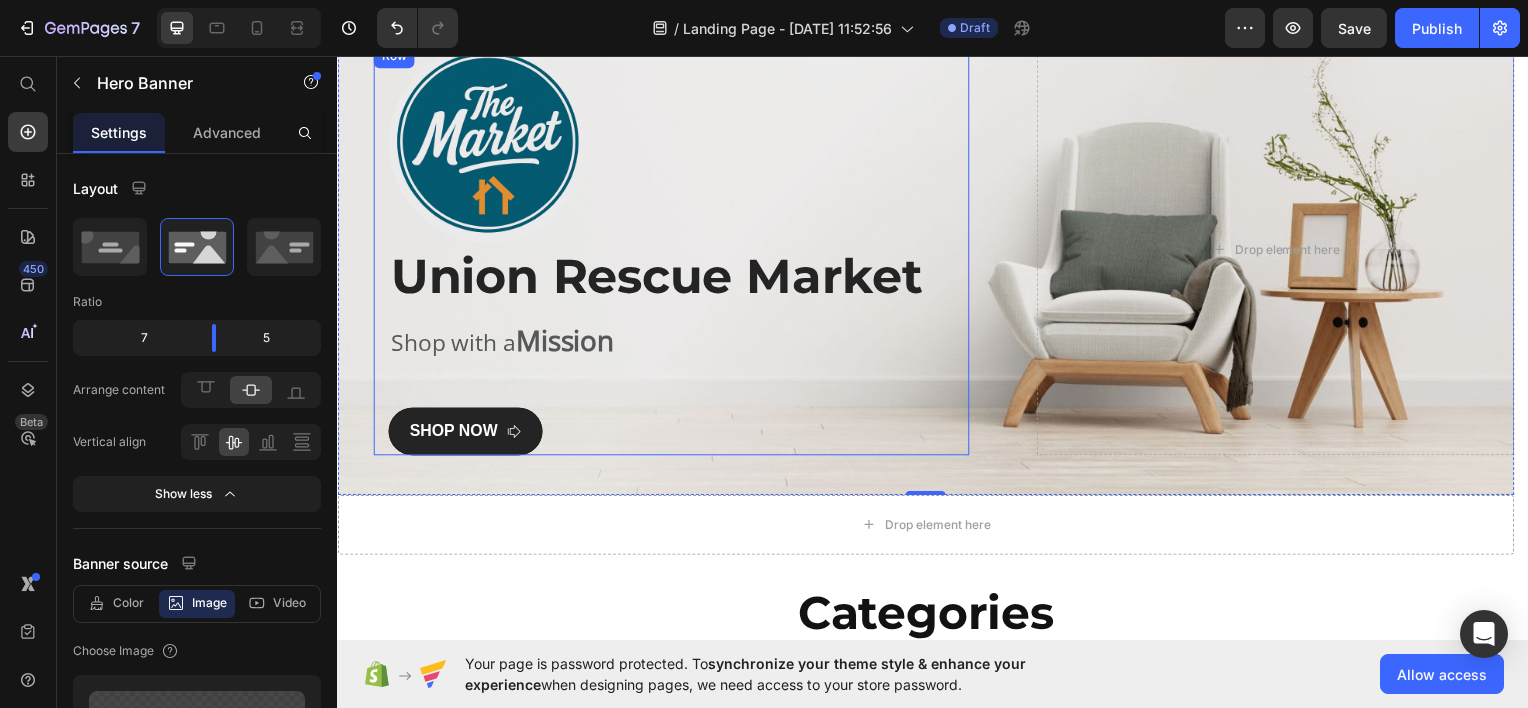 scroll, scrollTop: 0, scrollLeft: 0, axis: both 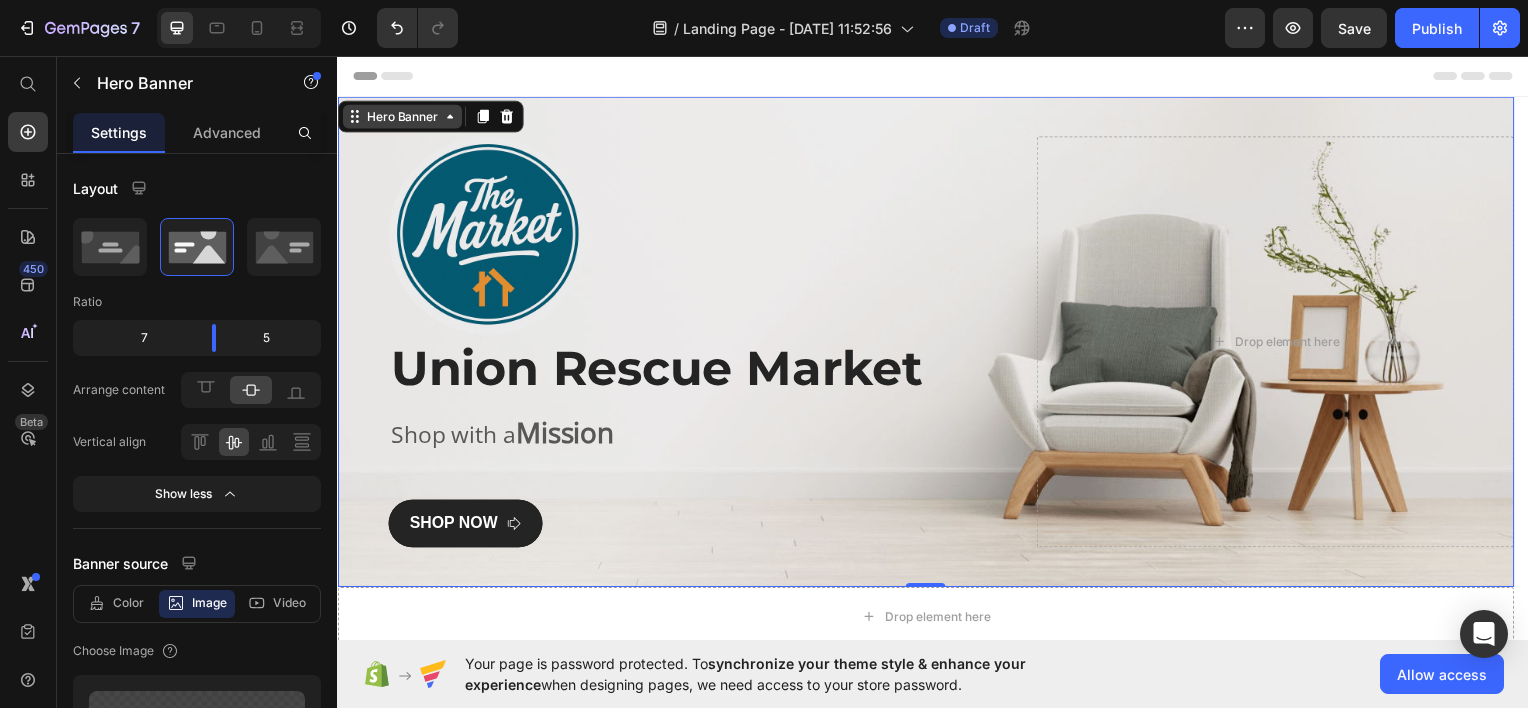 click on "Hero Banner" at bounding box center (402, 116) 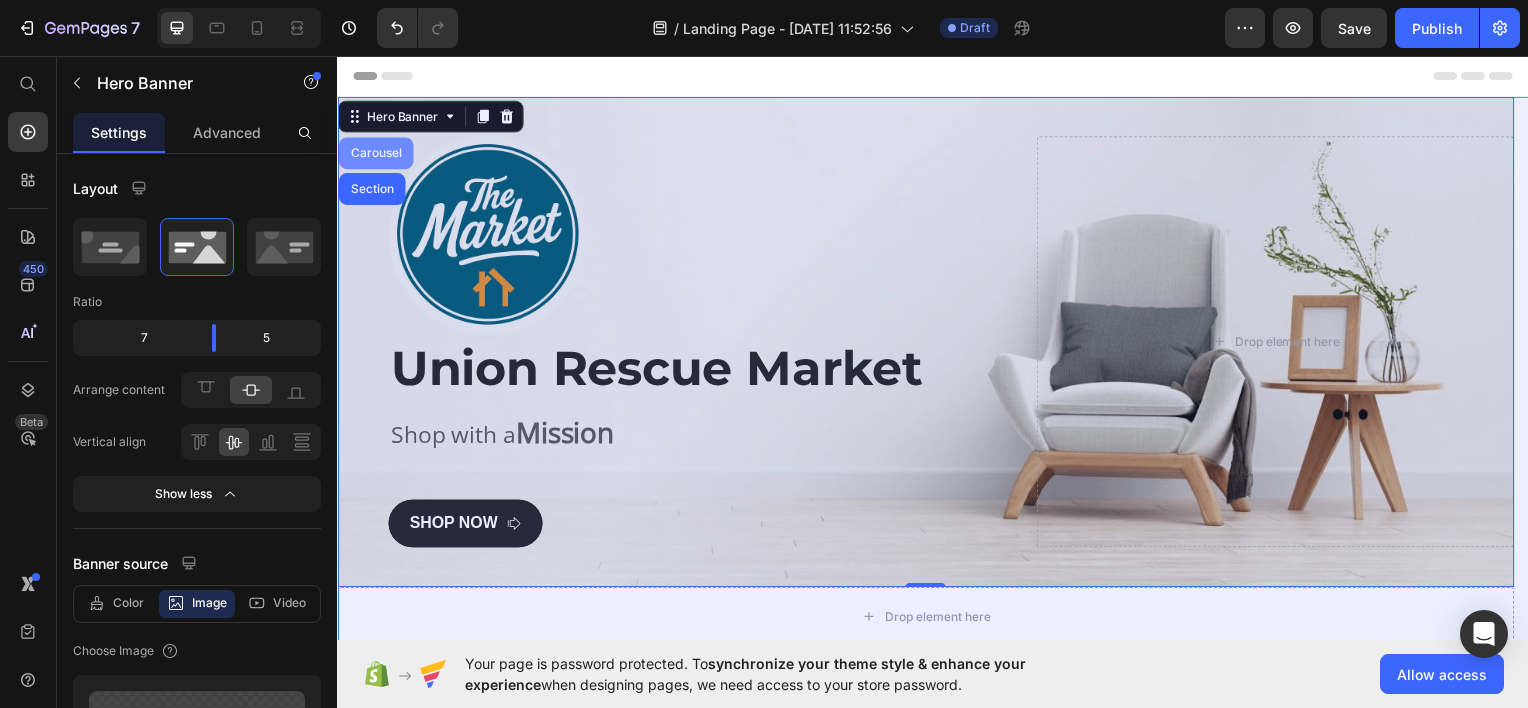 click on "Carousel" at bounding box center [375, 153] 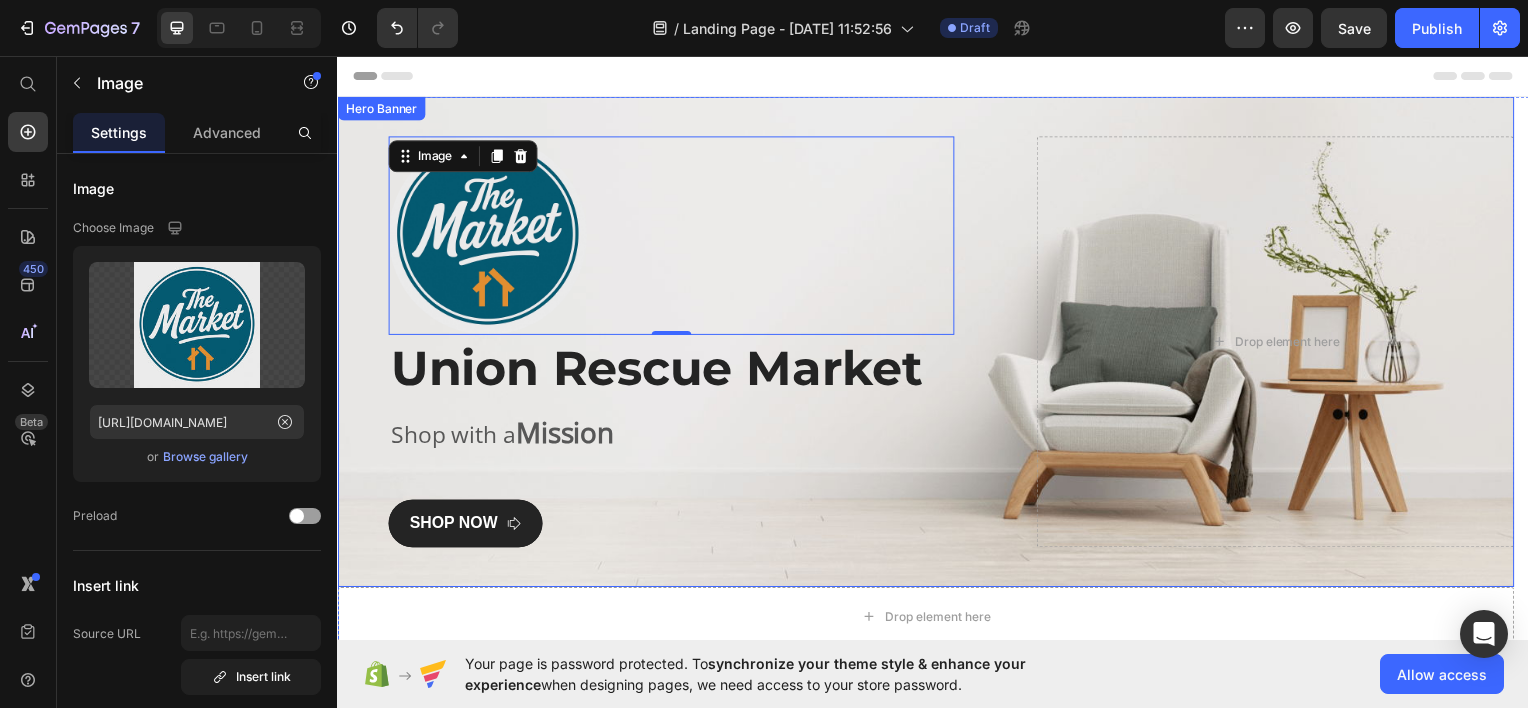 click on "Hero Banner" at bounding box center (381, 108) 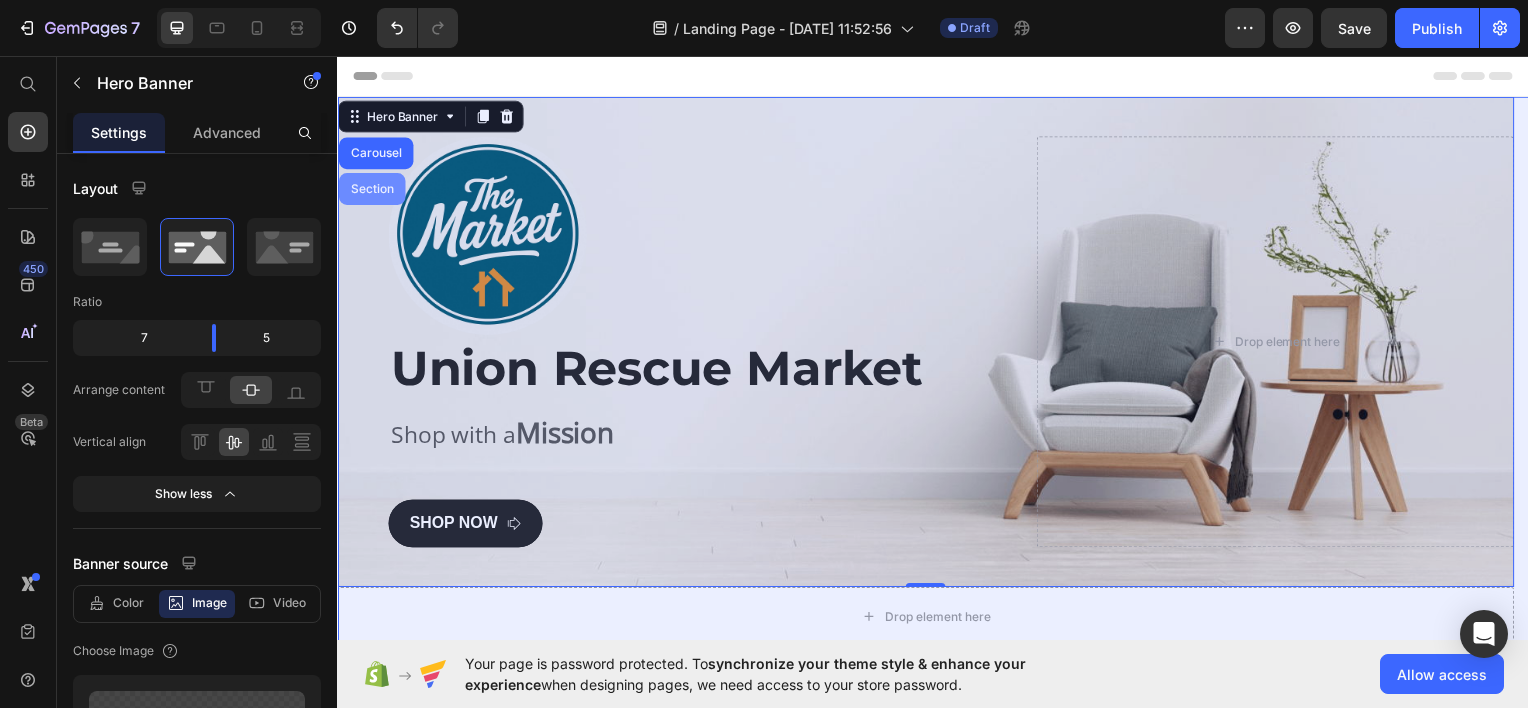 click on "Section" at bounding box center [371, 189] 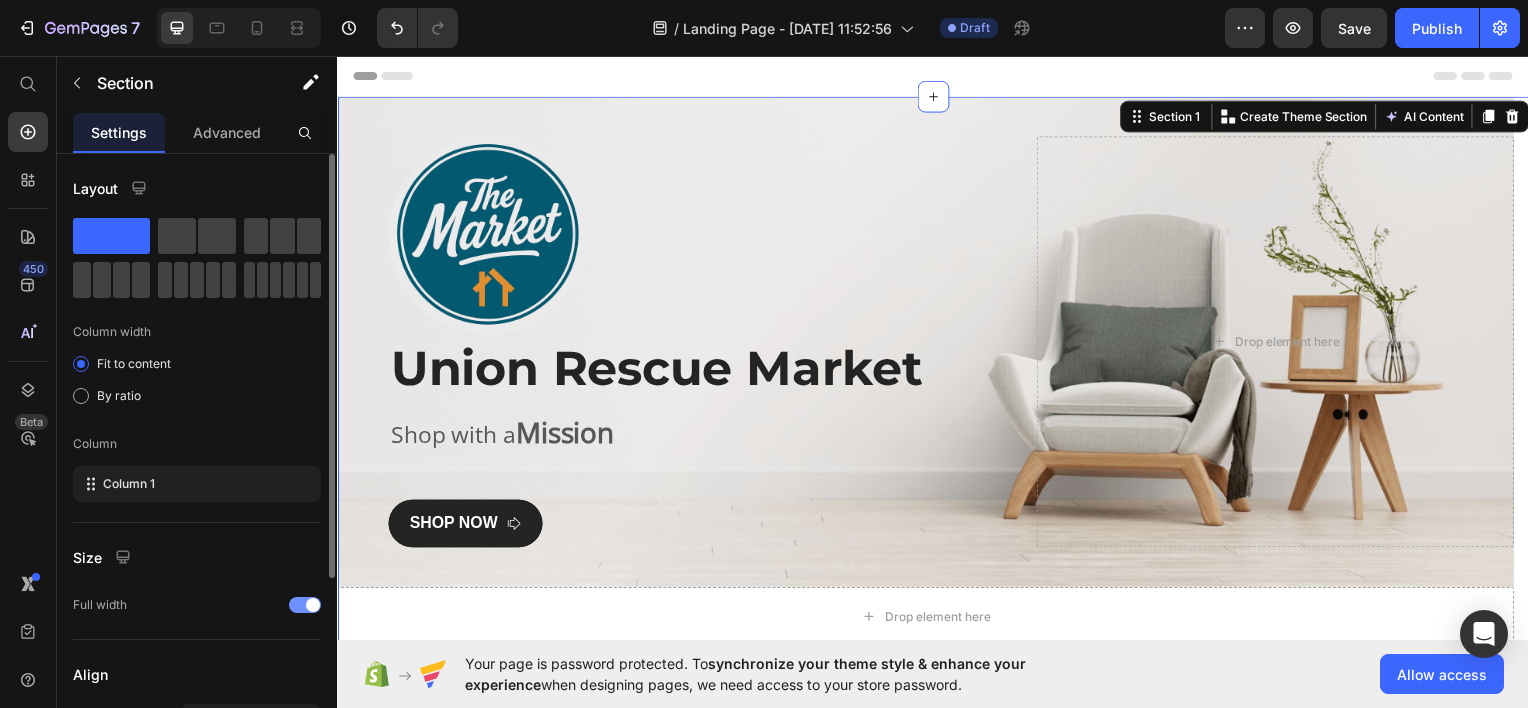 scroll, scrollTop: 0, scrollLeft: 0, axis: both 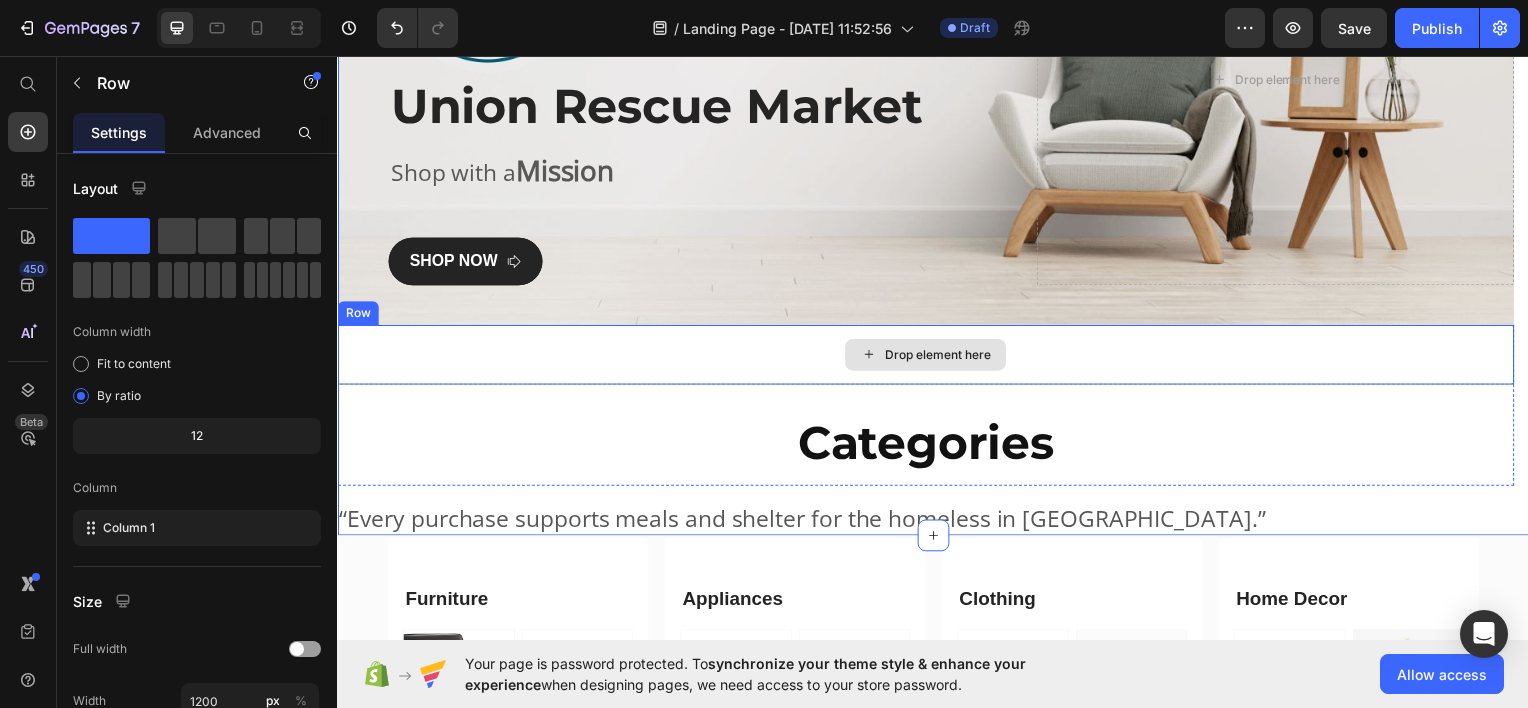 click on "Drop element here" at bounding box center (929, 356) 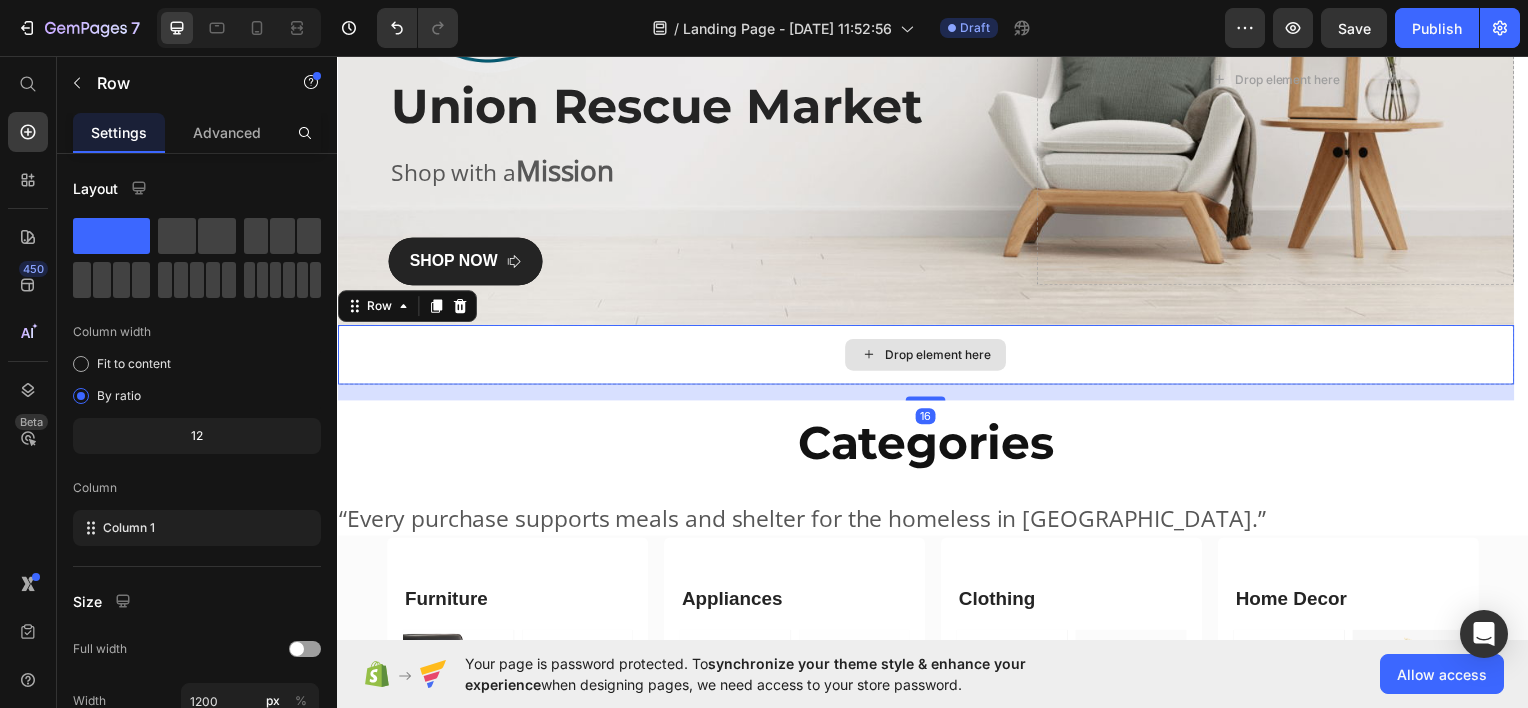 scroll, scrollTop: 0, scrollLeft: 0, axis: both 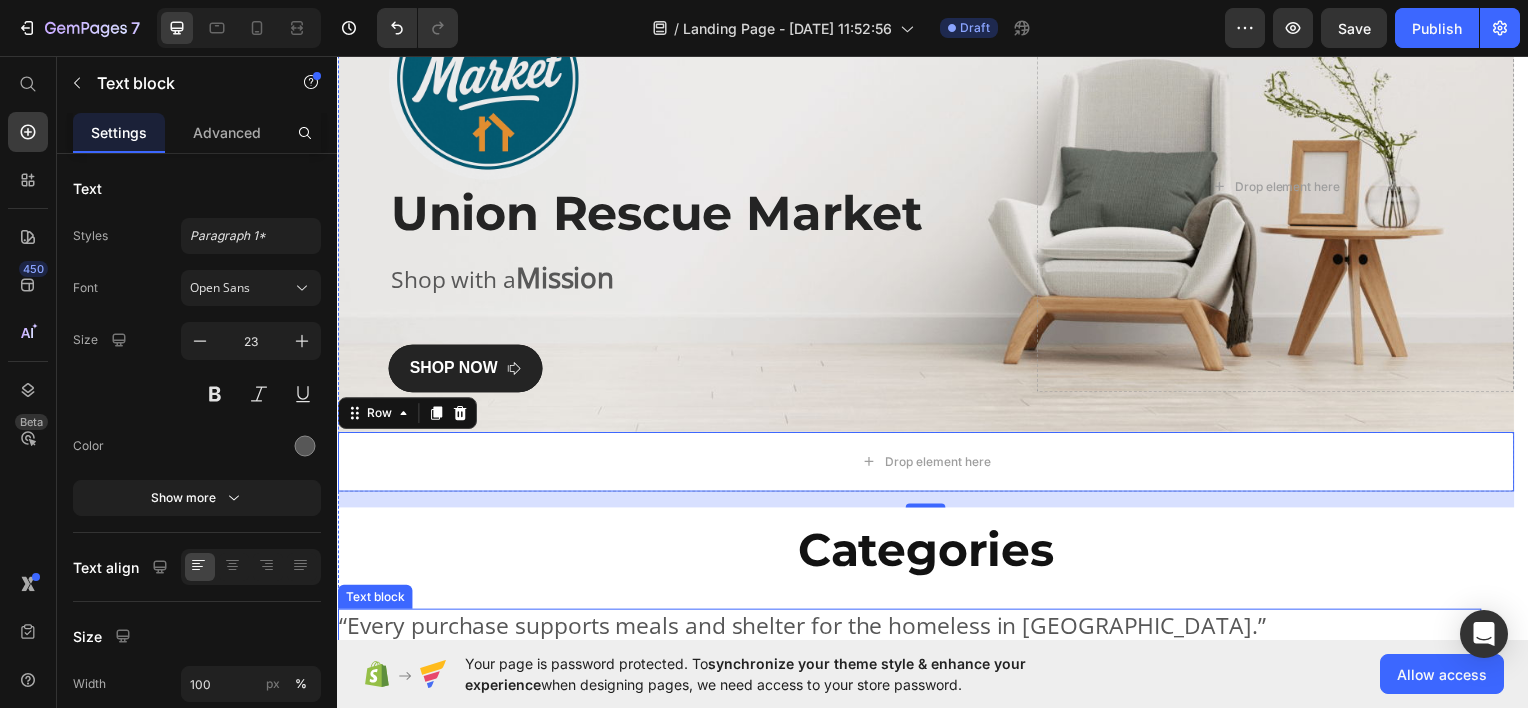 click on "“Every purchase supports meals and shelter for the homeless in [GEOGRAPHIC_DATA].”" at bounding box center [913, 629] 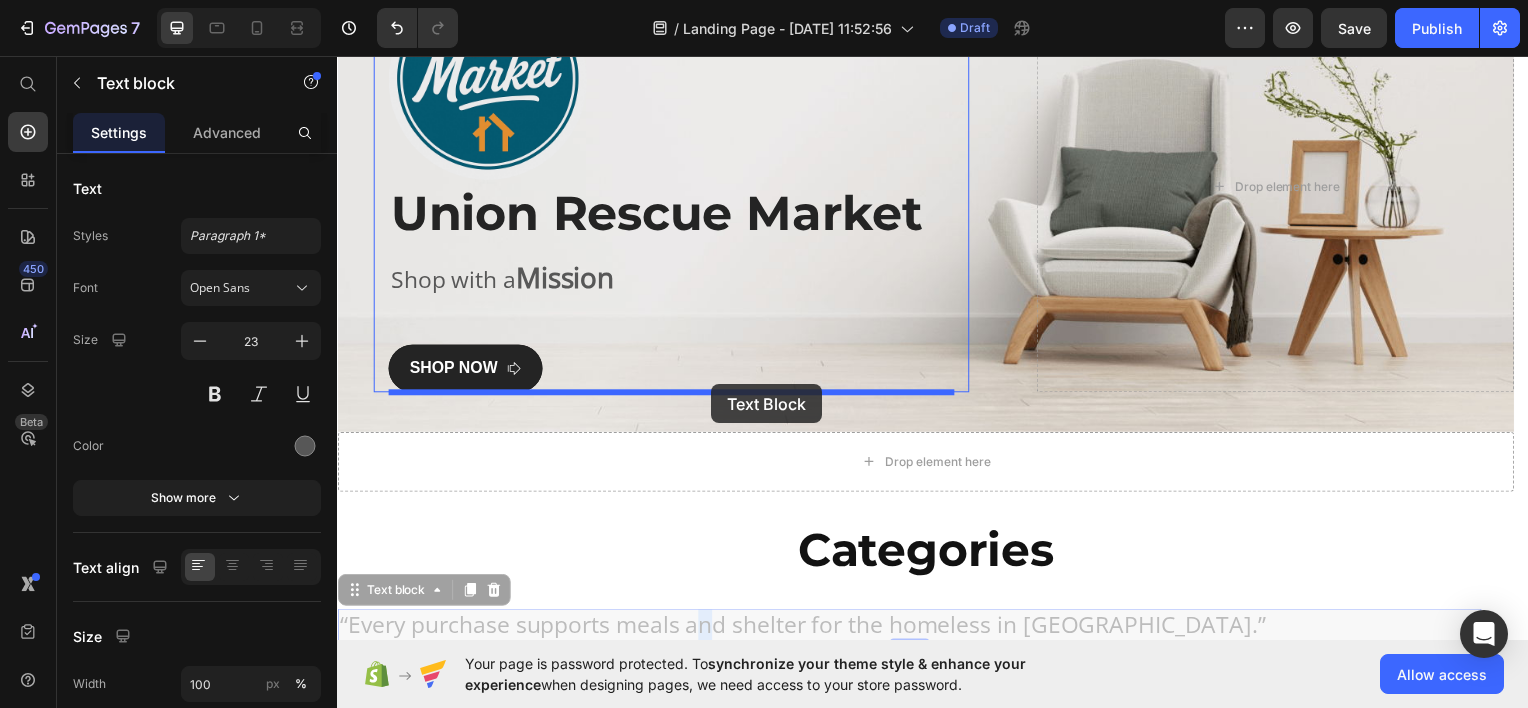drag, startPoint x: 705, startPoint y: 621, endPoint x: 714, endPoint y: 386, distance: 235.17227 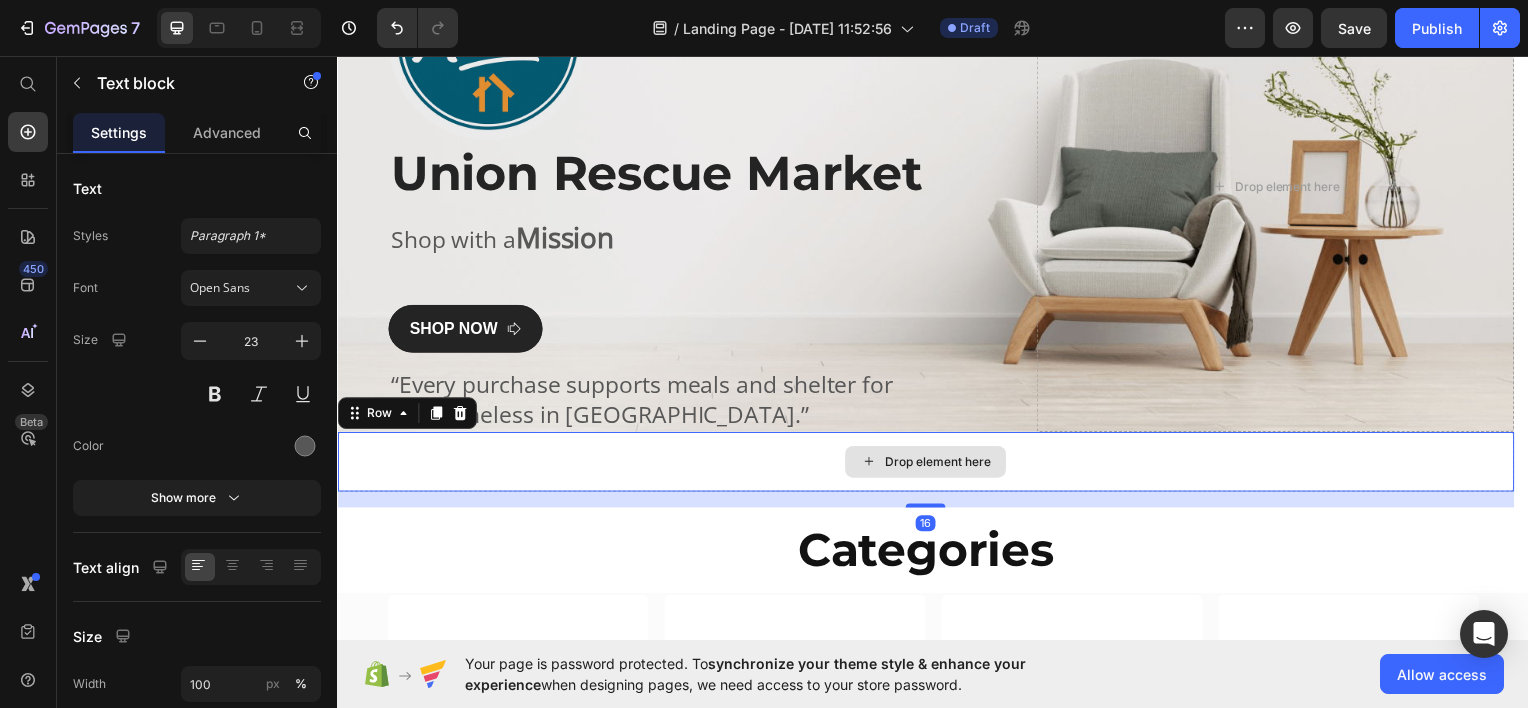 click on "Drop element here" at bounding box center (929, 464) 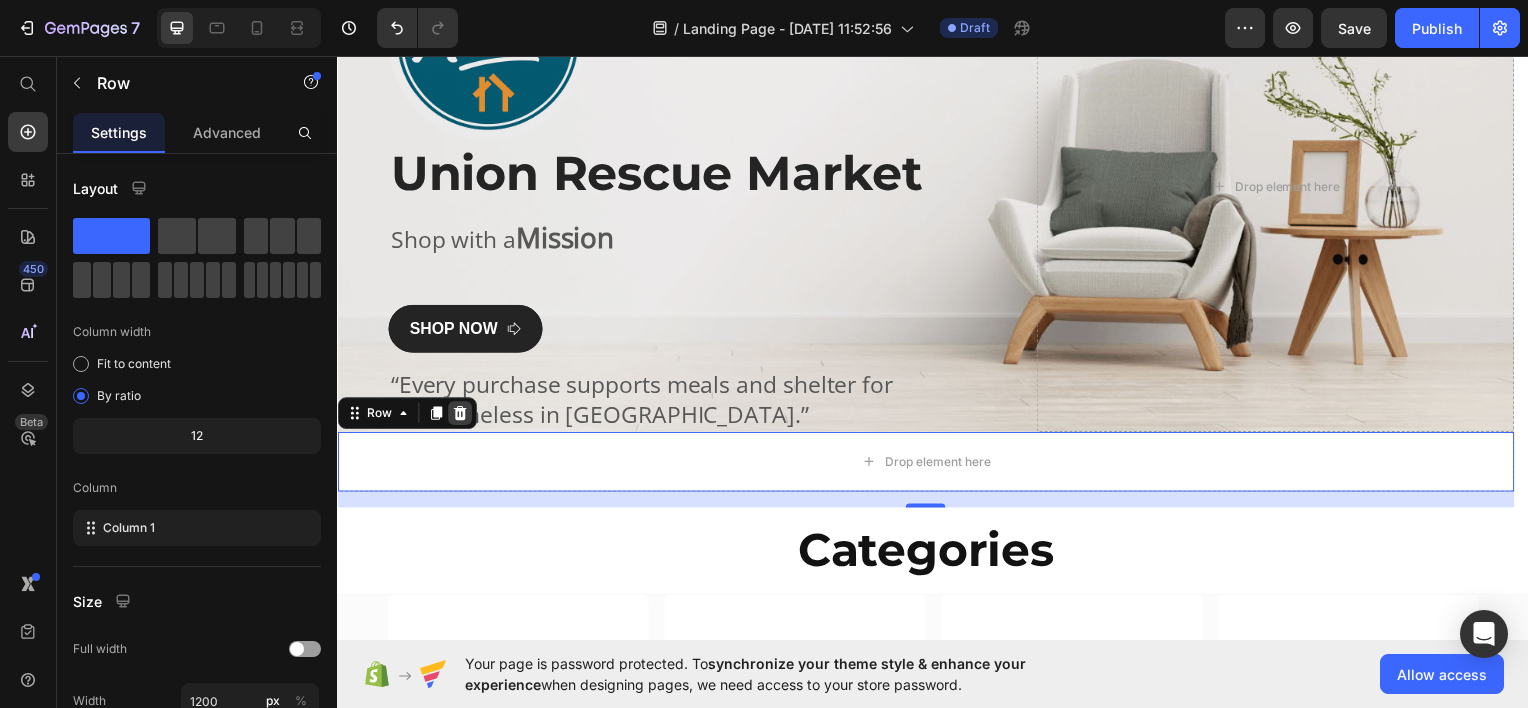click 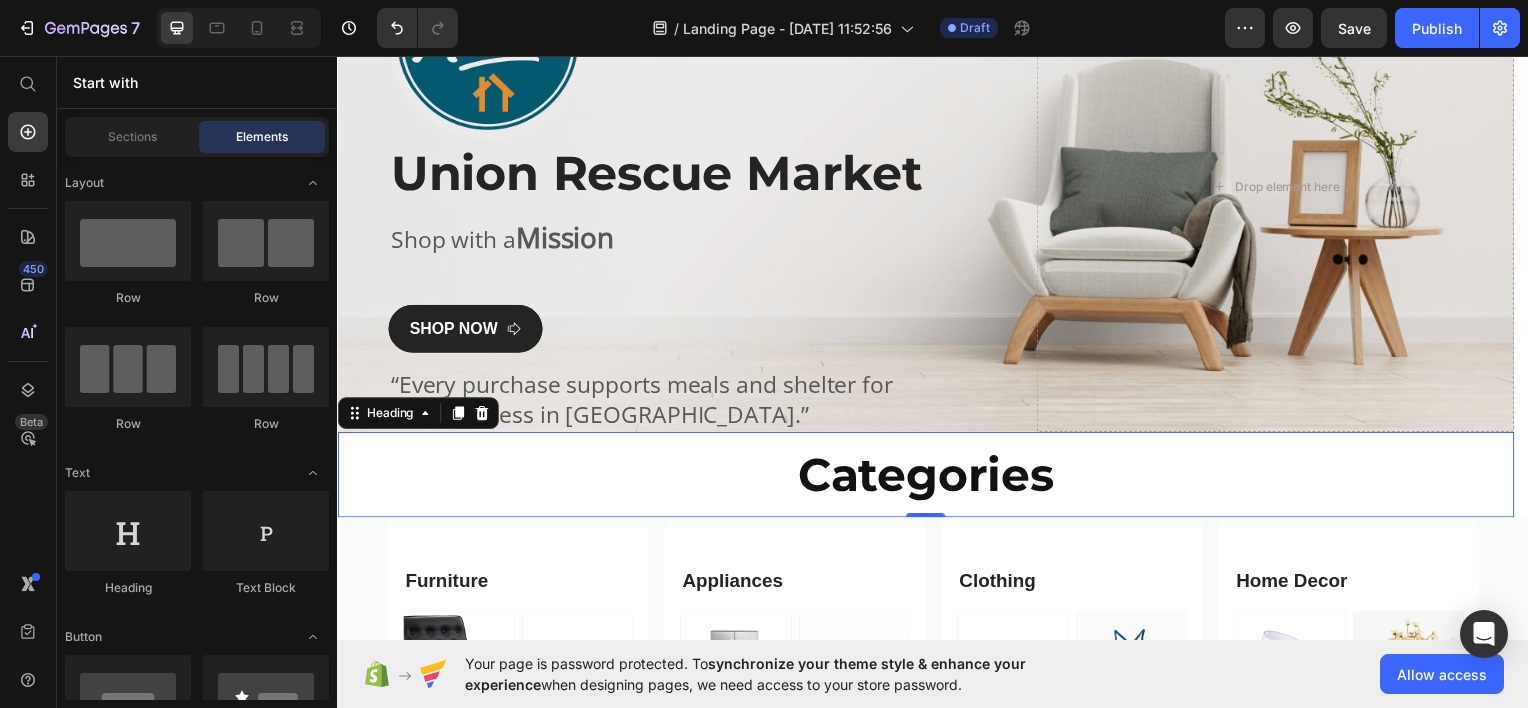 click on "Categories" at bounding box center [929, 477] 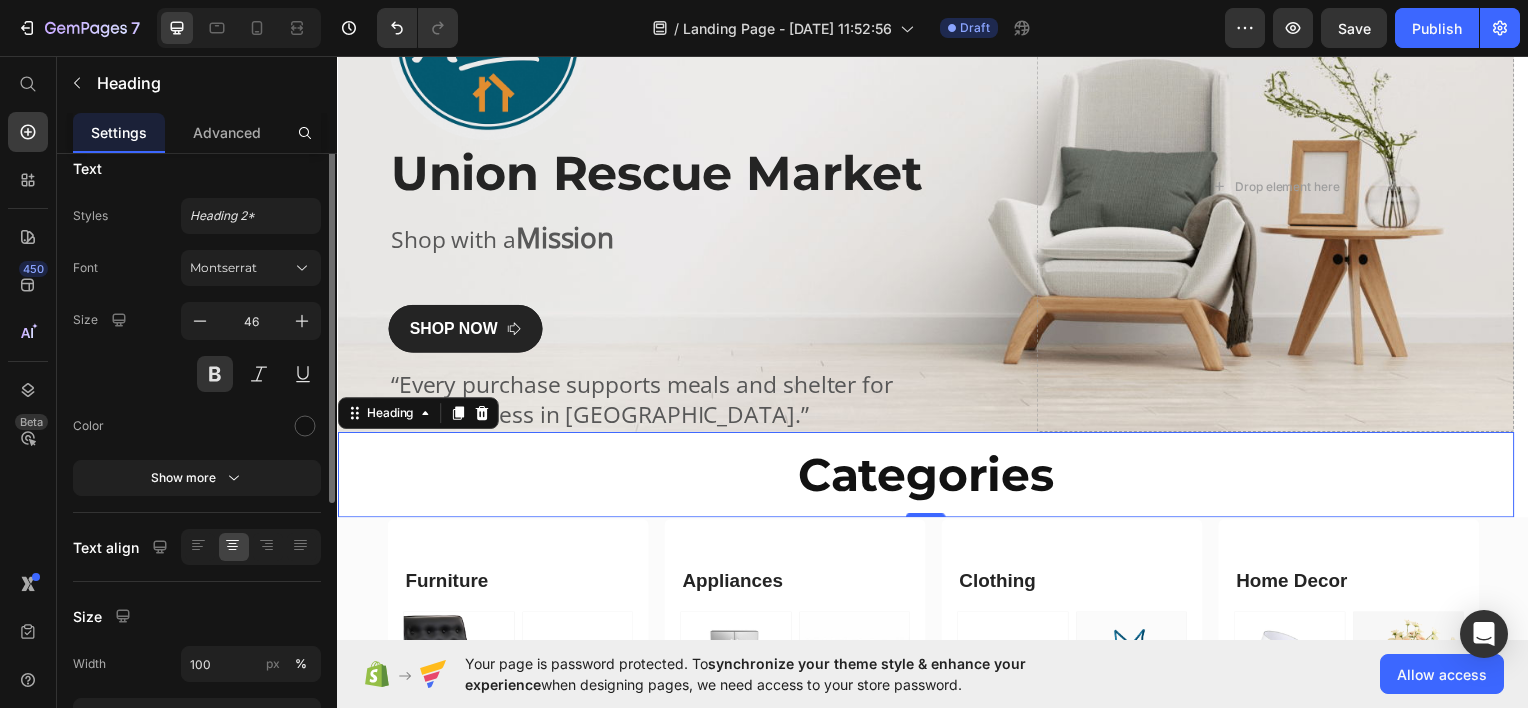 scroll, scrollTop: 0, scrollLeft: 0, axis: both 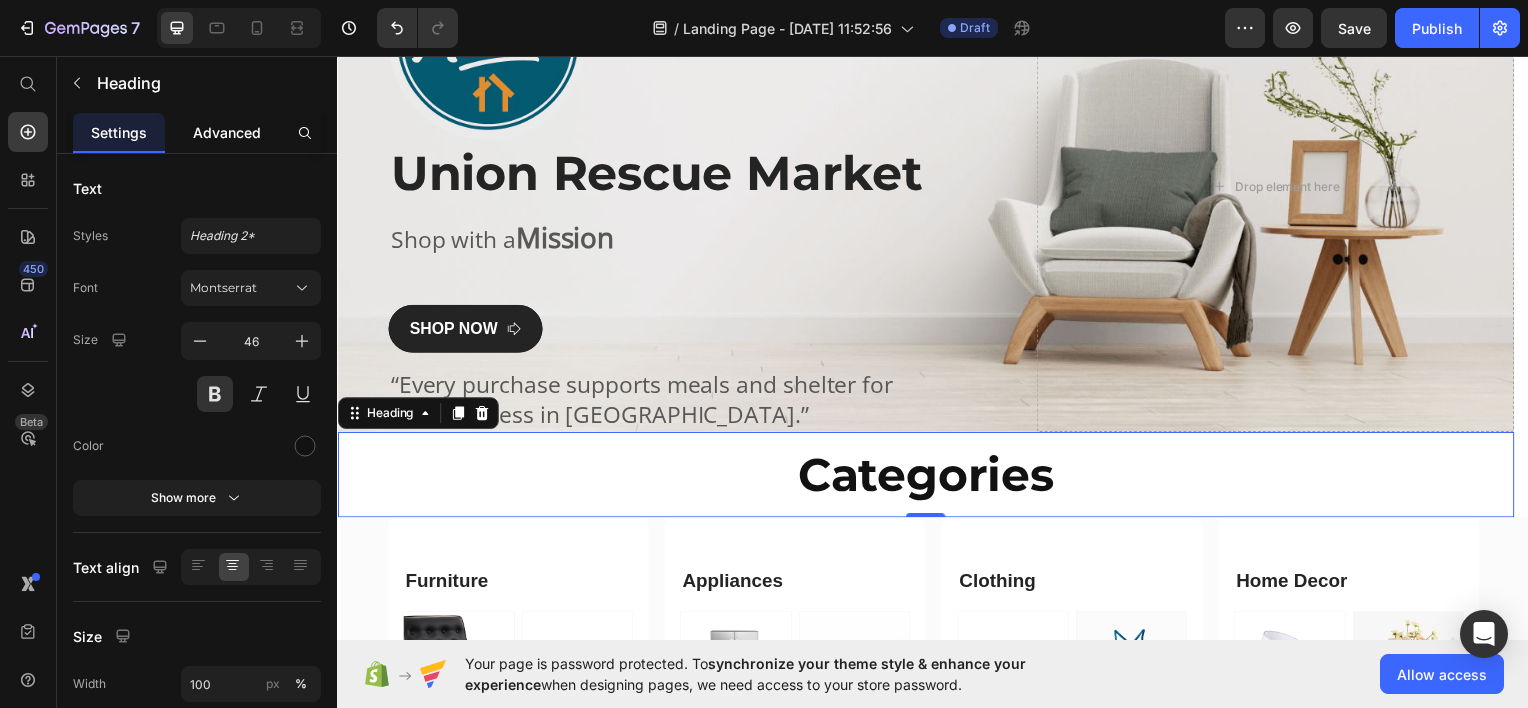 click on "Advanced" at bounding box center [227, 132] 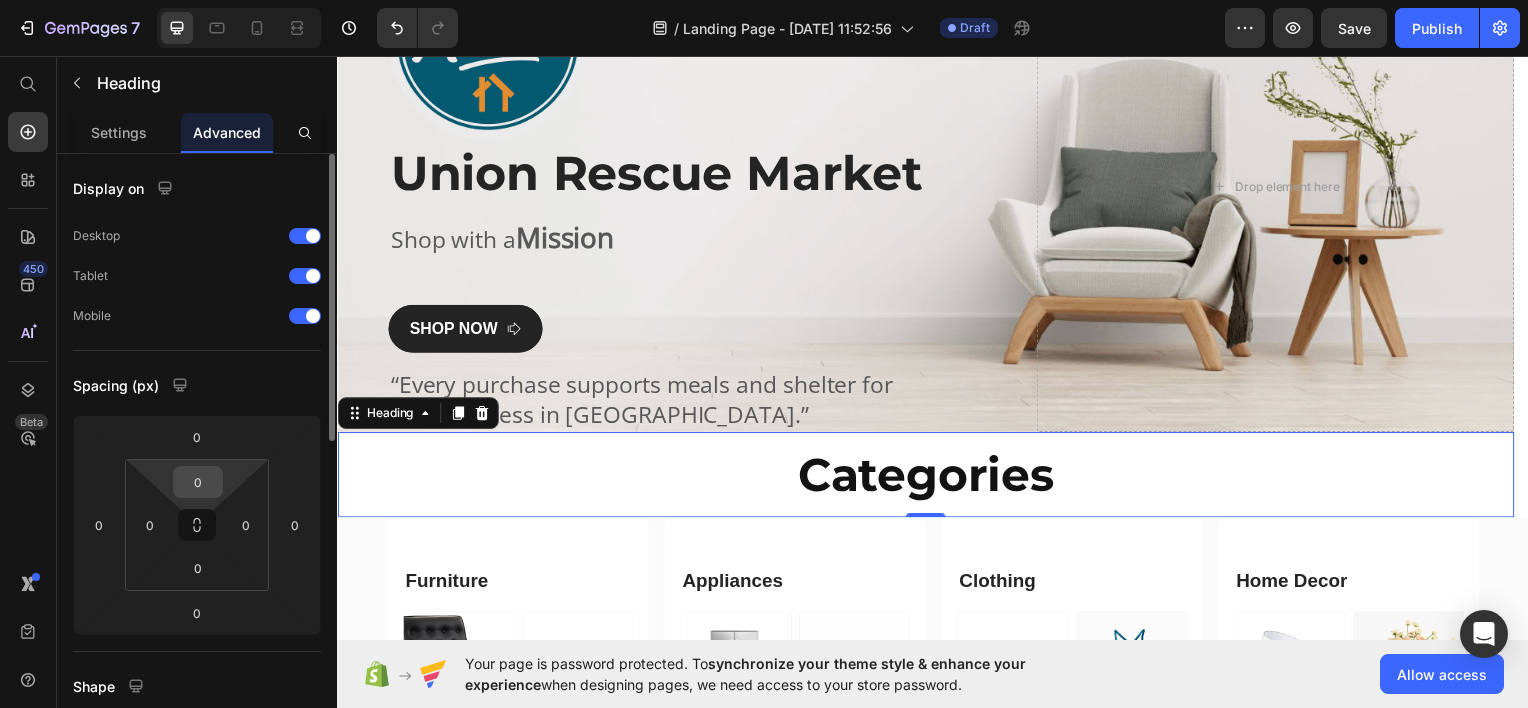click on "0" at bounding box center [198, 482] 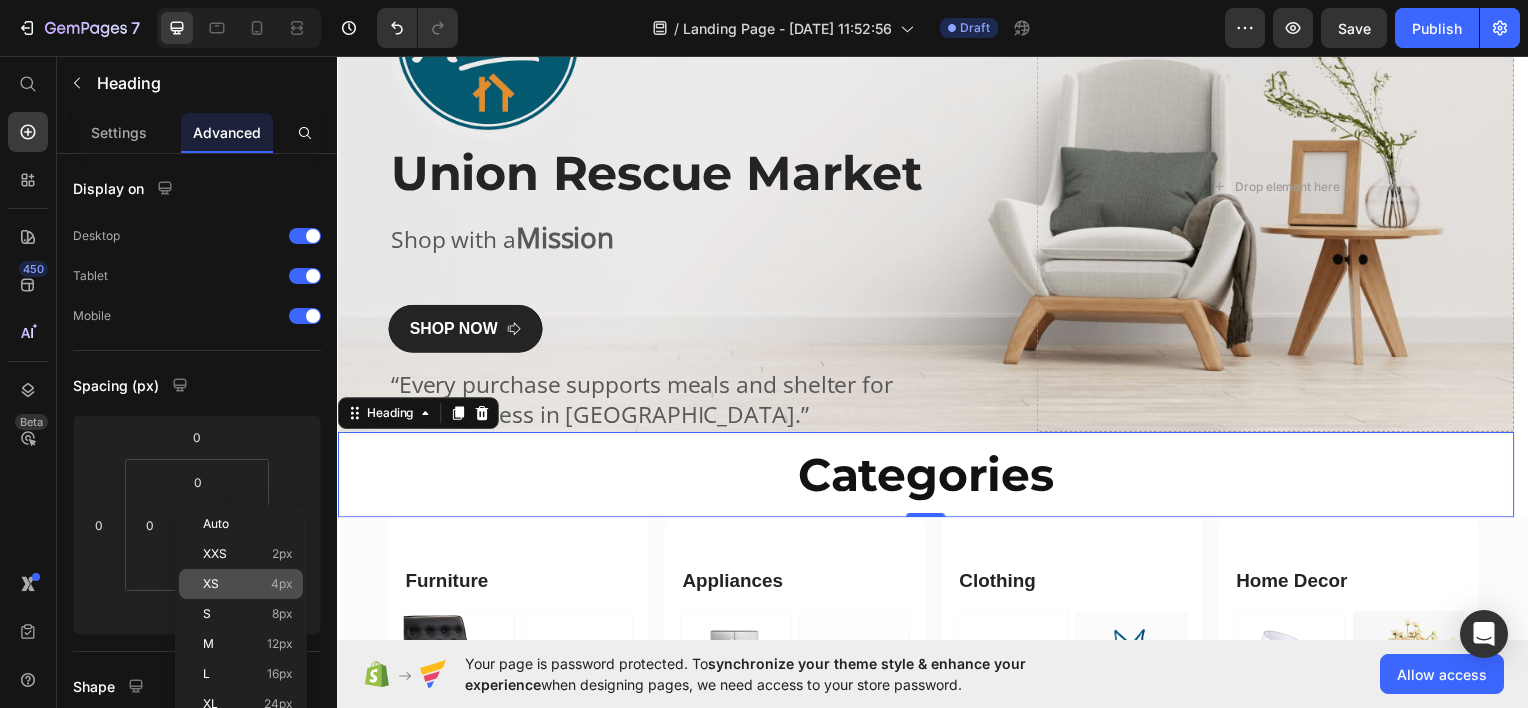 click on "XS 4px" 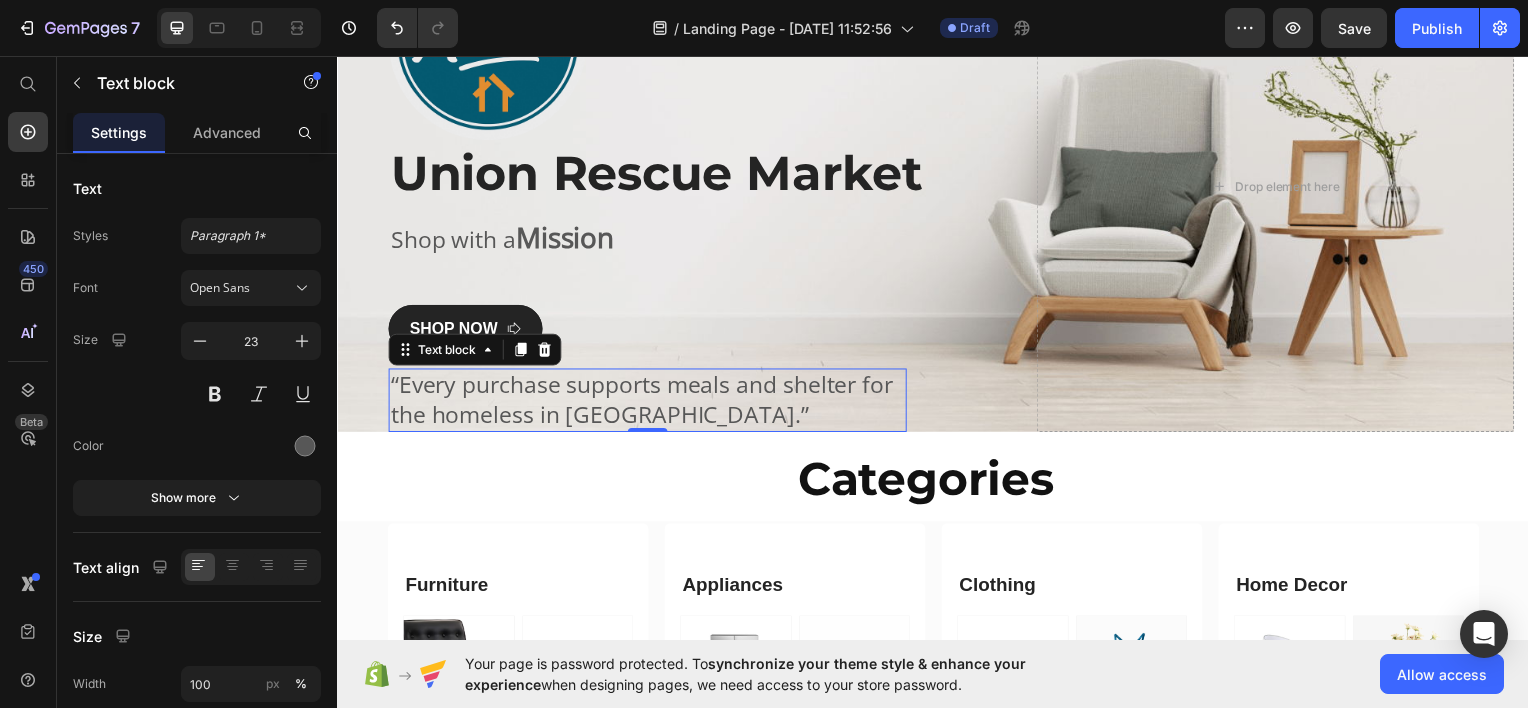 click on "“Every purchase supports meals and shelter for the homeless in [GEOGRAPHIC_DATA].”" at bounding box center (649, 402) 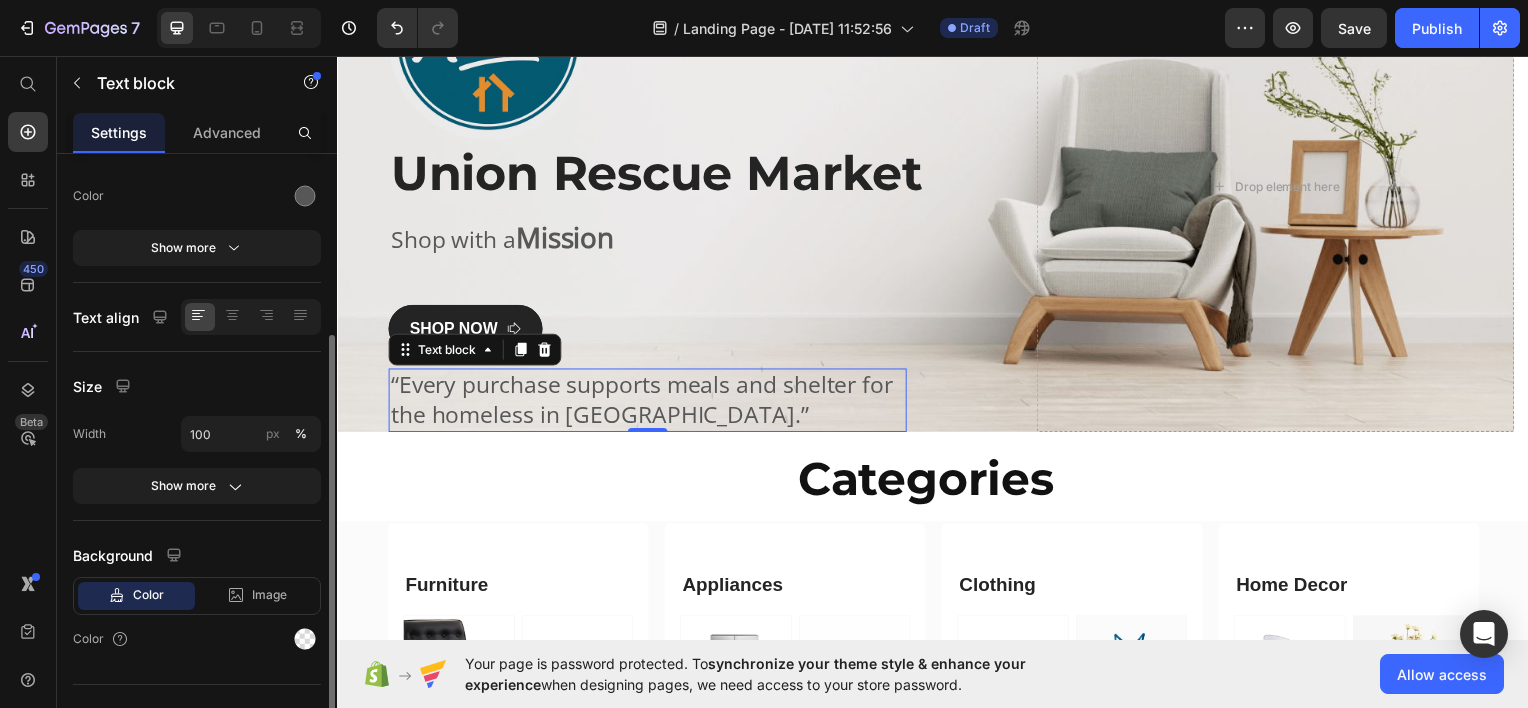scroll, scrollTop: 258, scrollLeft: 0, axis: vertical 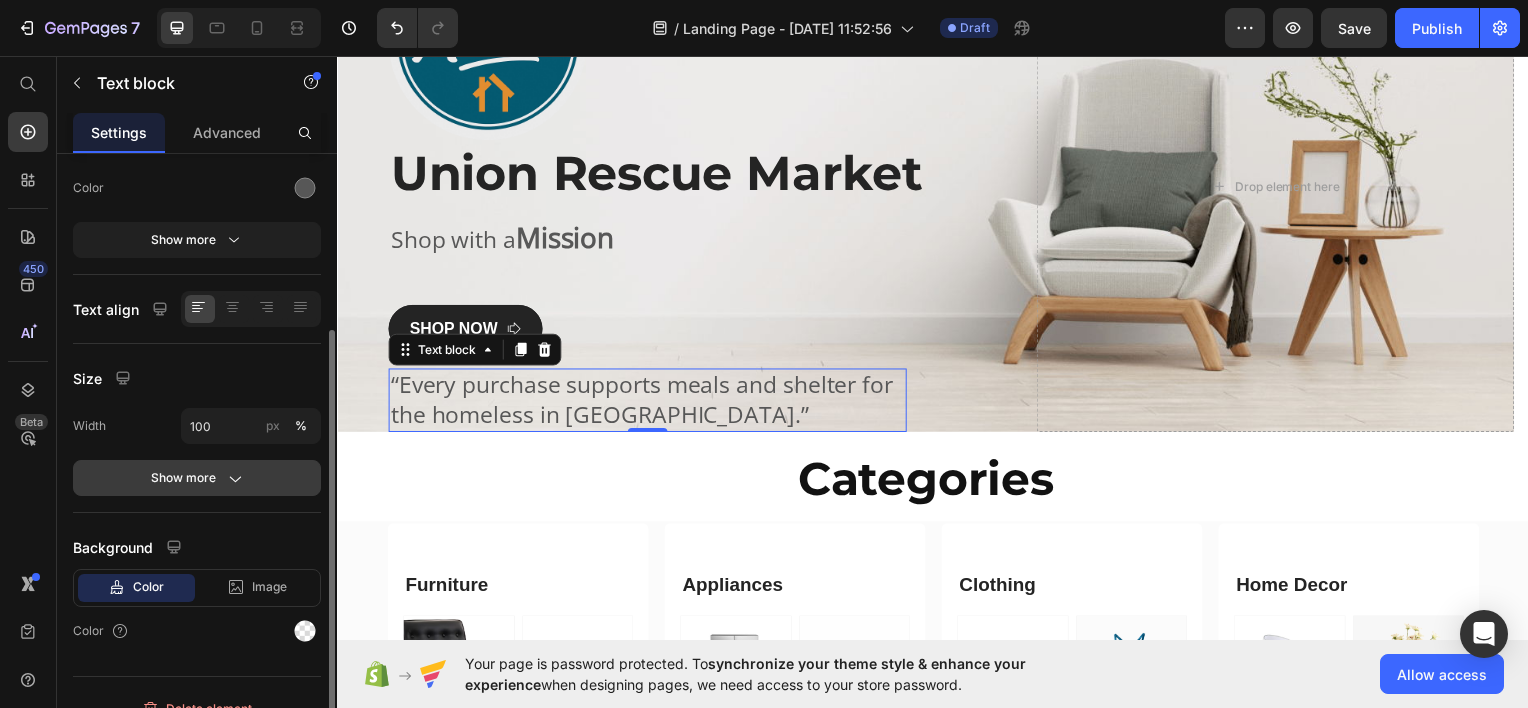 click 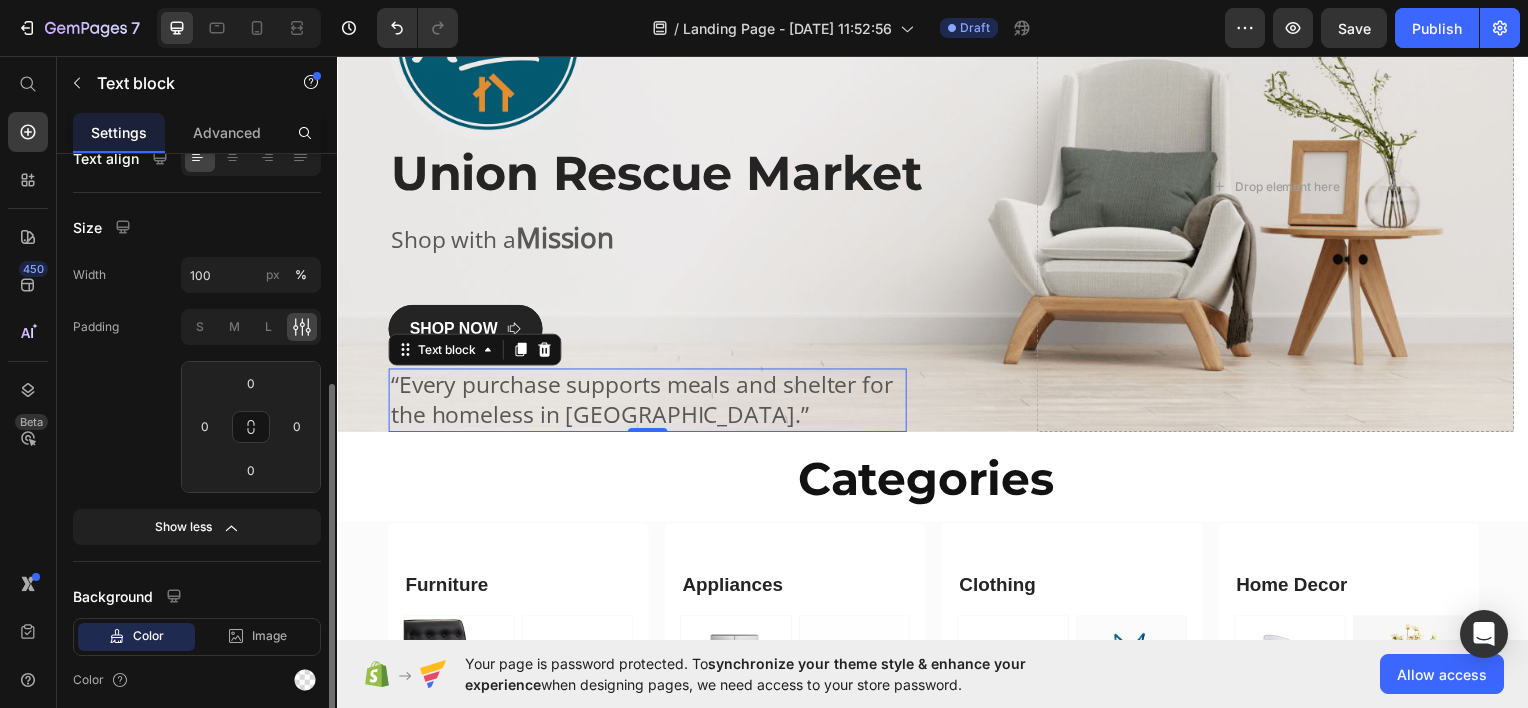 scroll, scrollTop: 412, scrollLeft: 0, axis: vertical 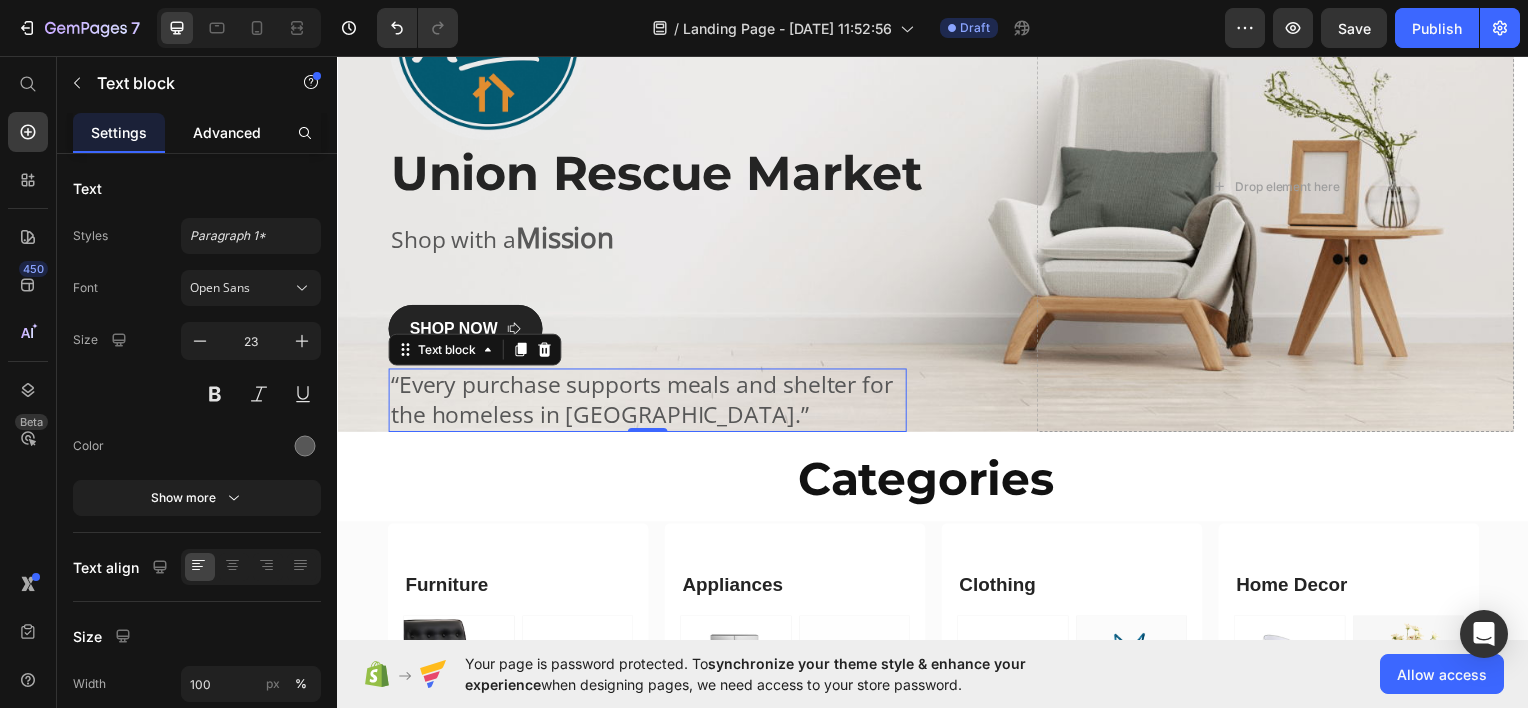 click on "Advanced" 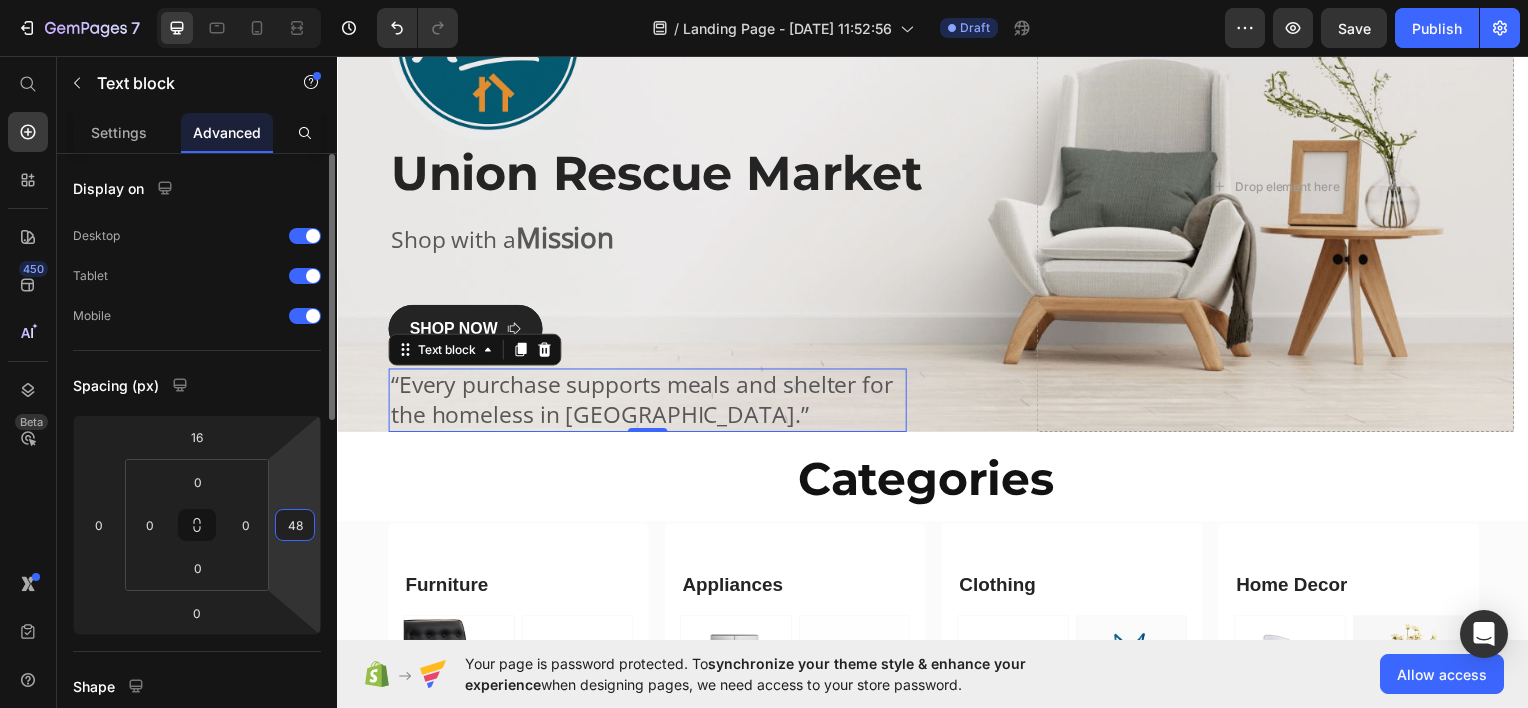 click on "48" at bounding box center (295, 525) 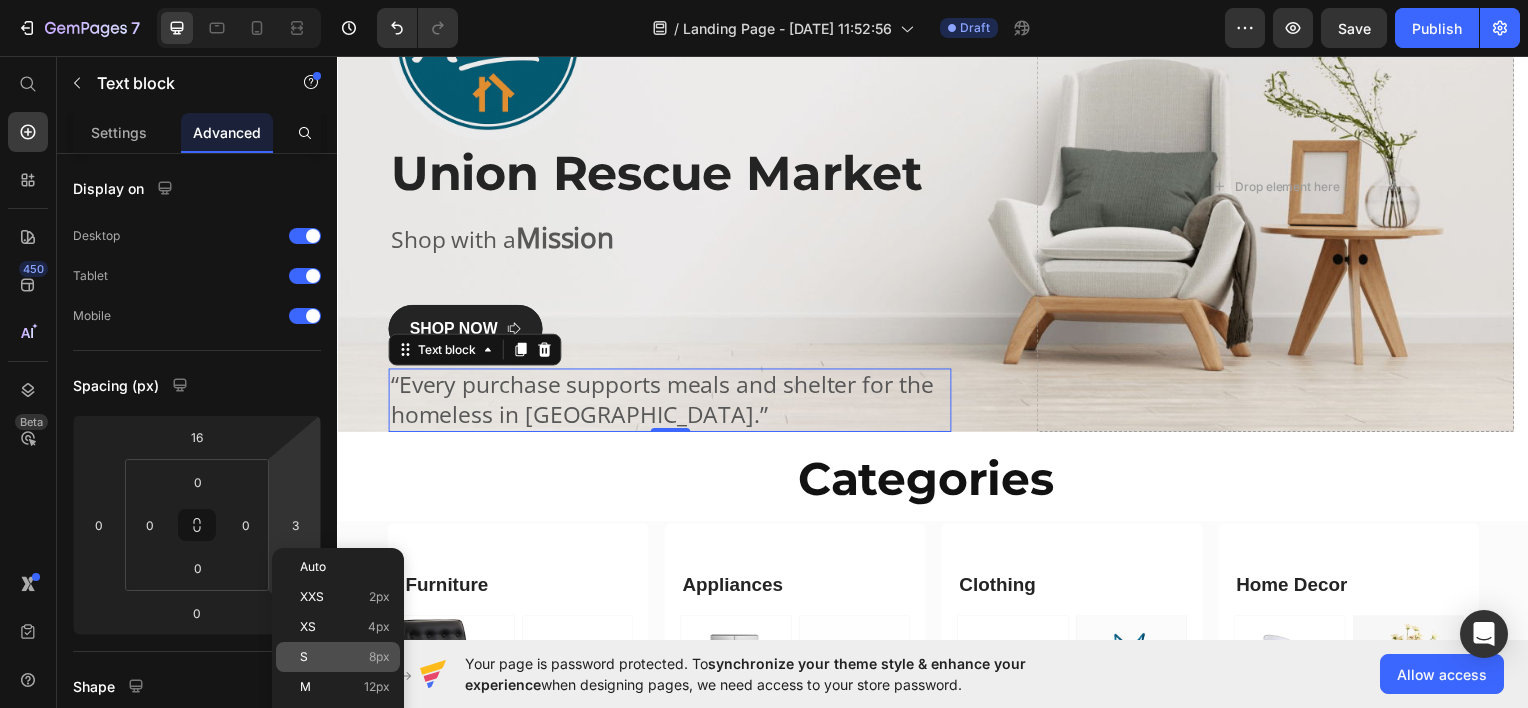 click on "S 8px" 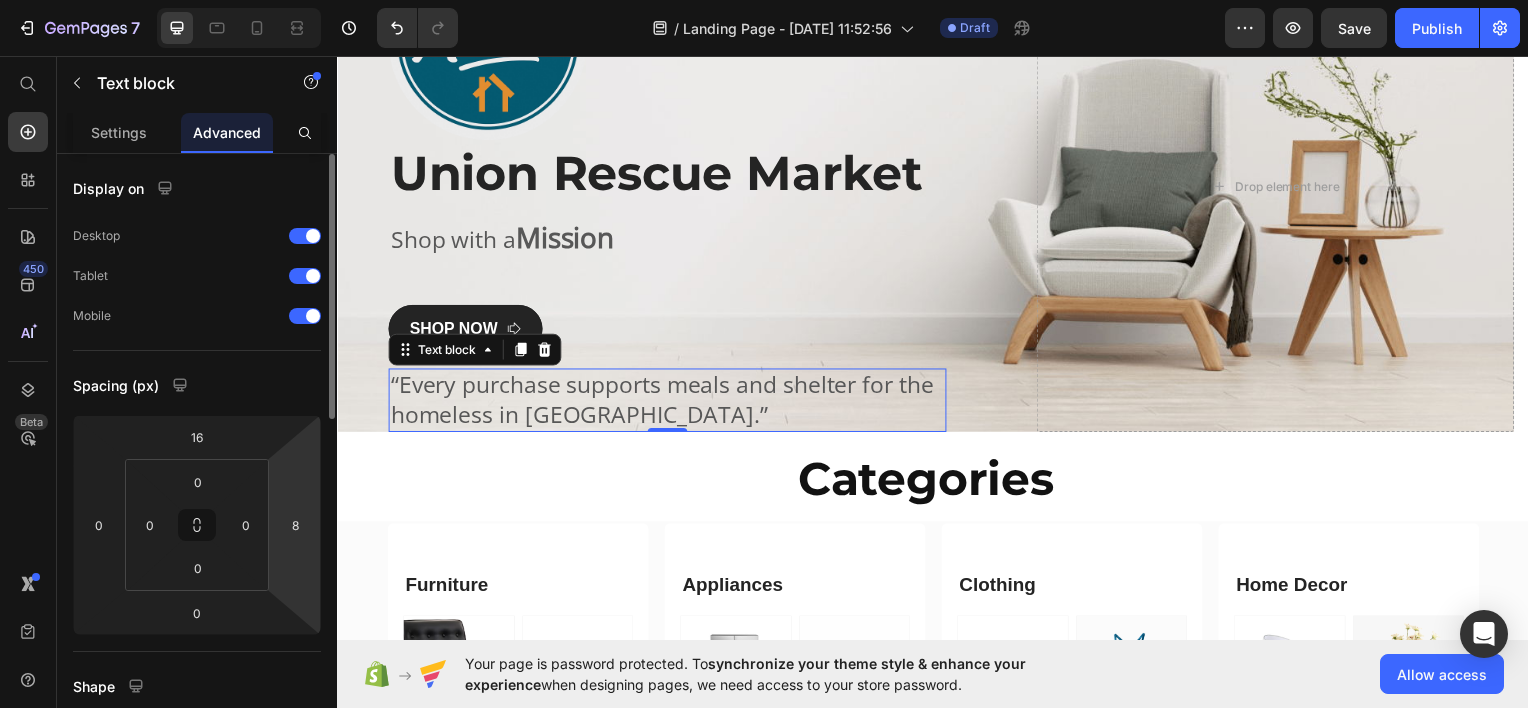 click on "8" at bounding box center (295, 525) 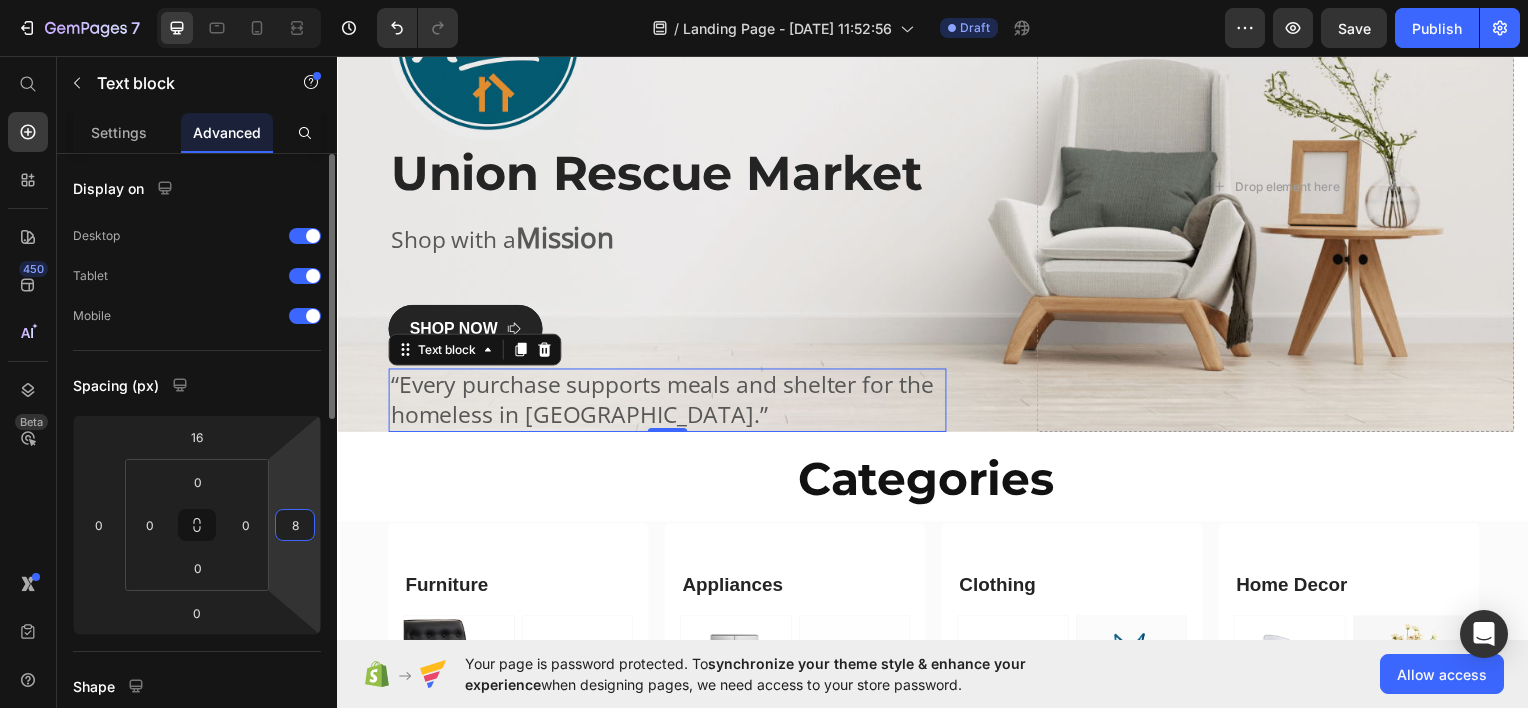 click on "8" at bounding box center [295, 525] 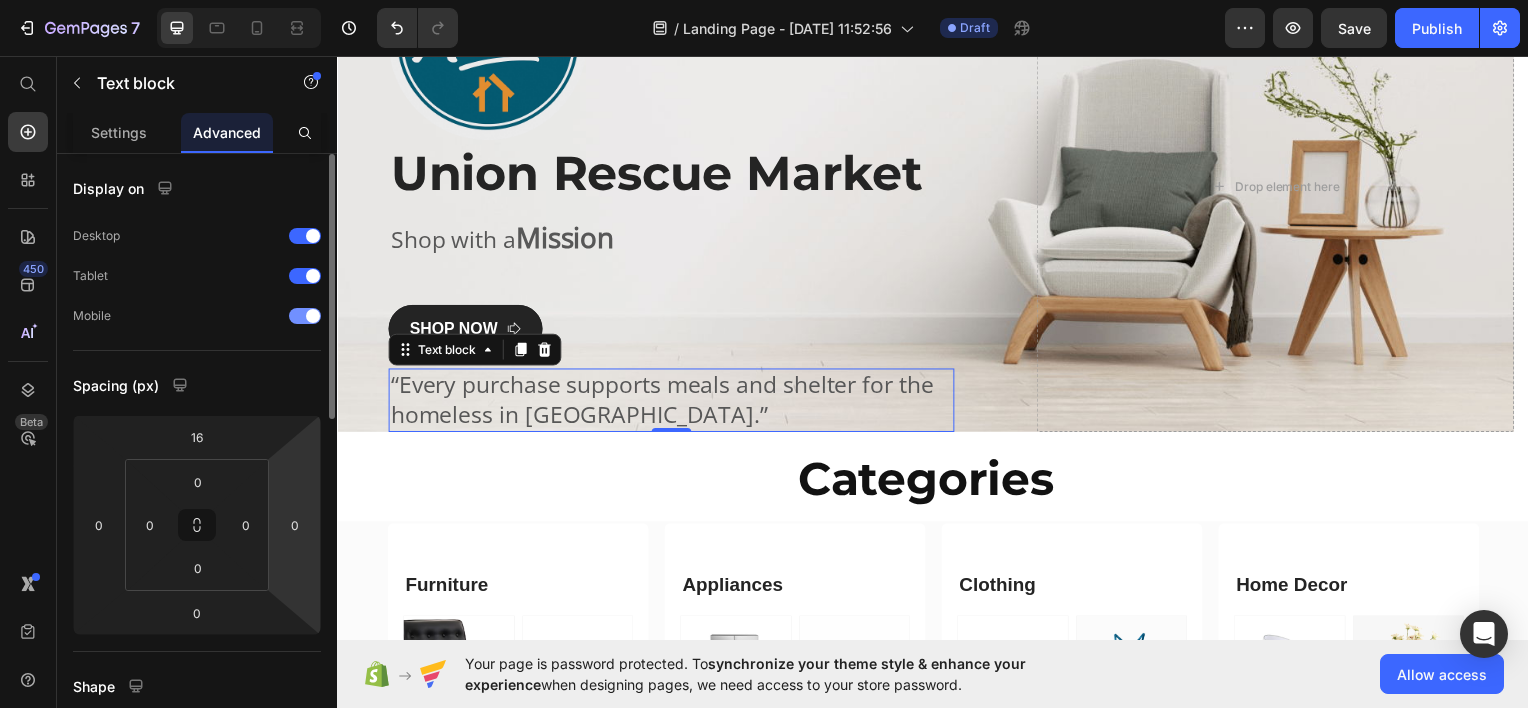 click on "Mobile" at bounding box center (197, 316) 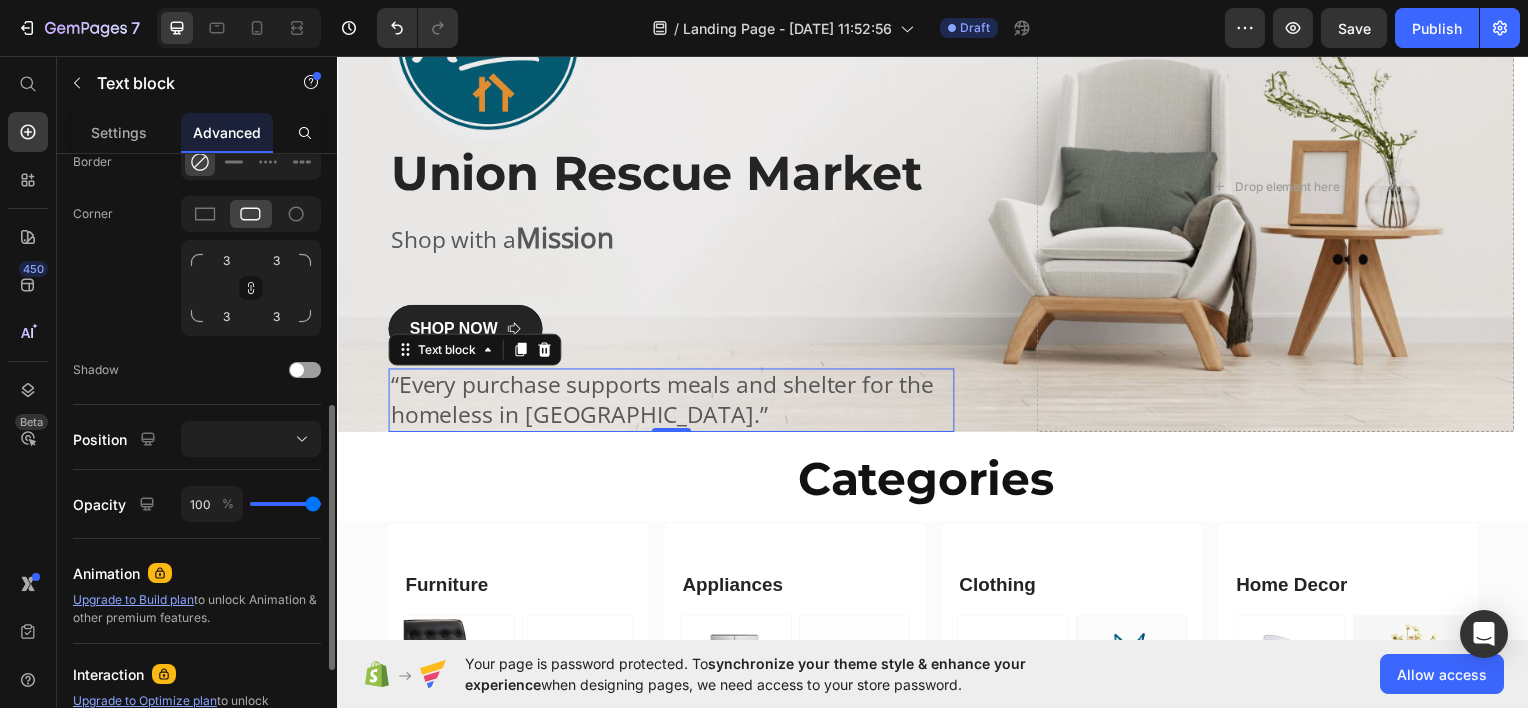 scroll, scrollTop: 575, scrollLeft: 0, axis: vertical 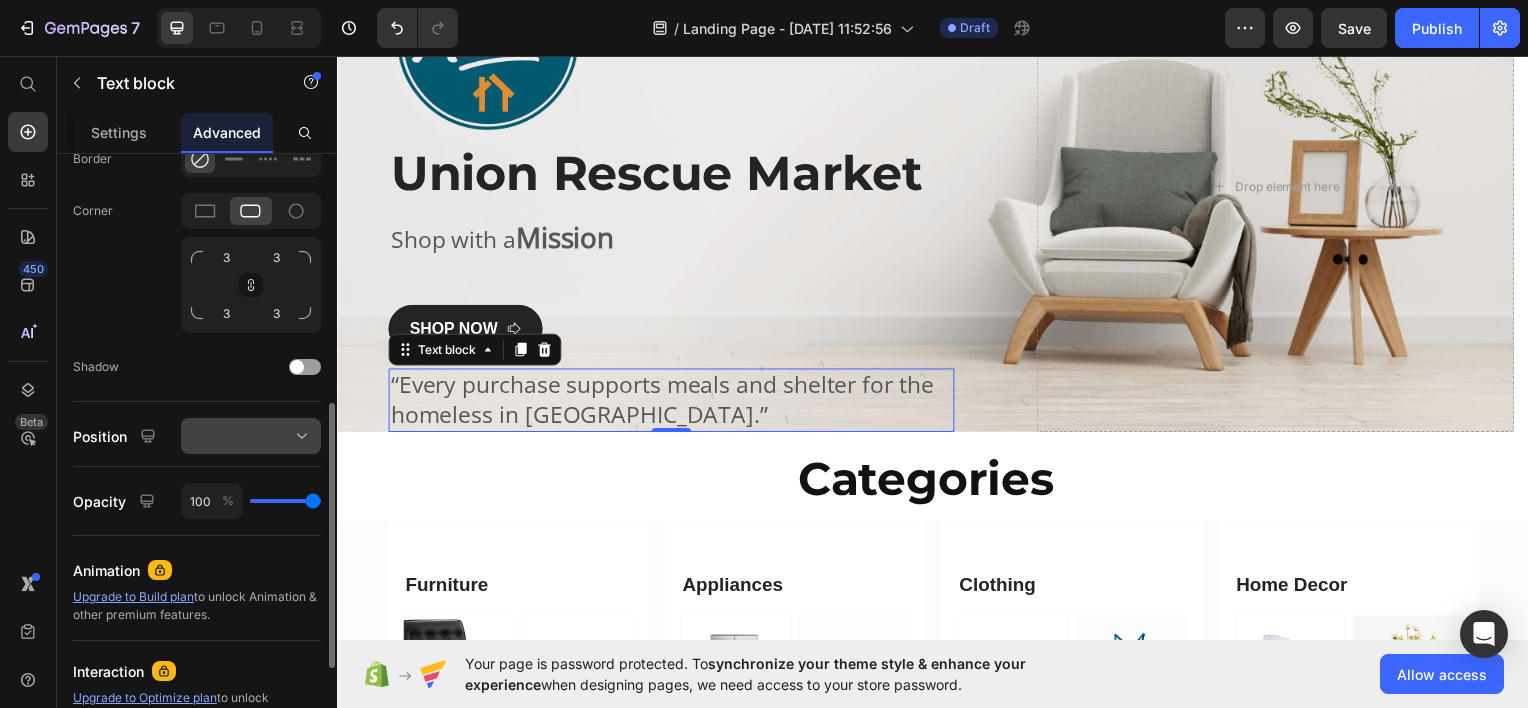 click 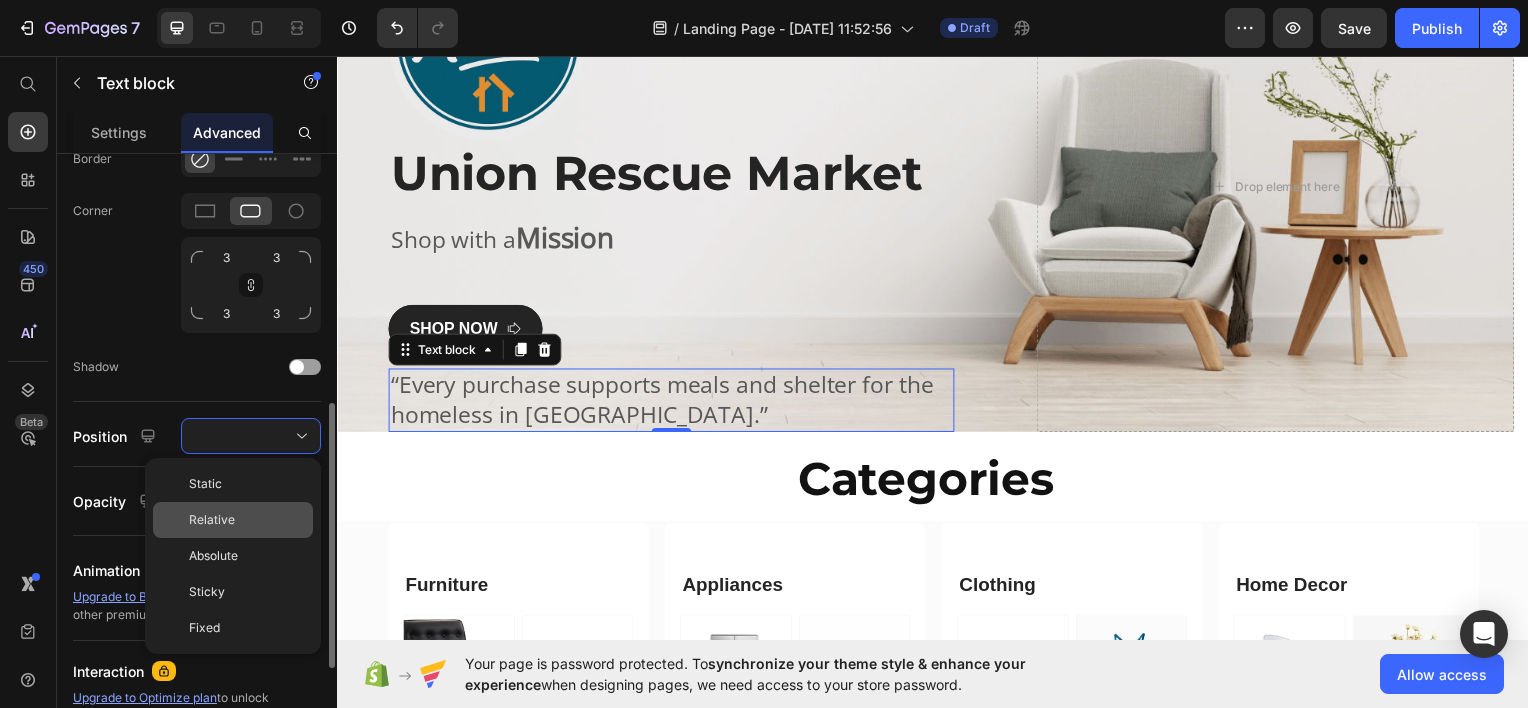 click on "Relative" at bounding box center (247, 520) 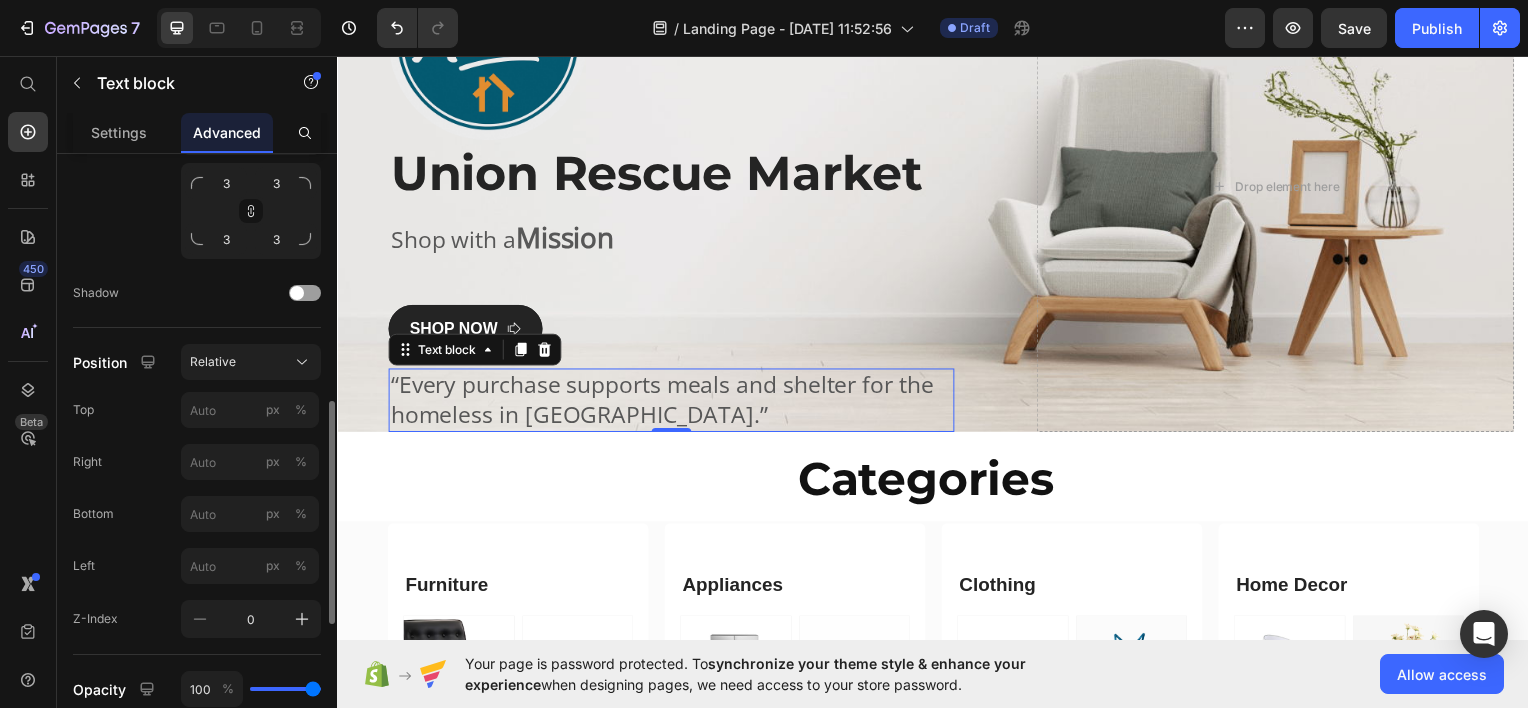 scroll, scrollTop: 664, scrollLeft: 0, axis: vertical 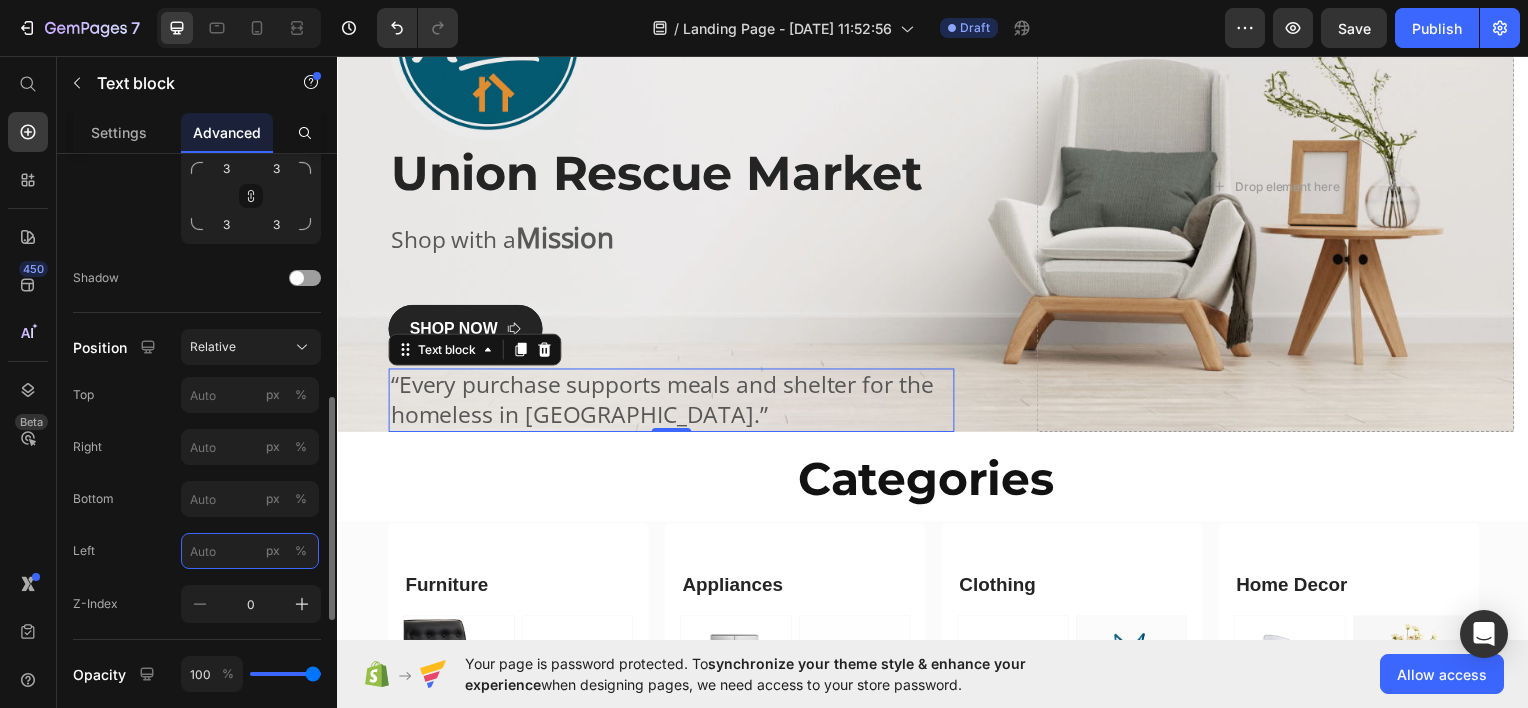 click on "px %" at bounding box center (250, 551) 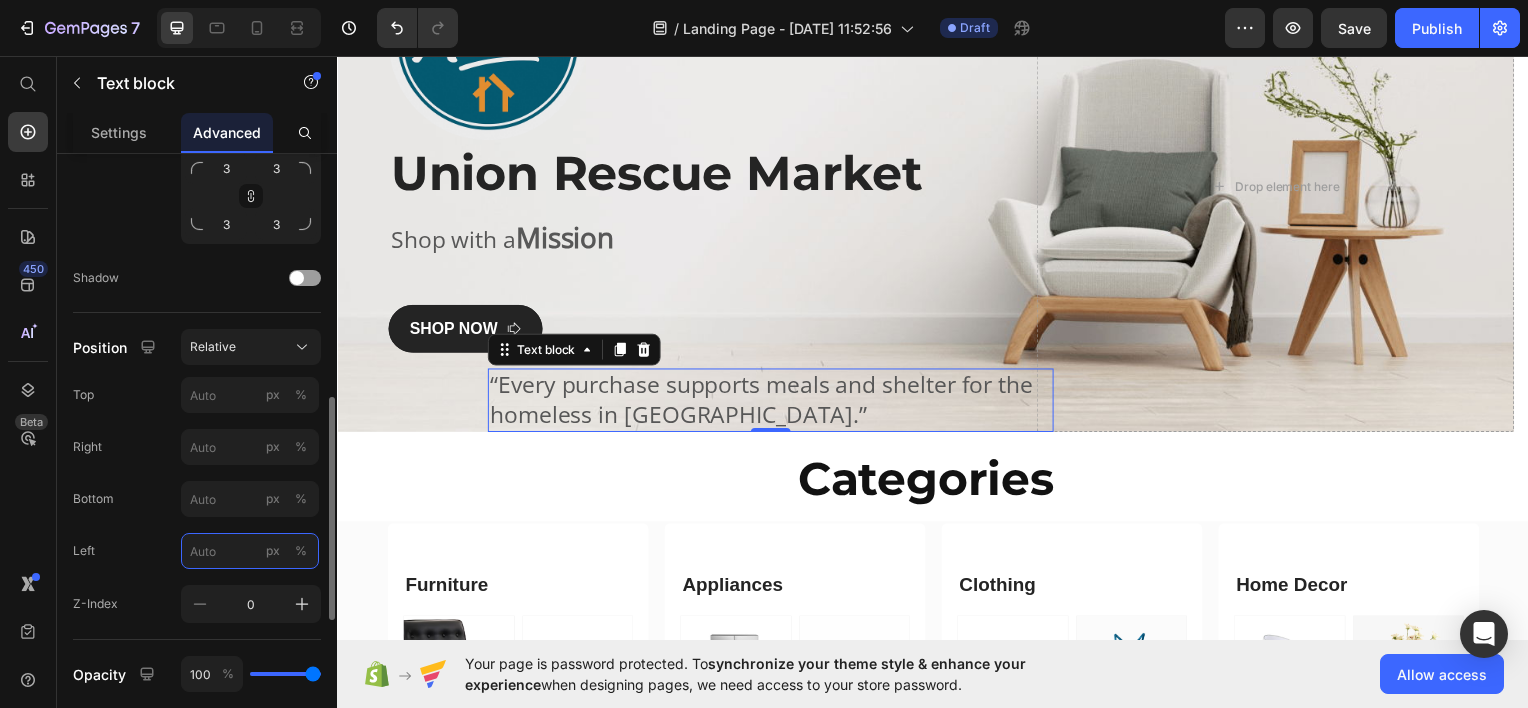 click on "px %" at bounding box center [250, 551] 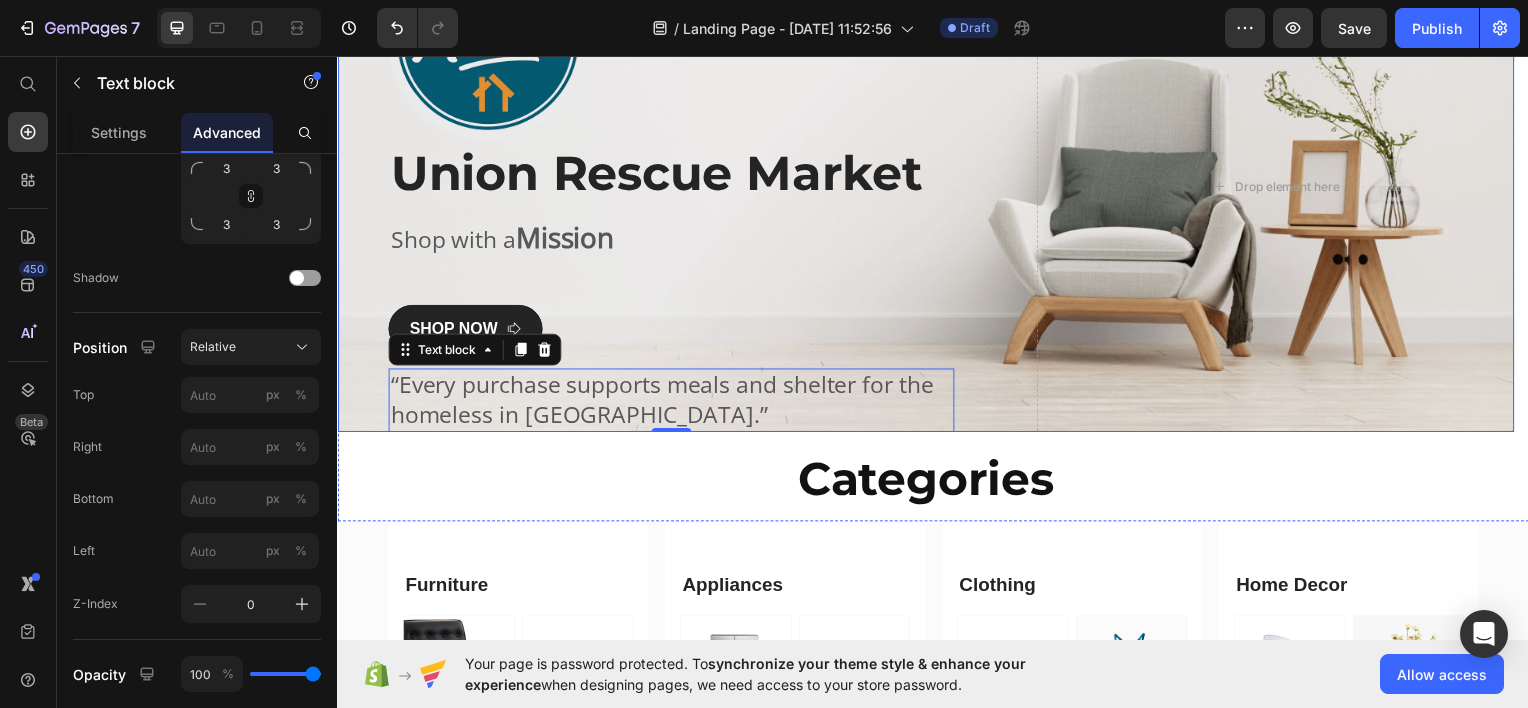 click on "Image Row Union Rescue Market Heading Shop with a  Mission Text block
SHOP NOW Button “Every purchase supports meals and shelter for the homeless in [GEOGRAPHIC_DATA].” Text block   0 Row" at bounding box center [673, 187] 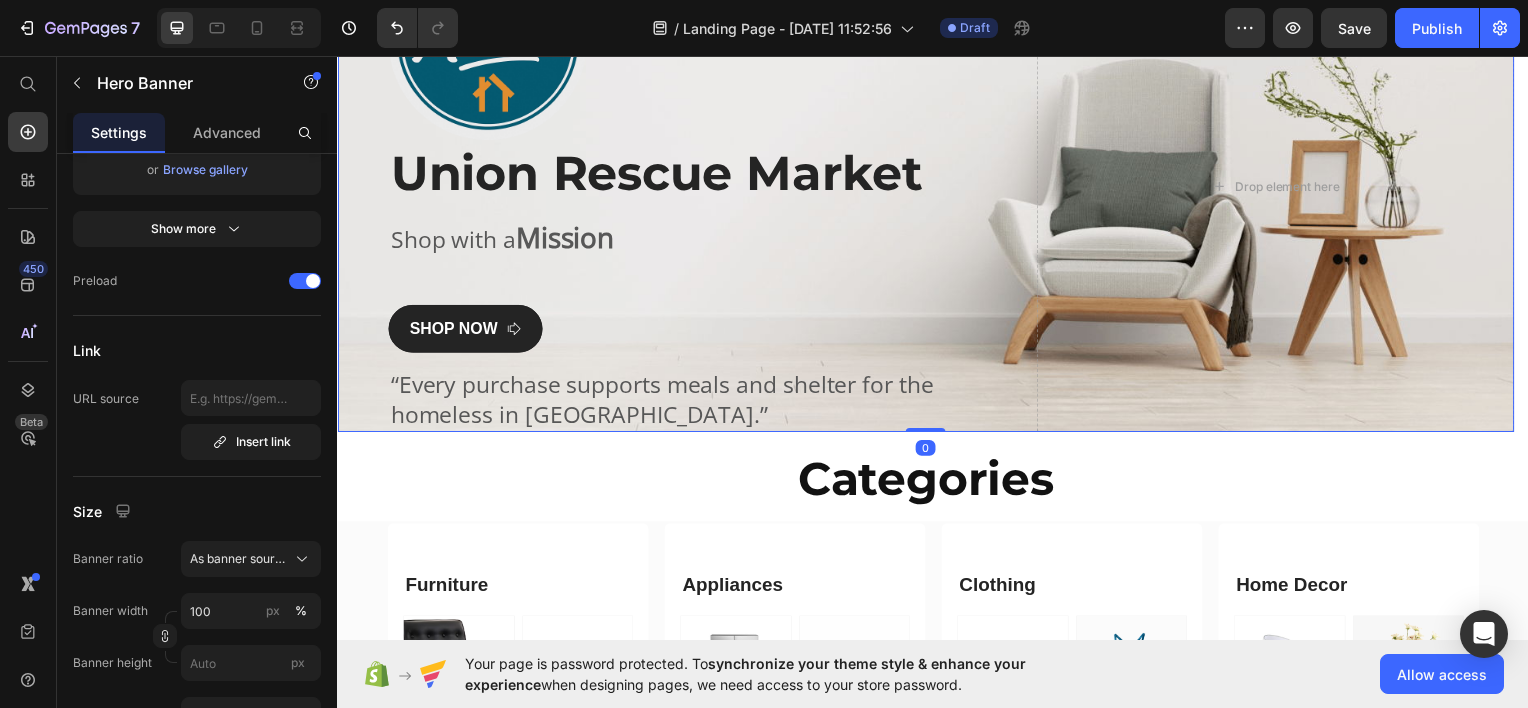 scroll, scrollTop: 0, scrollLeft: 0, axis: both 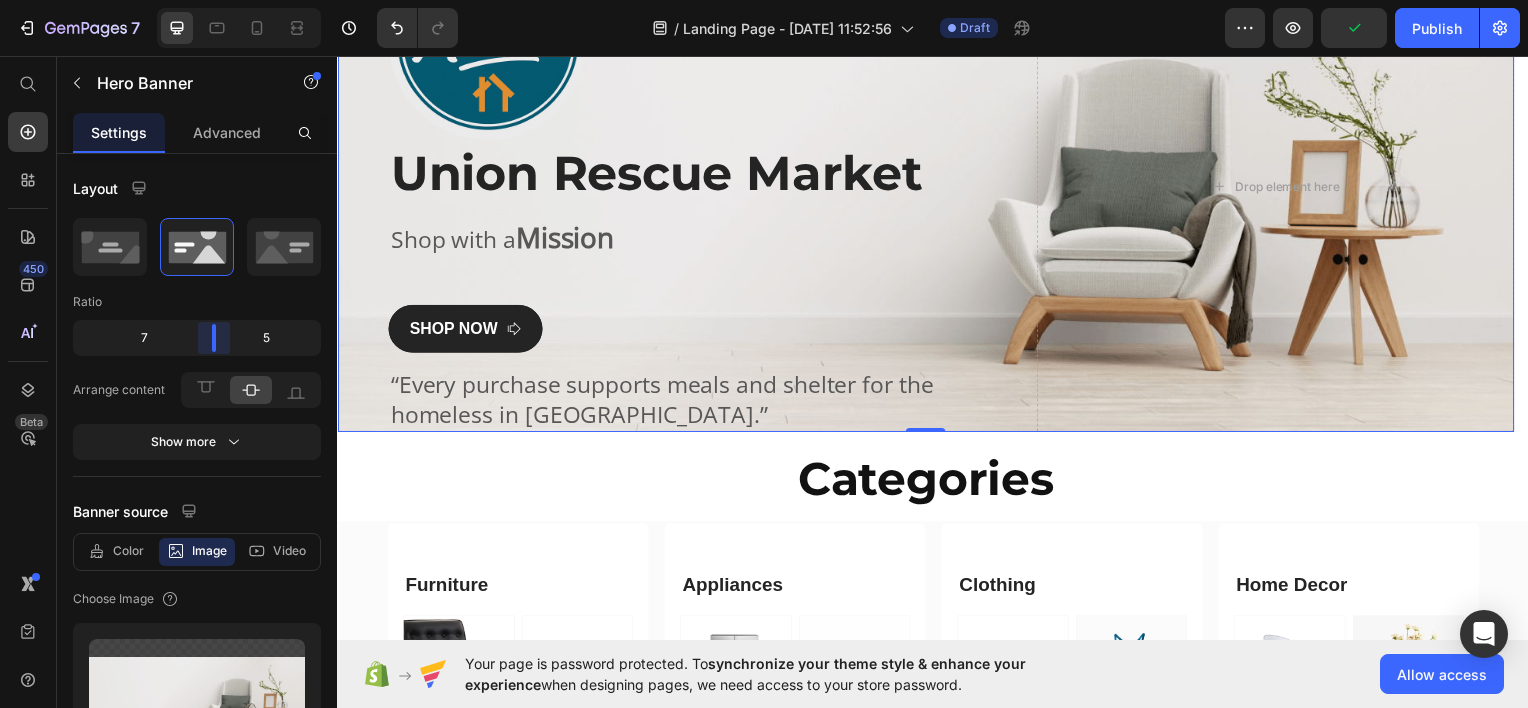 click on "7   /  Landing Page - [DATE] 11:52:56 Draft Preview  Publish  450 Beta Start with Sections Elements Hero Section Product Detail Brands Trusted Badges Guarantee Product Breakdown How to use Testimonials Compare Bundle FAQs Social Proof Brand Story Product List Collection Blog List Contact Sticky Add to Cart Custom Footer Browse Library 450 Layout
Row
Row
Row
Row Text
Heading
Text Block Button
Button
Button
Sticky Back to top Media
Image" at bounding box center (764, 0) 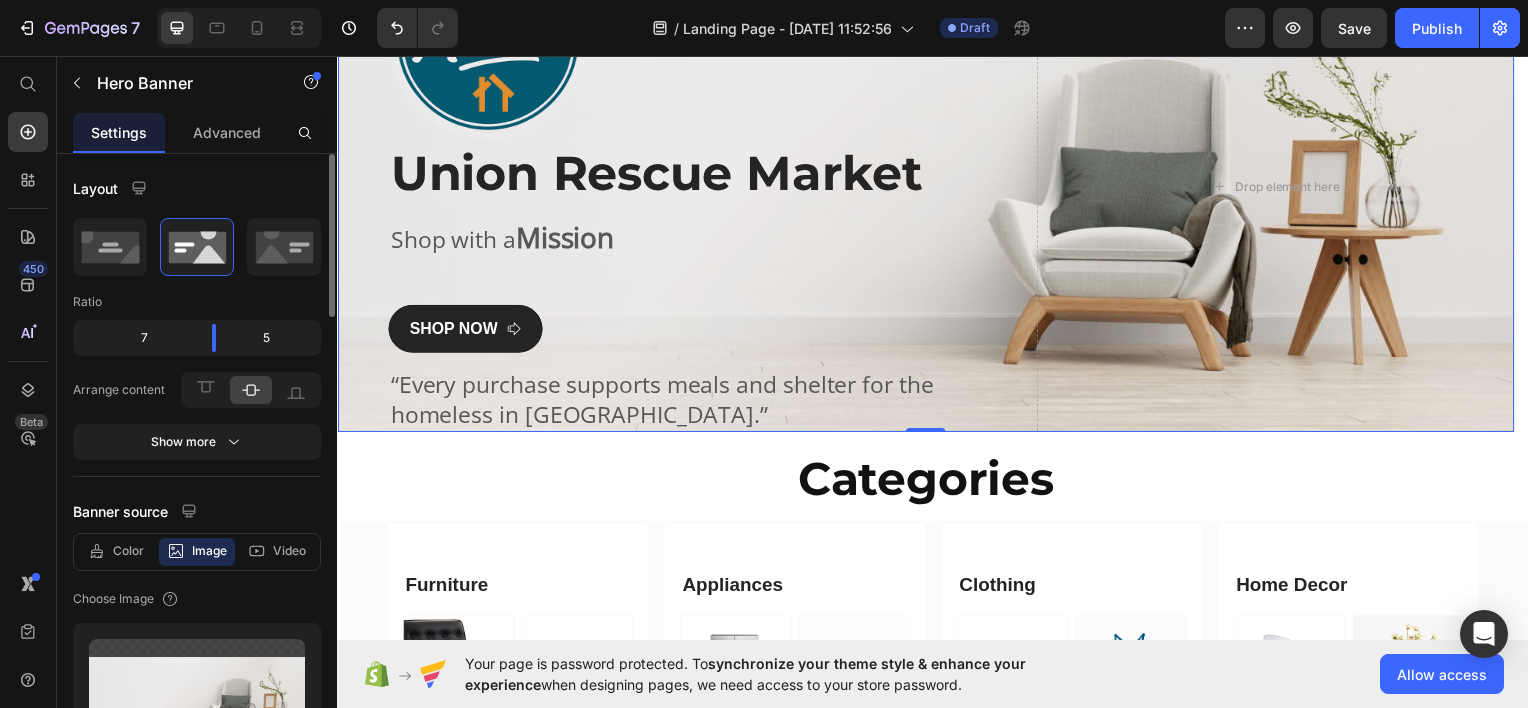 scroll, scrollTop: 0, scrollLeft: 0, axis: both 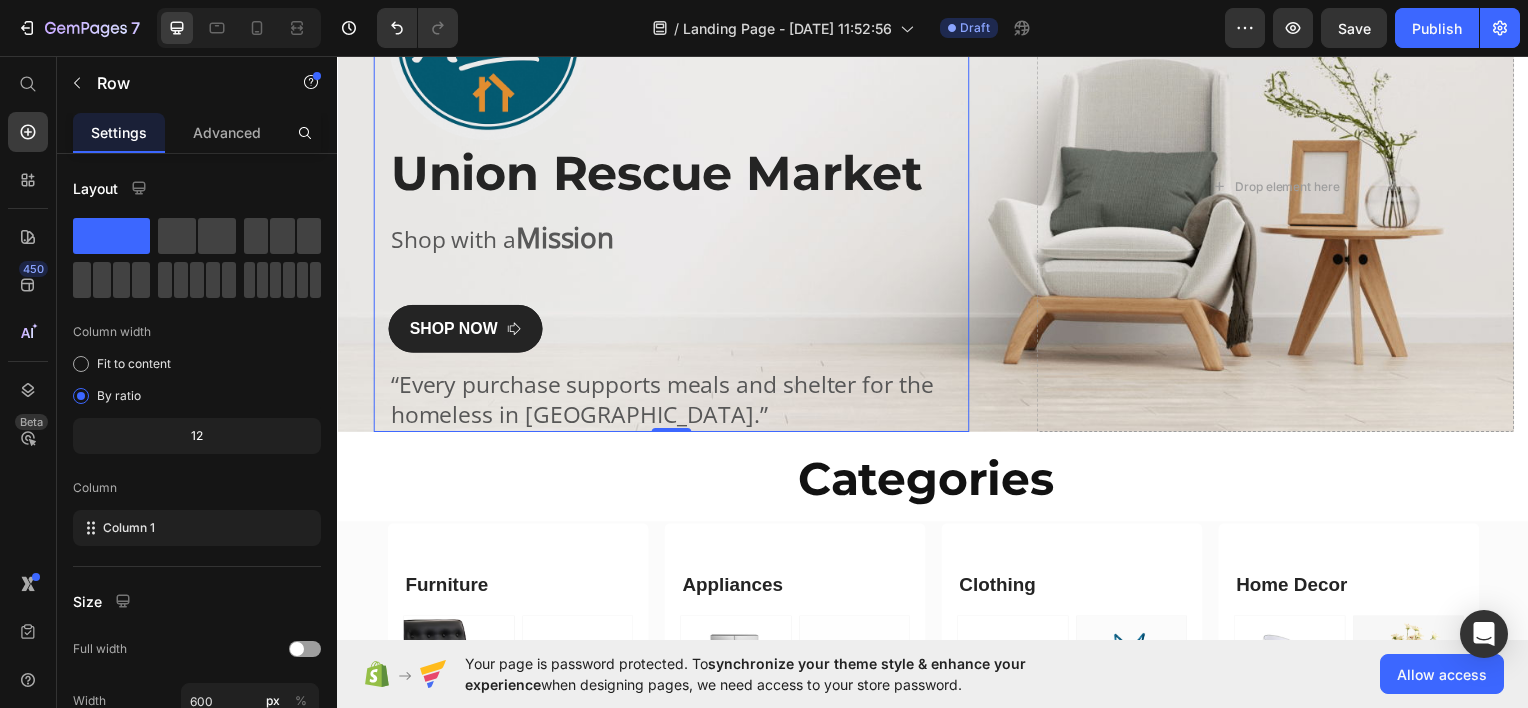 click on "Image Row Union Rescue Market Heading Shop with a  Mission Text block
SHOP NOW Button “Every purchase supports meals and shelter for the homeless in [GEOGRAPHIC_DATA].” Text block" at bounding box center [673, 187] 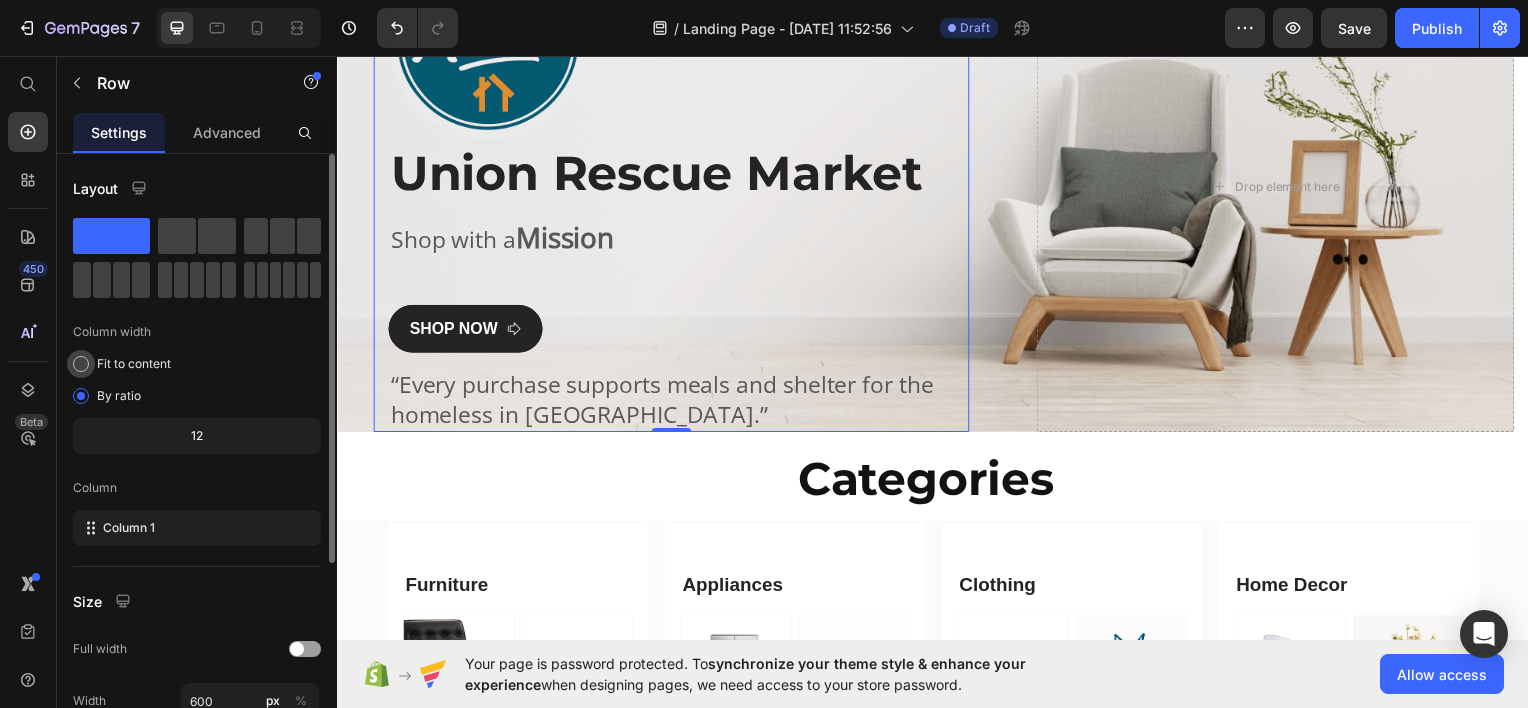 click on "Fit to content" at bounding box center [134, 364] 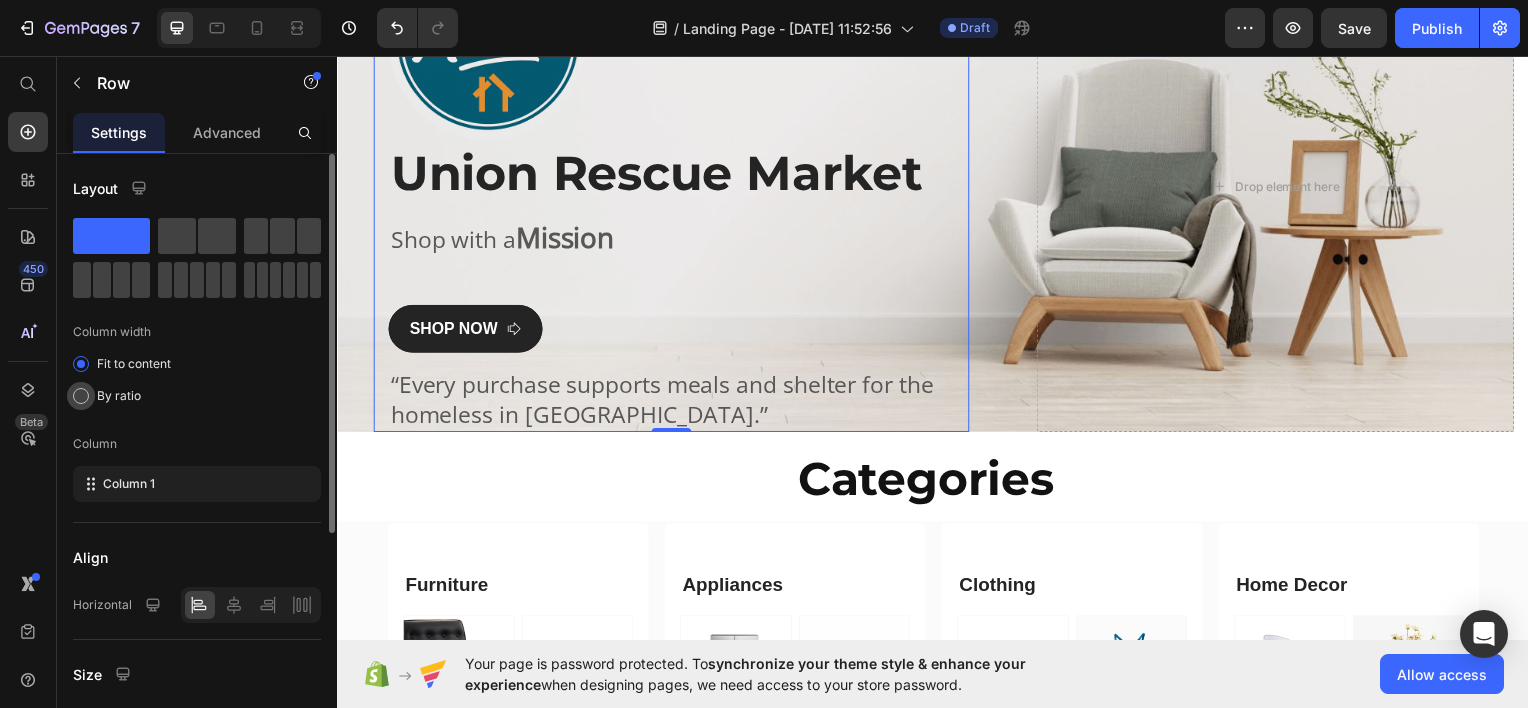 click on "By ratio" at bounding box center [119, 396] 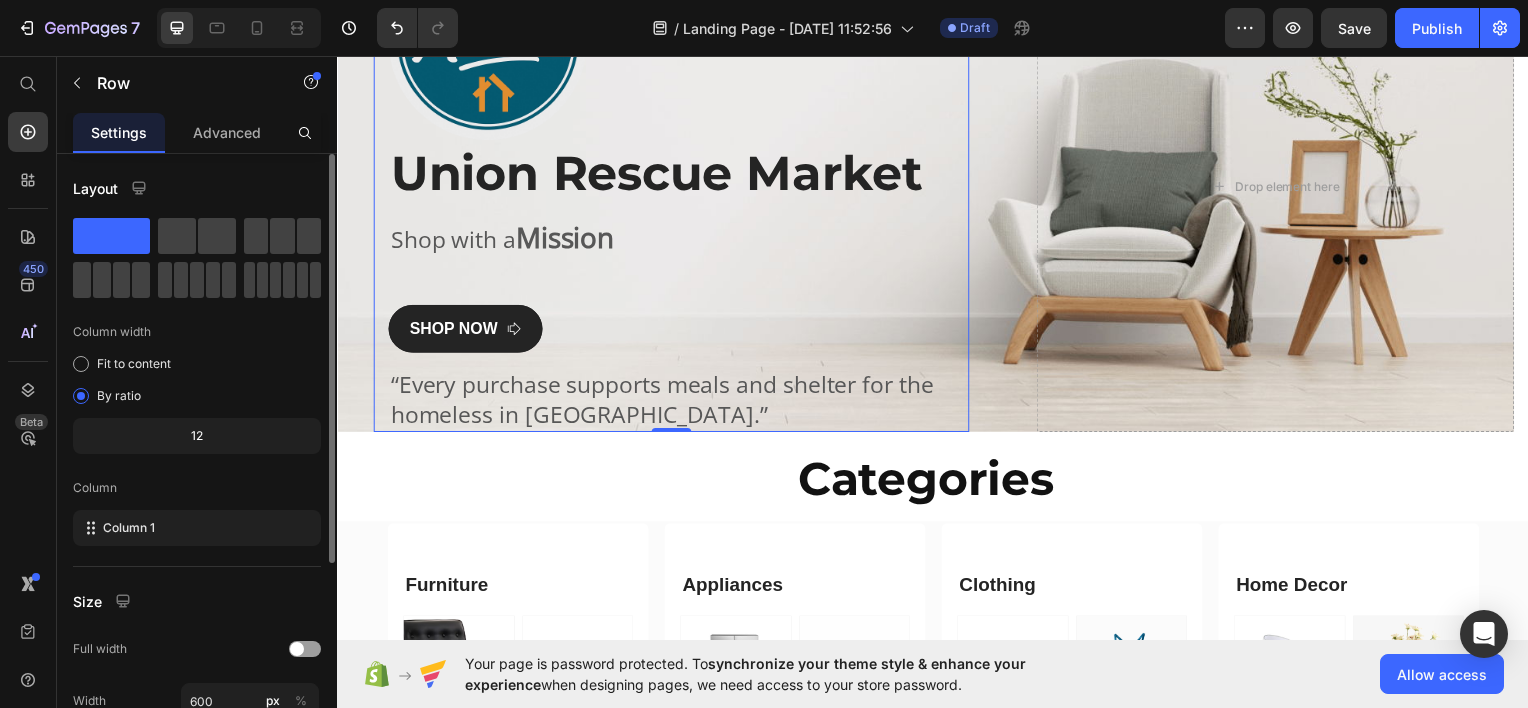 click on "12" 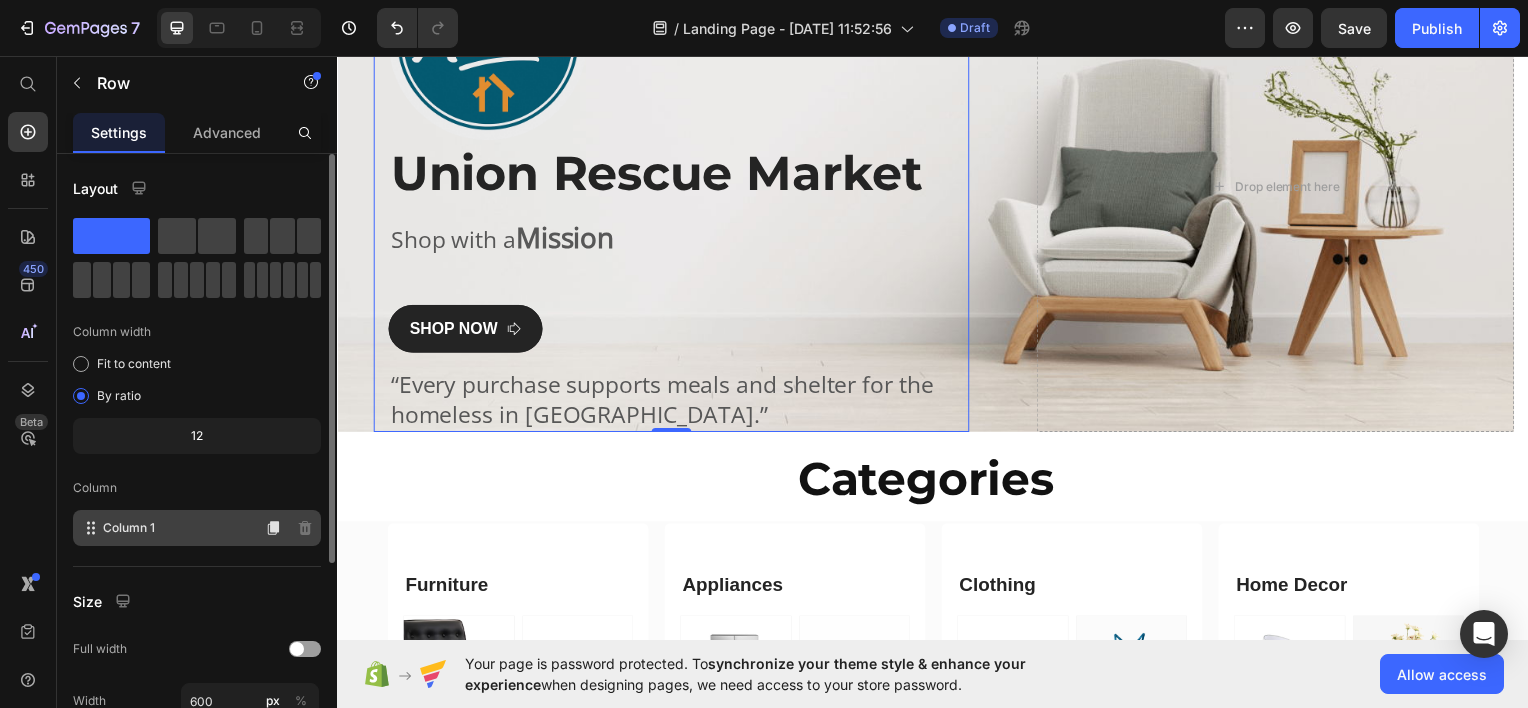 click on "Column 1" 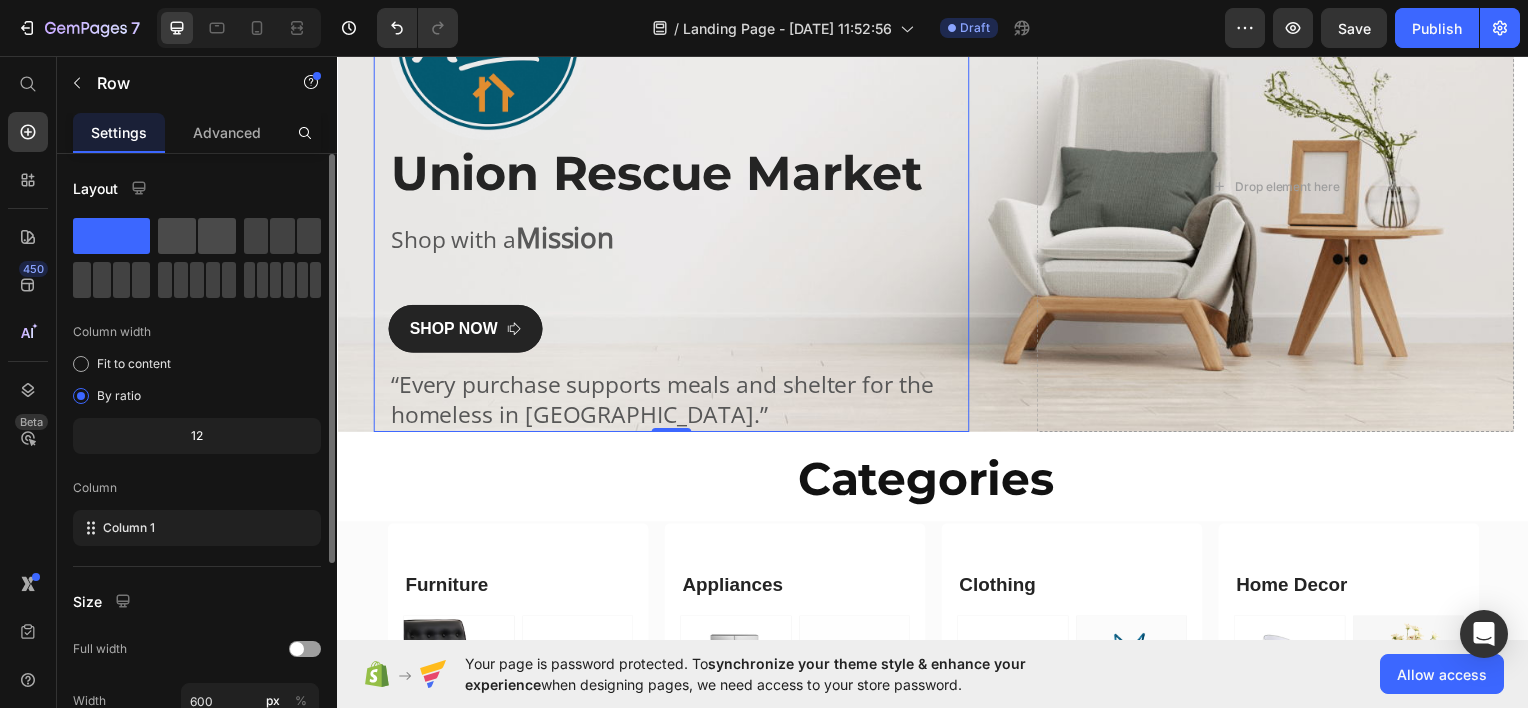 click 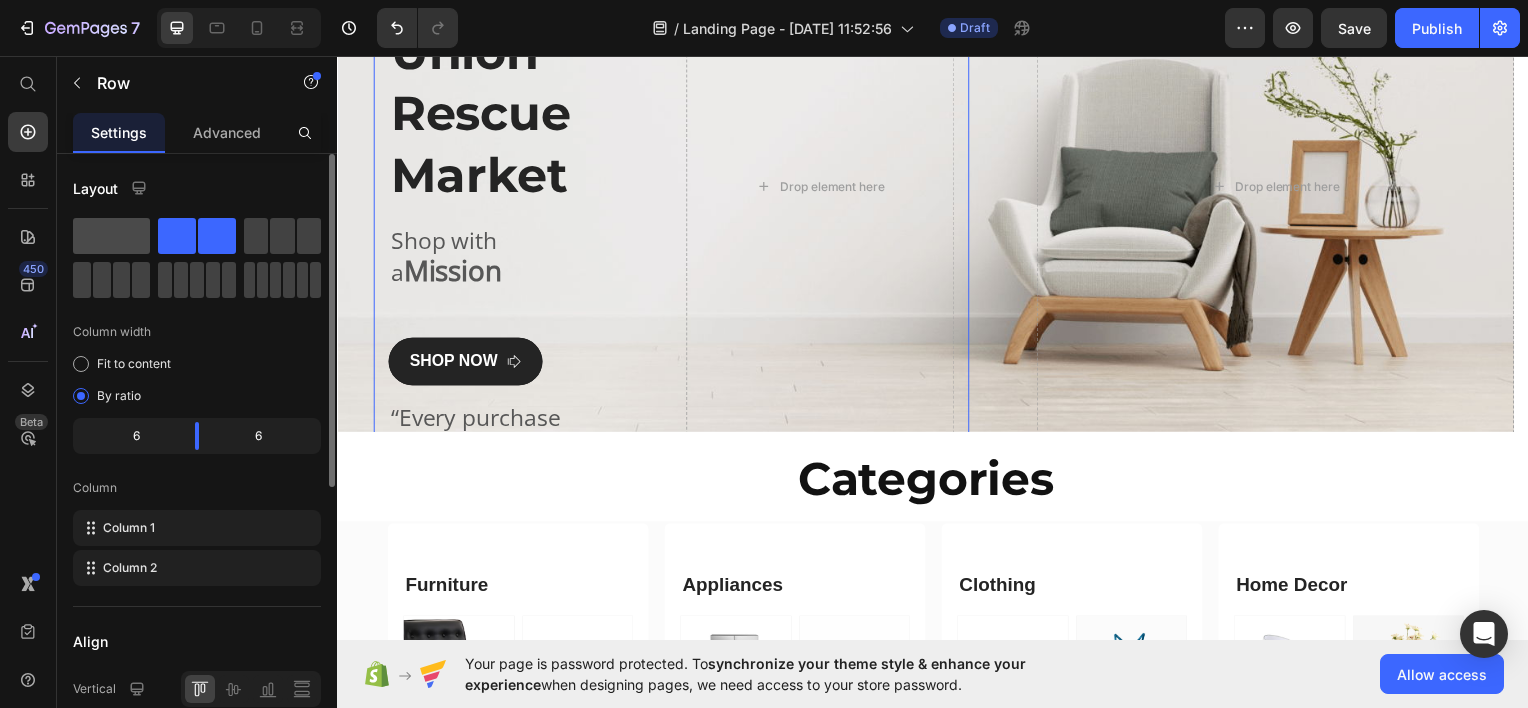 click 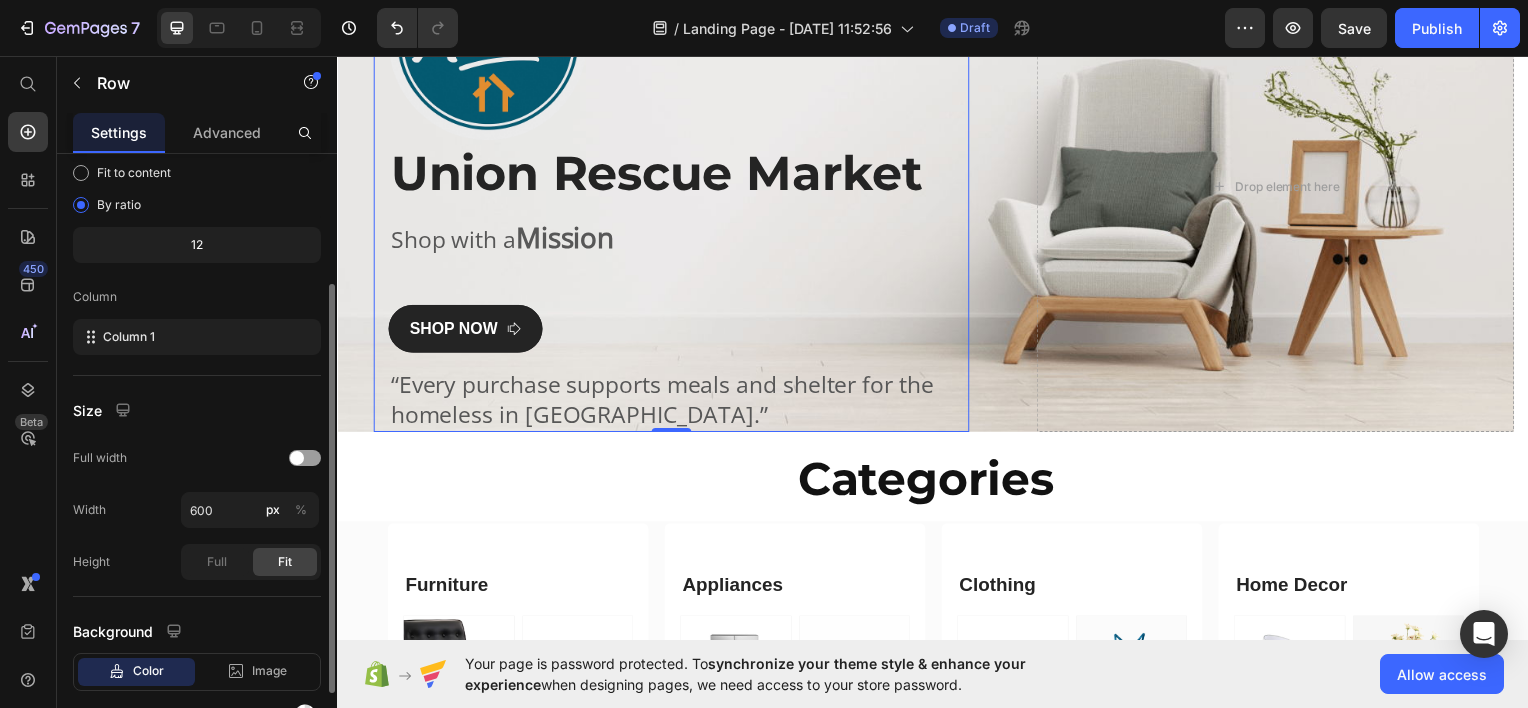 scroll, scrollTop: 193, scrollLeft: 0, axis: vertical 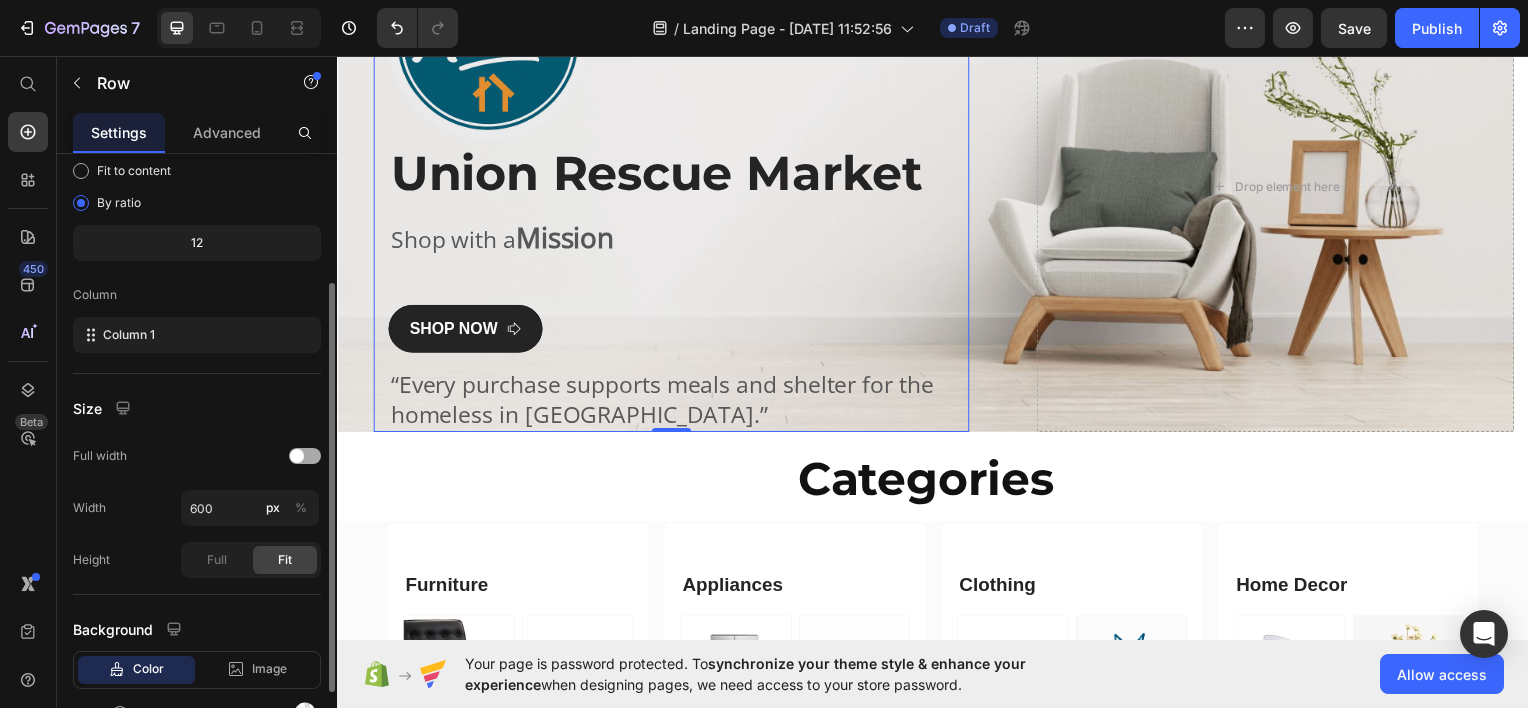 click at bounding box center (305, 456) 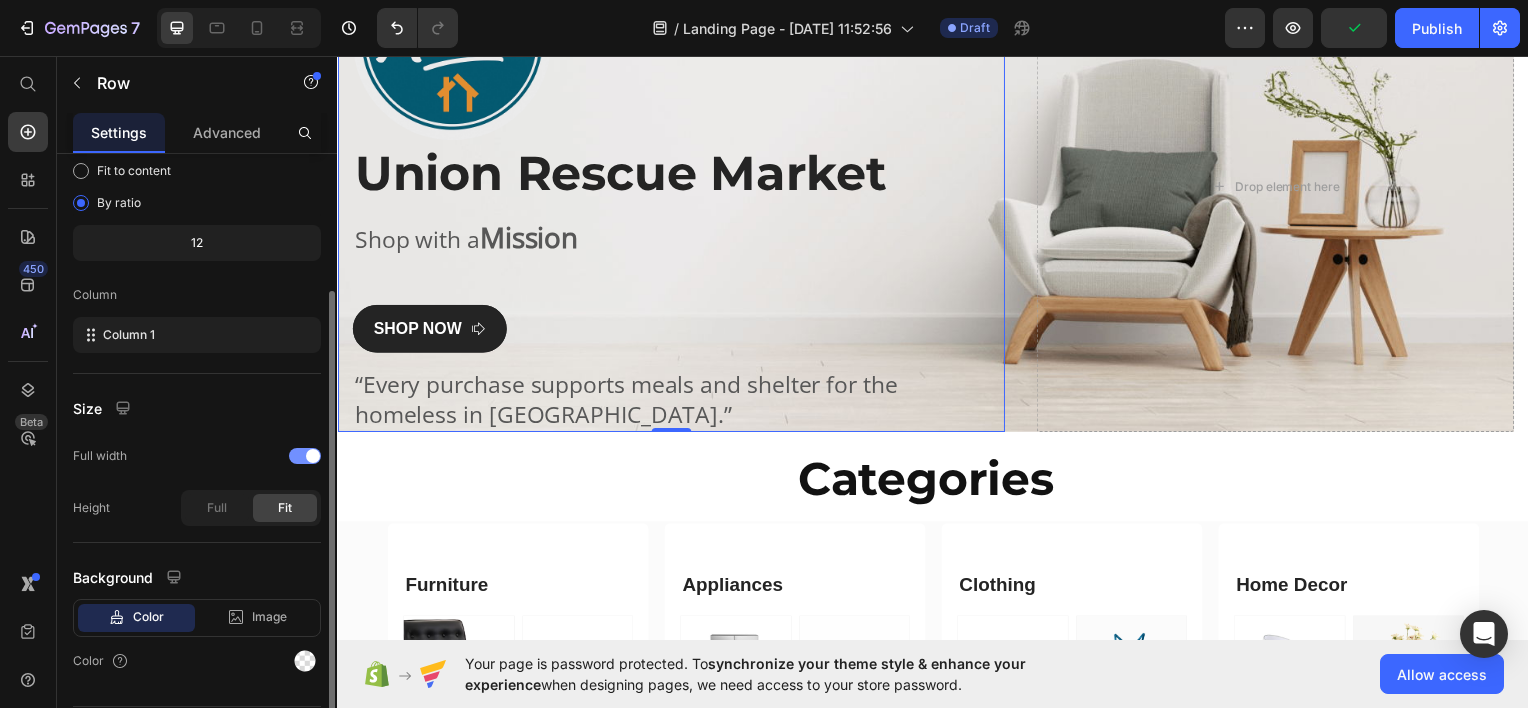 click at bounding box center (305, 456) 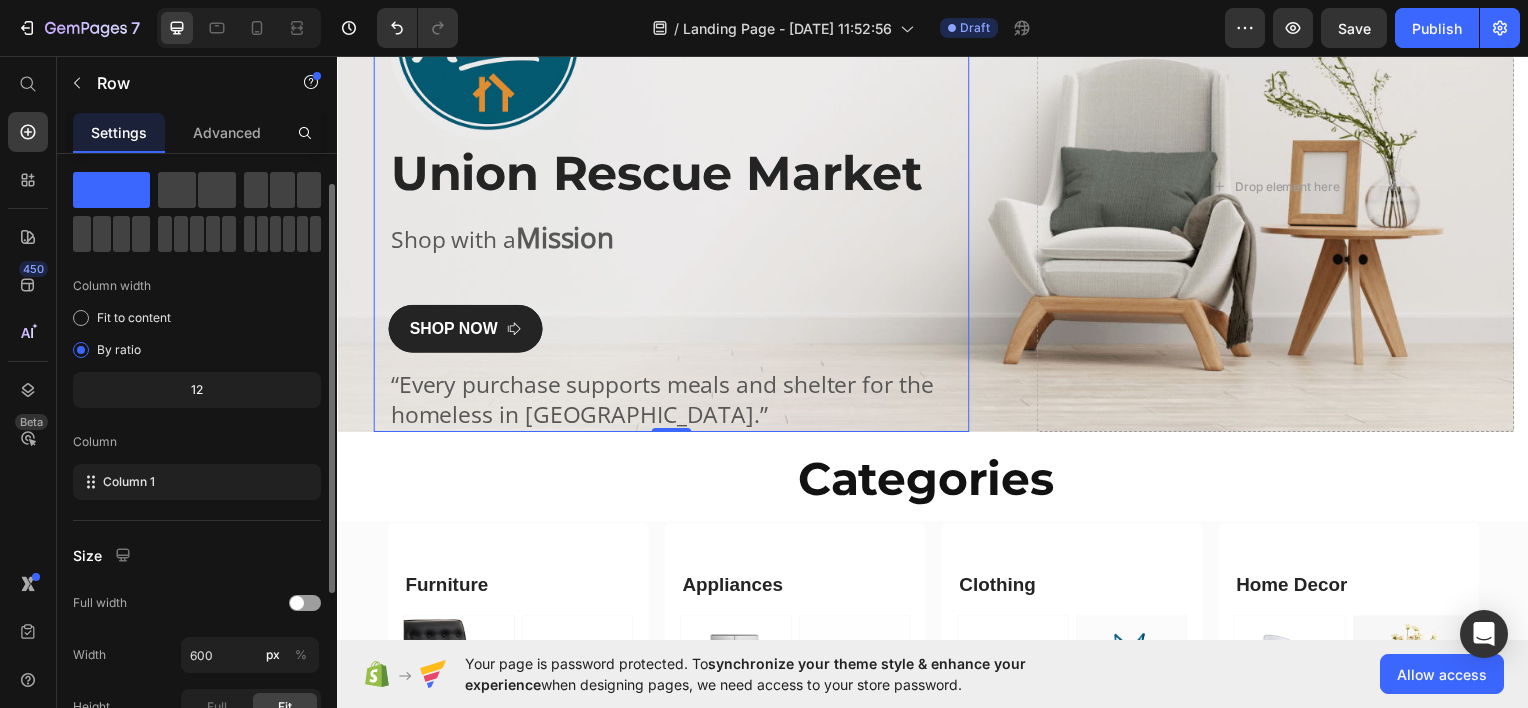 scroll, scrollTop: 0, scrollLeft: 0, axis: both 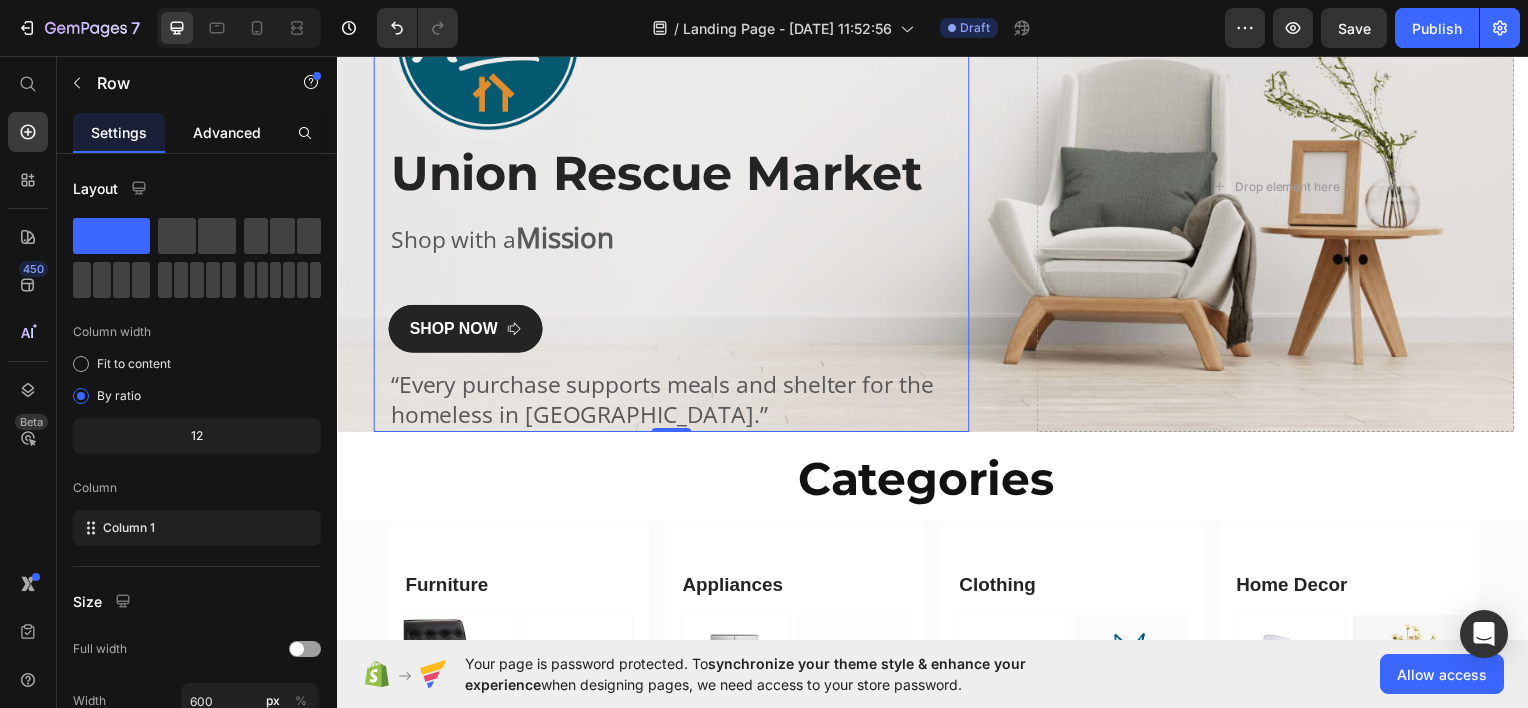 click on "Advanced" at bounding box center (227, 132) 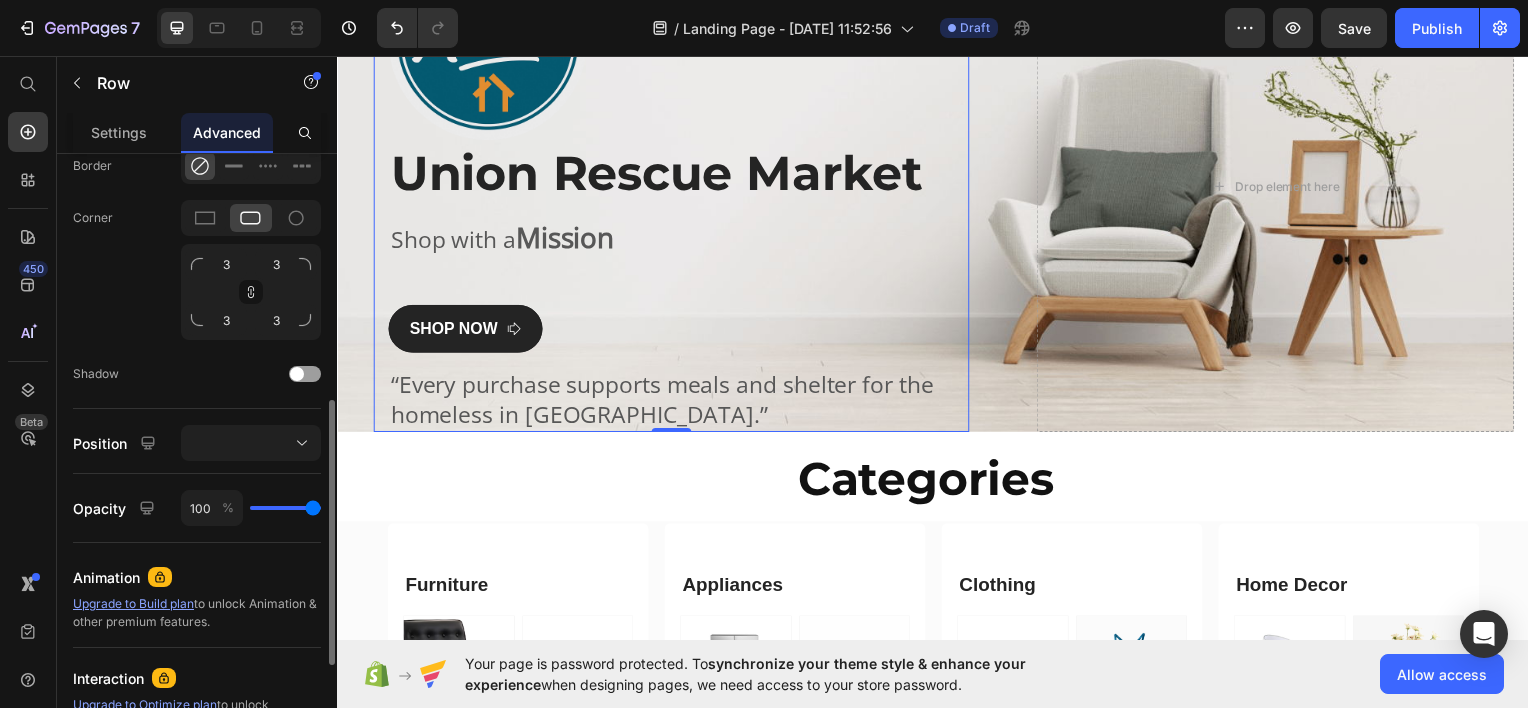 scroll, scrollTop: 568, scrollLeft: 0, axis: vertical 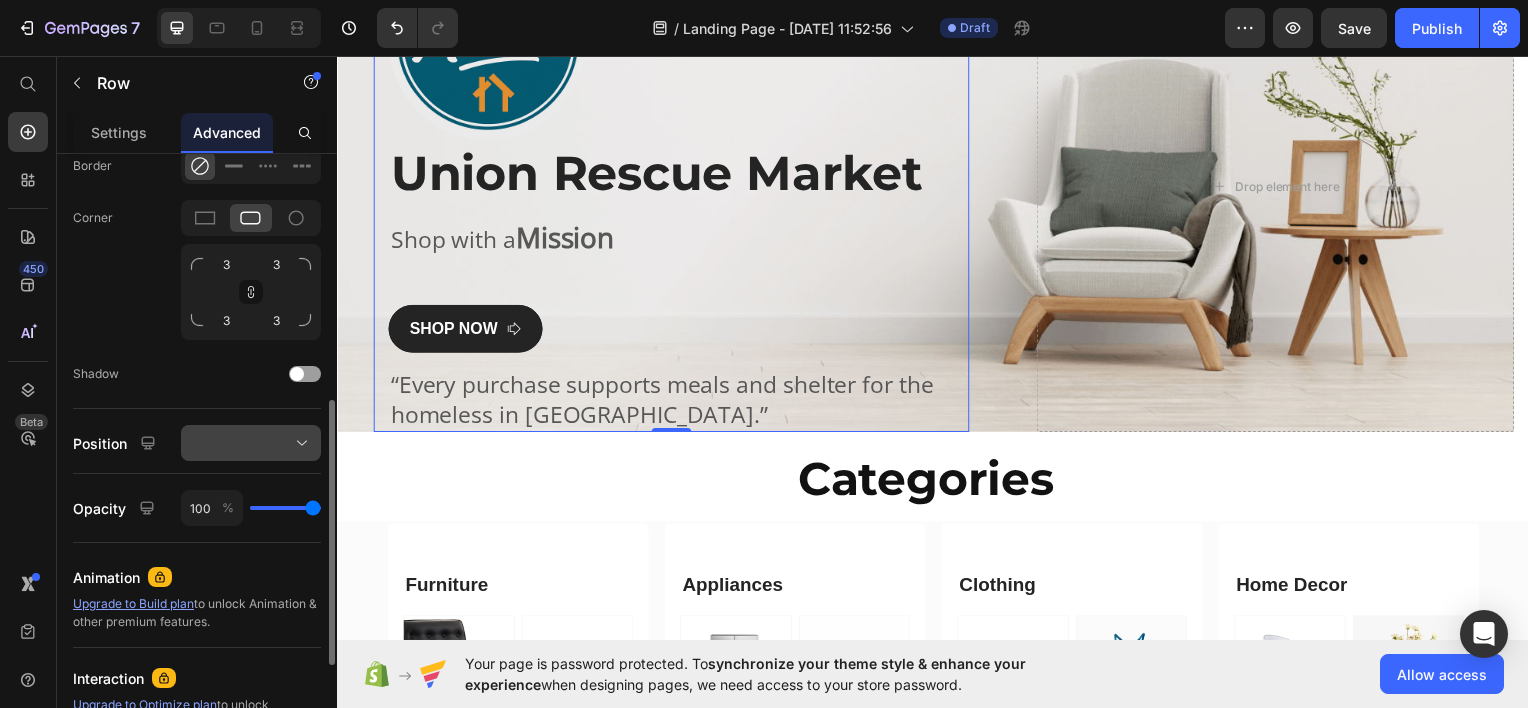 click at bounding box center [251, 443] 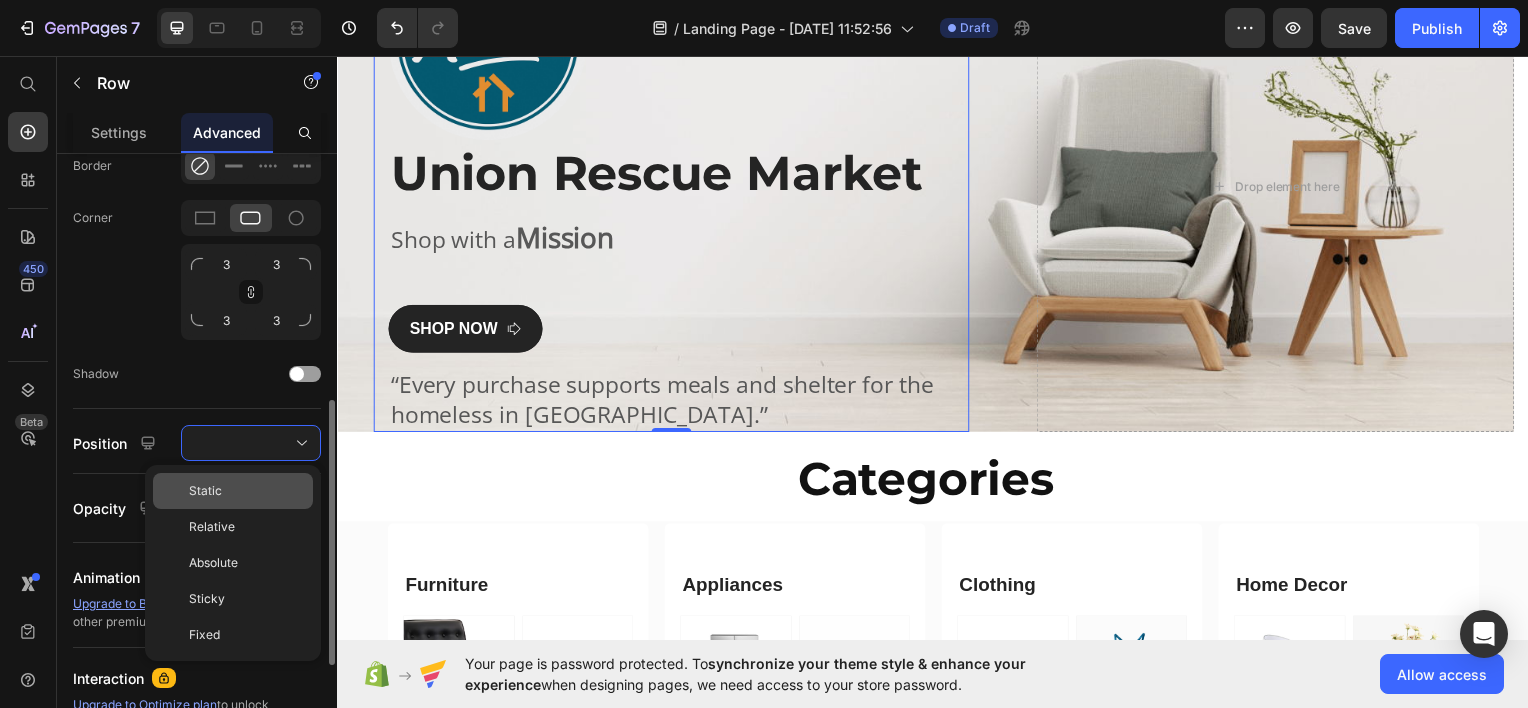 click on "Static" 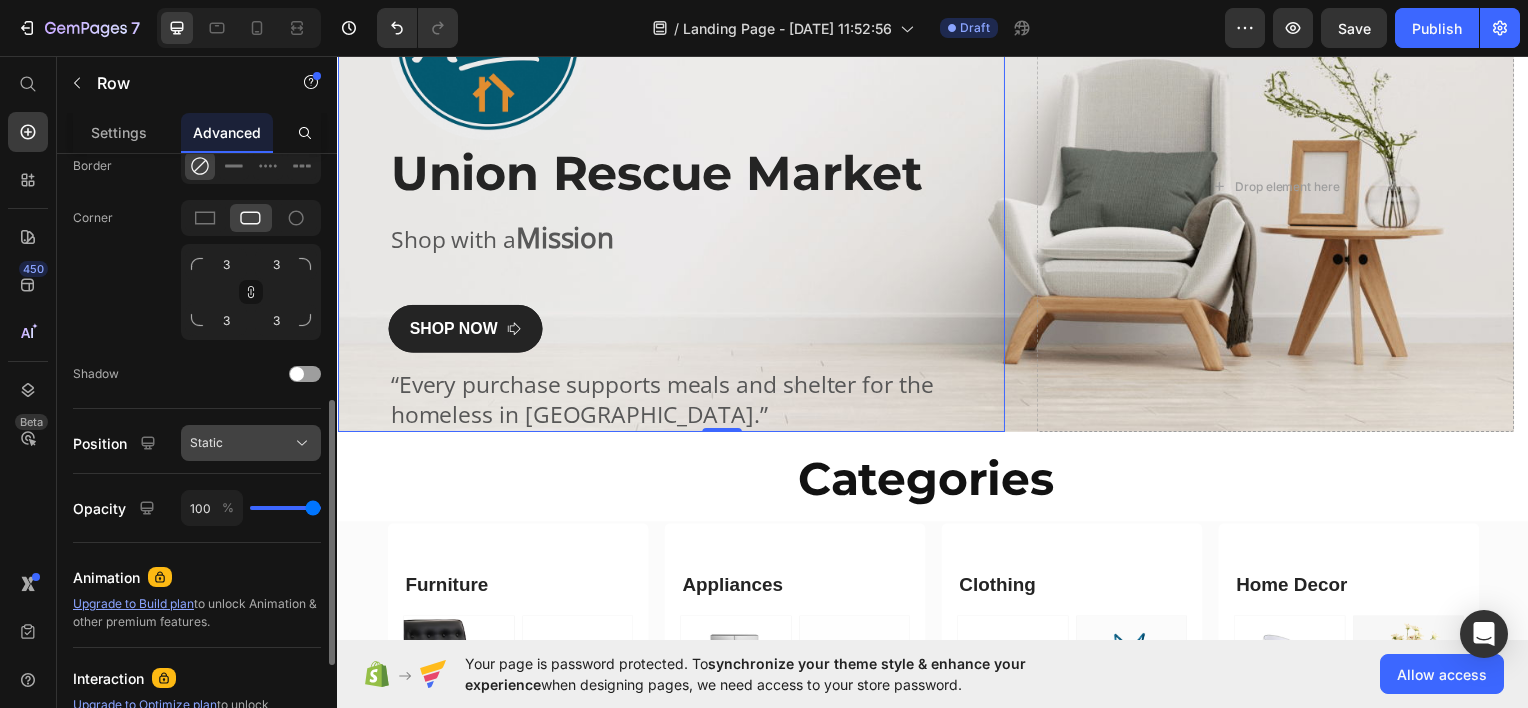 click 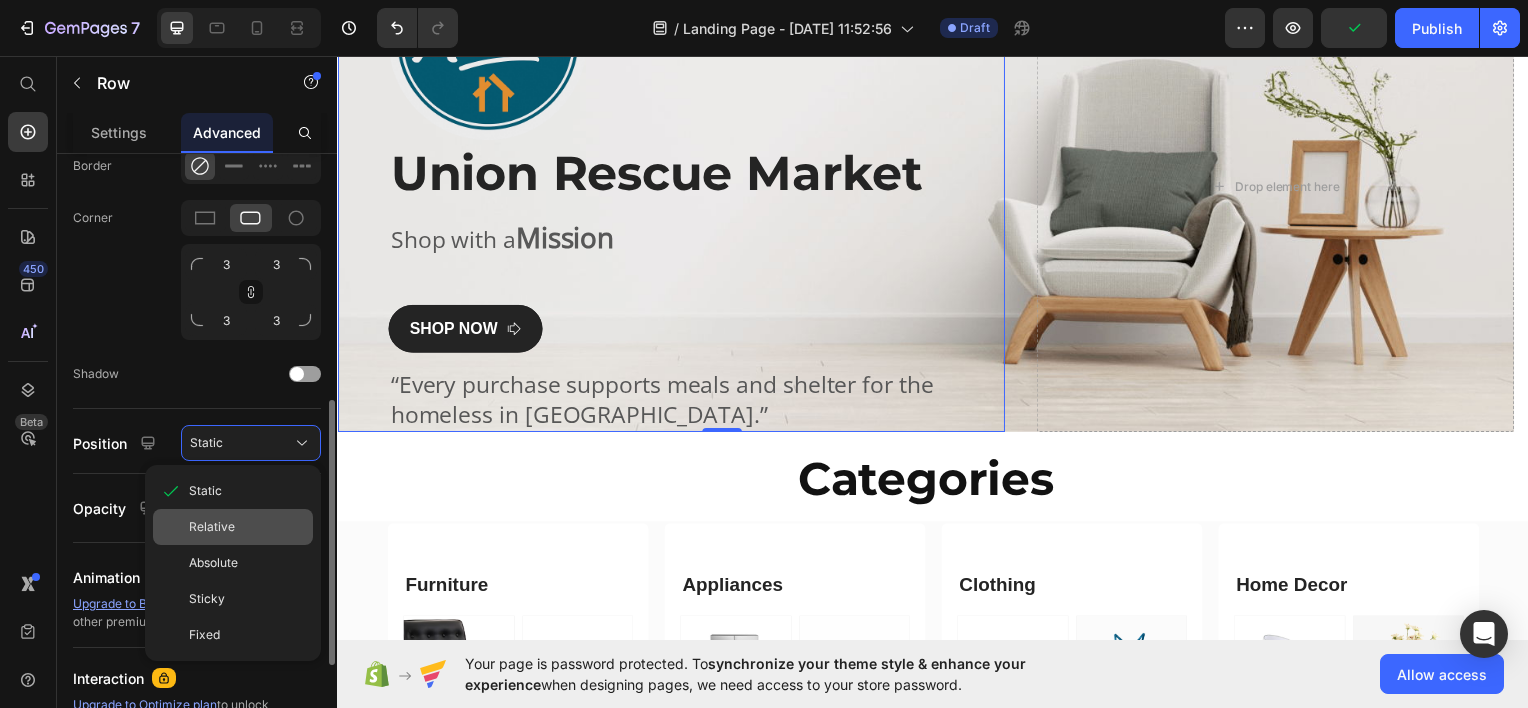 click on "Relative" at bounding box center [247, 527] 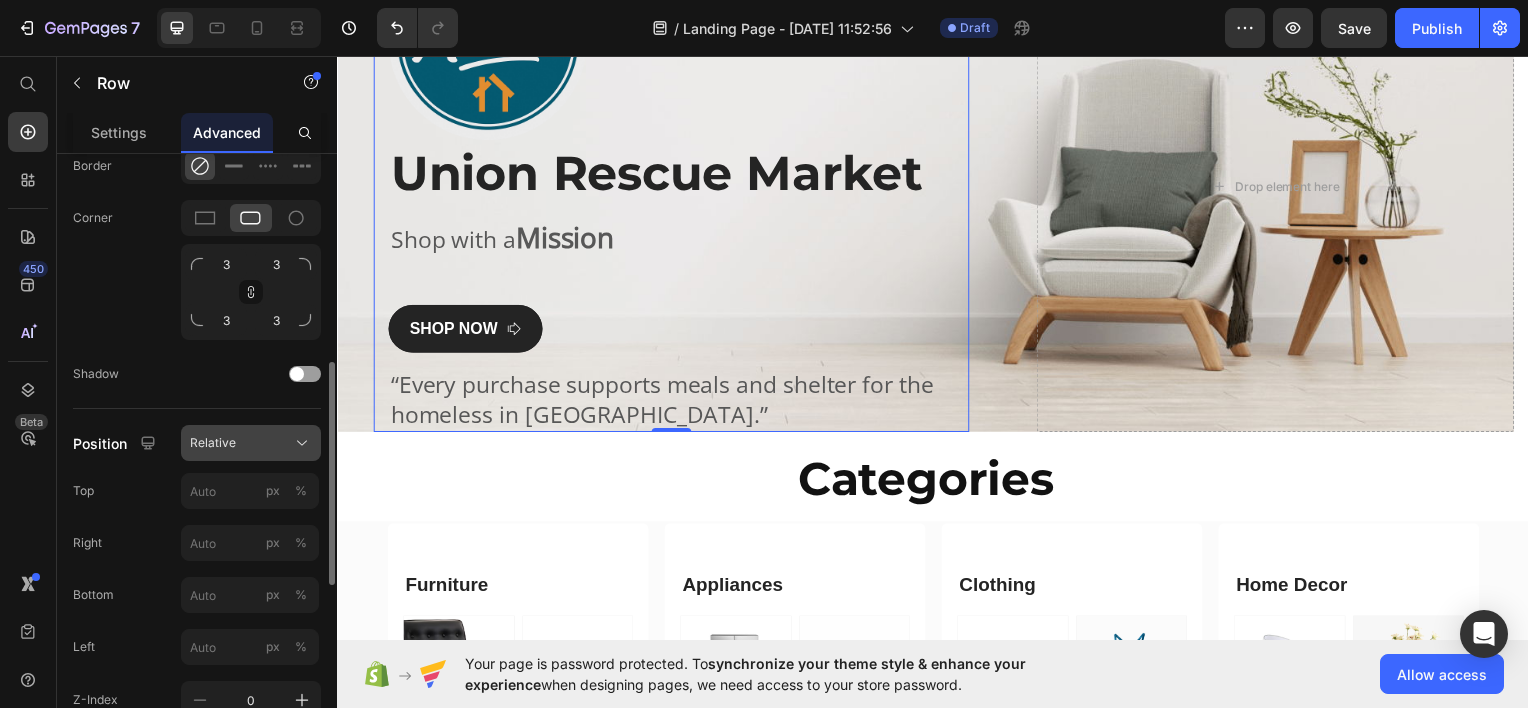 click 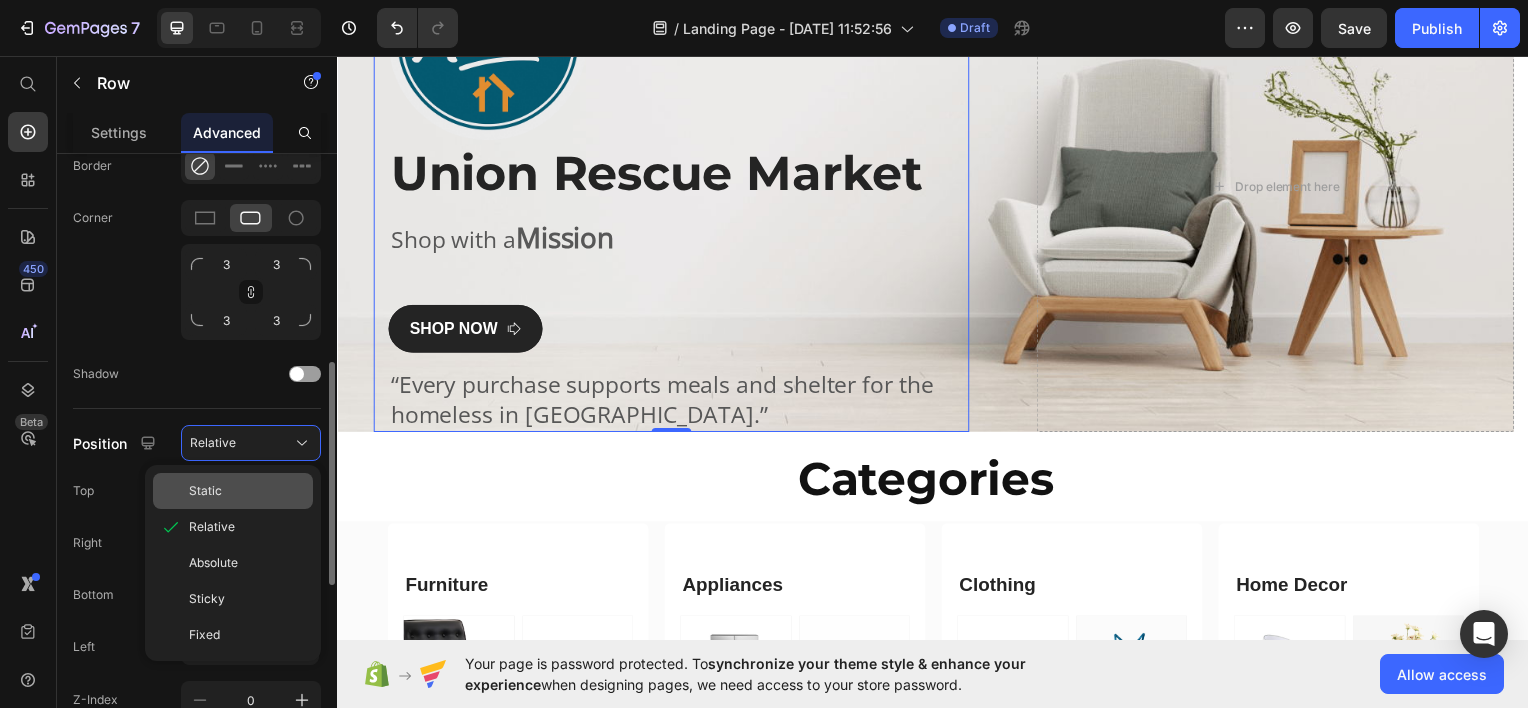 click on "Static" at bounding box center [247, 491] 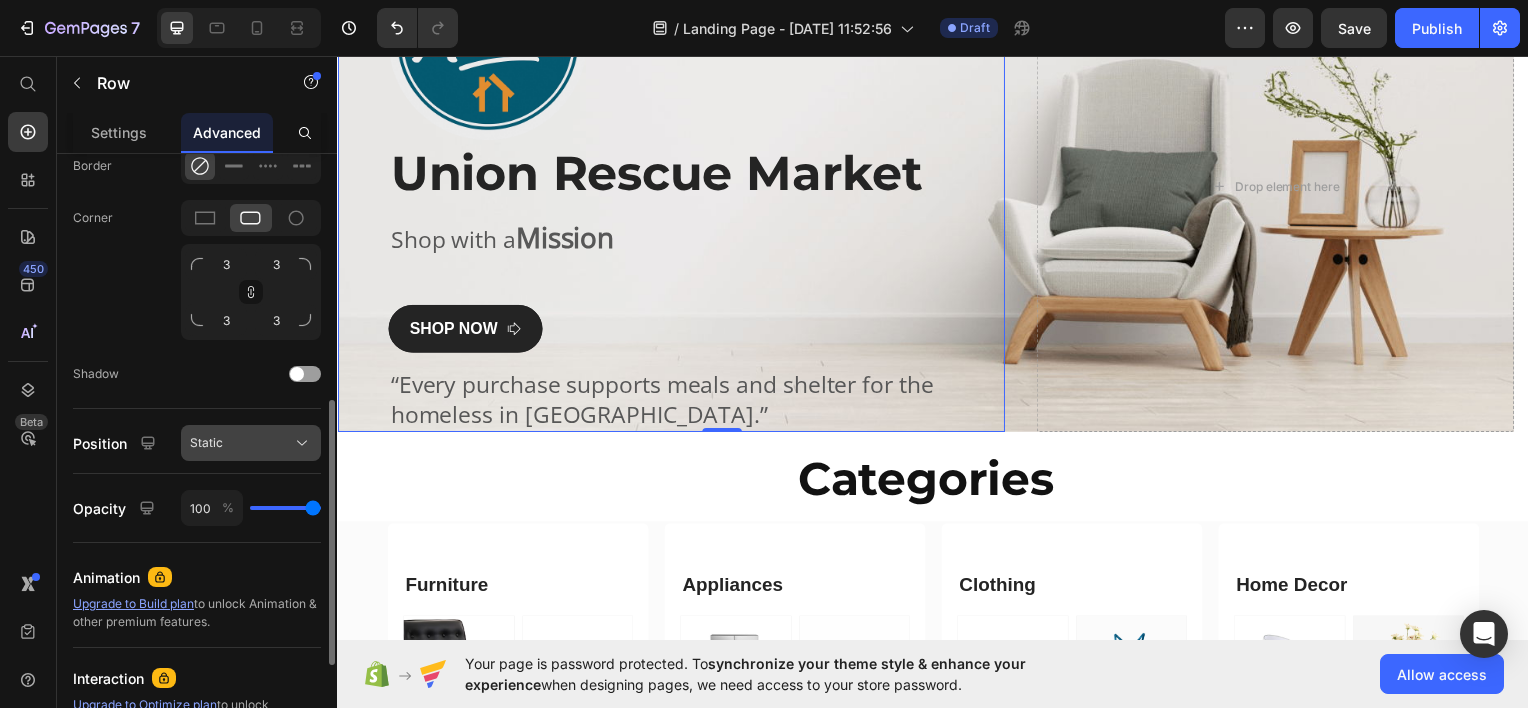 click 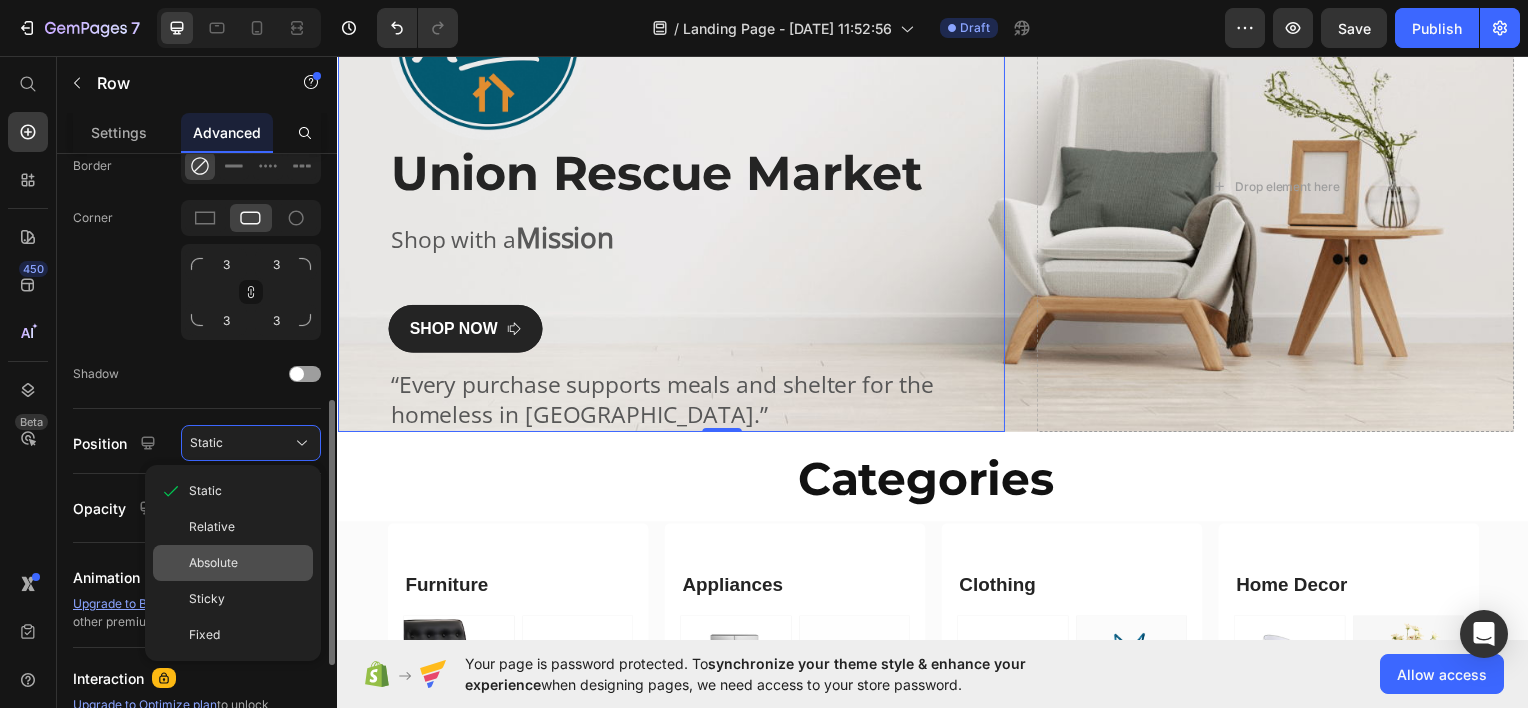 click on "Absolute" at bounding box center [247, 563] 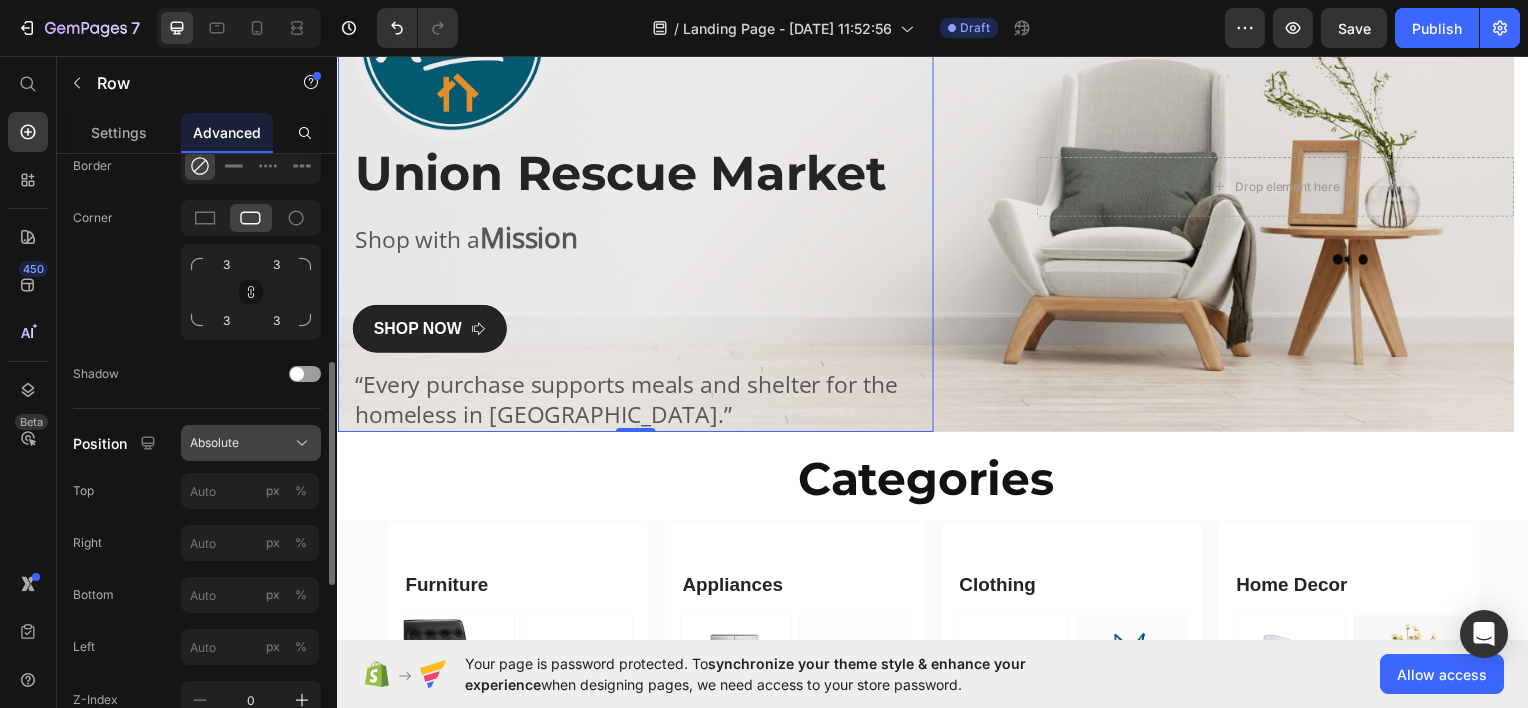 click 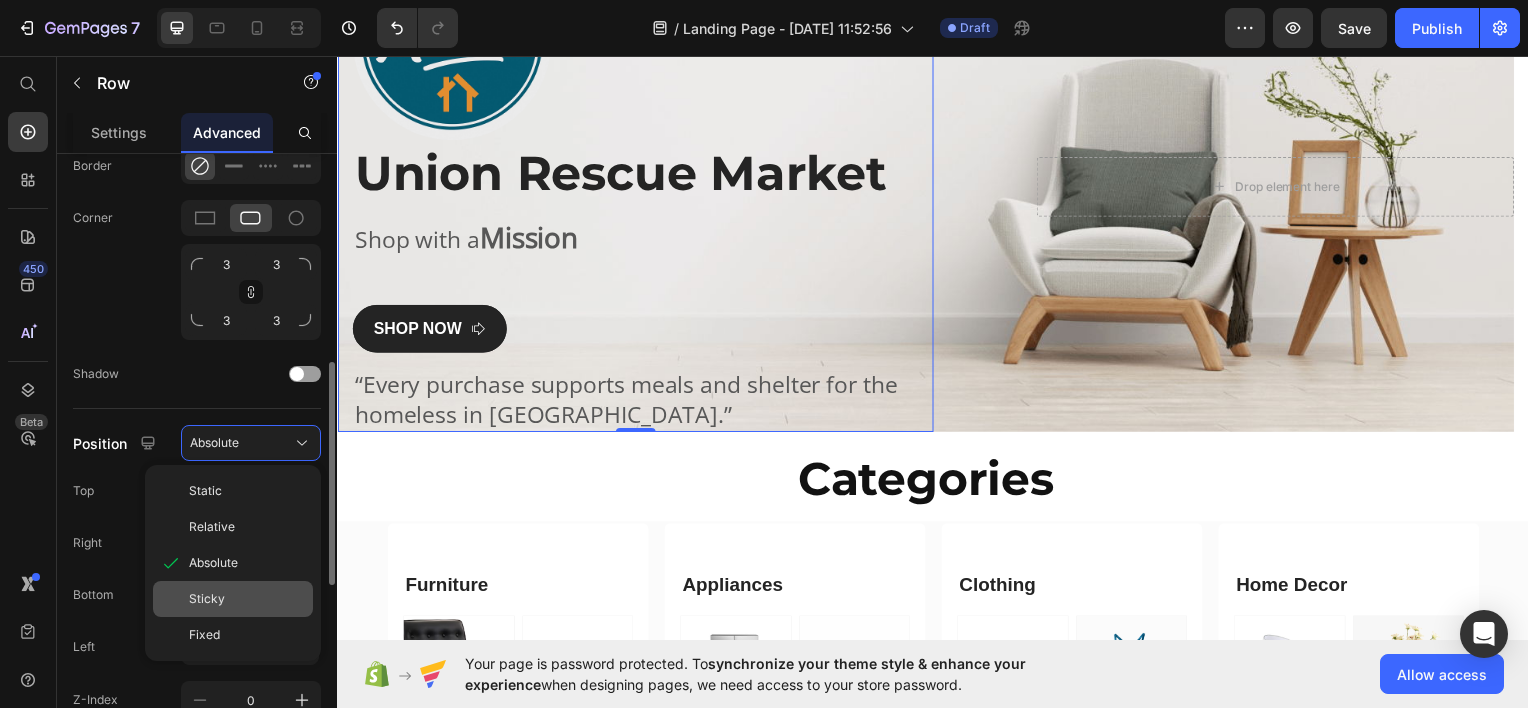 click on "Sticky" at bounding box center (247, 599) 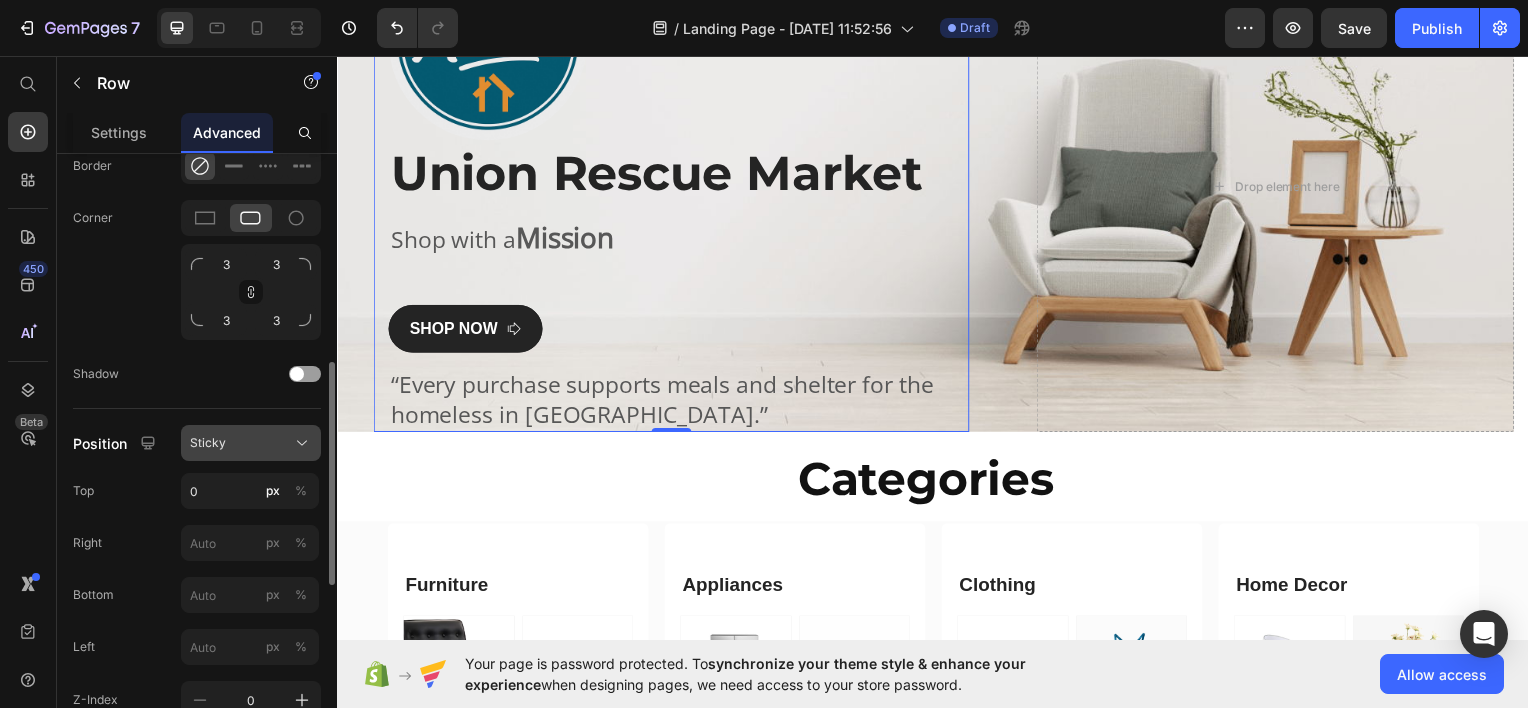 click 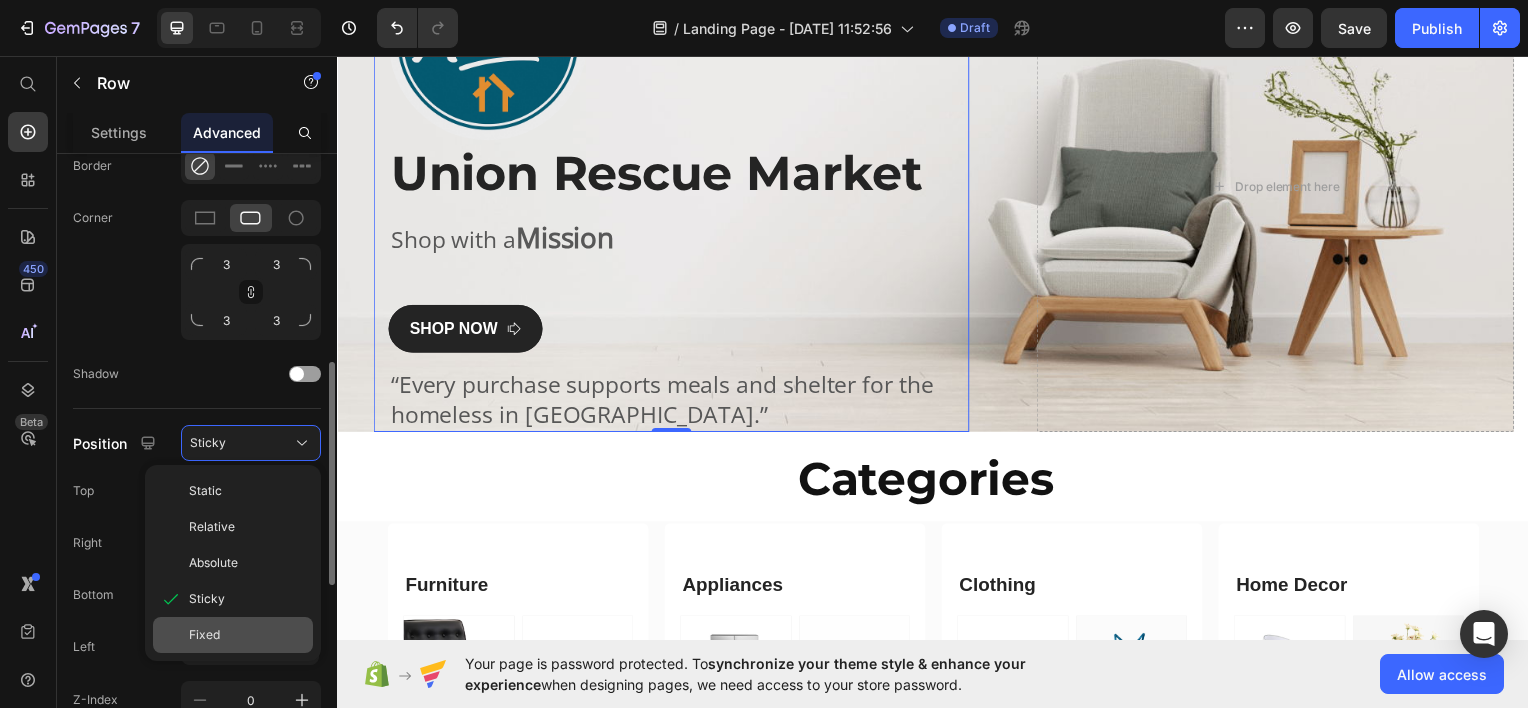 click on "Fixed" at bounding box center (247, 635) 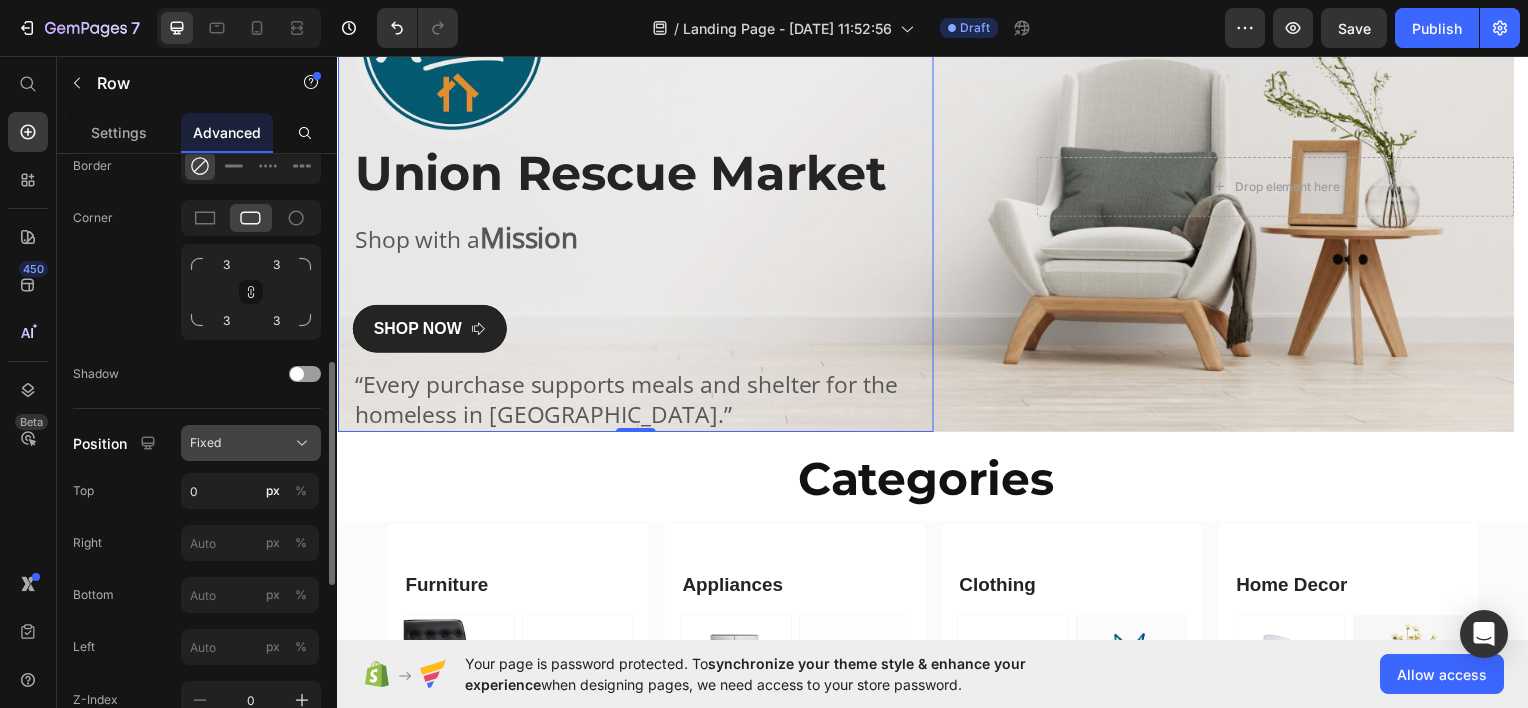 click on "Fixed" at bounding box center (251, 443) 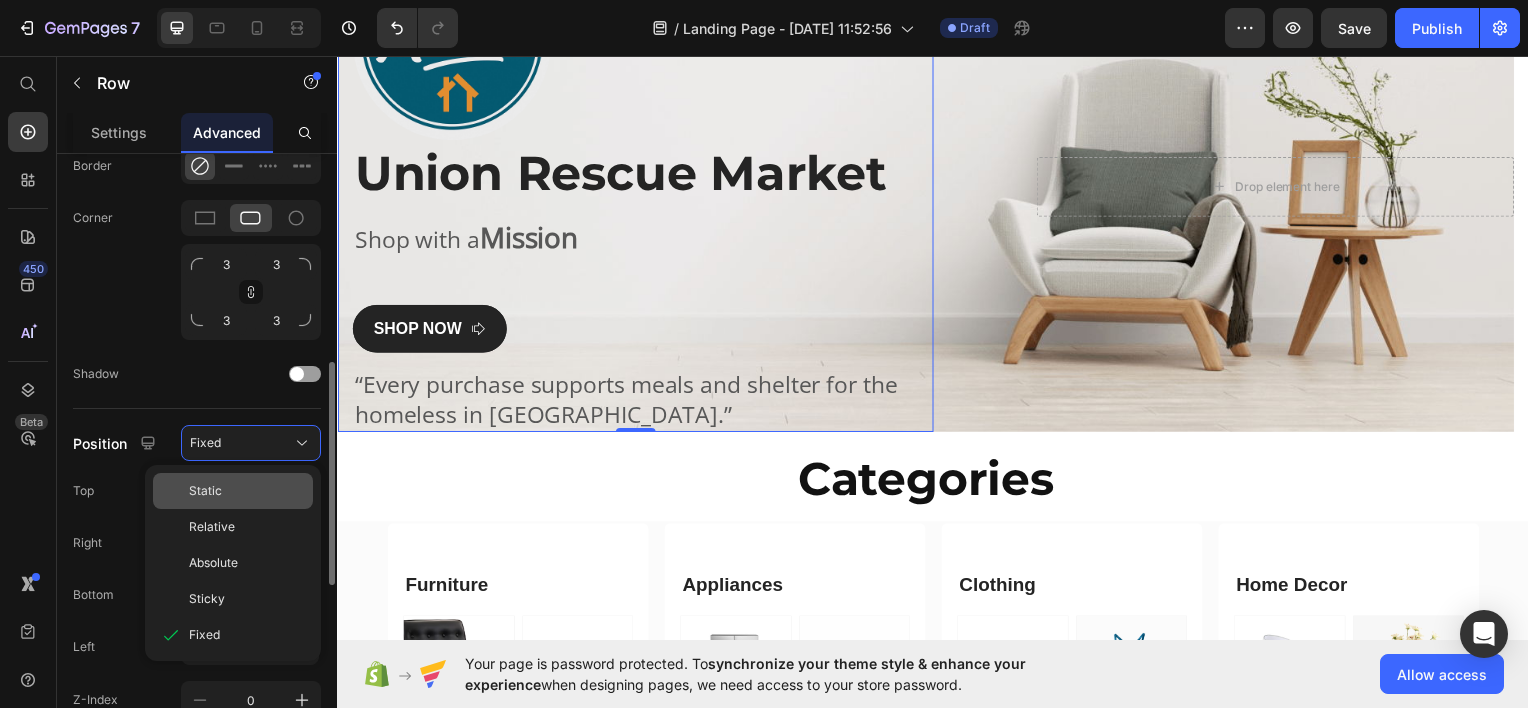 click on "Static" at bounding box center [247, 491] 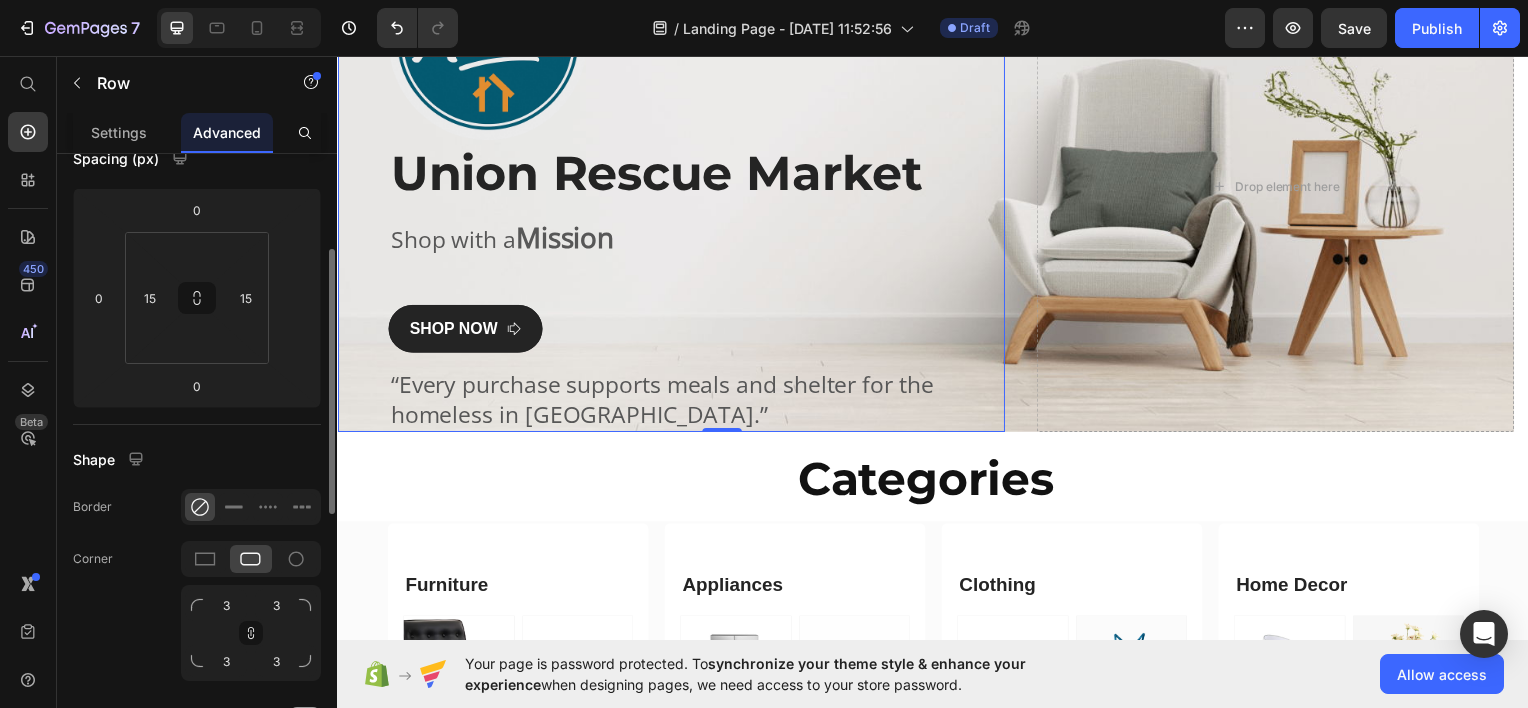 scroll, scrollTop: 225, scrollLeft: 0, axis: vertical 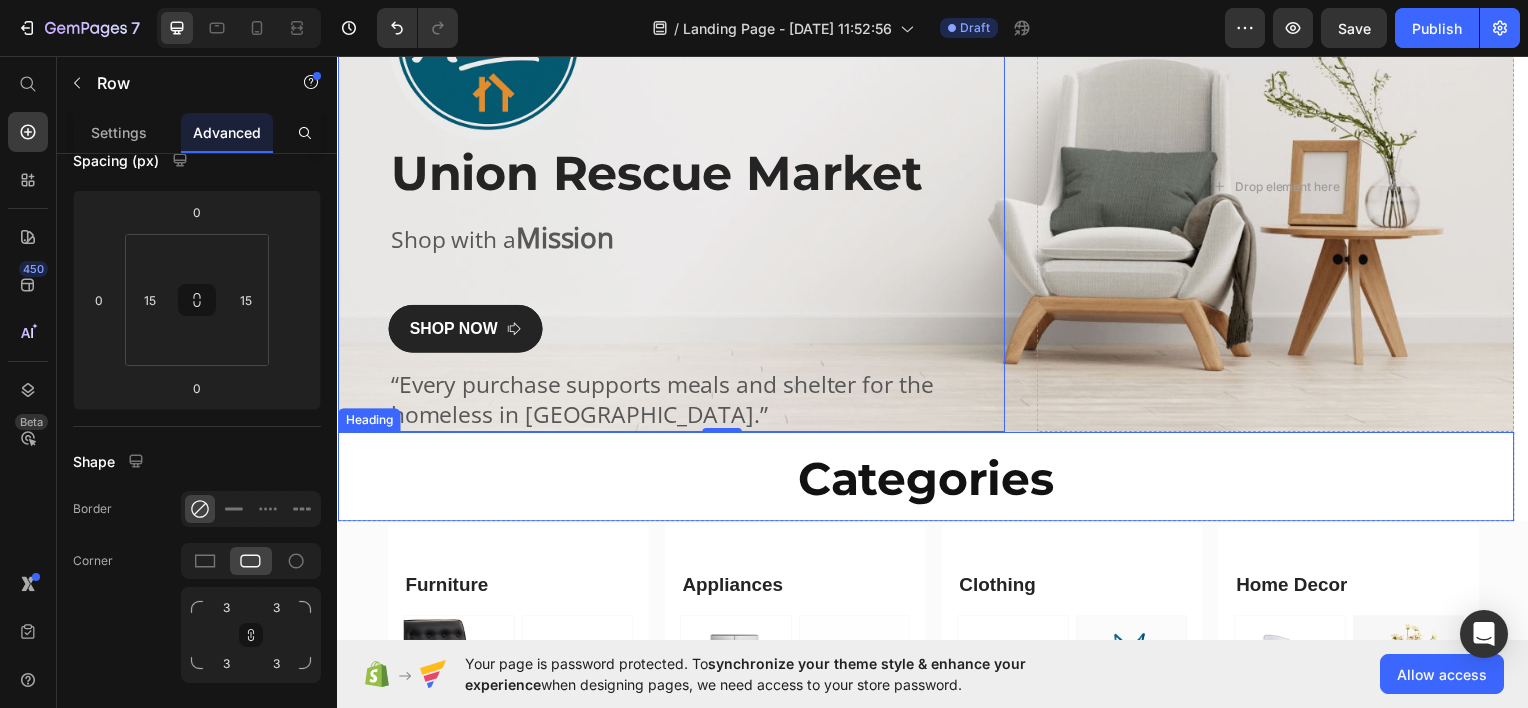 click on "Categories" at bounding box center (929, 481) 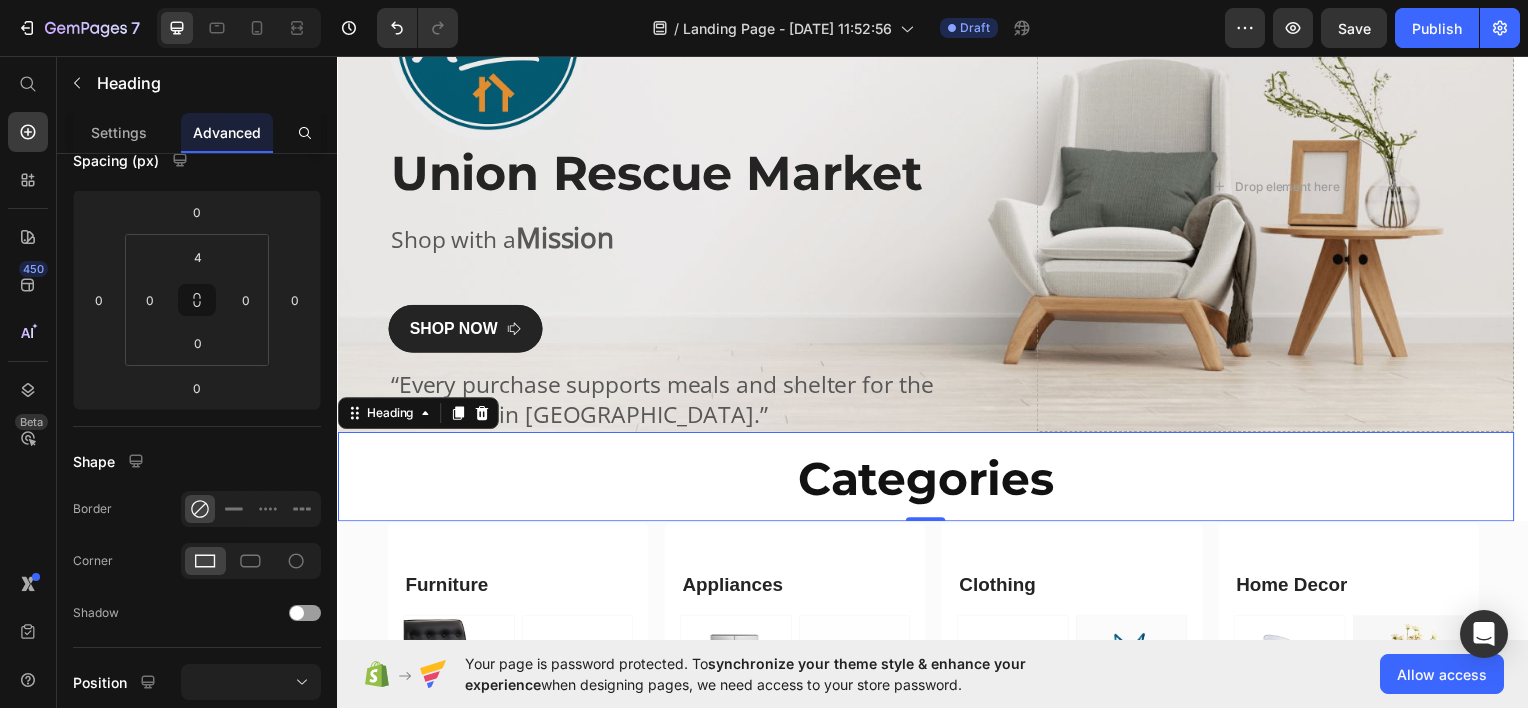 scroll, scrollTop: 0, scrollLeft: 0, axis: both 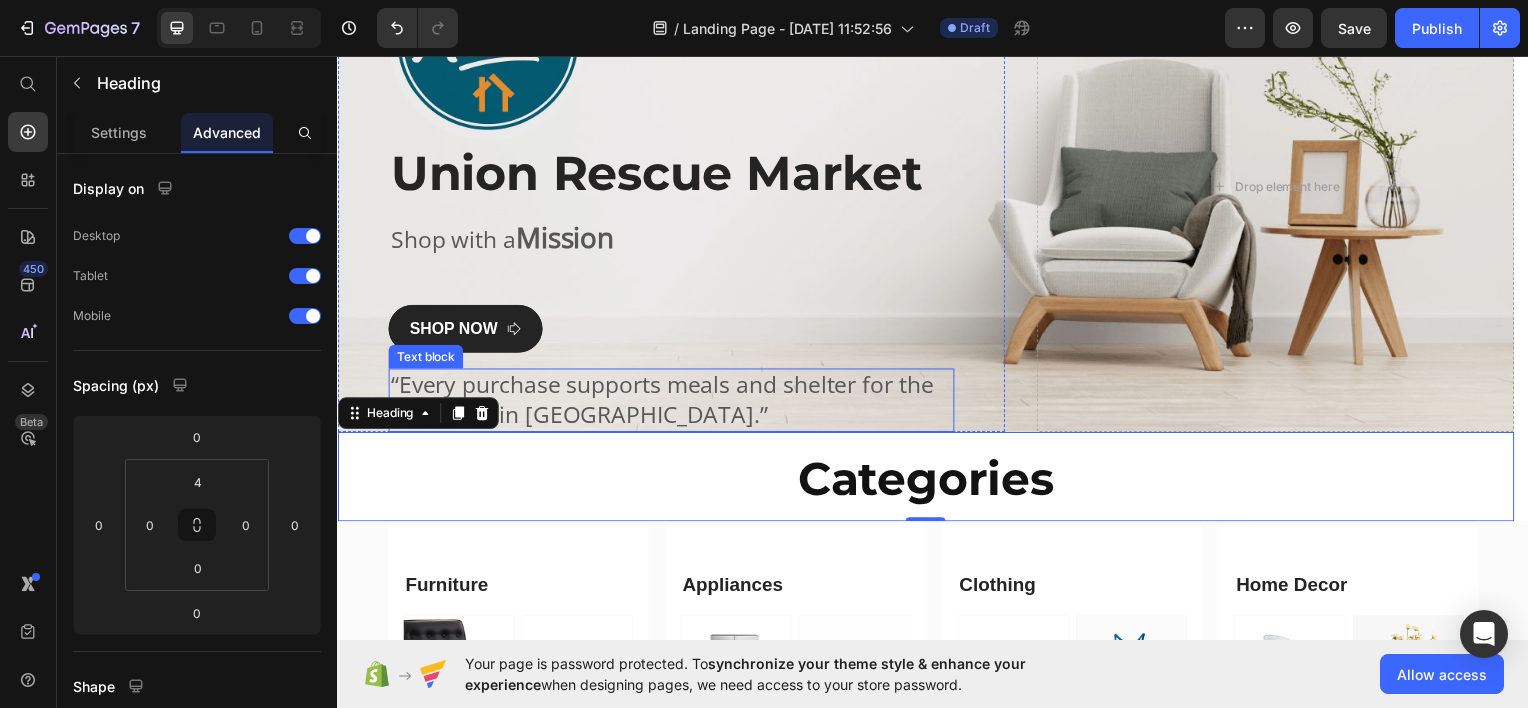 click on "“Every purchase supports meals and shelter for the homeless in [GEOGRAPHIC_DATA].”" at bounding box center [673, 402] 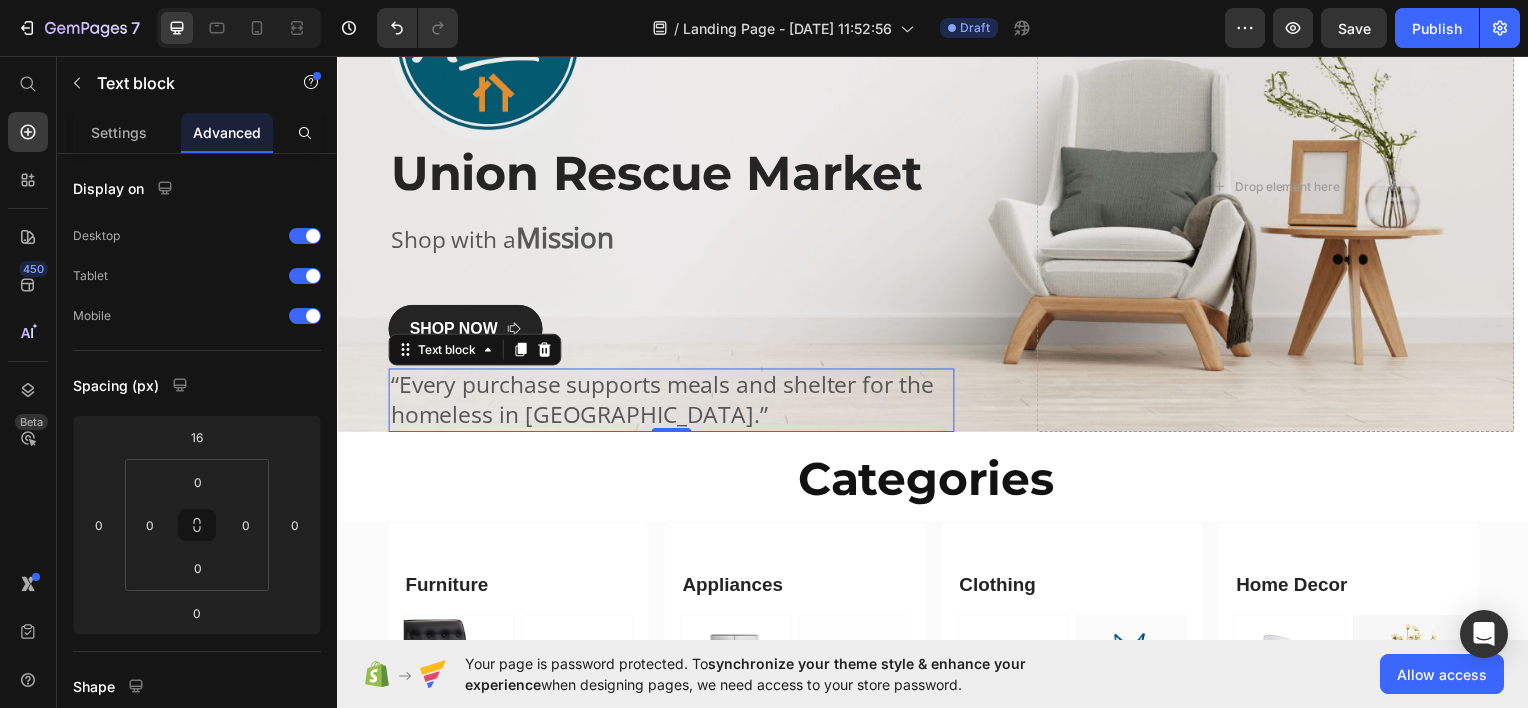 click on "“Every purchase supports meals and shelter for the homeless in [GEOGRAPHIC_DATA].”" at bounding box center (673, 402) 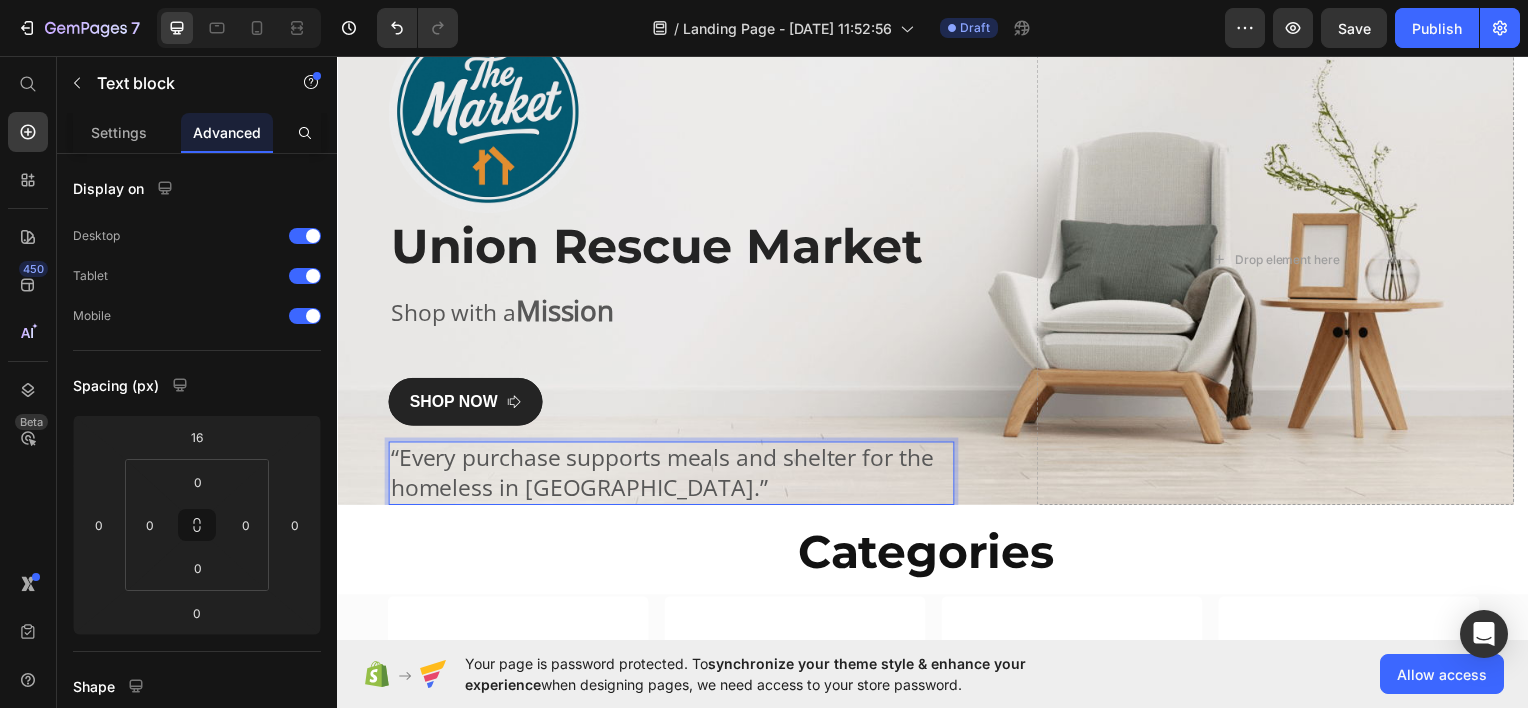 scroll, scrollTop: 84, scrollLeft: 0, axis: vertical 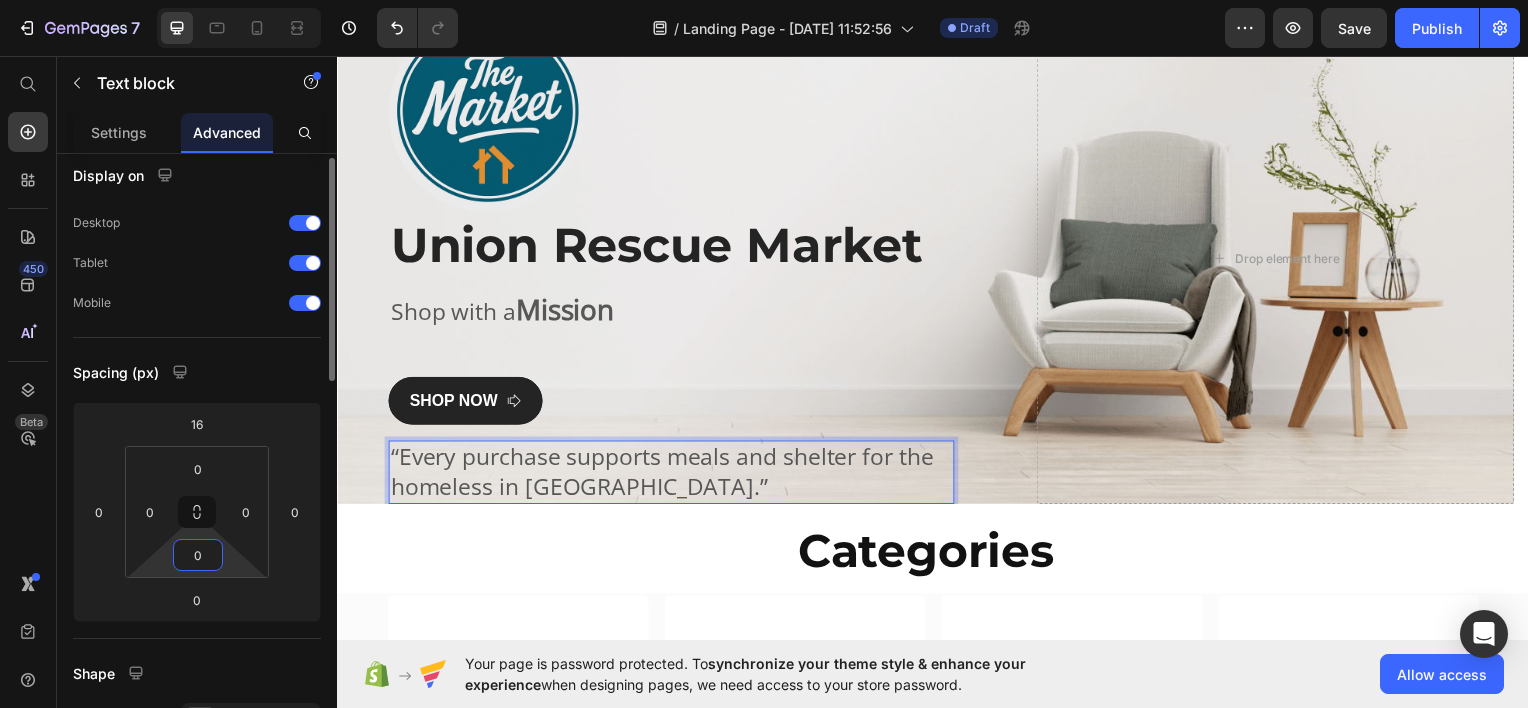 click on "0" at bounding box center (198, 555) 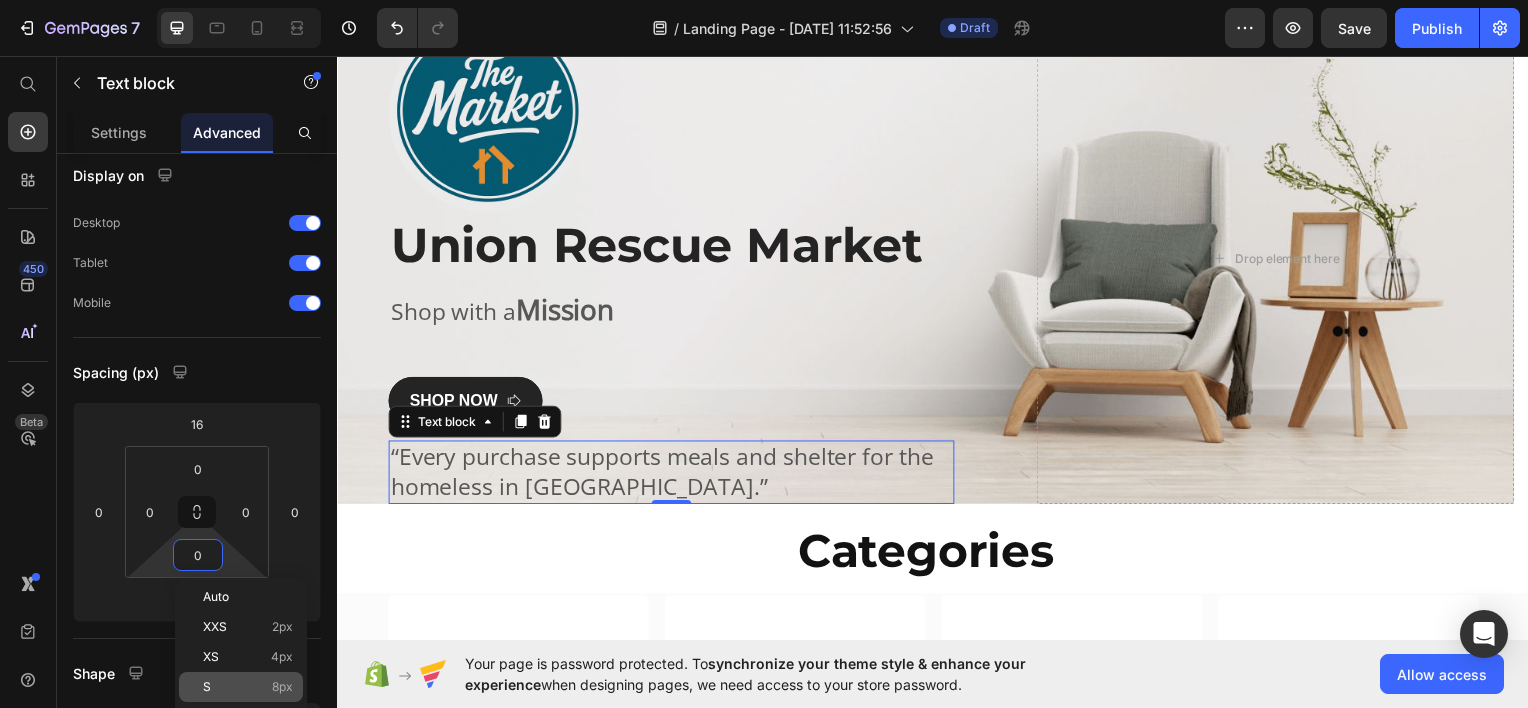 click on "S 8px" at bounding box center (248, 687) 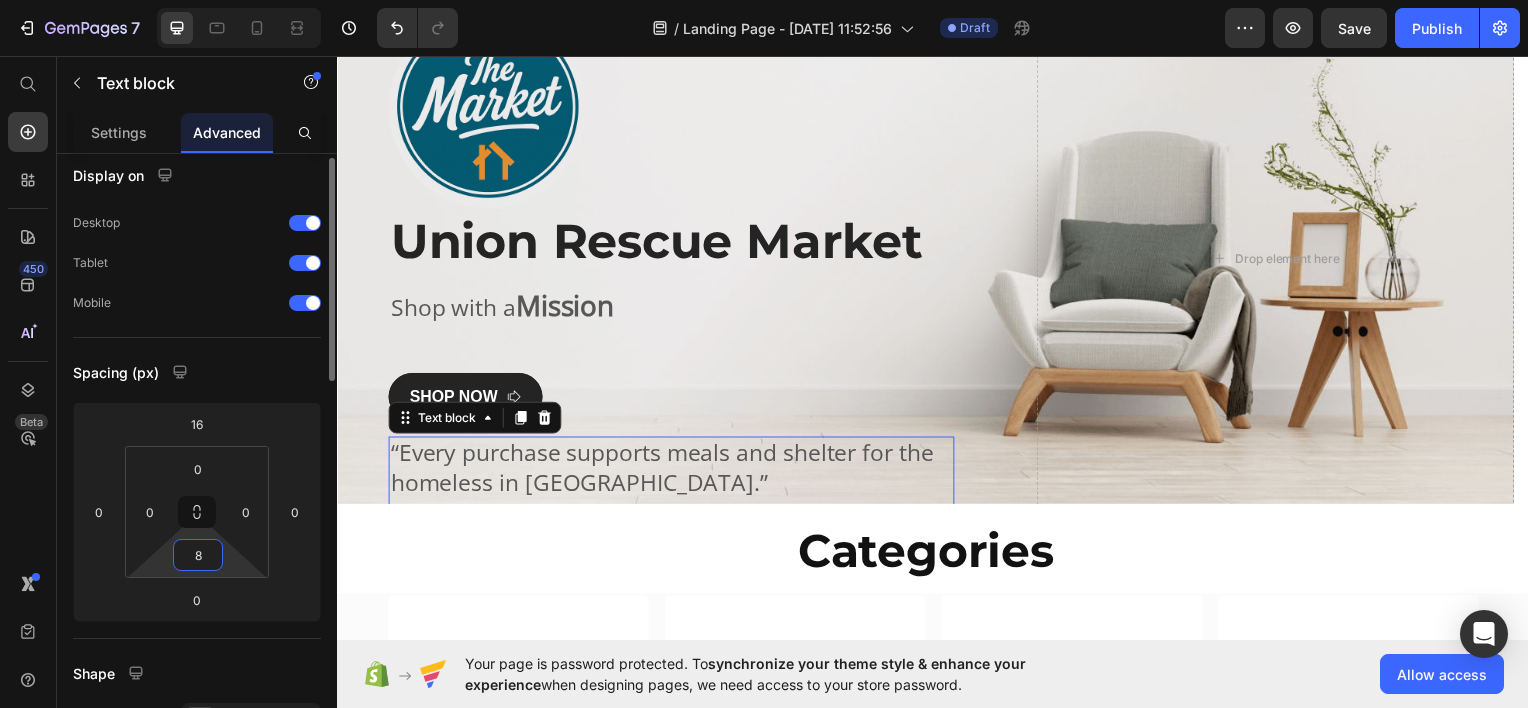 click on "8" at bounding box center (198, 555) 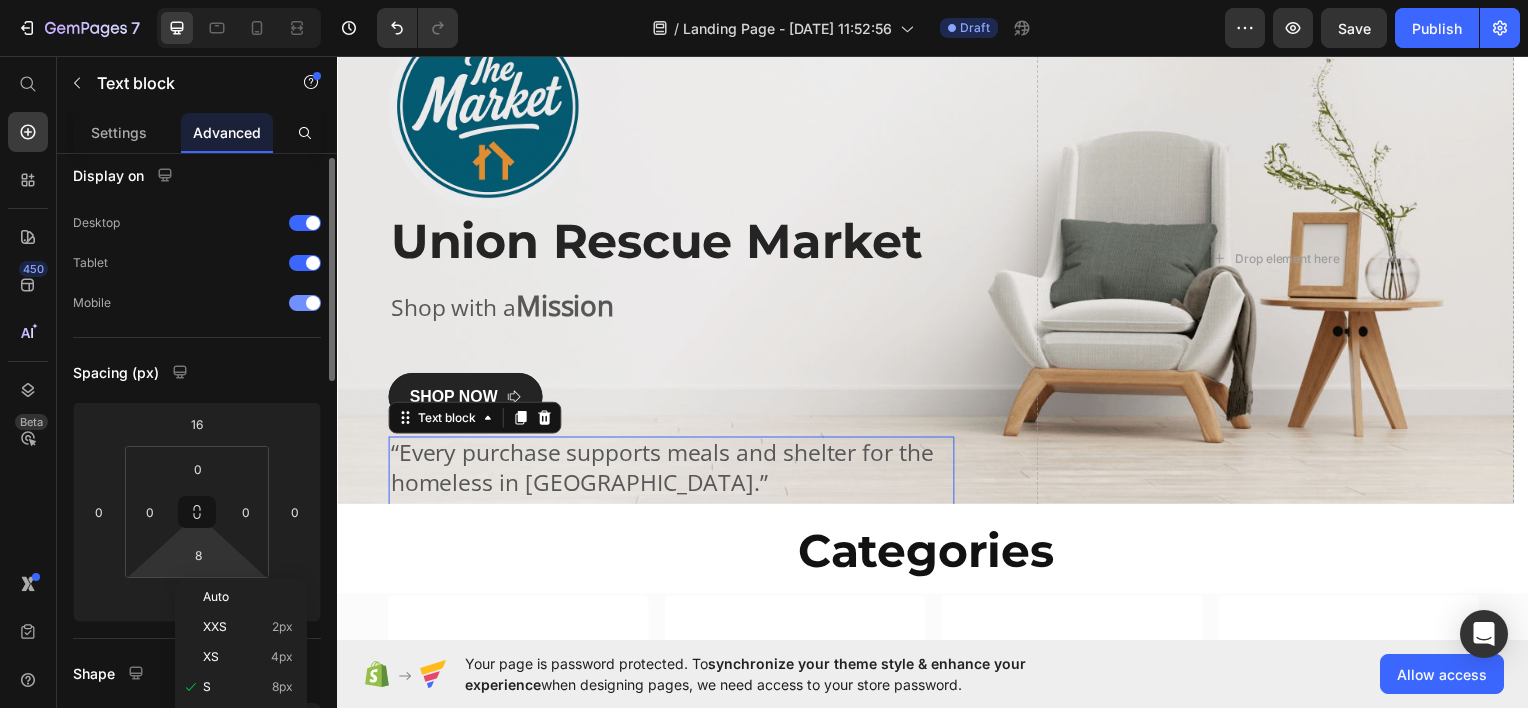 drag, startPoint x: 228, startPoint y: 679, endPoint x: 187, endPoint y: 312, distance: 369.28308 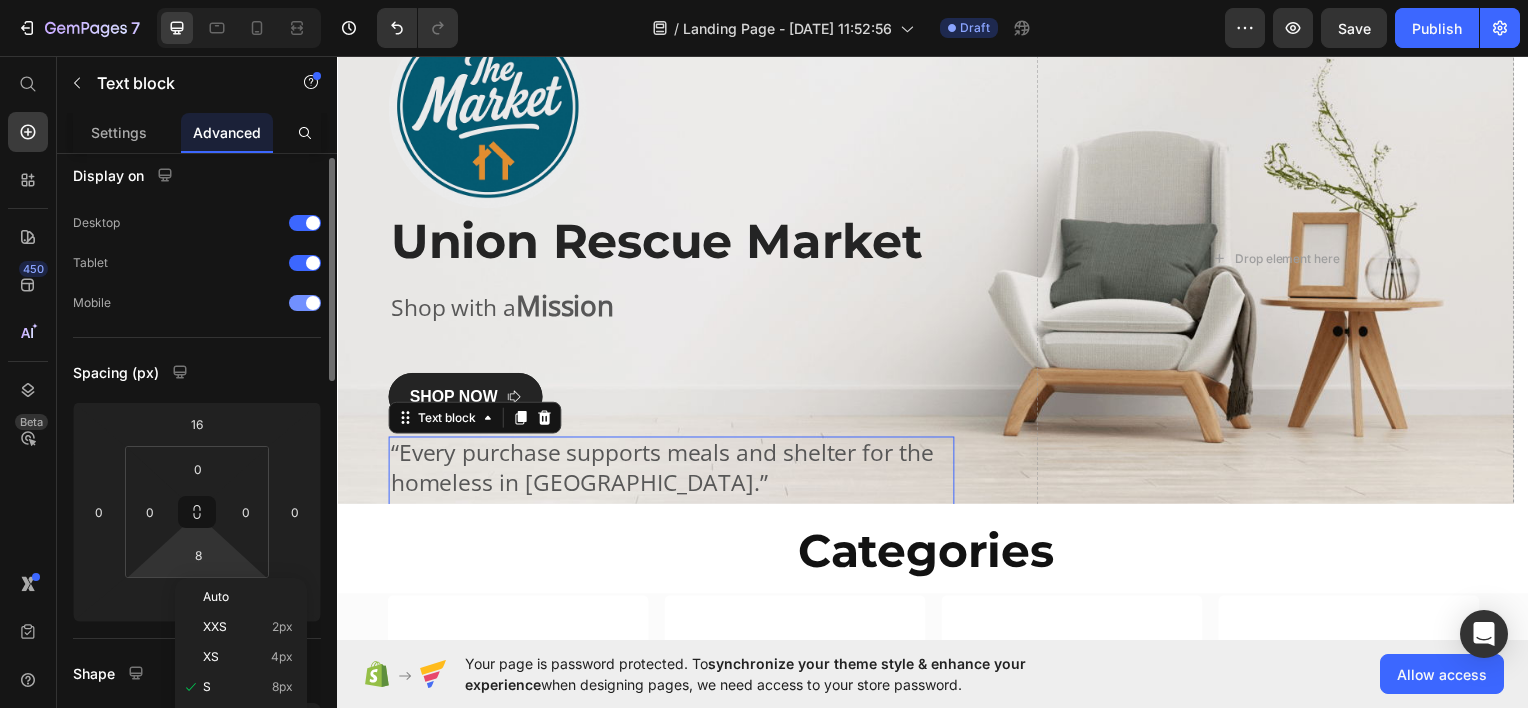 click on "Mobile" at bounding box center [197, 303] 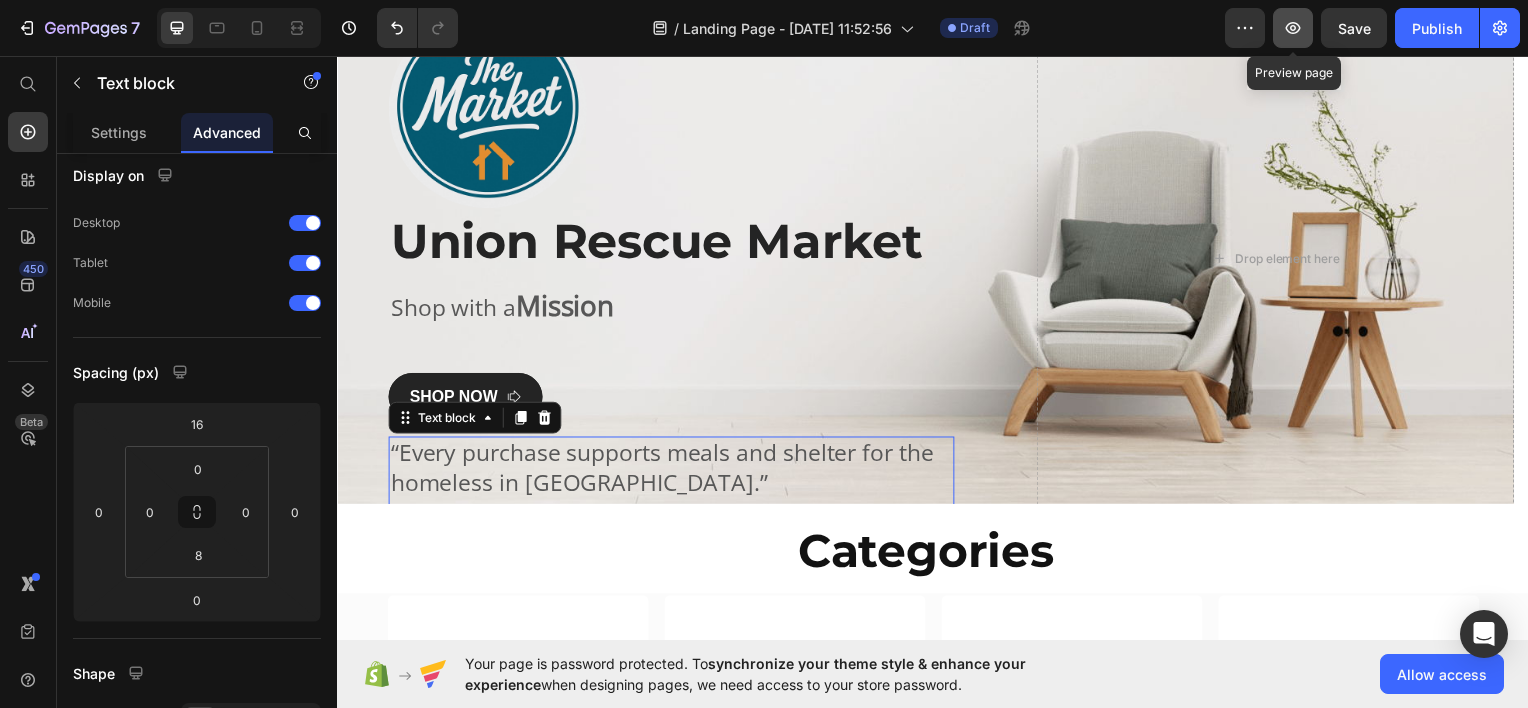 click 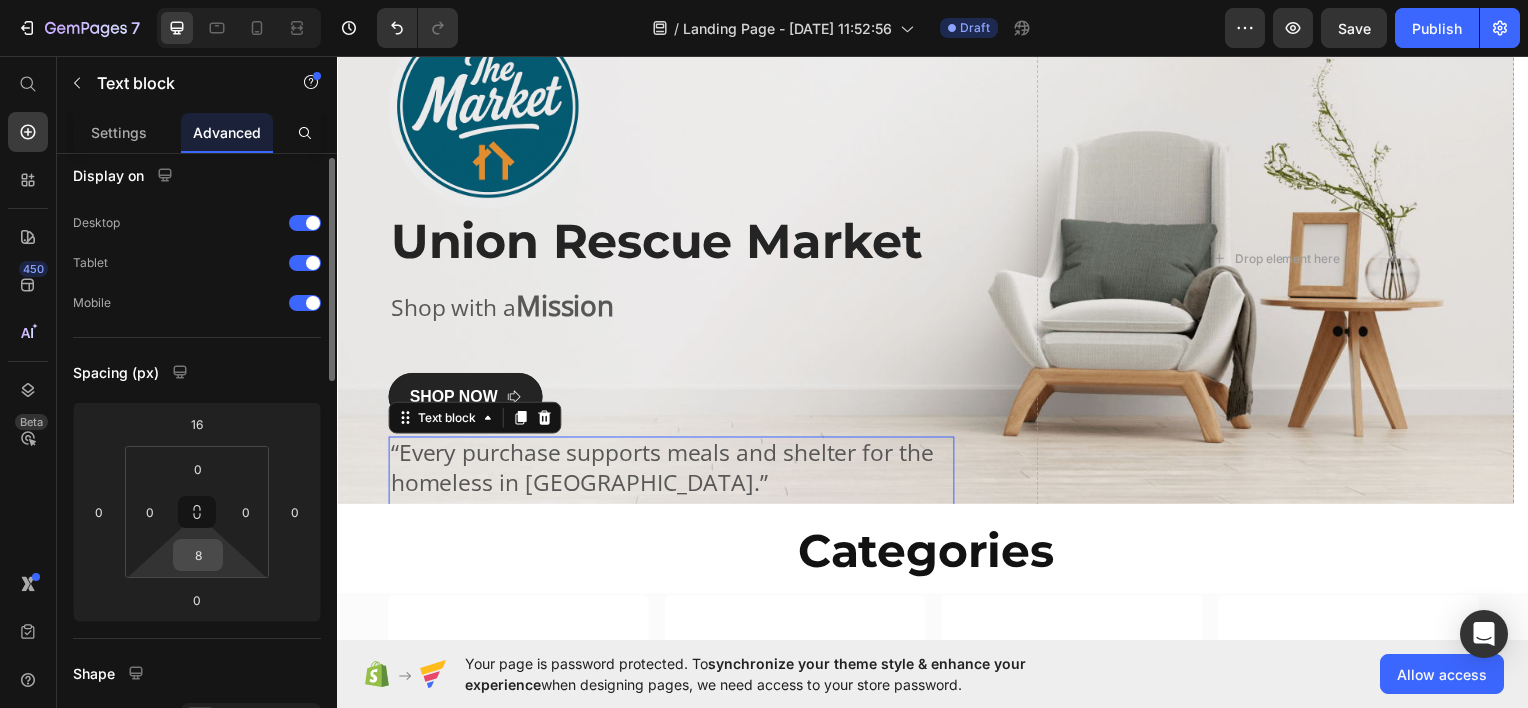 click on "8" at bounding box center [198, 555] 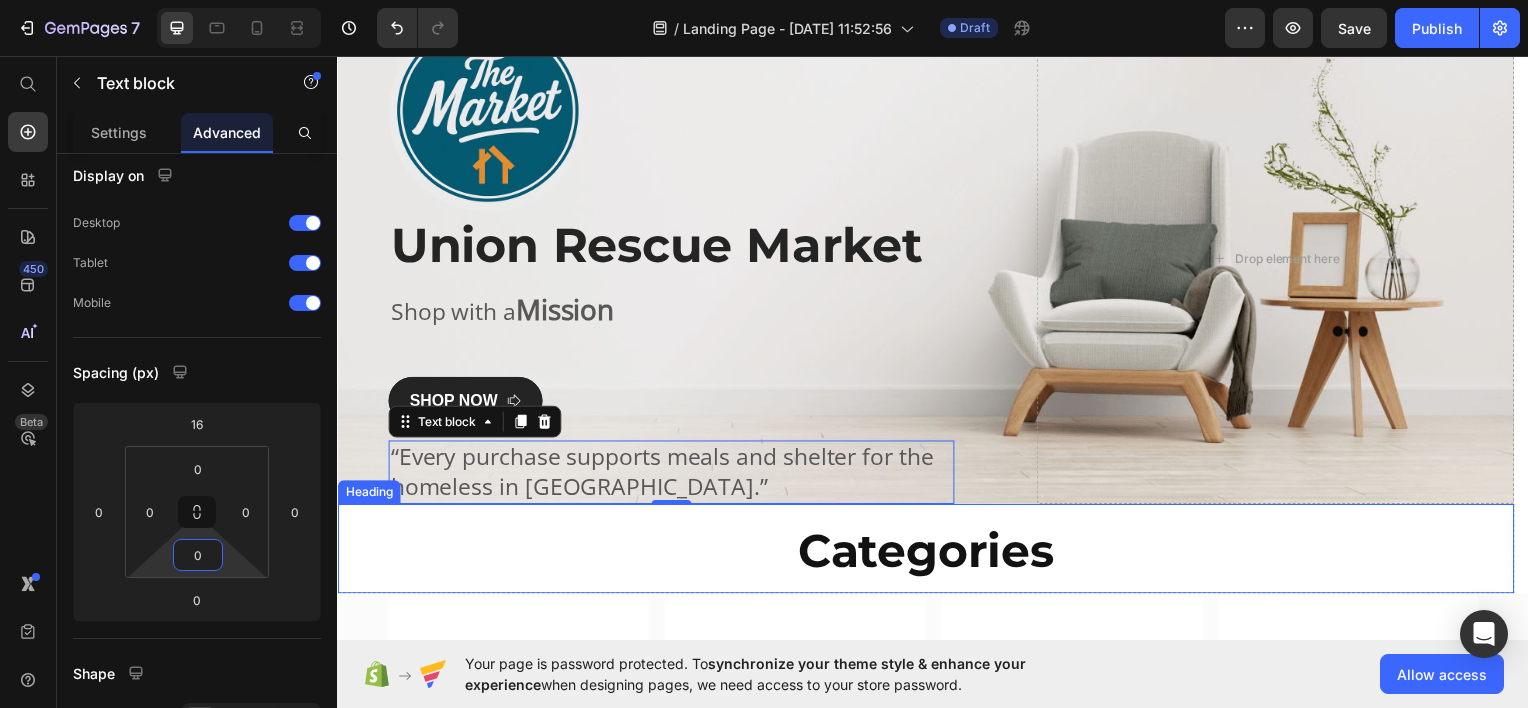 click on "Categories" at bounding box center (929, 553) 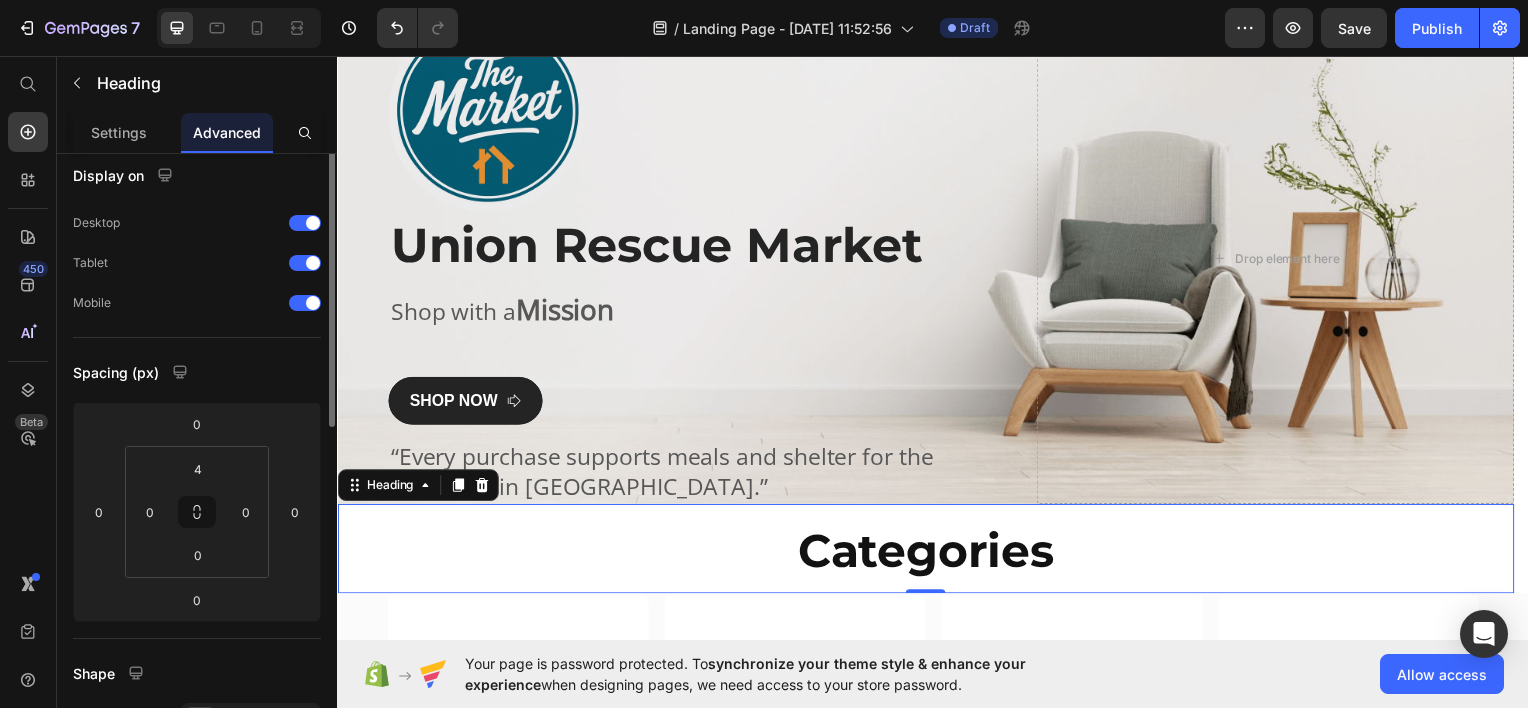scroll, scrollTop: 0, scrollLeft: 0, axis: both 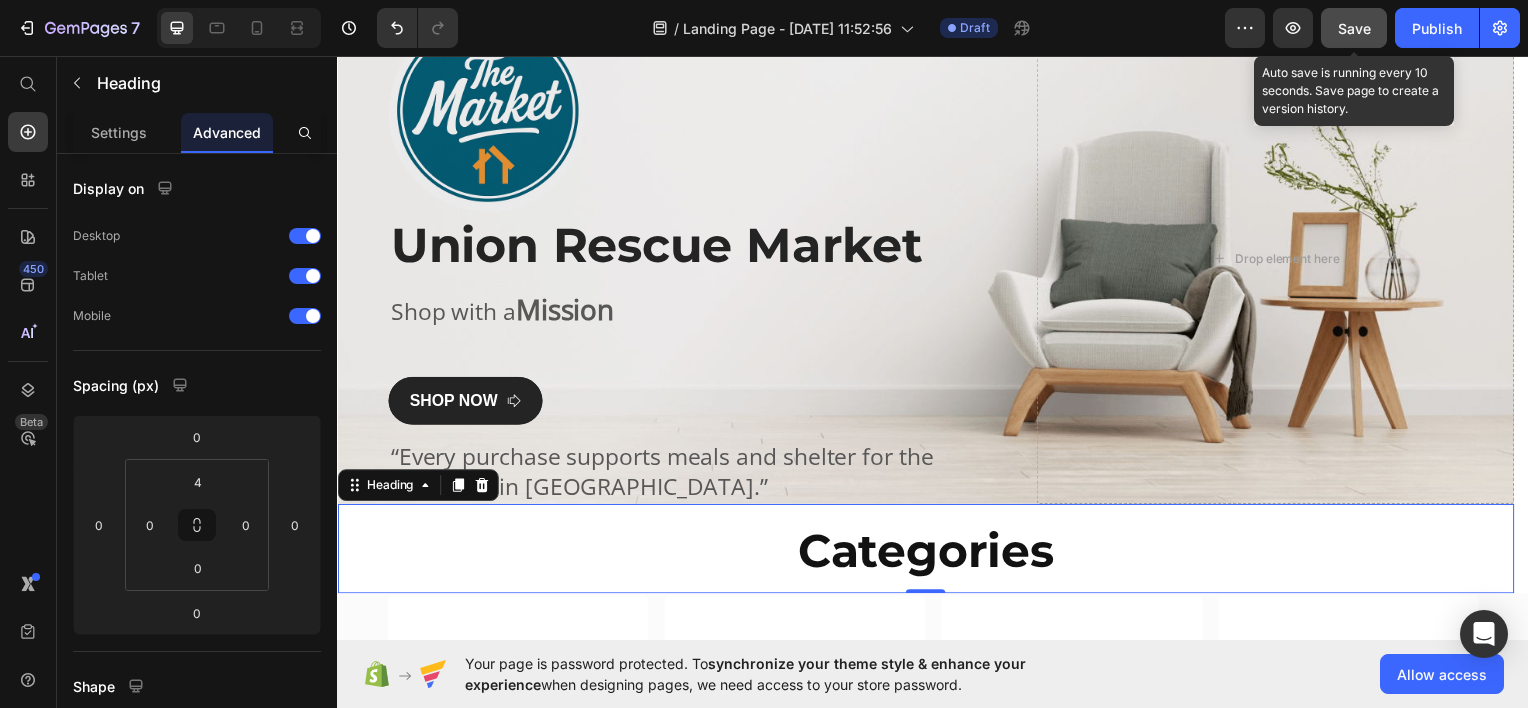click on "Save" 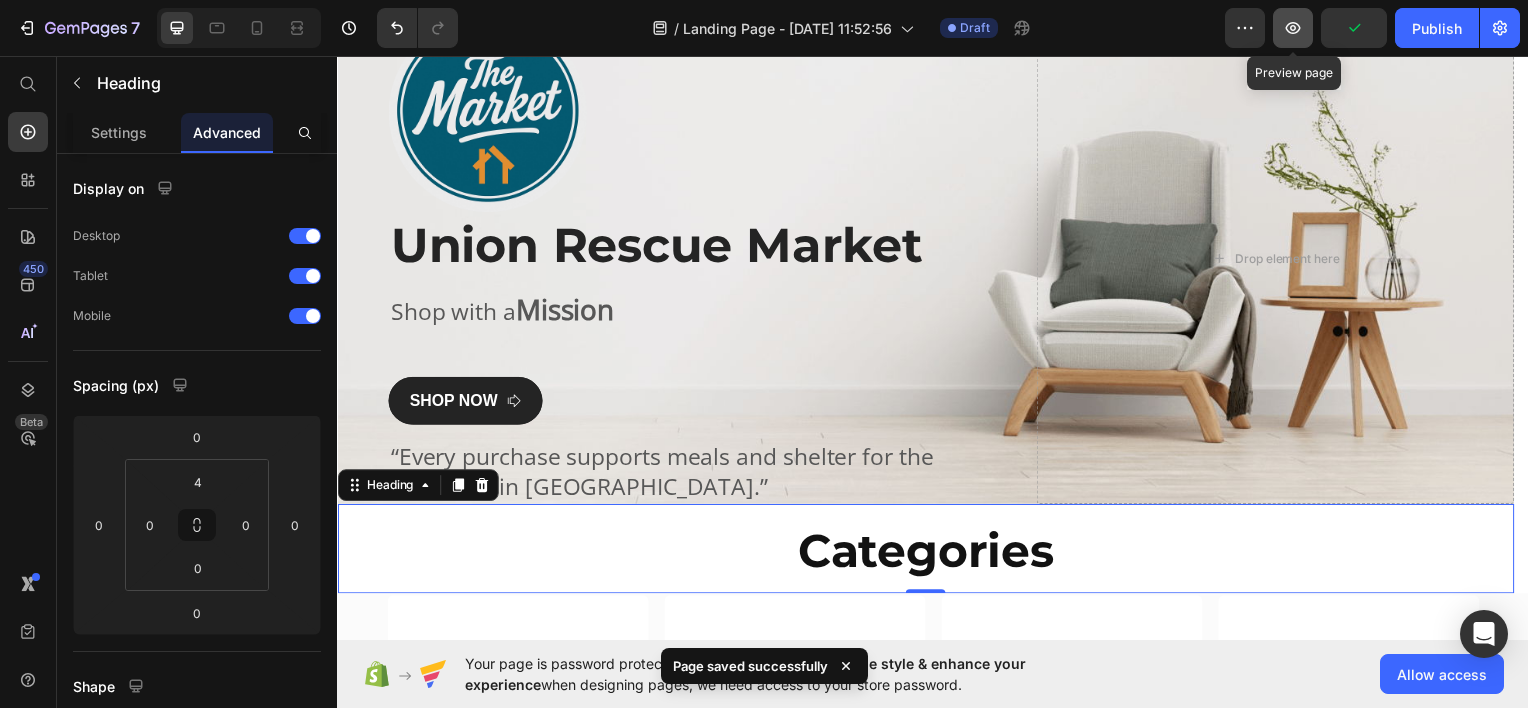 click 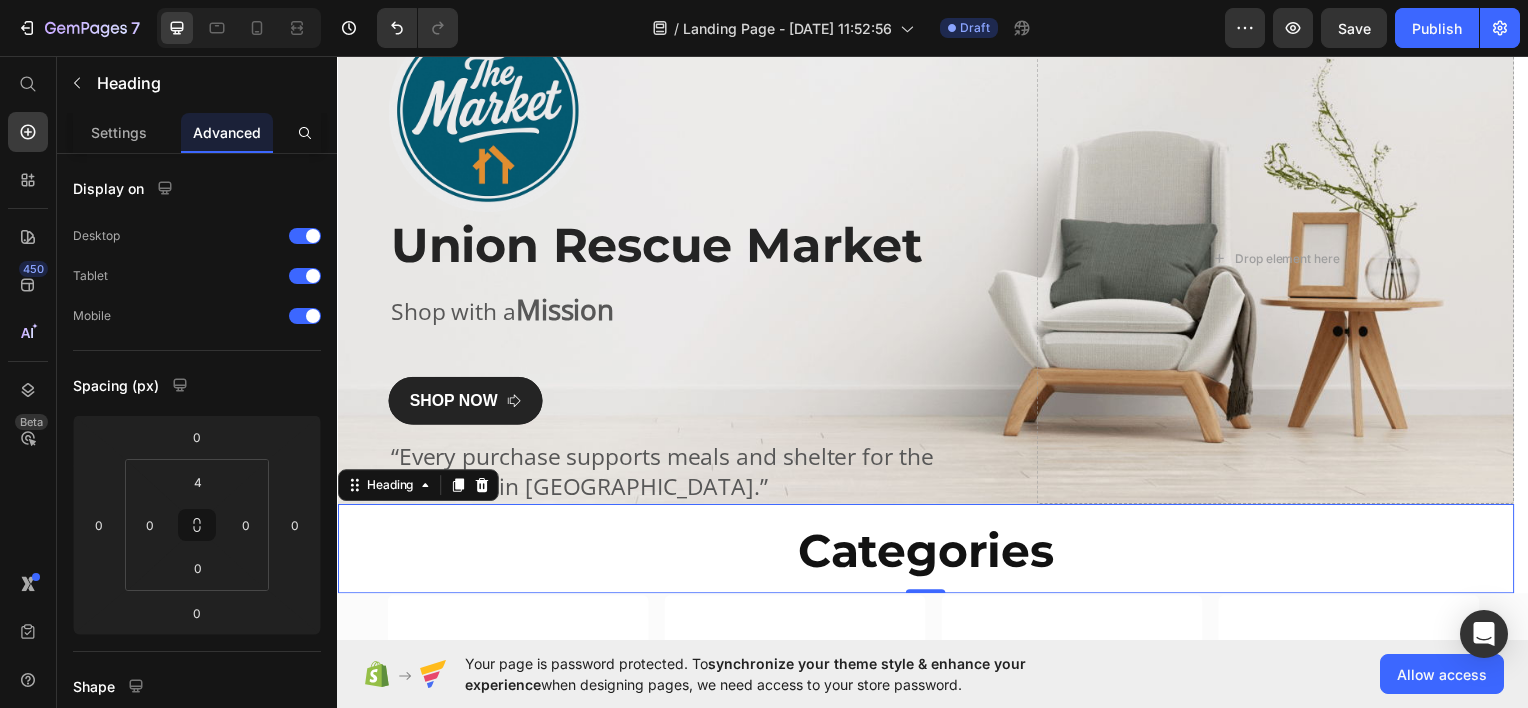 click on "Categories" at bounding box center (929, 553) 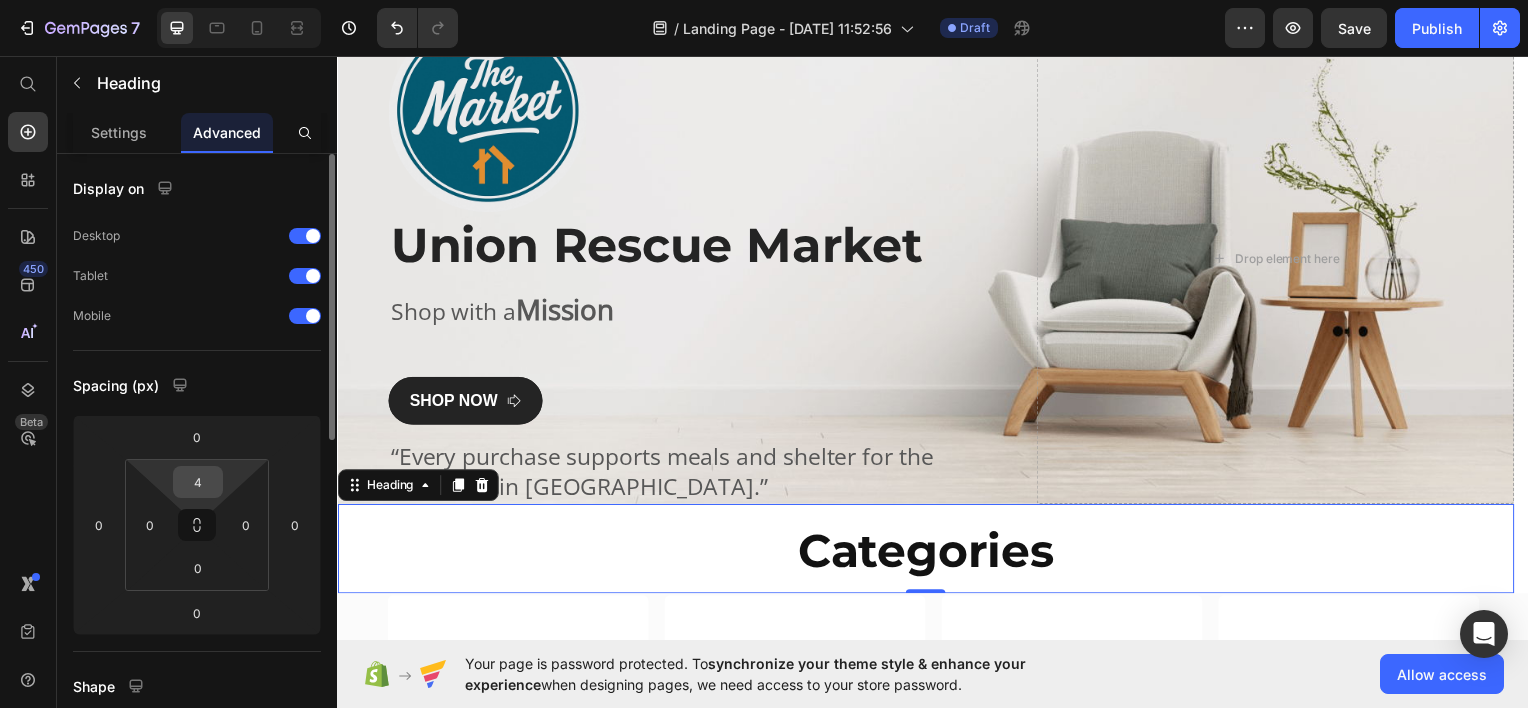 click on "4" at bounding box center (198, 482) 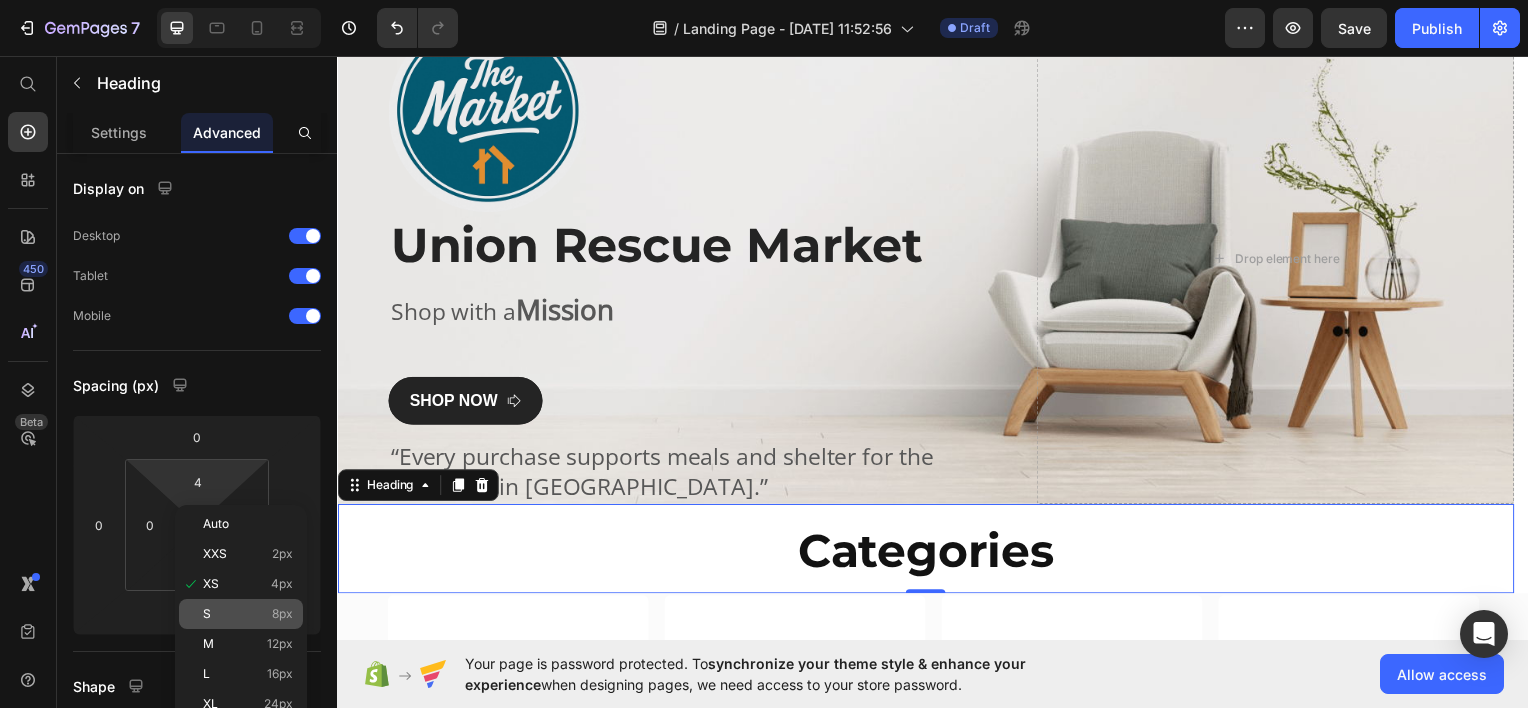 click on "S 8px" at bounding box center [248, 614] 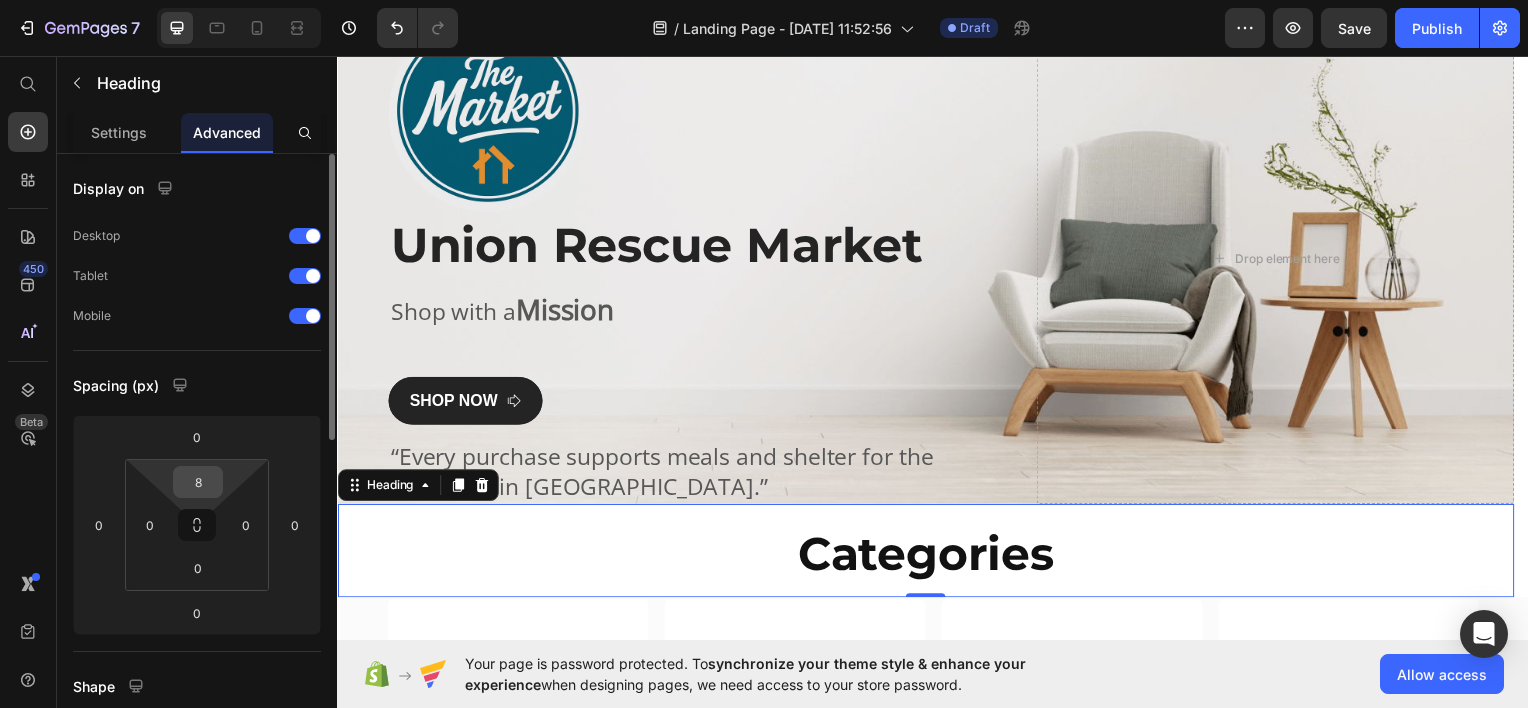click on "8" at bounding box center [198, 482] 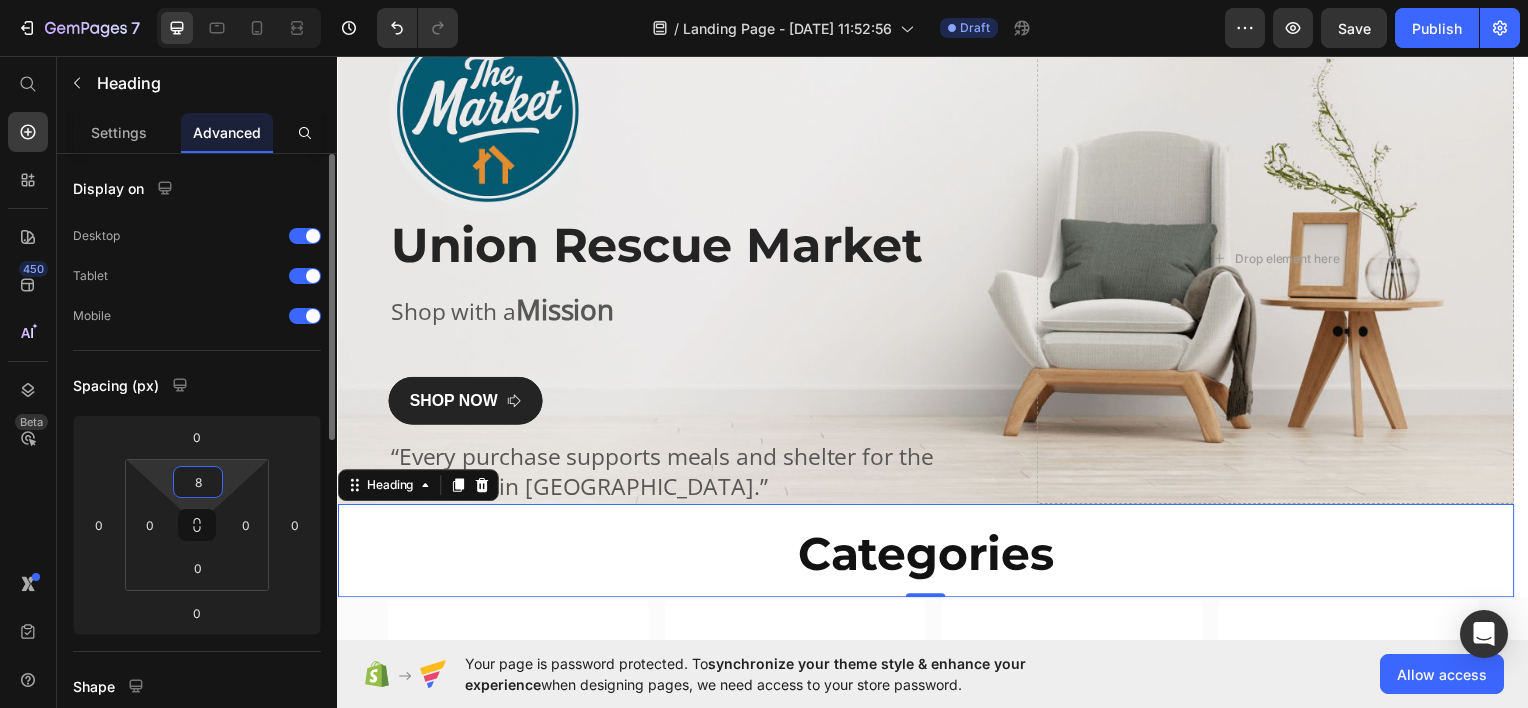 click on "8" at bounding box center [198, 482] 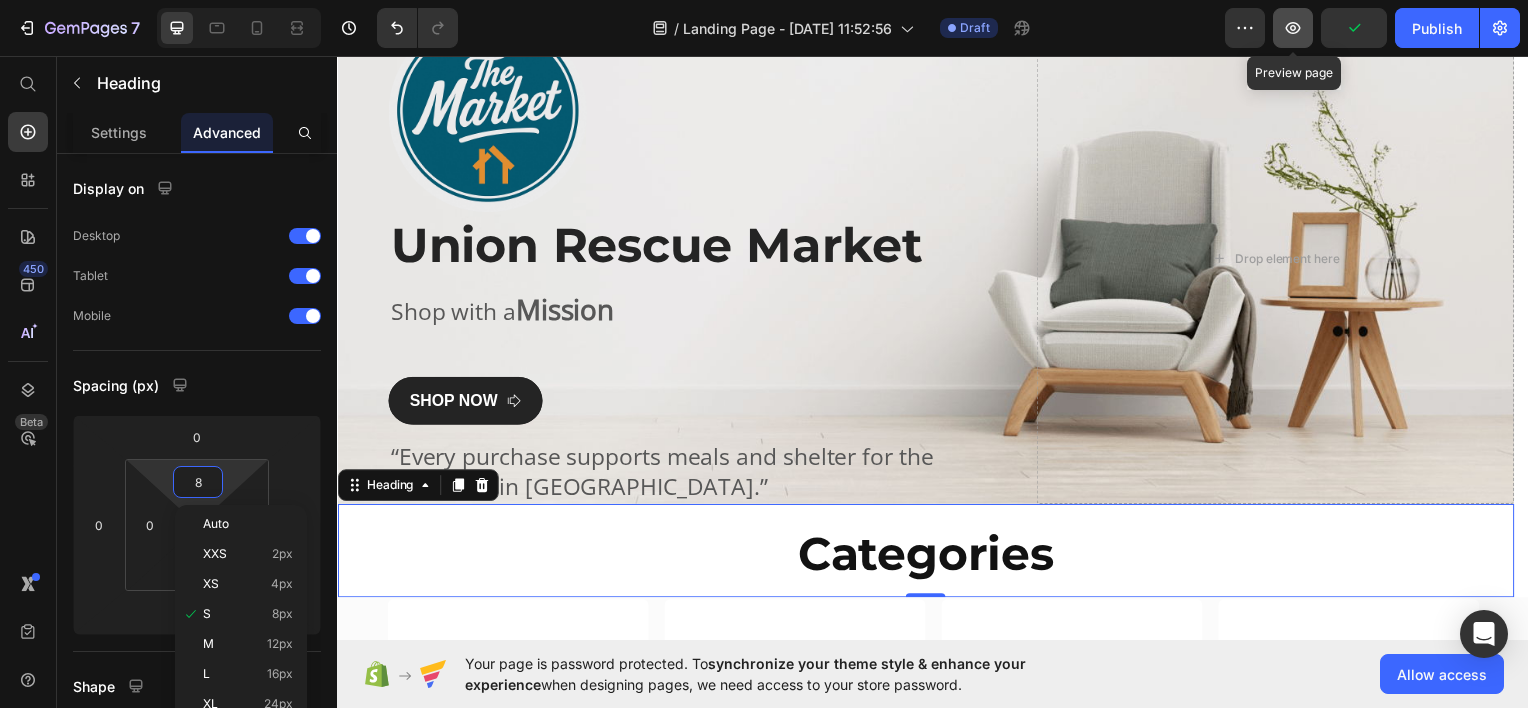click 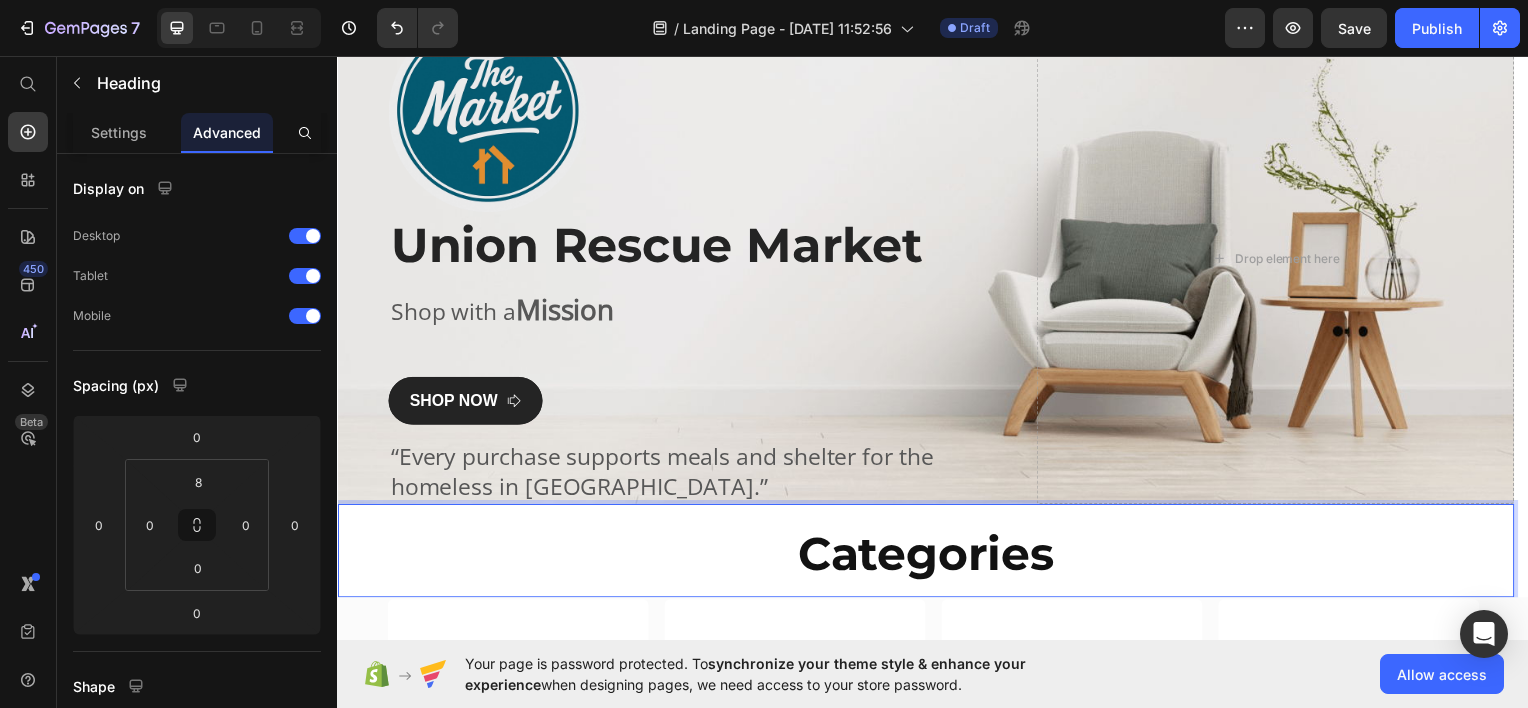 click on "Categories Heading   0" at bounding box center [929, 553] 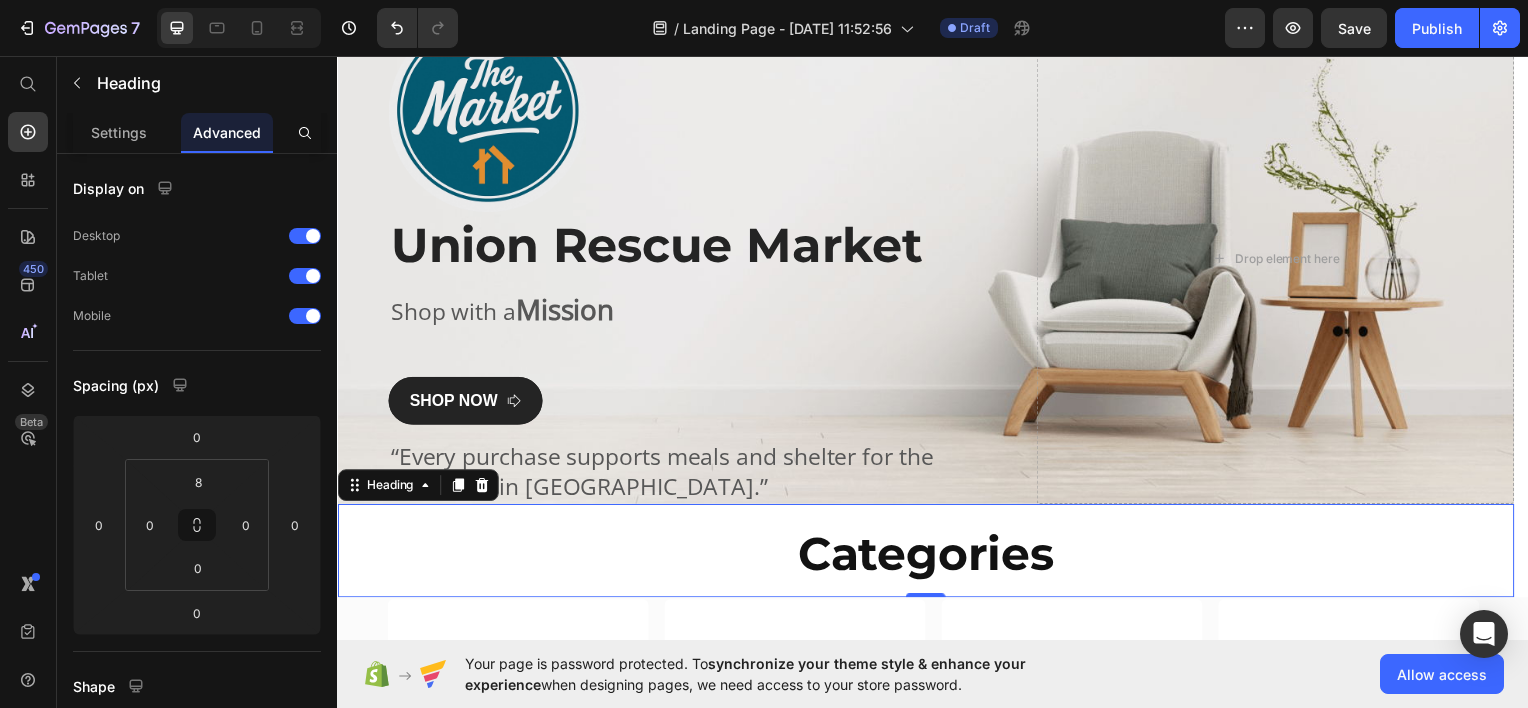 click on "Categories" at bounding box center [929, 557] 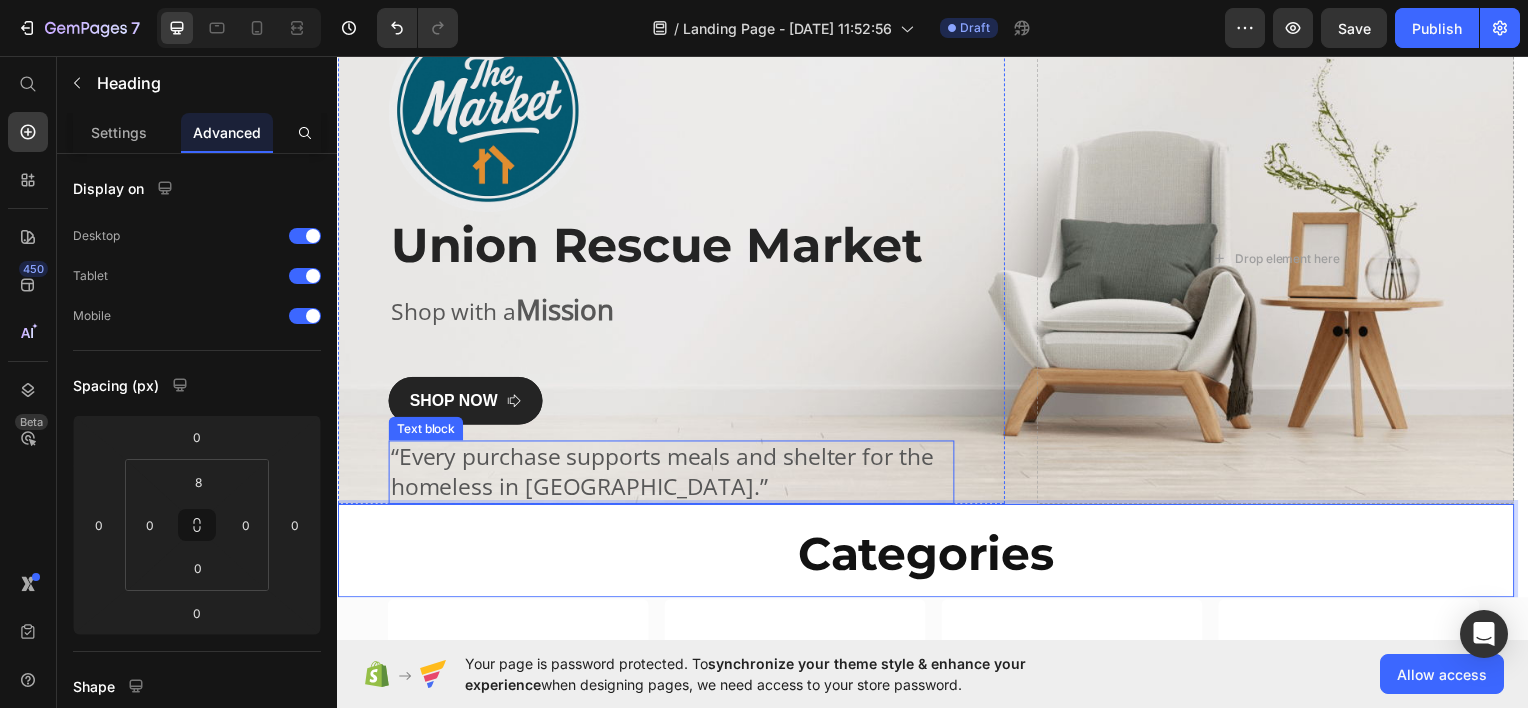 click on "“Every purchase supports meals and shelter for the homeless in [GEOGRAPHIC_DATA].”" at bounding box center (673, 474) 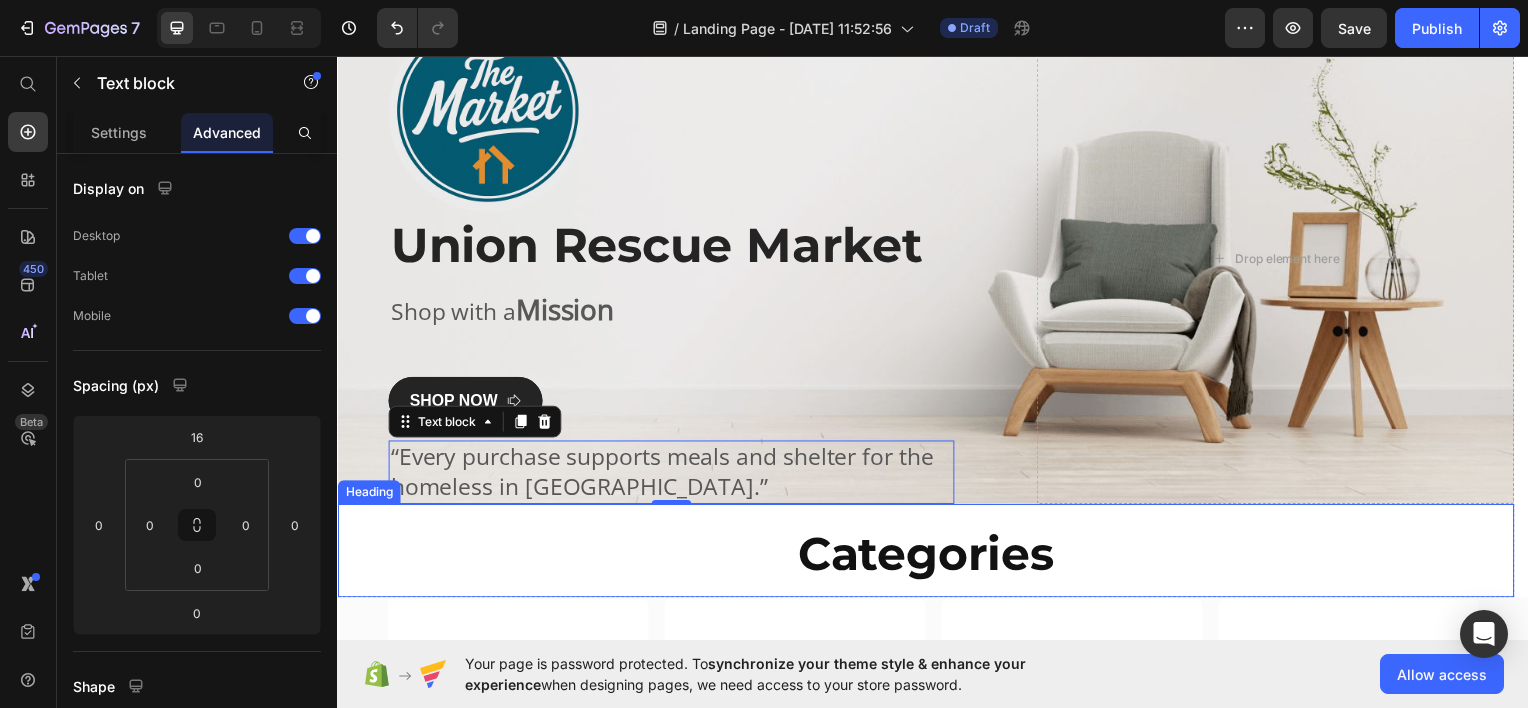 click on "Categories" at bounding box center (929, 557) 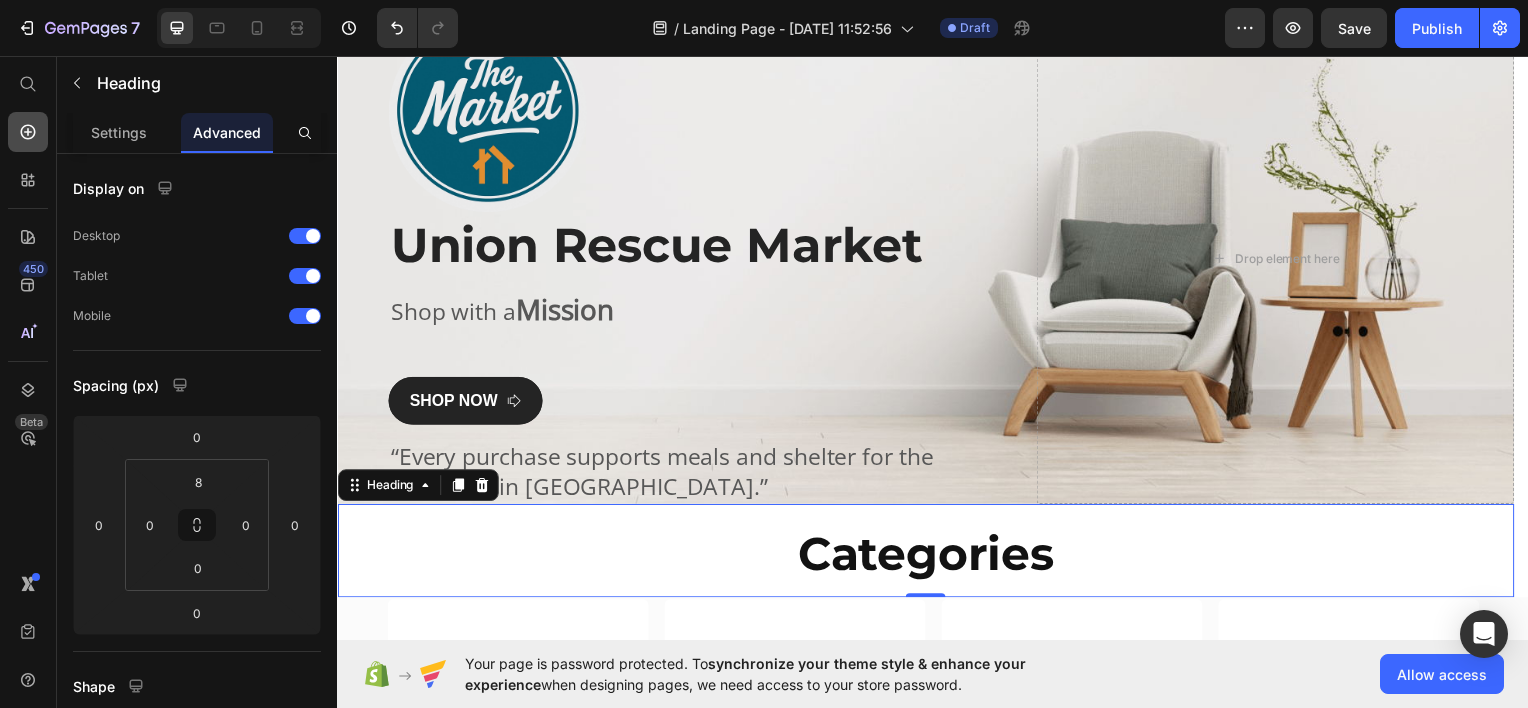 click 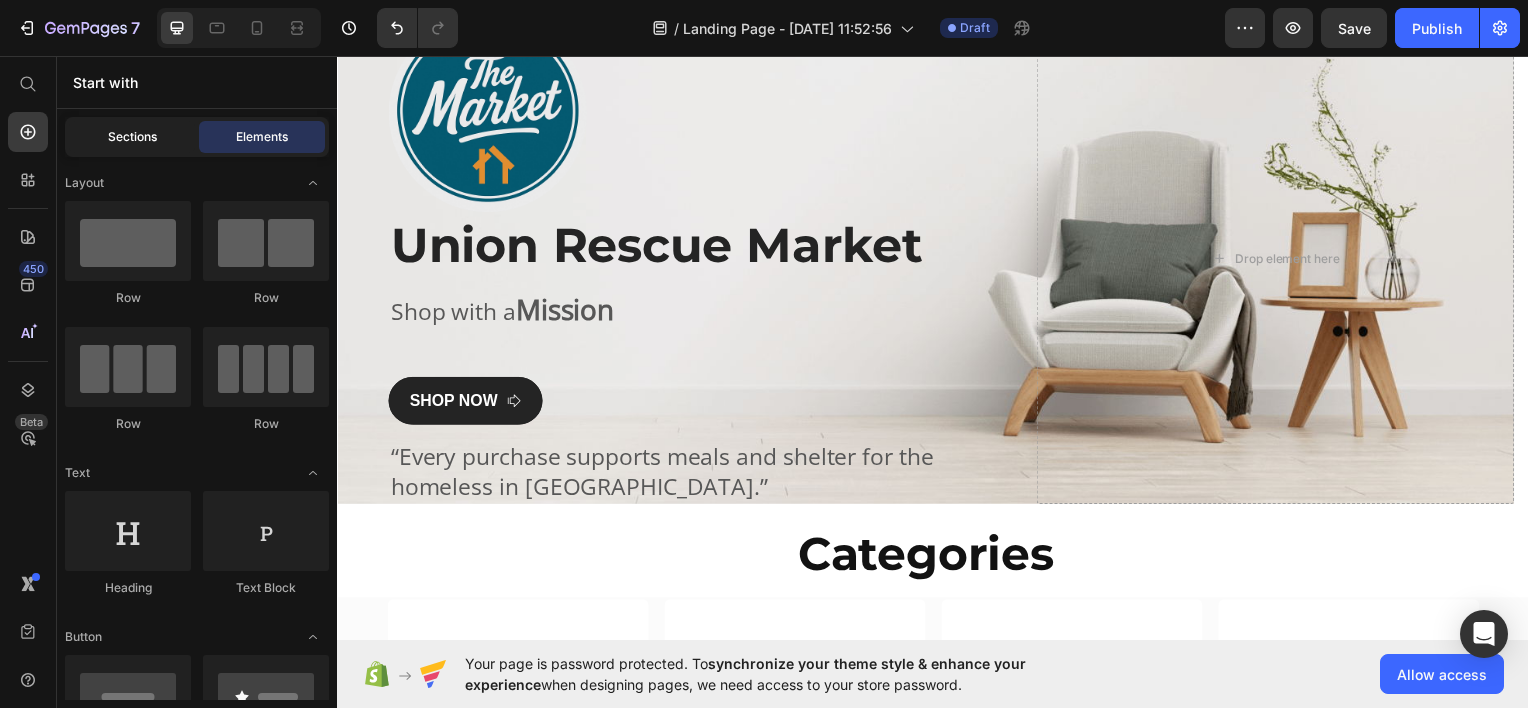 click on "Sections" at bounding box center (132, 137) 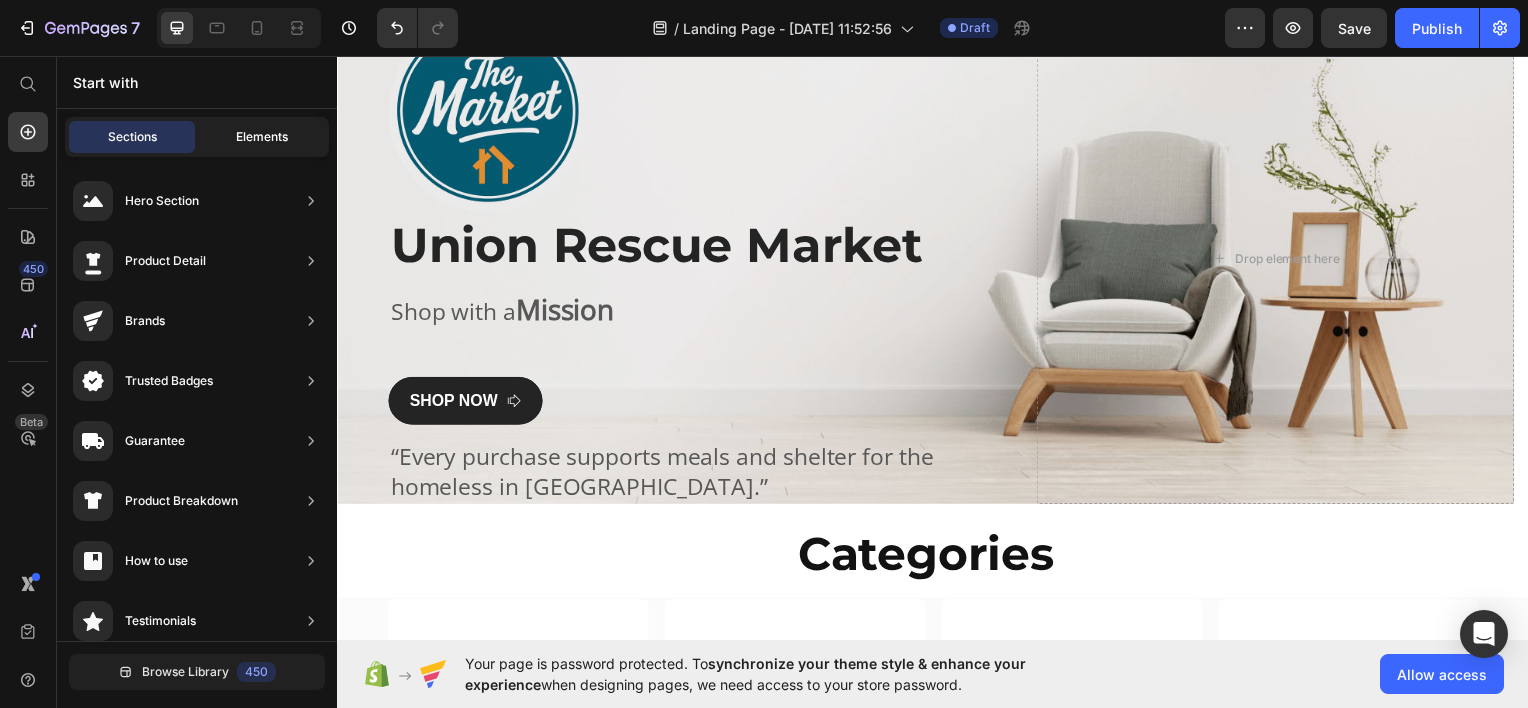 click on "Elements" at bounding box center (262, 137) 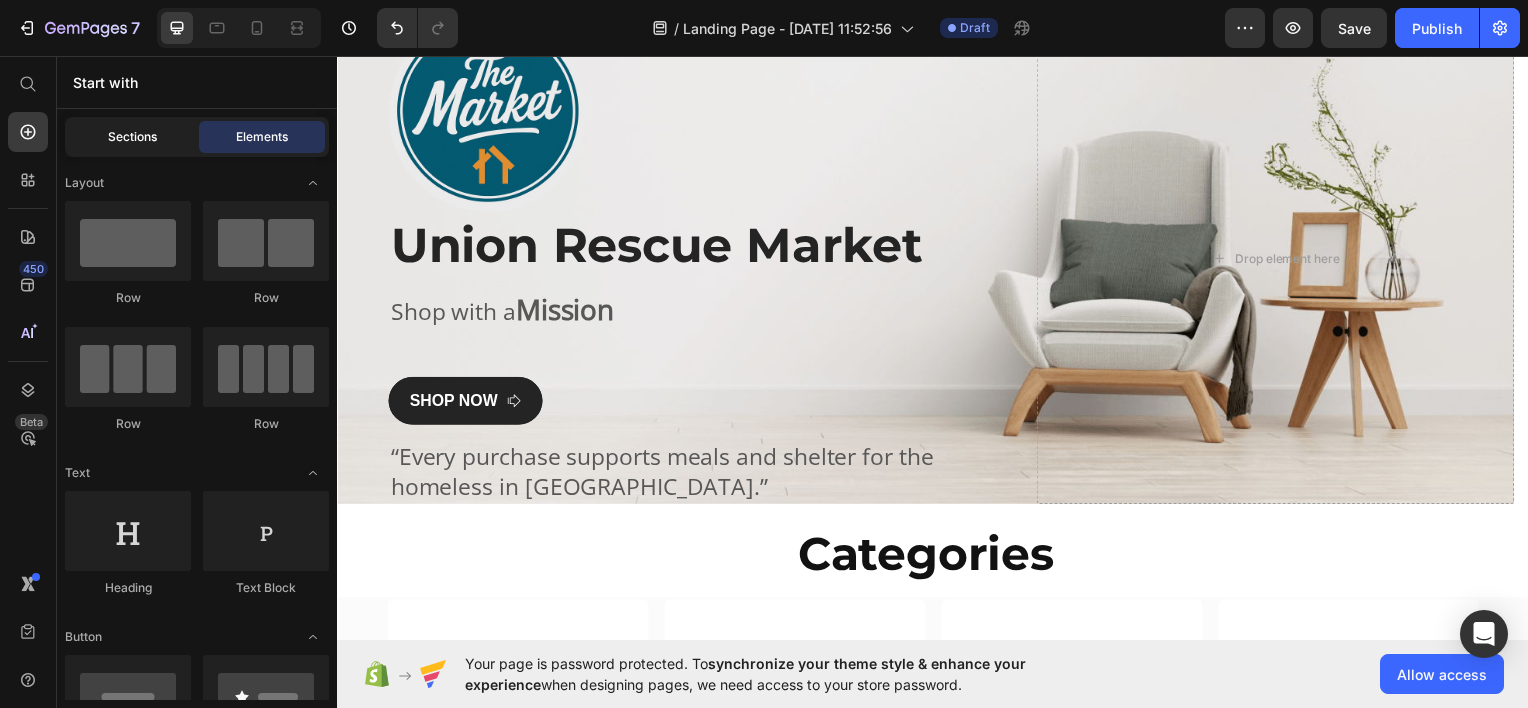 click on "Sections" 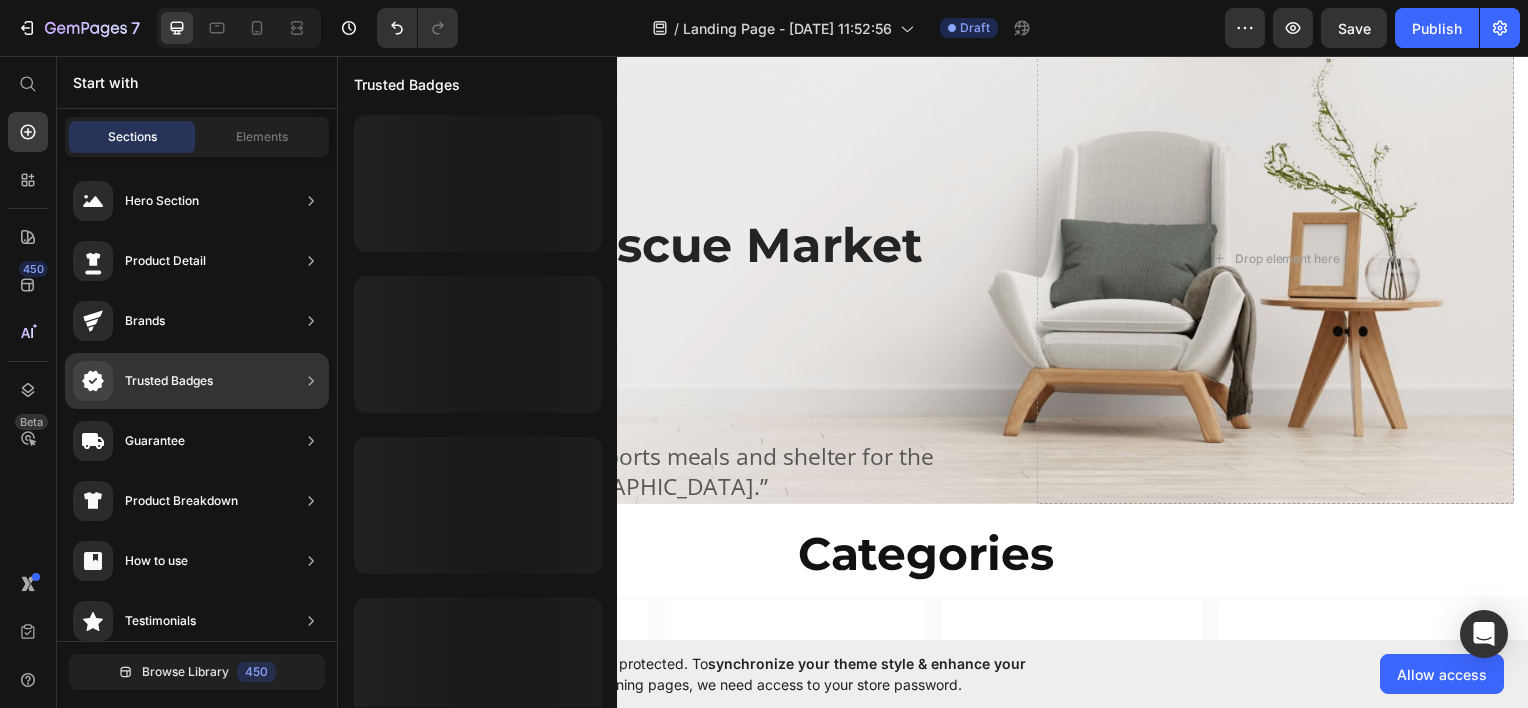 drag, startPoint x: 132, startPoint y: 146, endPoint x: 216, endPoint y: 420, distance: 286.58682 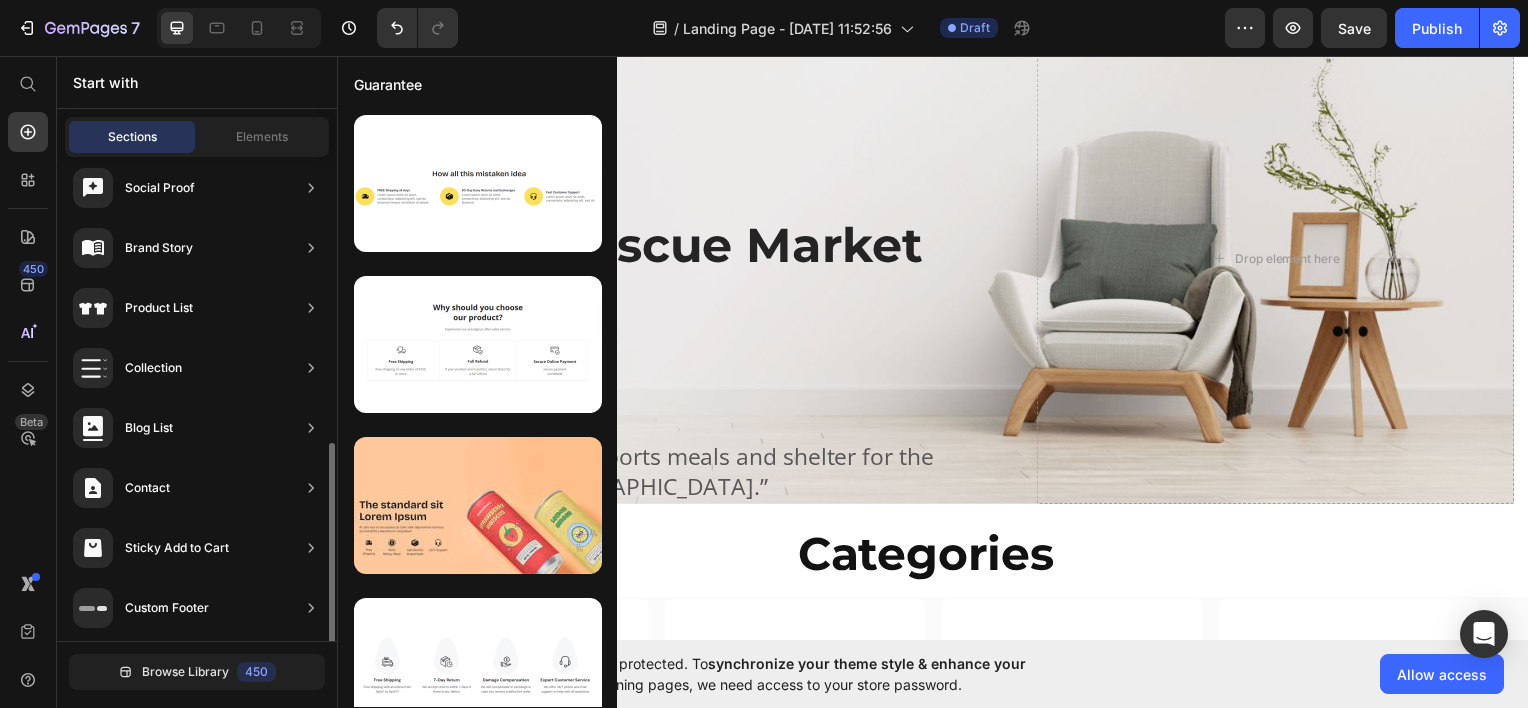 scroll, scrollTop: 676, scrollLeft: 0, axis: vertical 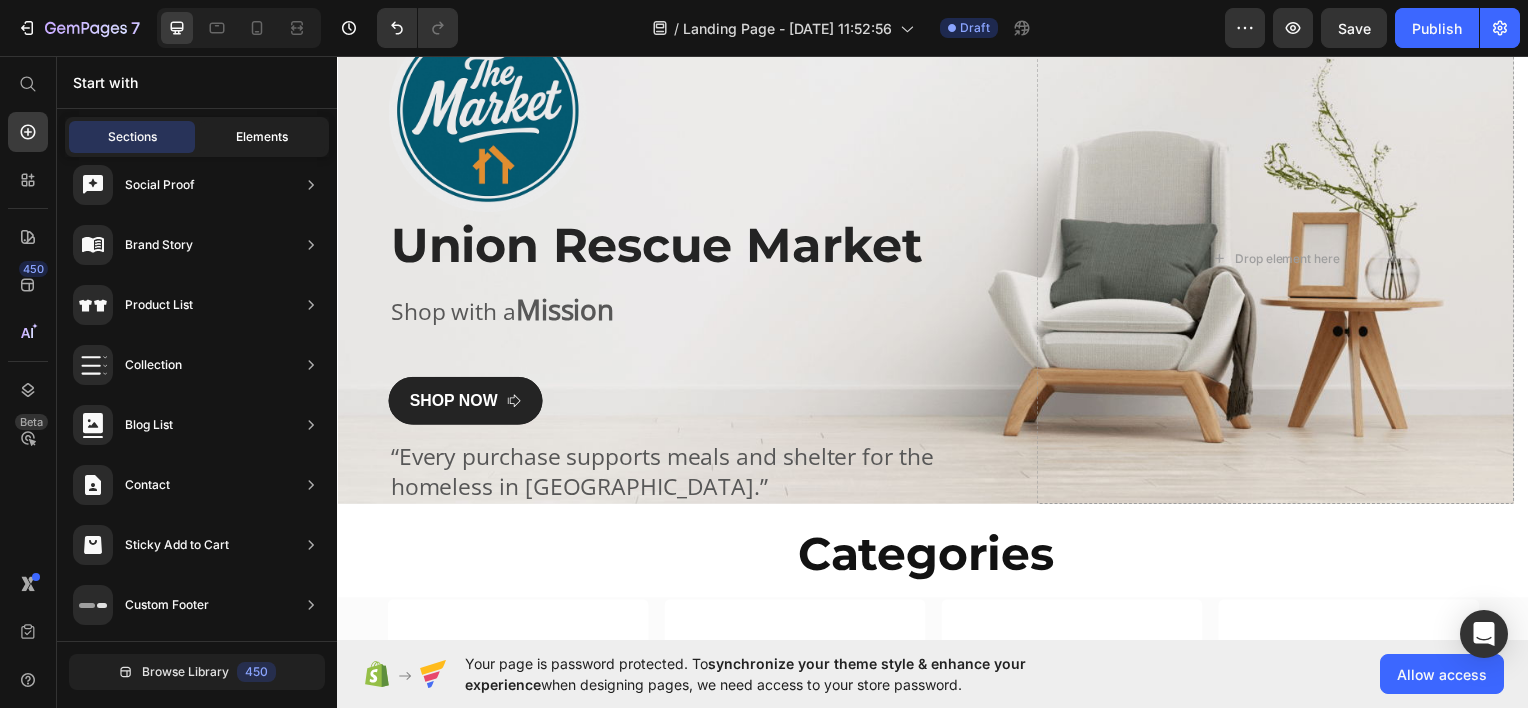 click on "Elements" at bounding box center [262, 137] 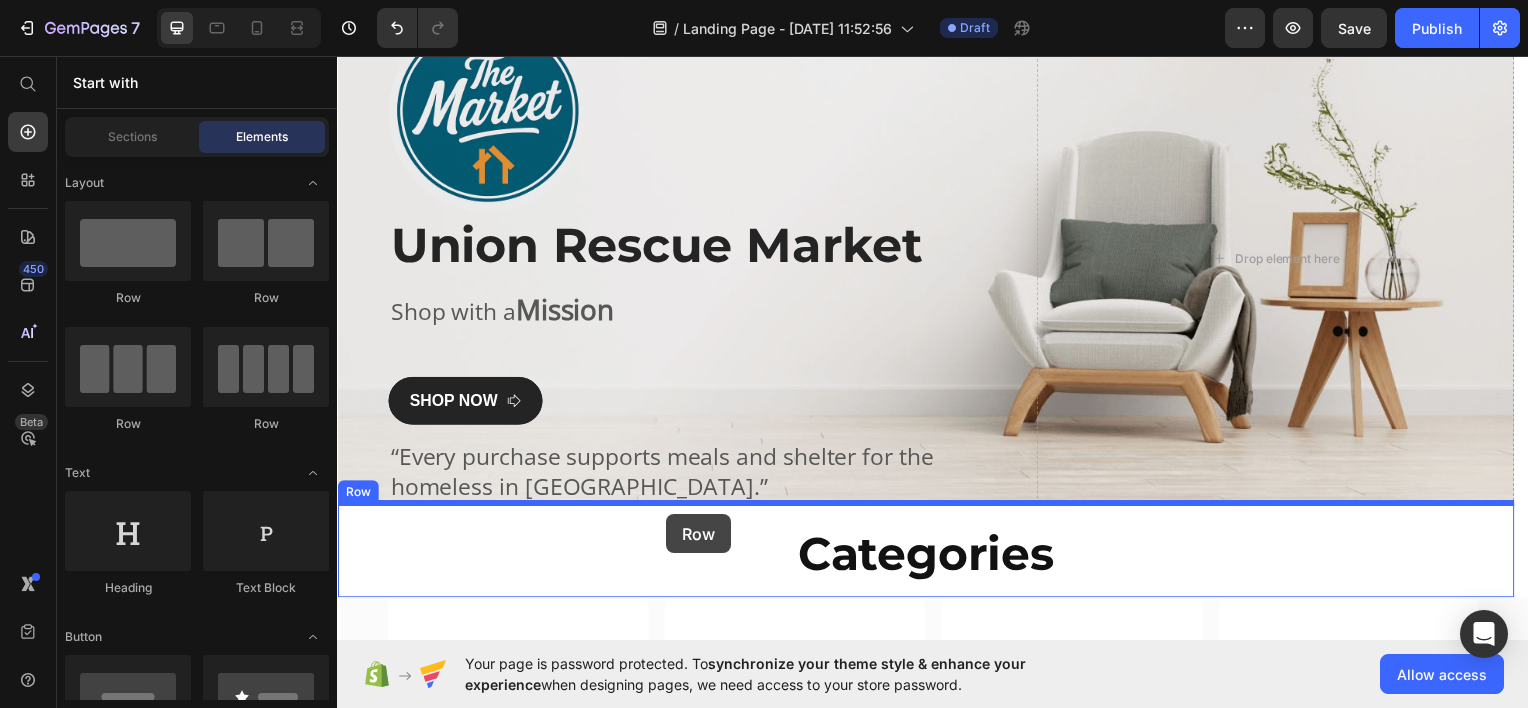 drag, startPoint x: 492, startPoint y: 303, endPoint x: 668, endPoint y: 517, distance: 277.0776 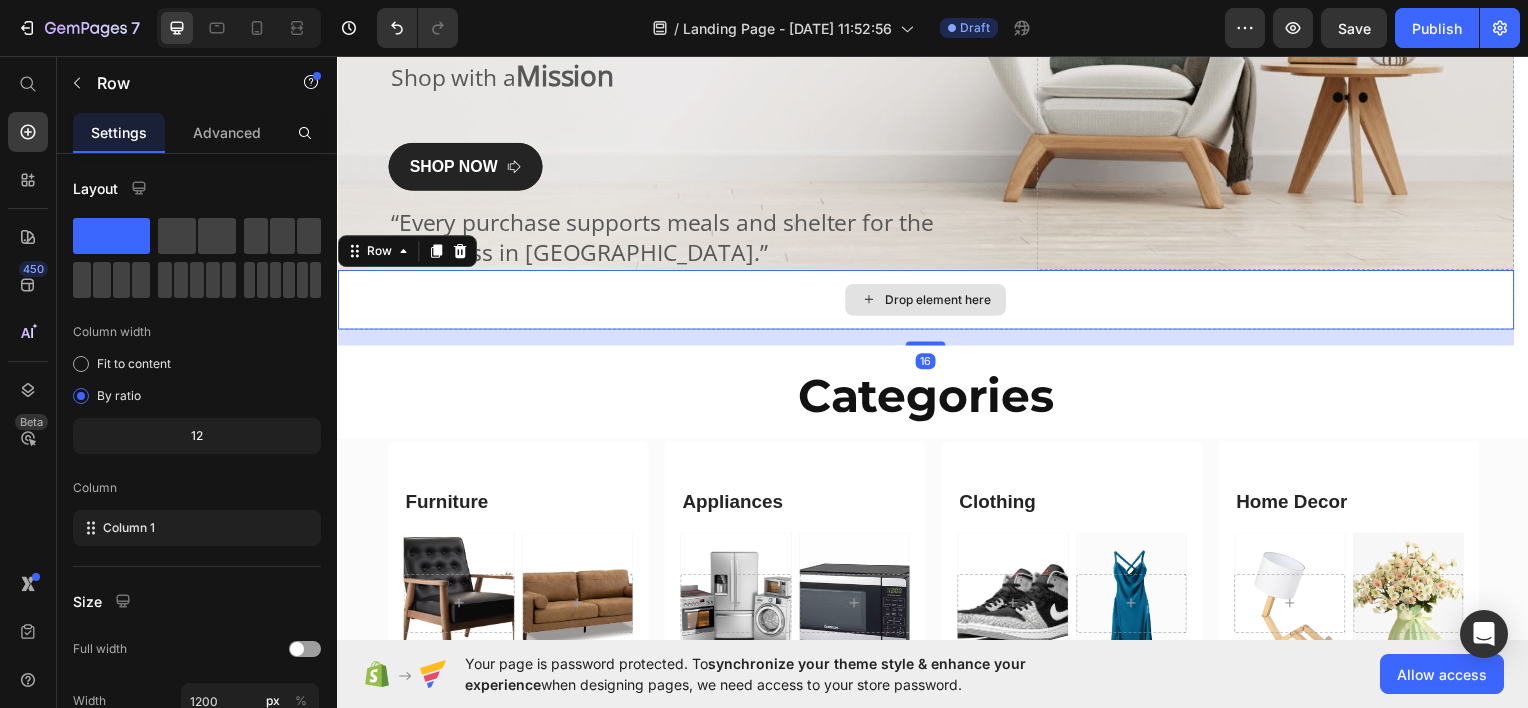 scroll, scrollTop: 320, scrollLeft: 0, axis: vertical 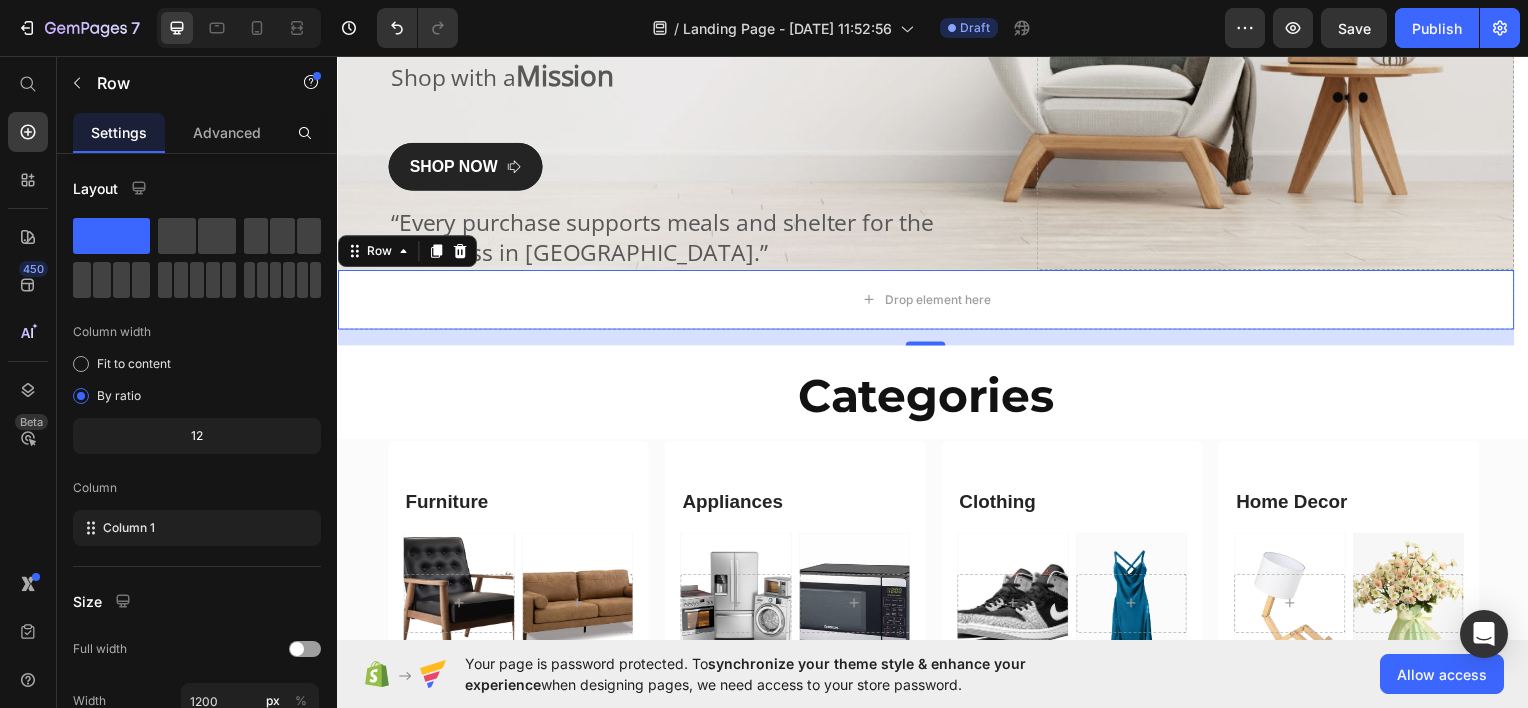 drag, startPoint x: 473, startPoint y: 291, endPoint x: 827, endPoint y: 336, distance: 356.8487 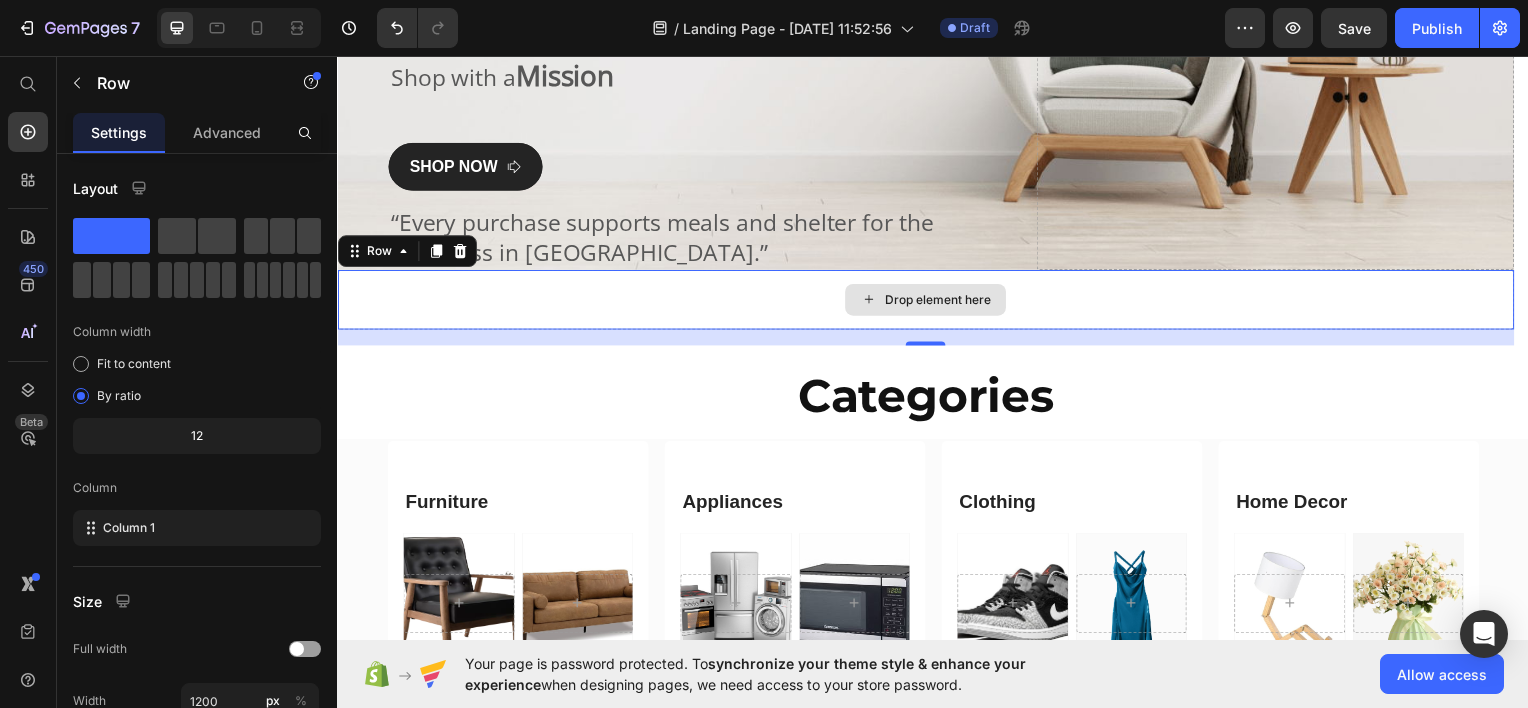 click on "Drop element here" at bounding box center [929, 300] 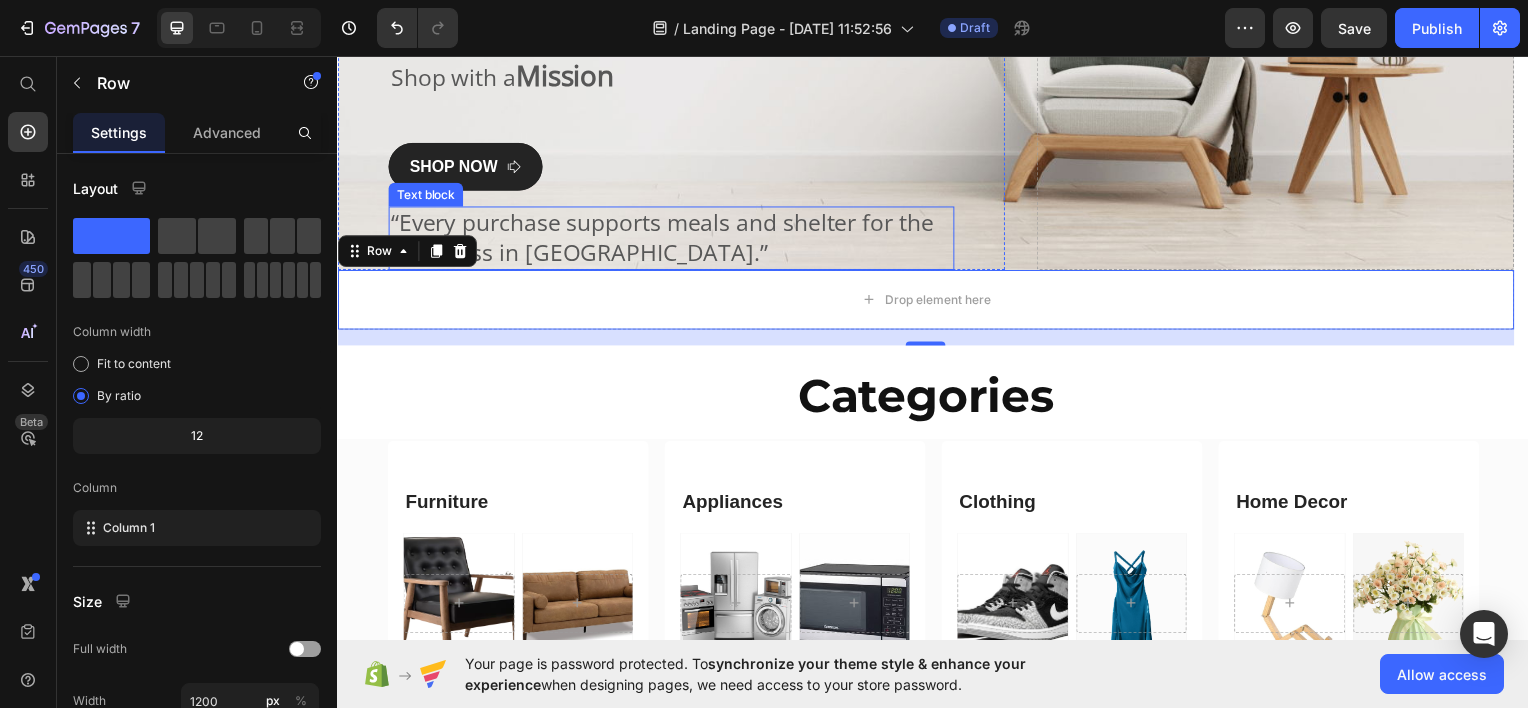 click on "“Every purchase supports meals and shelter for the homeless in [GEOGRAPHIC_DATA].”" at bounding box center (673, 238) 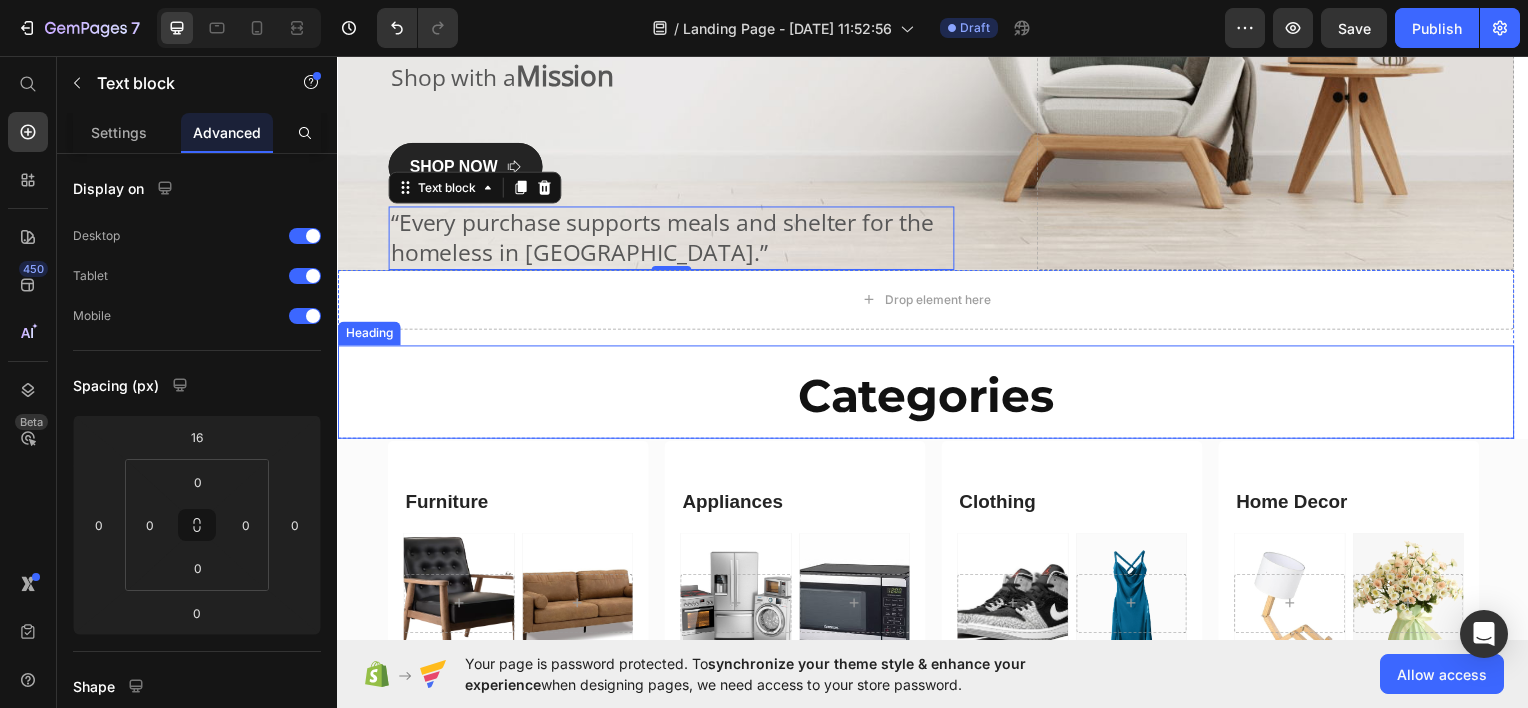click on "Categories" at bounding box center (929, 397) 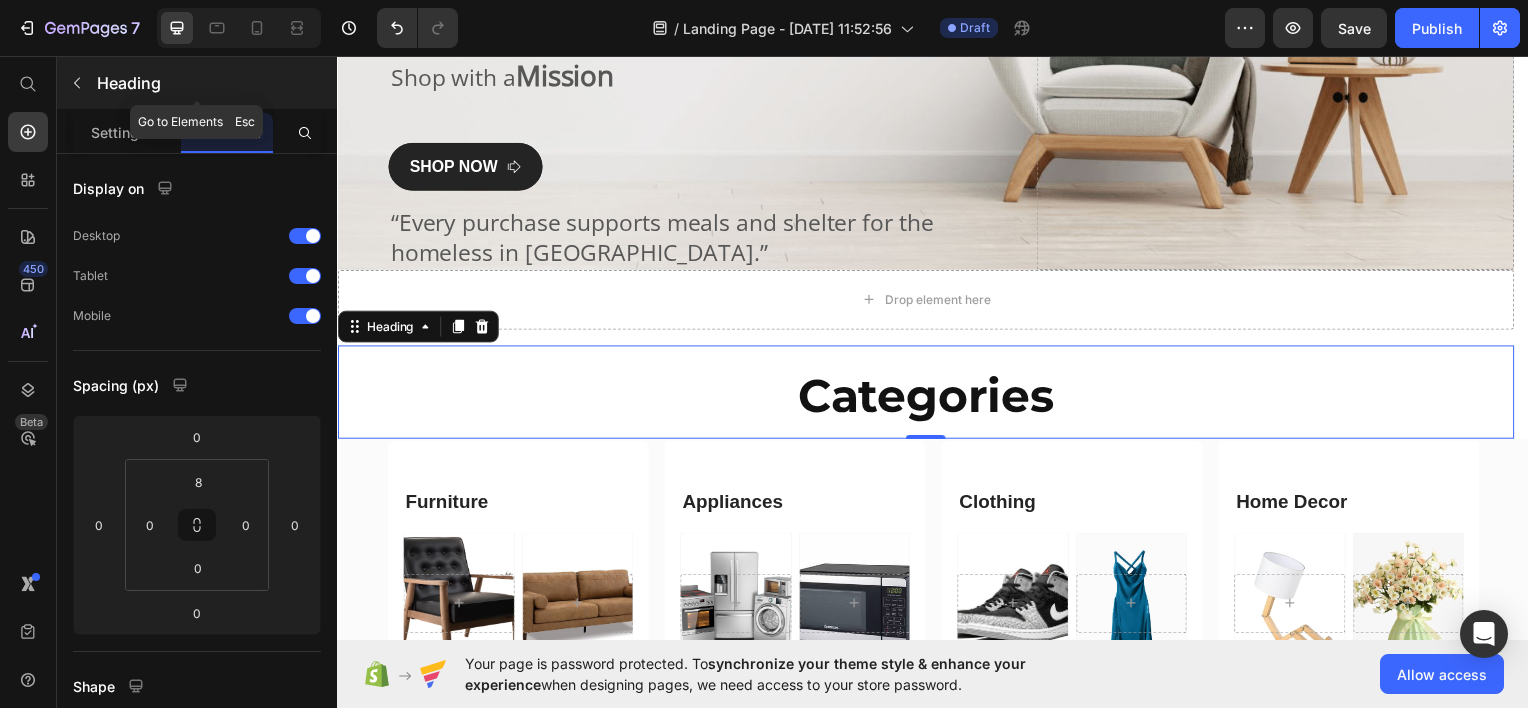 click at bounding box center (77, 83) 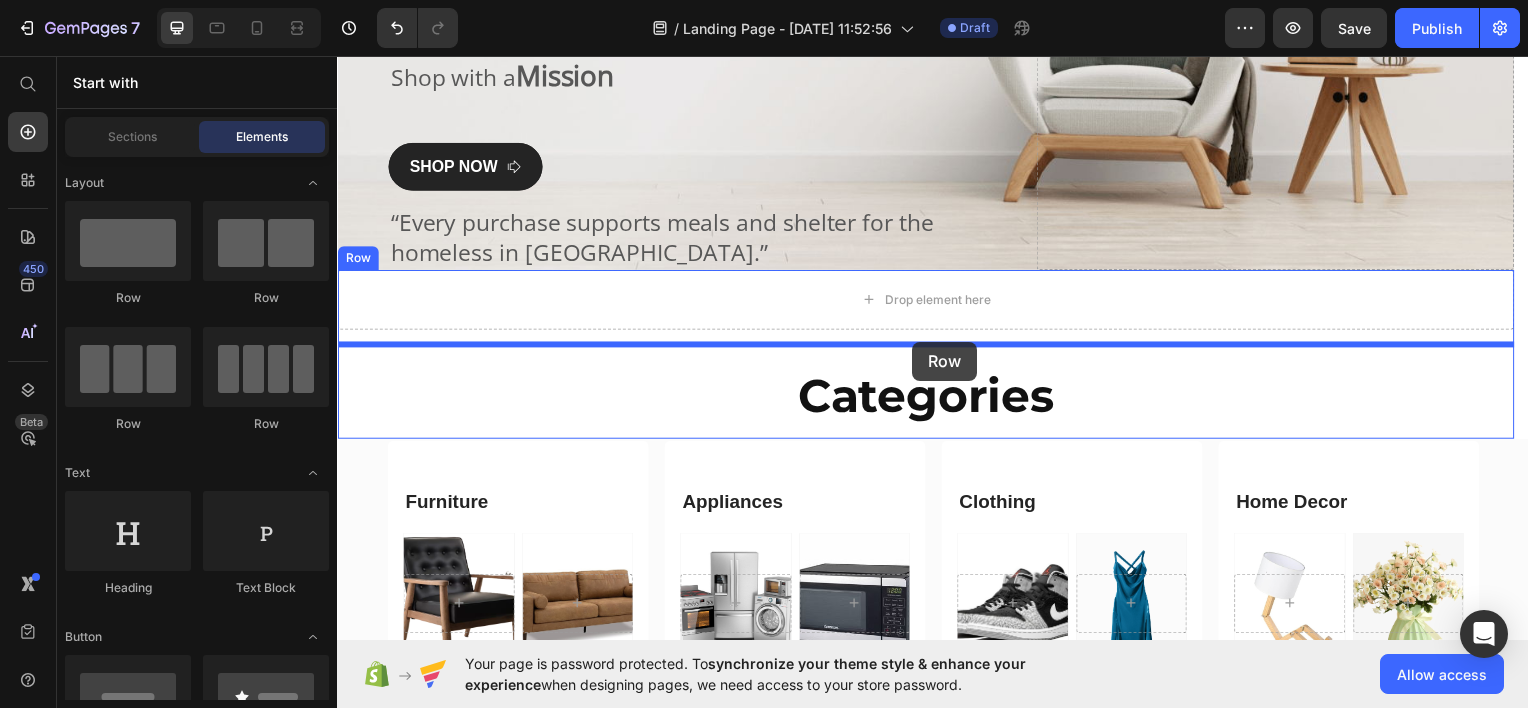 drag, startPoint x: 485, startPoint y: 291, endPoint x: 916, endPoint y: 343, distance: 434.12555 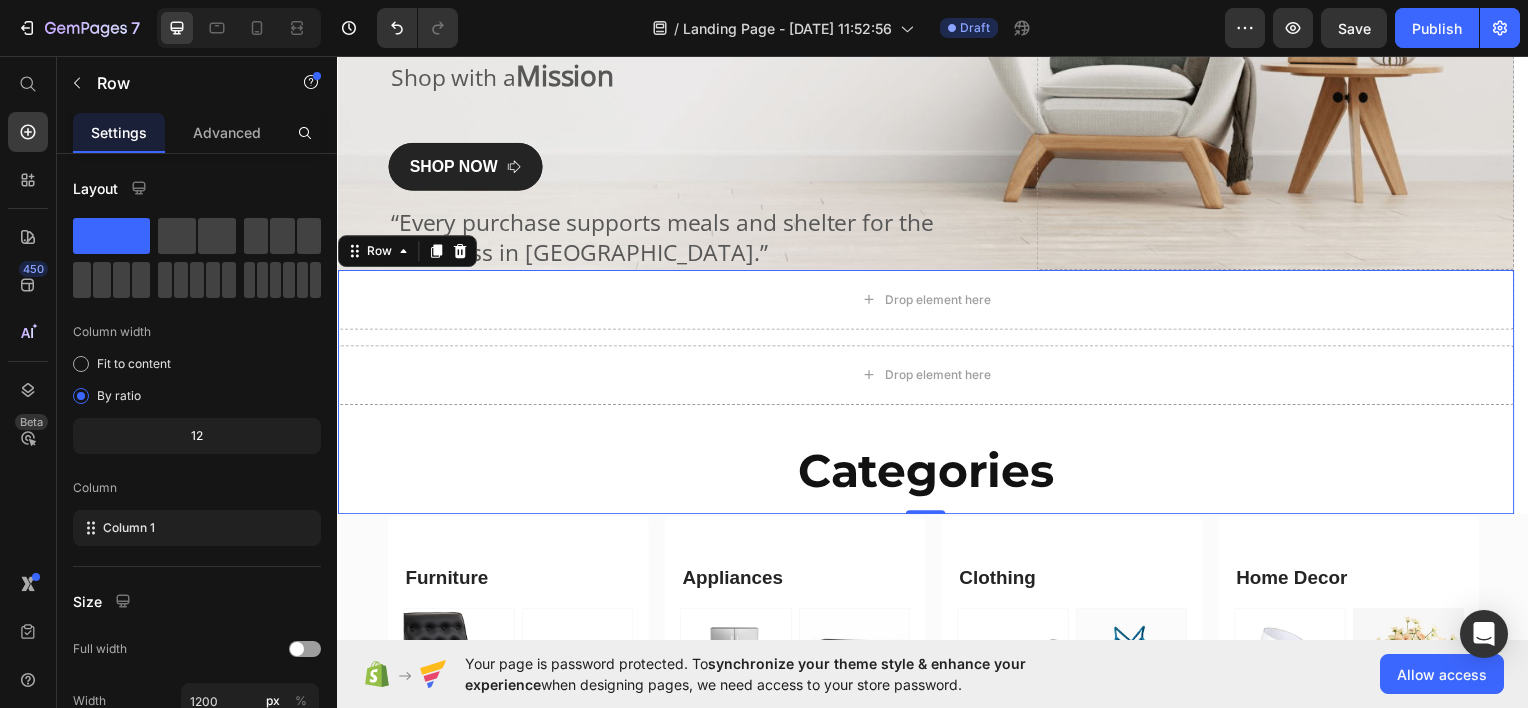 click on "Drop element here Row
Drop element here Row Categories Heading" at bounding box center [929, 393] 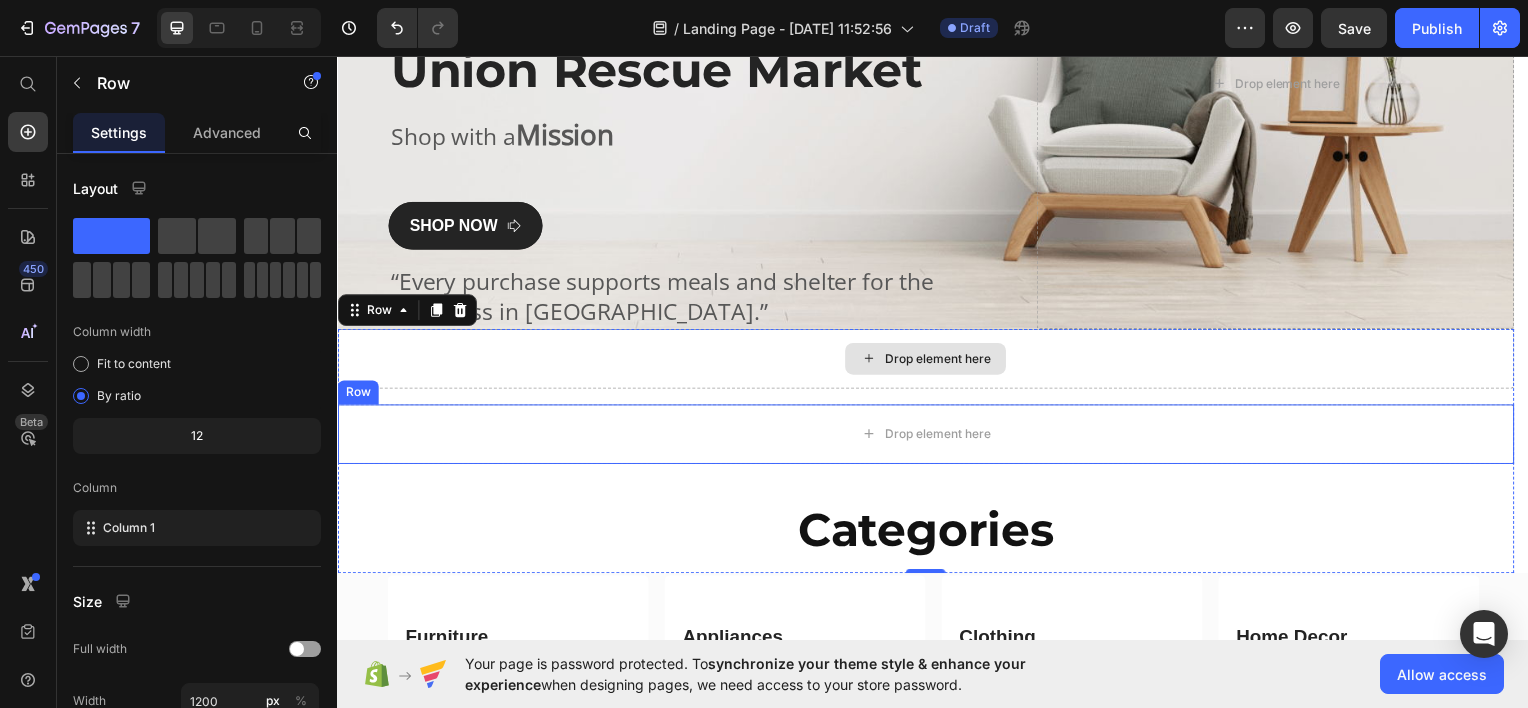 scroll, scrollTop: 259, scrollLeft: 0, axis: vertical 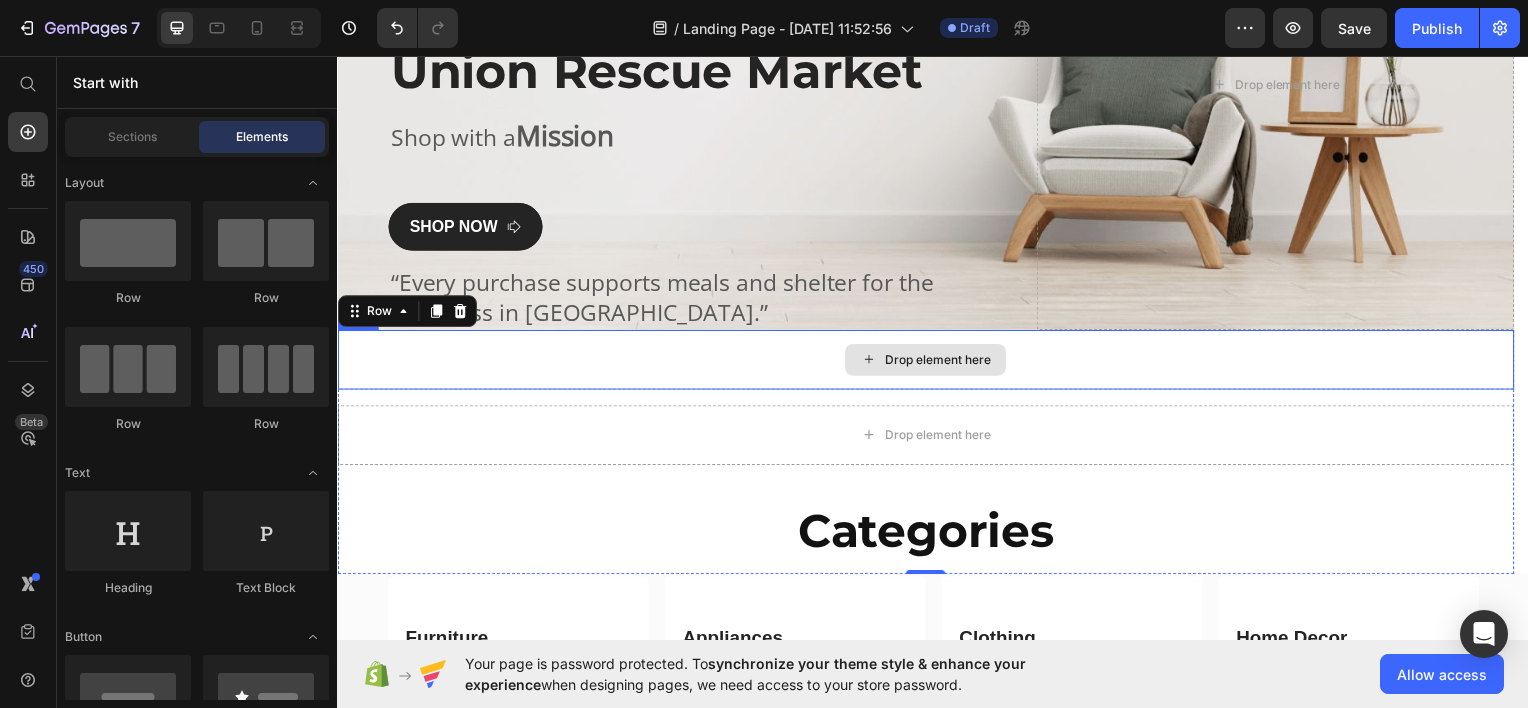 click on "Drop element here" at bounding box center [941, 361] 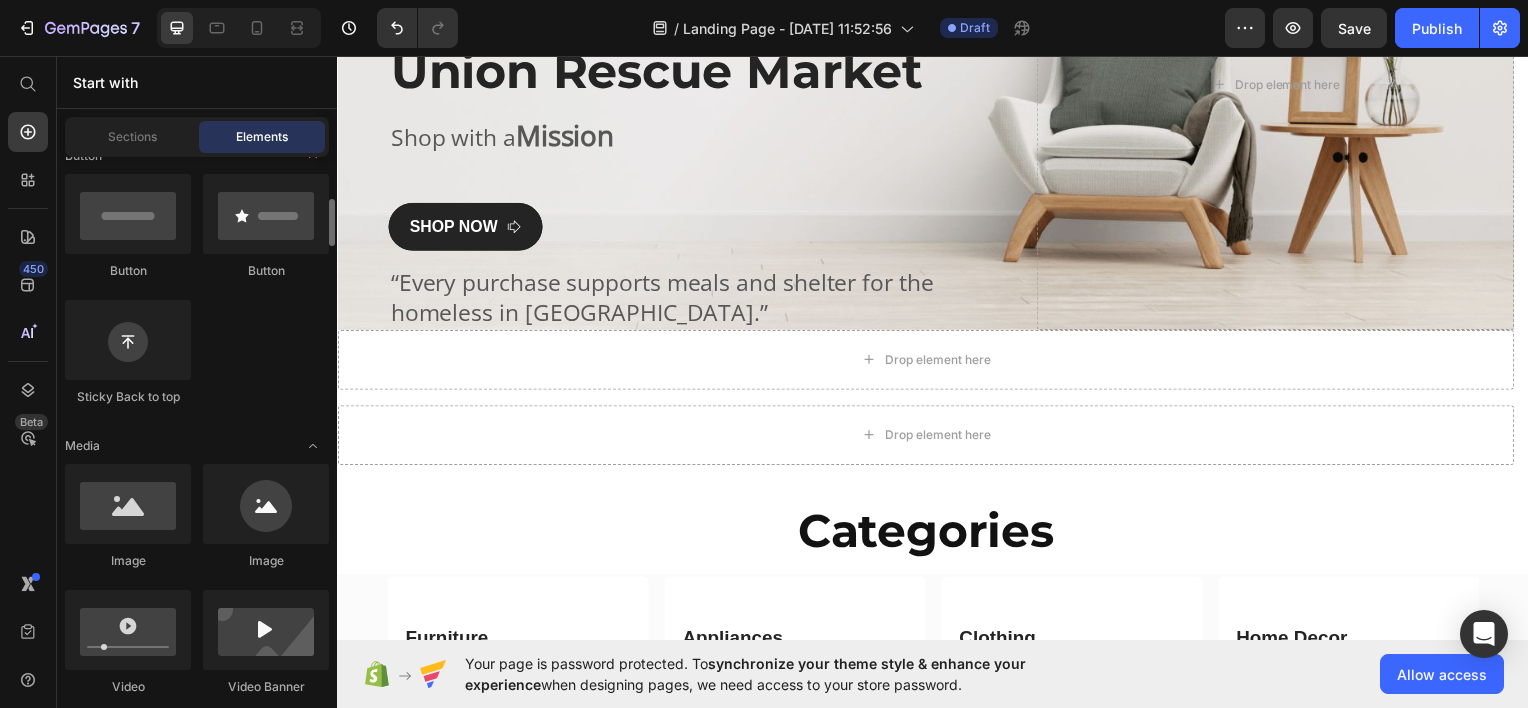 scroll, scrollTop: 480, scrollLeft: 0, axis: vertical 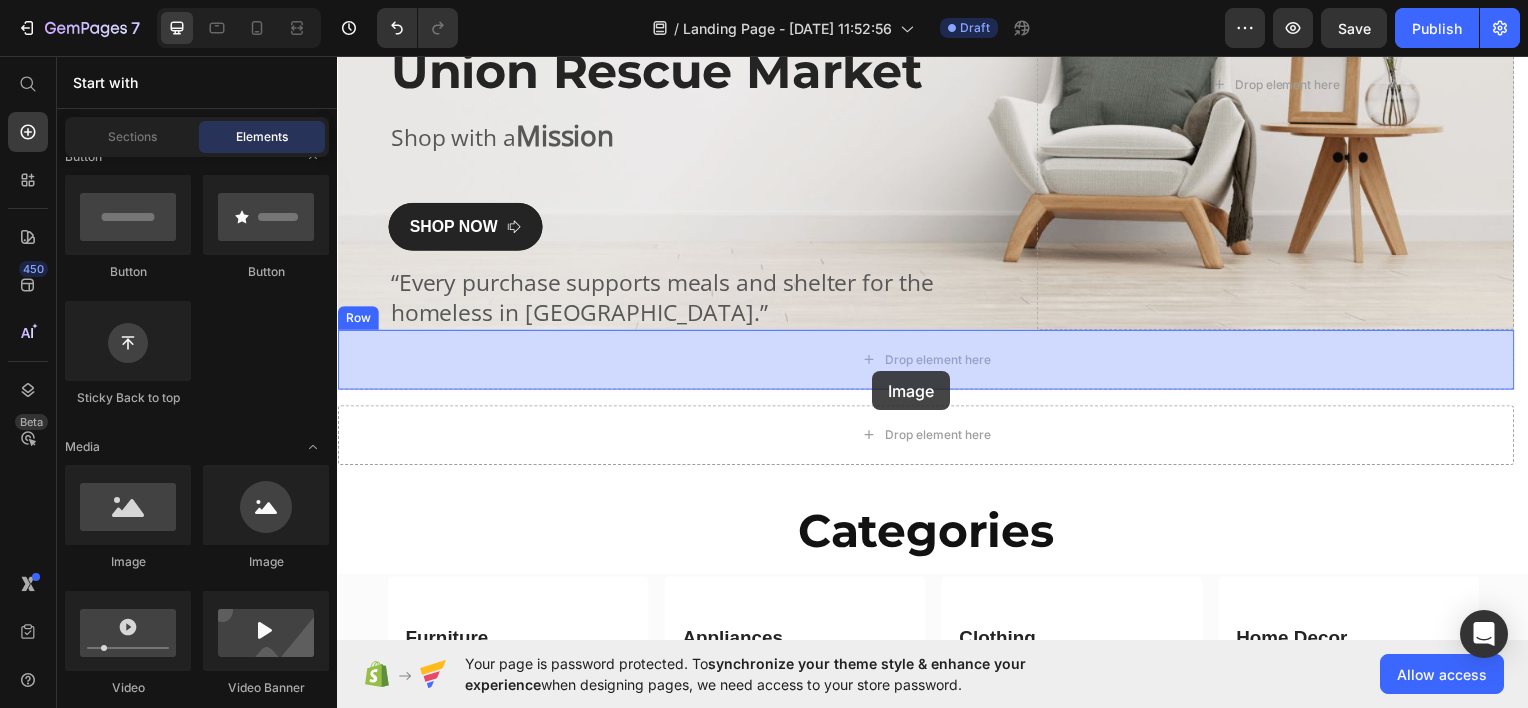 drag, startPoint x: 629, startPoint y: 563, endPoint x: 876, endPoint y: 373, distance: 311.62317 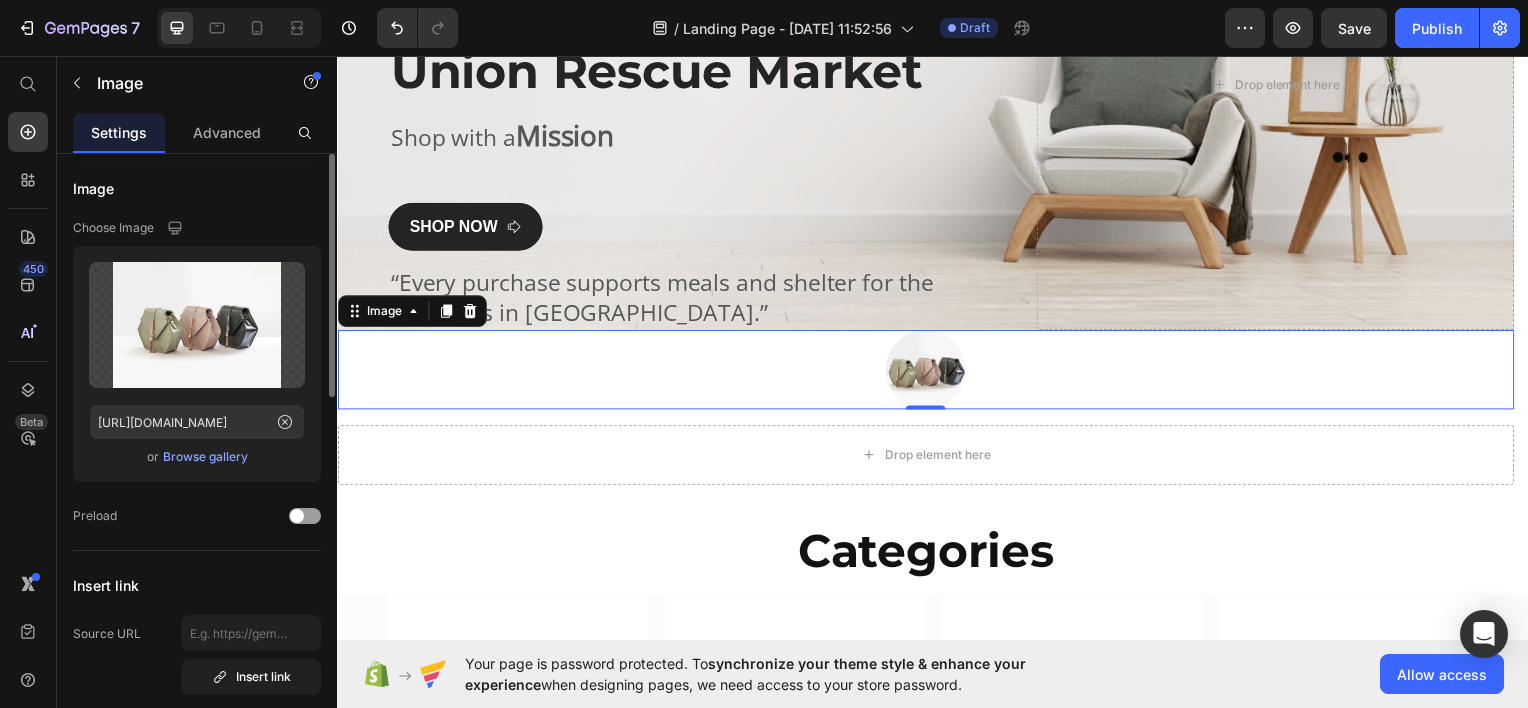 click on "Browse gallery" at bounding box center [205, 457] 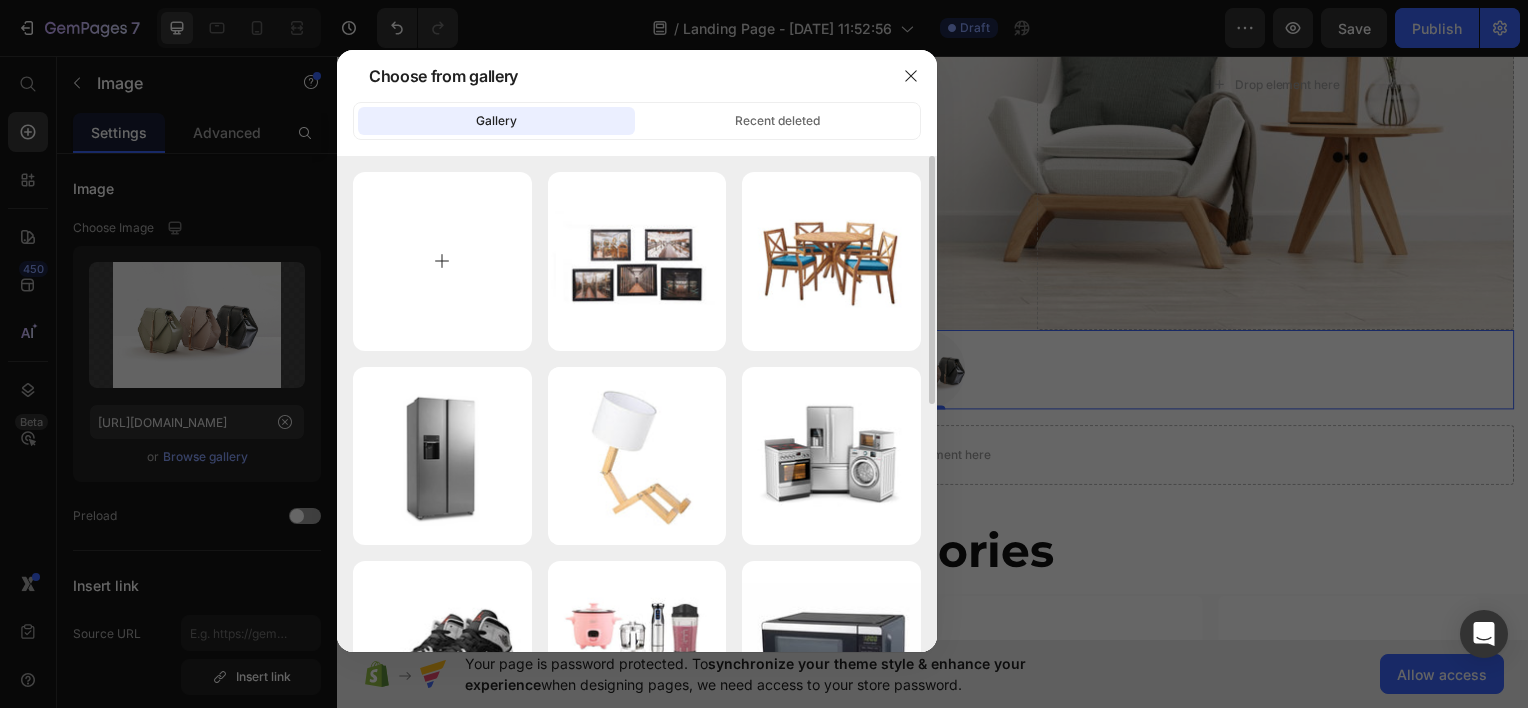 click at bounding box center [442, 261] 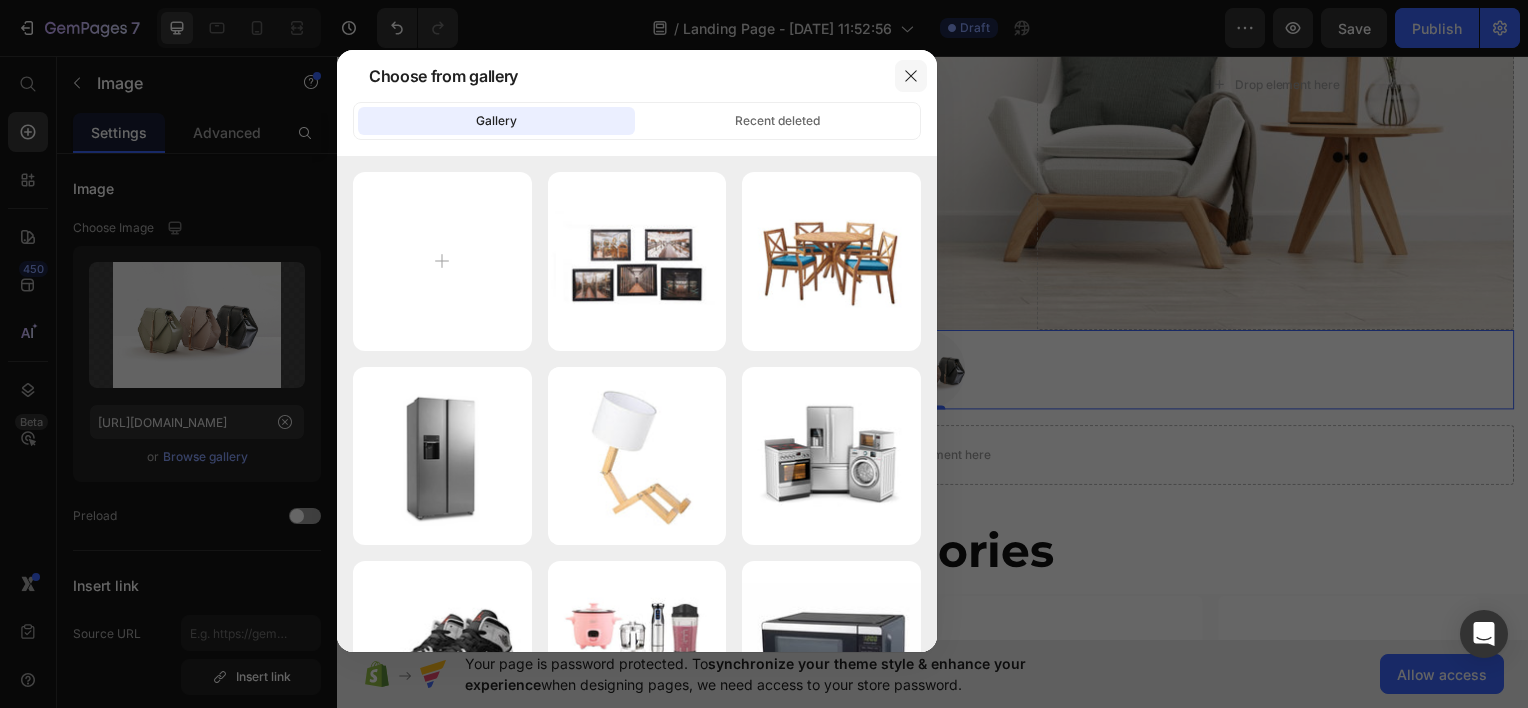 click at bounding box center [911, 76] 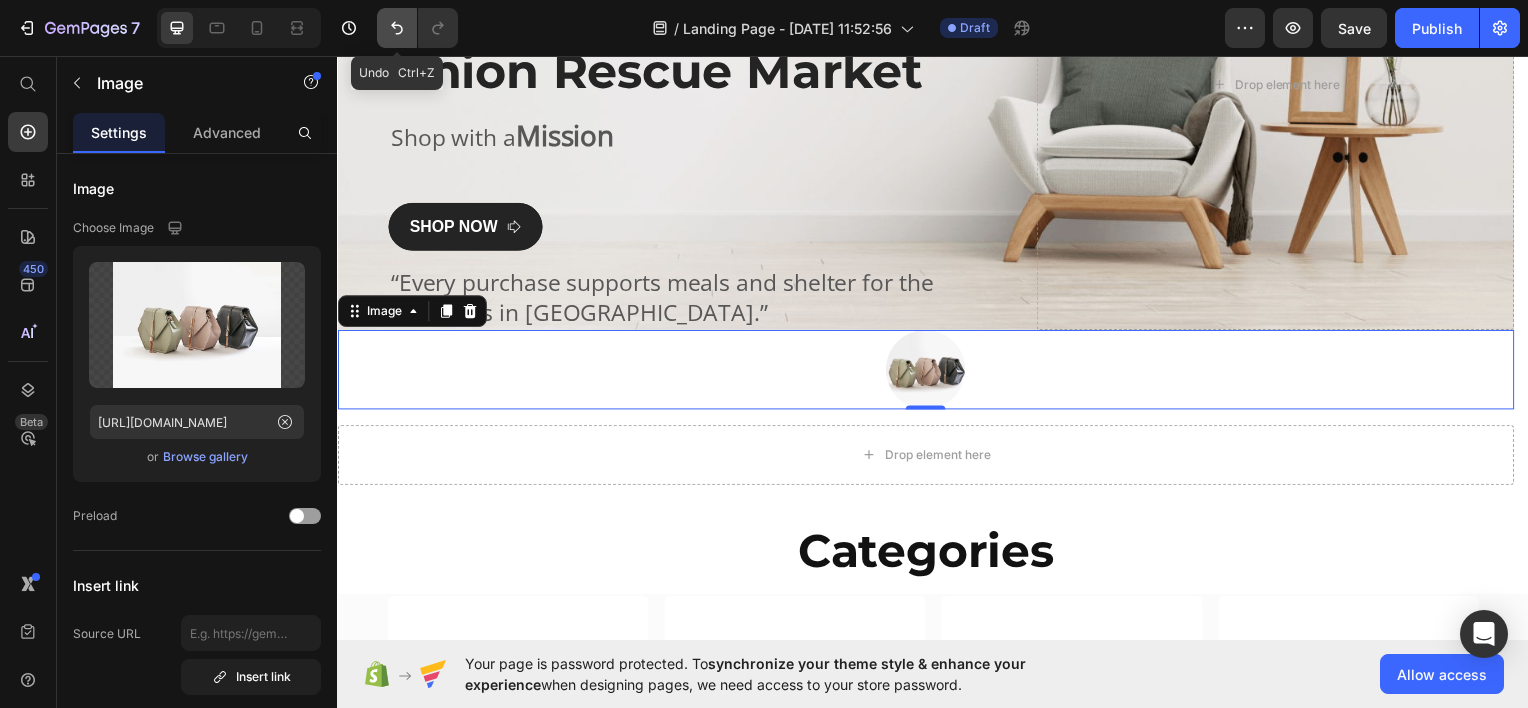 click 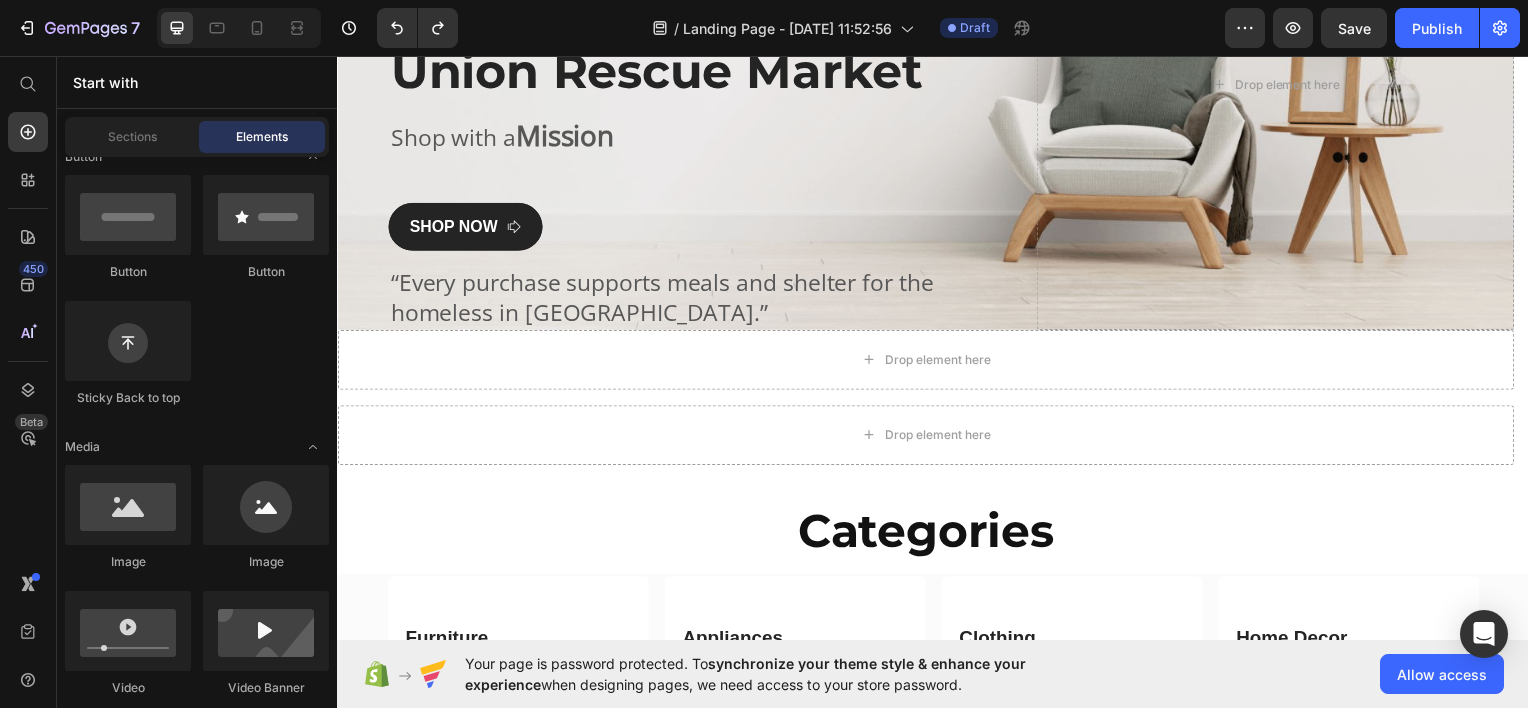drag, startPoint x: 733, startPoint y: 85, endPoint x: 687, endPoint y: 409, distance: 327.24915 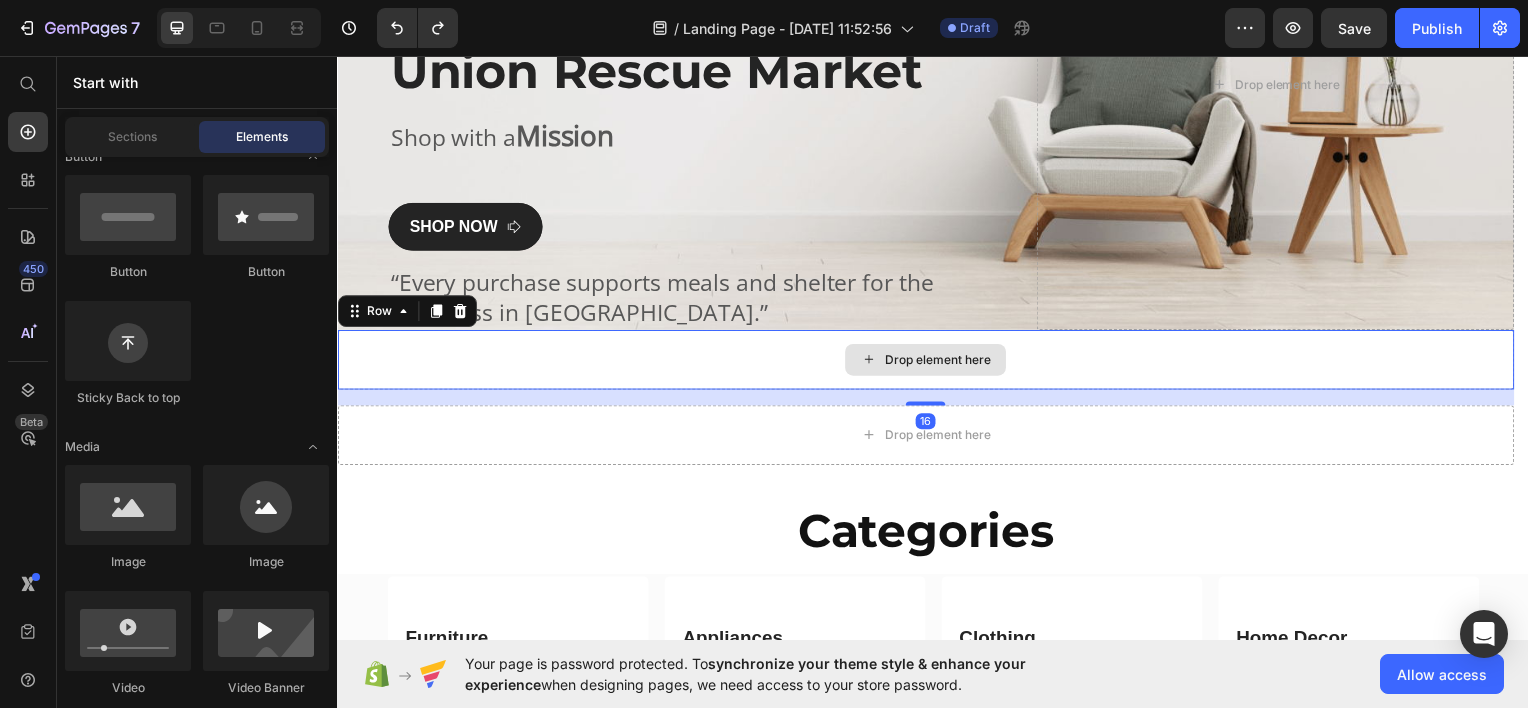 click on "Drop element here" at bounding box center [929, 361] 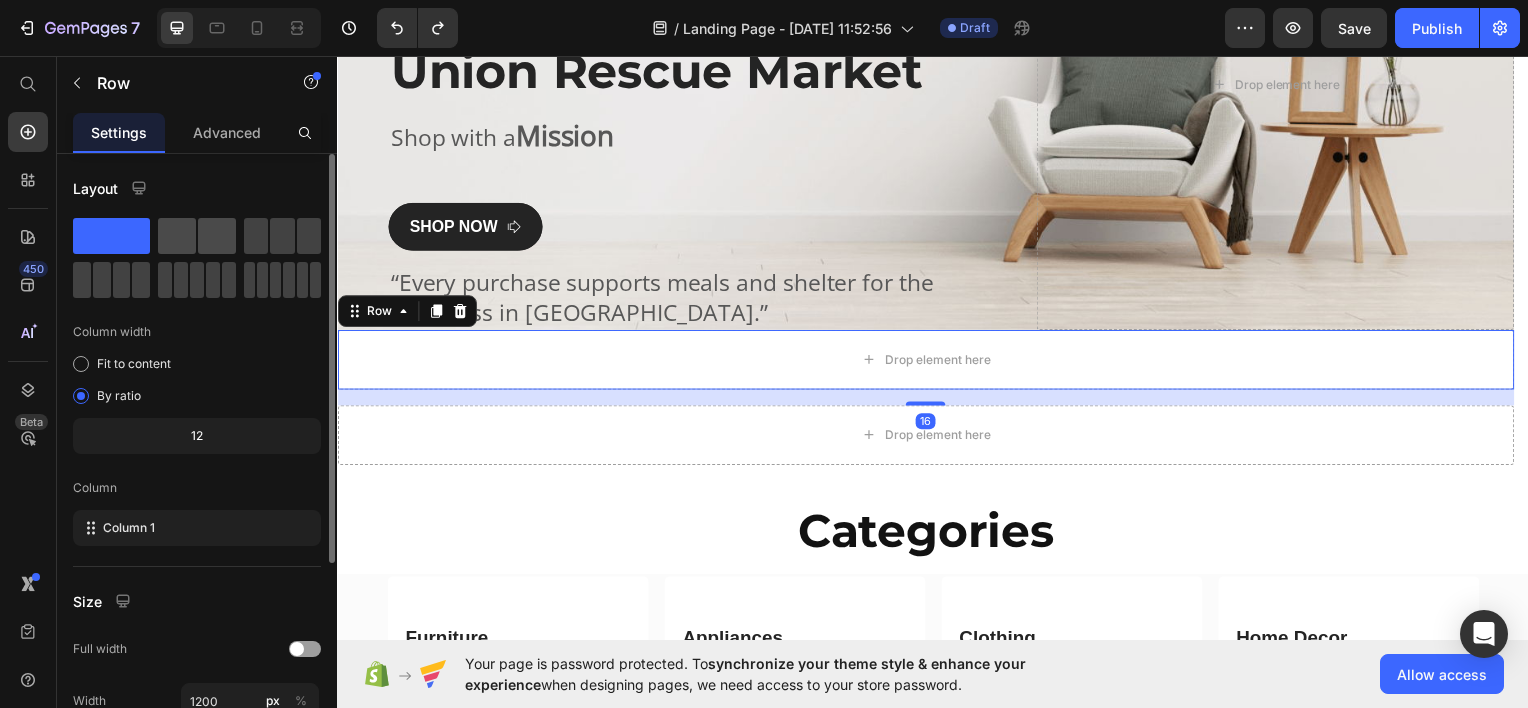 click 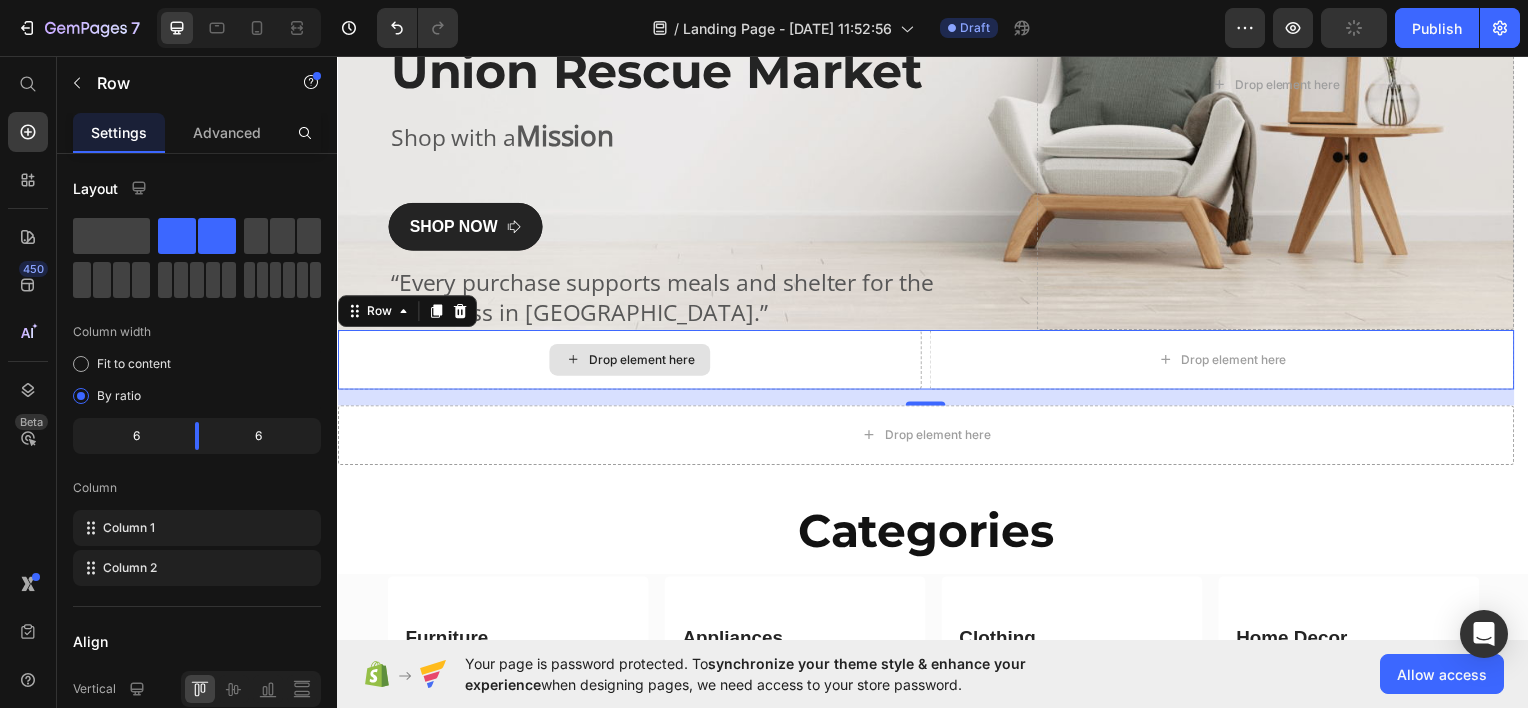 click on "Drop element here" at bounding box center (631, 361) 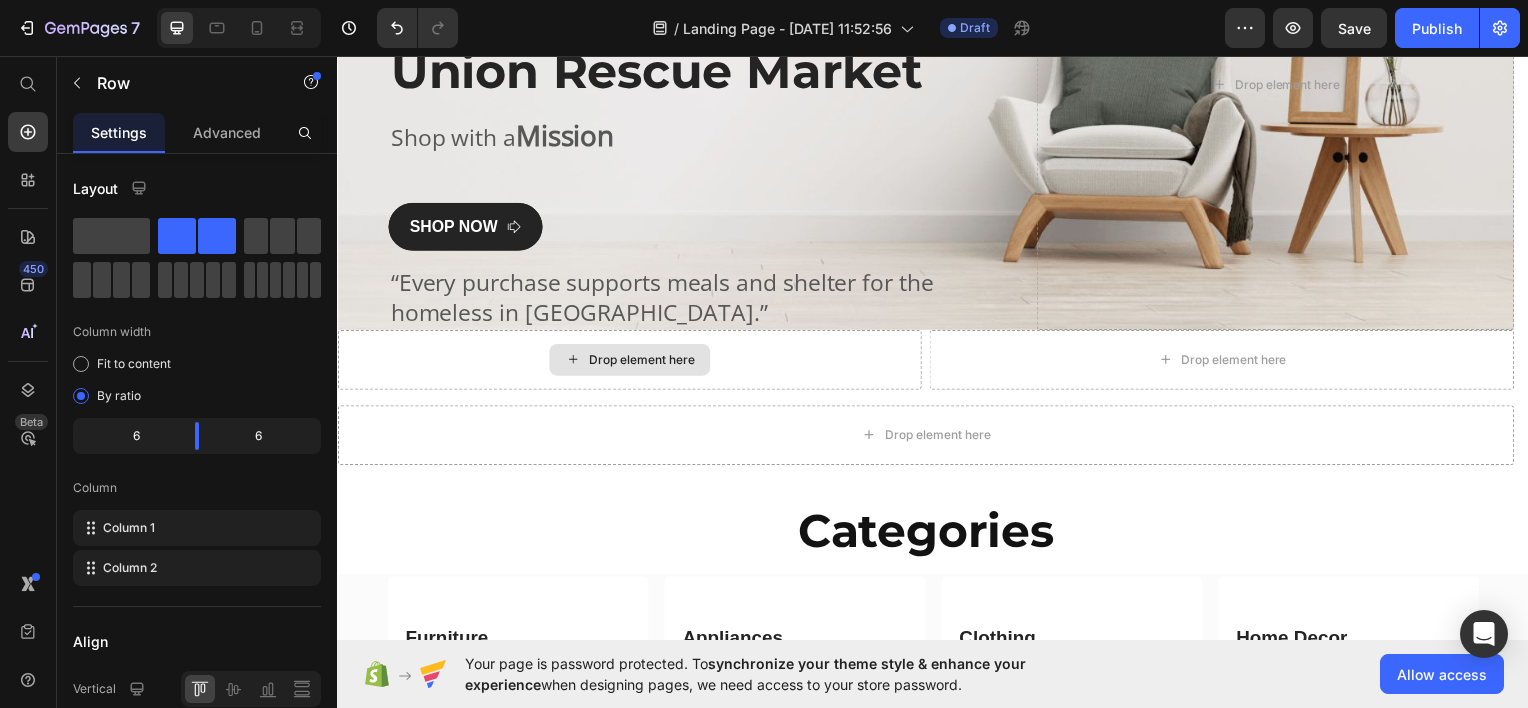 click on "Drop element here" at bounding box center (643, 361) 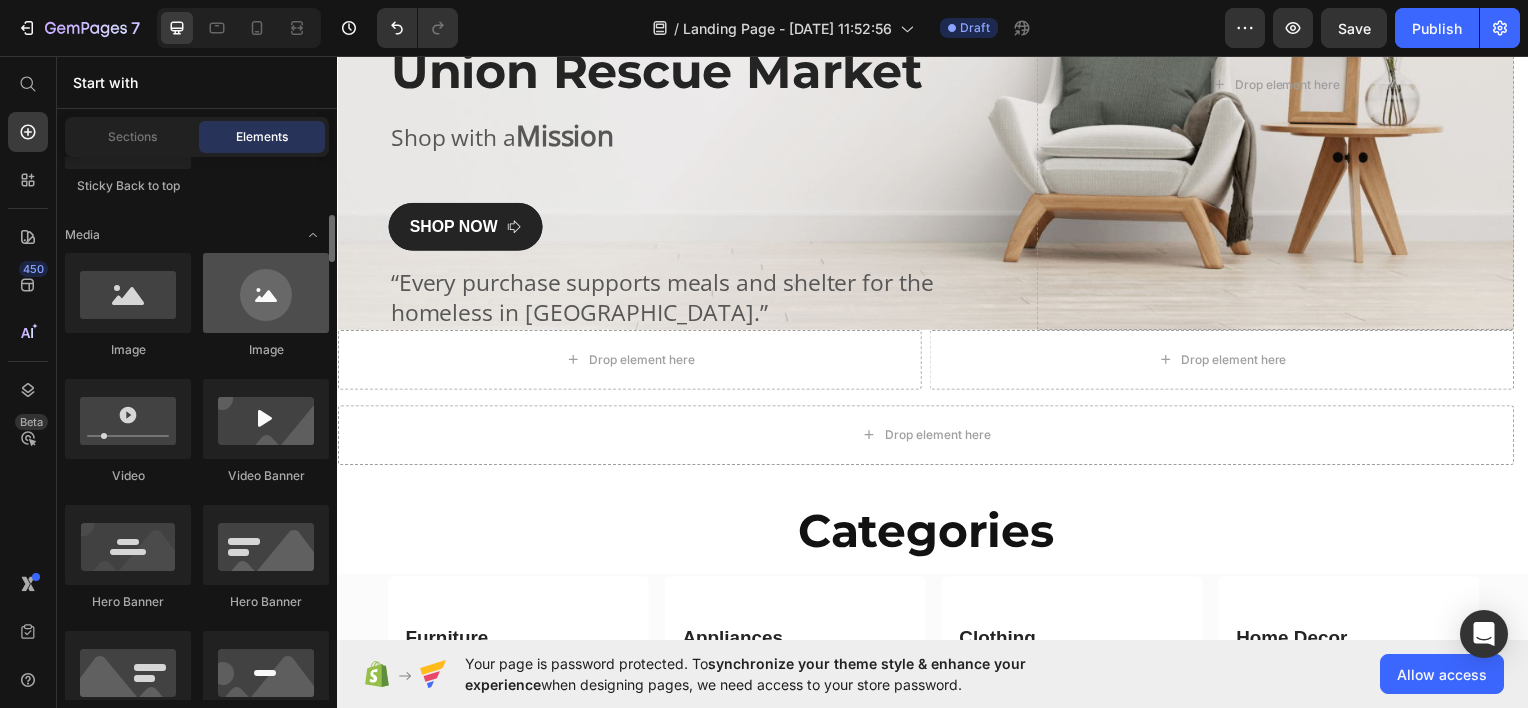 scroll, scrollTop: 689, scrollLeft: 0, axis: vertical 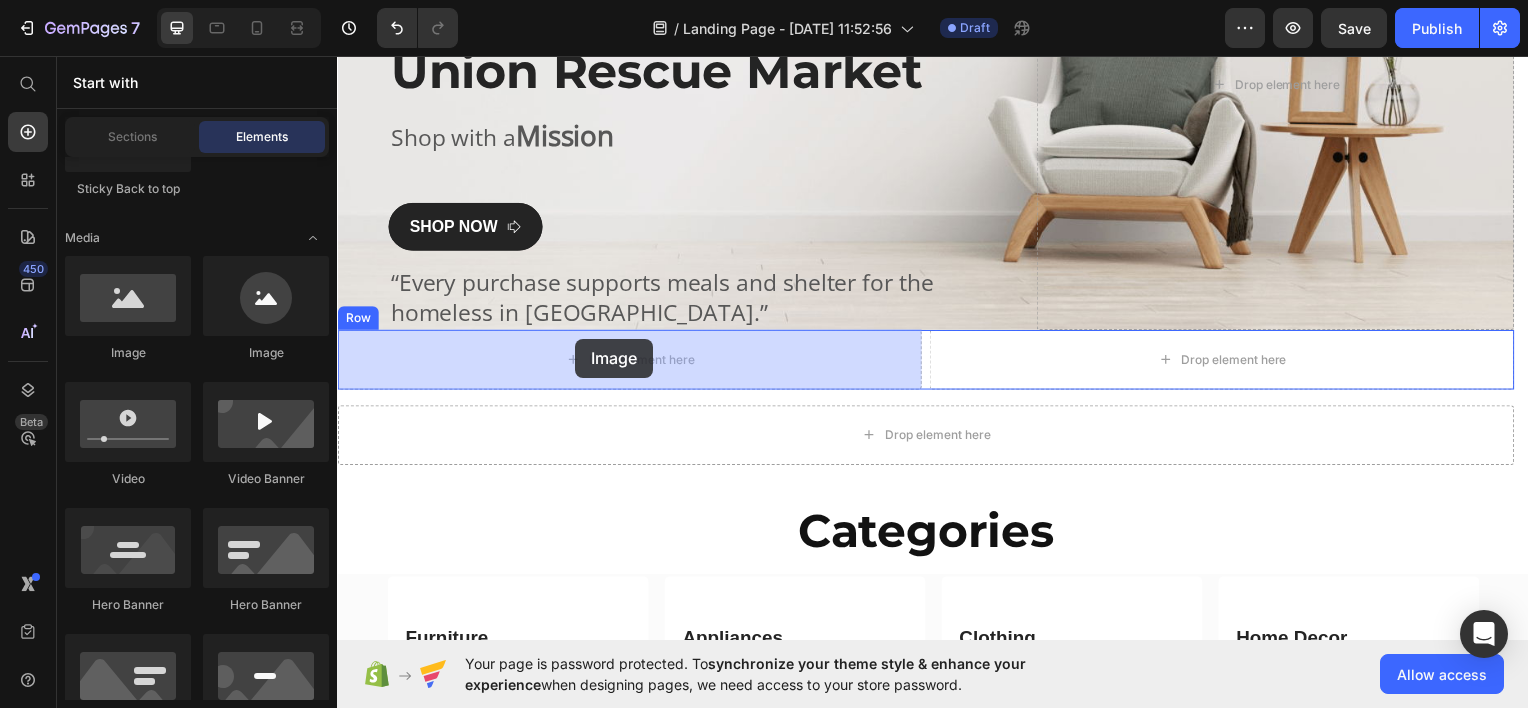 drag, startPoint x: 496, startPoint y: 367, endPoint x: 577, endPoint y: 340, distance: 85.3815 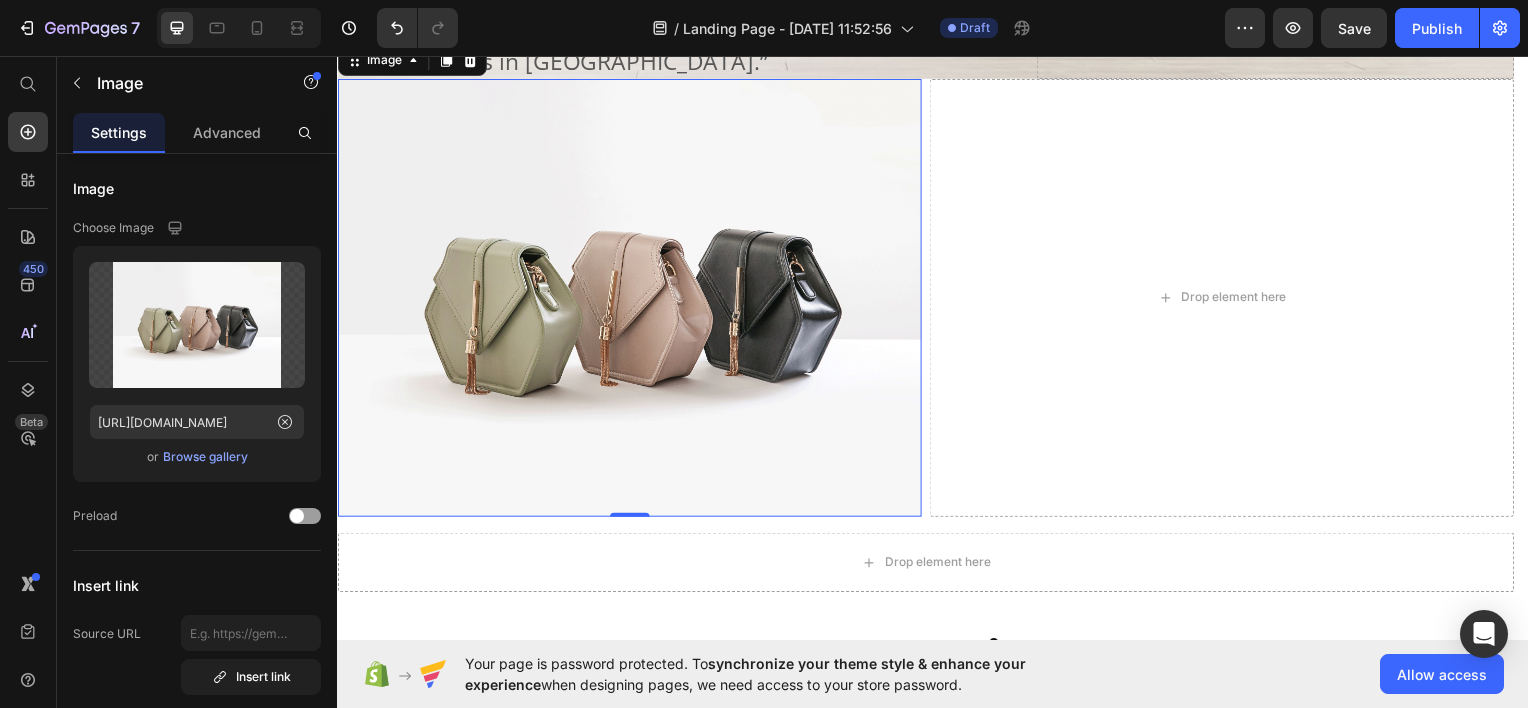 scroll, scrollTop: 511, scrollLeft: 0, axis: vertical 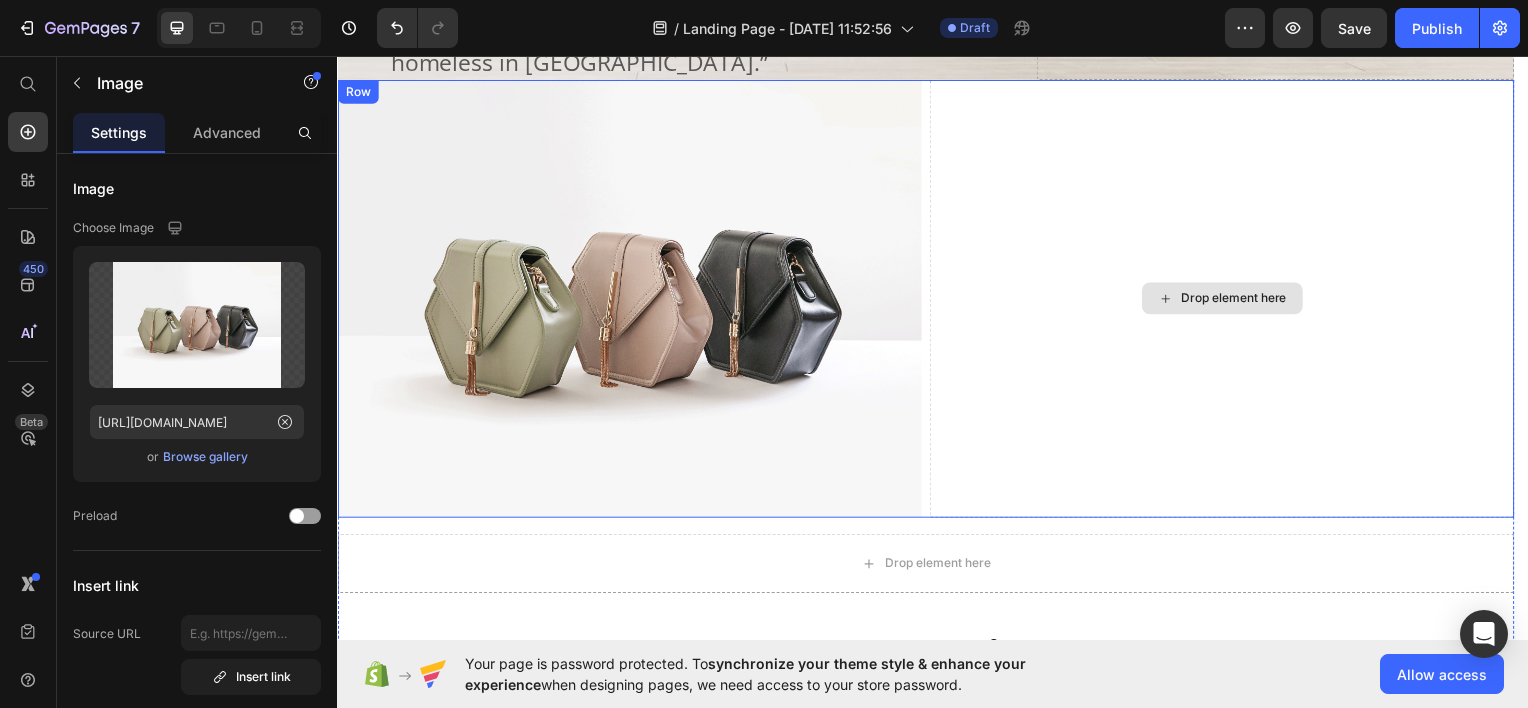 click on "Drop element here" at bounding box center [1240, 299] 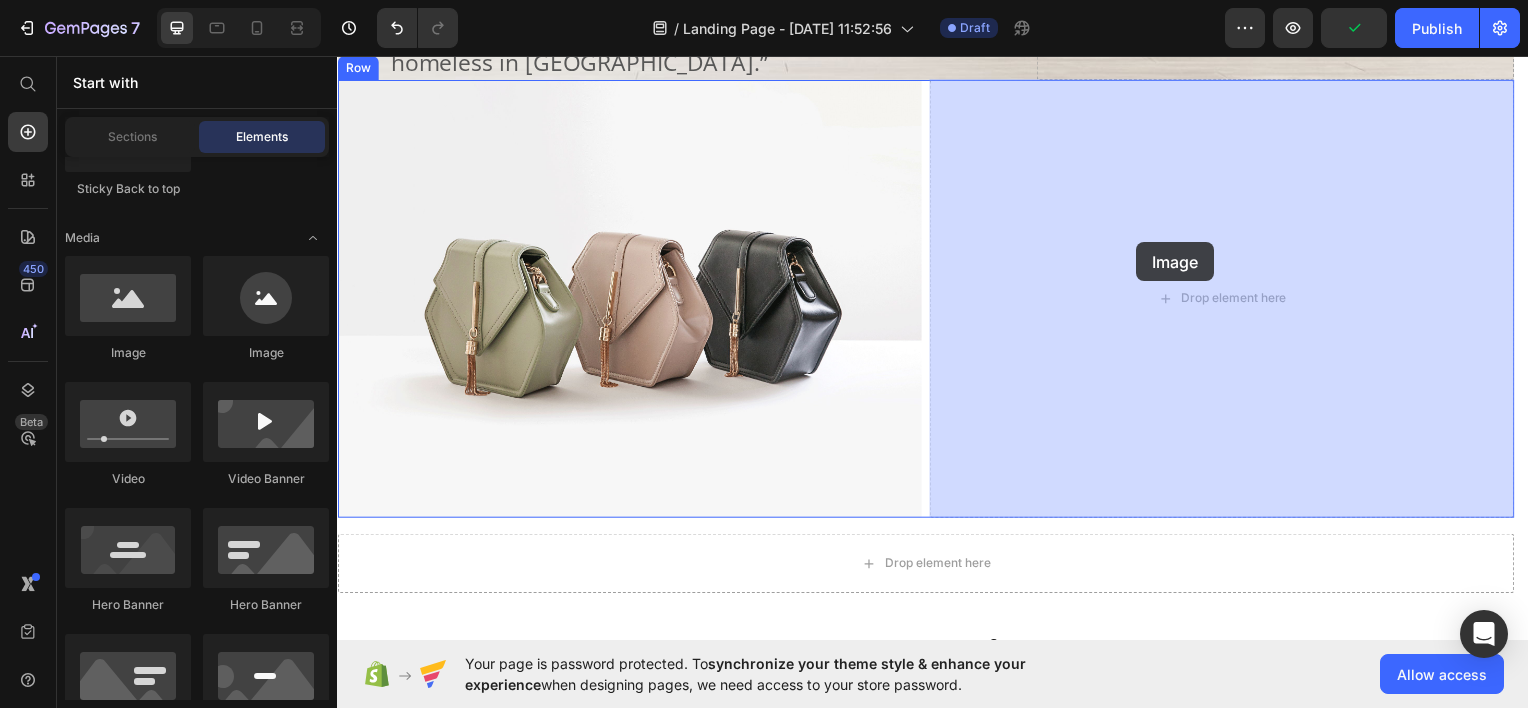 drag, startPoint x: 489, startPoint y: 376, endPoint x: 1143, endPoint y: 243, distance: 667.3867 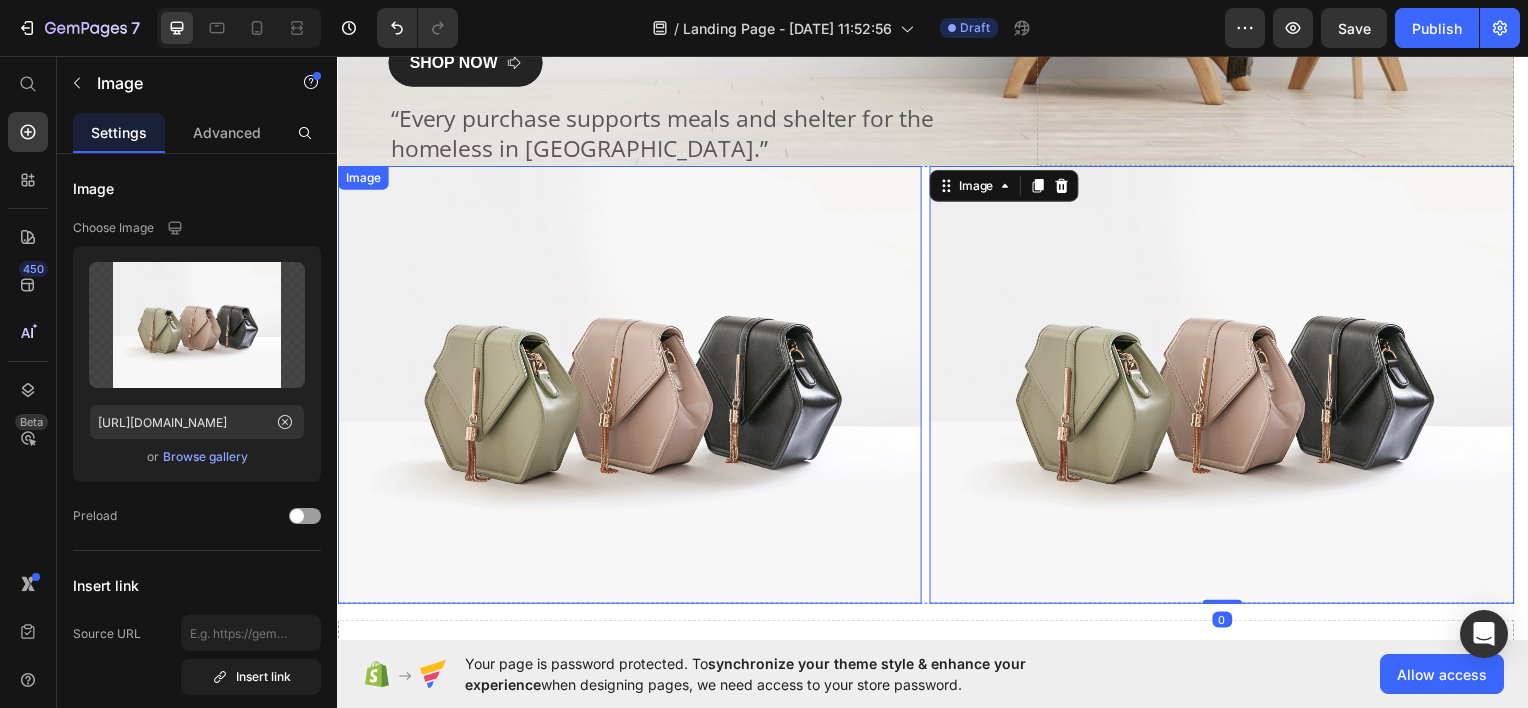 scroll, scrollTop: 420, scrollLeft: 0, axis: vertical 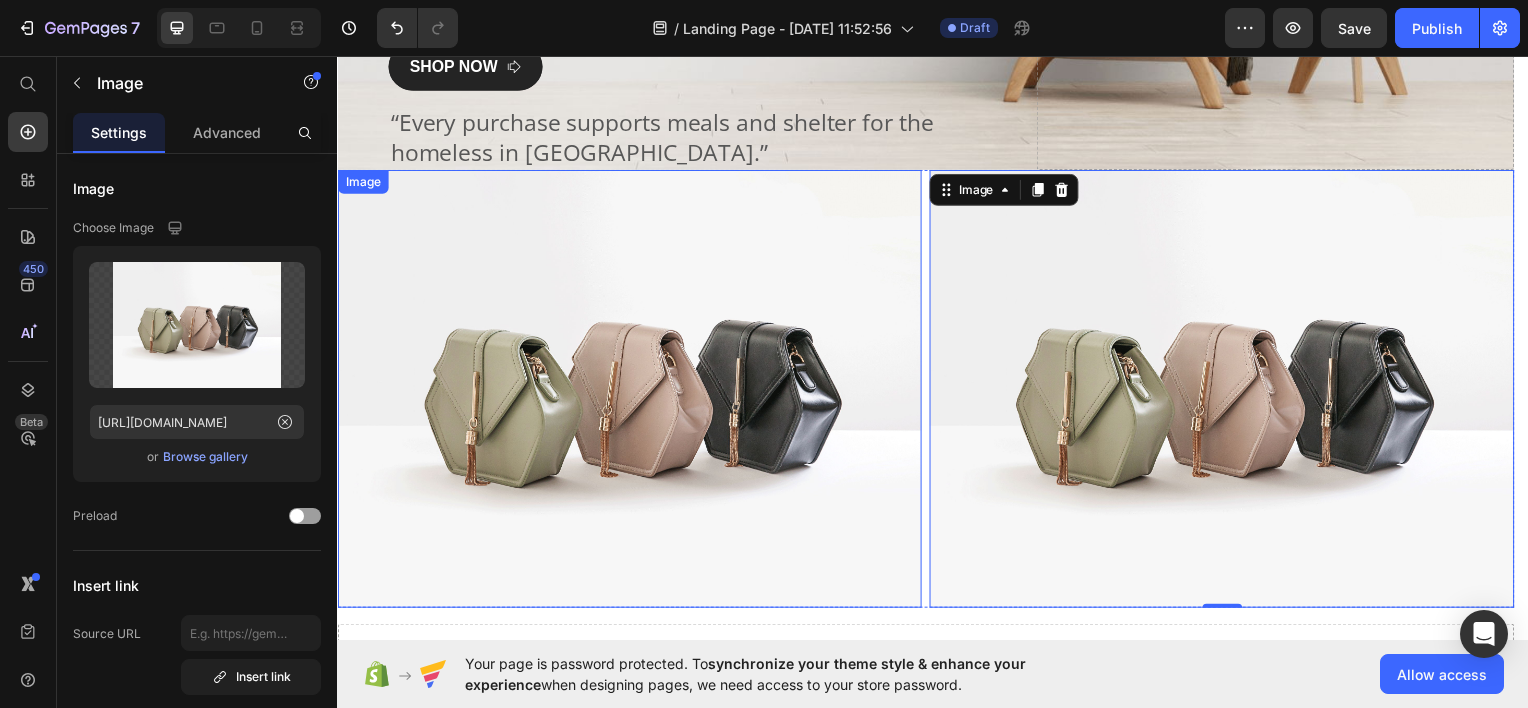 click at bounding box center (631, 390) 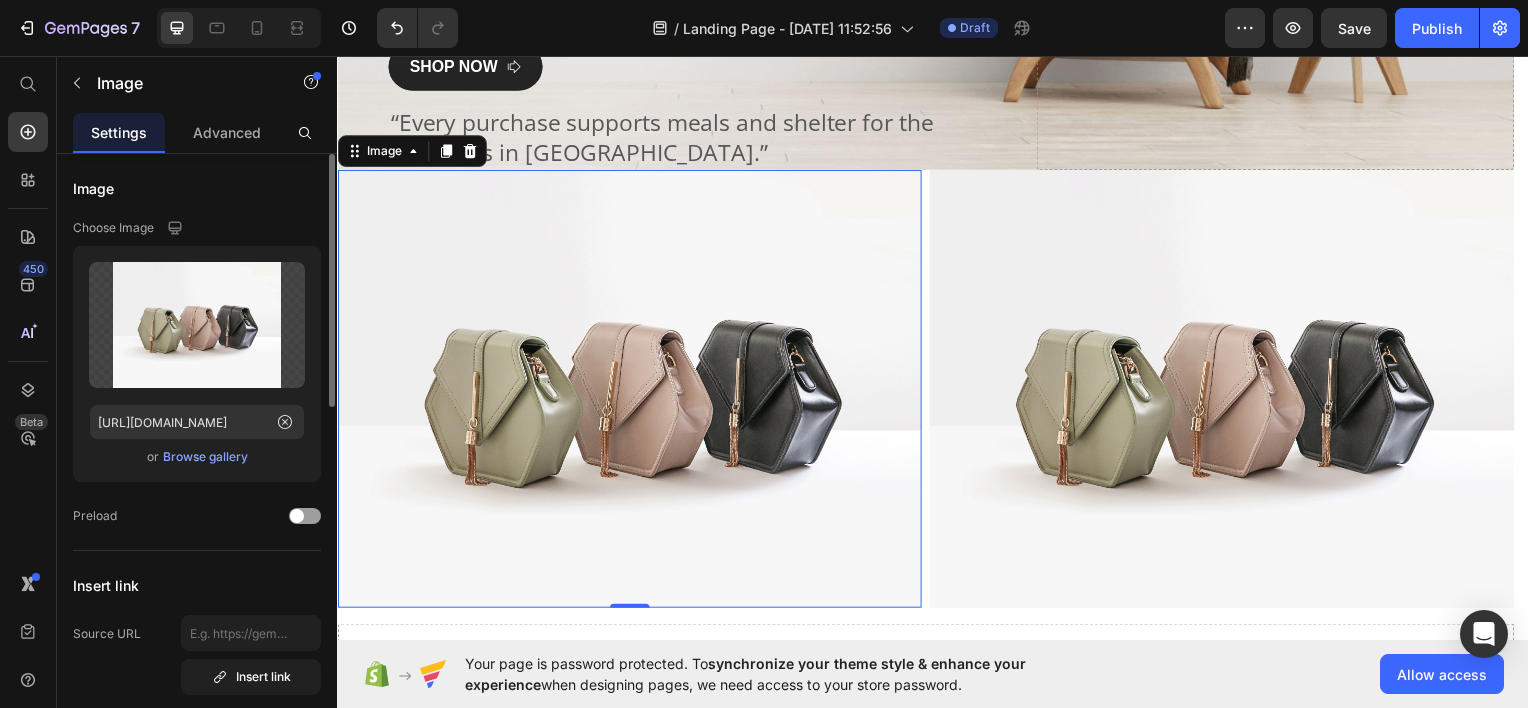 click on "Browse gallery" at bounding box center [205, 457] 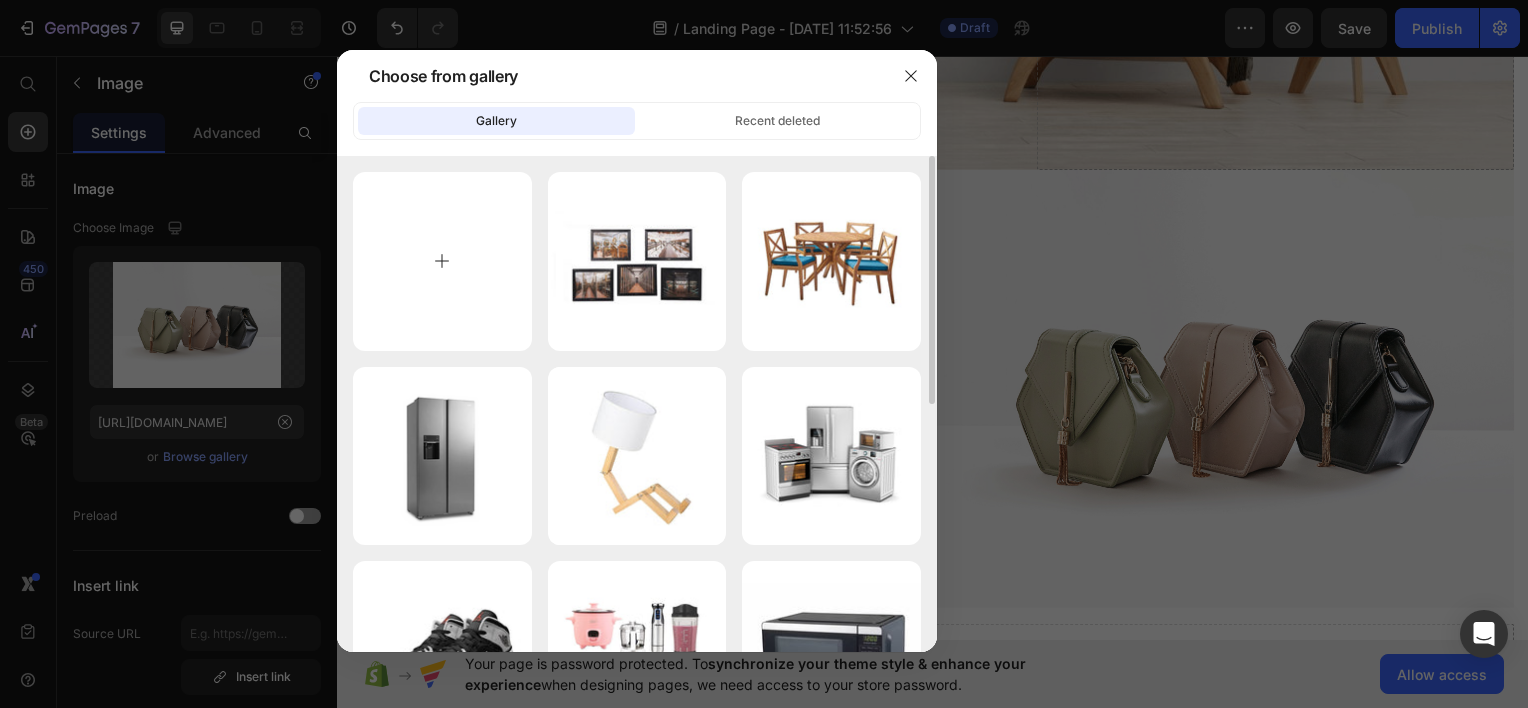 click at bounding box center [442, 261] 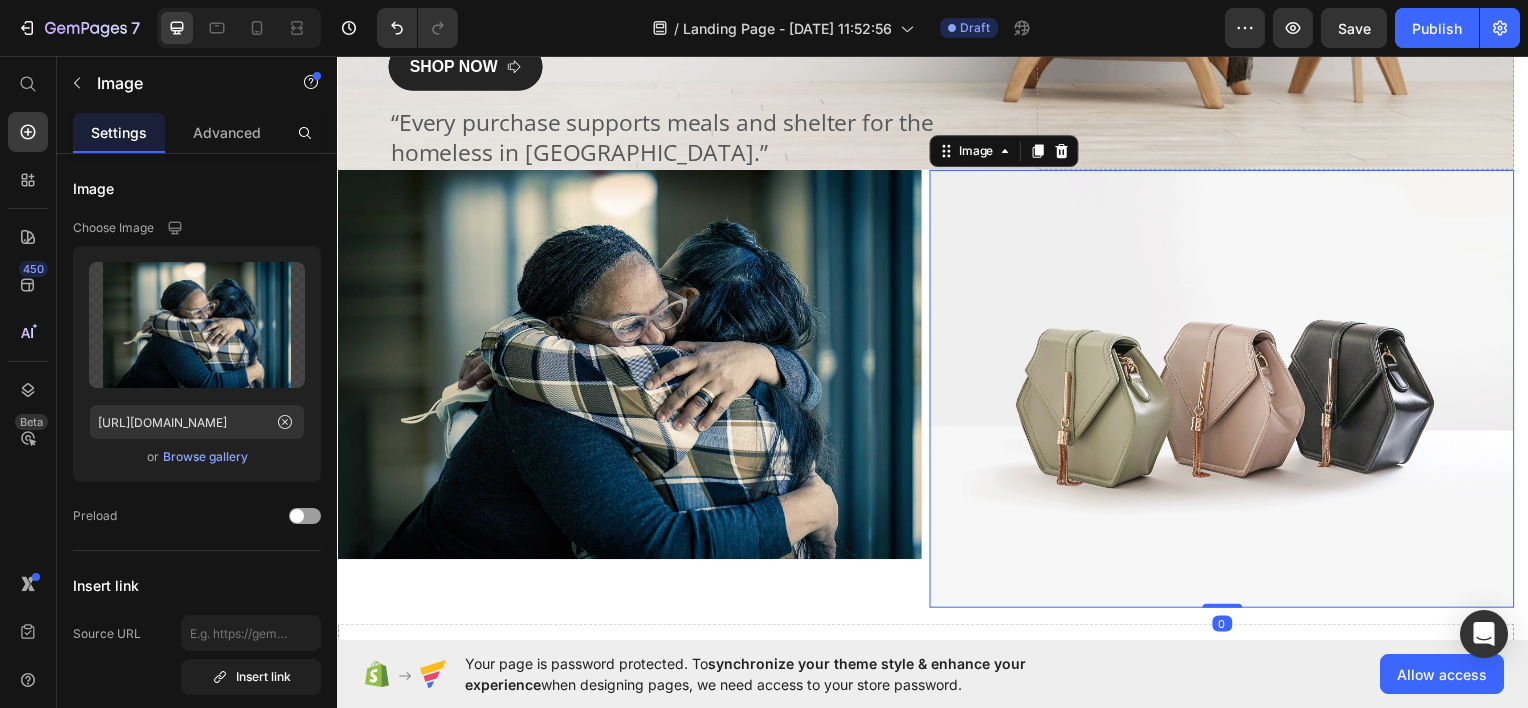 click at bounding box center [1227, 390] 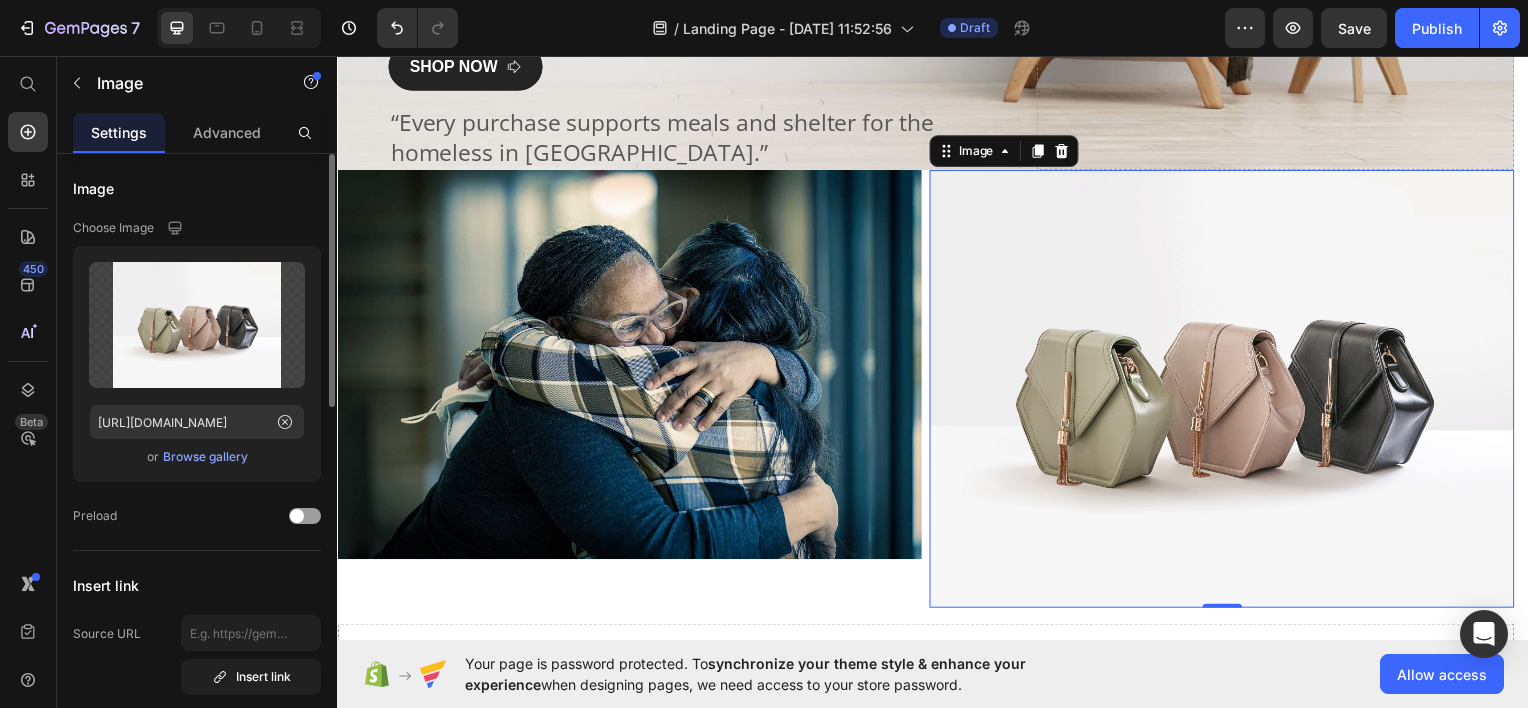 click on "Browse gallery" at bounding box center (205, 457) 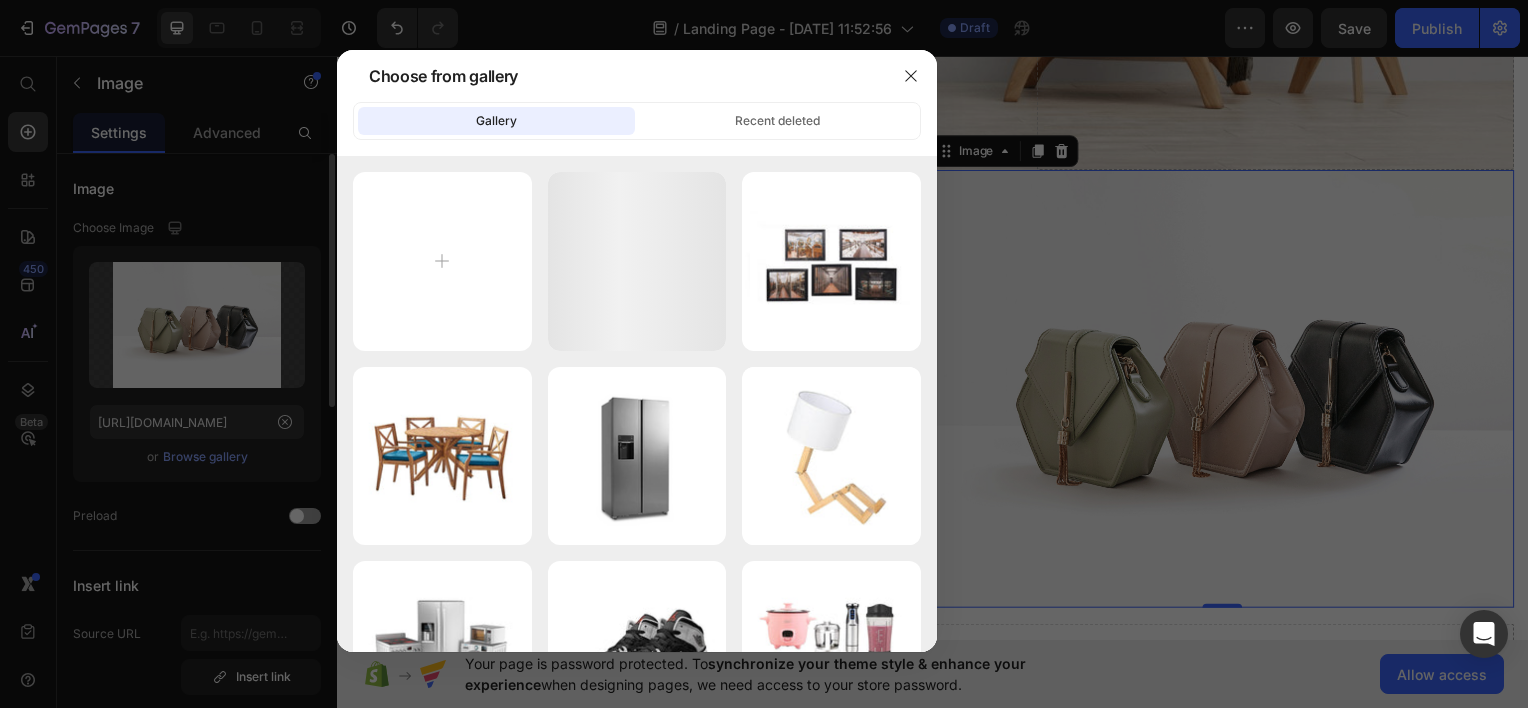 click at bounding box center [764, 354] 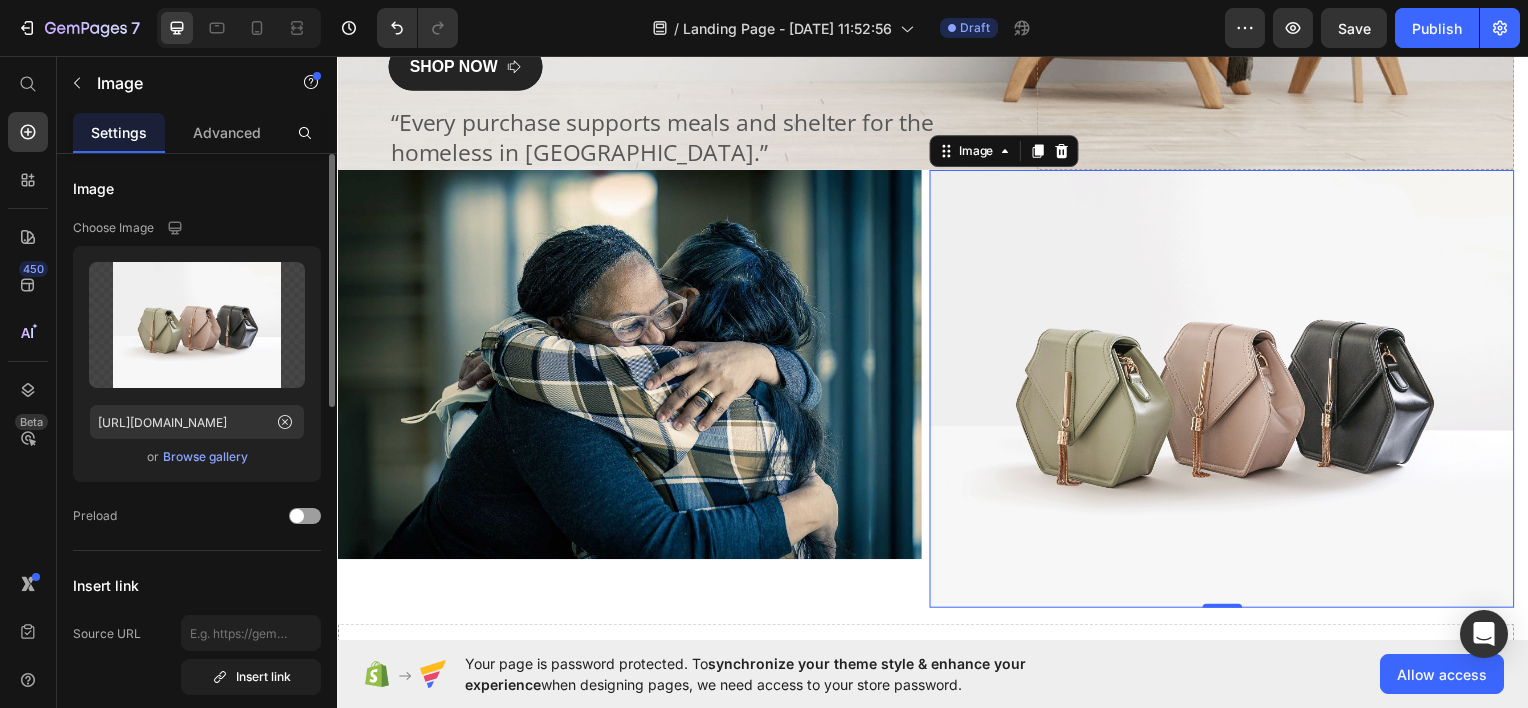 click on "Browse gallery" at bounding box center (205, 457) 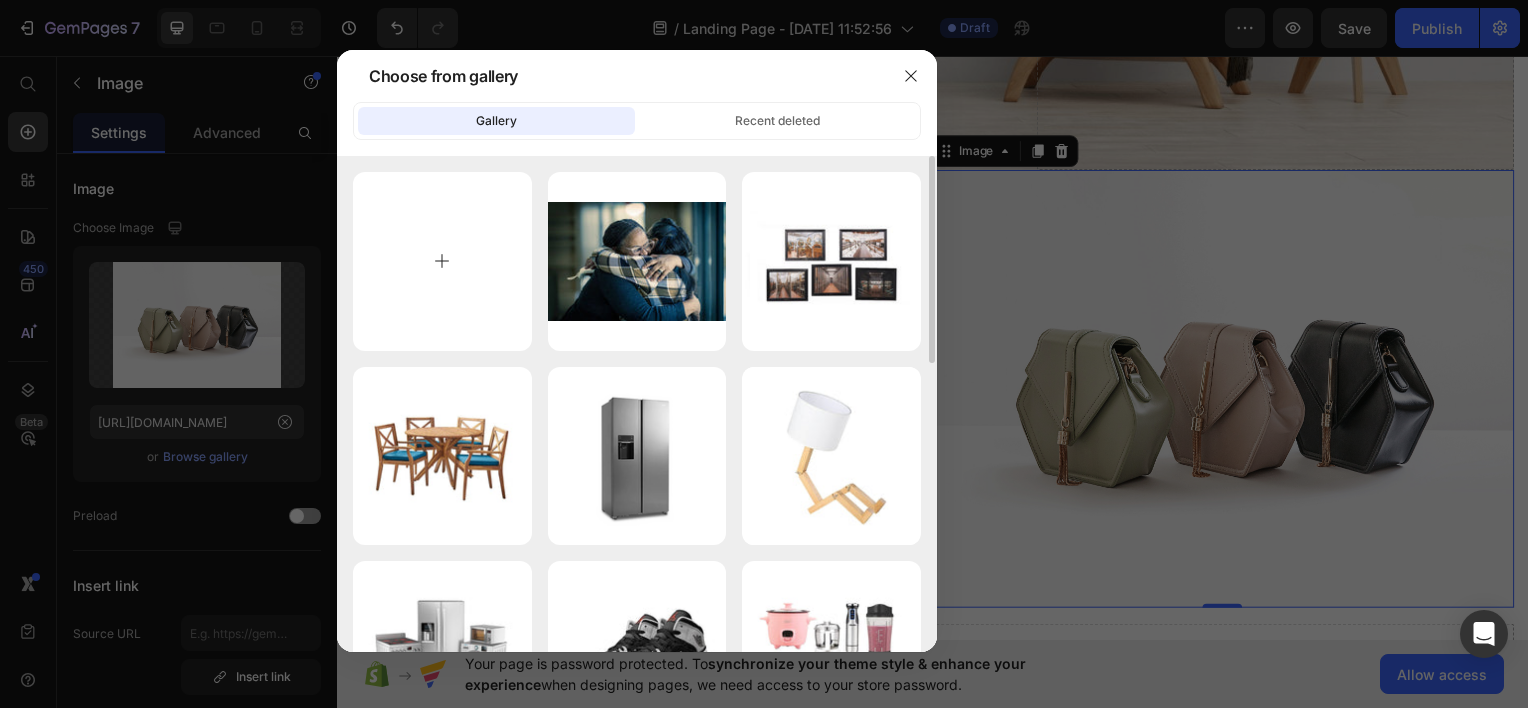 click at bounding box center (442, 261) 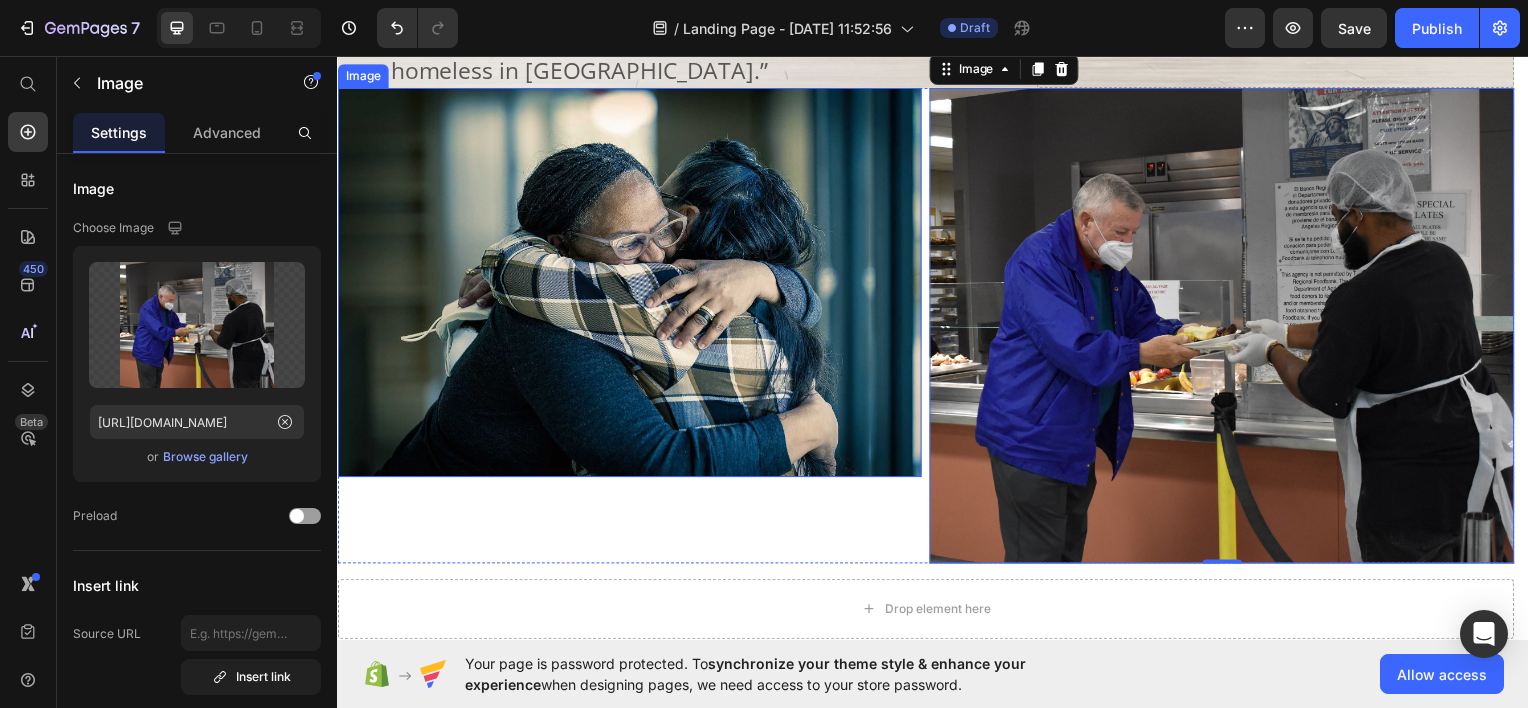 scroll, scrollTop: 502, scrollLeft: 0, axis: vertical 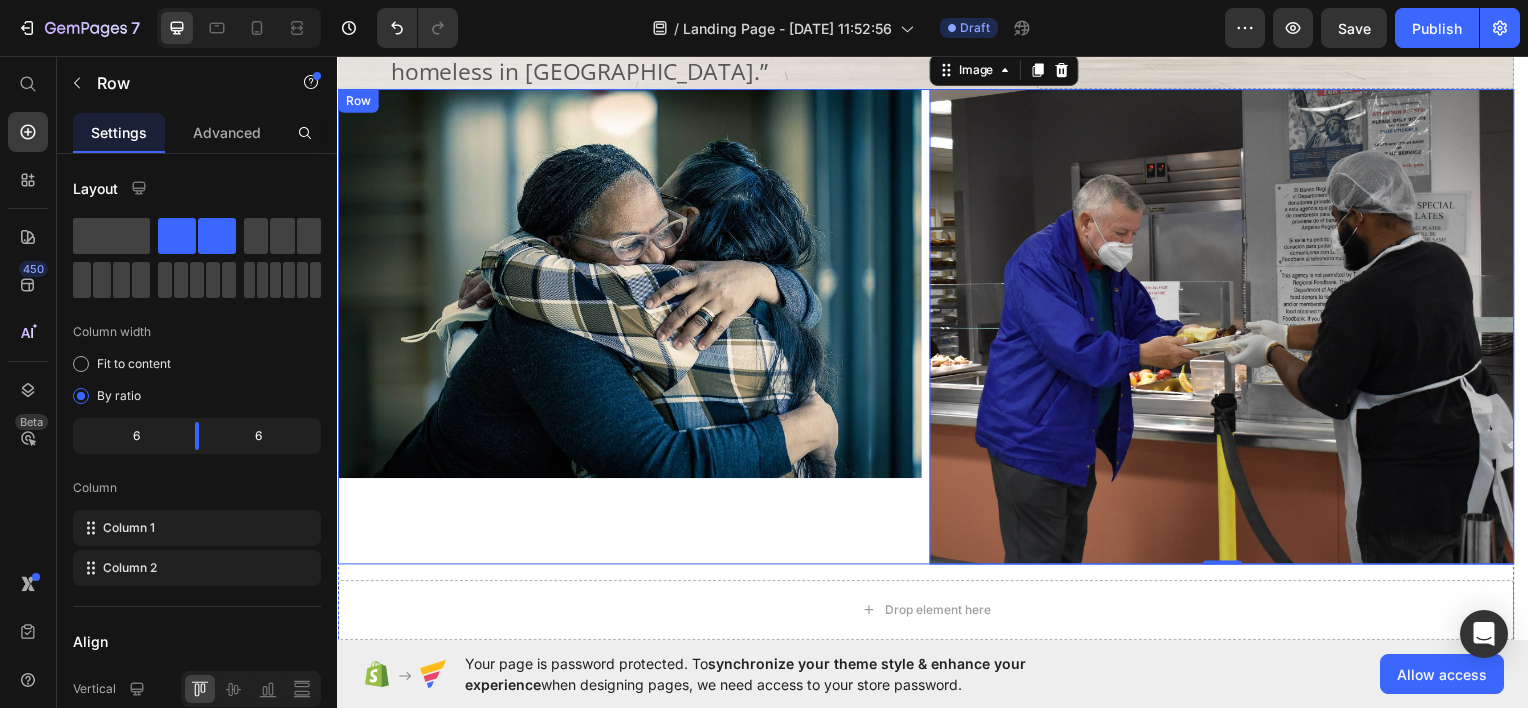 click on "Image" at bounding box center (631, 327) 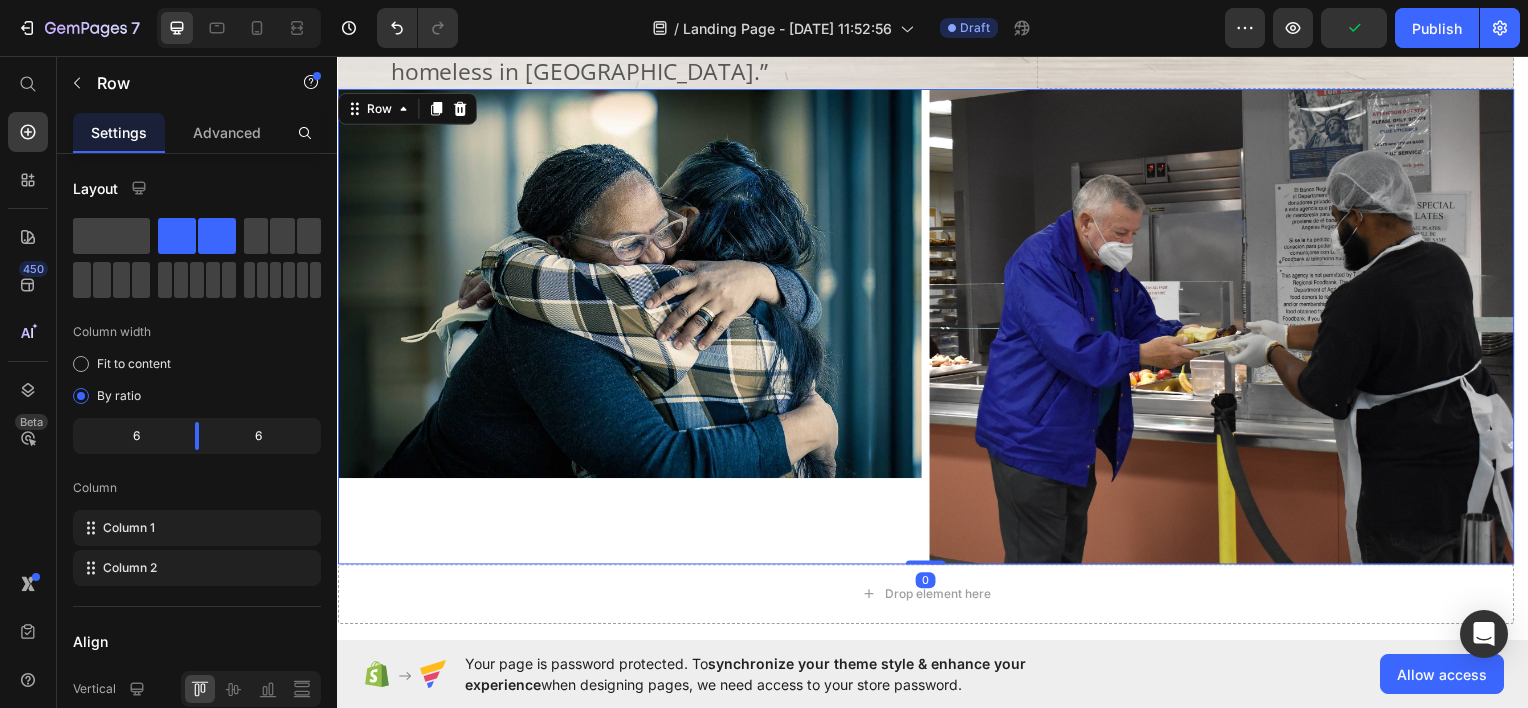 drag, startPoint x: 941, startPoint y: 579, endPoint x: 944, endPoint y: 547, distance: 32.140316 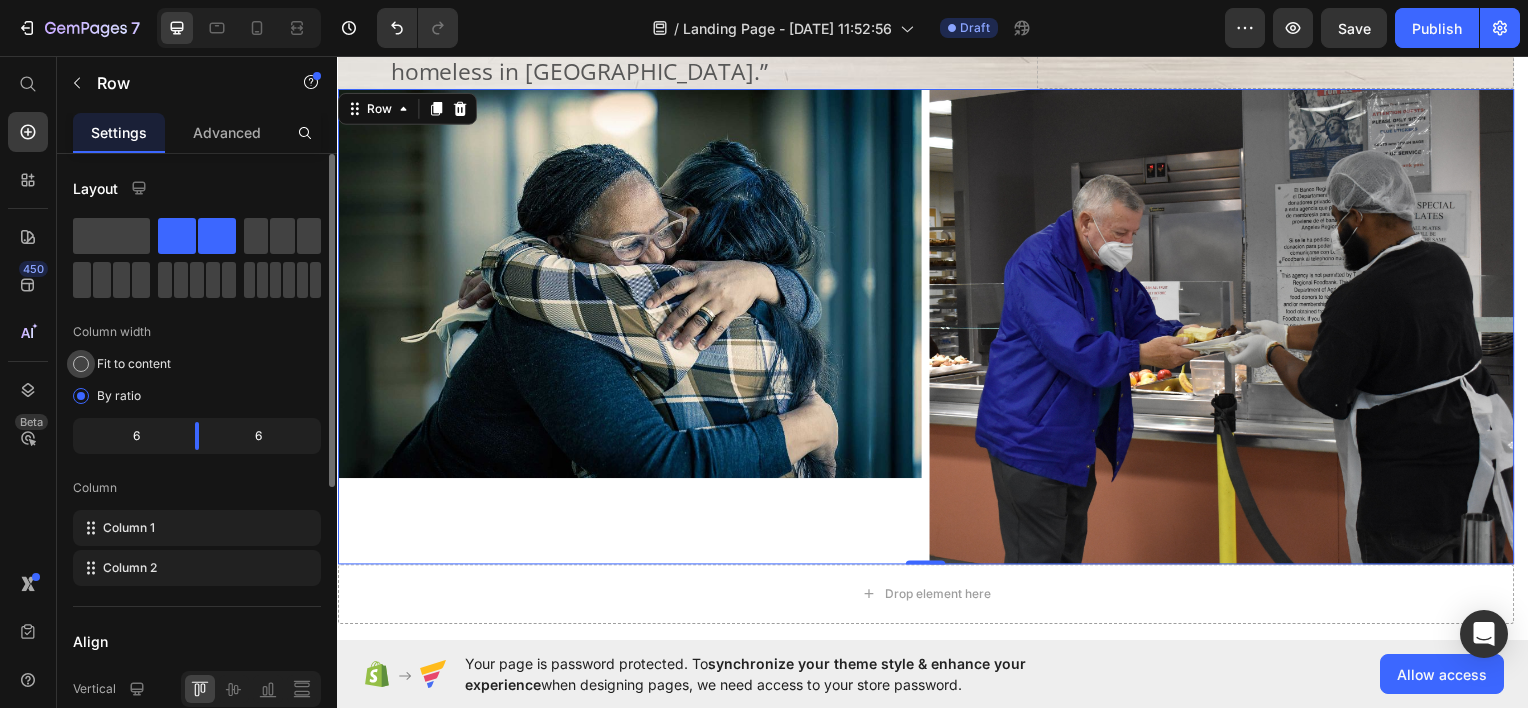 click on "Fit to content" at bounding box center (134, 364) 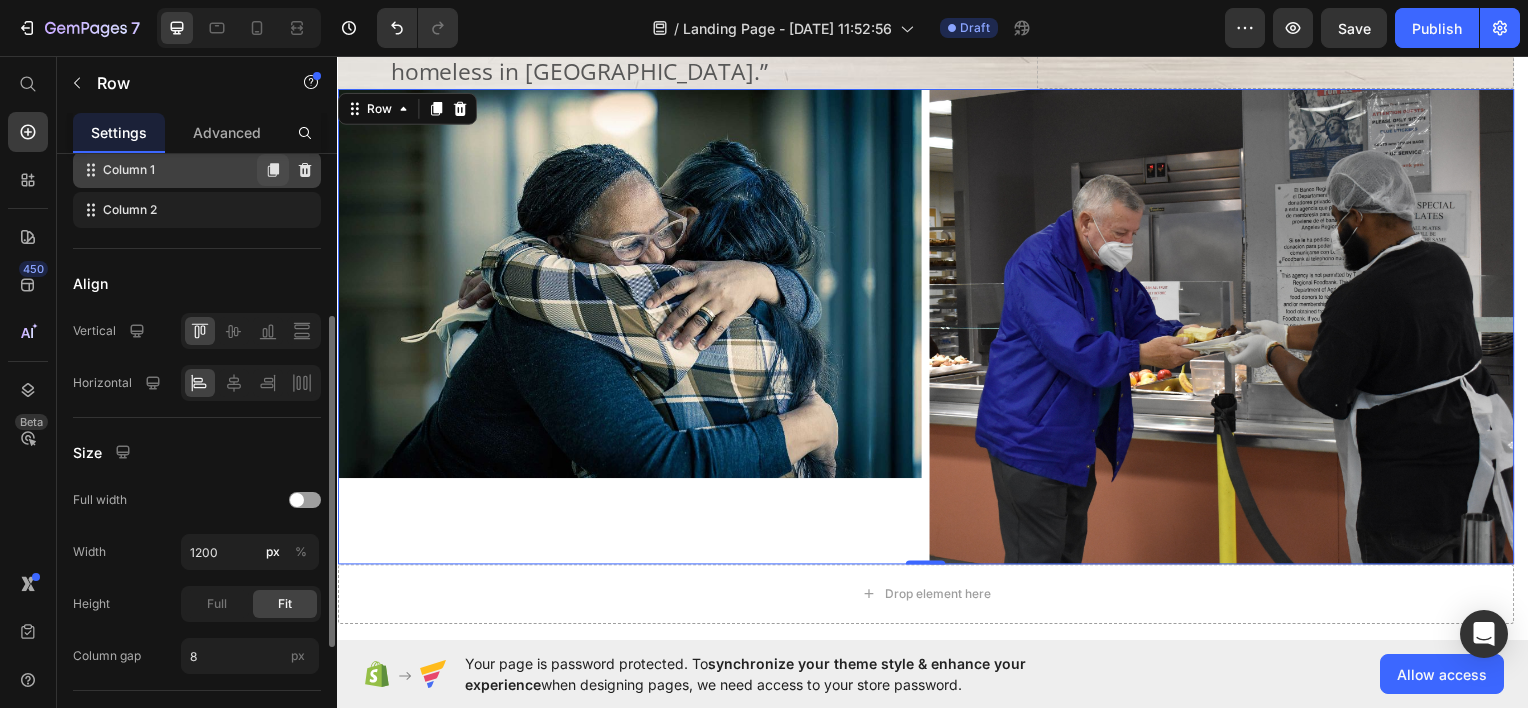 scroll, scrollTop: 315, scrollLeft: 0, axis: vertical 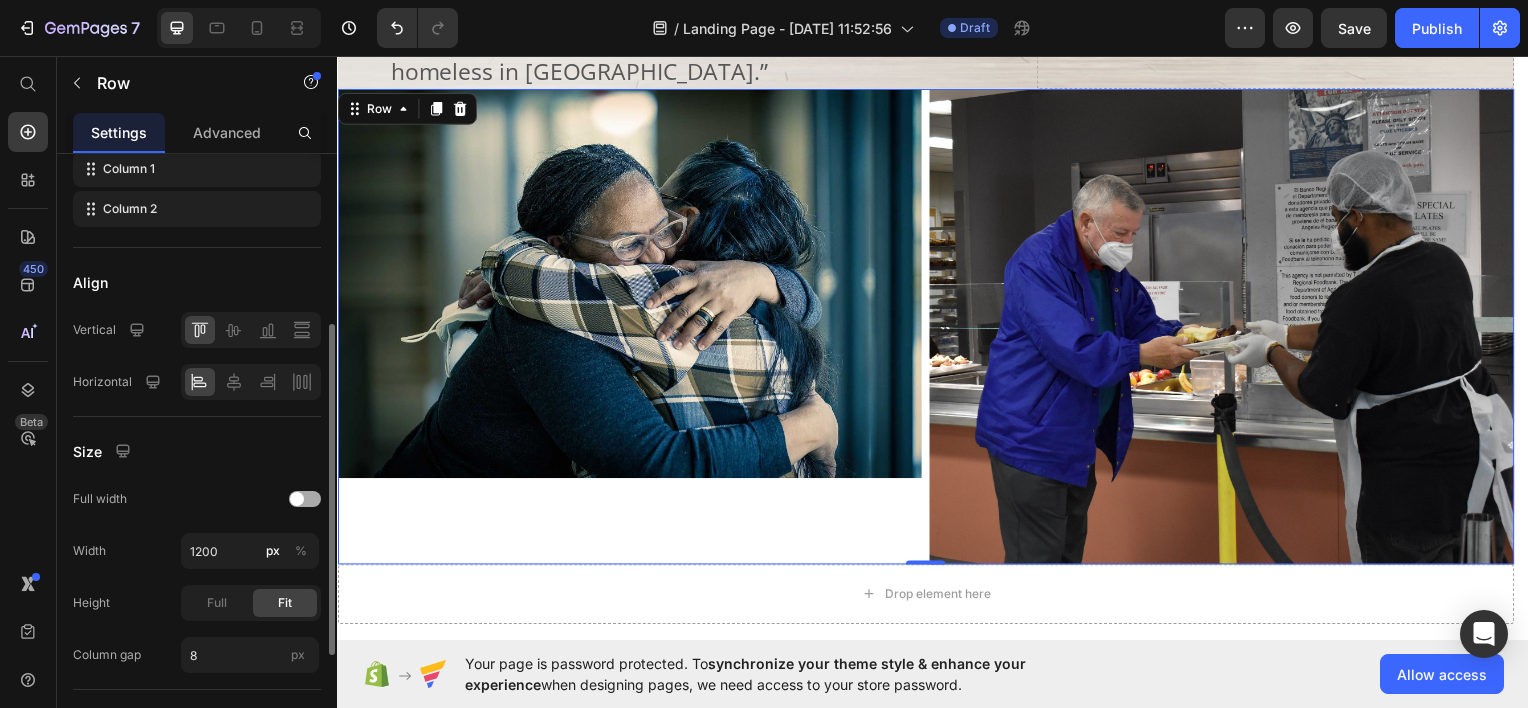 click at bounding box center (305, 499) 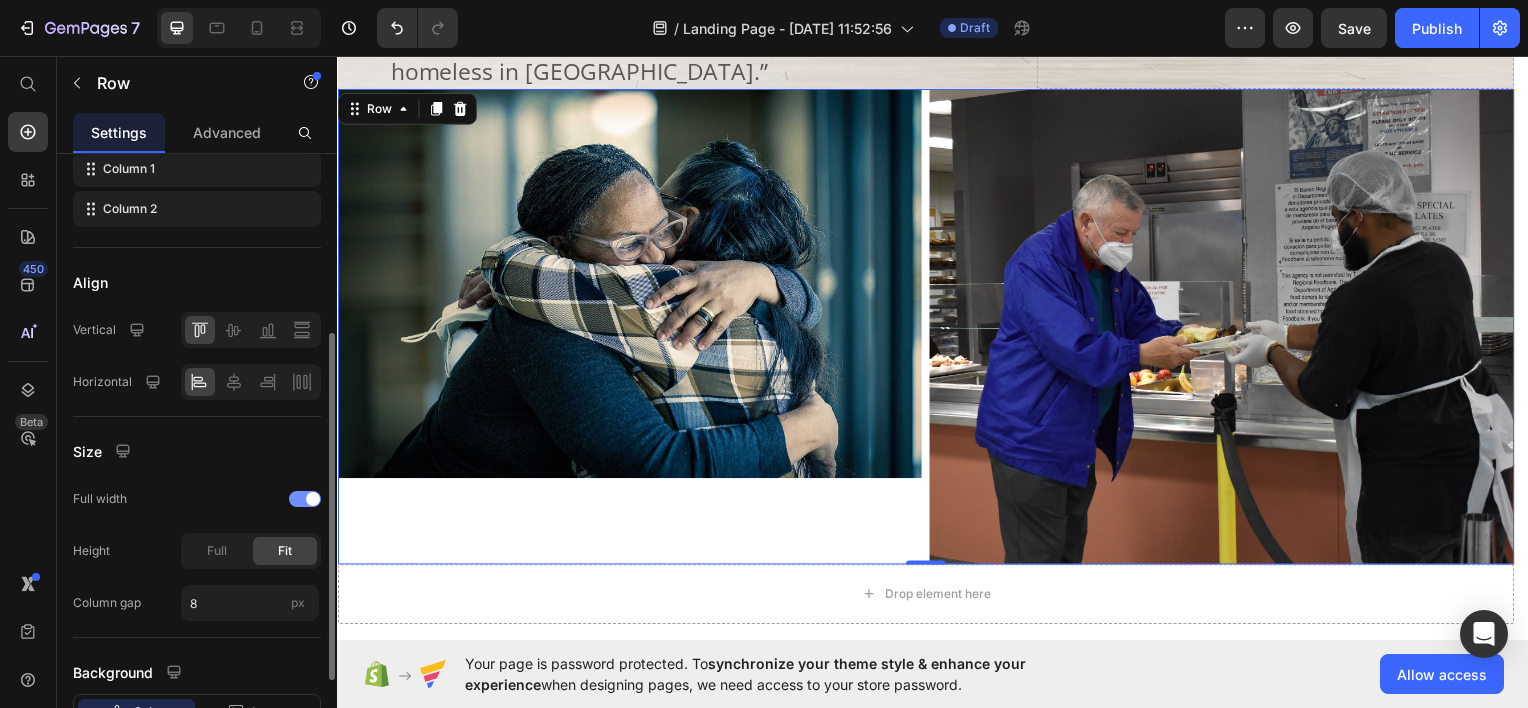 click at bounding box center (305, 499) 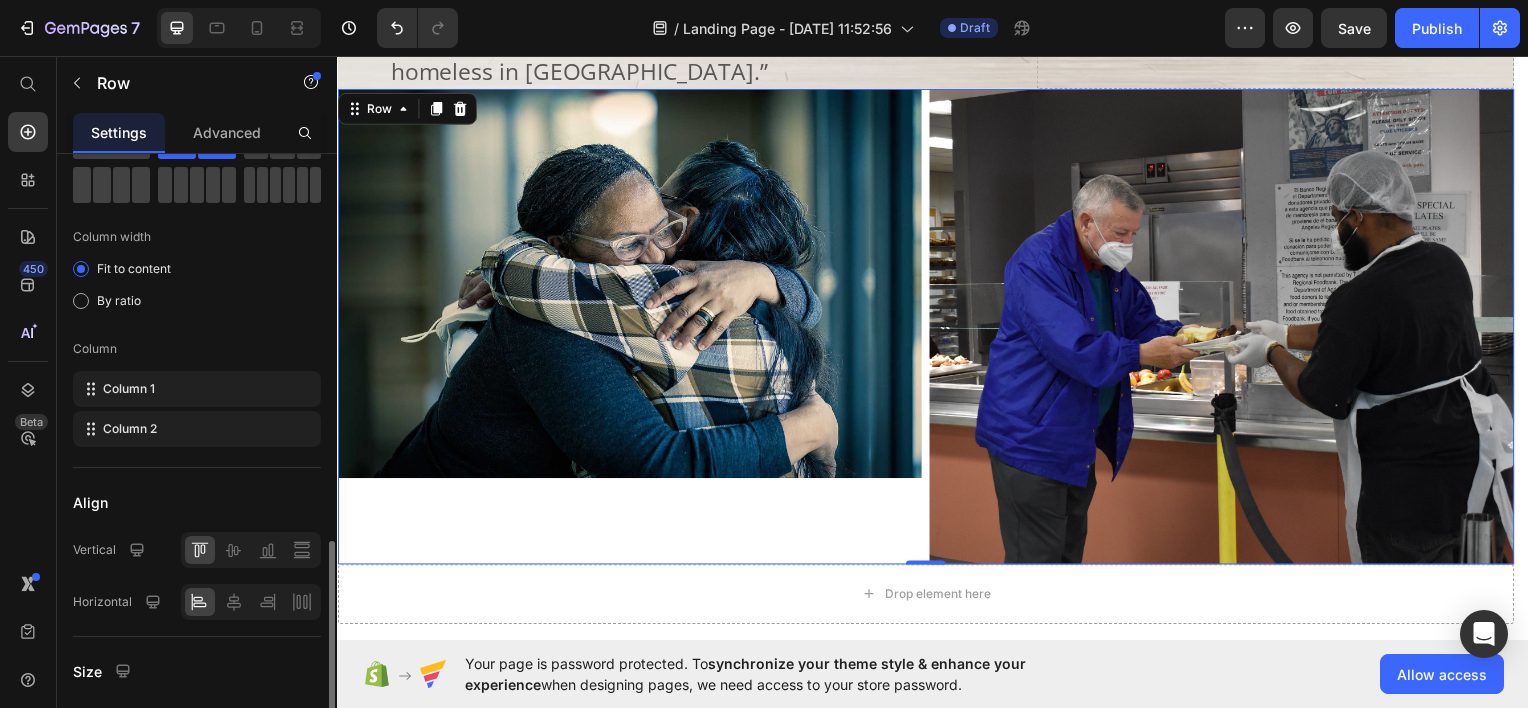 scroll, scrollTop: 0, scrollLeft: 0, axis: both 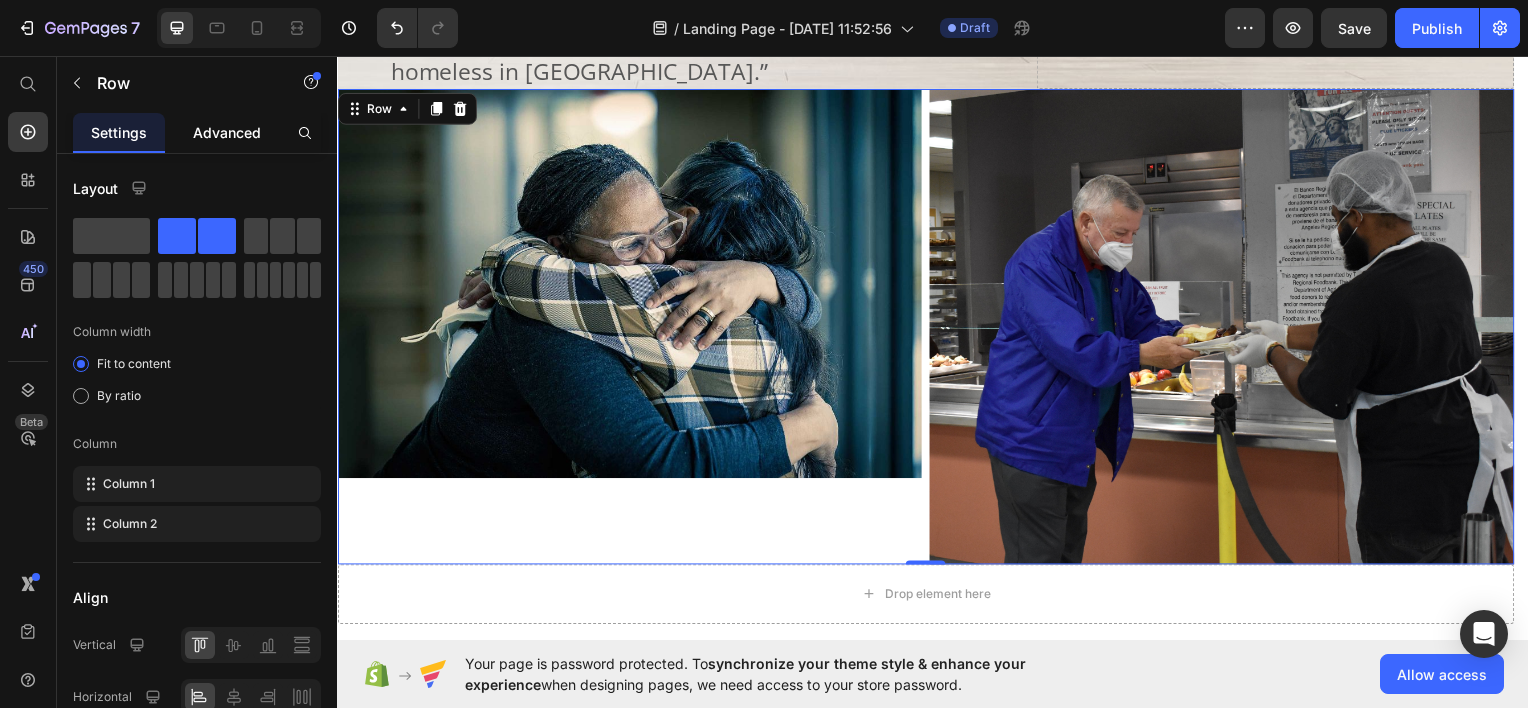 click on "Advanced" at bounding box center [227, 132] 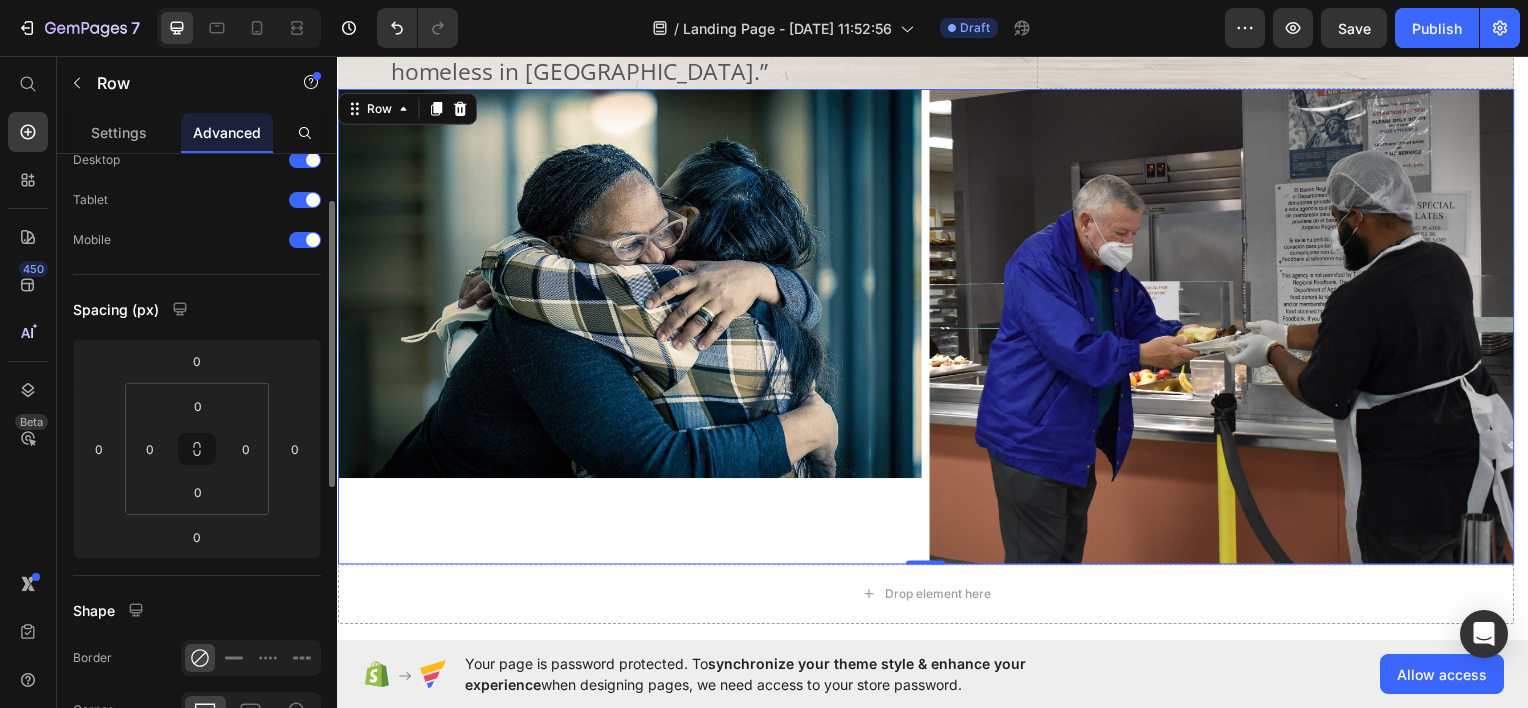 scroll, scrollTop: 73, scrollLeft: 0, axis: vertical 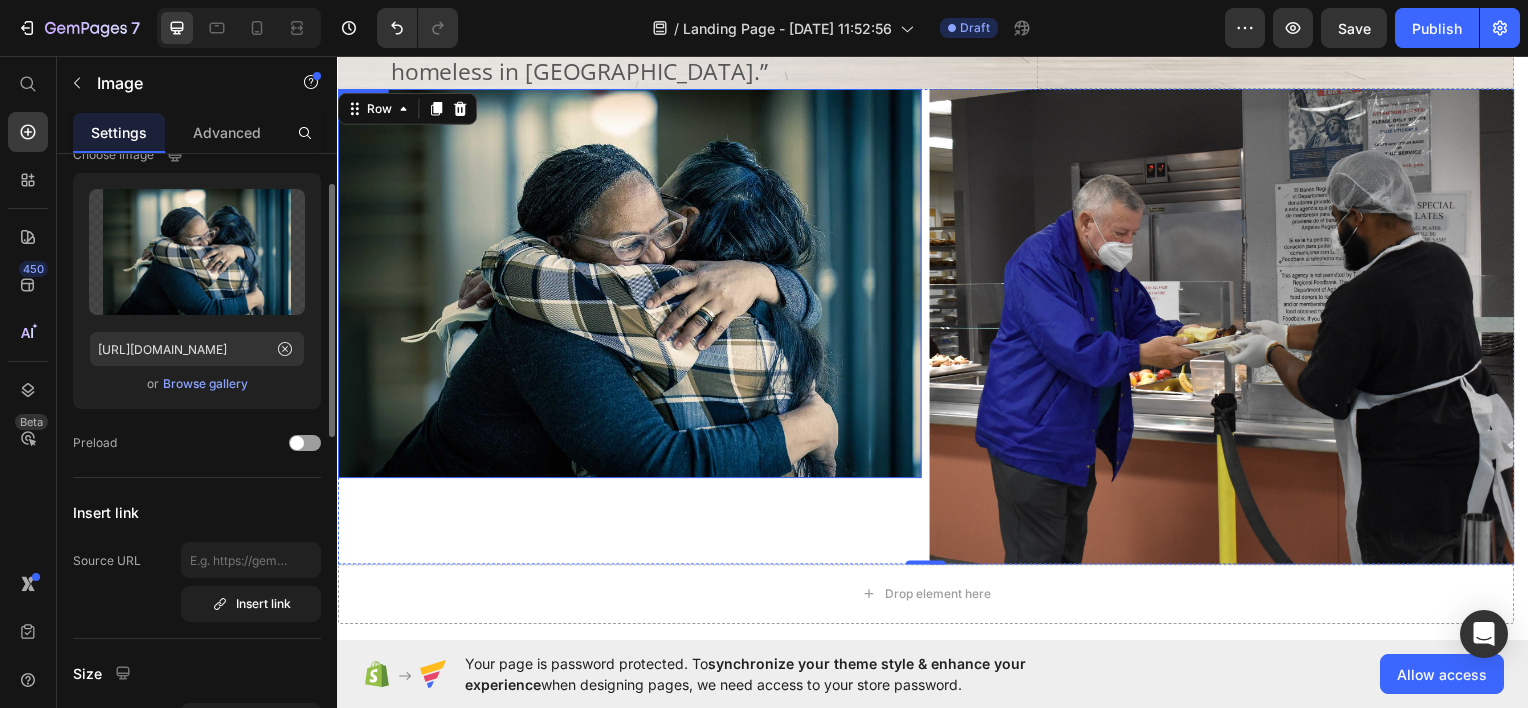 click at bounding box center (631, 284) 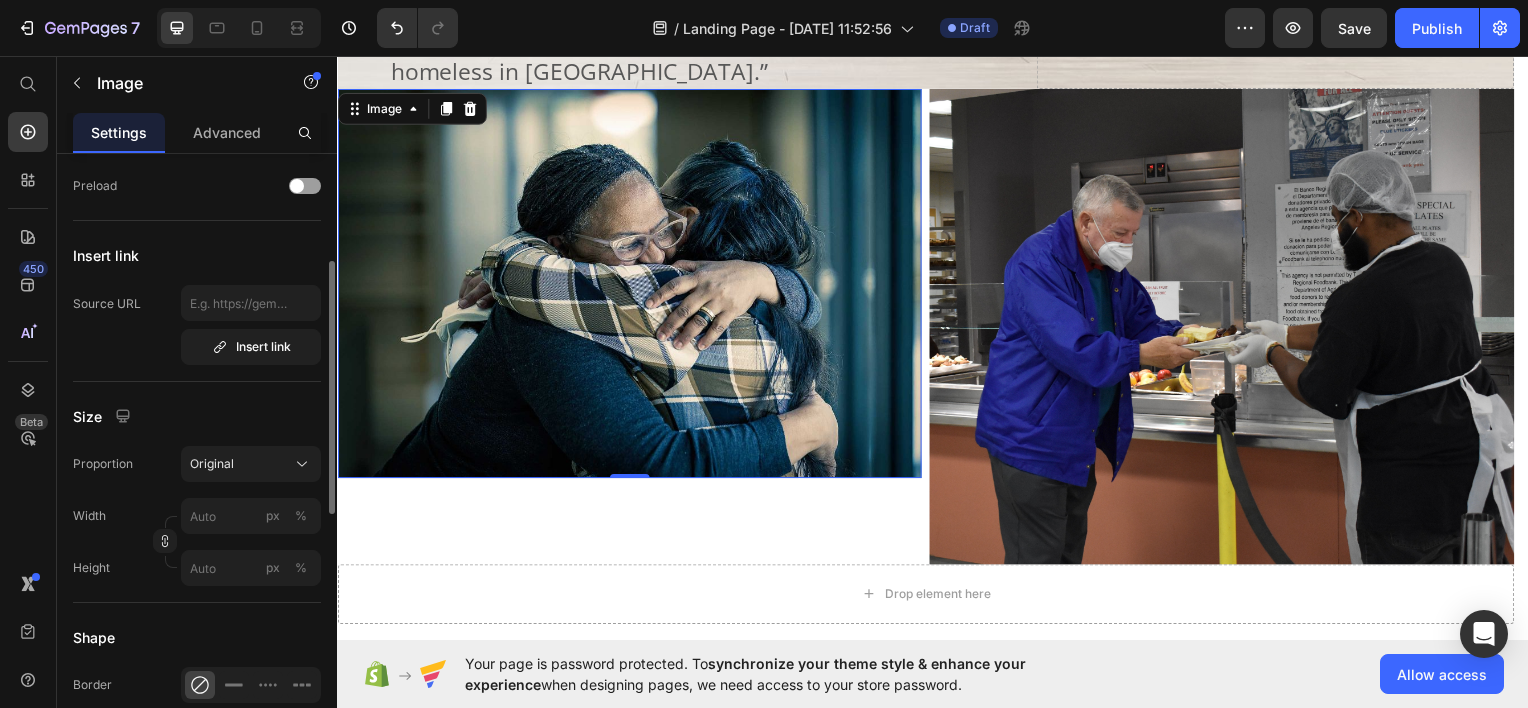 scroll, scrollTop: 331, scrollLeft: 0, axis: vertical 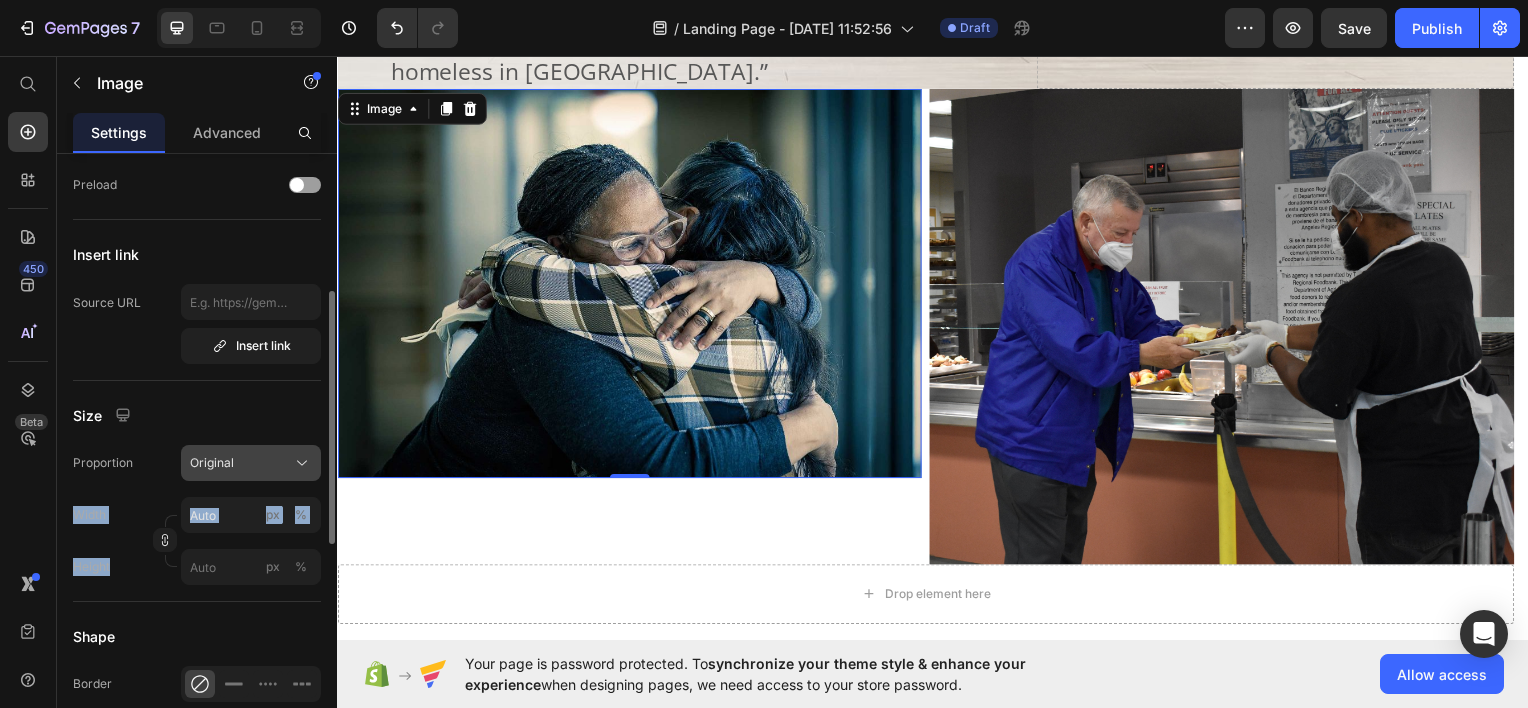 drag, startPoint x: 243, startPoint y: 541, endPoint x: 299, endPoint y: 464, distance: 95.2103 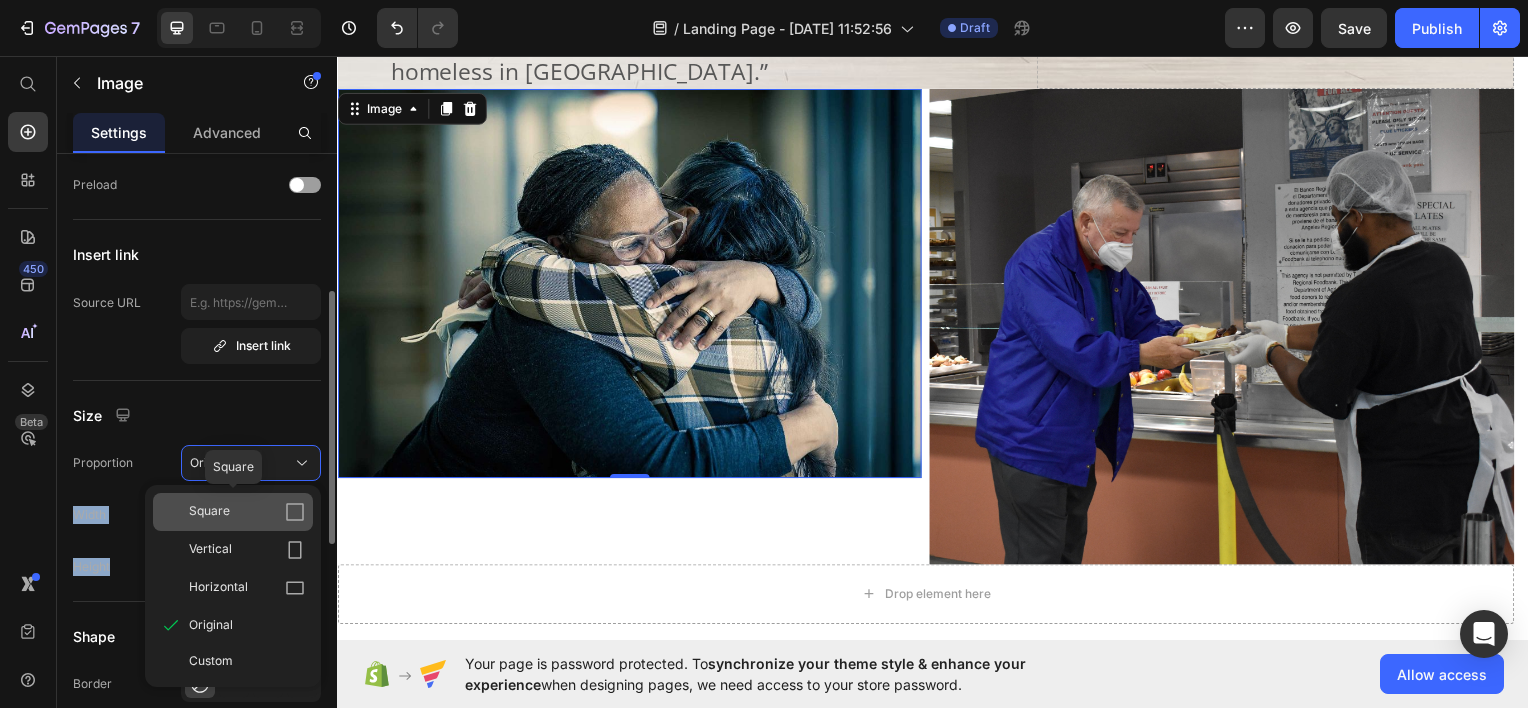 click on "Square" at bounding box center [247, 512] 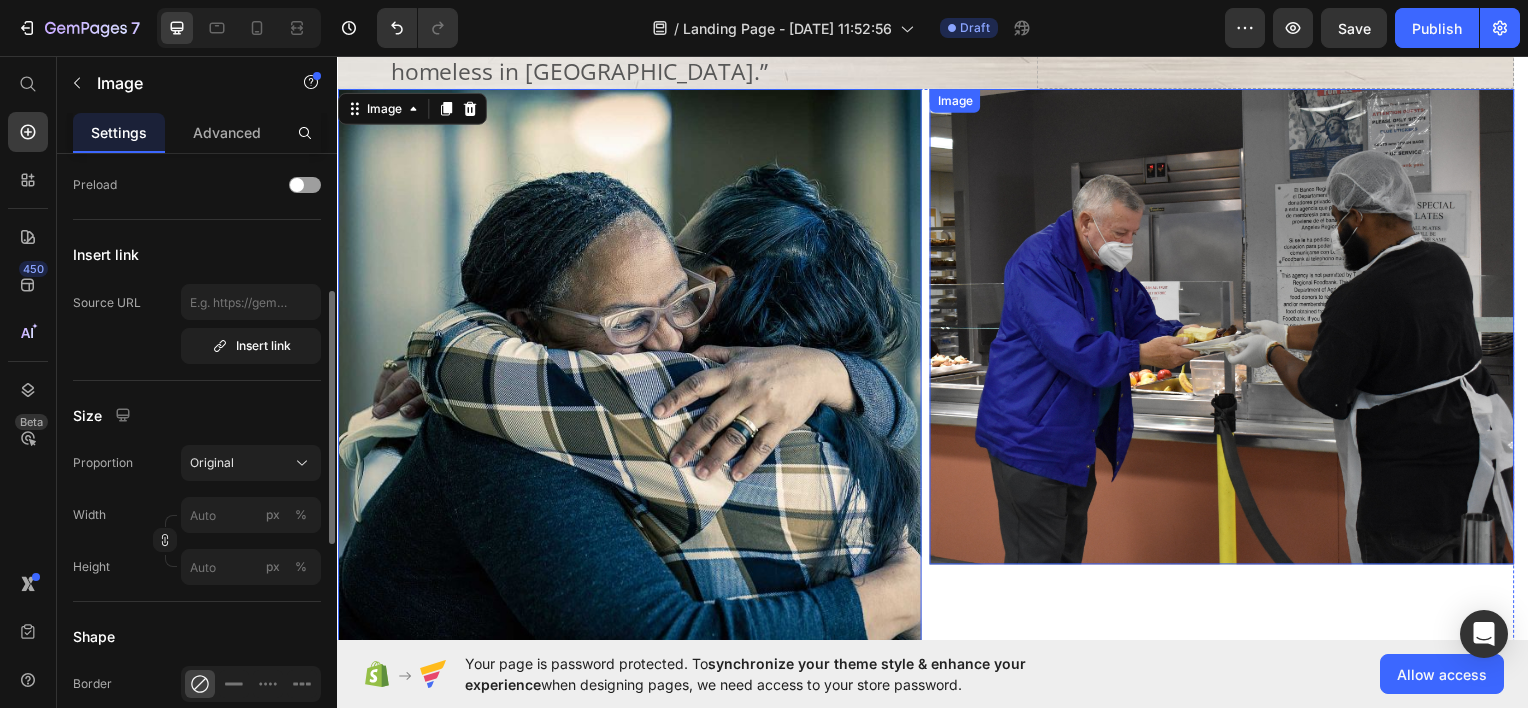 click at bounding box center [1227, 327] 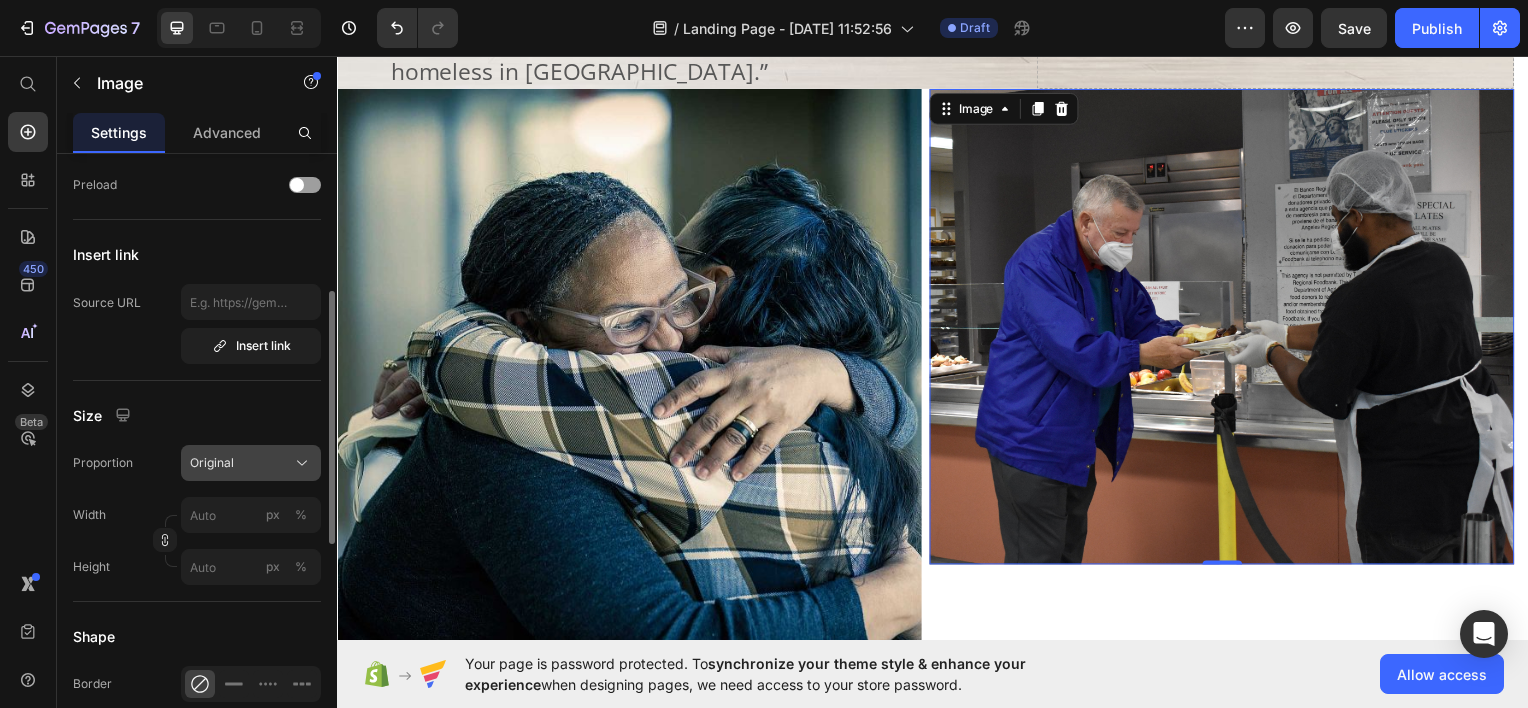 click on "Original" 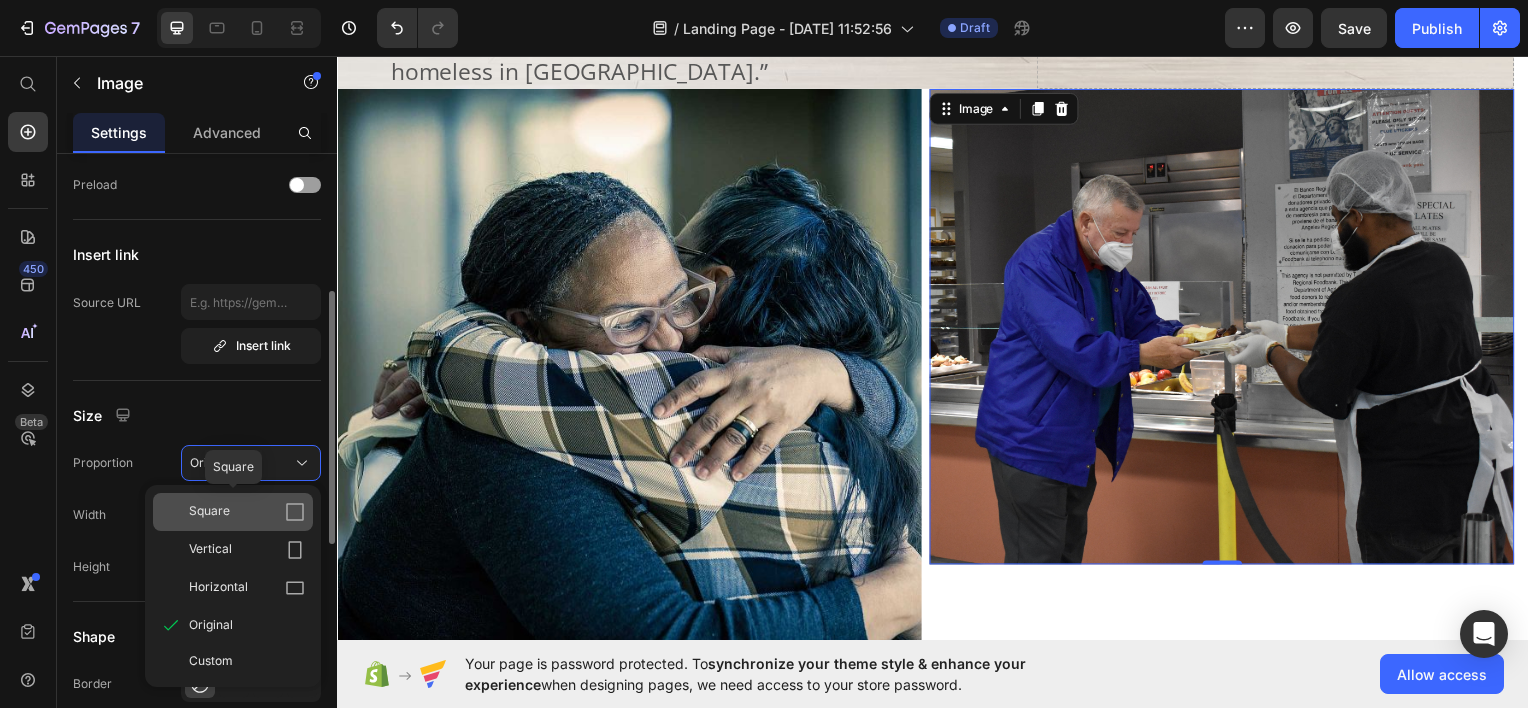 click on "Square" at bounding box center (247, 512) 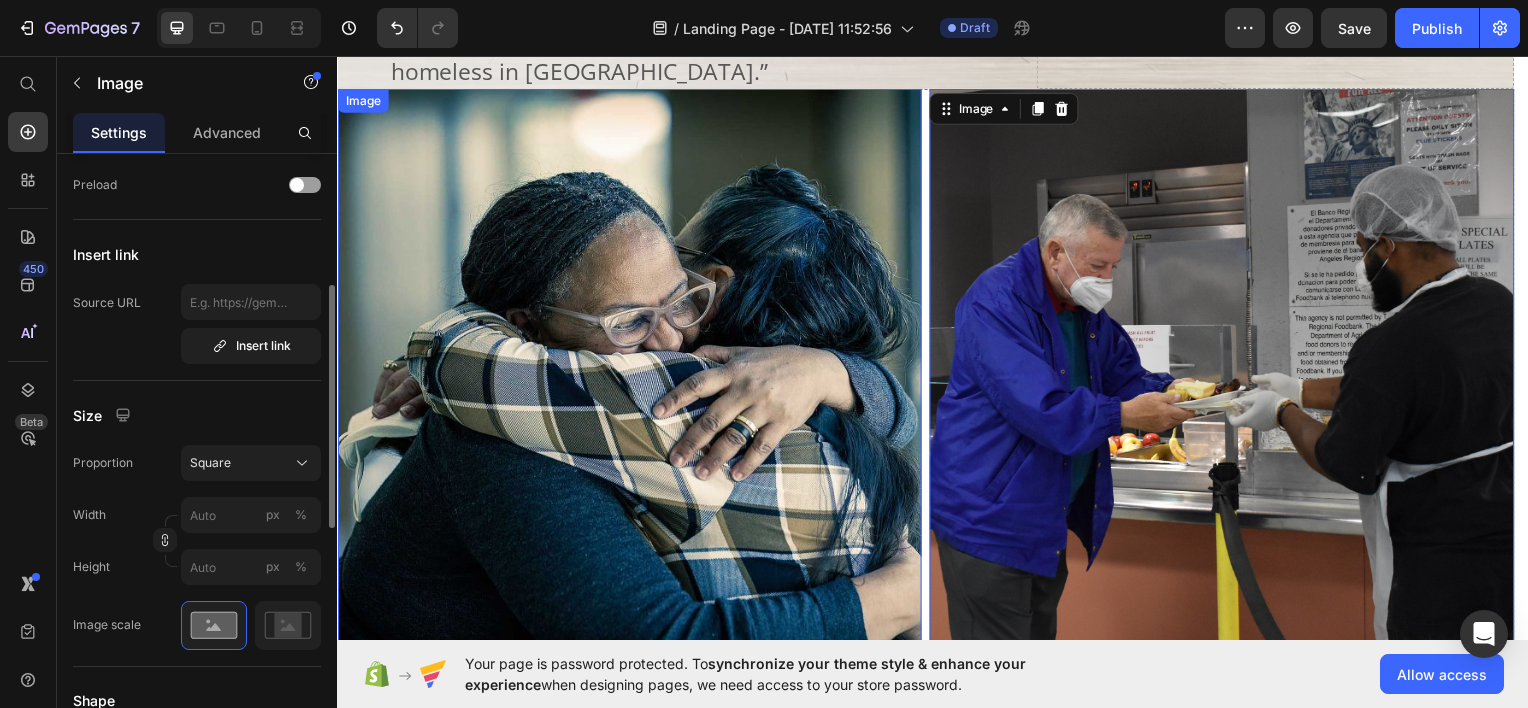 click at bounding box center (631, 382) 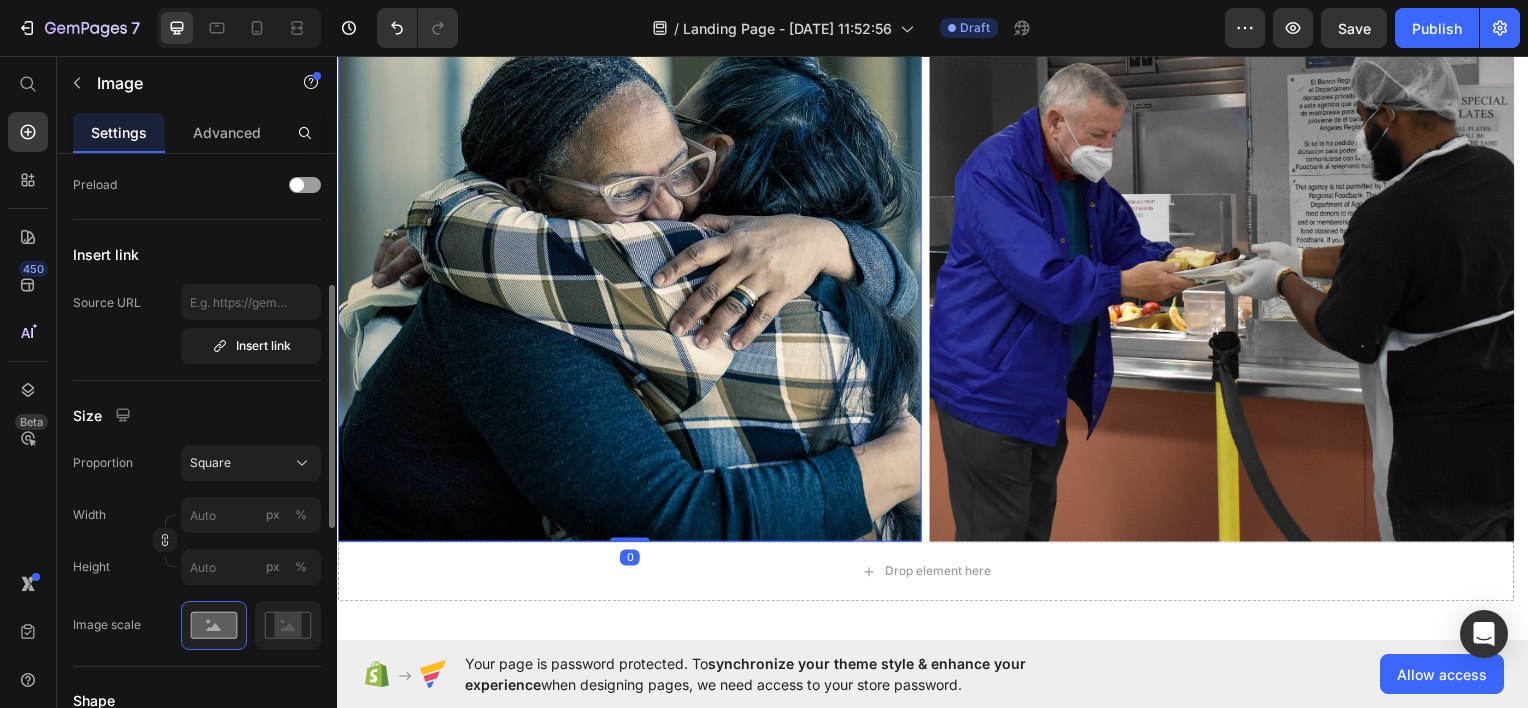 scroll, scrollTop: 642, scrollLeft: 0, axis: vertical 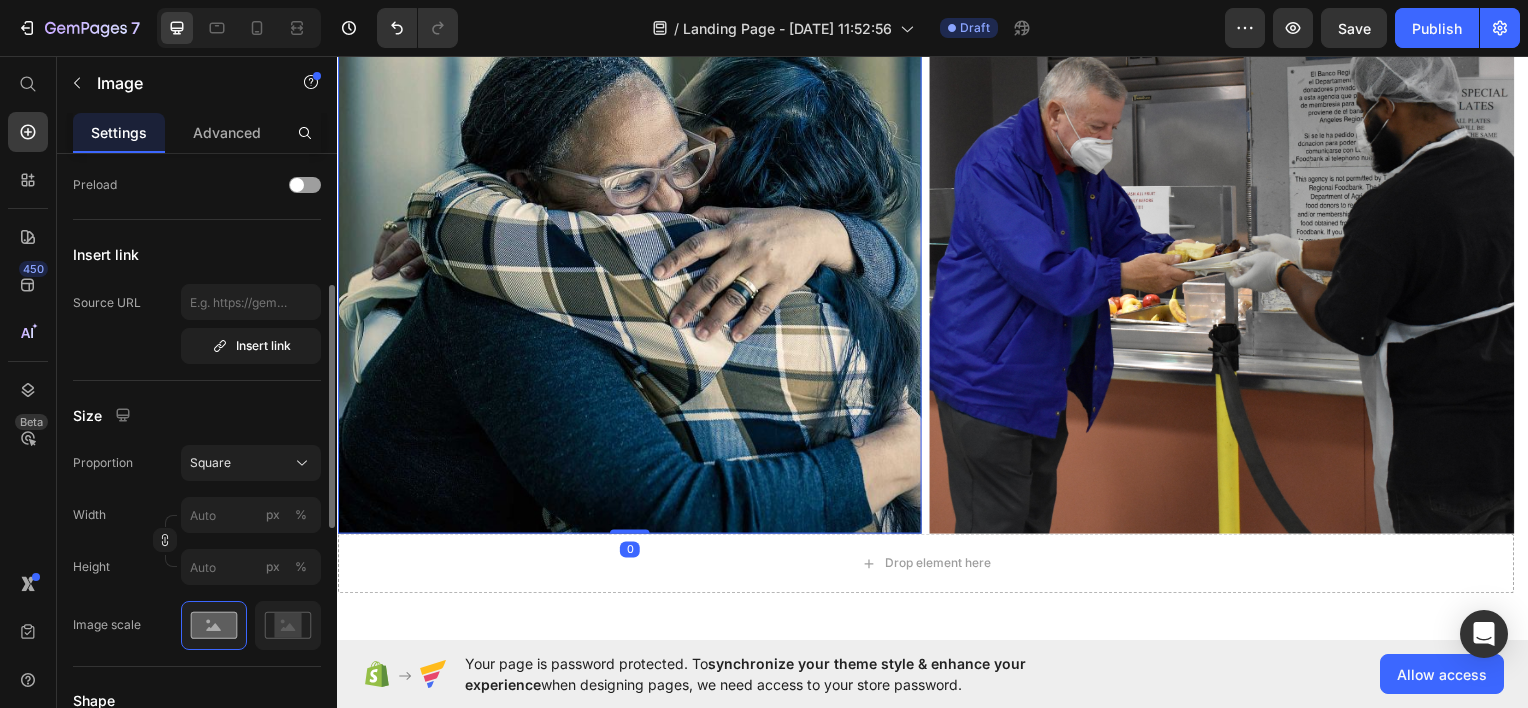 drag, startPoint x: 634, startPoint y: 534, endPoint x: 653, endPoint y: 433, distance: 102.77159 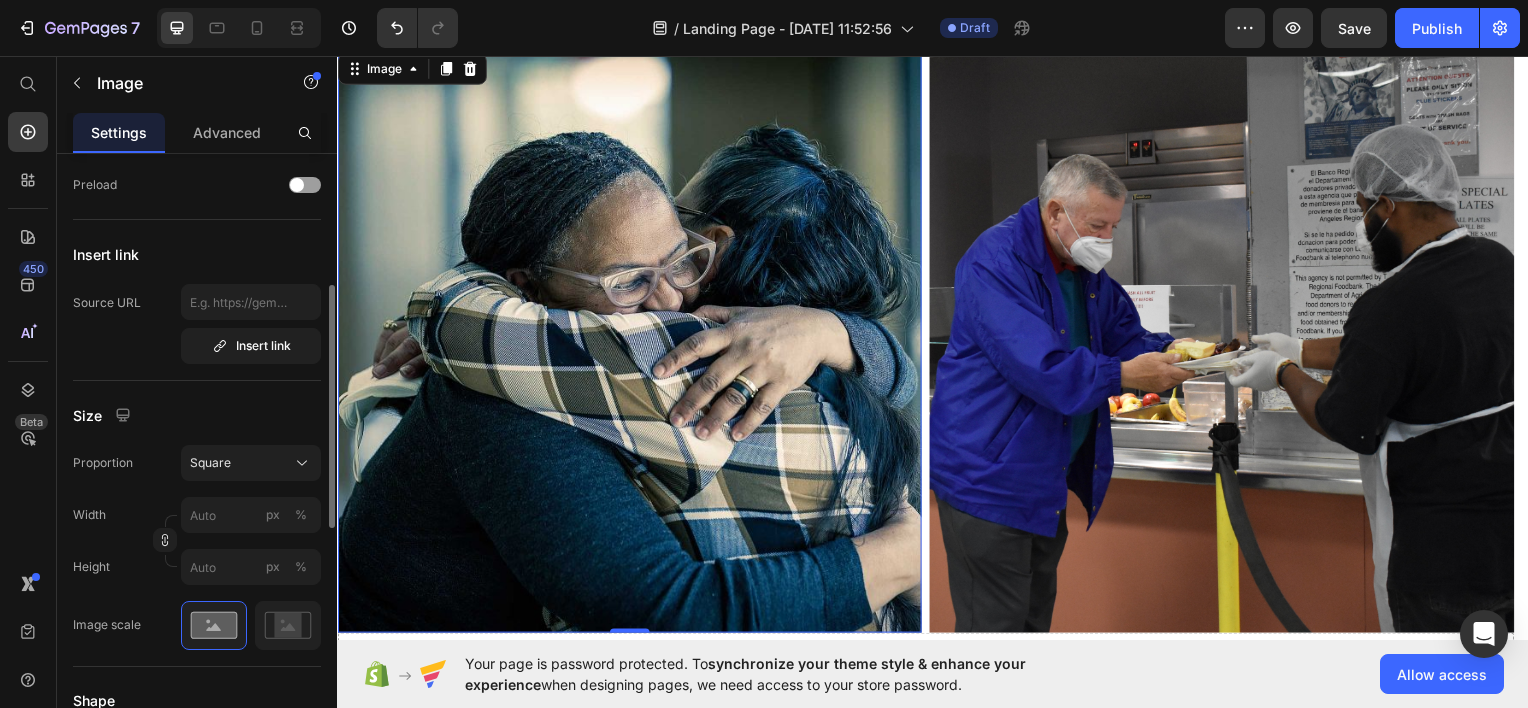scroll, scrollTop: 546, scrollLeft: 0, axis: vertical 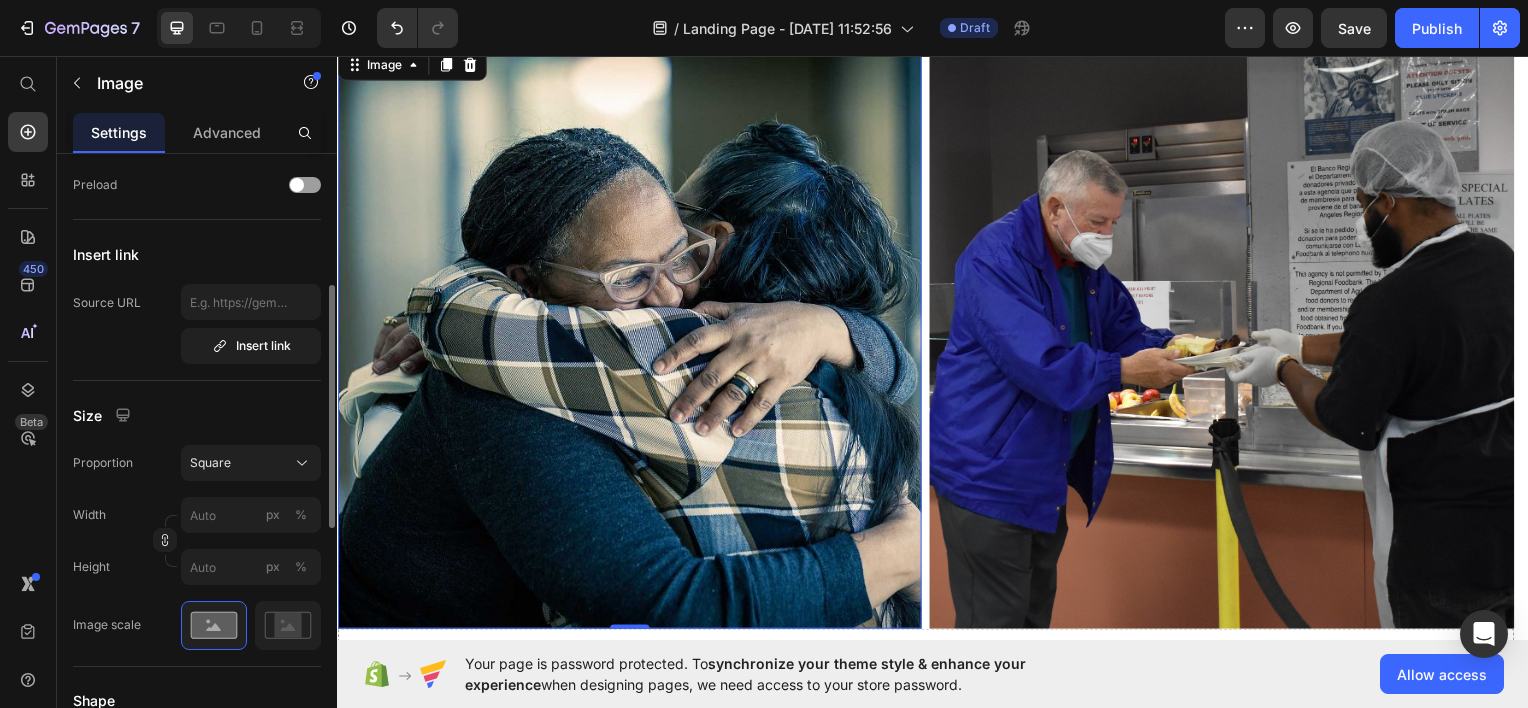 click at bounding box center [631, 338] 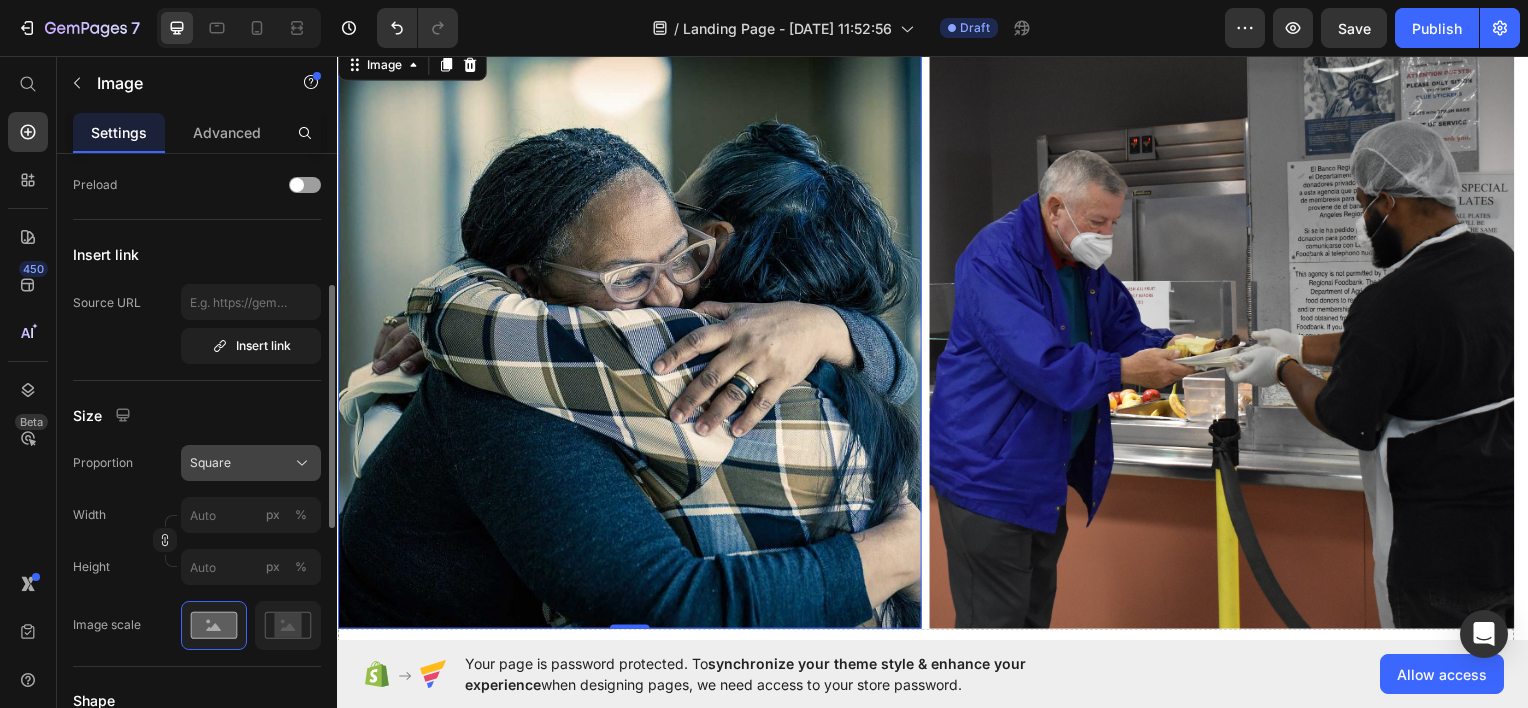 click 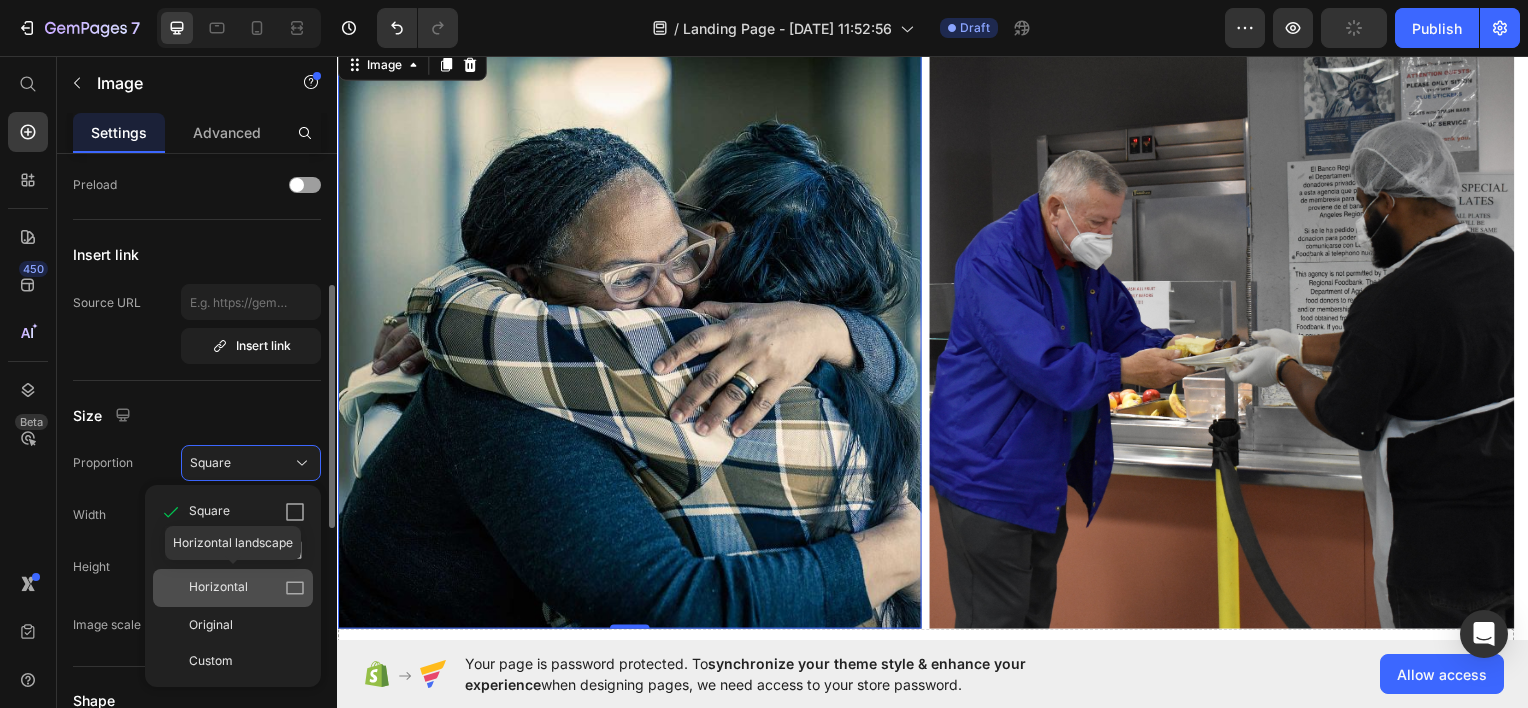click on "Horizontal" at bounding box center (247, 588) 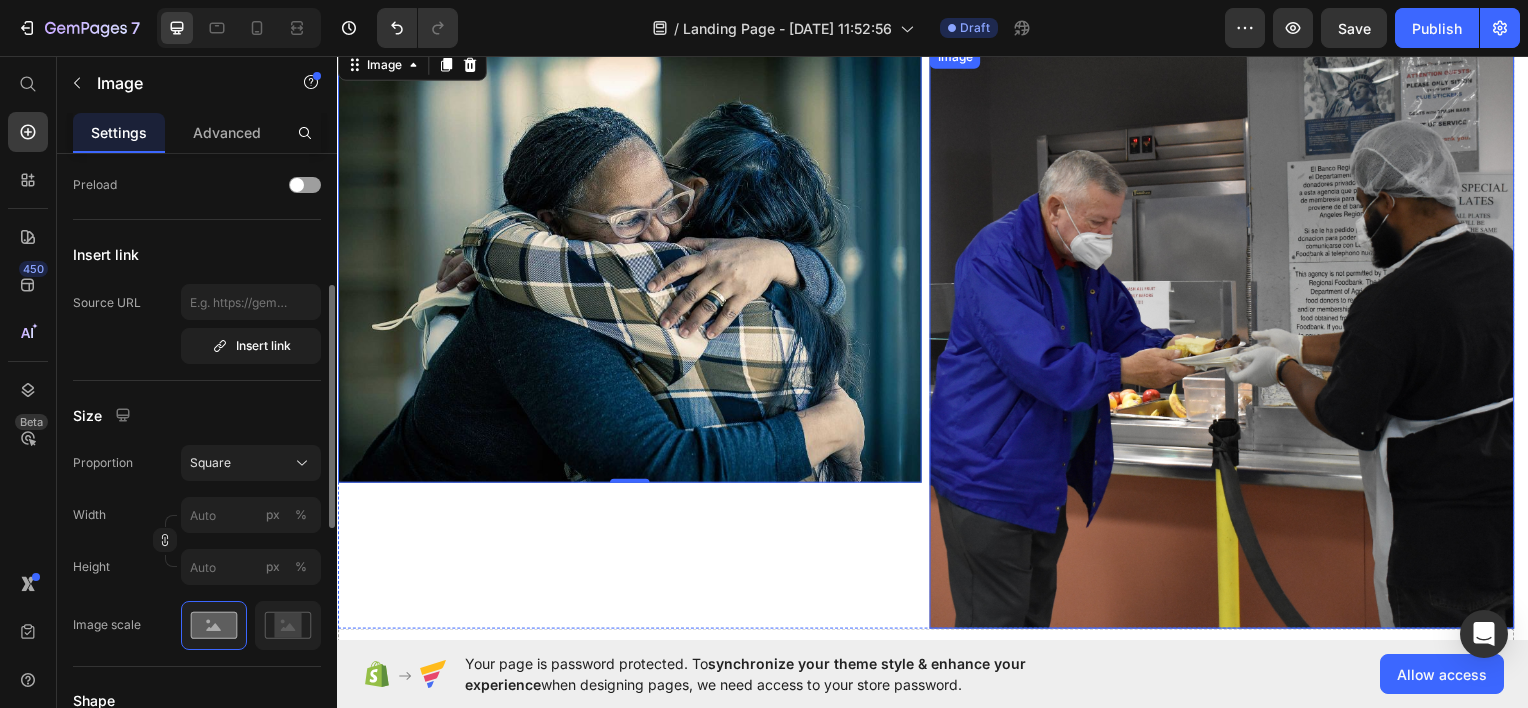click at bounding box center [1227, 338] 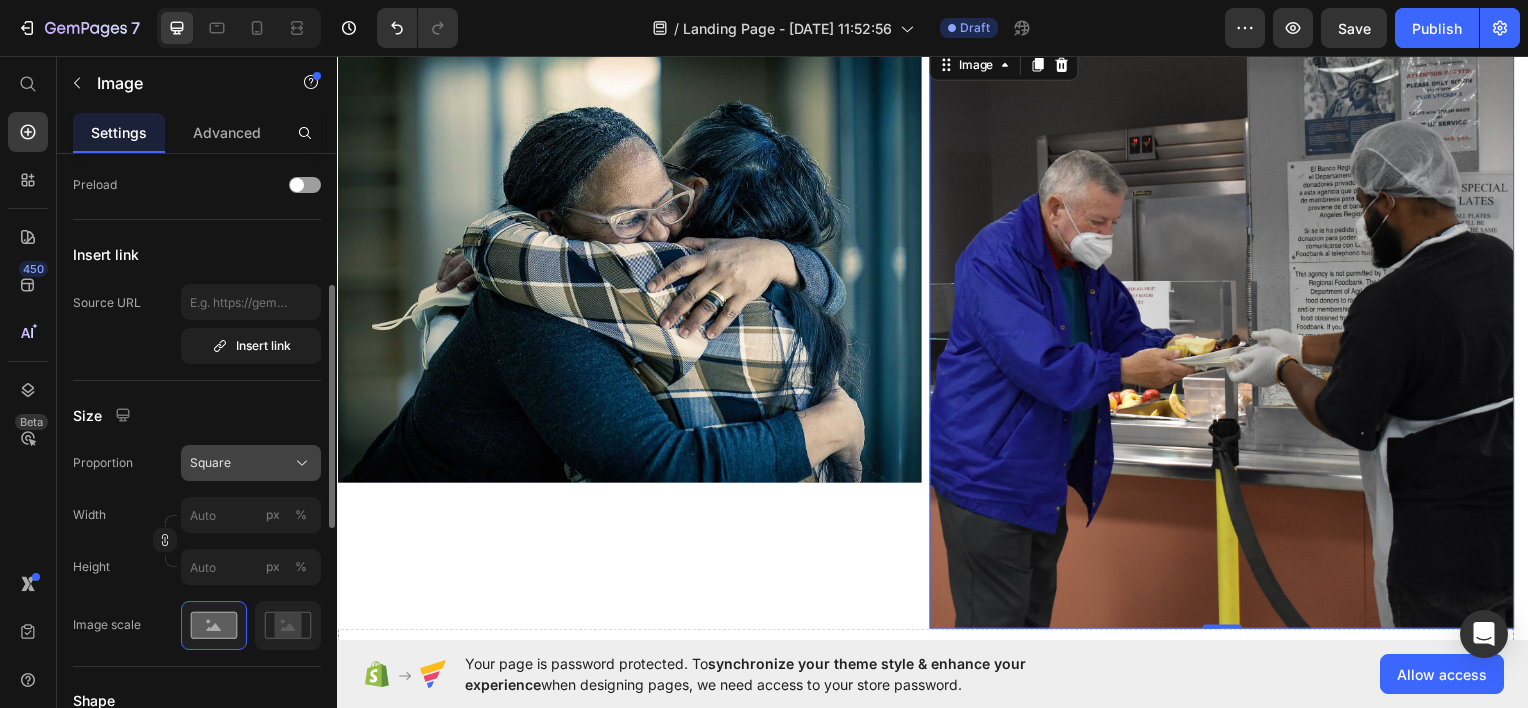 click 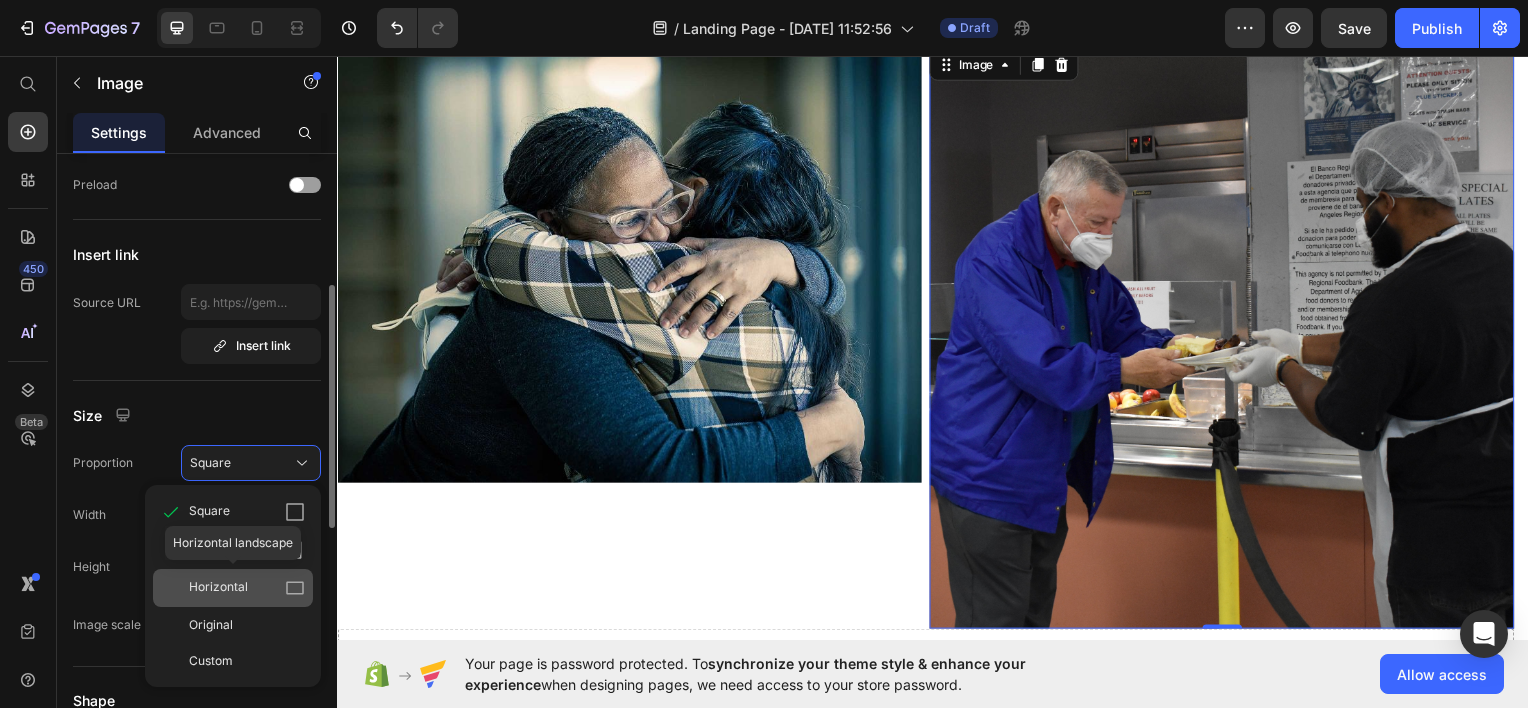click on "Horizontal" at bounding box center [247, 588] 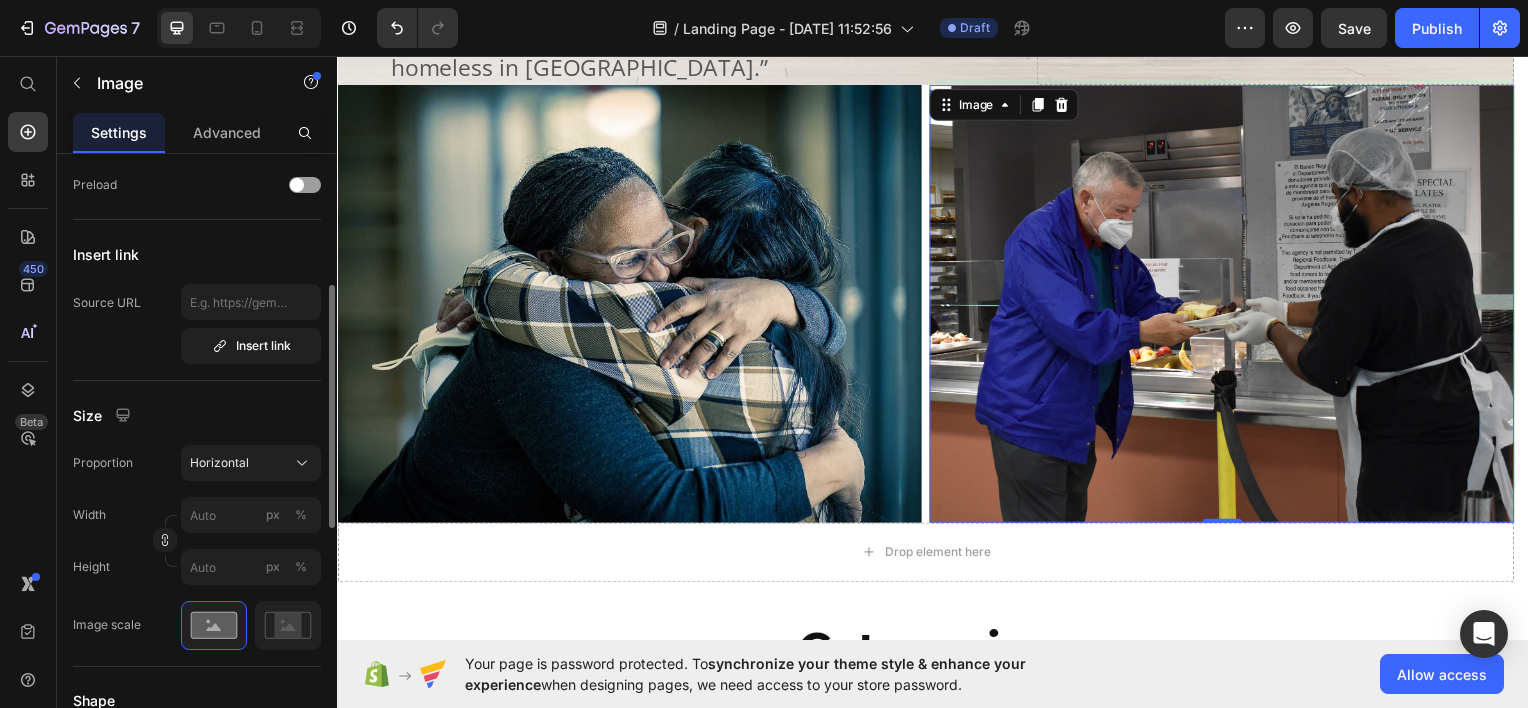 scroll, scrollTop: 578, scrollLeft: 0, axis: vertical 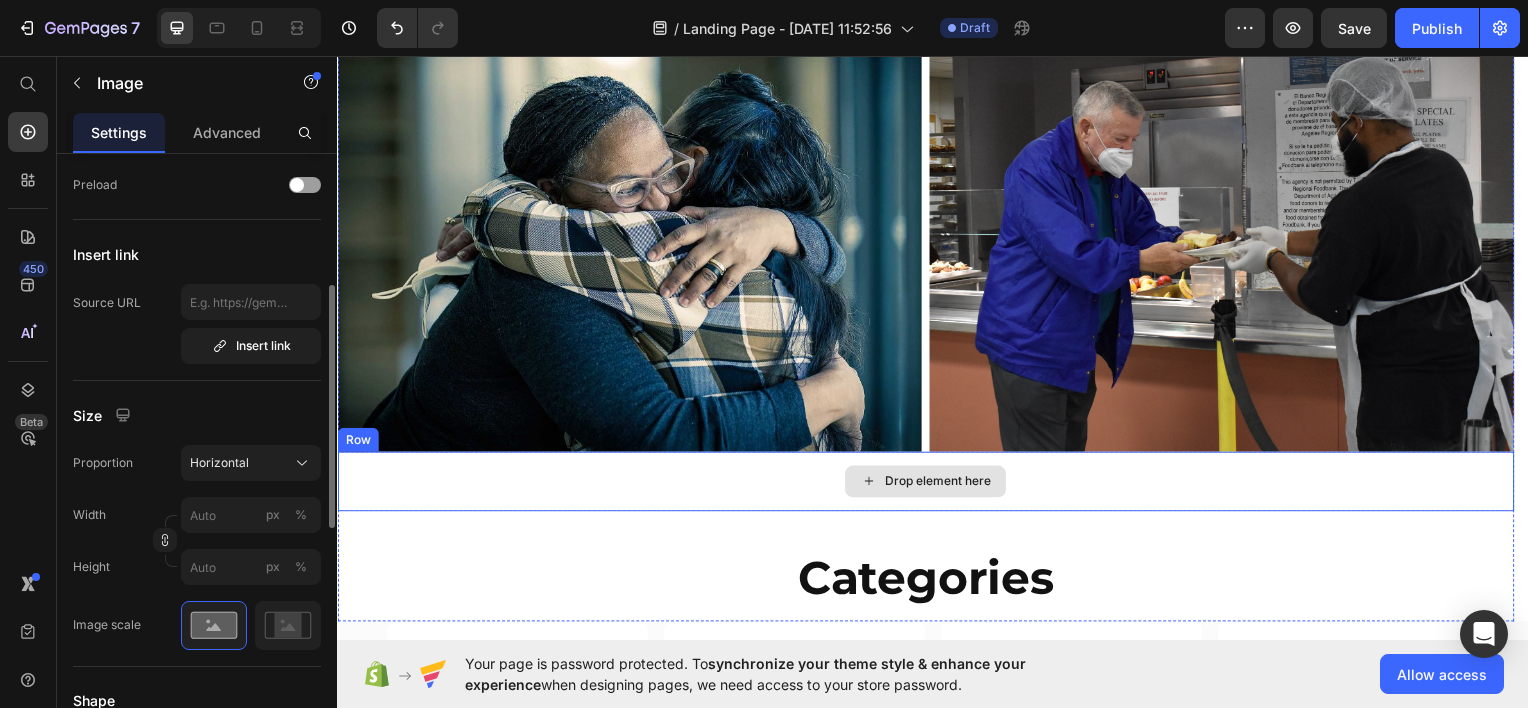 click on "Drop element here" at bounding box center (941, 483) 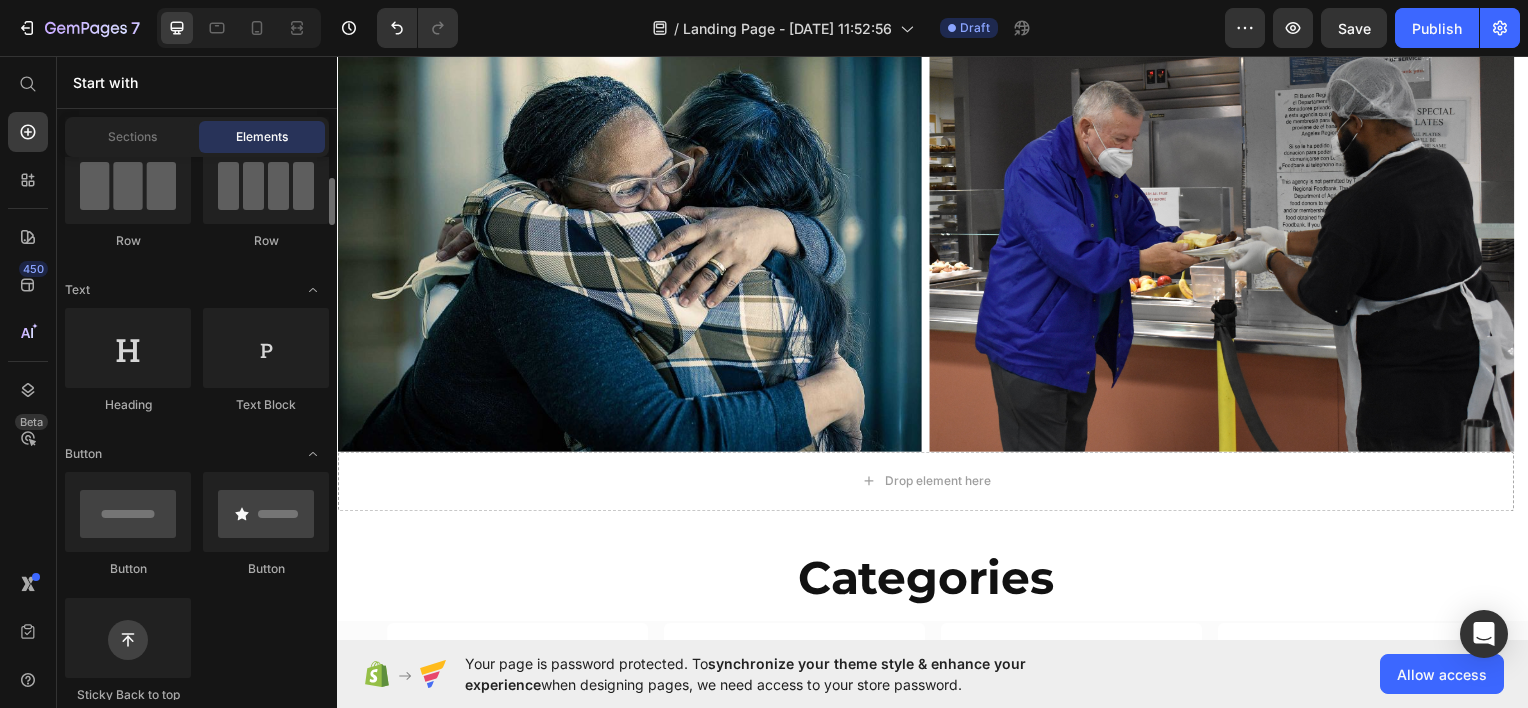 scroll, scrollTop: 179, scrollLeft: 0, axis: vertical 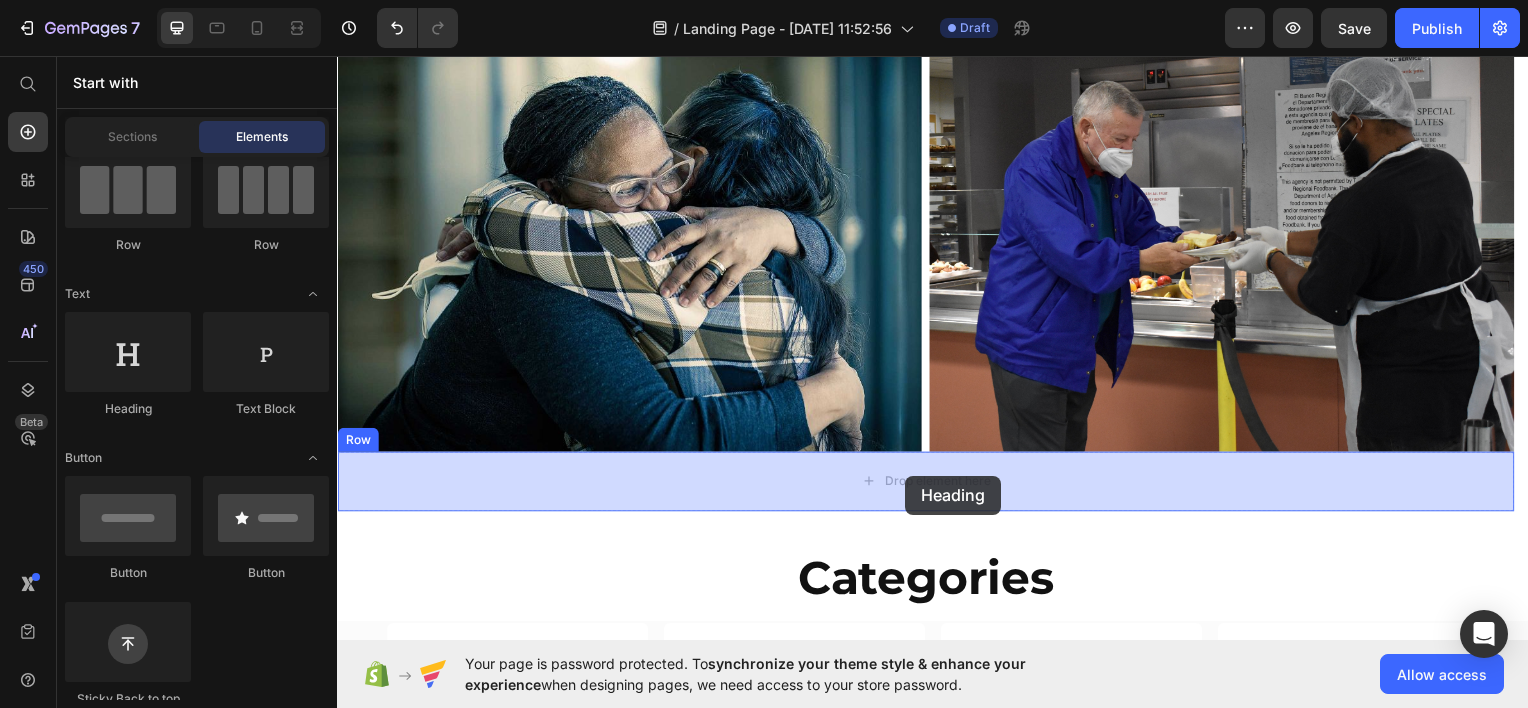 drag, startPoint x: 458, startPoint y: 416, endPoint x: 909, endPoint y: 478, distance: 455.2417 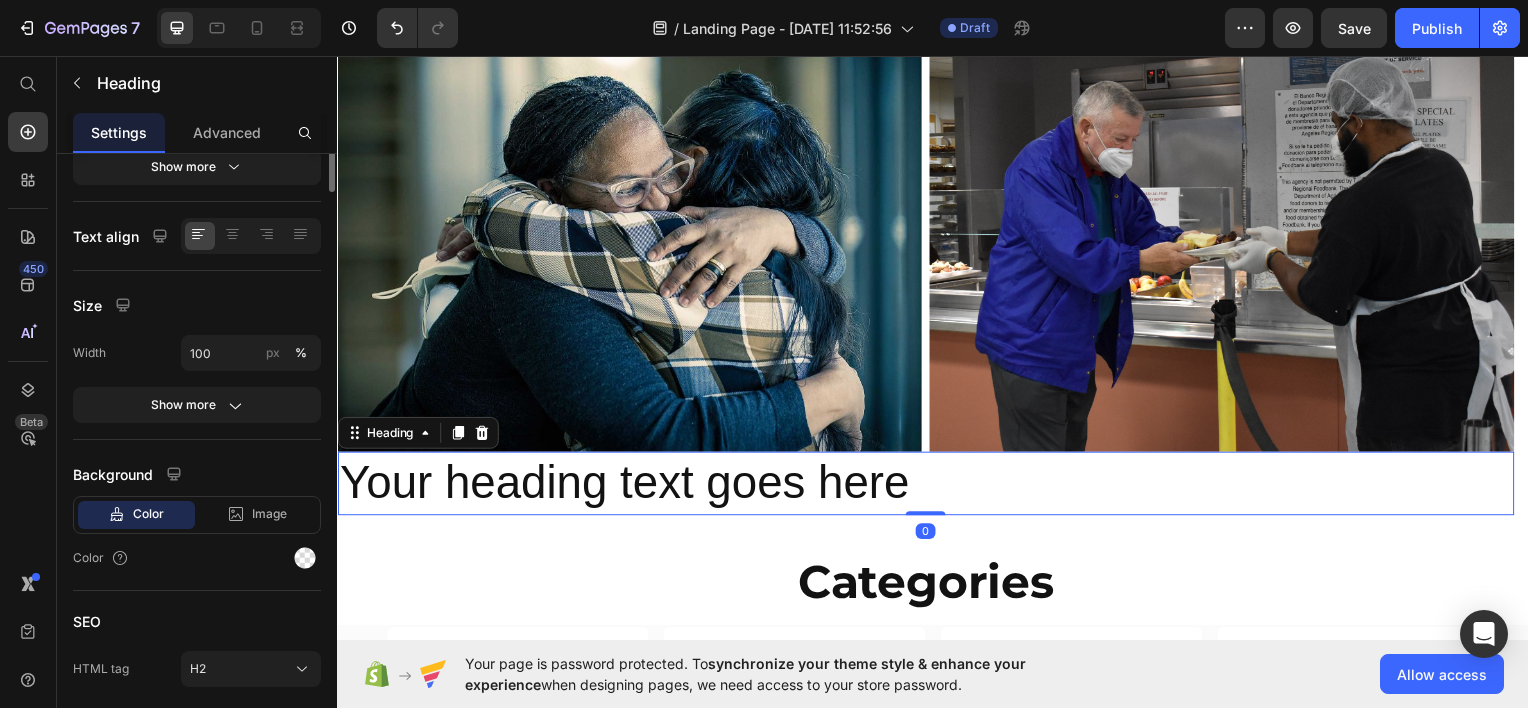 scroll, scrollTop: 0, scrollLeft: 0, axis: both 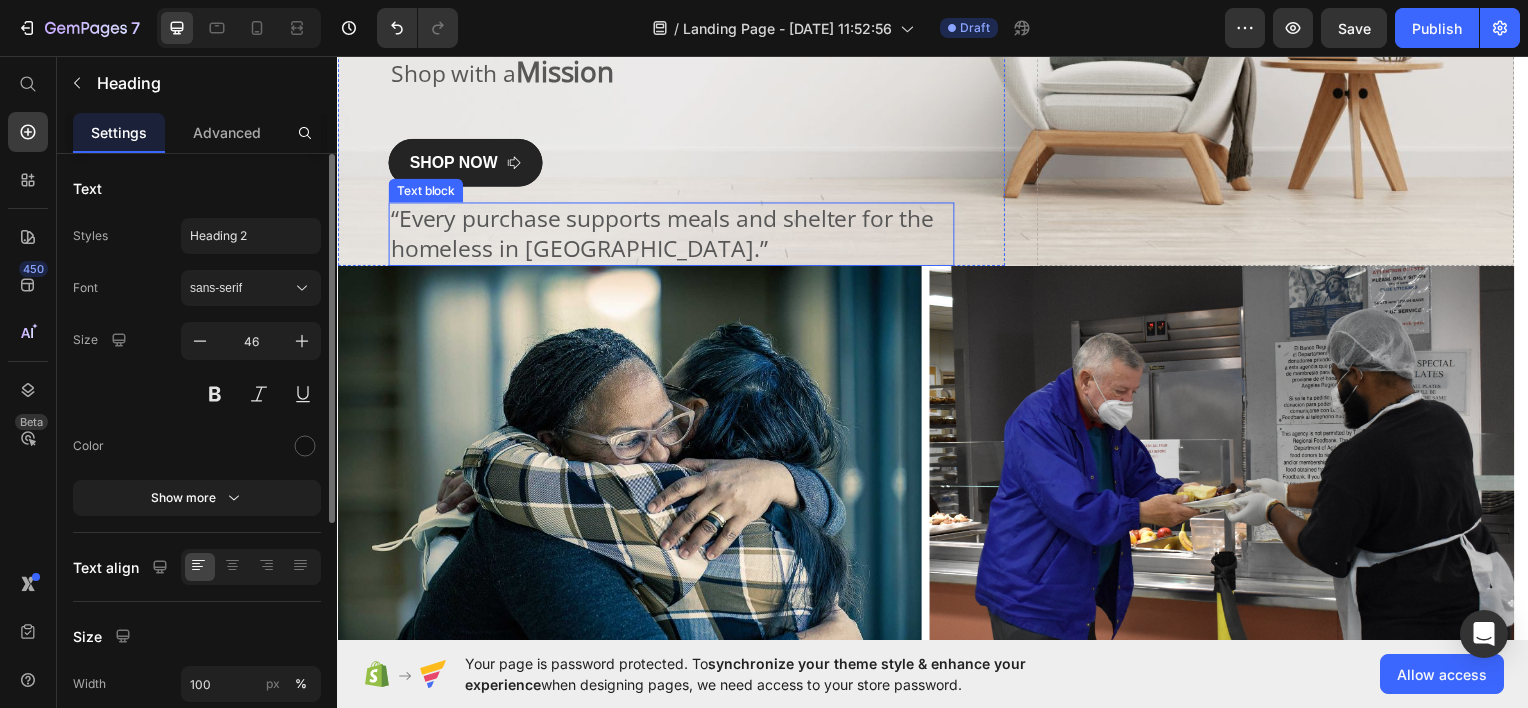 click on "“Every purchase supports meals and shelter for the homeless in [GEOGRAPHIC_DATA].”" at bounding box center [673, 234] 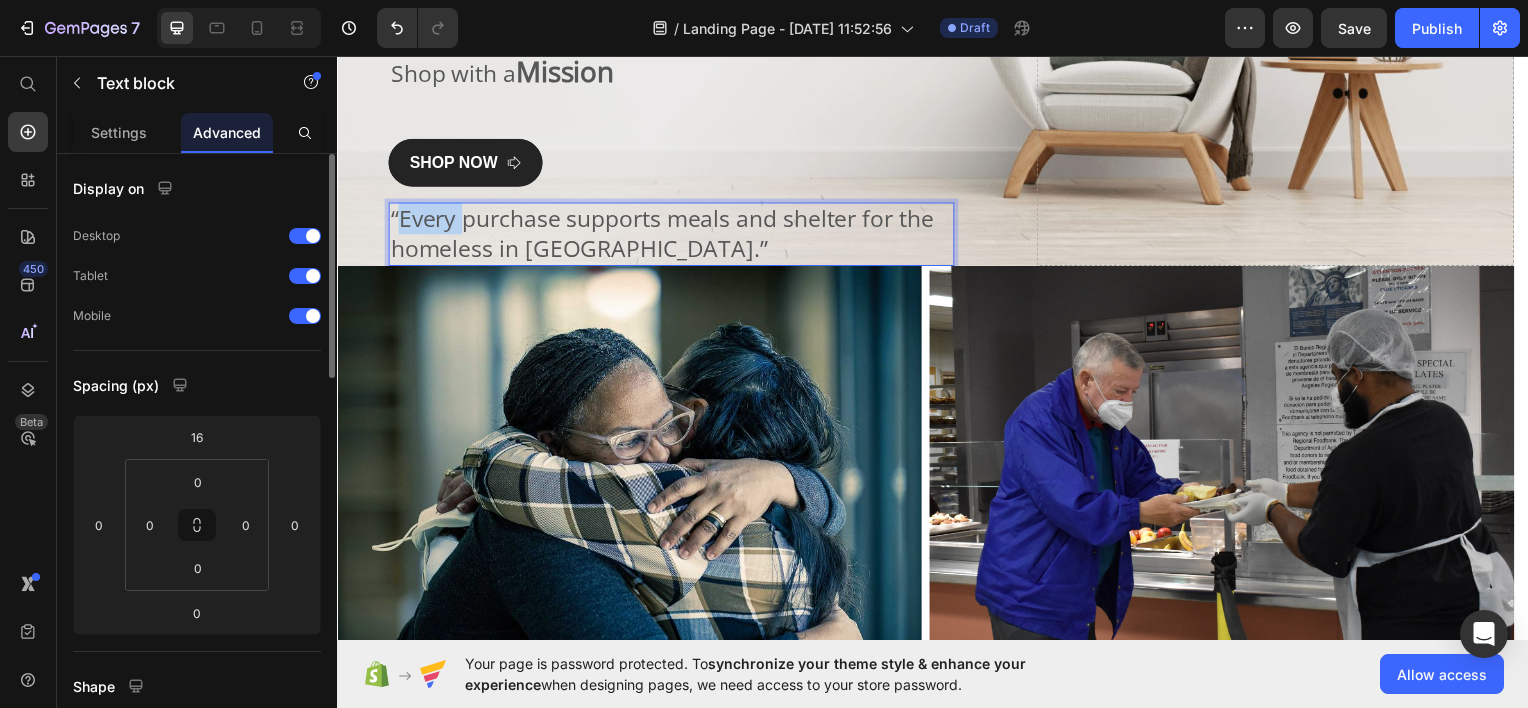 click on "“Every purchase supports meals and shelter for the homeless in [GEOGRAPHIC_DATA].”" at bounding box center [673, 234] 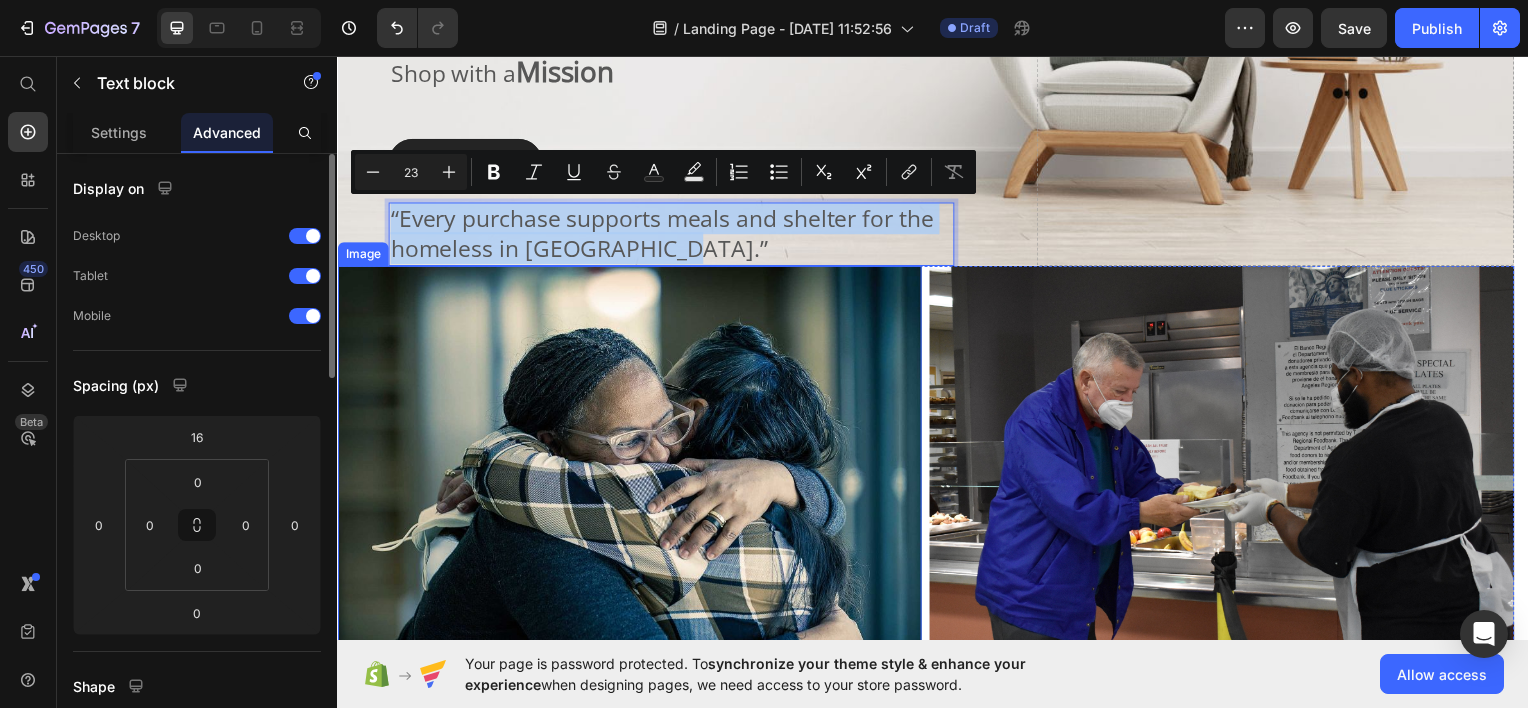 drag, startPoint x: 394, startPoint y: 215, endPoint x: 705, endPoint y: 282, distance: 318.1352 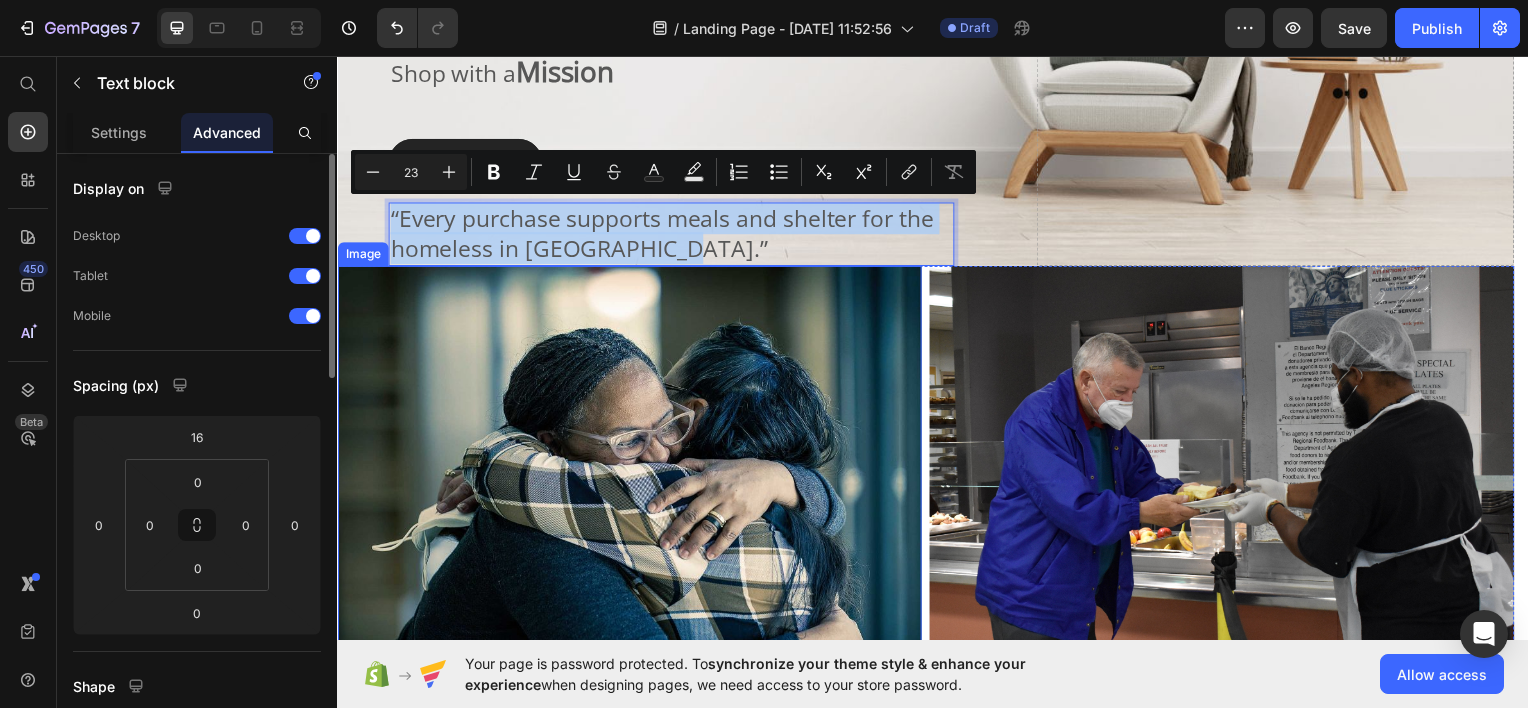 click on "Image Row Union Rescue Market Heading Shop with a  Mission Text block
SHOP NOW Button “Every purchase supports meals and shelter for the homeless in [GEOGRAPHIC_DATA].” Text block   0 Row
Drop element here Hero Banner Image Image Row Your heading text goes here Heading Row Categories Heading Row" at bounding box center (929, 327) 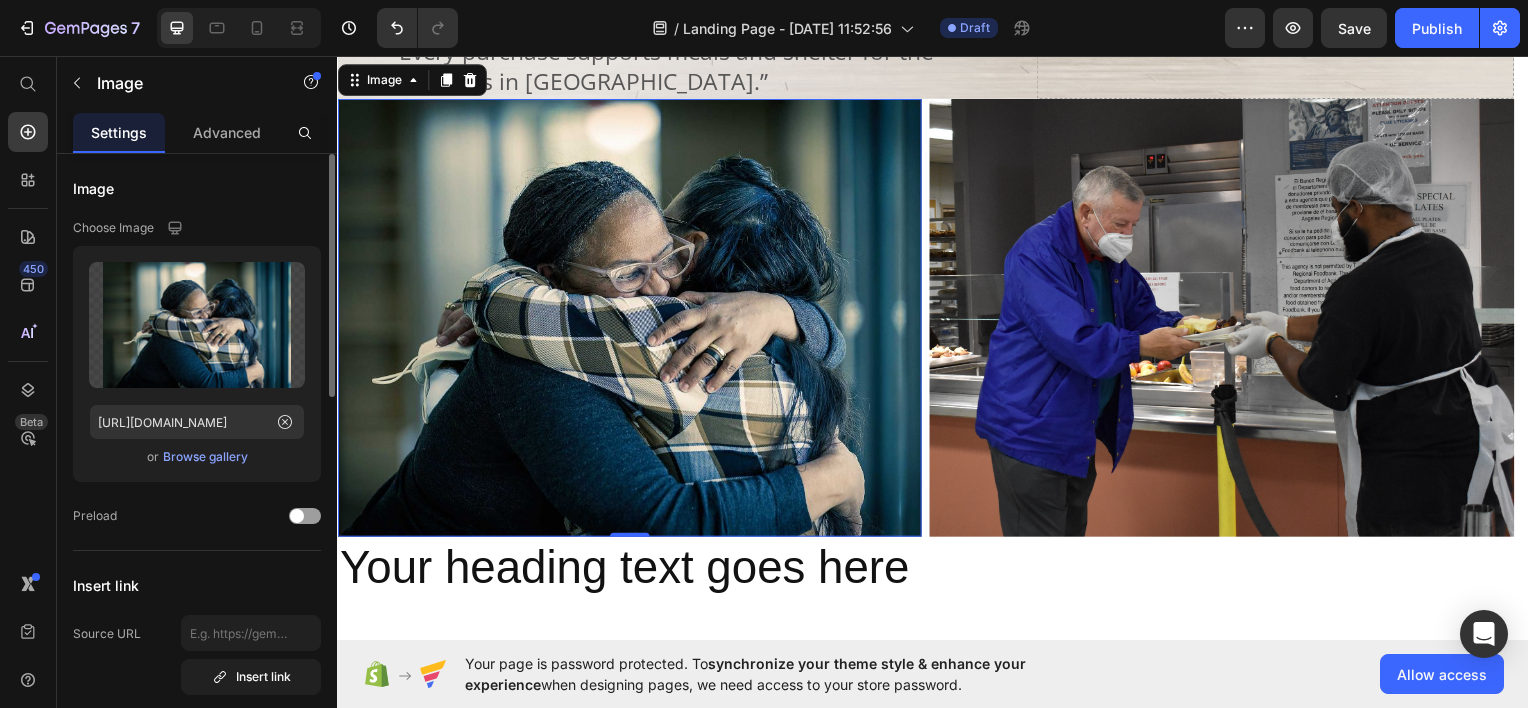 scroll, scrollTop: 503, scrollLeft: 0, axis: vertical 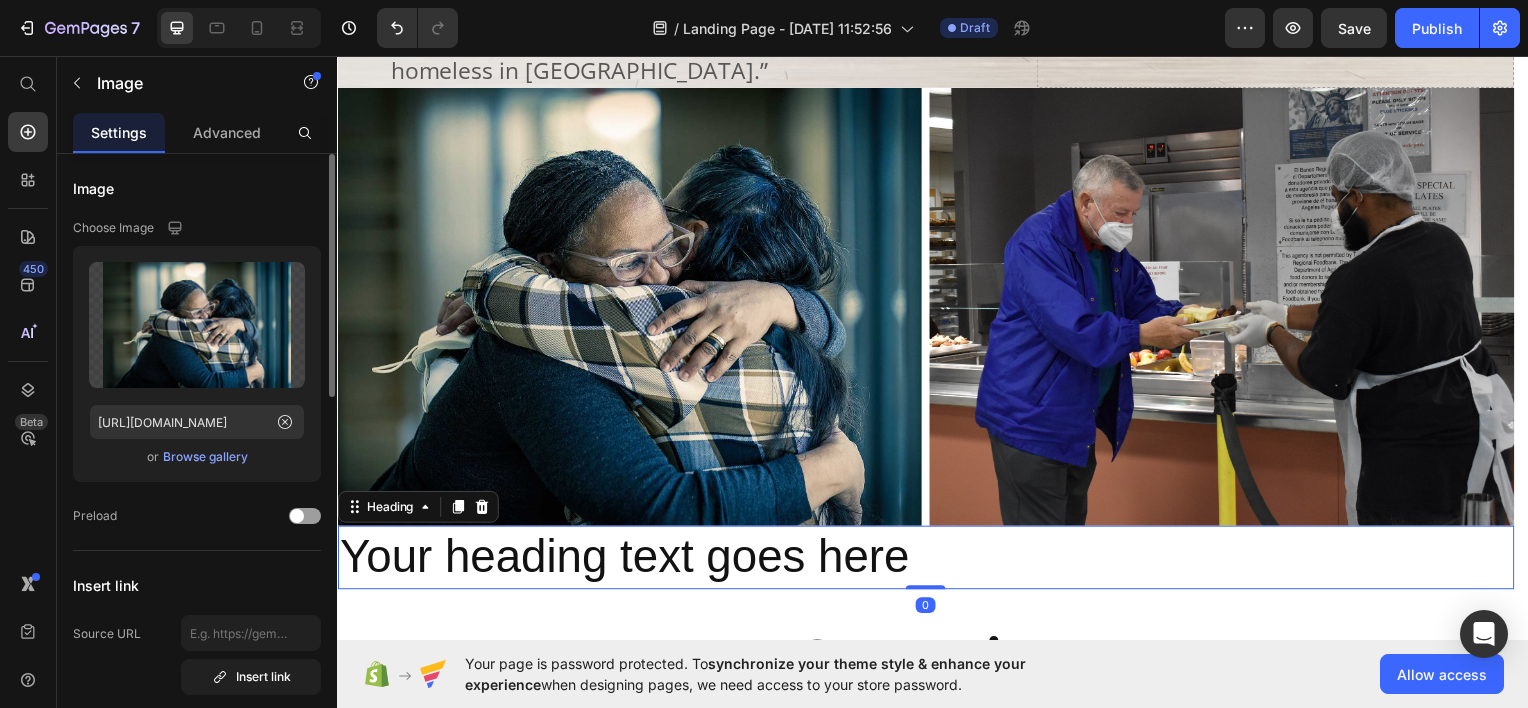 click on "Your heading text goes here" at bounding box center [929, 560] 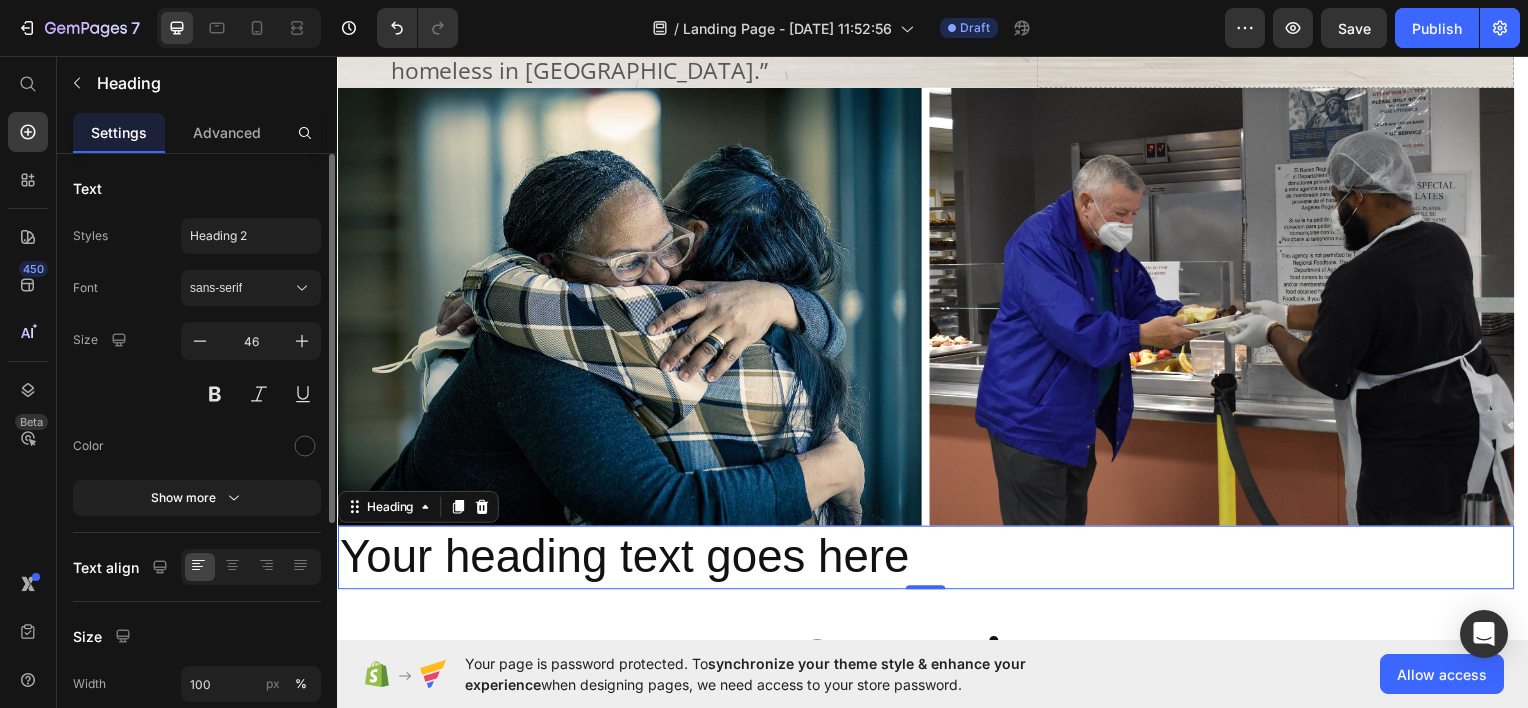 click on "Your heading text goes here" at bounding box center (929, 560) 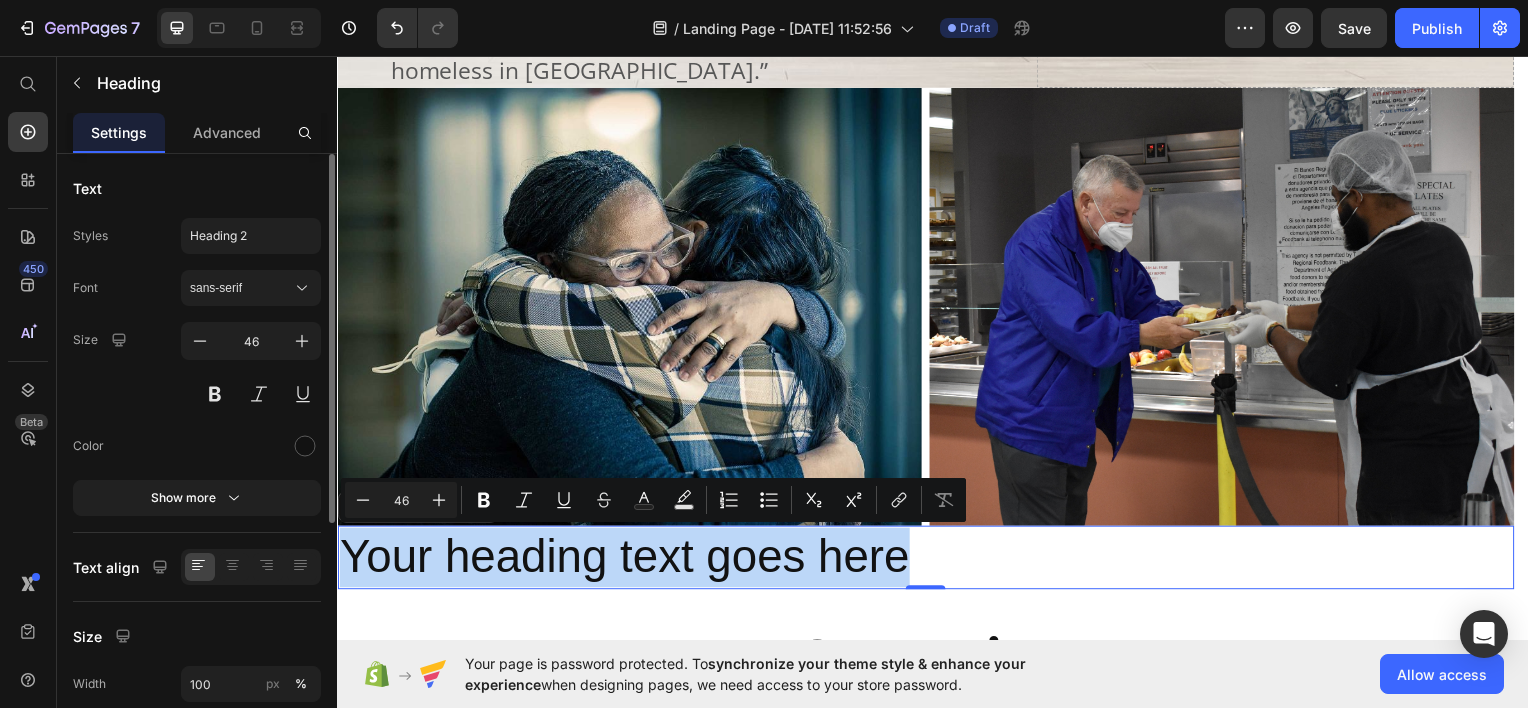 drag, startPoint x: 906, startPoint y: 563, endPoint x: 279, endPoint y: 571, distance: 627.051 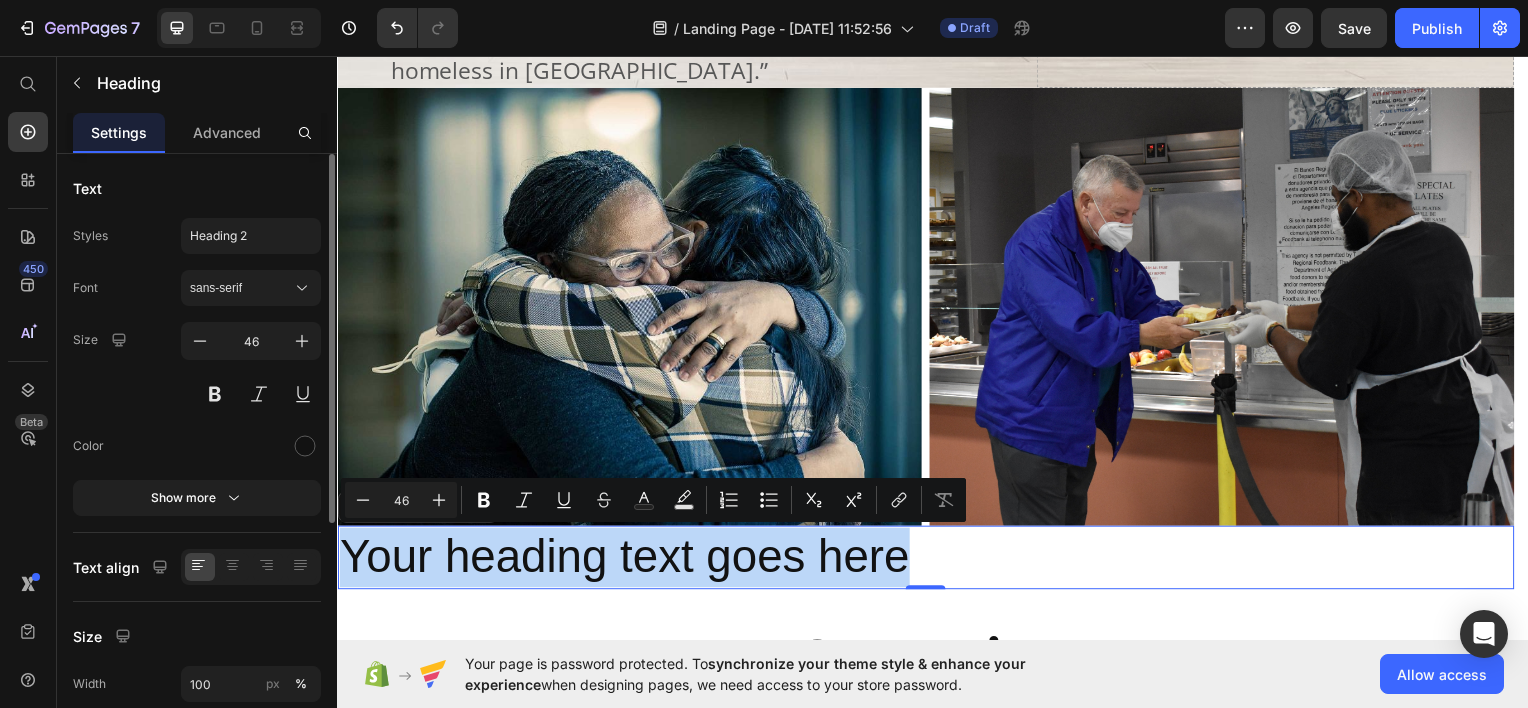 click on "Header Image Row Union Rescue Market Heading Shop with a  Mission Text block
SHOP NOW Button “Every purchase supports meals and shelter for the homeless in [GEOGRAPHIC_DATA].” Text block Row
Drop element here Hero Banner Image Image Row Your heading text goes here Heading   0 Row Categories Heading Row Carousel Section 1 Furniture Heading
Hero Banner
Hero Banner Row
Hero Banner
Hero Banner Row
See More Button Row Appliances Heading
Hero Banner
Hero Banner Row
Hero Banner
Hero Banner Row
See More Button Row Clothing Heading
Hero Banner
Hero Banner
Hero Banner
Hero Banner Row
See More Button Row Home Decor Heading
Hero Banner
Hero Banner Row
Hero Banner" at bounding box center [937, 1045] 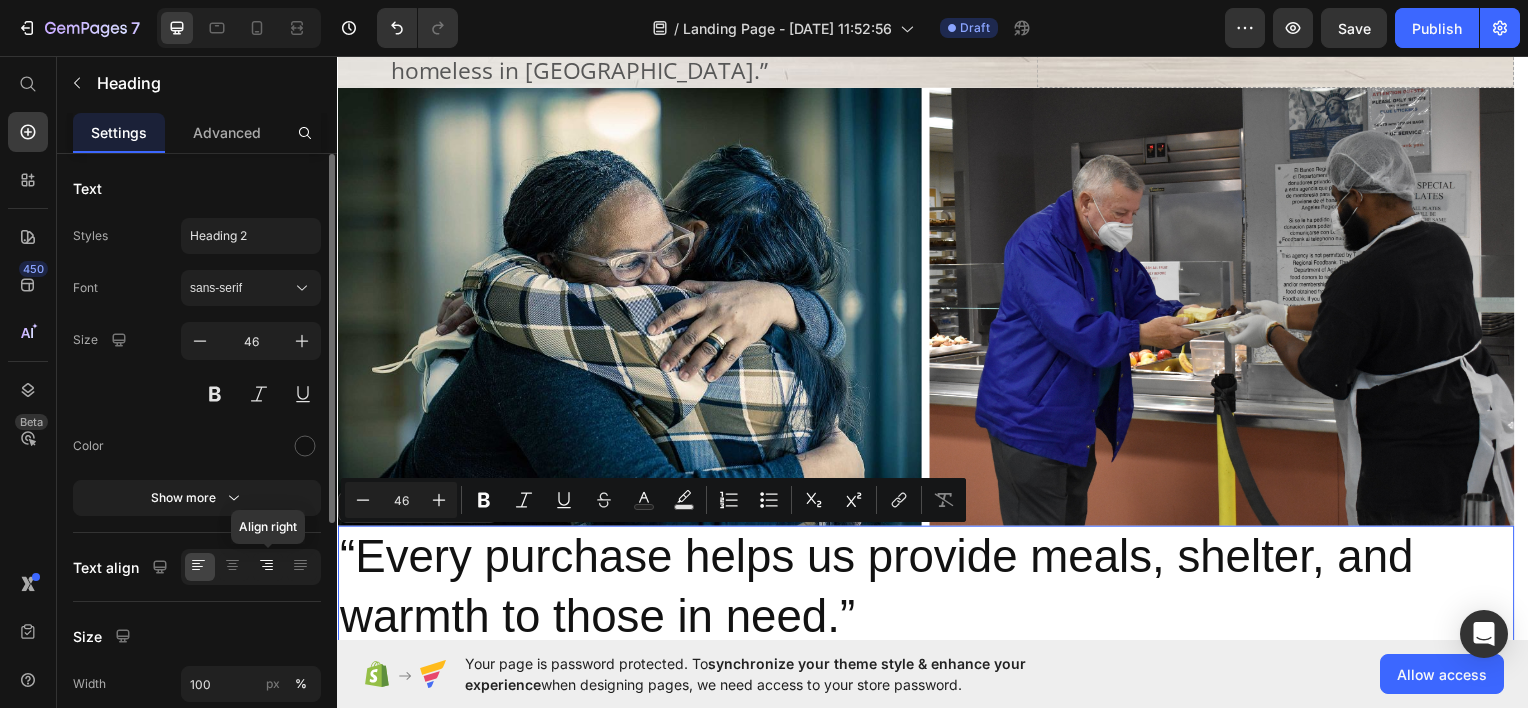scroll, scrollTop: 524, scrollLeft: 0, axis: vertical 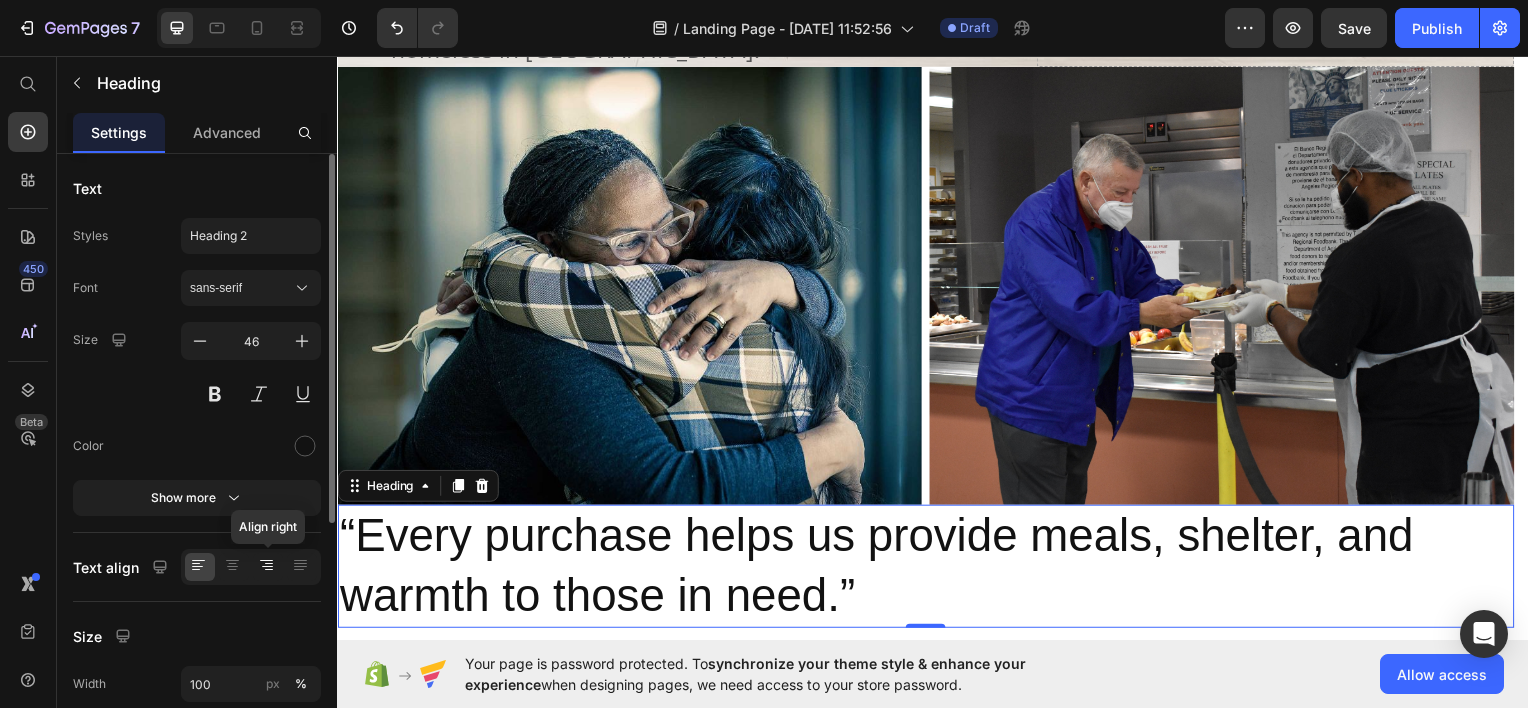 click 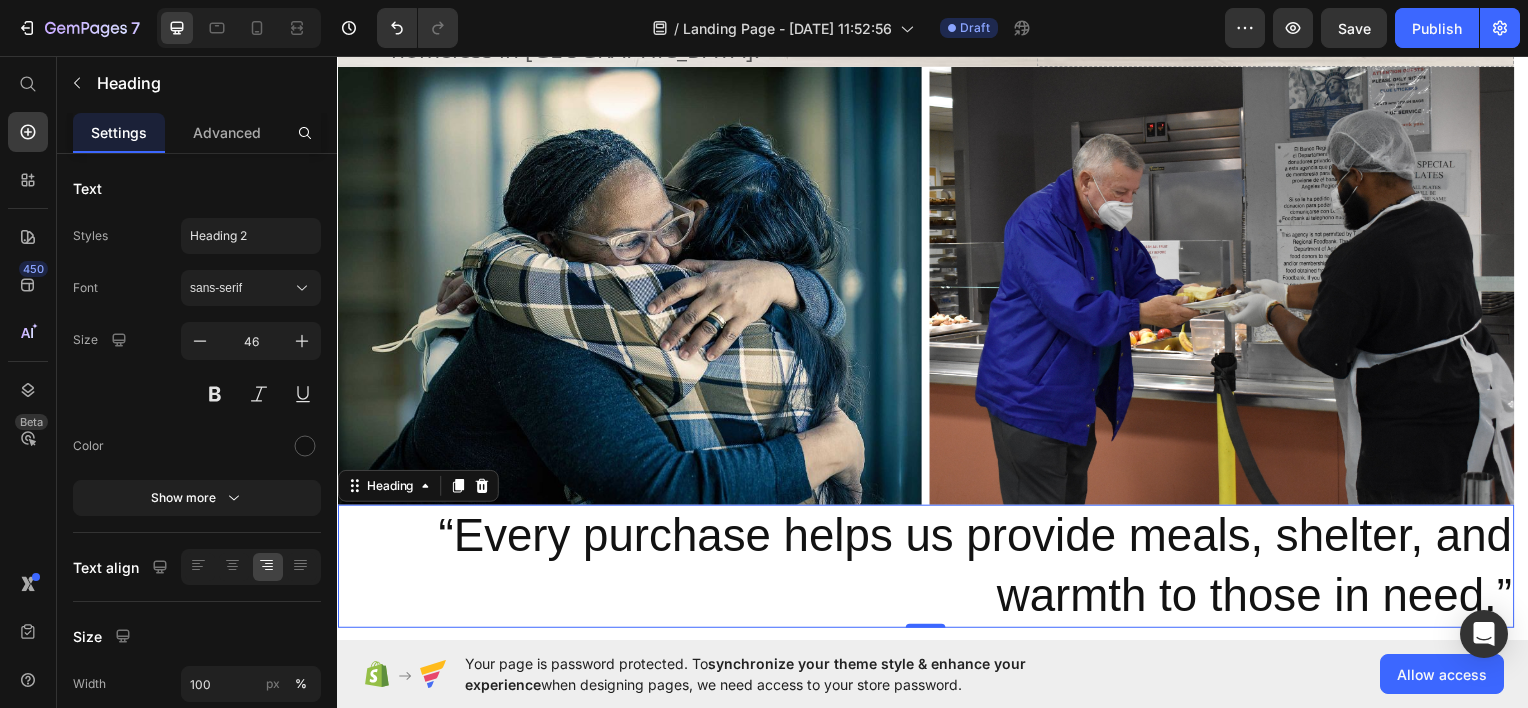 click on "“Every purchase helps us provide meals, shelter, and warmth to those in need.”" at bounding box center (929, 569) 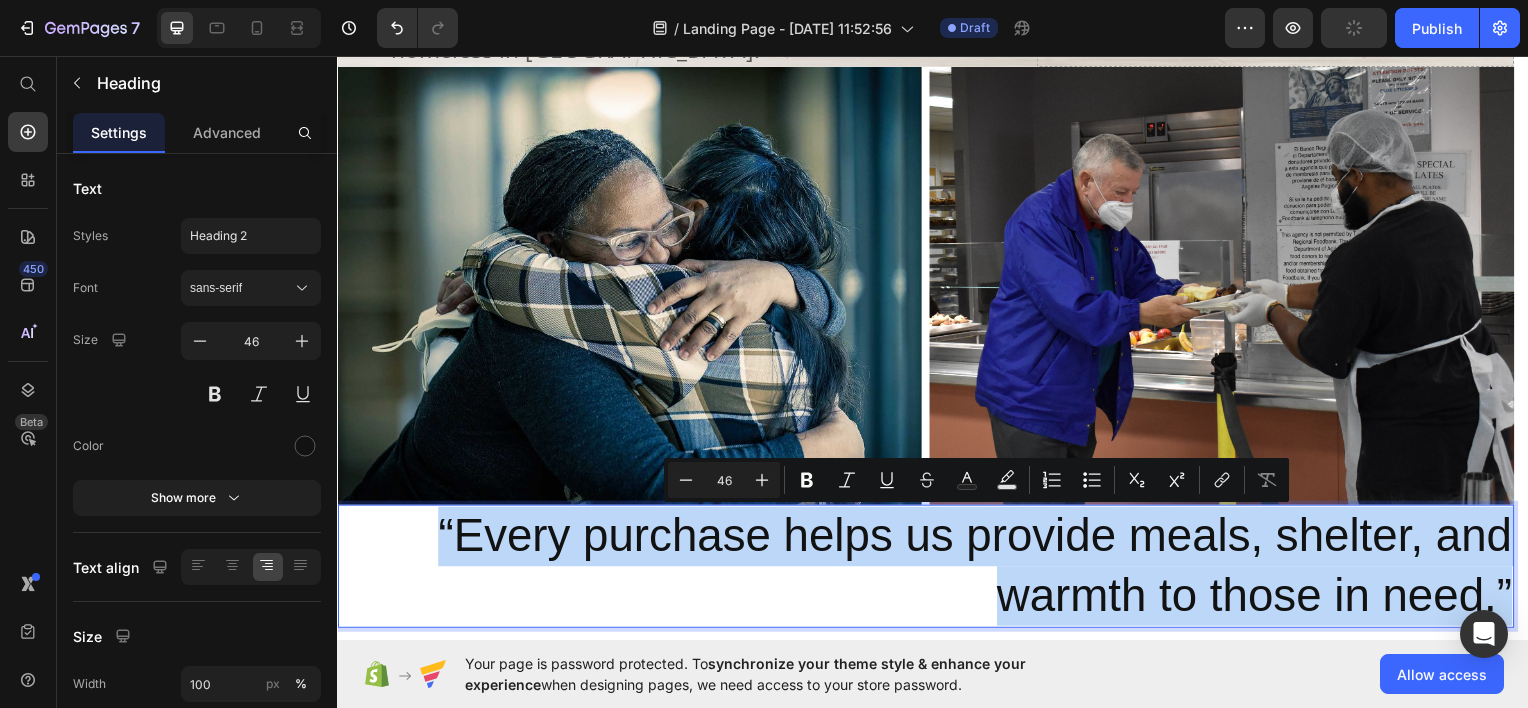 drag, startPoint x: 428, startPoint y: 525, endPoint x: 1540, endPoint y: 590, distance: 1113.8981 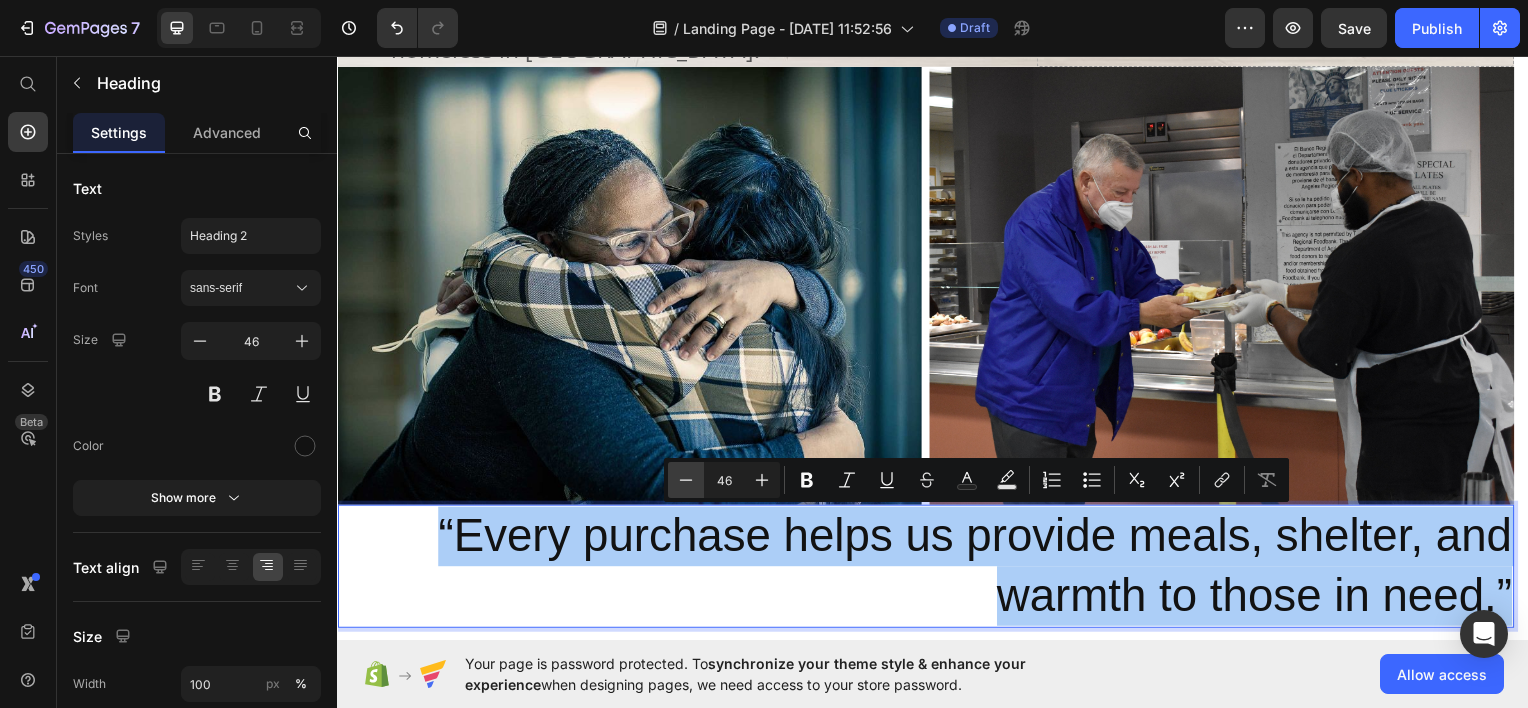 click 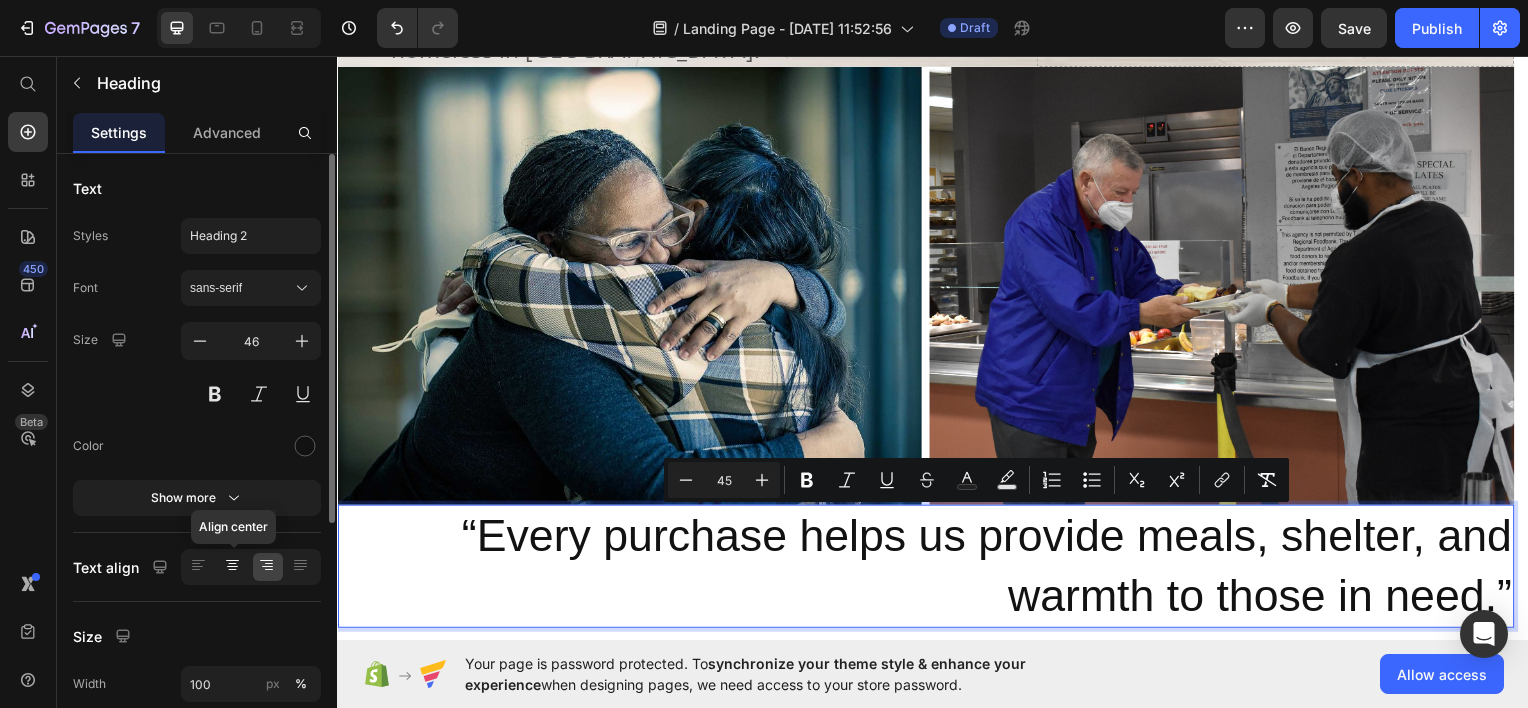 click 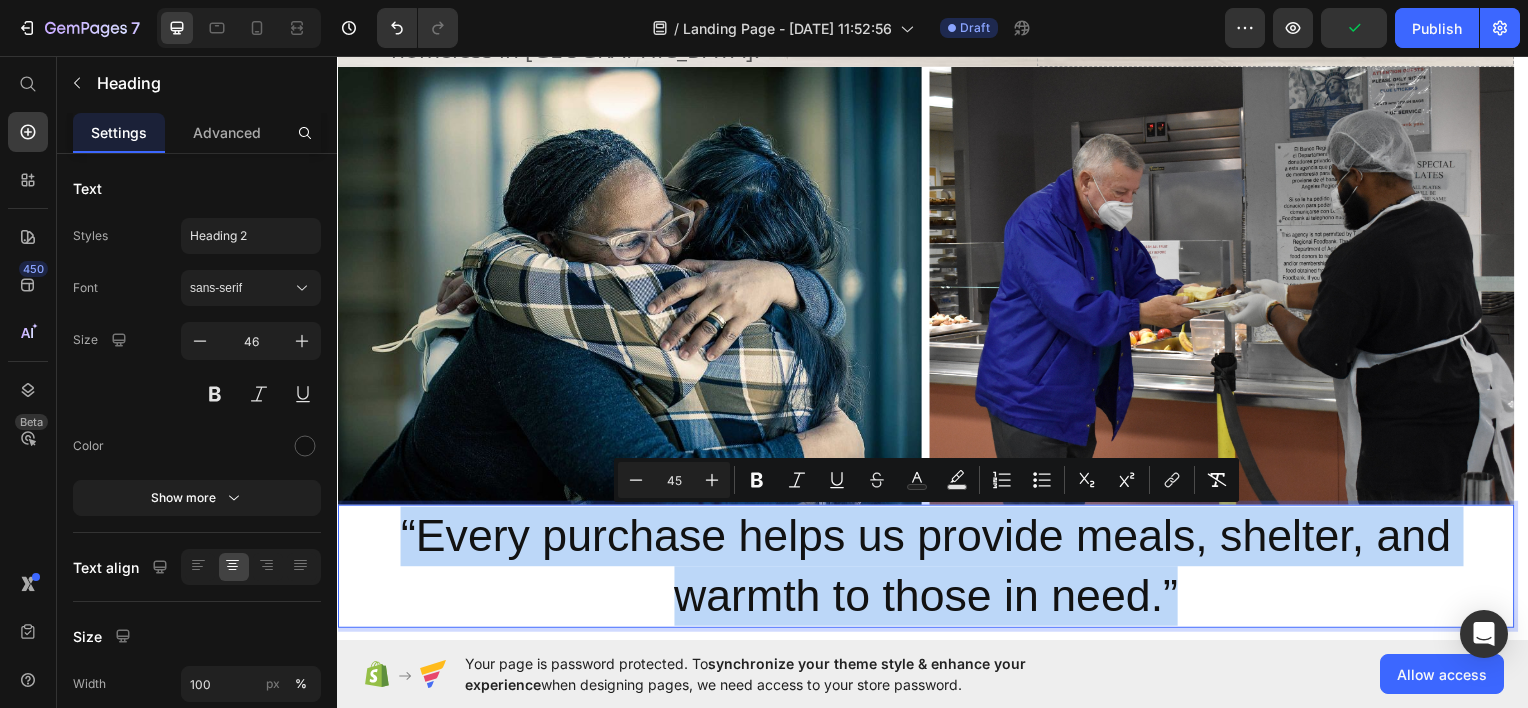 drag, startPoint x: 402, startPoint y: 525, endPoint x: 1202, endPoint y: 576, distance: 801.62396 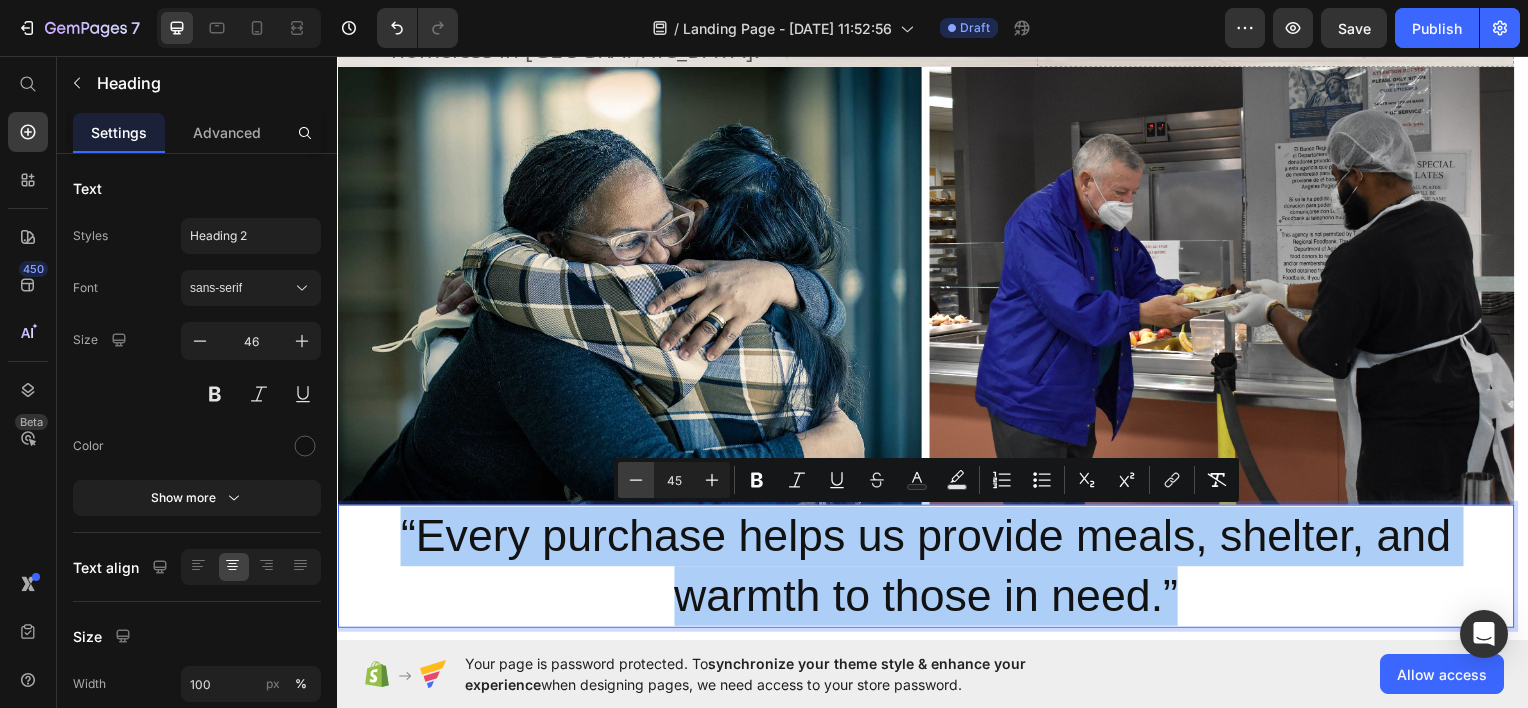 click 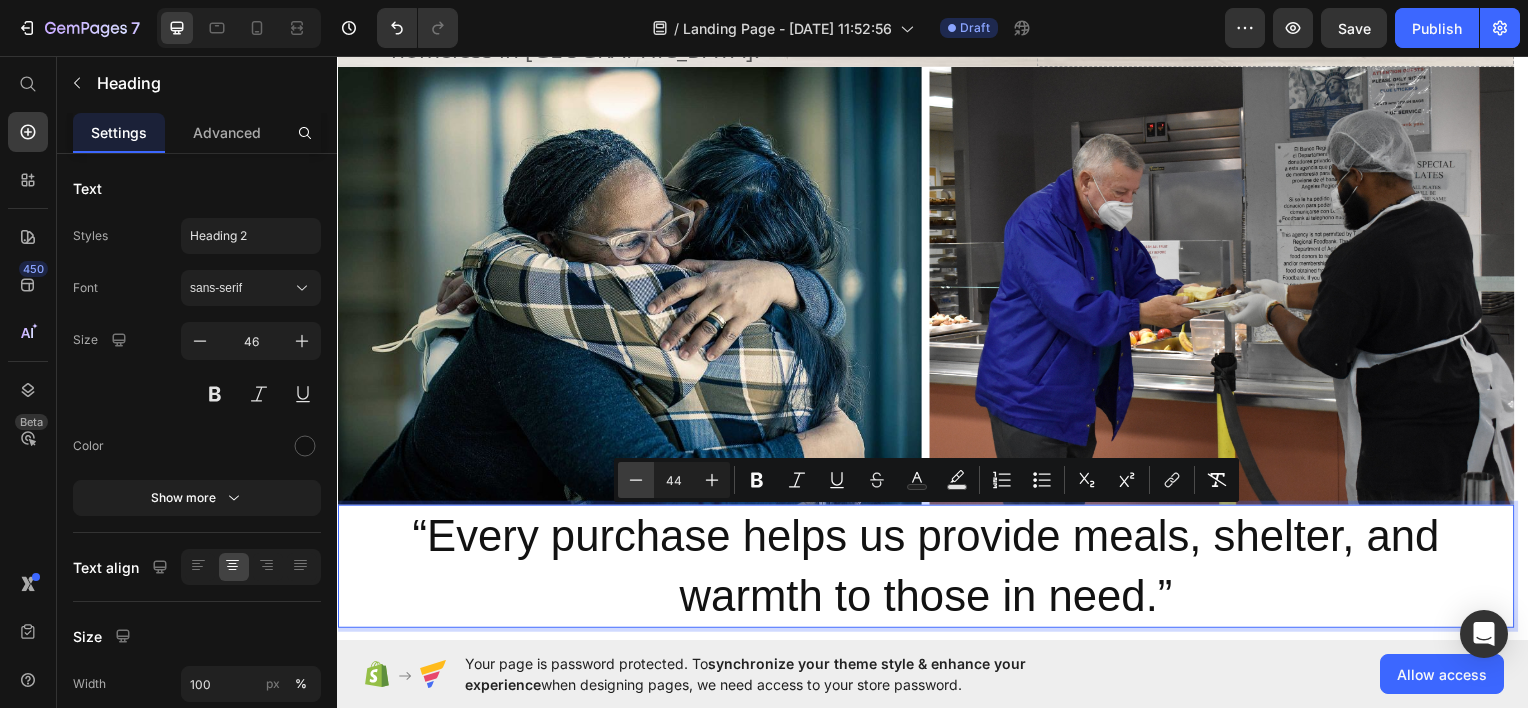 click 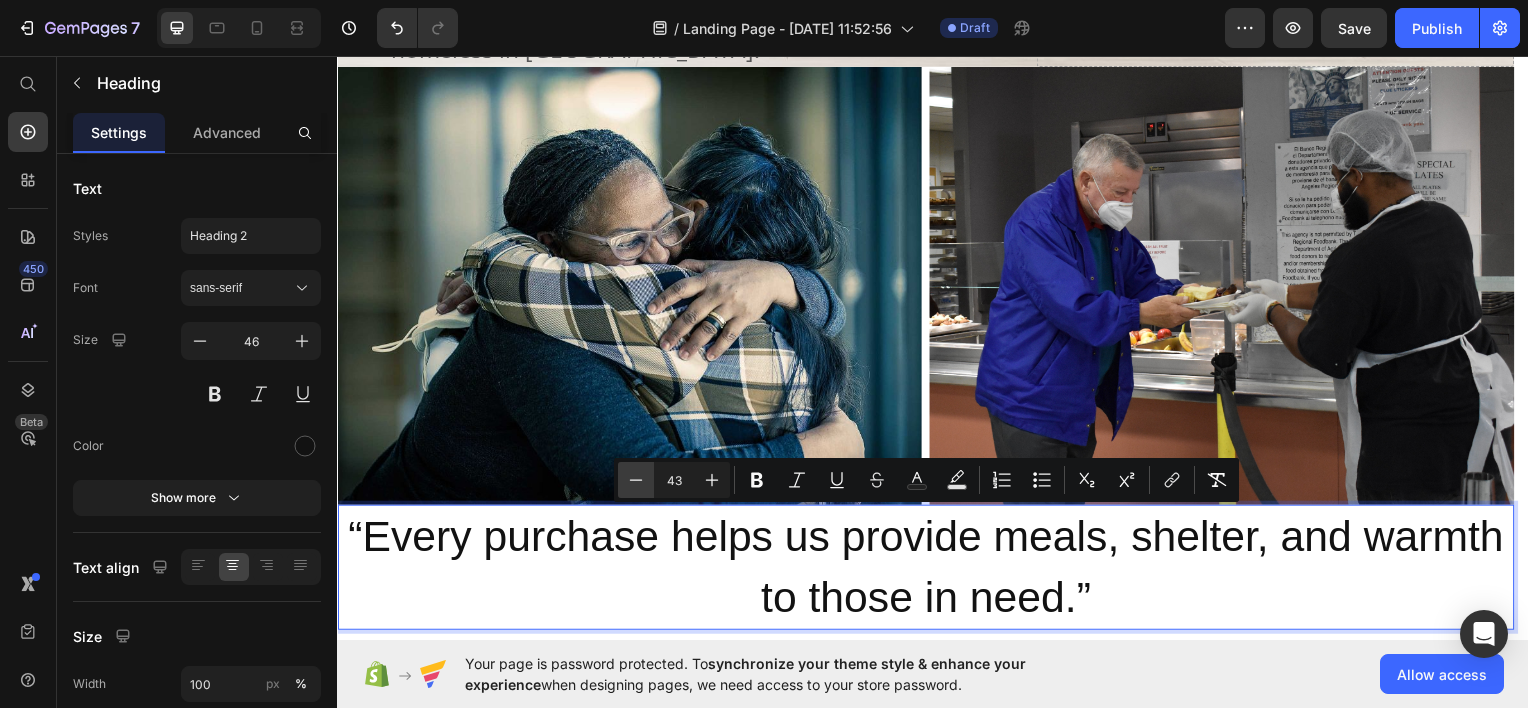 click 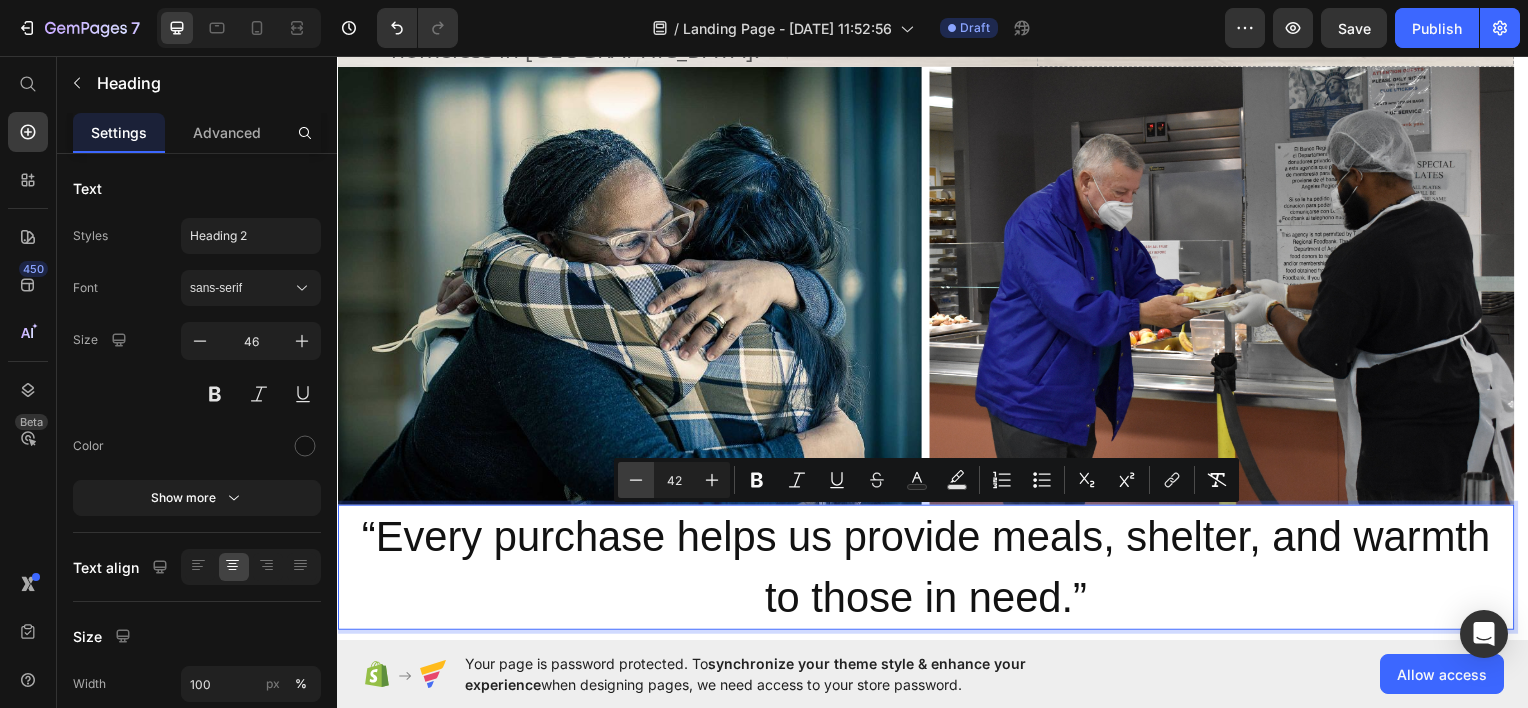 click 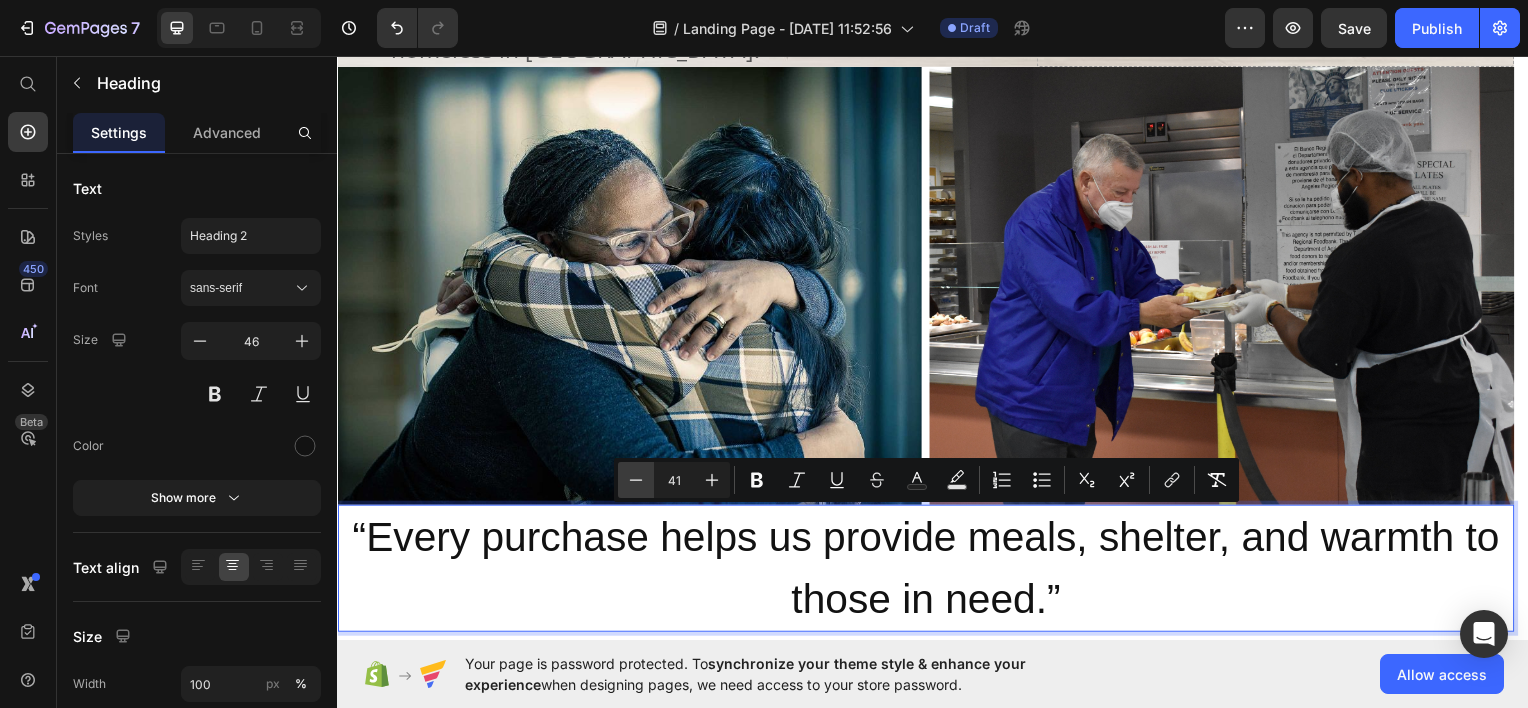 click 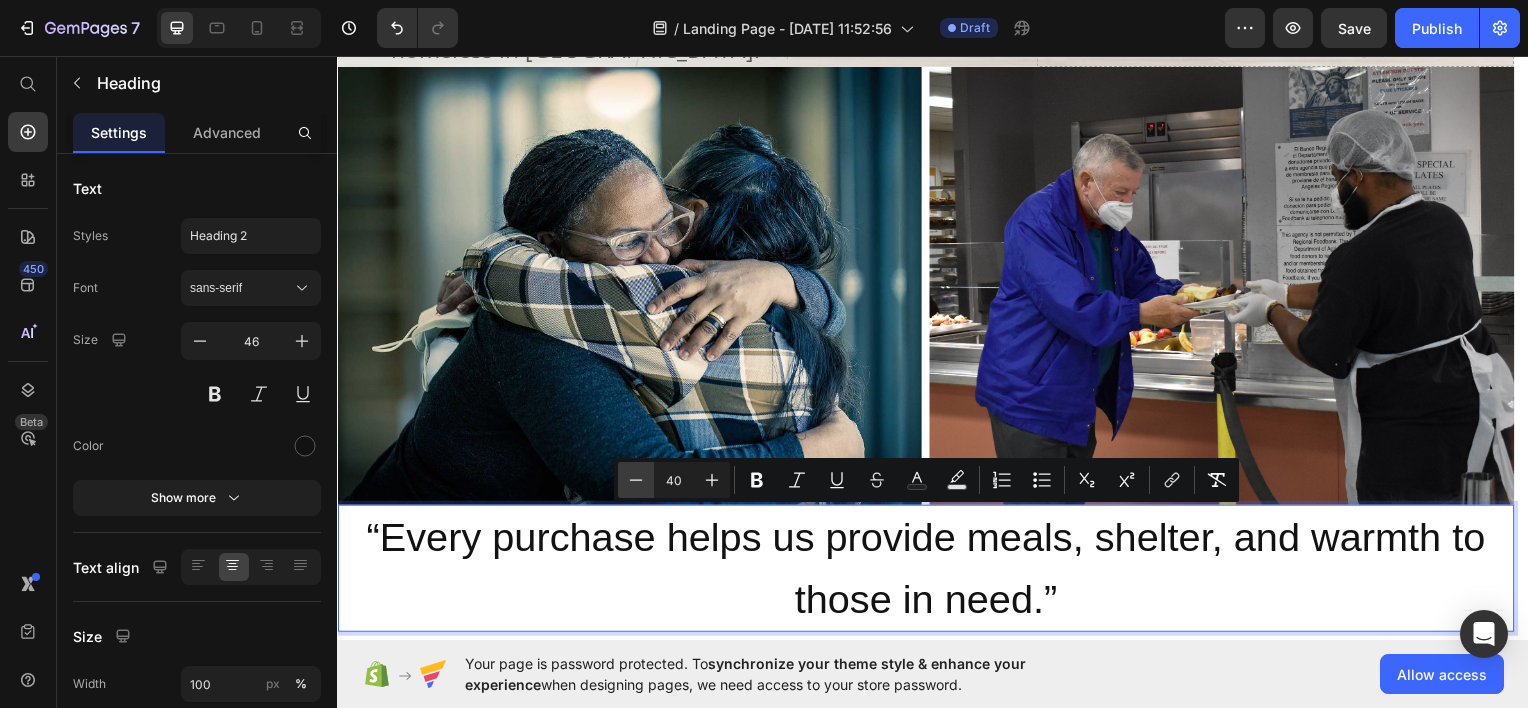 click 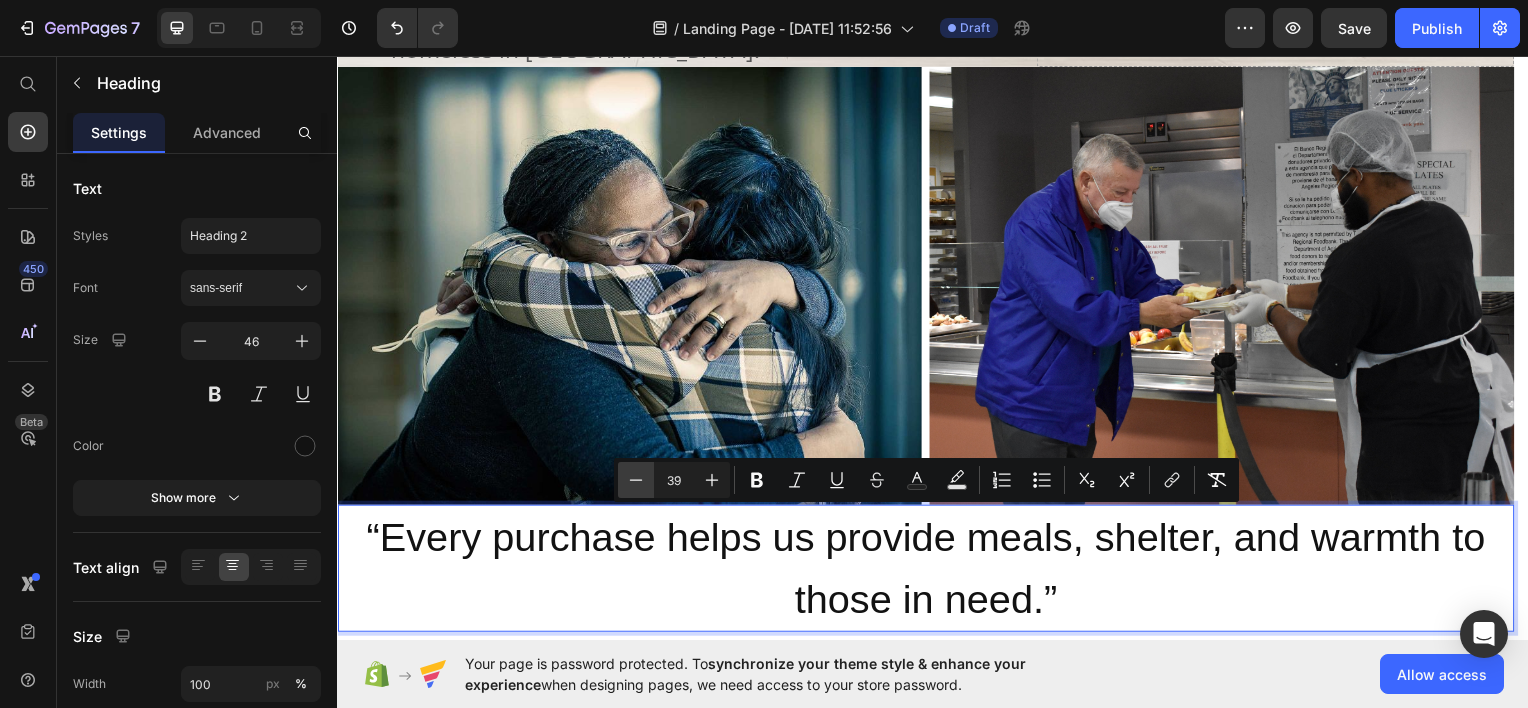 click 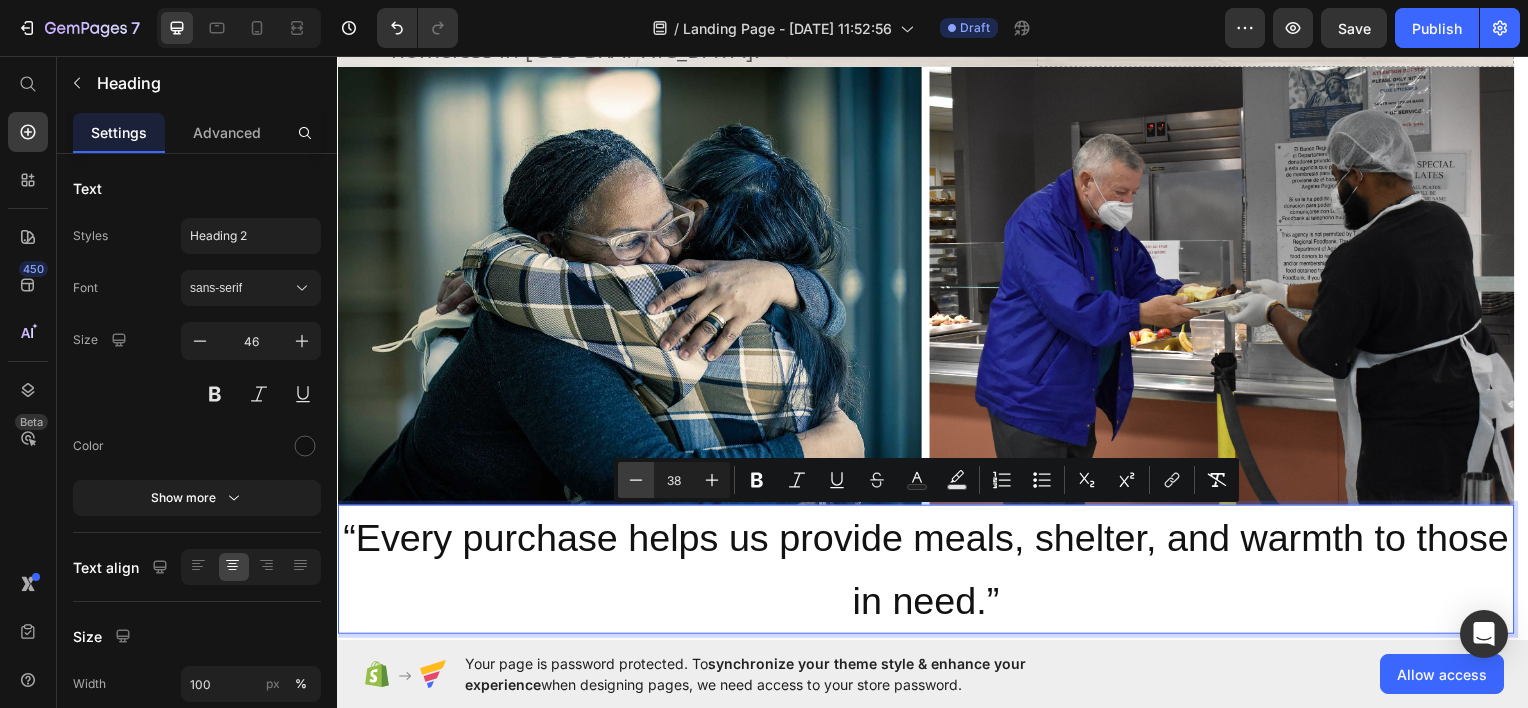 click 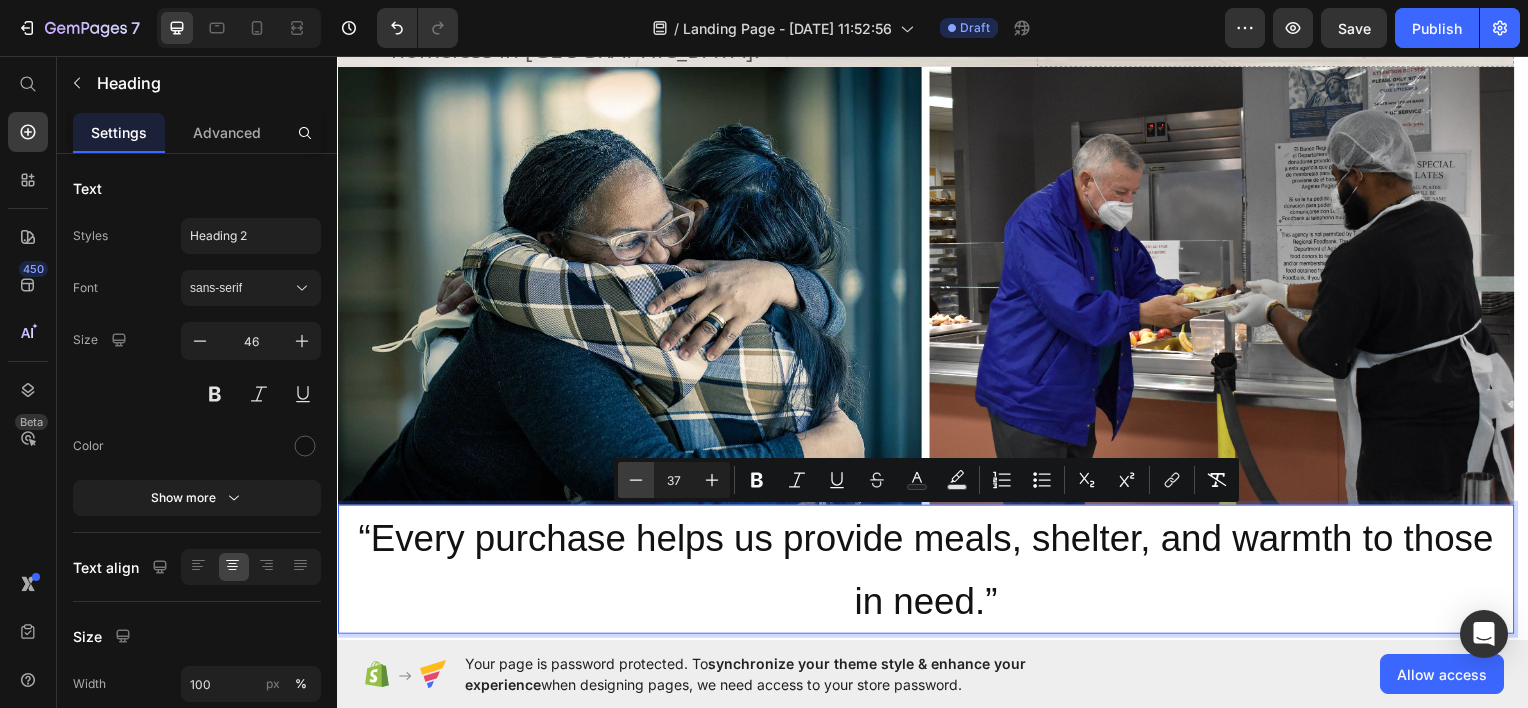 click 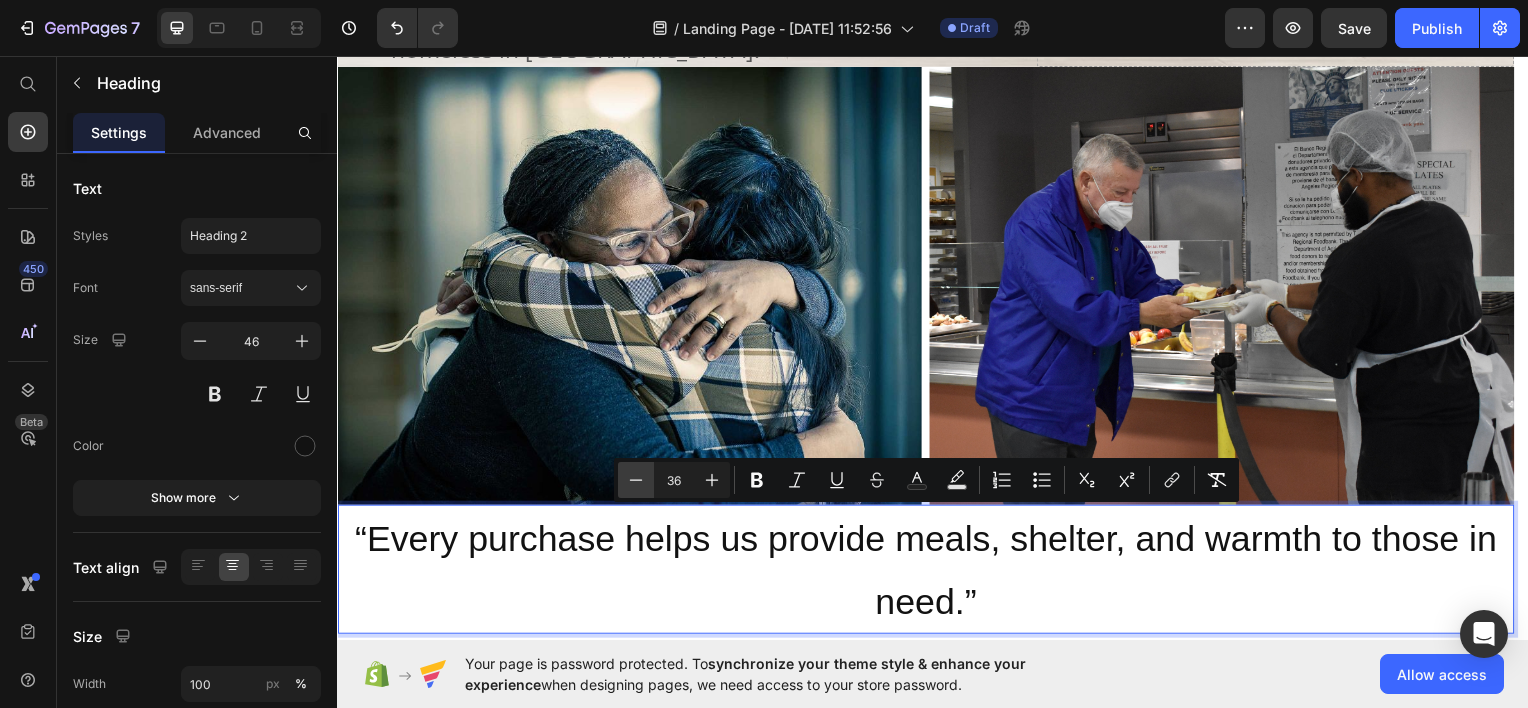 click 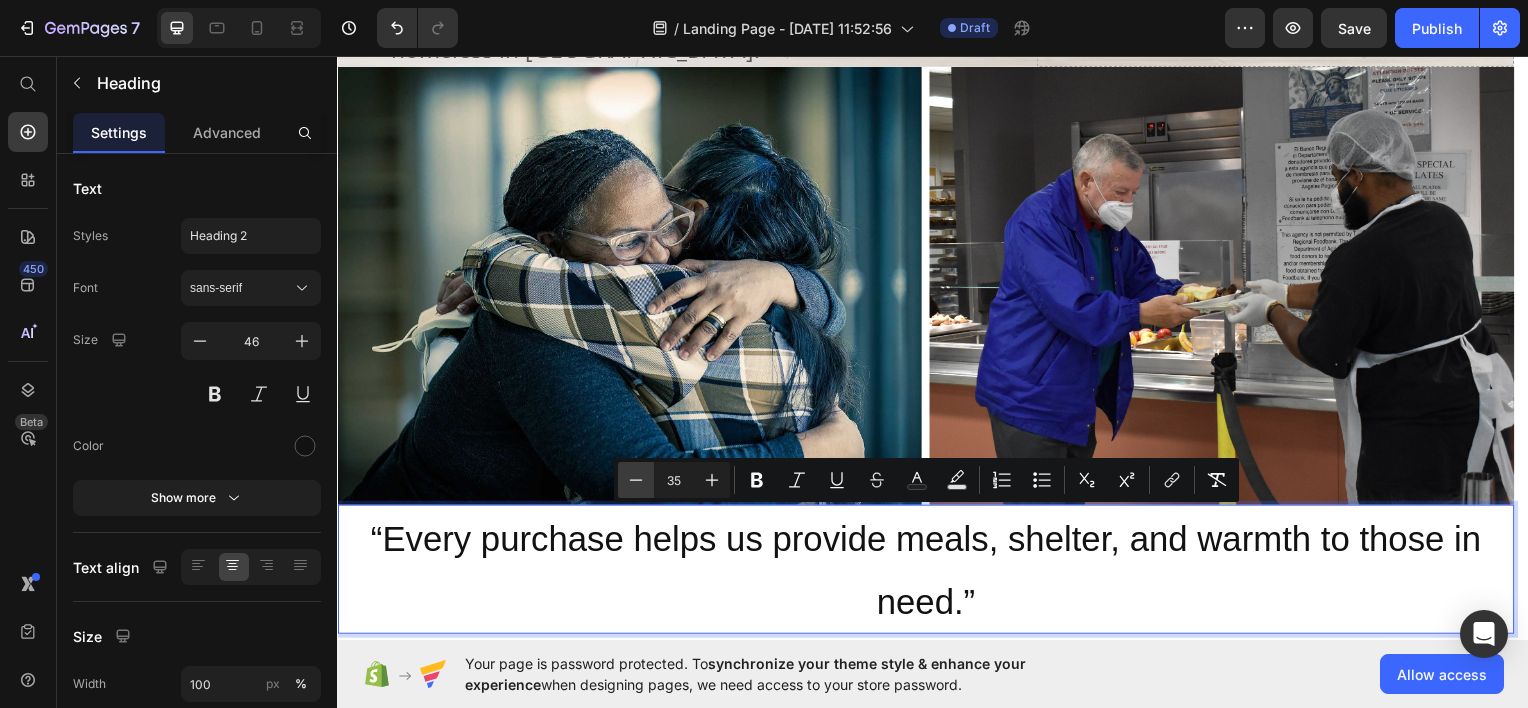 click 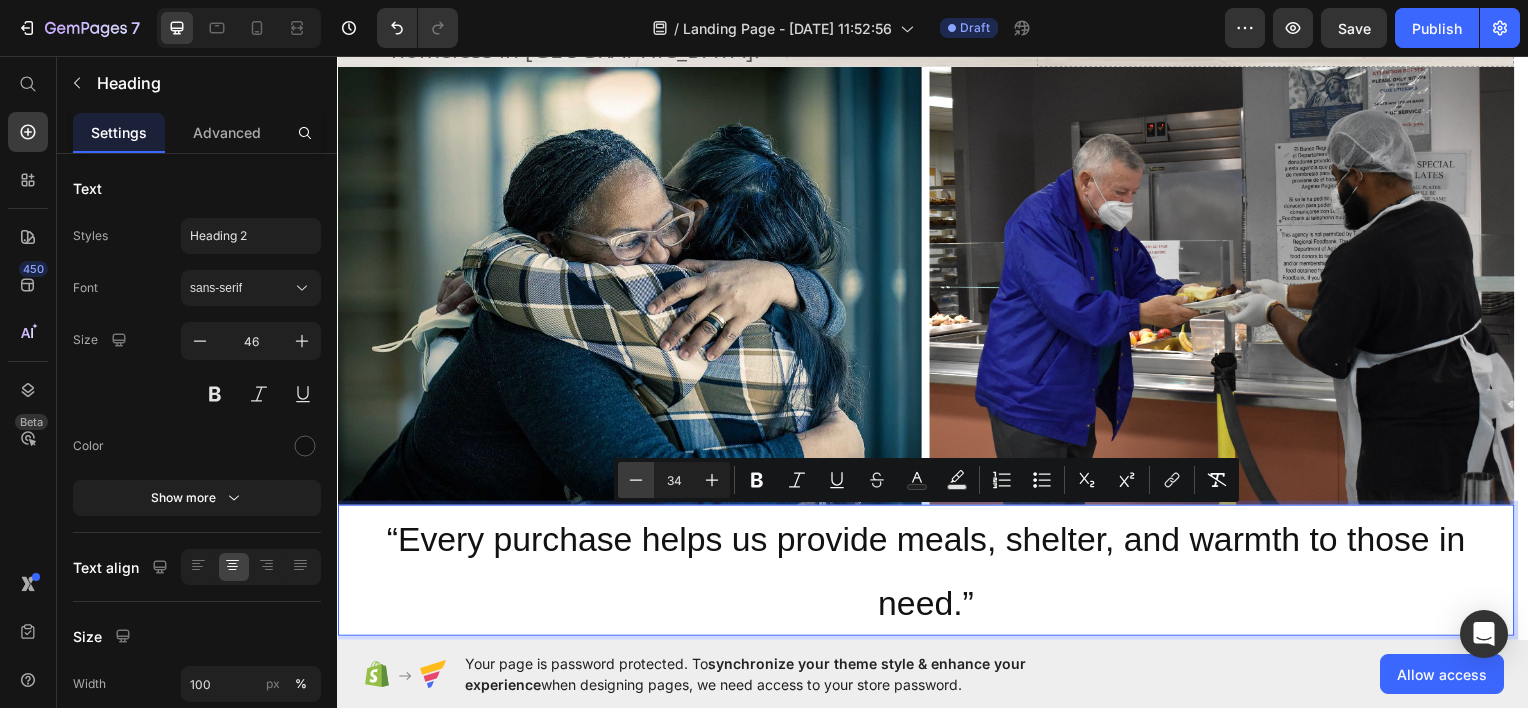 click 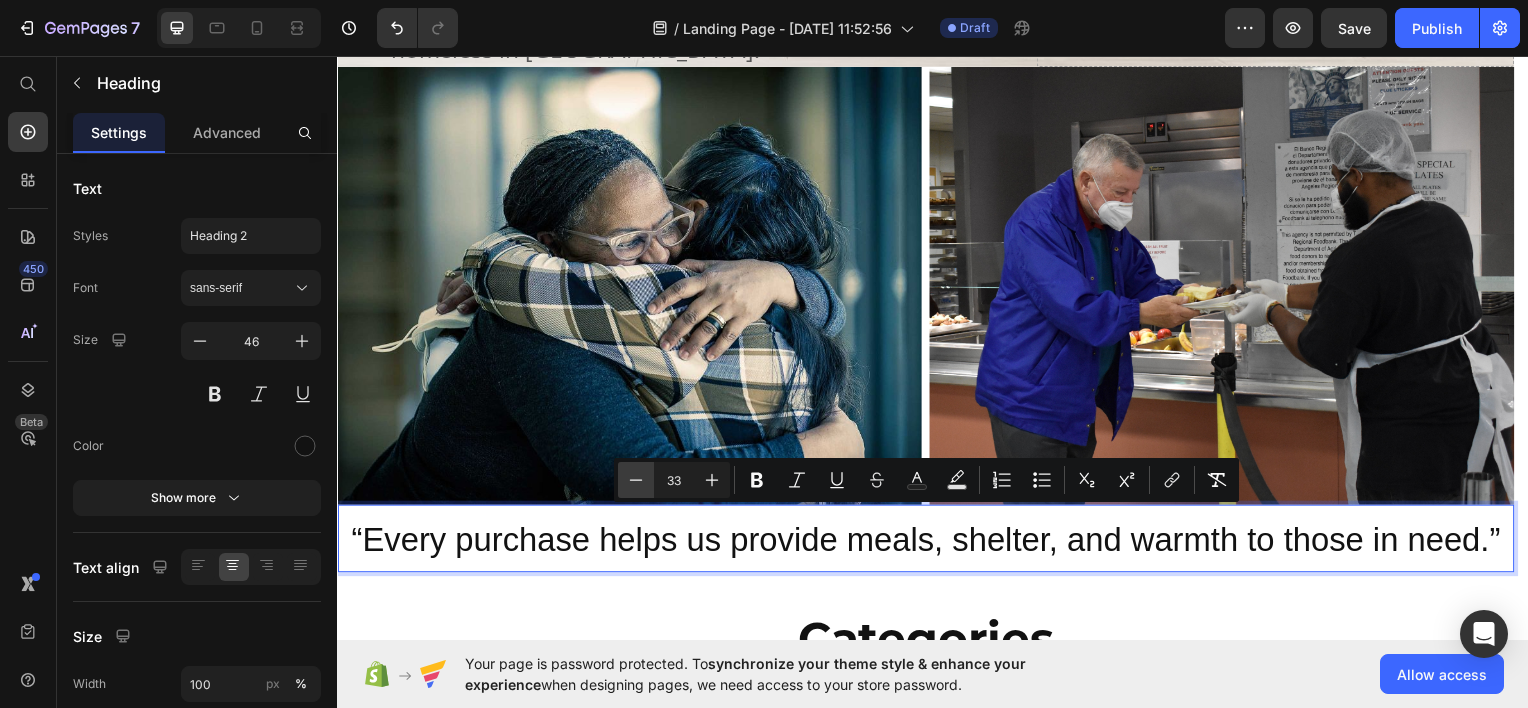 click 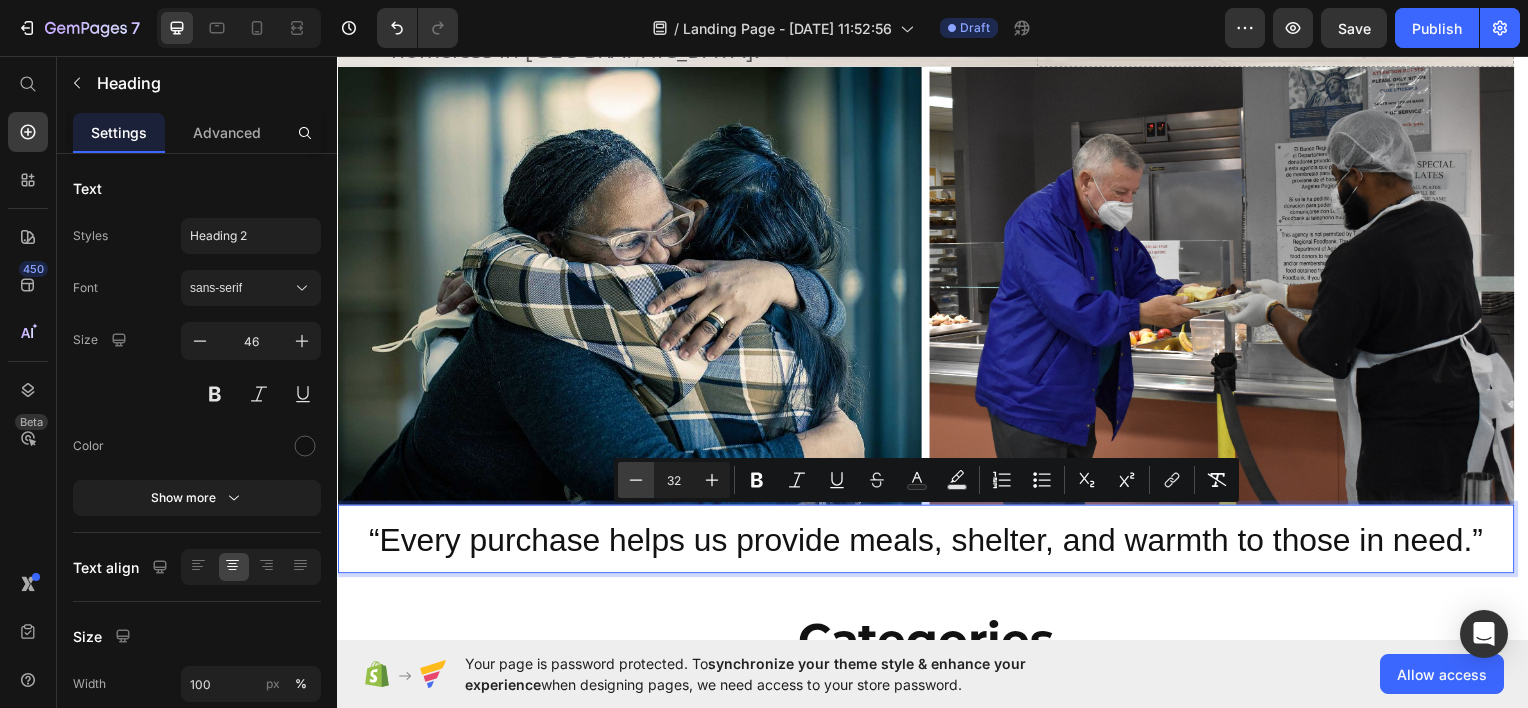 click 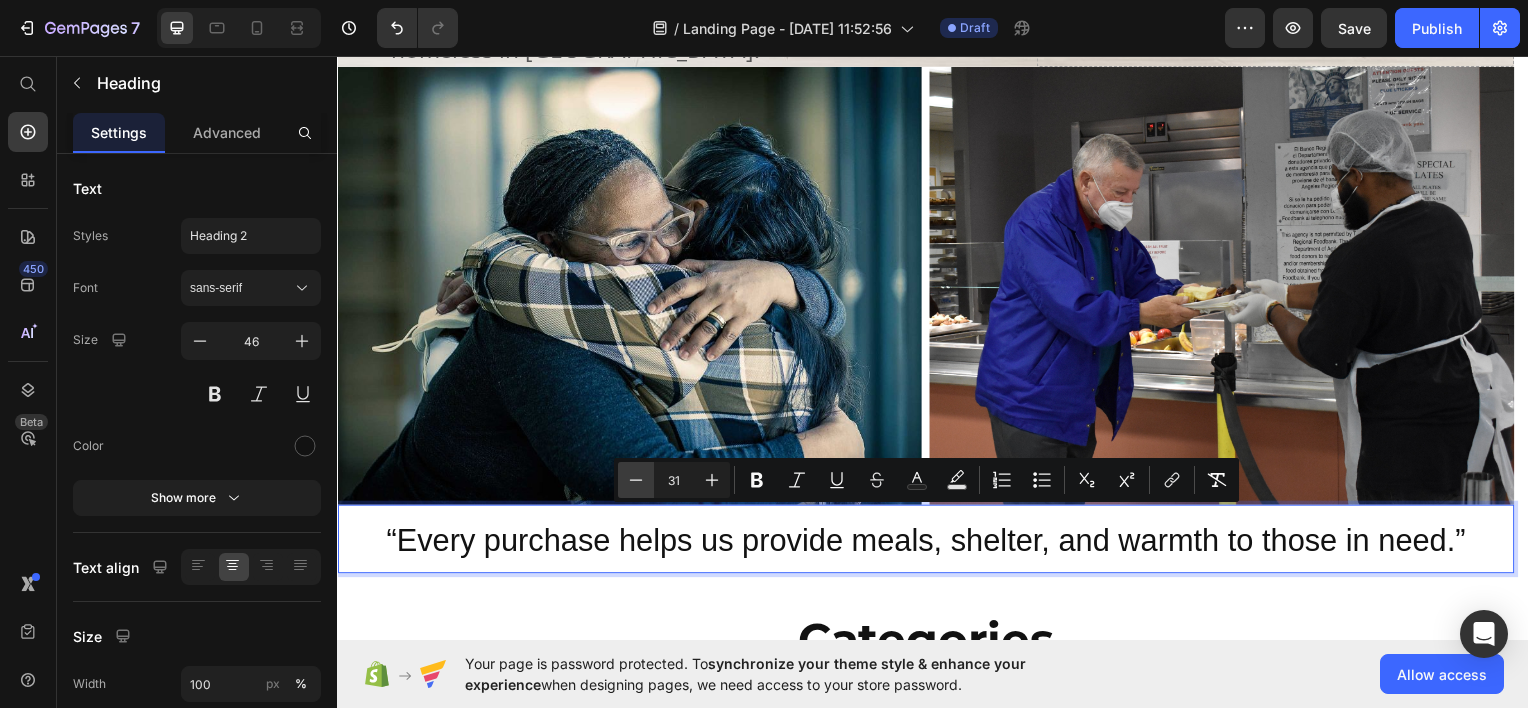 click 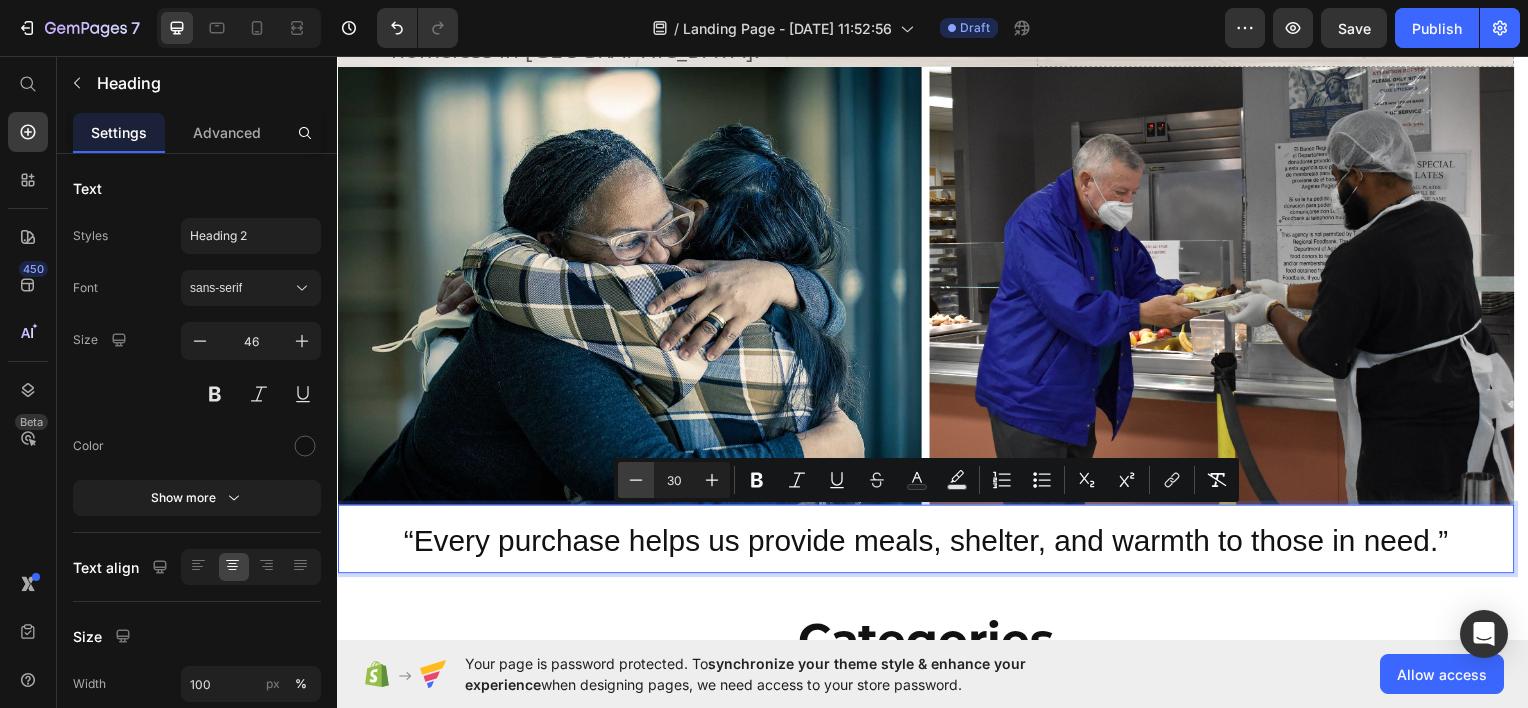 click 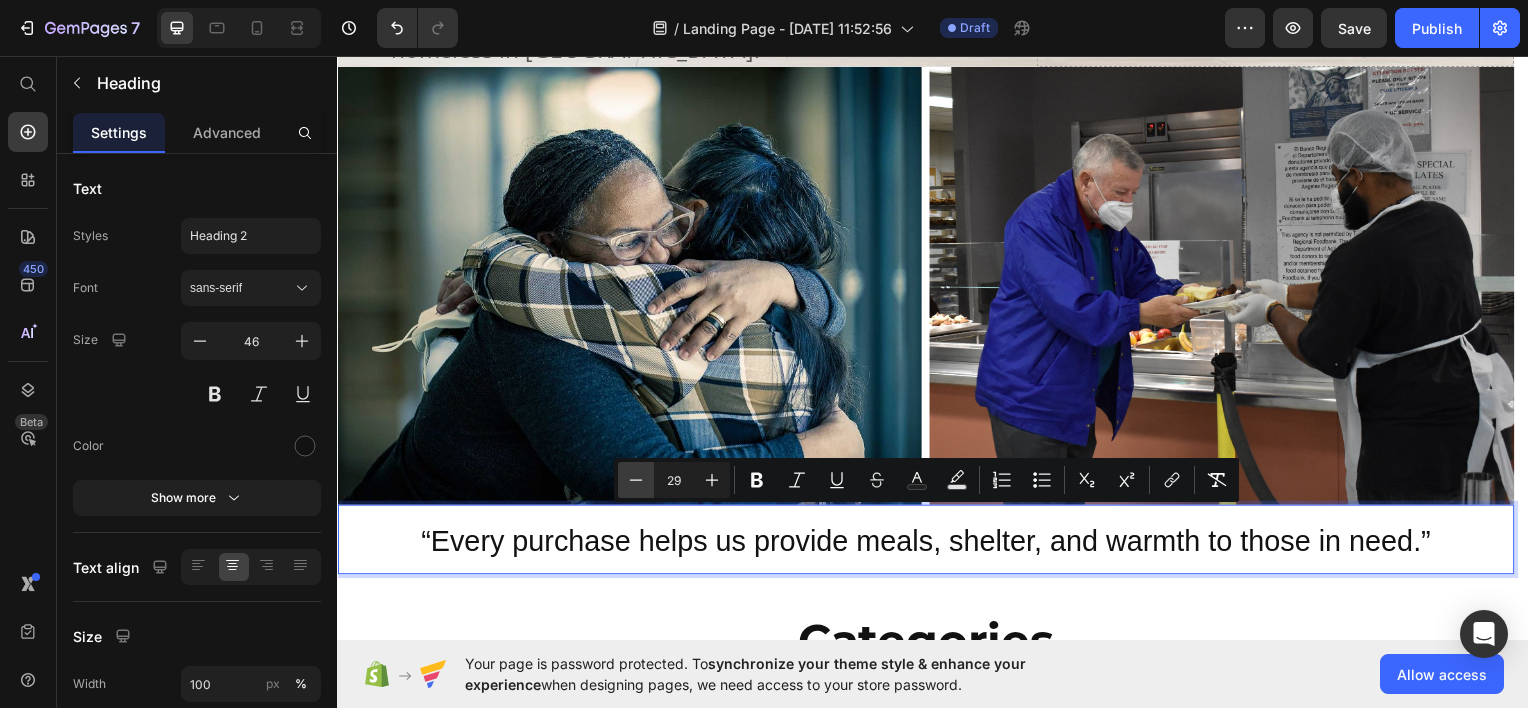 click 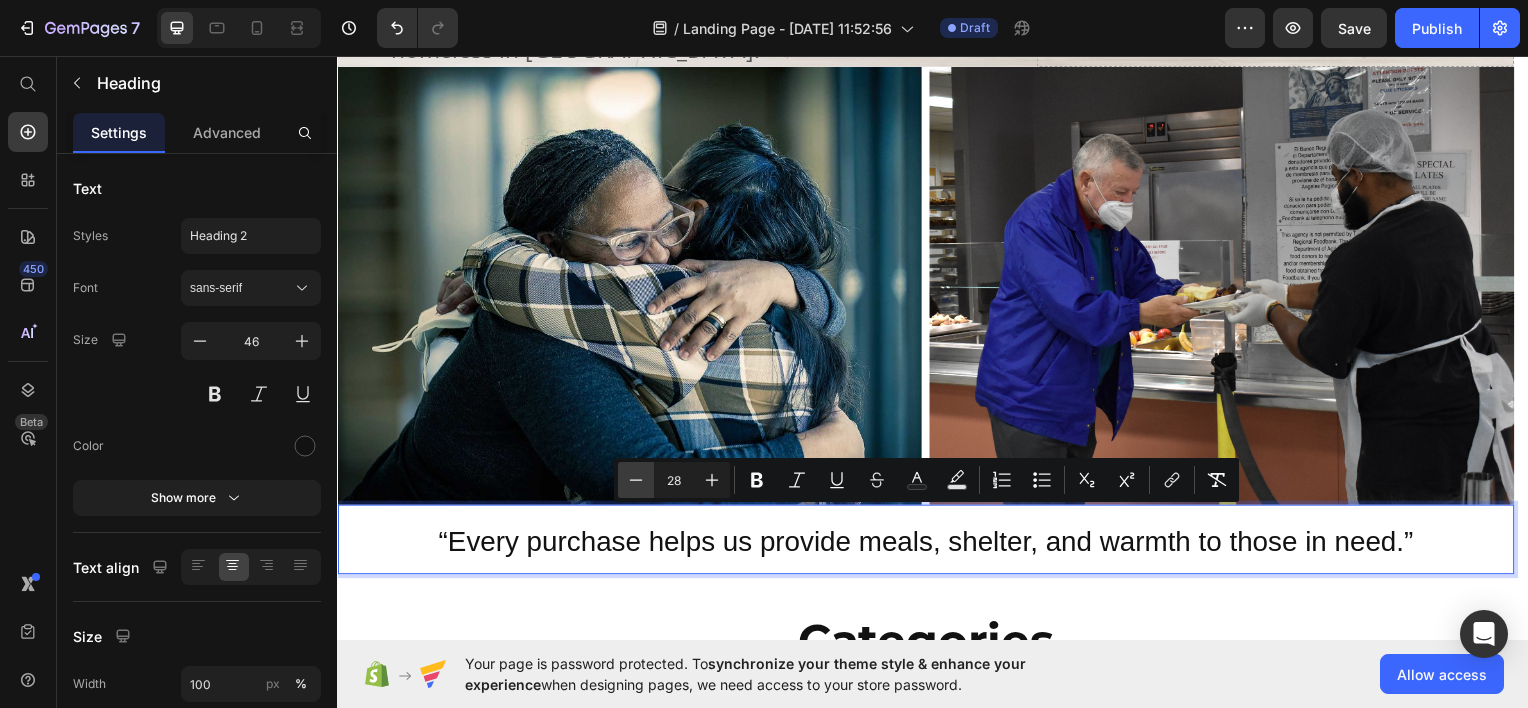 click 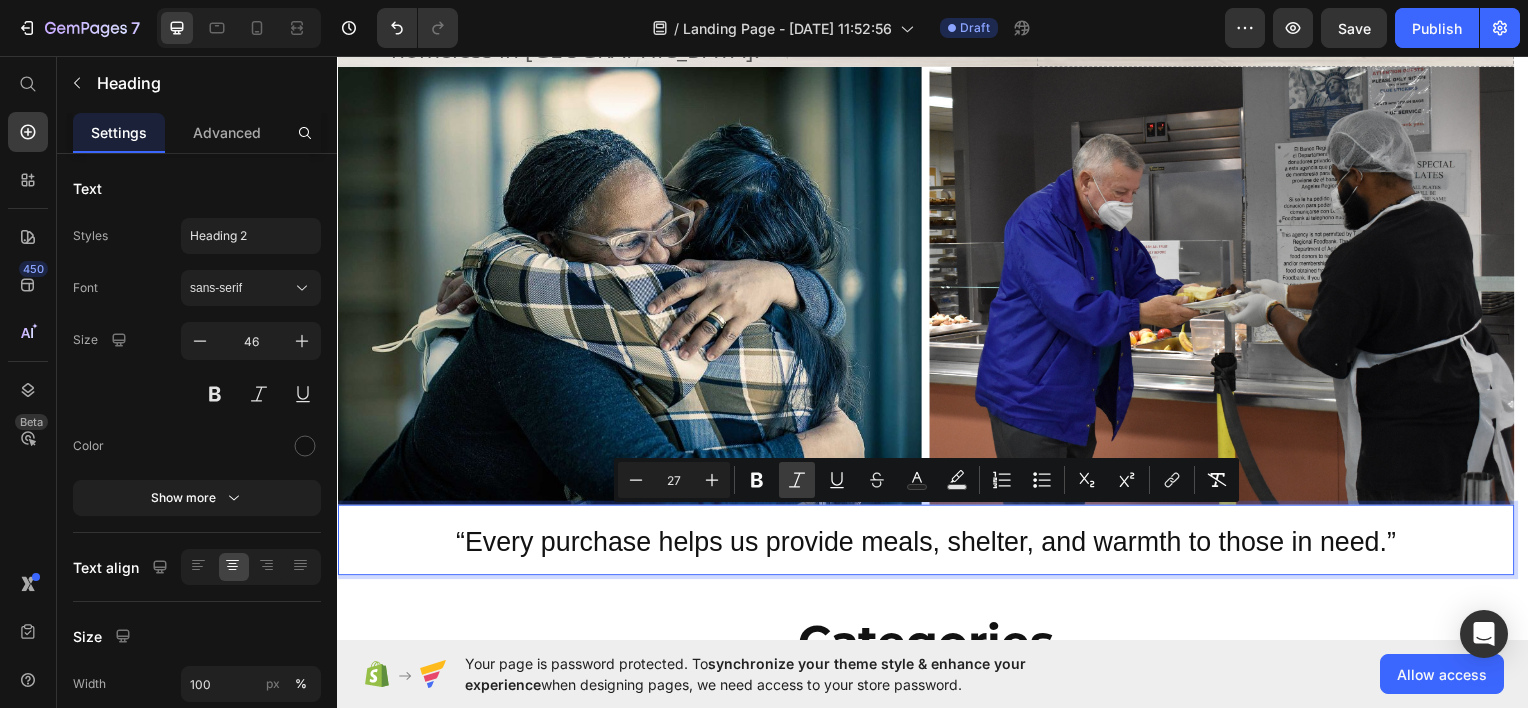 click 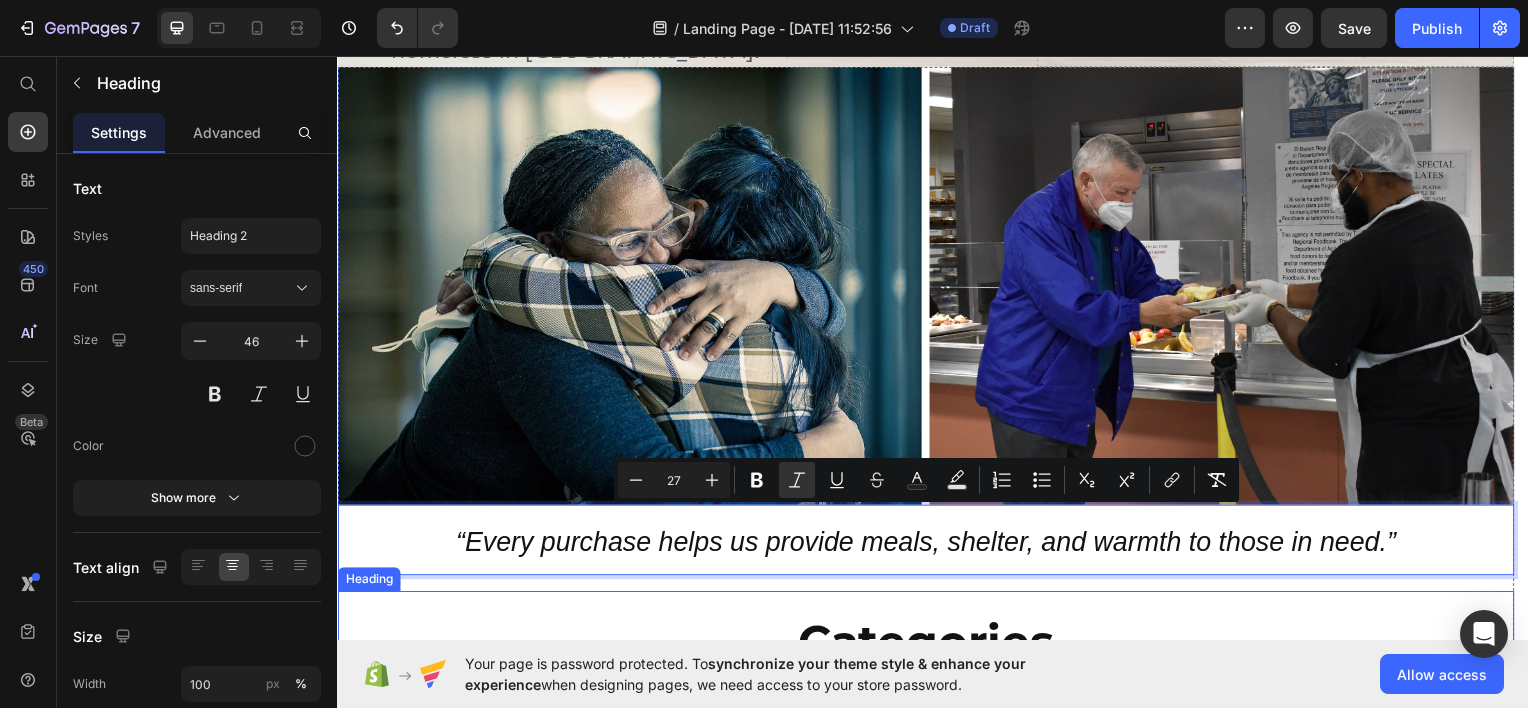 click on "Categories" at bounding box center [929, 645] 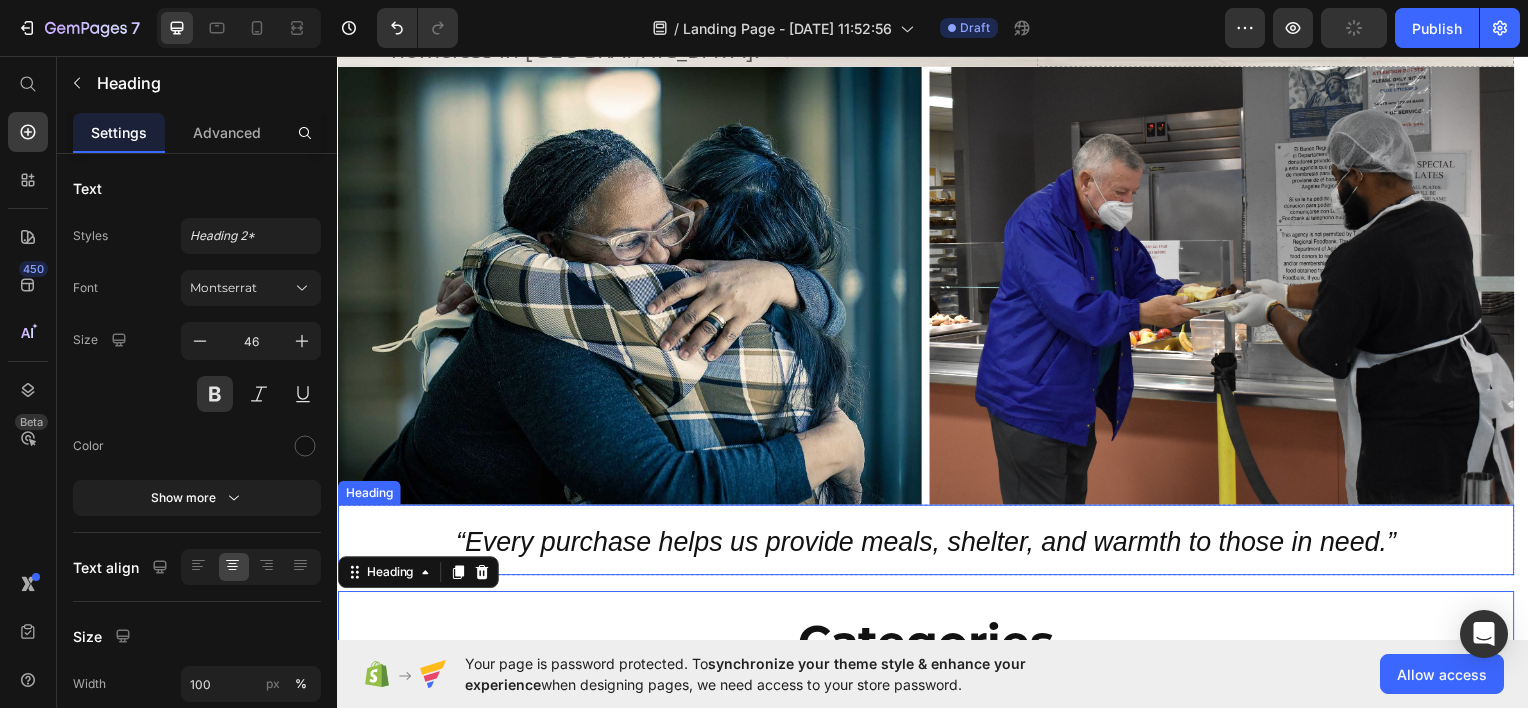 click on "⁠⁠⁠⁠⁠⁠⁠ “Every purchase helps us provide meals, shelter, and warmth to those in need.”" at bounding box center [929, 542] 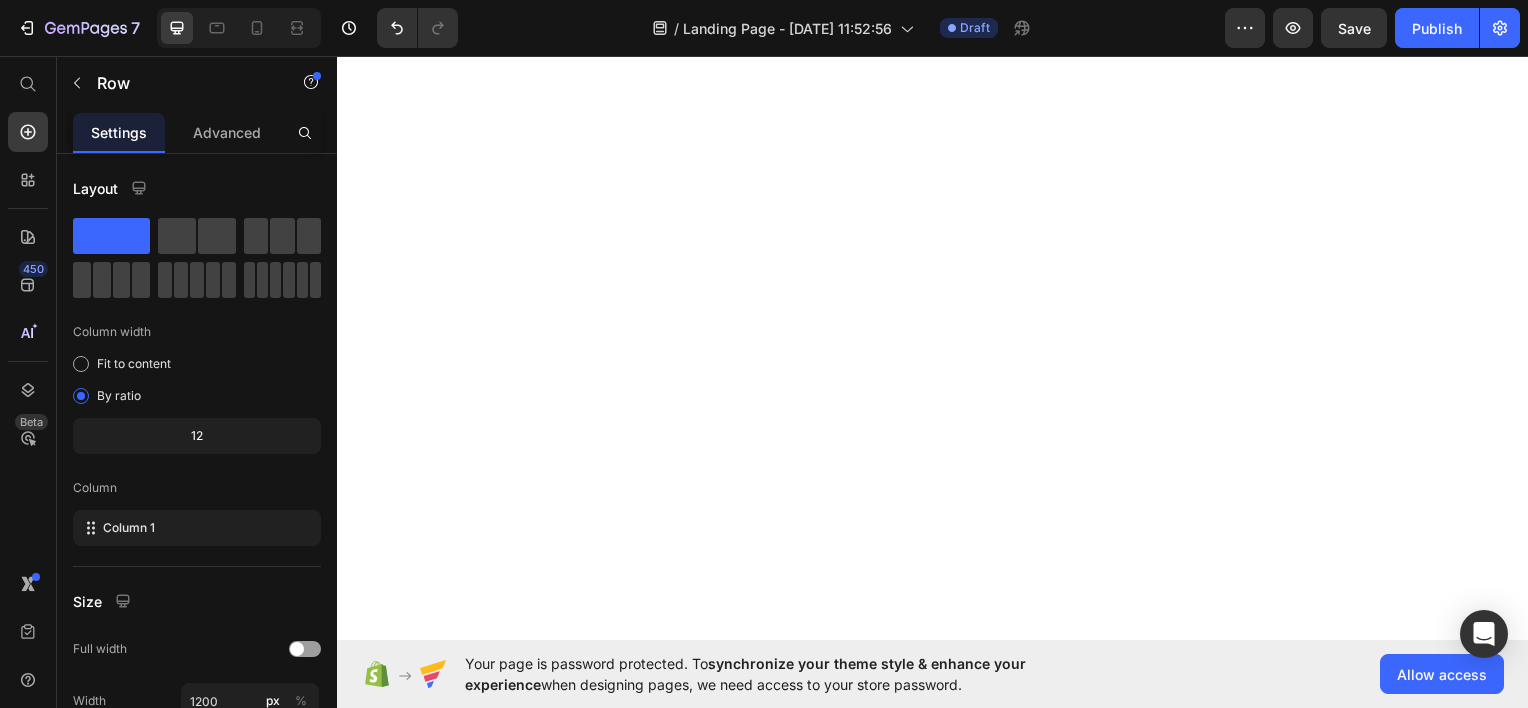 scroll, scrollTop: 0, scrollLeft: 0, axis: both 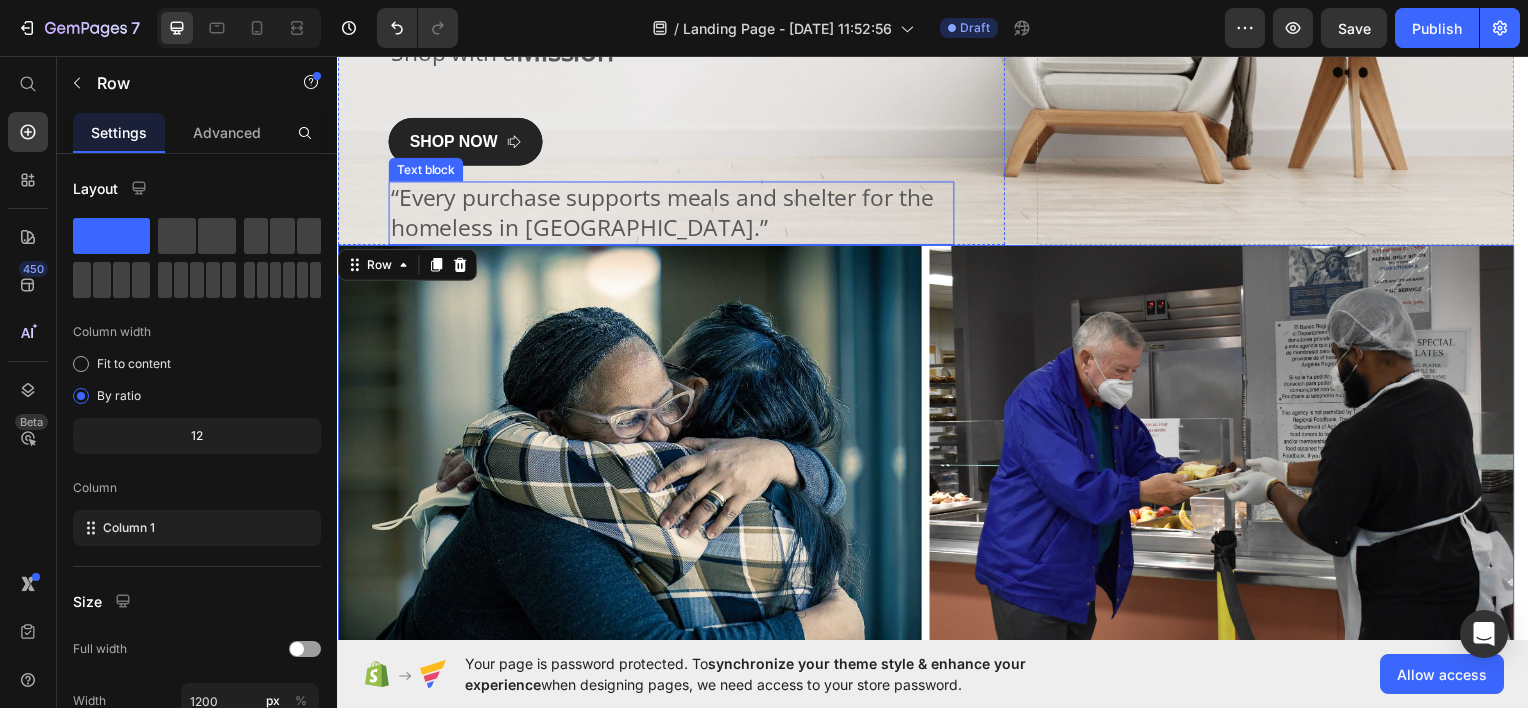 click on "“Every purchase supports meals and shelter for the homeless in Los Angeles.”" at bounding box center [673, 213] 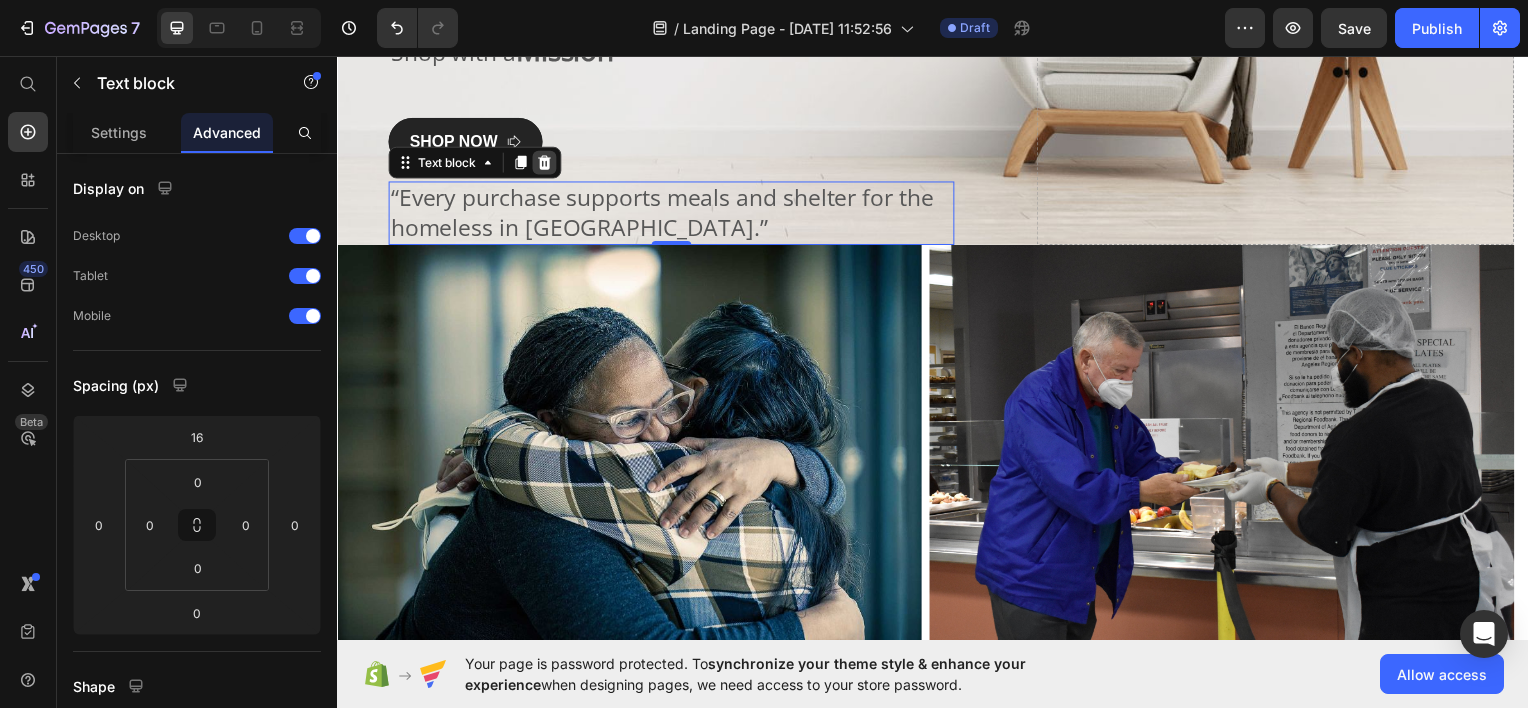 click 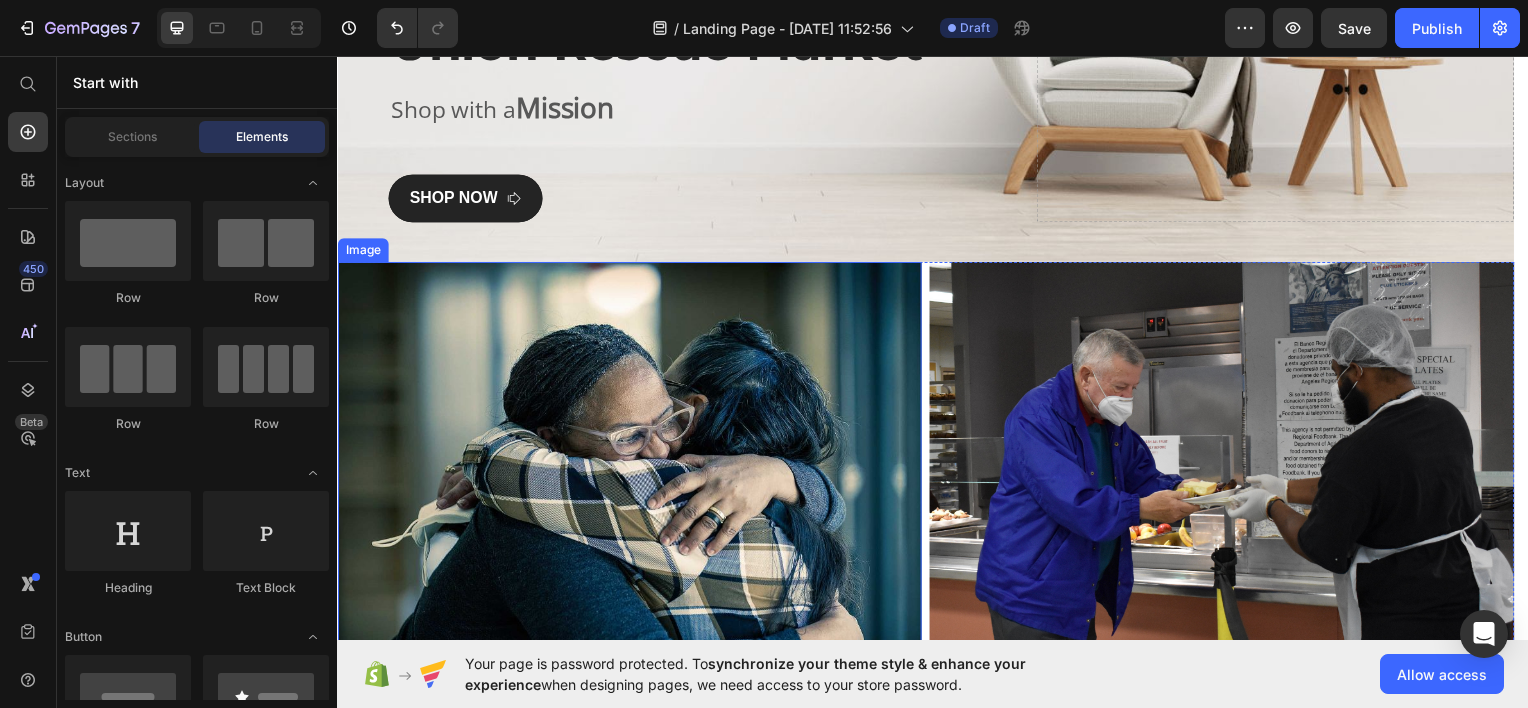 scroll, scrollTop: 325, scrollLeft: 0, axis: vertical 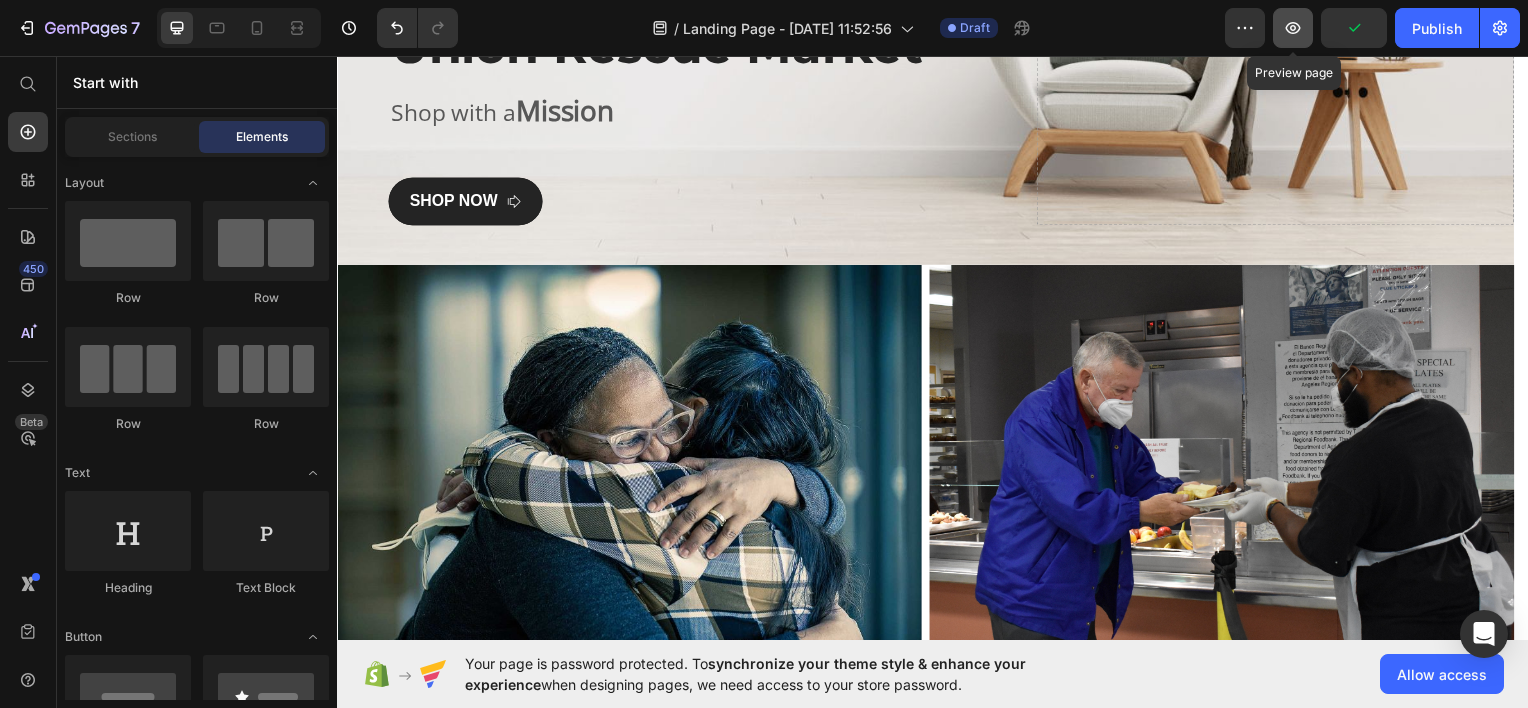 click 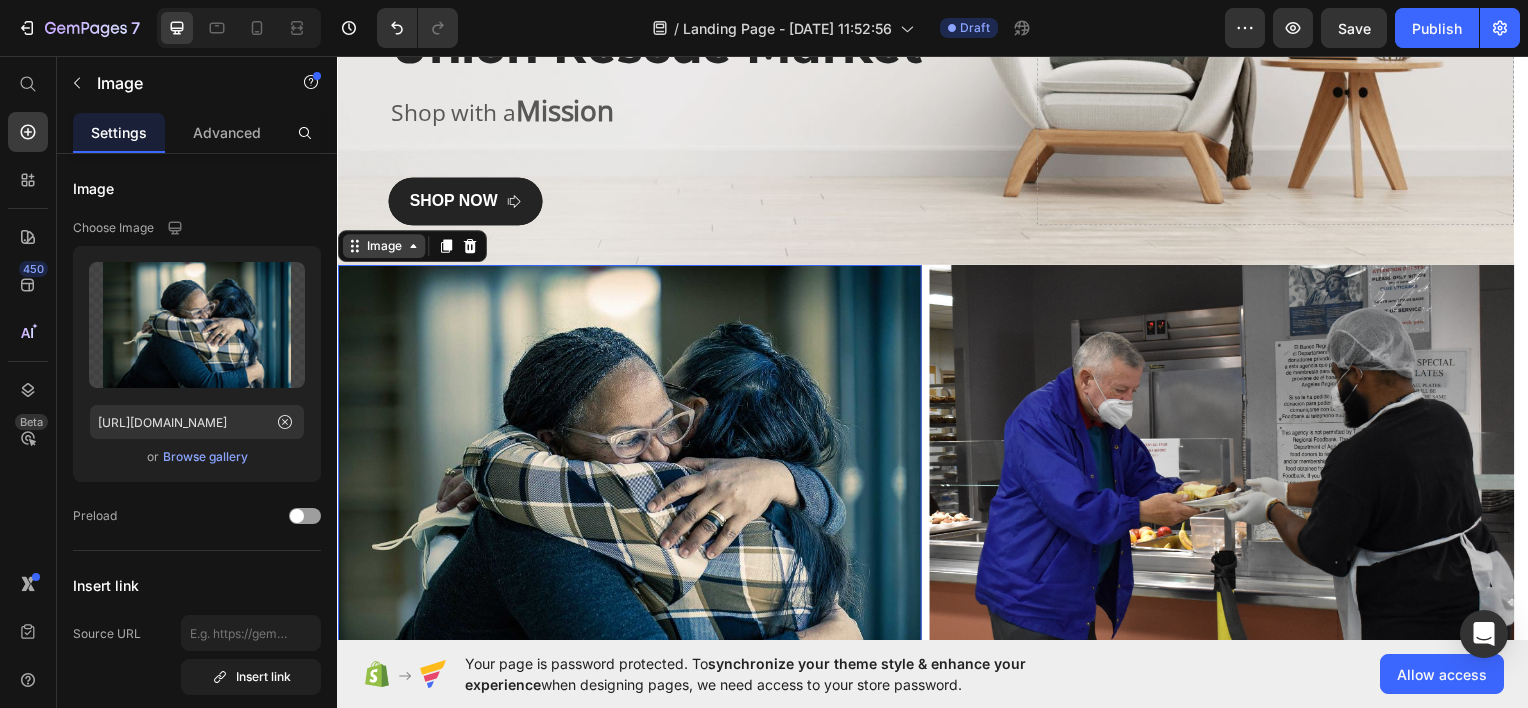 click on "Image Row Union Rescue Market Heading Shop with a  Mission Text block
SHOP NOW Button Row
Drop element here Hero Banner Image   0 Image Row ⁠⁠⁠⁠⁠⁠⁠ “Every purchase helps us provide meals, shelter, and warmth to those in need.” Heading Row Categories Heading Row" at bounding box center (929, 329) 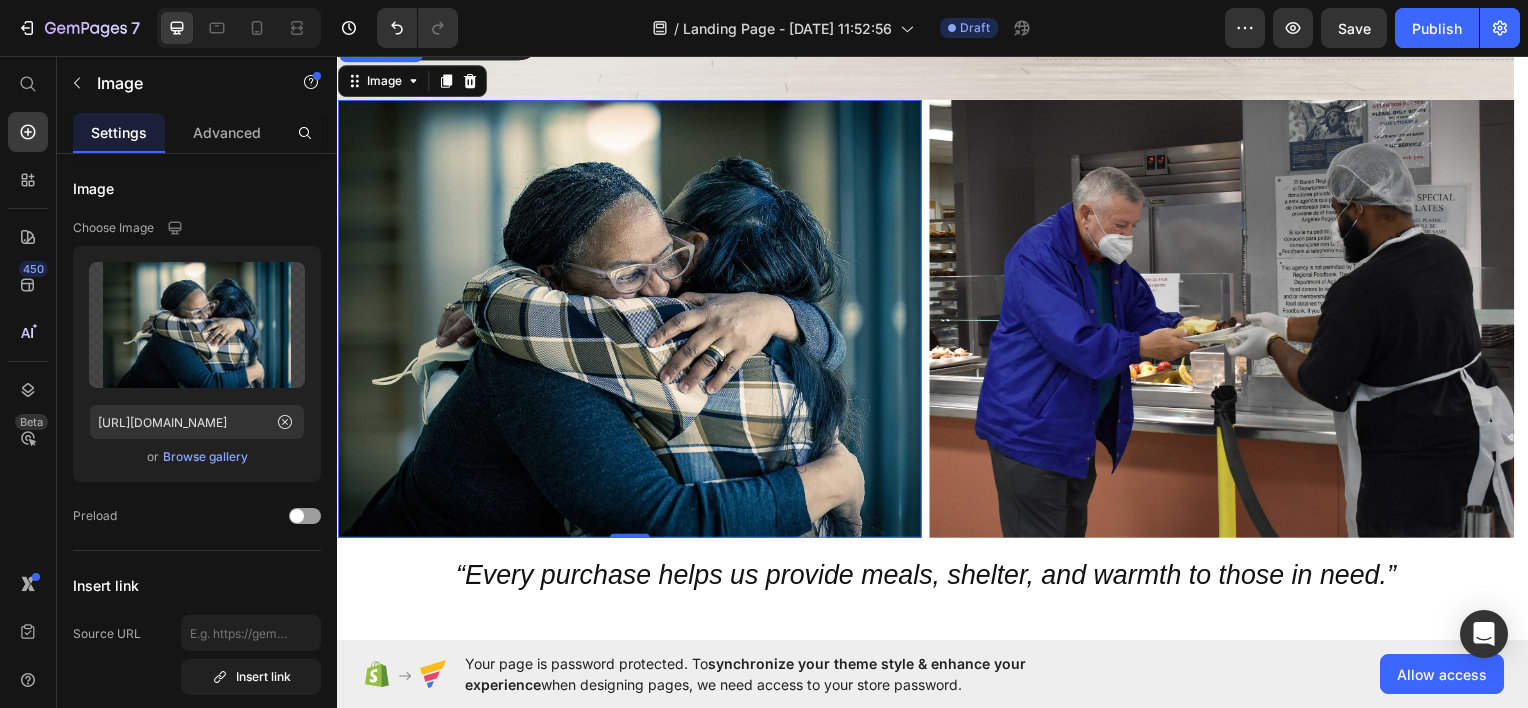 scroll, scrollTop: 489, scrollLeft: 0, axis: vertical 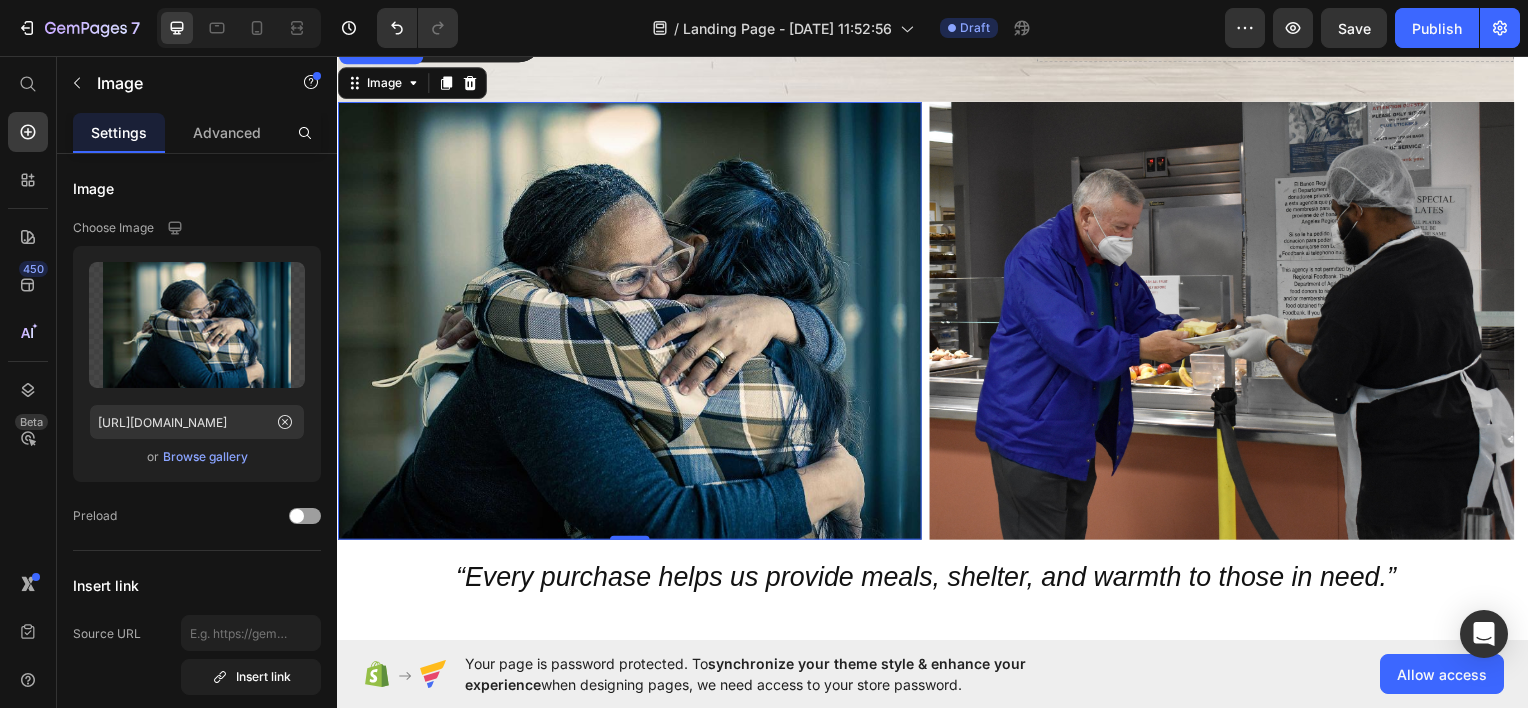 click at bounding box center (631, 321) 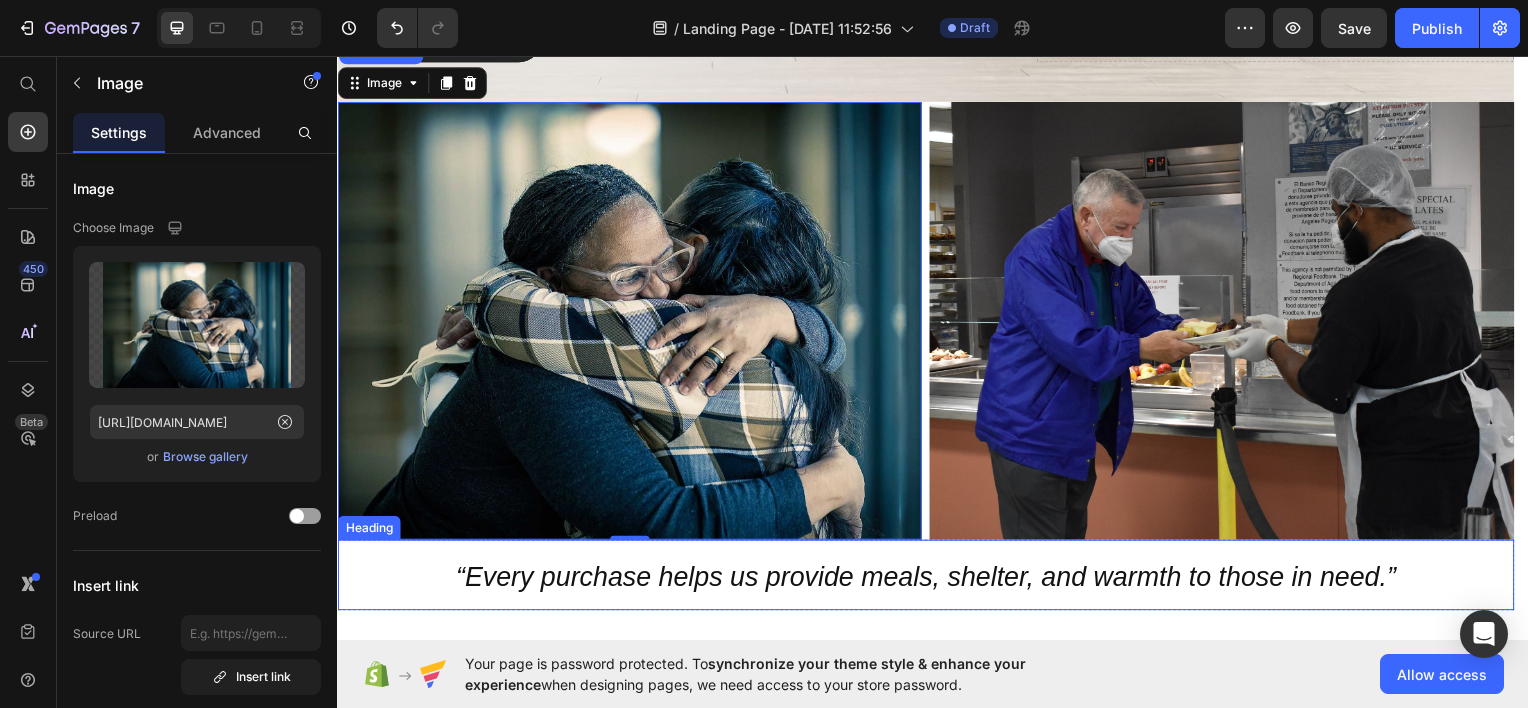 click on "⁠⁠⁠⁠⁠⁠⁠ “Every purchase helps us provide meals, shelter, and warmth to those in need.”" at bounding box center (929, 577) 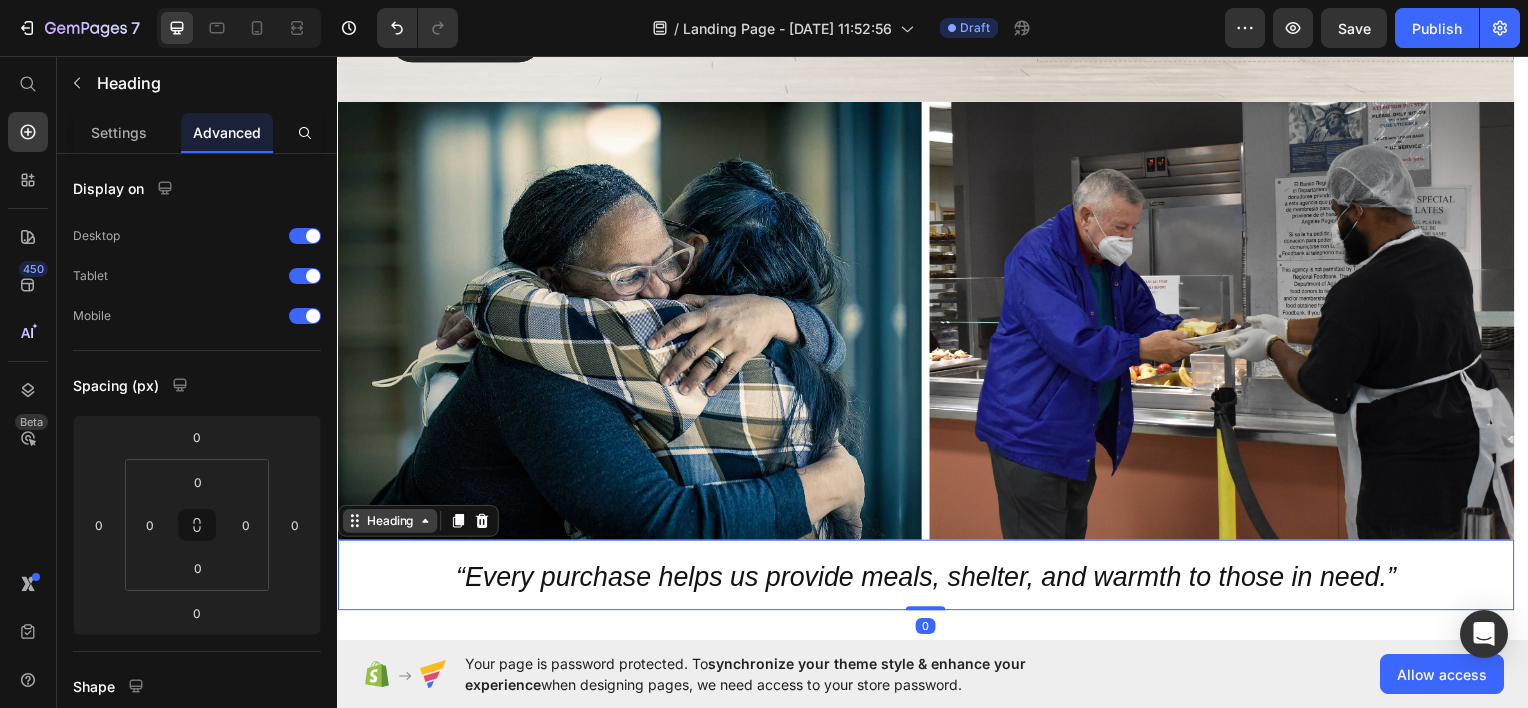 click on "Heading" at bounding box center [389, 523] 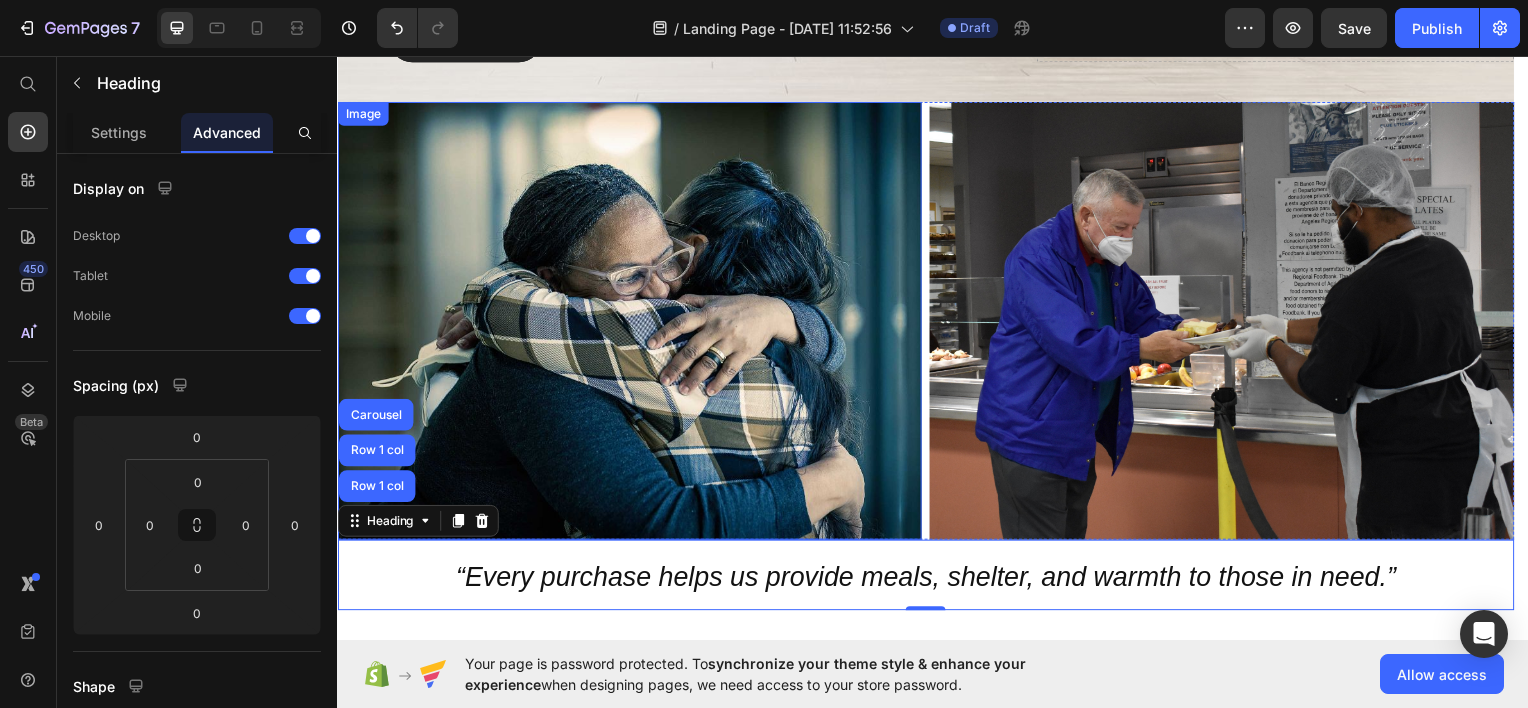 click at bounding box center [631, 321] 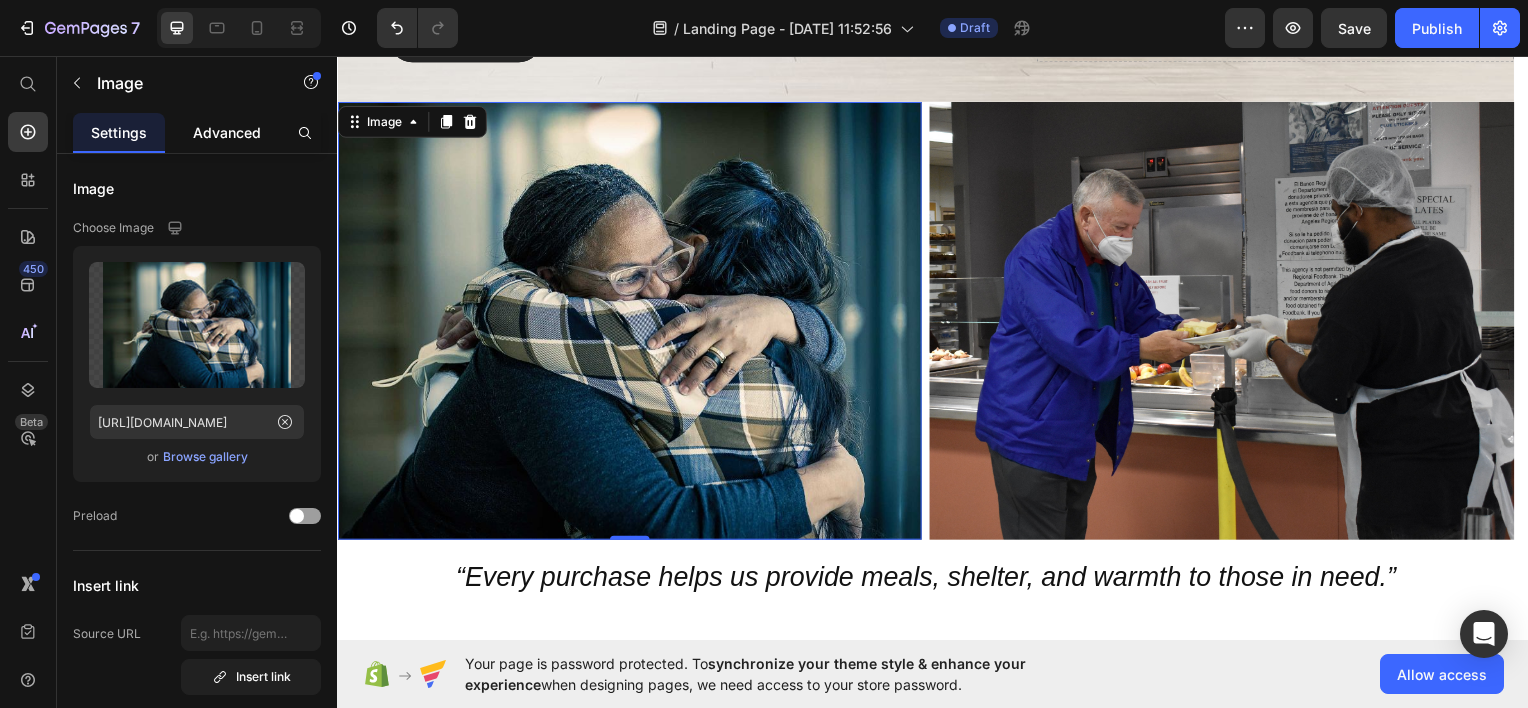 click on "Advanced" at bounding box center (227, 132) 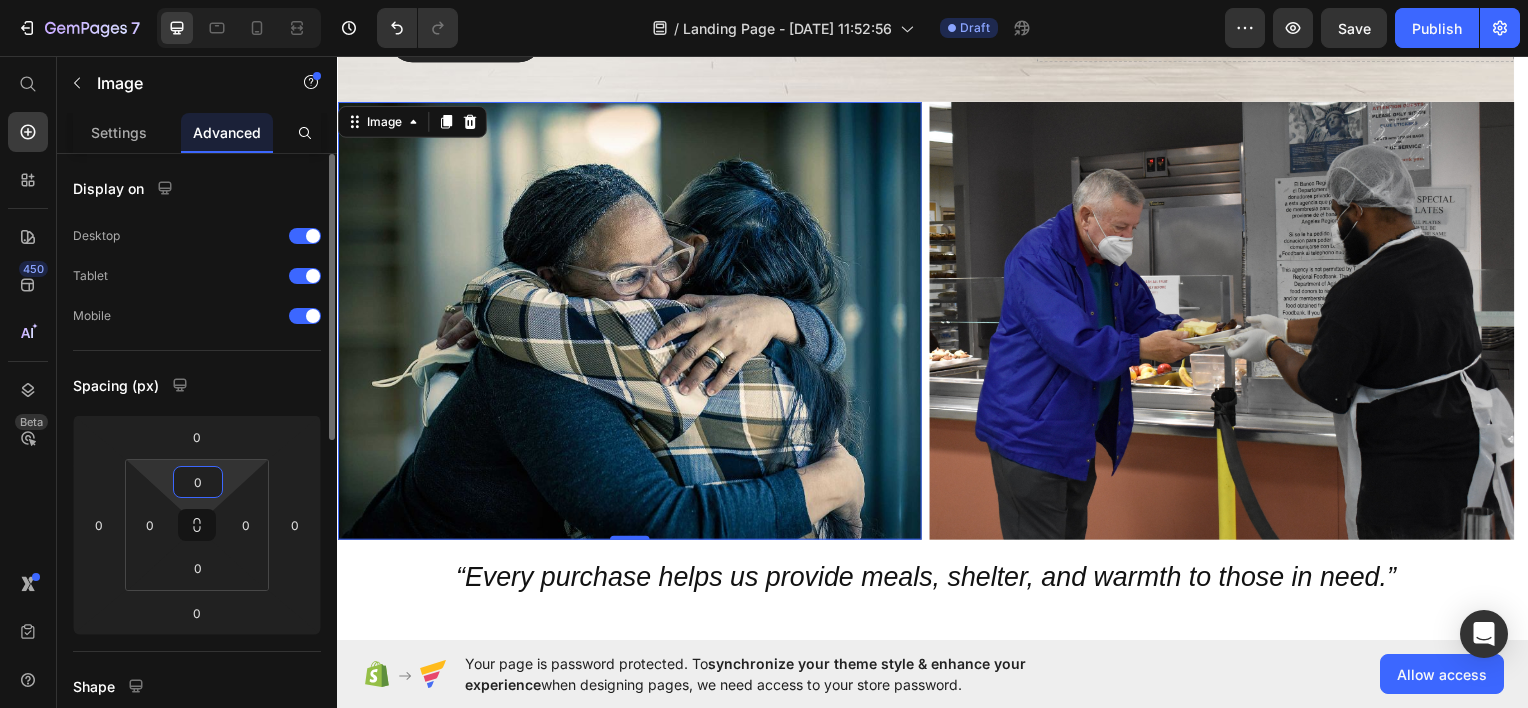 click on "0" at bounding box center [198, 482] 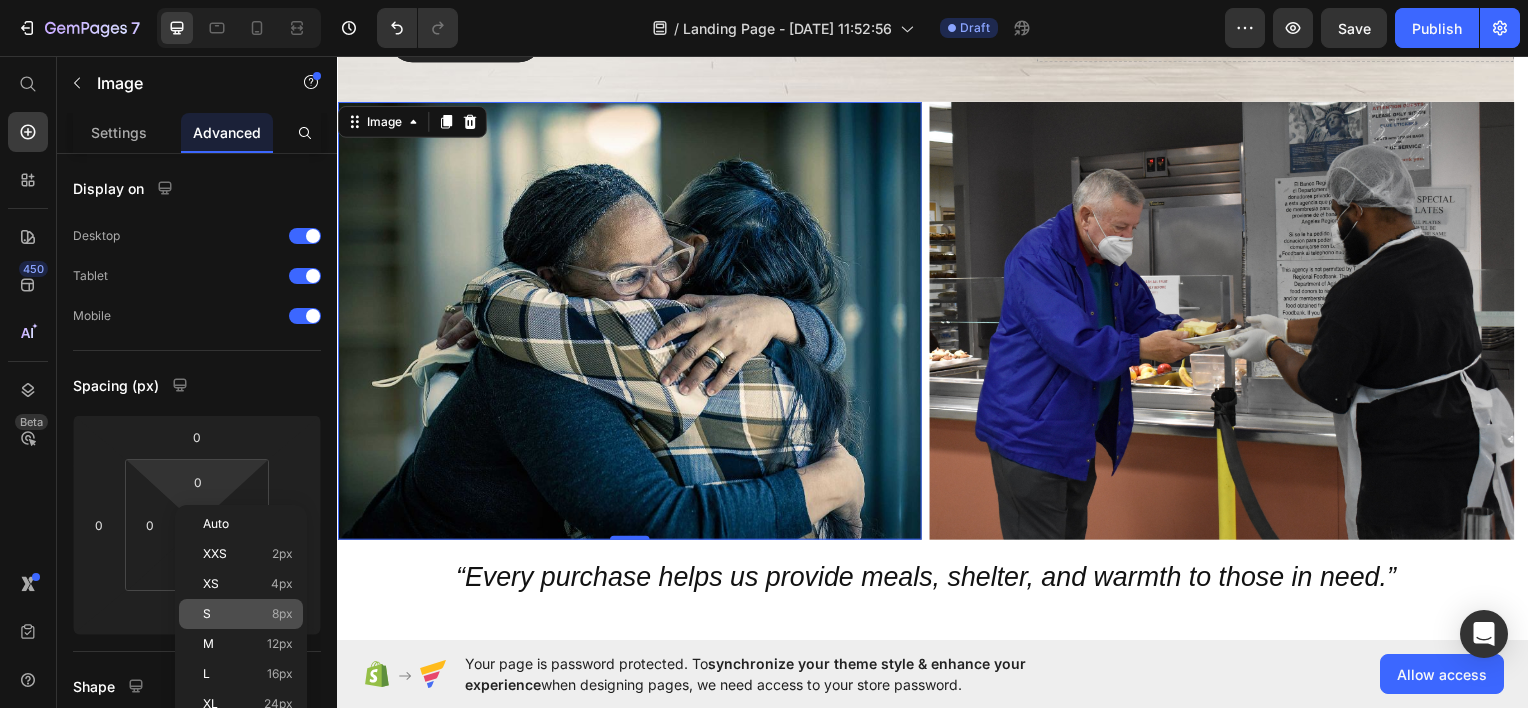 click on "S 8px" at bounding box center (248, 614) 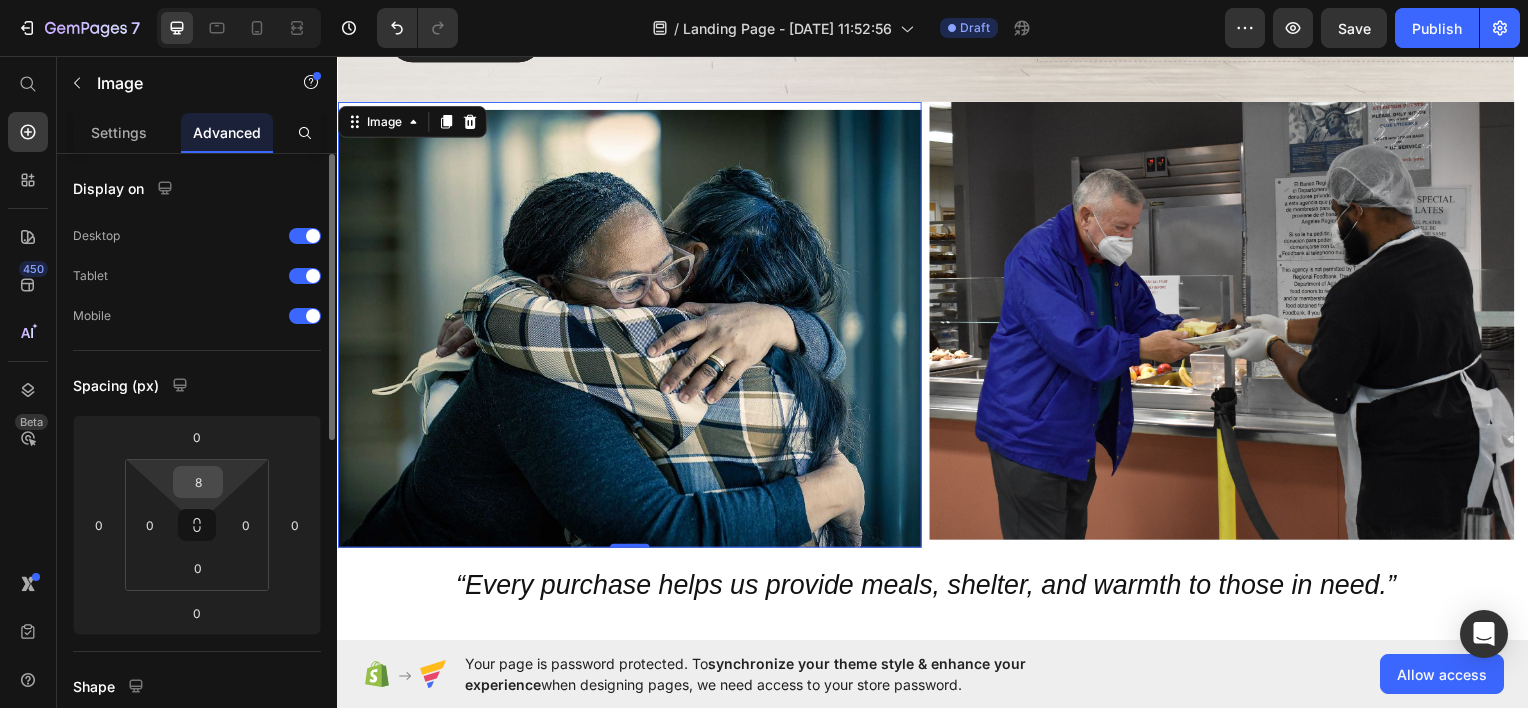 click on "8" at bounding box center (198, 482) 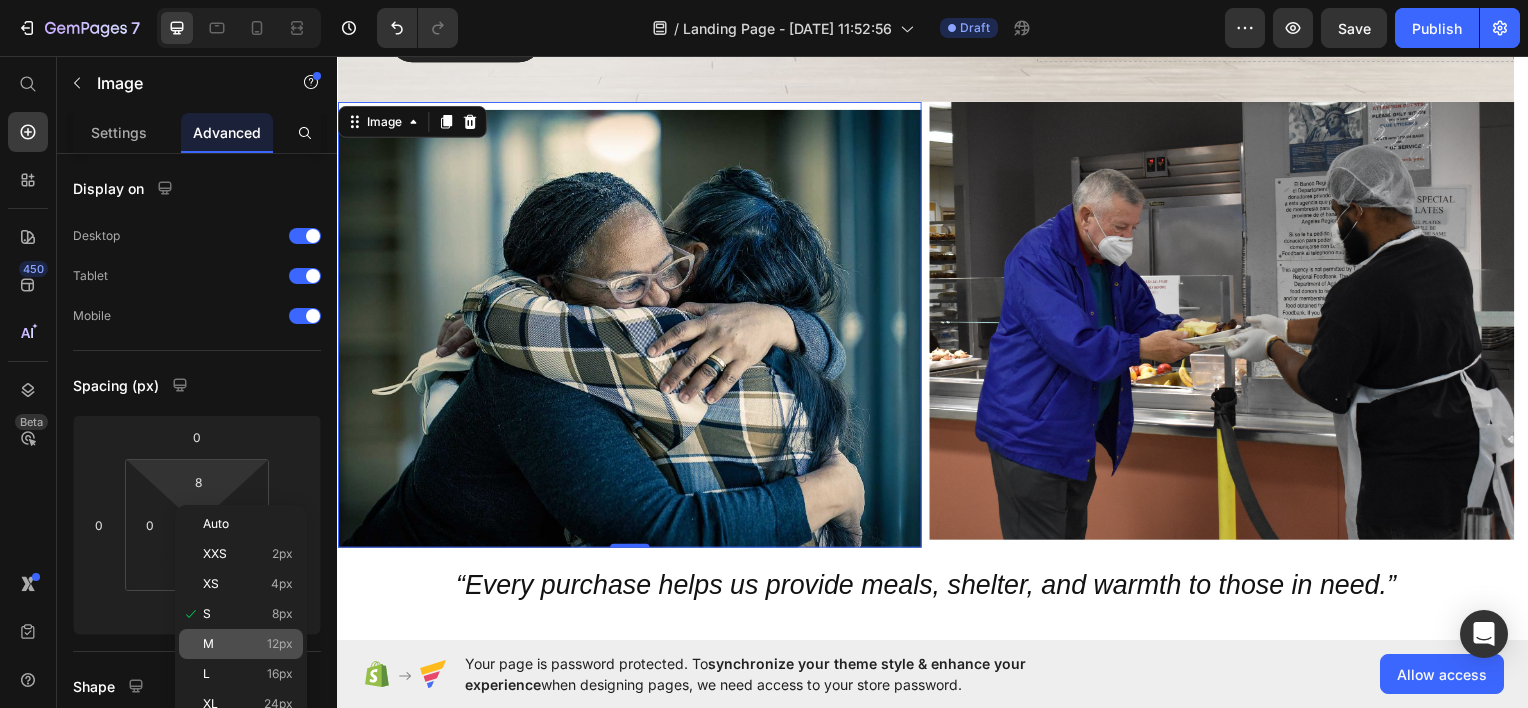 click on "M 12px" at bounding box center [248, 644] 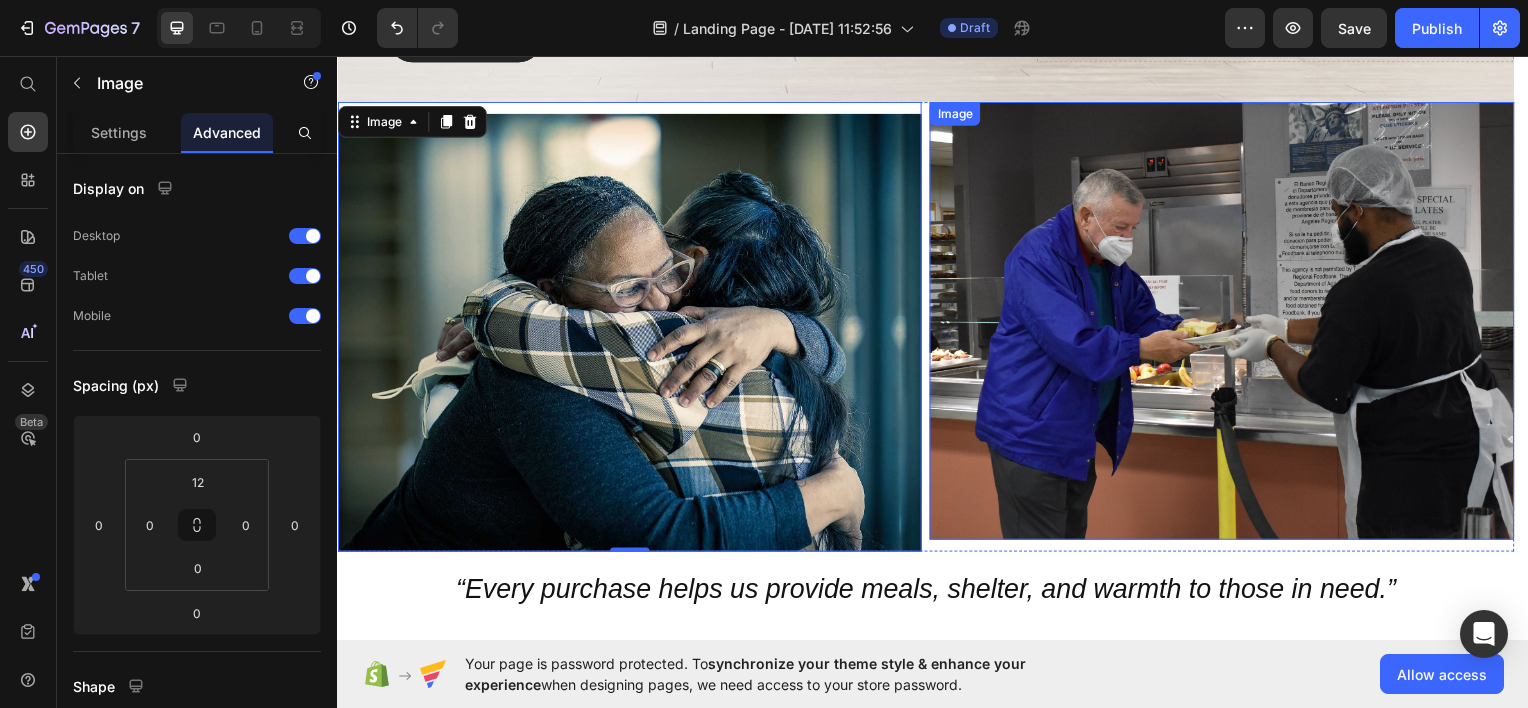 click at bounding box center [1227, 321] 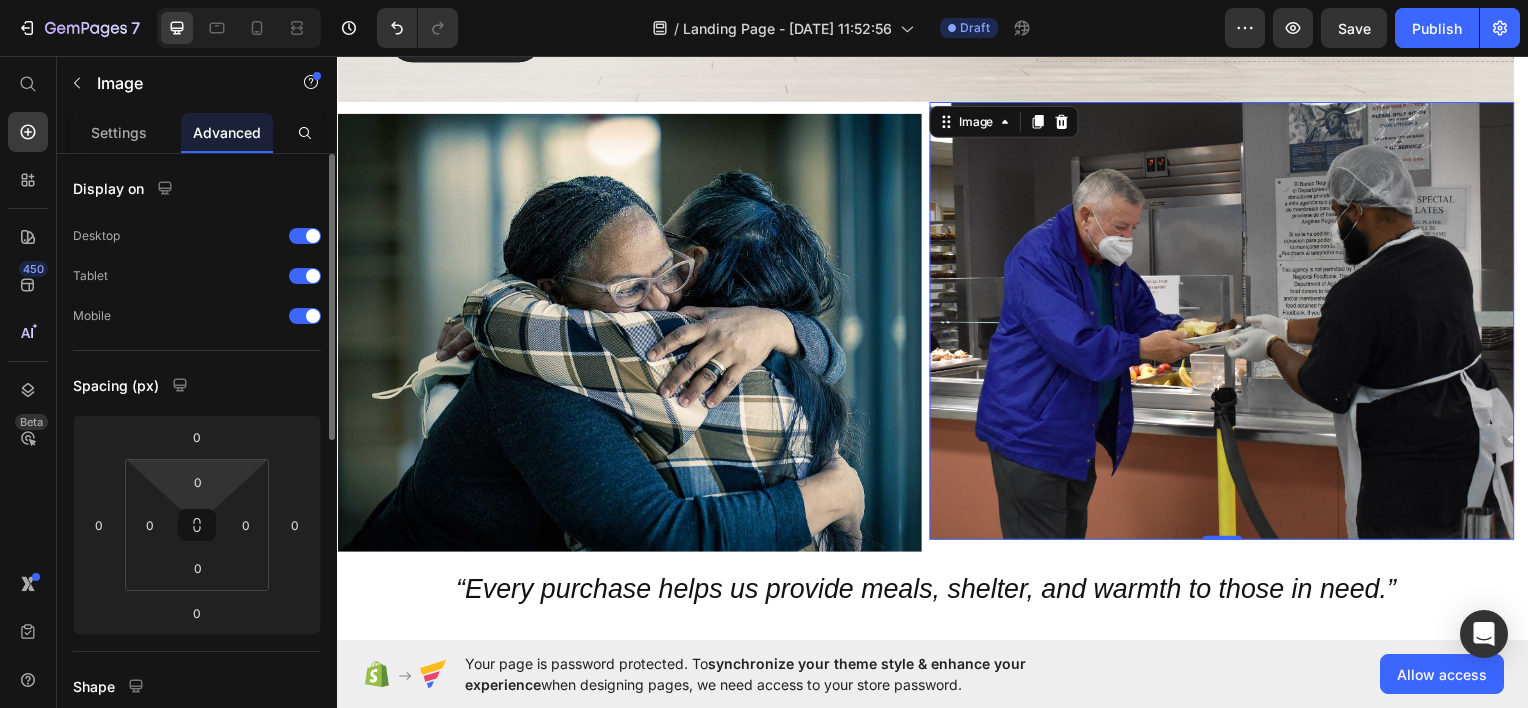 click on "7   /  Landing Page - Jul 26, 11:52:56 Draft Preview  Save   Publish  450 Beta Start with Sections Elements Hero Section Product Detail Brands Trusted Badges Guarantee Product Breakdown How to use Testimonials Compare Bundle FAQs Social Proof Brand Story Product List Collection Blog List Contact Sticky Add to Cart Custom Footer Browse Library 450 Layout
Row
Row
Row
Row Text
Heading
Text Block Button
Button
Button
Sticky Back to top Media
Image" at bounding box center (764, 0) 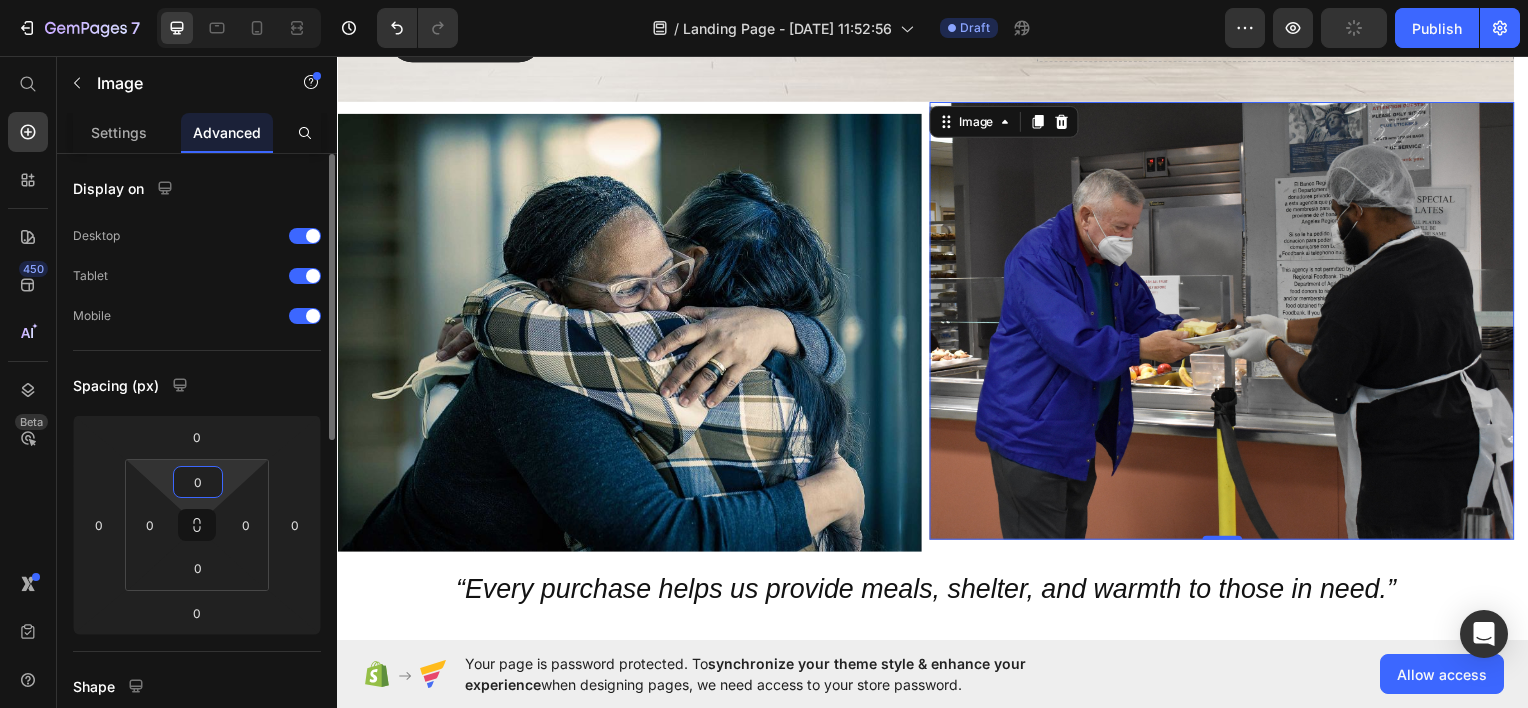 click on "0" at bounding box center [198, 482] 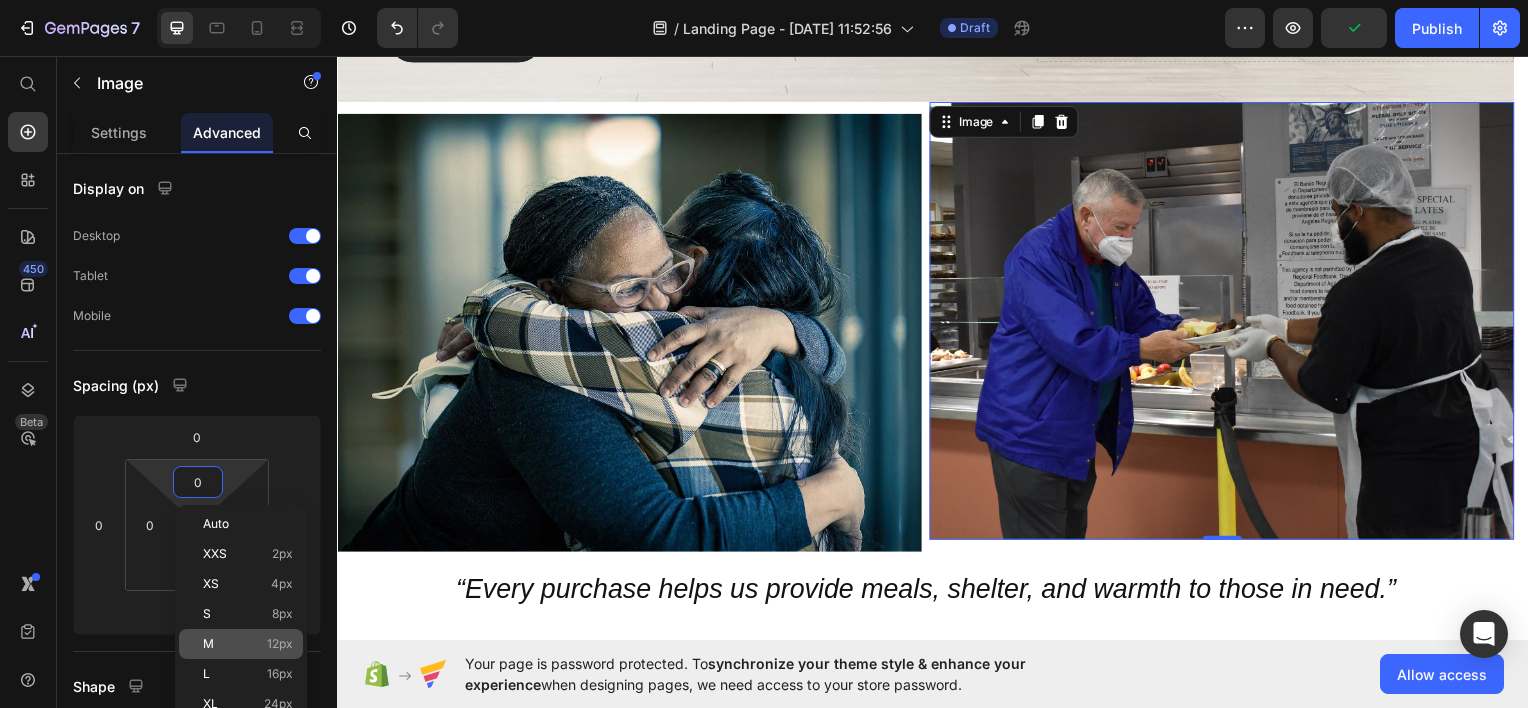 click on "M 12px" 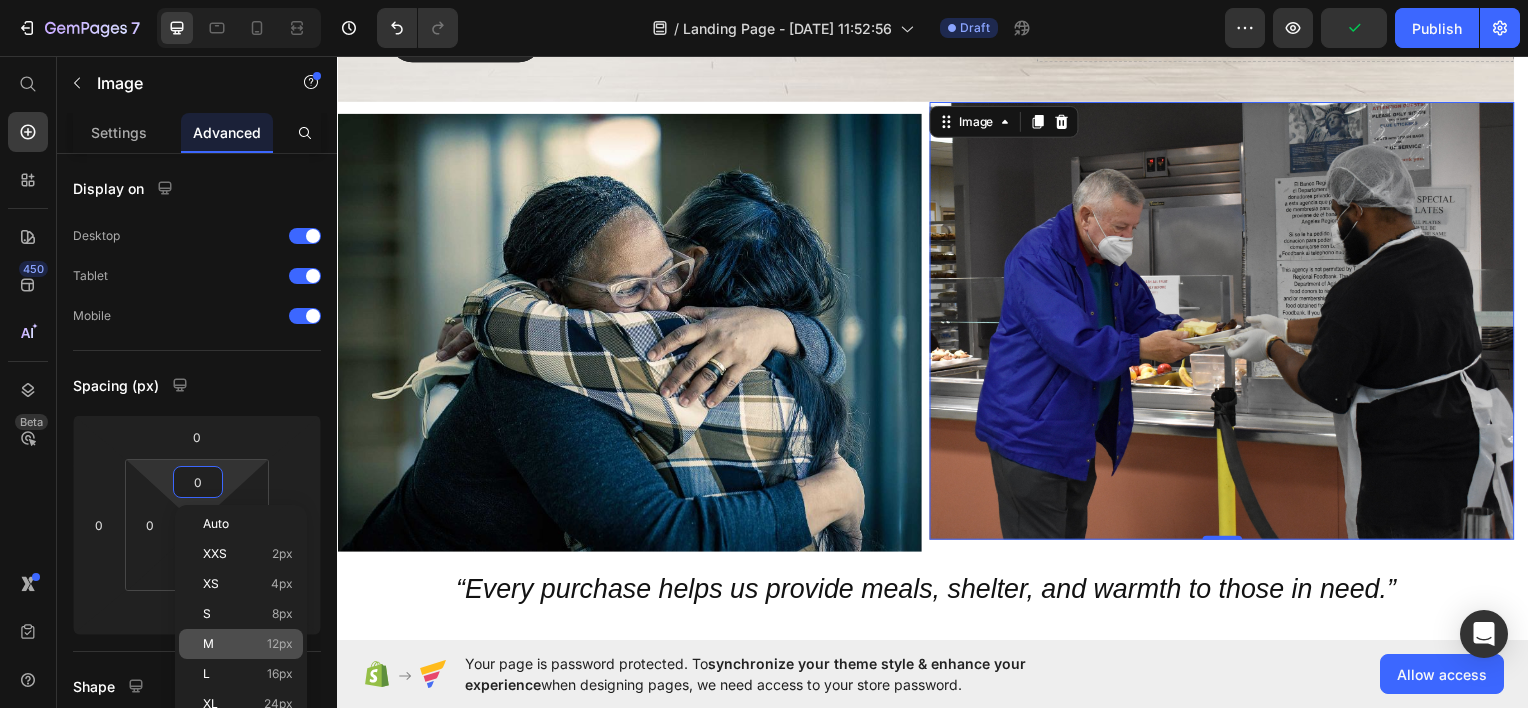 type on "12" 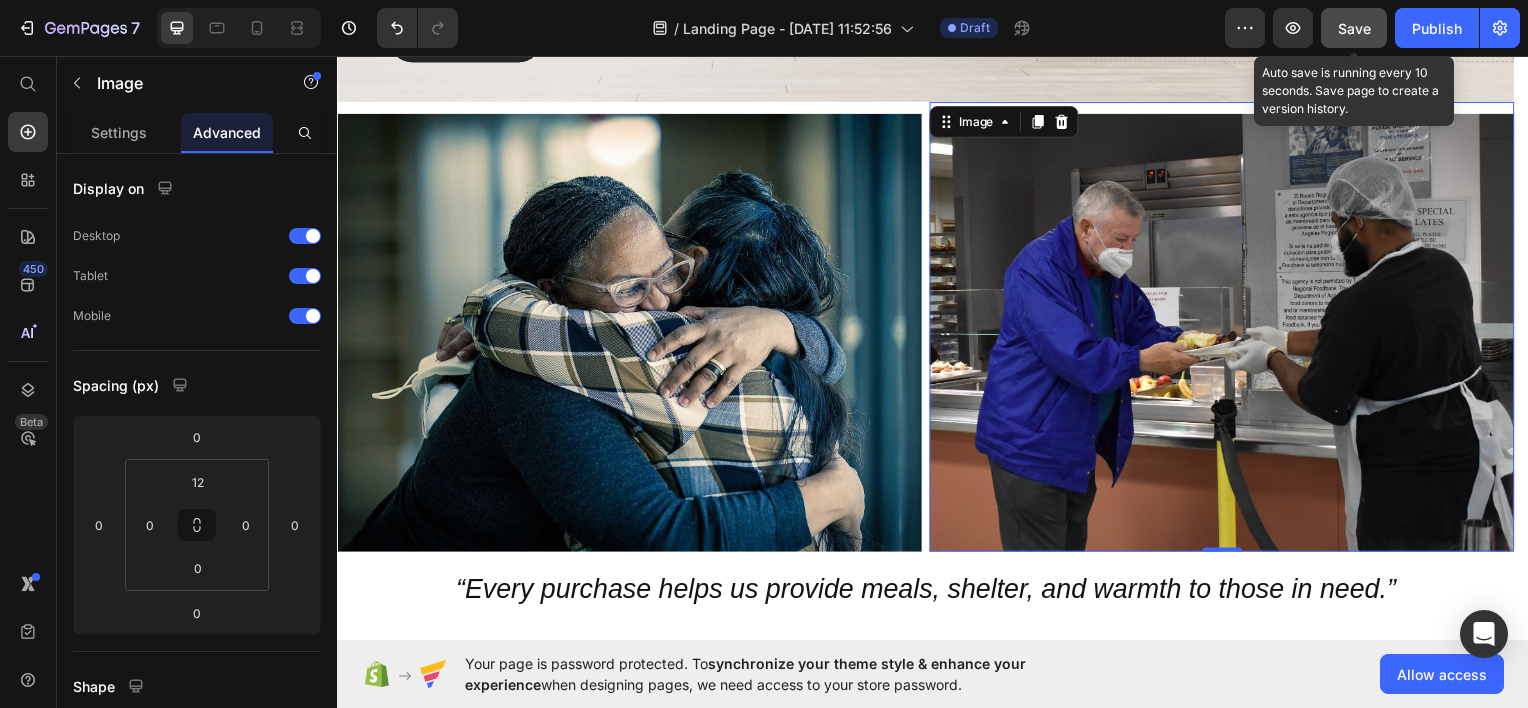 click on "Save" 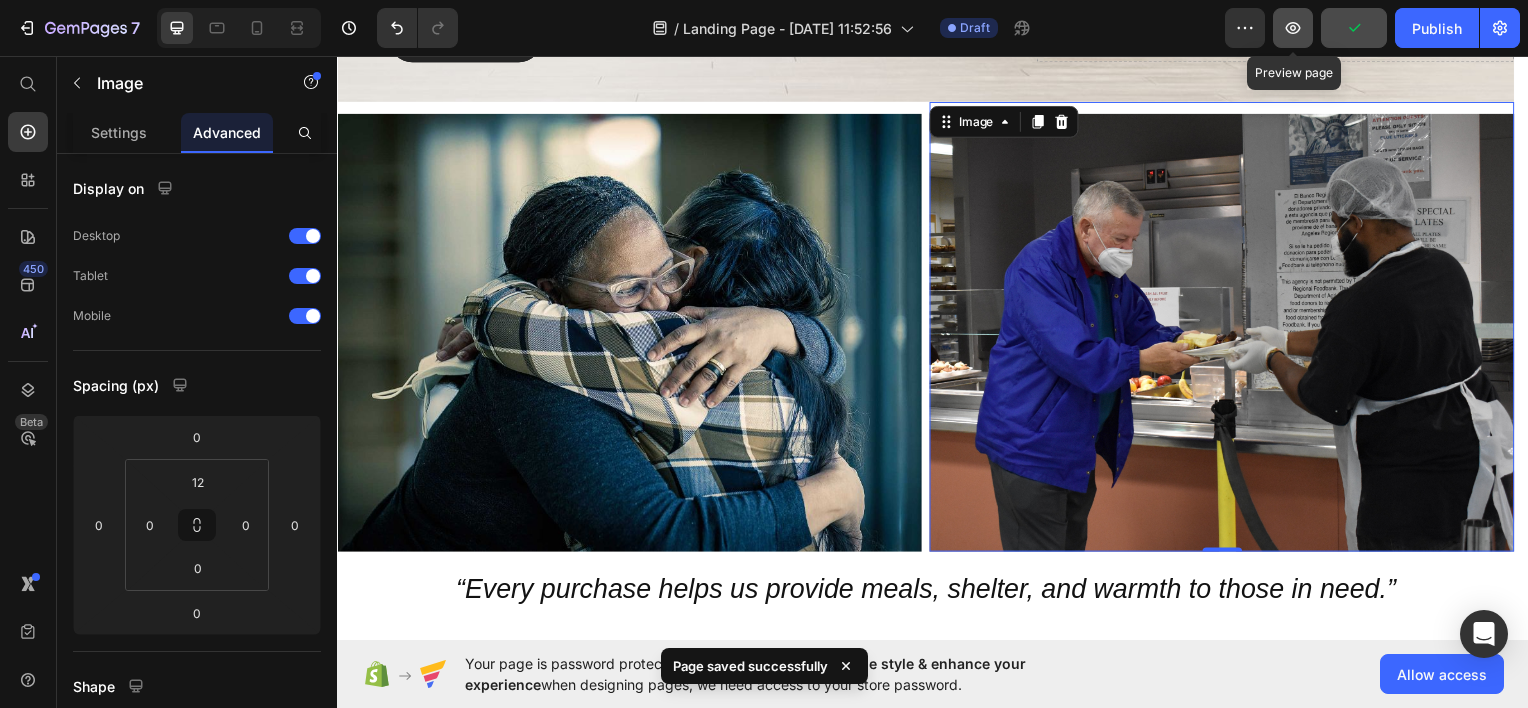 click 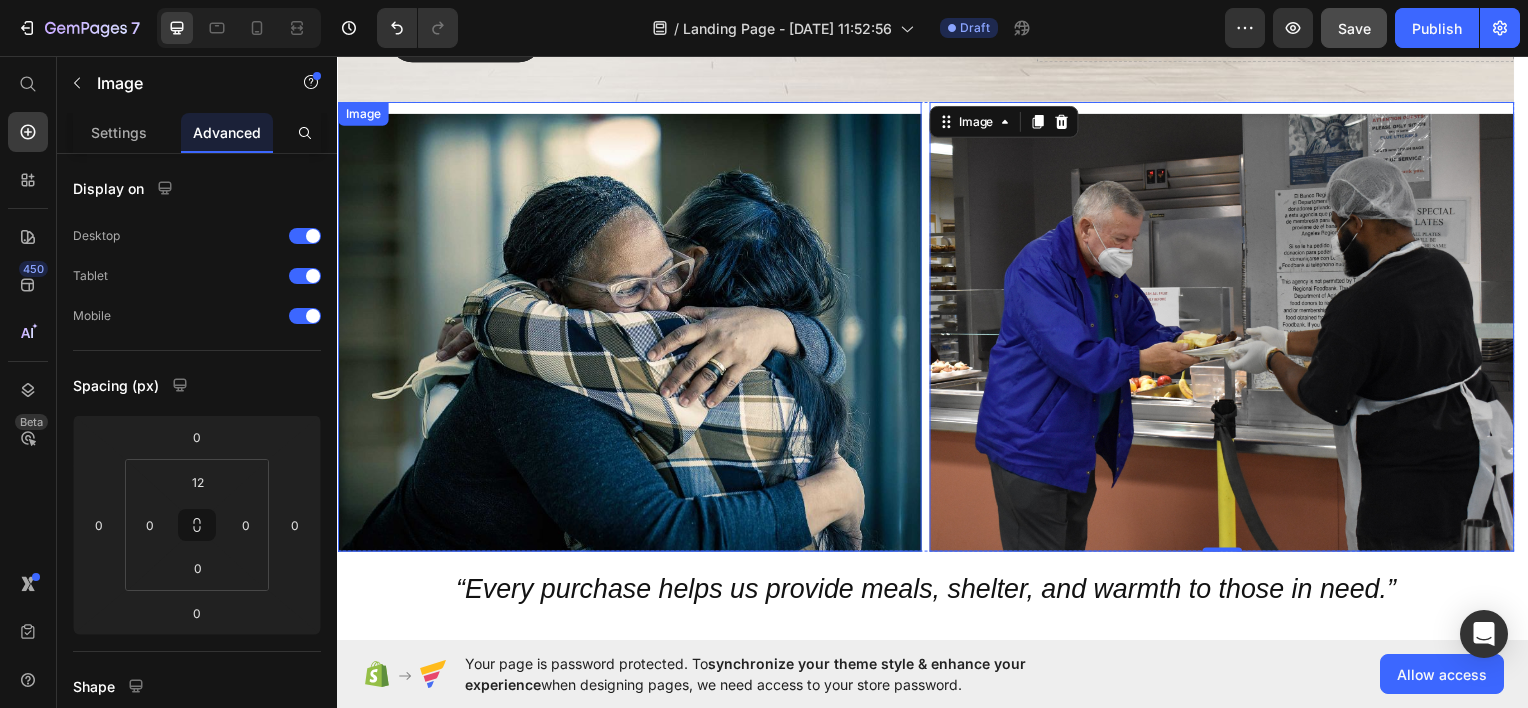 scroll, scrollTop: 1480, scrollLeft: 0, axis: vertical 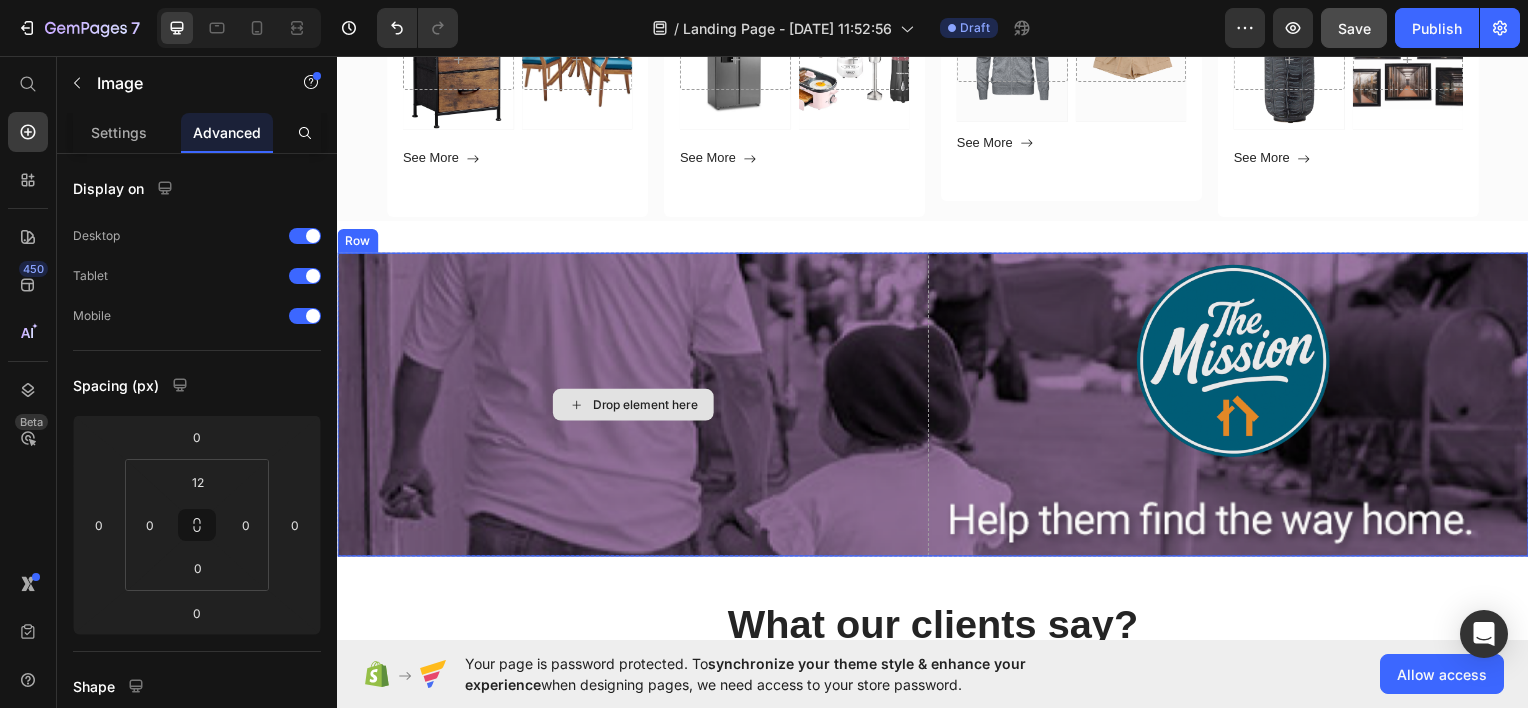 click on "Drop element here" at bounding box center [635, 406] 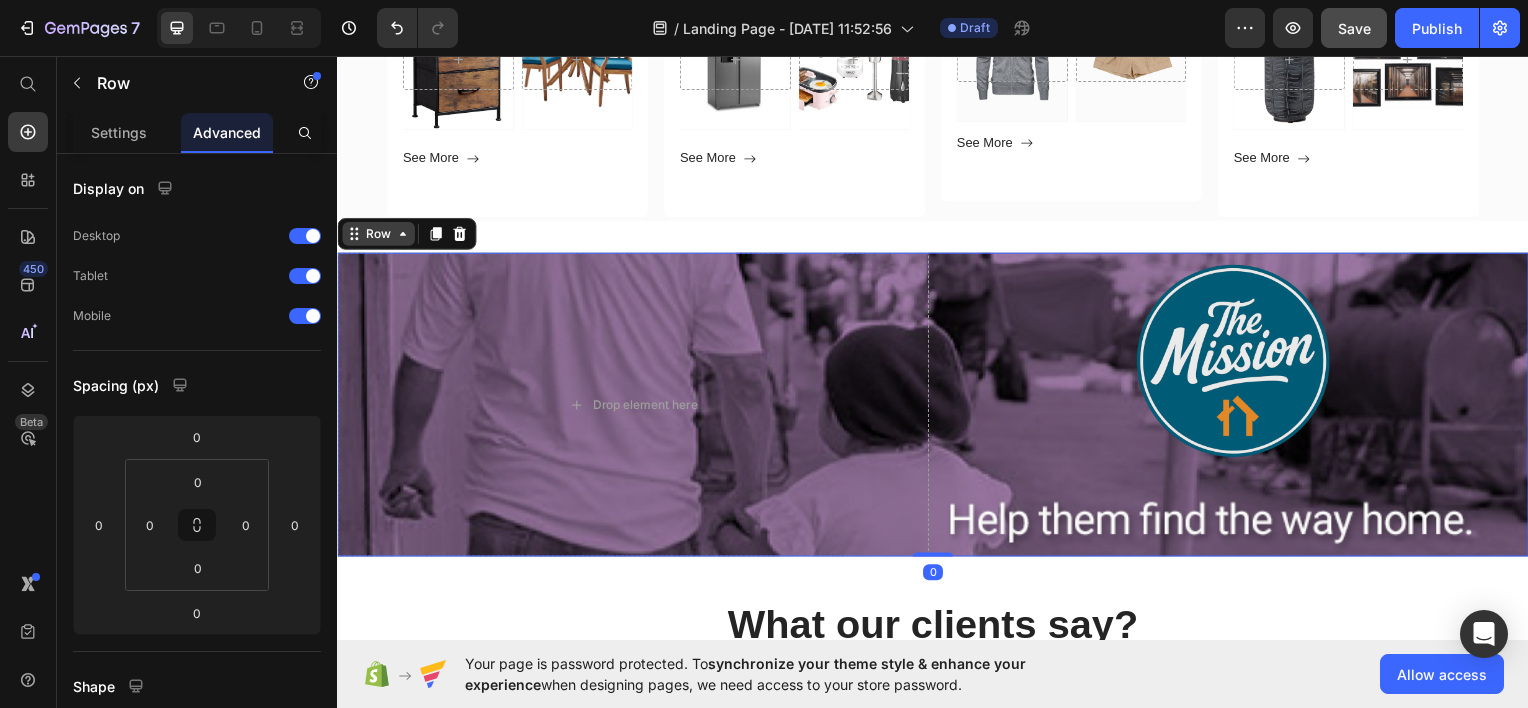 click 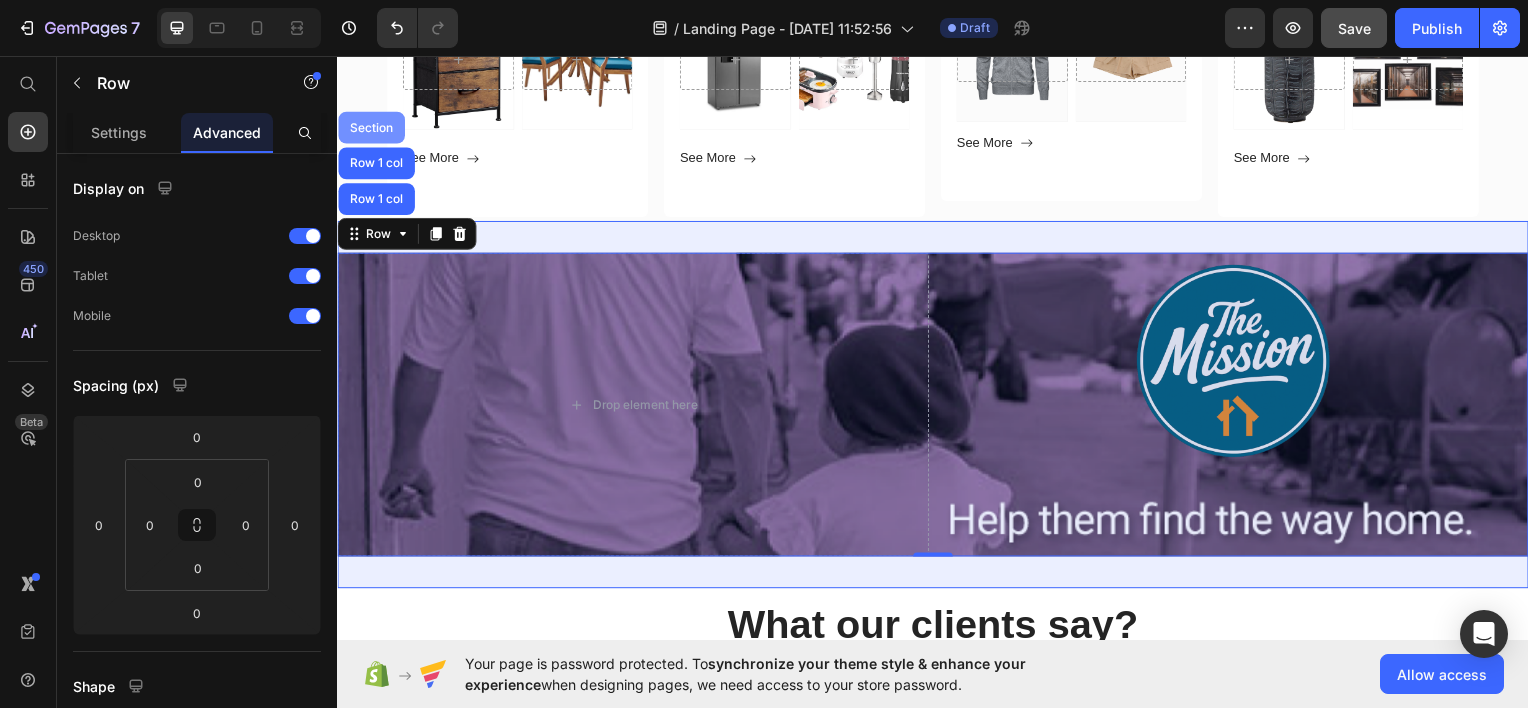 click on "Section" at bounding box center [371, 127] 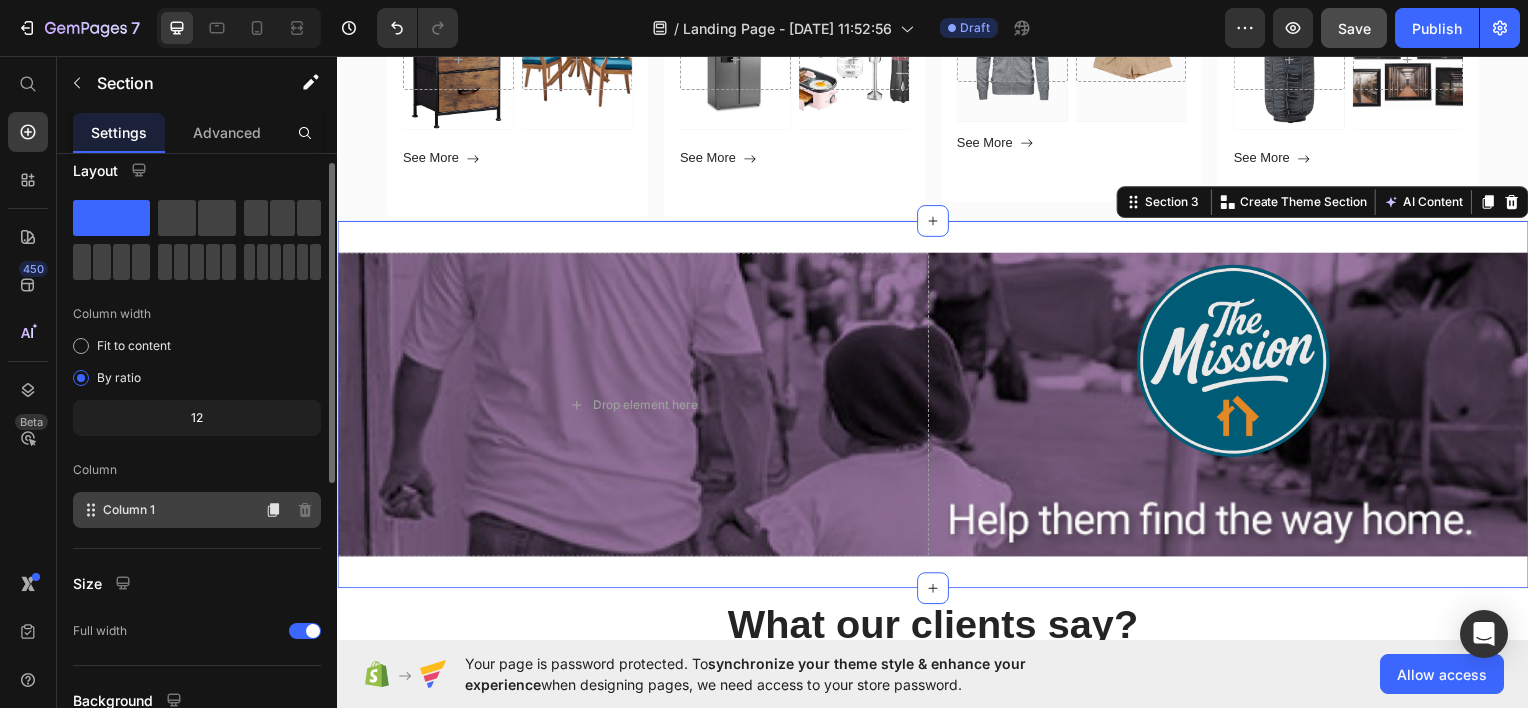 scroll, scrollTop: 0, scrollLeft: 0, axis: both 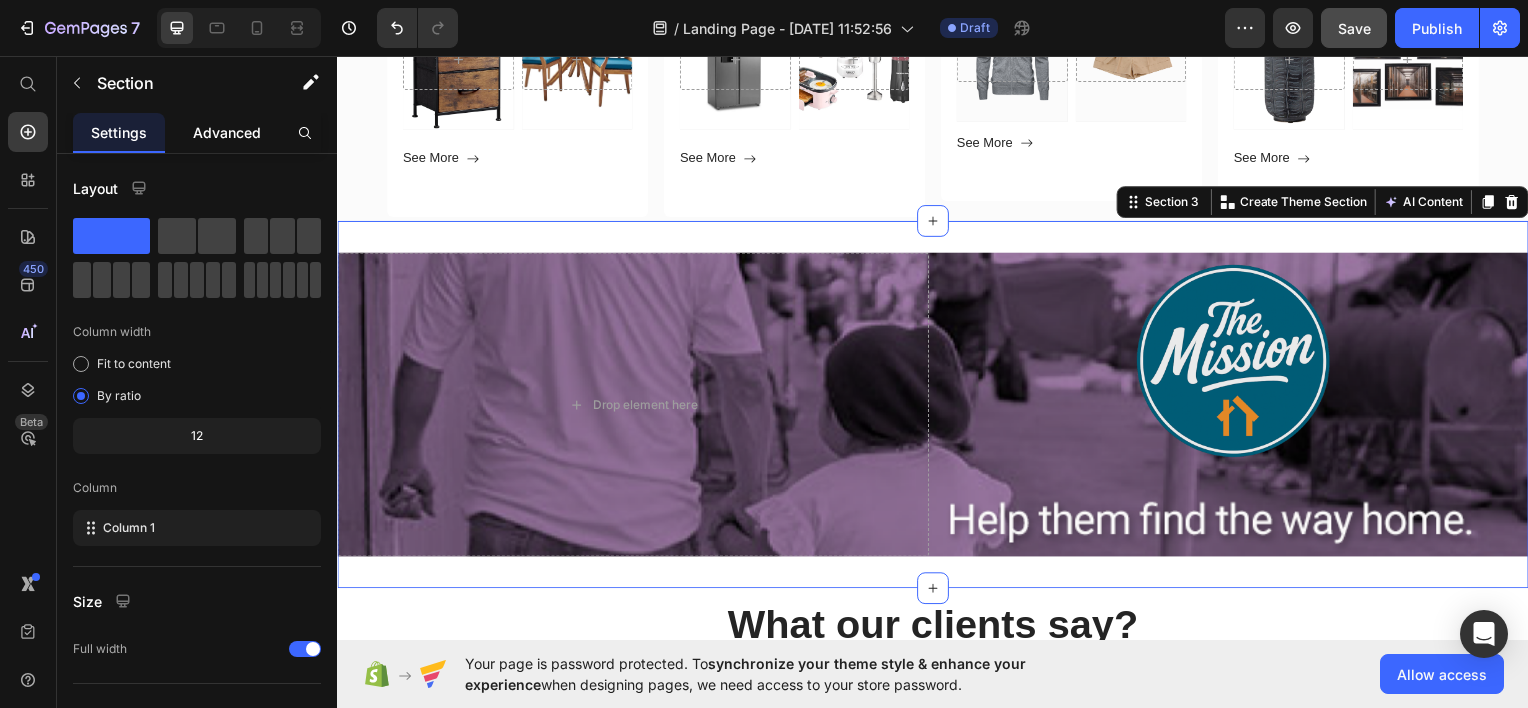 click on "Advanced" 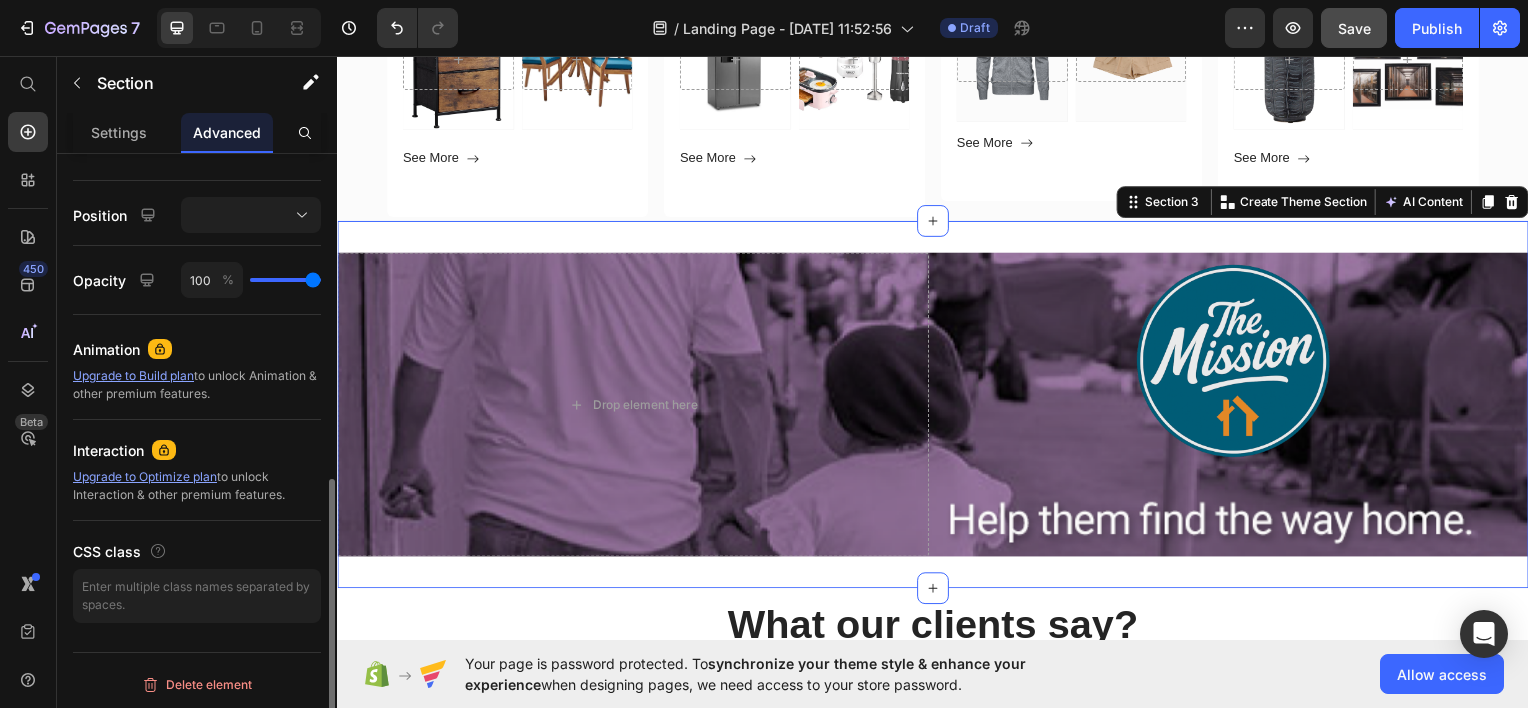 scroll, scrollTop: 690, scrollLeft: 0, axis: vertical 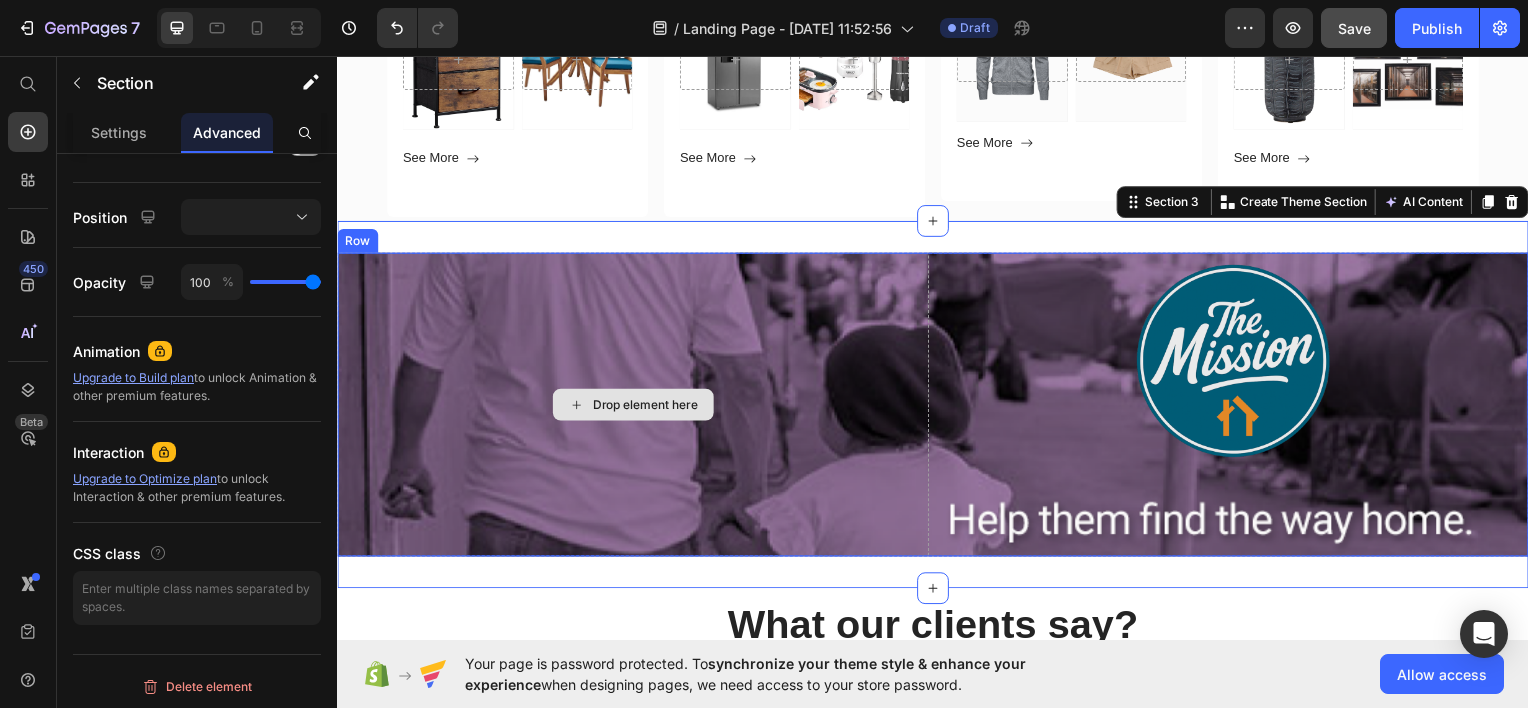 click on "Drop element here" at bounding box center (635, 406) 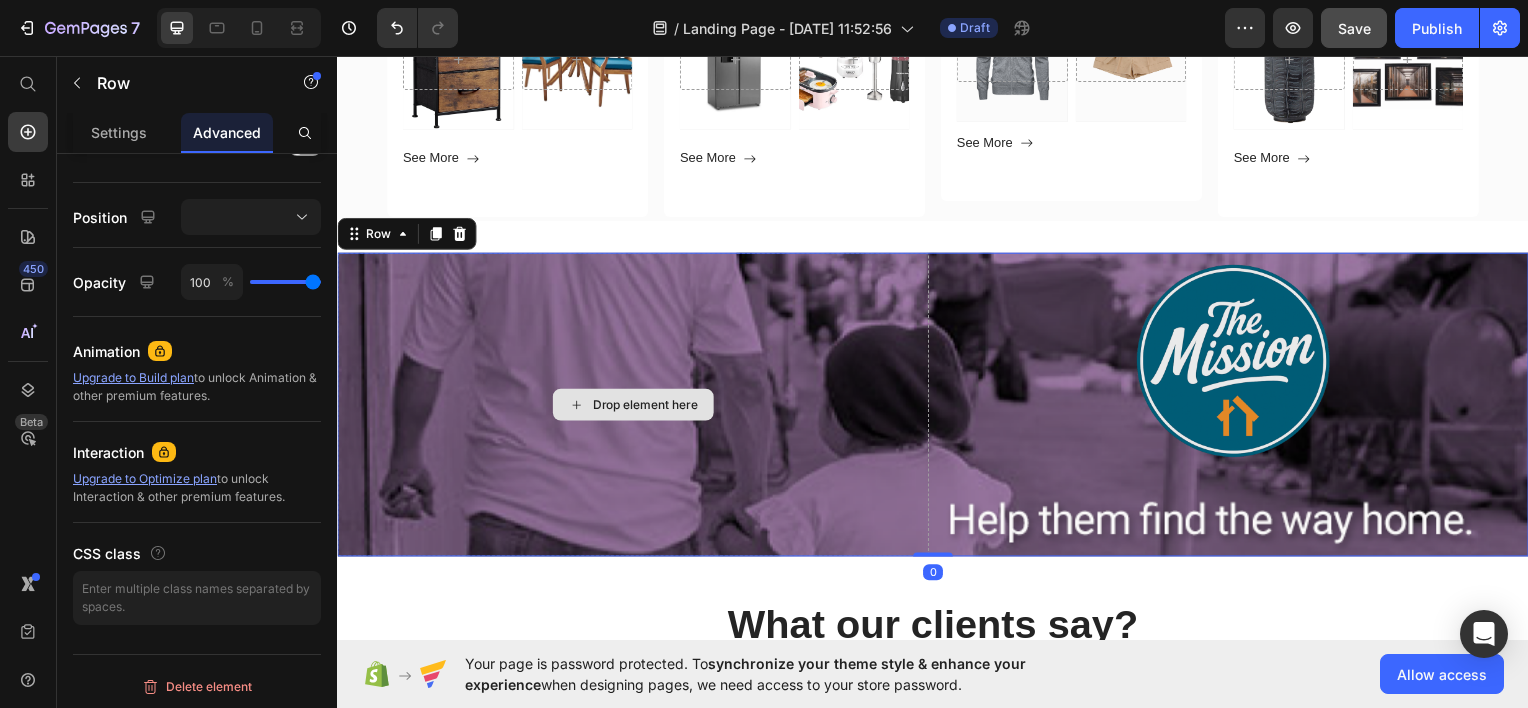 scroll, scrollTop: 0, scrollLeft: 0, axis: both 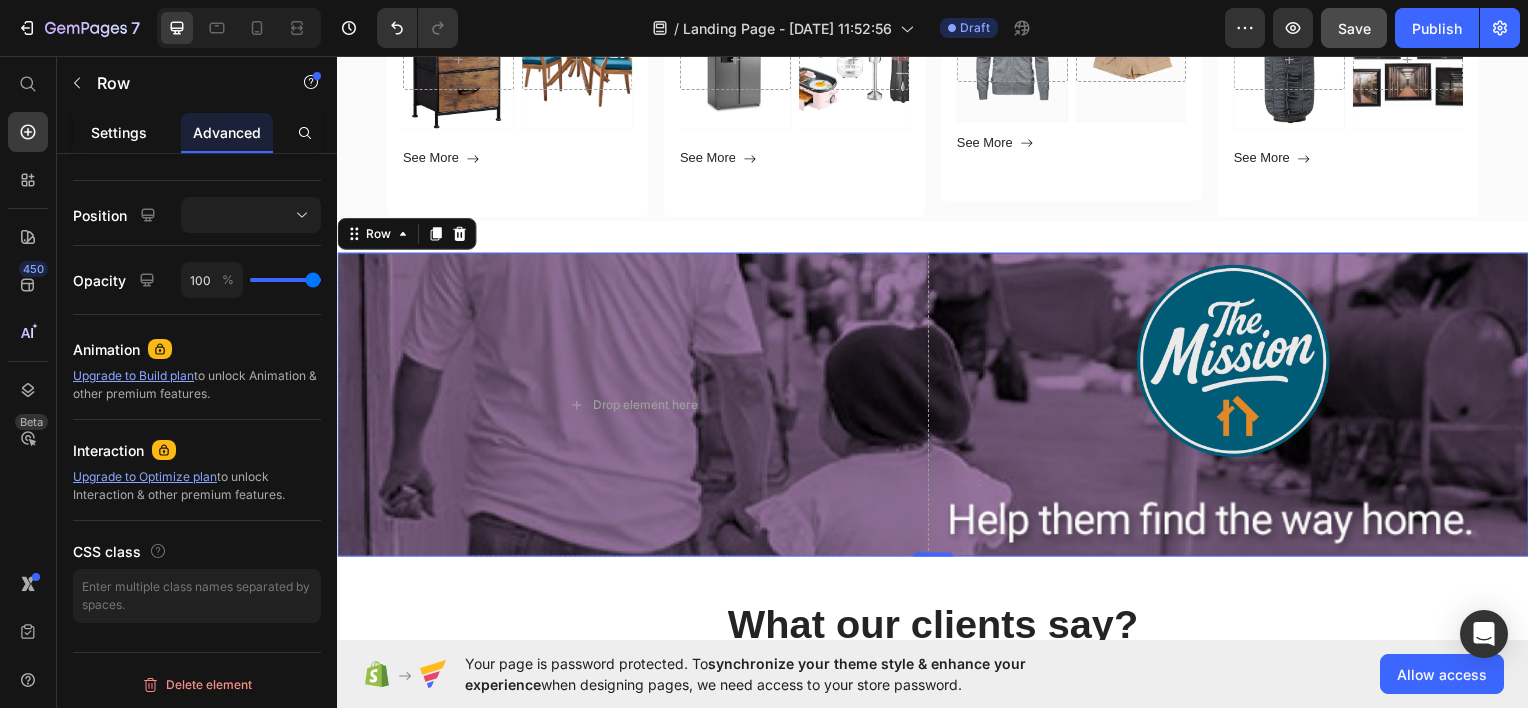 click on "Settings" at bounding box center [119, 132] 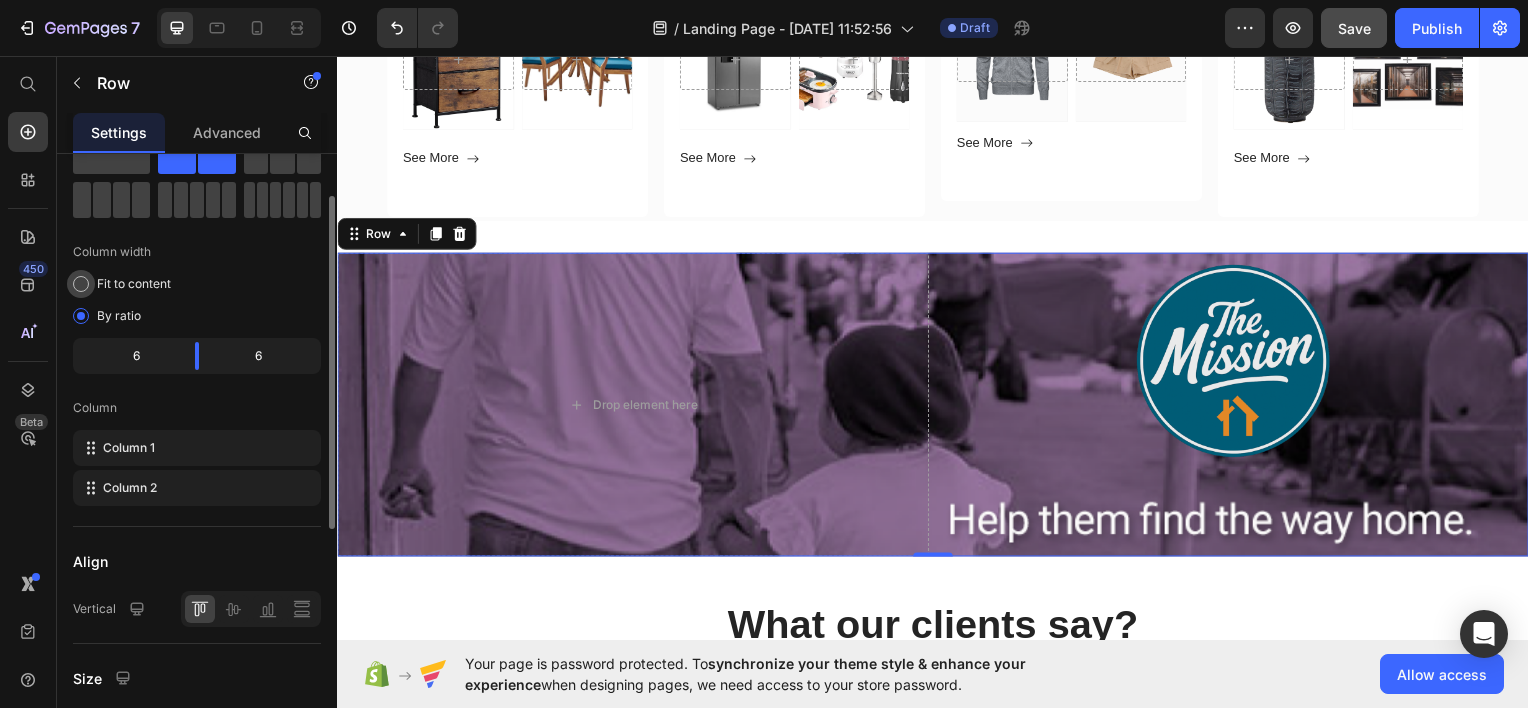 scroll, scrollTop: 79, scrollLeft: 0, axis: vertical 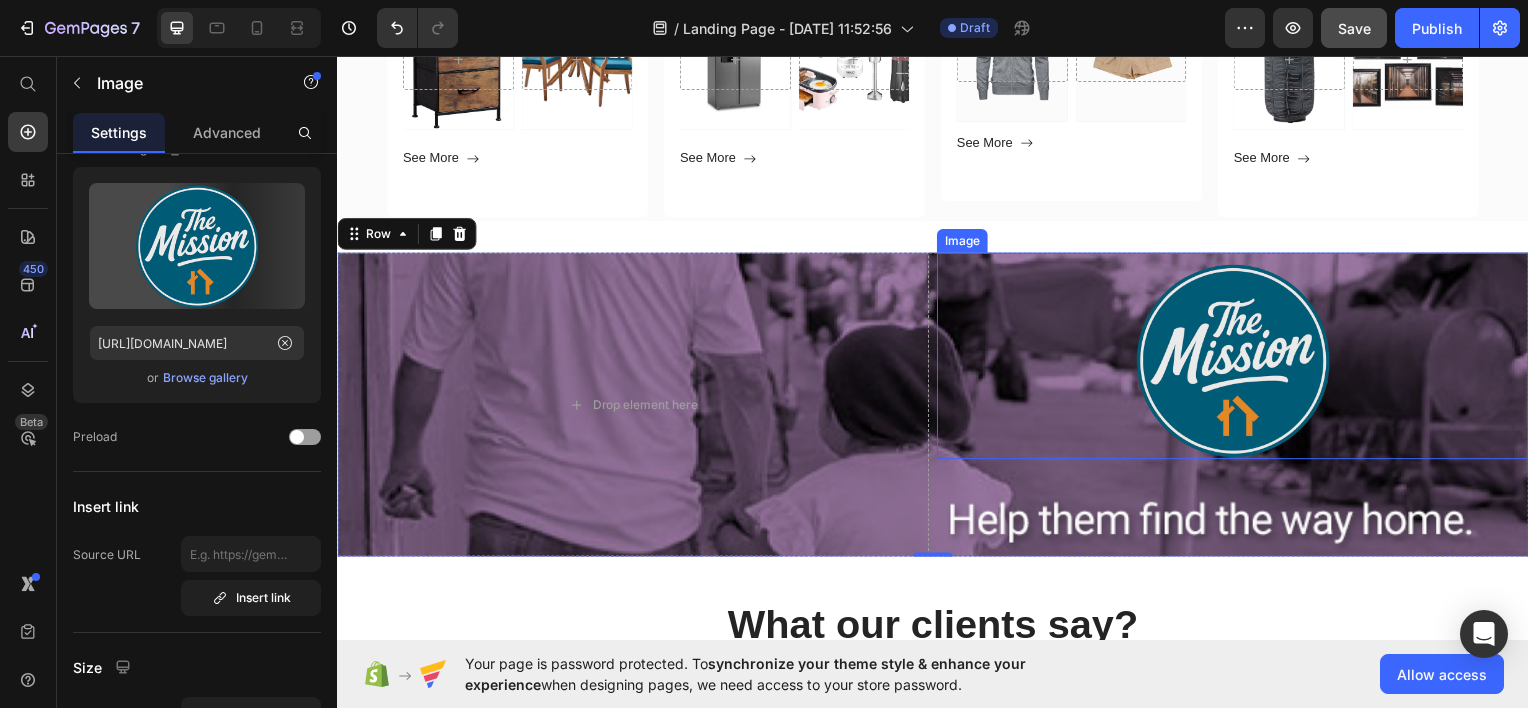 click at bounding box center [1239, 357] 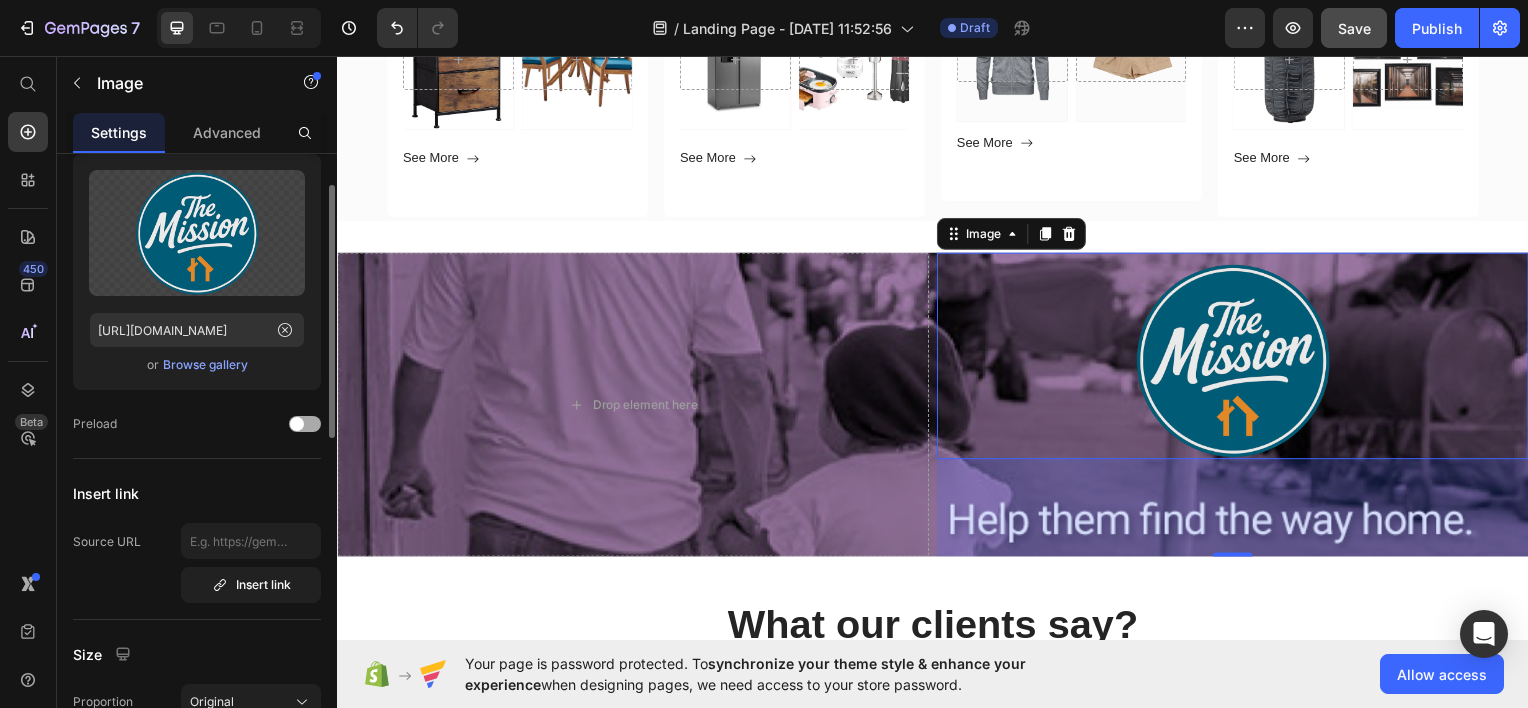 scroll, scrollTop: 93, scrollLeft: 0, axis: vertical 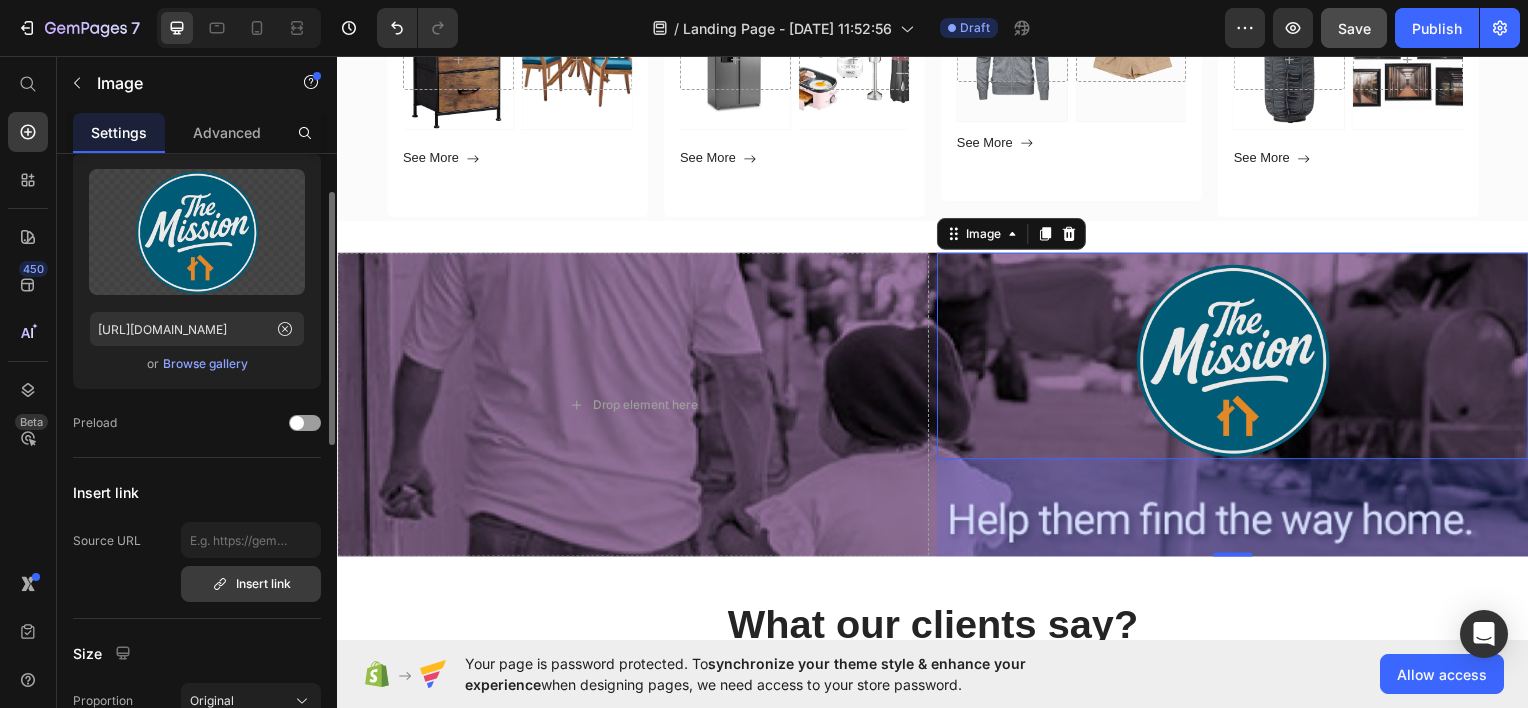 click on "Insert link" at bounding box center [251, 584] 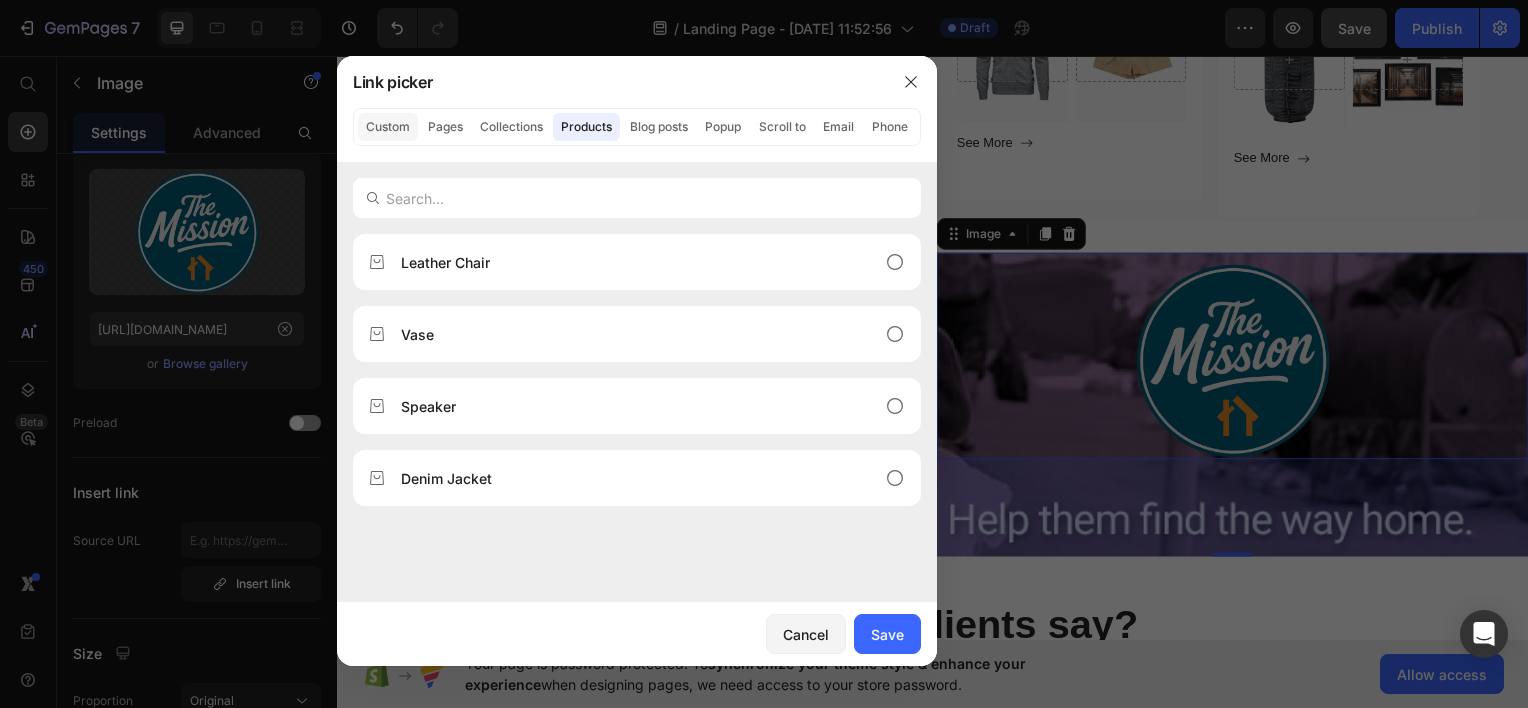click on "Custom" 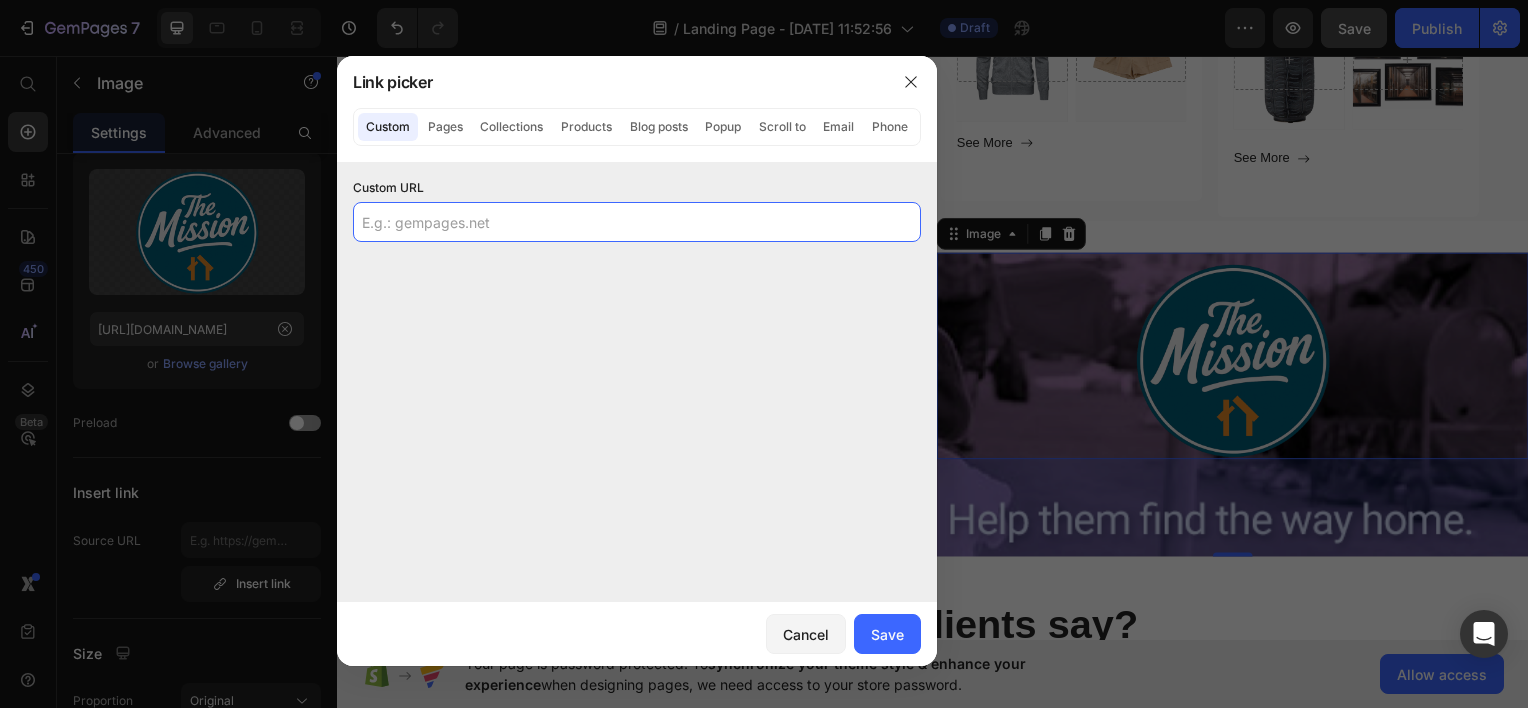 click 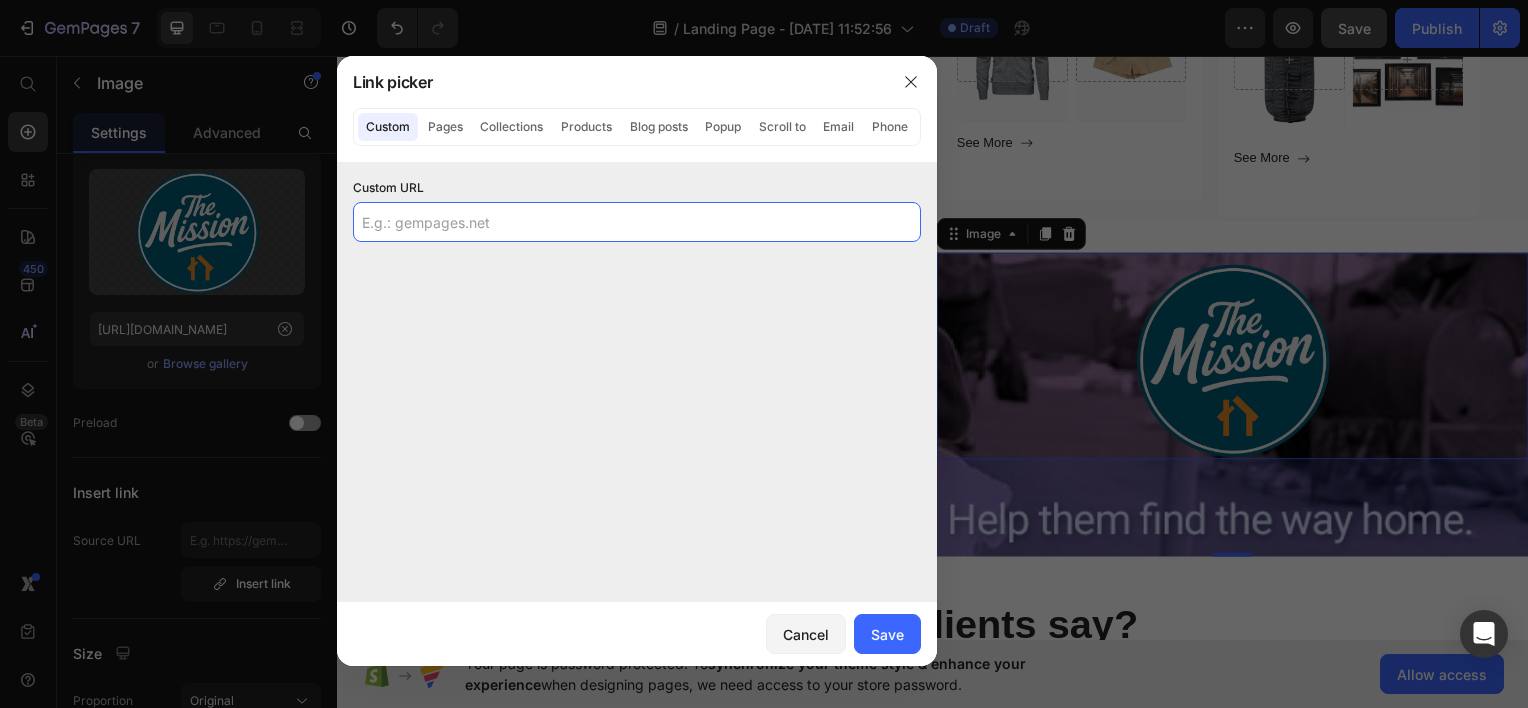 paste on "“Every purchase helps us provide meals, shelter, and warmth to those in need.”" 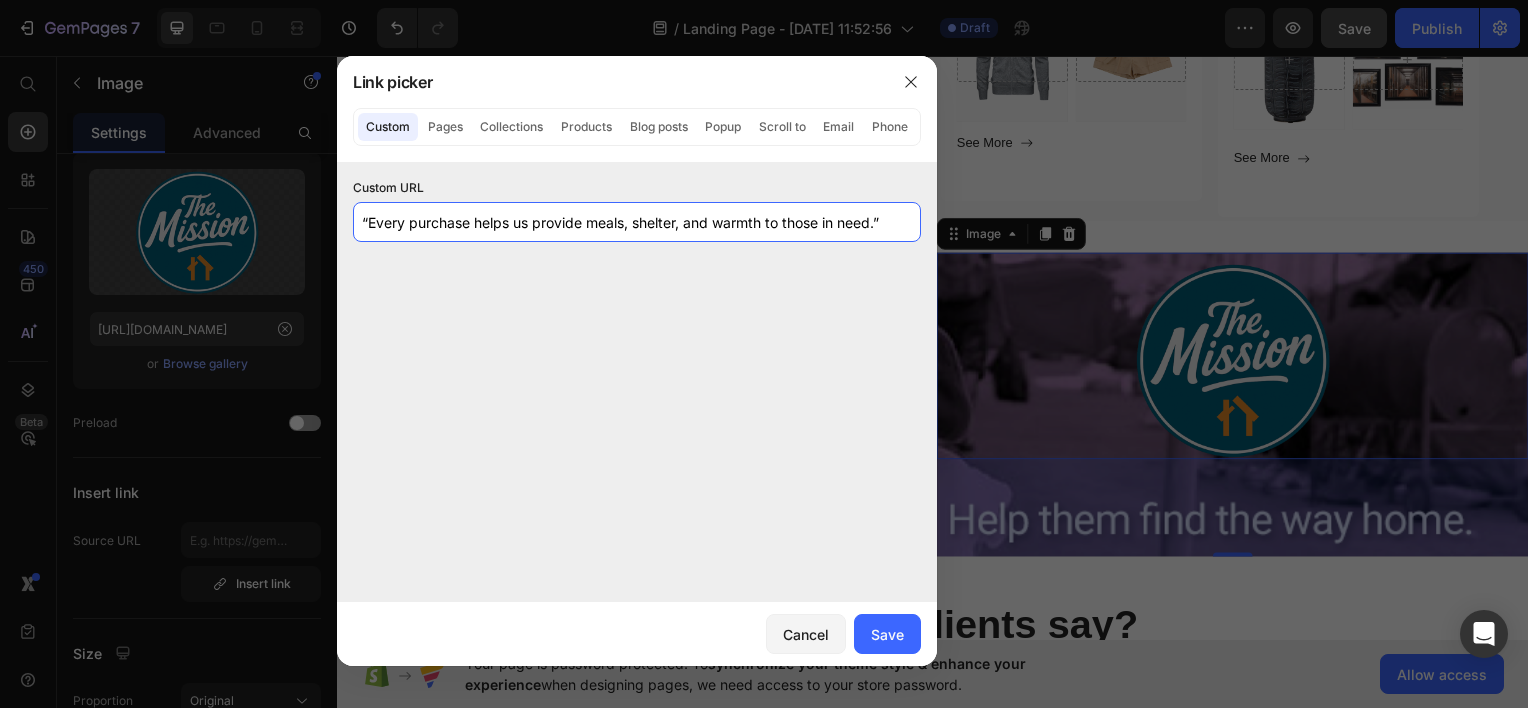 type on "“Every purchase helps us provide meals, shelter, and warmth to those in need.”" 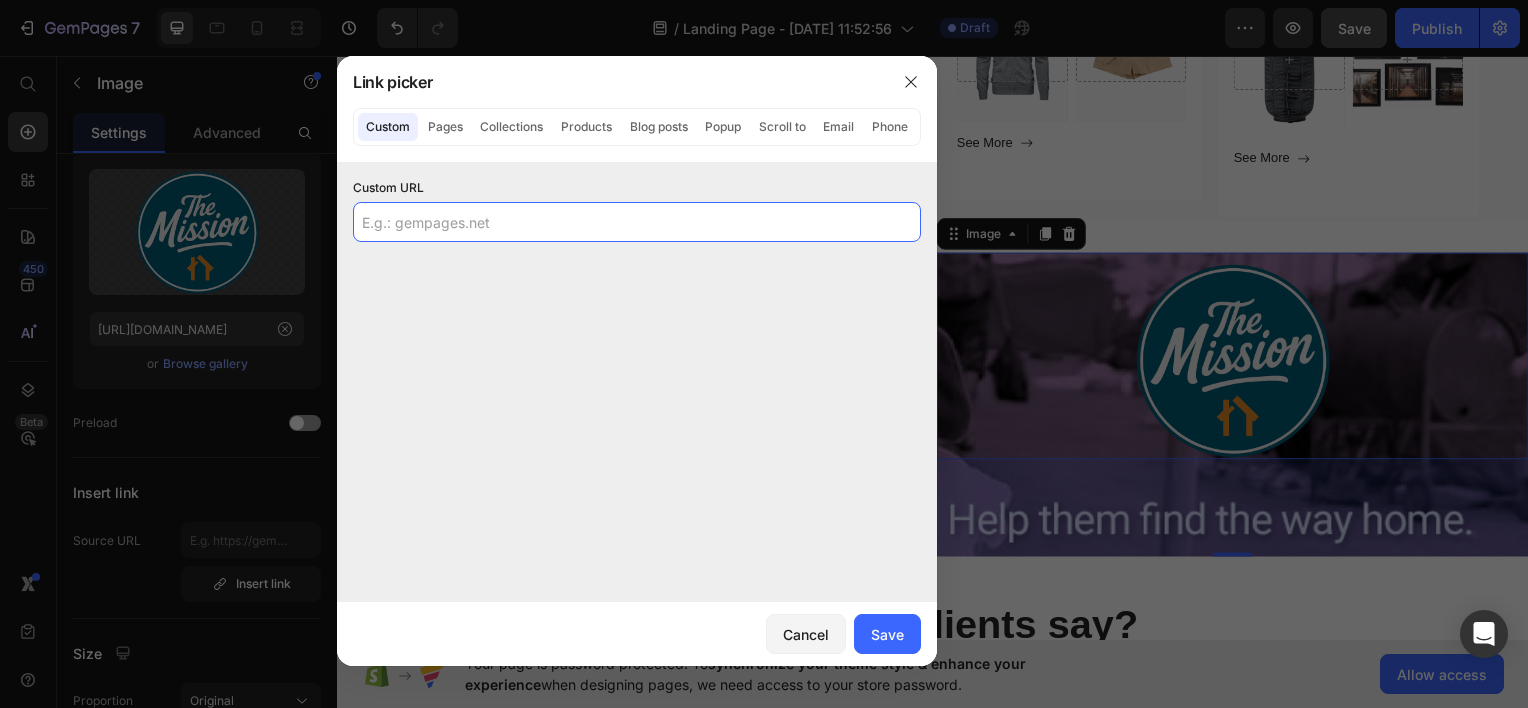 paste on "https://urm.org/" 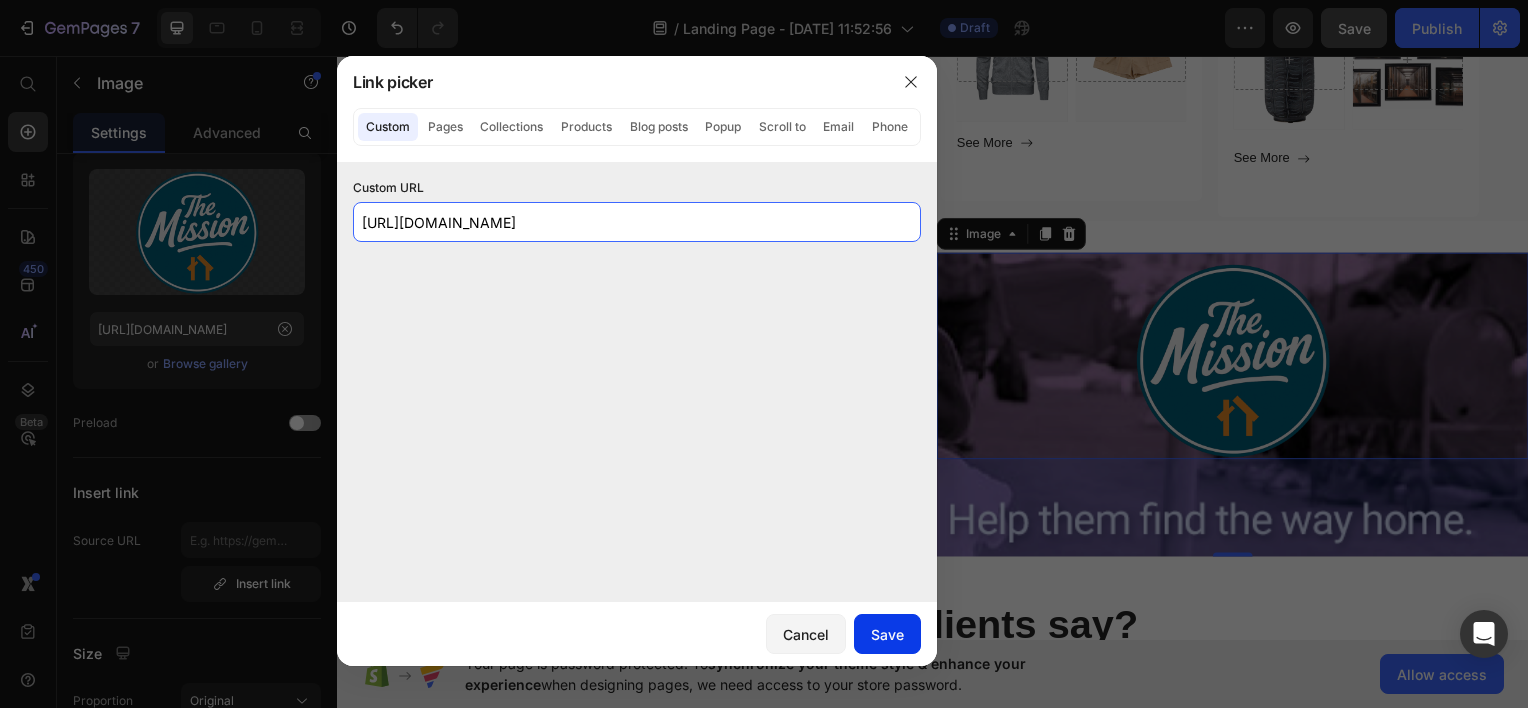 type on "https://urm.org/" 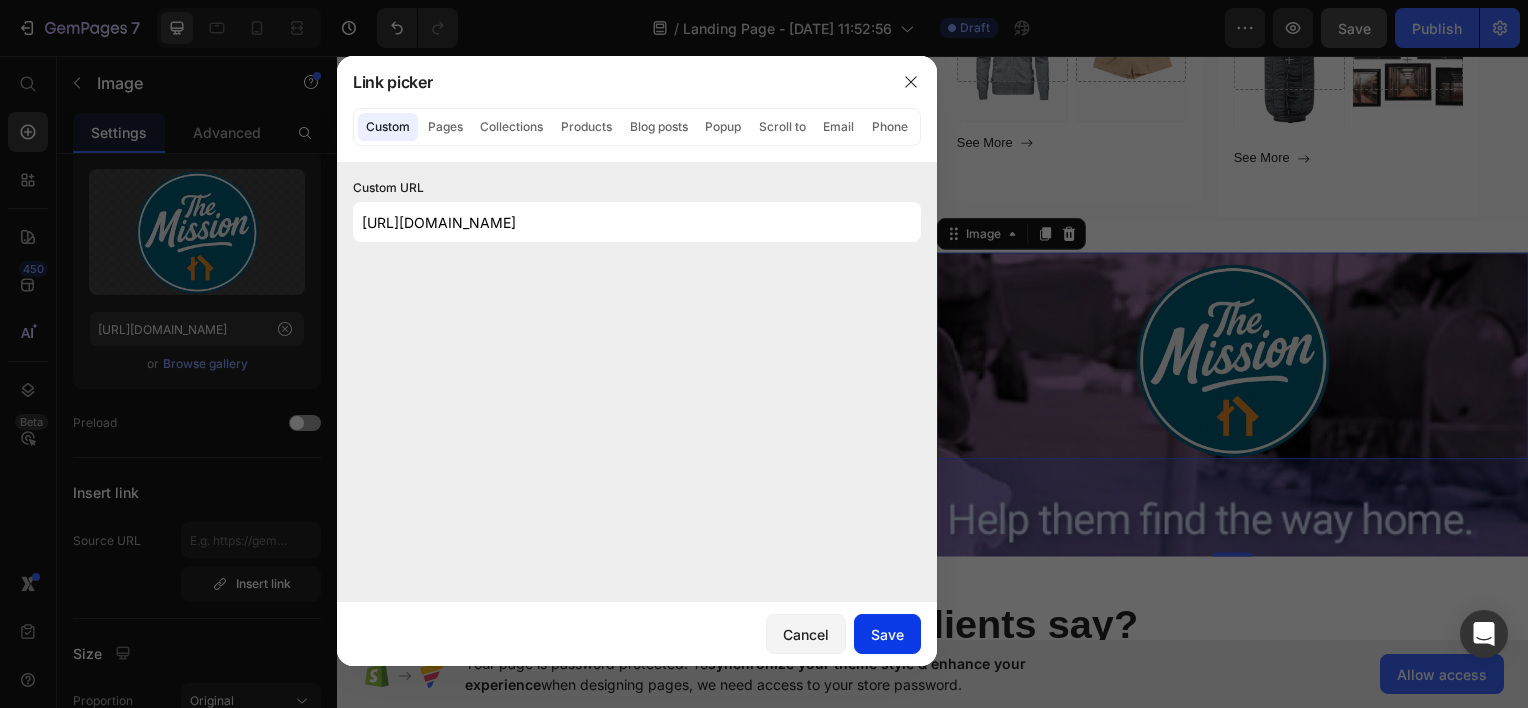 click on "Save" at bounding box center (887, 634) 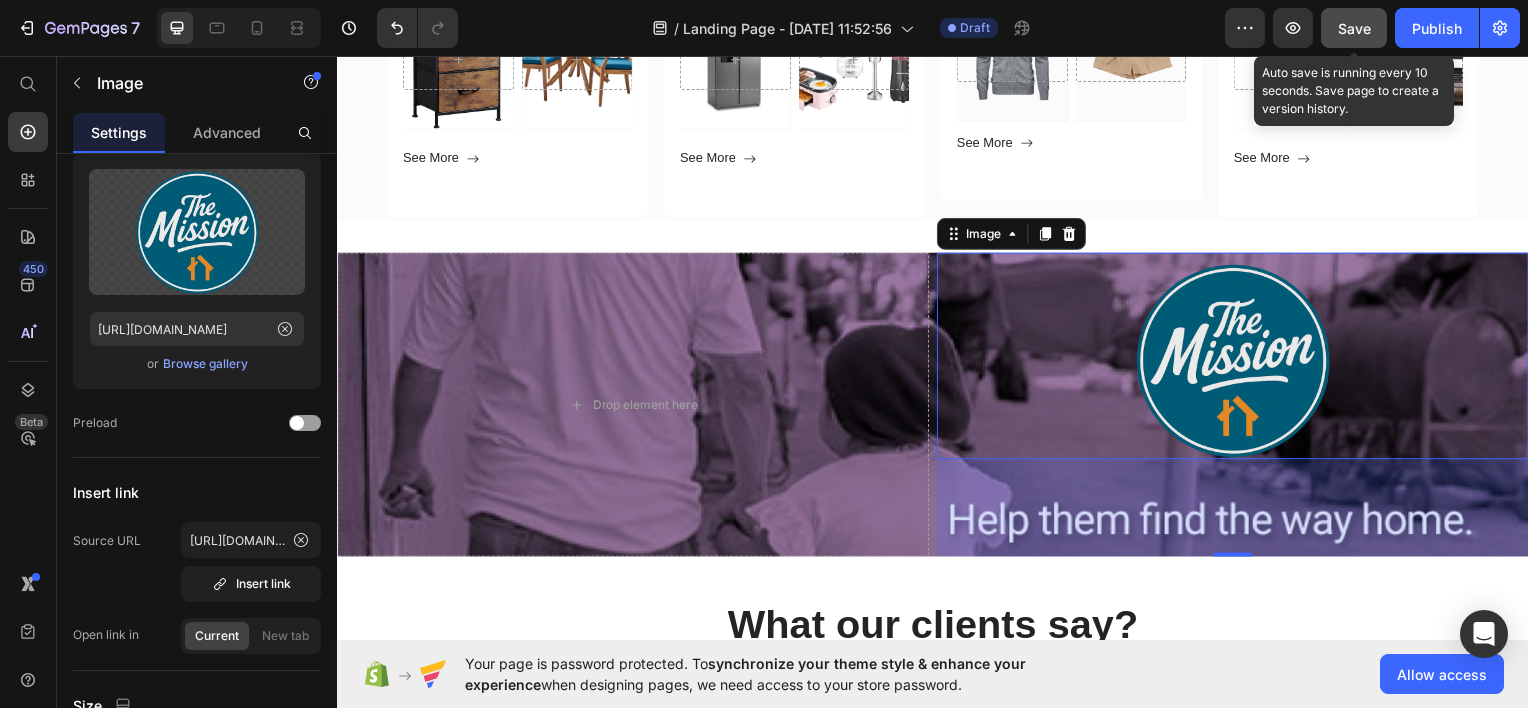click on "Save" at bounding box center [1354, 28] 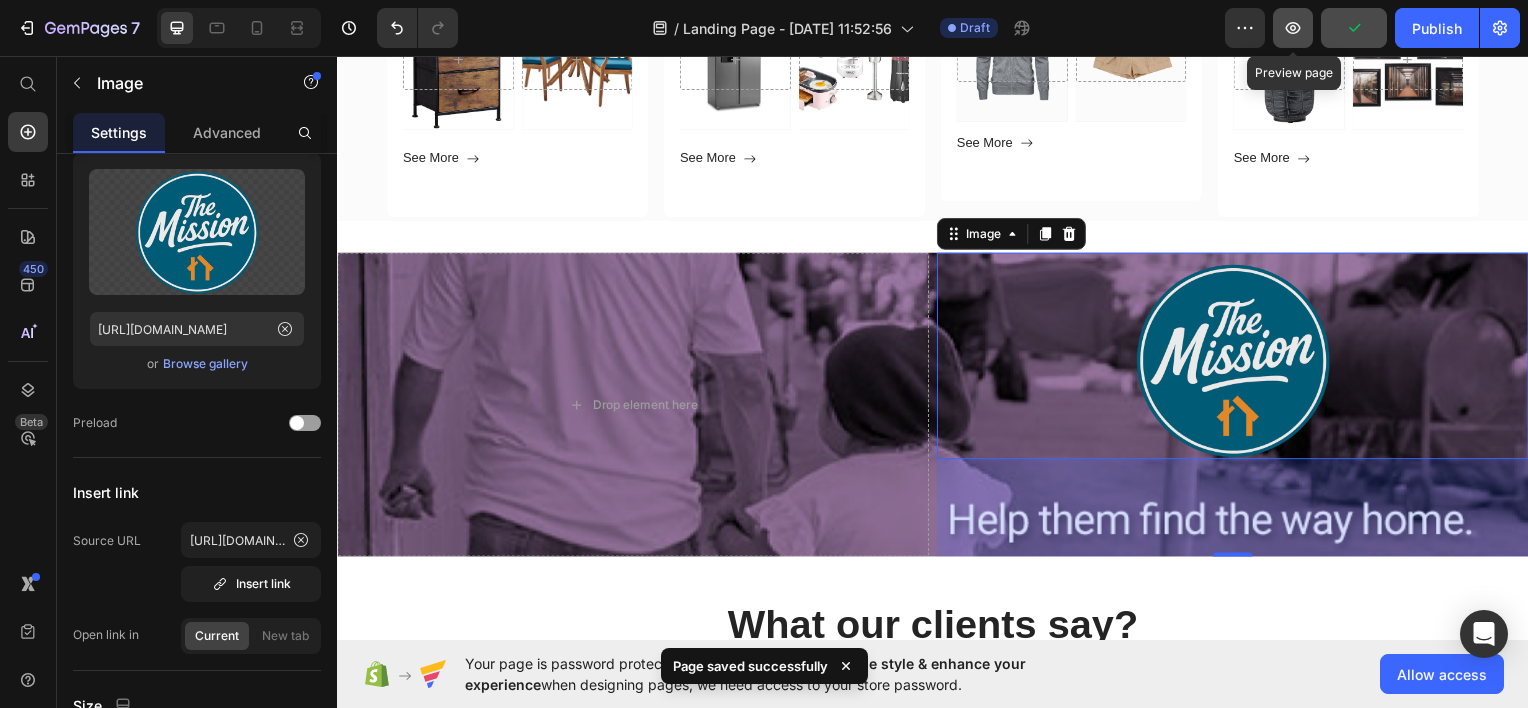 click 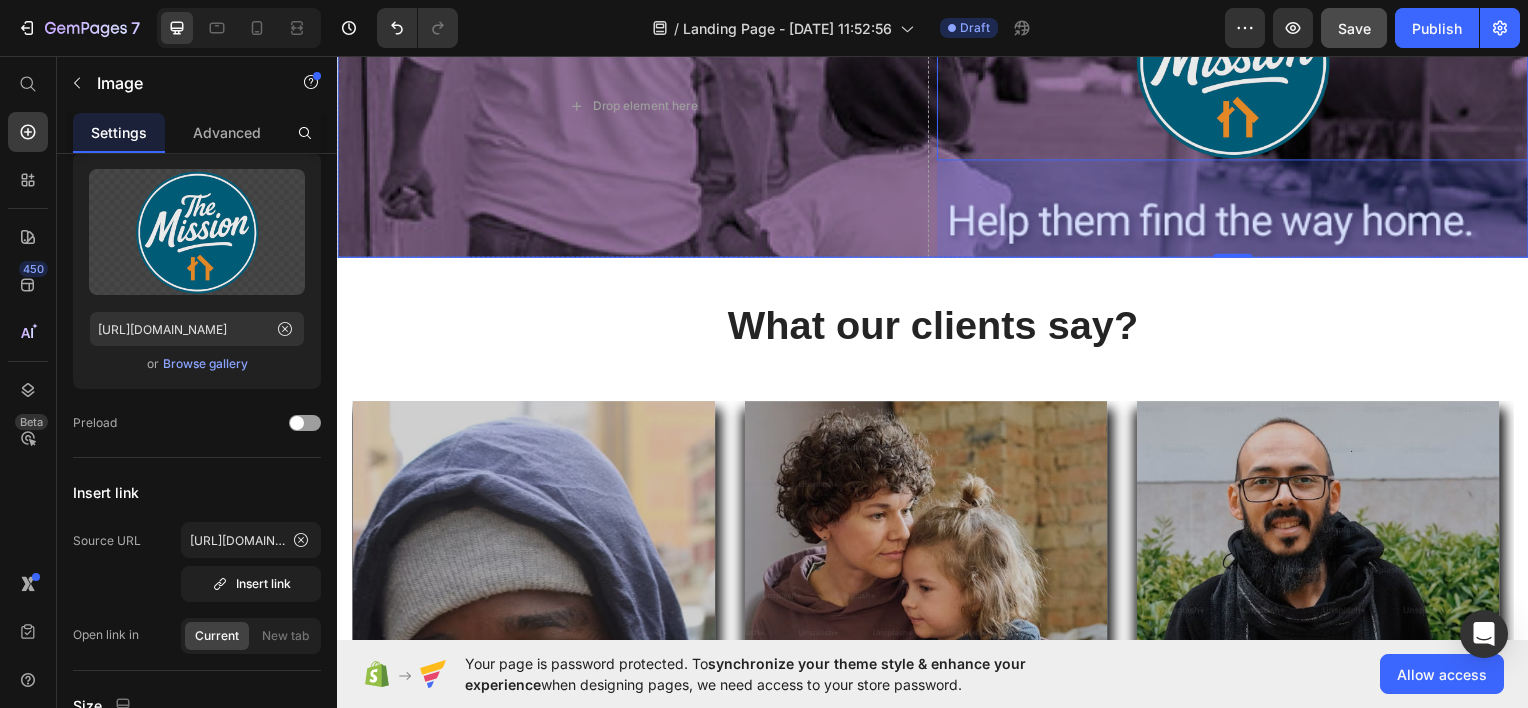 scroll, scrollTop: 1508, scrollLeft: 0, axis: vertical 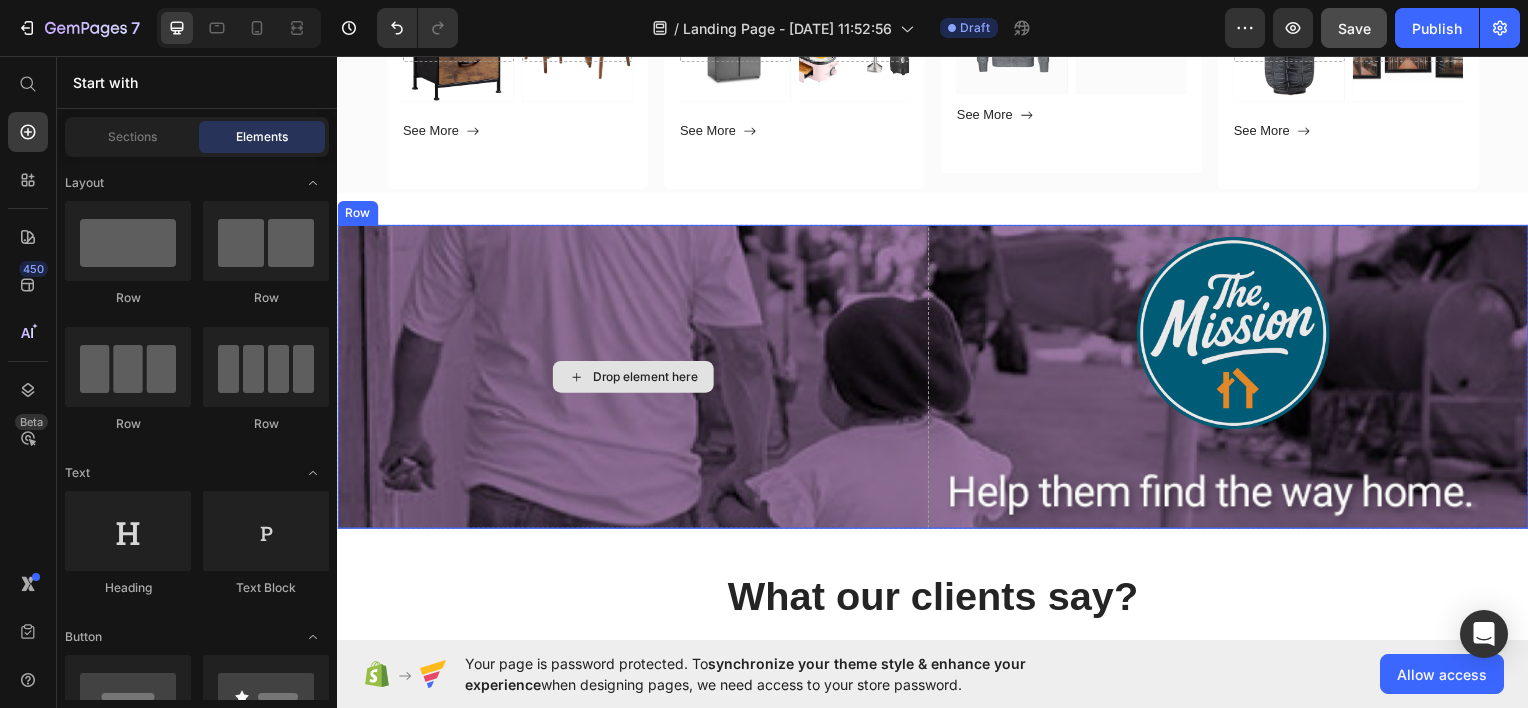 click on "Drop element here" at bounding box center (647, 378) 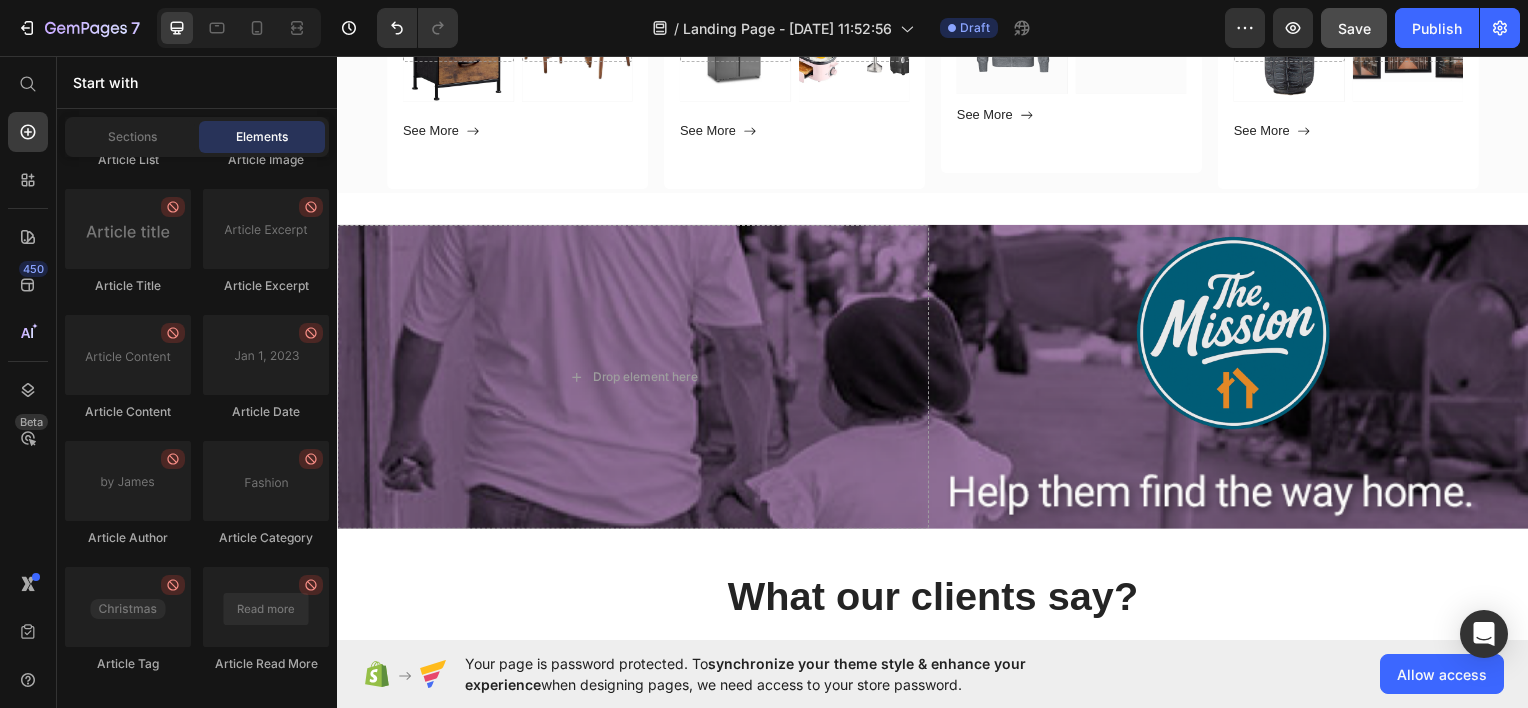 scroll, scrollTop: 5636, scrollLeft: 0, axis: vertical 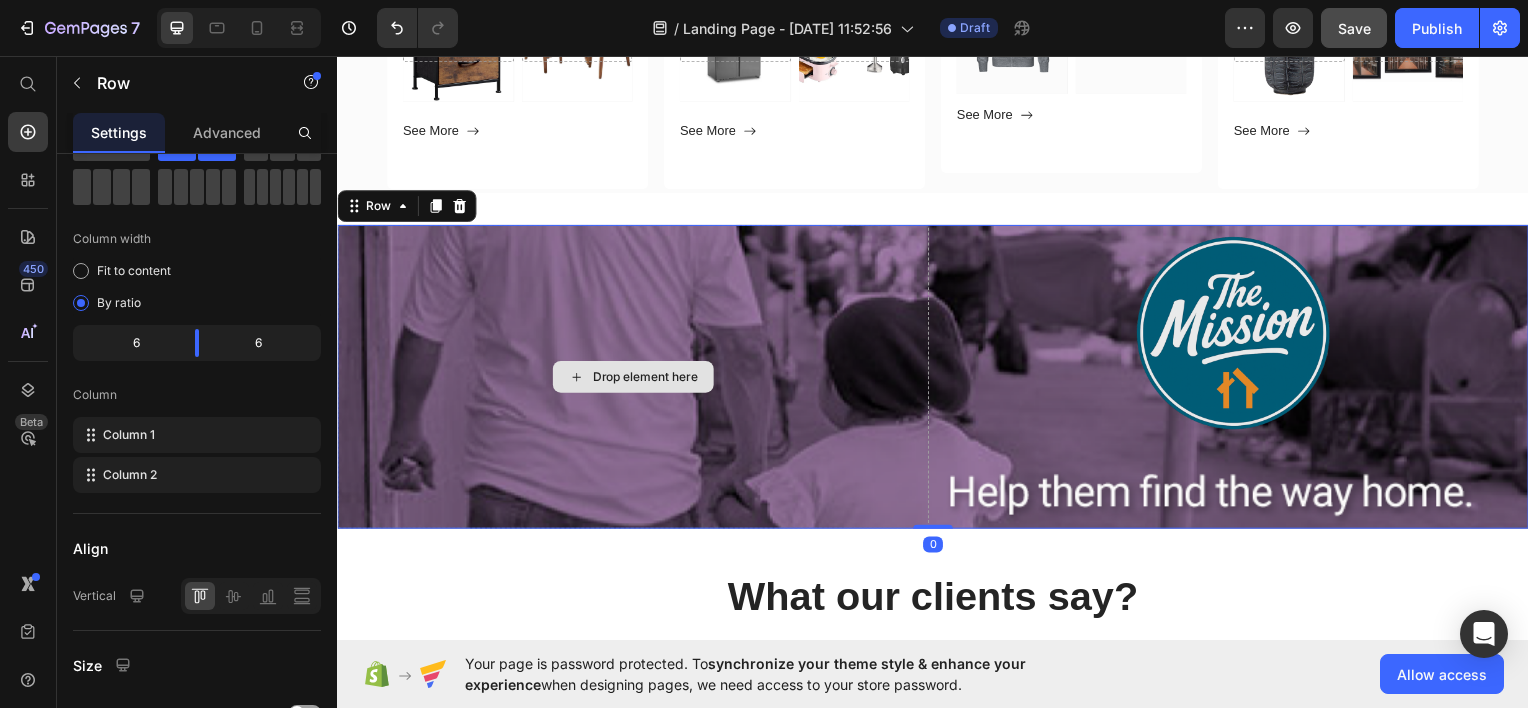 click on "Drop element here" at bounding box center [635, 378] 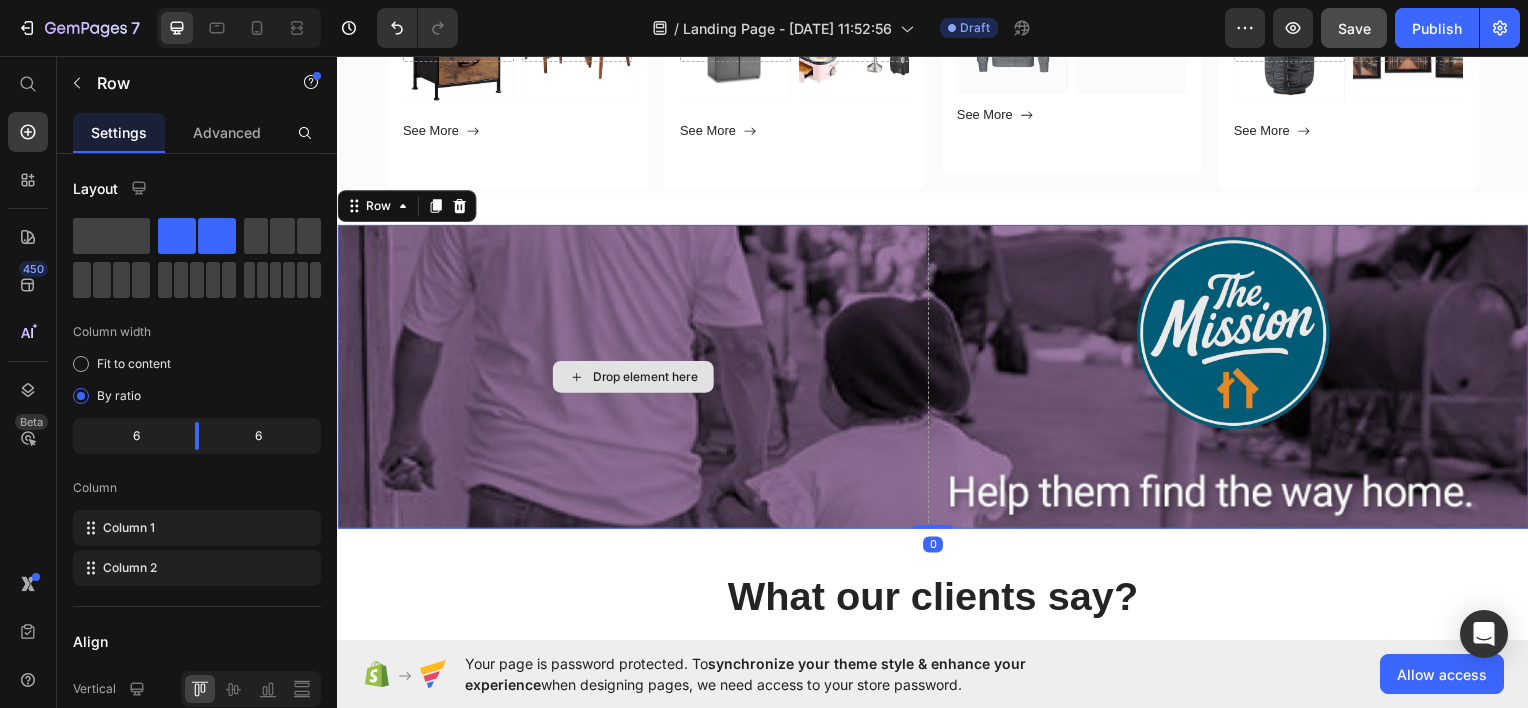 click on "Drop element here" at bounding box center [635, 378] 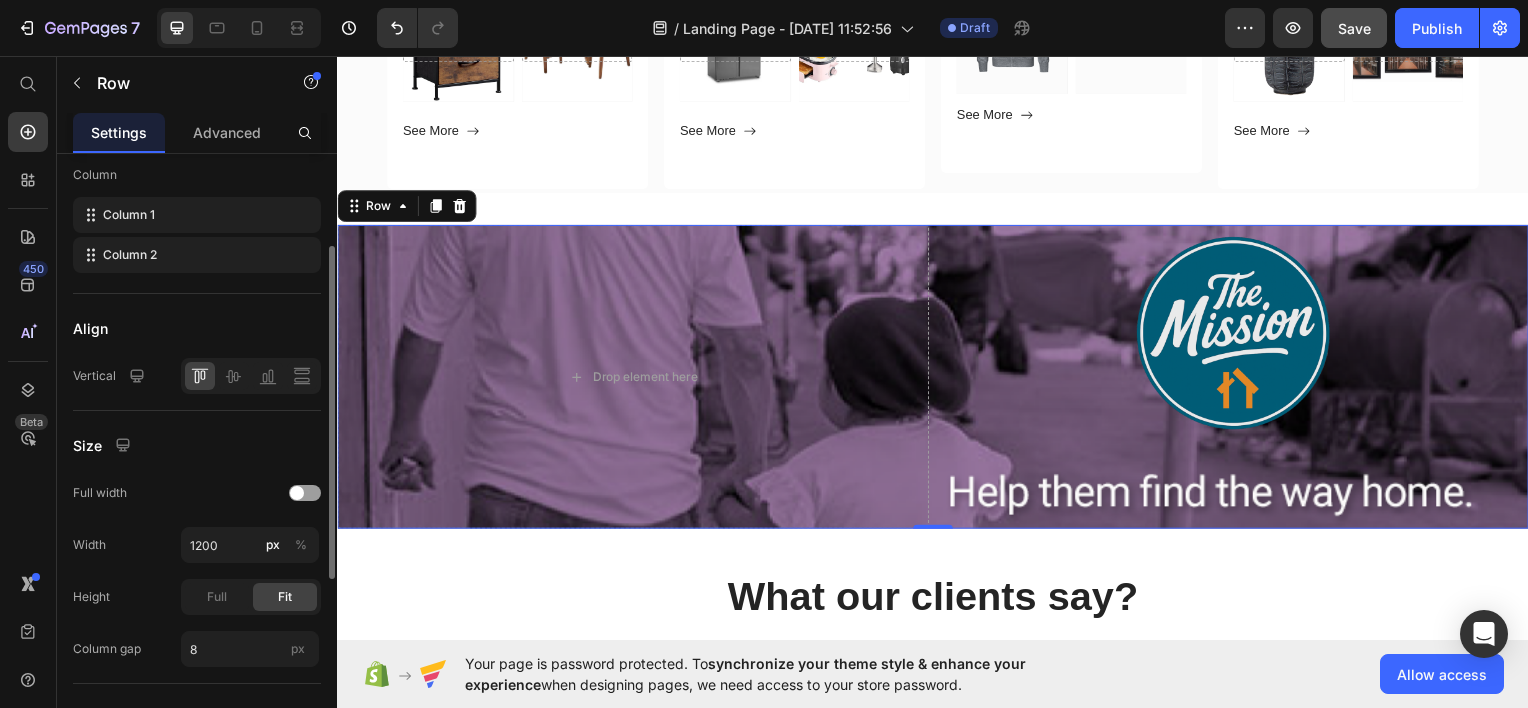 scroll, scrollTop: 244, scrollLeft: 0, axis: vertical 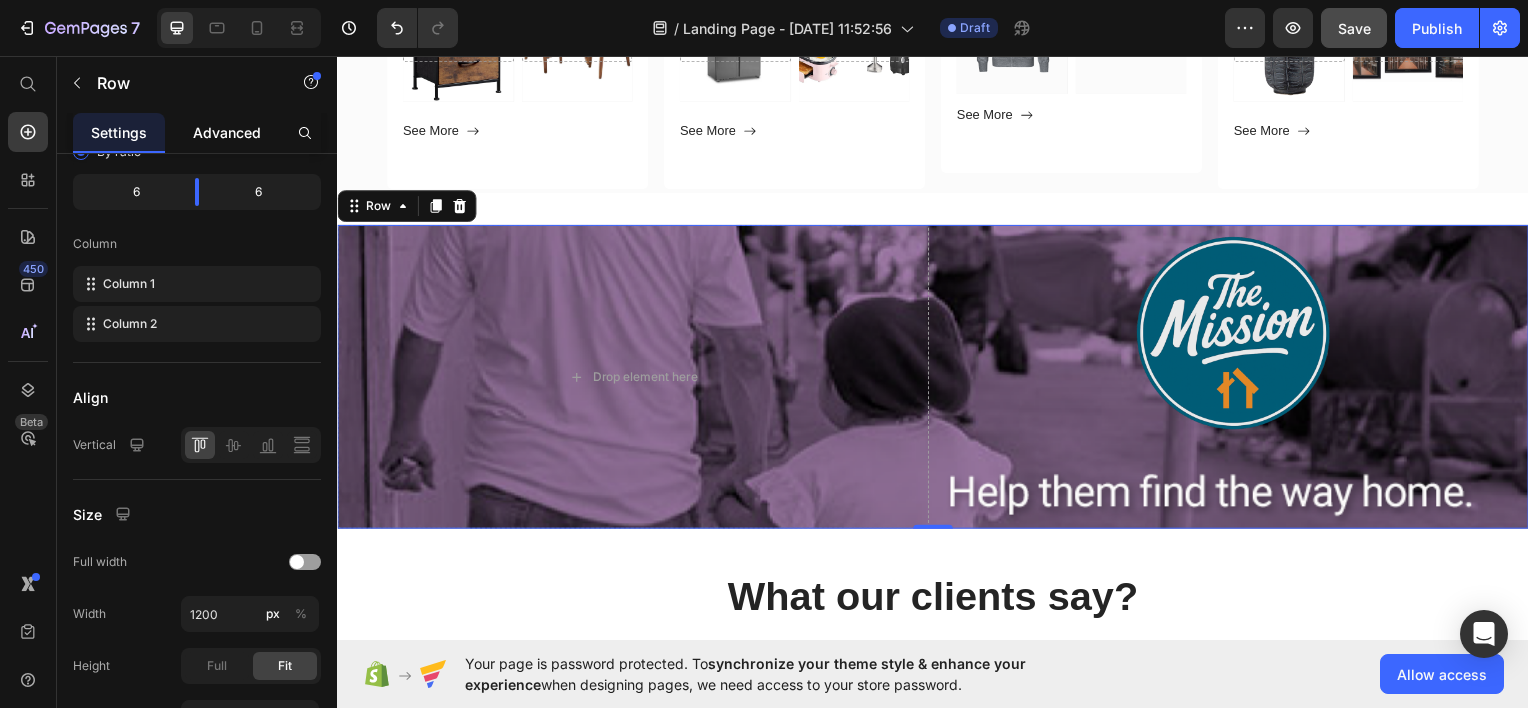 click on "Advanced" at bounding box center (227, 132) 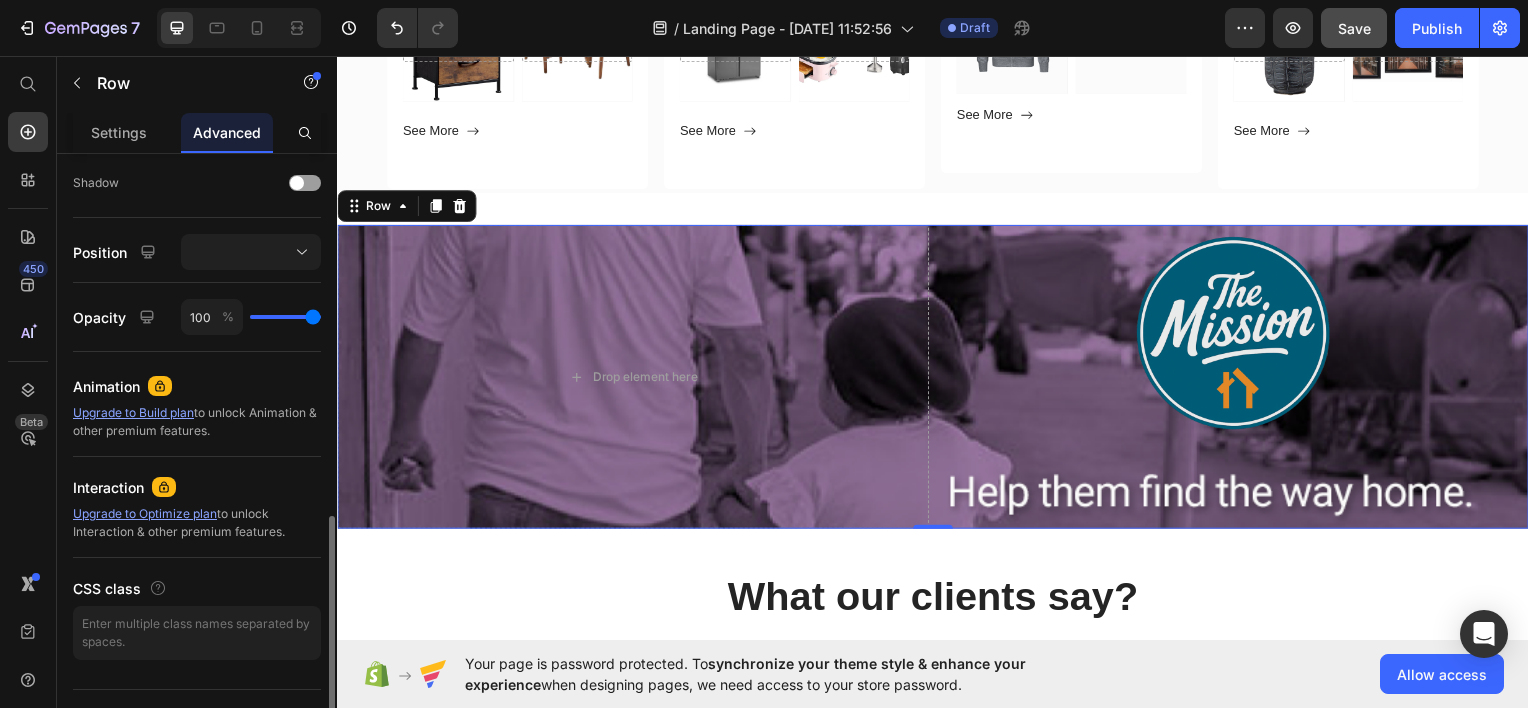 scroll, scrollTop: 692, scrollLeft: 0, axis: vertical 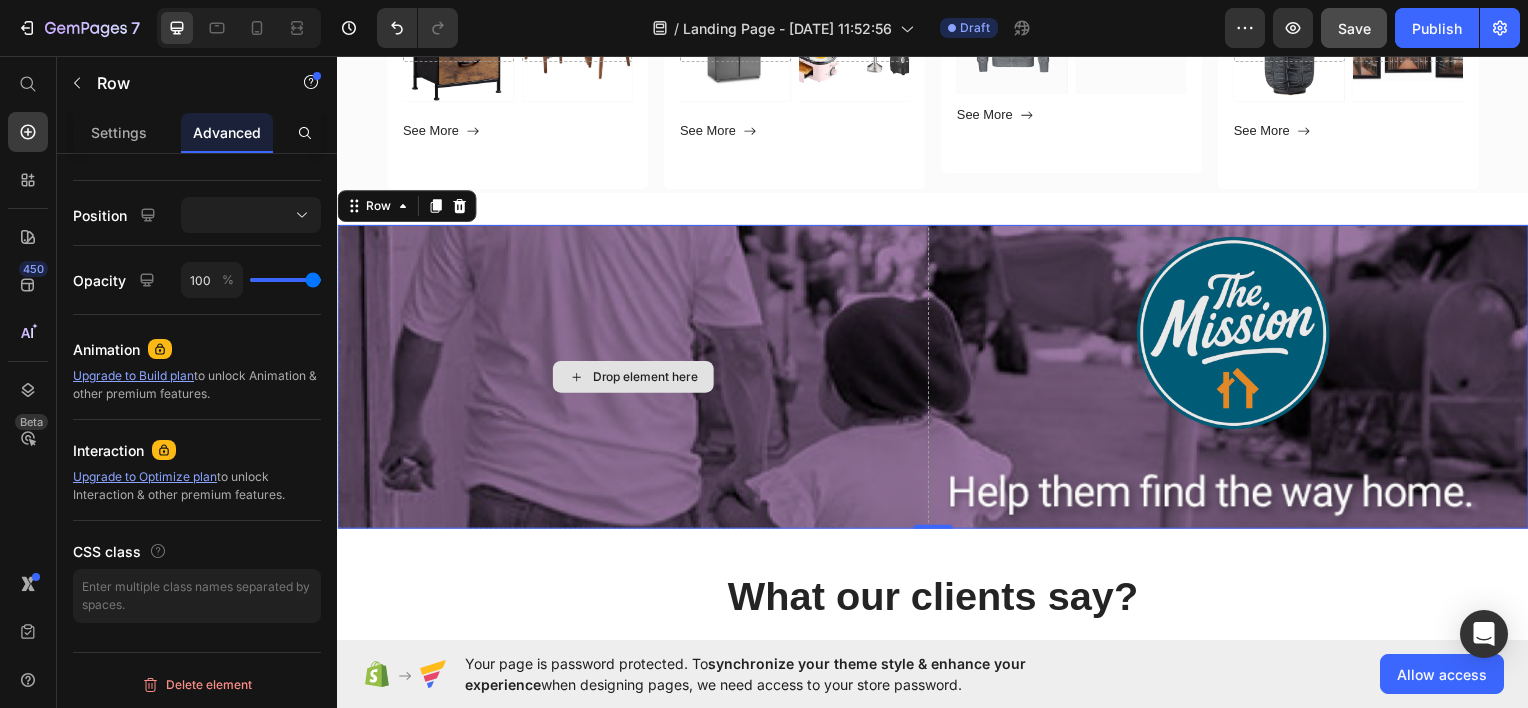 click on "Drop element here" at bounding box center (635, 378) 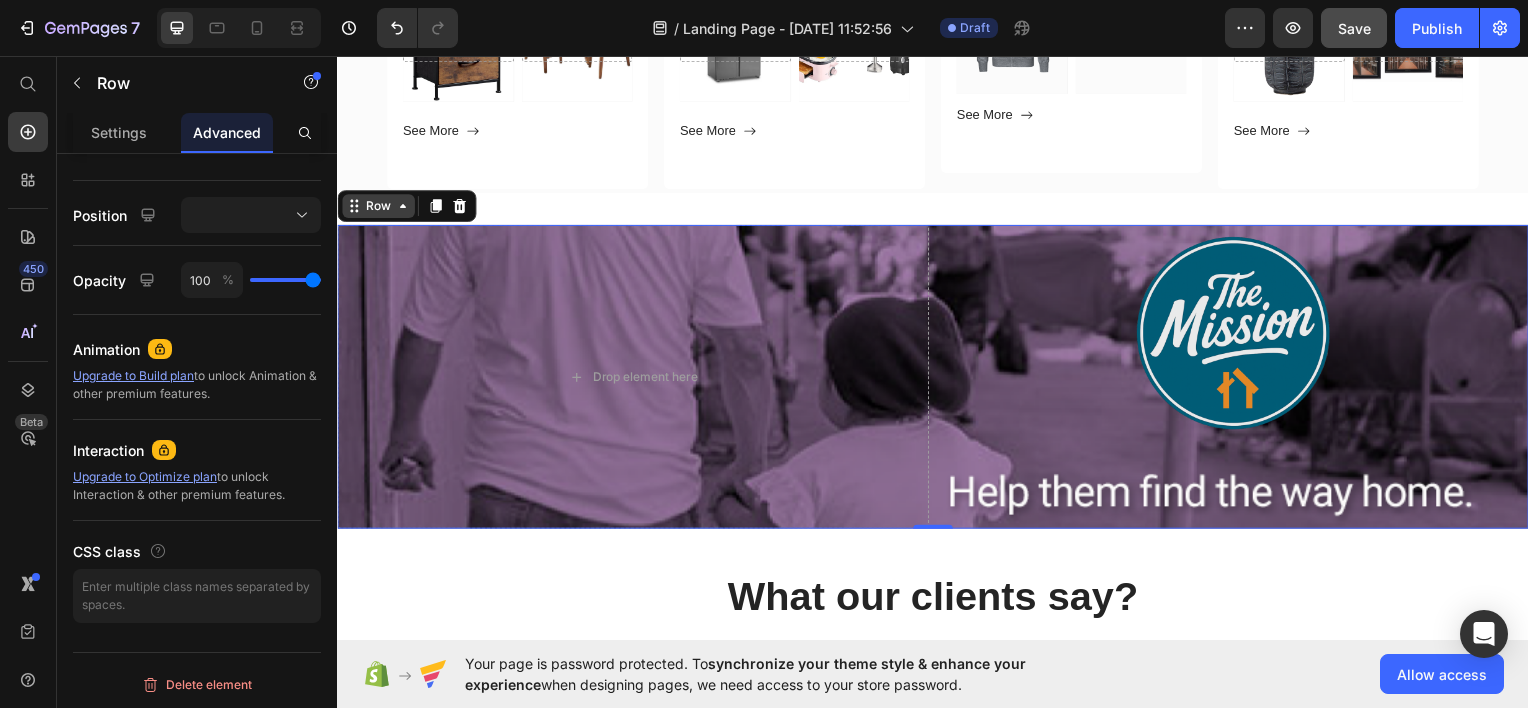 click 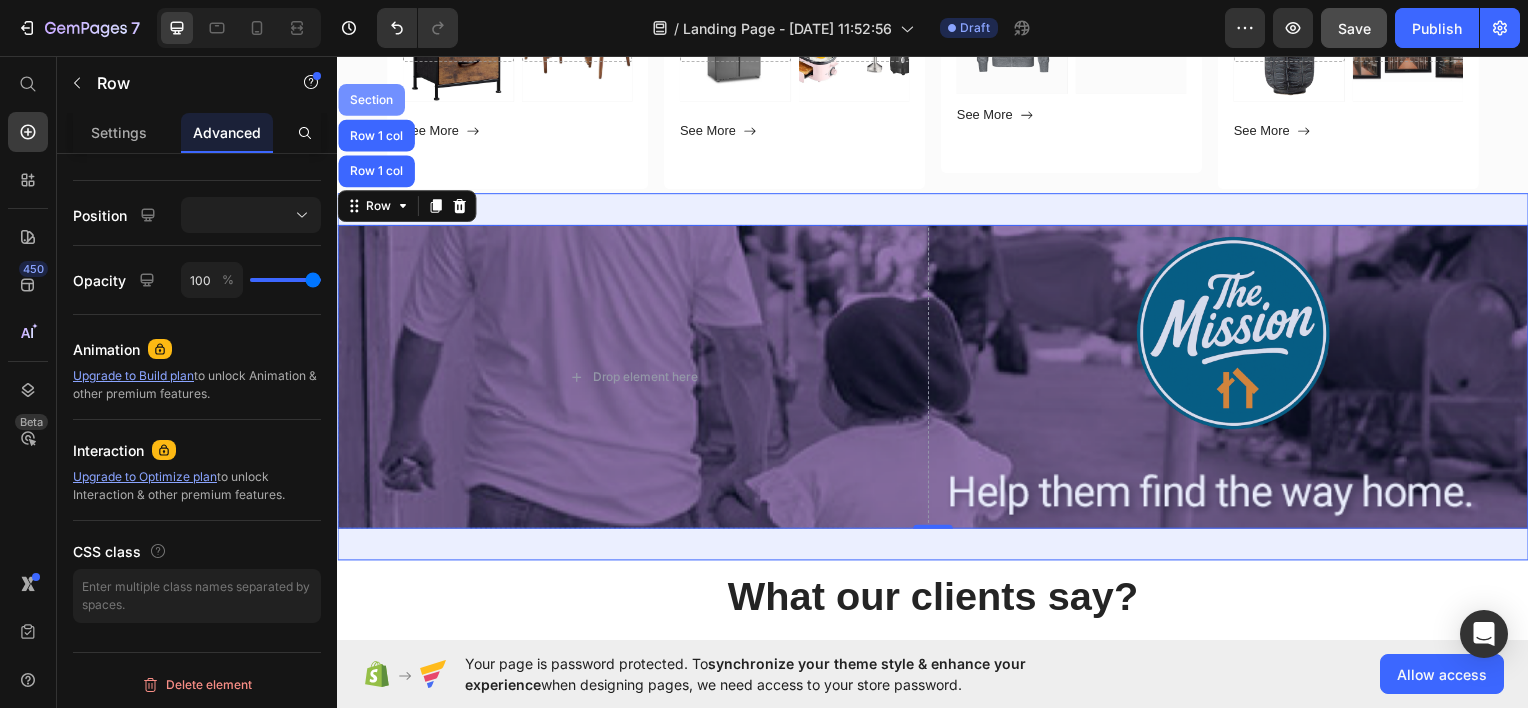 click on "Section" at bounding box center (371, 99) 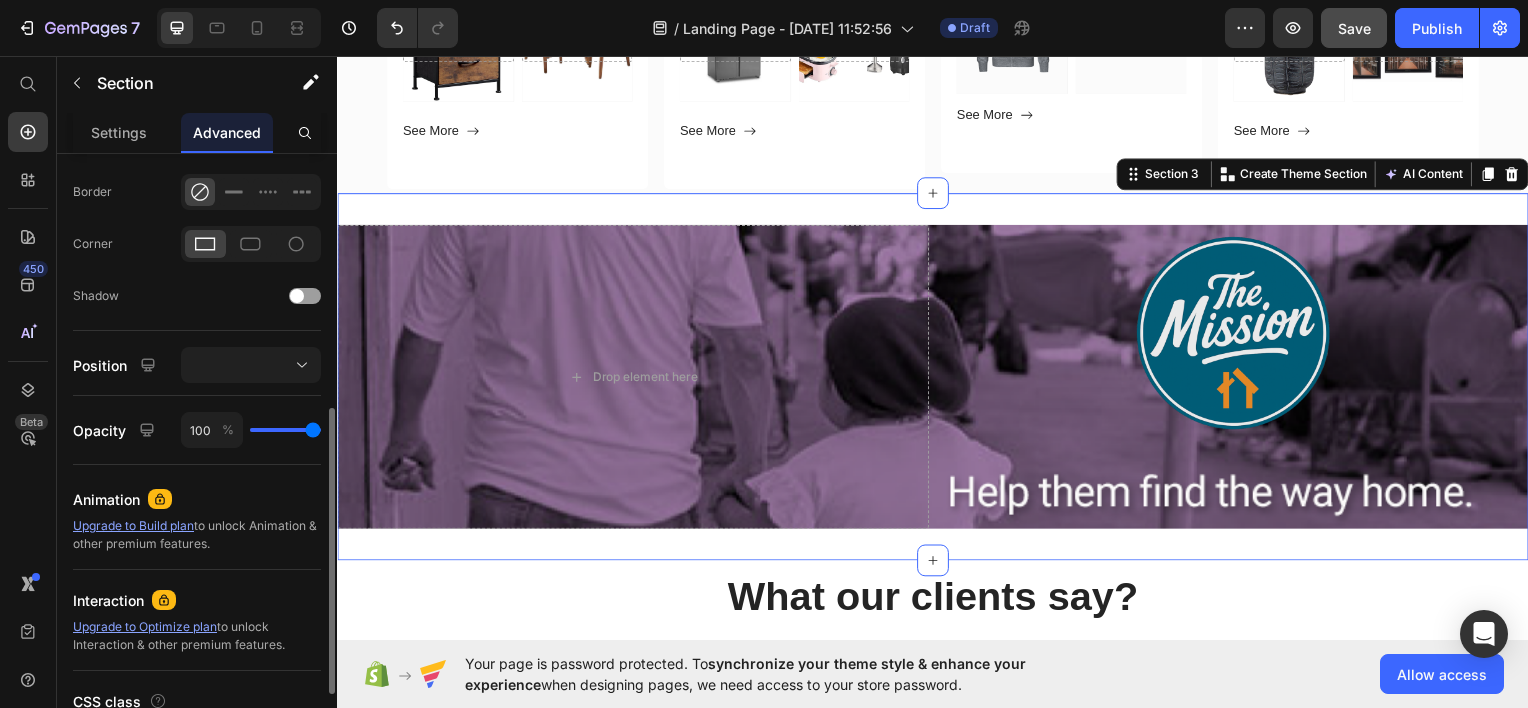 scroll, scrollTop: 692, scrollLeft: 0, axis: vertical 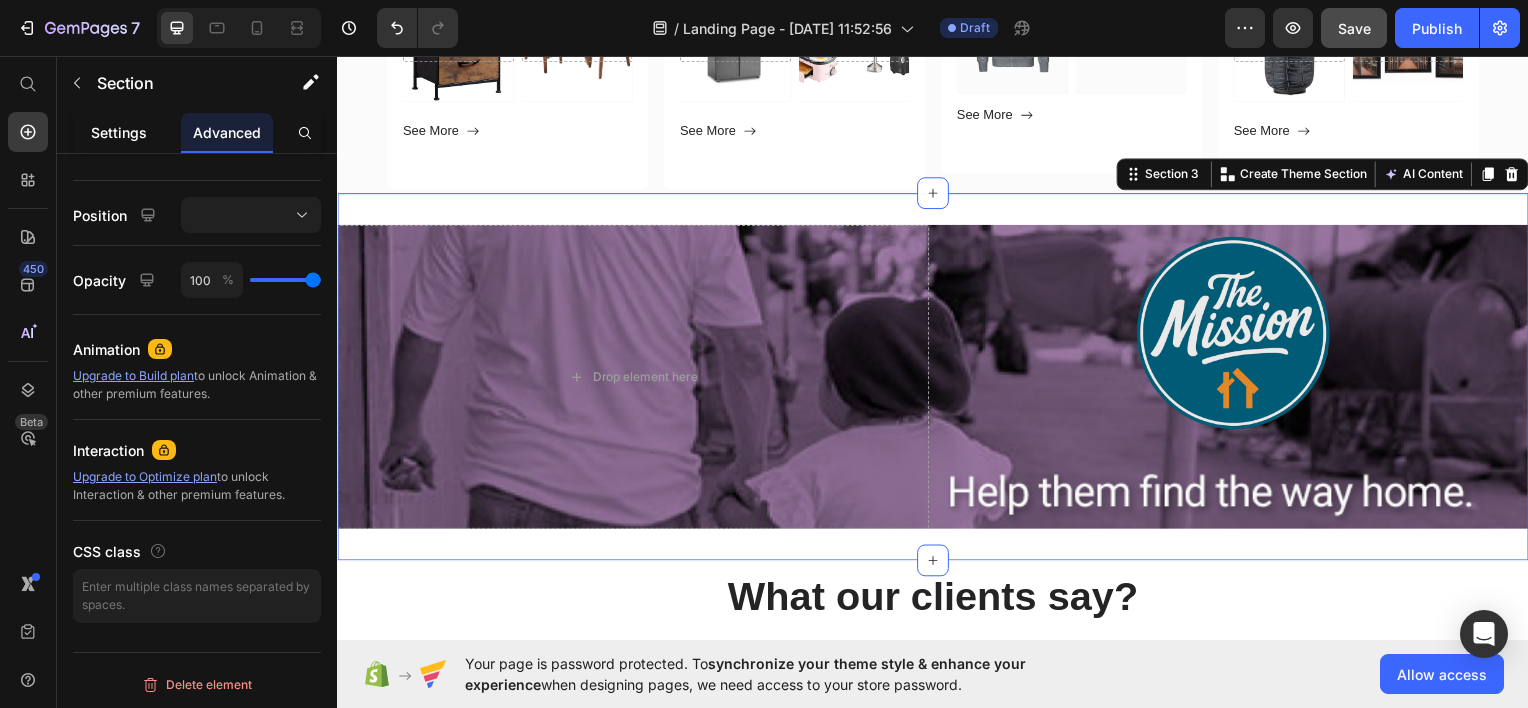 click on "Settings" at bounding box center [119, 132] 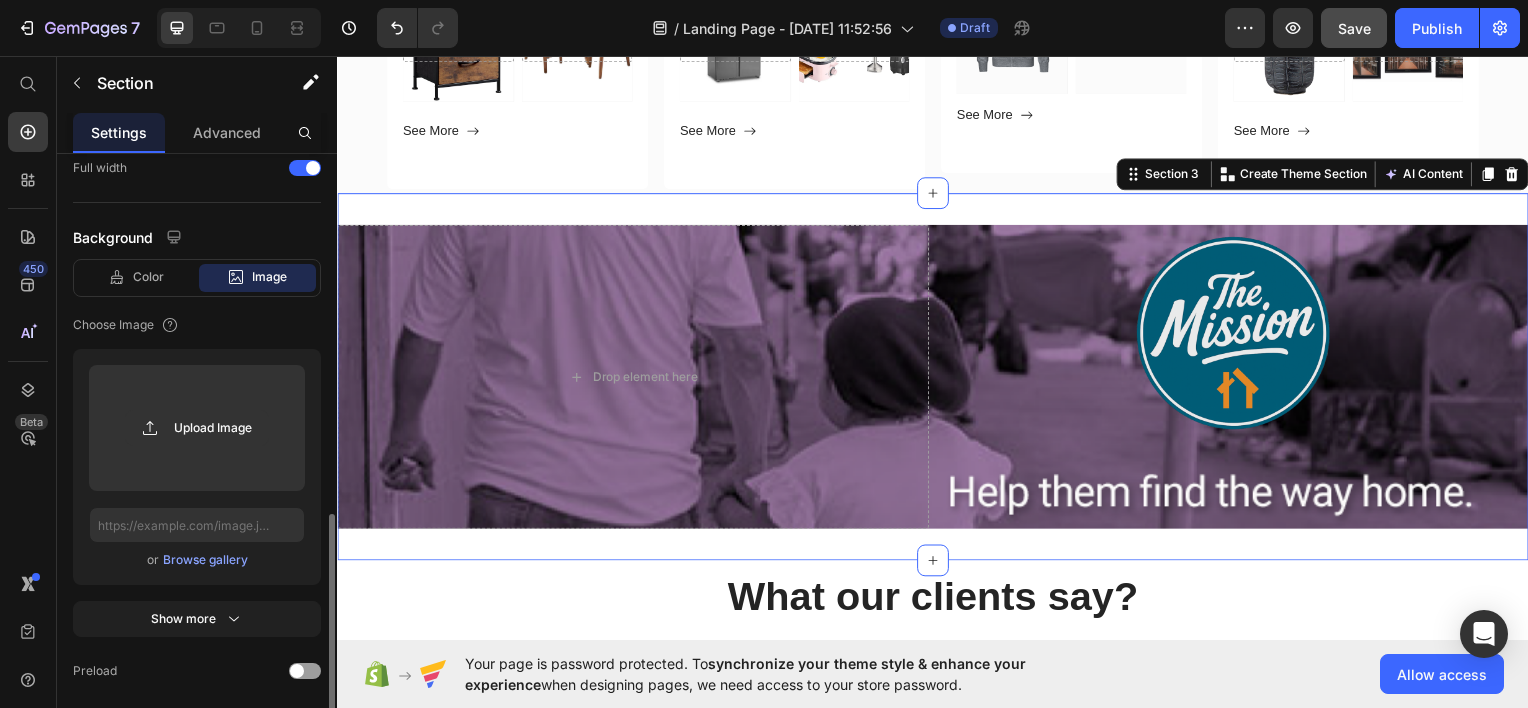 scroll, scrollTop: 551, scrollLeft: 0, axis: vertical 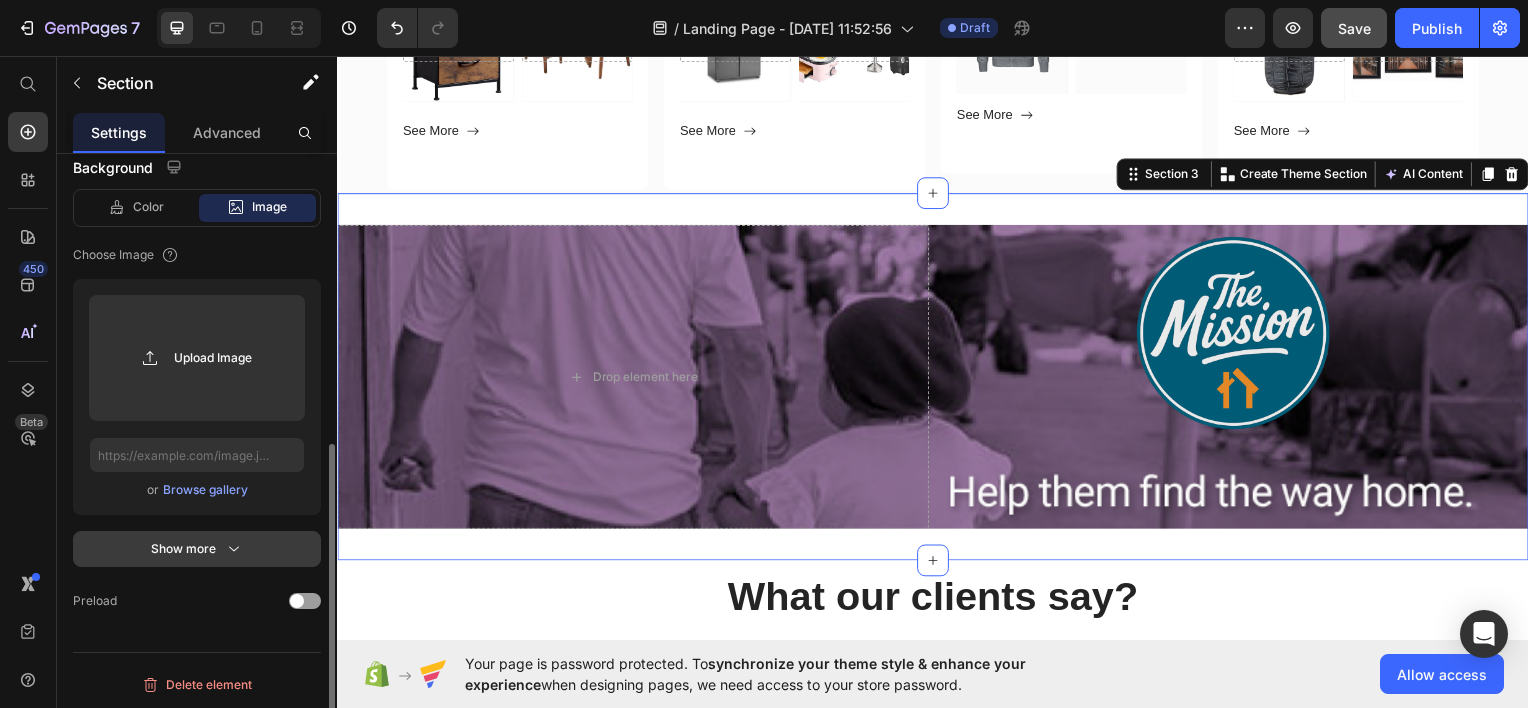 click on "Show more" at bounding box center [197, 549] 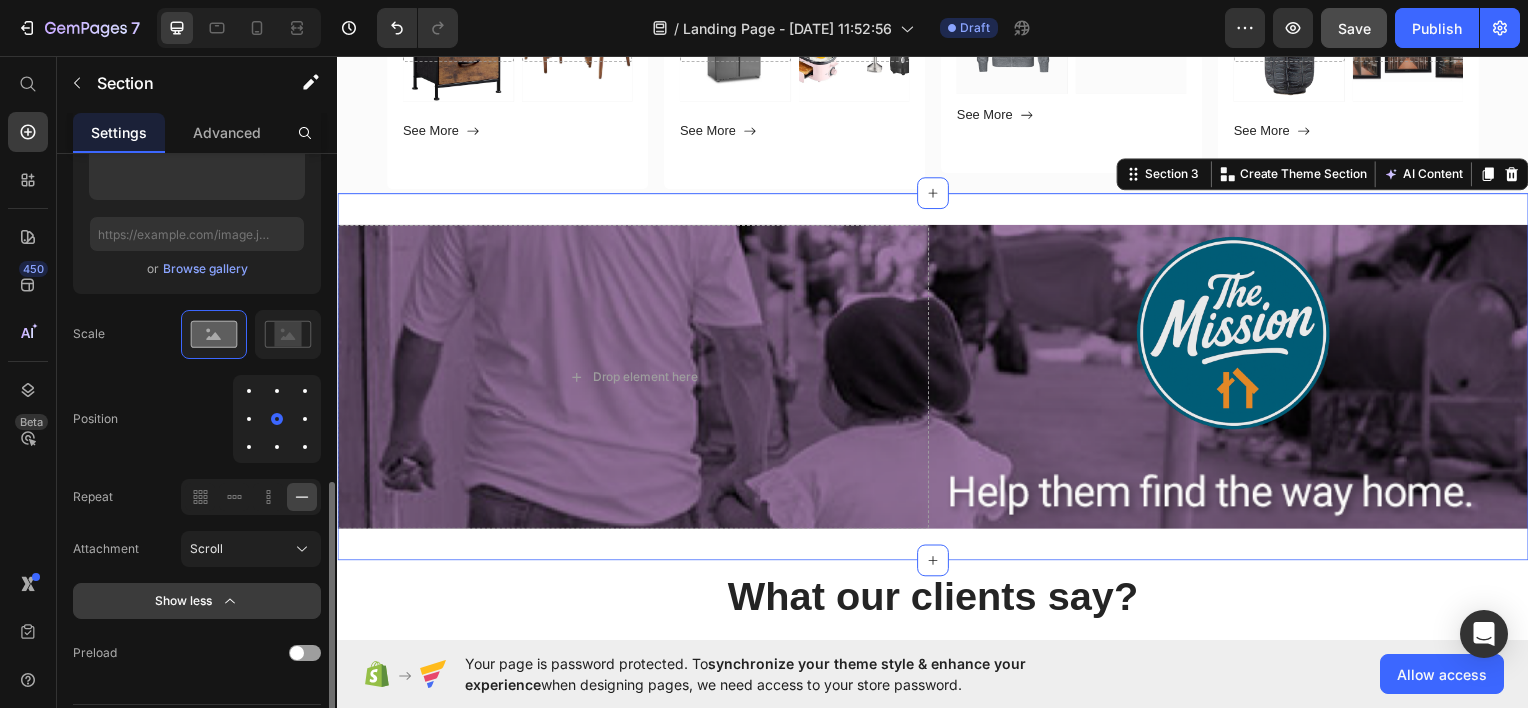 scroll, scrollTop: 824, scrollLeft: 0, axis: vertical 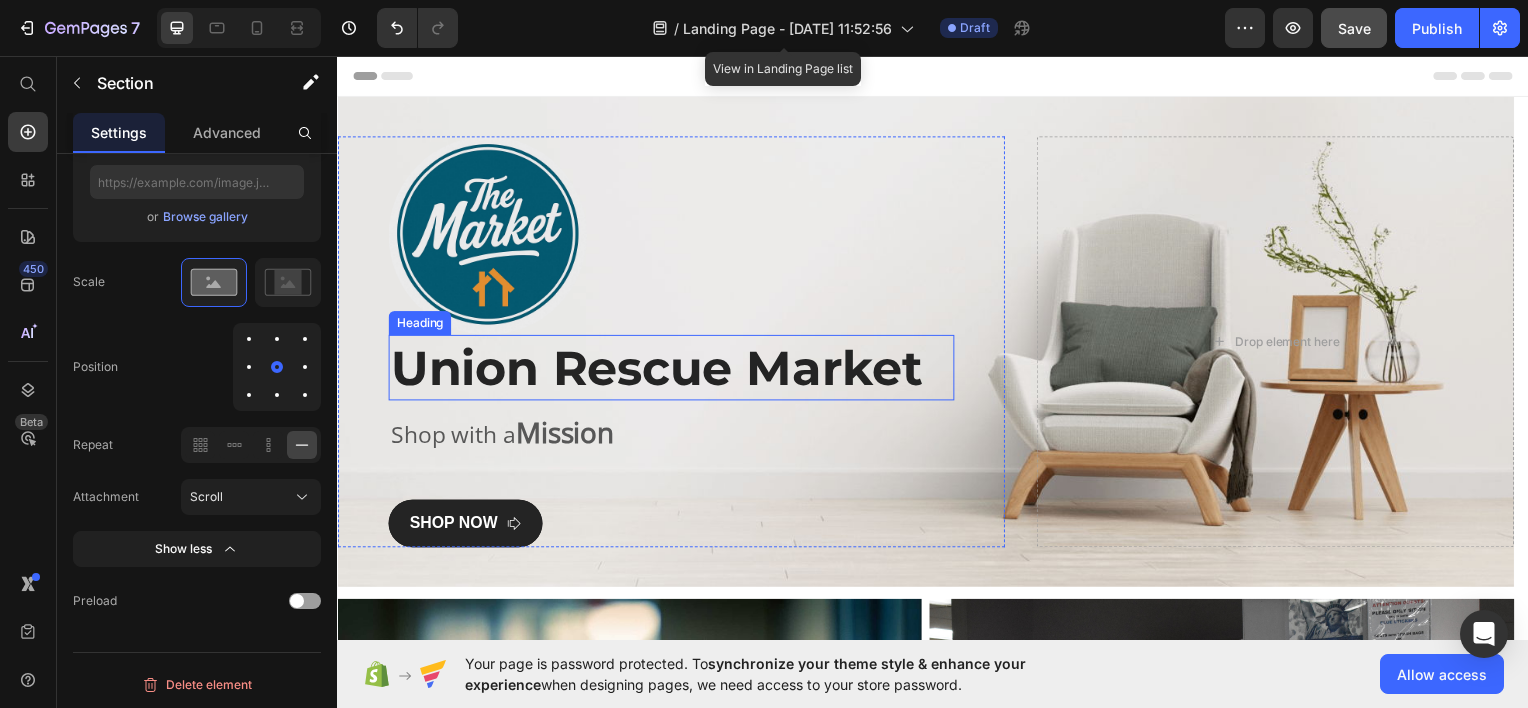 click on "Union Rescue Market" at bounding box center (673, 369) 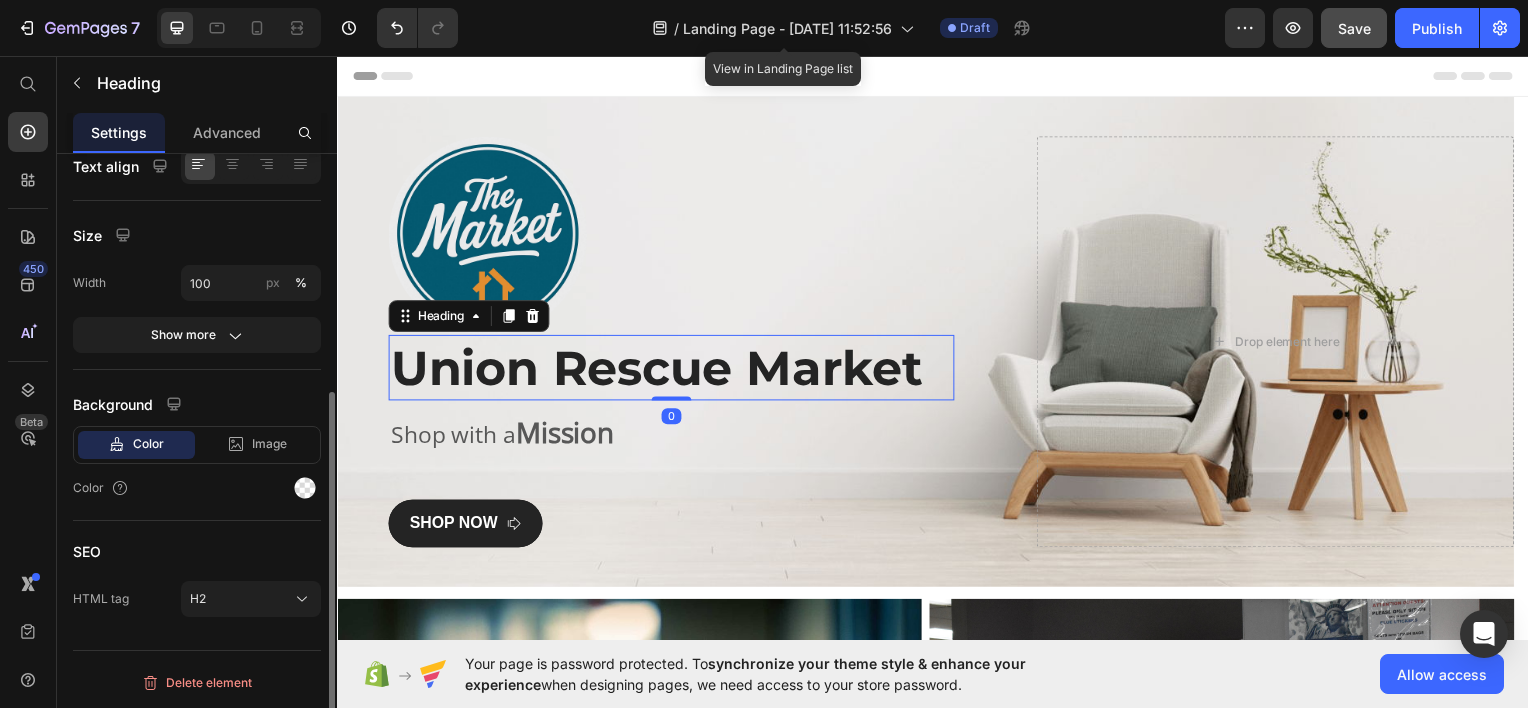 scroll, scrollTop: 0, scrollLeft: 0, axis: both 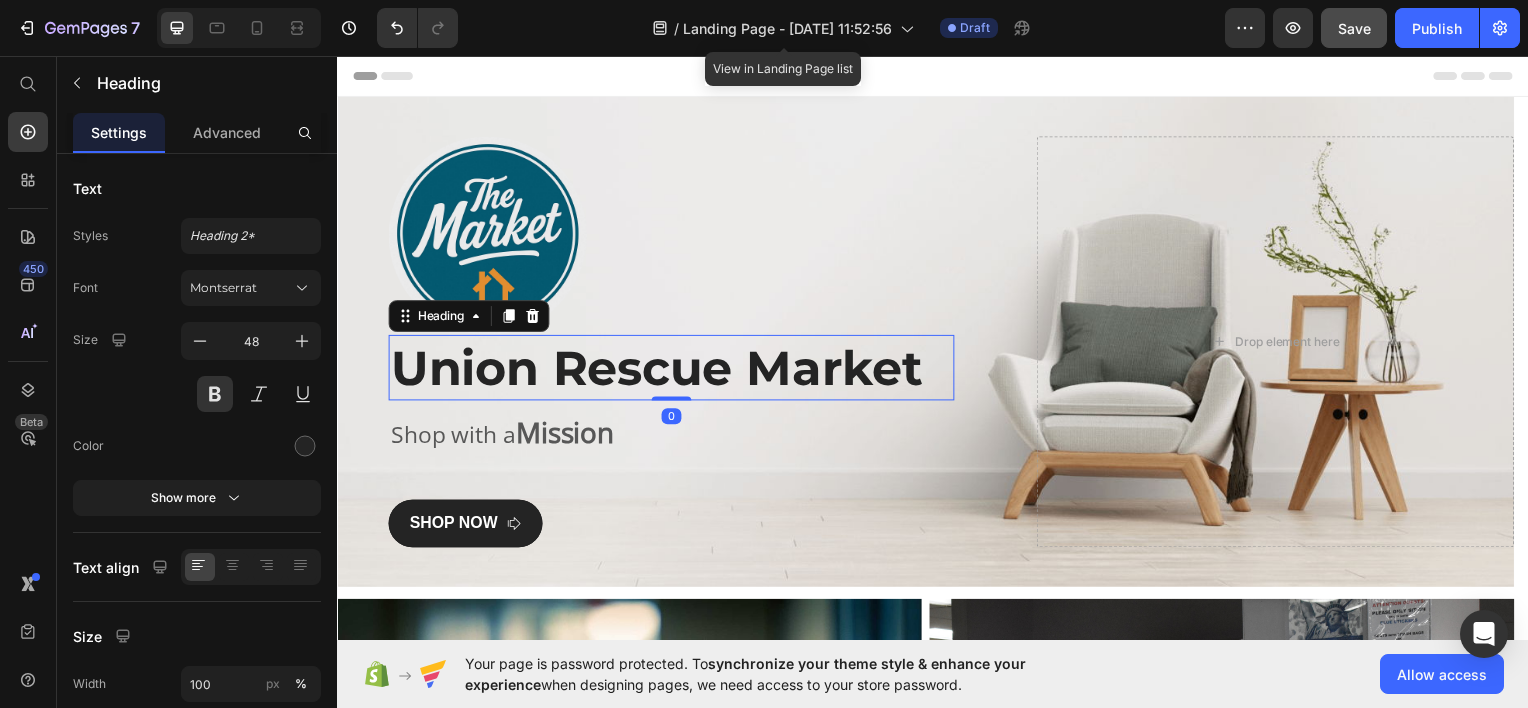 click on "Union Rescue Market" at bounding box center (673, 369) 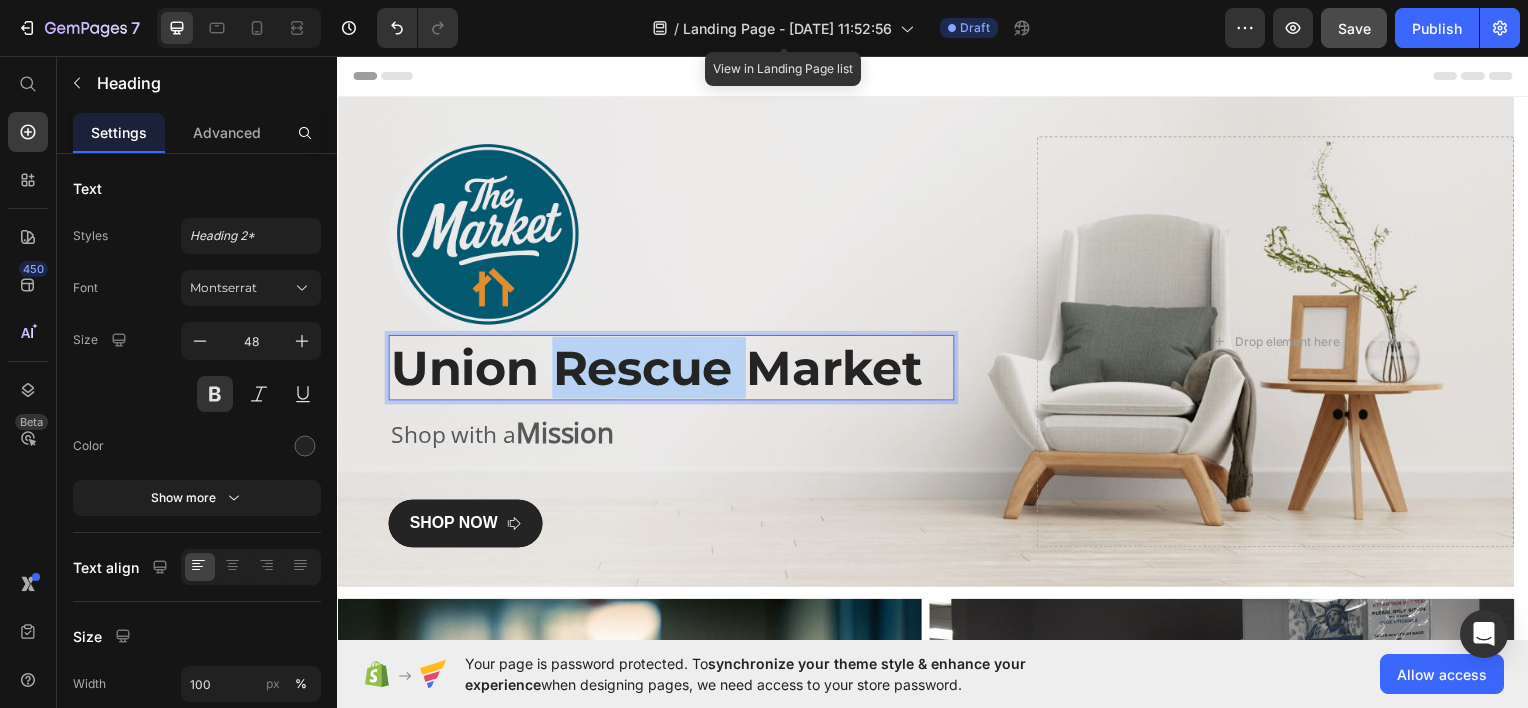 click on "Union Rescue Market" at bounding box center [673, 369] 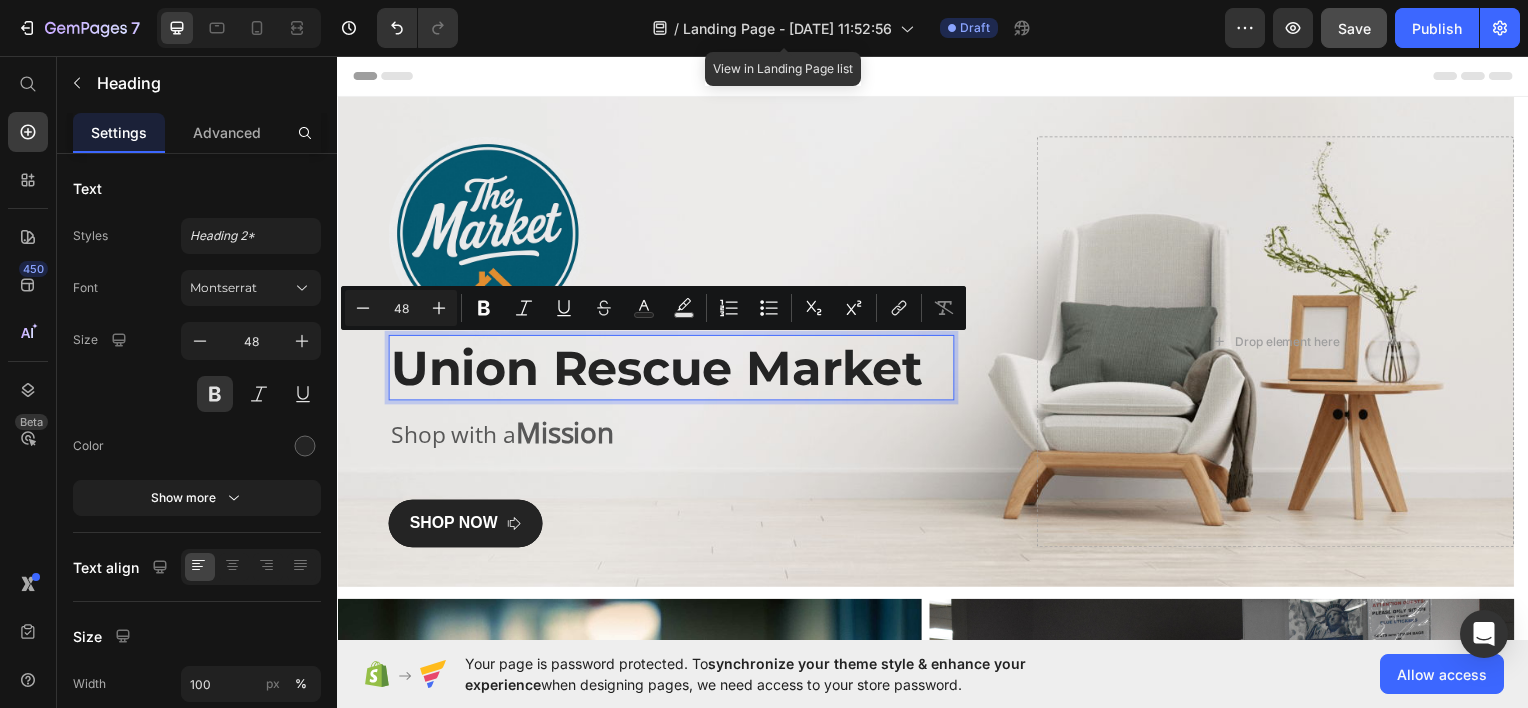 click on "Union Rescue Market" at bounding box center (673, 369) 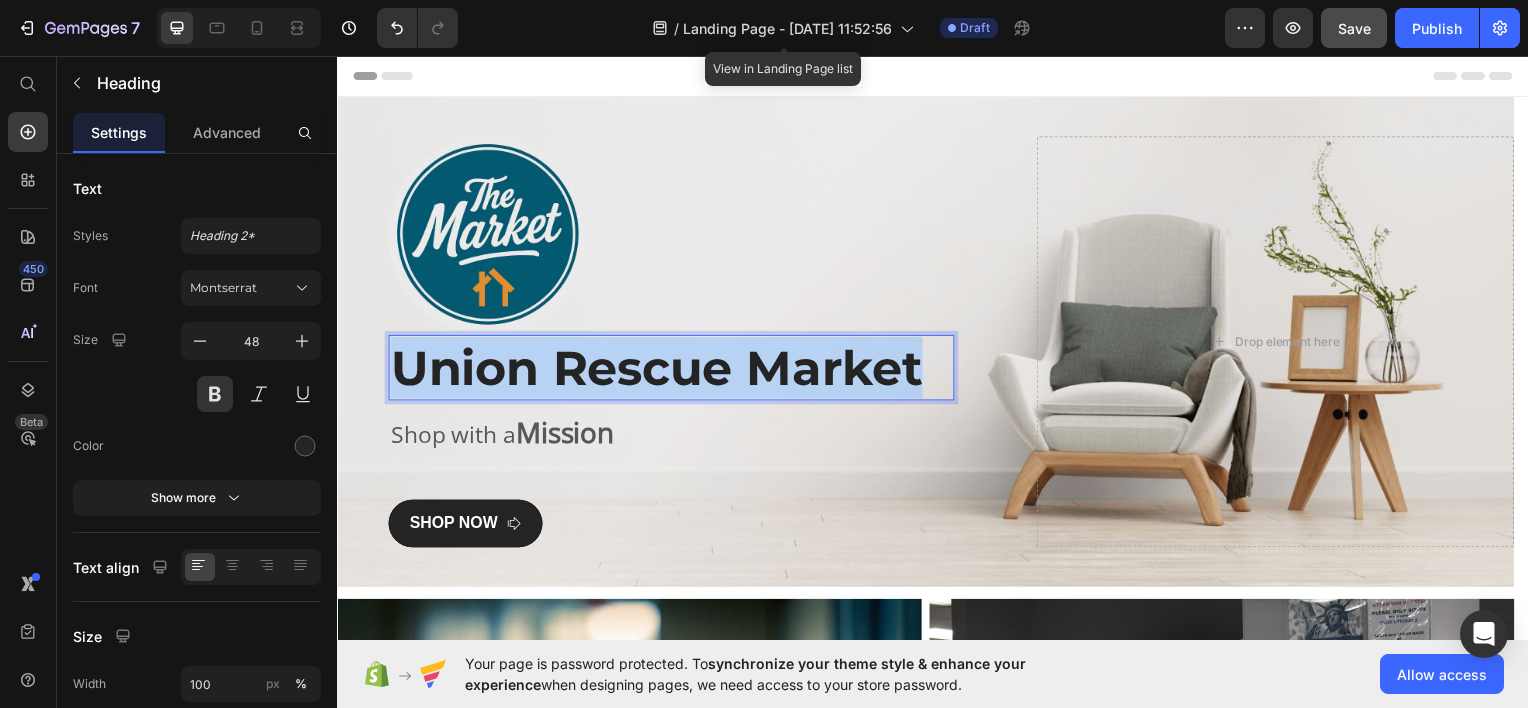 drag, startPoint x: 921, startPoint y: 368, endPoint x: 397, endPoint y: 365, distance: 524.0086 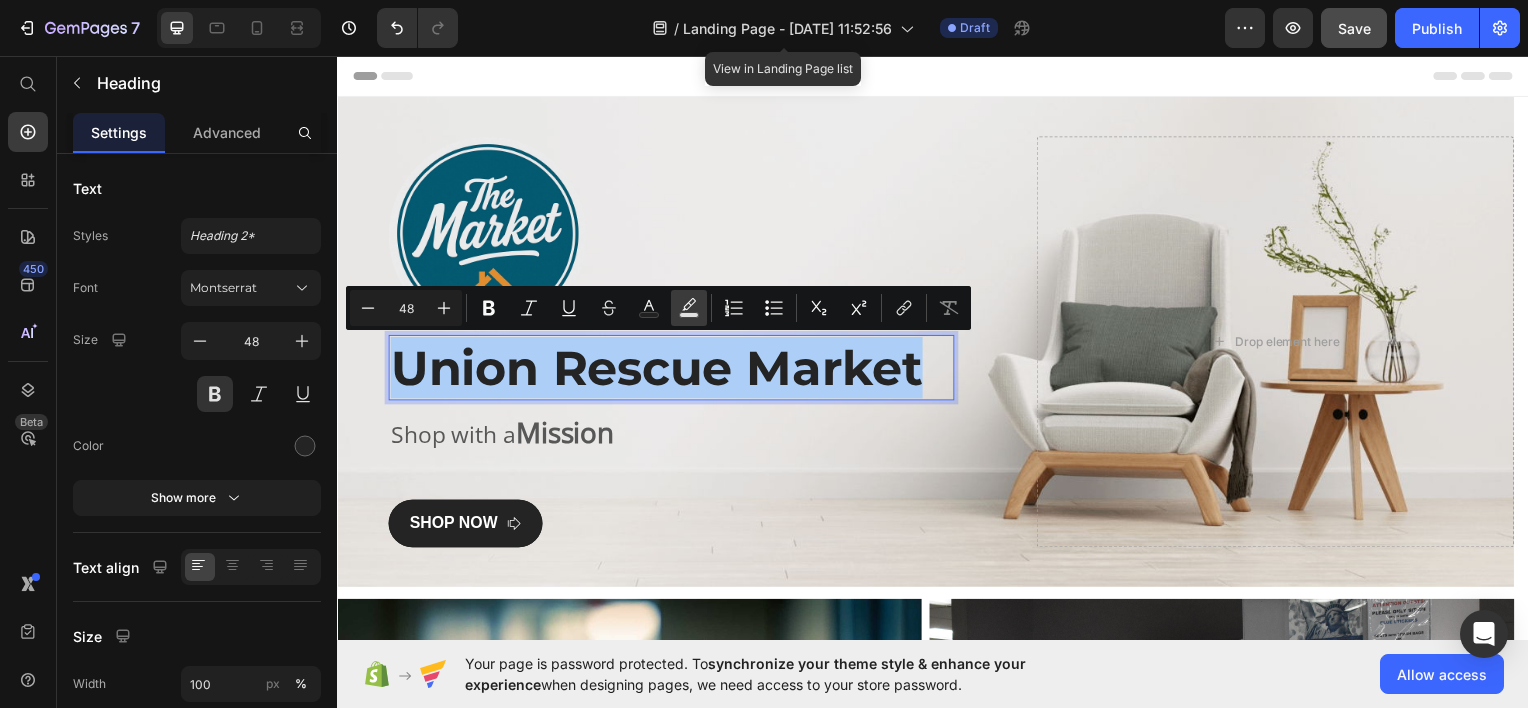 click 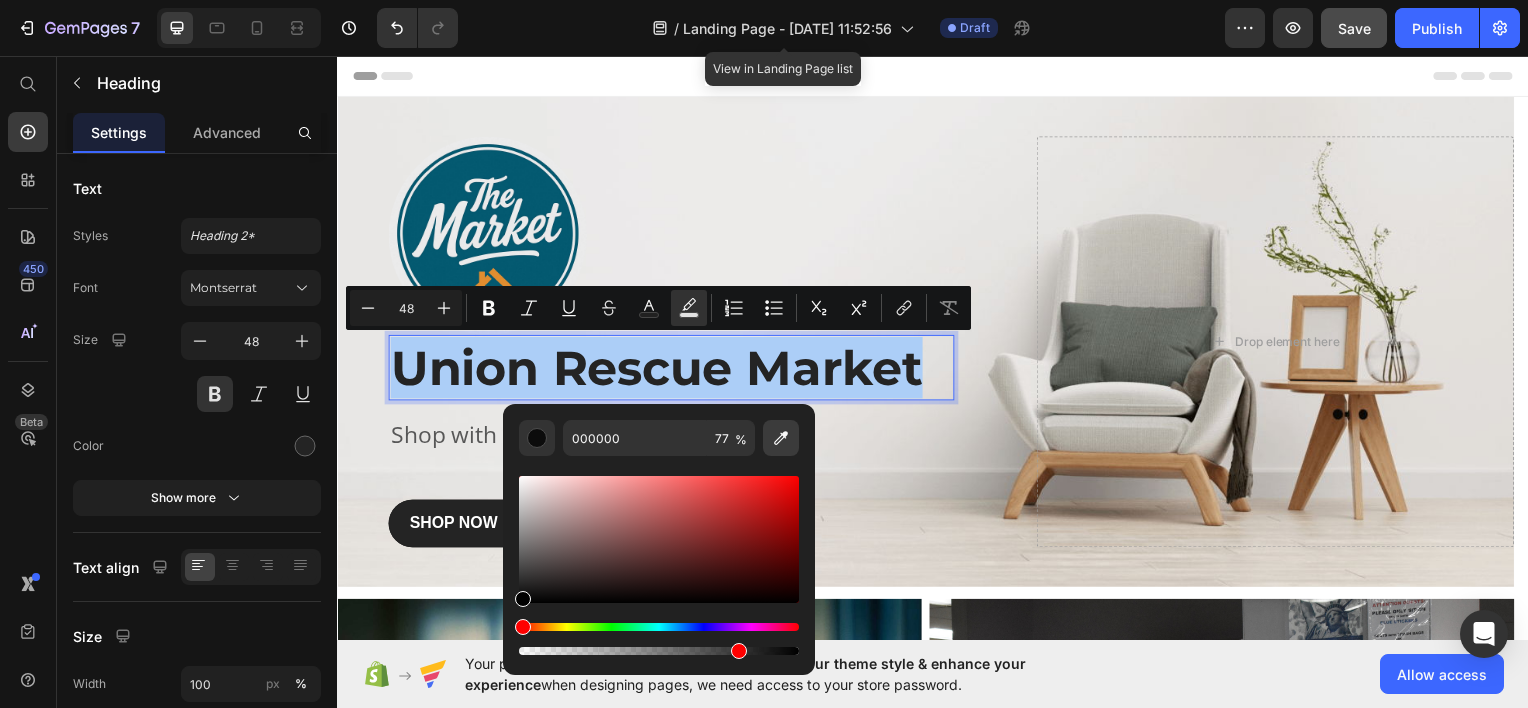 click 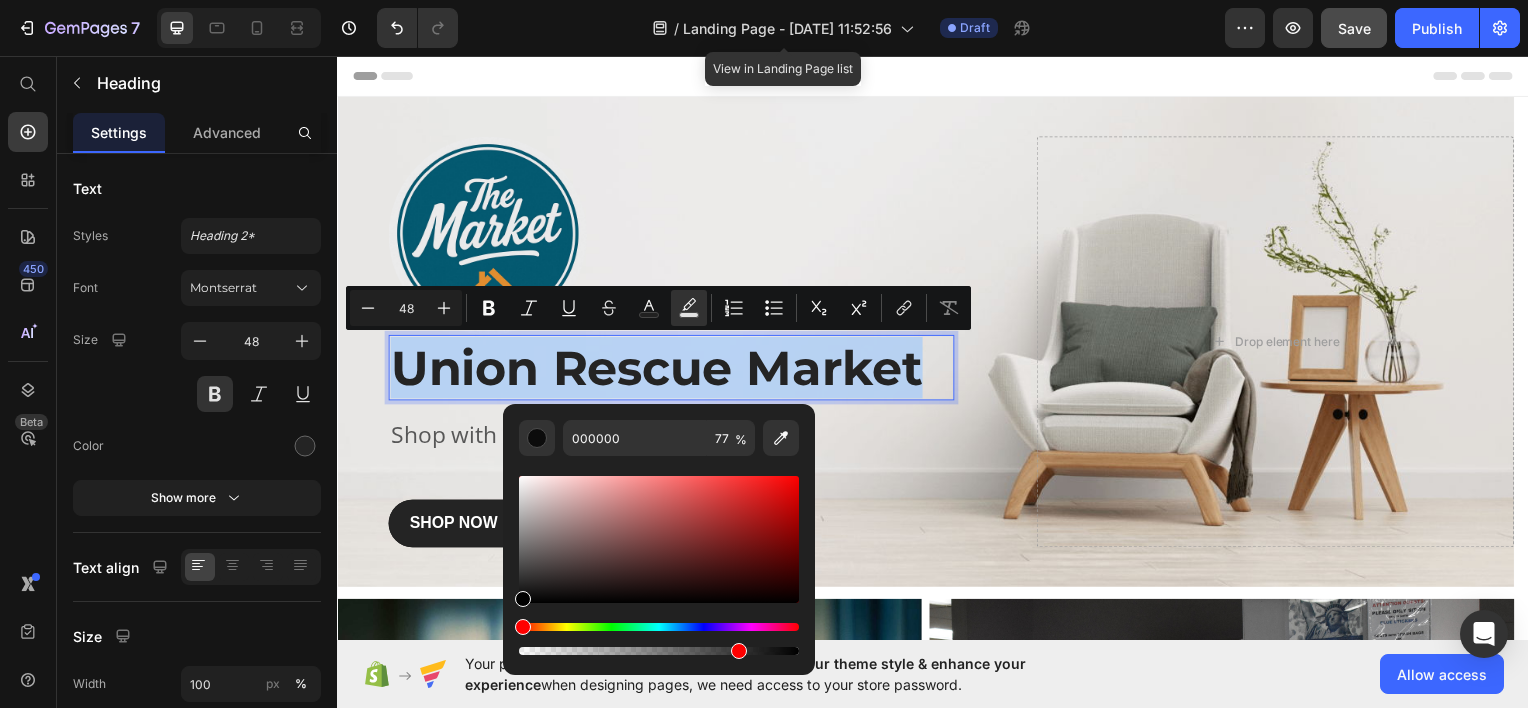 type on "045971" 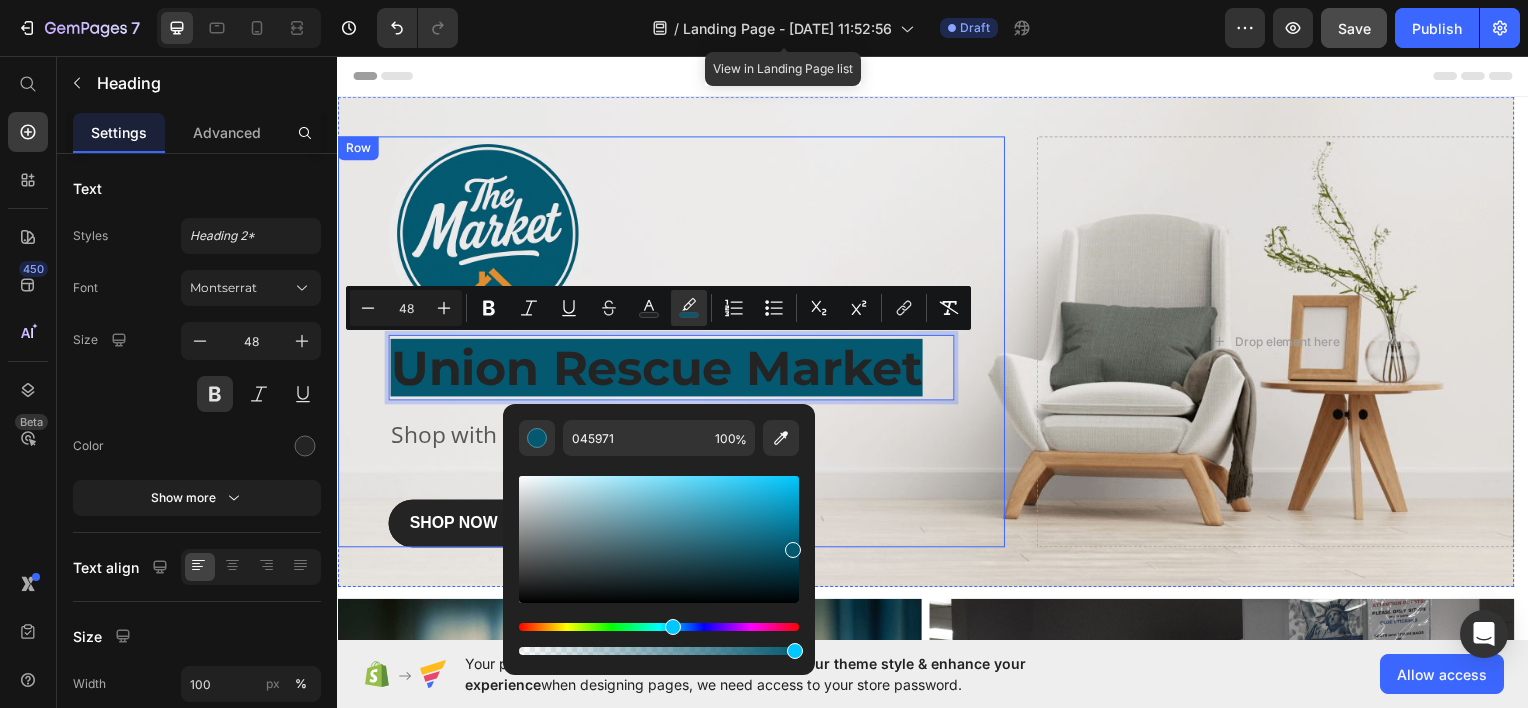 click on "Image Row Union Rescue Market Heading   0 Shop with a  Mission Text block
SHOP NOW Button" at bounding box center [673, 343] 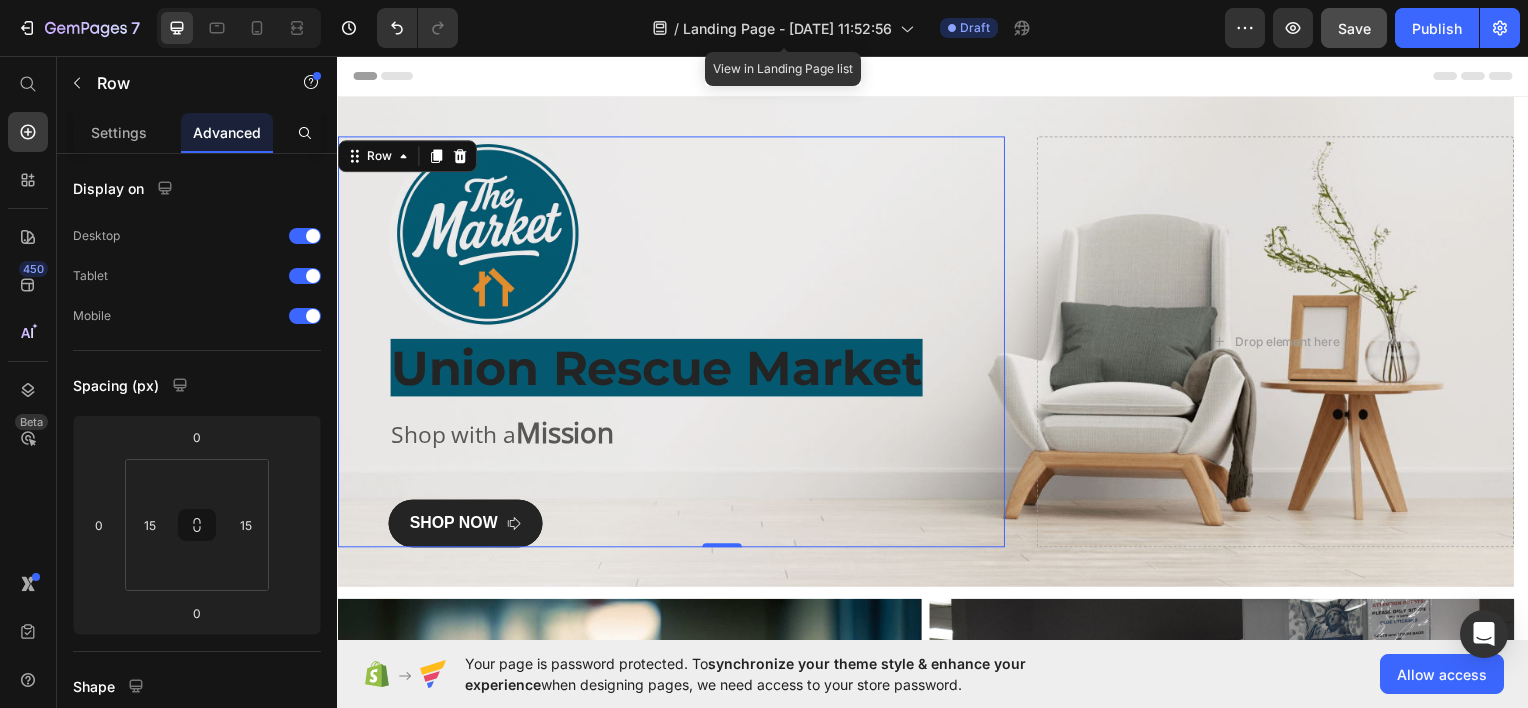 click on "Image Row ⁠⁠⁠⁠⁠⁠⁠ Union Rescue Market Heading Shop with a  Mission Text block
SHOP NOW Button" at bounding box center [673, 343] 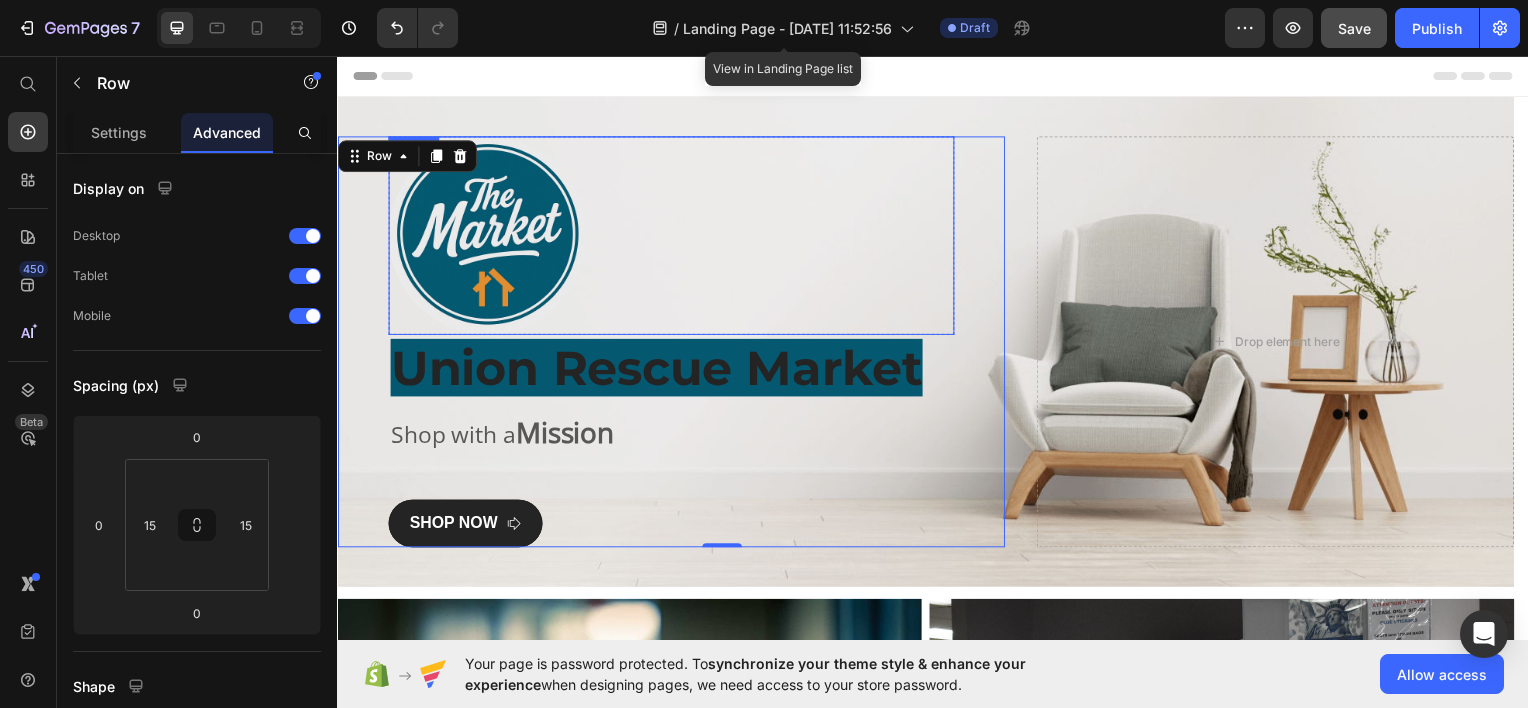 click at bounding box center (673, 236) 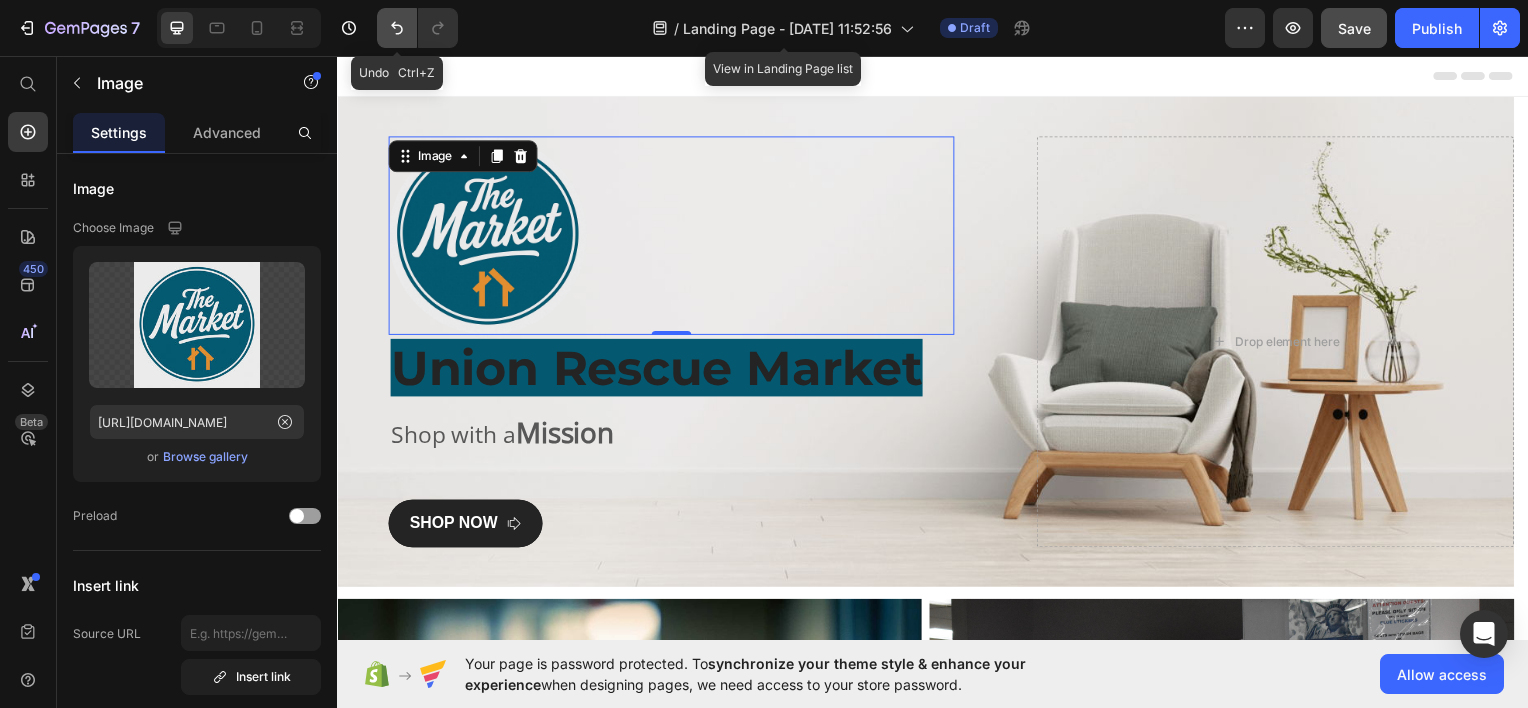 click 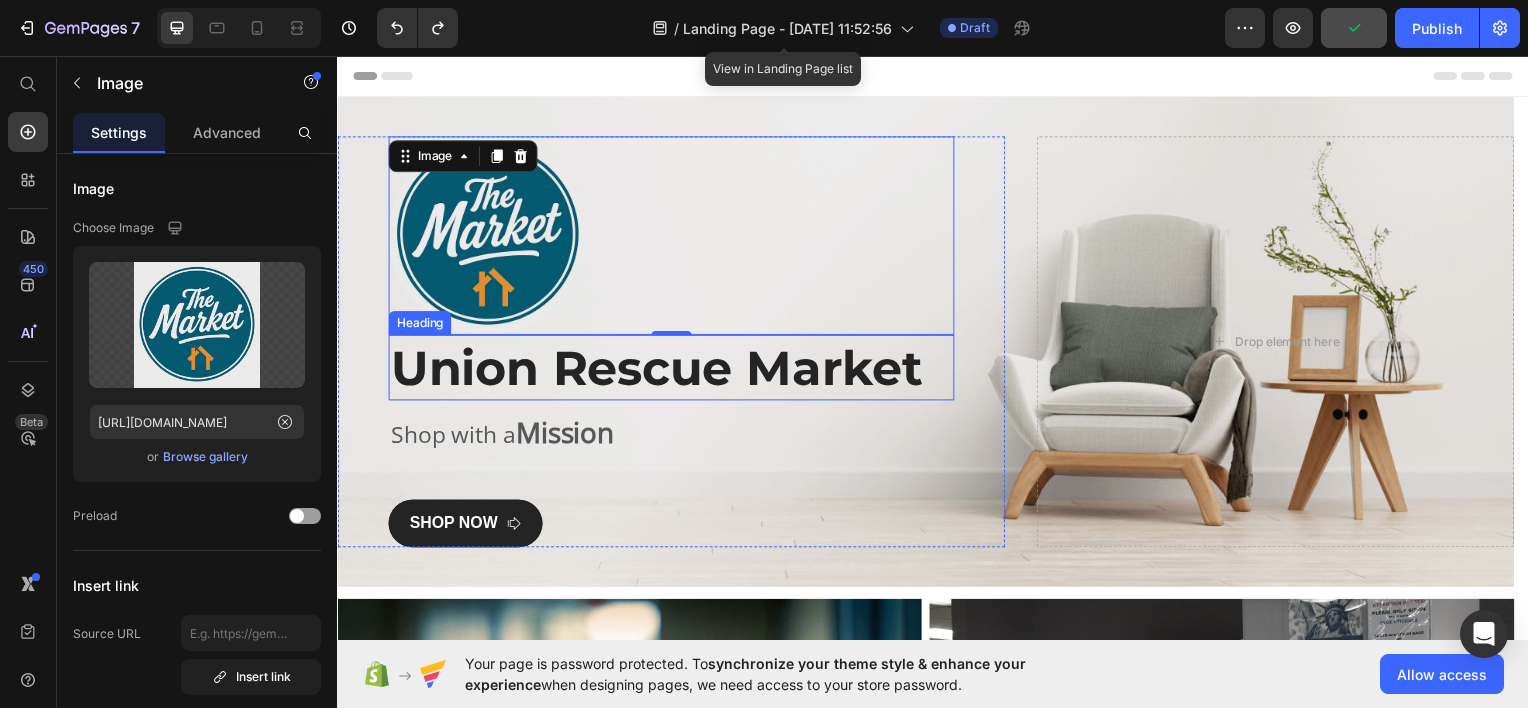 click on "Union Rescue Market" at bounding box center (673, 369) 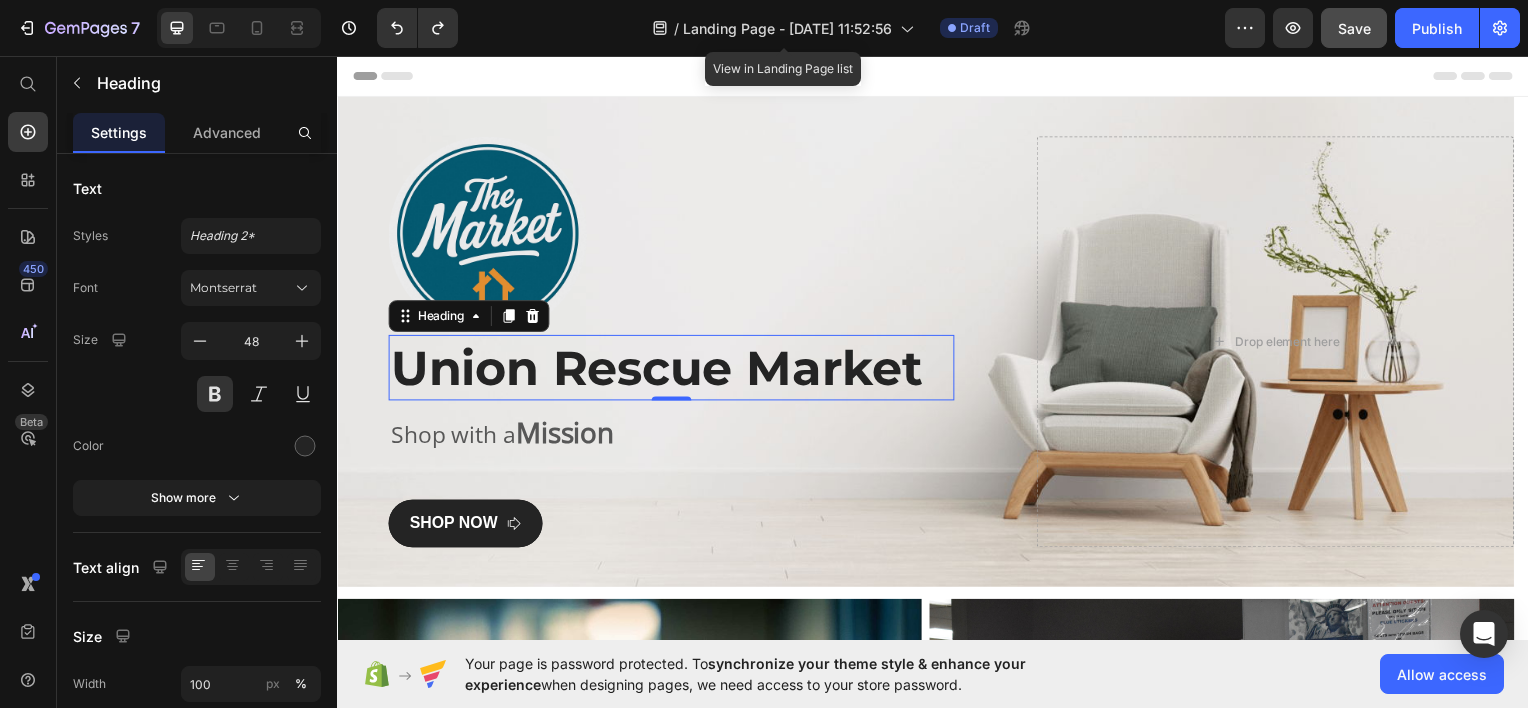 click on "Union Rescue Market" at bounding box center (673, 369) 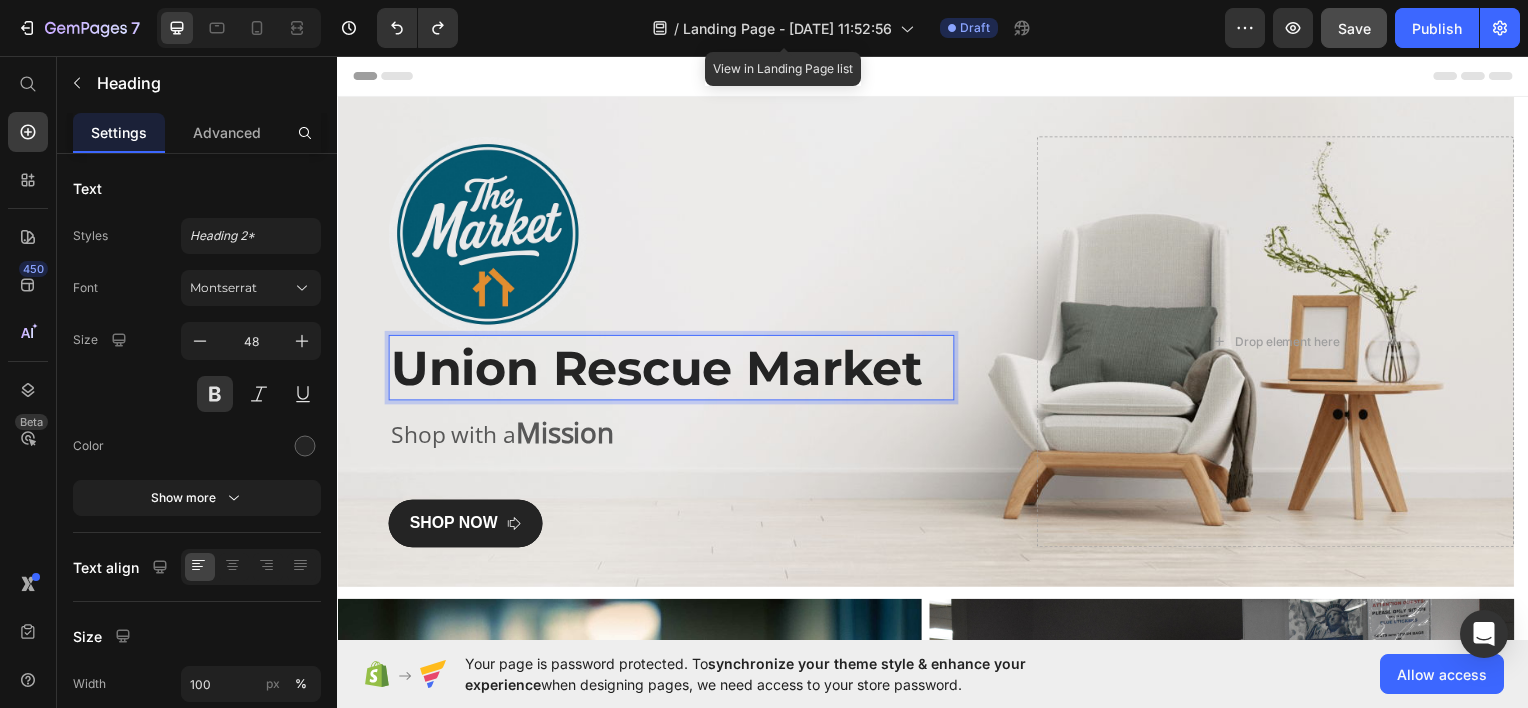 click on "Union Rescue Market" at bounding box center (673, 369) 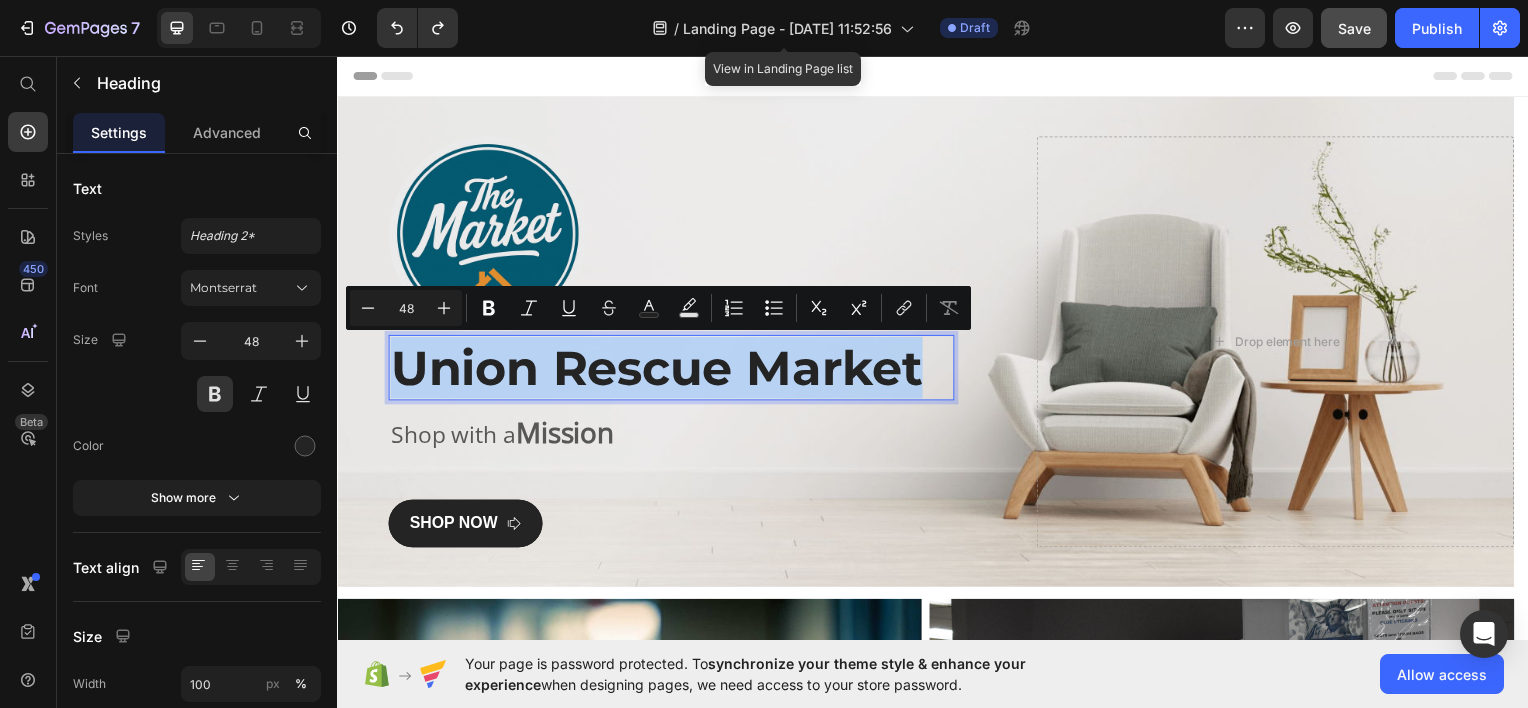 drag, startPoint x: 922, startPoint y: 374, endPoint x: 393, endPoint y: 355, distance: 529.3411 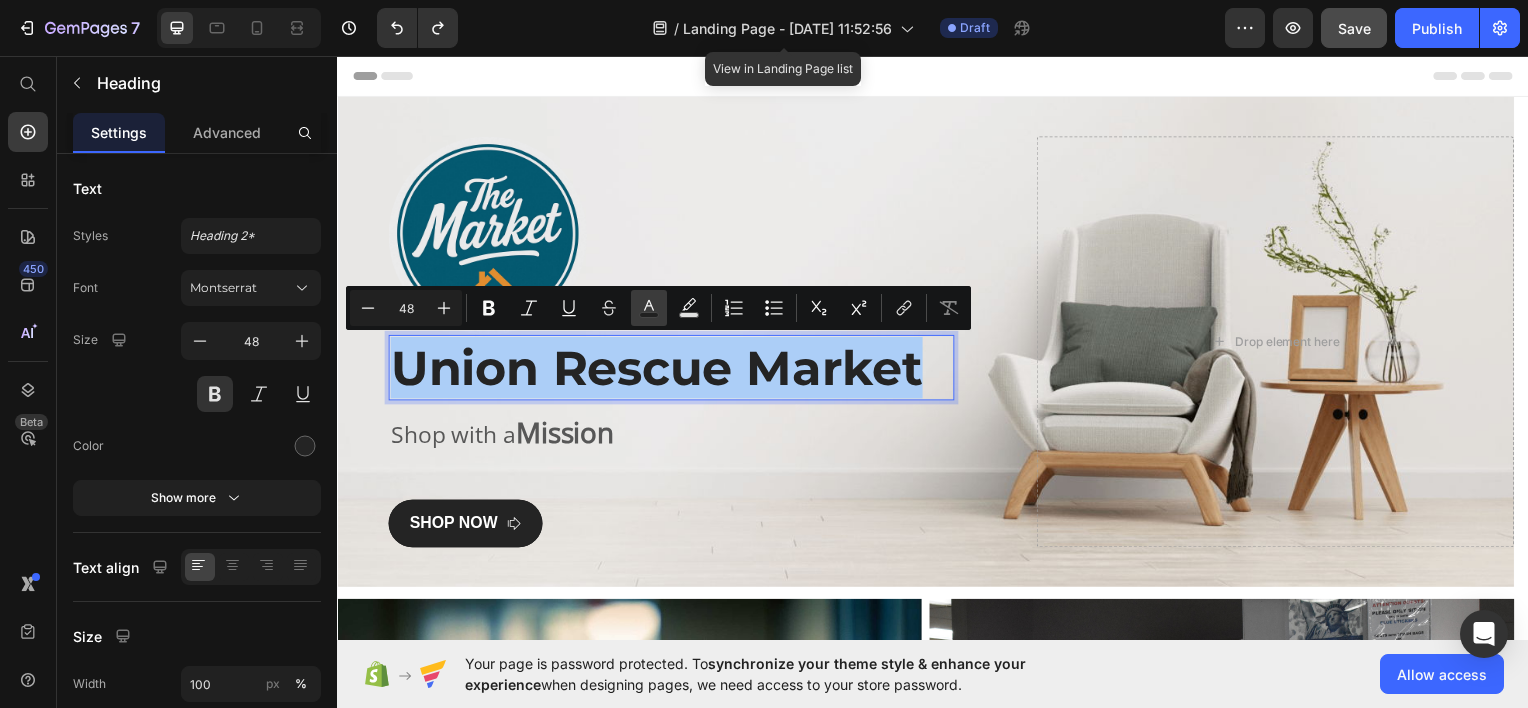 click 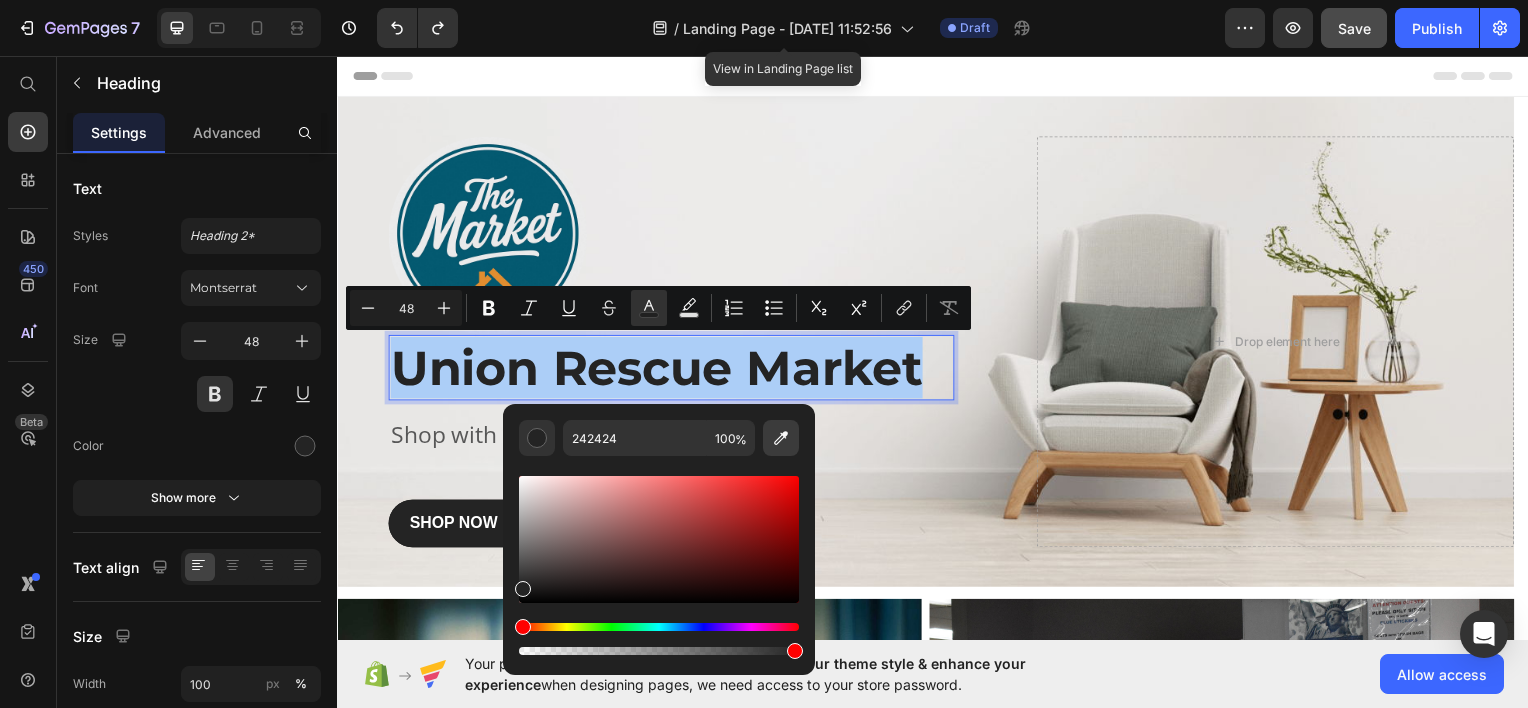 click 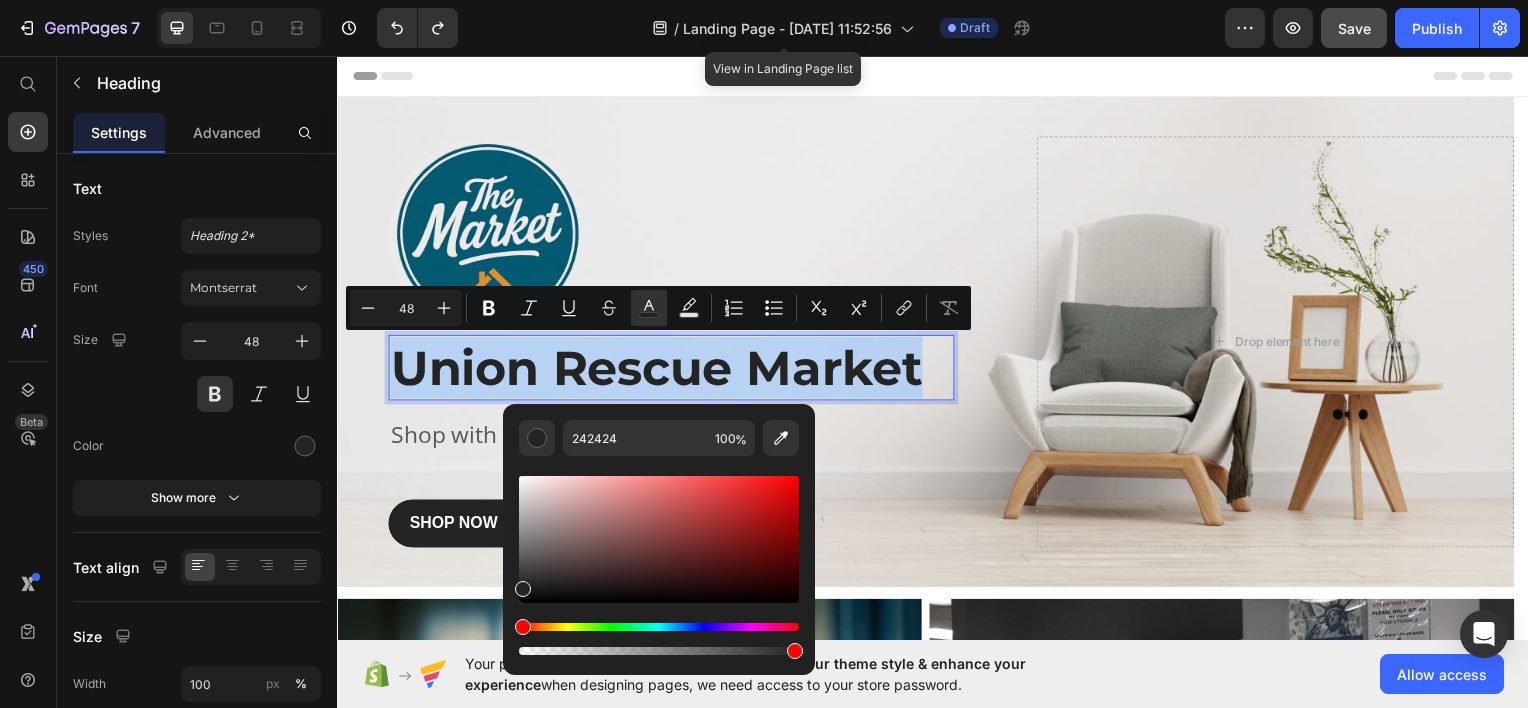 type on "045971" 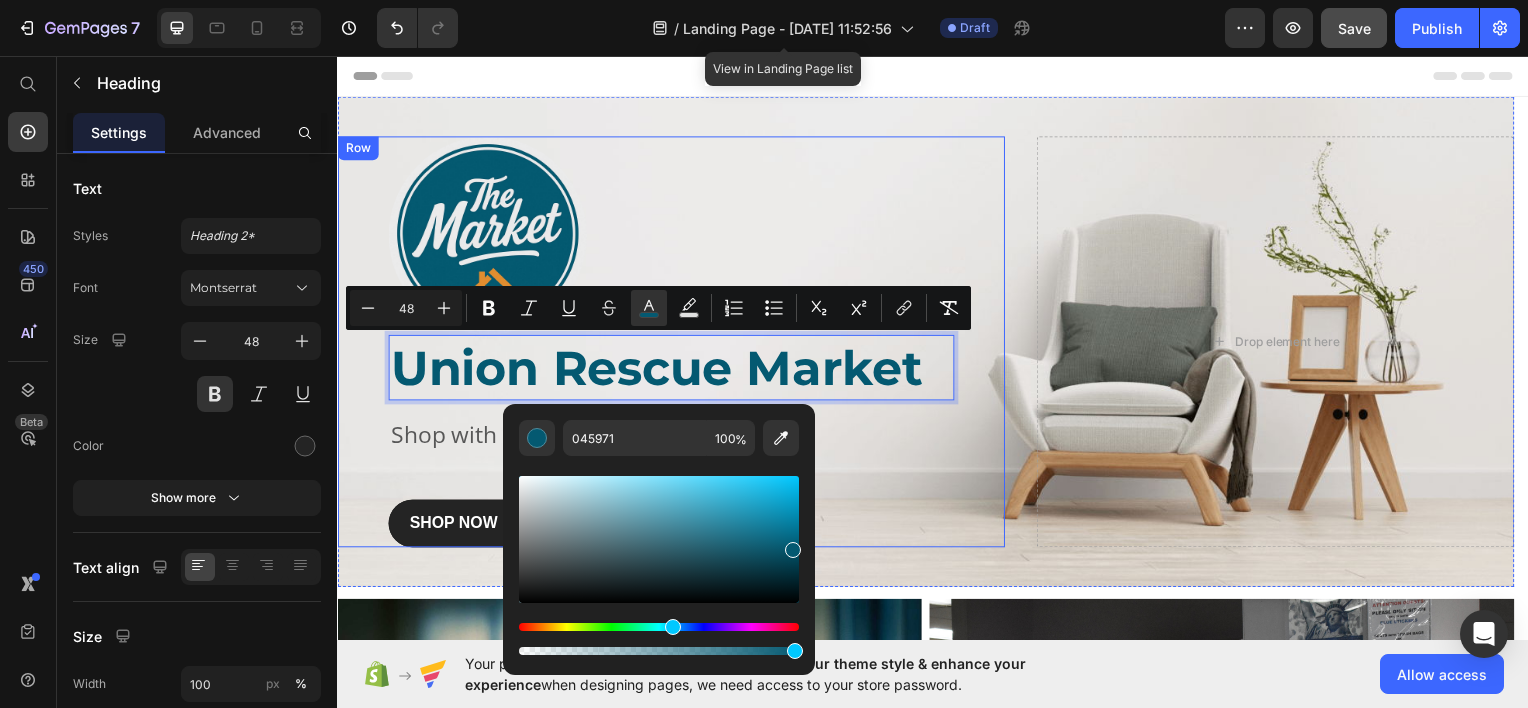 click on "Image Row Union Rescue Market Heading   0 Shop with a  Mission Text block
SHOP NOW Button" at bounding box center (673, 343) 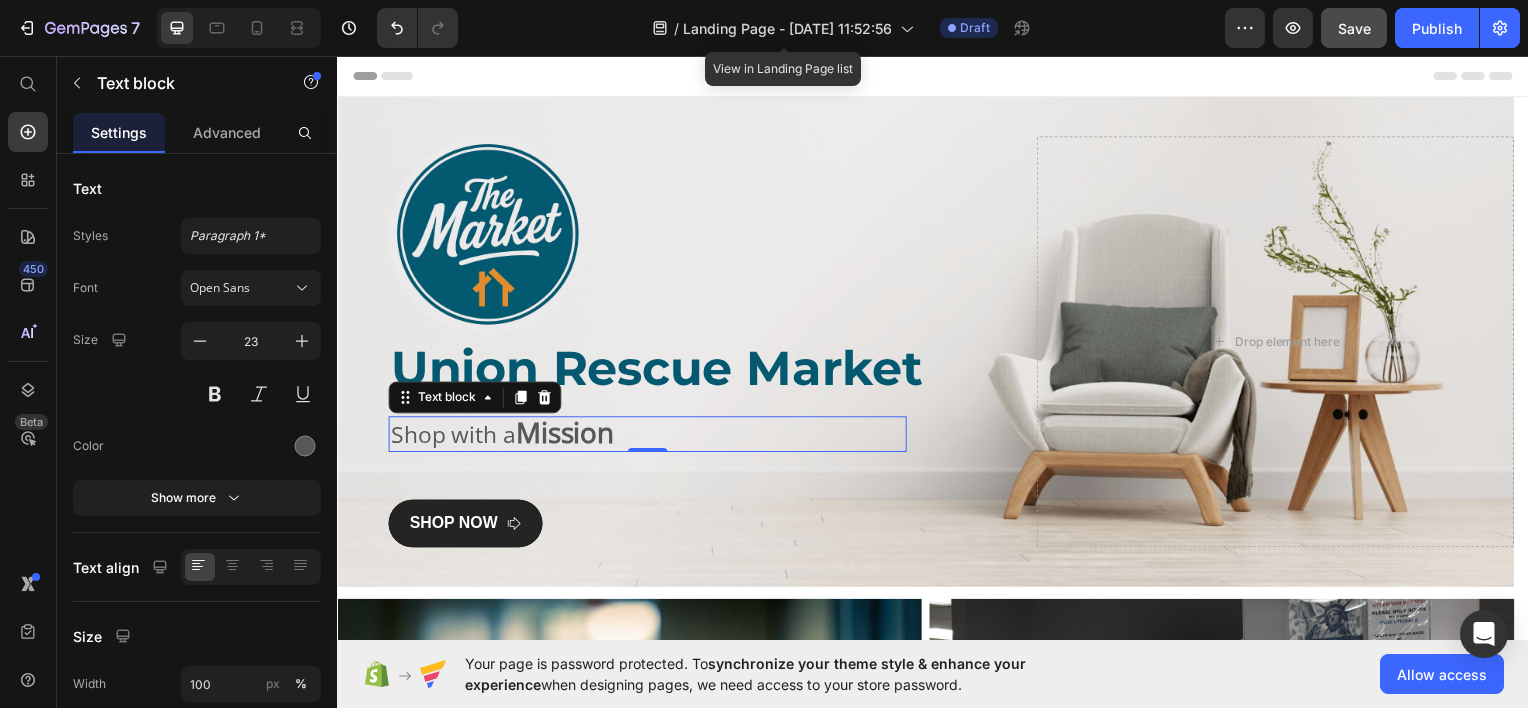 click on "Shop with a  Mission" at bounding box center [649, 436] 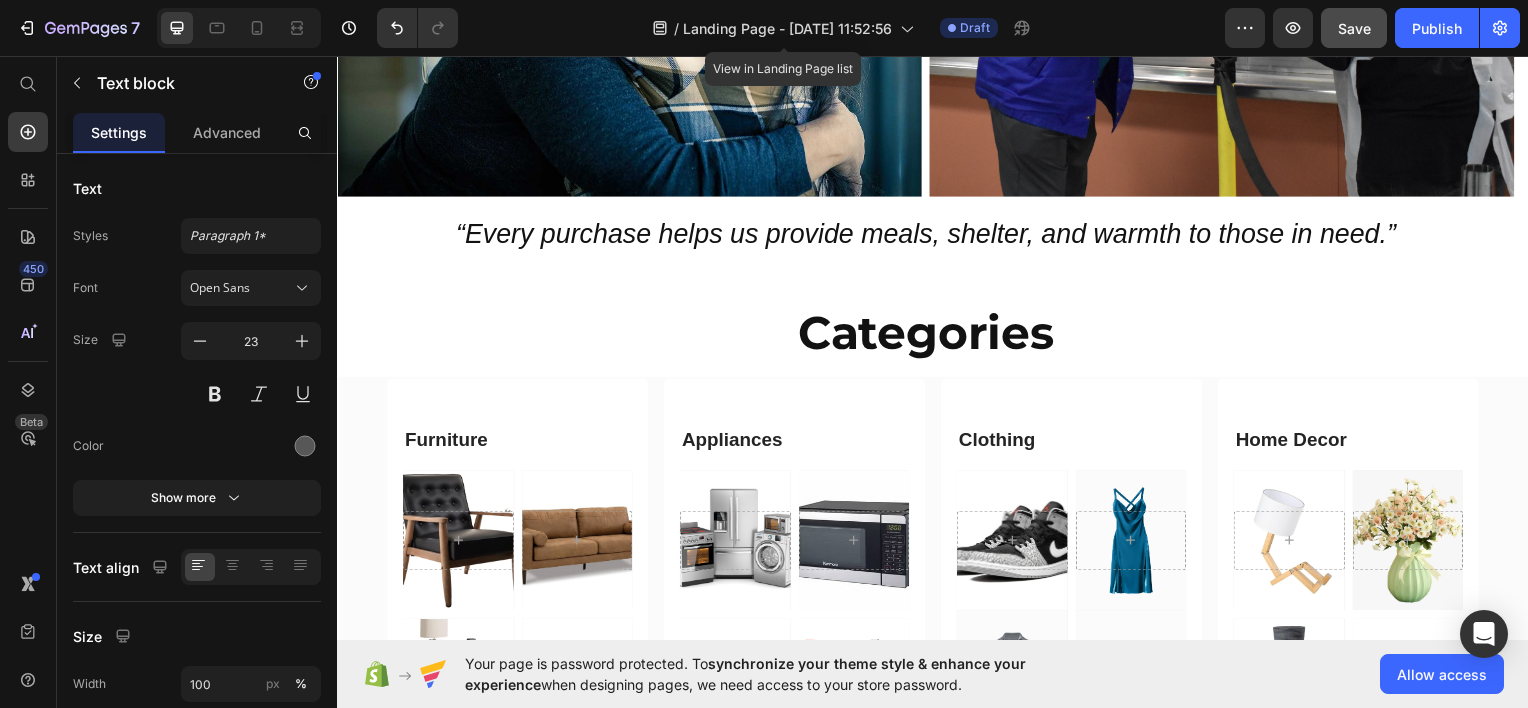 scroll, scrollTop: 852, scrollLeft: 0, axis: vertical 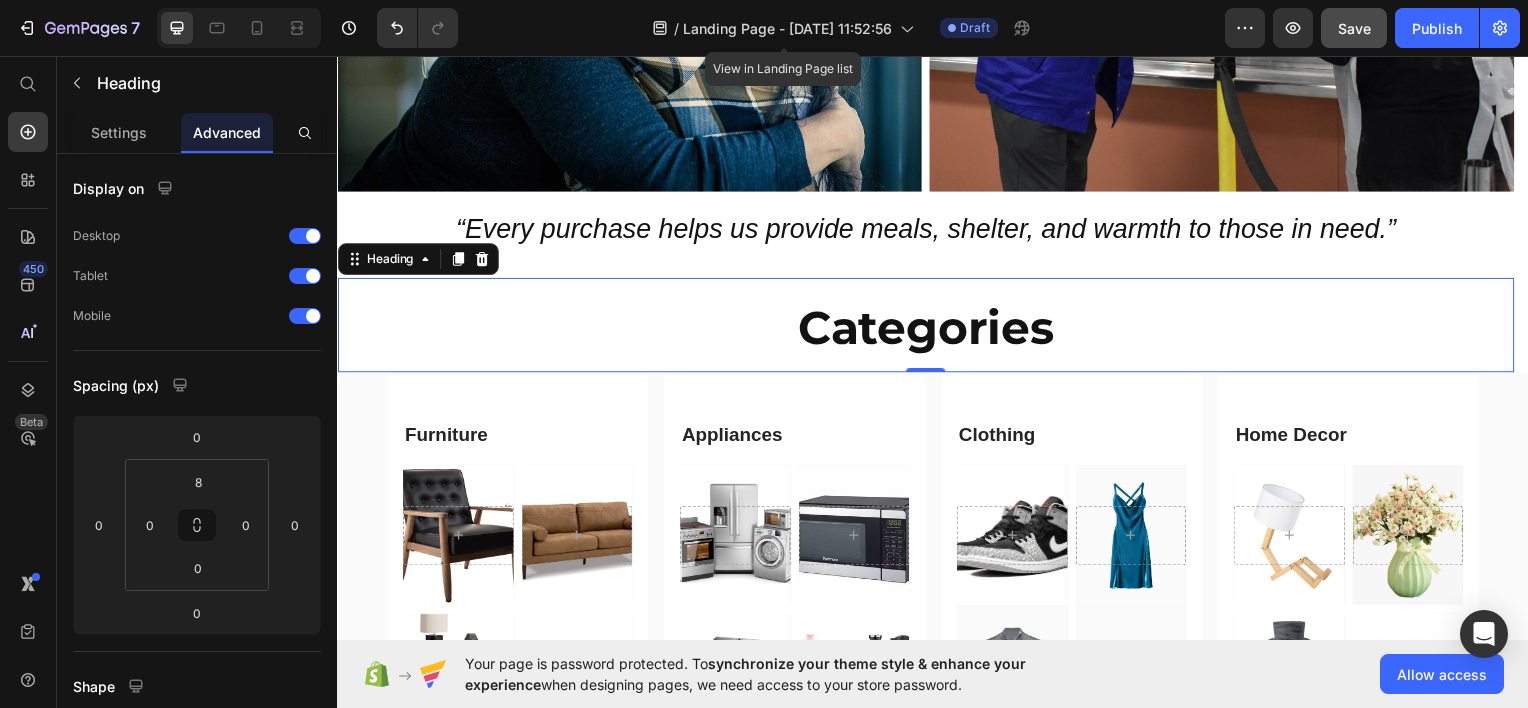 click on "Categories" at bounding box center [929, 329] 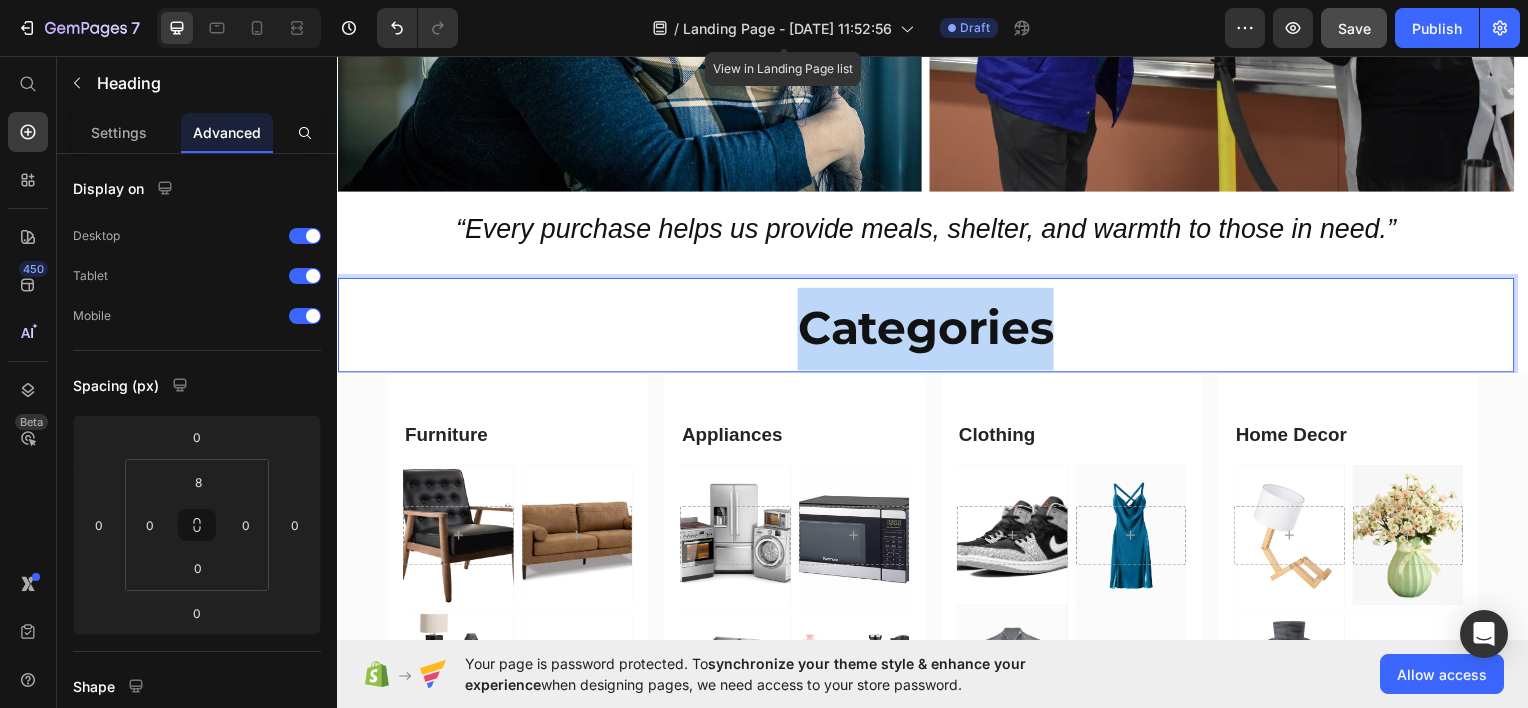 click on "Categories" at bounding box center [929, 329] 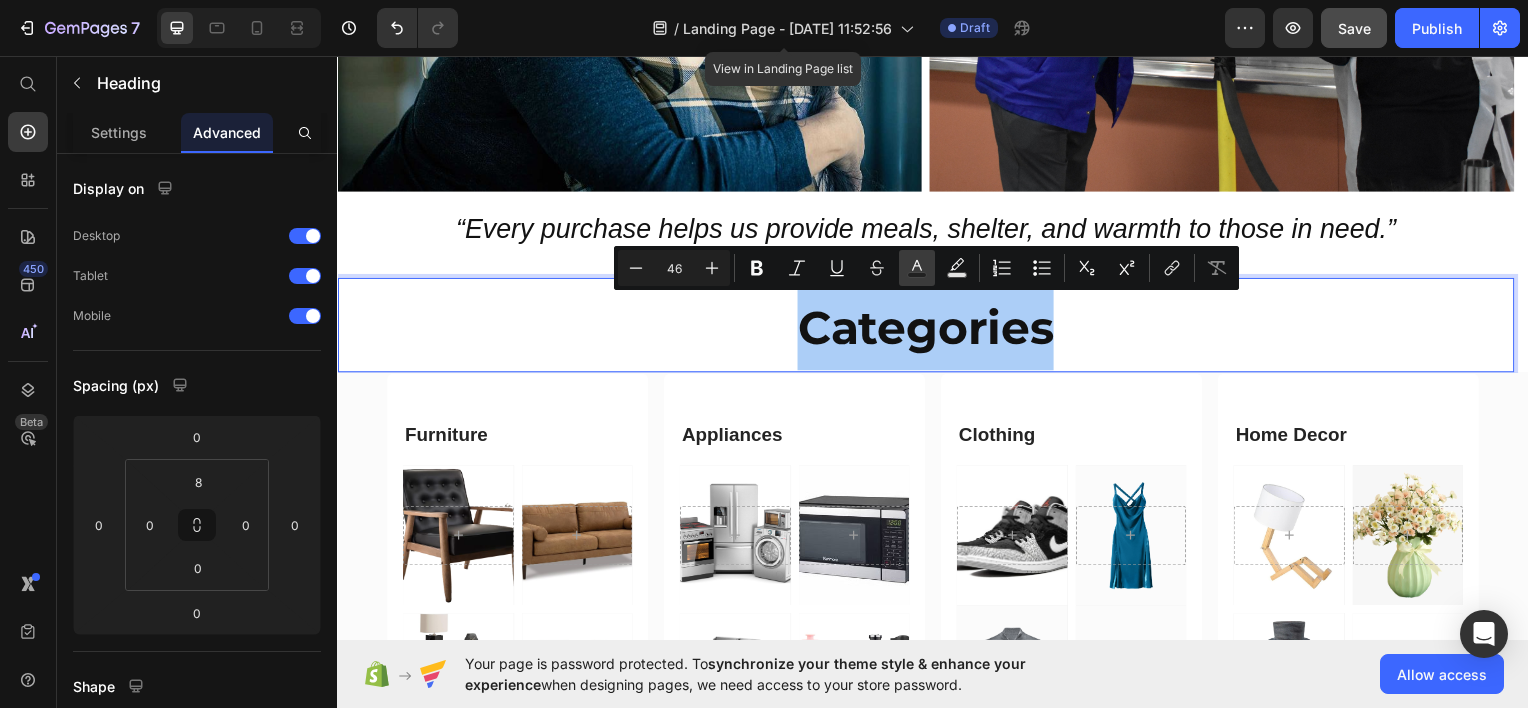 click 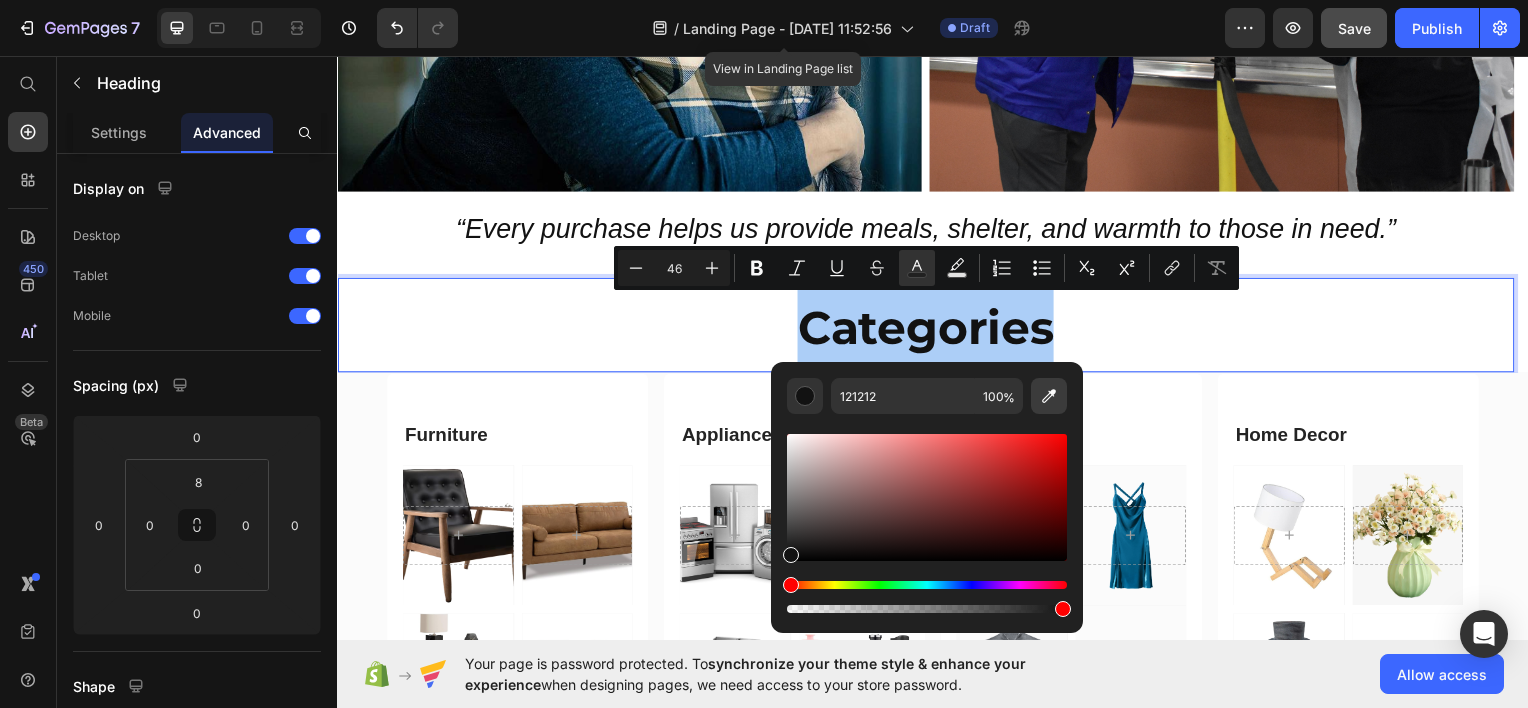 click 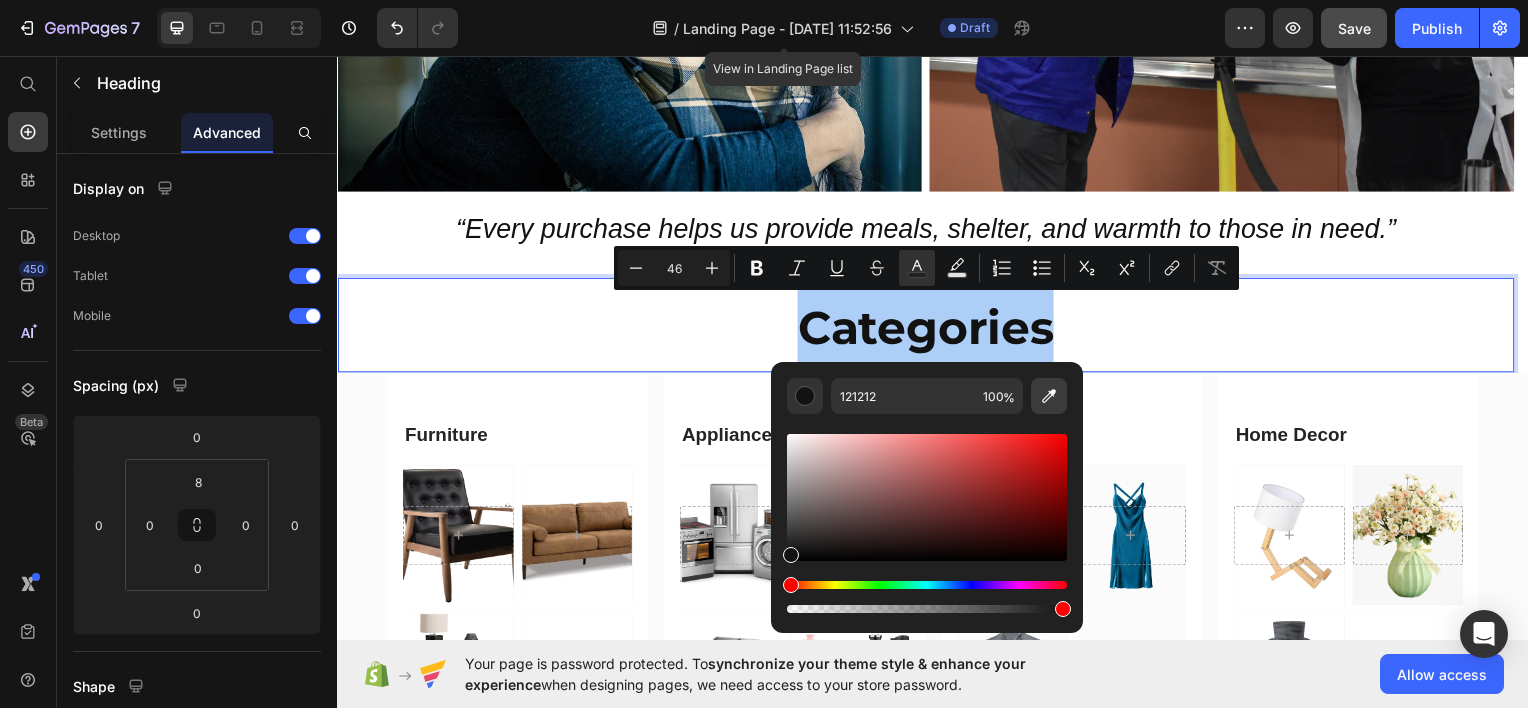 type on "DDDED9" 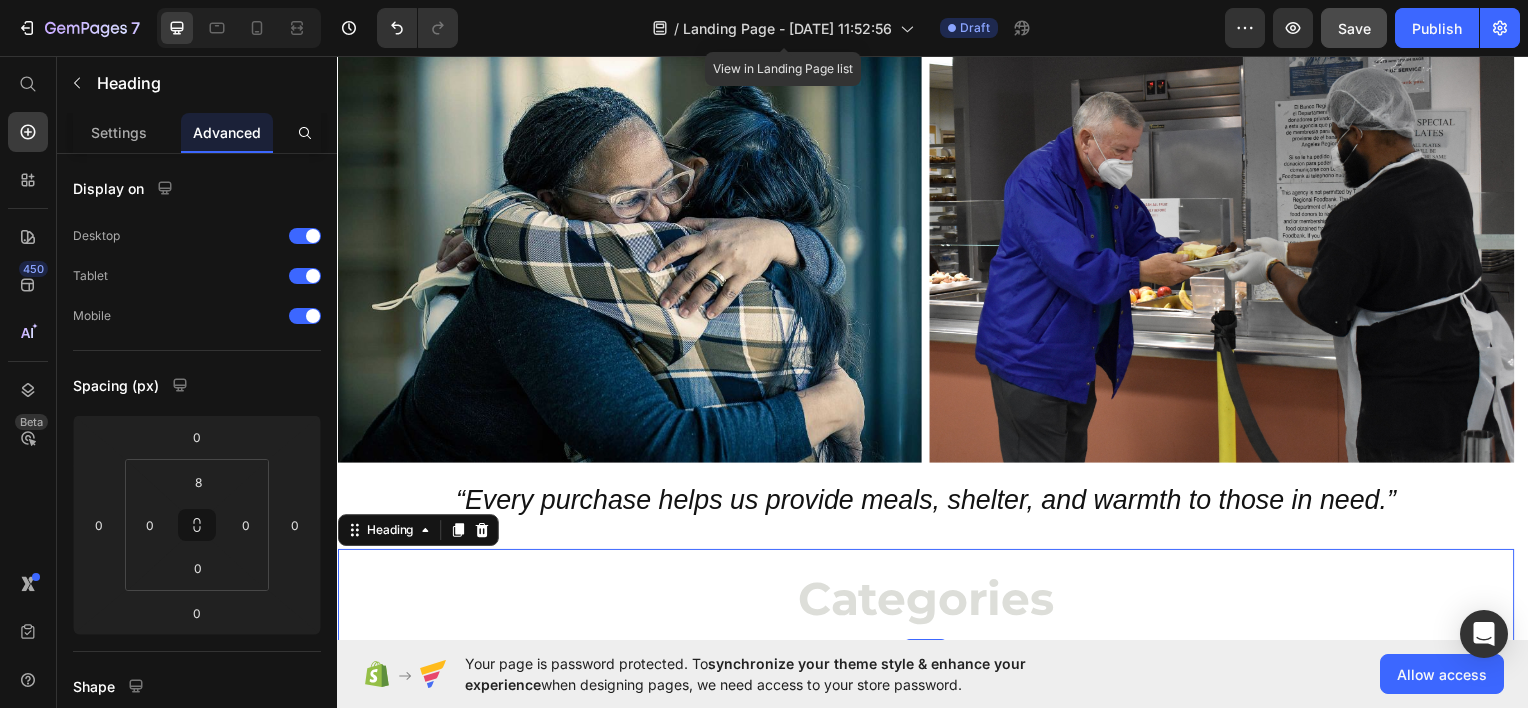 scroll, scrollTop: 578, scrollLeft: 0, axis: vertical 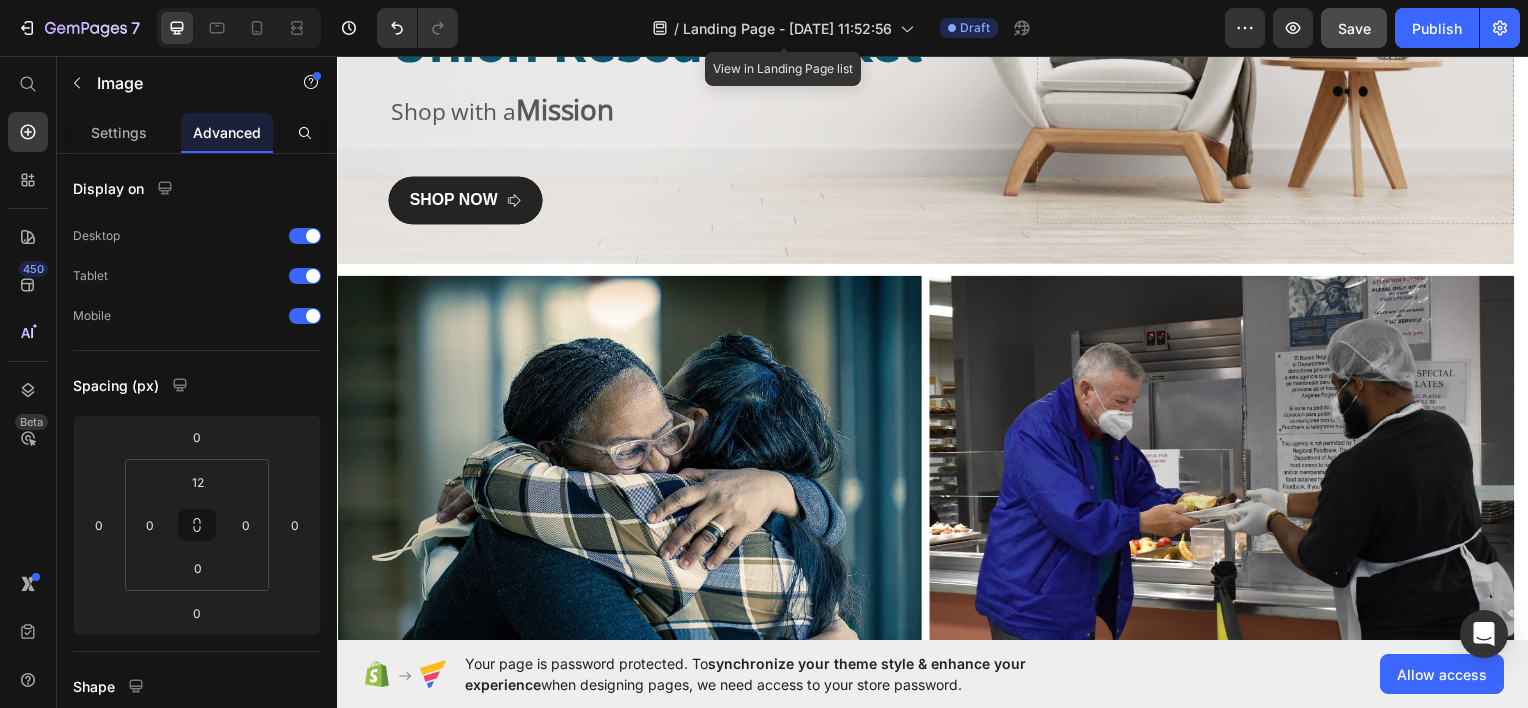 click at bounding box center (631, 490) 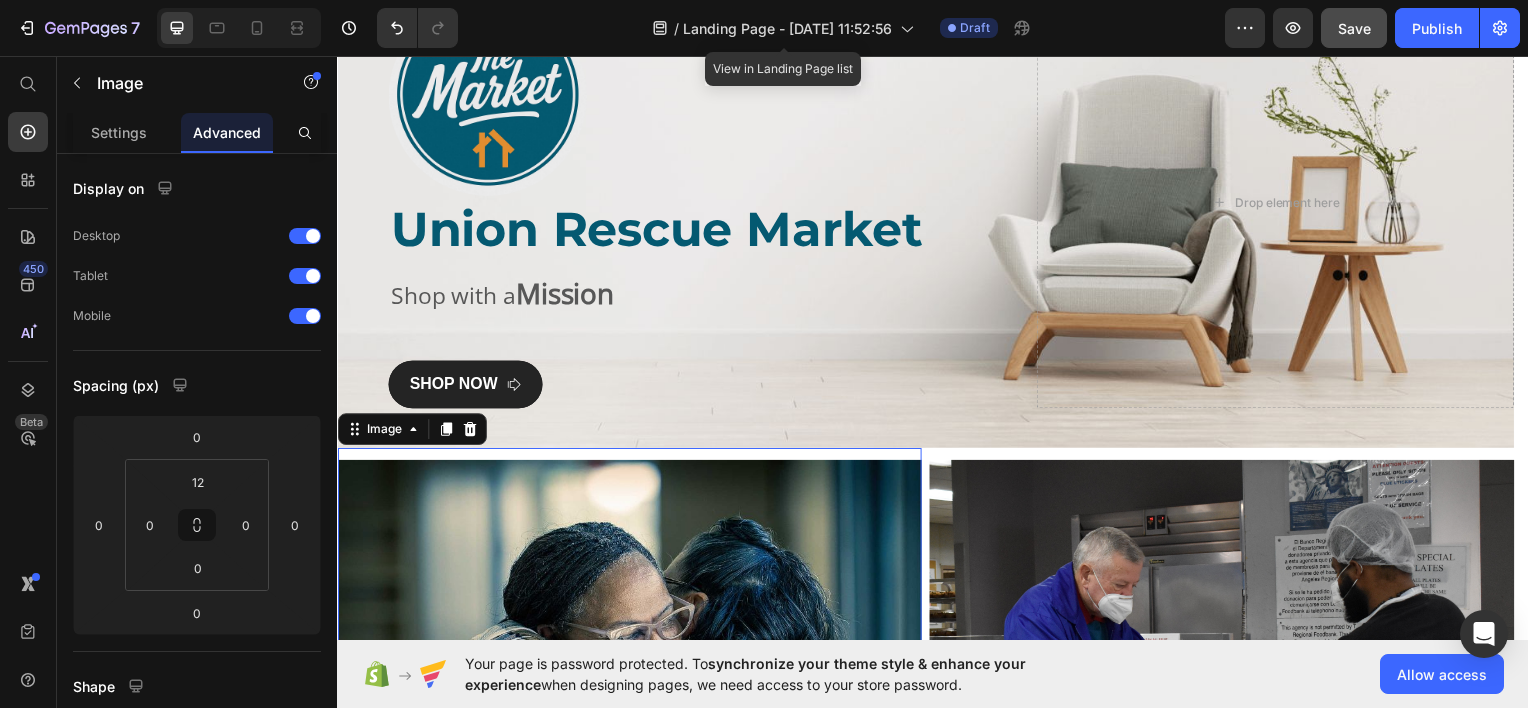 scroll, scrollTop: 138, scrollLeft: 0, axis: vertical 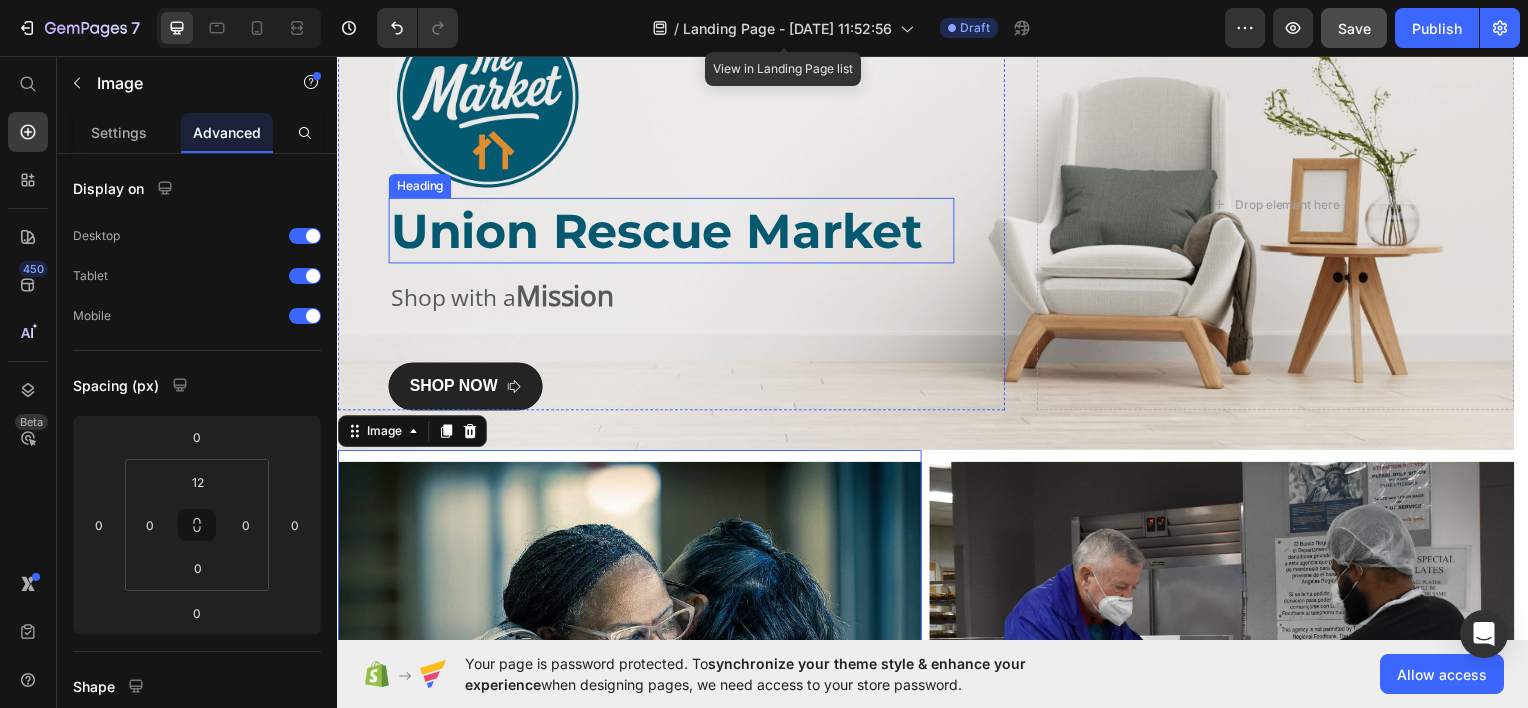 click on "Union Rescue Market" at bounding box center [658, 231] 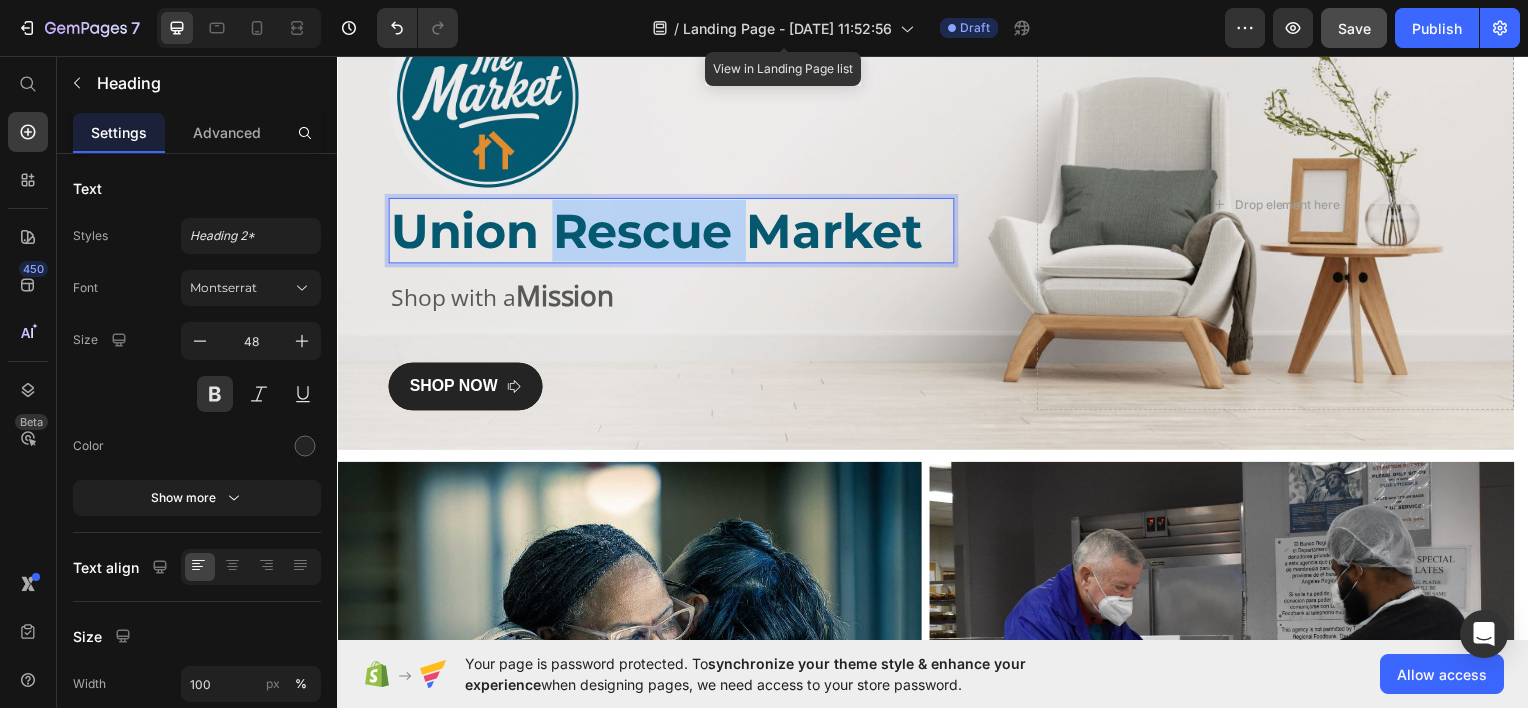 click on "Union Rescue Market" at bounding box center [658, 231] 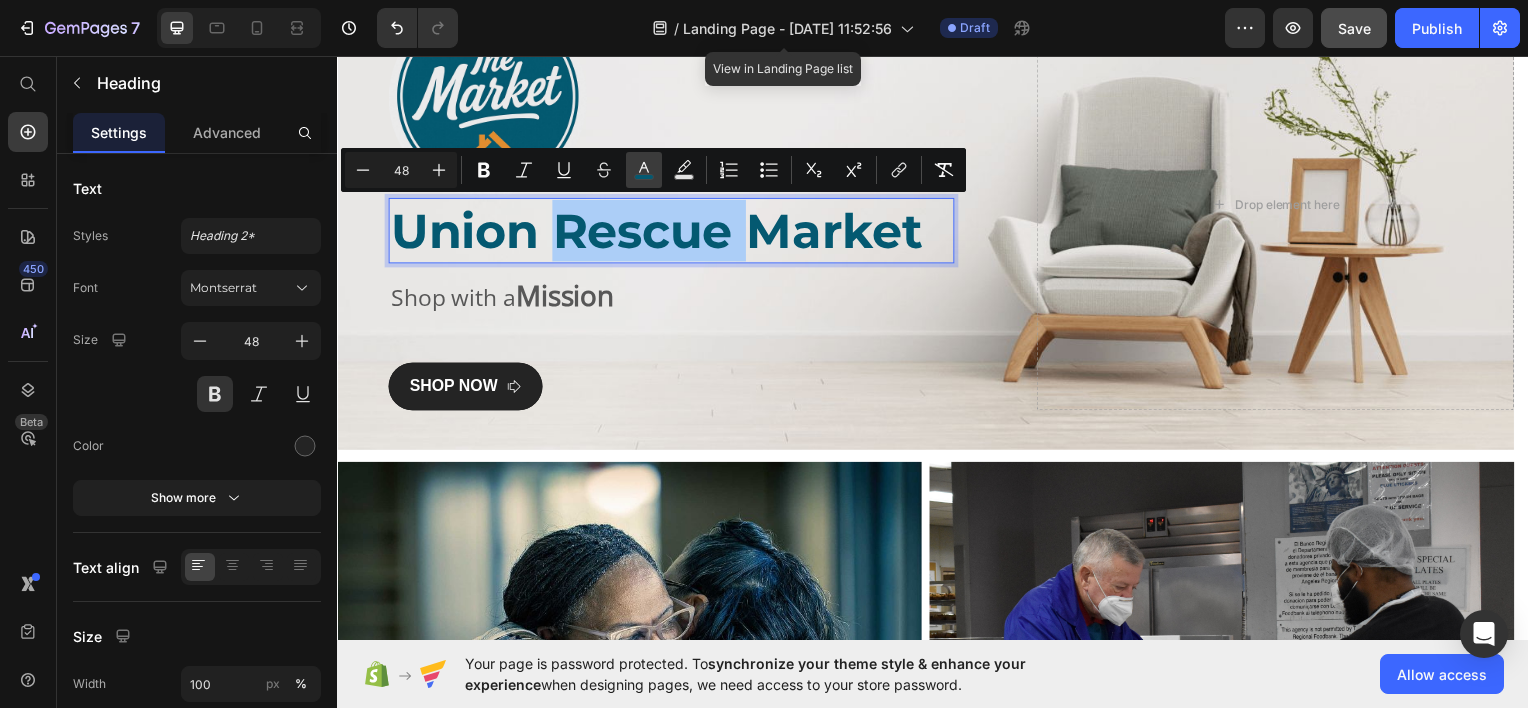click 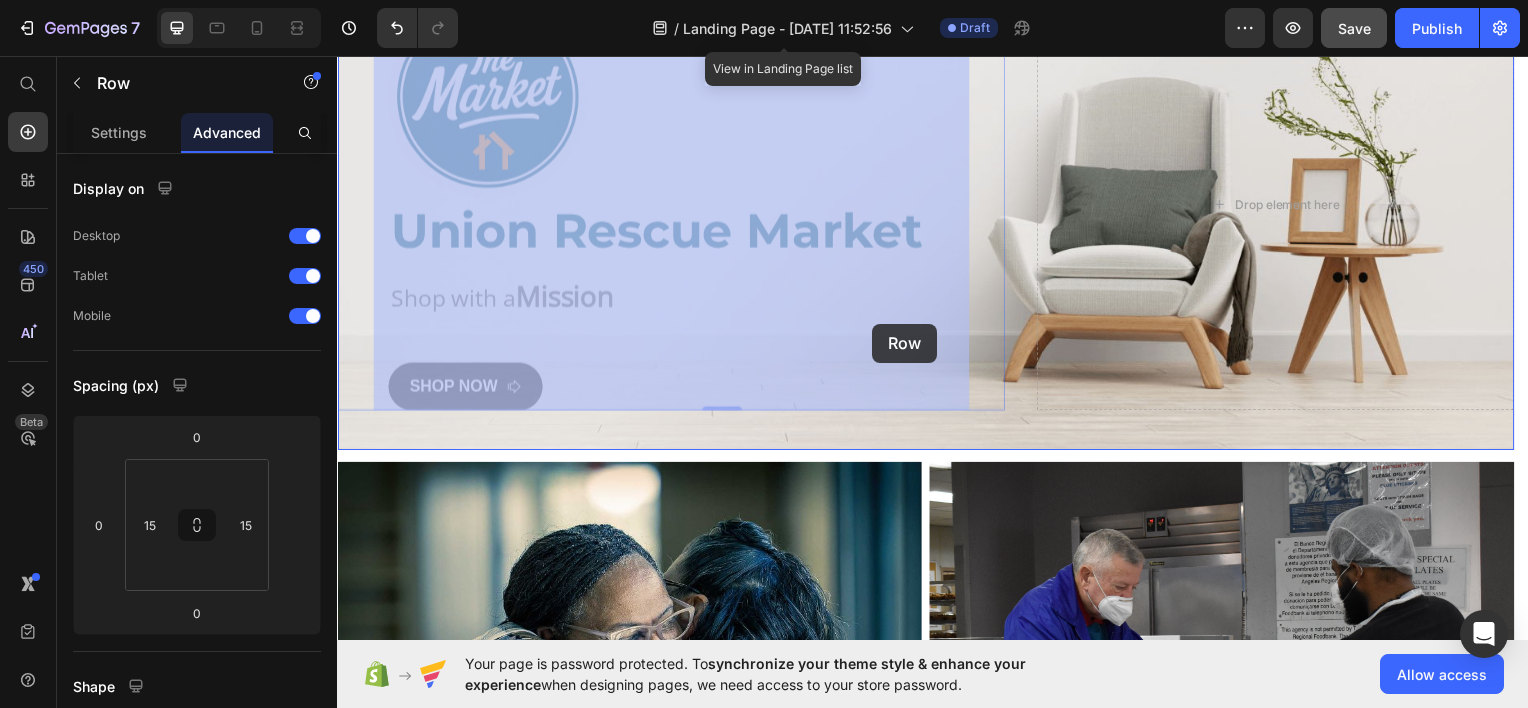 drag, startPoint x: 927, startPoint y: 312, endPoint x: 876, endPoint y: 322, distance: 51.971146 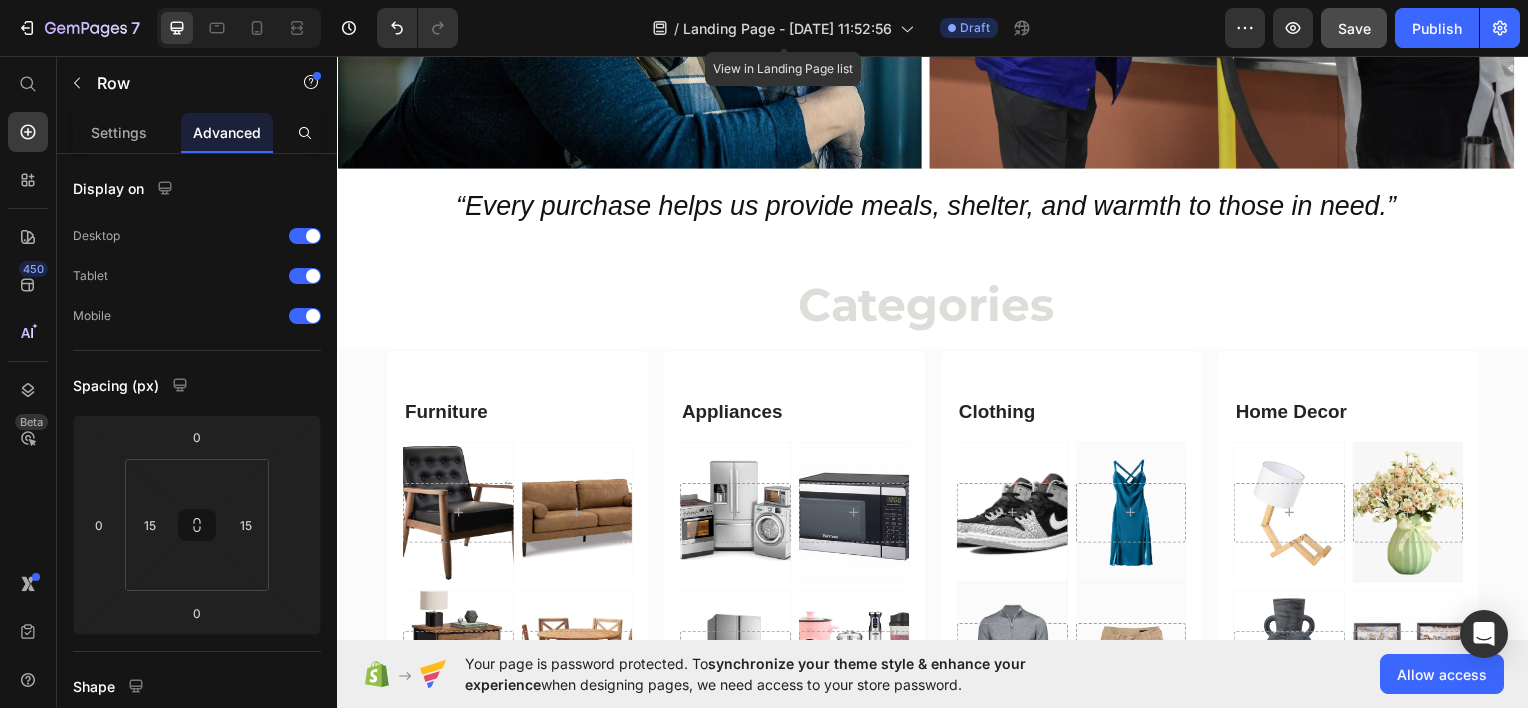 scroll, scrollTop: 876, scrollLeft: 0, axis: vertical 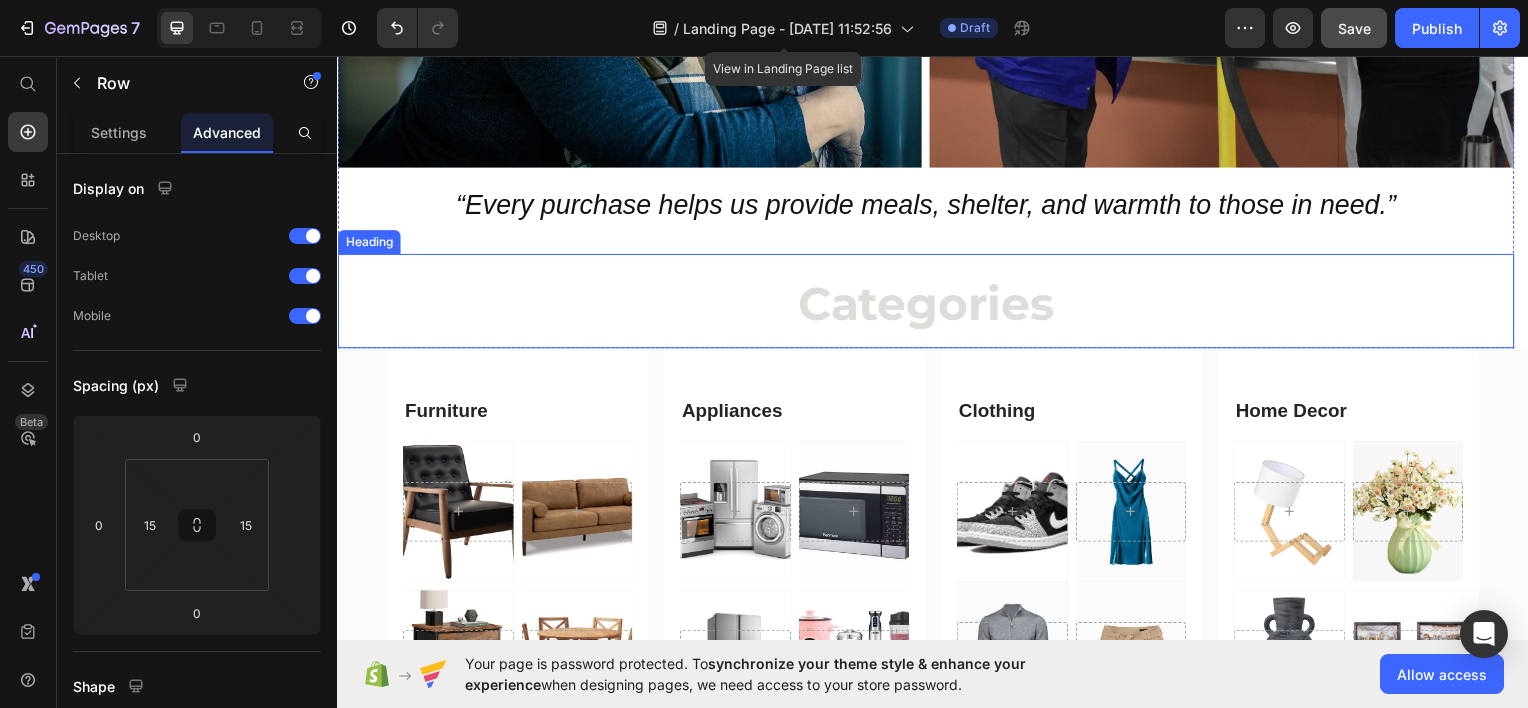 click on "Categories" at bounding box center (929, 304) 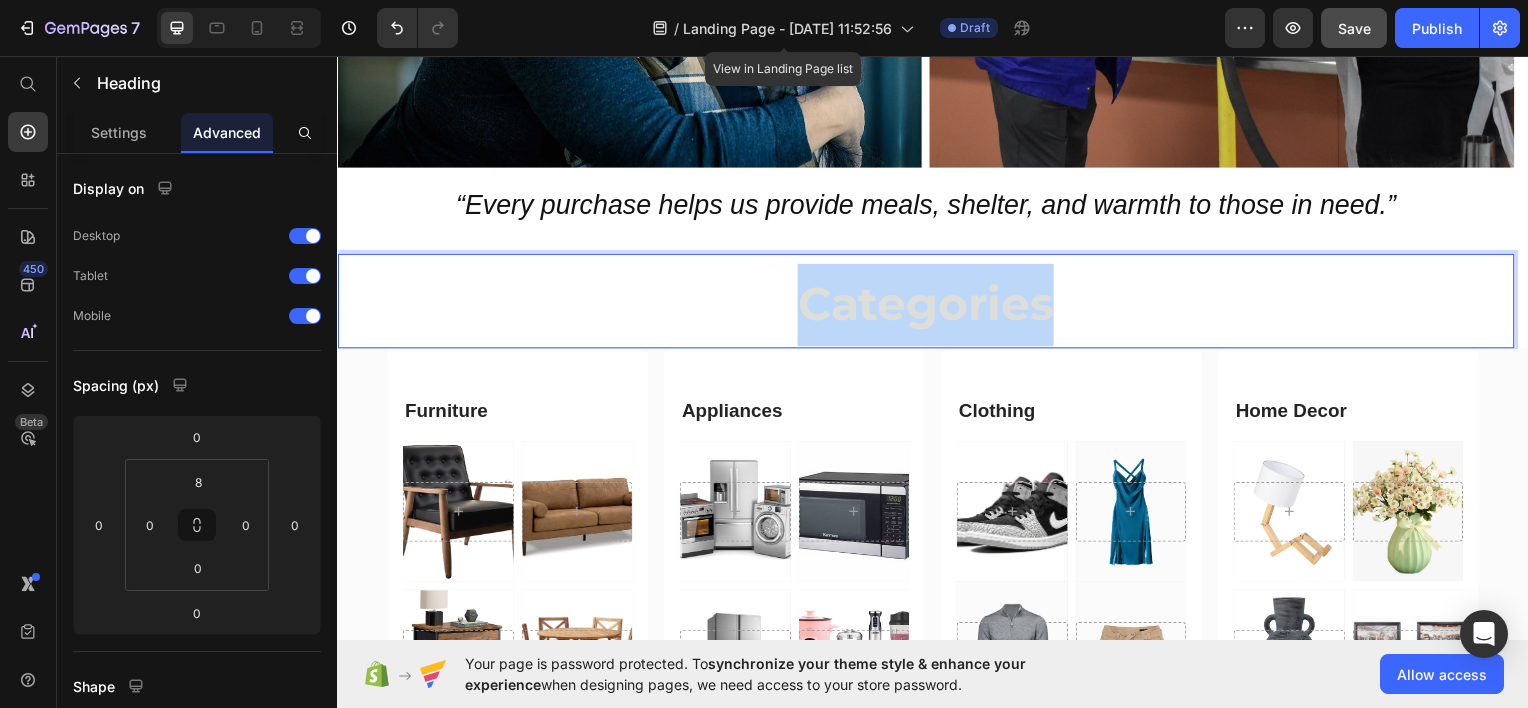 click on "Categories" at bounding box center [929, 304] 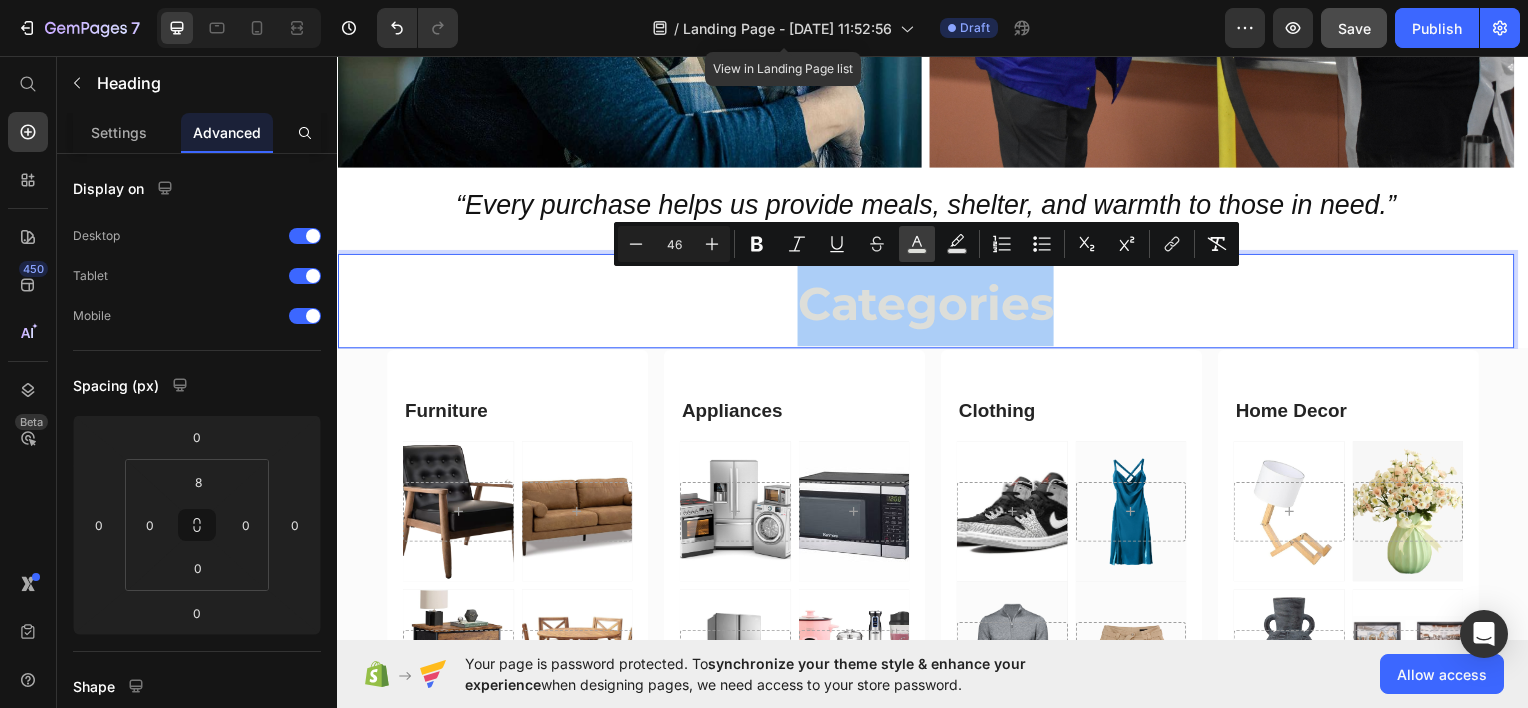 click 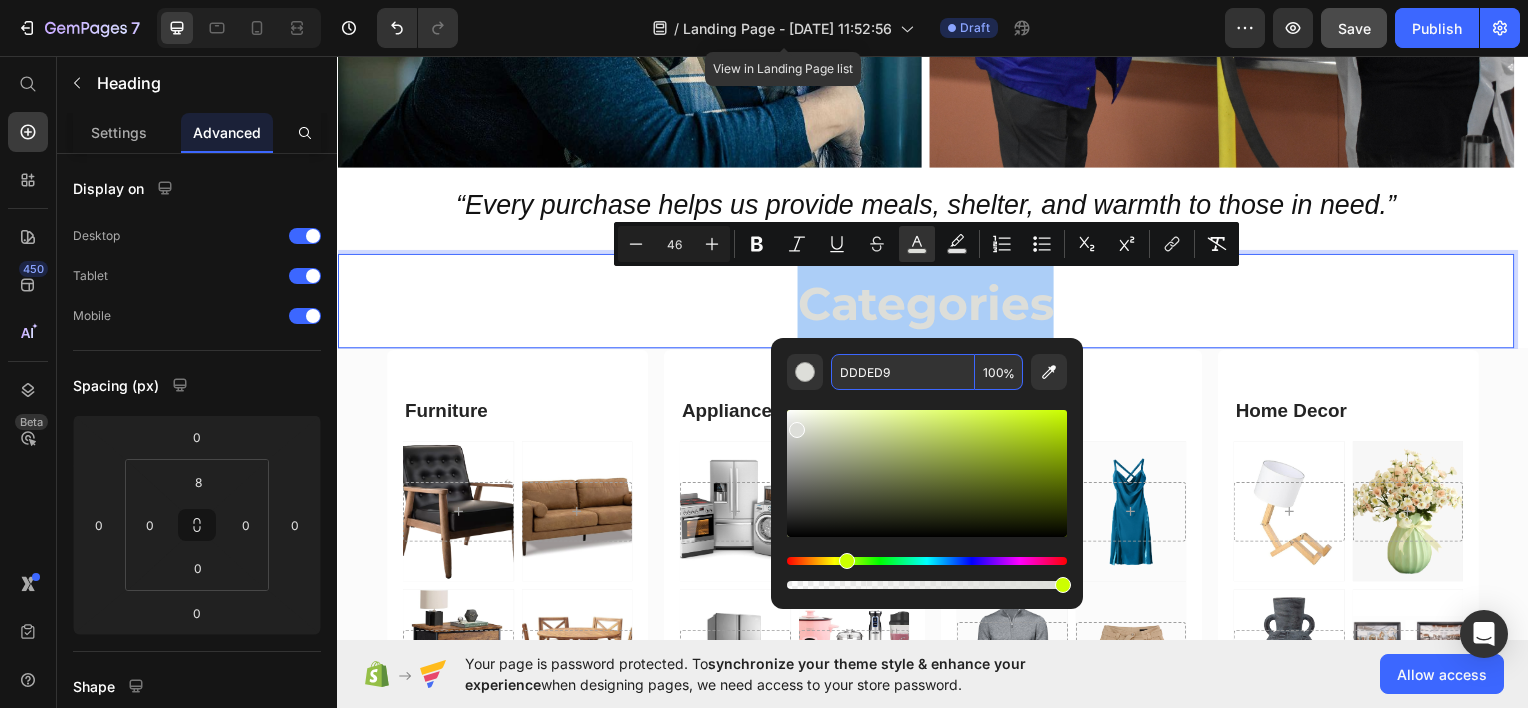 click on "DDDED9" at bounding box center (903, 372) 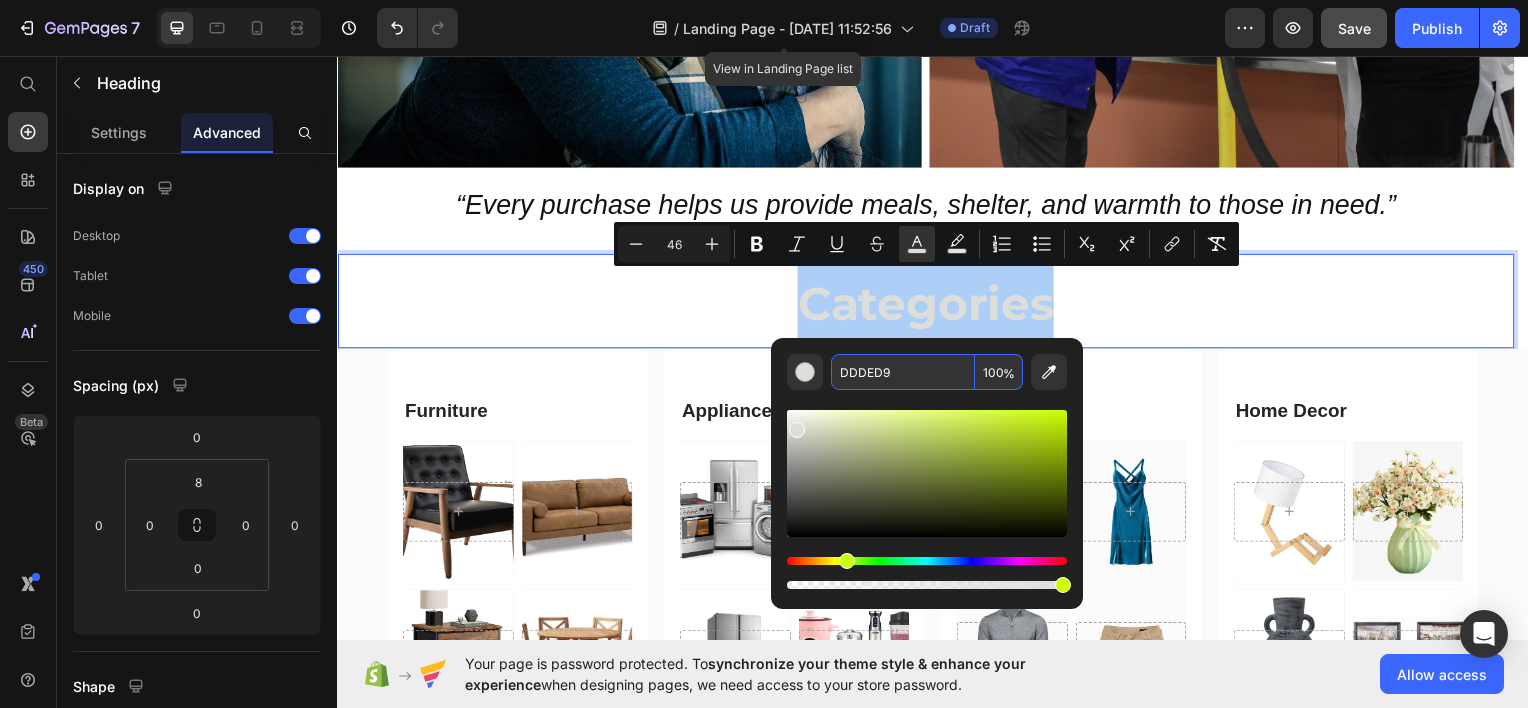 paste on "045971" 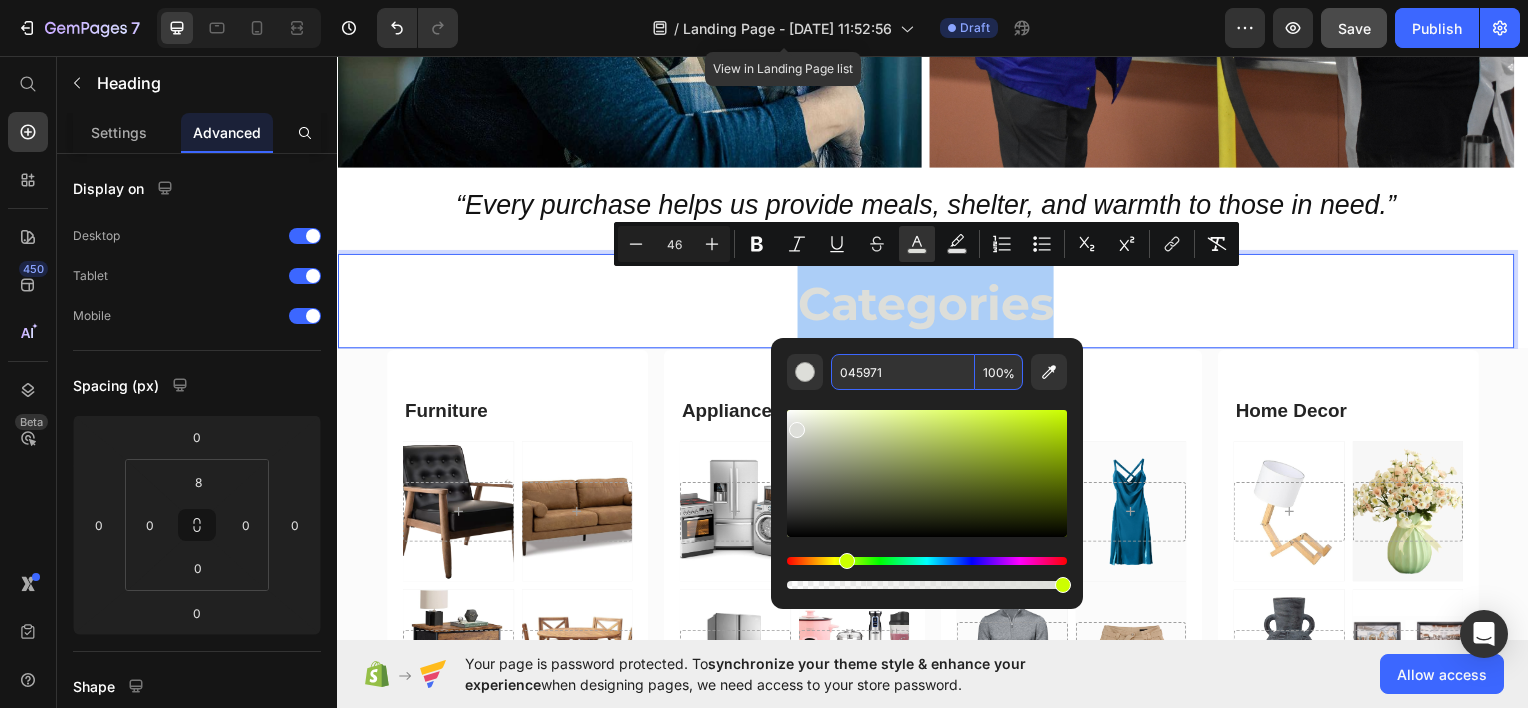 type on "045971" 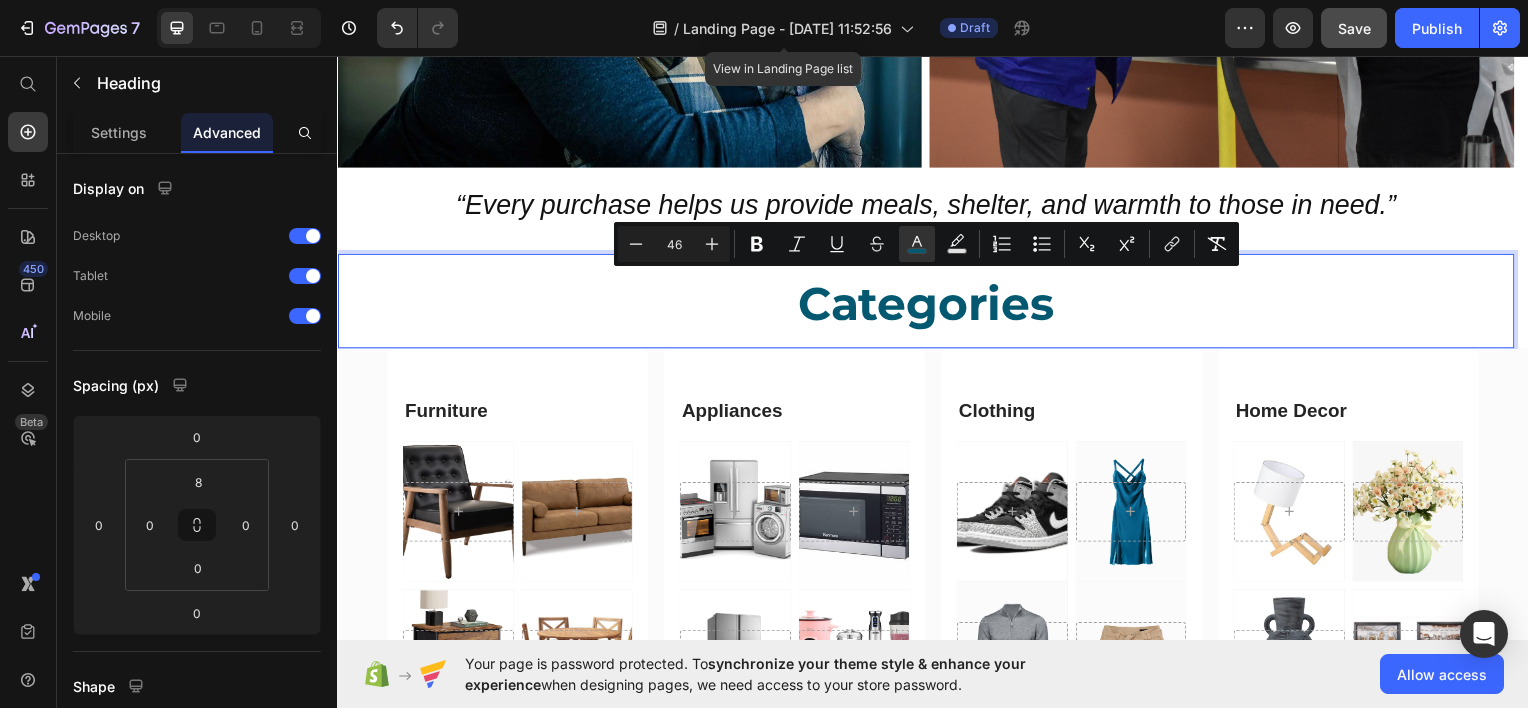 click on "Categories" at bounding box center [929, 305] 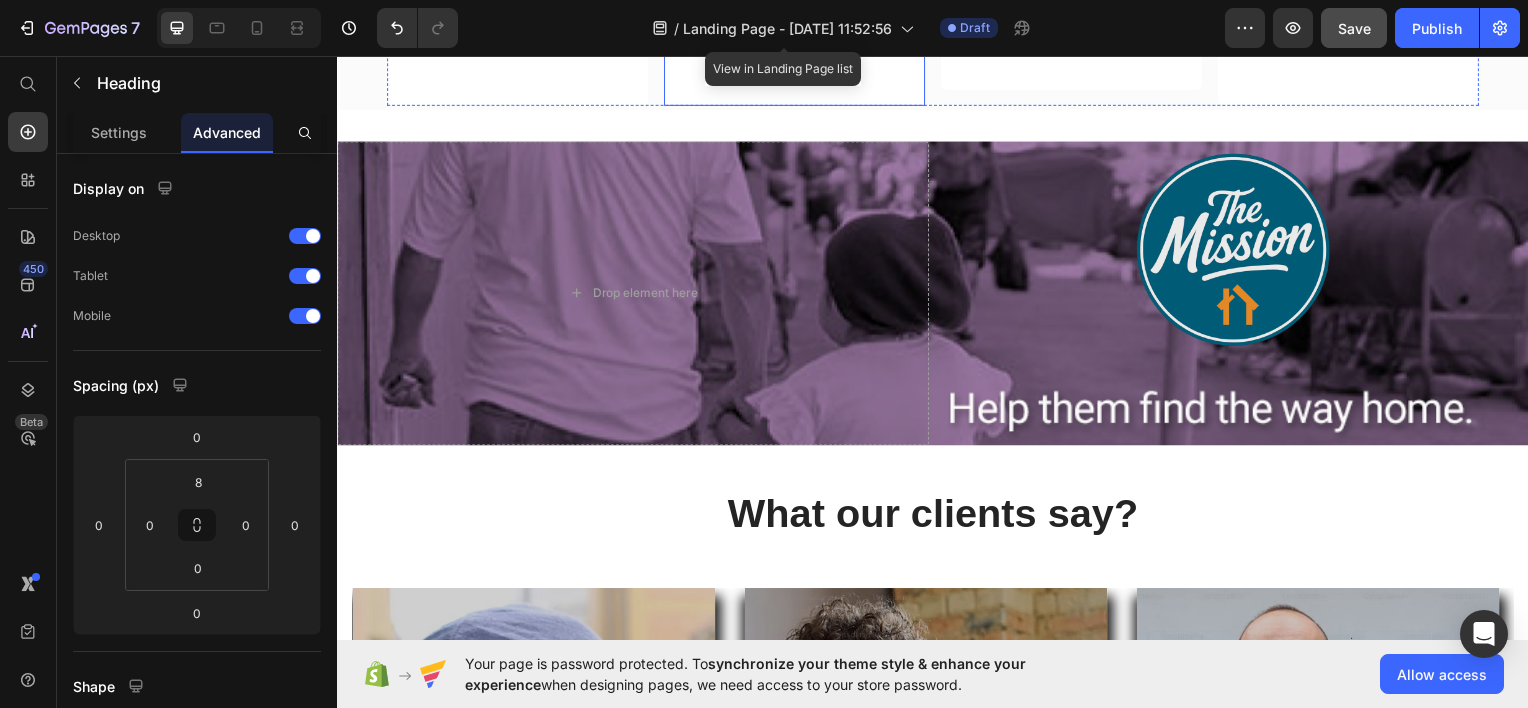 scroll, scrollTop: 1714, scrollLeft: 0, axis: vertical 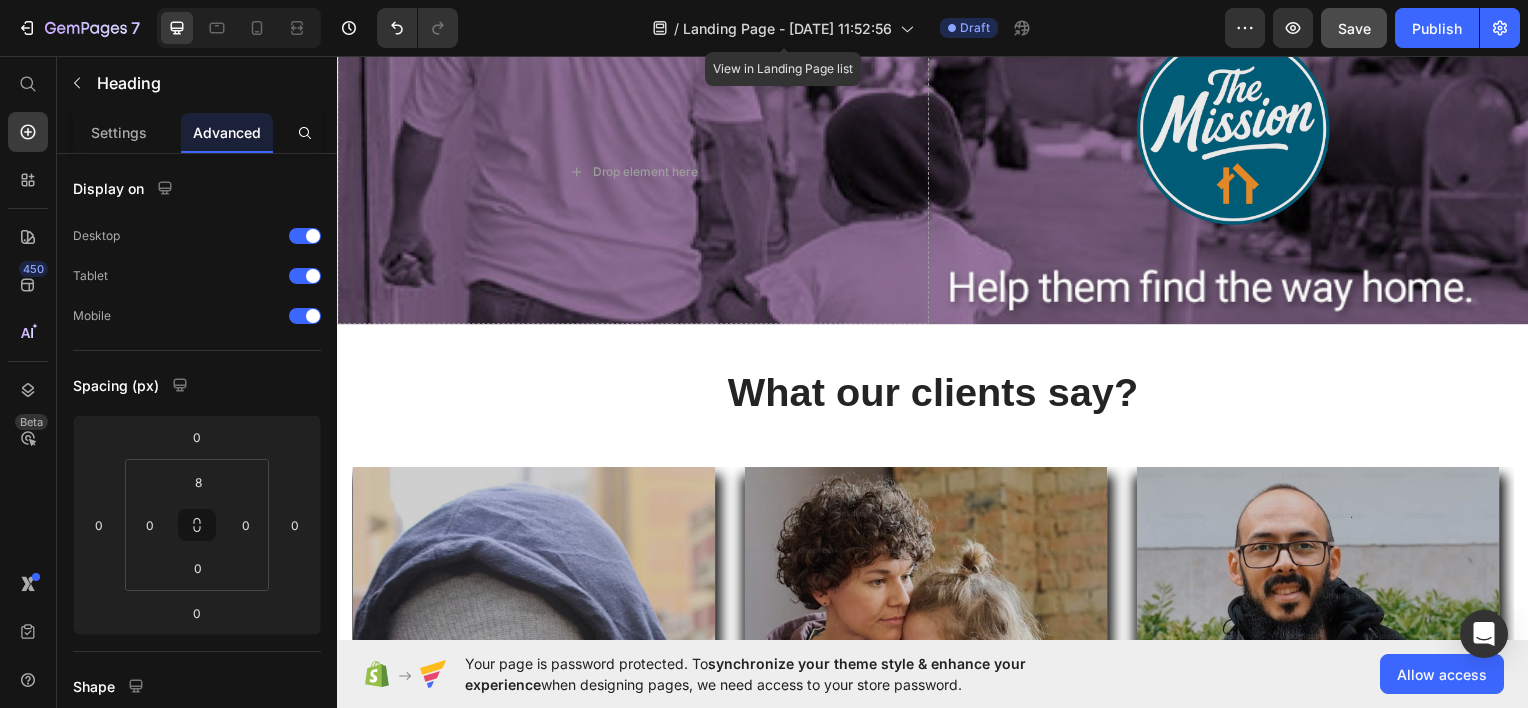 click on "What our clients say?" at bounding box center [937, 393] 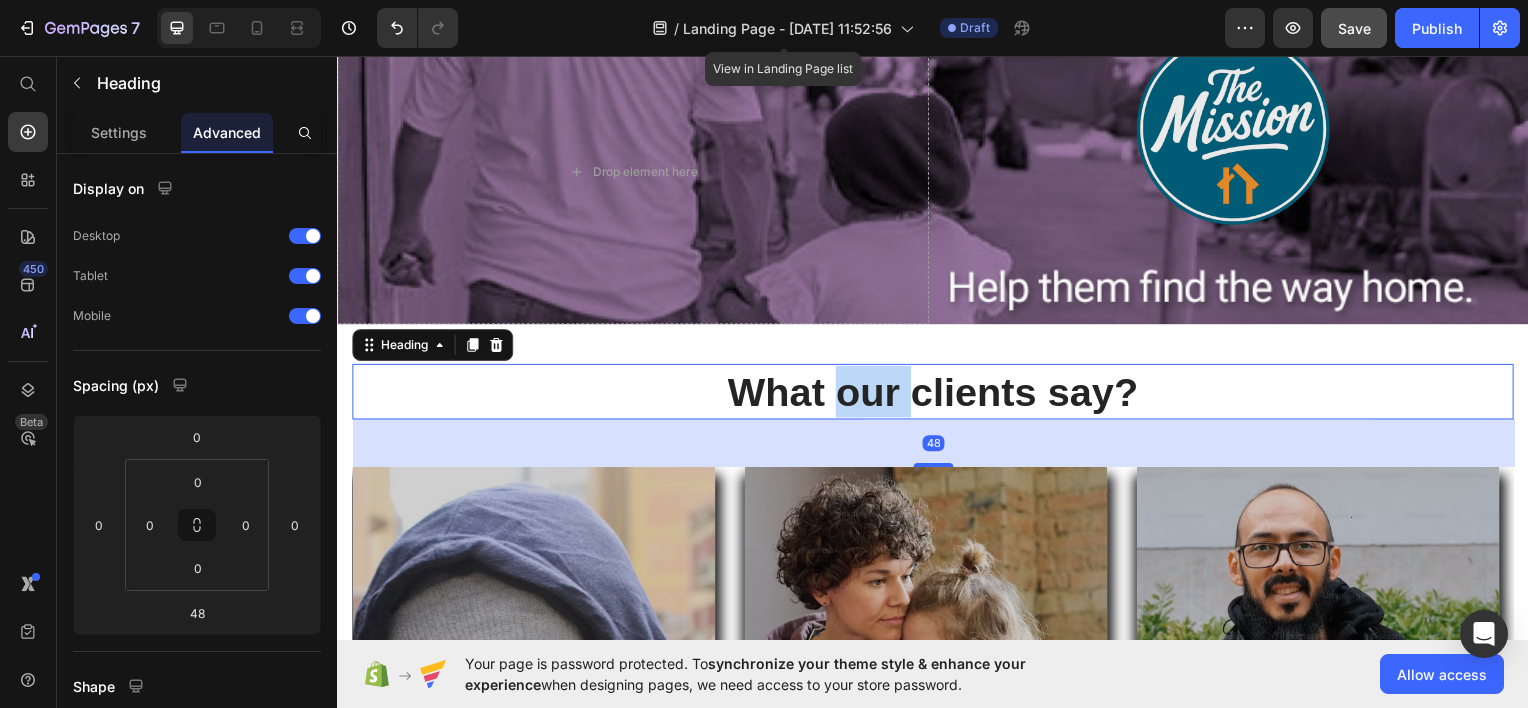 click on "What our clients say?" at bounding box center (937, 393) 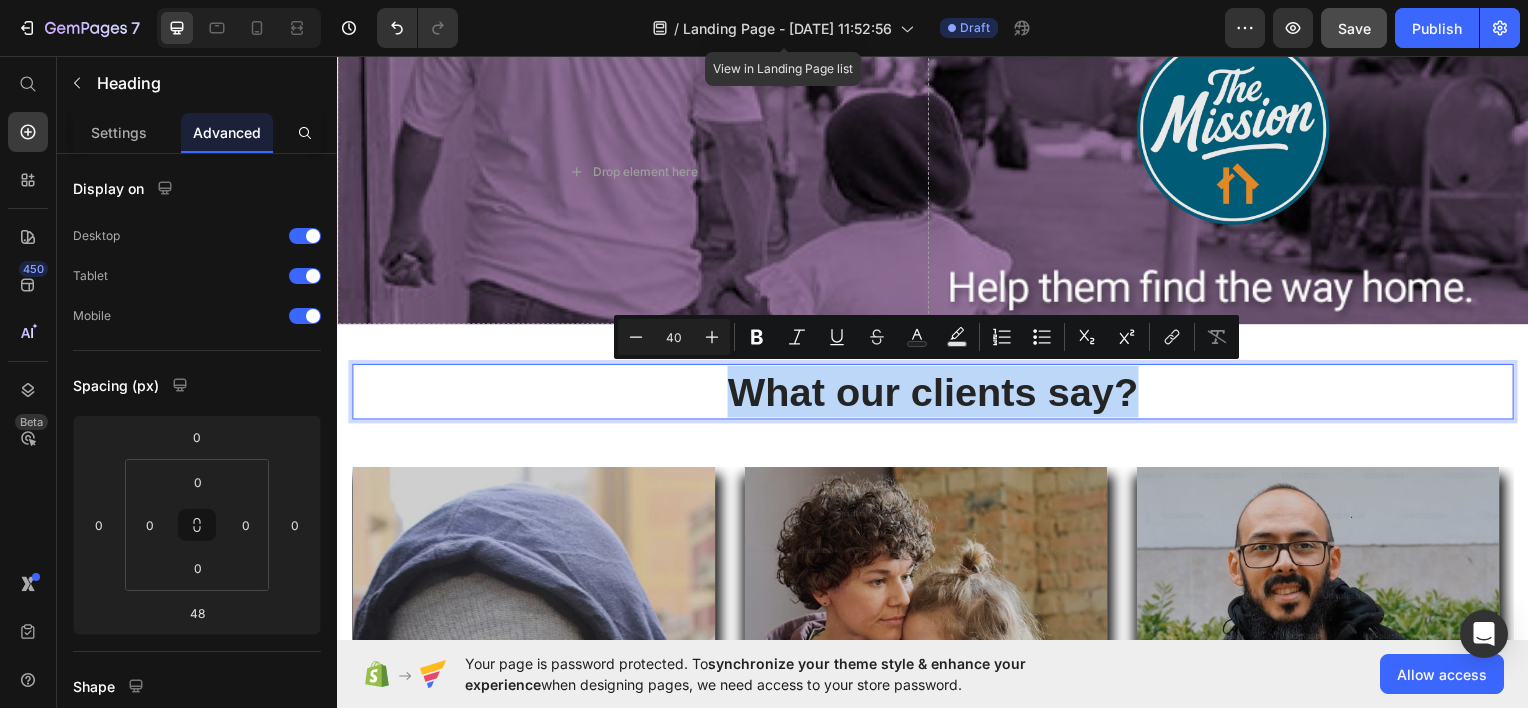 drag, startPoint x: 1142, startPoint y: 385, endPoint x: 709, endPoint y: 390, distance: 433.02887 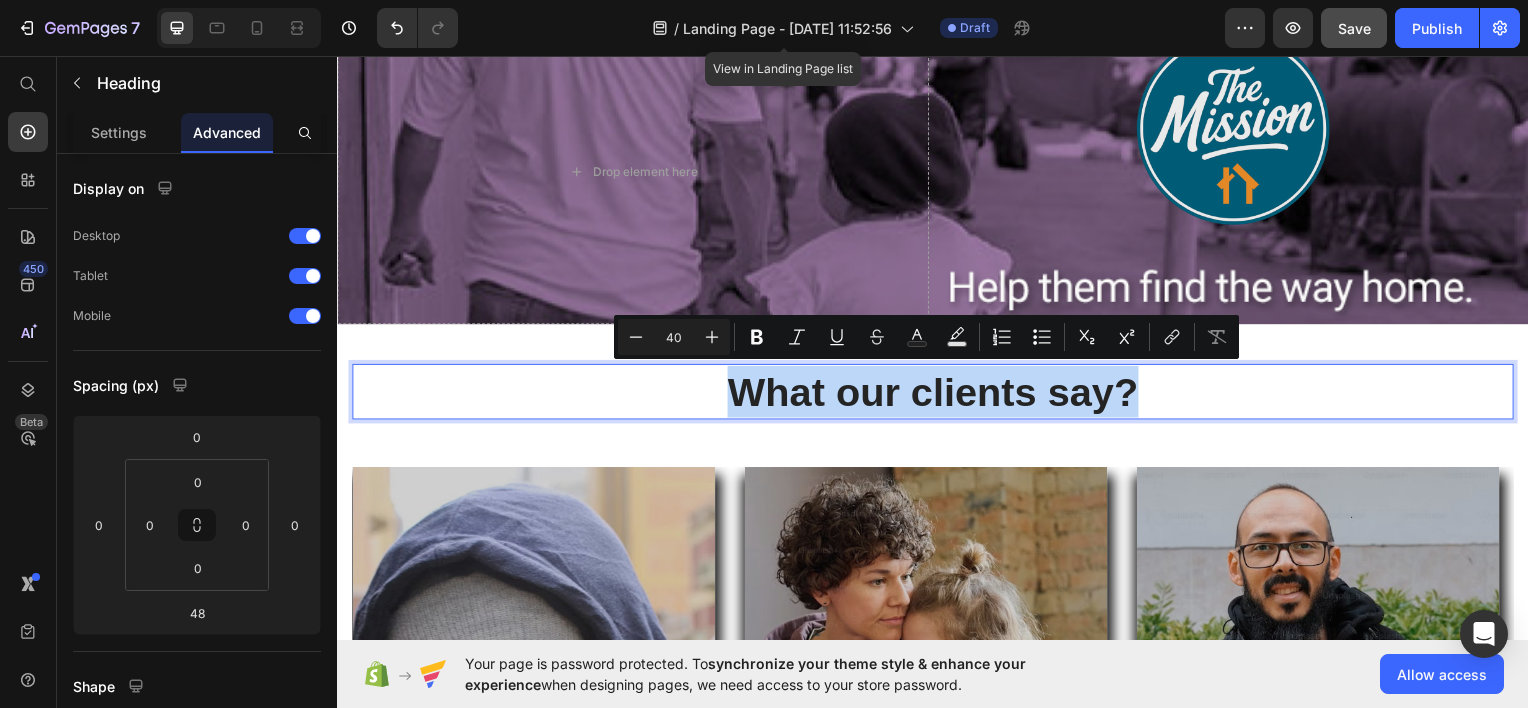 click on "What our clients say?" at bounding box center (937, 393) 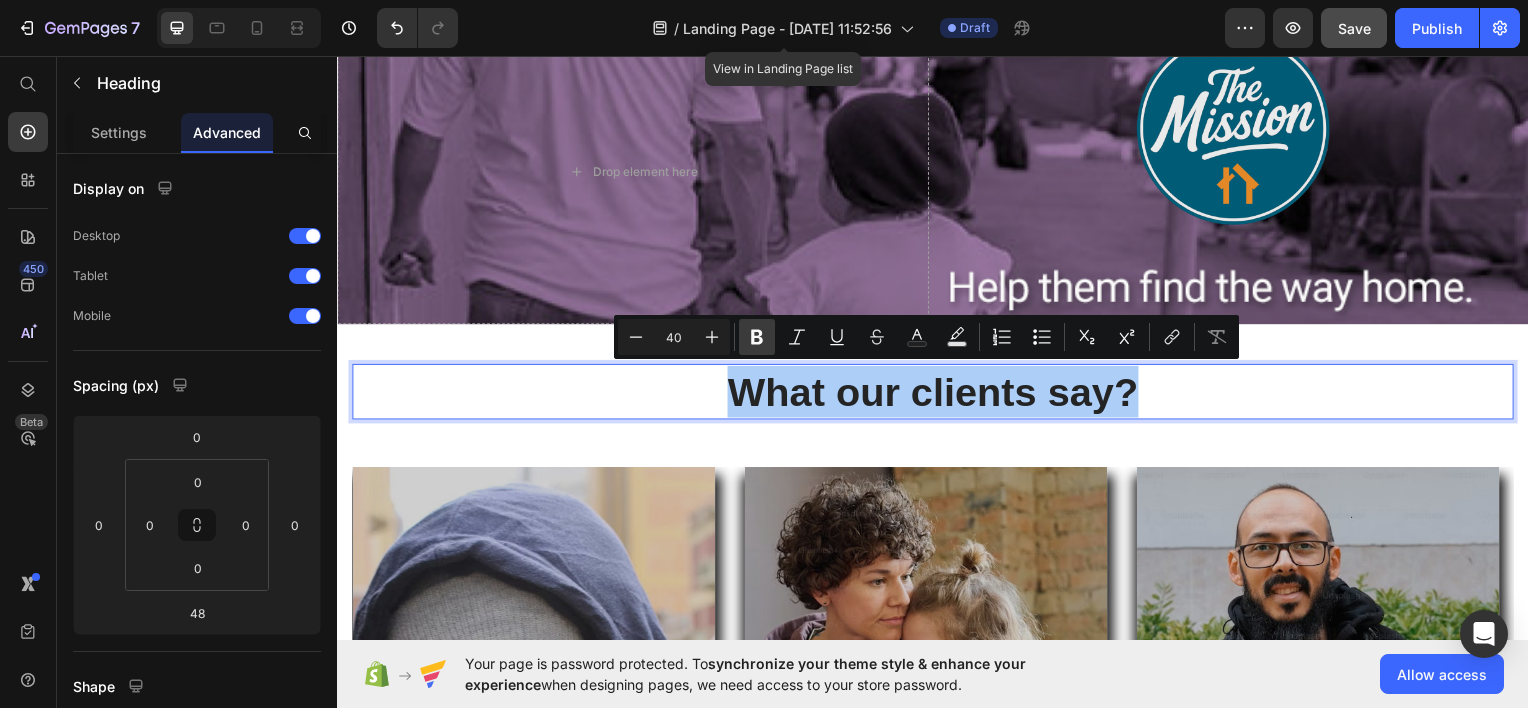 click 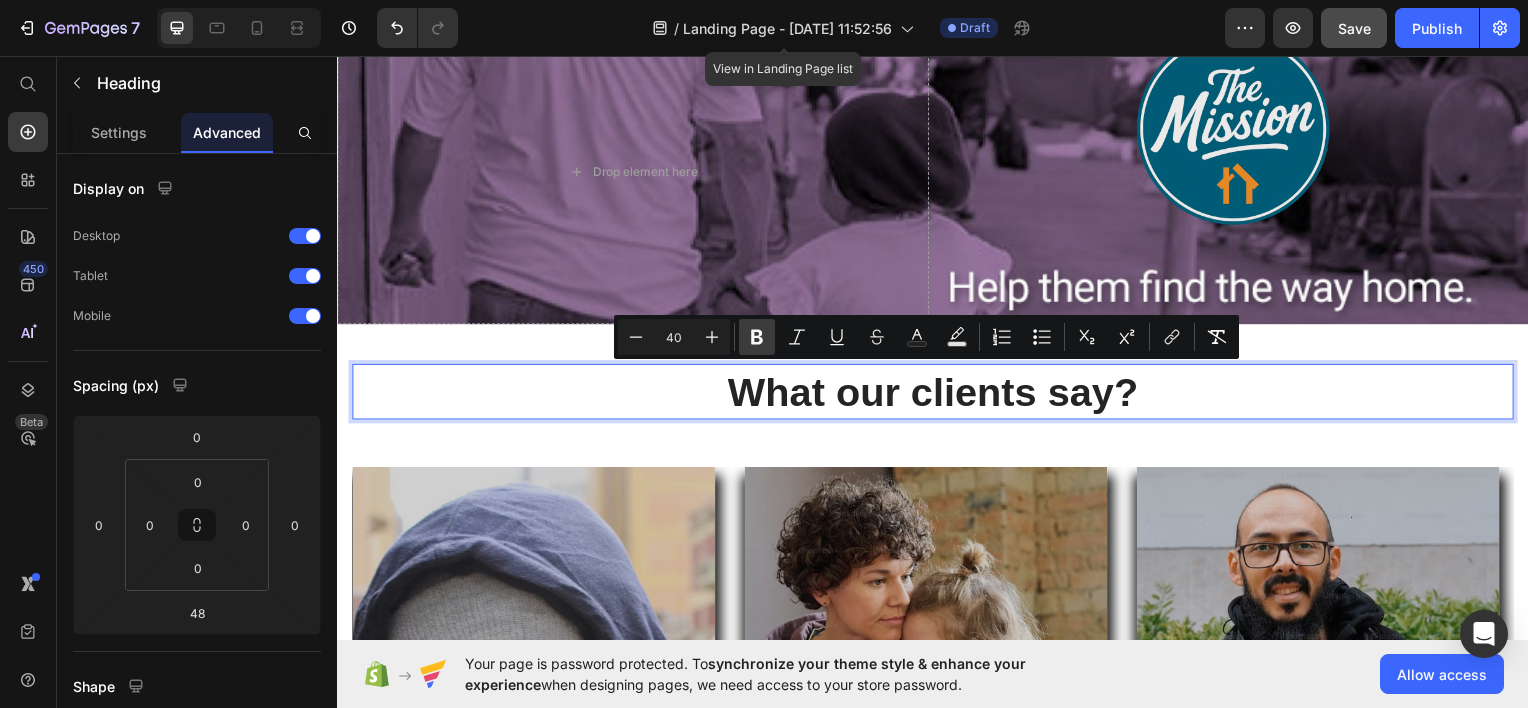 click 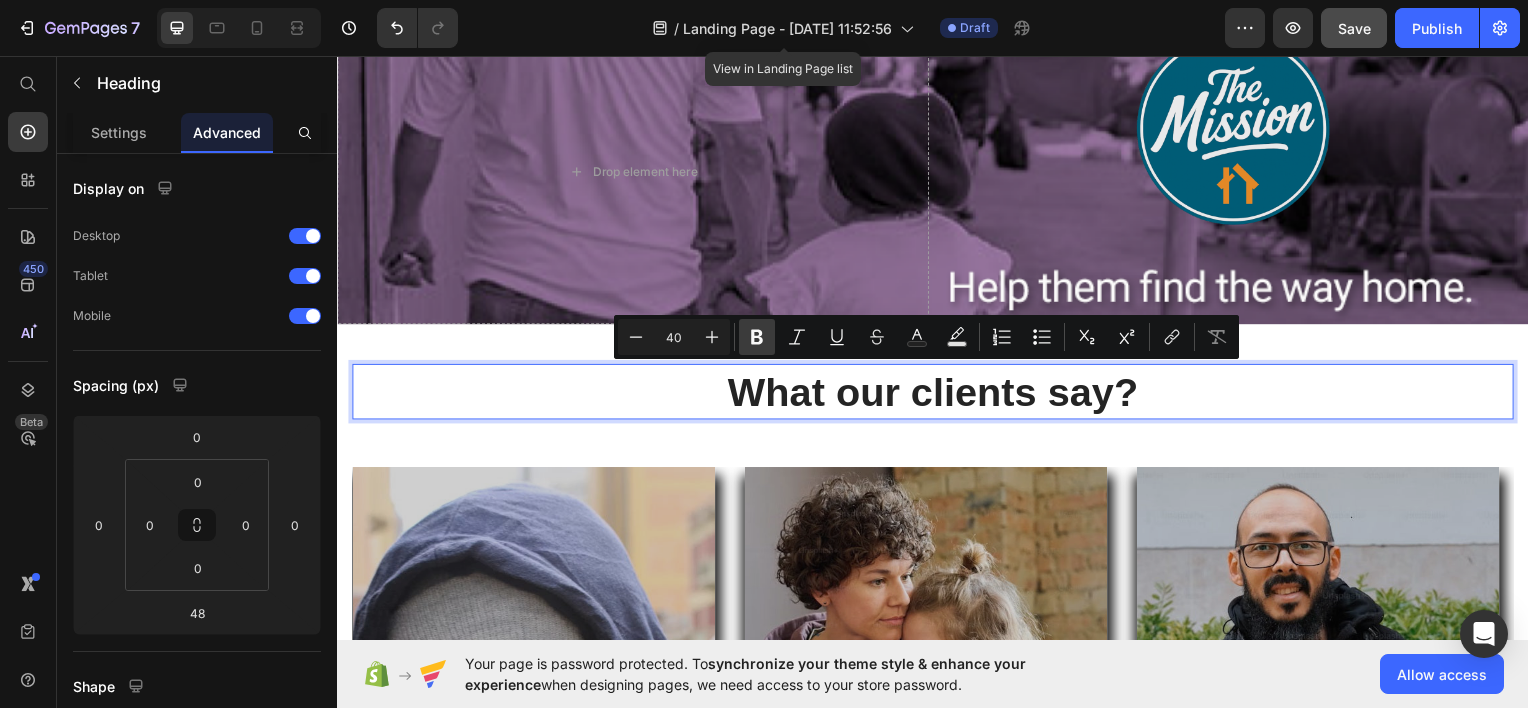 click 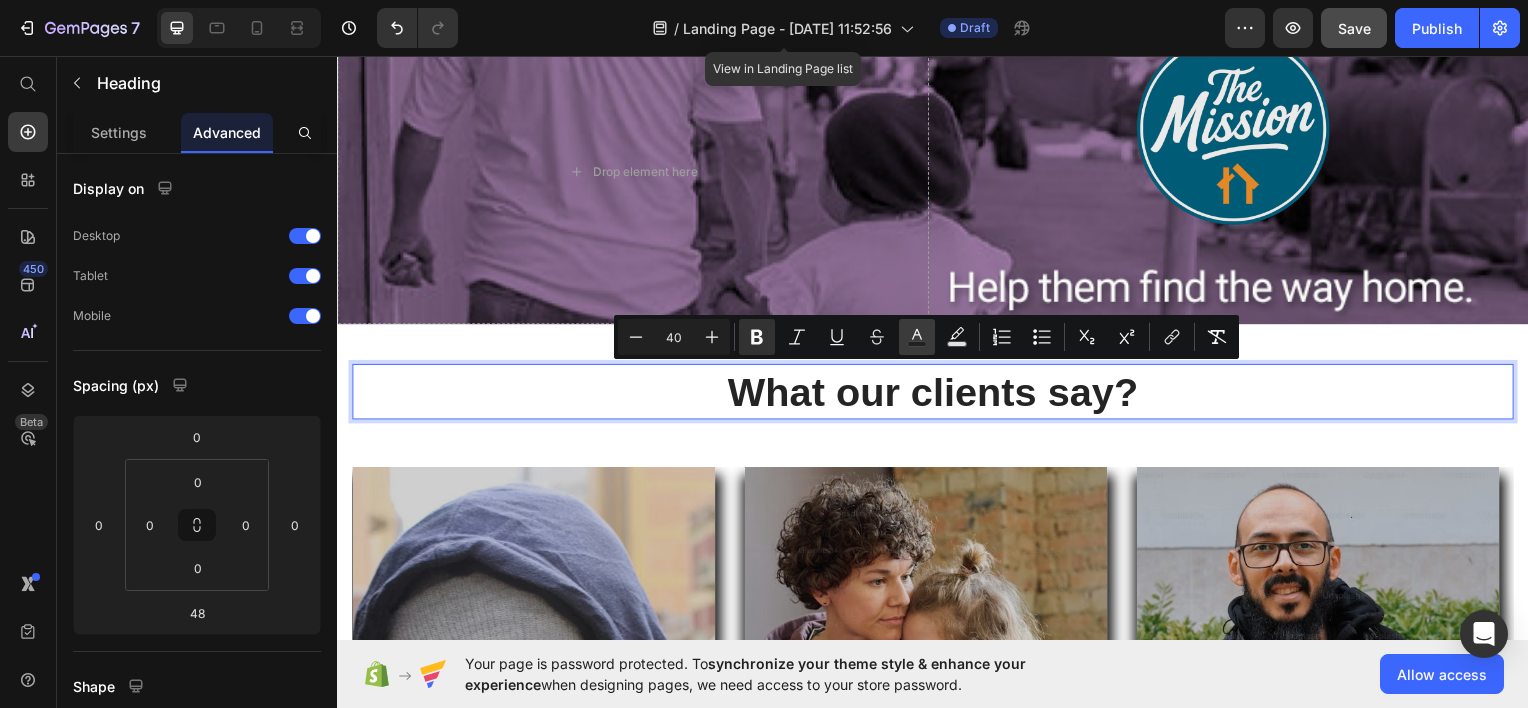 click on "Text Color" at bounding box center (917, 337) 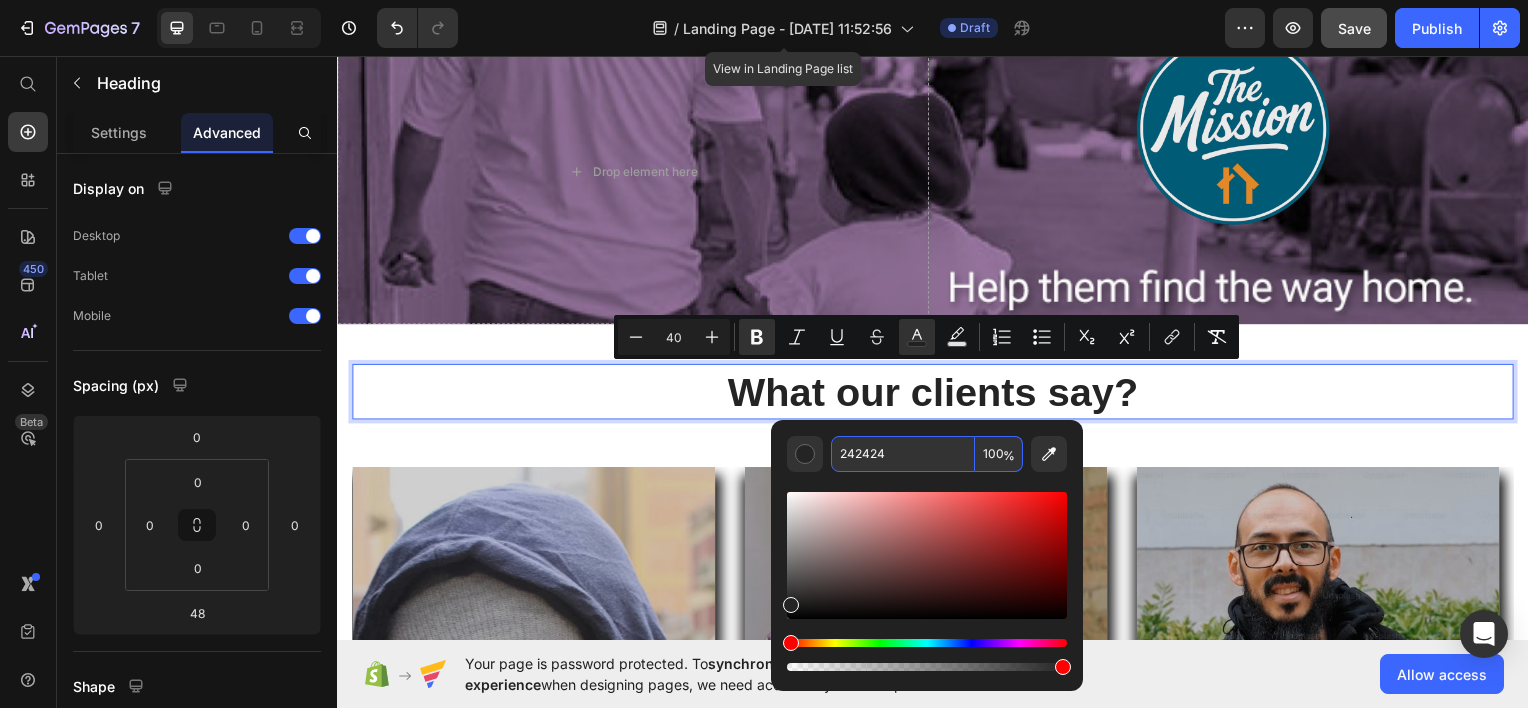 click on "242424" at bounding box center (903, 454) 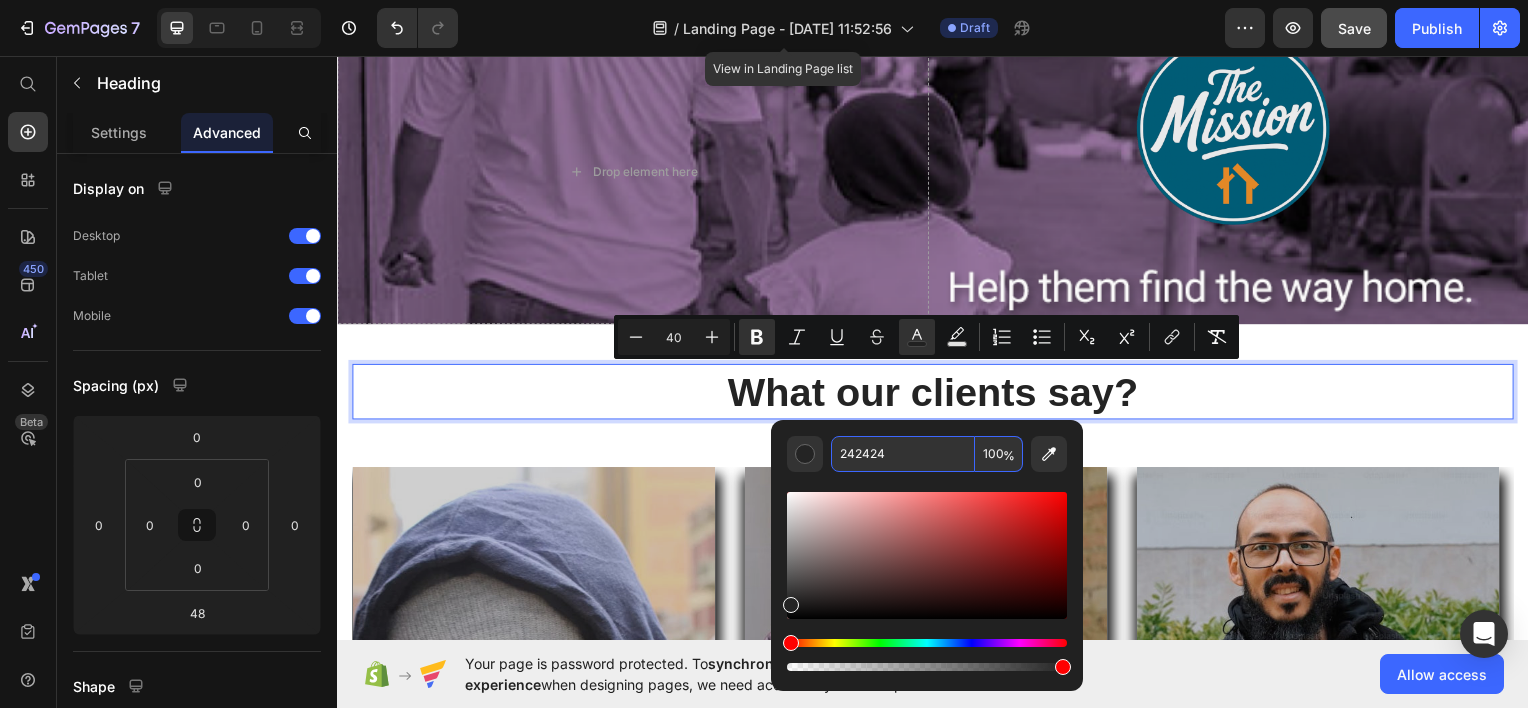 paste on "045971" 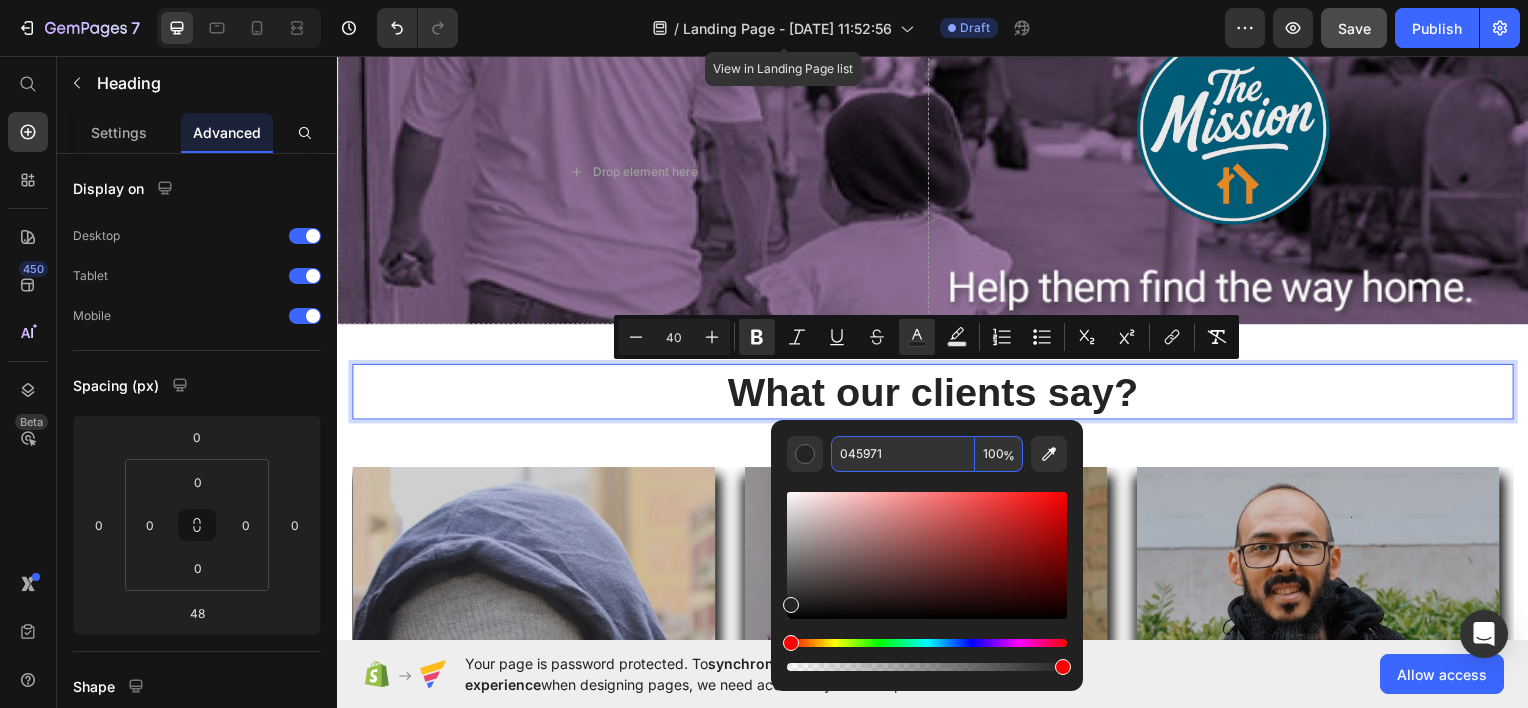 click on "045971" at bounding box center [903, 454] 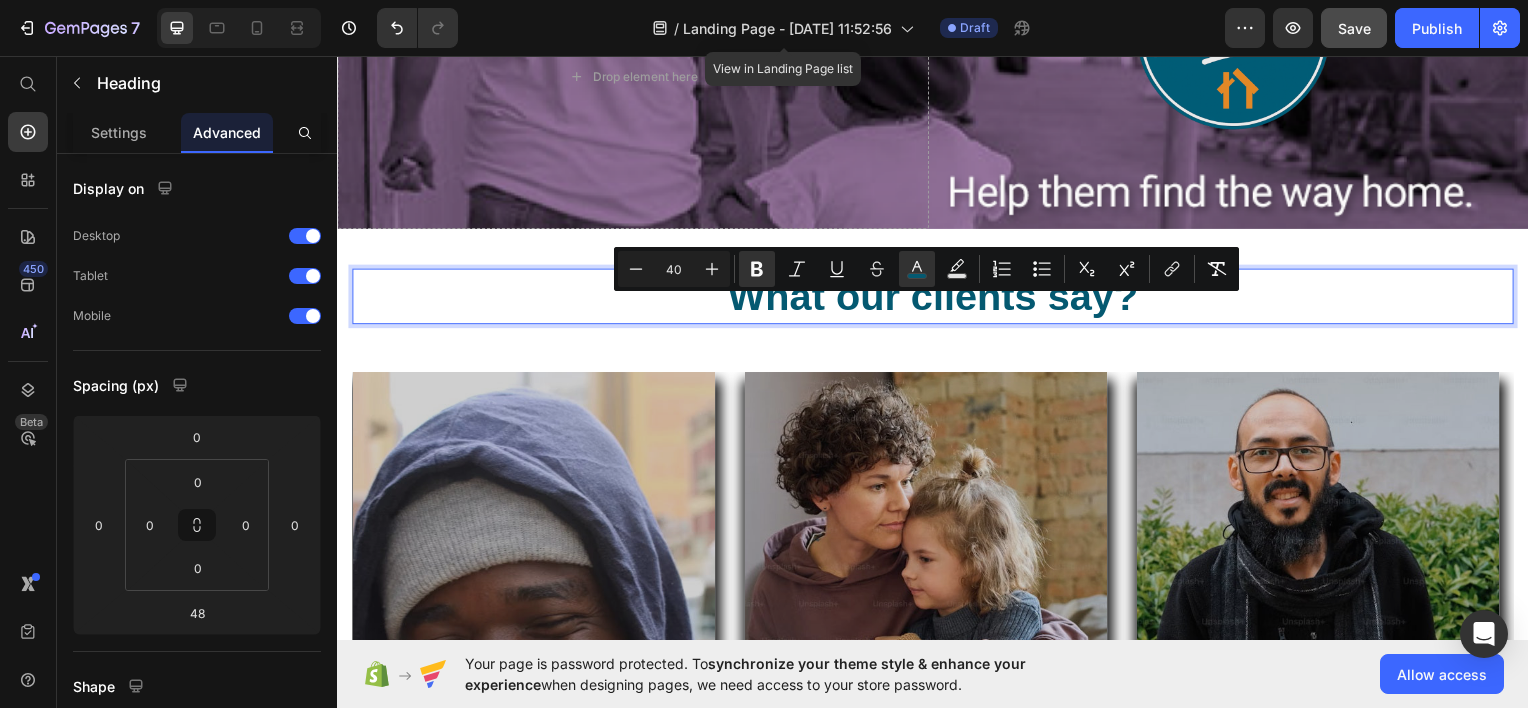 scroll, scrollTop: 1772, scrollLeft: 0, axis: vertical 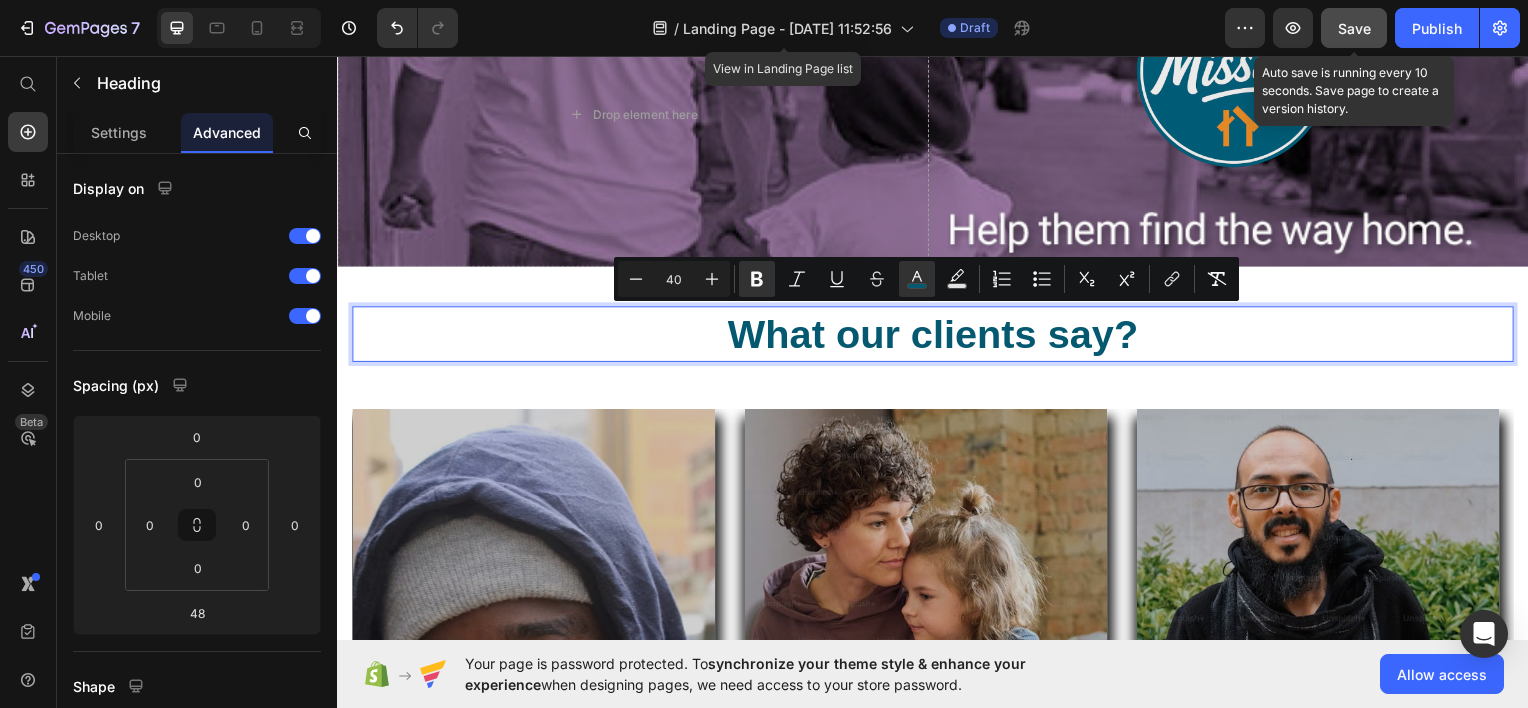 click on "Save" at bounding box center (1354, 28) 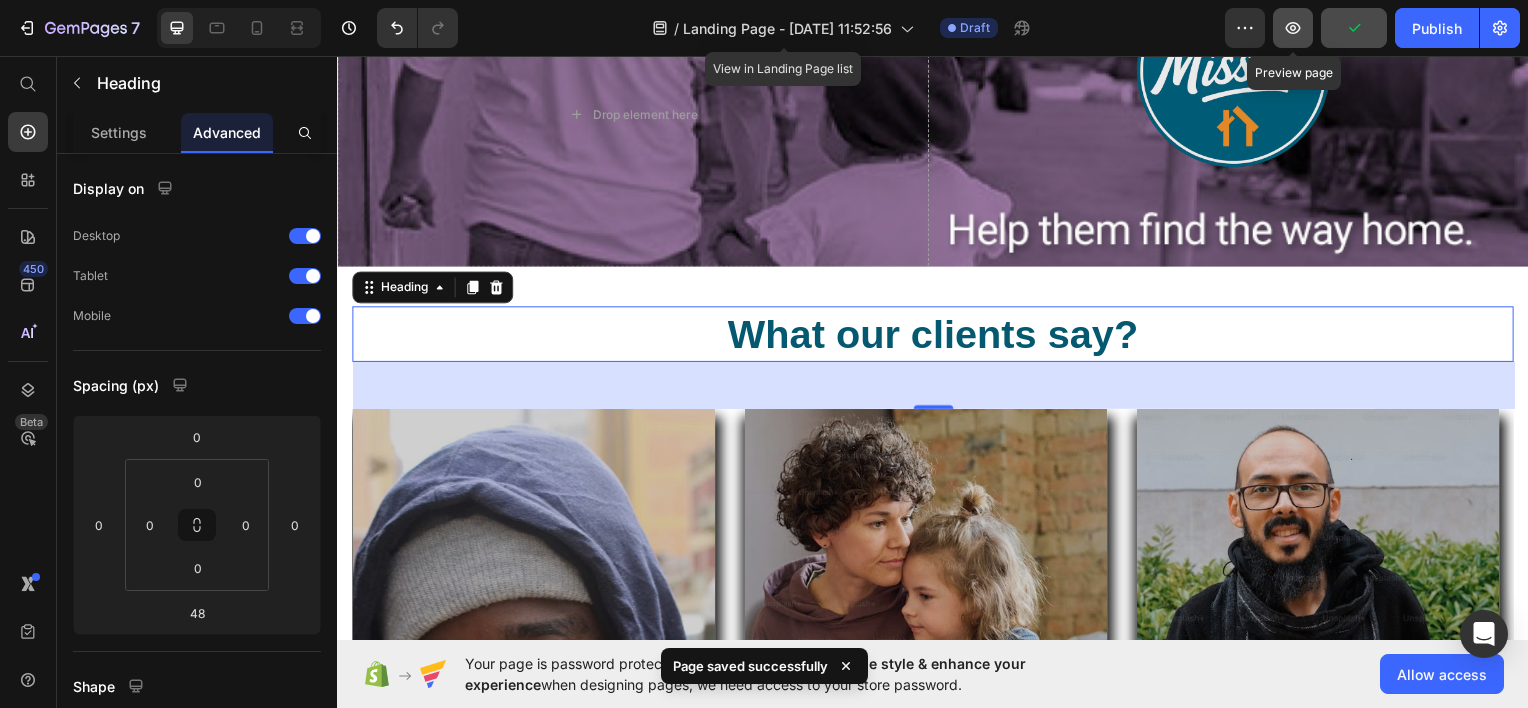 click 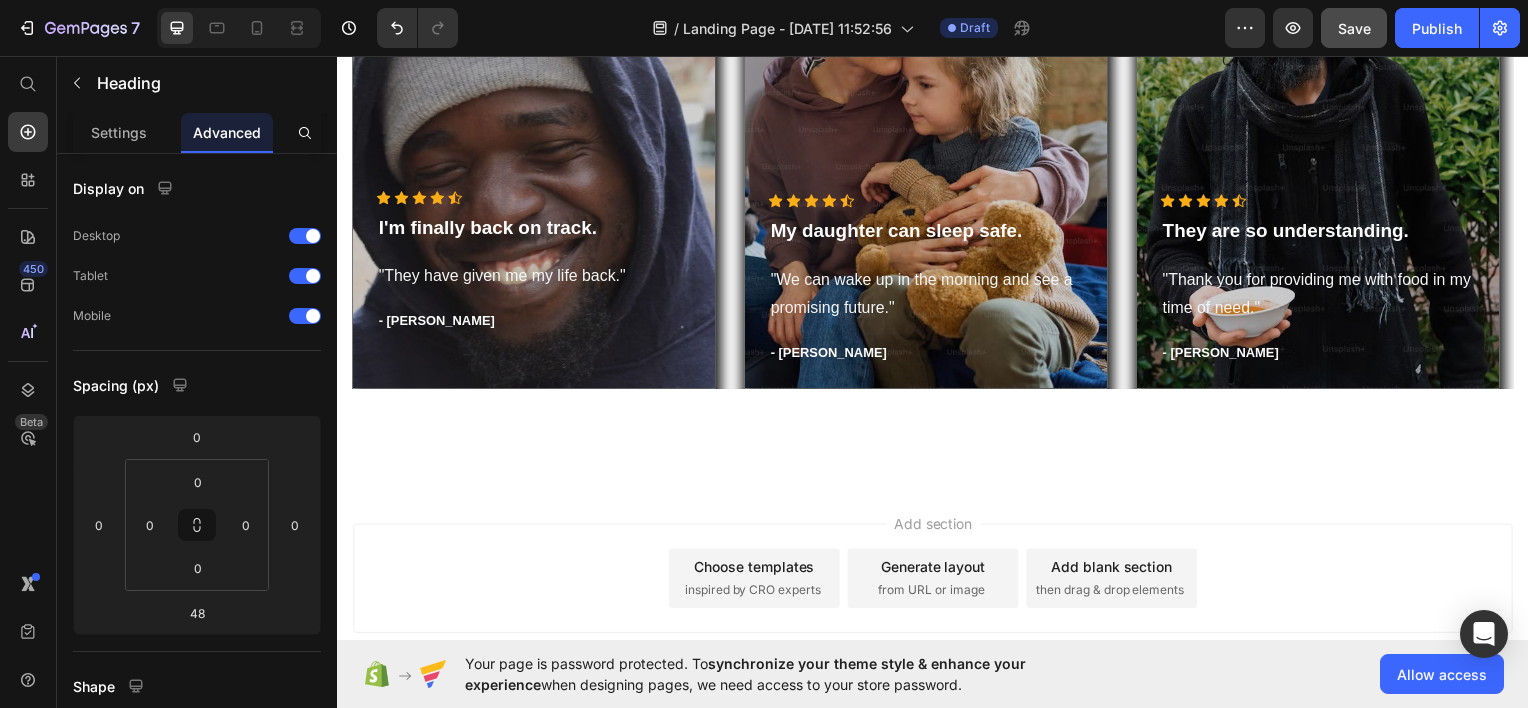 scroll, scrollTop: 2331, scrollLeft: 0, axis: vertical 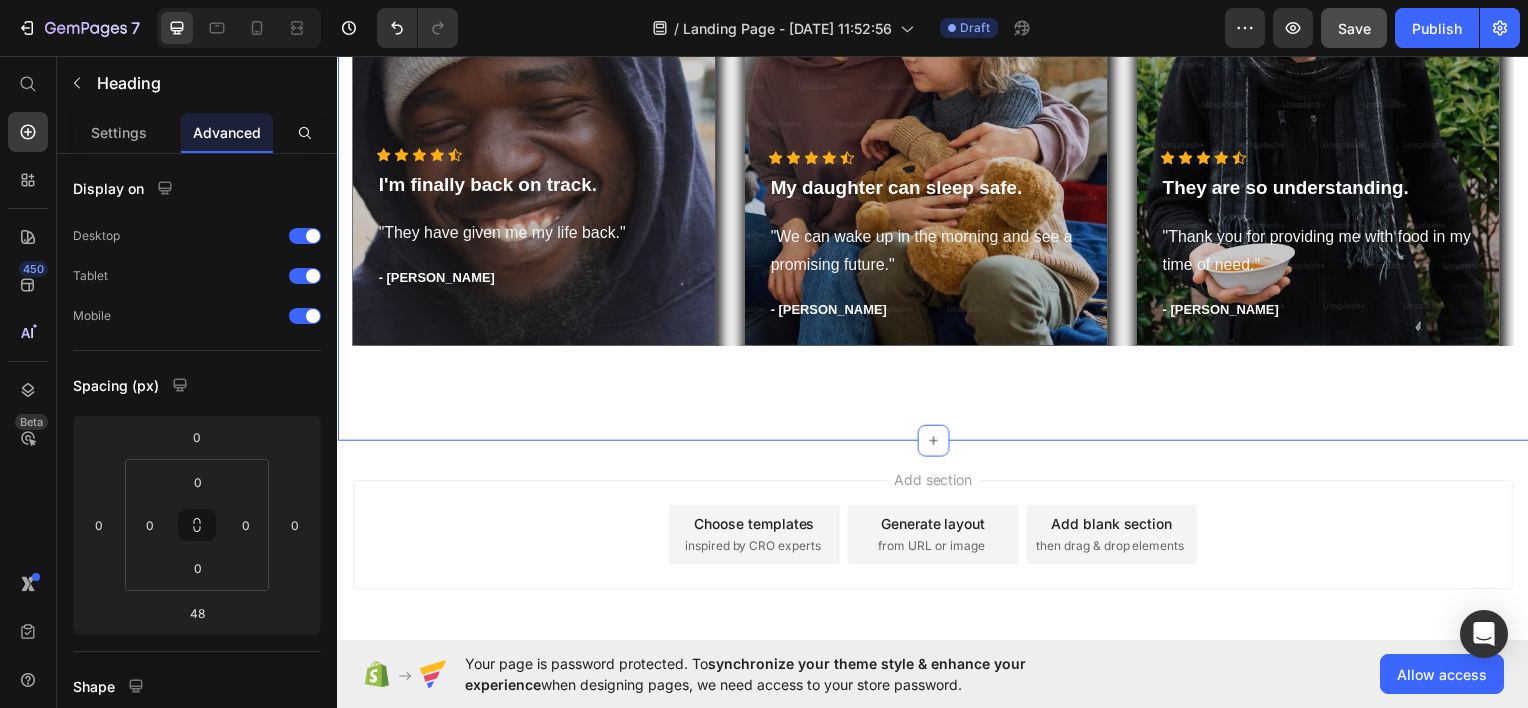 click on "⁠⁠⁠⁠⁠⁠⁠ What our clients say? Heading   48                Icon                Icon                Icon                Icon
Icon Icon List Hoz I'm finally back on track. Text block "They have given me my life back." Text block - Timothy A. Text block Row Hero Banner                Icon                Icon                Icon                Icon
Icon Icon List Hoz My daughter can sleep safe. Text block "We can wake up in the morning and see a promising future." Text block - Olivia P. Text block Row Hero Banner                Icon                Icon                Icon                Icon
Icon Icon List Hoz They are so understanding. Text block "Thank you for providing me with food in my time of need." Text block - Ryan S. Text block Row Hero Banner Carousel Row Section 4" at bounding box center (937, 91) 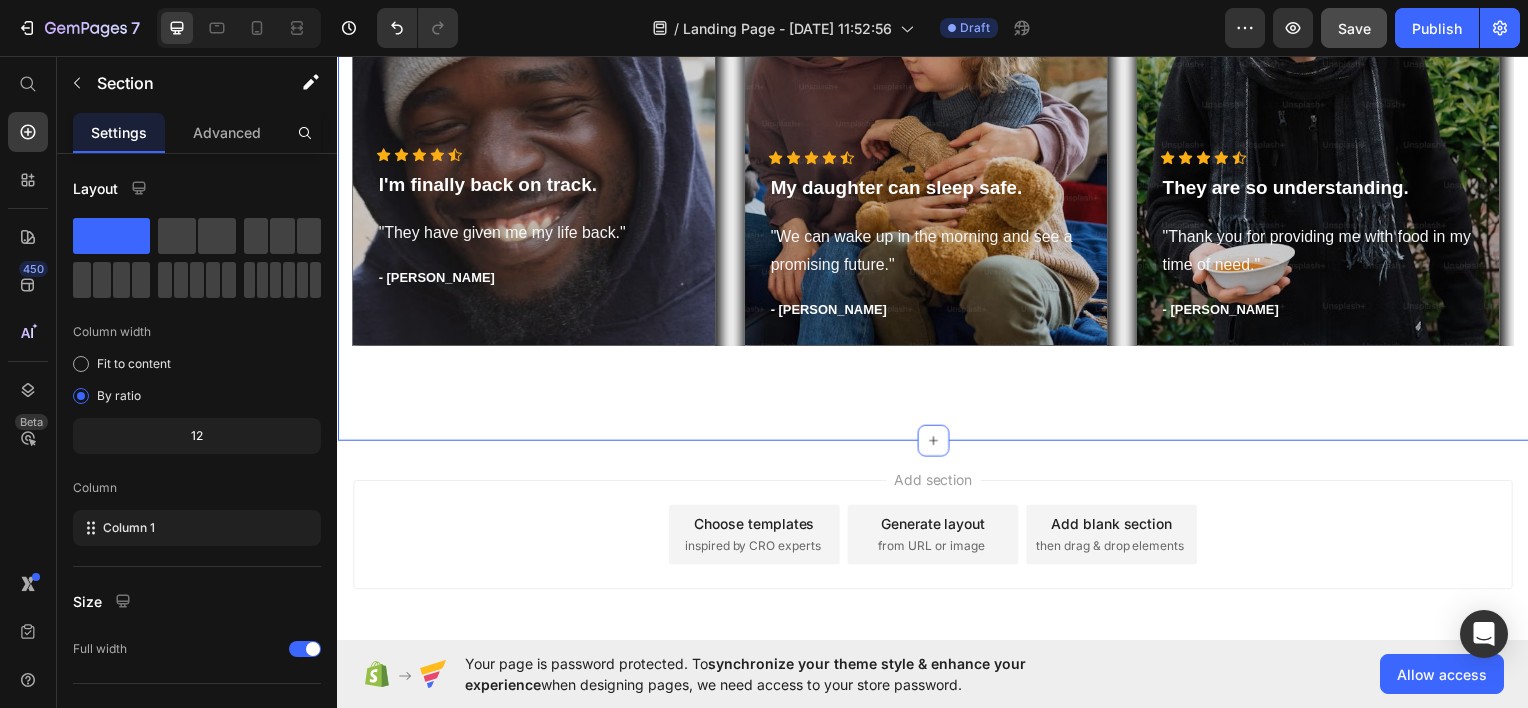 drag, startPoint x: 456, startPoint y: 289, endPoint x: 643, endPoint y: 464, distance: 256.11325 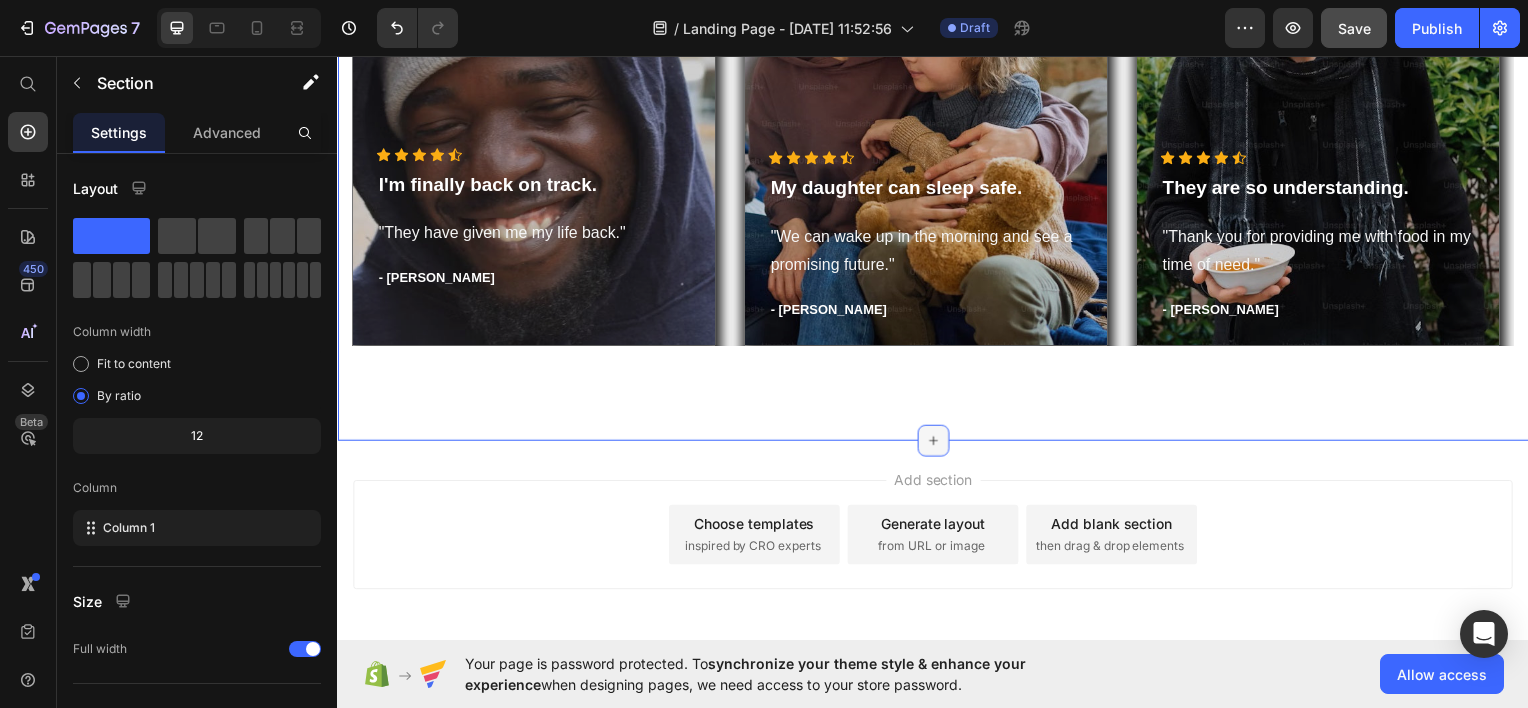 click 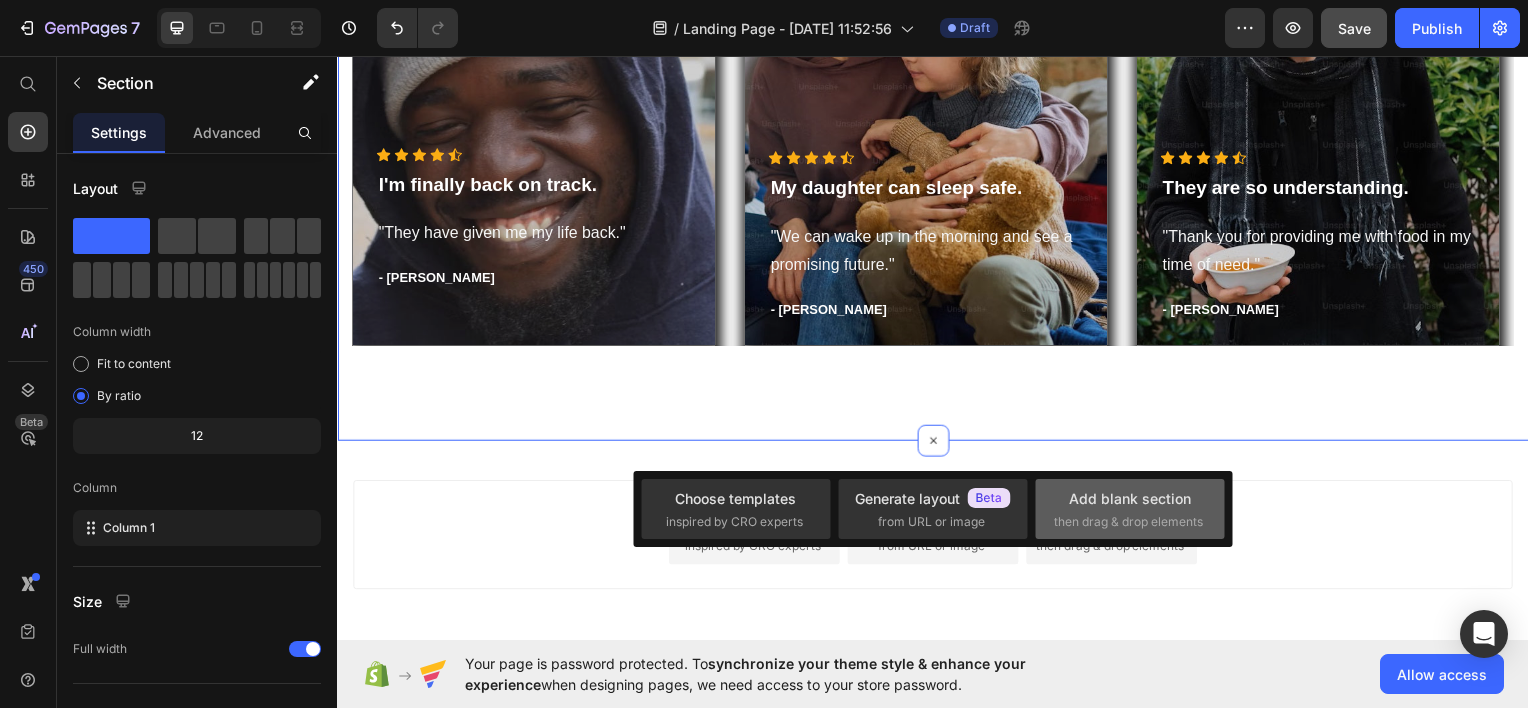 click on "Add blank section" at bounding box center (1130, 498) 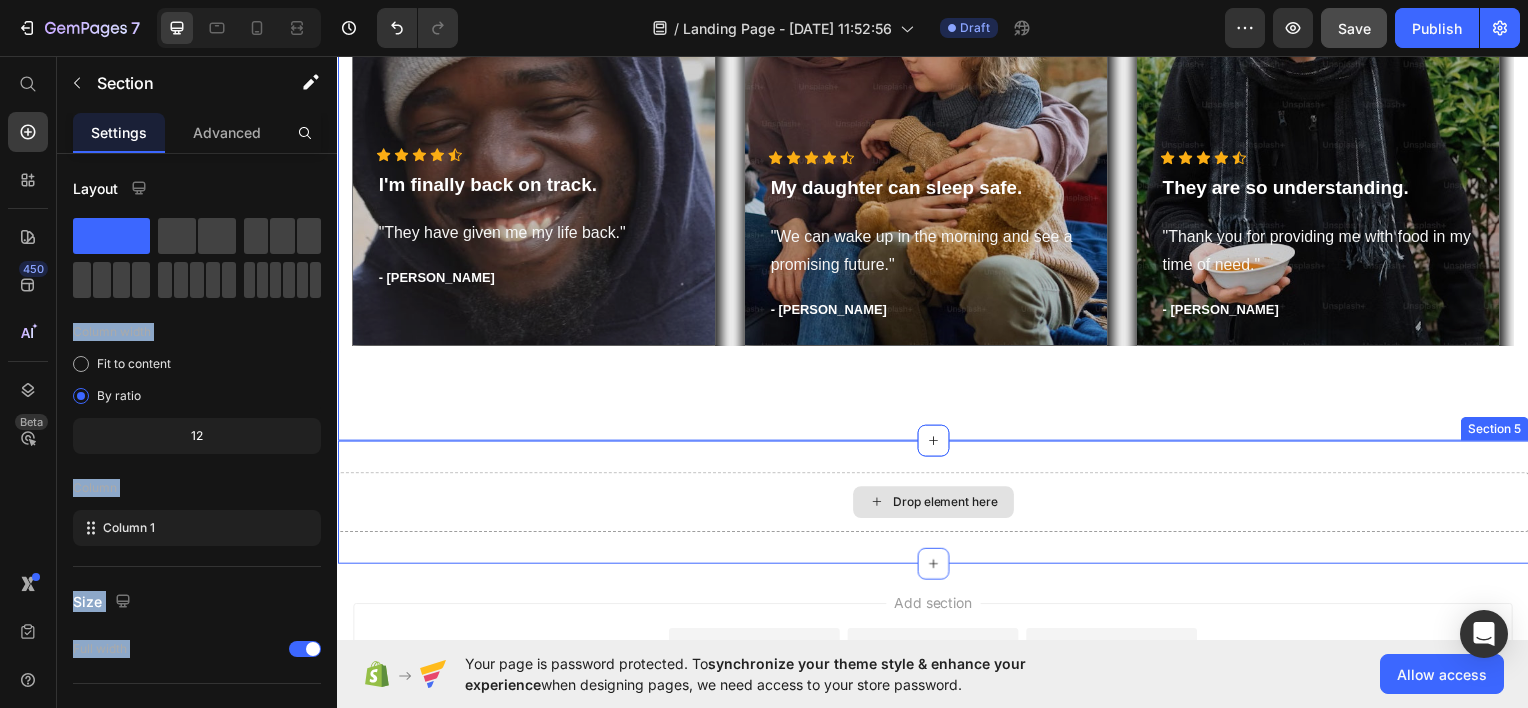 drag, startPoint x: 455, startPoint y: 287, endPoint x: 878, endPoint y: 496, distance: 471.81564 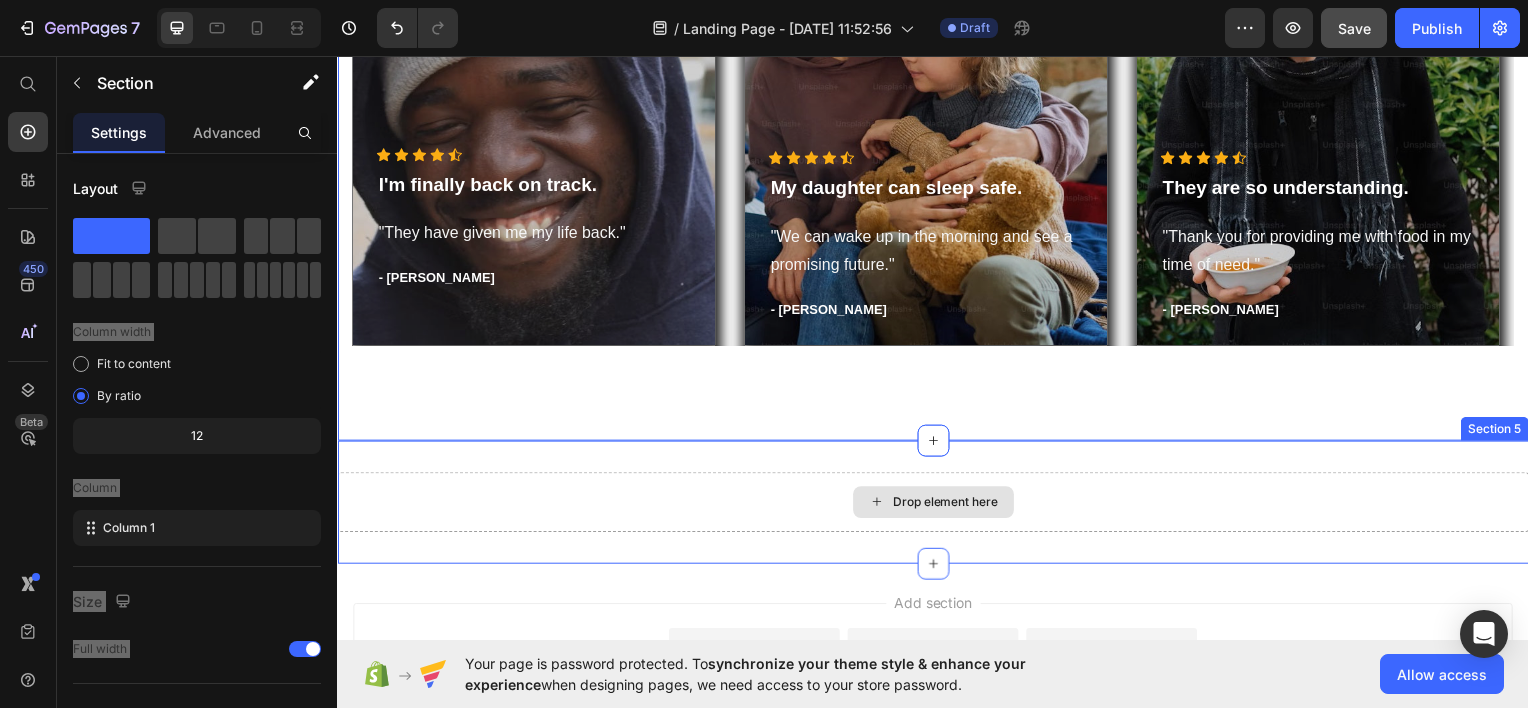 click 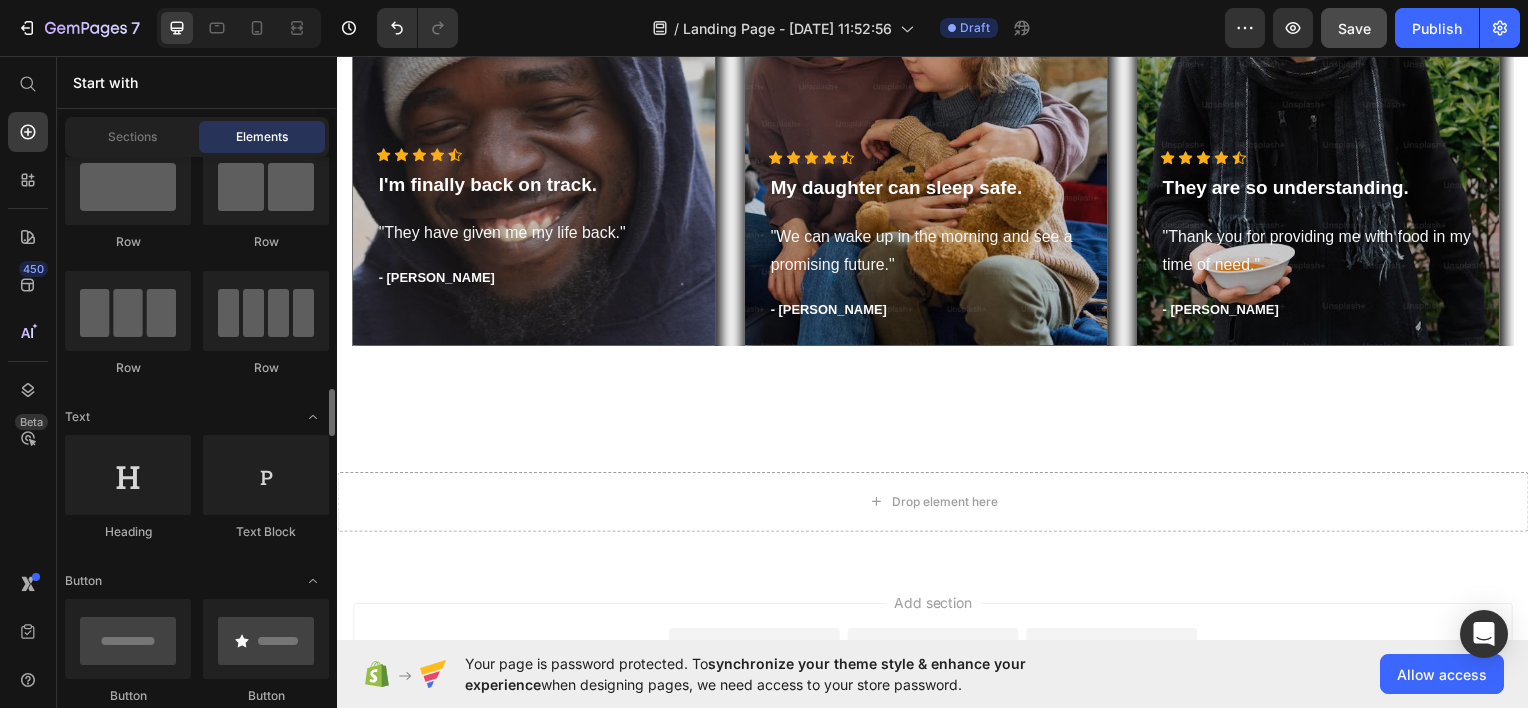scroll, scrollTop: 0, scrollLeft: 0, axis: both 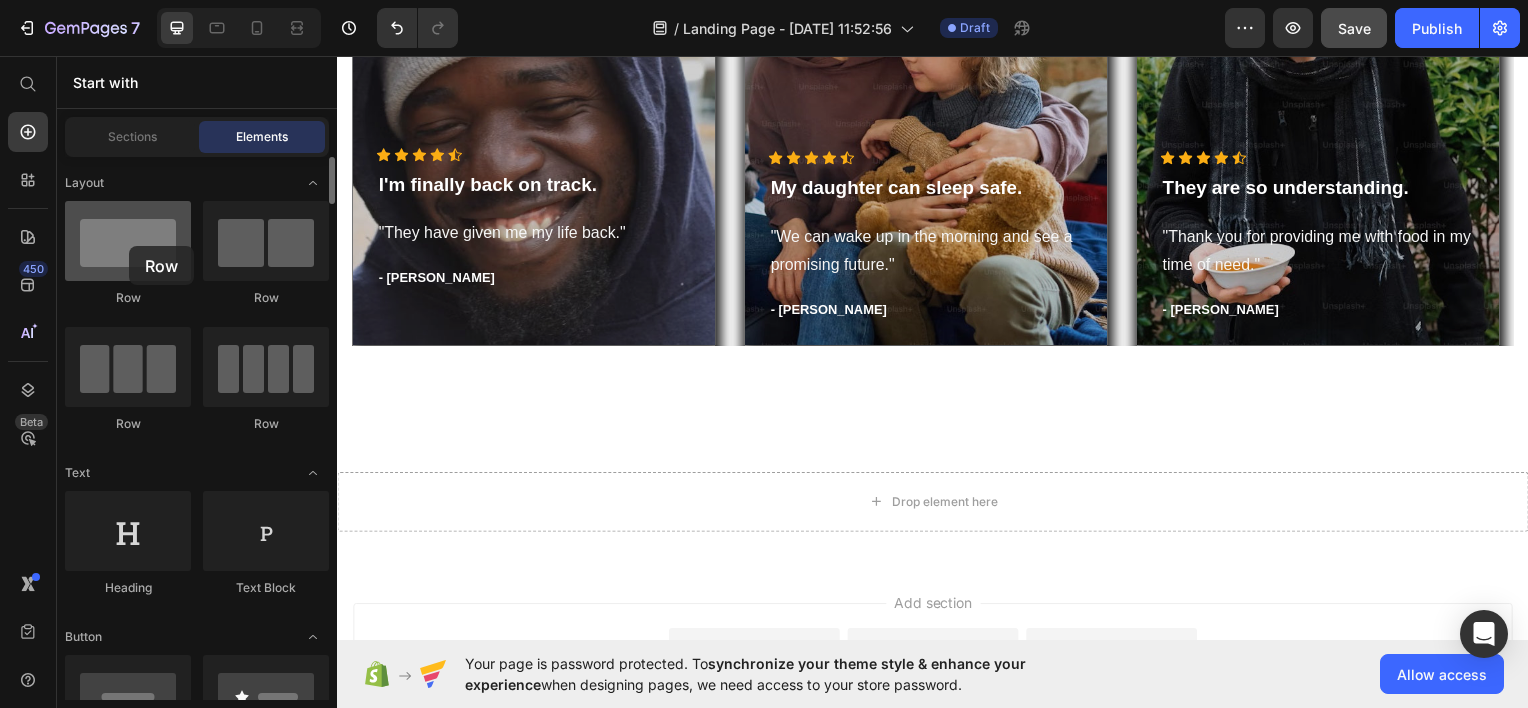click at bounding box center [128, 241] 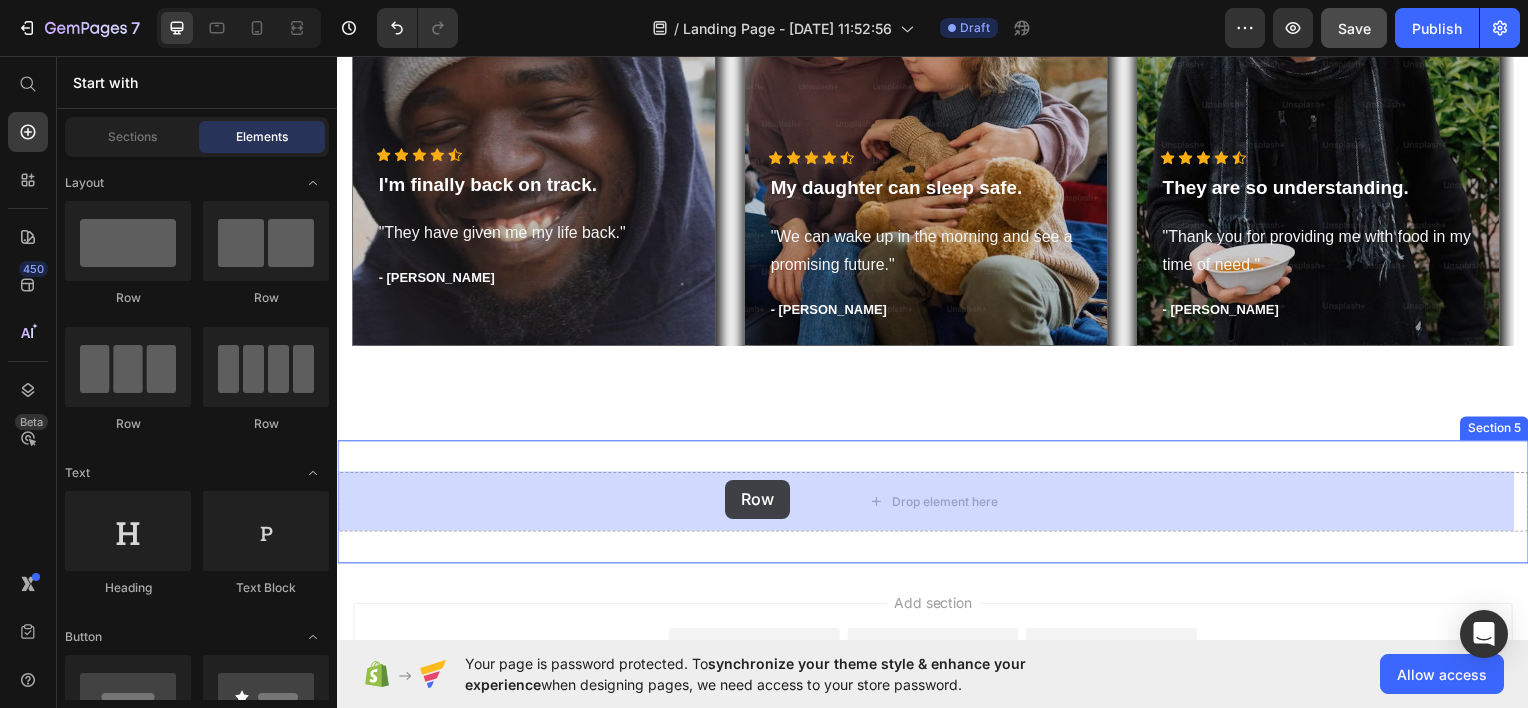 drag, startPoint x: 474, startPoint y: 288, endPoint x: 728, endPoint y: 482, distance: 319.61227 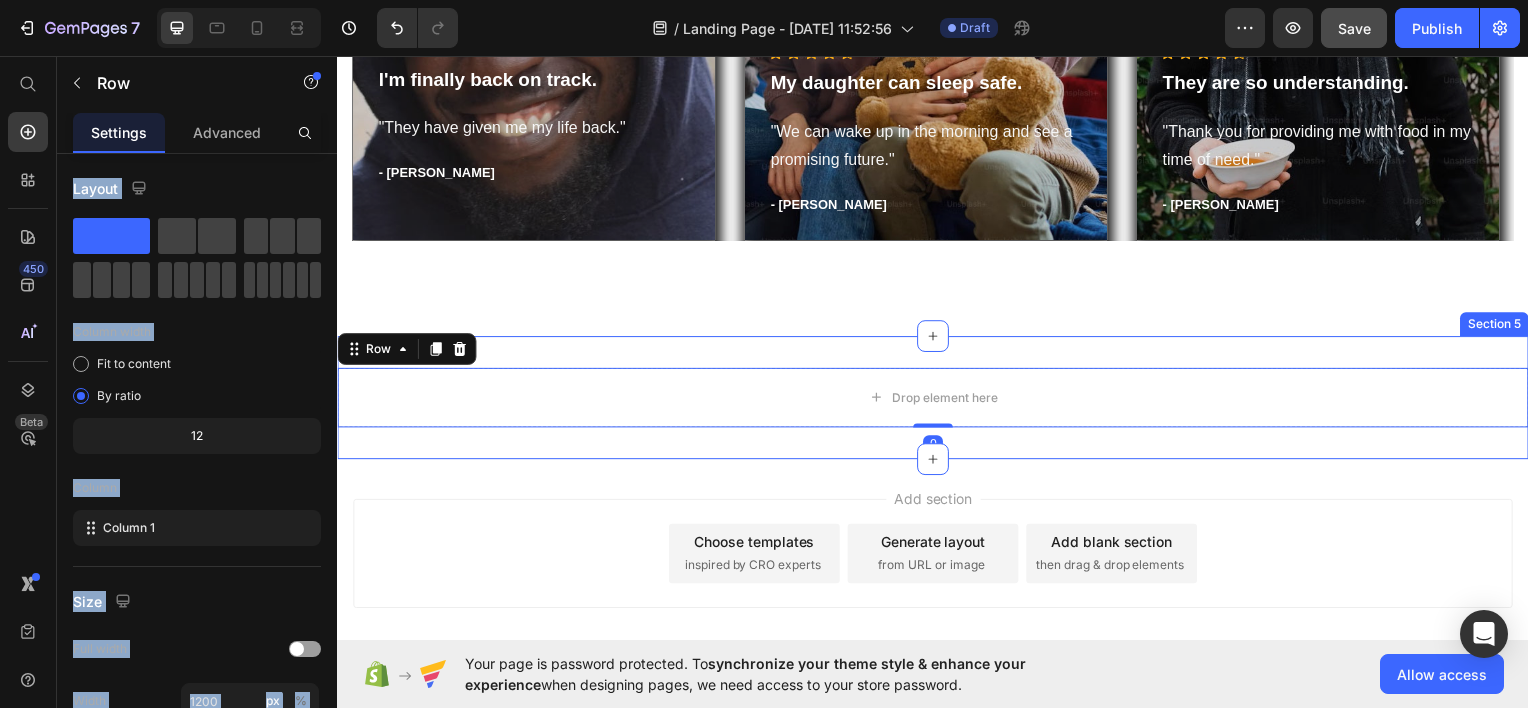 scroll, scrollTop: 2444, scrollLeft: 0, axis: vertical 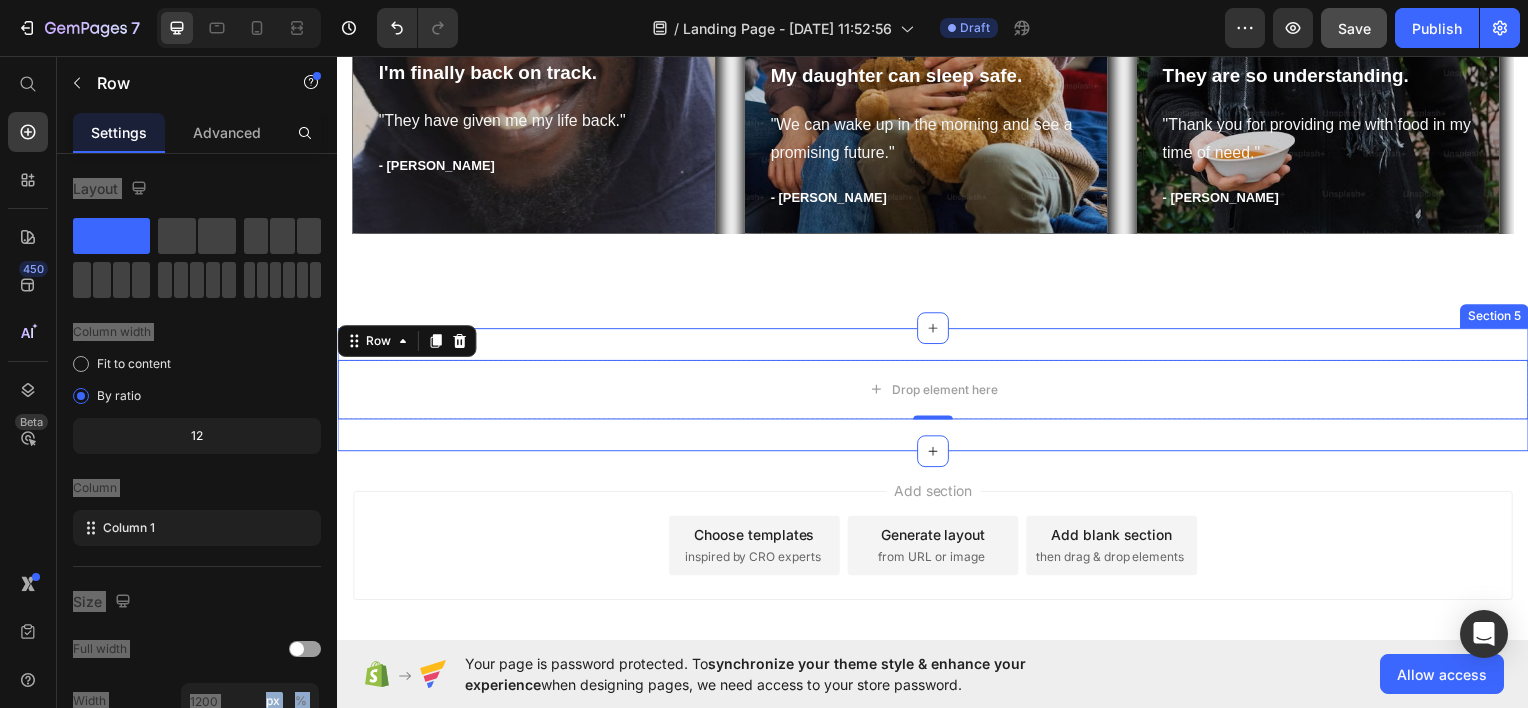 click on "Drop element here Row   0 Section 5" at bounding box center [937, 391] 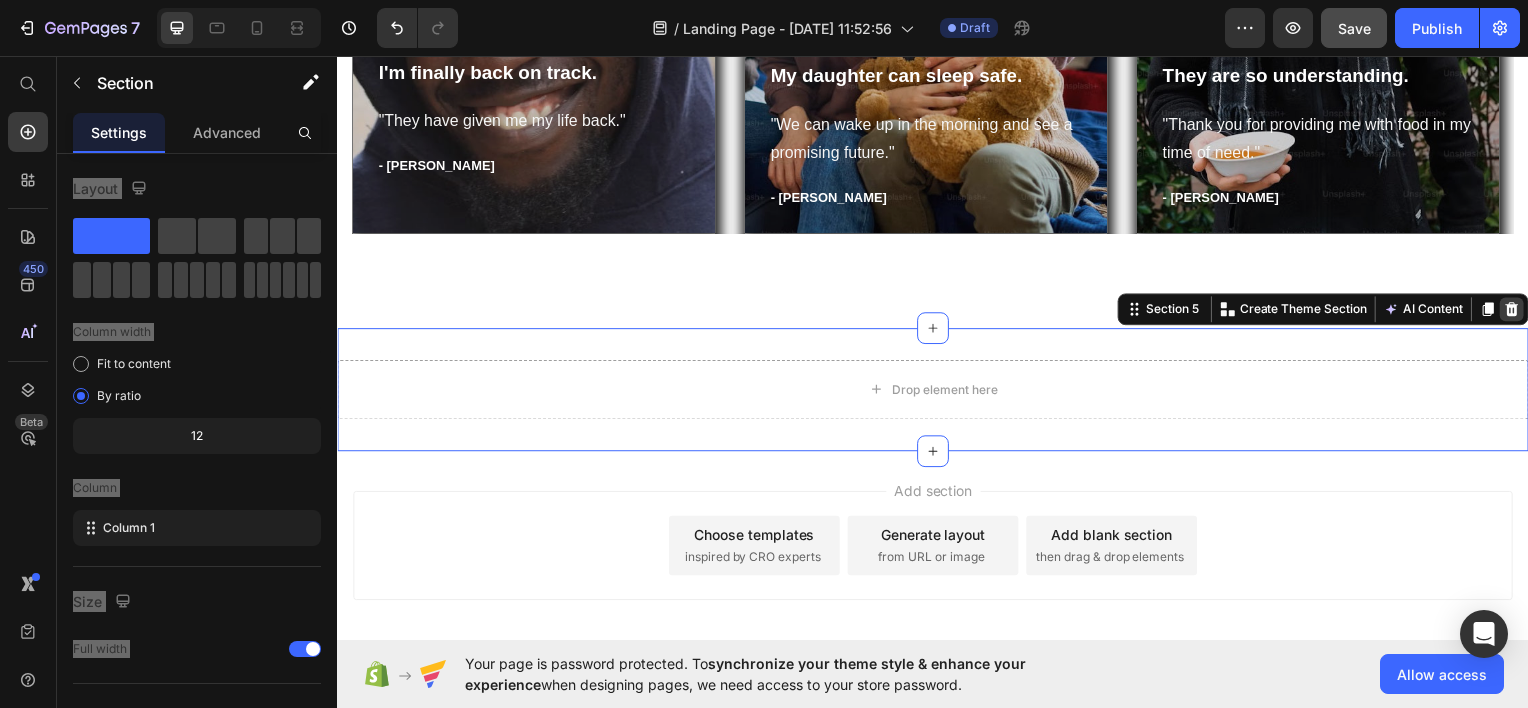 click 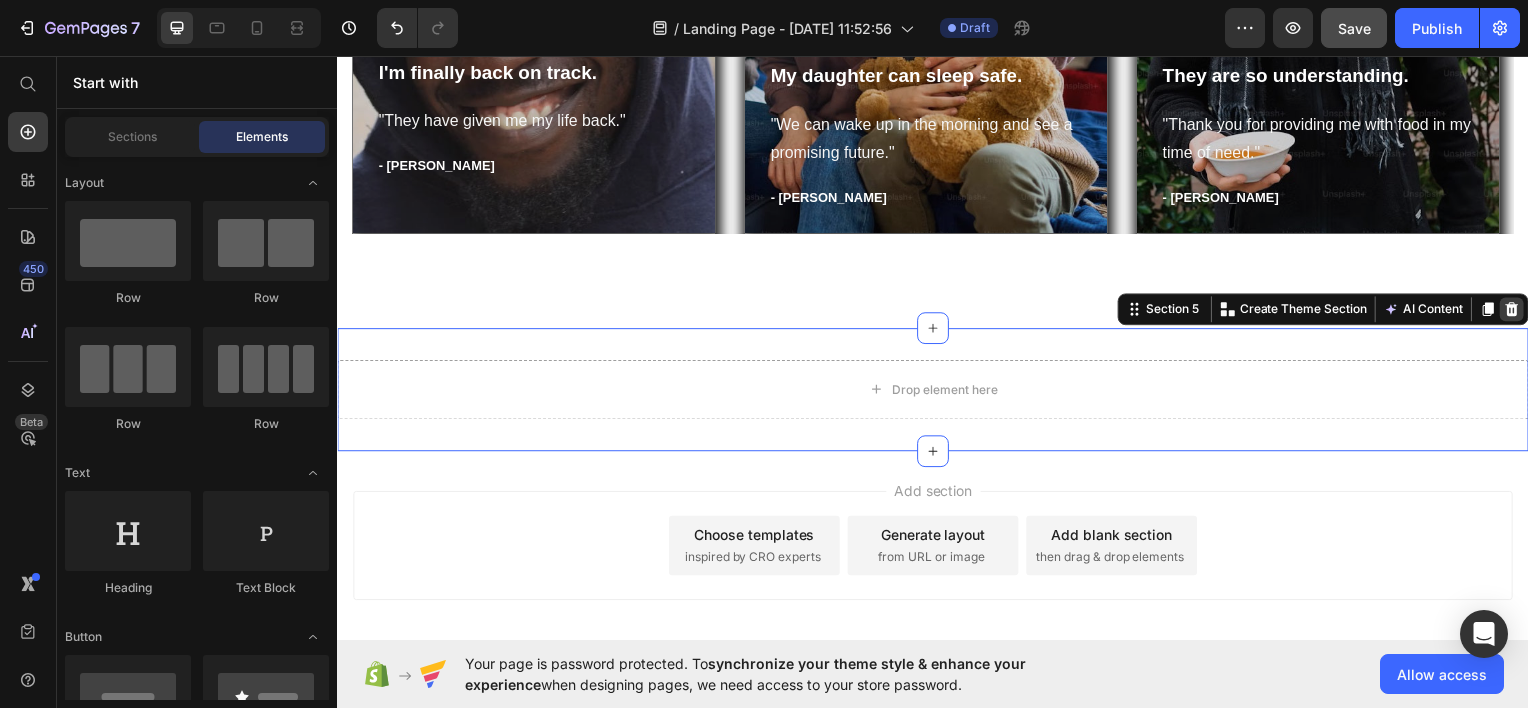 scroll, scrollTop: 2416, scrollLeft: 0, axis: vertical 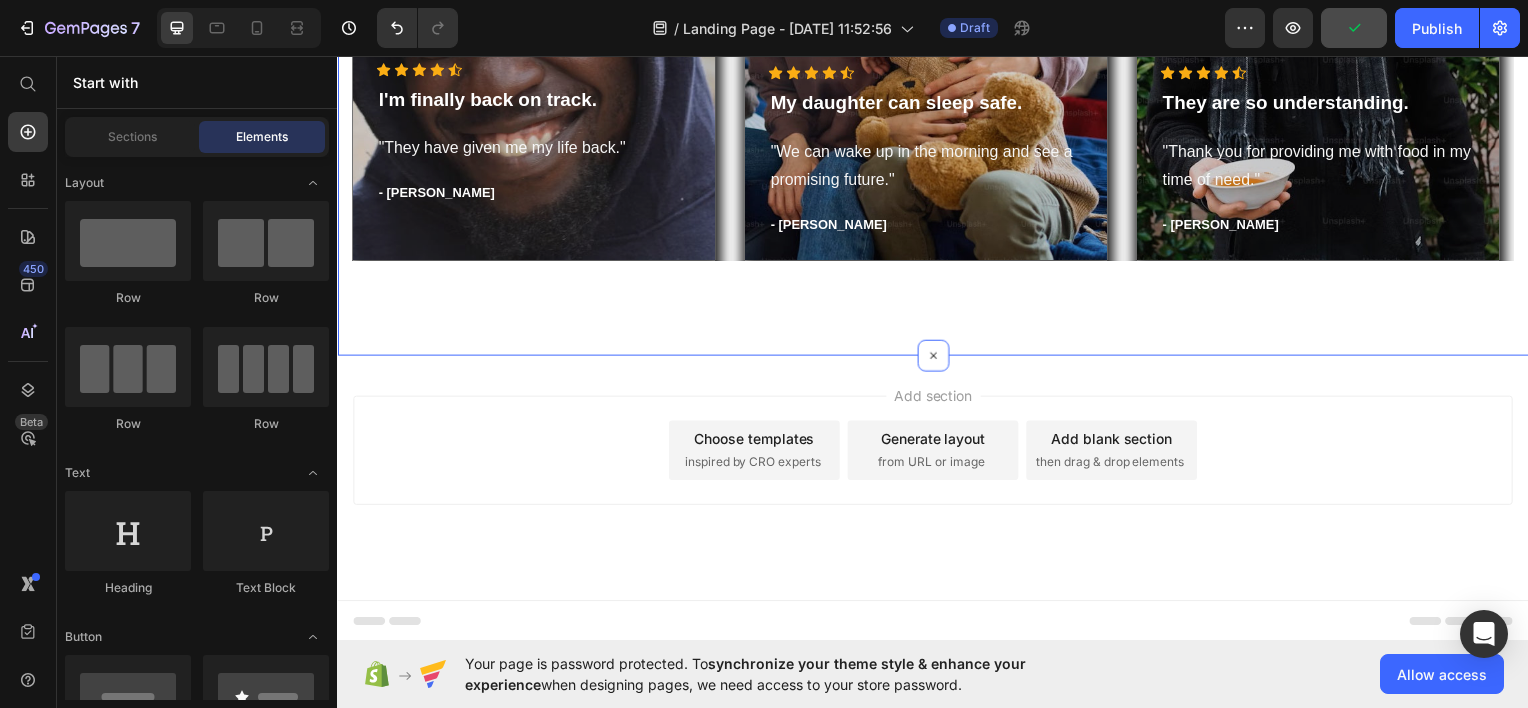 click on "⁠⁠⁠⁠⁠⁠⁠ What our clients say? Heading                Icon                Icon                Icon                Icon
Icon Icon List Hoz I'm finally back on track. Text block "They have given me my life back." Text block - Timothy A. Text block Row Hero Banner                Icon                Icon                Icon                Icon
Icon Icon List Hoz My daughter can sleep safe. Text block "We can wake up in the morning and see a promising future." Text block - Olivia P. Text block Row Hero Banner                Icon                Icon                Icon                Icon
Icon Icon List Hoz They are so understanding. Text block "Thank you for providing me with food in my time of need." Text block - Ryan S. Text block Row Hero Banner Carousel Row Section 4" at bounding box center [937, 6] 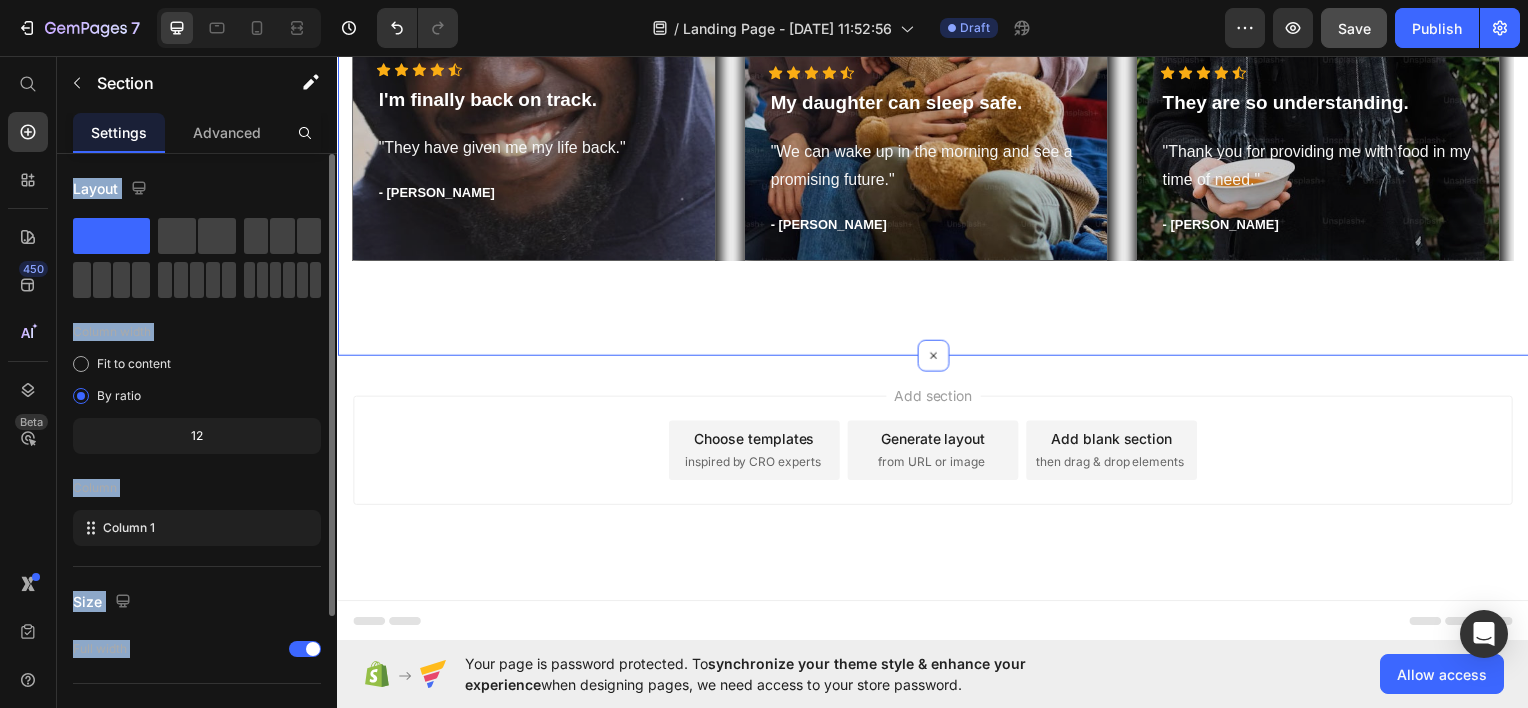 click 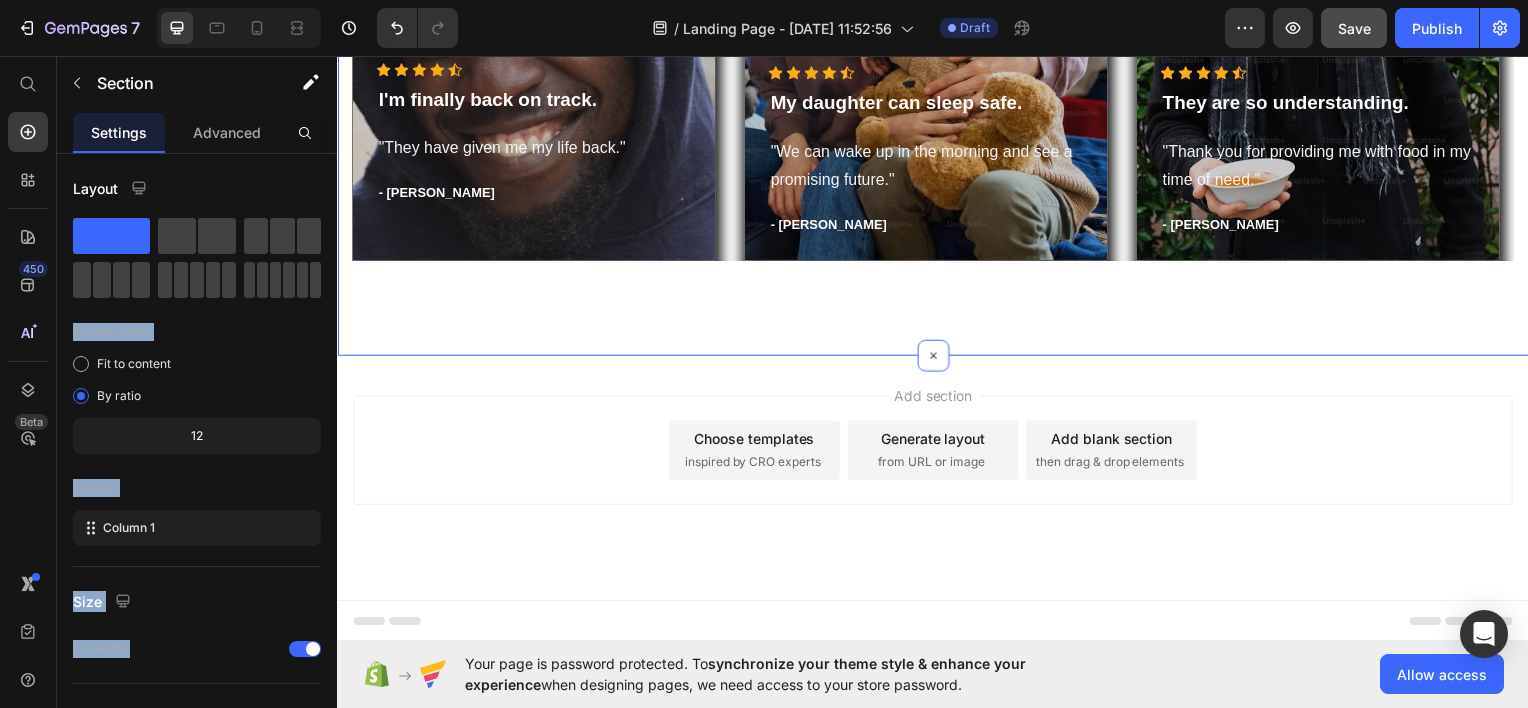drag, startPoint x: 449, startPoint y: 288, endPoint x: 811, endPoint y: 350, distance: 367.27103 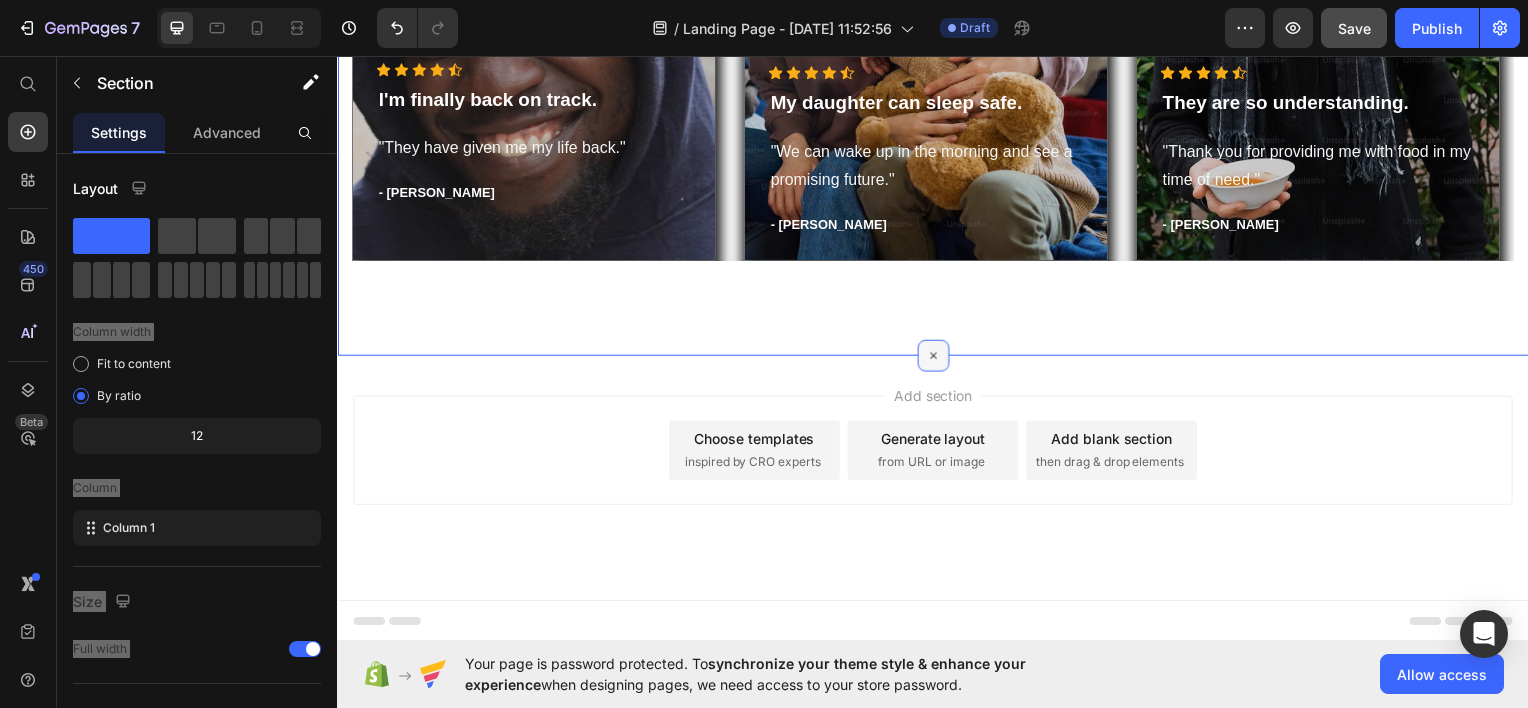 click 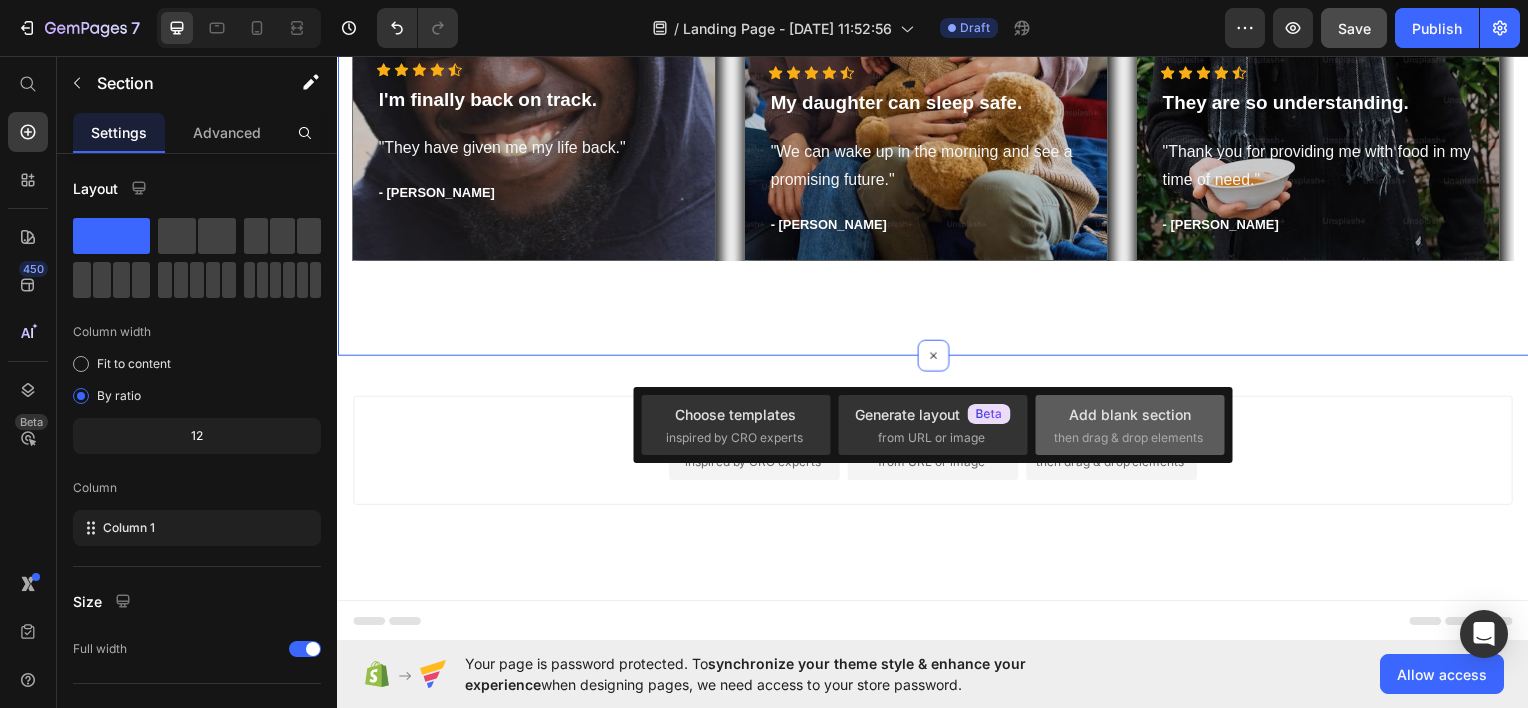 click on "Add blank section" at bounding box center (1130, 414) 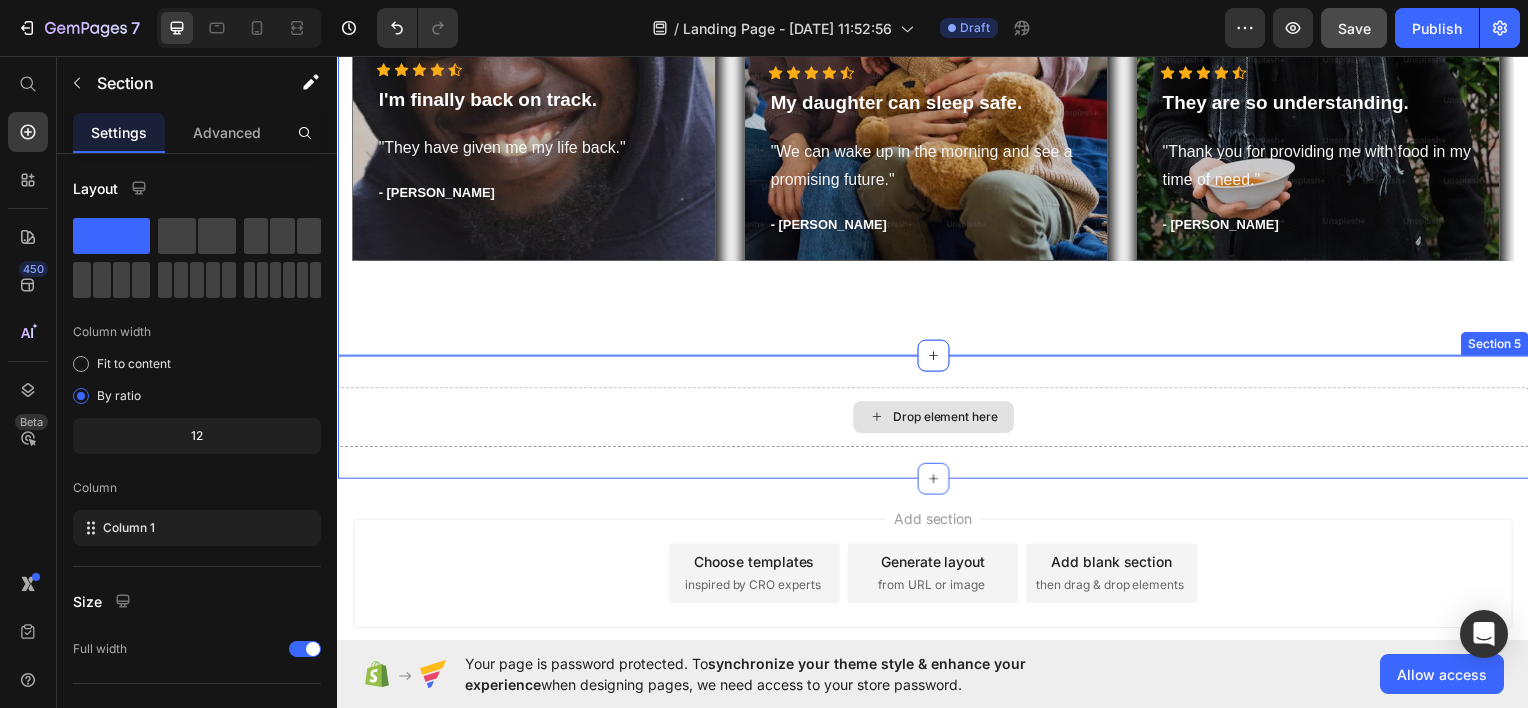 drag, startPoint x: 459, startPoint y: 293, endPoint x: 761, endPoint y: 416, distance: 326.0874 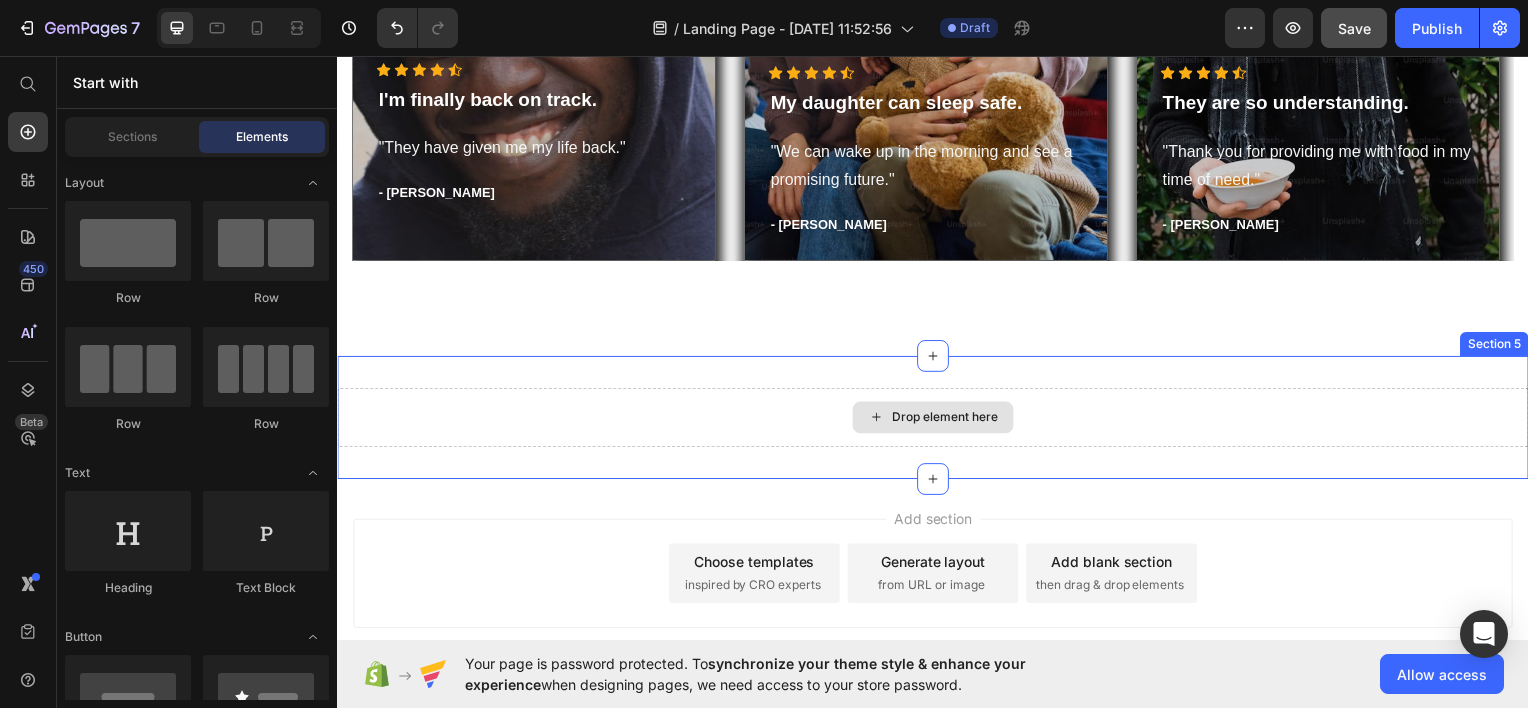 click 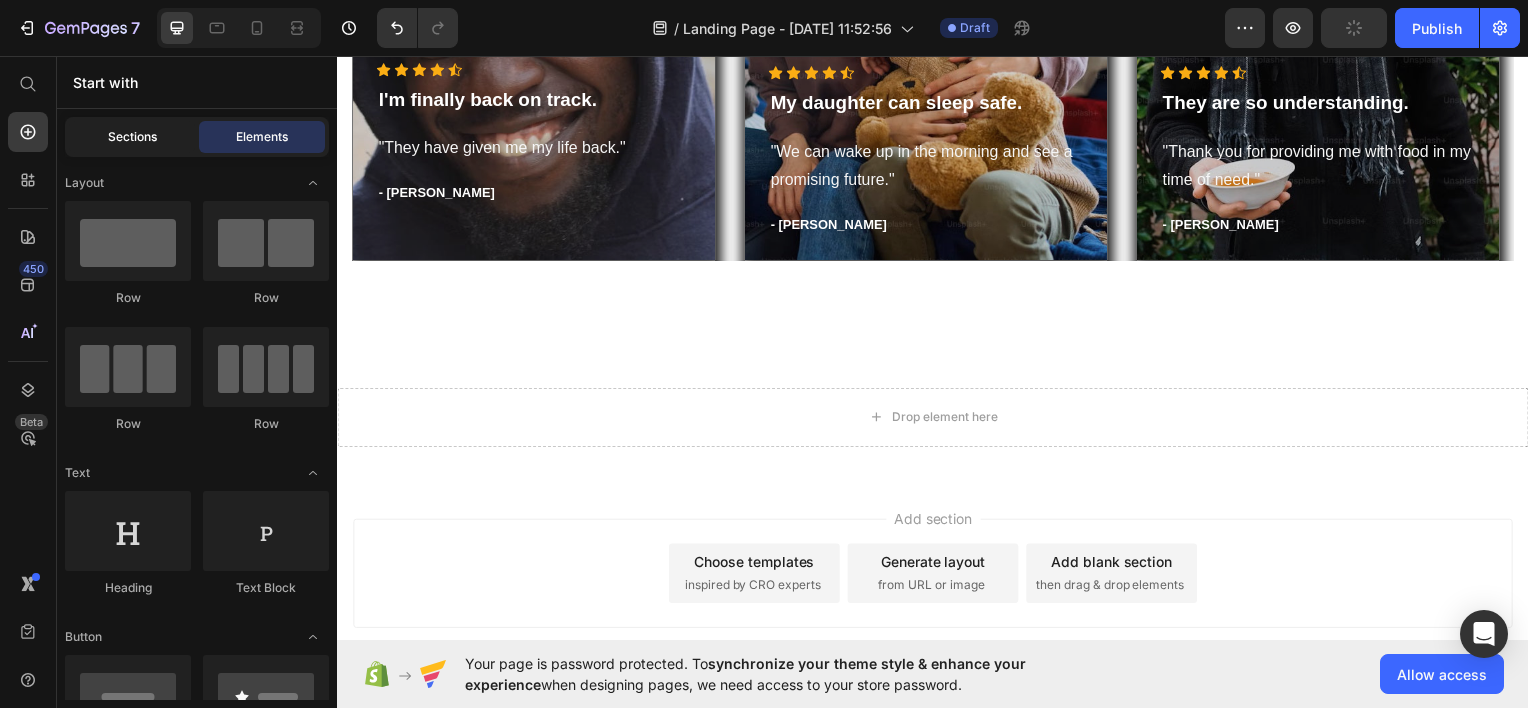 click on "Sections" 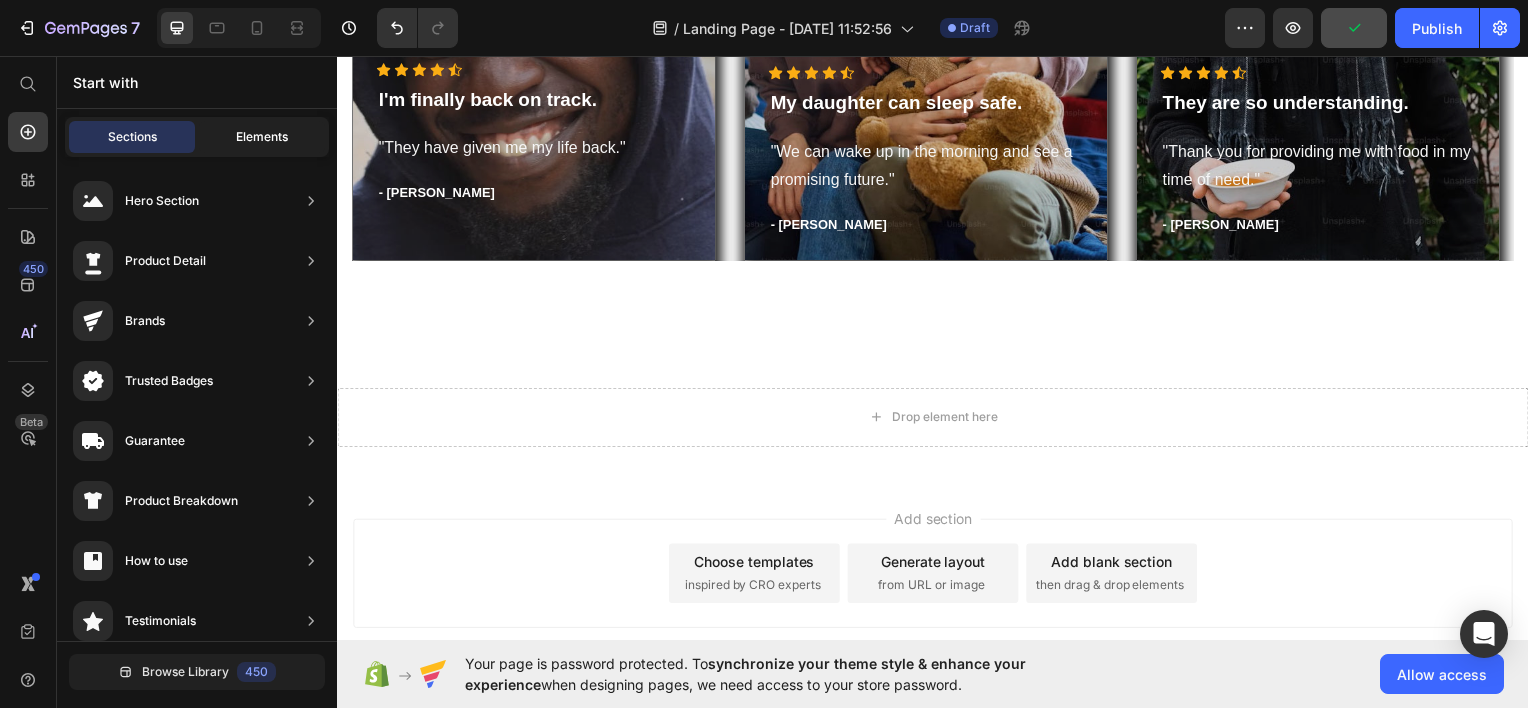 click on "Elements" at bounding box center (262, 137) 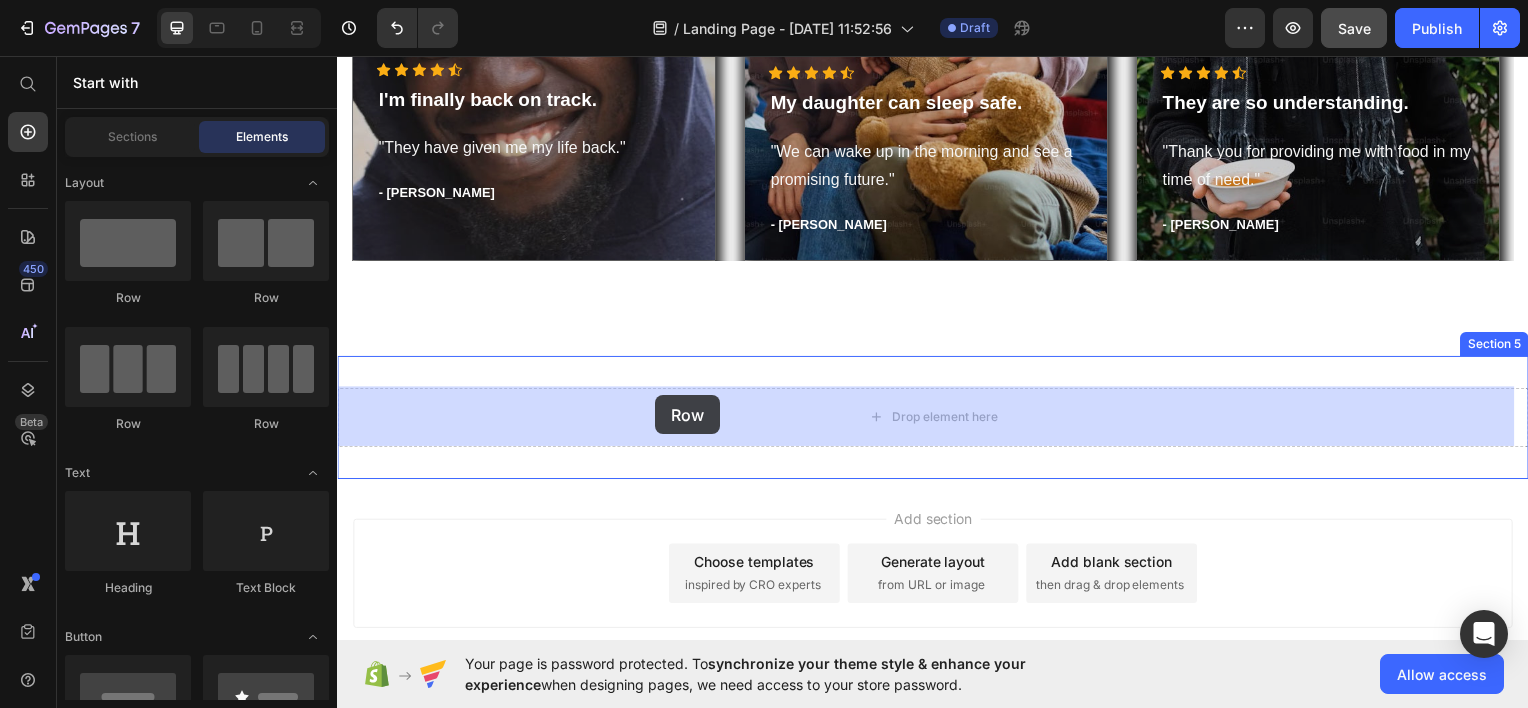 drag, startPoint x: 475, startPoint y: 286, endPoint x: 660, endPoint y: 396, distance: 215.23244 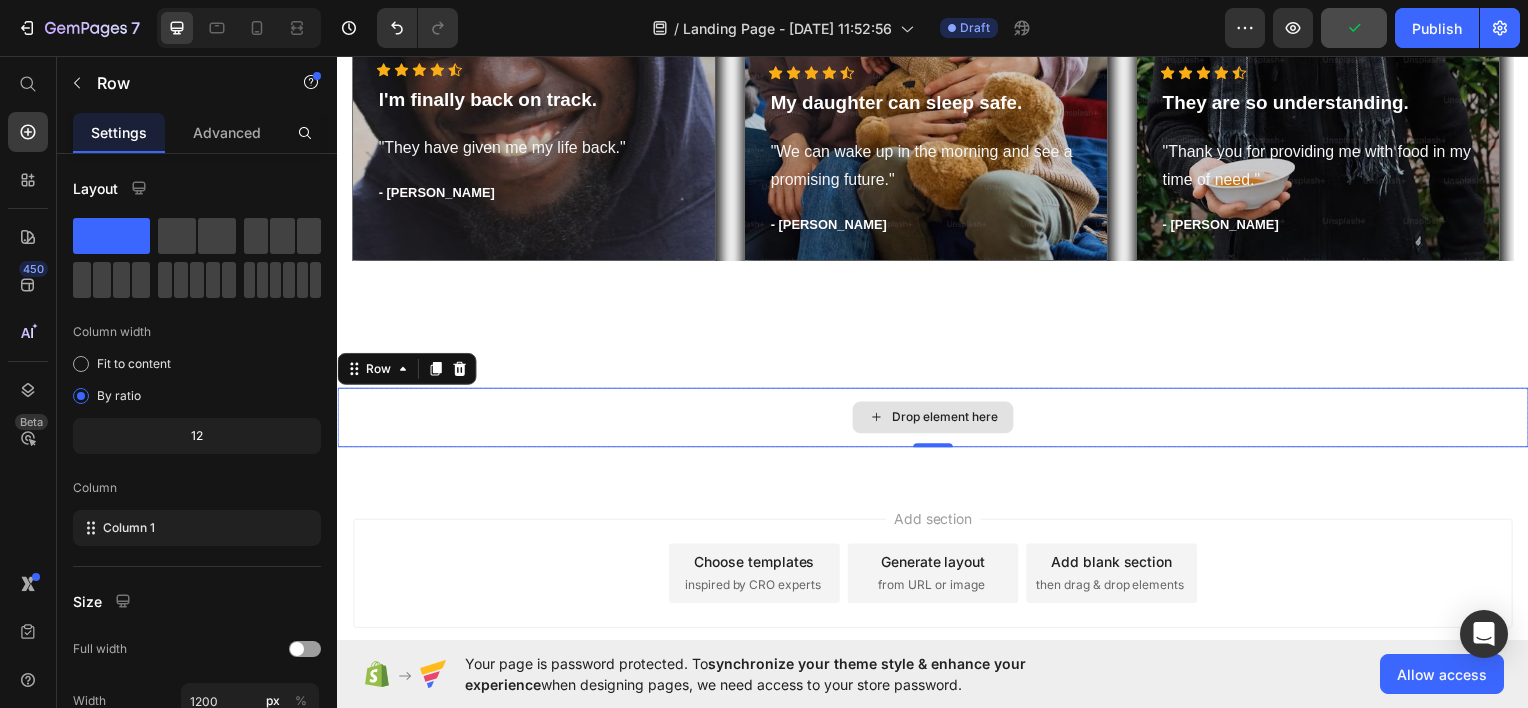 click on "Drop element here" at bounding box center (937, 419) 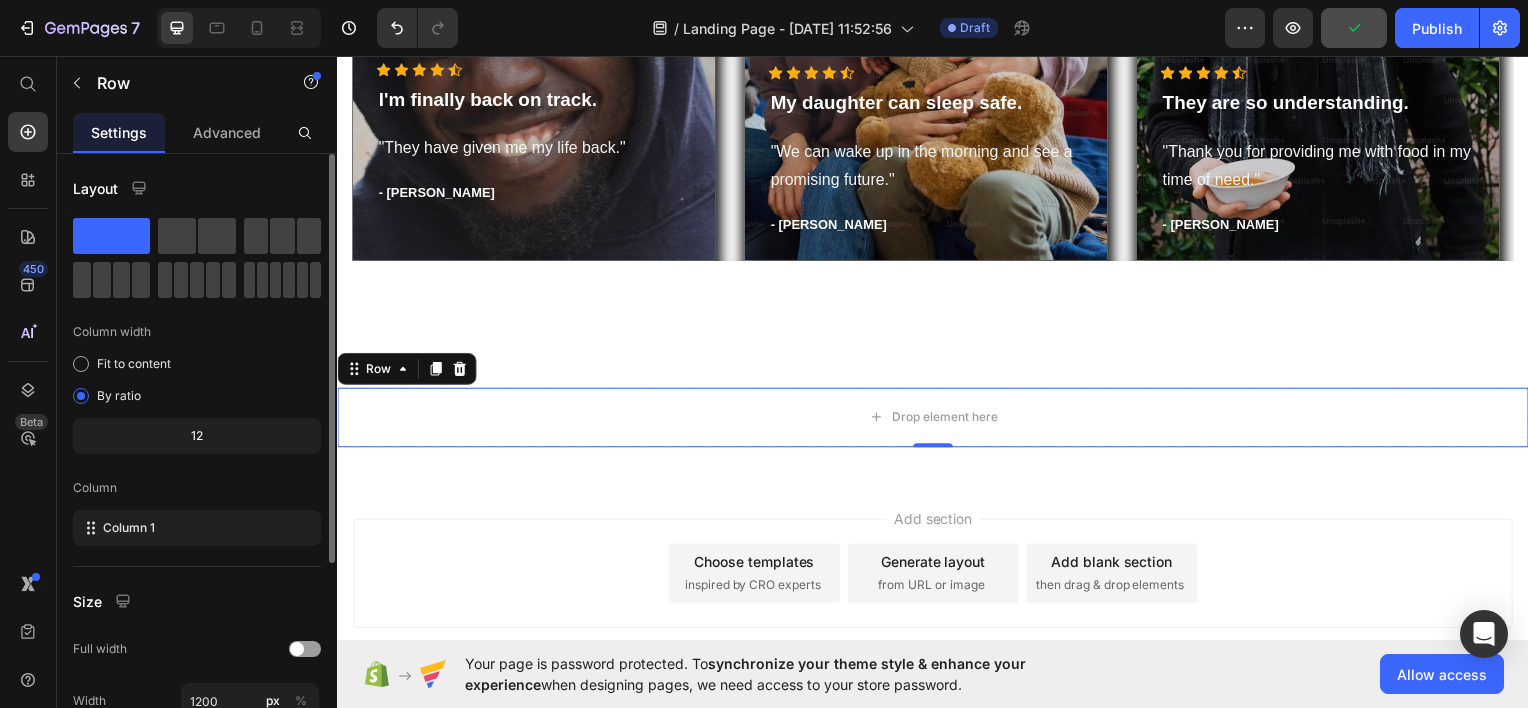 scroll, scrollTop: 299, scrollLeft: 0, axis: vertical 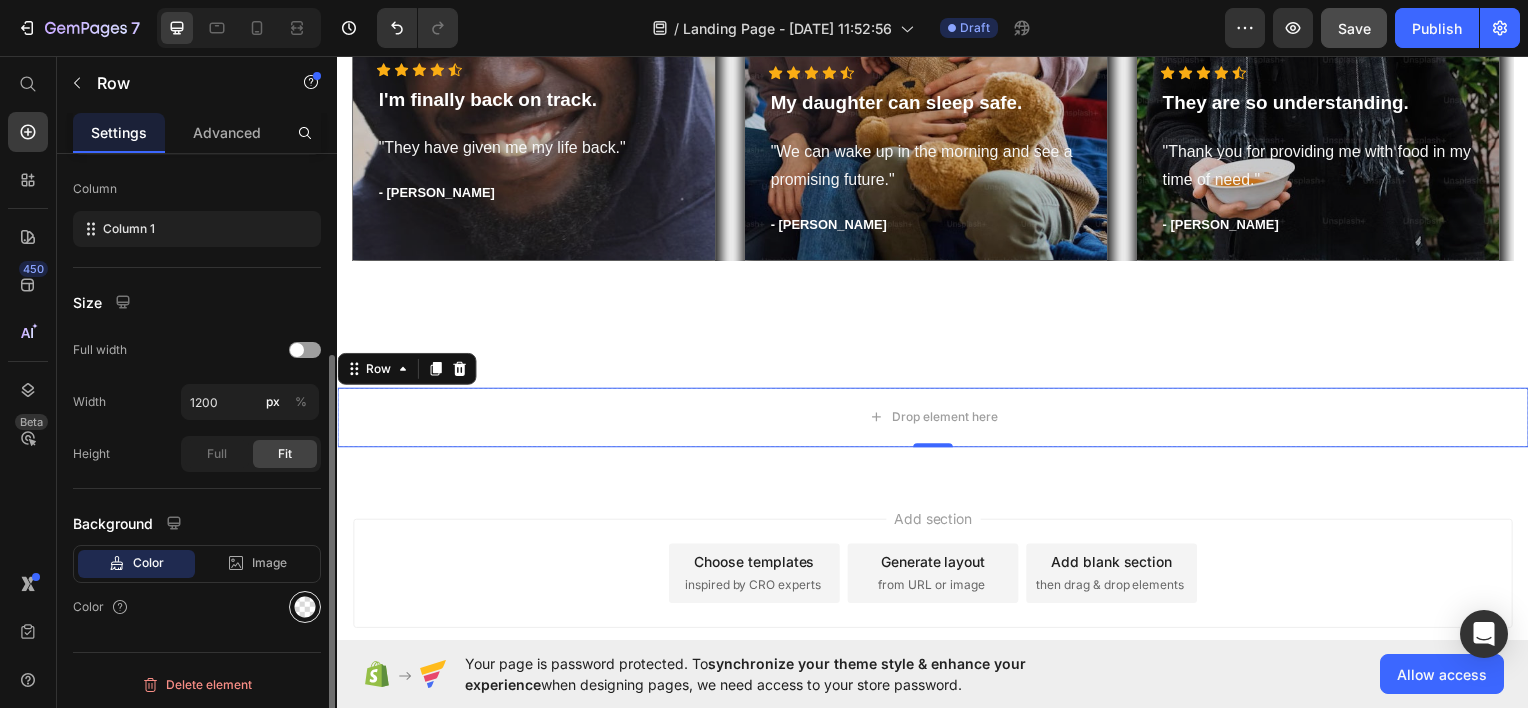 click at bounding box center (305, 607) 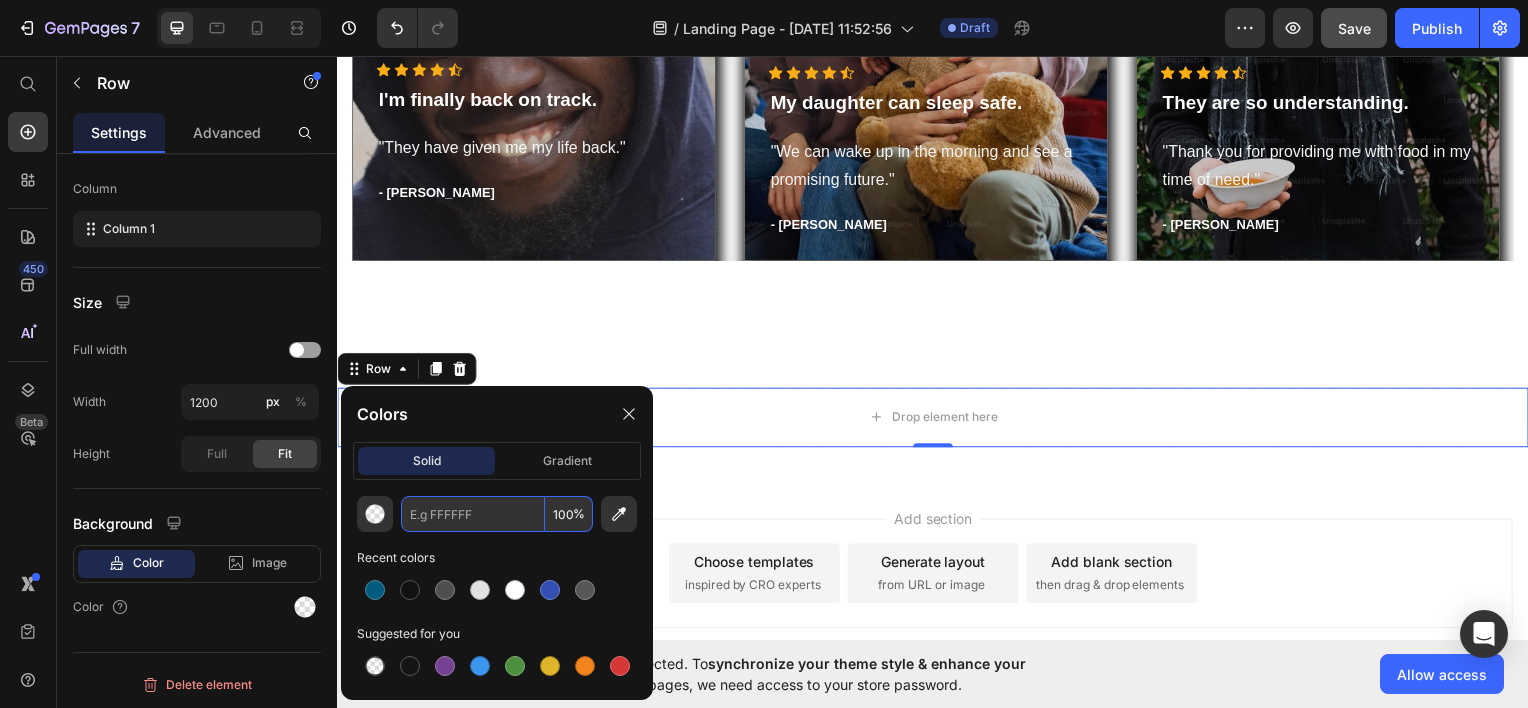 click at bounding box center [473, 514] 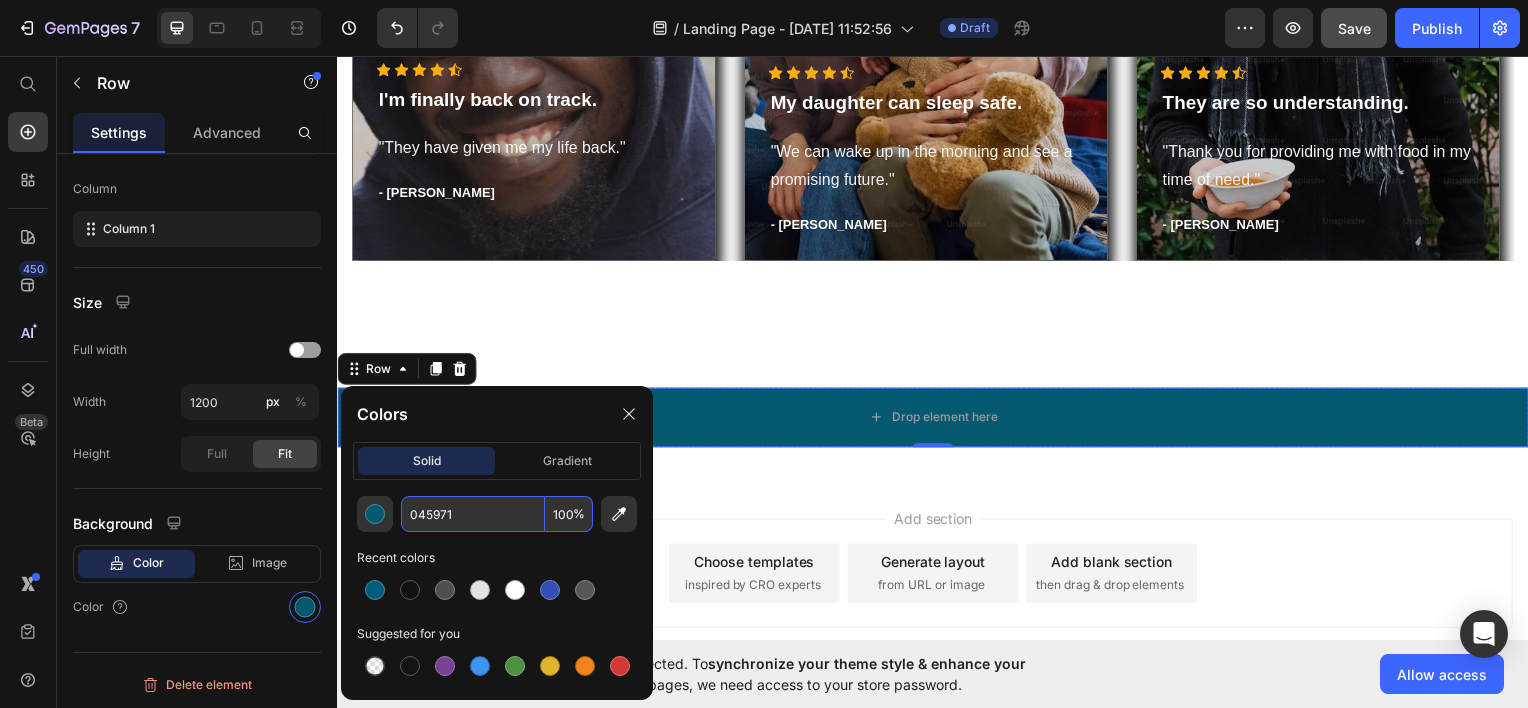 type on "045971" 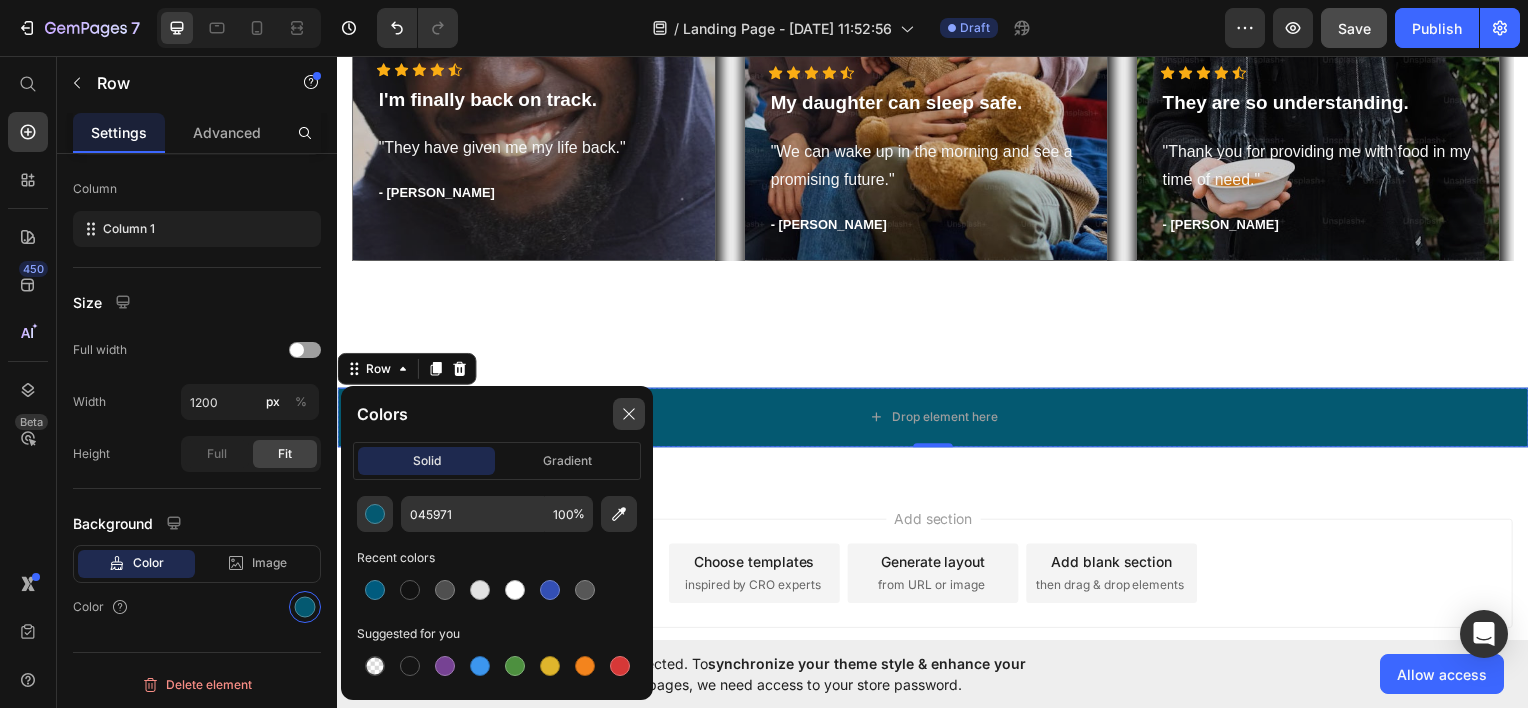 click at bounding box center (629, 414) 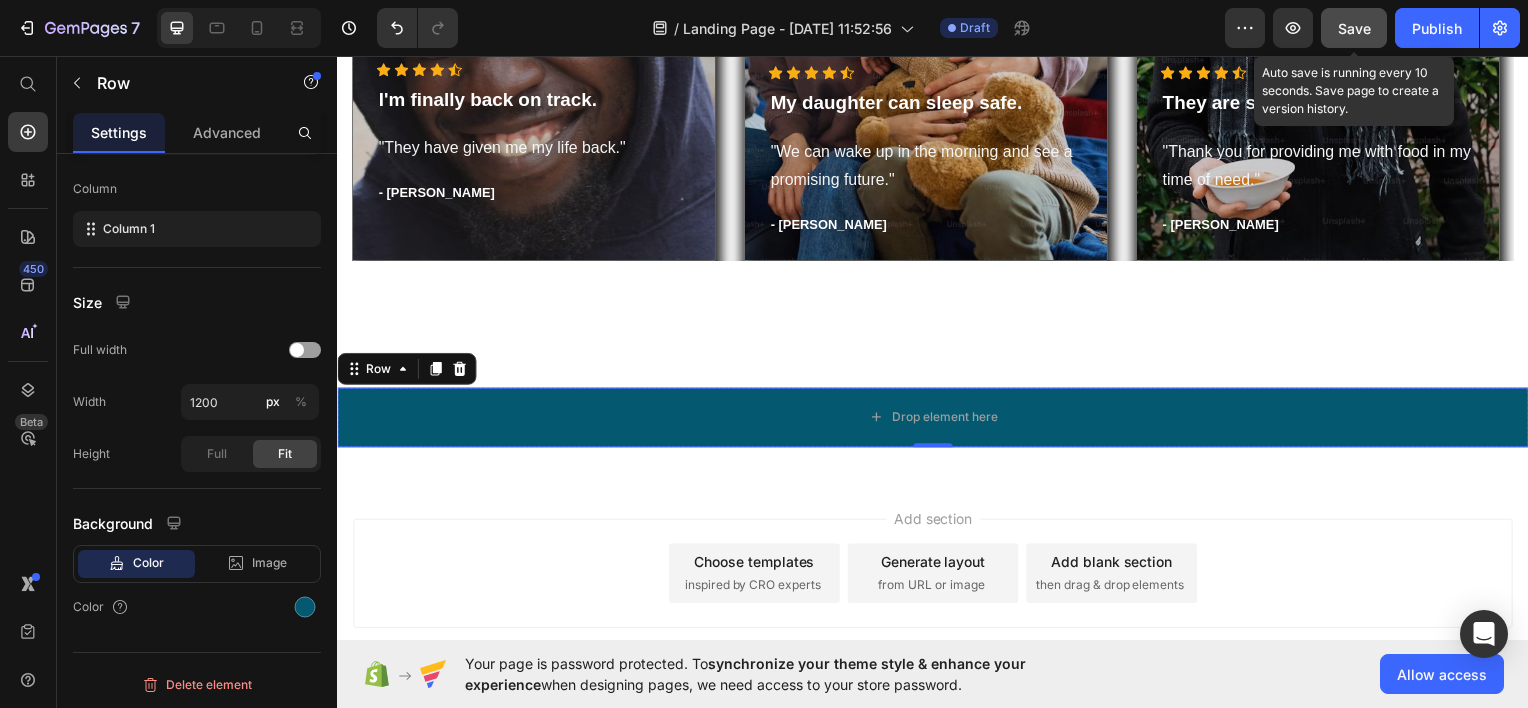 click on "Save" at bounding box center (1354, 28) 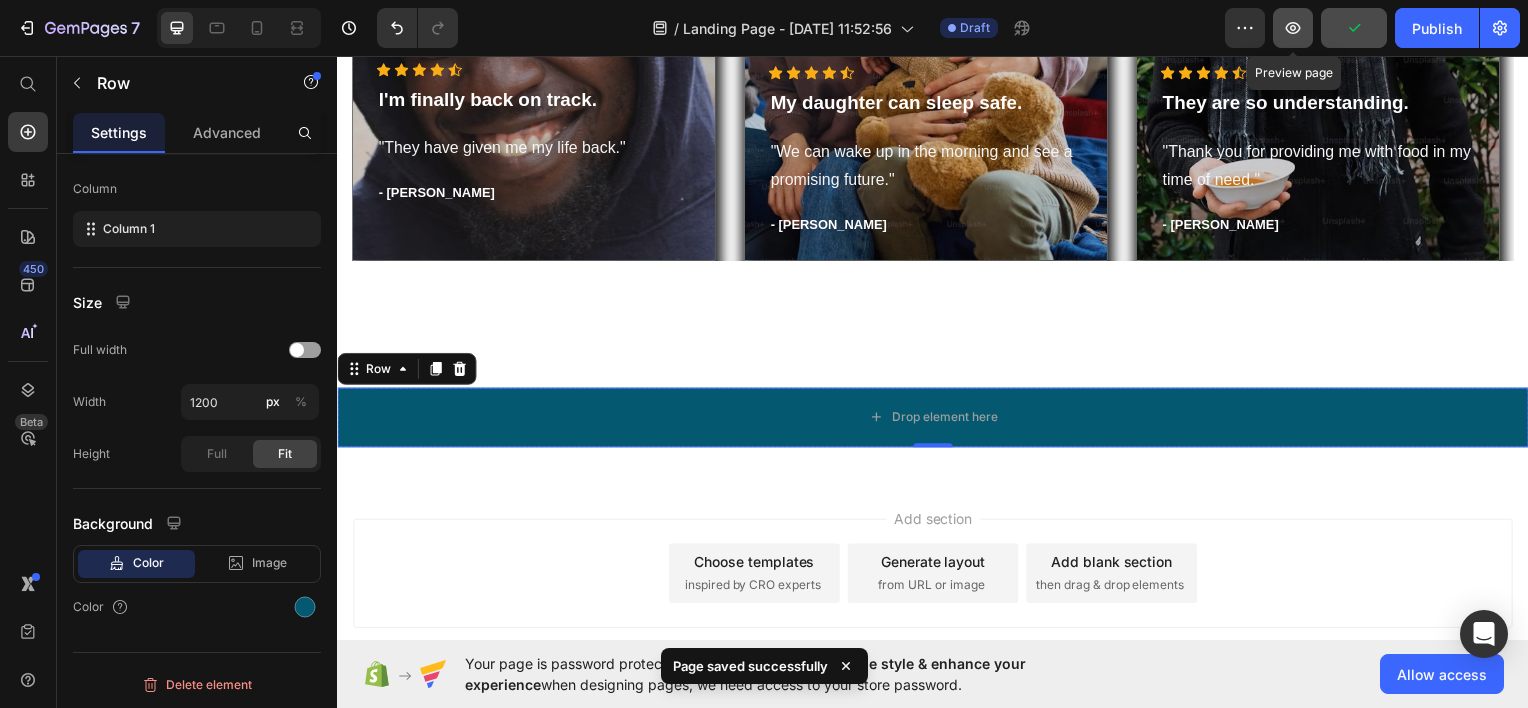 click 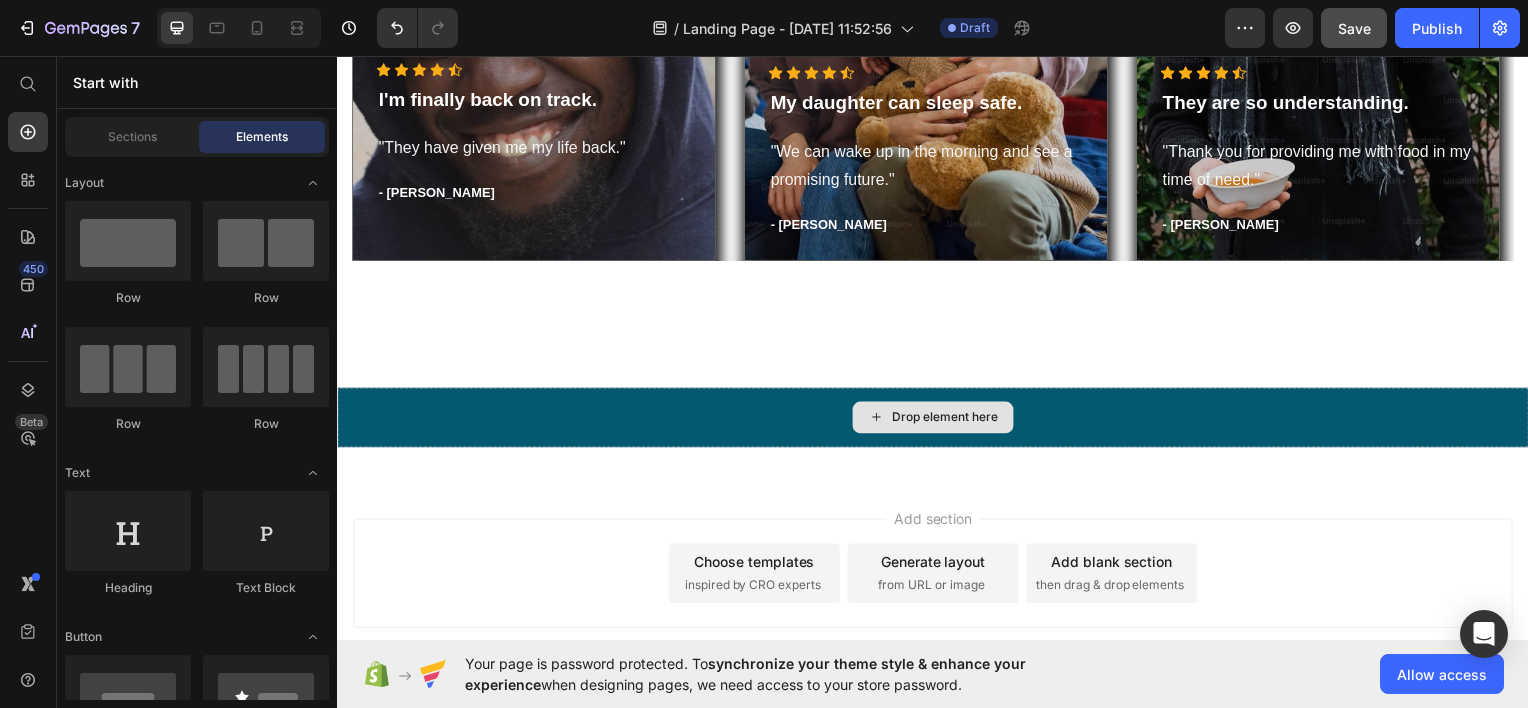 click on "Drop element here" at bounding box center [949, 419] 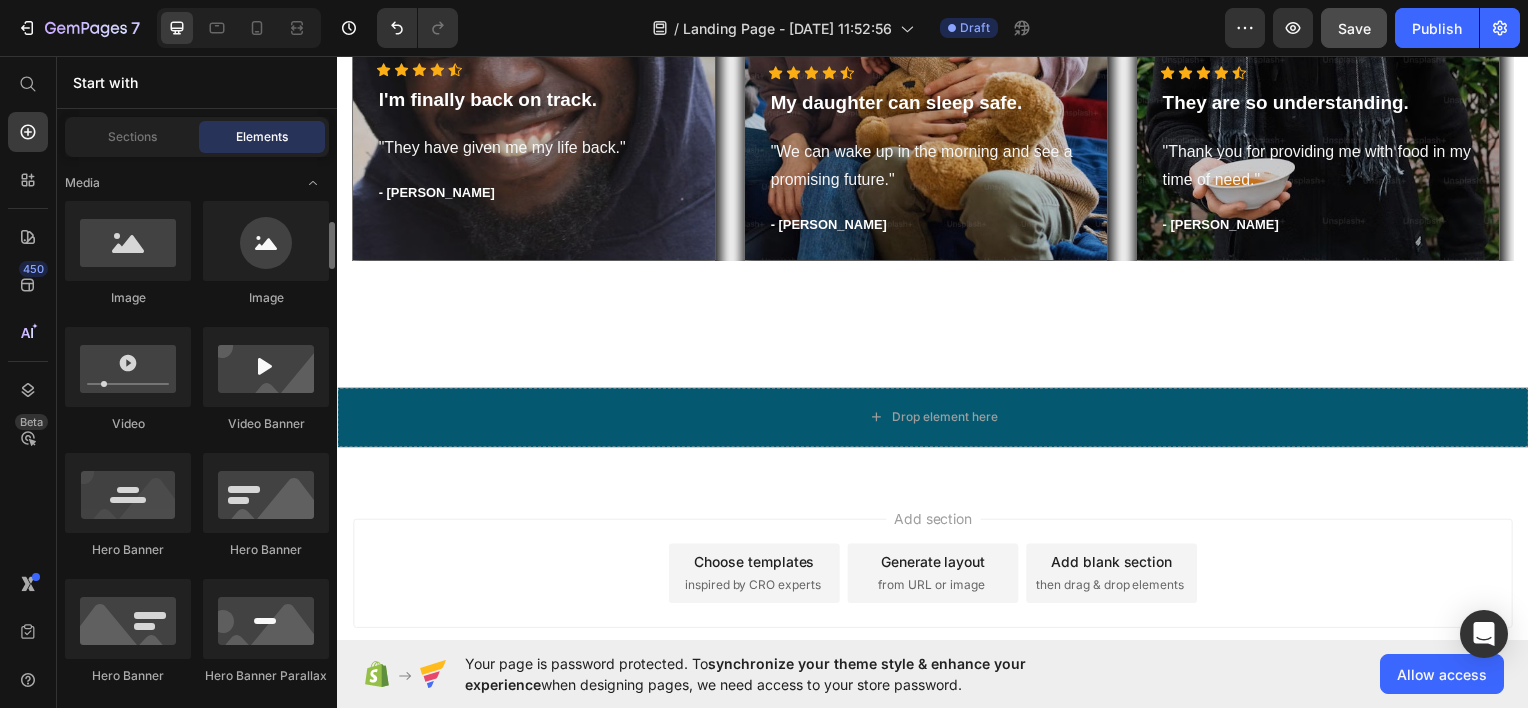 scroll, scrollTop: 742, scrollLeft: 0, axis: vertical 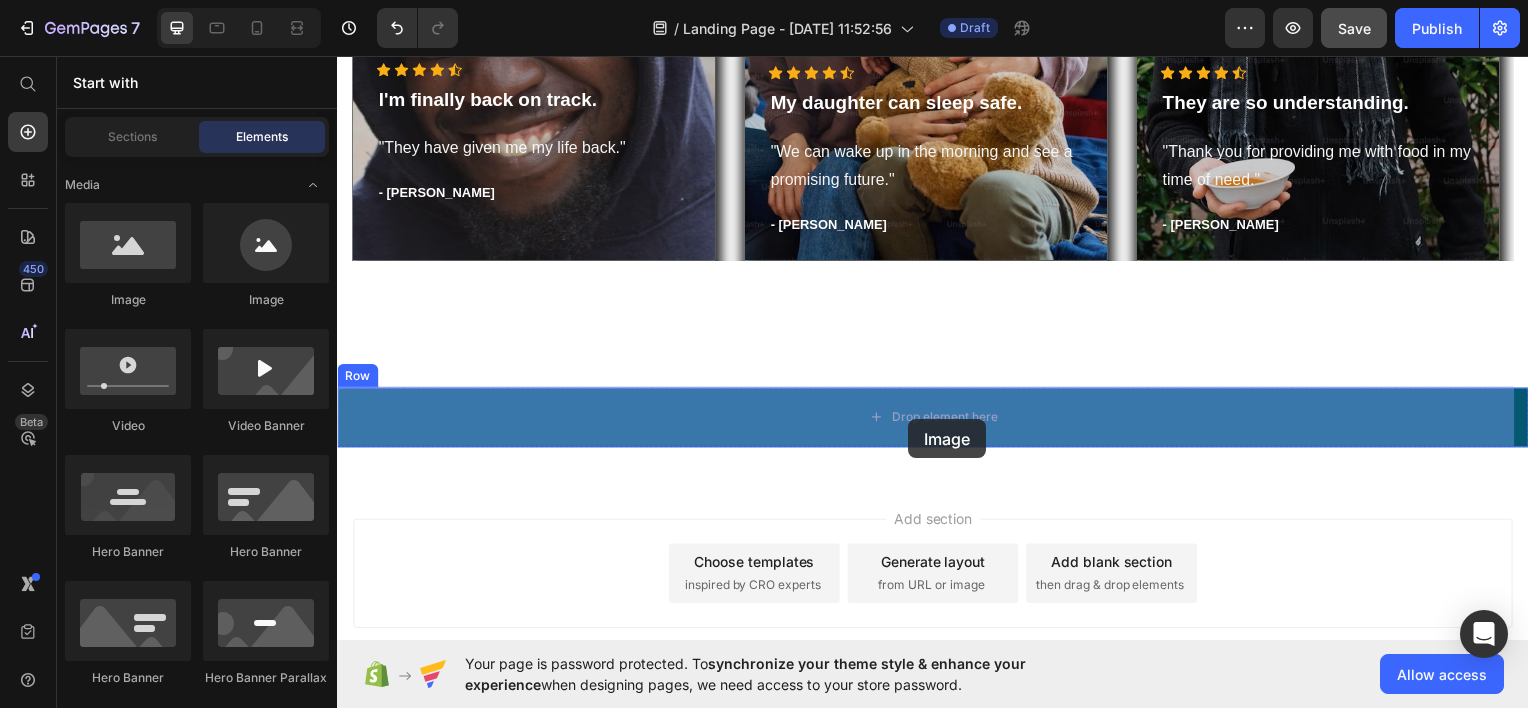 drag, startPoint x: 478, startPoint y: 299, endPoint x: 912, endPoint y: 421, distance: 450.82147 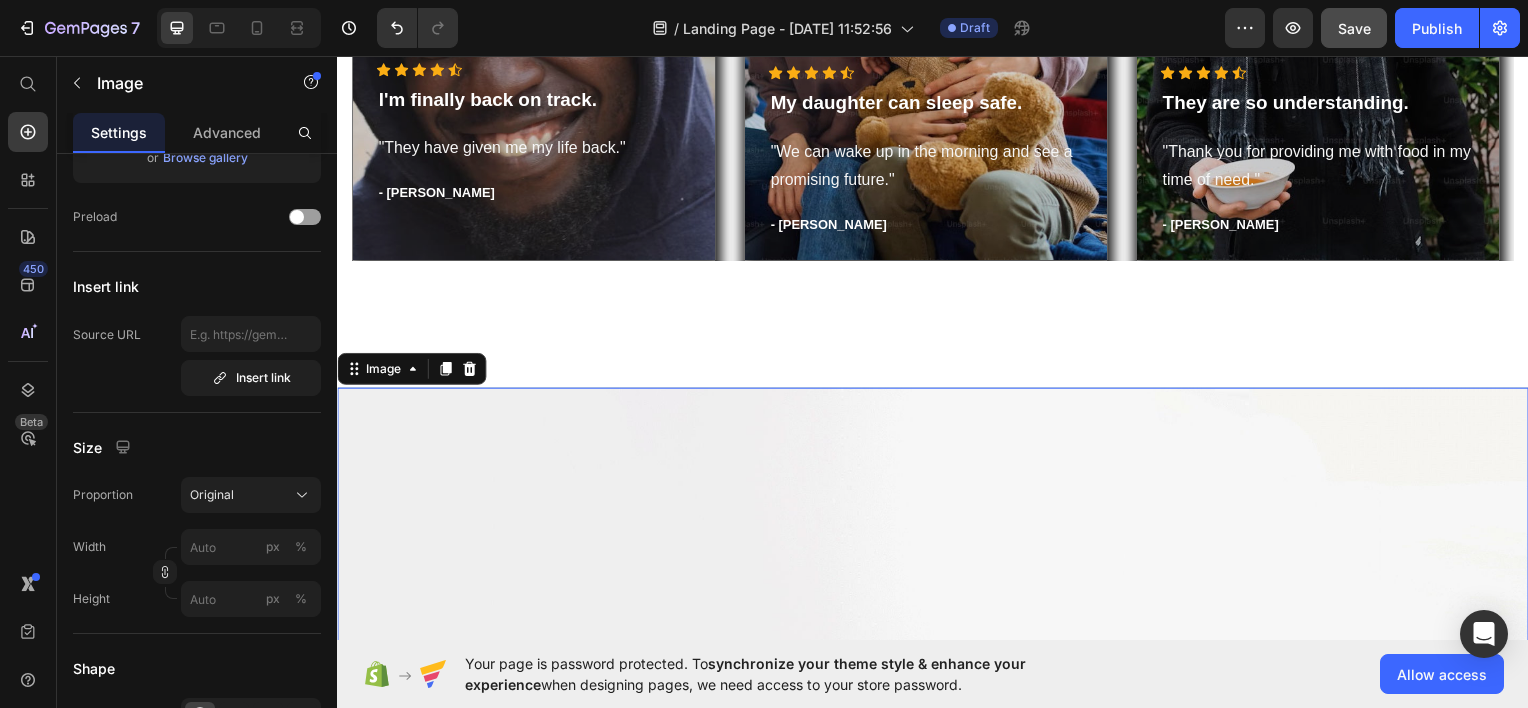 scroll, scrollTop: 0, scrollLeft: 0, axis: both 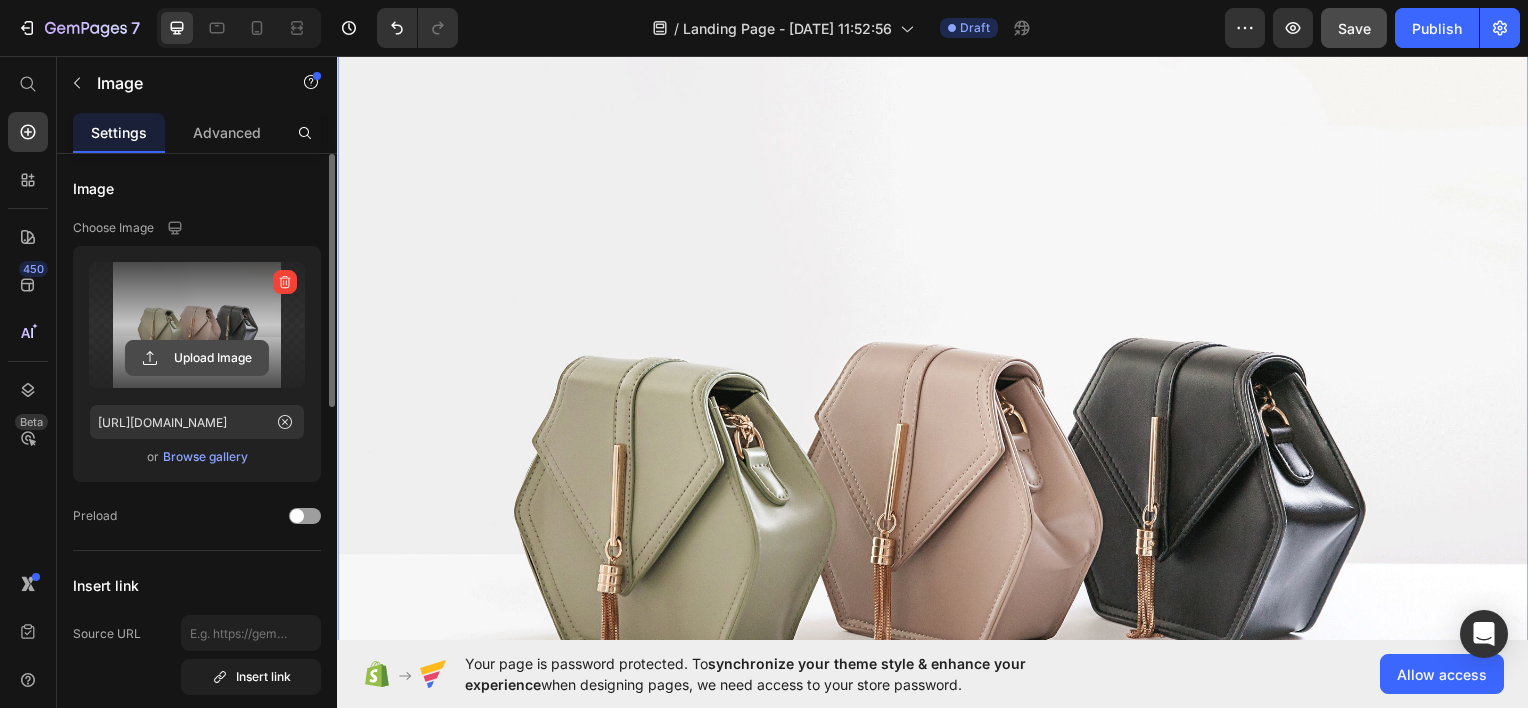 click 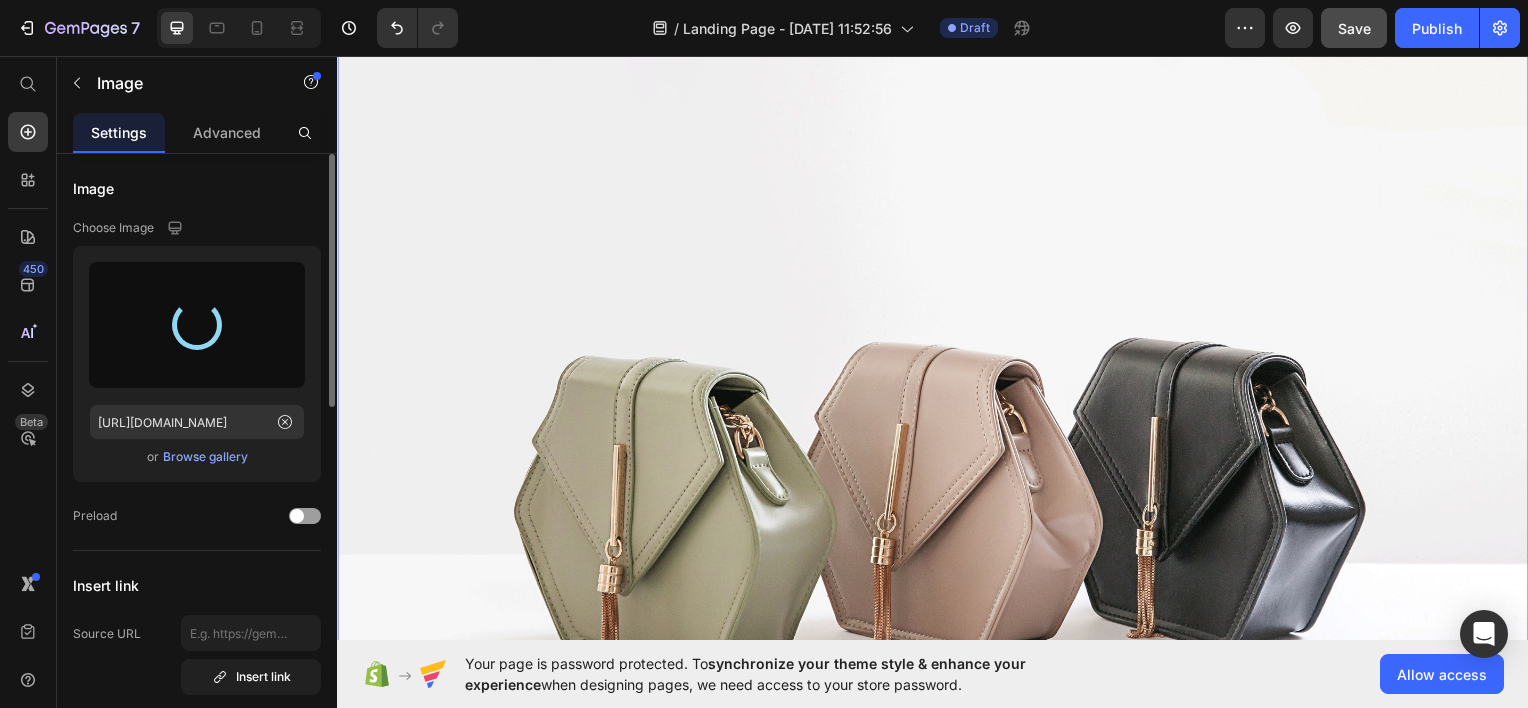 type on "https://cdn.shopify.com/s/files/1/0956/2564/2293/files/gempages_576941809293329250-860a76ef-9c80-4a86-be16-db278d678c04.jpg" 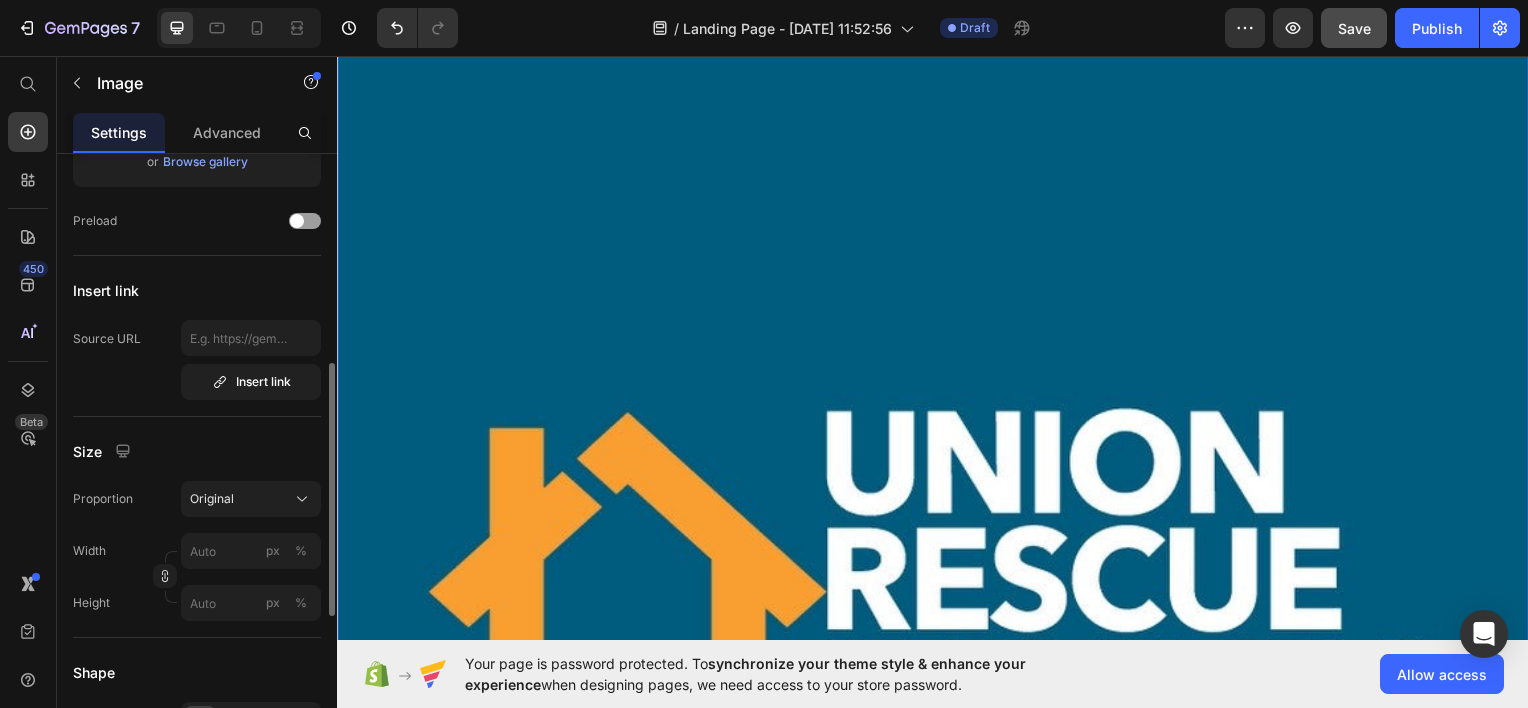 scroll, scrollTop: 364, scrollLeft: 0, axis: vertical 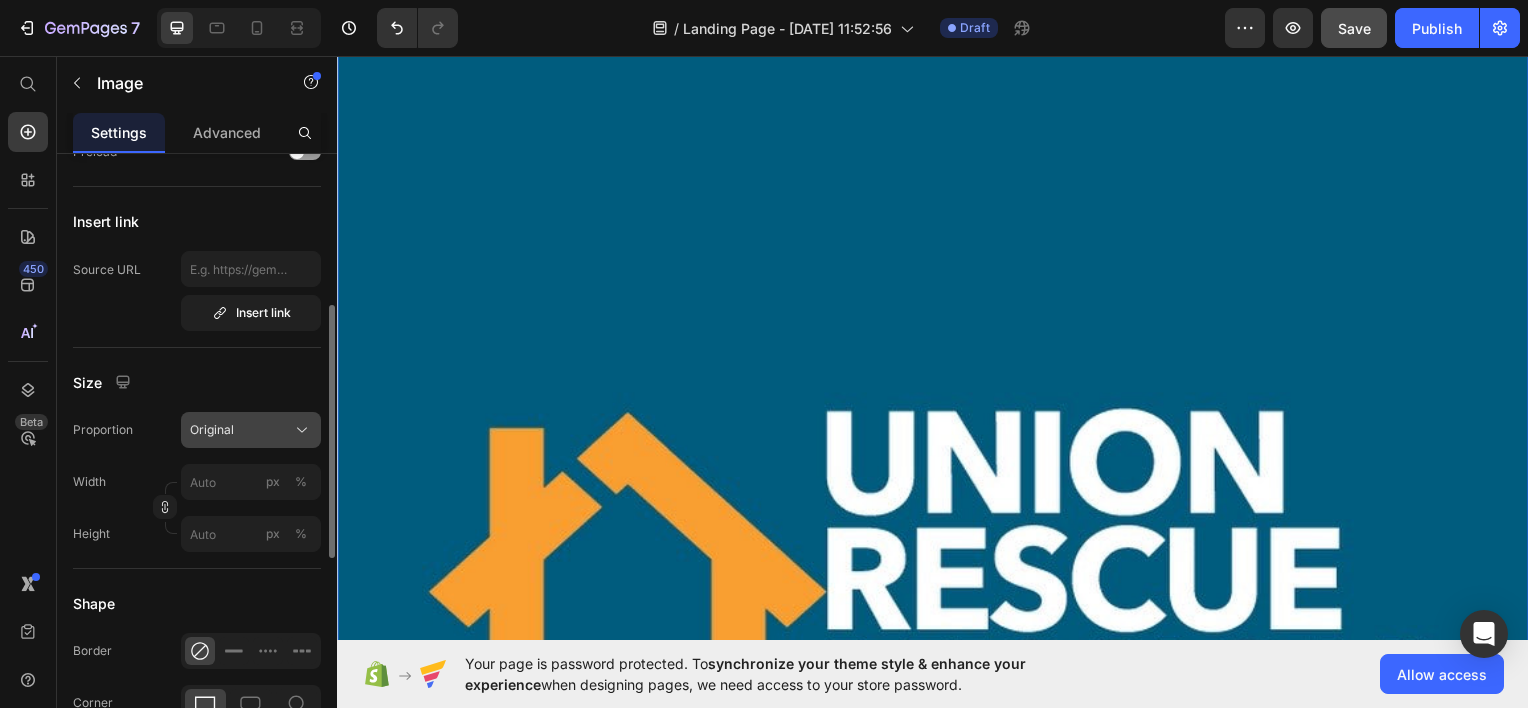 click on "Original" at bounding box center [251, 430] 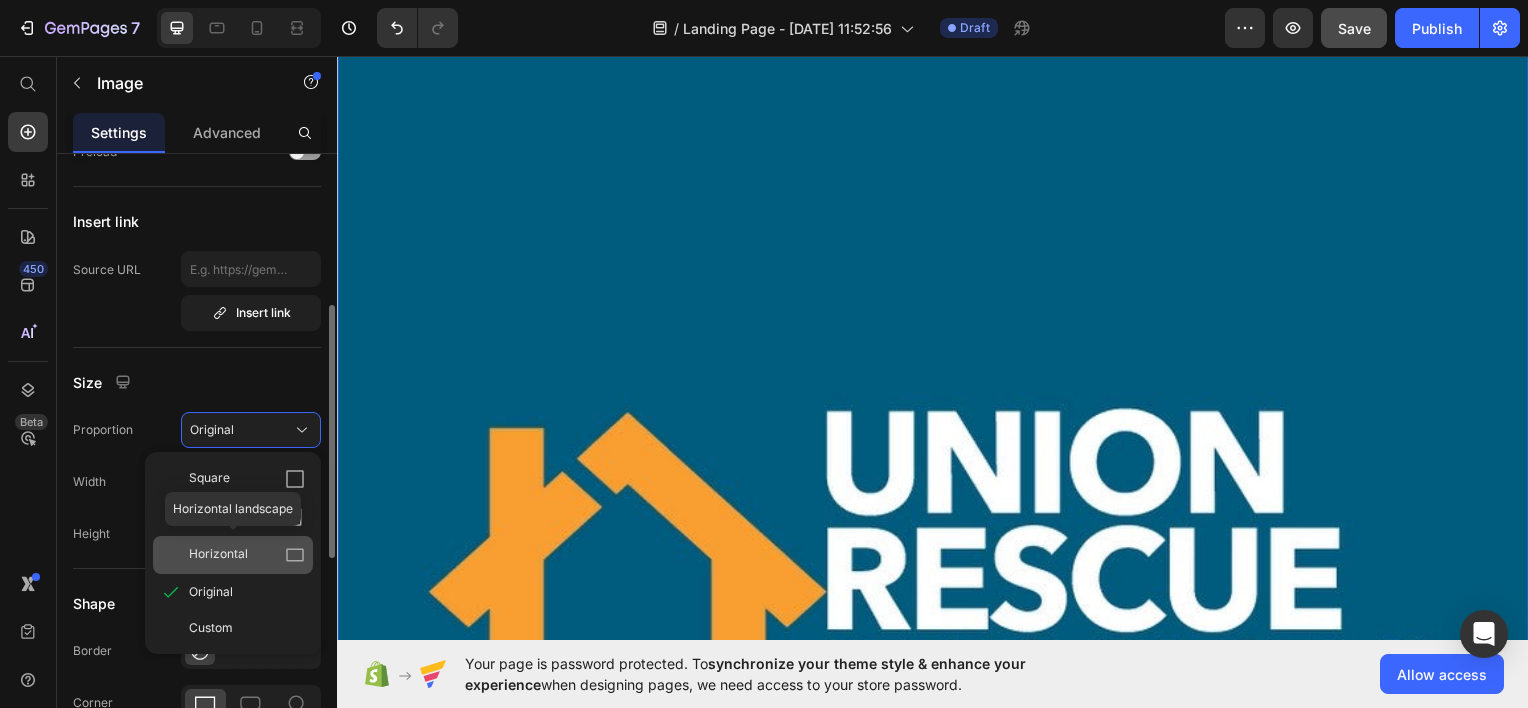click on "Horizontal" at bounding box center [218, 555] 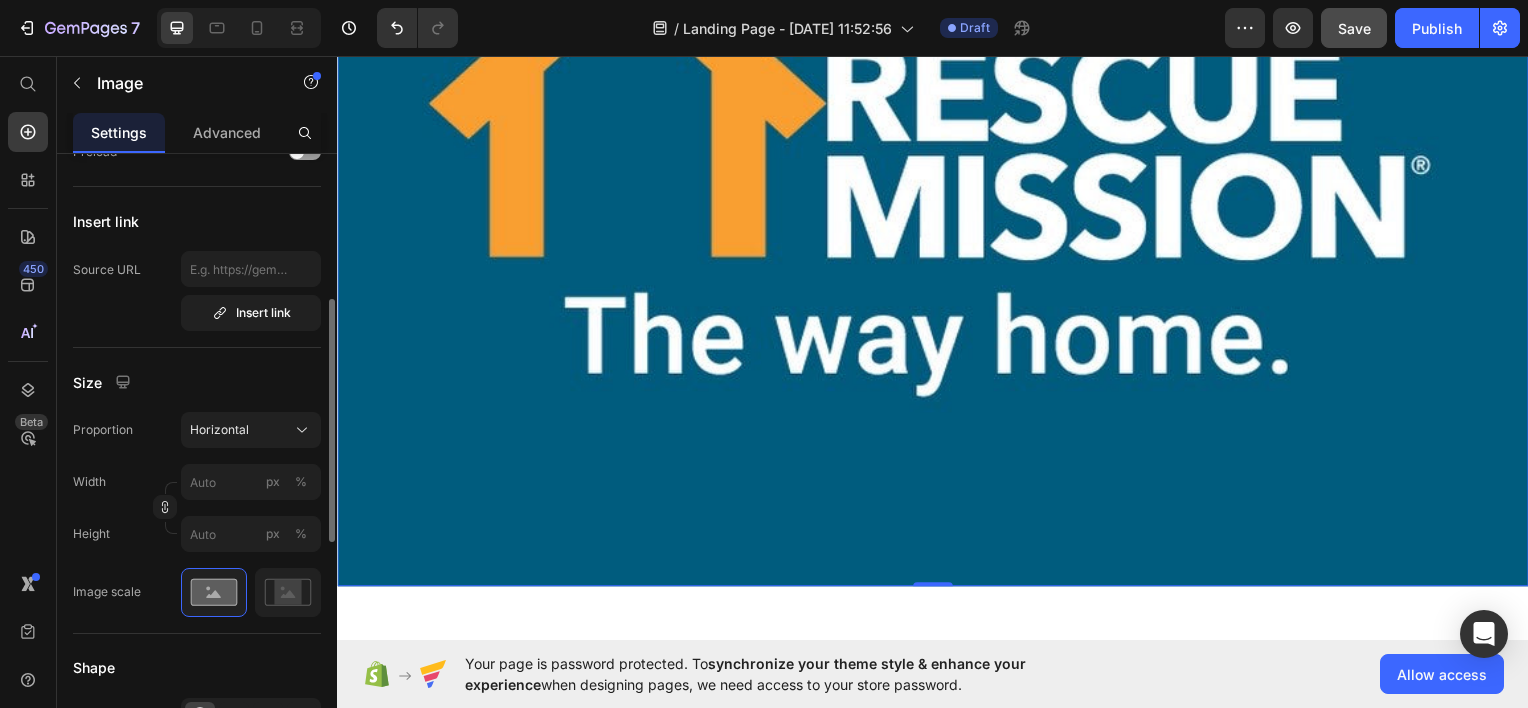 scroll, scrollTop: 3117, scrollLeft: 0, axis: vertical 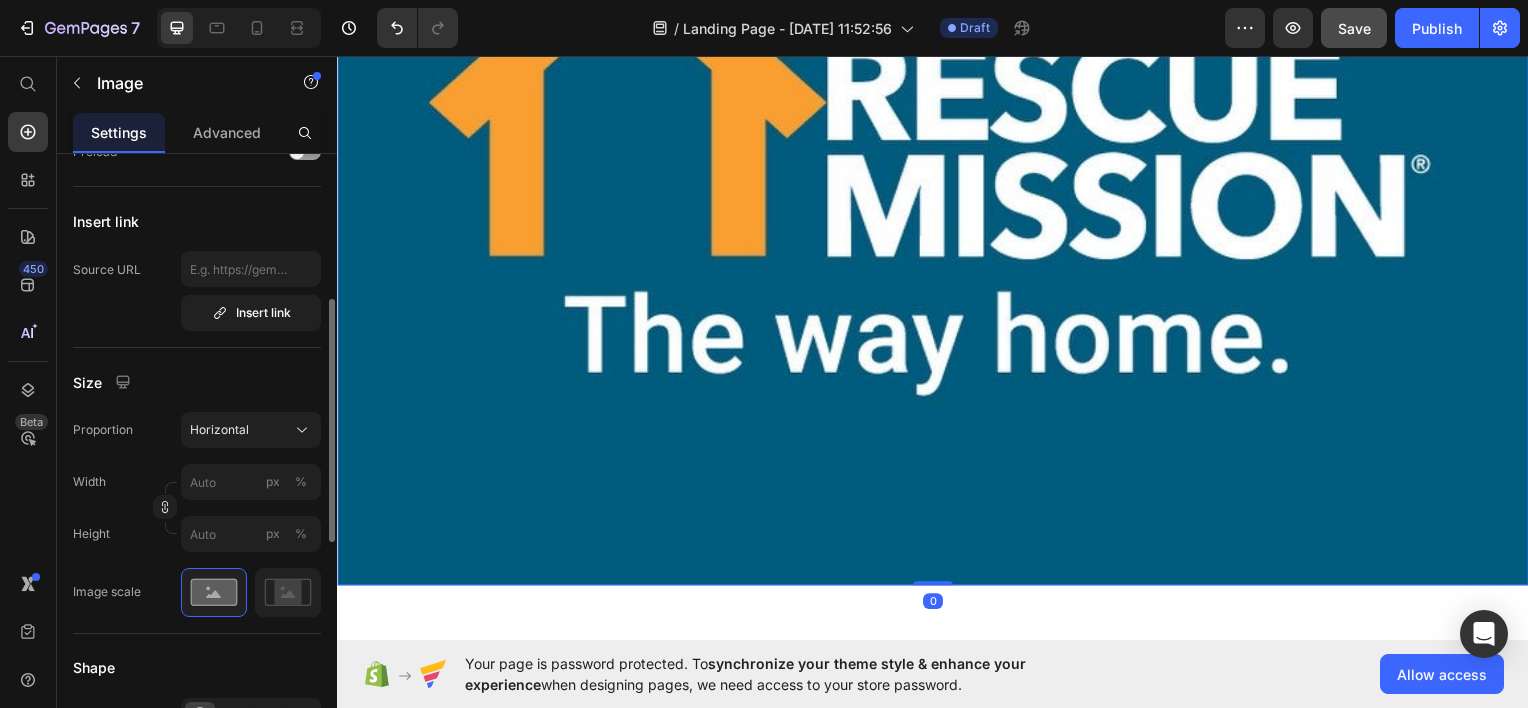 drag, startPoint x: 928, startPoint y: 572, endPoint x: 977, endPoint y: 262, distance: 313.8487 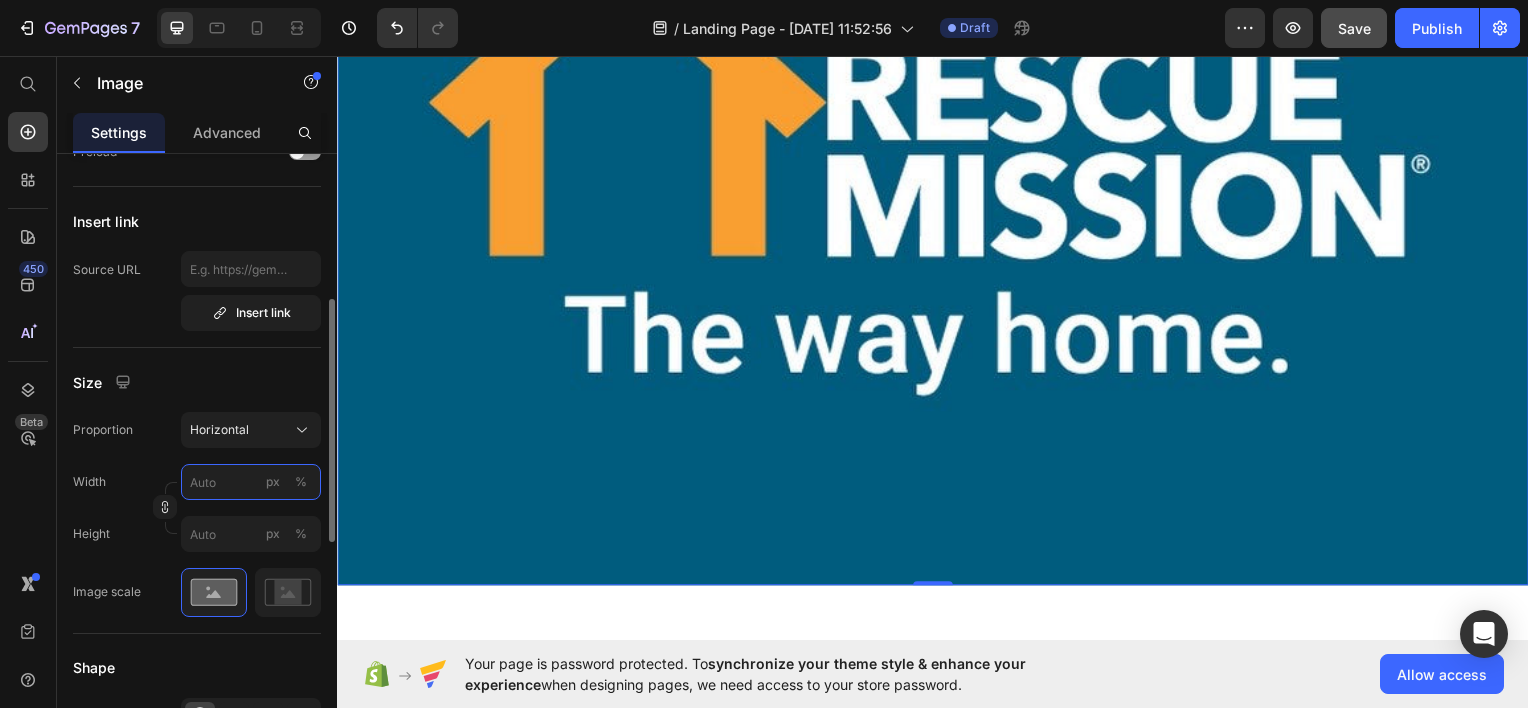 click on "px %" at bounding box center (251, 482) 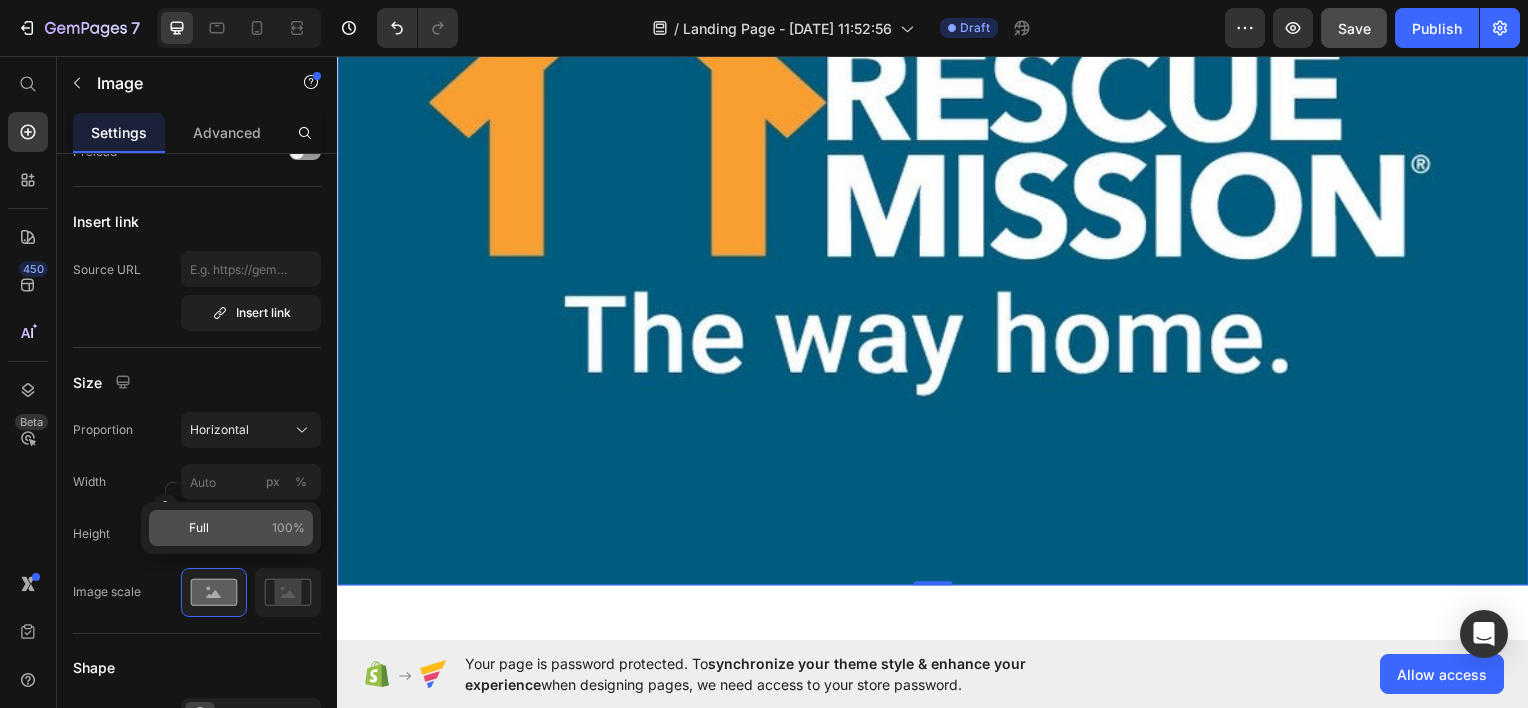 click on "100%" at bounding box center (288, 528) 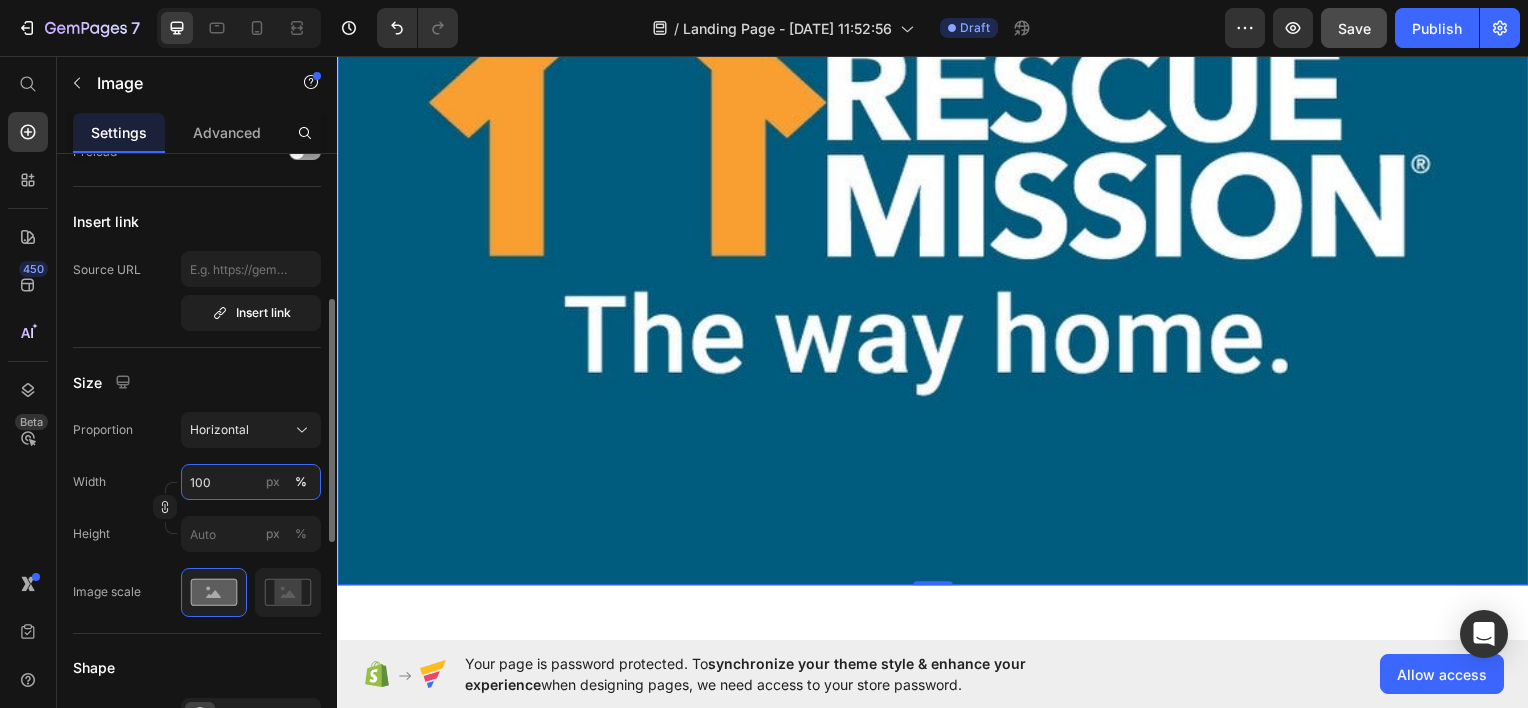 click on "100" at bounding box center (251, 482) 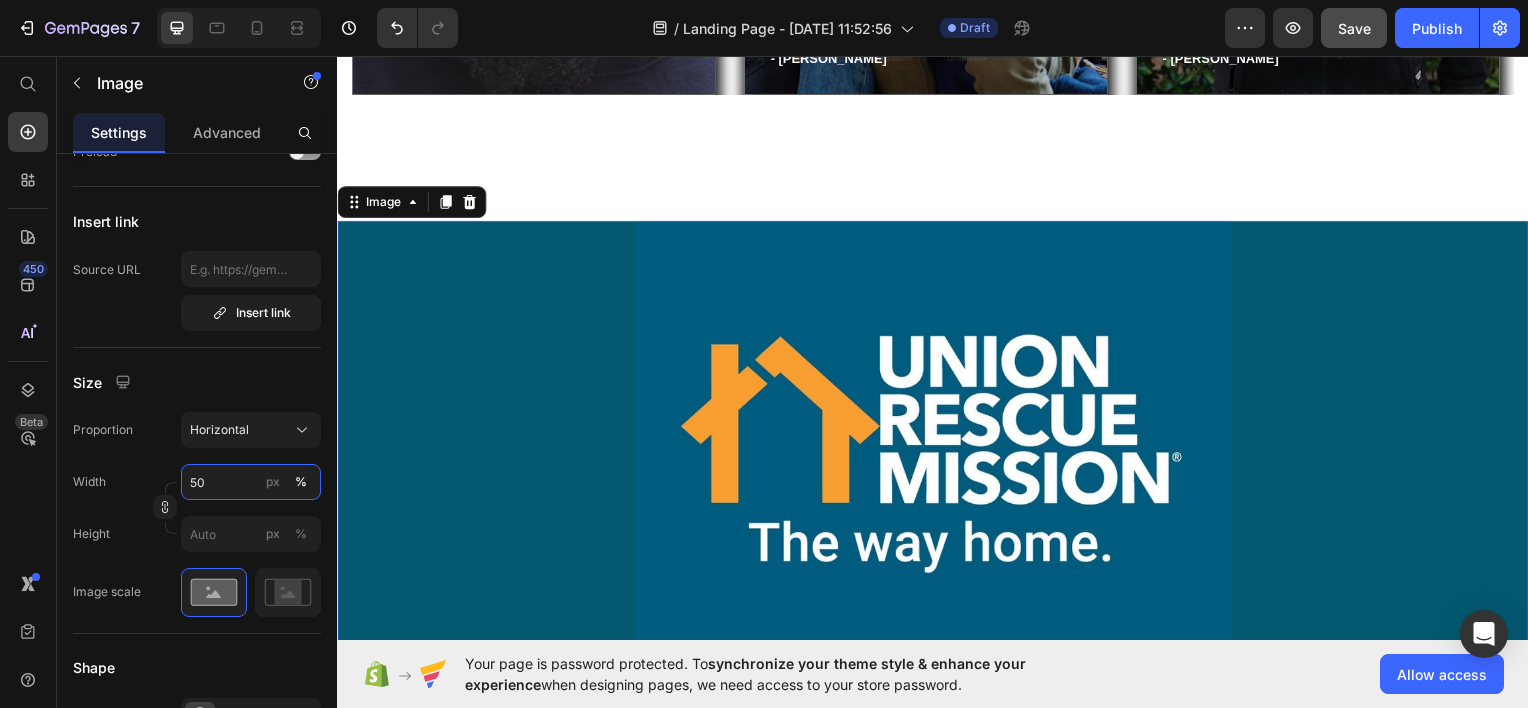scroll, scrollTop: 2580, scrollLeft: 0, axis: vertical 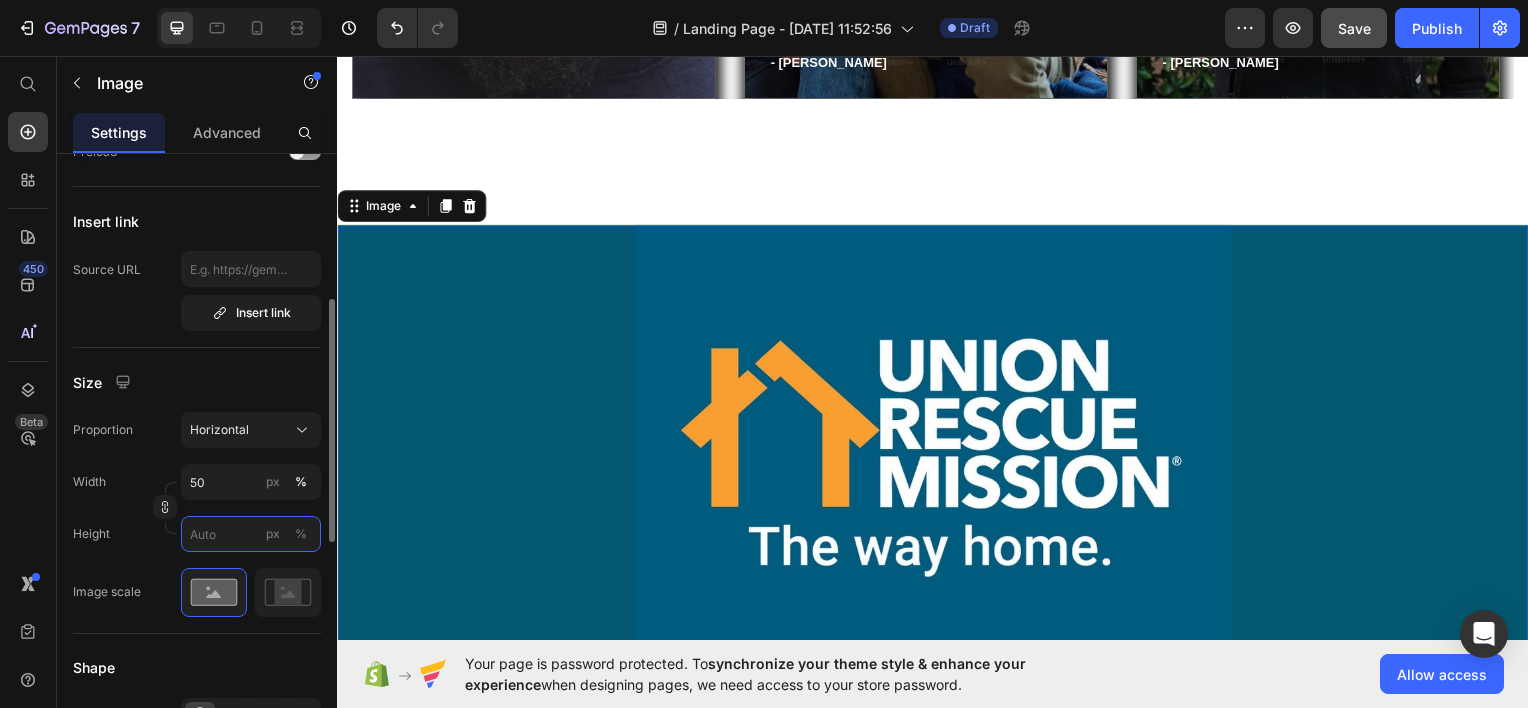click on "px %" at bounding box center [251, 534] 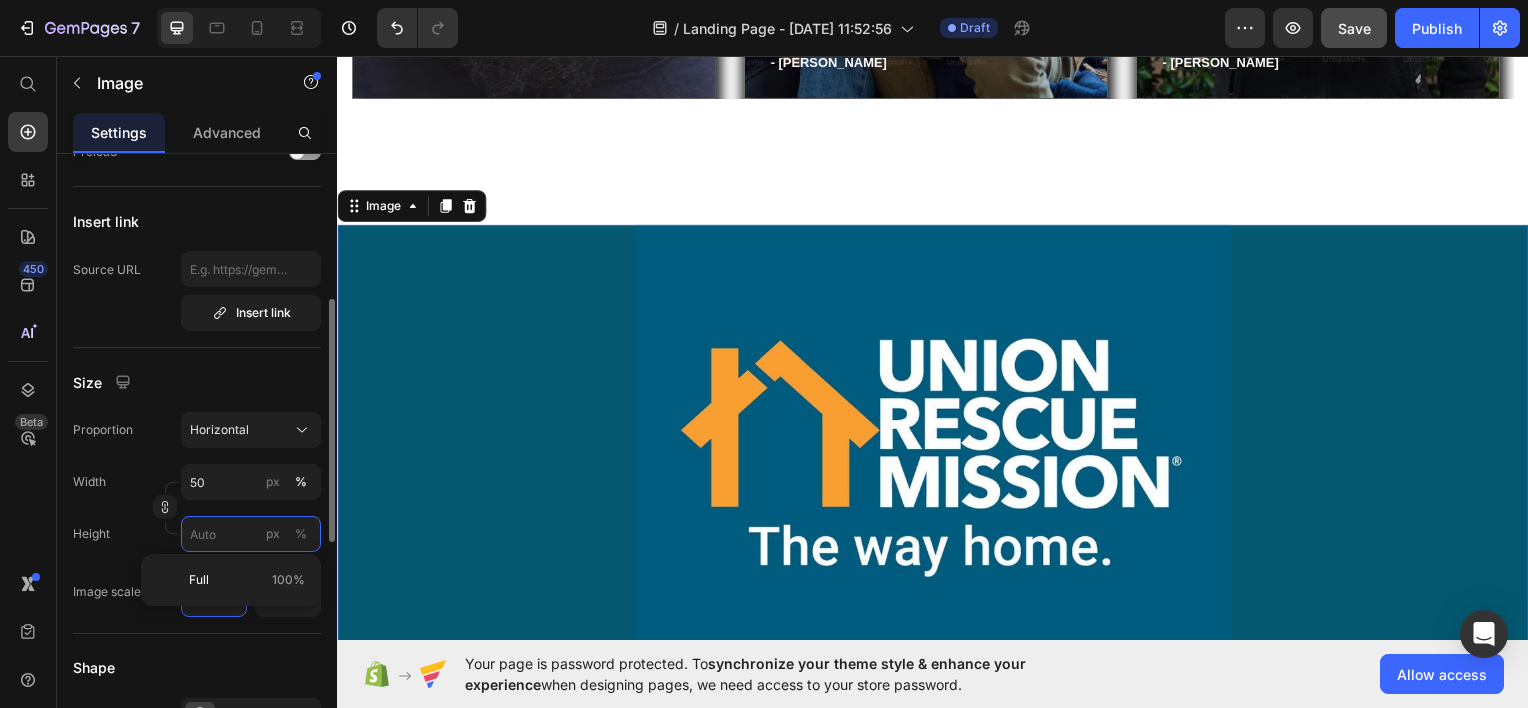 type on "7" 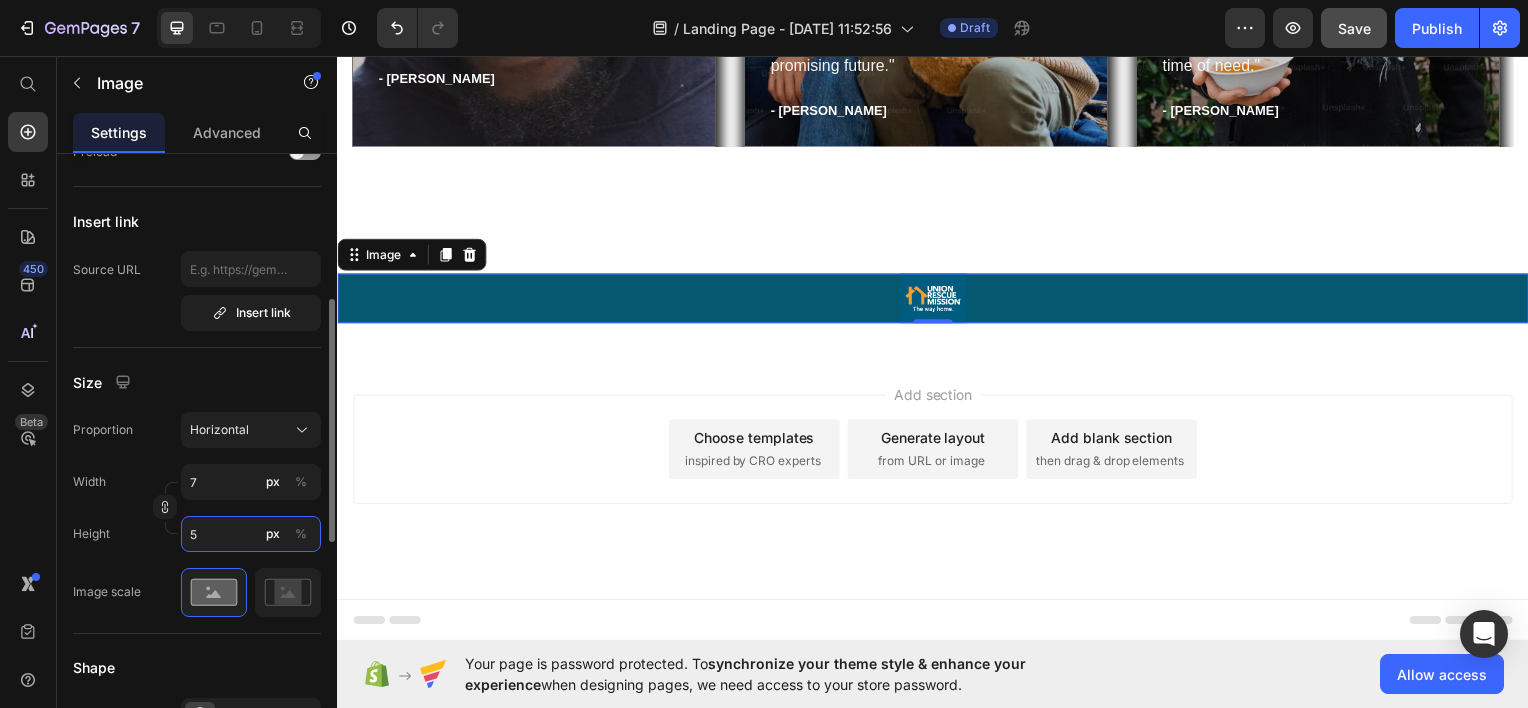 type on "67" 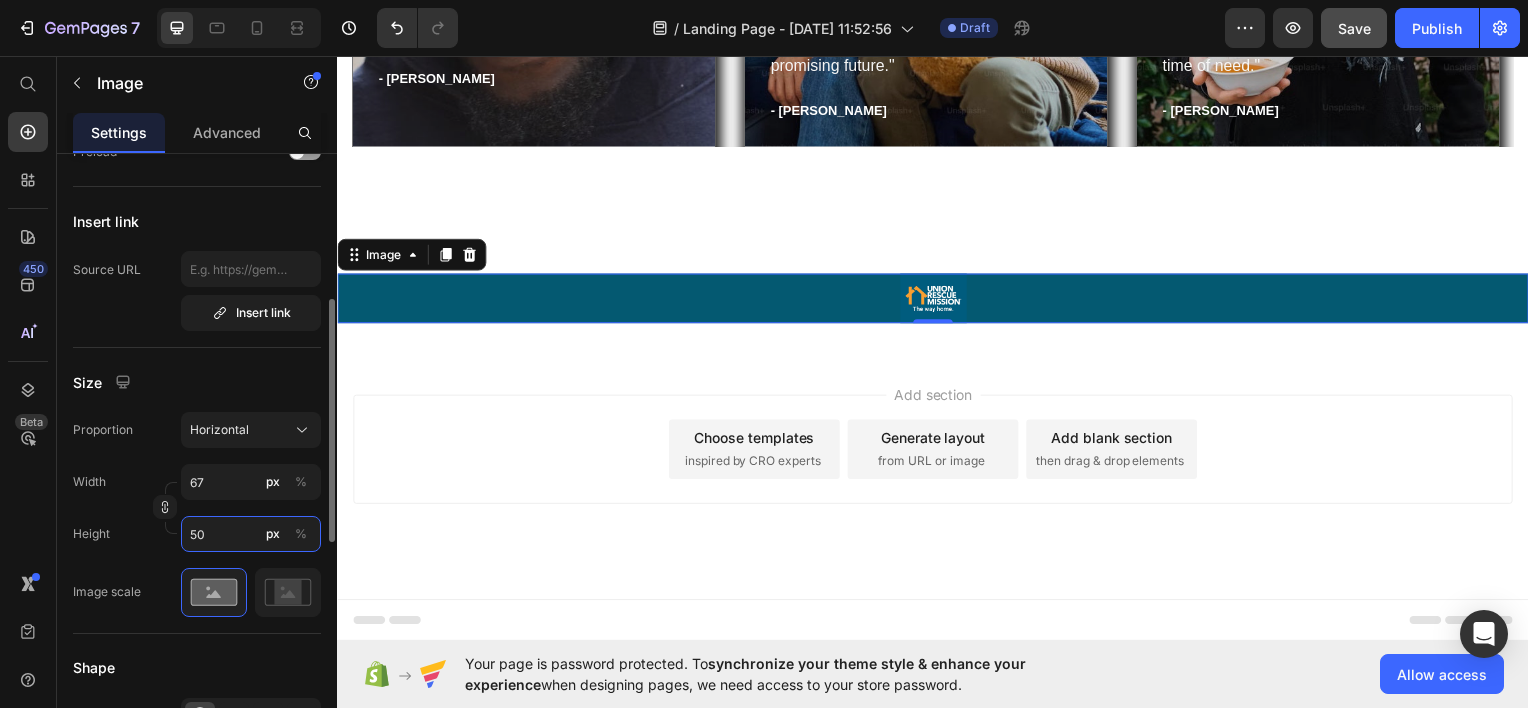 scroll, scrollTop: 2330, scrollLeft: 0, axis: vertical 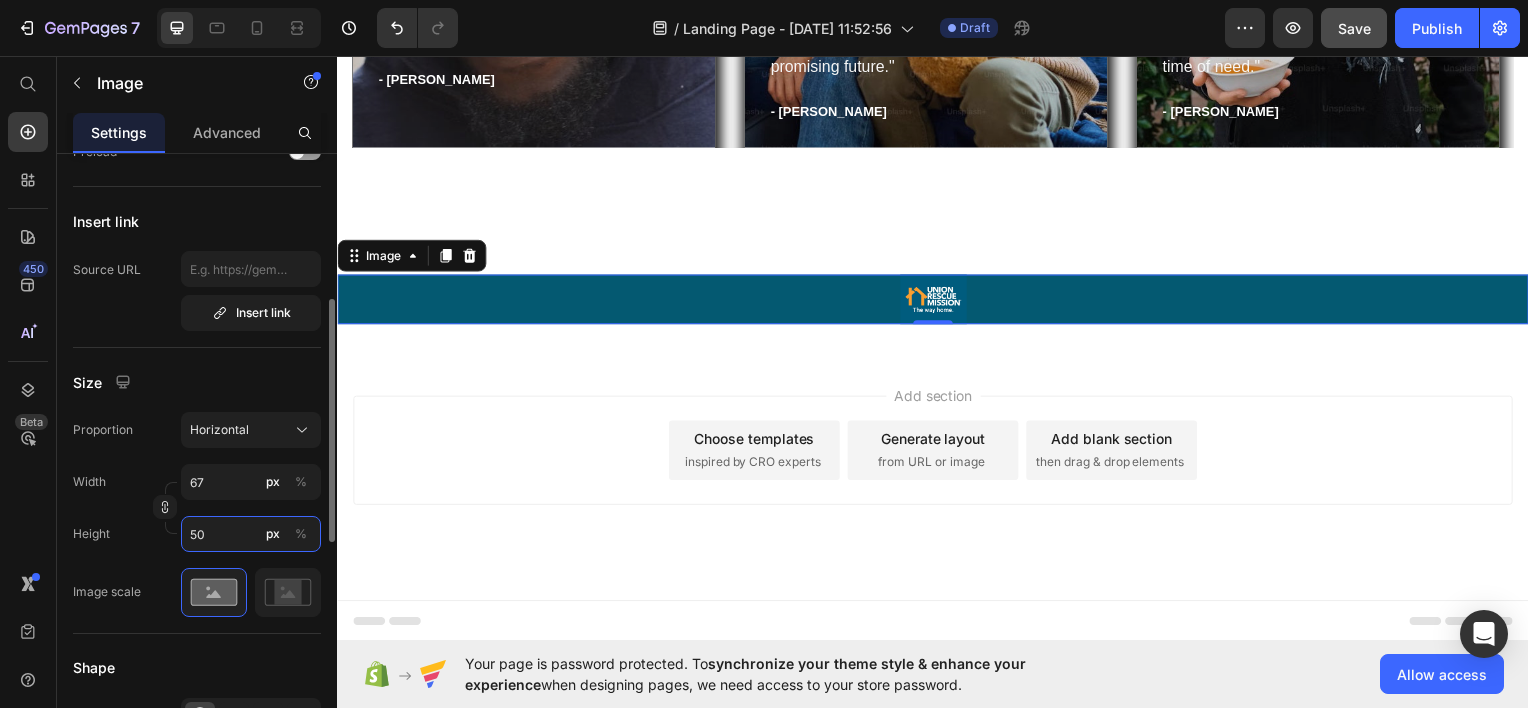 type on "7" 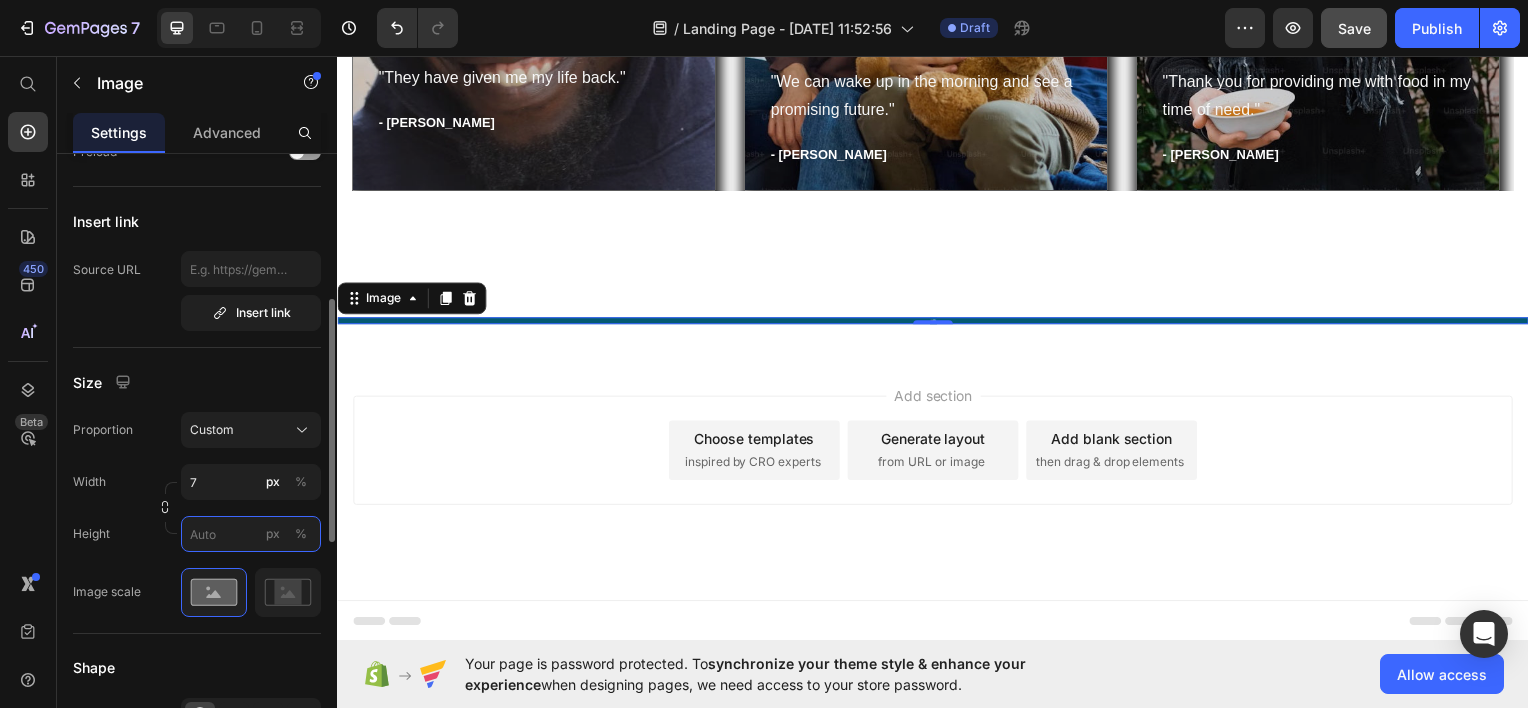 type on "5" 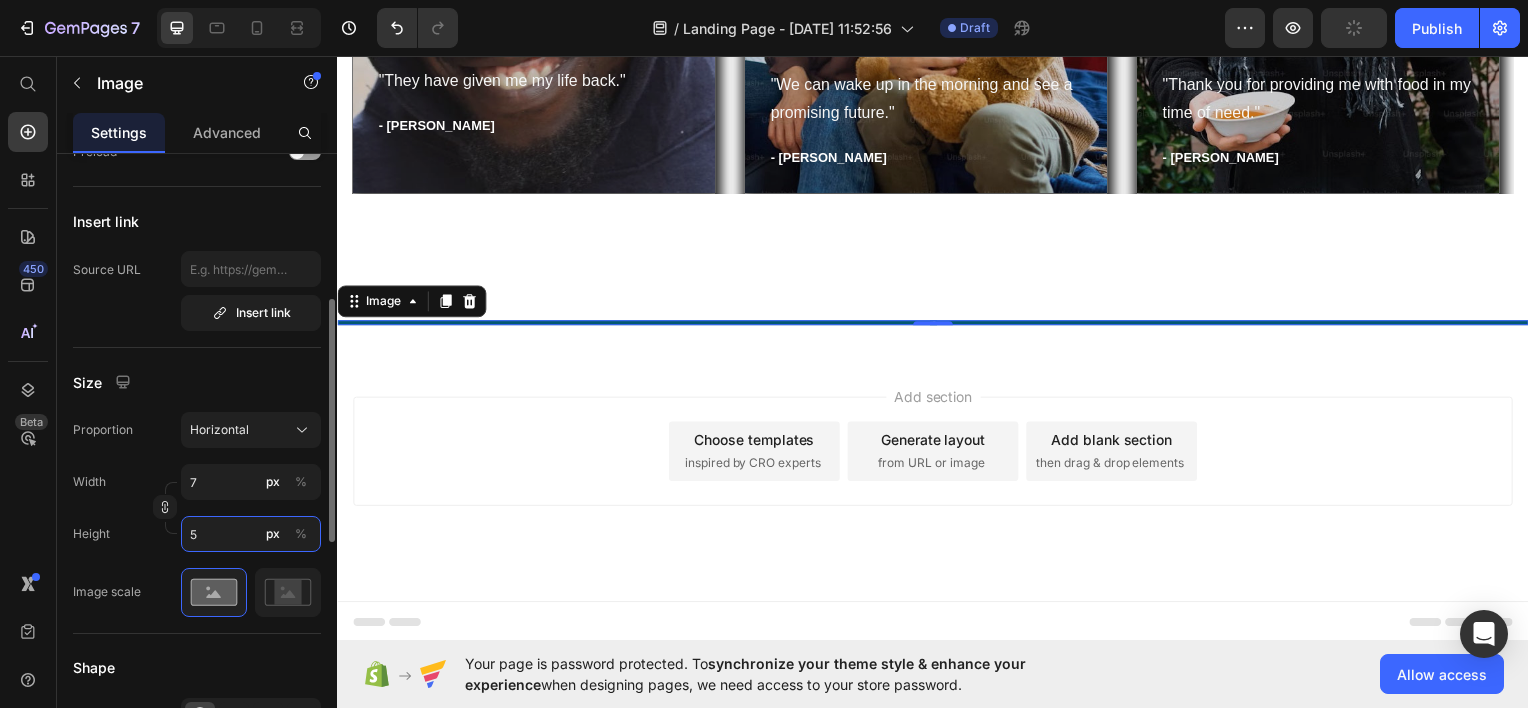 type on "77" 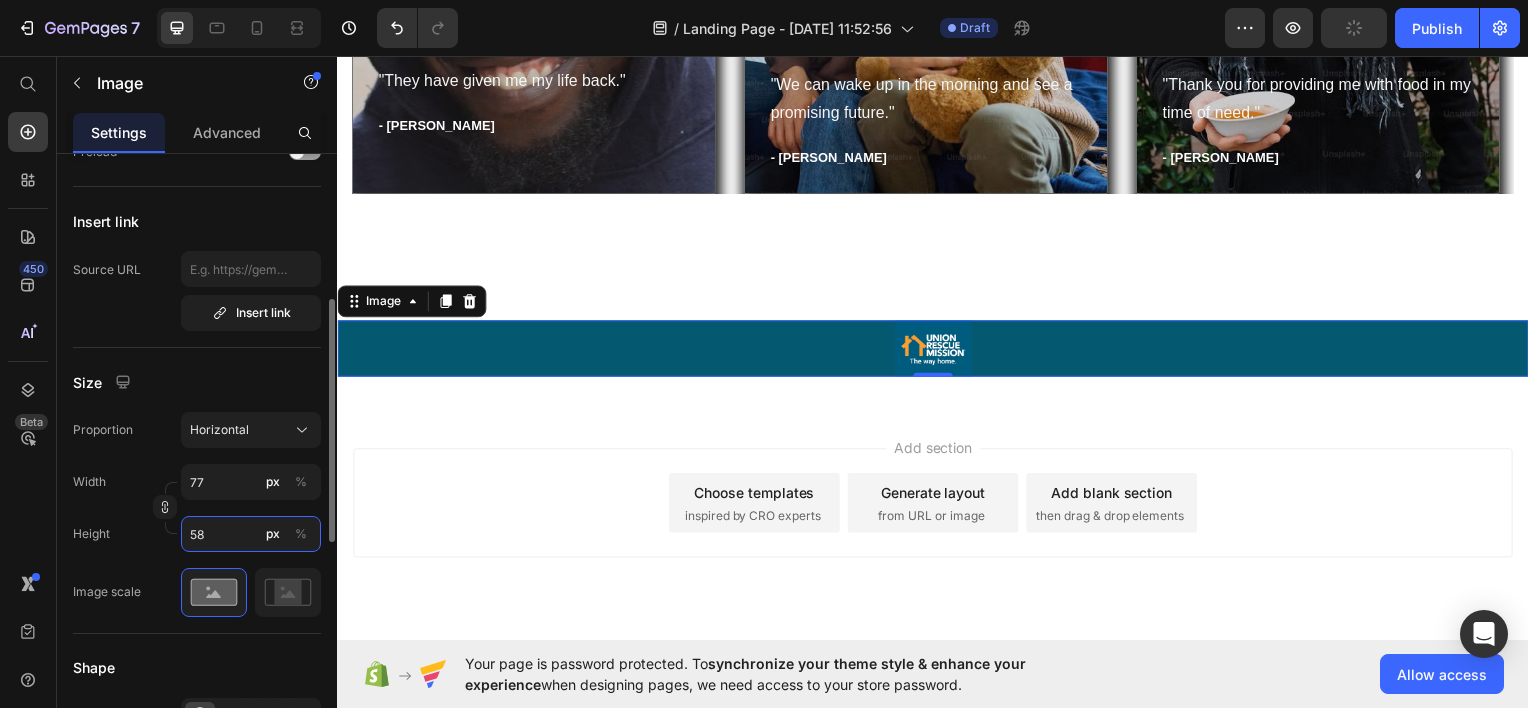 scroll, scrollTop: 2580, scrollLeft: 0, axis: vertical 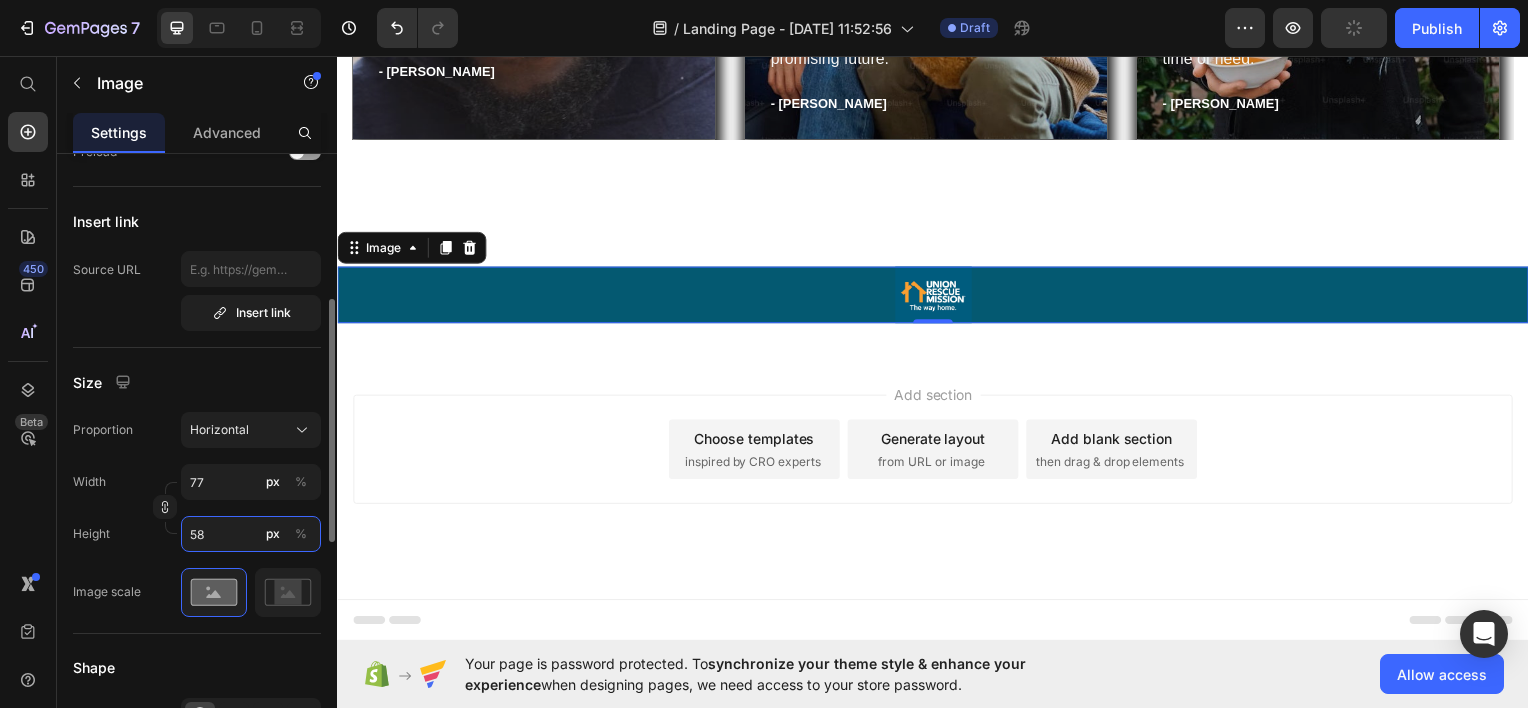 type on "773" 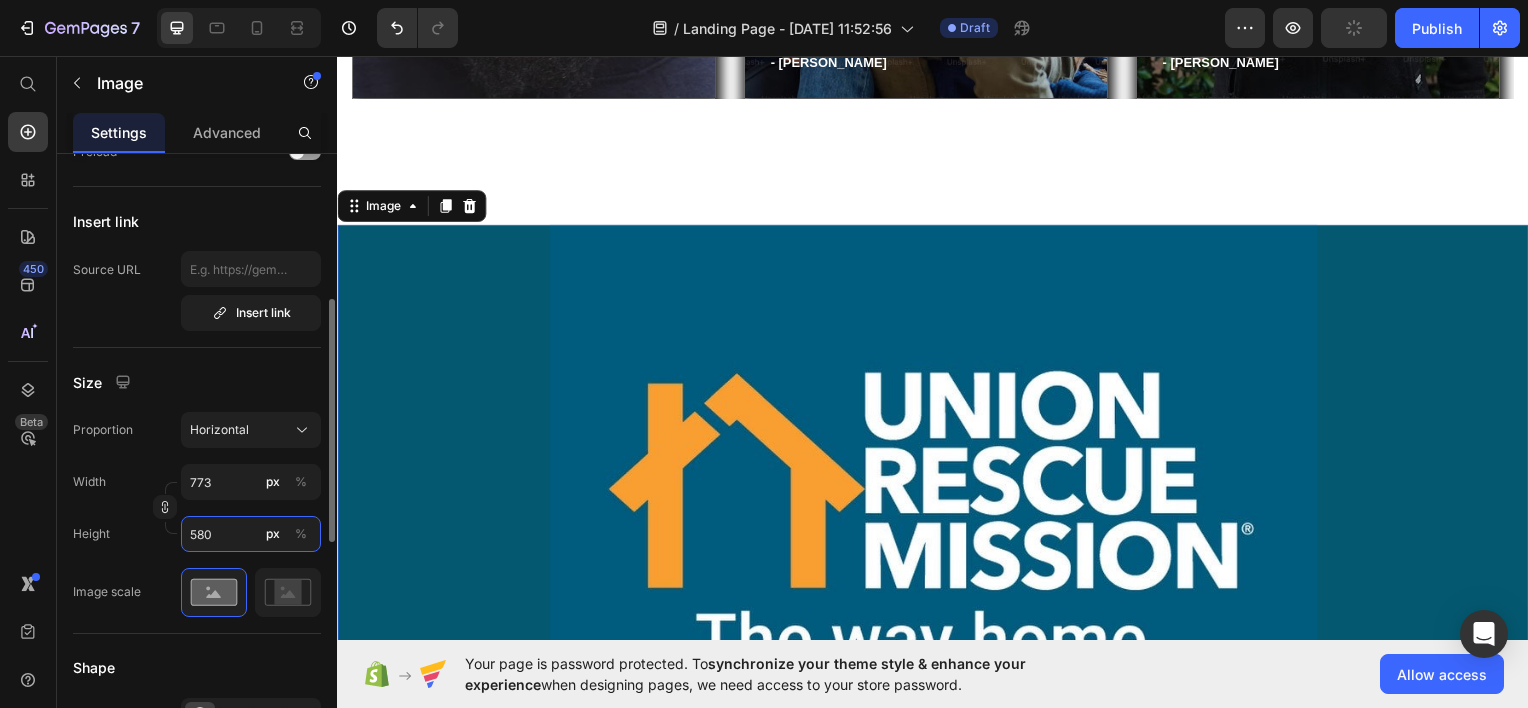 type on "7" 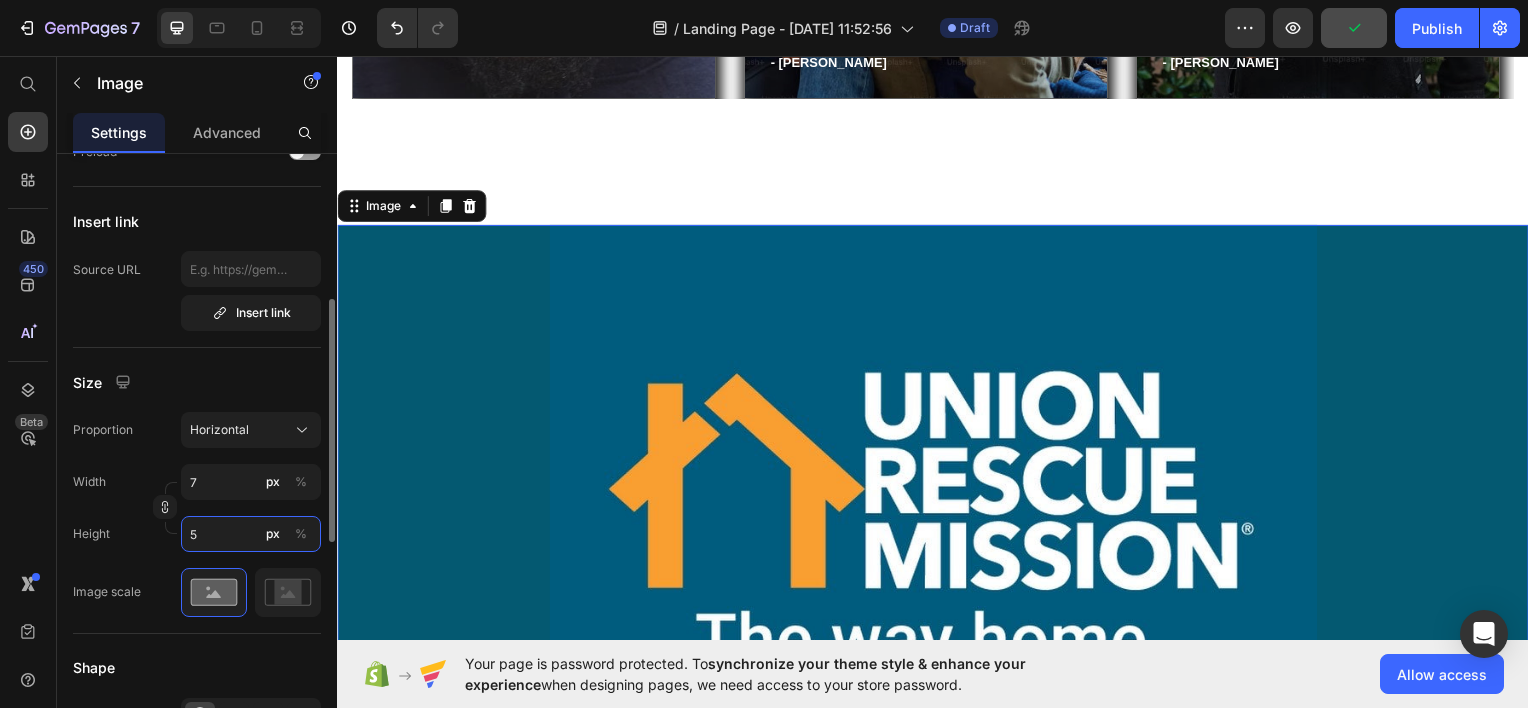 type on "773" 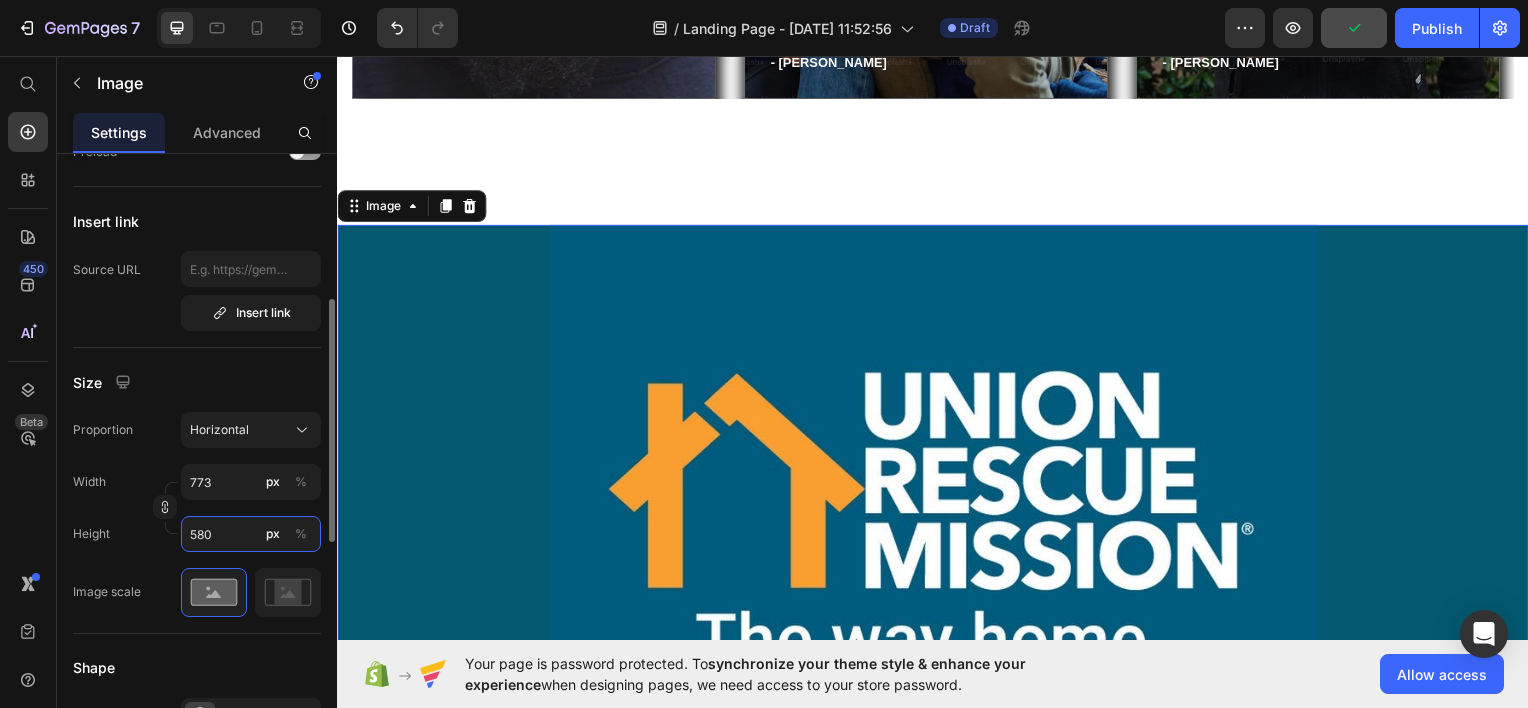 type on "77" 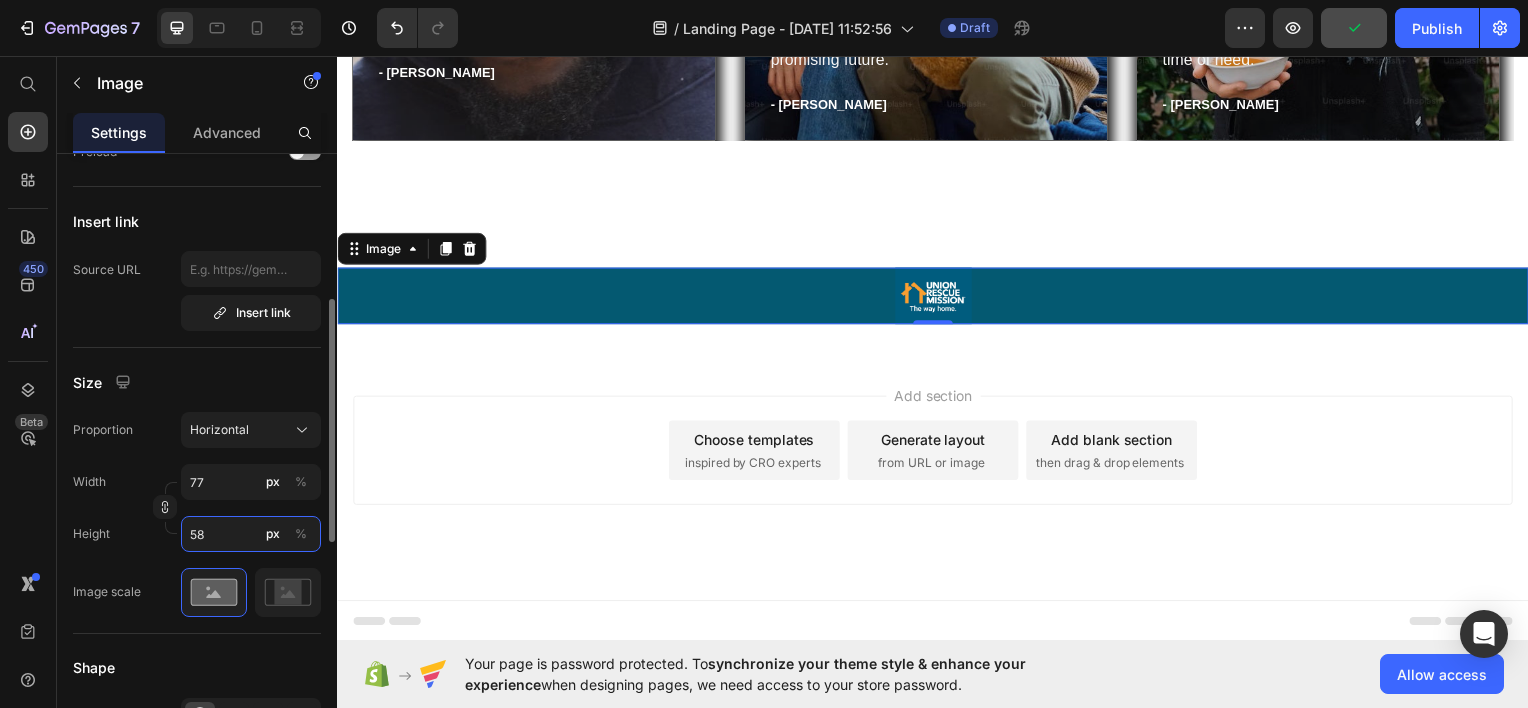 type on "7" 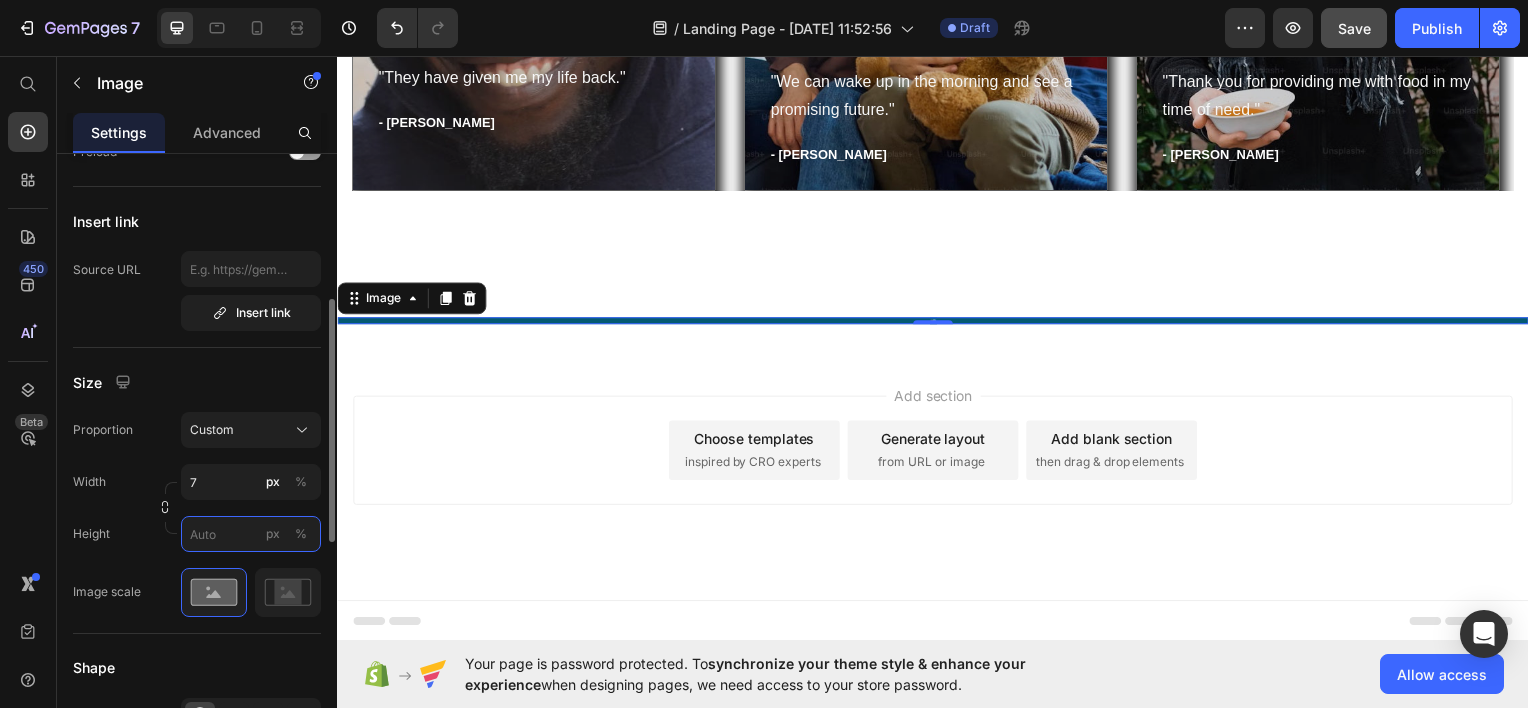 type on "5" 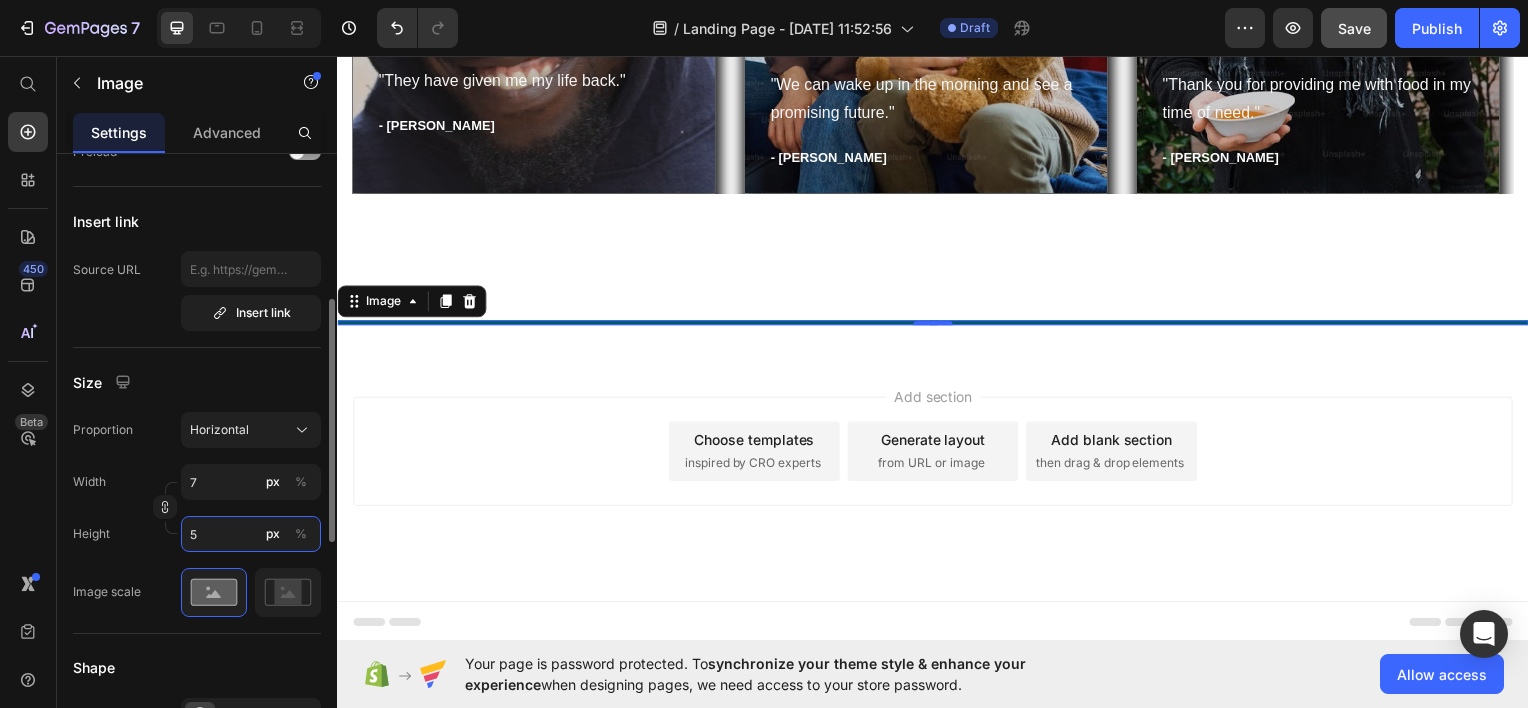 type on "77" 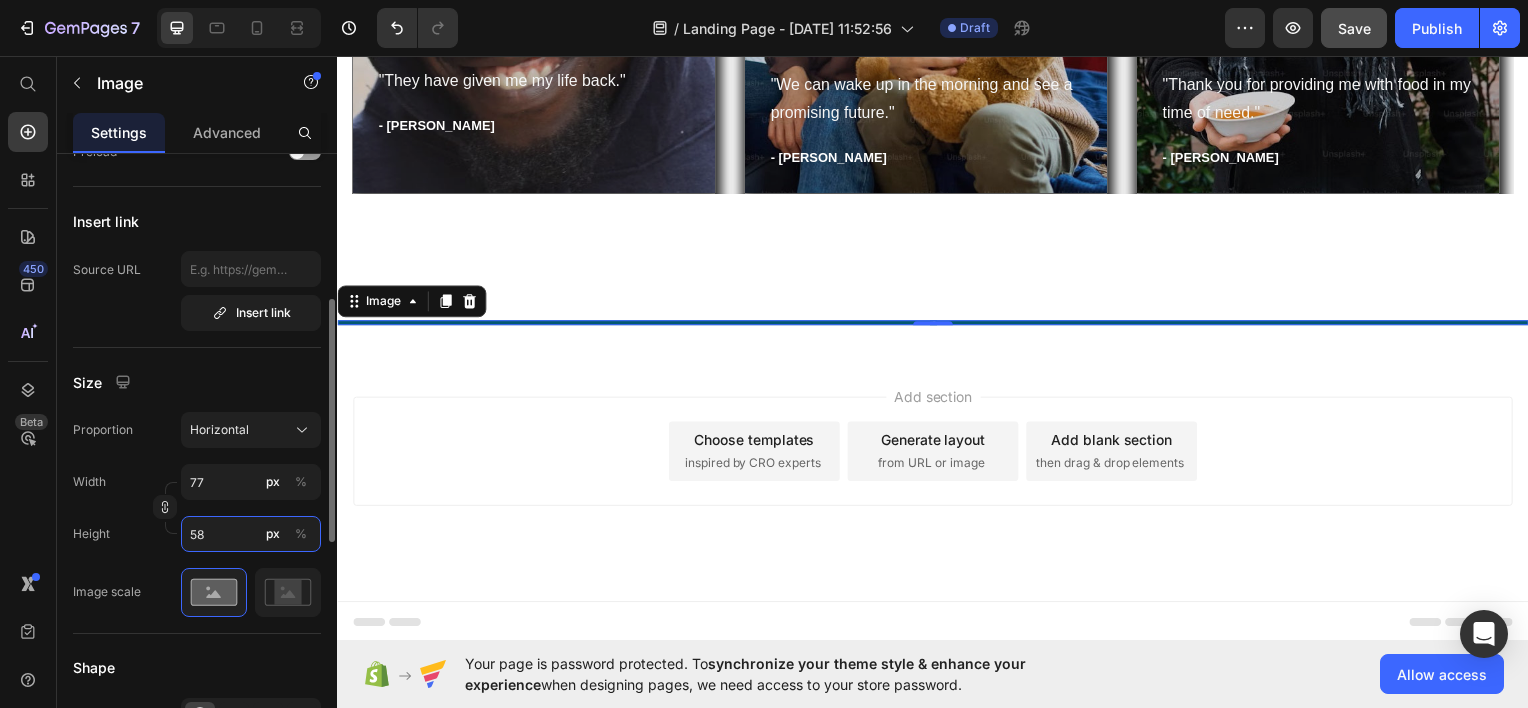scroll, scrollTop: 2537, scrollLeft: 0, axis: vertical 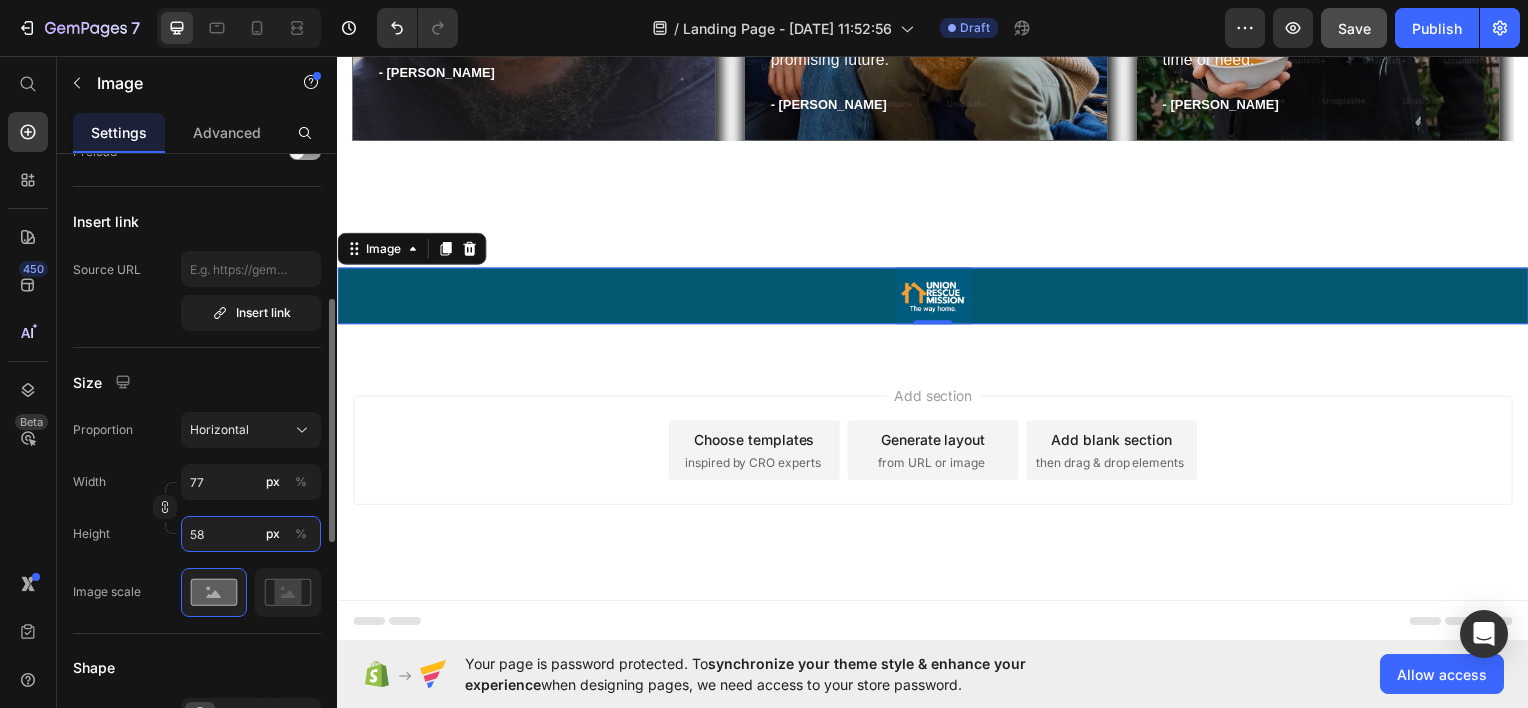 type on "7" 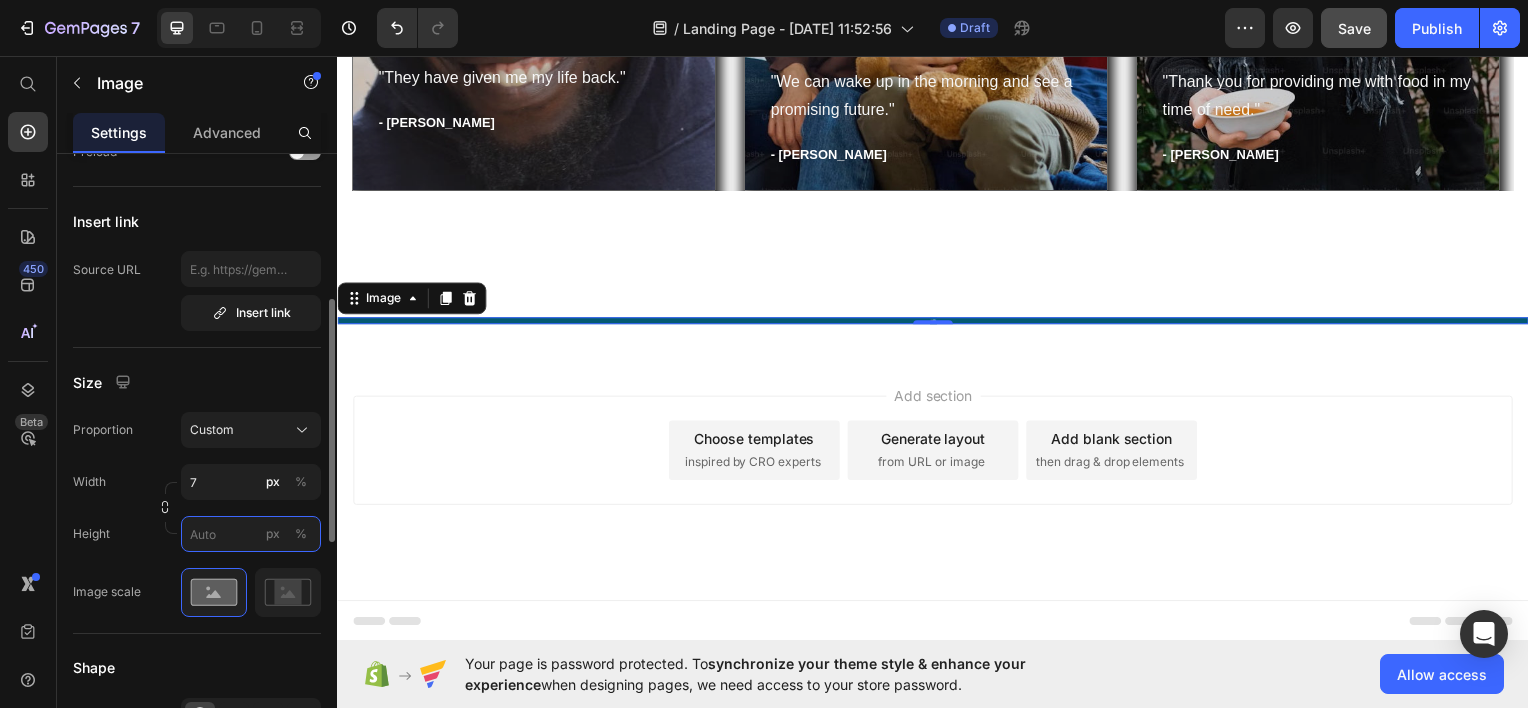 type on "5" 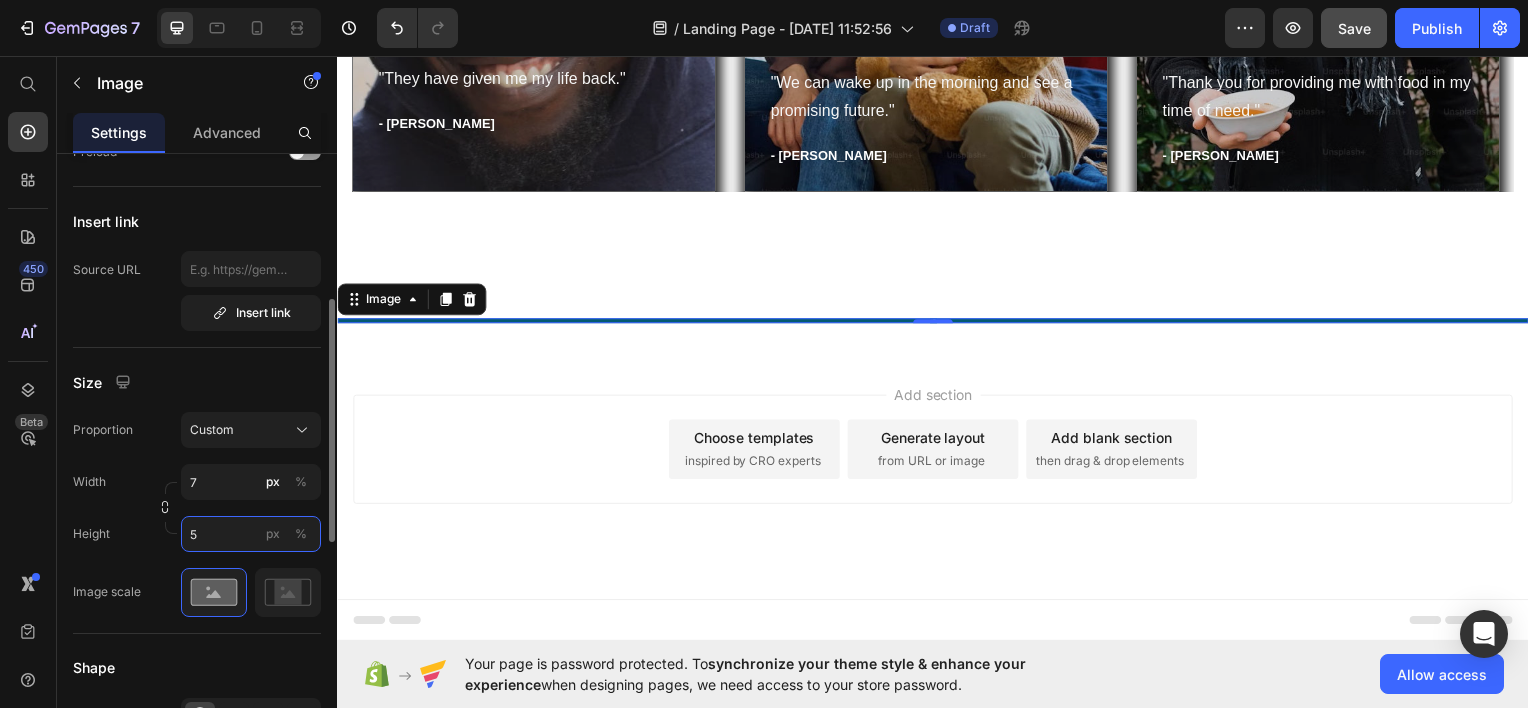 scroll, scrollTop: 2484, scrollLeft: 0, axis: vertical 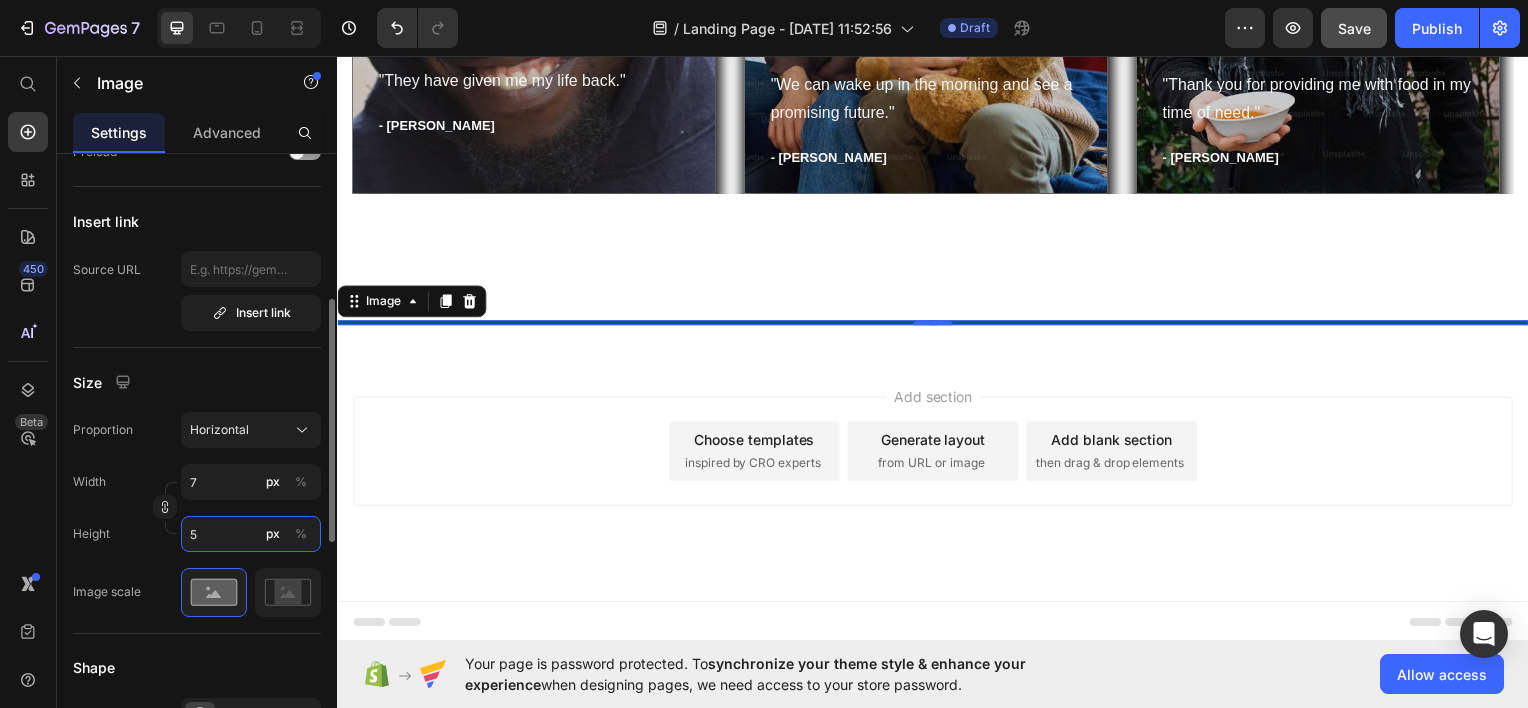 click on "5" at bounding box center [251, 534] 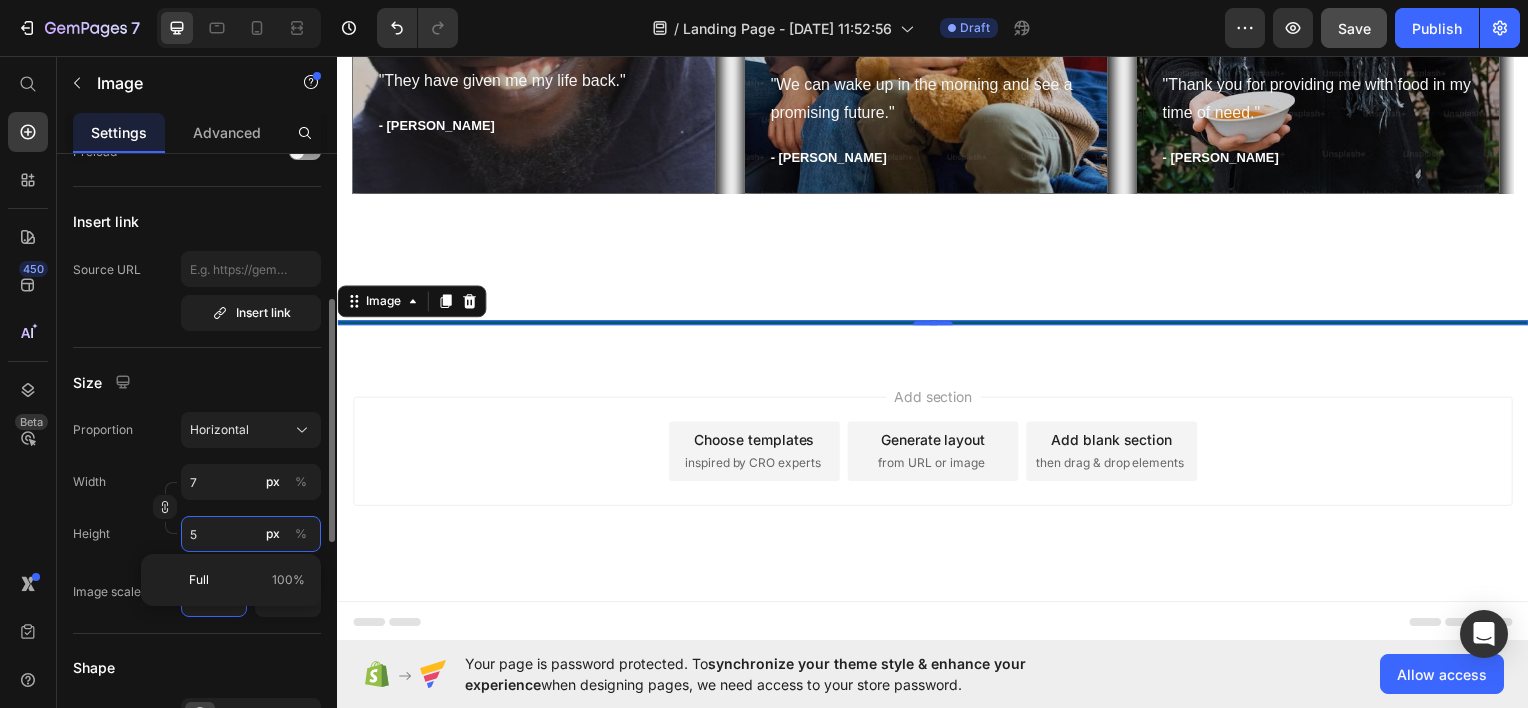 type on "11" 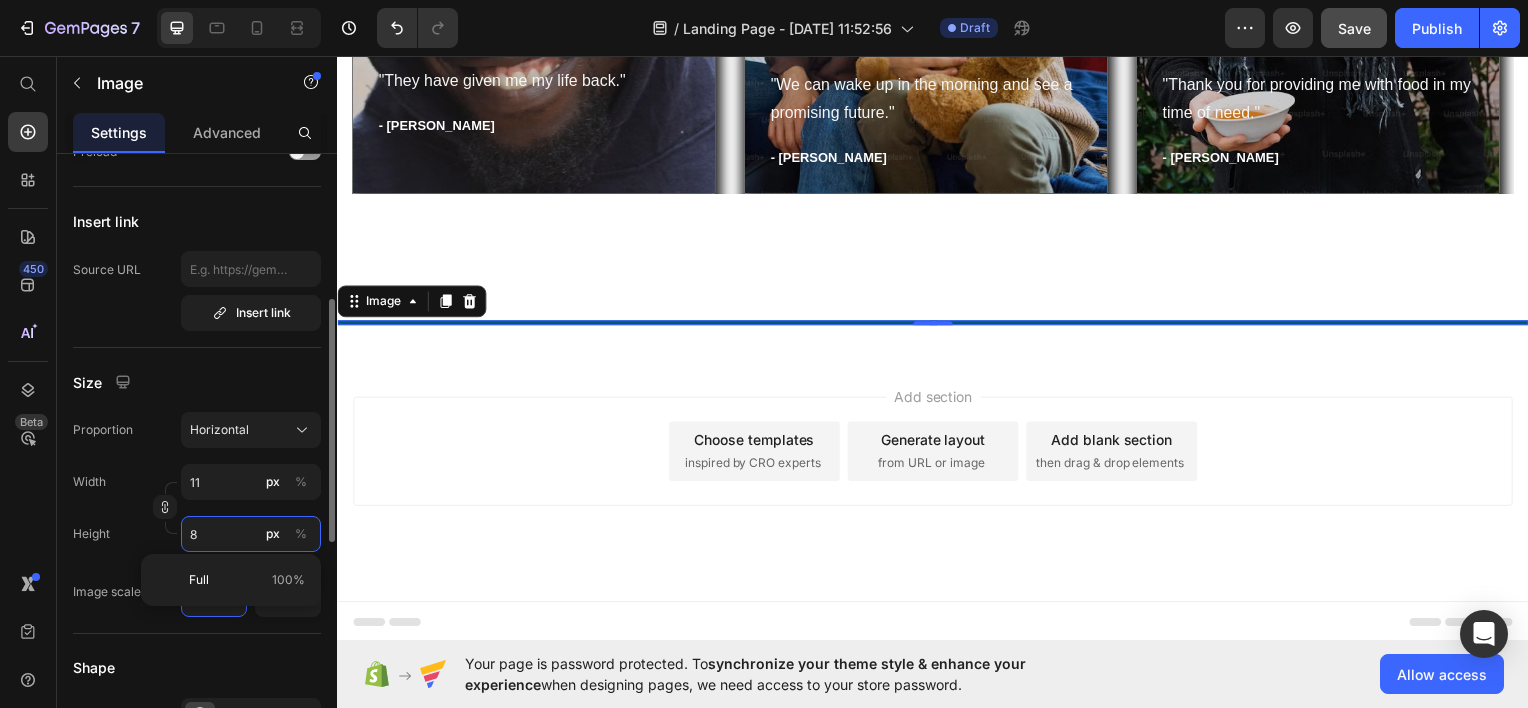 type on "107" 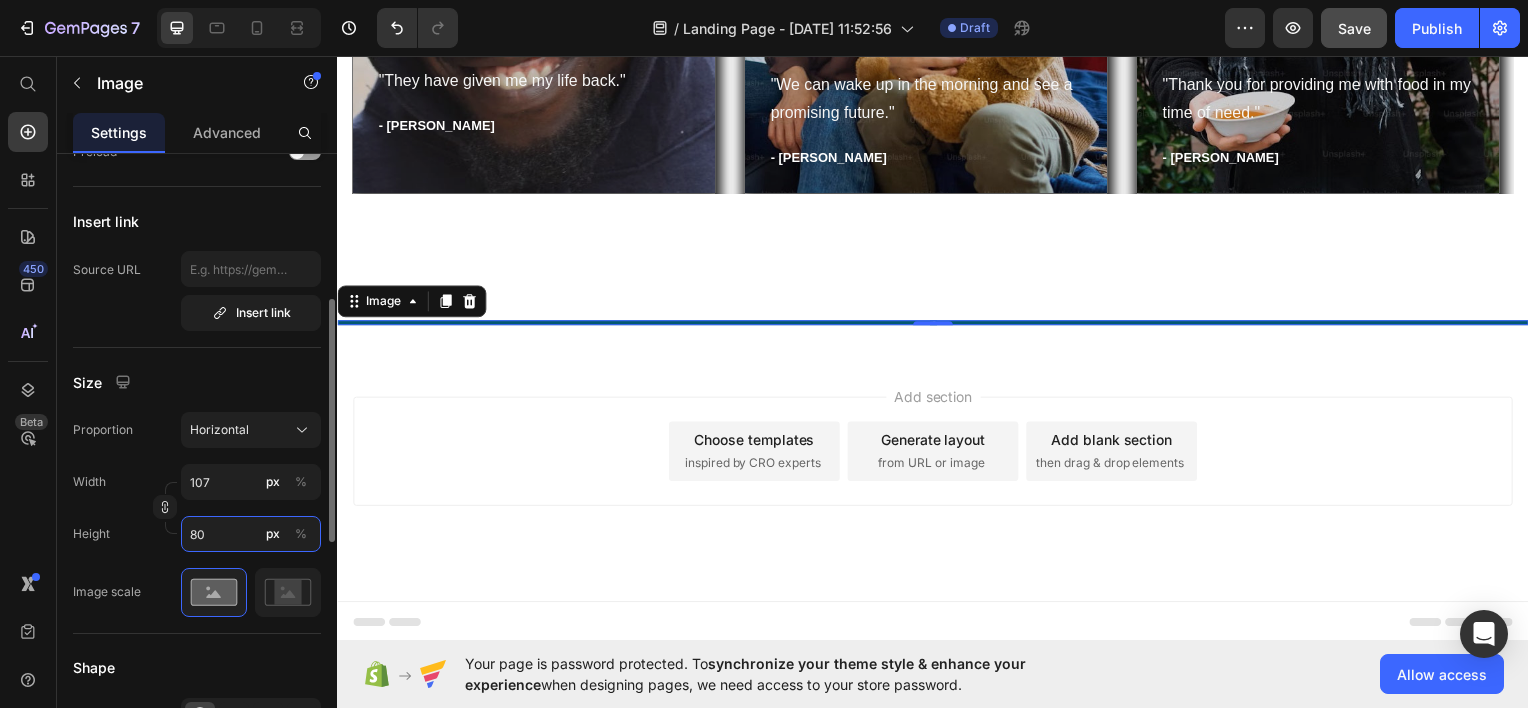 scroll, scrollTop: 2560, scrollLeft: 0, axis: vertical 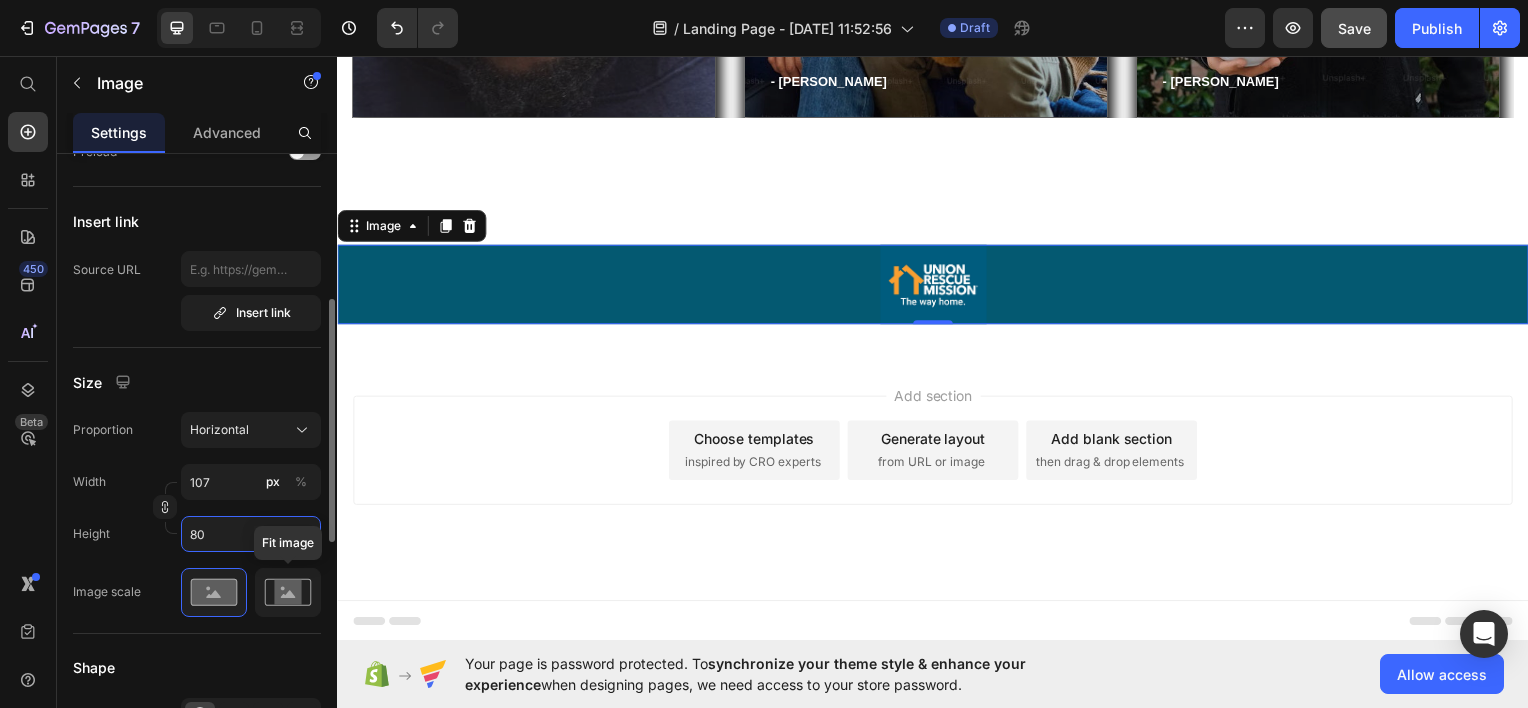 type on "80" 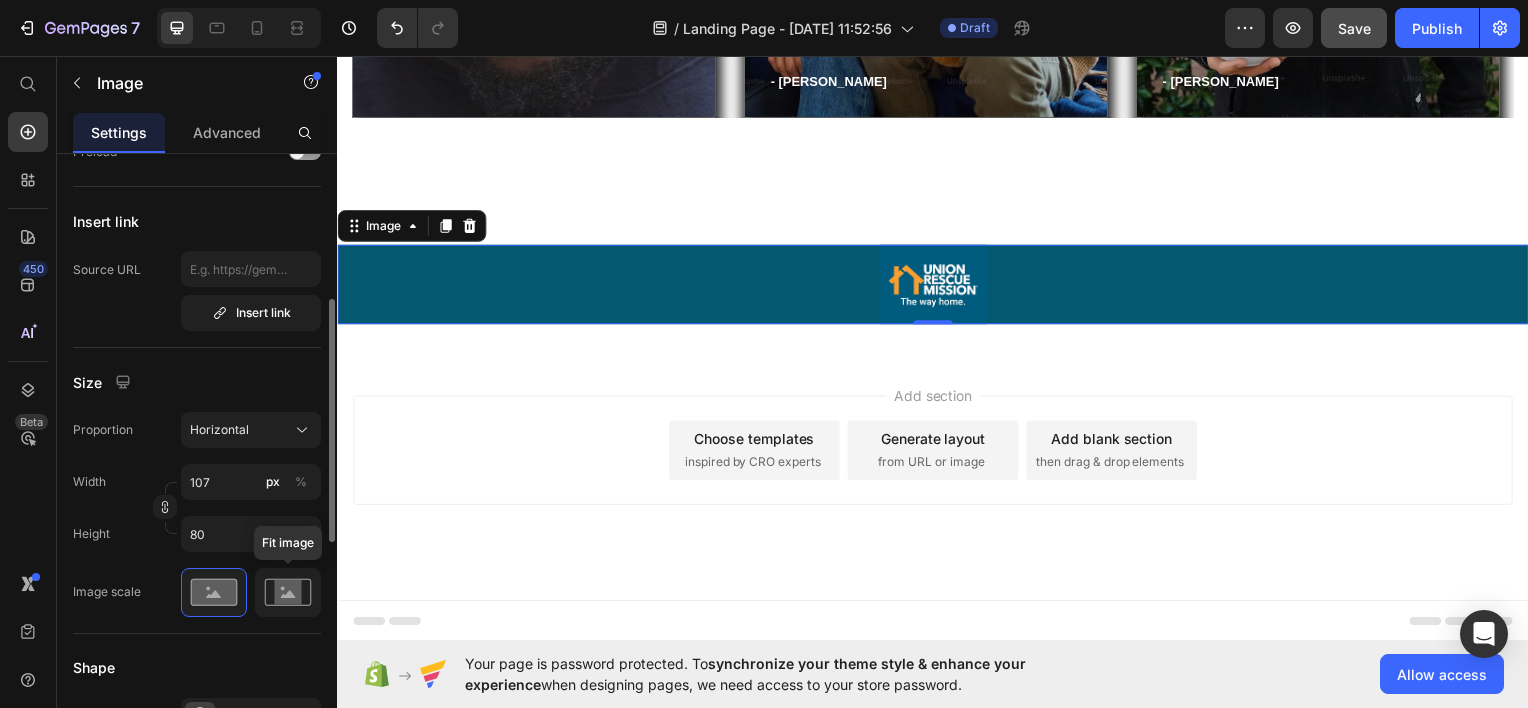 click 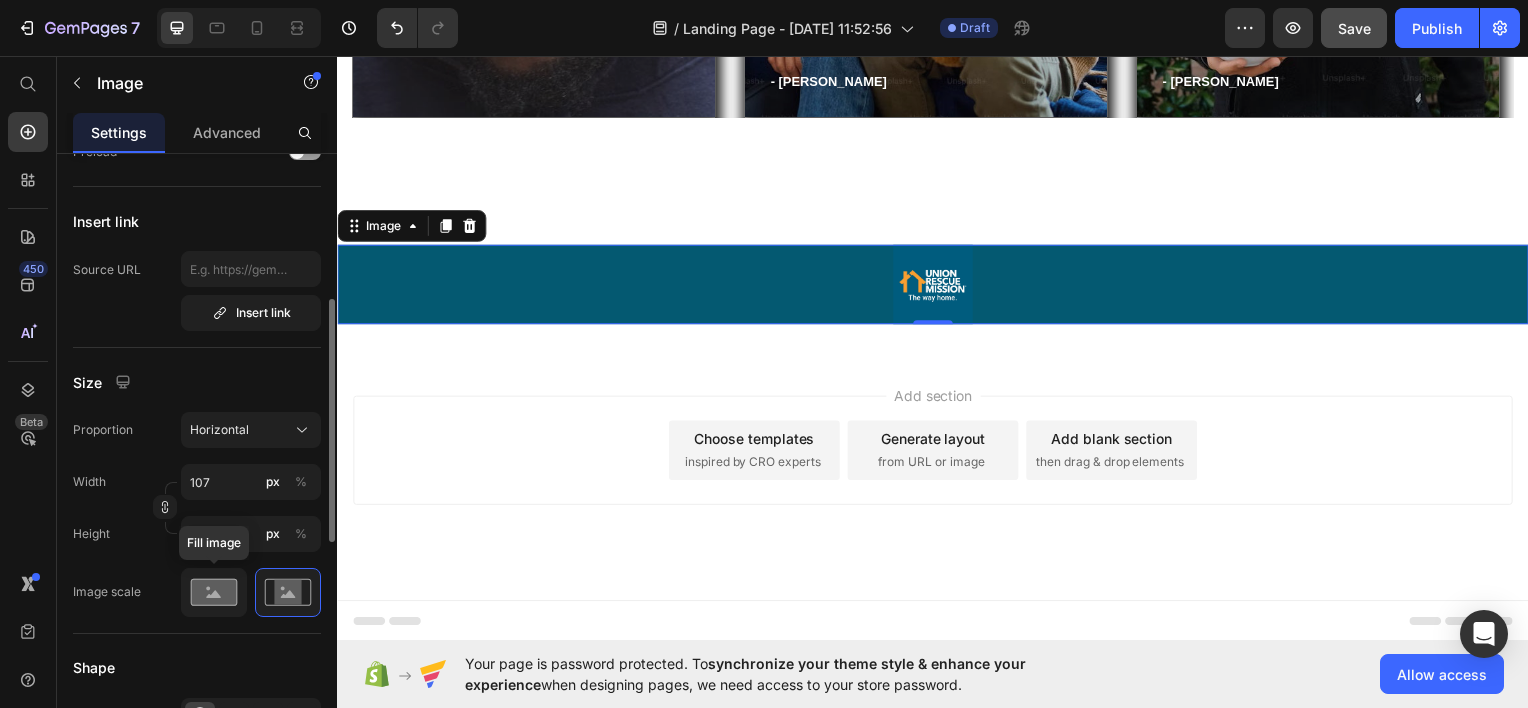 click 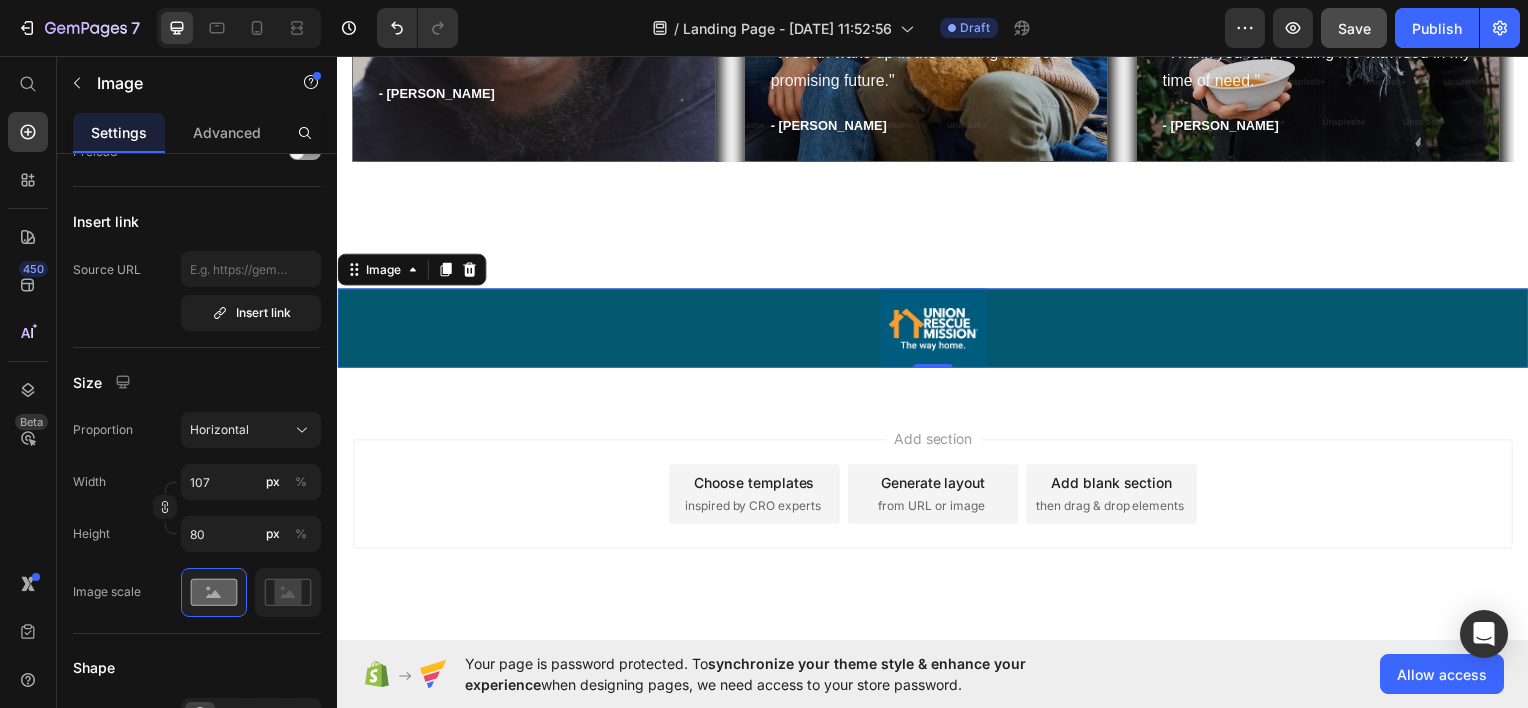 scroll, scrollTop: 2517, scrollLeft: 0, axis: vertical 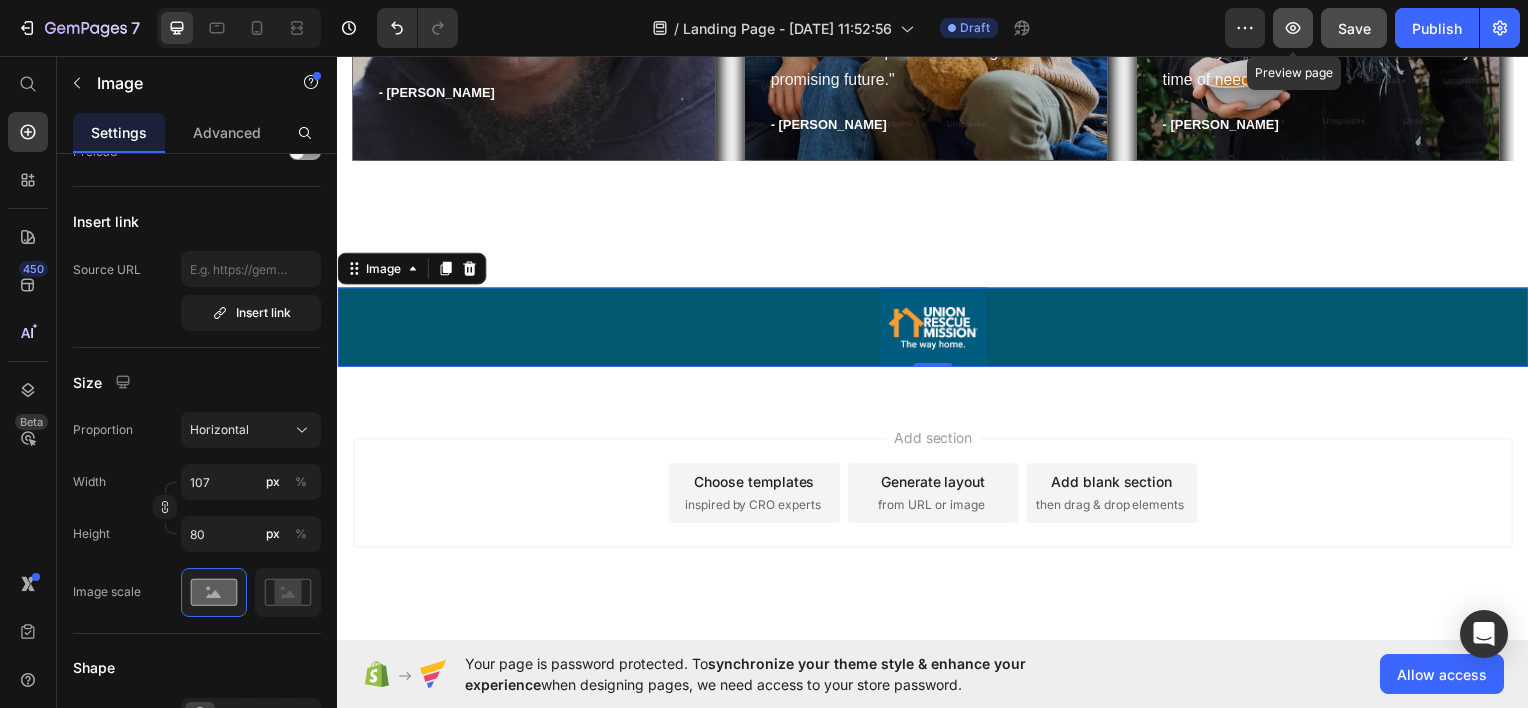 click 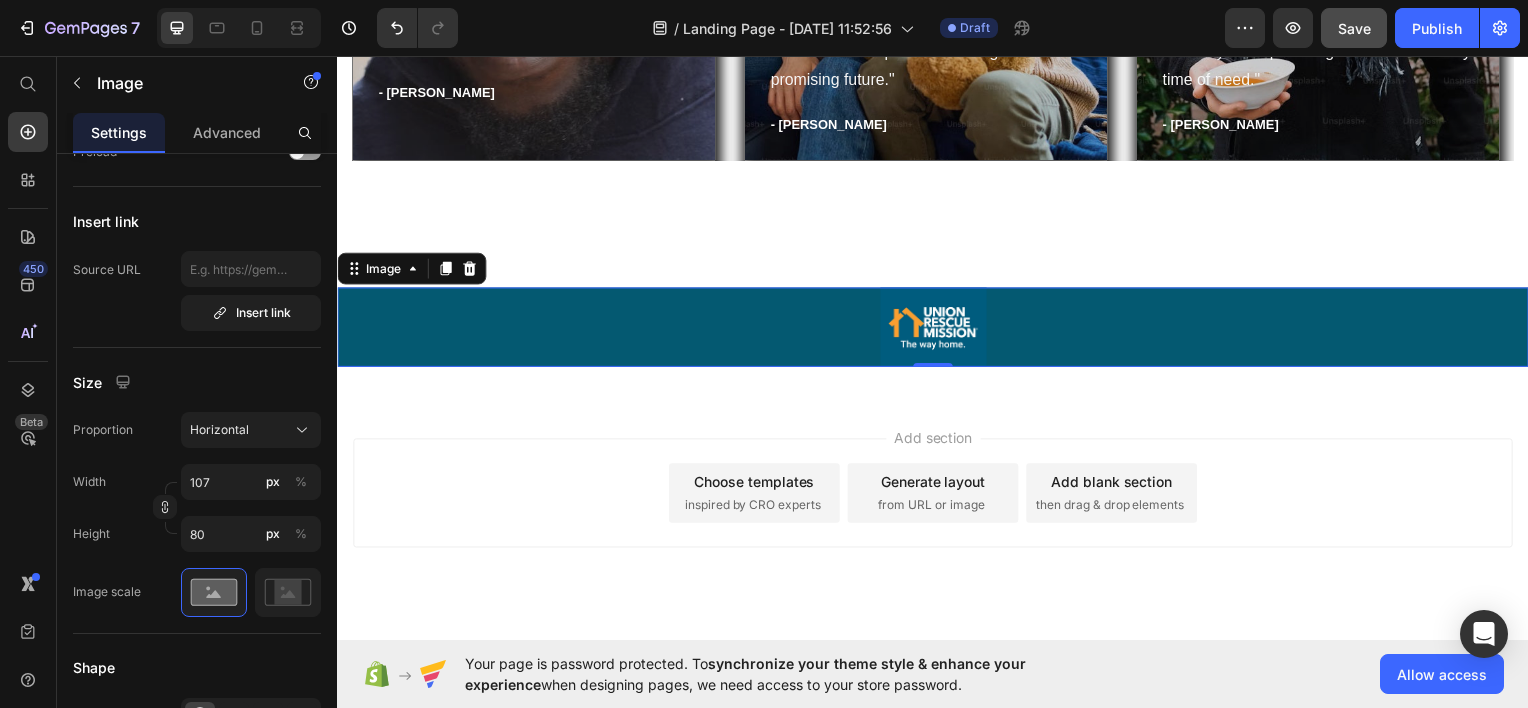 click at bounding box center (937, 328) 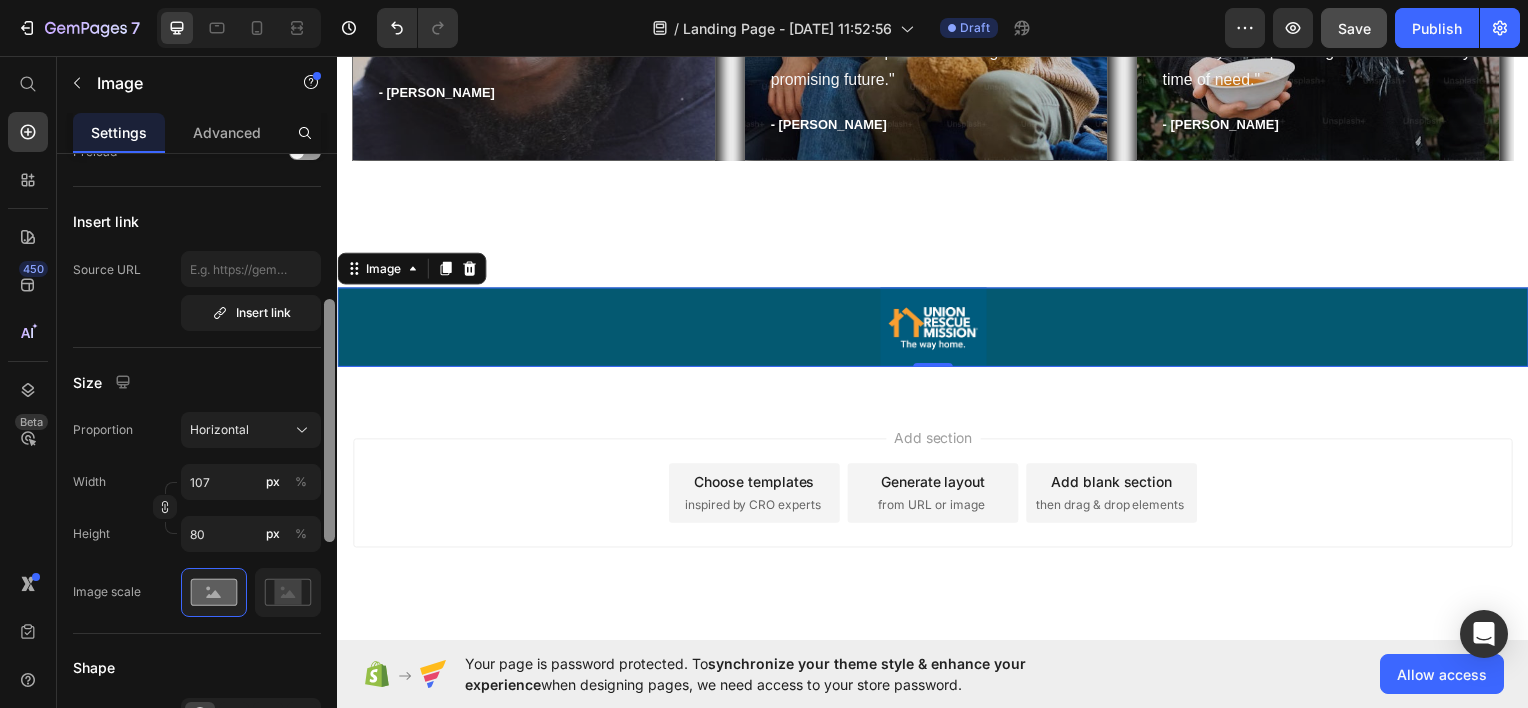 click at bounding box center (329, 420) 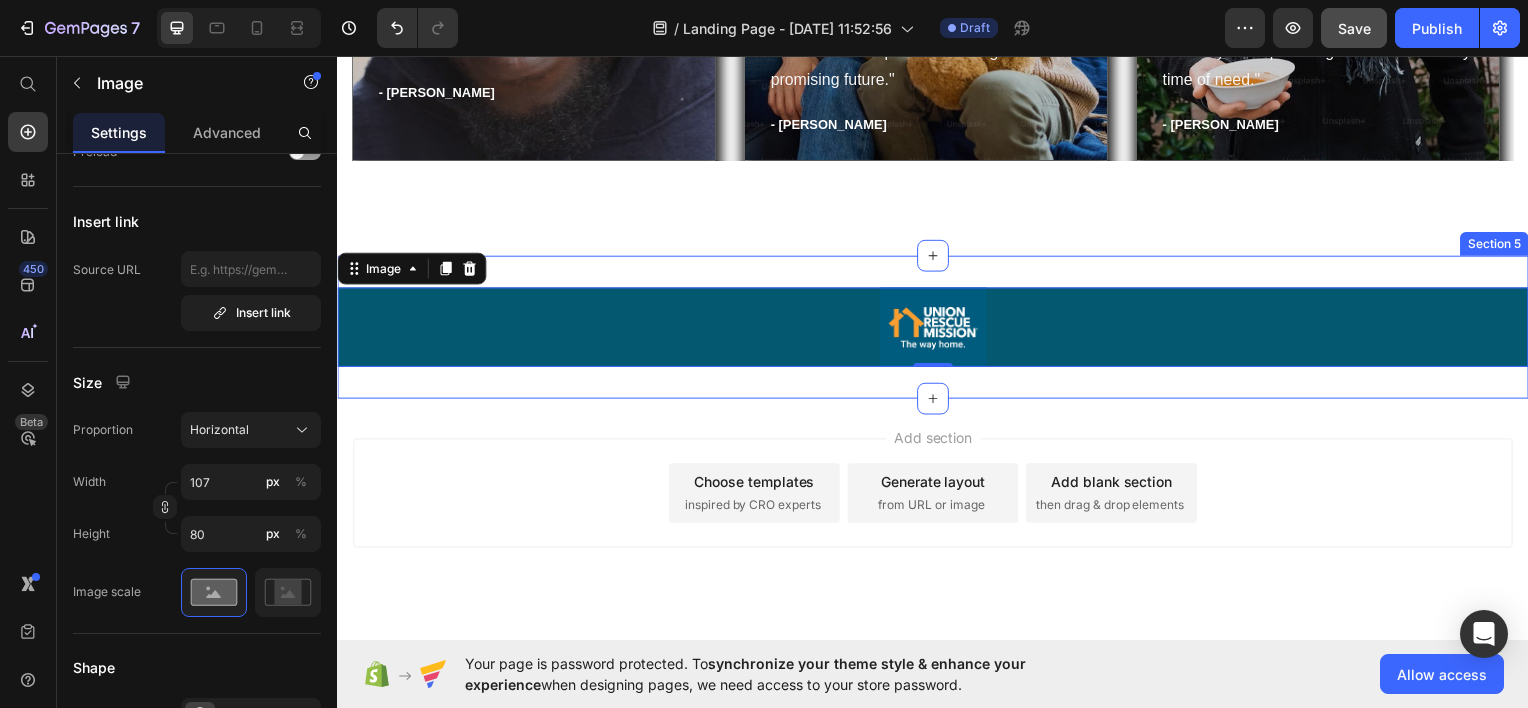 click at bounding box center [937, 328] 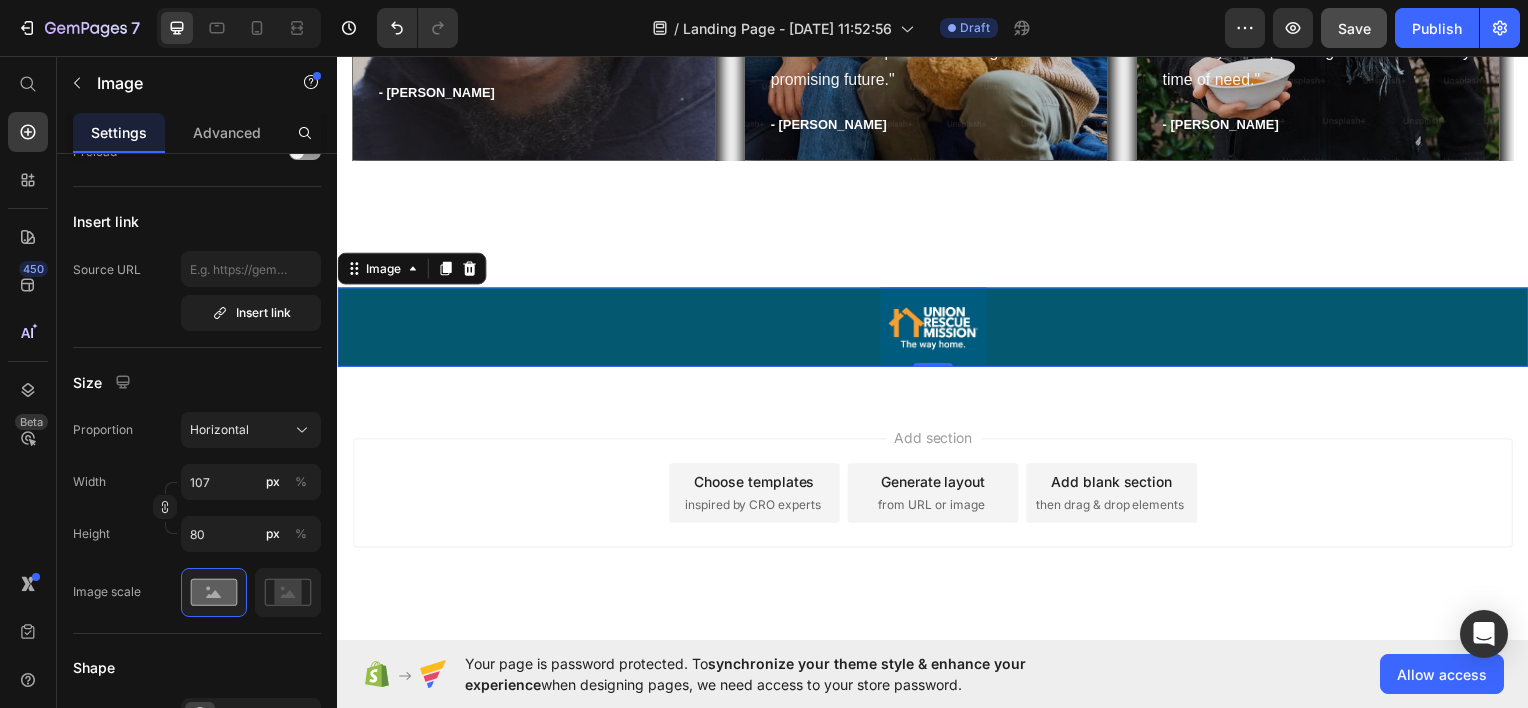 click at bounding box center [937, 328] 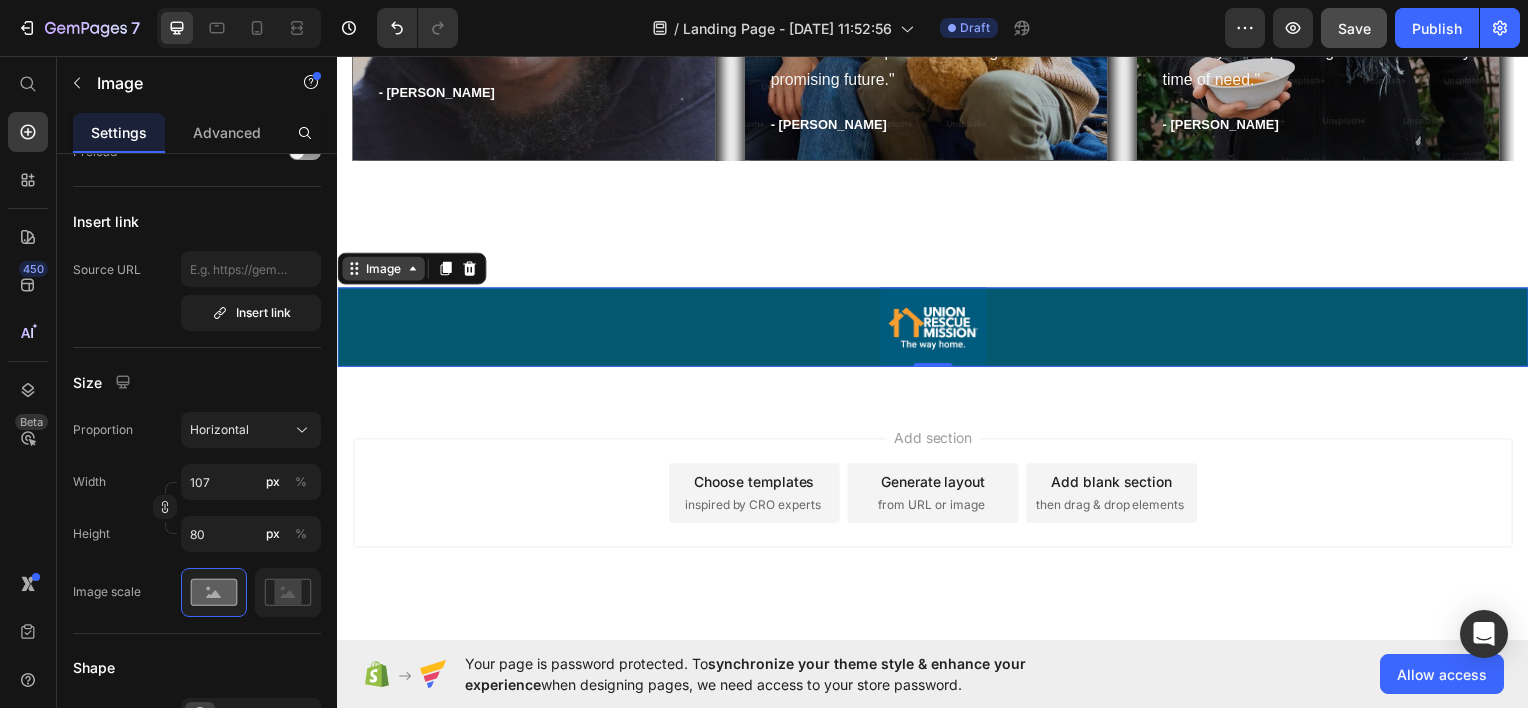 click 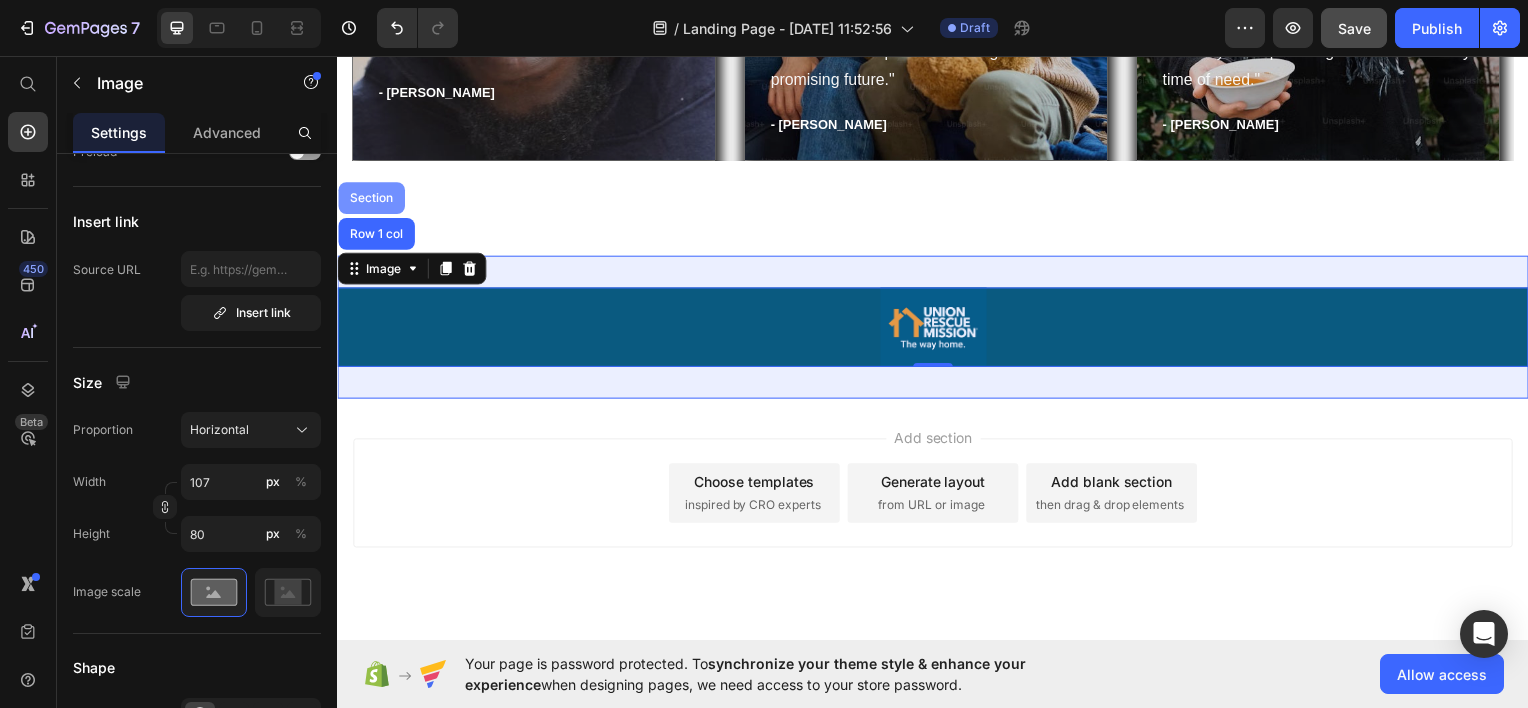 click on "Section" at bounding box center [371, 198] 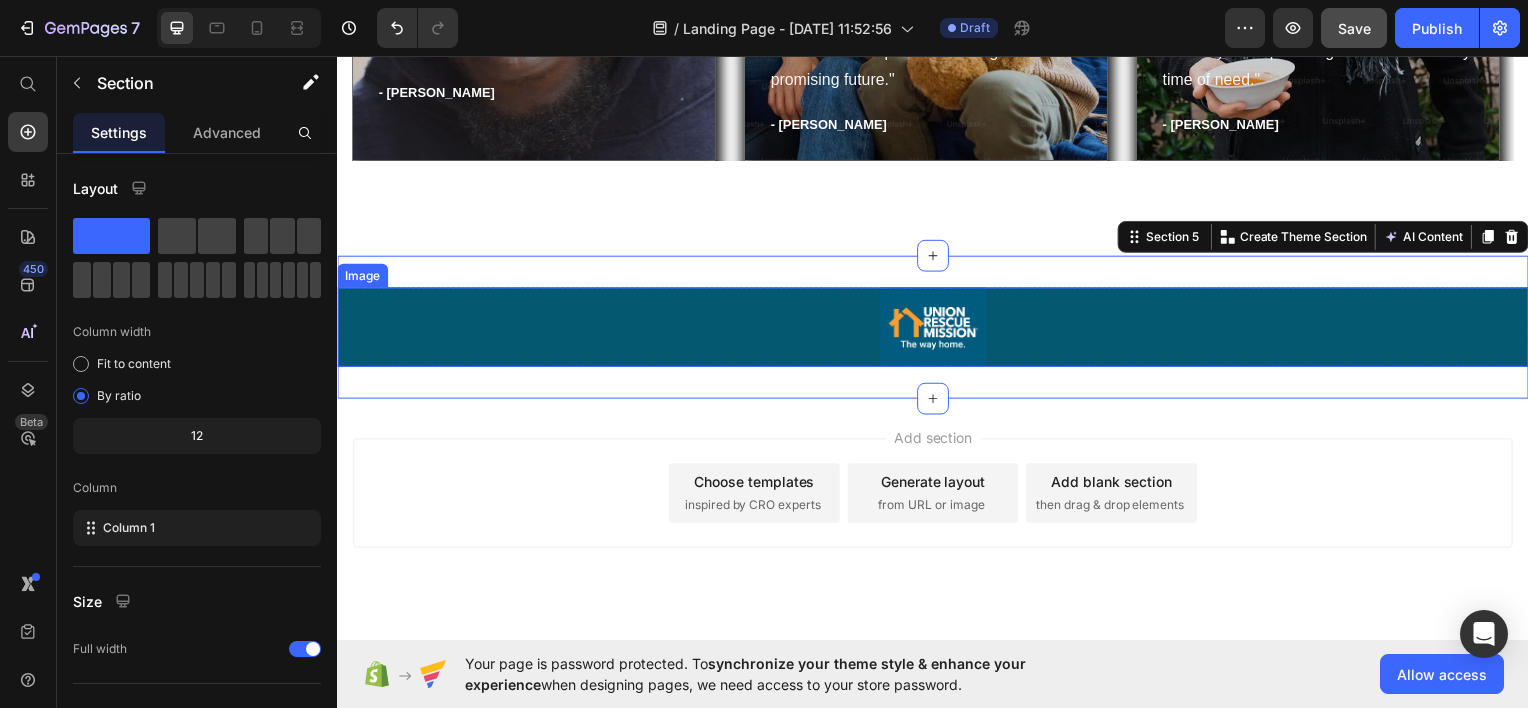 click at bounding box center [937, 328] 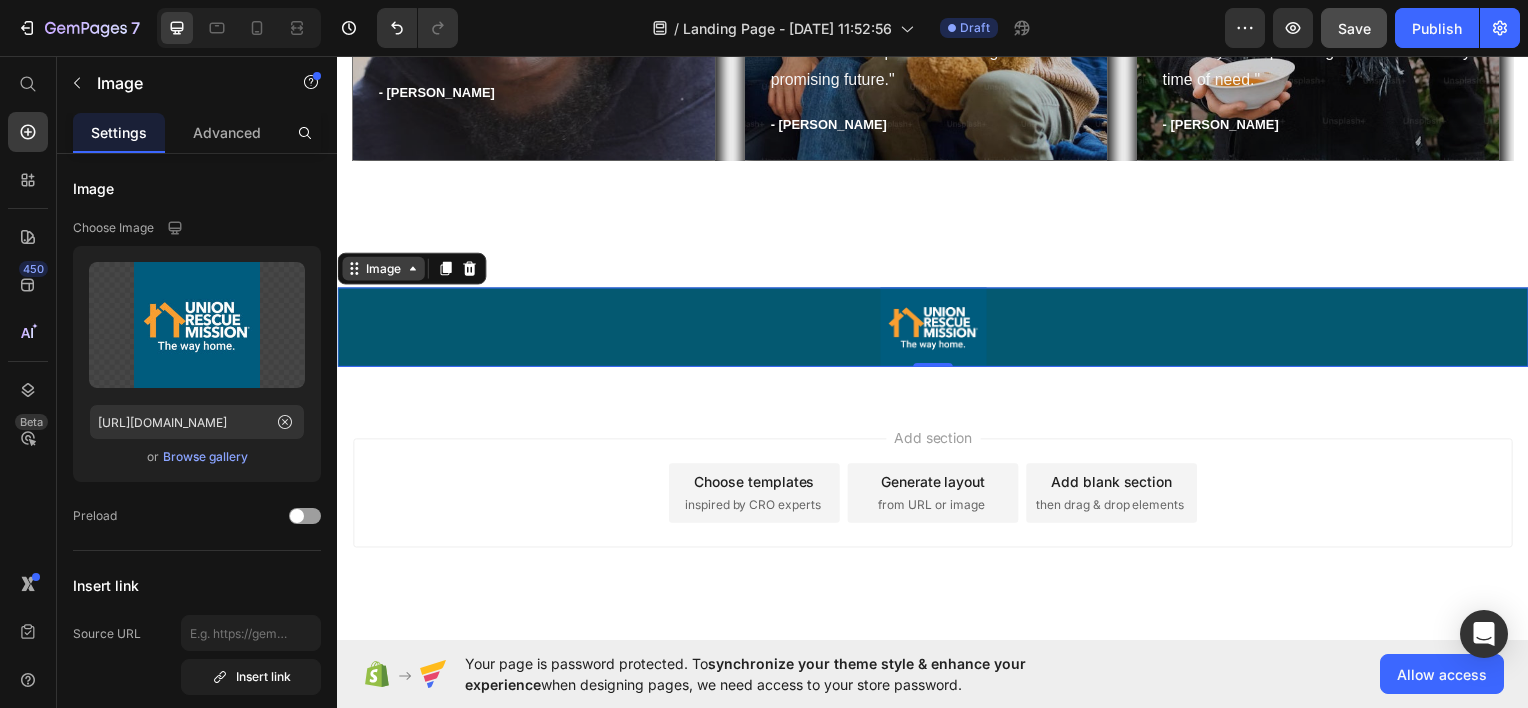 click 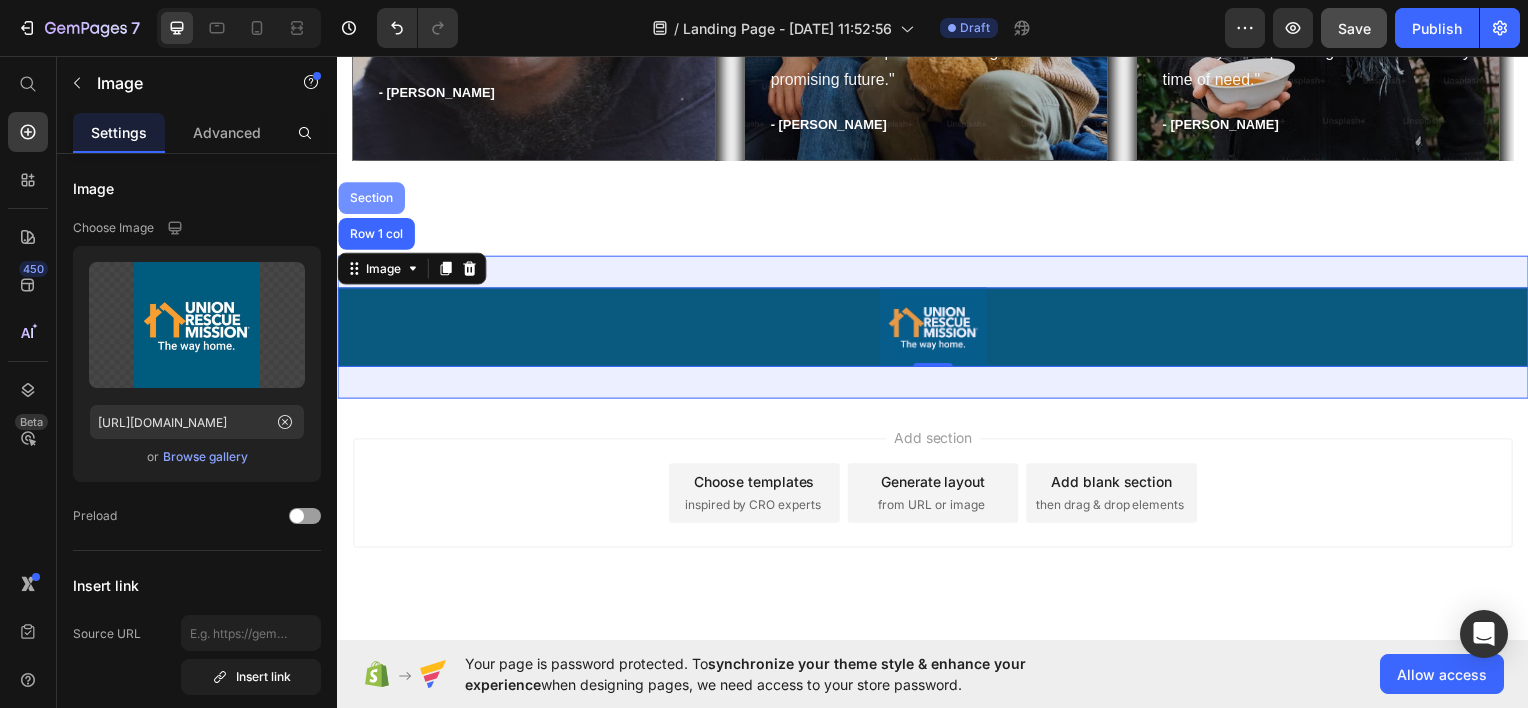 click on "Section" at bounding box center [371, 198] 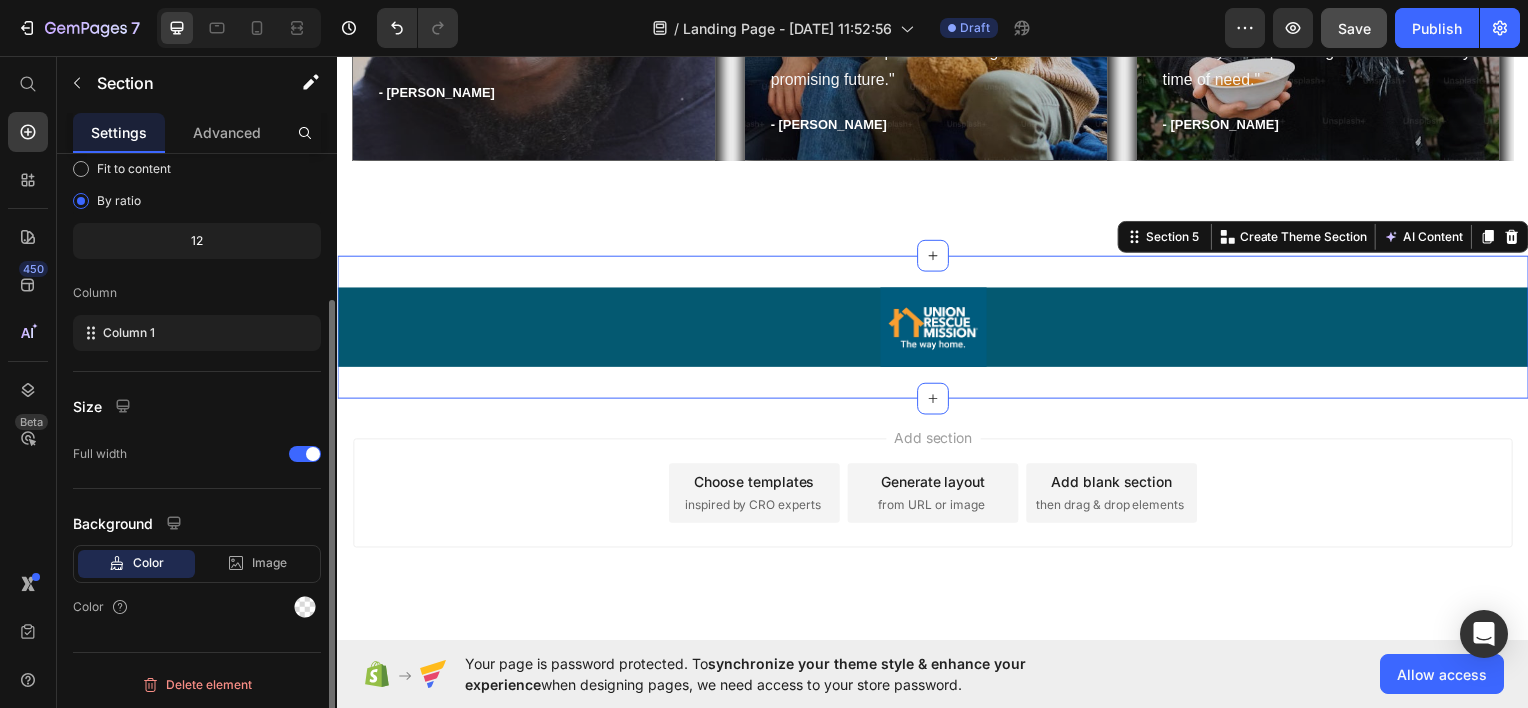scroll, scrollTop: 194, scrollLeft: 0, axis: vertical 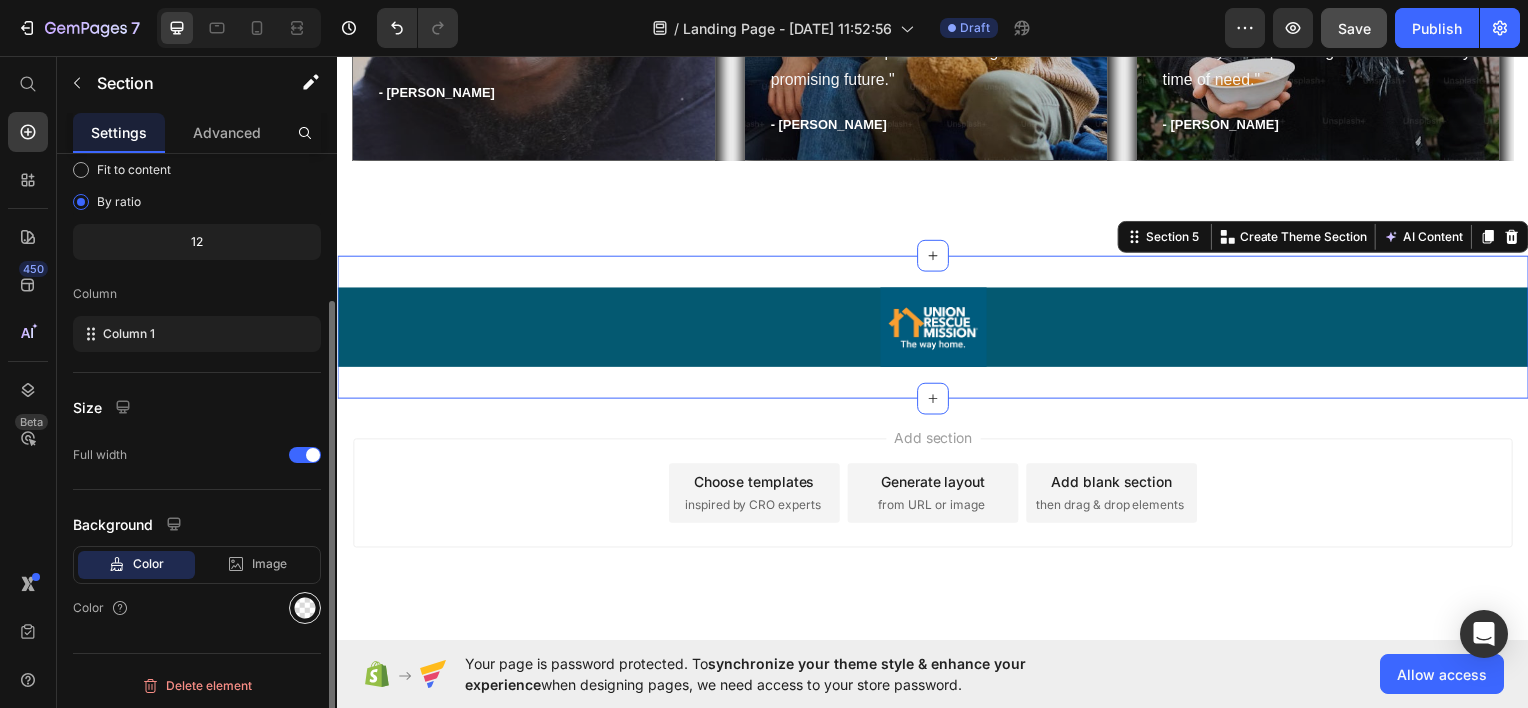click at bounding box center (305, 608) 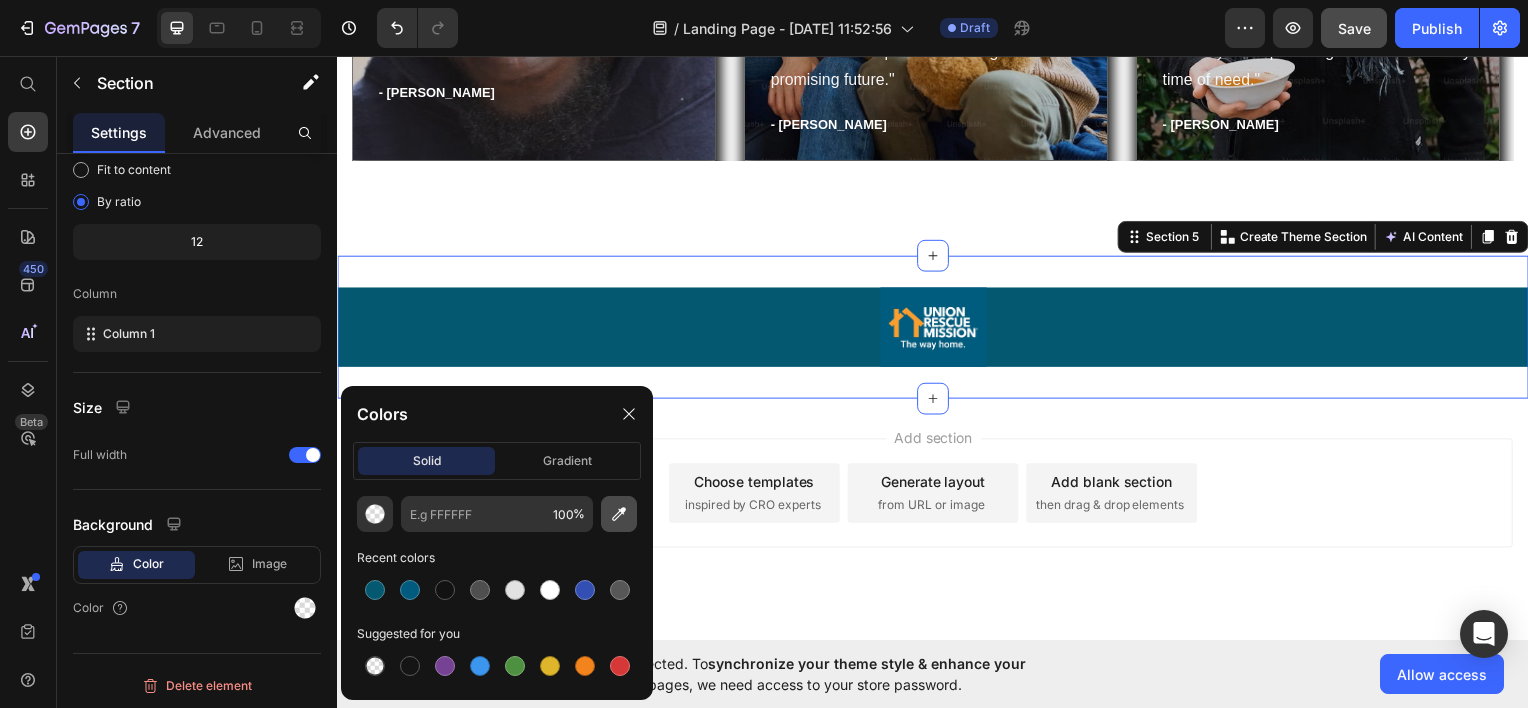 click 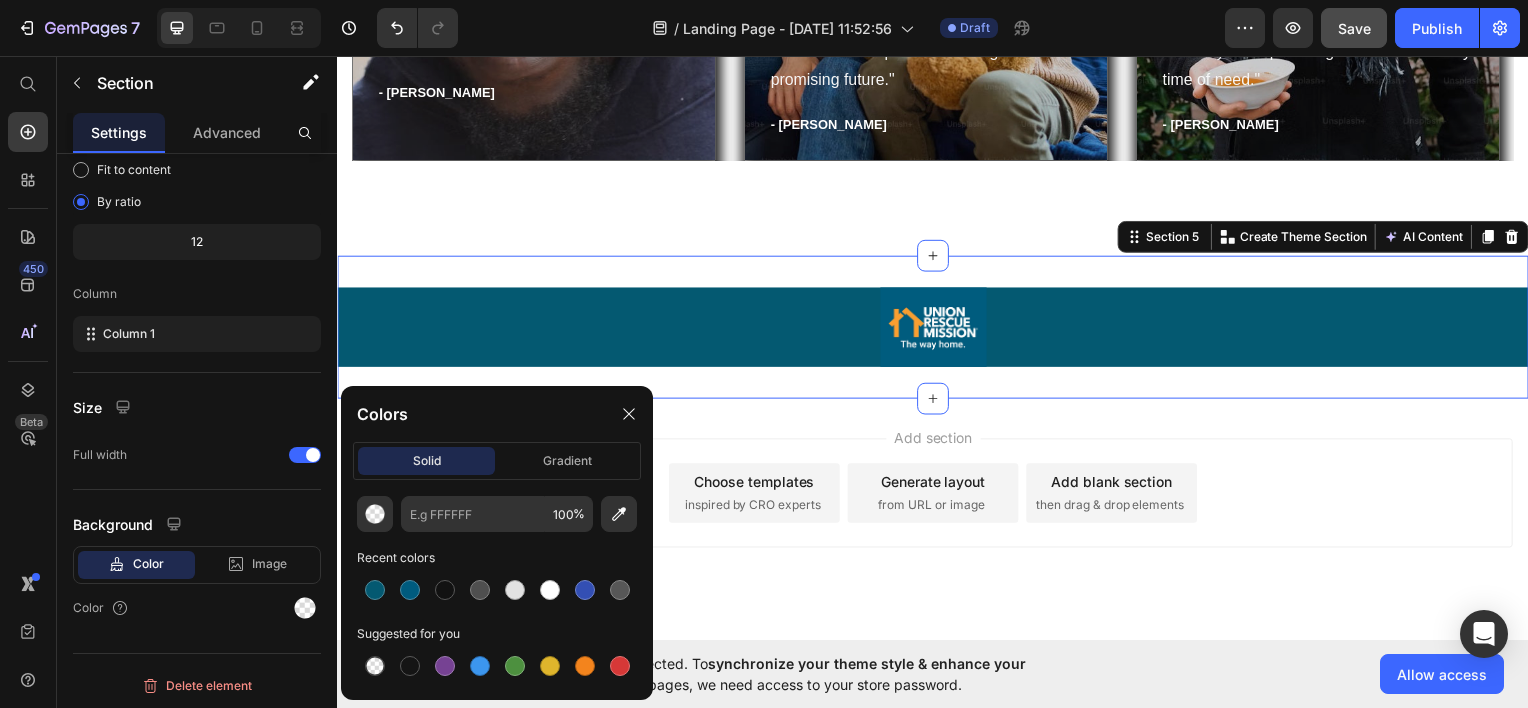 type on "005B7E" 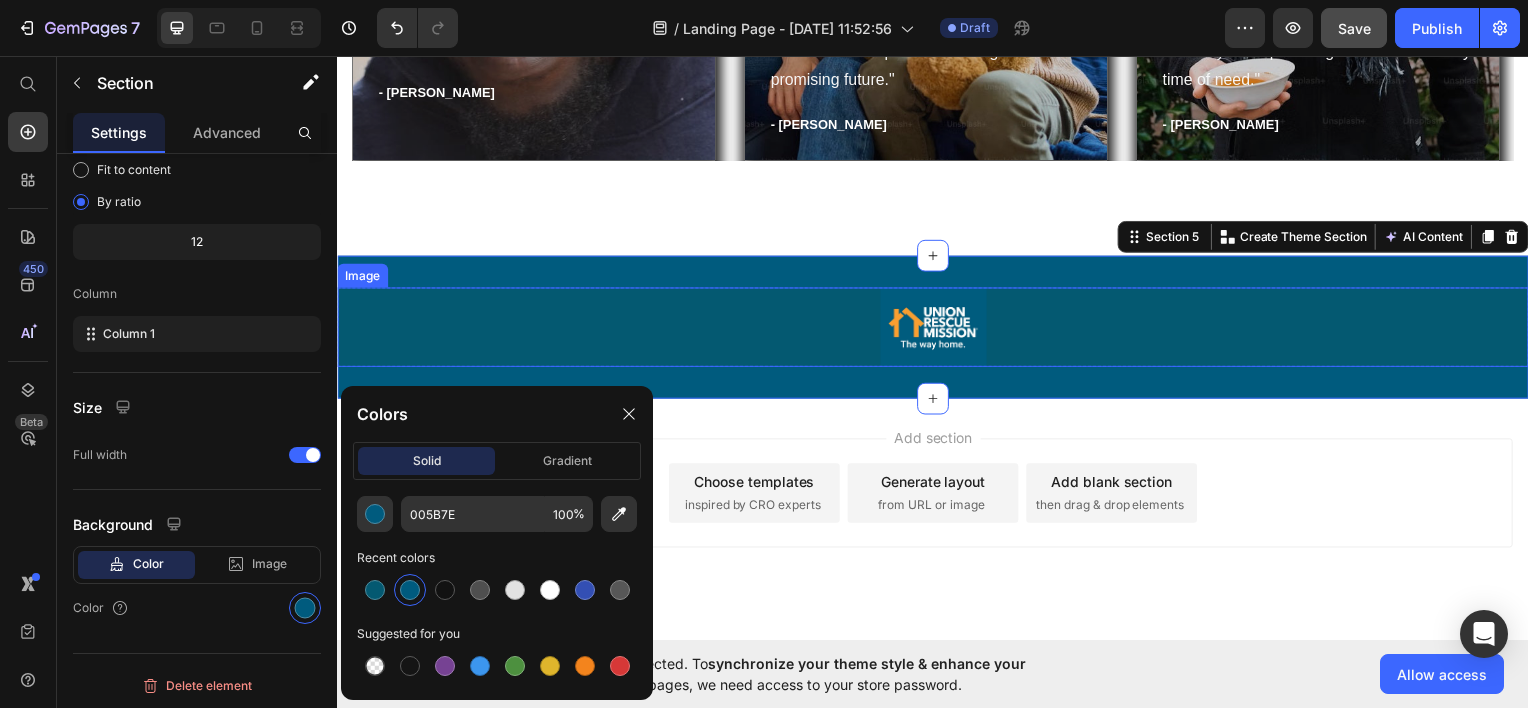click at bounding box center [937, 328] 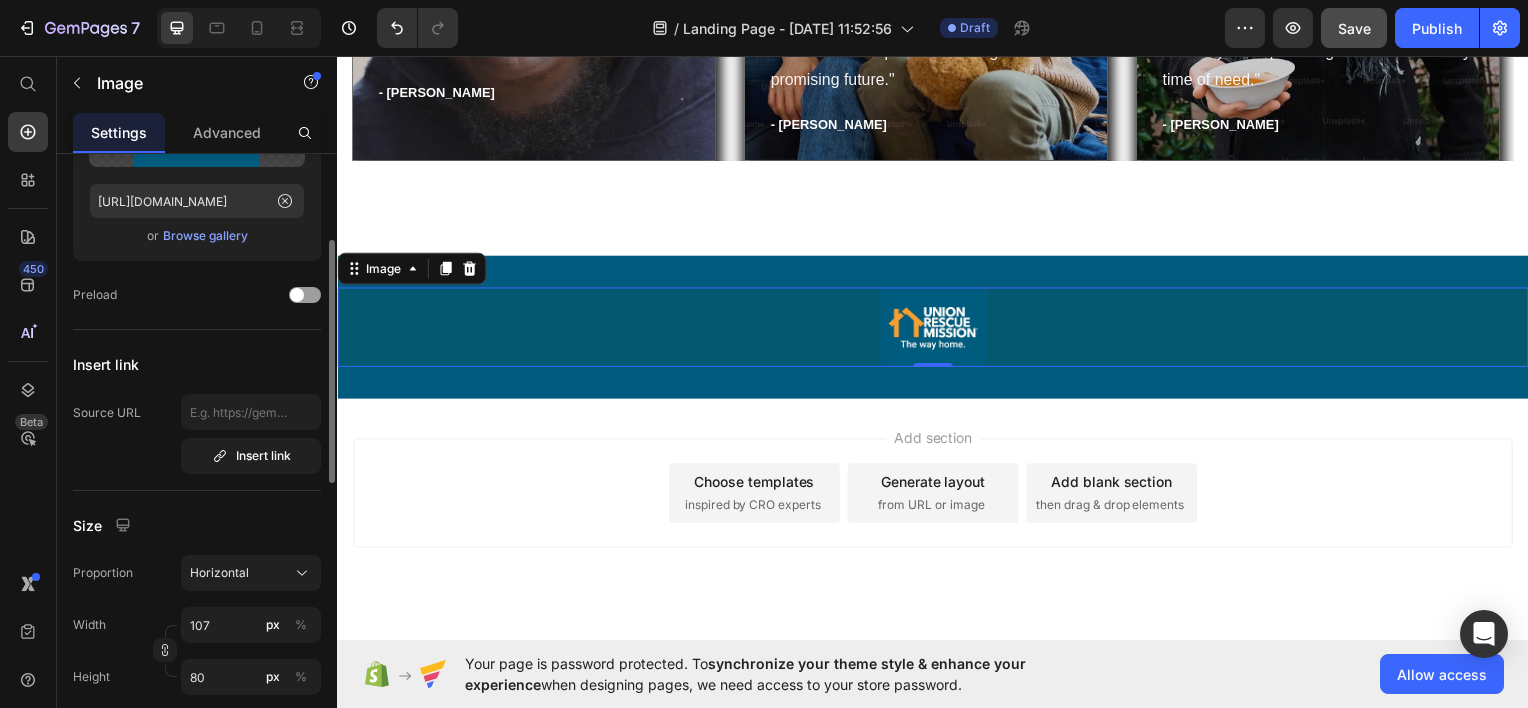 scroll, scrollTop: 220, scrollLeft: 0, axis: vertical 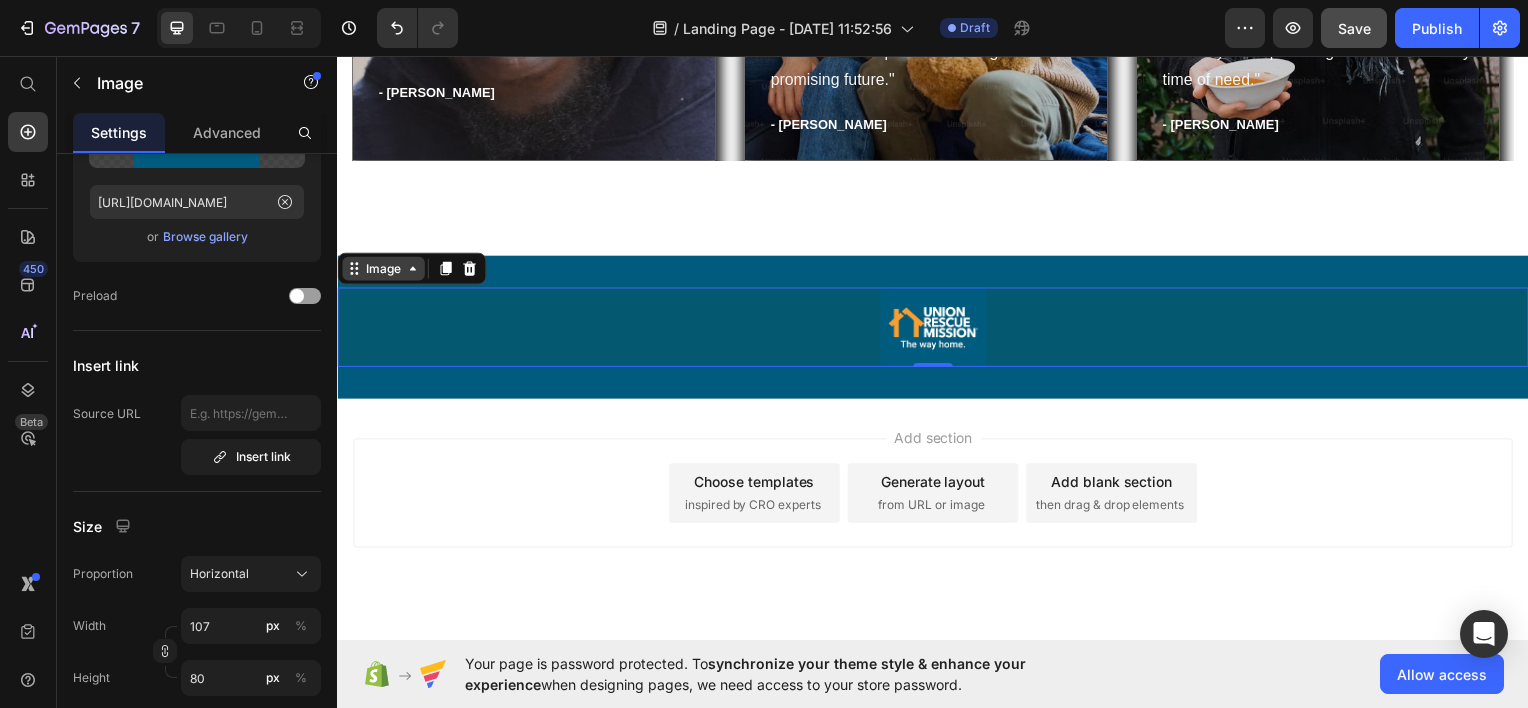 click 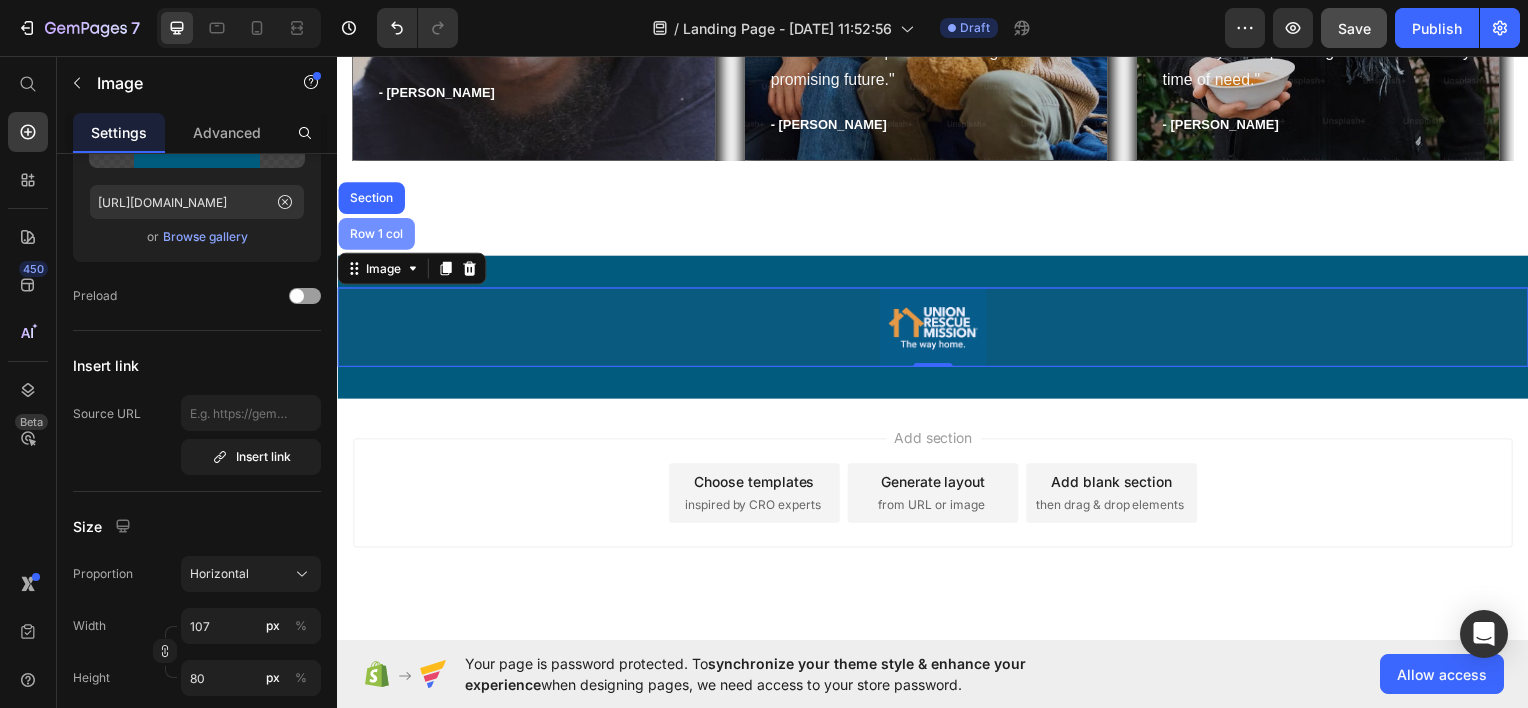 click on "Row 1 col" at bounding box center (376, 234) 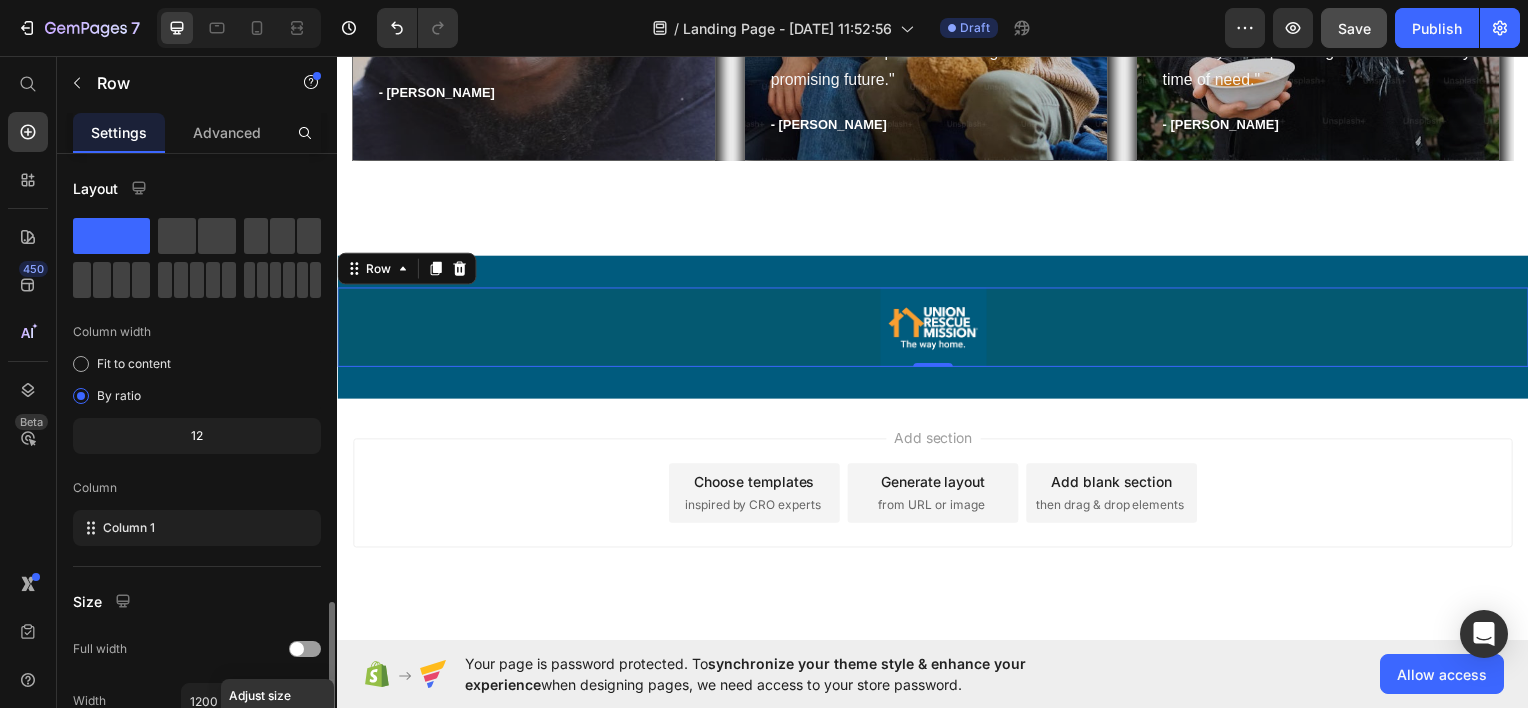 scroll, scrollTop: 299, scrollLeft: 0, axis: vertical 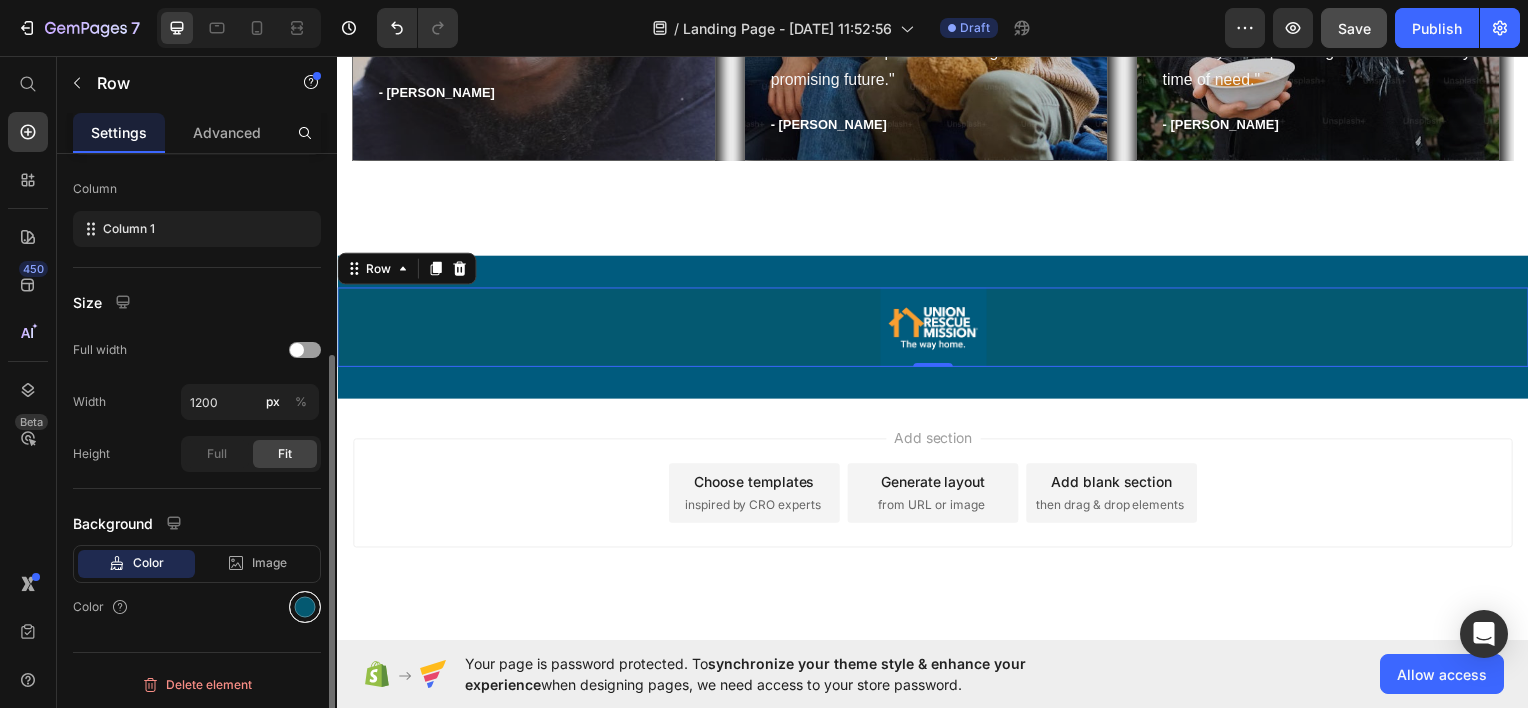 click at bounding box center [305, 607] 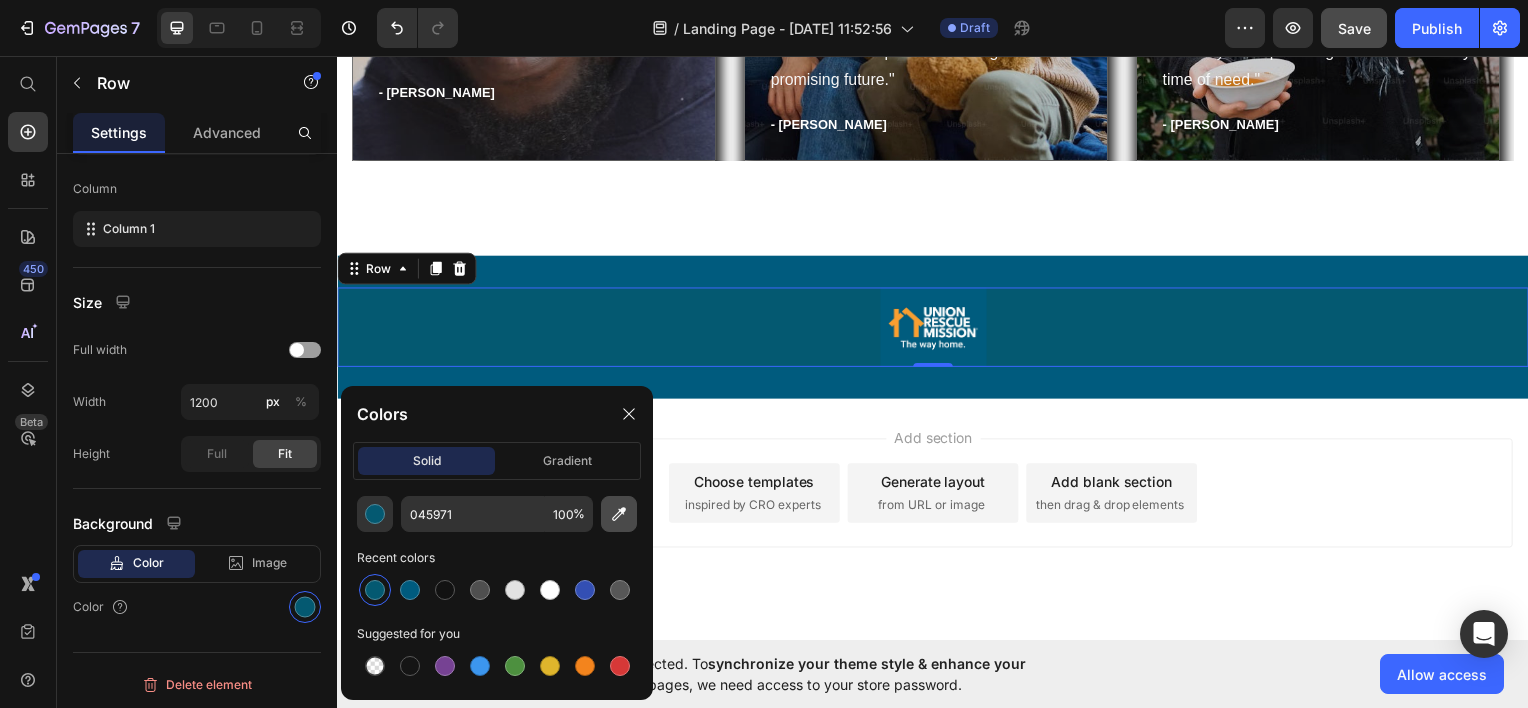 click 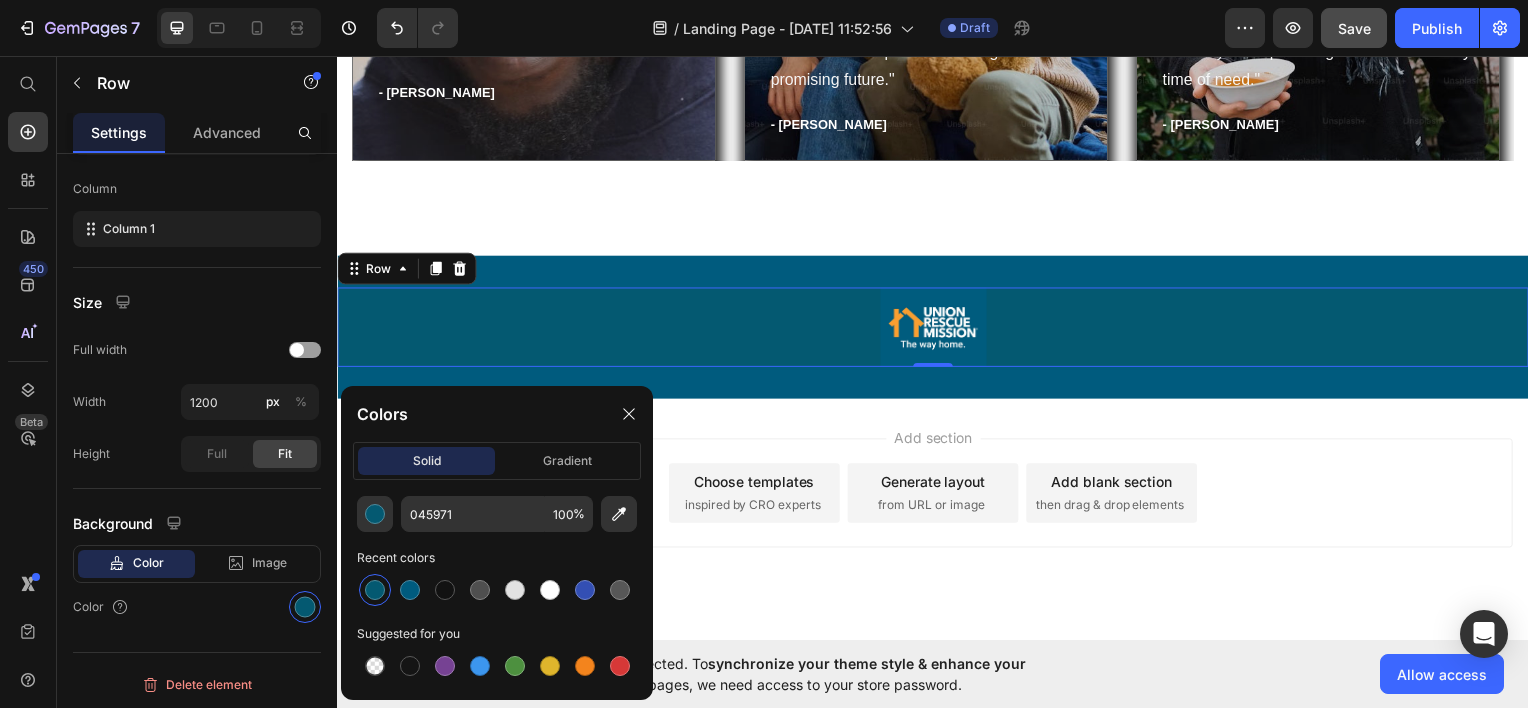 type on "005B7E" 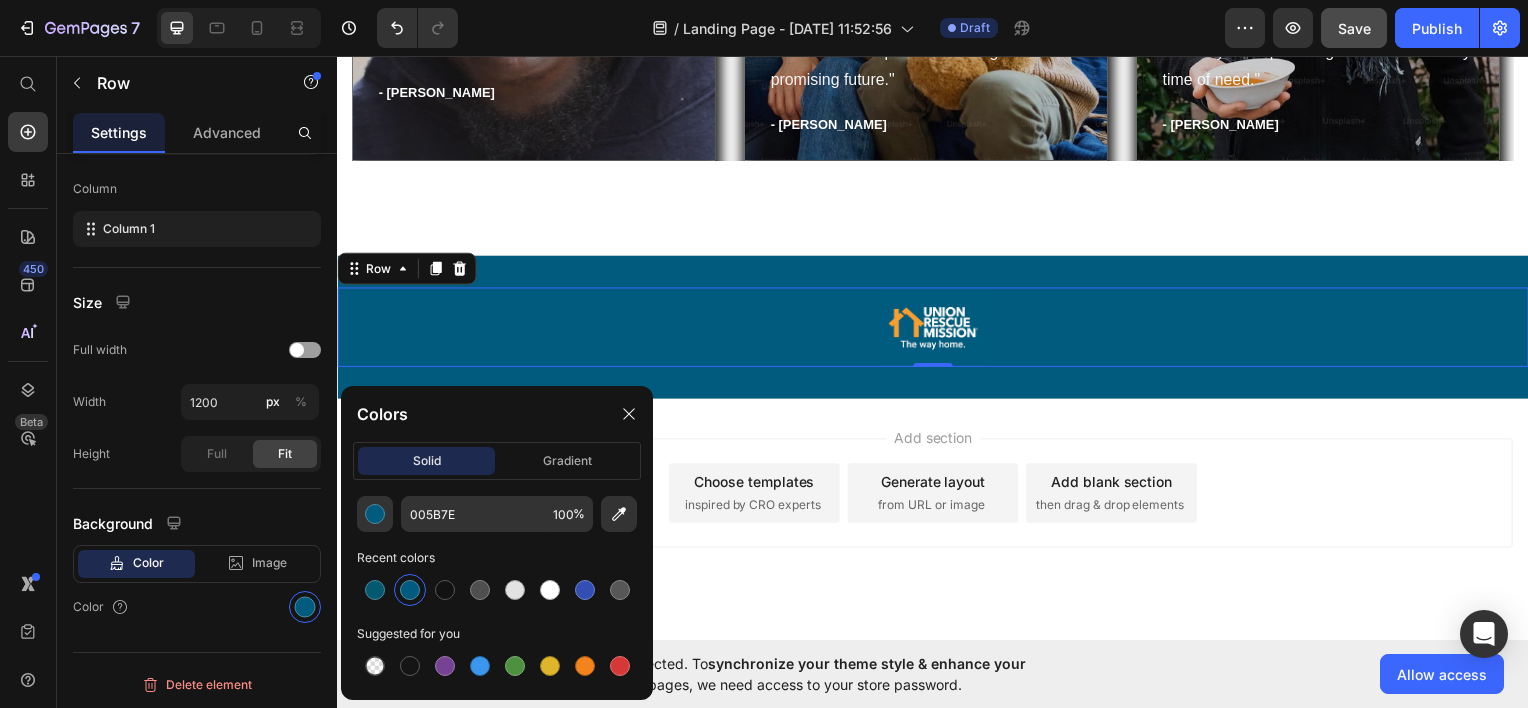 click on "Add section Choose templates inspired by CRO experts Generate layout from URL or image Add blank section then drag & drop elements" at bounding box center (937, 523) 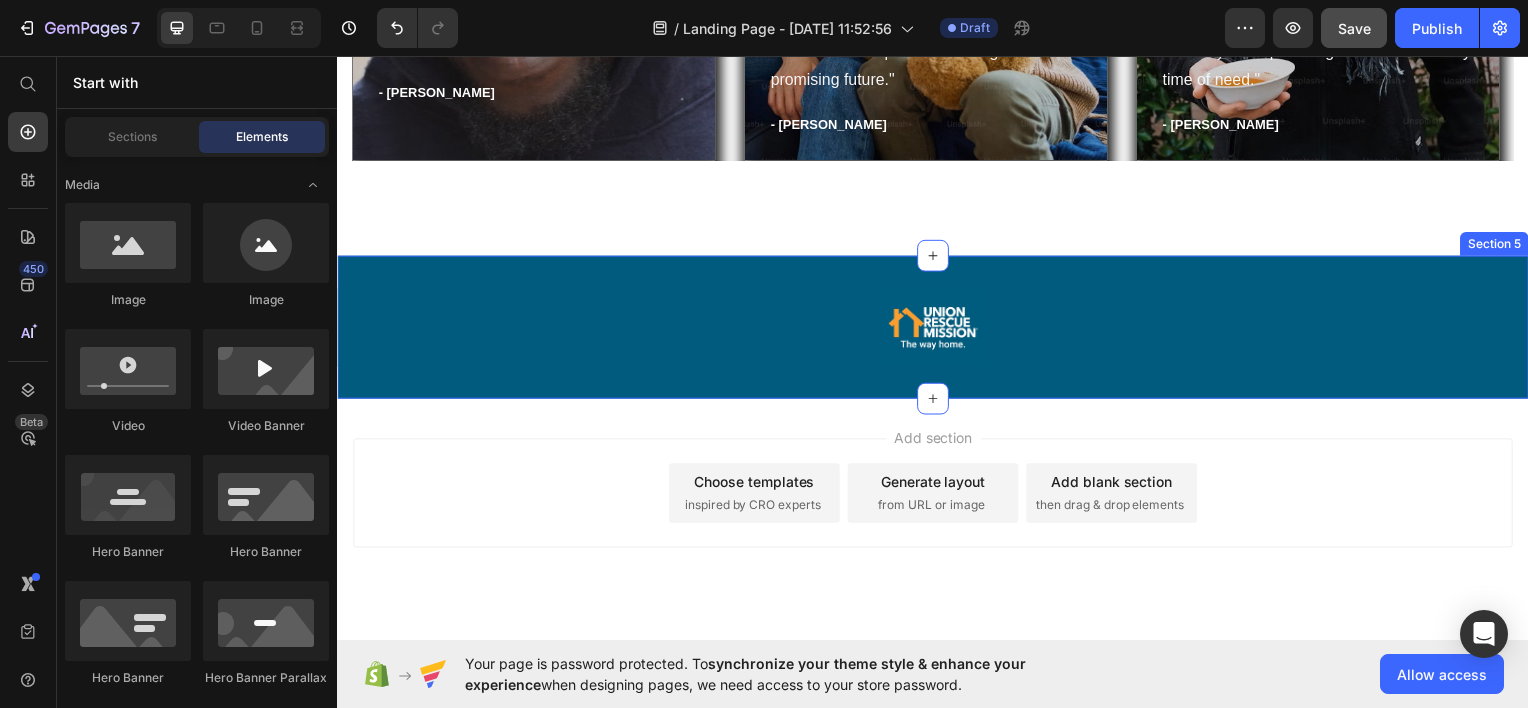 click on "Image Row Section 5" at bounding box center (937, 328) 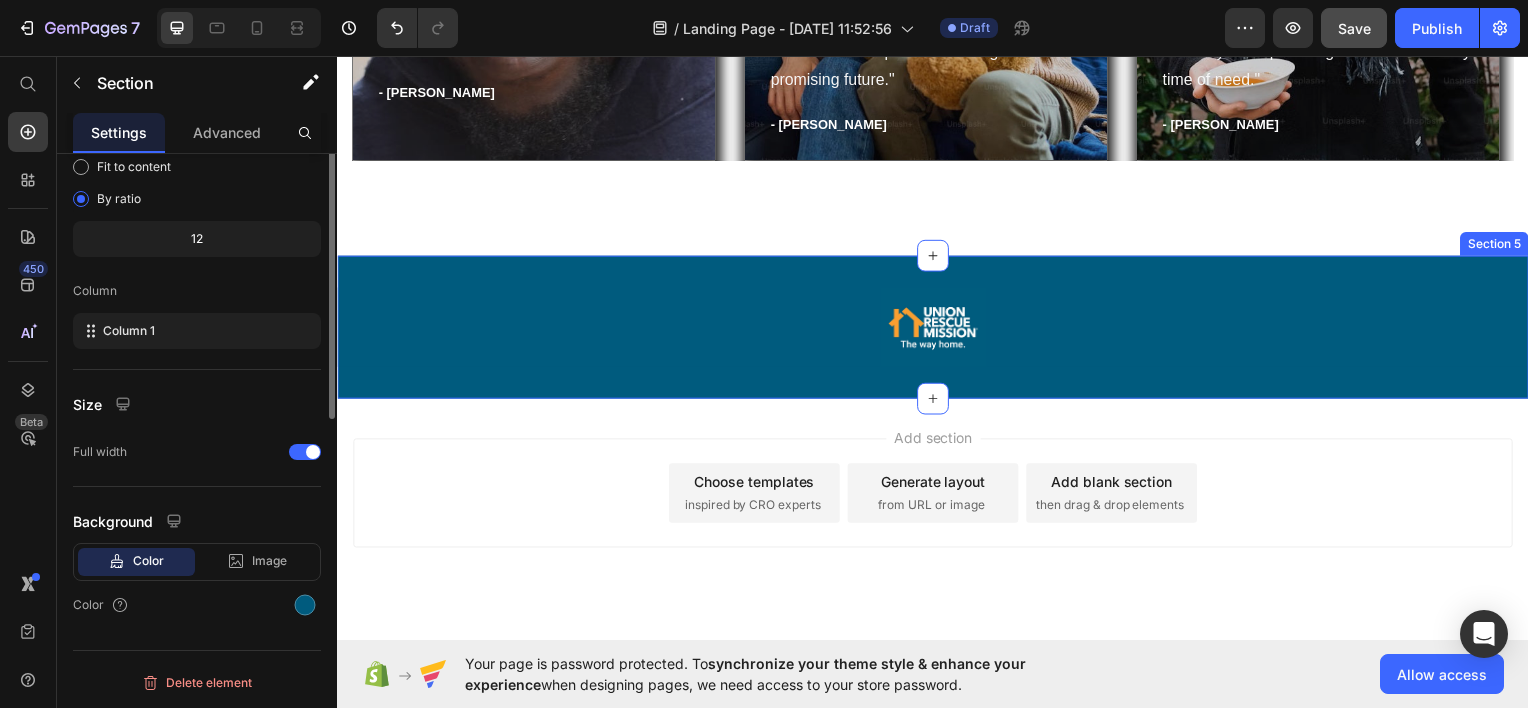 scroll, scrollTop: 0, scrollLeft: 0, axis: both 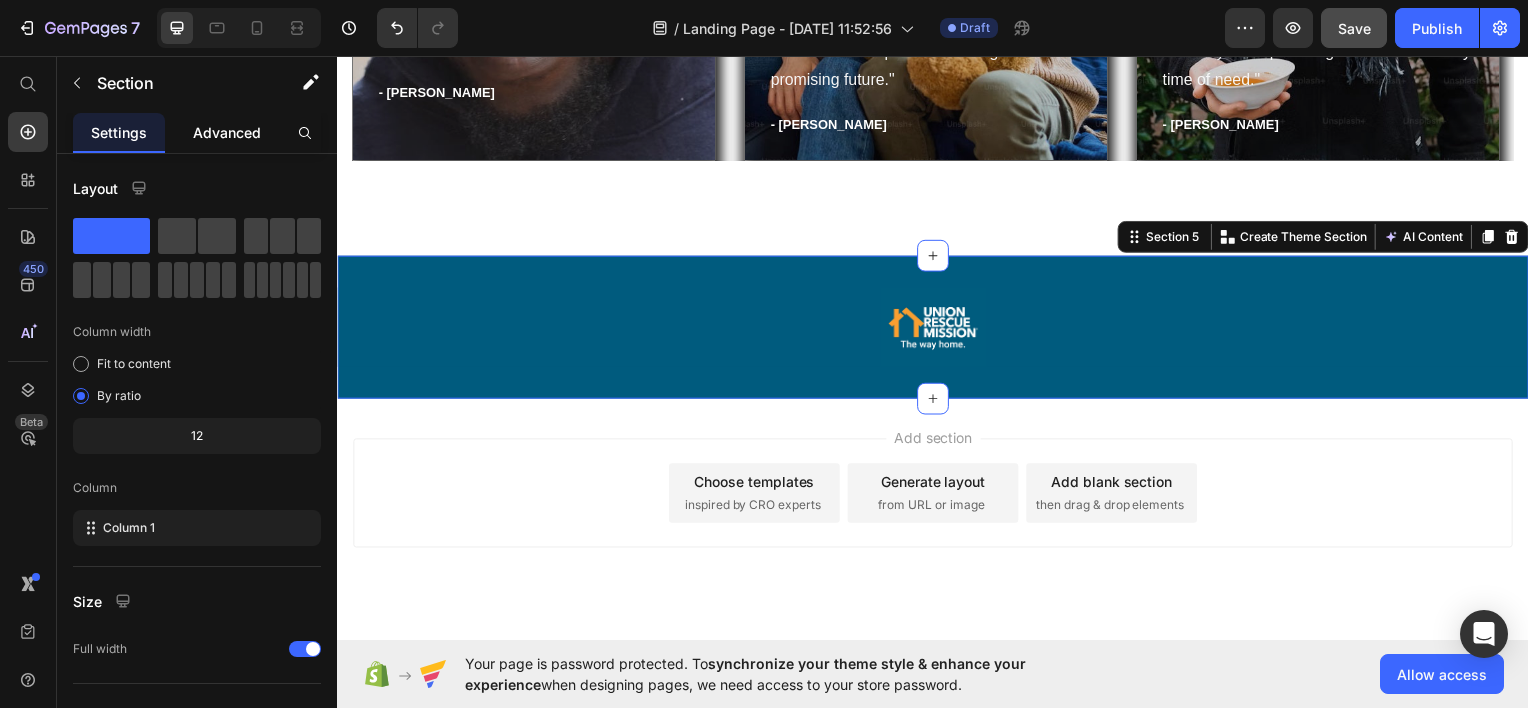 click on "Advanced" at bounding box center (227, 132) 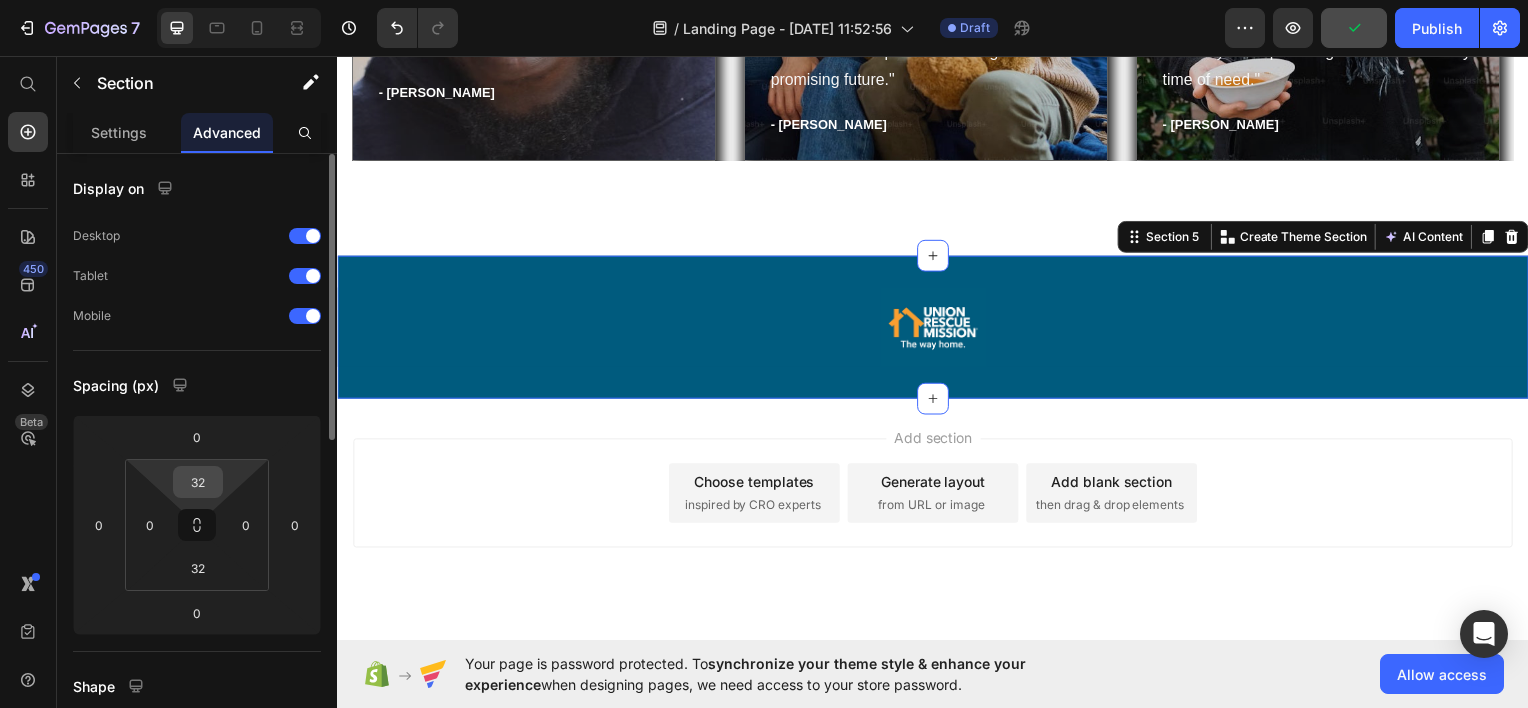 click on "32" at bounding box center [198, 482] 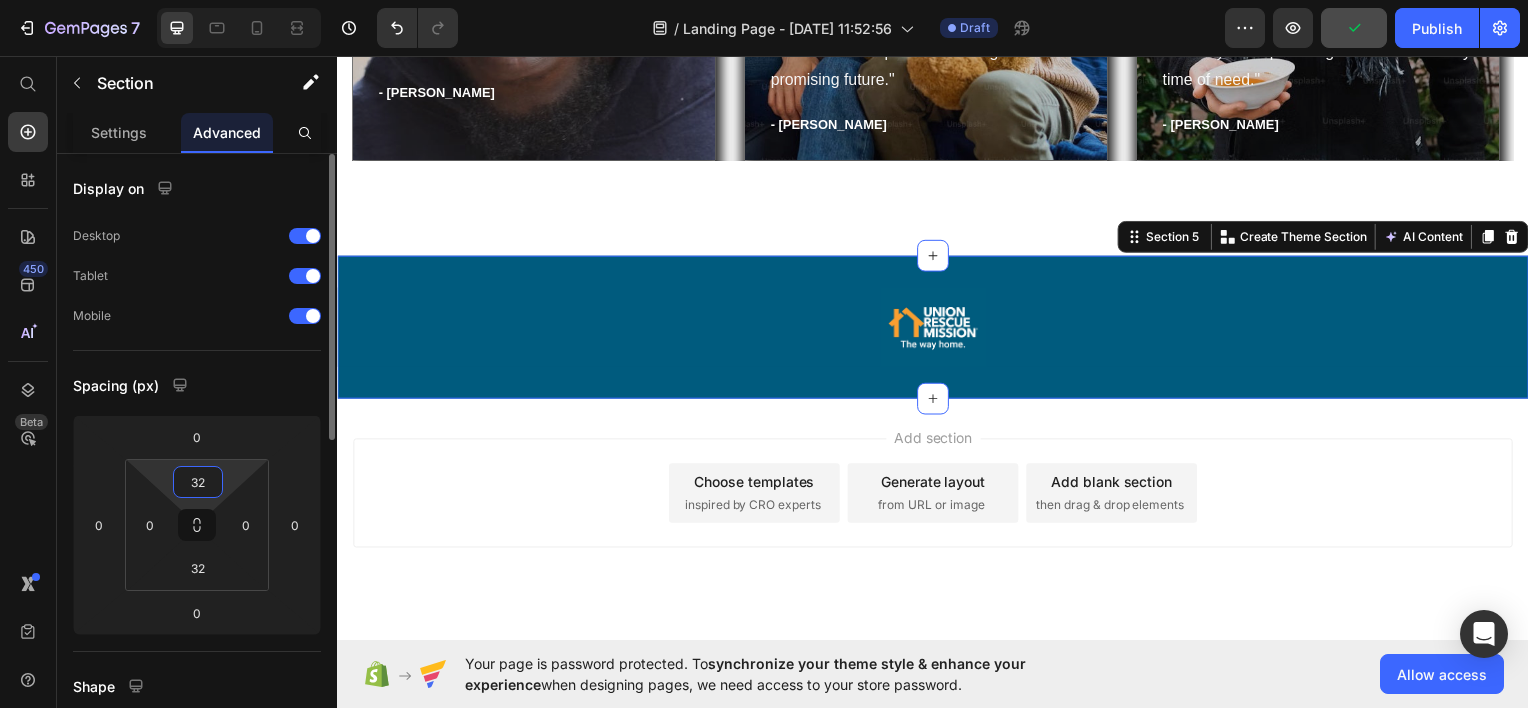 click on "32" at bounding box center (198, 482) 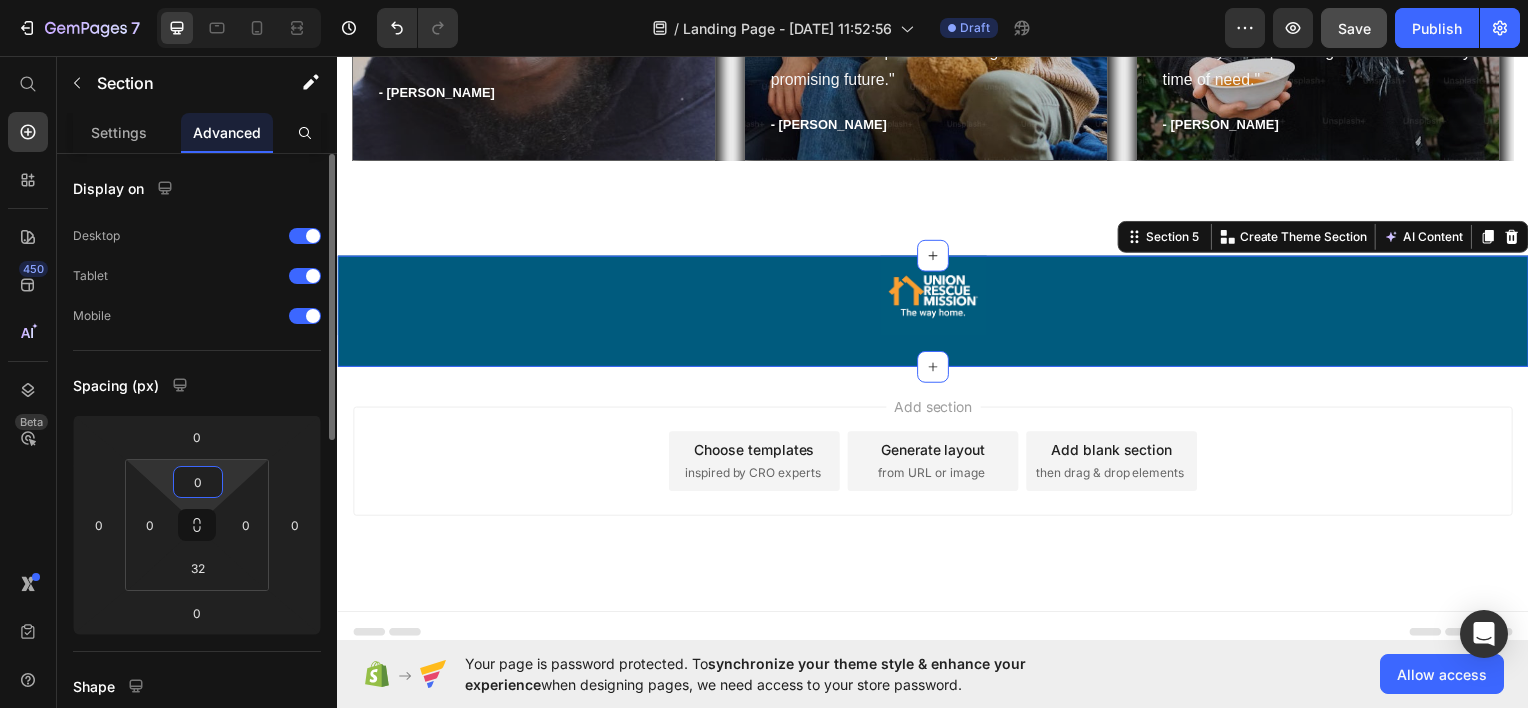 click on "0" at bounding box center [198, 482] 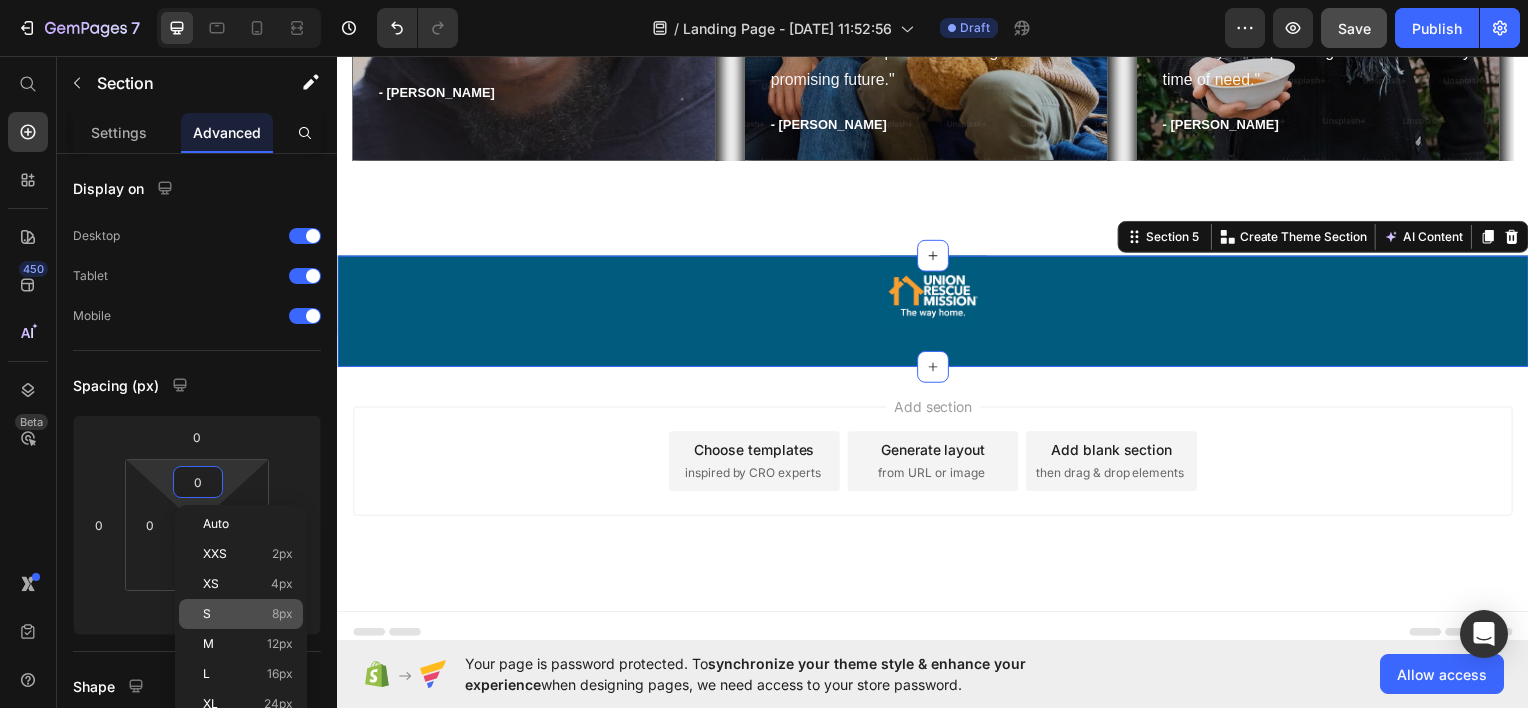 click on "S 8px" at bounding box center (248, 614) 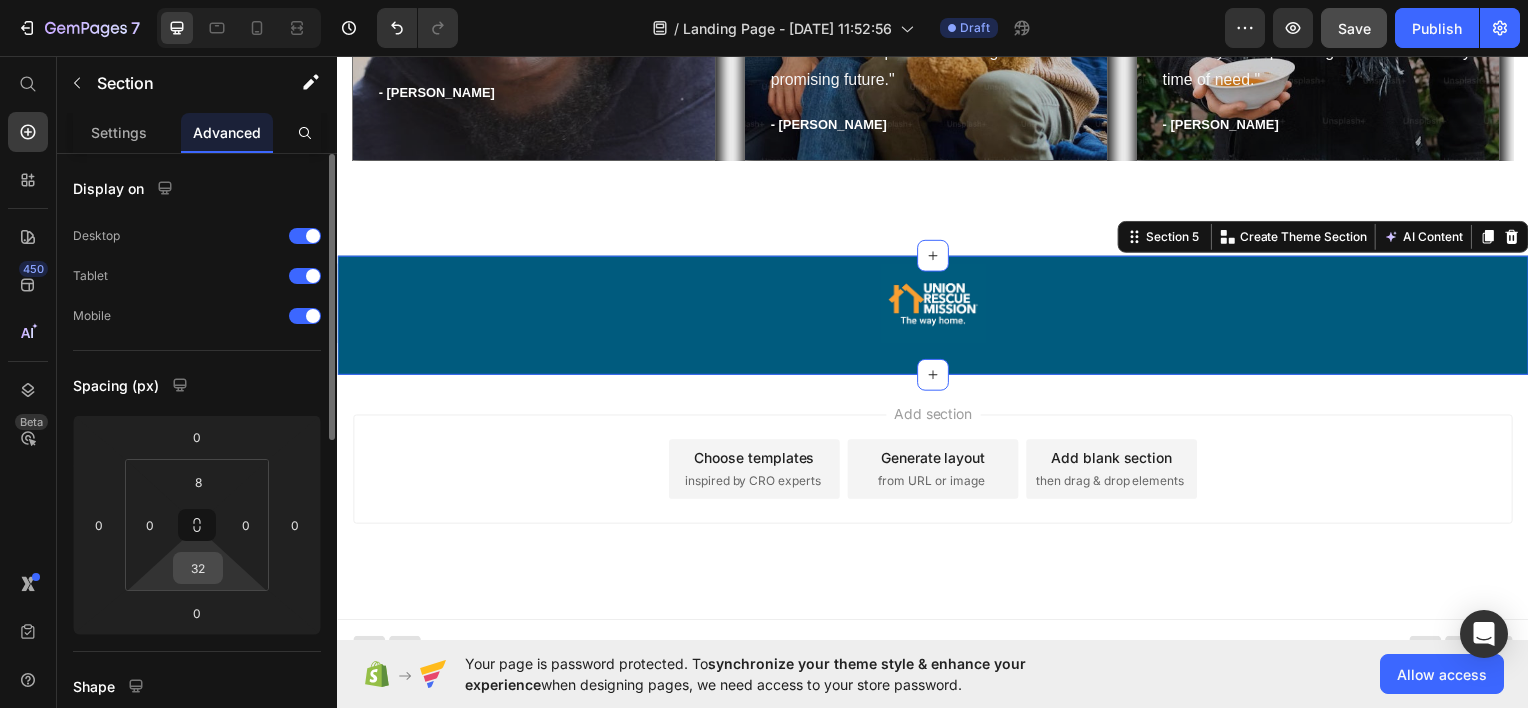 click on "32" at bounding box center (198, 568) 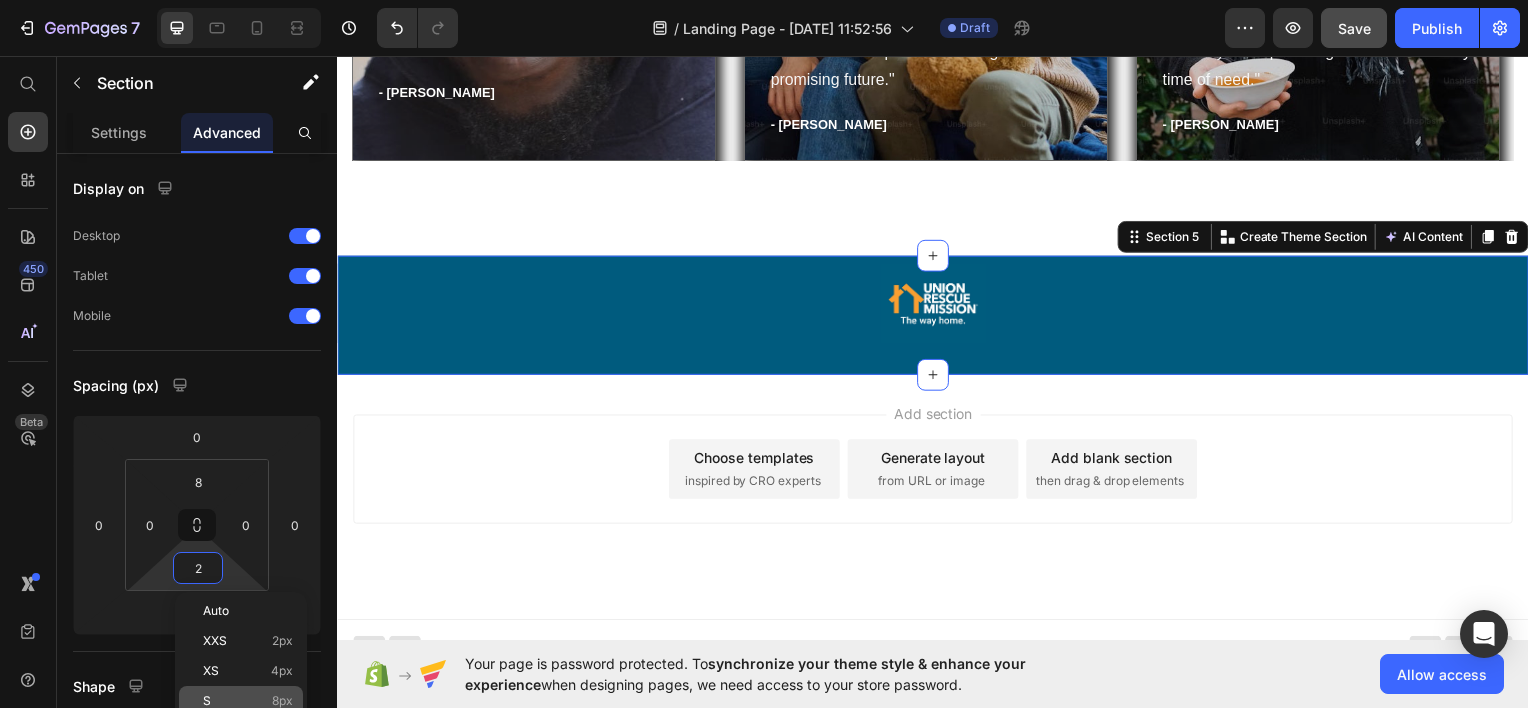 click on "S 8px" 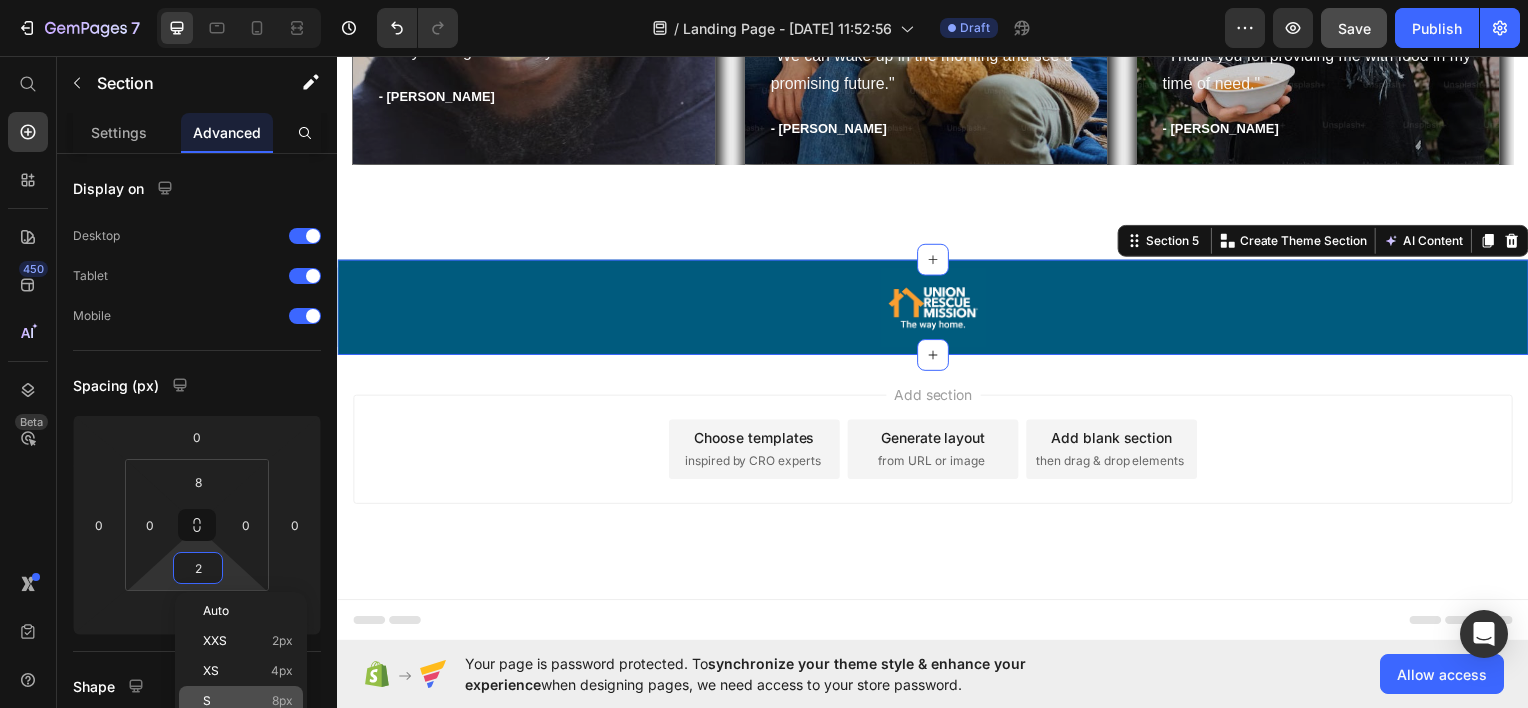 type on "8" 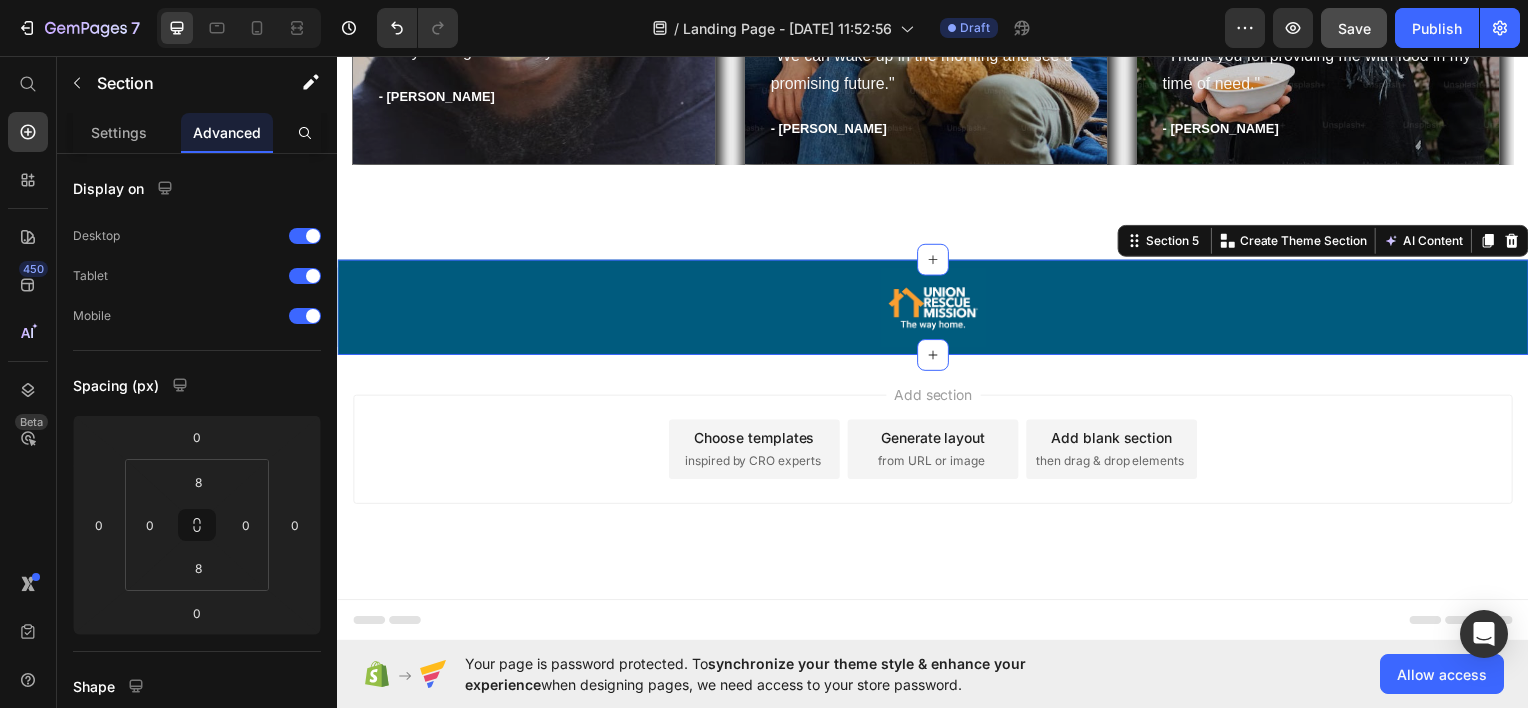 scroll, scrollTop: 2512, scrollLeft: 0, axis: vertical 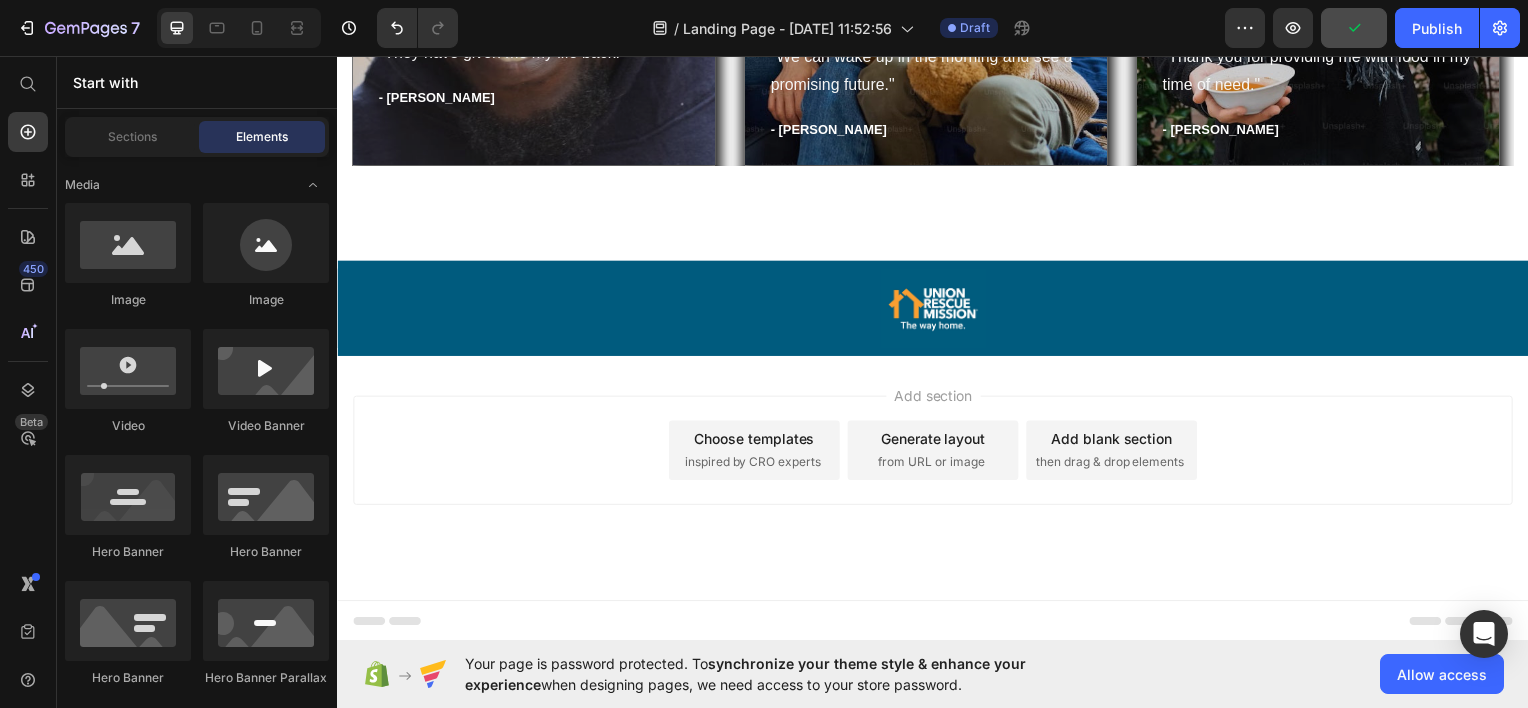 click on "Add section Choose templates inspired by CRO experts Generate layout from URL or image Add blank section then drag & drop elements" at bounding box center [937, 480] 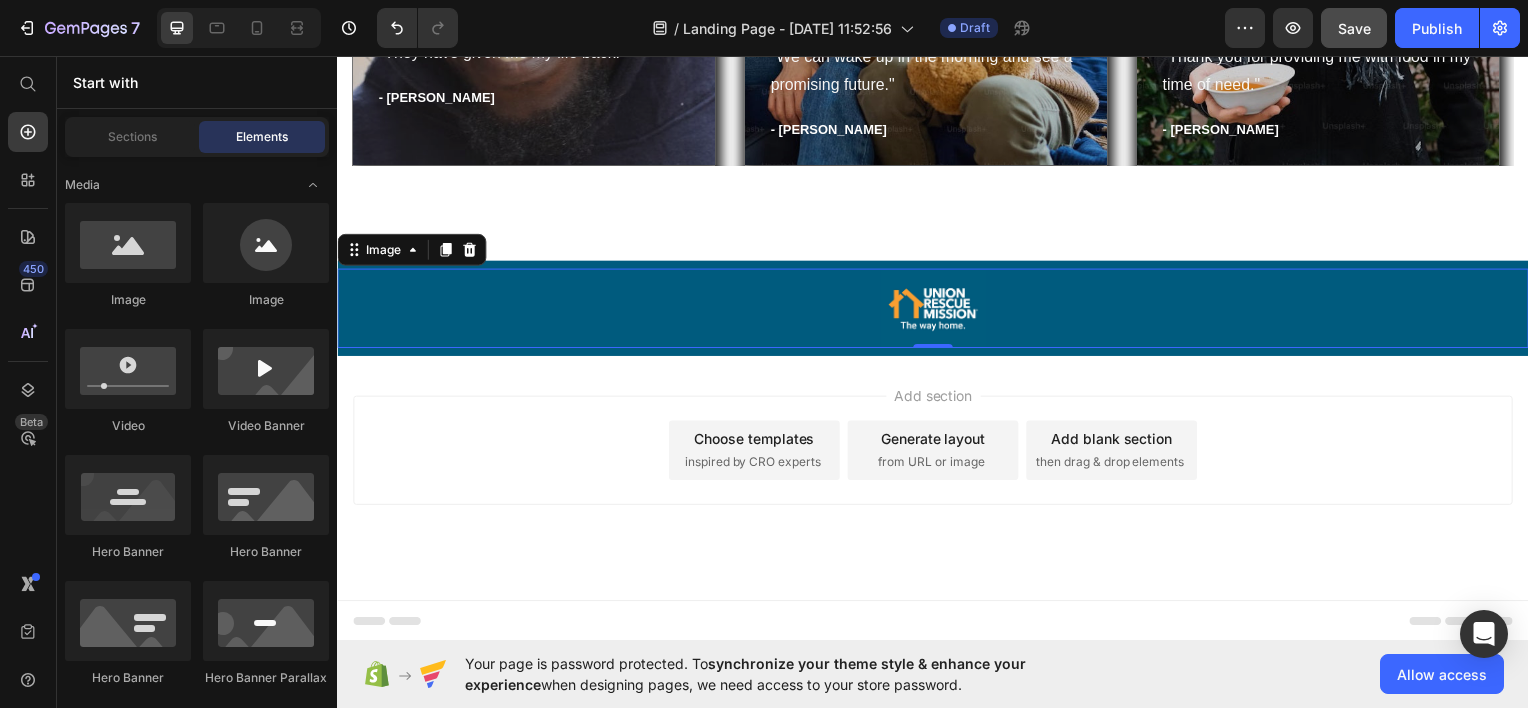 click at bounding box center [937, 309] 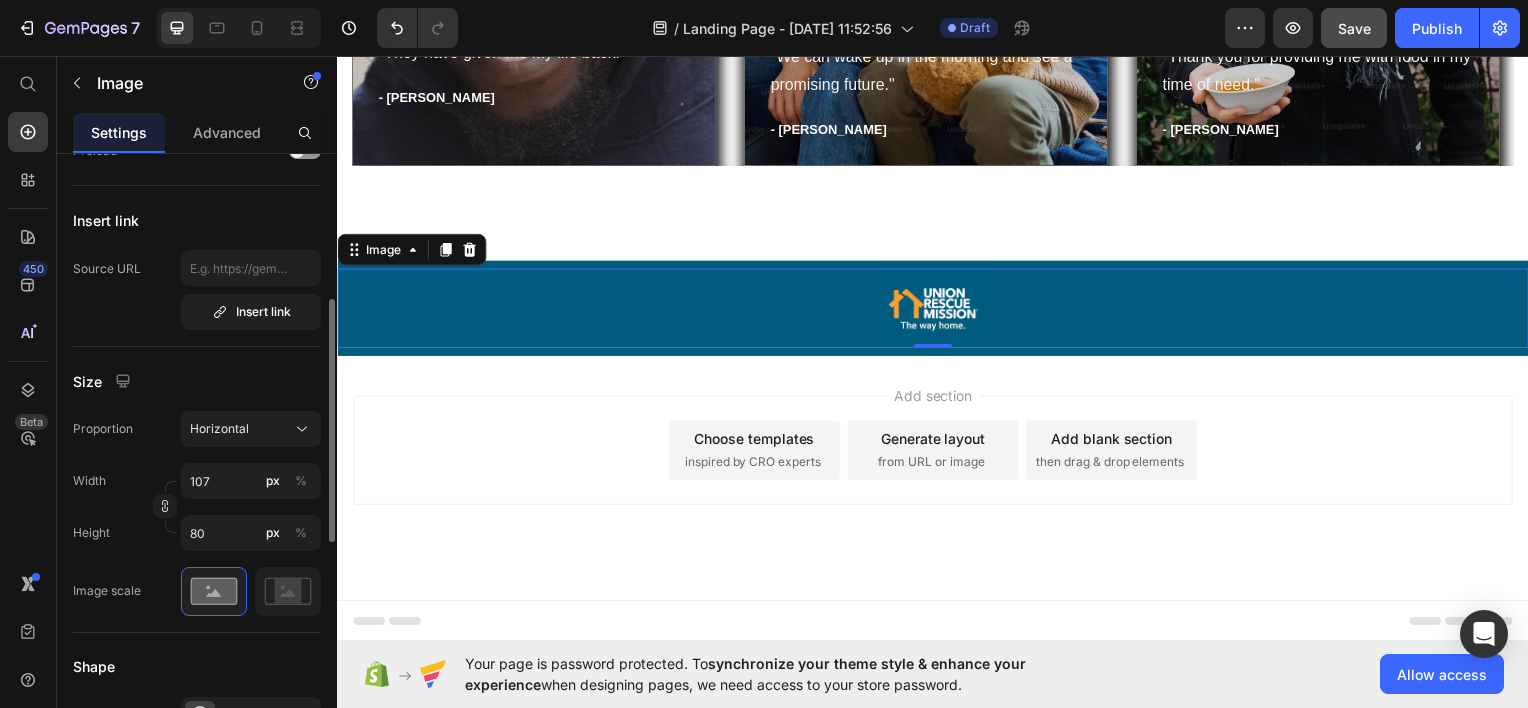 scroll, scrollTop: 364, scrollLeft: 0, axis: vertical 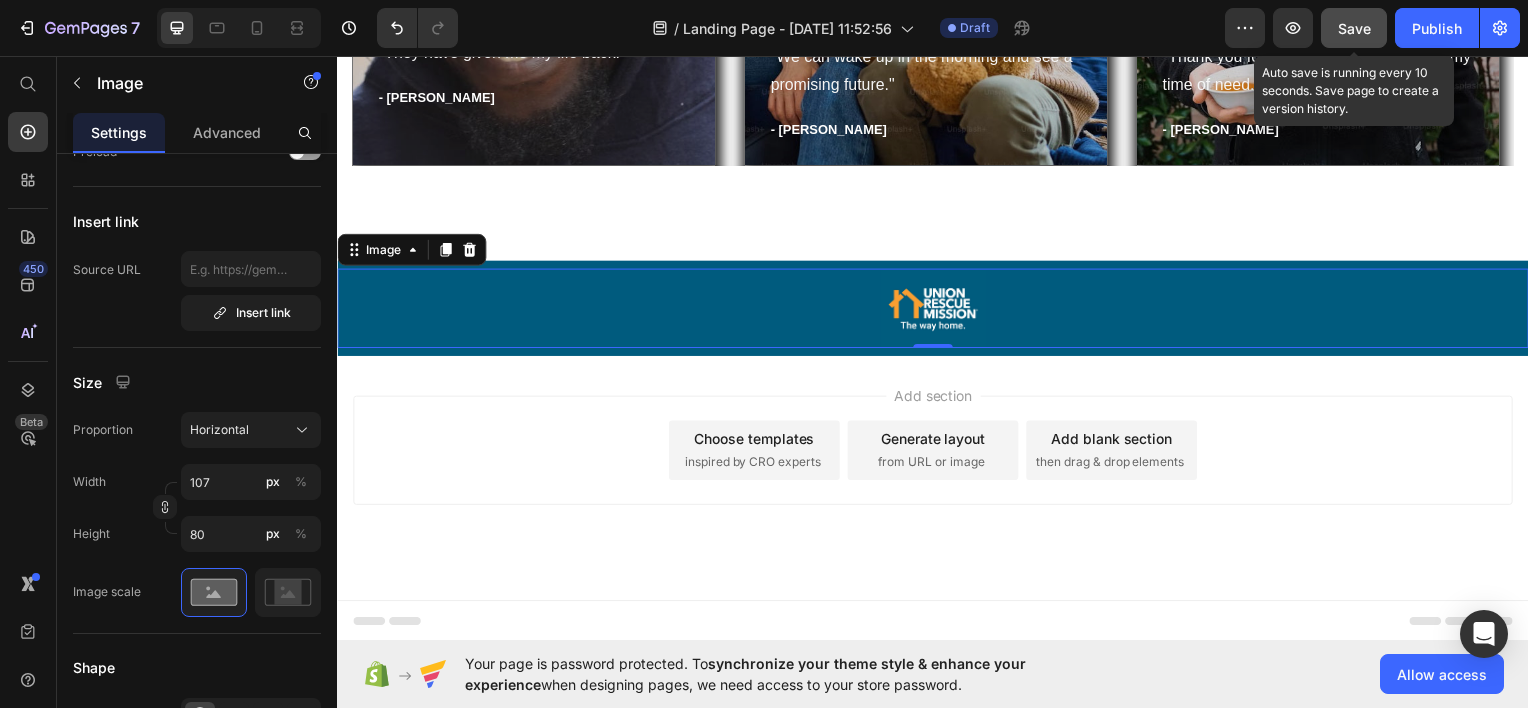 click on "Save" at bounding box center [1354, 28] 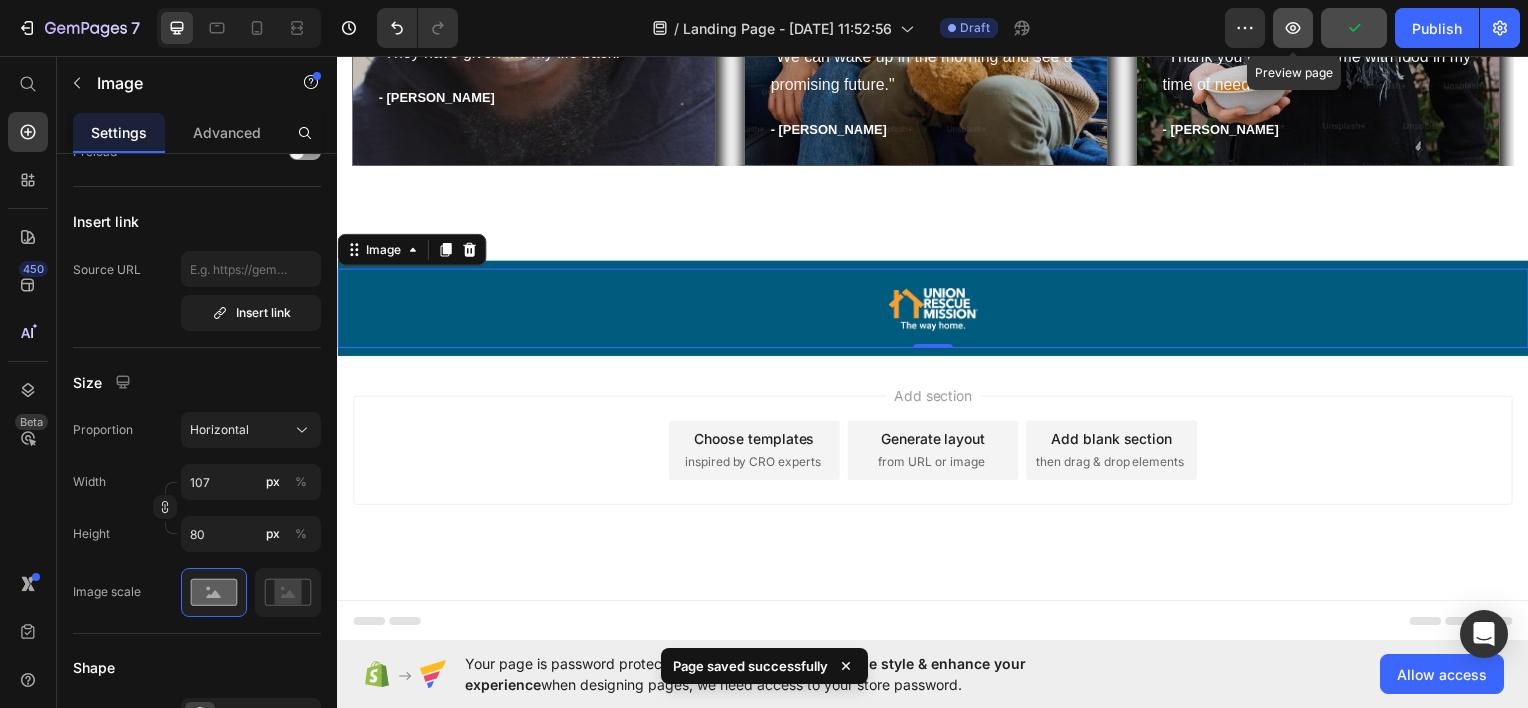 click 